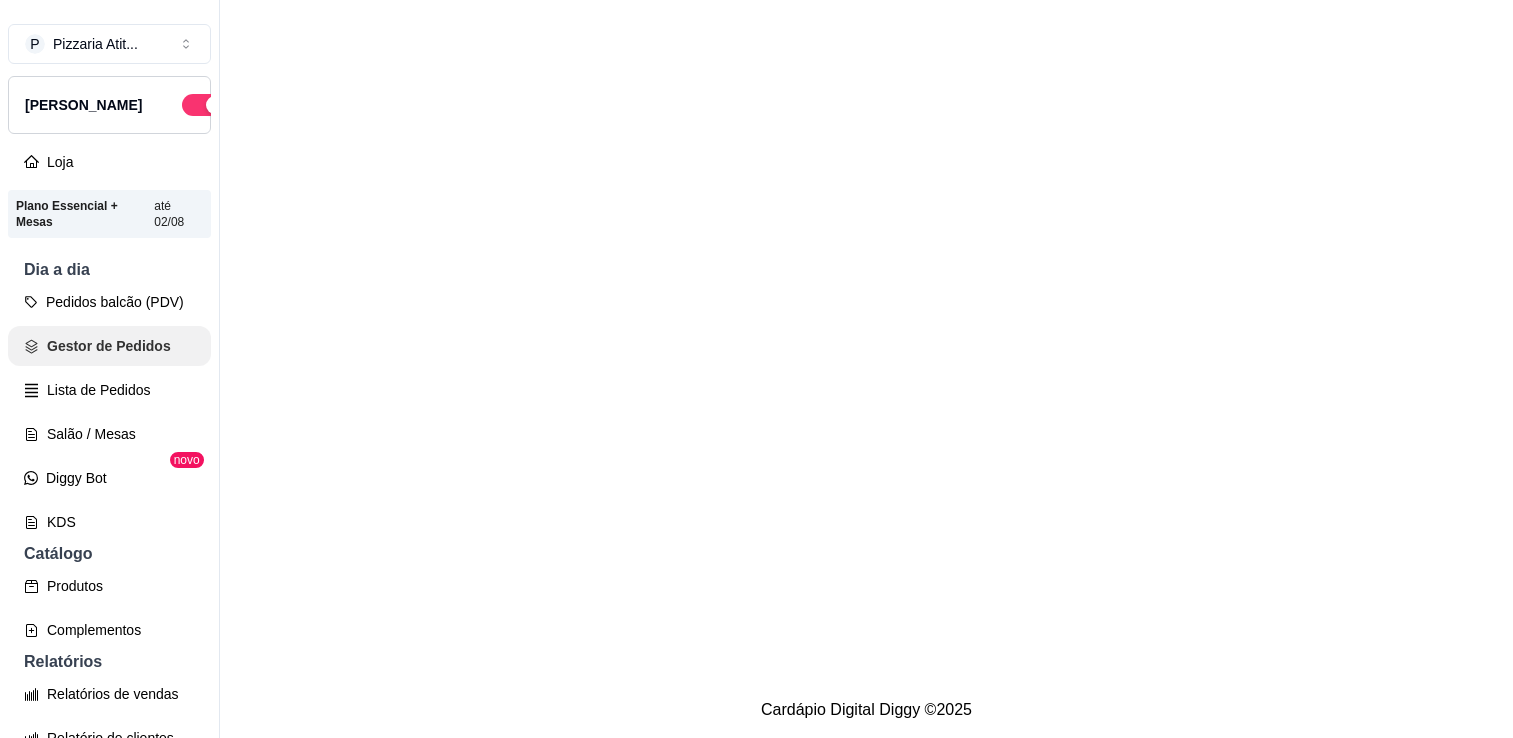 scroll, scrollTop: 0, scrollLeft: 0, axis: both 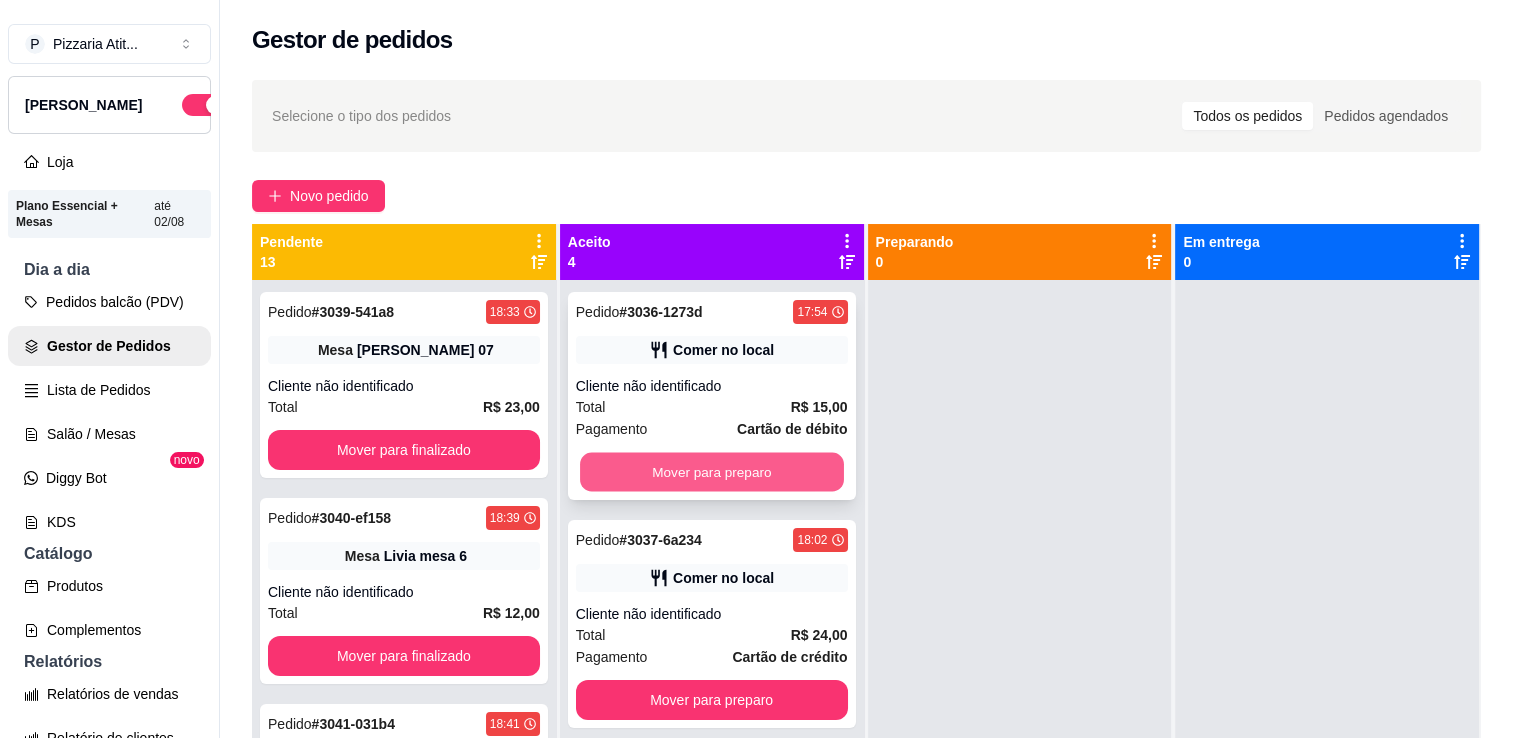 click on "Mover para preparo" at bounding box center [712, 472] 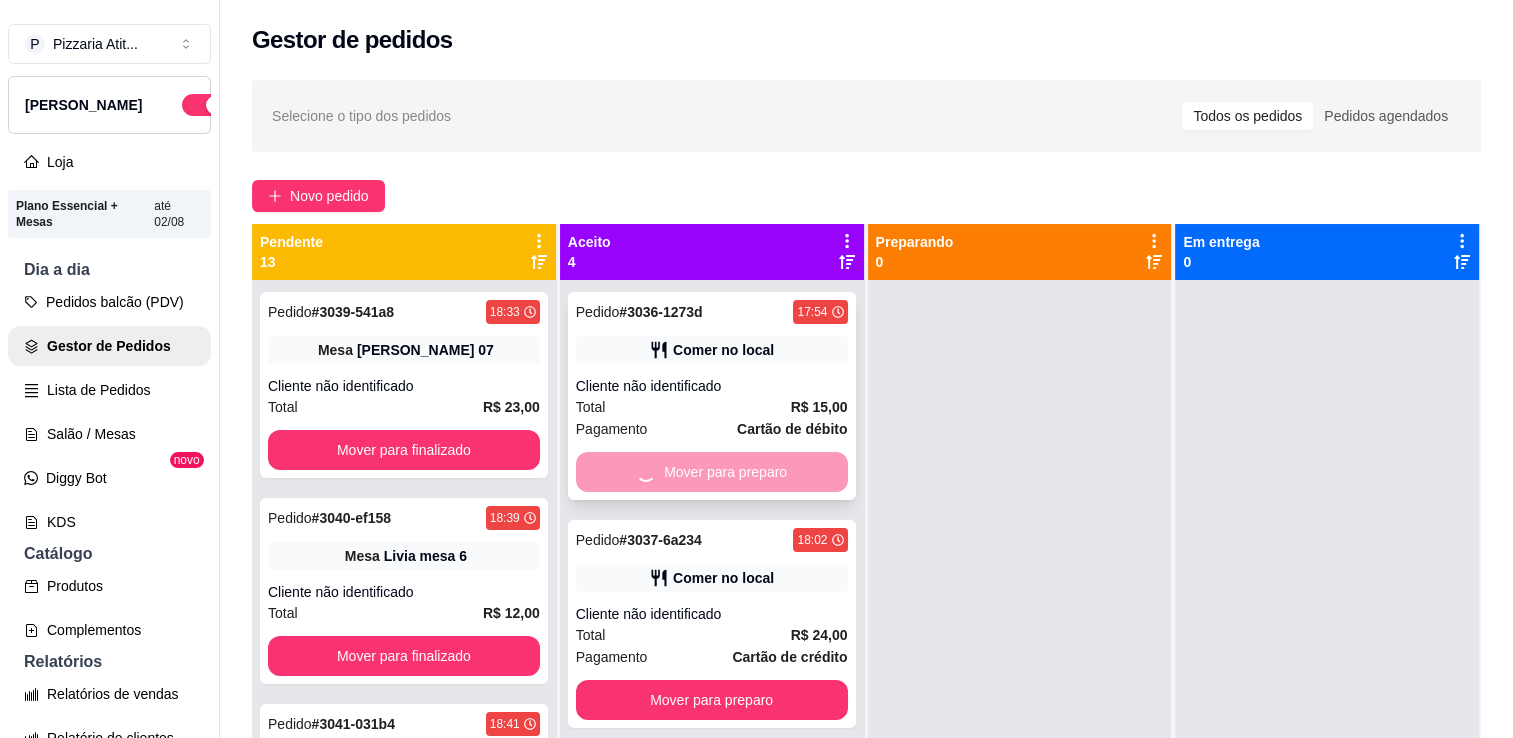 click on "Mover para preparo" at bounding box center [712, 472] 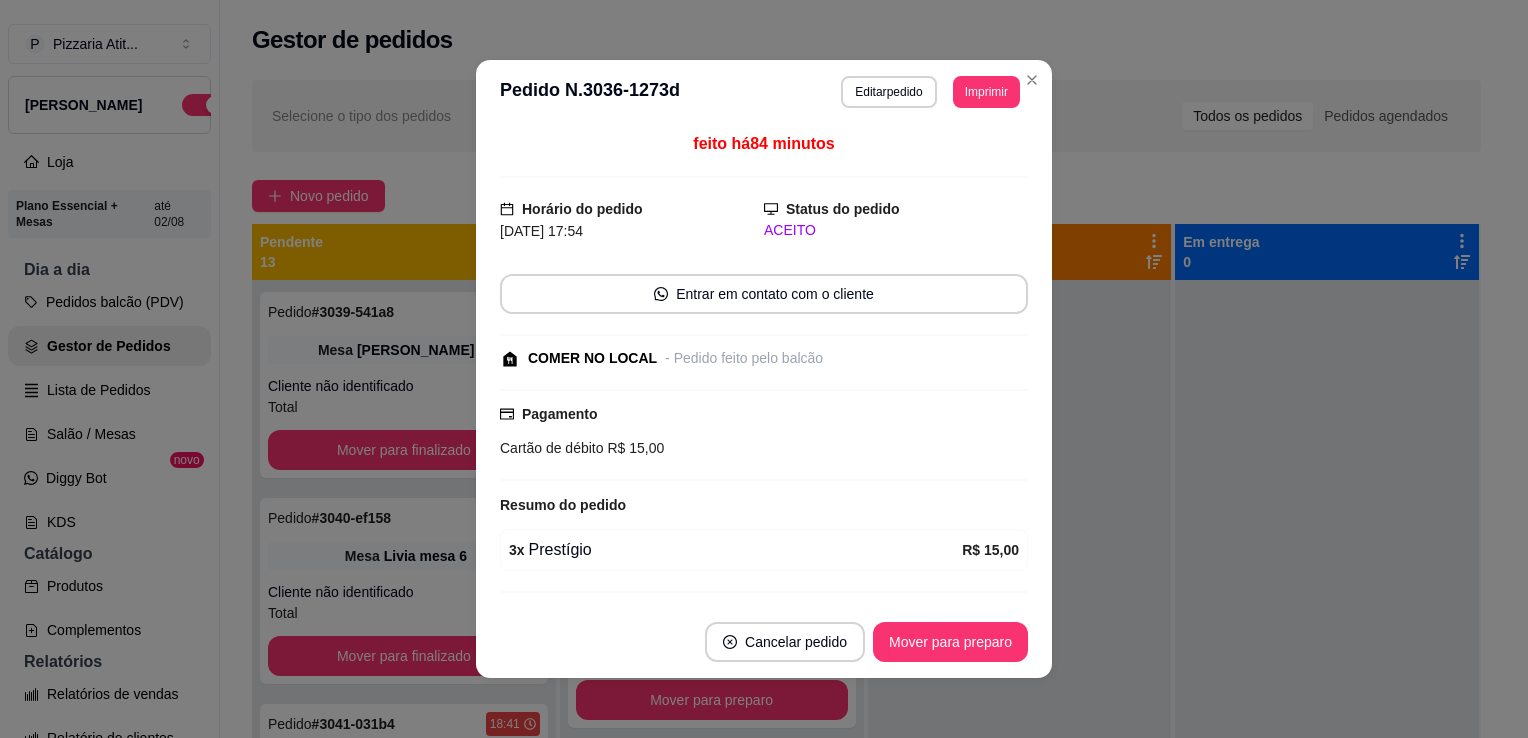 click on "Pagamento Cartão de débito   R$ 15,00" at bounding box center [764, 435] 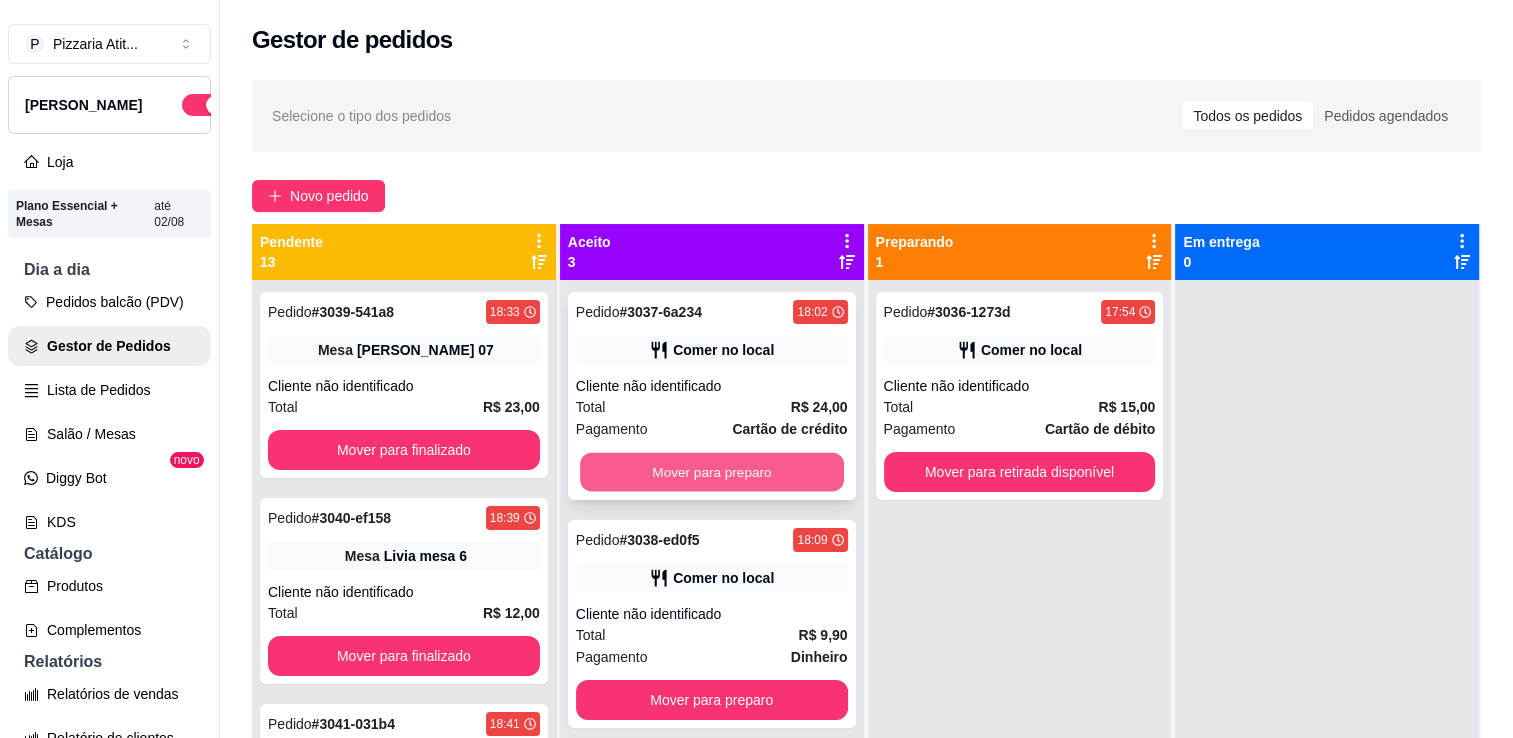 click on "Mover para preparo" at bounding box center [712, 472] 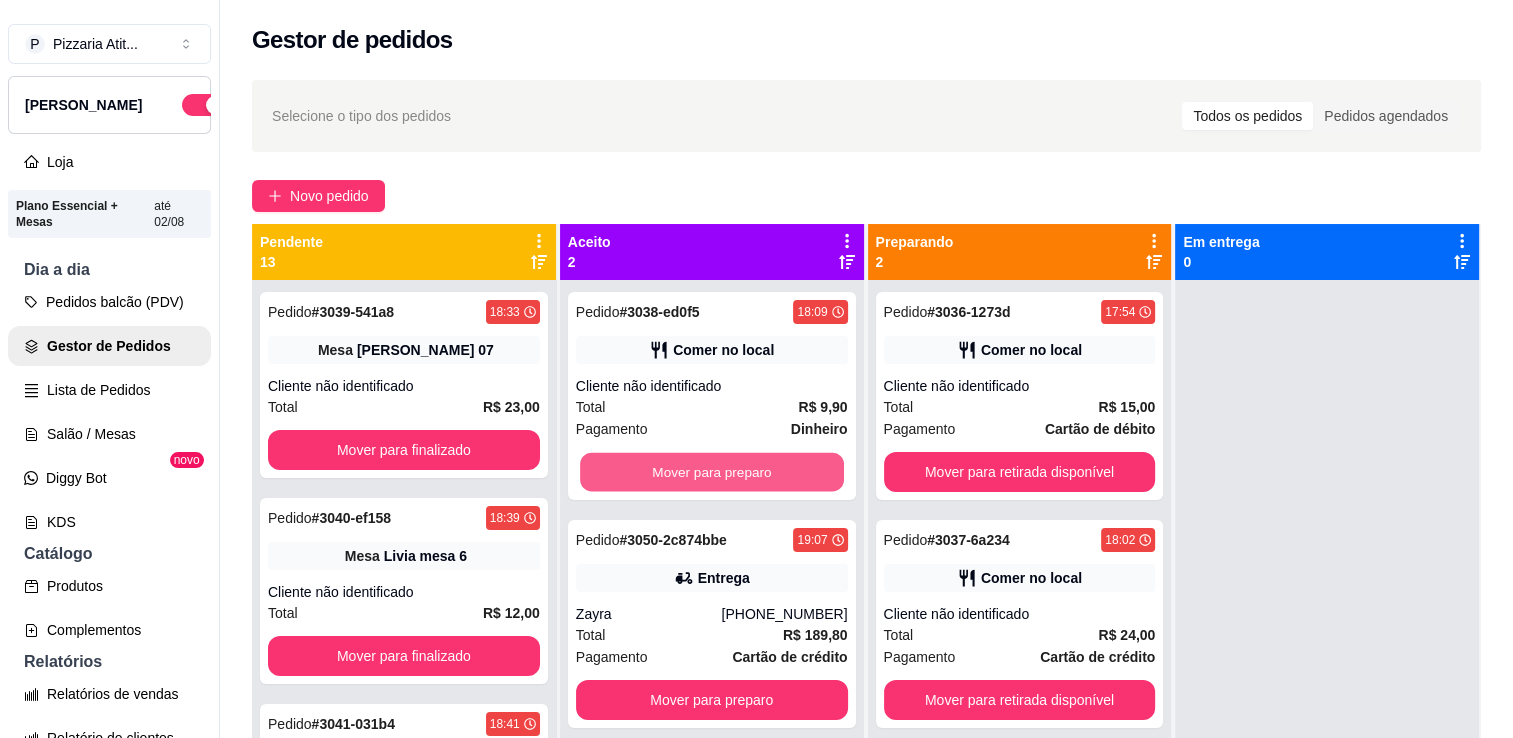 click on "Mover para preparo" at bounding box center (712, 472) 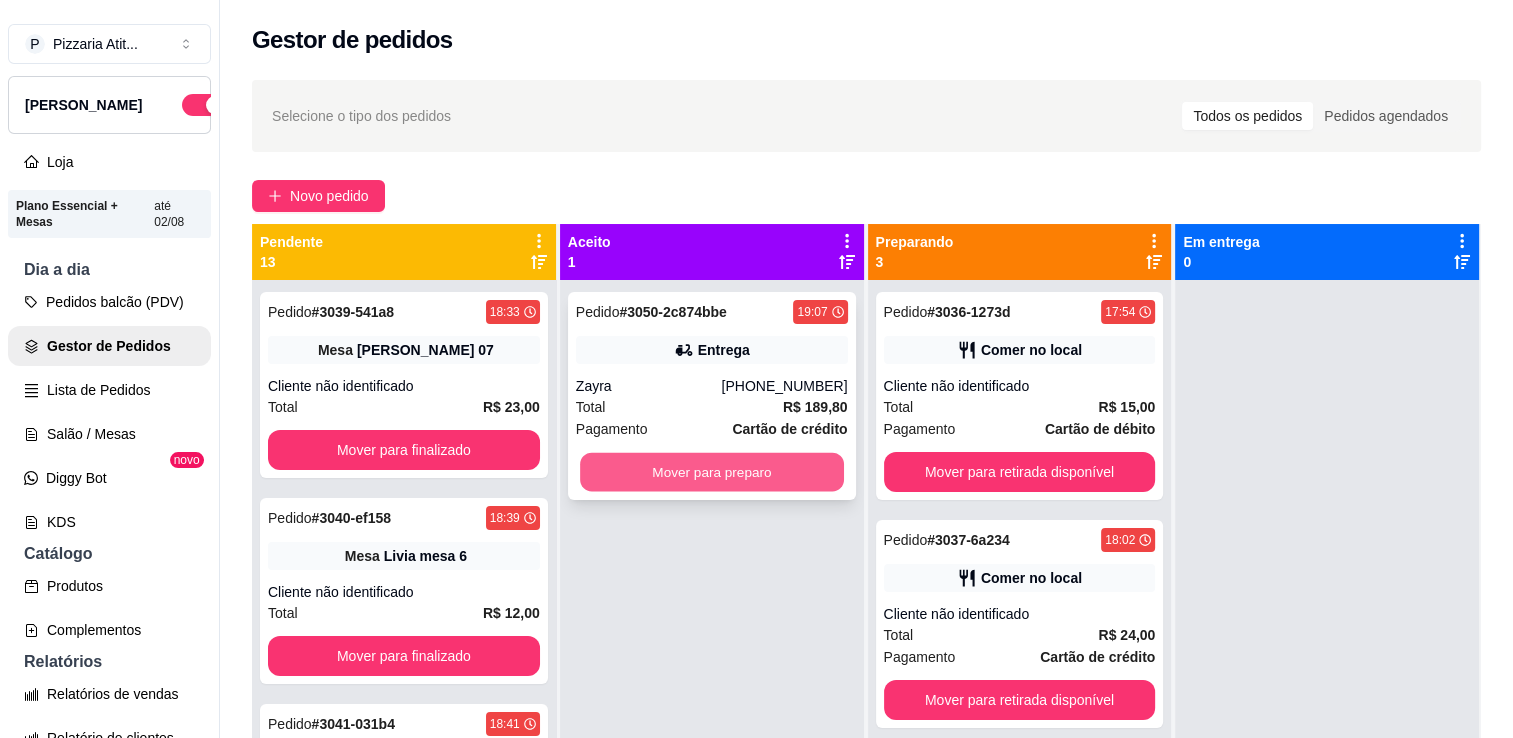 click on "Mover para preparo" at bounding box center [712, 472] 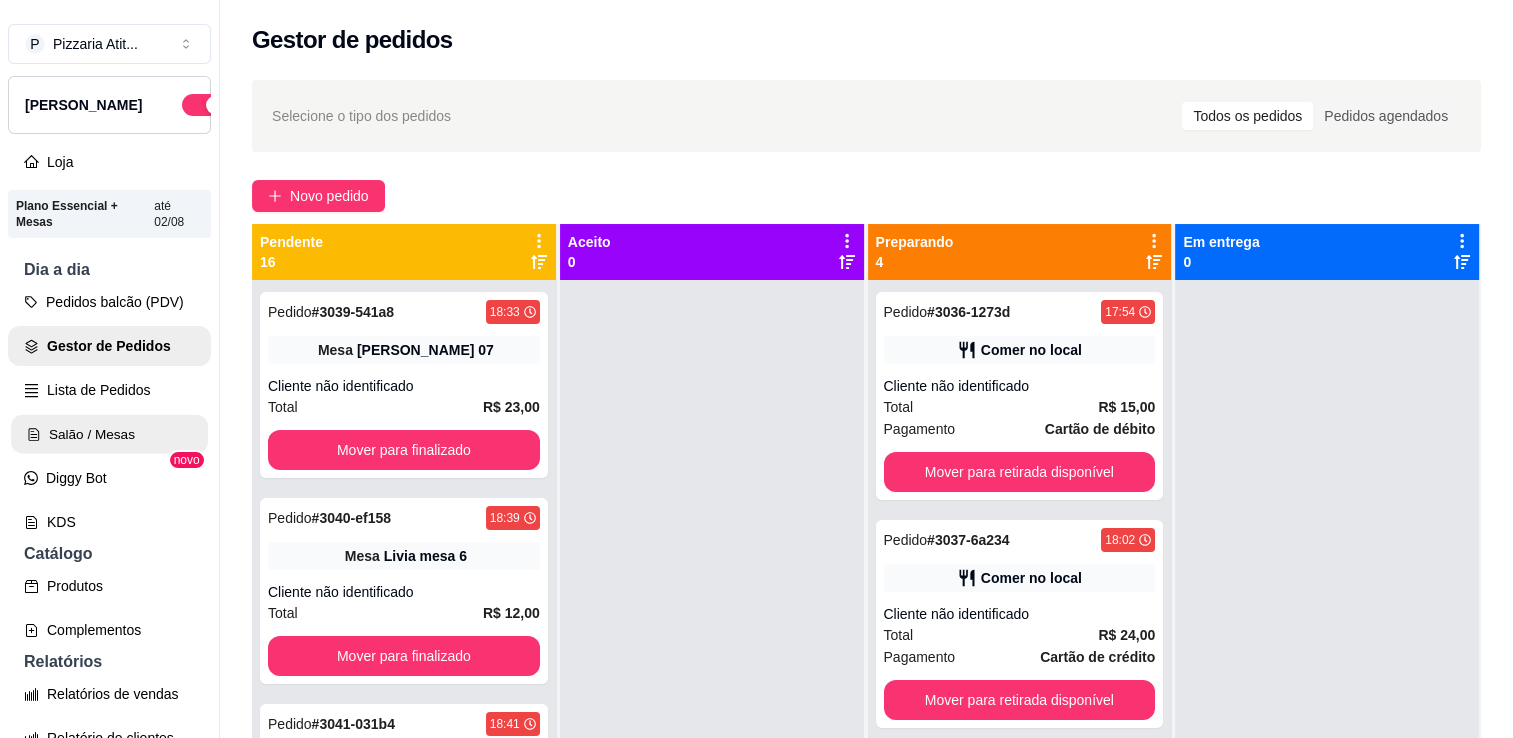 click on "Salão / Mesas" at bounding box center [109, 434] 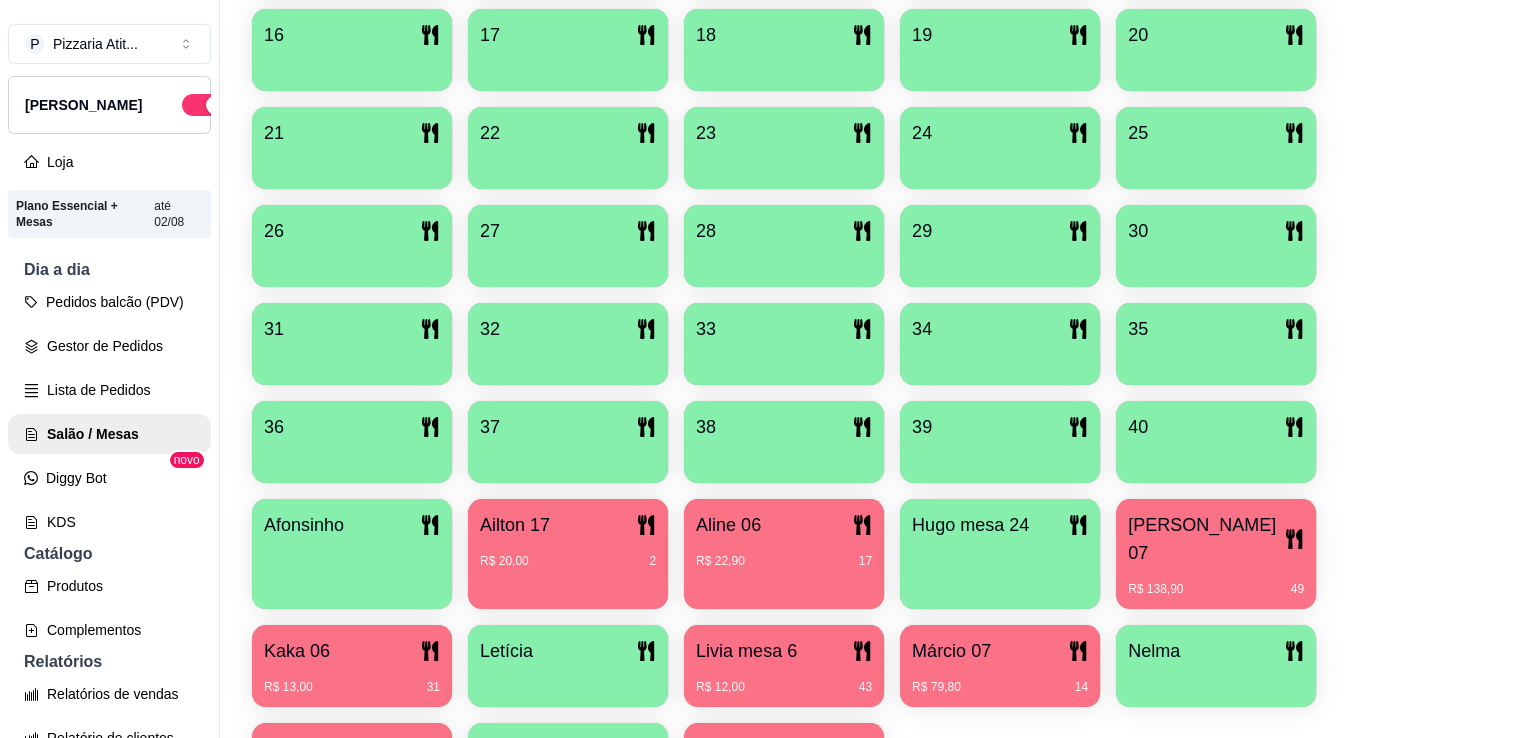 scroll, scrollTop: 755, scrollLeft: 0, axis: vertical 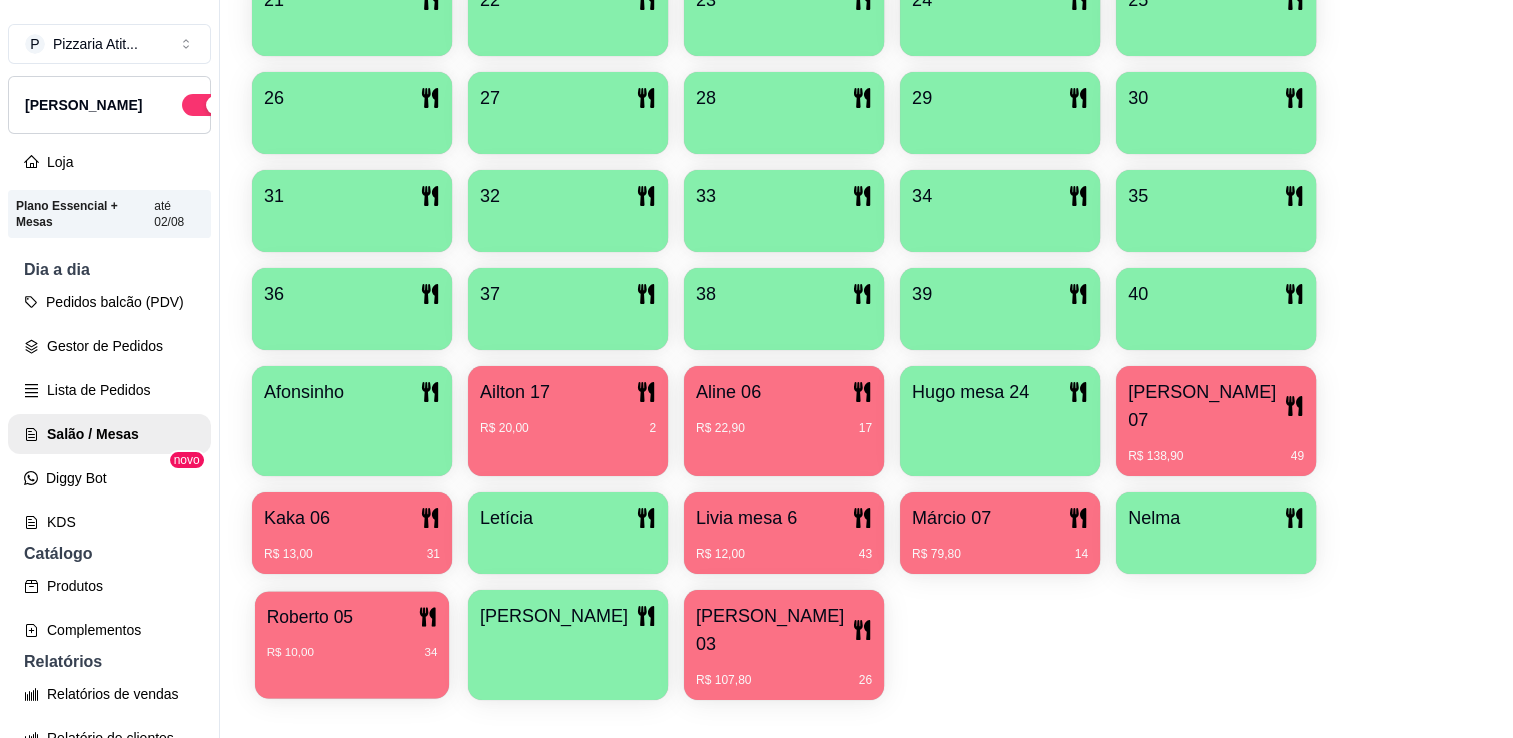 click on "Roberto 05" at bounding box center (352, 616) 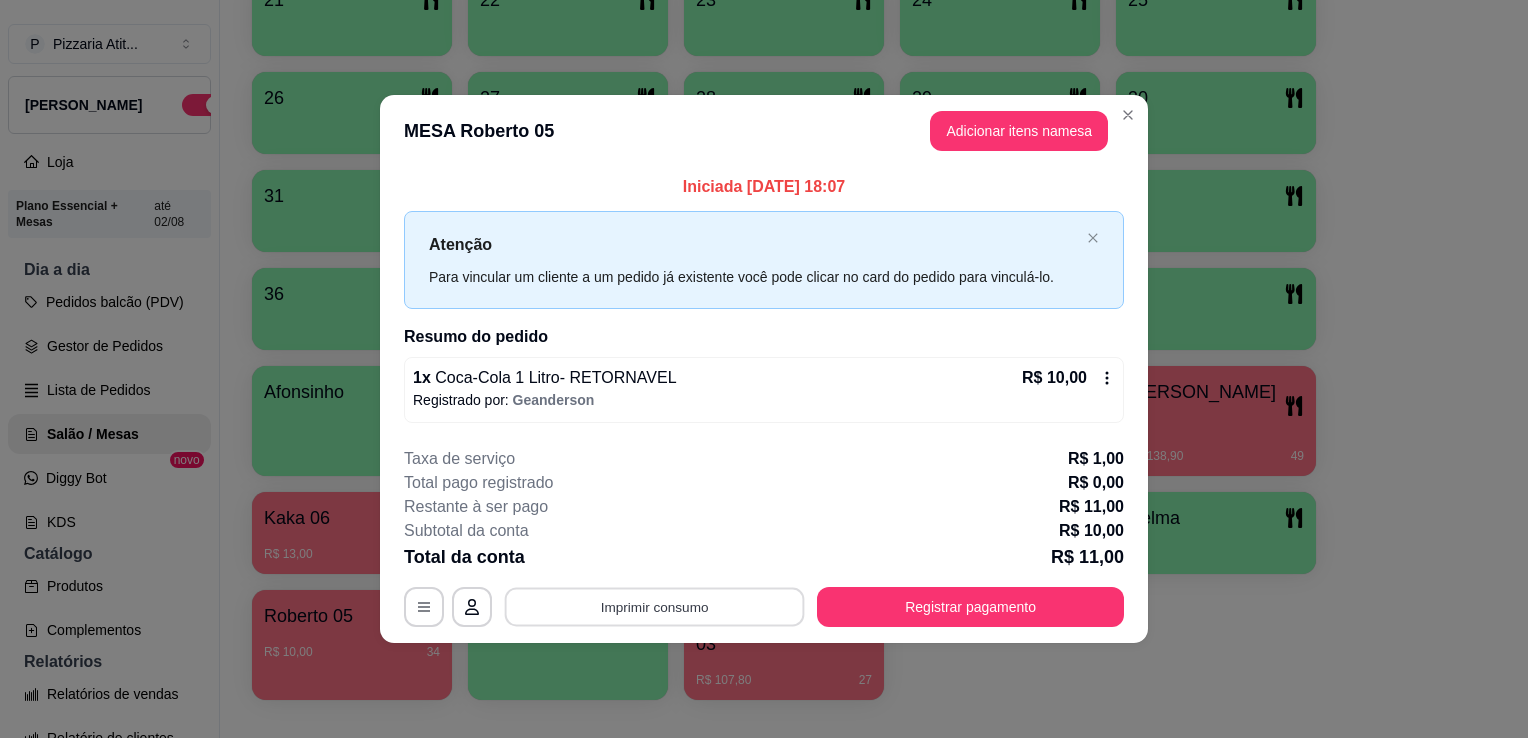click on "Imprimir consumo" at bounding box center (655, 606) 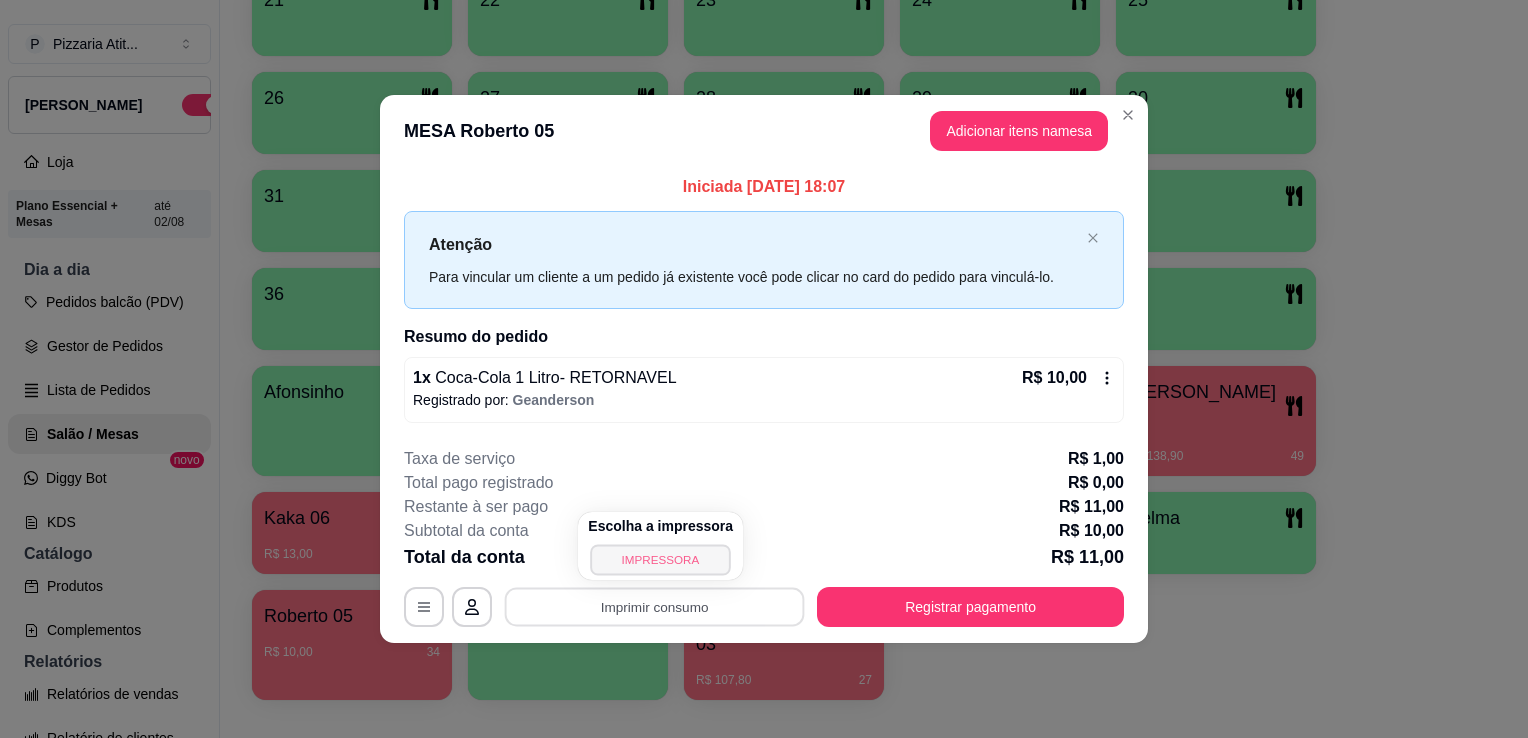 click on "IMPRESSORA" at bounding box center [661, 559] 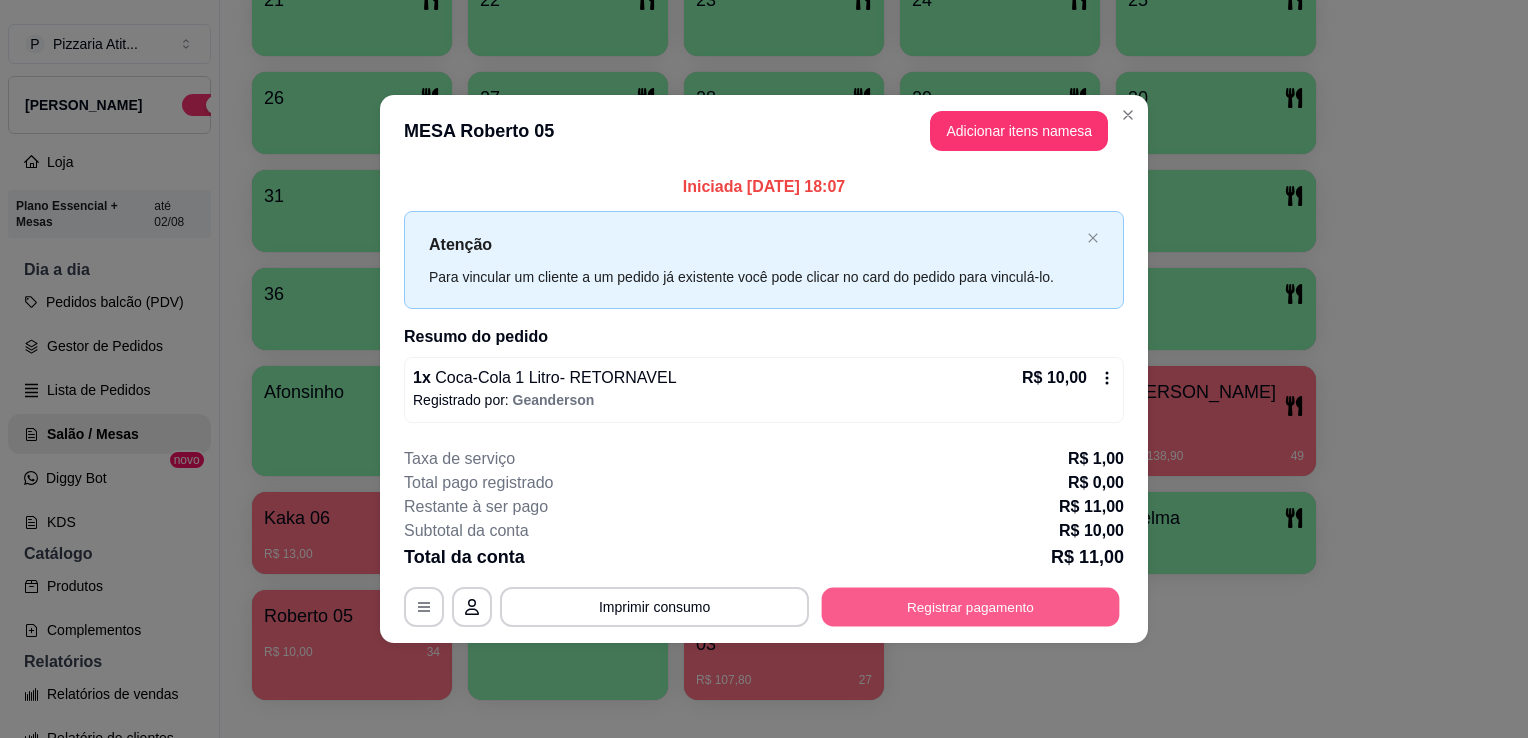 click on "Registrar pagamento" at bounding box center [971, 606] 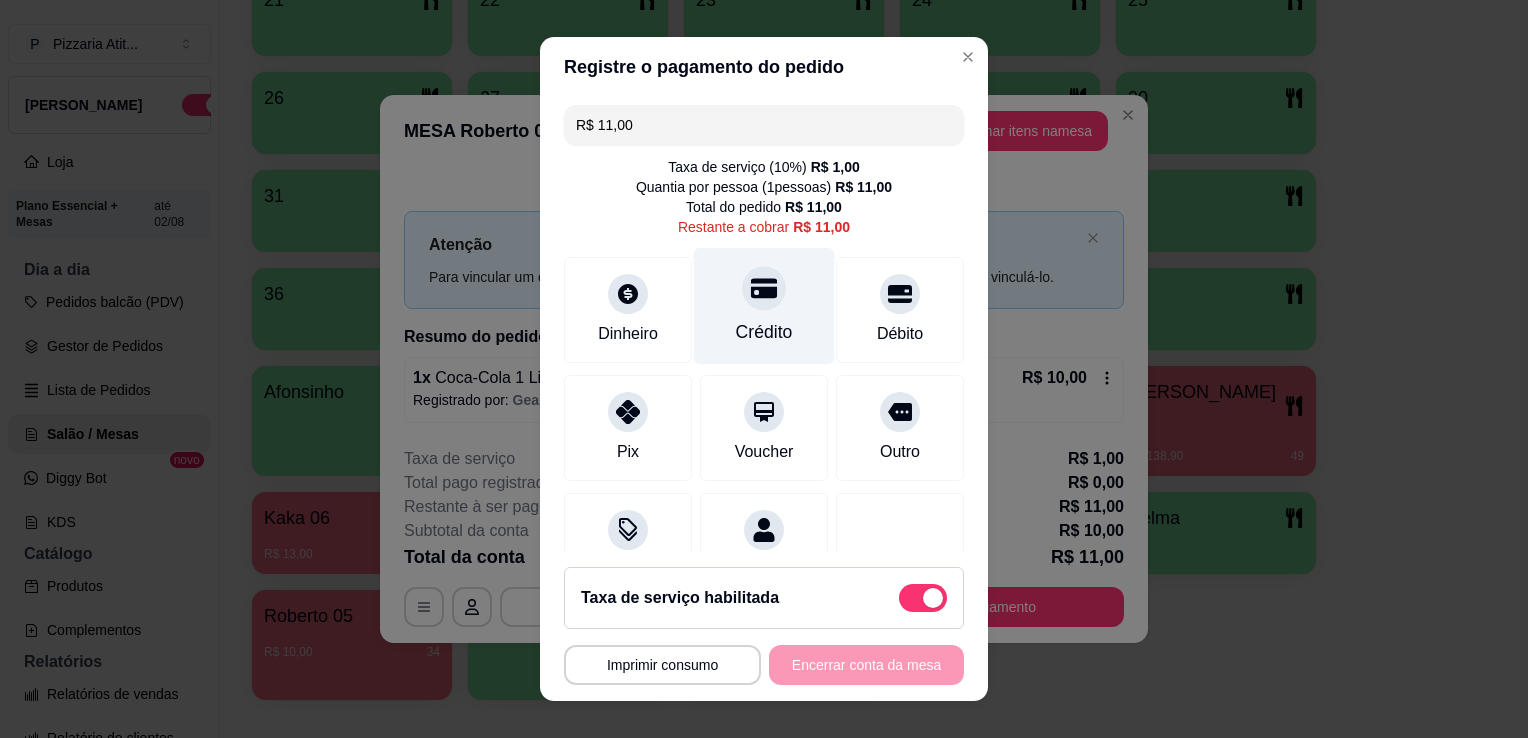 click on "Crédito" at bounding box center [764, 306] 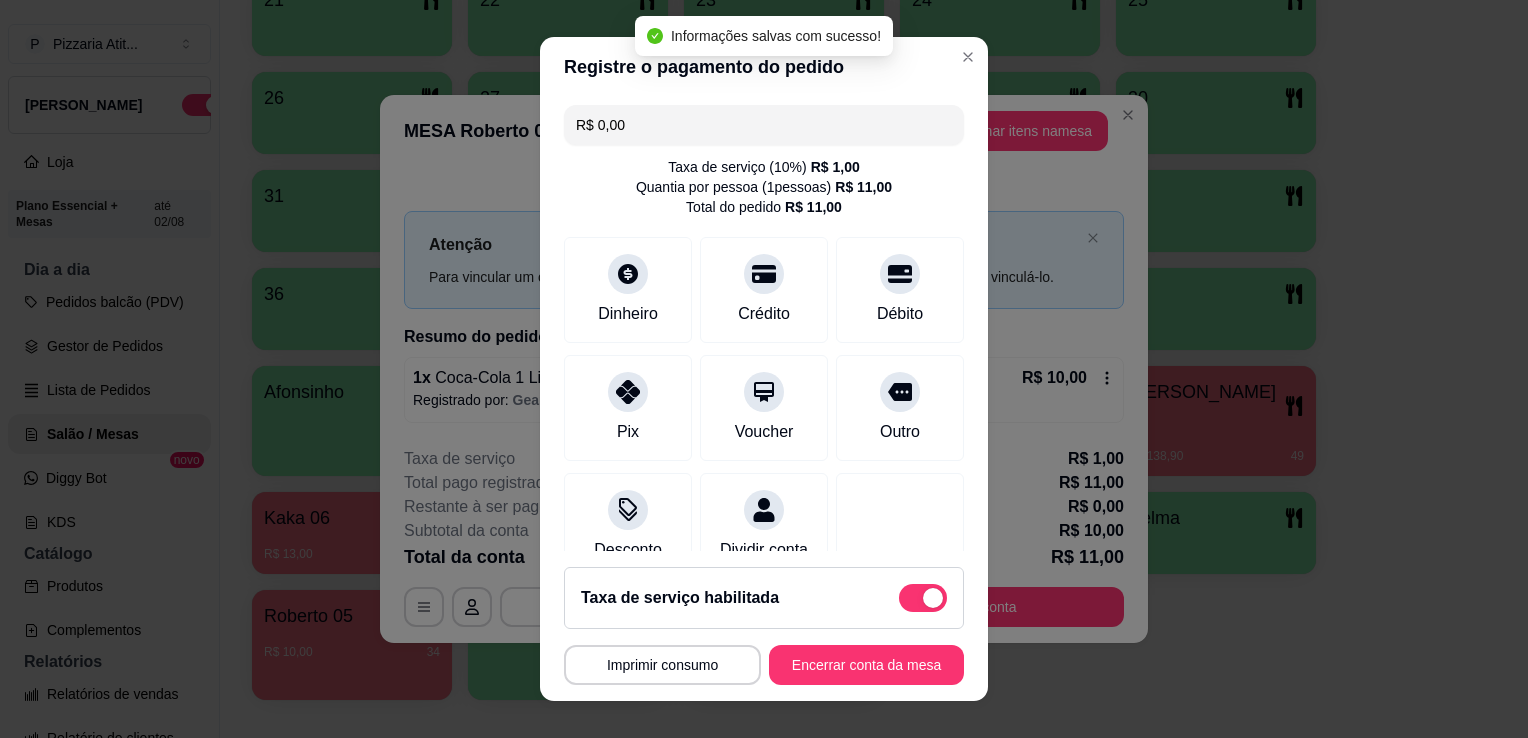 type on "R$ 0,00" 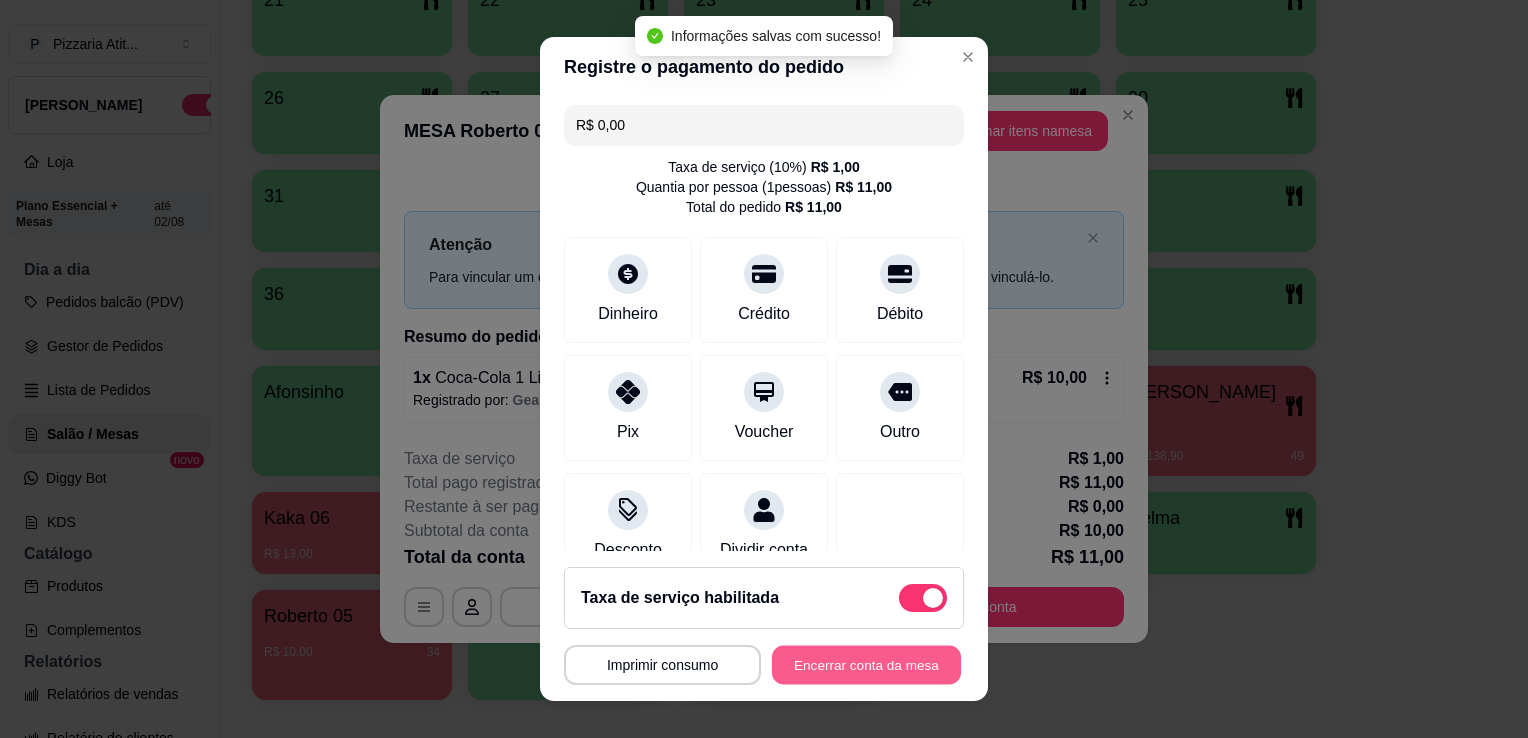 click on "Encerrar conta da mesa" at bounding box center (866, 665) 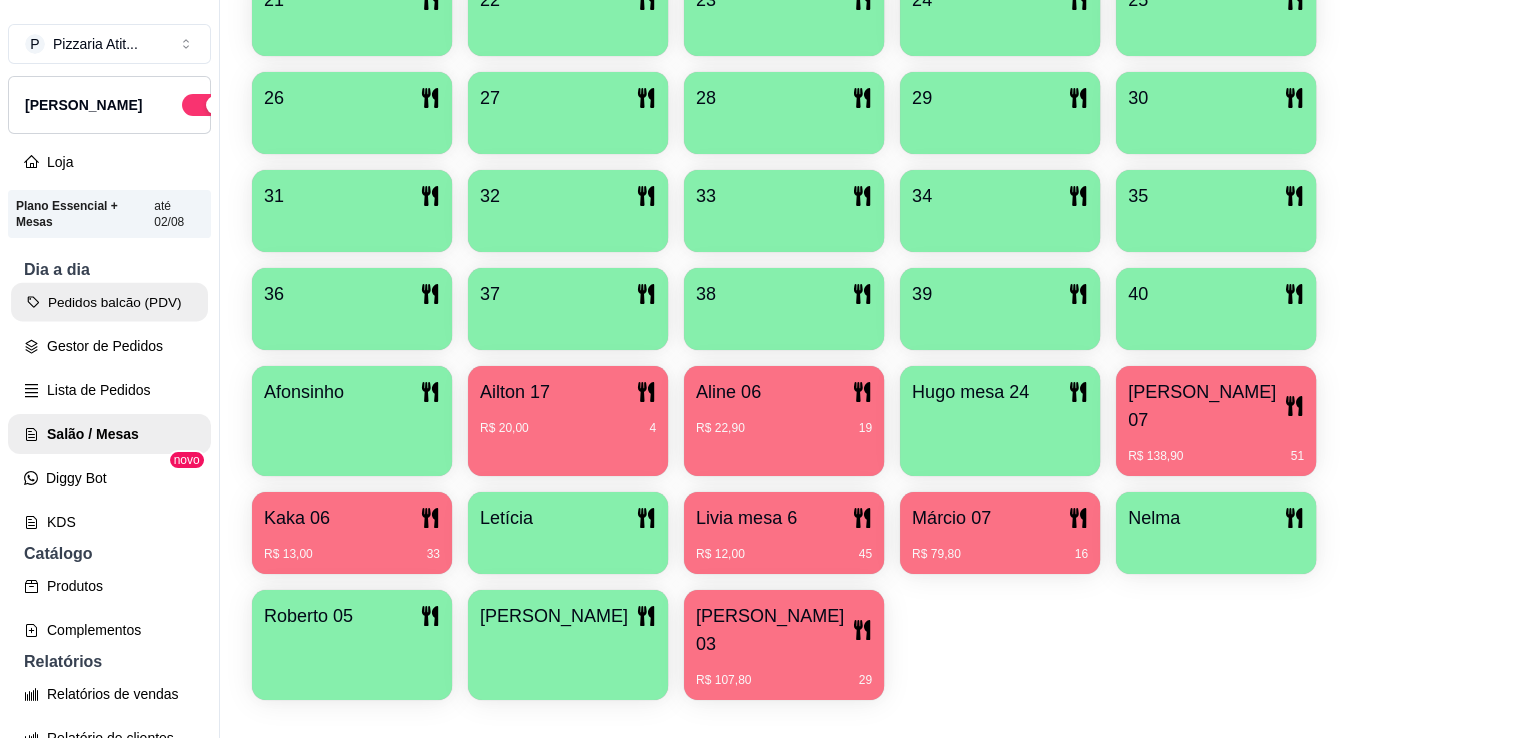 click on "Pedidos balcão (PDV)" at bounding box center [109, 302] 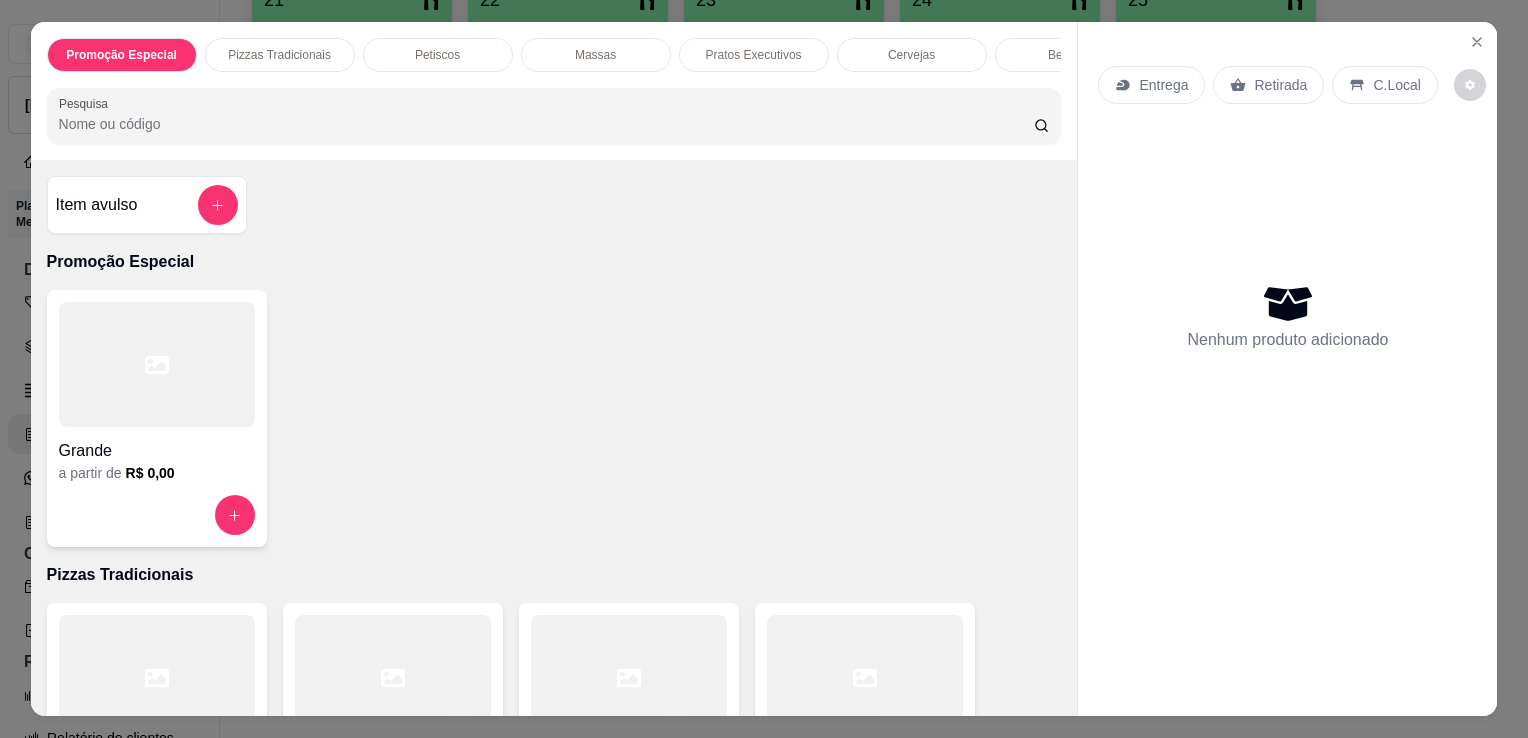 click at bounding box center [865, 677] 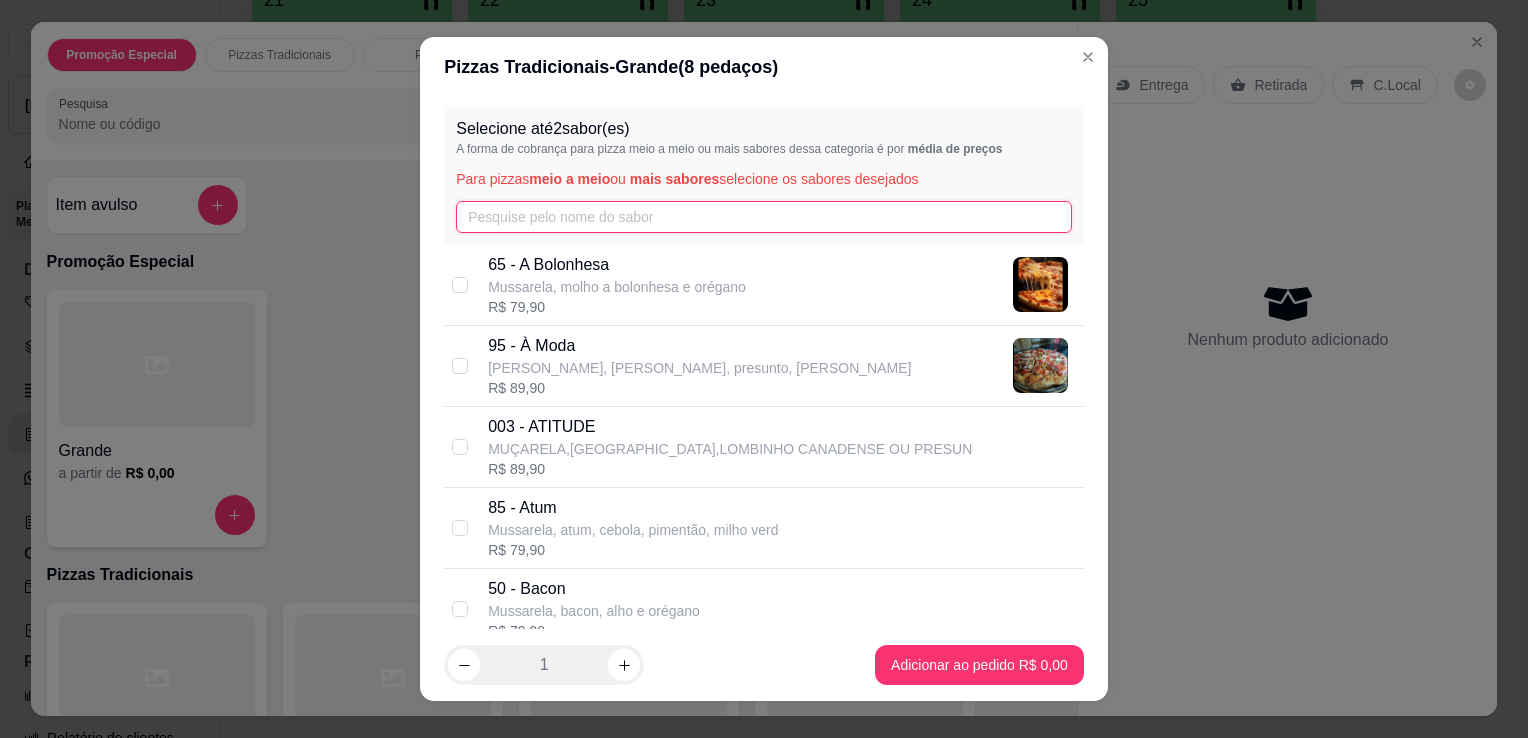click at bounding box center (764, 217) 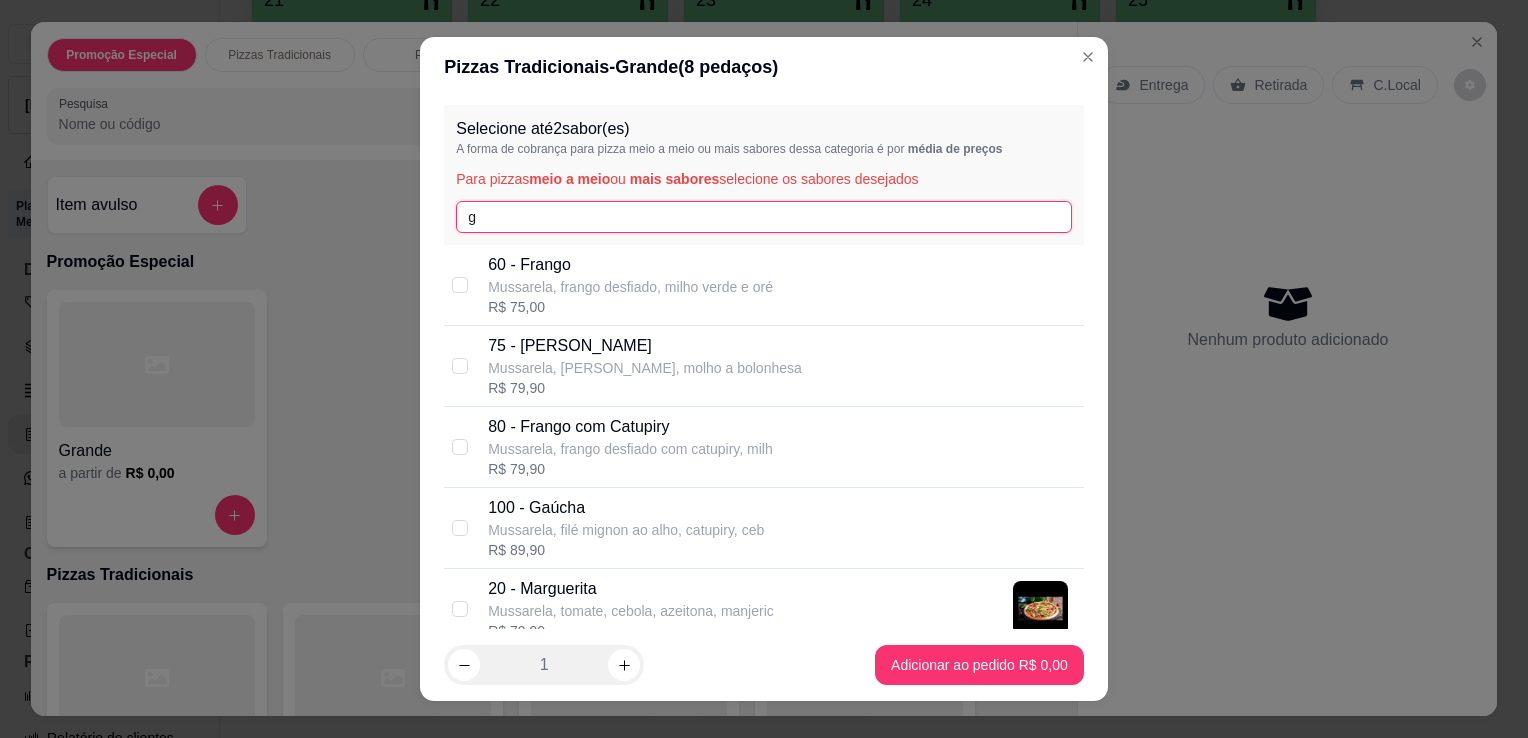 type on "g" 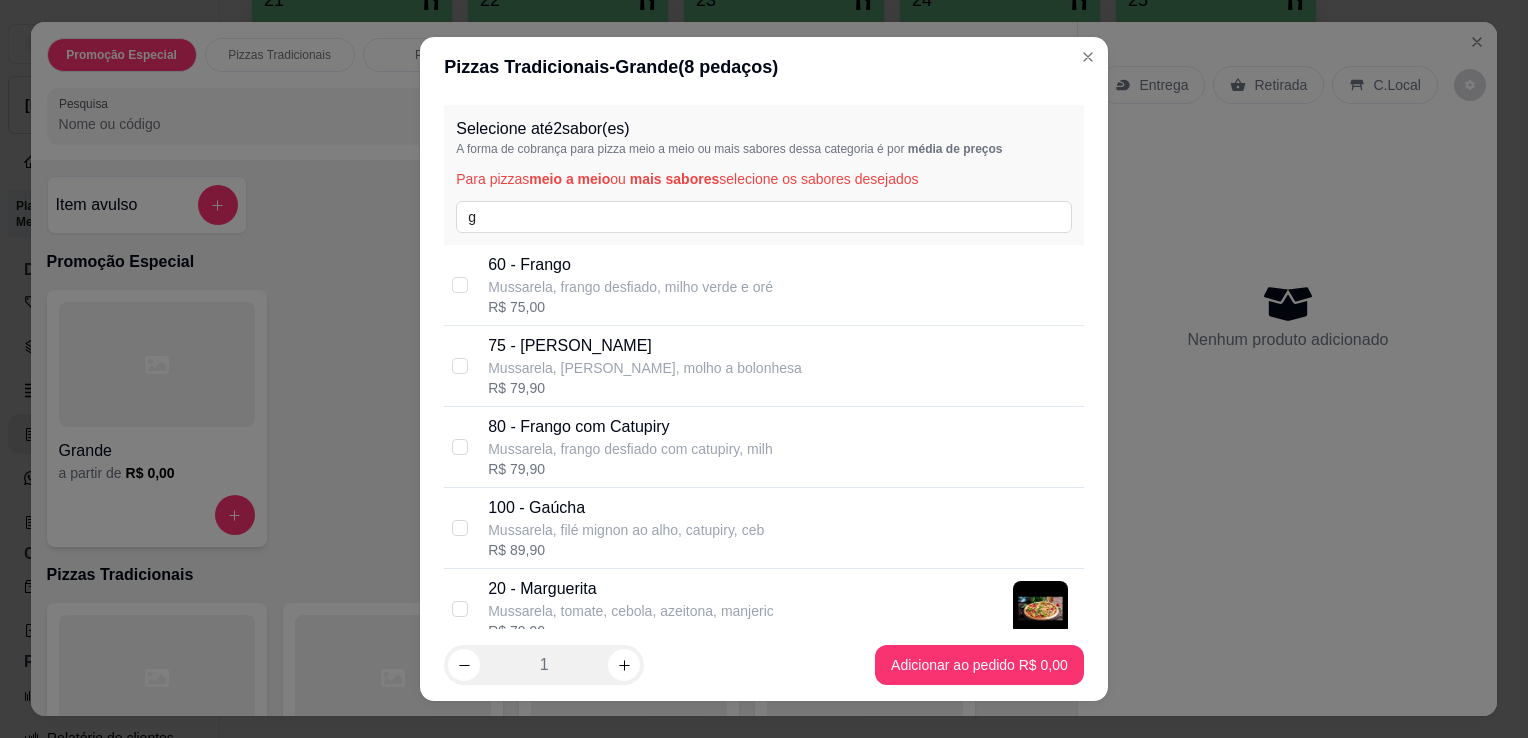 click on "R$ 89,90" at bounding box center [626, 550] 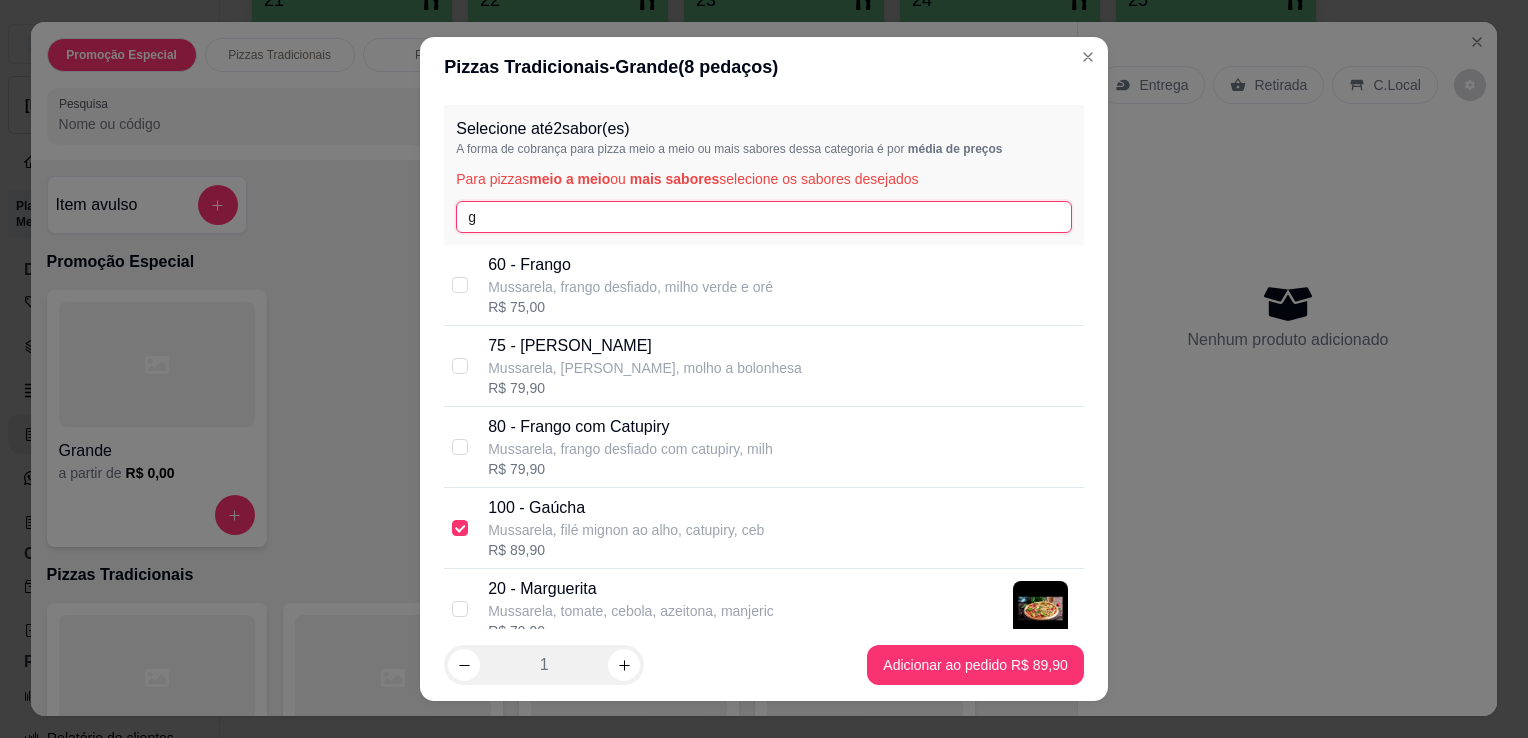 click on "g" at bounding box center (764, 217) 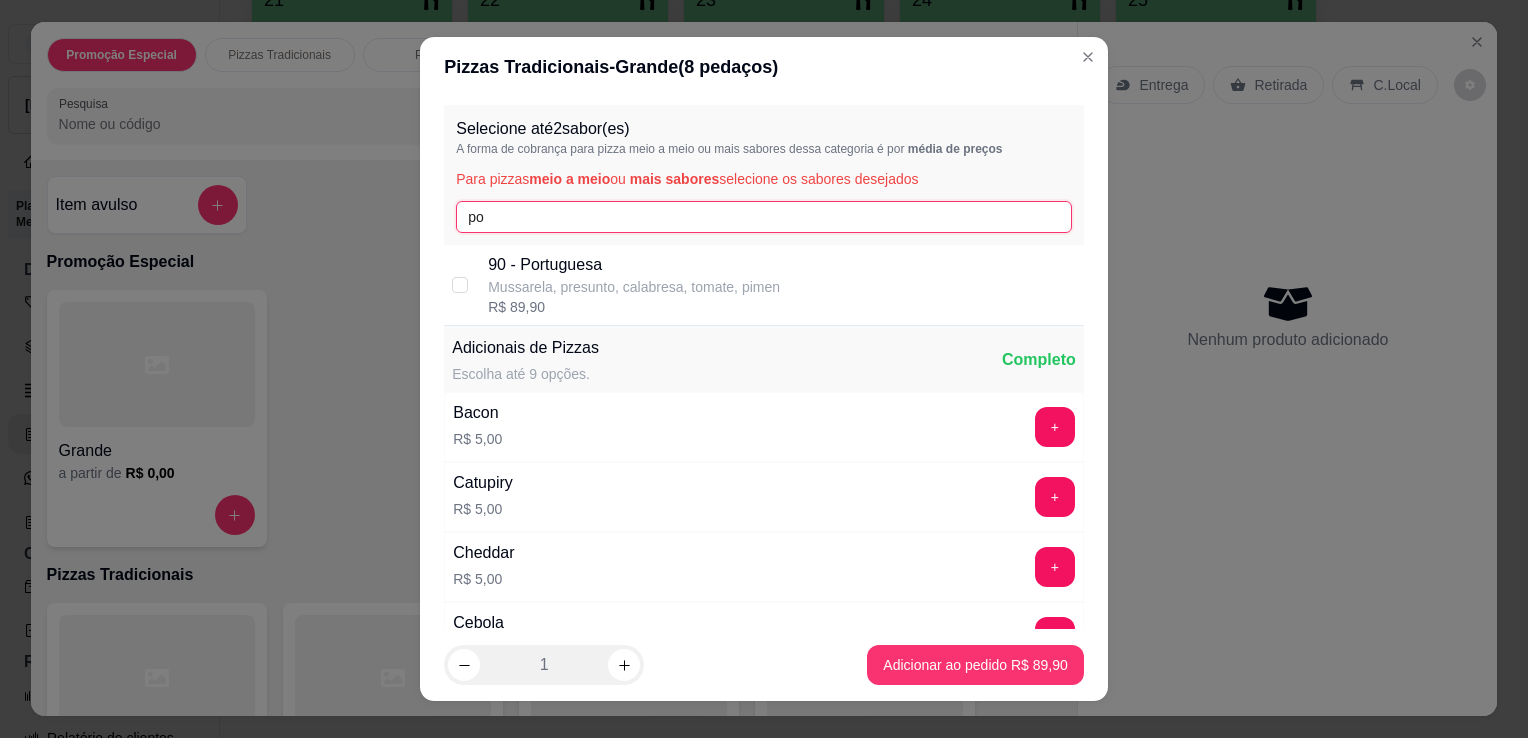 type on "po" 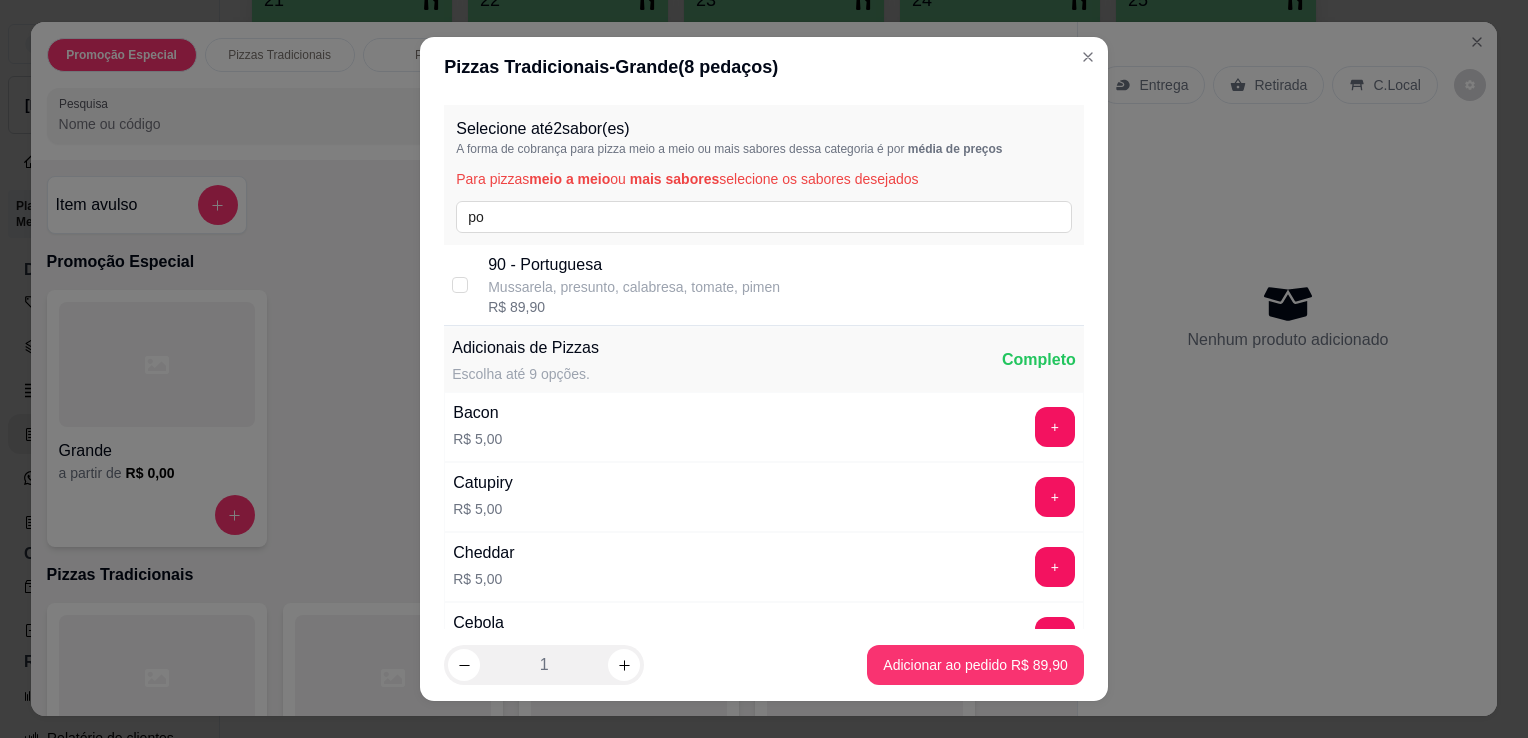 click on "Mussarela, presunto, calabresa, tomate, pimen" at bounding box center (634, 287) 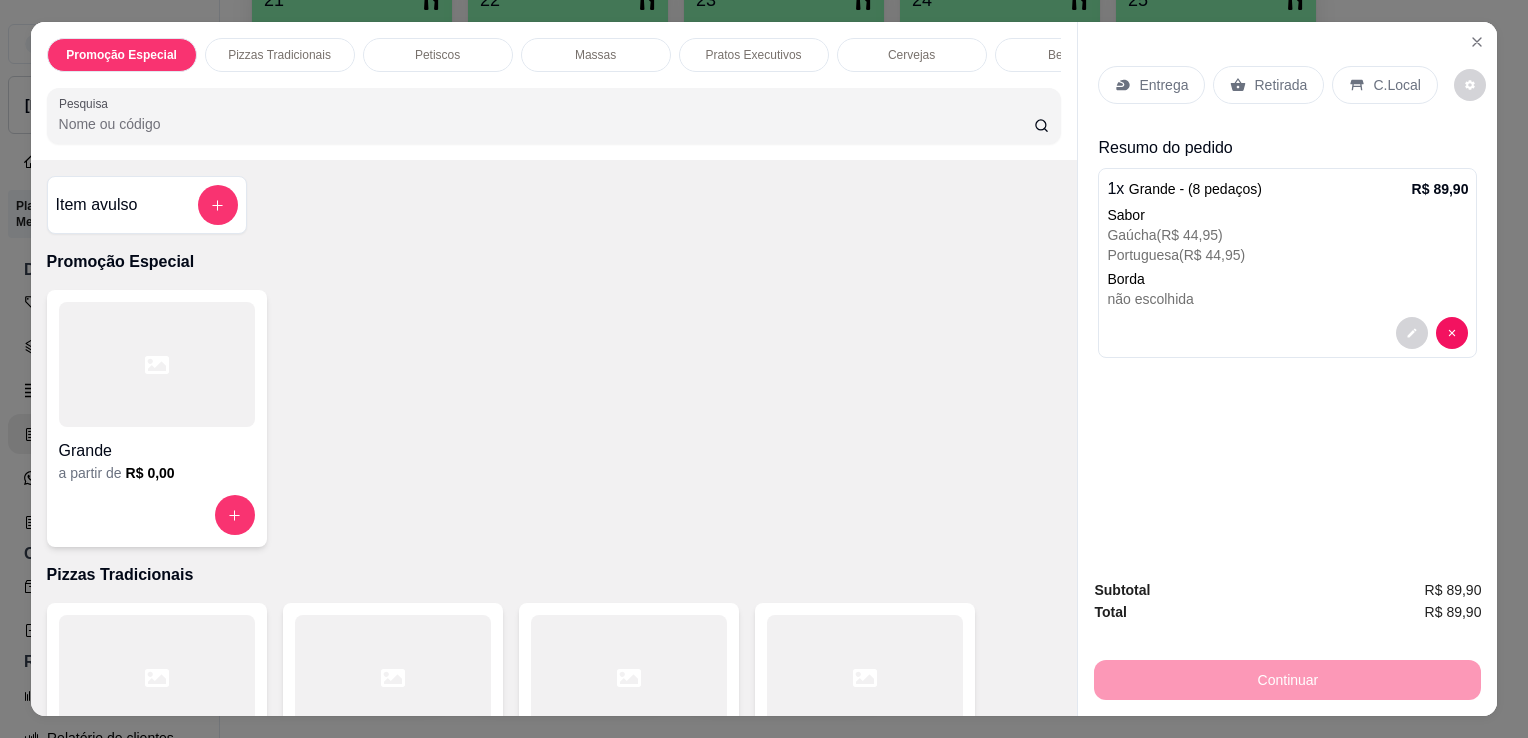 click on "Entrega" at bounding box center (1163, 85) 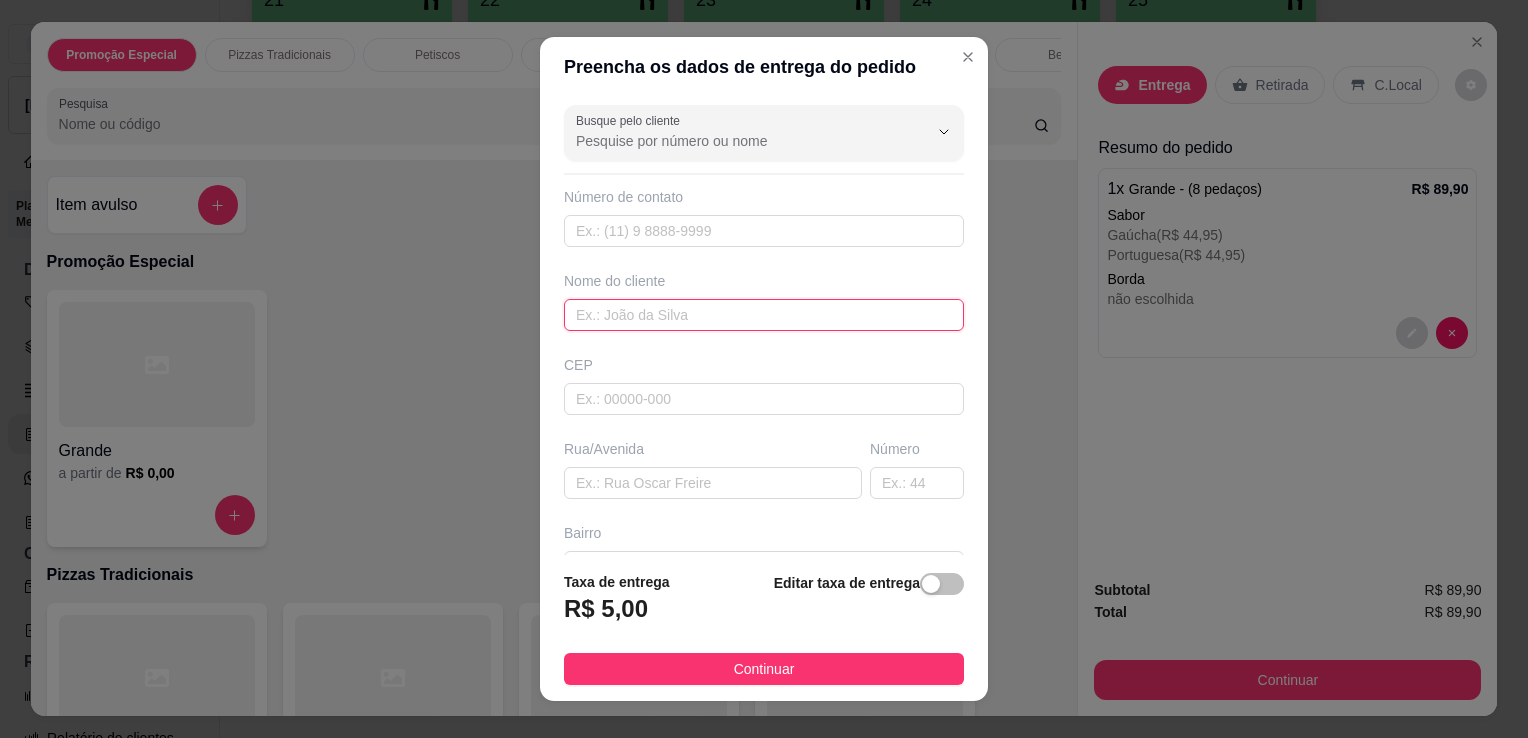 click at bounding box center [764, 315] 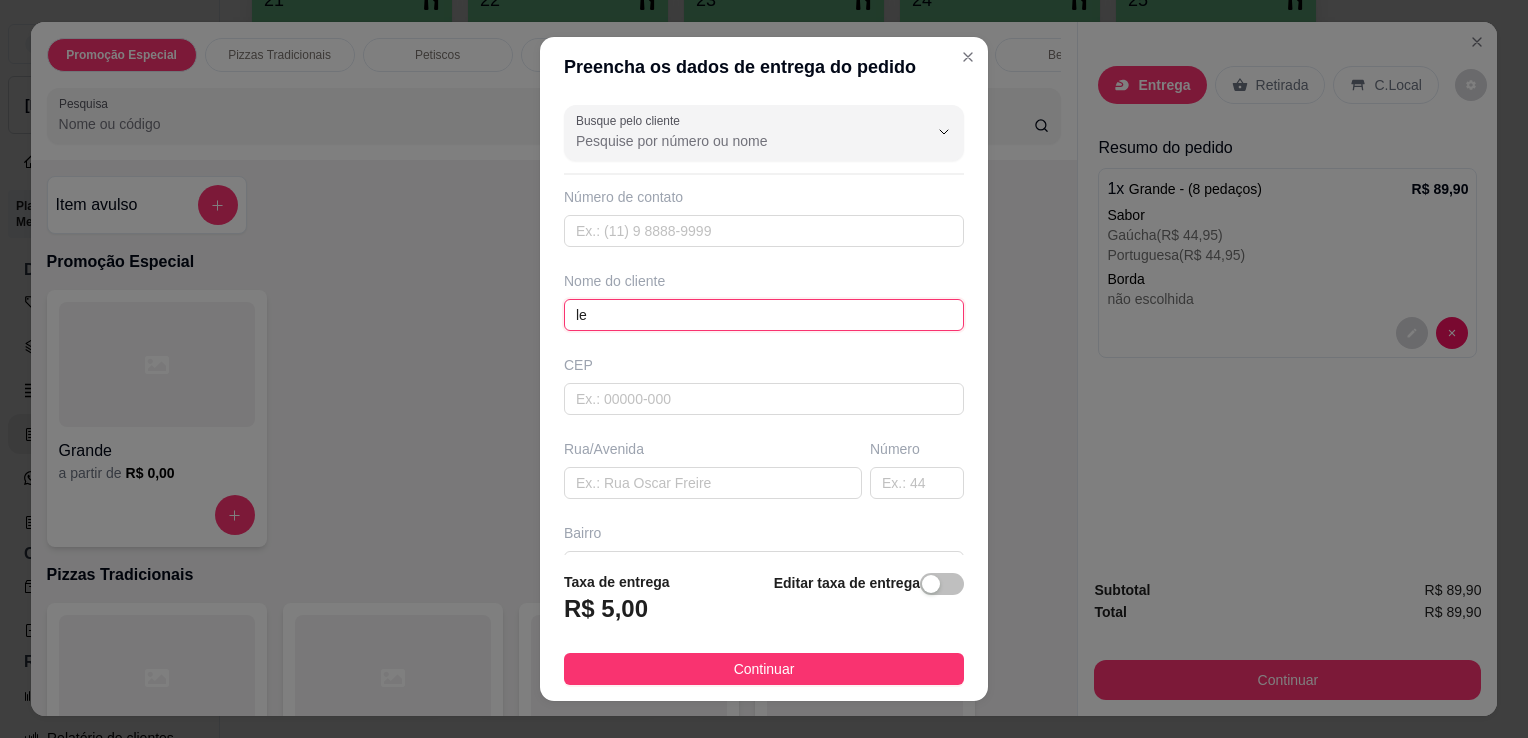 type on "l" 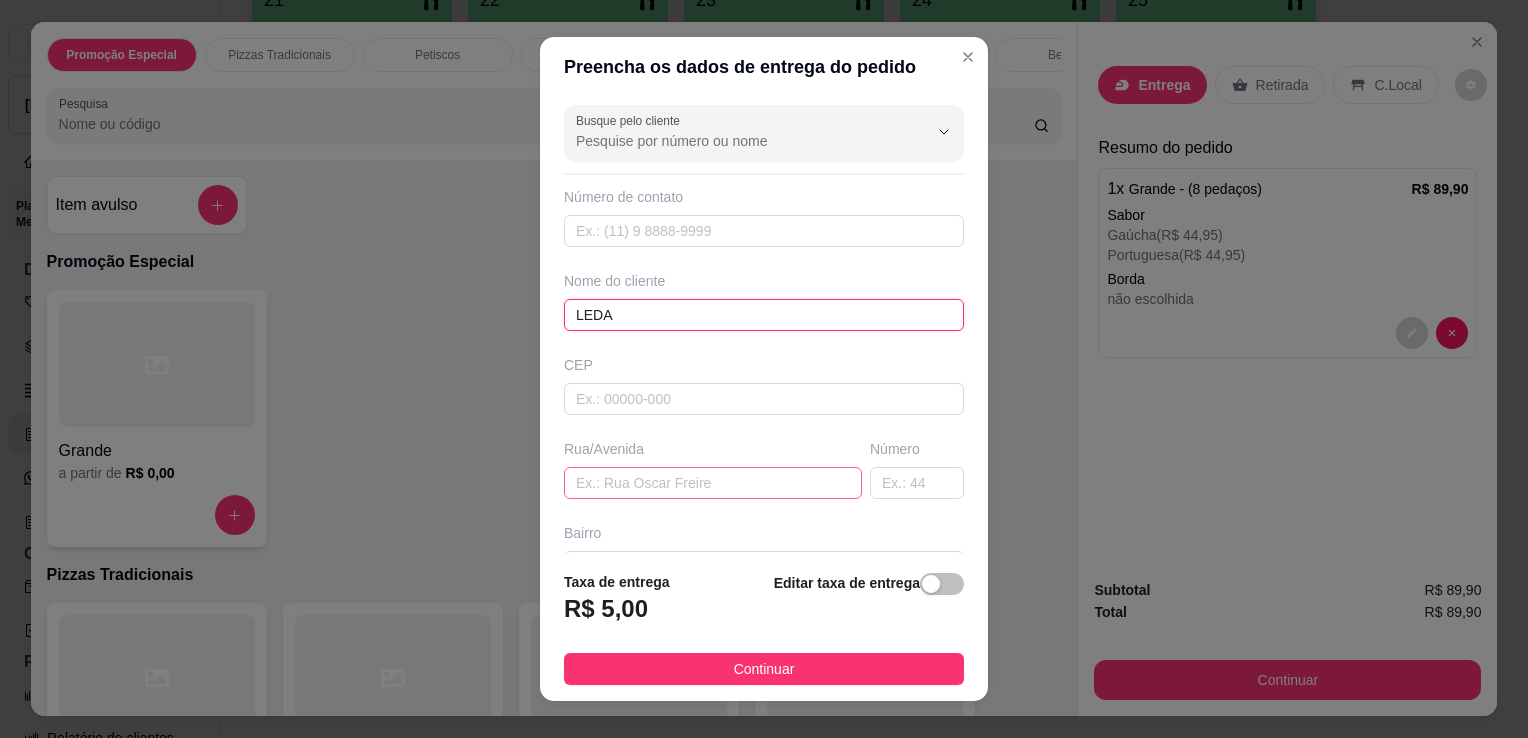 type on "LEDA" 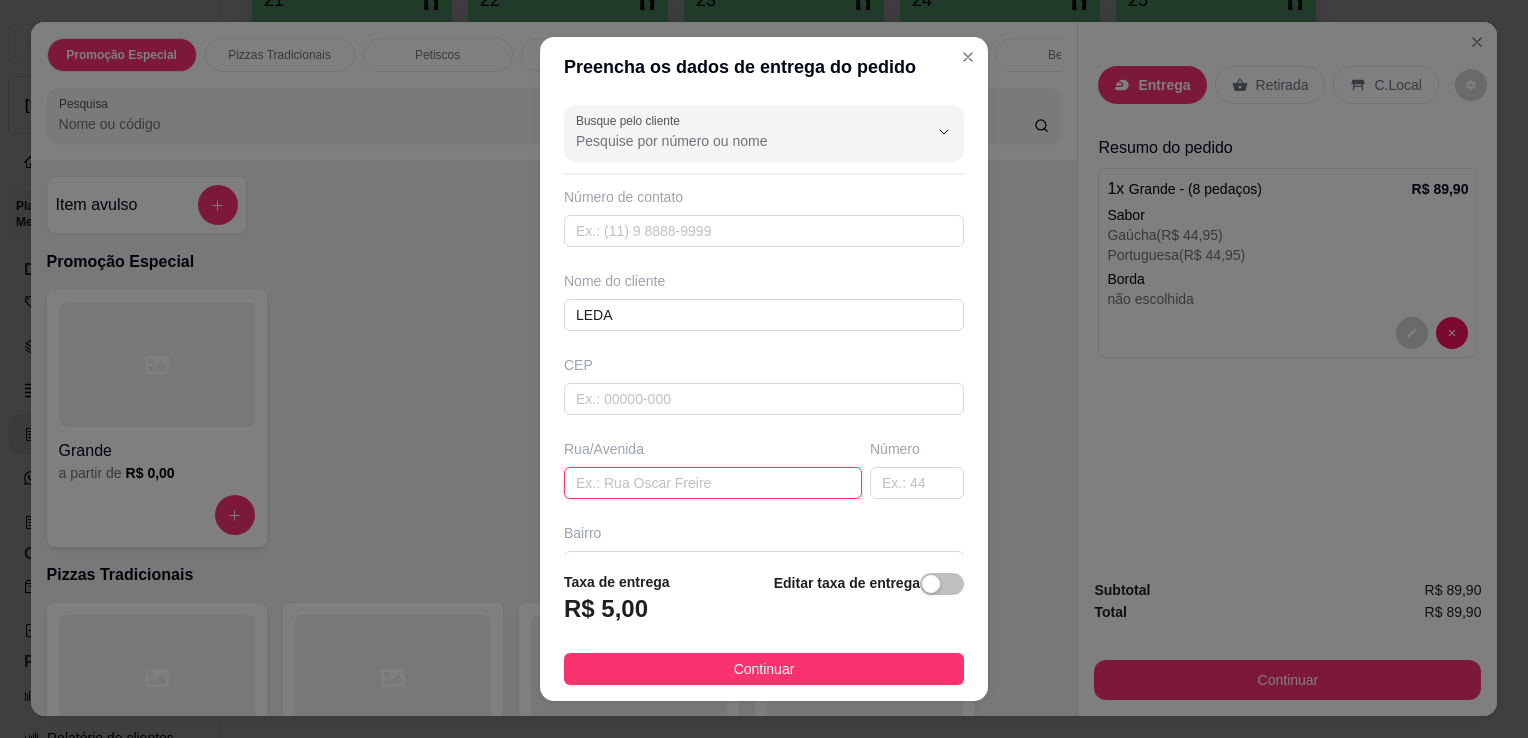click at bounding box center (713, 483) 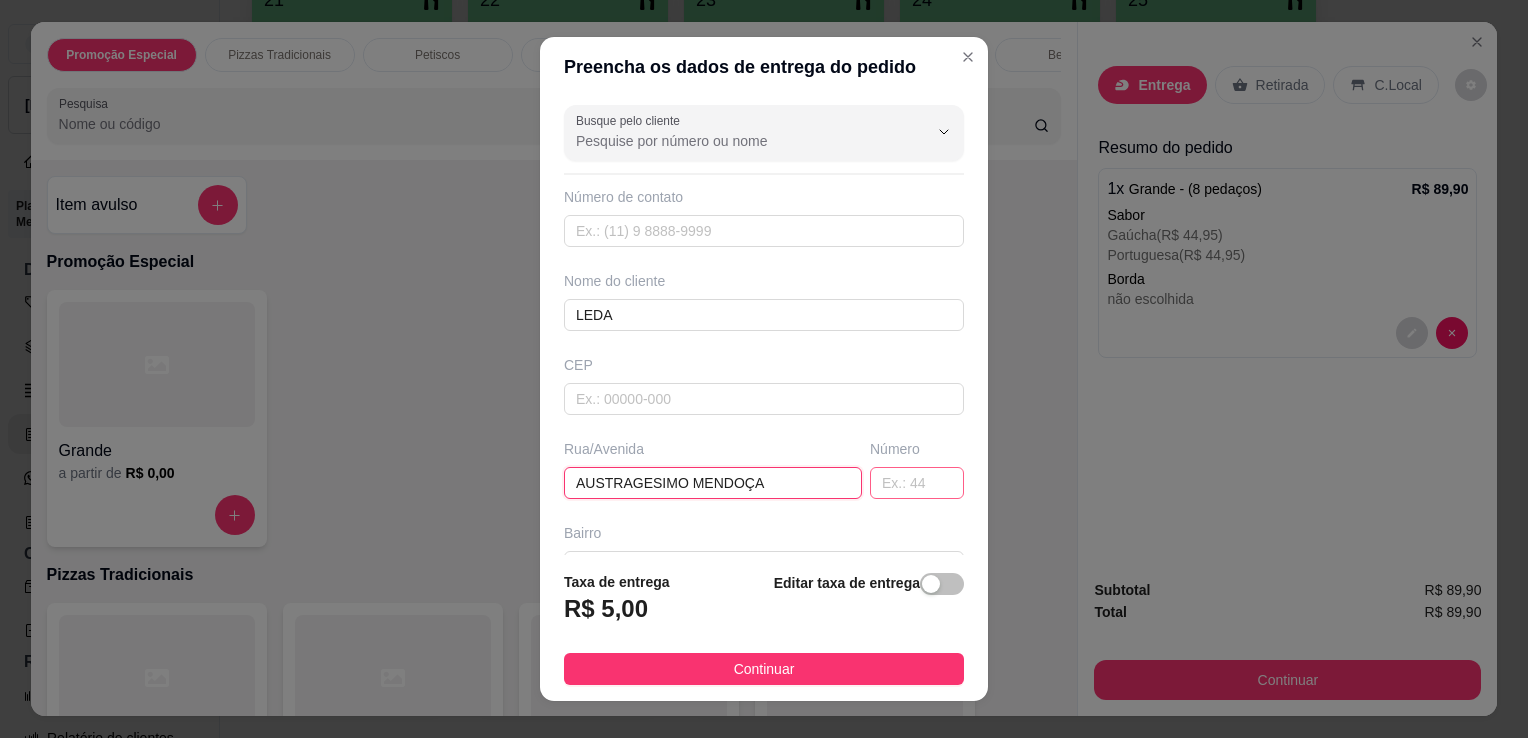 type on "AUSTRAGESIMO MENDOÇA" 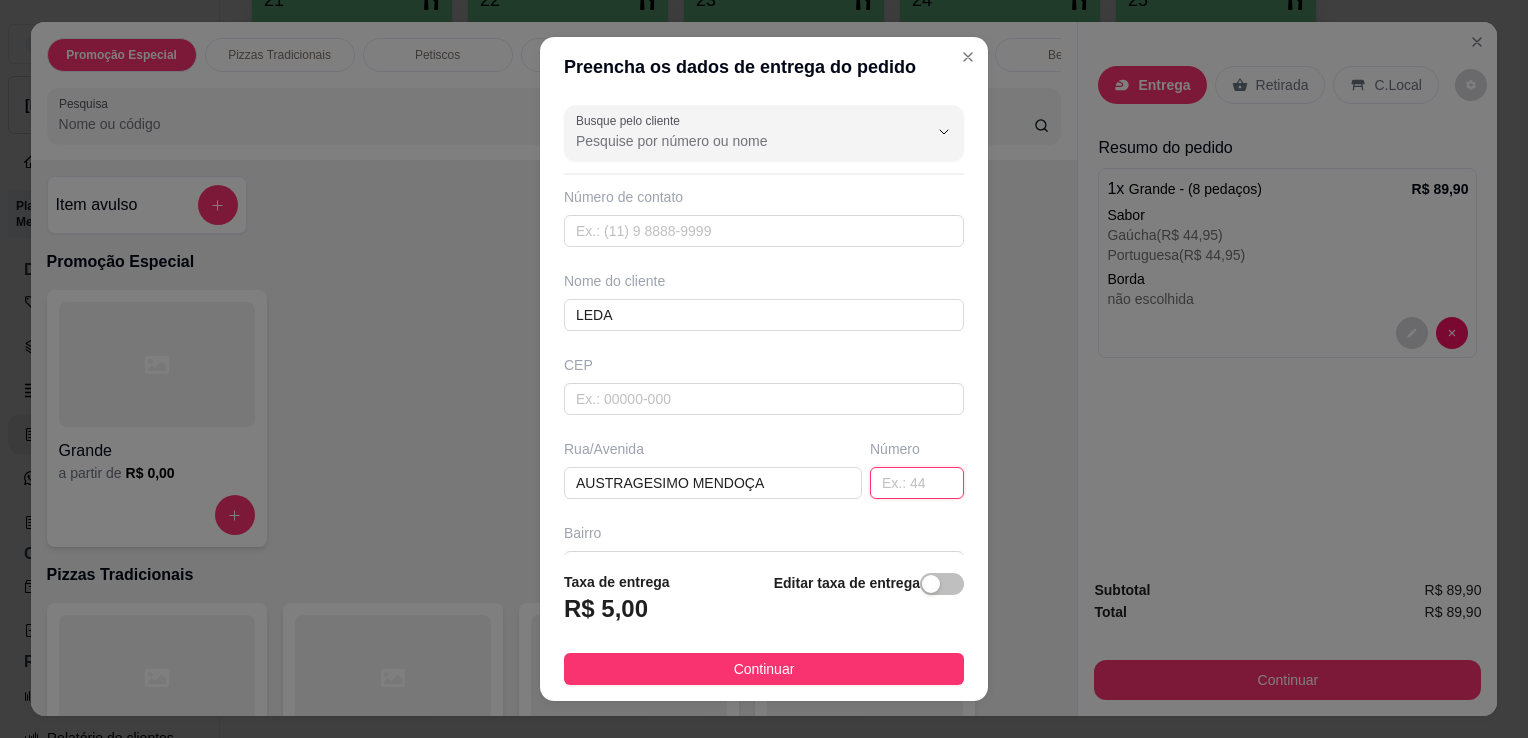 click at bounding box center [917, 483] 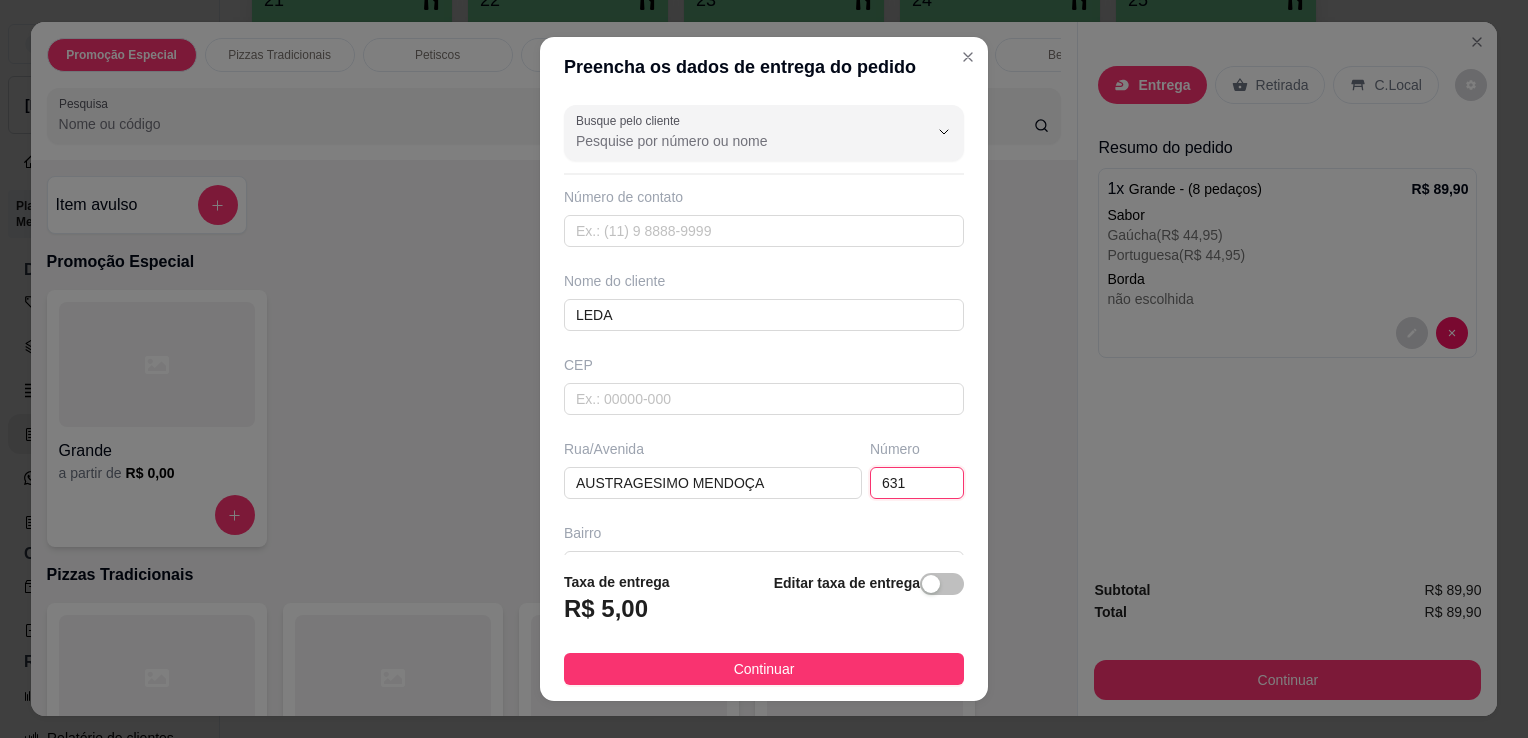 type on "631" 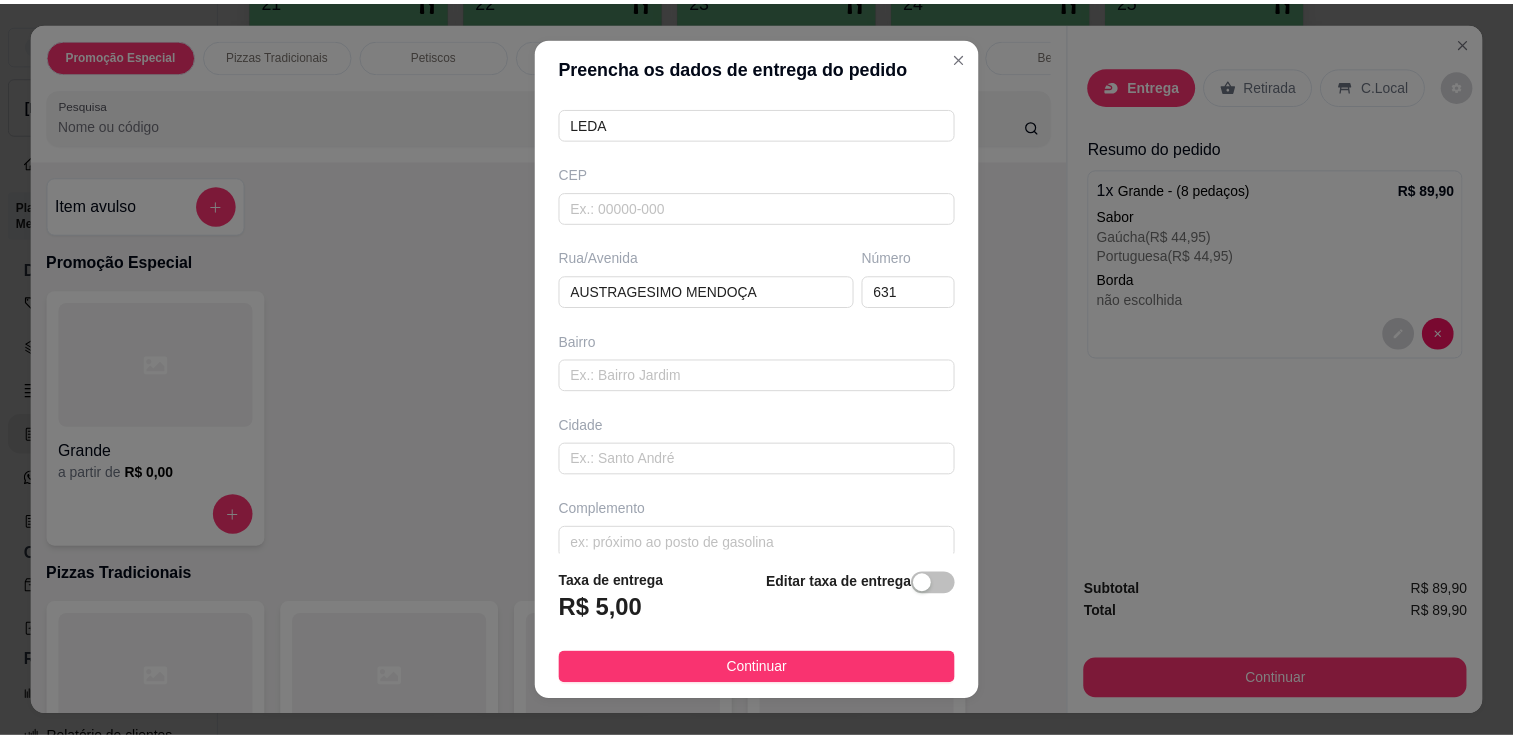 scroll, scrollTop: 190, scrollLeft: 0, axis: vertical 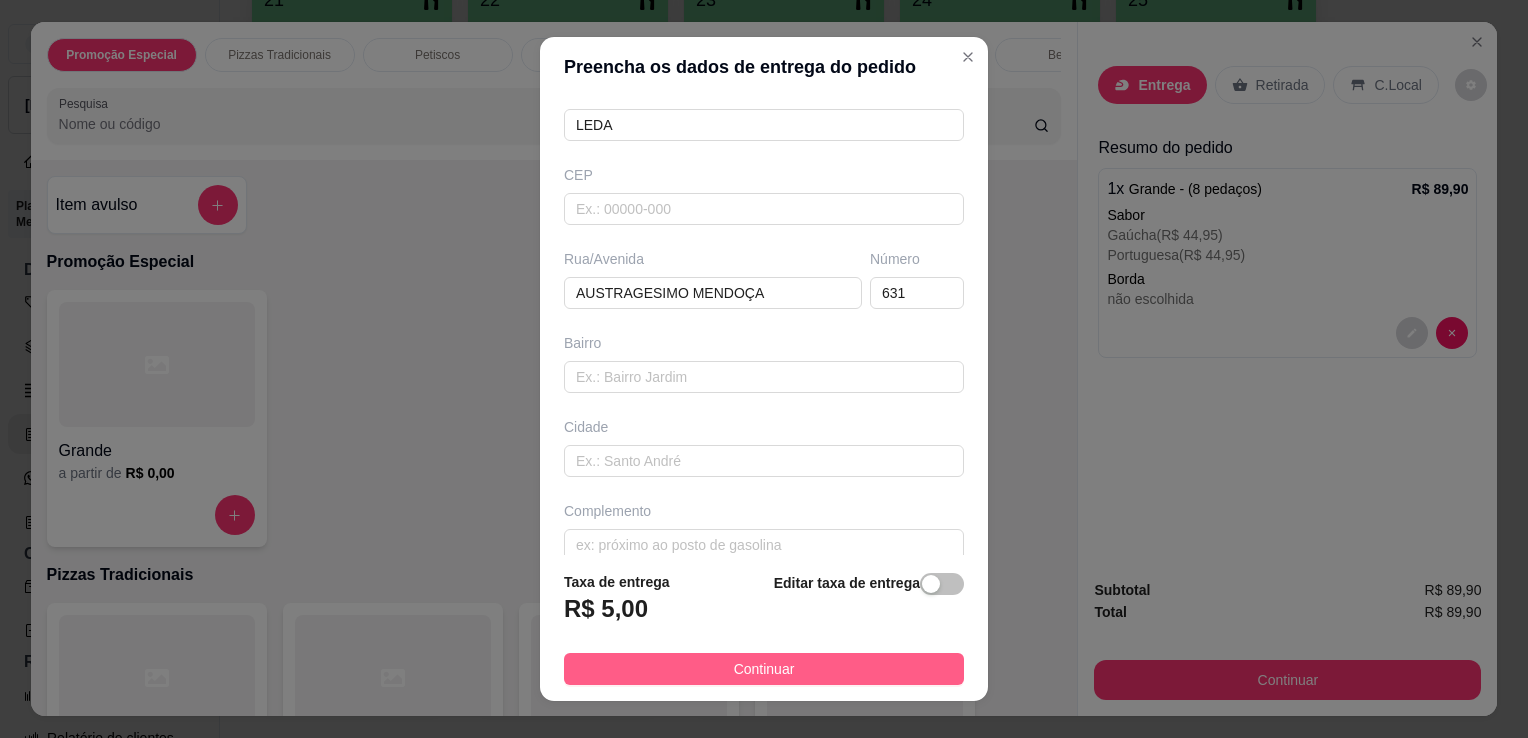 click on "Continuar" at bounding box center [764, 669] 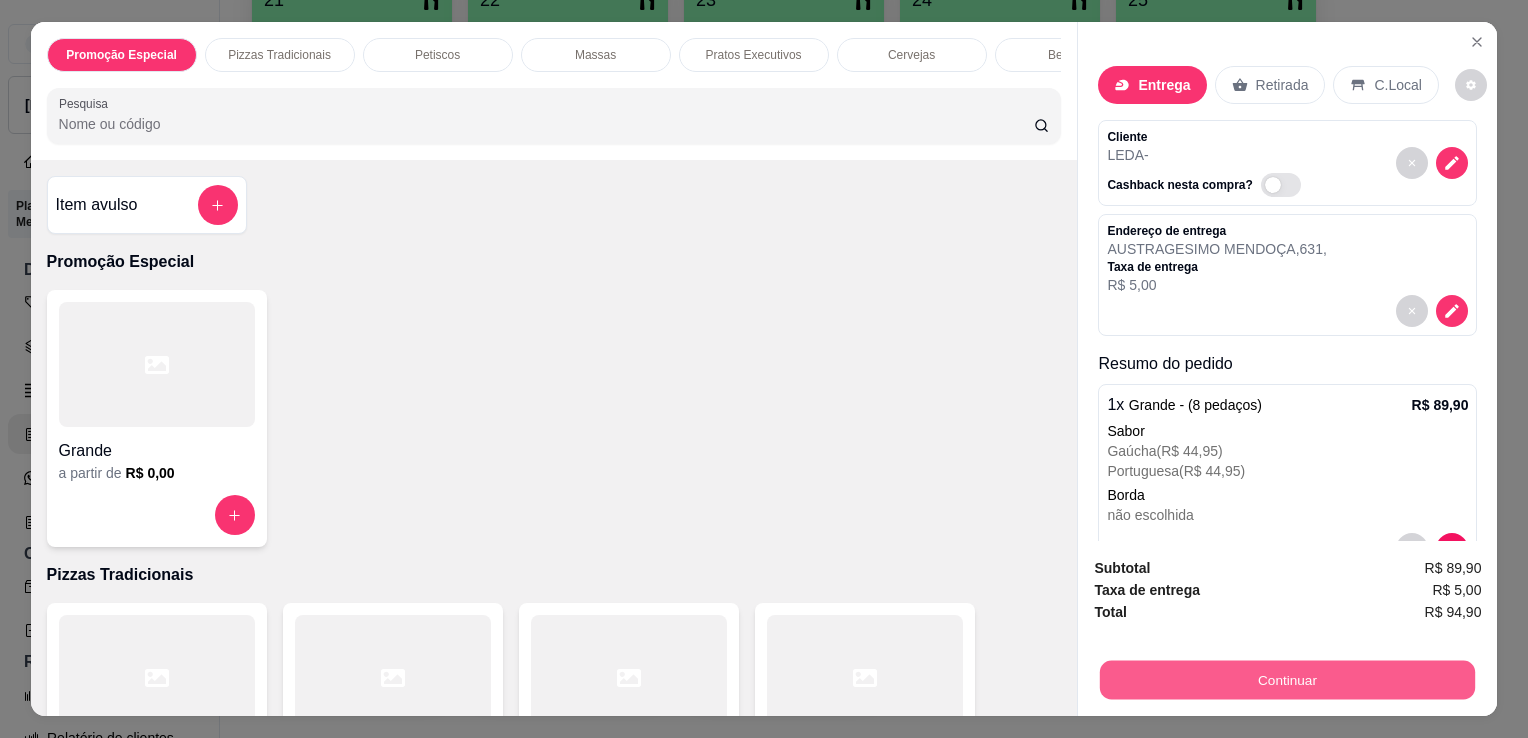 click on "Continuar" at bounding box center (1287, 679) 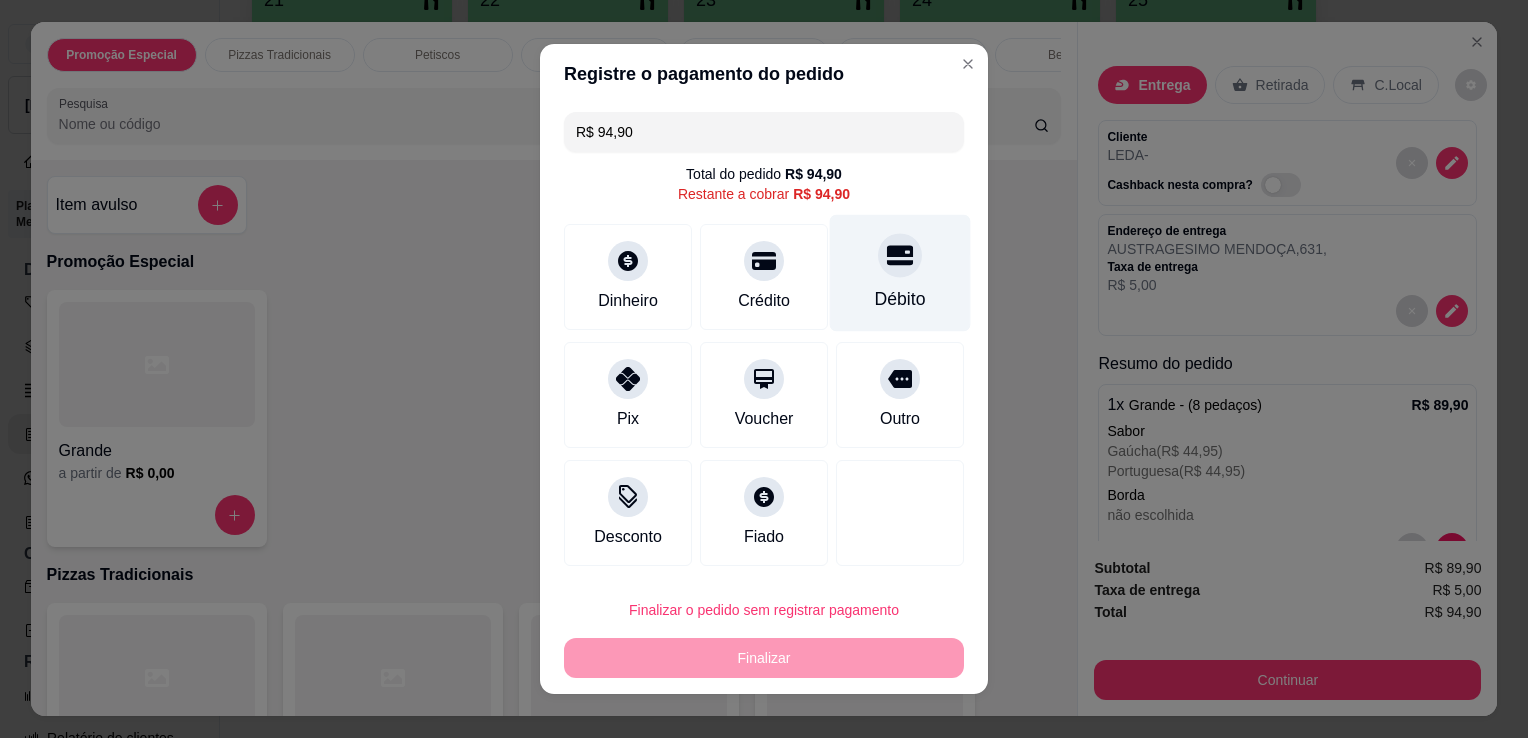 click on "Débito" at bounding box center [900, 273] 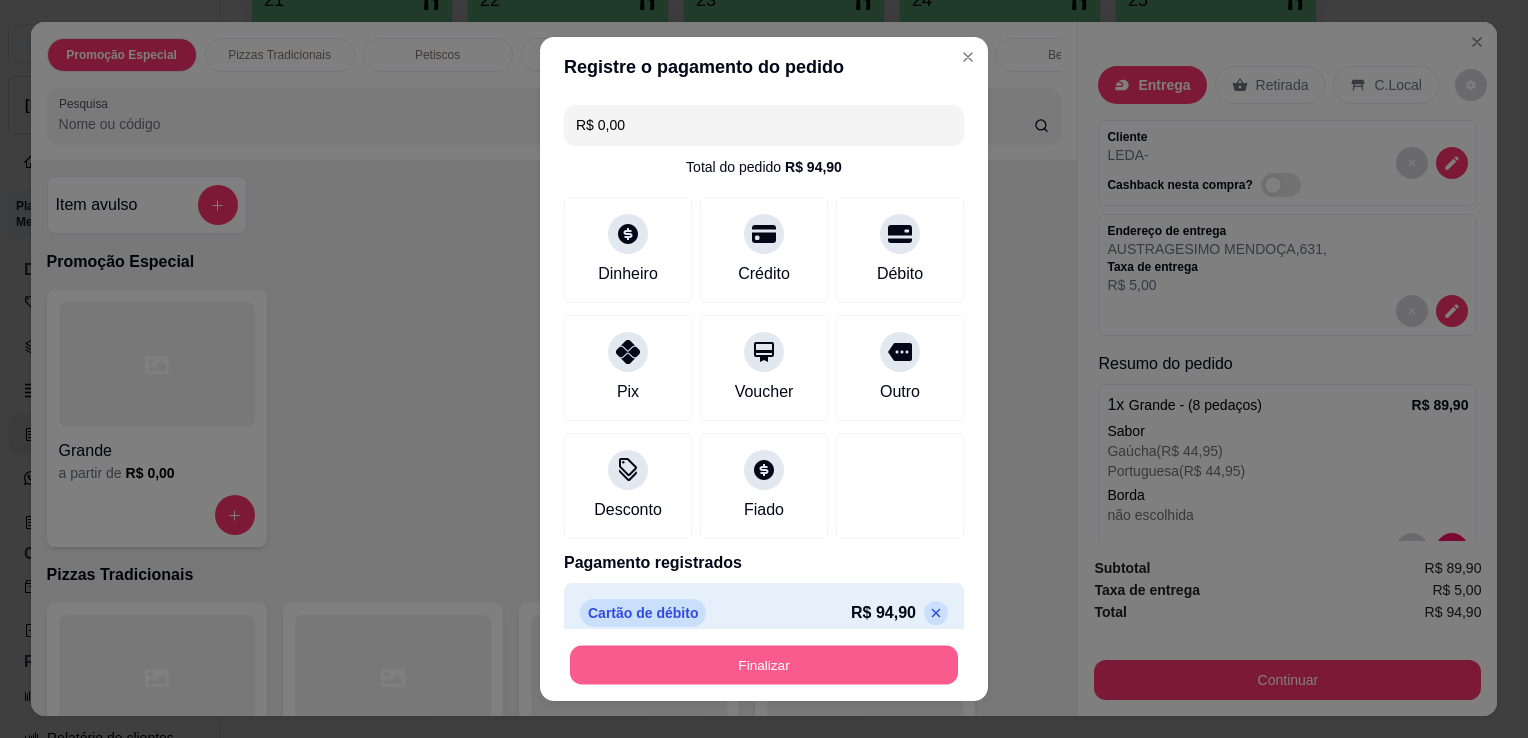 click on "Finalizar" at bounding box center (764, 665) 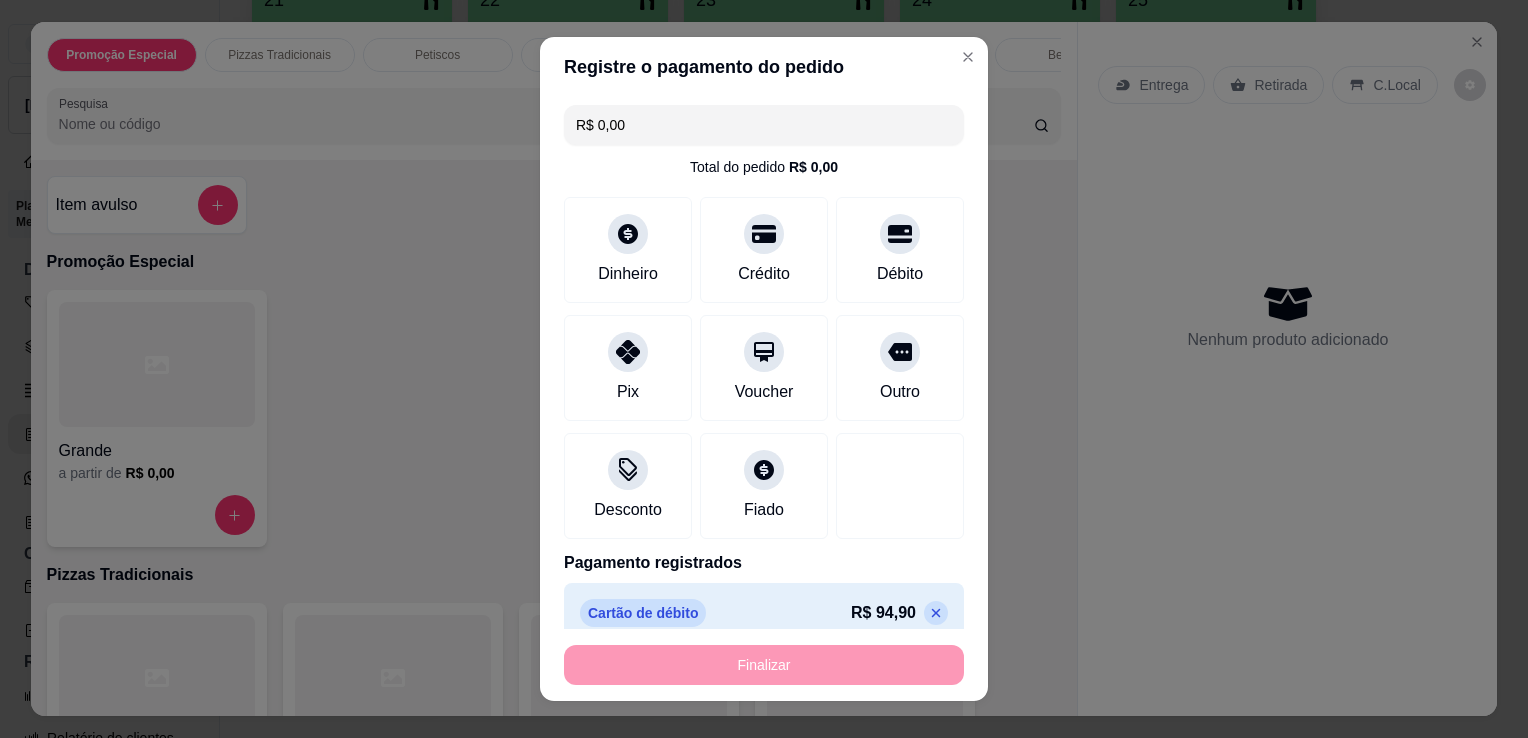 type on "-R$ 94,90" 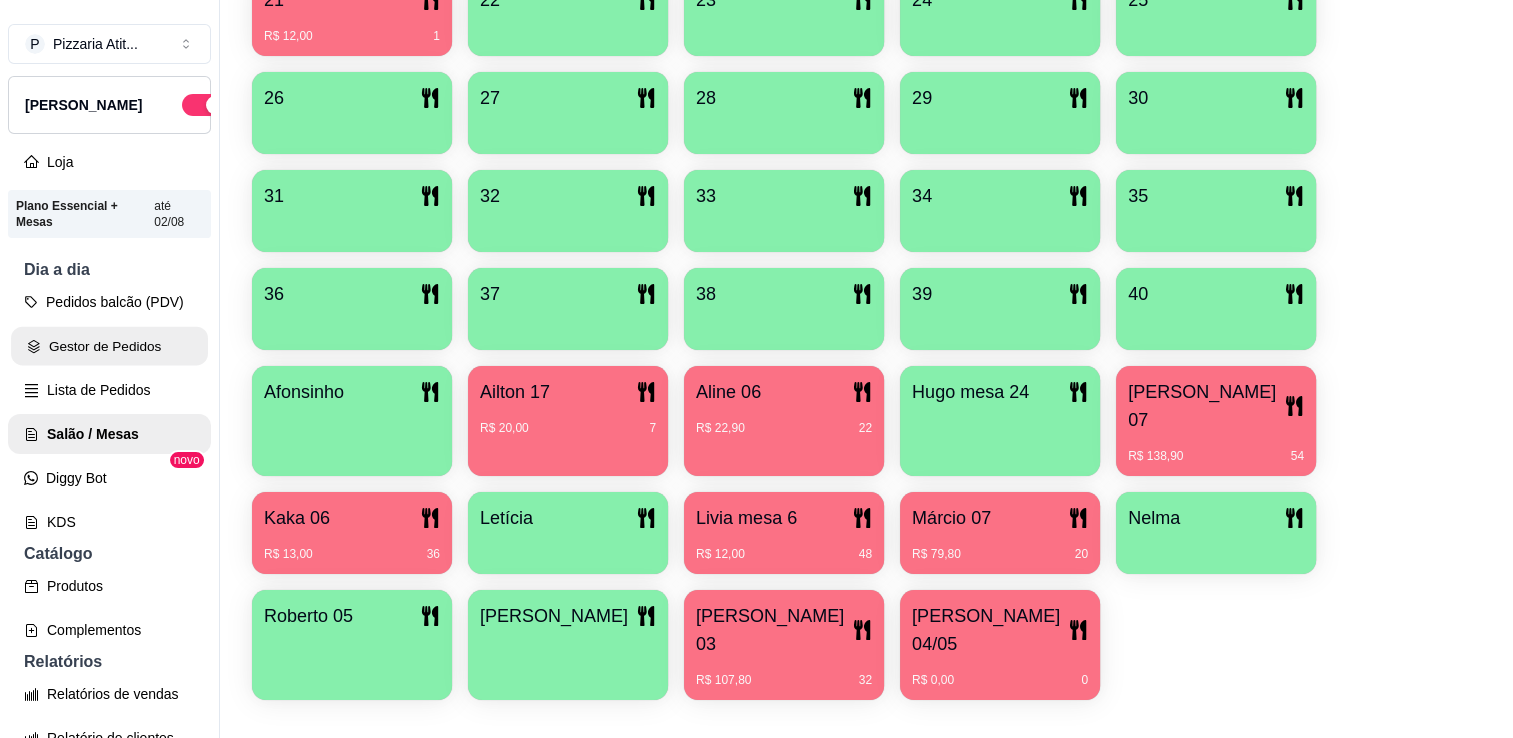 click on "Gestor de Pedidos" at bounding box center [109, 346] 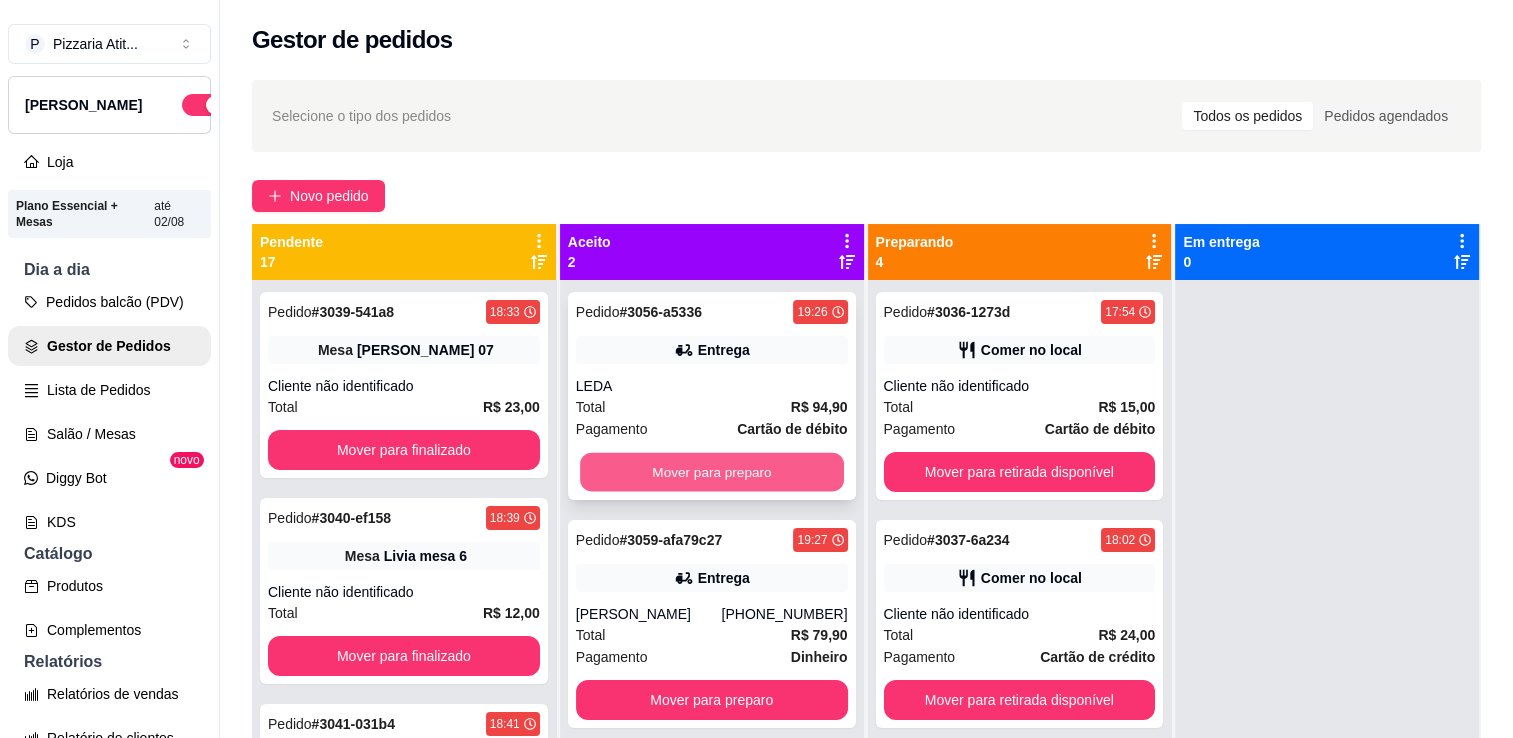 click on "Mover para preparo" at bounding box center [712, 472] 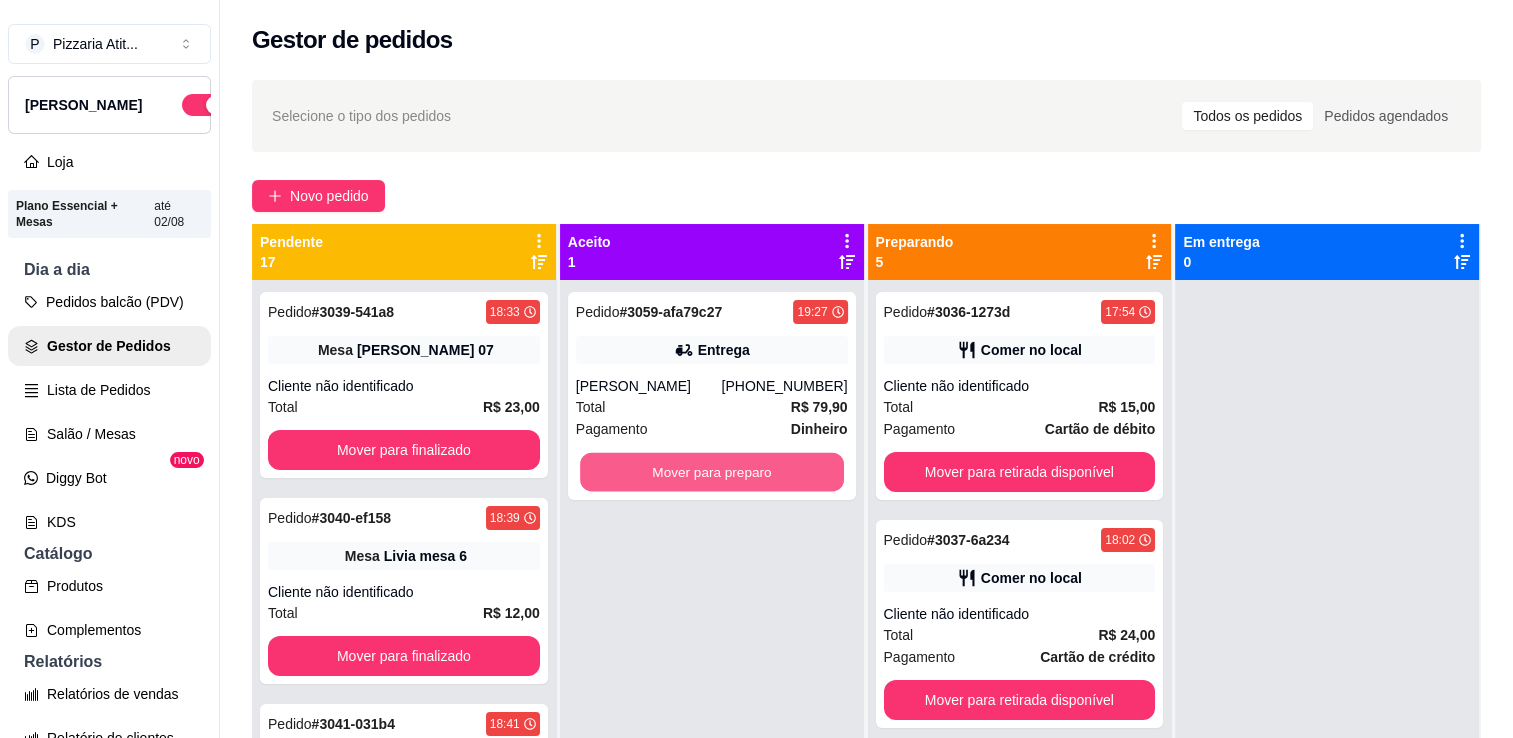 click on "Mover para preparo" at bounding box center [712, 472] 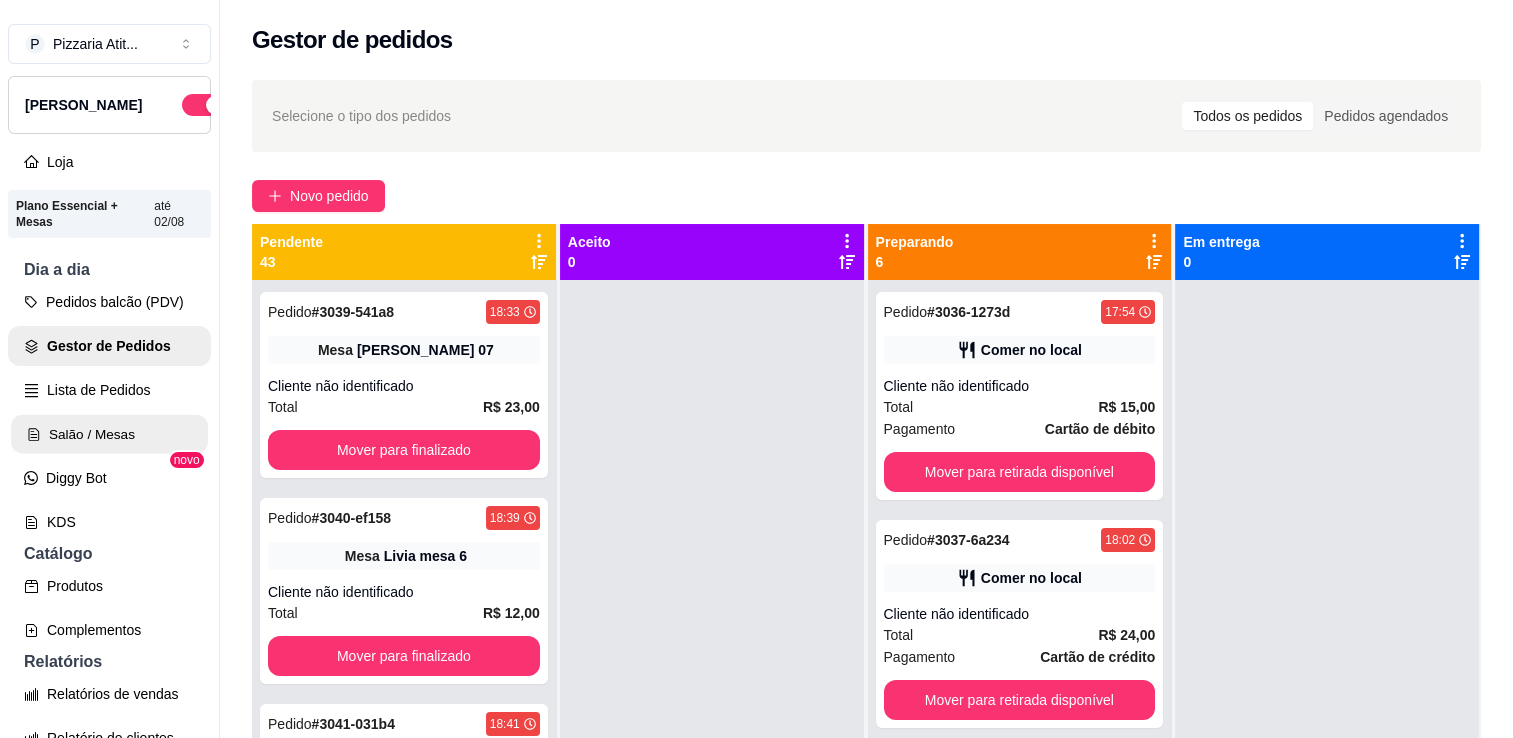 click on "Salão / Mesas" at bounding box center [109, 434] 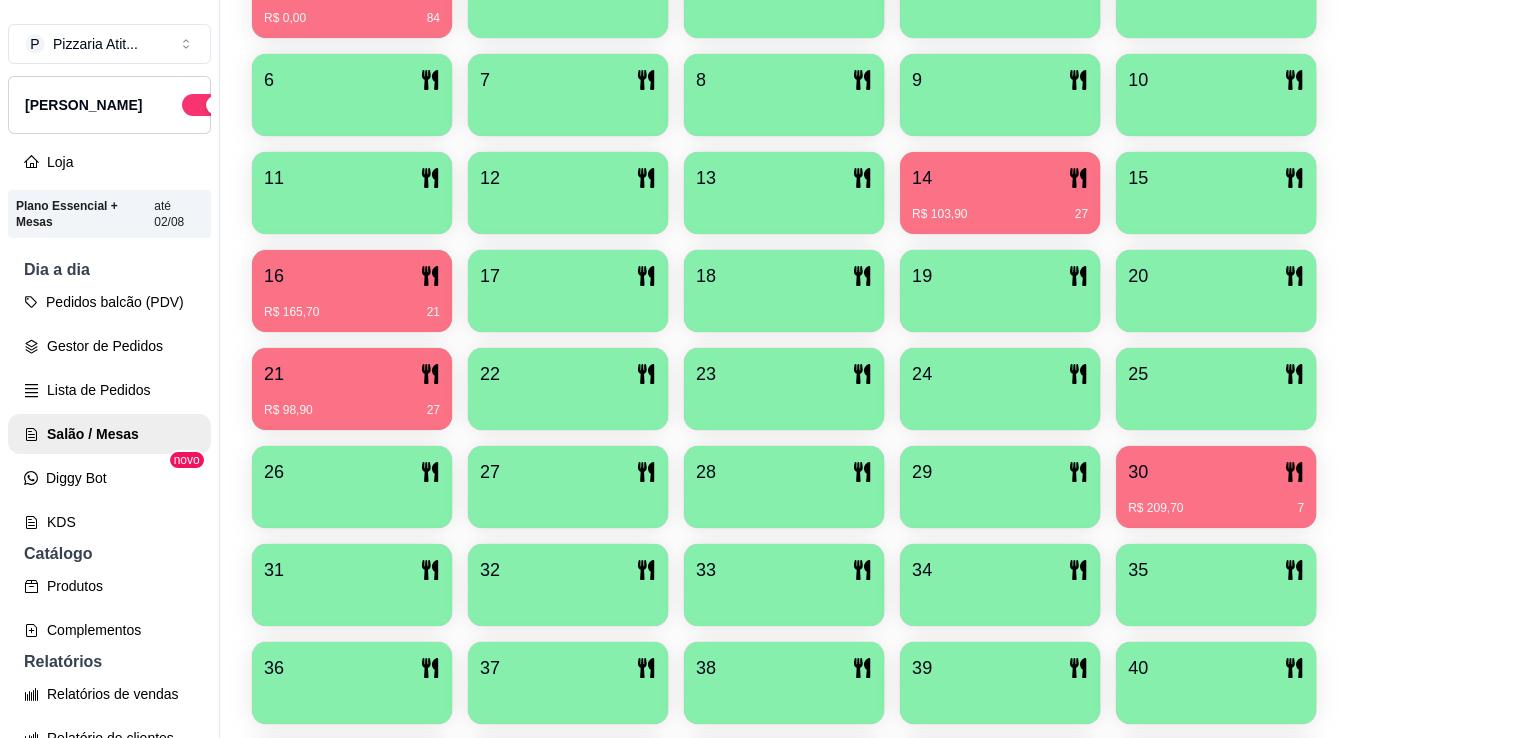 scroll, scrollTop: 500, scrollLeft: 0, axis: vertical 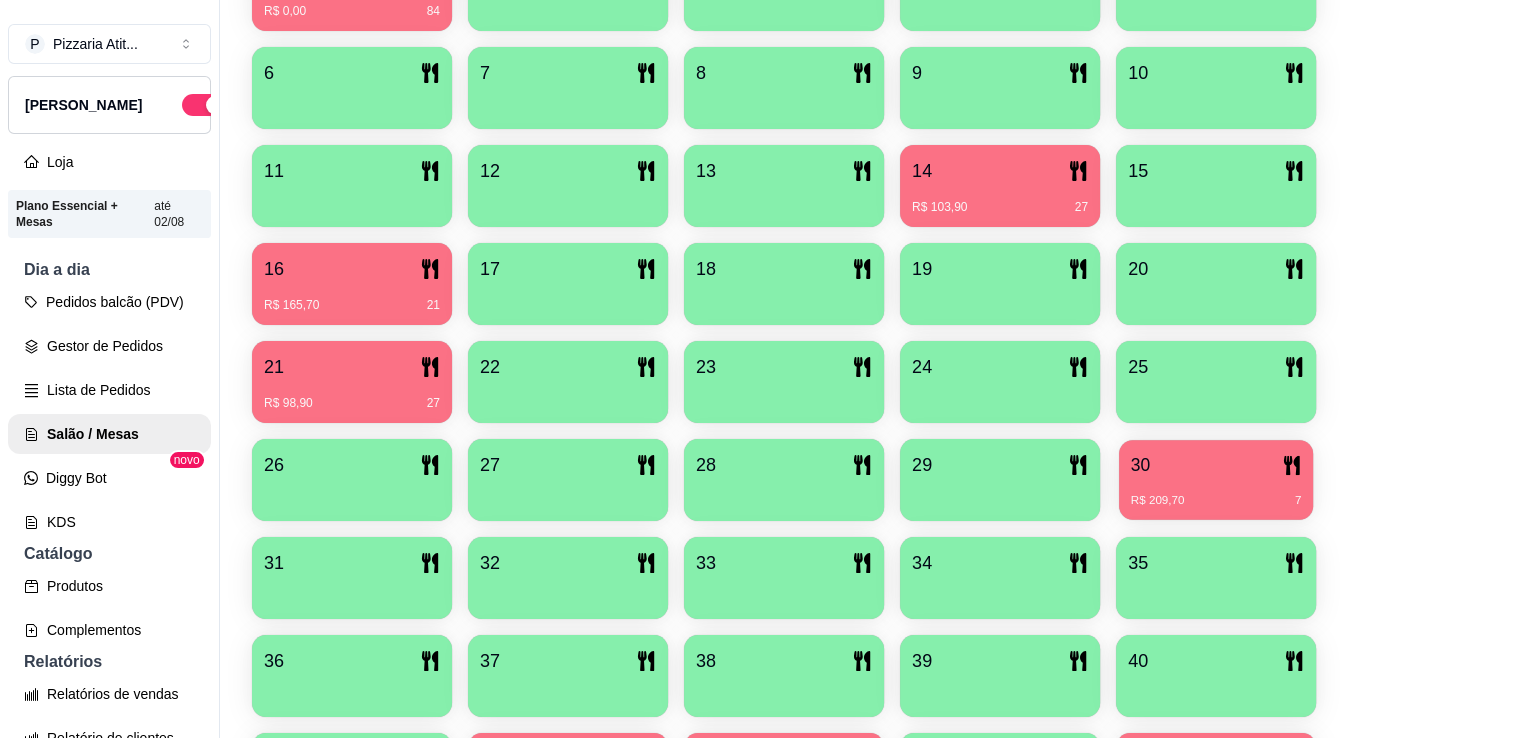 click on "30" at bounding box center (1216, 465) 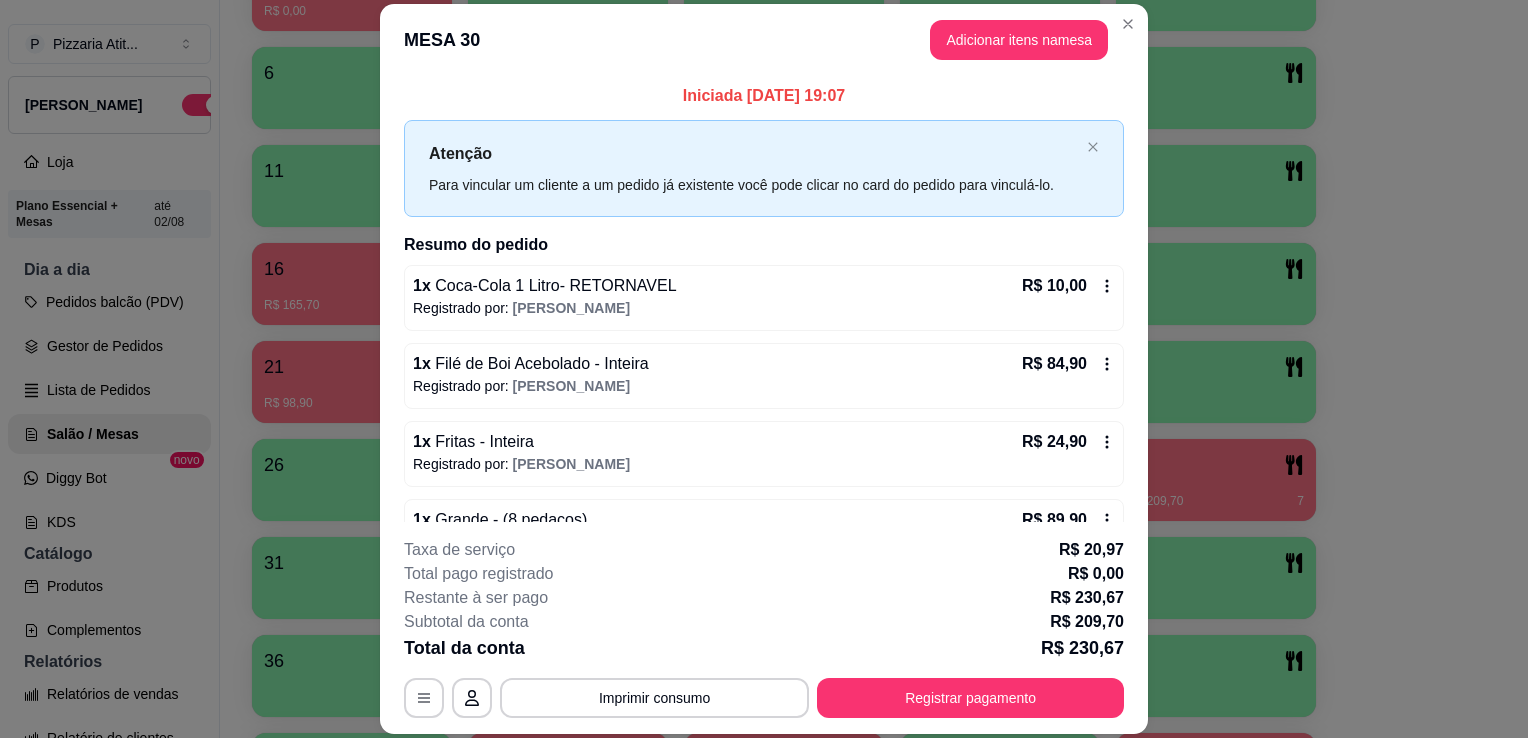 click on "Registrado por:   [PERSON_NAME]" at bounding box center (764, 386) 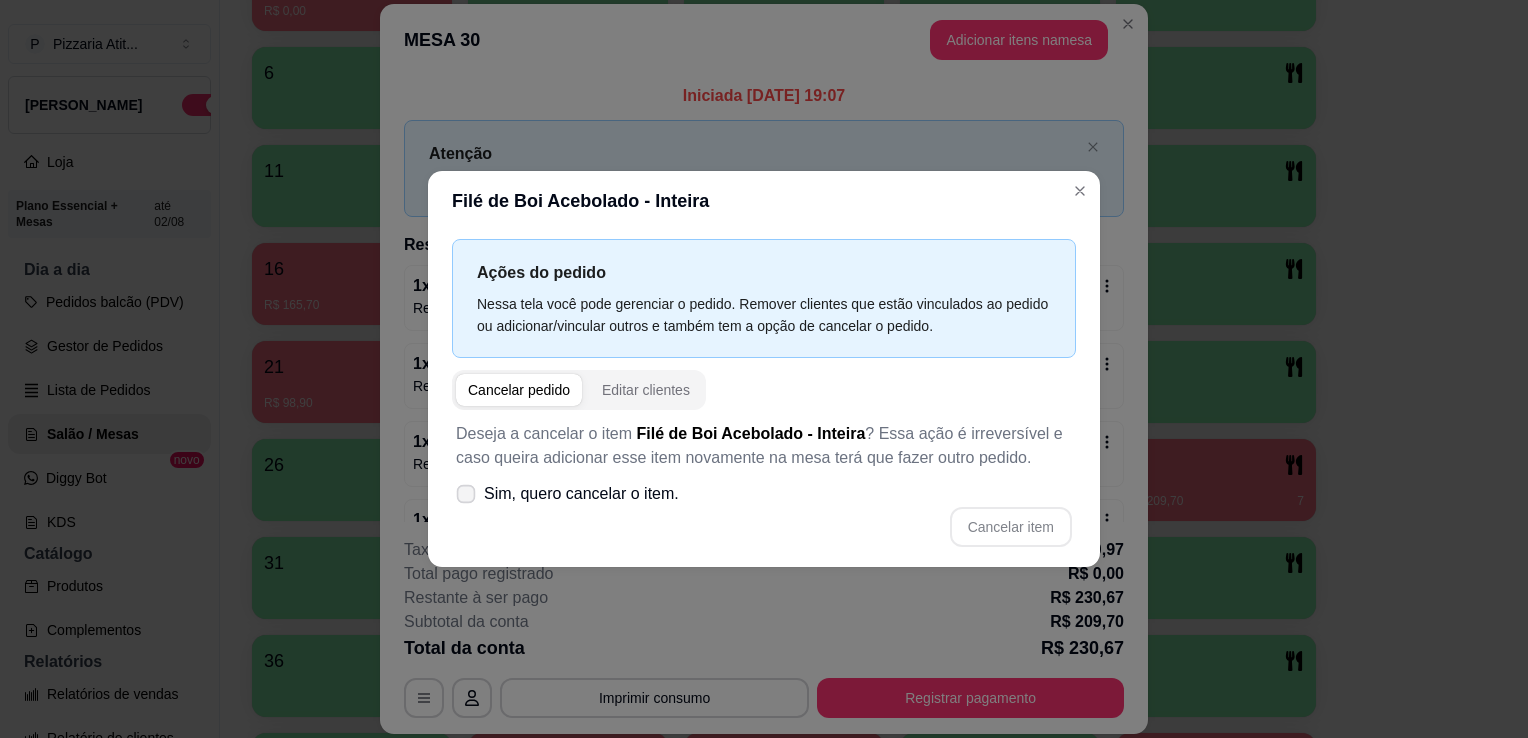 click on "Sim, quero cancelar o item." at bounding box center [581, 494] 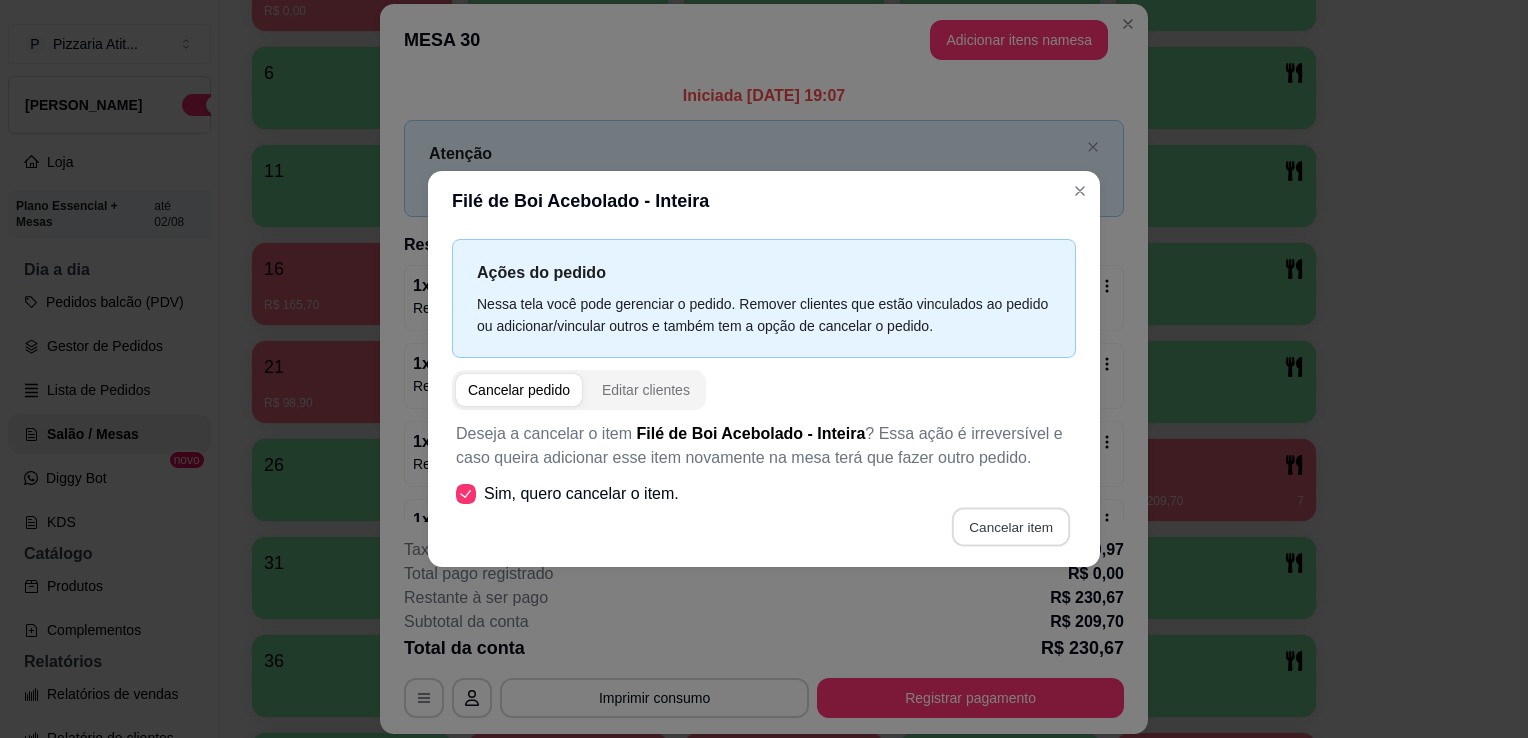 click on "Cancelar item" at bounding box center (1010, 527) 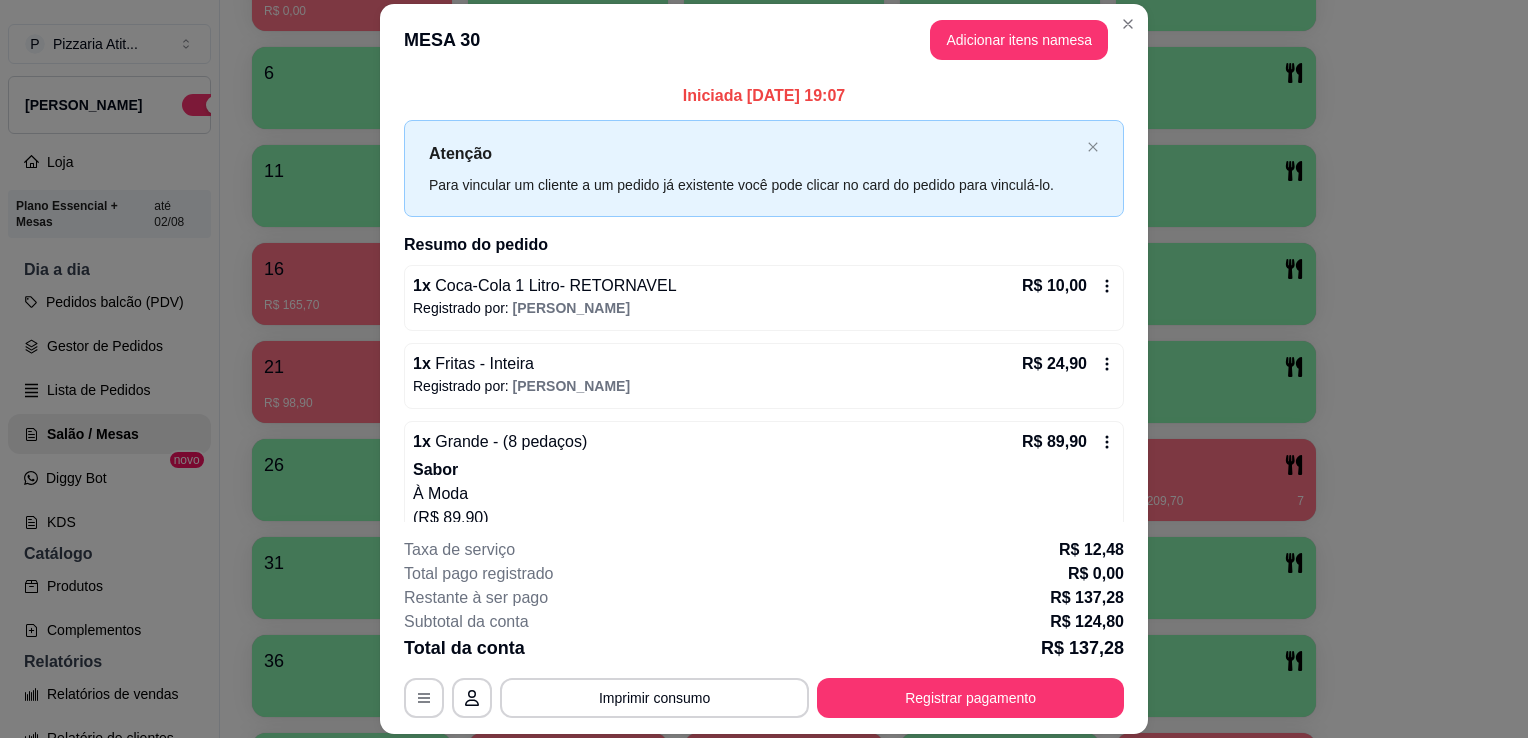 click on "Registrado por:   [PERSON_NAME]" at bounding box center (764, 386) 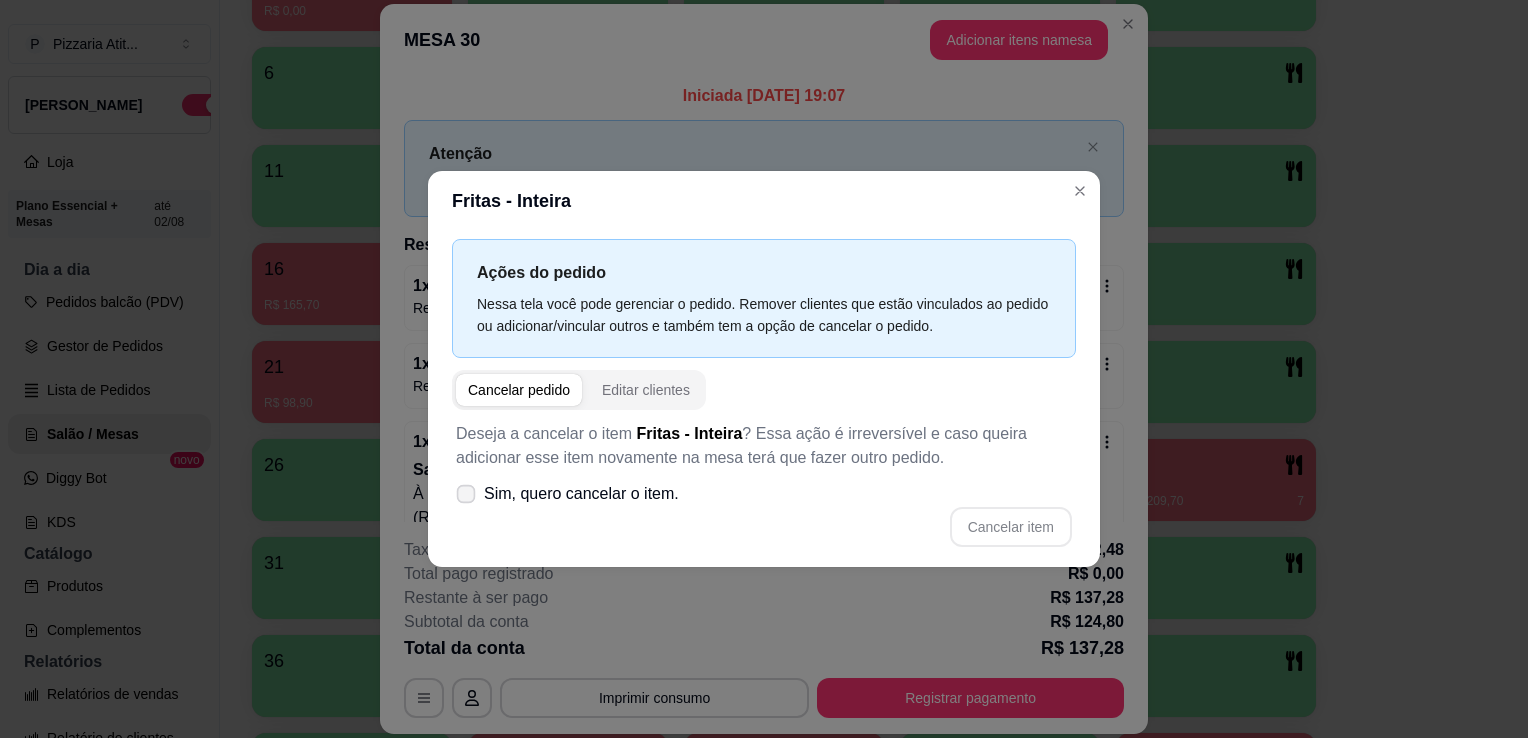 click 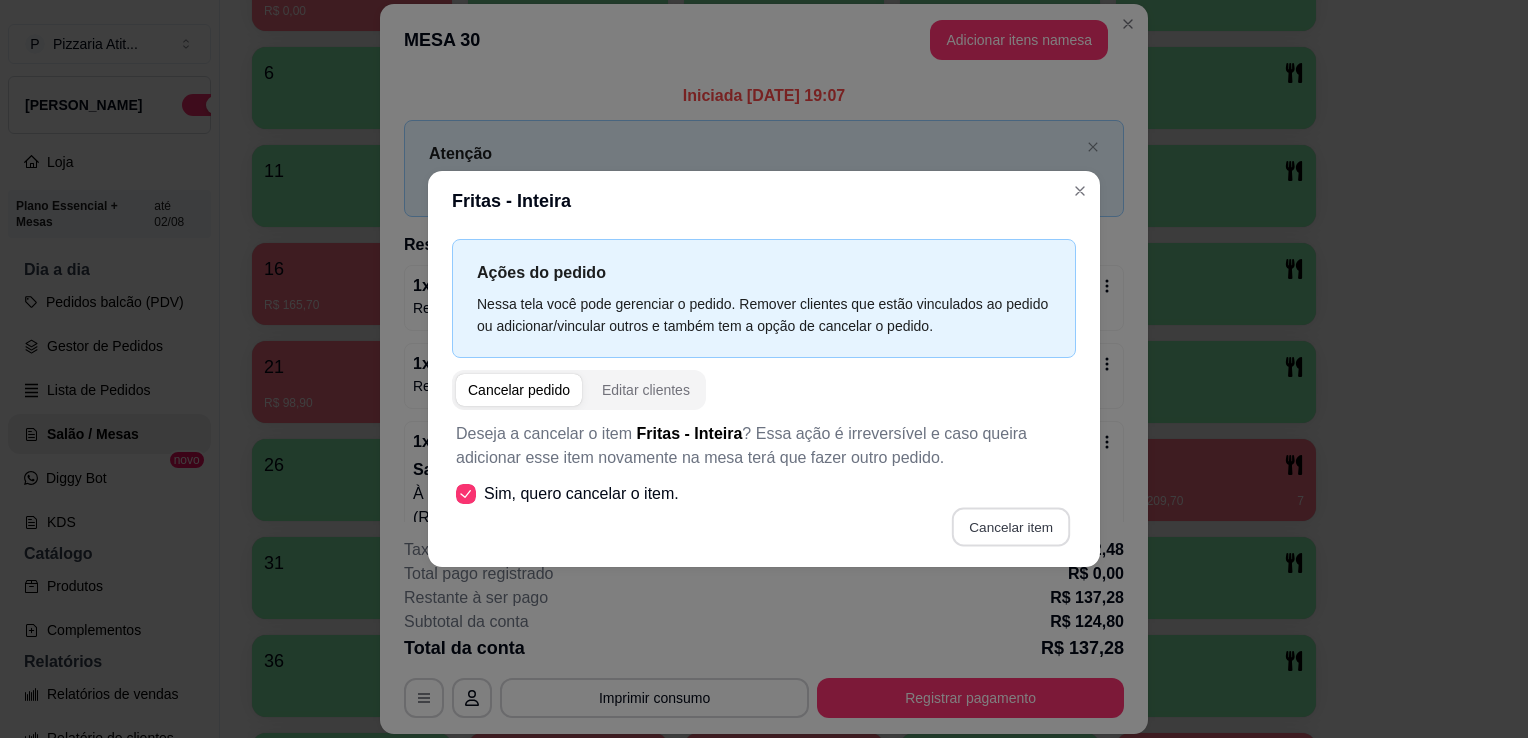 click on "Cancelar item" at bounding box center (1010, 527) 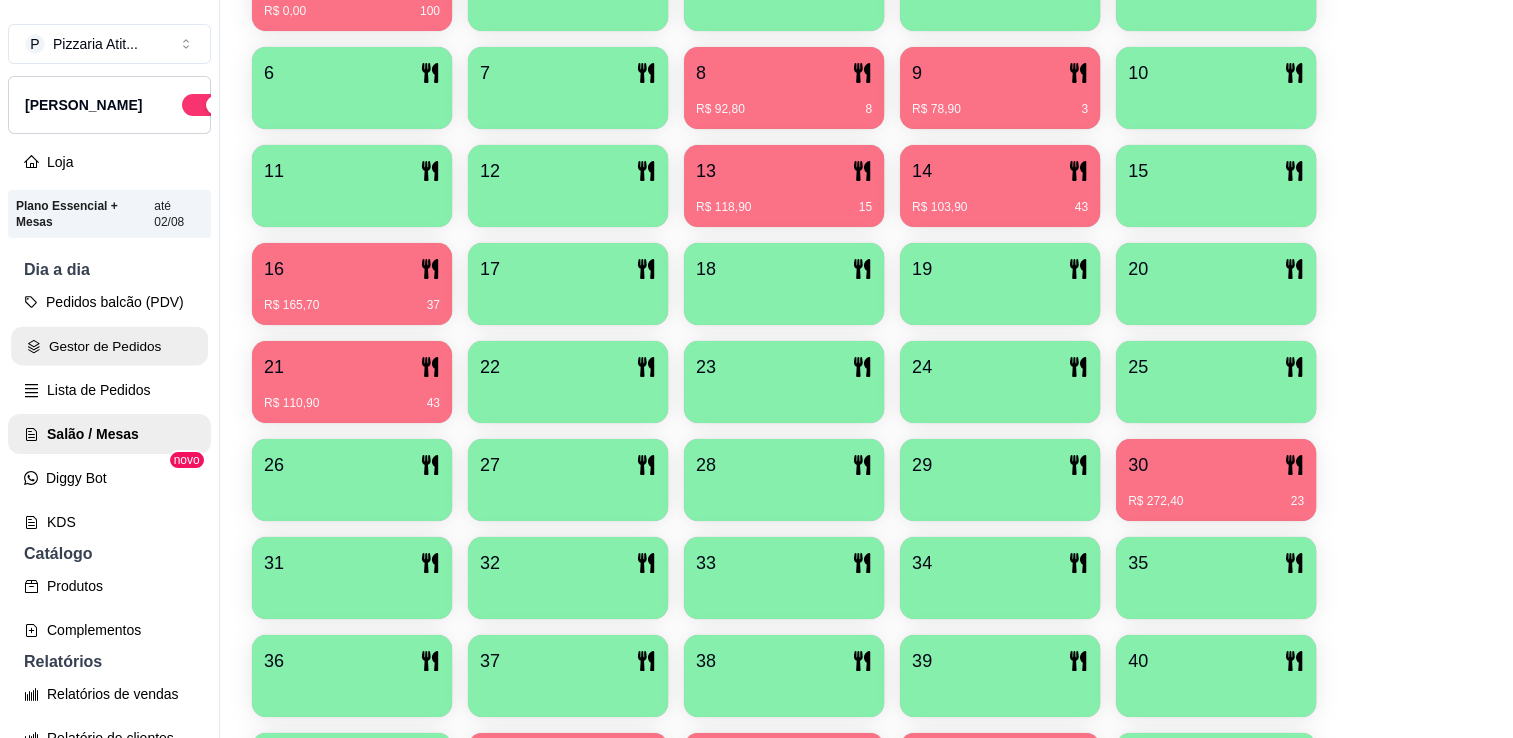 click on "Gestor de Pedidos" at bounding box center [109, 346] 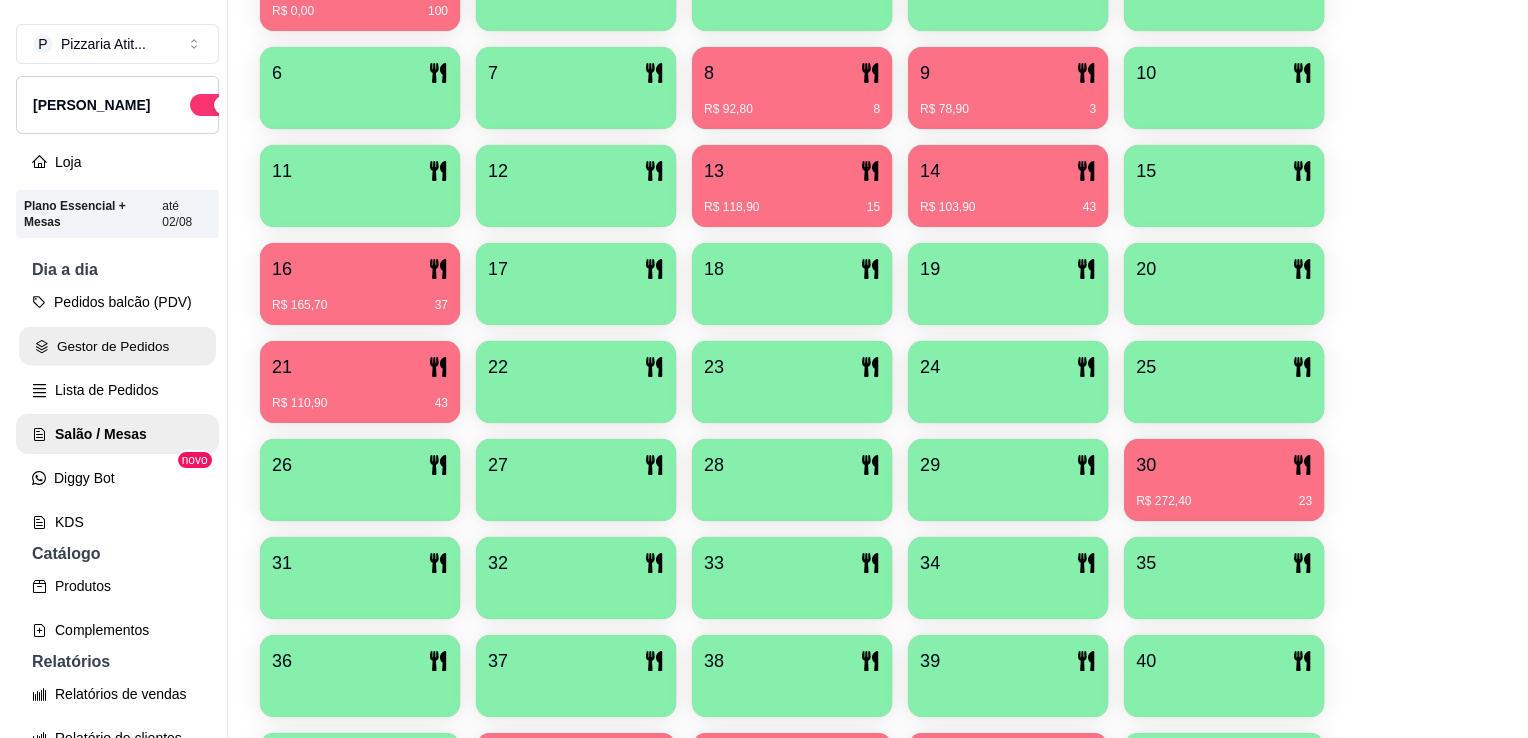 scroll, scrollTop: 0, scrollLeft: 0, axis: both 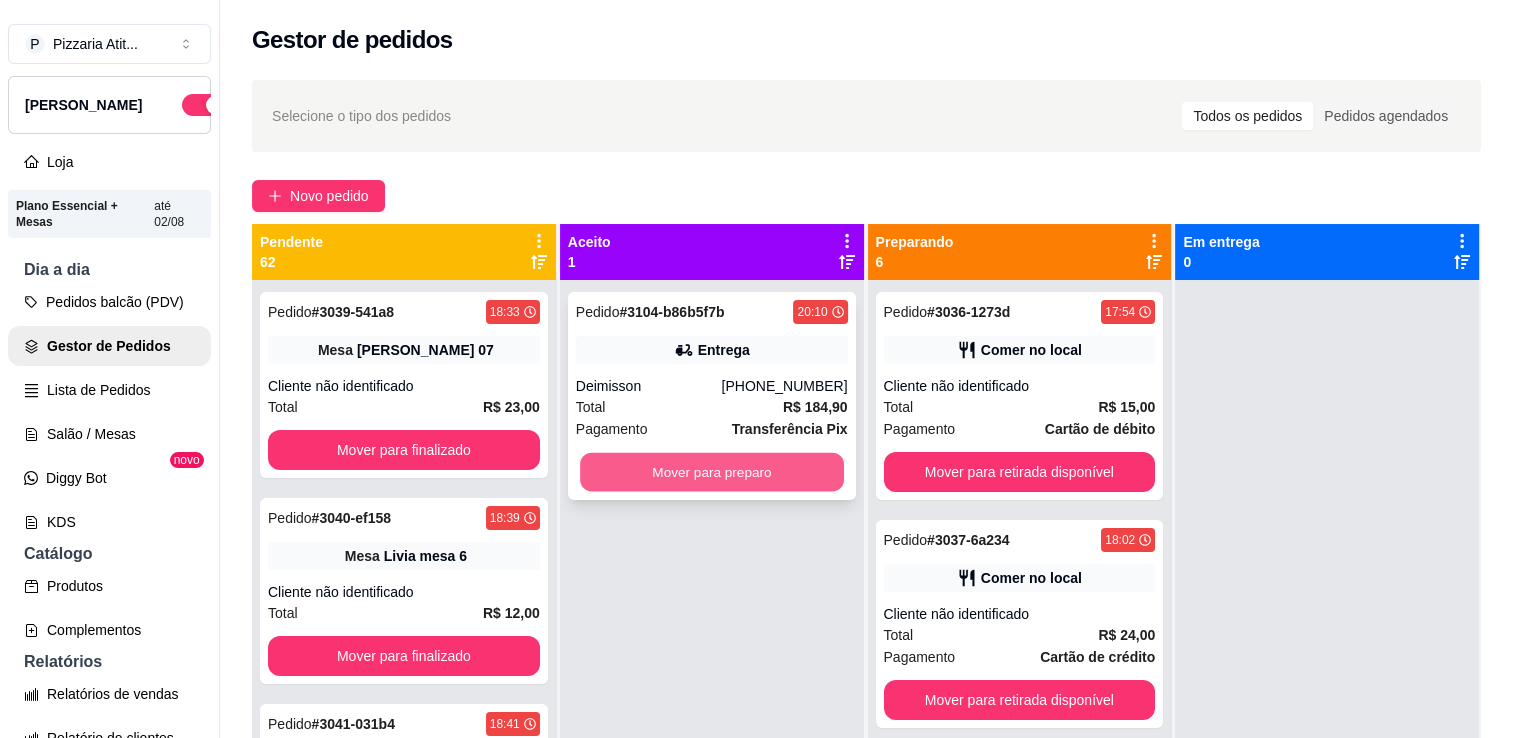click on "Mover para preparo" at bounding box center (712, 472) 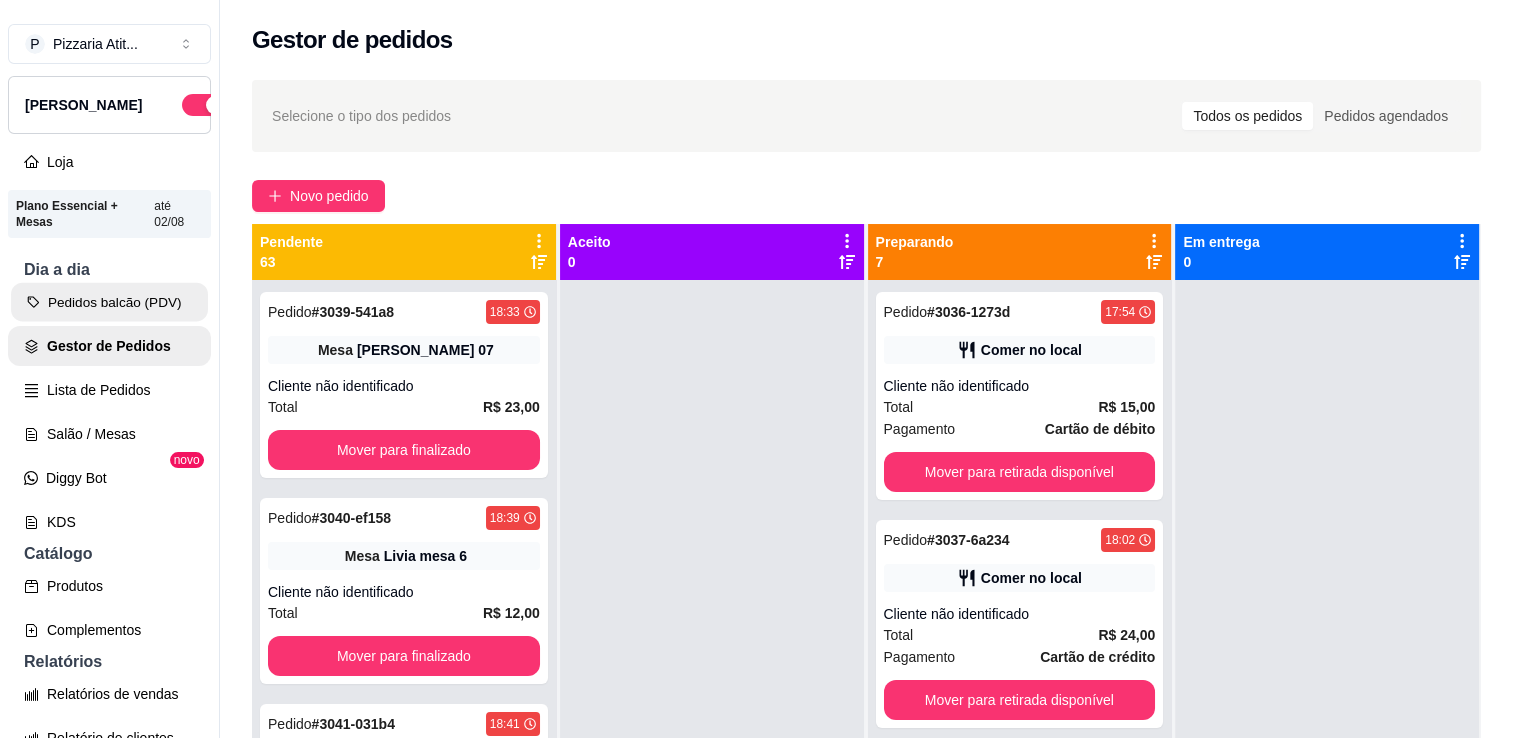 click on "Pedidos balcão (PDV)" at bounding box center [109, 302] 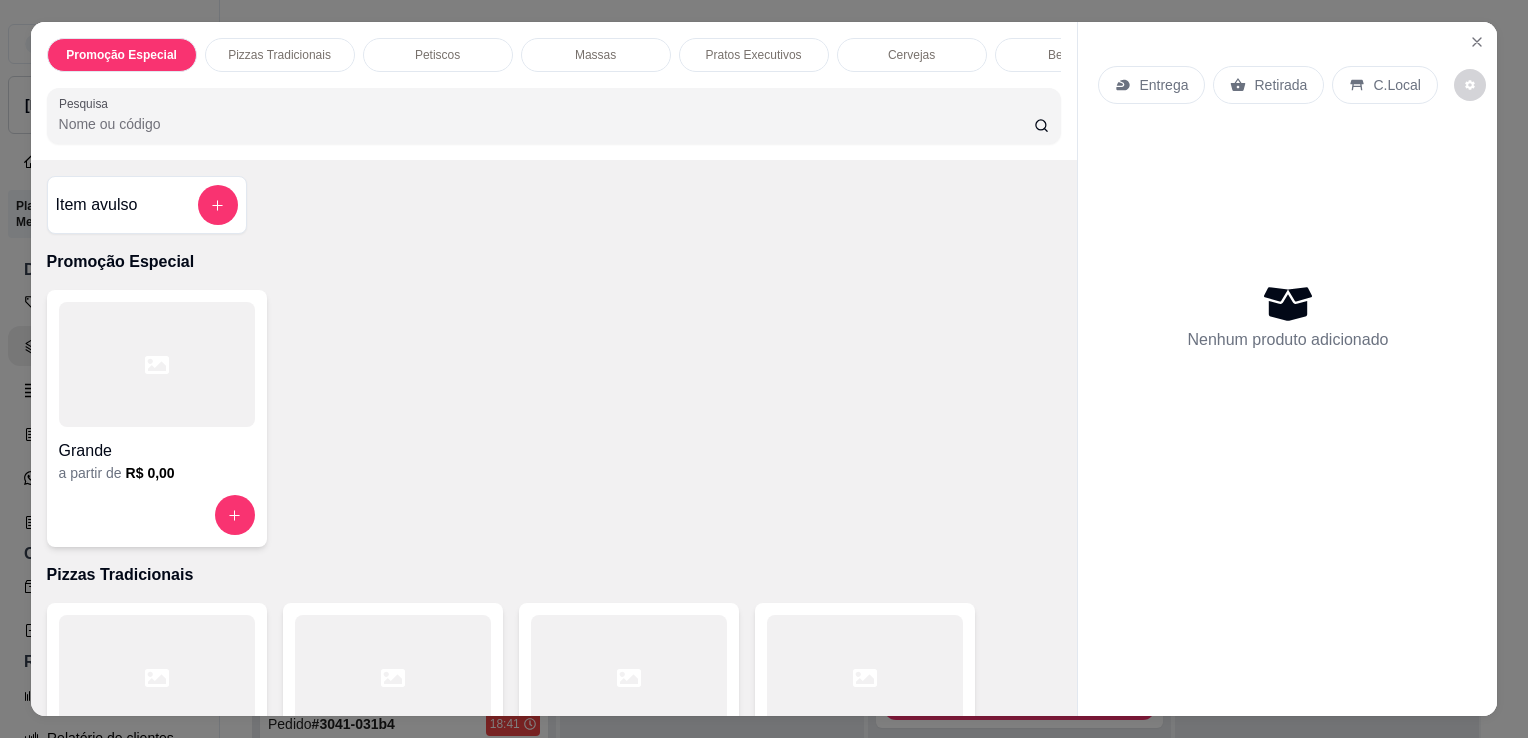 click on "Pesquisa" at bounding box center [546, 124] 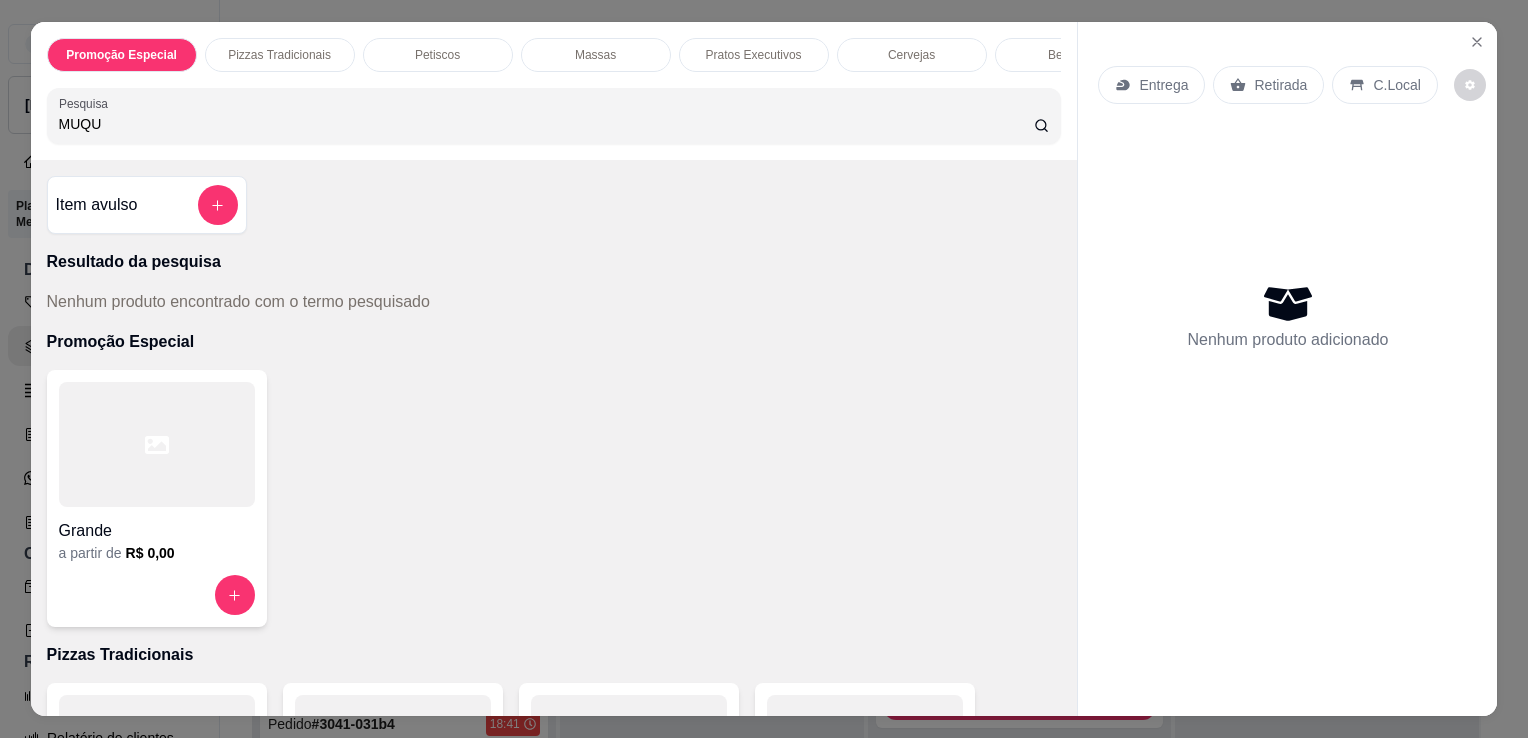 type on "MUQU" 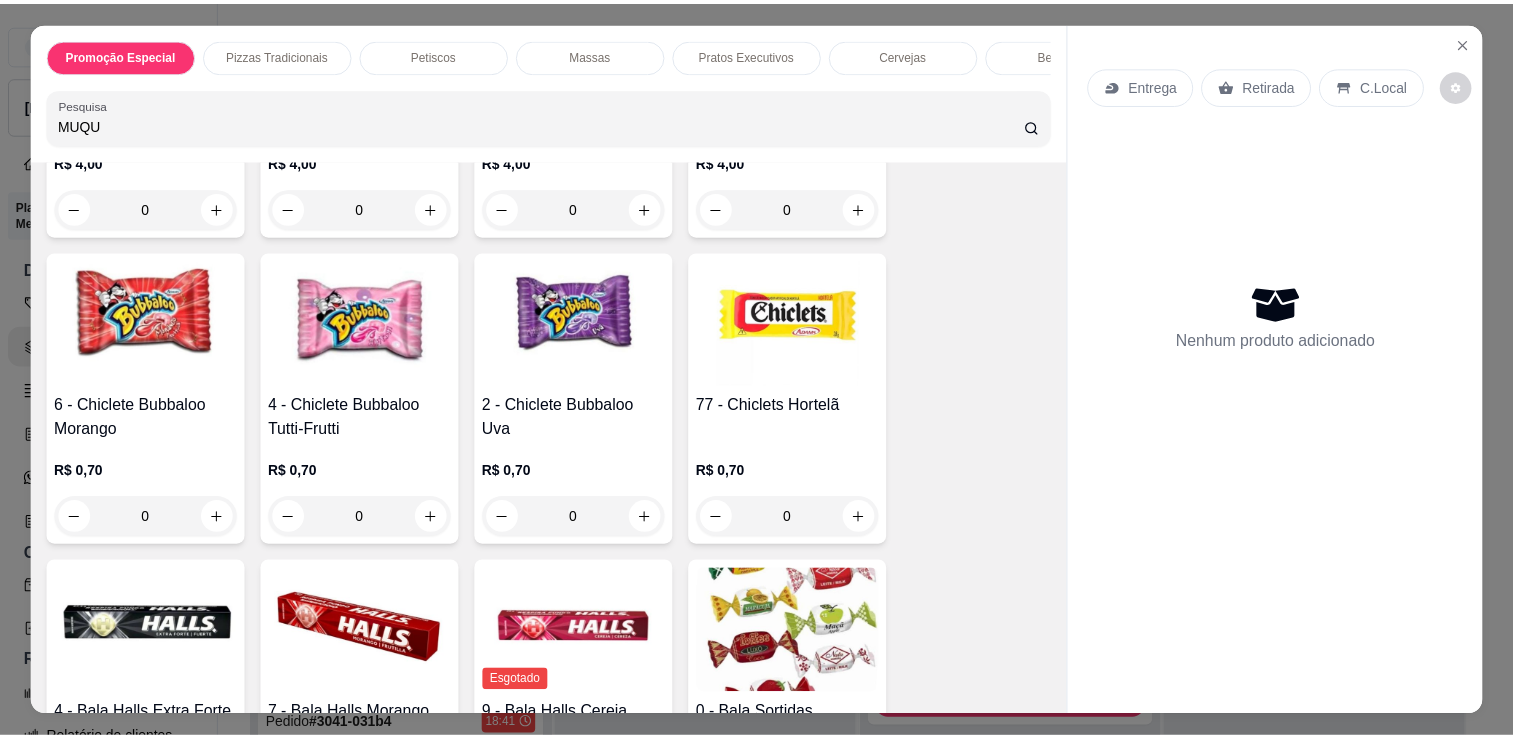 scroll, scrollTop: 14632, scrollLeft: 0, axis: vertical 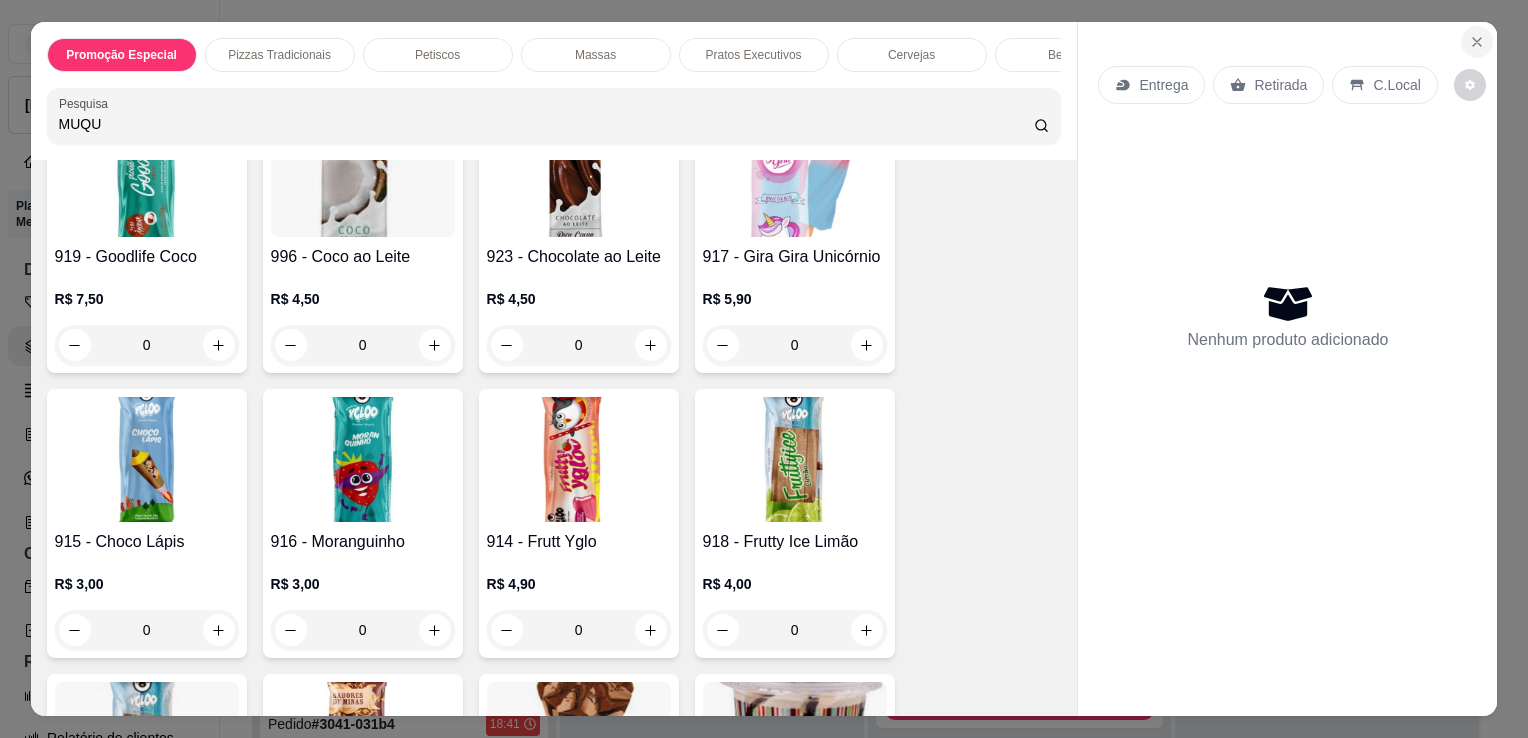 click at bounding box center (1477, 42) 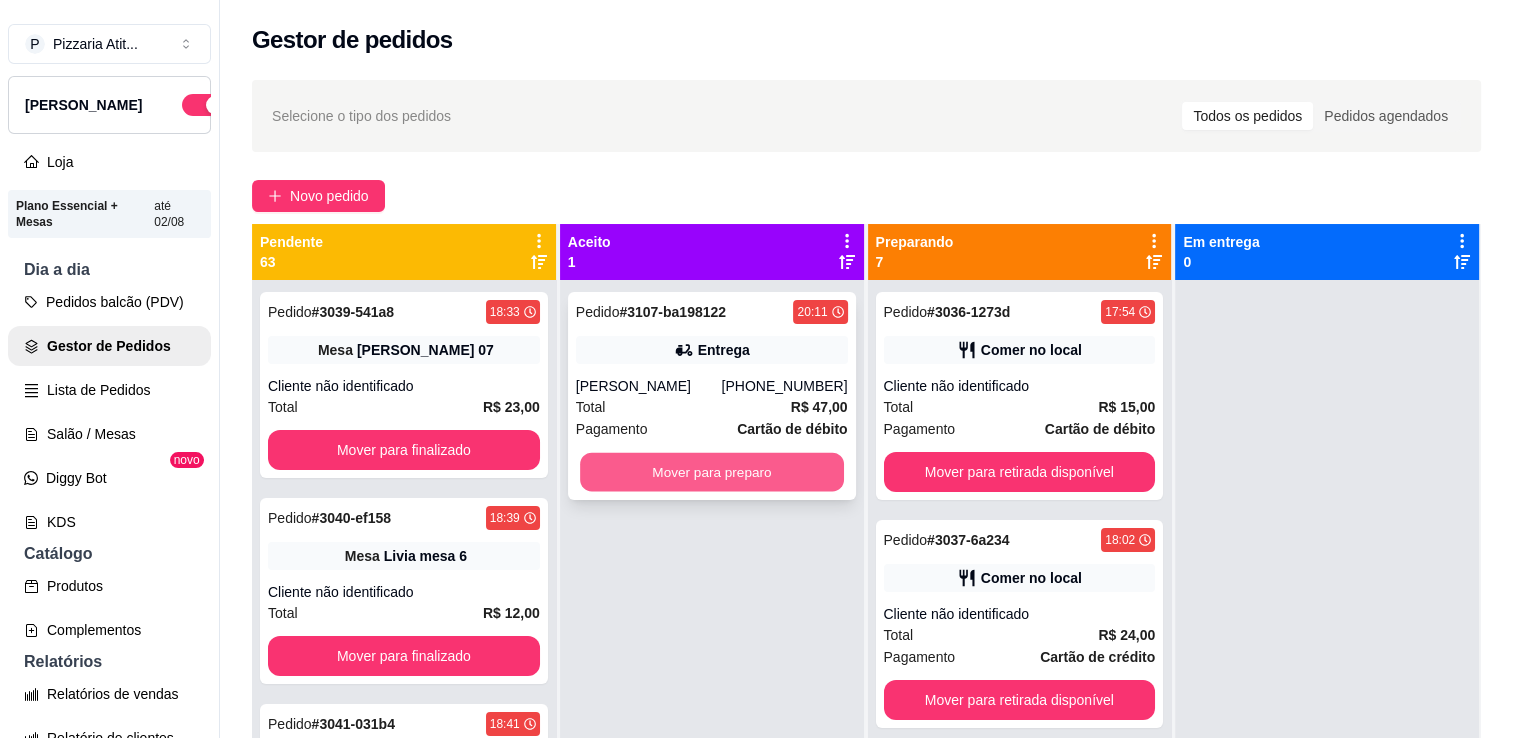 click on "Mover para preparo" at bounding box center [712, 472] 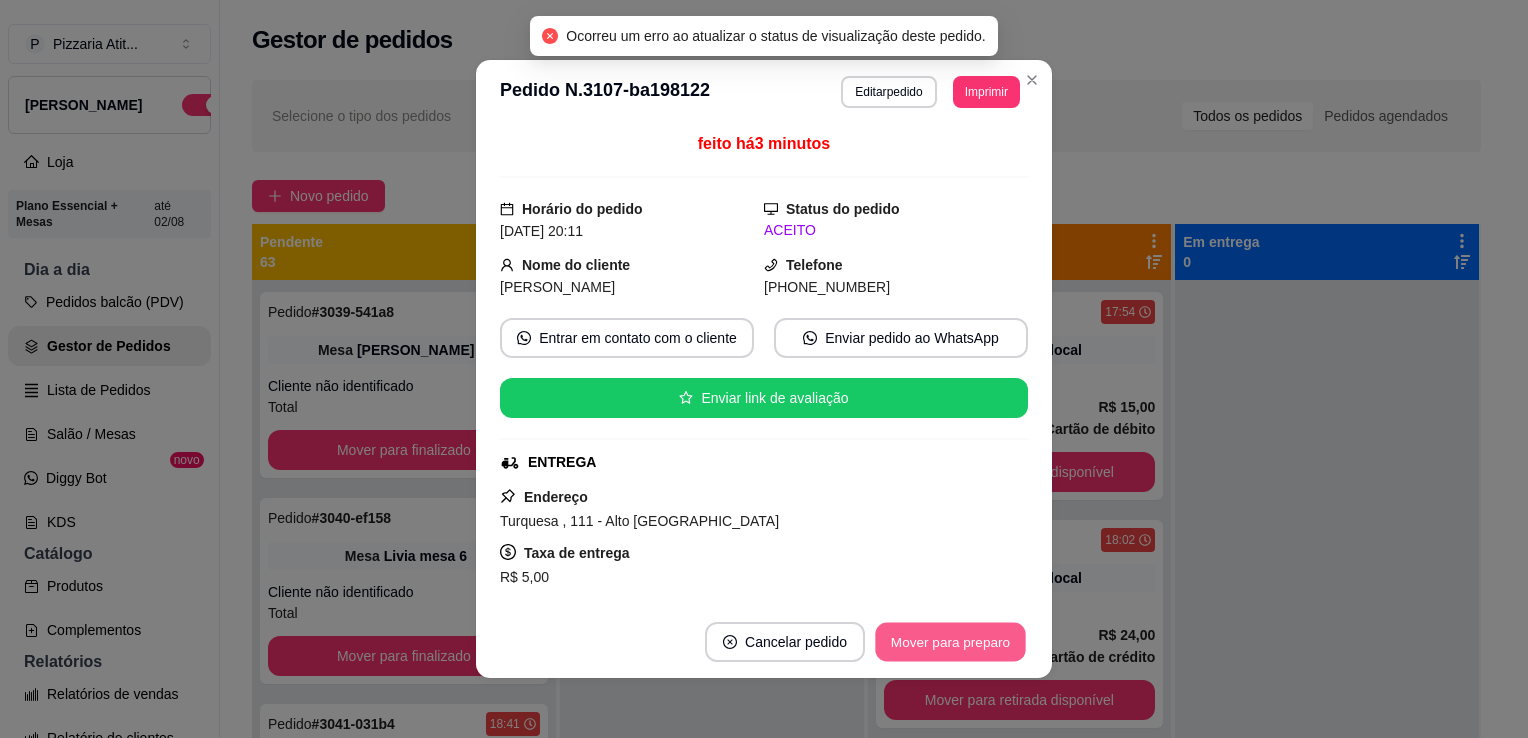 click on "Mover para preparo" at bounding box center [950, 642] 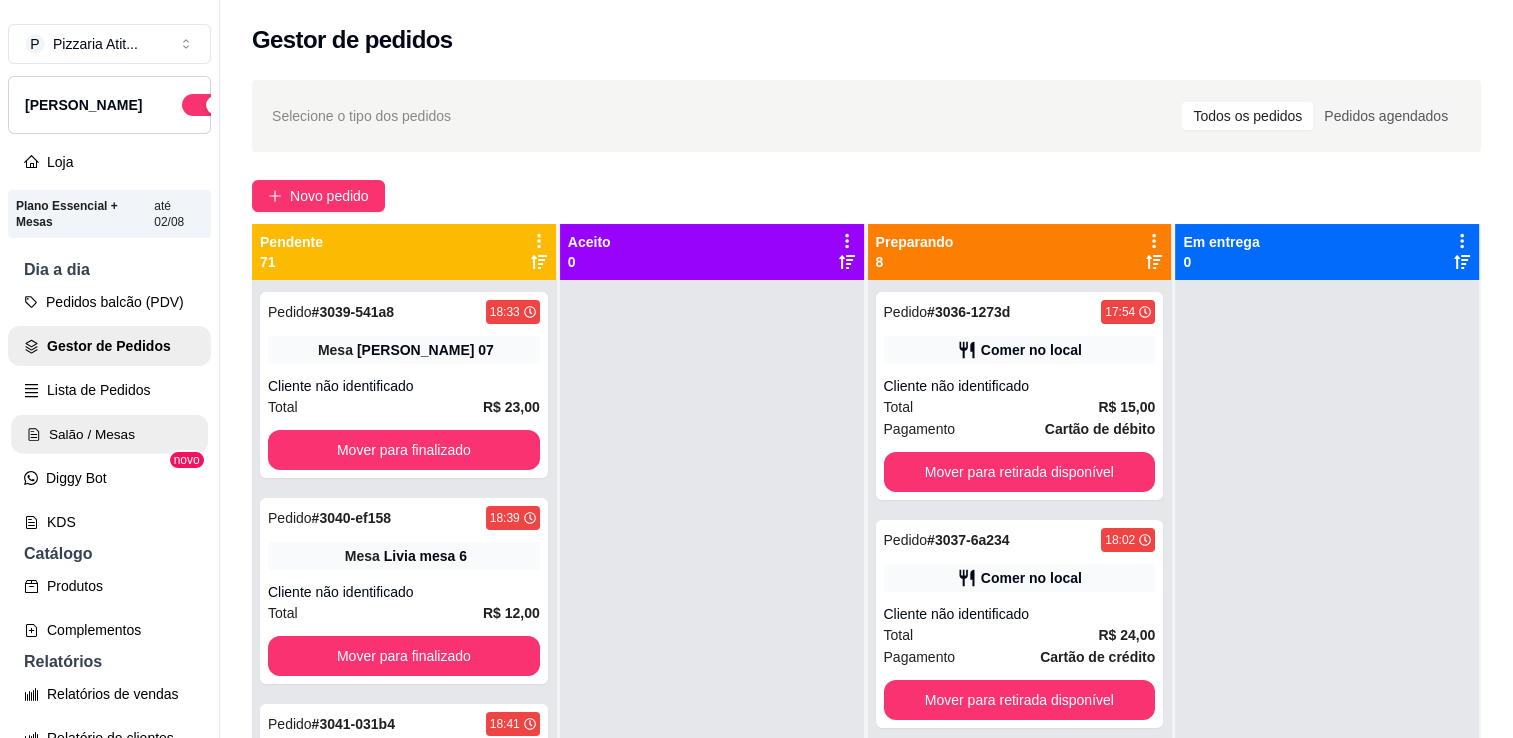 click on "Salão / Mesas" at bounding box center (109, 434) 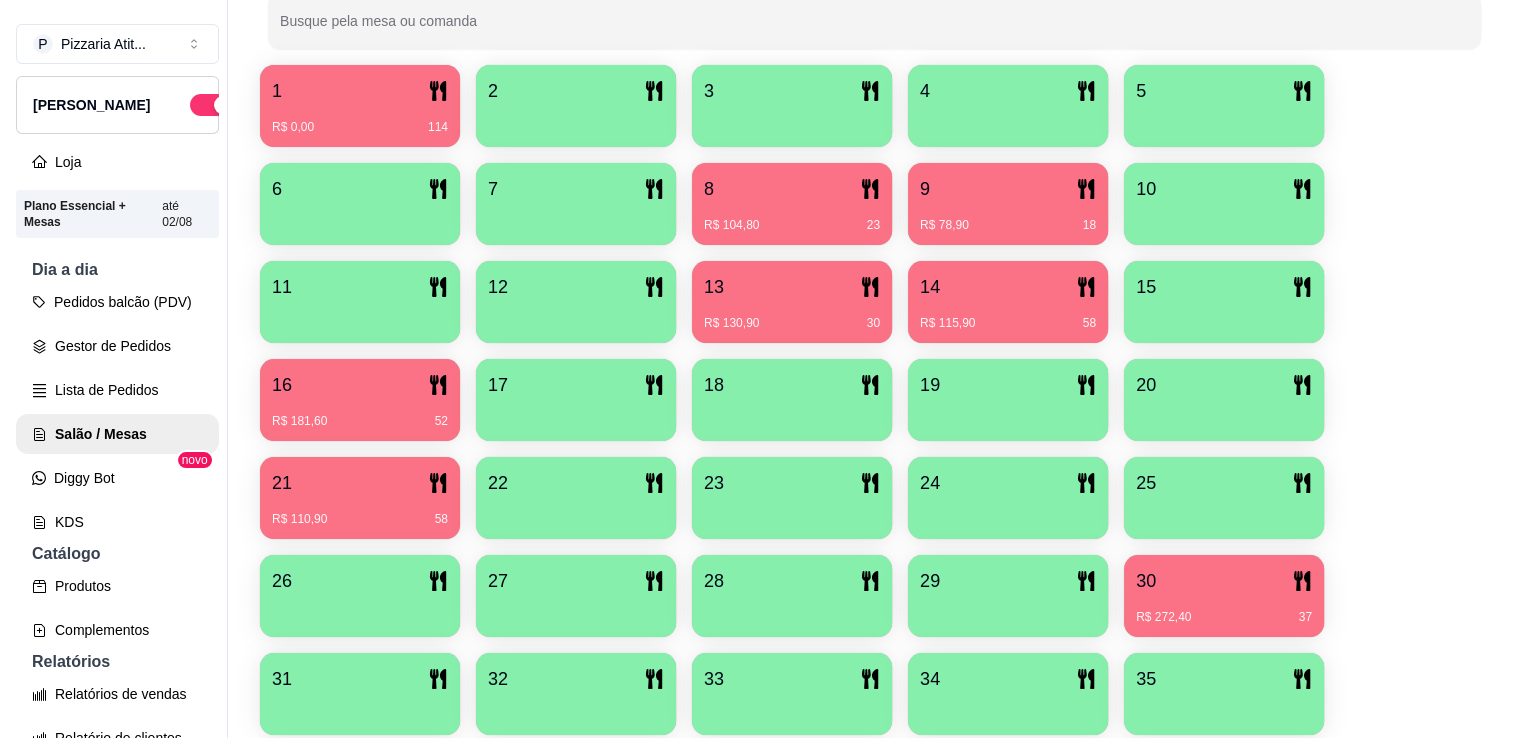scroll, scrollTop: 656, scrollLeft: 0, axis: vertical 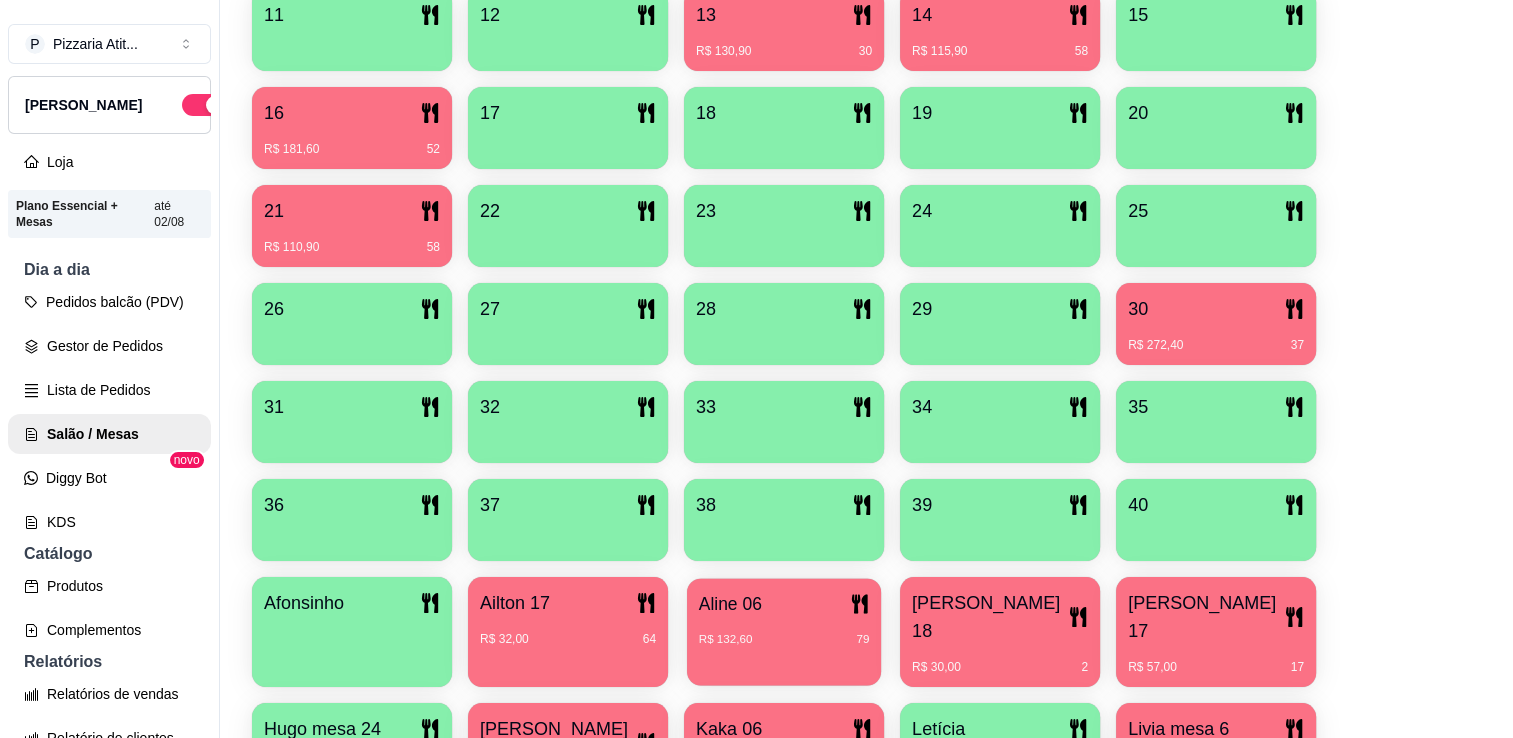 click on "R$ 132,60 79" at bounding box center (784, 639) 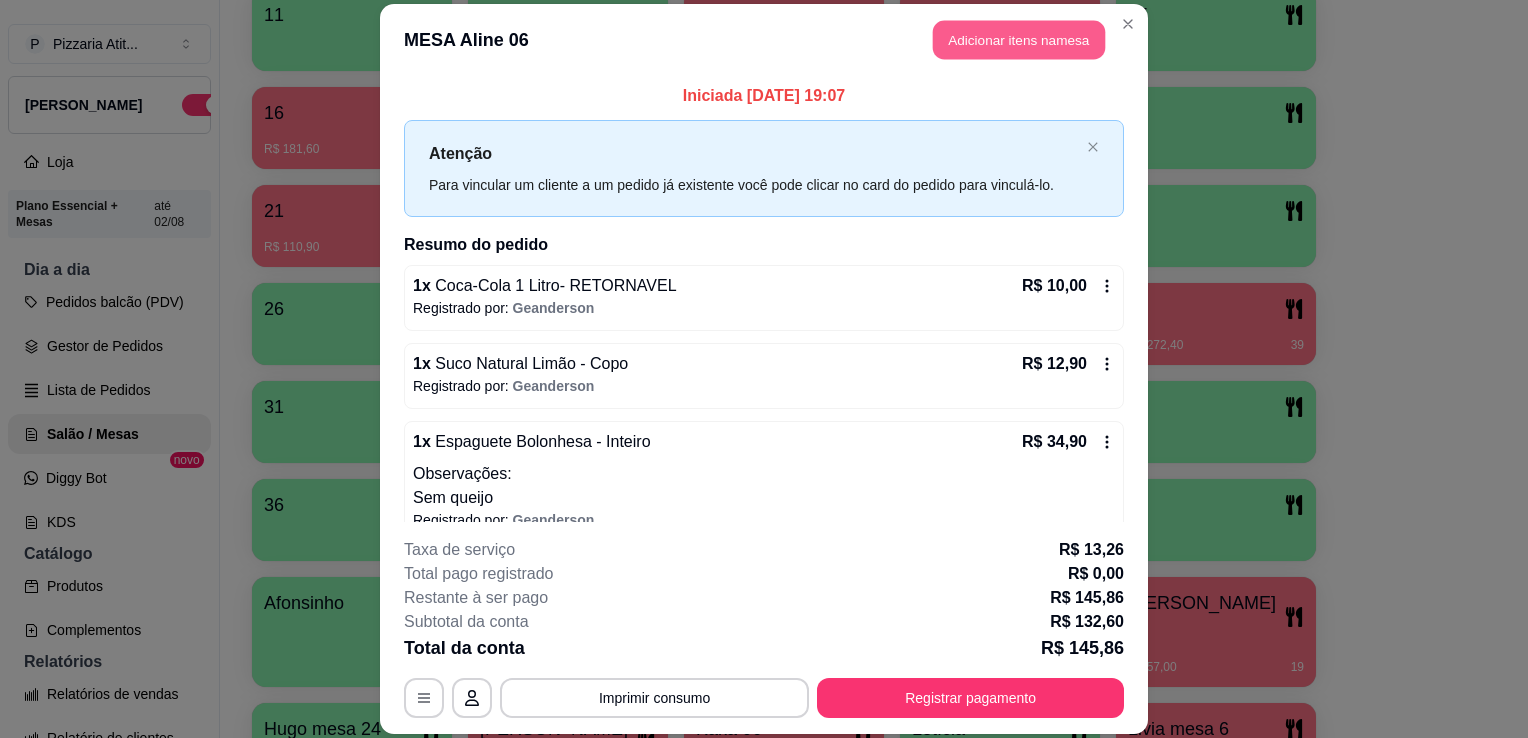 click on "Adicionar itens na  mesa" at bounding box center [1019, 39] 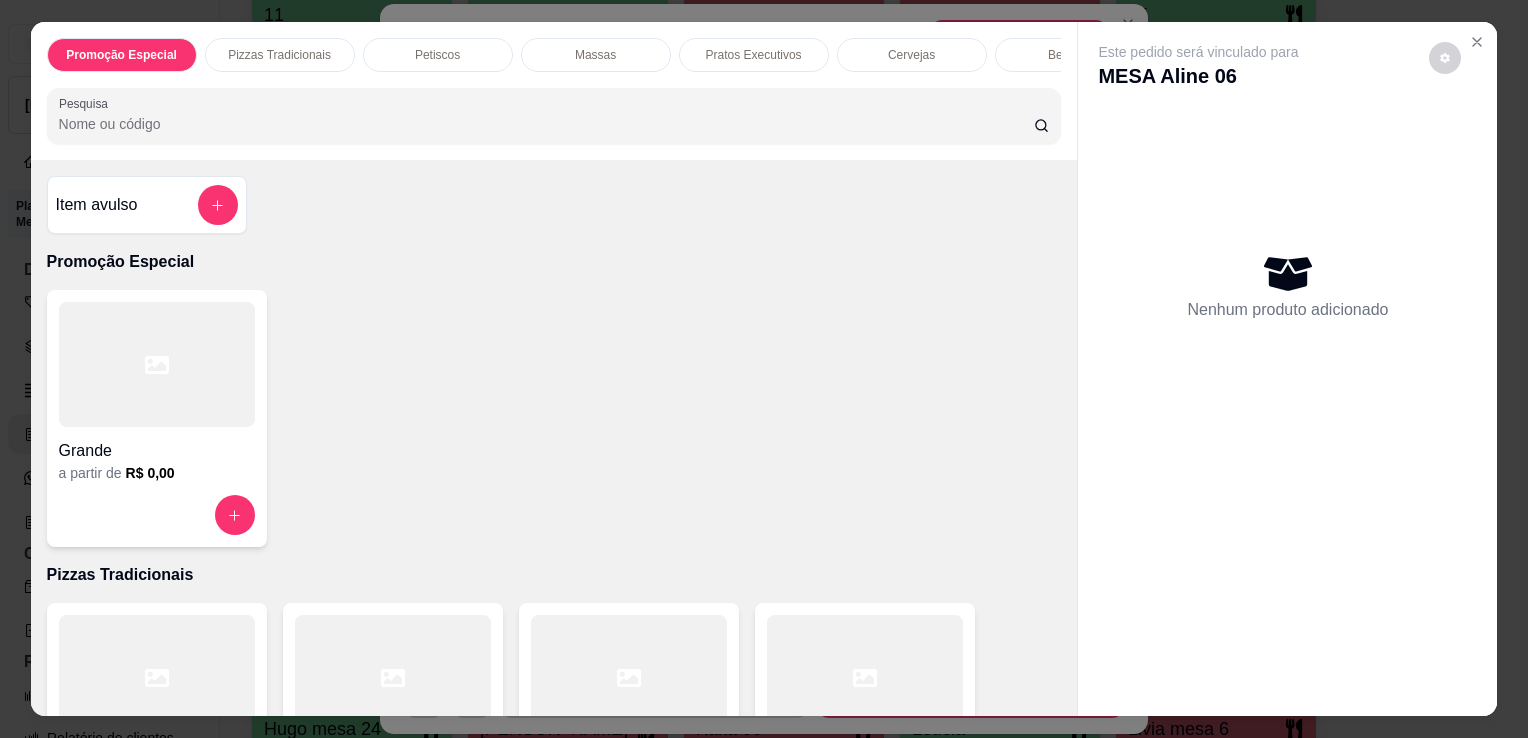 click on "Promoção Especial Pizzas Tradicionais Petiscos Massas Pratos Executivos Cervejas Bebidas Doses Drinks  Vinhos Doces Picolé  PIZZAS DOCES  Pesquisa" at bounding box center [554, 91] 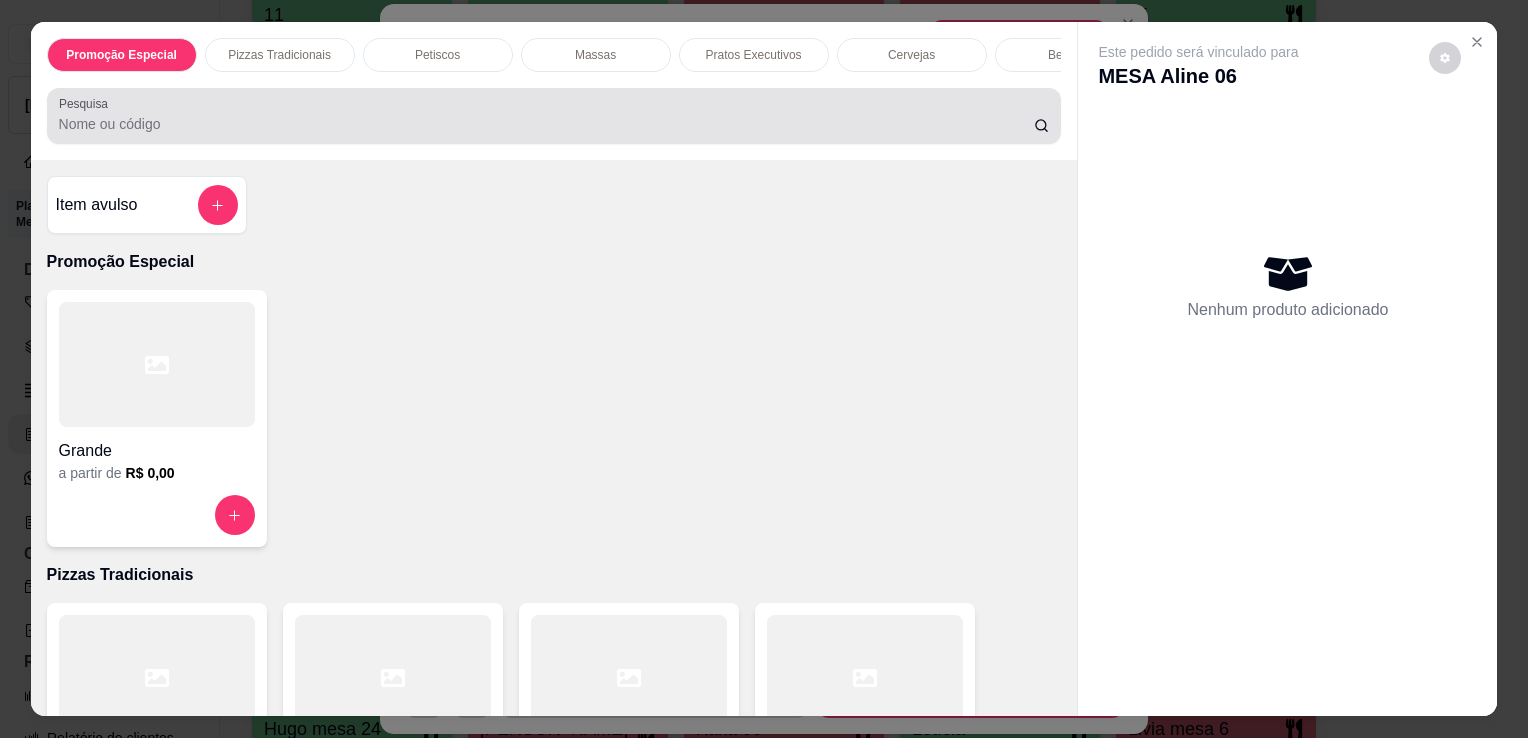 click on "Pesquisa" at bounding box center [554, 116] 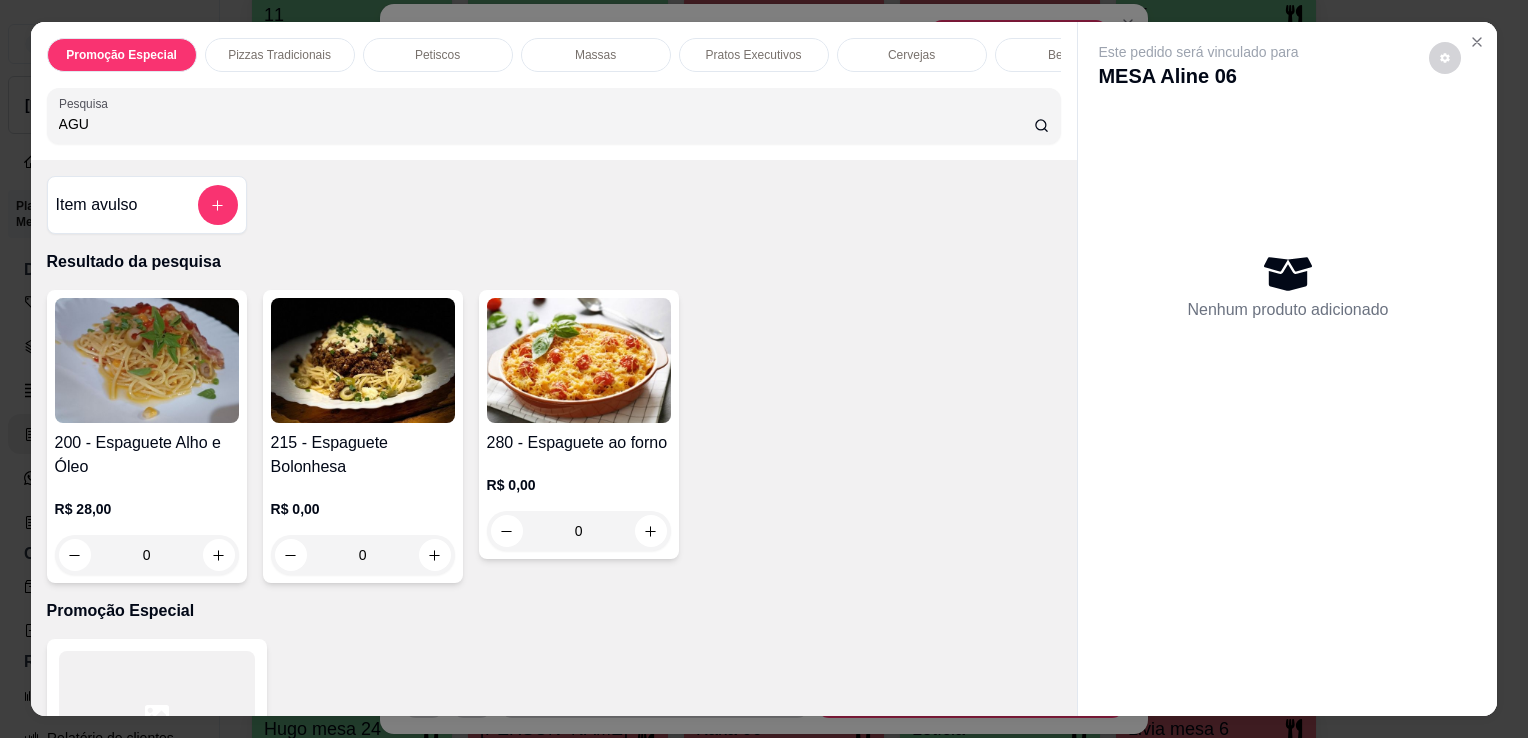 type on "AGU" 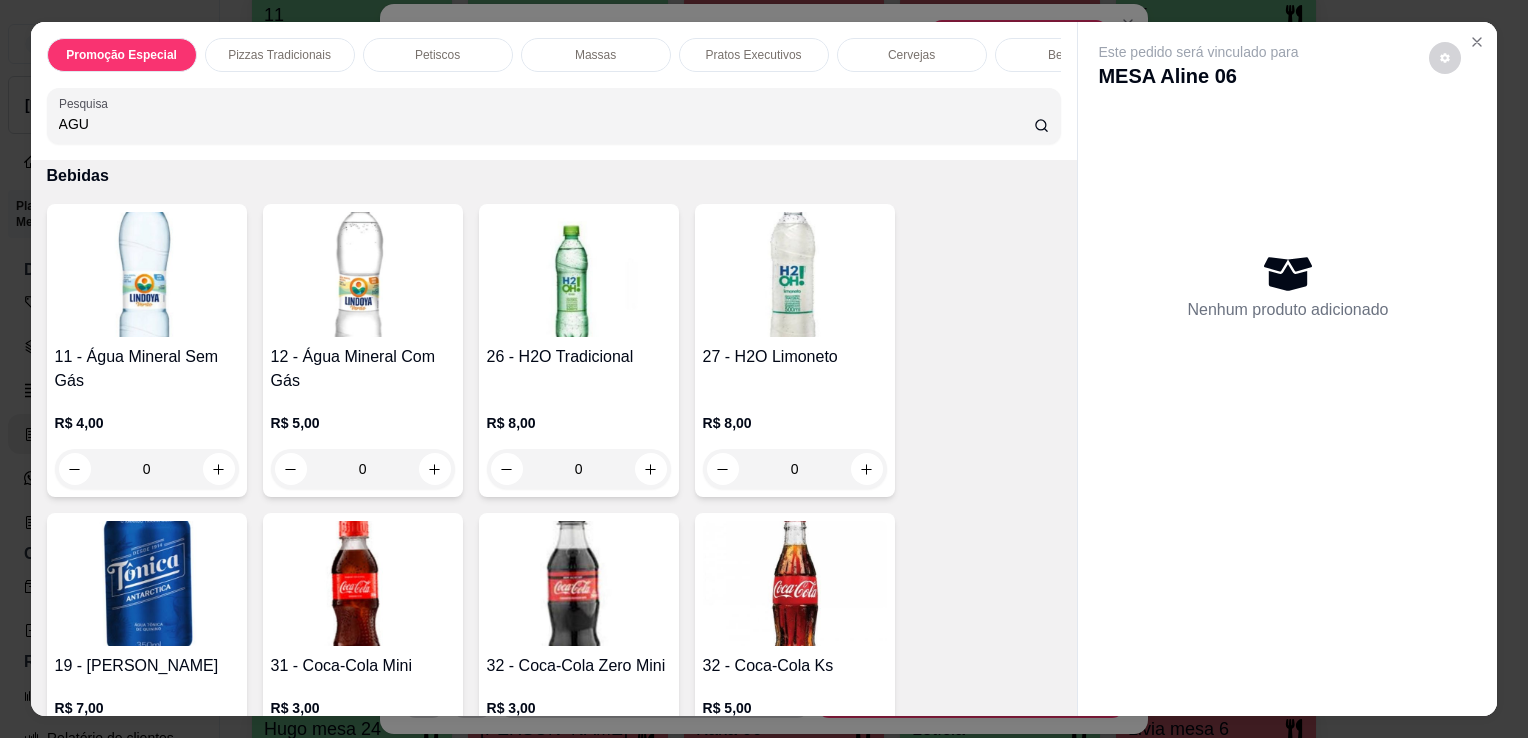 scroll, scrollTop: 5243, scrollLeft: 0, axis: vertical 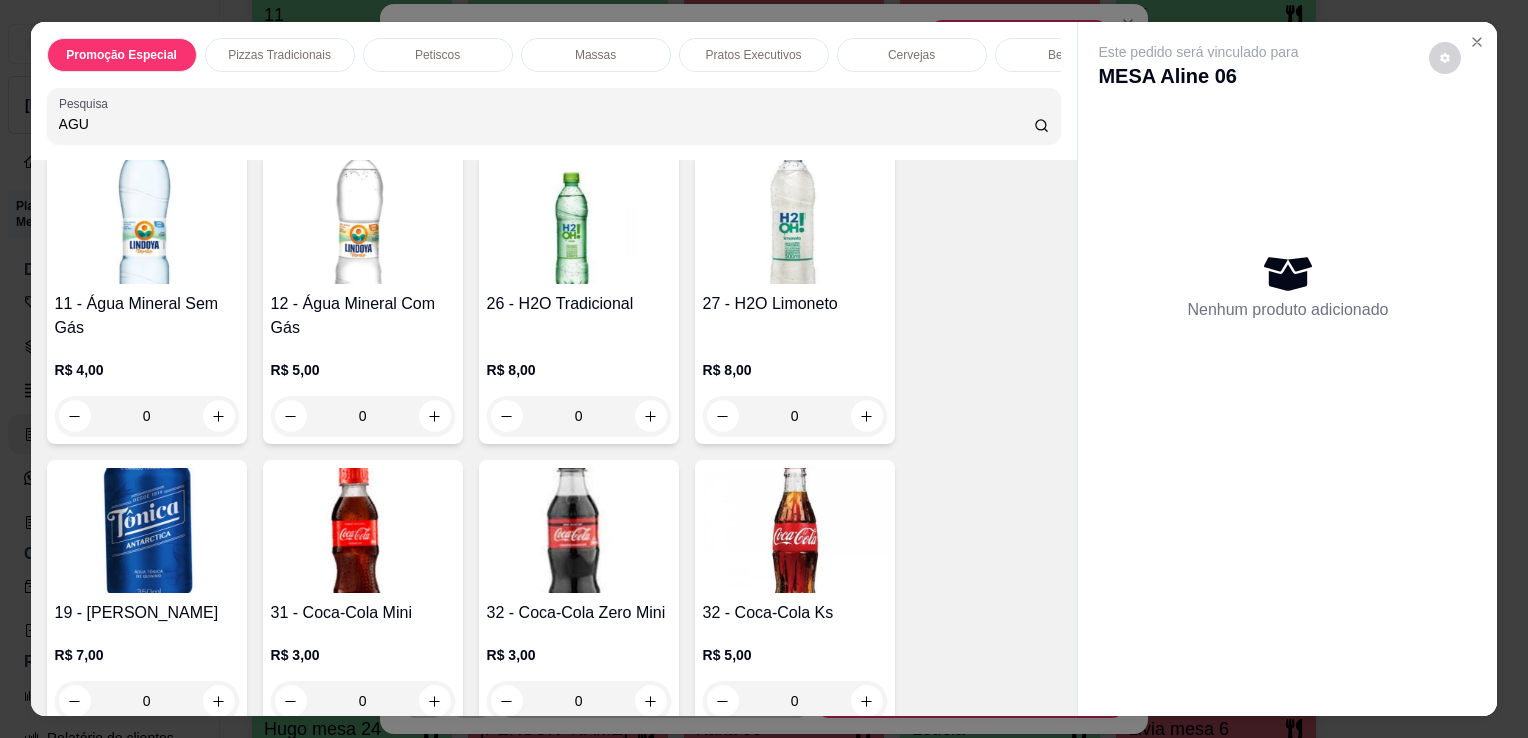 drag, startPoint x: 0, startPoint y: 234, endPoint x: 76, endPoint y: 219, distance: 77.46612 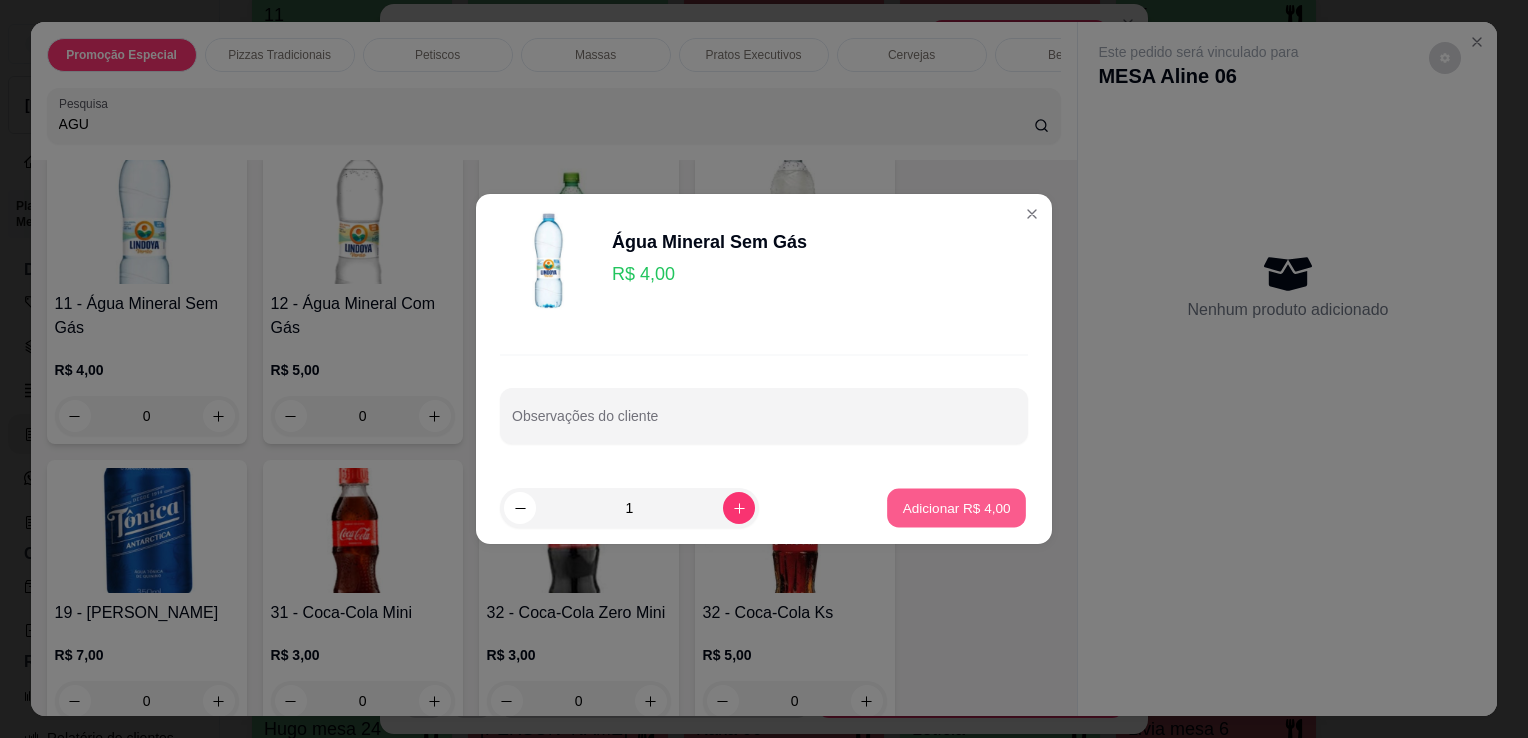 click on "Adicionar   R$ 4,00" at bounding box center (956, 508) 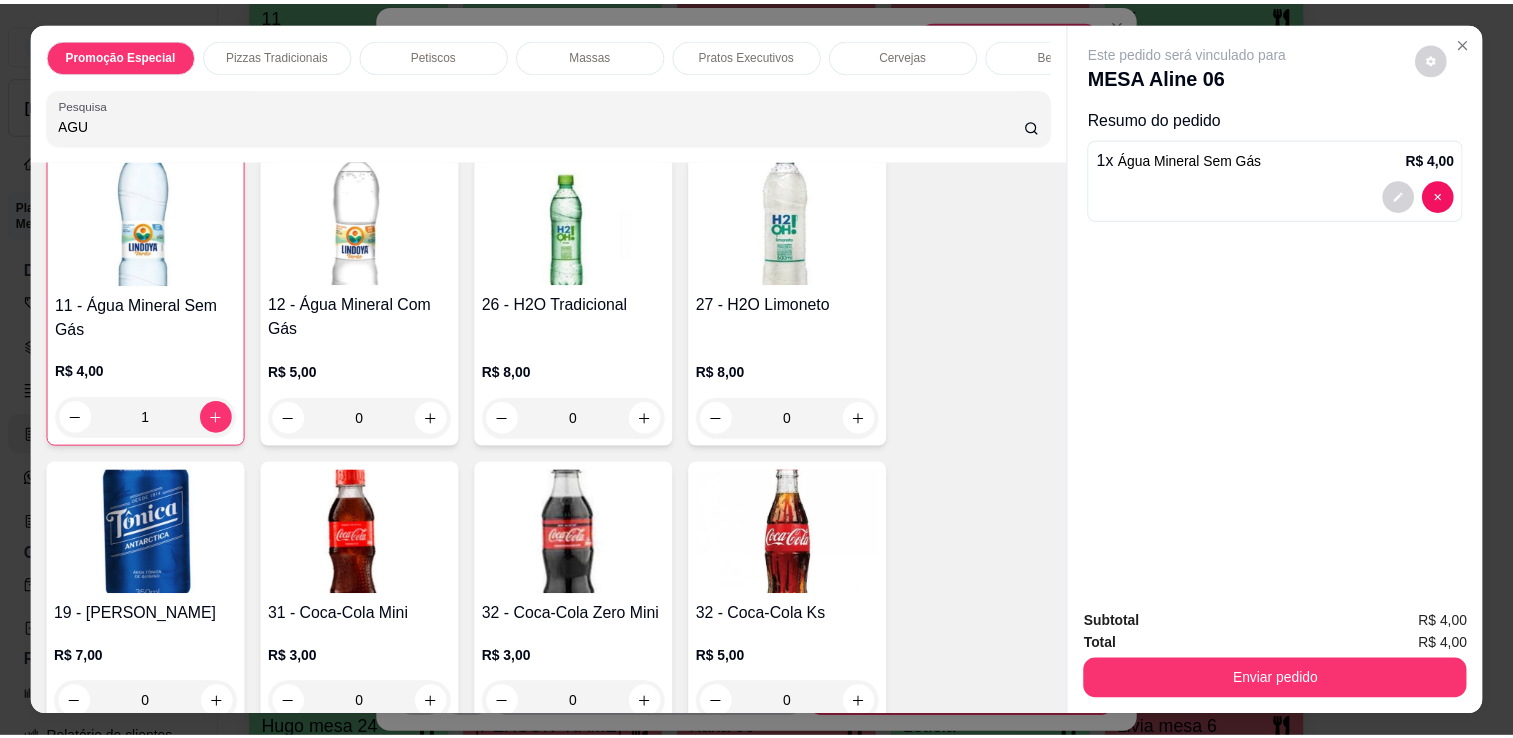 scroll, scrollTop: 5244, scrollLeft: 0, axis: vertical 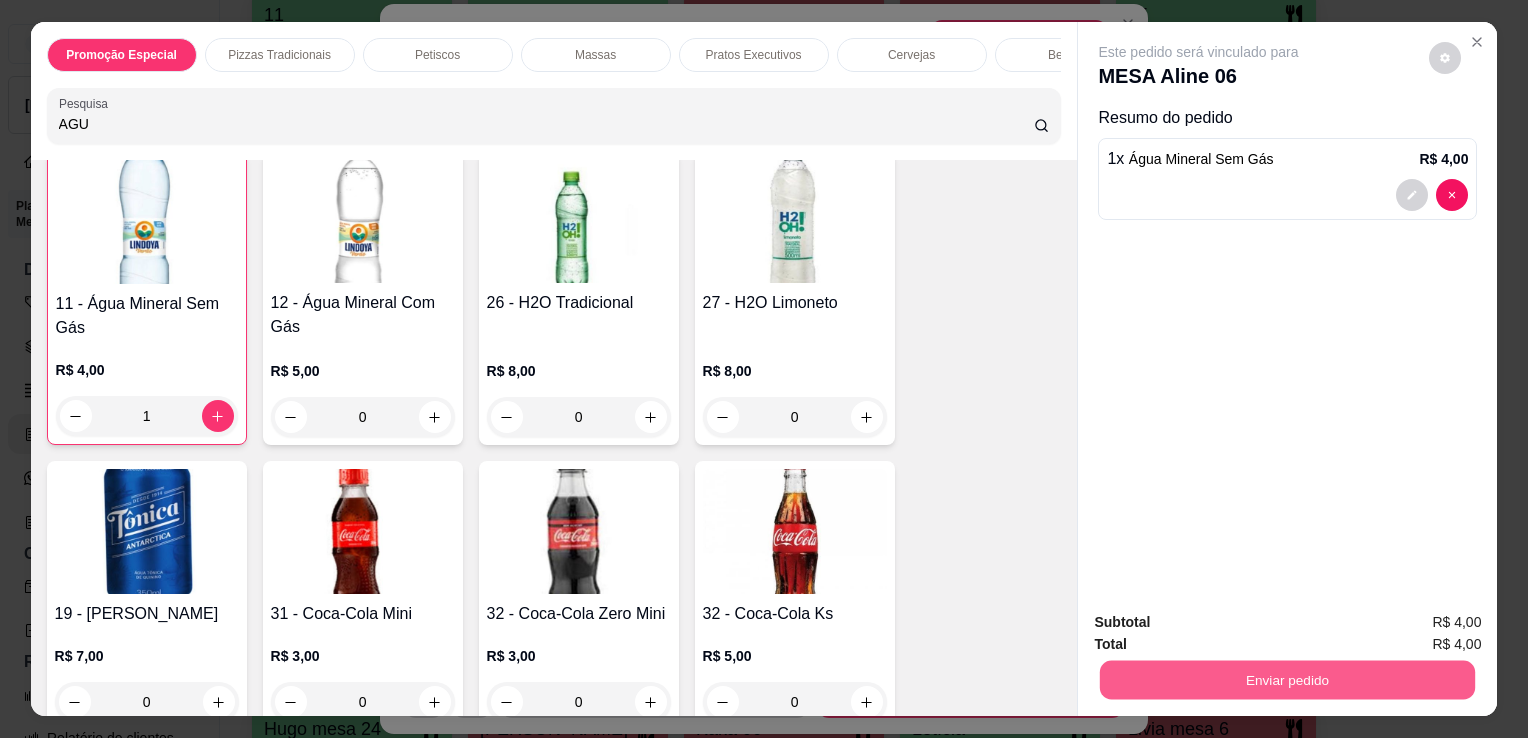 click on "Enviar pedido" at bounding box center (1287, 679) 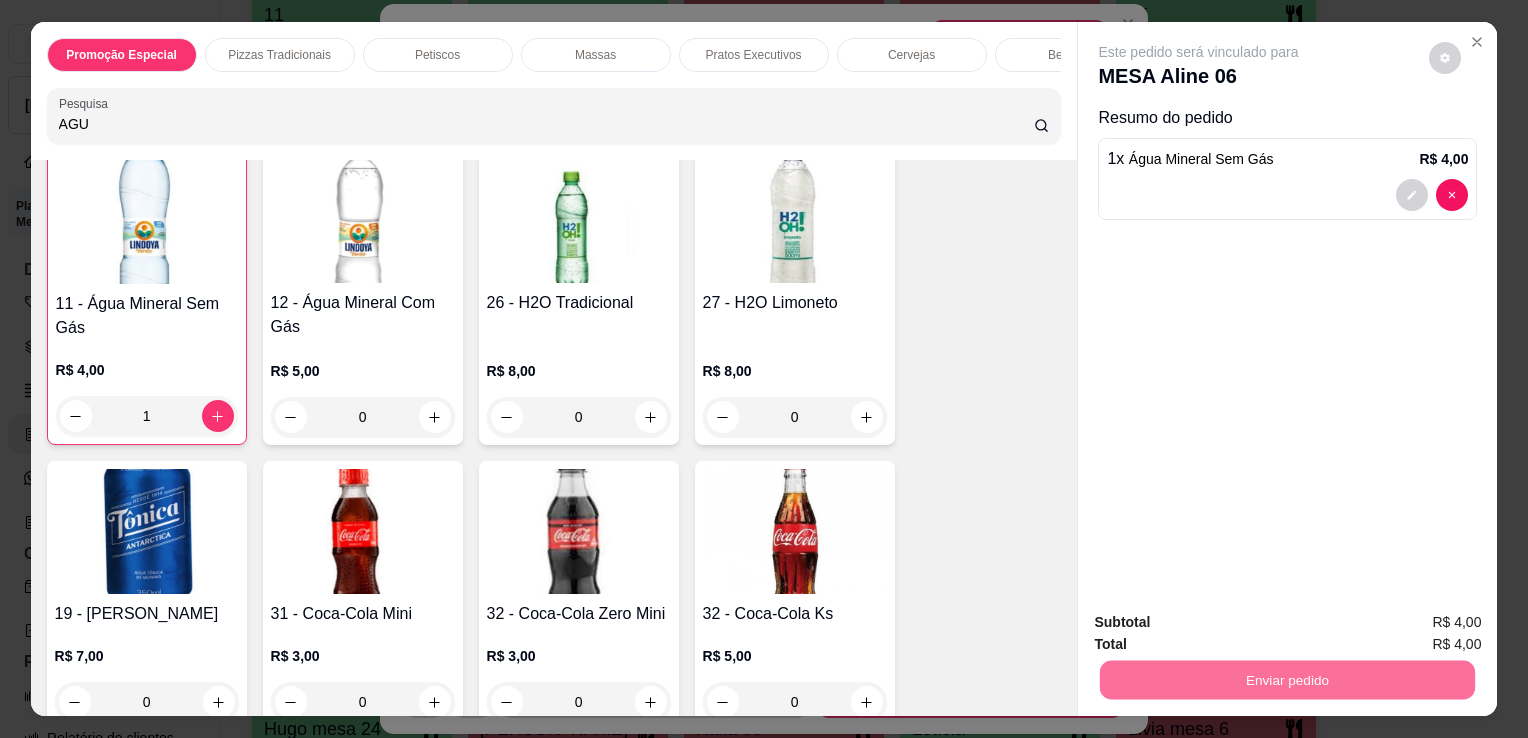 click on "Não registrar e enviar pedido" at bounding box center (1222, 623) 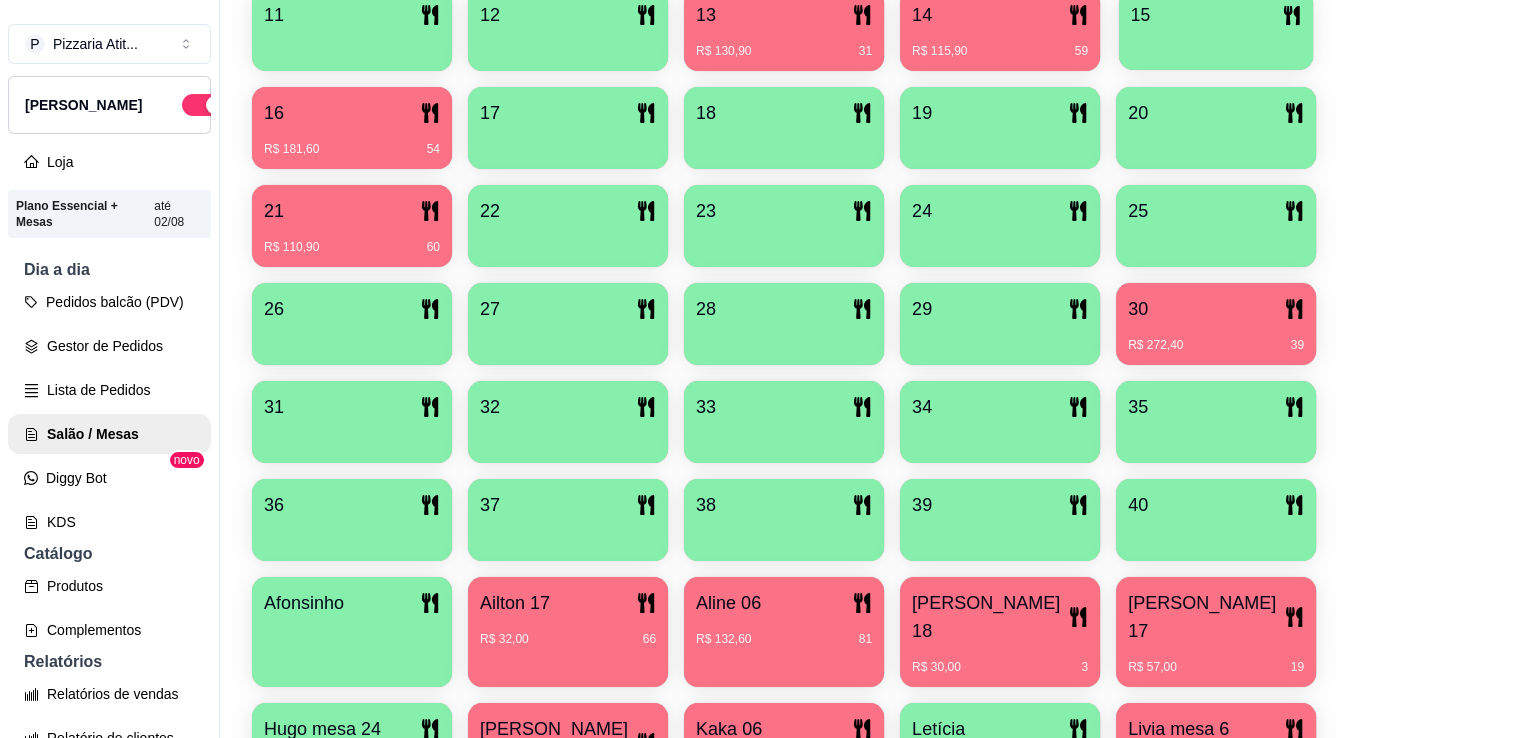 click on "15" at bounding box center (1216, 30) 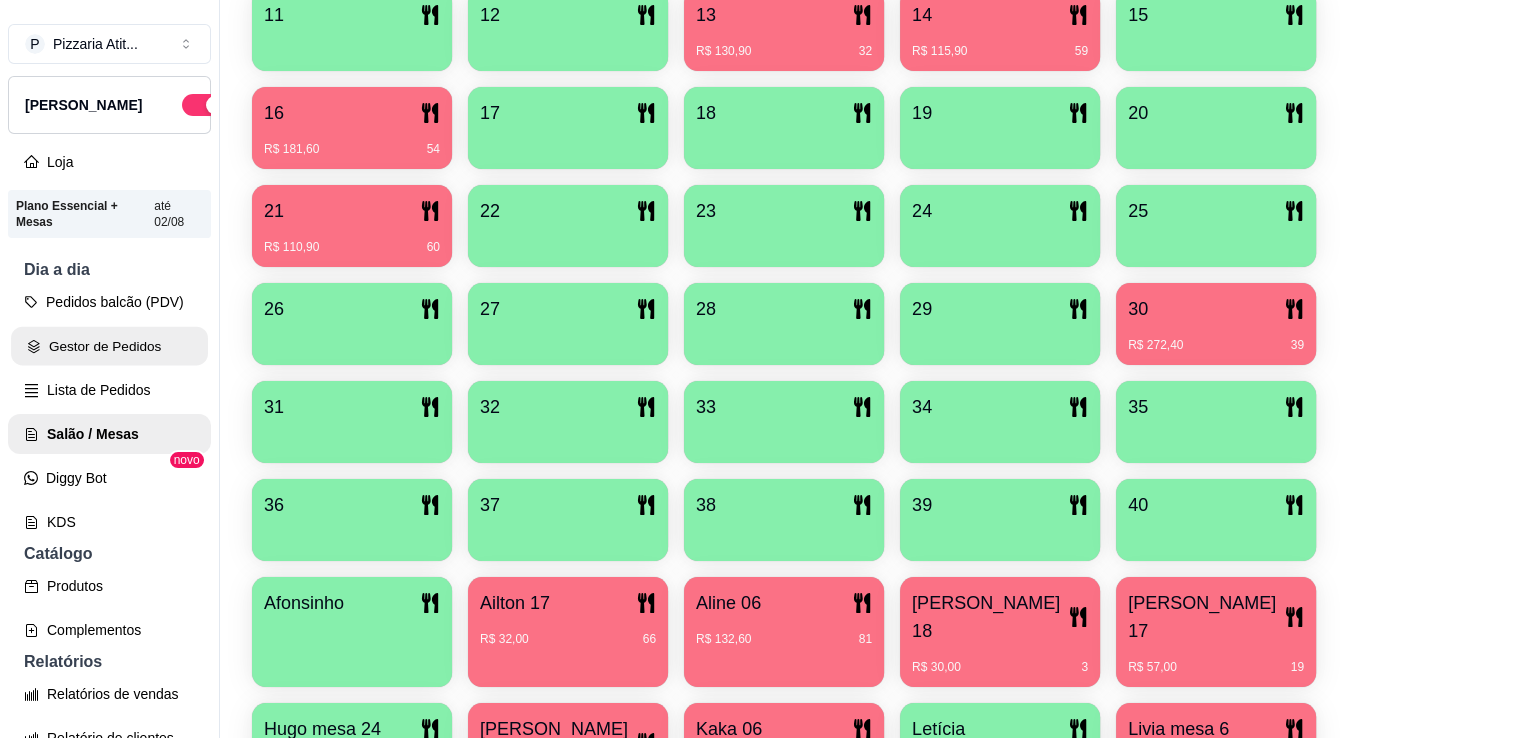 click on "Gestor de Pedidos" at bounding box center (109, 346) 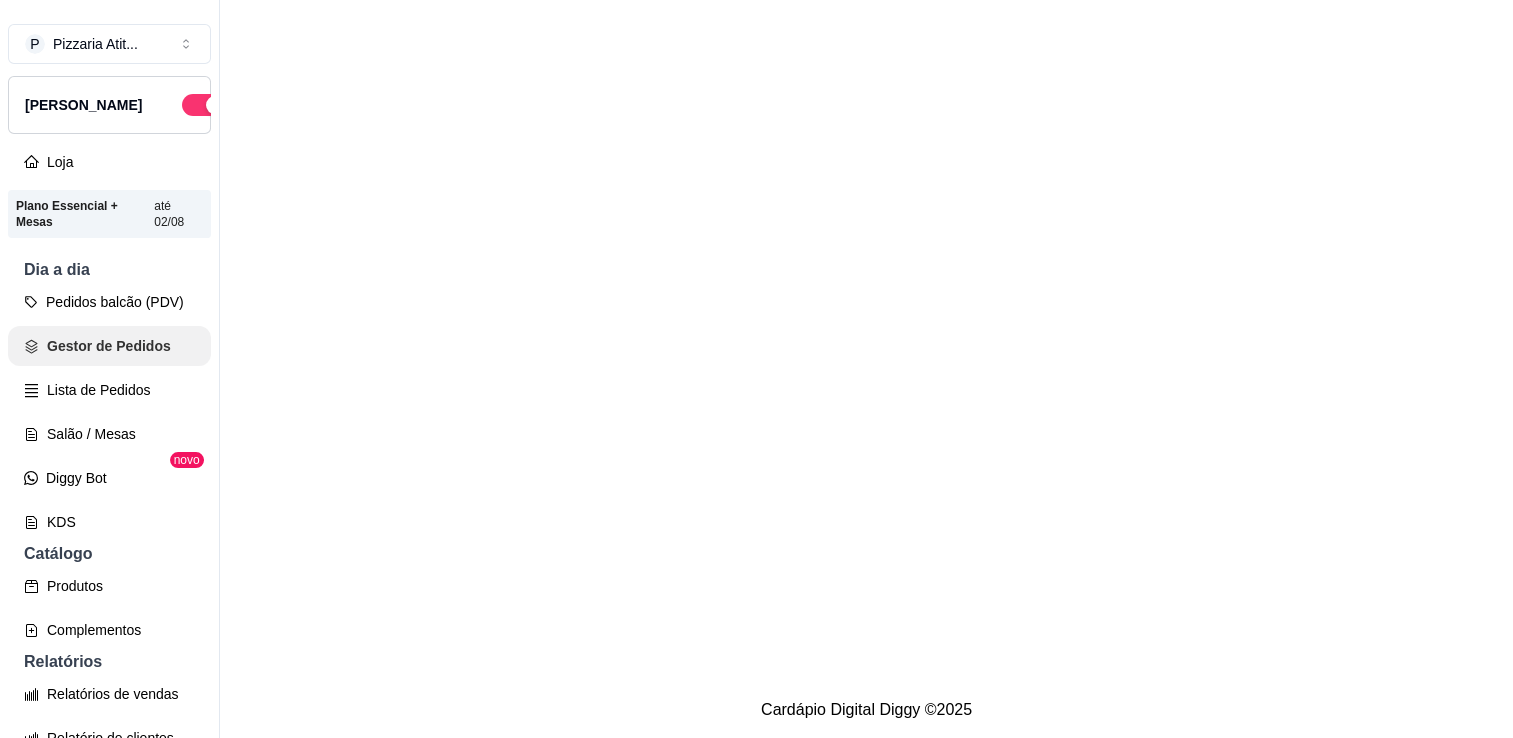 scroll, scrollTop: 0, scrollLeft: 0, axis: both 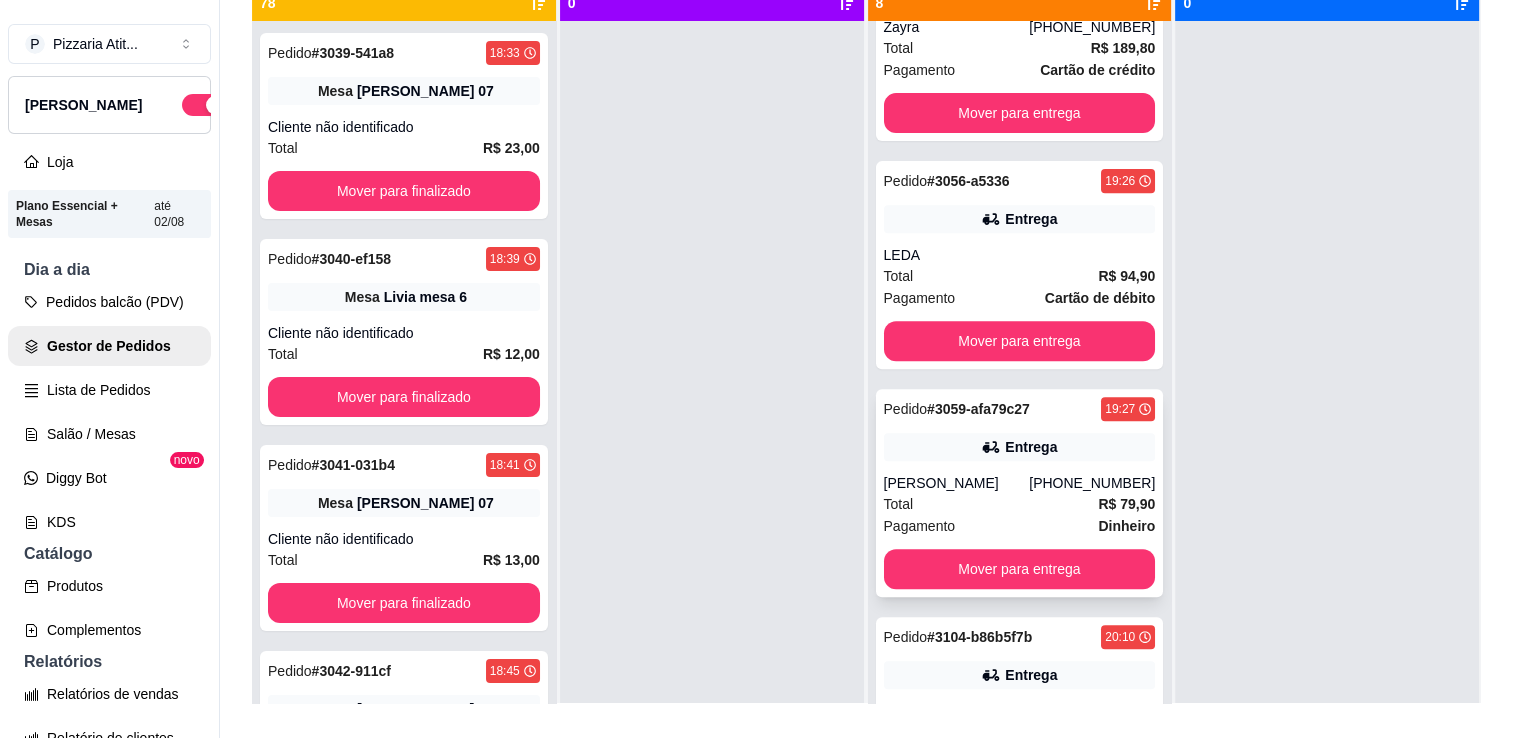 click on "Pagamento Dinheiro" at bounding box center [1020, 526] 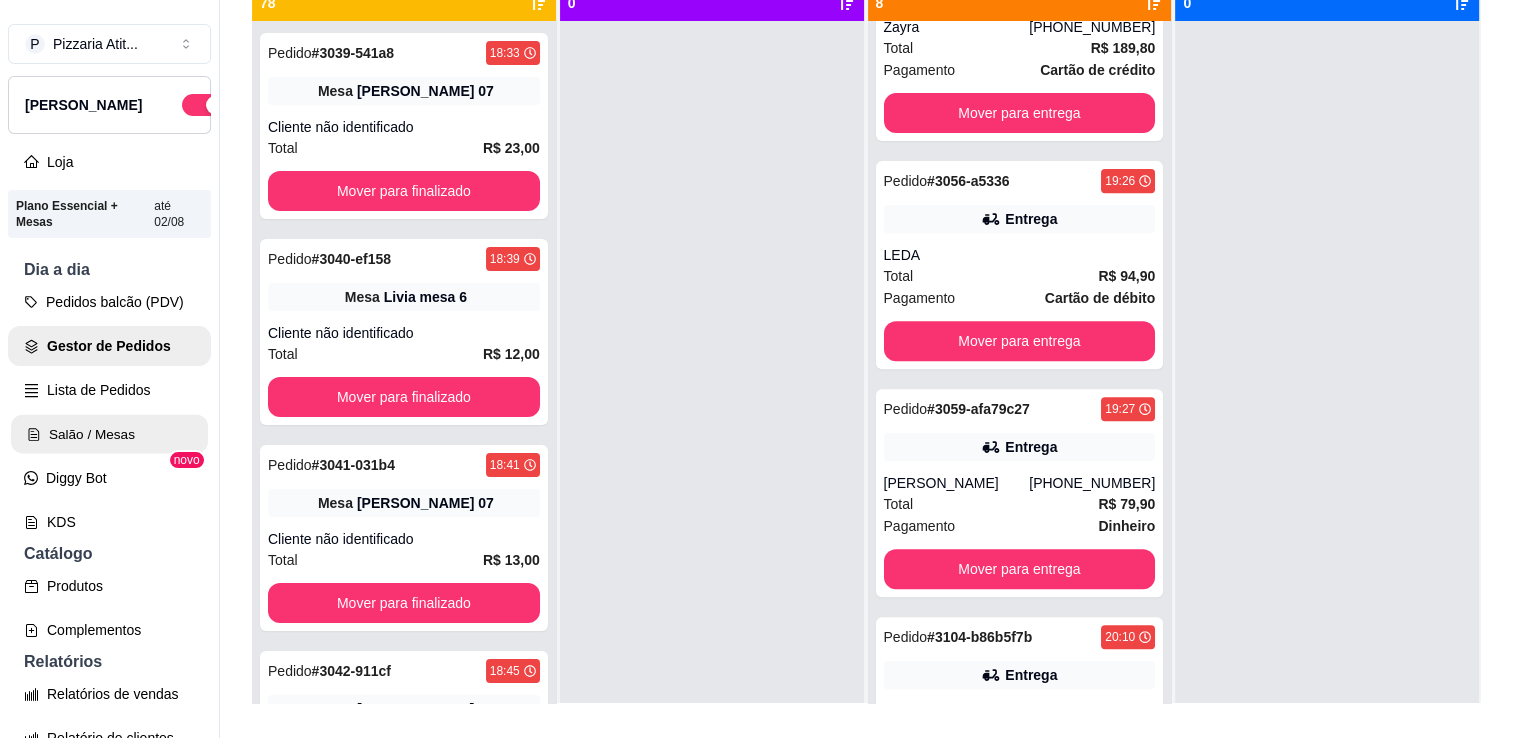 click on "Salão / Mesas" at bounding box center (109, 434) 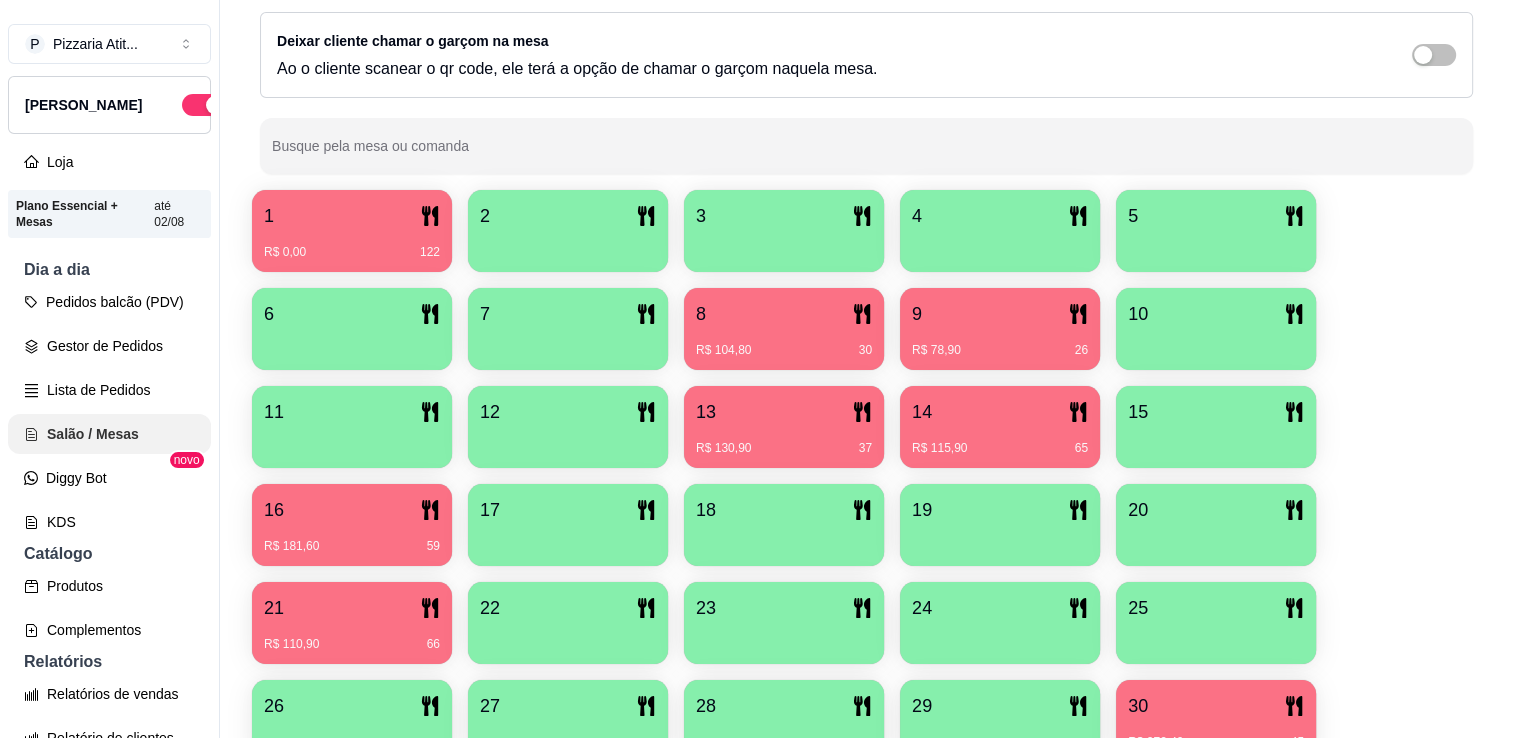 scroll, scrollTop: 0, scrollLeft: 0, axis: both 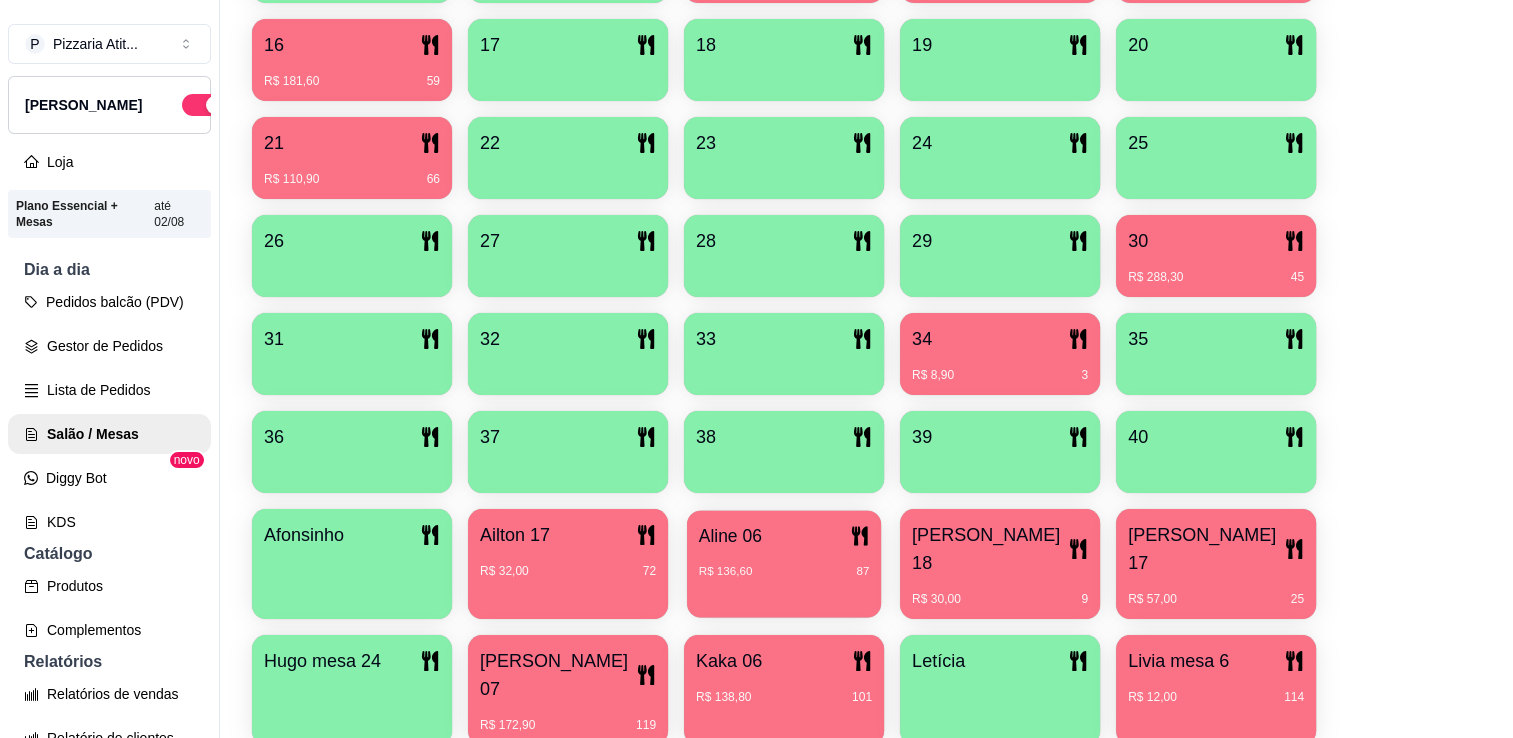click on "Aline 06" at bounding box center (730, 535) 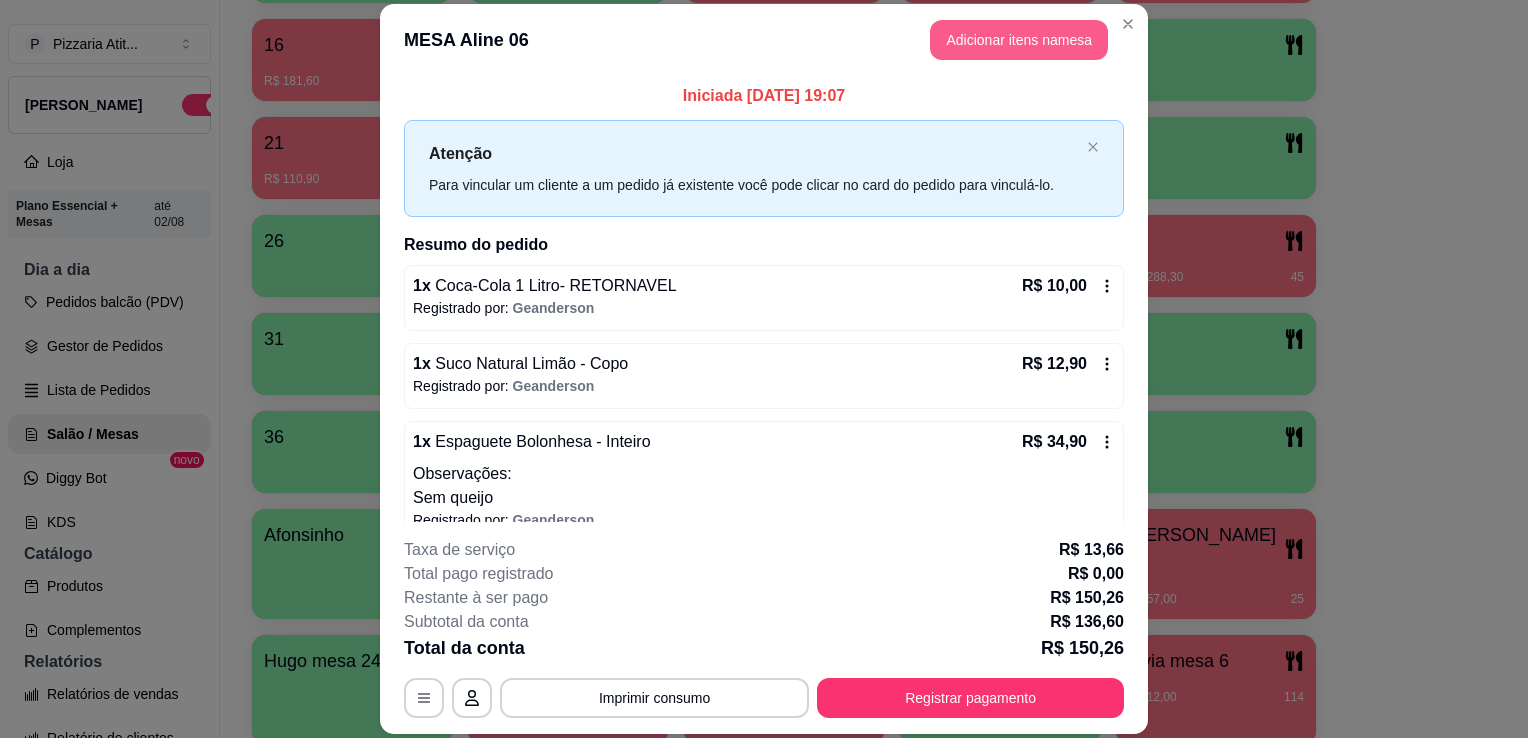 click on "Adicionar itens na  mesa" at bounding box center [1019, 40] 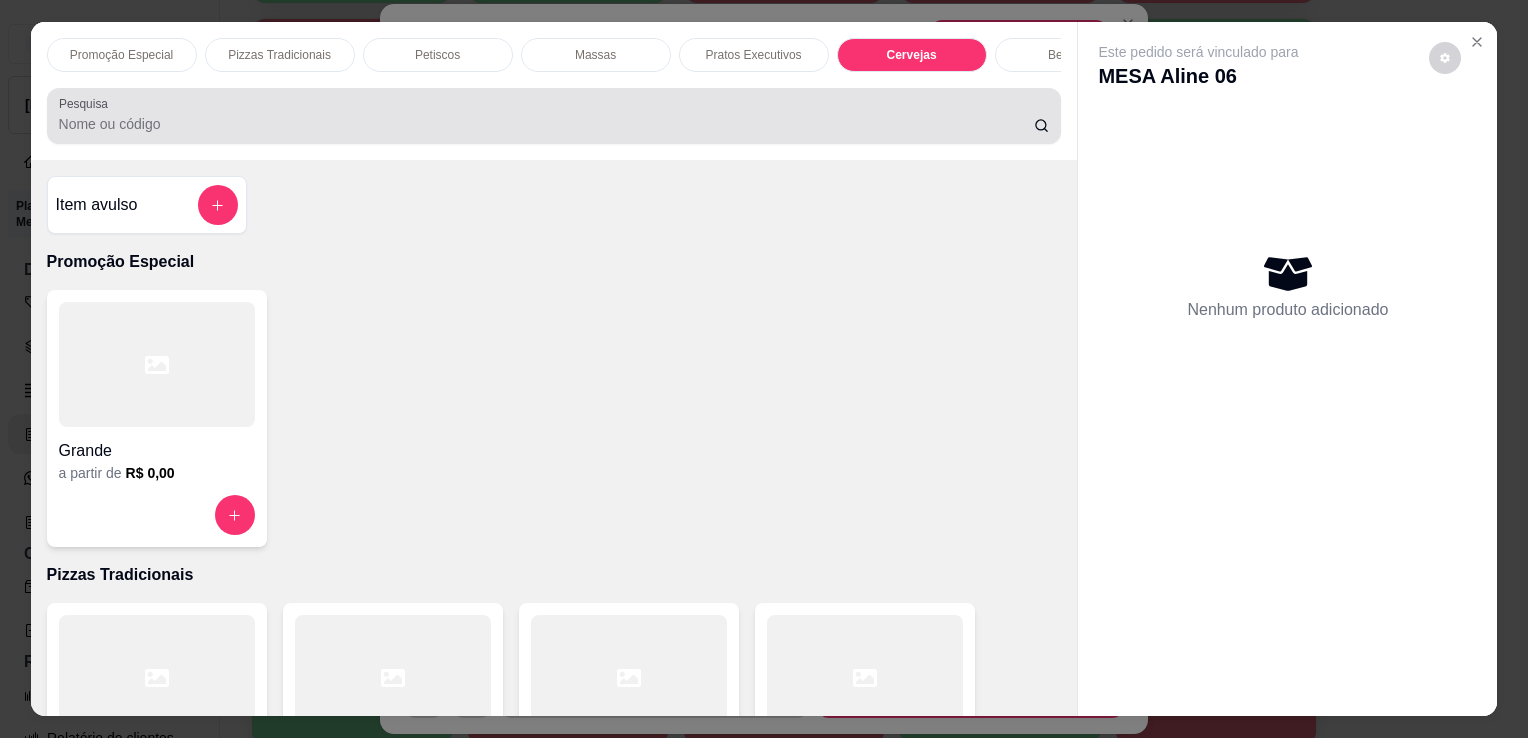 scroll, scrollTop: 49, scrollLeft: 0, axis: vertical 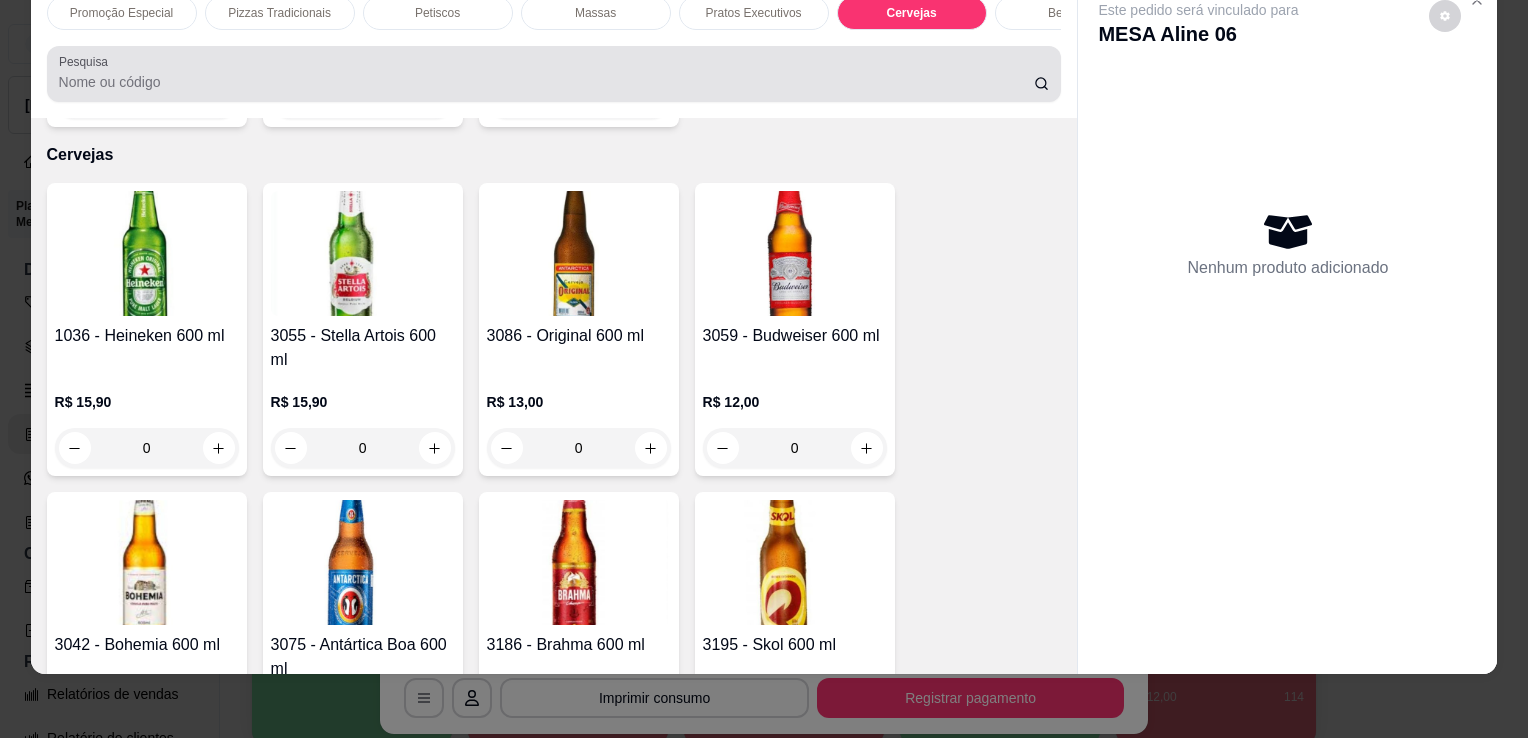 click on "Pesquisa" at bounding box center (554, 74) 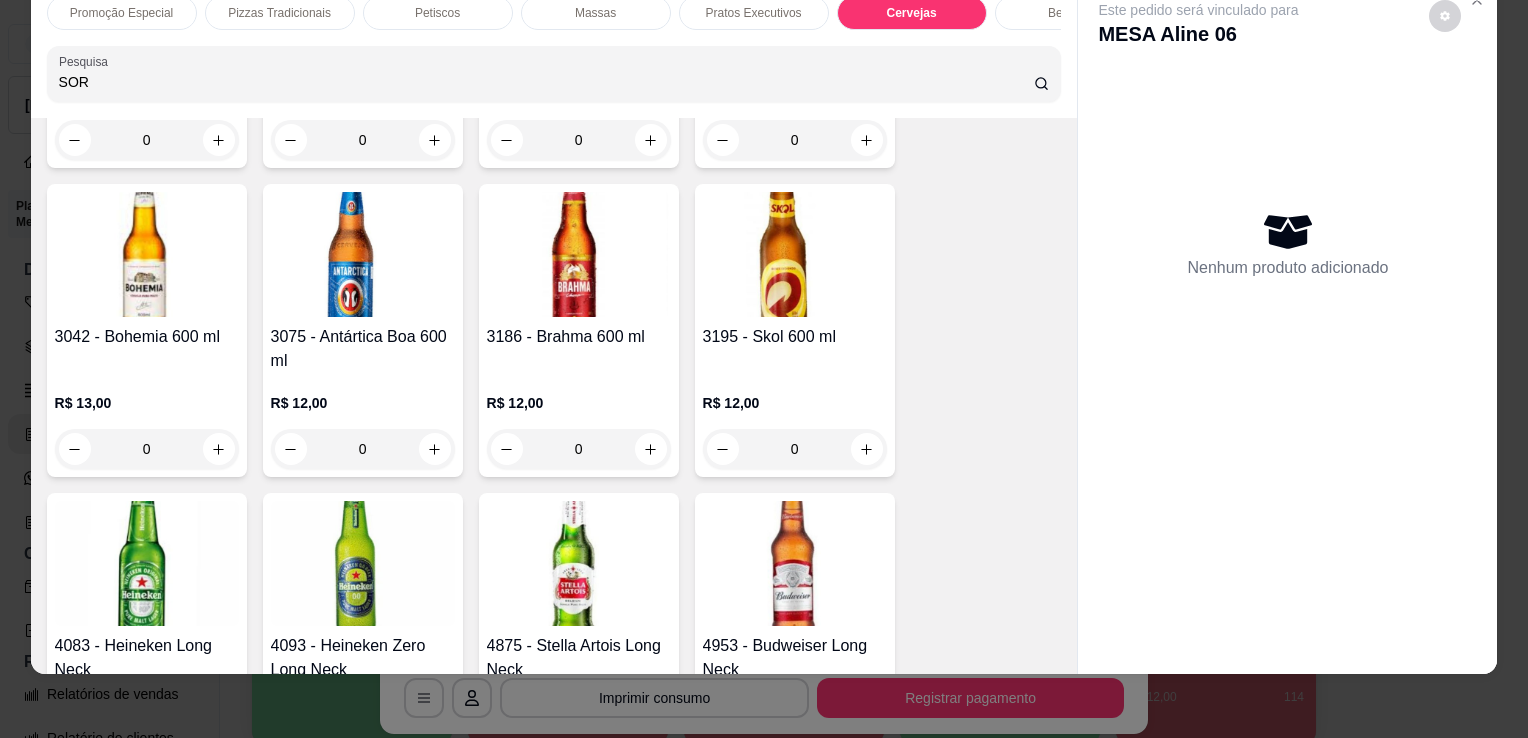 scroll, scrollTop: 3608, scrollLeft: 0, axis: vertical 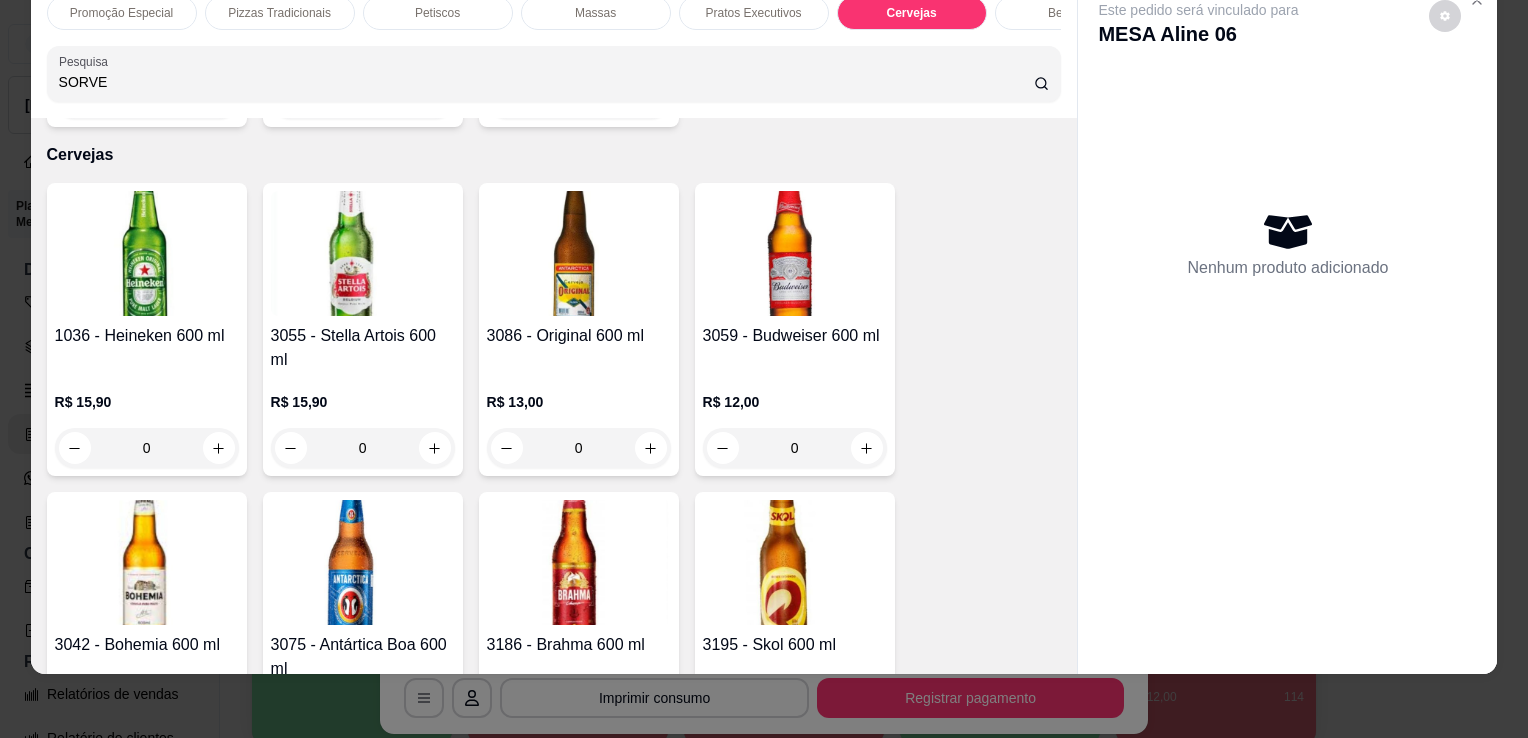 type on "SORVE" 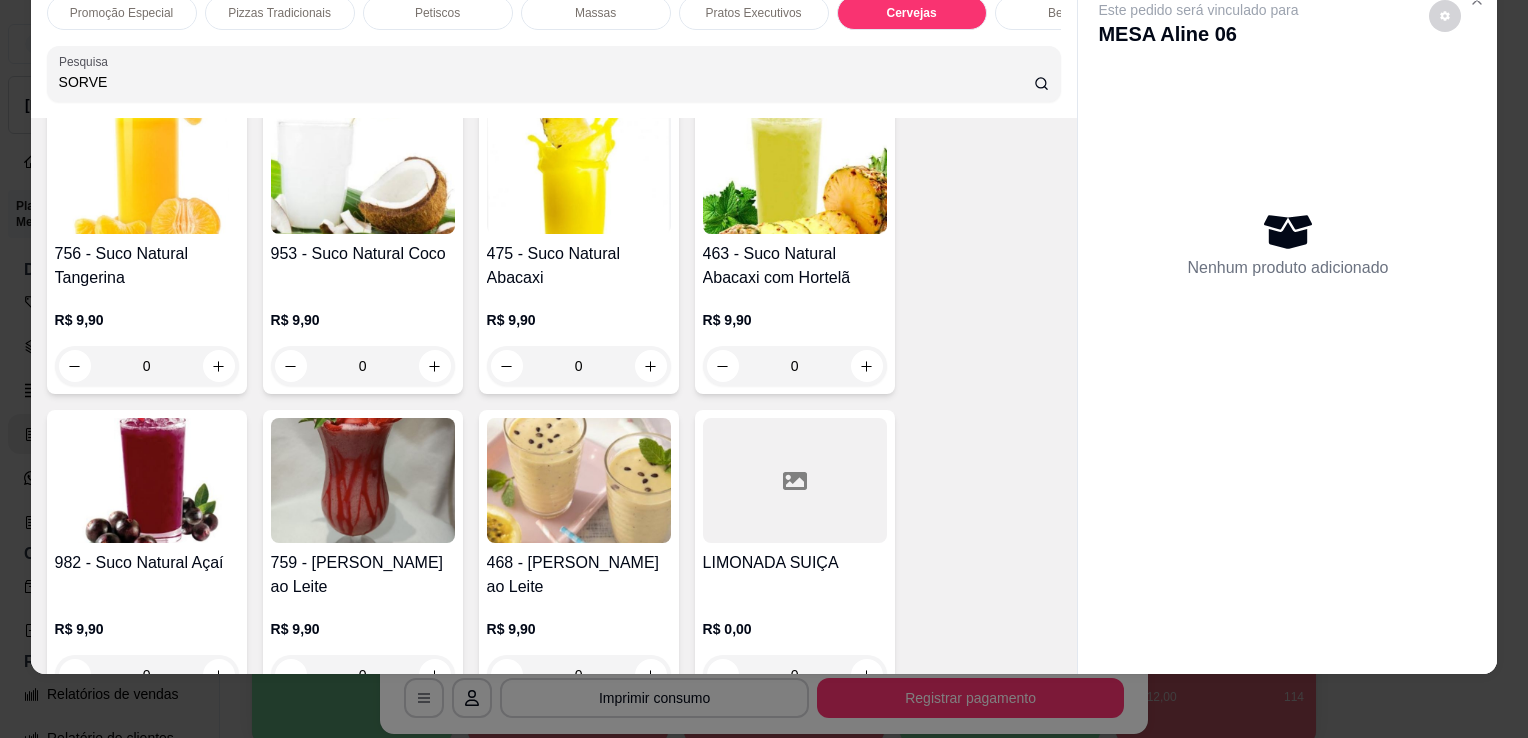 scroll, scrollTop: 10144, scrollLeft: 0, axis: vertical 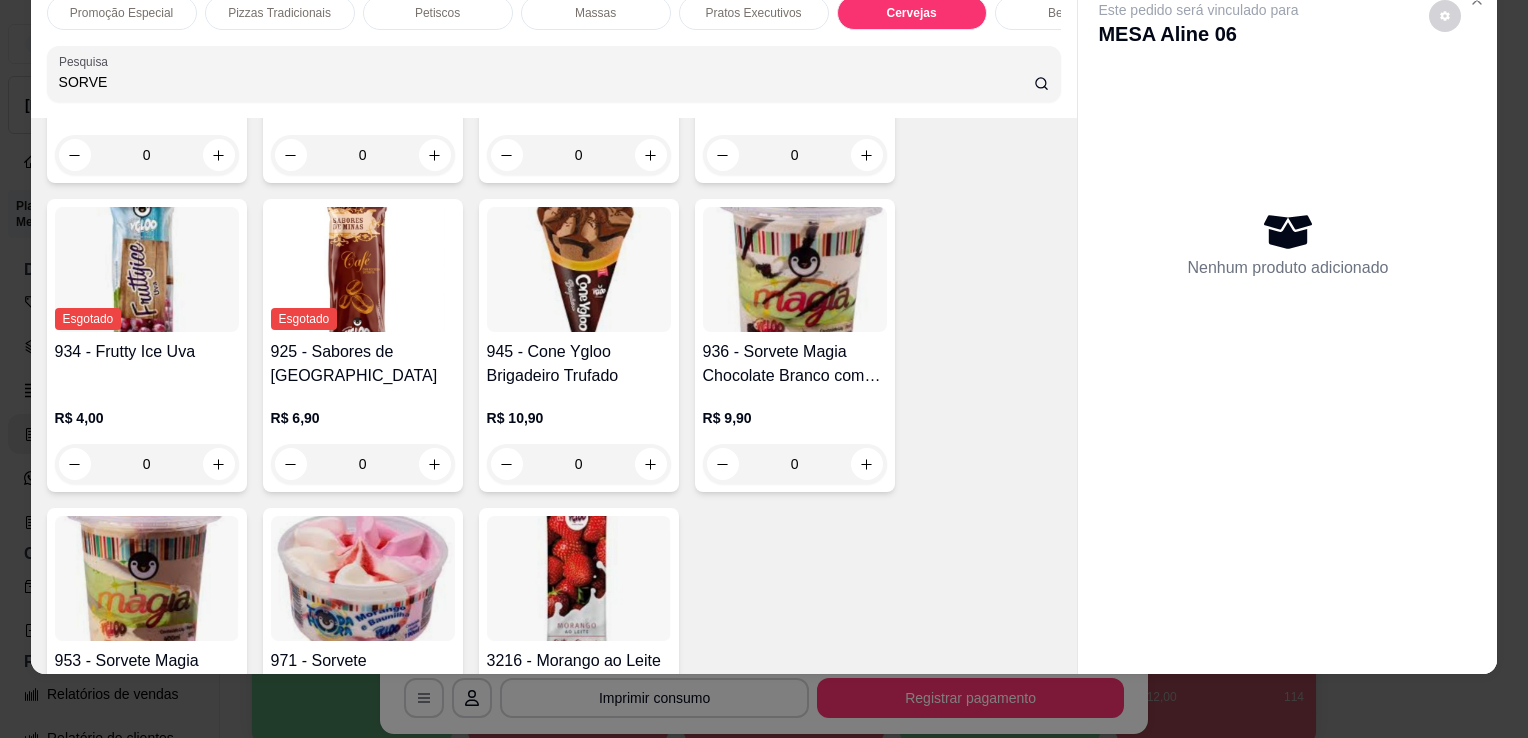 click at bounding box center [363, 578] 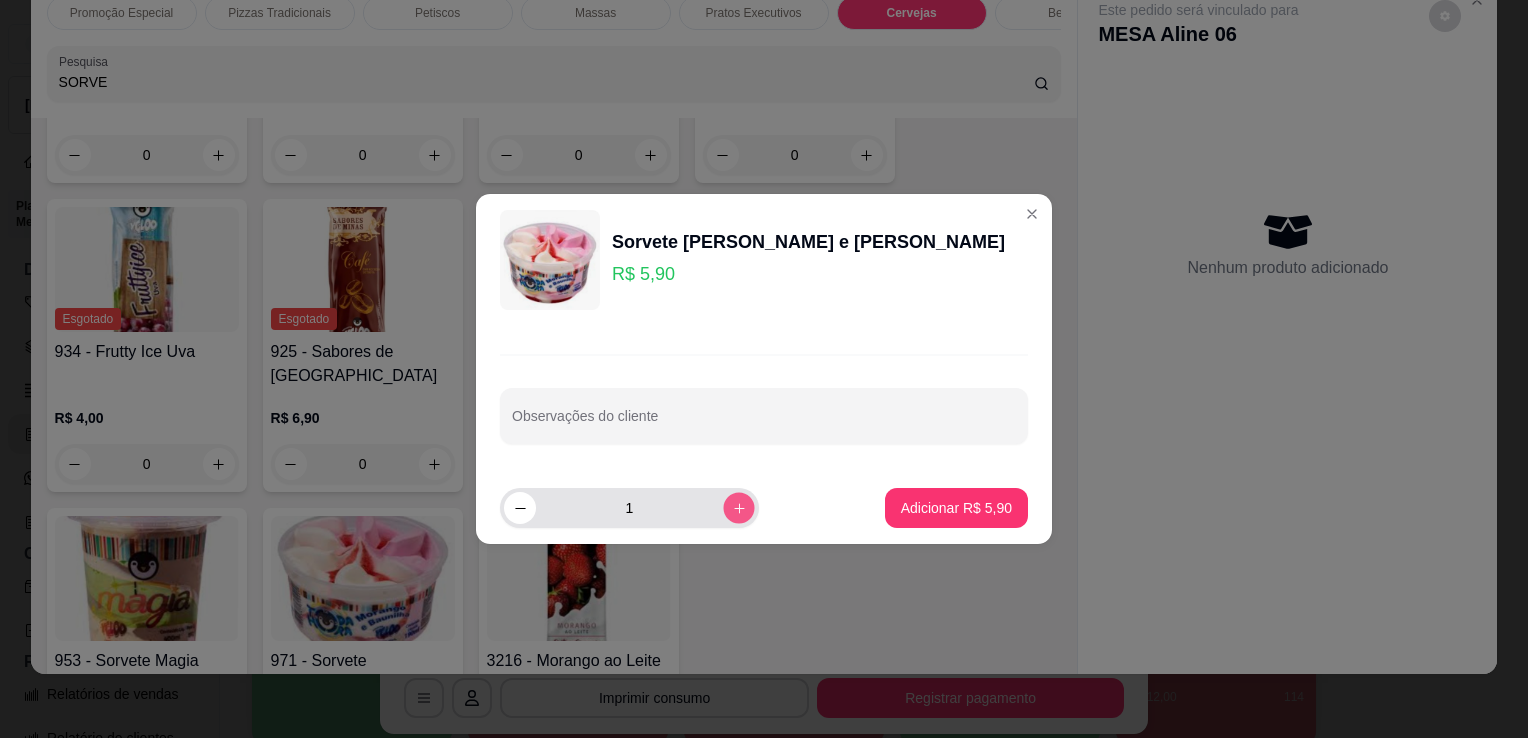 click 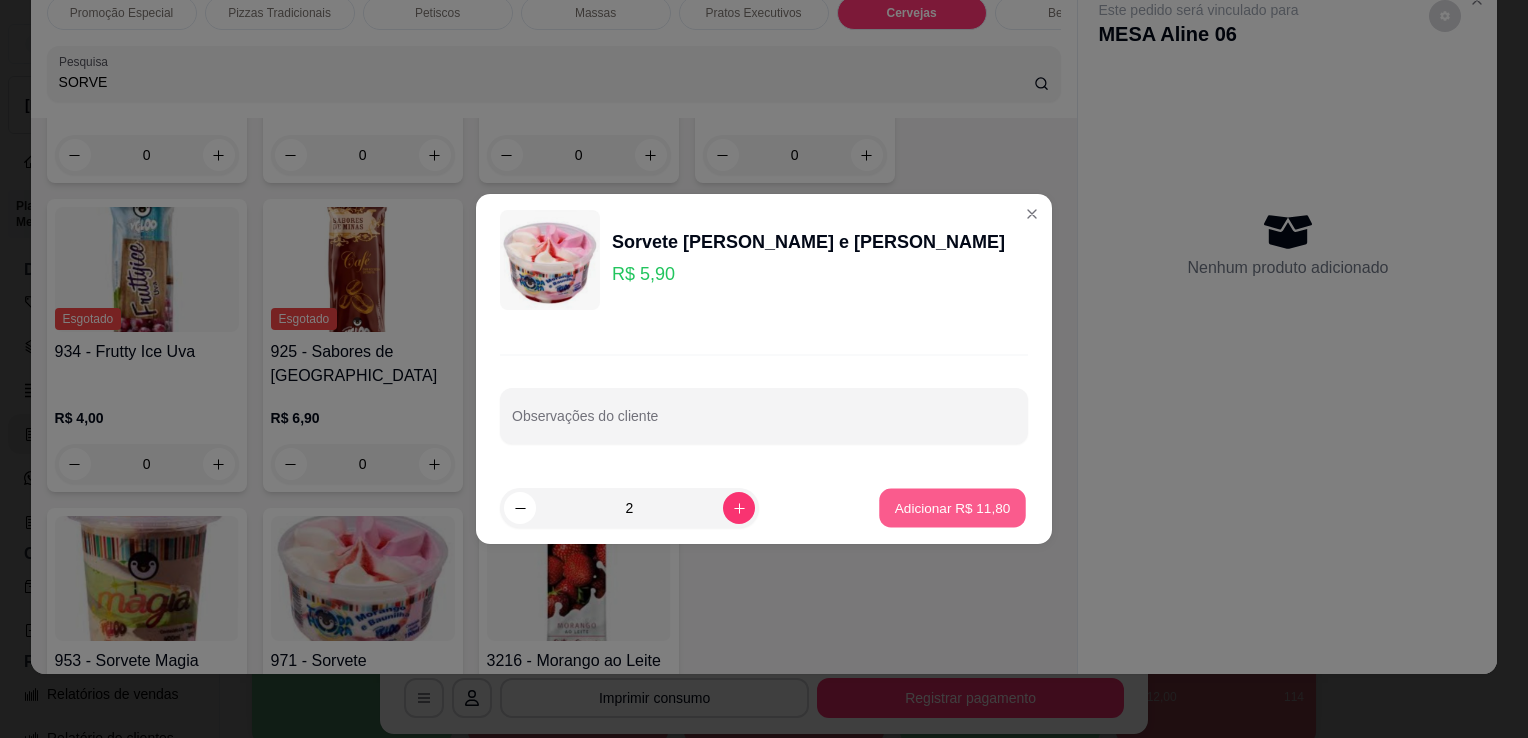 click on "Adicionar   R$ 11,80" at bounding box center [952, 508] 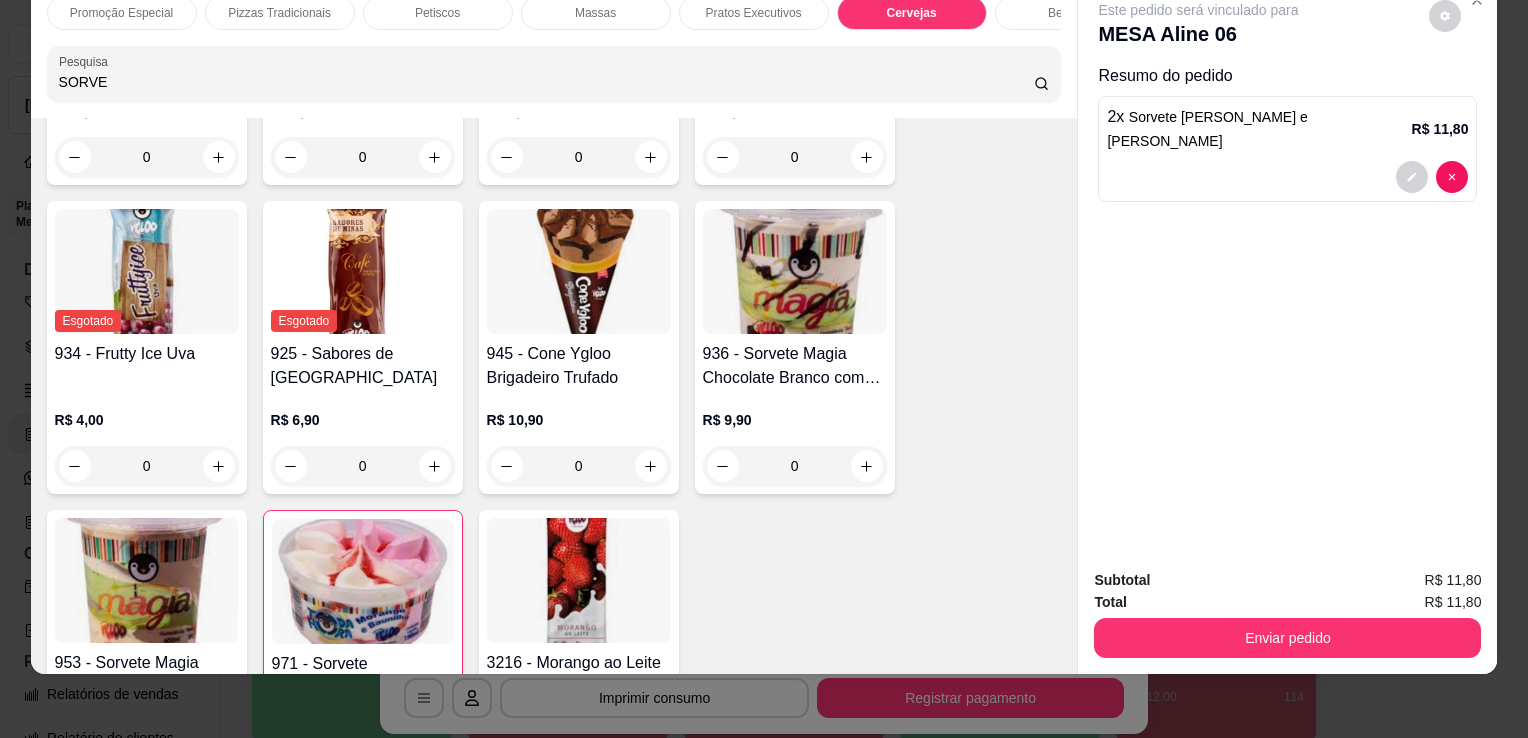 scroll, scrollTop: 15336, scrollLeft: 0, axis: vertical 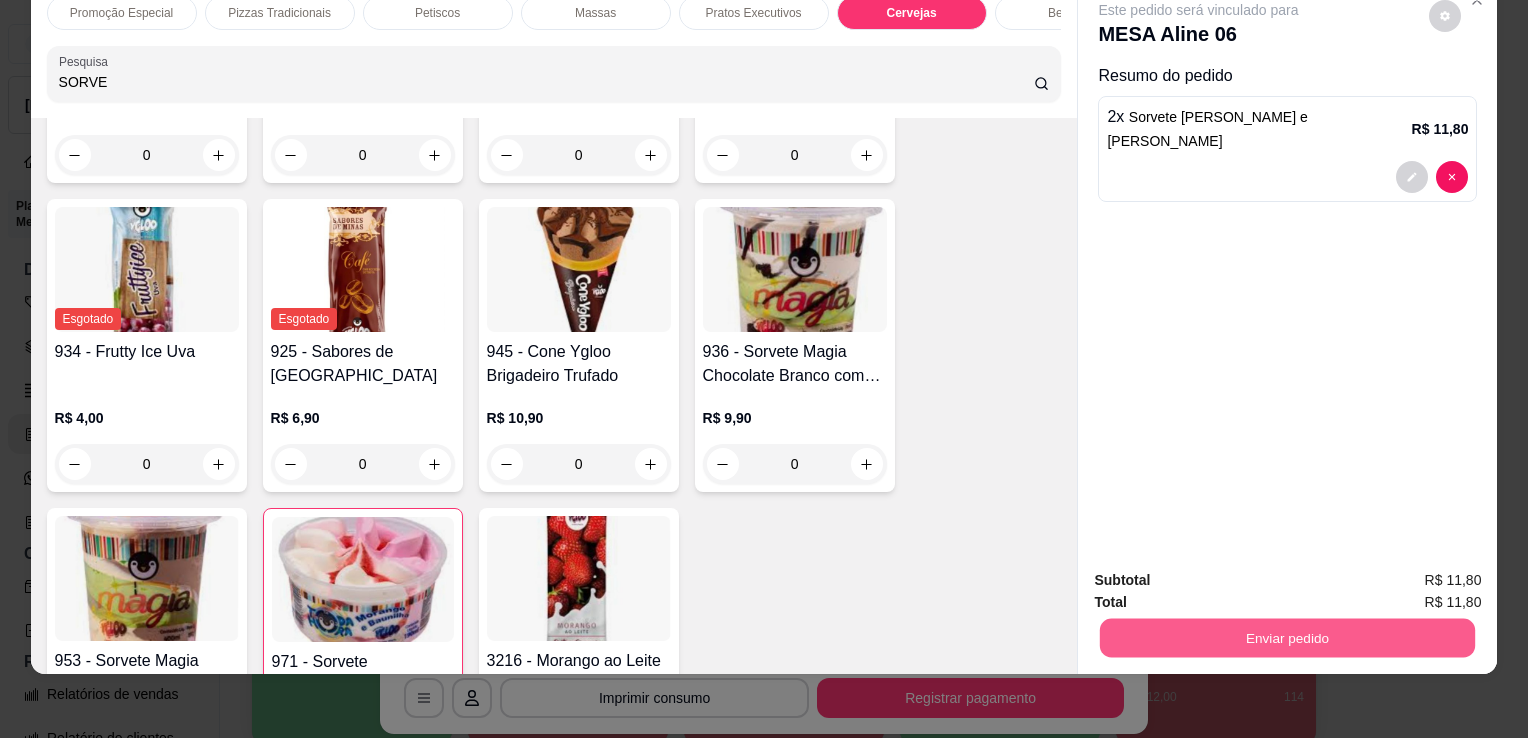 click on "Enviar pedido" at bounding box center [1287, 637] 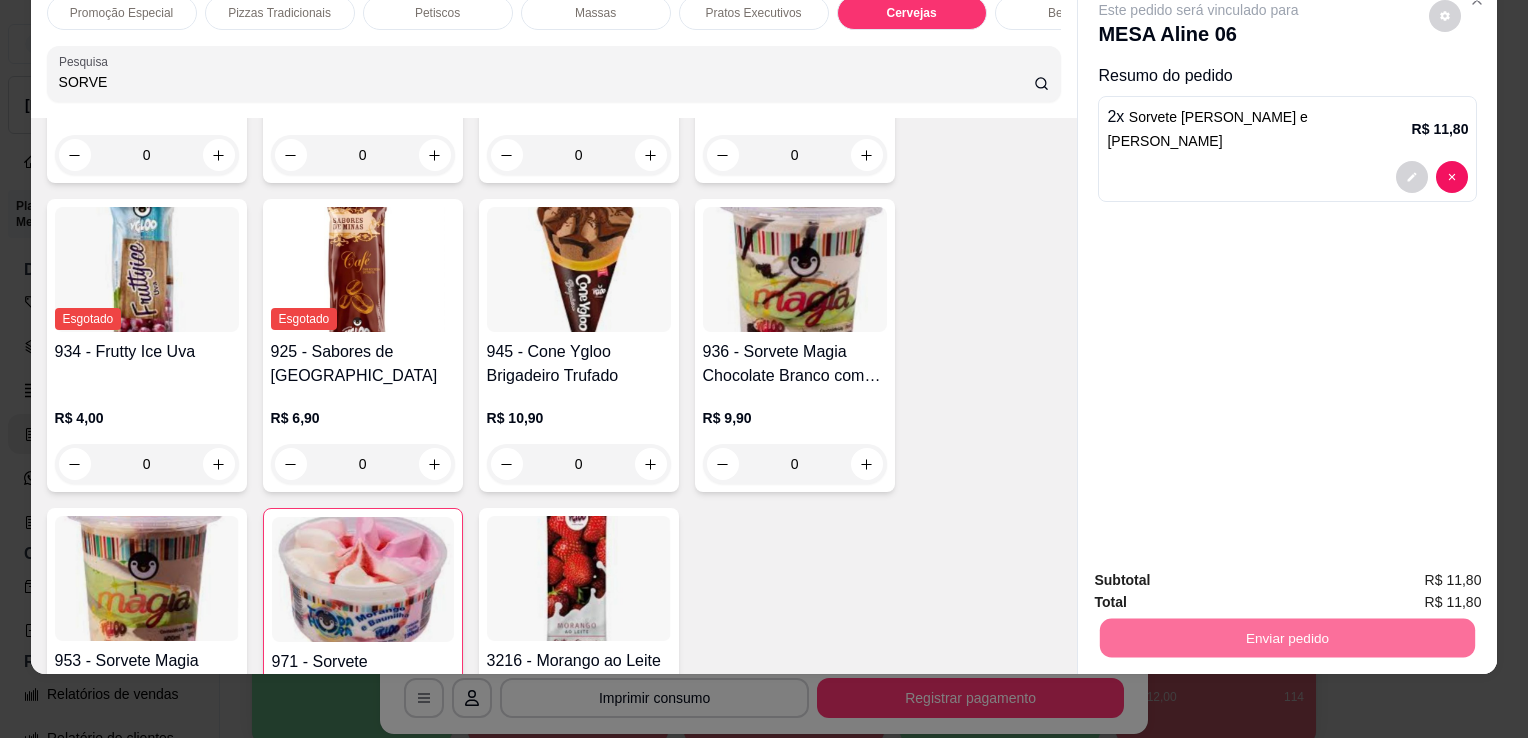 click on "Não registrar e enviar pedido" at bounding box center (1222, 573) 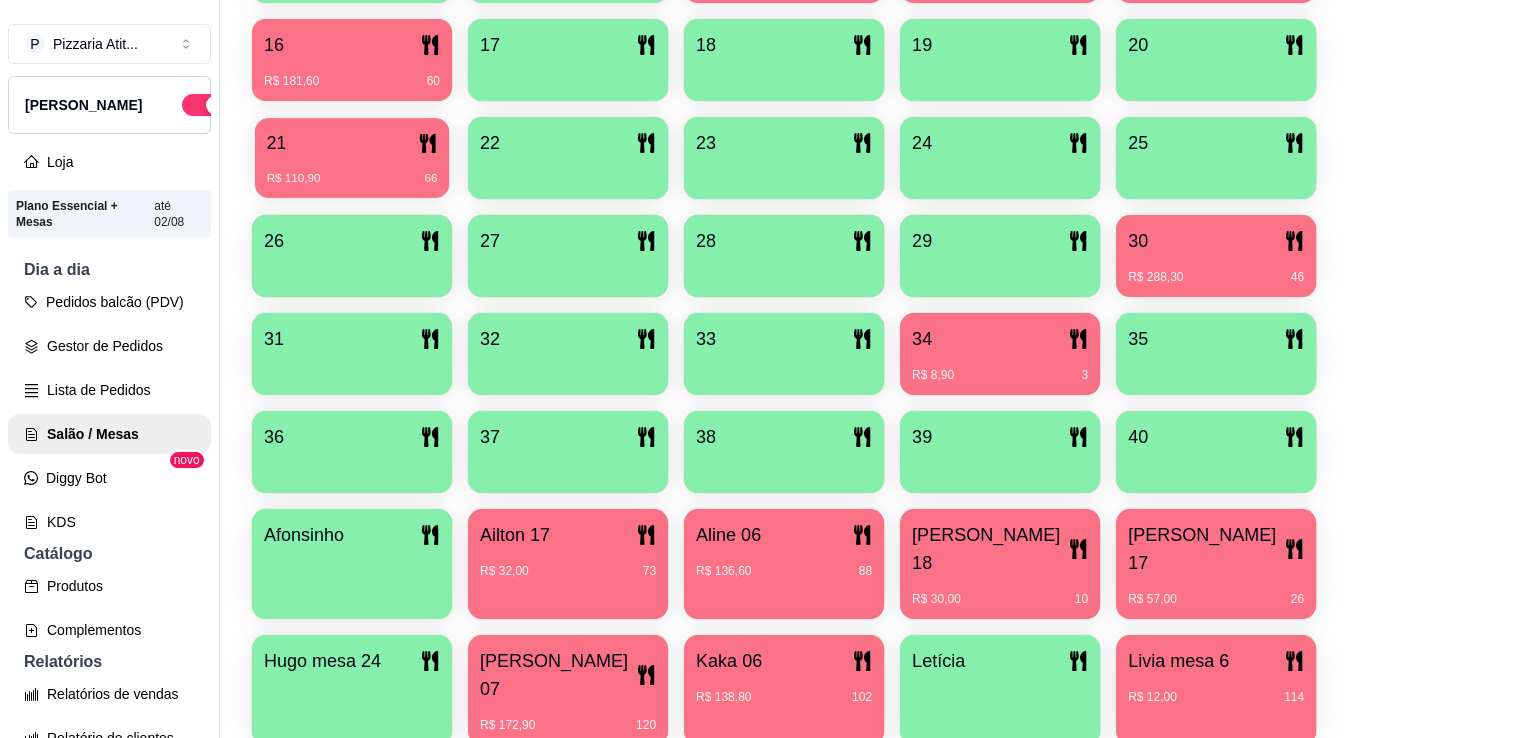click on "21" at bounding box center (352, 143) 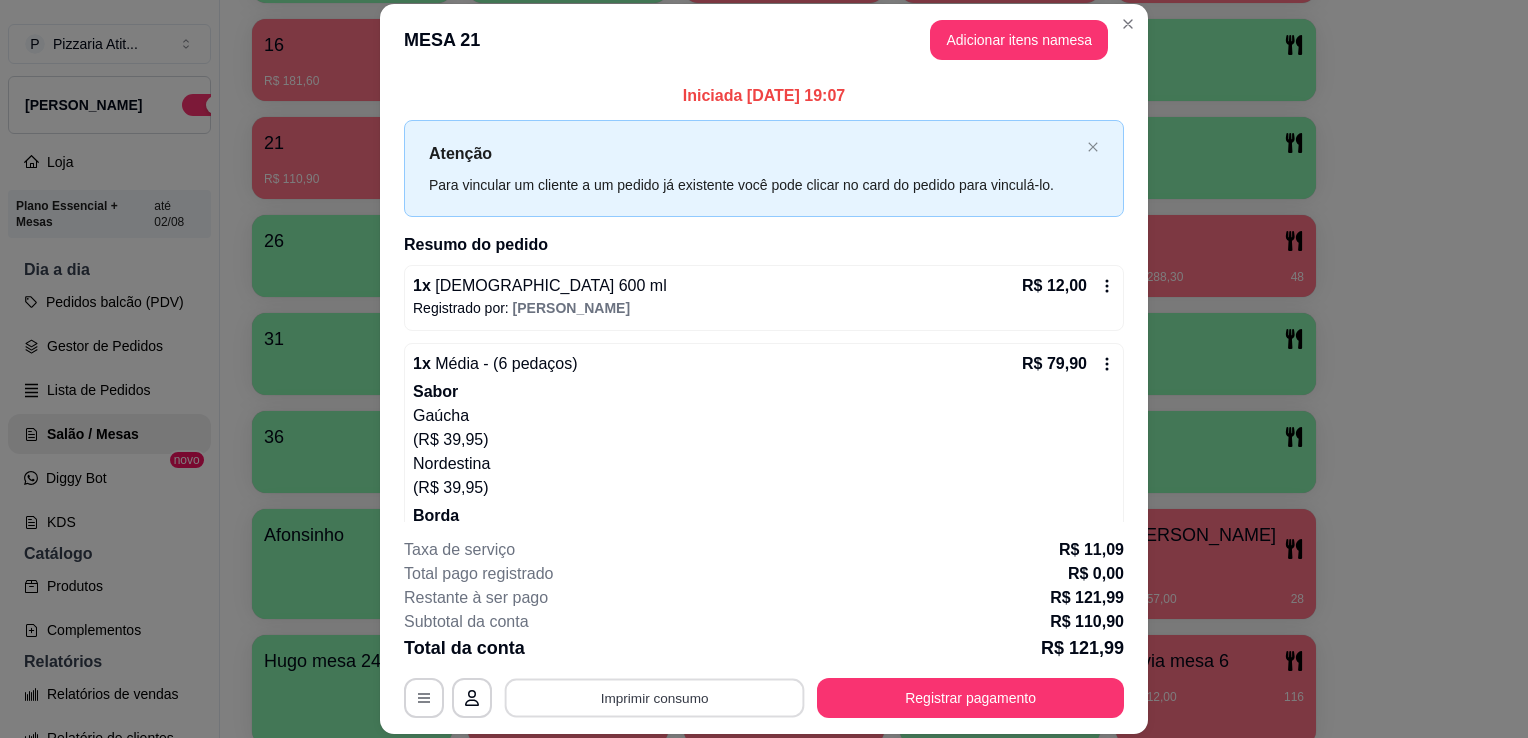 click on "Imprimir consumo" at bounding box center (655, 698) 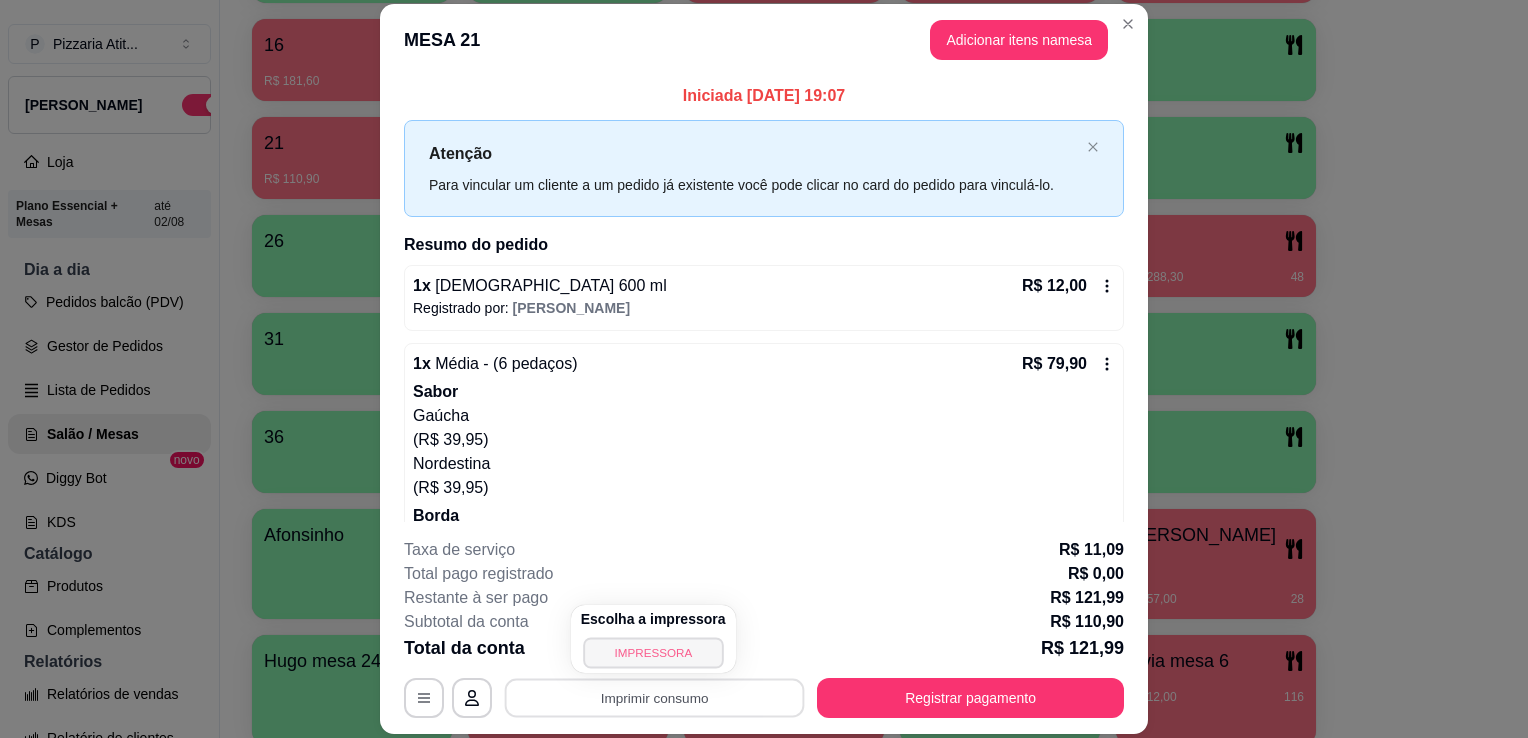 click on "IMPRESSORA" at bounding box center (653, 652) 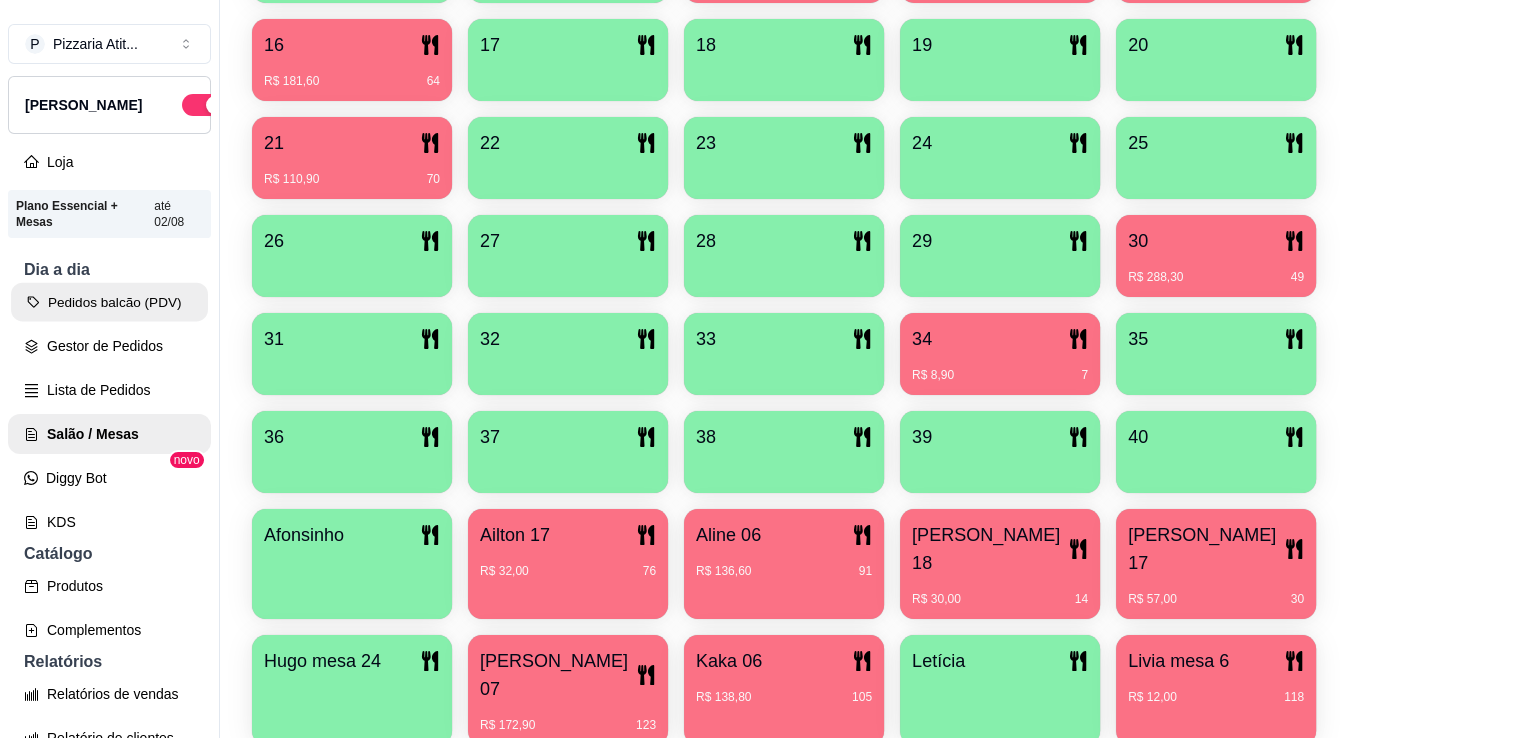 click on "Pedidos balcão (PDV)" at bounding box center (109, 302) 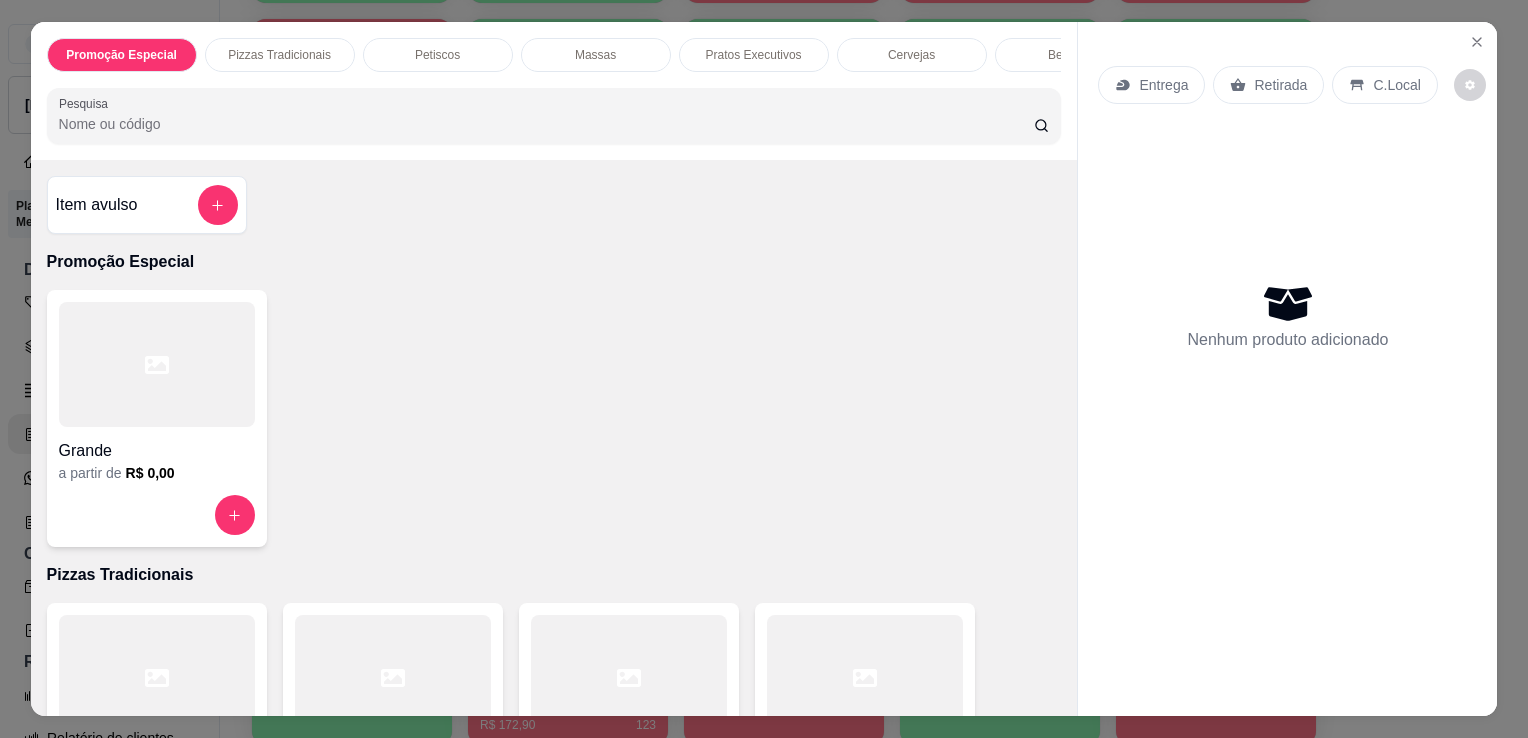 click at bounding box center [865, 677] 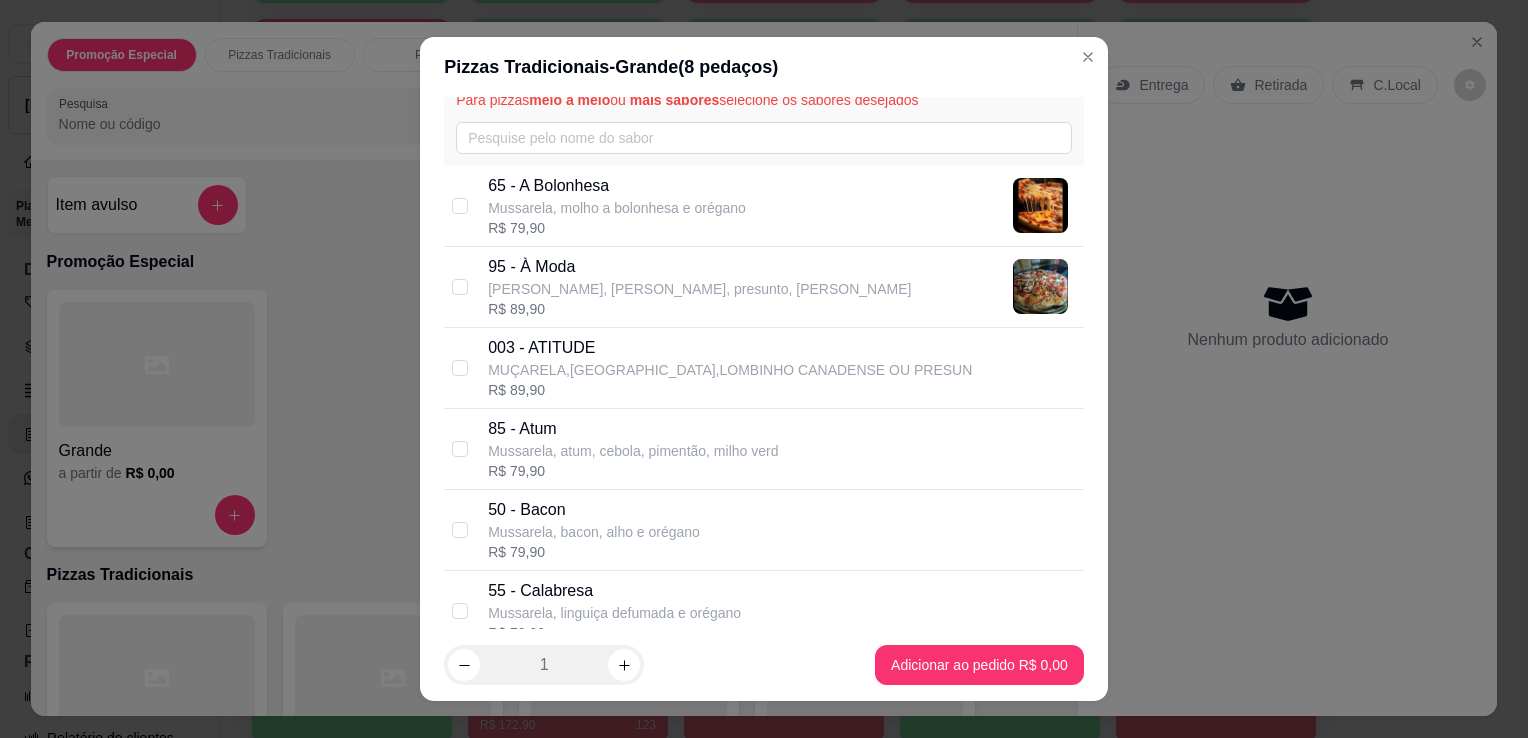 scroll, scrollTop: 196, scrollLeft: 0, axis: vertical 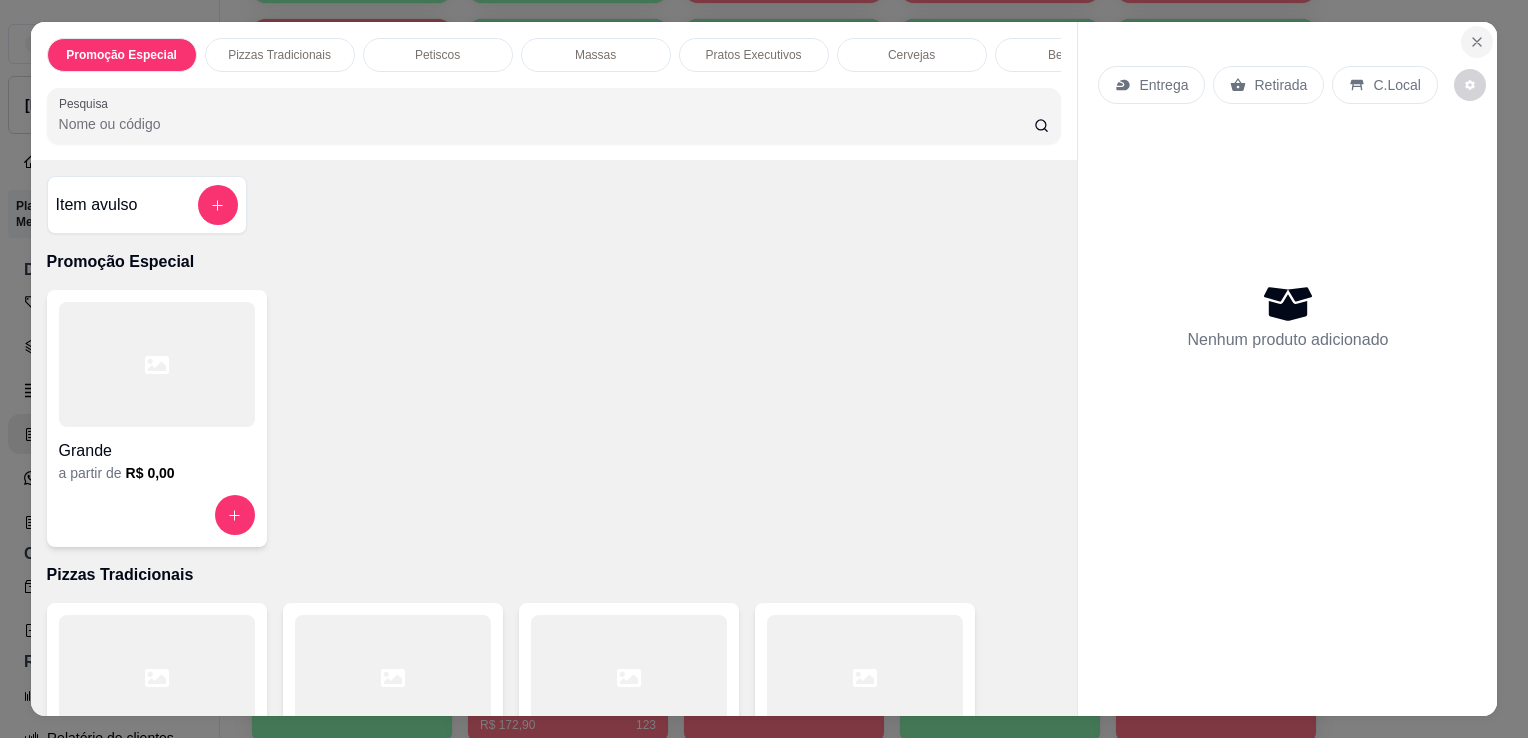 click 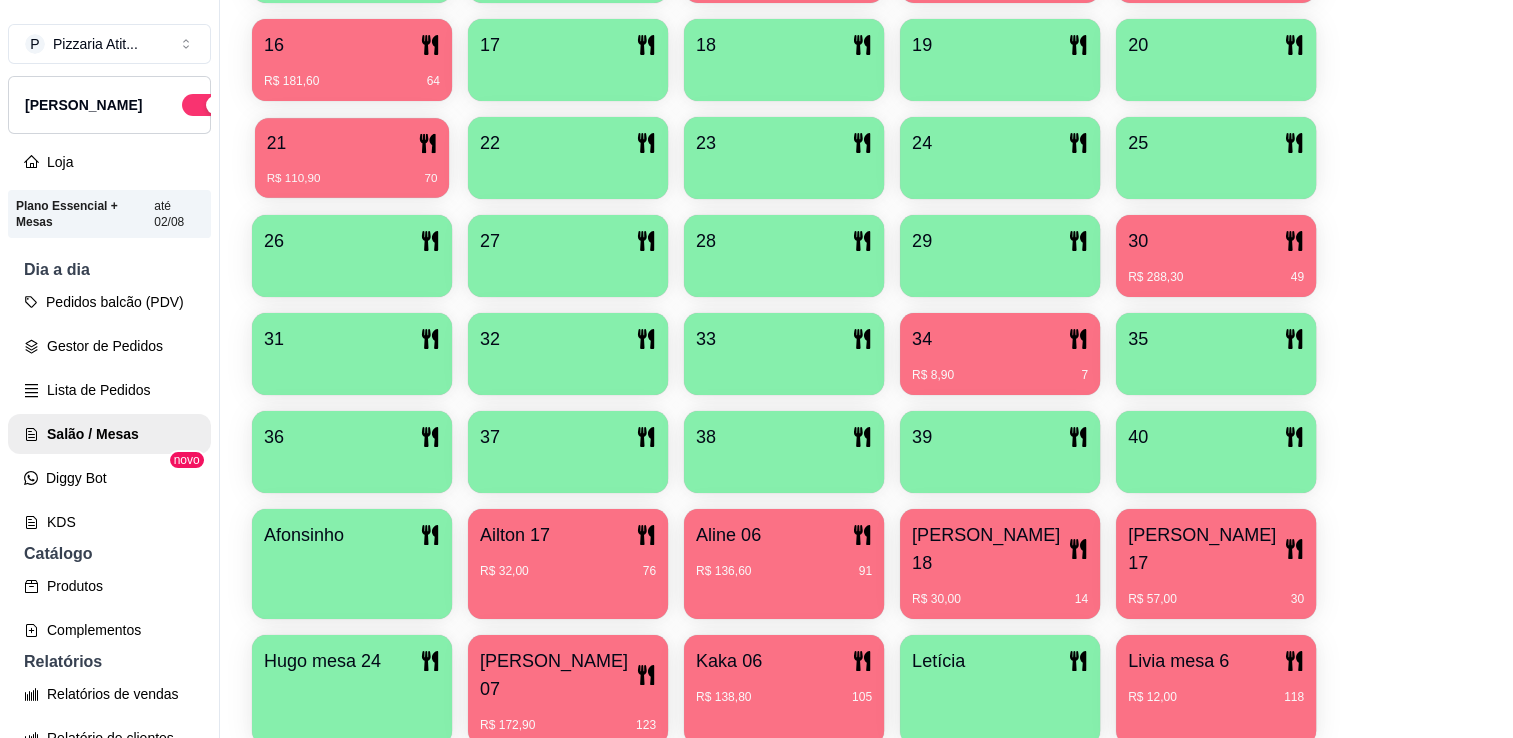 click on "R$ 110,90 70" at bounding box center (352, 171) 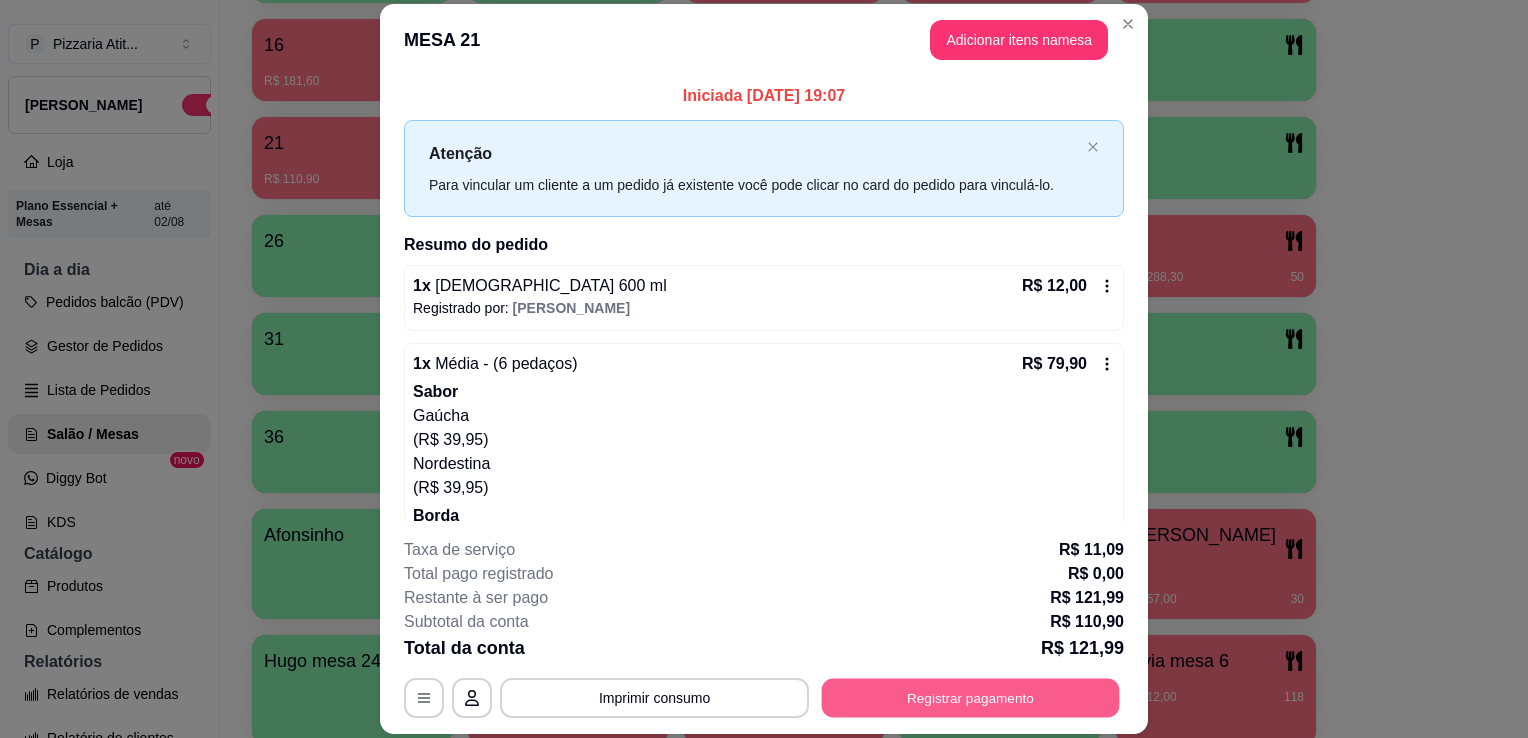 click on "Registrar pagamento" at bounding box center [971, 698] 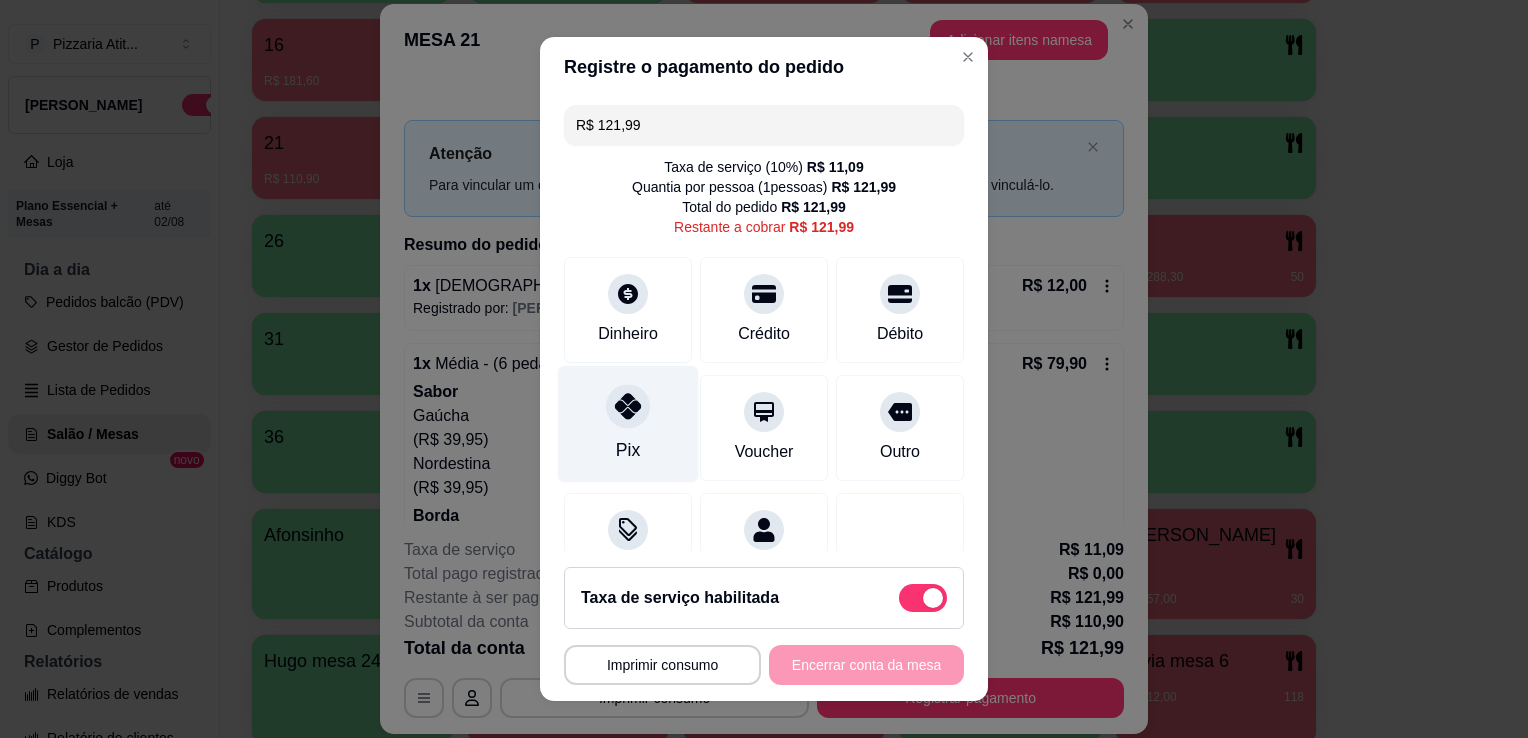 click on "Pix" at bounding box center (628, 424) 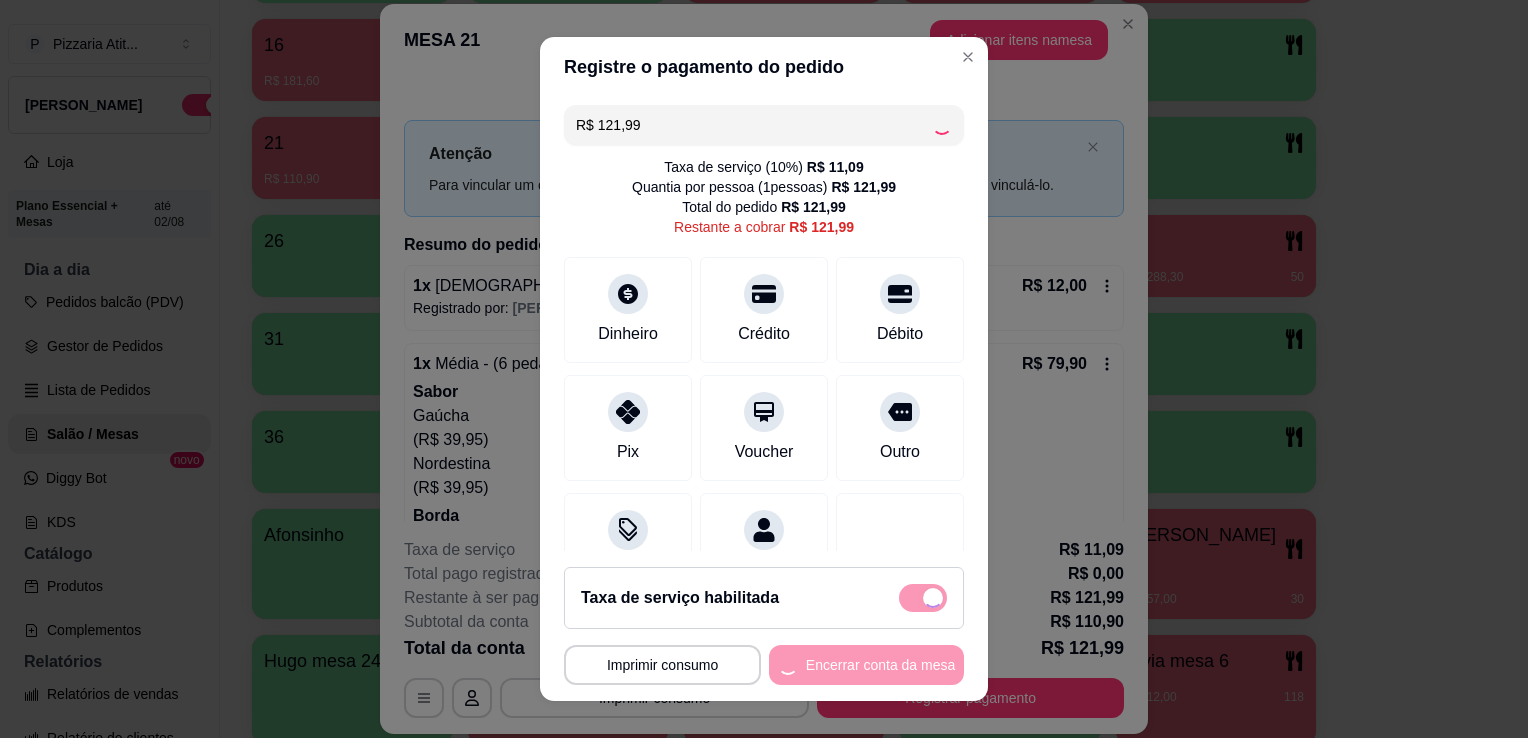 type on "R$ 0,00" 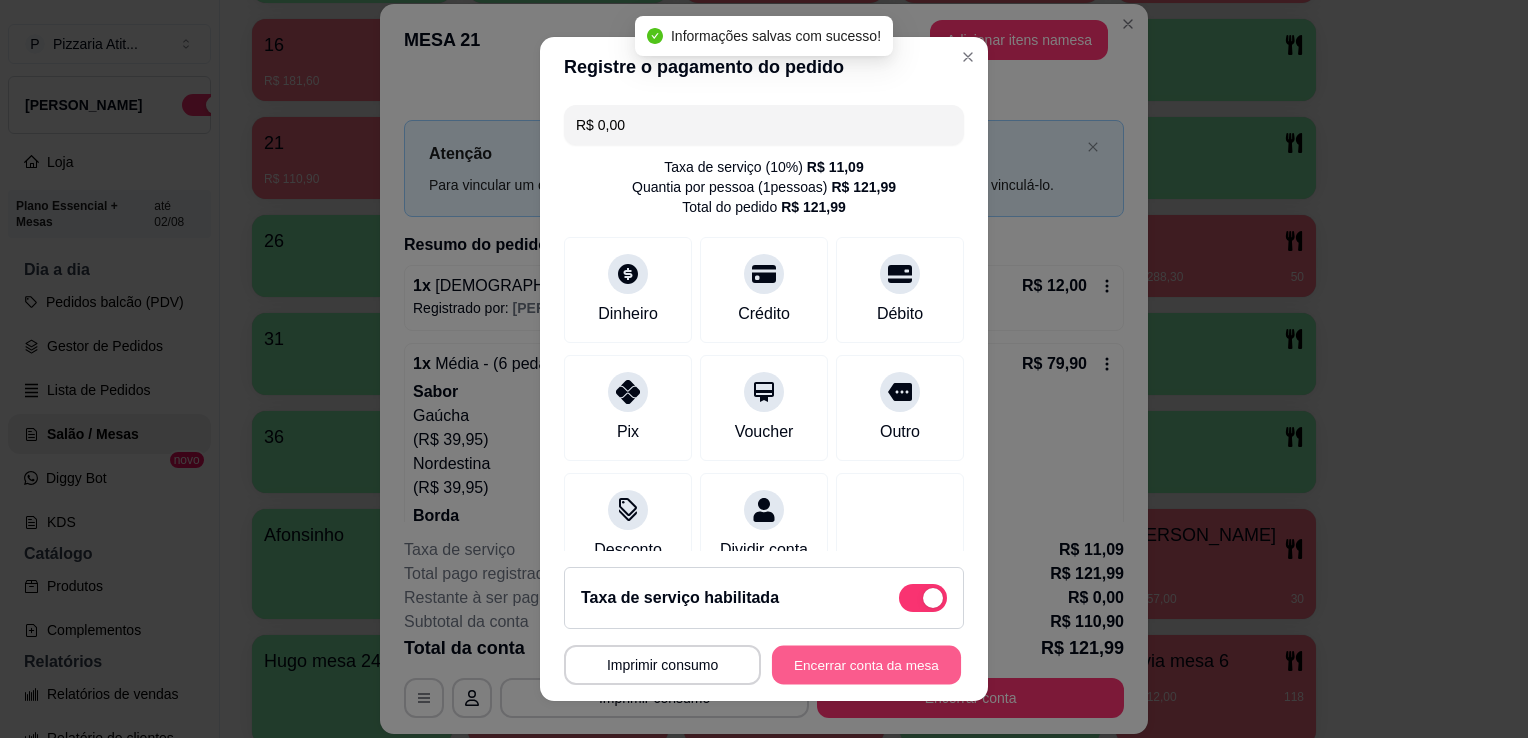 click on "Encerrar conta da mesa" at bounding box center [866, 665] 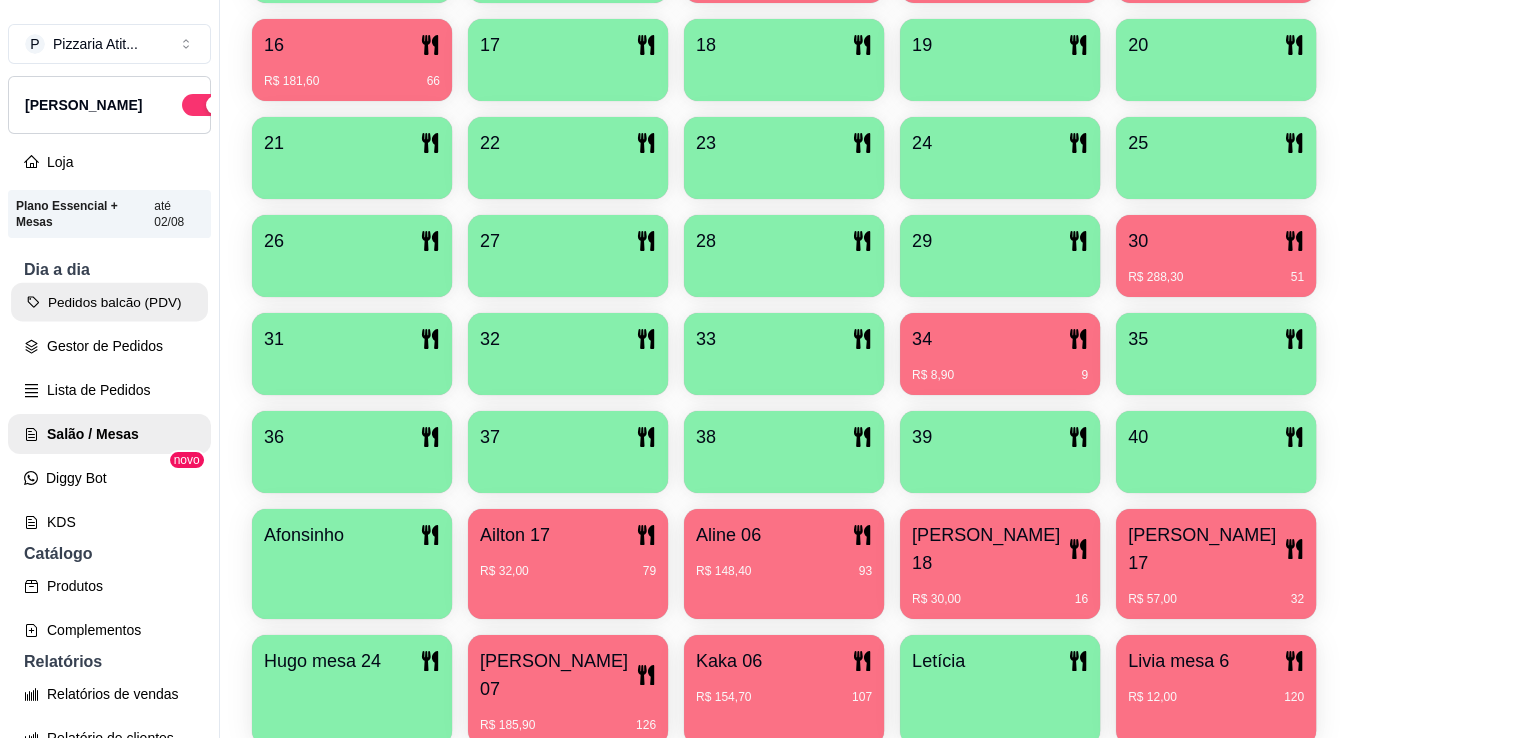 click on "Pedidos balcão (PDV)" at bounding box center (109, 302) 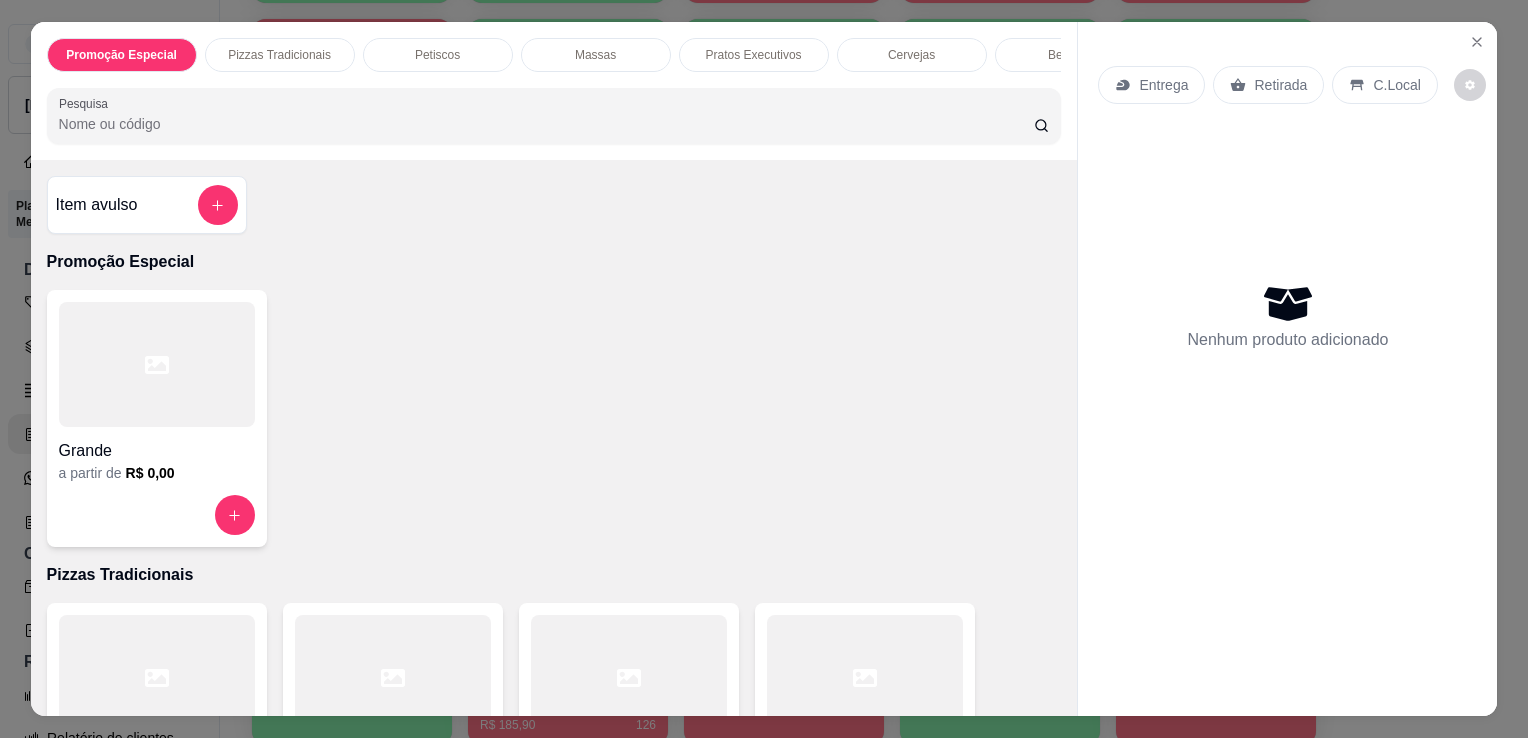click on "Pesquisa" at bounding box center (546, 124) 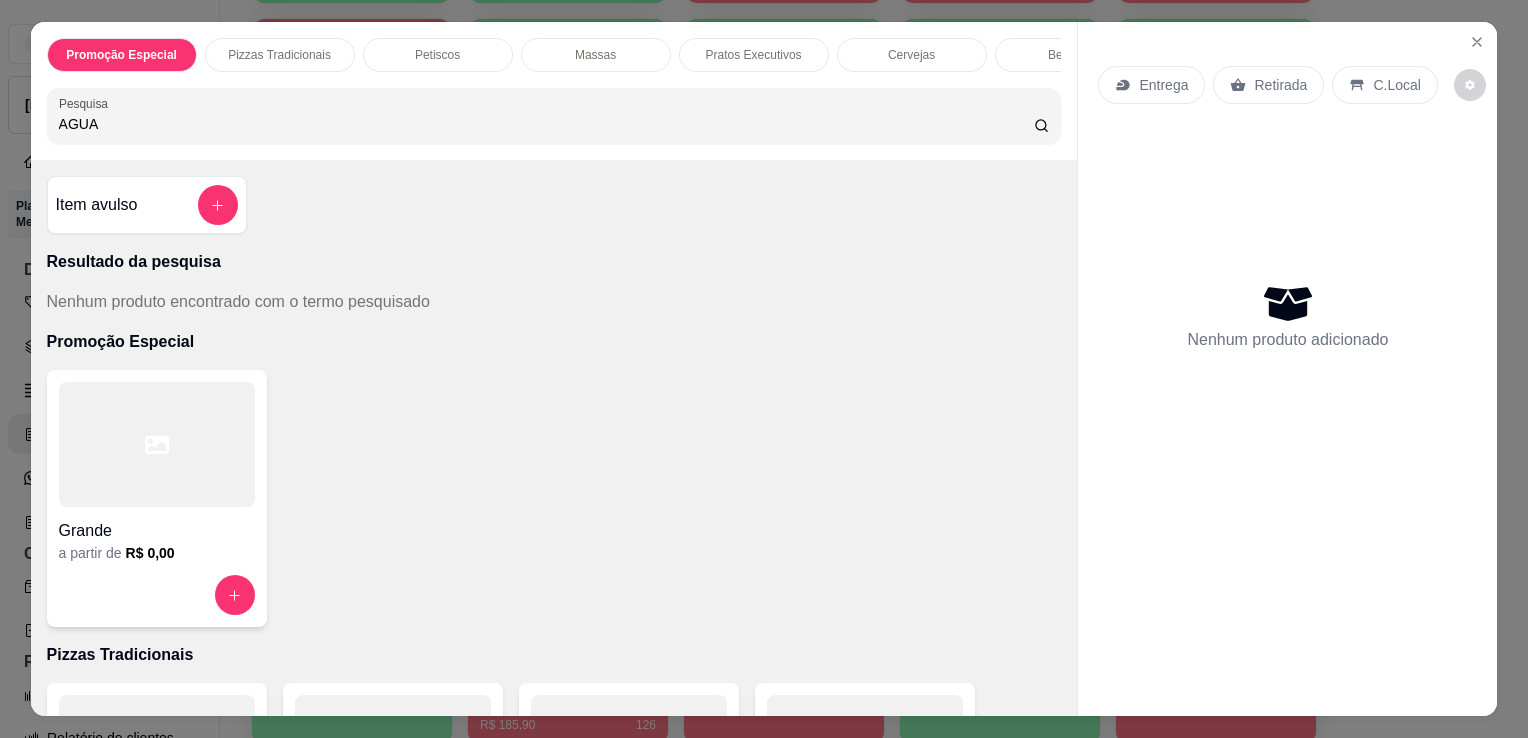 type on "AGUA" 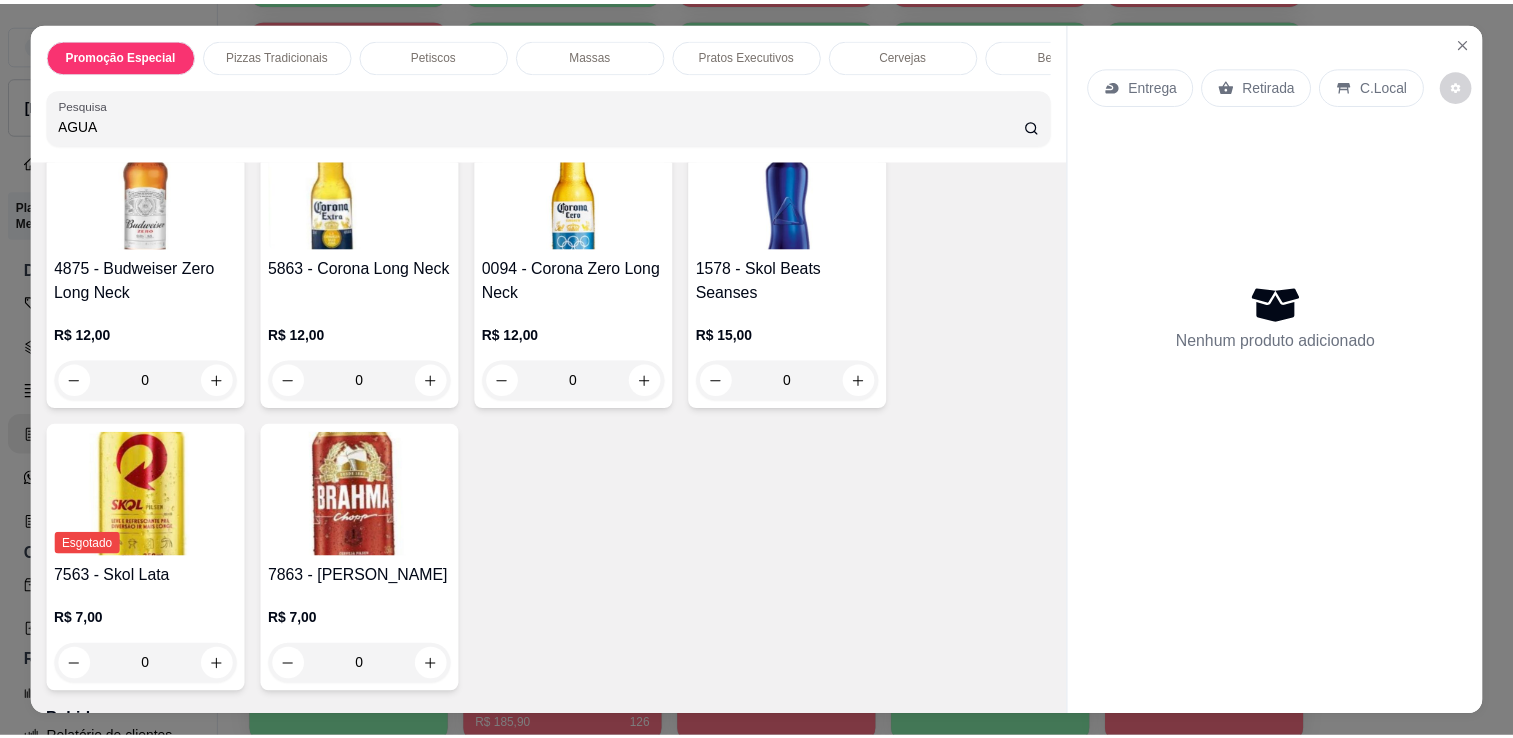 scroll, scrollTop: 4506, scrollLeft: 0, axis: vertical 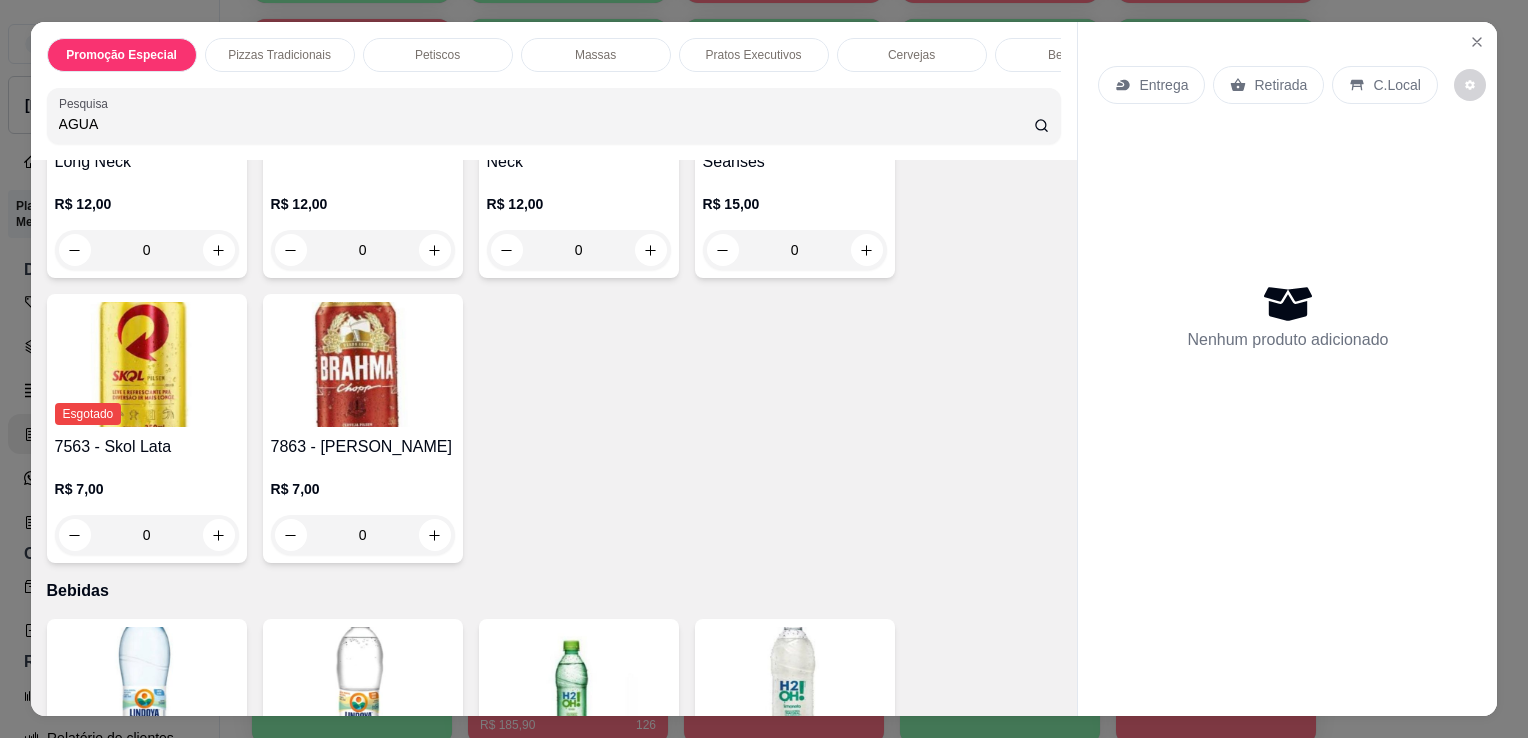 click at bounding box center [147, 689] 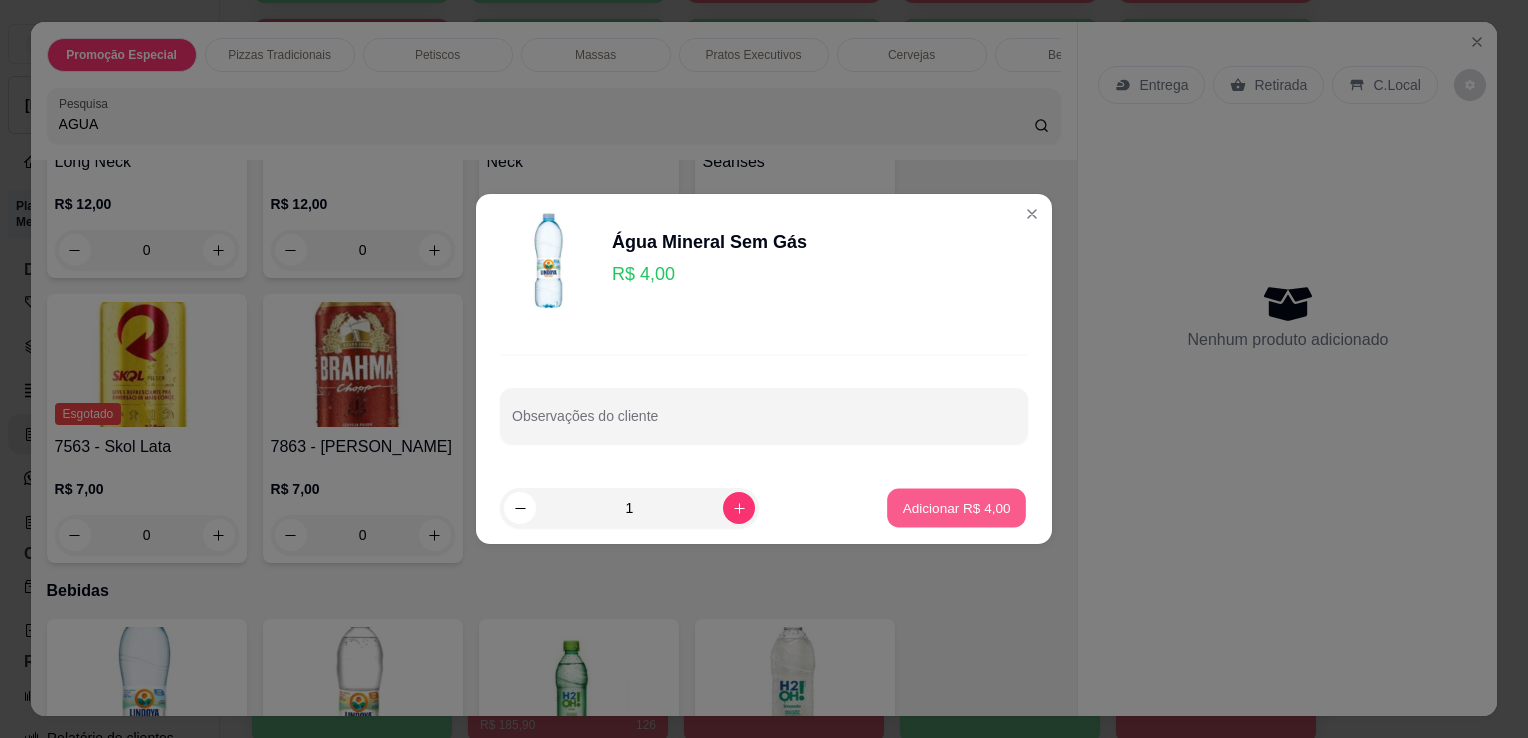 click on "Adicionar   R$ 4,00" at bounding box center (956, 508) 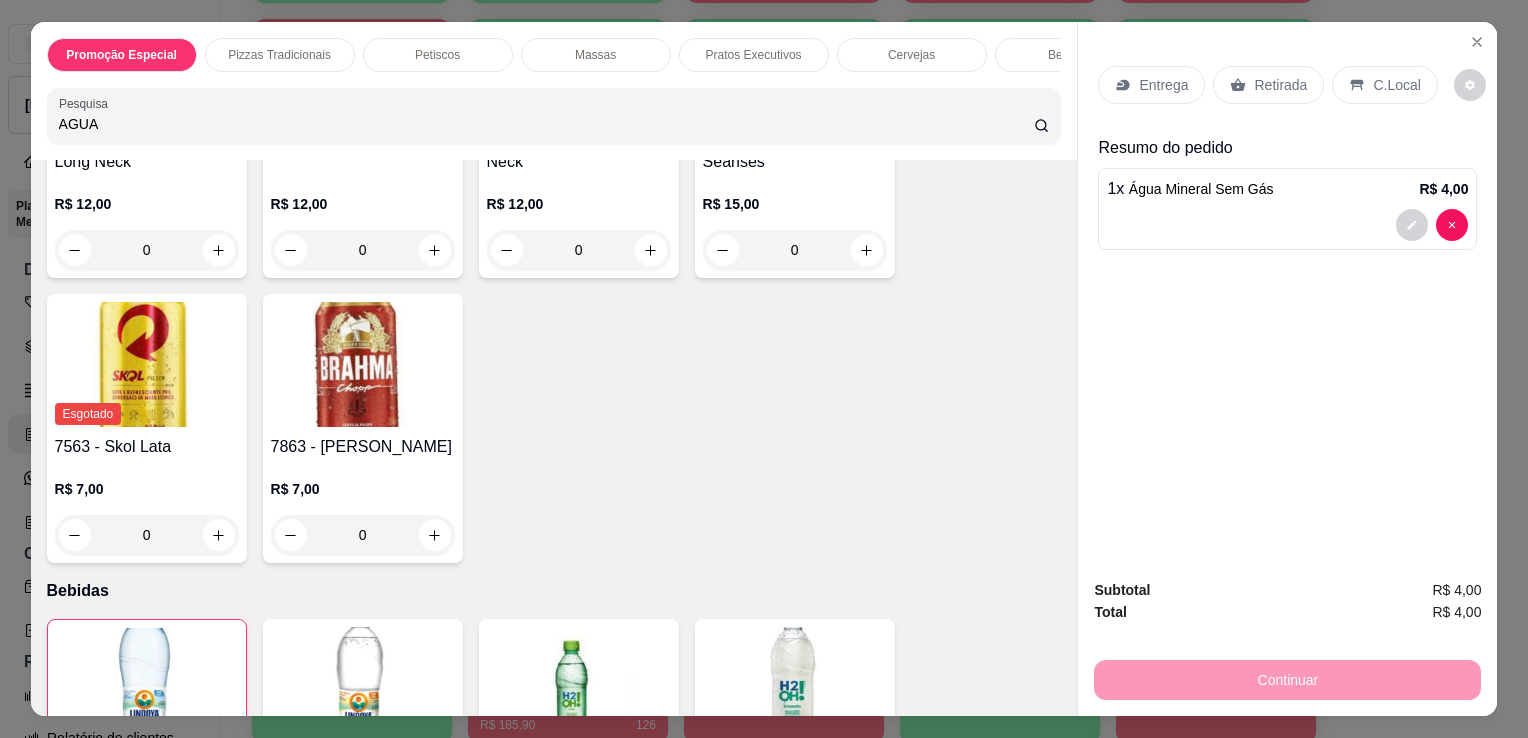 click on "C.Local" at bounding box center [1384, 85] 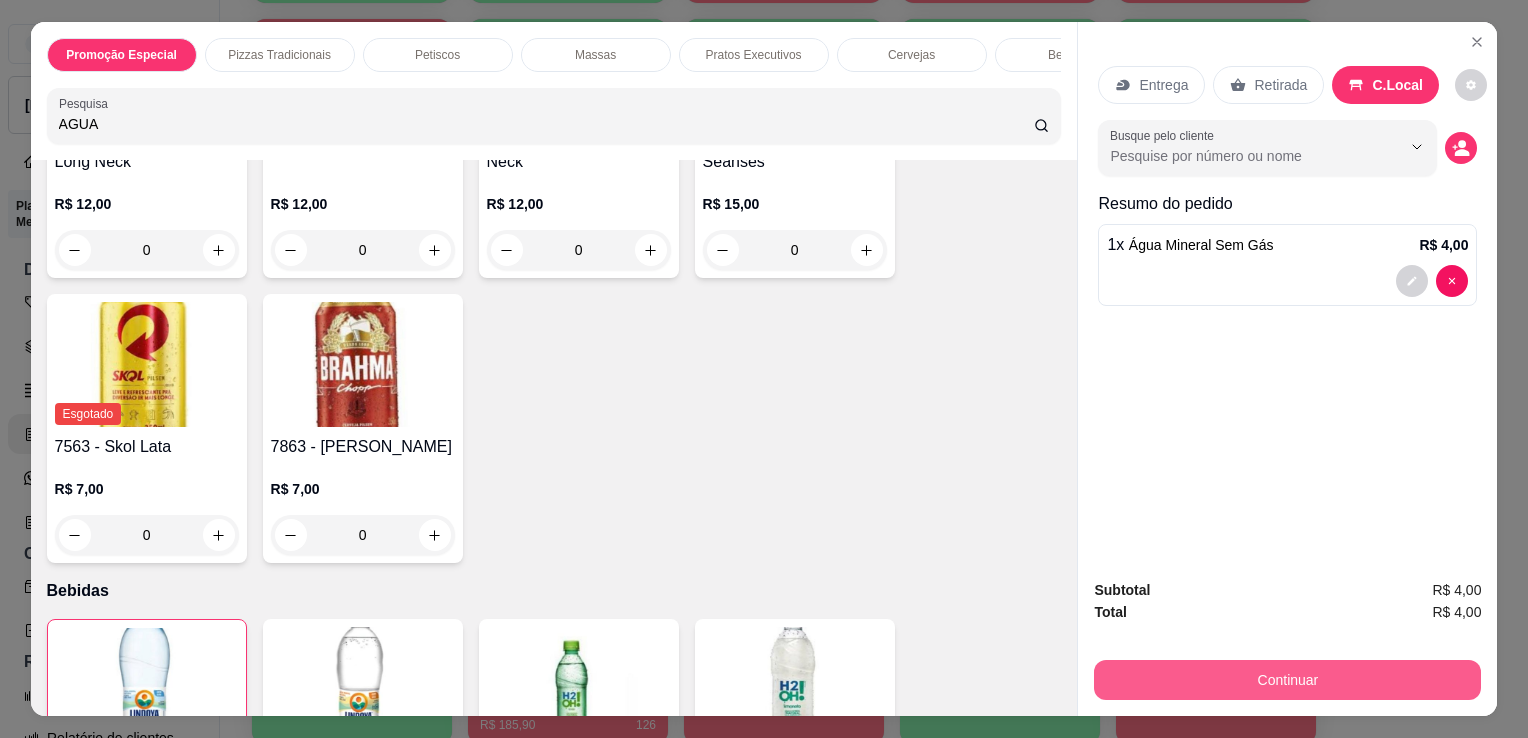 click on "Continuar" at bounding box center (1287, 680) 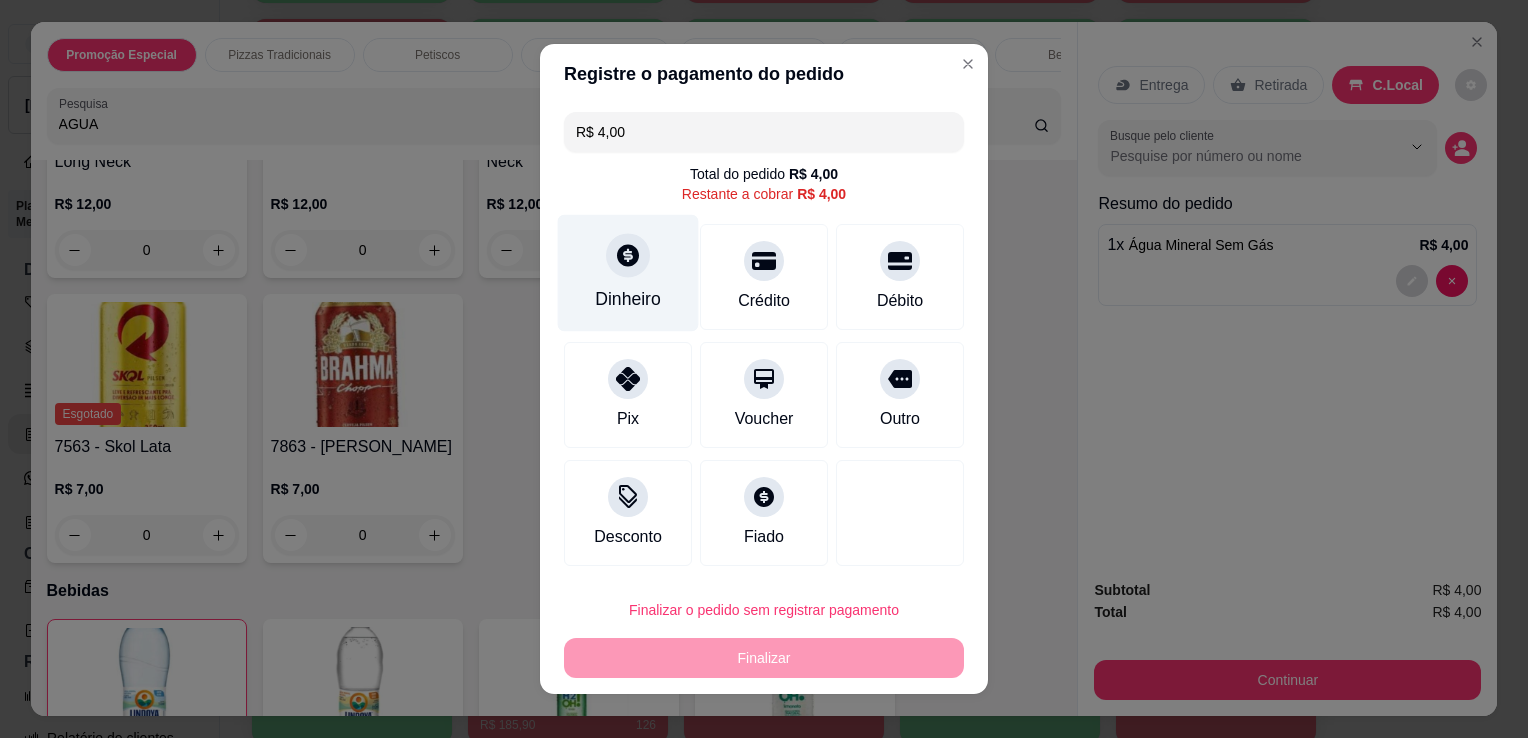 click on "Dinheiro" at bounding box center (628, 273) 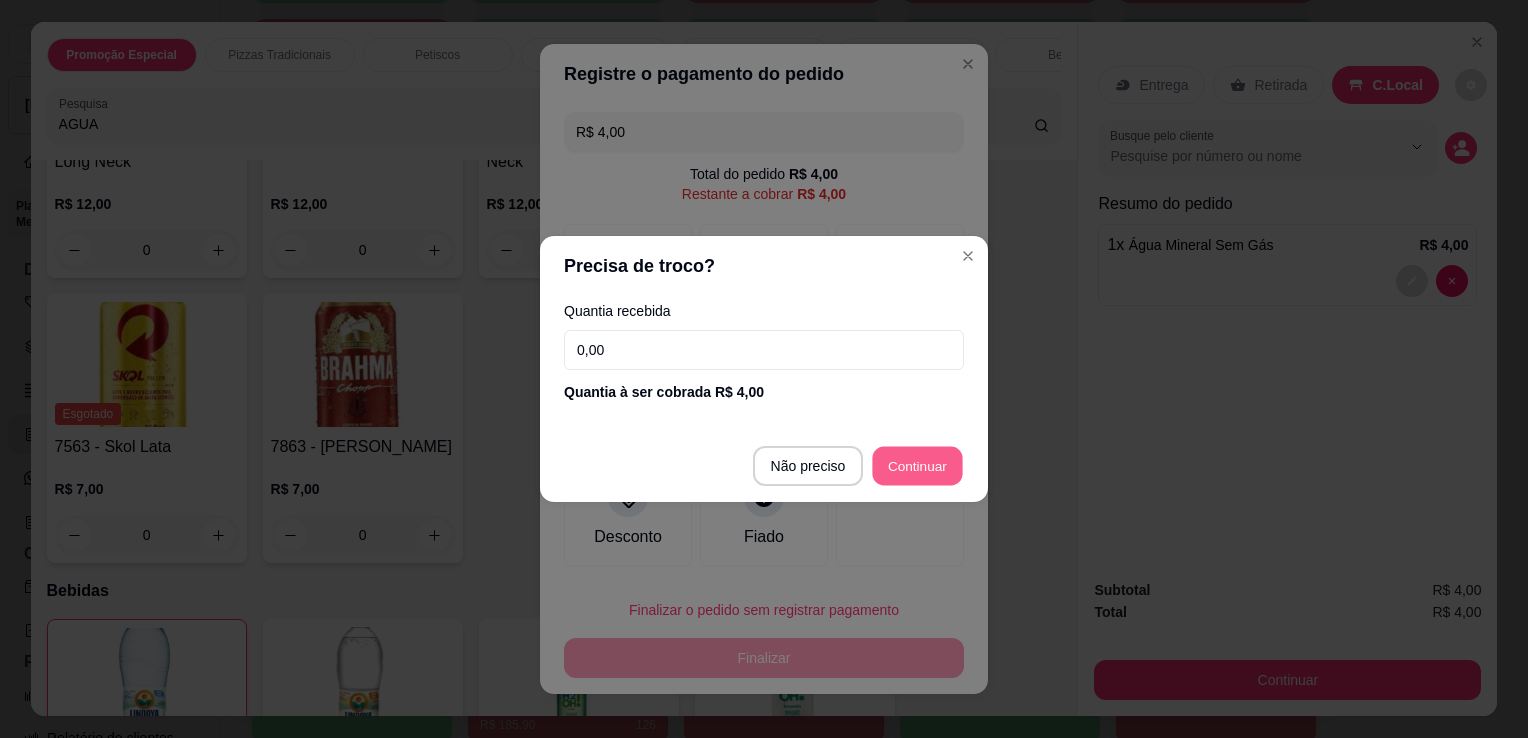 type on "R$ 0,00" 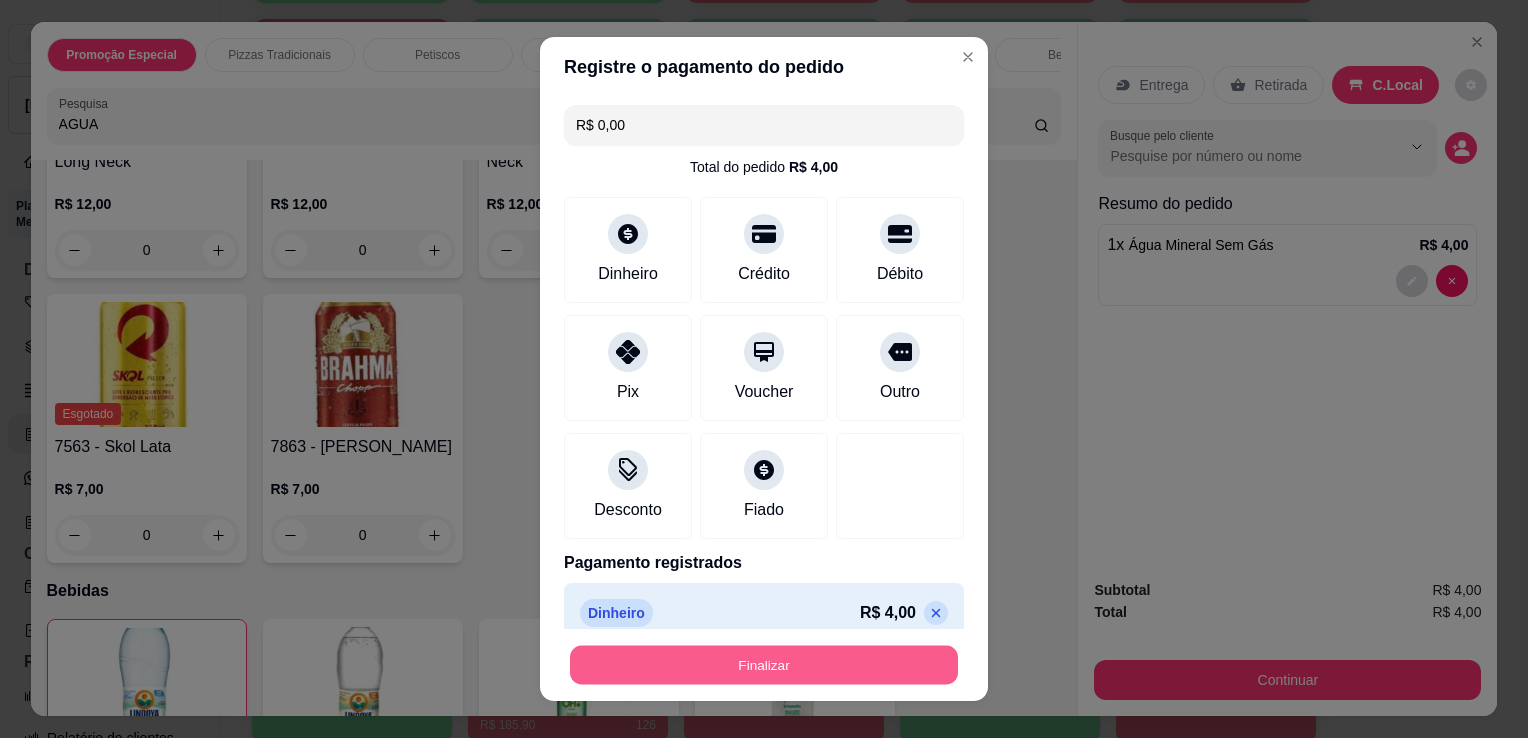 click on "Finalizar" at bounding box center [764, 665] 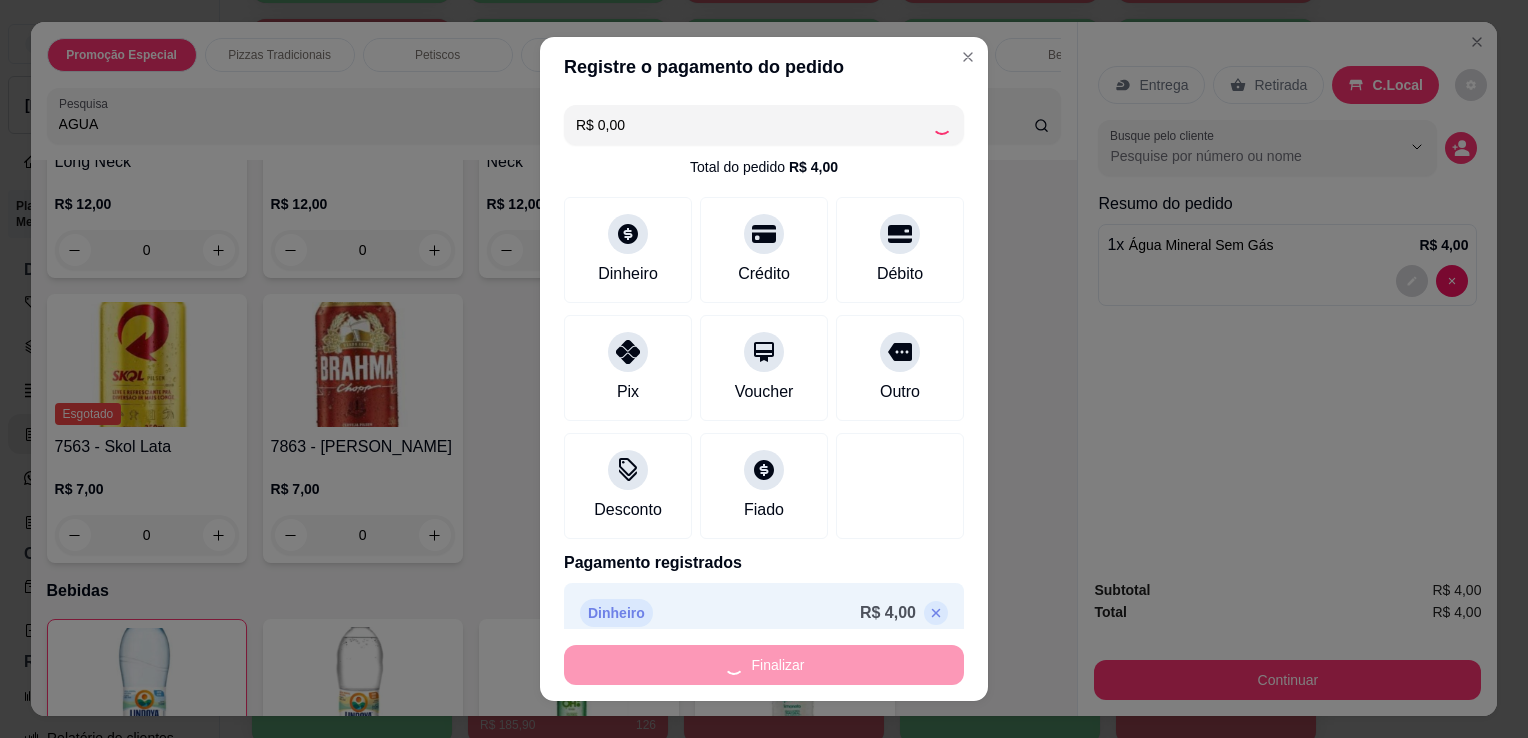 type on "0" 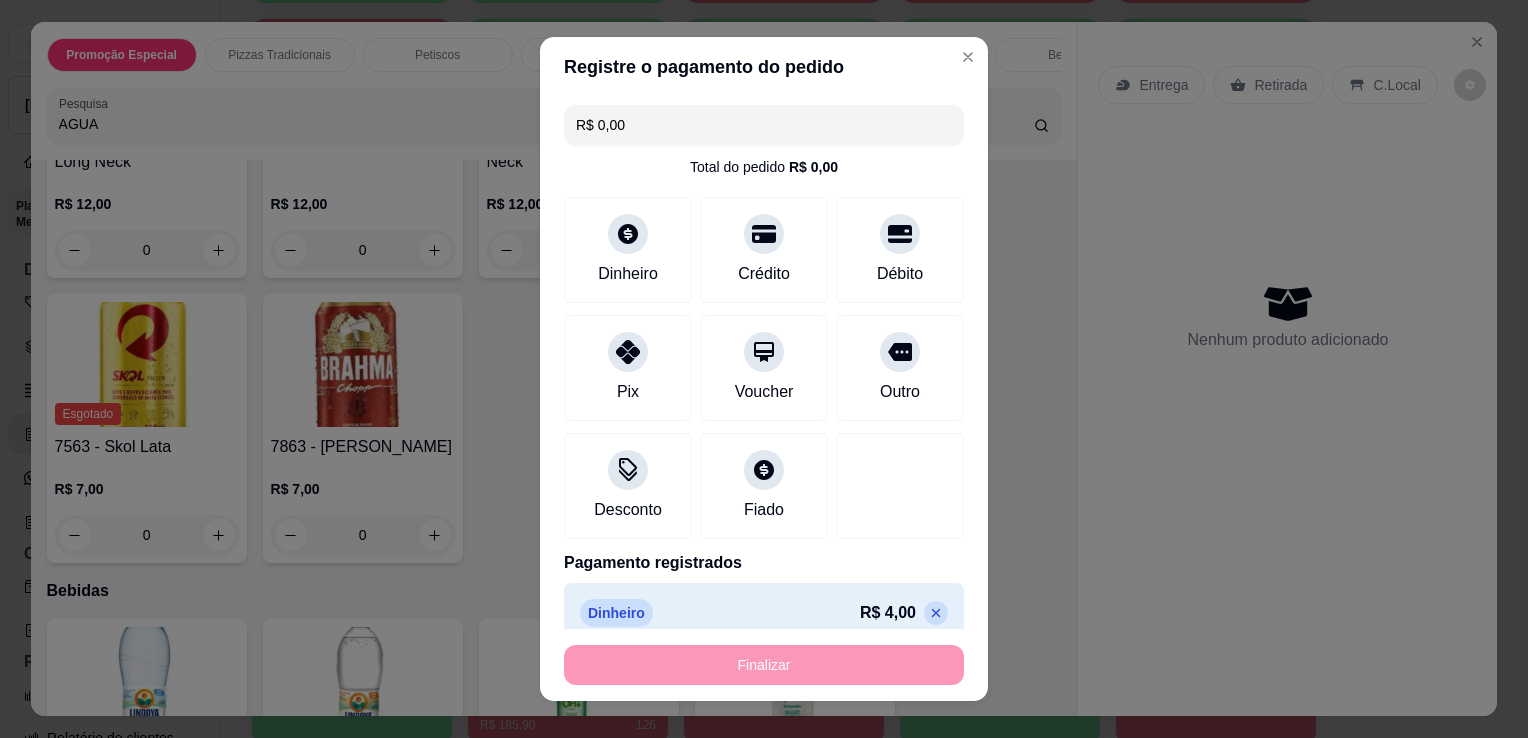 type on "-R$ 4,00" 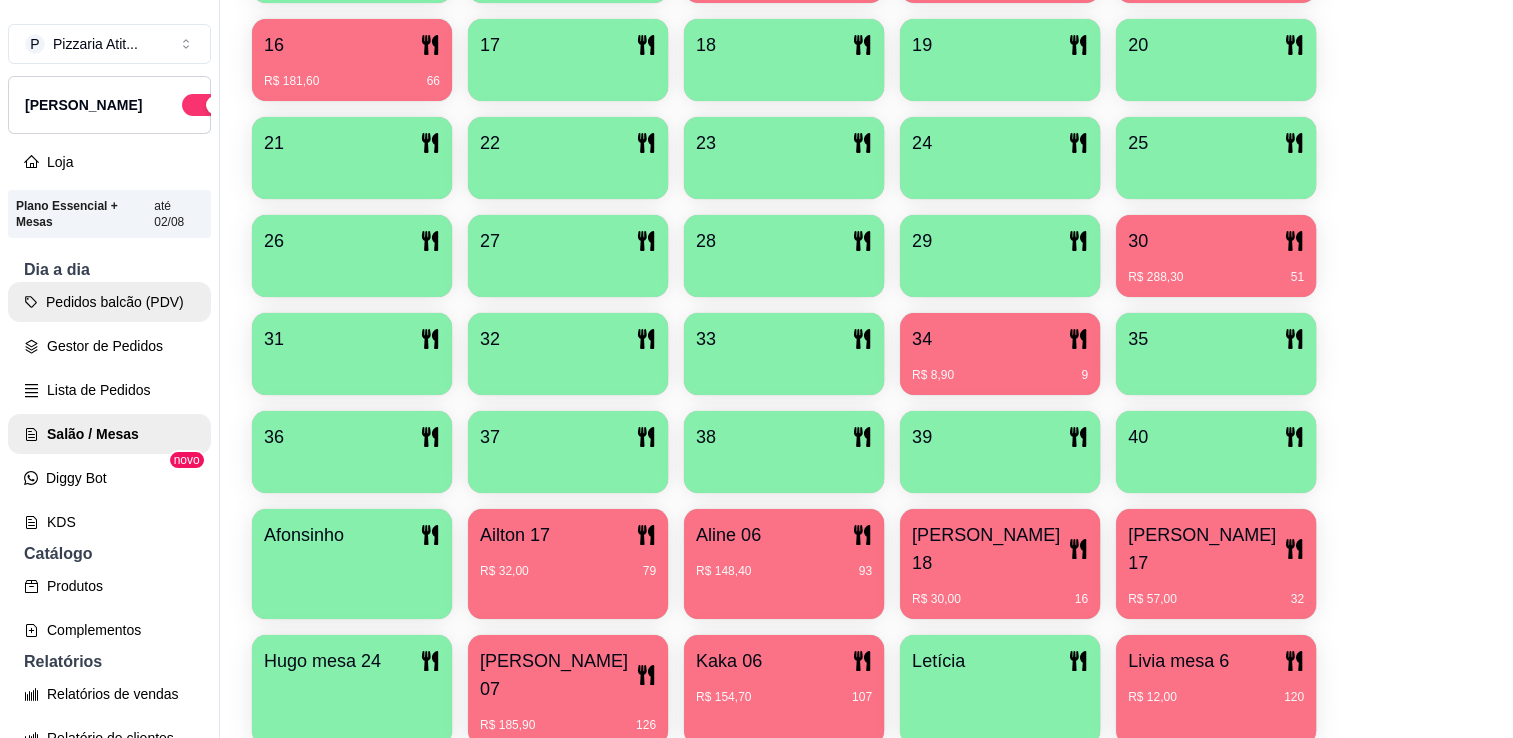 click on "Pedidos balcão (PDV)" at bounding box center (109, 302) 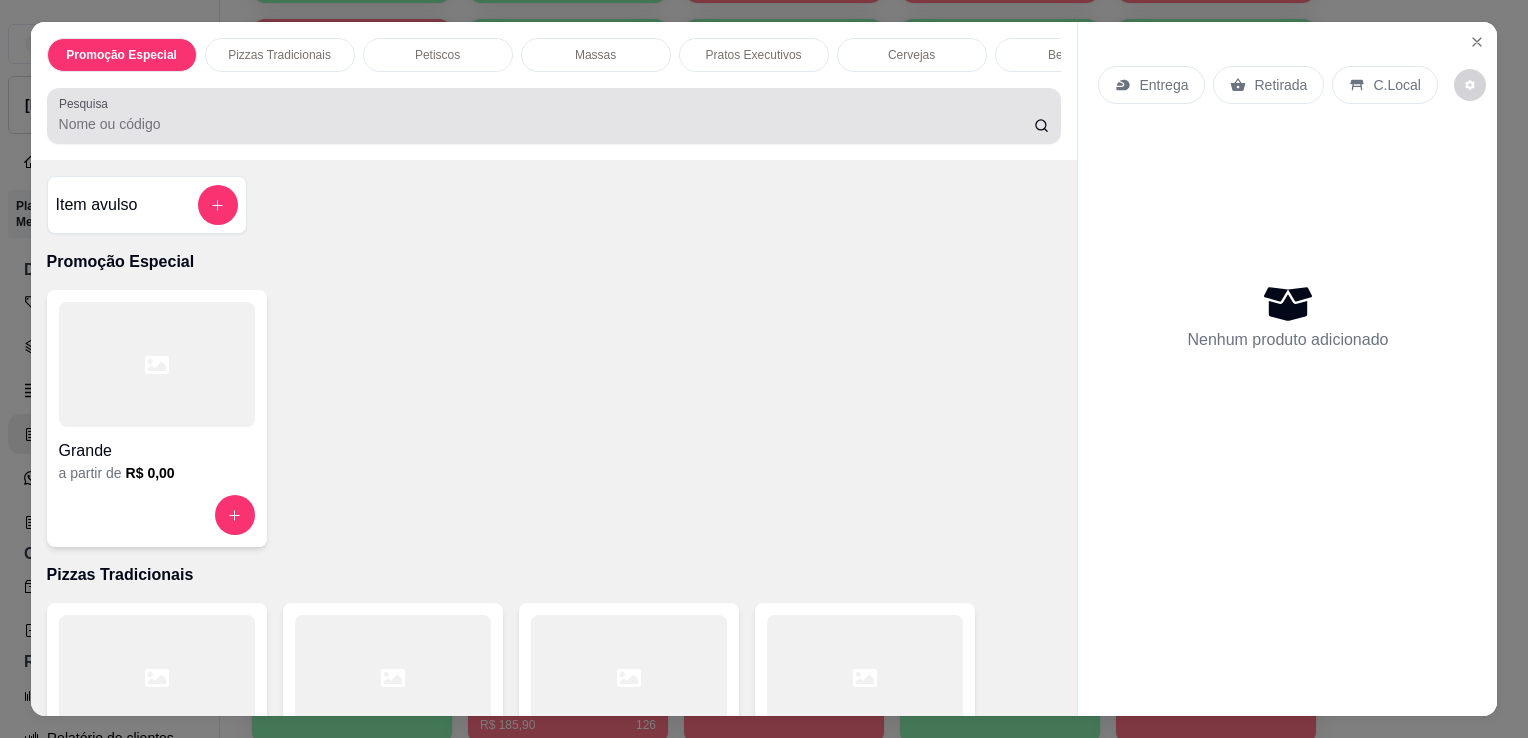 click at bounding box center [554, 116] 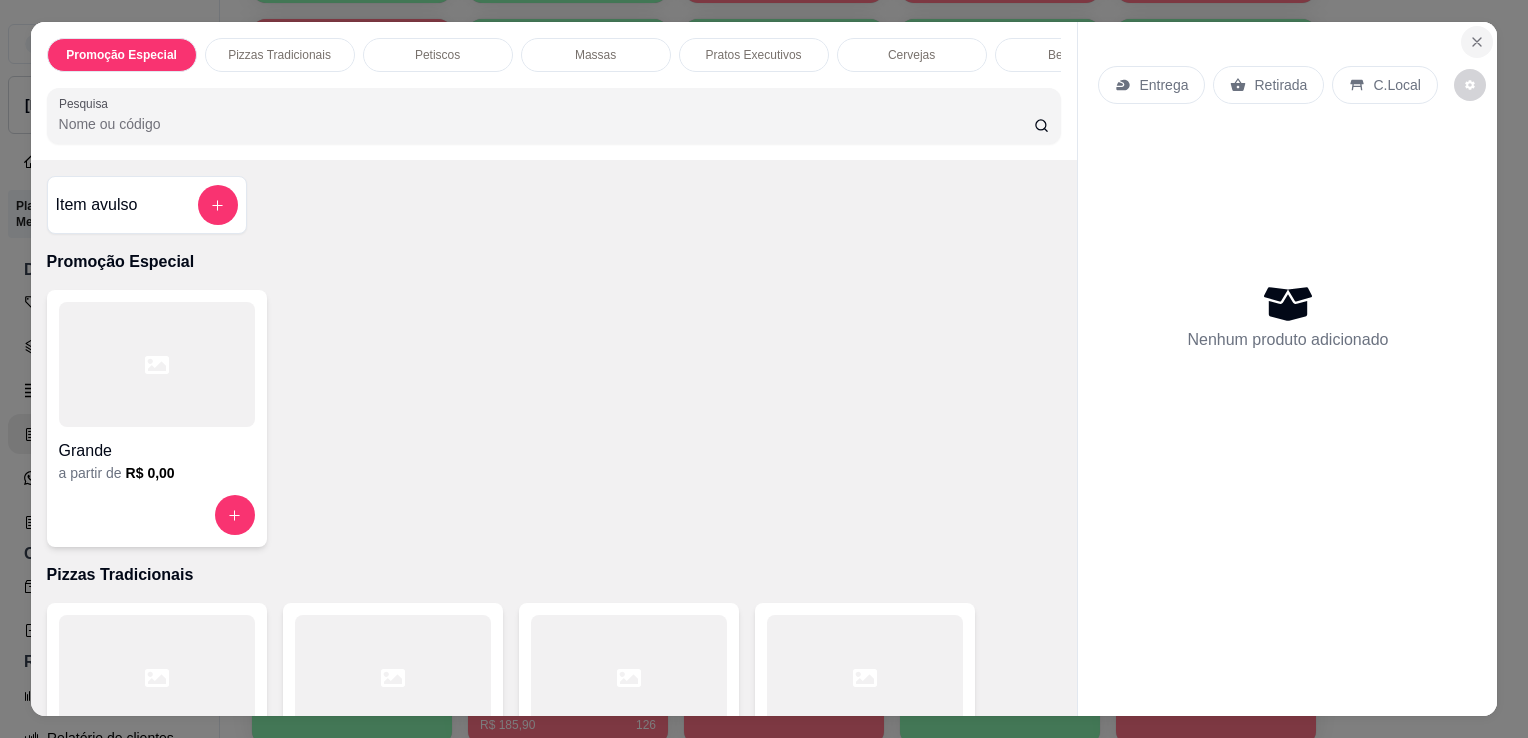 click at bounding box center [1477, 42] 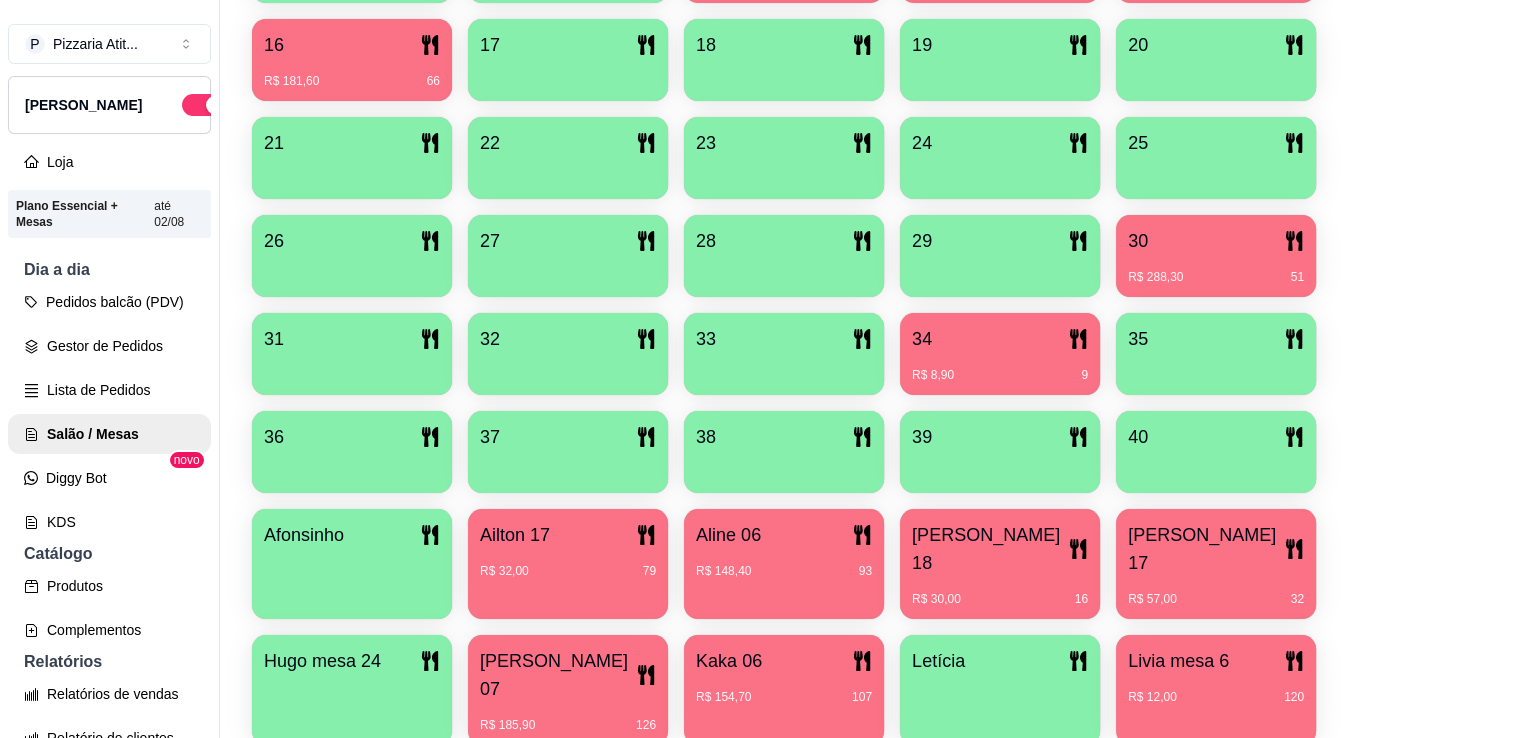 scroll, scrollTop: 32, scrollLeft: 0, axis: vertical 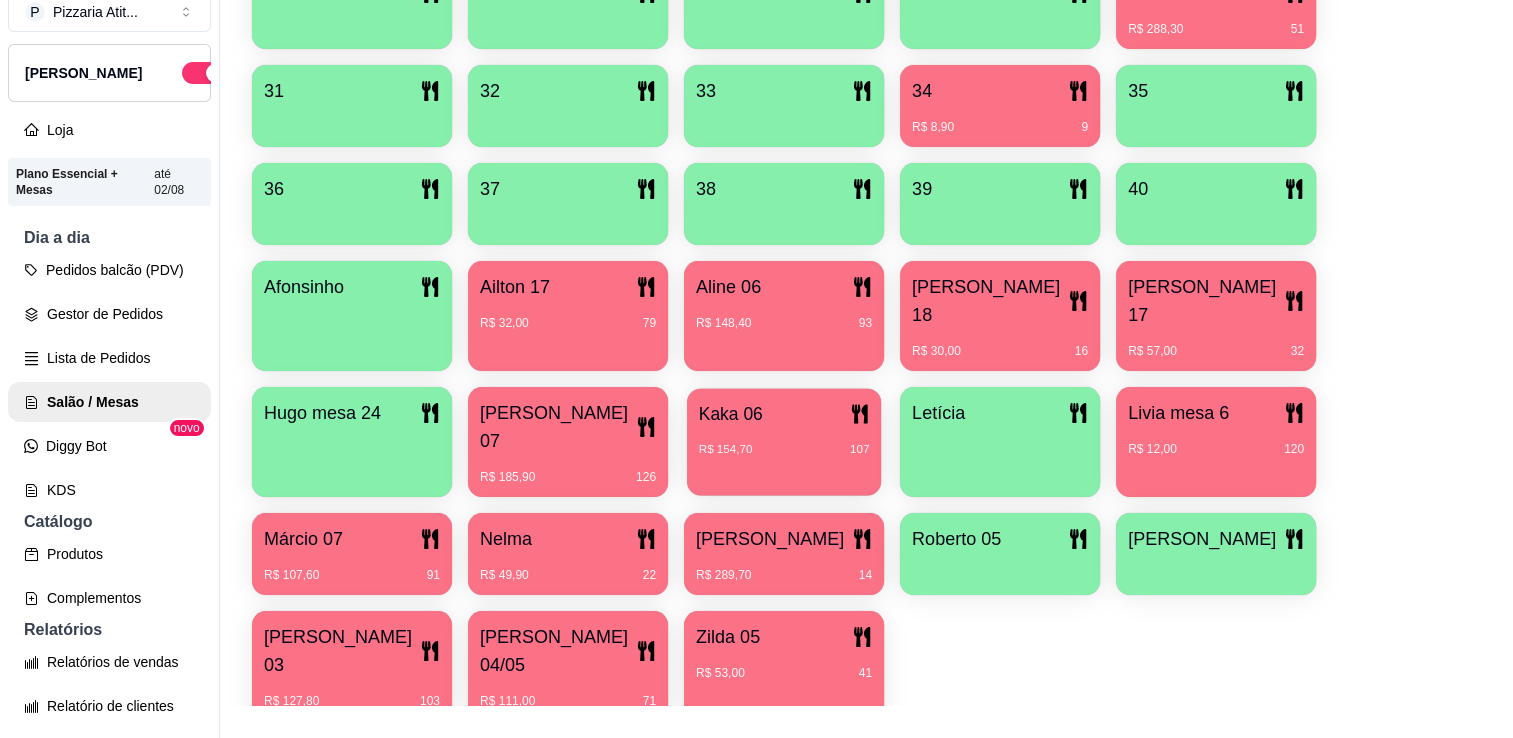 click on "Kaka 06" at bounding box center [784, 413] 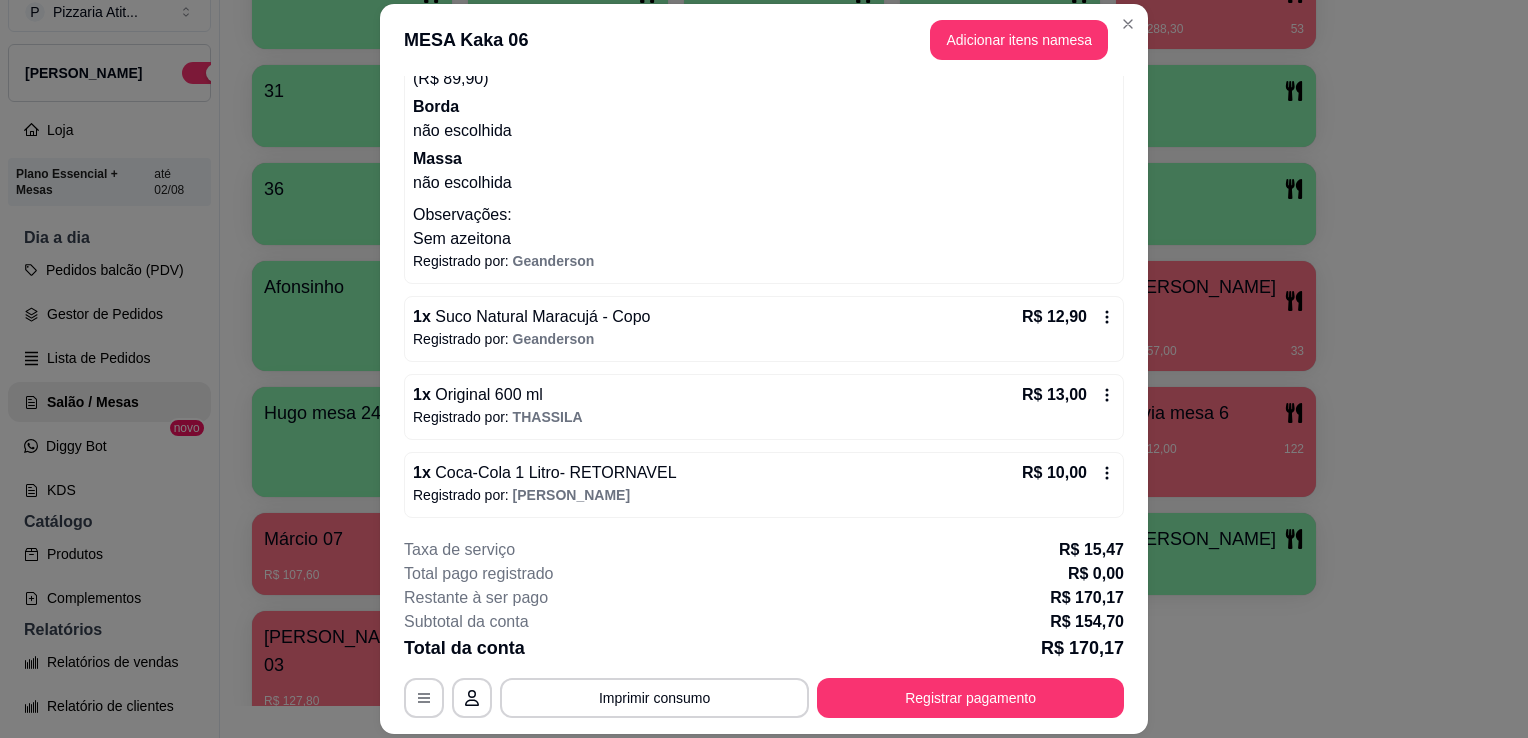 scroll, scrollTop: 546, scrollLeft: 0, axis: vertical 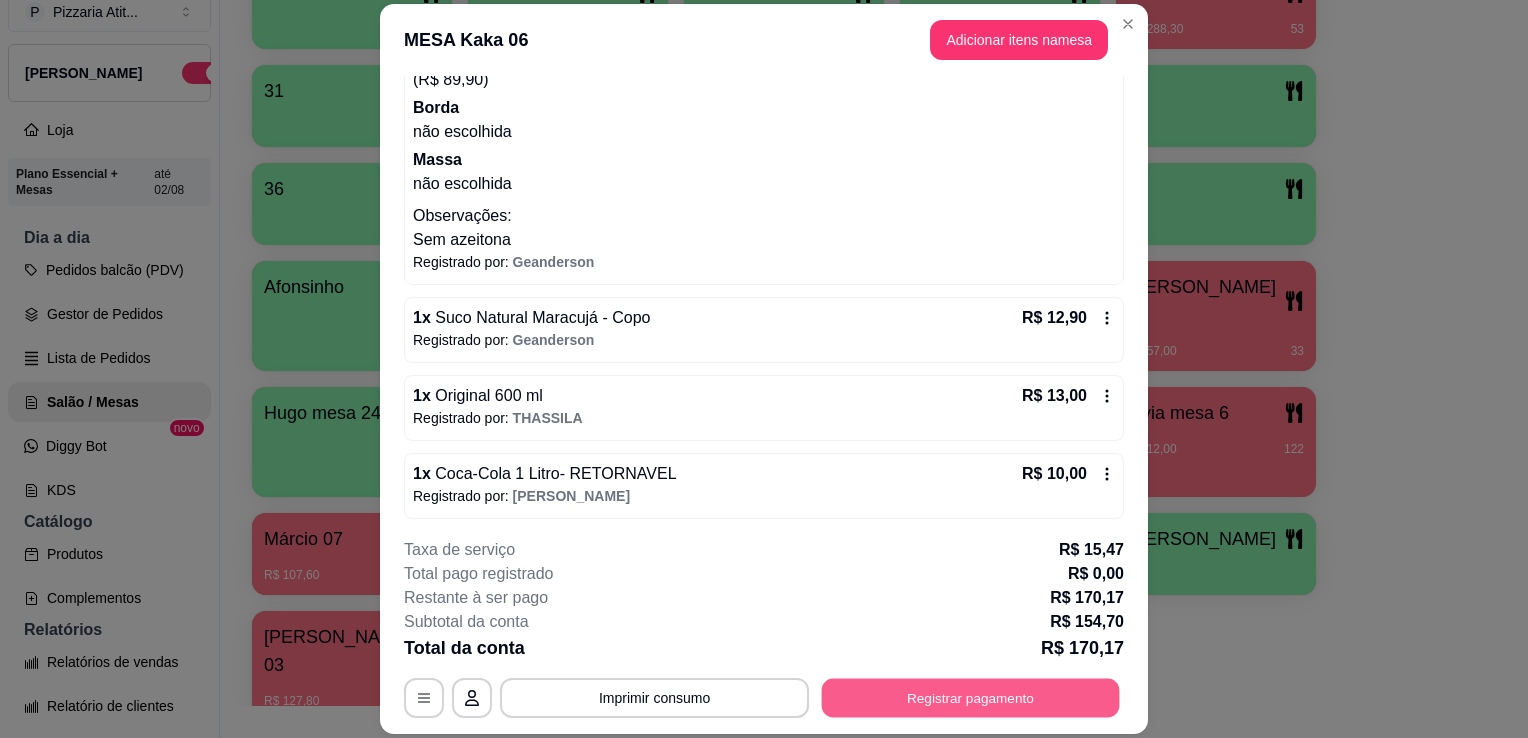 click on "Registrar pagamento" at bounding box center [971, 698] 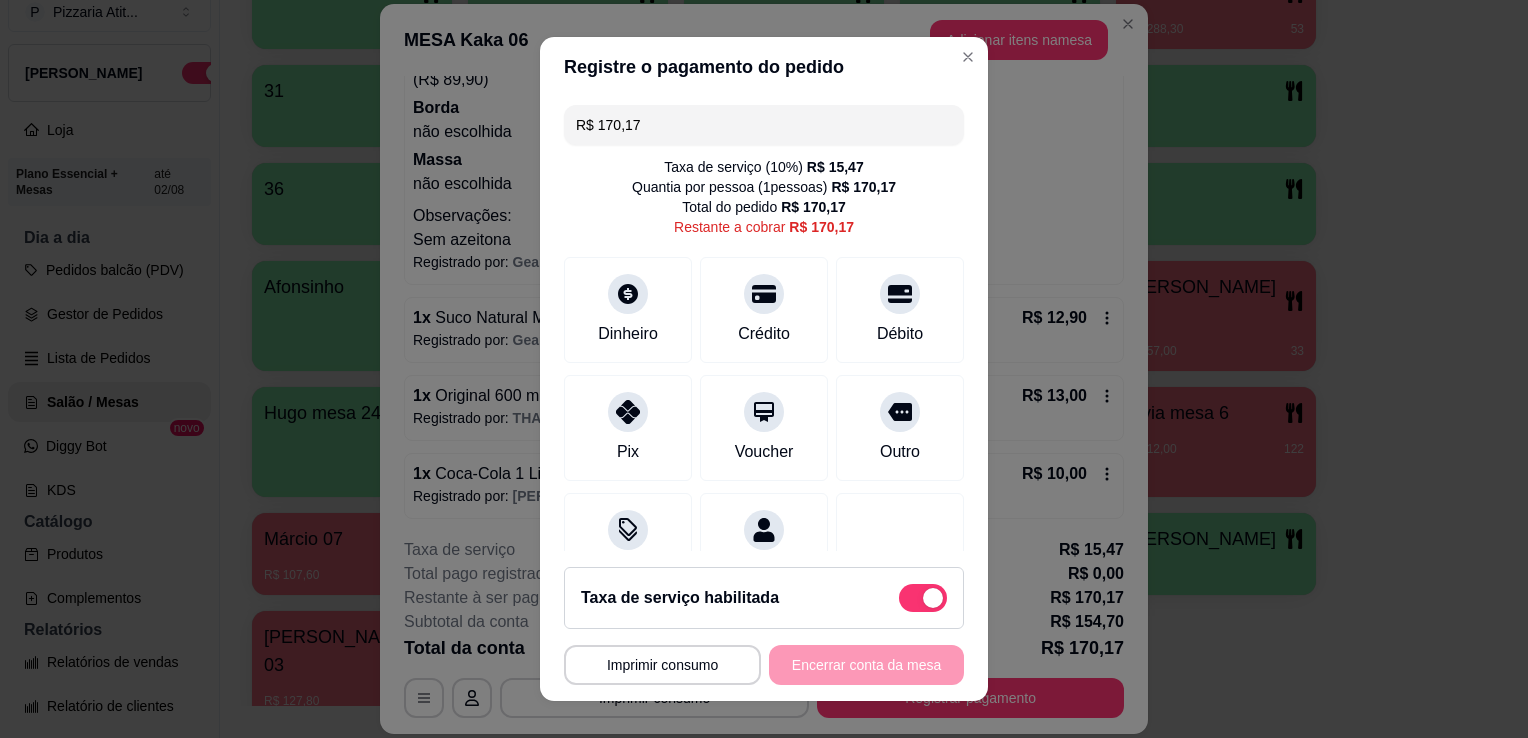 click on "R$ 170,17" at bounding box center (764, 125) 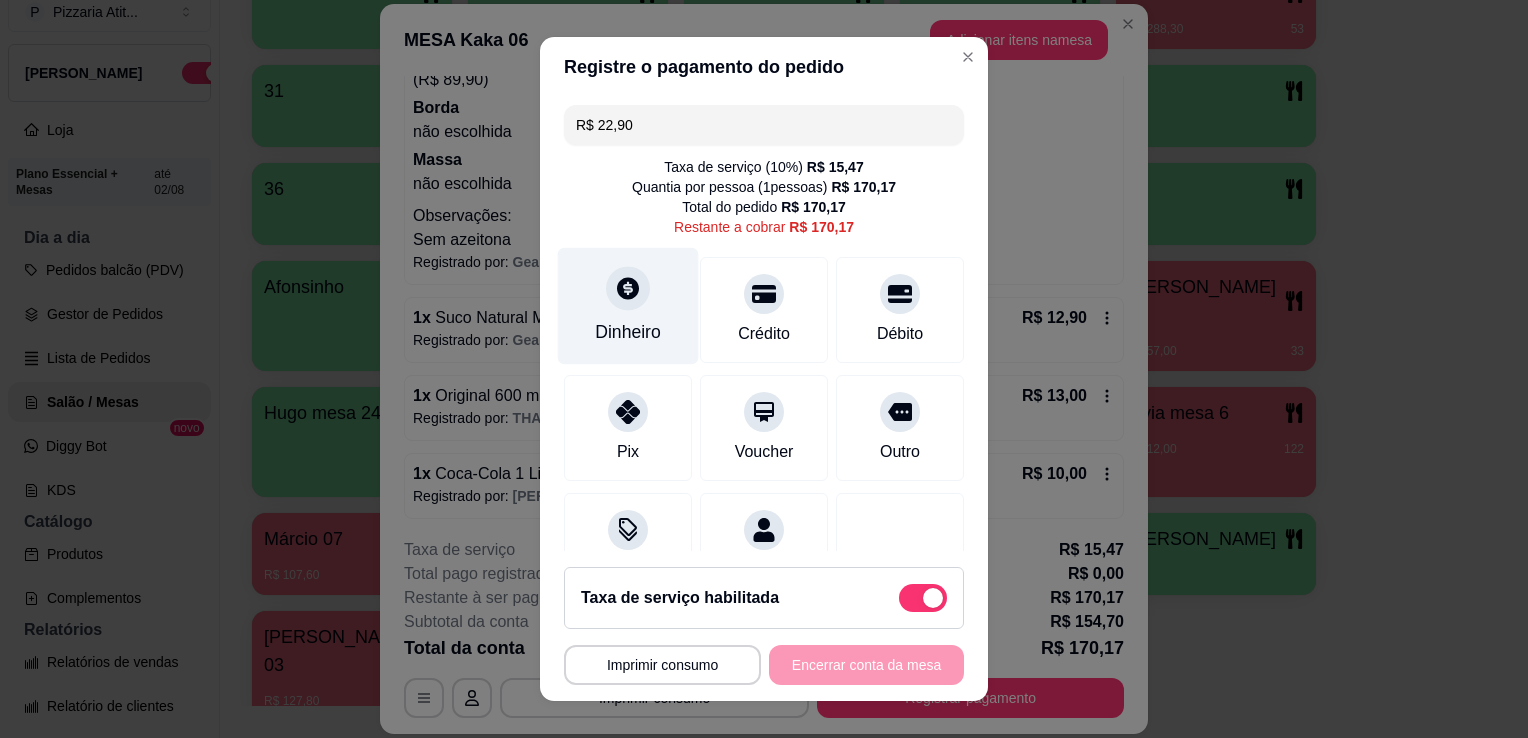 type on "R$ 22,90" 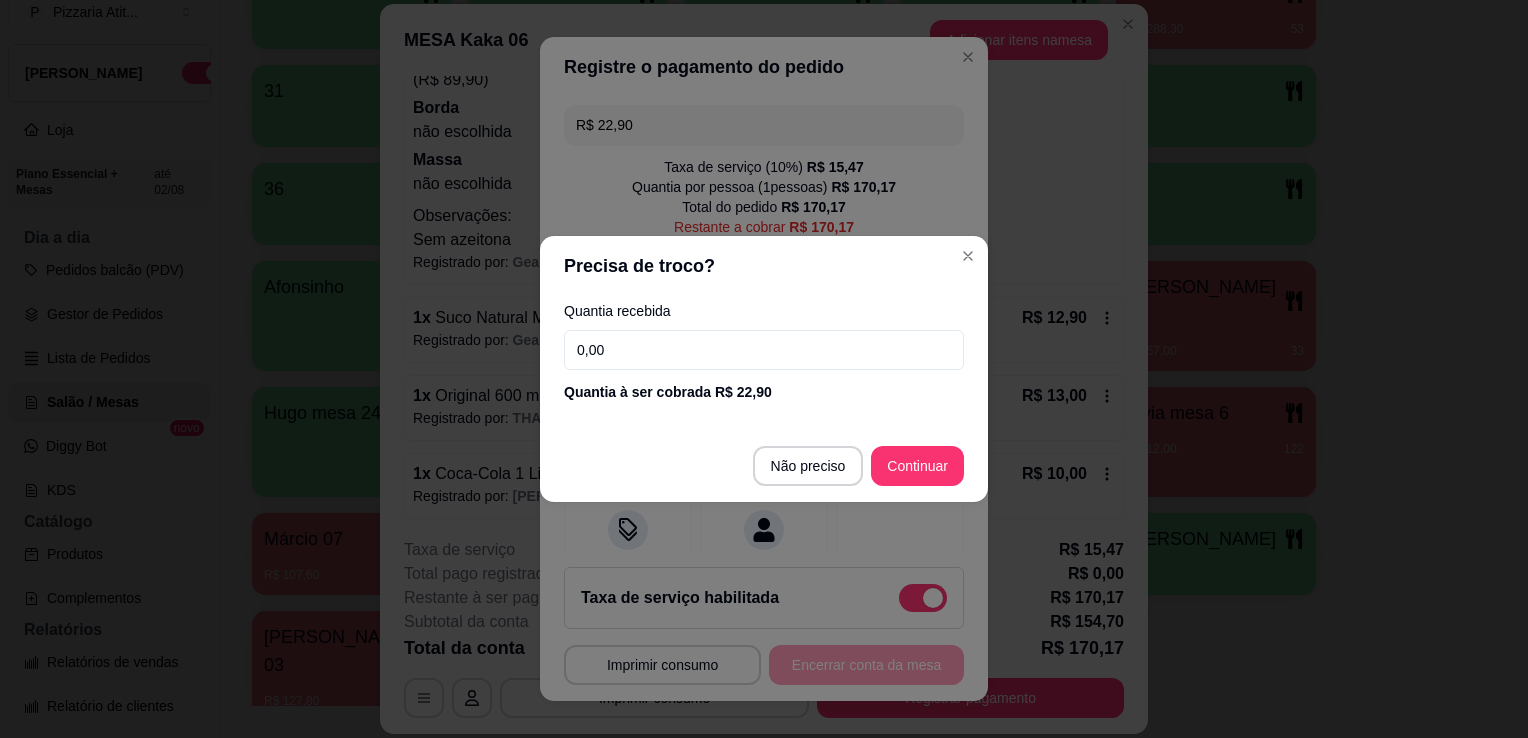 click on "0,00" at bounding box center [764, 350] 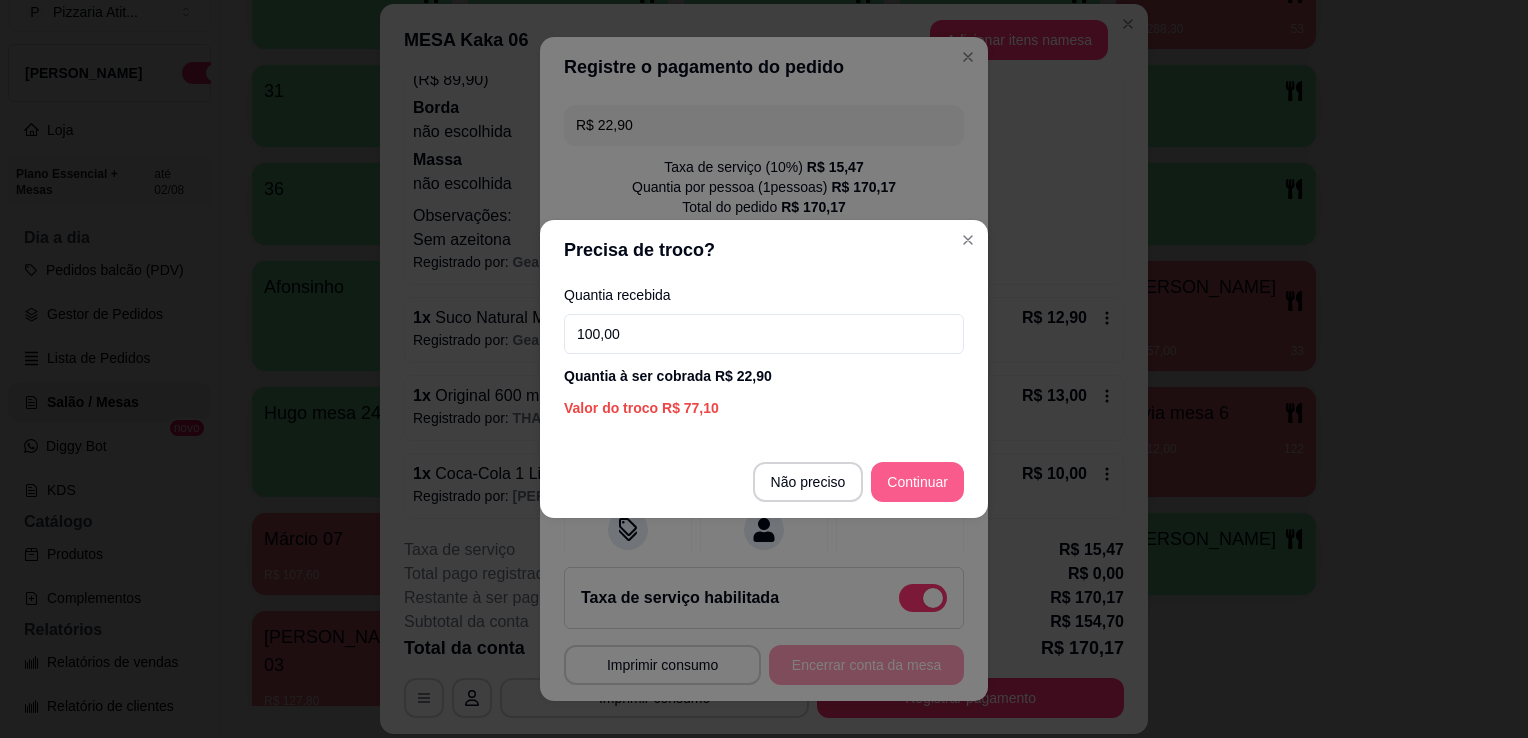type on "100,00" 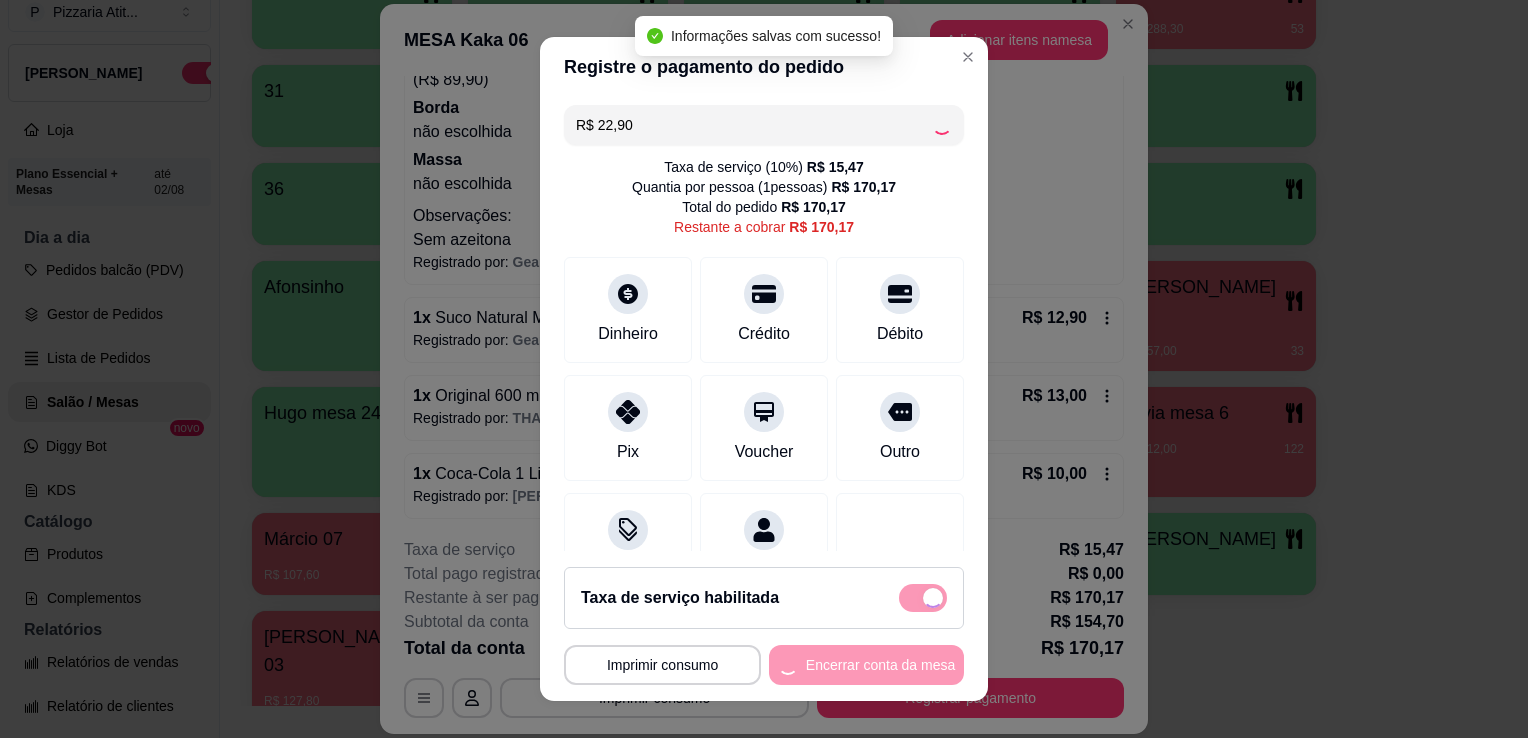 type on "R$ 147,27" 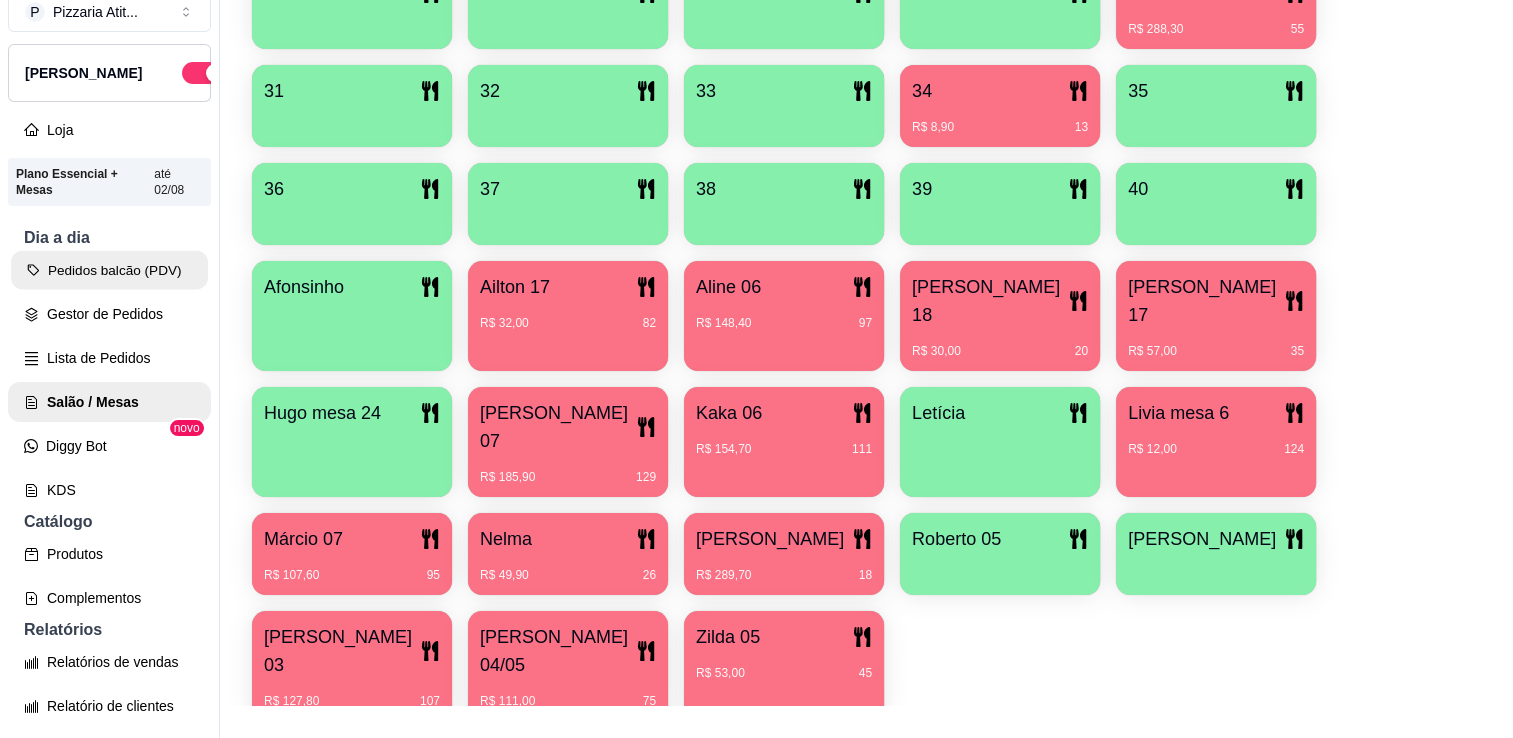 click on "Pedidos balcão (PDV)" at bounding box center (109, 270) 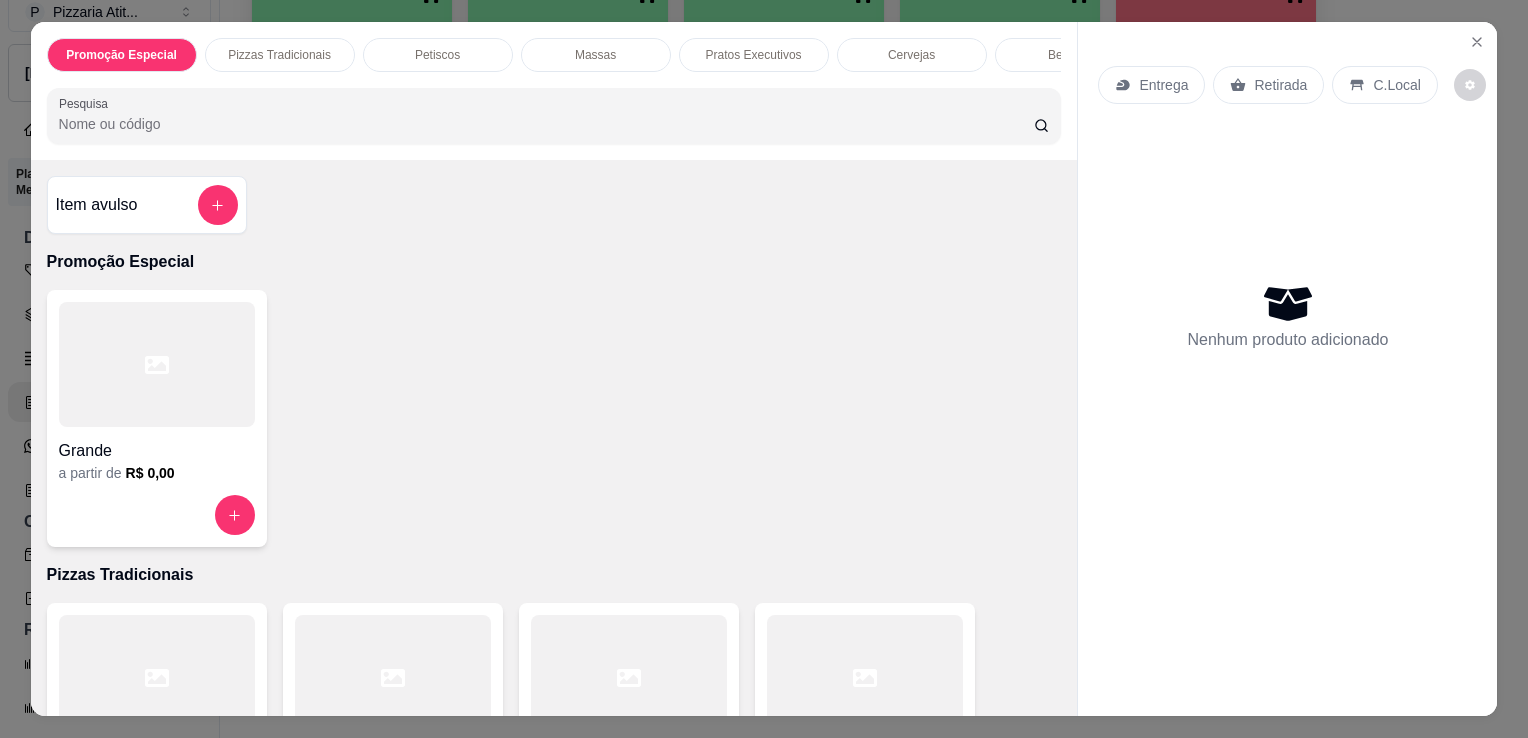 click on "Pesquisa" at bounding box center (546, 124) 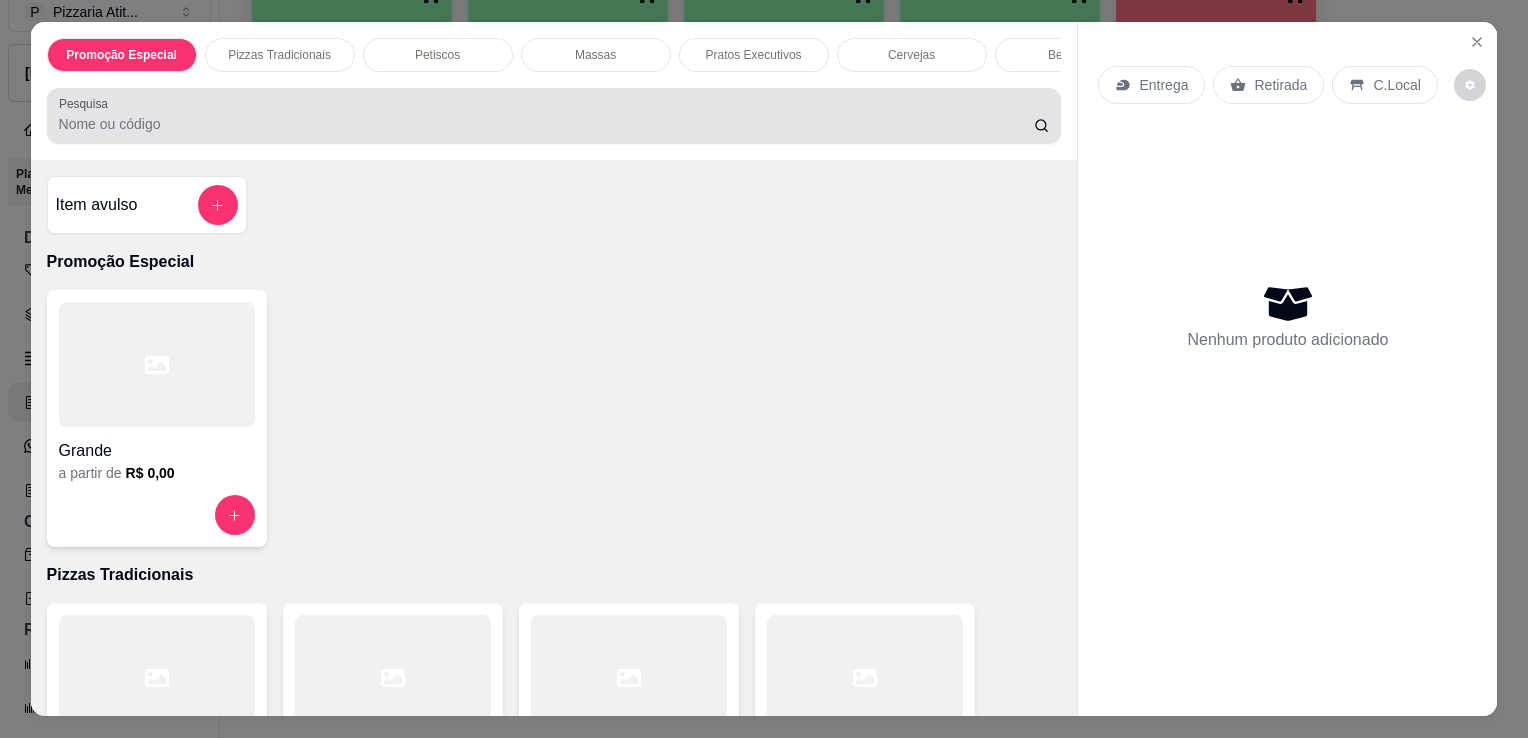 click at bounding box center [554, 116] 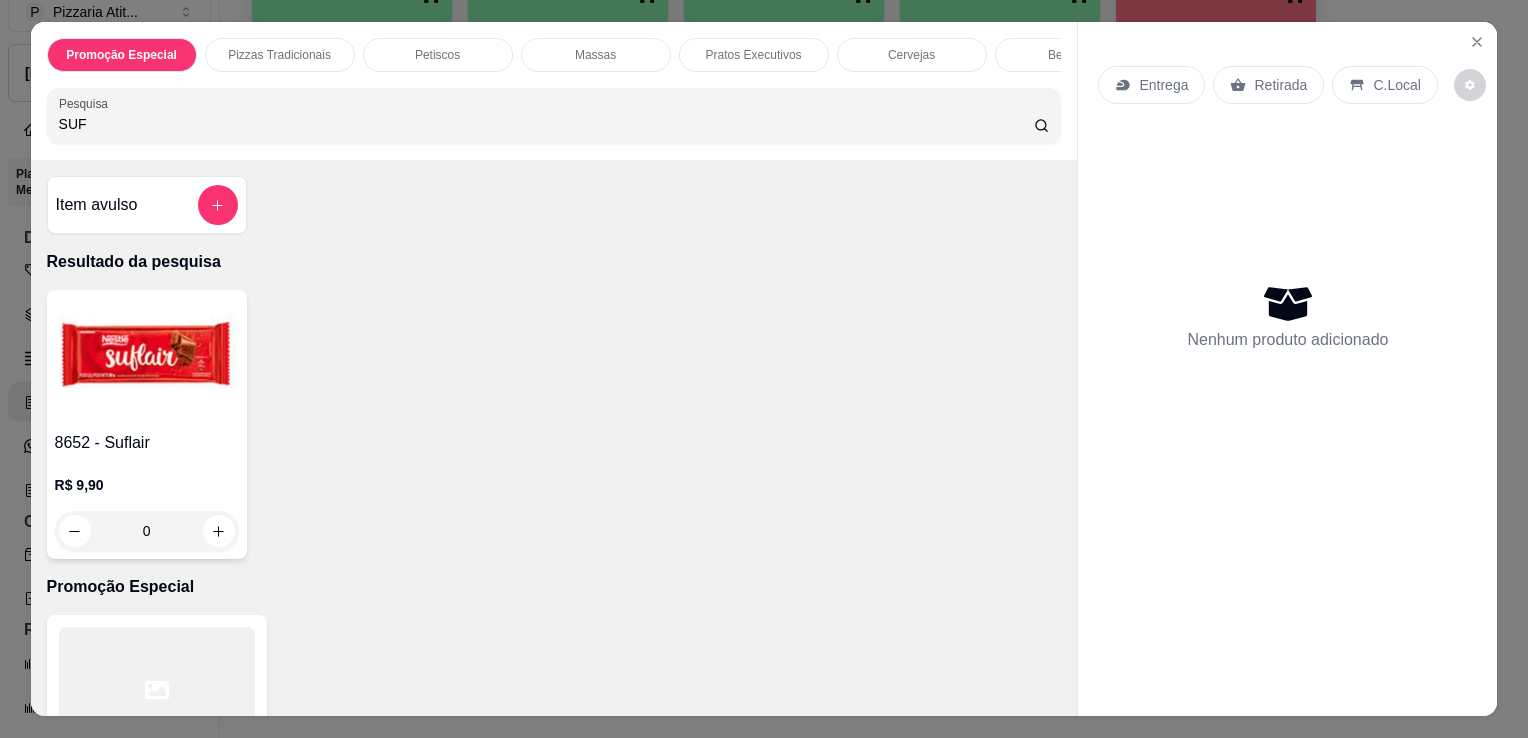 type on "SUF" 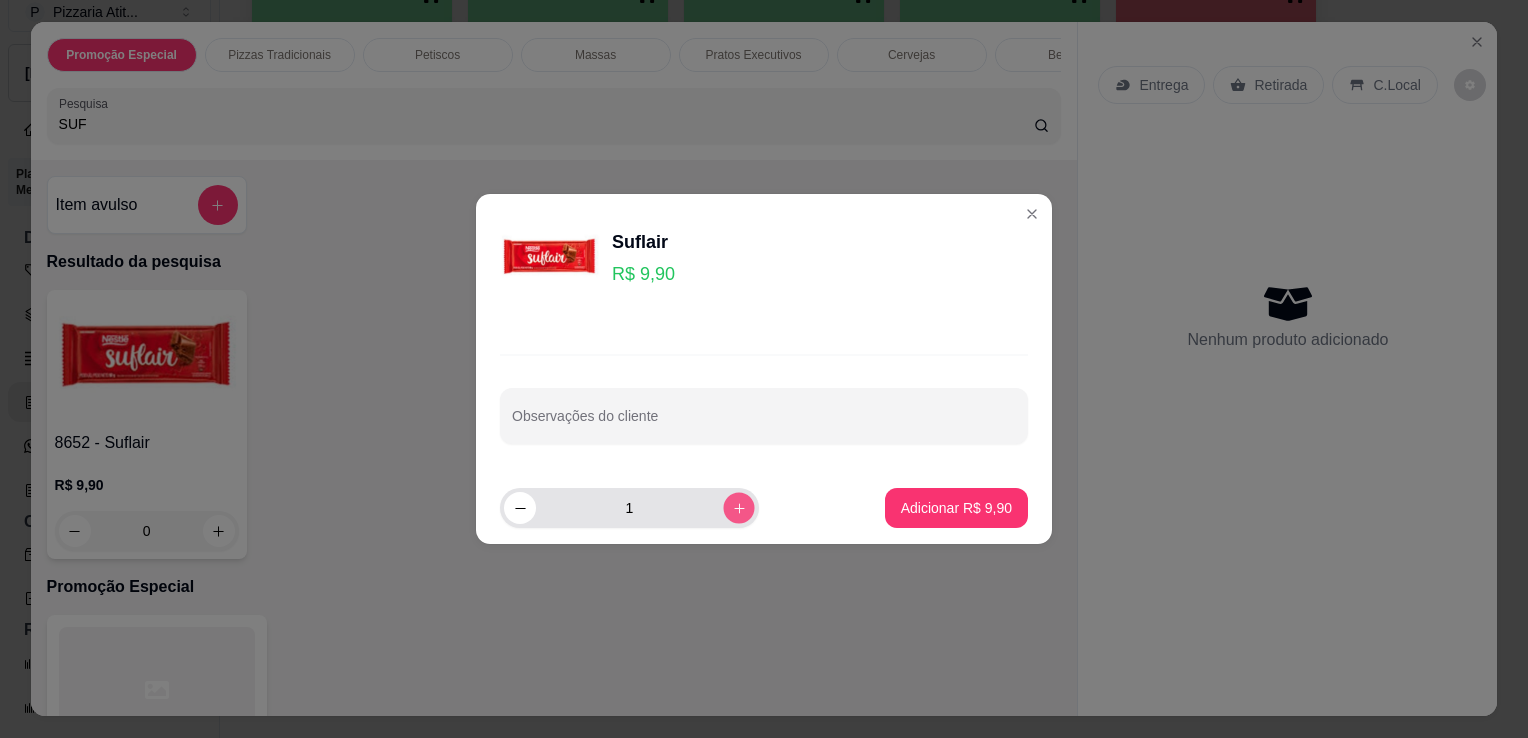 click 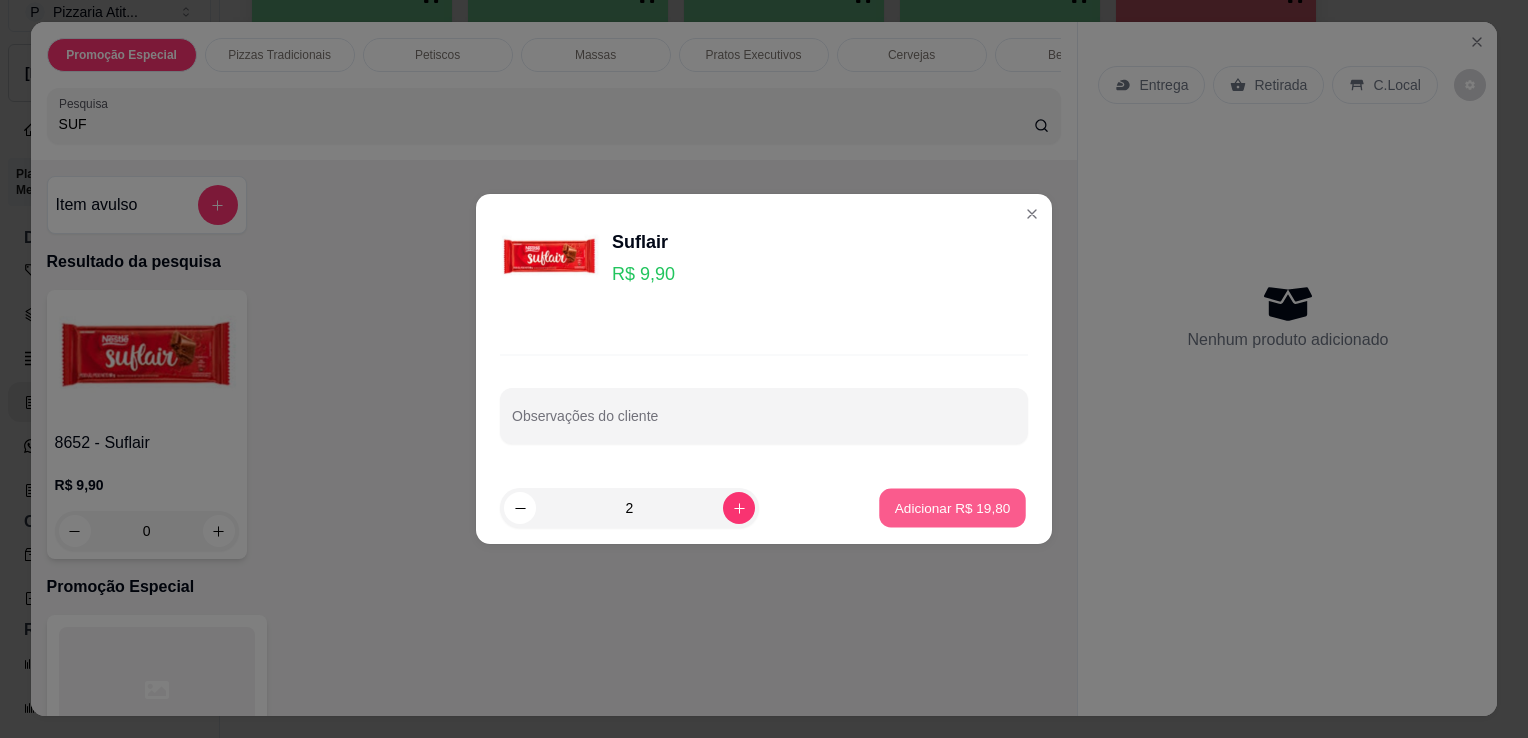click on "Adicionar   R$ 19,80" at bounding box center (953, 507) 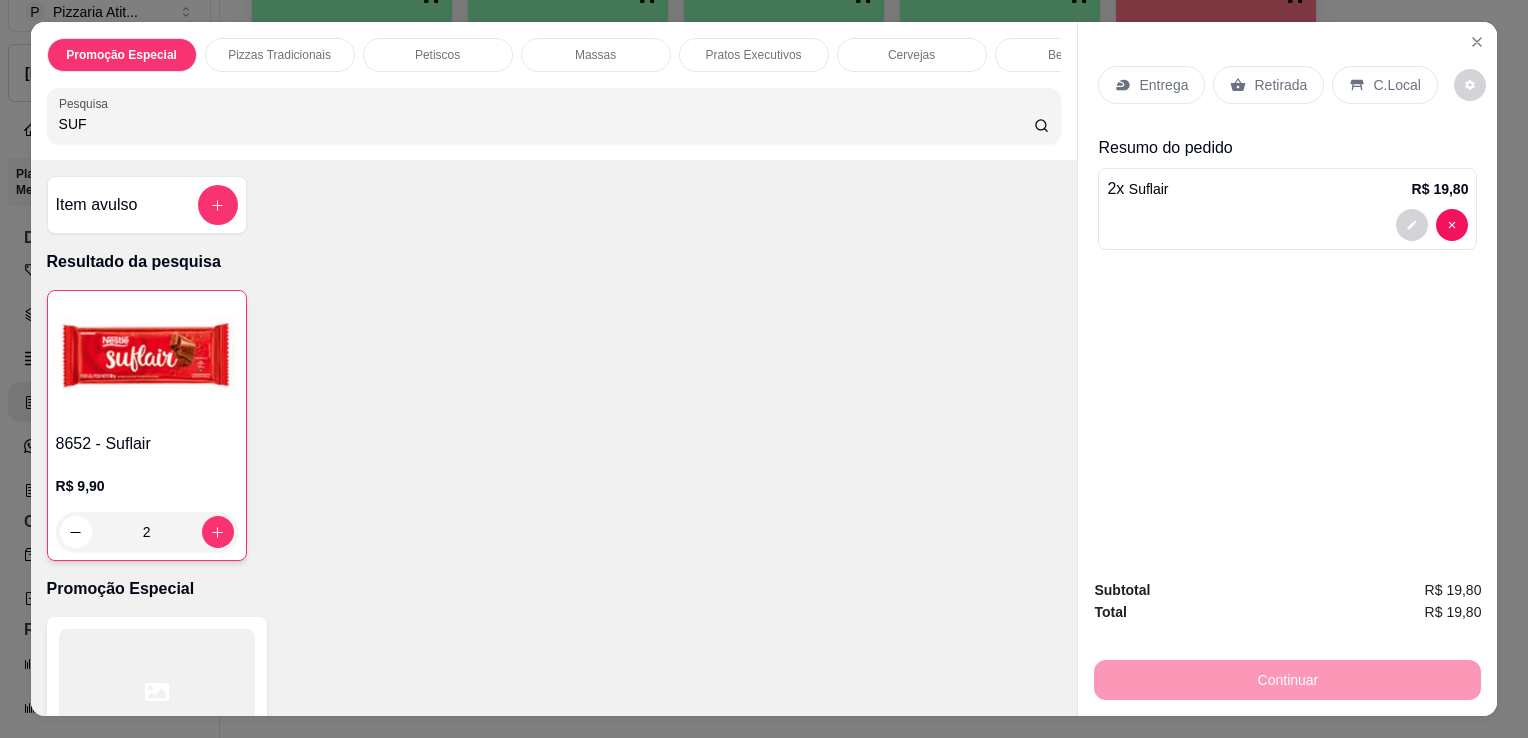 click 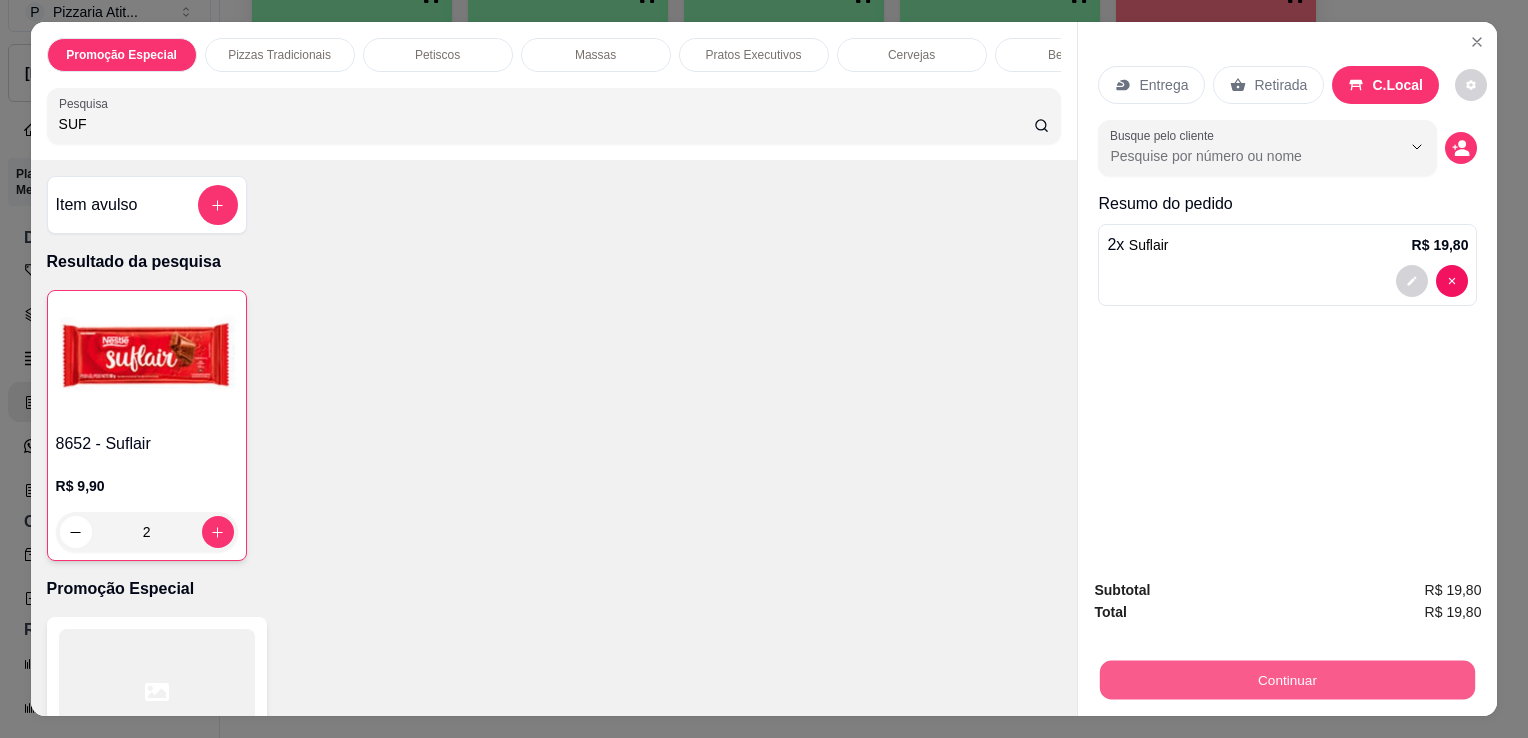 click on "Continuar" at bounding box center (1287, 679) 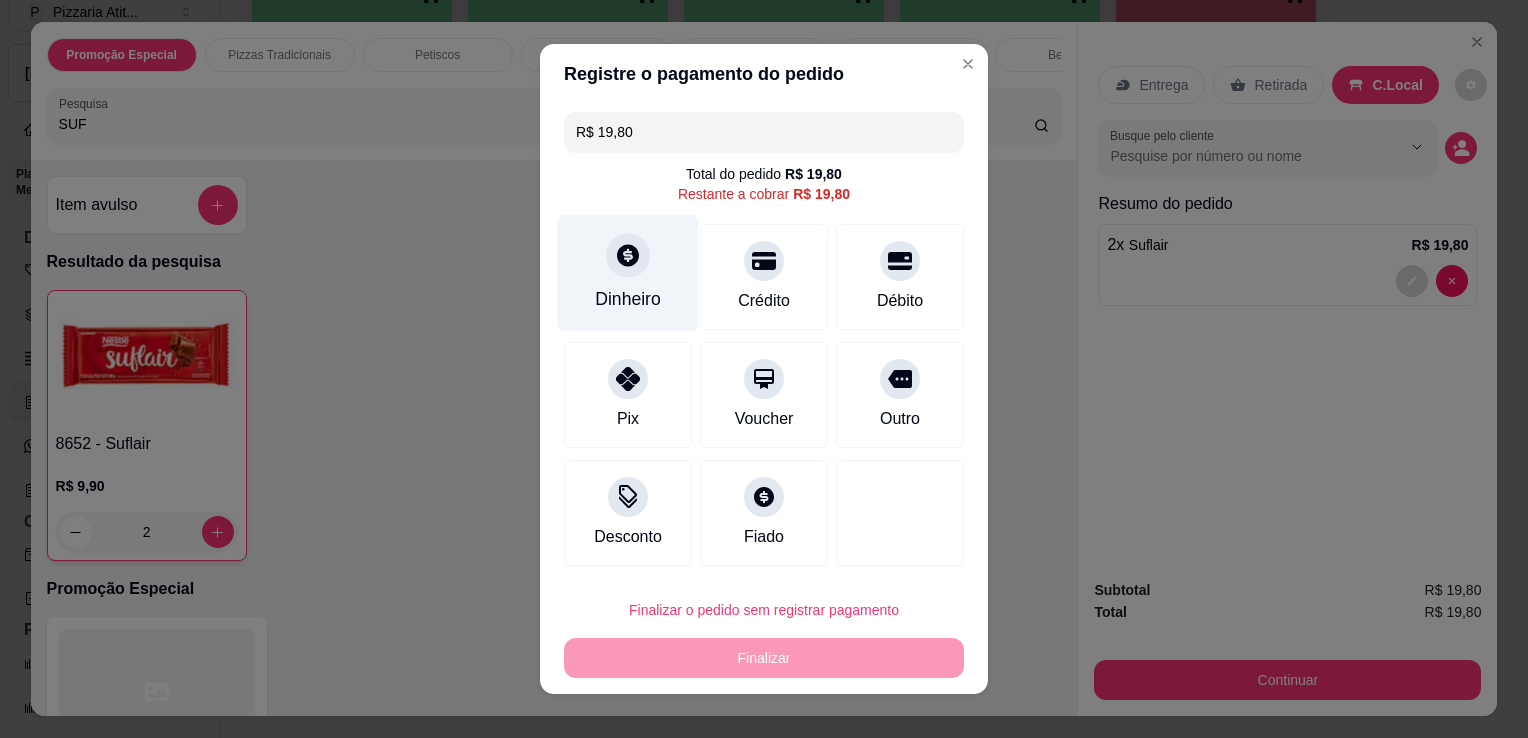 click on "Dinheiro" at bounding box center (628, 273) 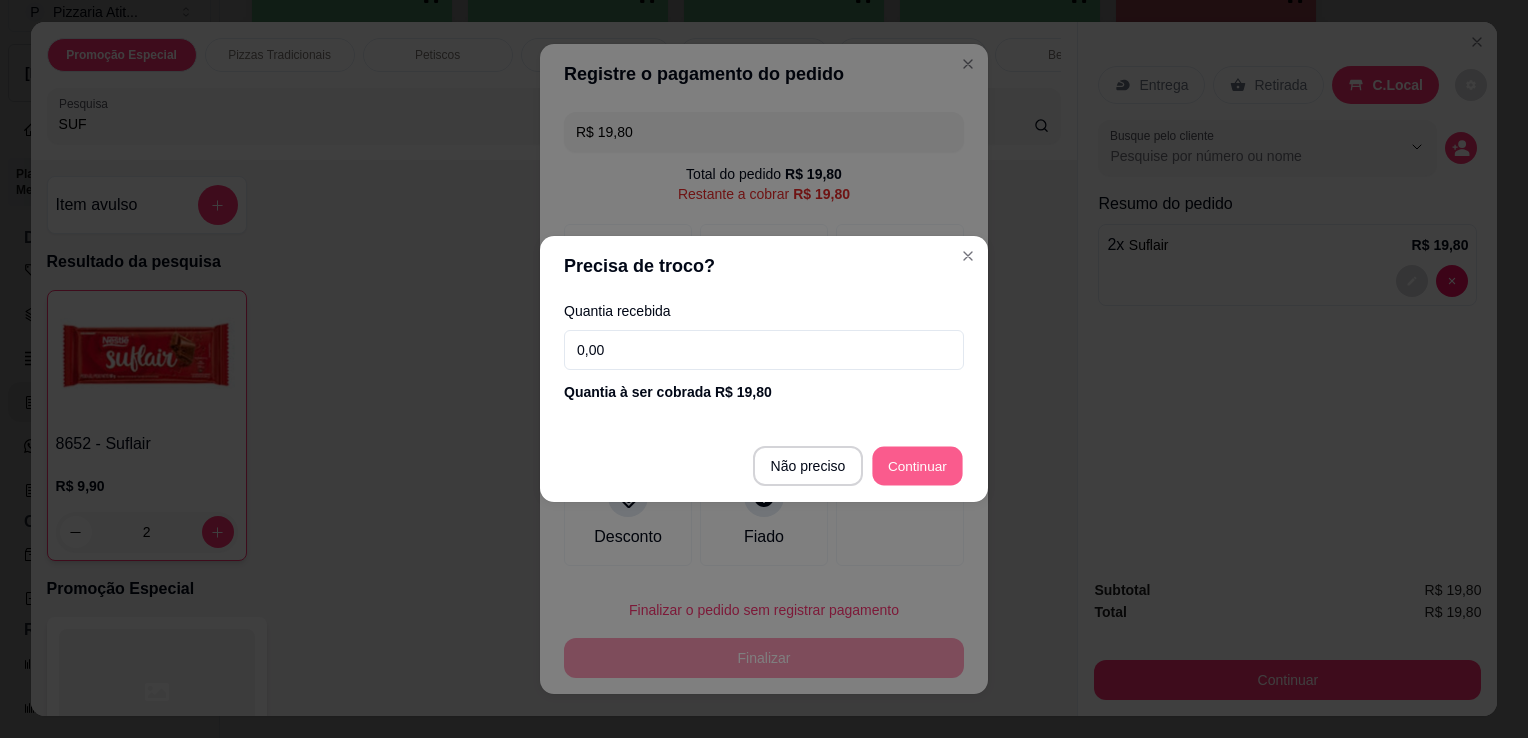 type on "R$ 0,00" 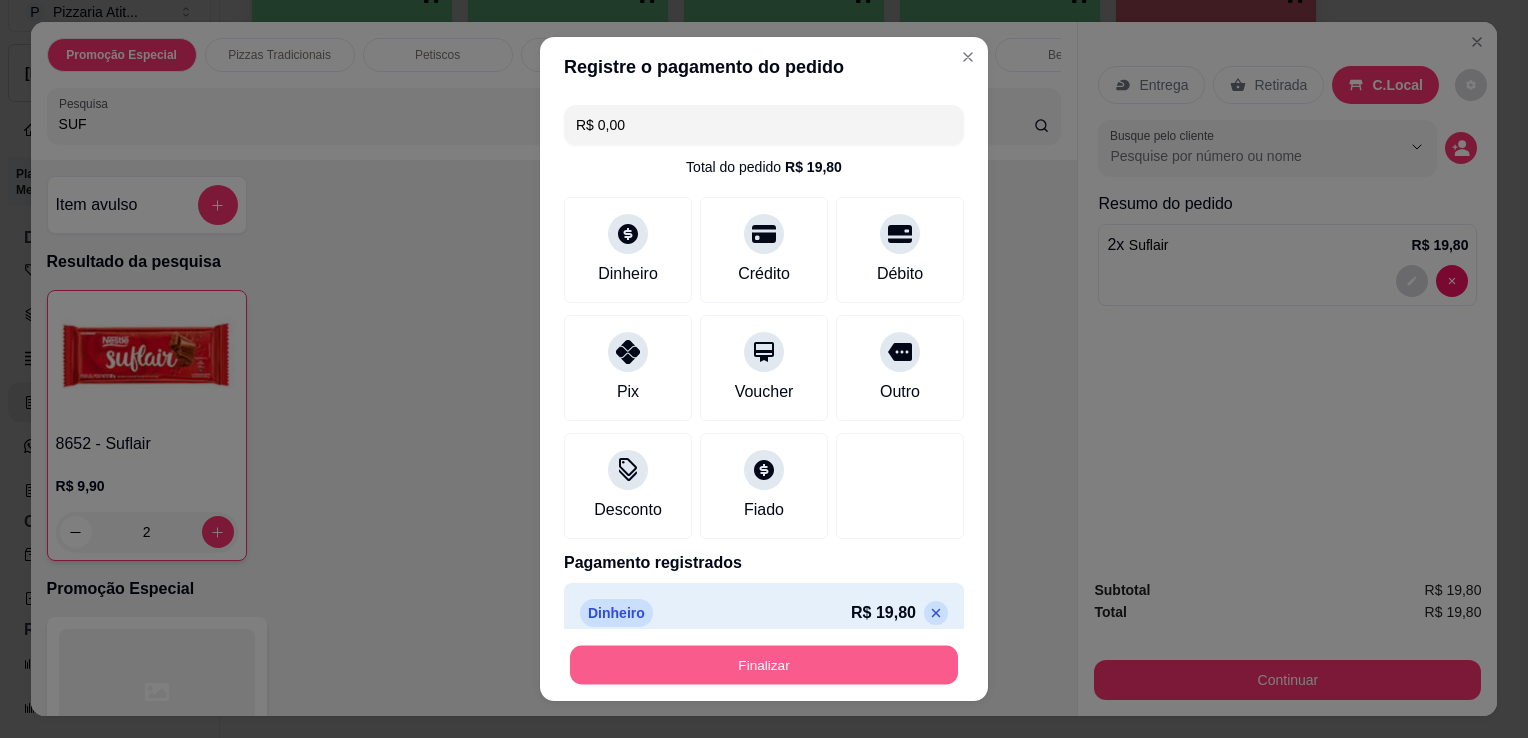 click on "Finalizar" at bounding box center [764, 665] 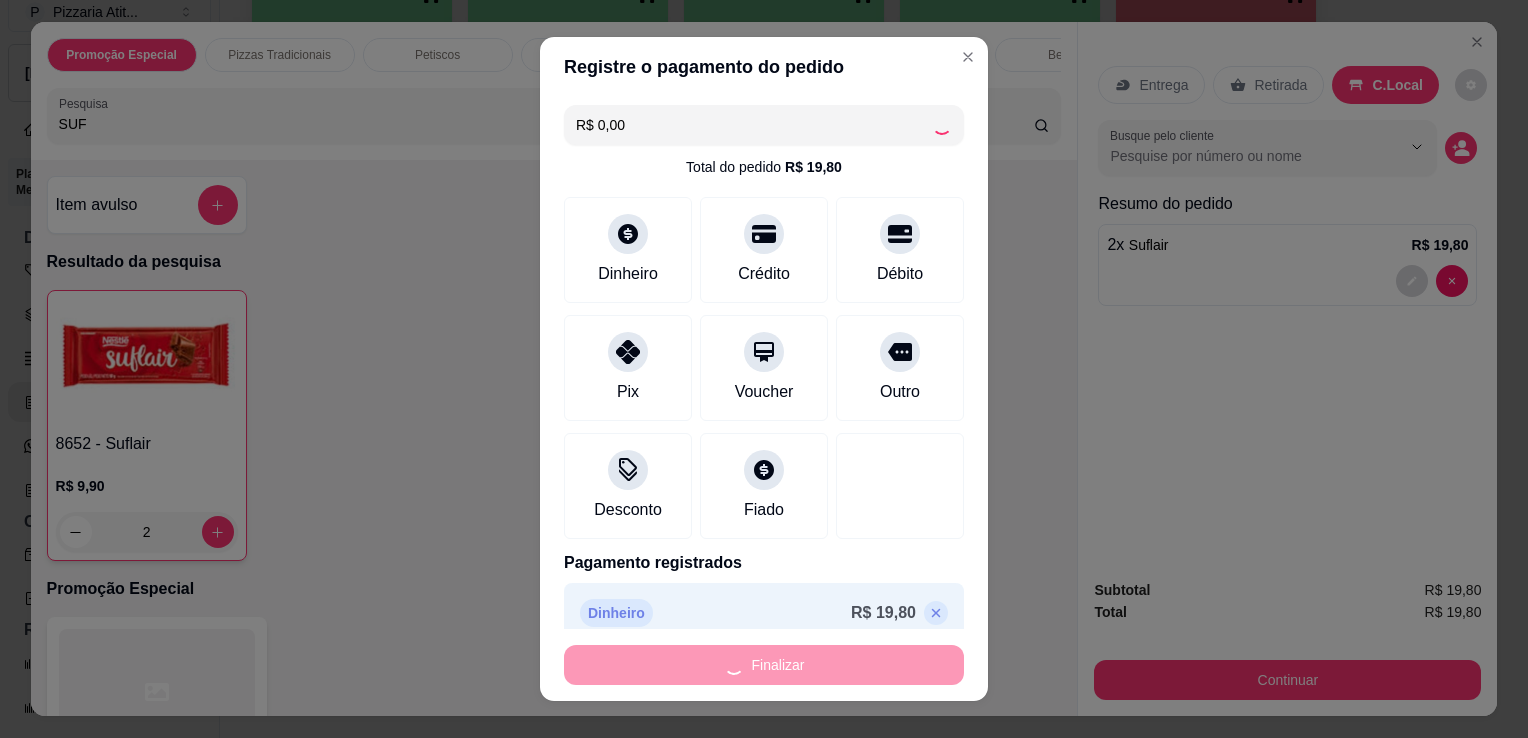 type on "0" 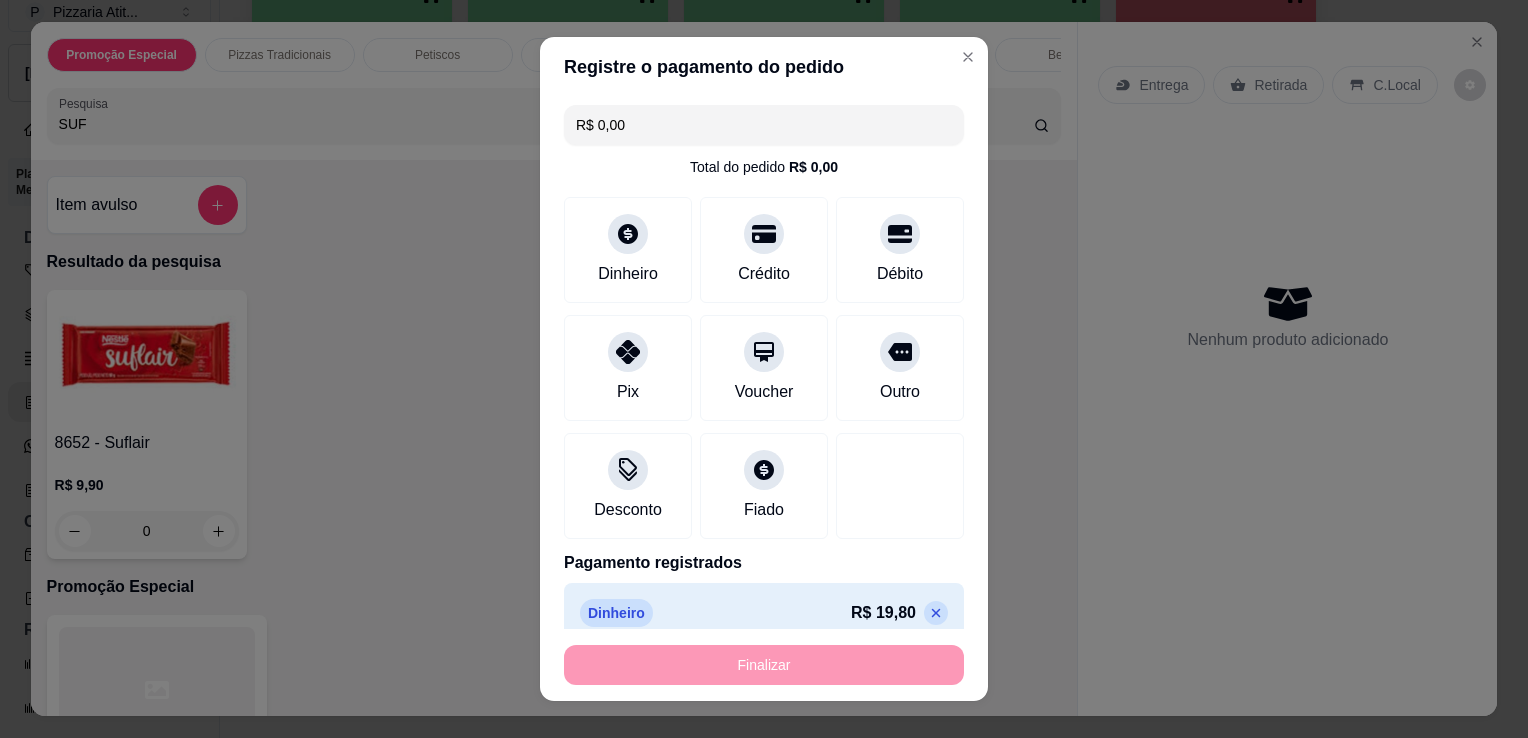 type on "-R$ 19,80" 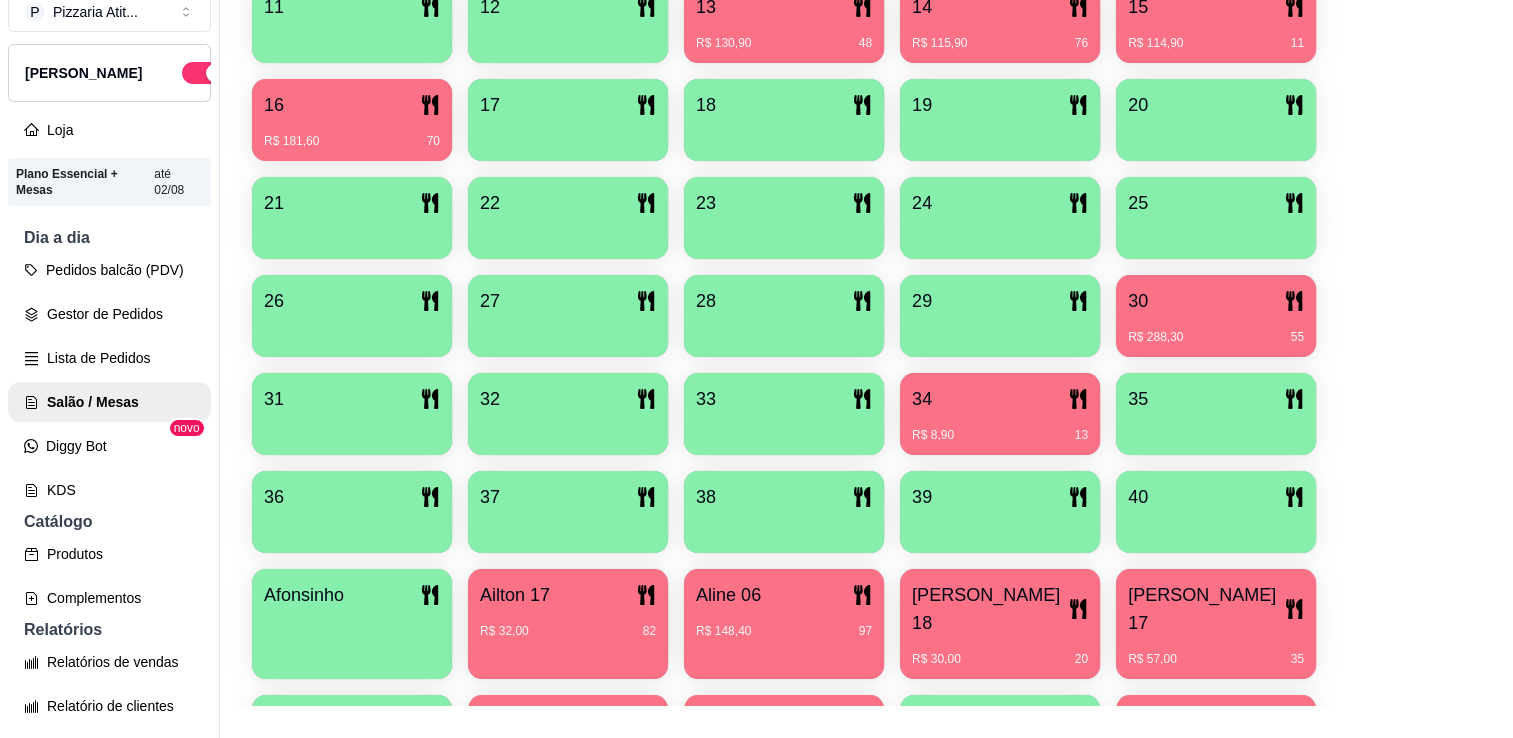 scroll, scrollTop: 541, scrollLeft: 0, axis: vertical 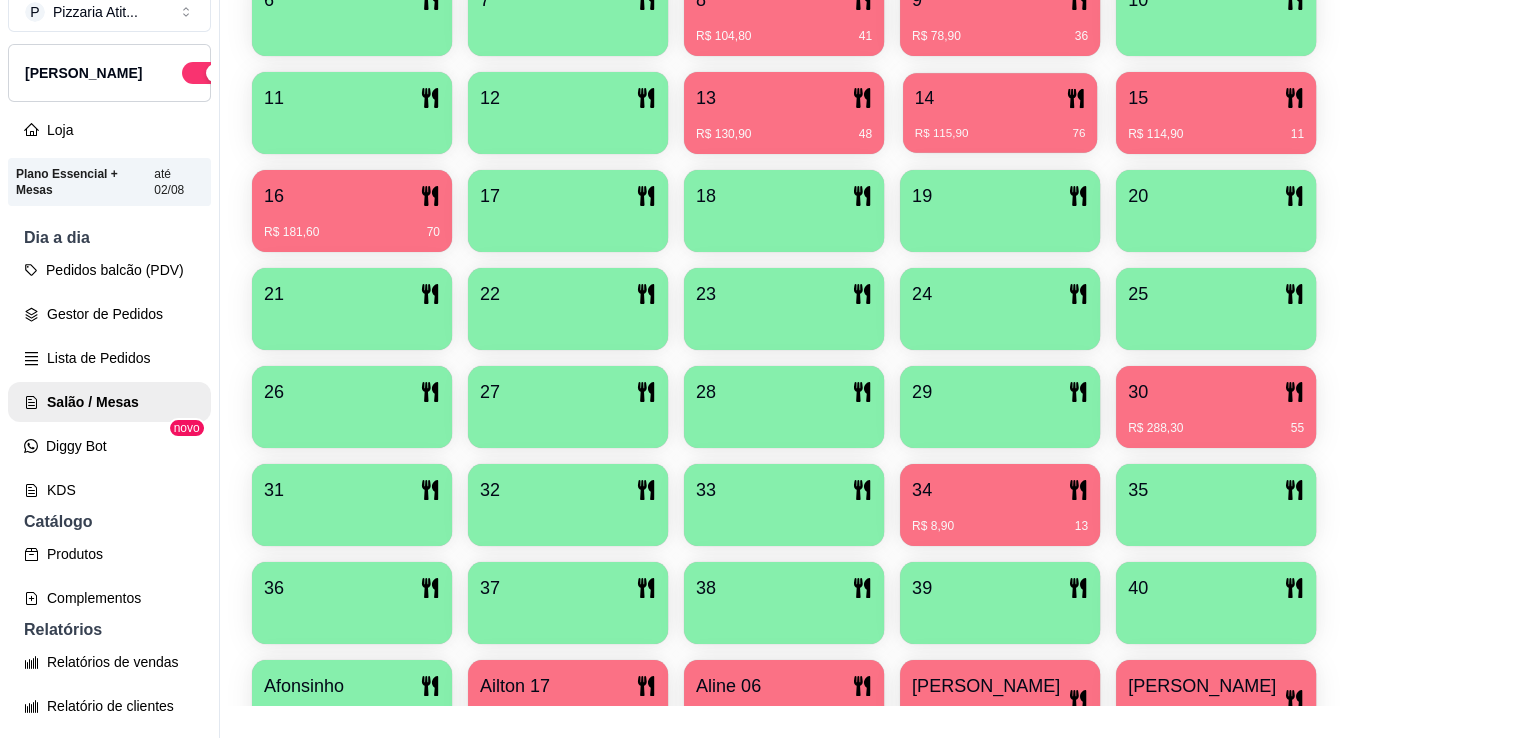 click on "14" at bounding box center (1000, 98) 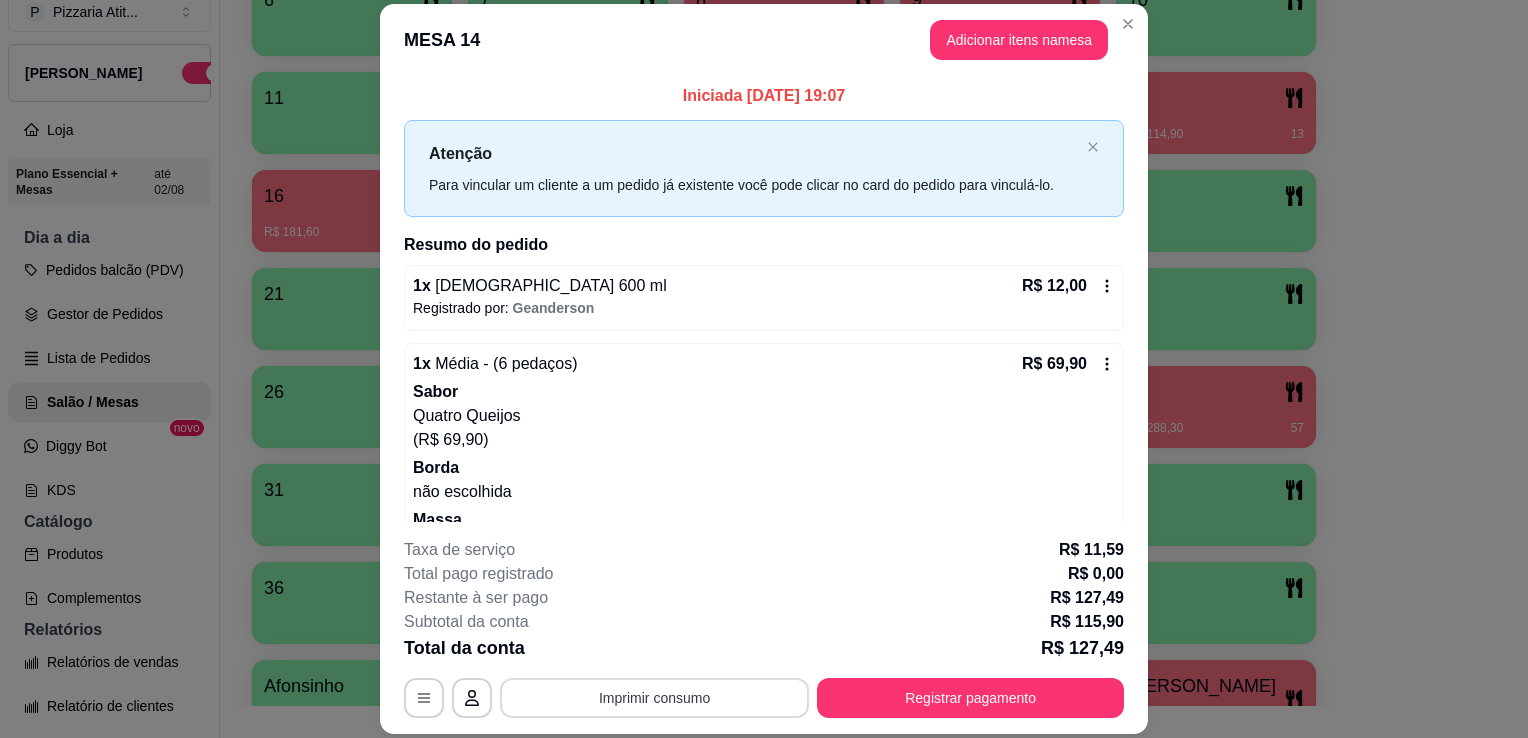 click on "Imprimir consumo" at bounding box center (654, 698) 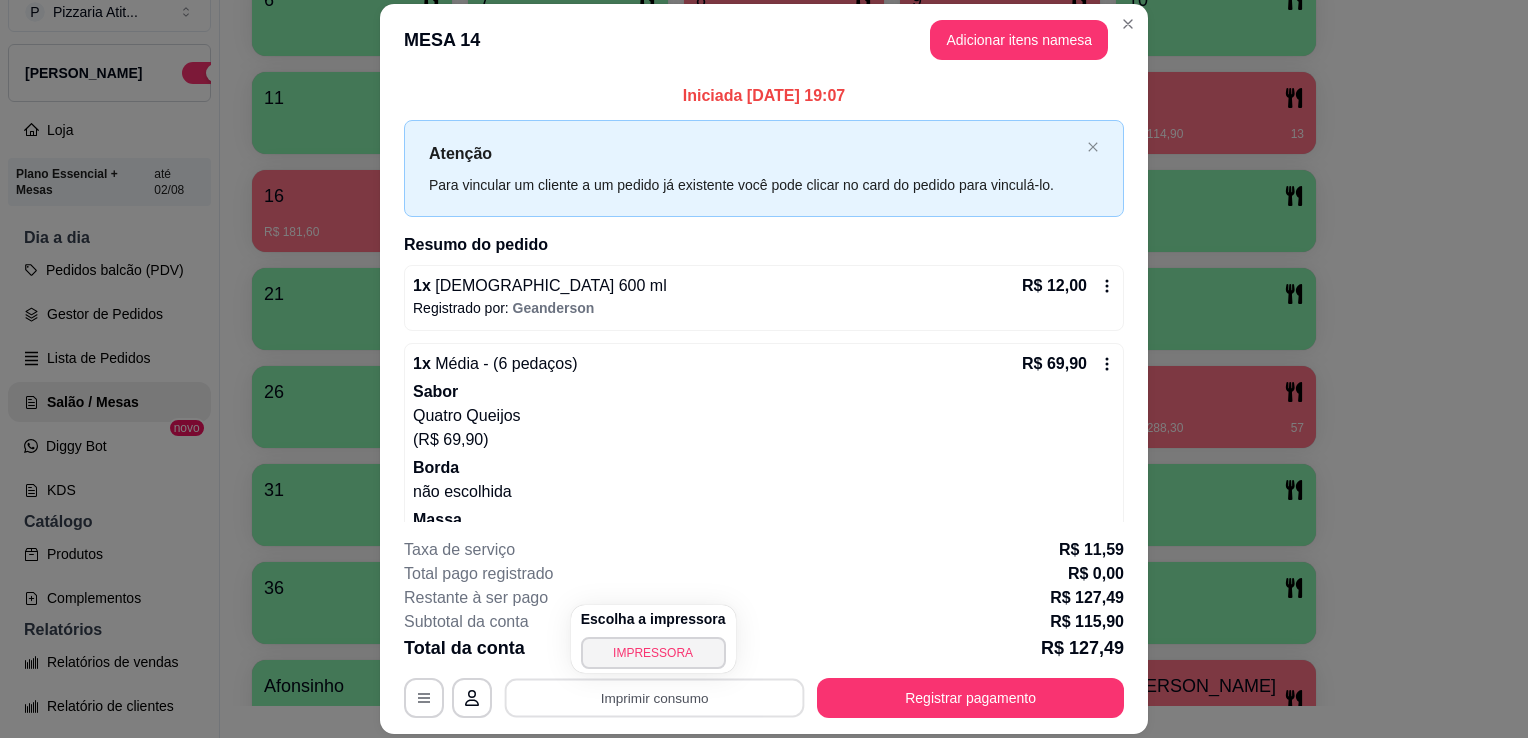 click on "Escolha a impressora IMPRESSORA" at bounding box center (653, 639) 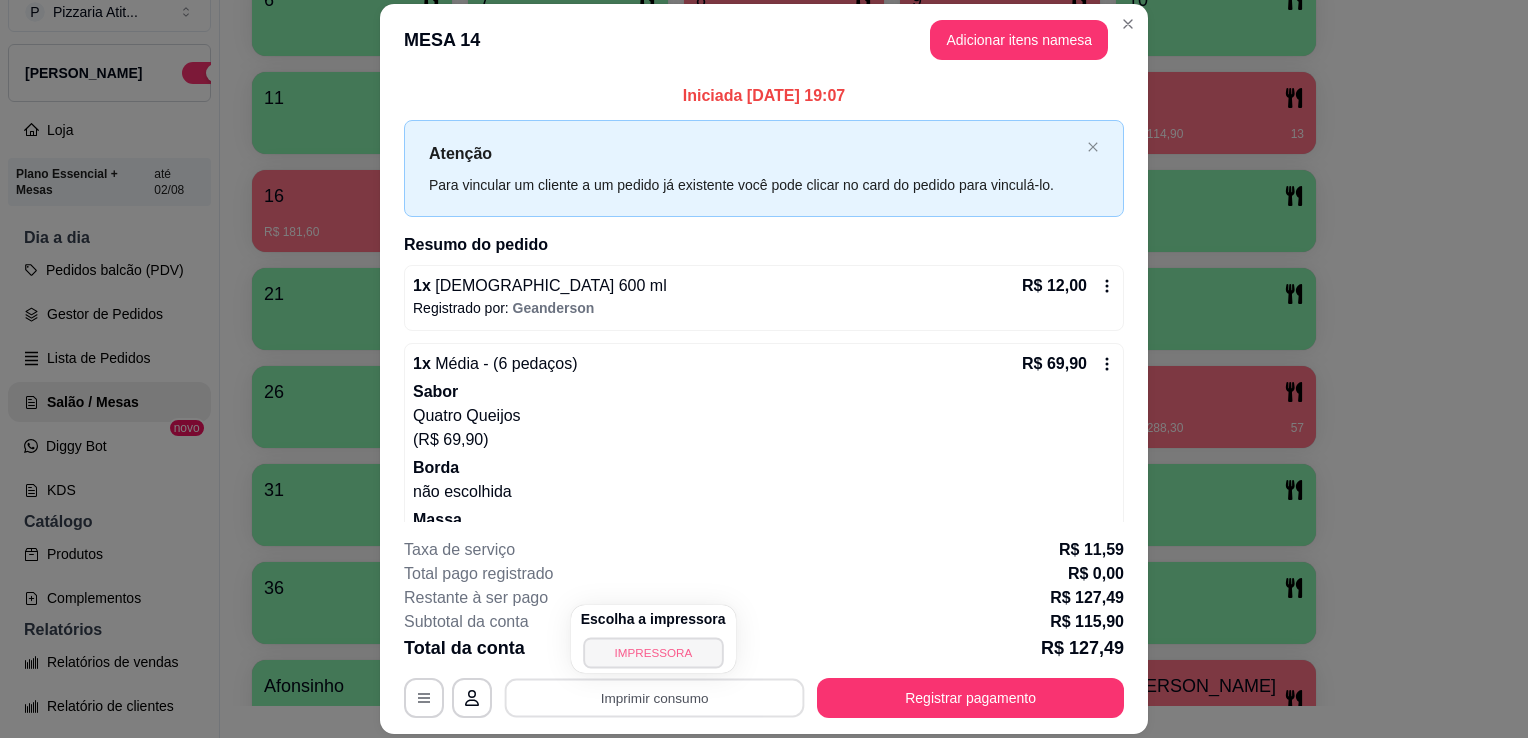 click on "IMPRESSORA" at bounding box center [653, 652] 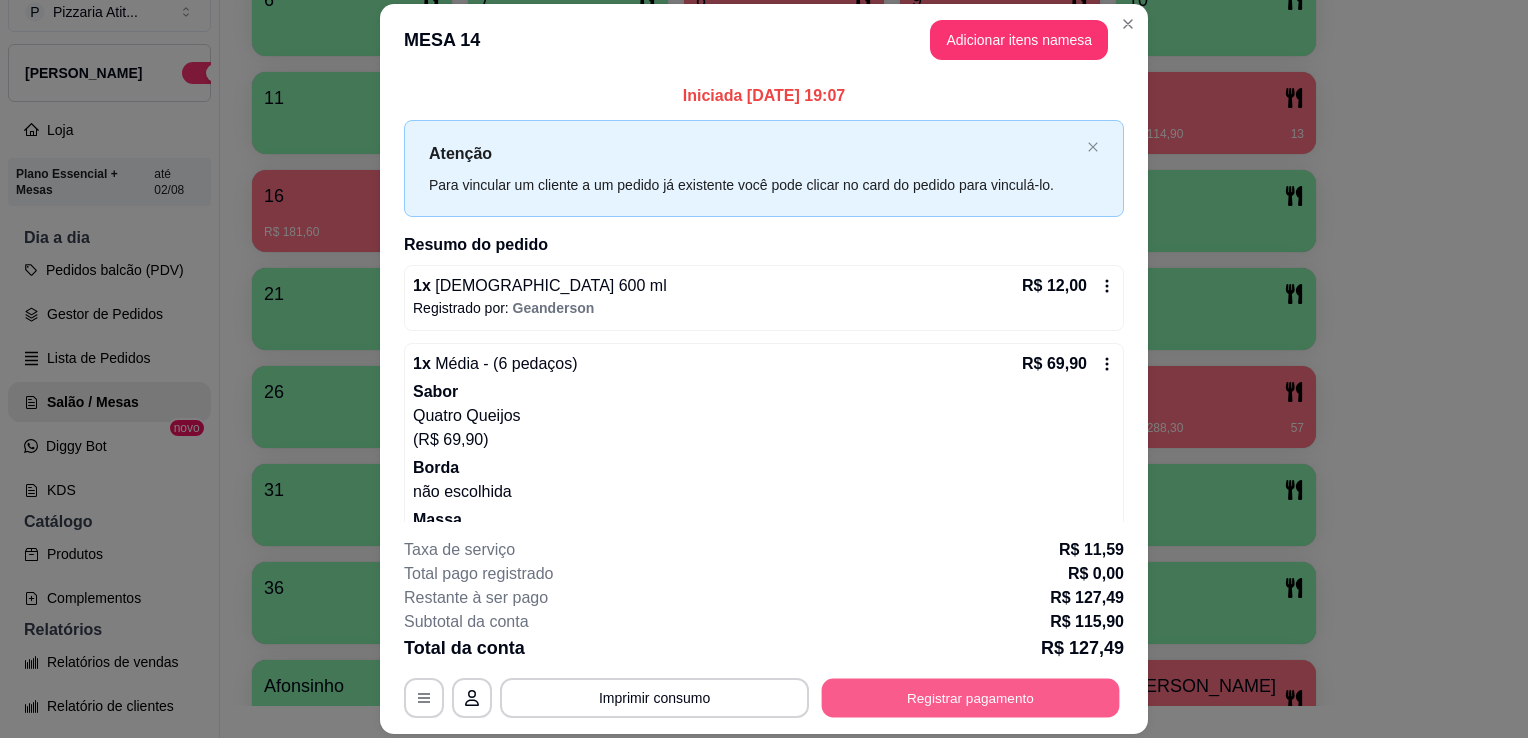 click on "Registrar pagamento" at bounding box center [971, 698] 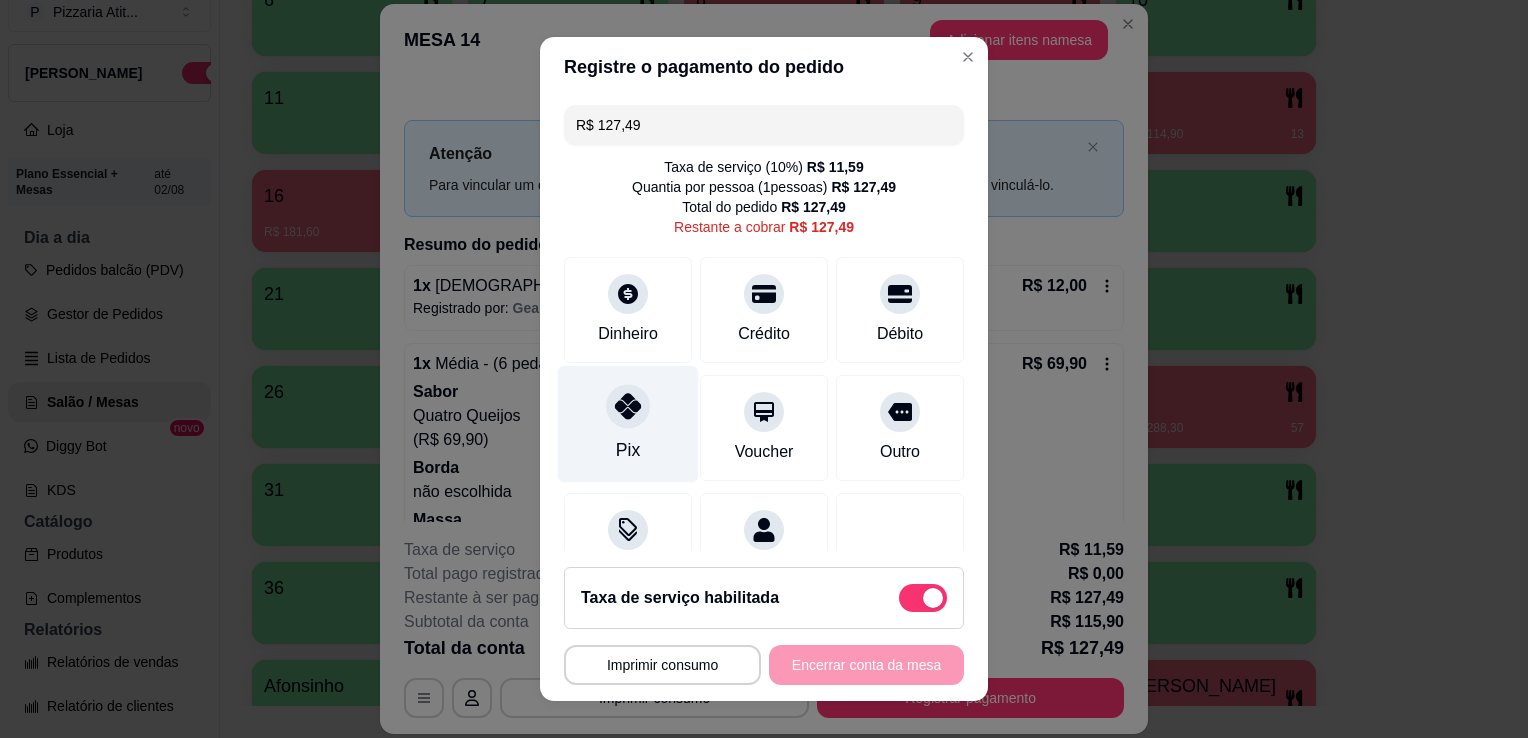 click on "Pix" at bounding box center [628, 424] 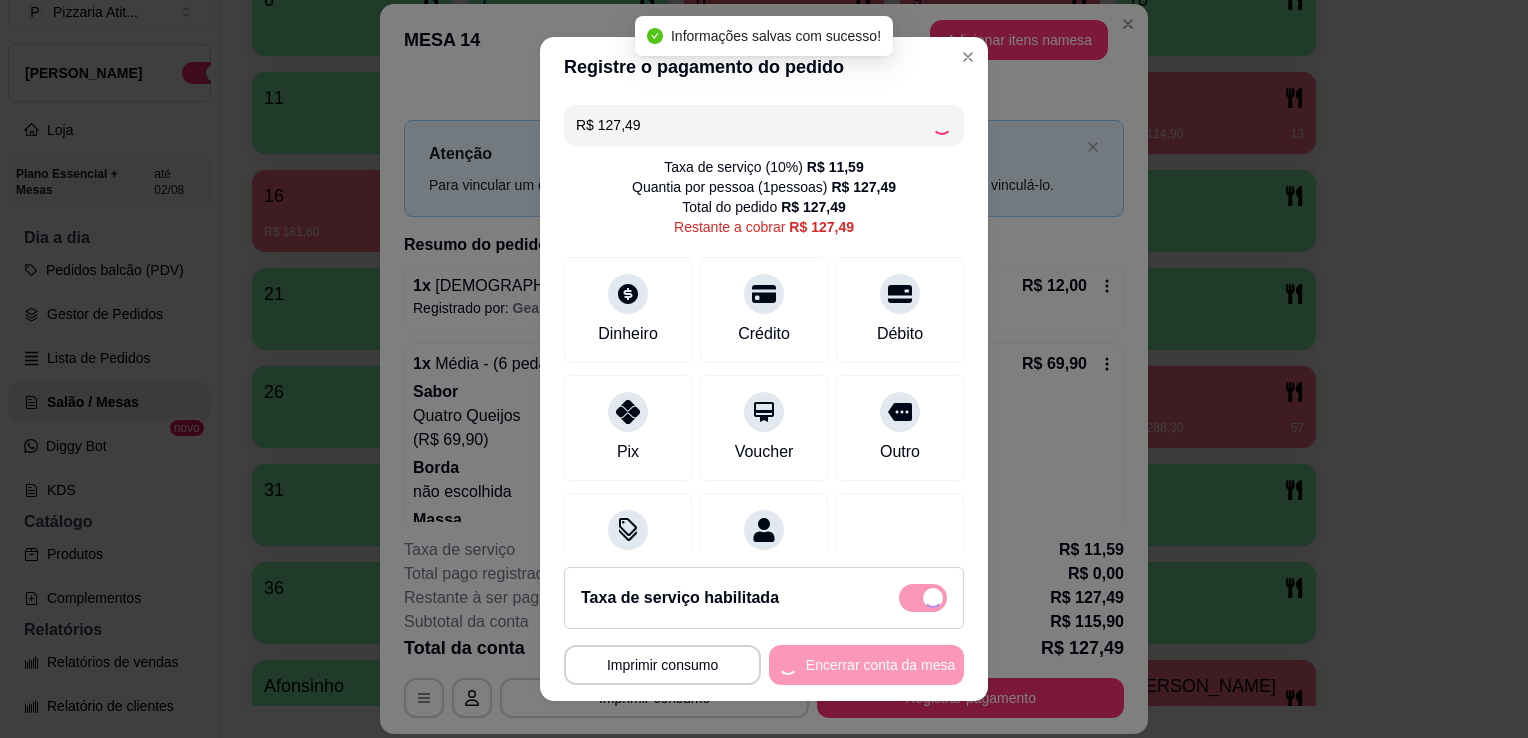 type on "R$ 0,00" 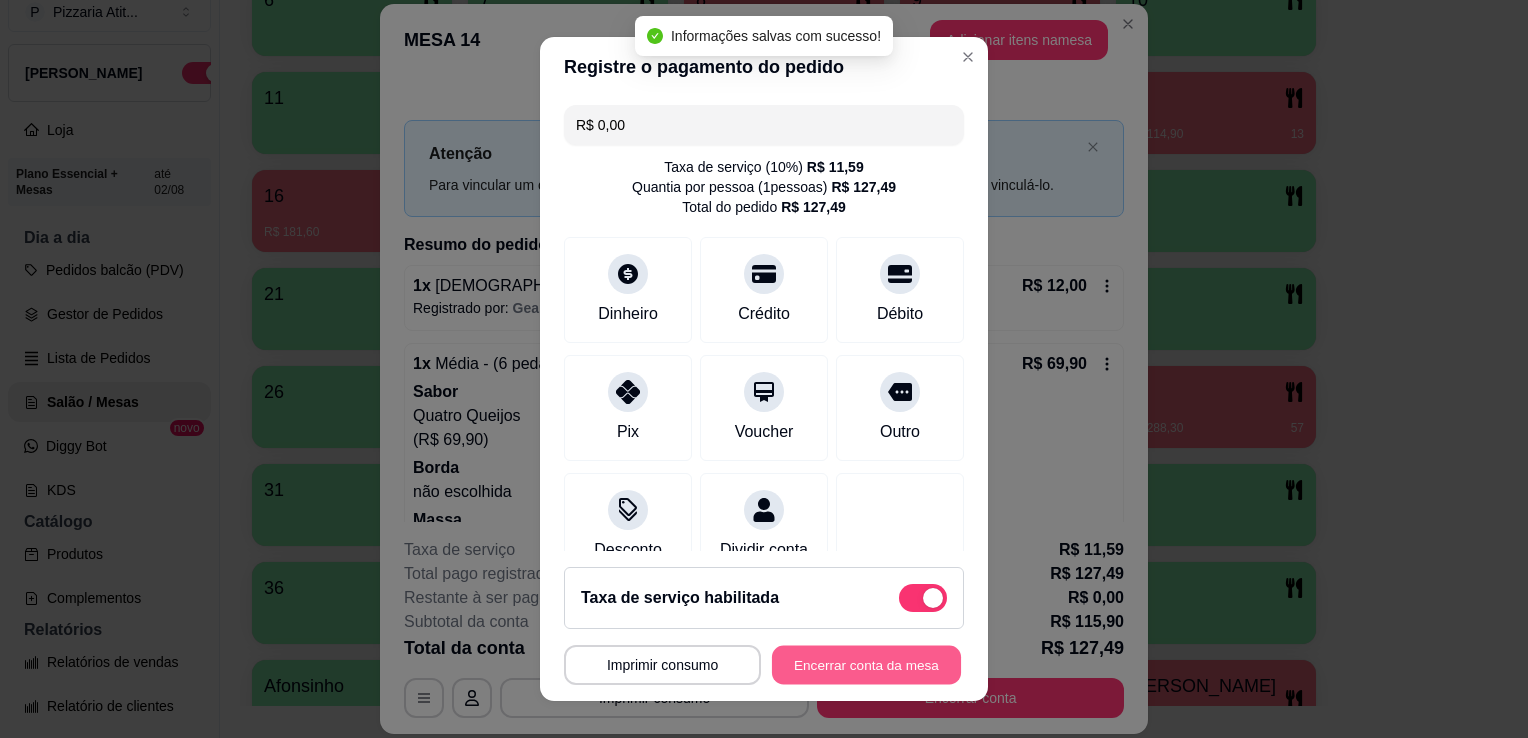 click on "Encerrar conta da mesa" at bounding box center [866, 665] 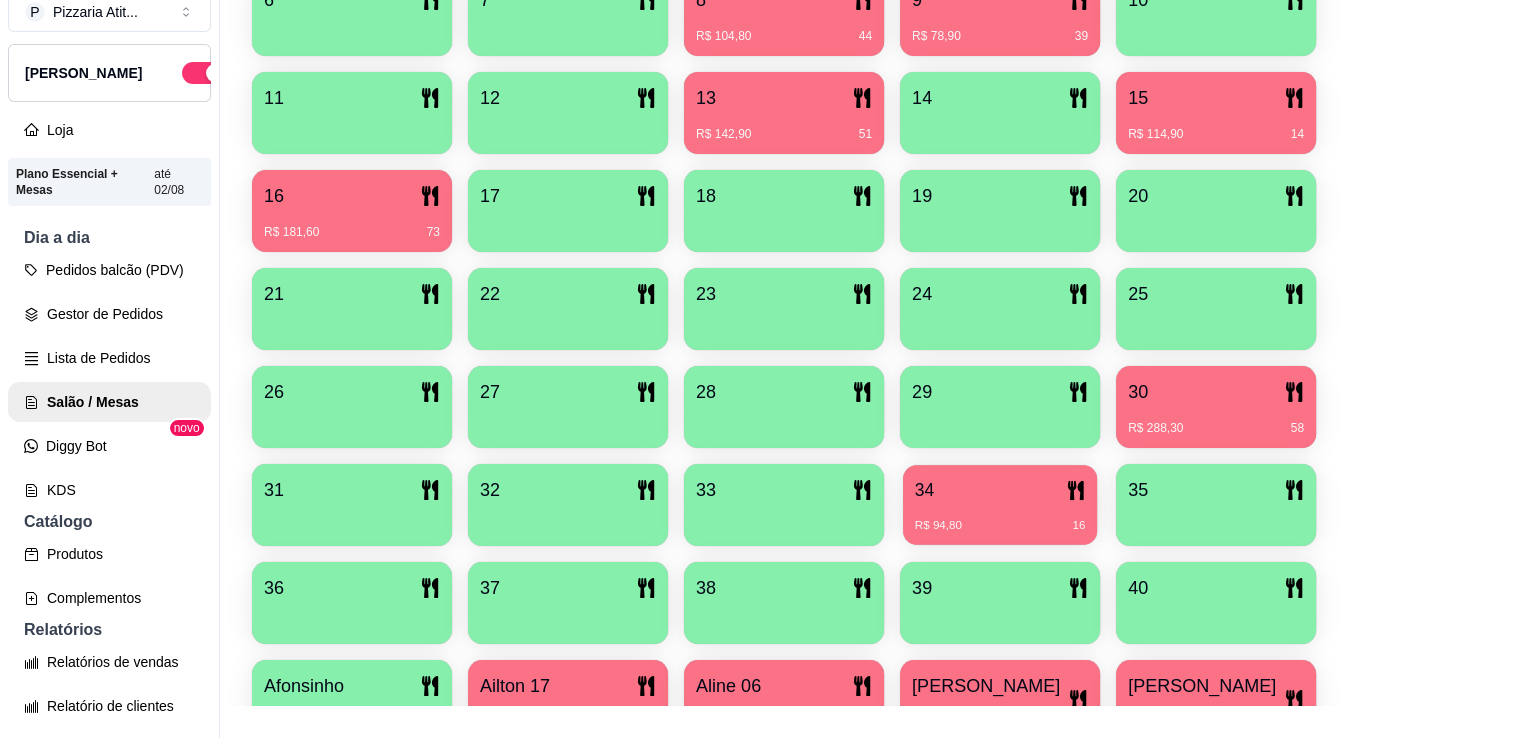 click on "34" at bounding box center (1000, 490) 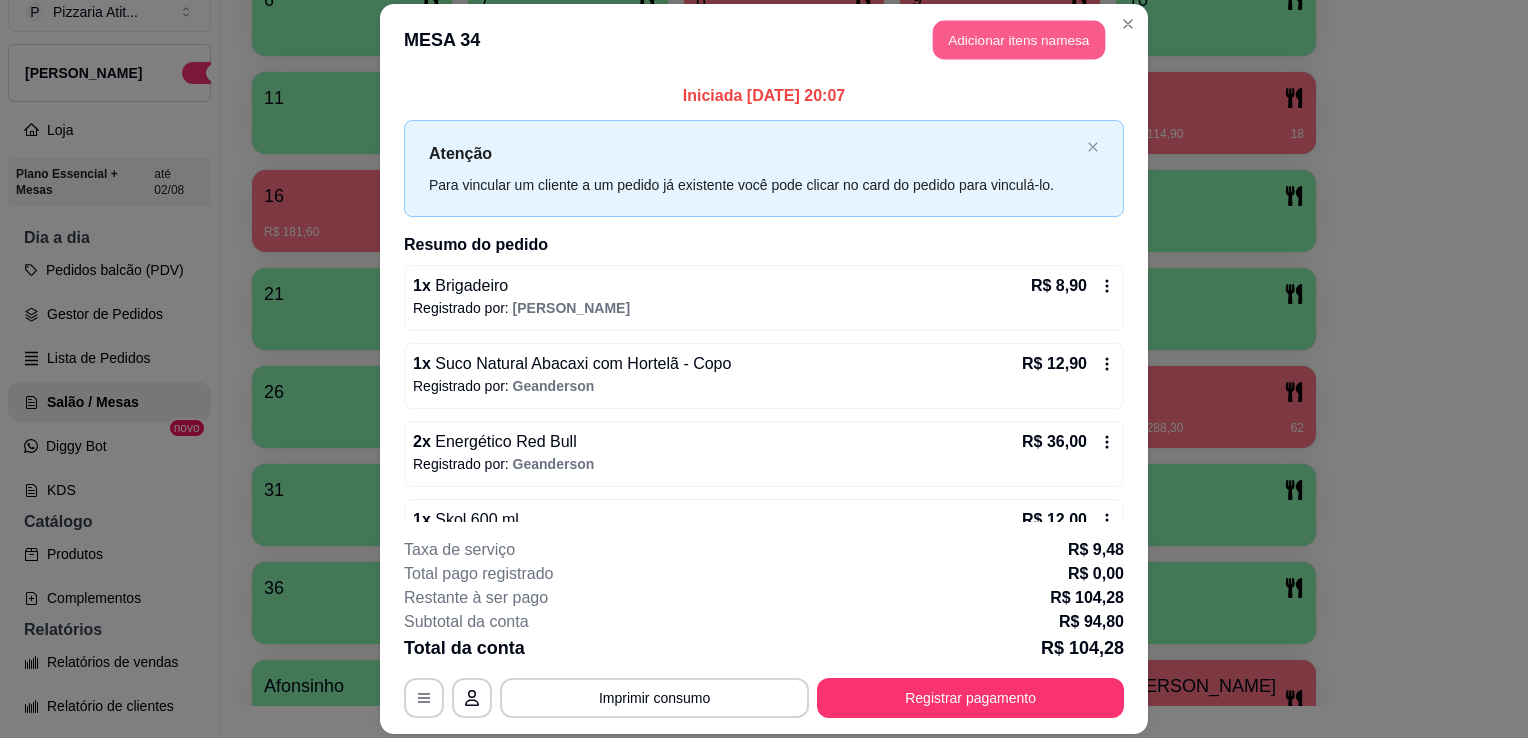click on "Adicionar itens na  mesa" at bounding box center (1019, 39) 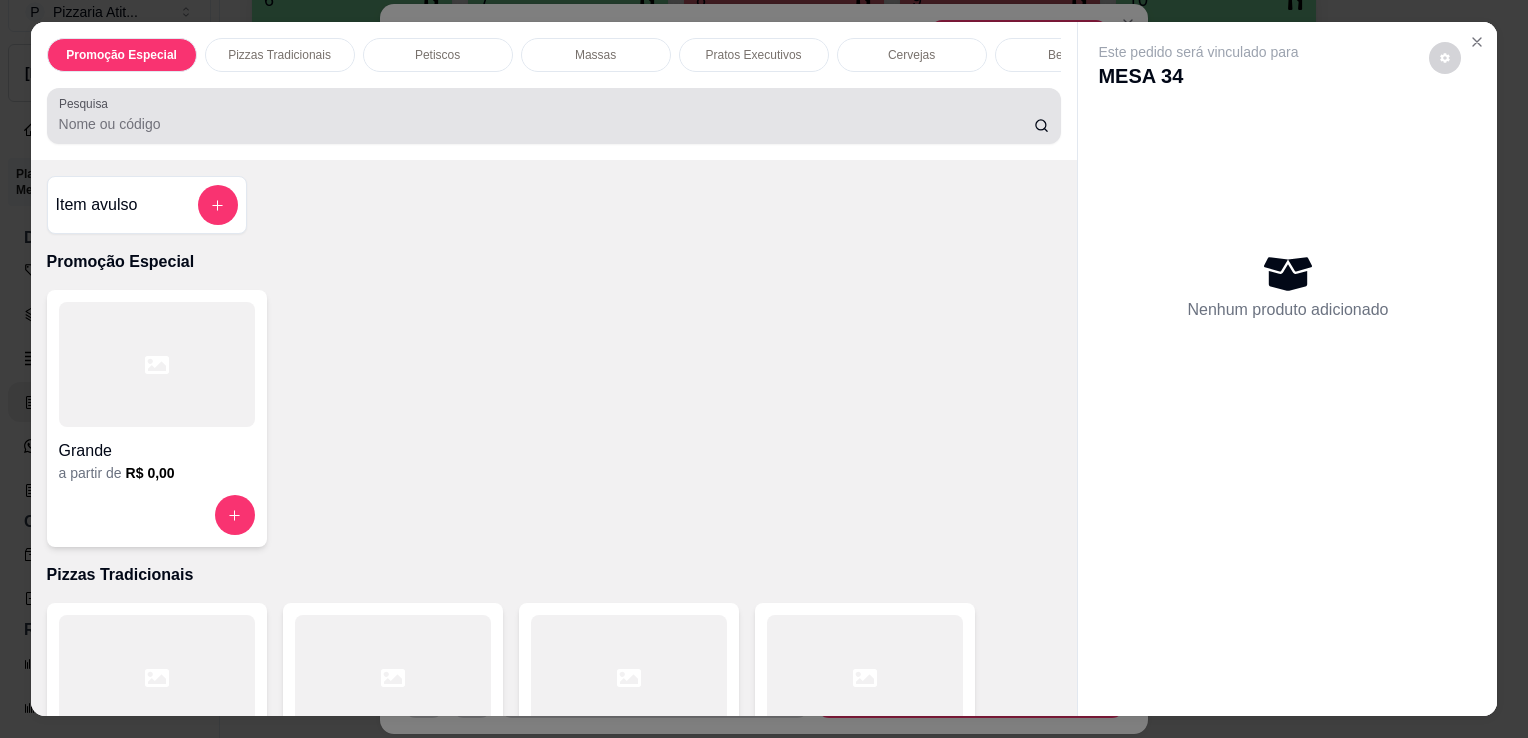 click on "Pesquisa" at bounding box center (554, 116) 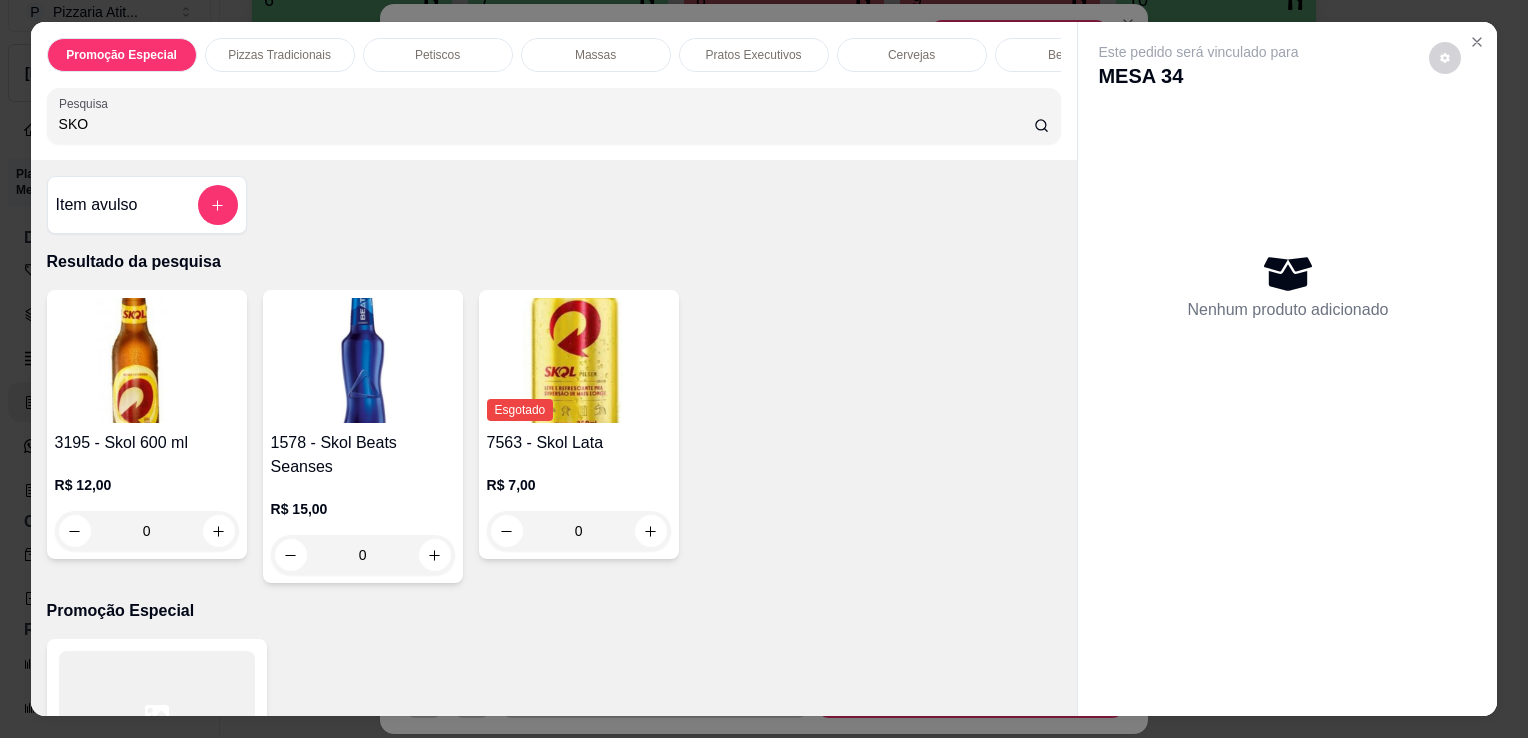 type on "SKO" 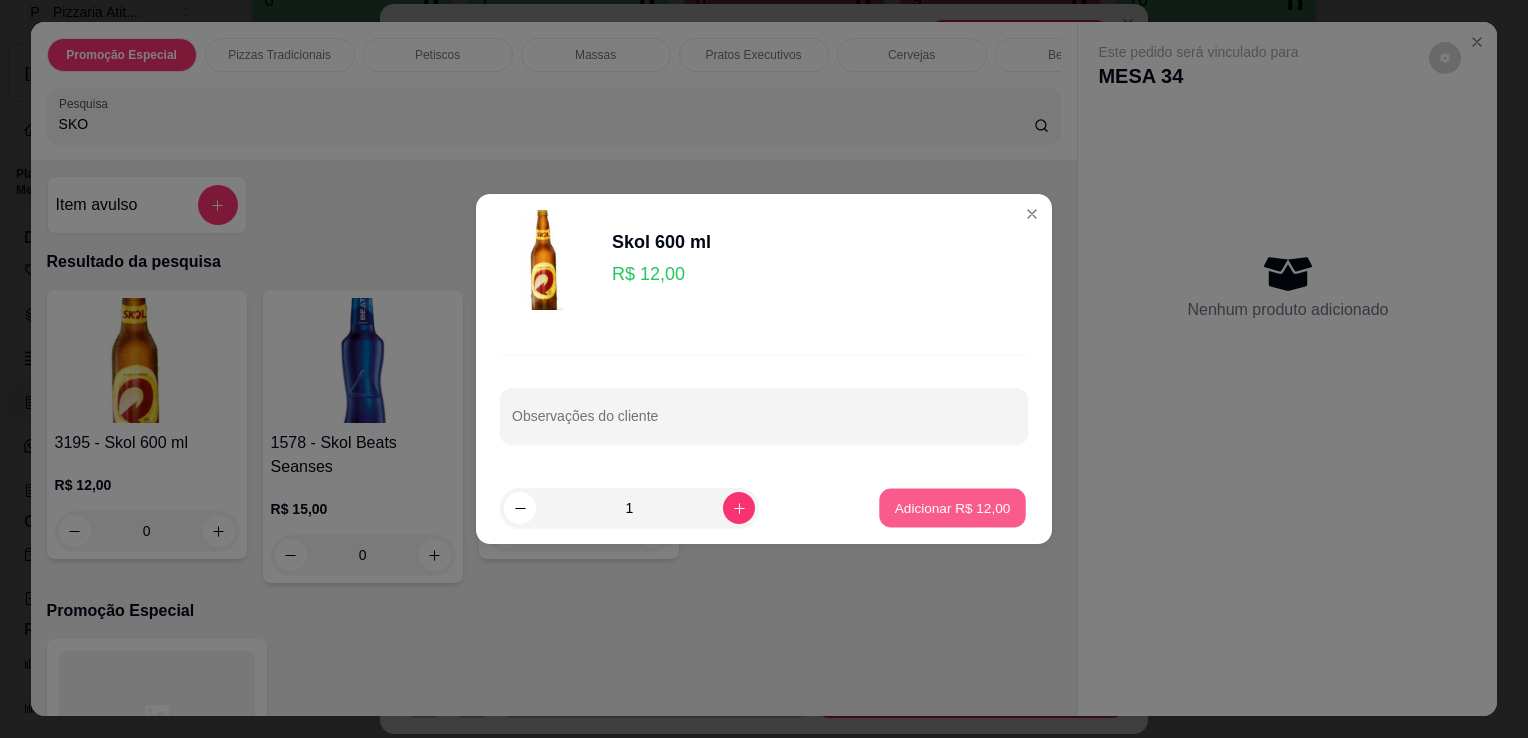 click on "Adicionar   R$ 12,00" at bounding box center [953, 507] 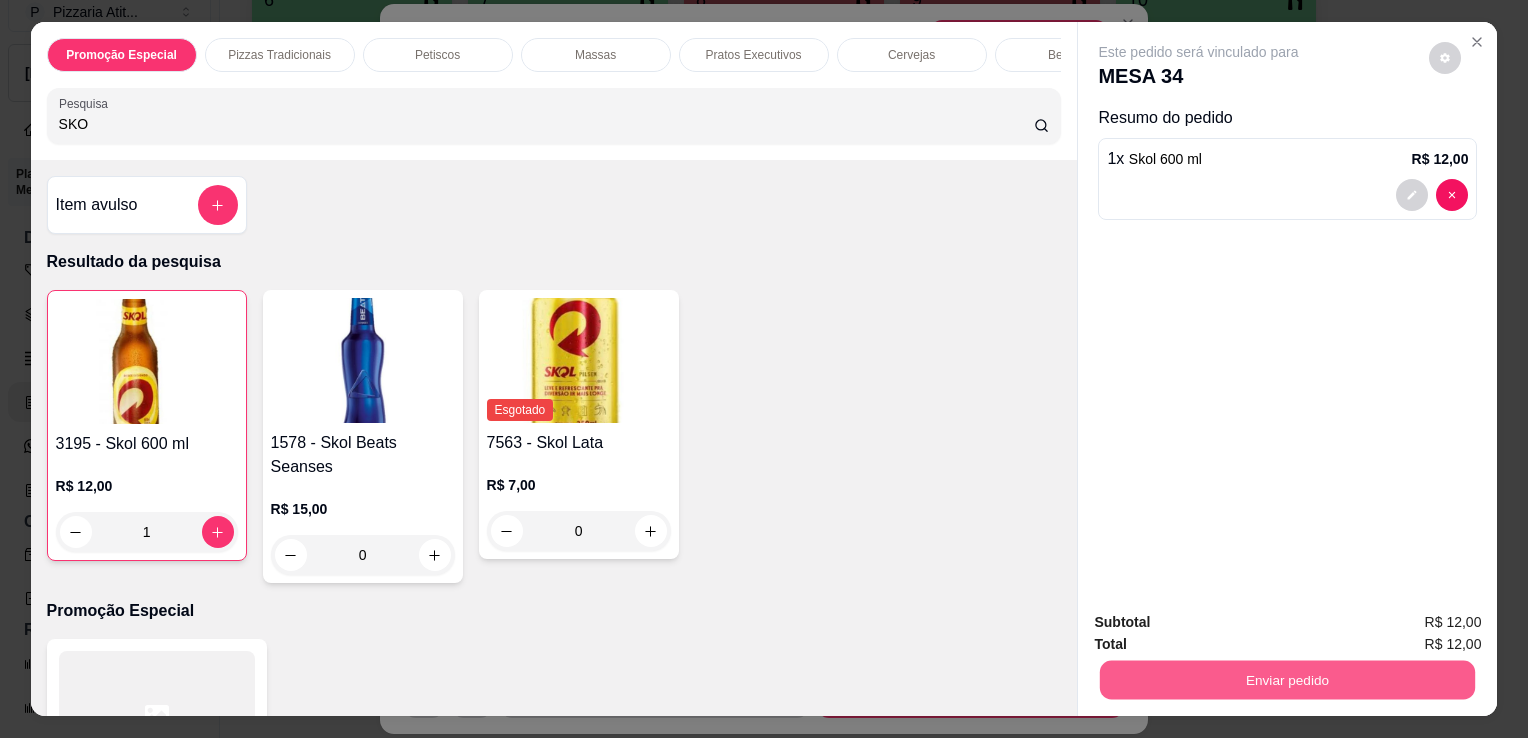 click on "Enviar pedido" at bounding box center (1287, 679) 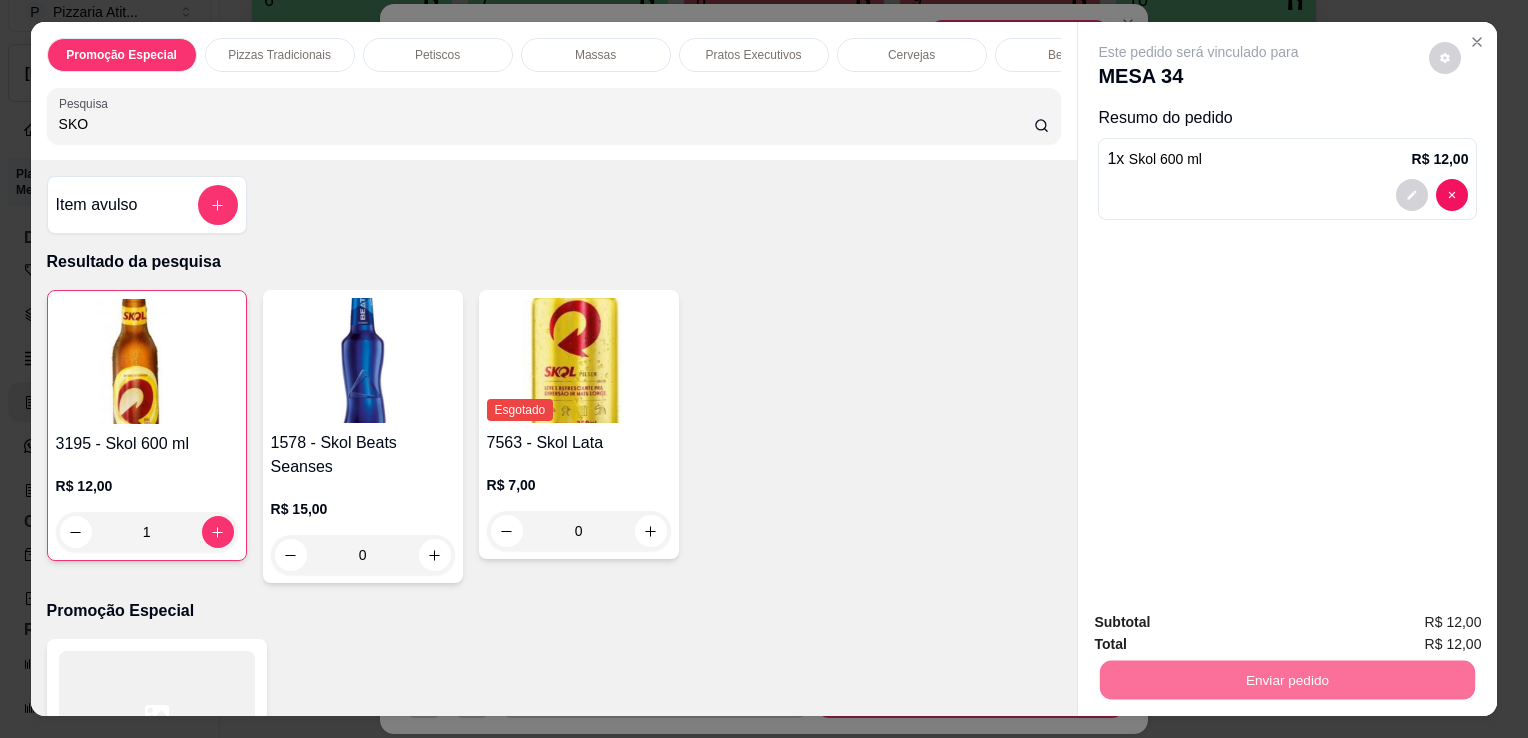 click on "Não registrar e enviar pedido" at bounding box center [1222, 623] 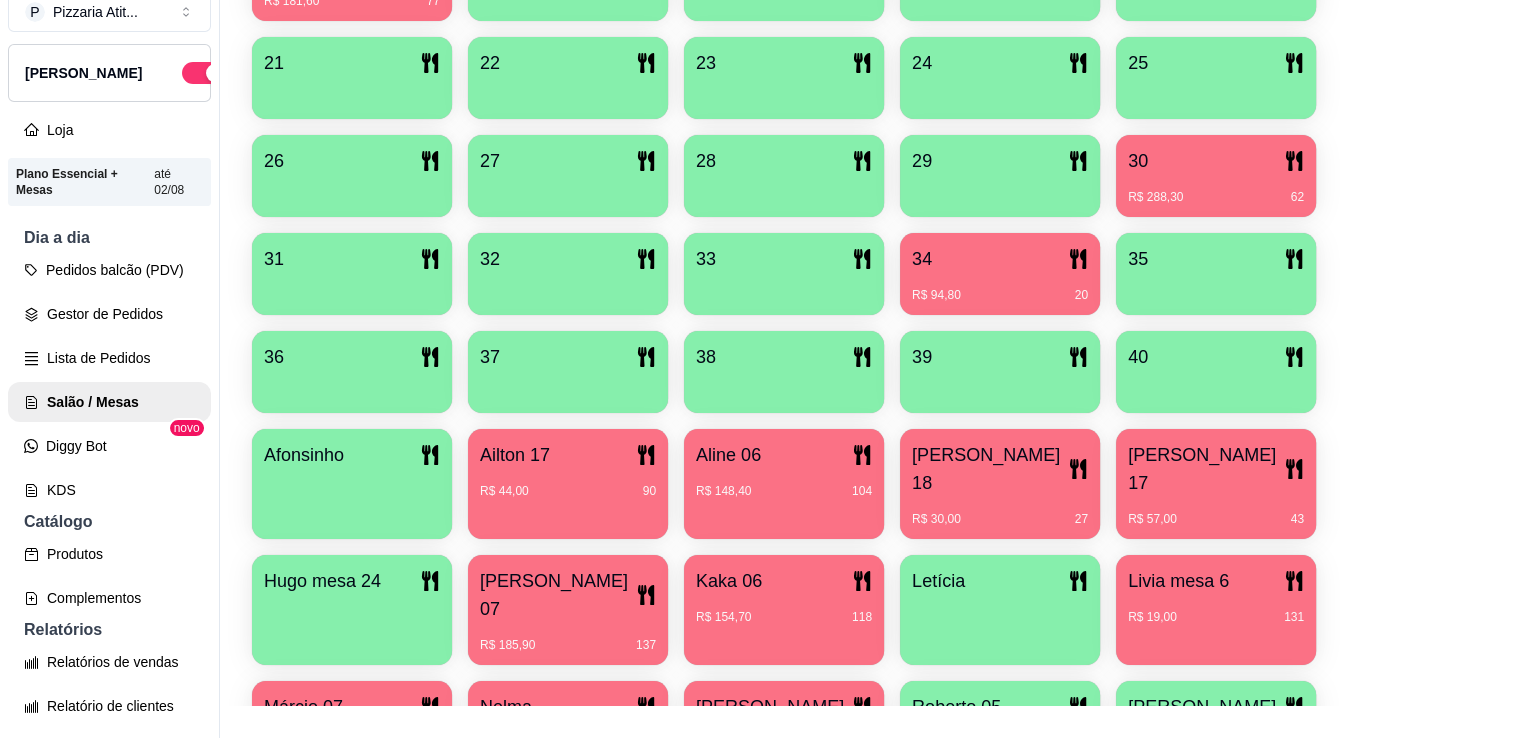 scroll, scrollTop: 776, scrollLeft: 0, axis: vertical 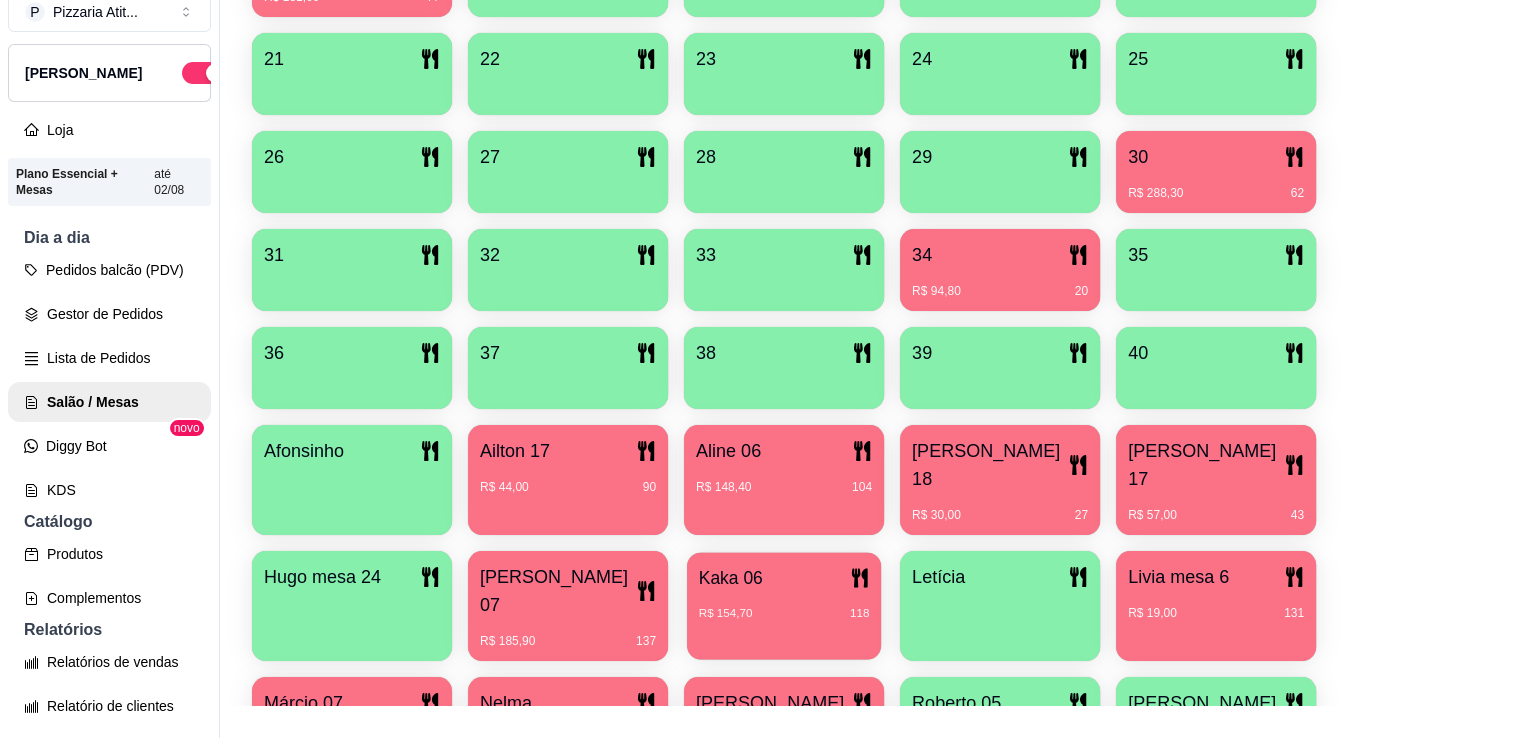 click on "Kaka 06" at bounding box center (784, 577) 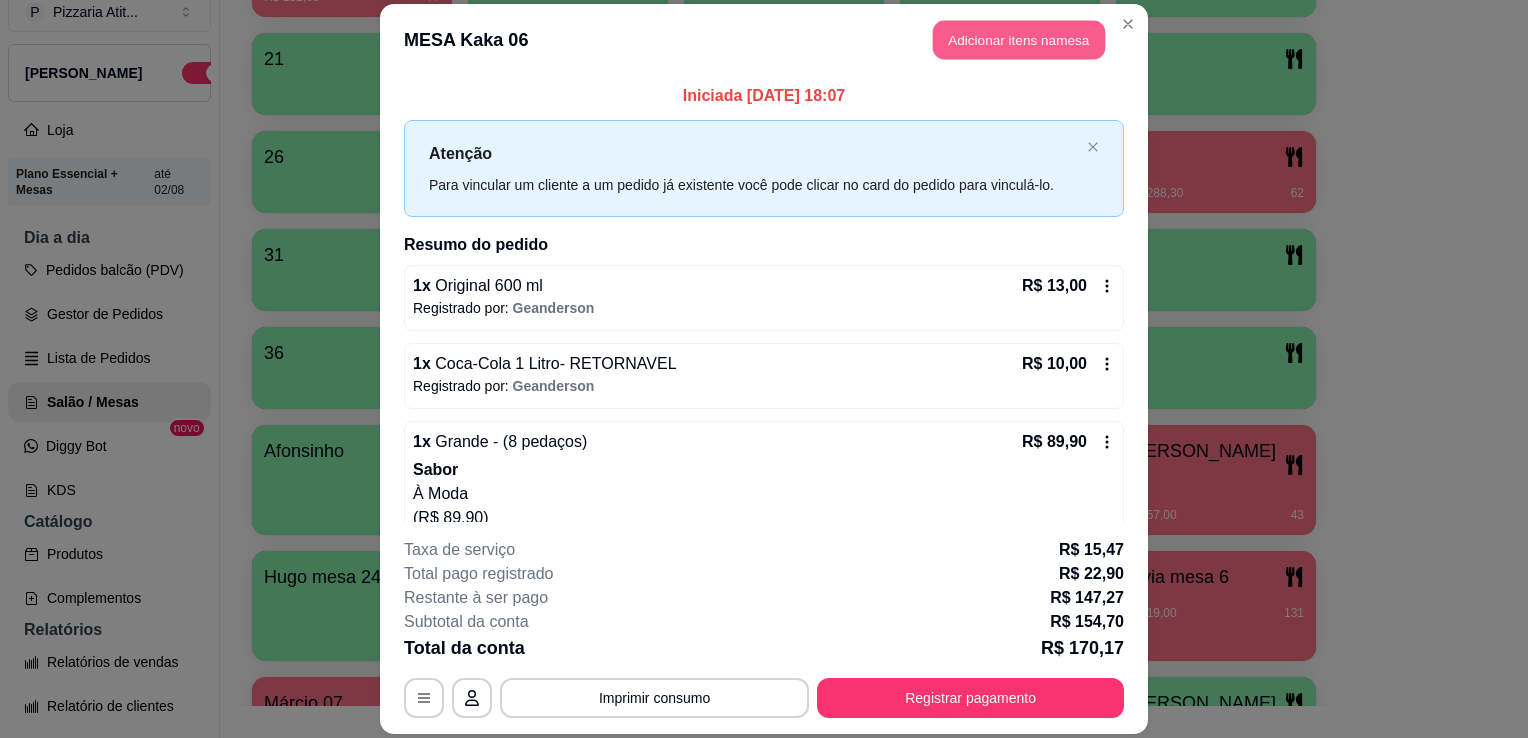 click on "Adicionar itens na  mesa" at bounding box center [1019, 39] 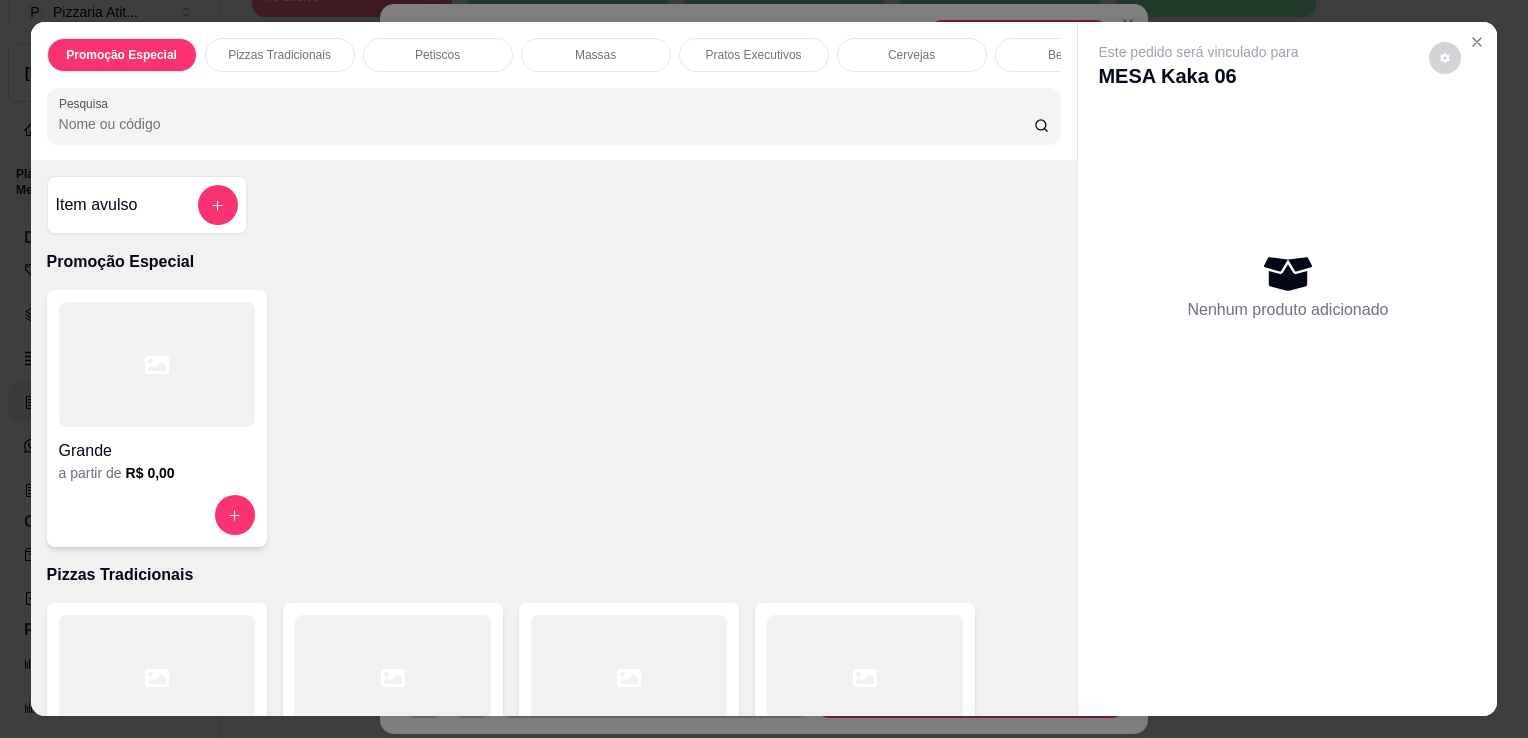 click on "Pesquisa" at bounding box center (546, 124) 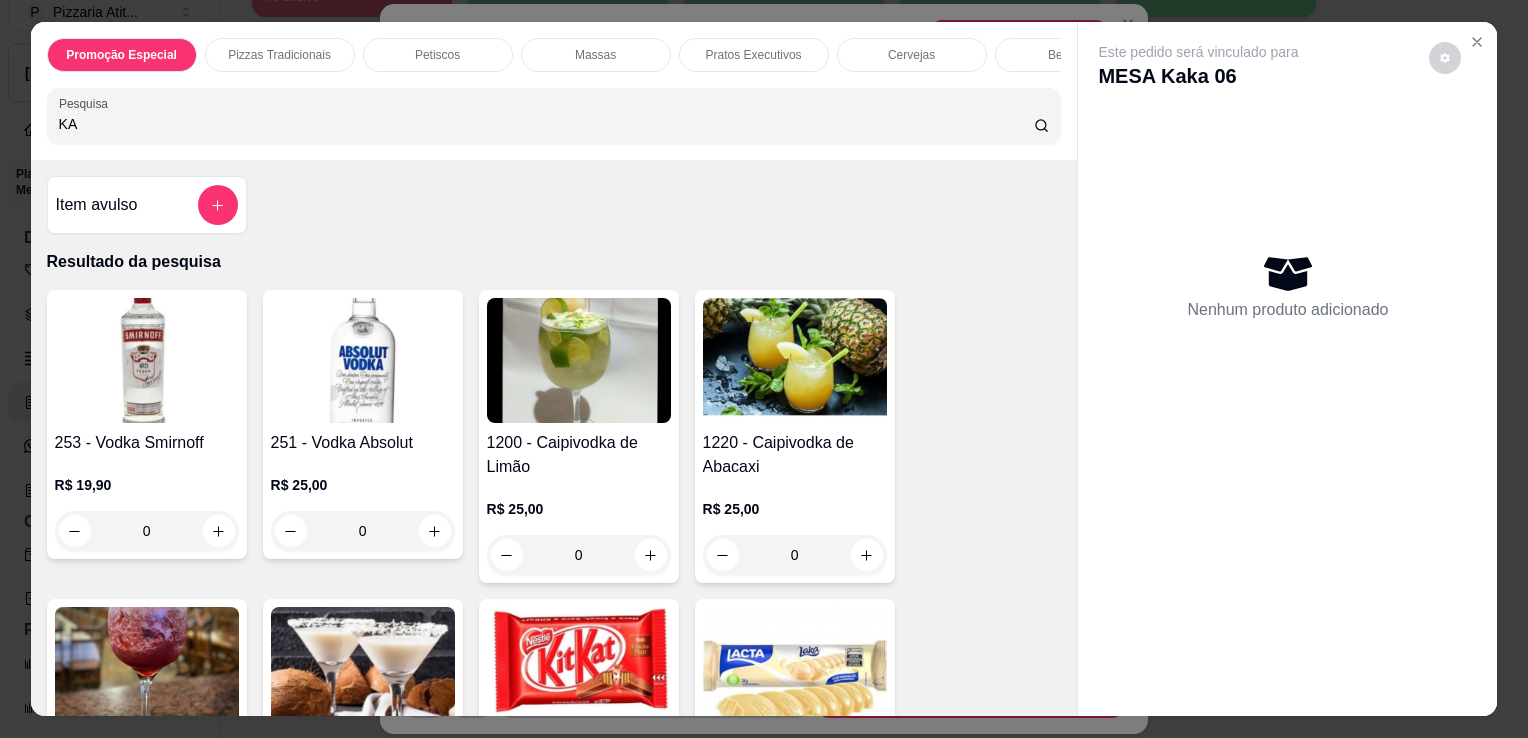 type on "K" 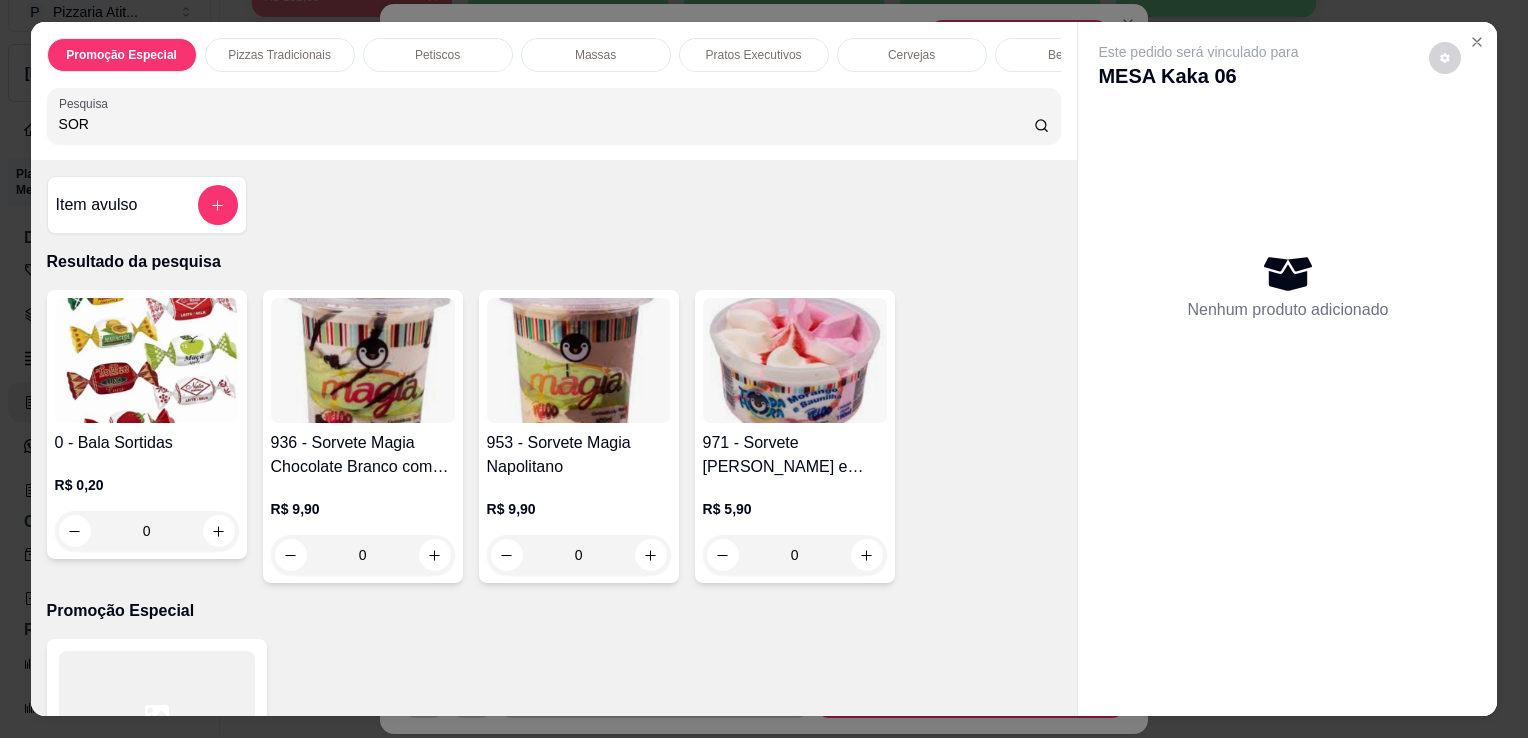 type on "SOR" 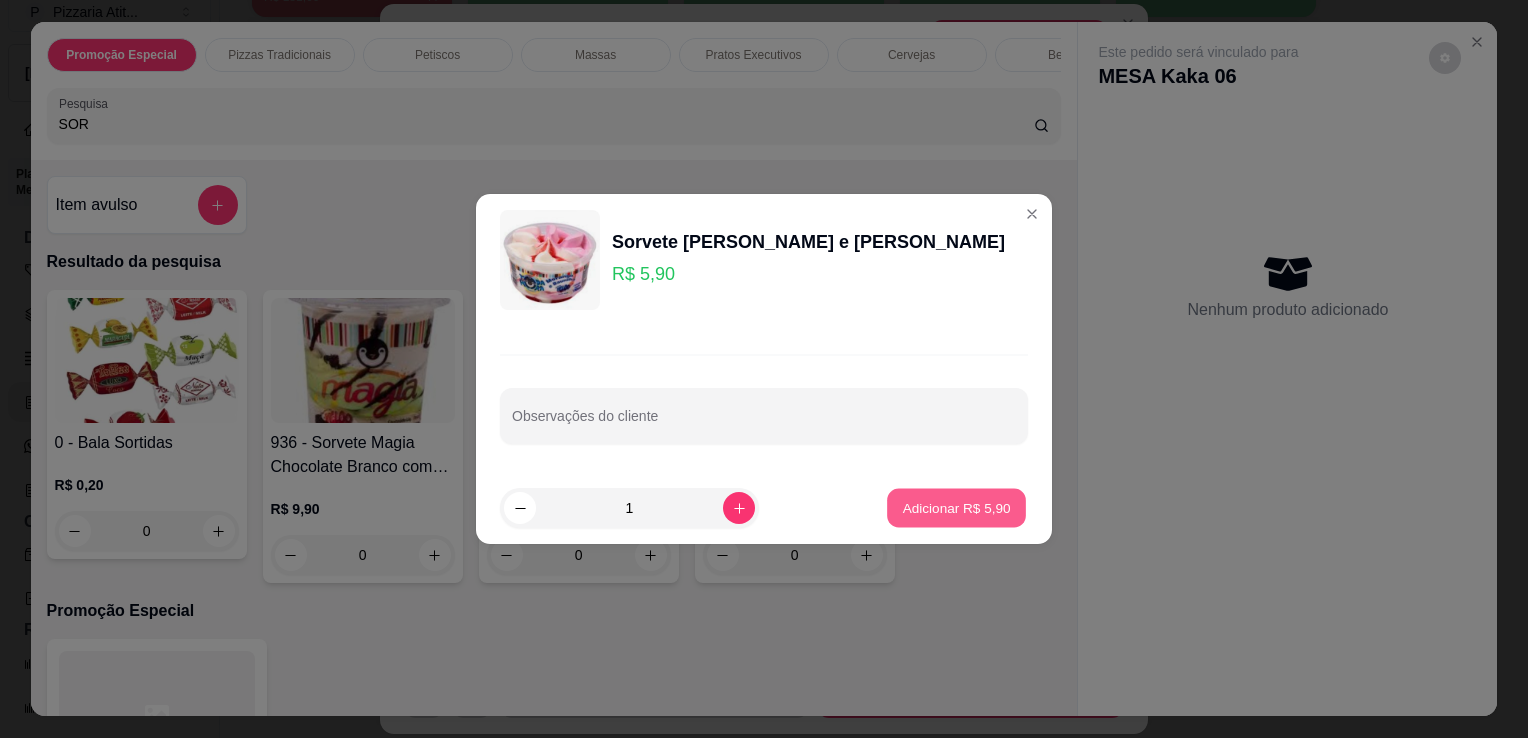 click on "Adicionar   R$ 5,90" at bounding box center [956, 508] 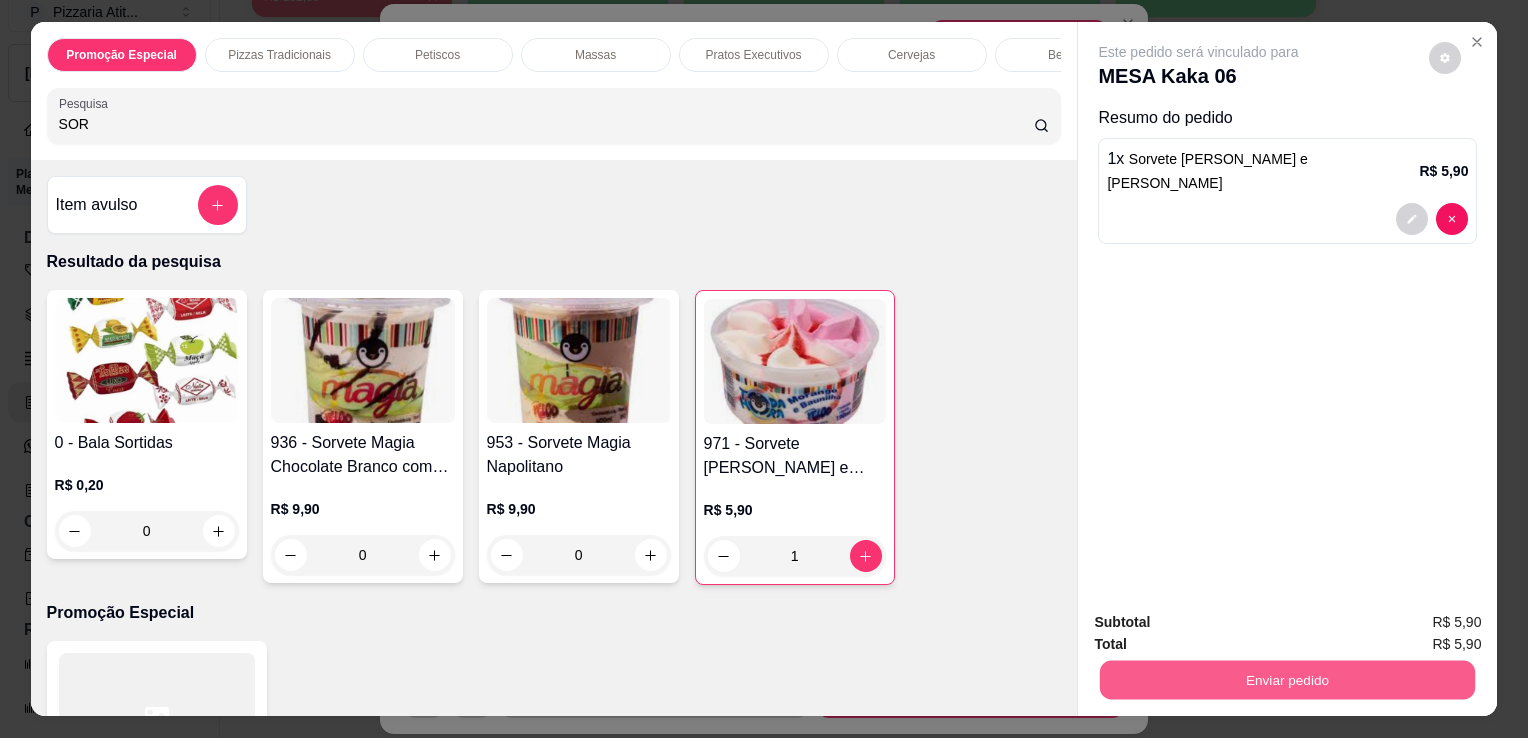 click on "Enviar pedido" at bounding box center (1287, 679) 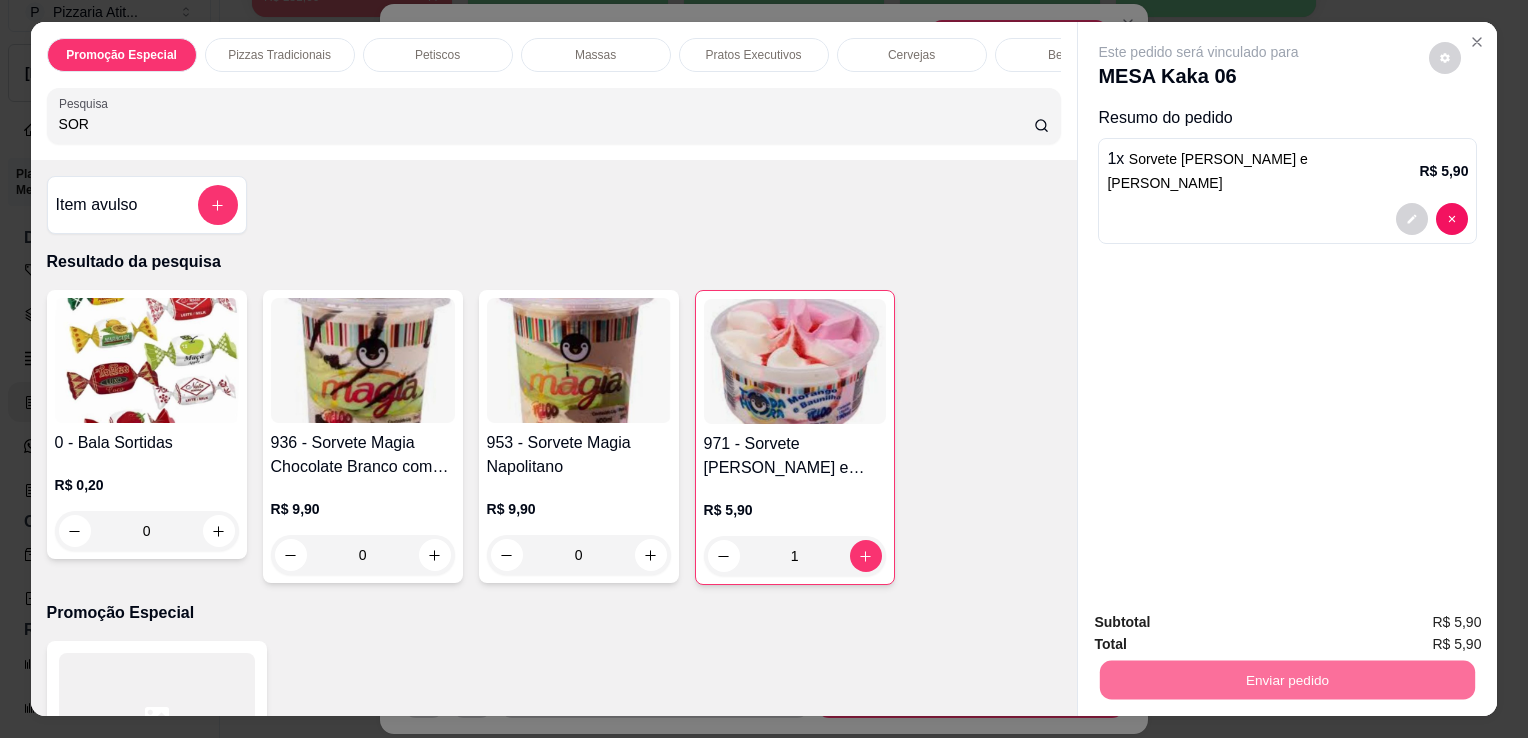click on "Não registrar e enviar pedido" at bounding box center [1222, 623] 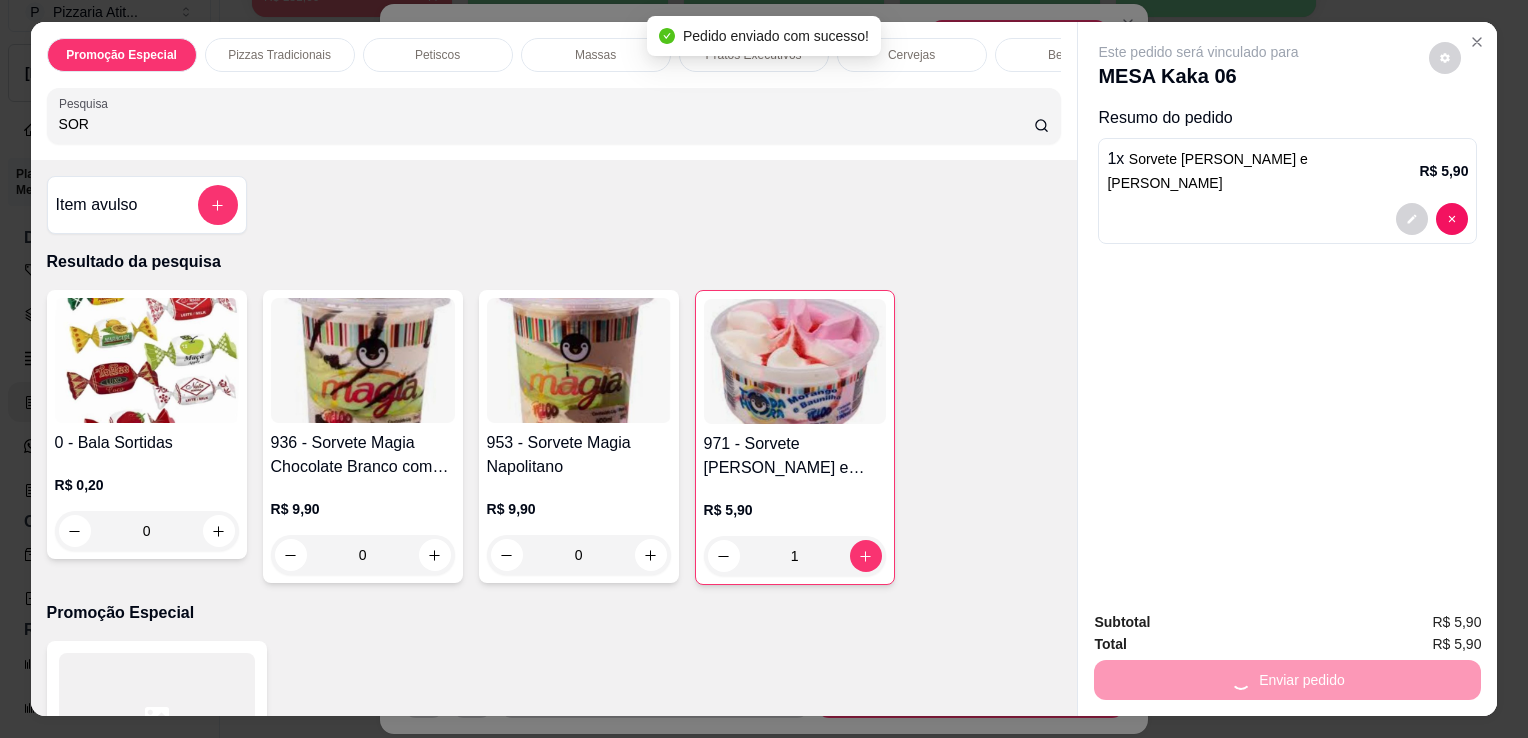 click on "Subtotal R$ 5,90" at bounding box center [1287, 622] 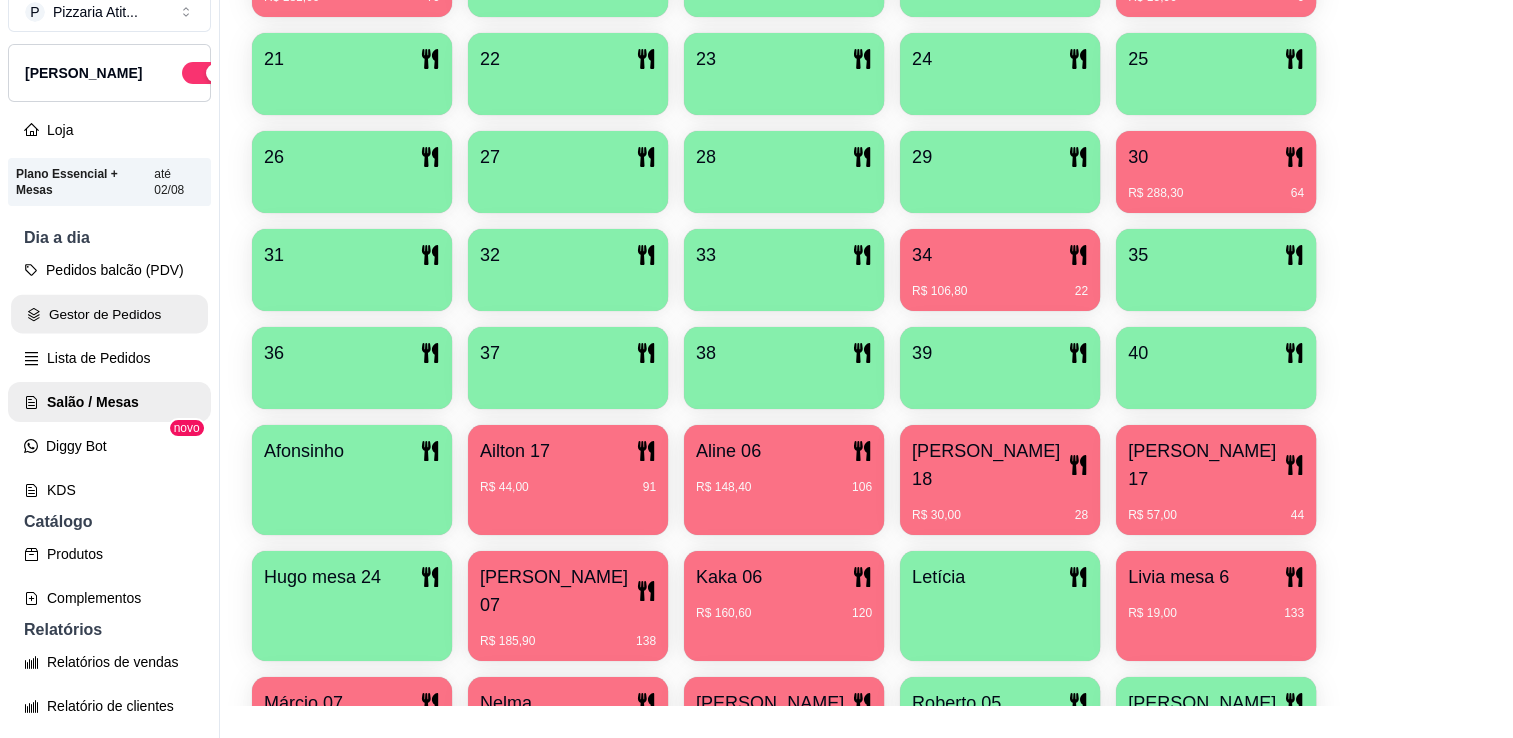 click on "Gestor de Pedidos" at bounding box center (109, 314) 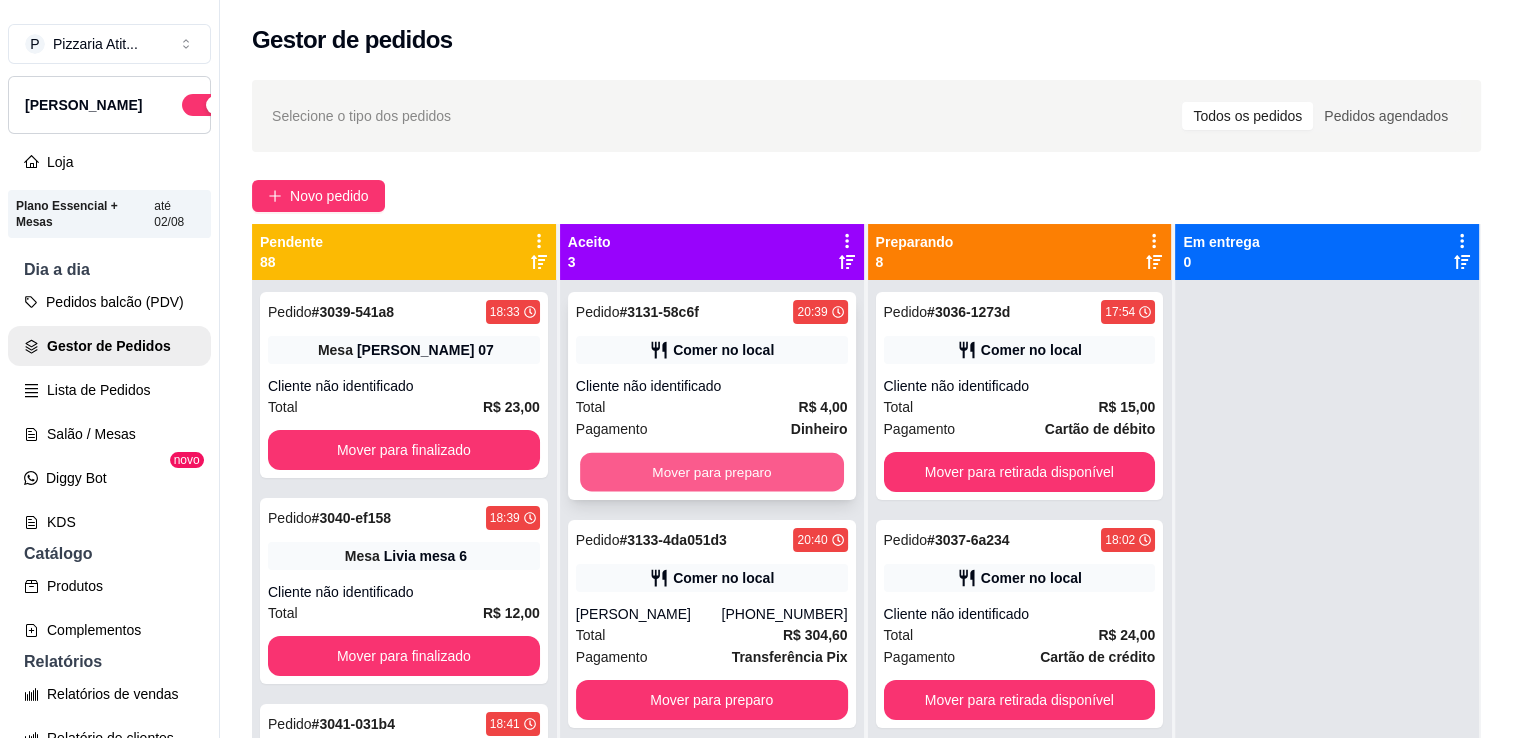 click on "Mover para preparo" at bounding box center [712, 472] 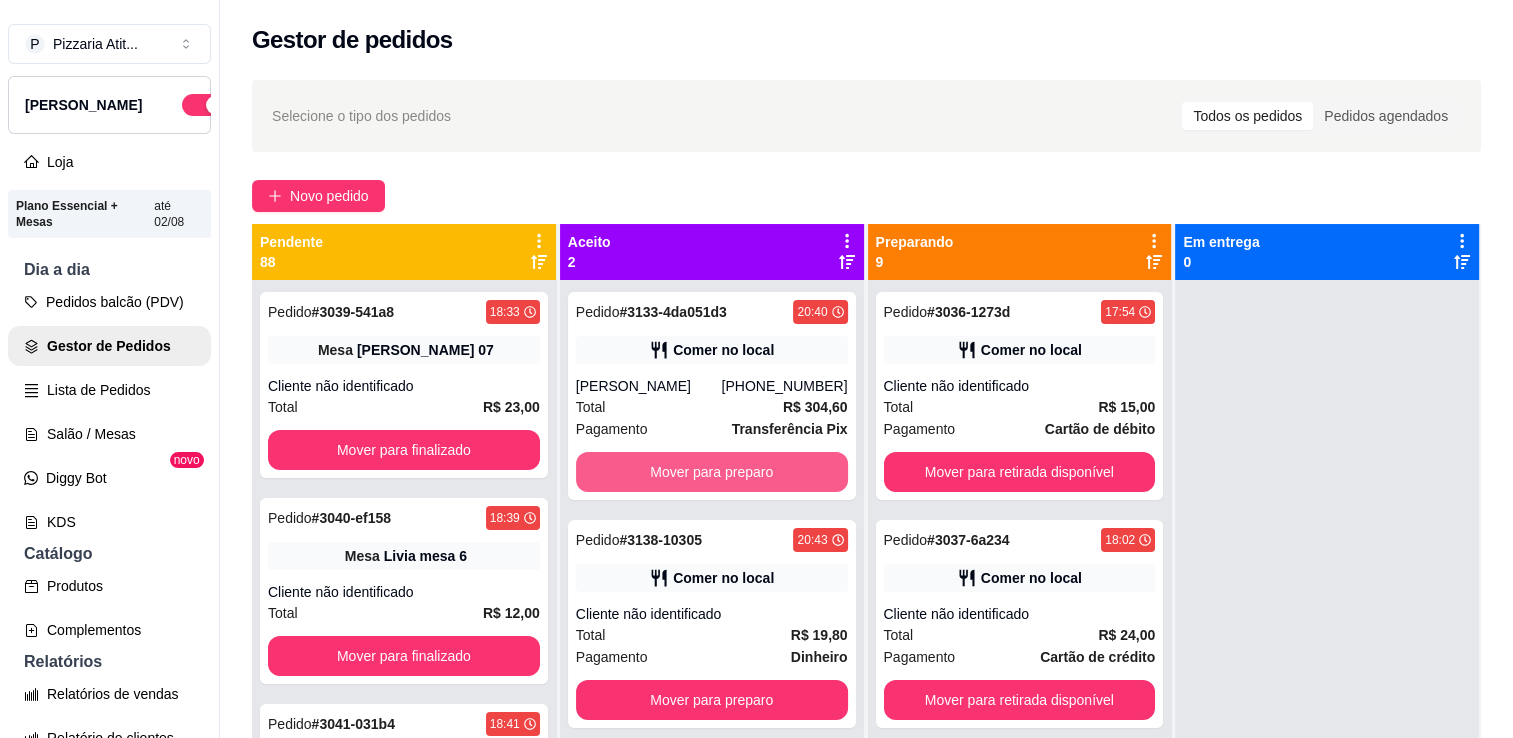 click on "Mover para preparo" at bounding box center [712, 472] 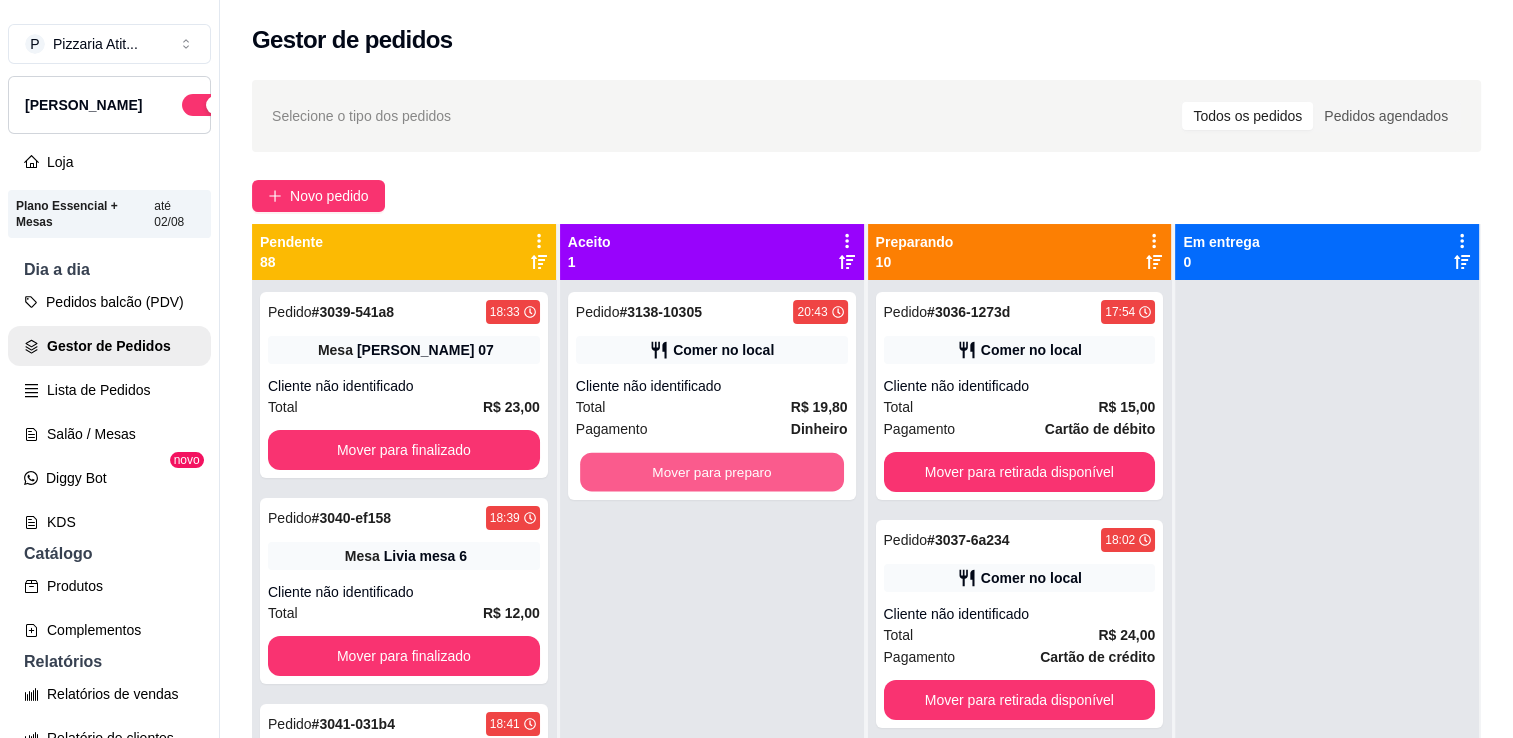 click on "Mover para preparo" at bounding box center [712, 472] 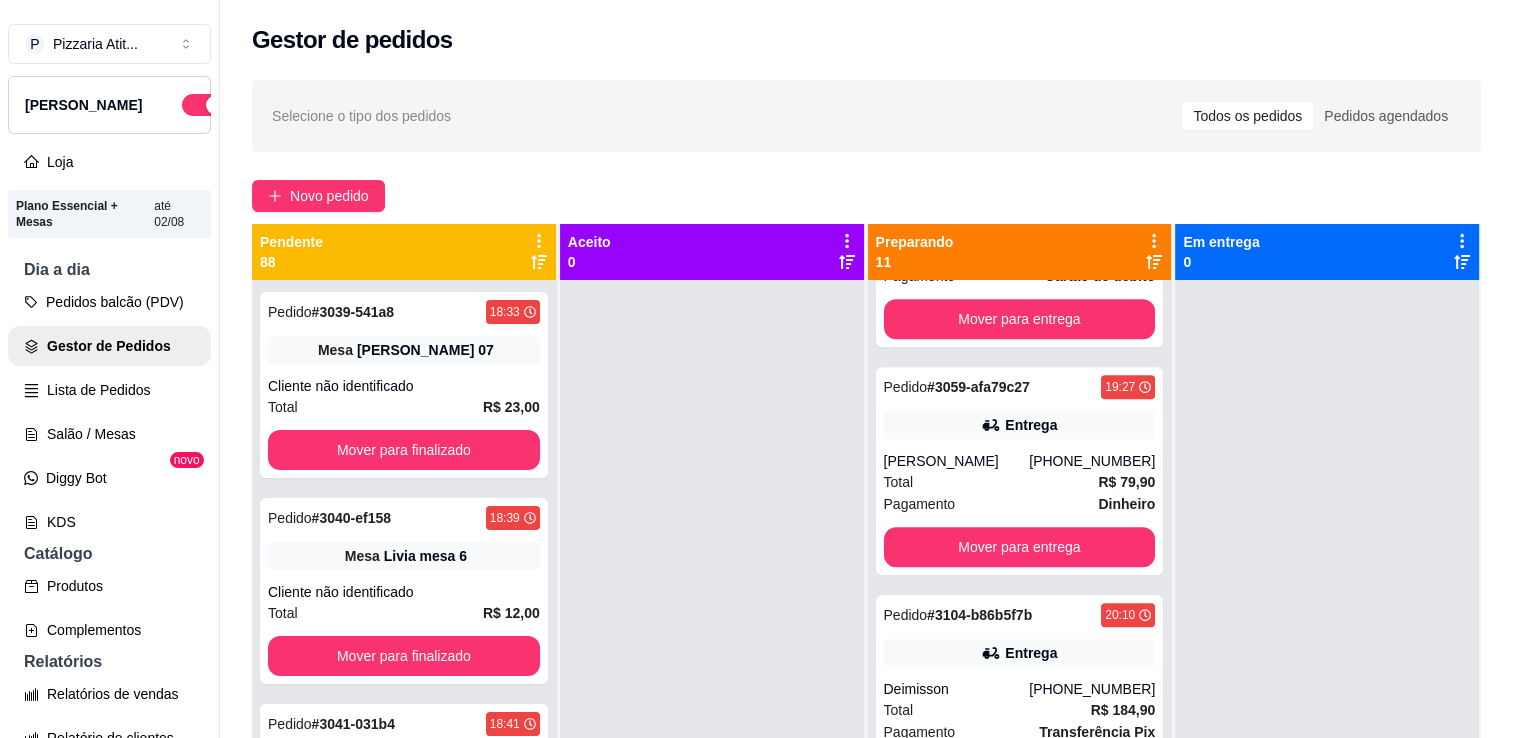 scroll, scrollTop: 1141, scrollLeft: 0, axis: vertical 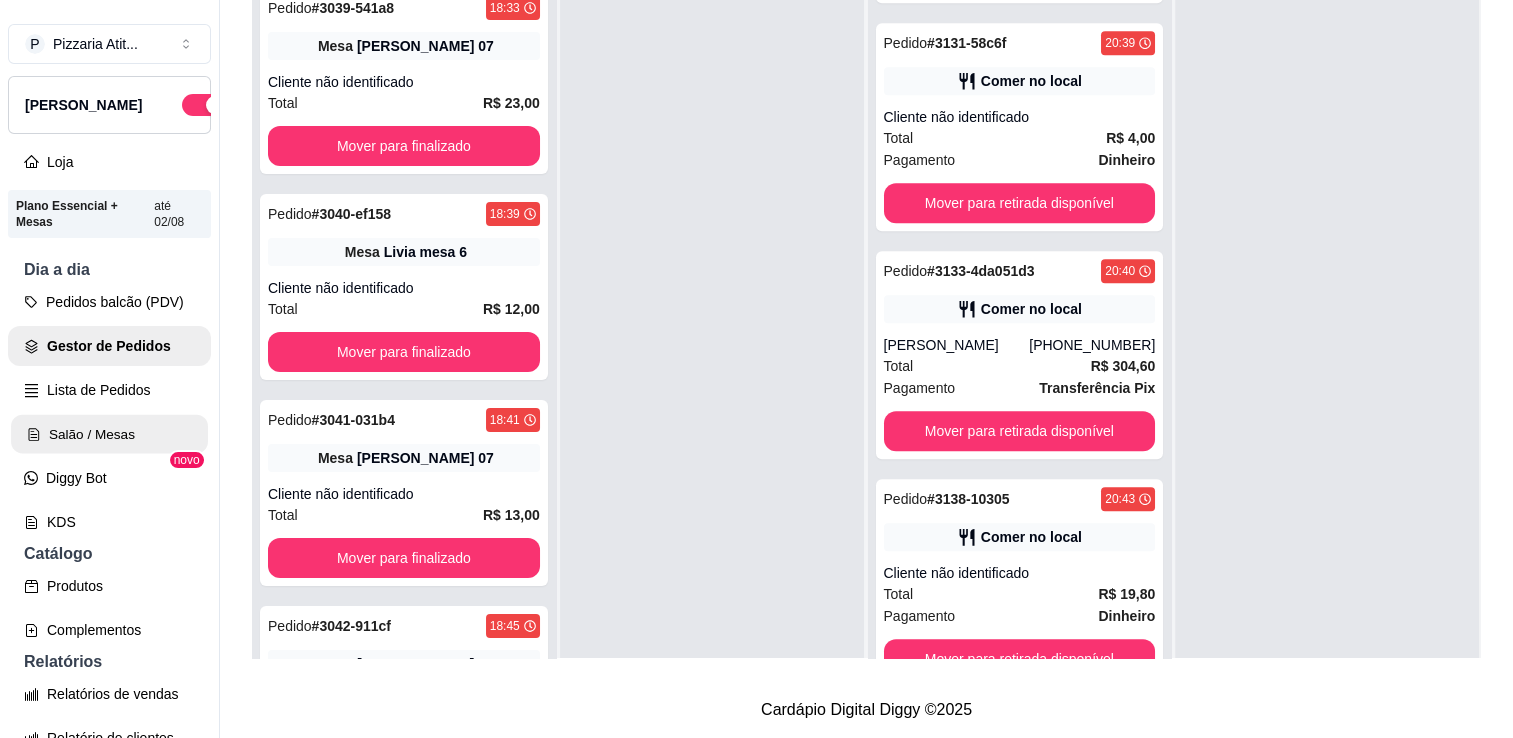 click on "Salão / Mesas" at bounding box center (109, 434) 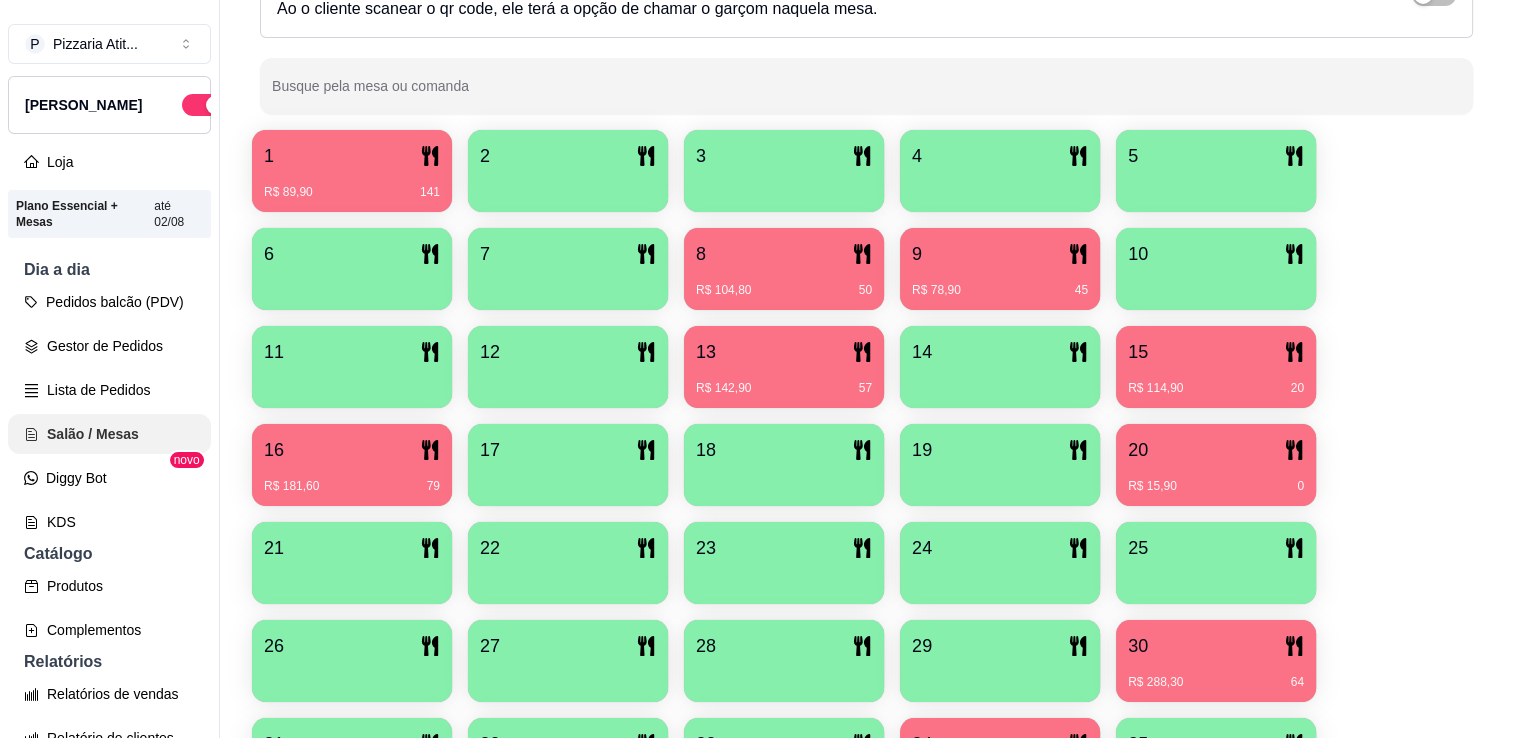 scroll, scrollTop: 0, scrollLeft: 0, axis: both 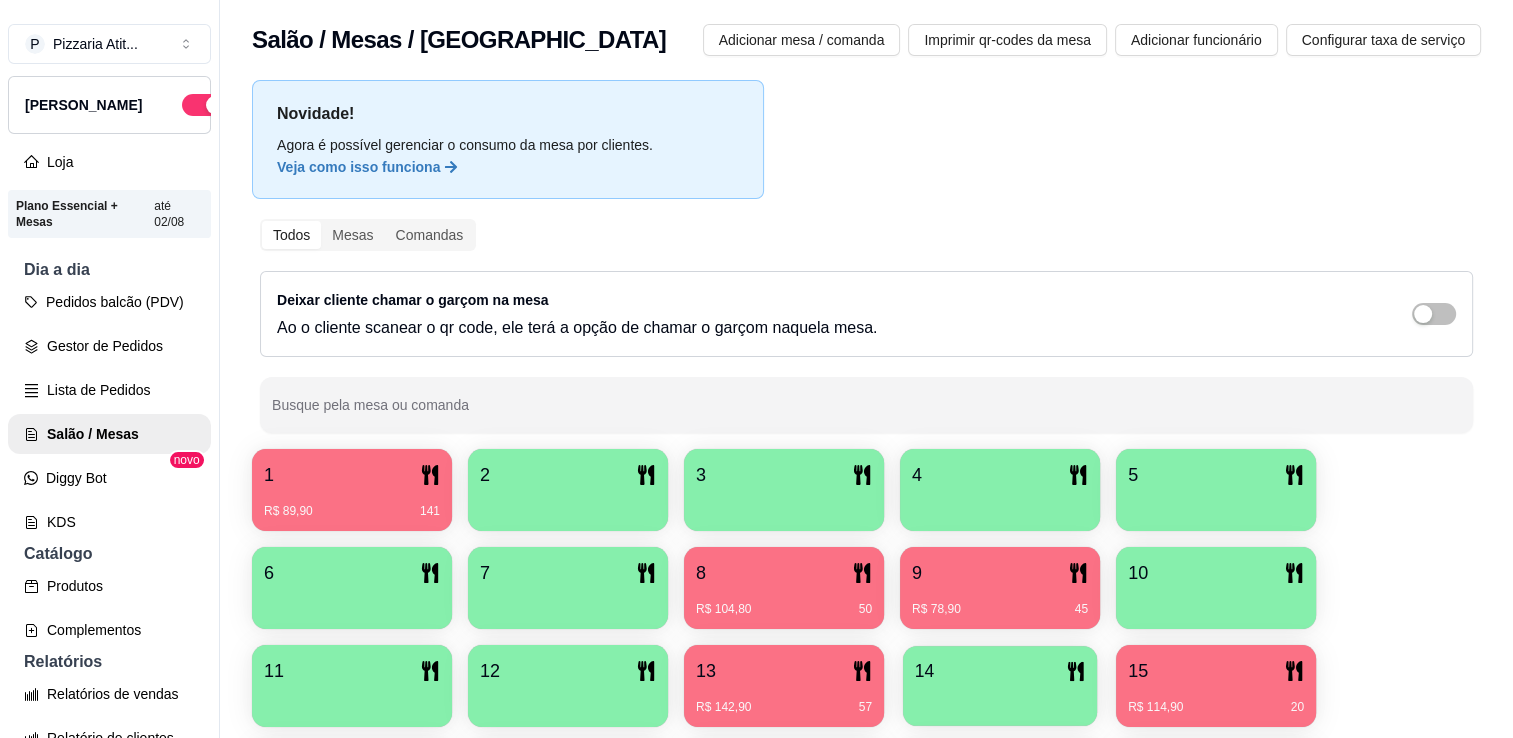 click at bounding box center [1000, 699] 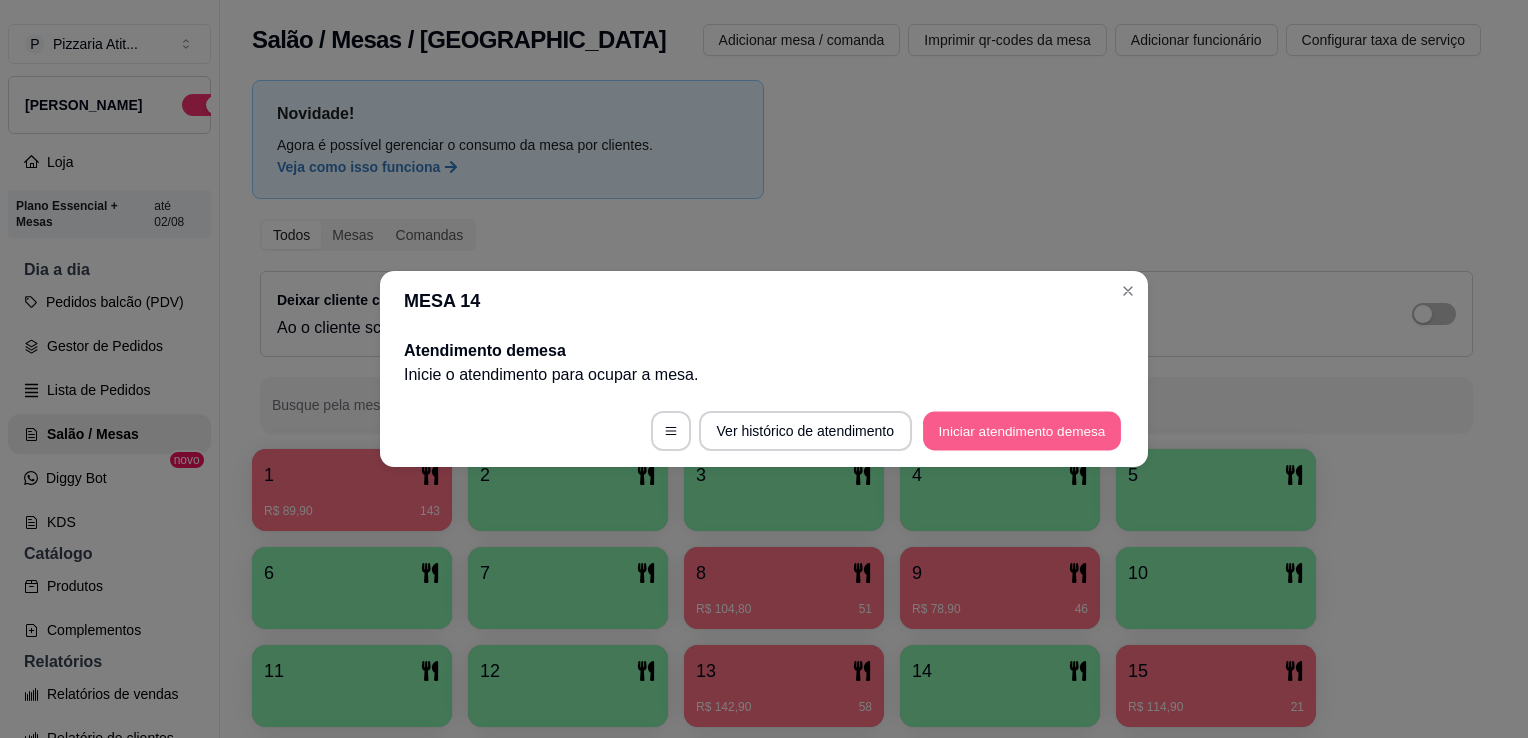 click on "Iniciar atendimento de  mesa" at bounding box center (1022, 431) 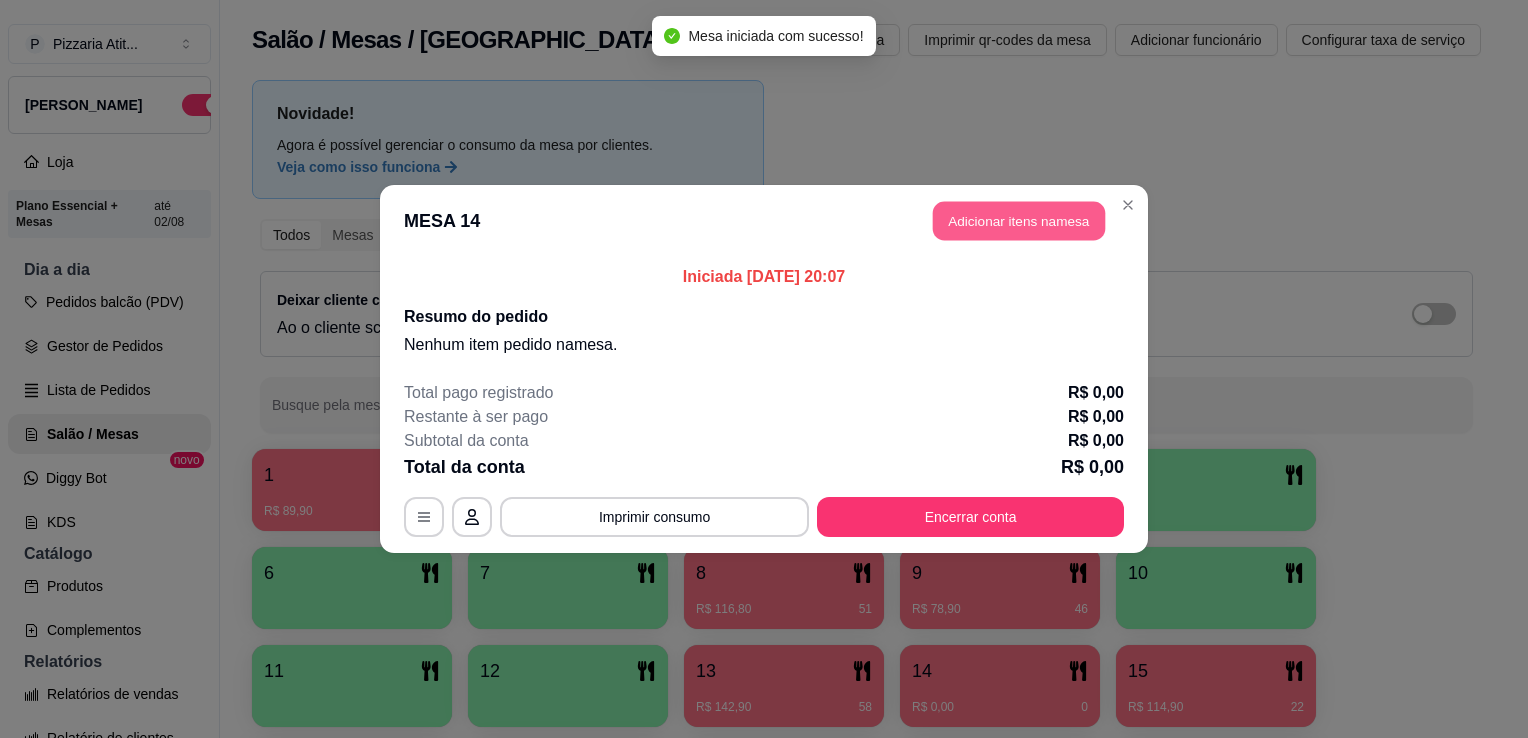 click on "Adicionar itens na  mesa" at bounding box center (1019, 221) 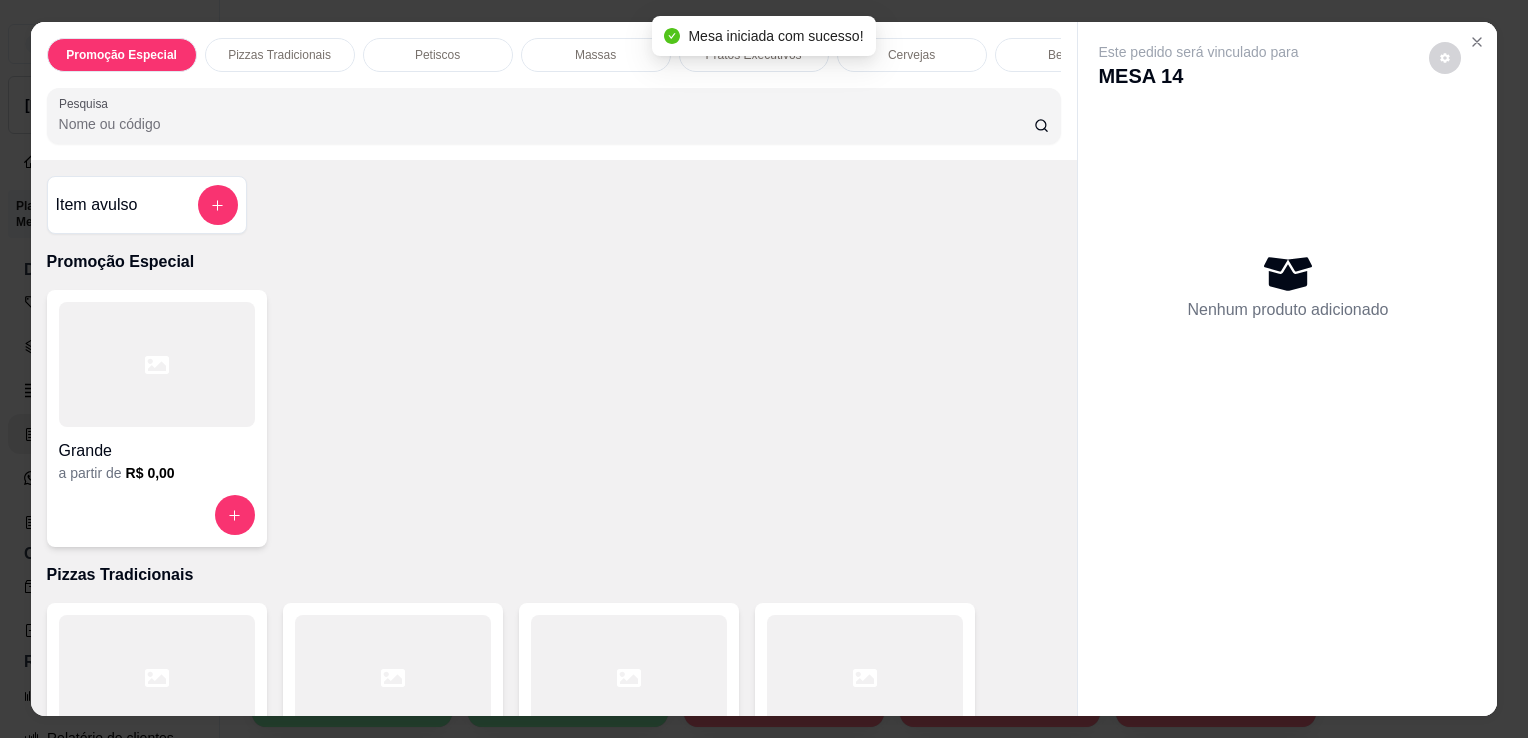 click on "Pesquisa" at bounding box center [546, 124] 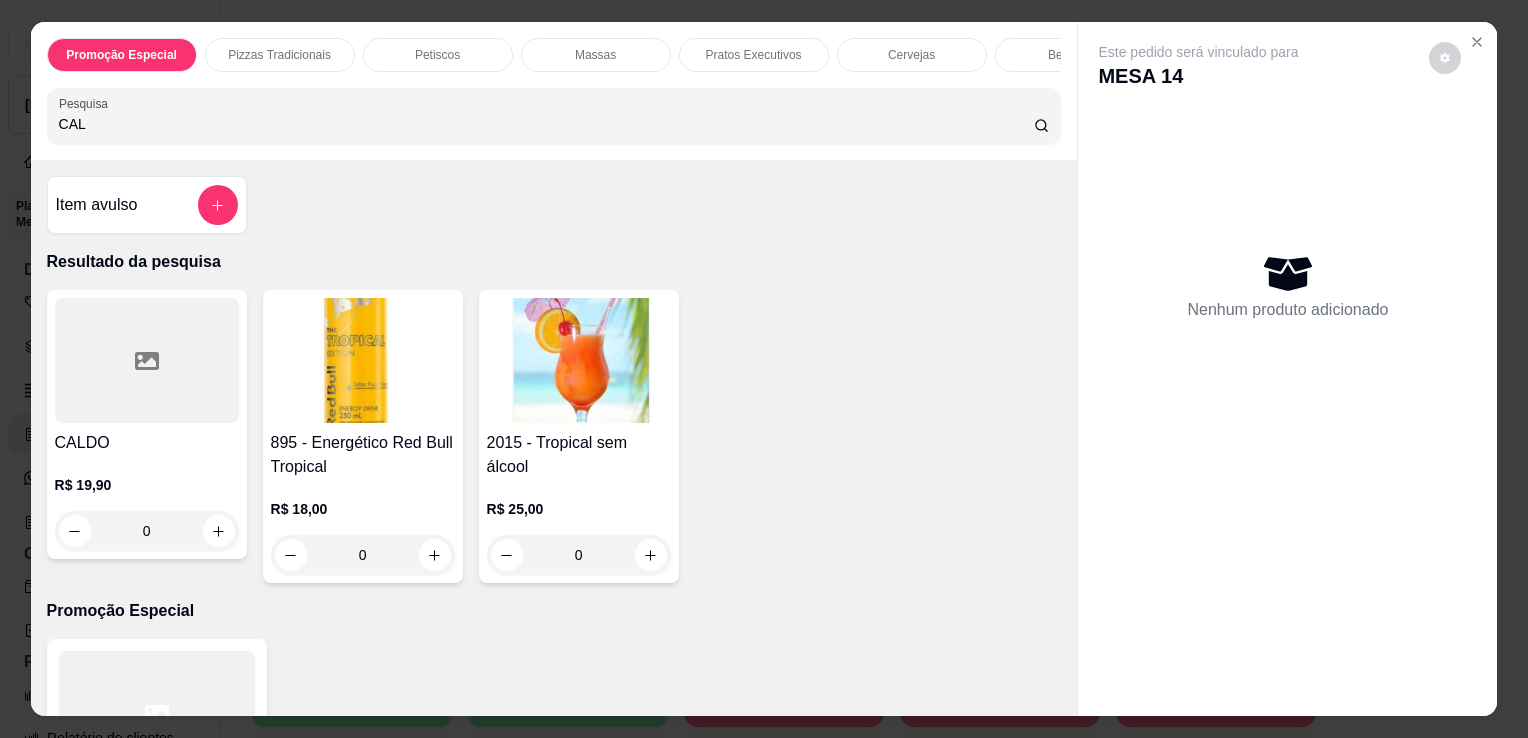 type on "CAL" 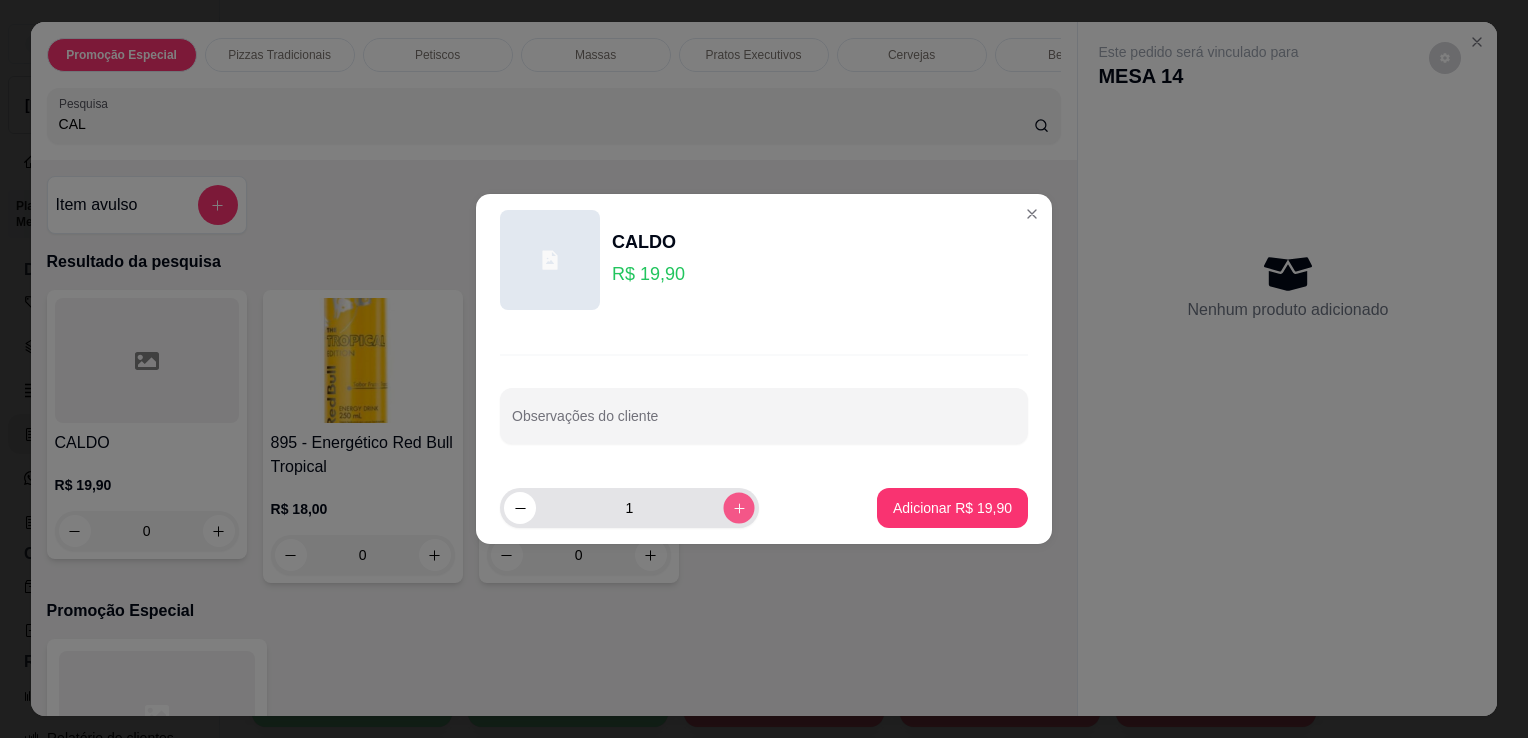 click at bounding box center [738, 507] 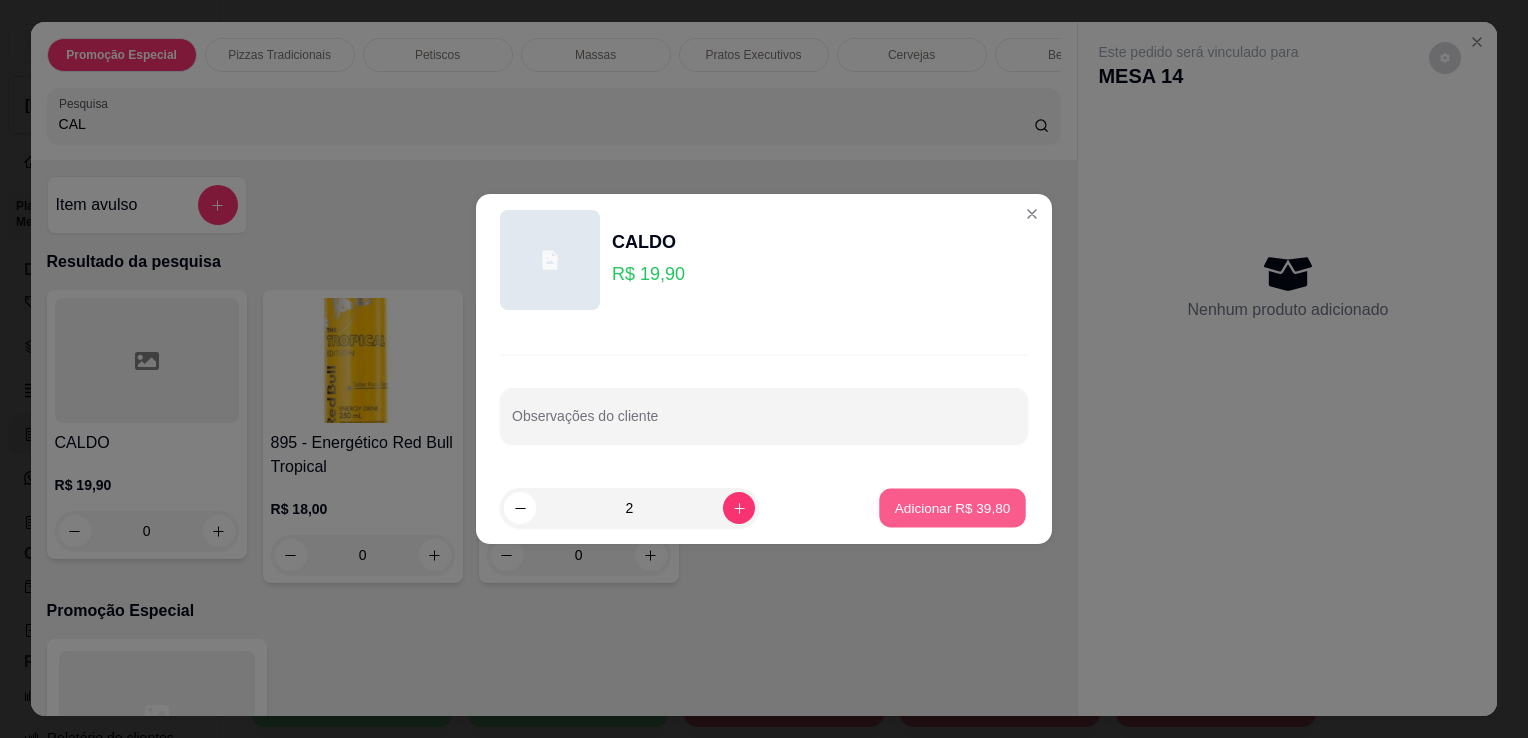 click on "Adicionar   R$ 39,80" at bounding box center (953, 507) 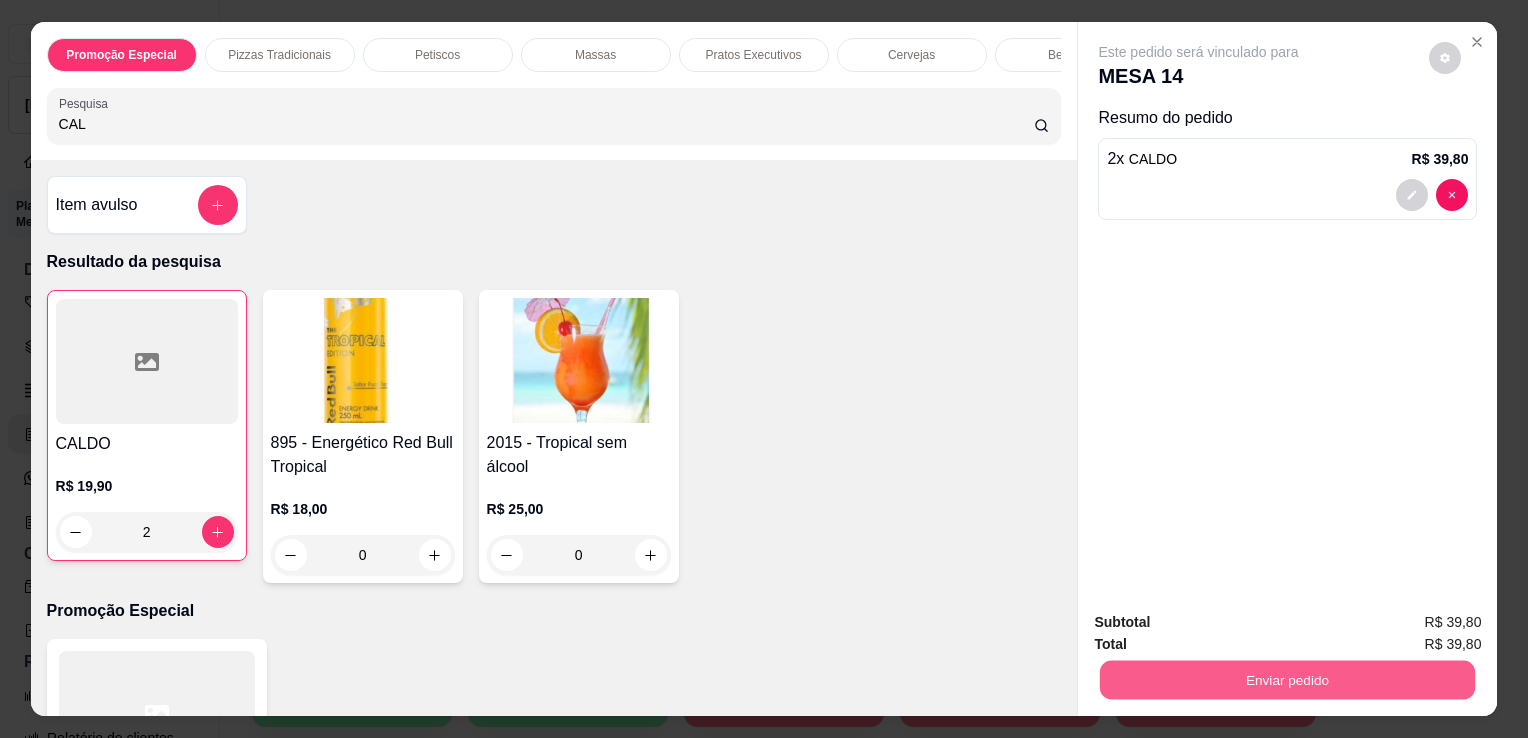 click on "Enviar pedido" at bounding box center [1287, 679] 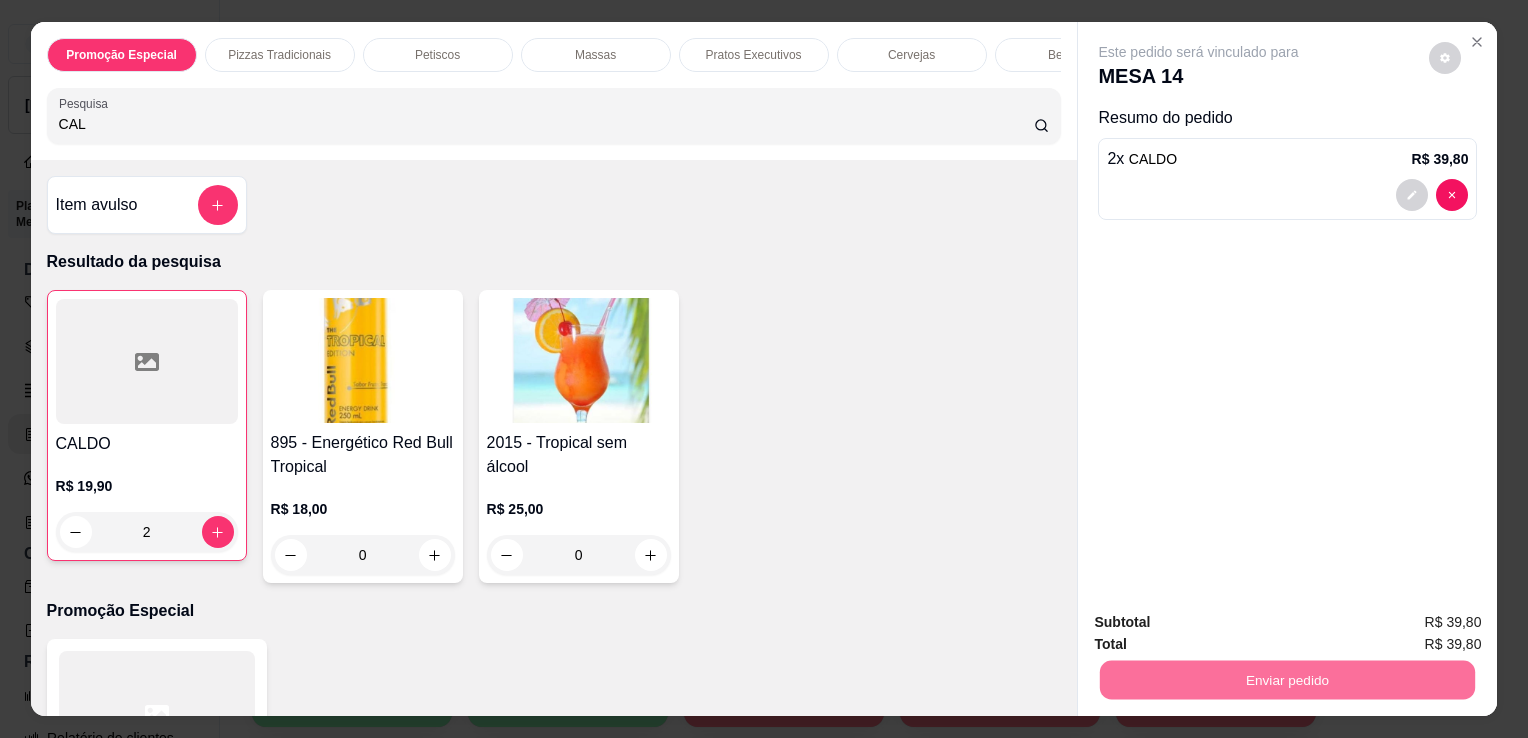 click on "Não registrar e enviar pedido" at bounding box center [1222, 623] 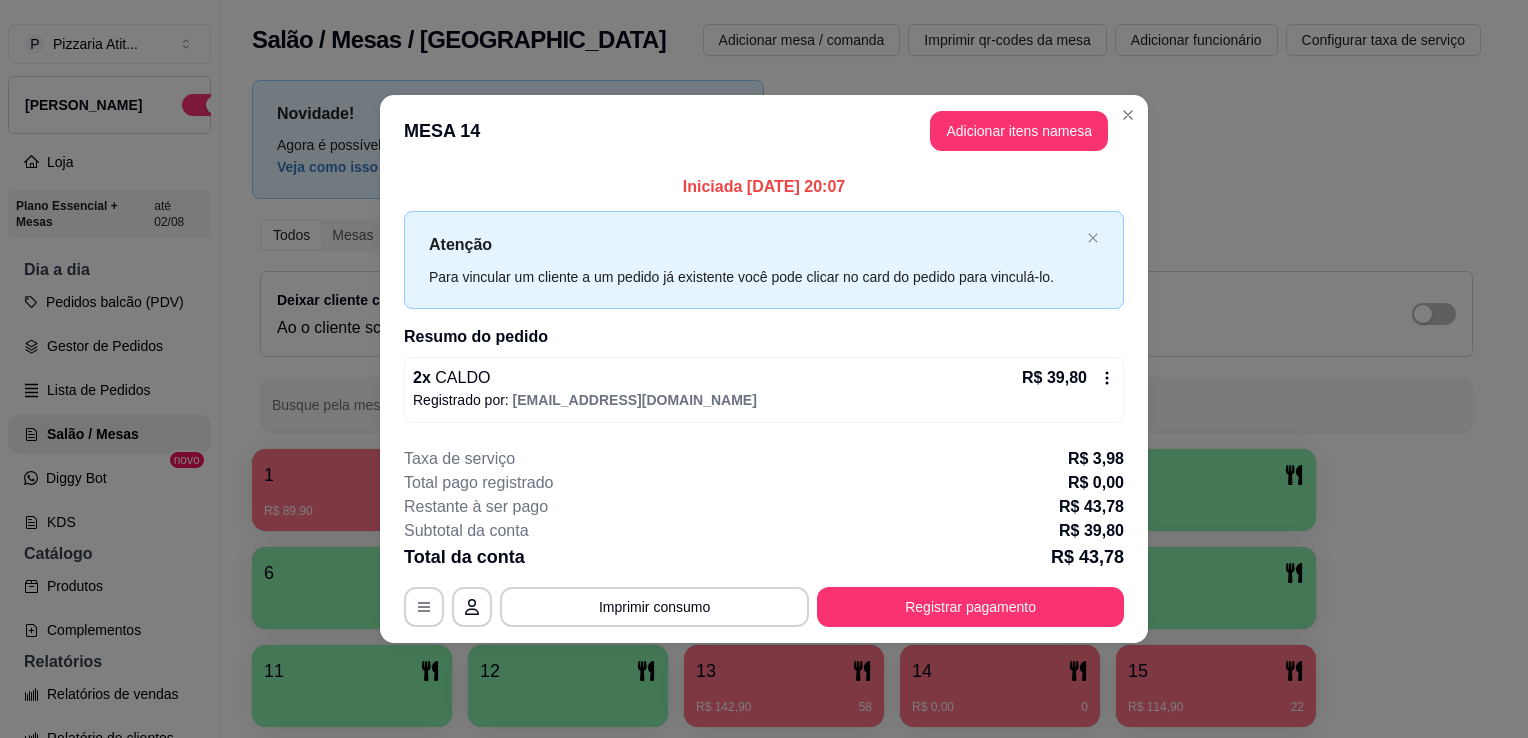 click on "MESA 14 Adicionar itens na  mesa" at bounding box center (764, 131) 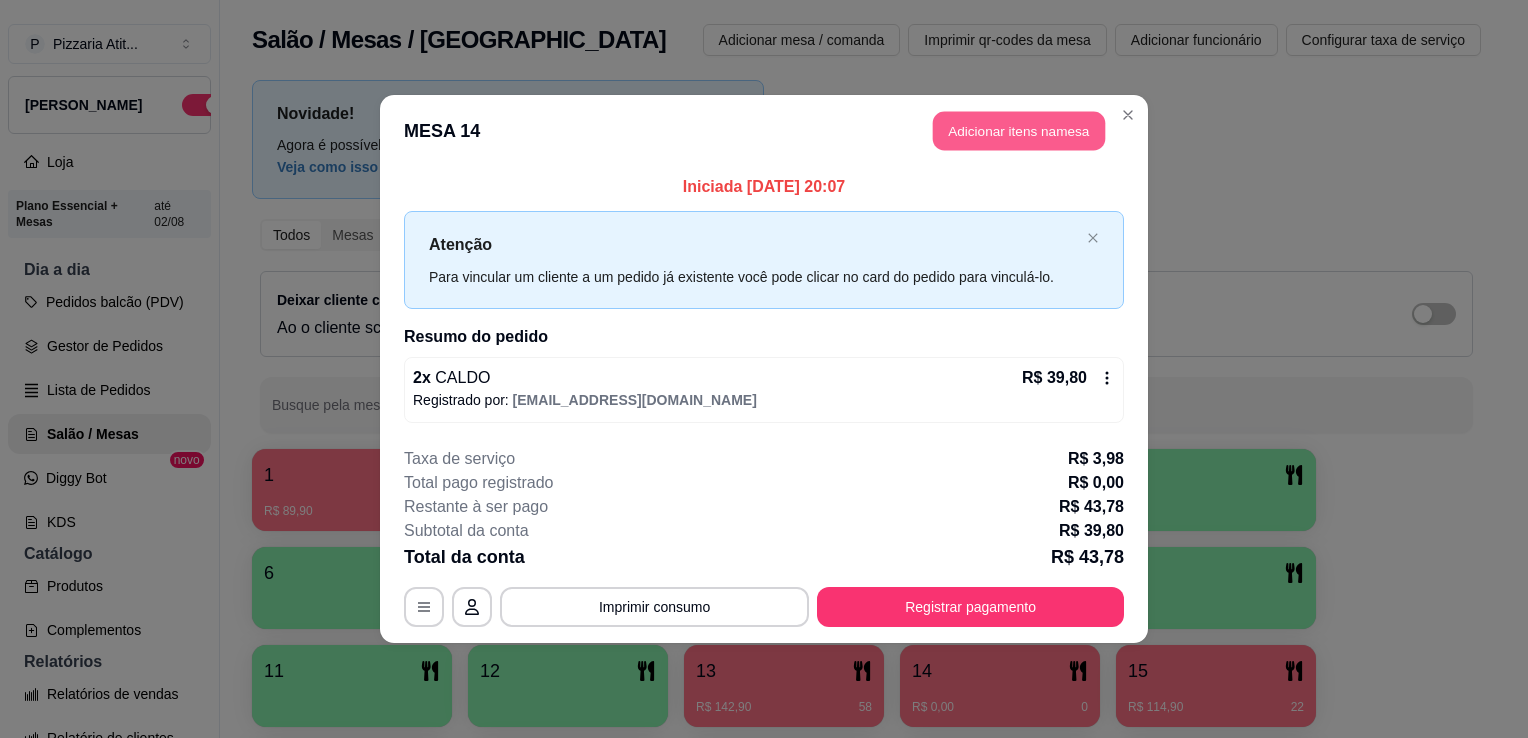 click on "Adicionar itens na  mesa" at bounding box center [1019, 131] 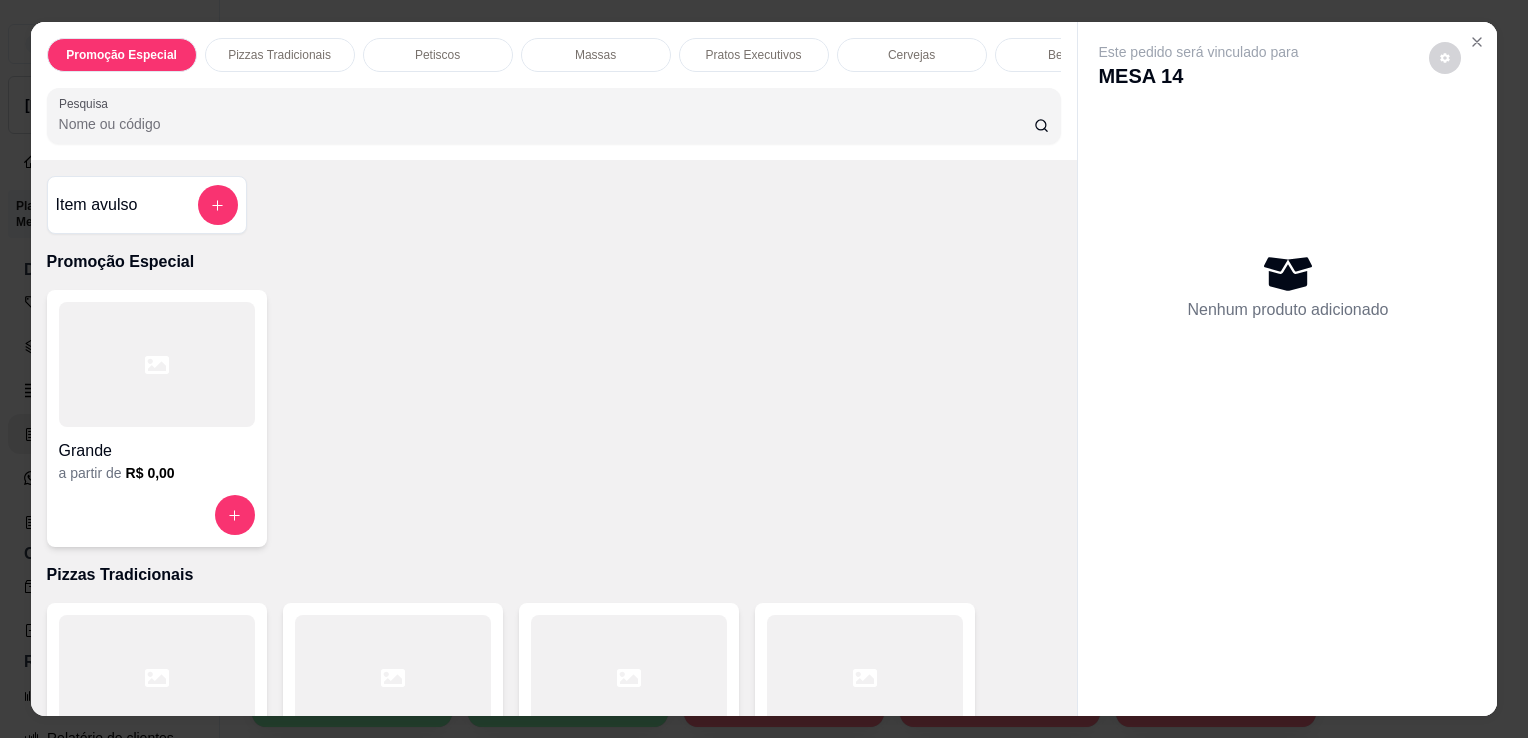 click on "Pesquisa" at bounding box center (546, 124) 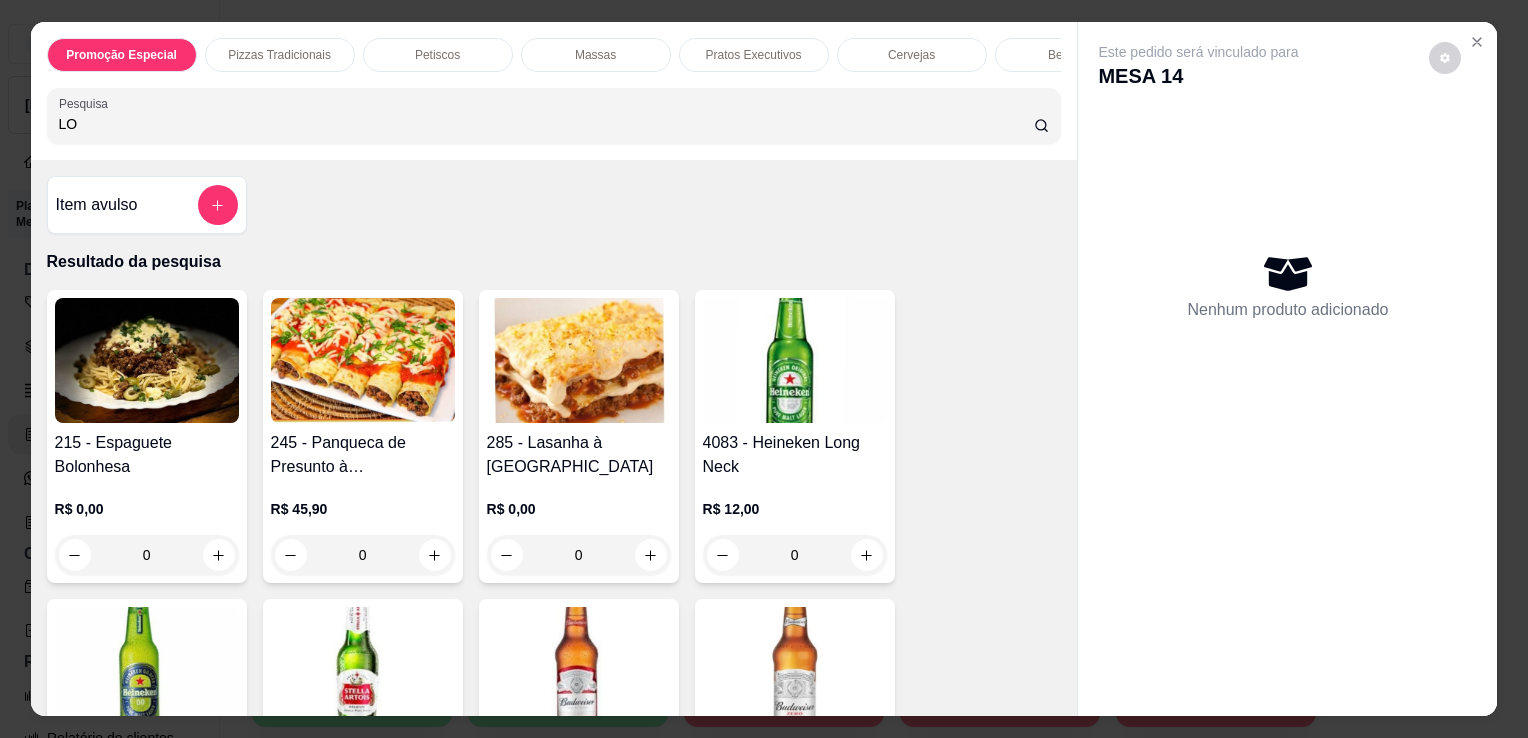 type on "LO" 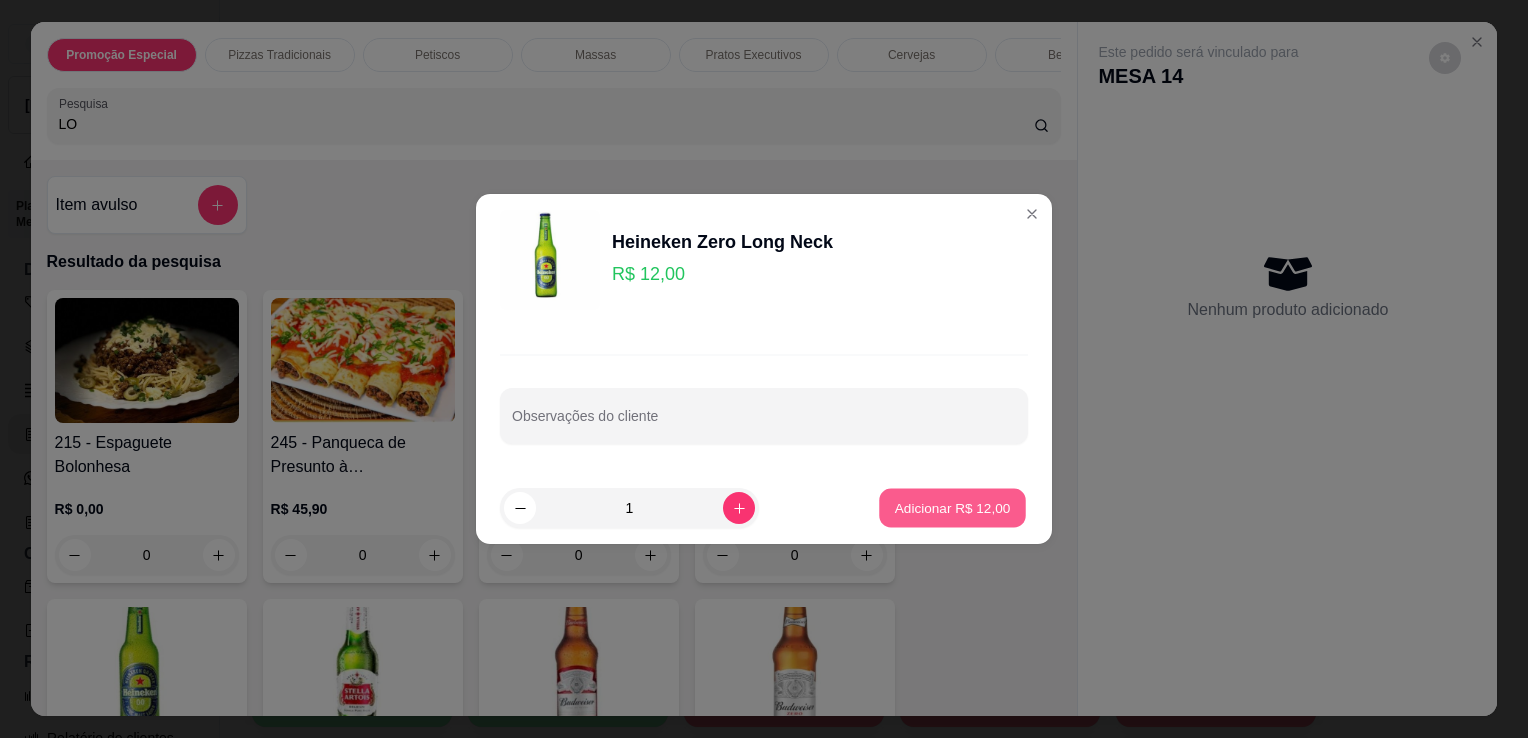 click on "Adicionar   R$ 12,00" at bounding box center [953, 507] 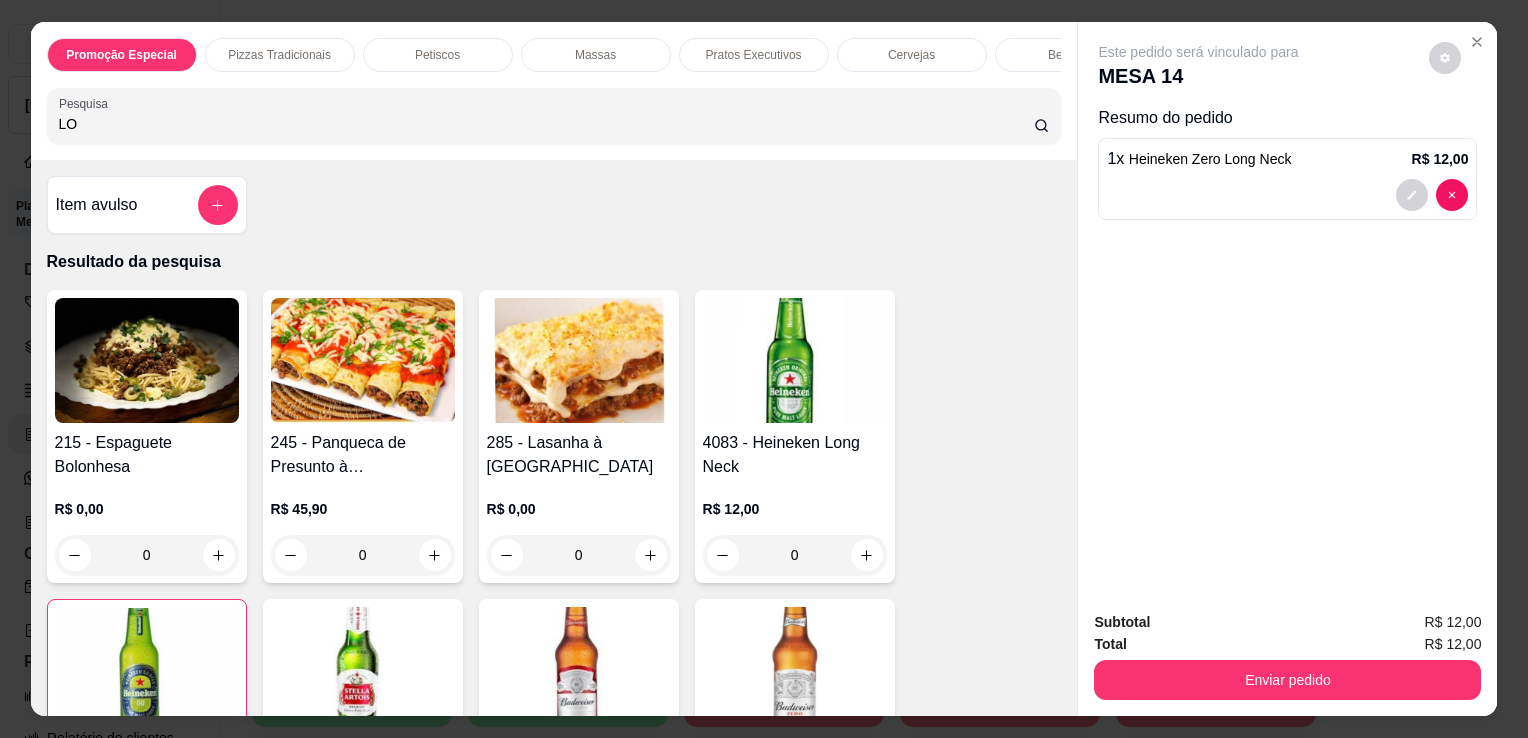click on "LO" at bounding box center (546, 124) 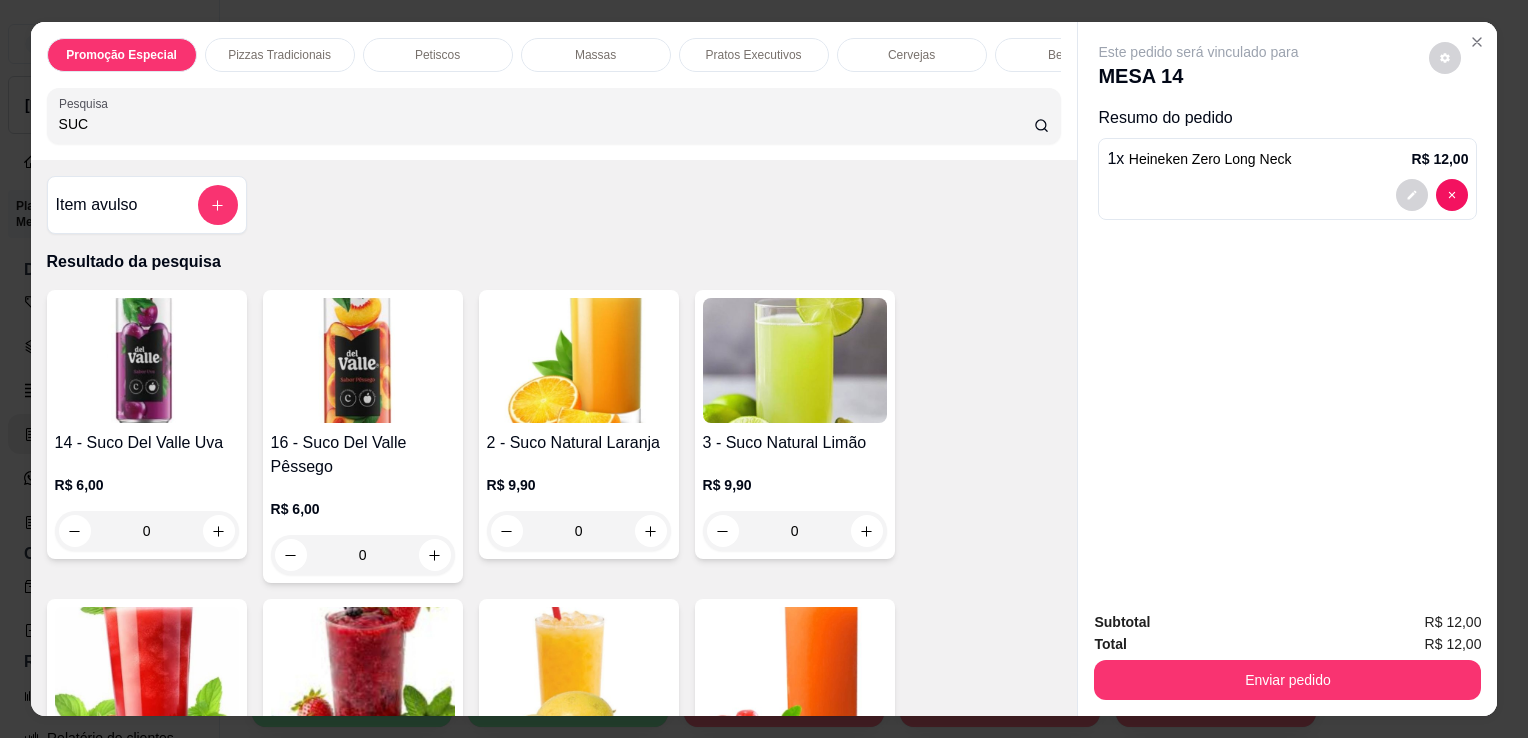 type on "SUC" 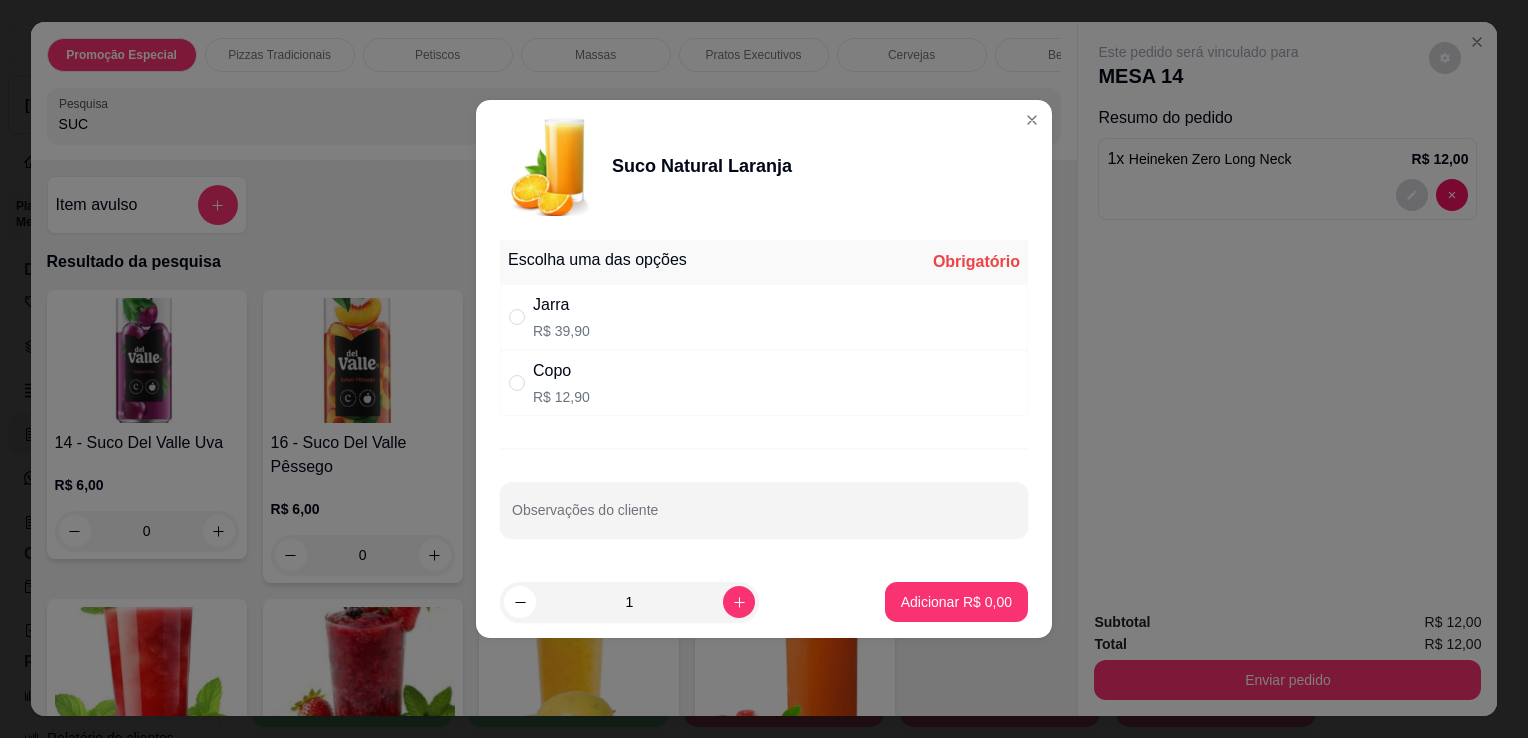 click on "Copo R$ 12,90" at bounding box center (764, 383) 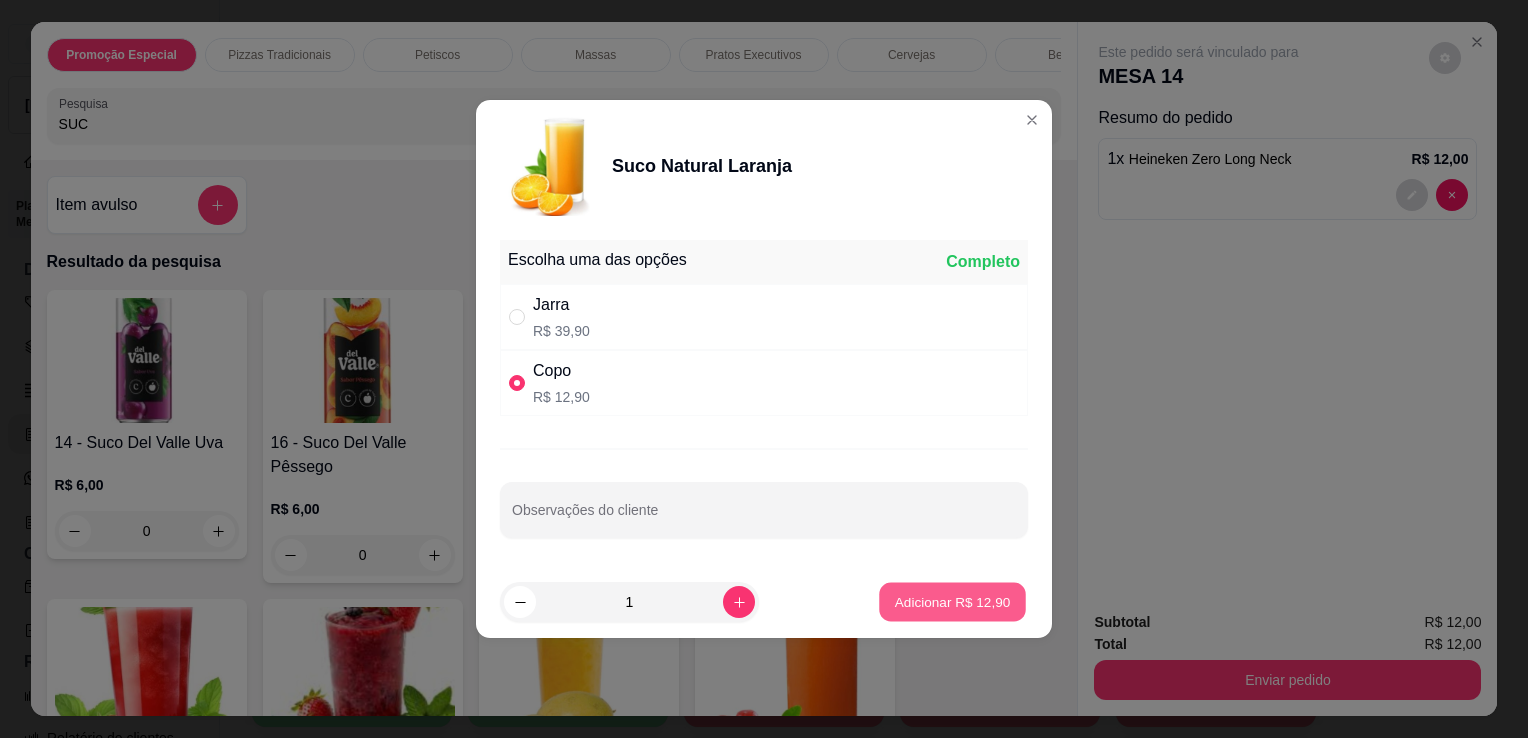 click on "Adicionar   R$ 12,90" at bounding box center [953, 601] 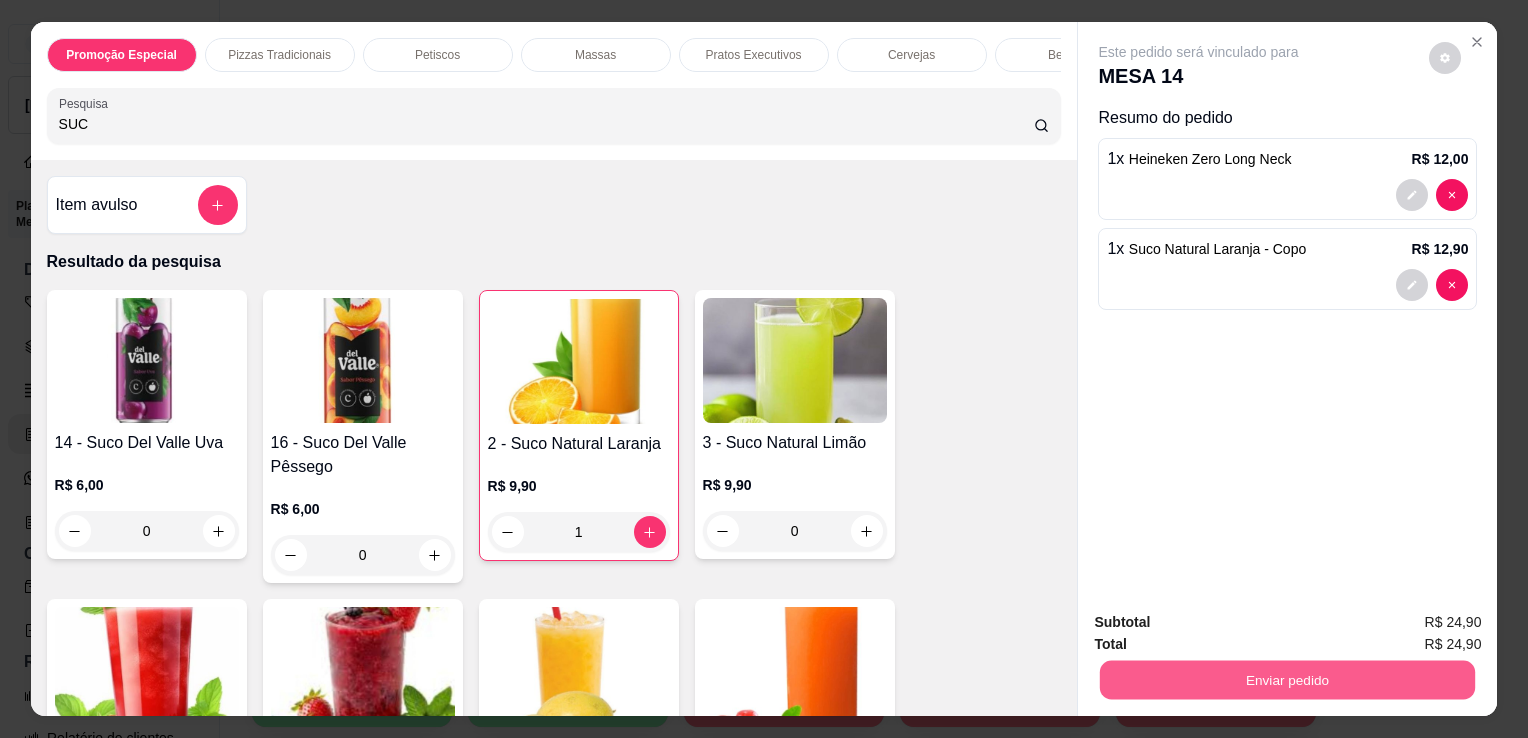 click on "Enviar pedido" at bounding box center [1287, 679] 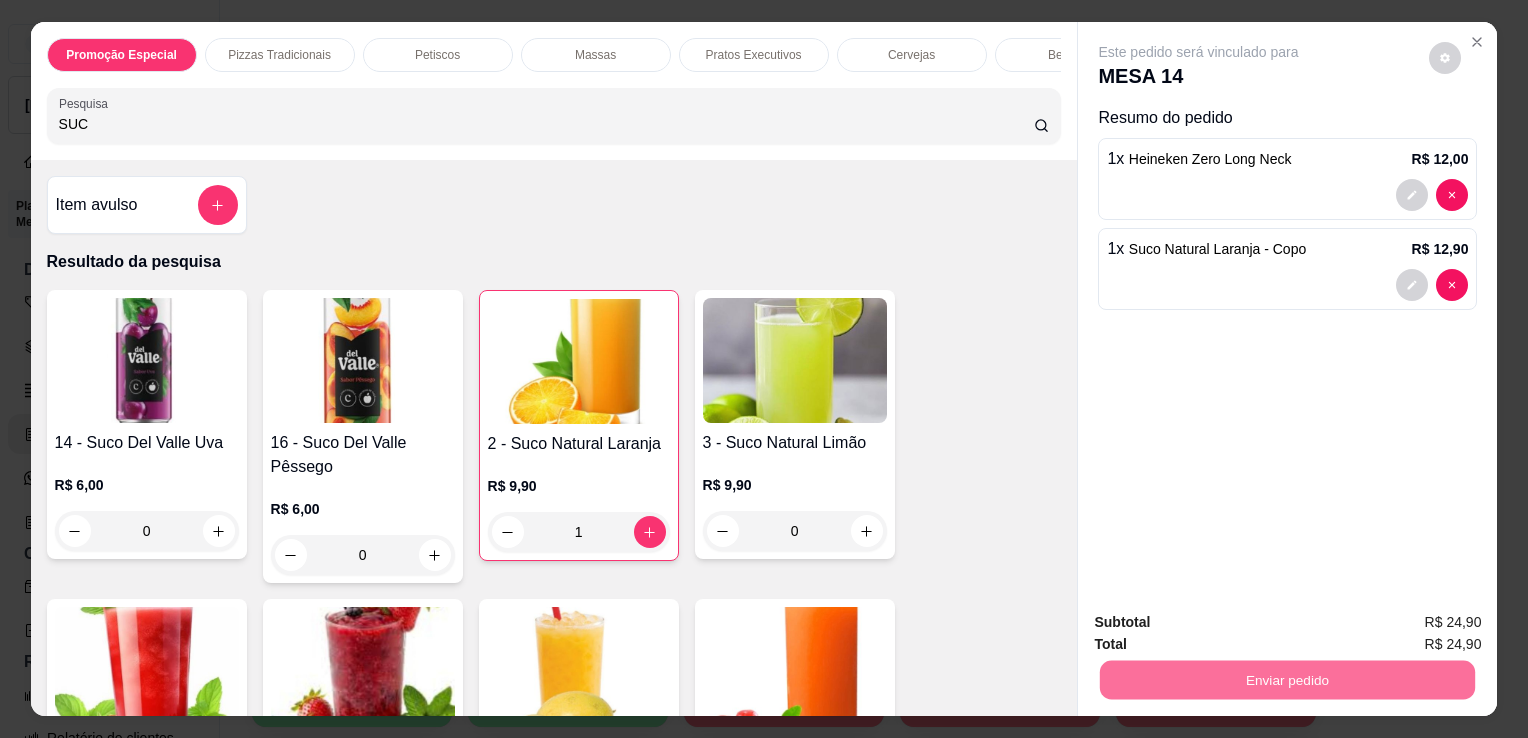 click on "Não registrar e enviar pedido" at bounding box center (1222, 623) 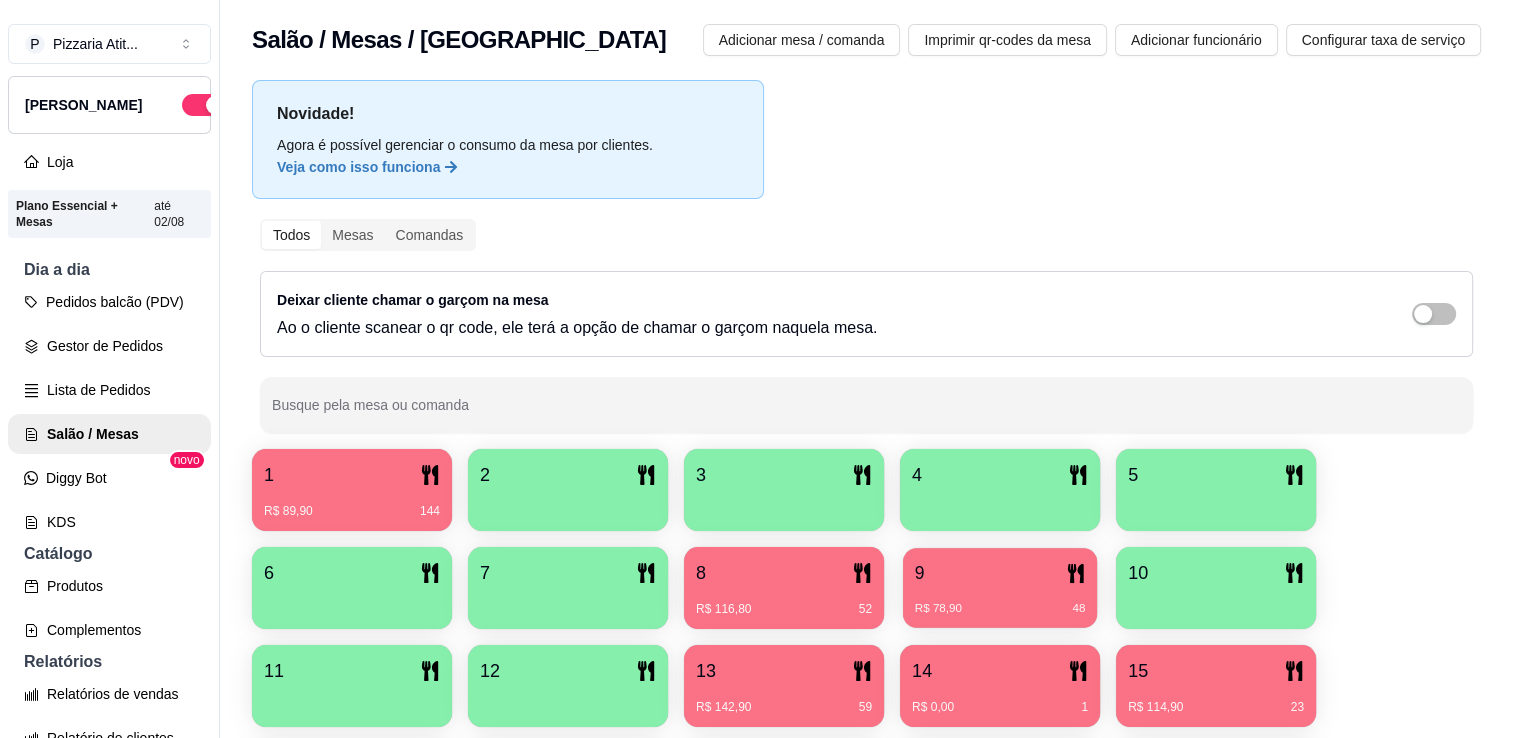 click on "R$ 78,90 48" at bounding box center [1000, 601] 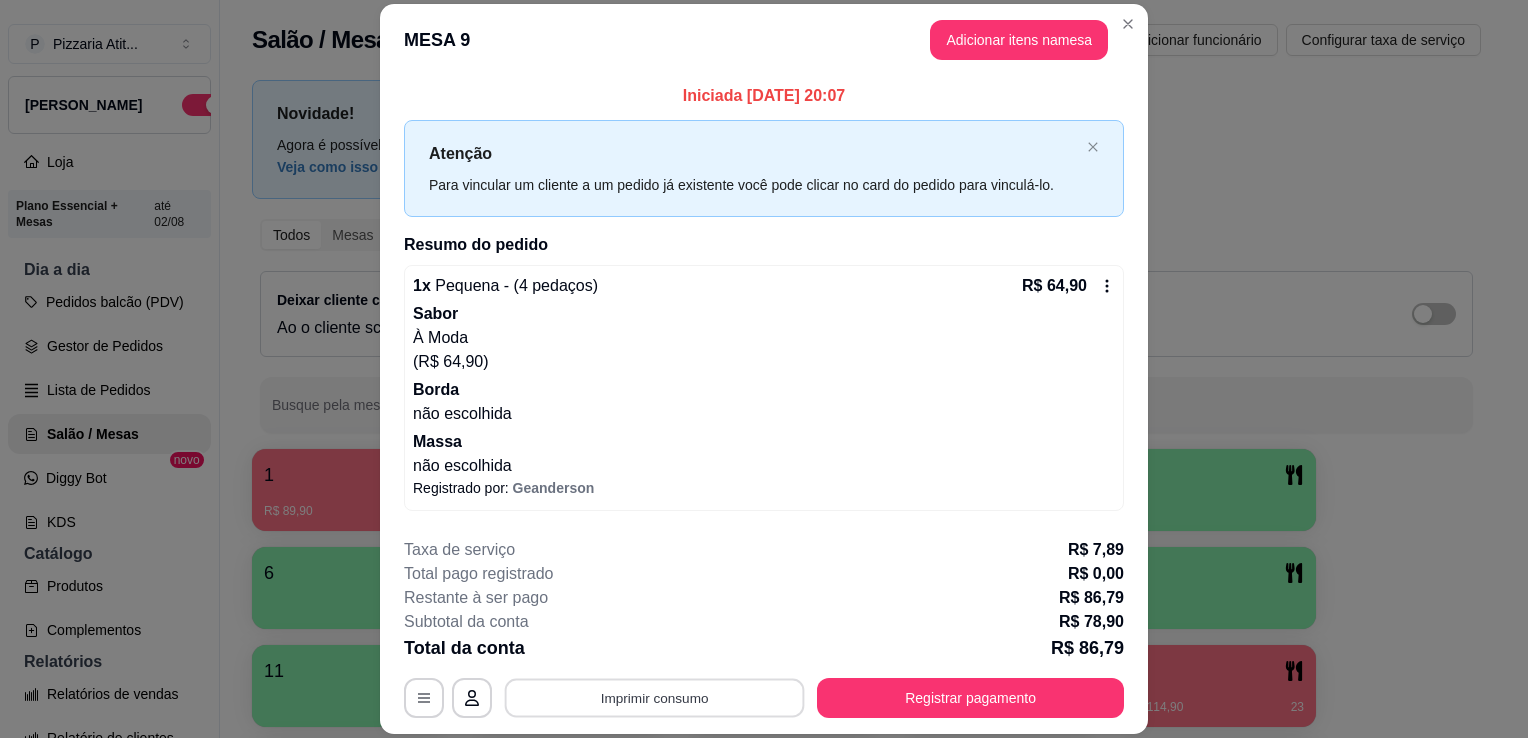 click on "Imprimir consumo" at bounding box center (655, 698) 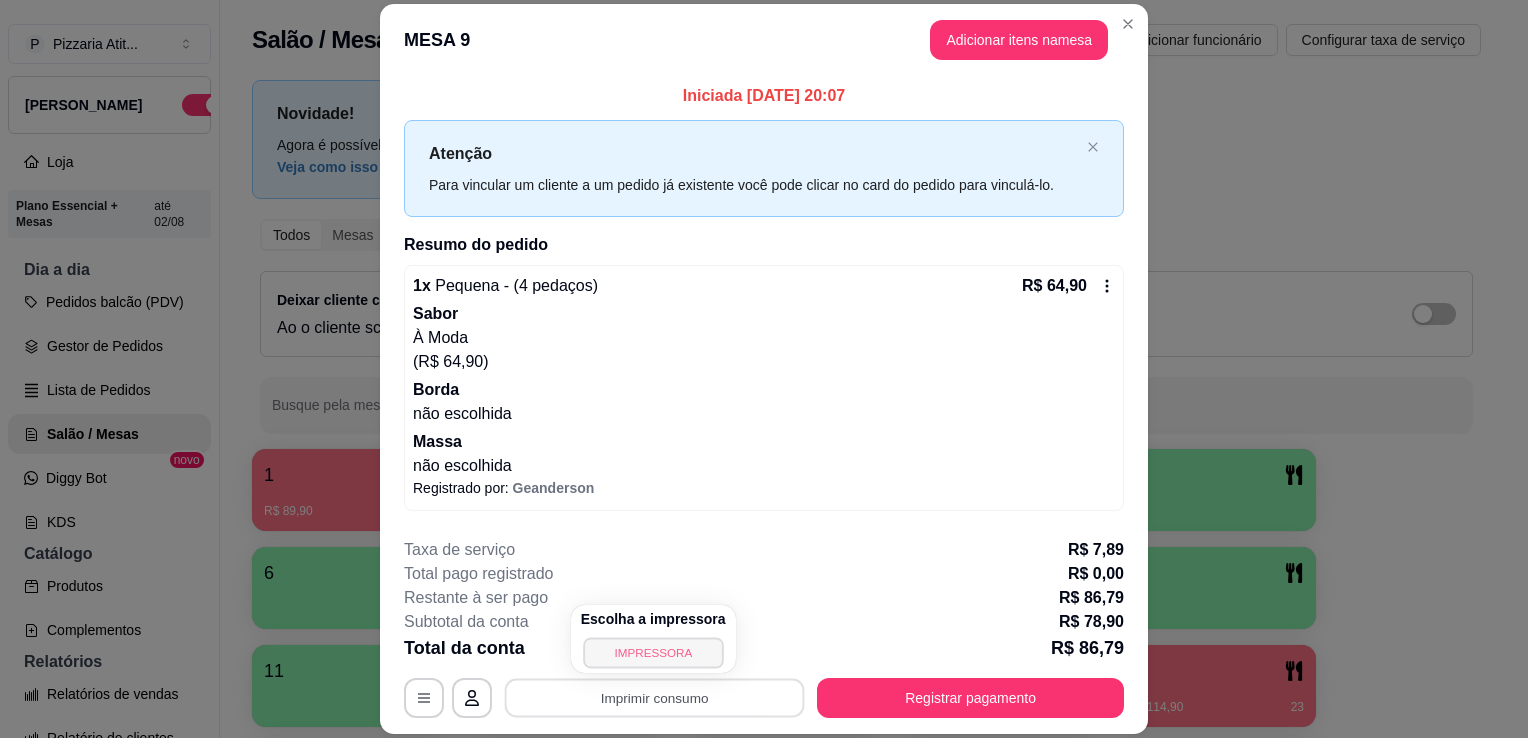 click on "IMPRESSORA" at bounding box center [653, 652] 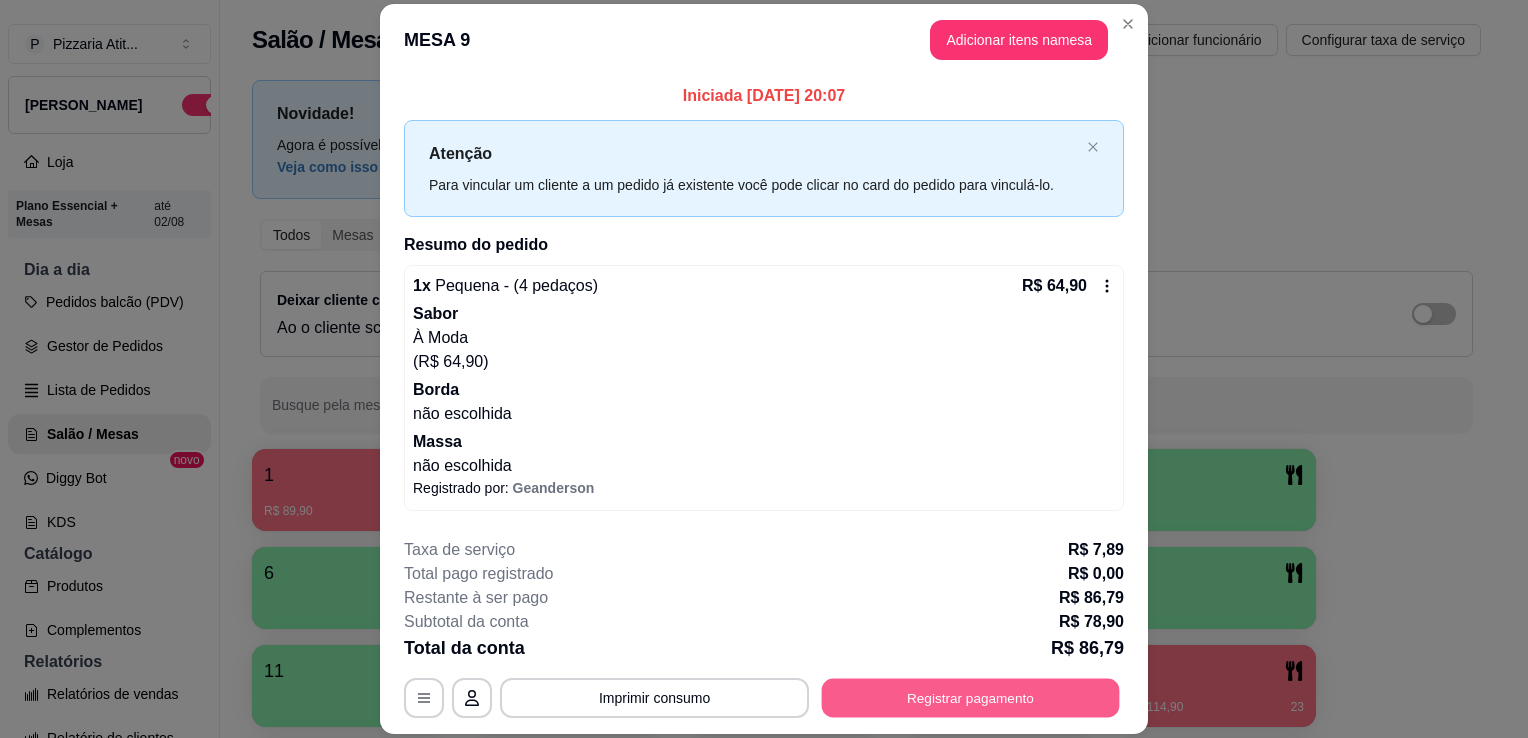 click on "Registrar pagamento" at bounding box center (971, 698) 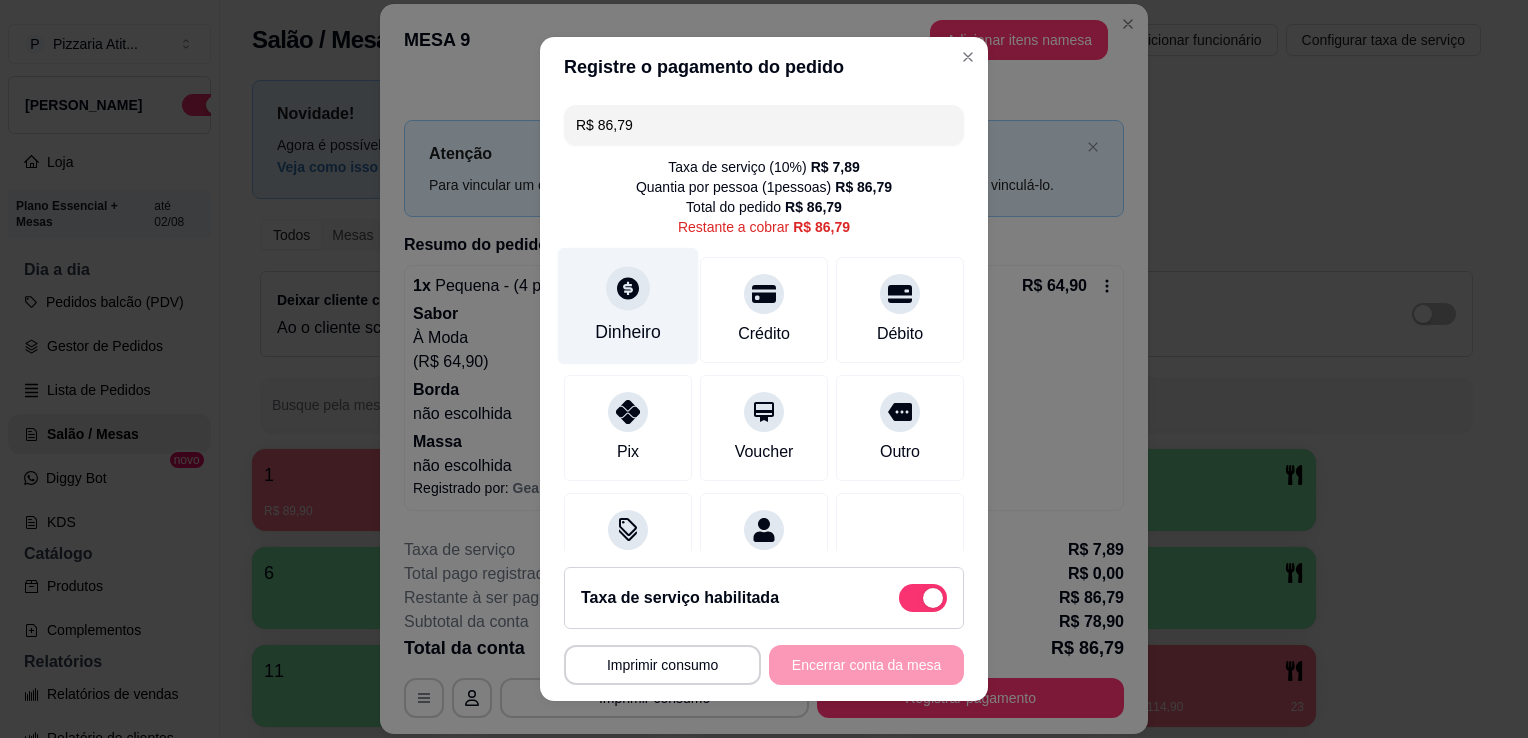 click on "Dinheiro" at bounding box center (628, 306) 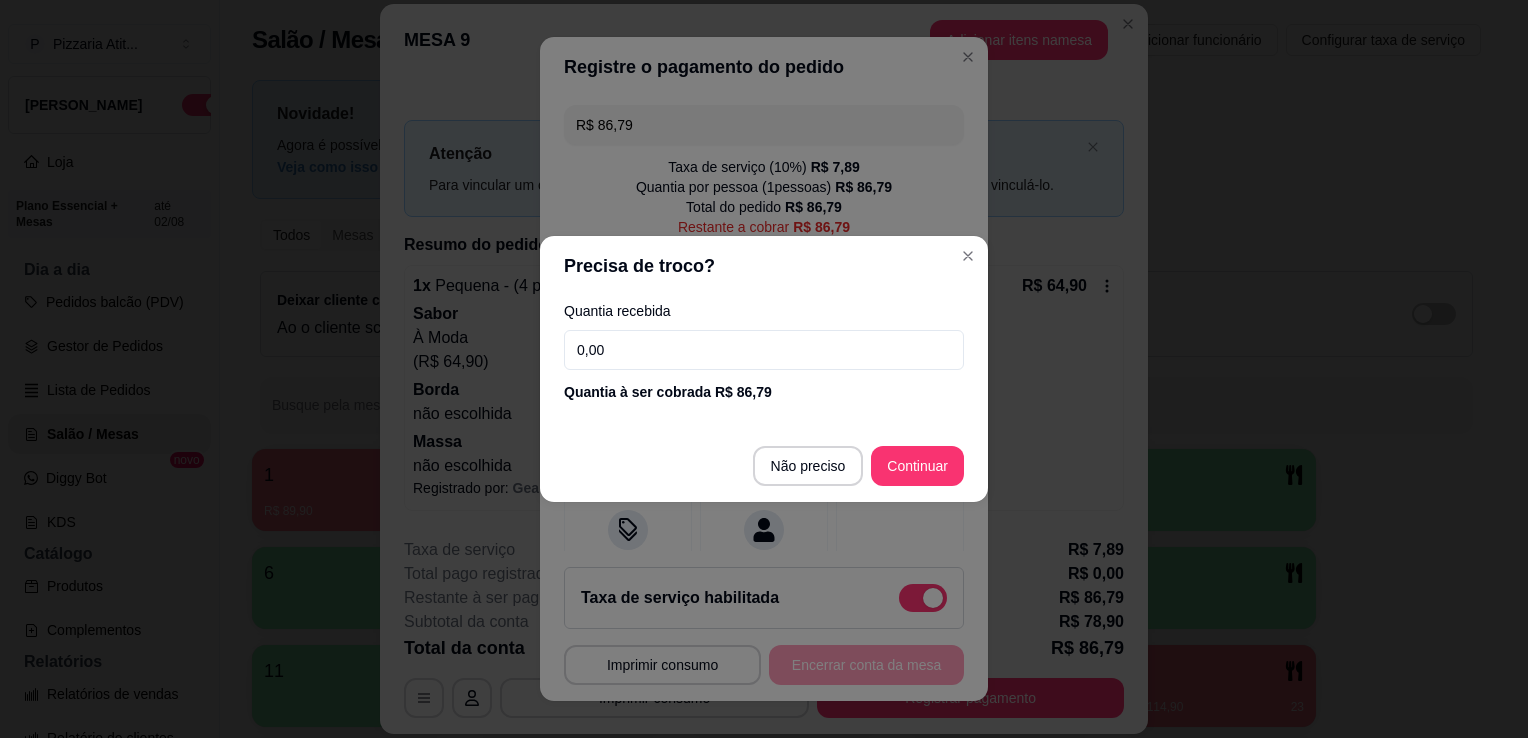 click on "0,00" at bounding box center [764, 350] 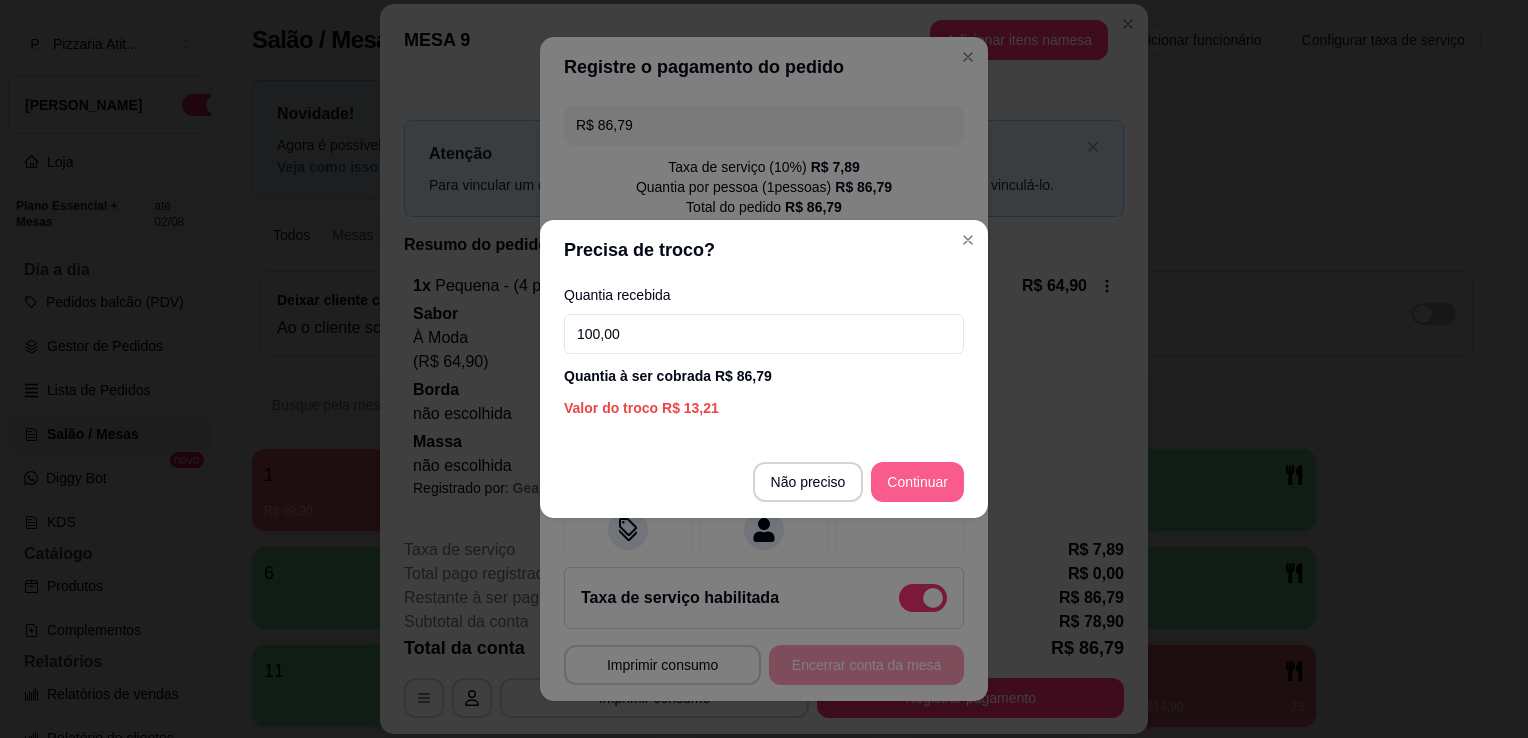 type on "100,00" 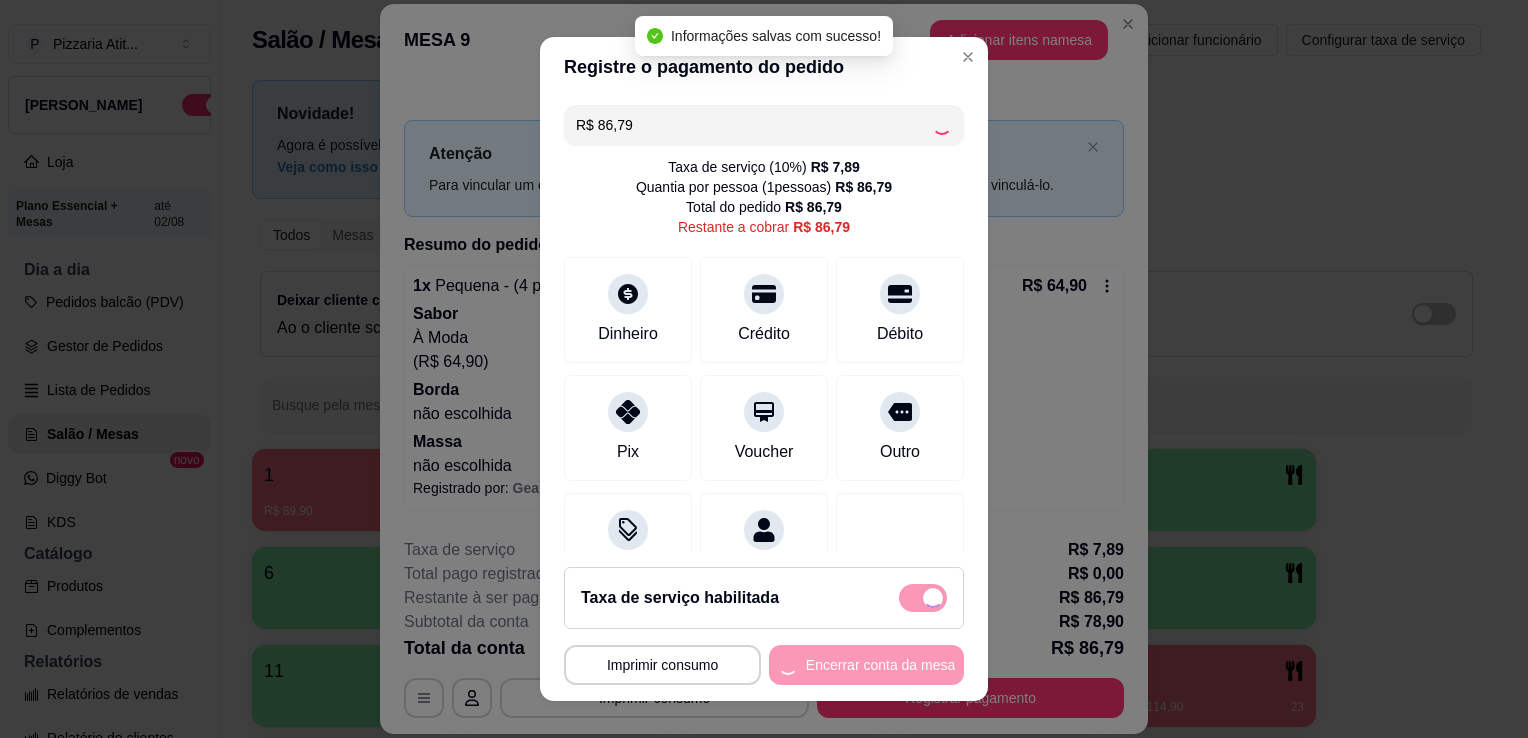 type on "R$ 0,00" 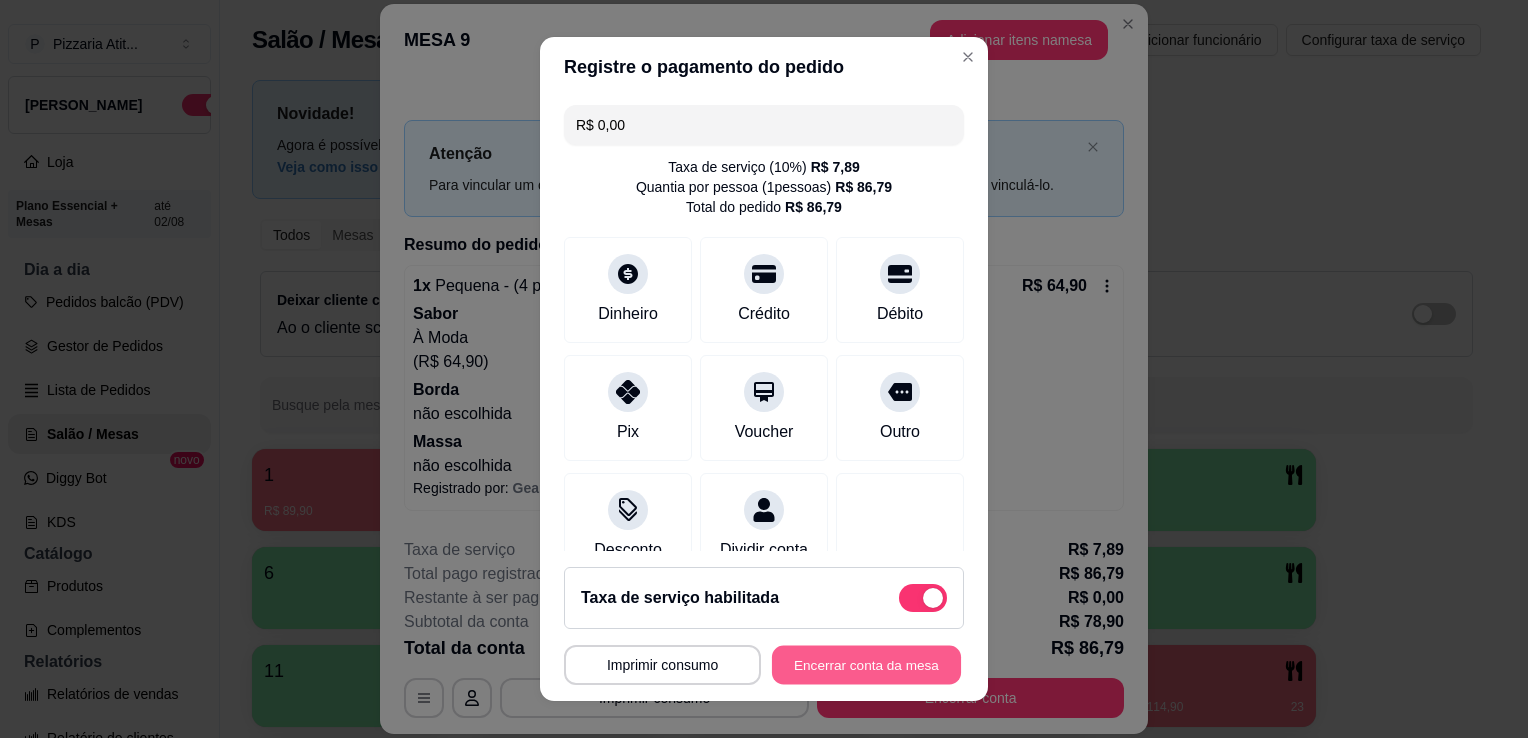 click on "Encerrar conta da mesa" at bounding box center (866, 665) 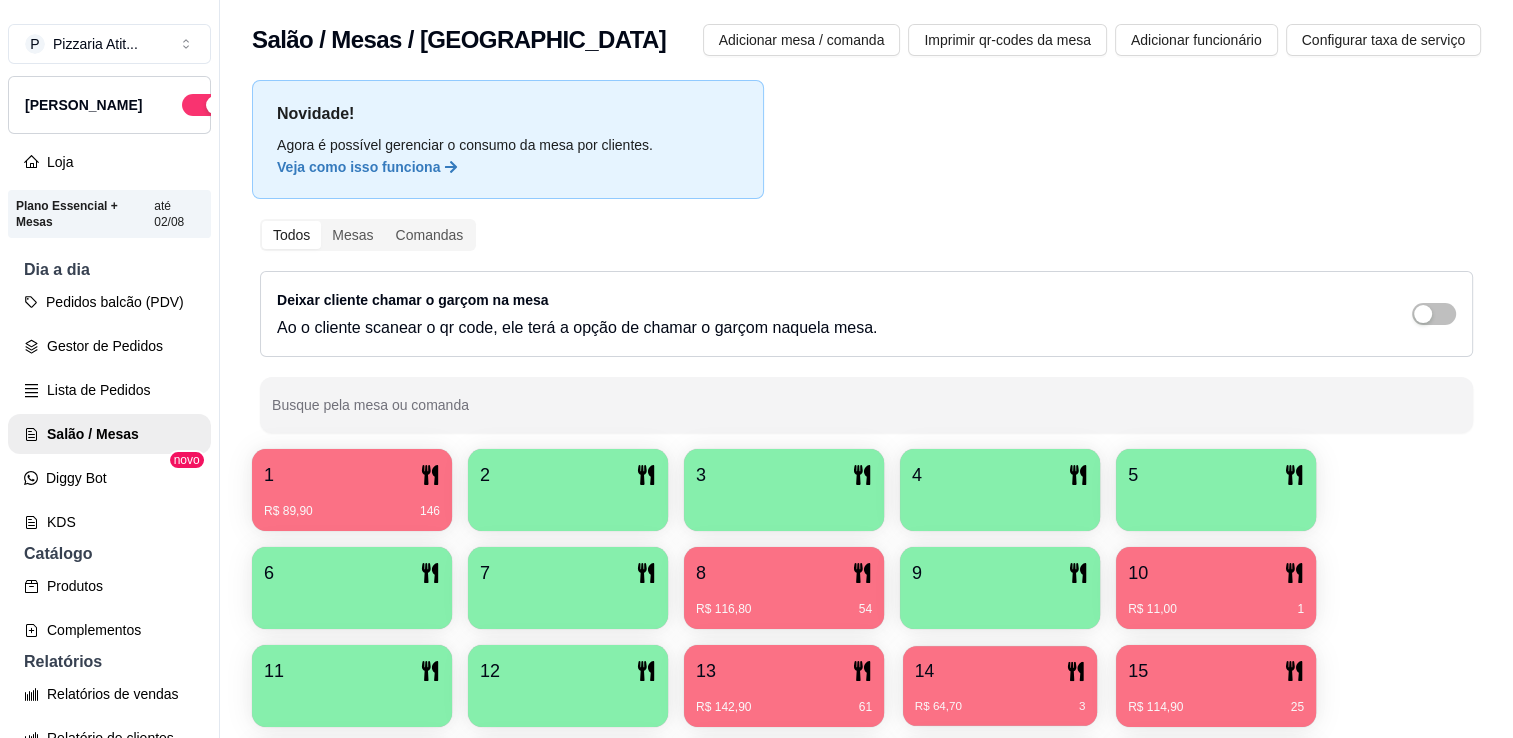 click on "R$ 64,70 3" at bounding box center [1000, 699] 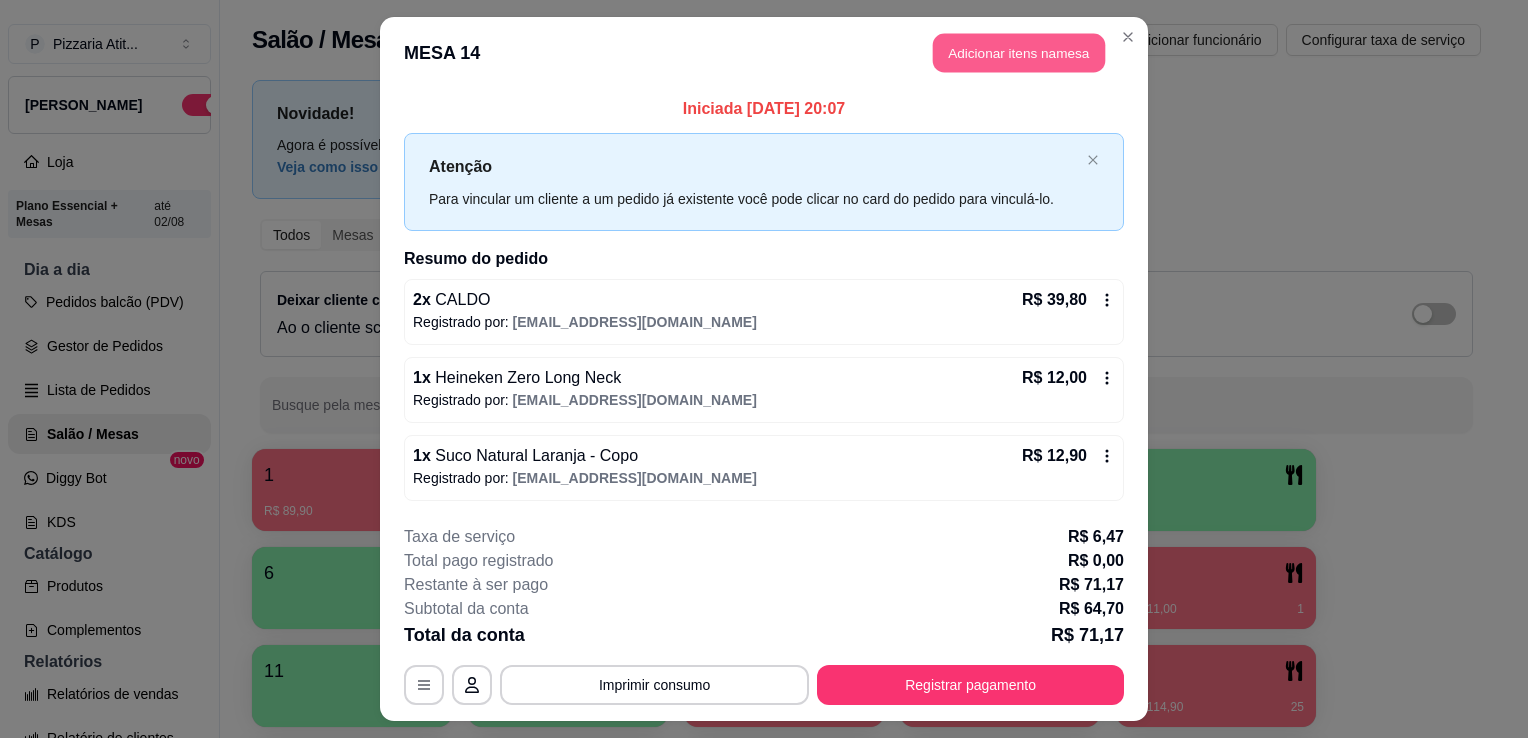 click on "Adicionar itens na  mesa" at bounding box center (1019, 53) 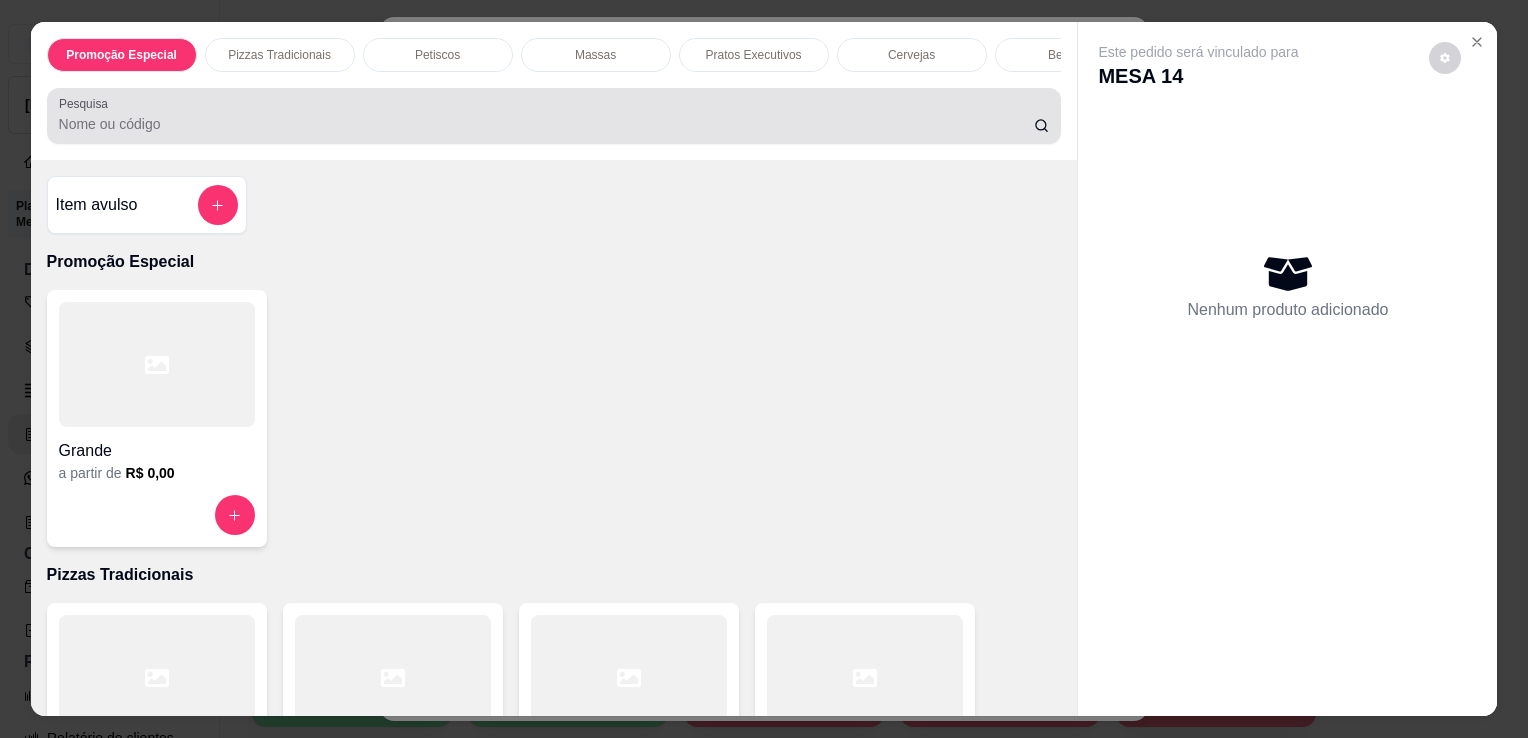 click on "Pesquisa" at bounding box center [546, 124] 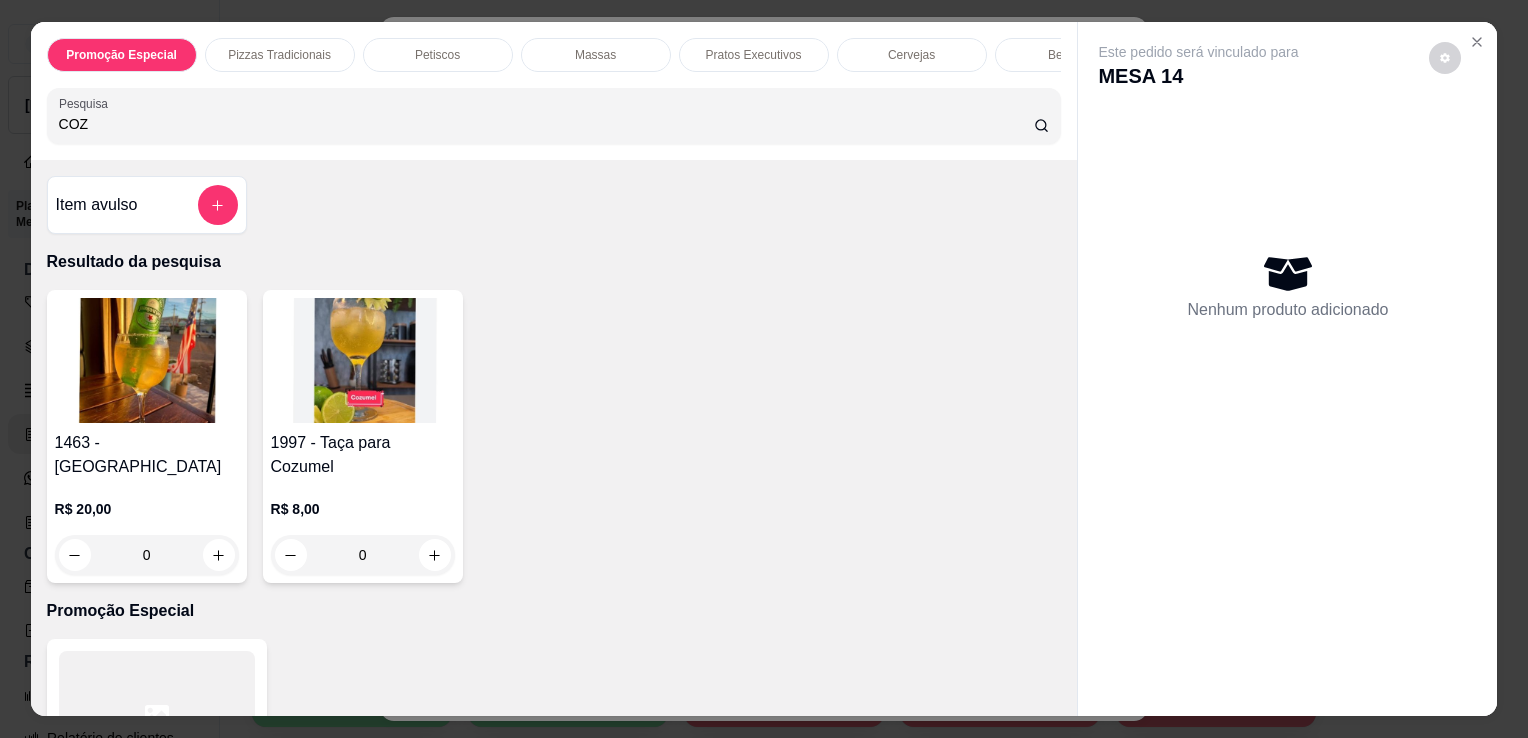 type on "COZ" 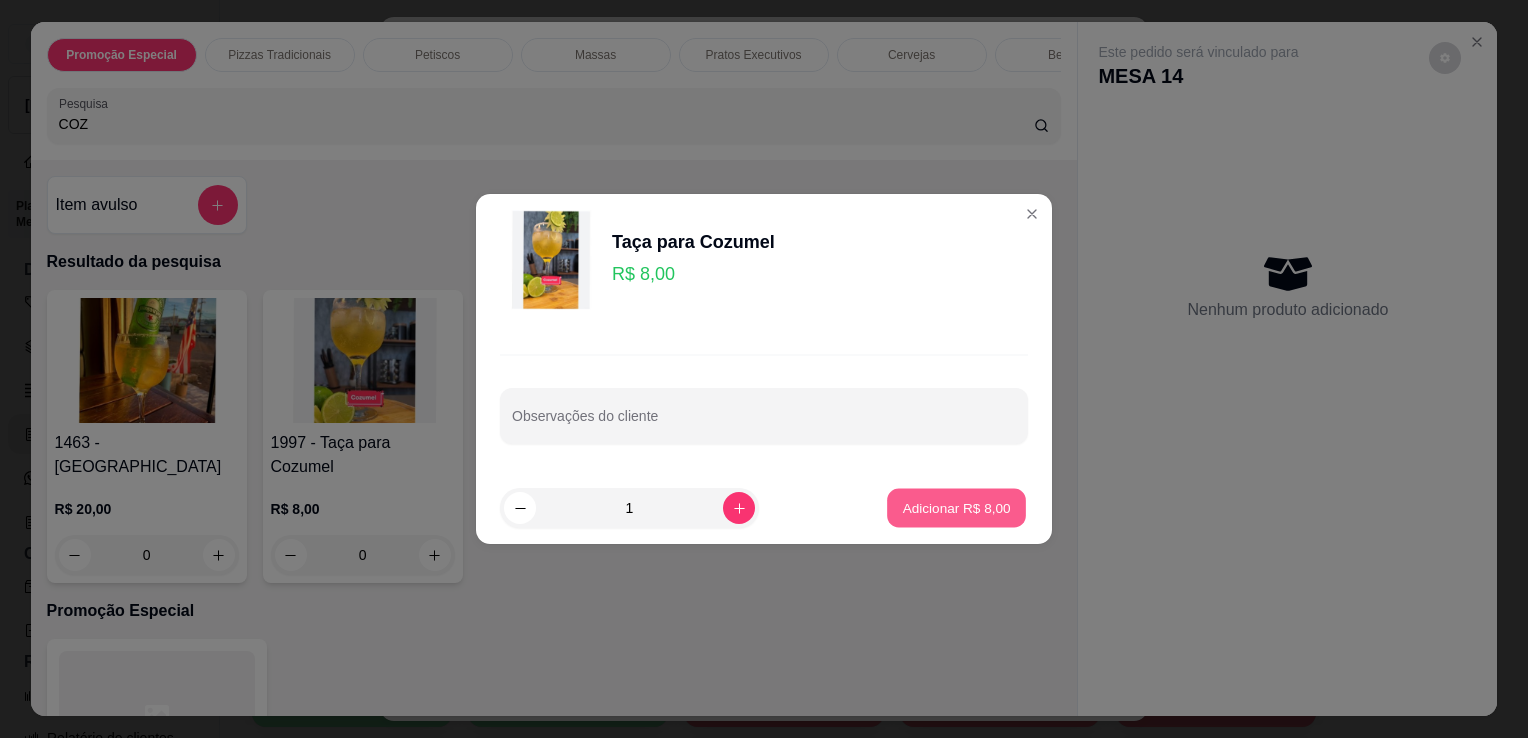 click on "Adicionar   R$ 8,00" at bounding box center (956, 507) 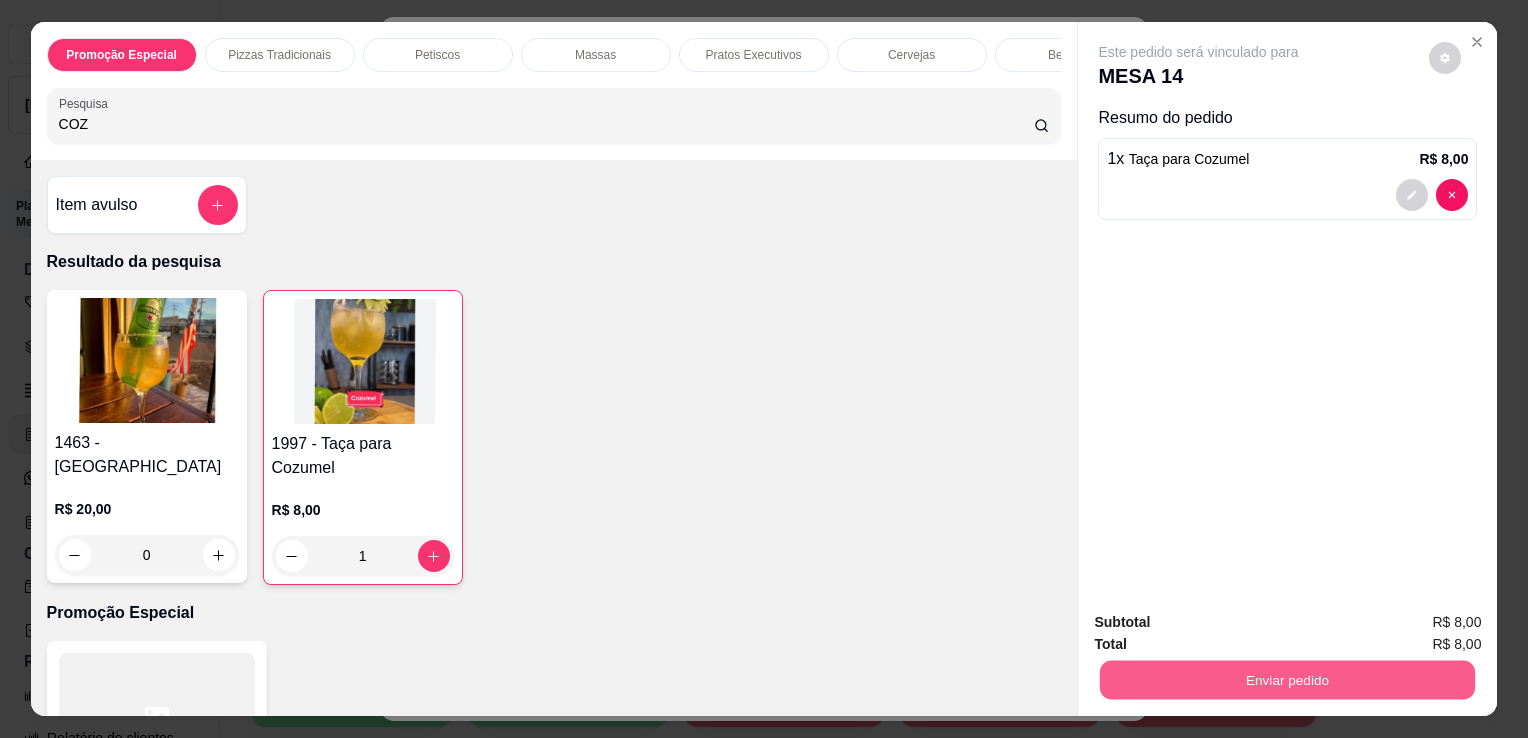 click on "Enviar pedido" at bounding box center [1287, 679] 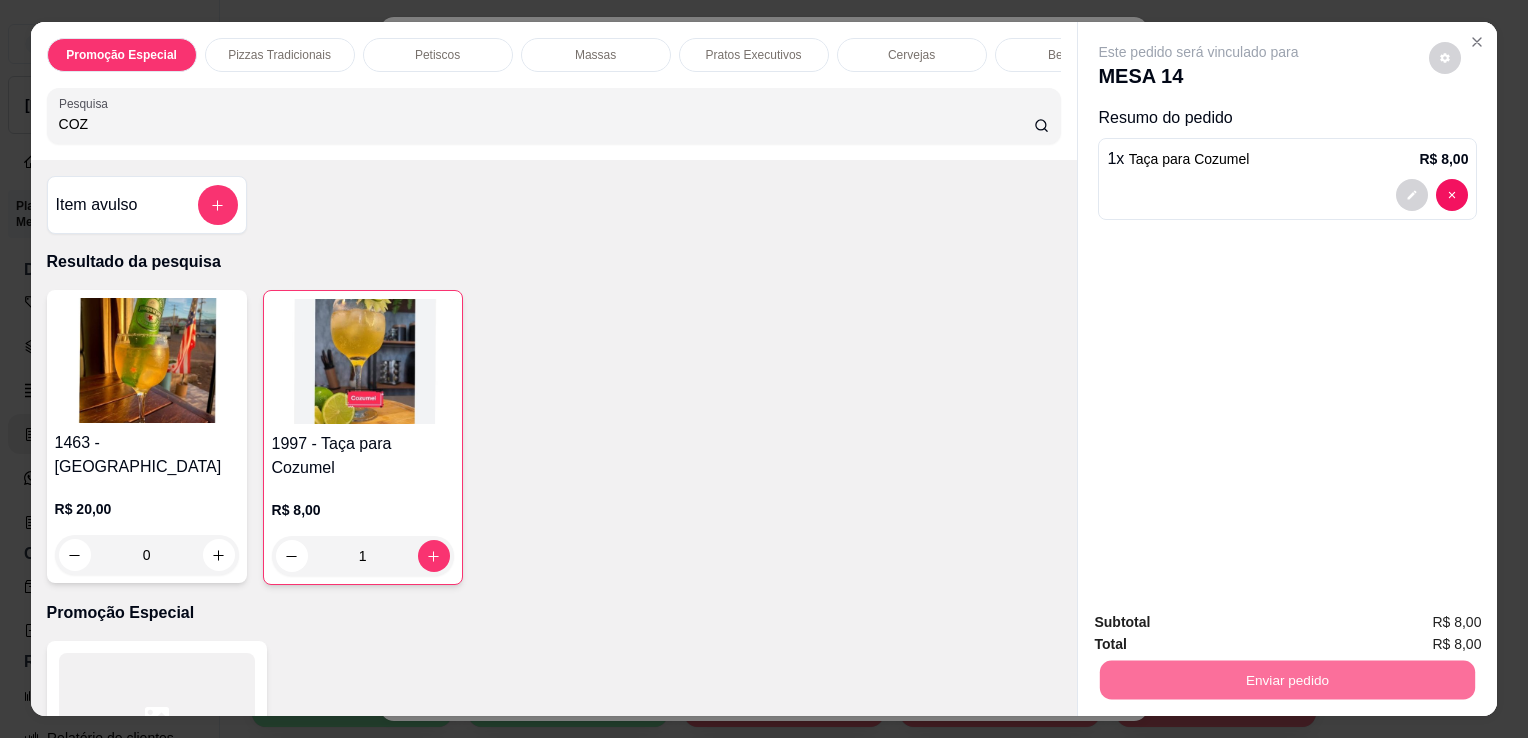click on "Não registrar e enviar pedido" at bounding box center [1222, 623] 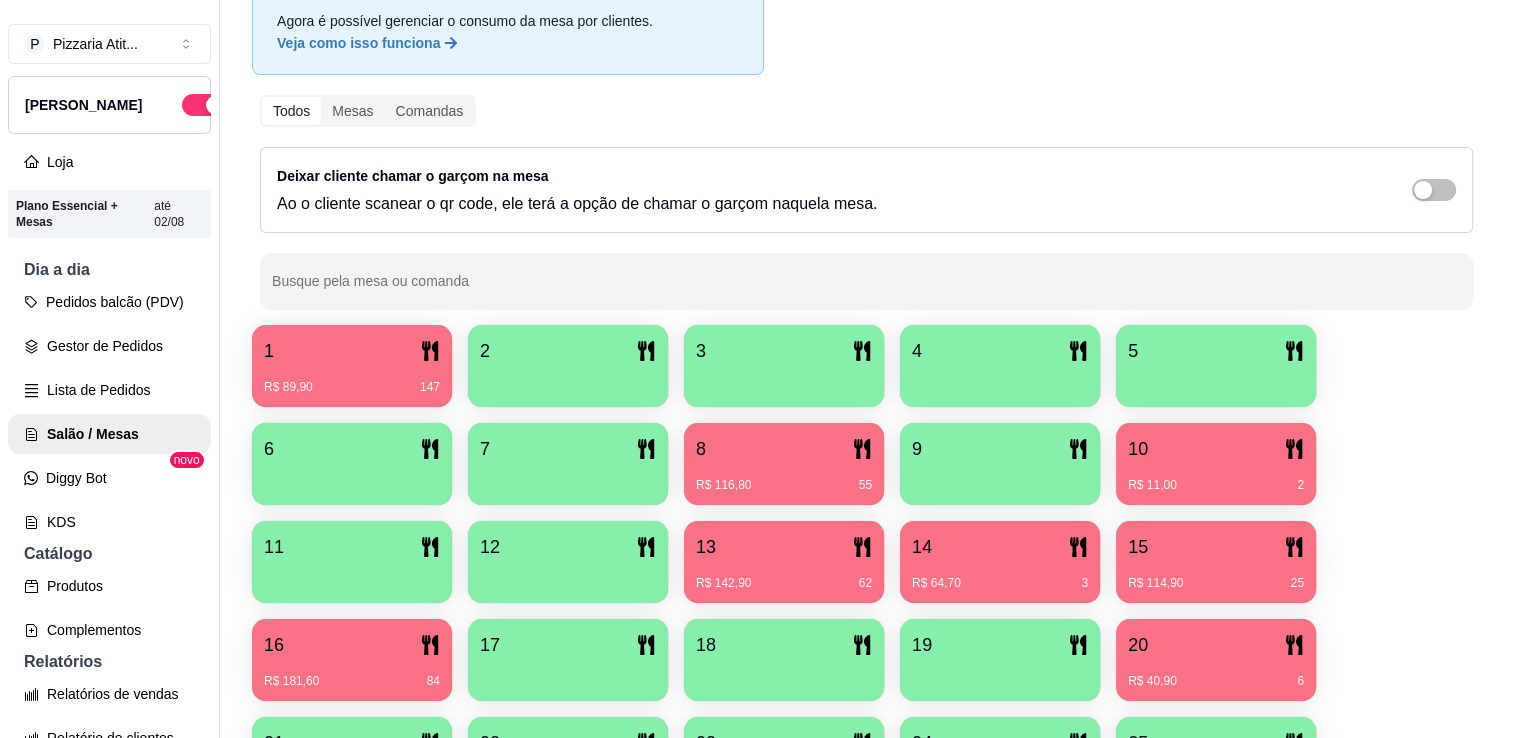 scroll, scrollTop: 168, scrollLeft: 0, axis: vertical 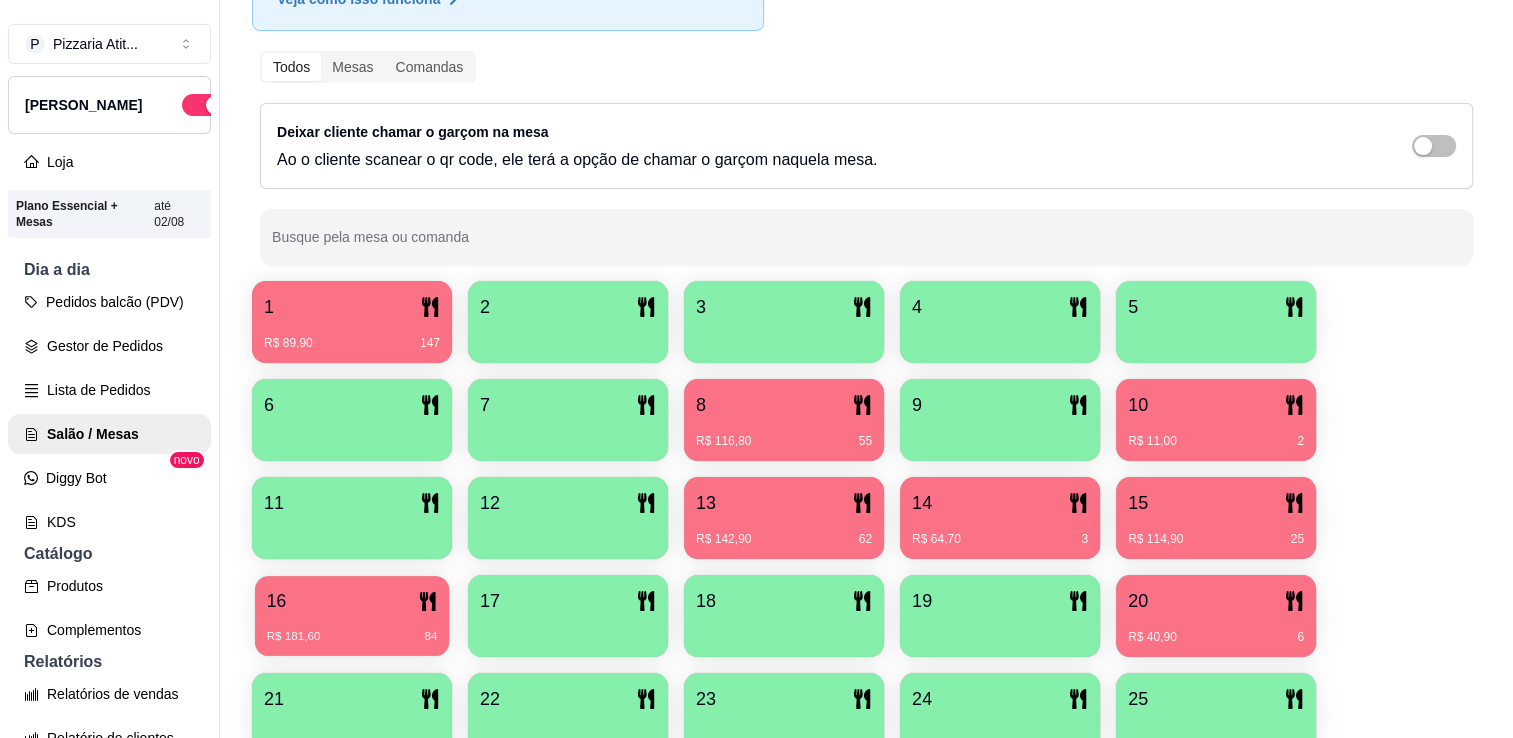 click on "16" at bounding box center [352, 601] 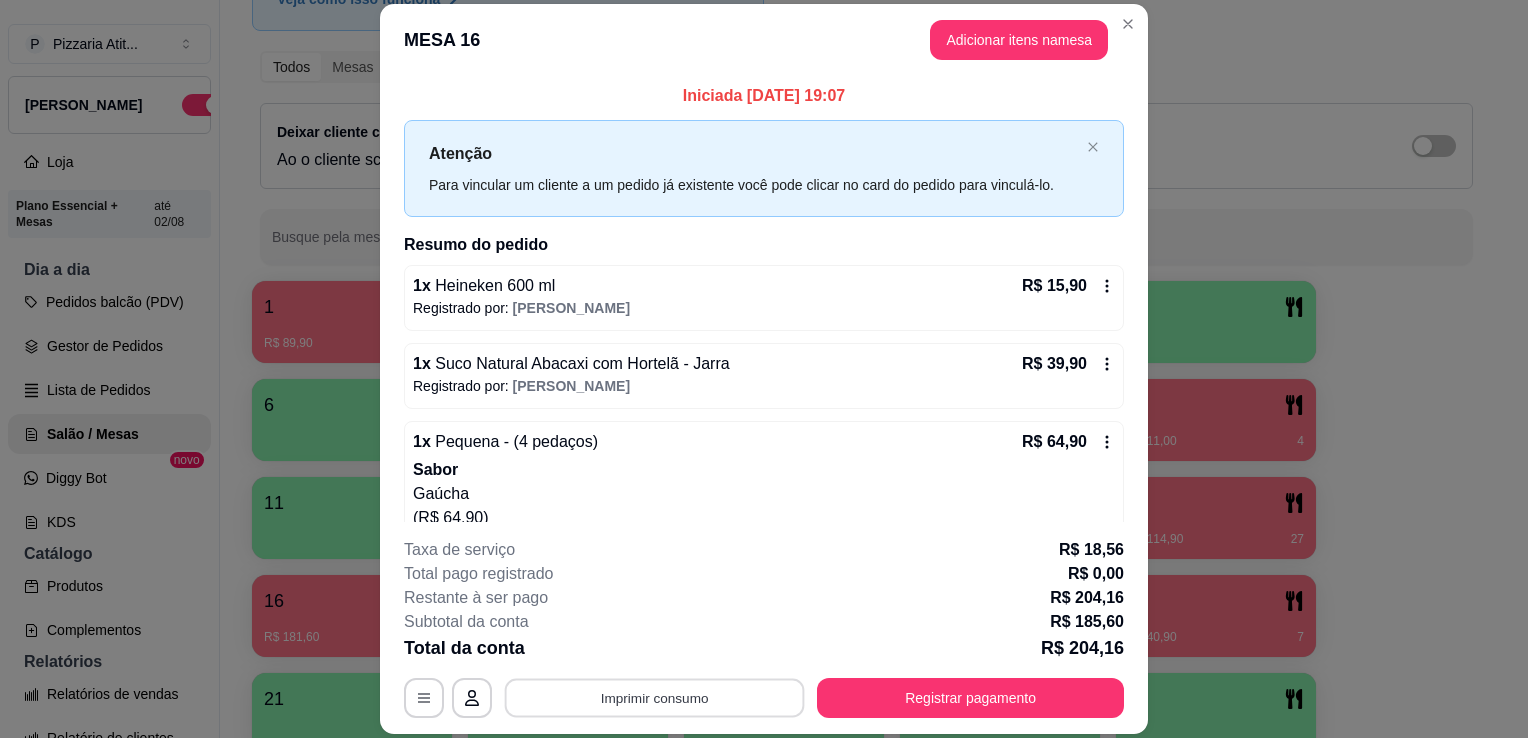click on "Imprimir consumo" at bounding box center [655, 698] 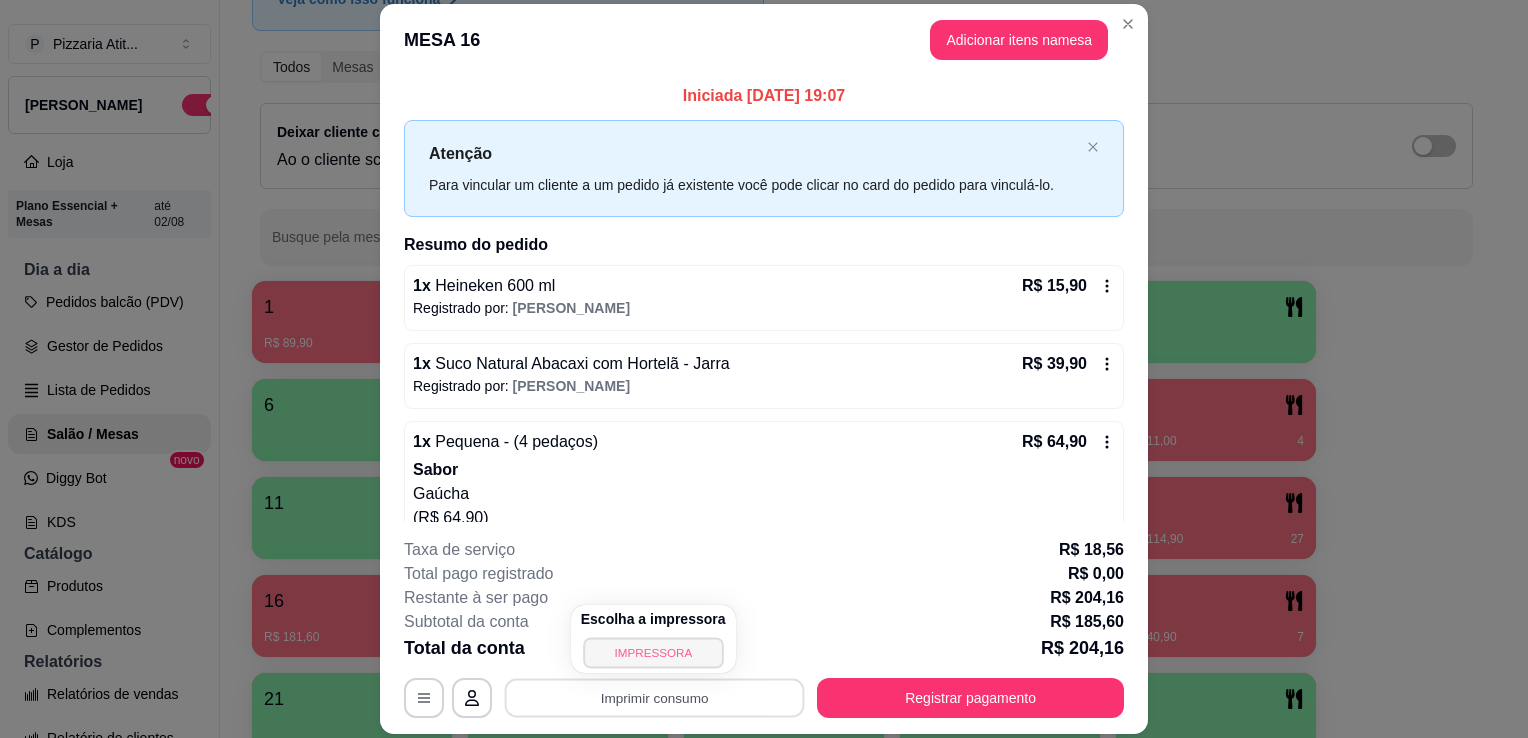 click on "IMPRESSORA" at bounding box center [653, 652] 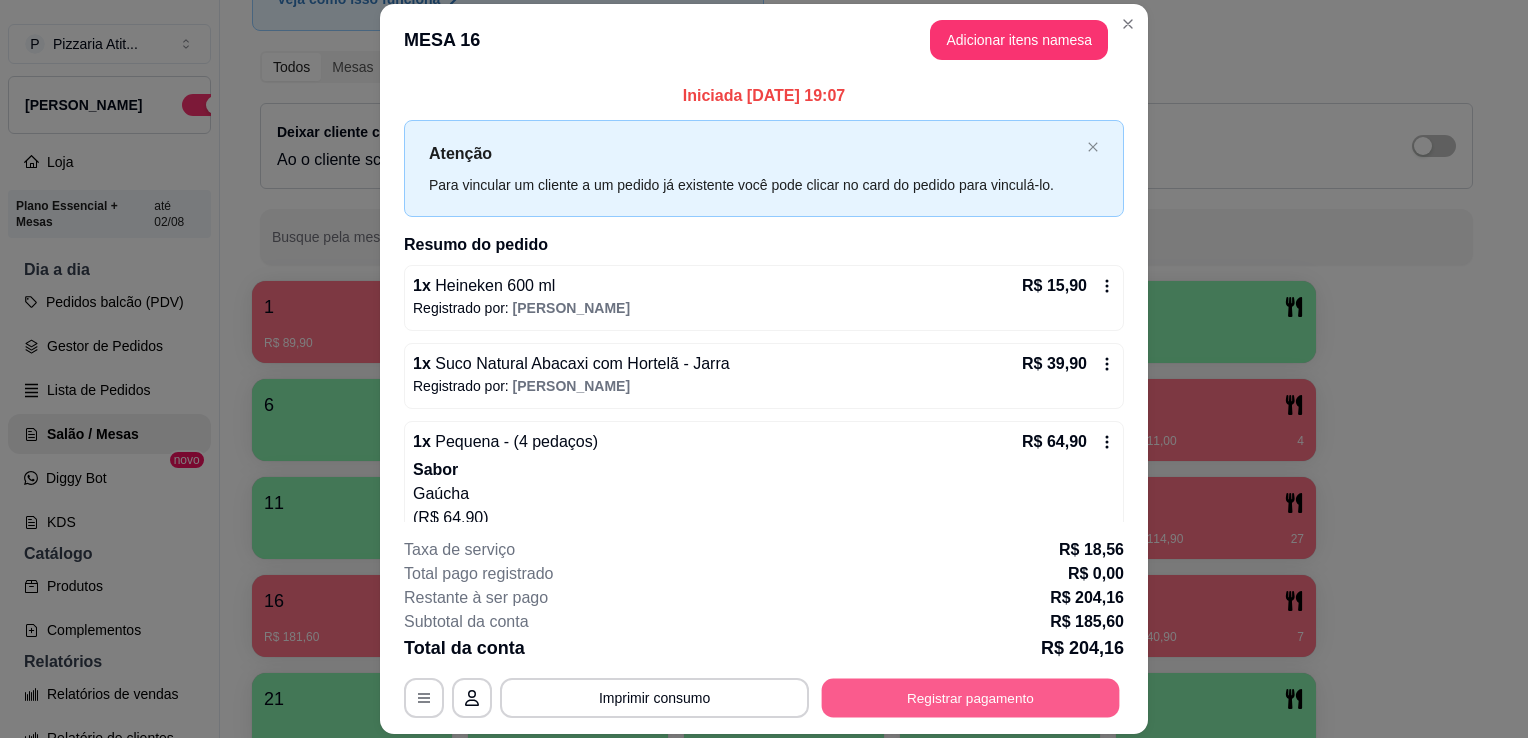 click on "Registrar pagamento" at bounding box center [971, 698] 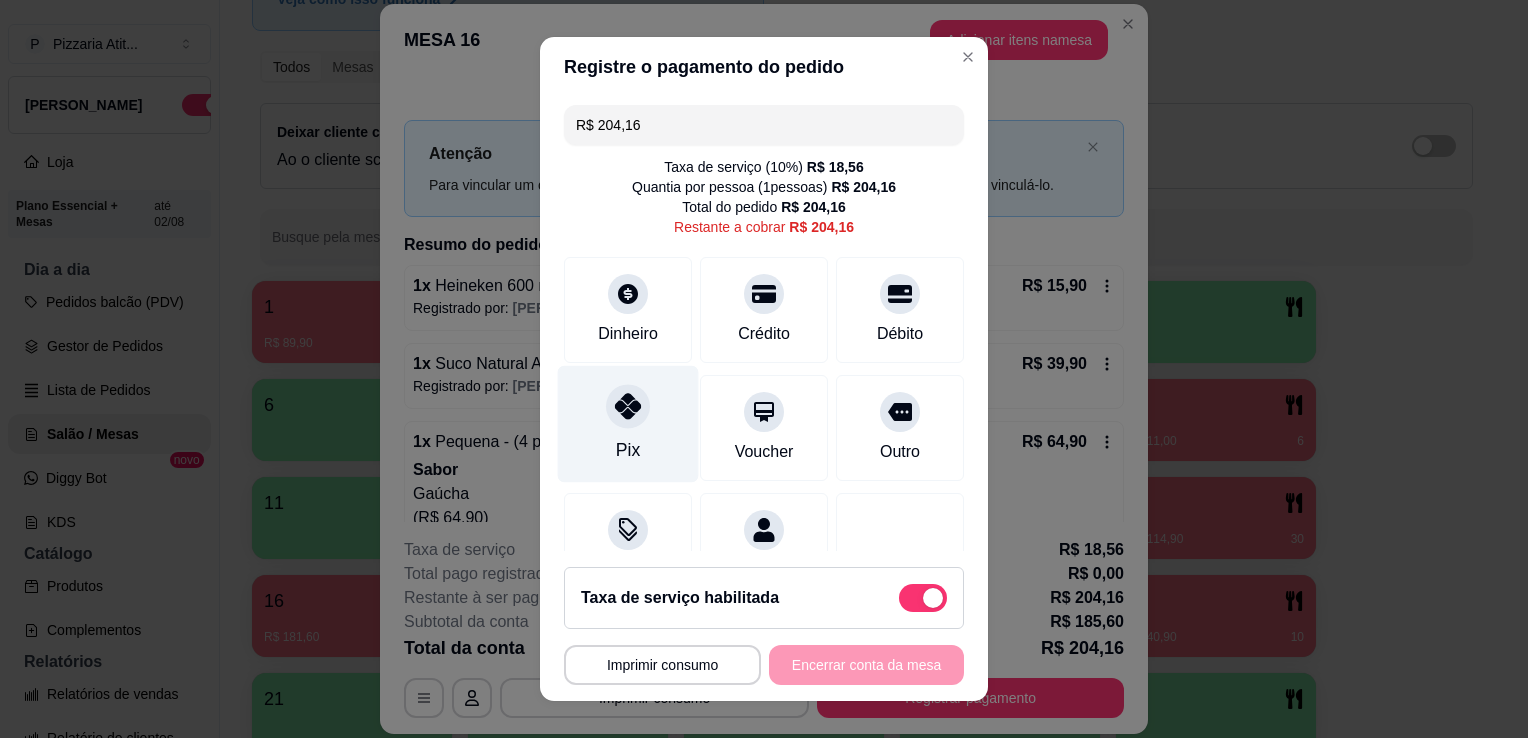 click on "Pix" at bounding box center [628, 424] 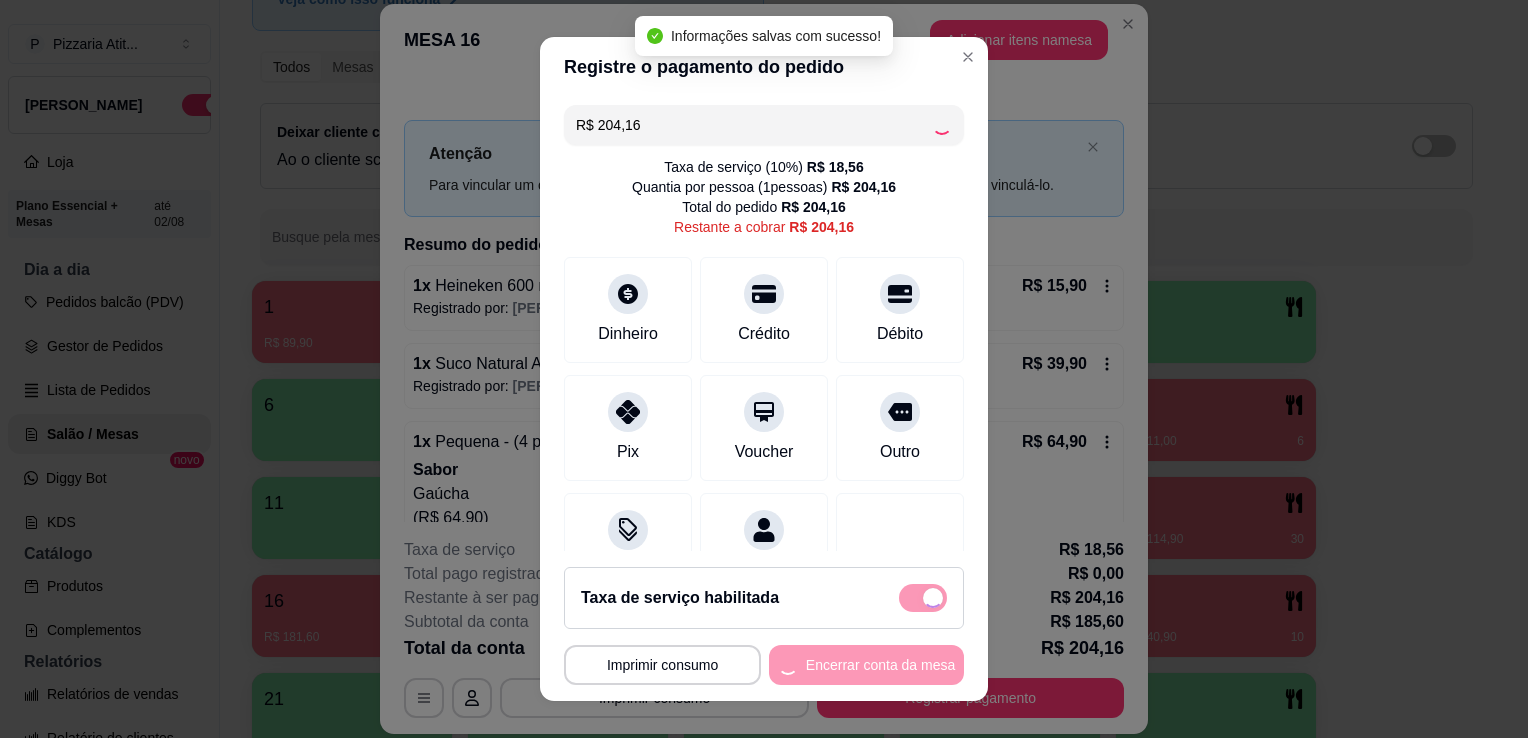 type on "R$ 0,00" 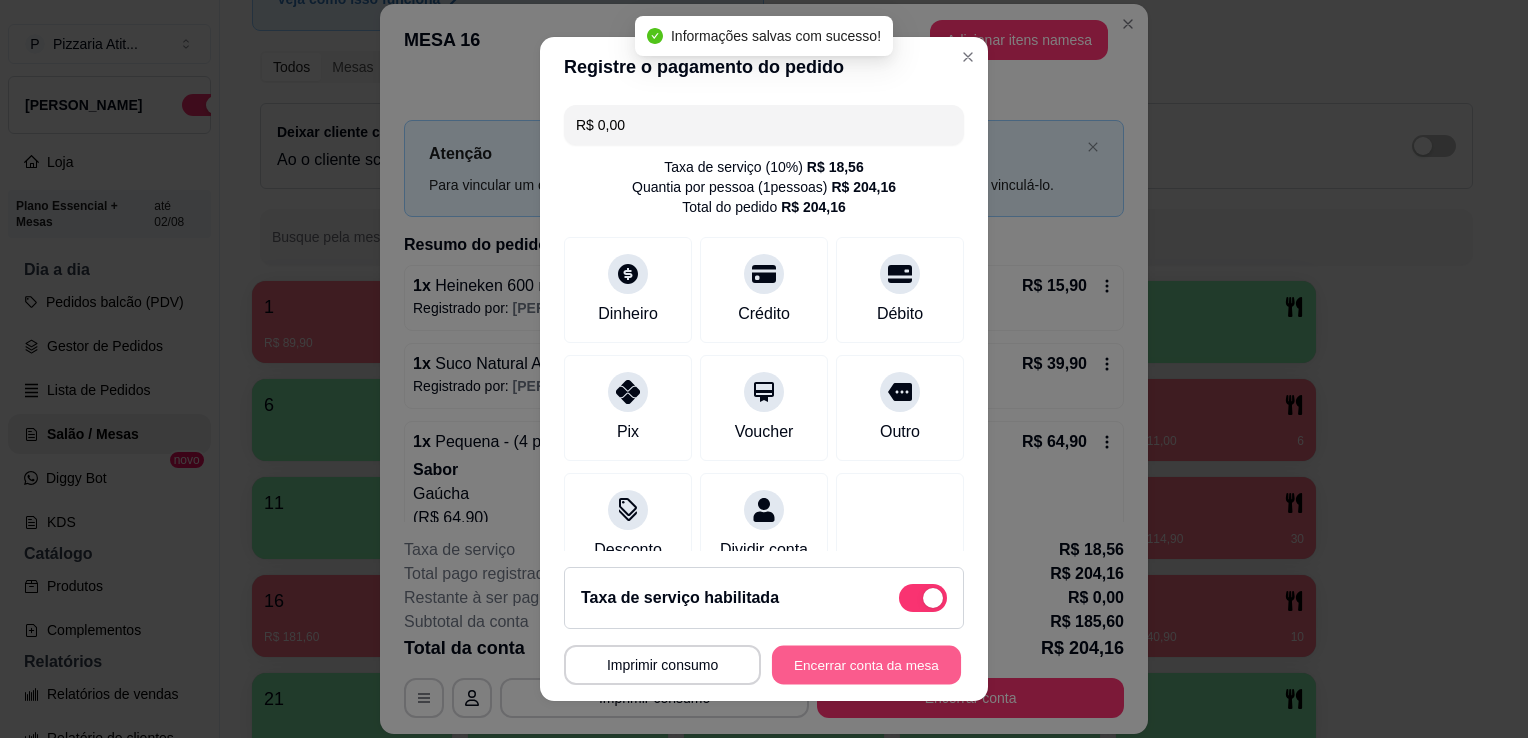 click on "Encerrar conta da mesa" at bounding box center [866, 665] 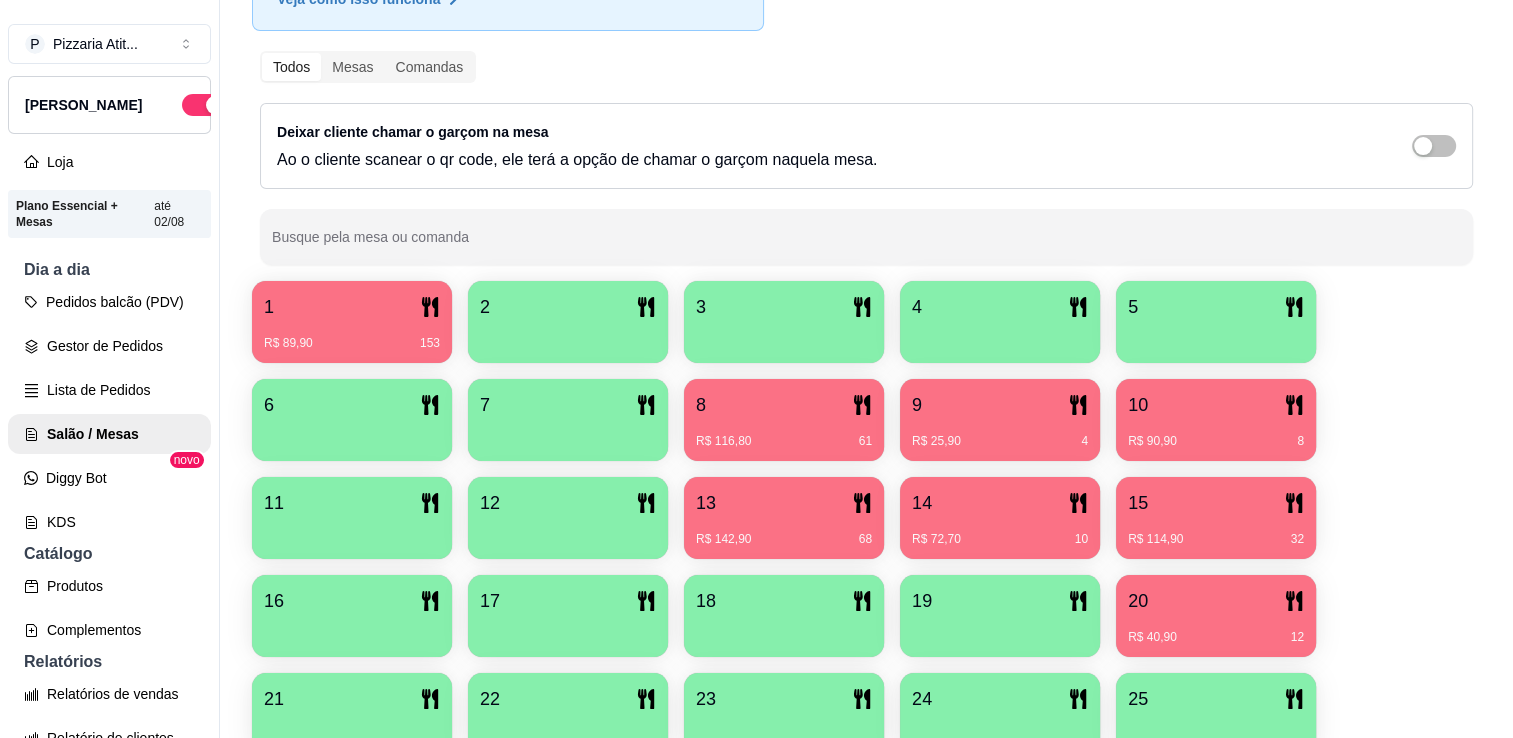 click on "1 R$ 89,90 153 2 3 4 5 6 7 8 R$ 116,80 61 9 R$ 25,90 4 10 R$ 90,90 8 11 12 13 R$ 142,90 68 14 R$ 72,70 10 15 R$ 114,90 32 16 17 18 19 20 R$ 40,90 12 21 22 23 24 25 26 27 28 29 30 R$ 304,20 76 31 32 R$ 0,00 2 33 34 R$ 106,80 34 35 36 37 38 39 40 R$ 15,90 4 [PERSON_NAME] 17 R$ 44,00 103 Aline 06 R$ 148,40 118 [PERSON_NAME] 18 R$ 30,00 40 Fernando 17 R$ 57,00 56 Hugo mesa 24 Júlio 07 R$ 185,90 150 Kaka 06 R$ 160,60 132 Letícia  Livia mesa 6 R$ 19,00 144 Márcio 07 R$ 107,60 116 Nelma  R$ 49,90 46 [PERSON_NAME]$ 327,60 38 [PERSON_NAME] 05 [PERSON_NAME] R$ 15,90 6 [PERSON_NAME] 03 R$ 127,80 128 Tina 04/05 R$ 111,00 96 Zilda 05 R$ 53,00 65" at bounding box center (866, 903) 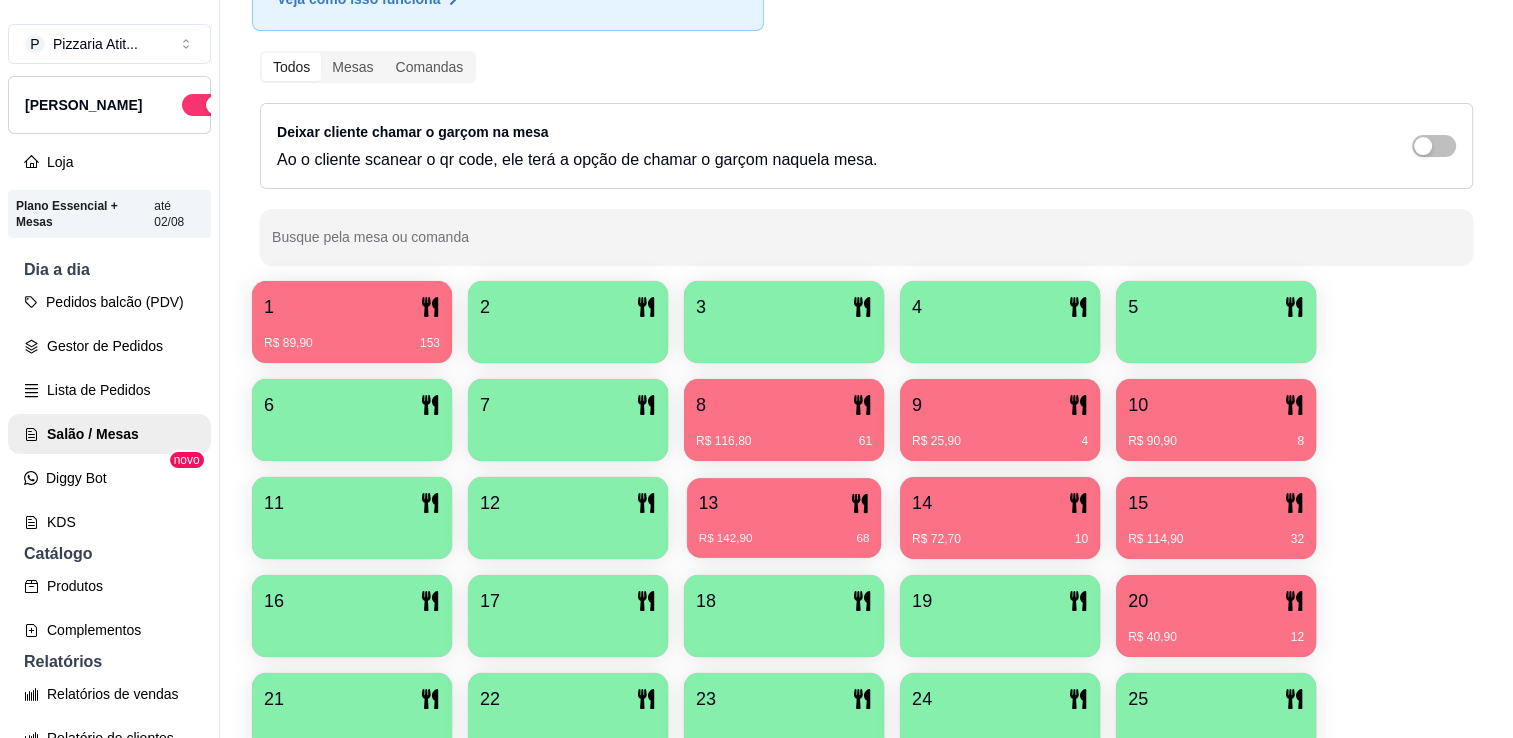 click on "13" at bounding box center (784, 503) 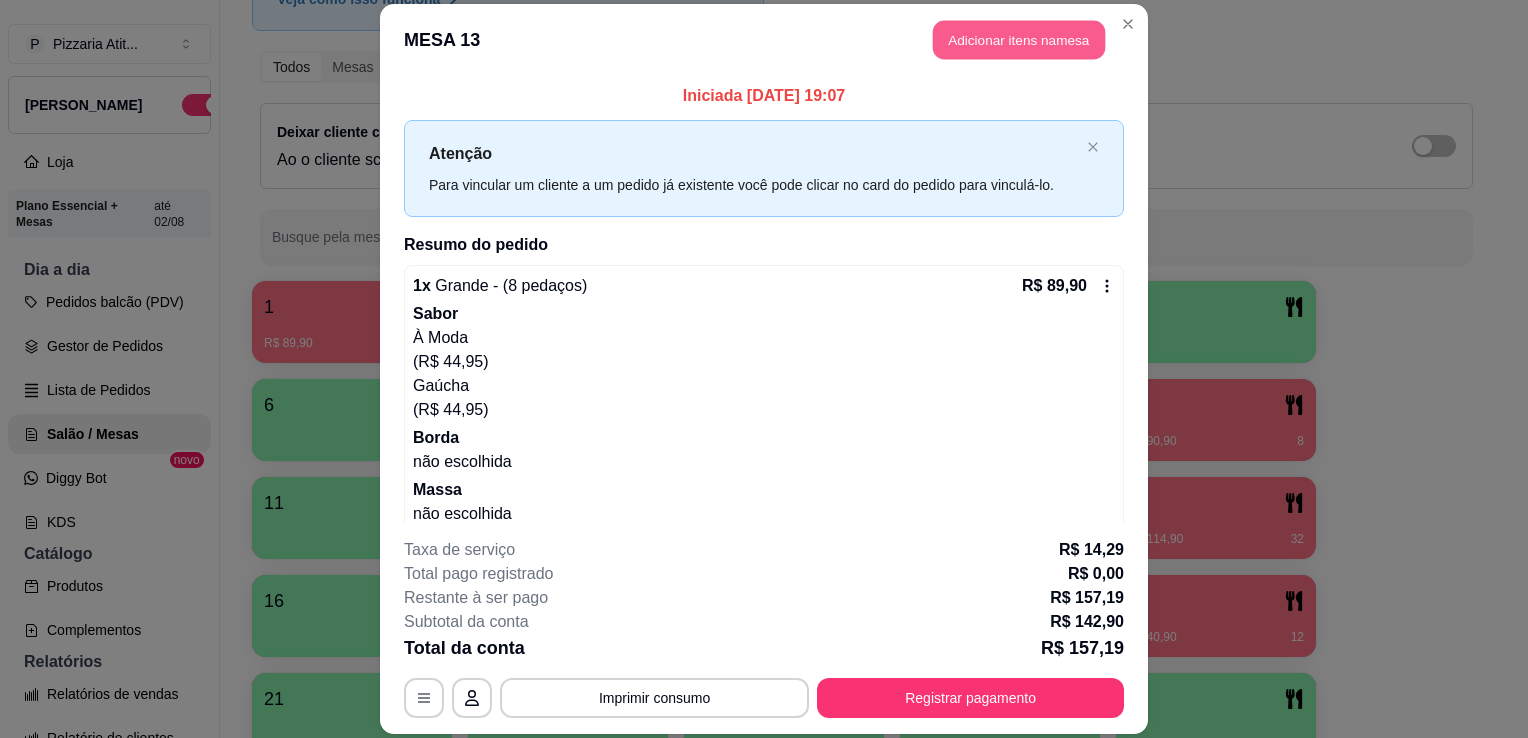 click on "Adicionar itens na  mesa" at bounding box center [1019, 39] 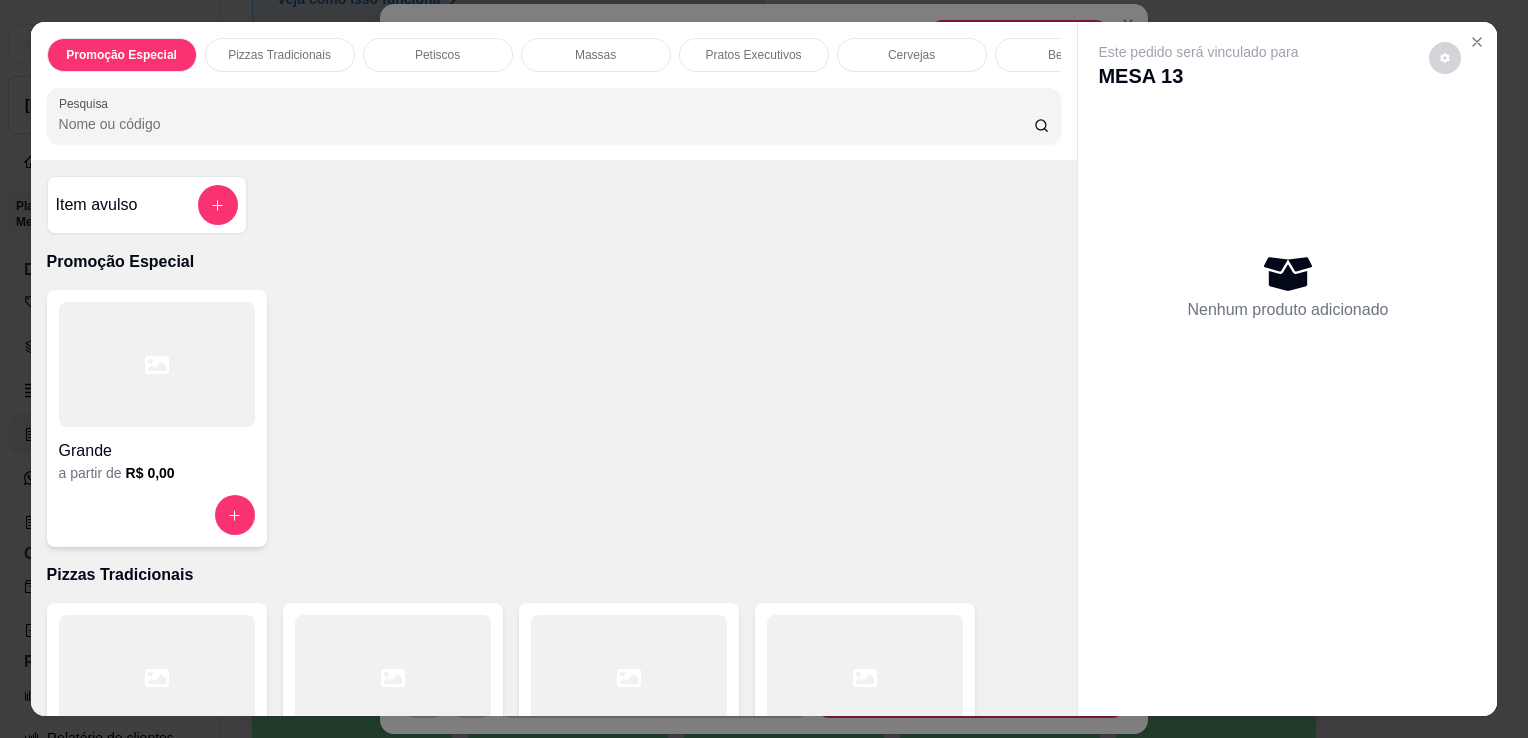 click on "Pesquisa" at bounding box center (546, 124) 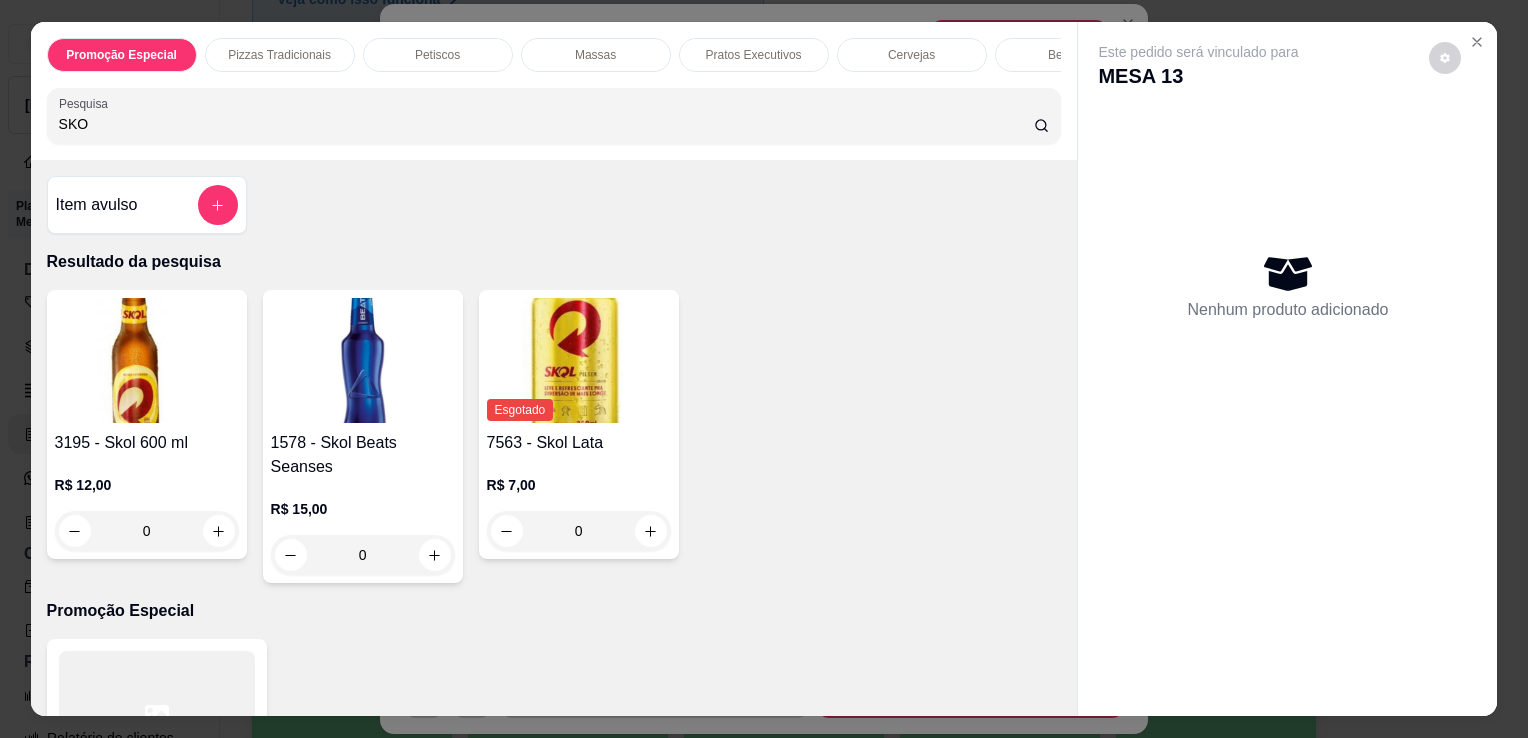 type on "SKO" 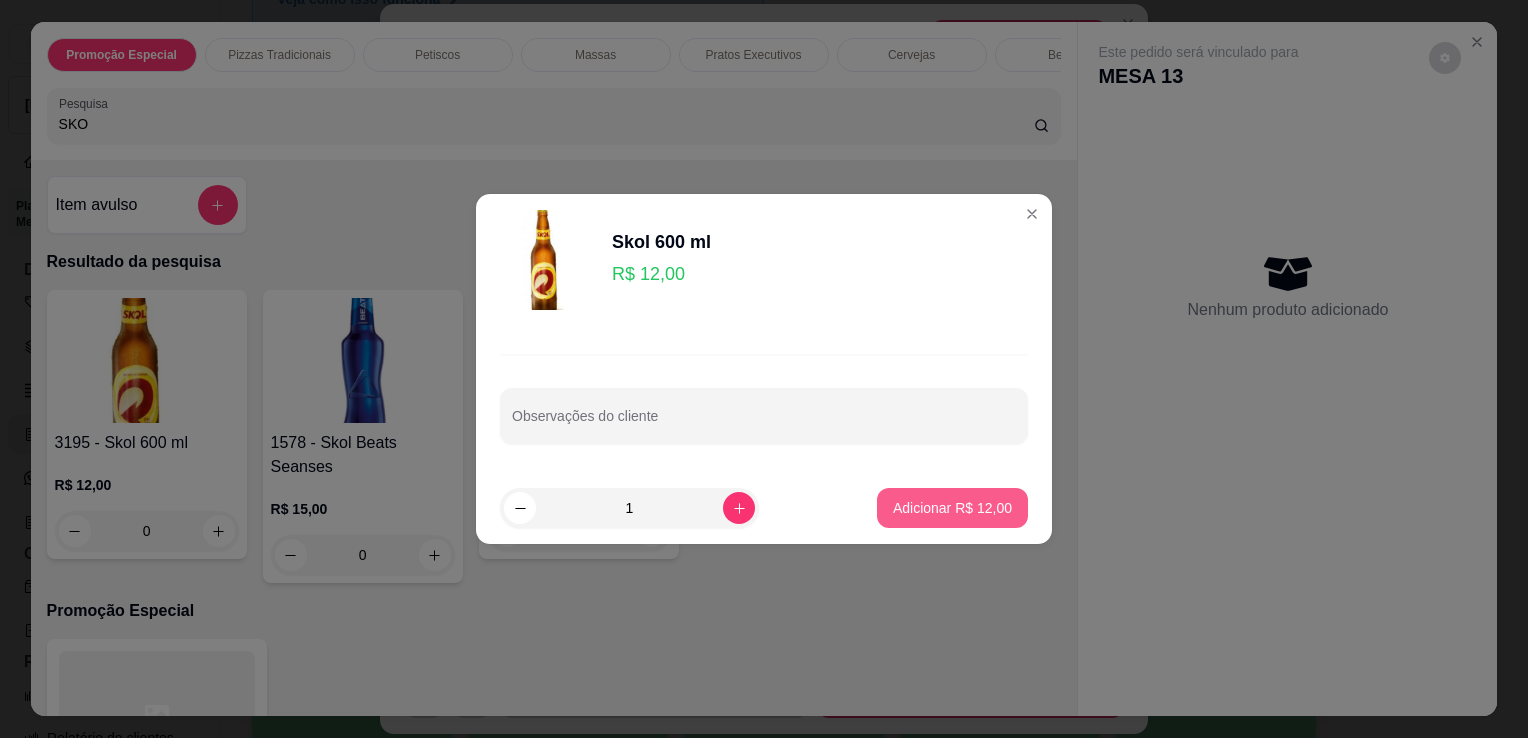 click on "Adicionar   R$ 12,00" at bounding box center (952, 508) 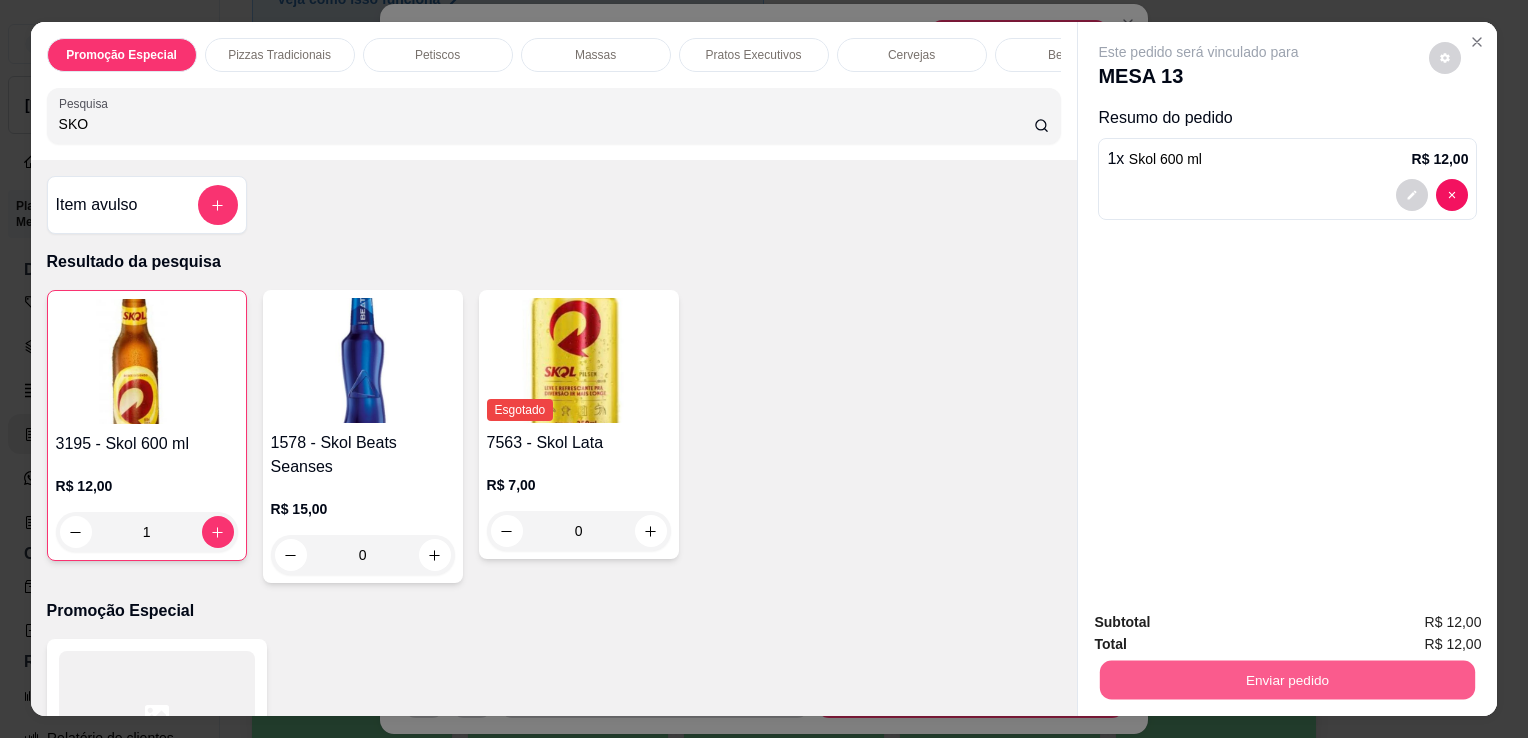 click on "Enviar pedido" at bounding box center [1287, 679] 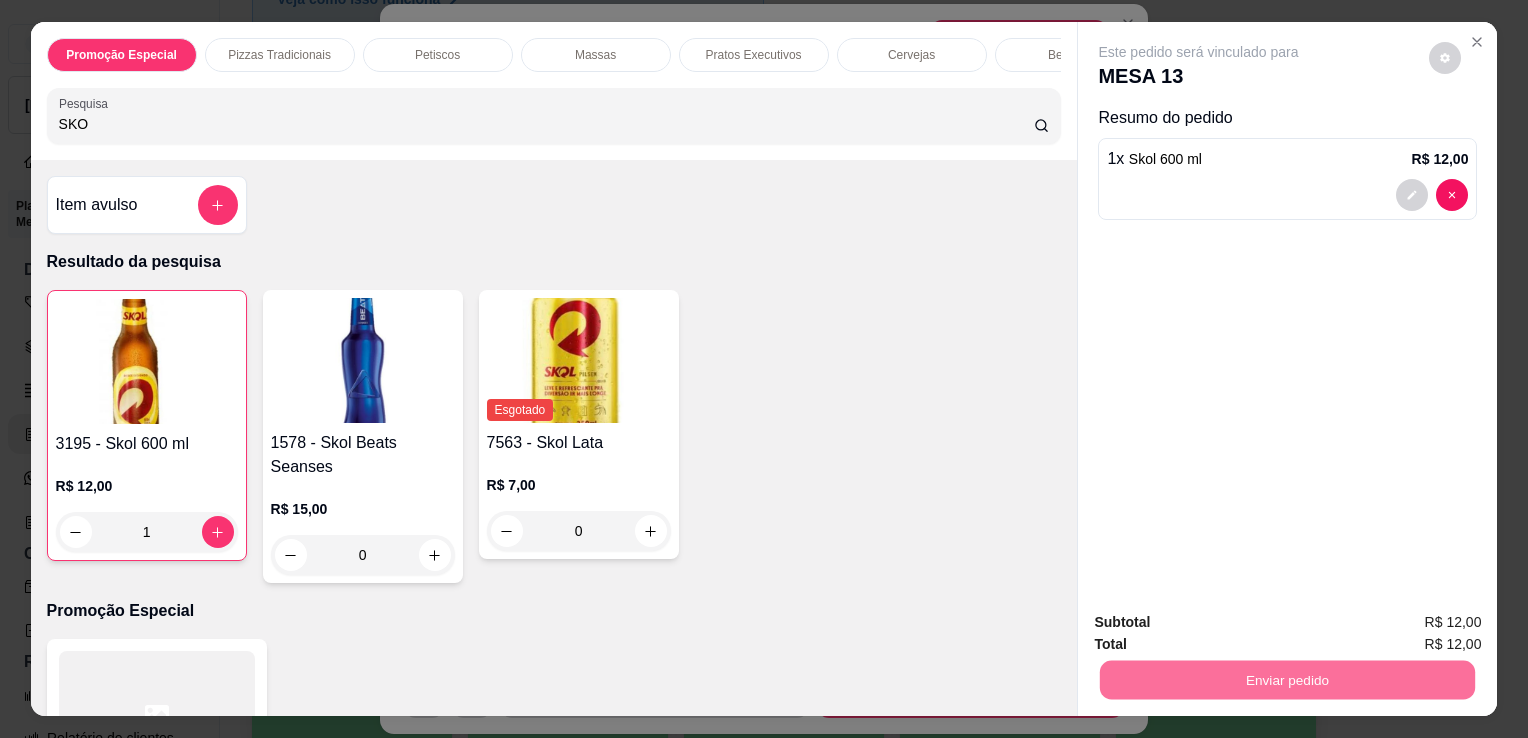 click on "Não registrar e enviar pedido" at bounding box center [1222, 623] 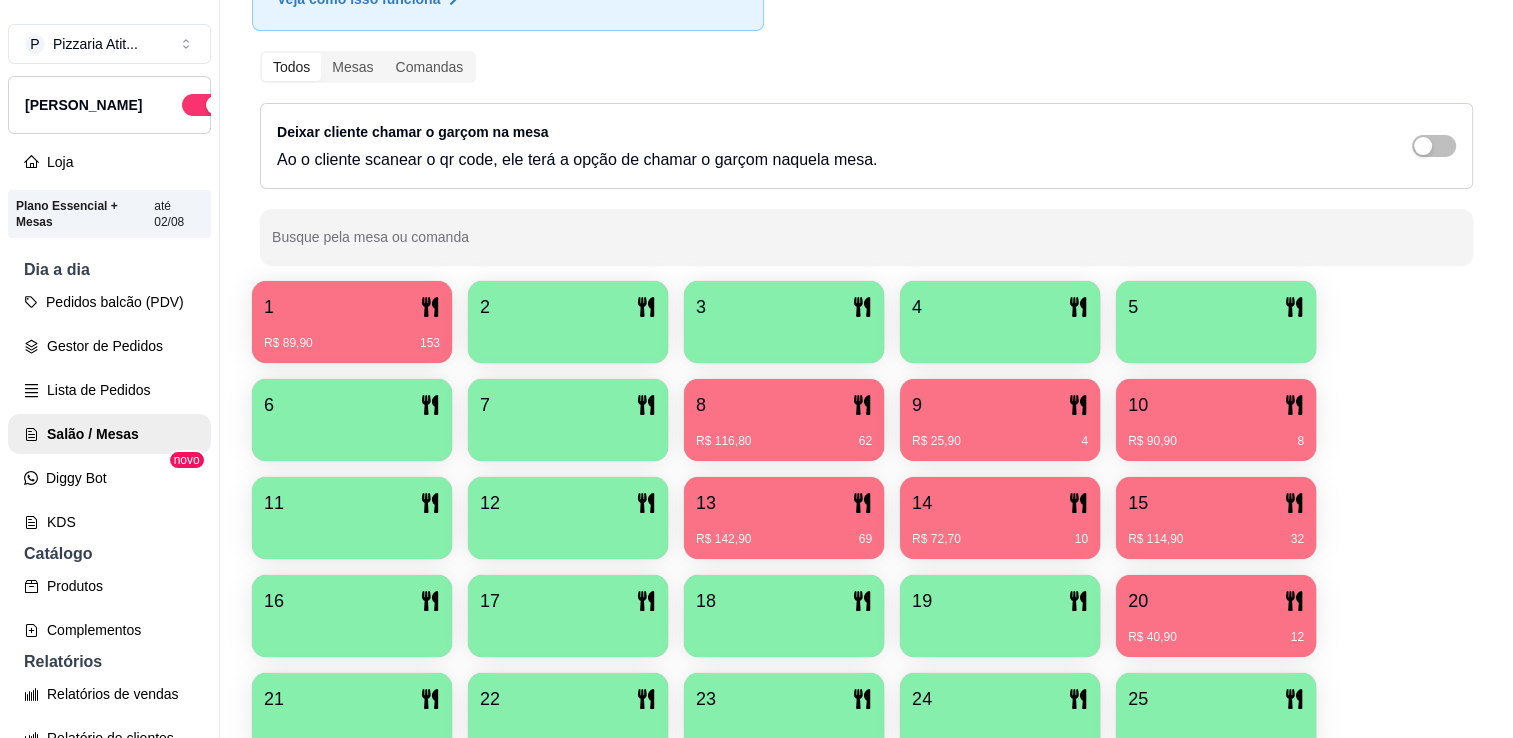 click on "Salão / Mesas / Comandas Adicionar mesa / comanda Imprimir qr-codes da mesa Adicionar funcionário Configurar taxa de serviço Novidade! Agora é possível gerenciar o consumo da mesa por clientes.   Veja como isso funciona Todos Mesas Comandas Deixar cliente chamar o garçom na mesa Ao o cliente scanear o qr code, ele terá a opção de chamar o garçom naquela mesa. Busque pela mesa ou comanda
1 R$ 89,90 153 2 3 4 5 6 7 8 R$ 116,80 62 9 R$ 25,90 4 10 R$ 90,90 8 11 12 13 R$ 142,90 69 14 R$ 72,70 10 15 R$ 114,90 32 16 17 18 19 20 R$ 40,90 12 21 22 23 24 25 26 27 28 29 30 R$ 304,20 76 31 32 R$ 0,00 2 33 34 R$ 106,80 34 35 36 37 38 39 40 R$ 15,90 4 [PERSON_NAME] 17 R$ 44,00 103 Aline 06 R$ 148,40 118 [PERSON_NAME] 18 R$ 30,00 41 Fernando 17 R$ 57,00 56 Hugo mesa 24 Júlio 07 R$ 185,90 150 Kaka 06 R$ 160,60 132 Letícia  Livia mesa 6 R$ 19,00 145 Márcio 07 R$ 107,60 116 Nelma  R$ 49,90 47 [PERSON_NAME]$ 327,60 39 [PERSON_NAME] 05 [PERSON_NAME] R$ 15,90 6 [PERSON_NAME] 03 R$ 127,80 128 96 66" at bounding box center [866, 369] 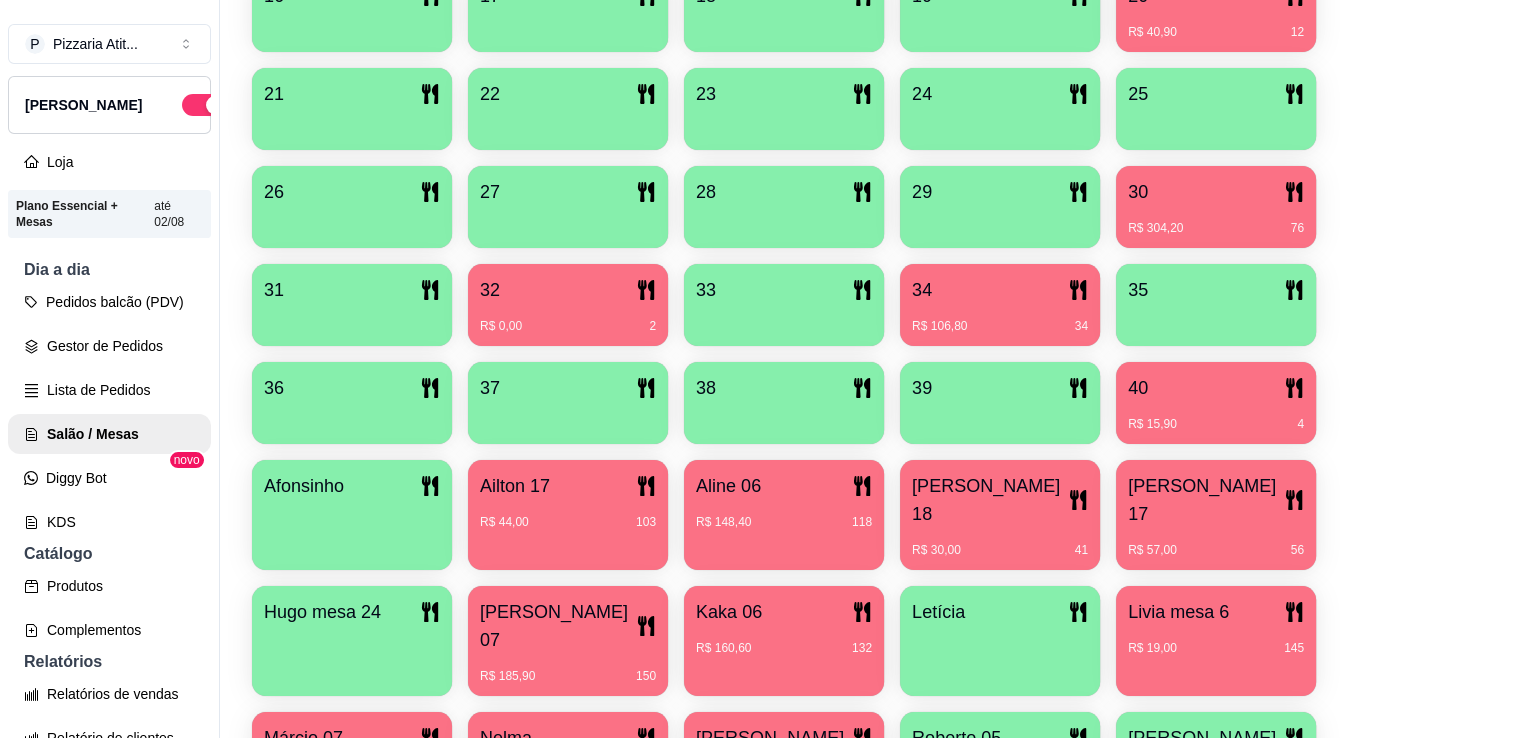 scroll, scrollTop: 781, scrollLeft: 0, axis: vertical 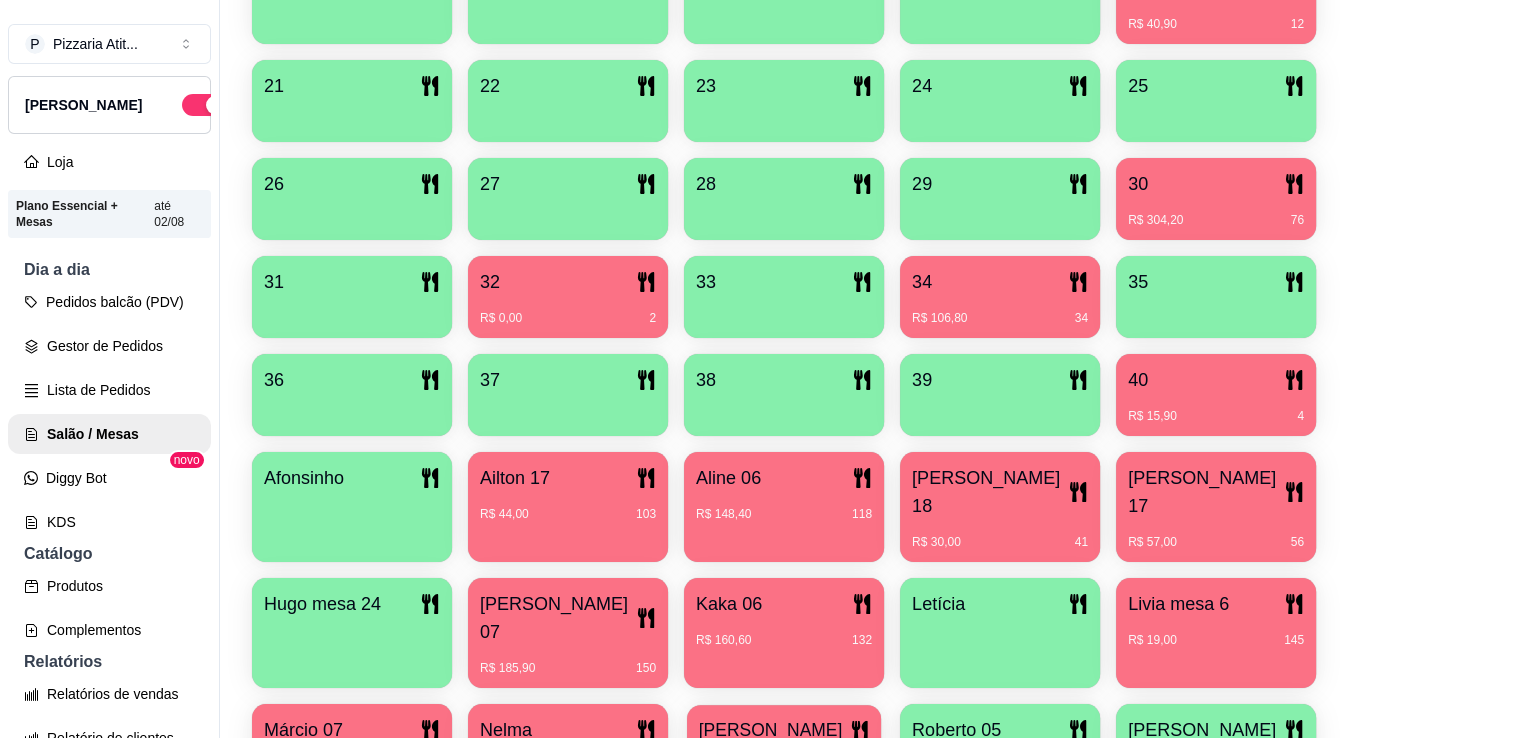 click on "[PERSON_NAME]" at bounding box center (784, 730) 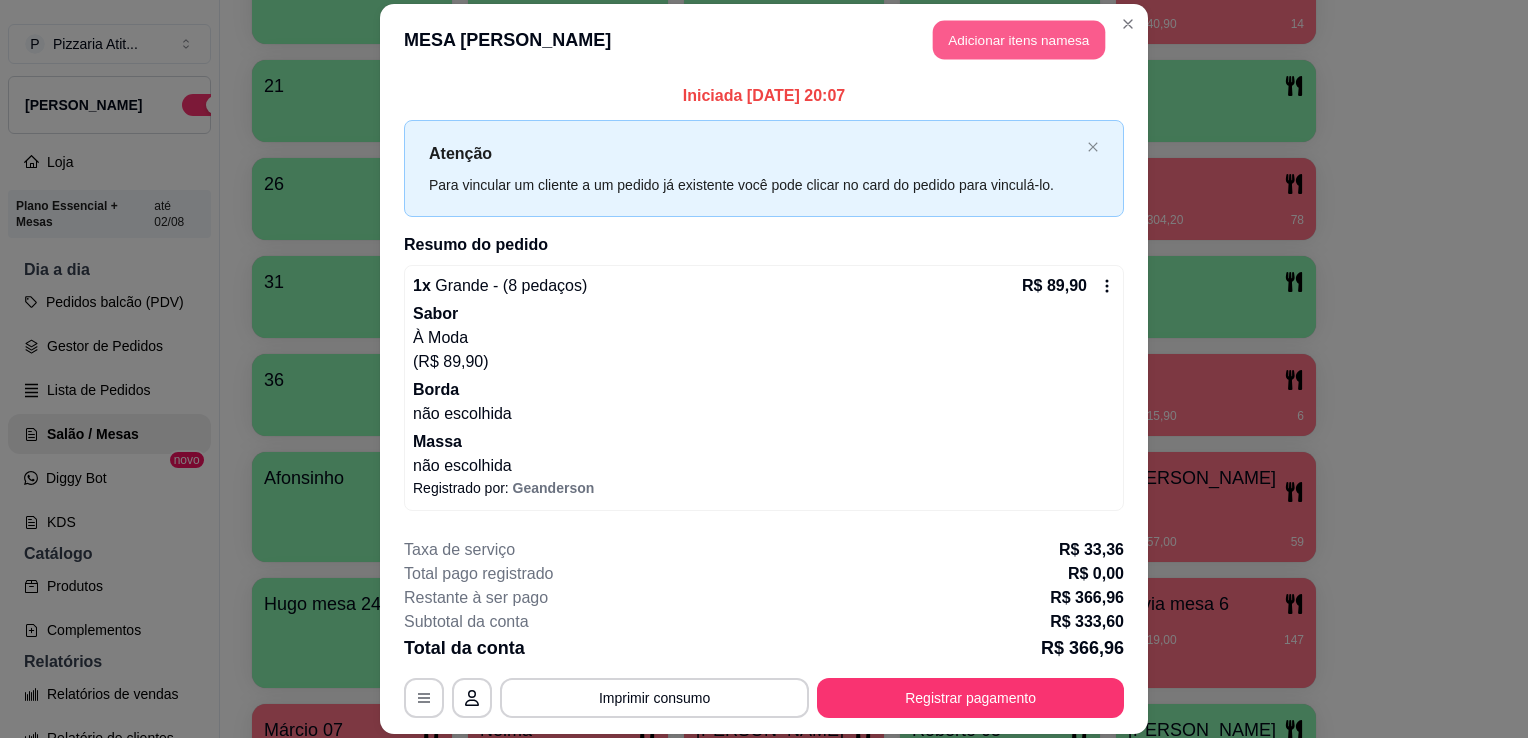 click on "Adicionar itens na  mesa" at bounding box center (1019, 39) 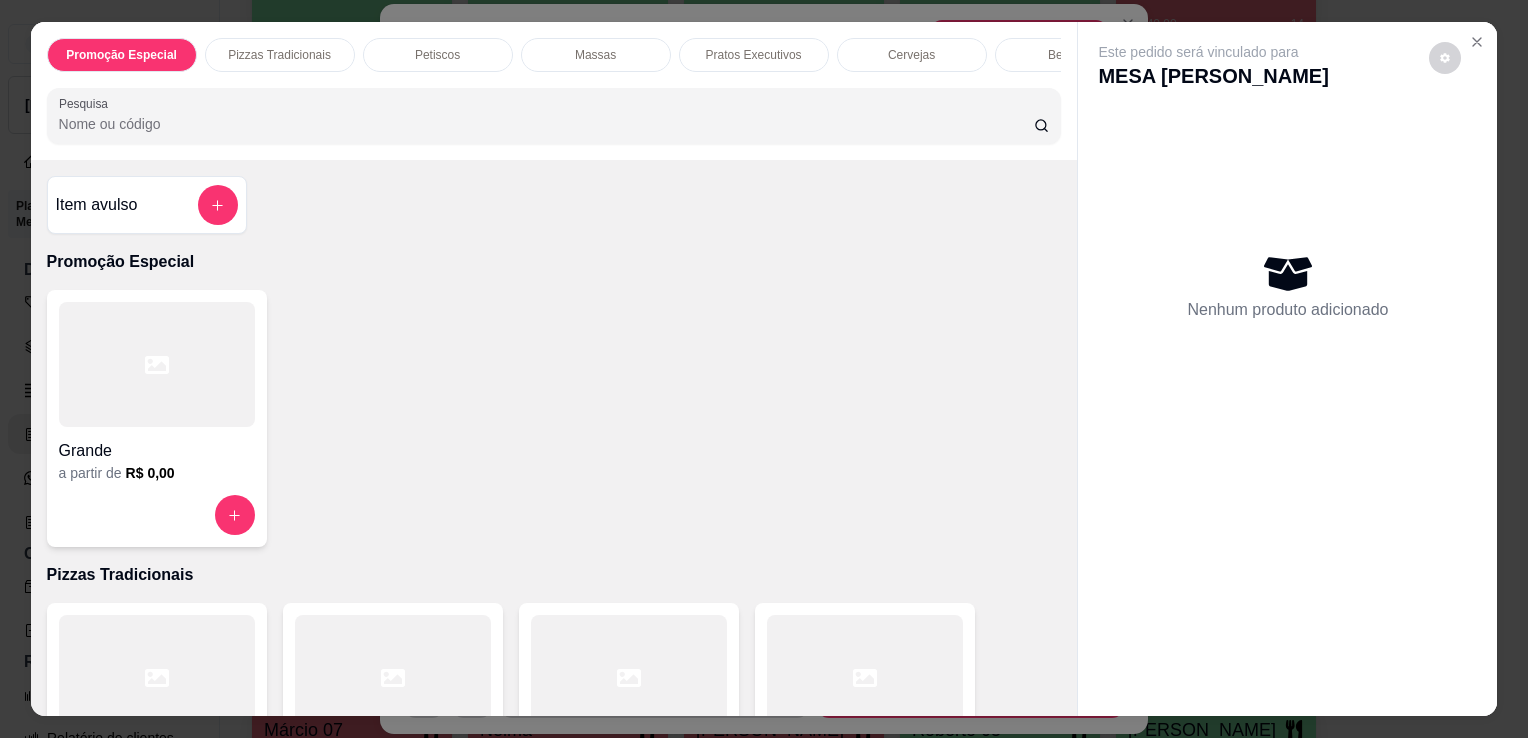 click on "Pesquisa" at bounding box center [546, 124] 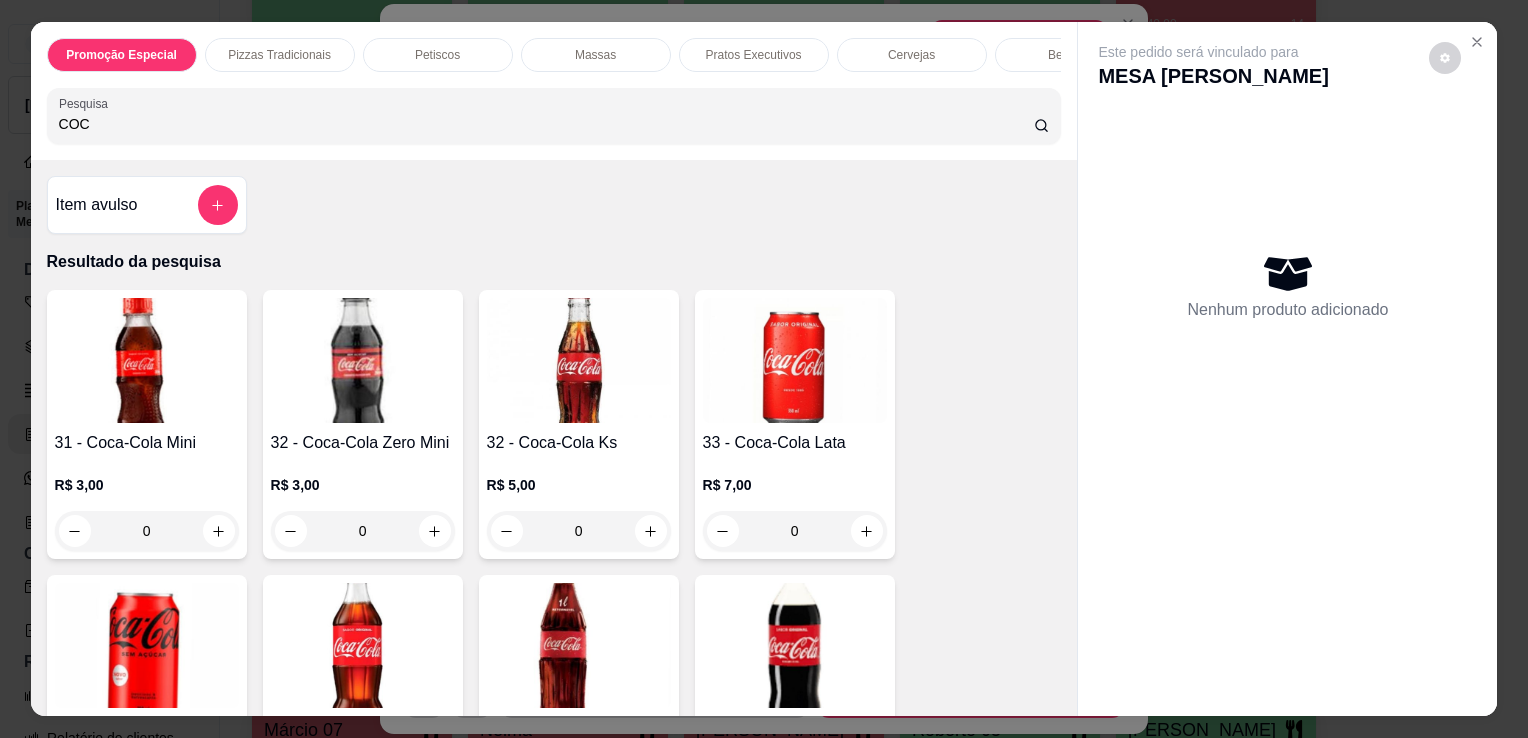 type on "COC" 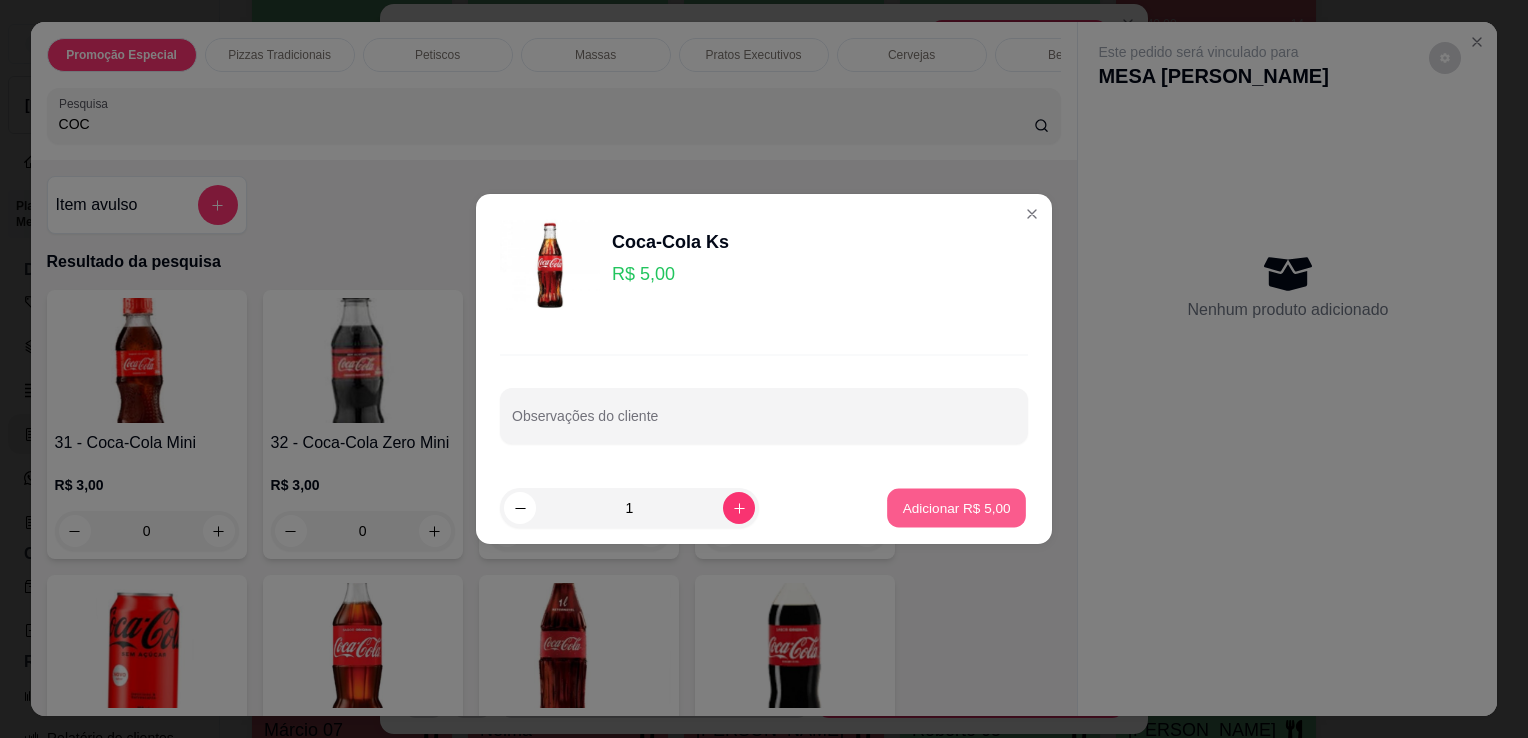 click on "Adicionar   R$ 5,00" at bounding box center [956, 507] 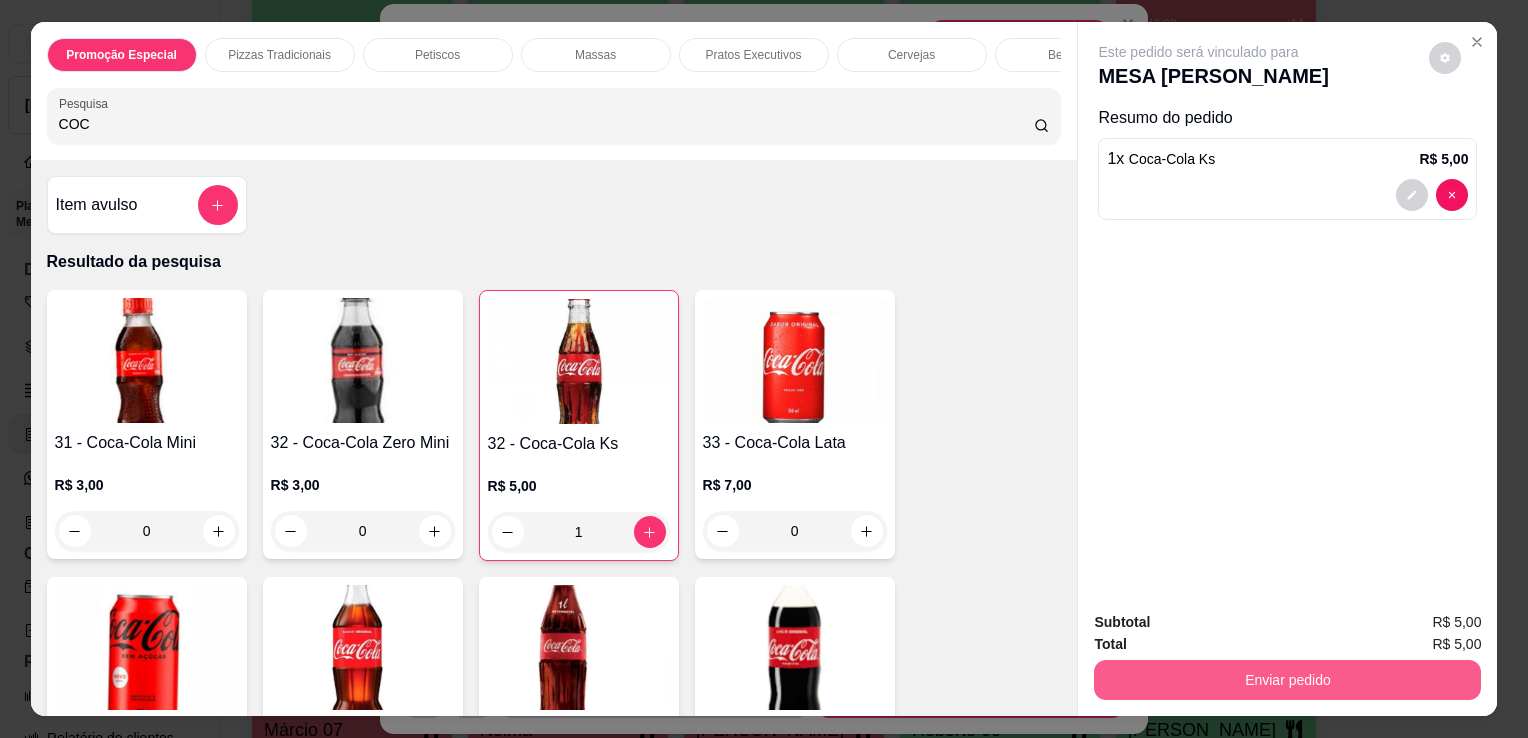 click on "Enviar pedido" at bounding box center (1287, 680) 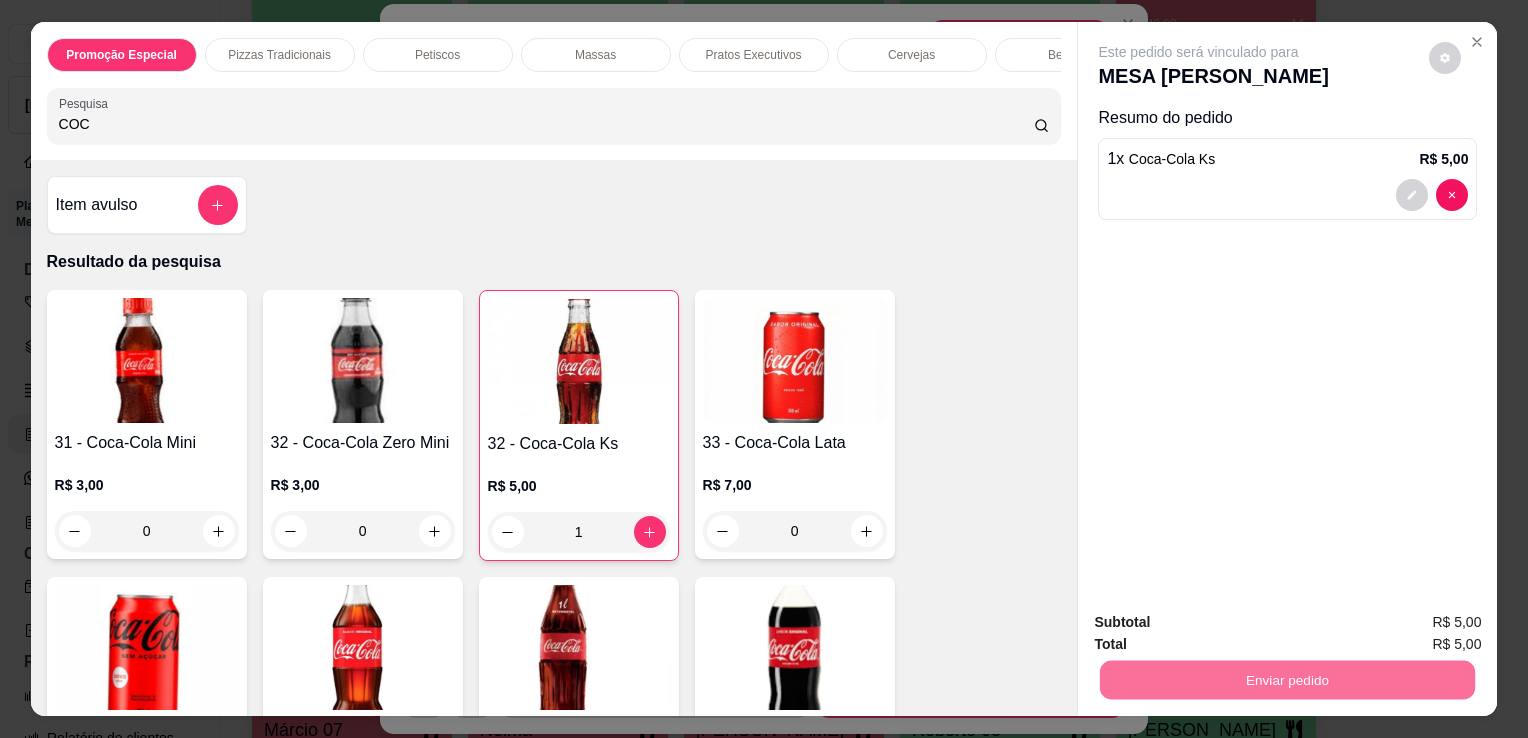 click on "Não registrar e enviar pedido" at bounding box center (1222, 623) 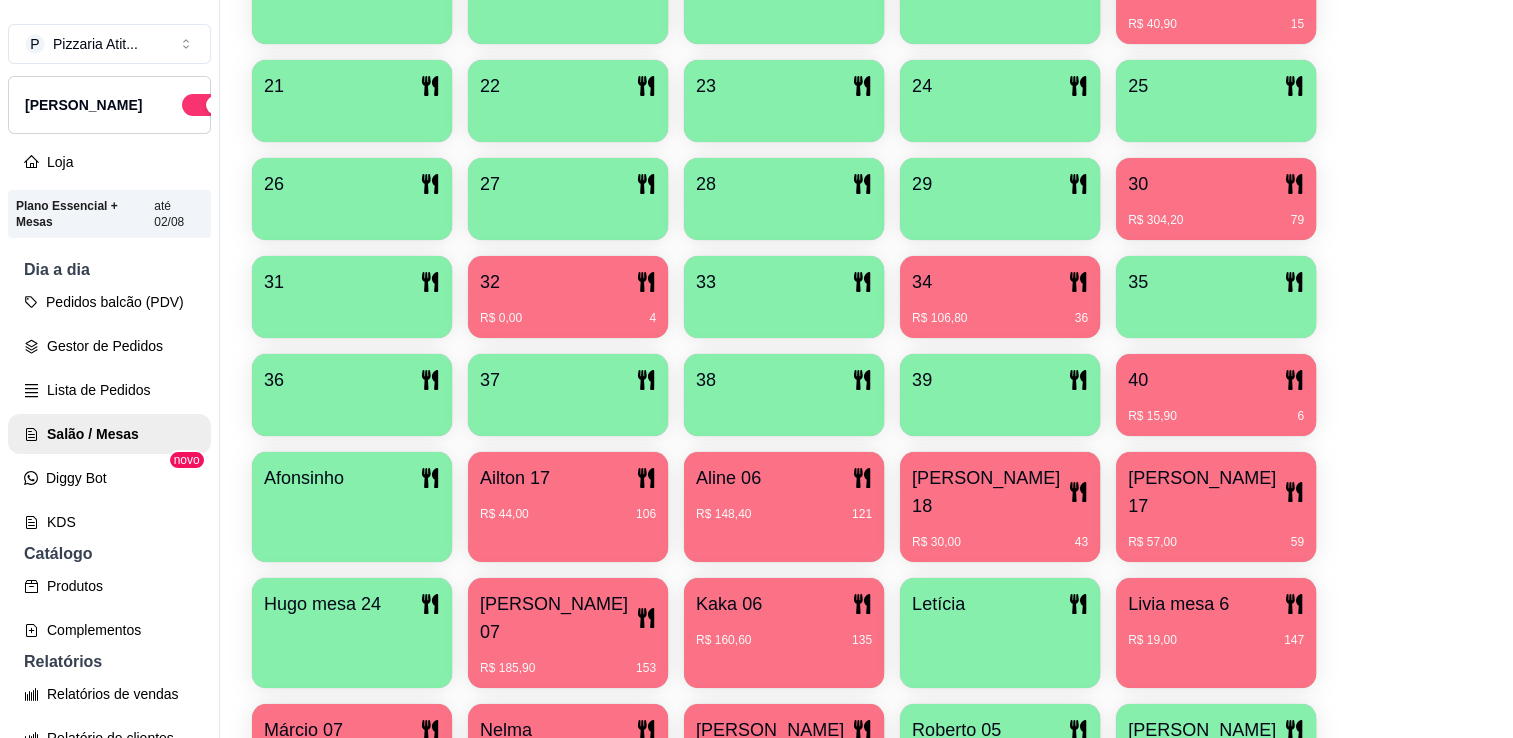 click on "Pedidos balcão (PDV) Gestor de Pedidos Lista de Pedidos Salão / Mesas Diggy Bot novo KDS" at bounding box center [109, 412] 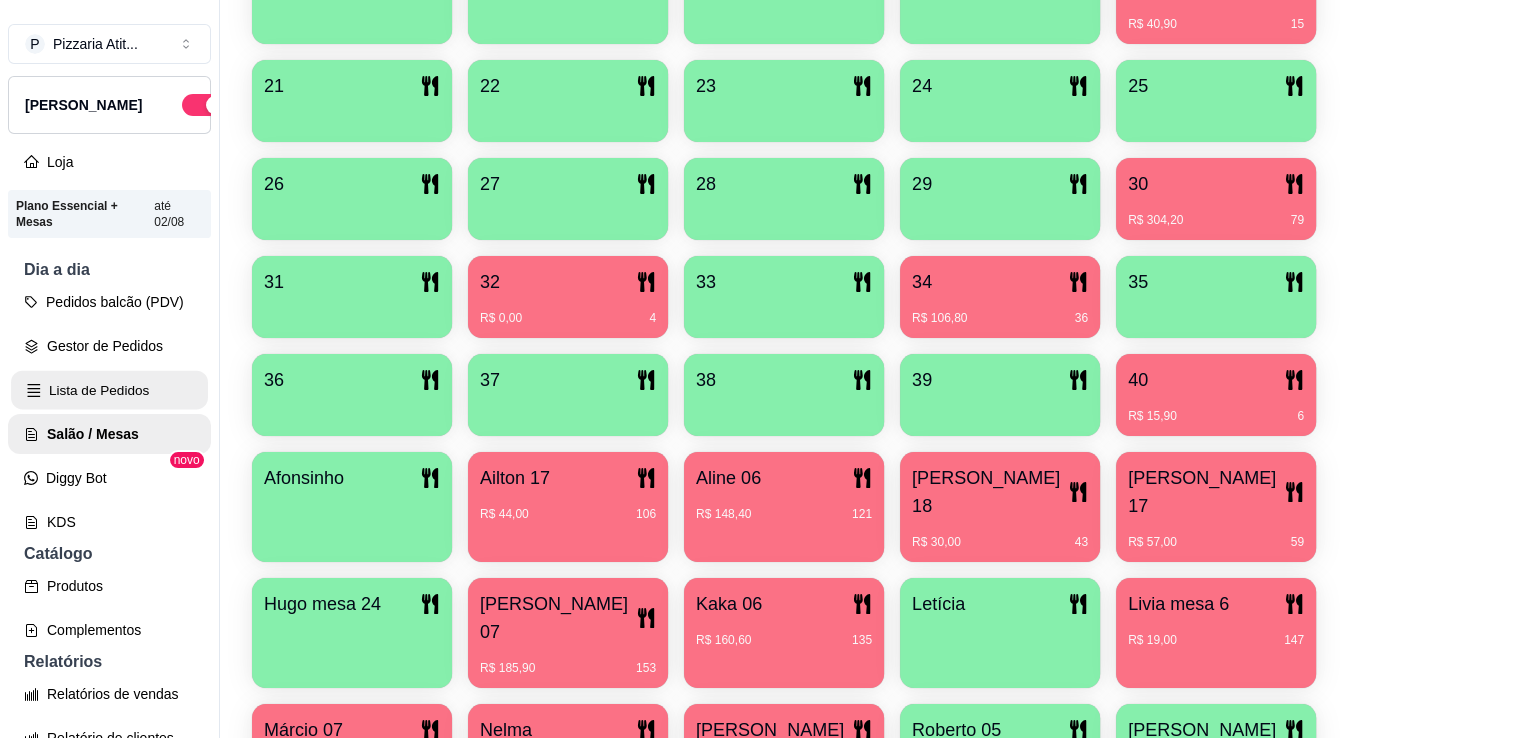 click on "Lista de Pedidos" at bounding box center (109, 390) 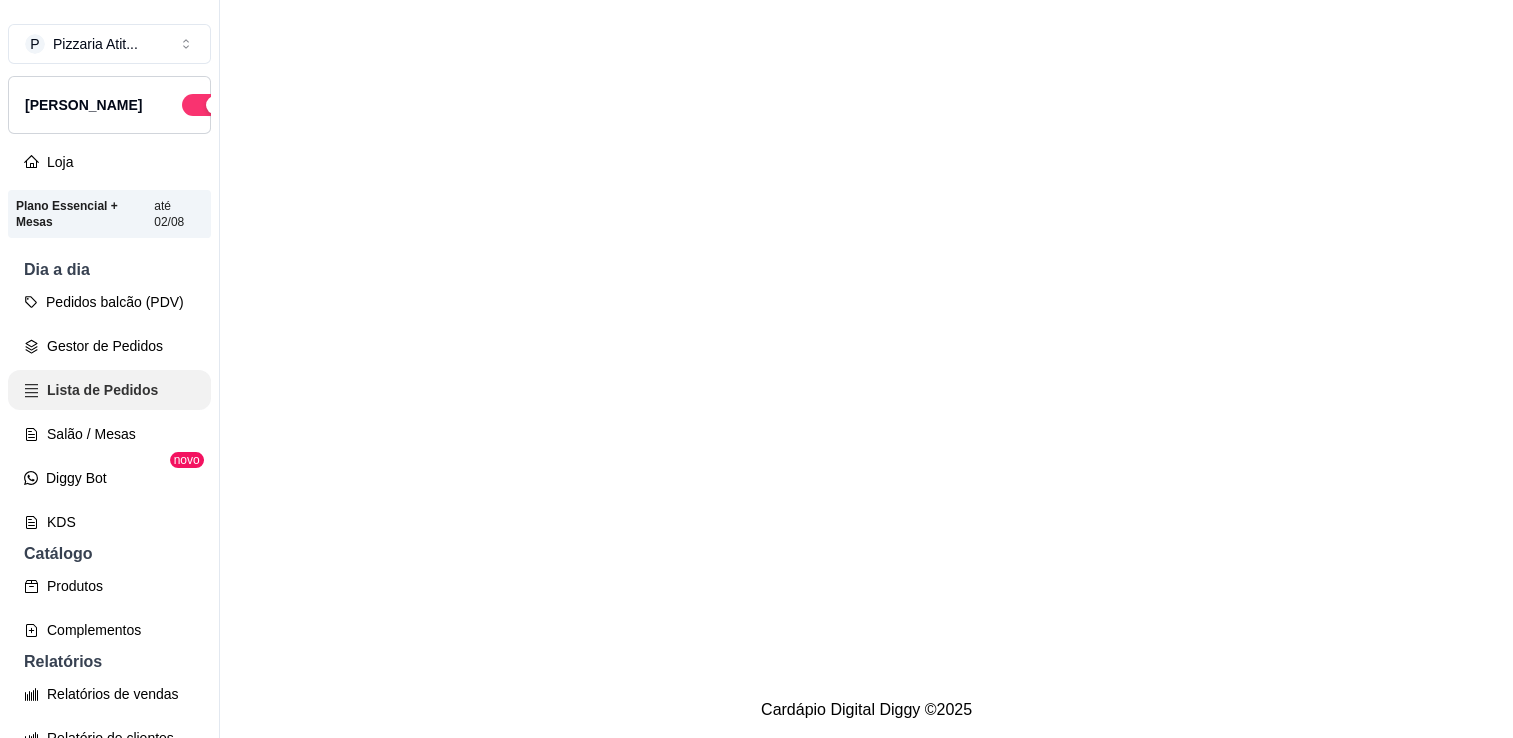 scroll, scrollTop: 0, scrollLeft: 0, axis: both 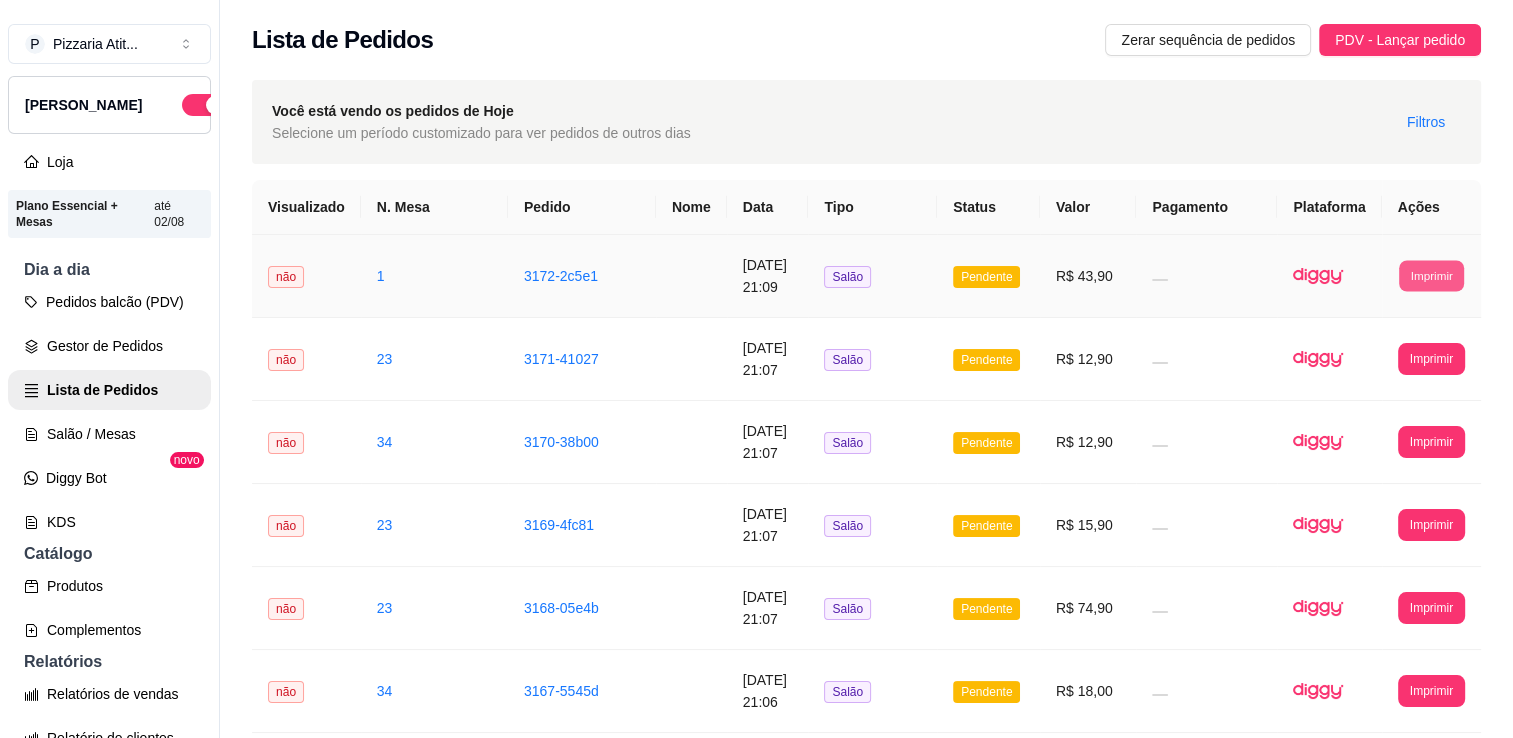 click on "Imprimir" at bounding box center [1431, 275] 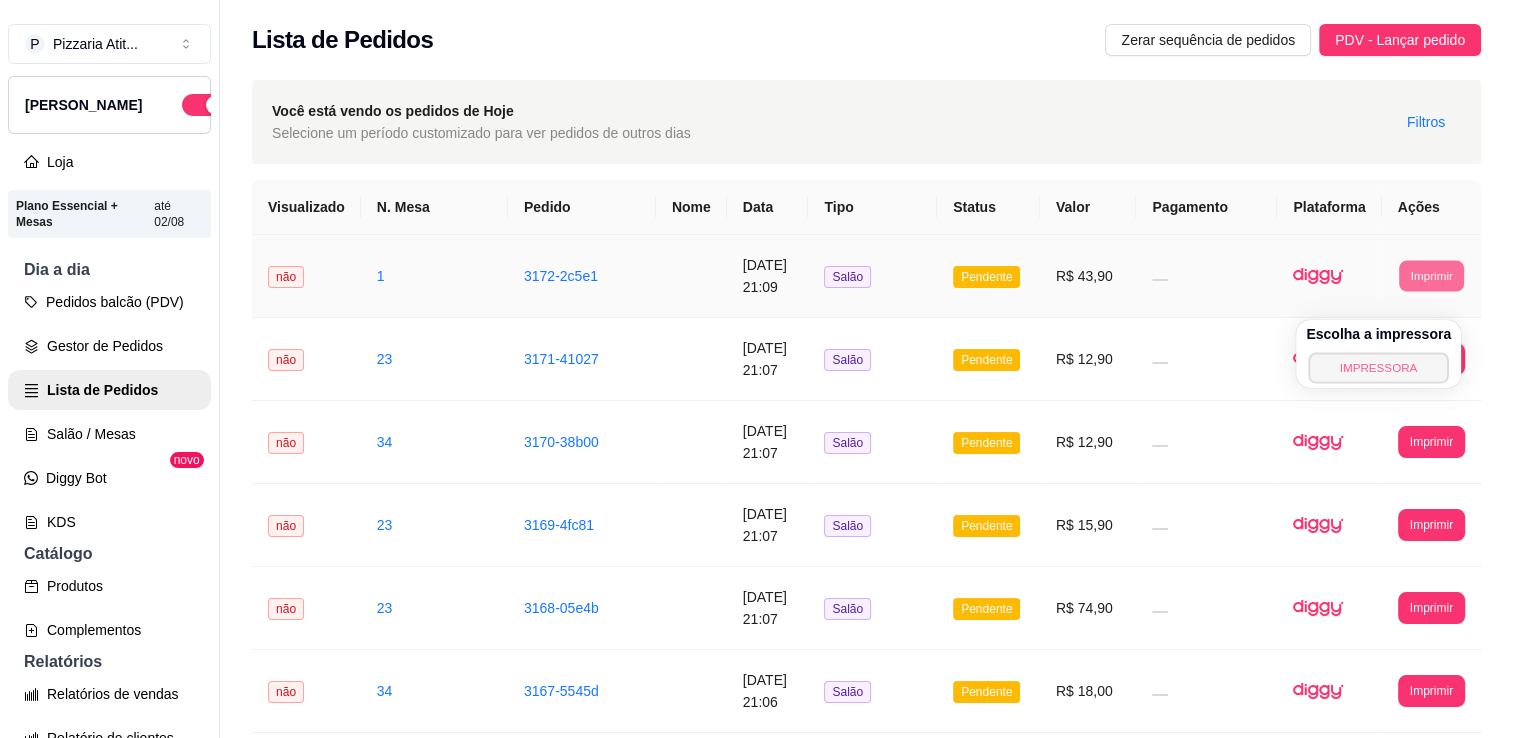click on "IMPRESSORA" at bounding box center [1378, 367] 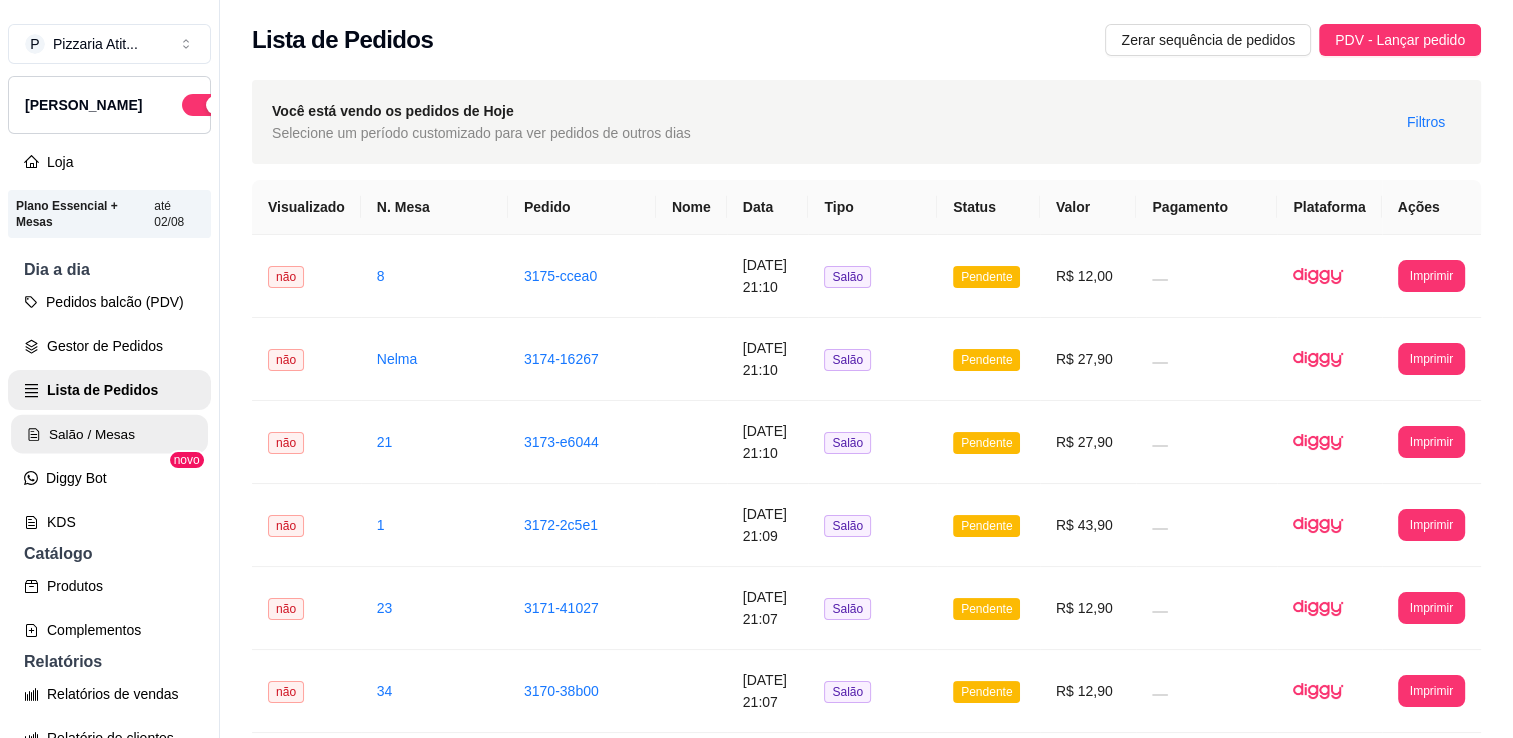 click on "Salão / Mesas" at bounding box center (109, 434) 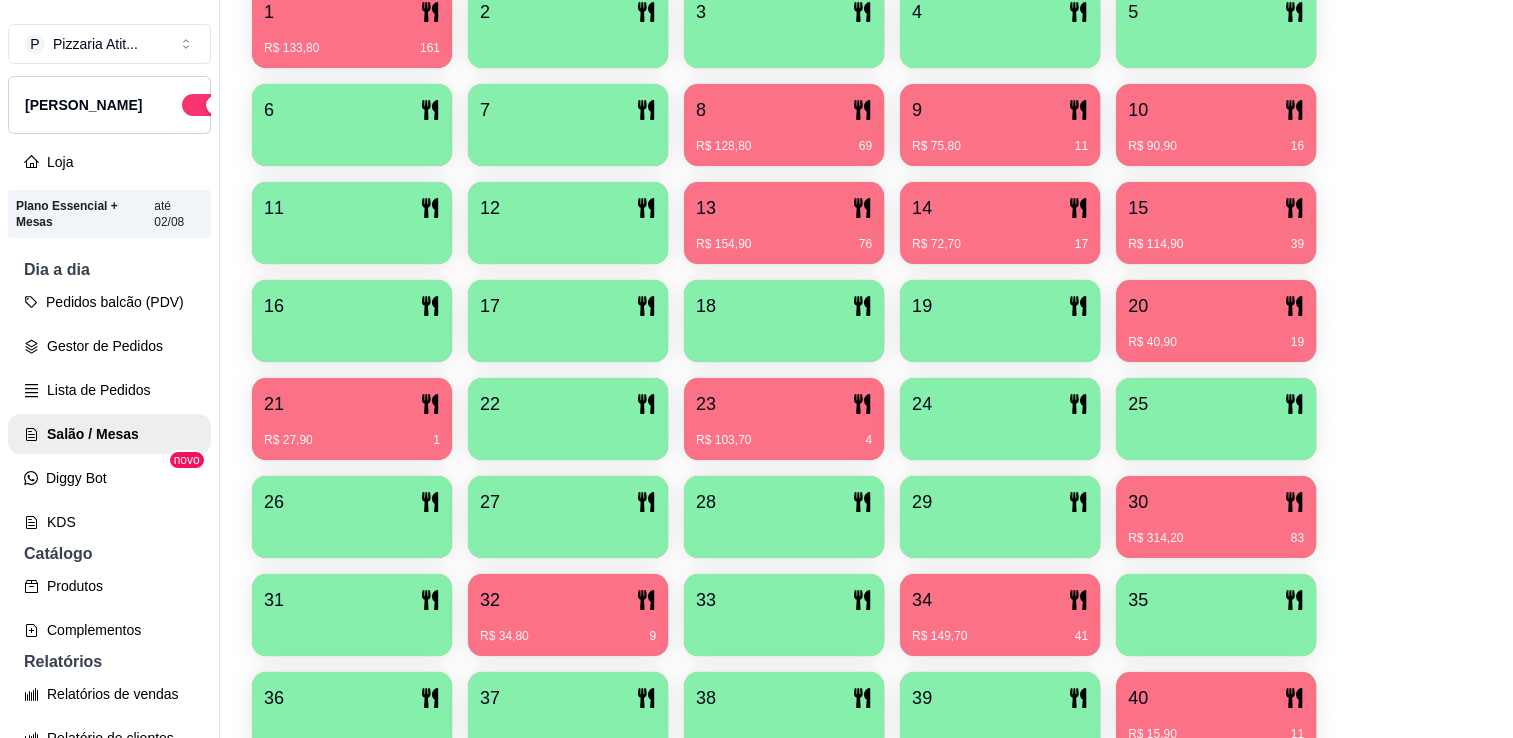 scroll, scrollTop: 513, scrollLeft: 0, axis: vertical 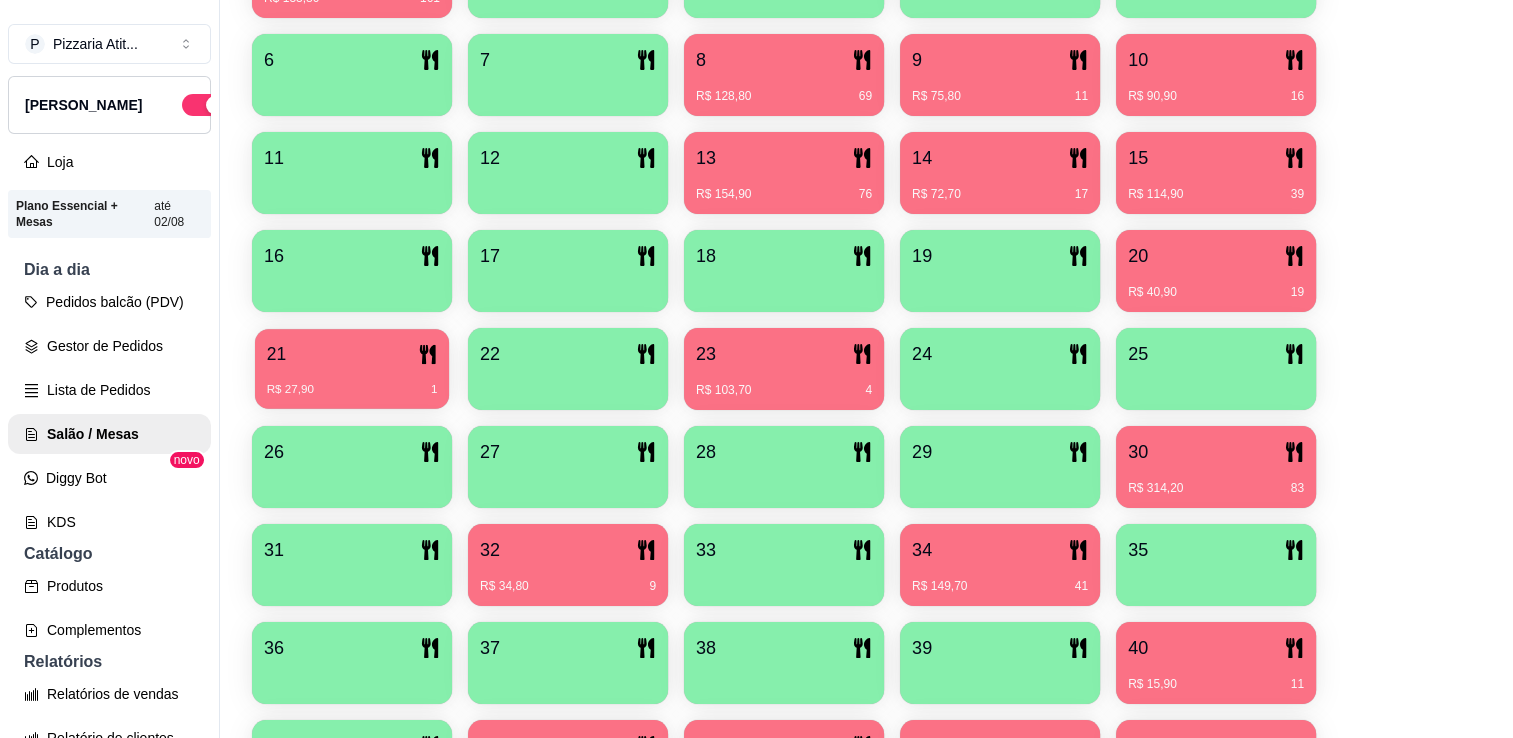 click on "R$ 27,90 1" at bounding box center [352, 390] 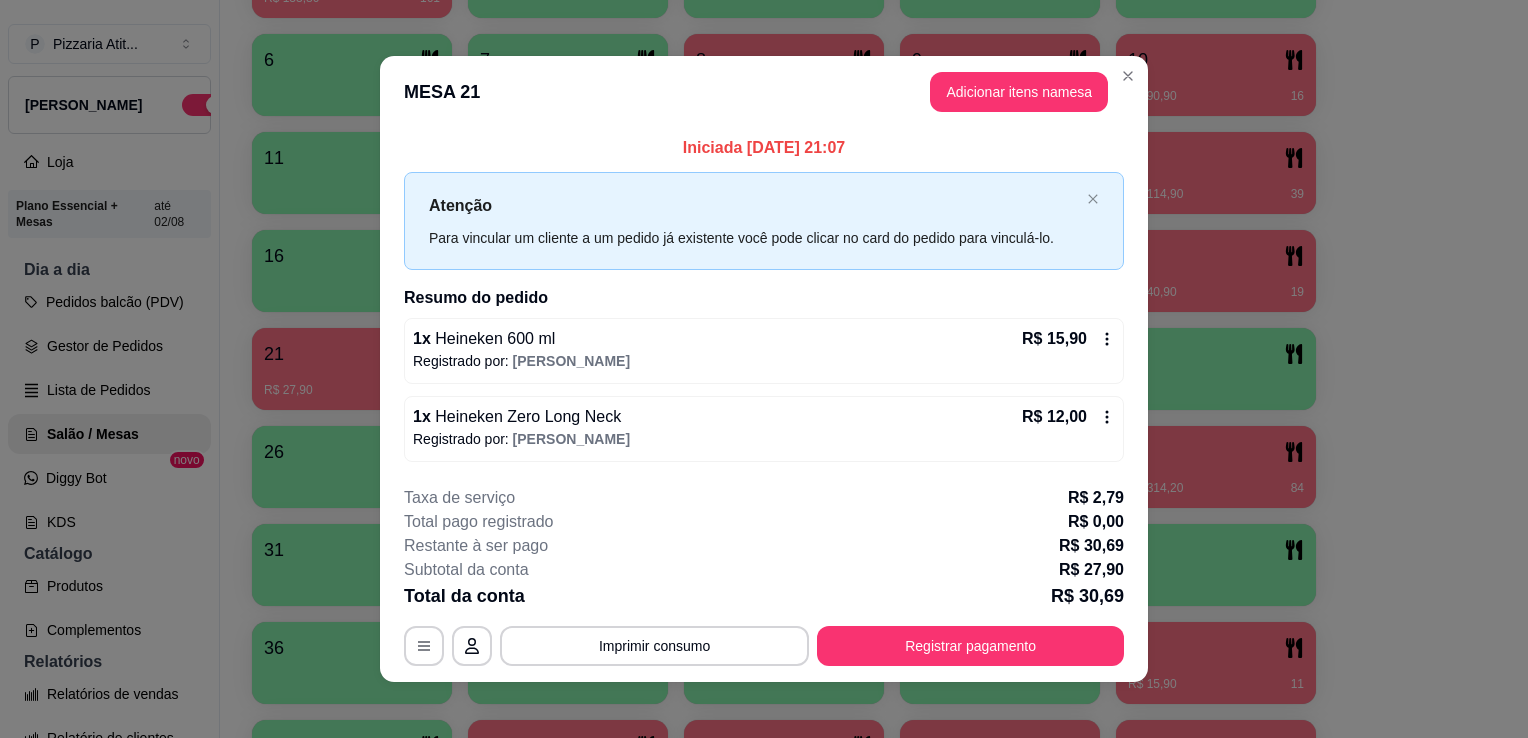 click on "Registrado por:   [PERSON_NAME]" at bounding box center [764, 361] 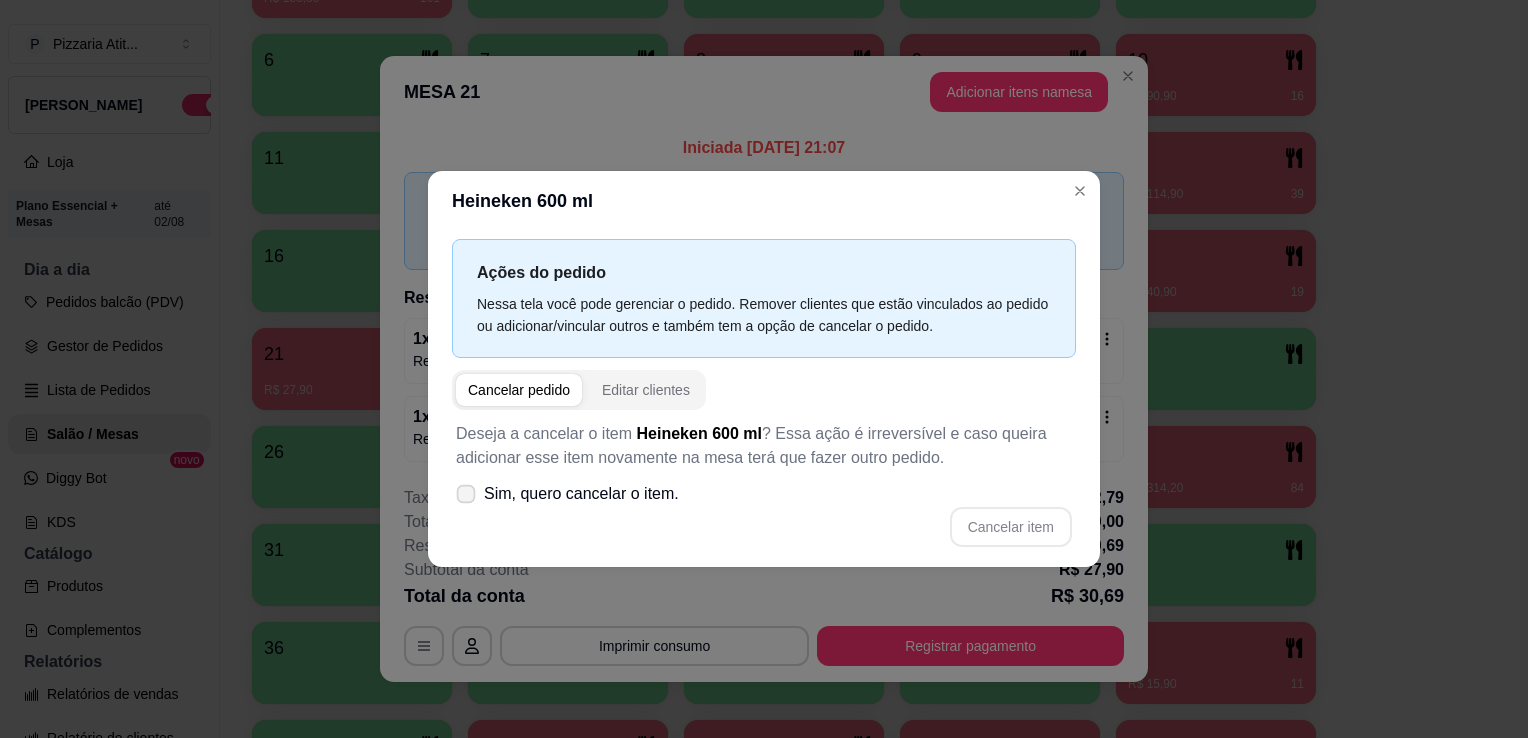 click 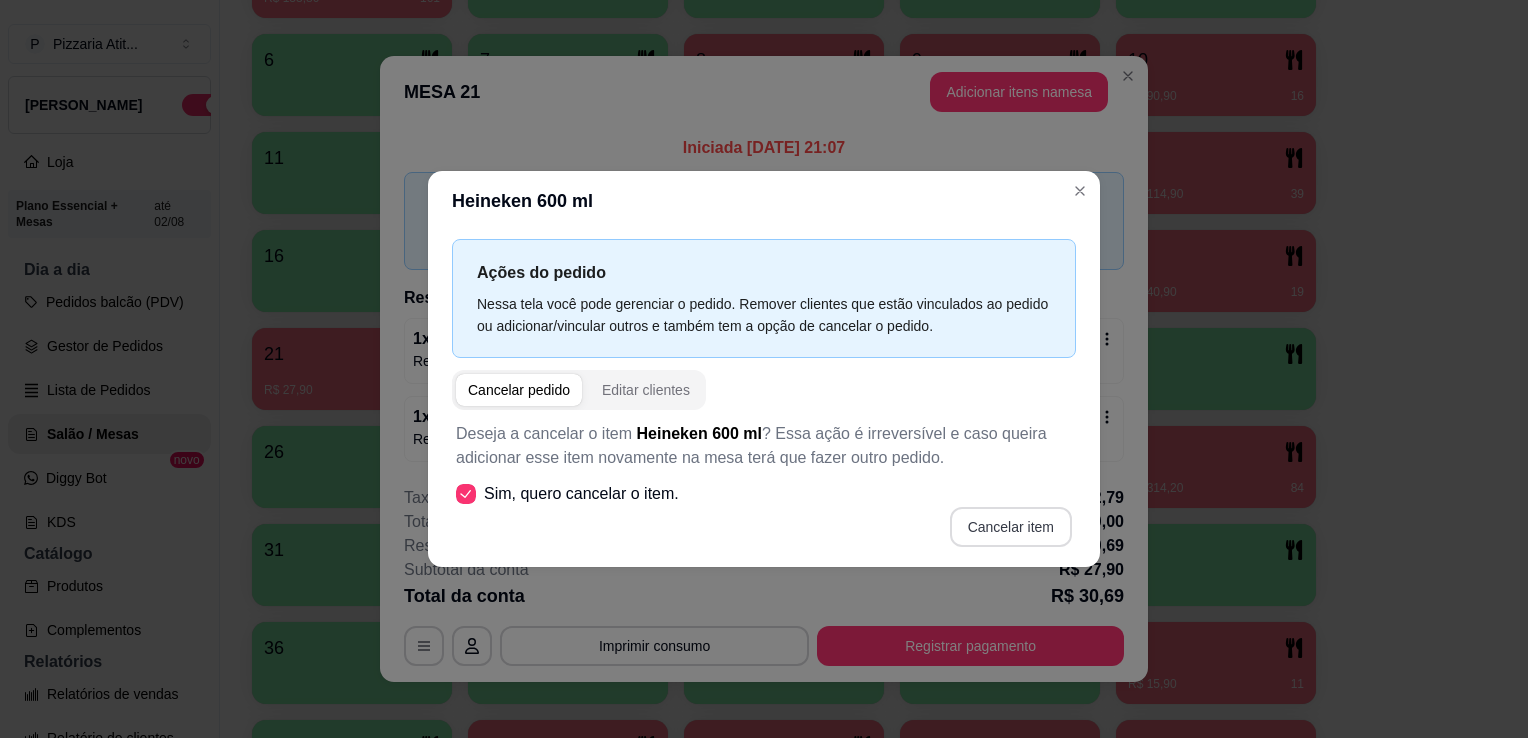 click on "Cancelar item" at bounding box center [1011, 527] 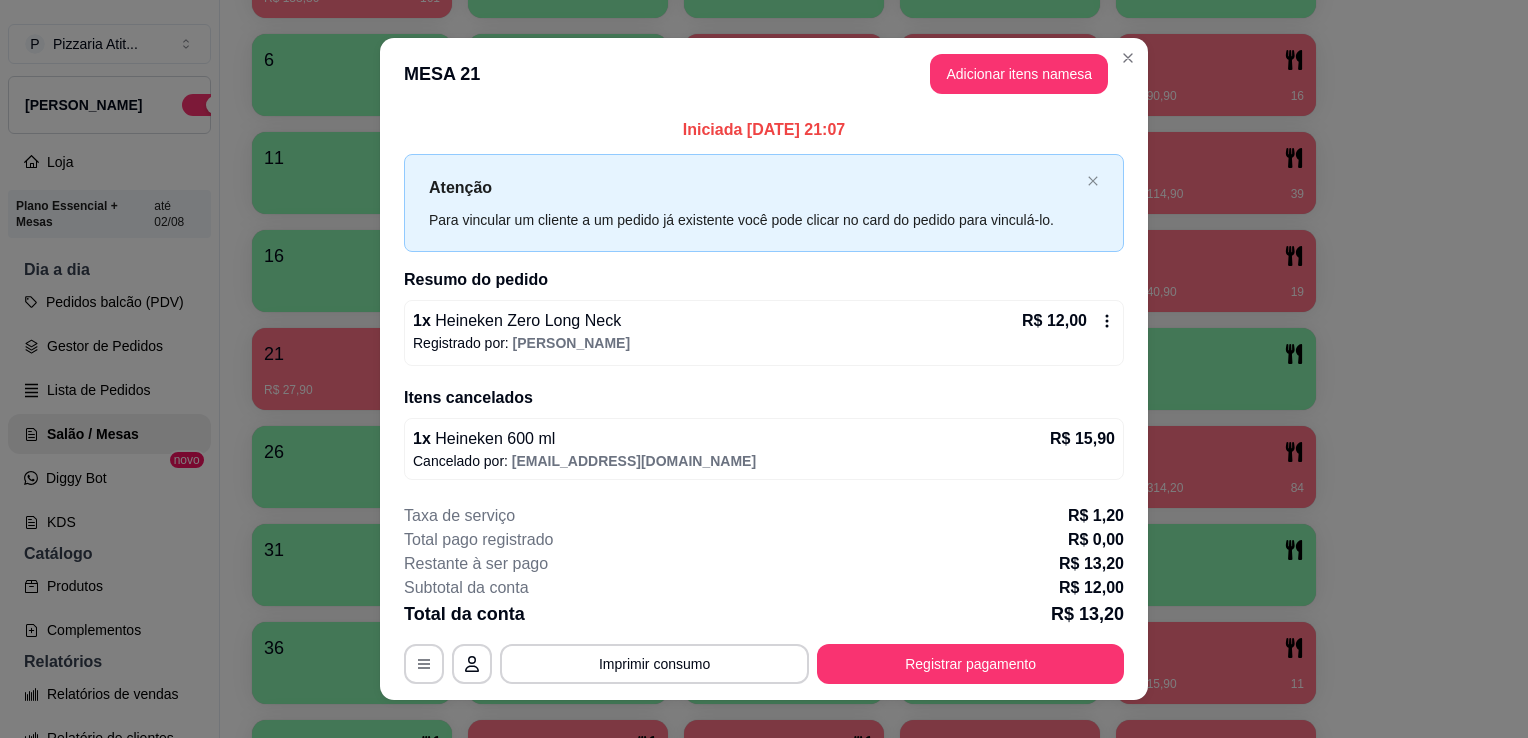 click on "Registrado por:   [PERSON_NAME]" at bounding box center (764, 343) 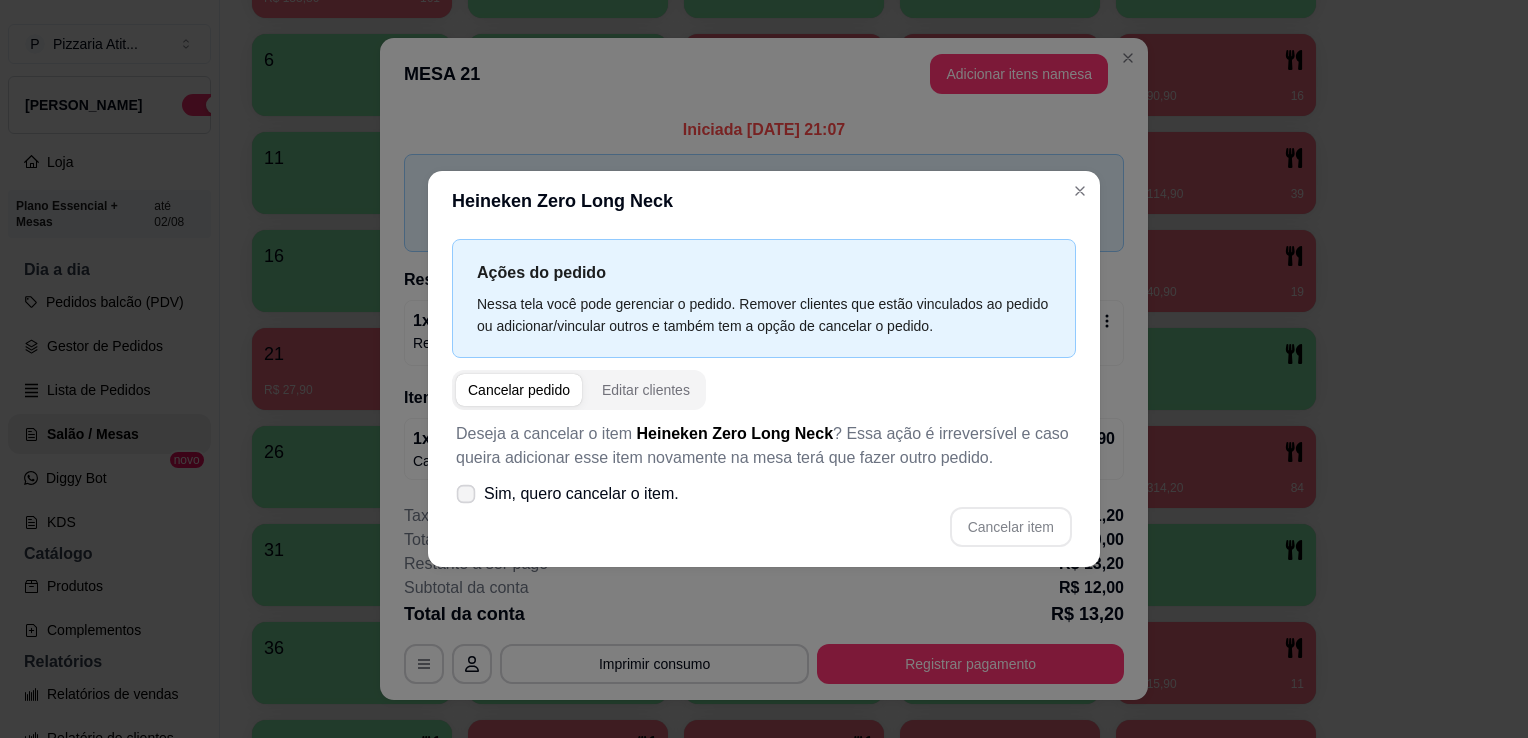 click 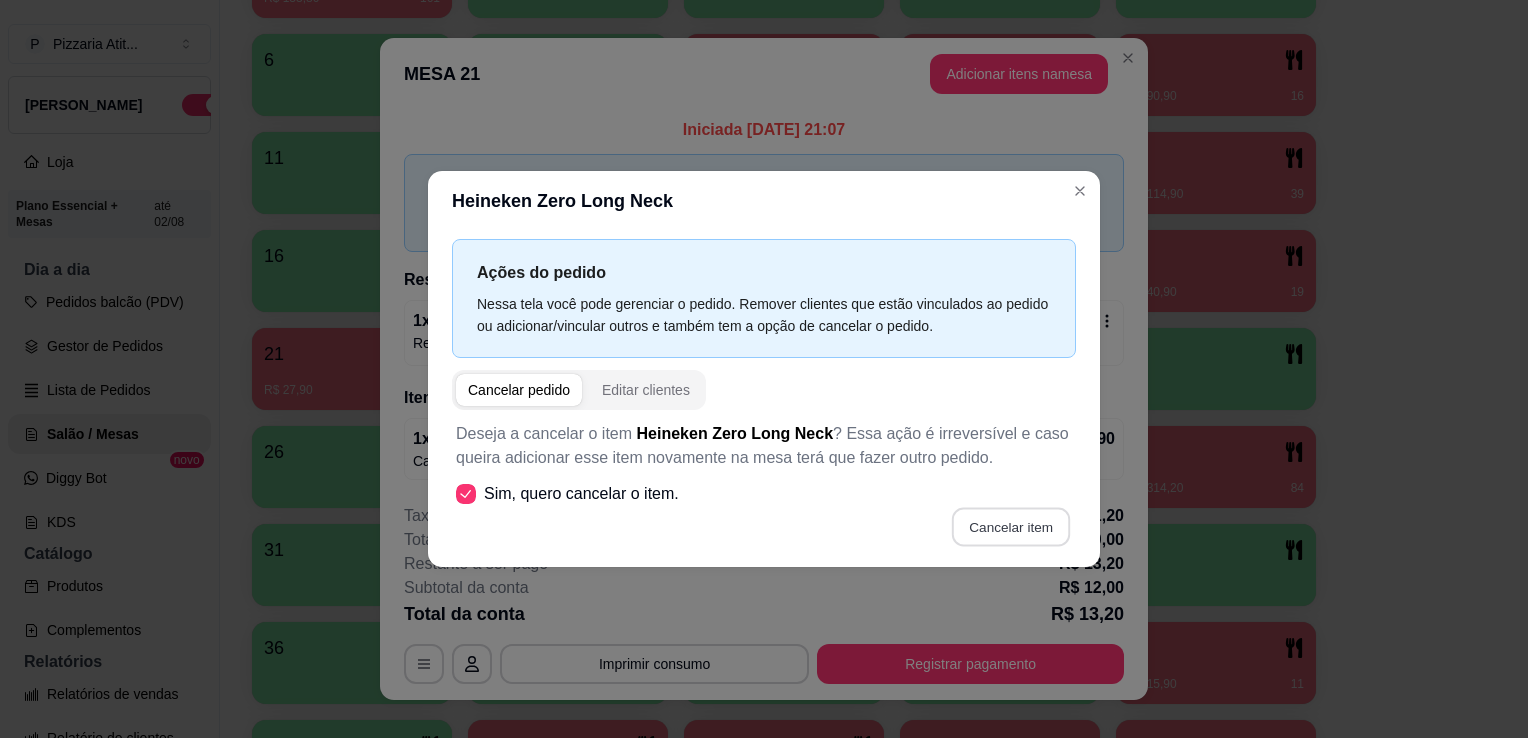click on "Cancelar item" at bounding box center (1010, 527) 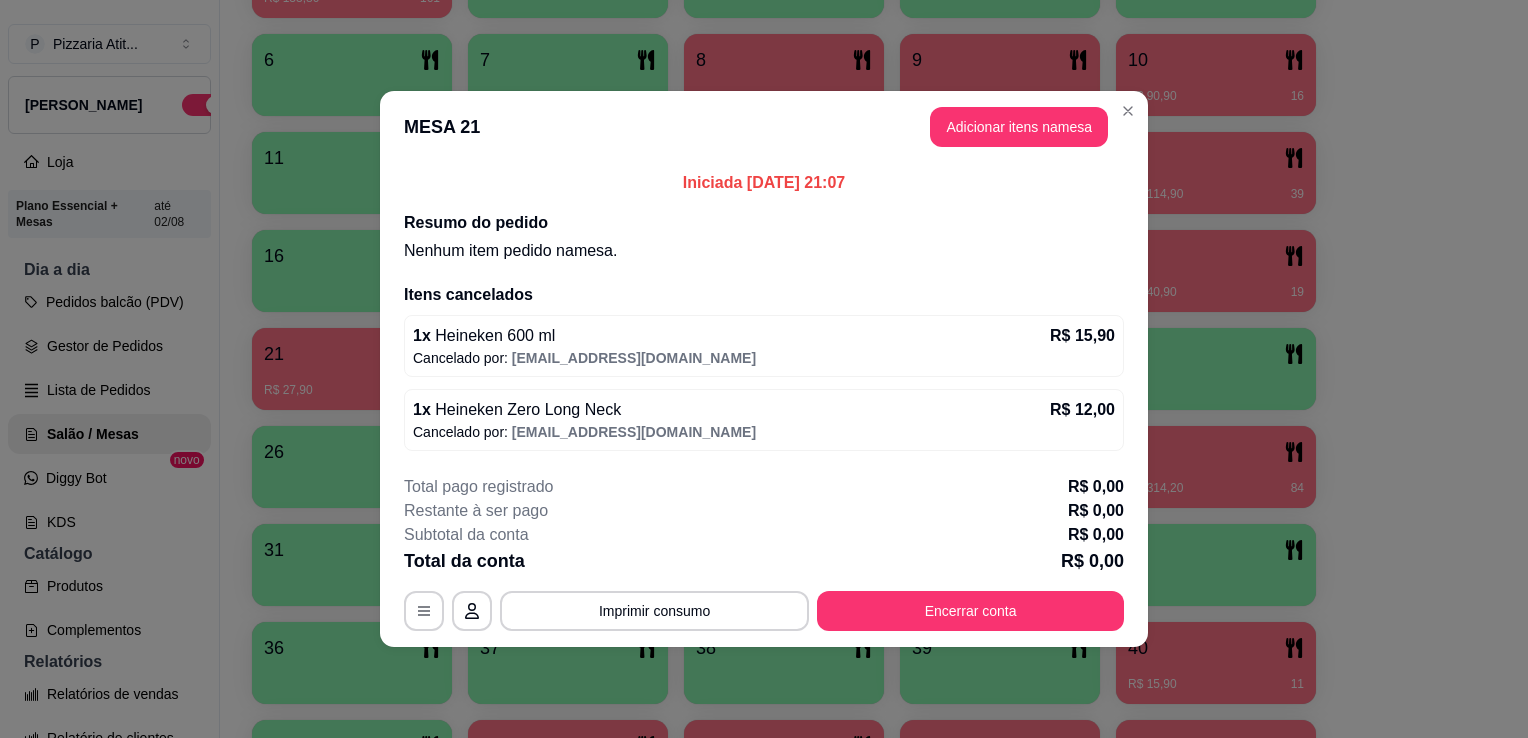 click on "[EMAIL_ADDRESS][DOMAIN_NAME]" at bounding box center (634, 358) 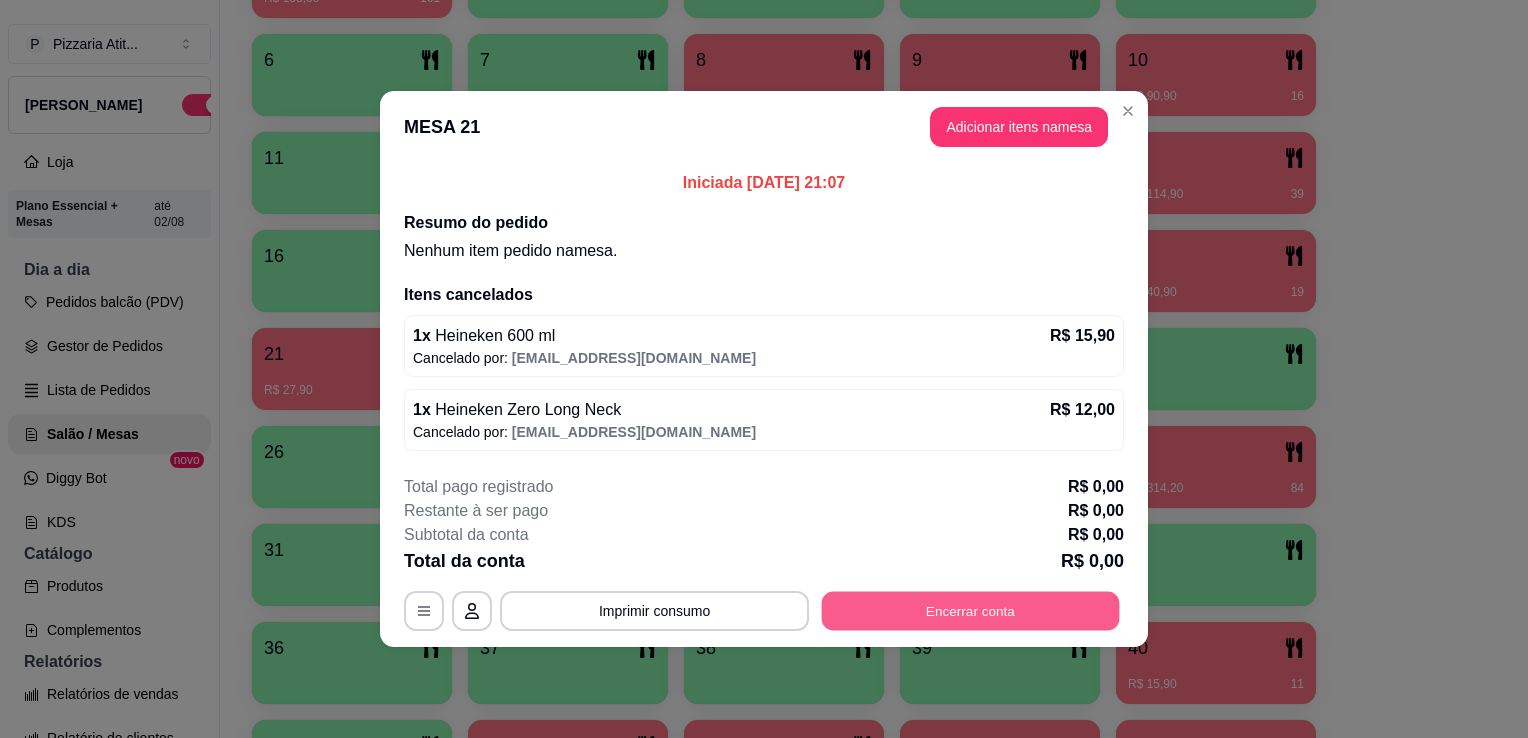 click on "Encerrar conta" at bounding box center (971, 611) 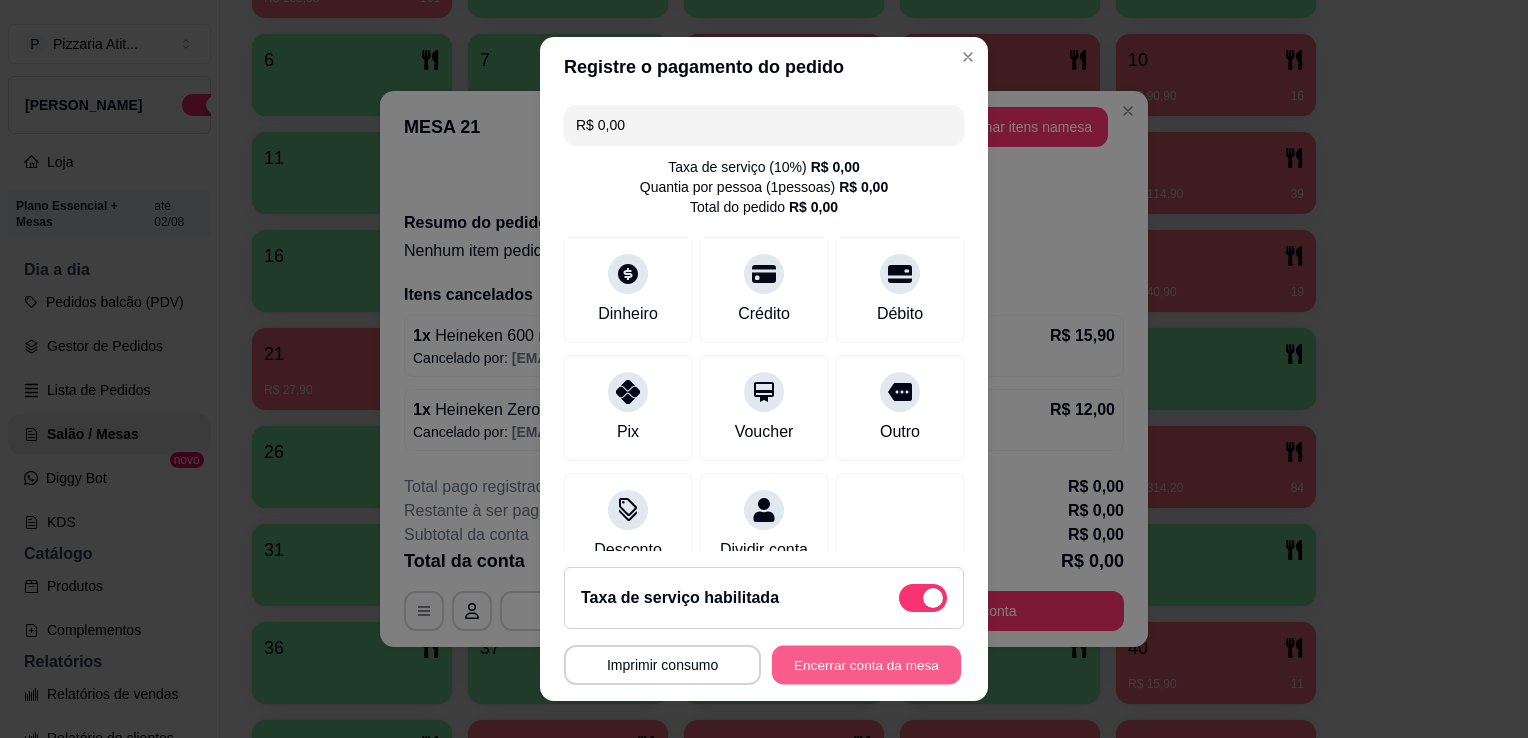 click on "Encerrar conta da mesa" at bounding box center (866, 665) 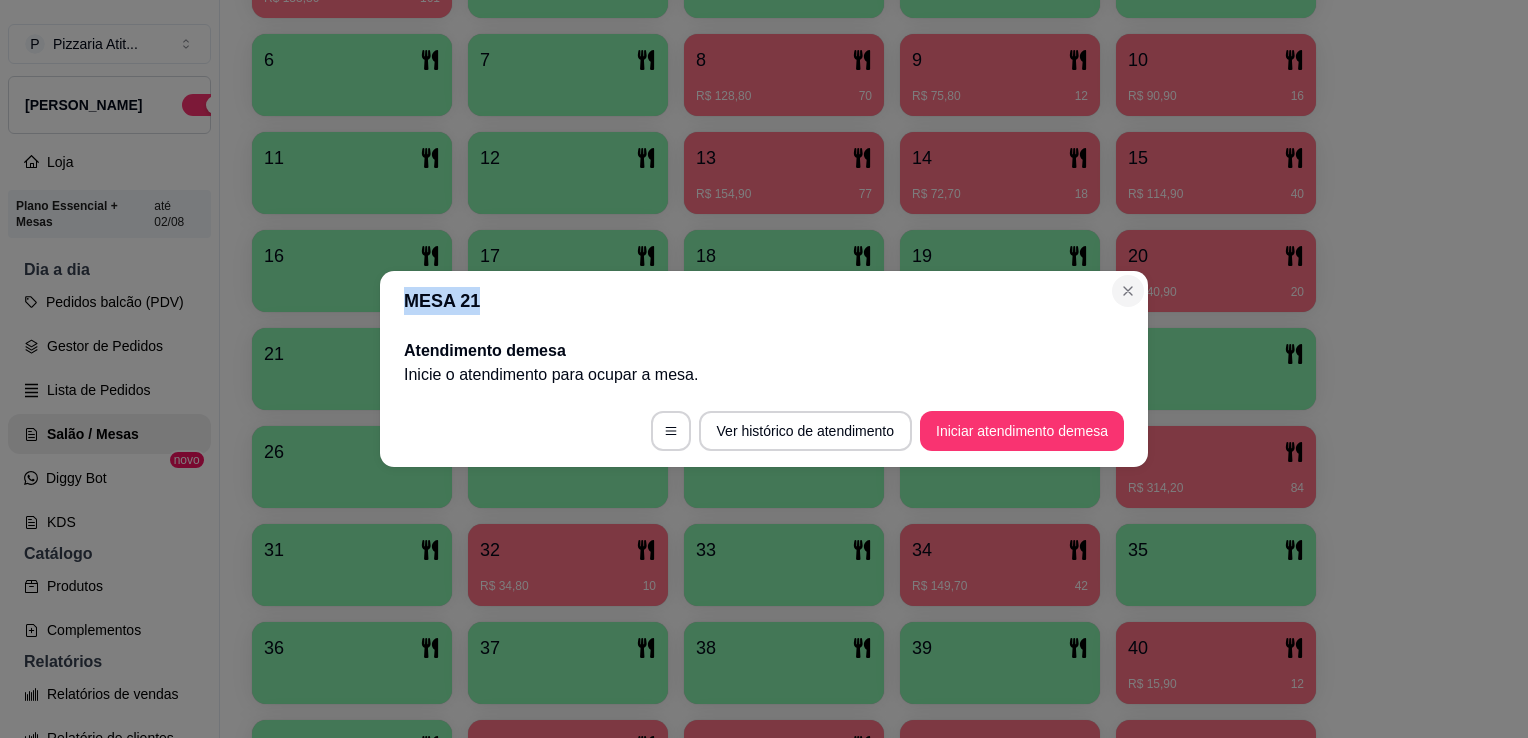 click on "MESA 21 Atendimento de  mesa Inicie o atendimento para ocupar a   mesa . Ver histórico de atendimento Iniciar atendimento de  mesa" at bounding box center [764, 369] 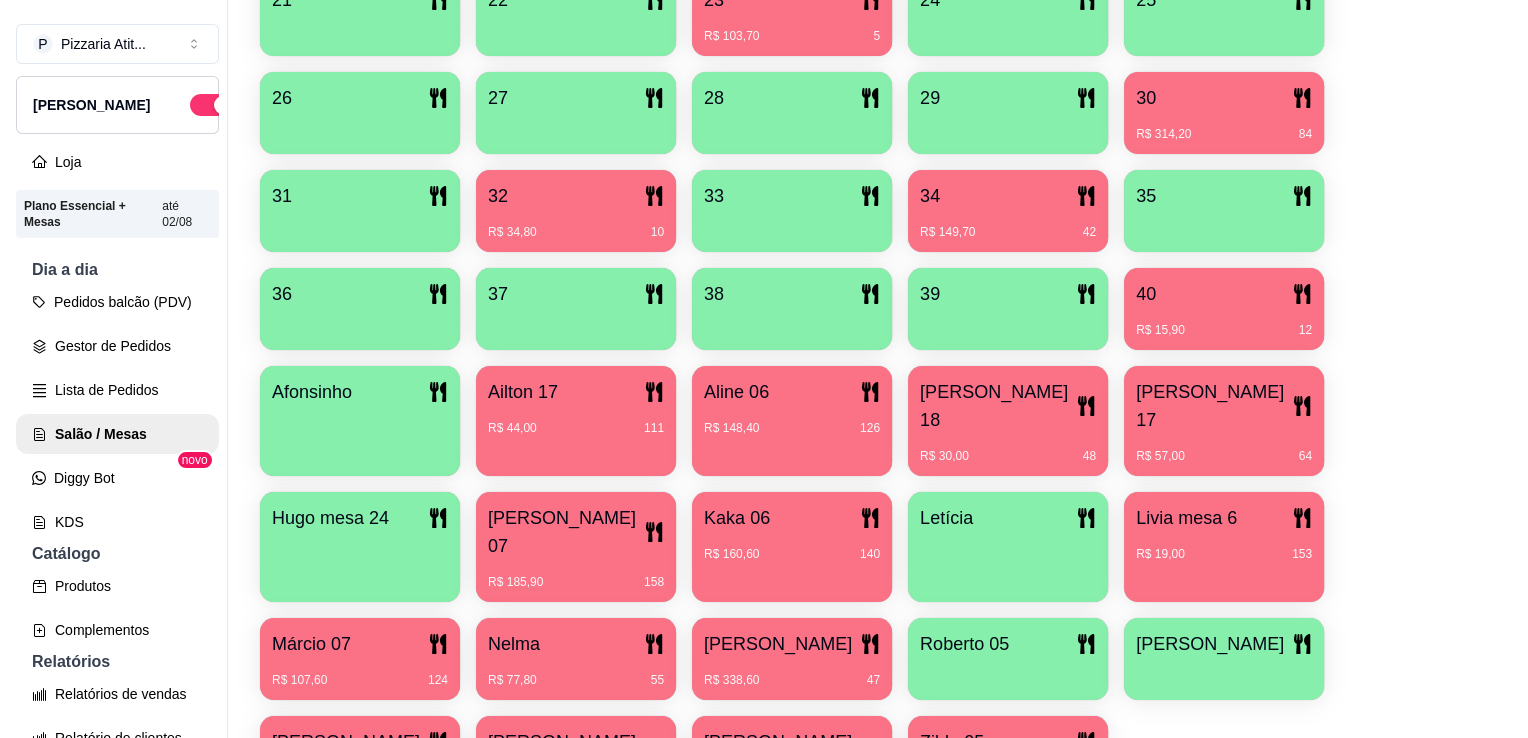 scroll, scrollTop: 872, scrollLeft: 0, axis: vertical 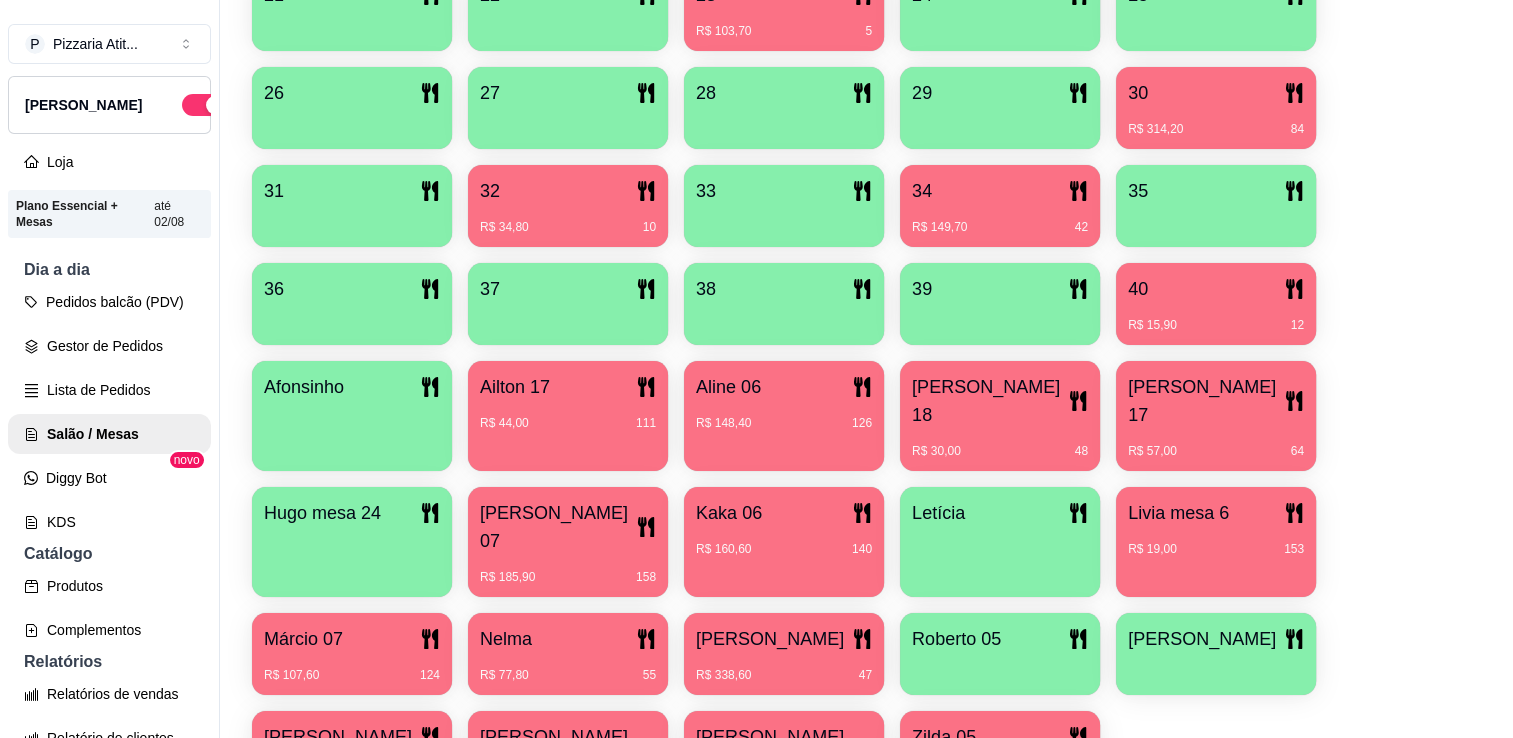 click on "Nelma" at bounding box center [568, 639] 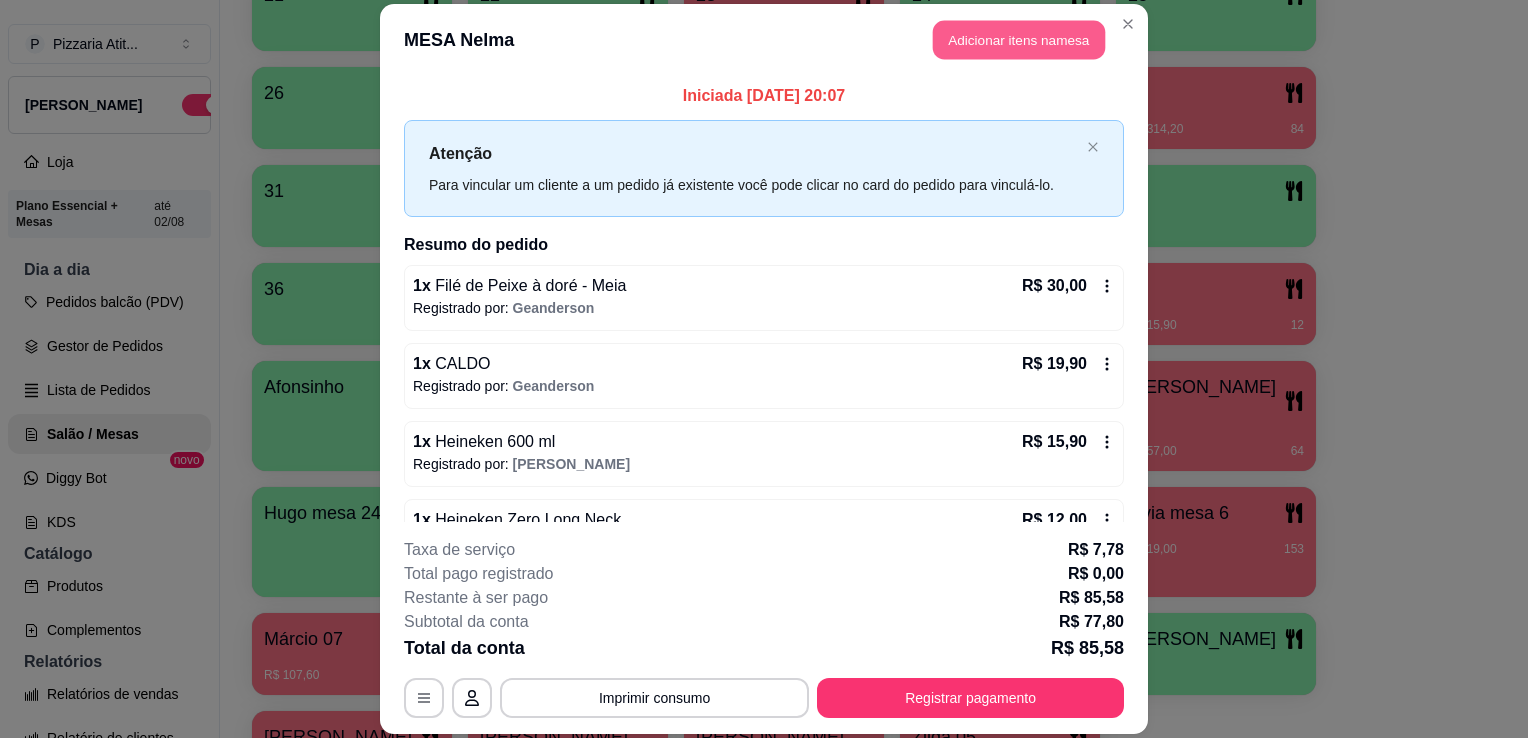 click on "Adicionar itens na  mesa" at bounding box center (1019, 39) 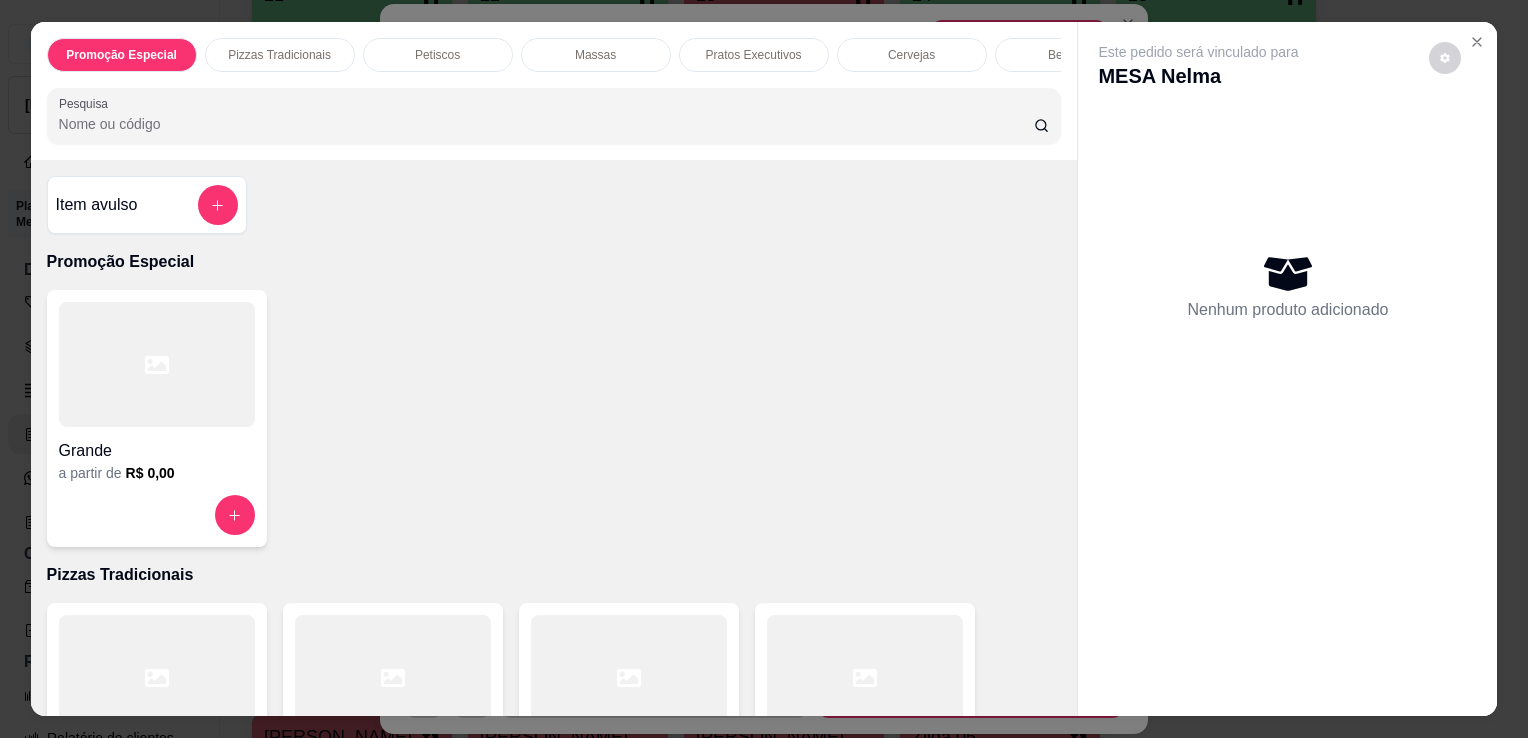 click on "Pesquisa" at bounding box center [546, 124] 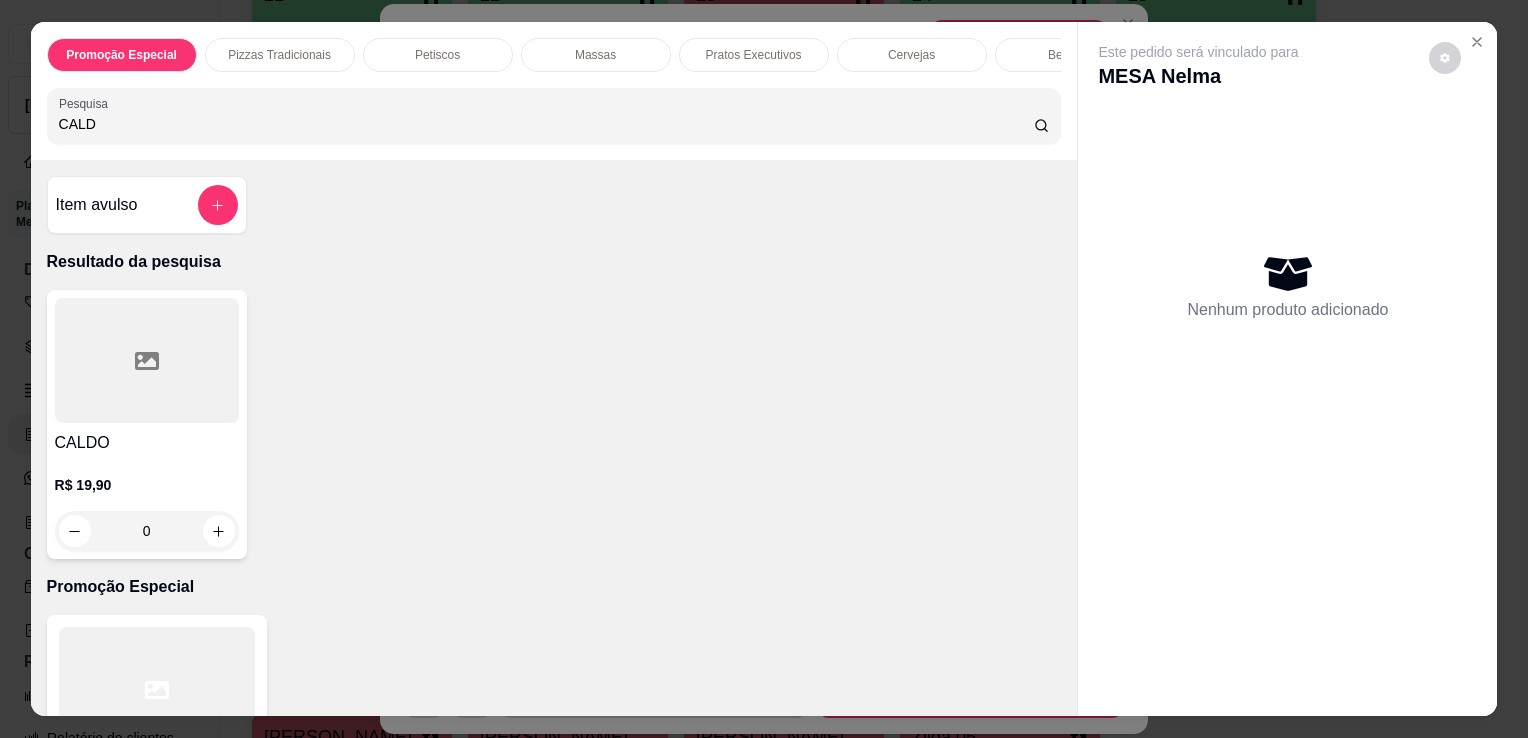 type on "CALD" 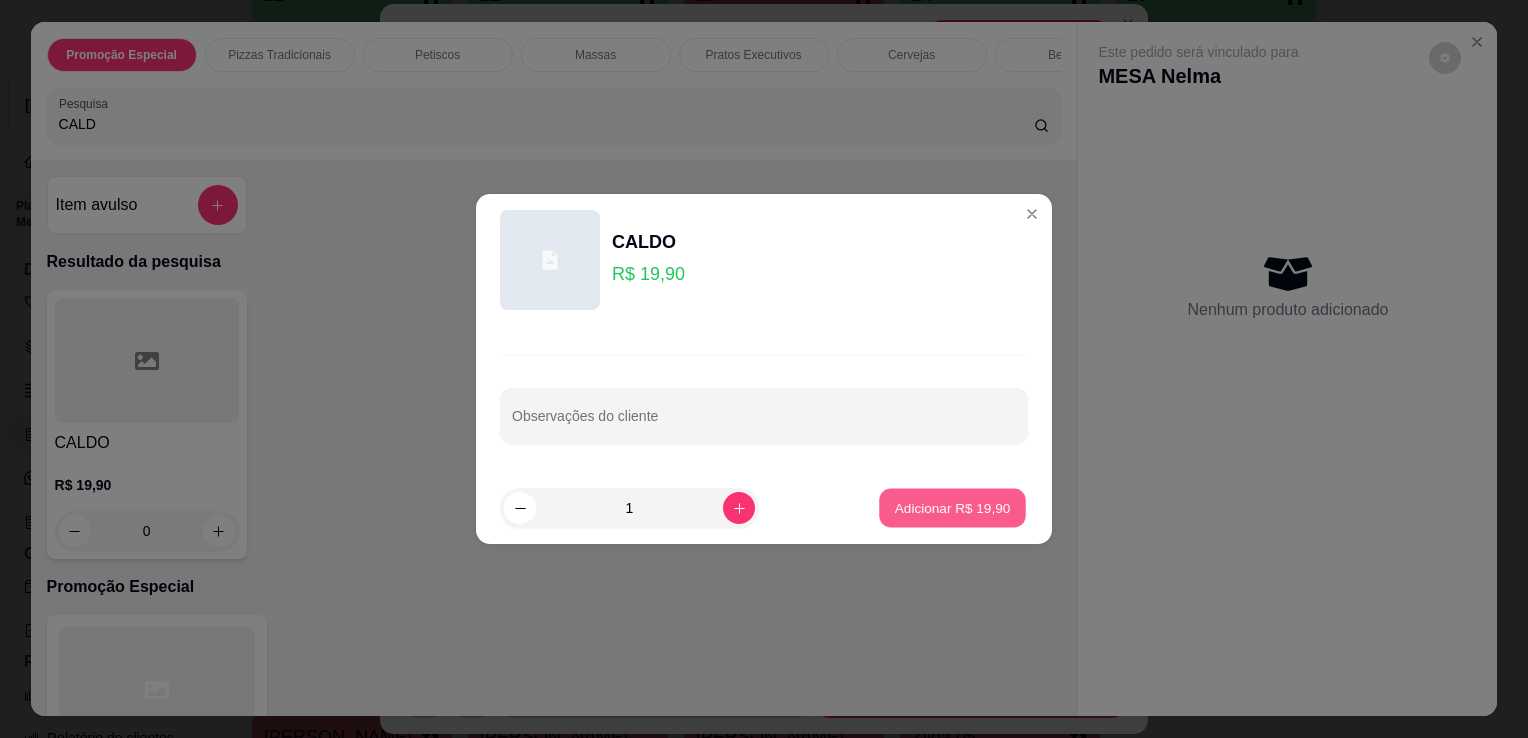 click on "Adicionar   R$ 19,90" at bounding box center (952, 508) 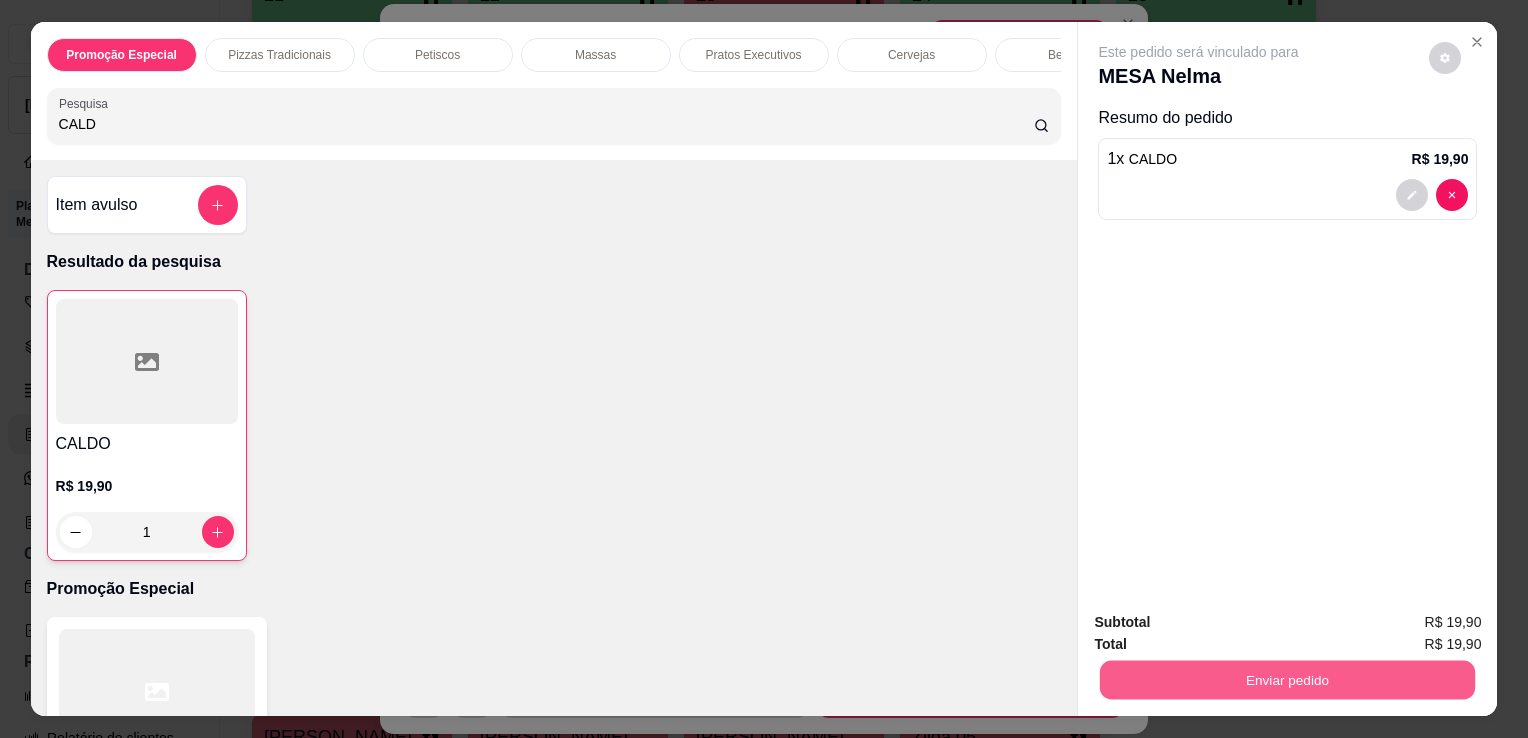 click on "Enviar pedido" at bounding box center [1287, 679] 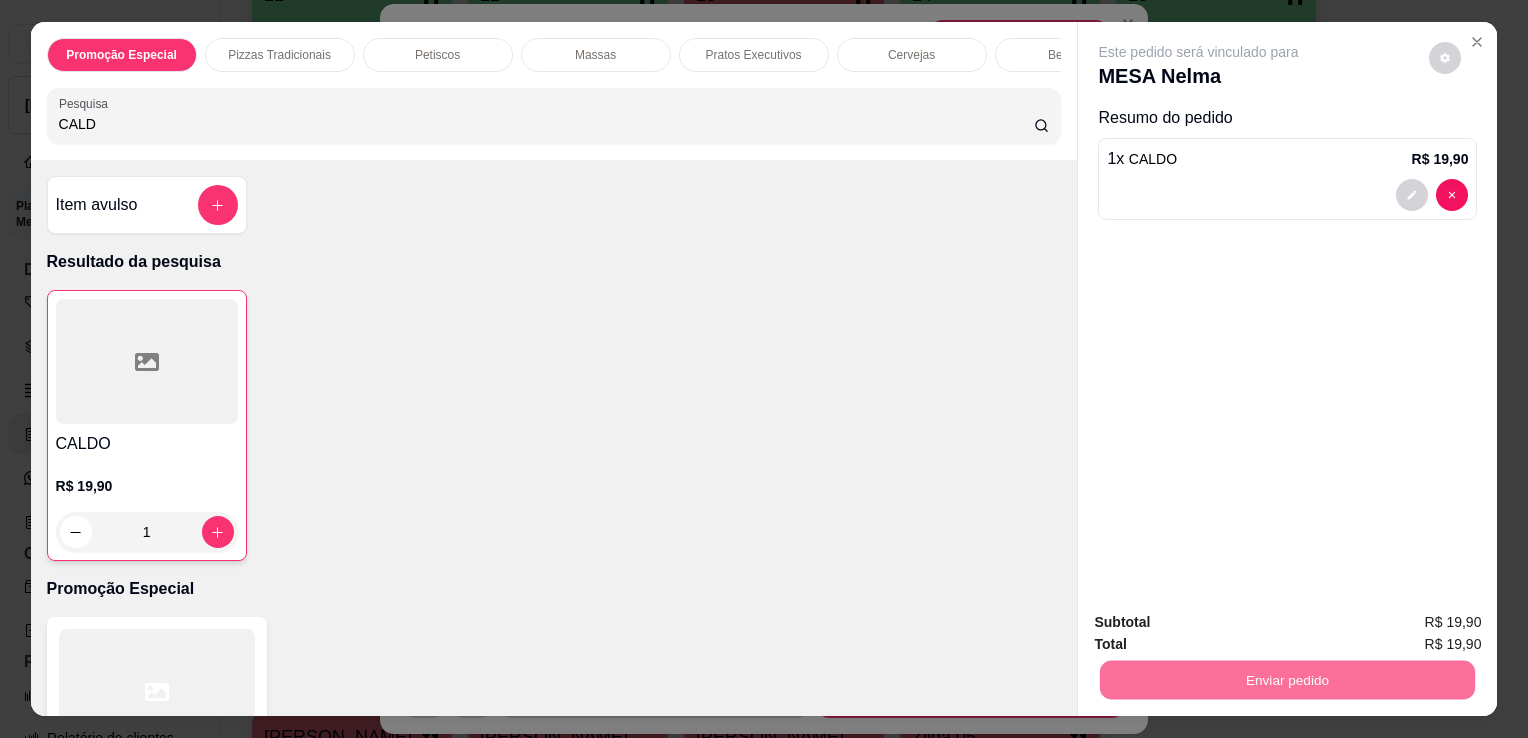 click on "Não registrar e enviar pedido" at bounding box center [1222, 623] 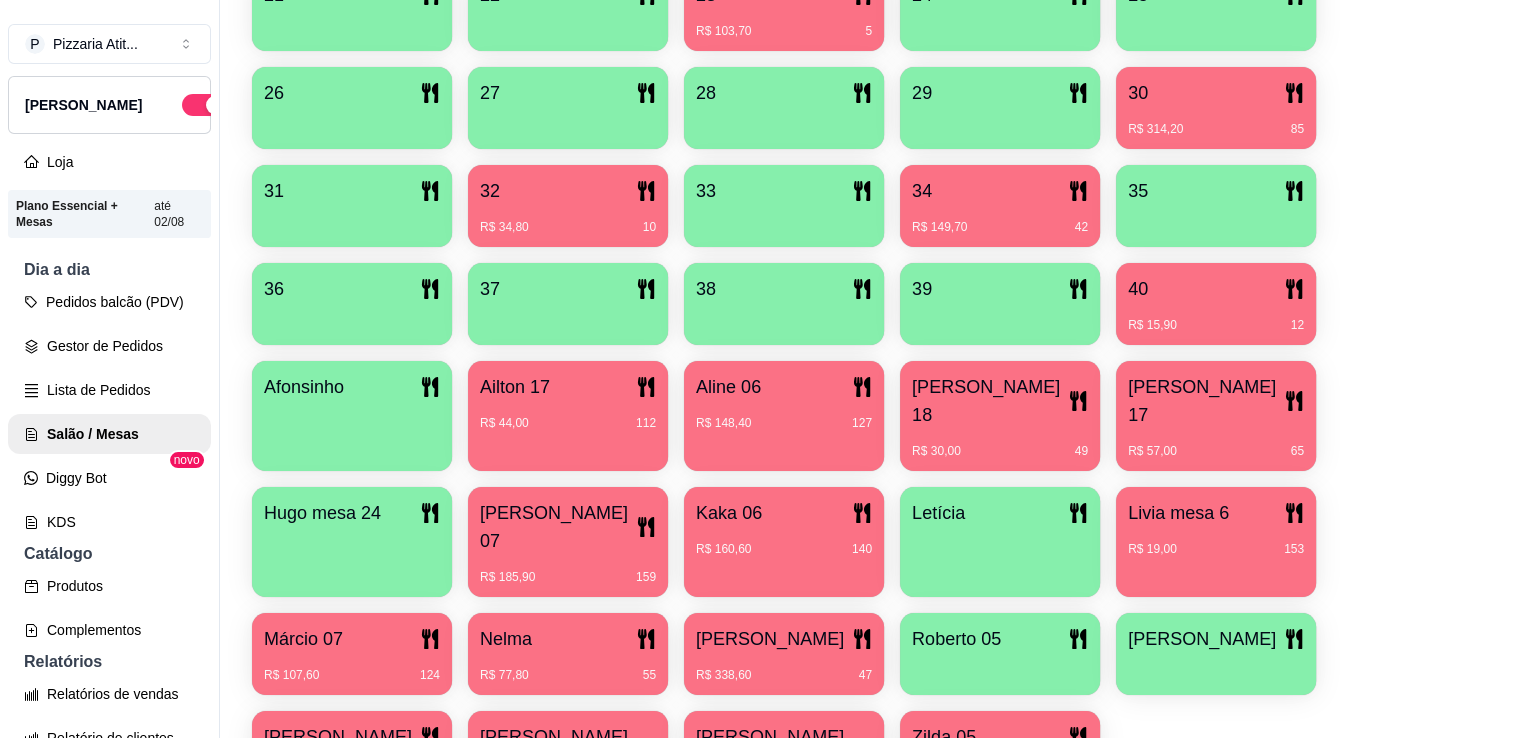 click on "Salão / Mesas / Comandas Adicionar mesa / comanda Imprimir qr-codes da mesa Adicionar funcionário Configurar taxa de serviço Novidade! Agora é possível gerenciar o consumo da mesa por clientes.   Veja como isso funciona Todos Mesas Comandas Deixar cliente chamar o garçom na mesa Ao o cliente scanear o qr code, ele terá a opção de chamar o garçom naquela mesa. Busque pela mesa ou comanda
1 R$ 133,80 162 2 3 4 5 6 7 8 R$ 128,80 70 9 R$ 75,80 12 10 R$ 90,90 17 11 12 13 R$ 154,90 77 14 R$ 72,70 18 15 R$ 114,90 40 16 17 18 19 20 R$ 40,90 20 21 22 23 R$ 103,70 5 24 25 26 27 28 29 30 R$ 314,20 85 31 32 R$ 34,80 10 33 34 R$ 149,70 42 35 36 37 38 39 40 R$ 15,90 12 [PERSON_NAME] 17 R$ 44,00 112 Aline 06 R$ 148,40 127 [PERSON_NAME] 18 R$ 30,00 49 Fernando 17 R$ 57,00 65 Hugo mesa 24 [PERSON_NAME] 07 R$ 185,90 159 Kaka 06 R$ 160,60 140 Letícia  Livia mesa 6 R$ 19,00 153 Márcio 07 R$ 107,60 124 [PERSON_NAME]$ 77,80 55 [PERSON_NAME]$ 338,60 47 [PERSON_NAME] 05 [PERSON_NAME] R$ 15,90 15 Simone 03" at bounding box center [866, 369] 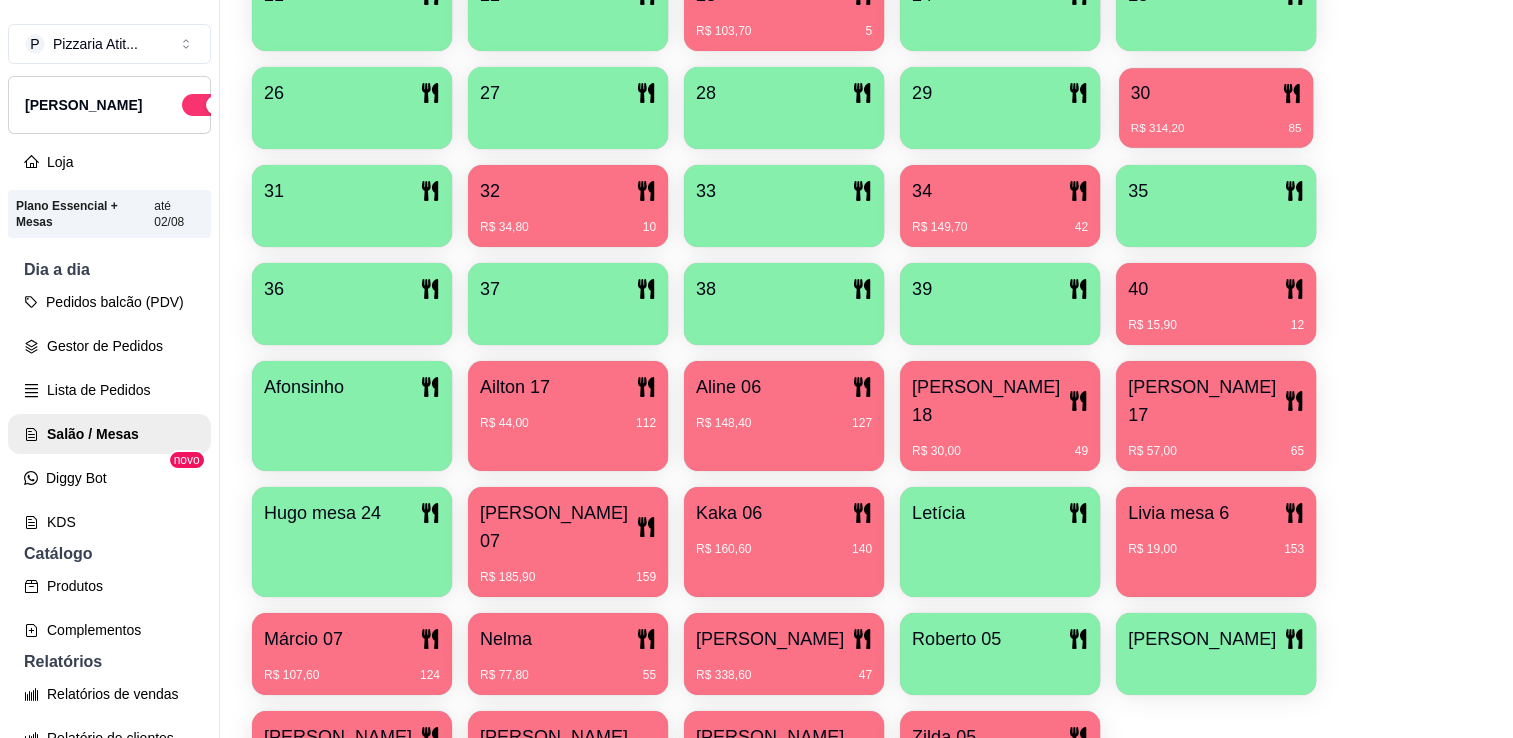 click on "30" at bounding box center [1216, 93] 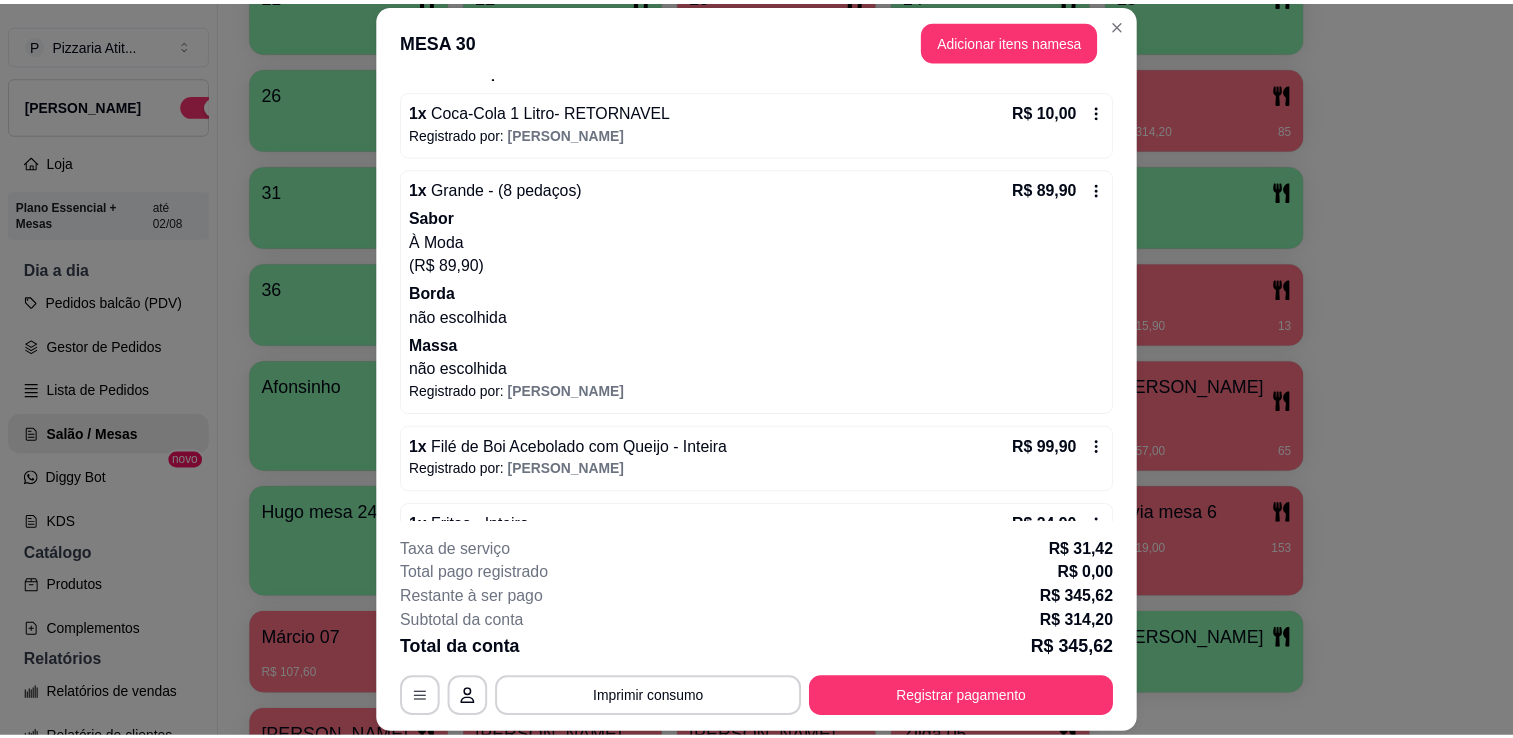 scroll, scrollTop: 182, scrollLeft: 0, axis: vertical 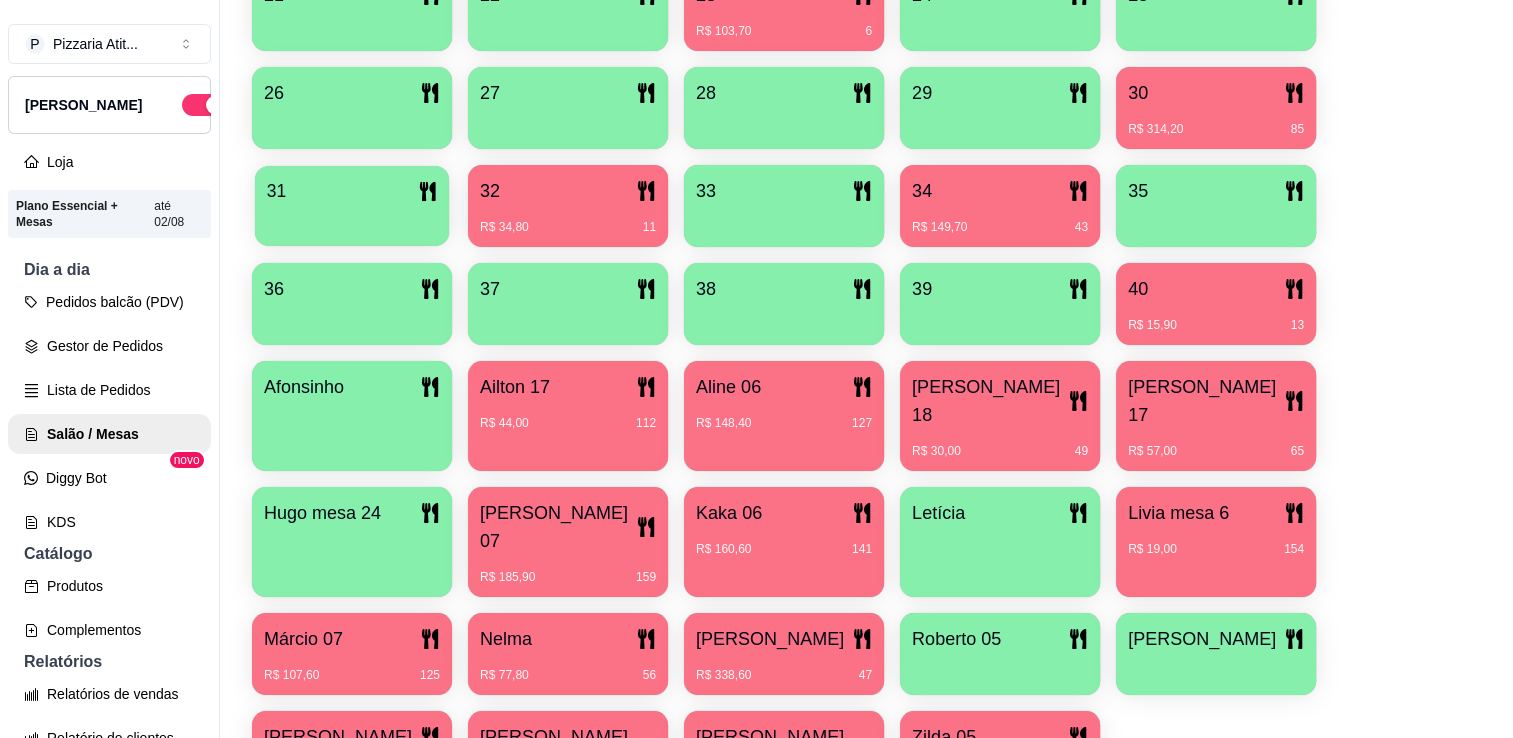 click on "31" at bounding box center (352, 206) 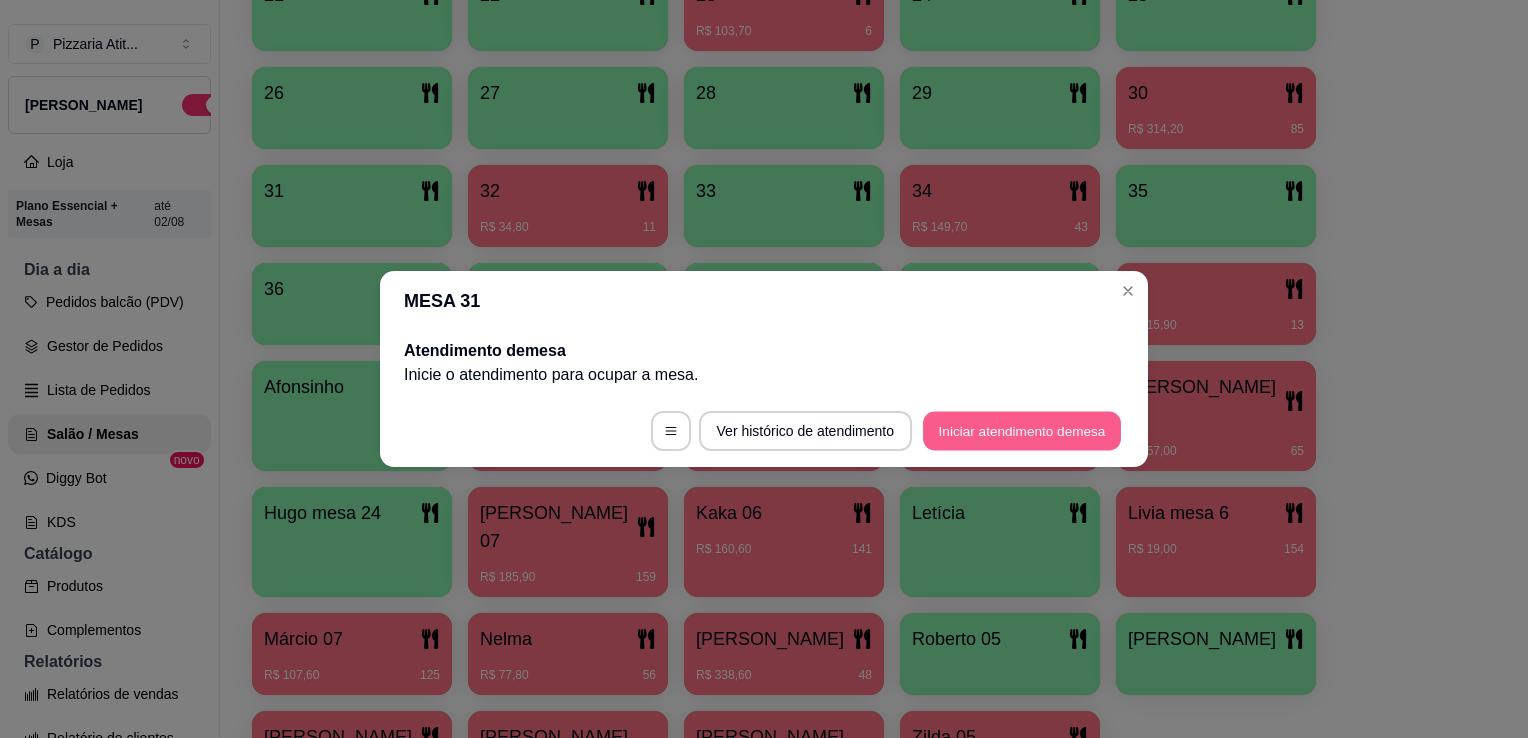 click on "Iniciar atendimento de  mesa" at bounding box center [1022, 431] 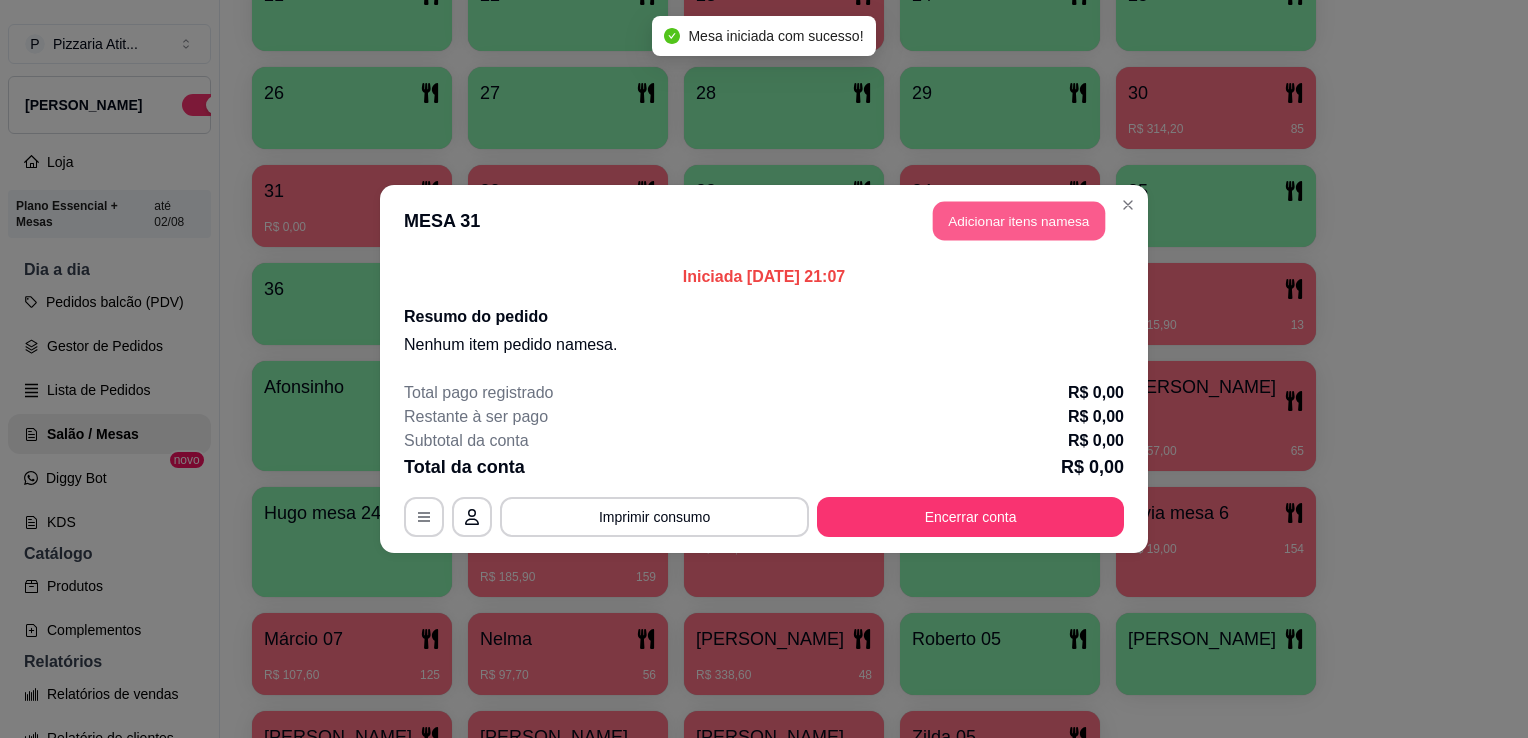 click on "Adicionar itens na  mesa" at bounding box center [1019, 221] 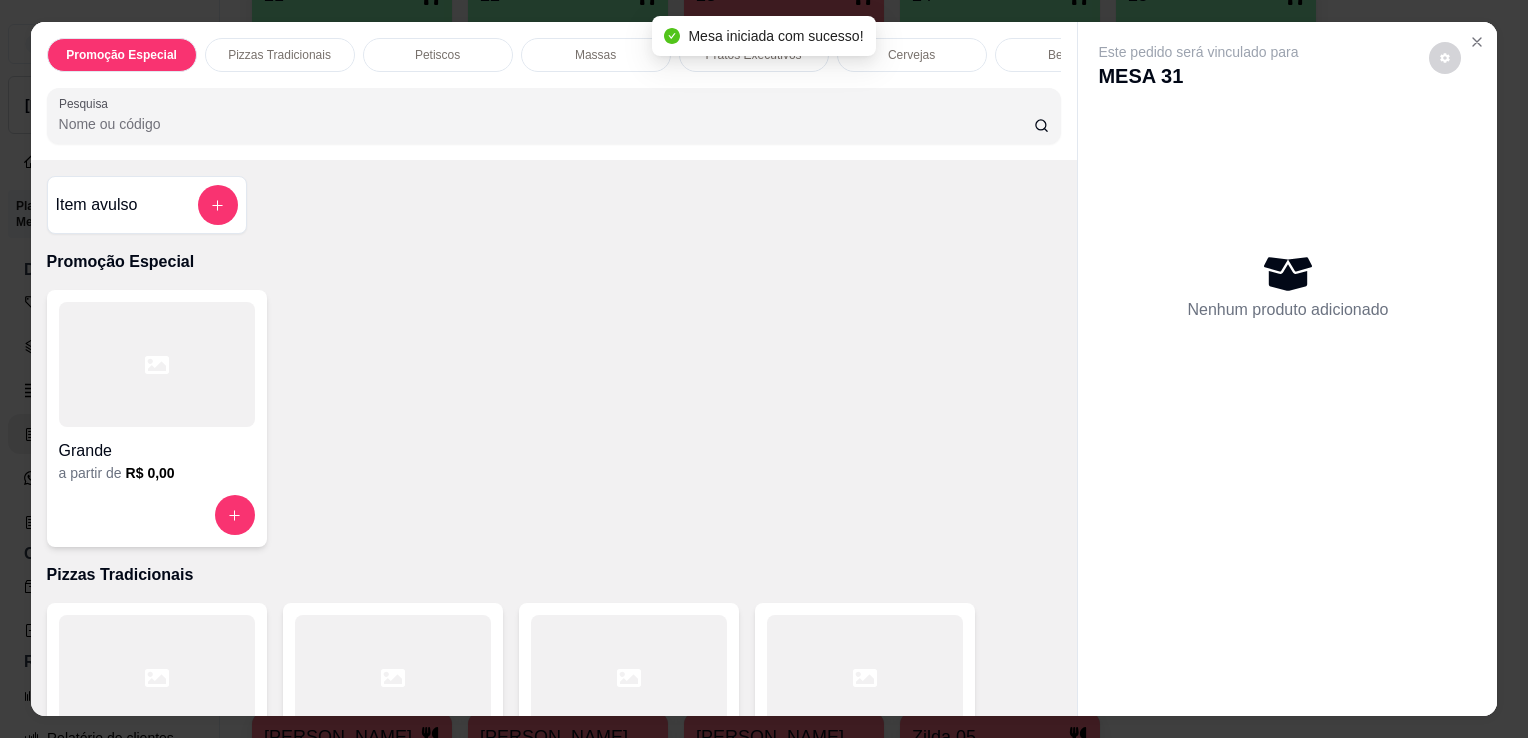 click on "Pesquisa" at bounding box center [546, 124] 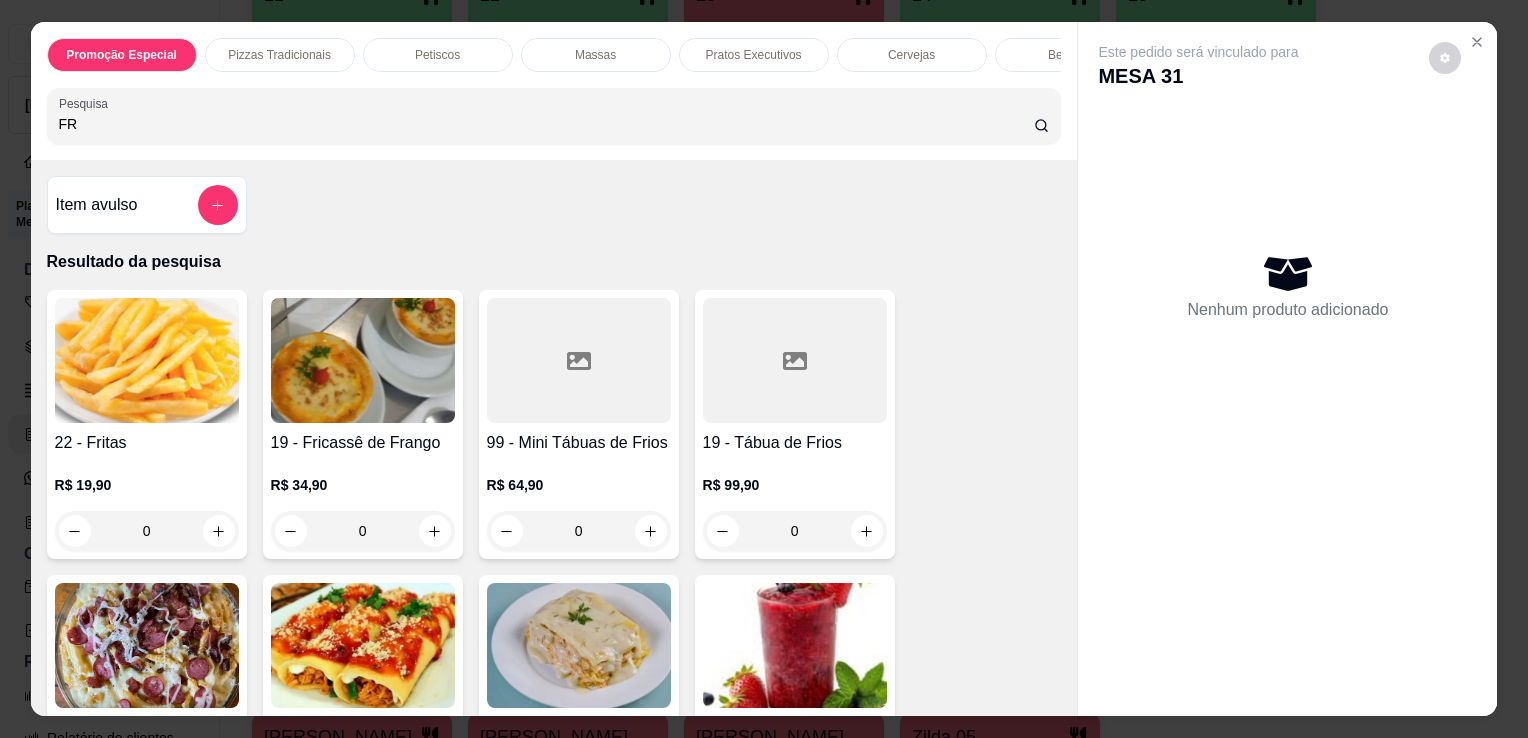 type on "FR" 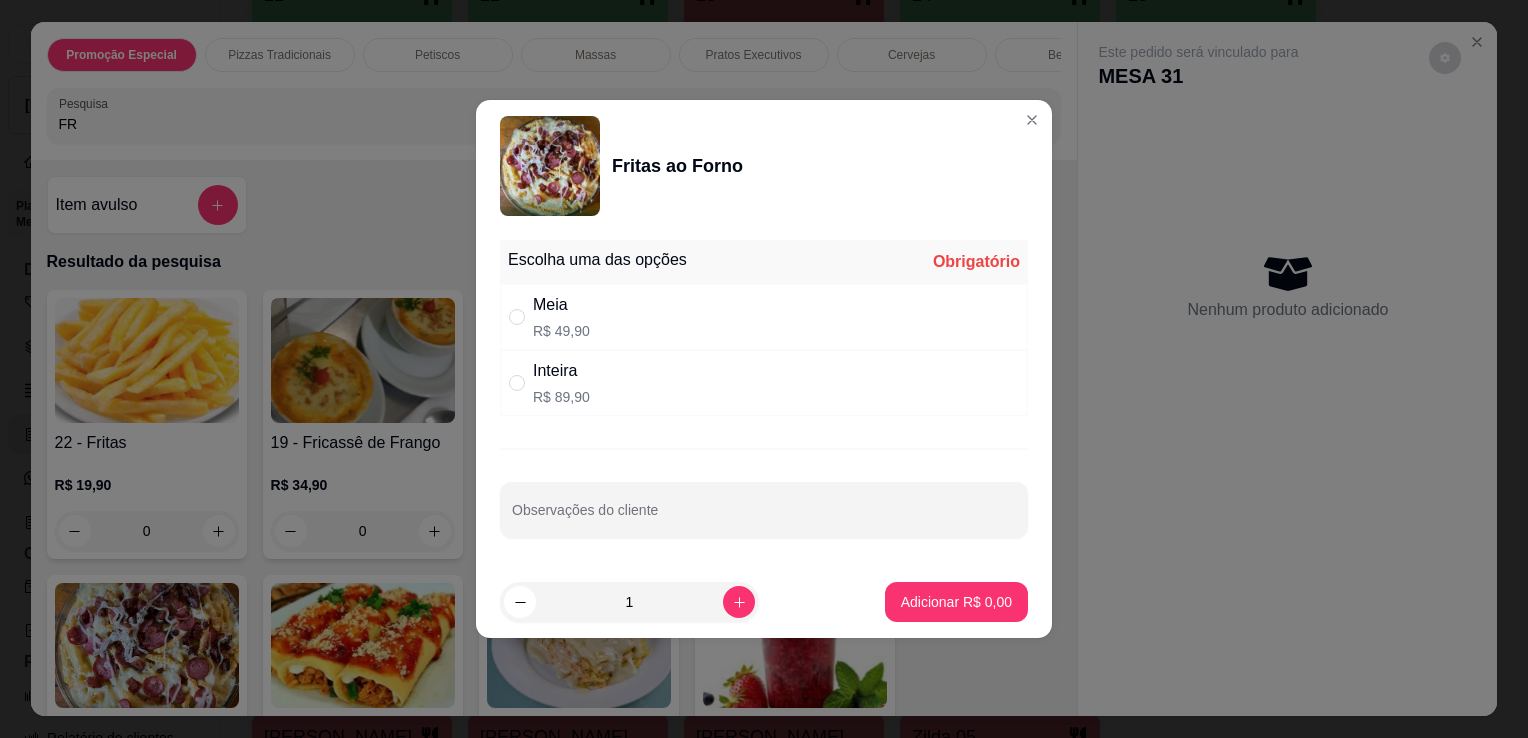 click on "Meia R$ 49,90" at bounding box center [764, 317] 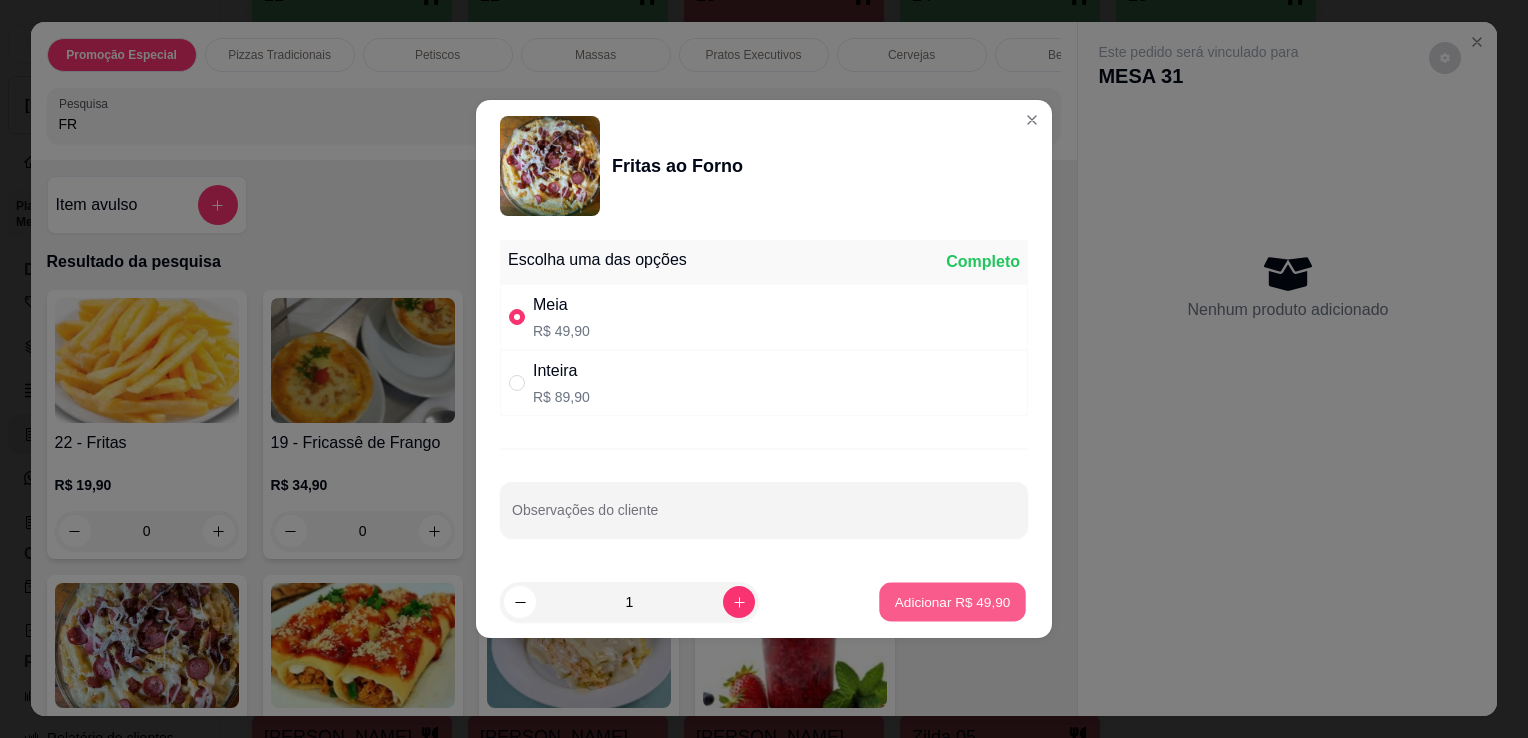 click on "Adicionar   R$ 49,90" at bounding box center (953, 601) 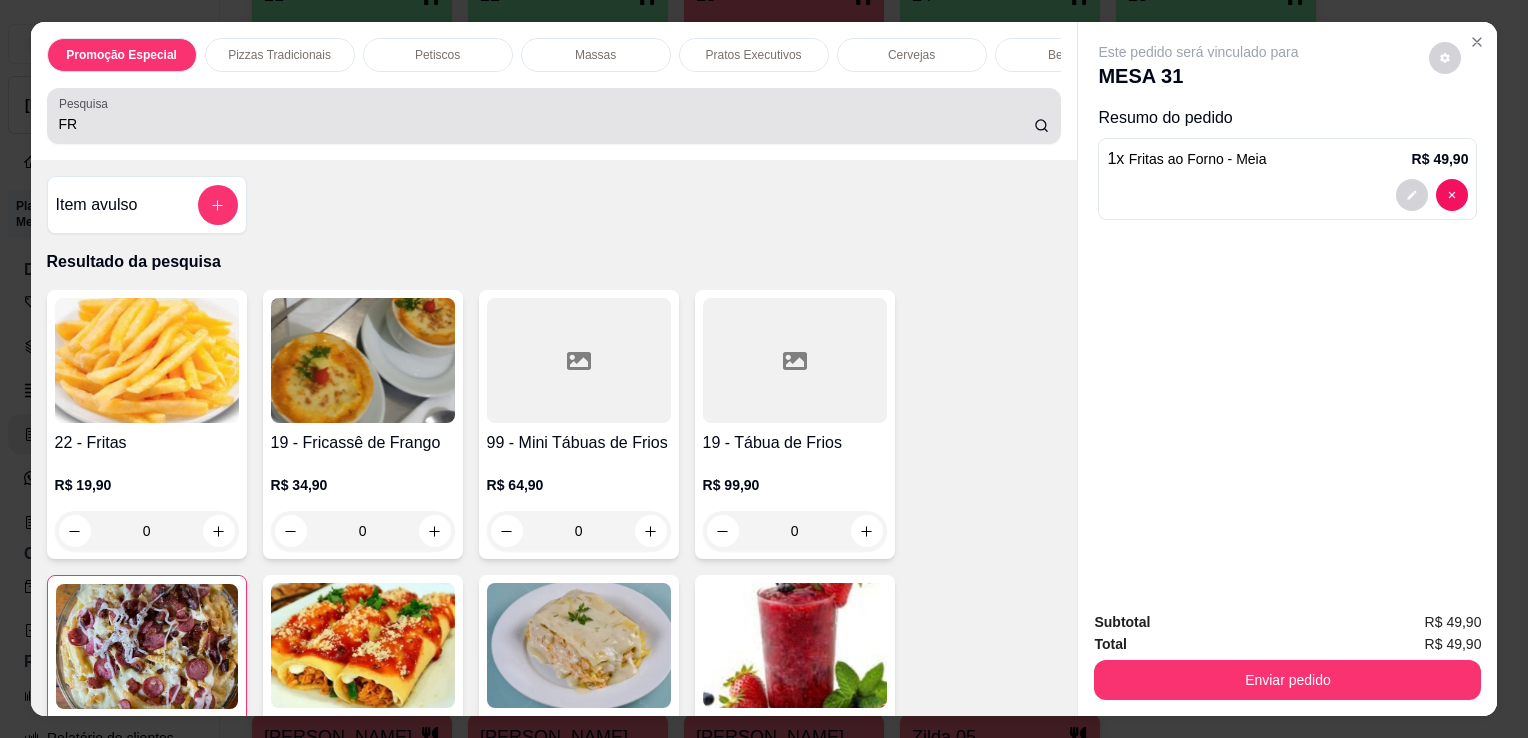 click on "FR" at bounding box center (554, 116) 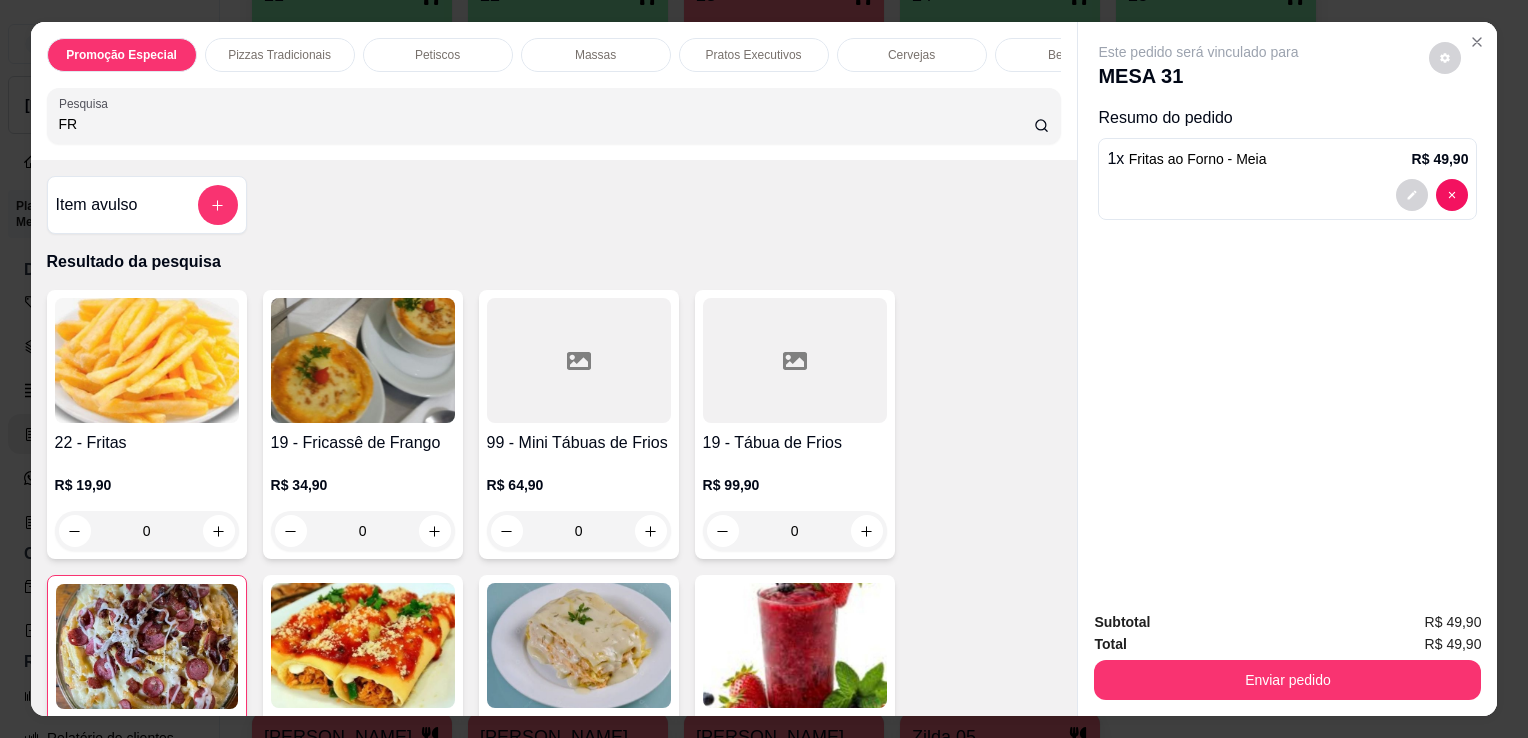 type on "F" 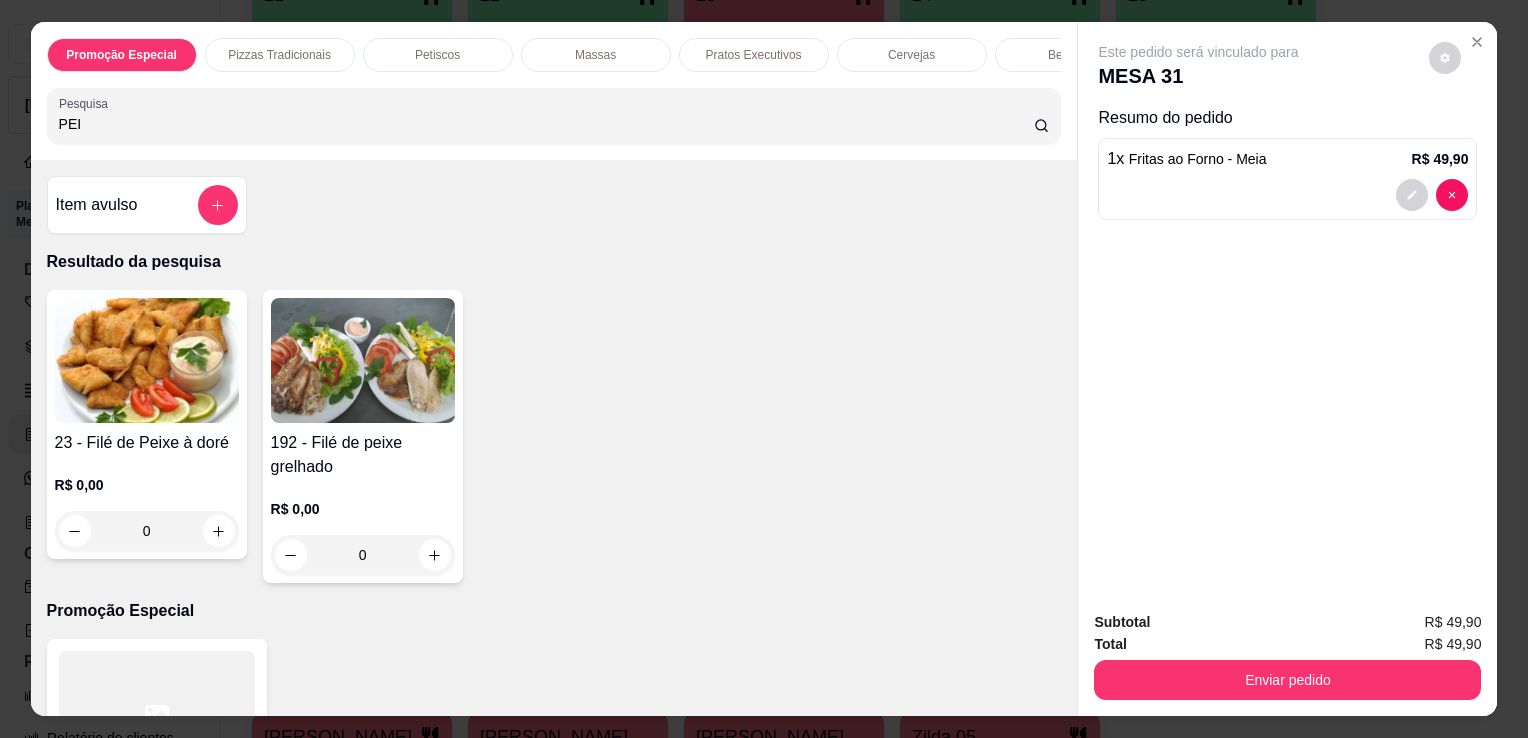type on "PEI" 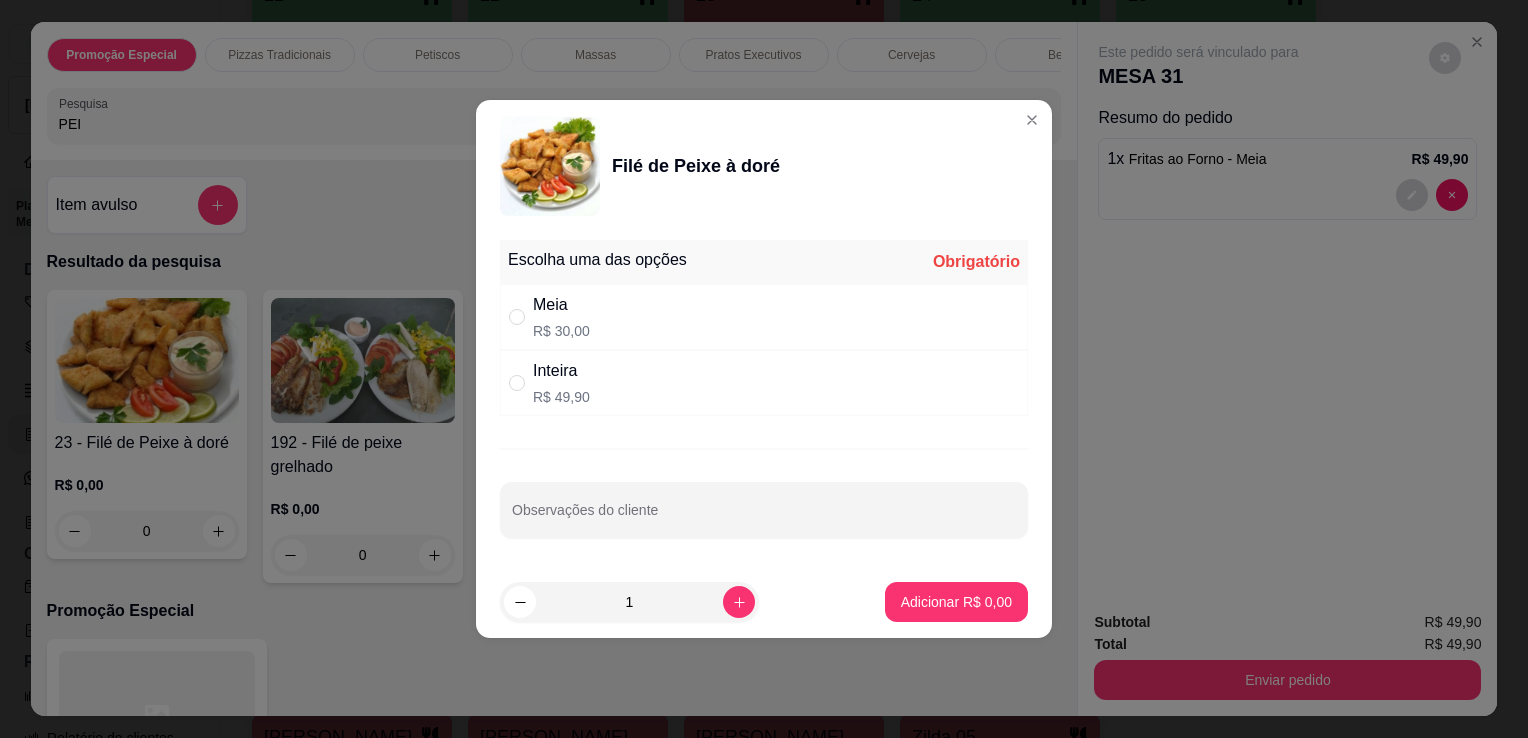 click on "Inteira R$ 49,90" at bounding box center [764, 383] 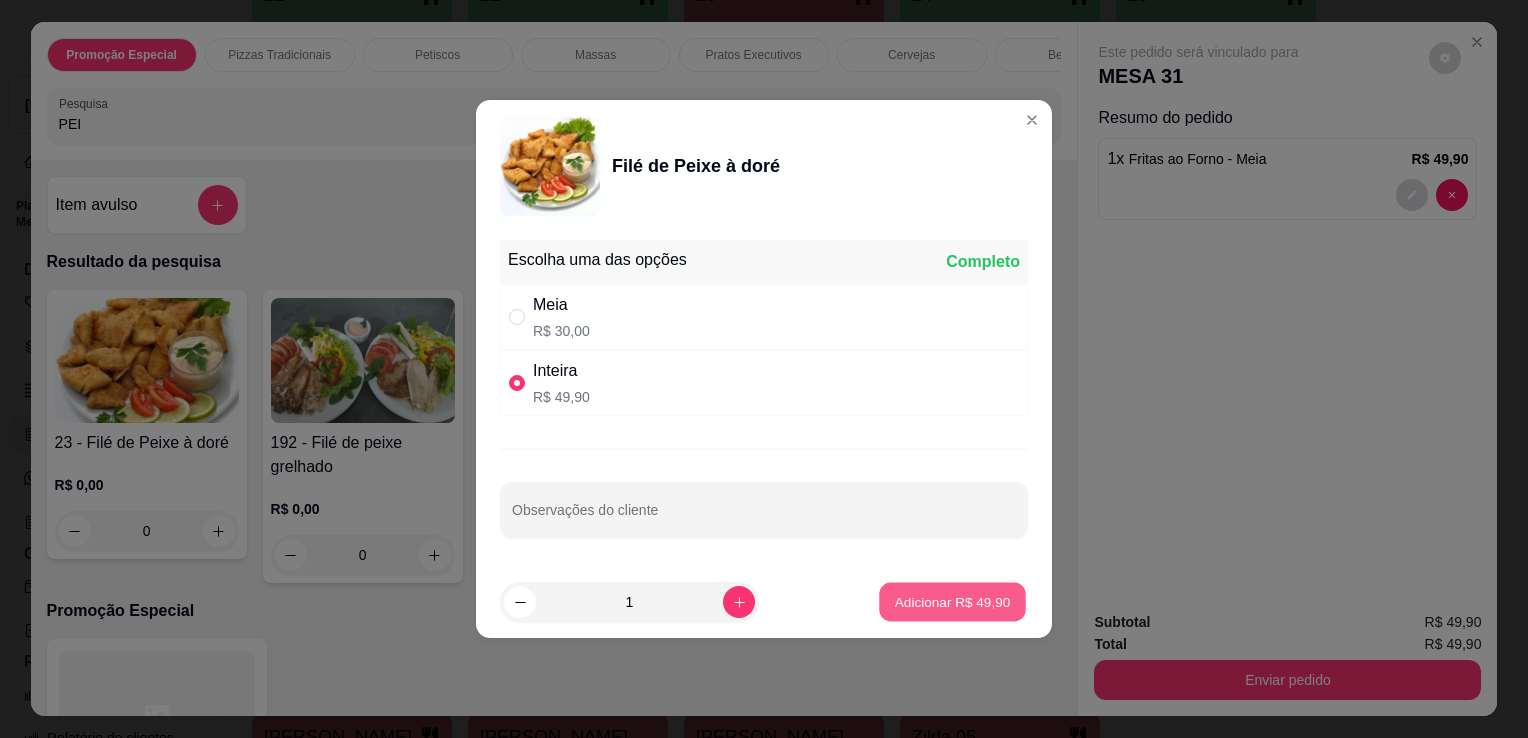 click on "Adicionar   R$ 49,90" at bounding box center (952, 602) 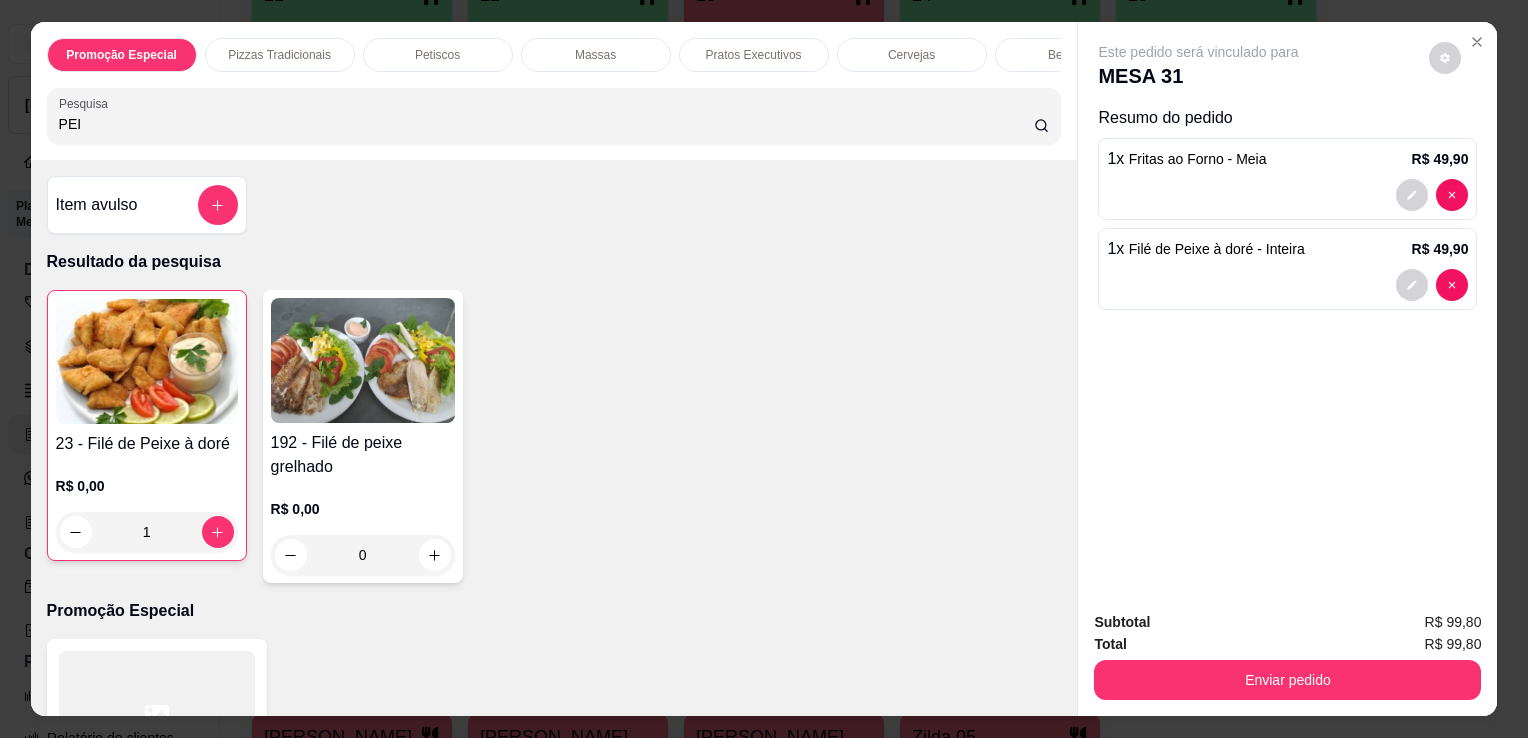 click on "PEI" at bounding box center (546, 124) 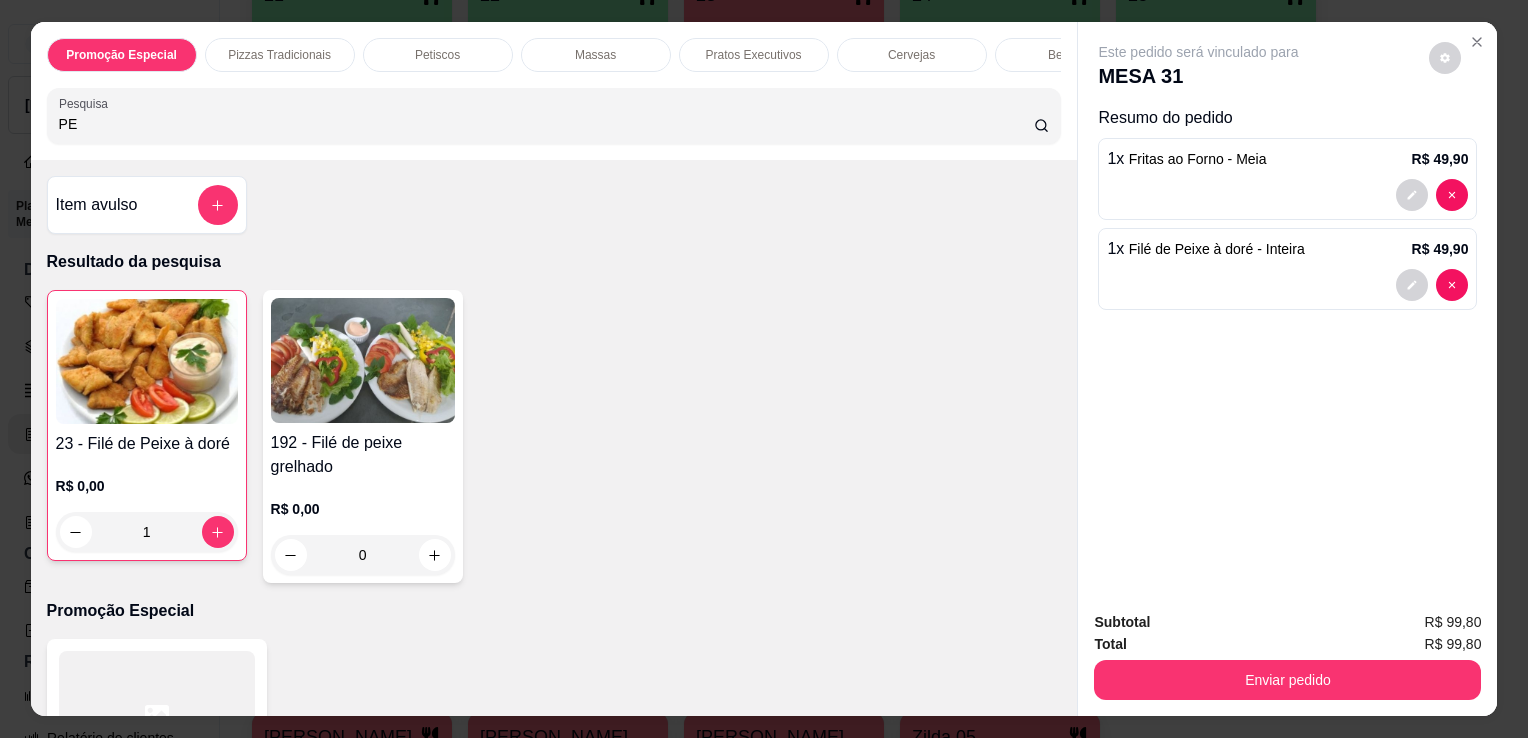 type on "P" 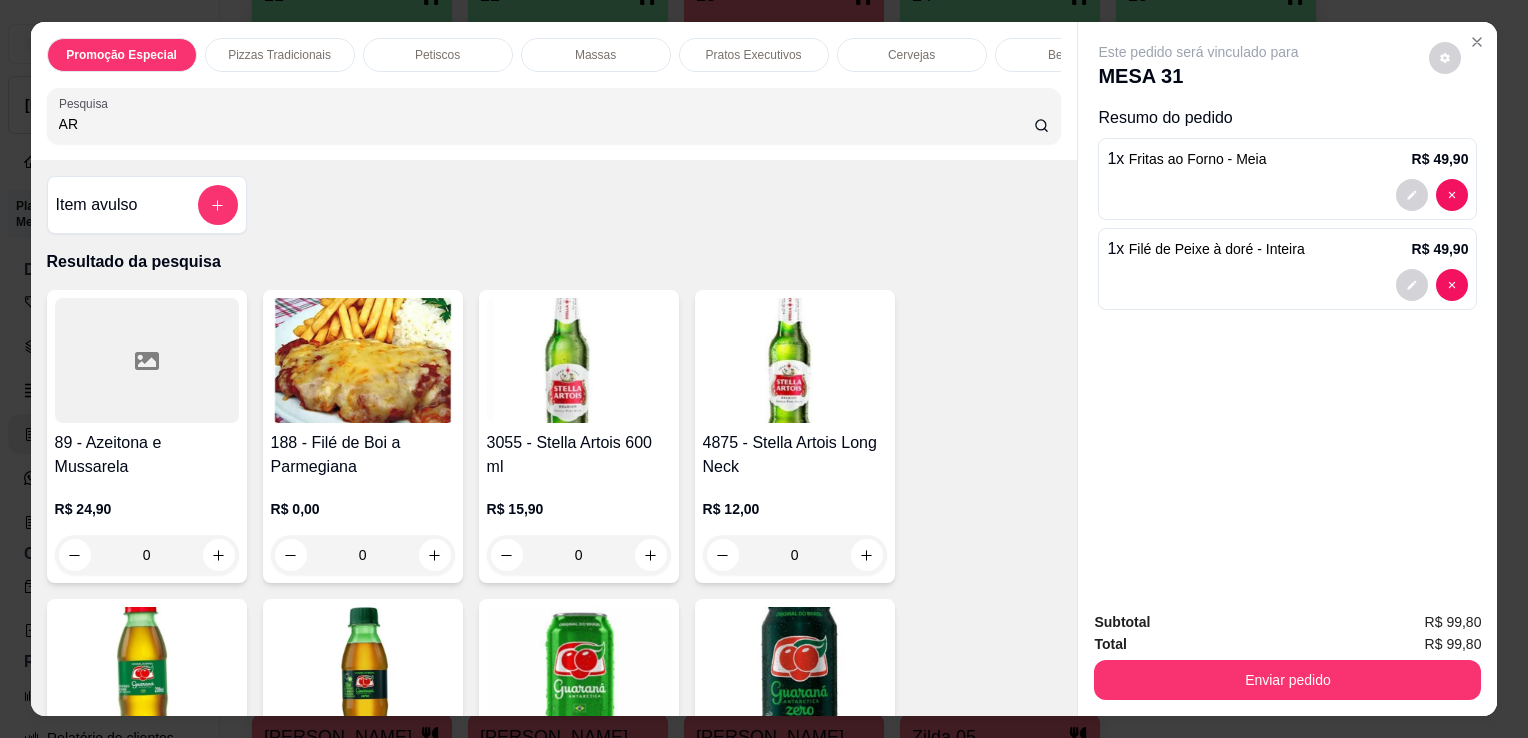 type on "A" 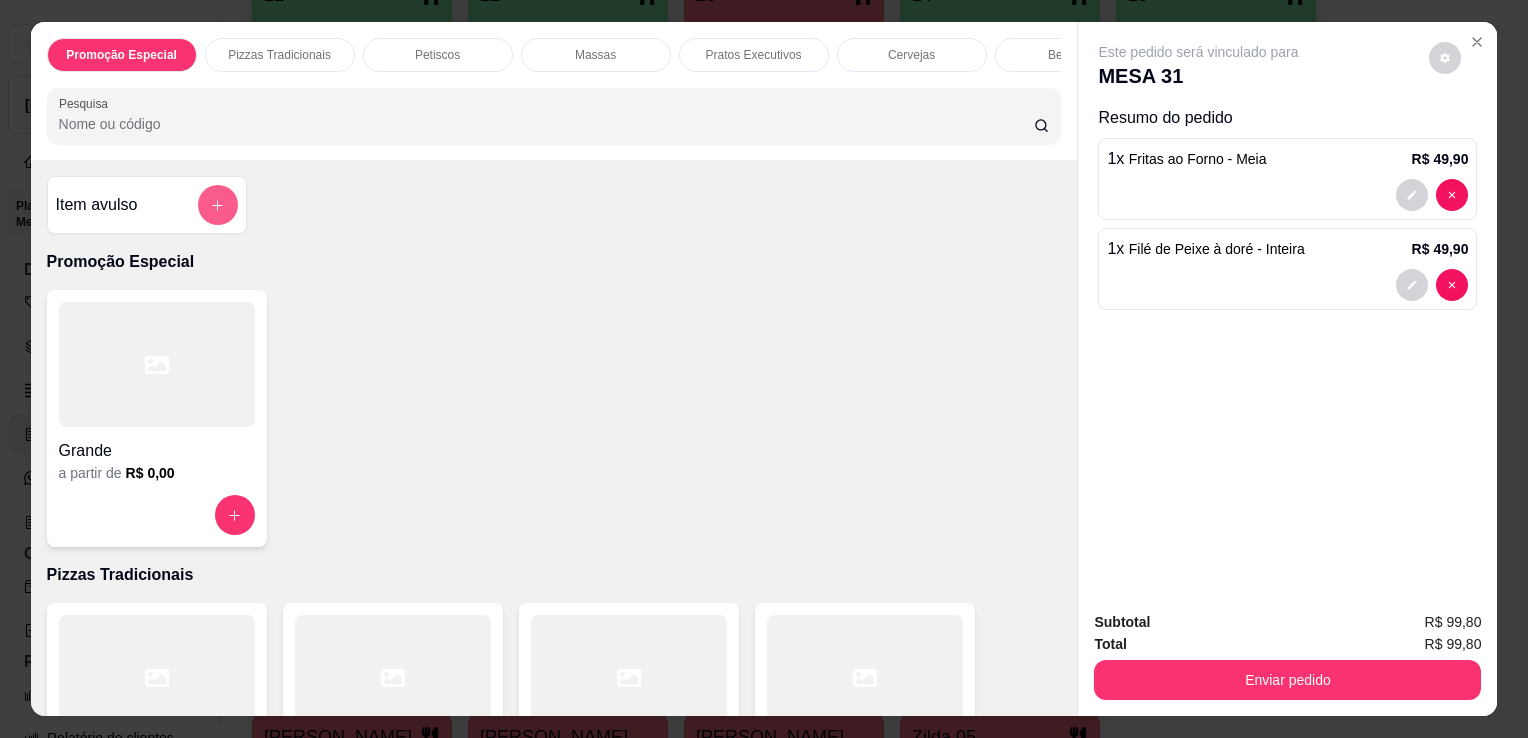 type 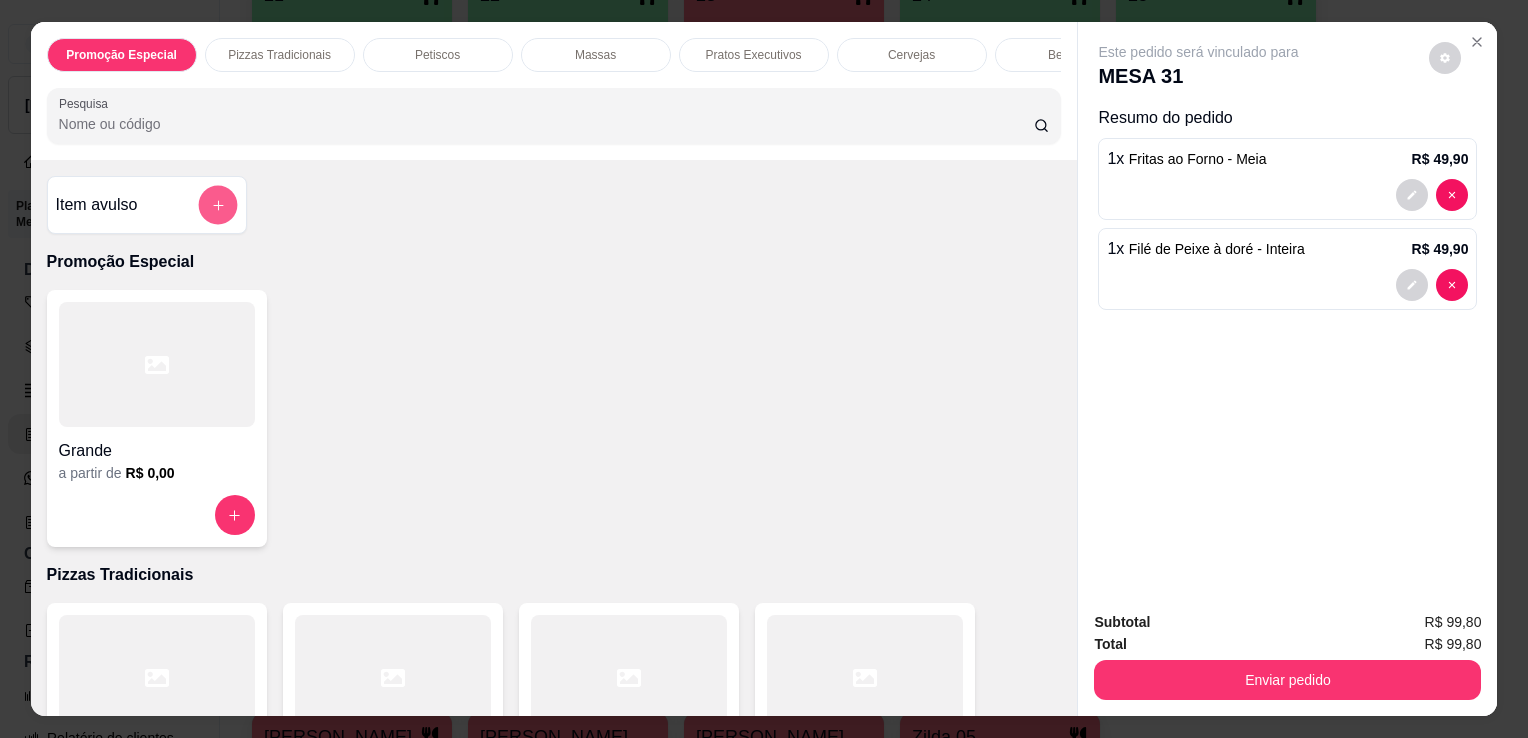click at bounding box center [217, 205] 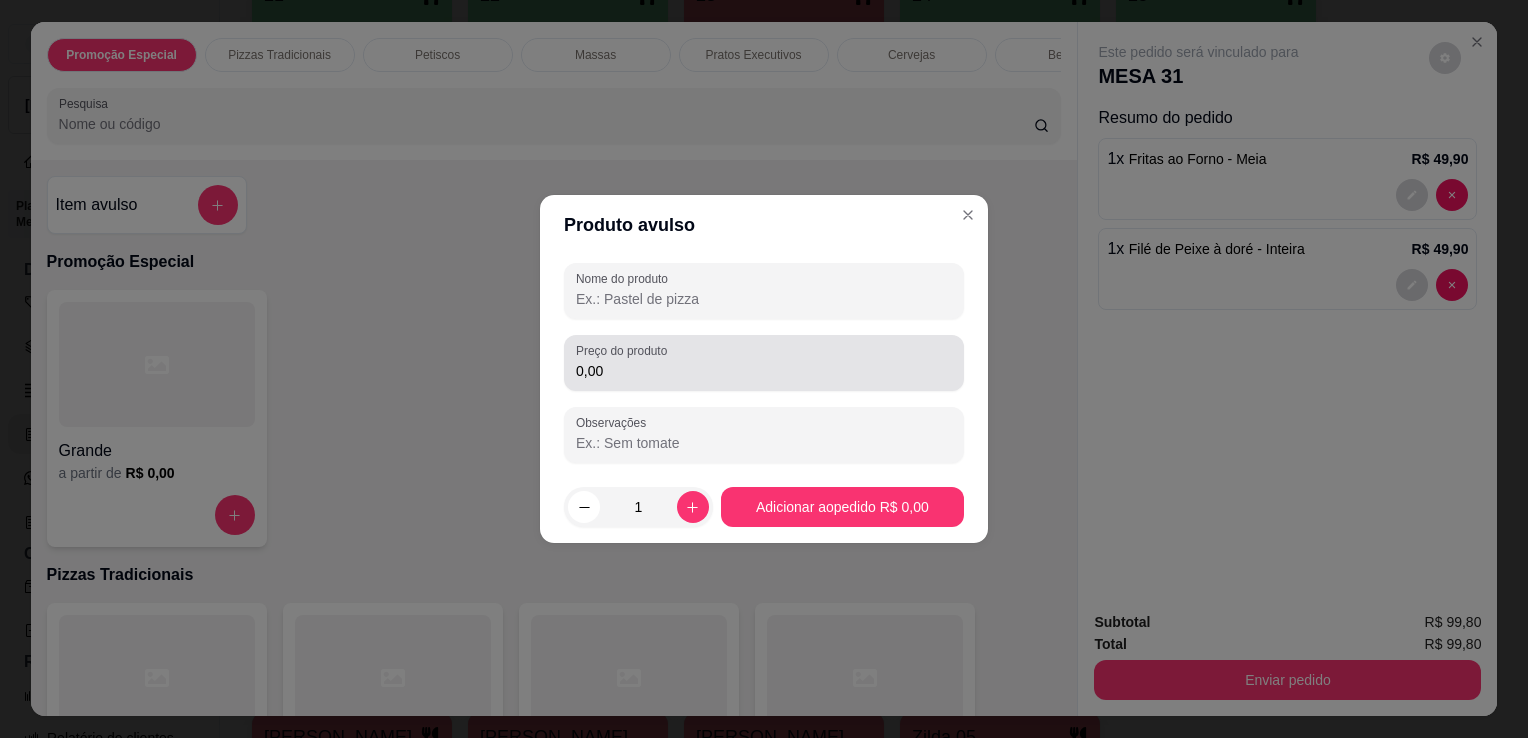 click on "0,00" at bounding box center [764, 363] 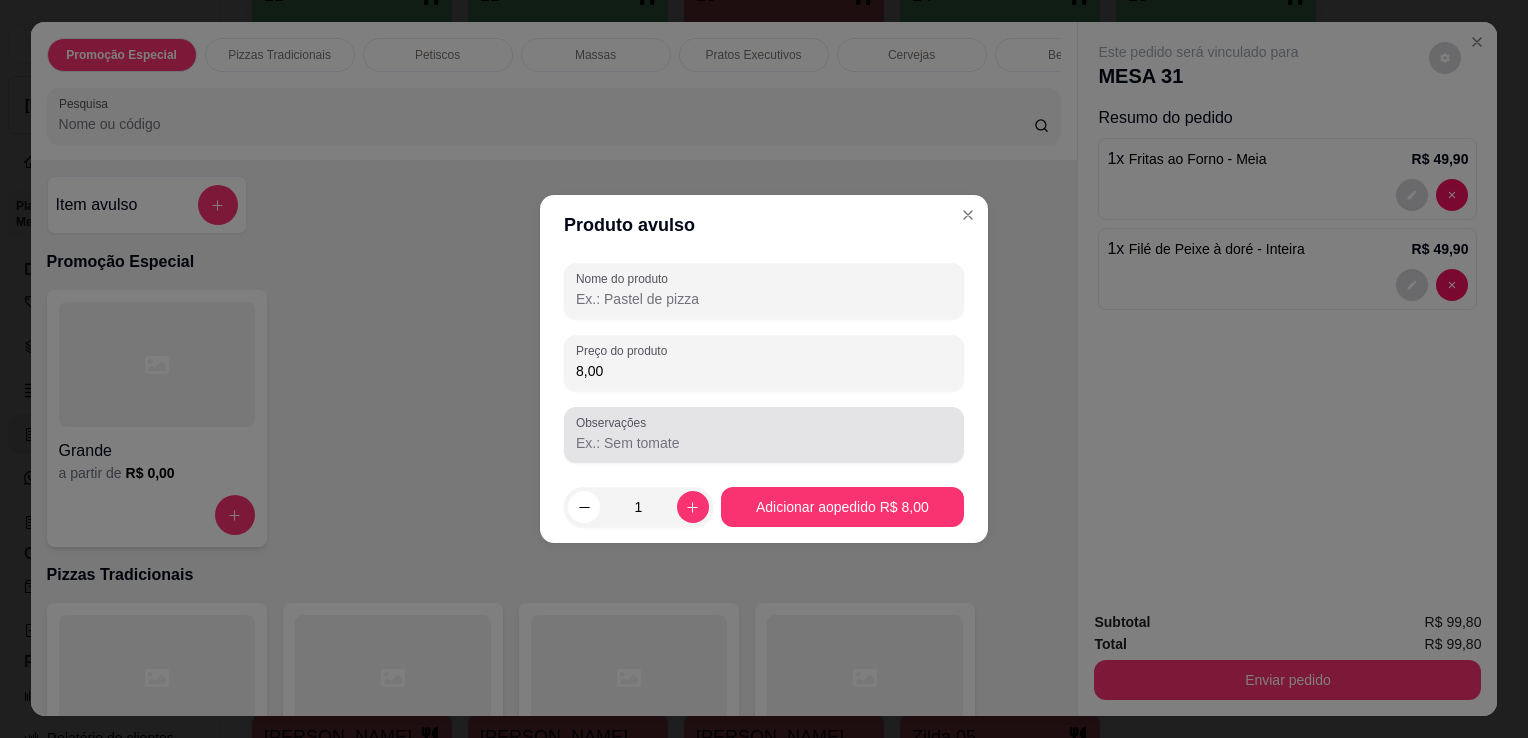 type on "8,00" 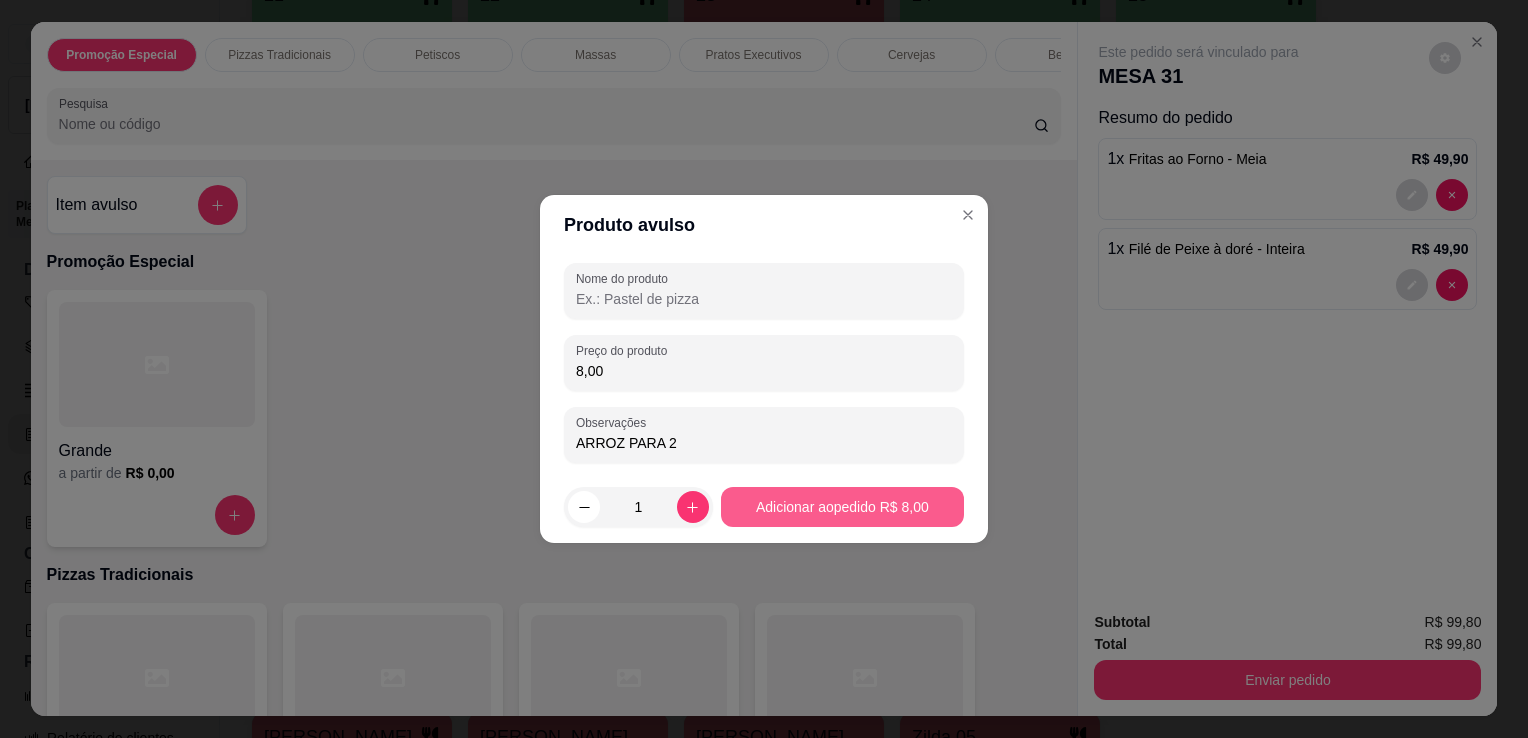 type on "ARROZ PARA 2" 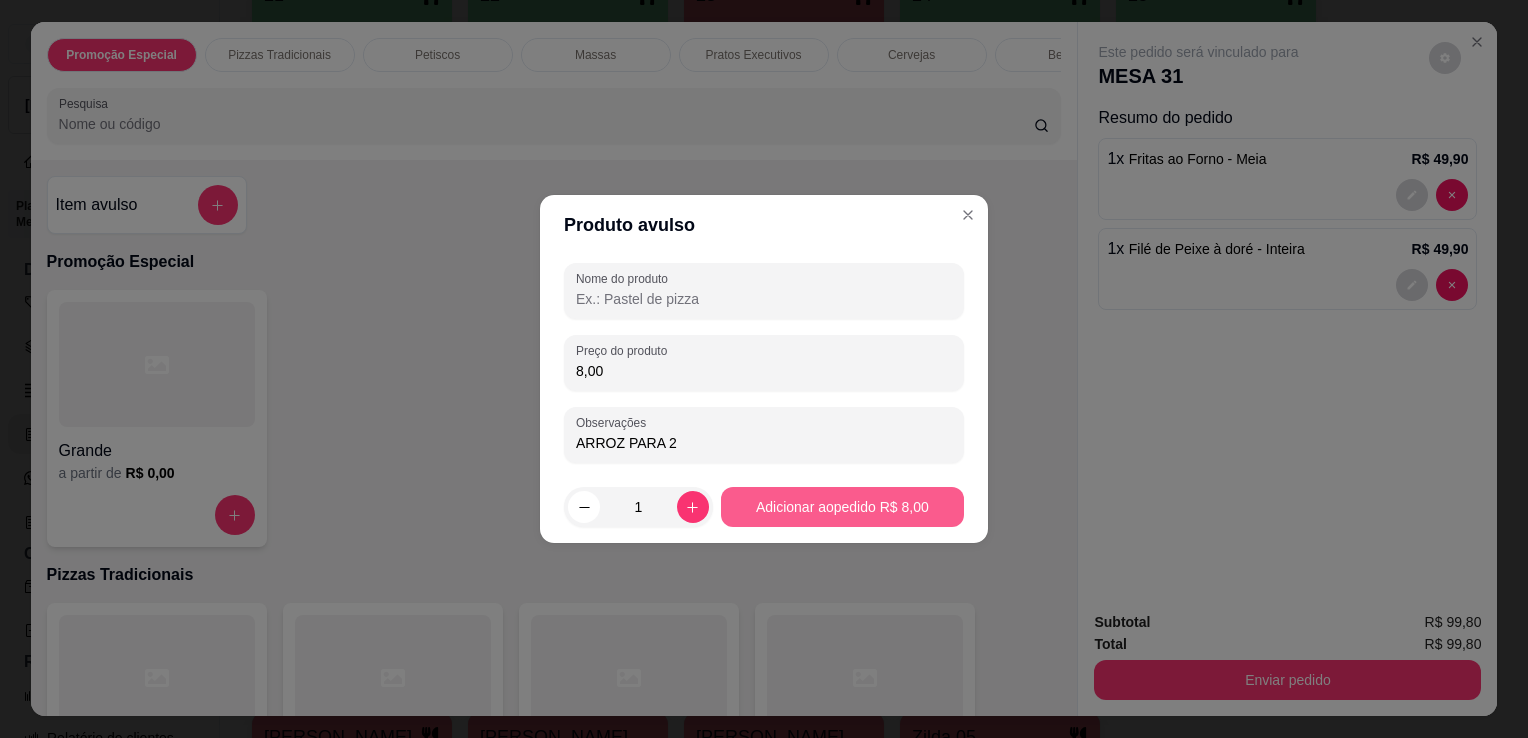 click on "Adicionar ao   pedido   R$ 8,00" at bounding box center (842, 507) 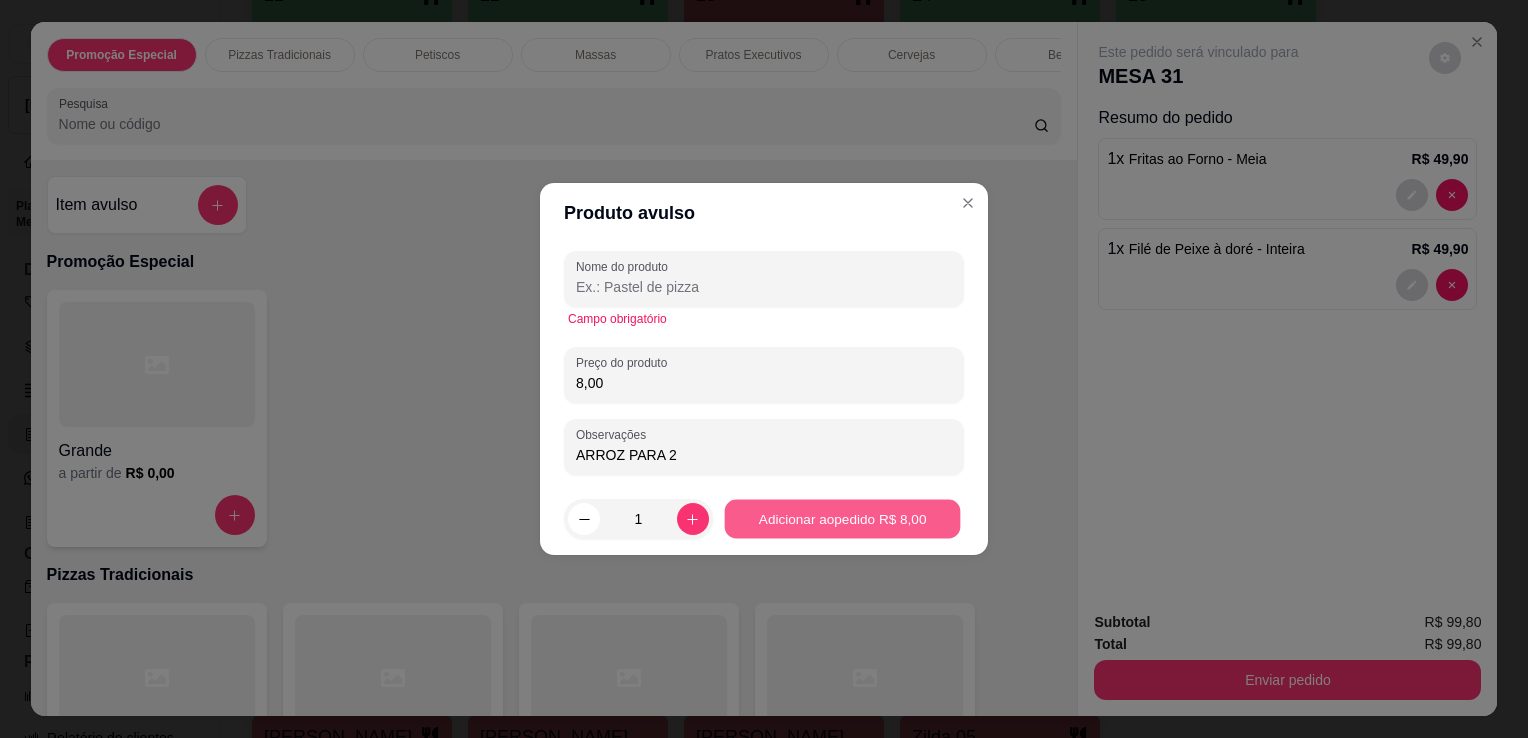 click on "Adicionar ao   pedido   R$ 8,00" at bounding box center [842, 519] 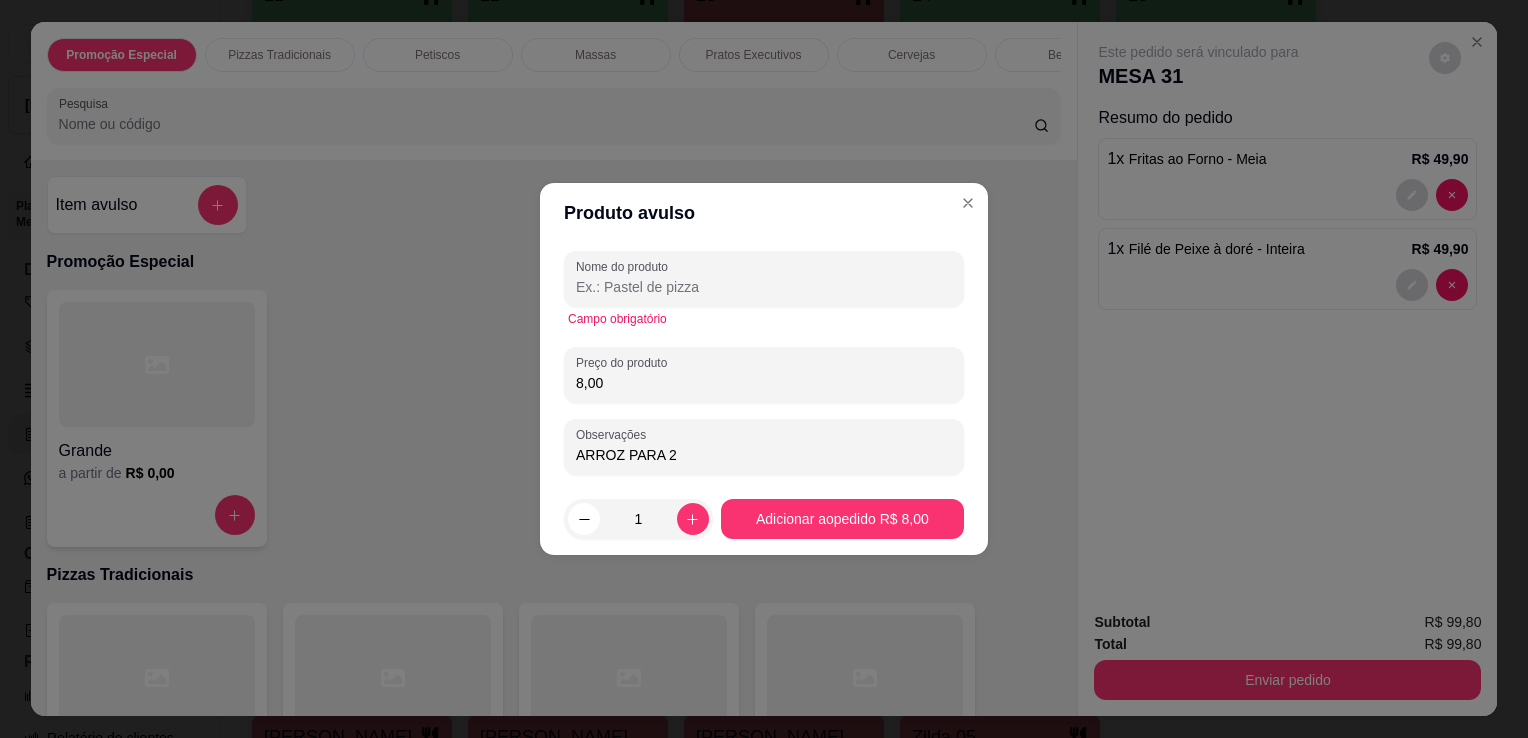 click on "Nome do produto" at bounding box center [764, 287] 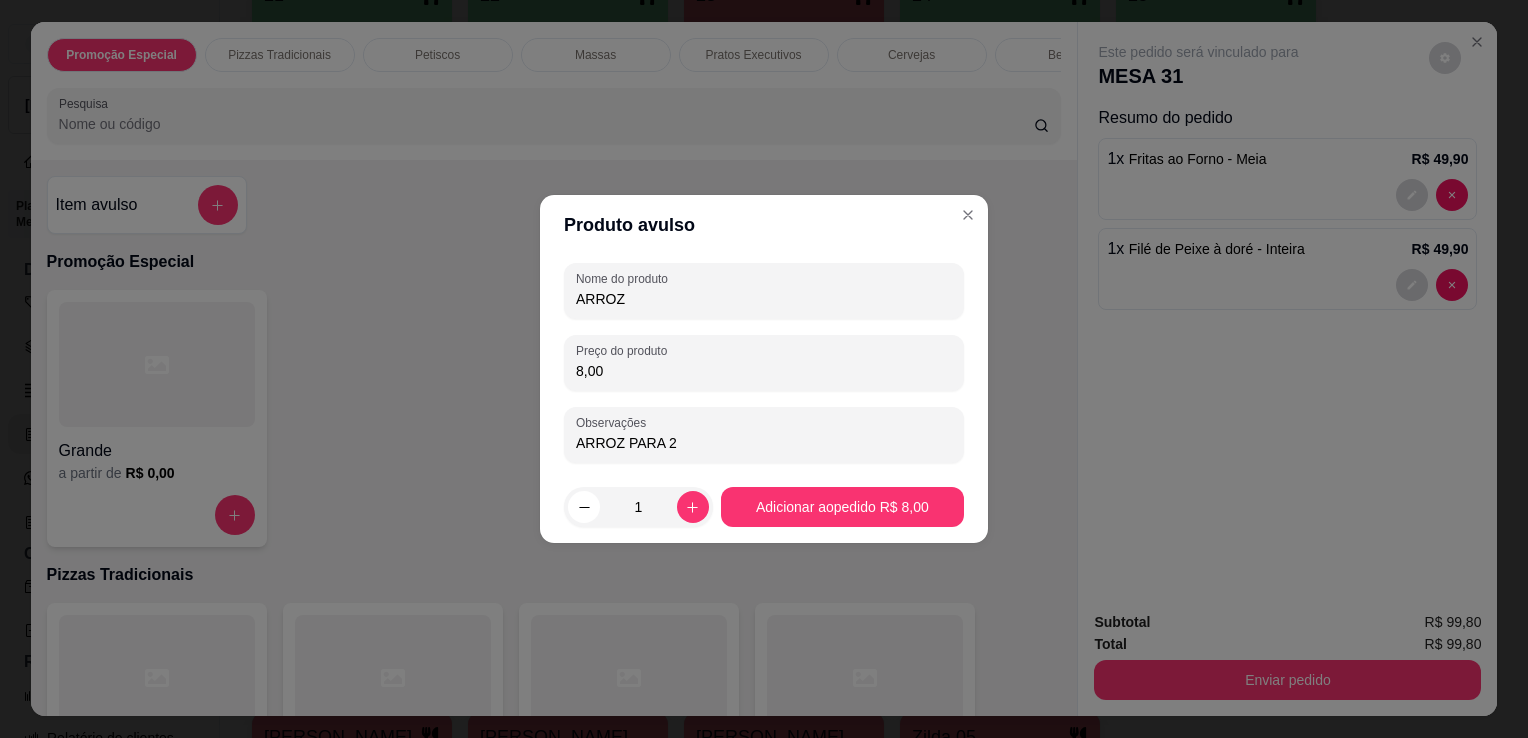 type on "ARROZ" 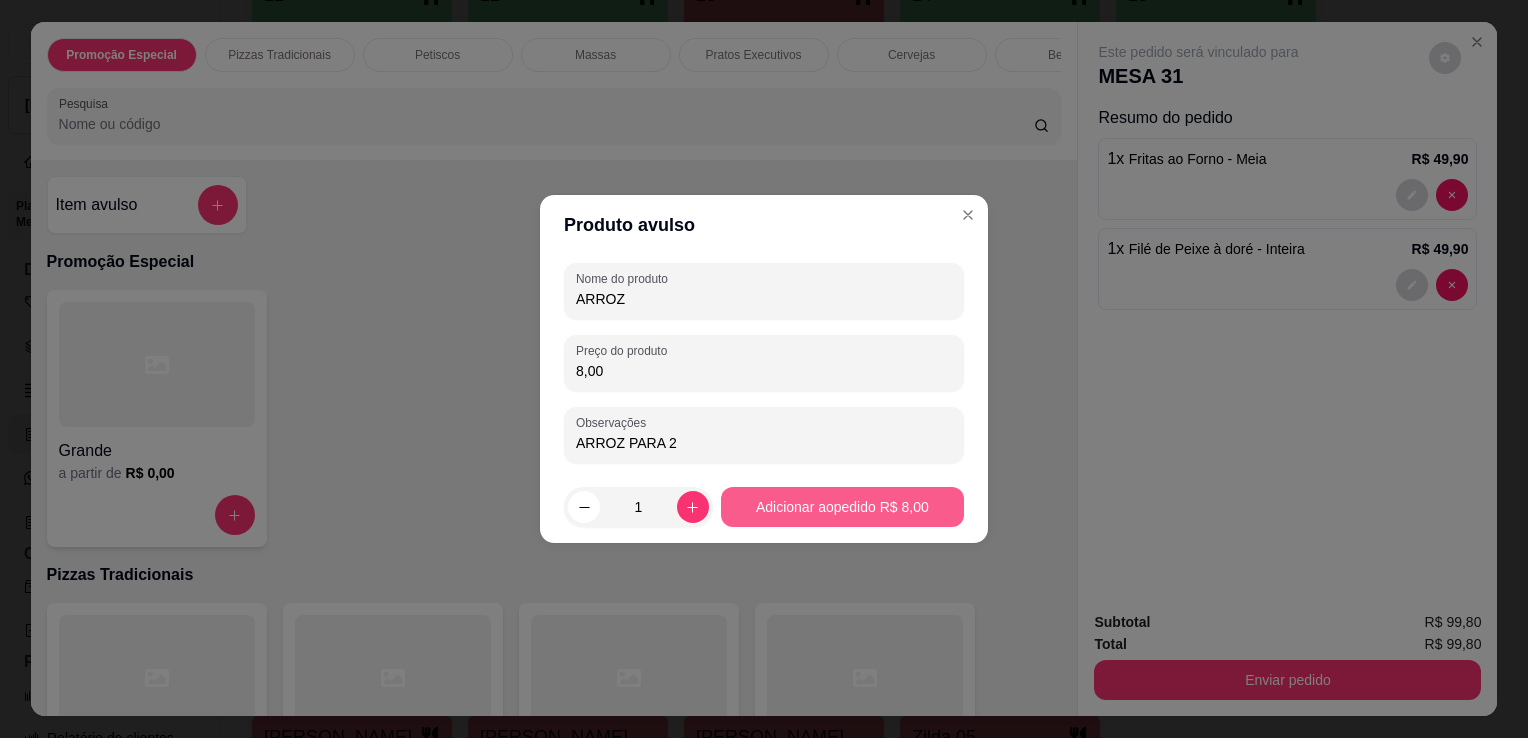 drag, startPoint x: 782, startPoint y: 527, endPoint x: 789, endPoint y: 494, distance: 33.734257 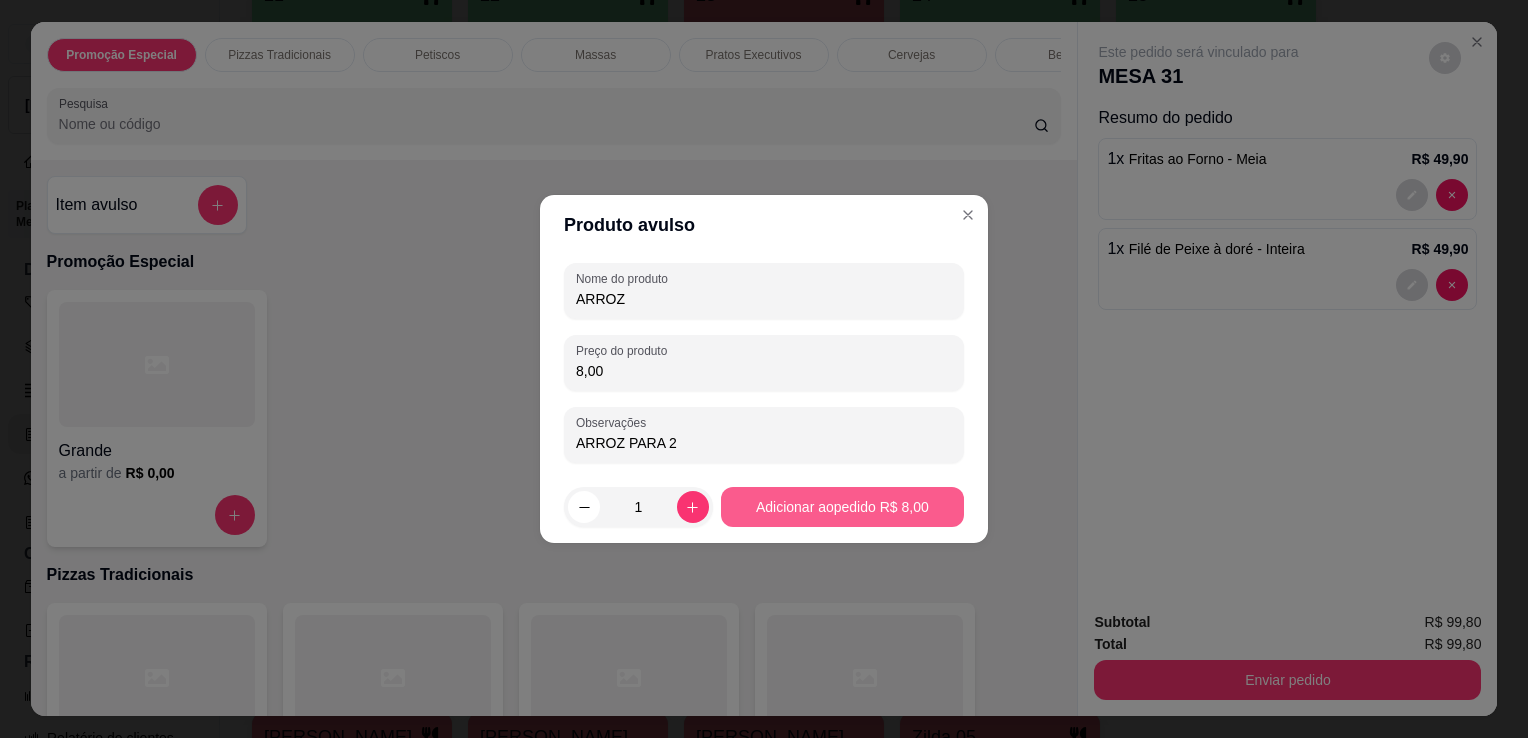 click on "1 Adicionar ao   pedido   R$ 8,00" at bounding box center (764, 507) 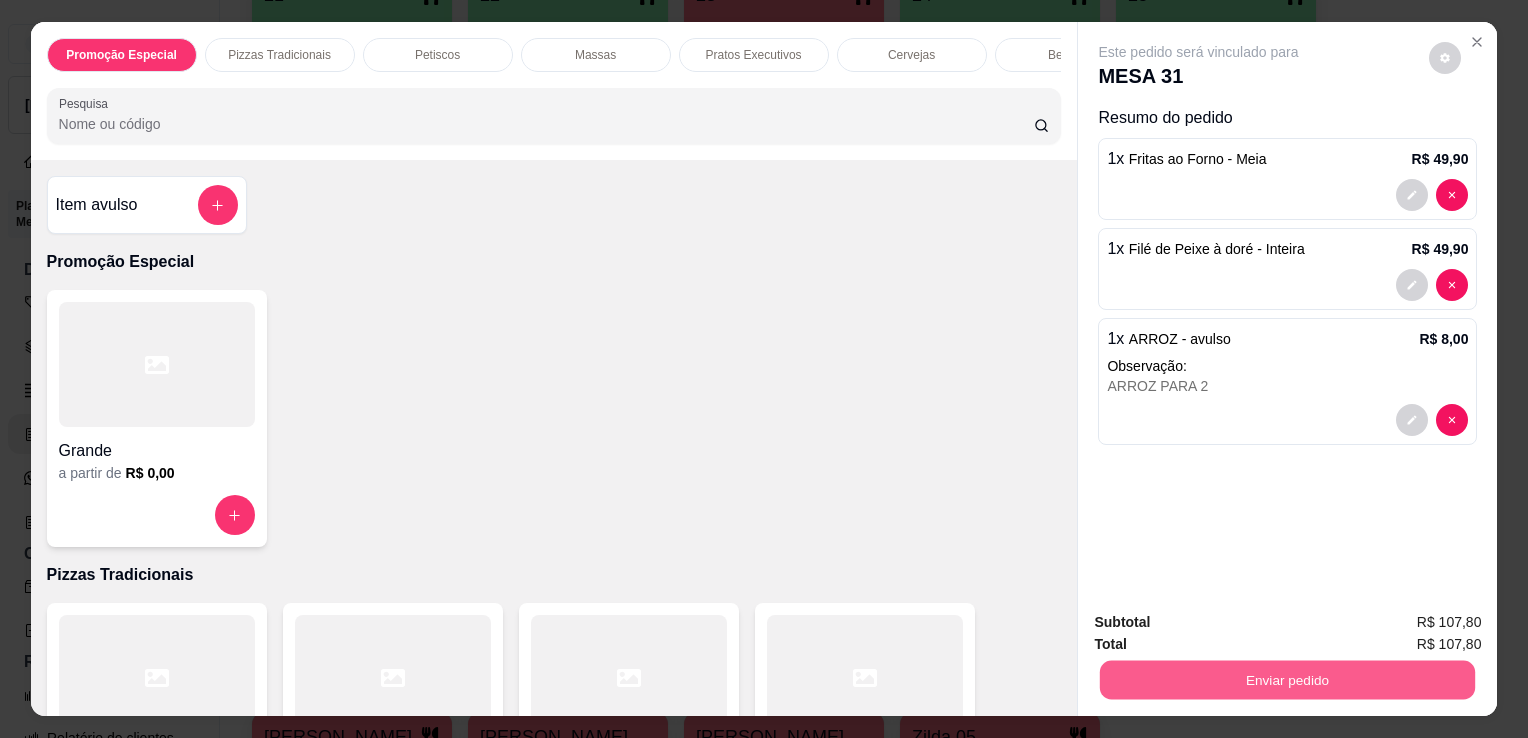 click on "Enviar pedido" at bounding box center (1287, 679) 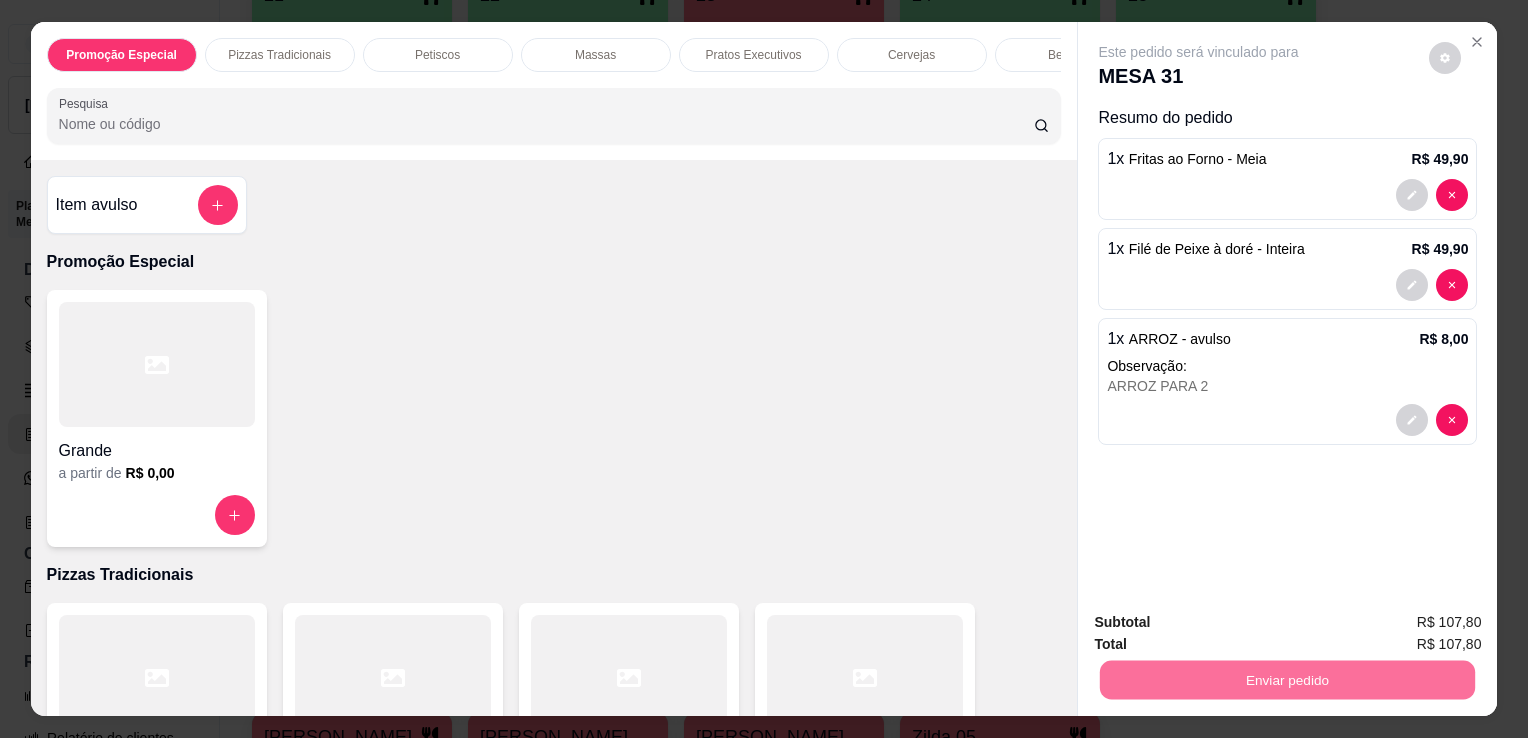 click on "Não registrar e enviar pedido" at bounding box center [1219, 623] 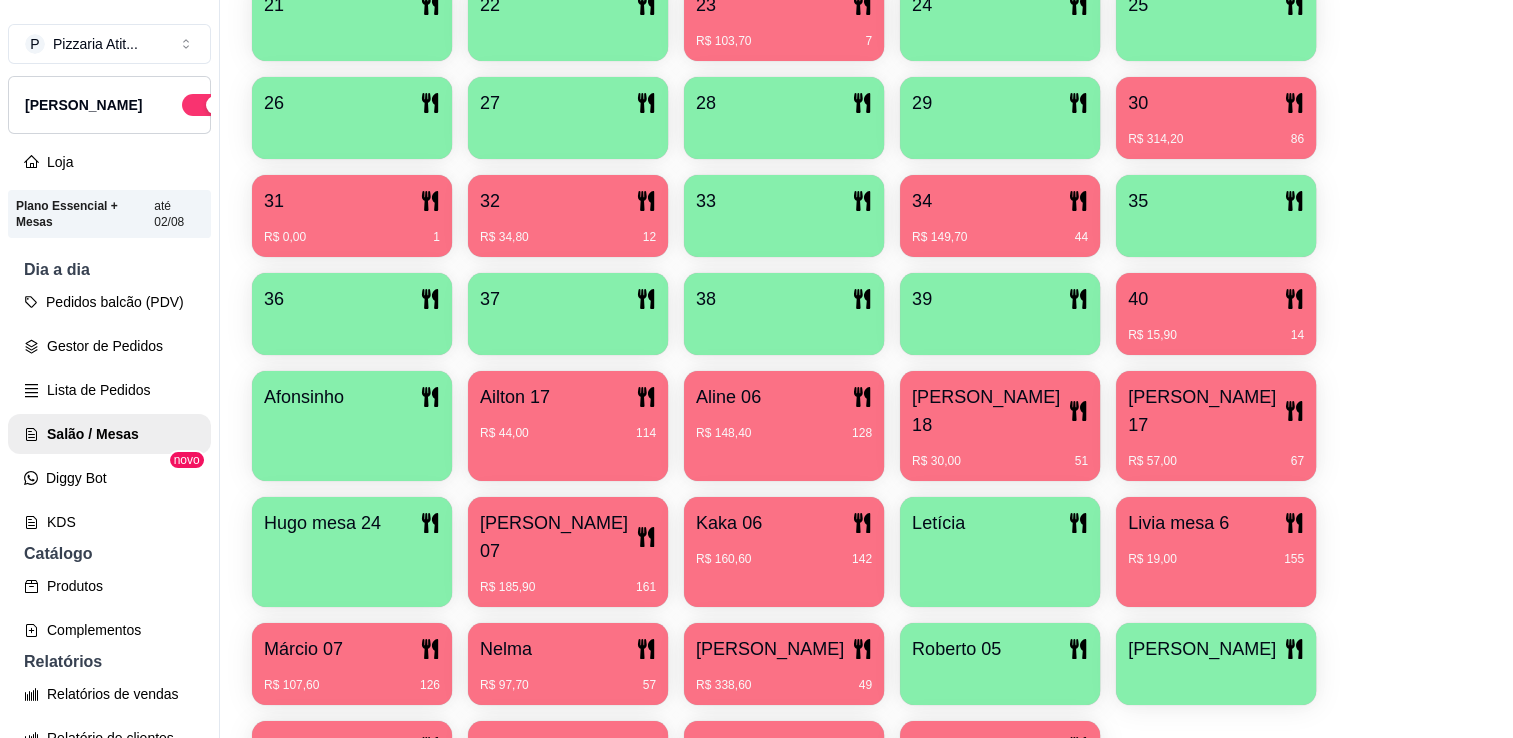 scroll, scrollTop: 856, scrollLeft: 0, axis: vertical 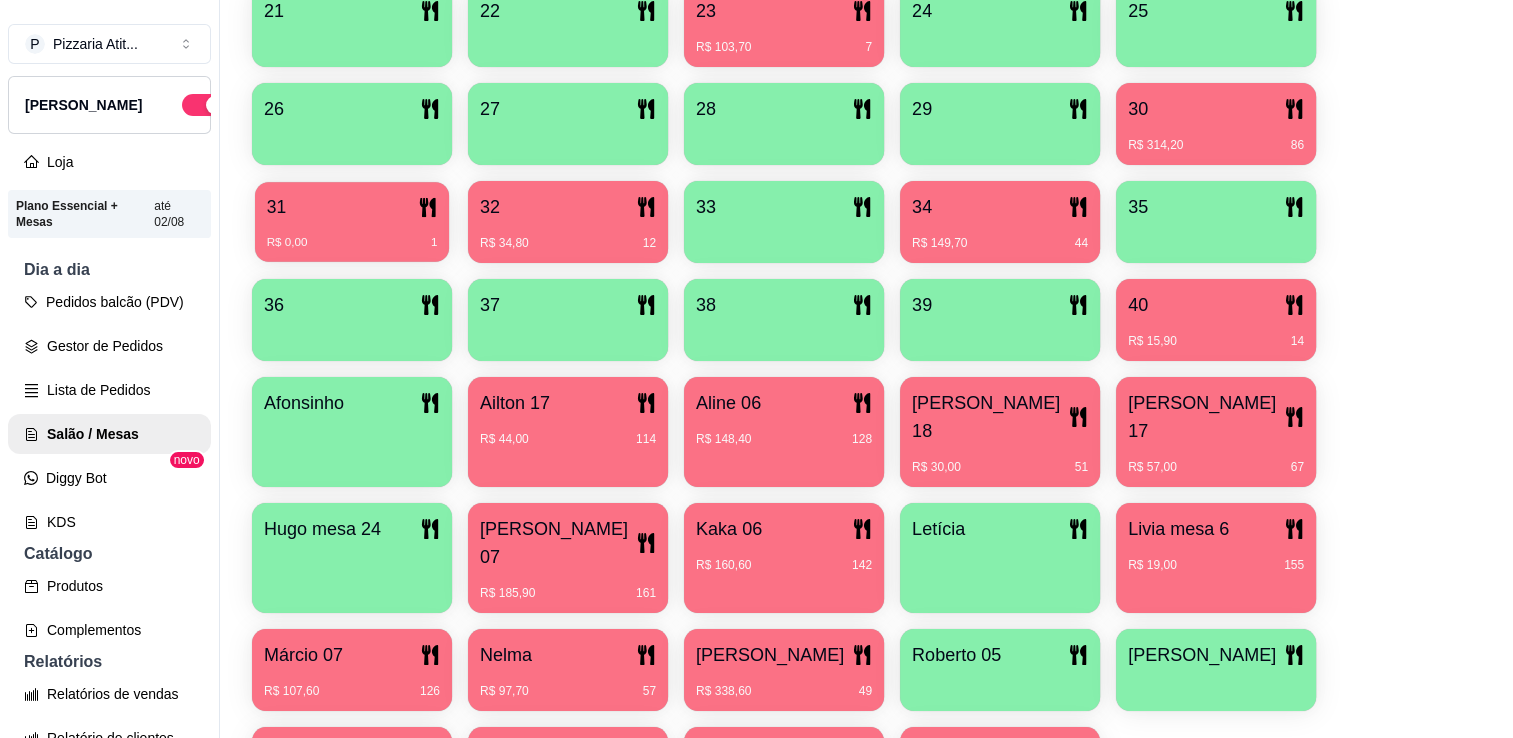 click on "R$ 0,00 1" at bounding box center [352, 243] 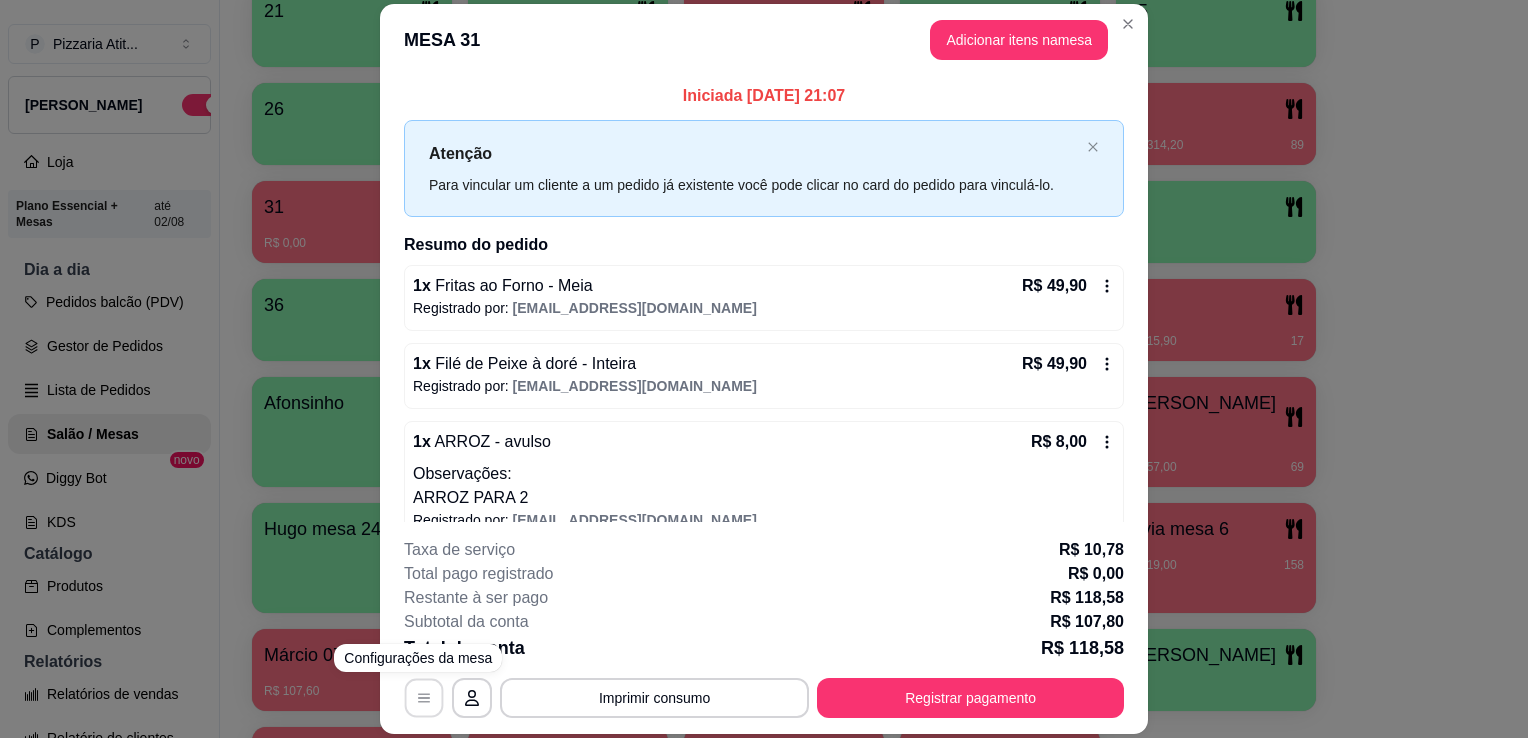 click 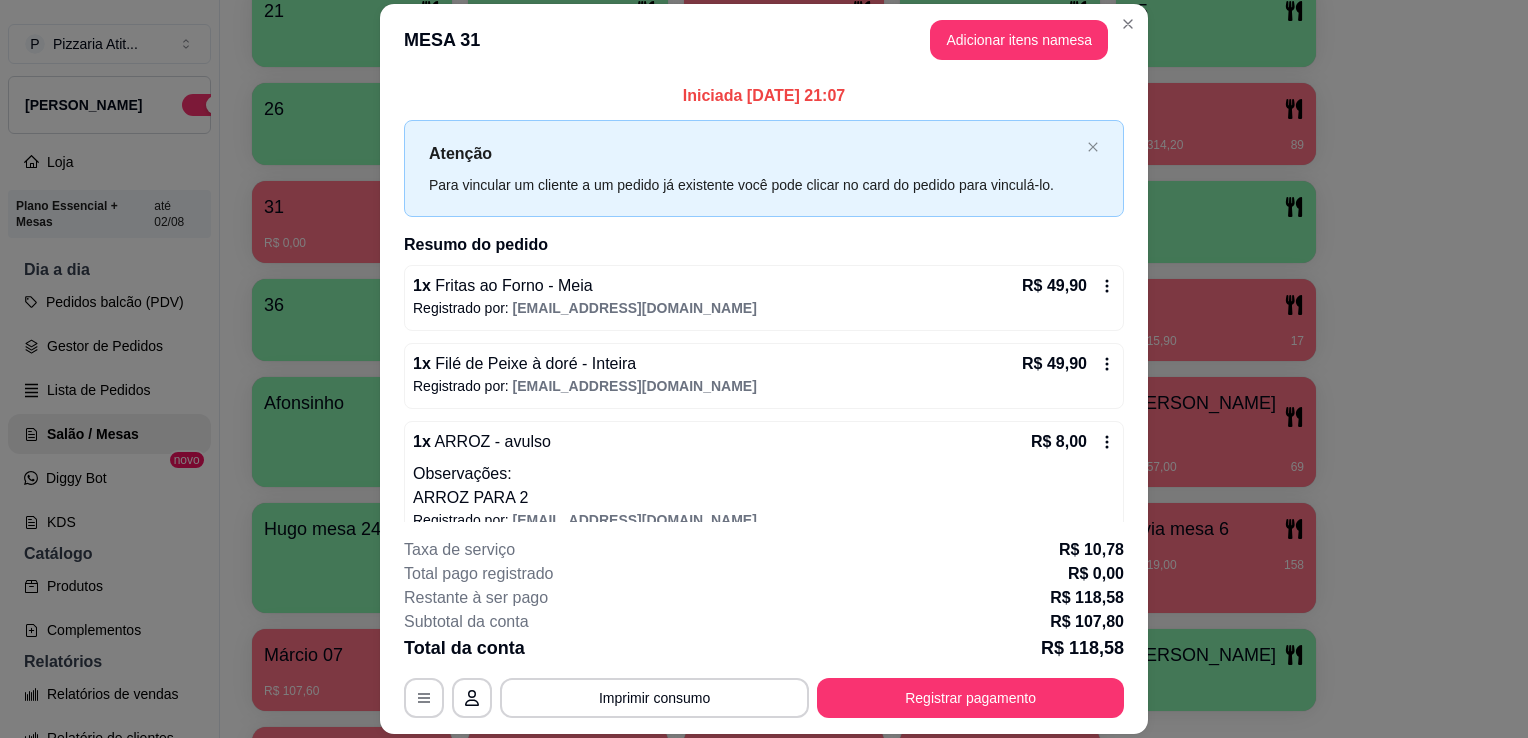 click 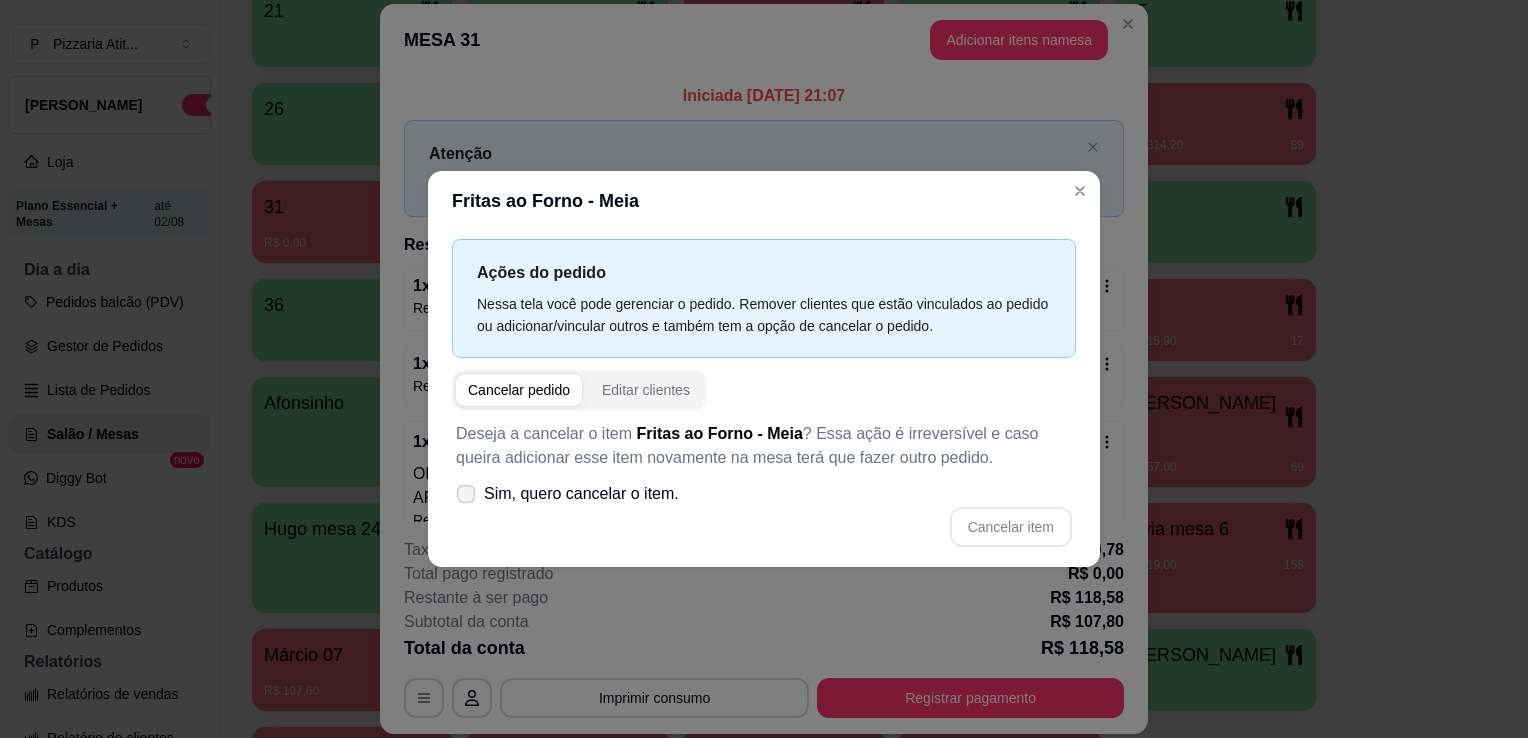 click 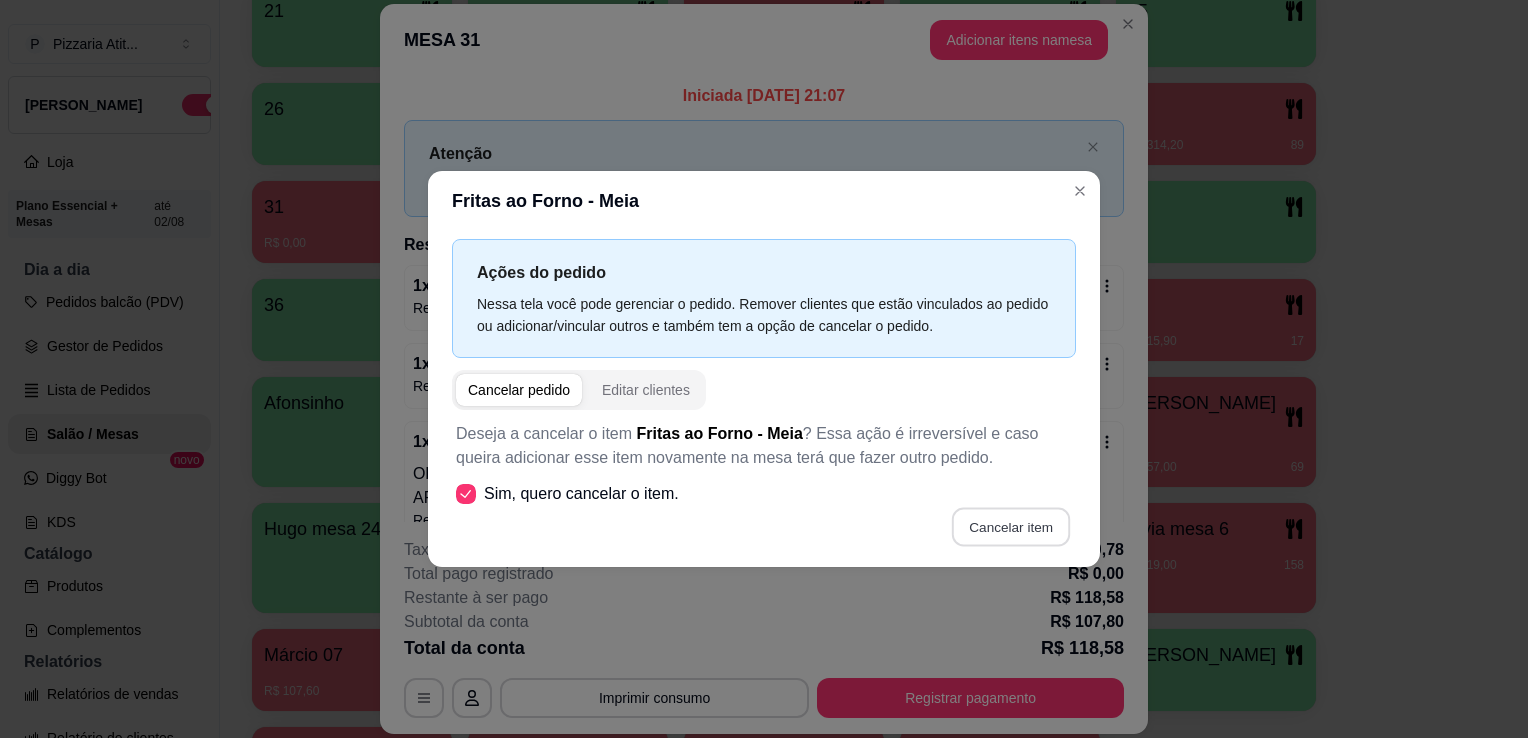 click on "Cancelar item" at bounding box center [1010, 527] 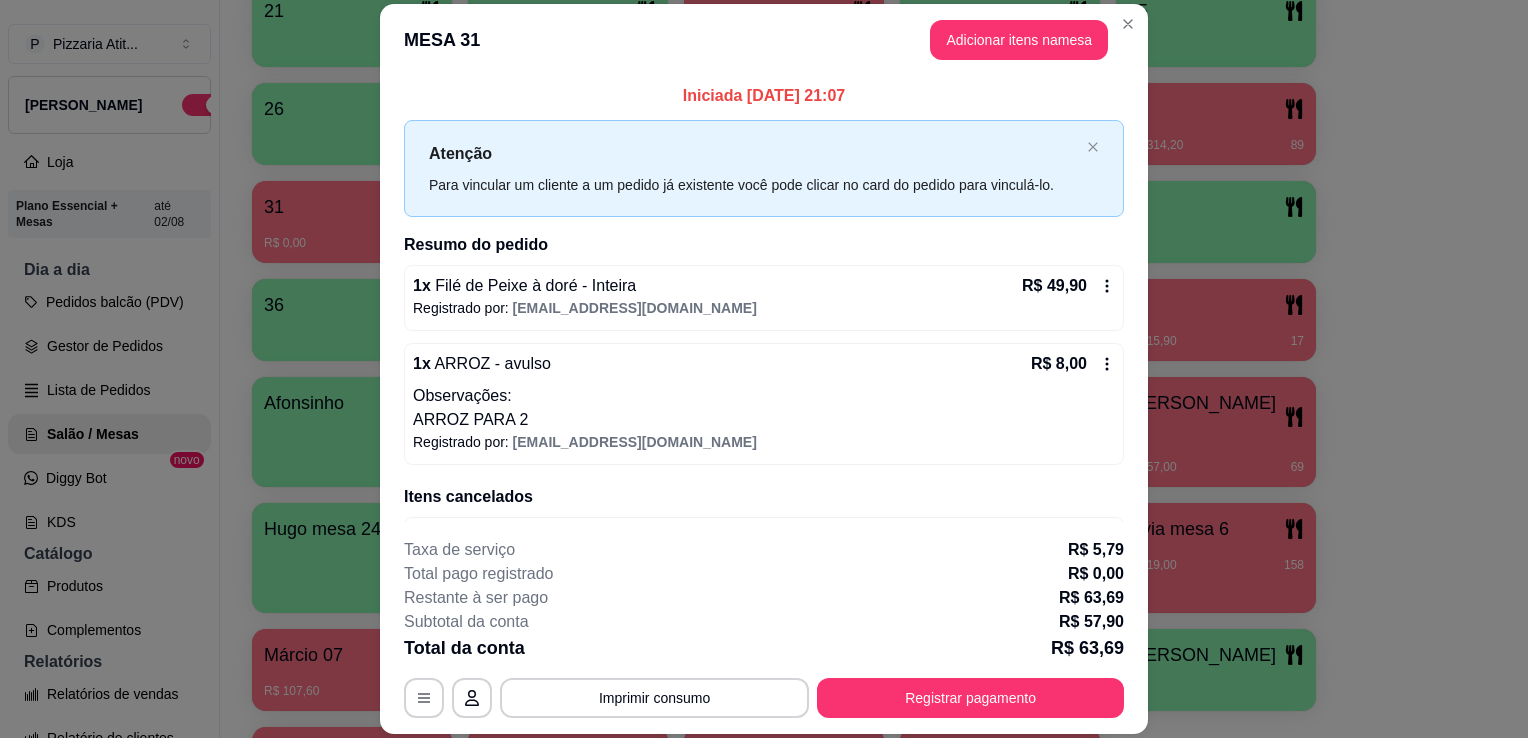 click on "R$ 49,90" at bounding box center (1068, 286) 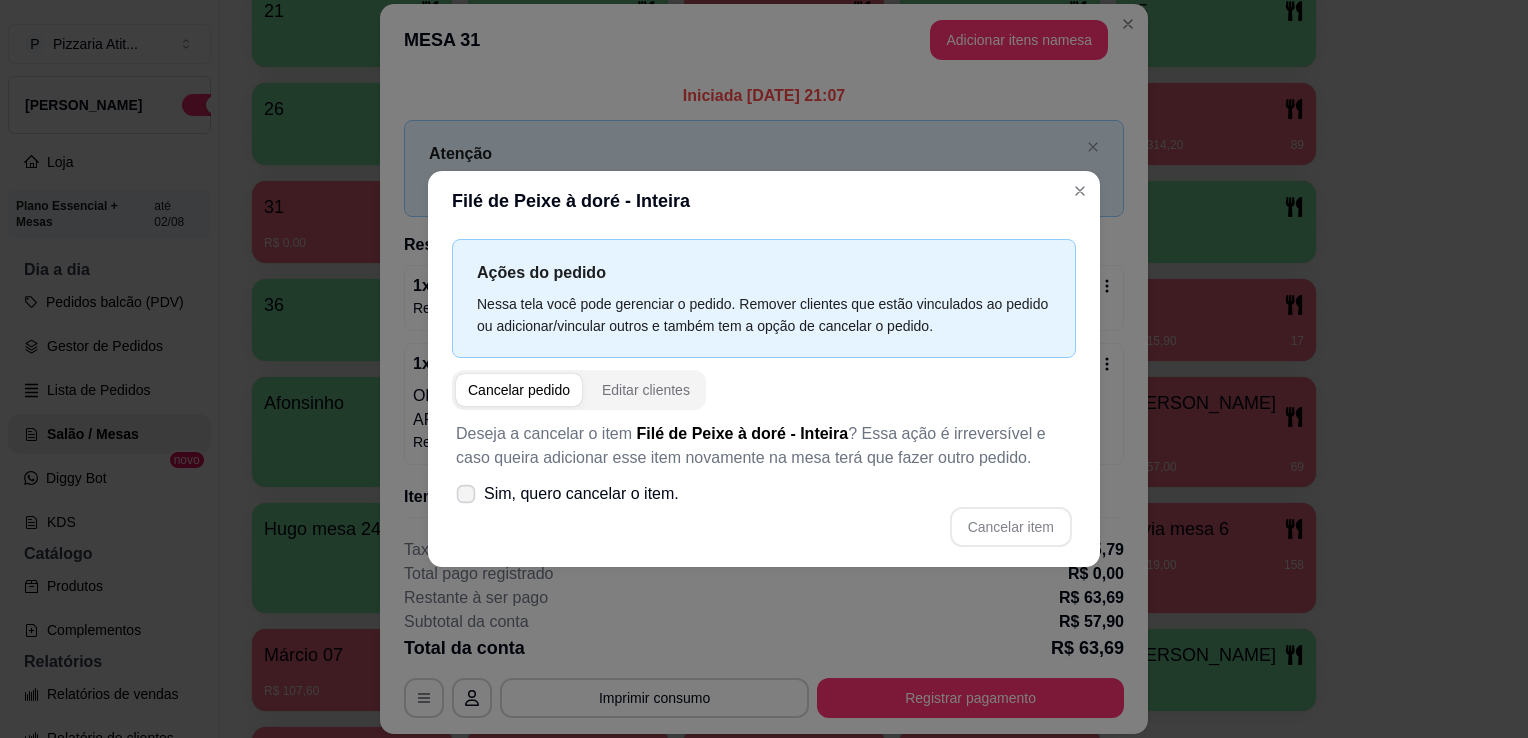 click 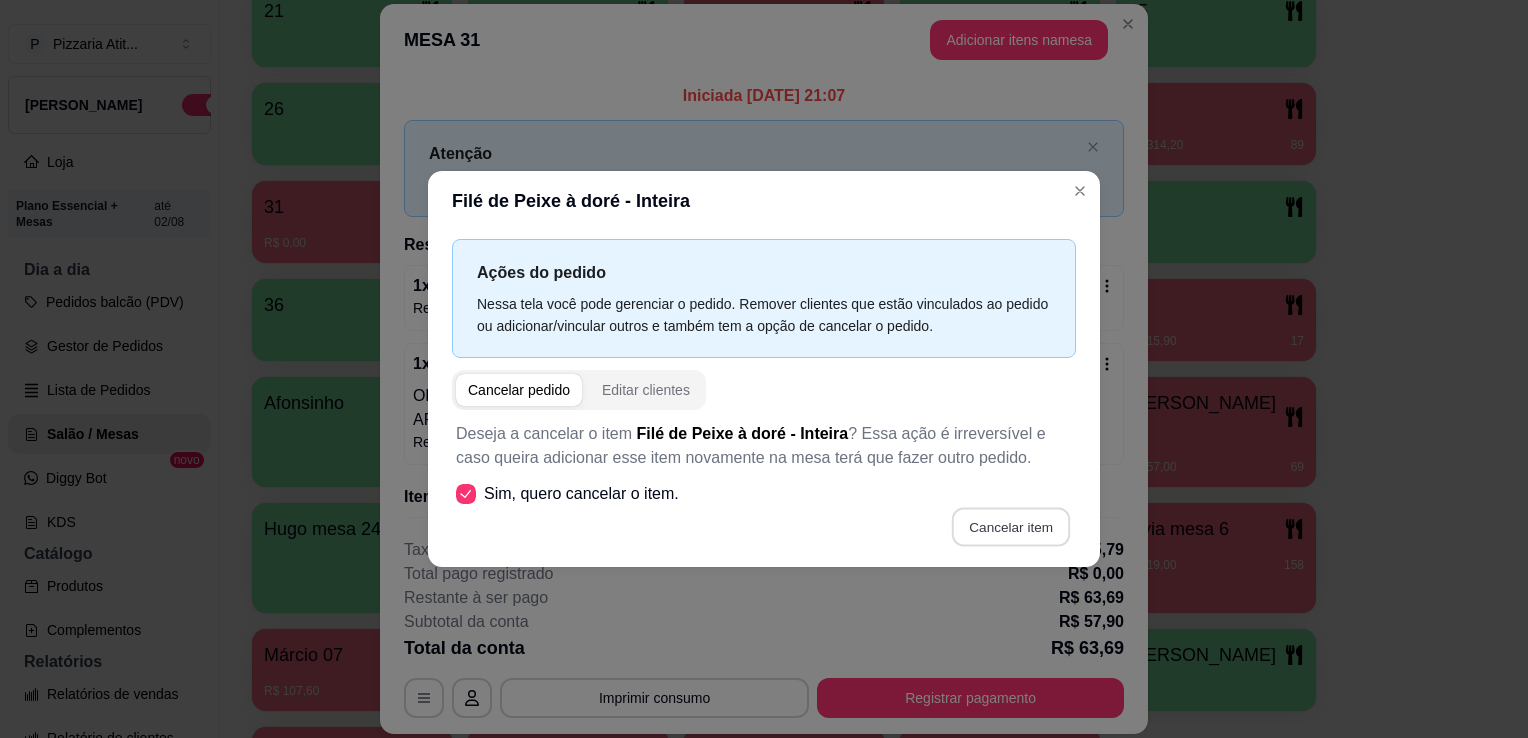 click on "Cancelar item" at bounding box center (1010, 527) 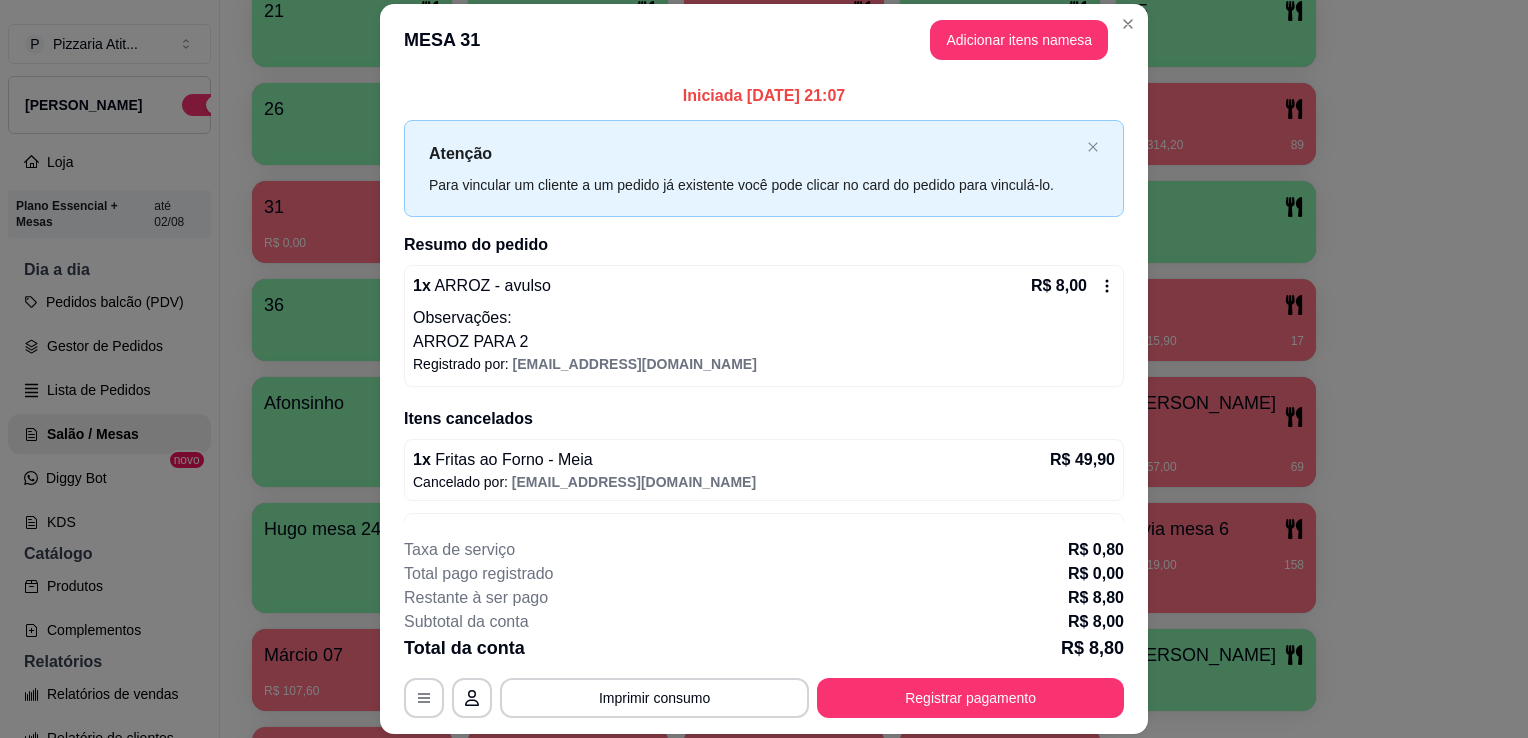 click on "R$ 8,00" at bounding box center [1073, 286] 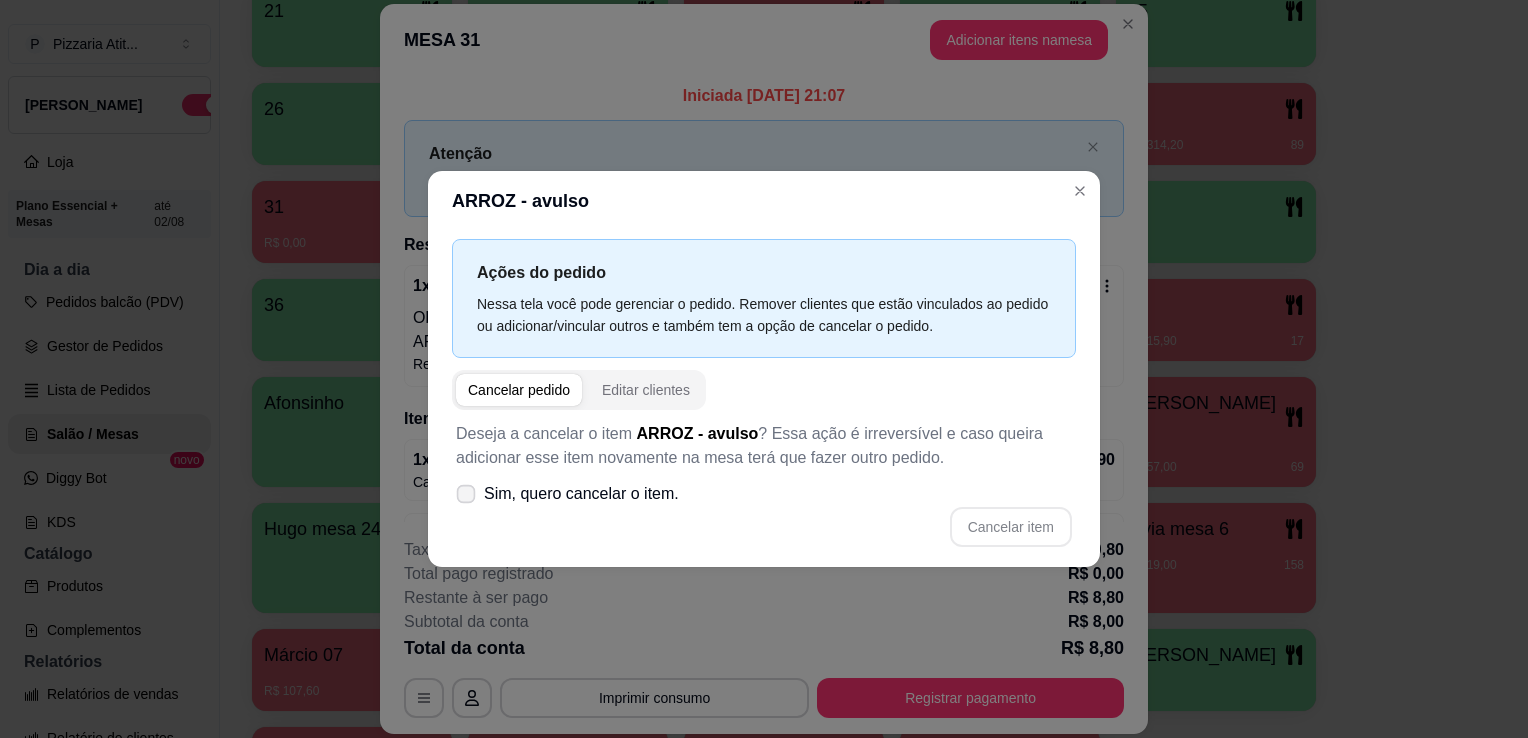 click 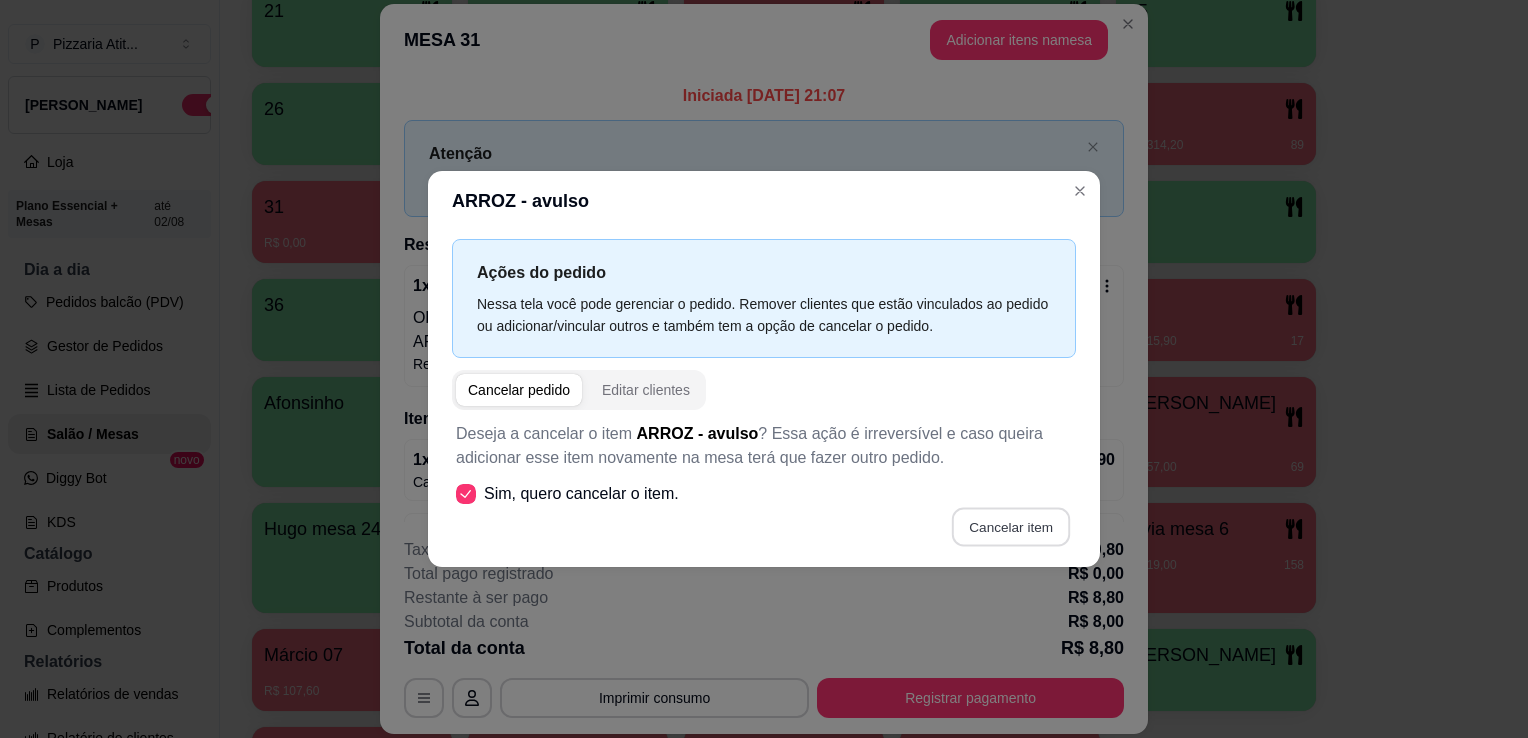 click on "Cancelar item" at bounding box center (1010, 527) 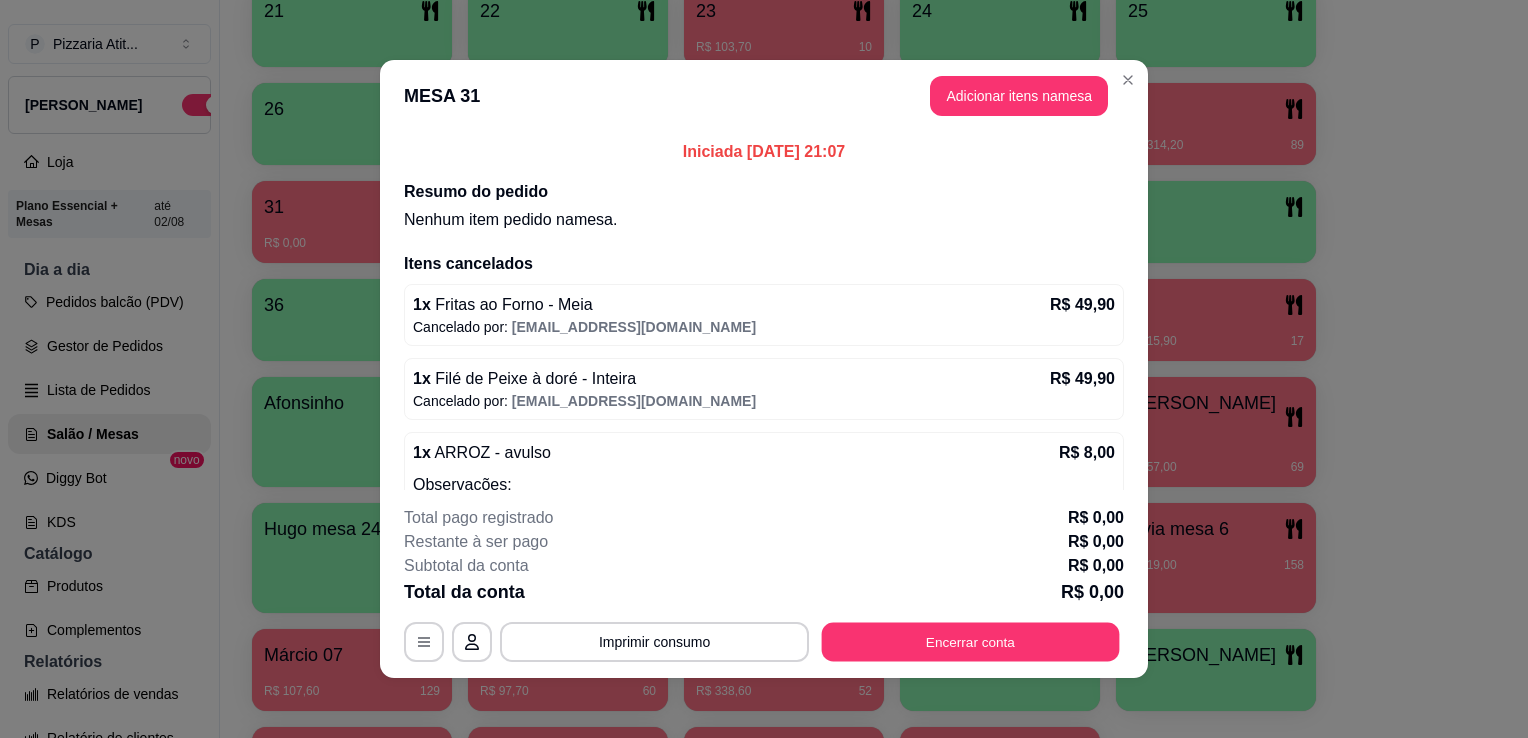 click on "Encerrar conta" at bounding box center (971, 642) 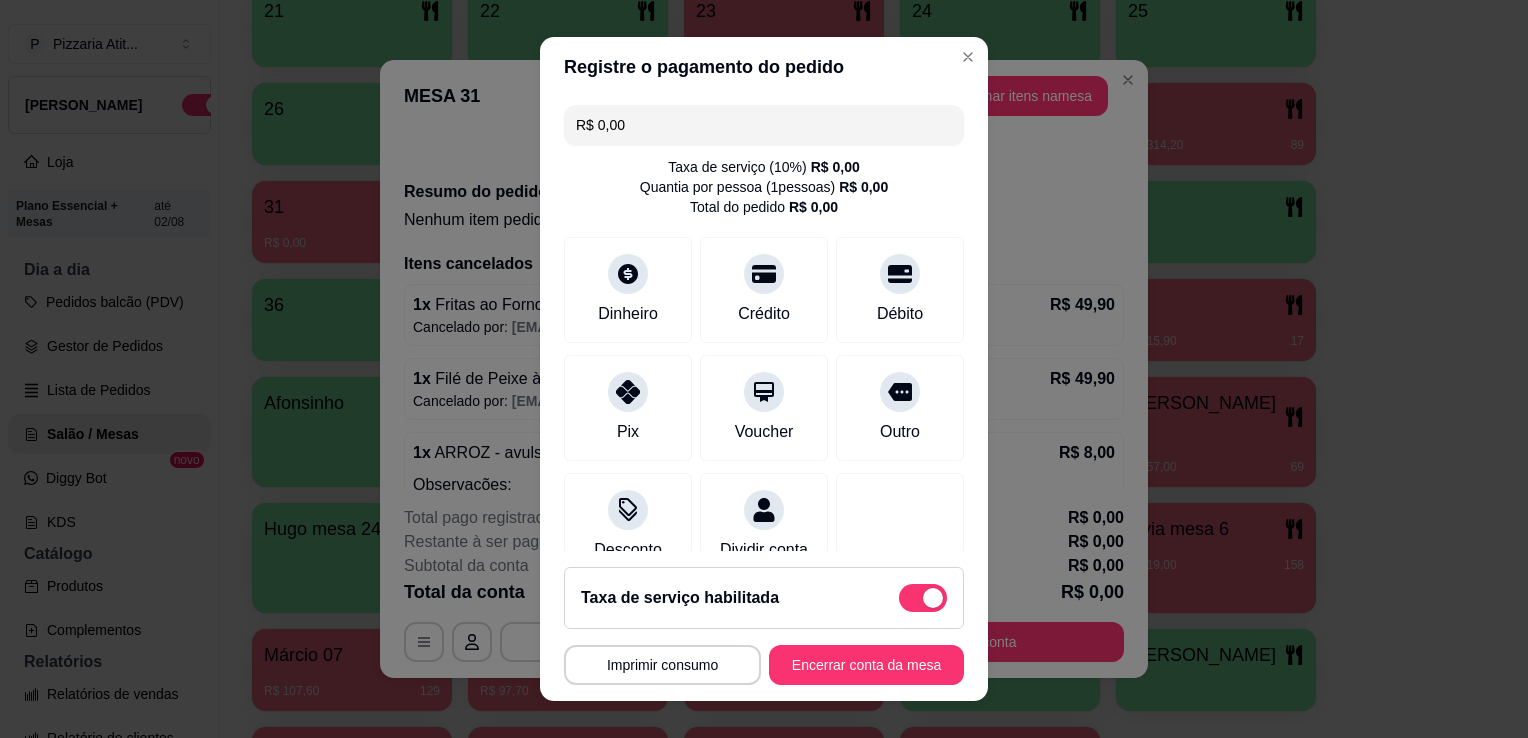drag, startPoint x: 884, startPoint y: 635, endPoint x: 888, endPoint y: 655, distance: 20.396078 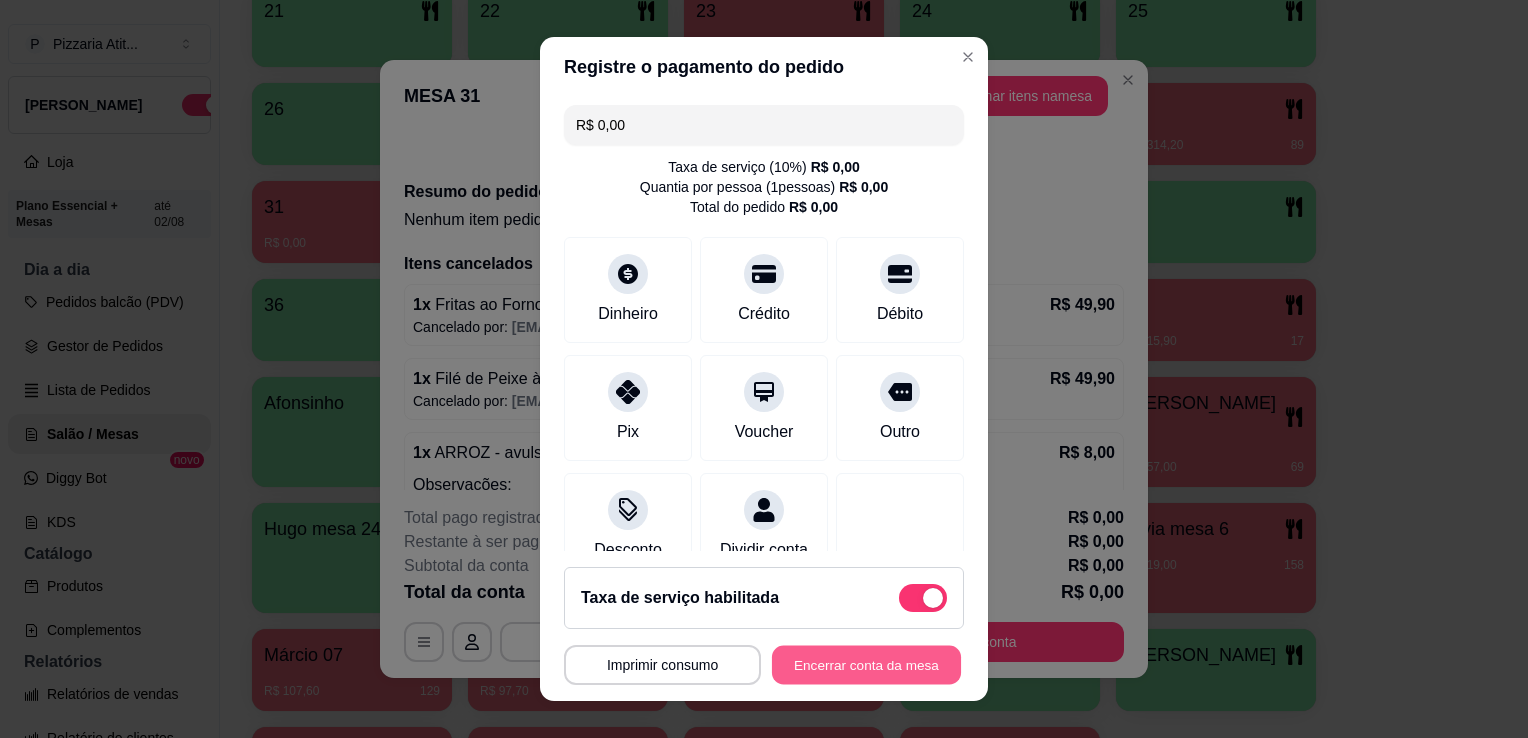 click on "Encerrar conta da mesa" at bounding box center (866, 665) 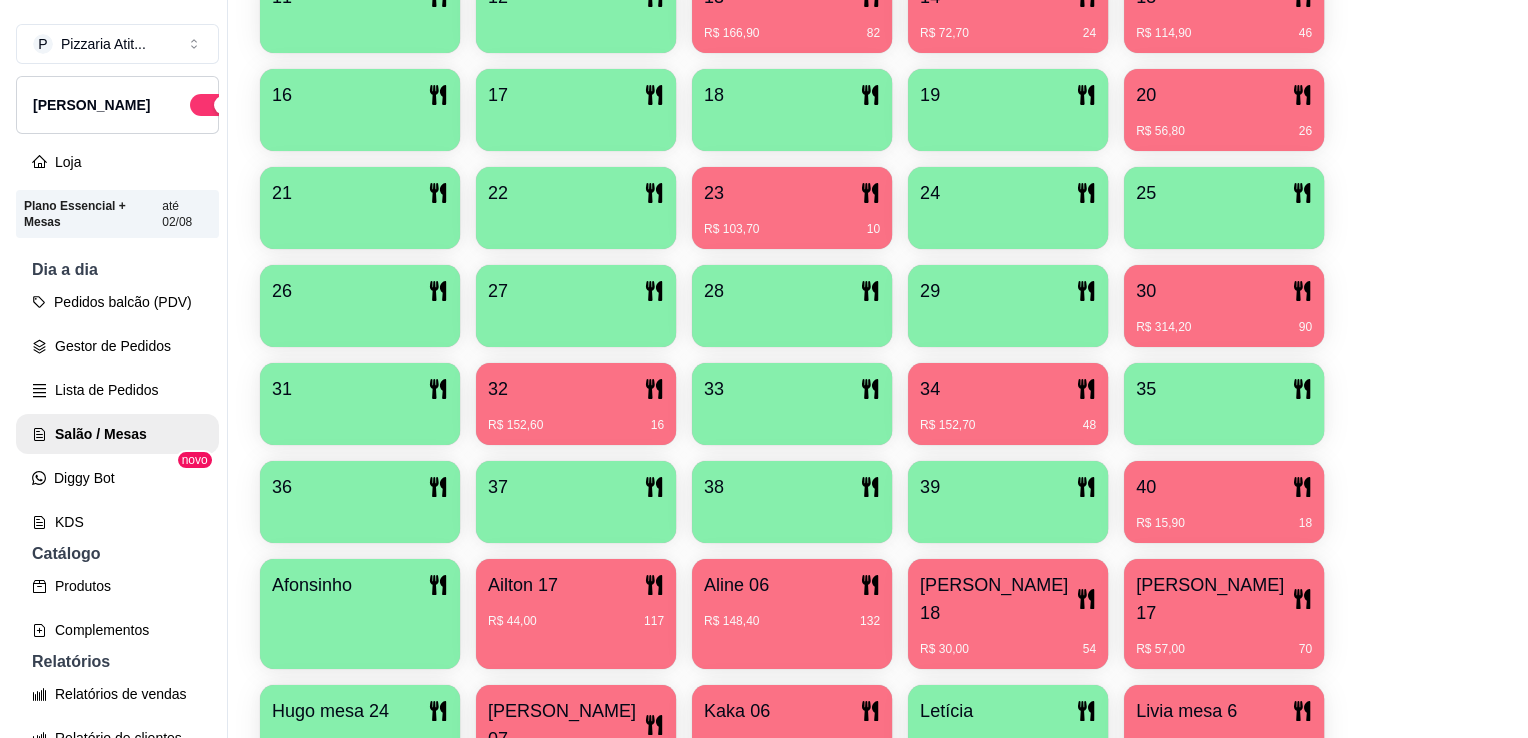 scroll, scrollTop: 652, scrollLeft: 0, axis: vertical 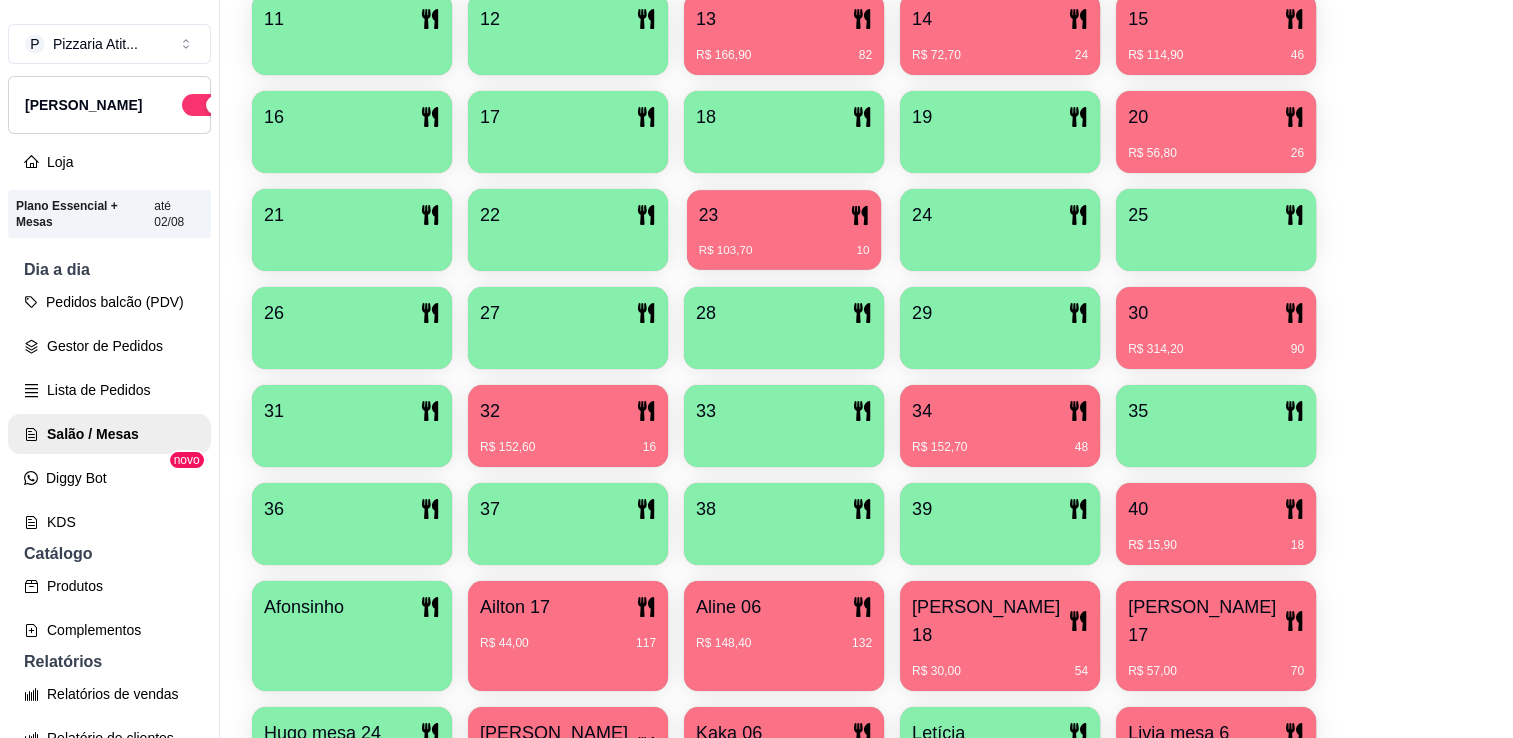 click on "R$ 103,70" at bounding box center (726, 251) 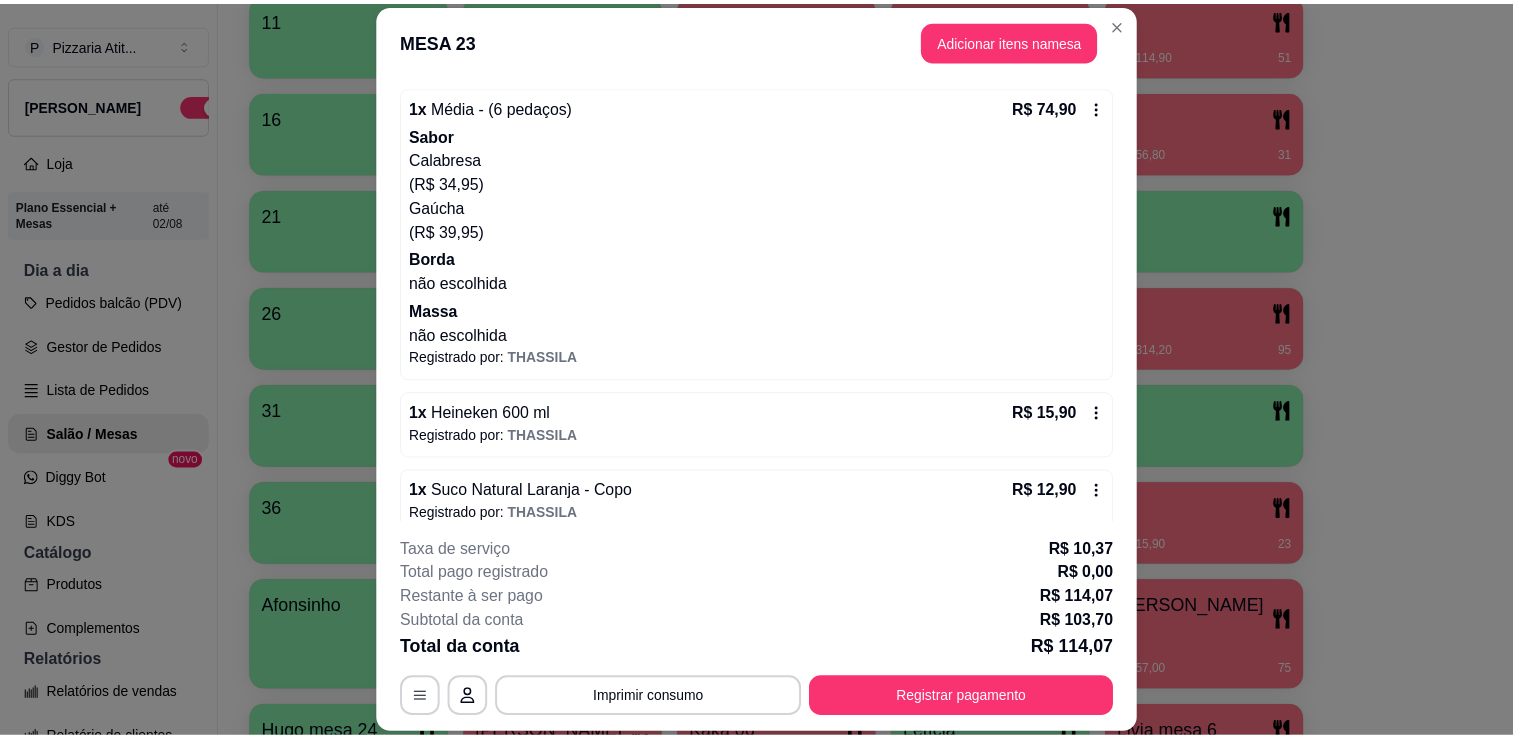 scroll, scrollTop: 198, scrollLeft: 0, axis: vertical 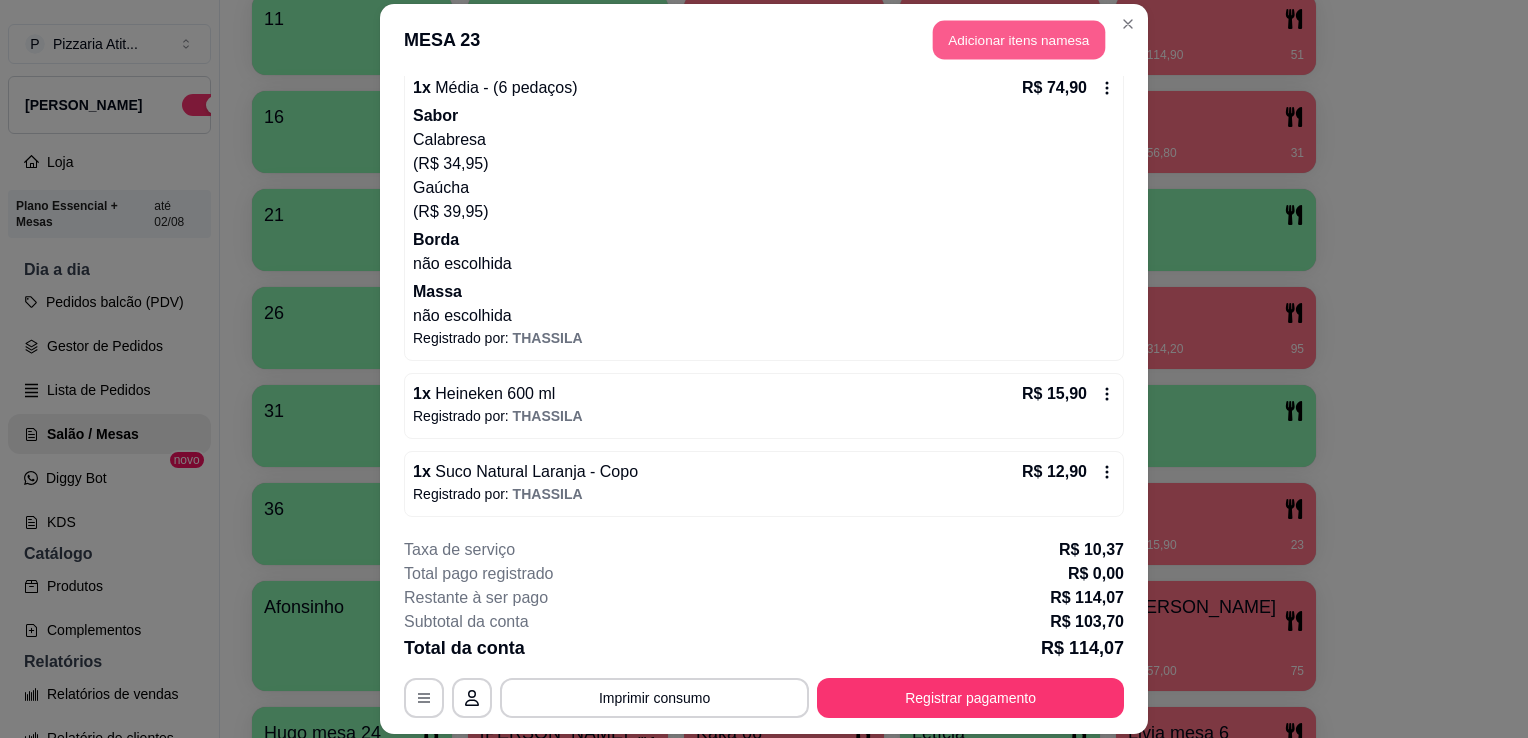 click on "Adicionar itens na  mesa" at bounding box center (1019, 39) 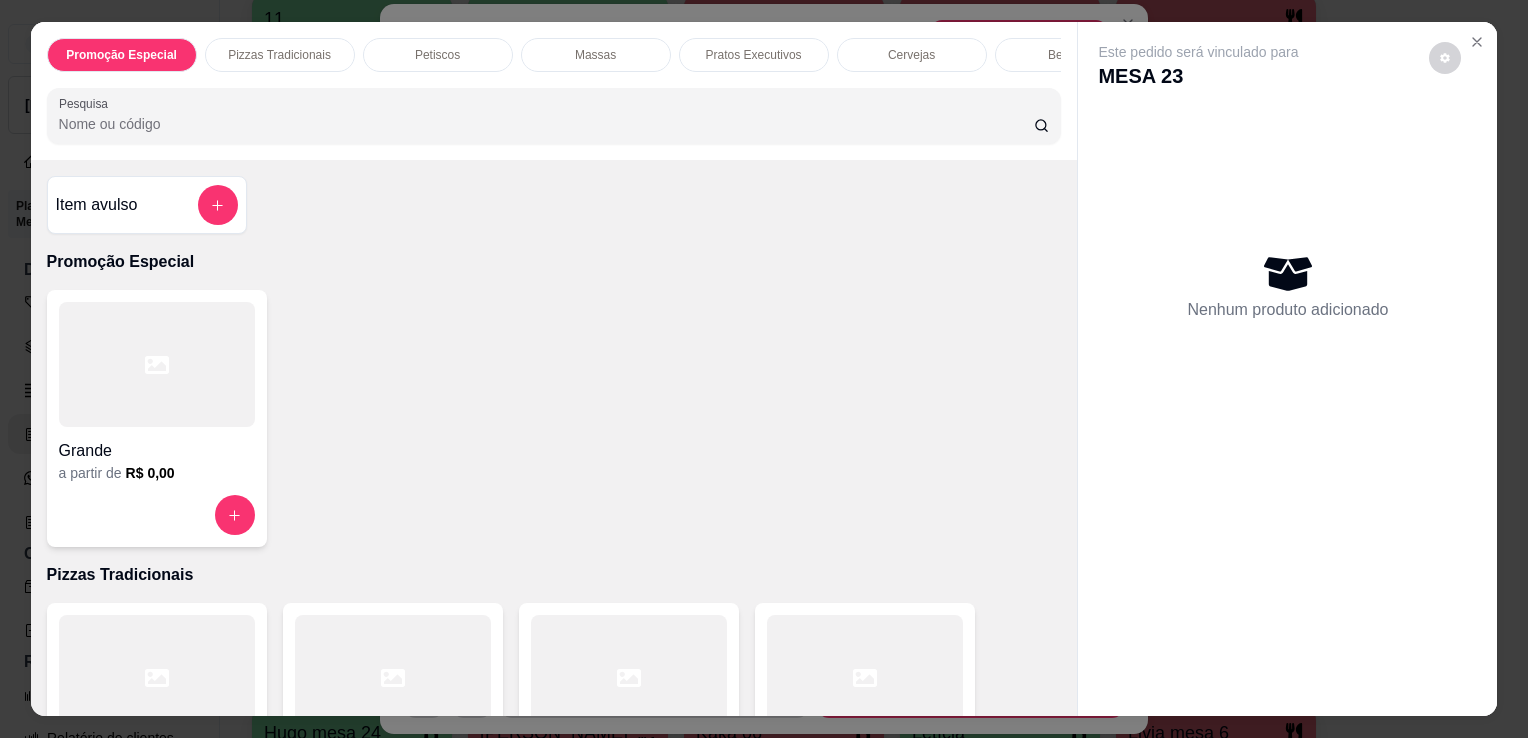 click on "Pesquisa" at bounding box center (546, 124) 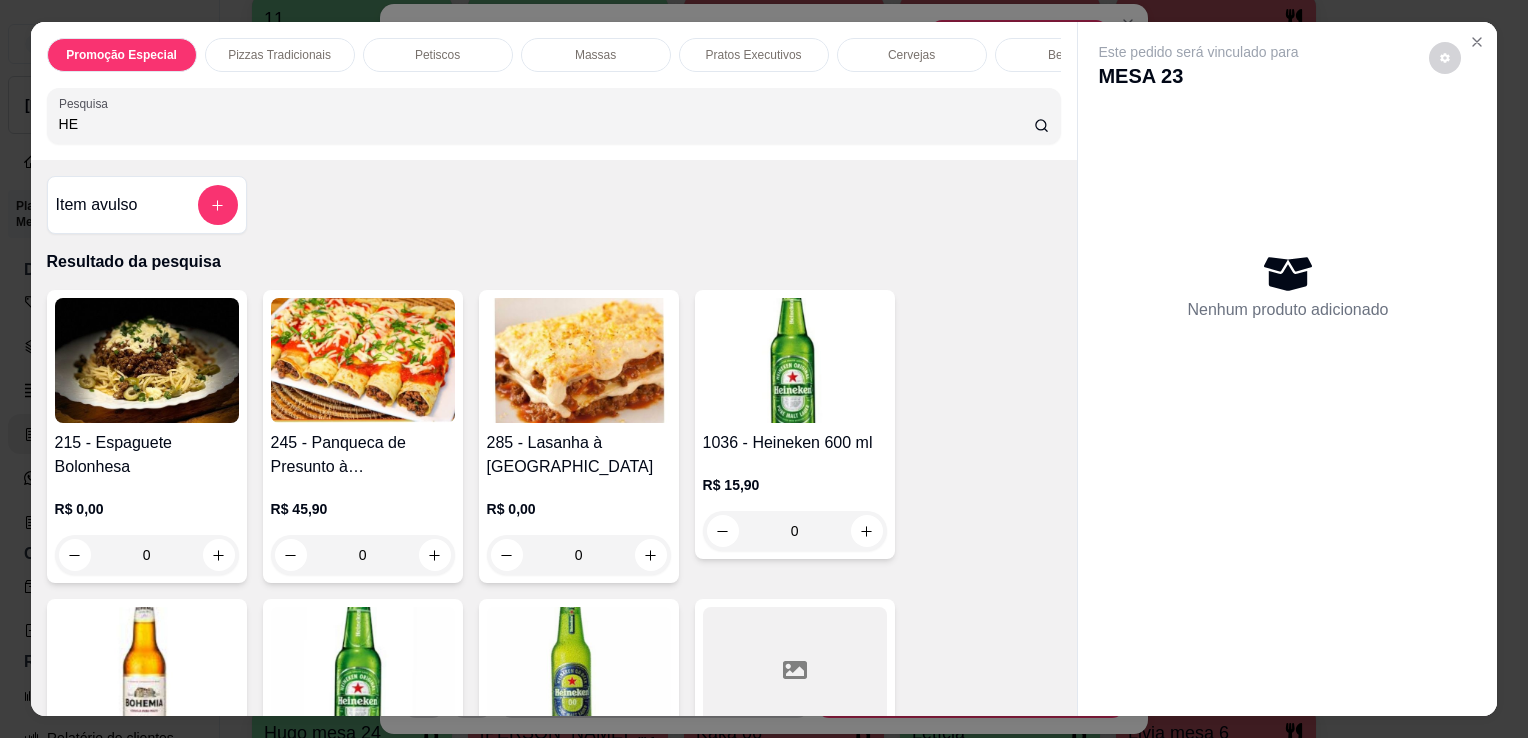 type on "HE" 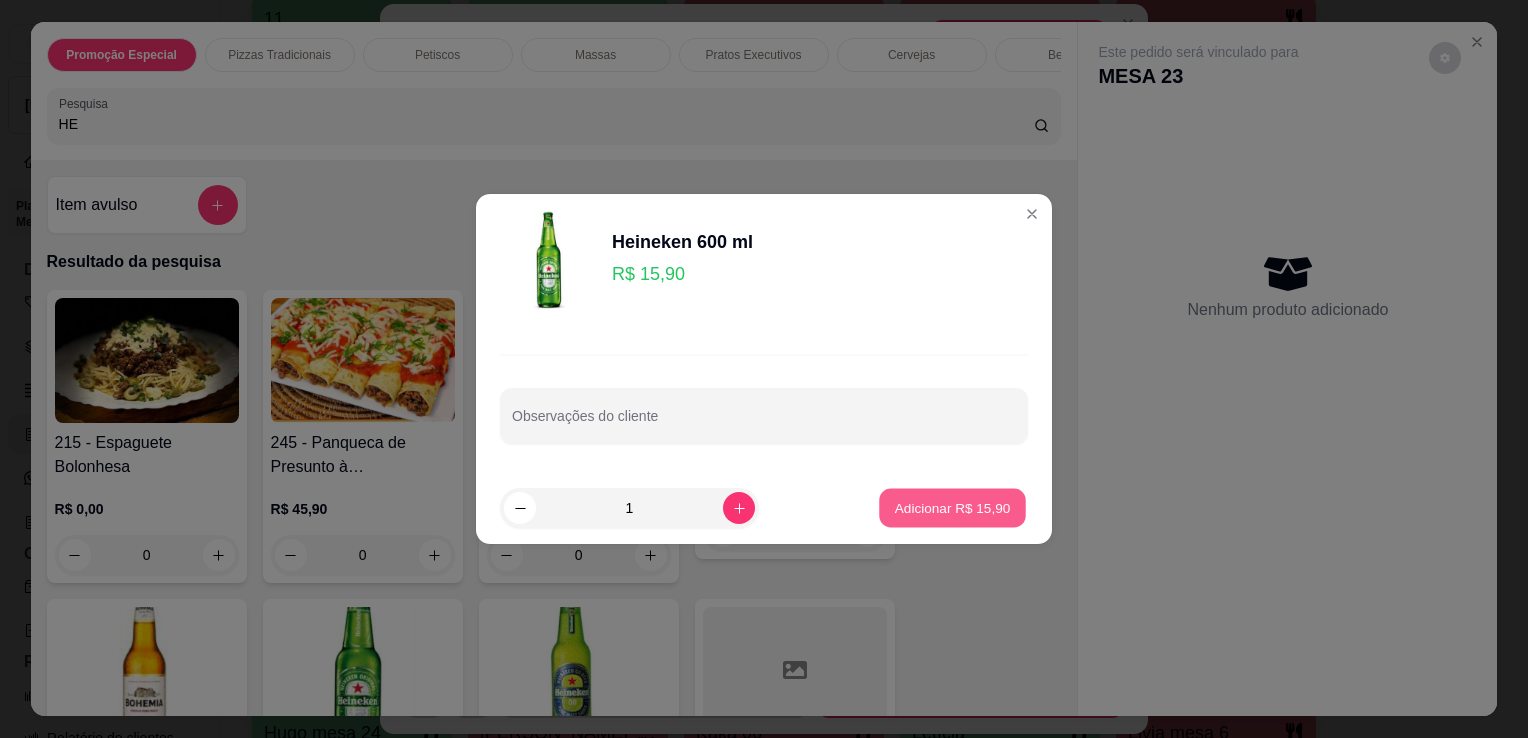 click on "Adicionar   R$ 15,90" at bounding box center [953, 507] 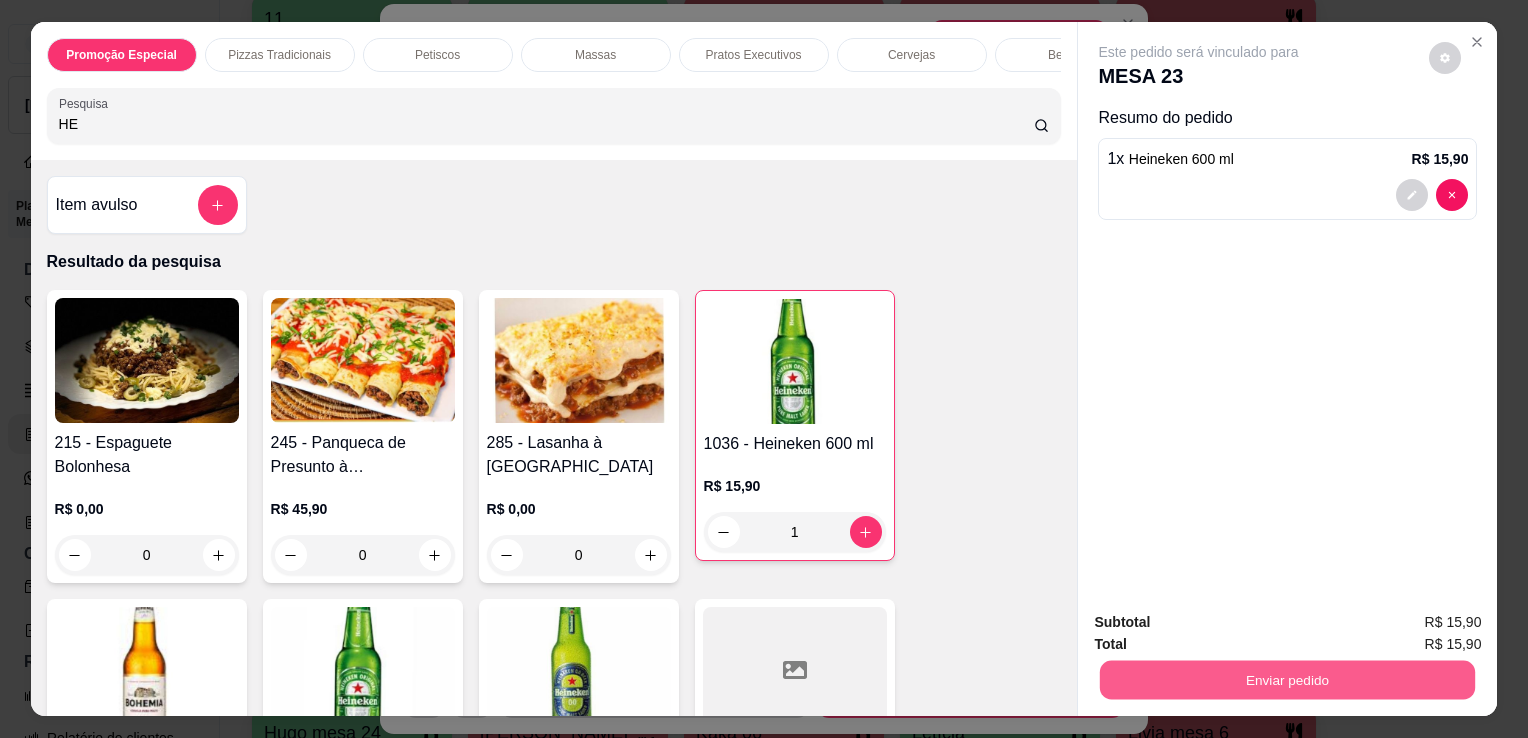 click on "Enviar pedido" at bounding box center (1287, 679) 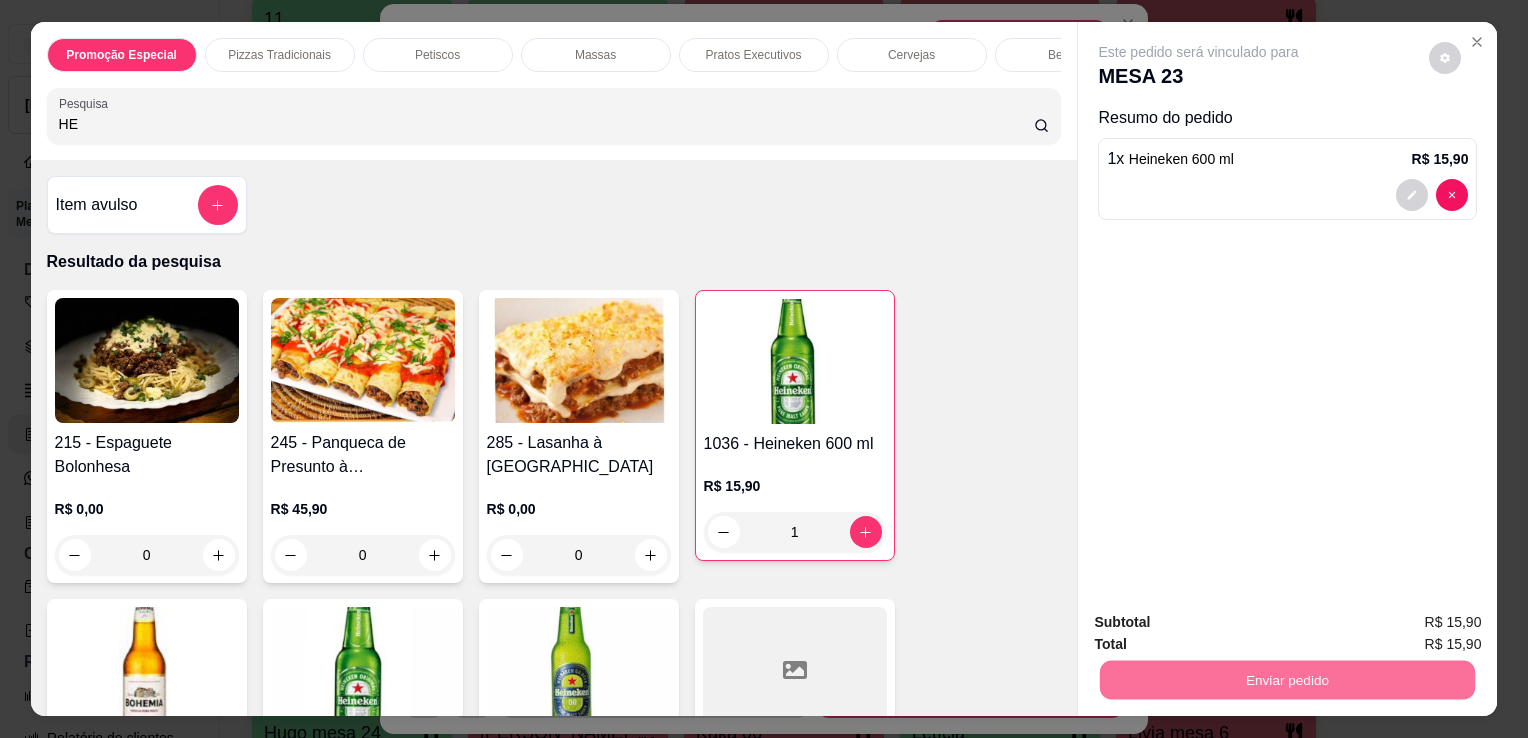 click on "Não registrar e enviar pedido" at bounding box center [1222, 623] 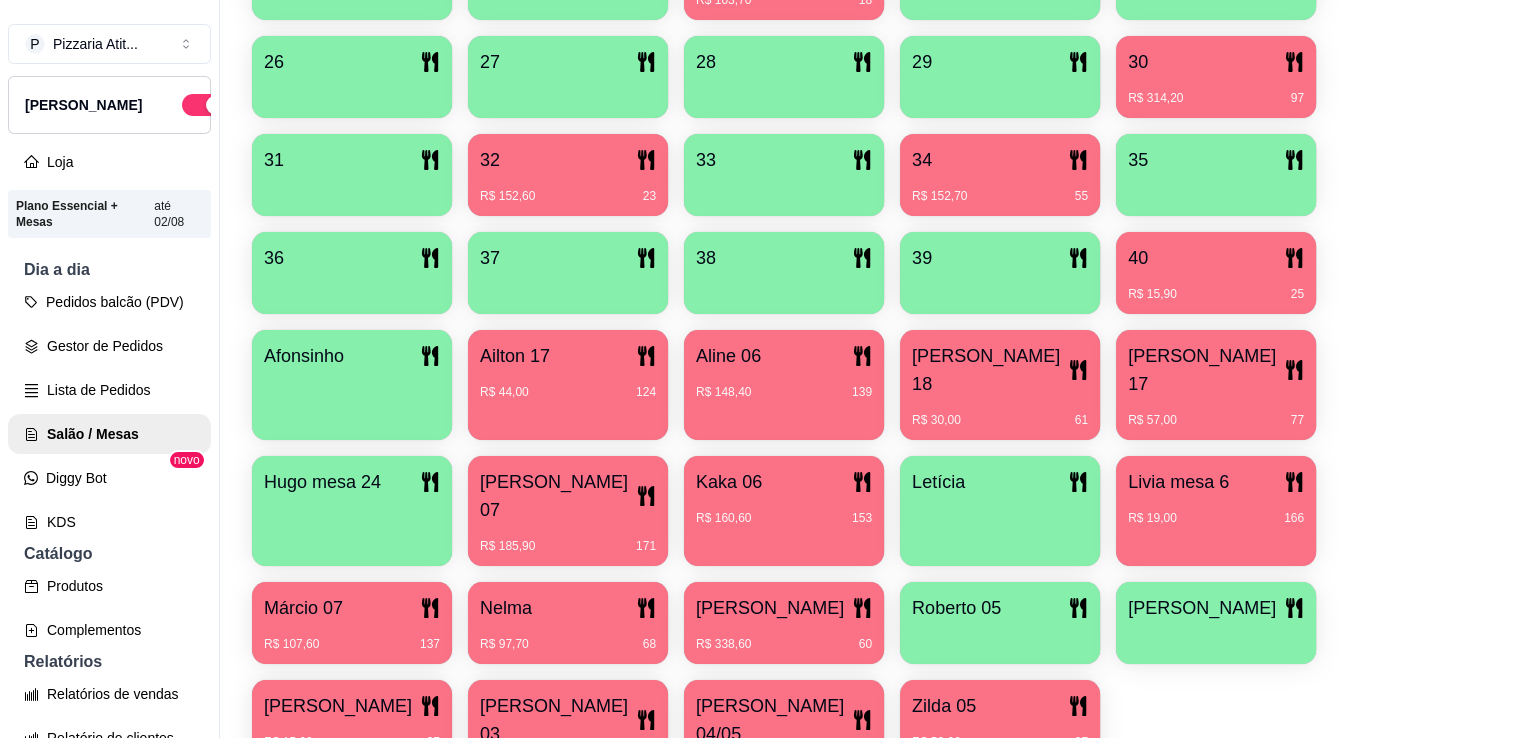 scroll, scrollTop: 919, scrollLeft: 0, axis: vertical 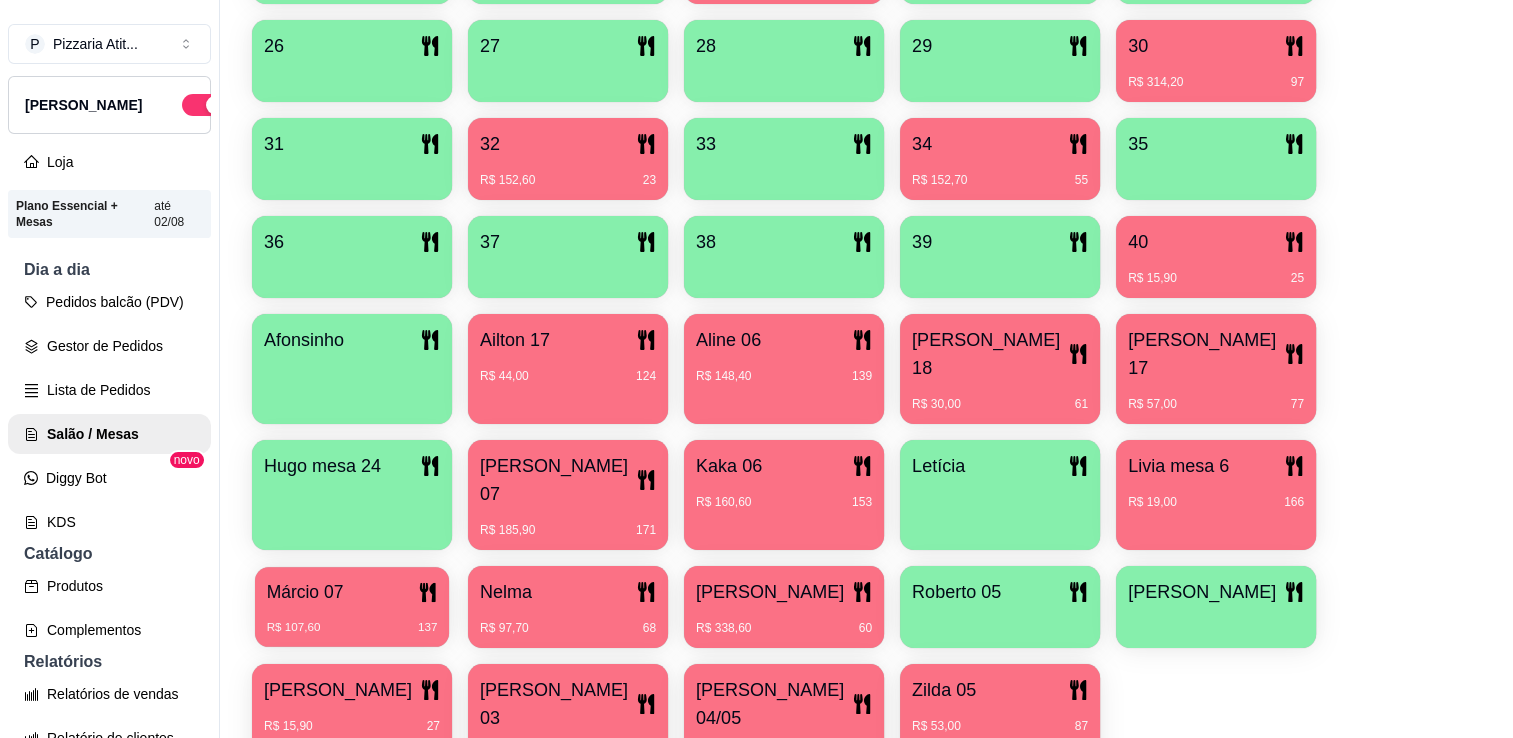 click on "R$ 107,60 137" at bounding box center [352, 628] 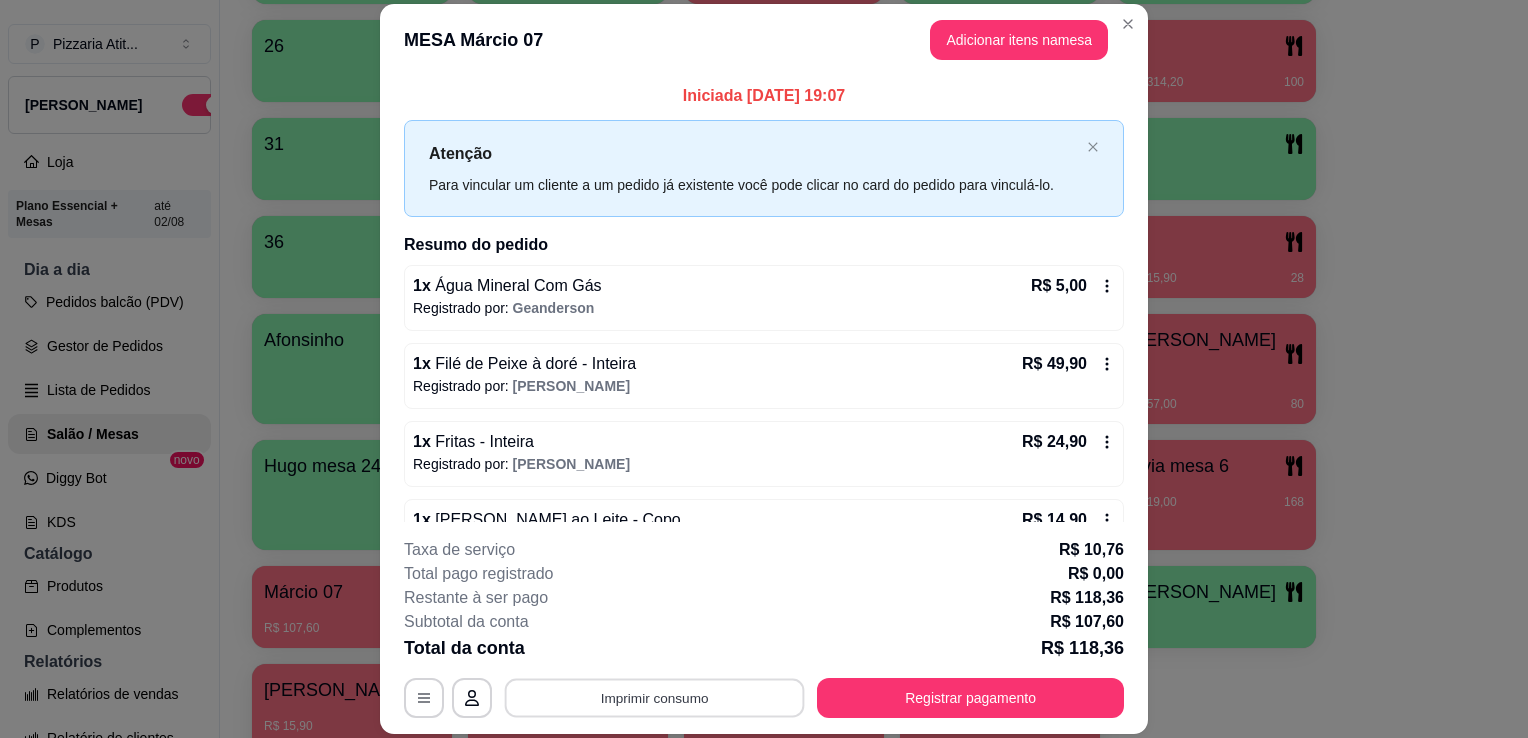 click on "Imprimir consumo" at bounding box center (655, 698) 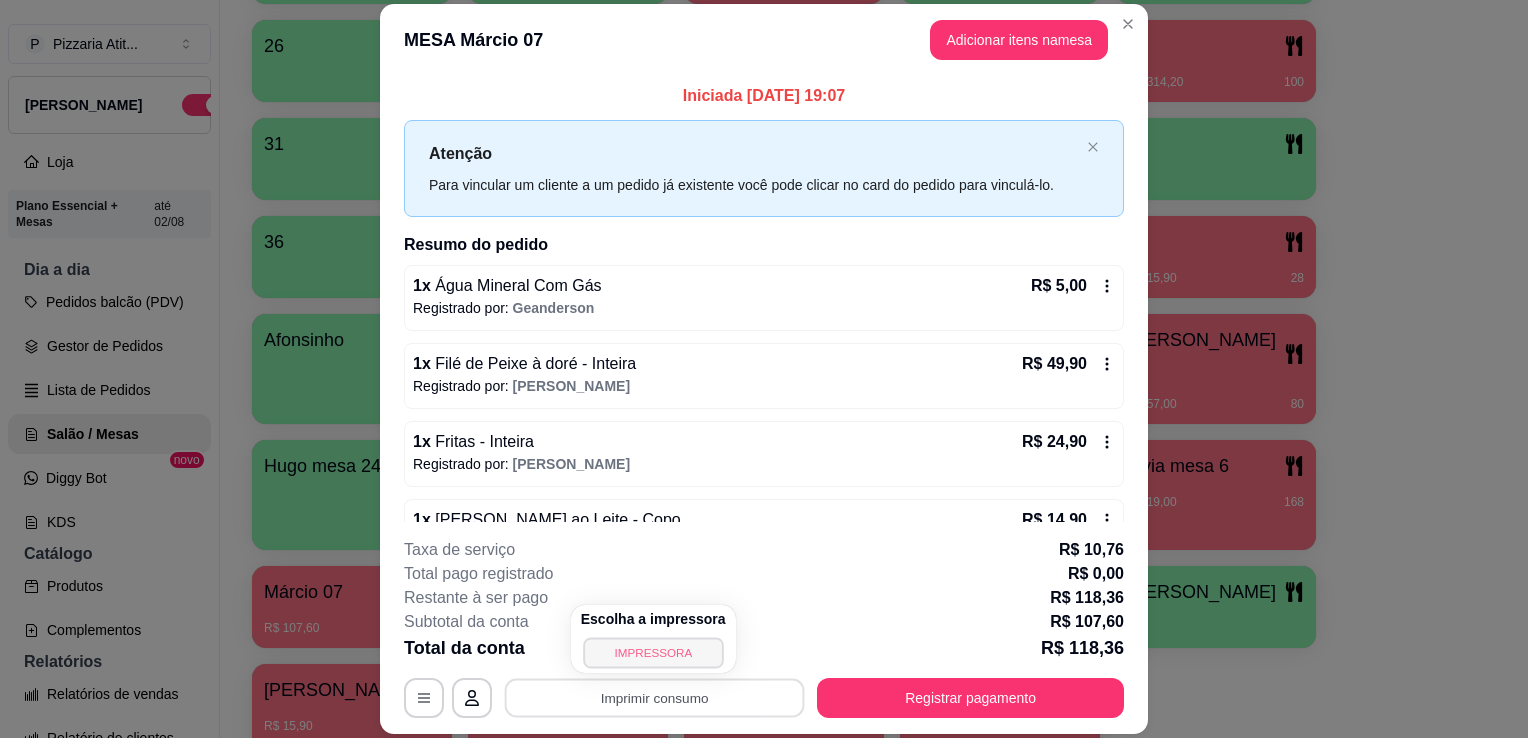 click on "IMPRESSORA" at bounding box center [653, 652] 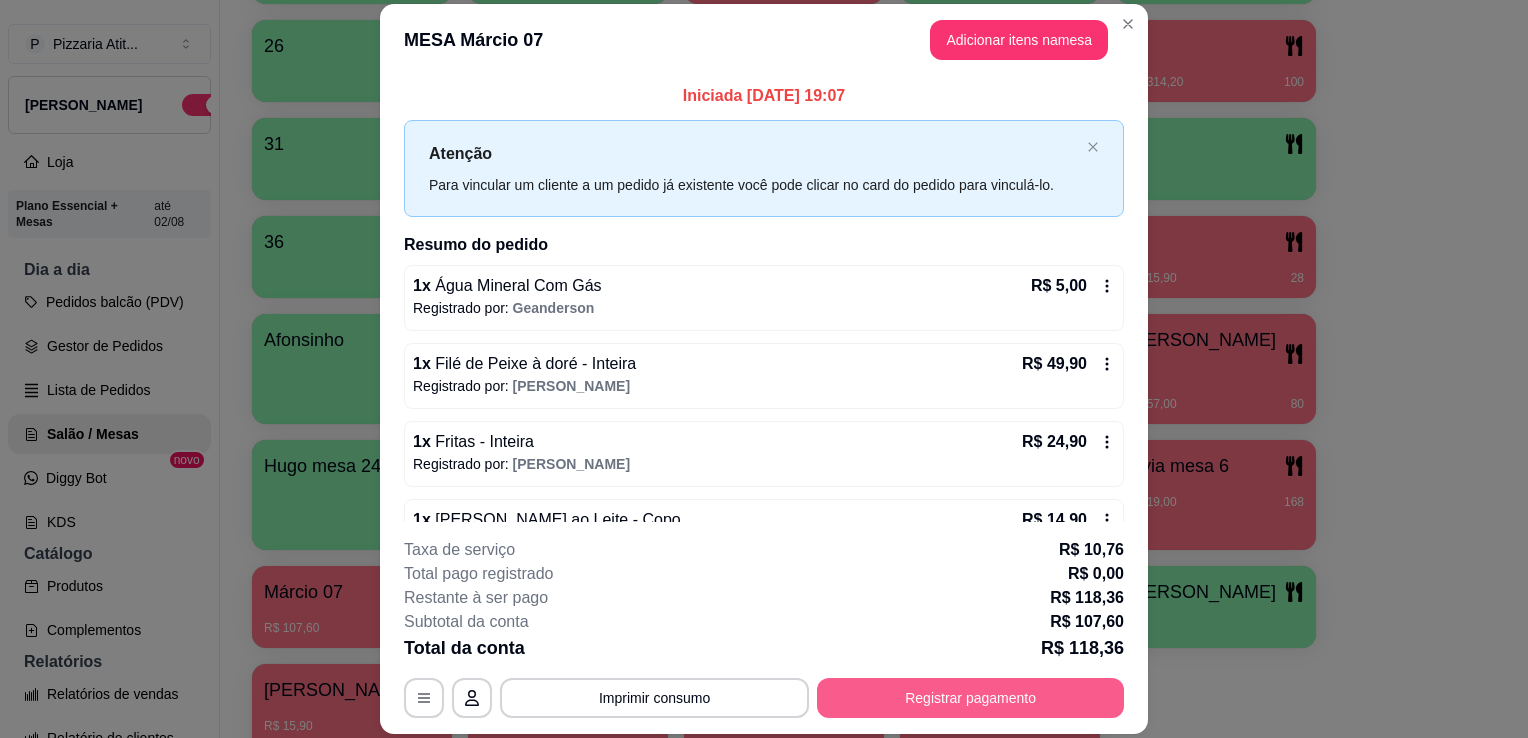 click on "Registrar pagamento" at bounding box center [970, 698] 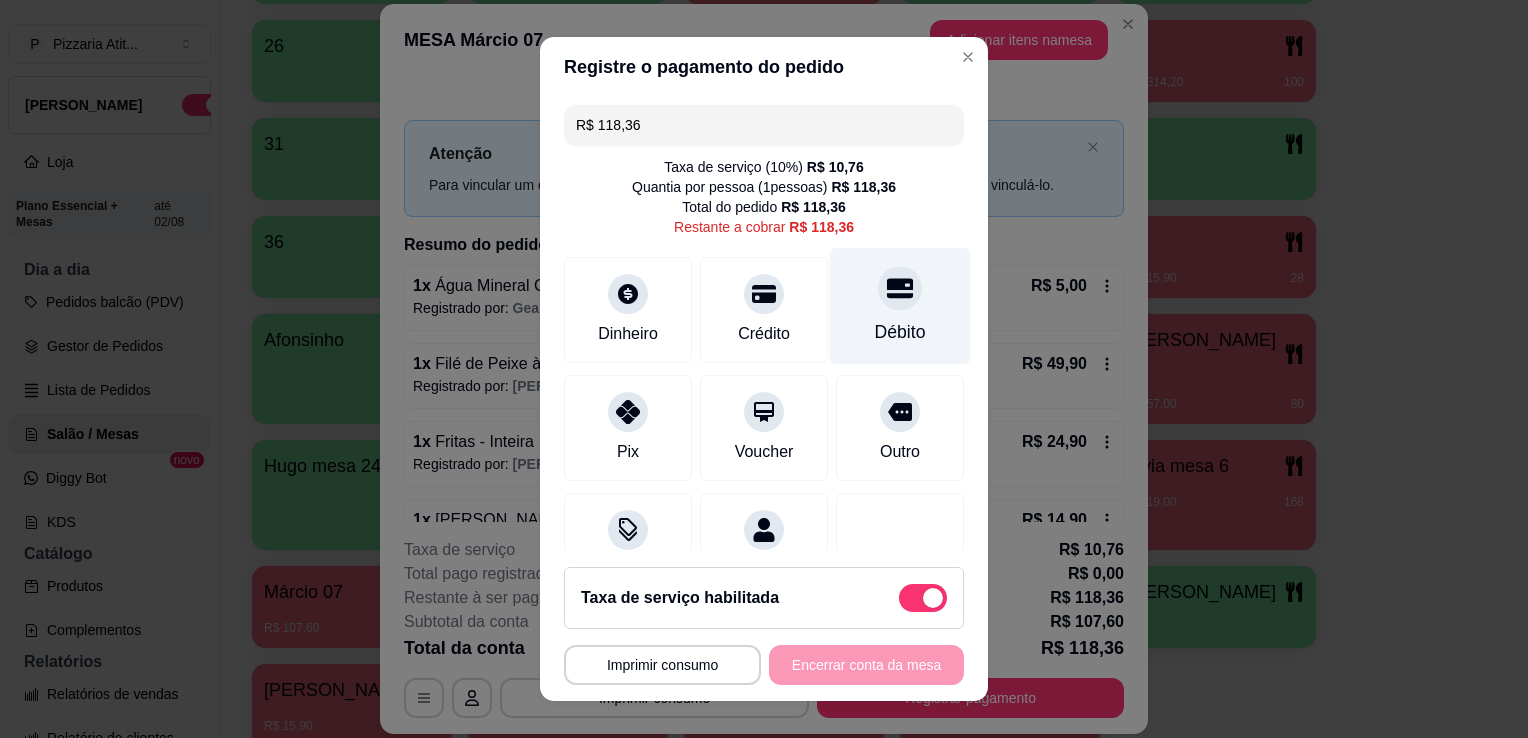 click 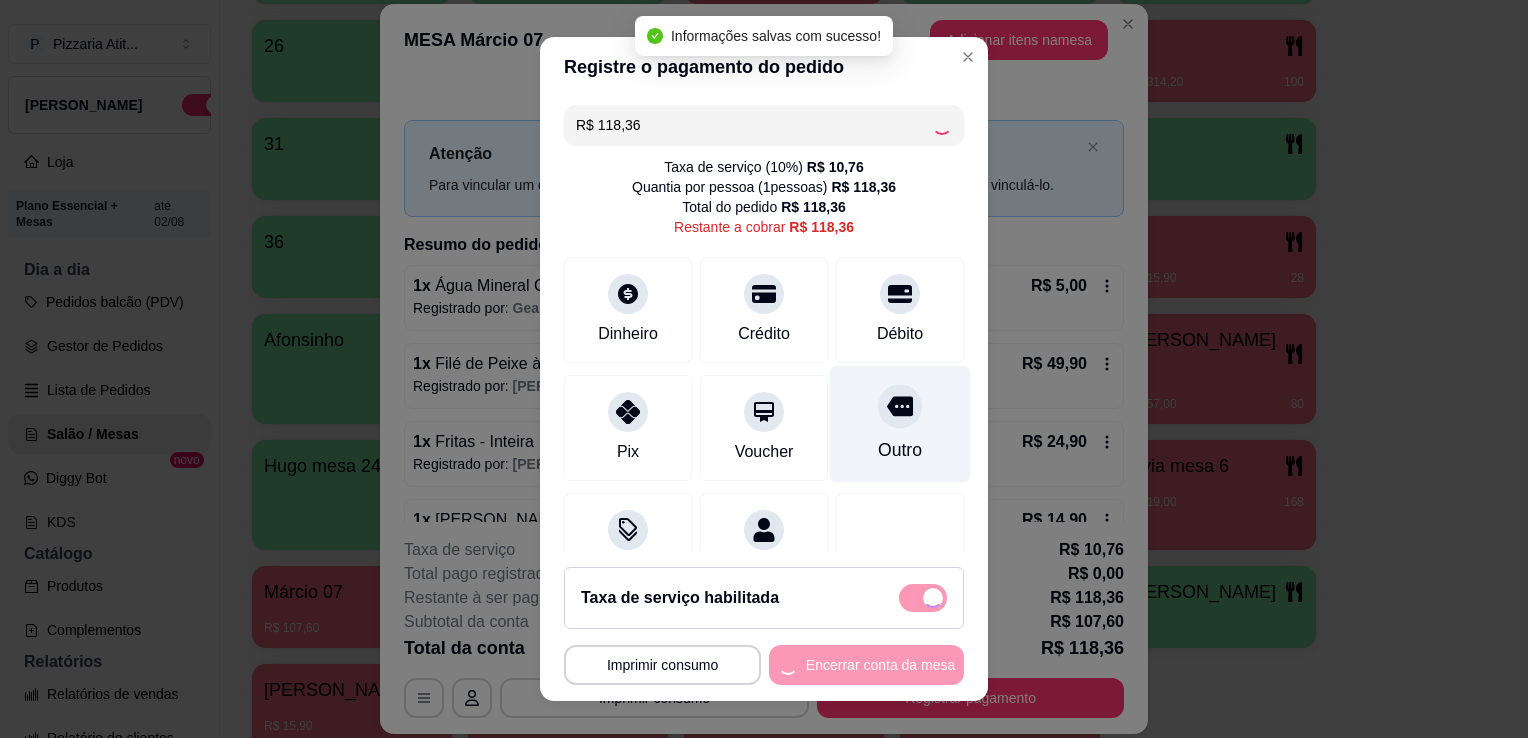 type on "R$ 0,00" 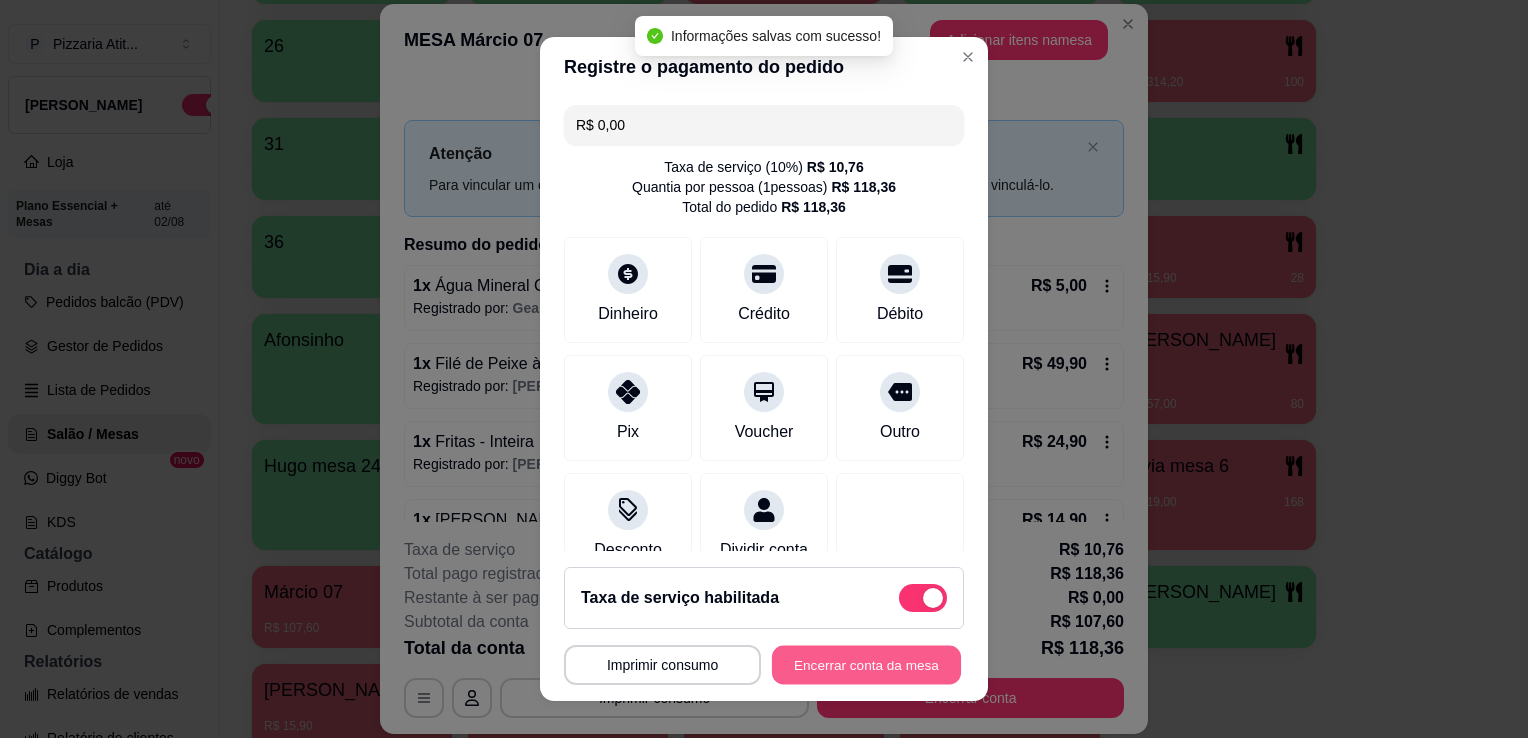 click on "Encerrar conta da mesa" at bounding box center [866, 665] 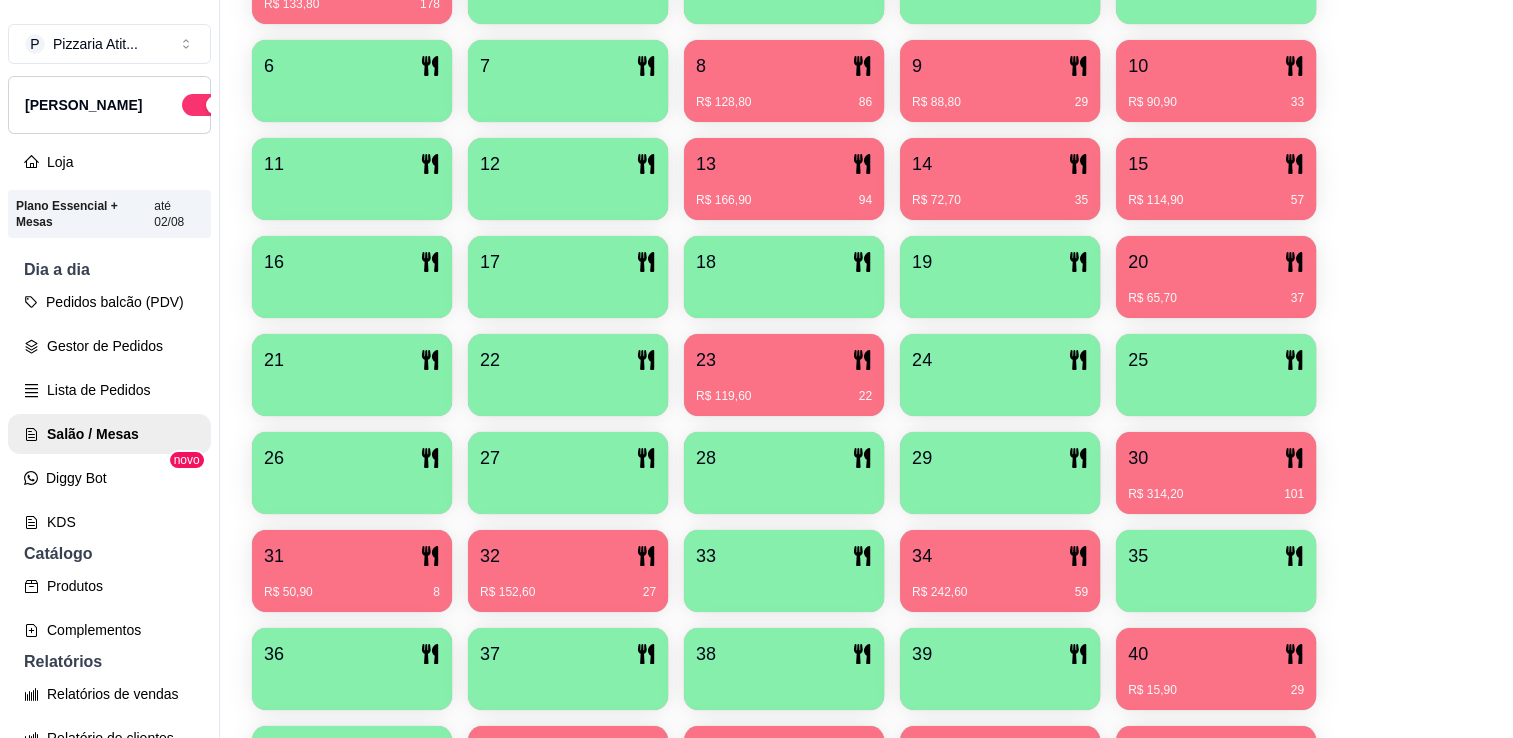 scroll, scrollTop: 501, scrollLeft: 0, axis: vertical 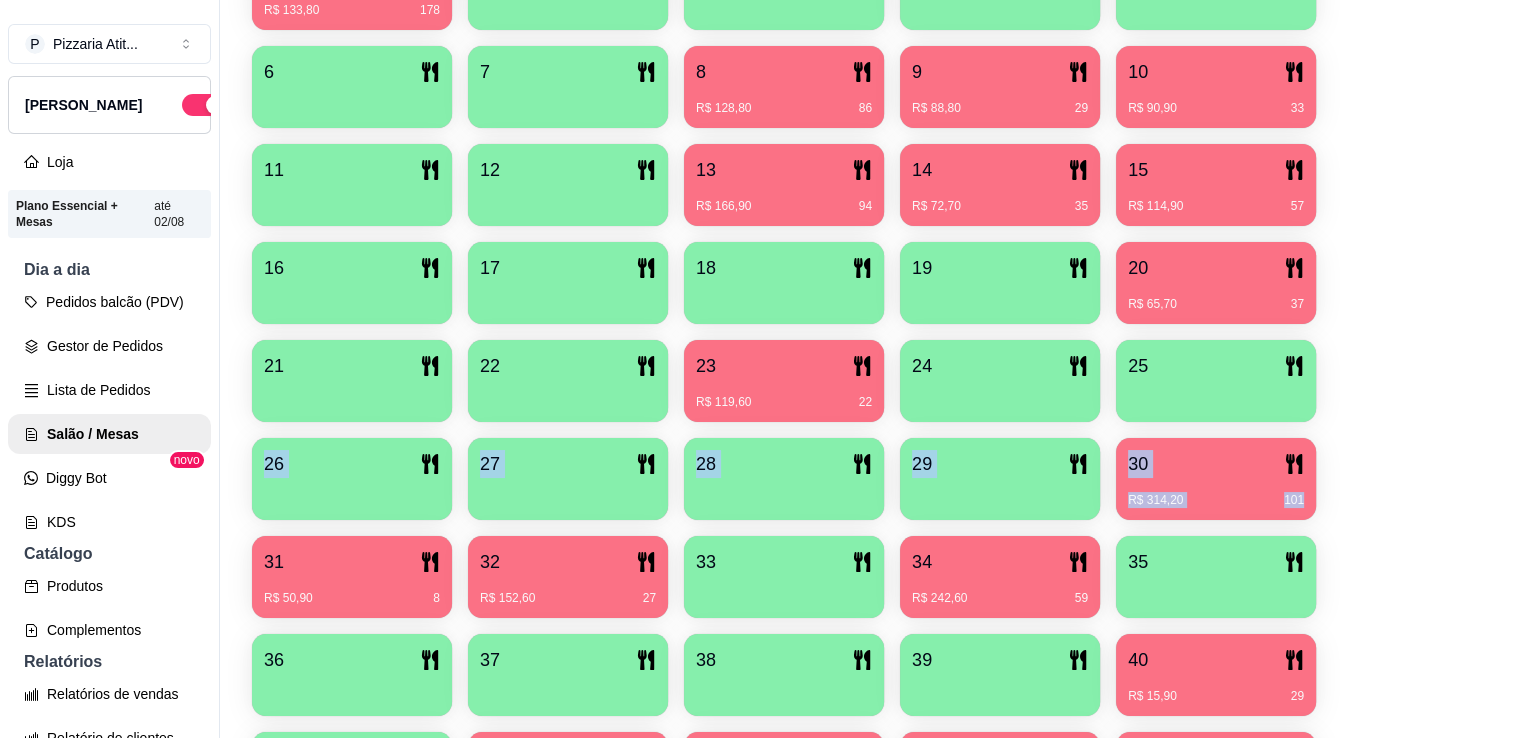 drag, startPoint x: 1490, startPoint y: 481, endPoint x: 1508, endPoint y: 419, distance: 64.56005 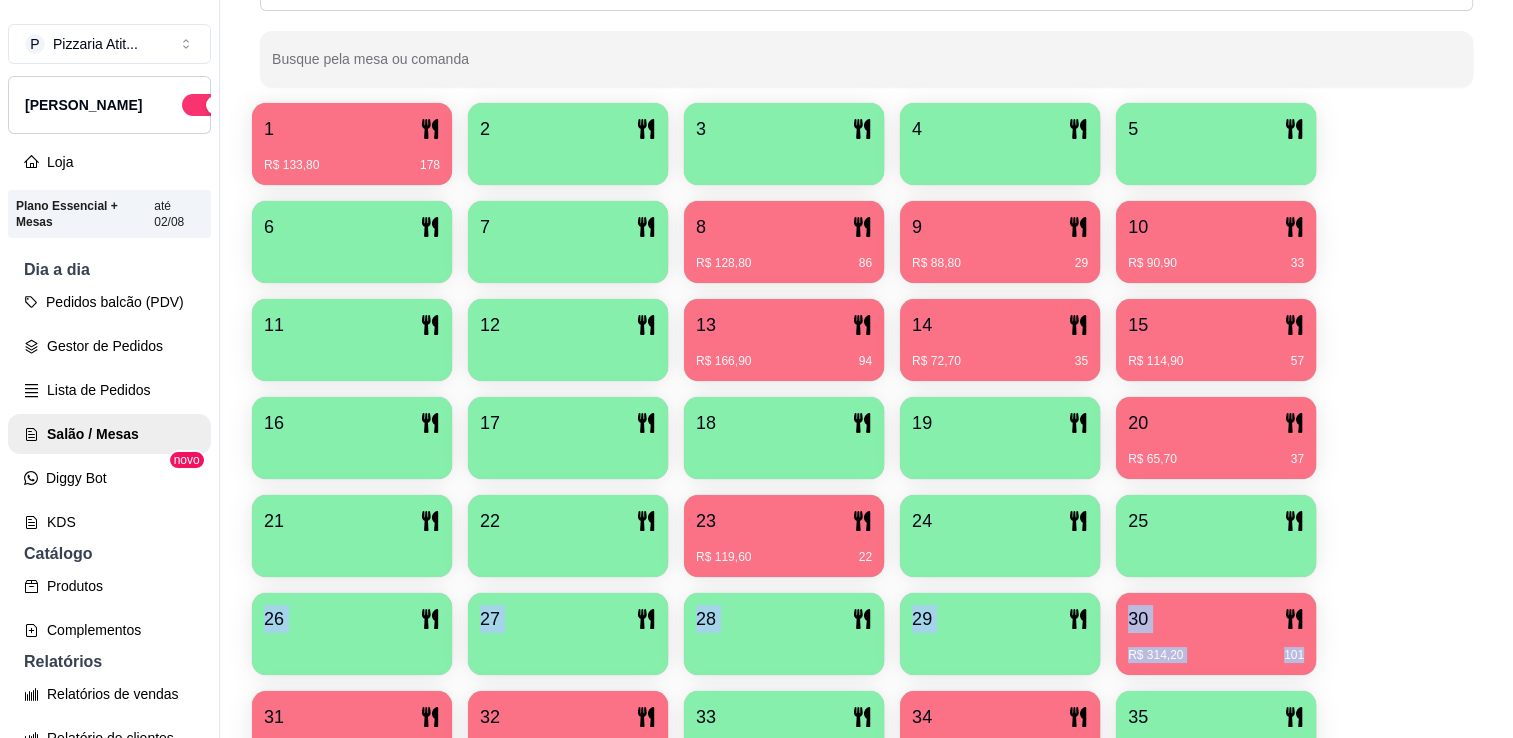 scroll, scrollTop: 315, scrollLeft: 0, axis: vertical 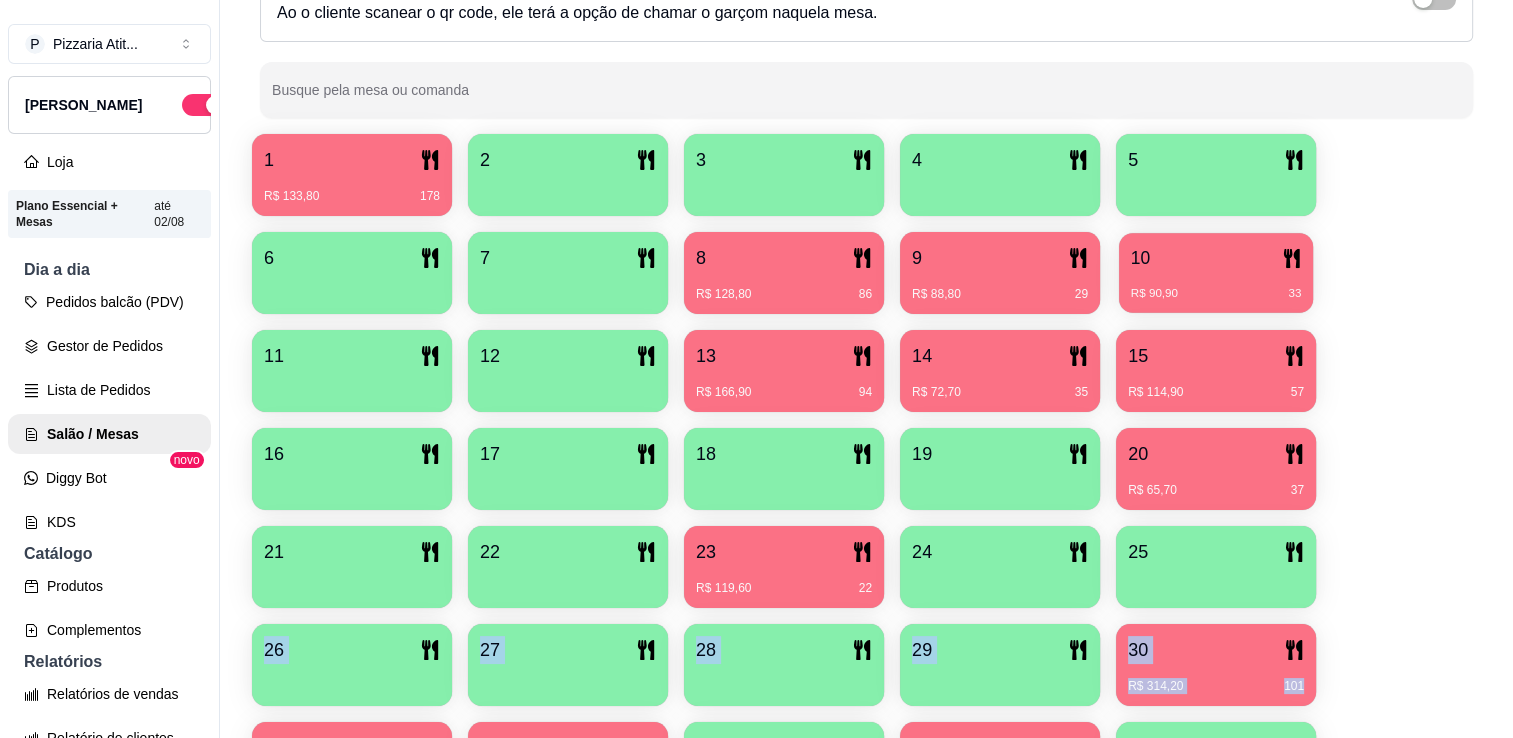 click on "10" at bounding box center (1216, 258) 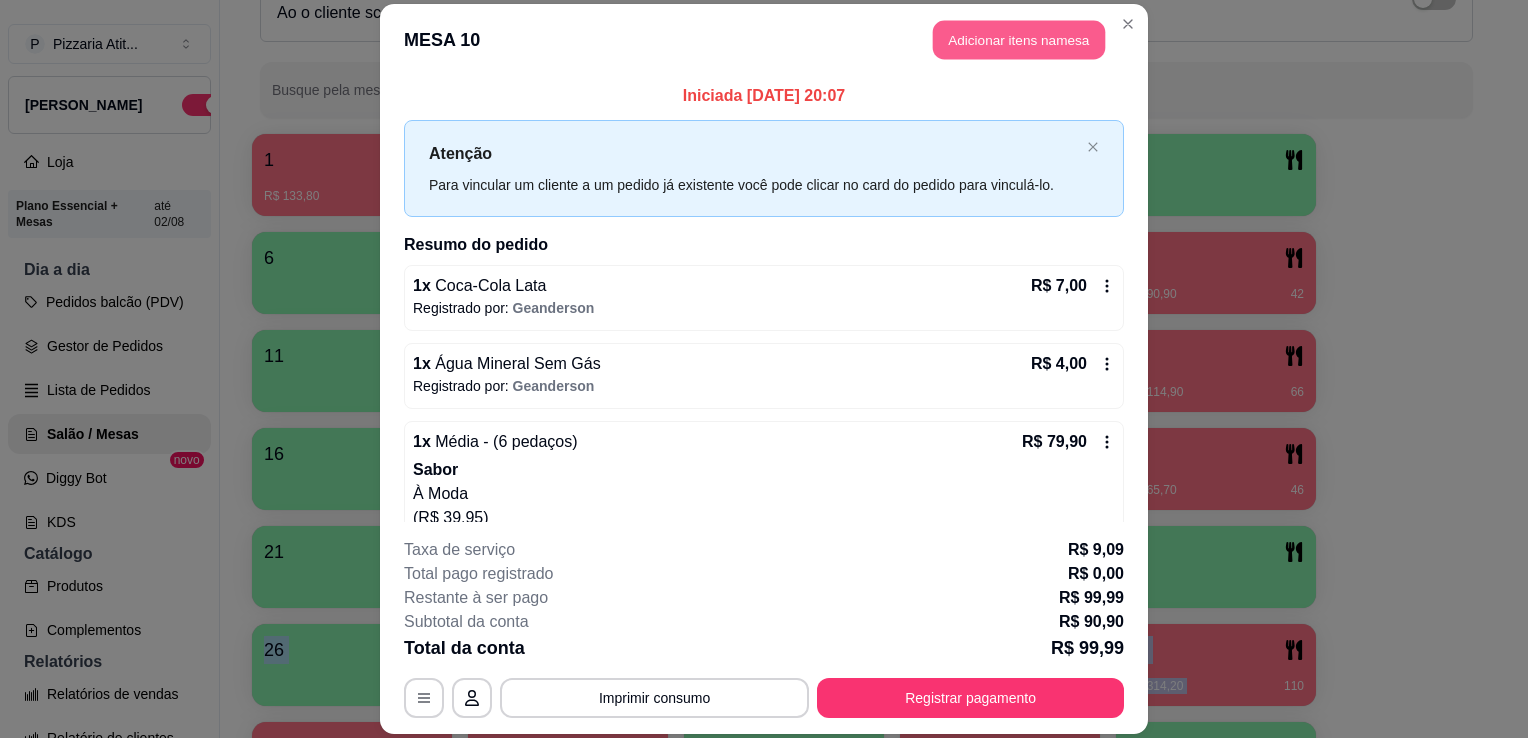 click on "Adicionar itens na  mesa" at bounding box center (1019, 39) 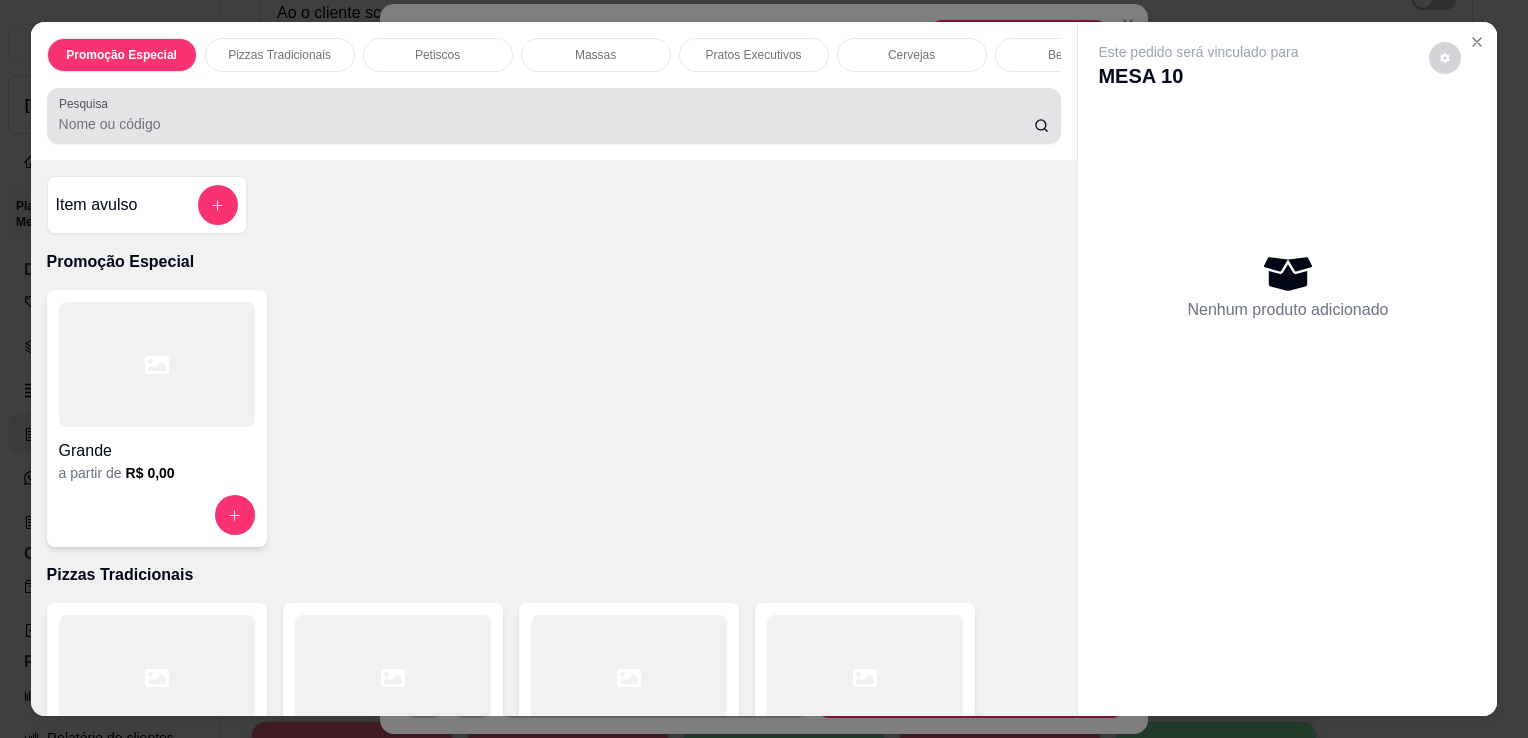 click at bounding box center [554, 116] 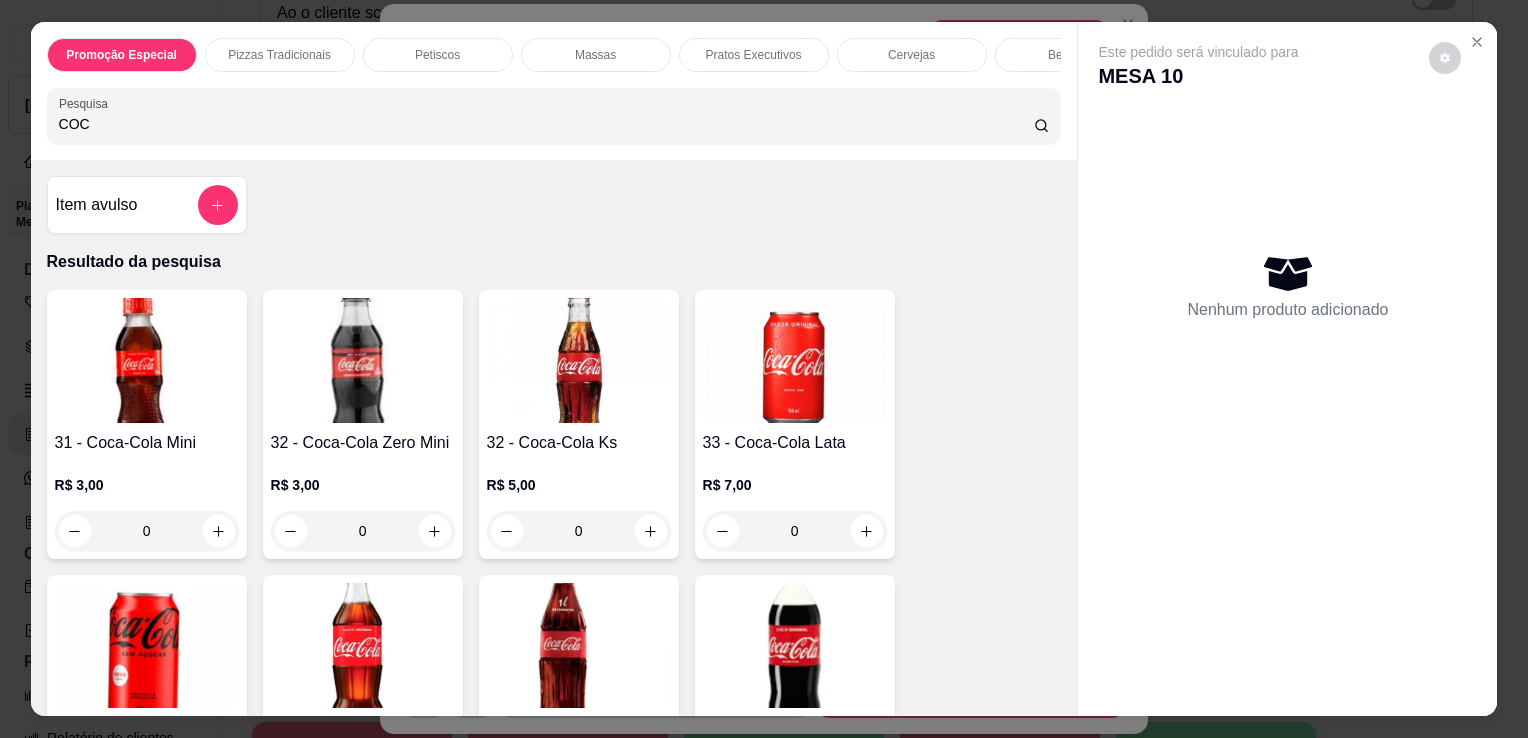 type on "COC" 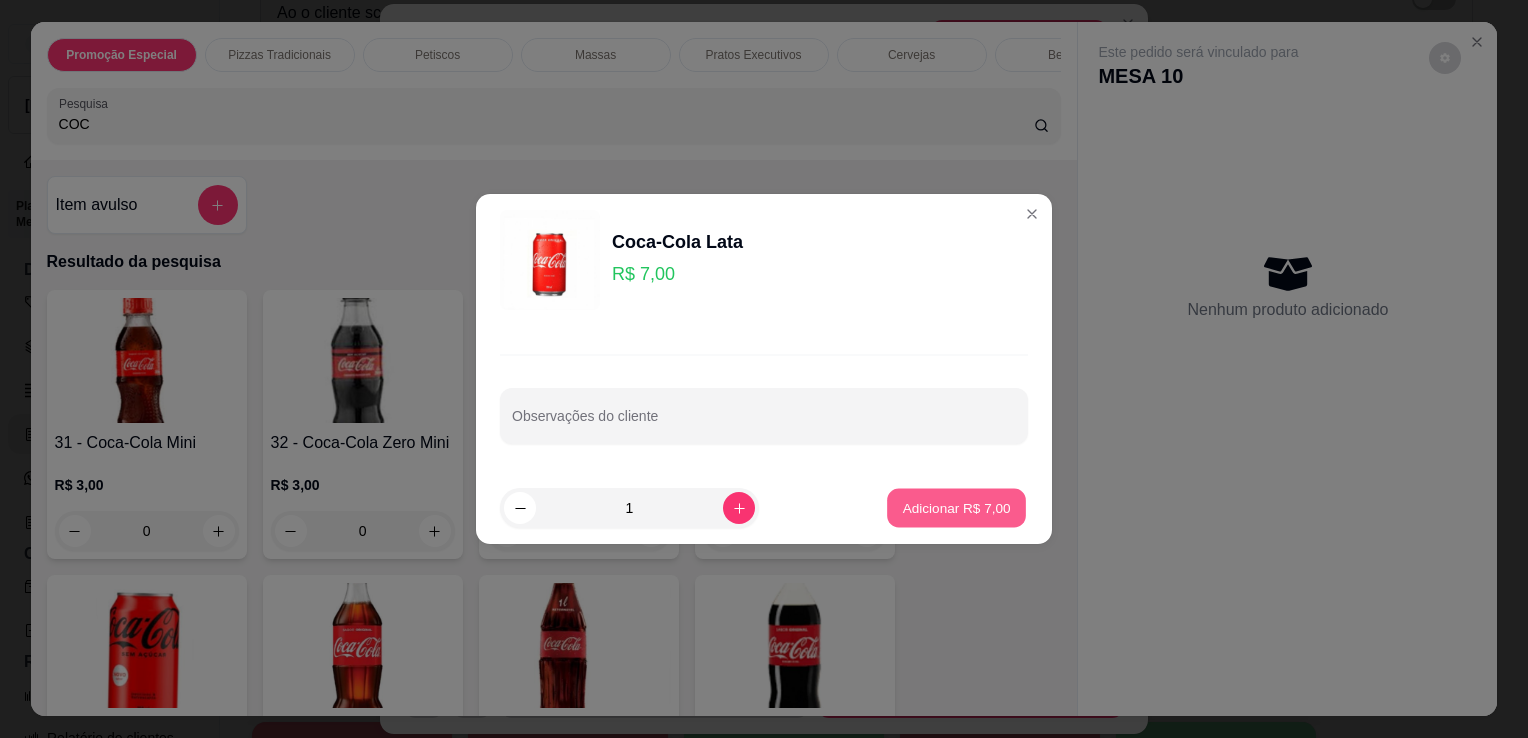 click on "Adicionar   R$ 7,00" at bounding box center (956, 508) 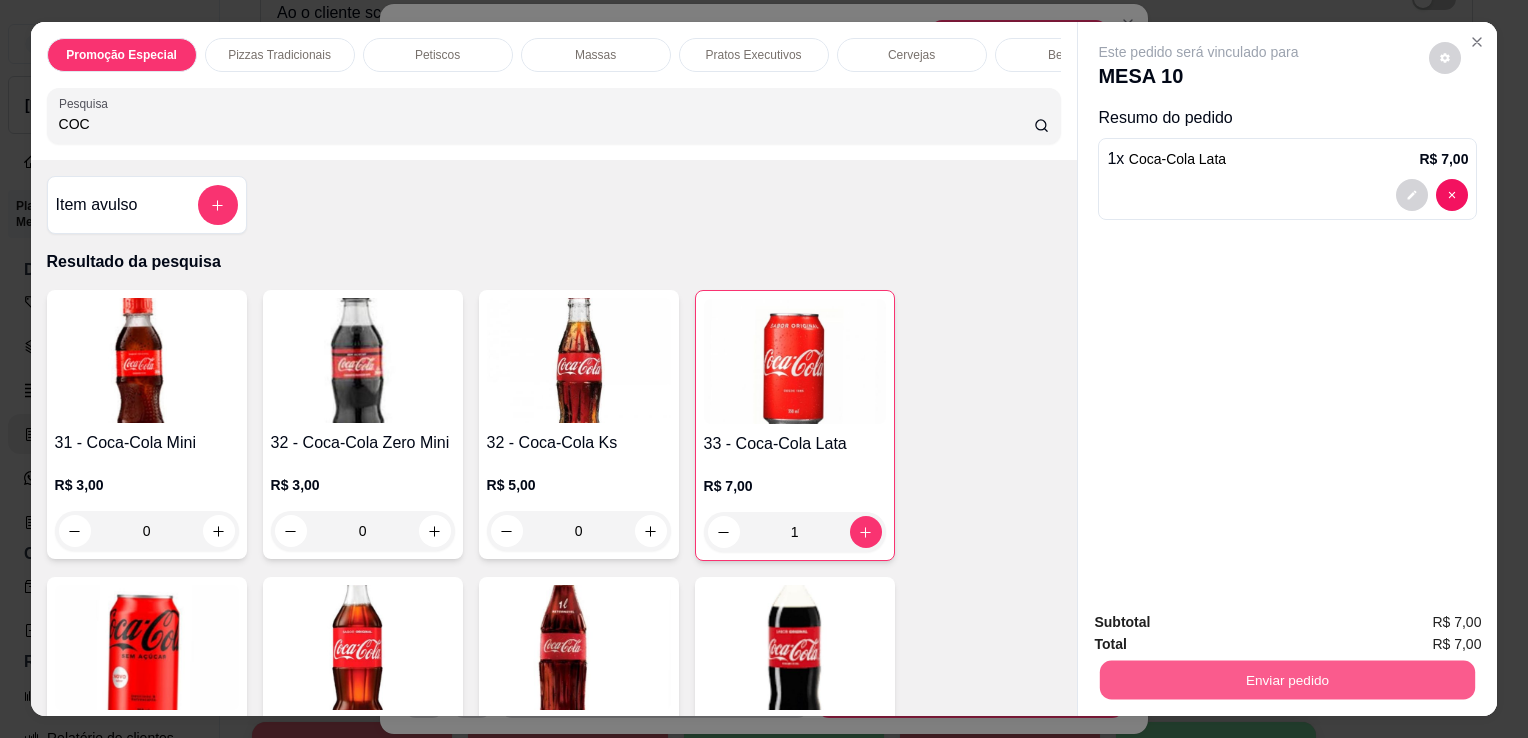 click on "Enviar pedido" at bounding box center [1287, 679] 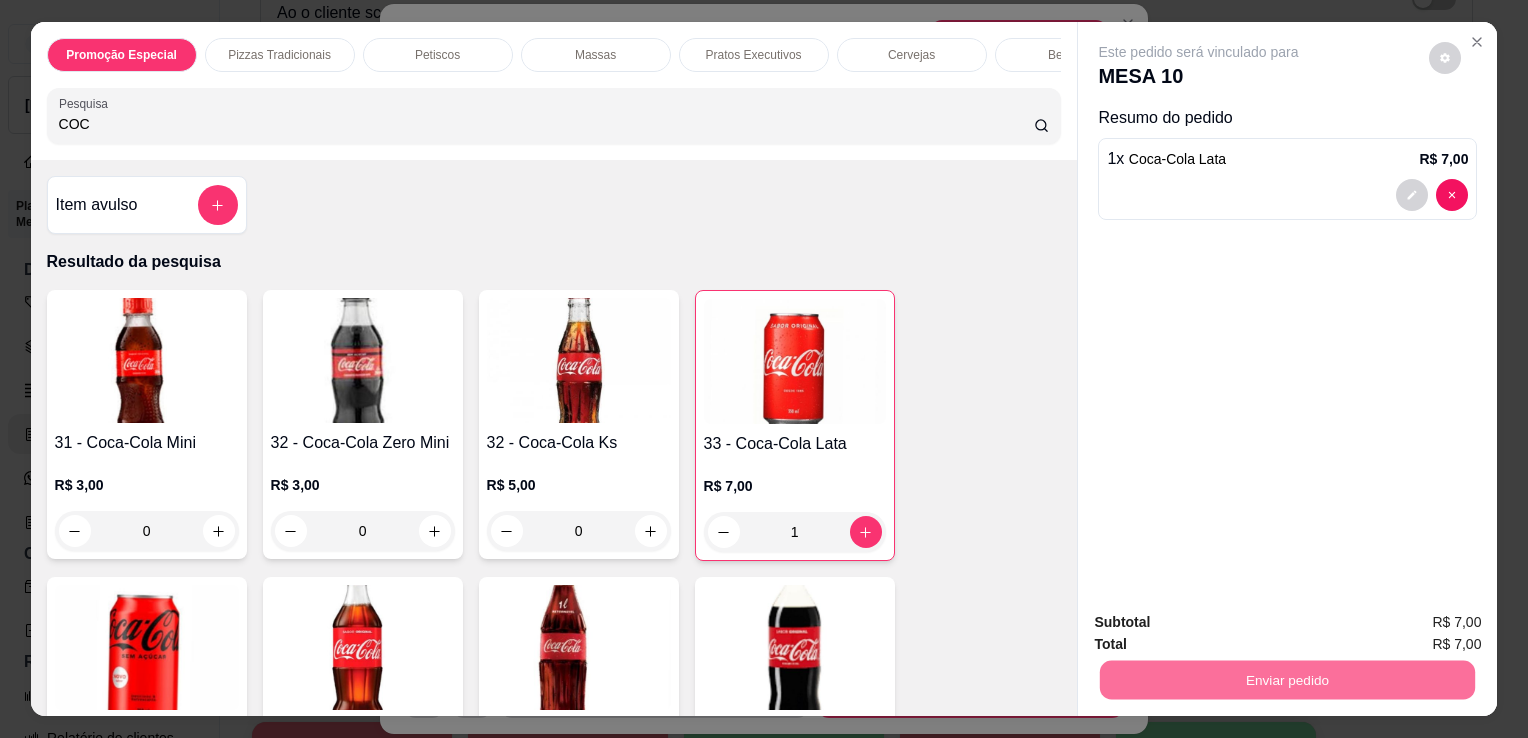 click on "Não registrar e enviar pedido" at bounding box center (1222, 623) 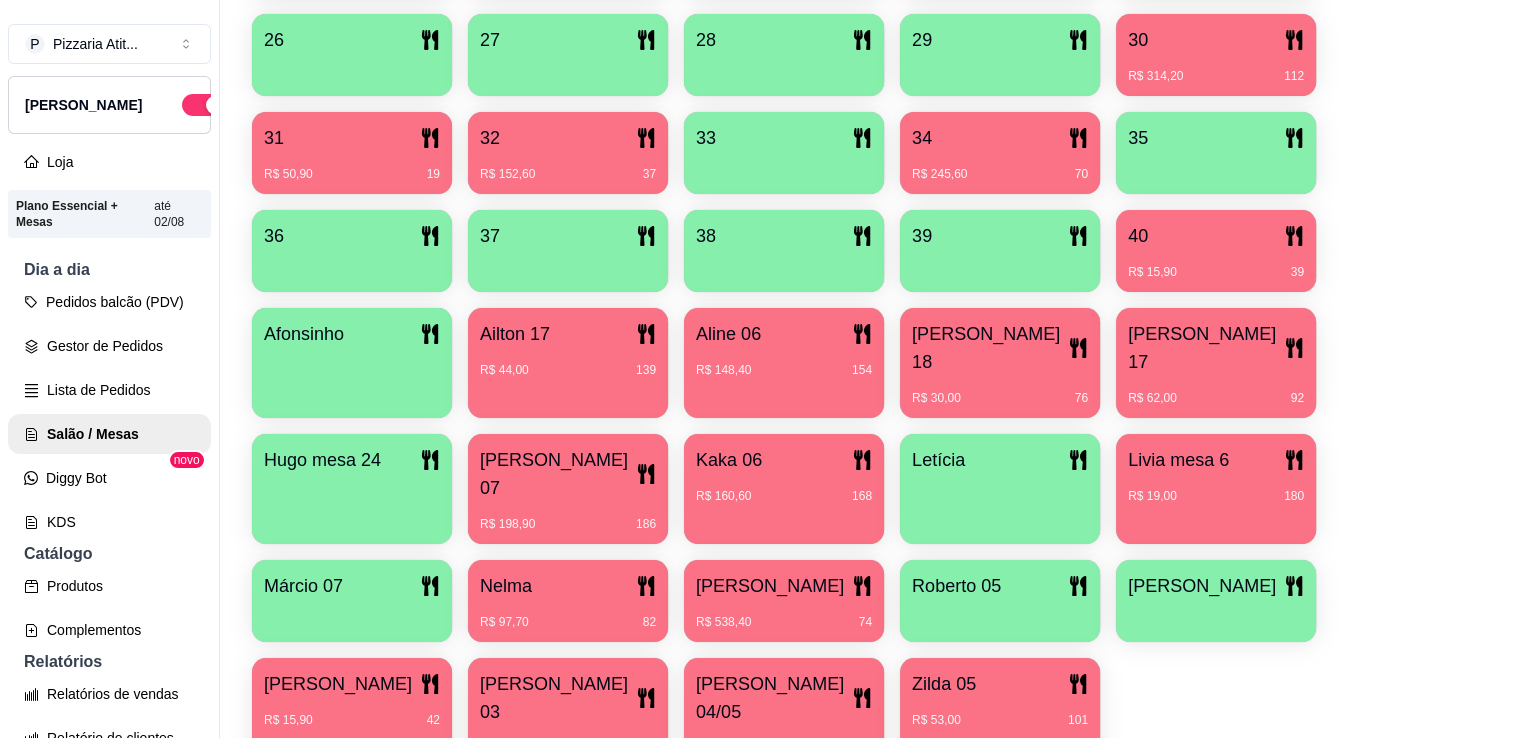 scroll, scrollTop: 964, scrollLeft: 0, axis: vertical 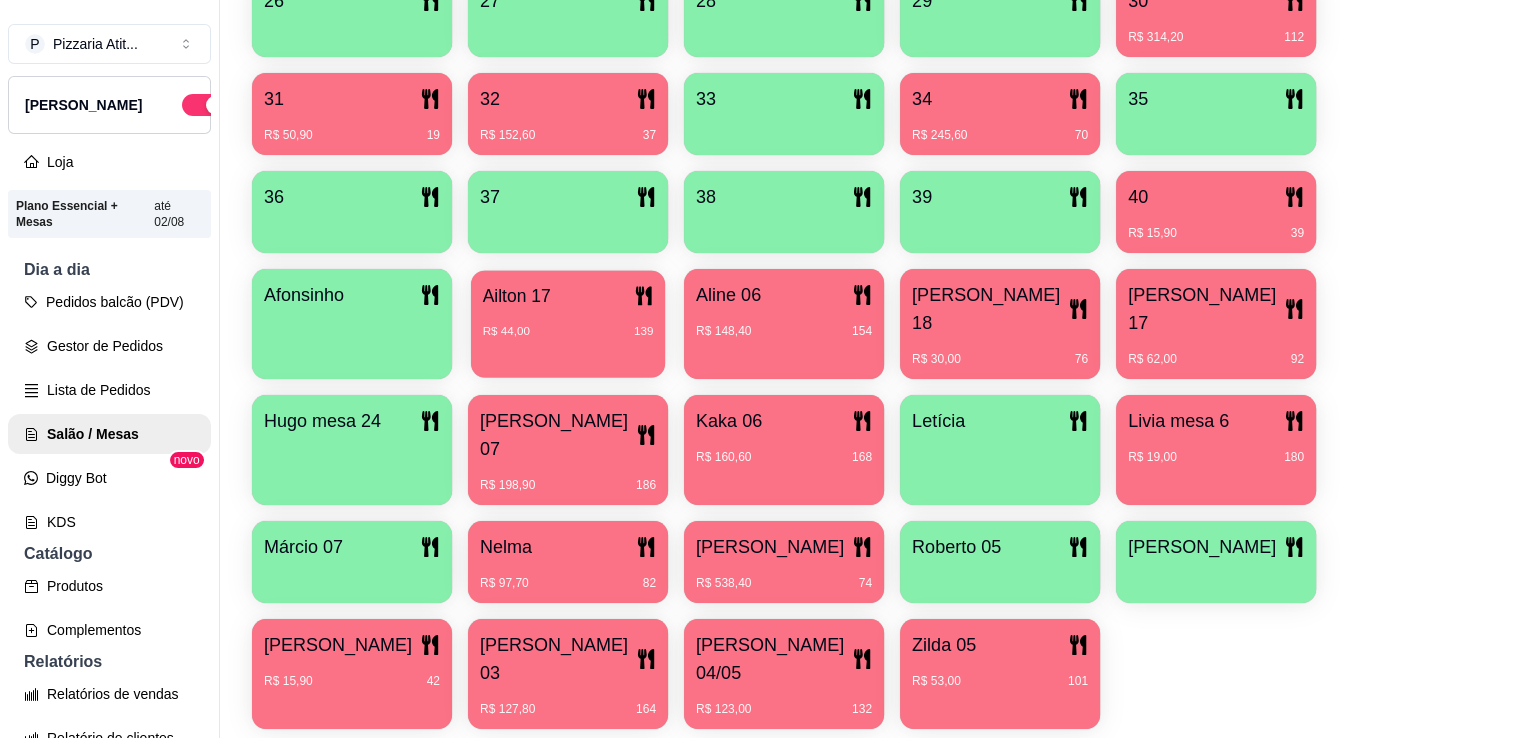 click on "Ailton 17" at bounding box center [517, 295] 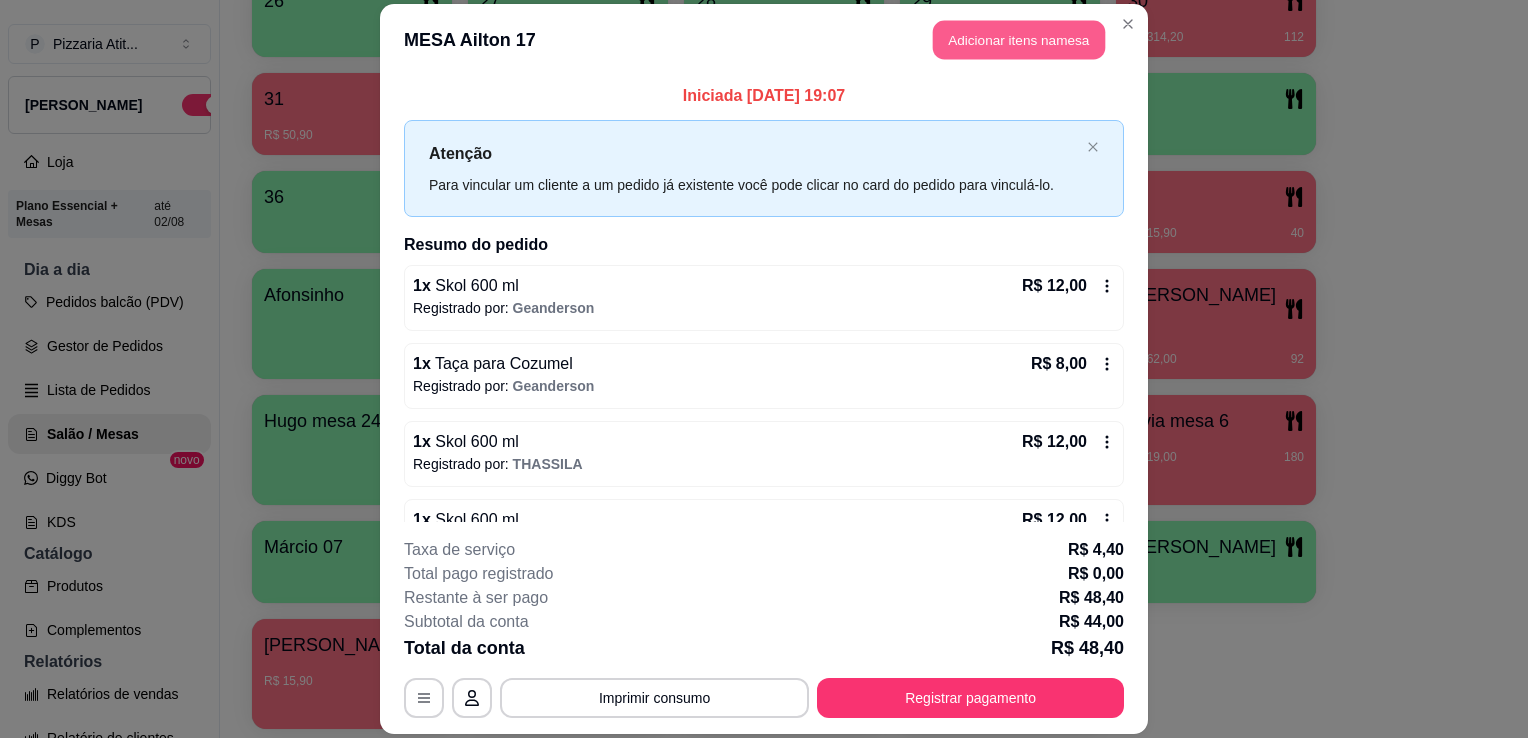 click on "Adicionar itens na  mesa" at bounding box center (1019, 39) 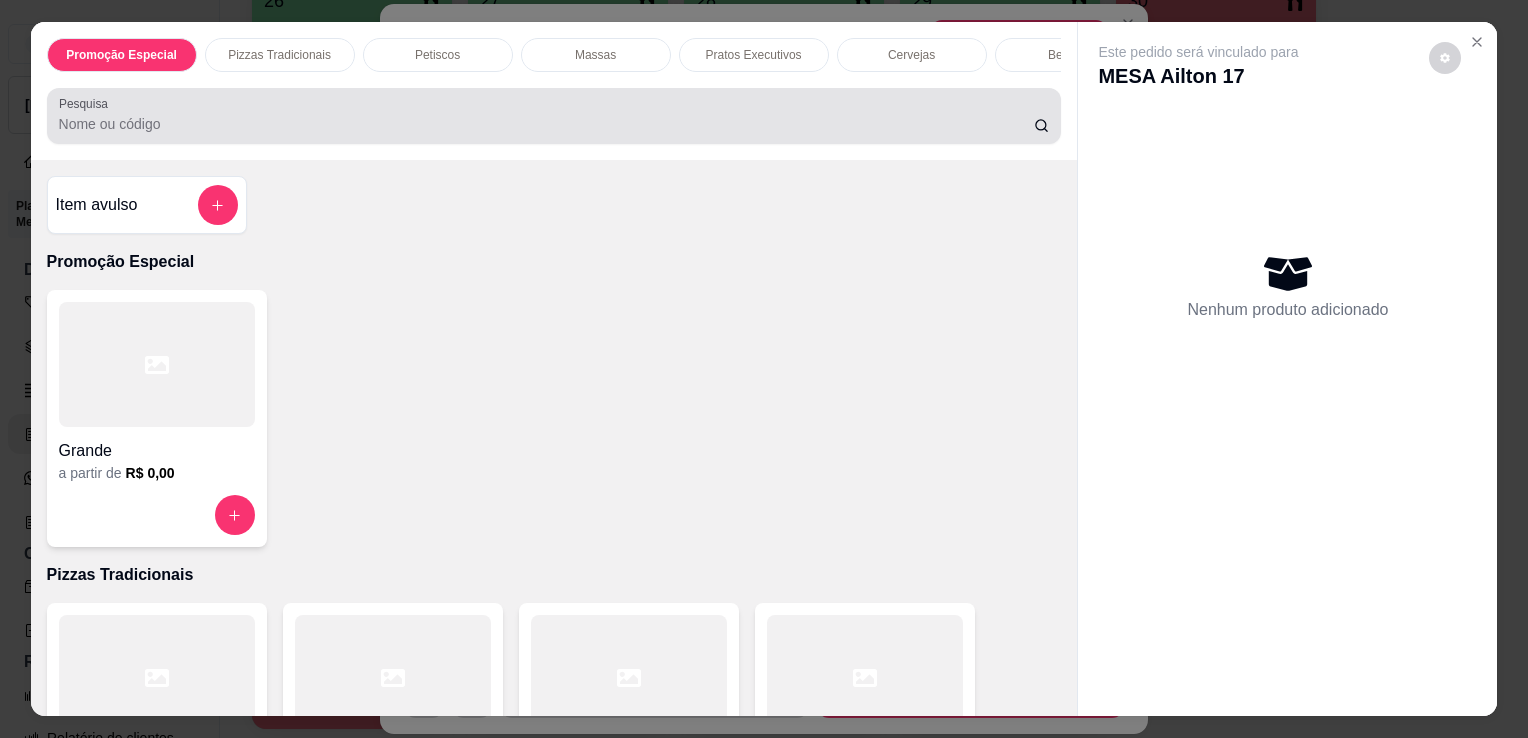 click on "Pesquisa" at bounding box center [554, 116] 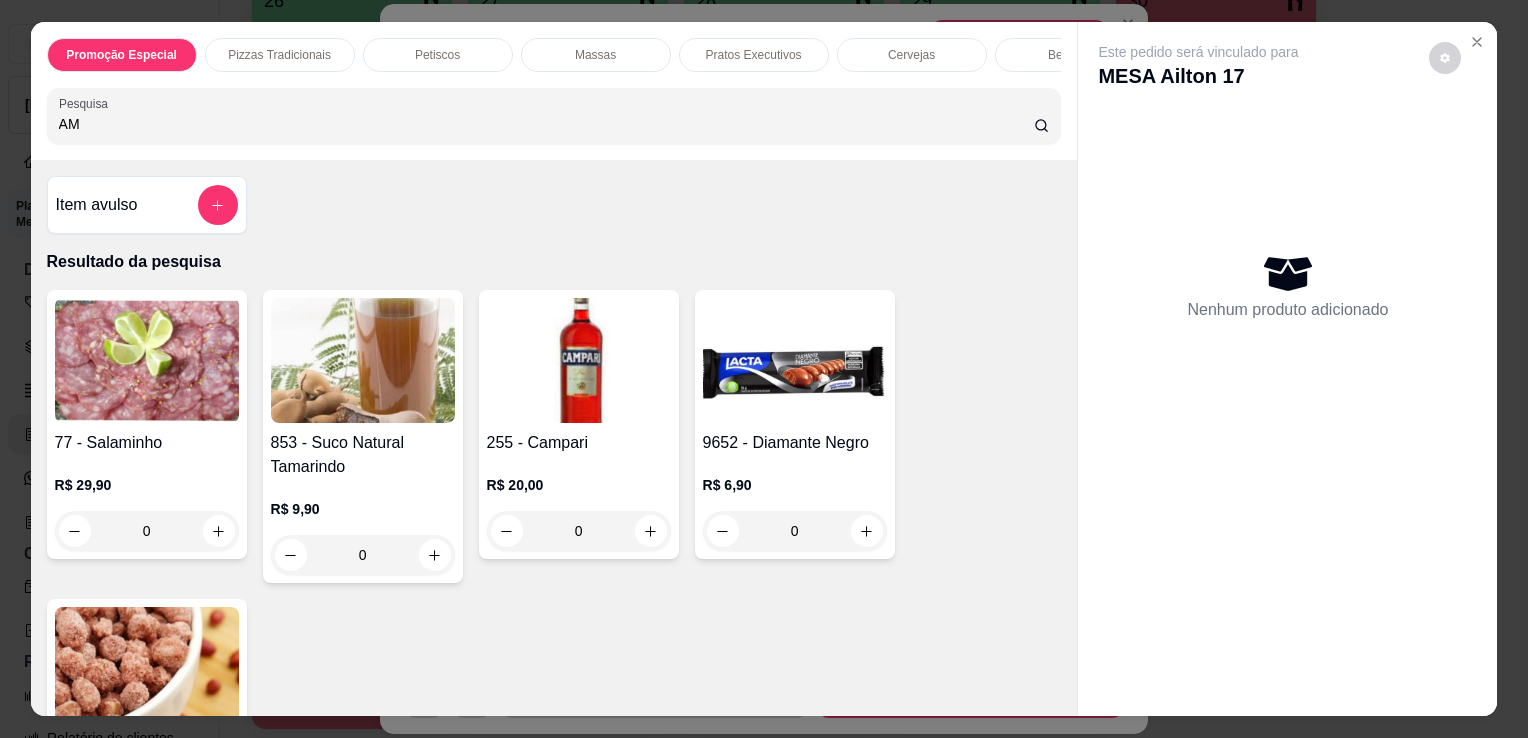 type on "AM" 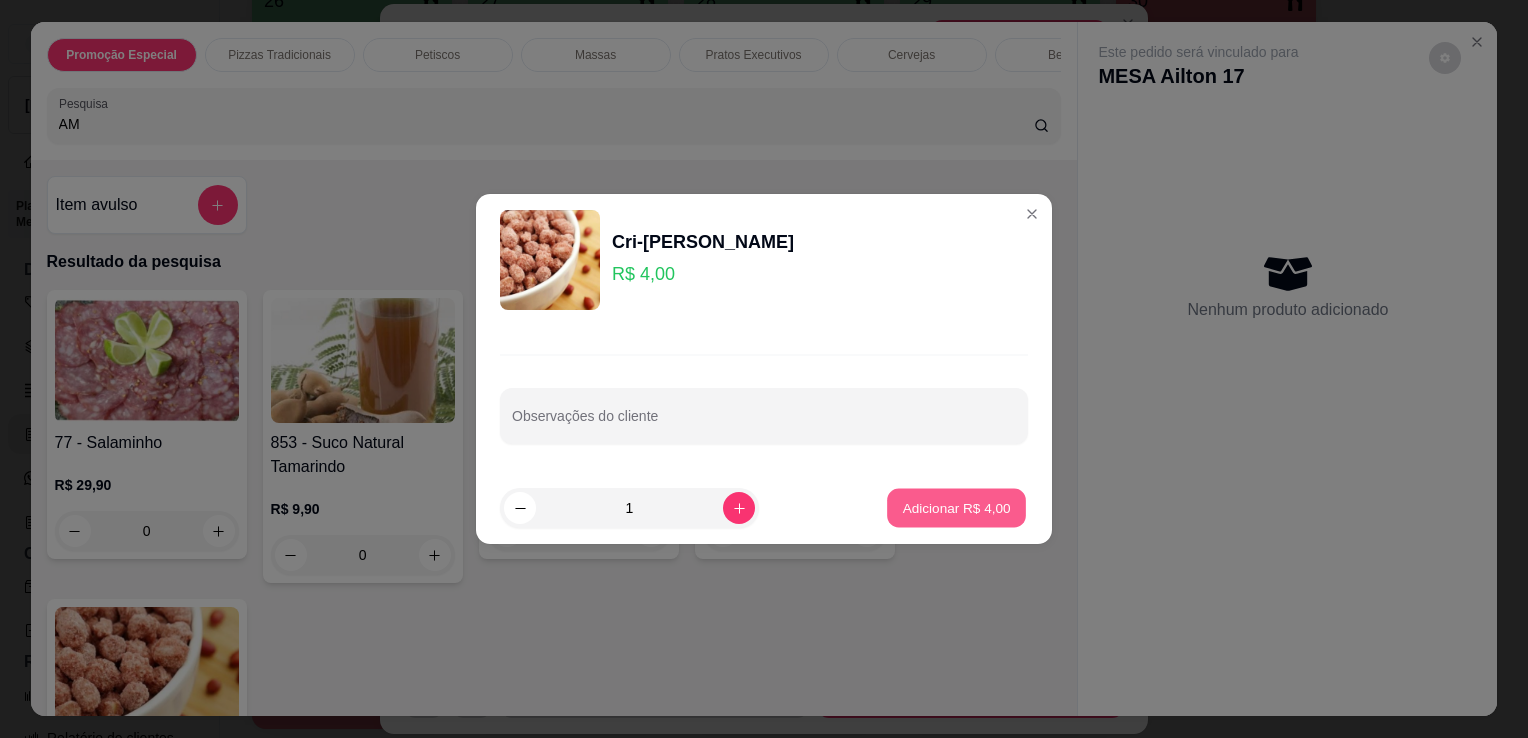 click on "Adicionar   R$ 4,00" at bounding box center [956, 507] 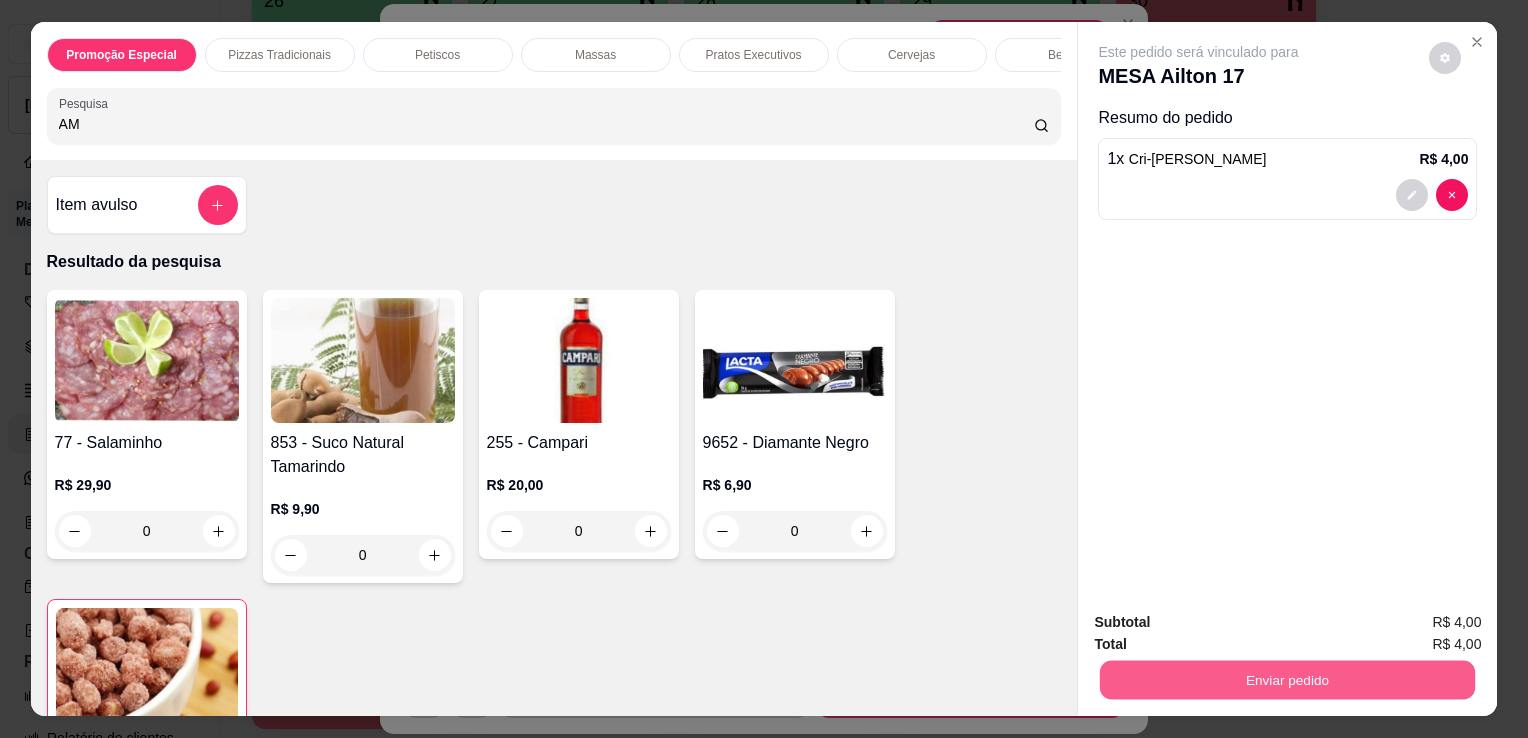 click on "Enviar pedido" at bounding box center [1287, 679] 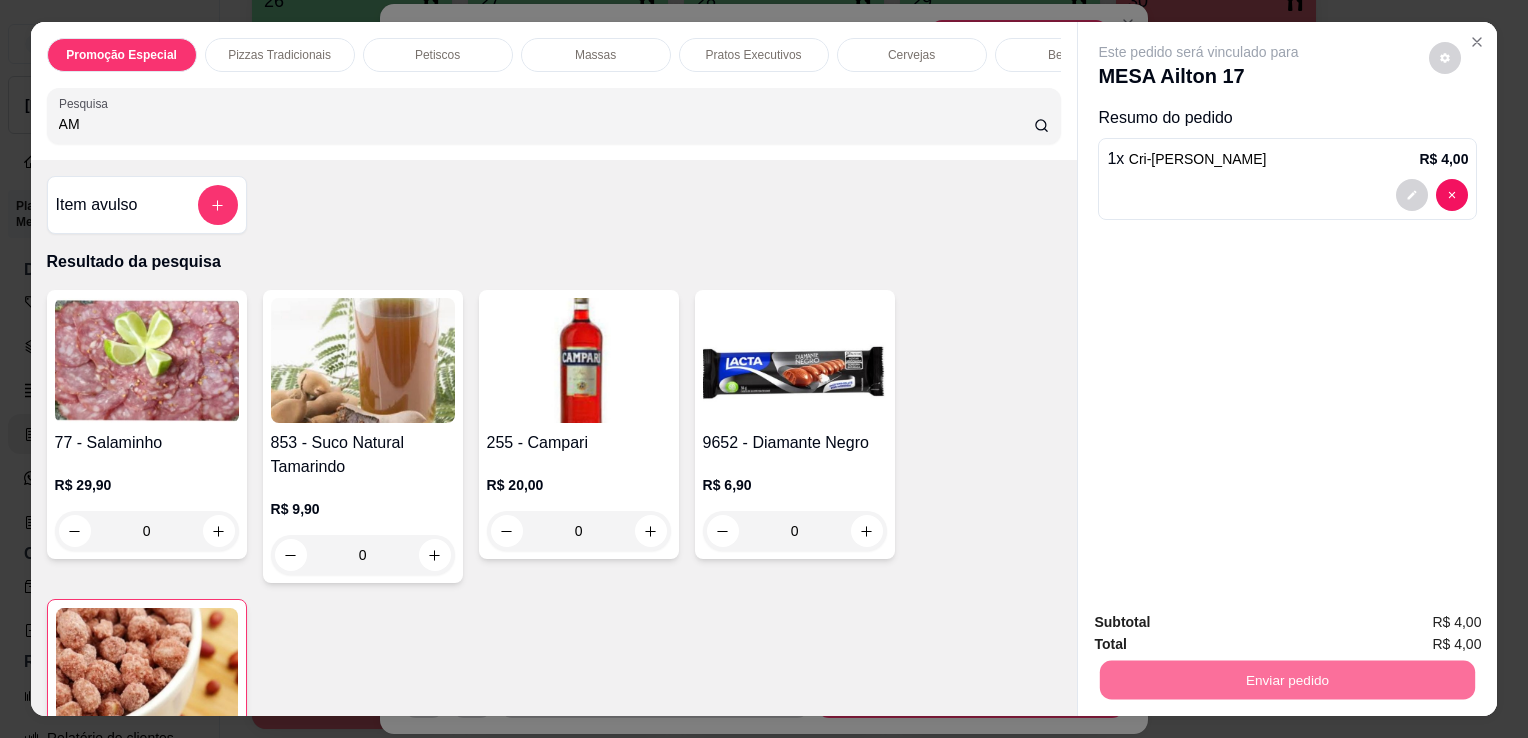 click on "Não registrar e enviar pedido" at bounding box center [1222, 623] 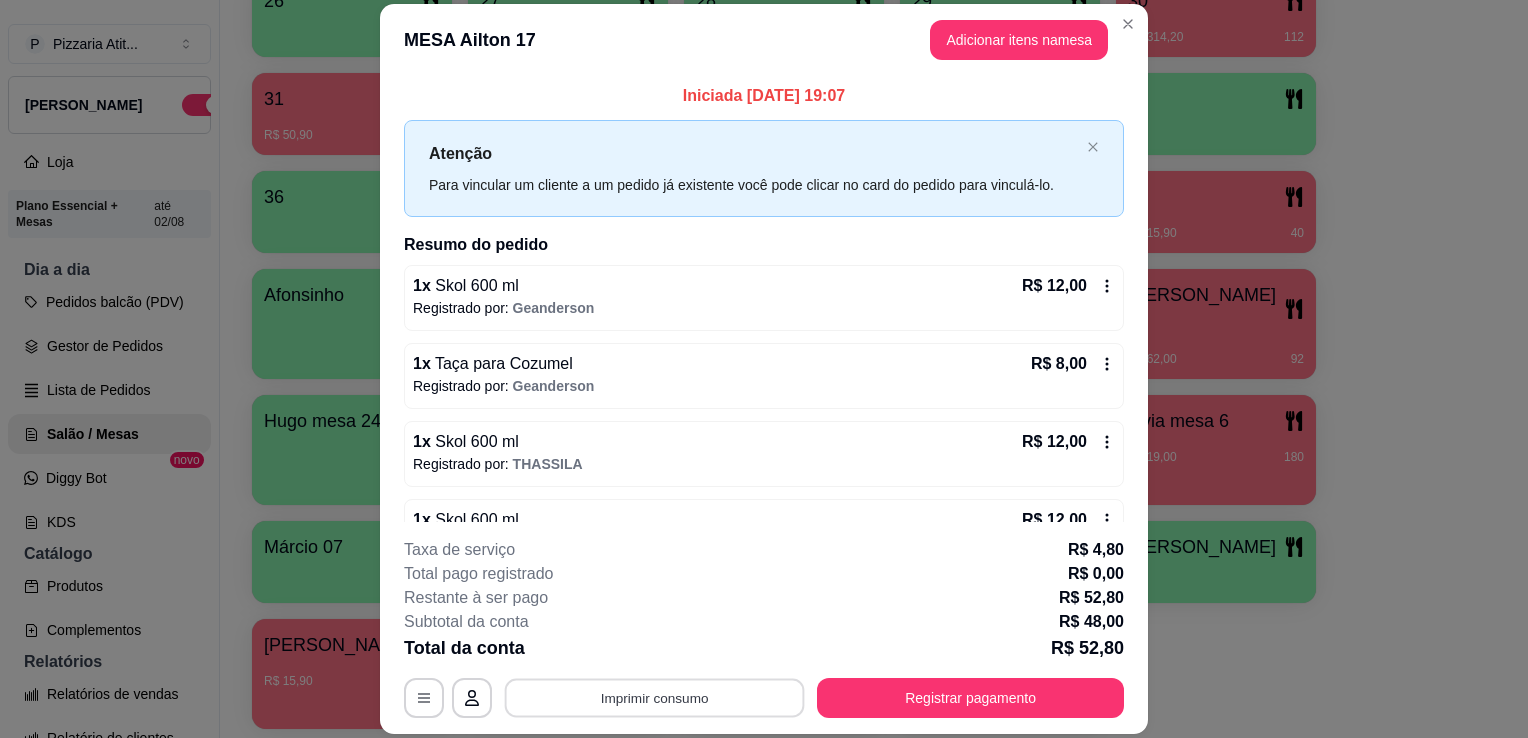 click on "Imprimir consumo" at bounding box center [655, 698] 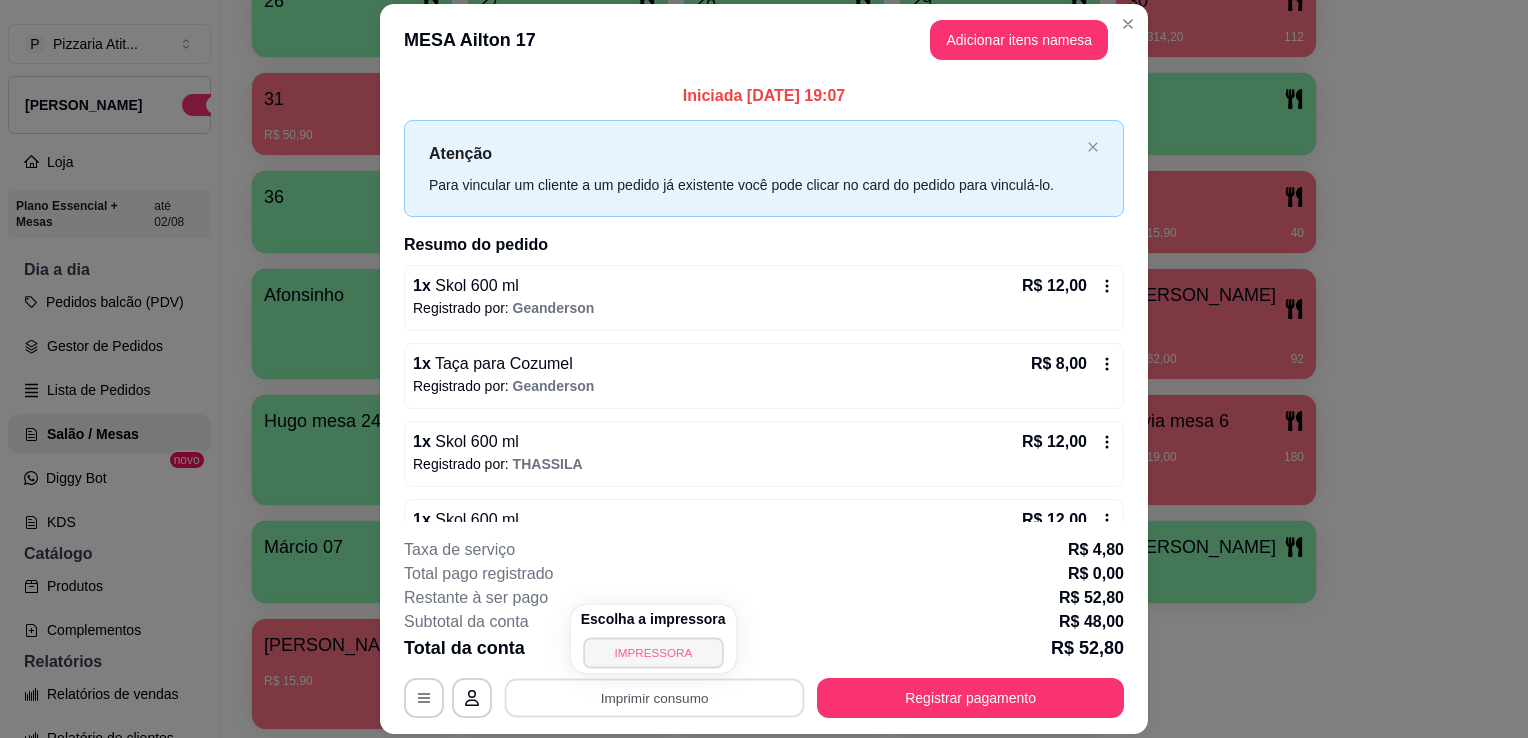 click on "IMPRESSORA" at bounding box center [653, 652] 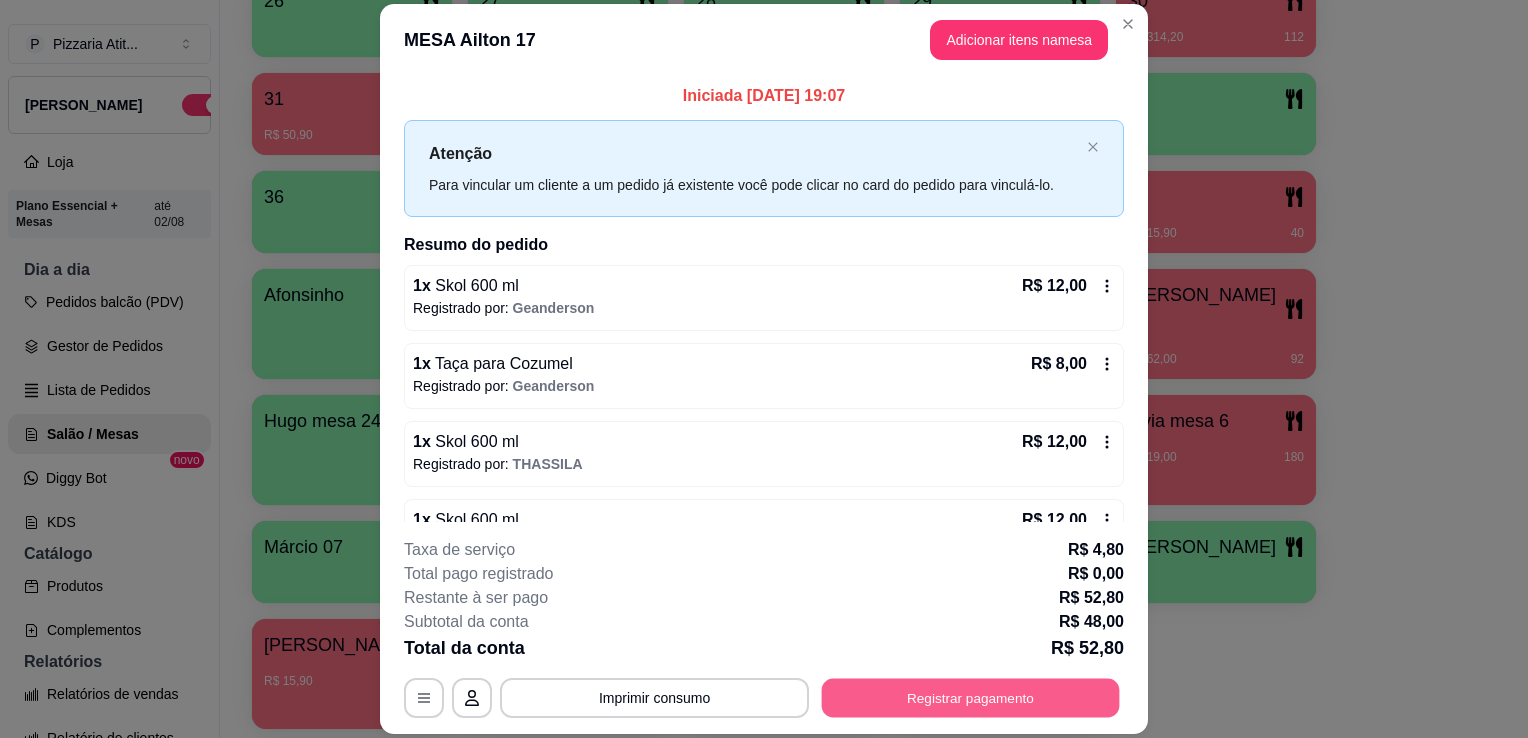 click on "Registrar pagamento" at bounding box center [971, 698] 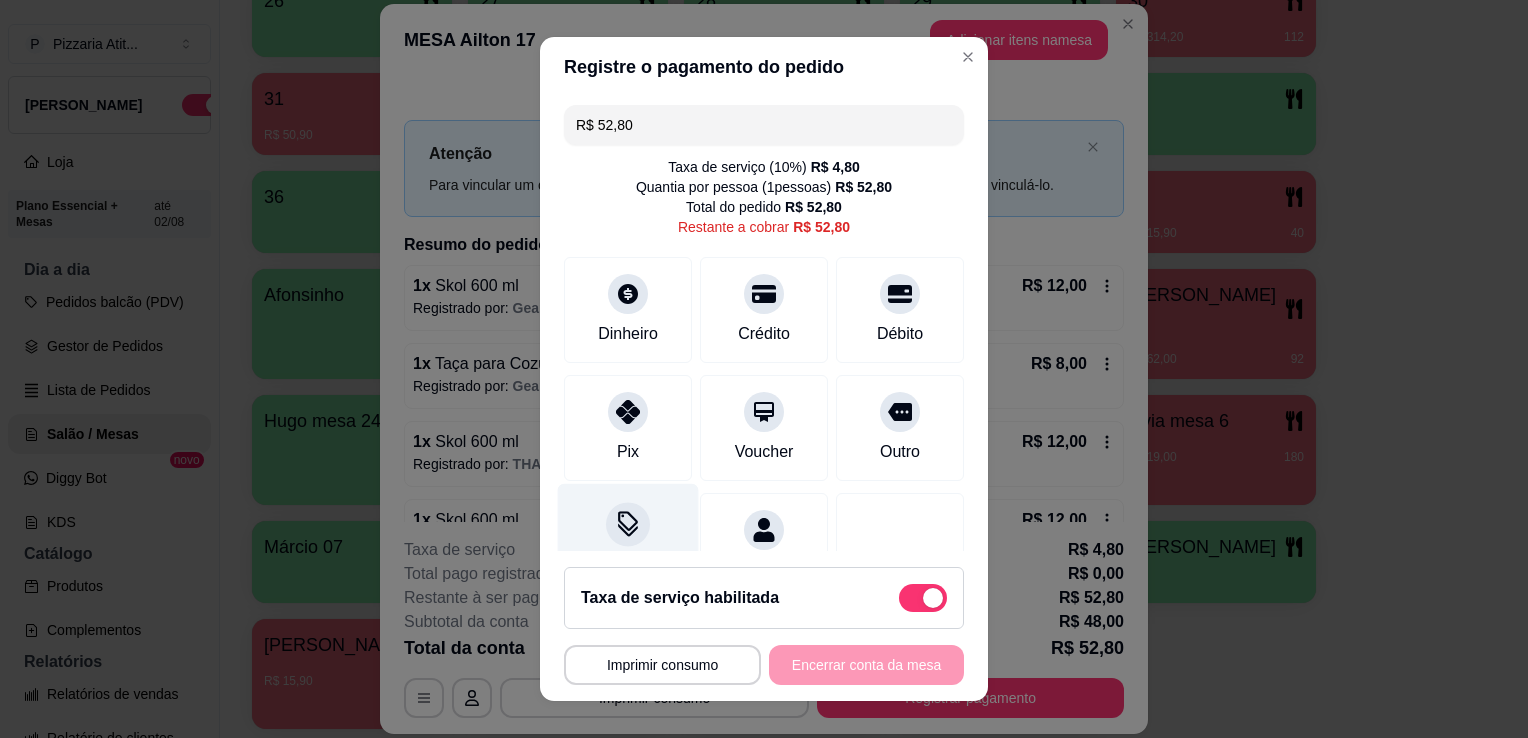 click on "Desconto" at bounding box center (628, 542) 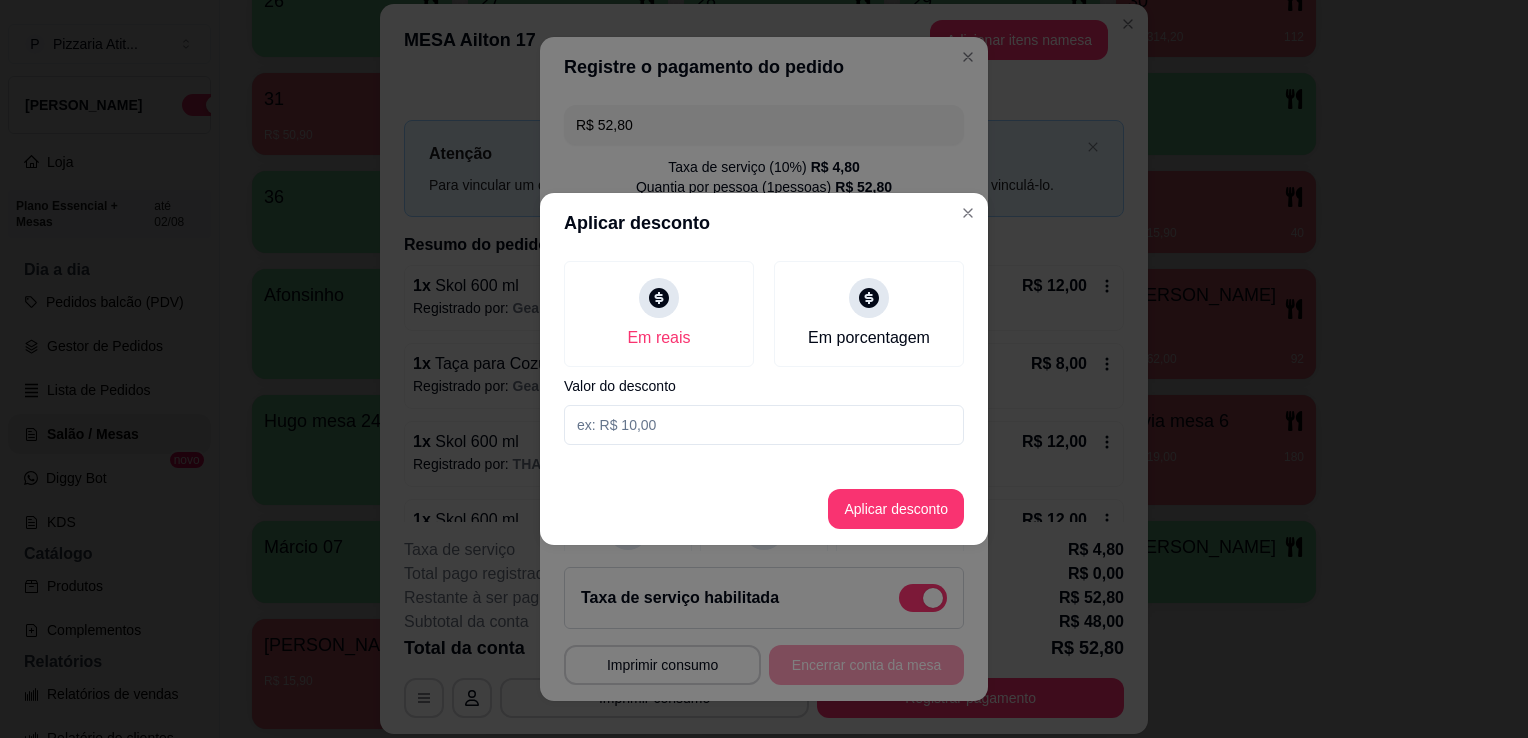 click on "Em reais Em porcentagem Valor do desconto" at bounding box center (764, 353) 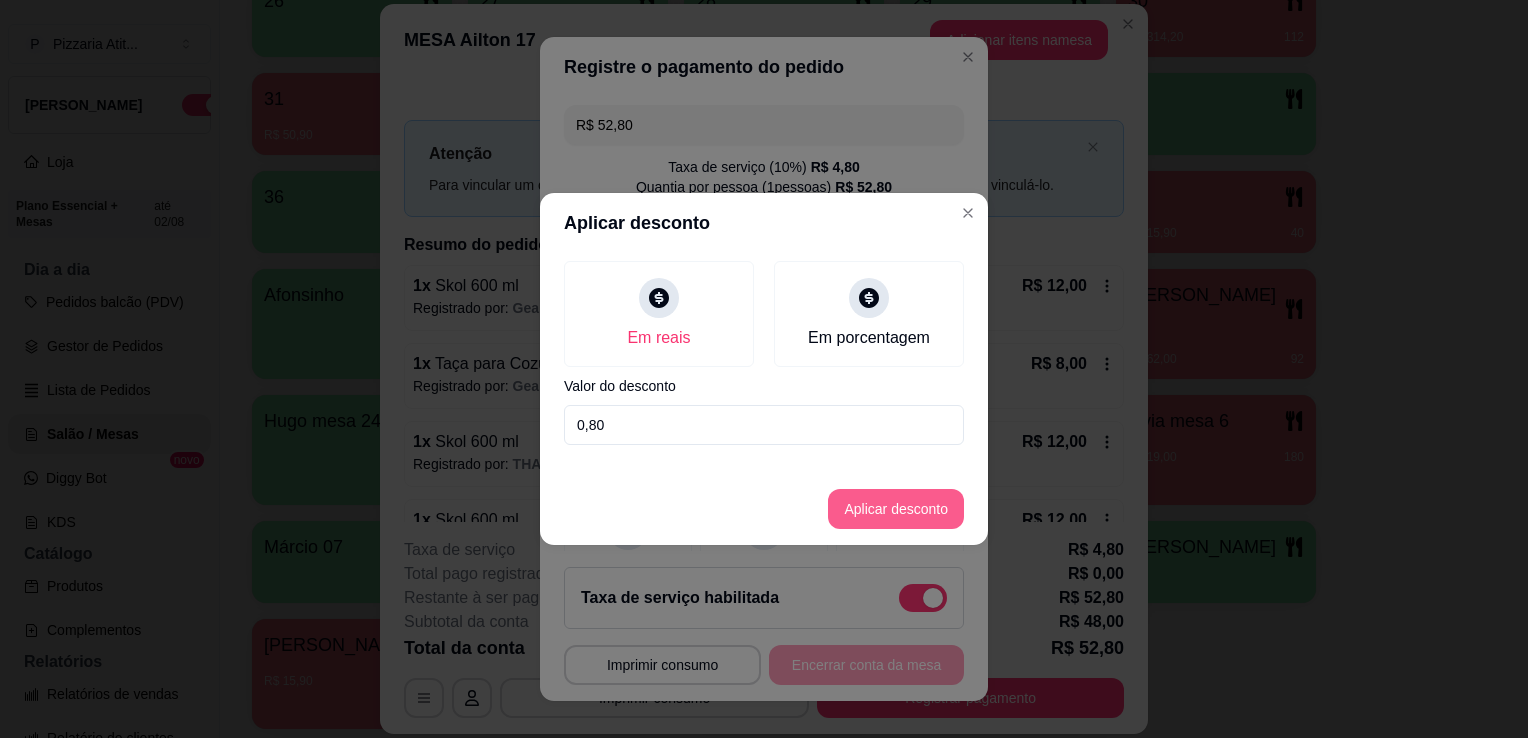 type on "0,80" 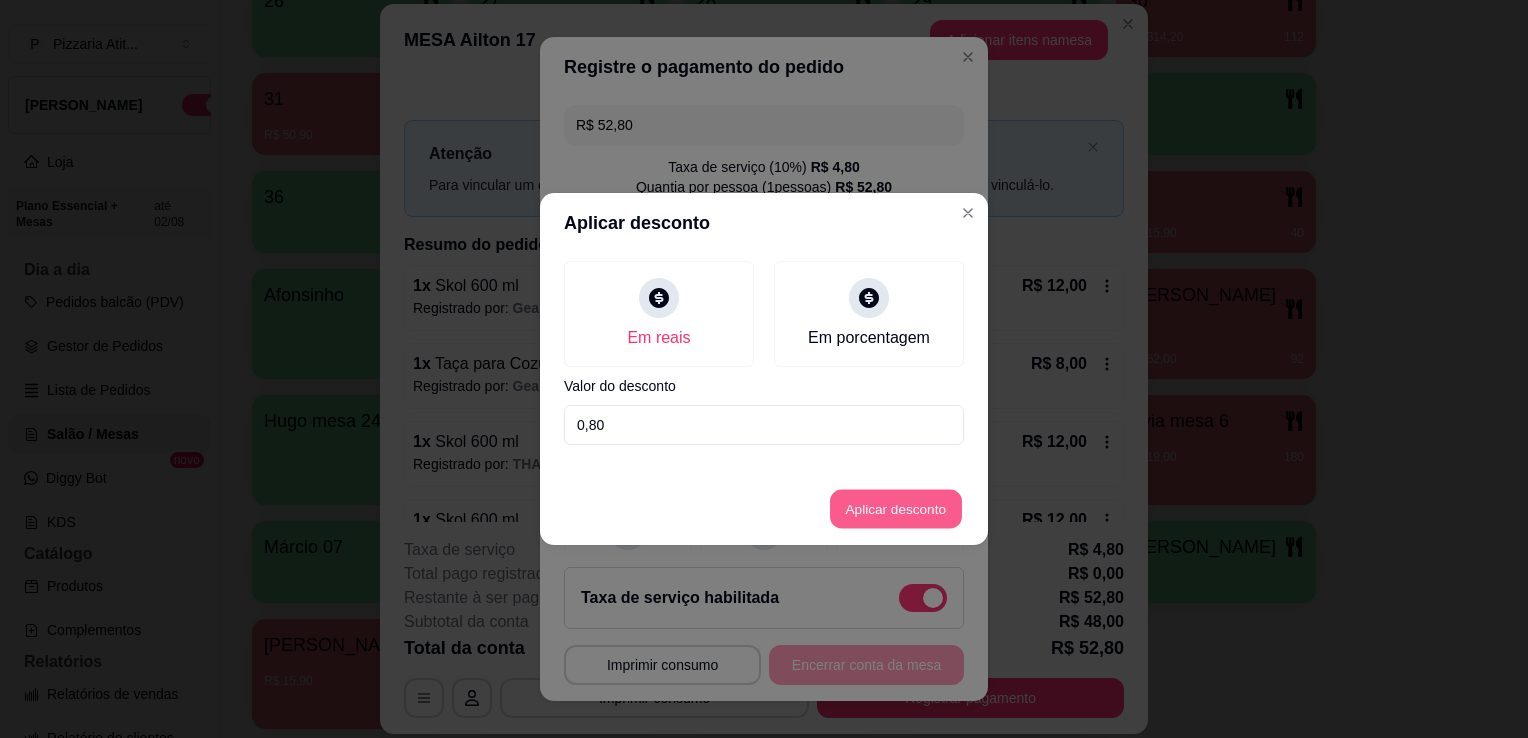 click on "Aplicar desconto" at bounding box center (896, 509) 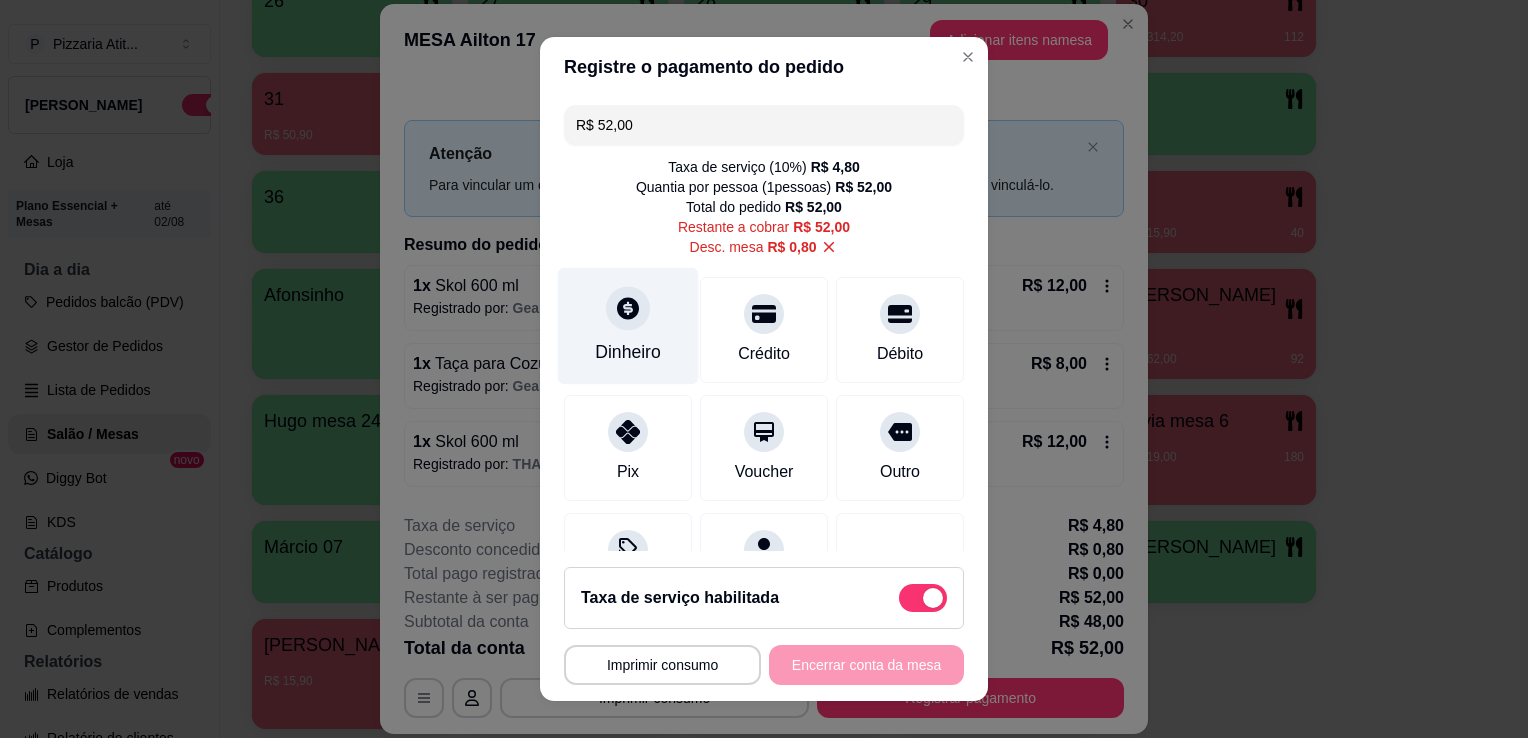 click on "Dinheiro" at bounding box center [628, 326] 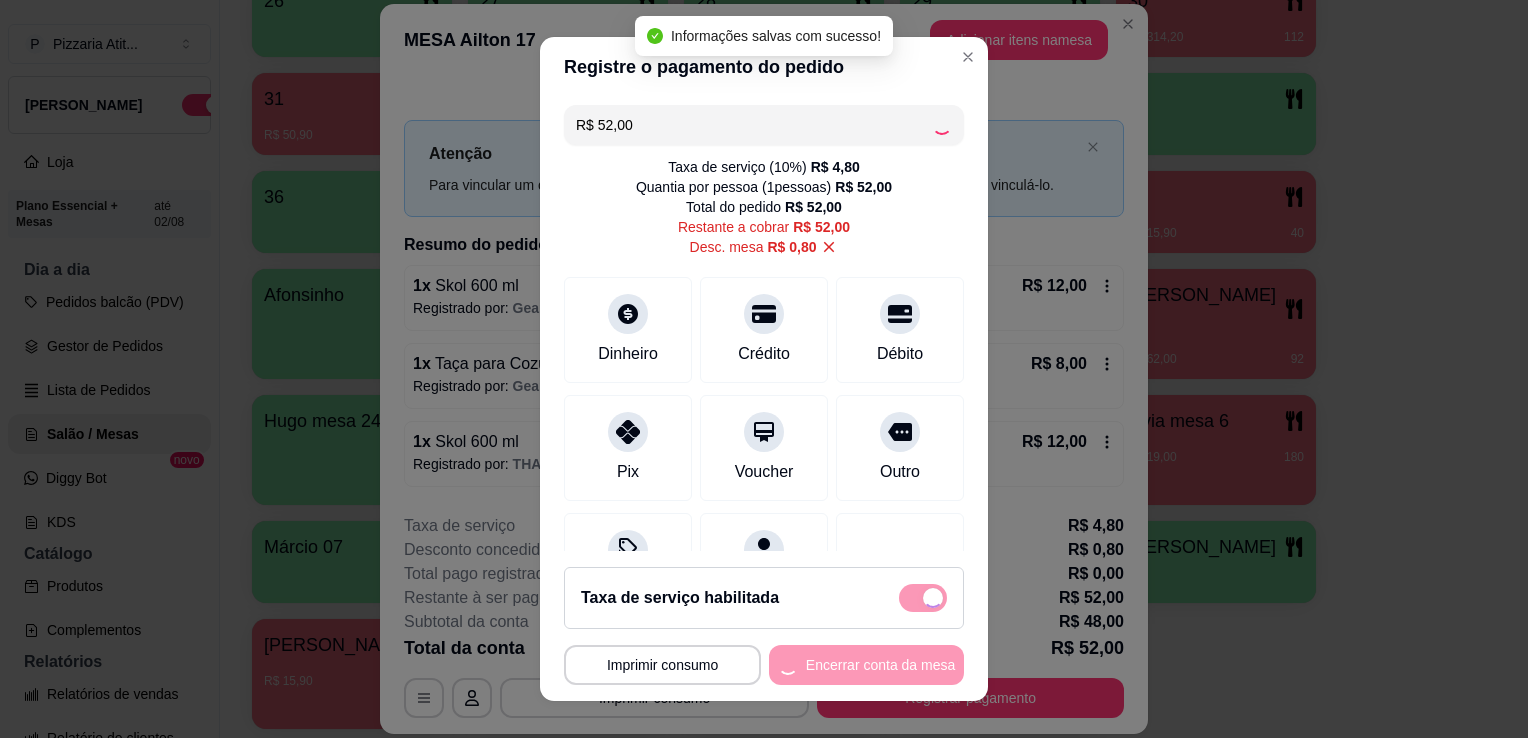 type on "R$ 0,00" 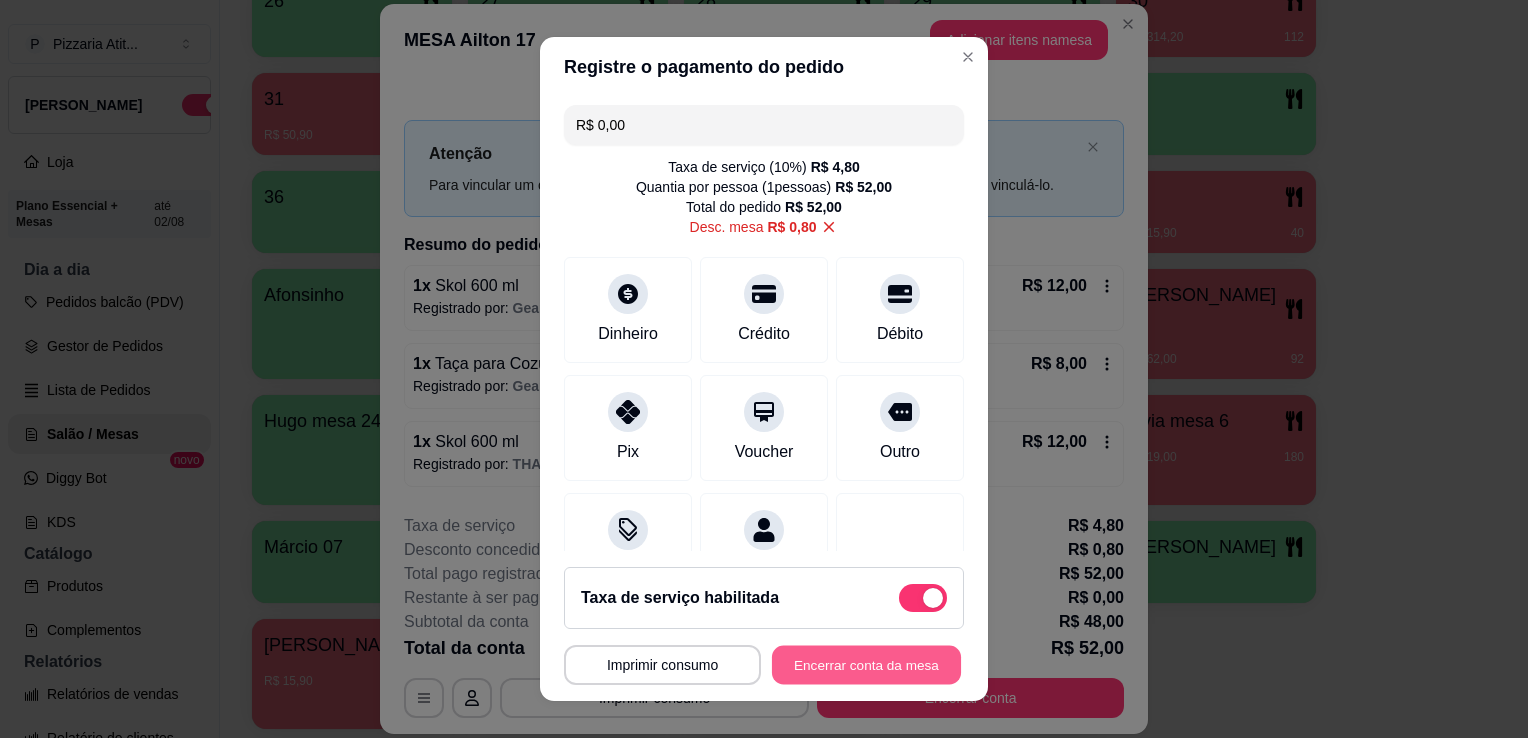 click on "Encerrar conta da mesa" at bounding box center (866, 665) 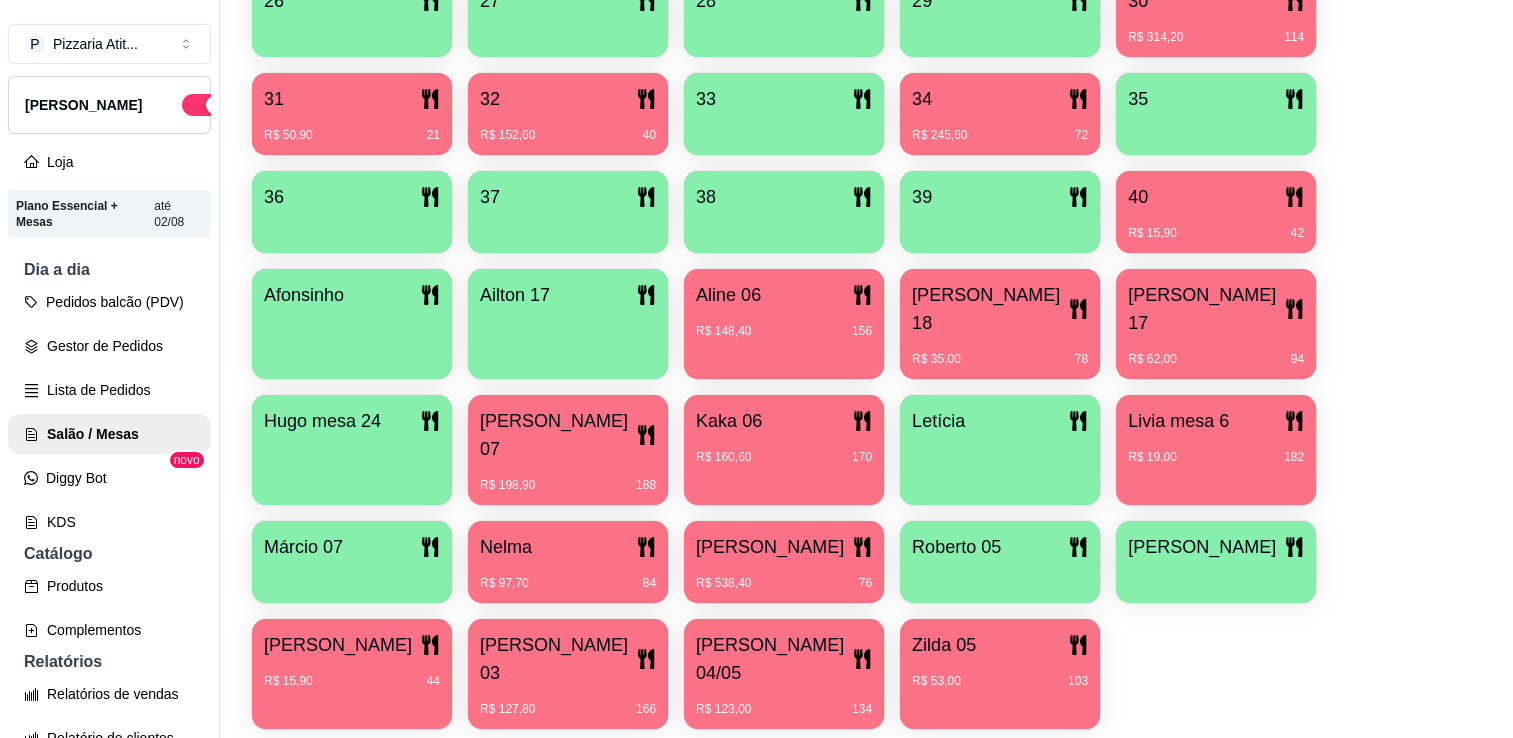 click on "R$ 314,20 114" at bounding box center [1216, 30] 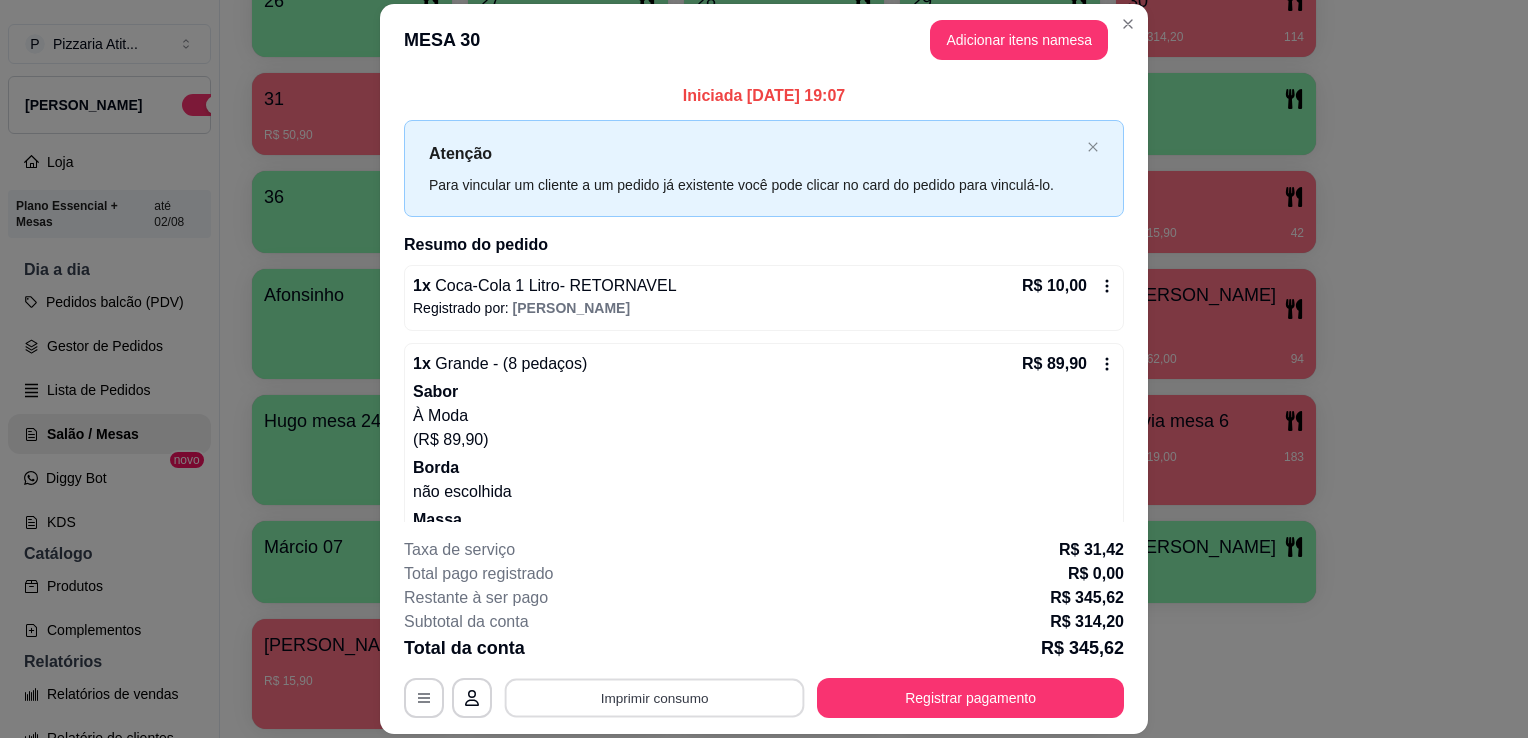 click on "Imprimir consumo" at bounding box center [655, 698] 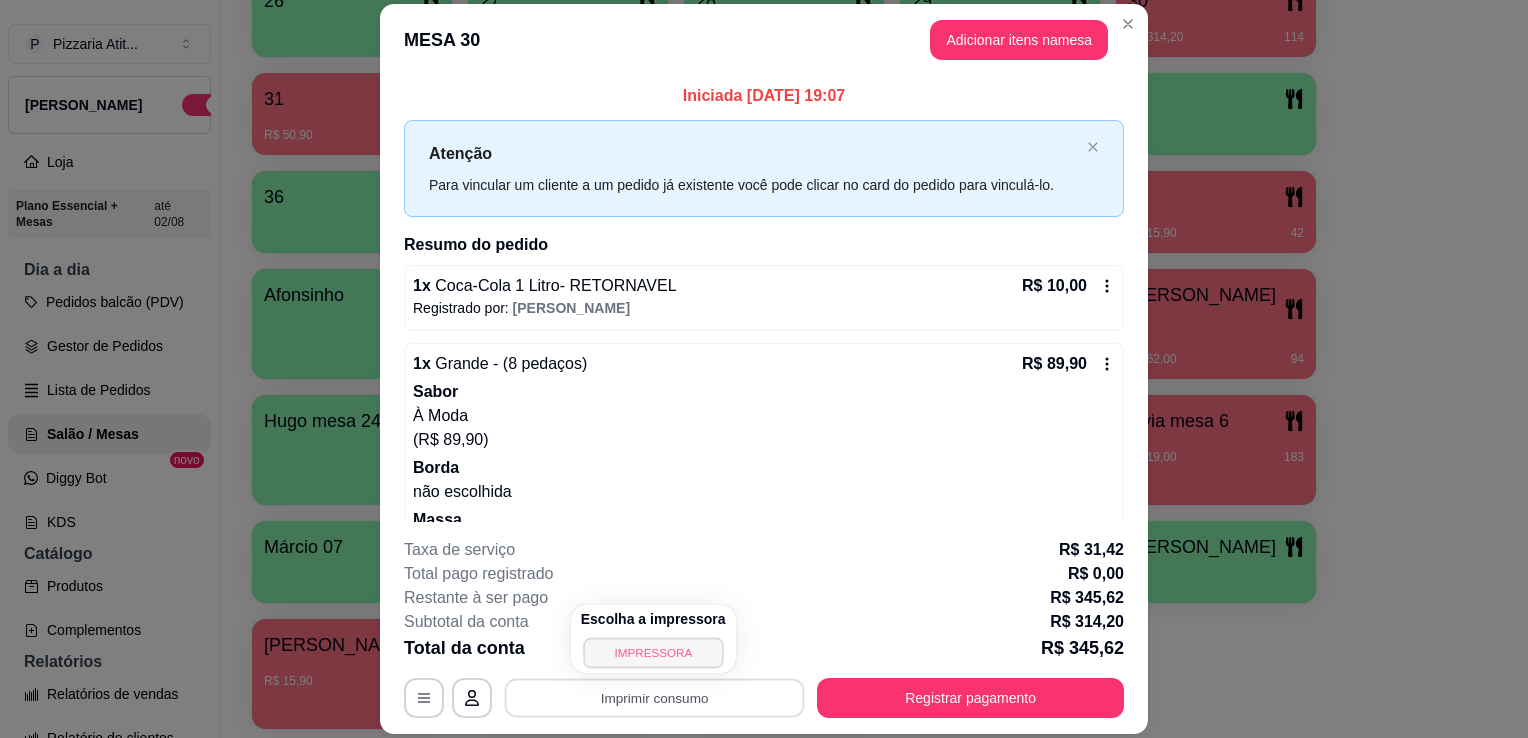 click on "IMPRESSORA" at bounding box center [653, 652] 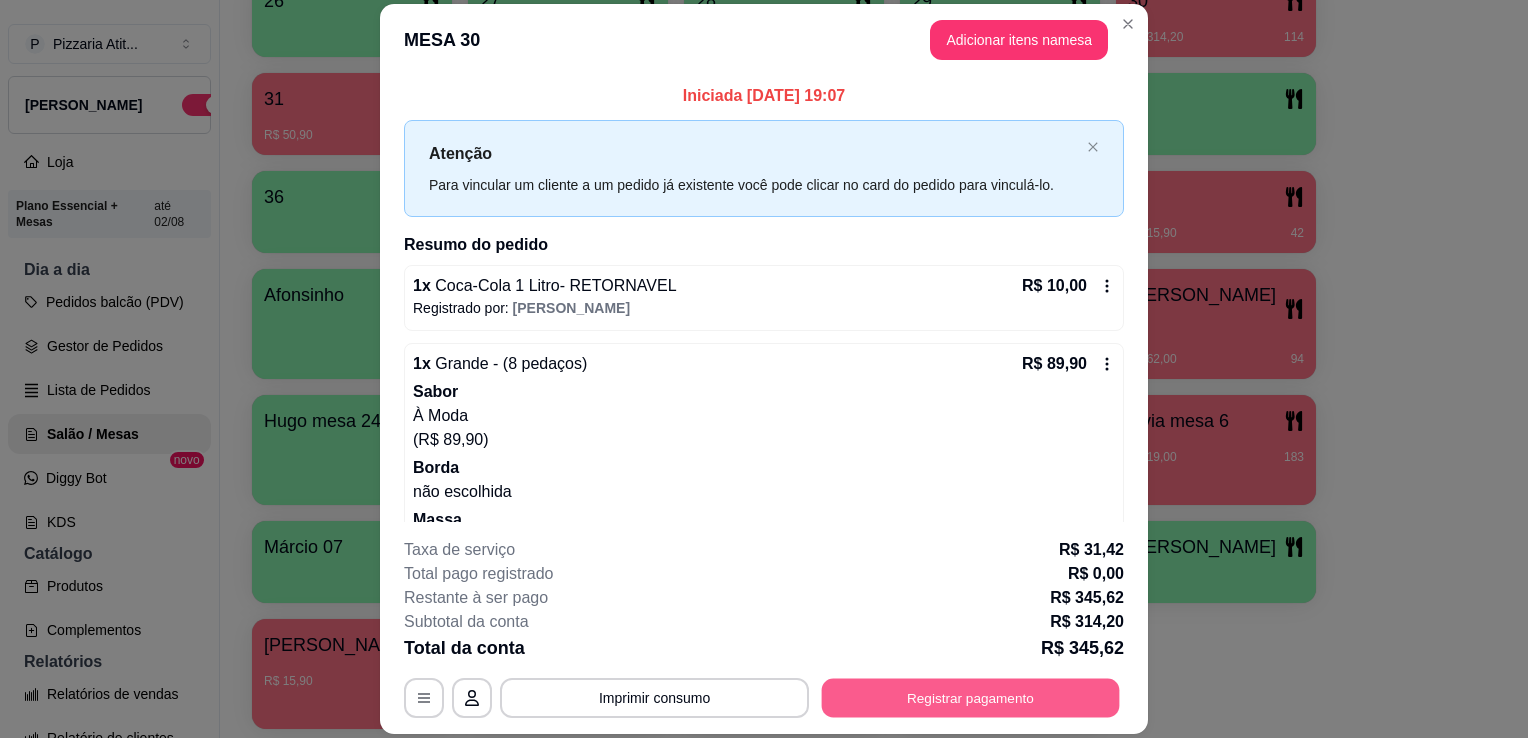 click on "Registrar pagamento" at bounding box center (971, 698) 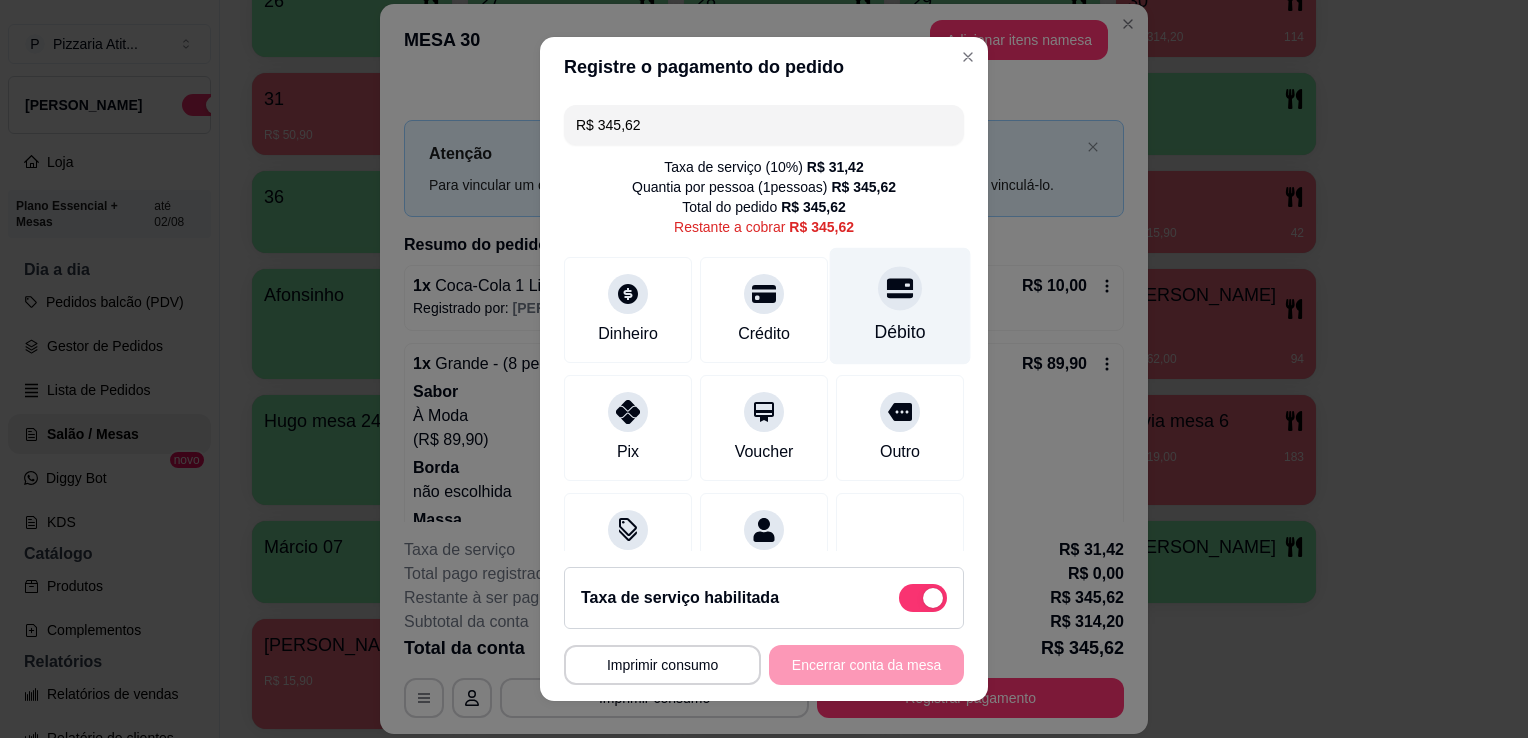 click on "Débito" at bounding box center [900, 332] 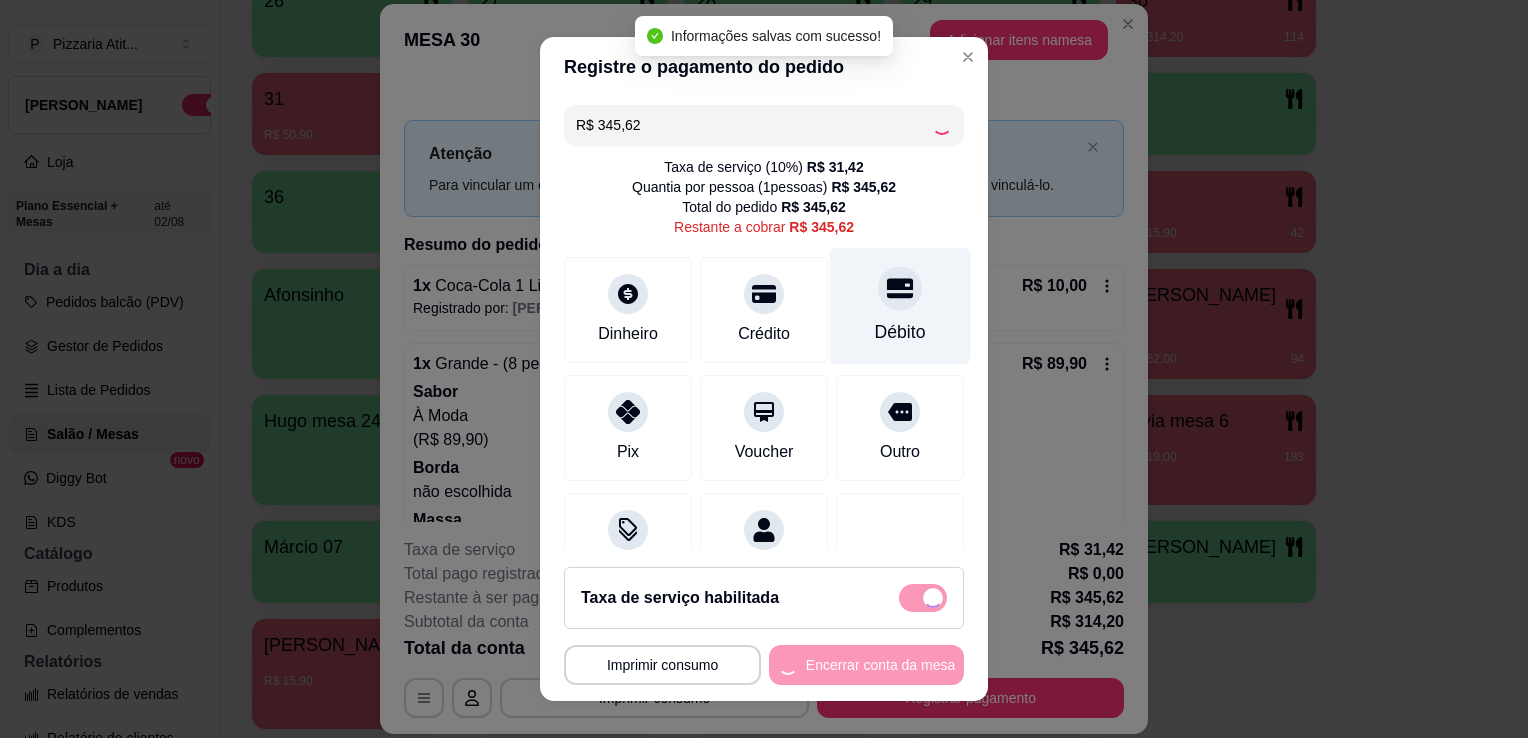 type on "R$ 0,00" 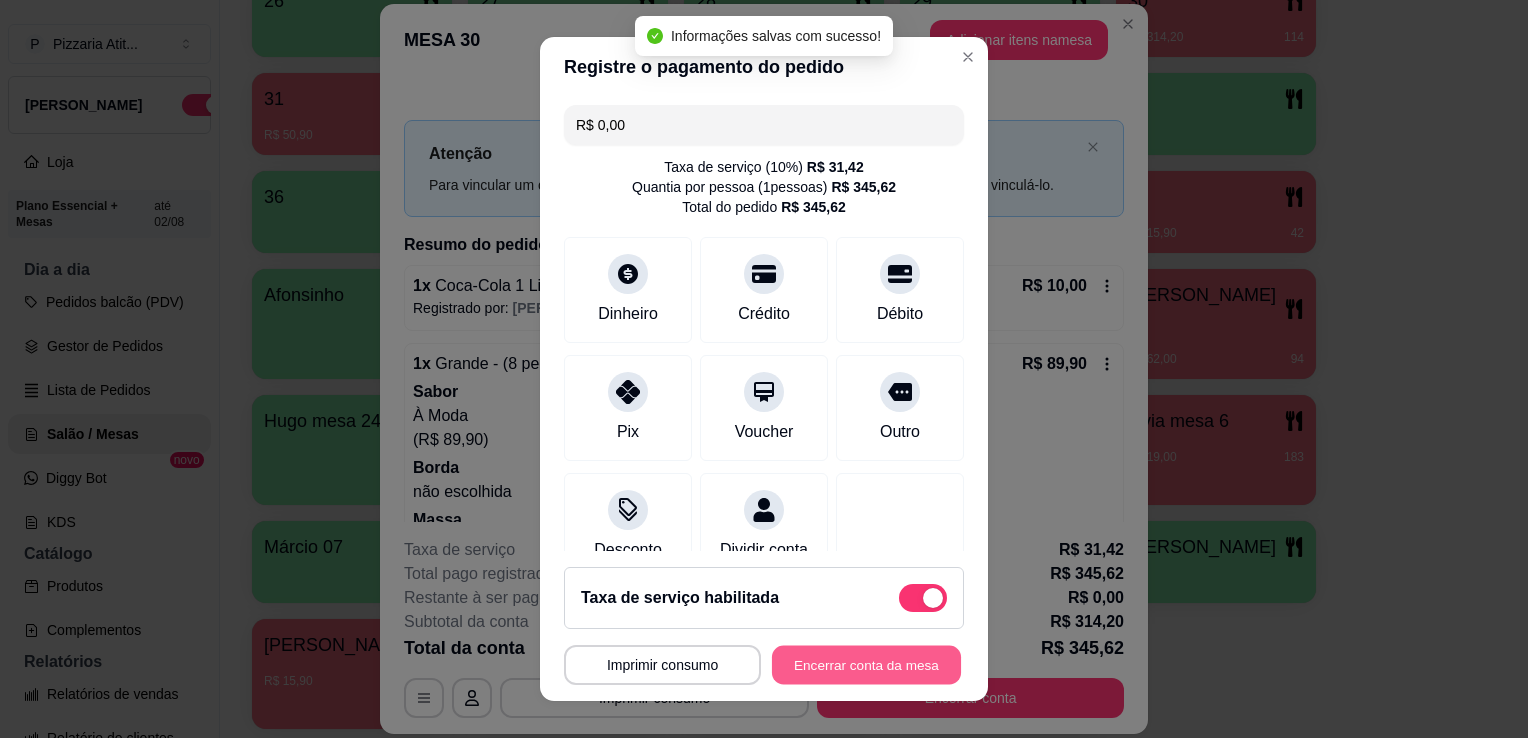 click on "Encerrar conta da mesa" at bounding box center (866, 665) 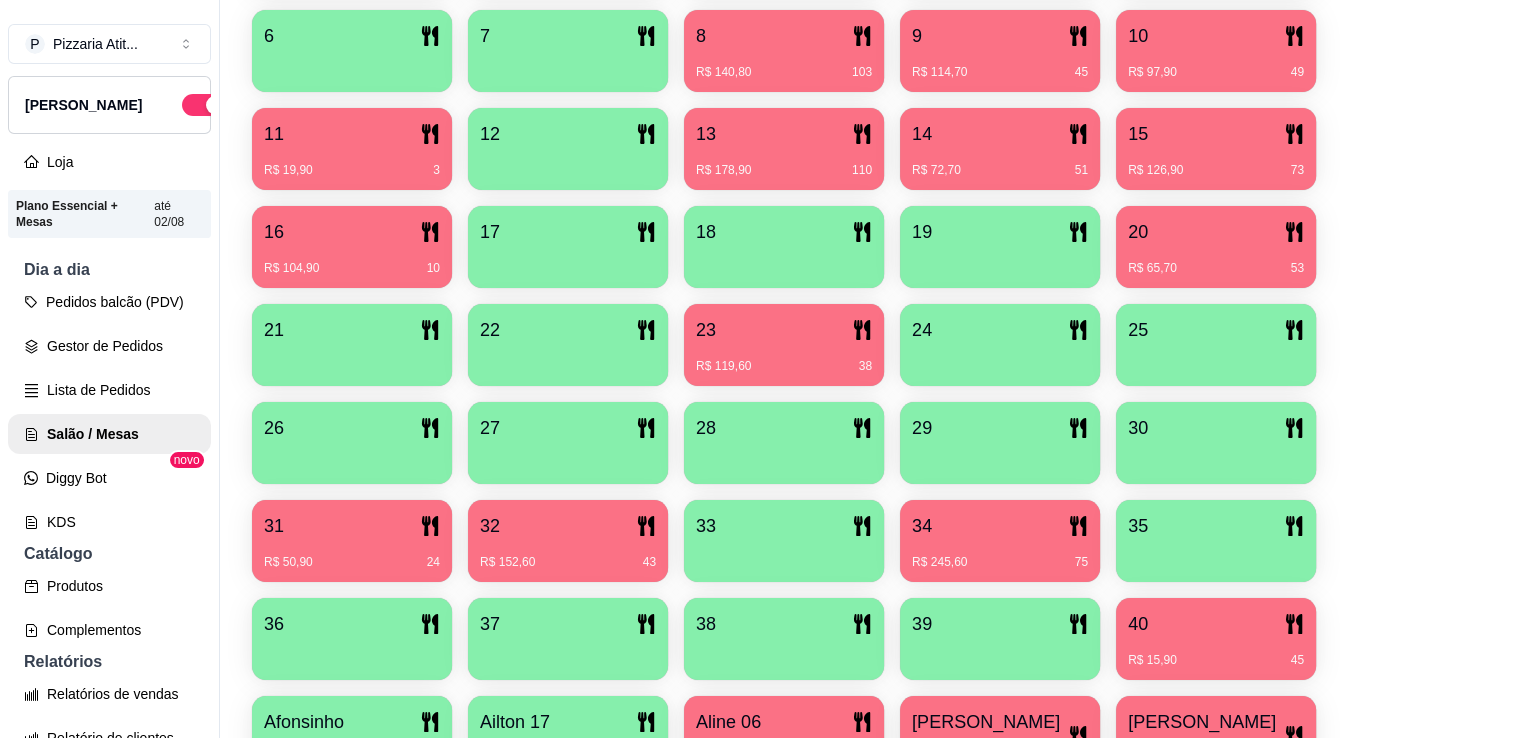 scroll, scrollTop: 535, scrollLeft: 0, axis: vertical 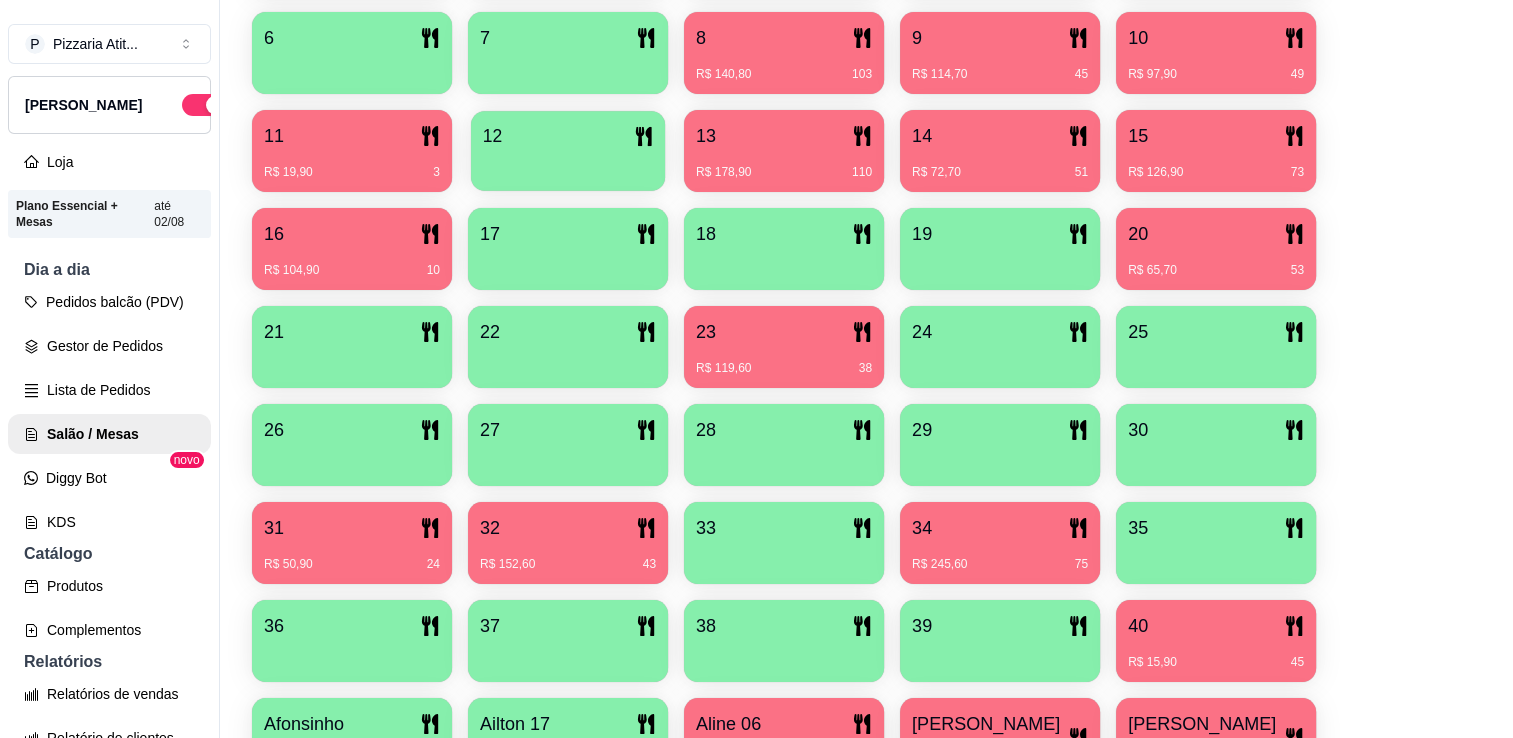 click at bounding box center (568, 164) 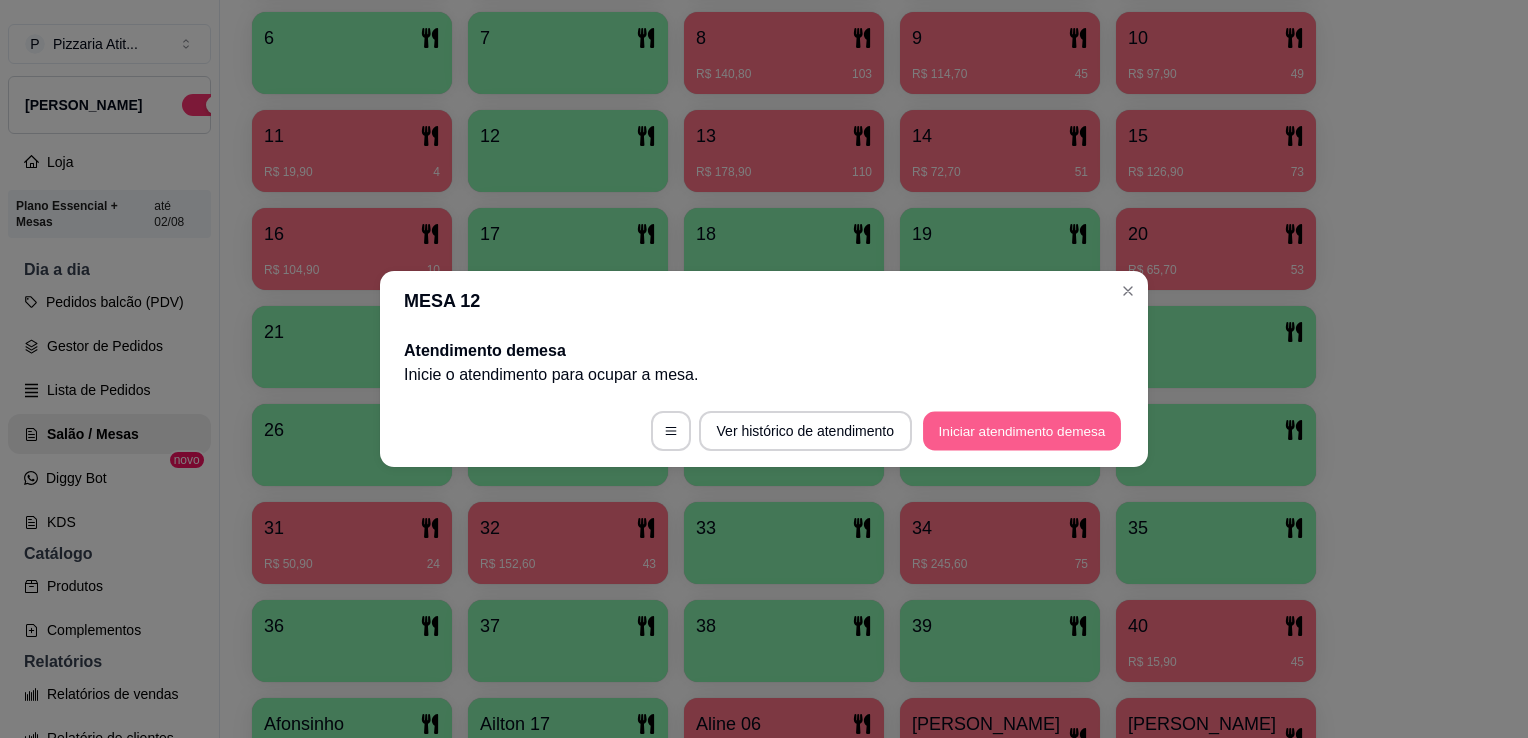 click on "Iniciar atendimento de  mesa" at bounding box center (1022, 431) 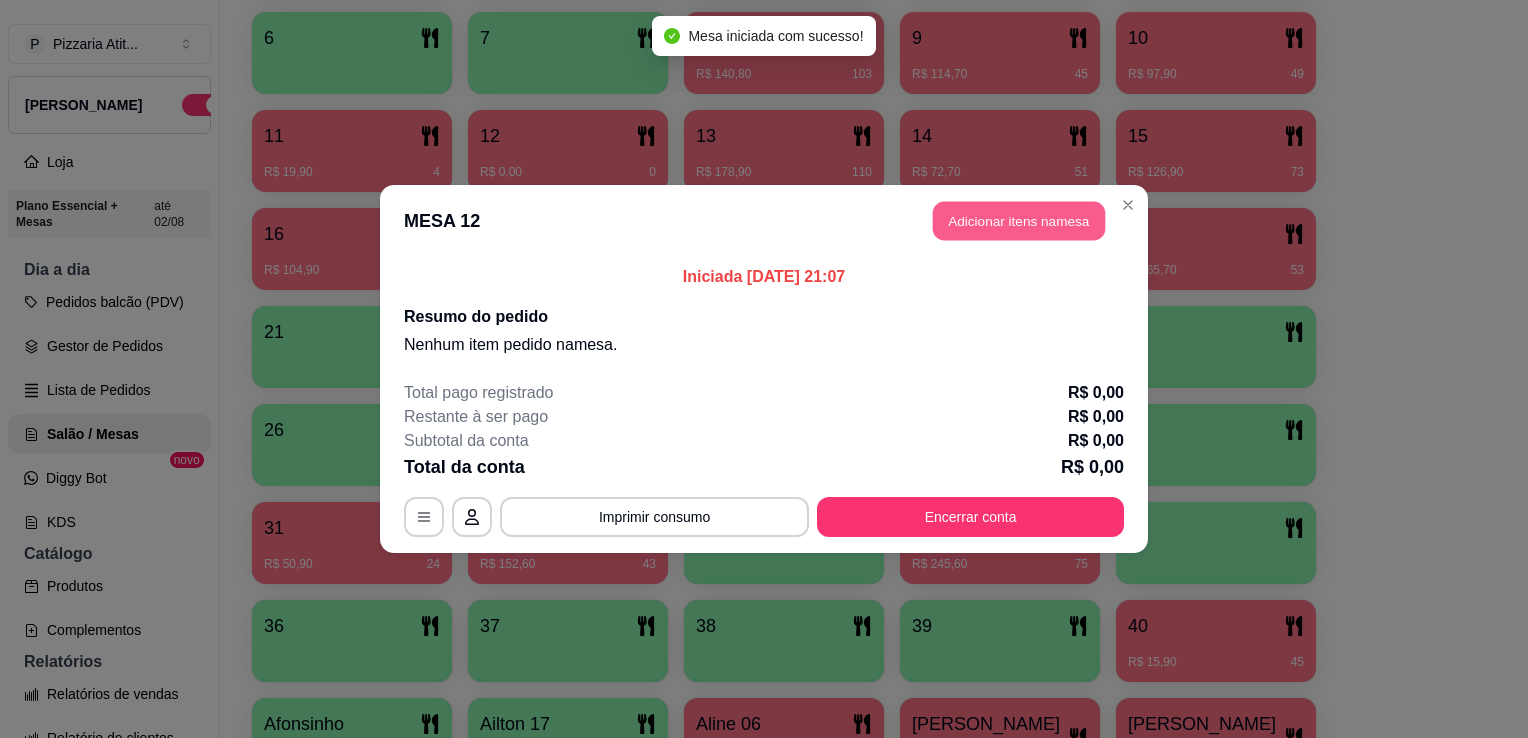 click on "Adicionar itens na  mesa" at bounding box center [1019, 221] 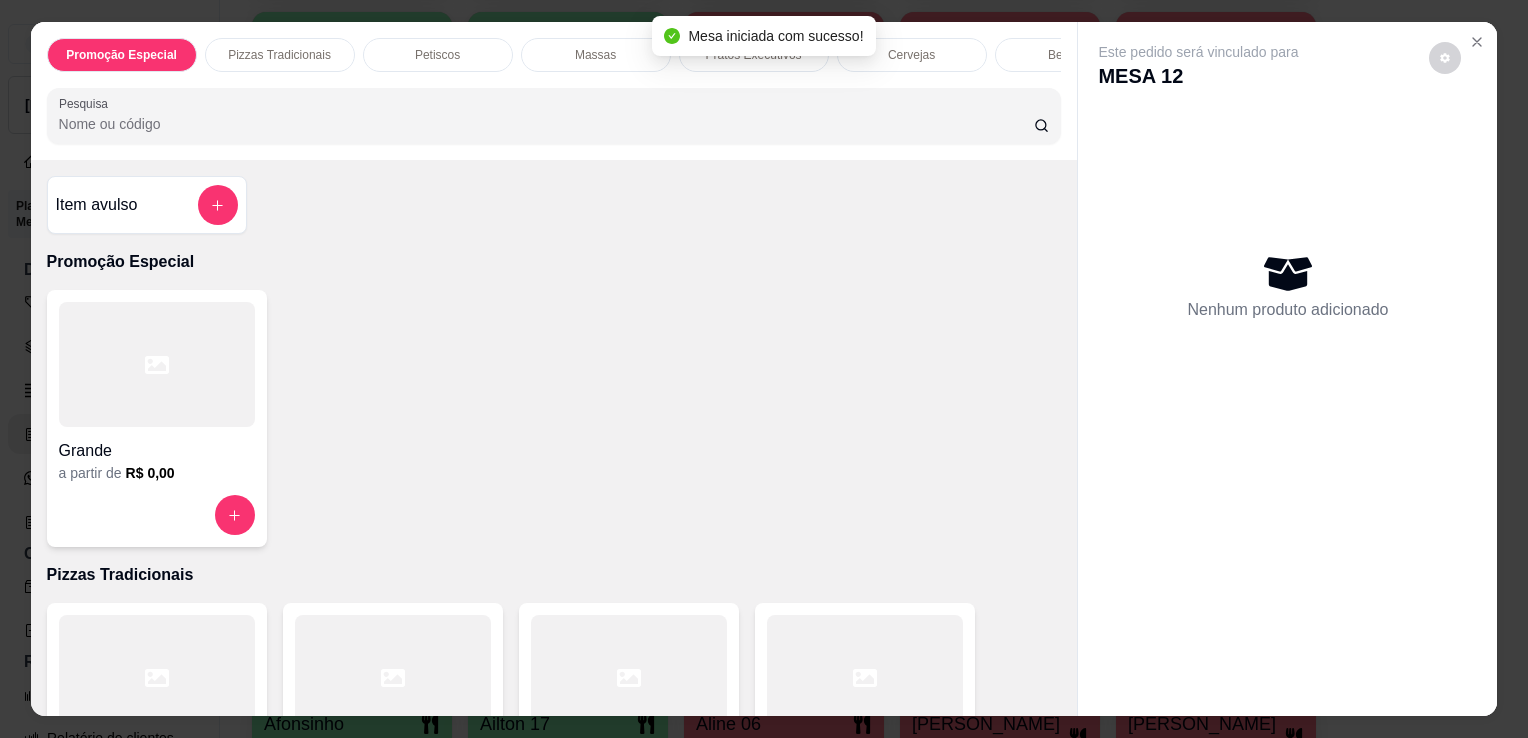 click on "Pesquisa" at bounding box center [546, 124] 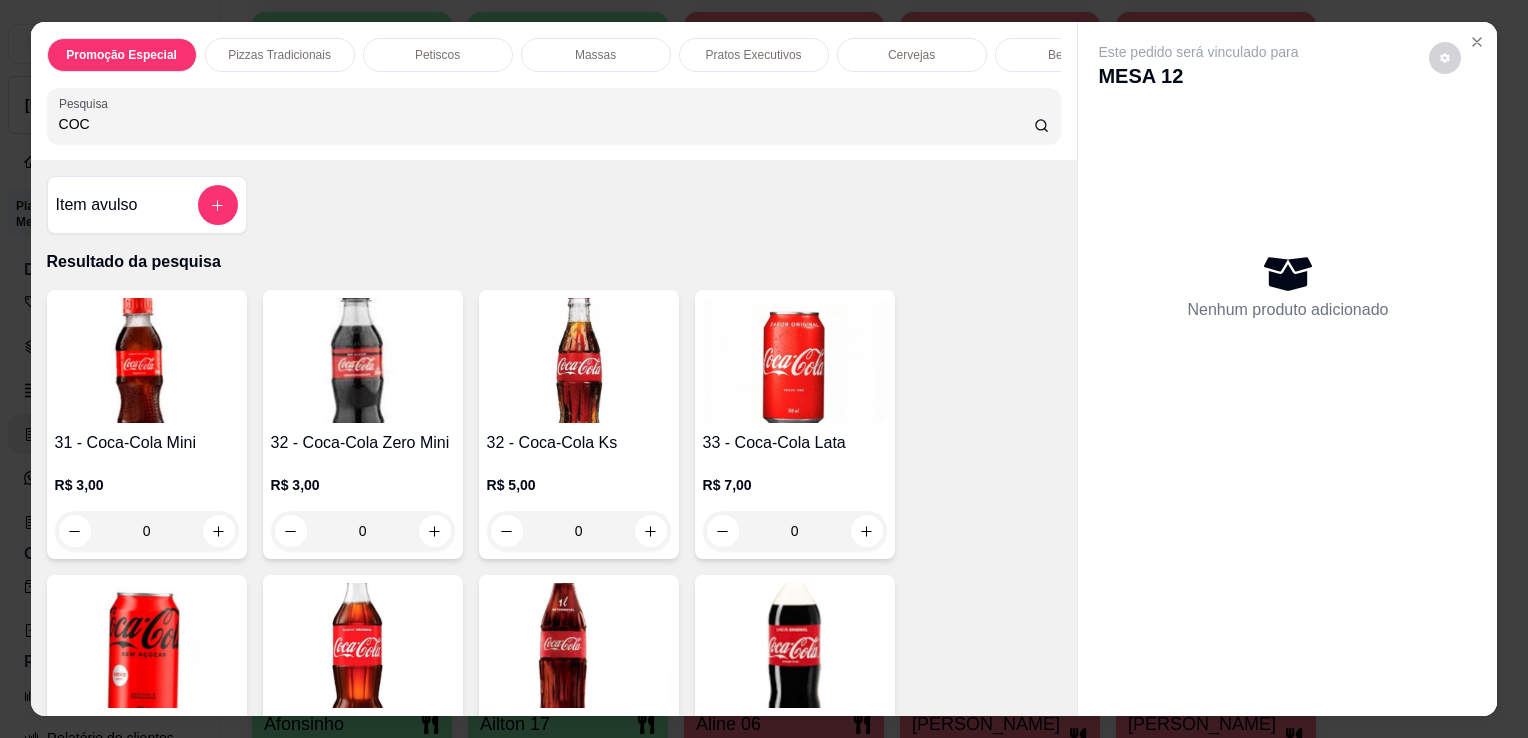 type on "COC" 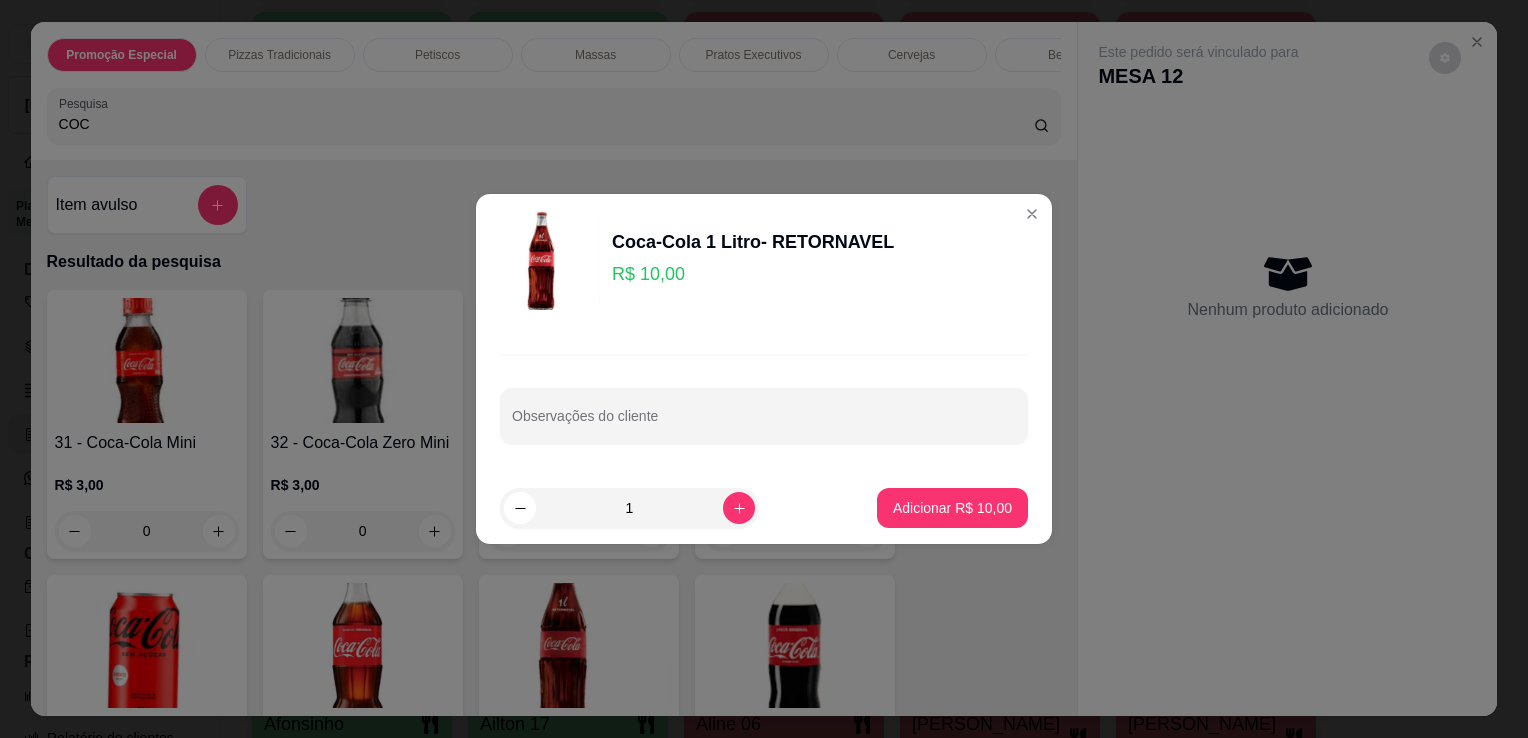 drag, startPoint x: 954, startPoint y: 528, endPoint x: 962, endPoint y: 490, distance: 38.832977 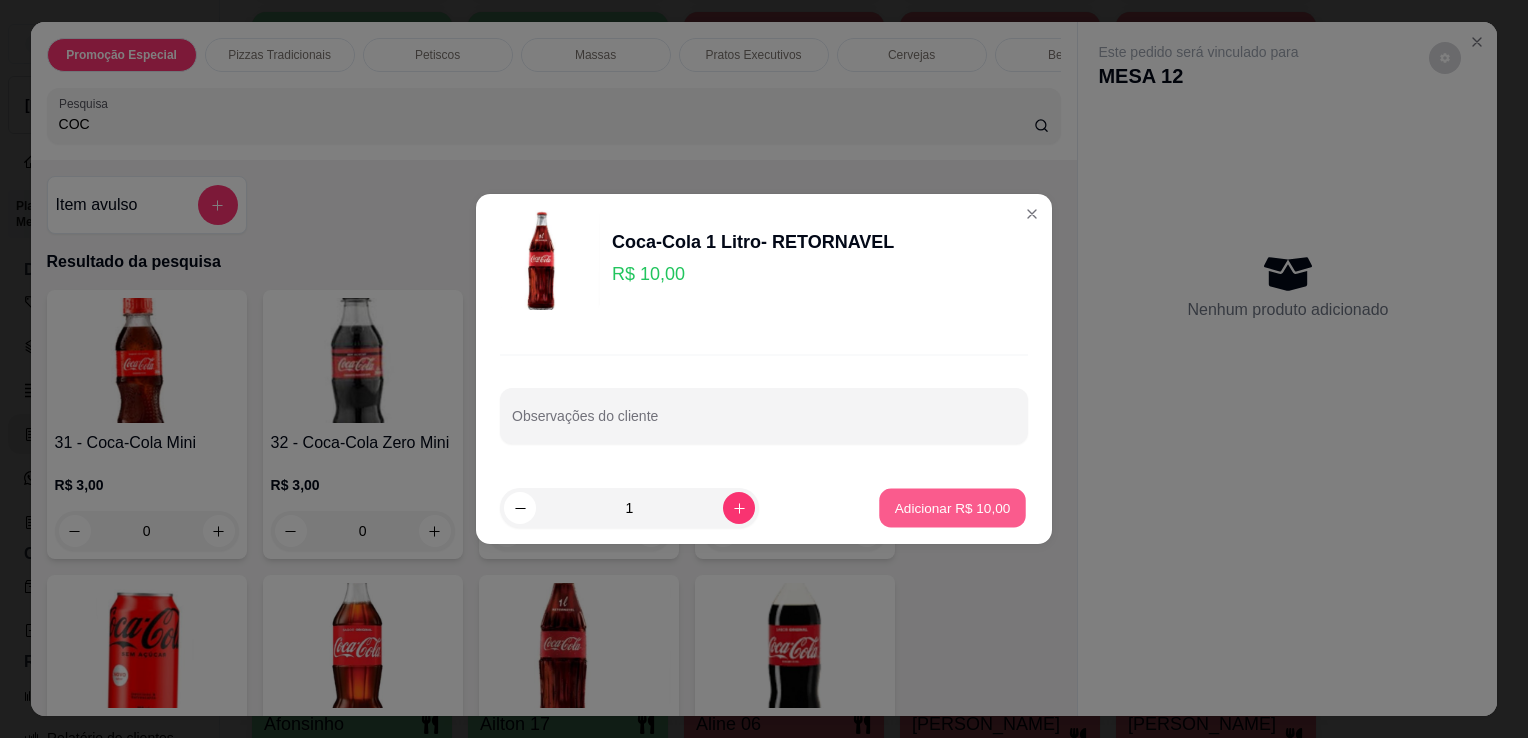 click on "Adicionar   R$ 10,00" at bounding box center [952, 508] 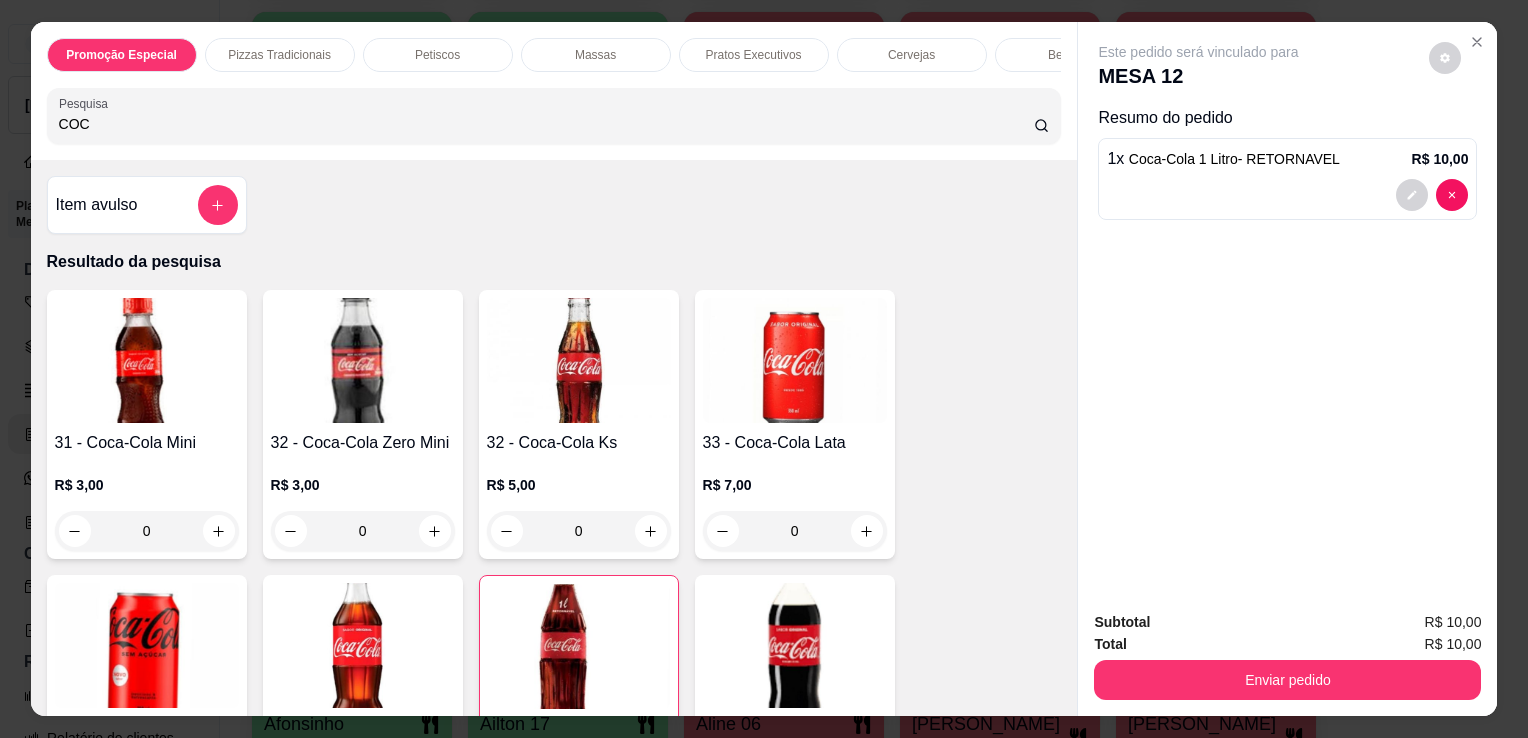 click on "COC" at bounding box center [546, 124] 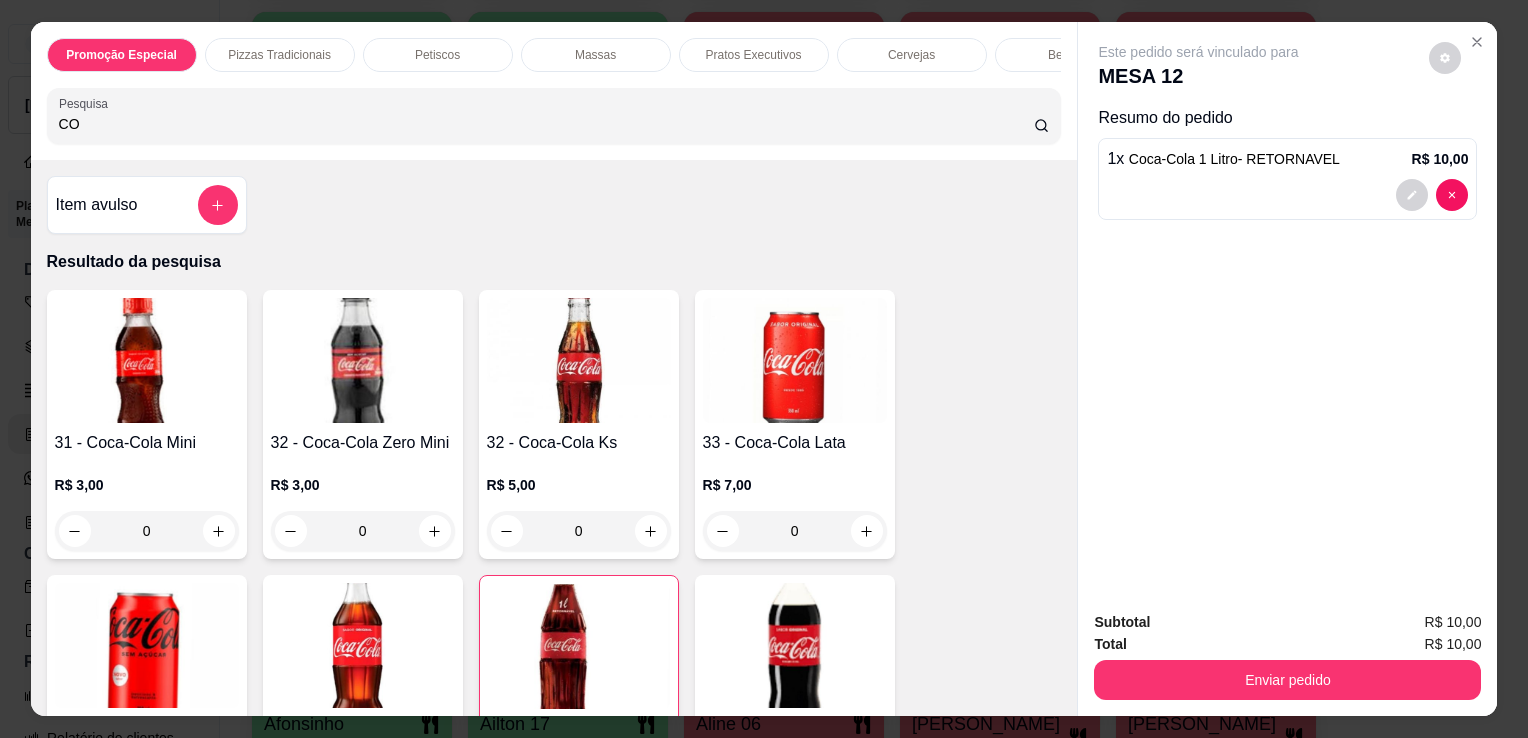 type on "C" 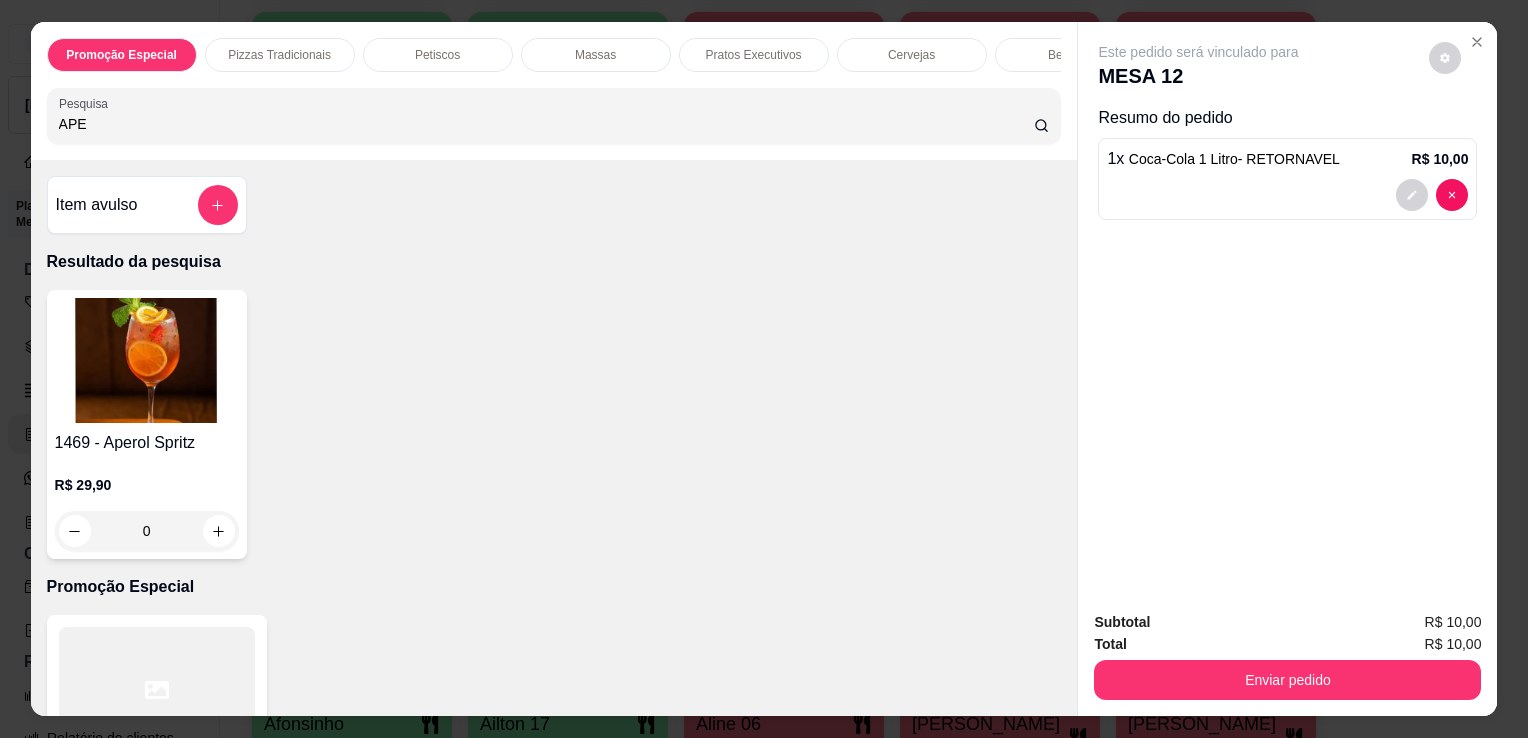 type on "APE" 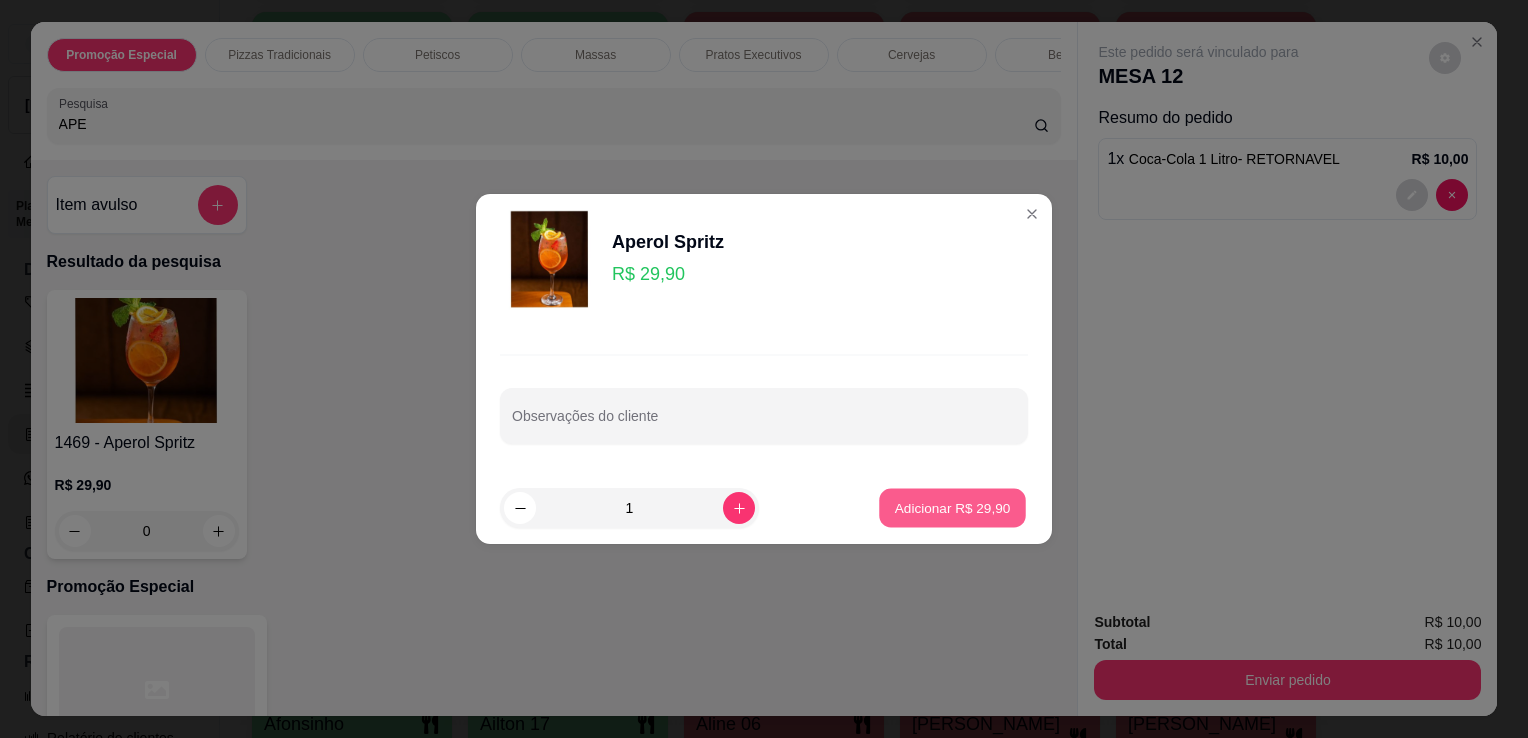 click on "Adicionar   R$ 29,90" at bounding box center (953, 507) 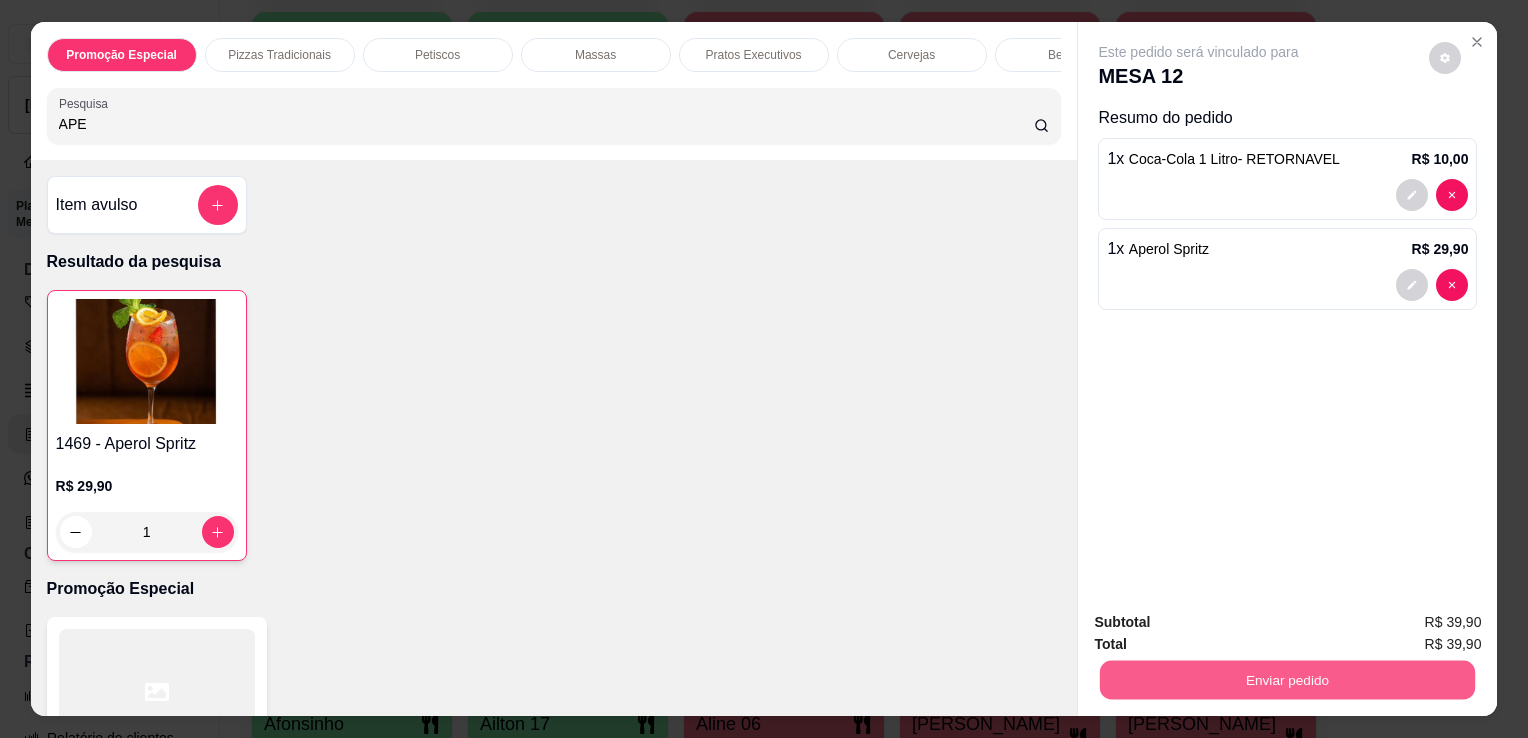 click on "Enviar pedido" at bounding box center [1287, 679] 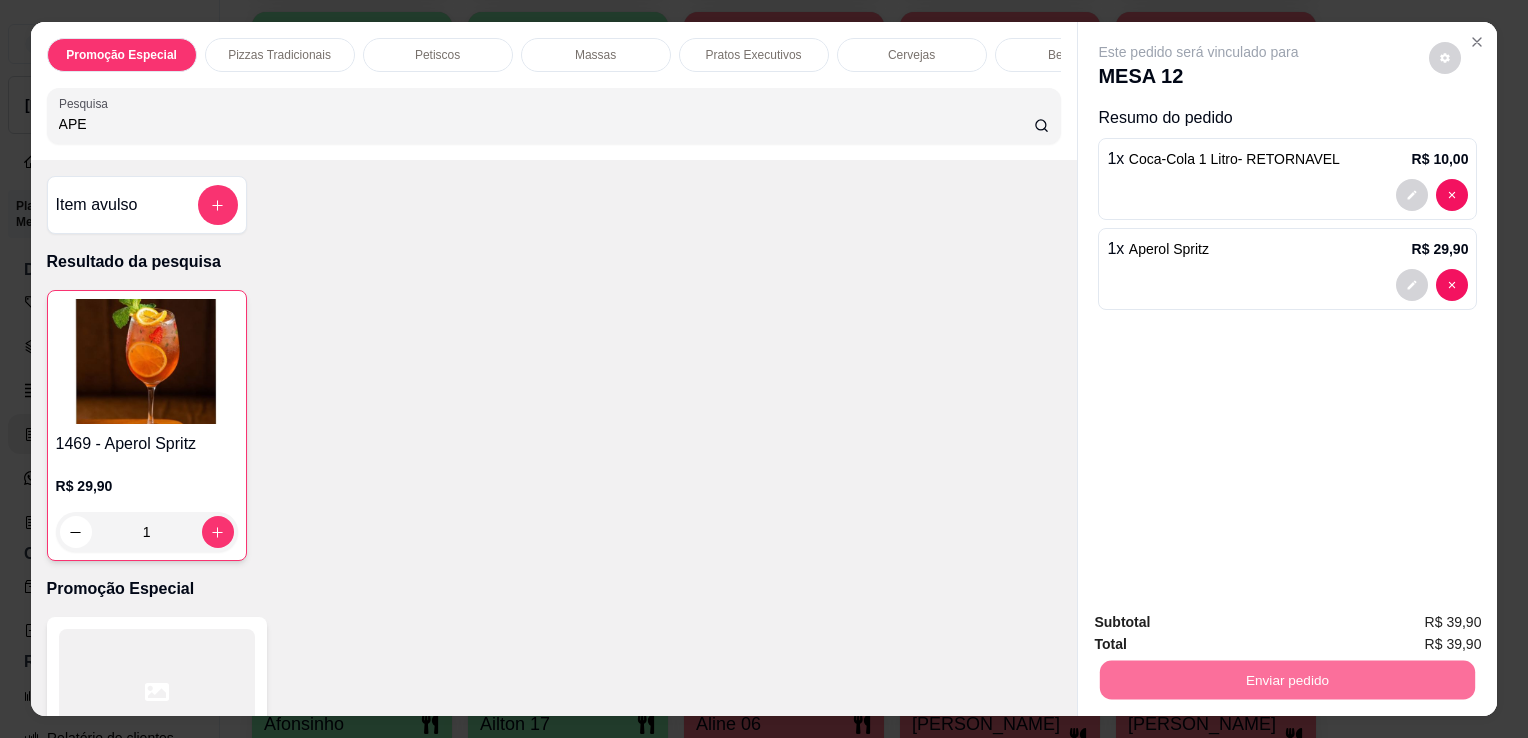click on "Não registrar e enviar pedido" at bounding box center (1222, 623) 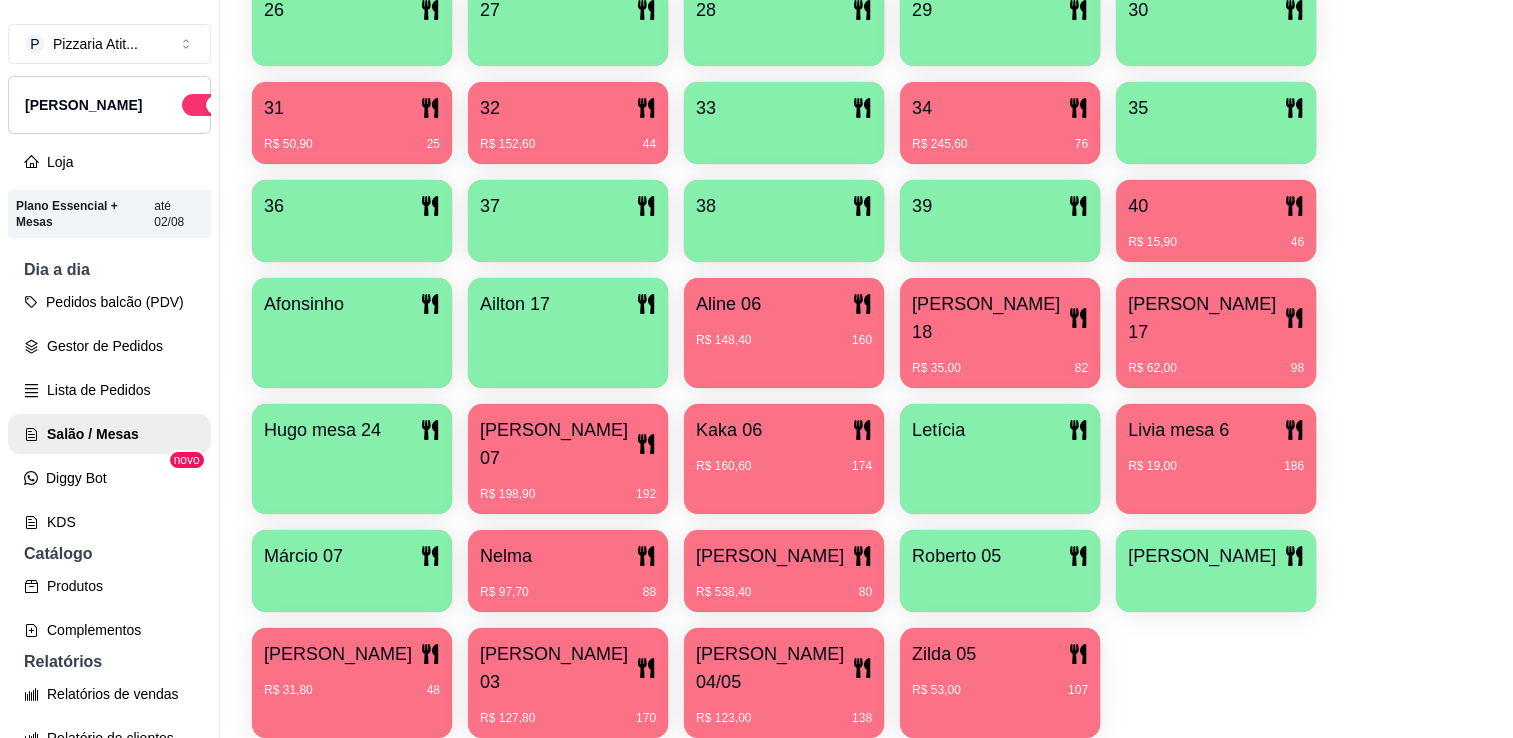 scroll, scrollTop: 964, scrollLeft: 0, axis: vertical 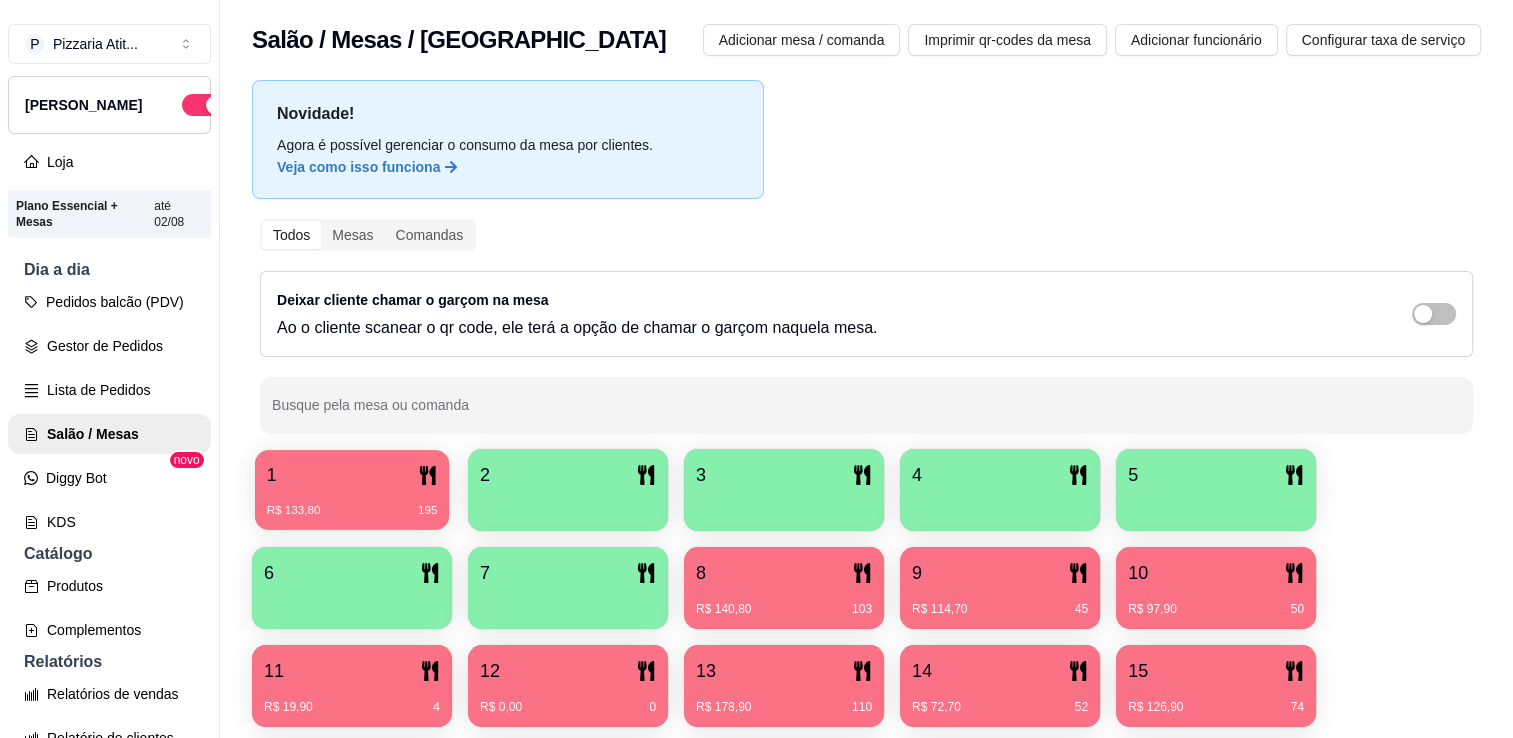 click on "R$ 133,80 195" at bounding box center (352, 503) 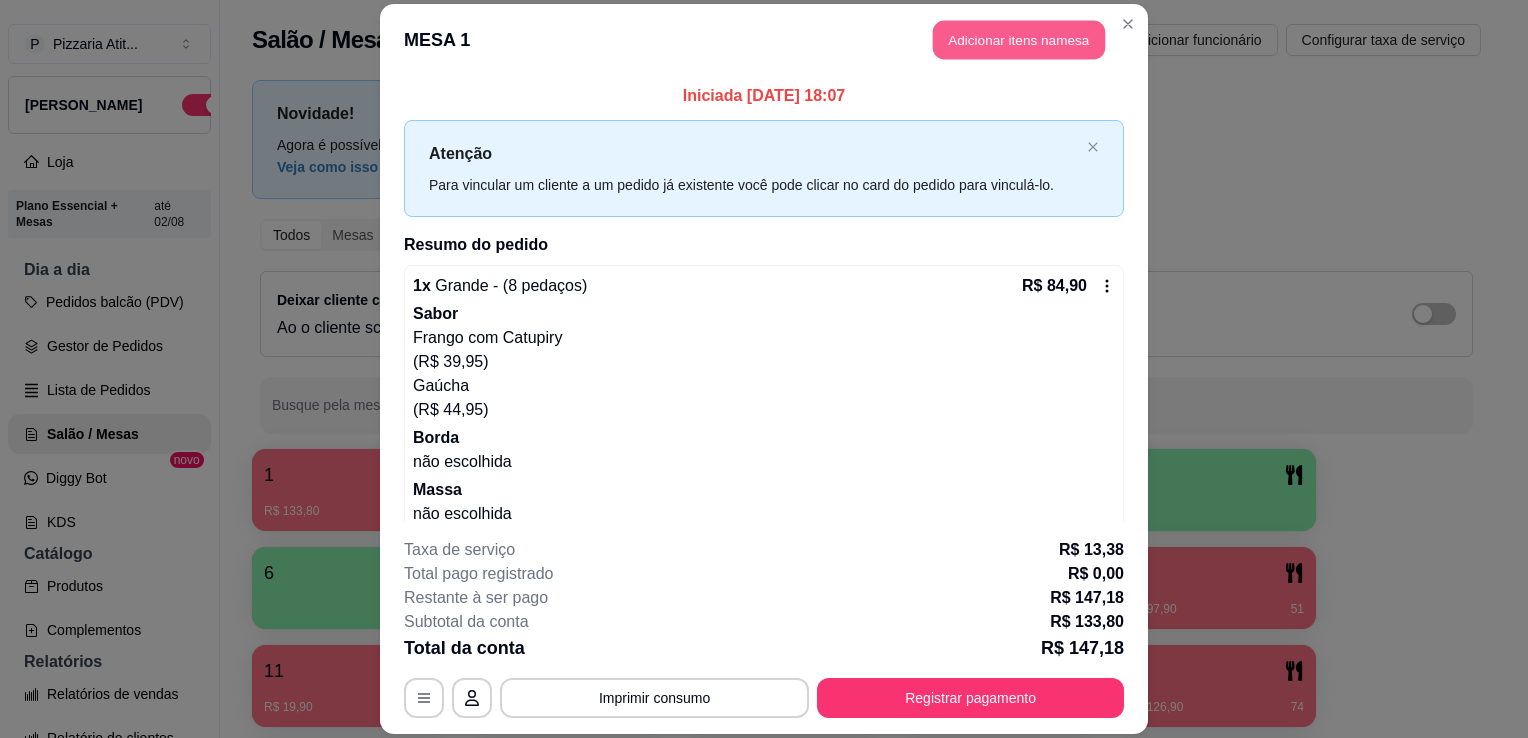 click on "Adicionar itens na  mesa" at bounding box center [1019, 39] 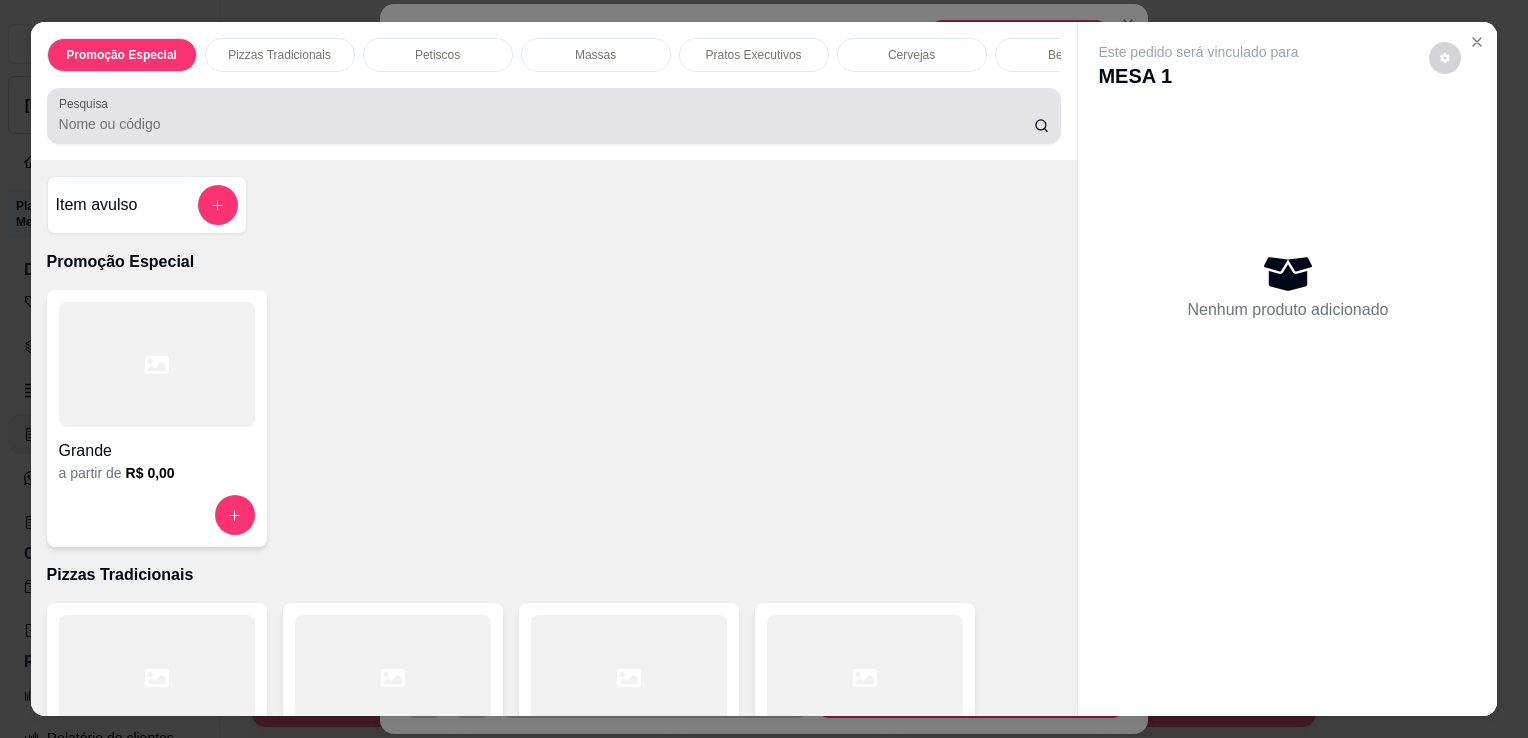 click at bounding box center [554, 116] 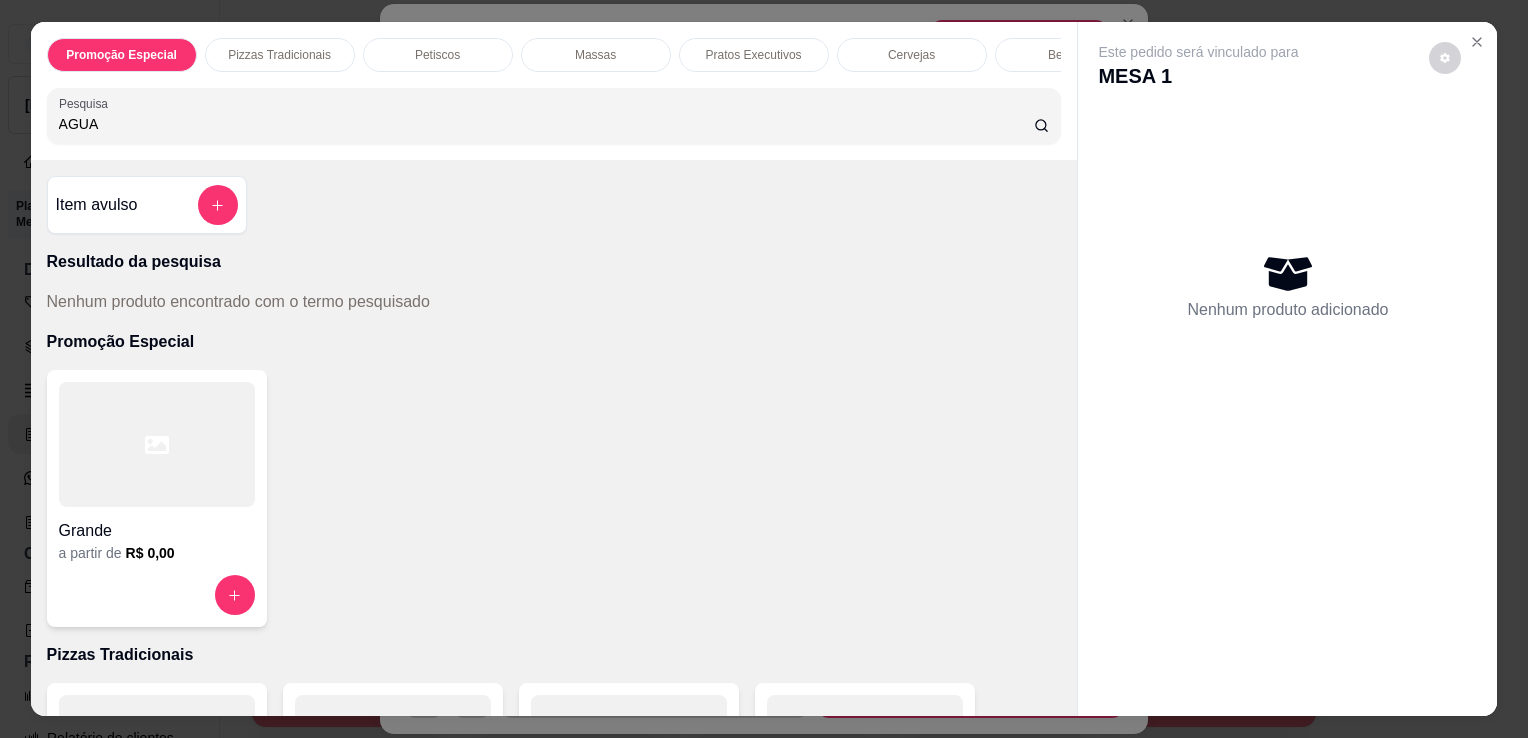type on "AGUA" 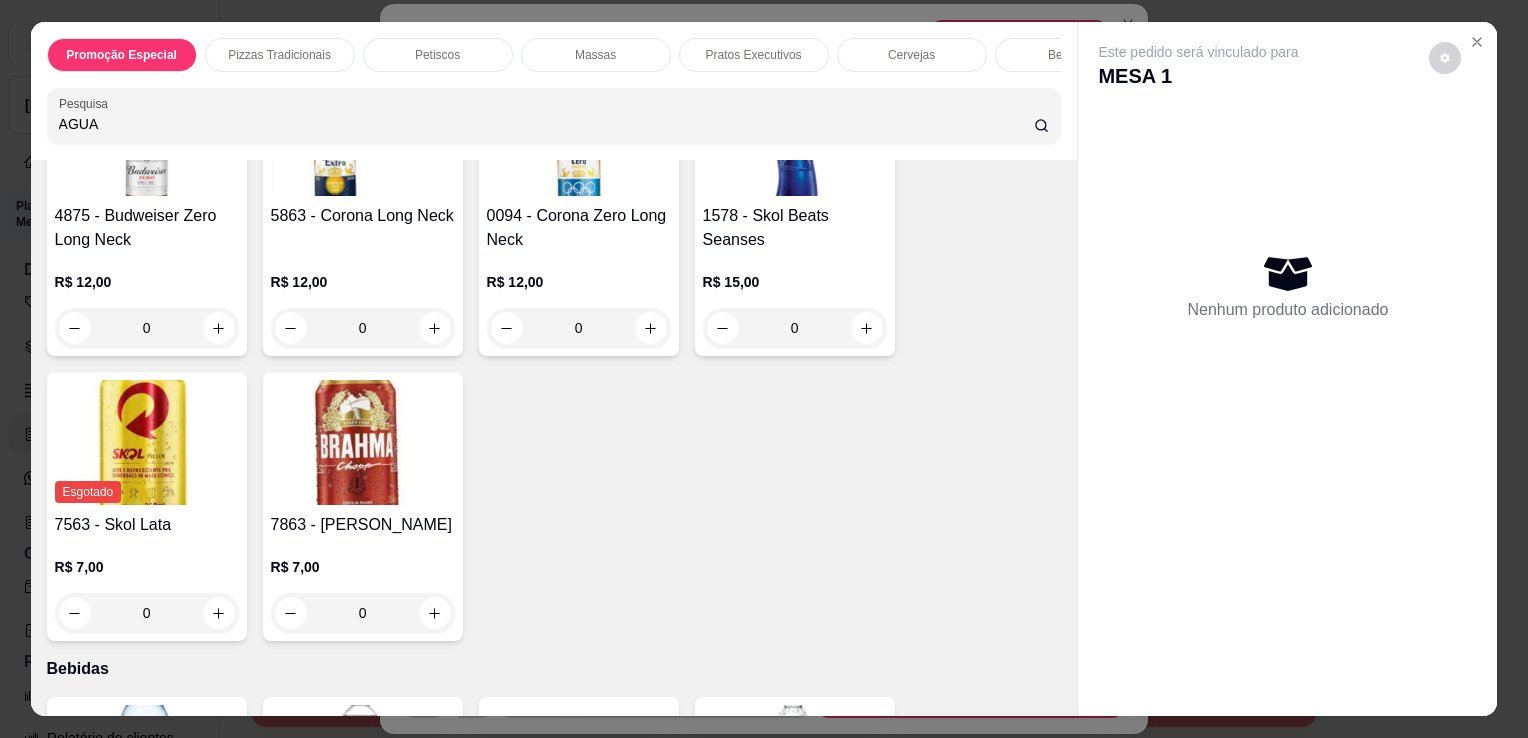 scroll, scrollTop: 4532, scrollLeft: 0, axis: vertical 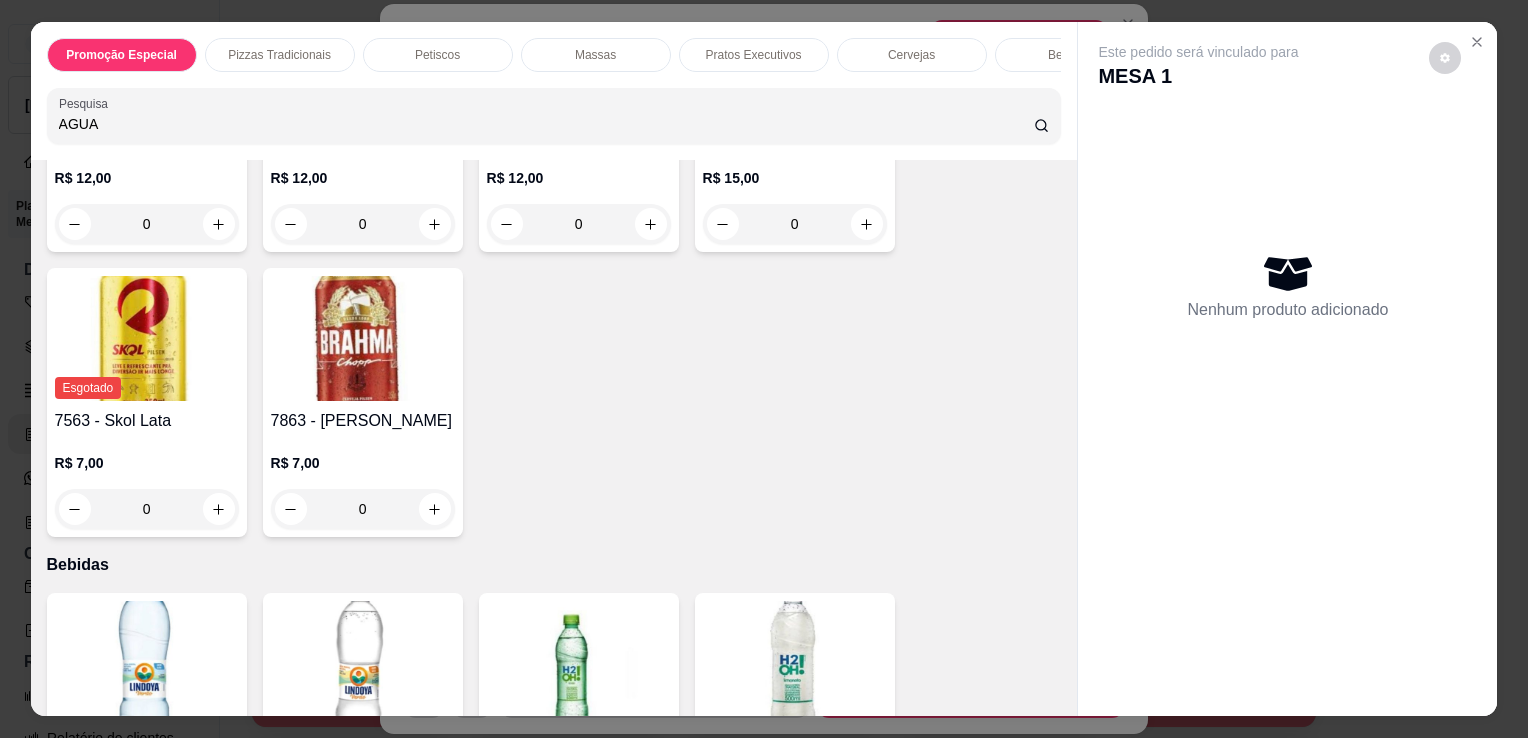 click at bounding box center [147, 663] 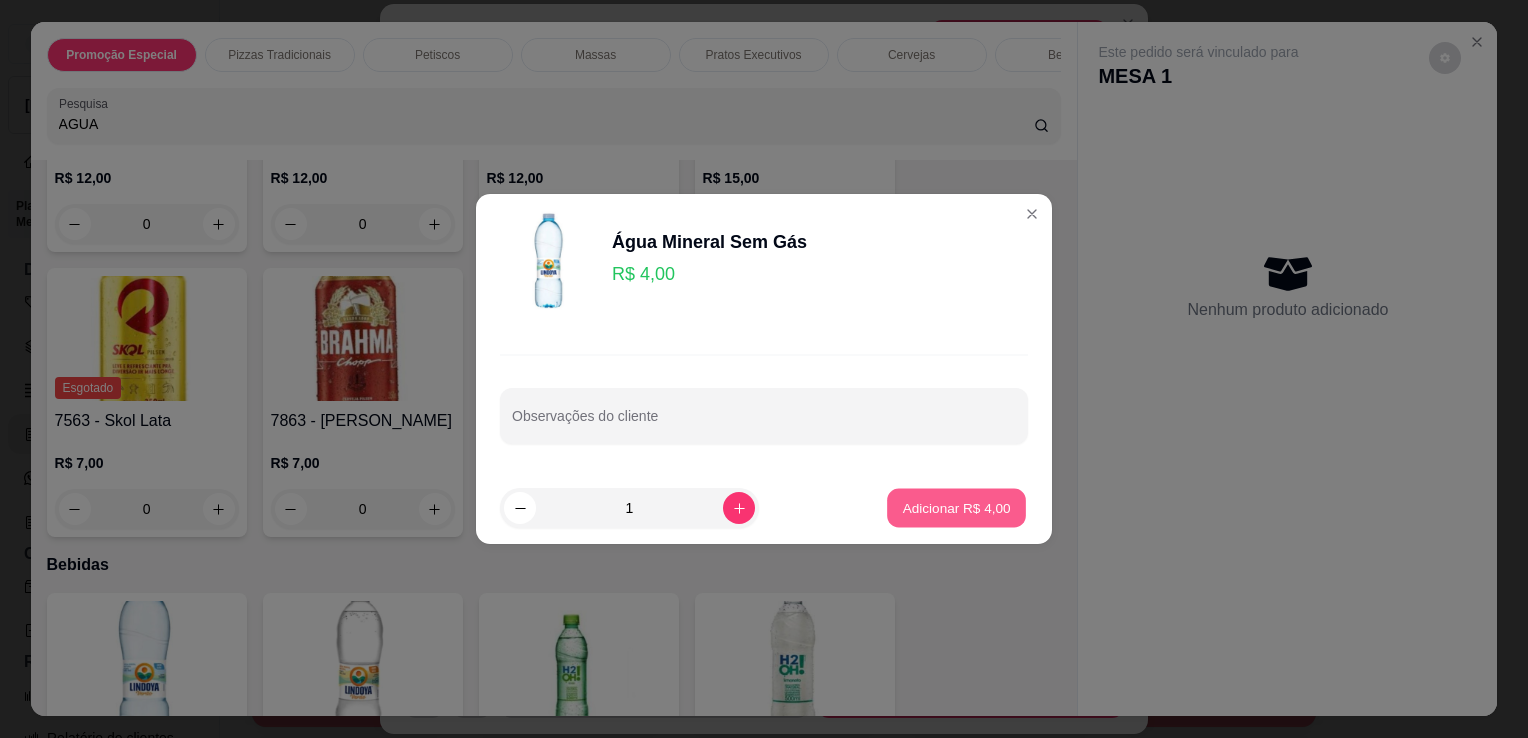 click on "Adicionar   R$ 4,00" at bounding box center [956, 507] 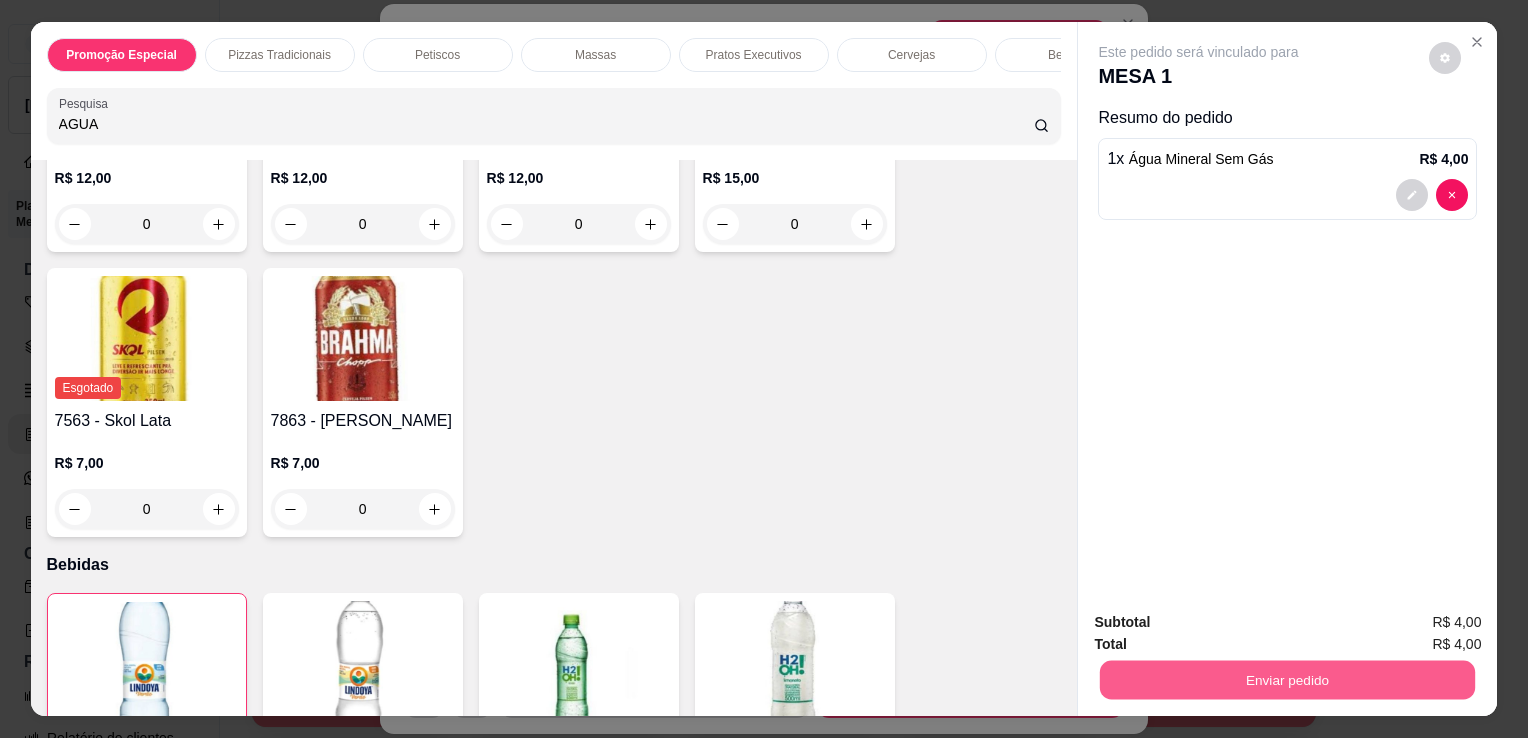 click on "Enviar pedido" at bounding box center (1287, 679) 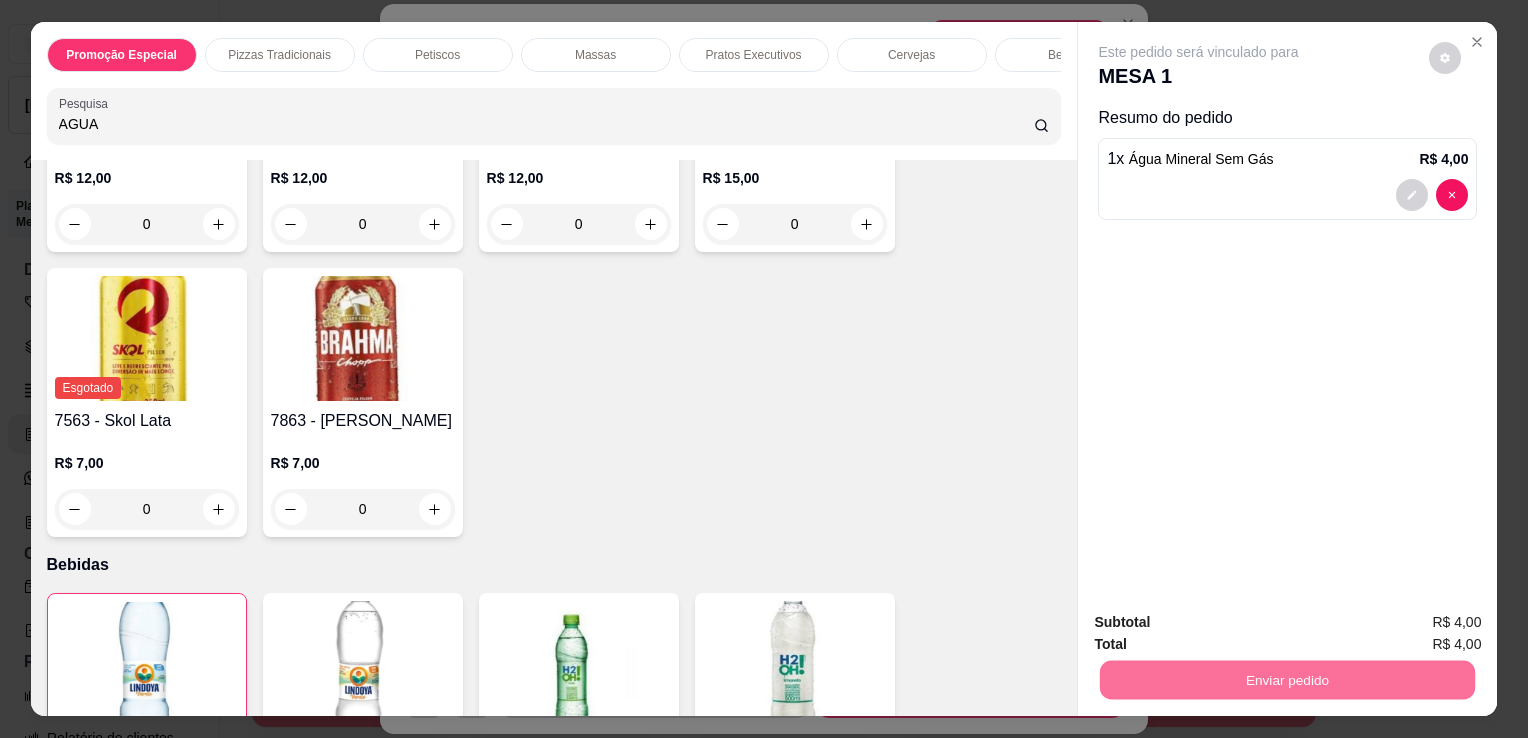 click on "Não registrar e enviar pedido" at bounding box center (1222, 623) 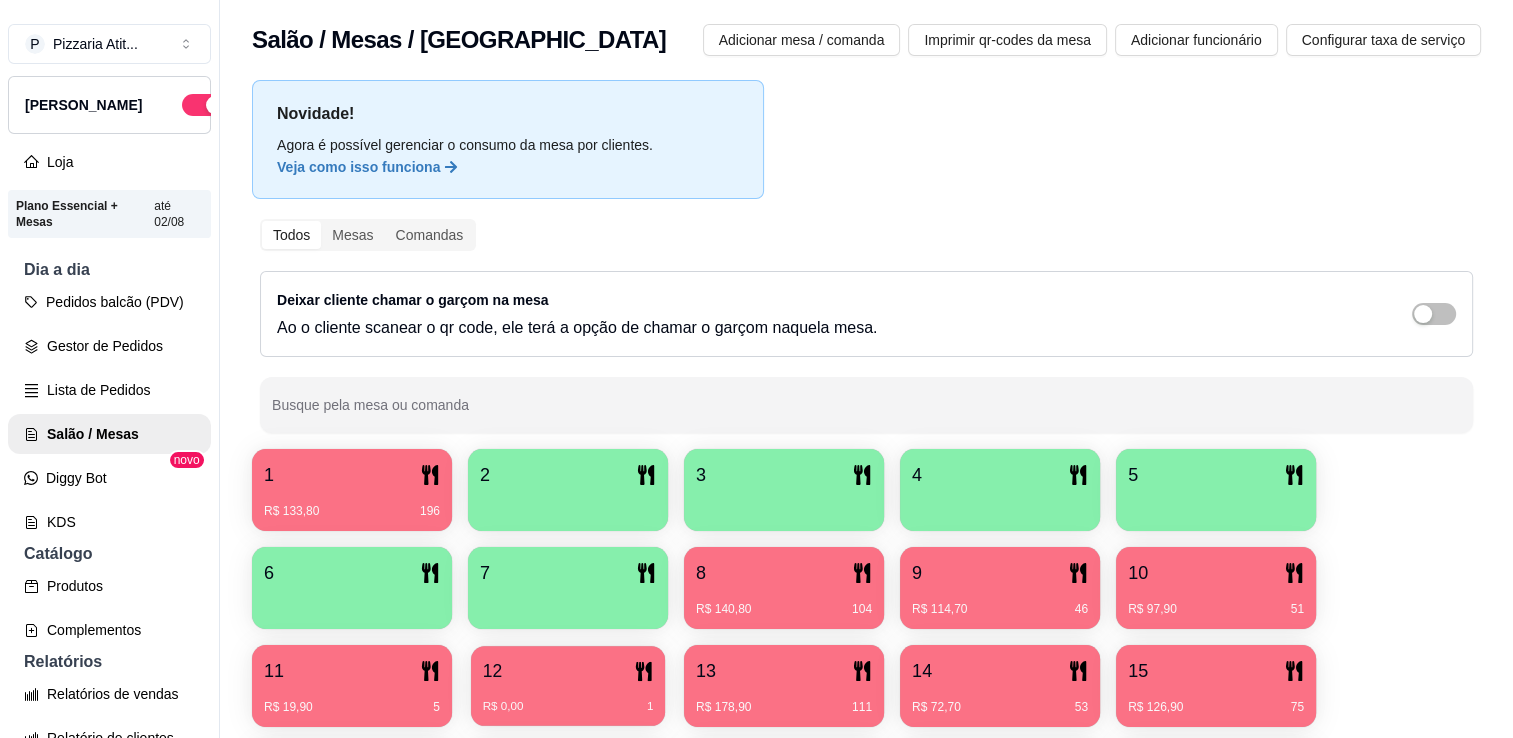 click on "R$ 0,00 1" at bounding box center [568, 707] 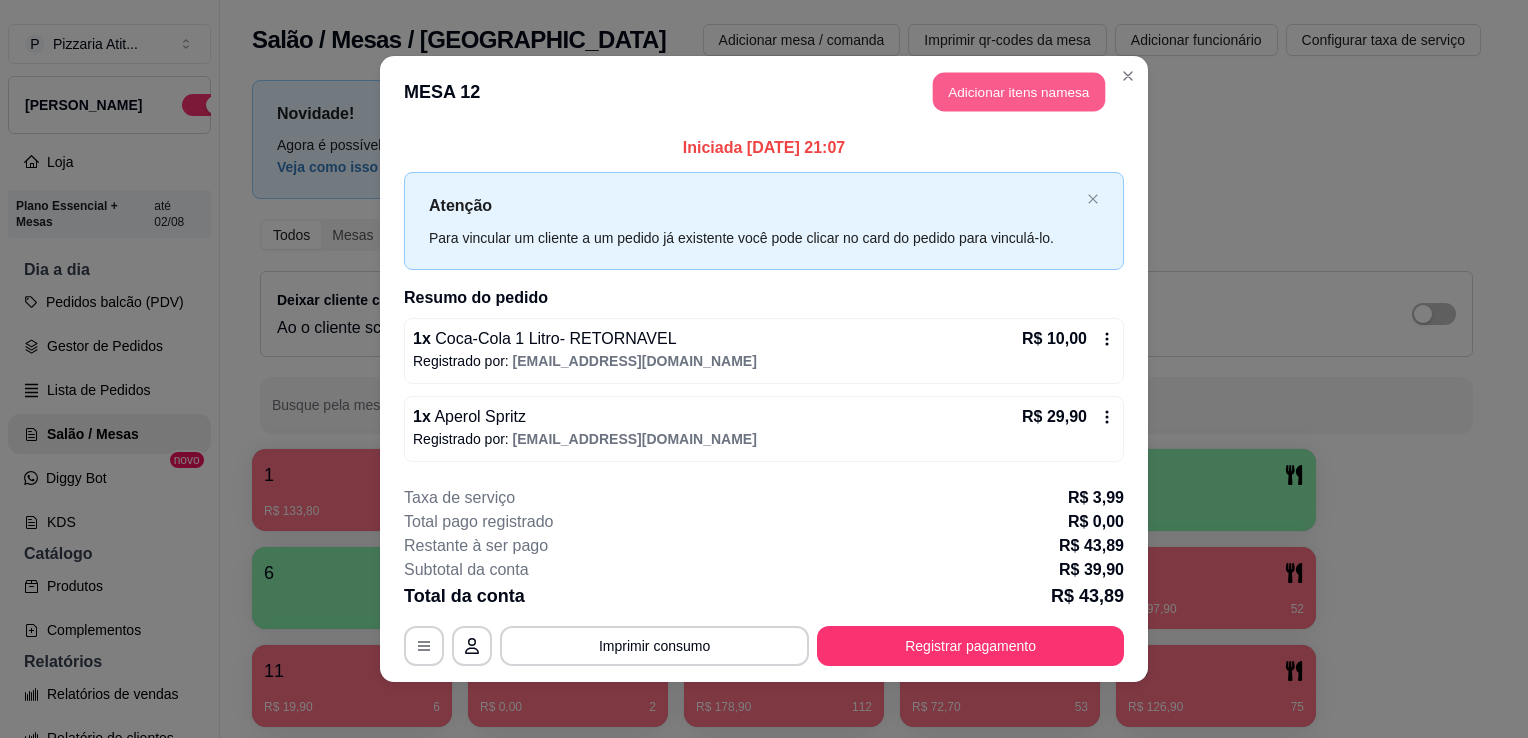 click on "Adicionar itens na  mesa" at bounding box center [1019, 92] 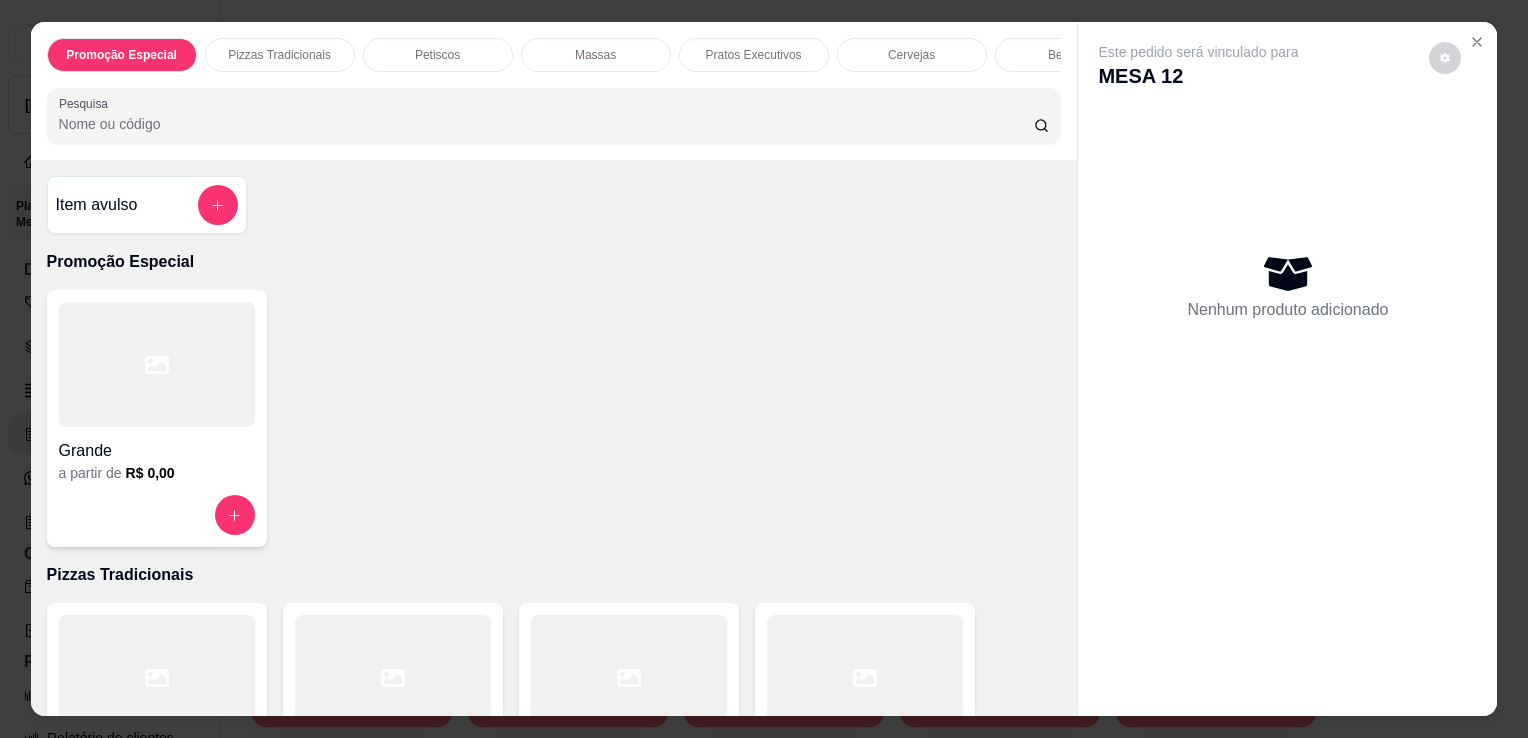 click at bounding box center (865, 677) 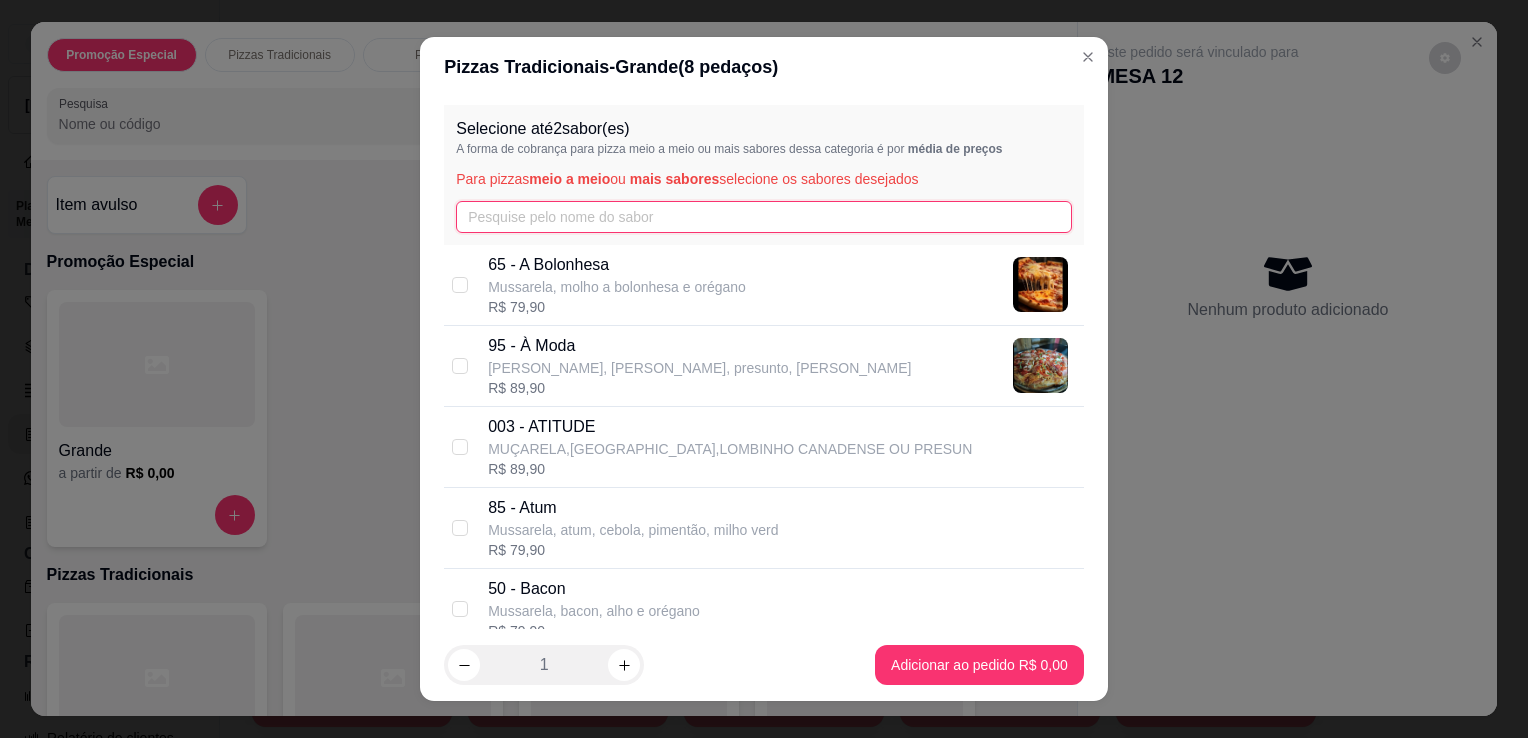 click at bounding box center [764, 217] 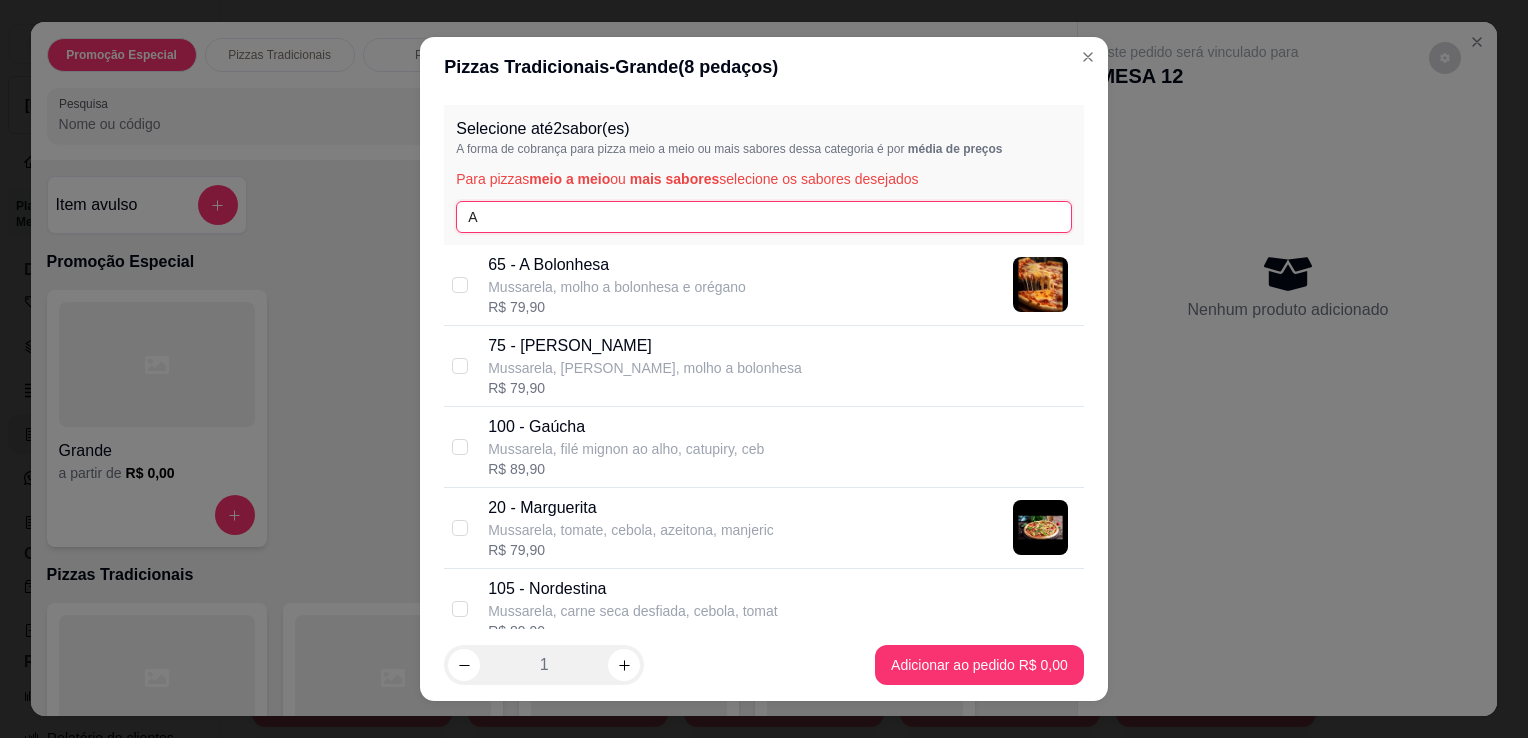 type on "A" 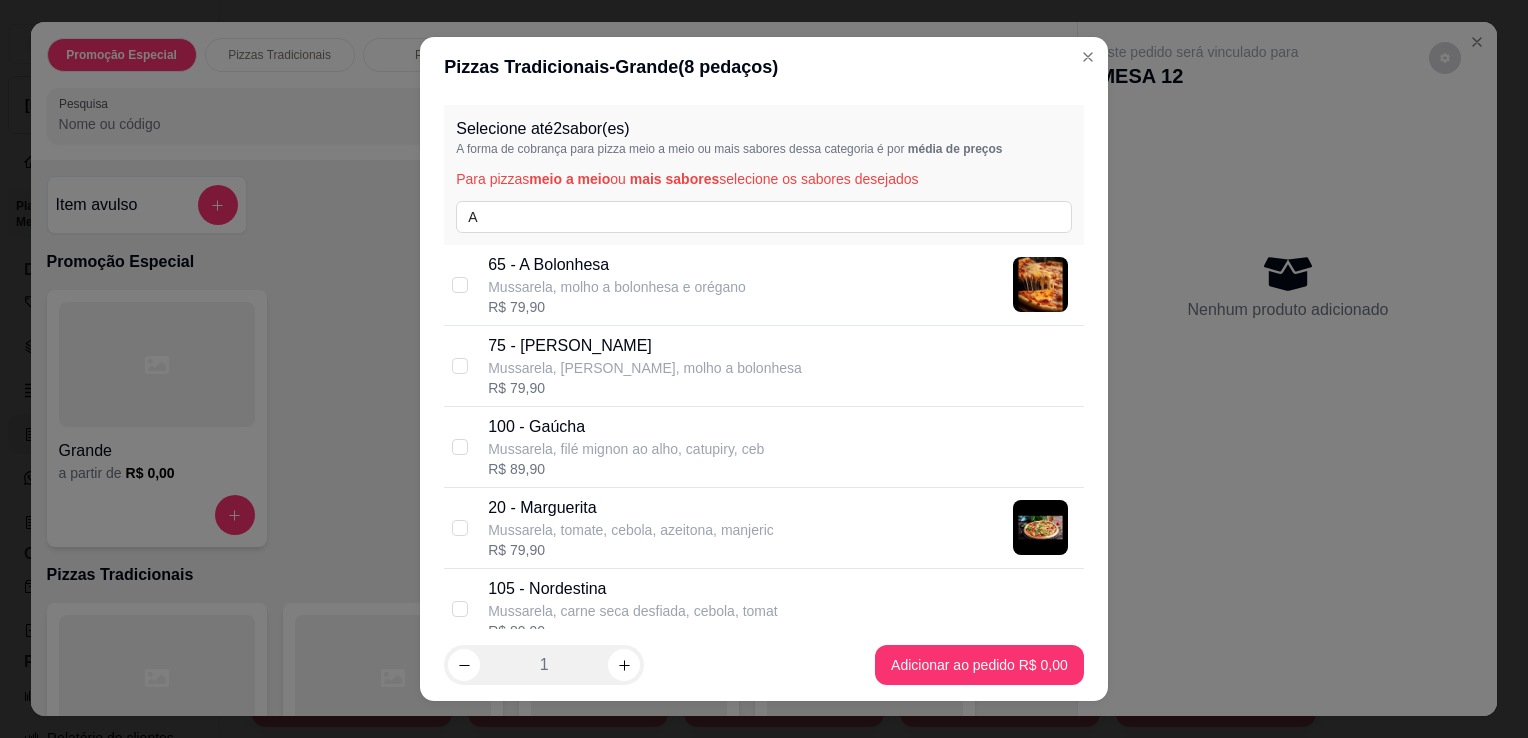 click on "100 - Gaúcha  Mussarela, filé mignon ao alho, catupiry, ceb R$ 89,90" at bounding box center [764, 447] 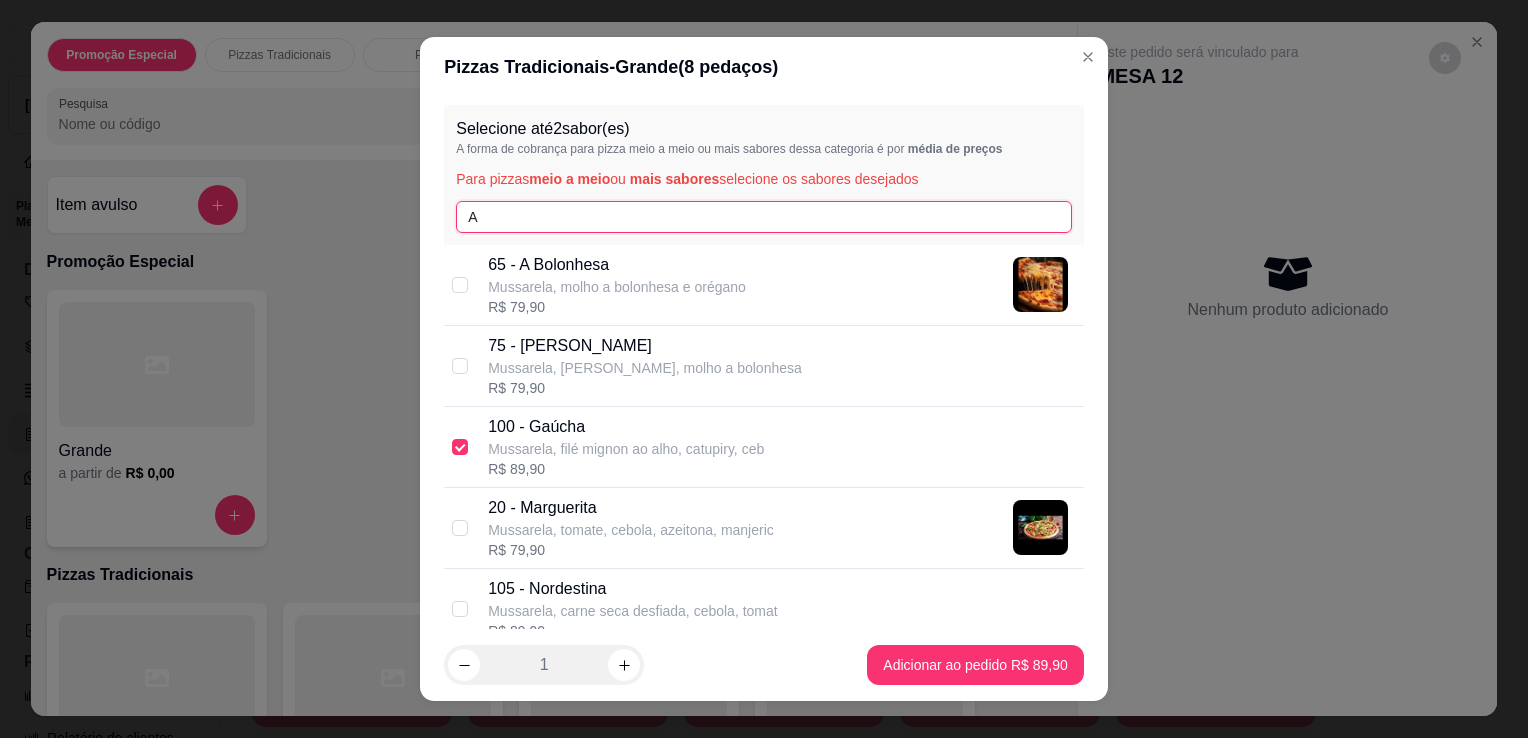 click on "A" at bounding box center [764, 217] 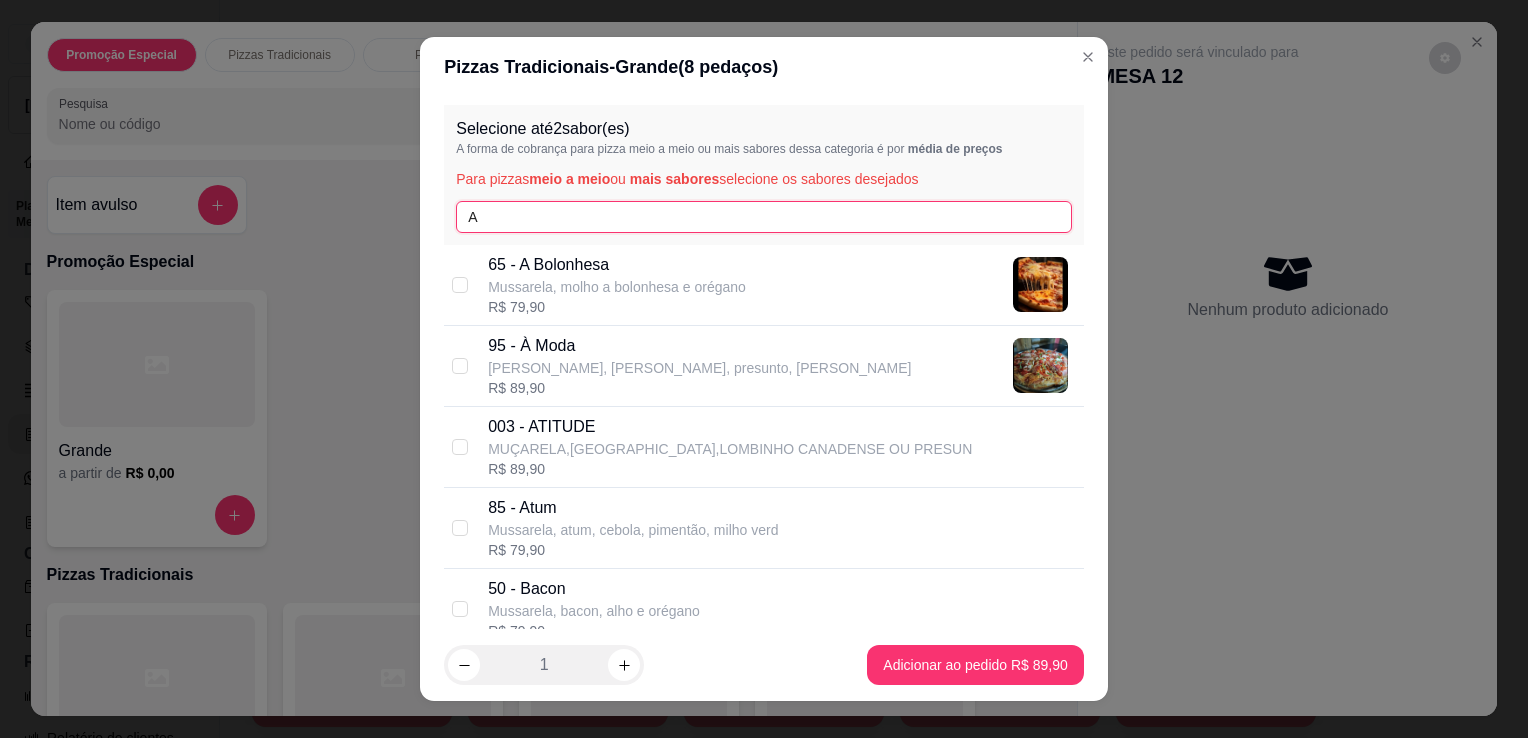 type on "A" 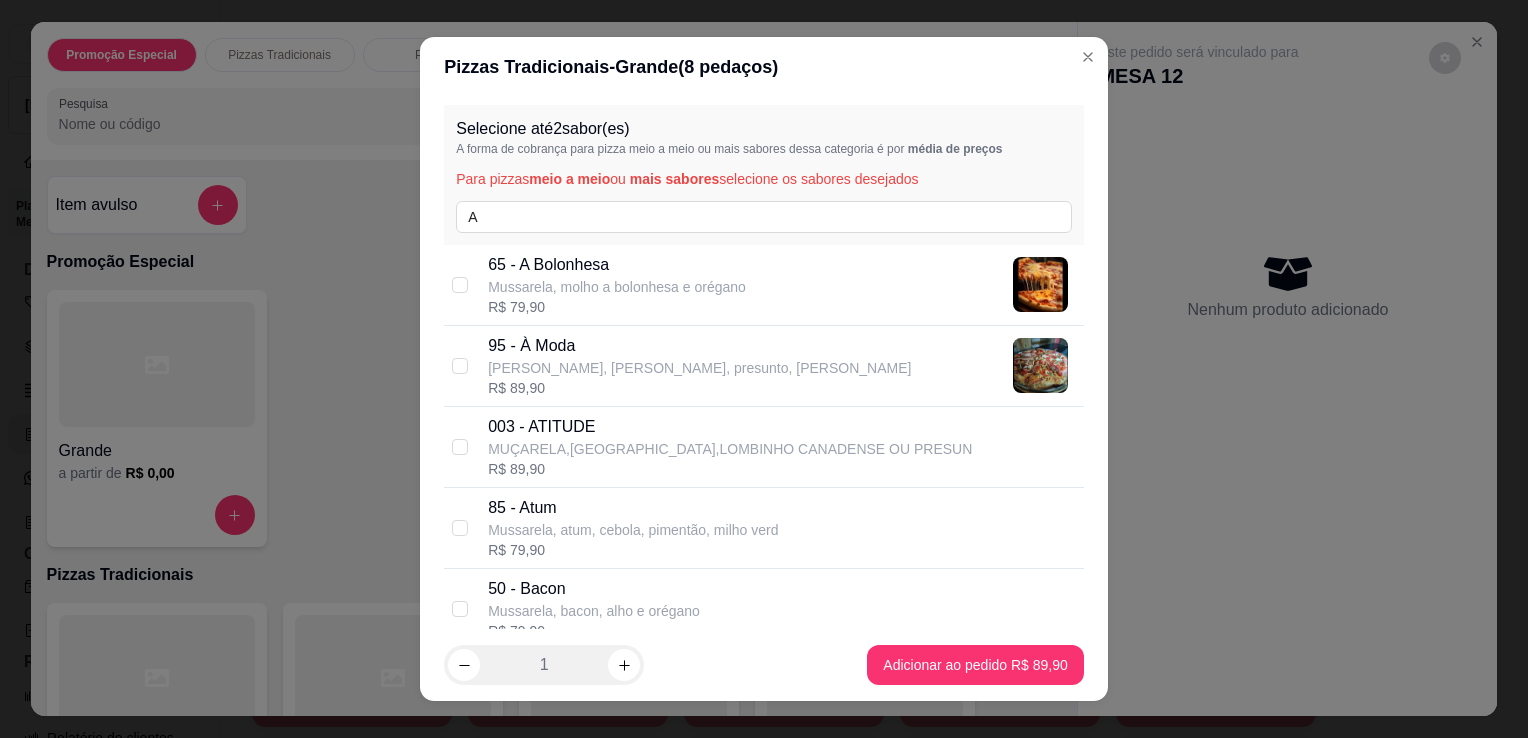 click on "[PERSON_NAME], [PERSON_NAME], presunto, [PERSON_NAME]" at bounding box center (699, 368) 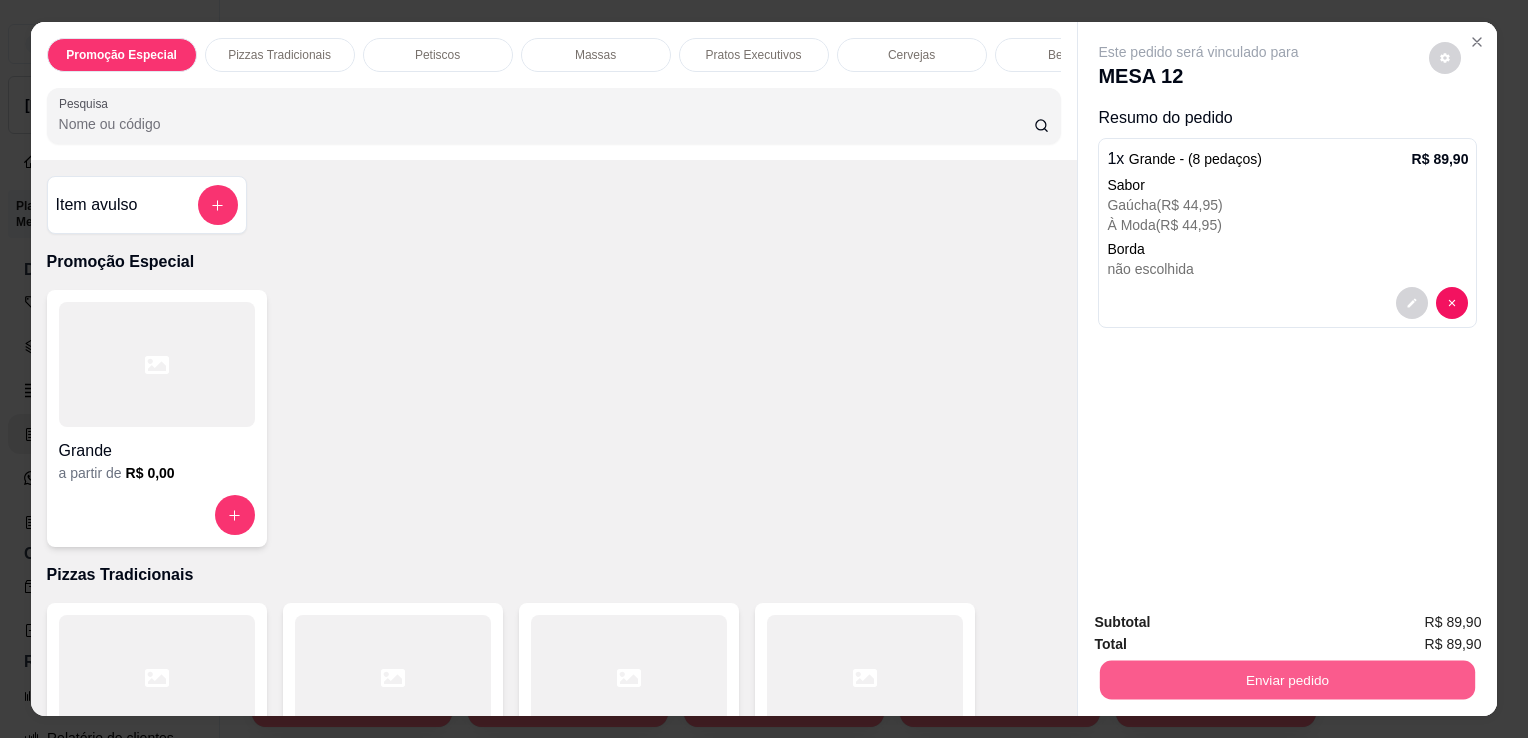 click on "Enviar pedido" at bounding box center (1287, 679) 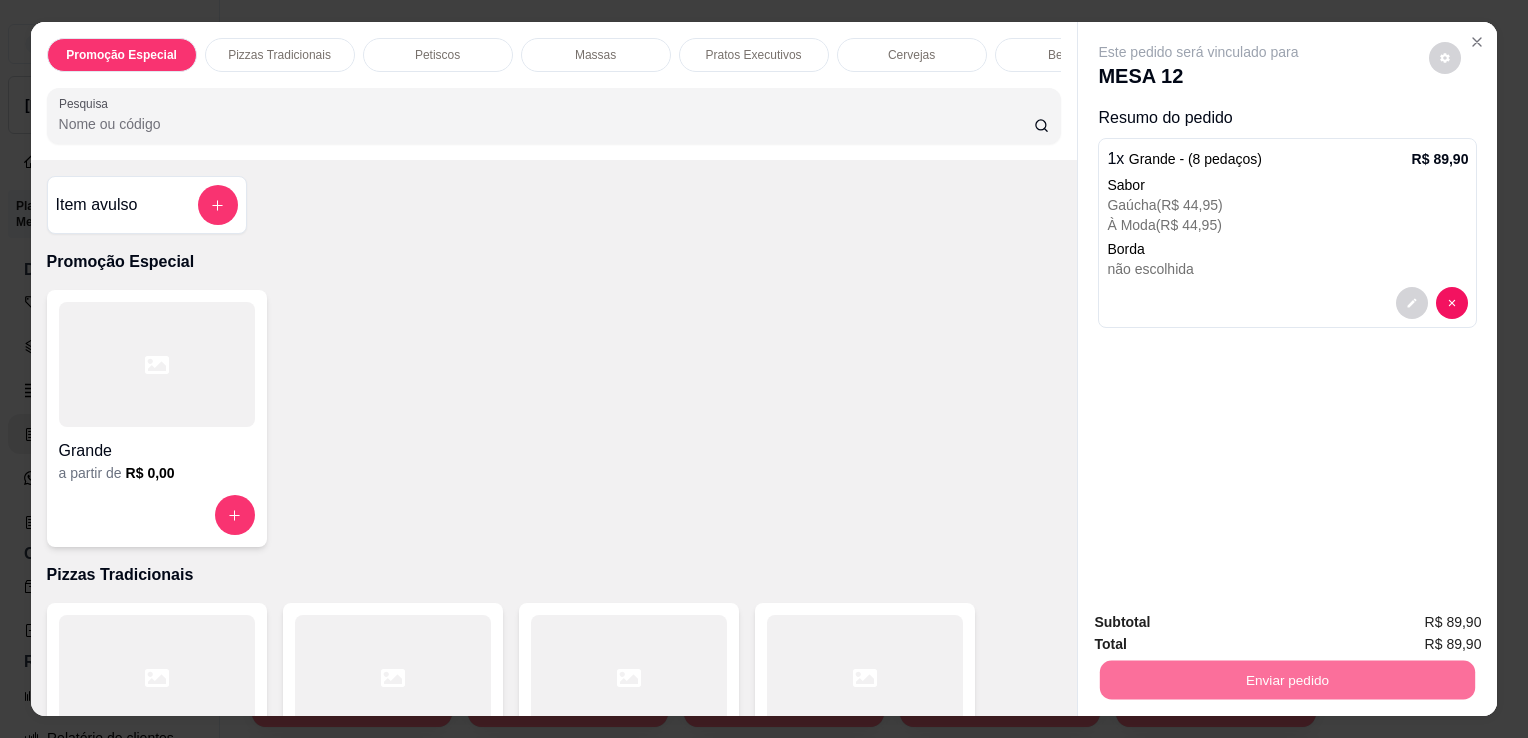 click on "Não registrar e enviar pedido" at bounding box center (1222, 623) 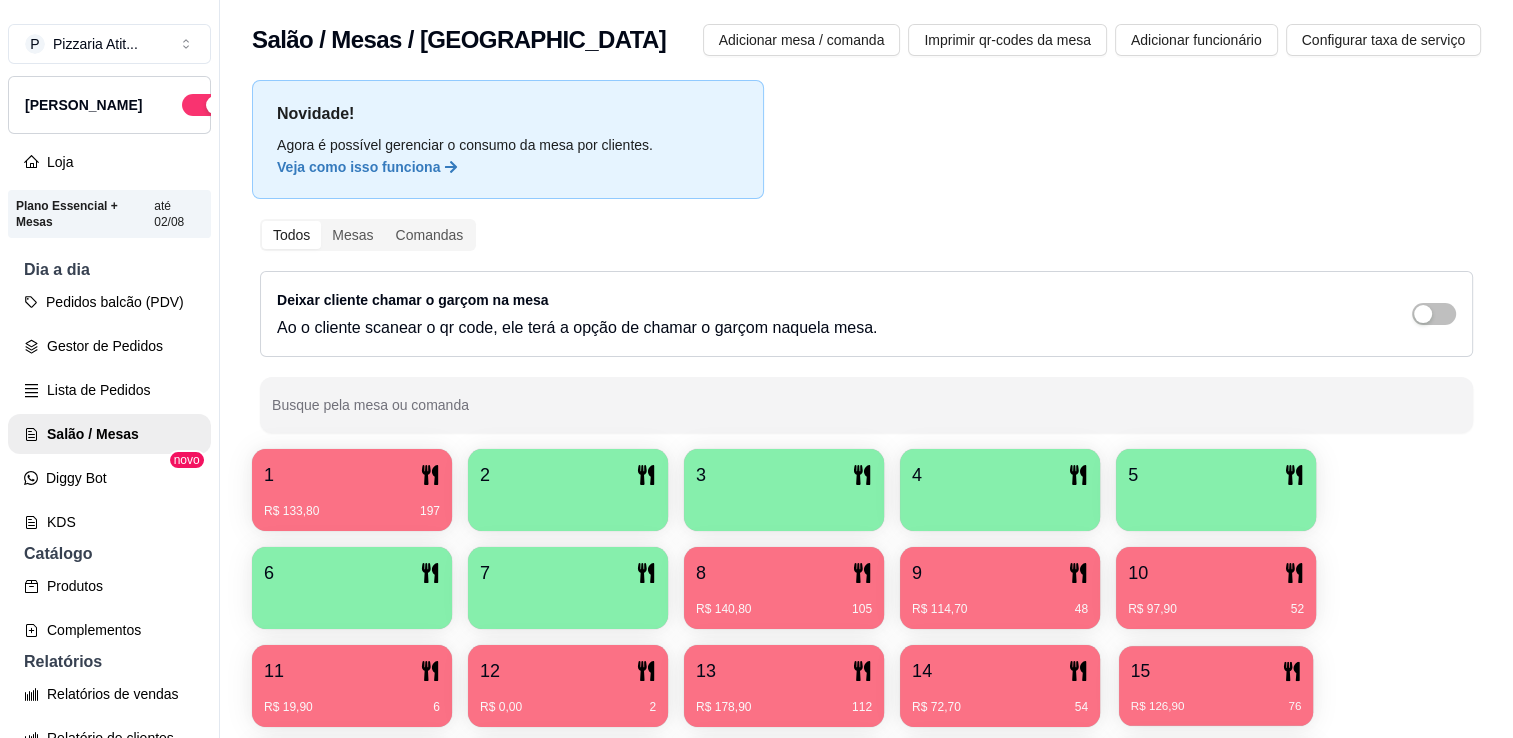 click on "R$ 126,90 76" at bounding box center [1216, 707] 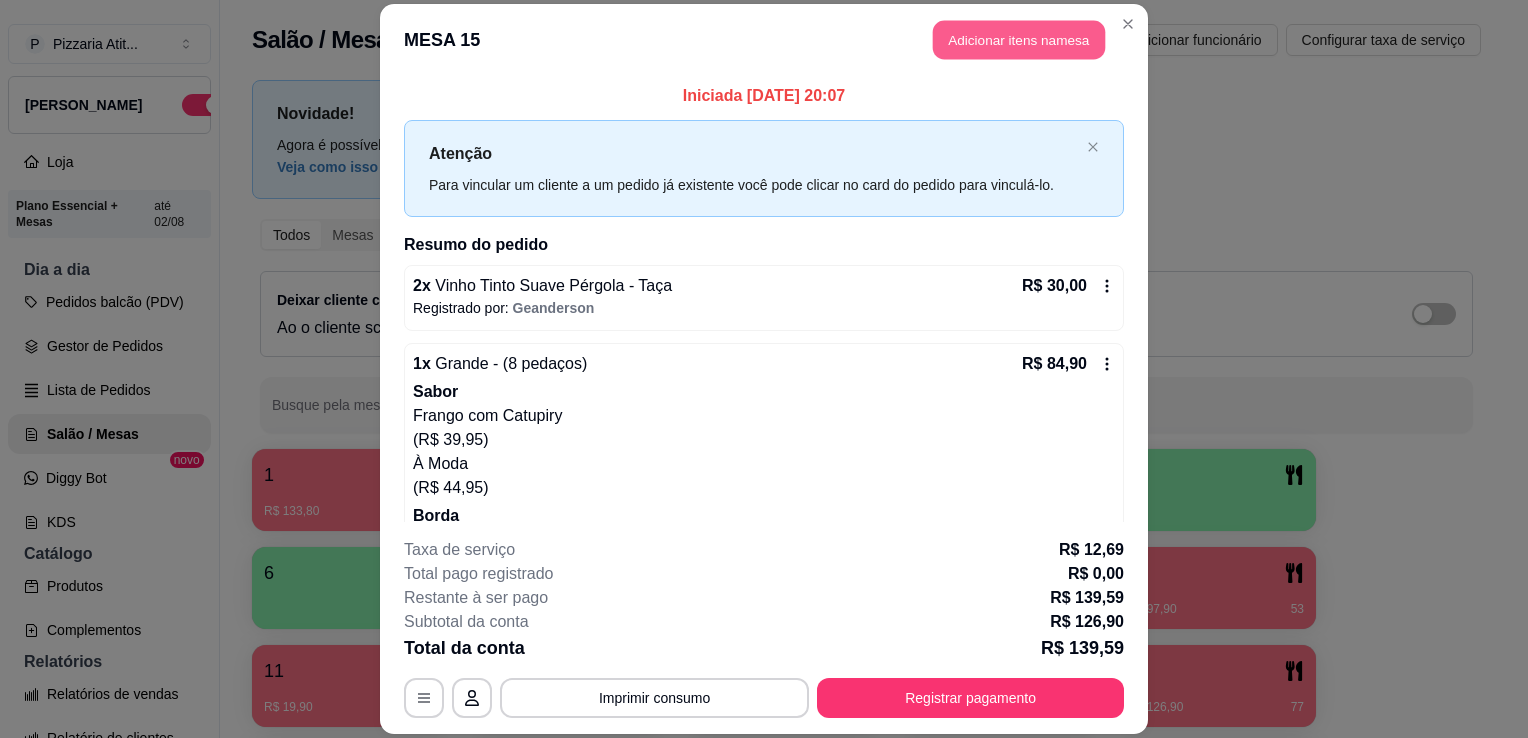 click on "Adicionar itens na  mesa" at bounding box center (1019, 39) 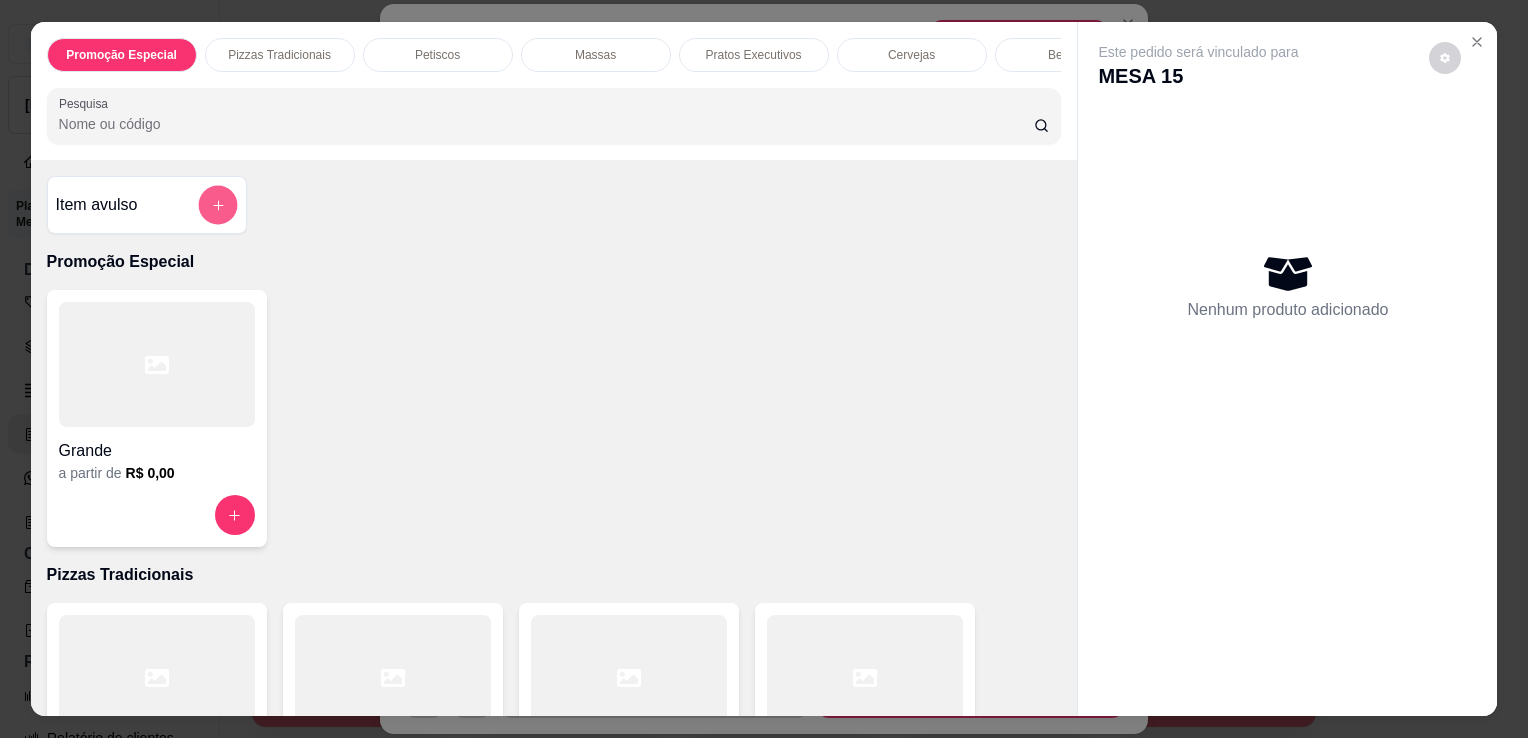 click 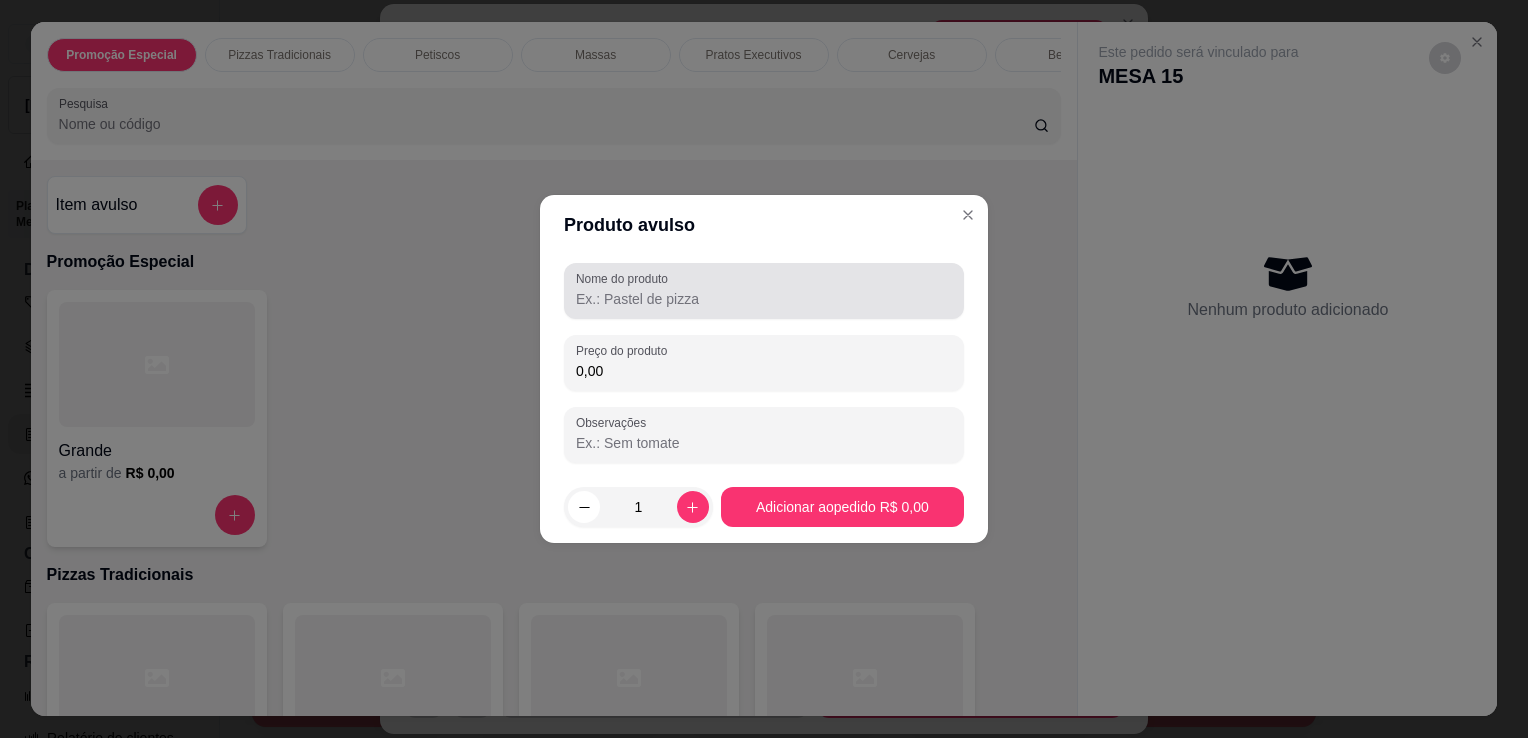 click on "Nome do produto" at bounding box center (764, 299) 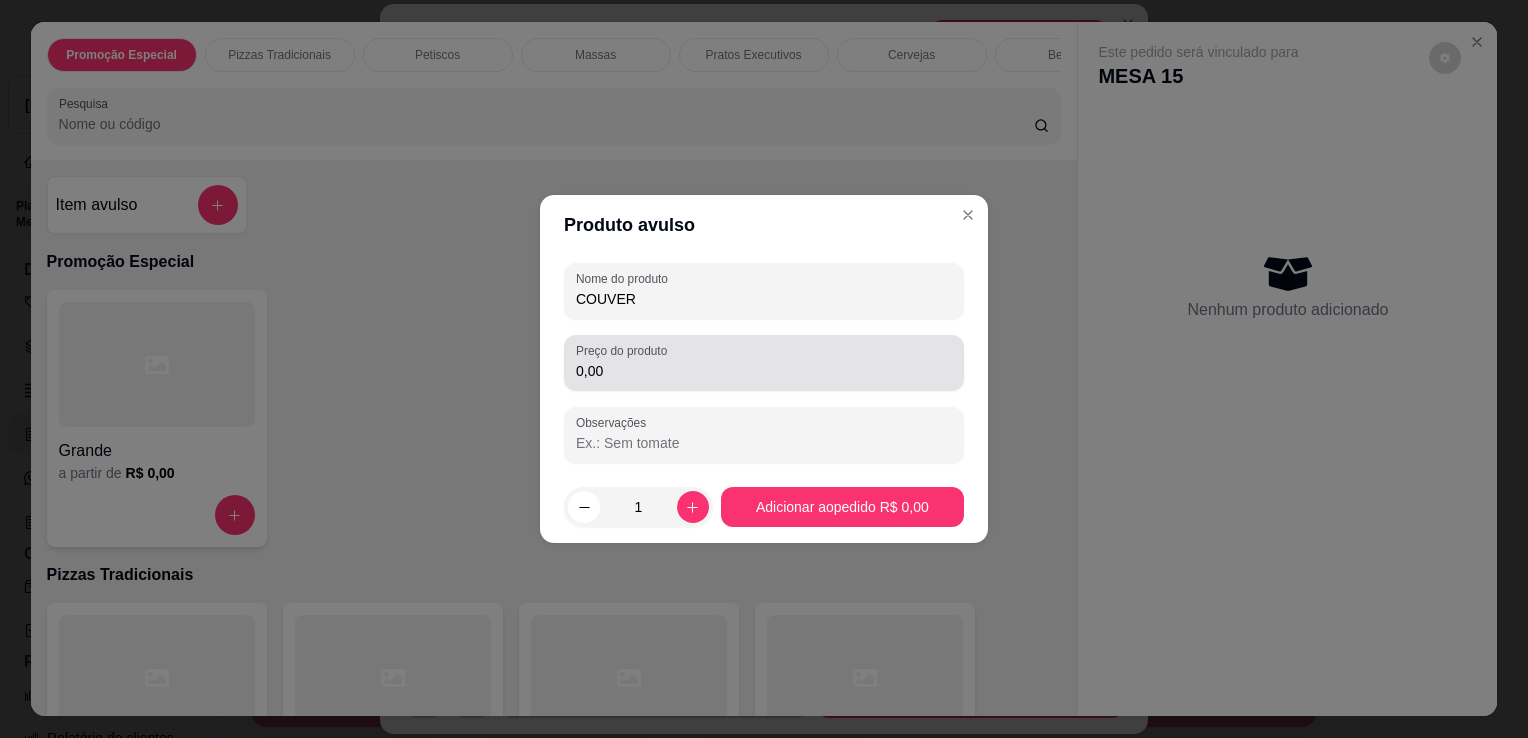 type on "COUVER" 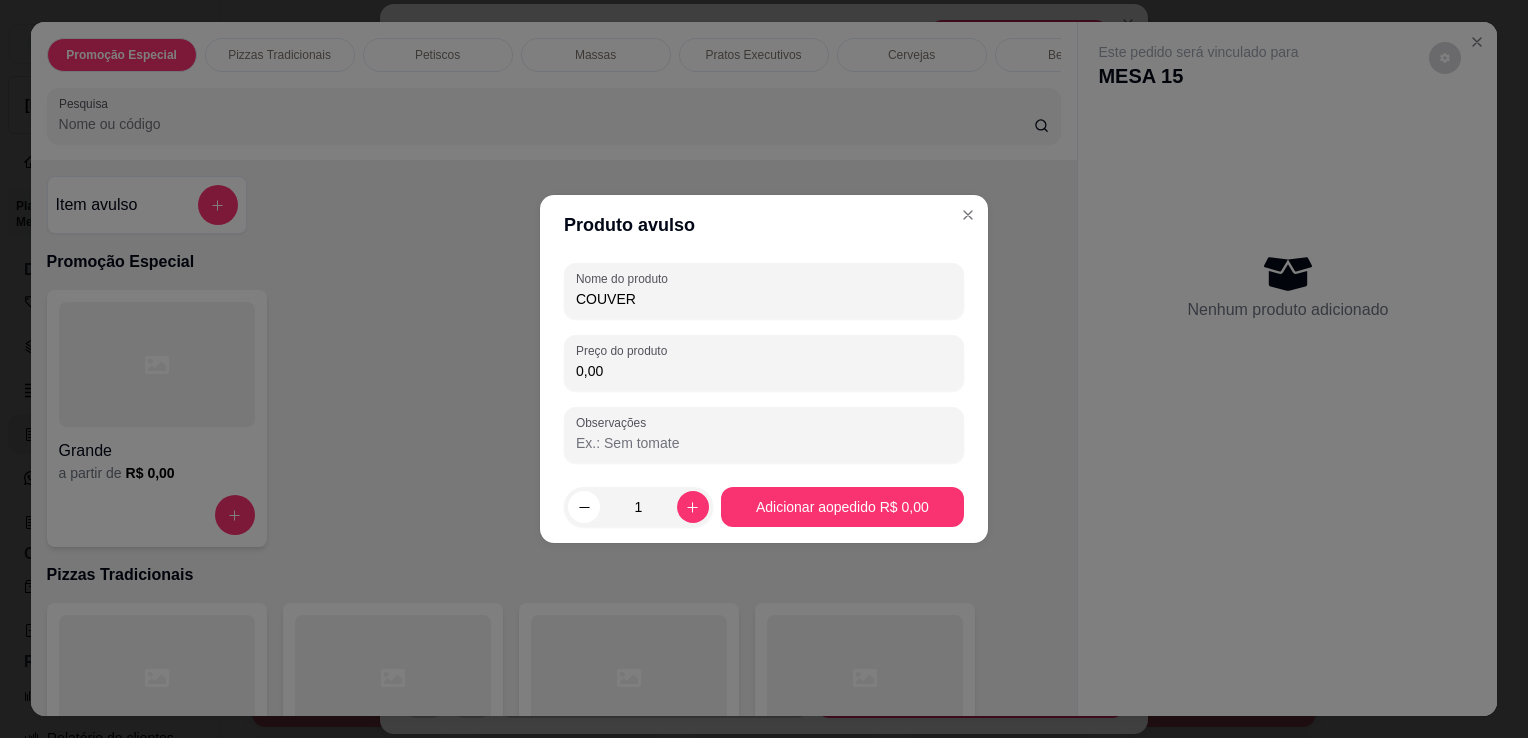 click on "0,00" at bounding box center (764, 371) 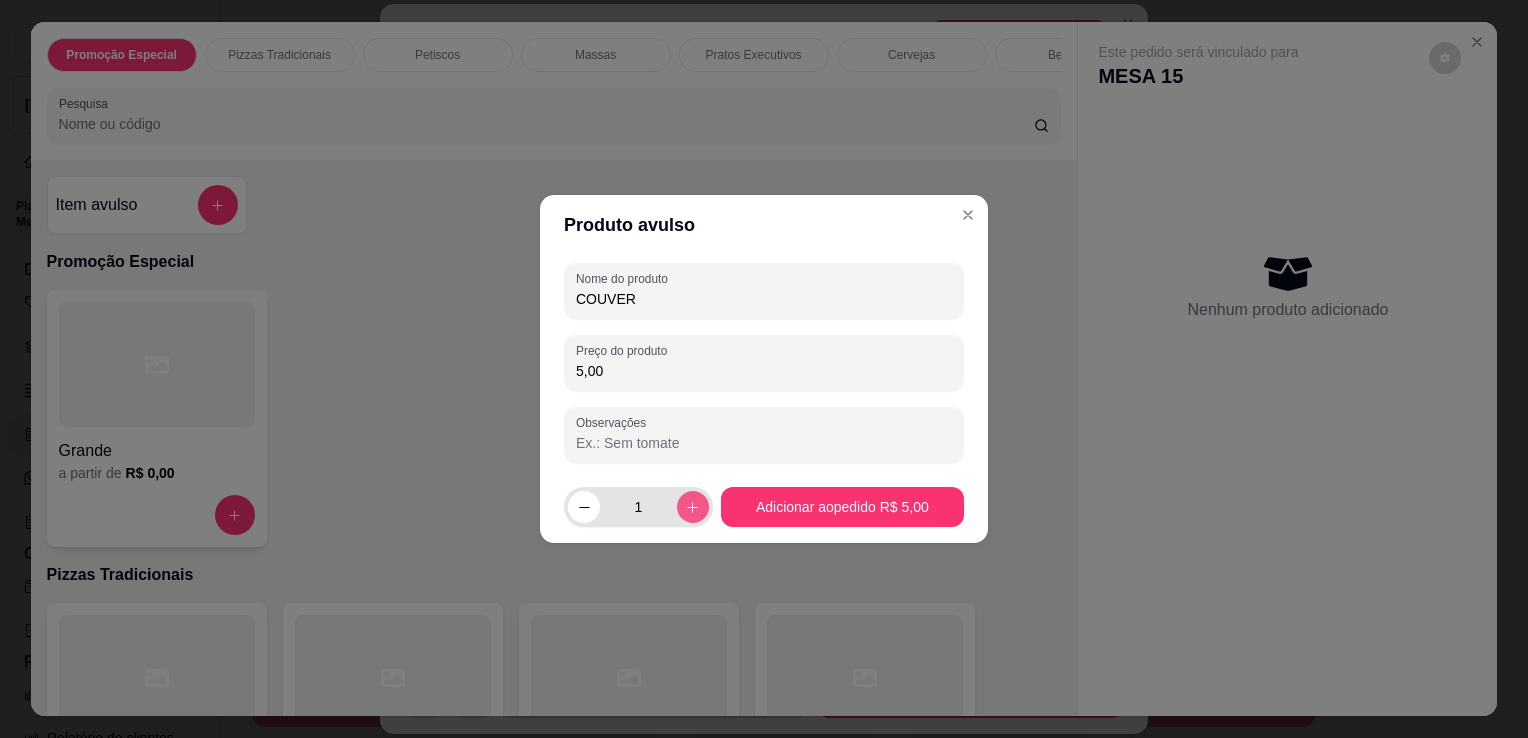 type on "5,00" 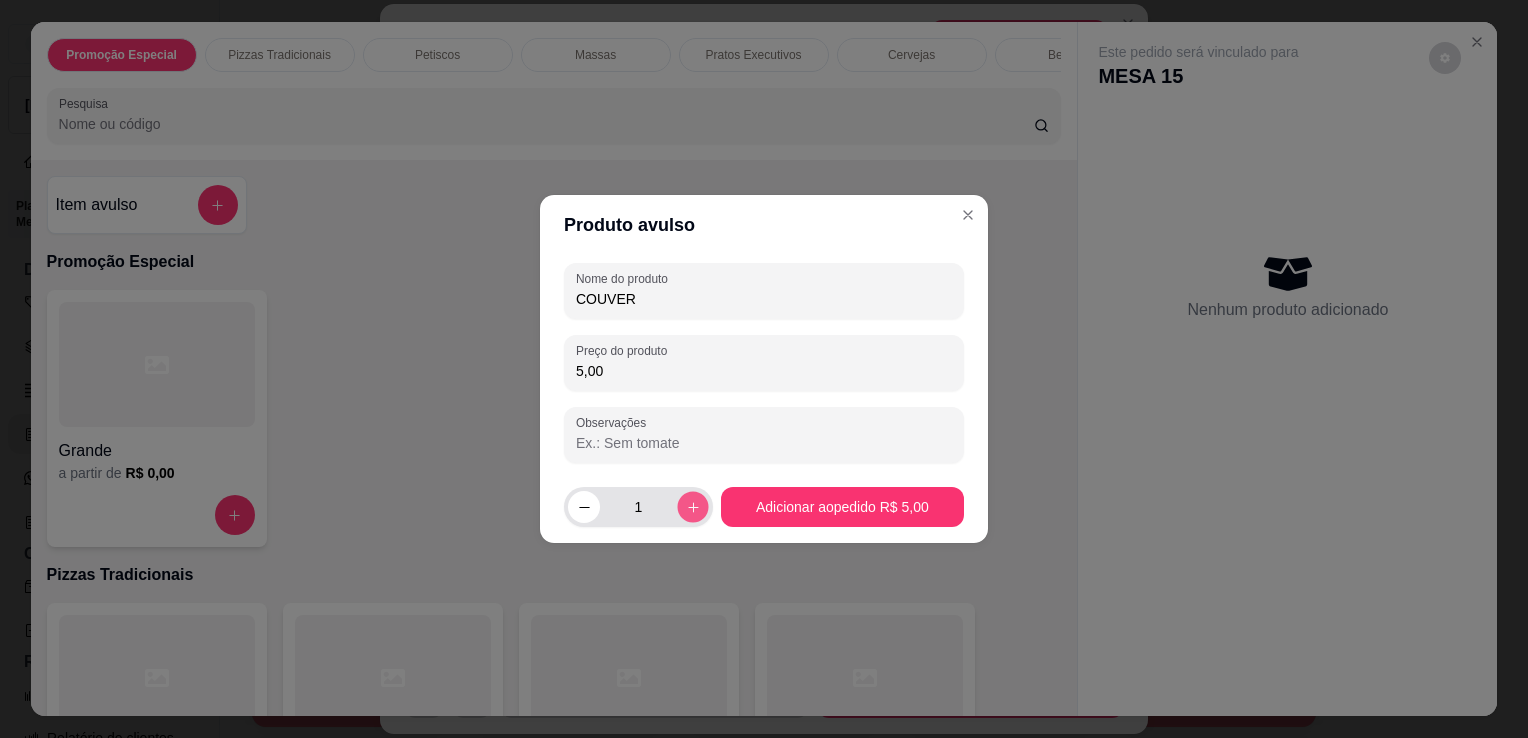 click at bounding box center [692, 506] 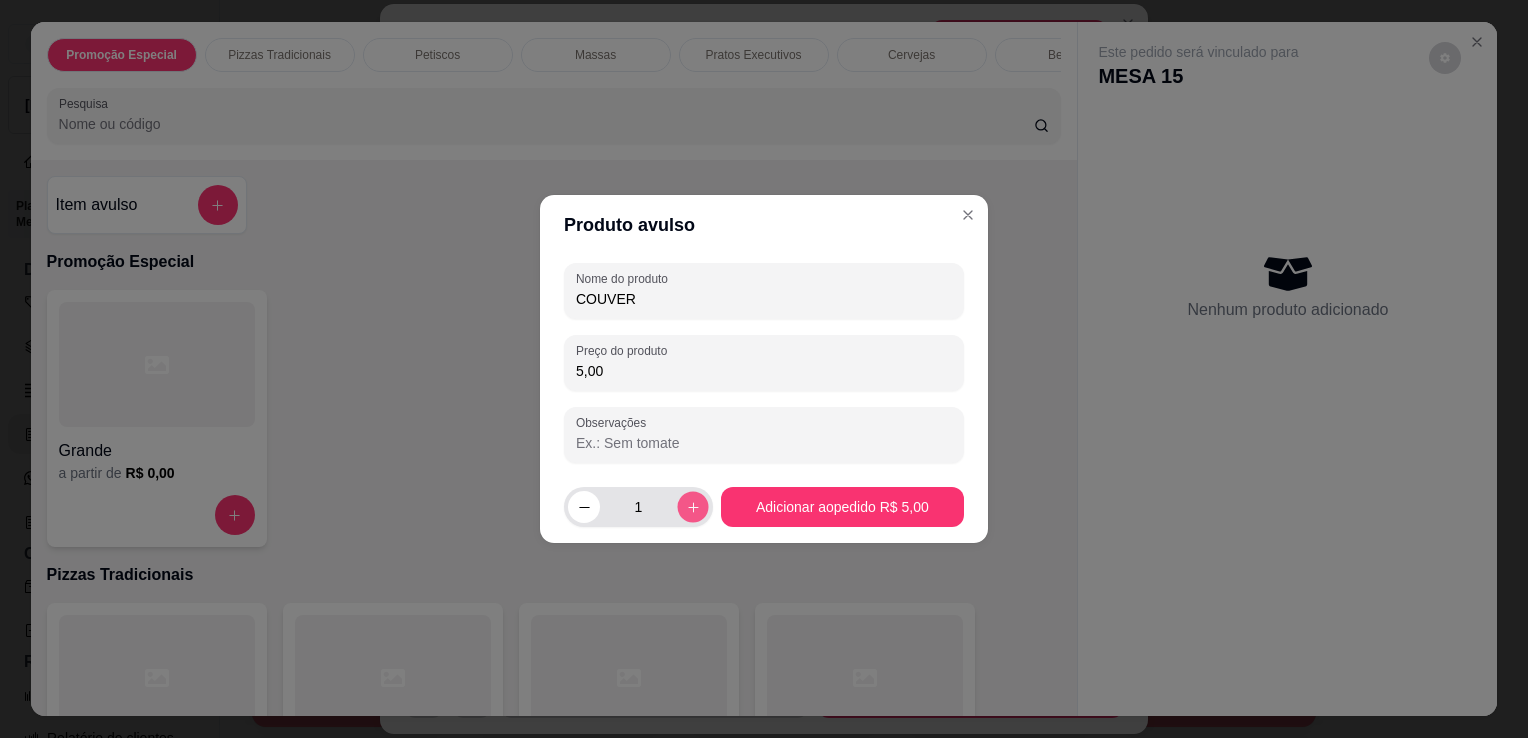 type on "2" 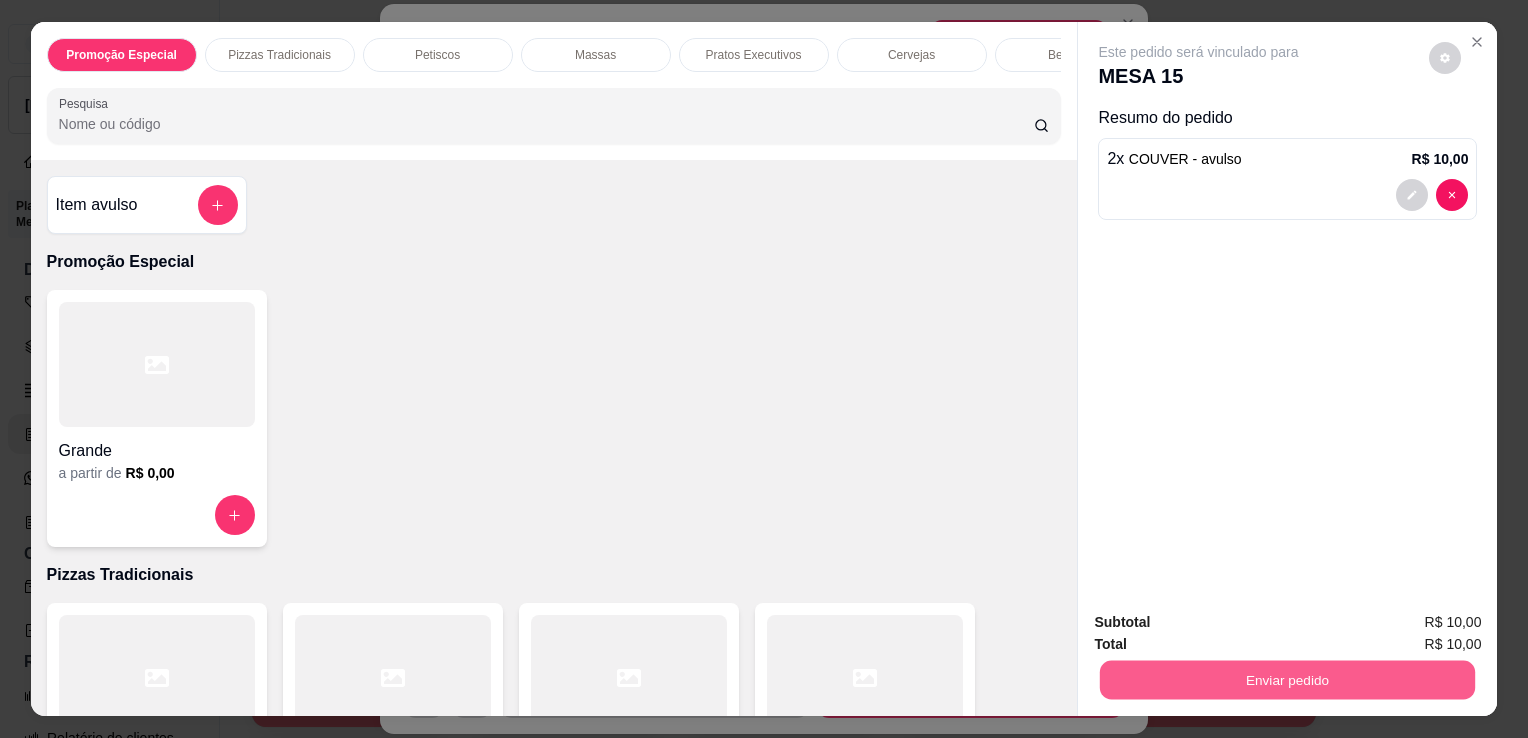 click on "Enviar pedido" at bounding box center [1287, 679] 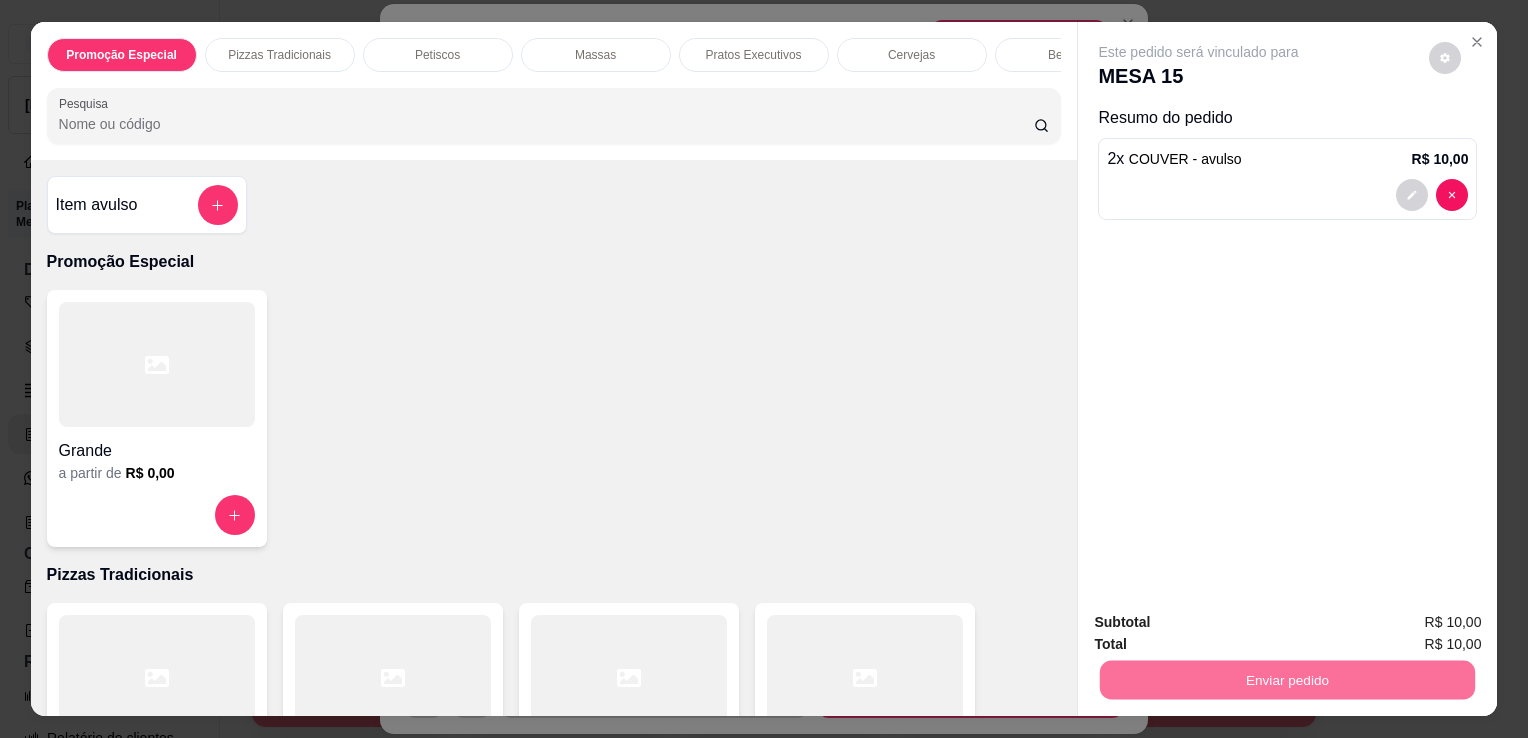 click on "Não registrar e enviar pedido" at bounding box center [1222, 623] 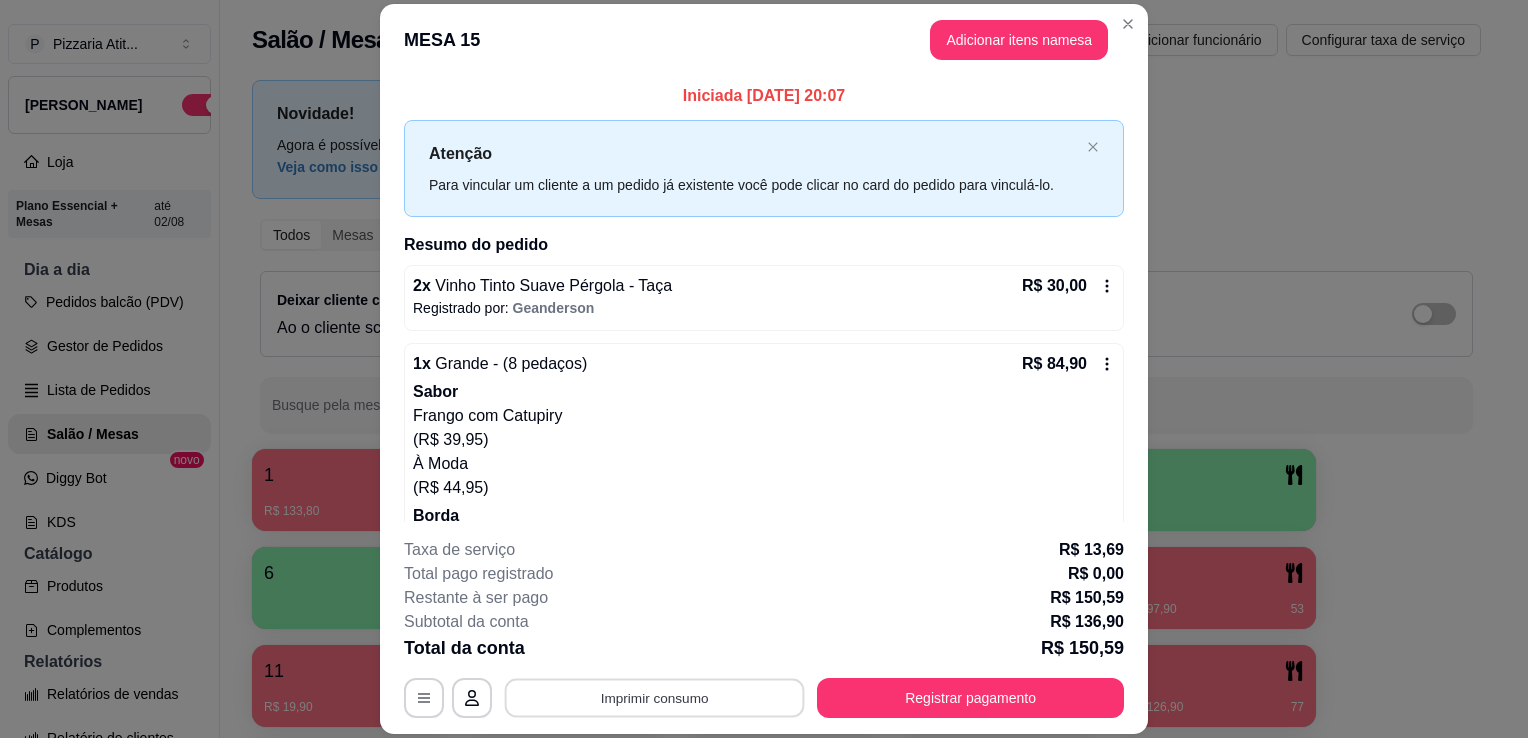 click on "Imprimir consumo" at bounding box center (655, 698) 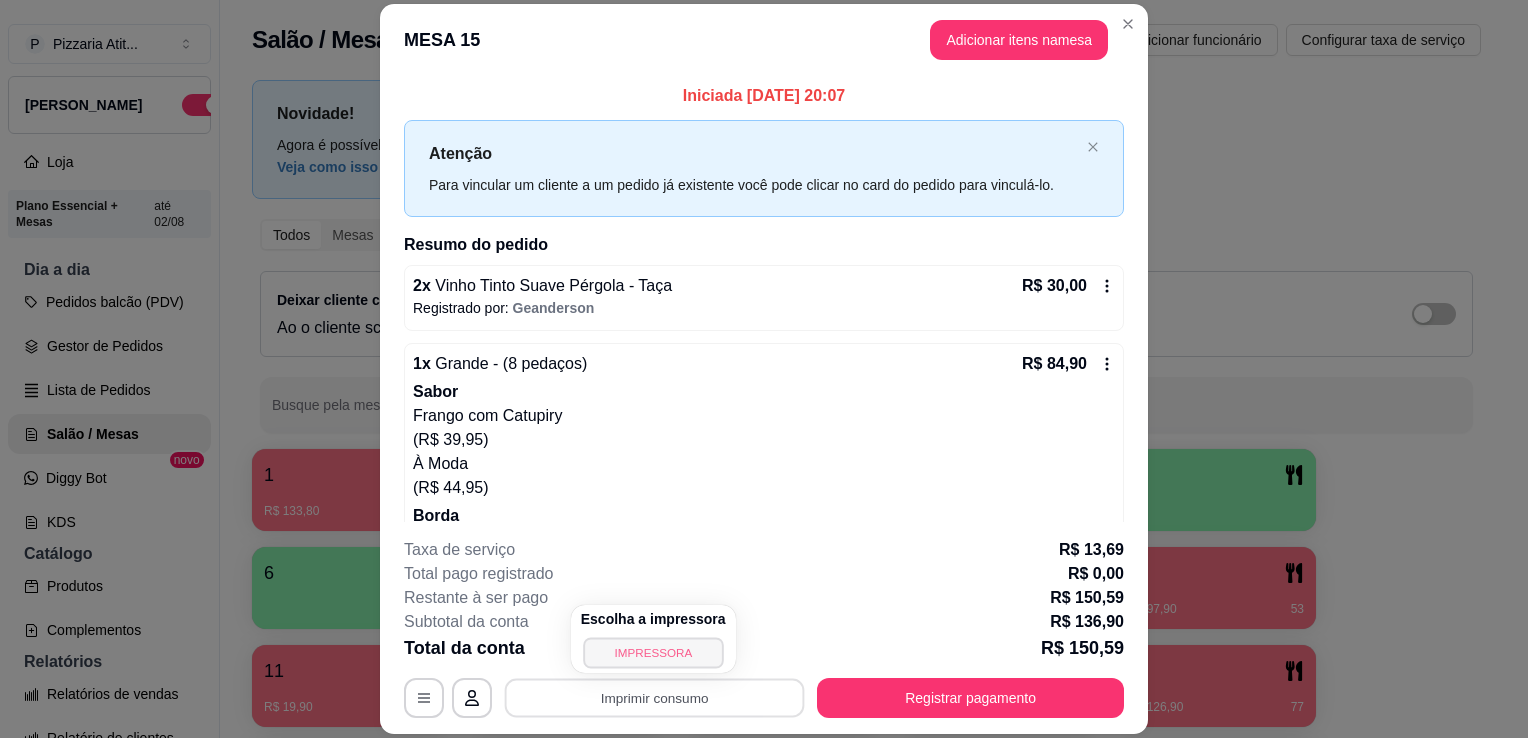 click on "IMPRESSORA" at bounding box center (653, 652) 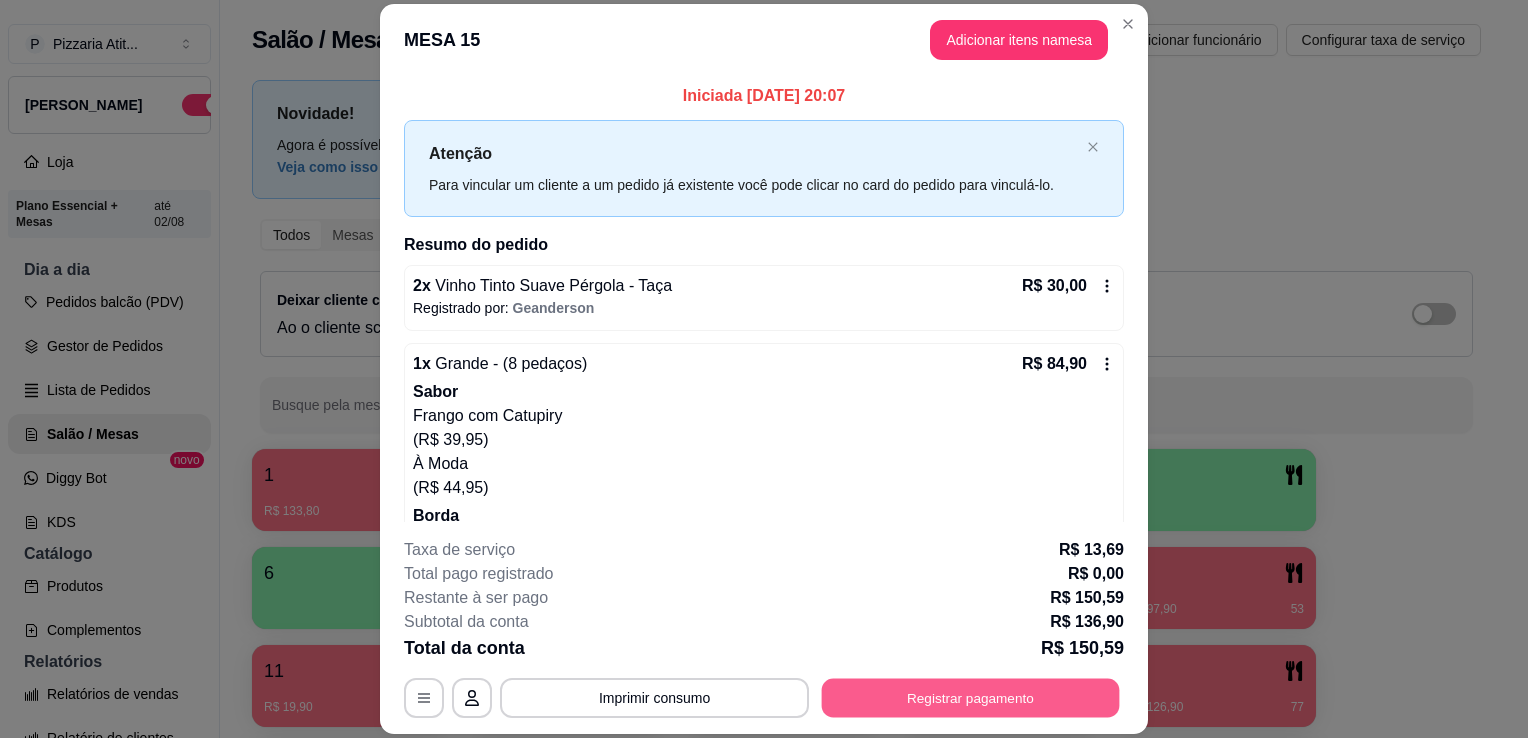 click on "Registrar pagamento" at bounding box center (971, 698) 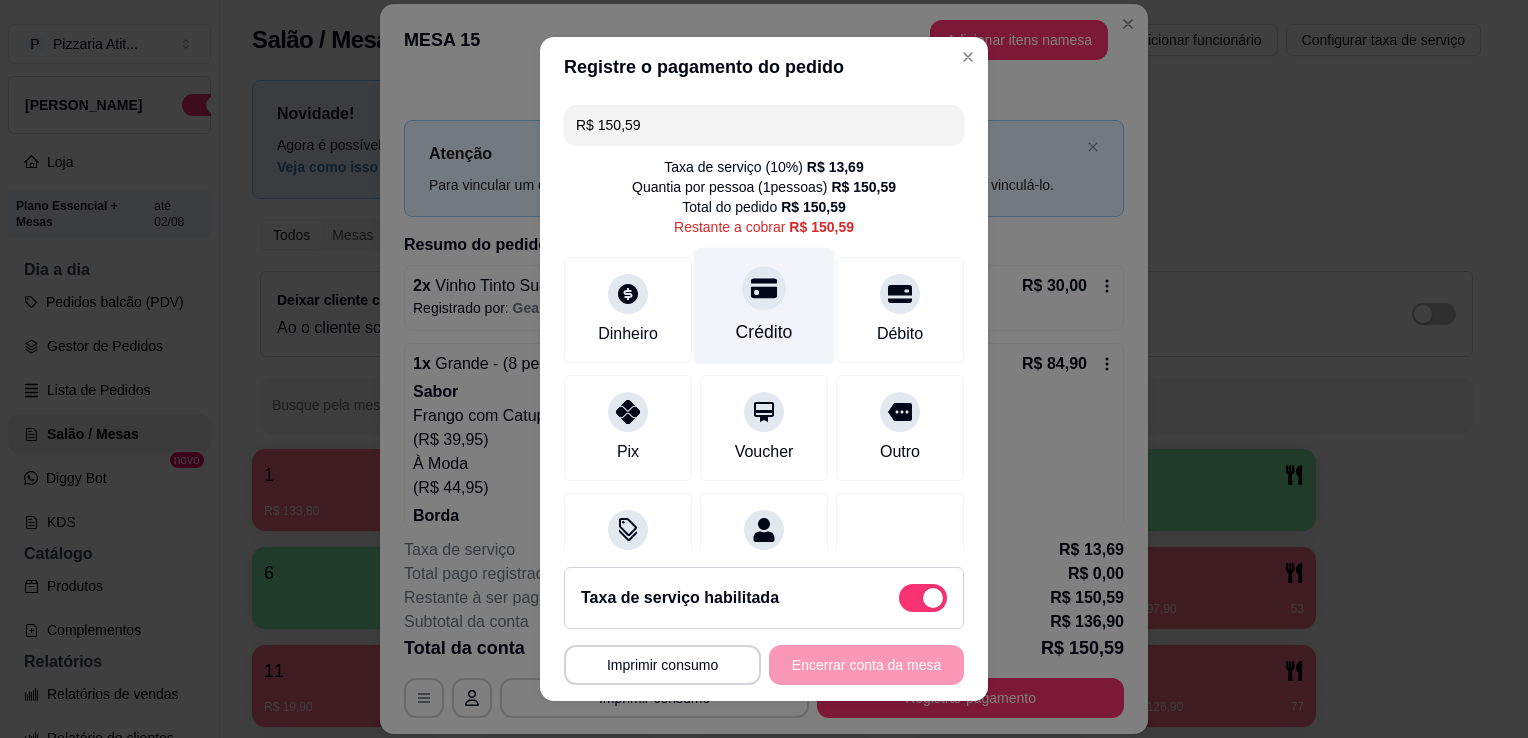 click on "Crédito" at bounding box center (764, 332) 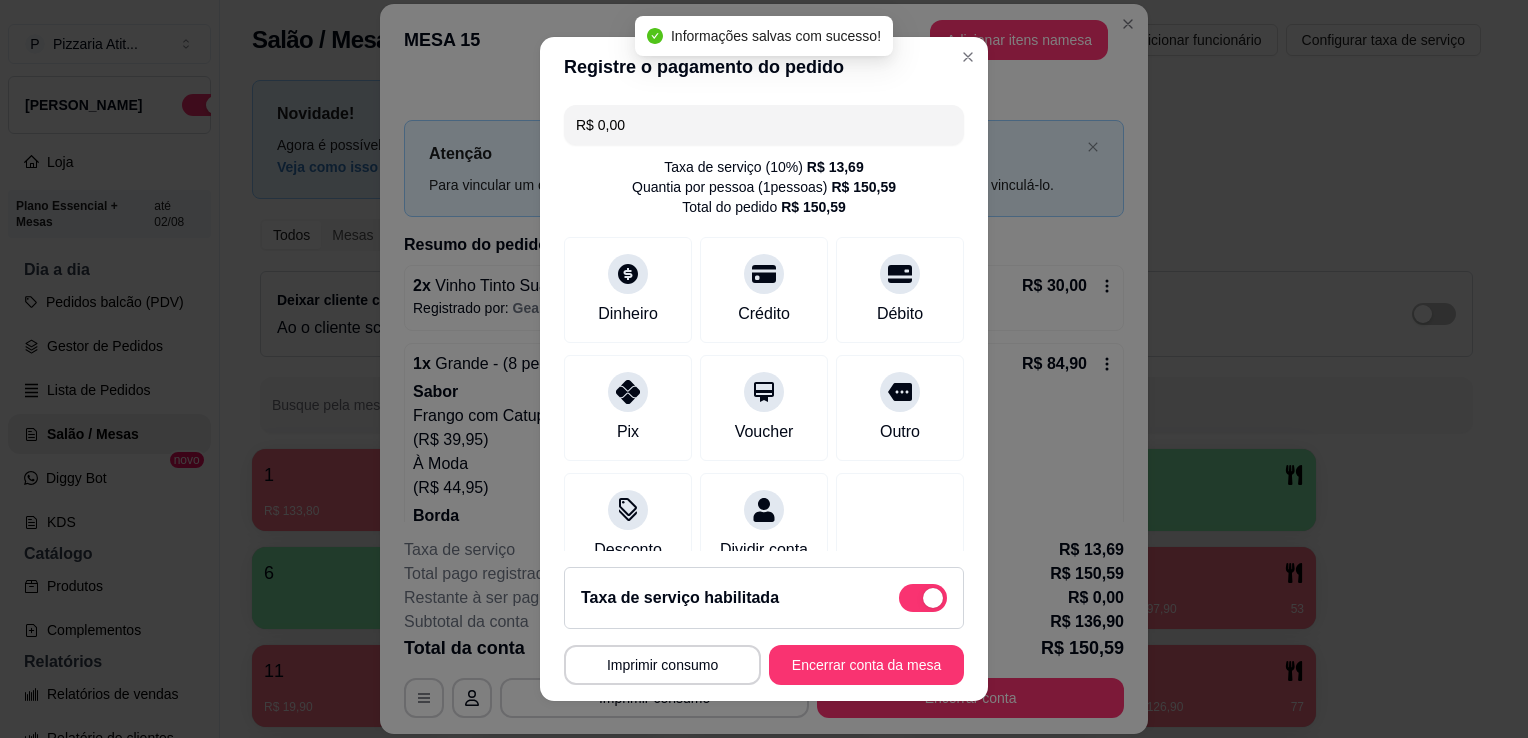 type on "R$ 0,00" 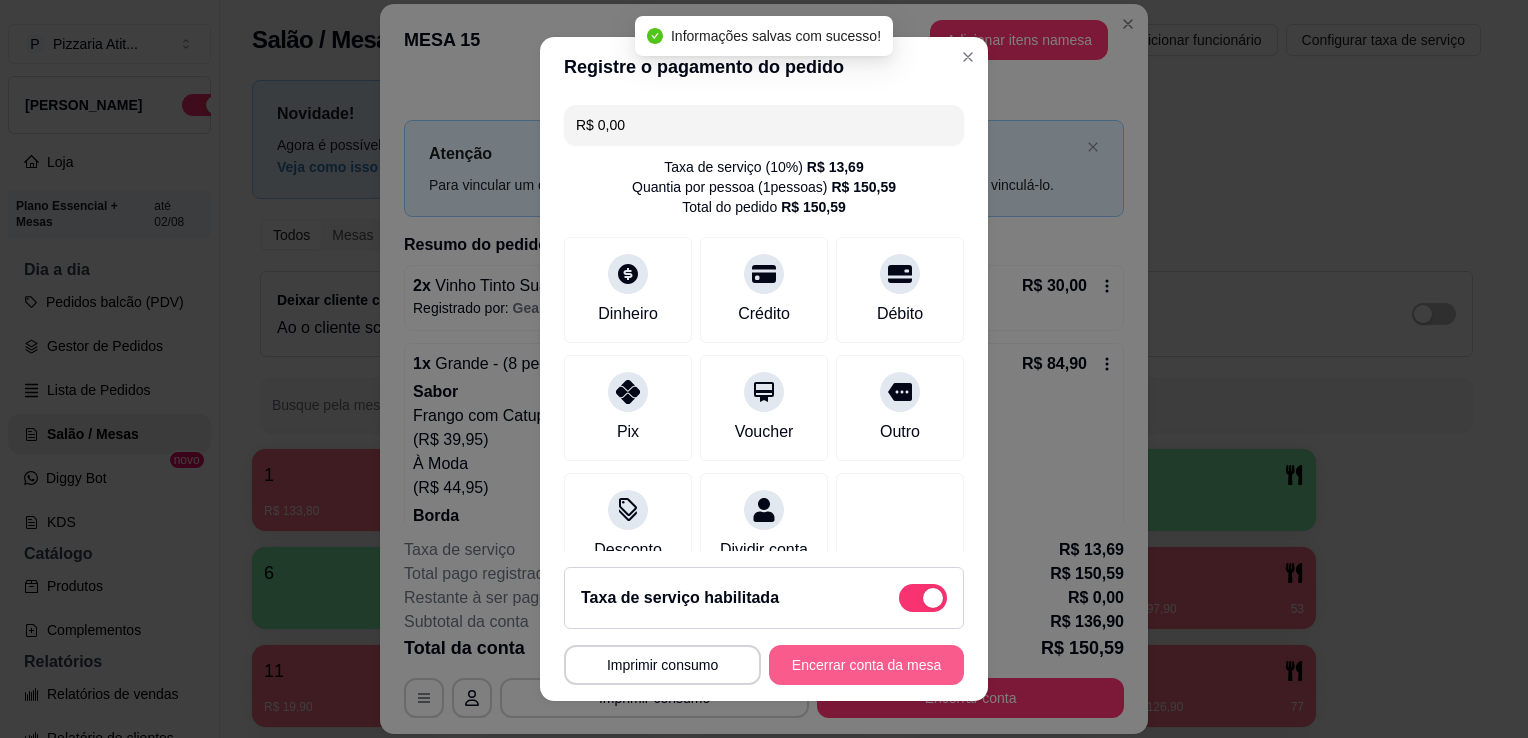 click on "Encerrar conta da mesa" at bounding box center [866, 665] 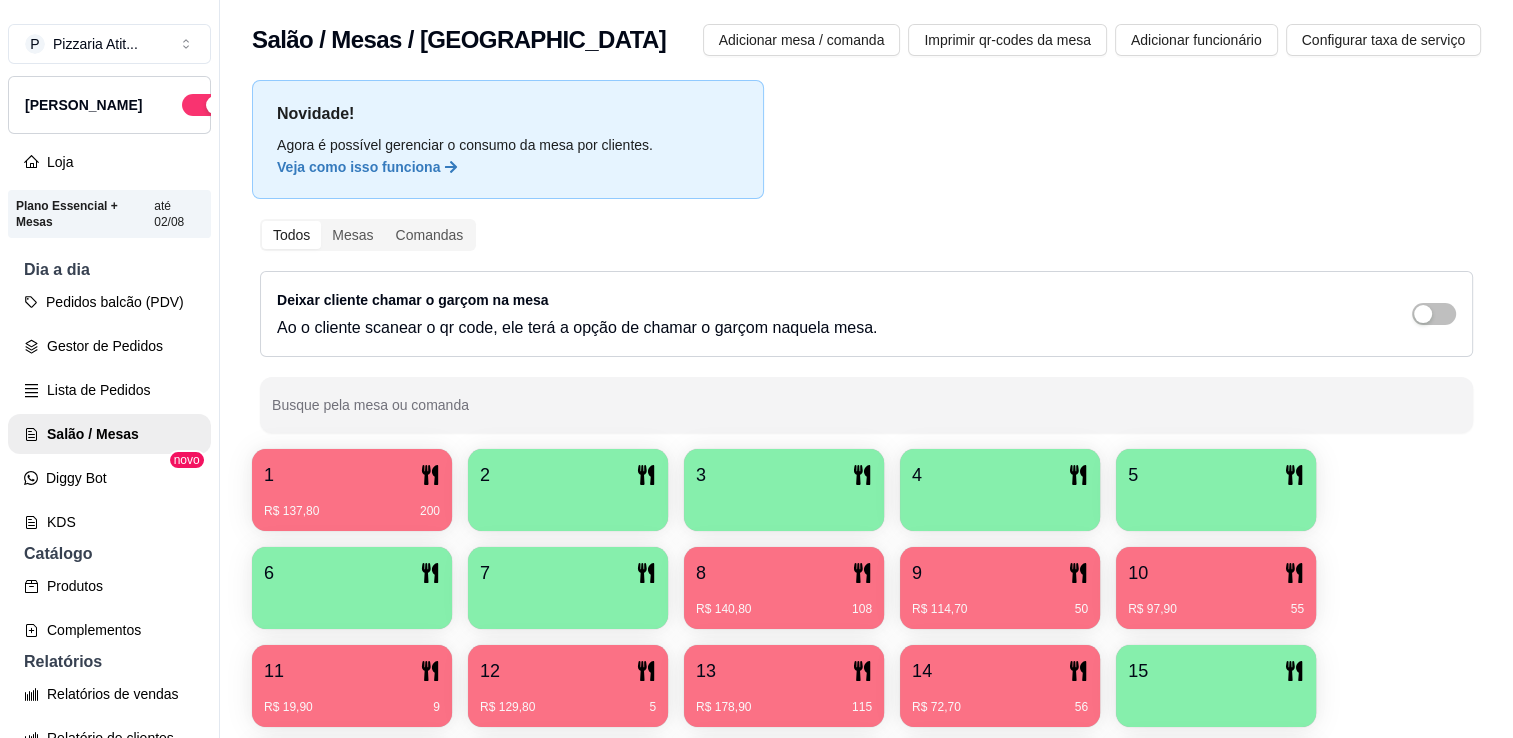 click on "1" at bounding box center (352, 475) 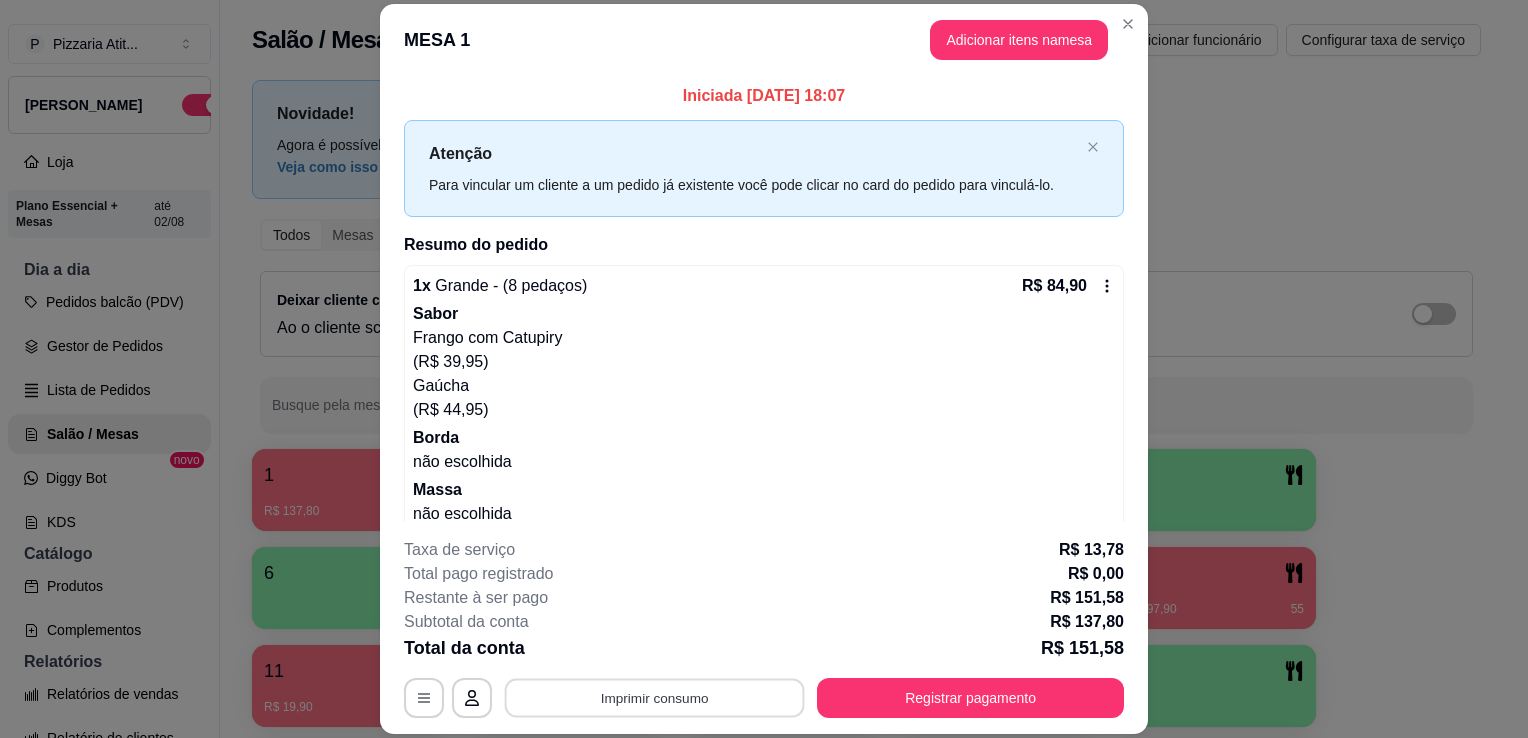 click on "Imprimir consumo" at bounding box center (655, 698) 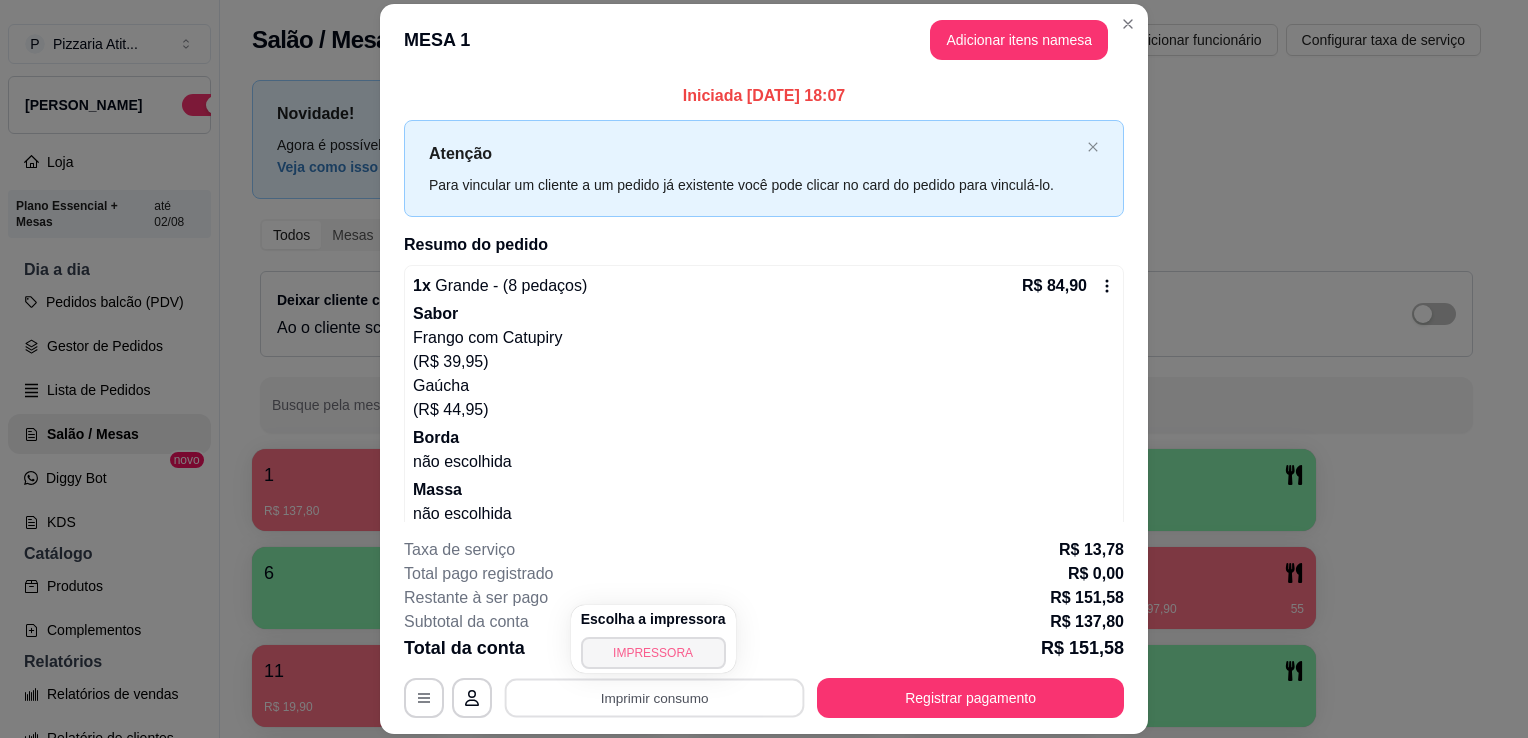 click on "IMPRESSORA" at bounding box center (653, 653) 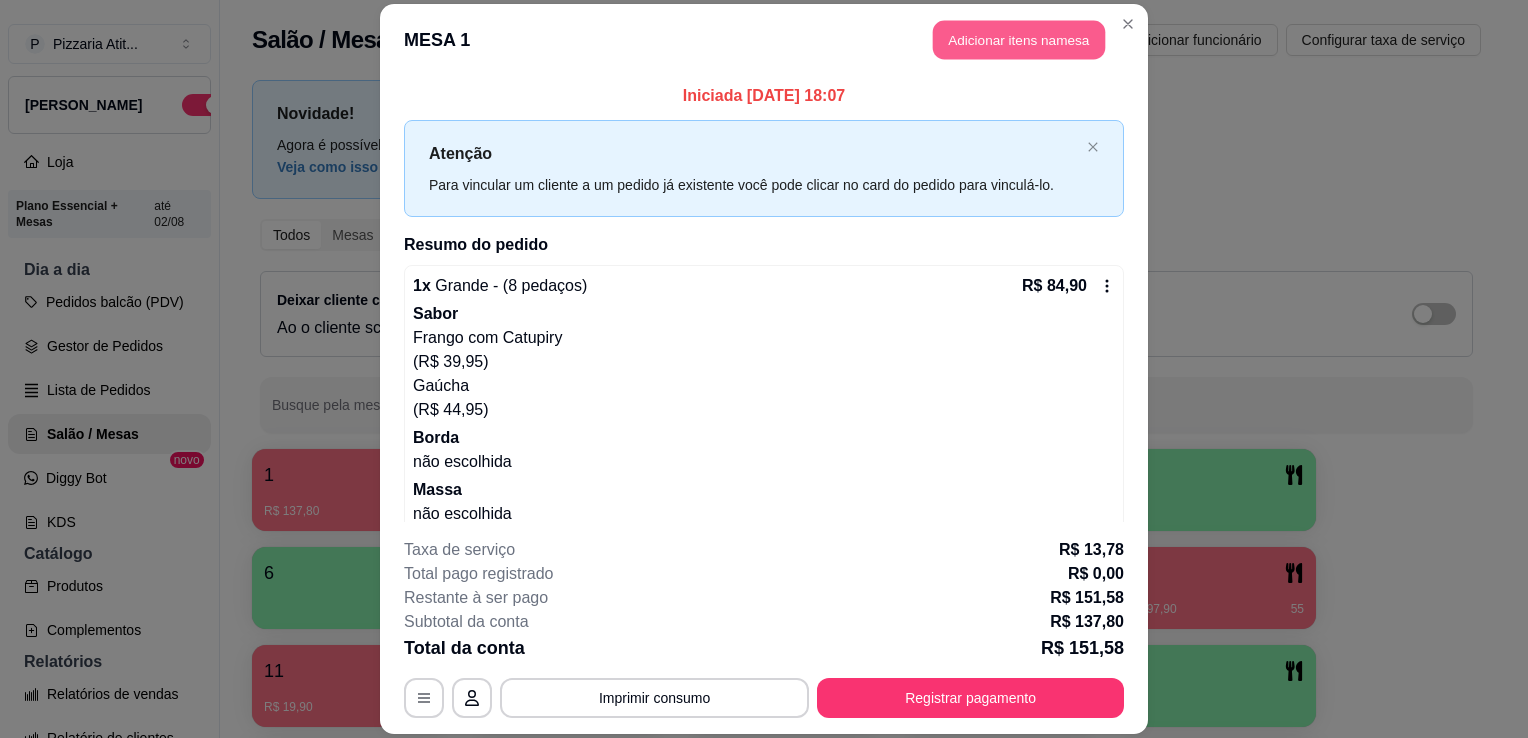click on "Adicionar itens na  mesa" at bounding box center [1019, 39] 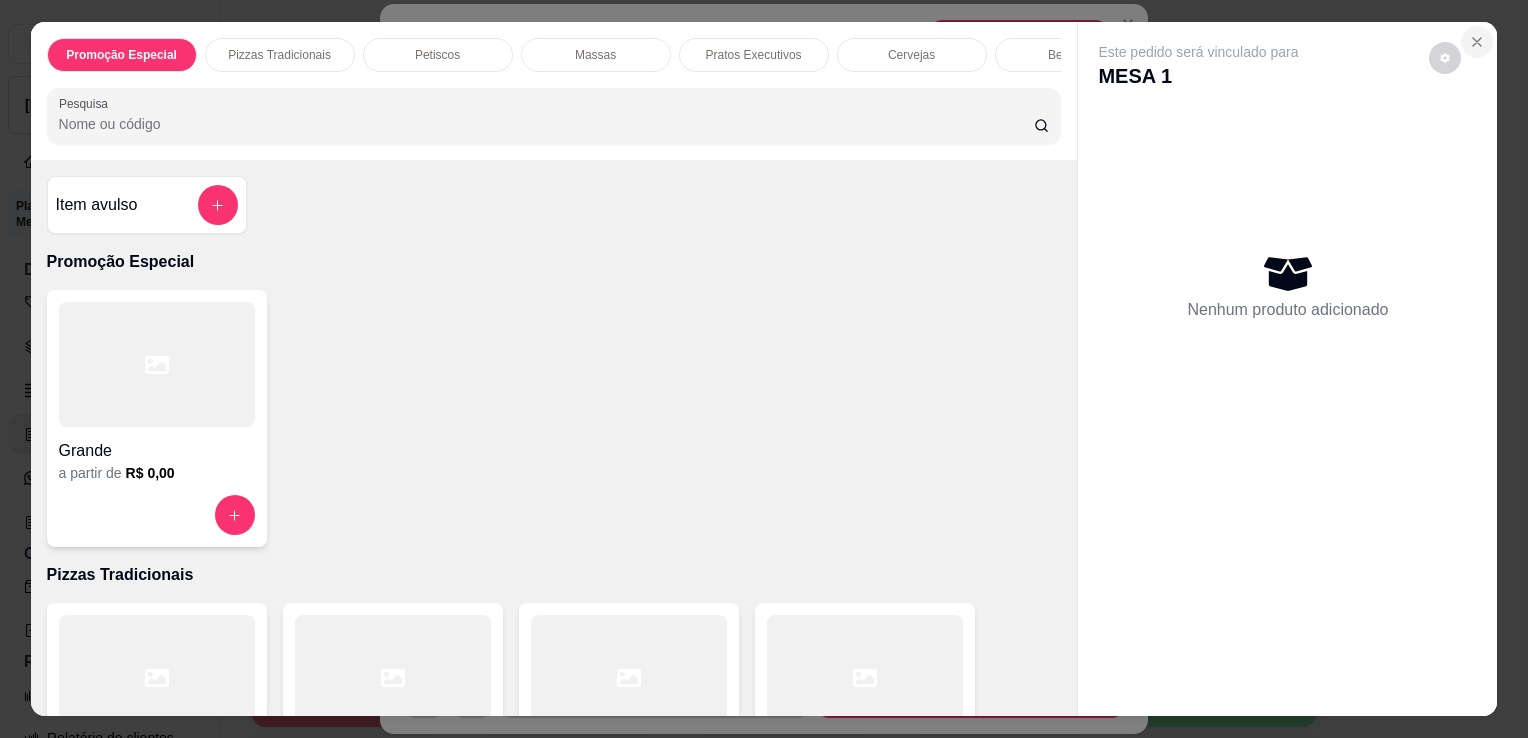 click at bounding box center (1477, 42) 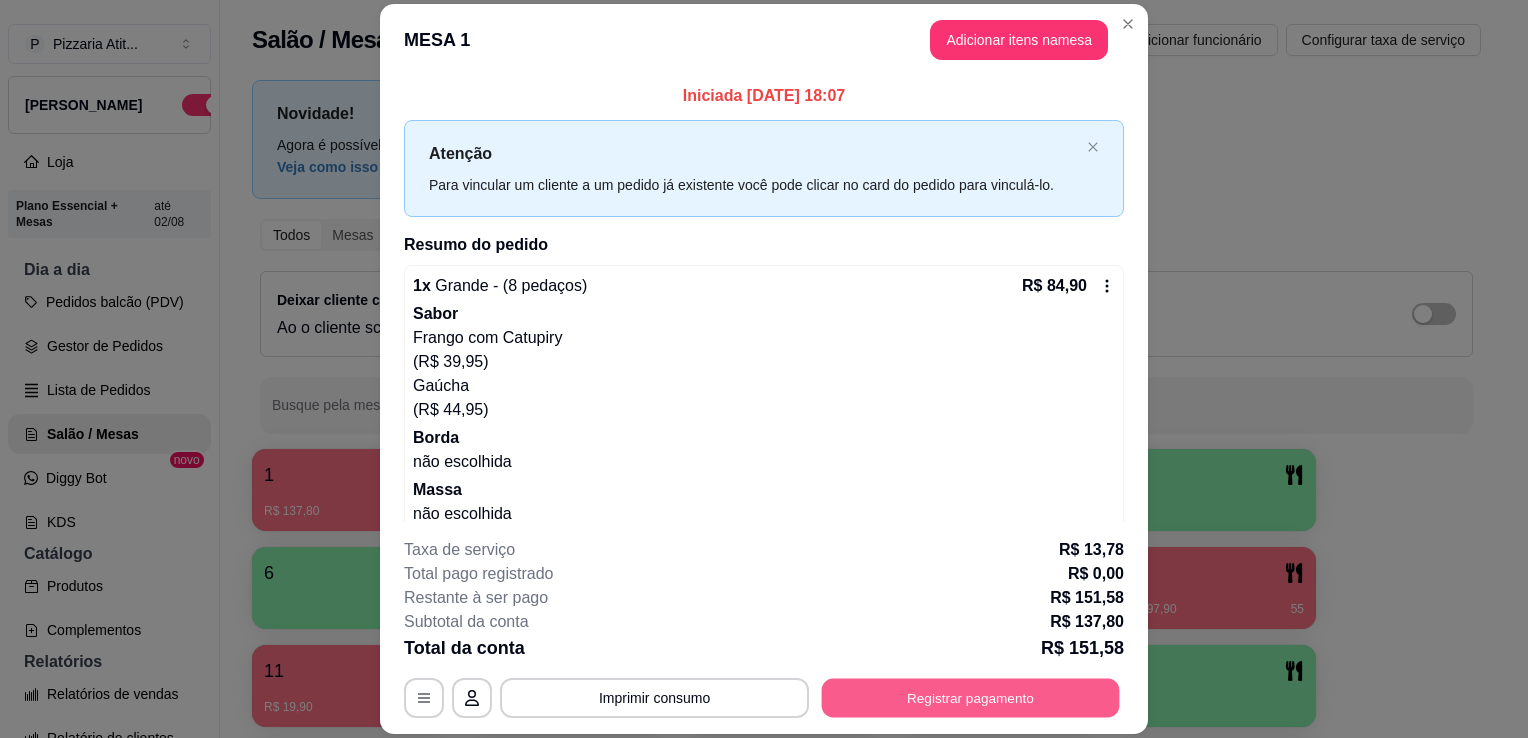 click on "Registrar pagamento" at bounding box center (971, 698) 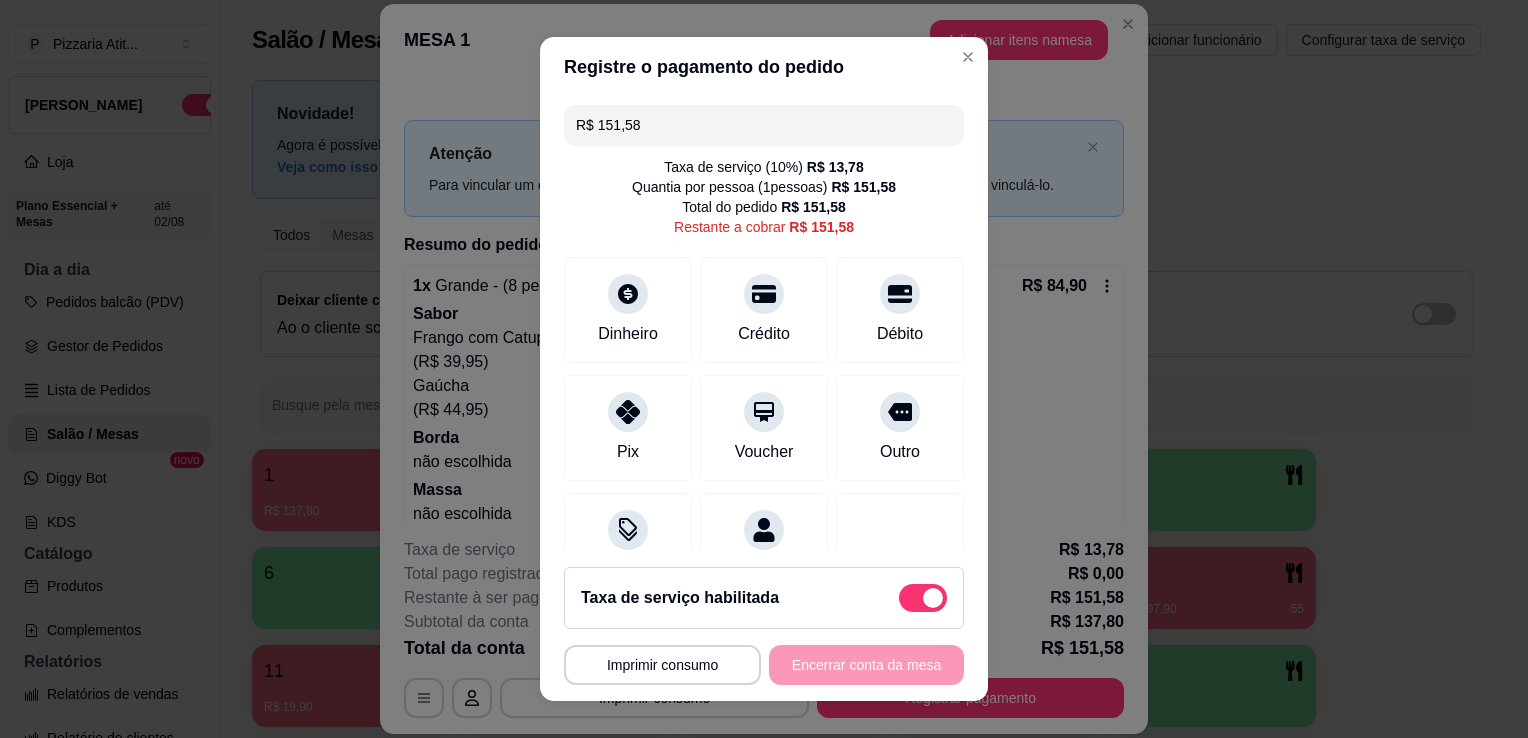 scroll, scrollTop: 77, scrollLeft: 0, axis: vertical 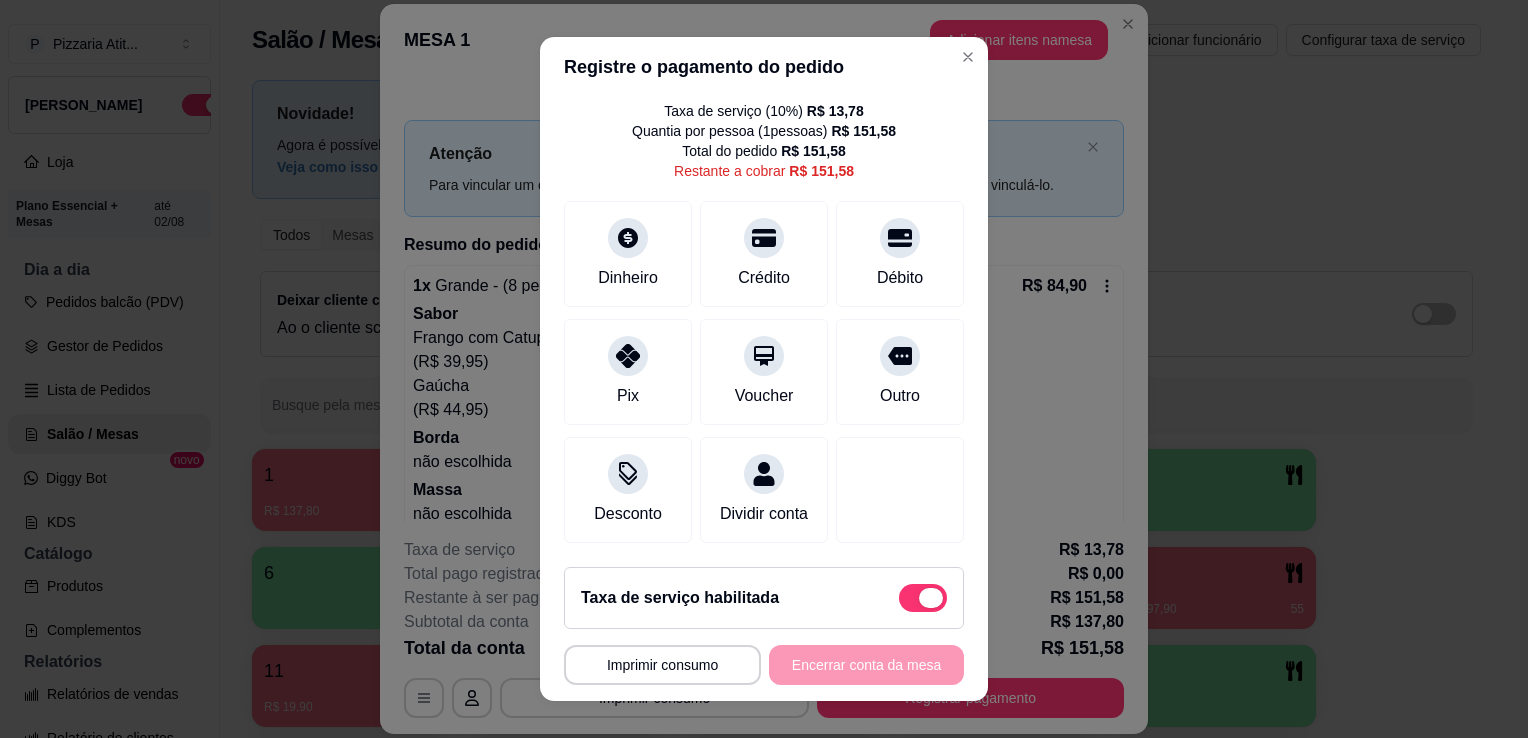click at bounding box center [923, 598] 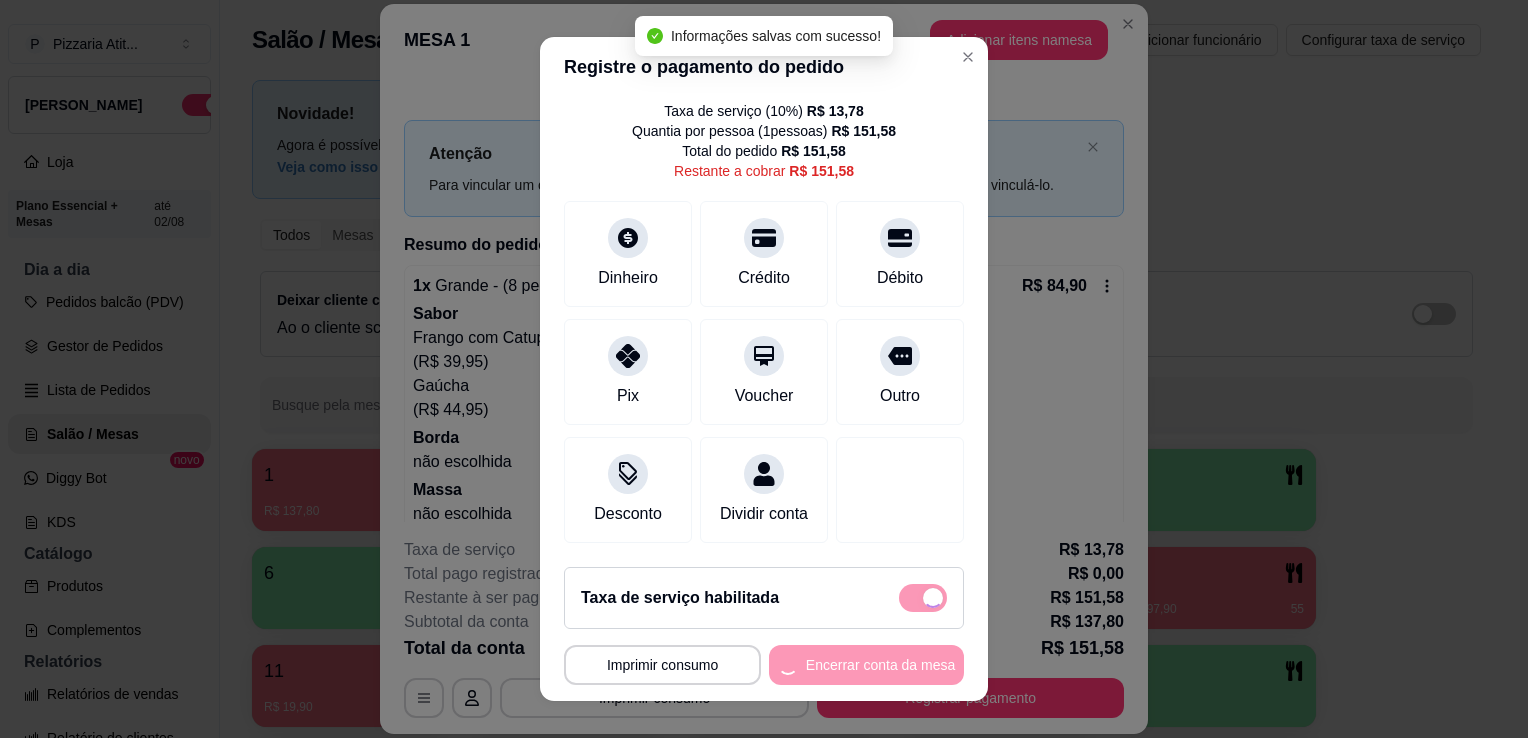 checkbox on "false" 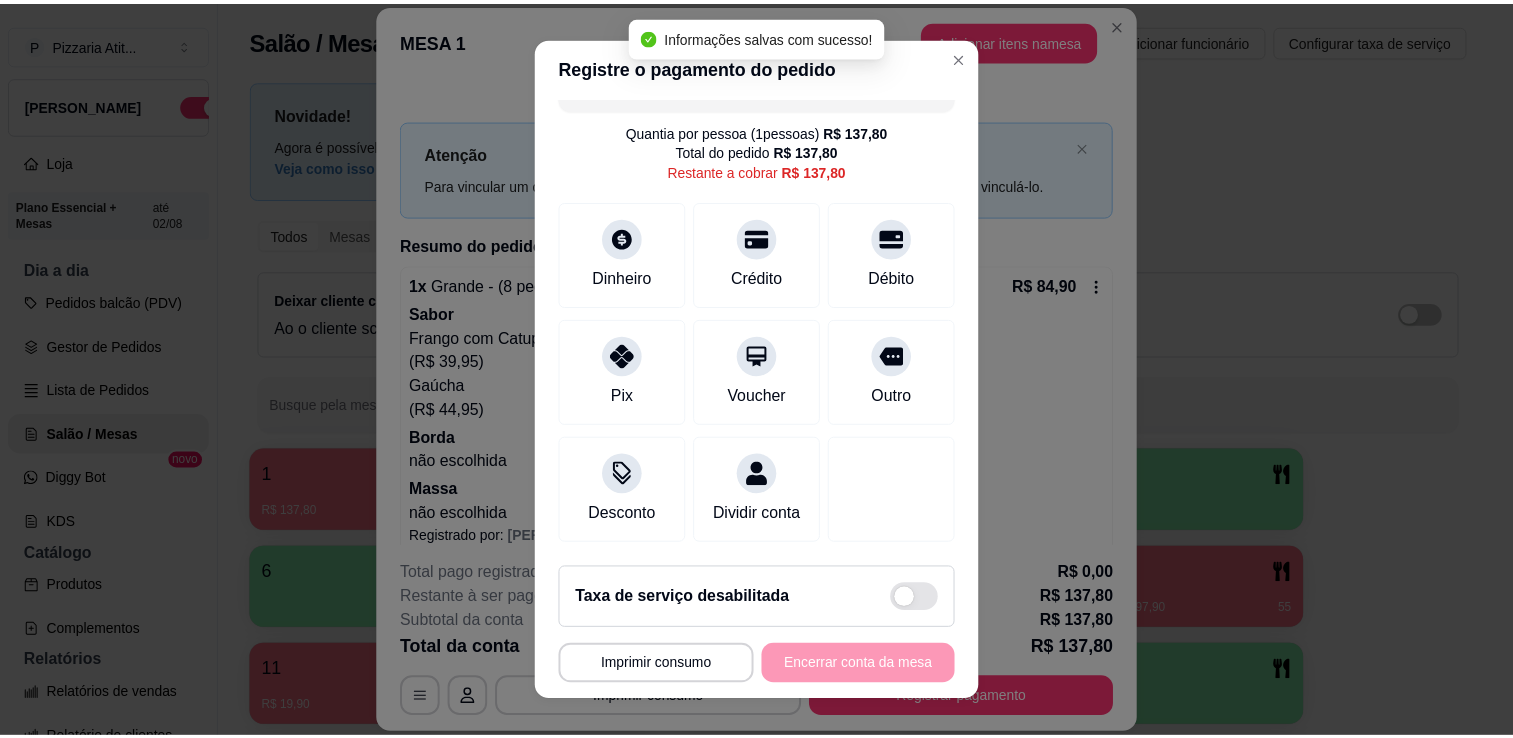 scroll, scrollTop: 57, scrollLeft: 0, axis: vertical 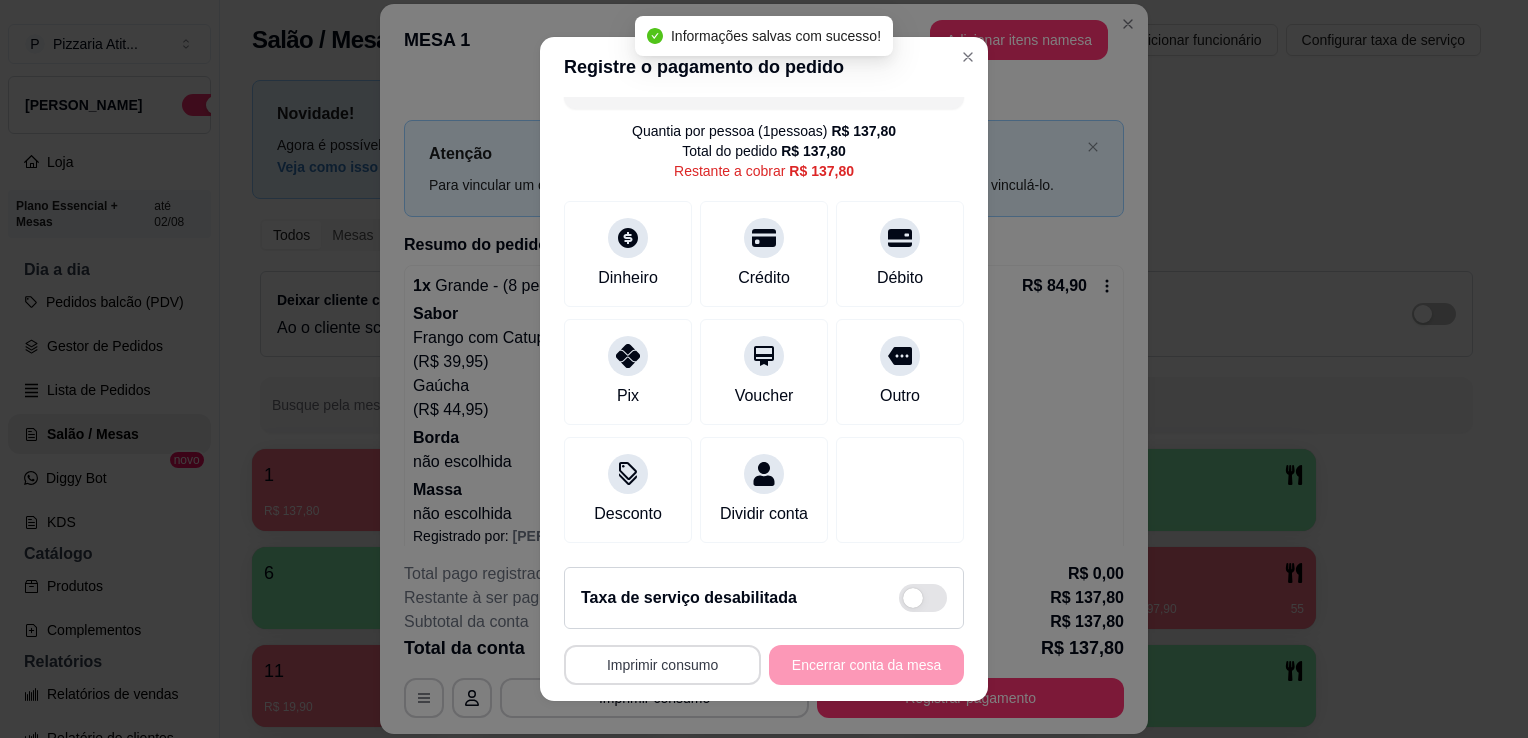 click on "Imprimir consumo" at bounding box center [662, 665] 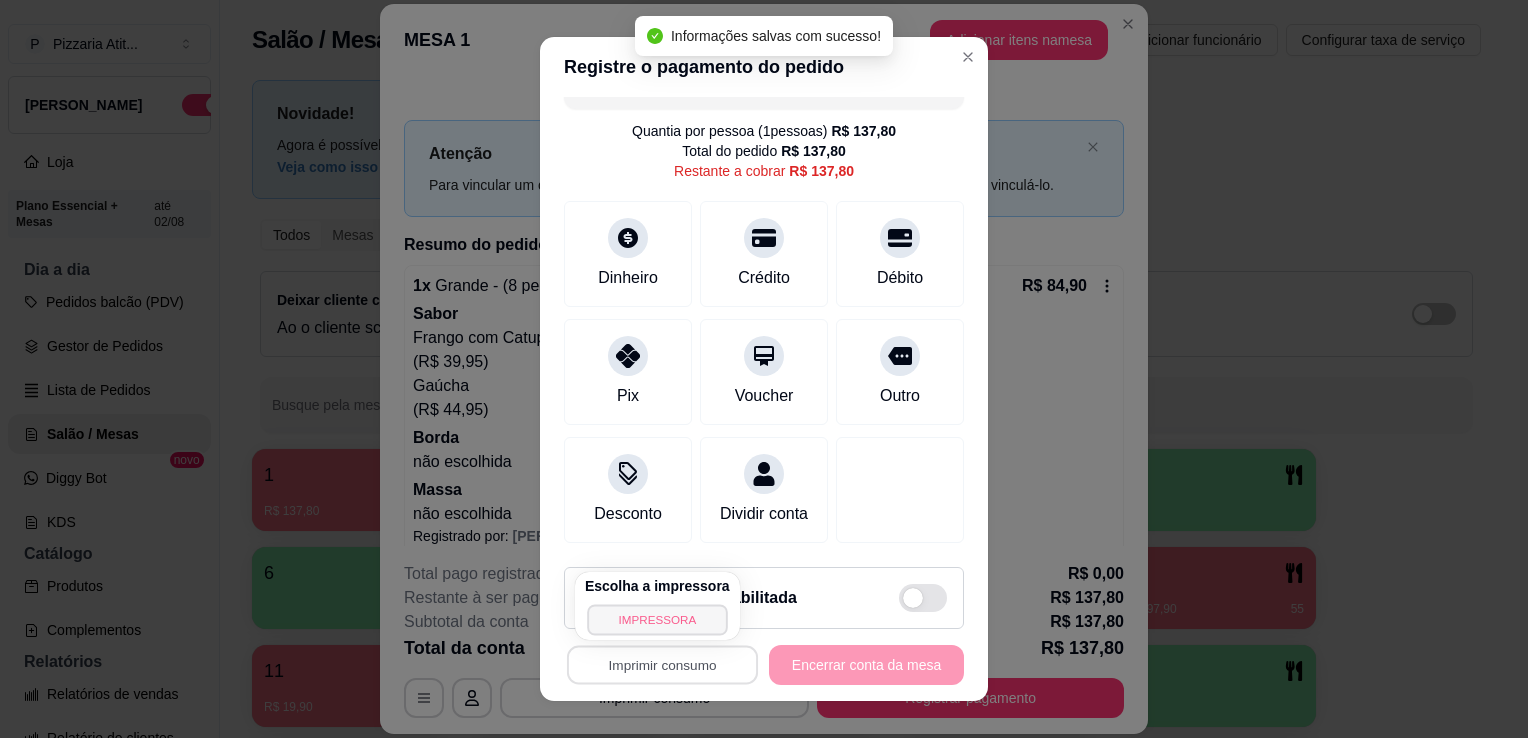 click on "IMPRESSORA" at bounding box center [657, 619] 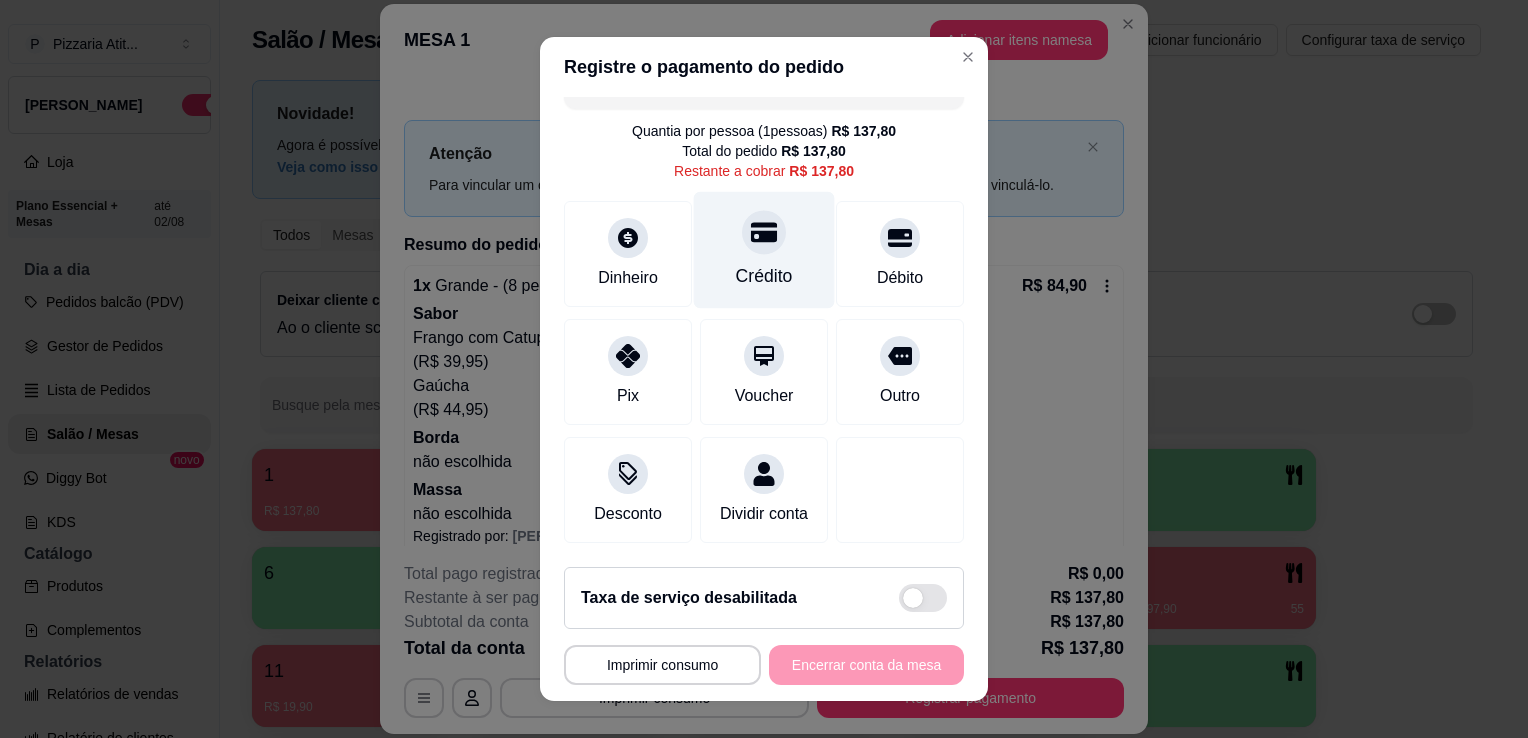 click on "Crédito" at bounding box center [764, 276] 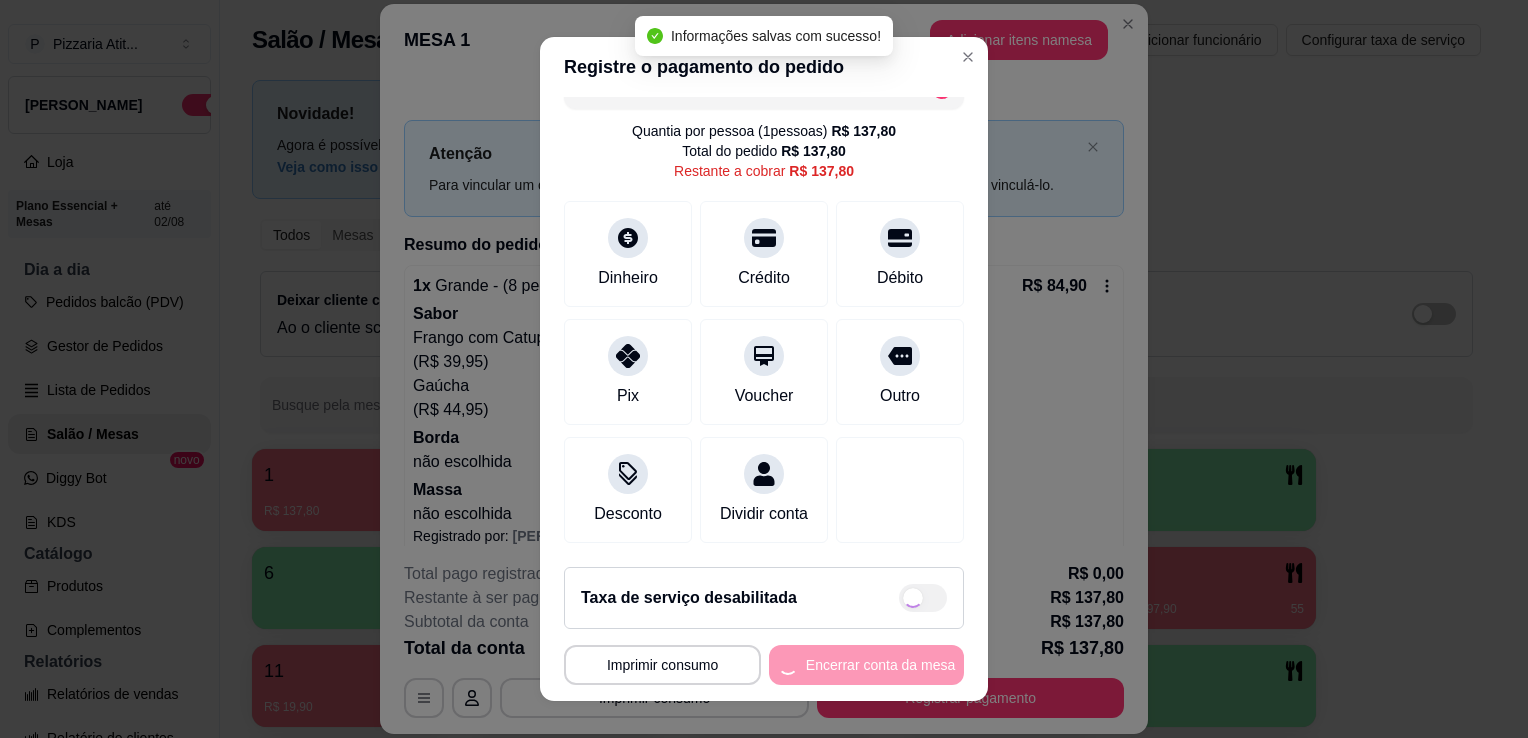 type on "R$ 0,00" 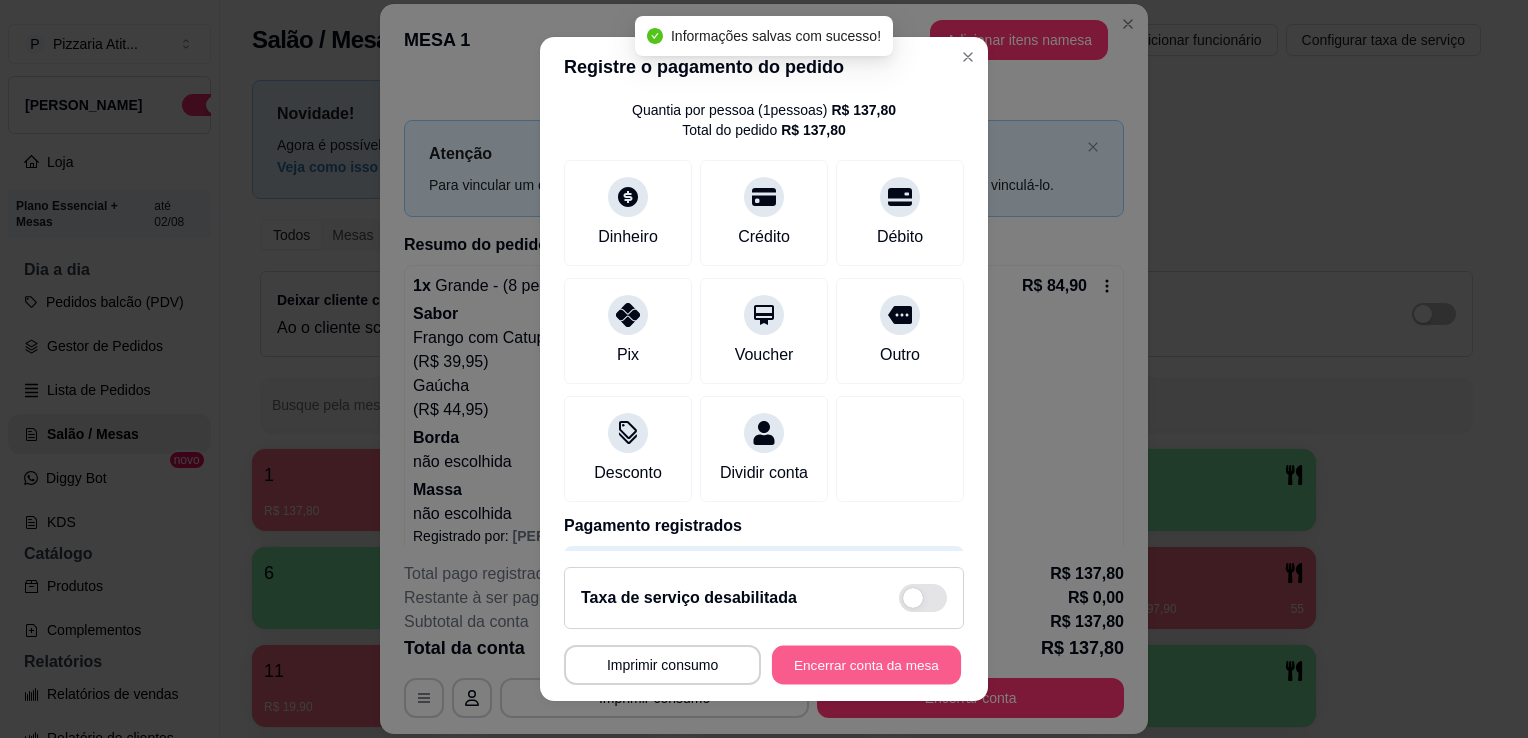 click on "Encerrar conta da mesa" at bounding box center (866, 665) 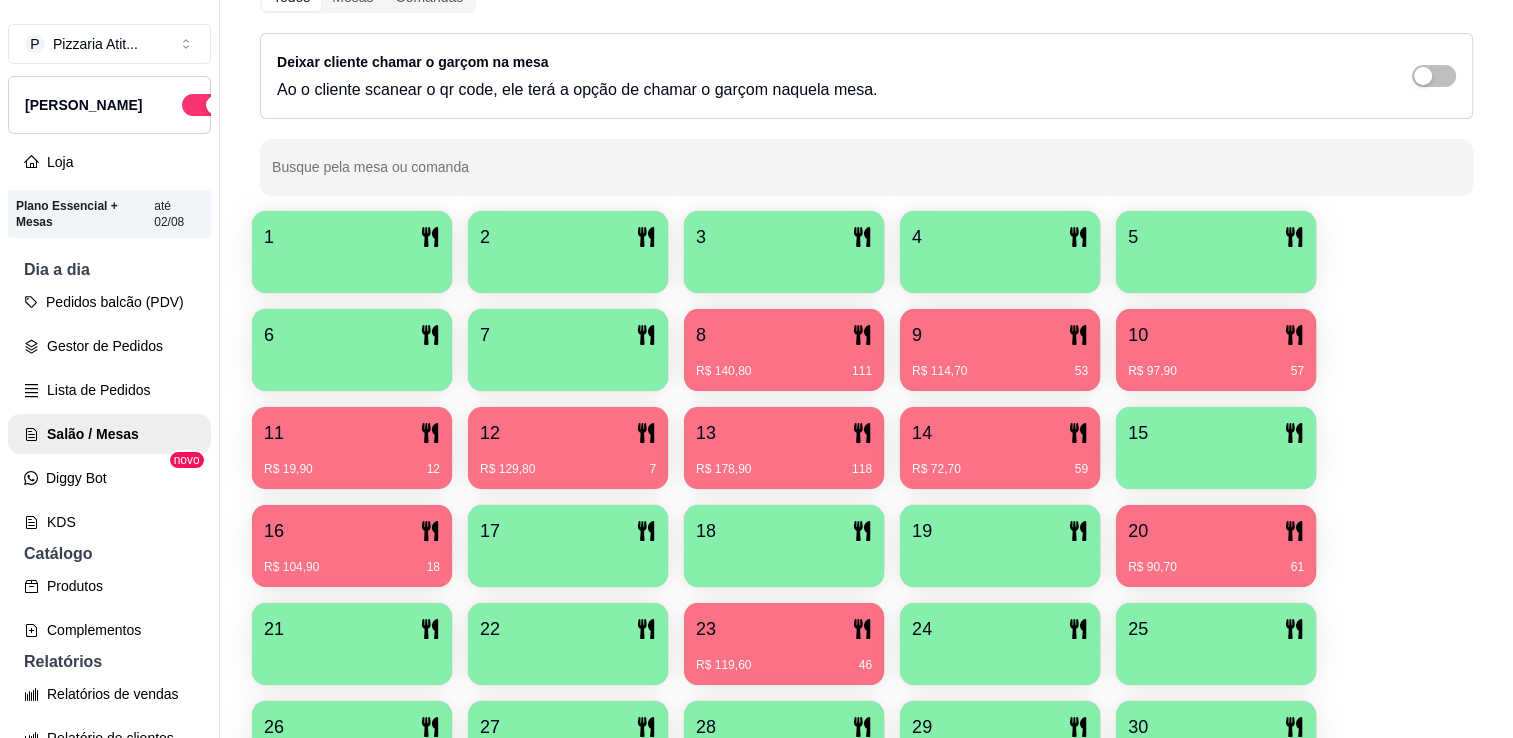 scroll, scrollTop: 252, scrollLeft: 0, axis: vertical 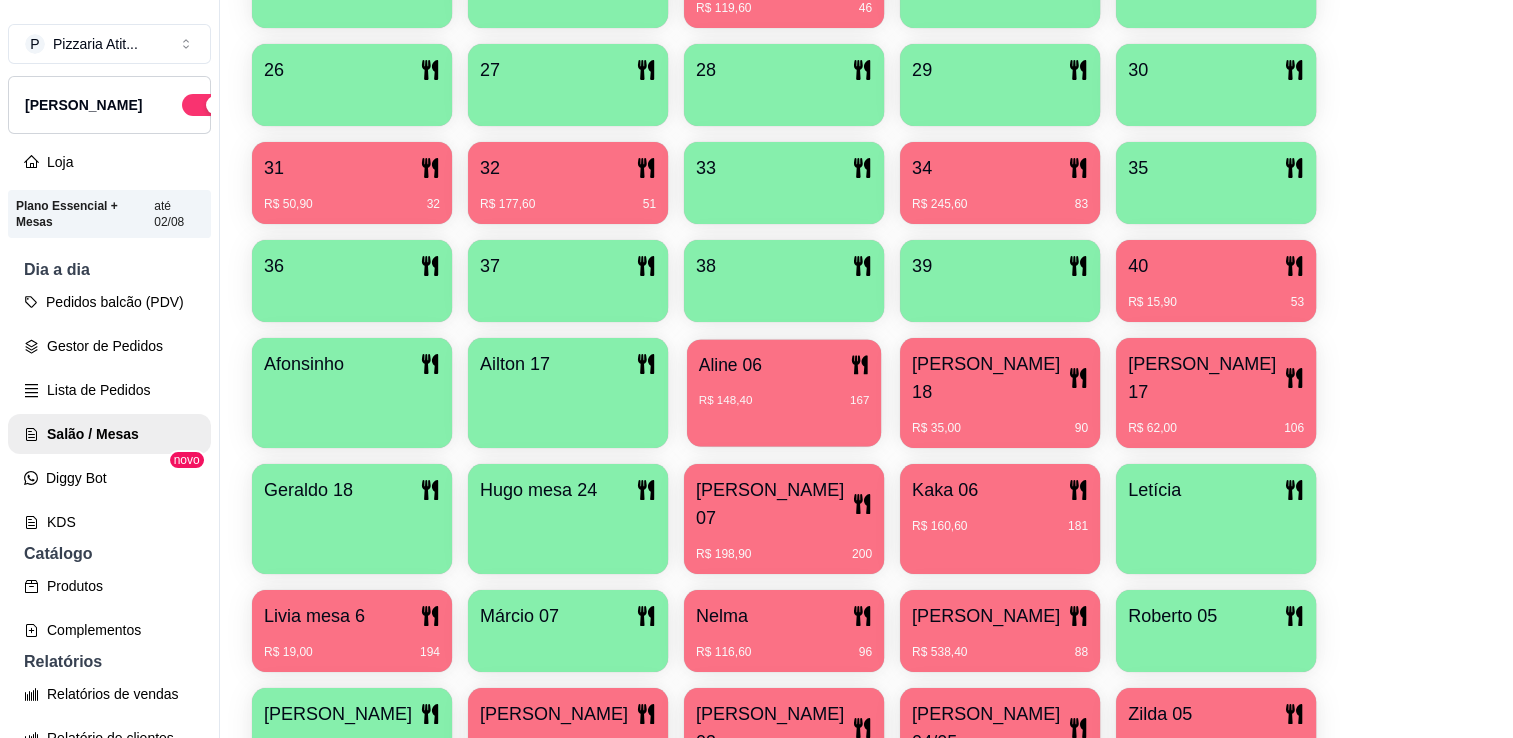 click on "Aline 06" at bounding box center (784, 364) 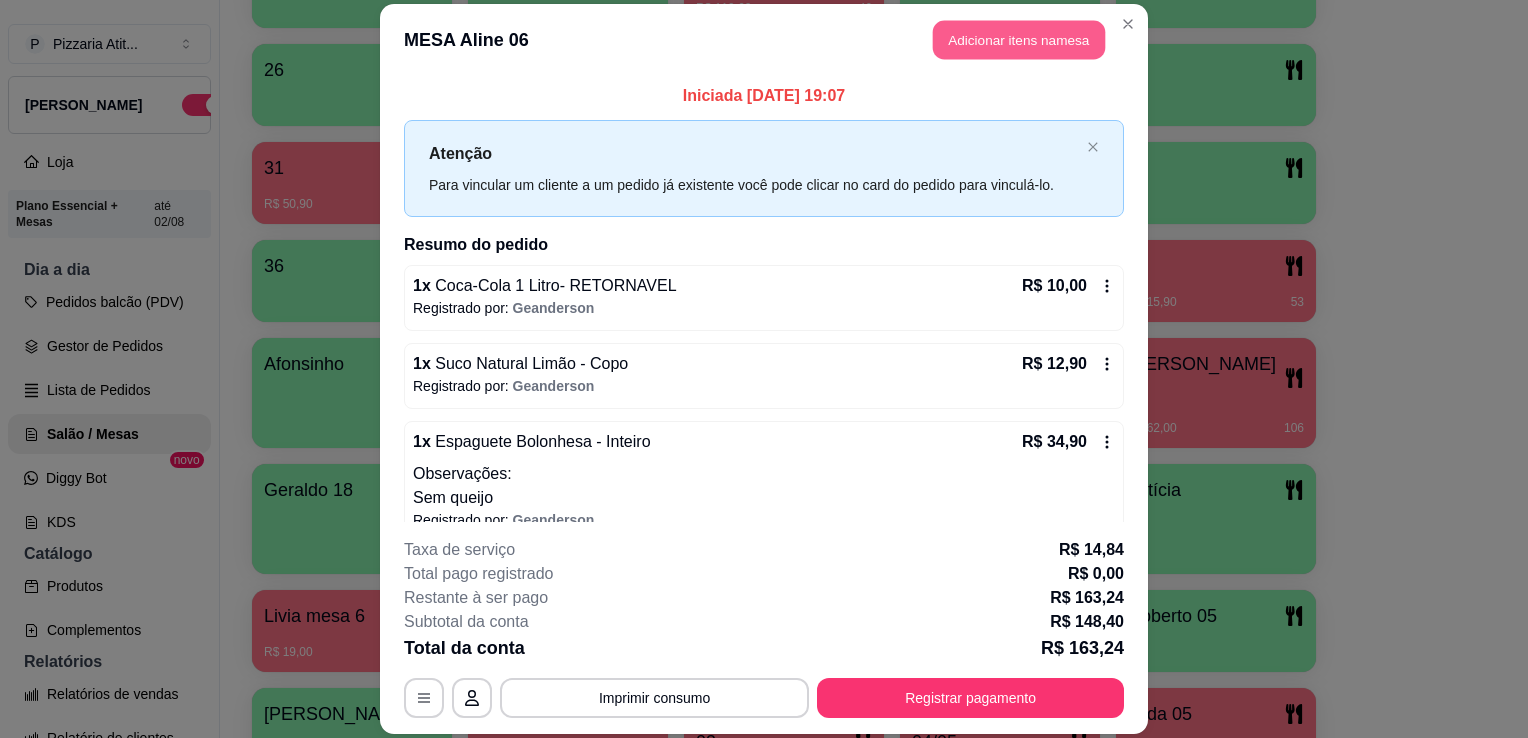 click on "Adicionar itens na  mesa" at bounding box center [1019, 39] 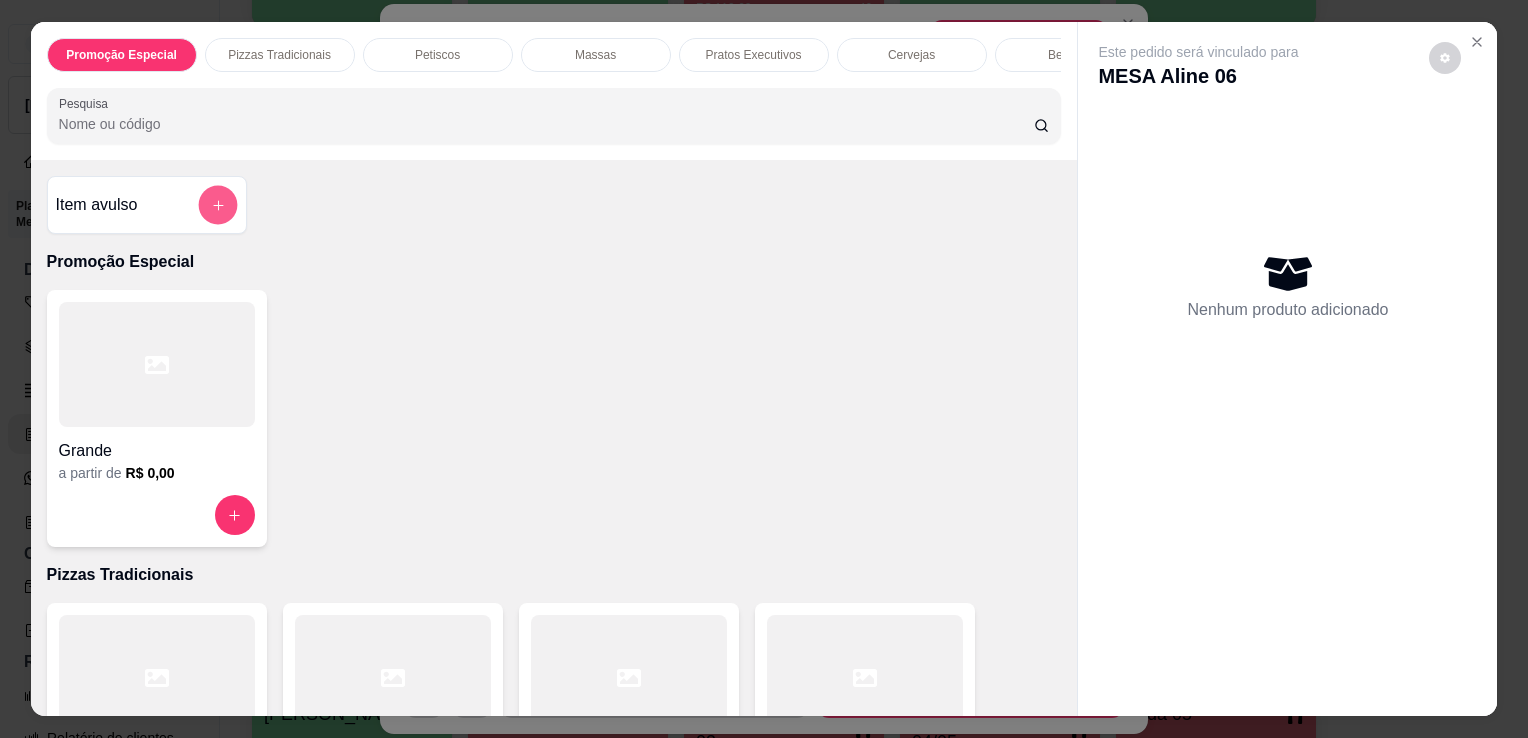 click at bounding box center [217, 205] 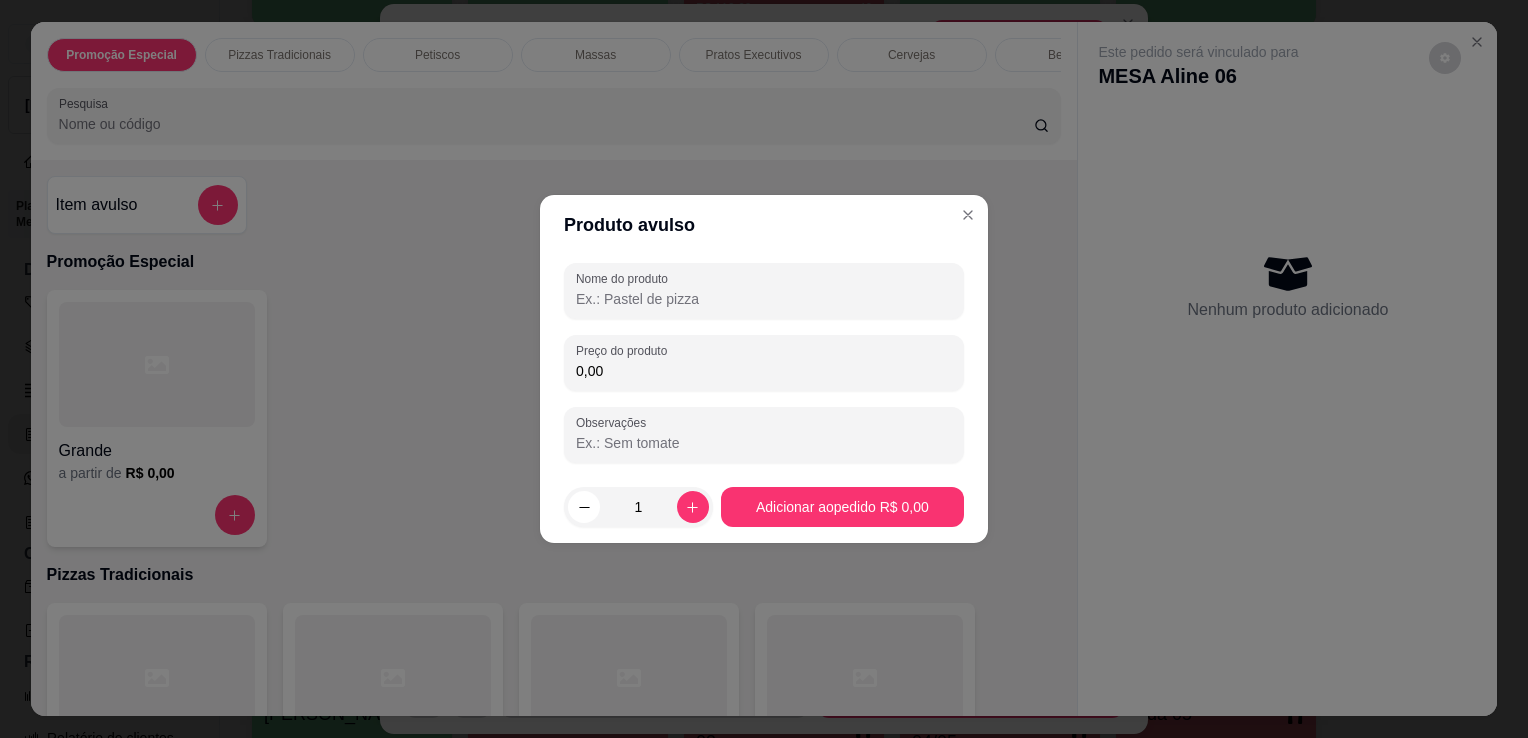 click on "Nome do produto" at bounding box center [764, 299] 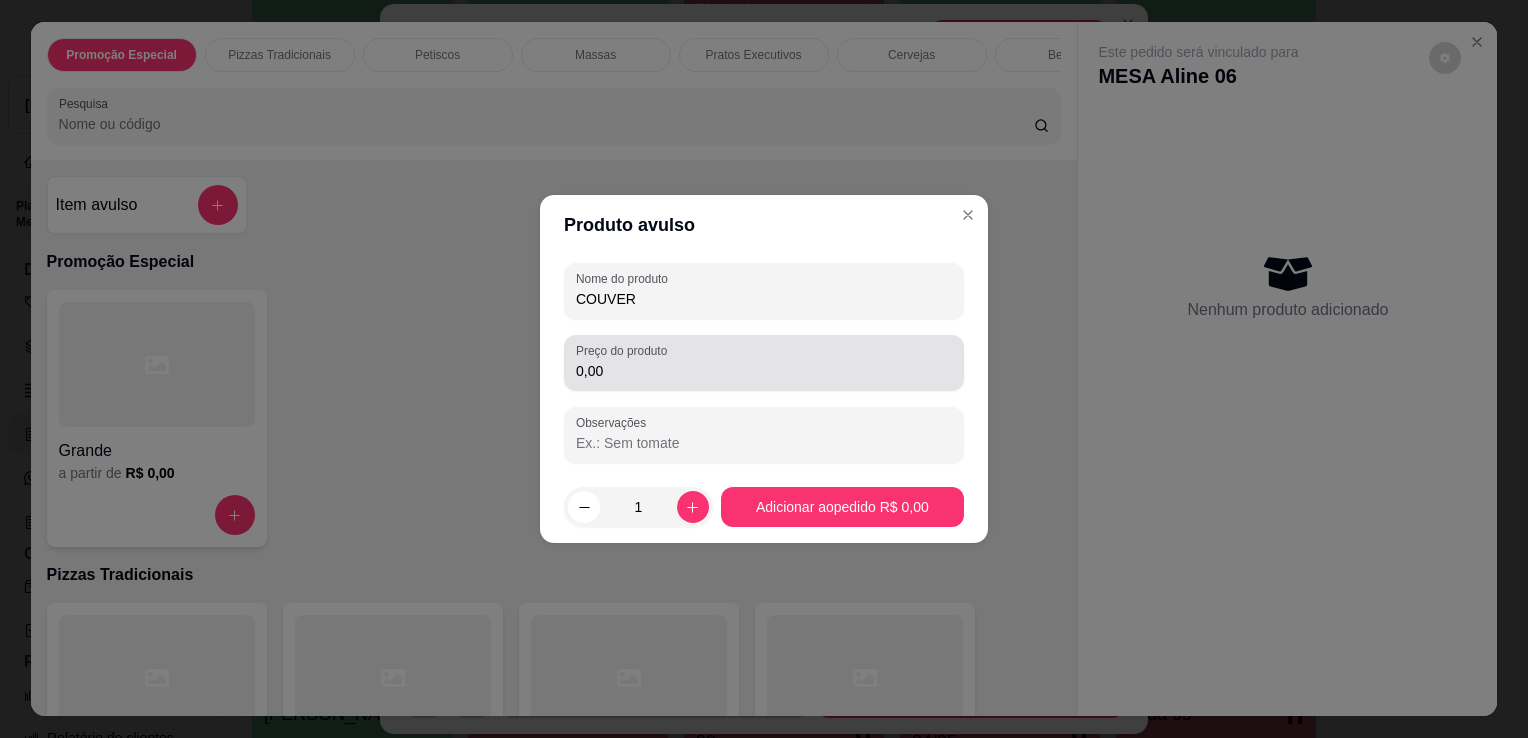 type on "COUVER" 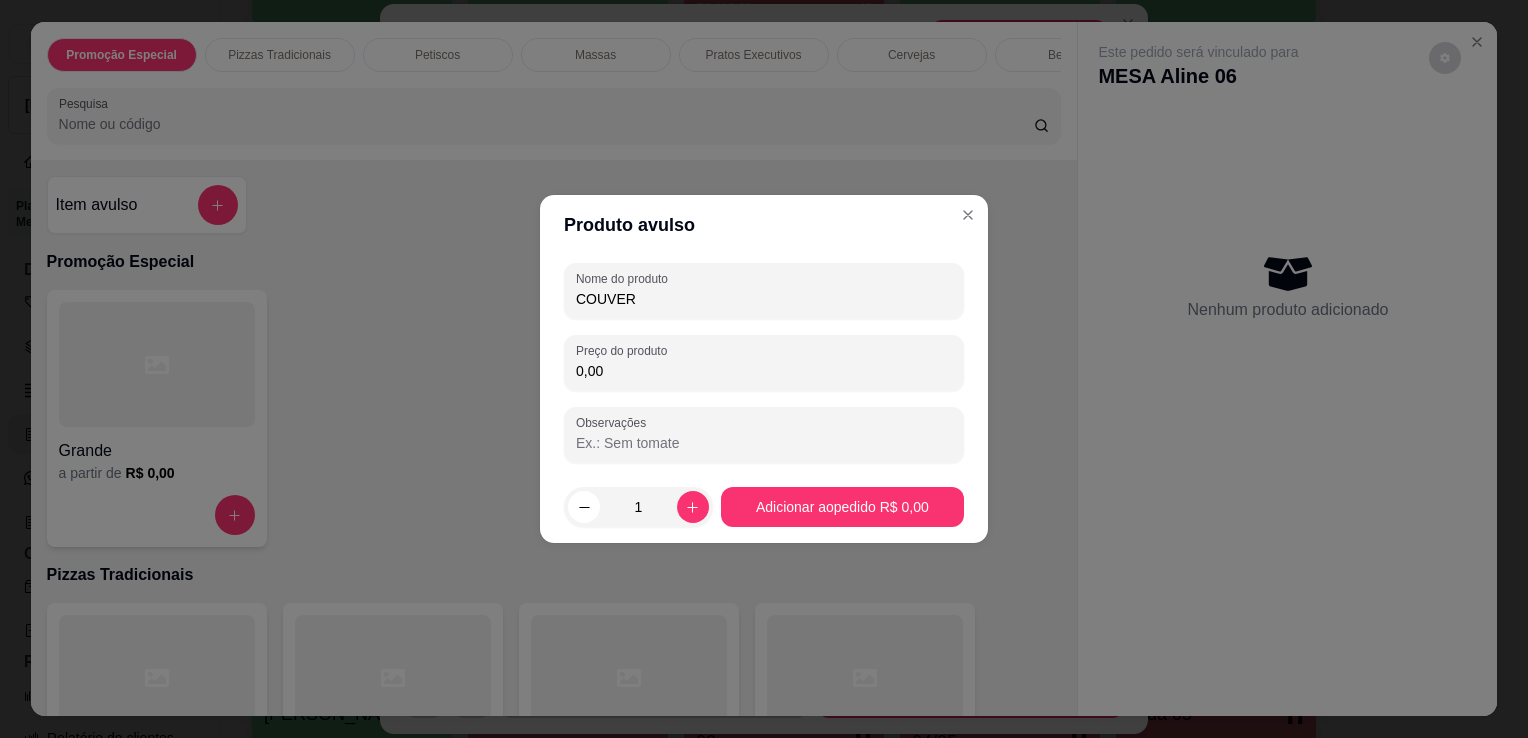 click on "0,00" at bounding box center (764, 371) 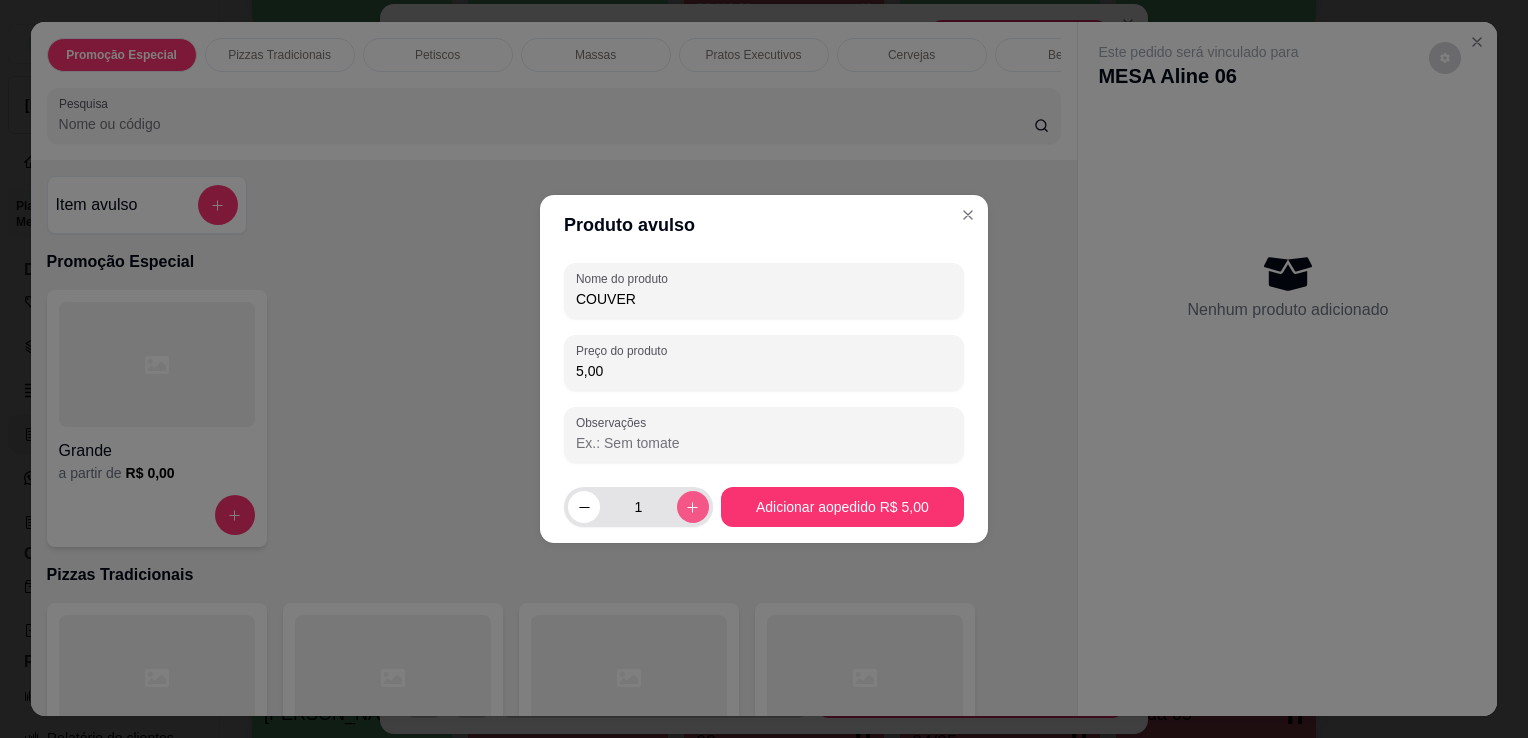 type on "5,00" 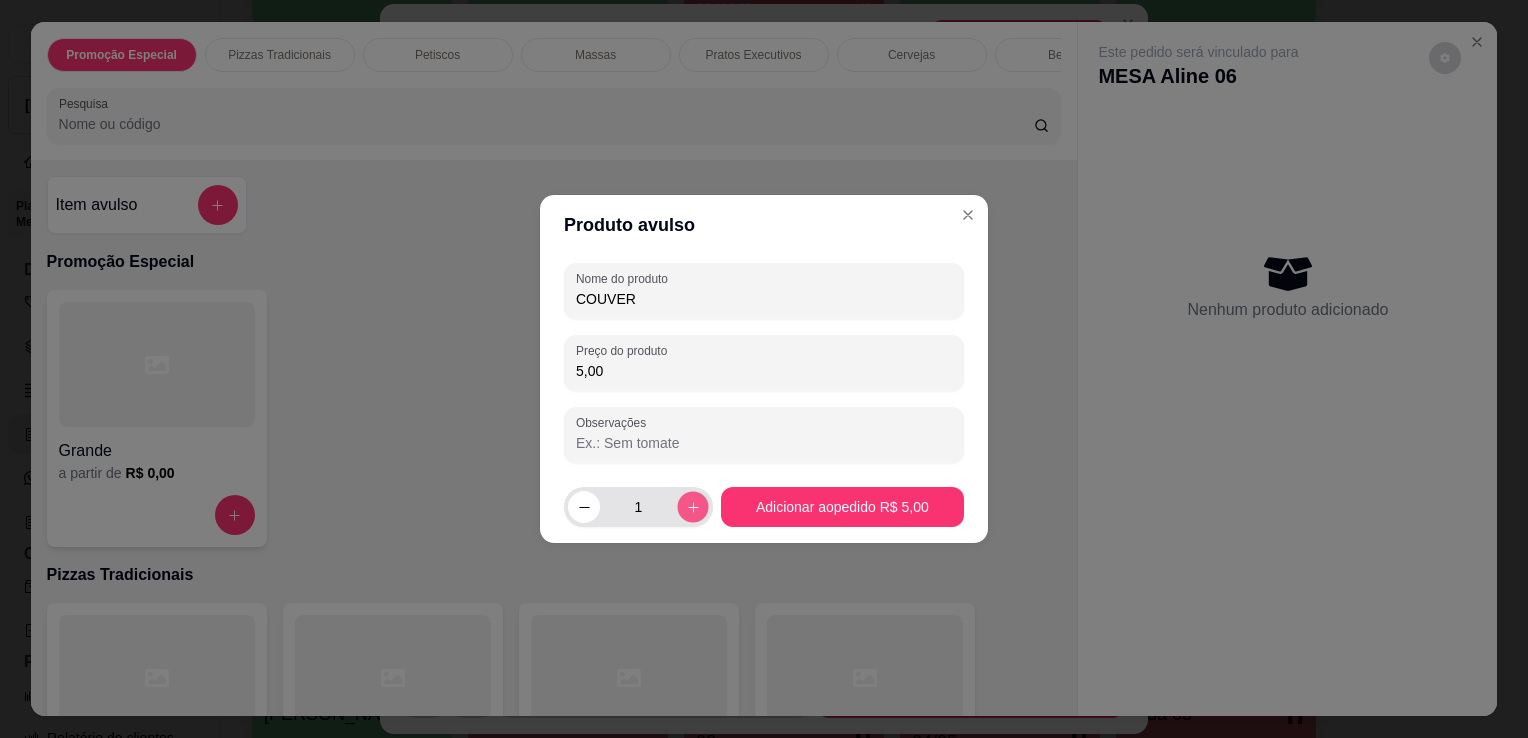 click 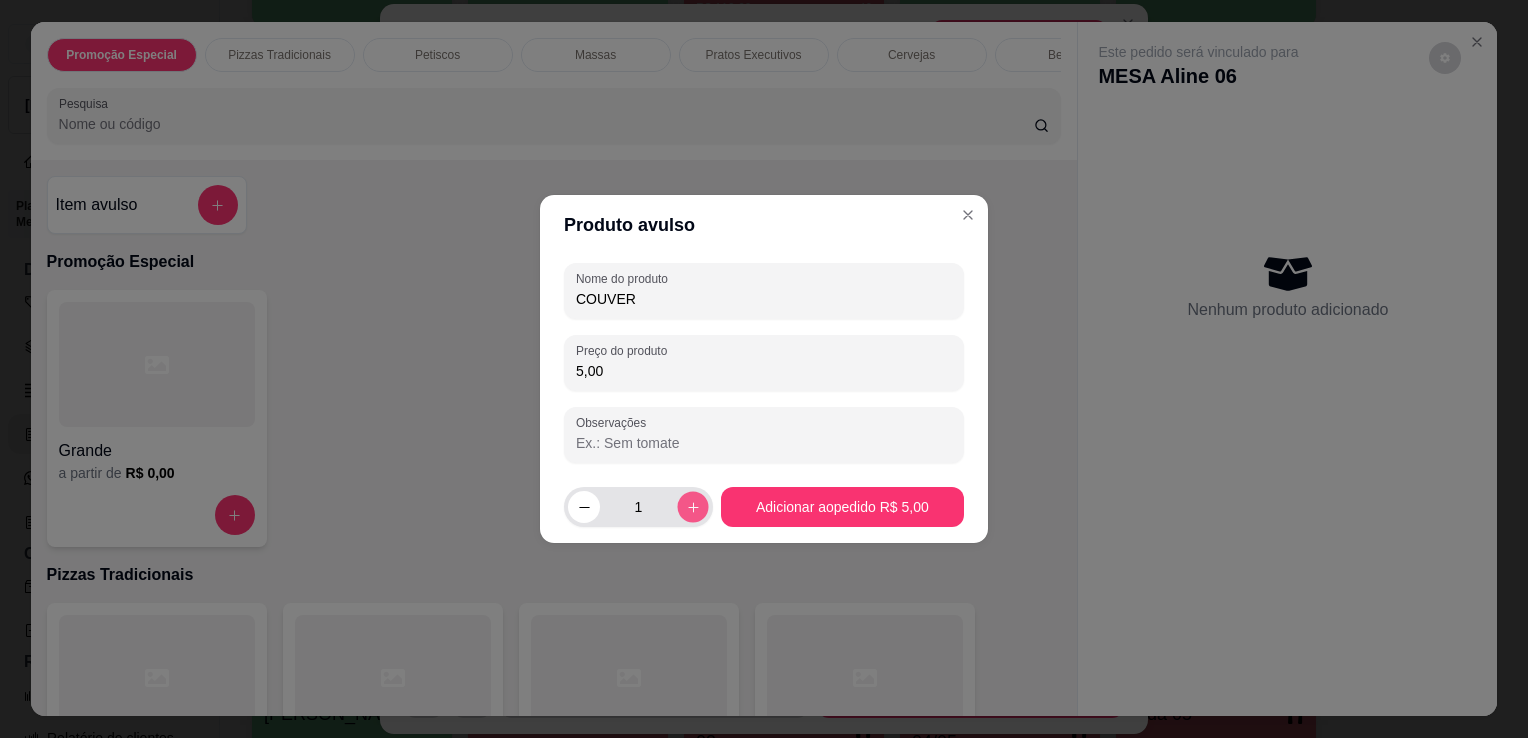 type on "2" 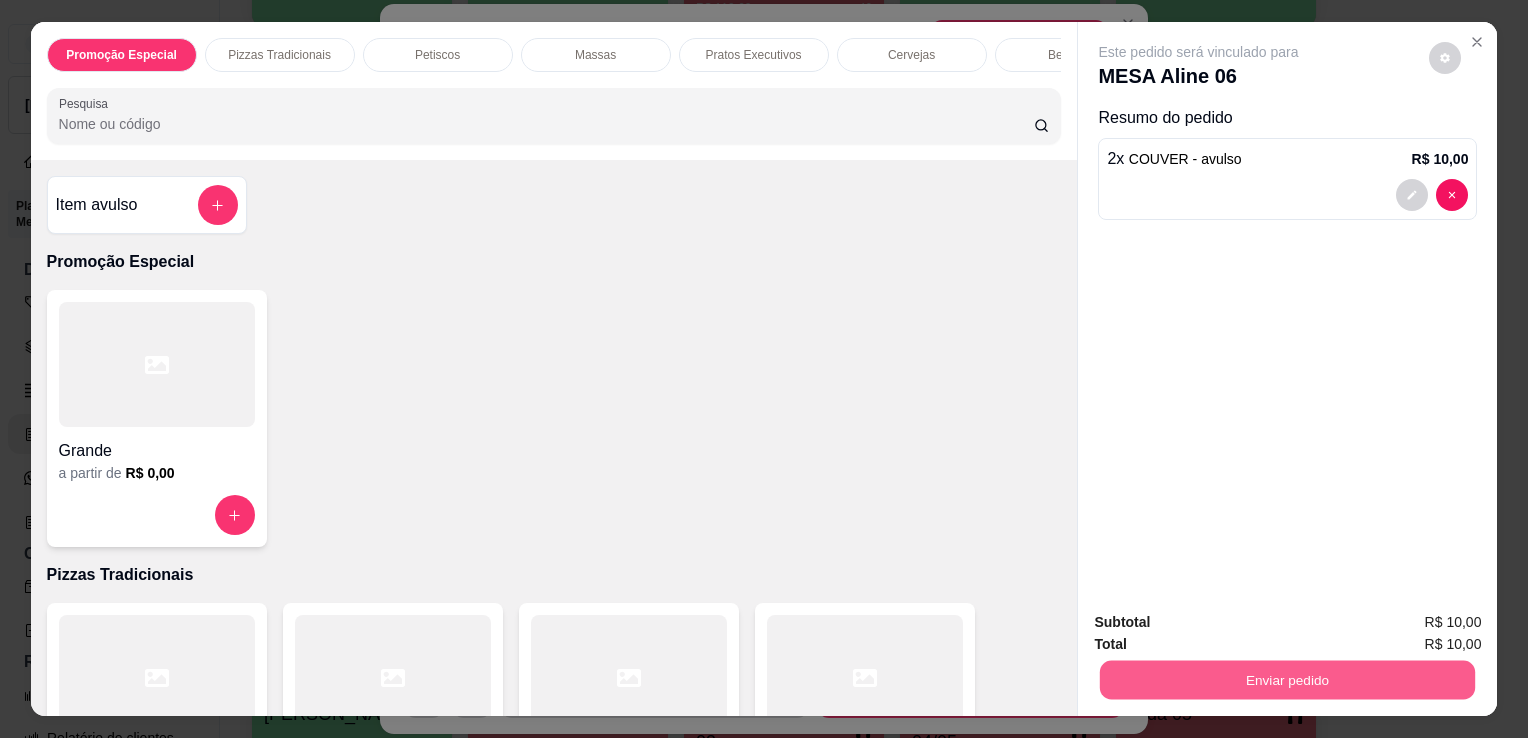 click on "Enviar pedido" at bounding box center (1287, 679) 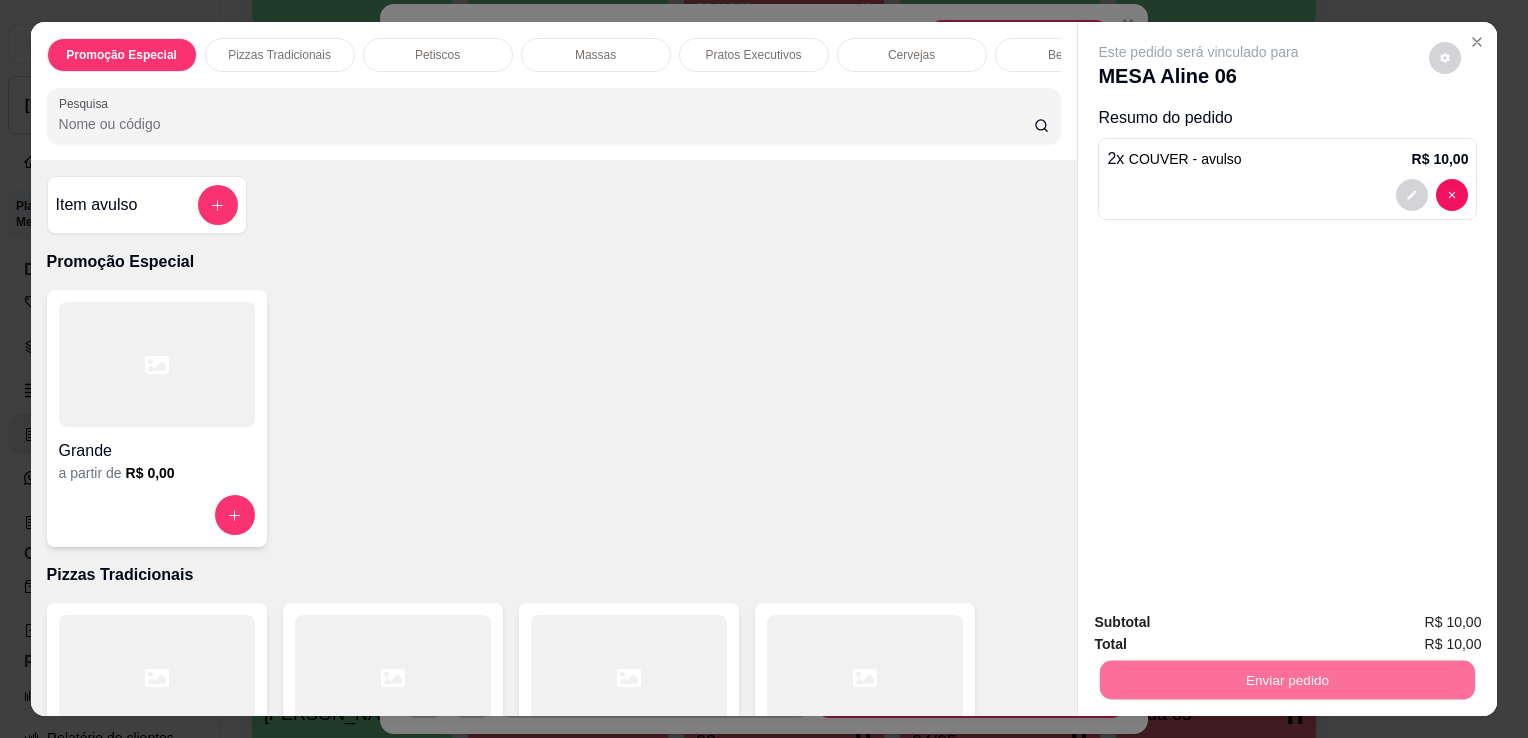 click on "Não registrar e enviar pedido" at bounding box center [1222, 623] 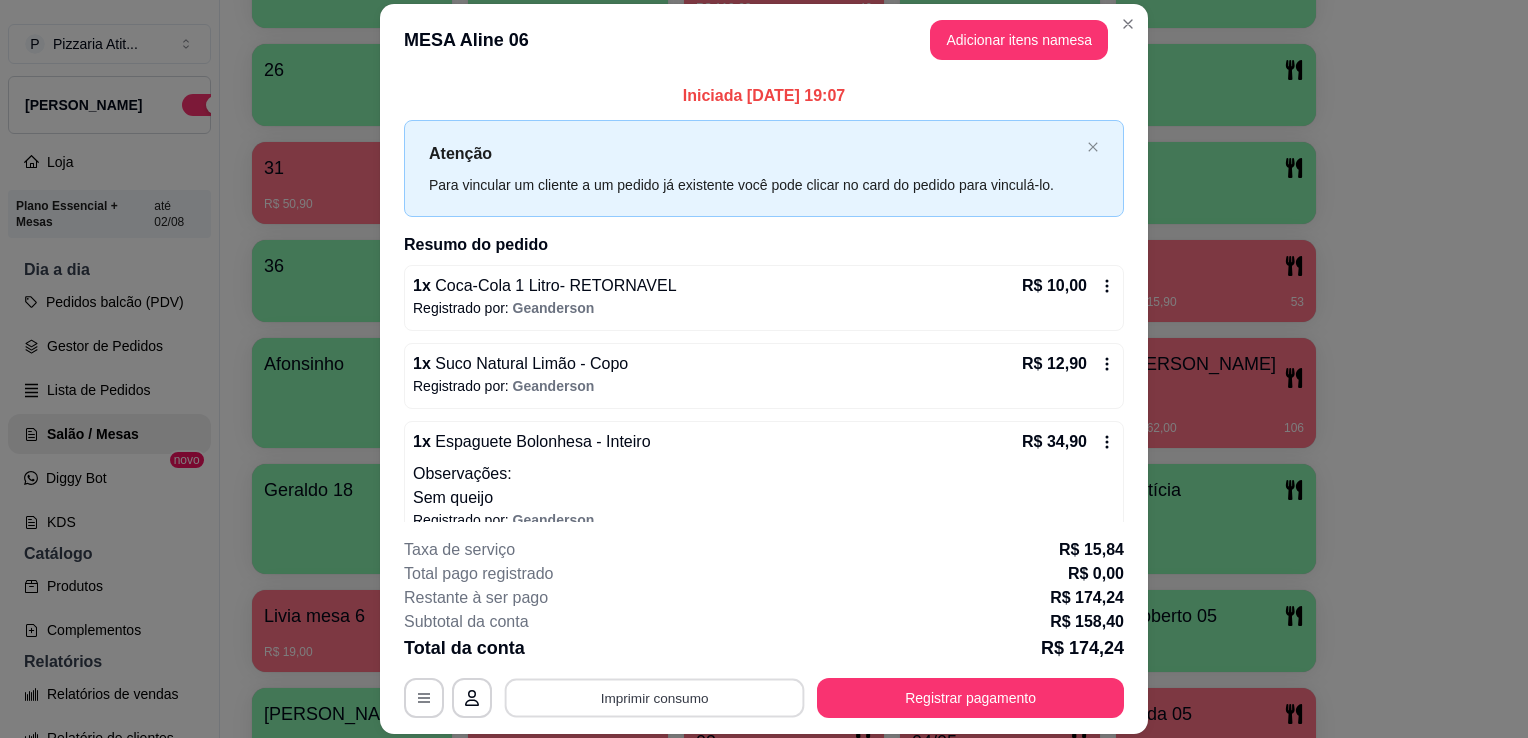 click on "Imprimir consumo" at bounding box center (655, 698) 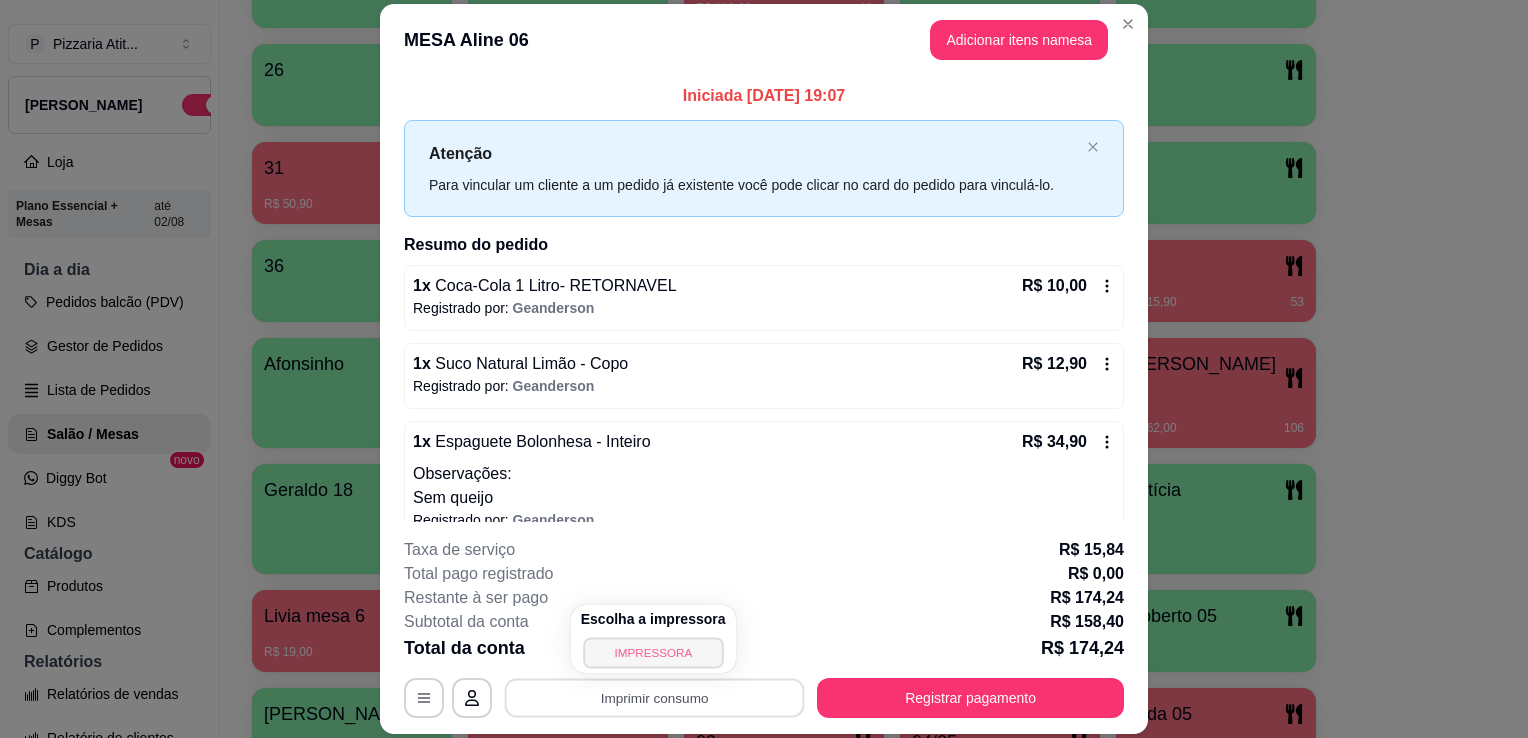 click on "IMPRESSORA" at bounding box center (653, 652) 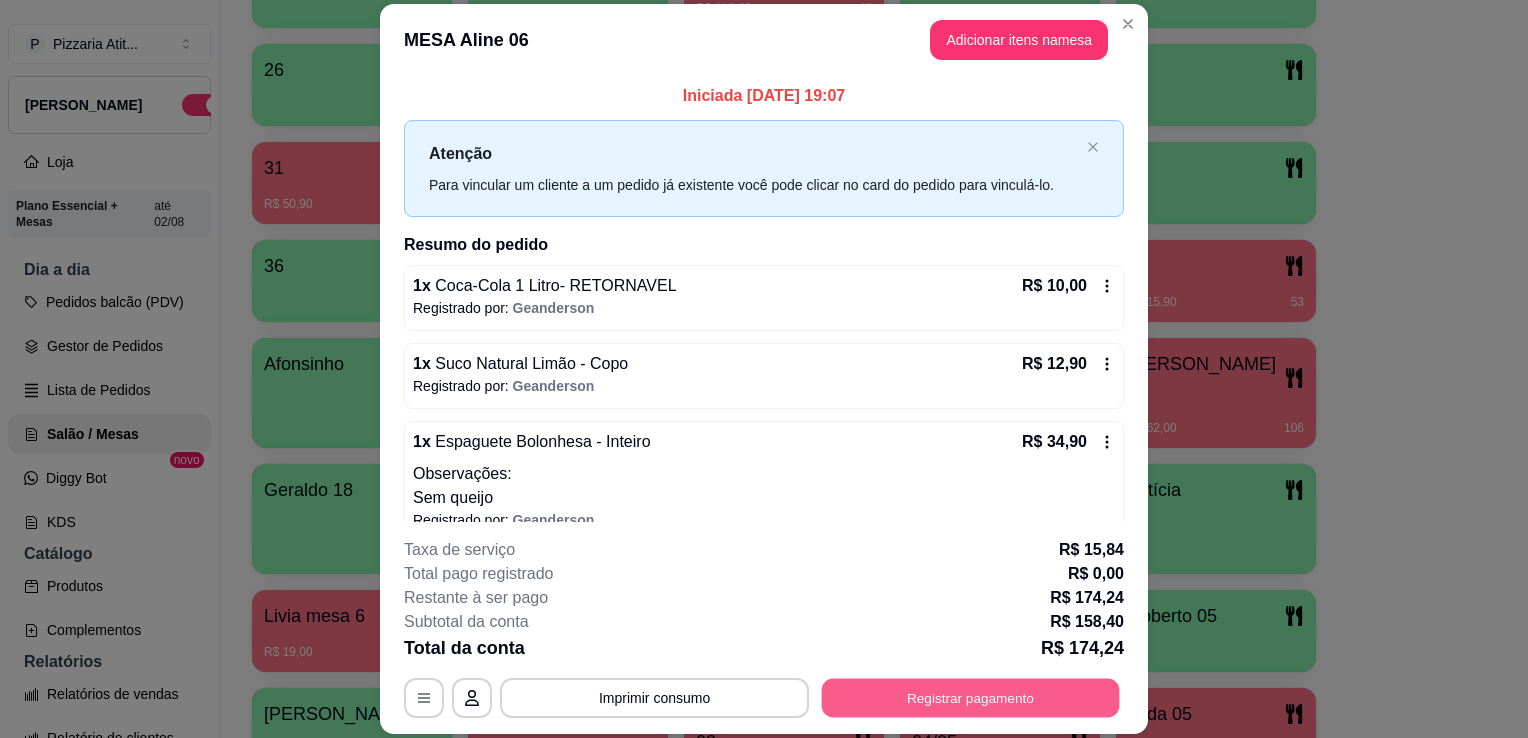 click on "Registrar pagamento" at bounding box center (971, 698) 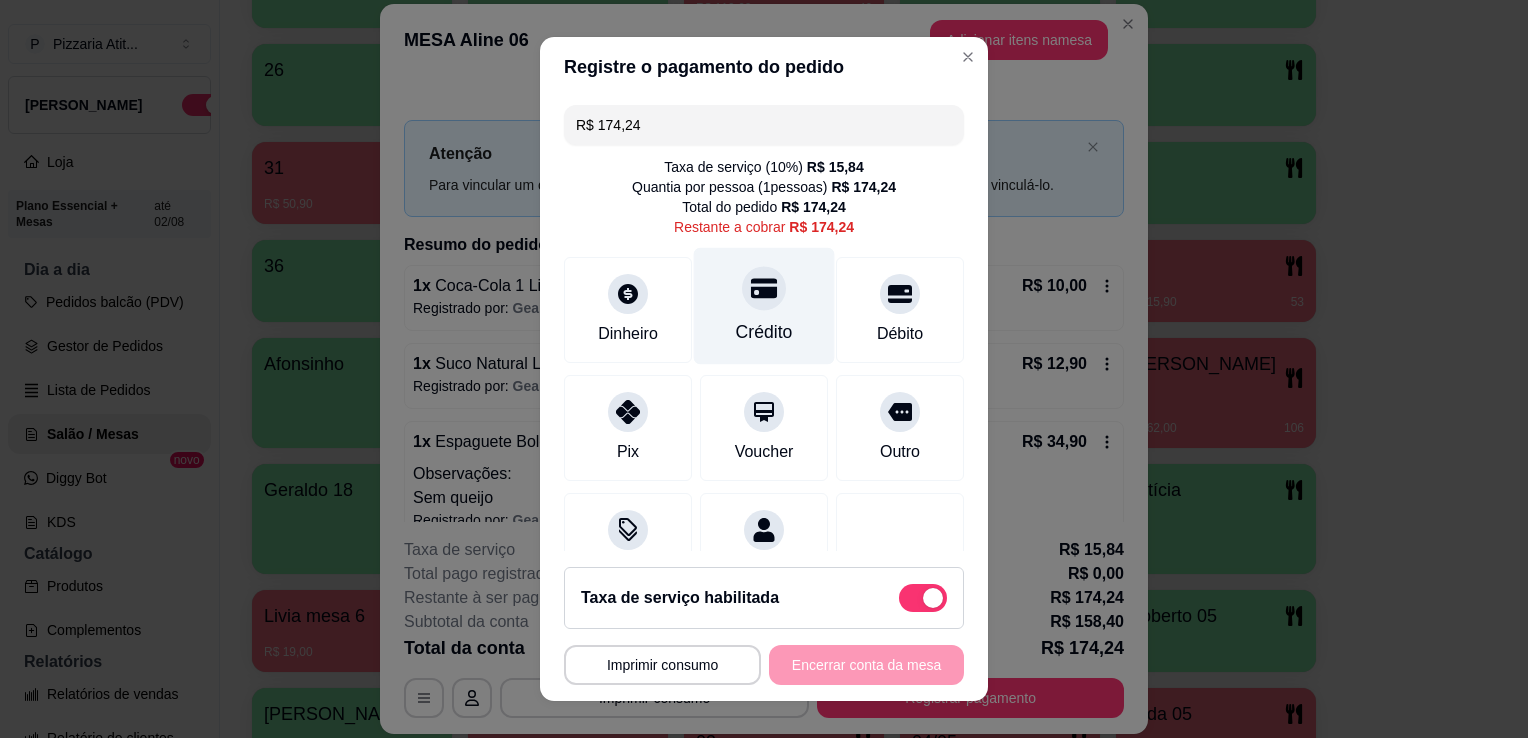 click on "Crédito" at bounding box center (764, 306) 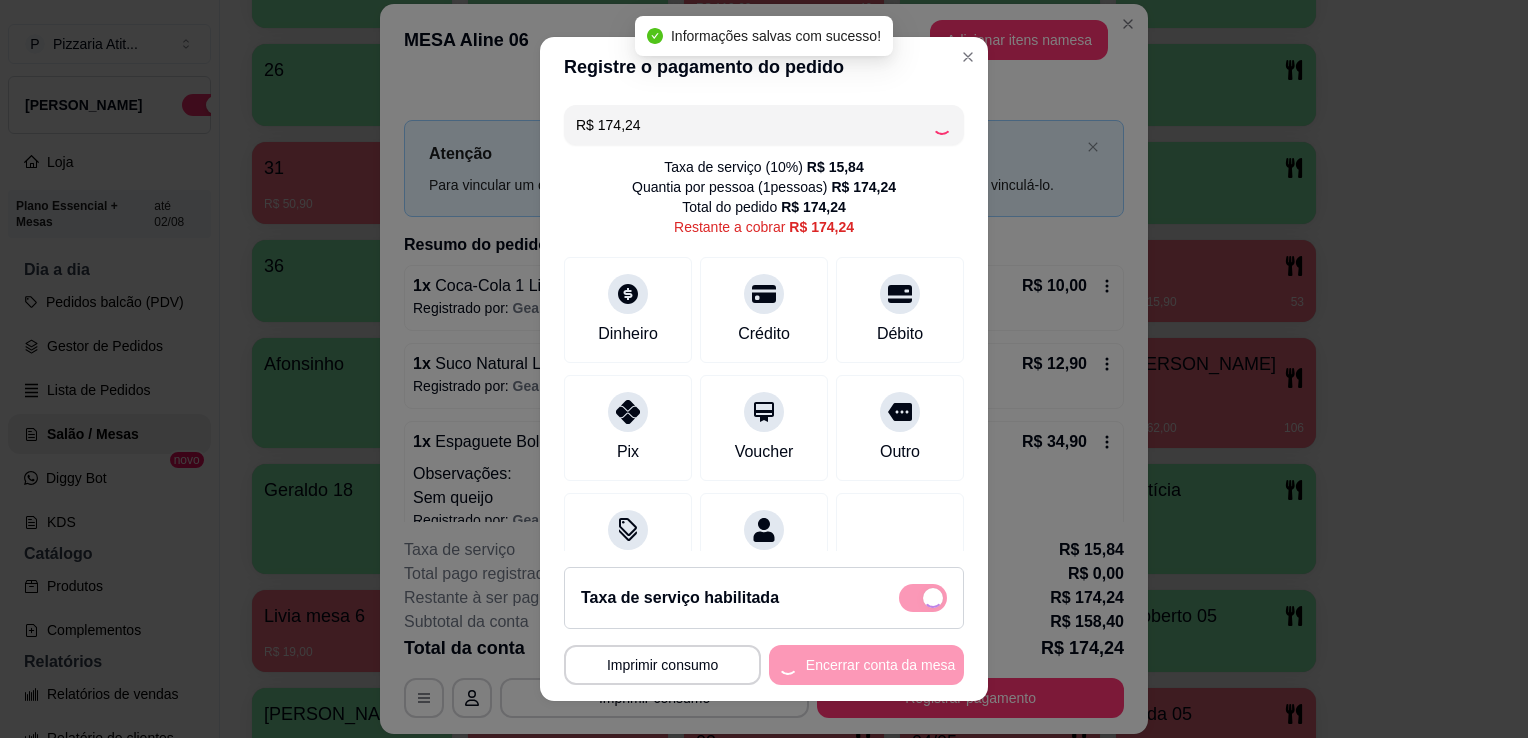 type on "R$ 0,00" 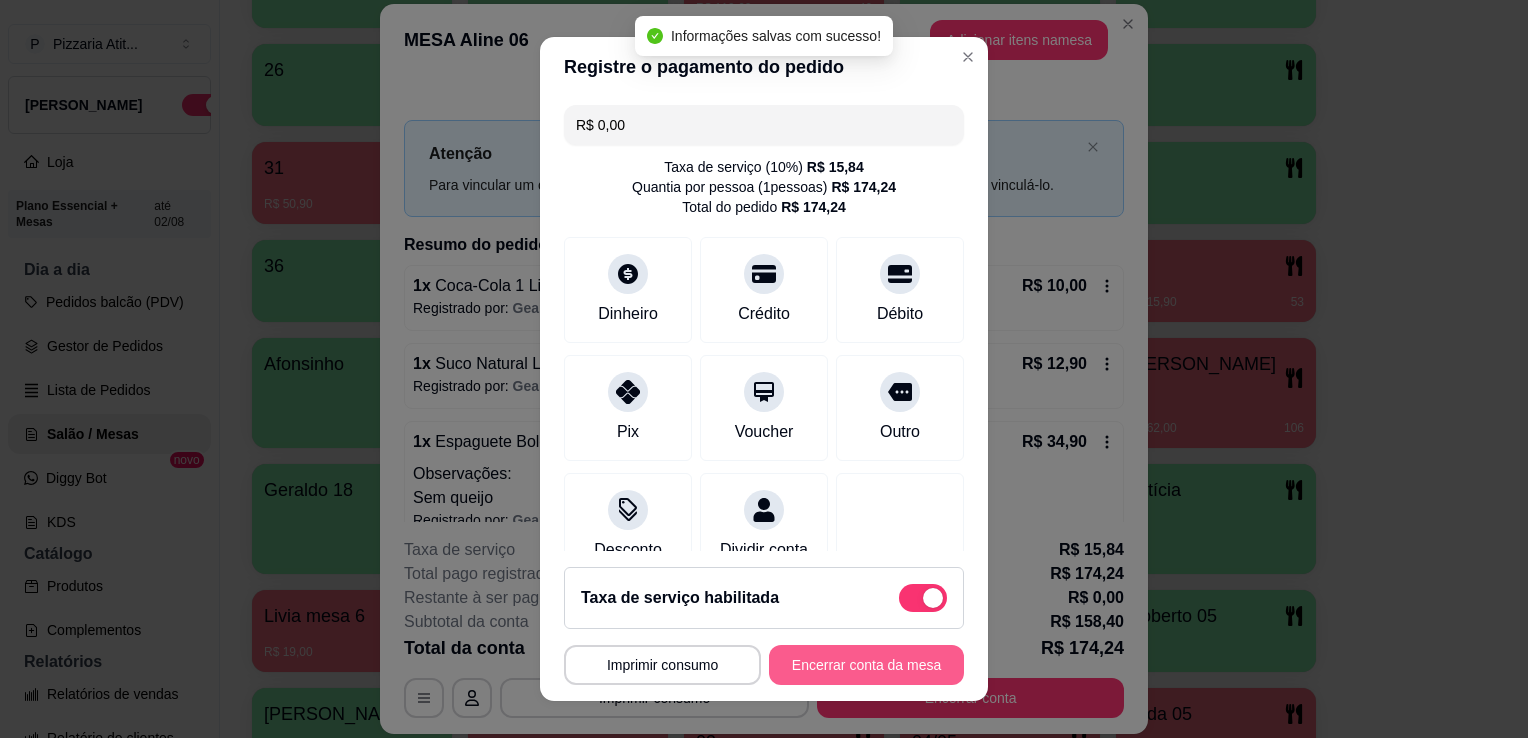 click on "Encerrar conta da mesa" at bounding box center (866, 665) 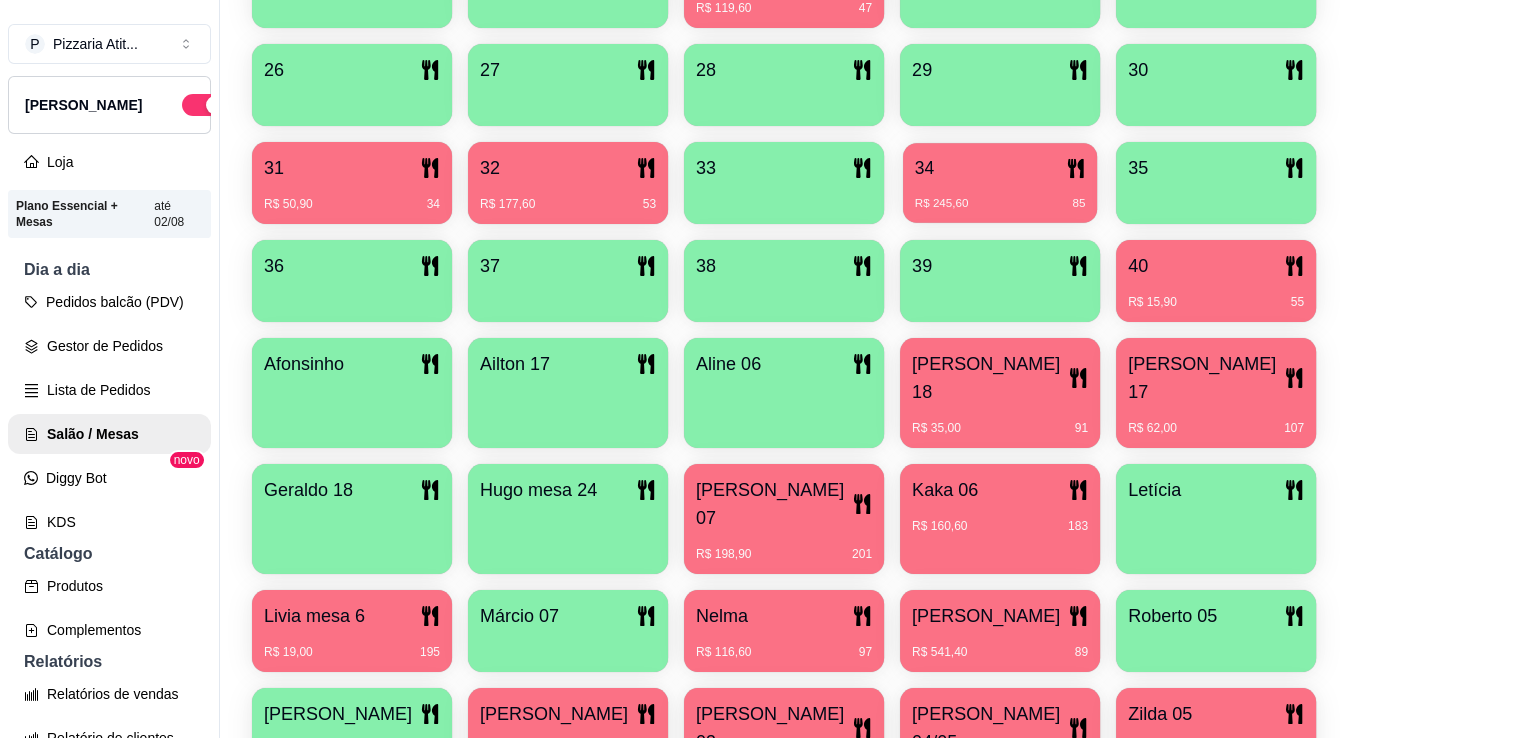 click on "R$ 245,60 85" at bounding box center [1000, 204] 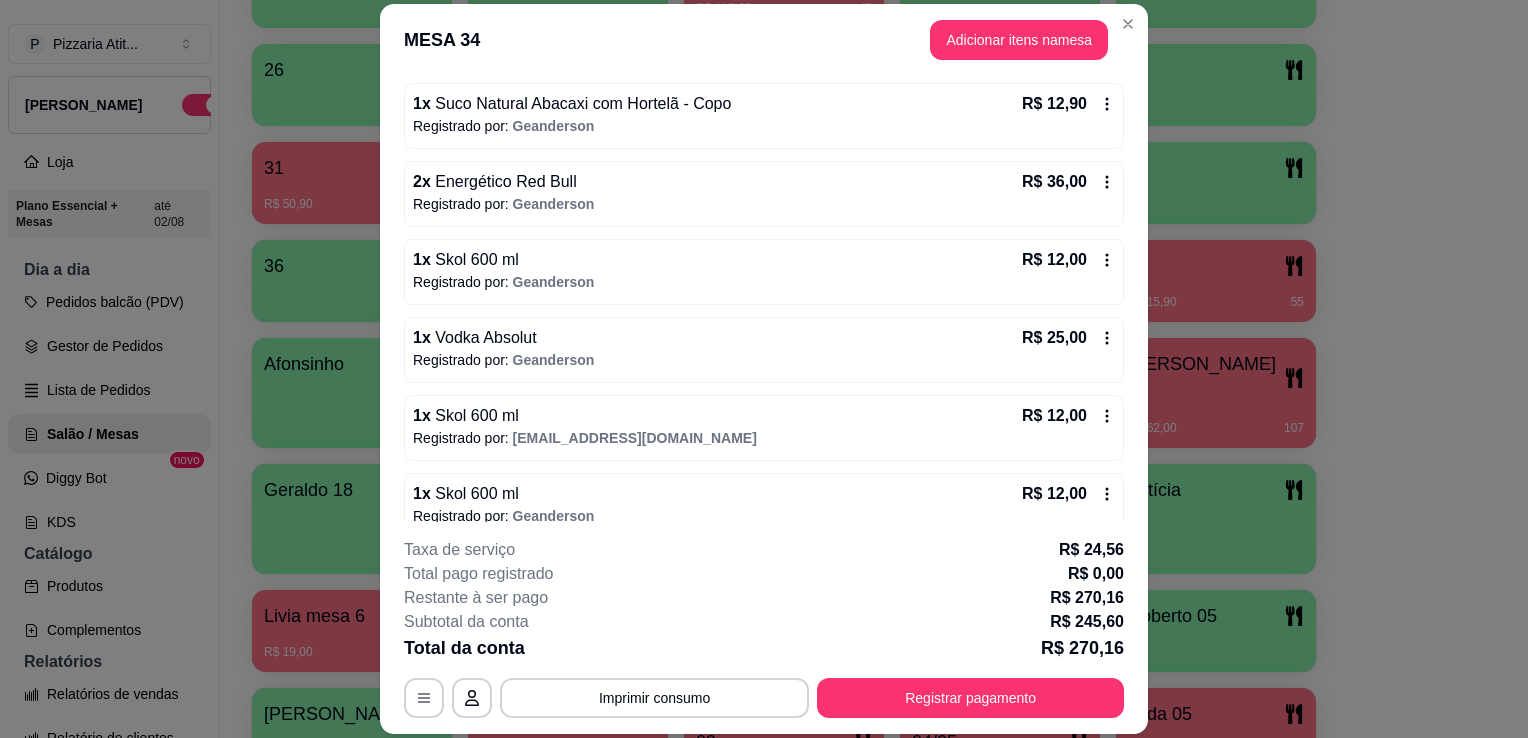 scroll, scrollTop: 266, scrollLeft: 0, axis: vertical 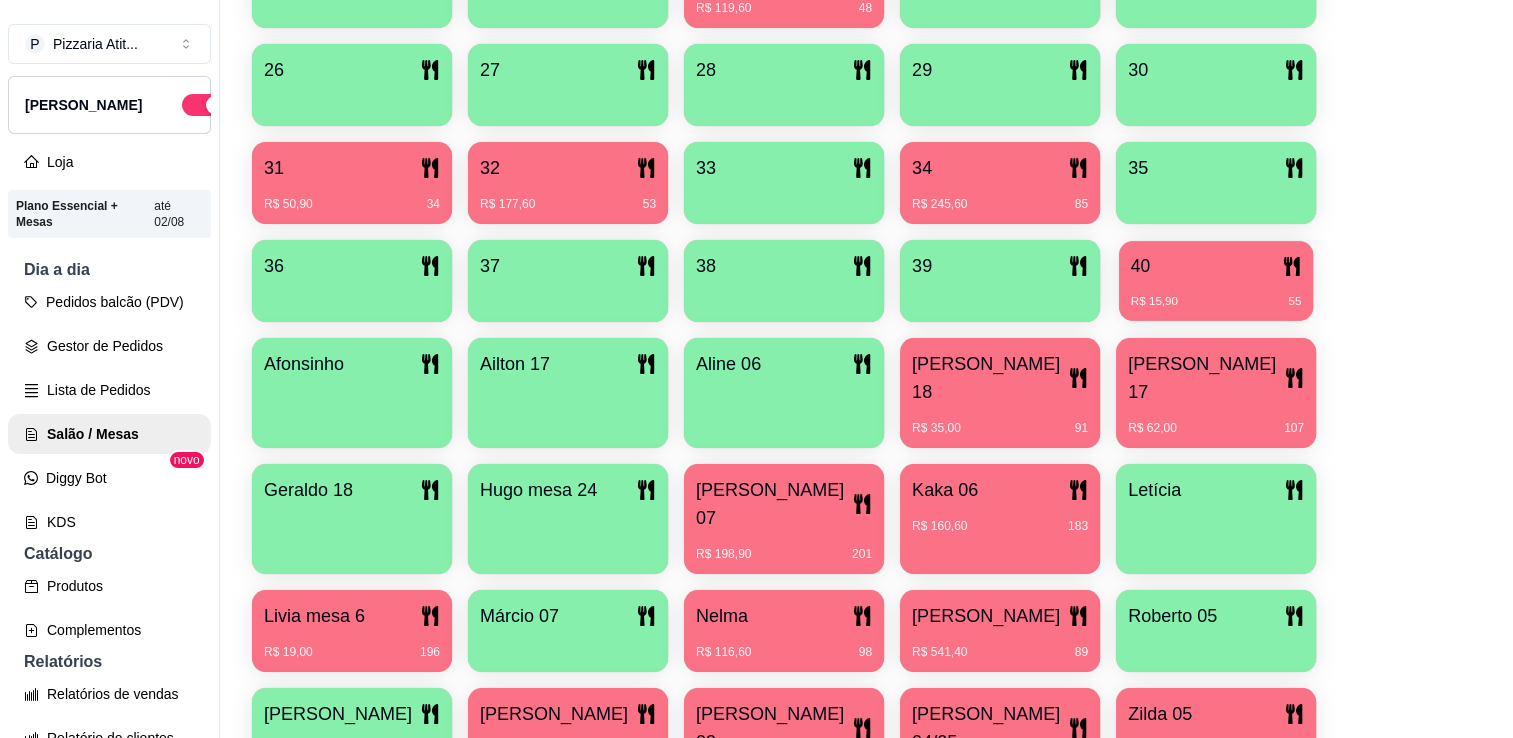 click on "40" at bounding box center [1216, 266] 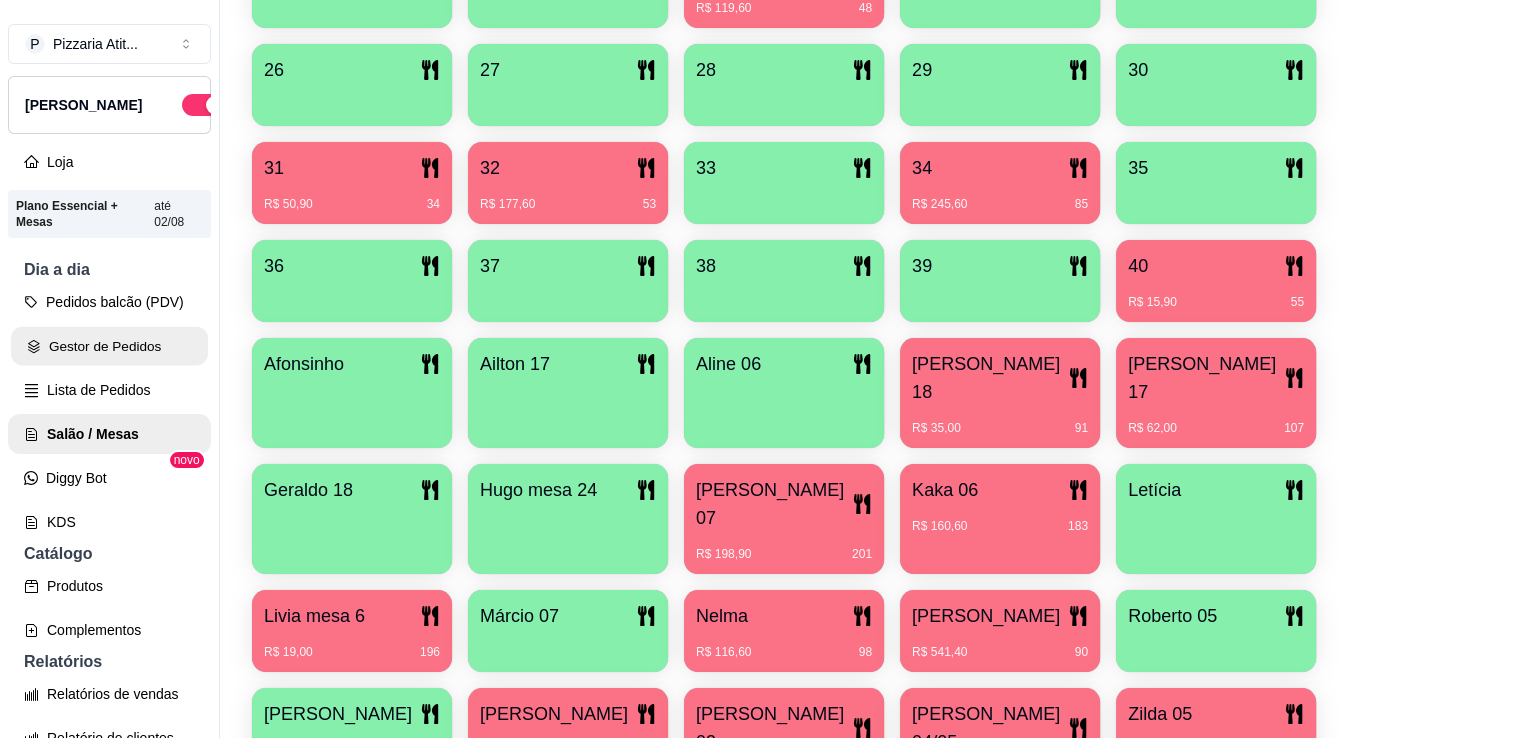 click on "Gestor de Pedidos" at bounding box center (109, 346) 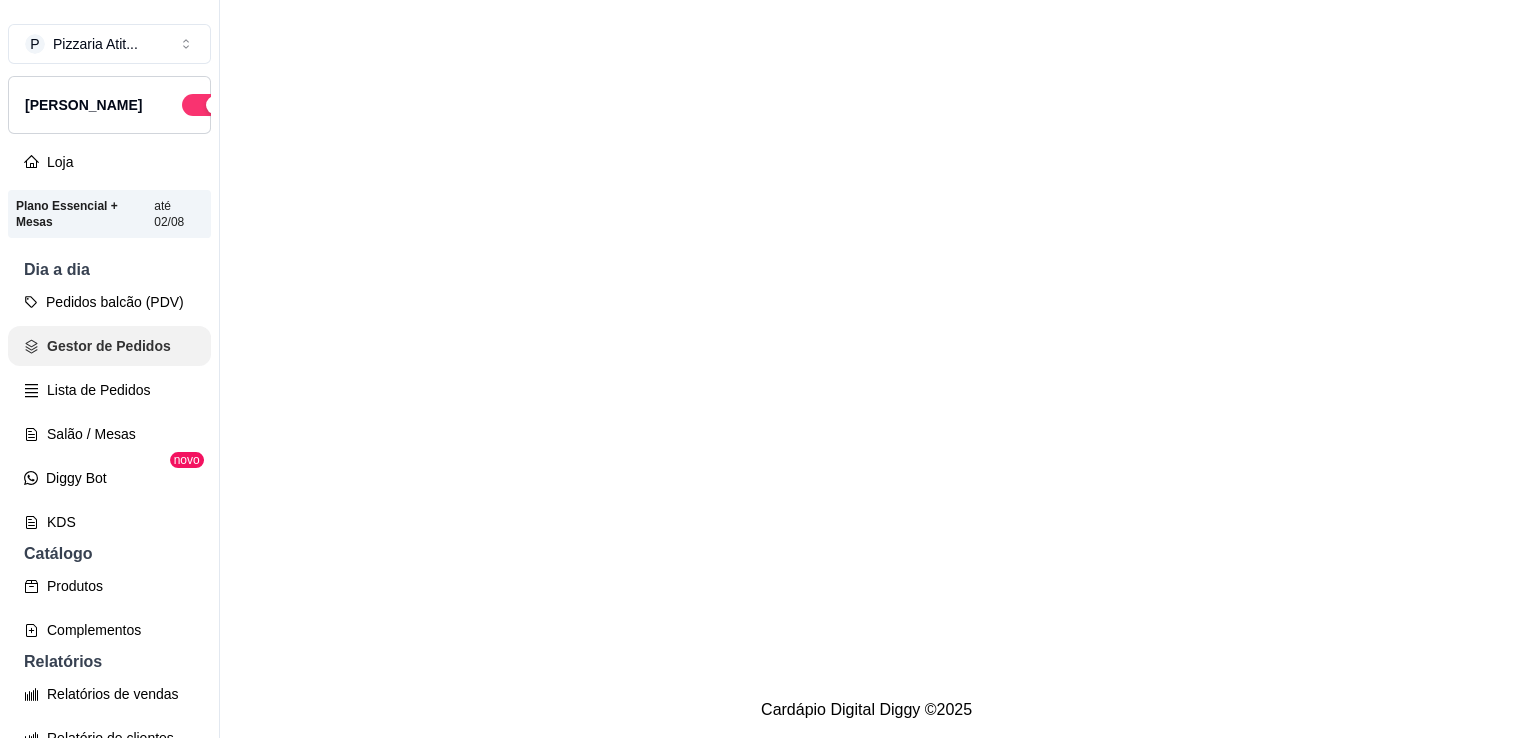 scroll, scrollTop: 0, scrollLeft: 0, axis: both 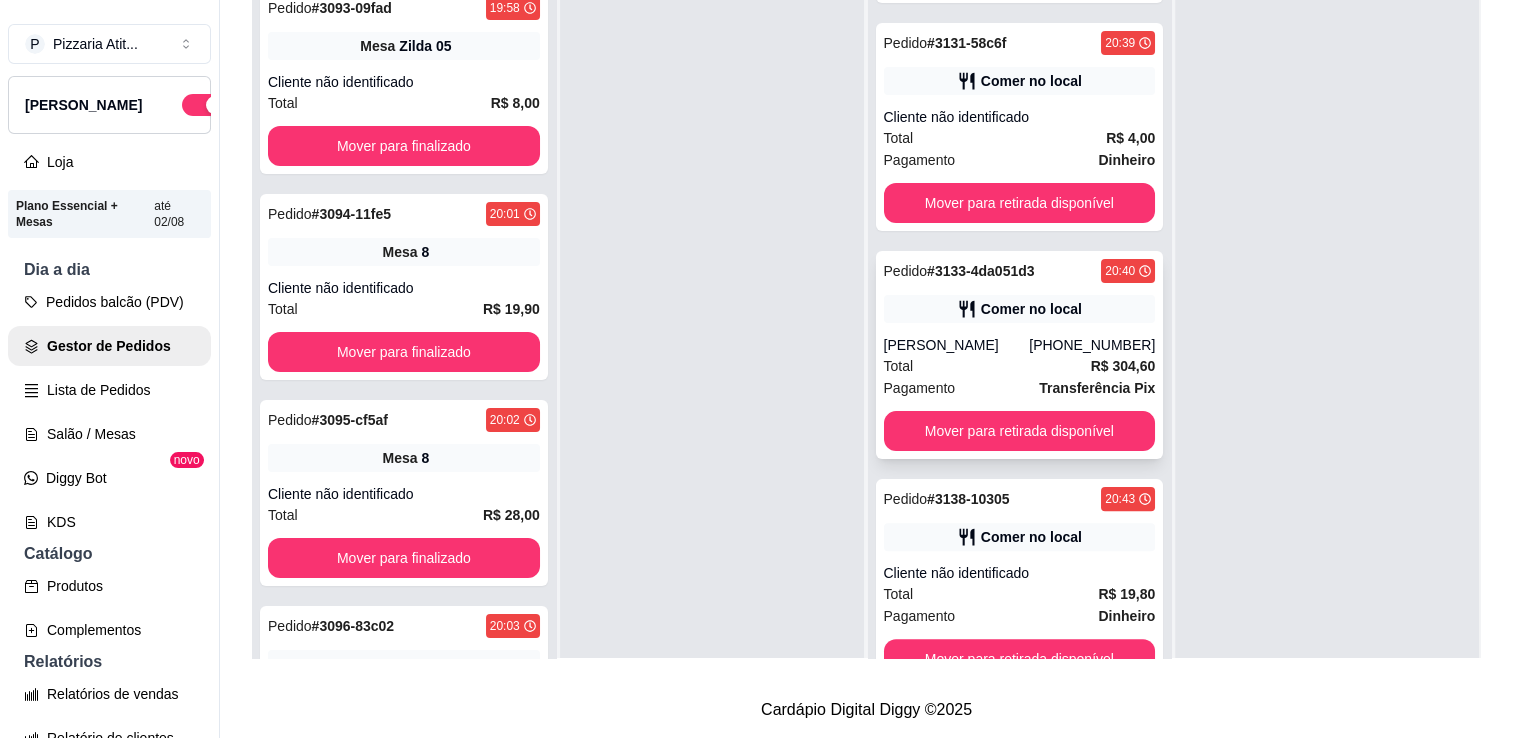 click on "[PERSON_NAME]" at bounding box center (957, 345) 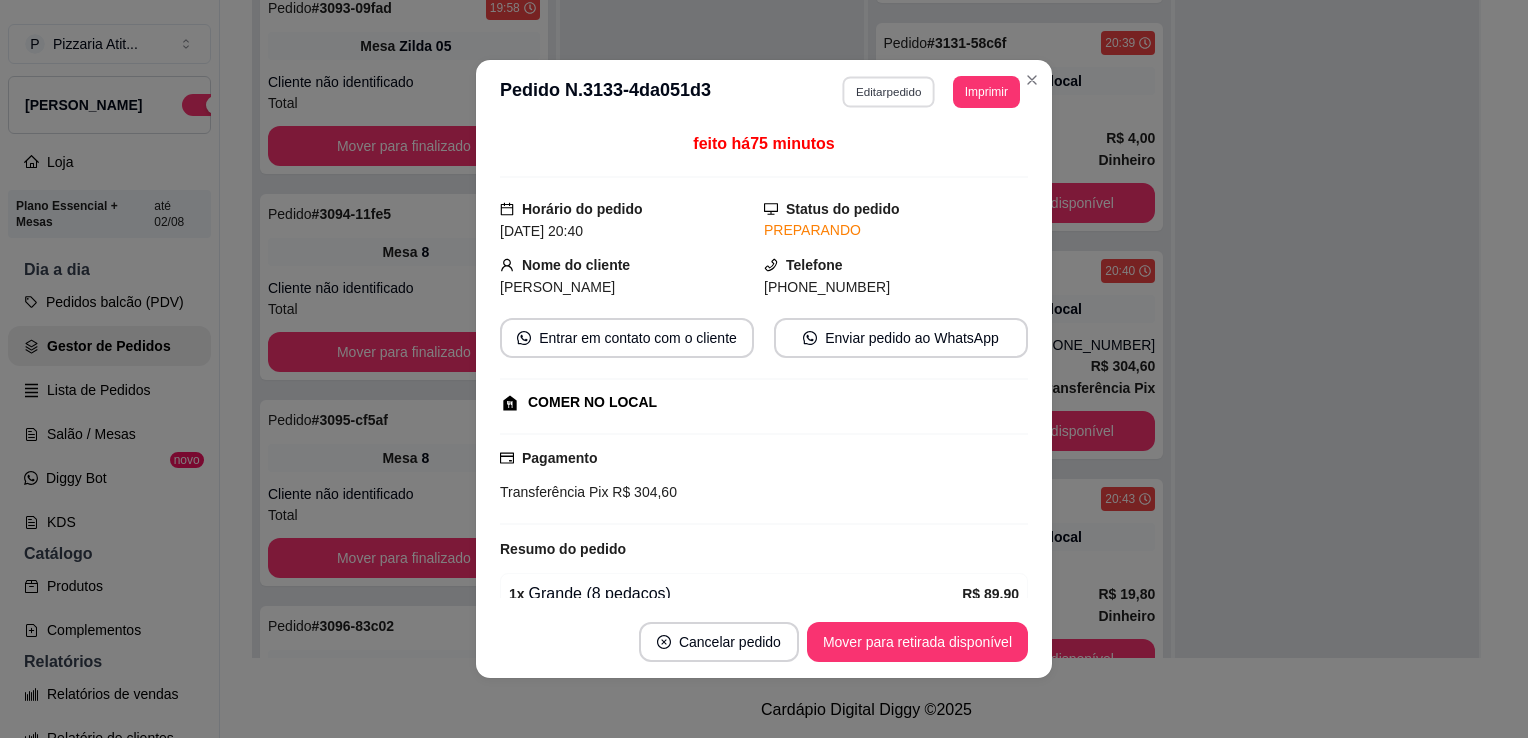 click on "Editar  pedido" at bounding box center [889, 91] 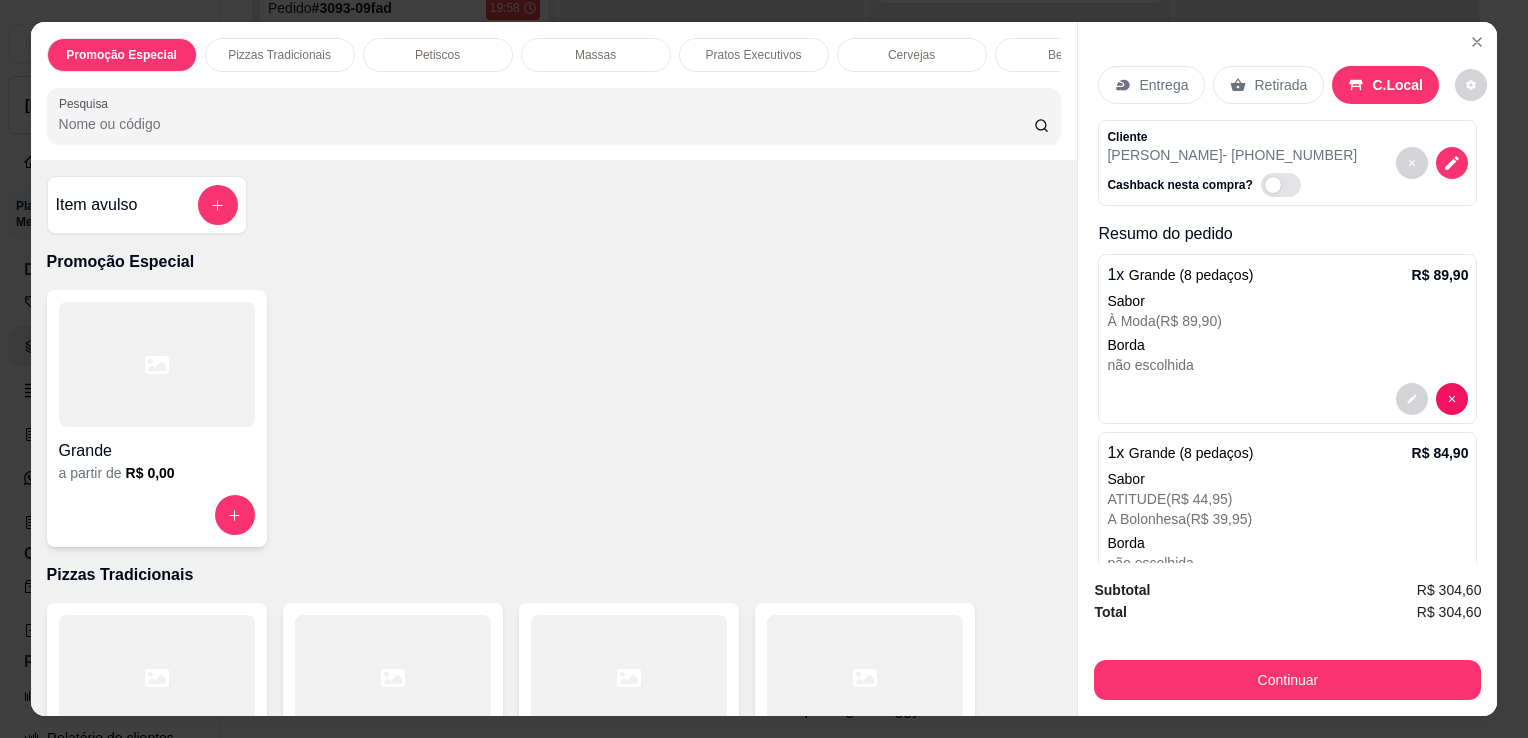 scroll, scrollTop: 372, scrollLeft: 0, axis: vertical 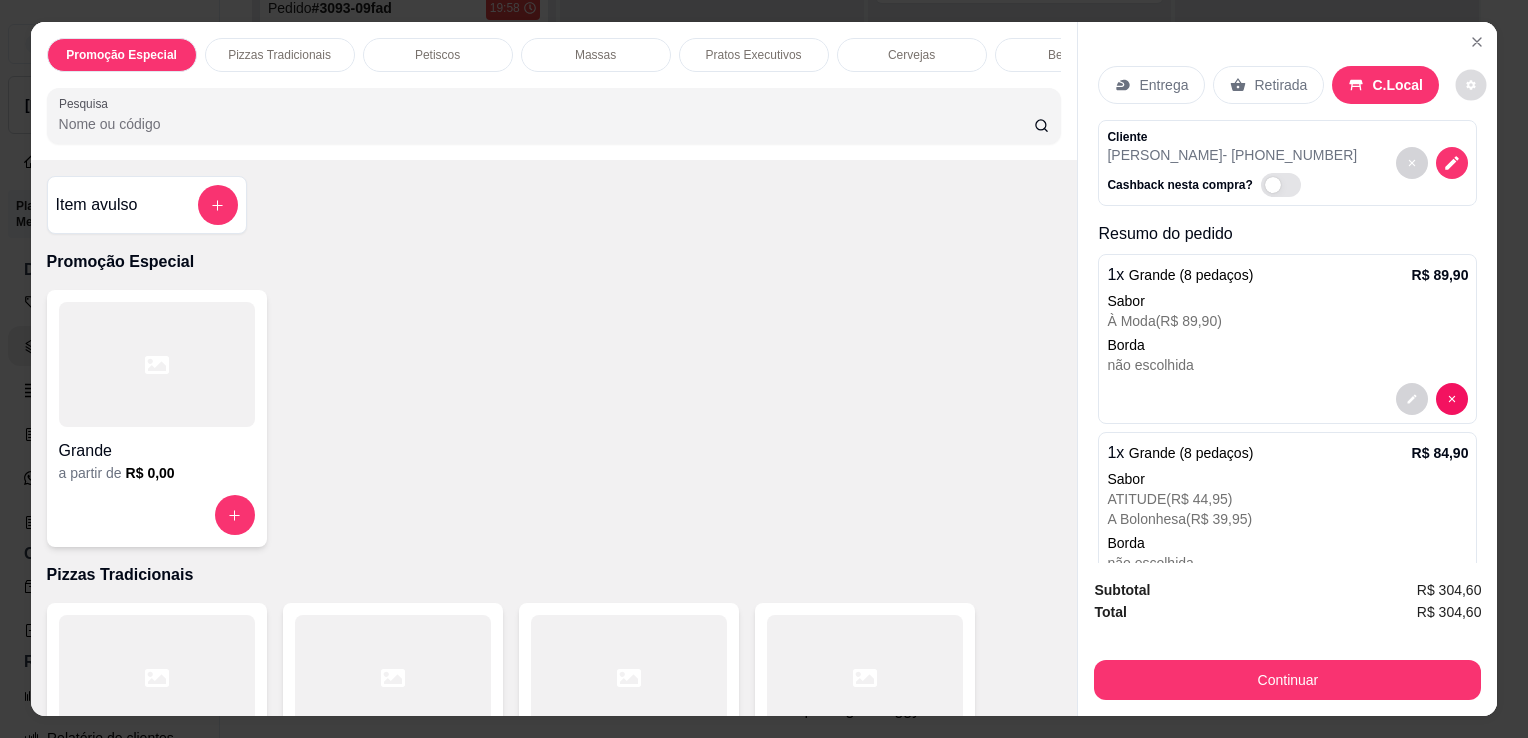 click at bounding box center [1470, 85] 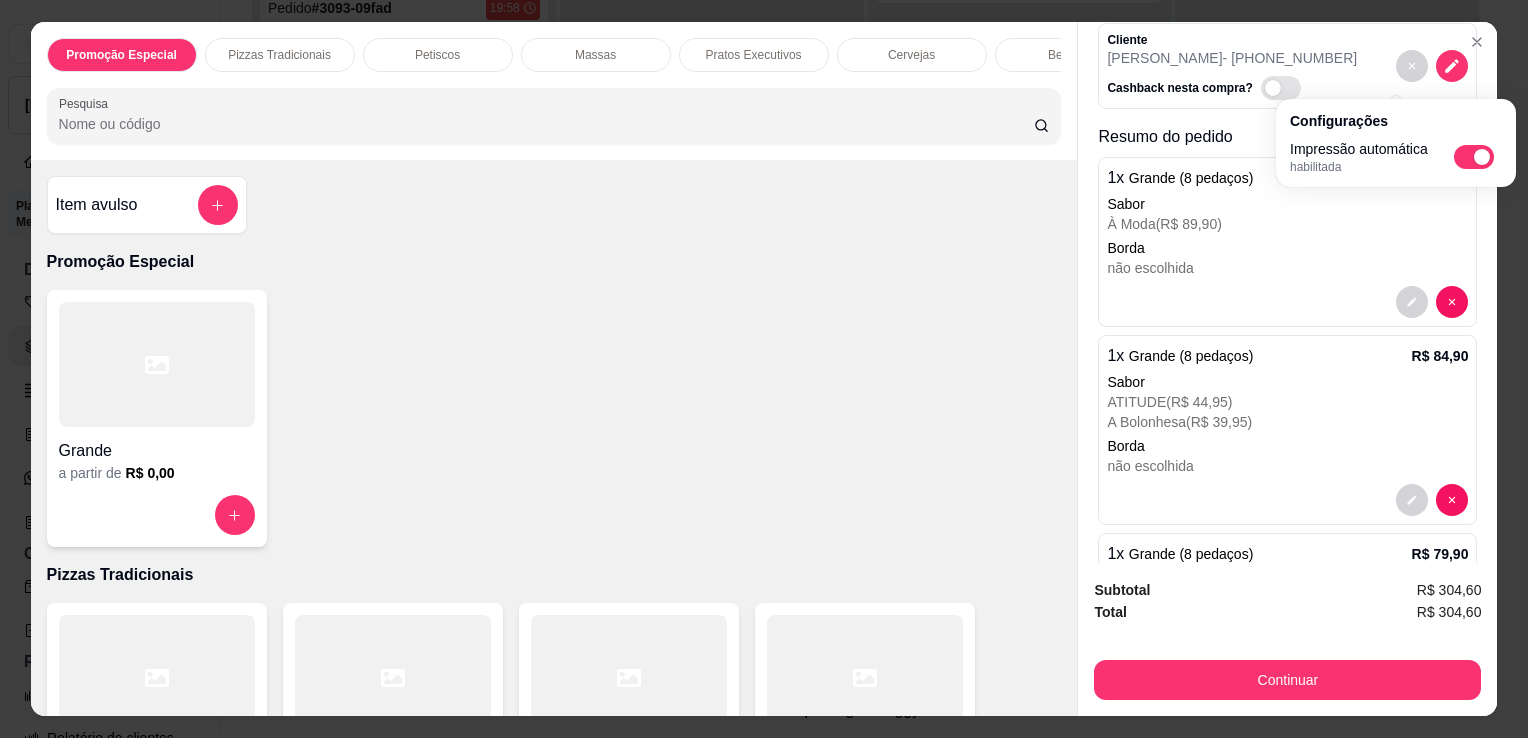 scroll, scrollTop: 372, scrollLeft: 0, axis: vertical 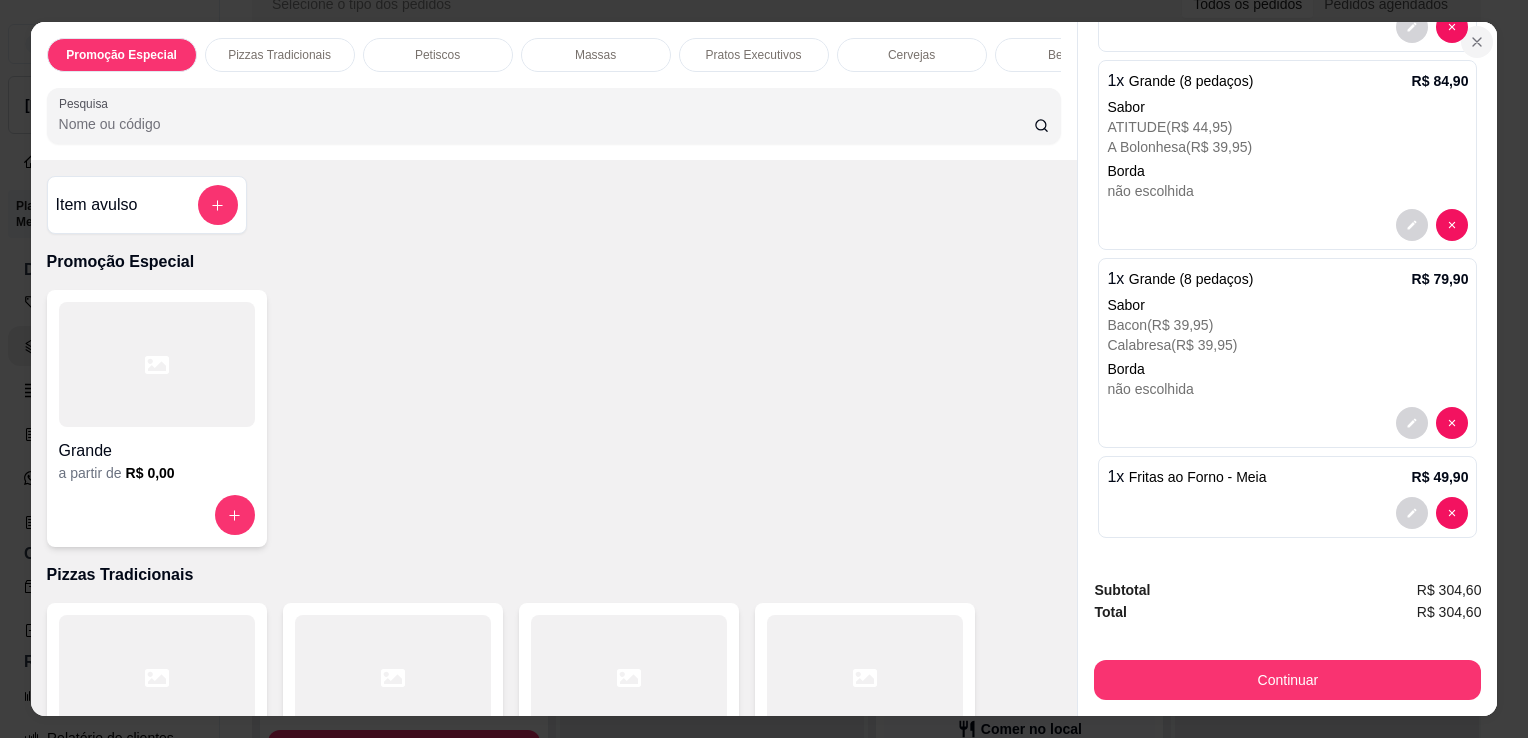 click 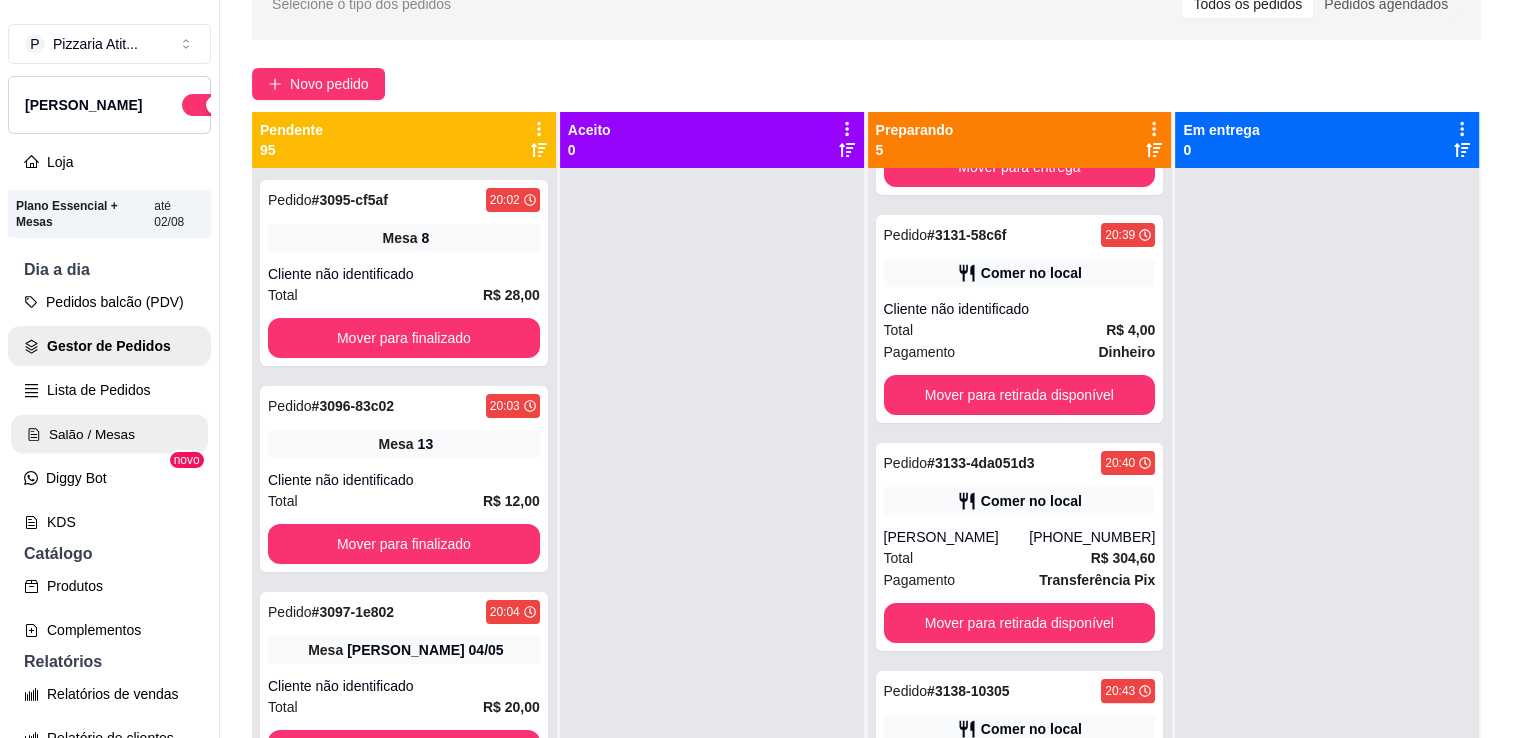 click on "Salão / Mesas" at bounding box center [109, 434] 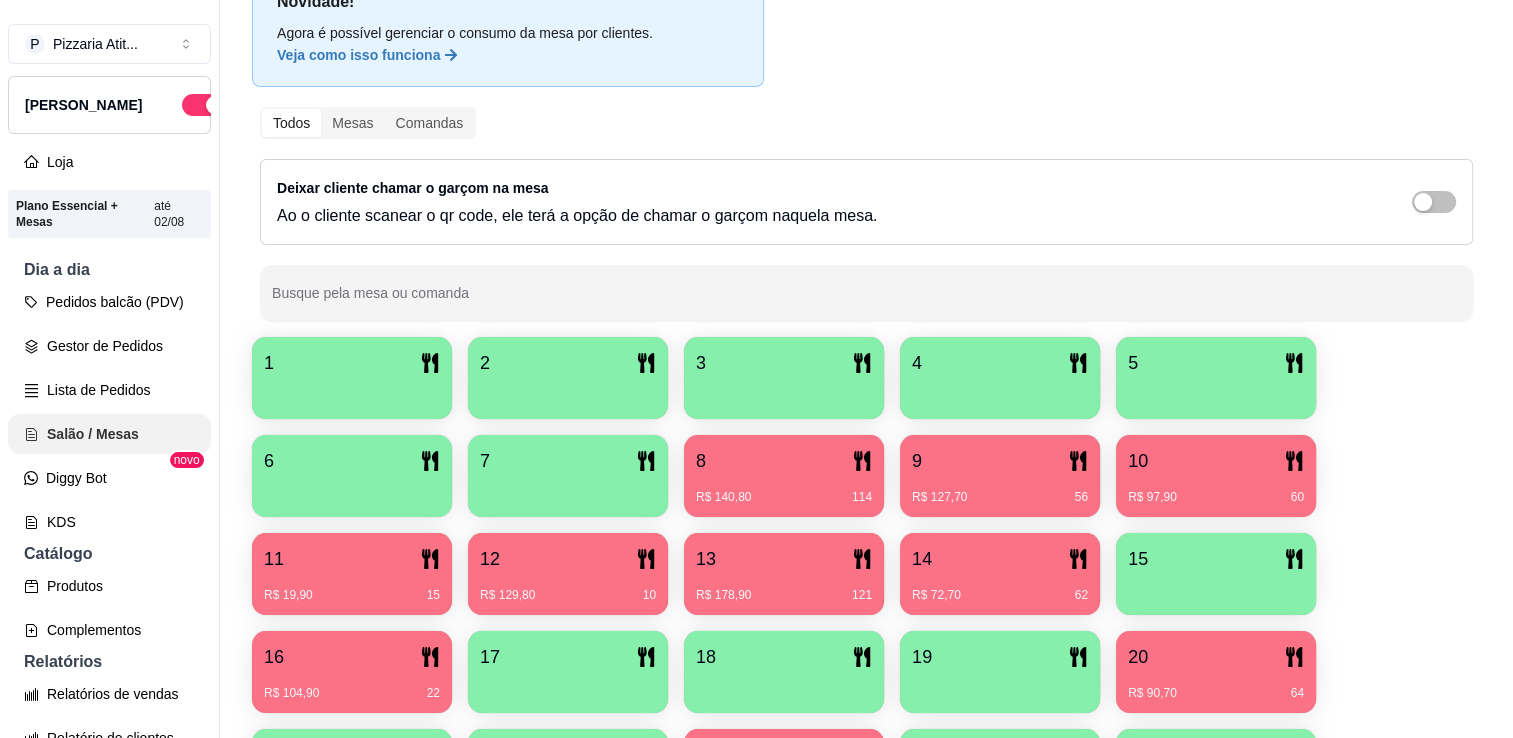 scroll, scrollTop: 0, scrollLeft: 0, axis: both 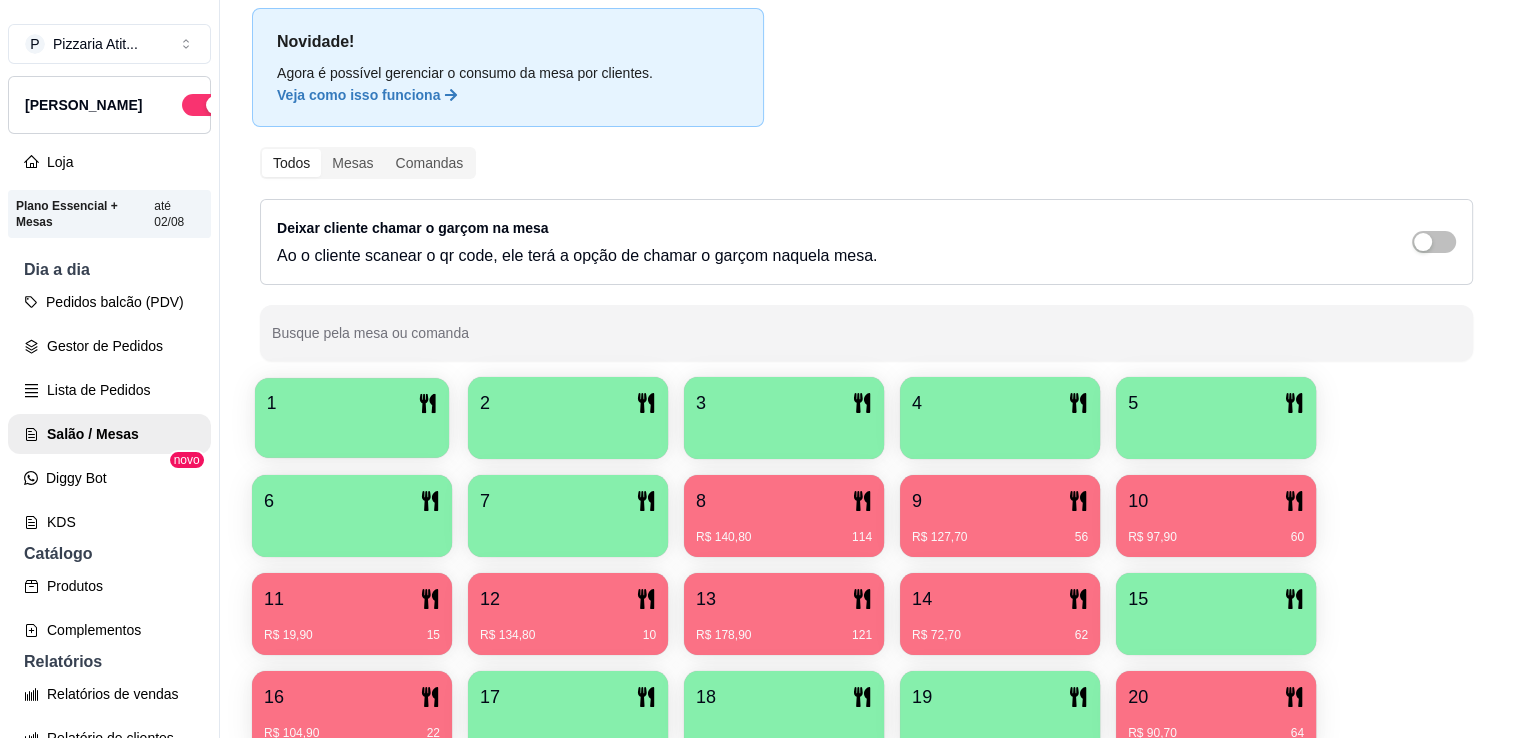 click on "1" at bounding box center (352, 403) 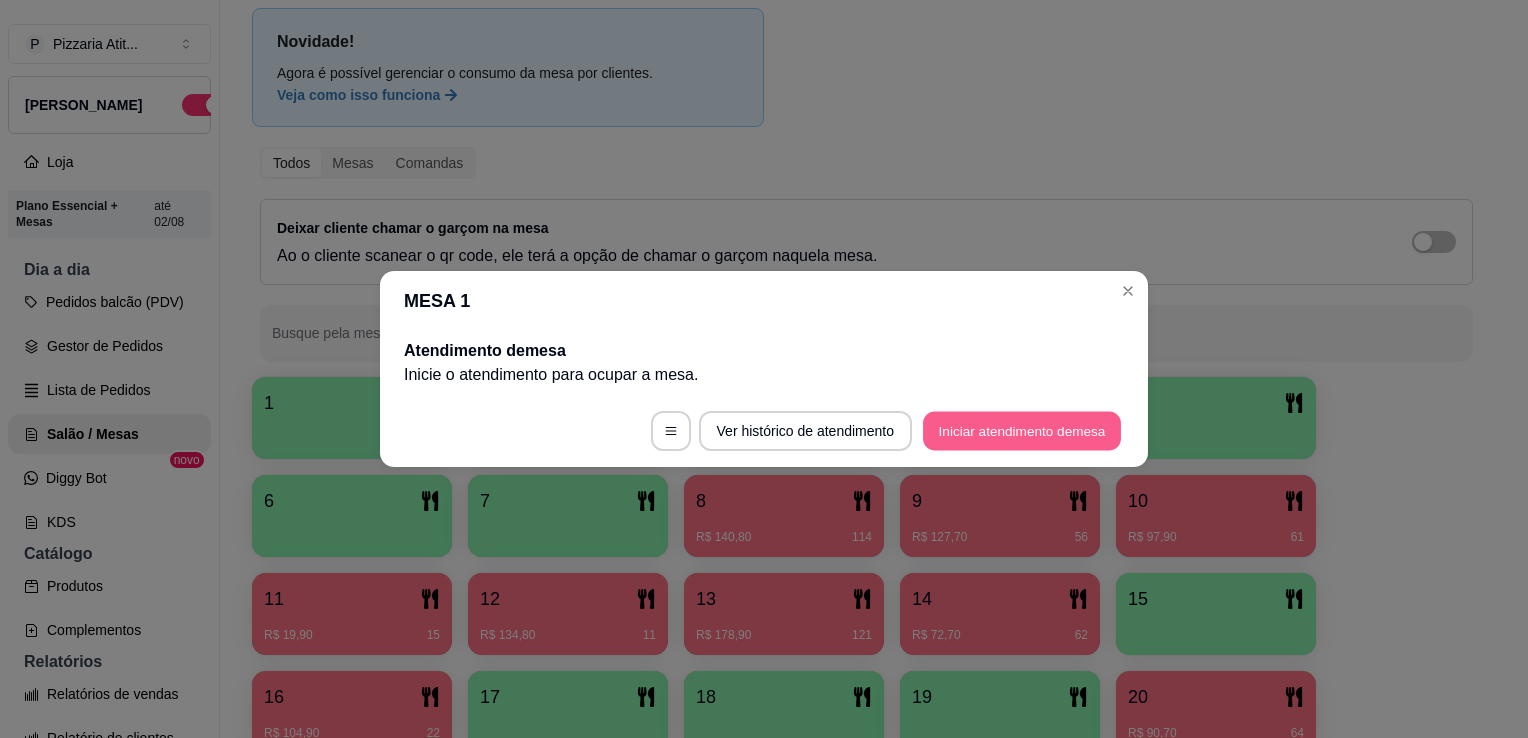 click on "Iniciar atendimento de  mesa" at bounding box center (1022, 431) 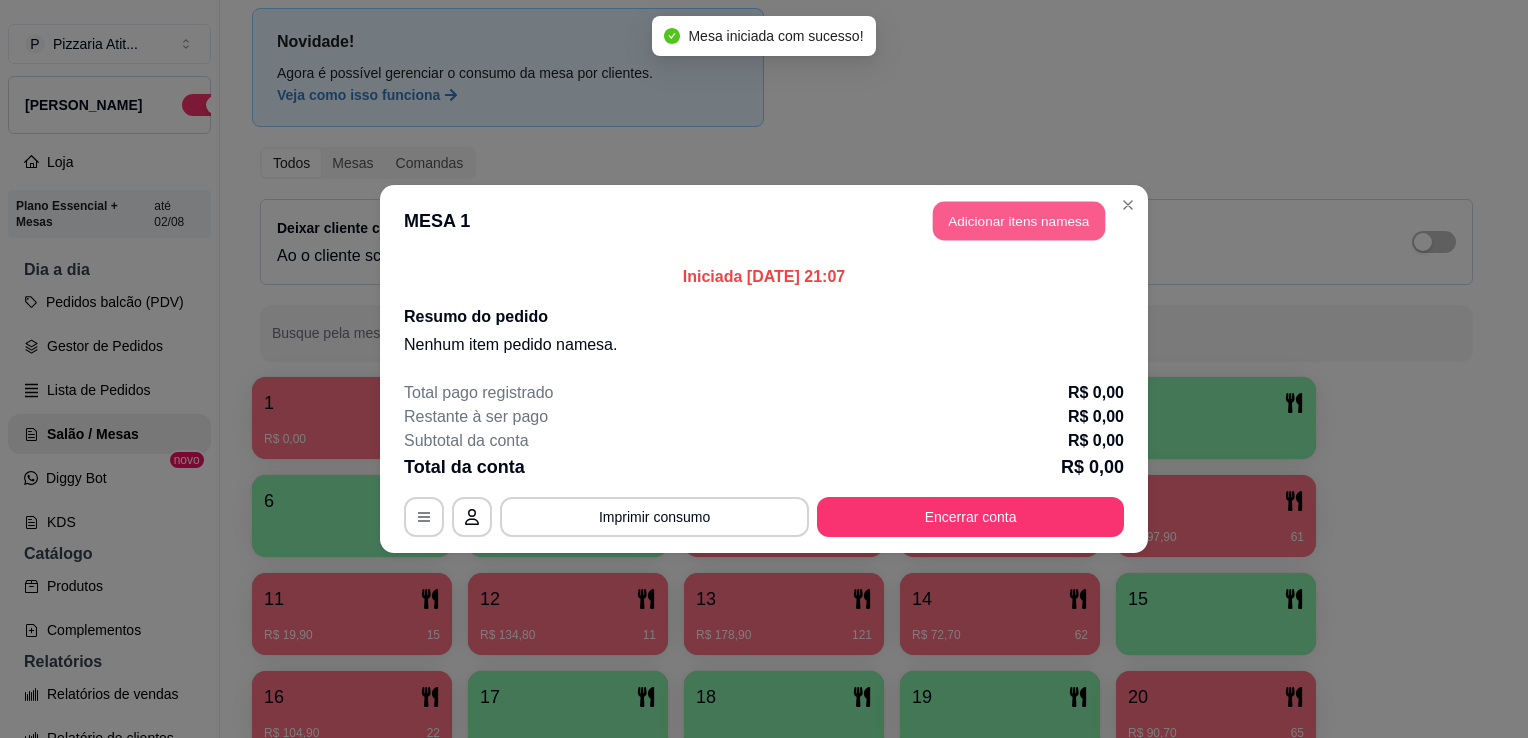 click on "Adicionar itens na  mesa" at bounding box center (1019, 221) 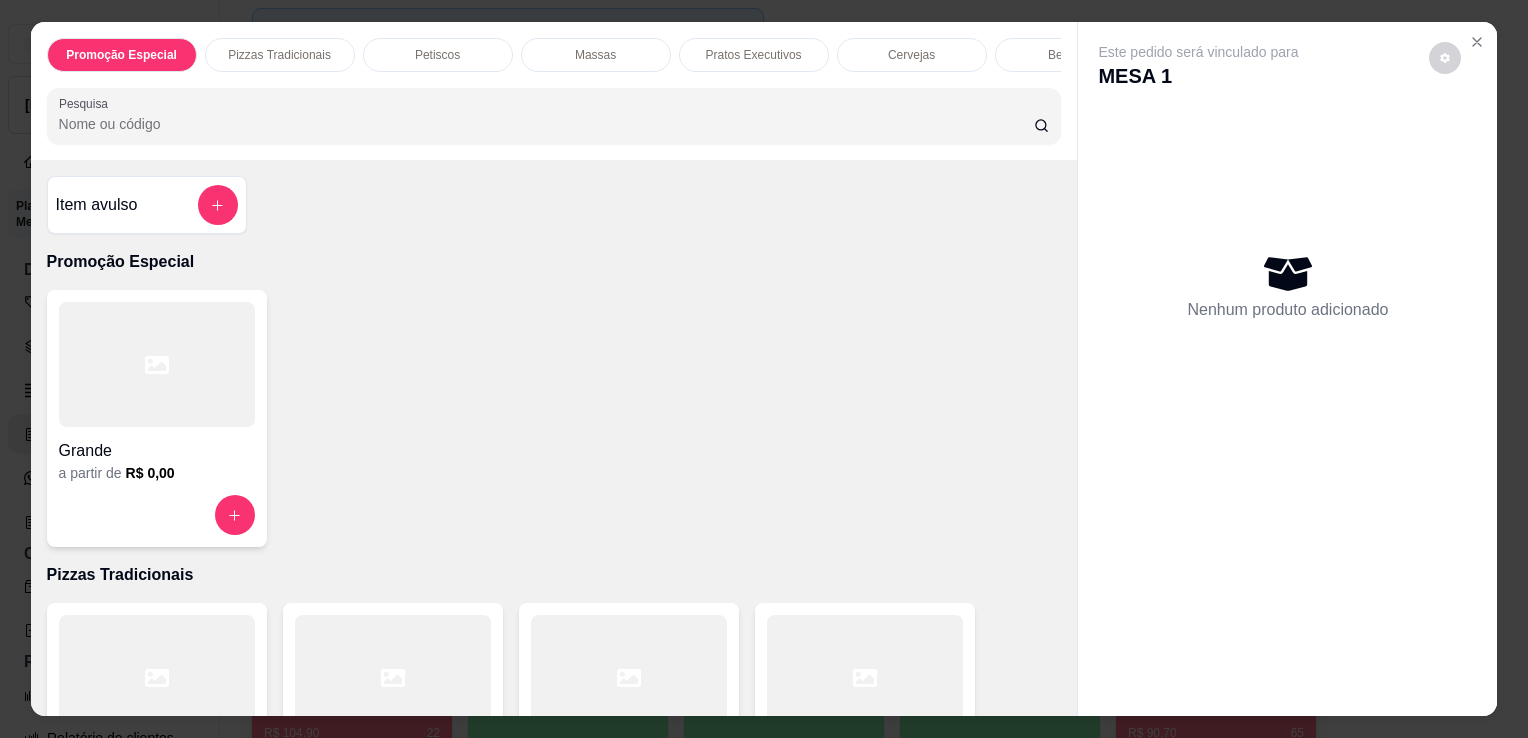 click at bounding box center [865, 677] 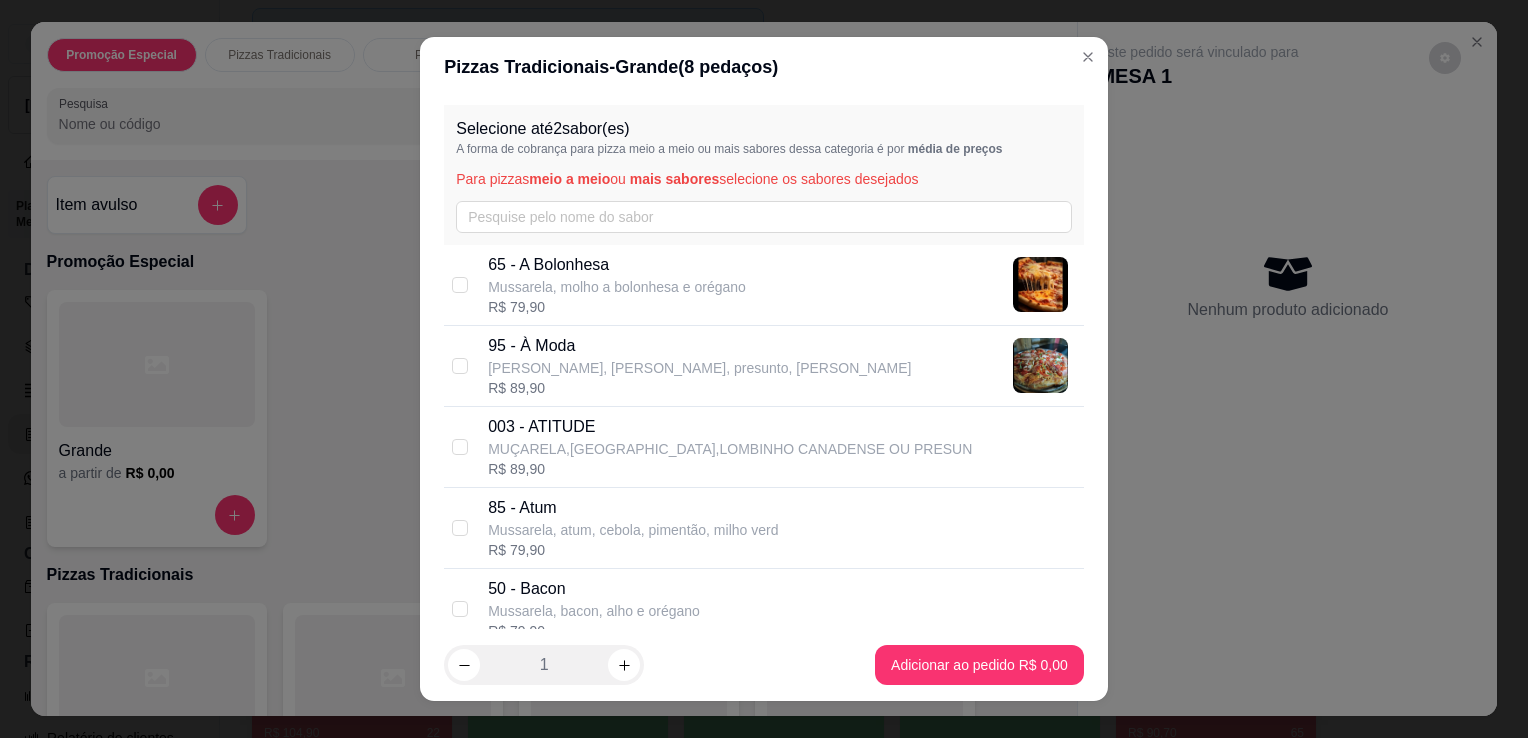 click on "MUÇARELA,[GEOGRAPHIC_DATA],LOMBINHO CANADENSE OU PRESUN" at bounding box center [730, 449] 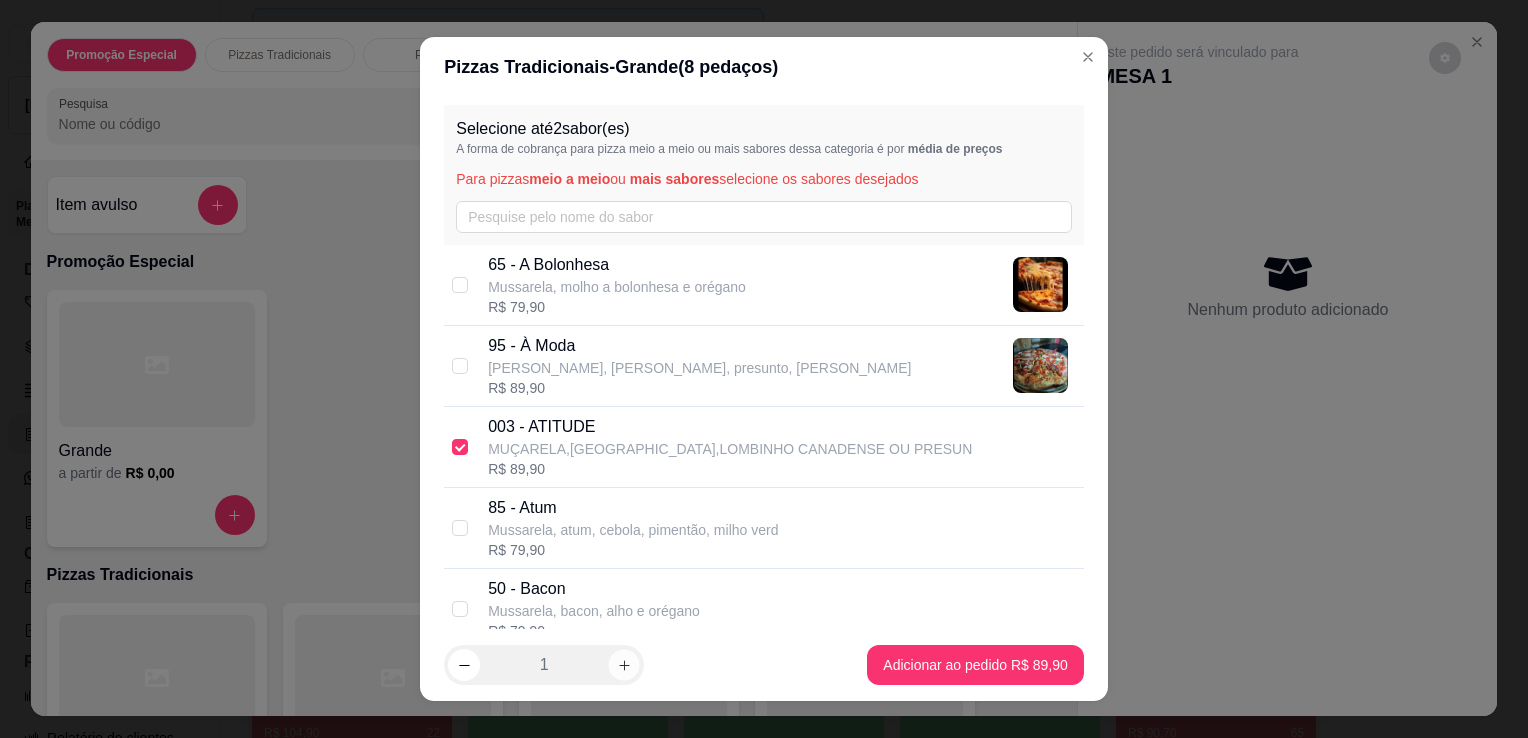 click 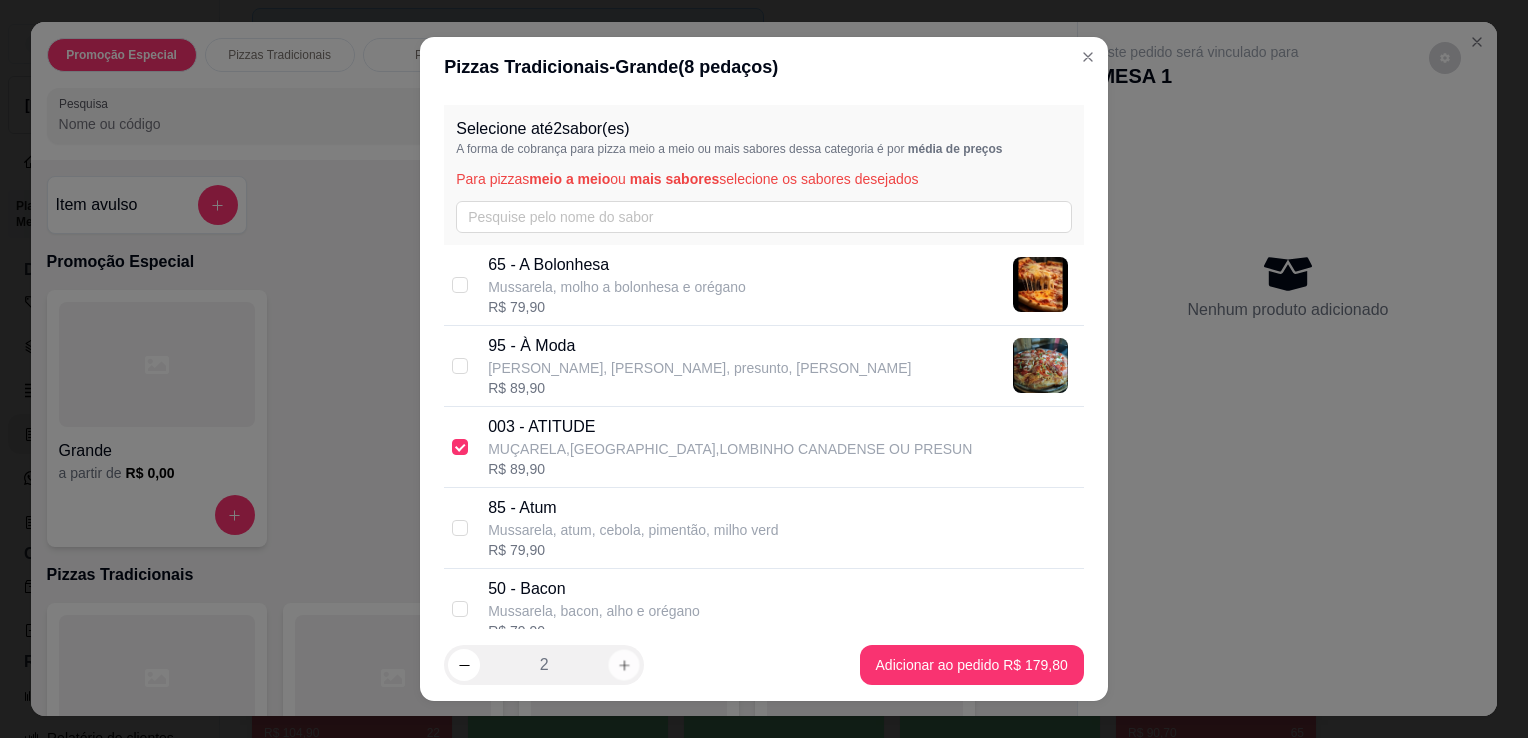 click 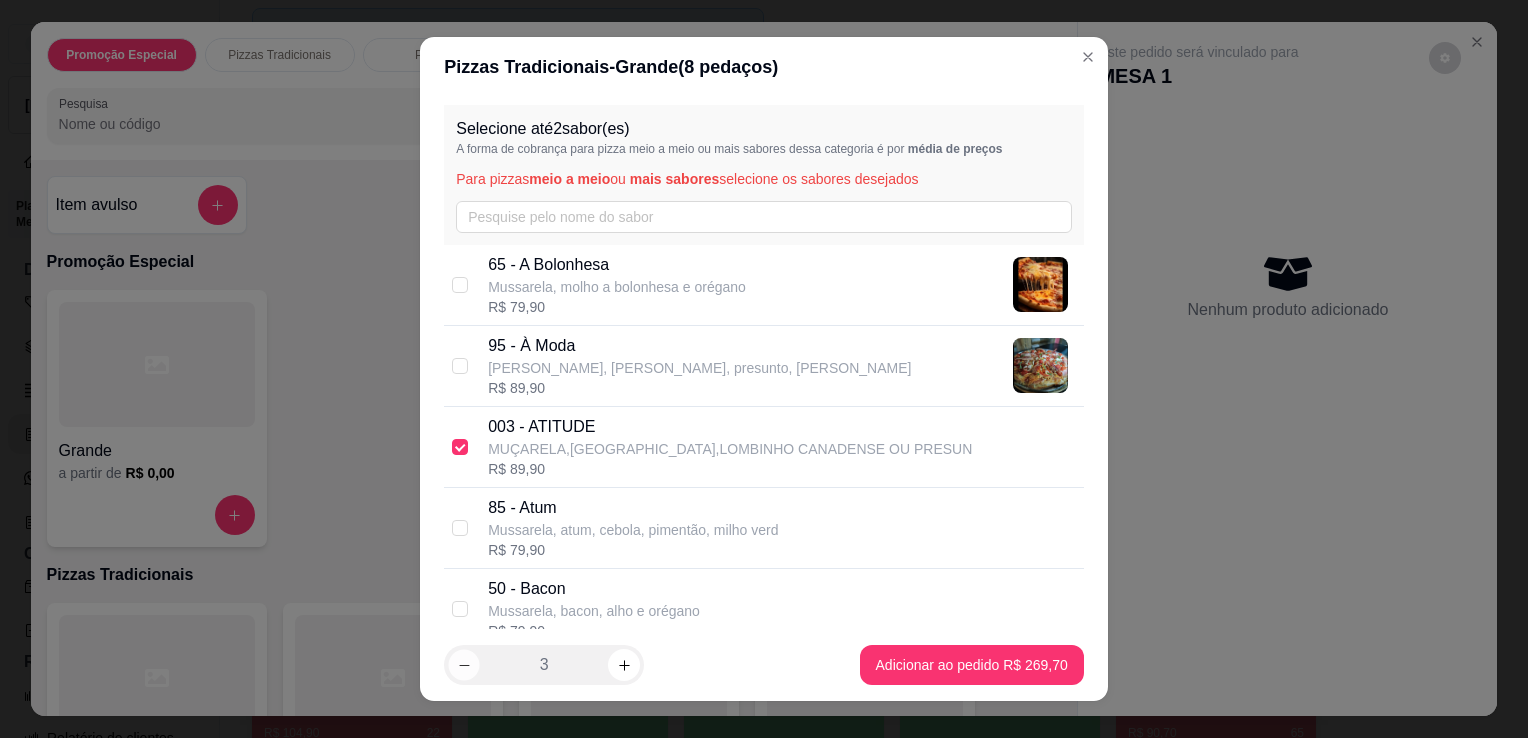 click at bounding box center (464, 665) 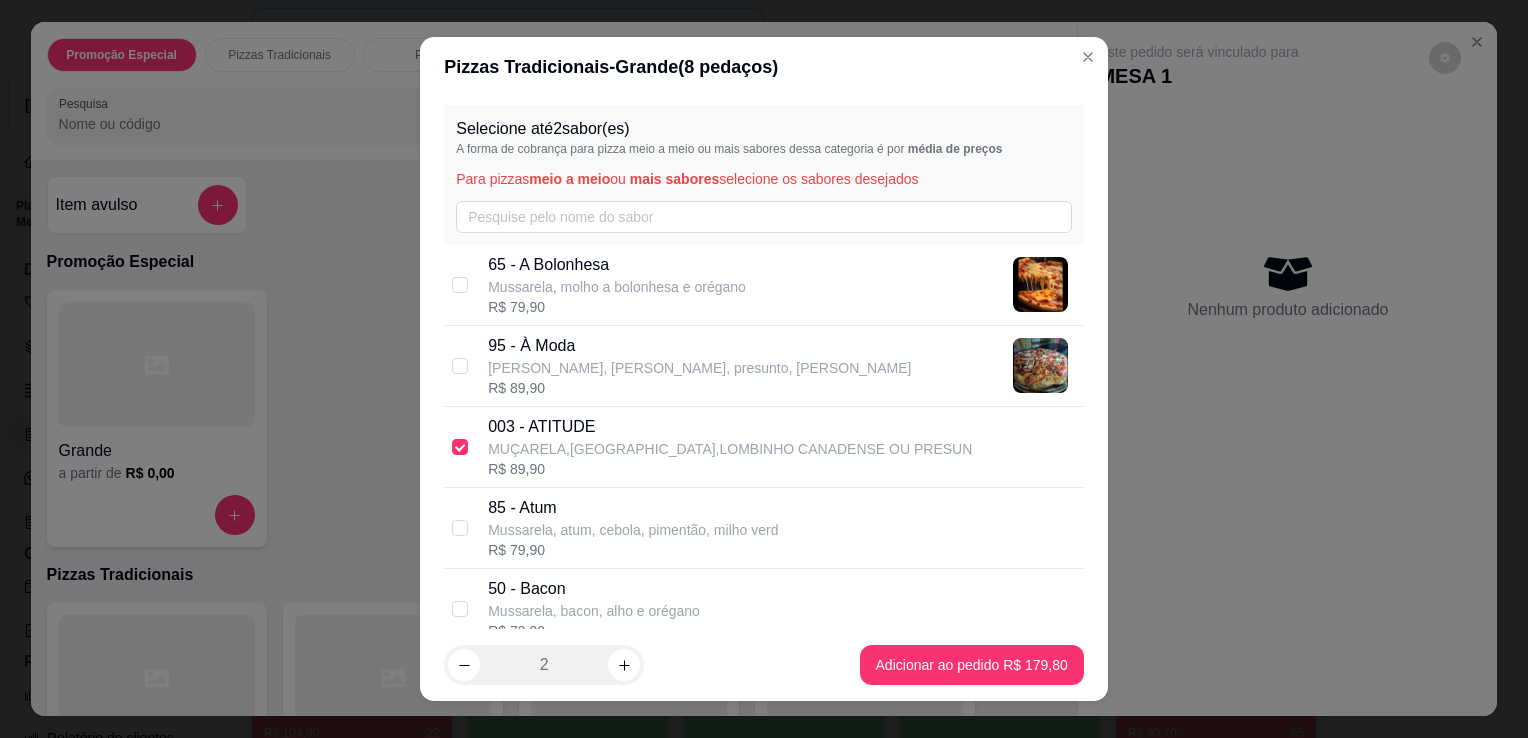click on "R$ 79,90" at bounding box center (633, 550) 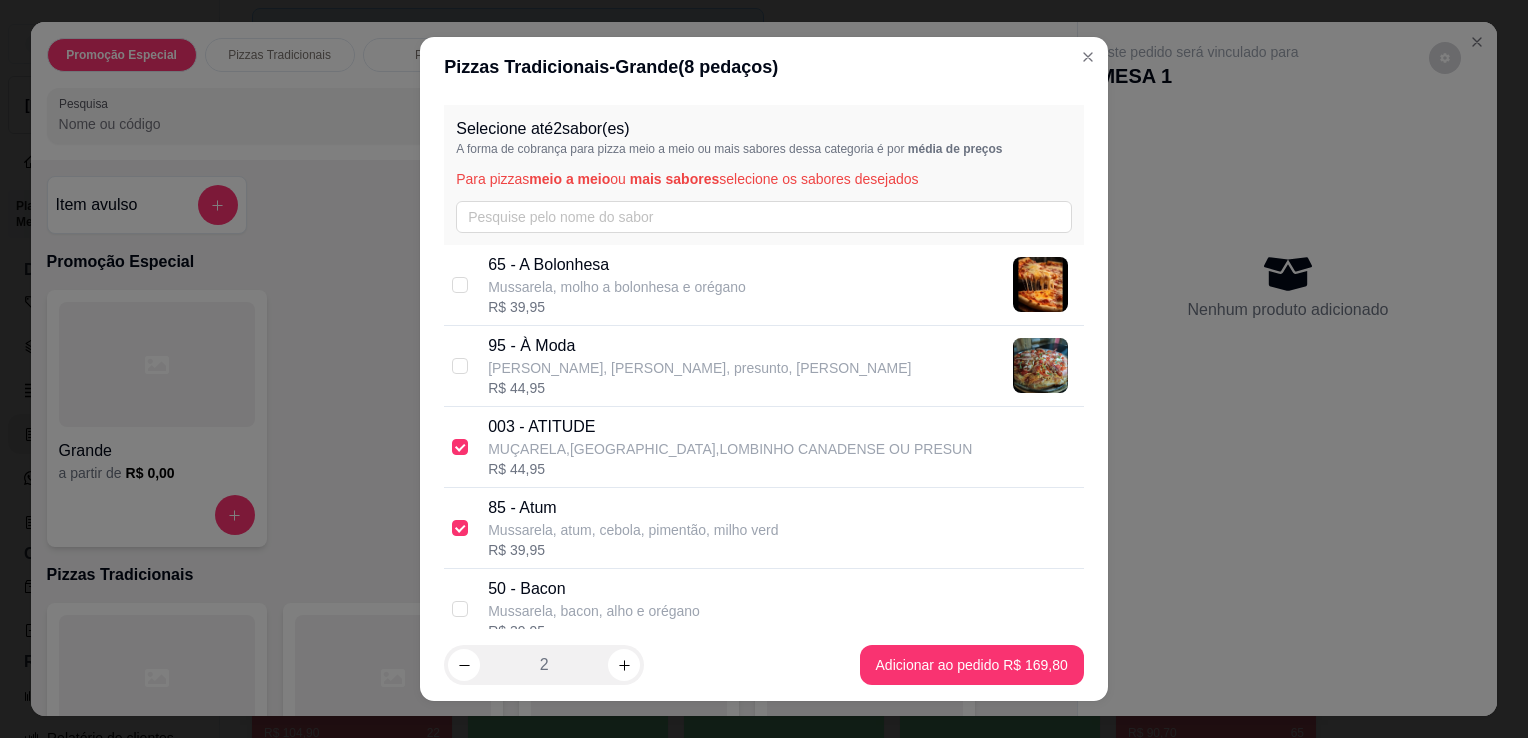 click on "Mussarela, atum, cebola, pimentão, milho verd" at bounding box center (633, 530) 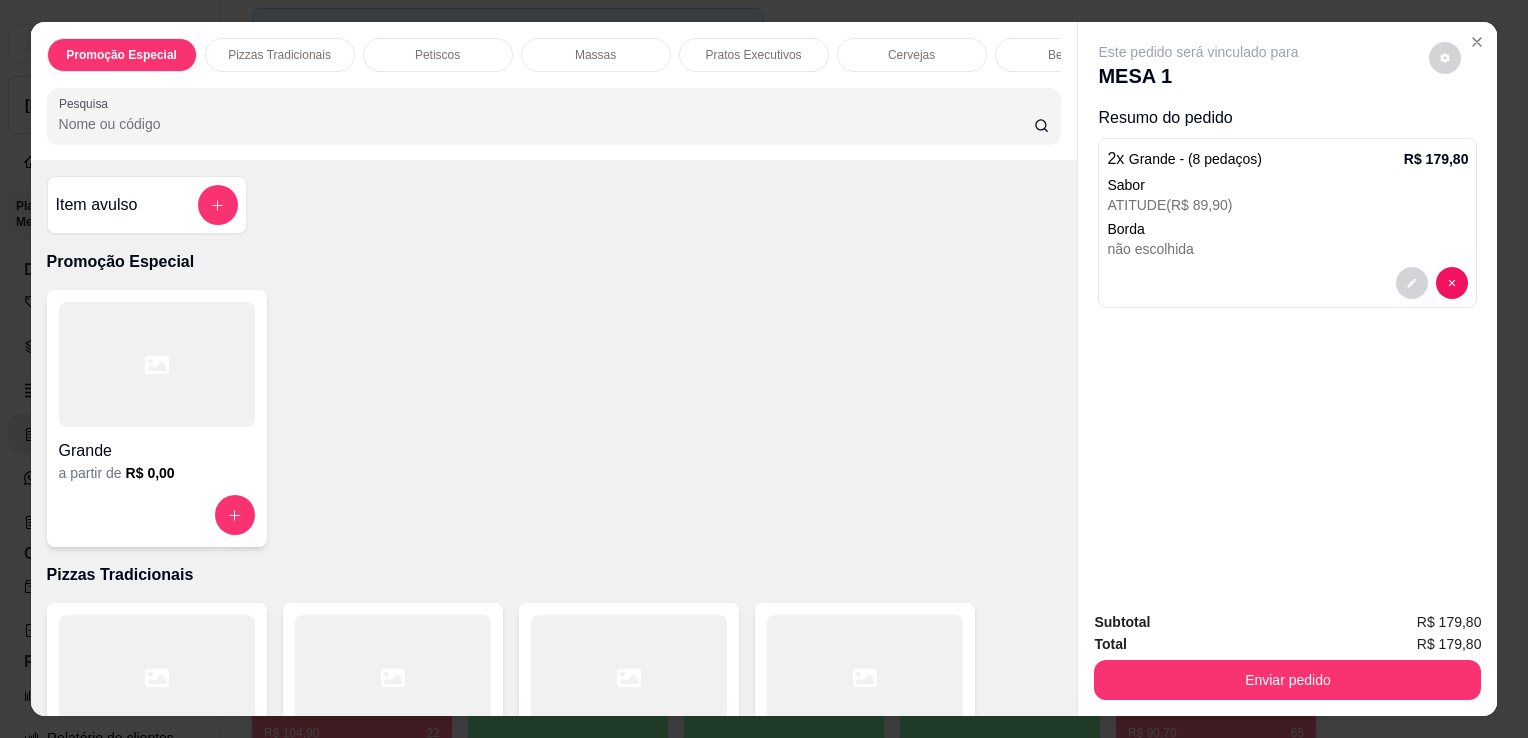 click at bounding box center (865, 677) 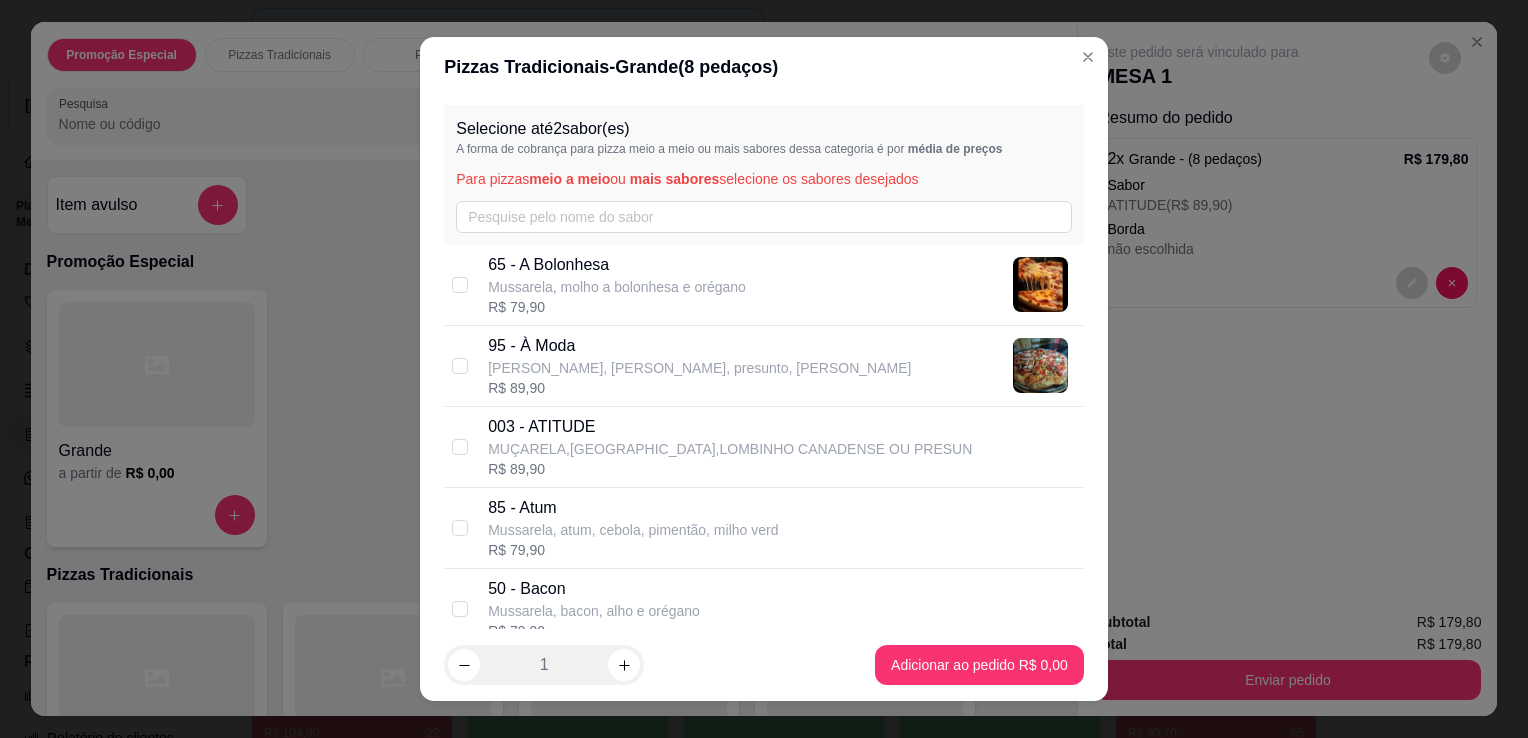 click on "R$ 79,90" at bounding box center [633, 550] 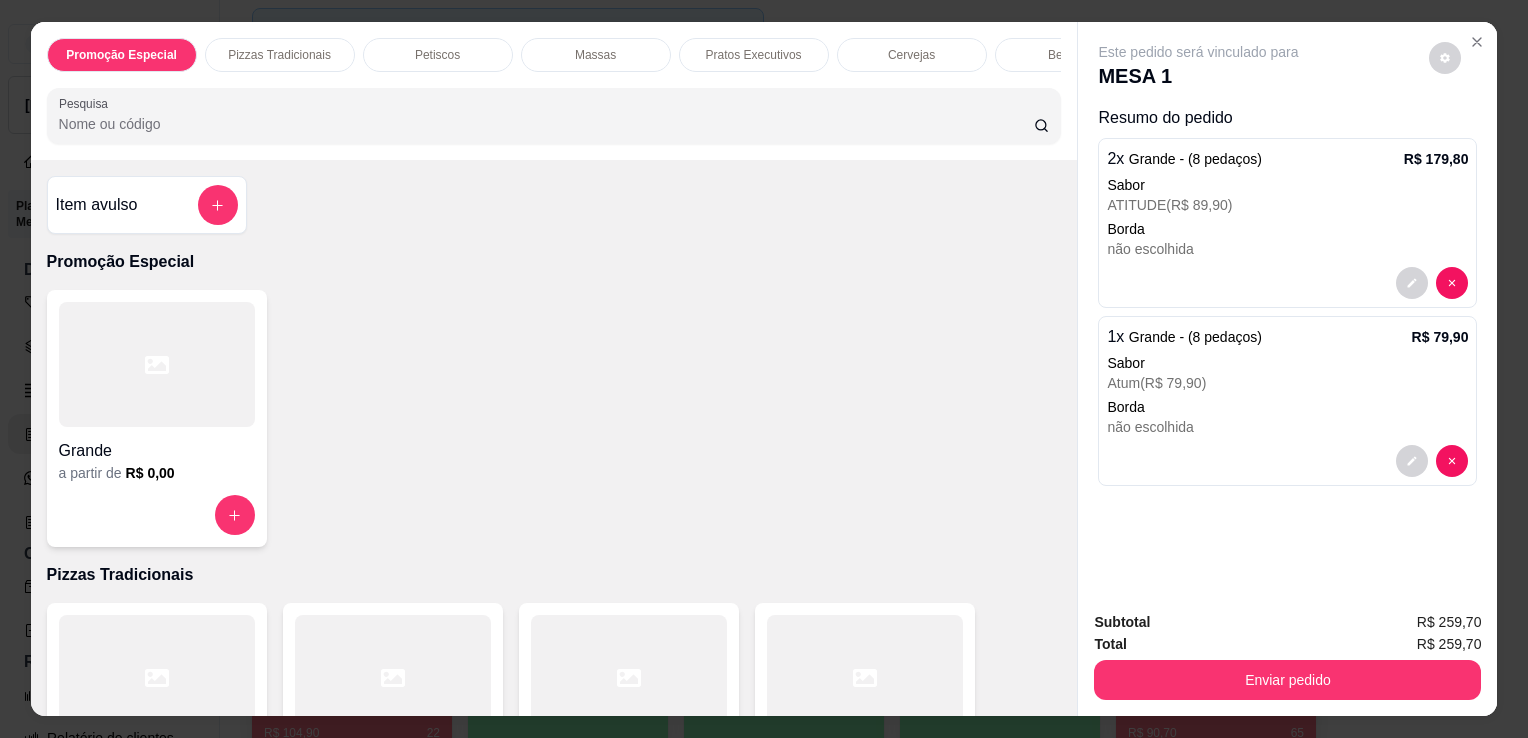 click on "Pesquisa" at bounding box center [546, 124] 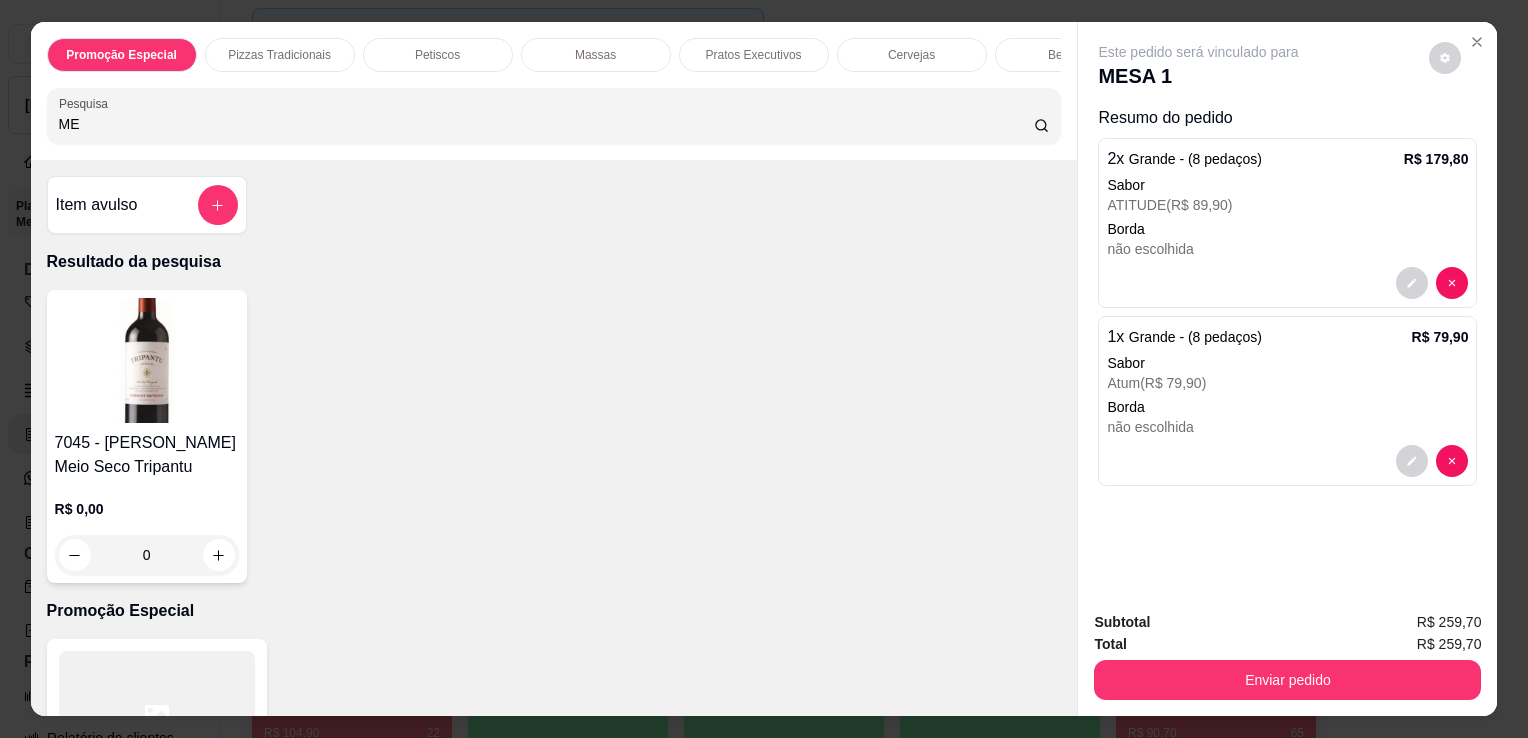 type on "M" 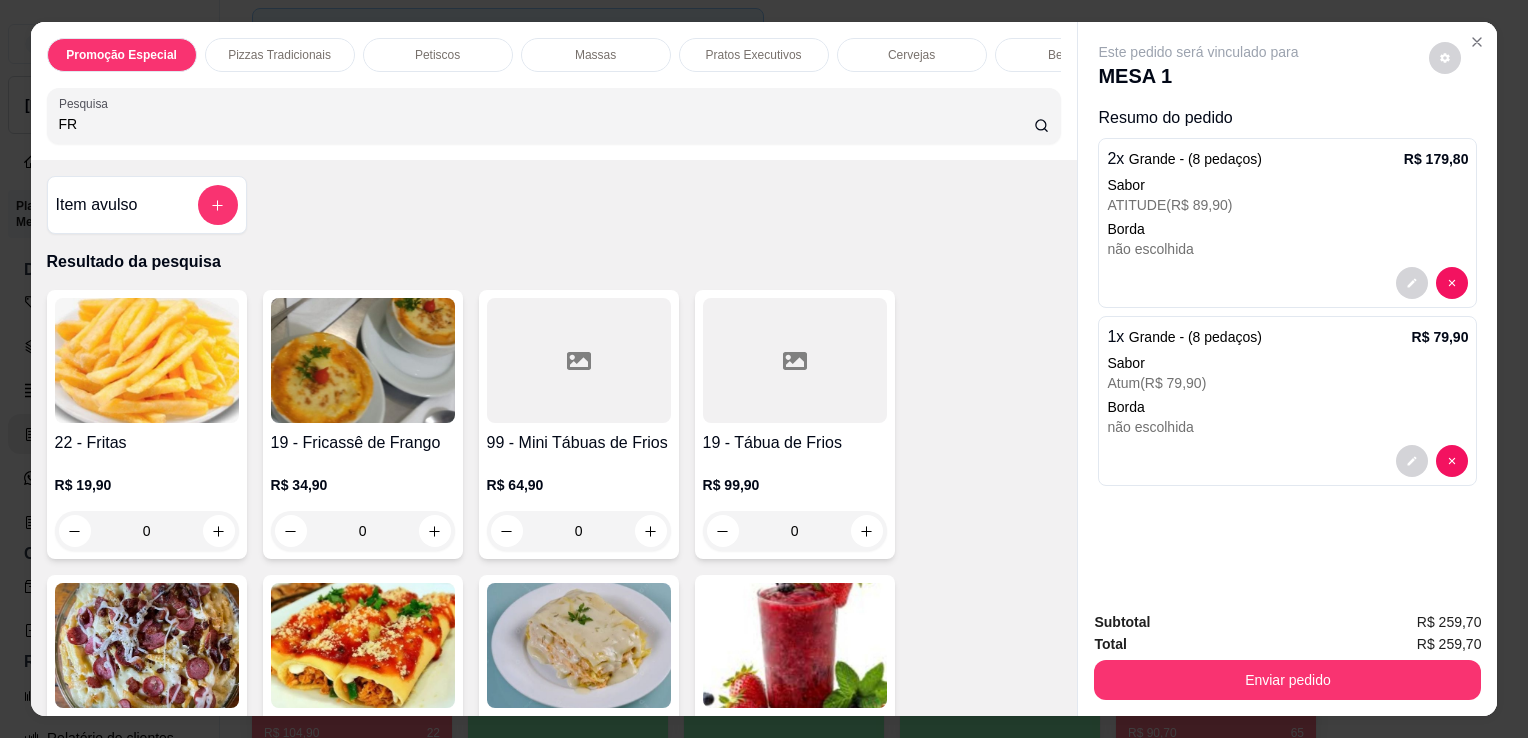 type on "FR" 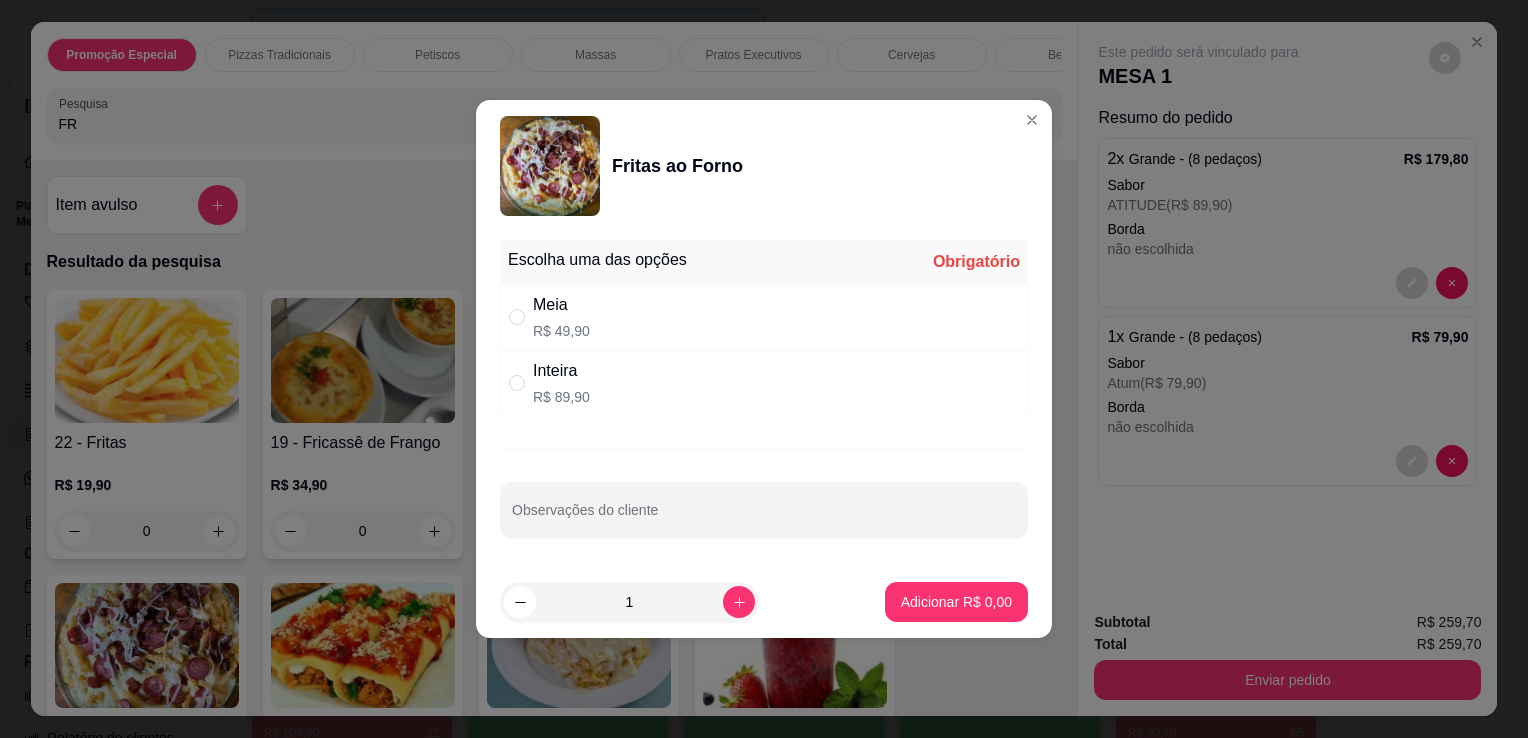 click on "R$ 49,90" at bounding box center (561, 331) 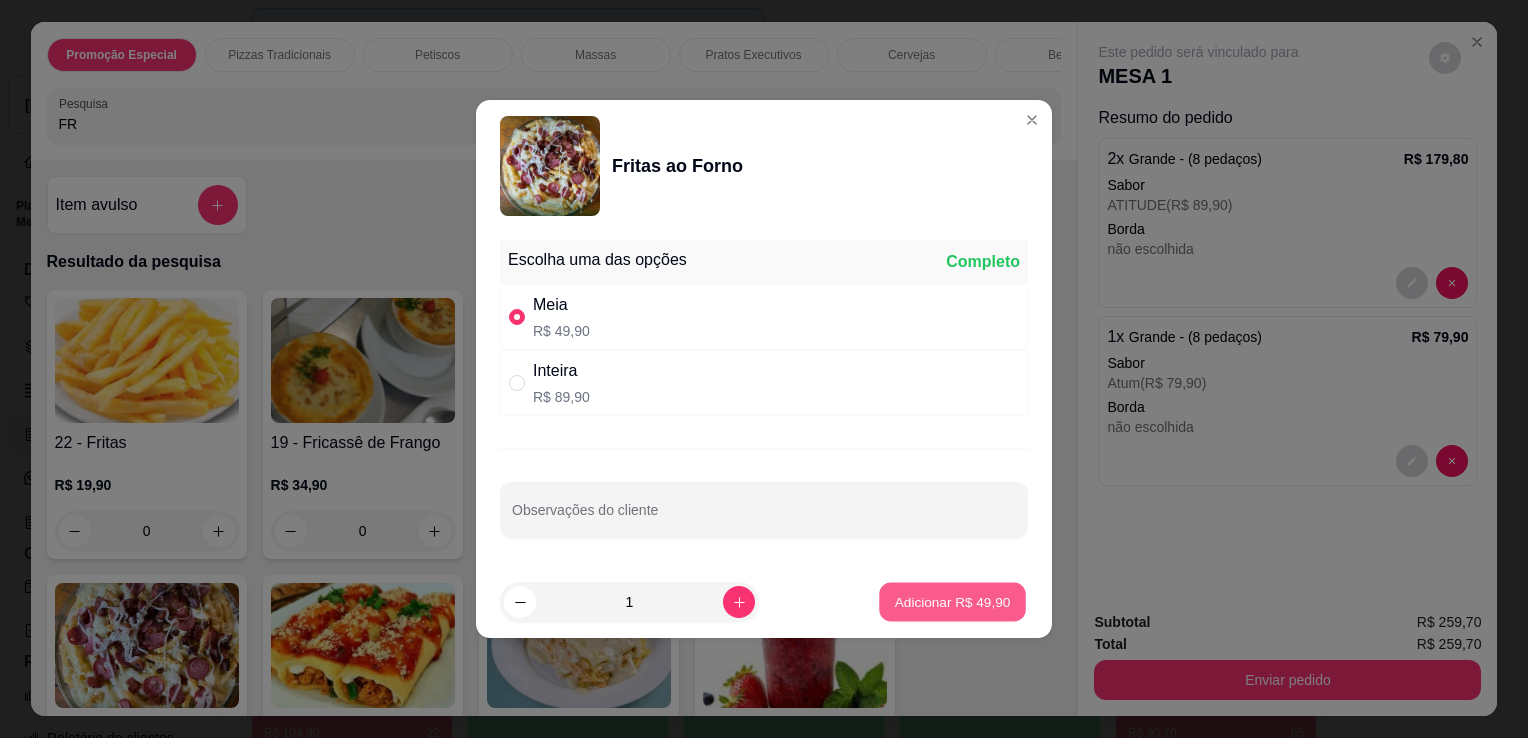 click on "Adicionar   R$ 49,90" at bounding box center [953, 601] 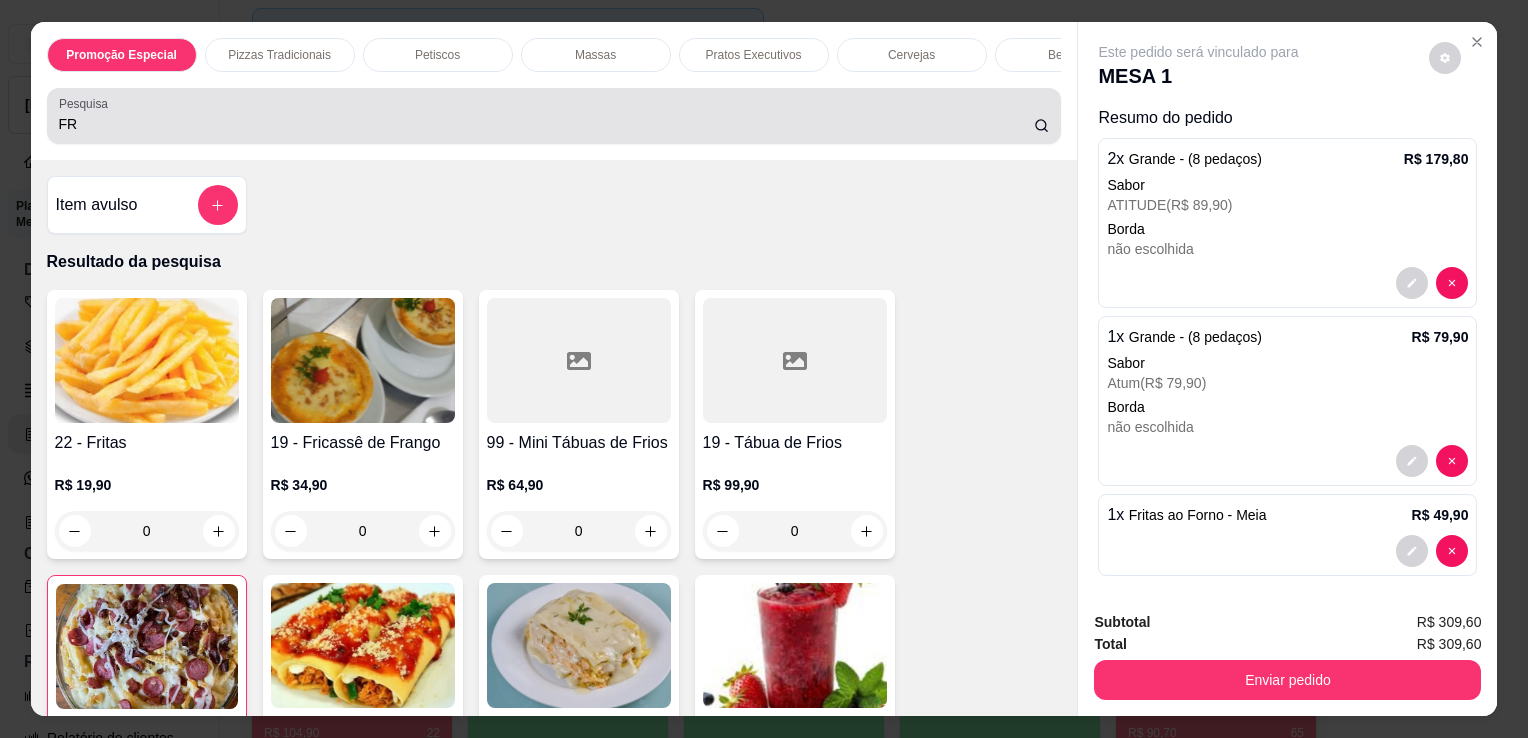 click on "FR" at bounding box center [554, 116] 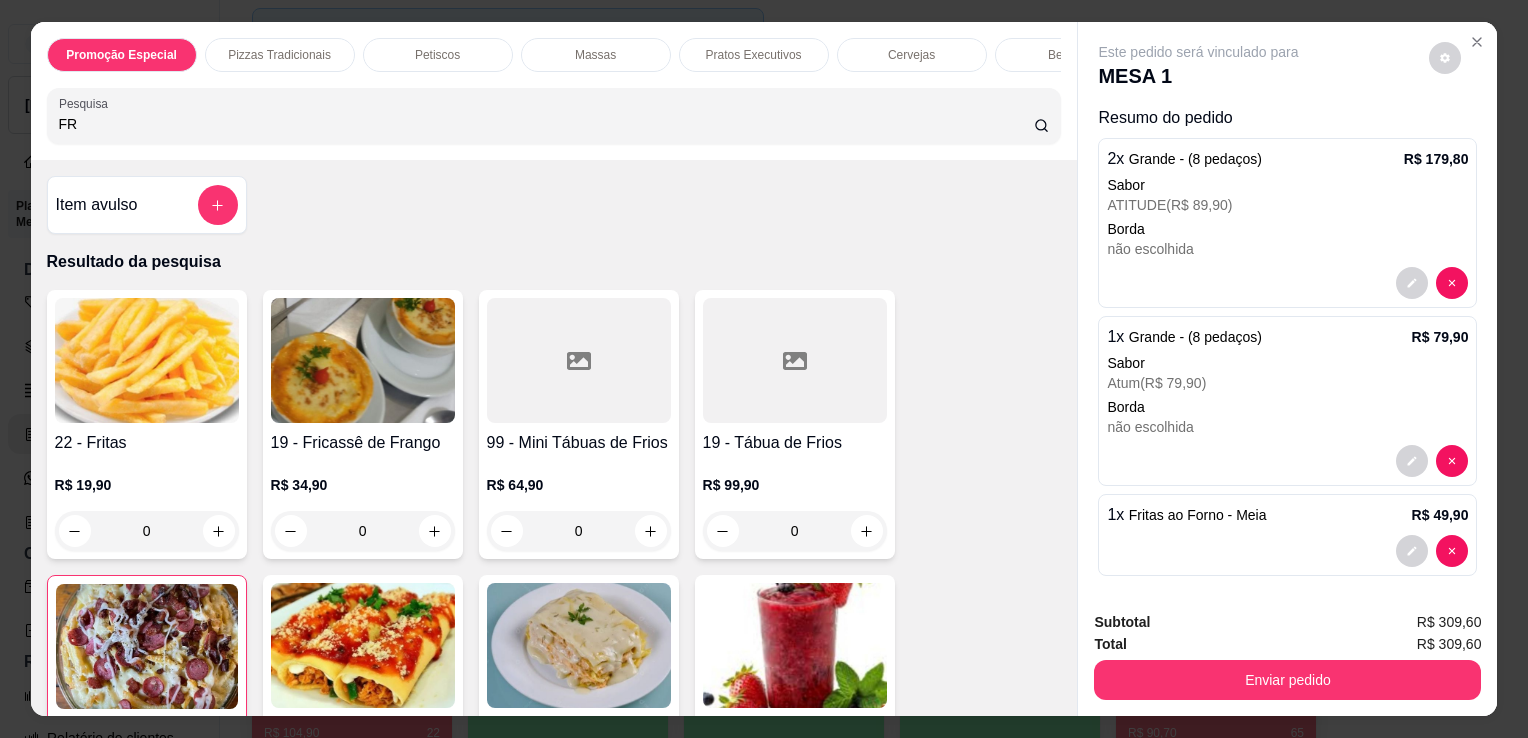 type on "F" 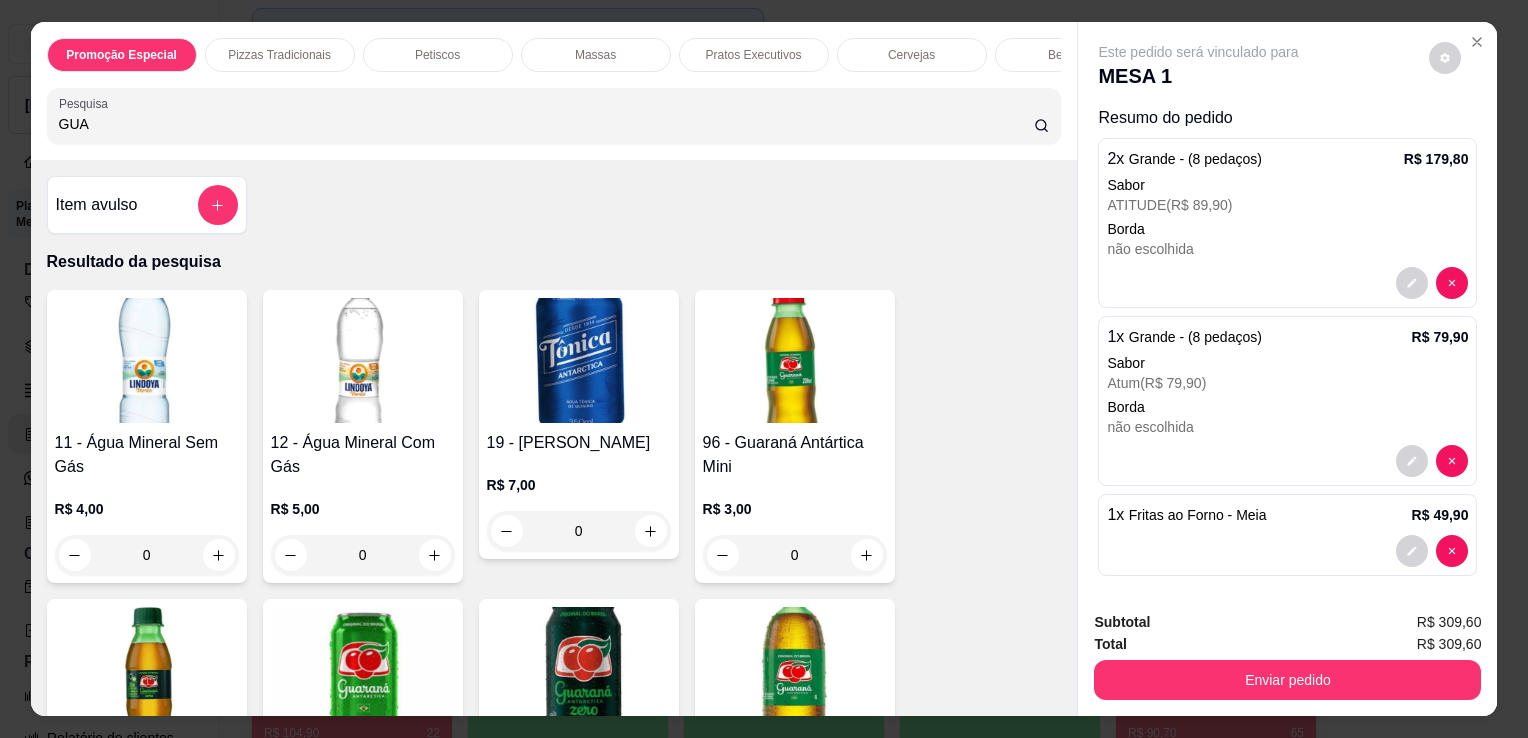 type on "GUA" 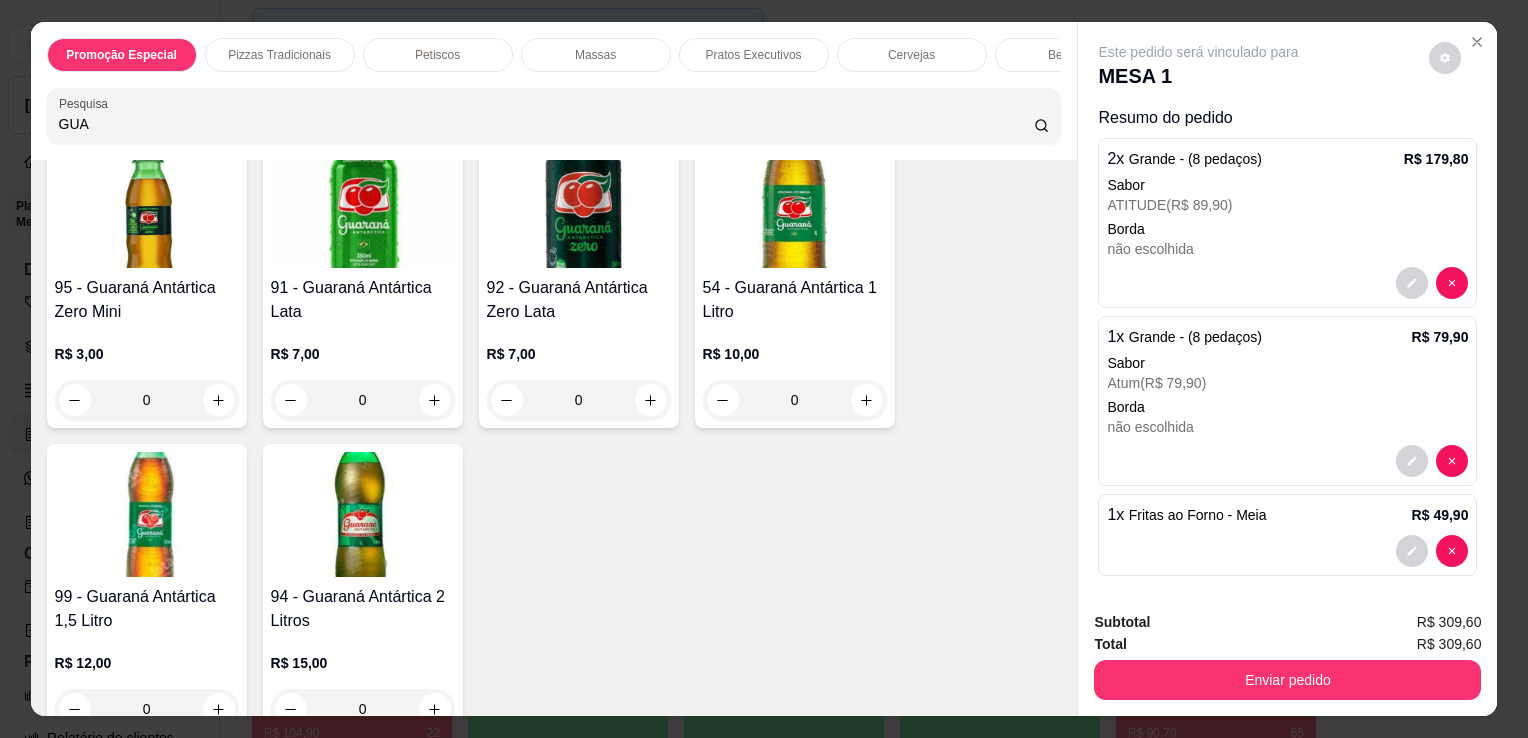 scroll, scrollTop: 520, scrollLeft: 0, axis: vertical 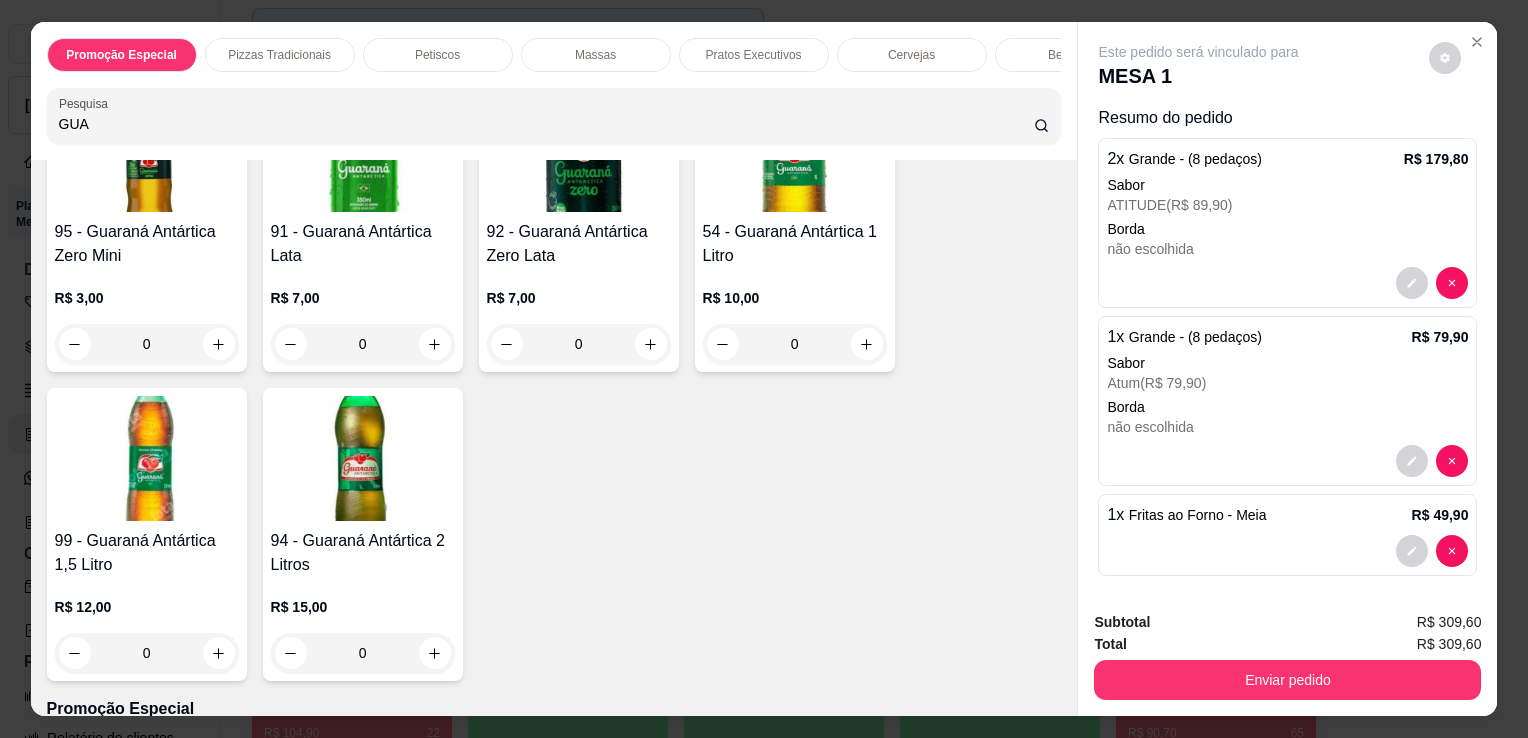 click on "94 - Guaraná Antártica 2 Litros    R$ 15,00 0" at bounding box center [363, 534] 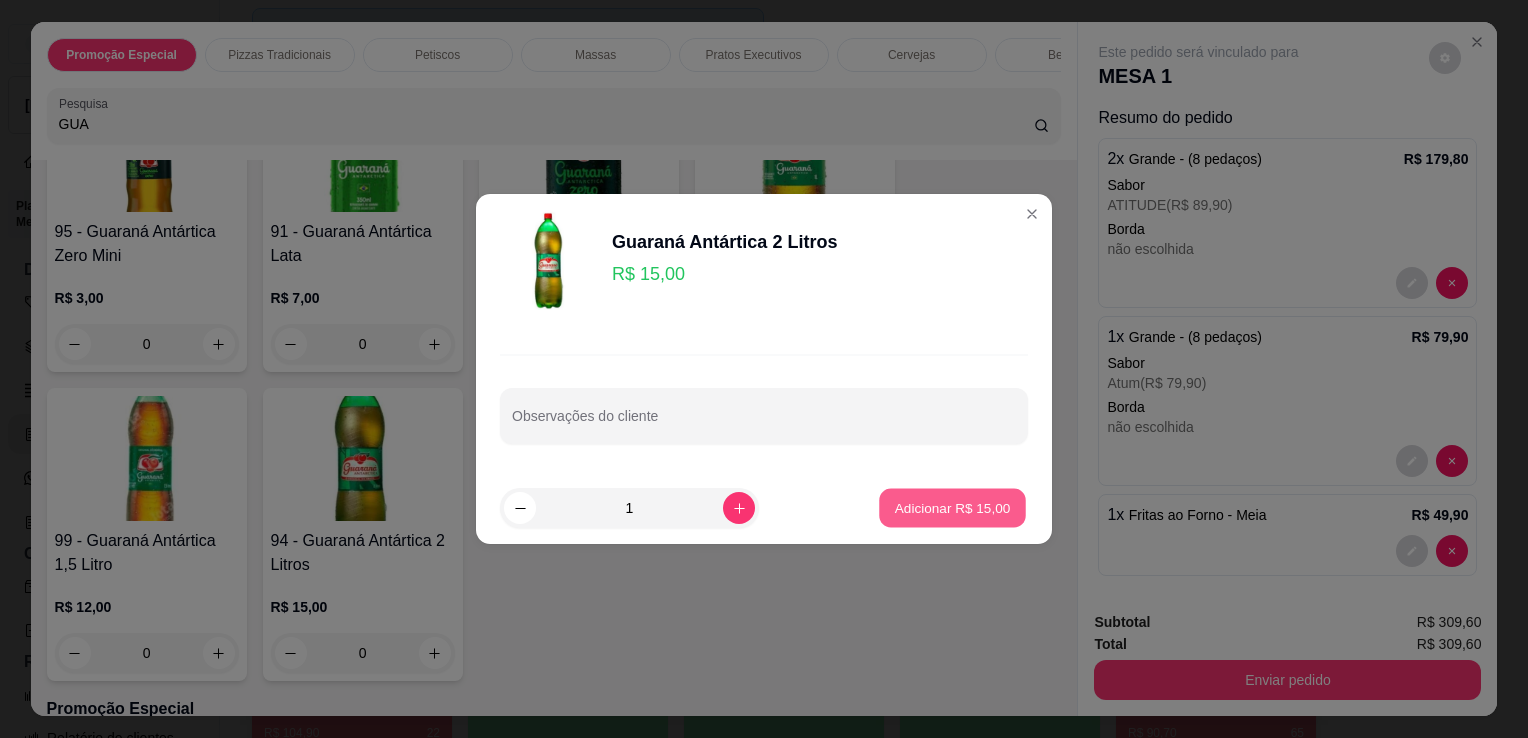 click on "Adicionar   R$ 15,00" at bounding box center (953, 507) 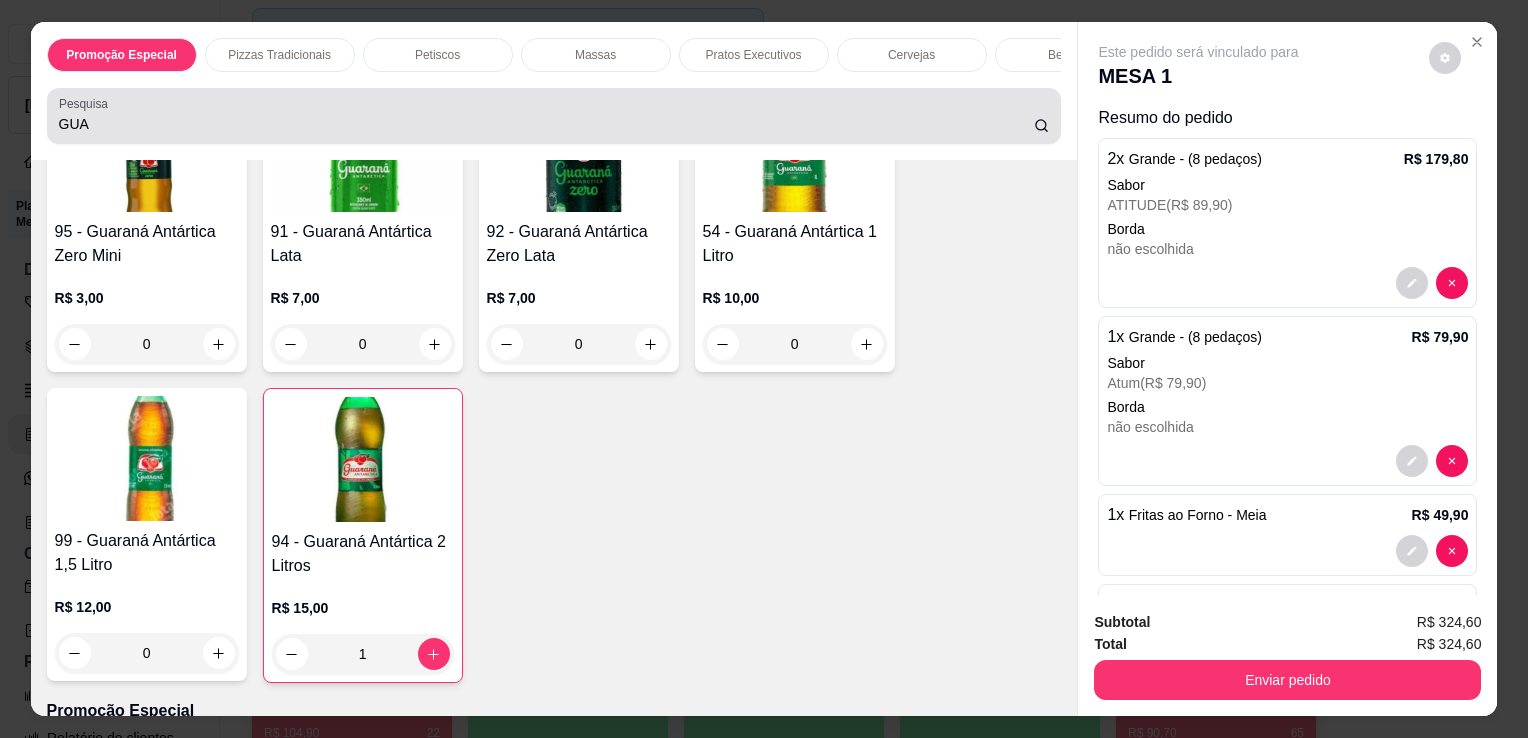 click on "GUA" at bounding box center [554, 116] 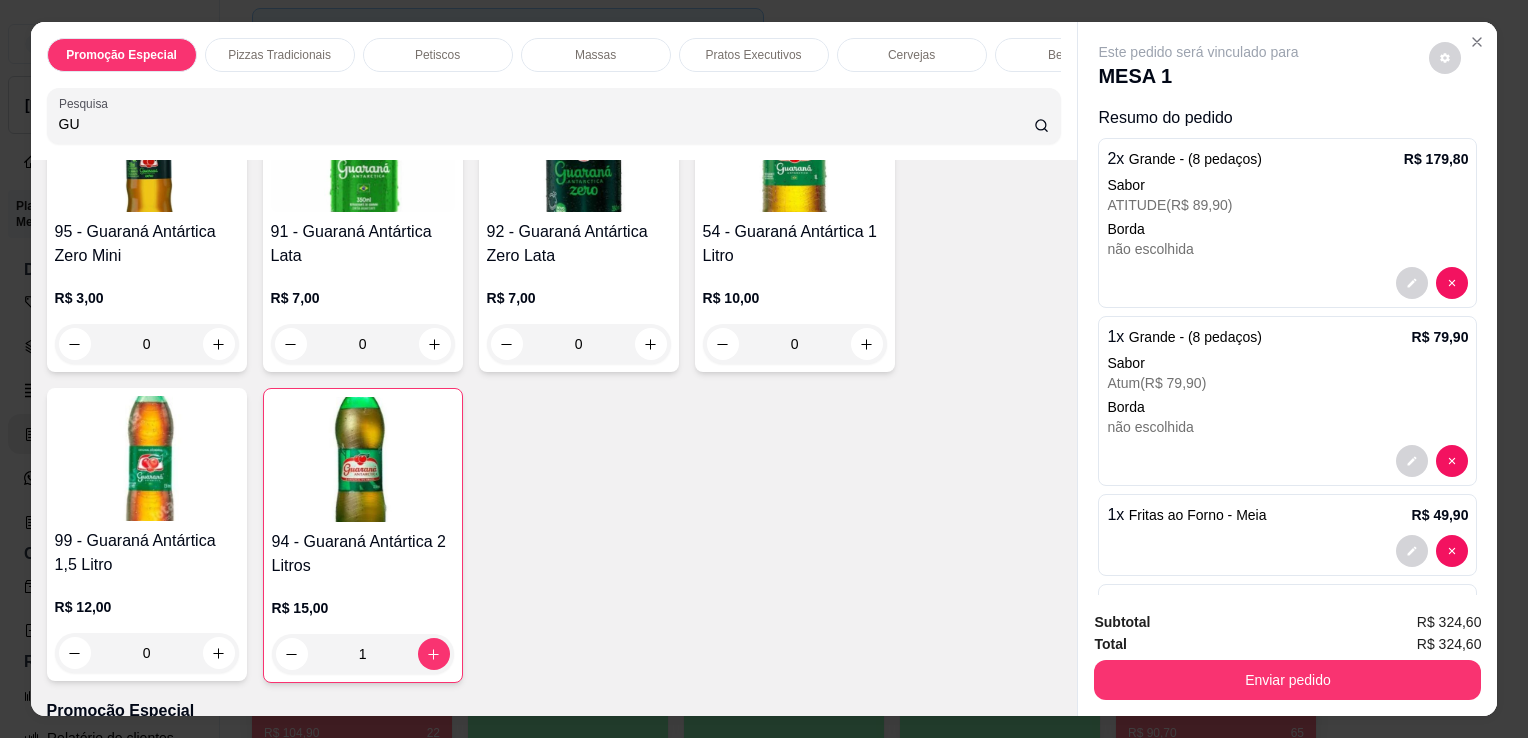 type on "G" 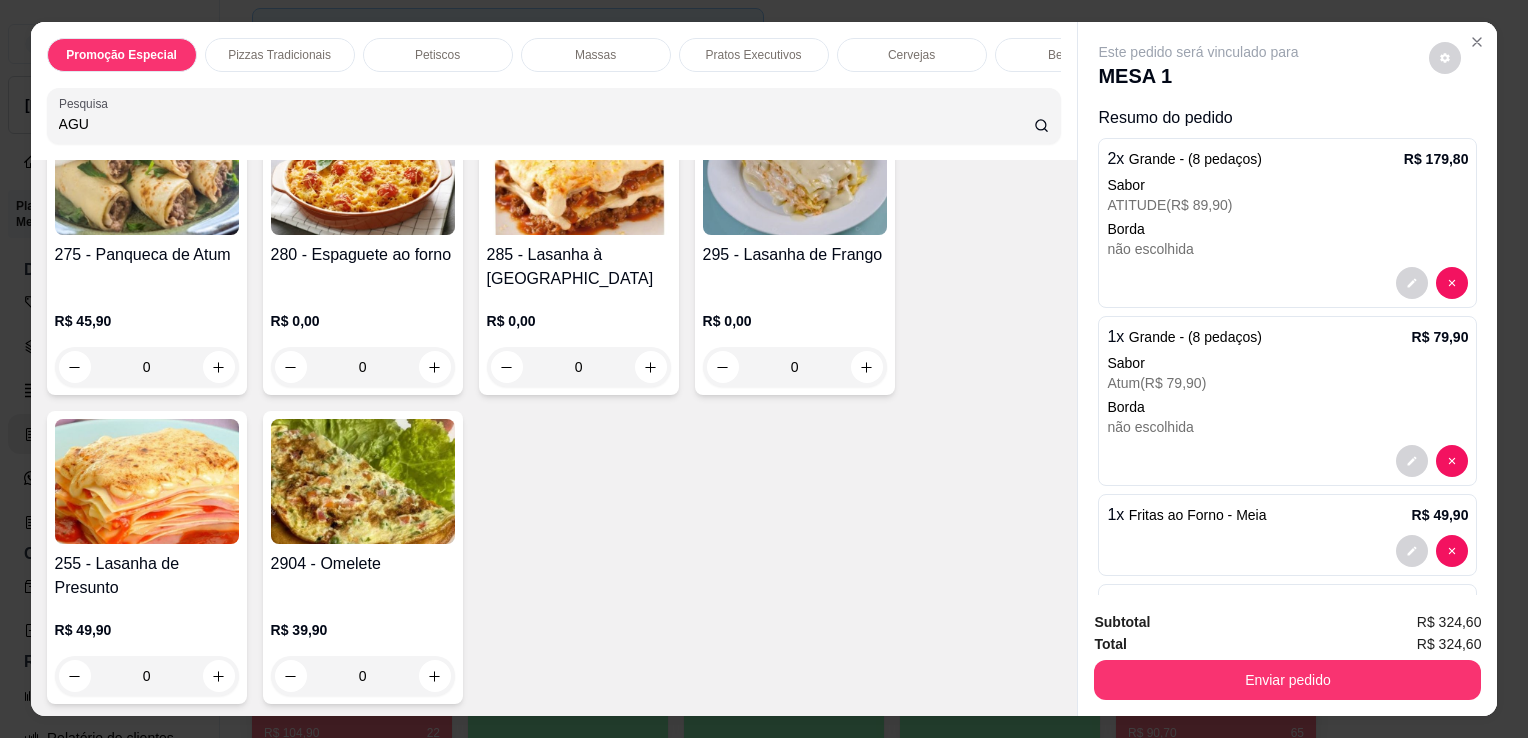 scroll, scrollTop: 2106, scrollLeft: 0, axis: vertical 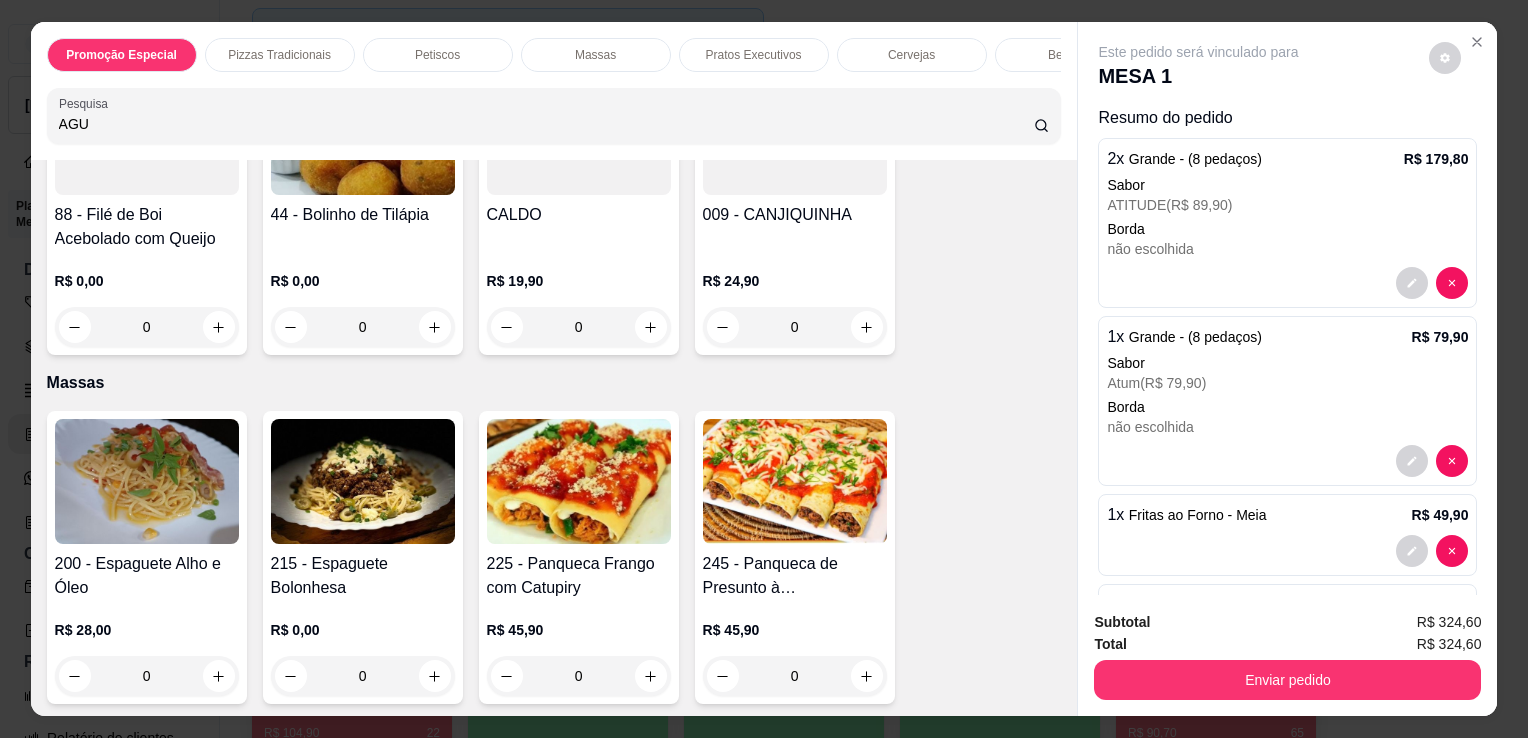 type on "AGU" 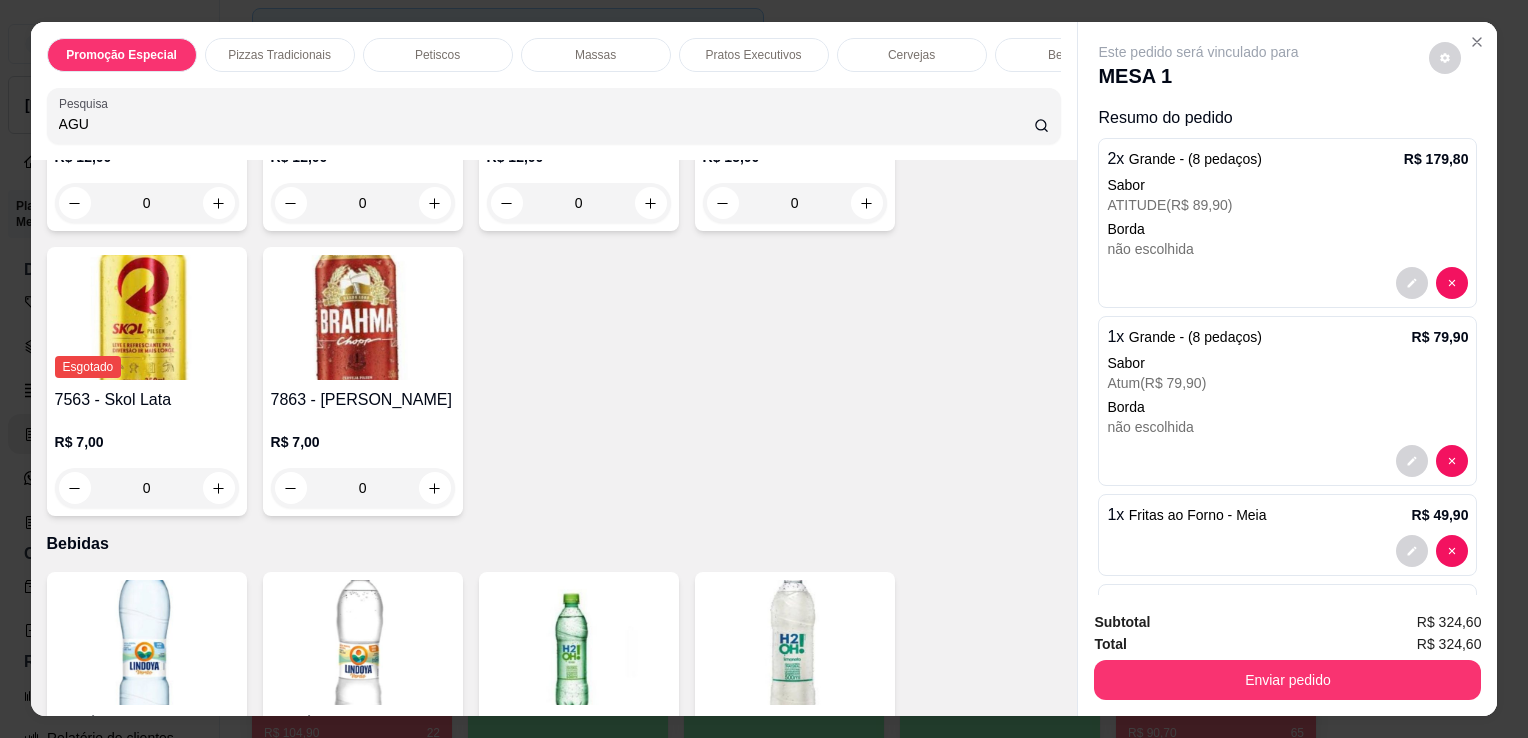 scroll, scrollTop: 4848, scrollLeft: 0, axis: vertical 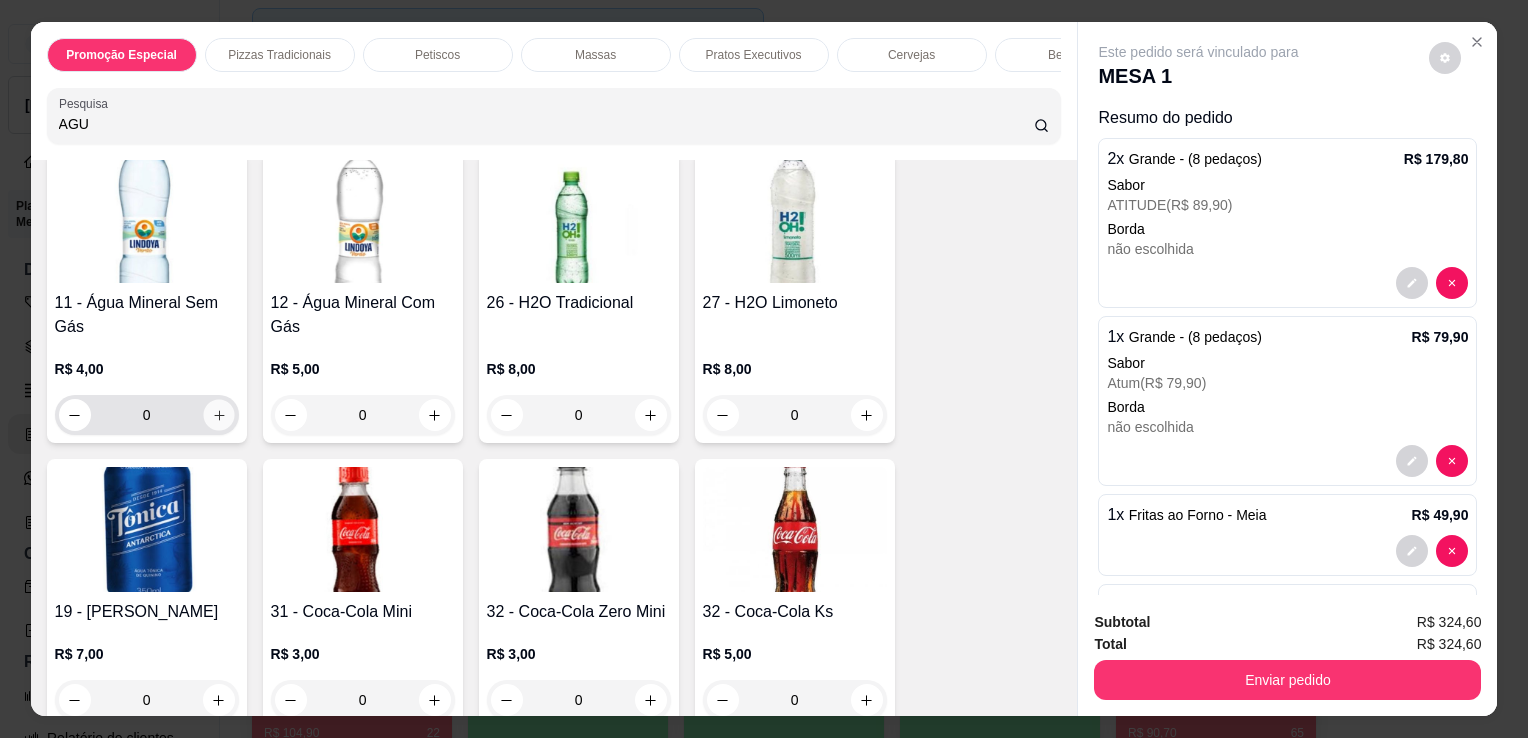 click at bounding box center (218, 415) 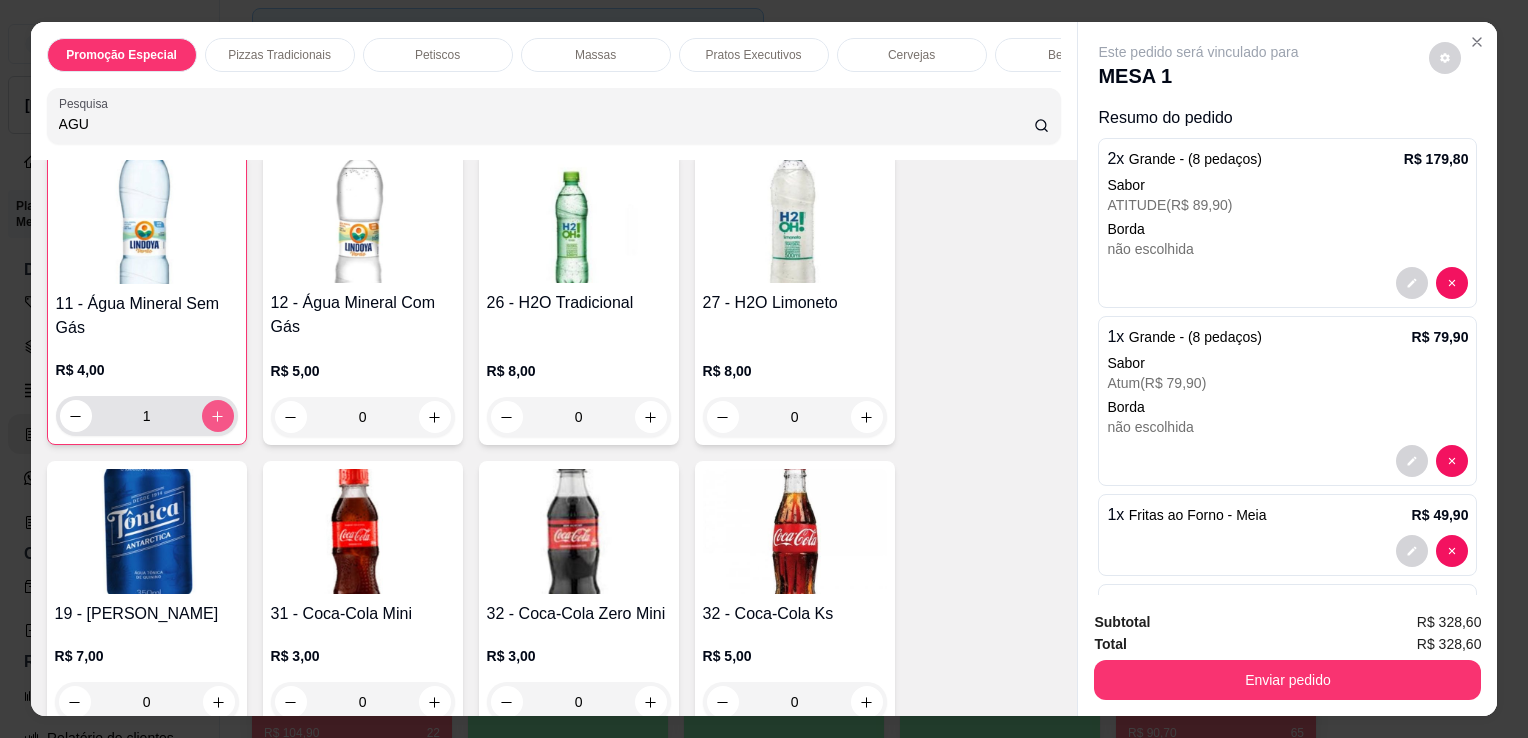 scroll, scrollTop: 5244, scrollLeft: 0, axis: vertical 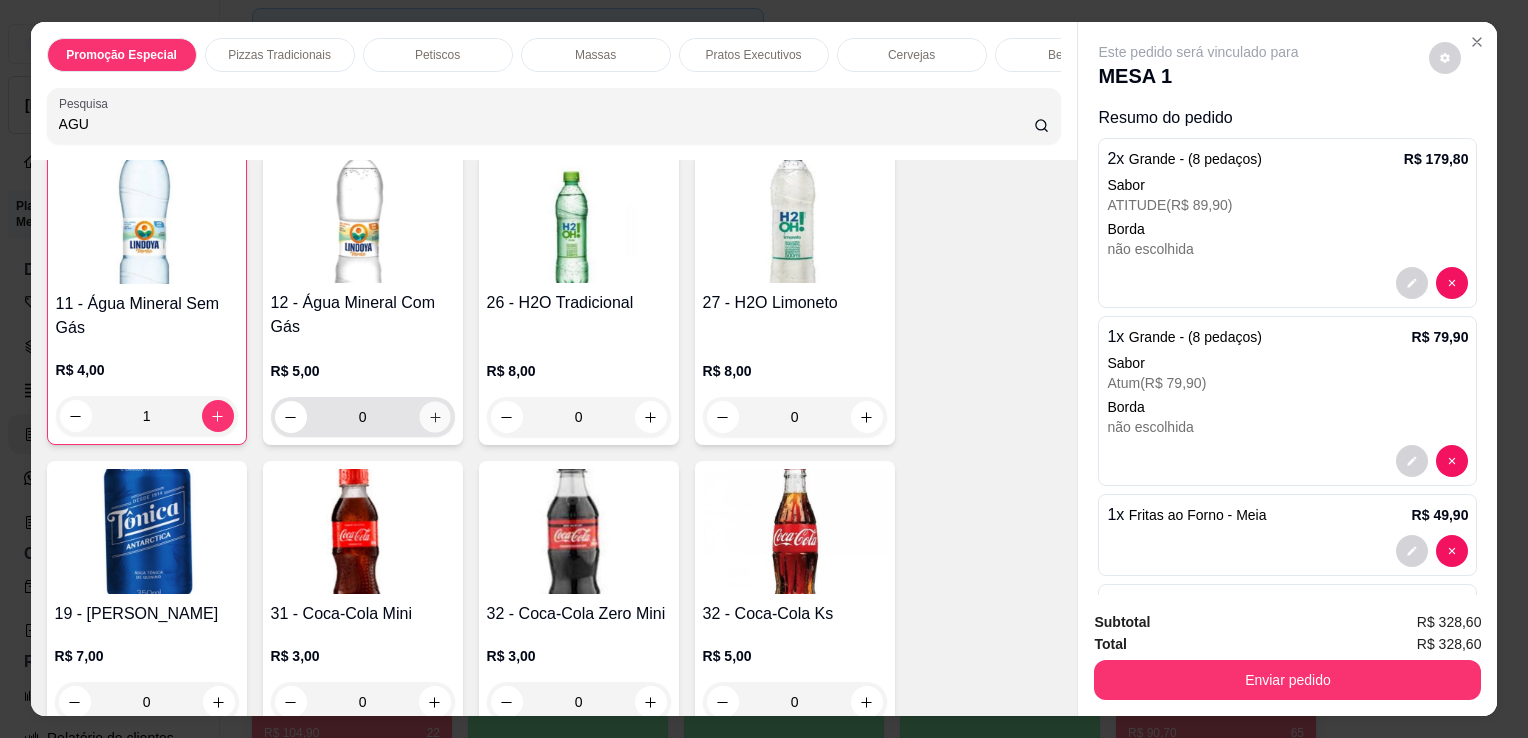 click 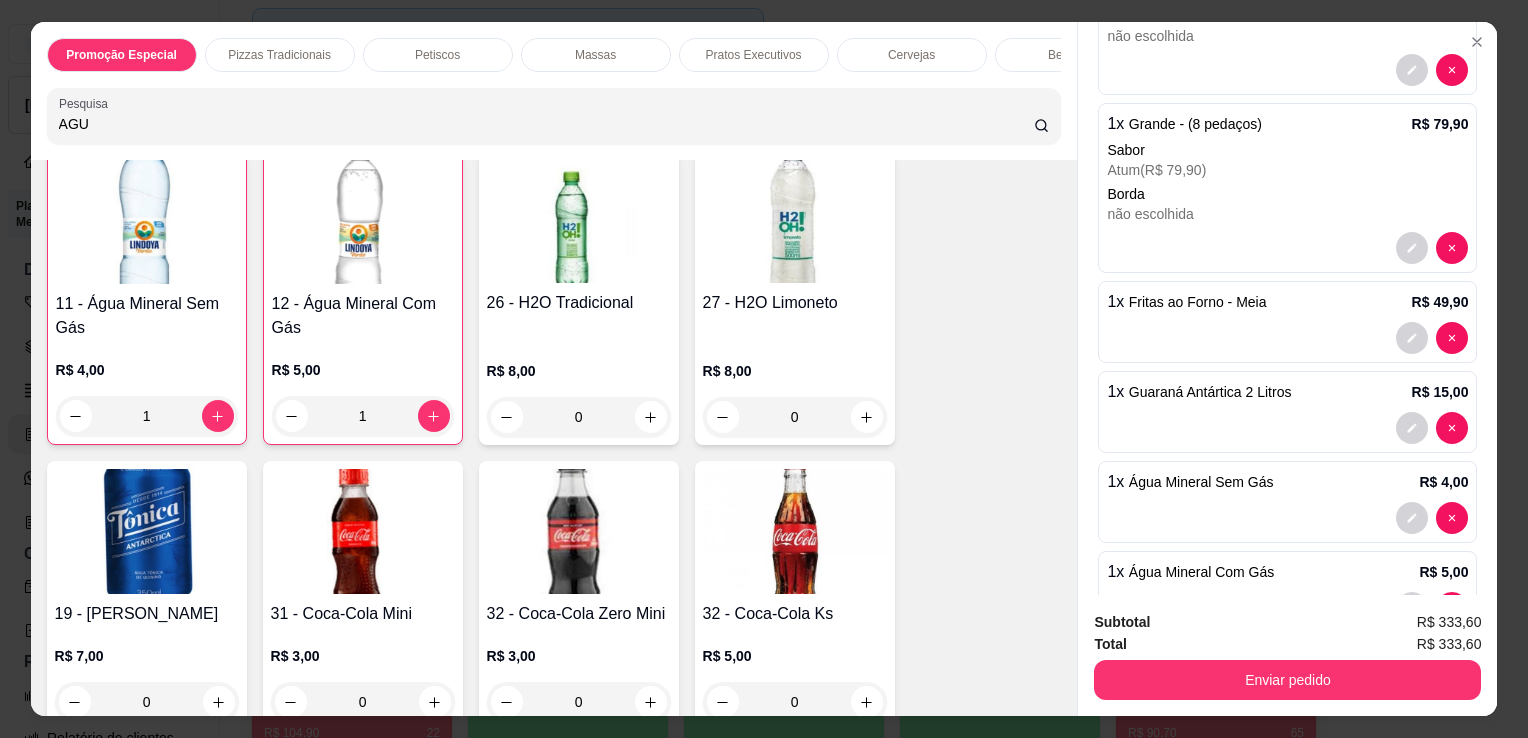 scroll, scrollTop: 276, scrollLeft: 0, axis: vertical 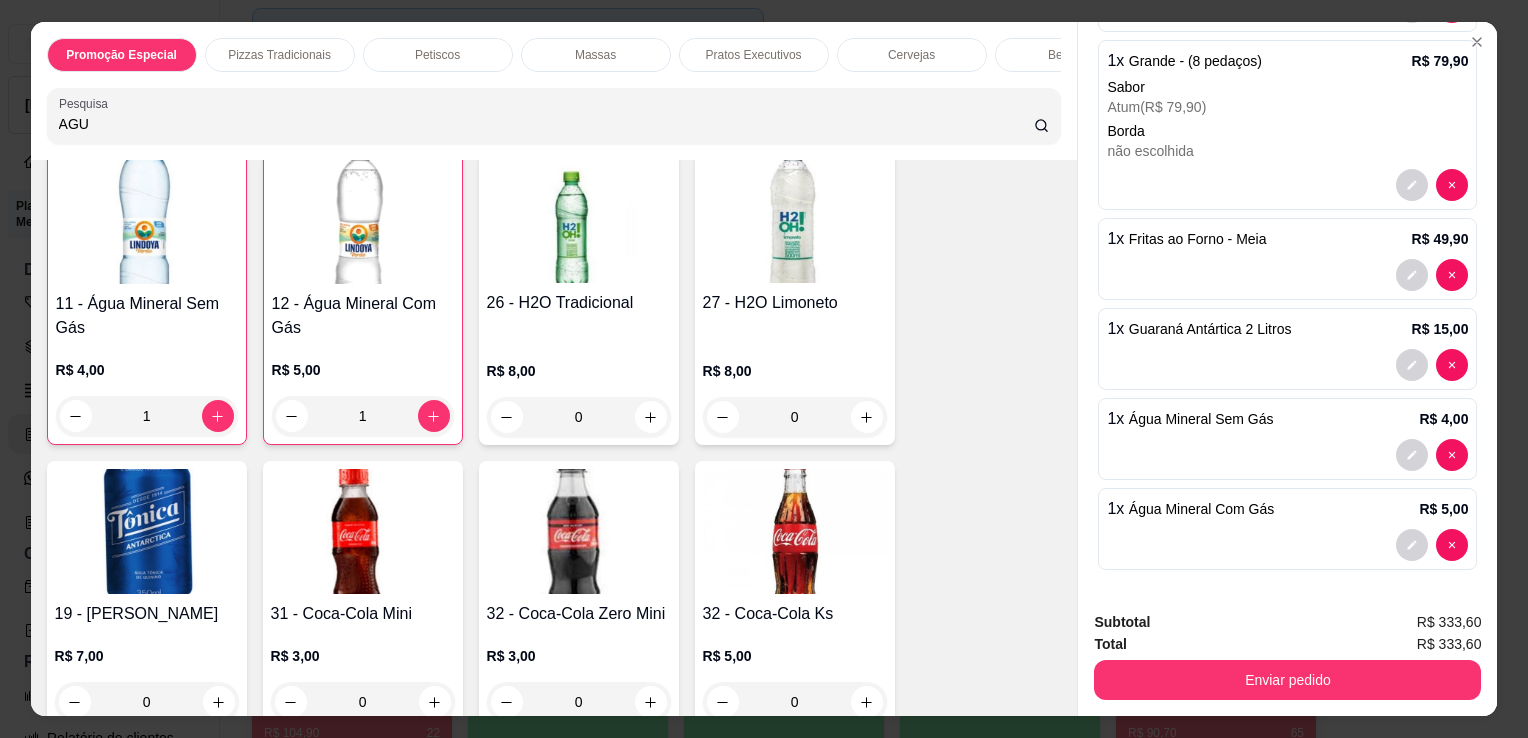 click on "AGU" at bounding box center [546, 124] 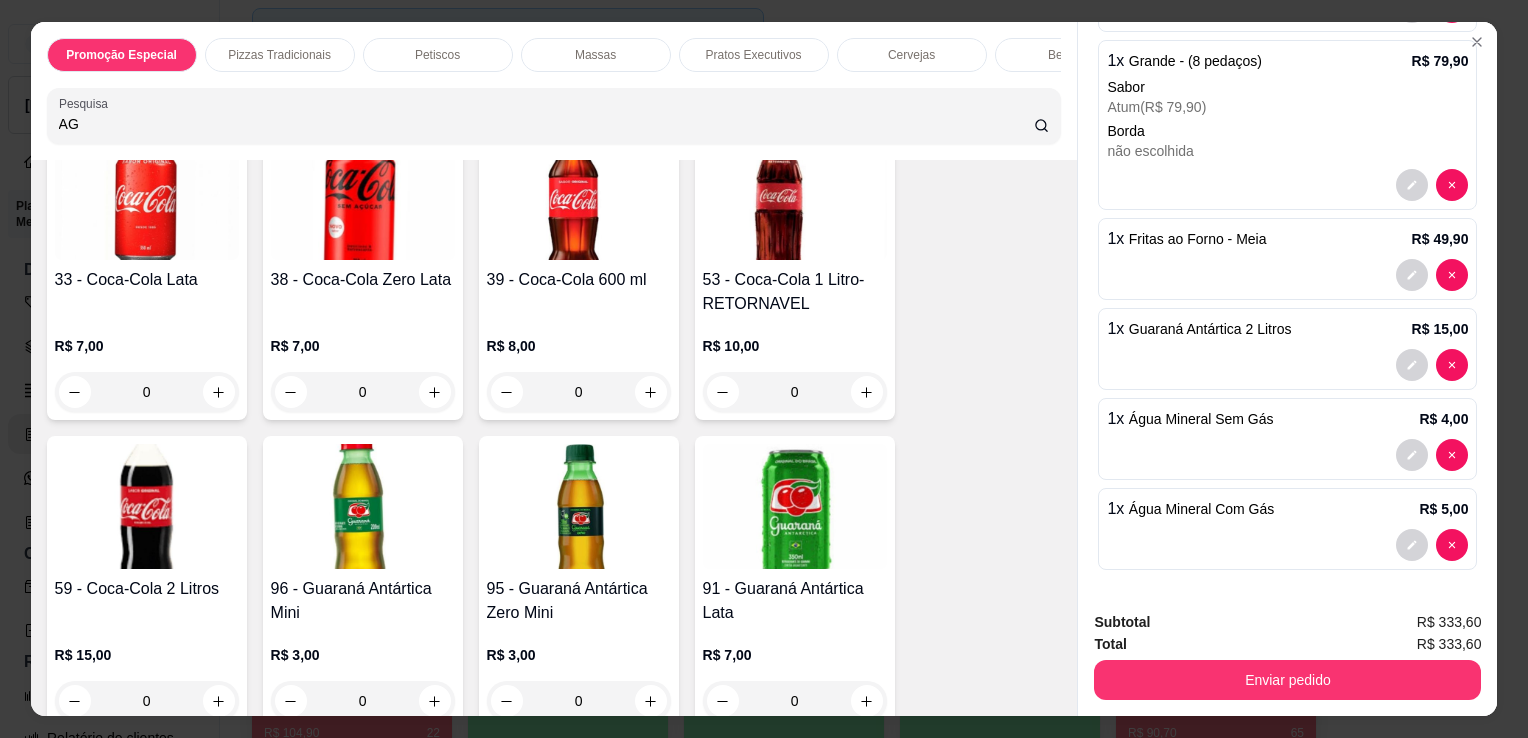 type on "A" 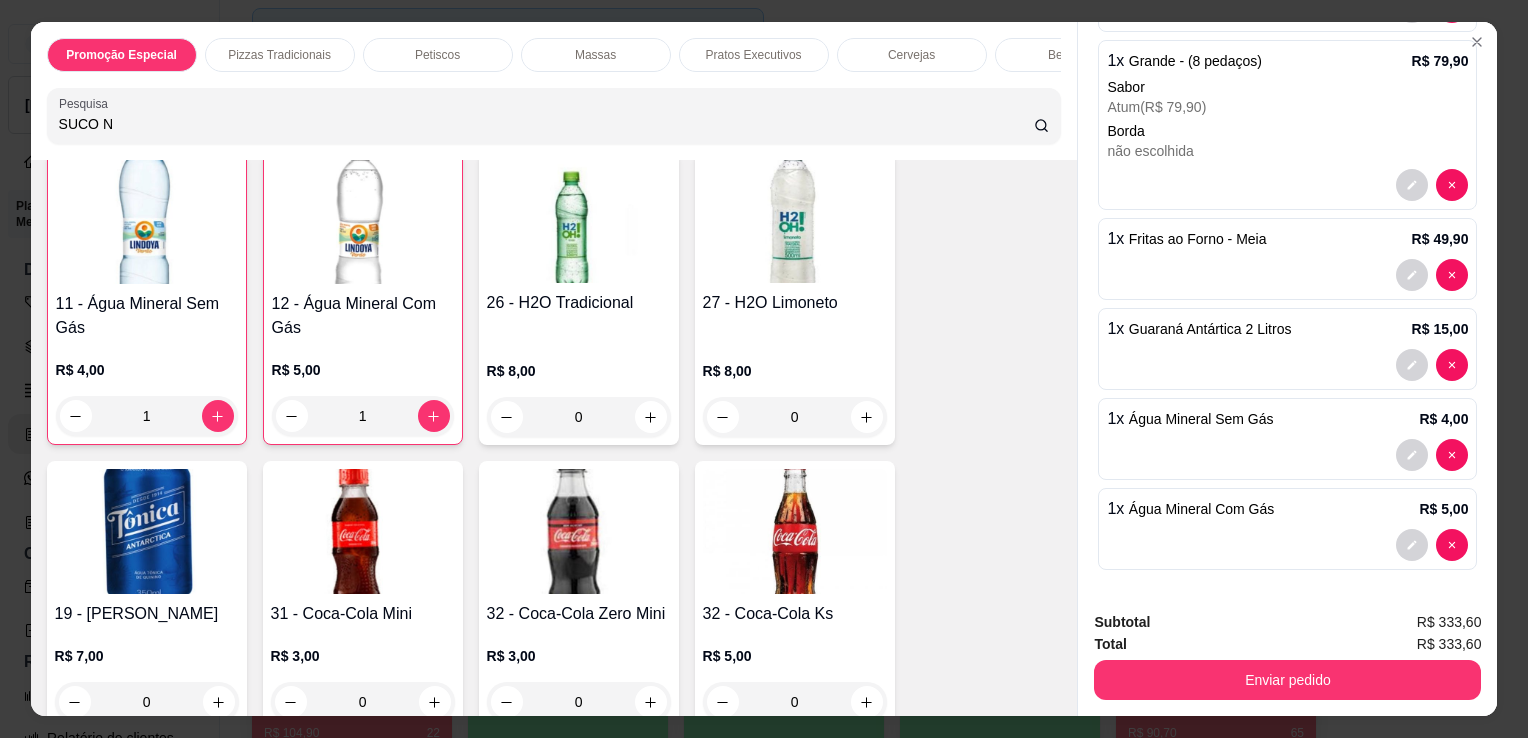 scroll, scrollTop: 6172, scrollLeft: 0, axis: vertical 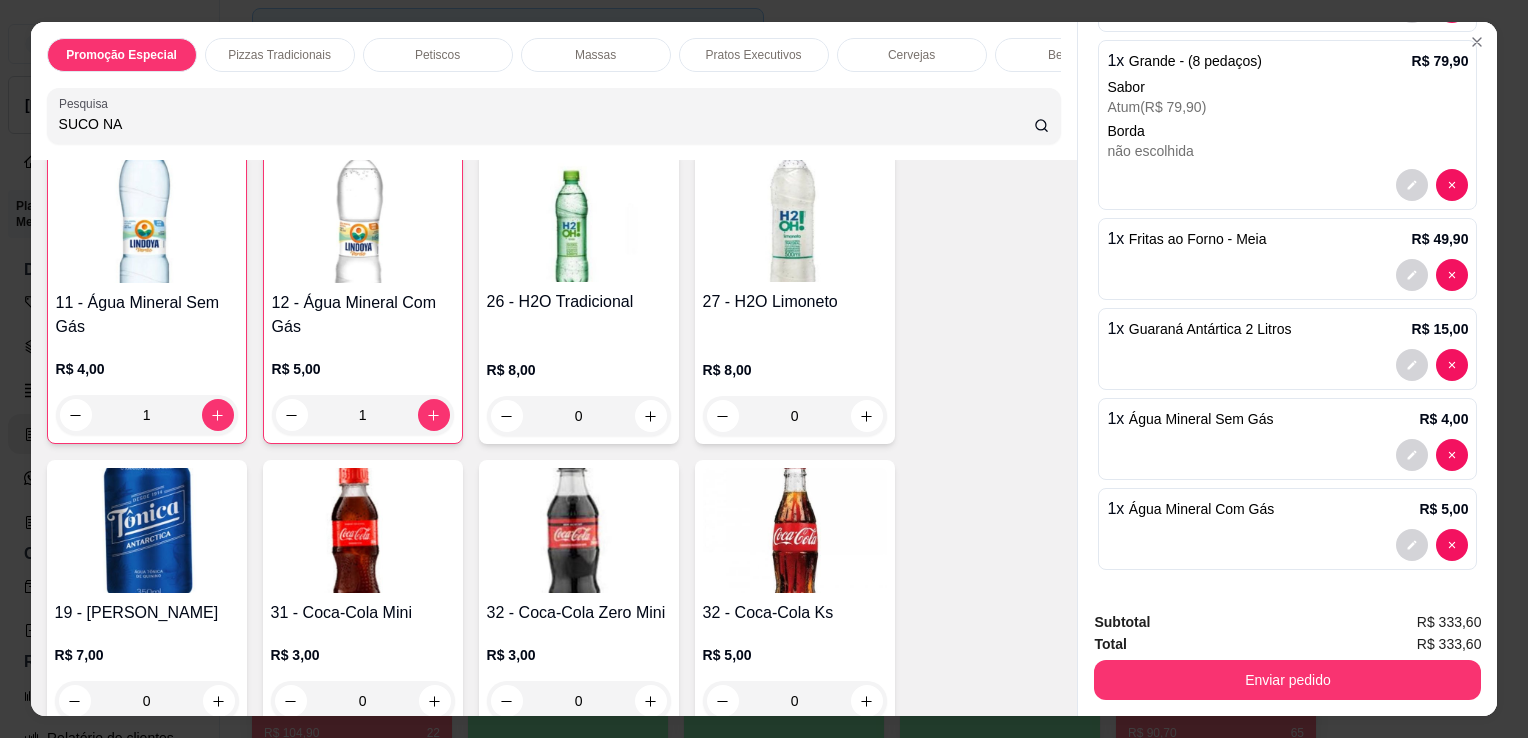 type on "SUCO NA" 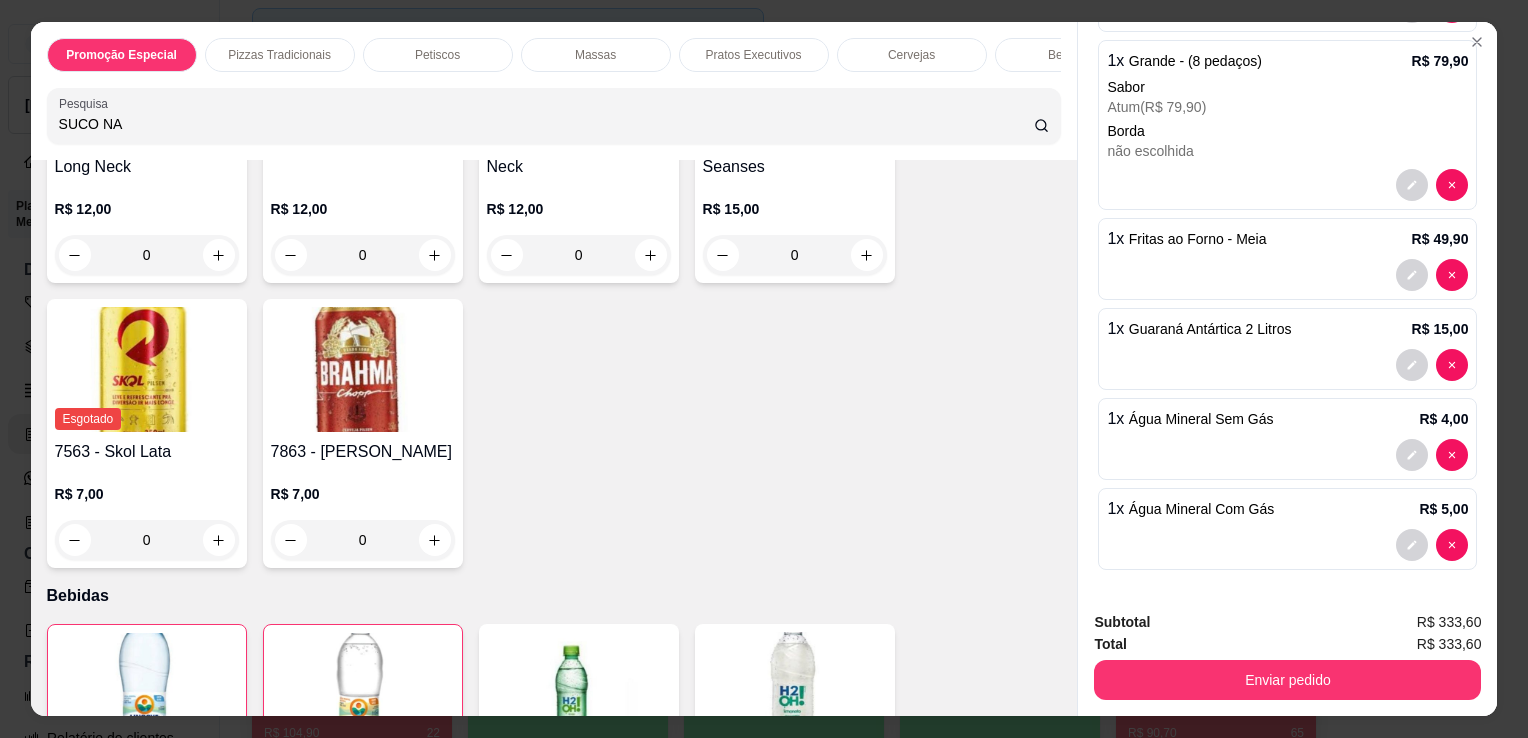 scroll, scrollTop: 5224, scrollLeft: 0, axis: vertical 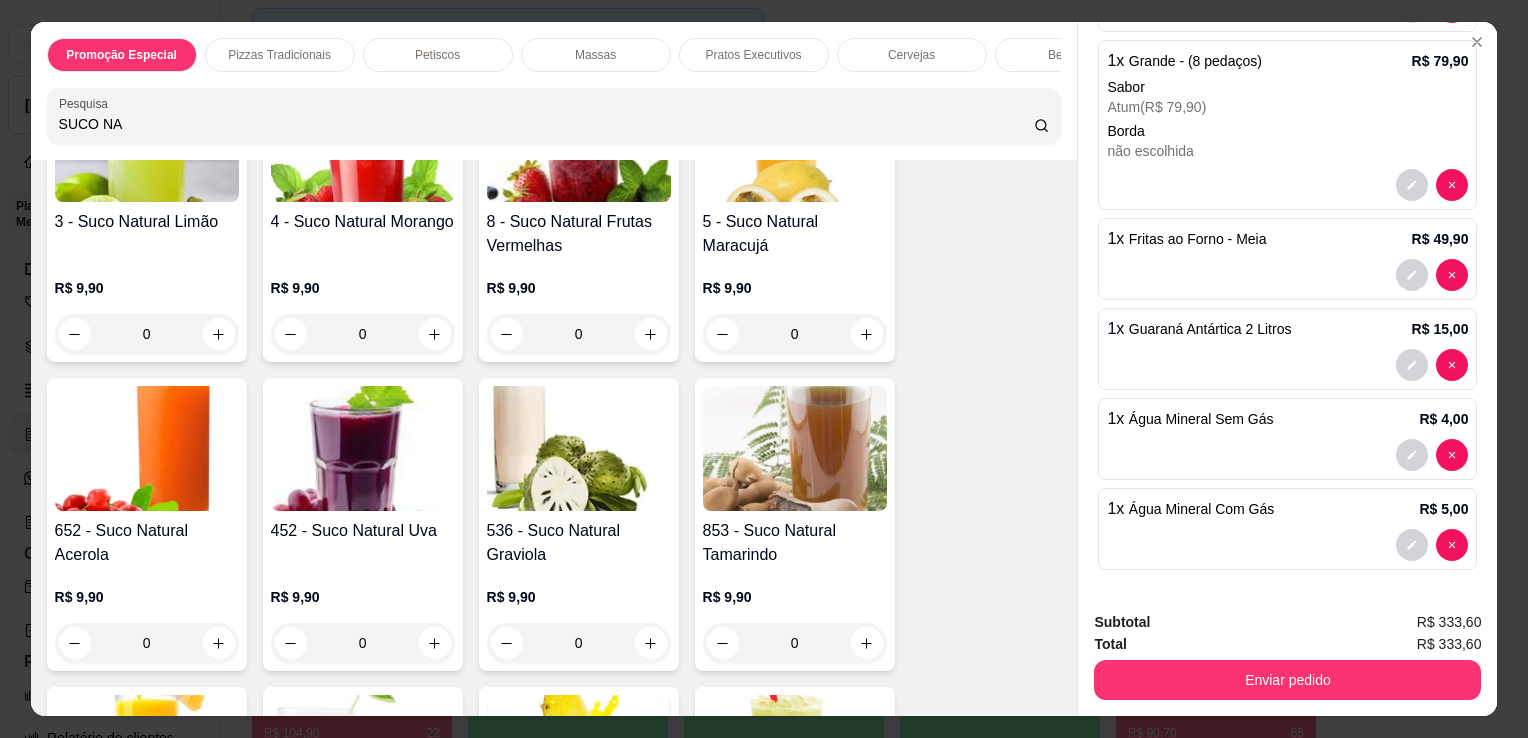 click on "5 - Suco Natural Maracujá" at bounding box center [795, 234] 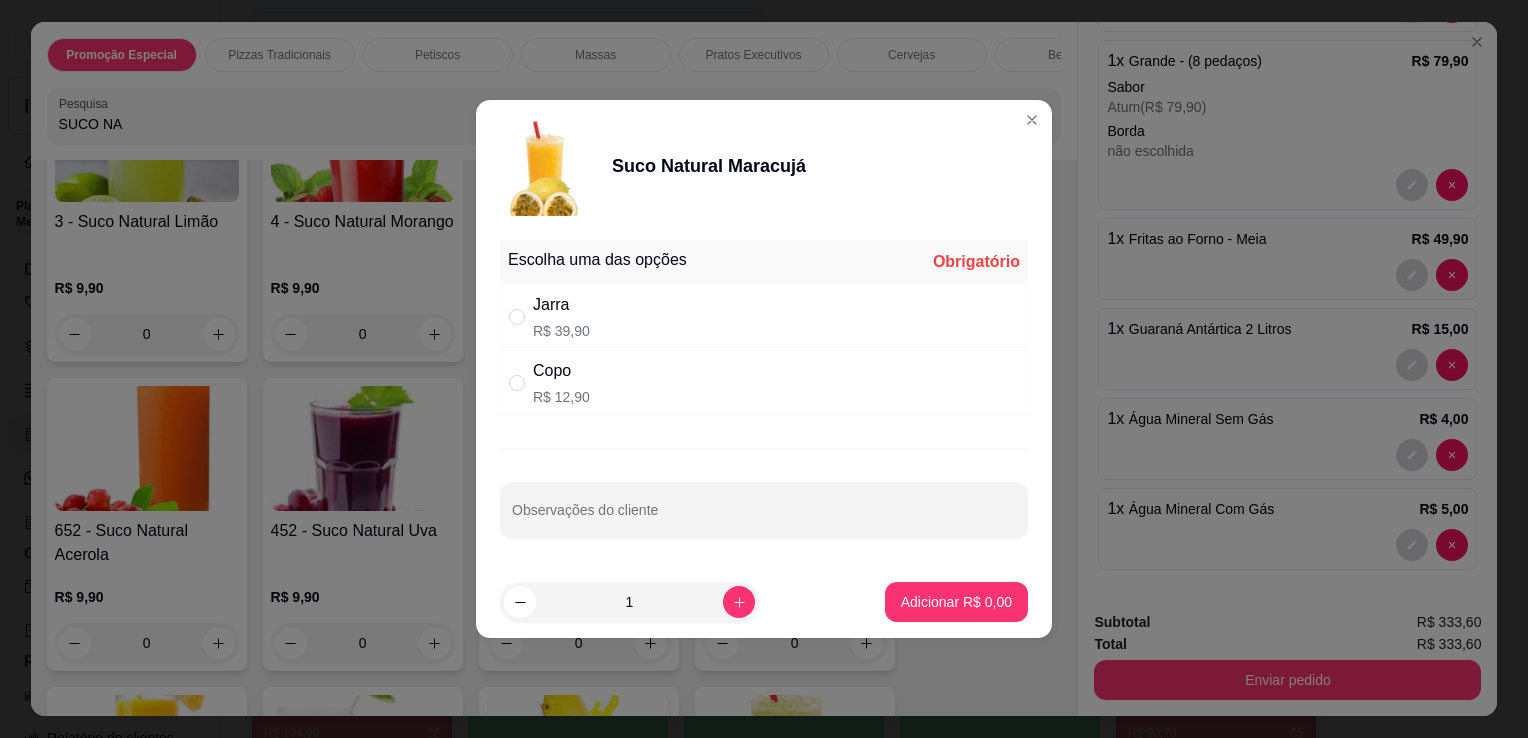 click on "Copo R$ 12,90" at bounding box center (764, 383) 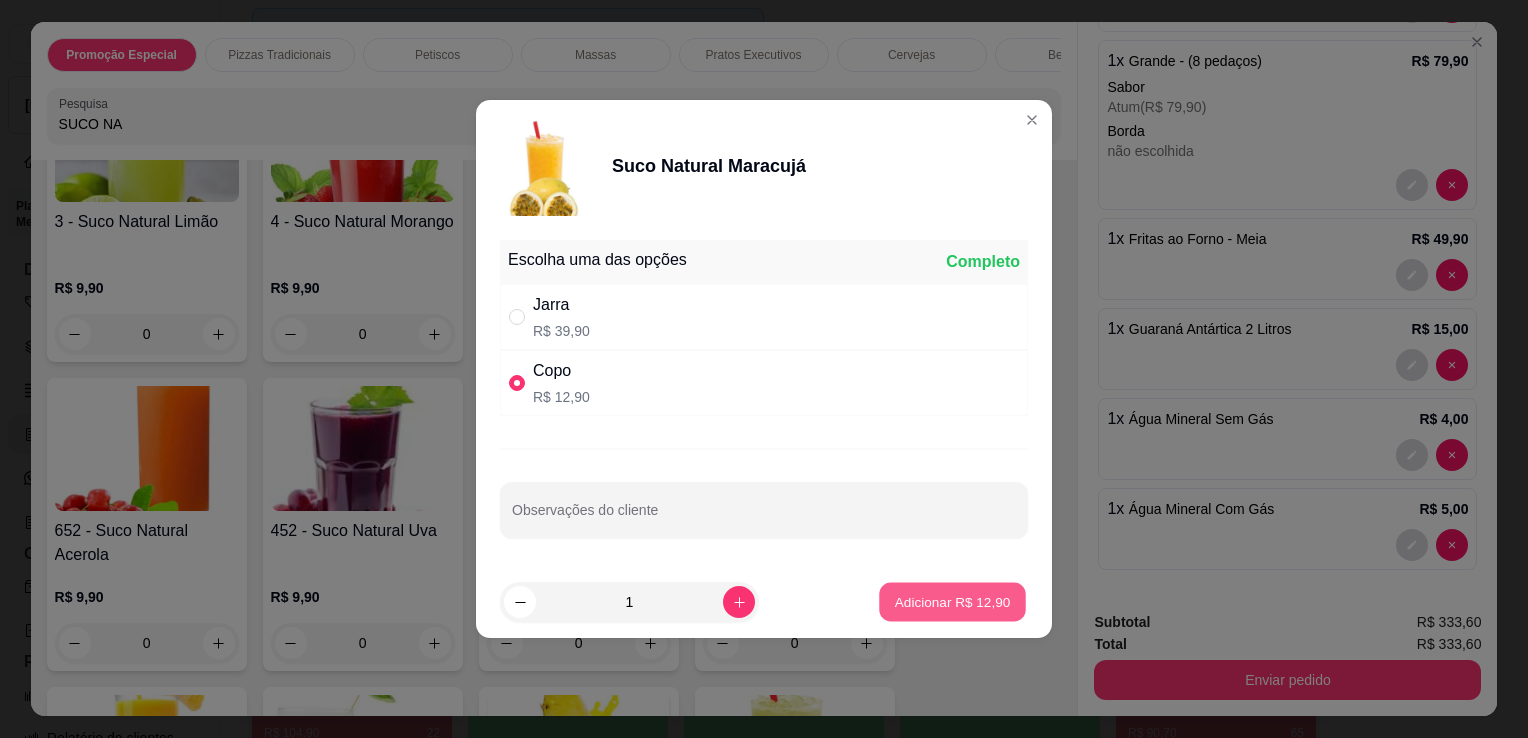 click on "Adicionar   R$ 12,90" at bounding box center [953, 601] 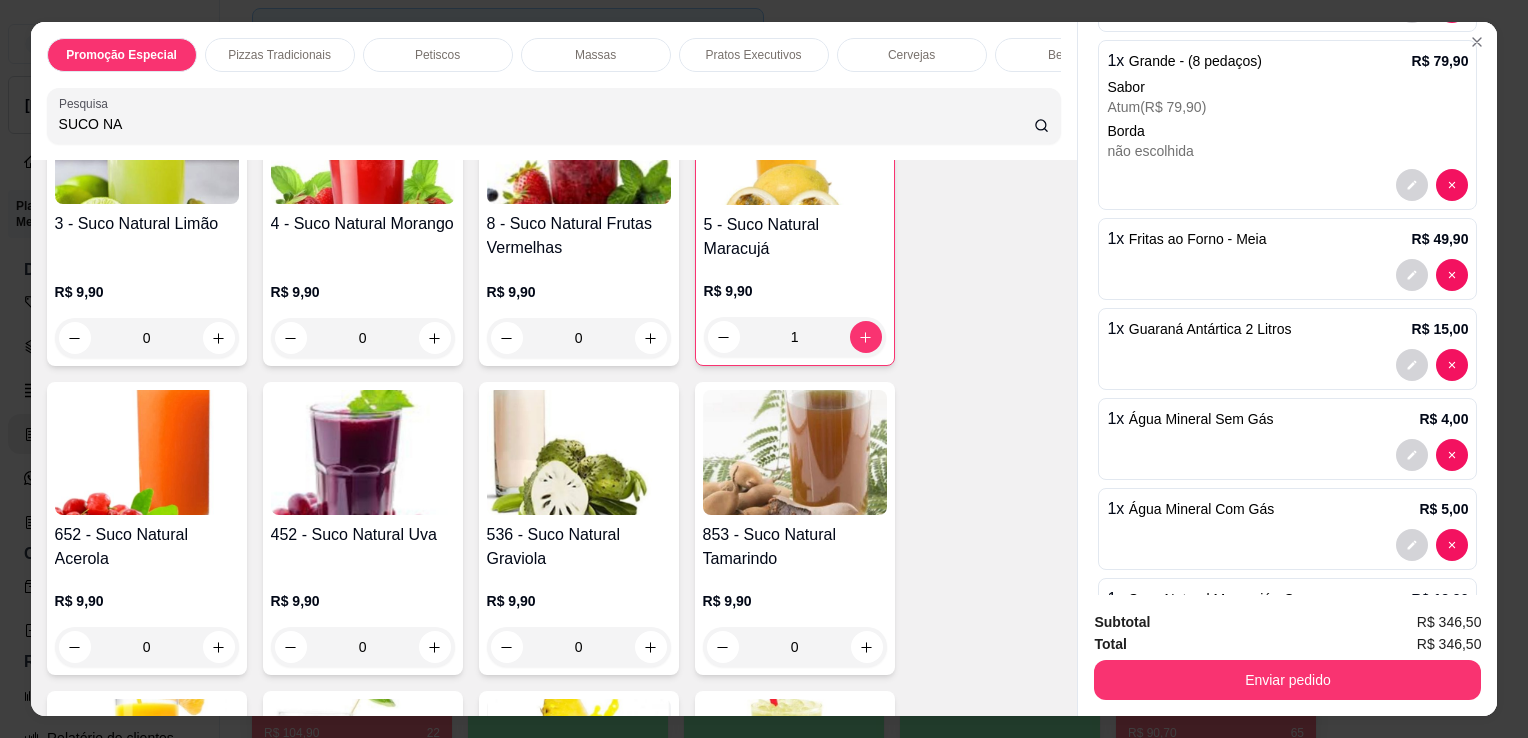 scroll, scrollTop: 8372, scrollLeft: 0, axis: vertical 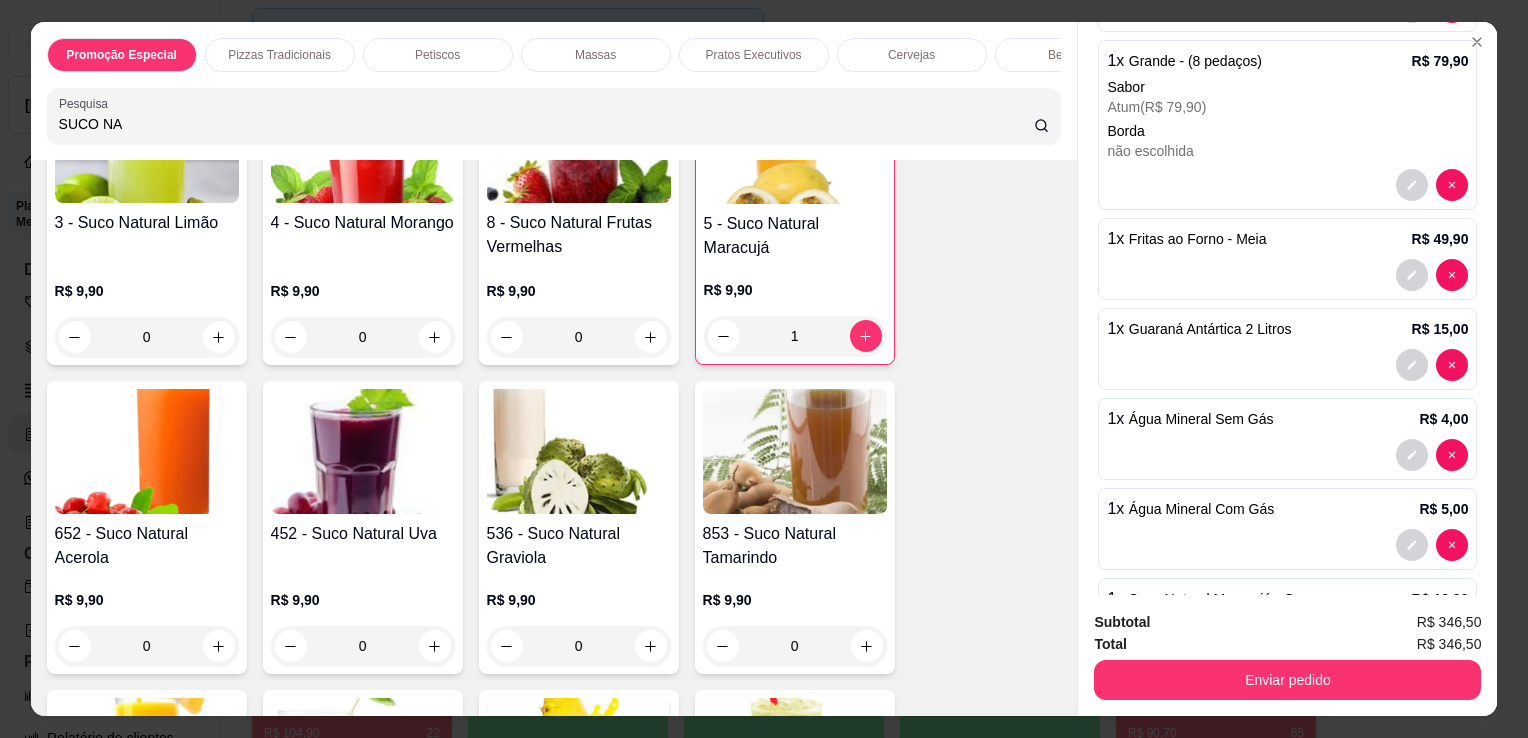 click on "SUCO NA" at bounding box center [546, 124] 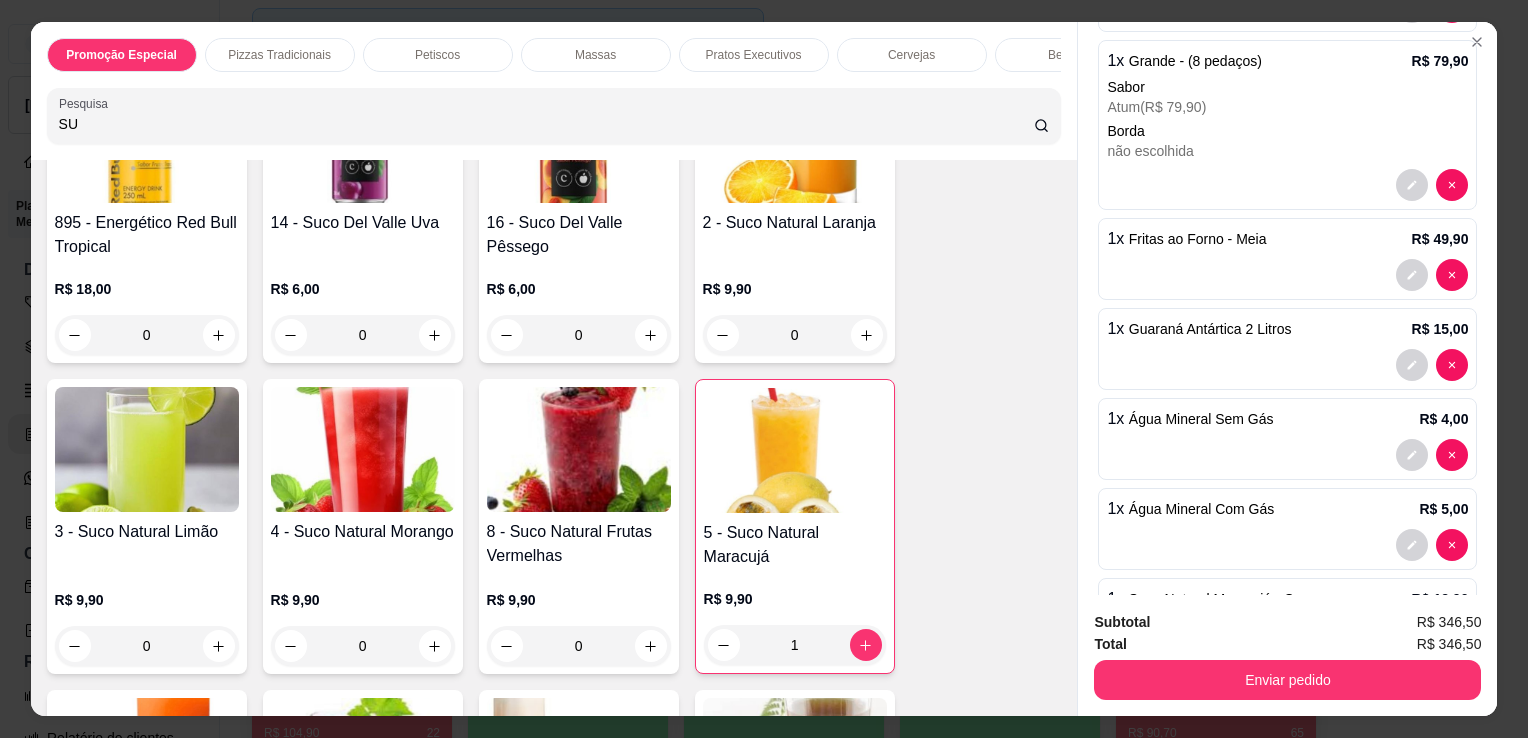 type on "S" 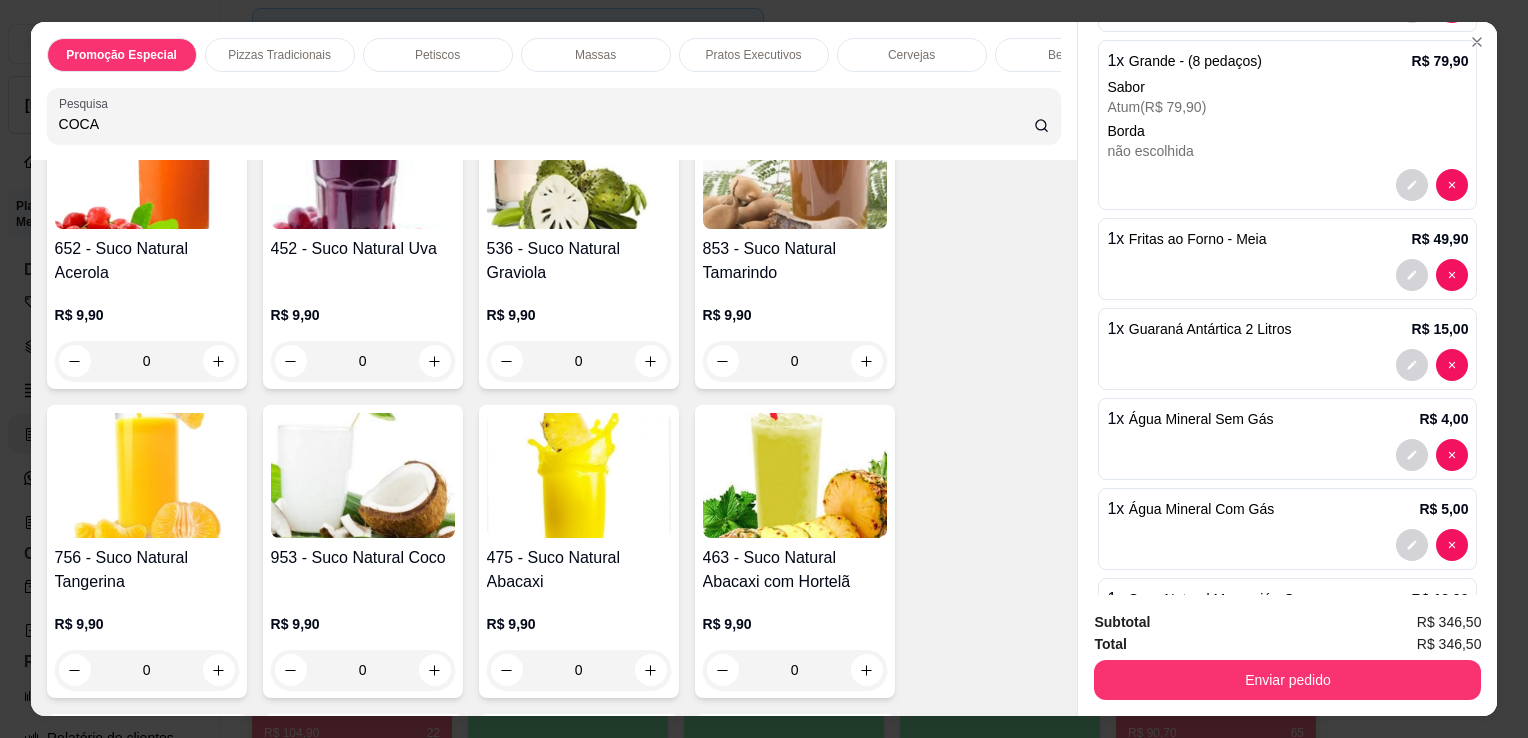 scroll, scrollTop: 7728, scrollLeft: 0, axis: vertical 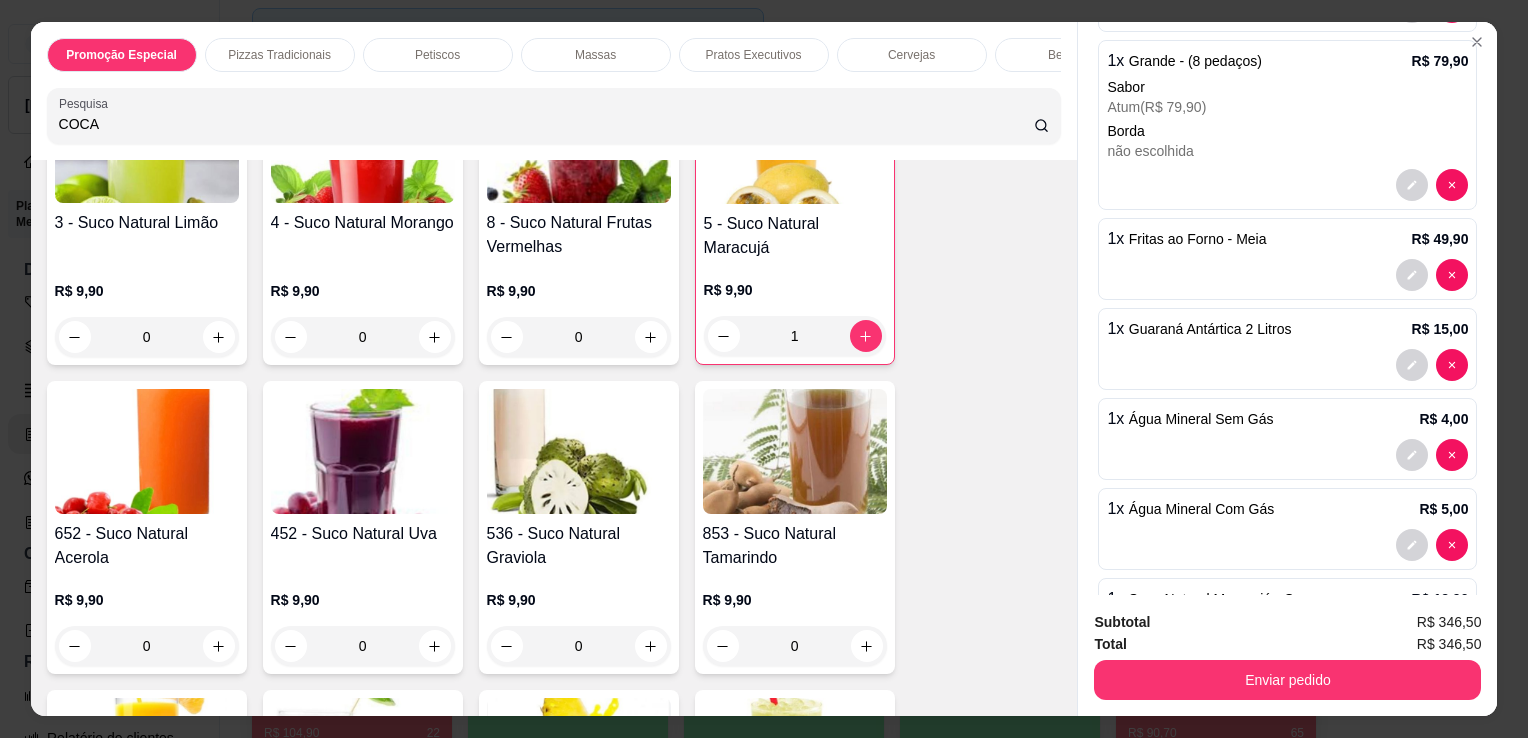 type on "COCA" 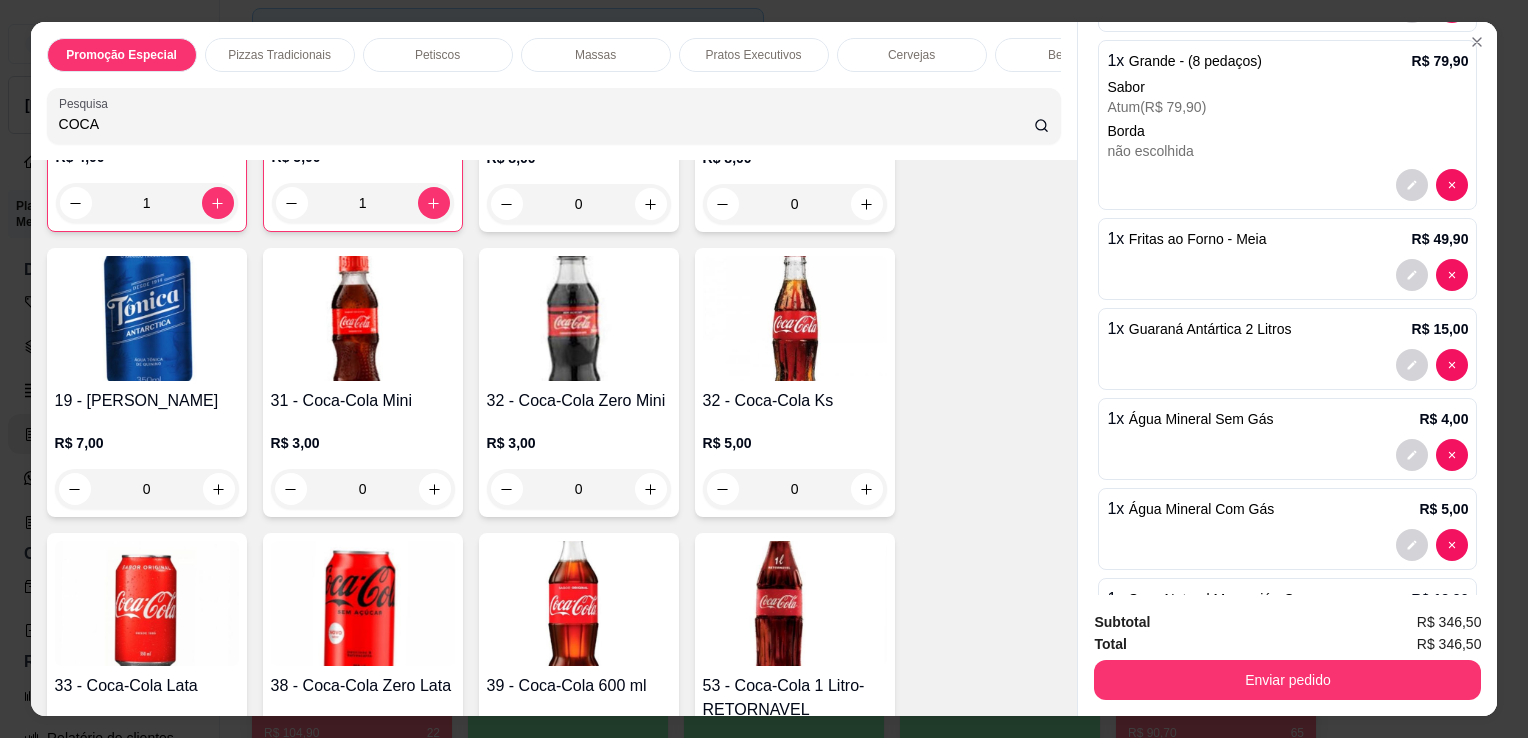 scroll, scrollTop: 5956, scrollLeft: 0, axis: vertical 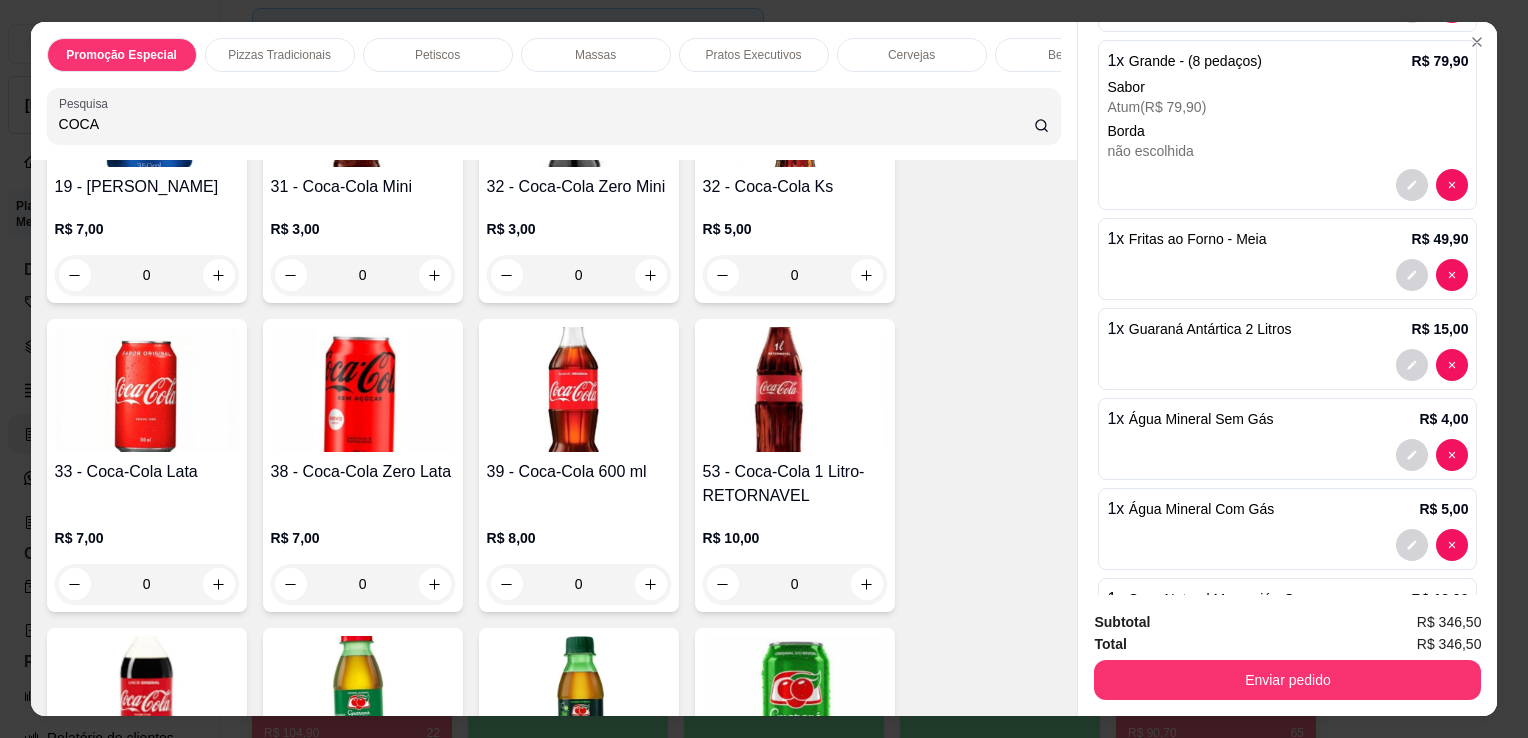 click at bounding box center (363, 389) 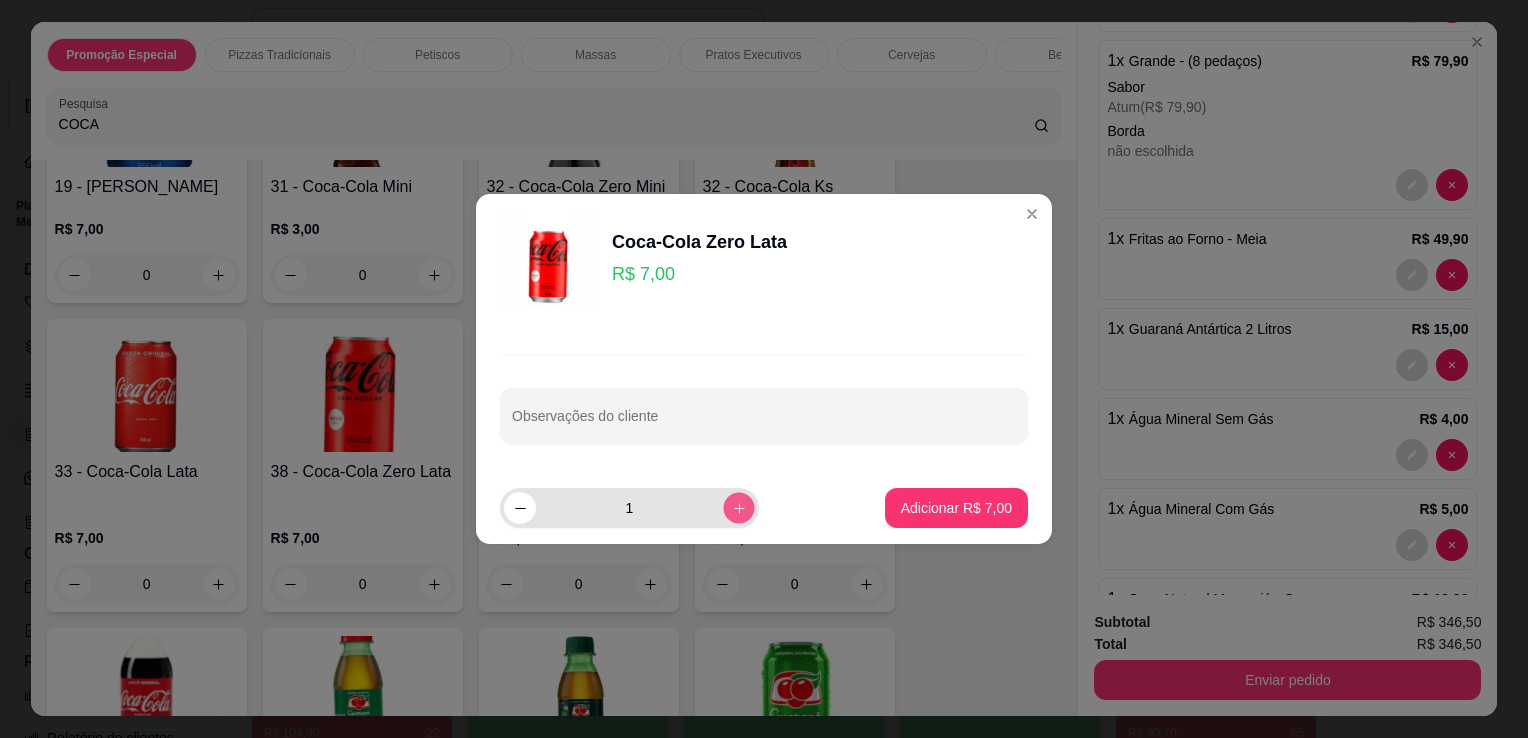 click at bounding box center (738, 507) 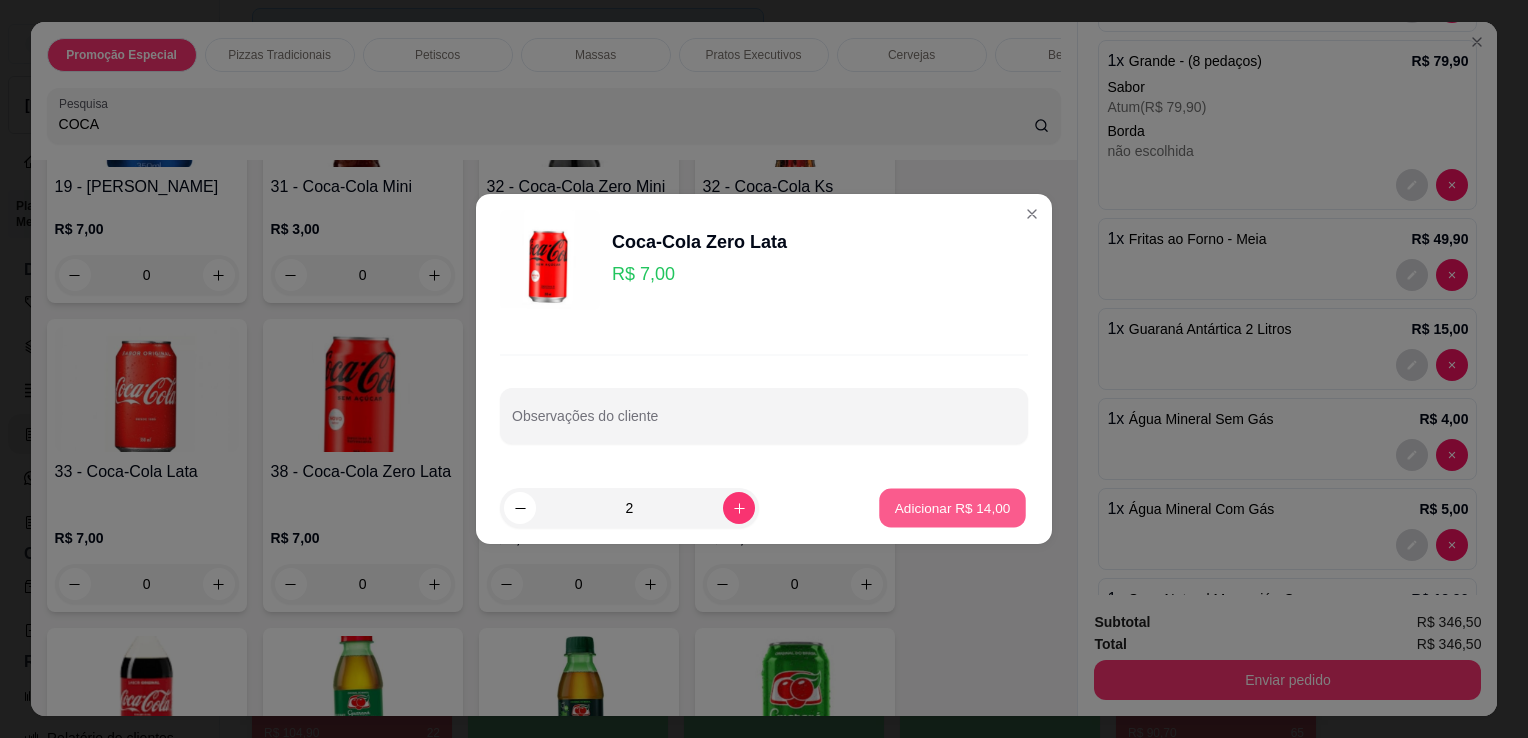 click on "Adicionar   R$ 14,00" at bounding box center [953, 507] 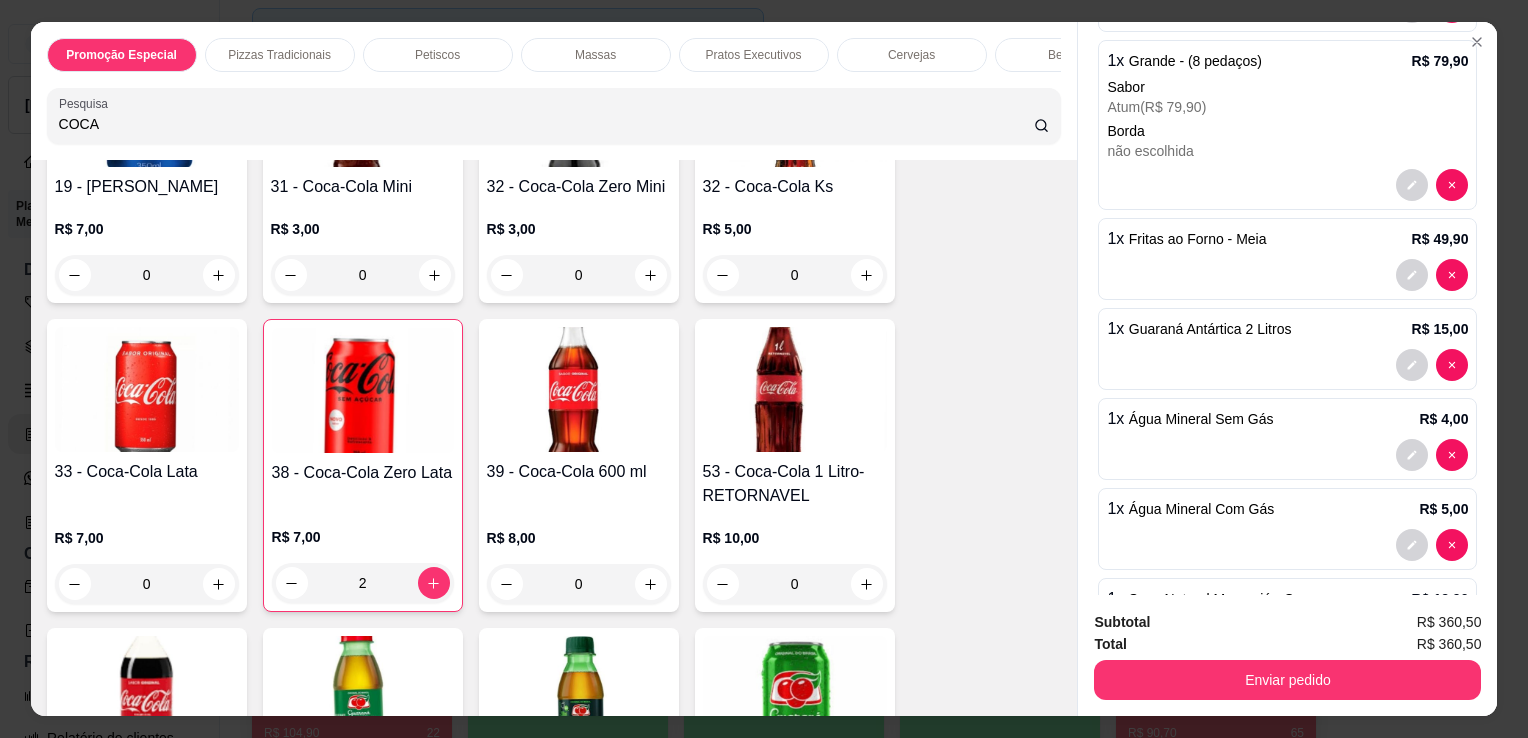 click on "COCA" at bounding box center [546, 124] 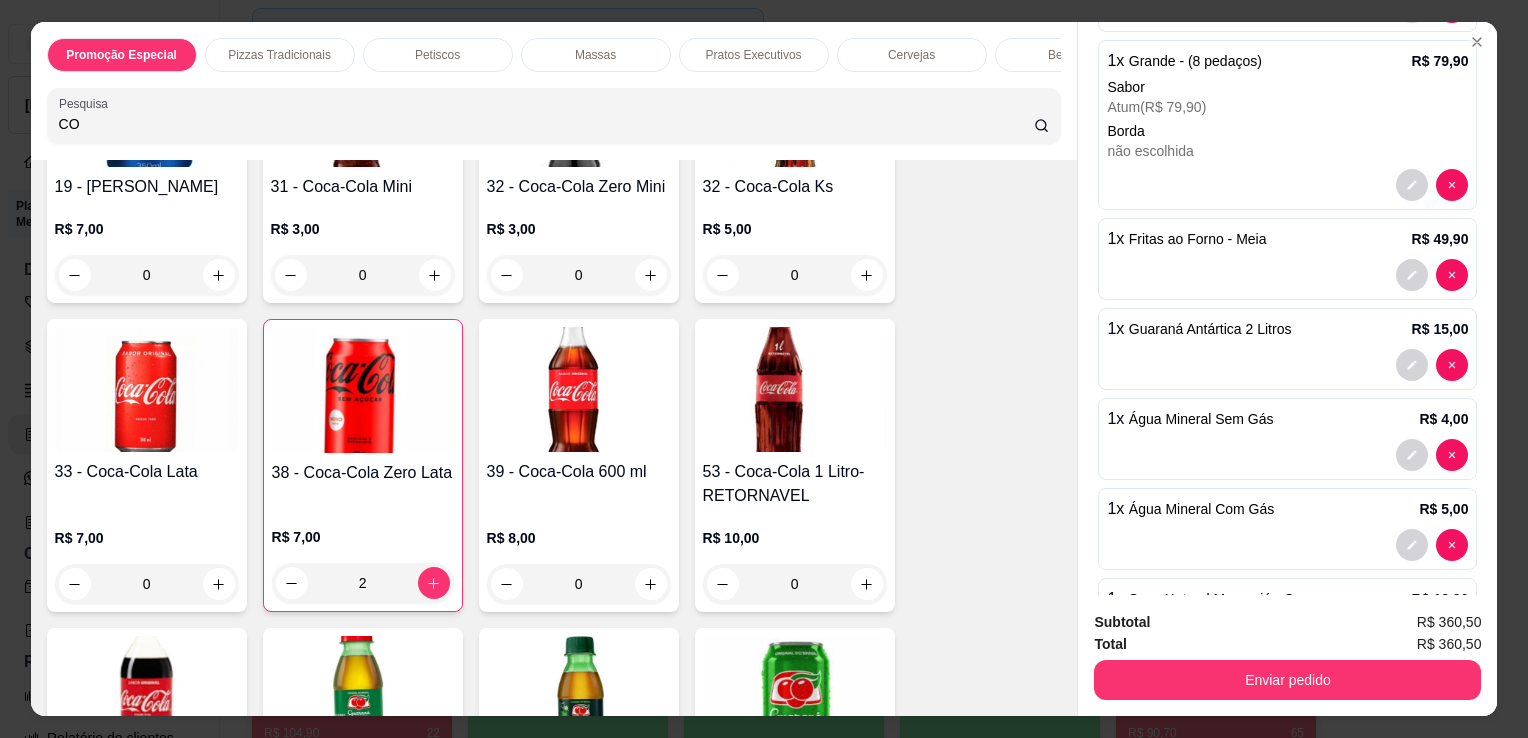 type on "C" 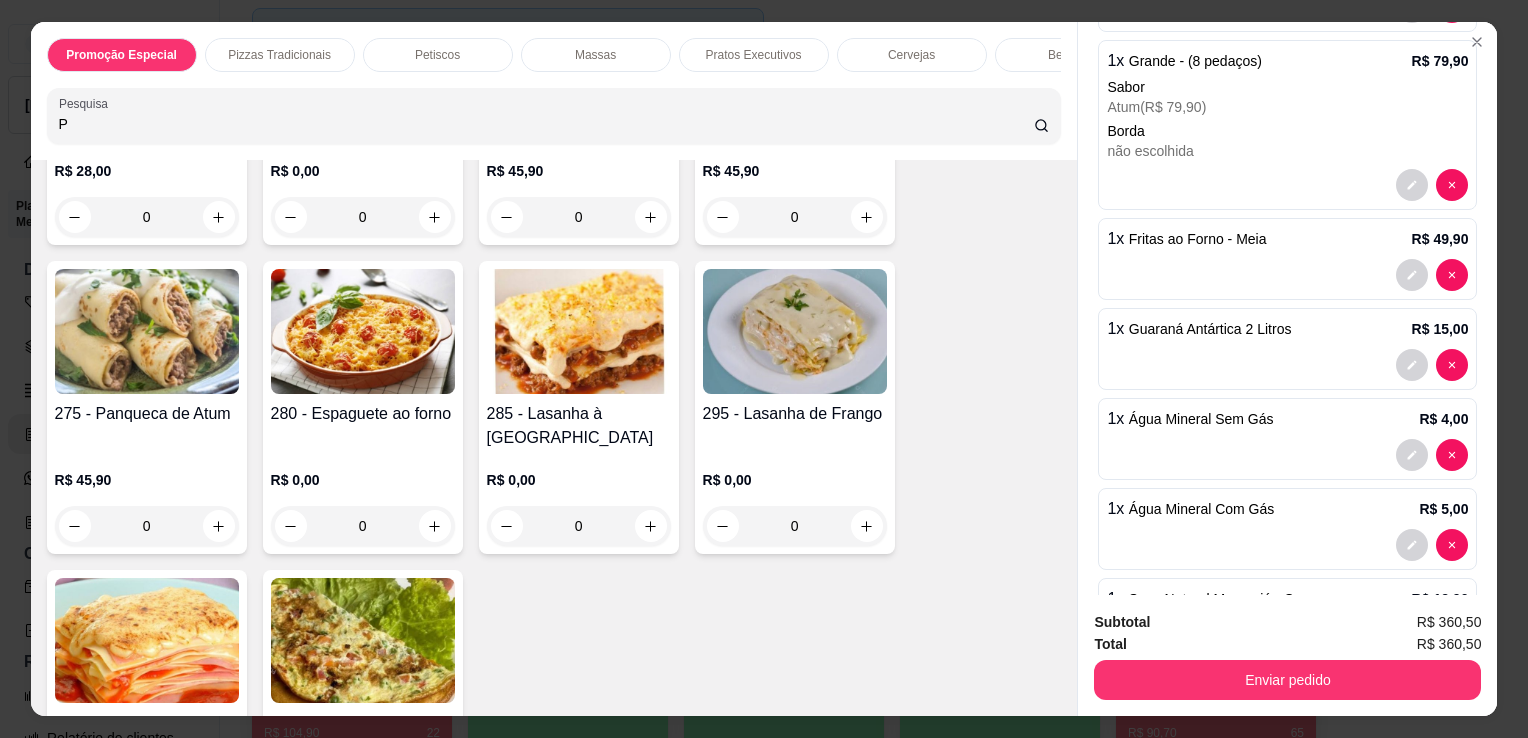 scroll, scrollTop: 8404, scrollLeft: 0, axis: vertical 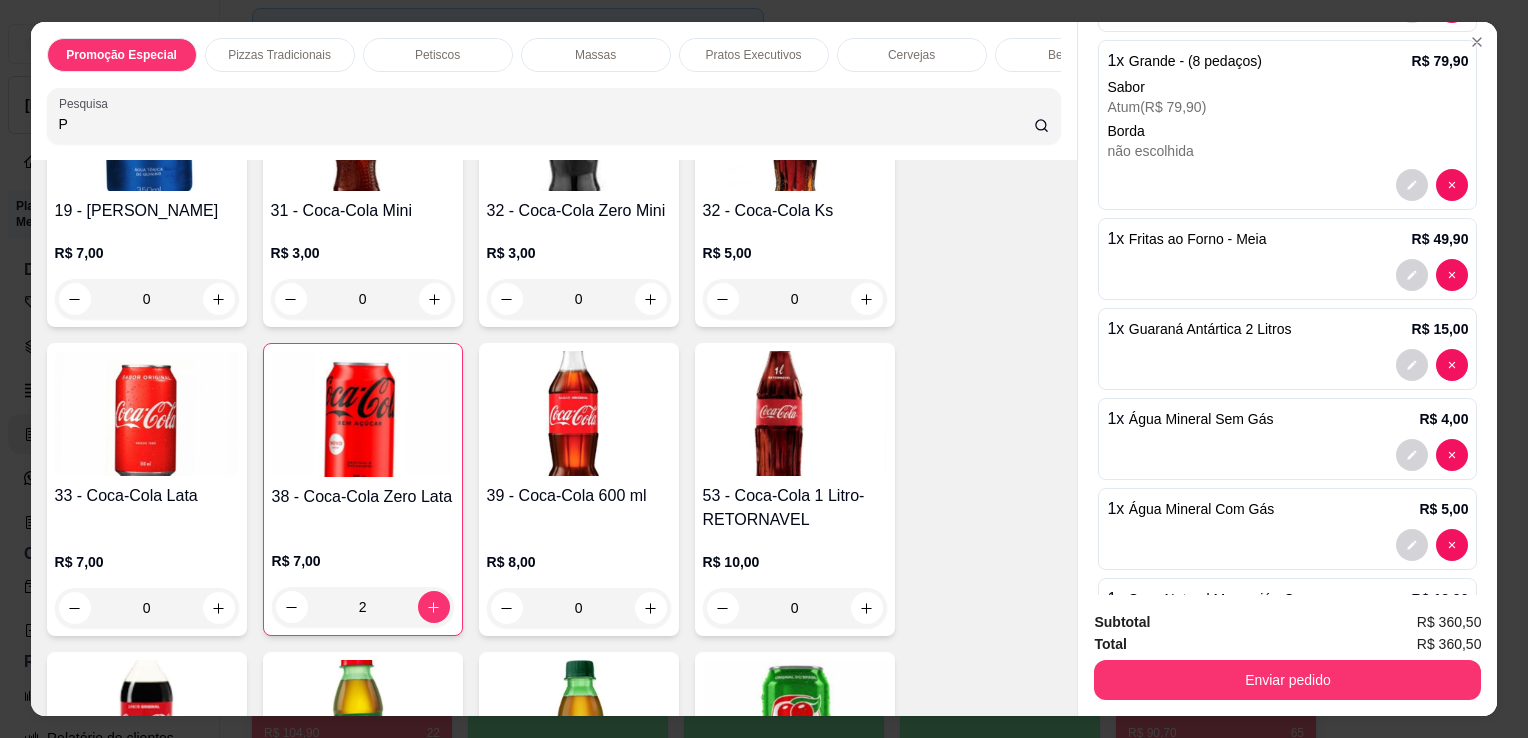 type on "P" 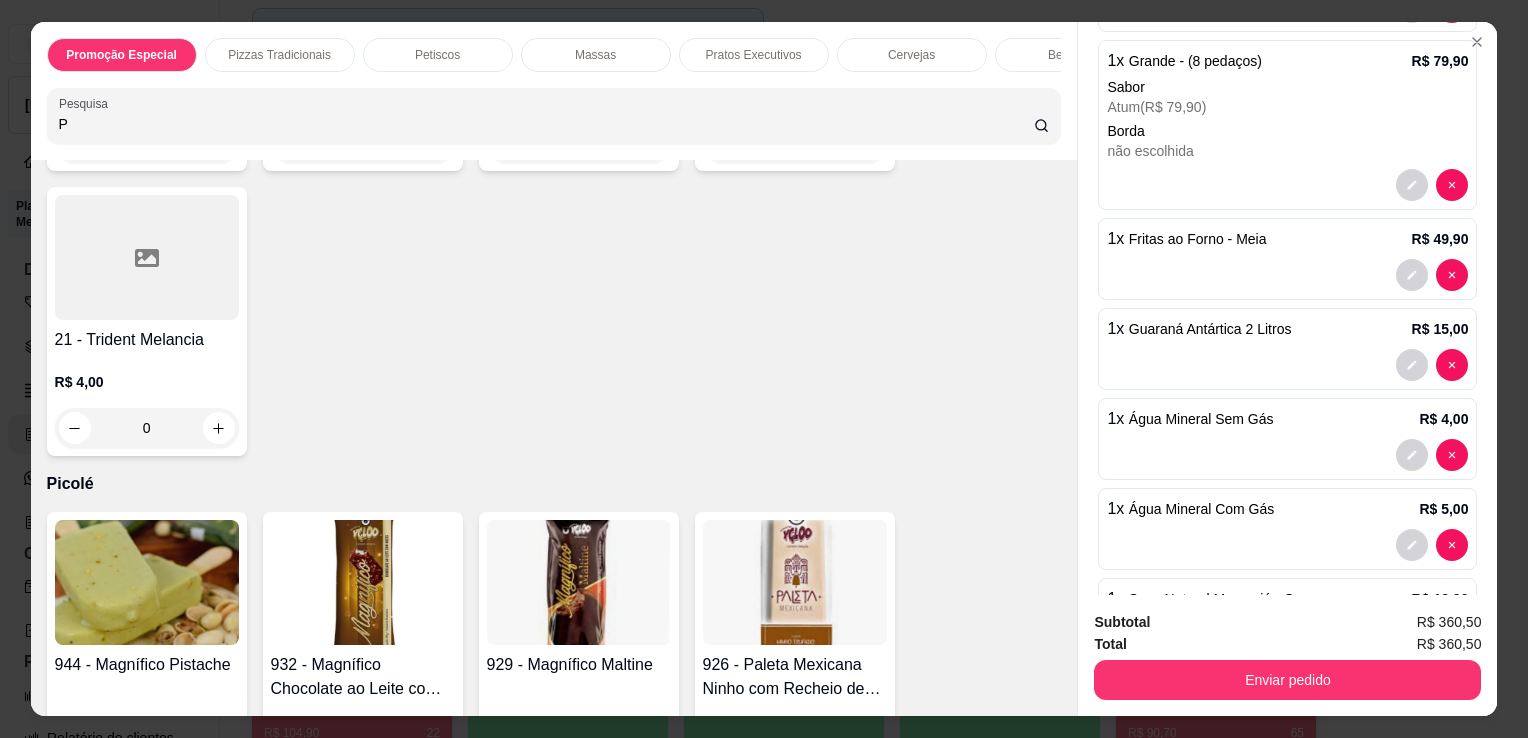 scroll, scrollTop: 15864, scrollLeft: 0, axis: vertical 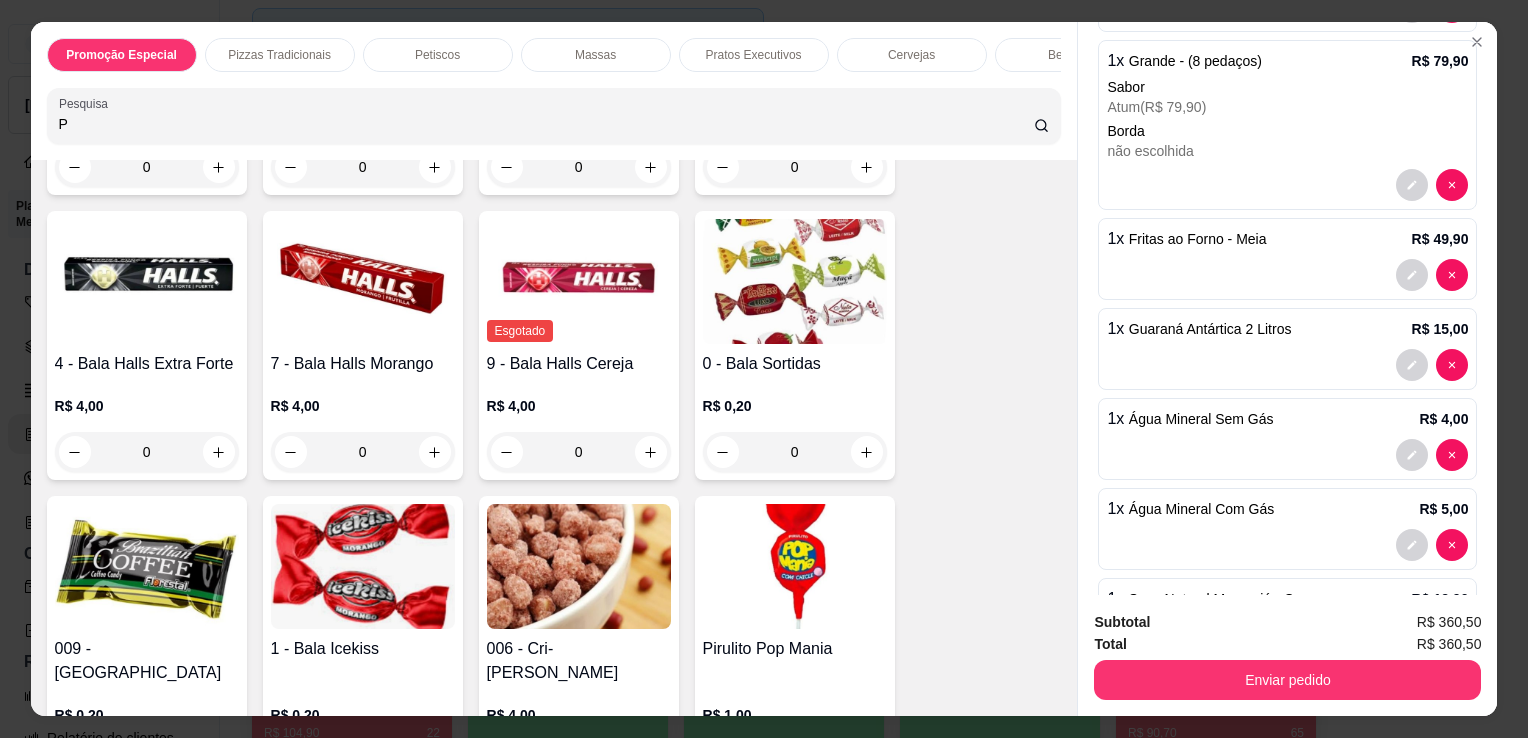 click 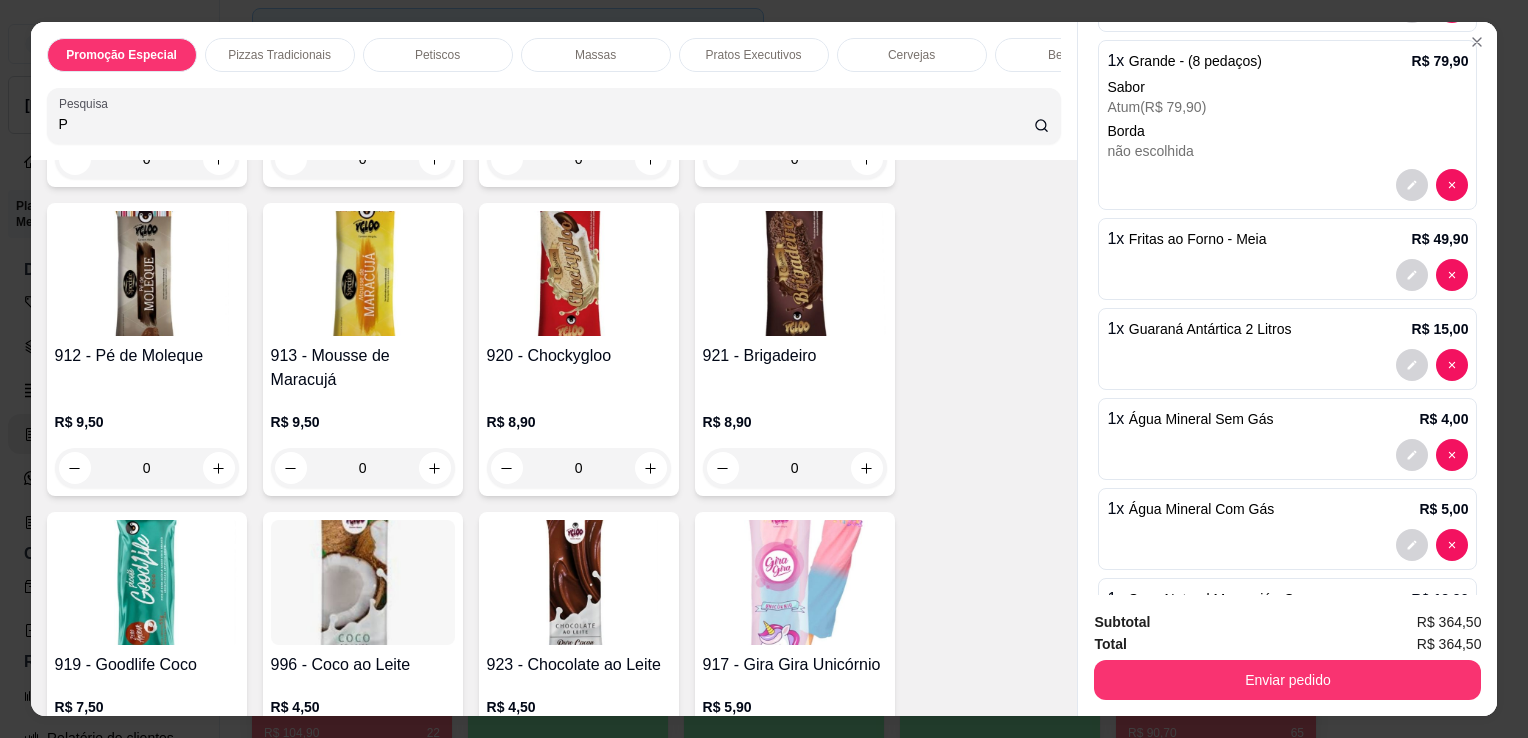 scroll, scrollTop: 17350, scrollLeft: 0, axis: vertical 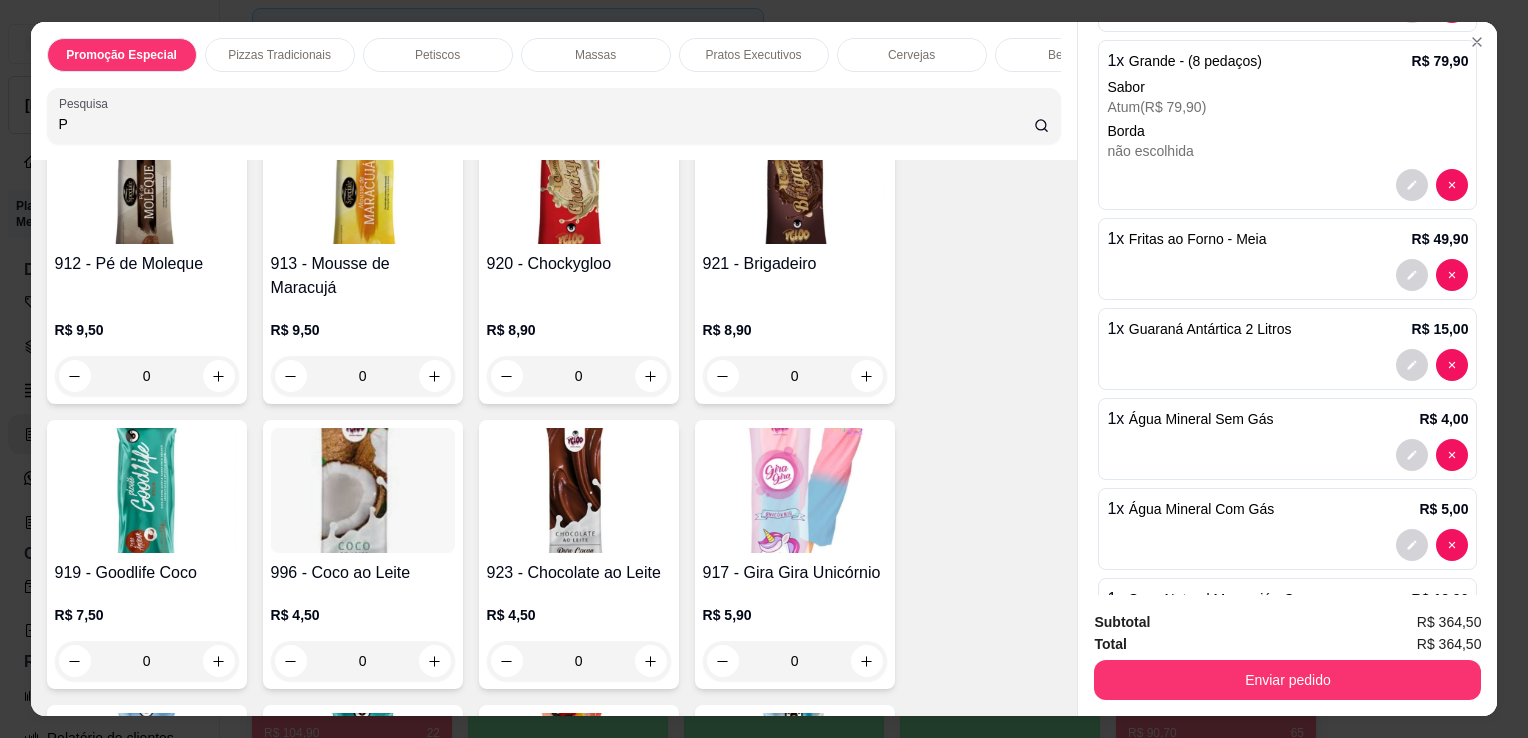 click on "R$ 5,90 0" at bounding box center (795, 633) 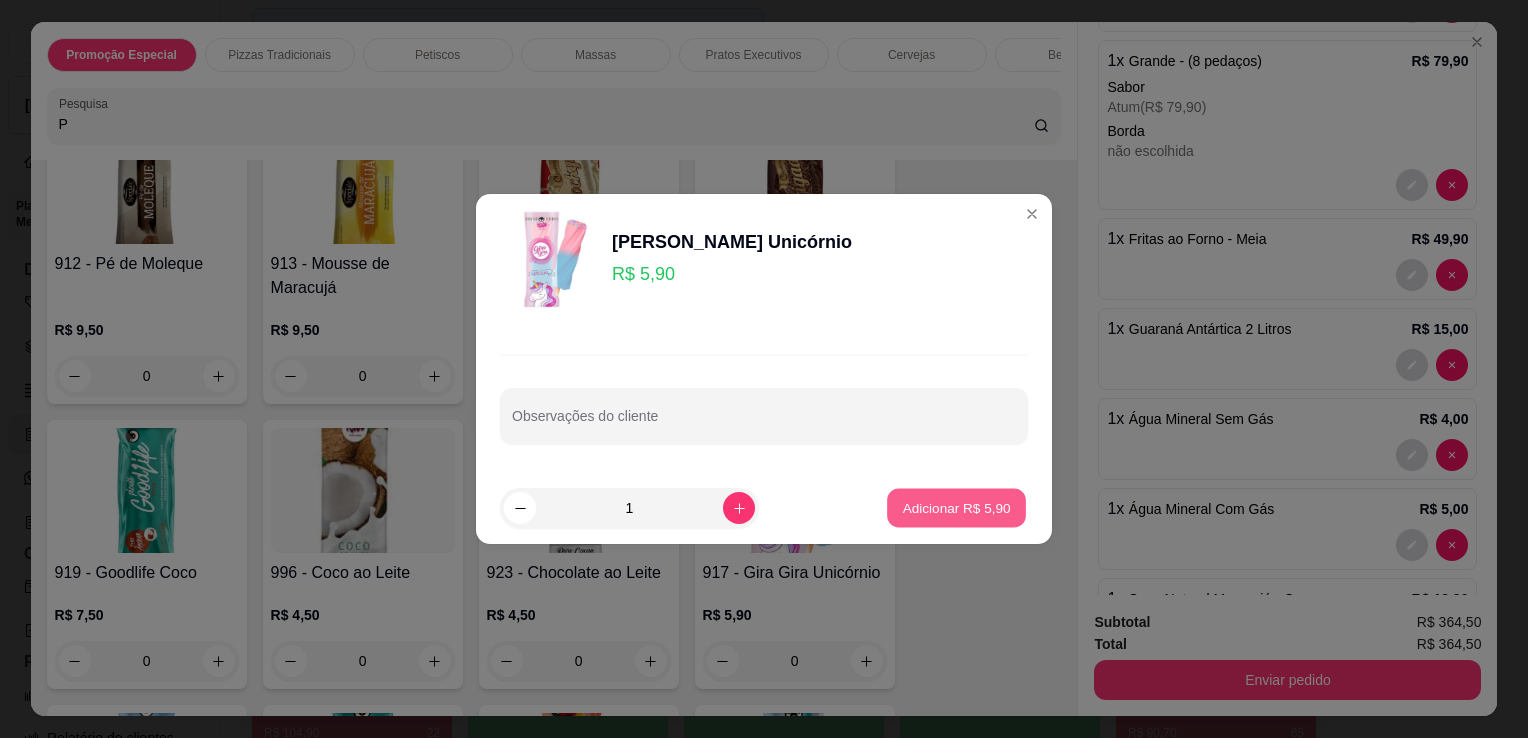click on "Adicionar   R$ 5,90" at bounding box center [956, 507] 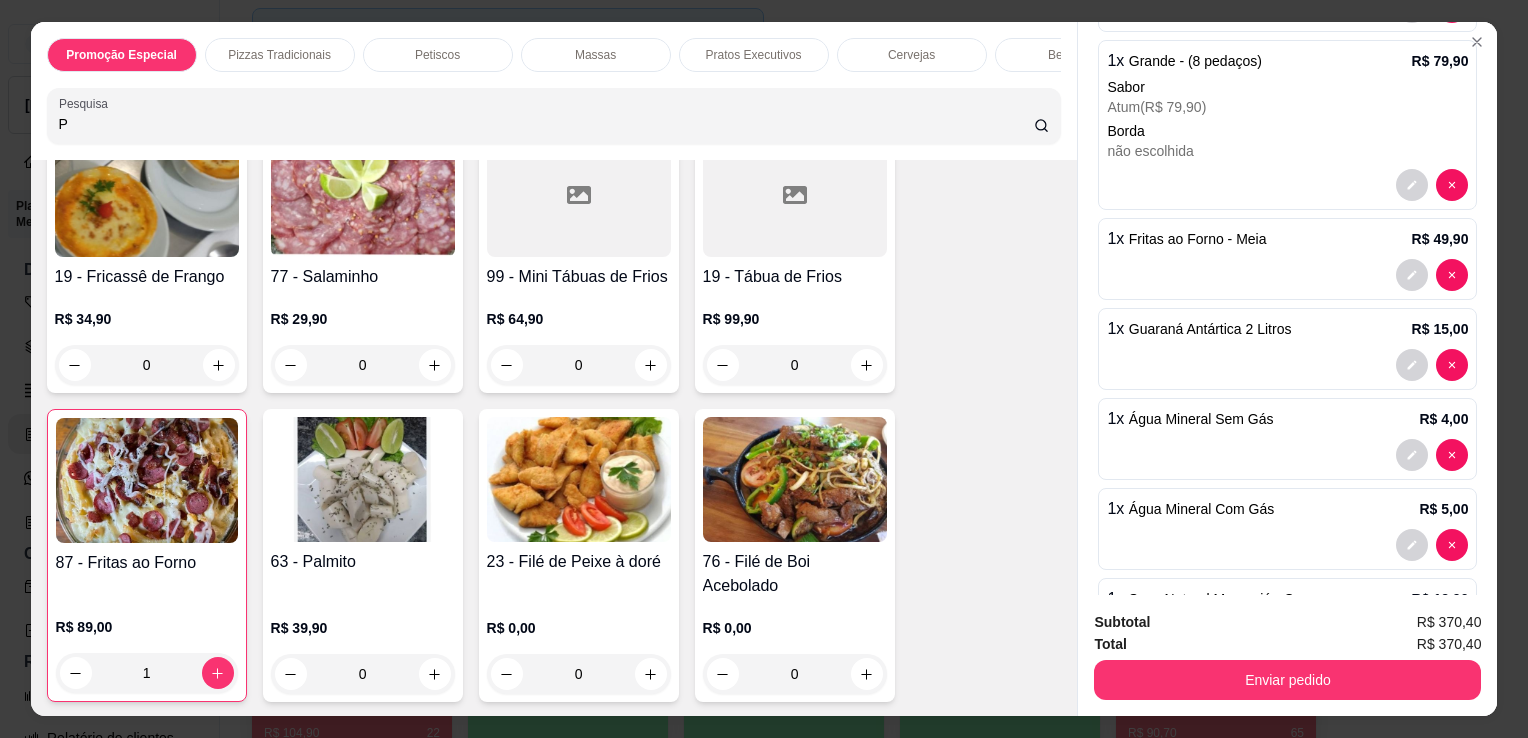 scroll, scrollTop: 1453, scrollLeft: 0, axis: vertical 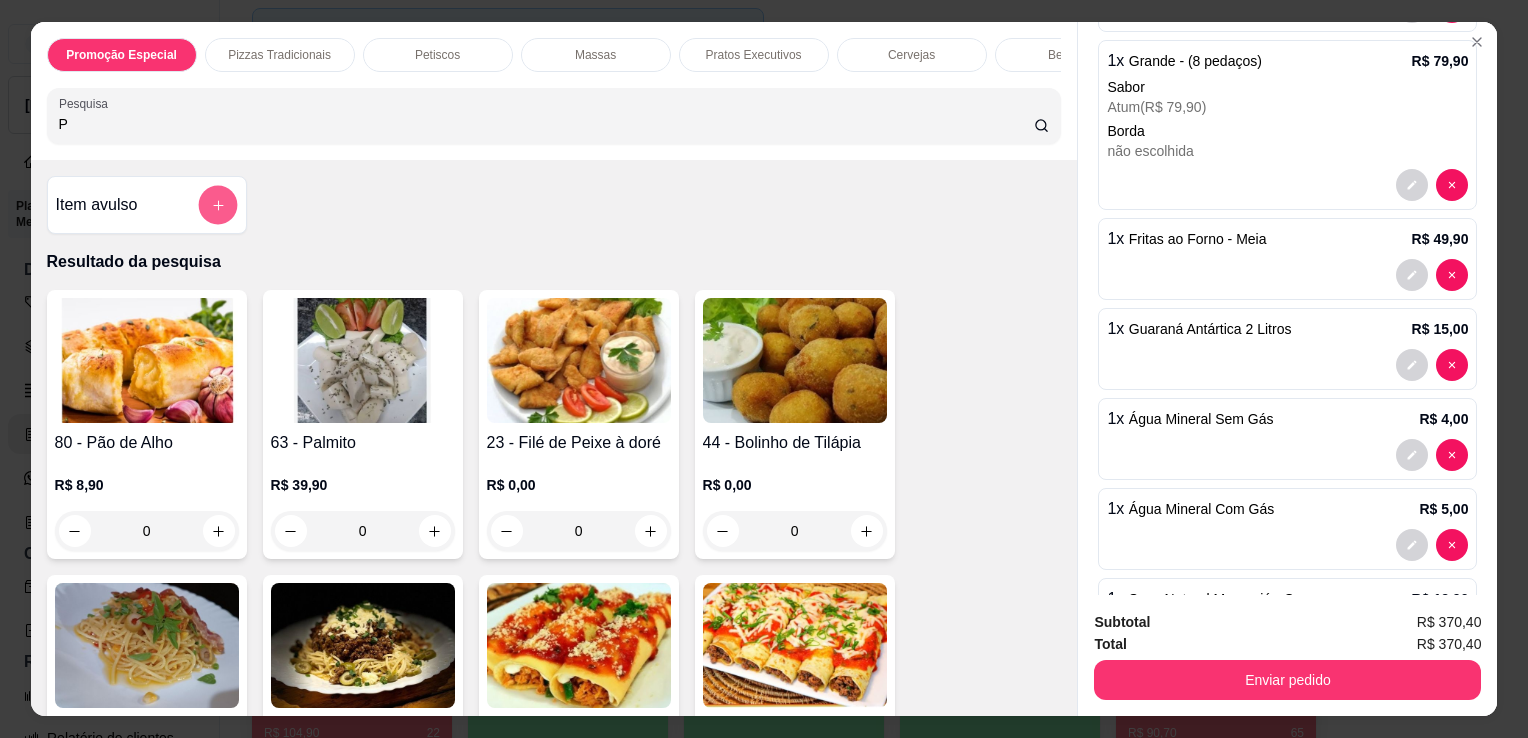 click at bounding box center [217, 205] 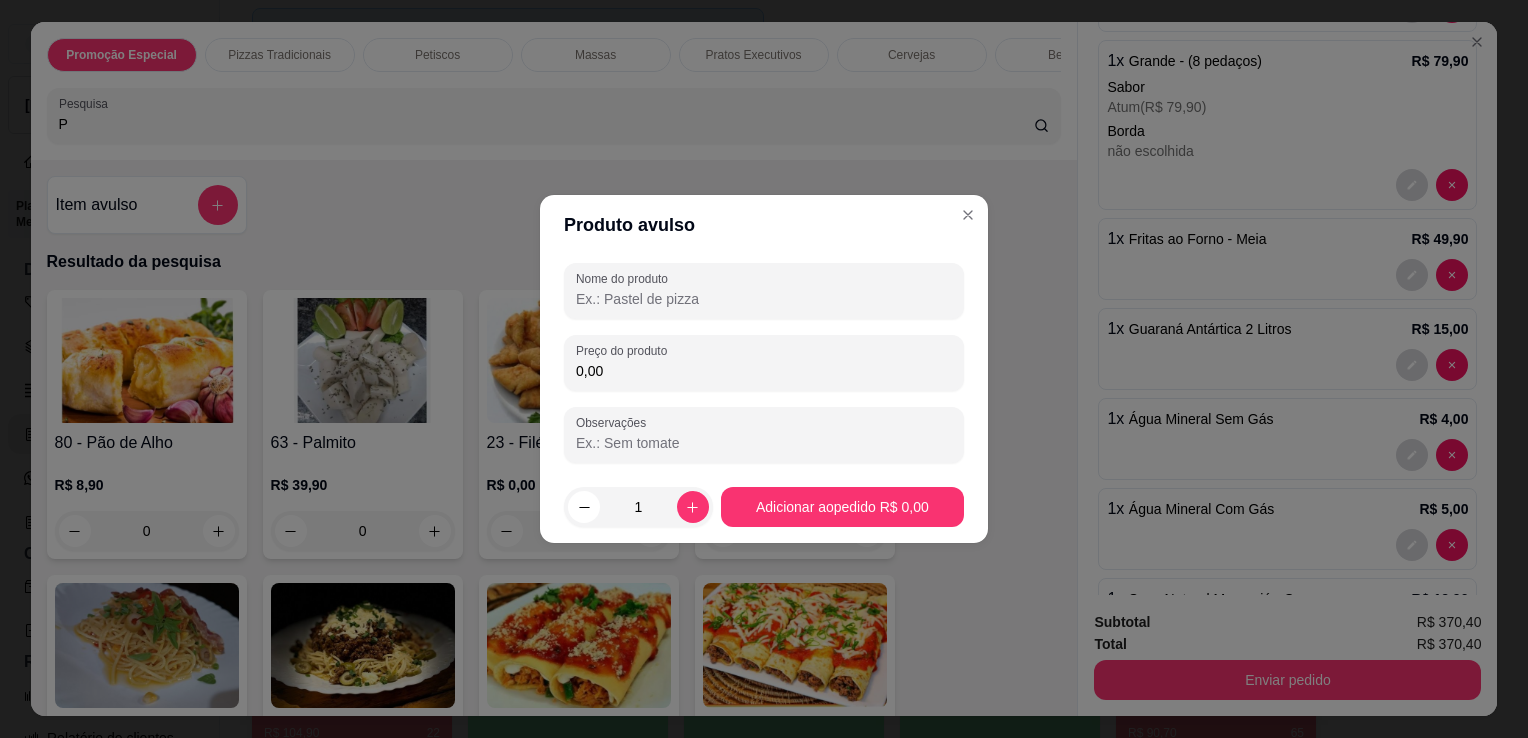 click on "Nome do produto" at bounding box center (764, 299) 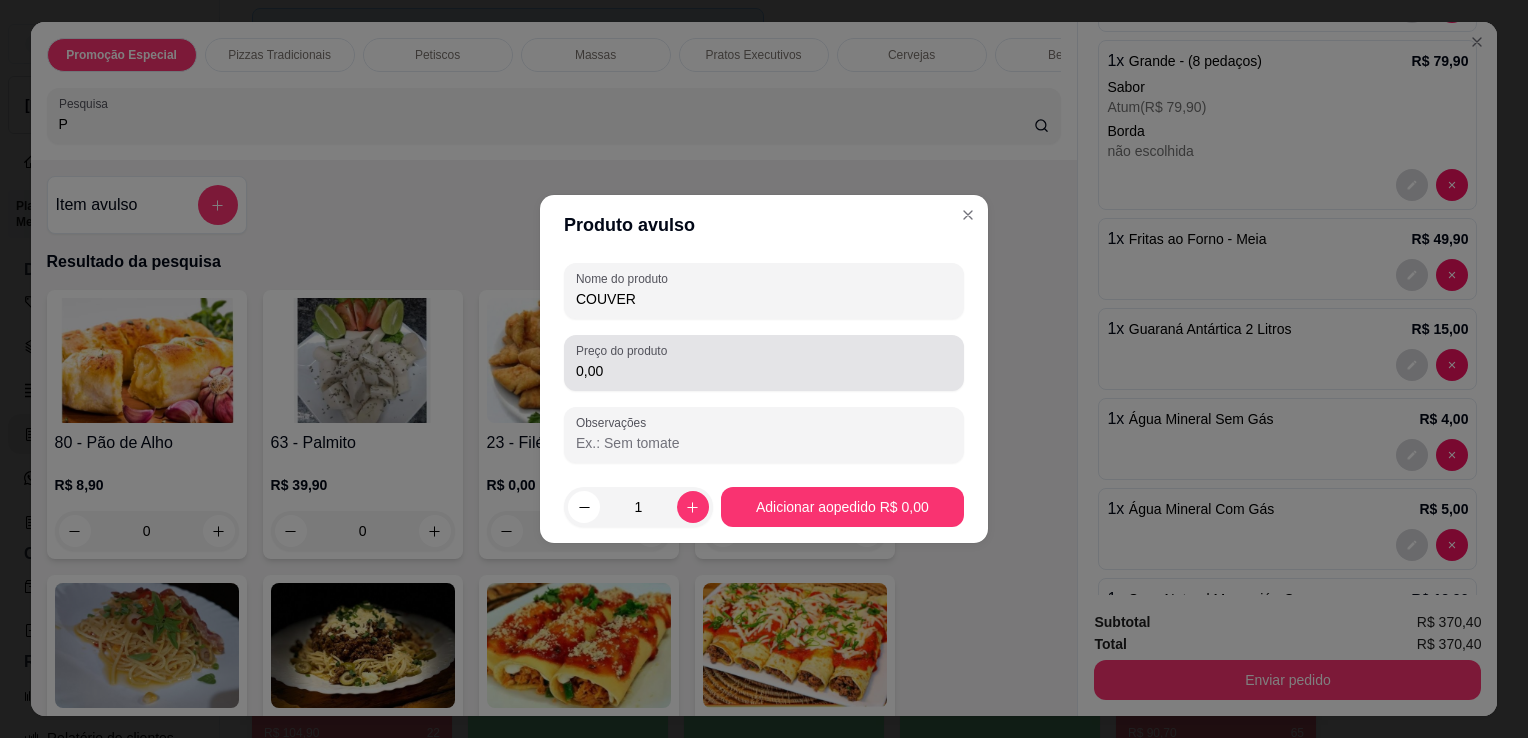 type on "COUVER" 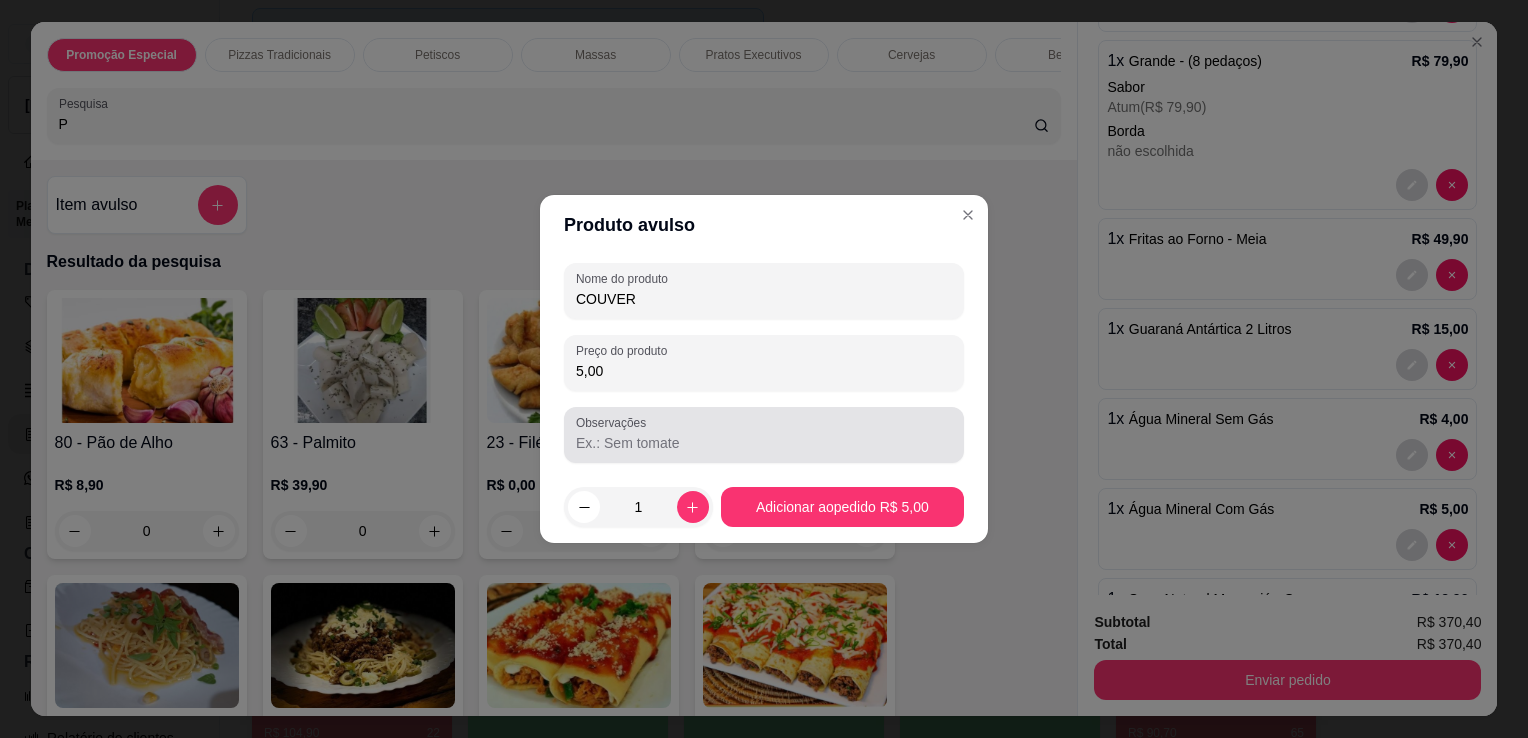 type on "5,00" 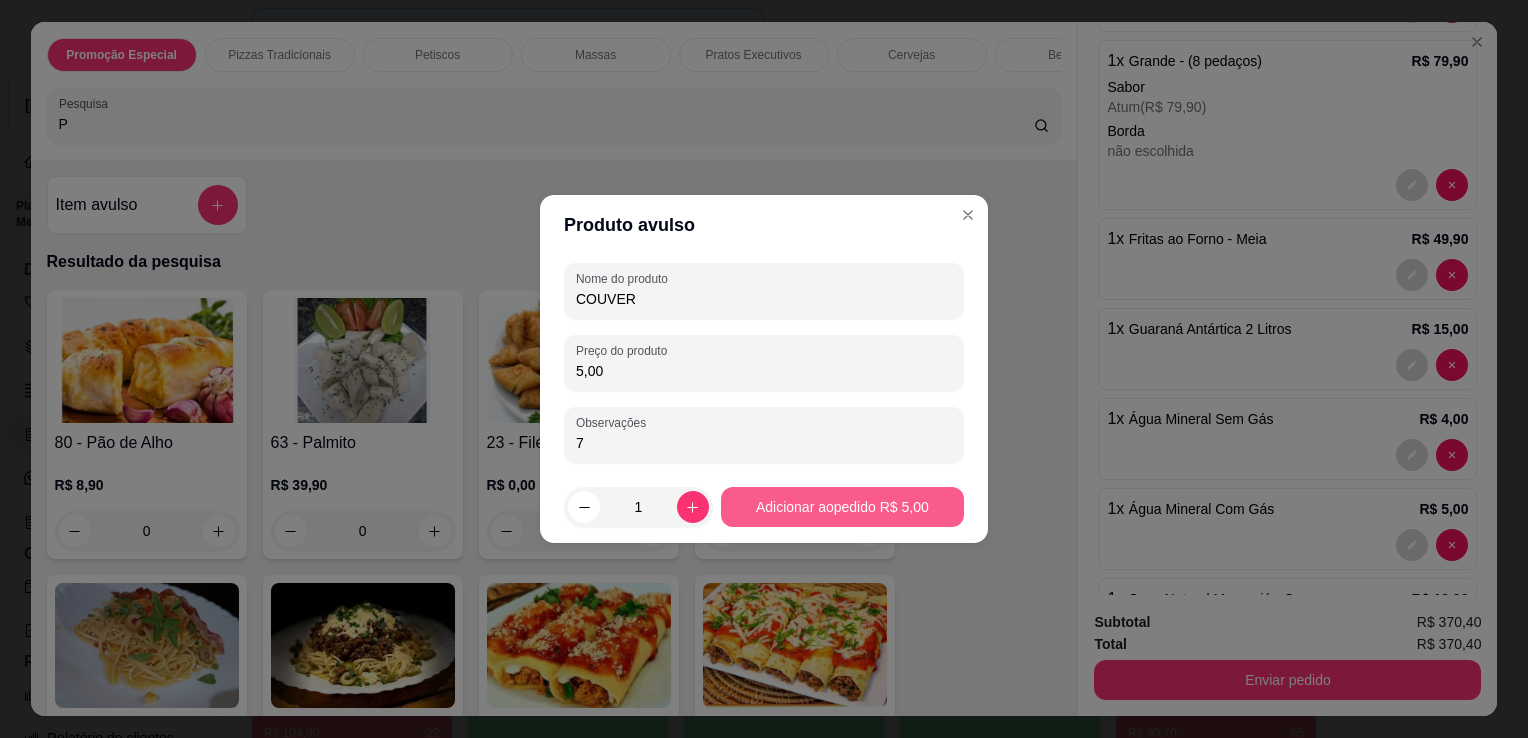 type on "7" 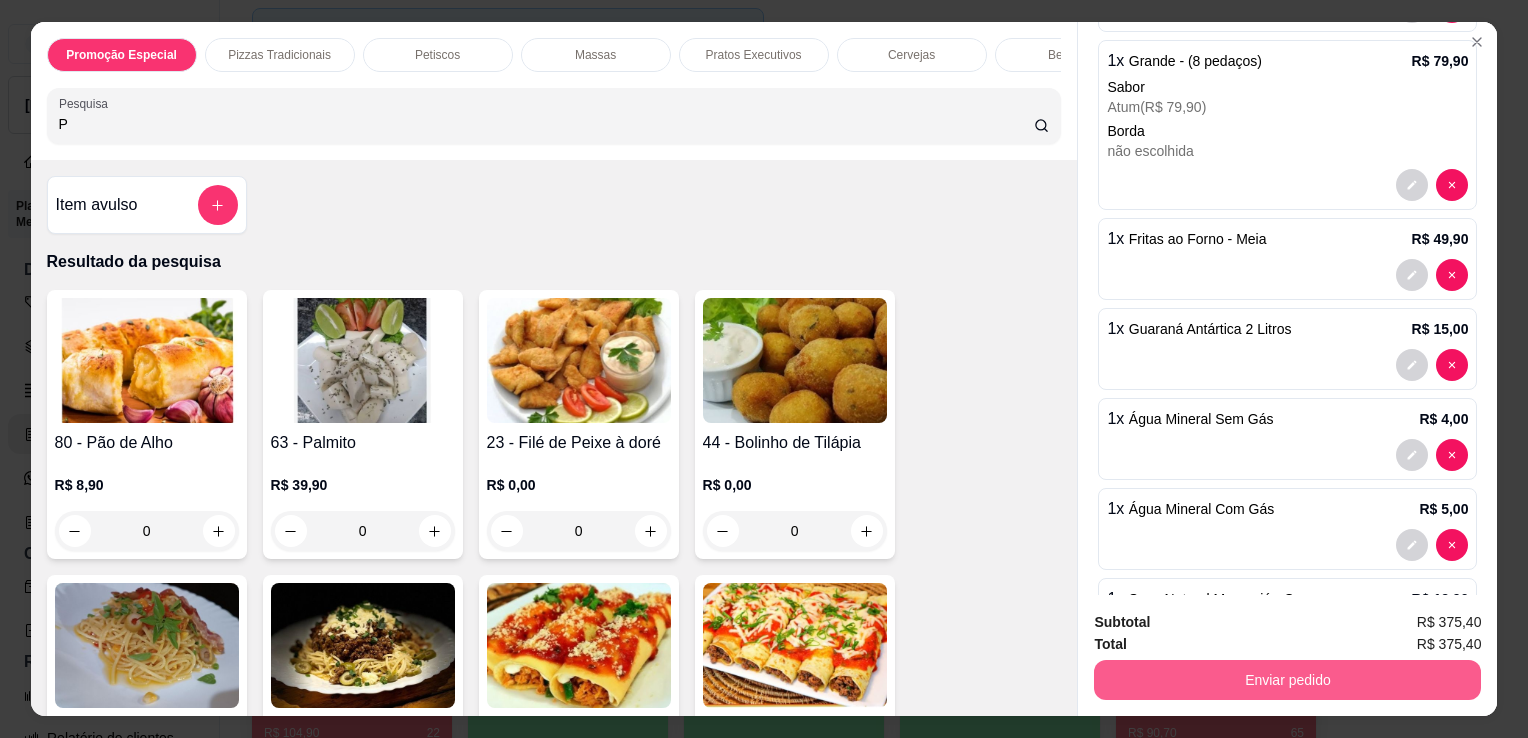 click on "Enviar pedido" at bounding box center [1287, 680] 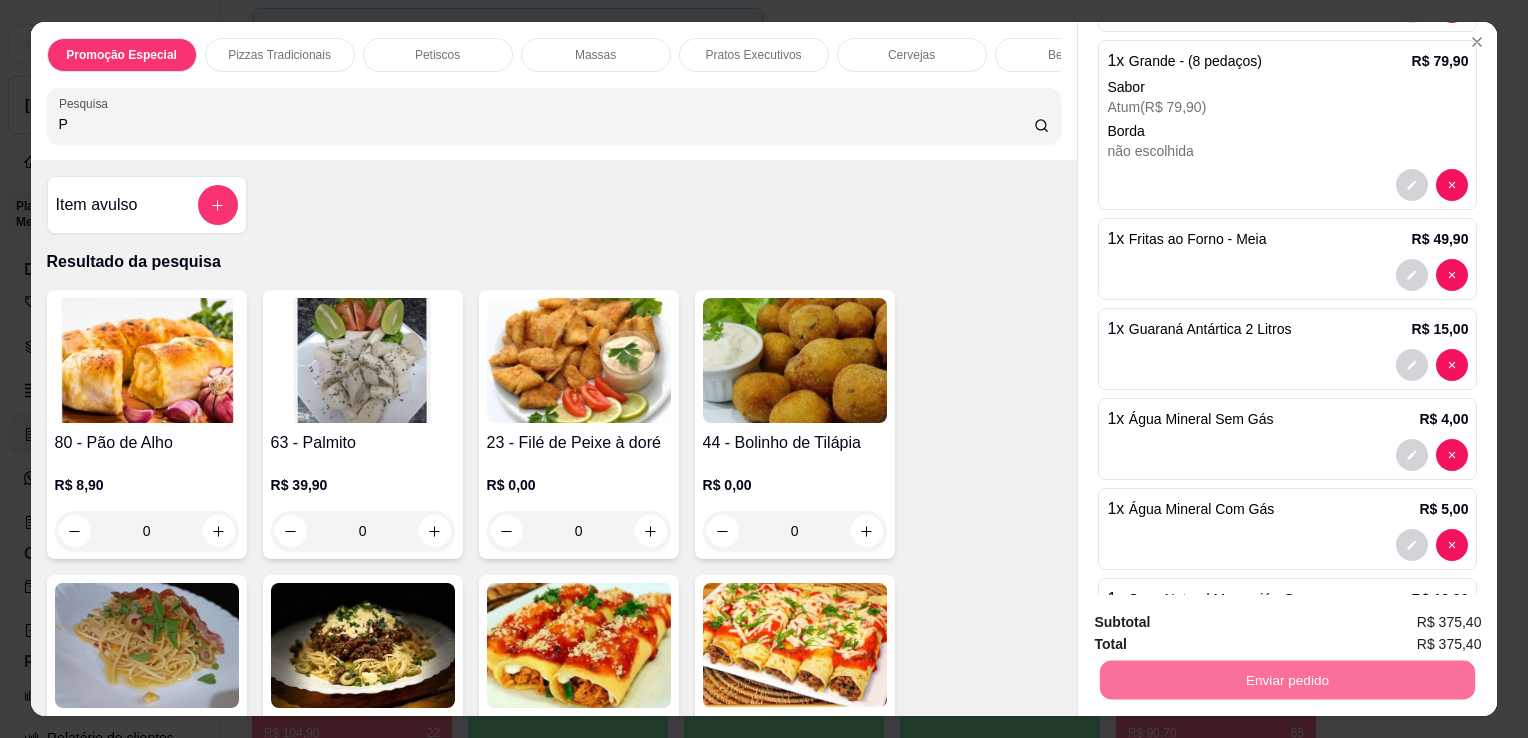 click on "Não registrar e enviar pedido" at bounding box center [1222, 623] 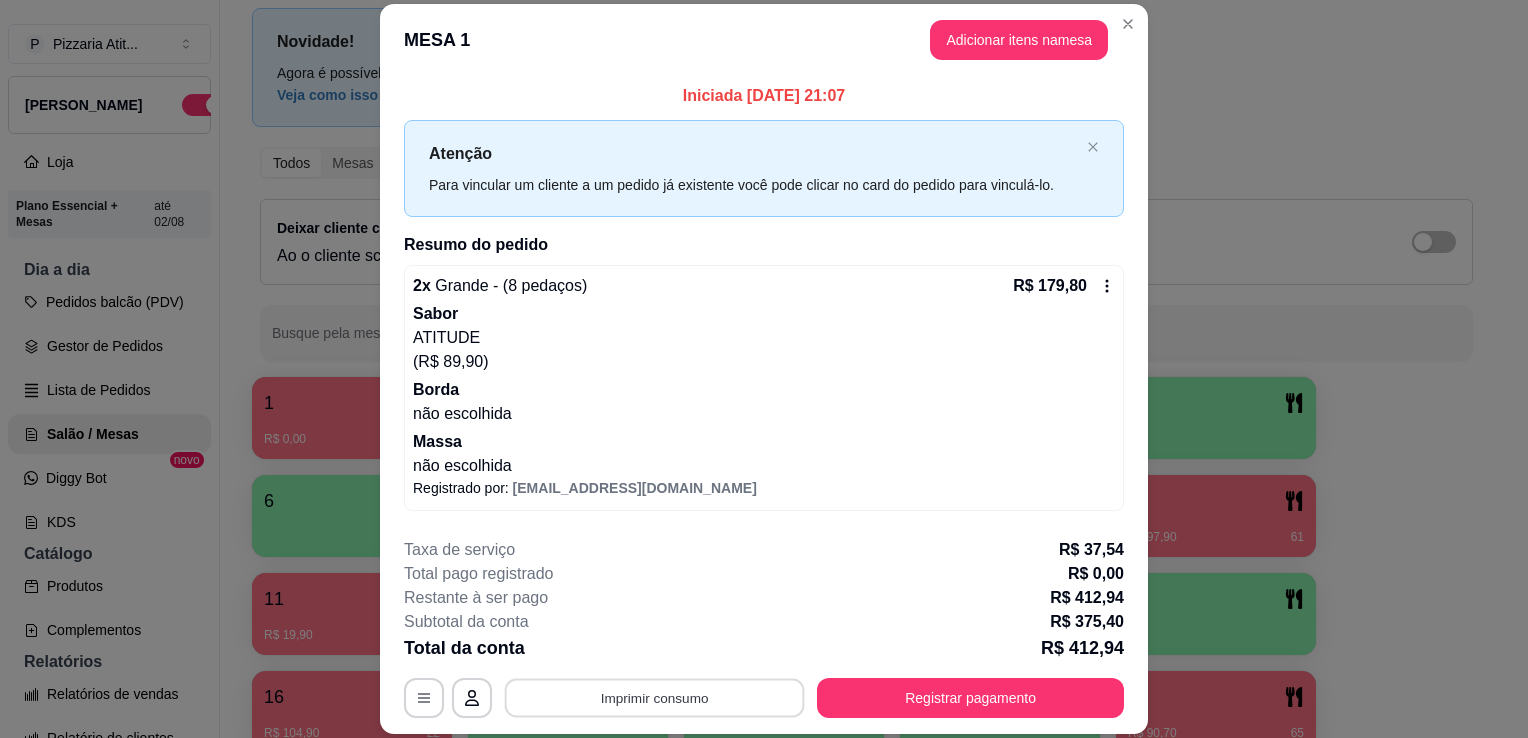 click on "Imprimir consumo" at bounding box center (655, 698) 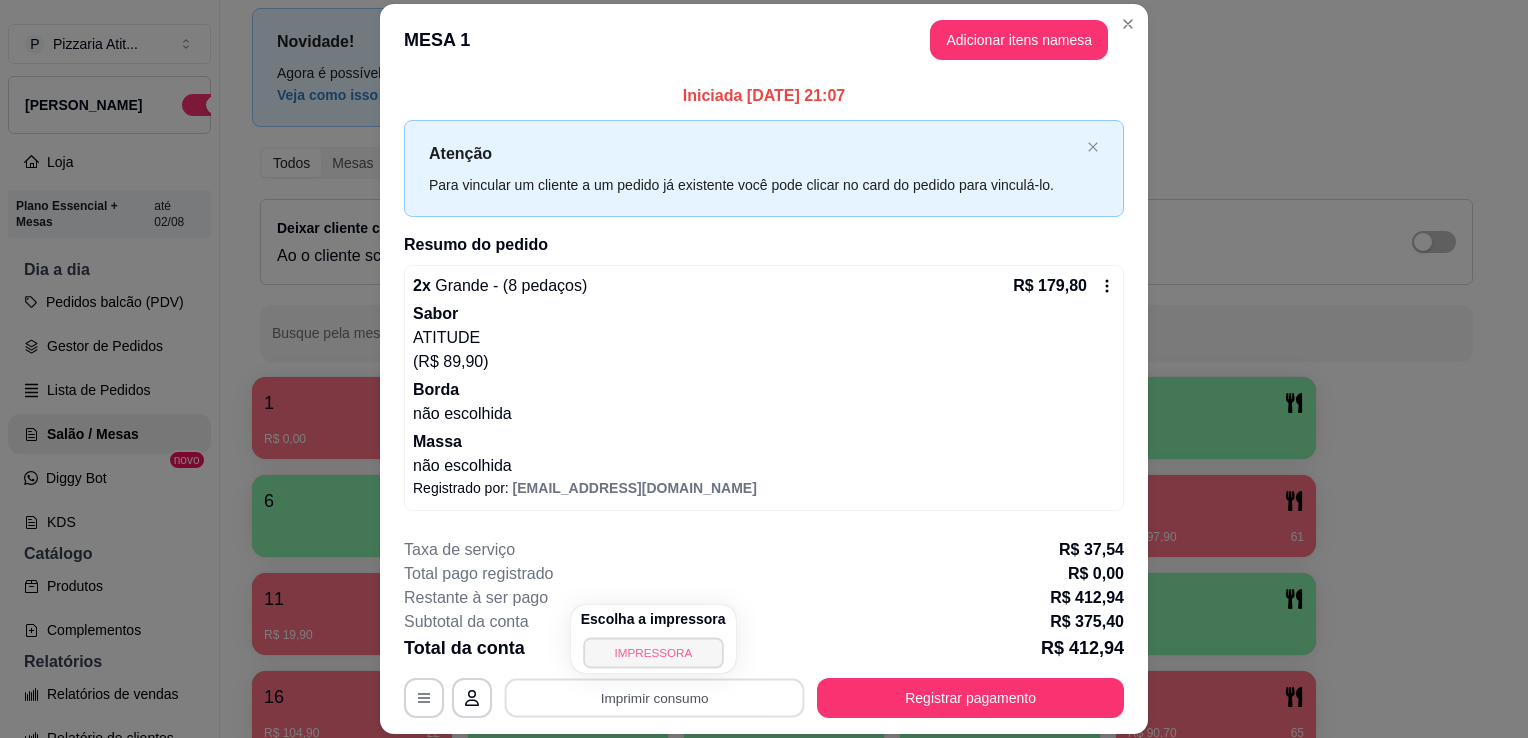click on "IMPRESSORA" at bounding box center [653, 652] 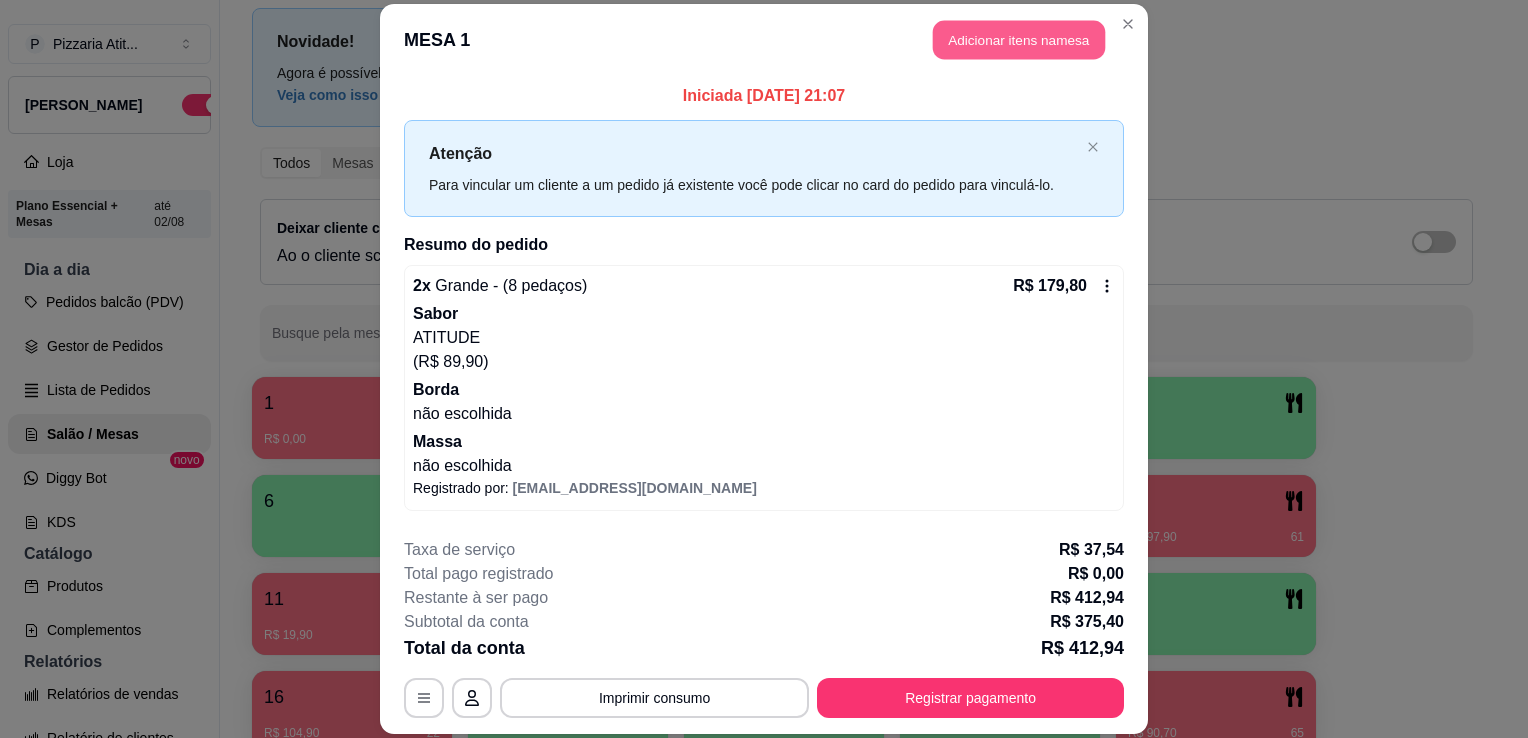 click on "Adicionar itens na  mesa" at bounding box center (1019, 39) 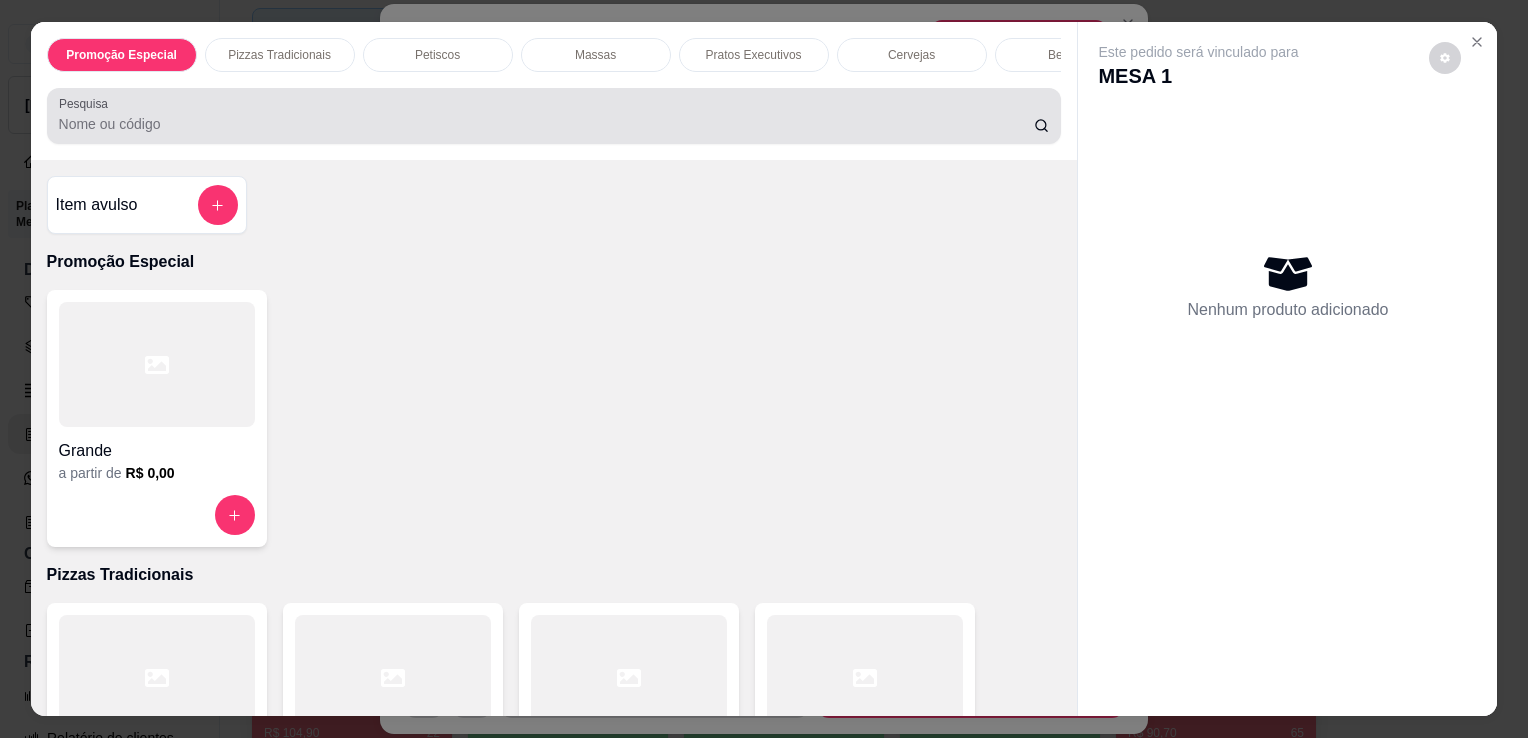 click at bounding box center [554, 116] 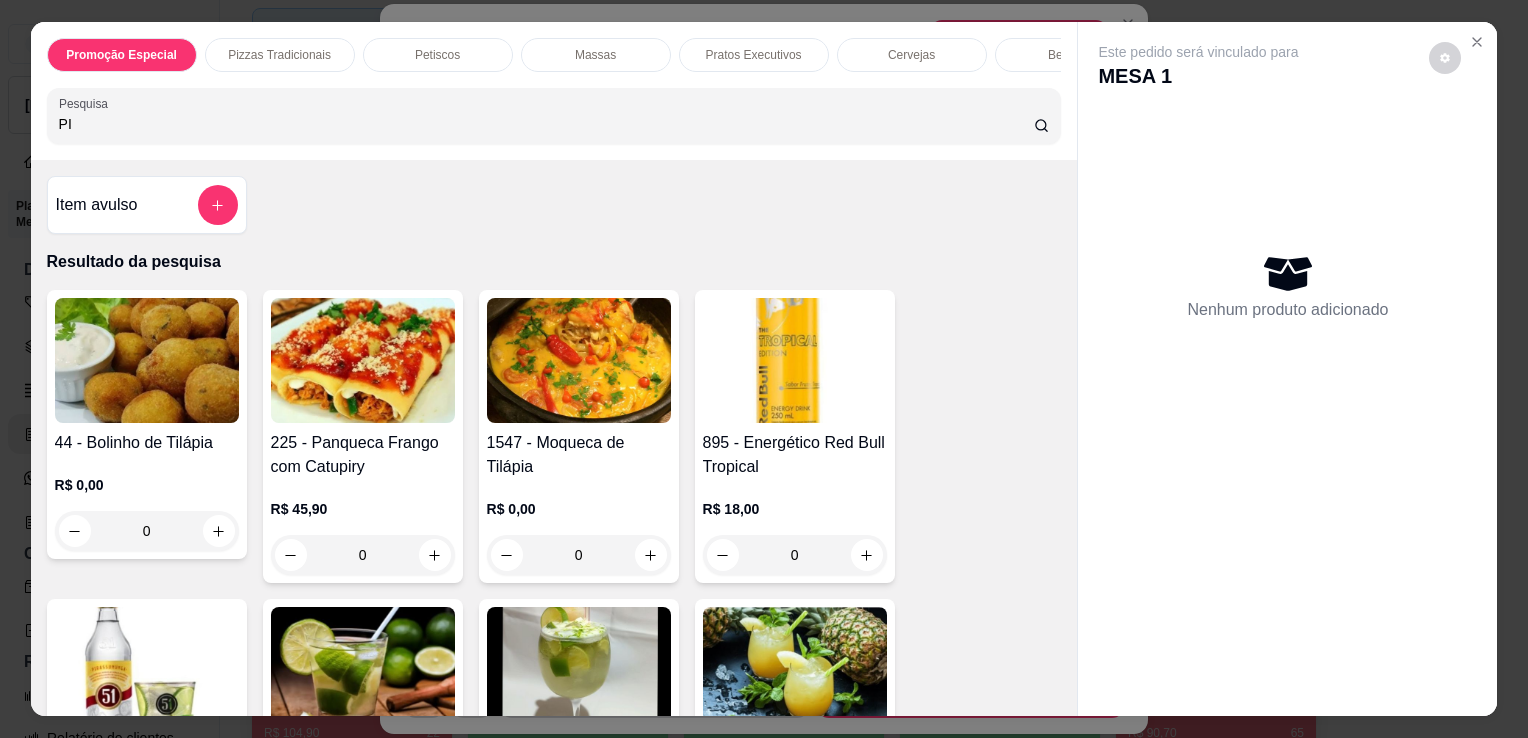 type on "PI" 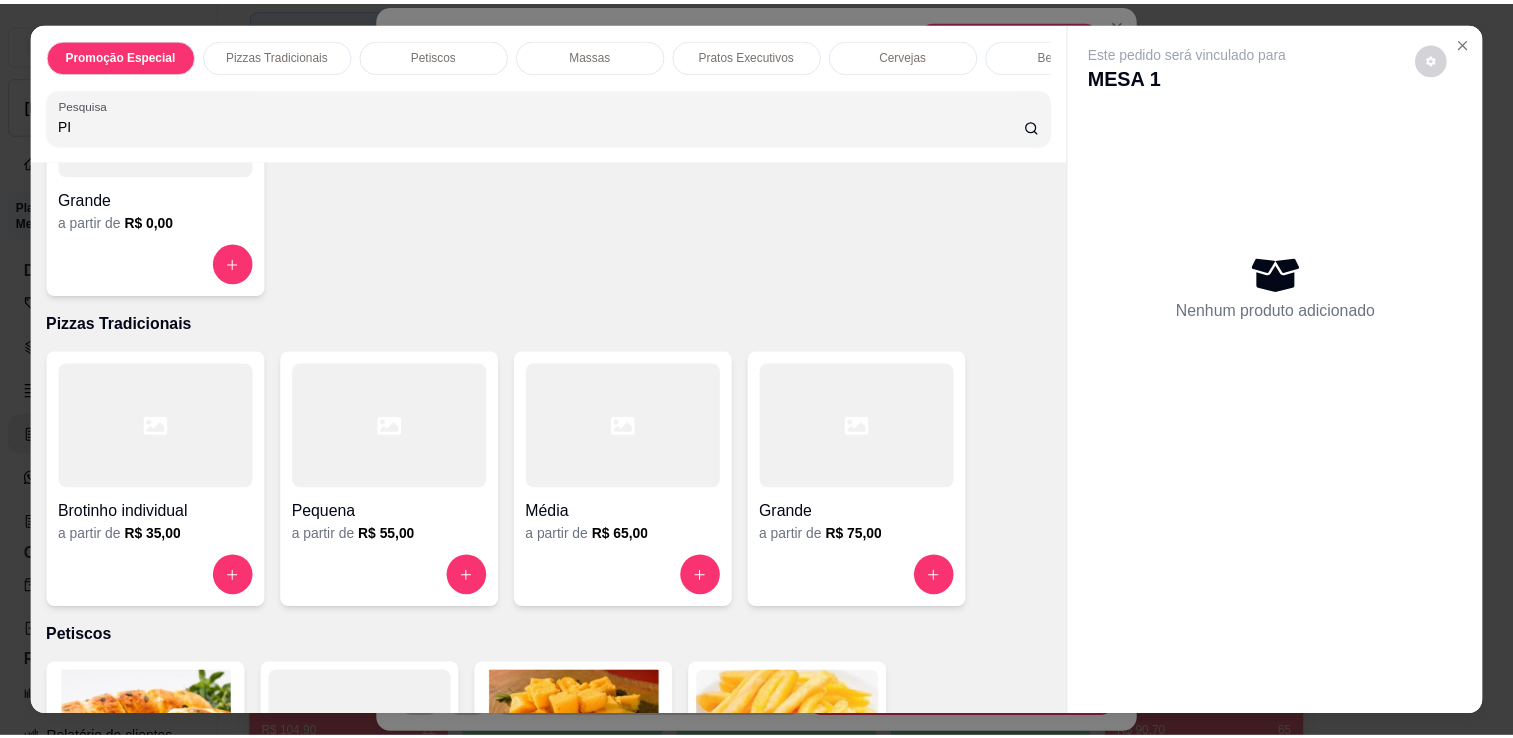 scroll, scrollTop: 947, scrollLeft: 0, axis: vertical 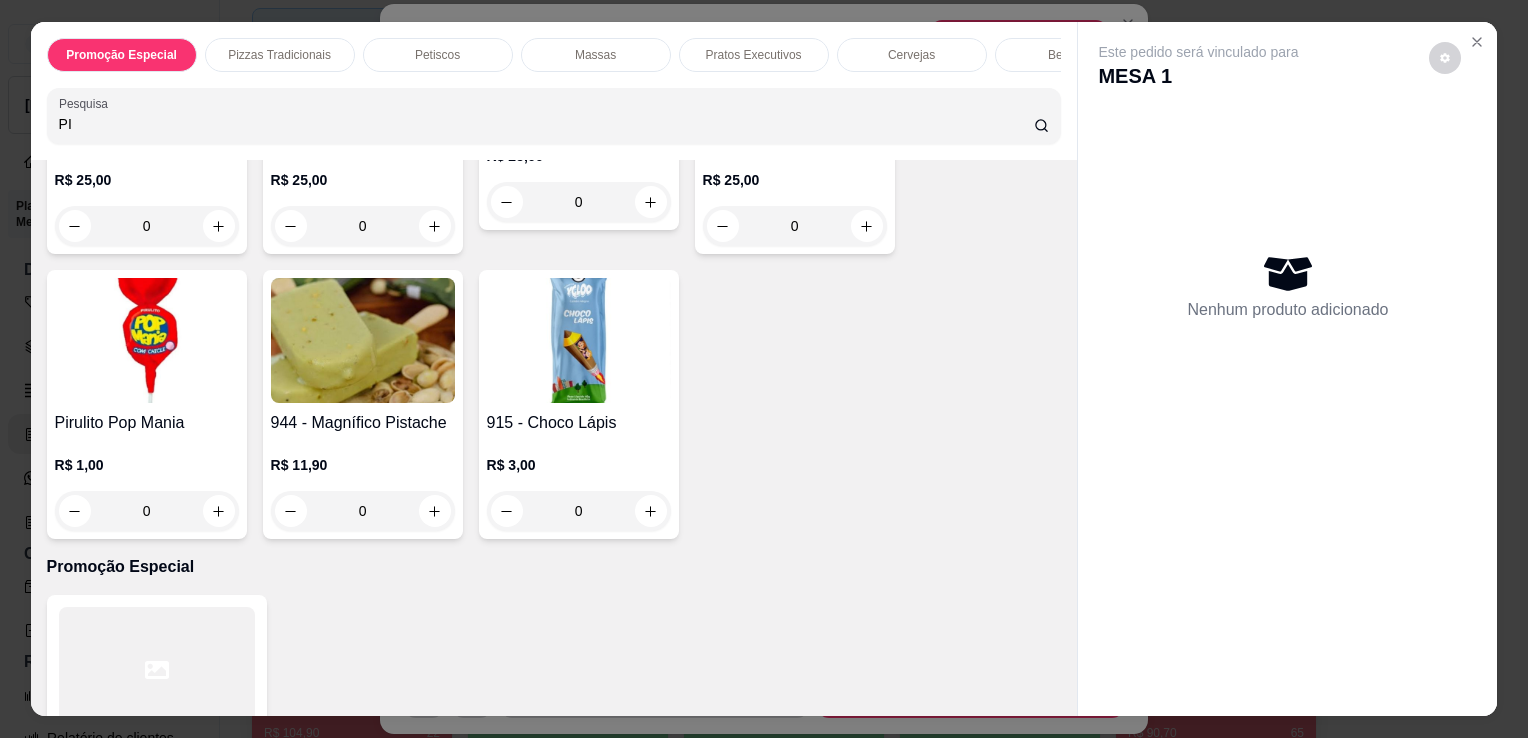 click at bounding box center (579, 340) 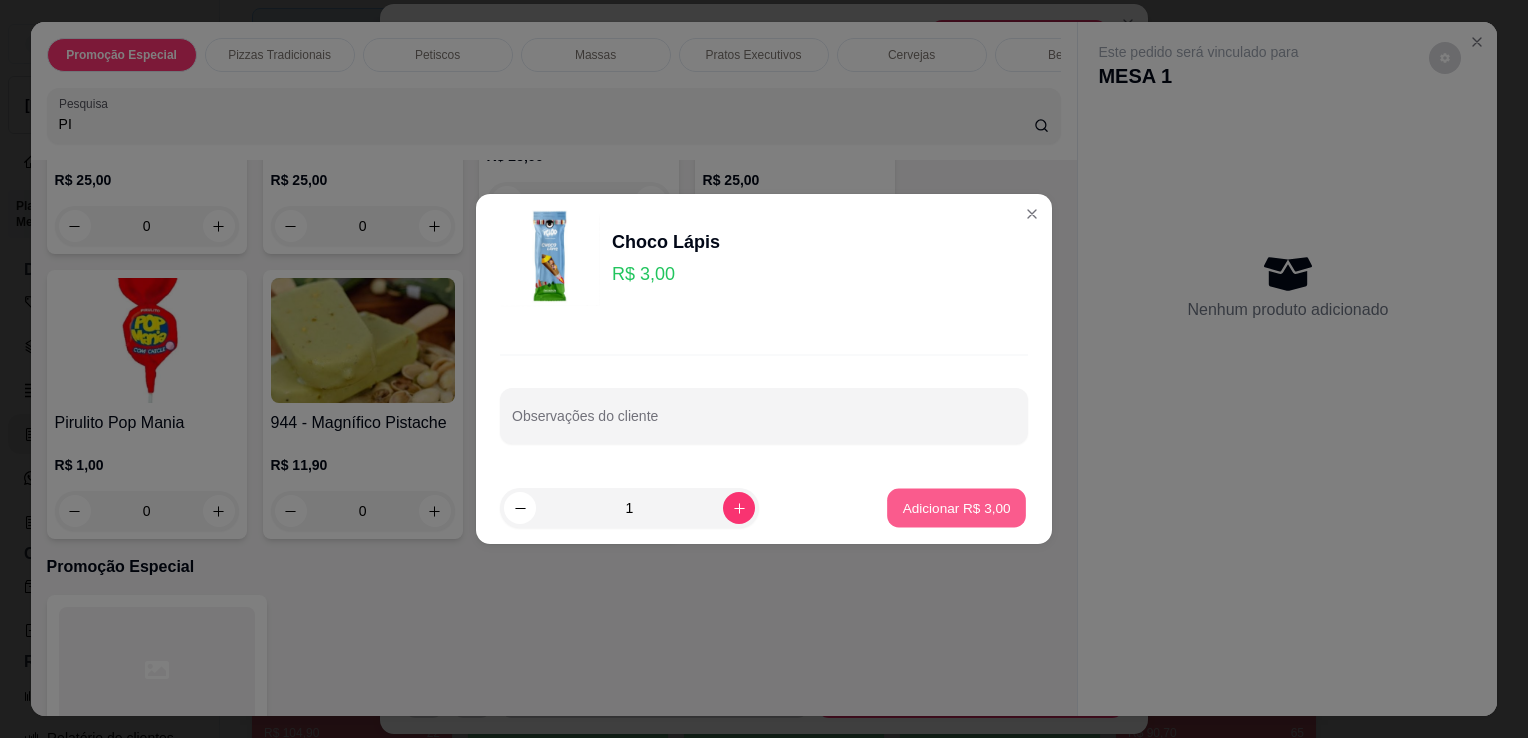 click on "Adicionar   R$ 3,00" at bounding box center [956, 508] 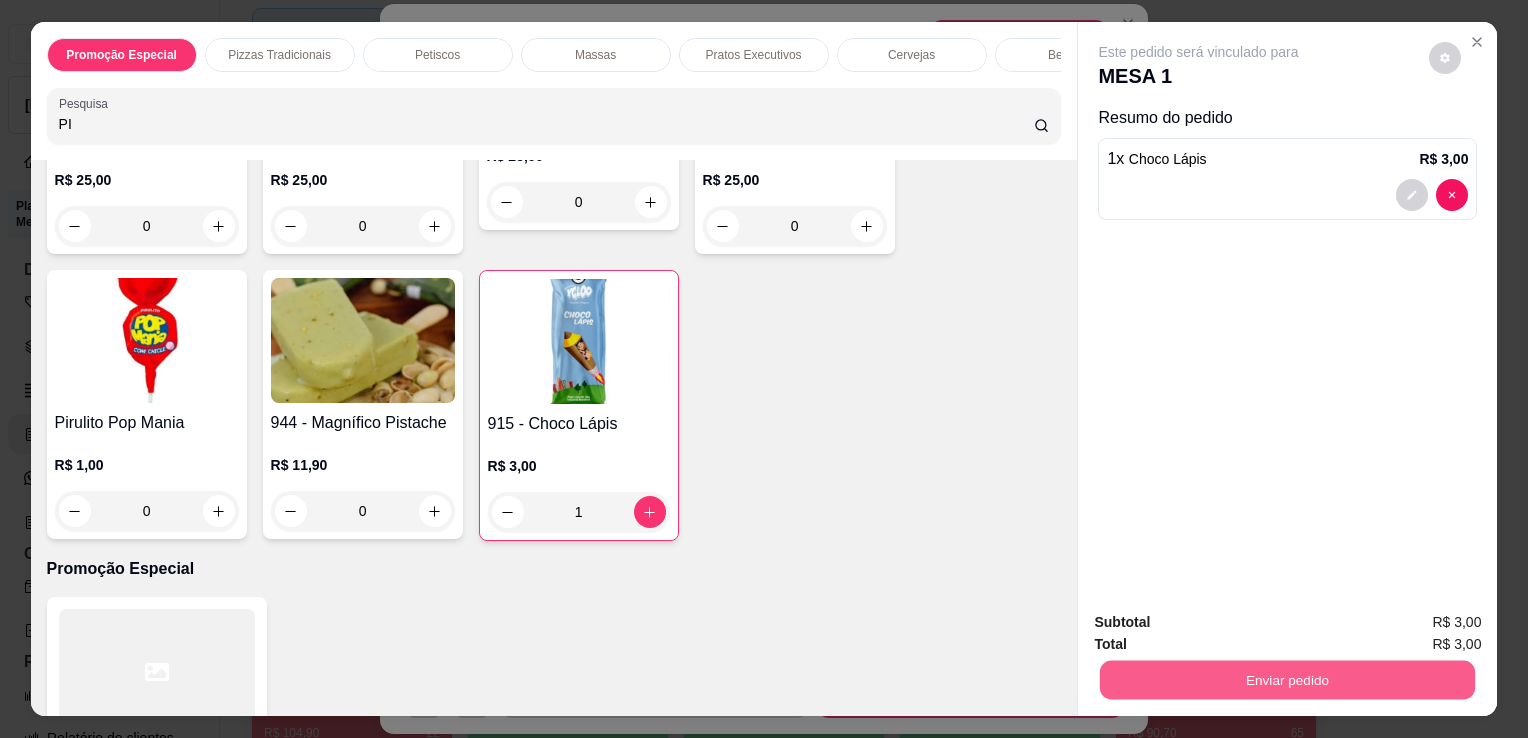 click on "Enviar pedido" at bounding box center (1287, 679) 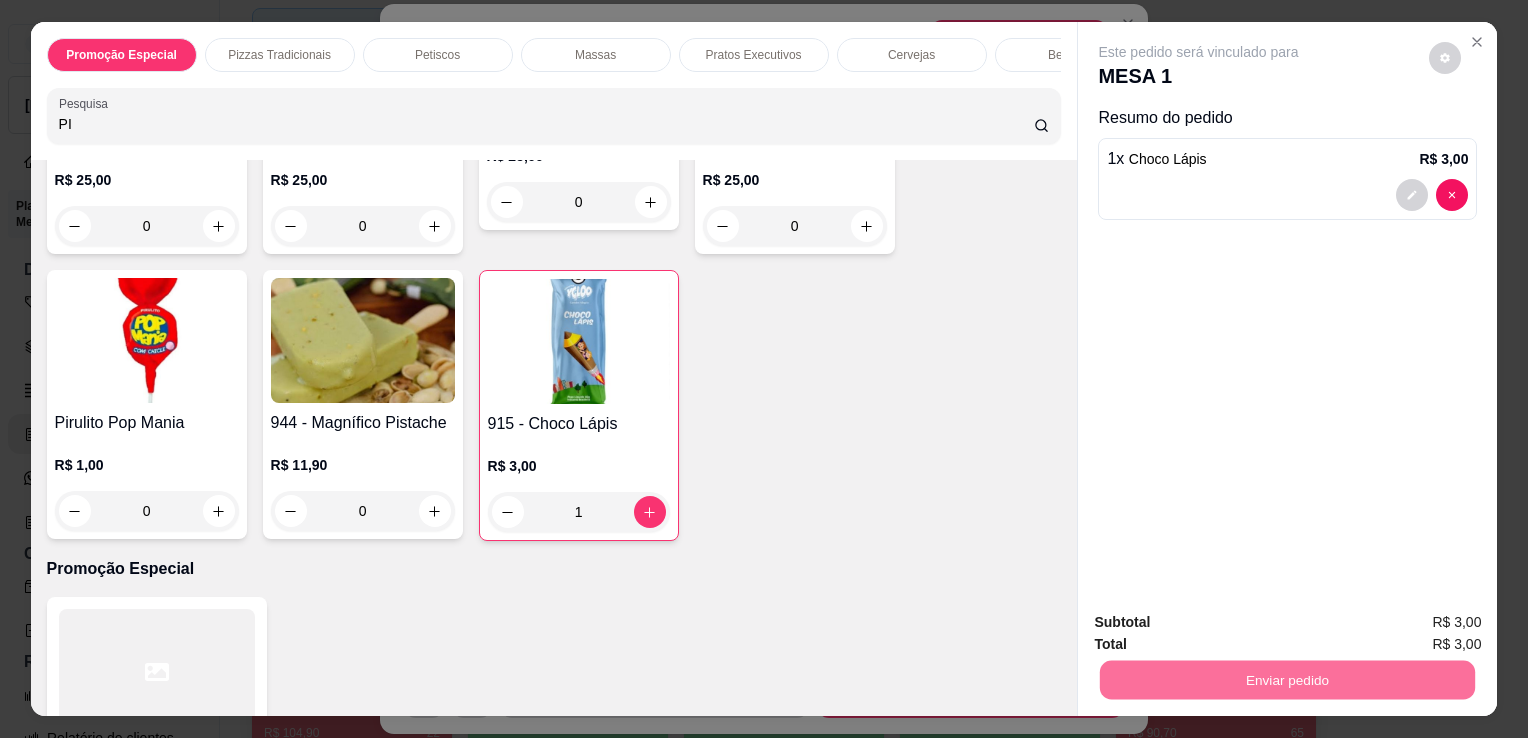 click on "Não registrar e enviar pedido" at bounding box center [1222, 623] 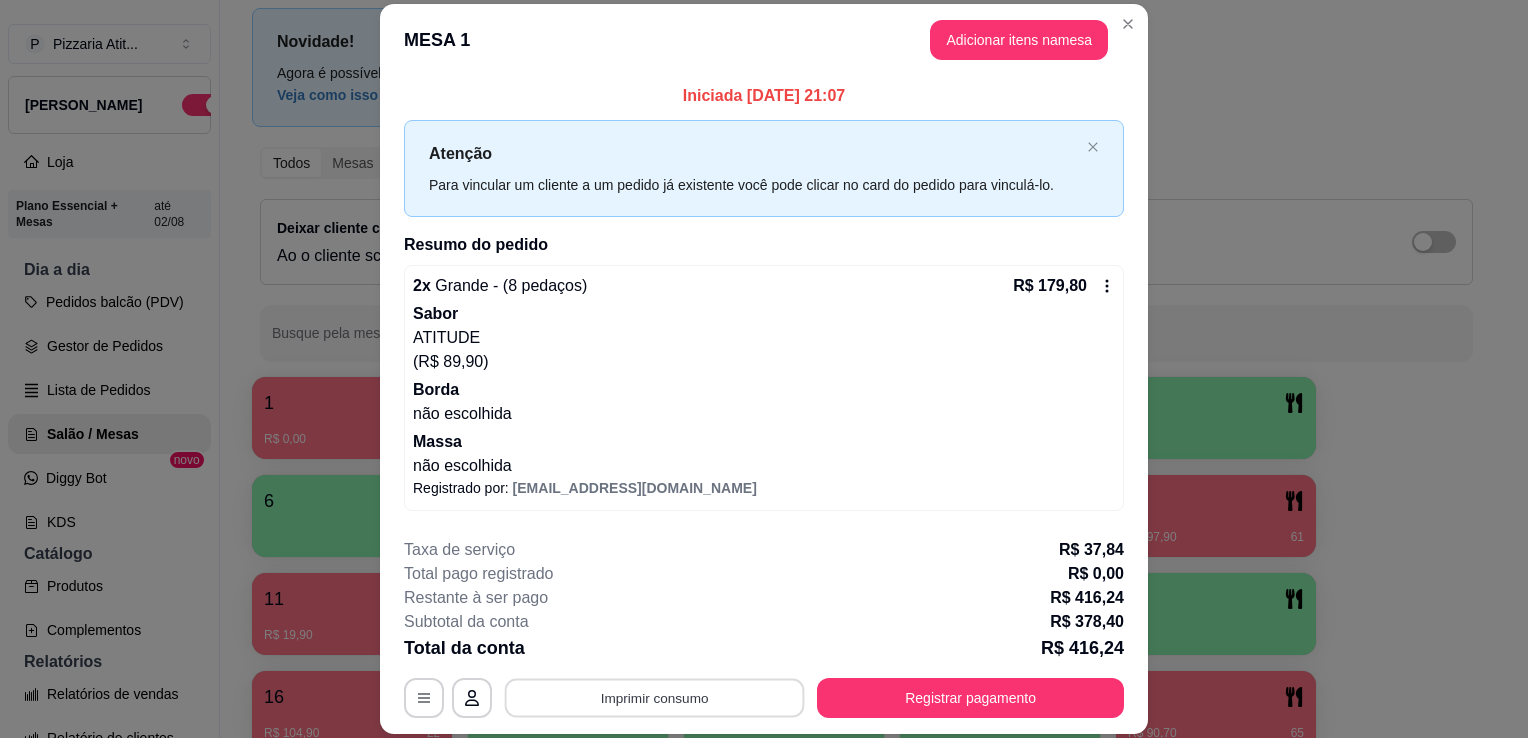 click on "Imprimir consumo" at bounding box center [655, 698] 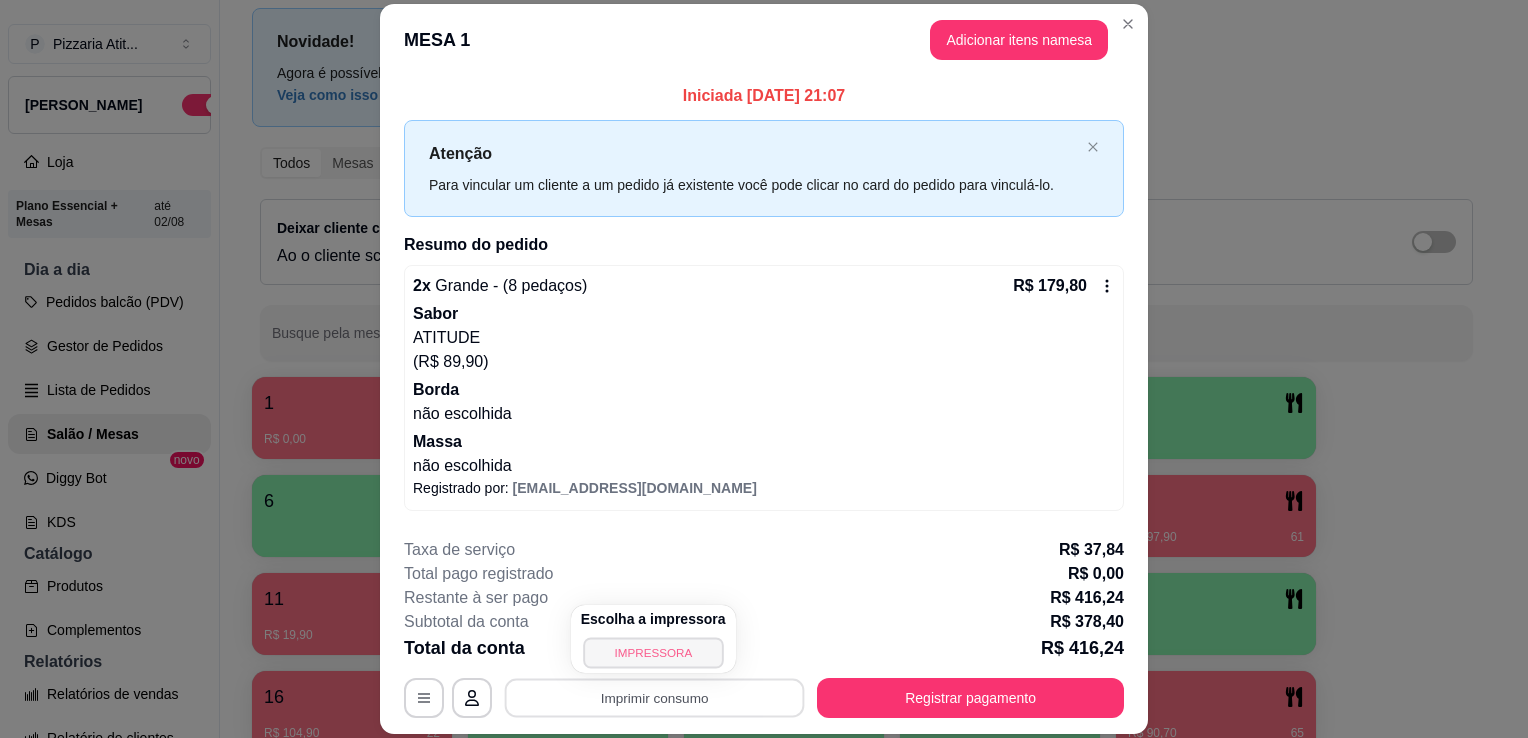 click on "IMPRESSORA" at bounding box center [653, 652] 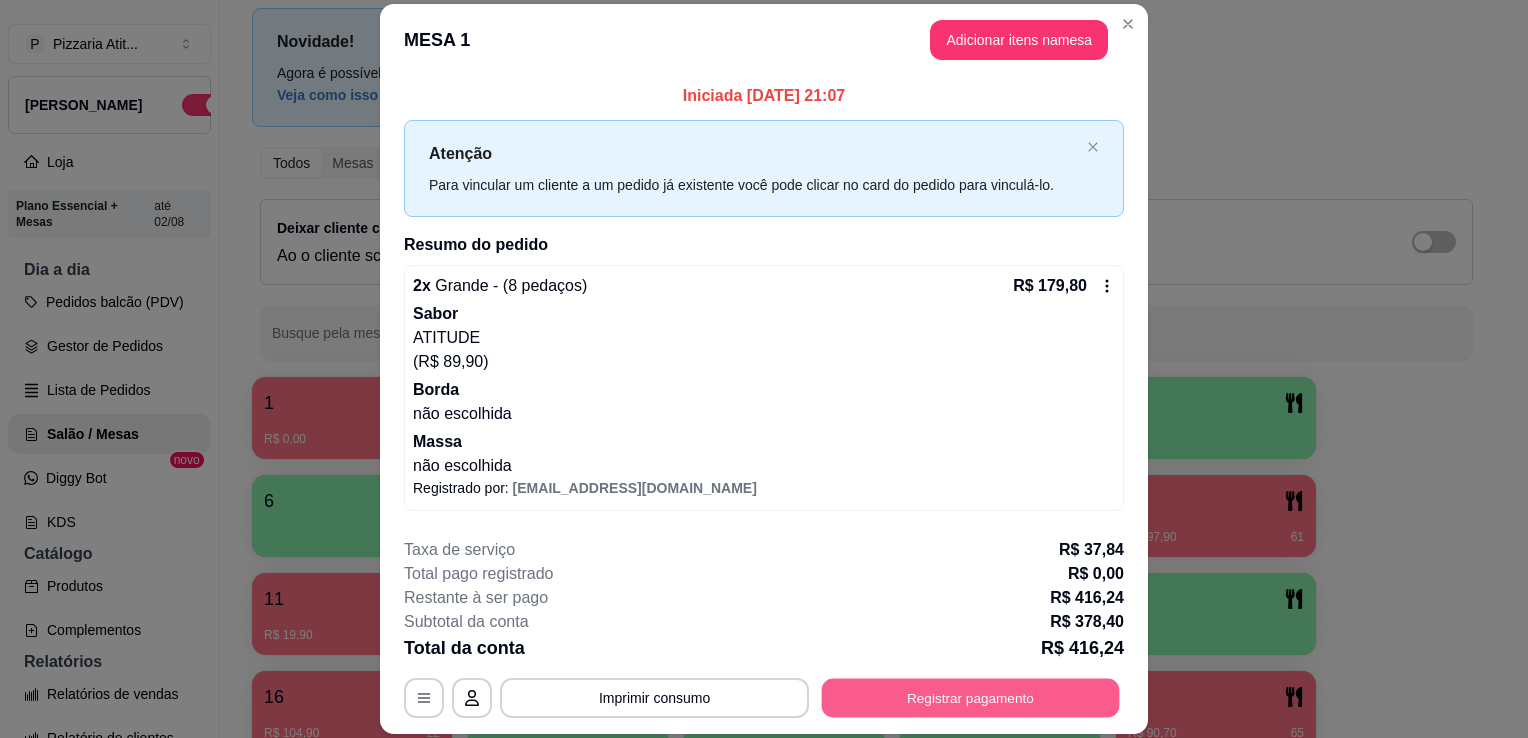 click on "Registrar pagamento" at bounding box center (971, 698) 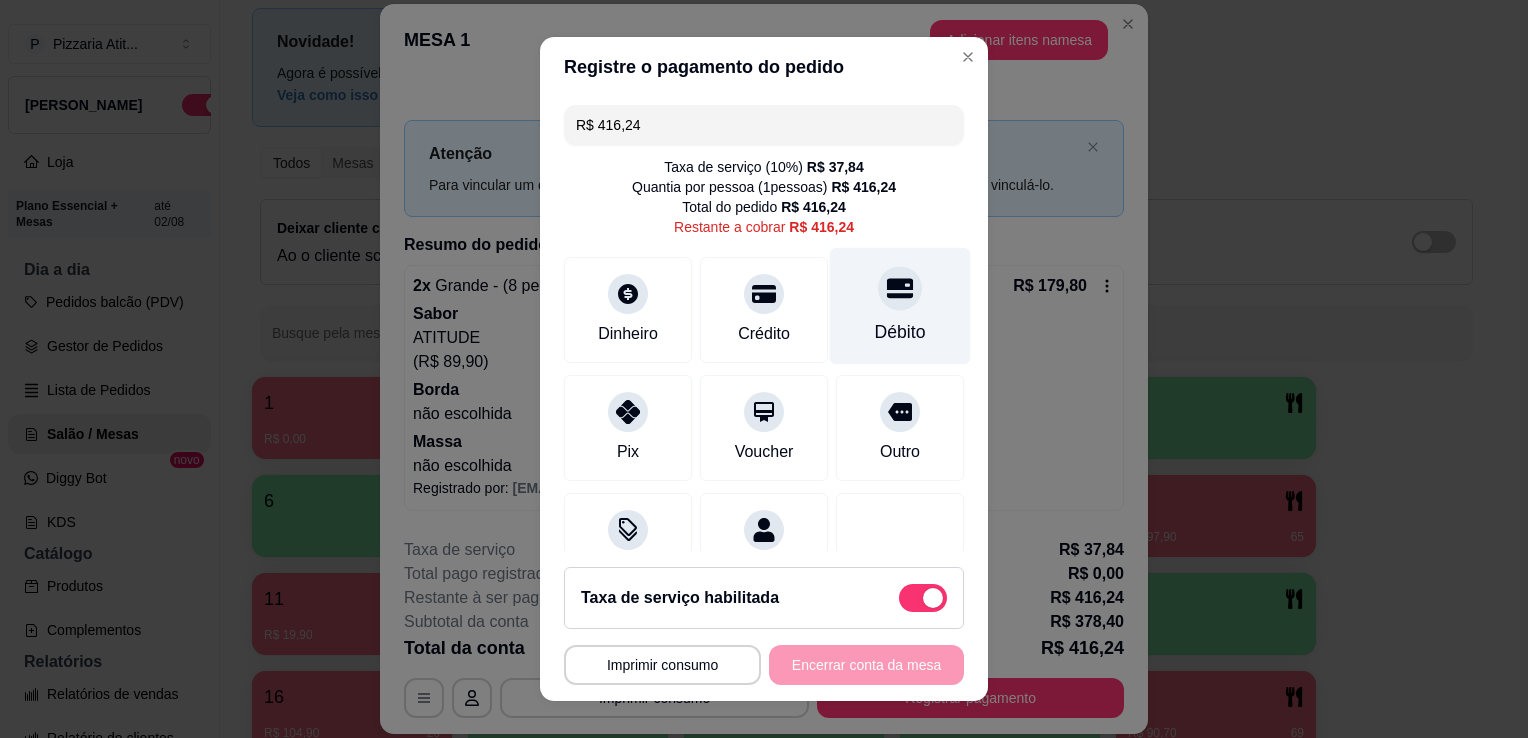 click on "Débito" at bounding box center (900, 332) 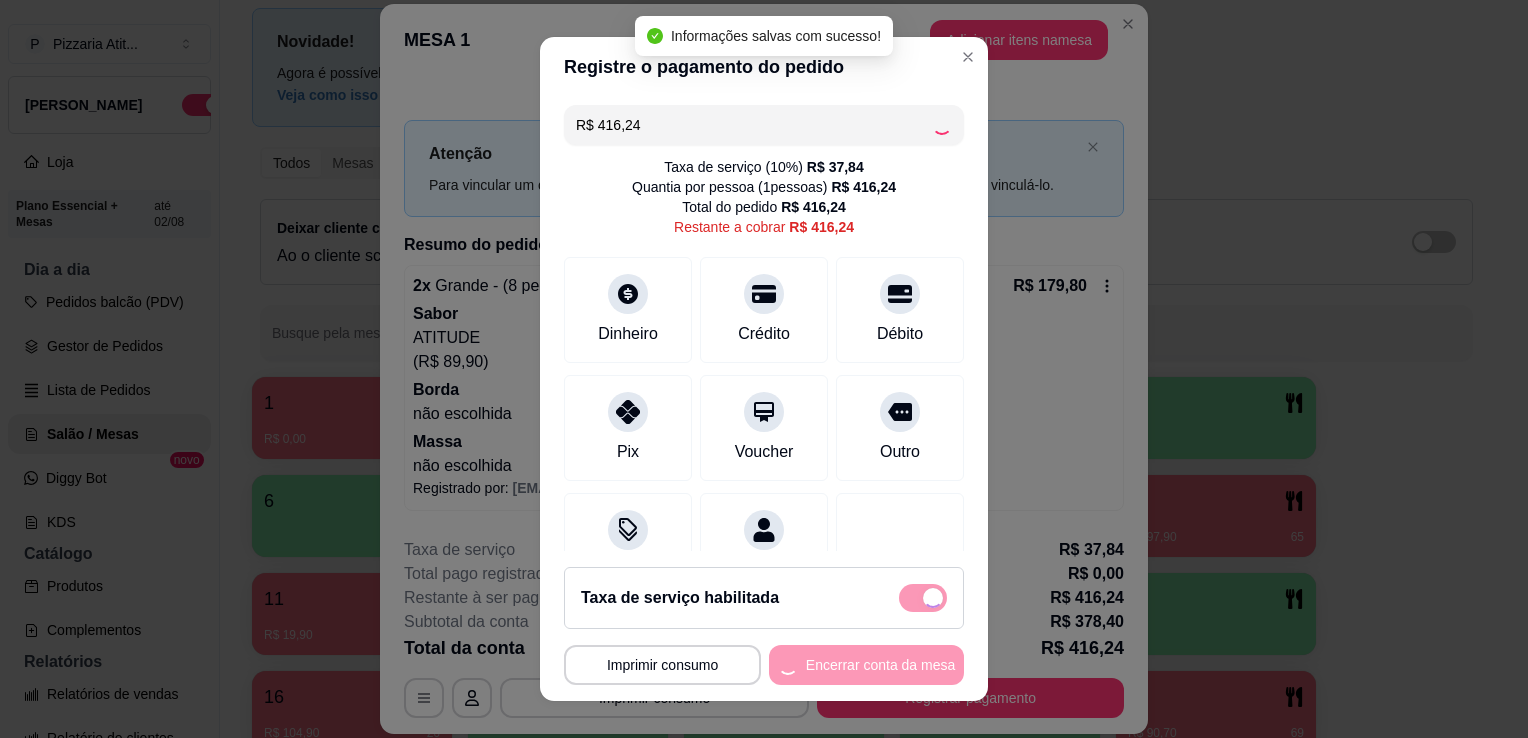 type on "R$ 0,00" 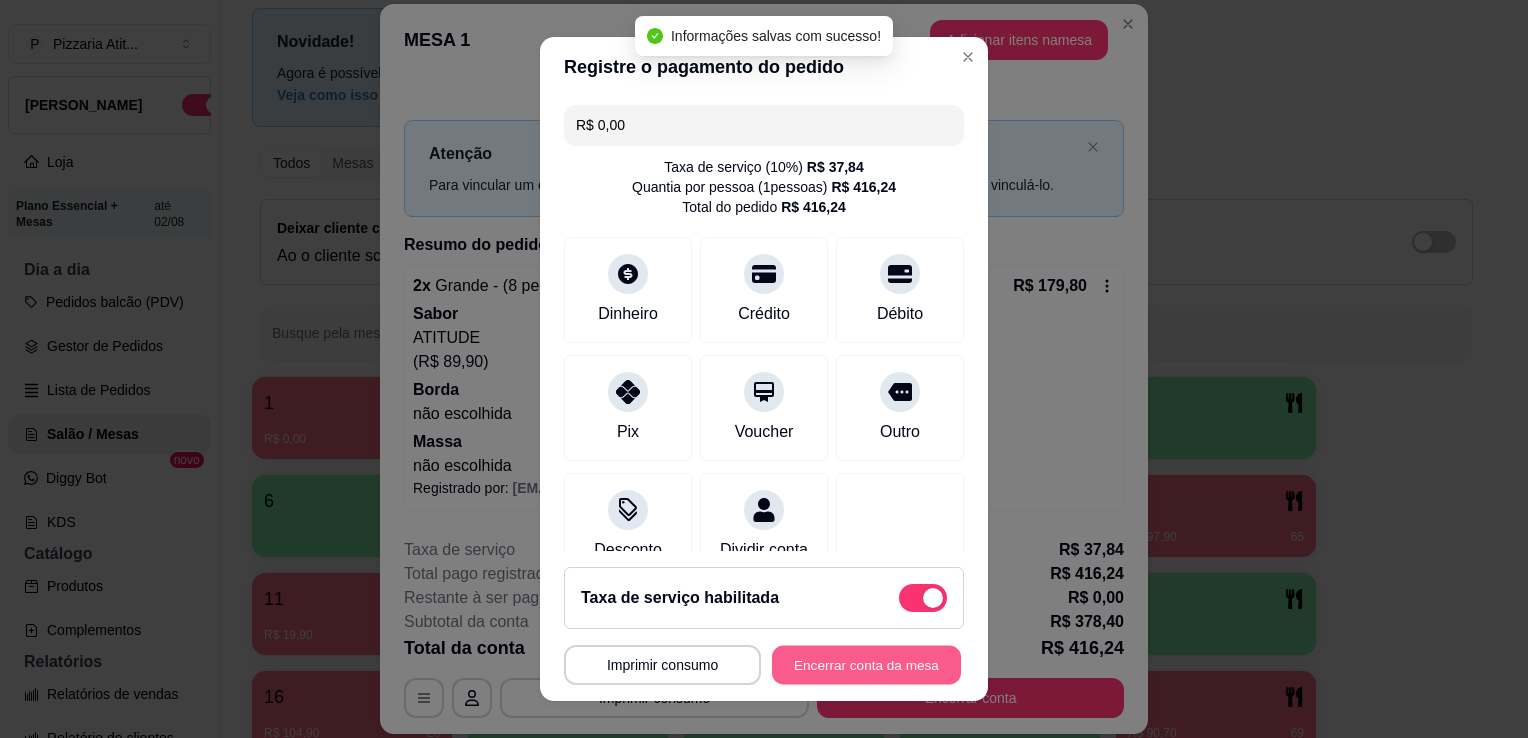 click on "Encerrar conta da mesa" at bounding box center [866, 665] 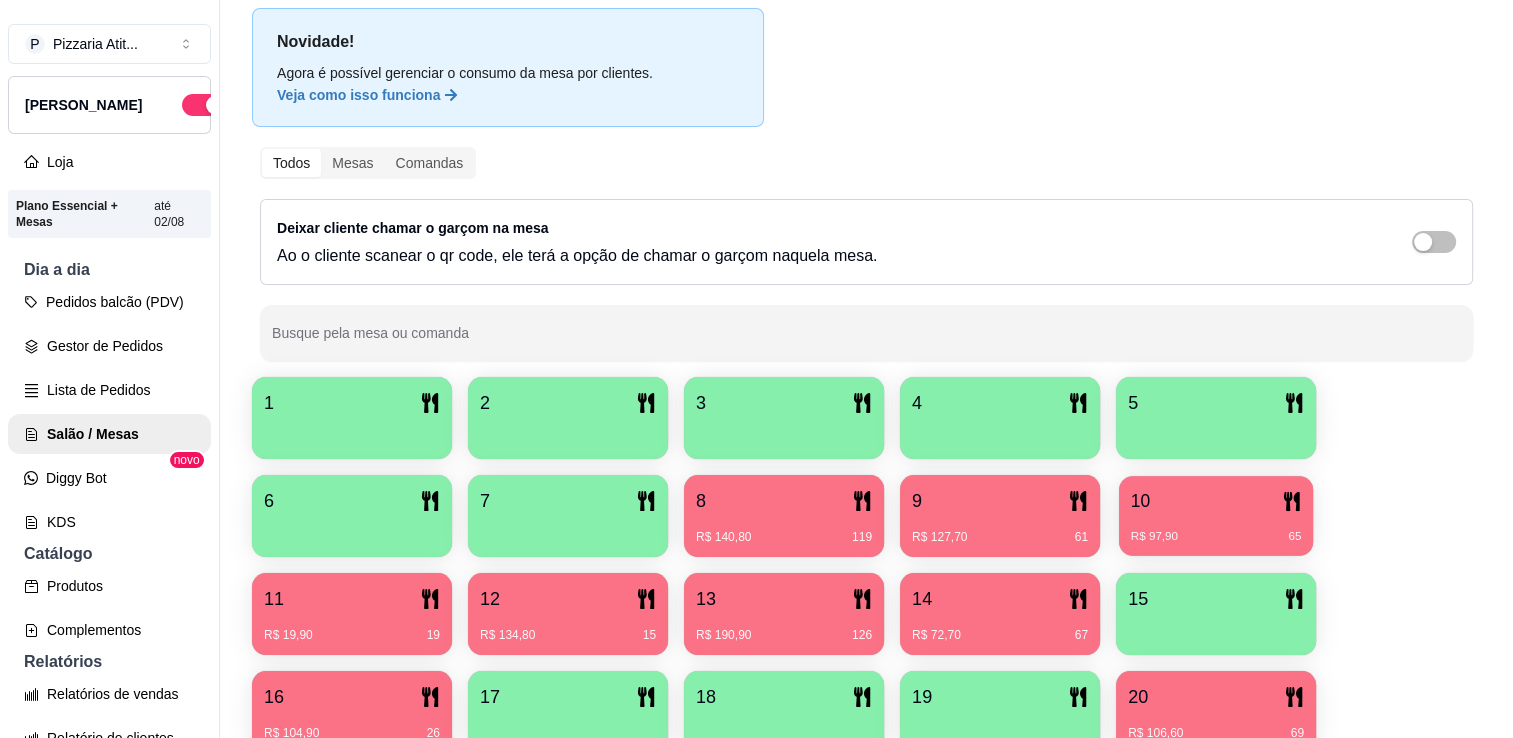 click on "R$ 97,90 65" at bounding box center (1216, 529) 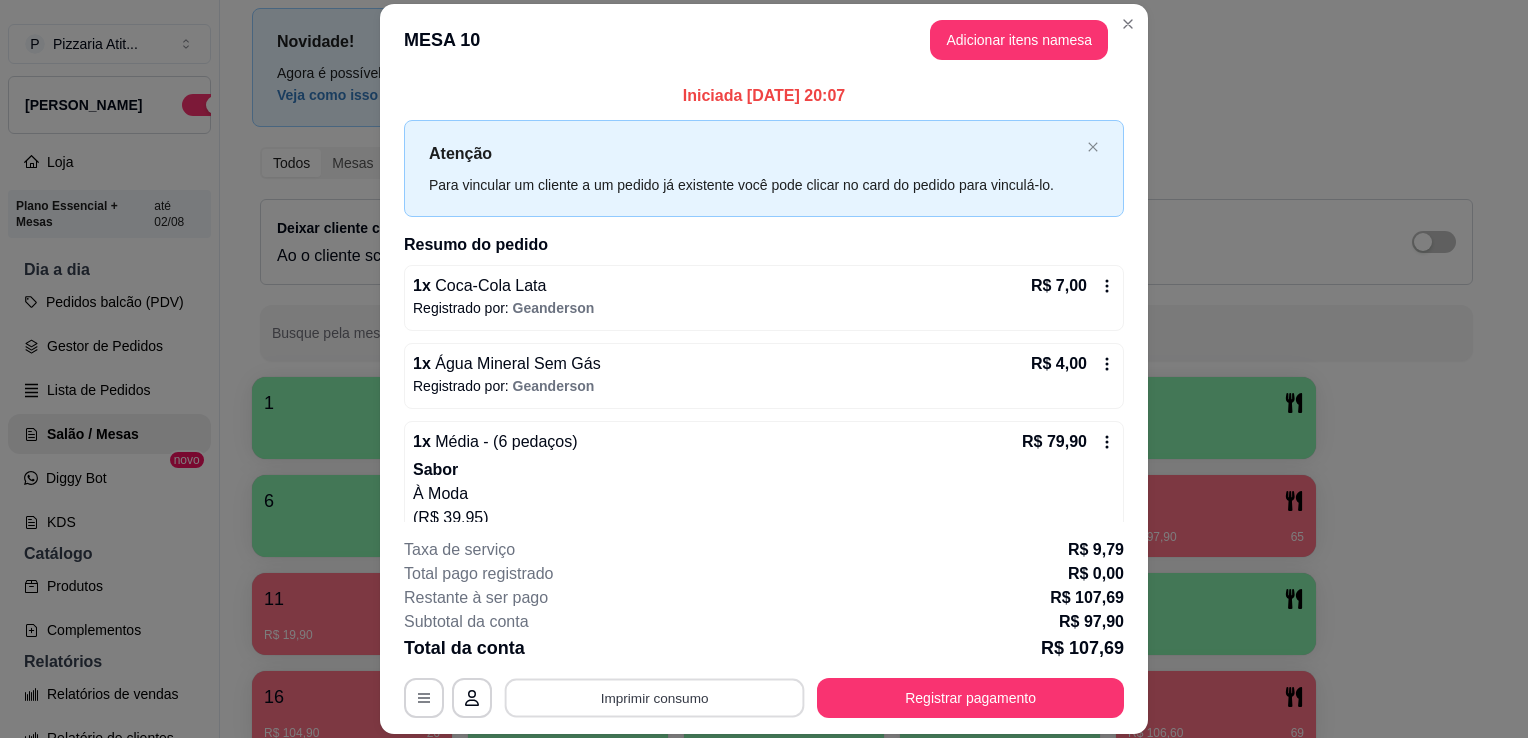 click on "Imprimir consumo" at bounding box center (655, 698) 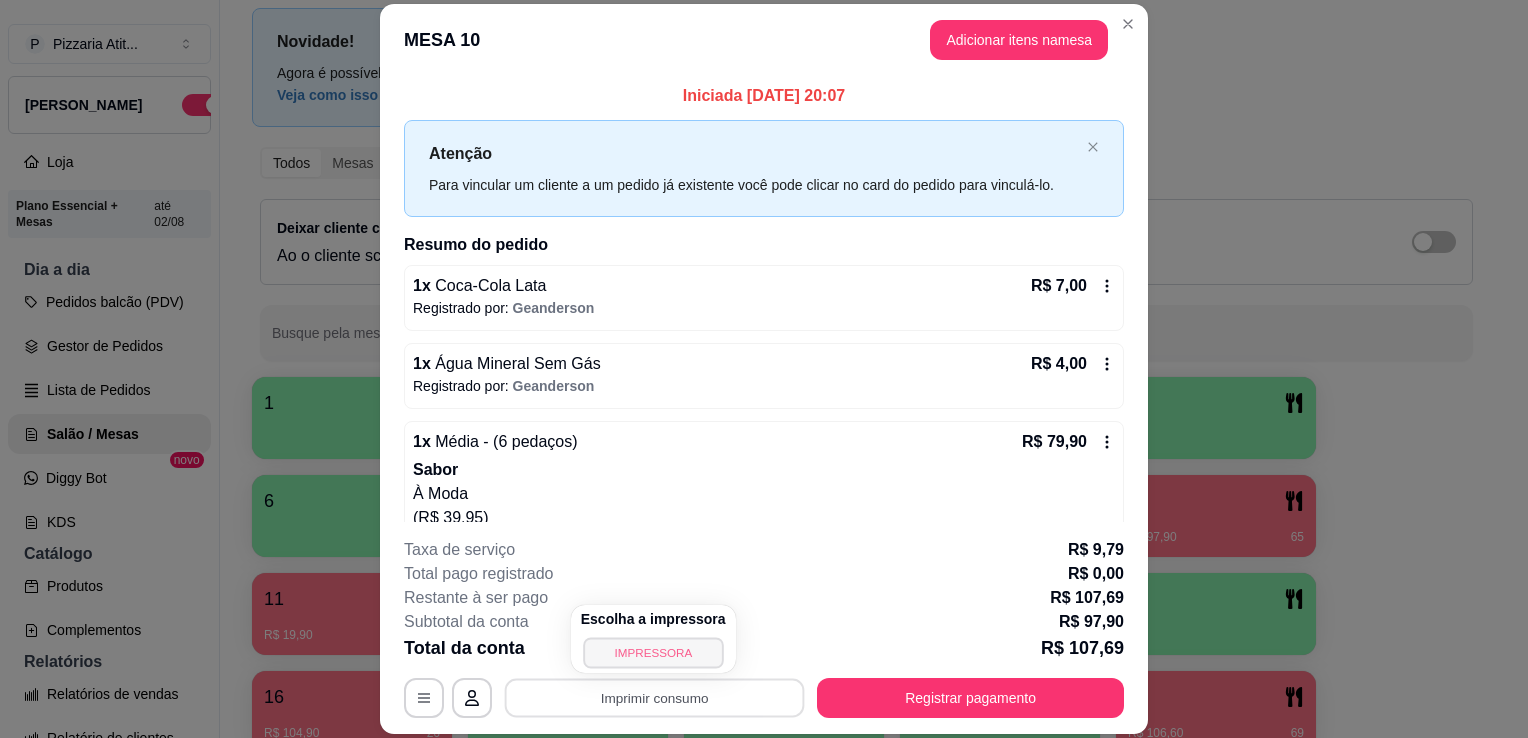 click on "IMPRESSORA" at bounding box center (653, 652) 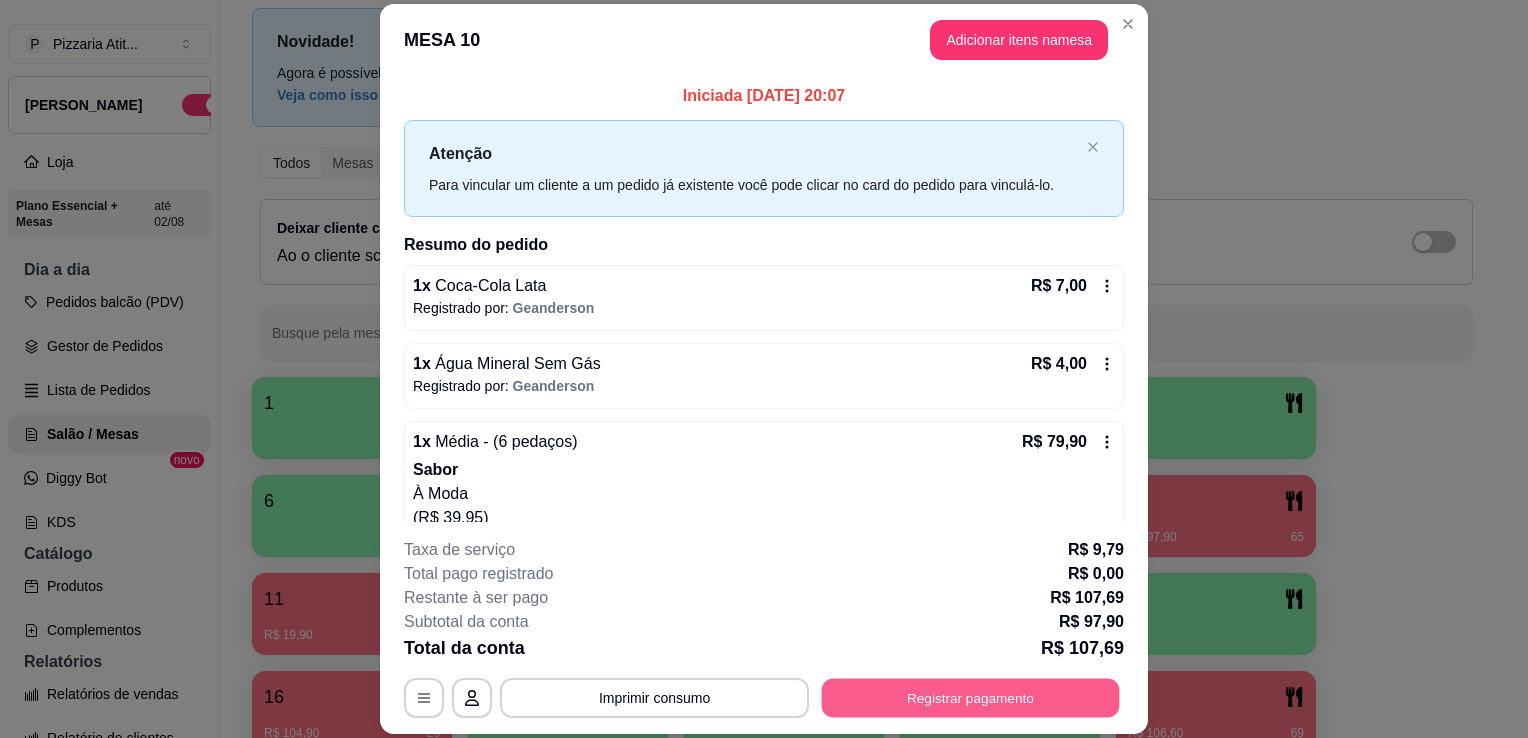 click on "Registrar pagamento" at bounding box center [971, 698] 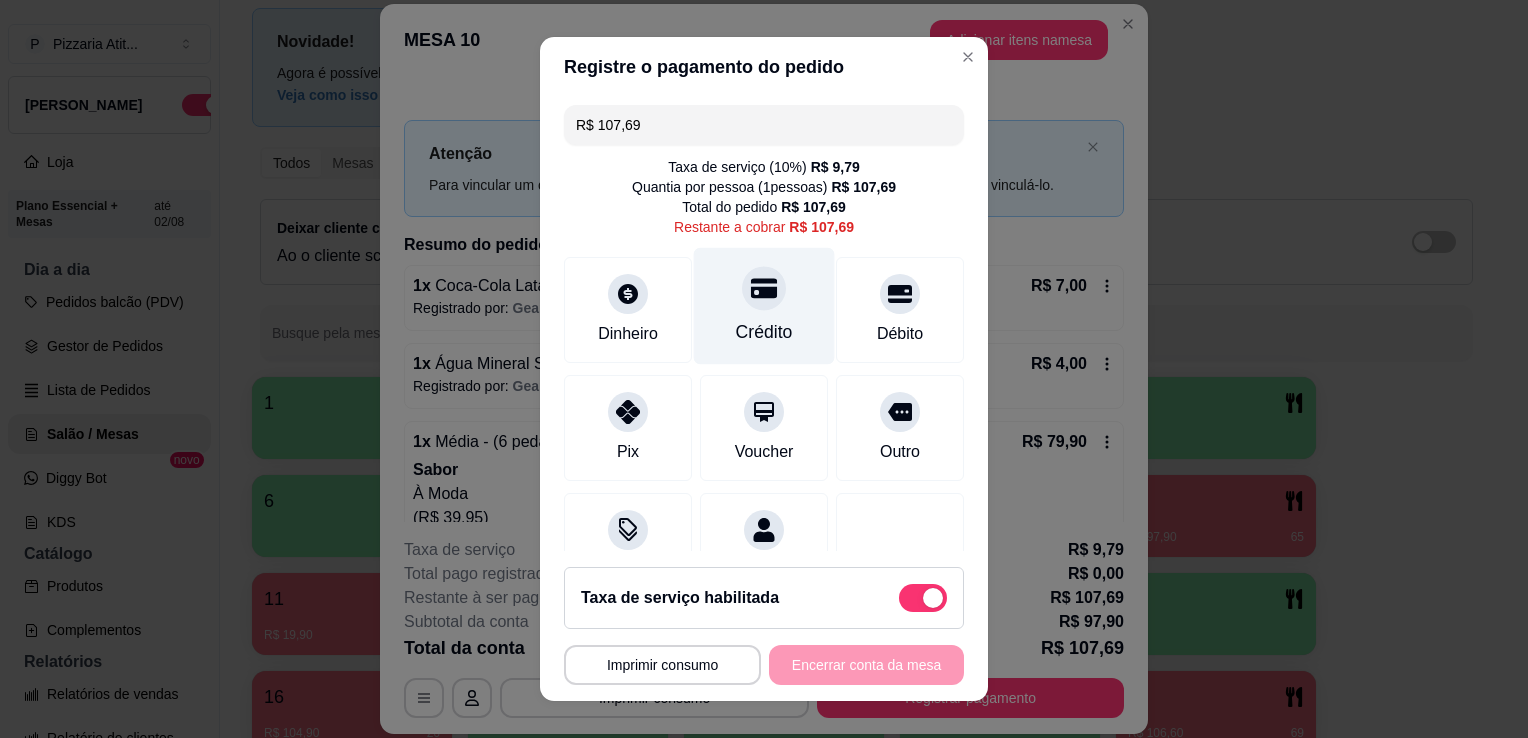 click on "Crédito" at bounding box center [764, 306] 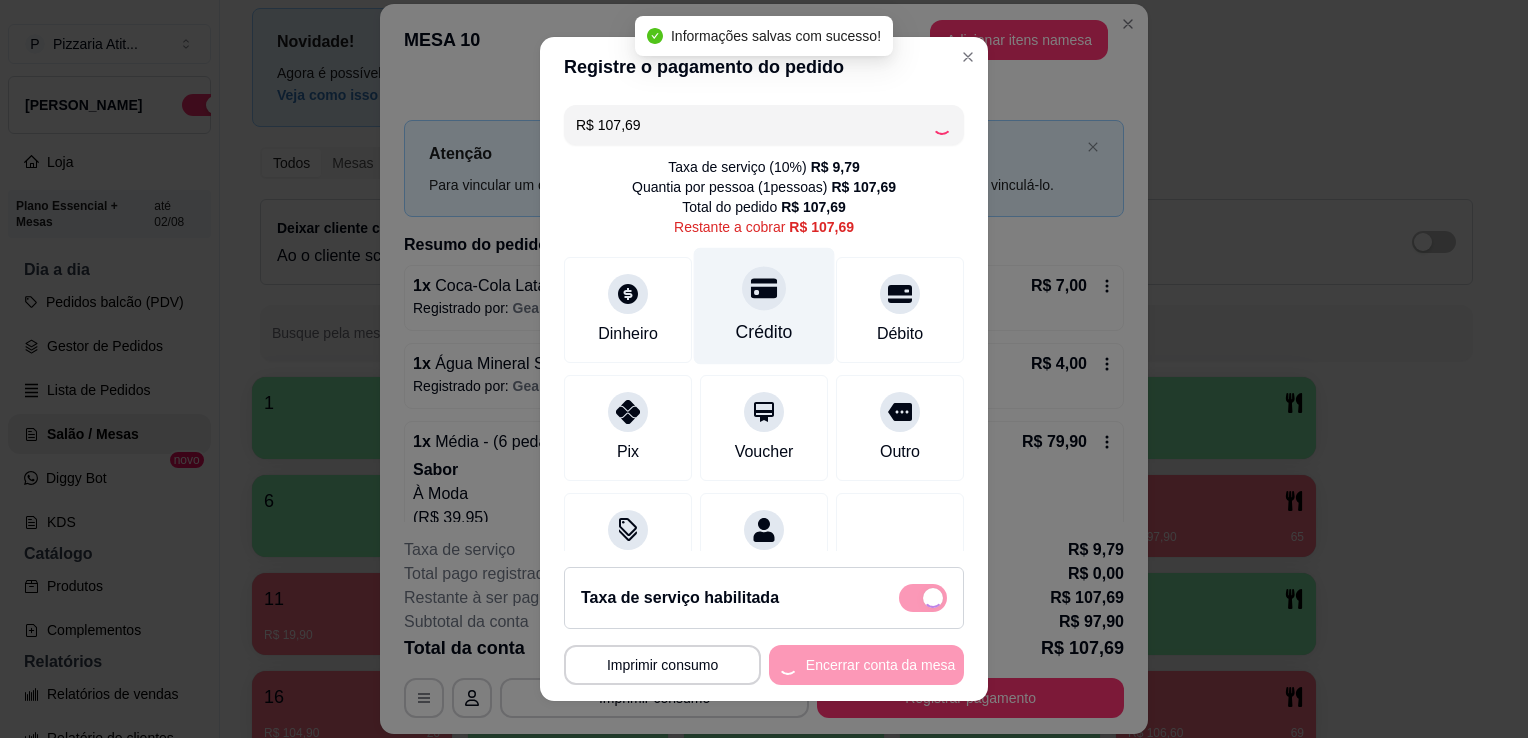type on "R$ 0,00" 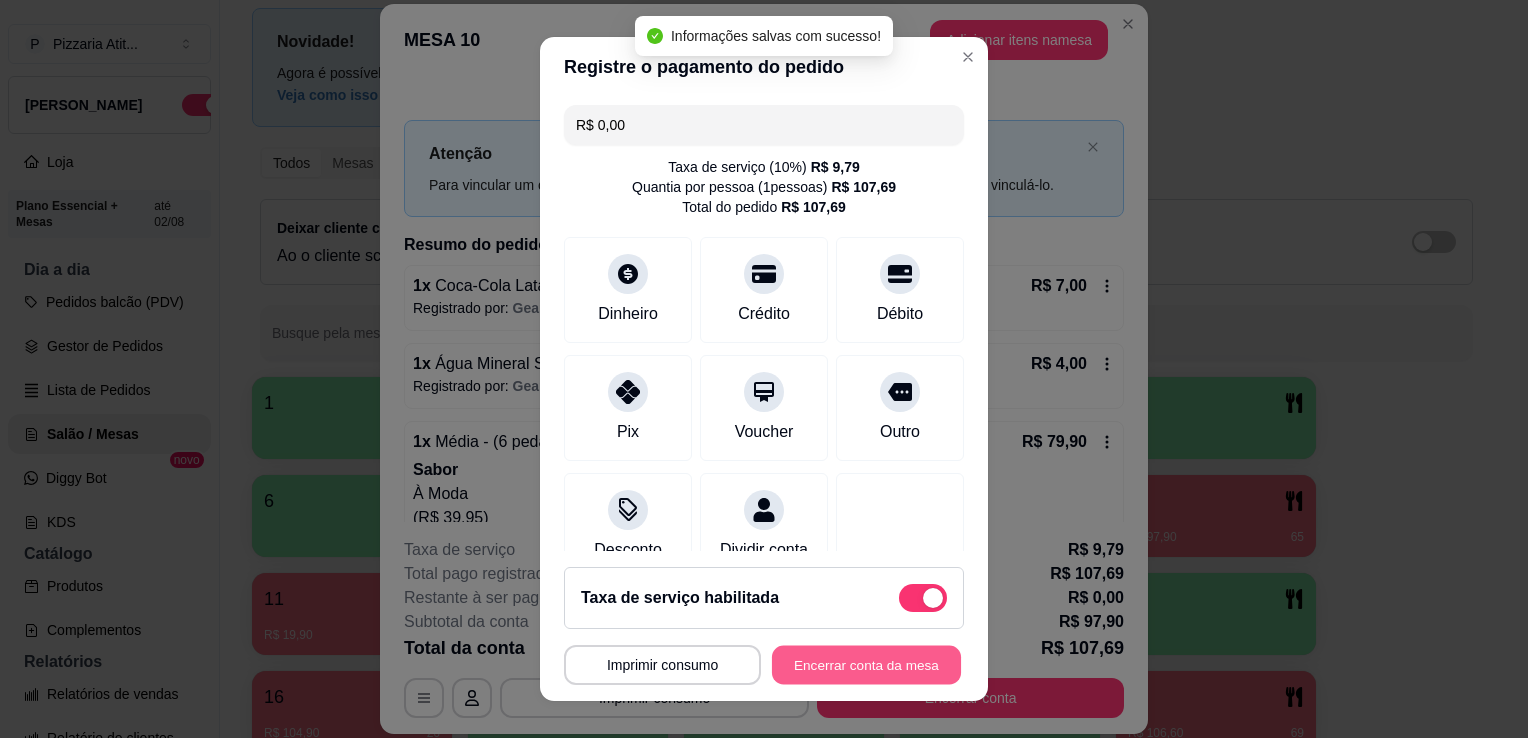 click on "Encerrar conta da mesa" at bounding box center (866, 665) 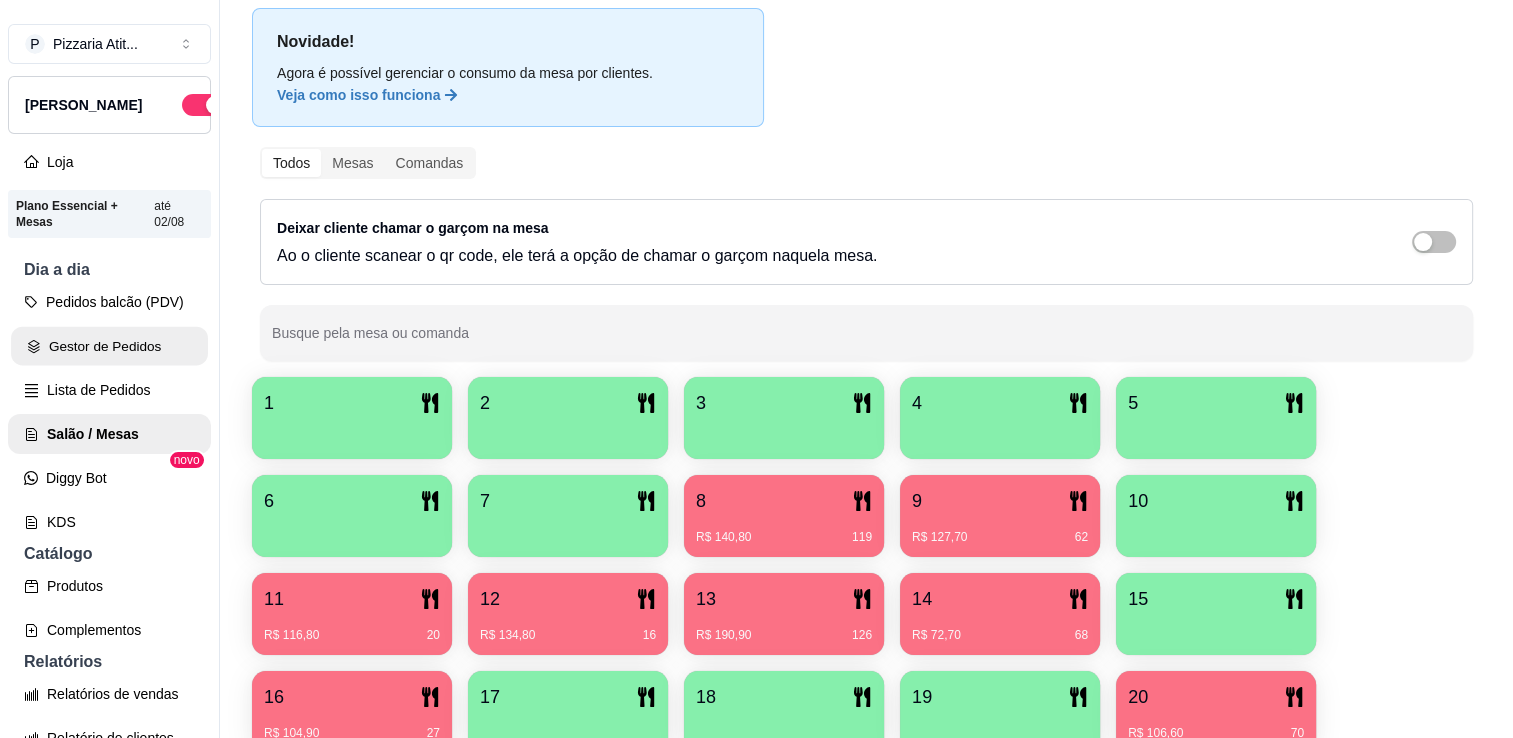click on "Gestor de Pedidos" at bounding box center (109, 346) 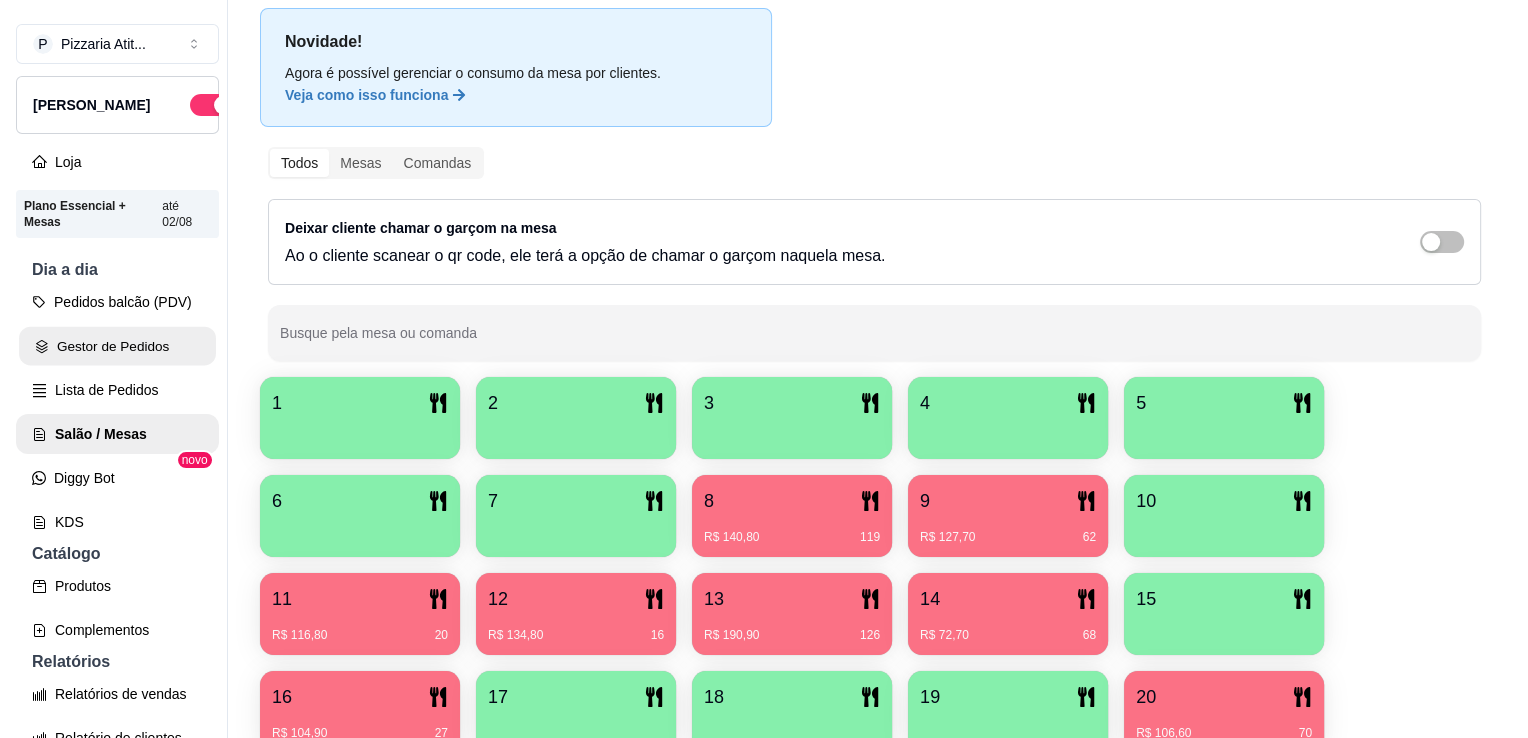 scroll, scrollTop: 0, scrollLeft: 0, axis: both 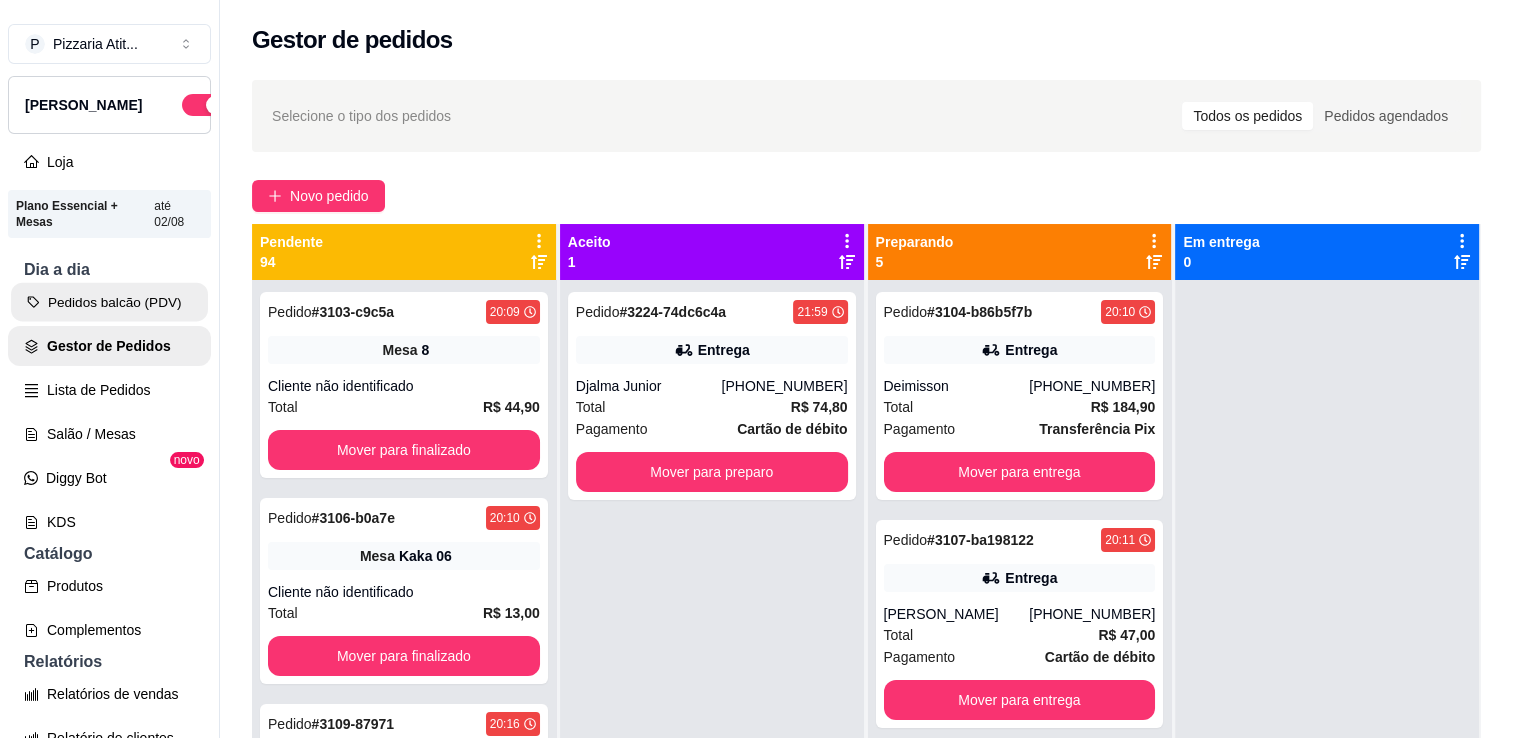click on "Pedidos balcão (PDV)" at bounding box center (109, 302) 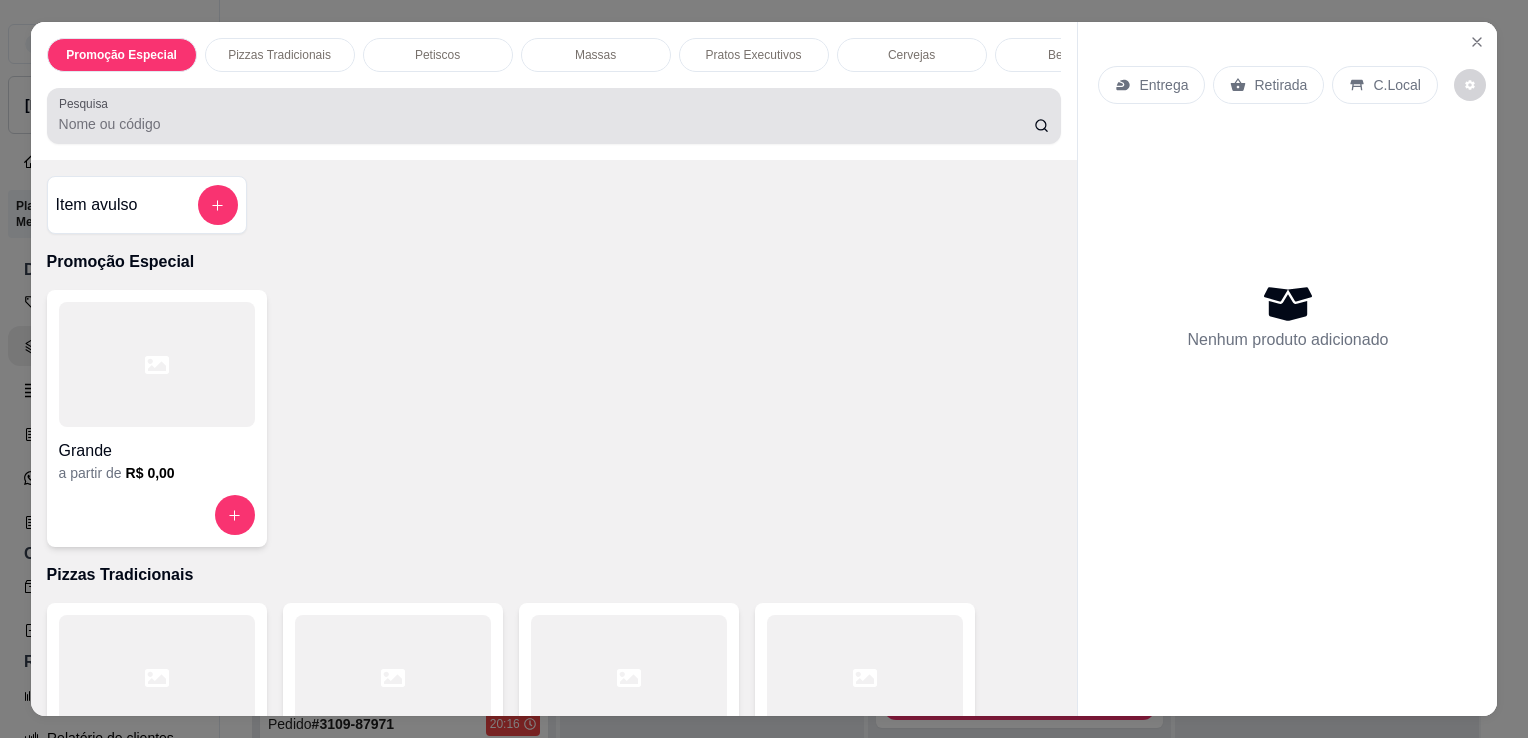 click on "Pesquisa" at bounding box center (546, 124) 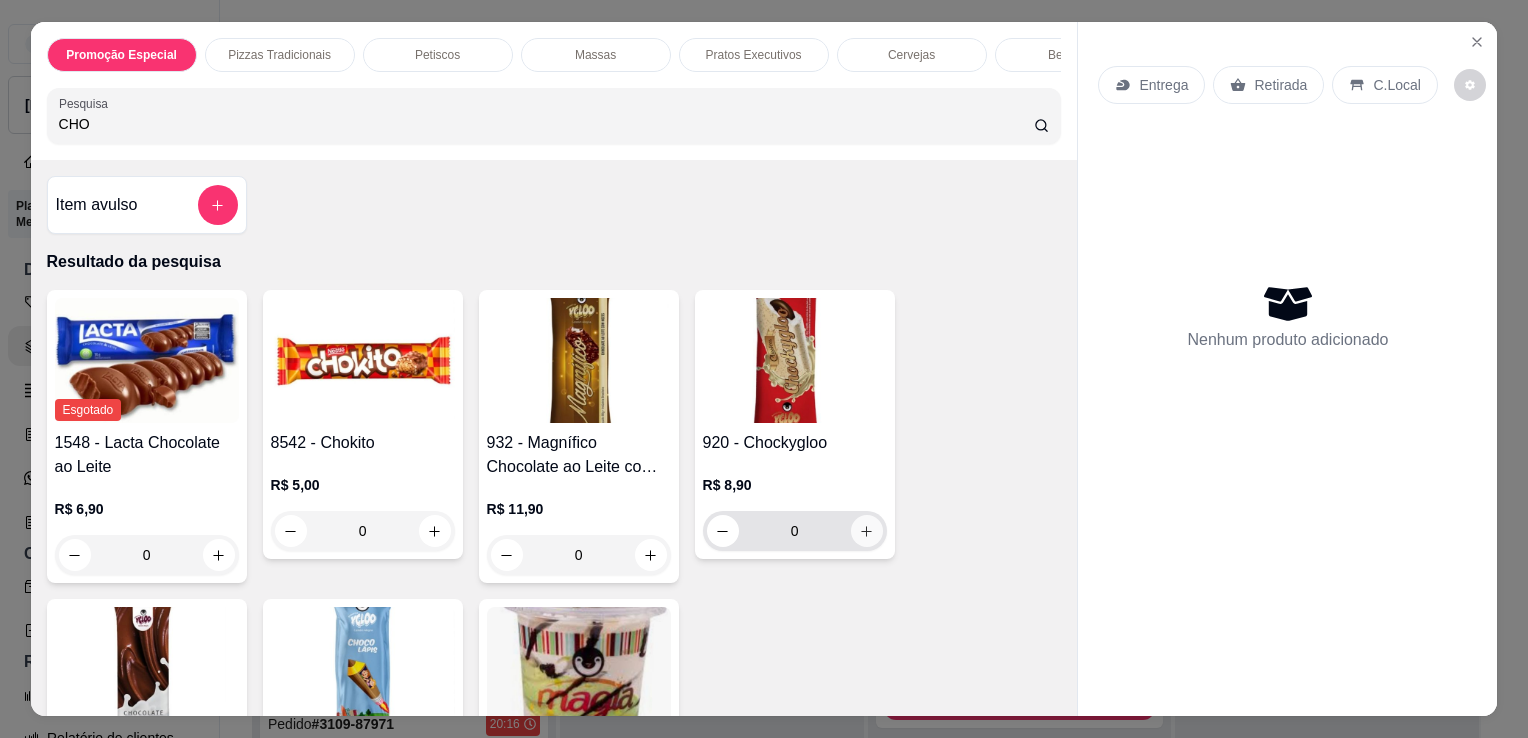 type on "CHO" 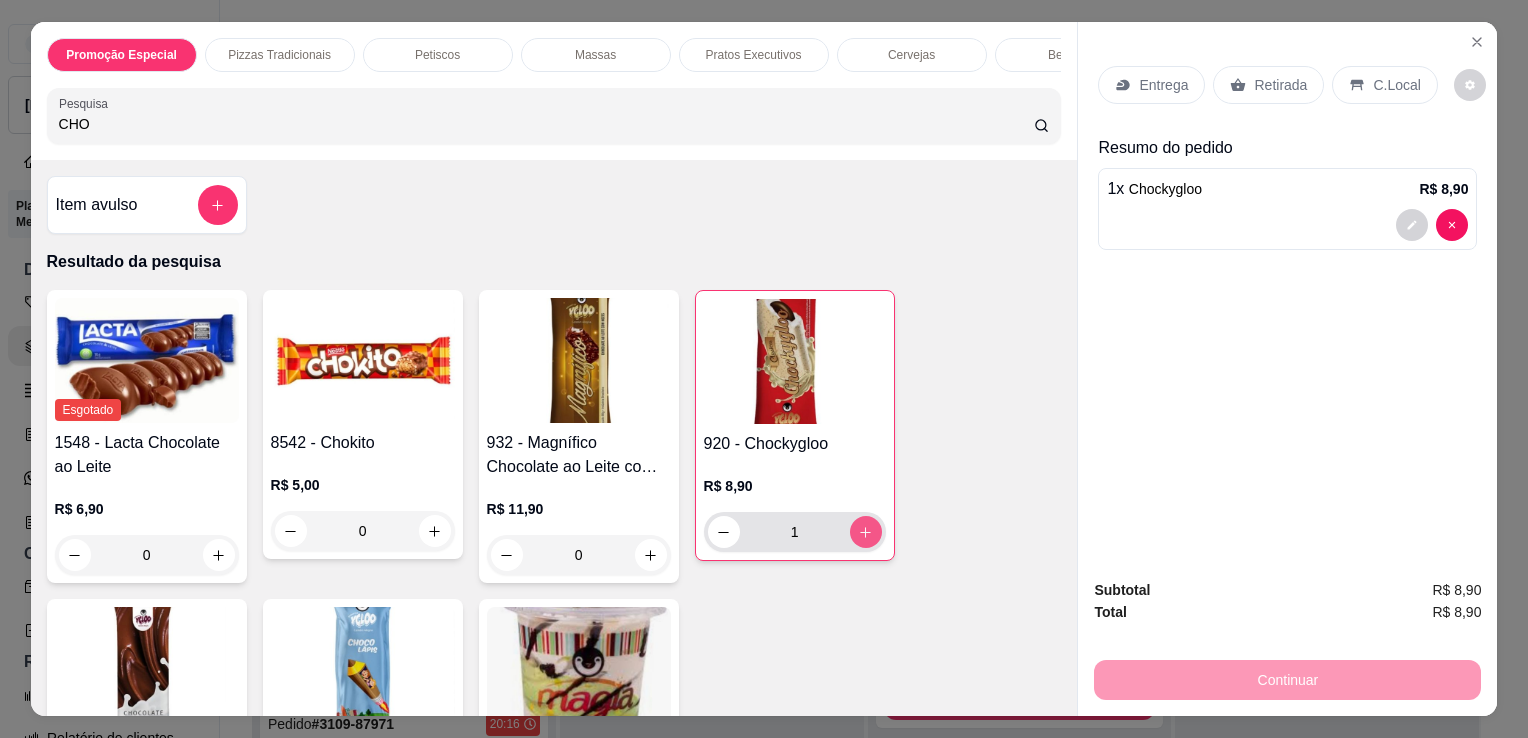 type on "1" 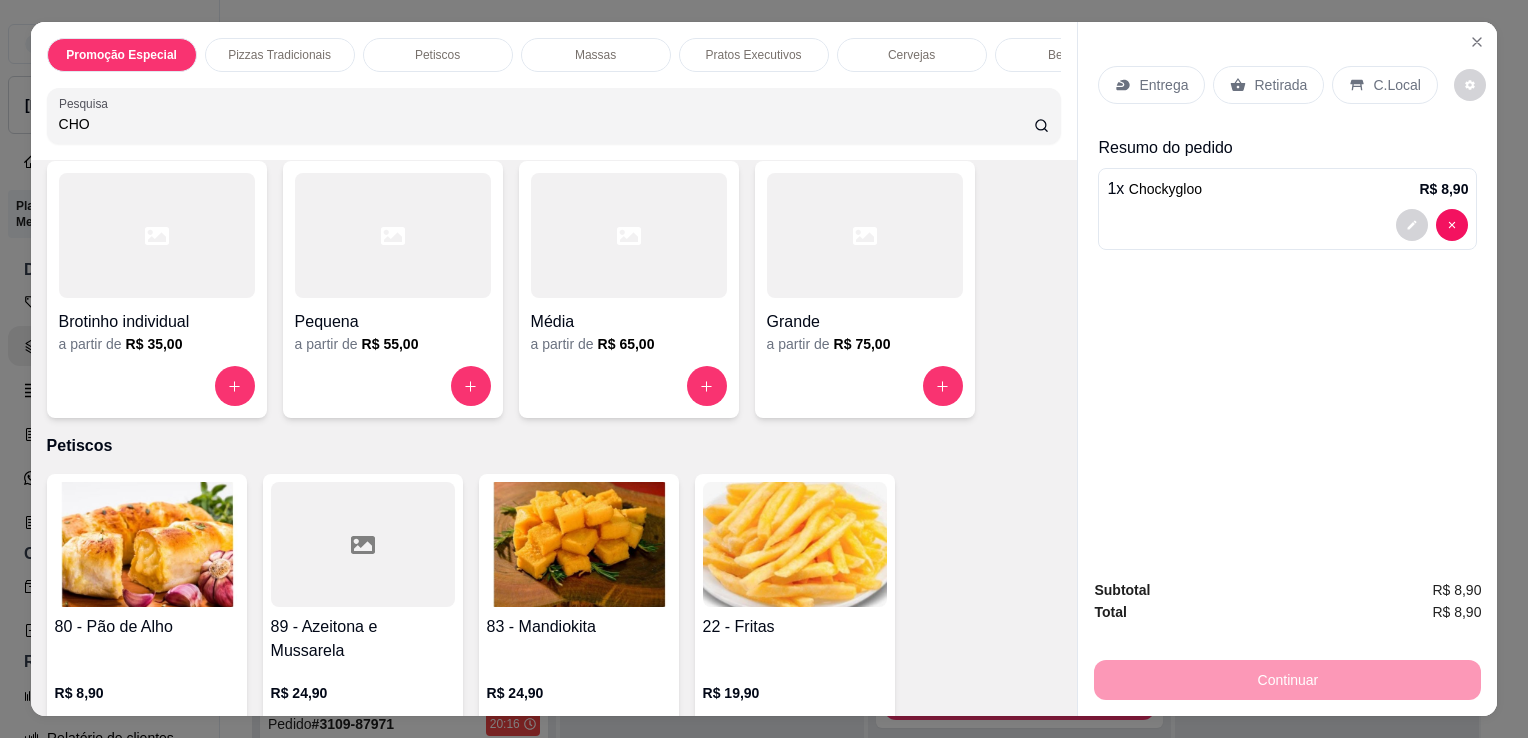 scroll, scrollTop: 0, scrollLeft: 0, axis: both 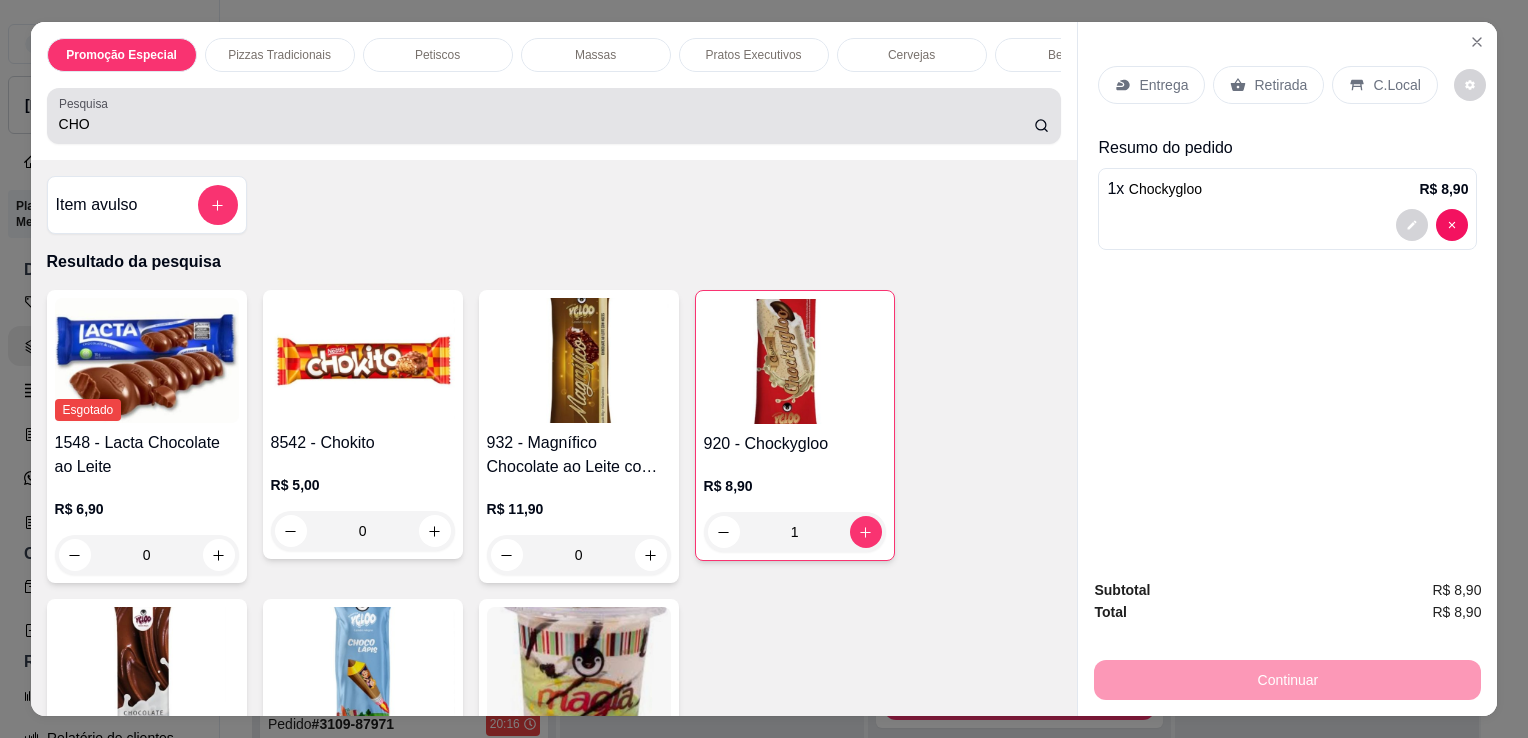 click on "CHO" at bounding box center [554, 116] 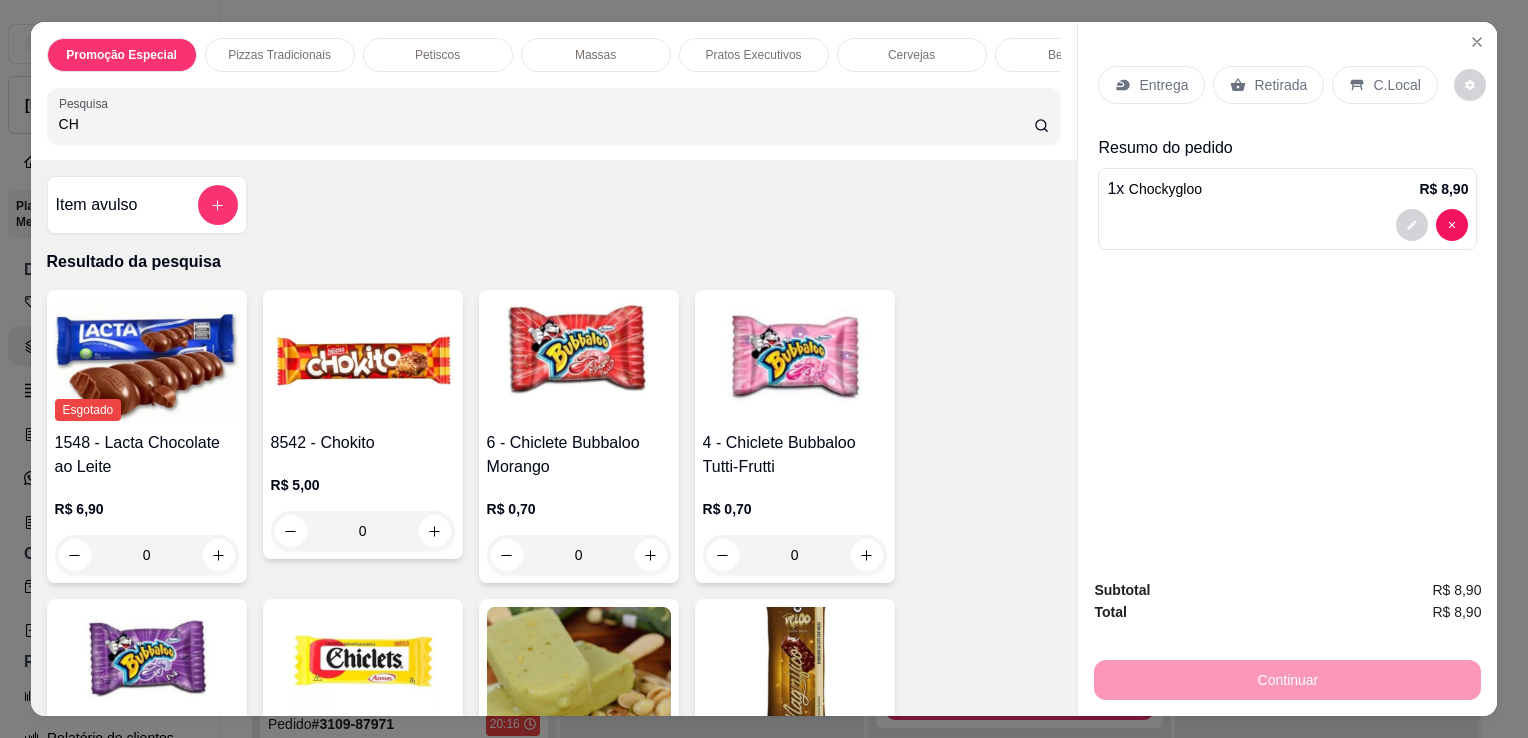 type on "C" 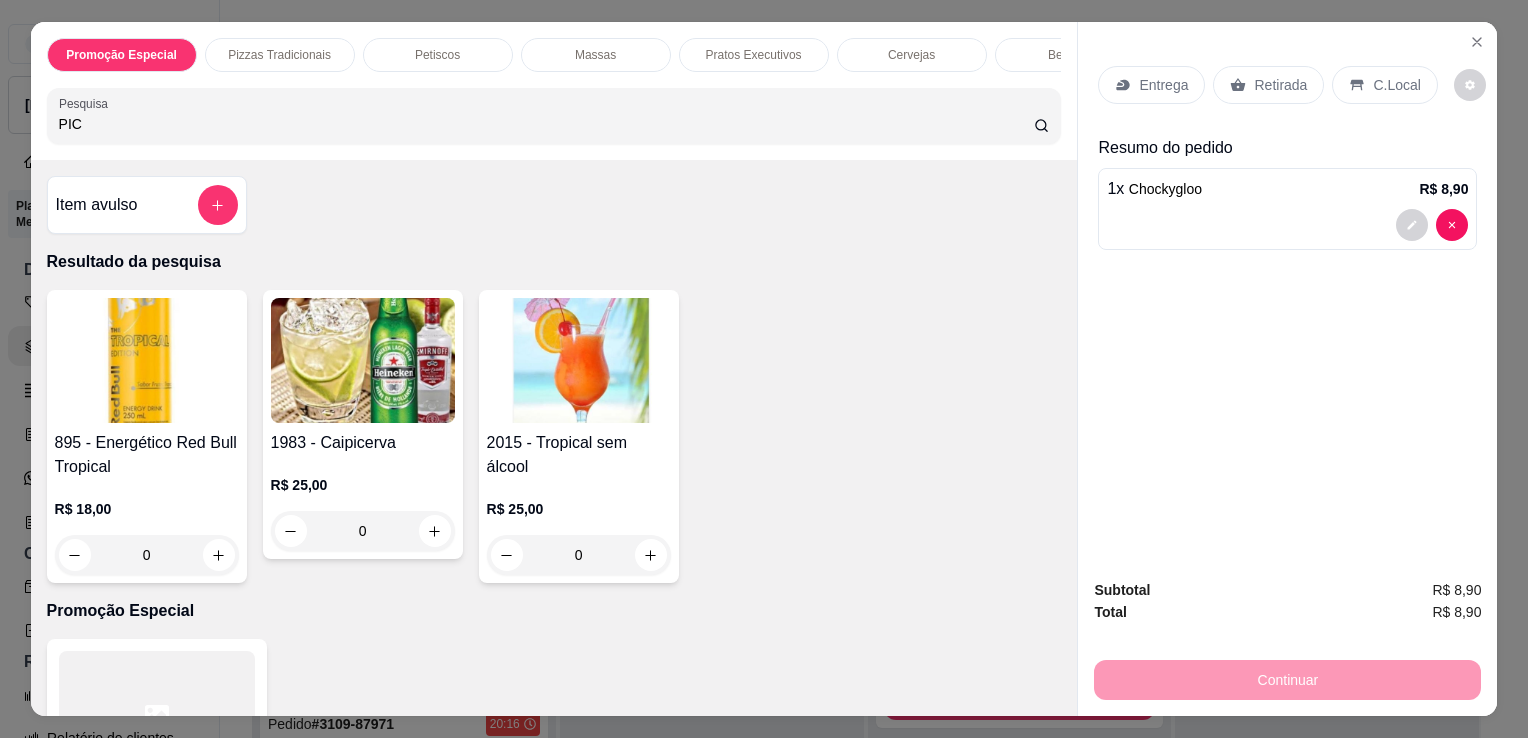 type on "PIC" 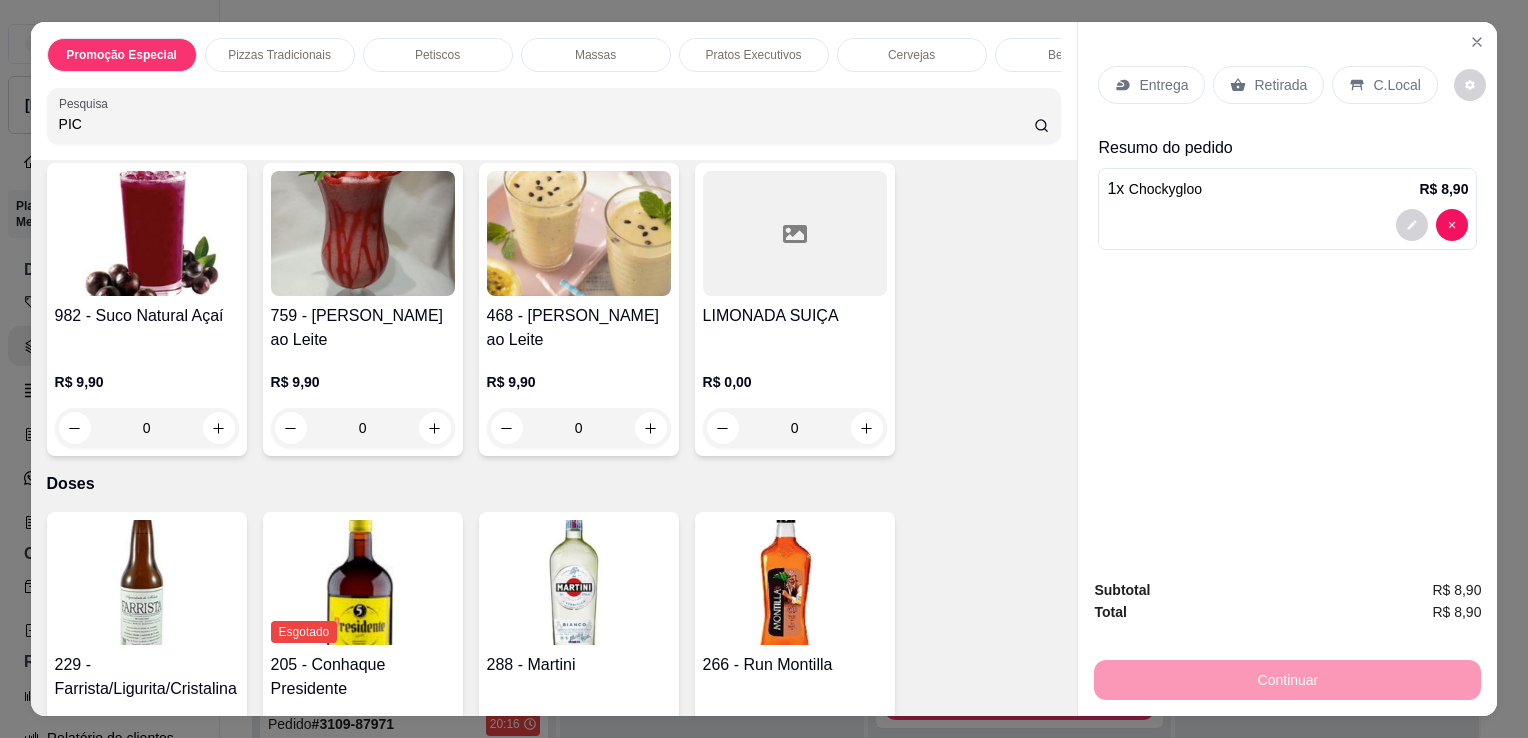 scroll, scrollTop: 9195, scrollLeft: 0, axis: vertical 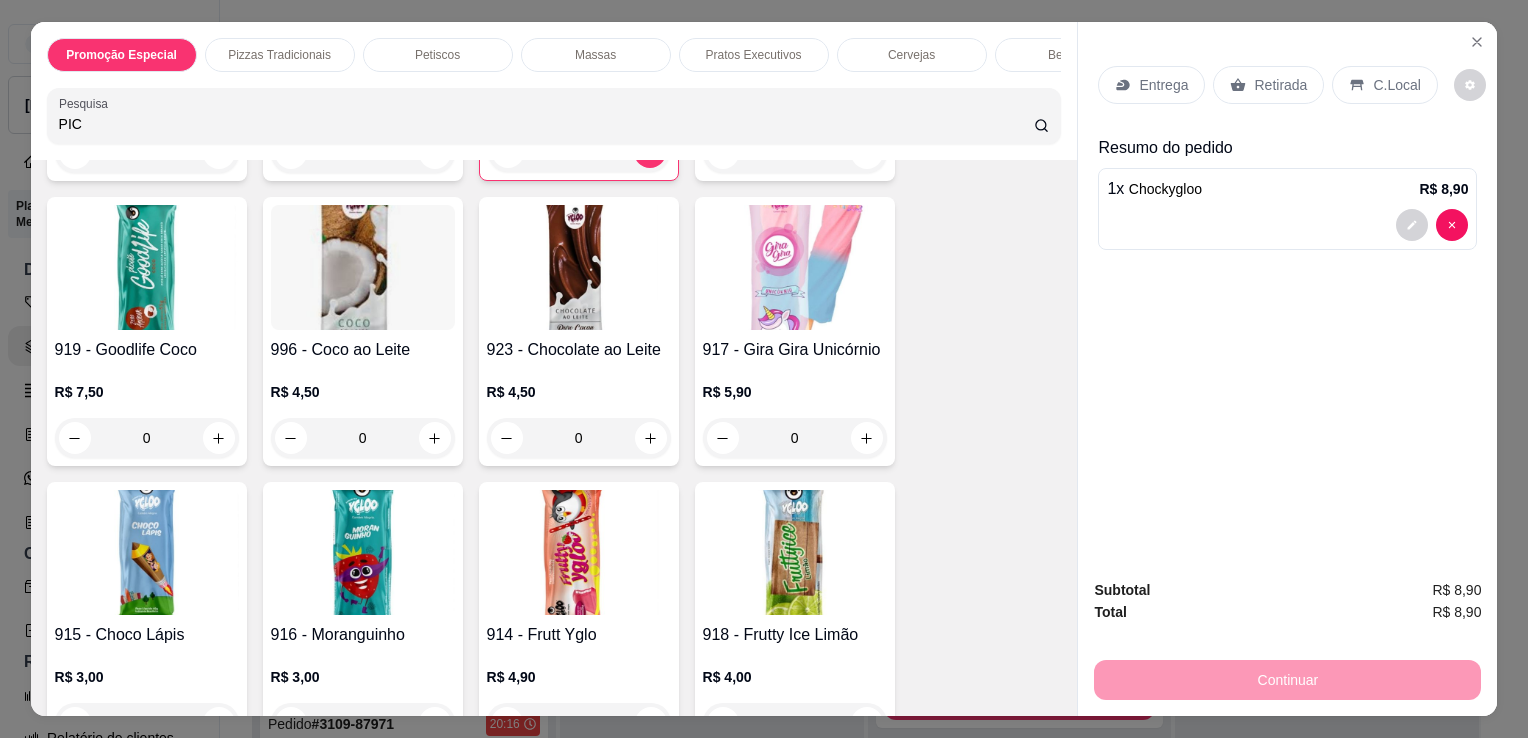 click on "917 - [PERSON_NAME] Unicórnio    R$ 5,90 0" at bounding box center (795, 331) 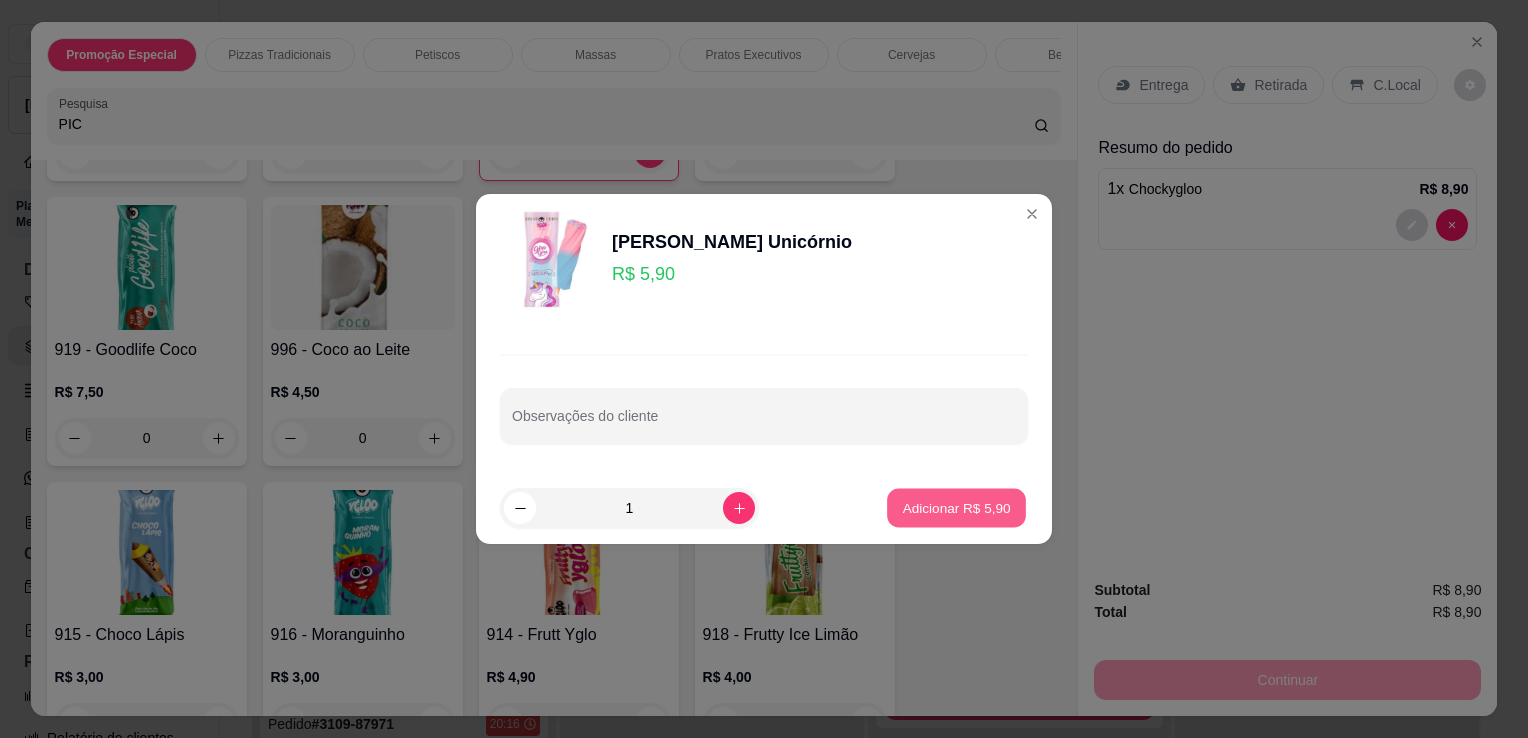 click on "Adicionar   R$ 5,90" at bounding box center [956, 507] 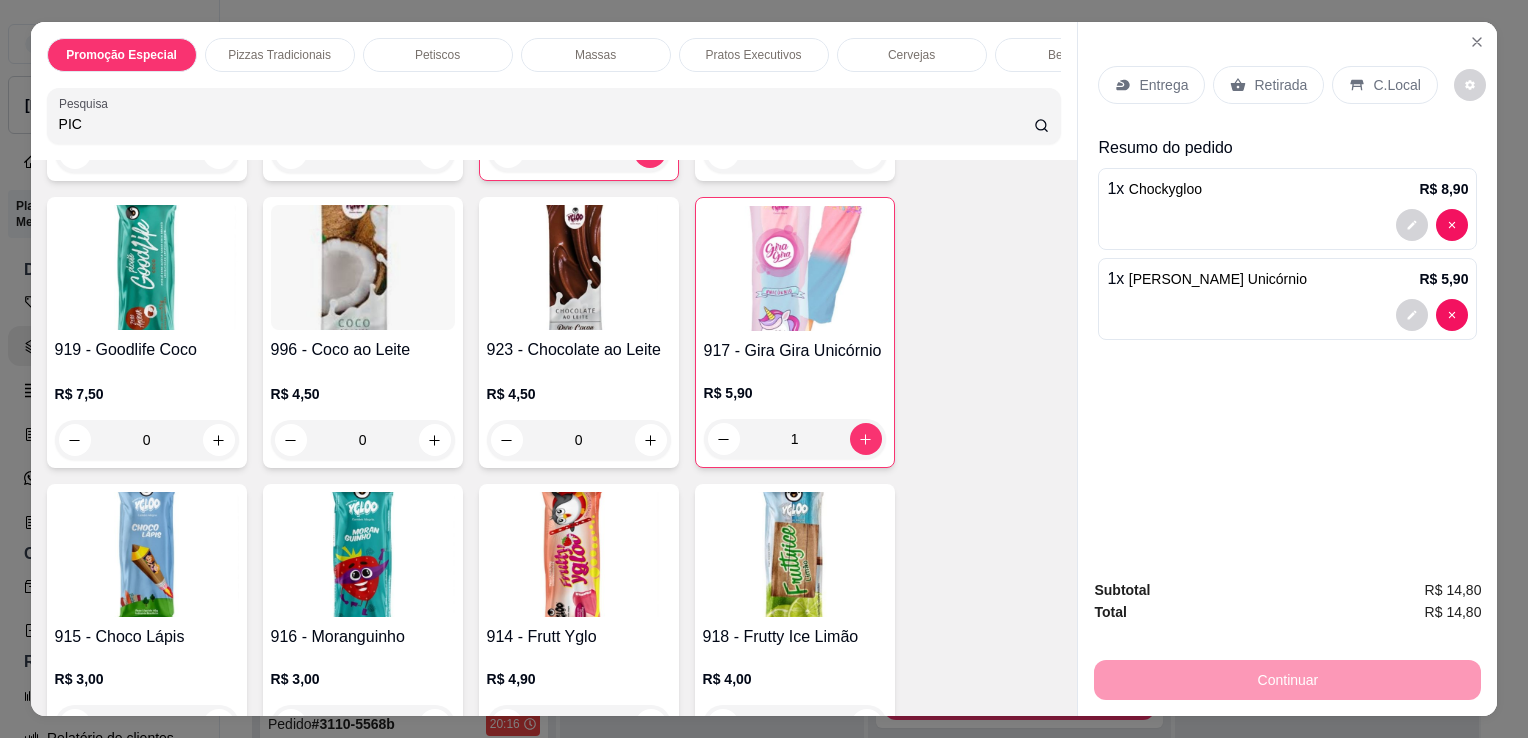 click on "C.Local" at bounding box center [1396, 85] 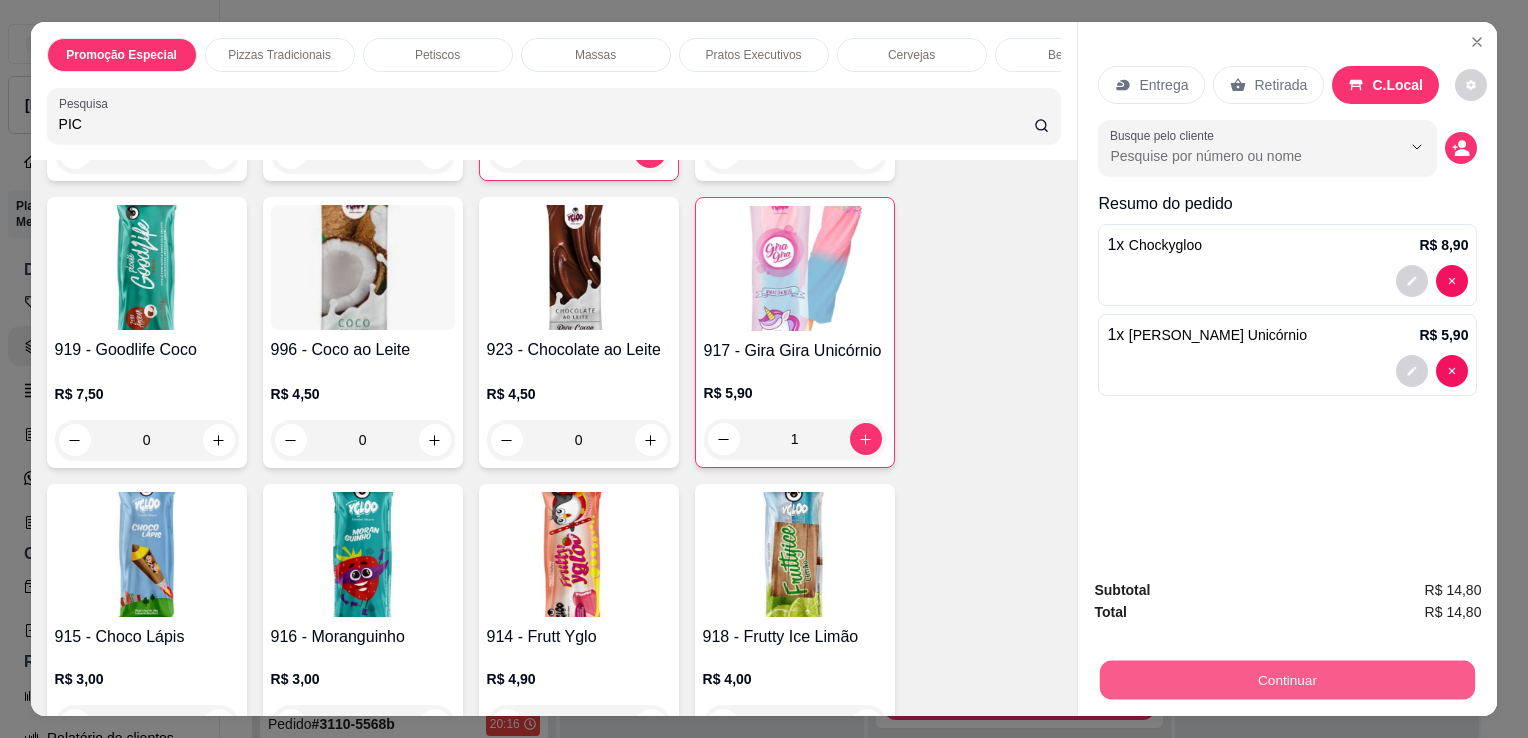 click on "Continuar" at bounding box center [1287, 679] 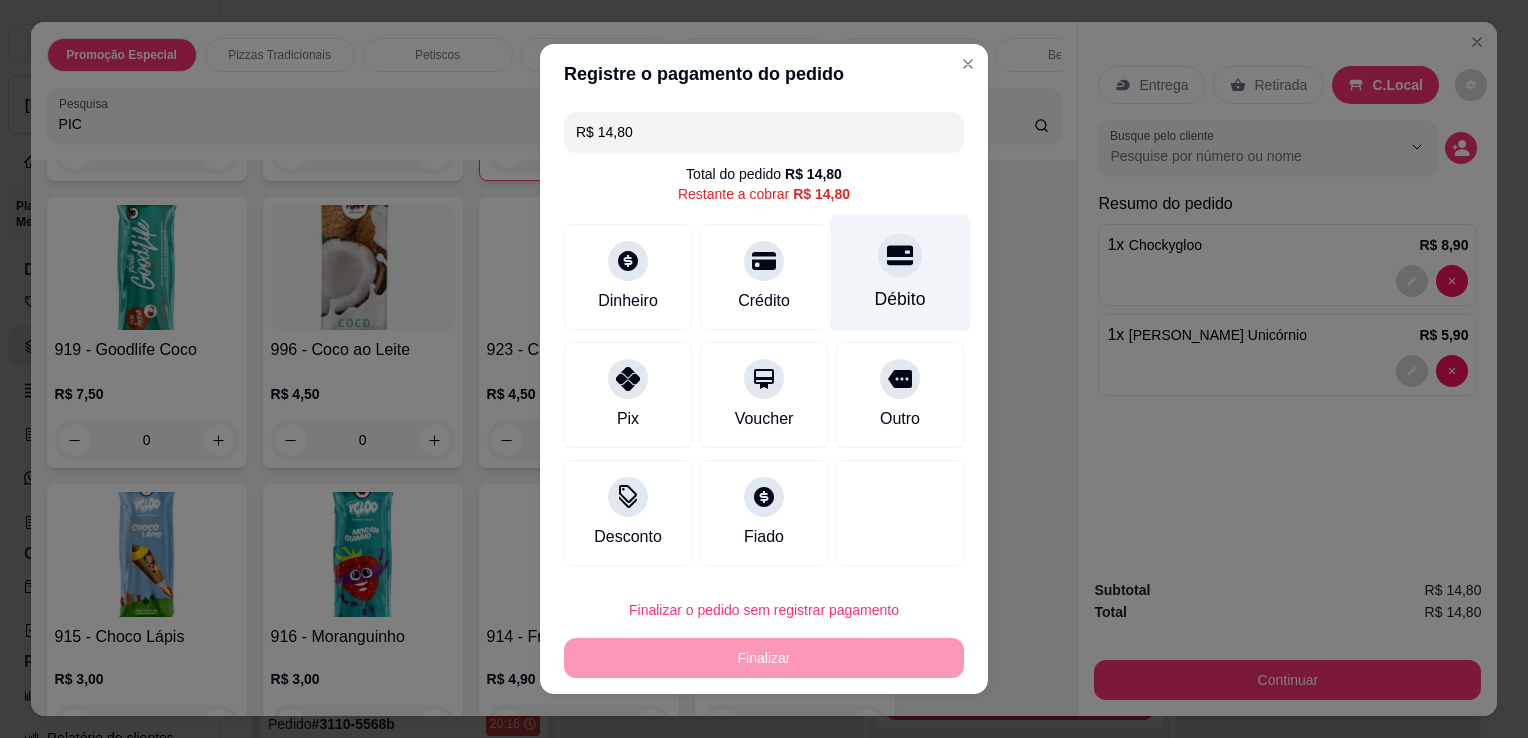 click on "Débito" at bounding box center [900, 299] 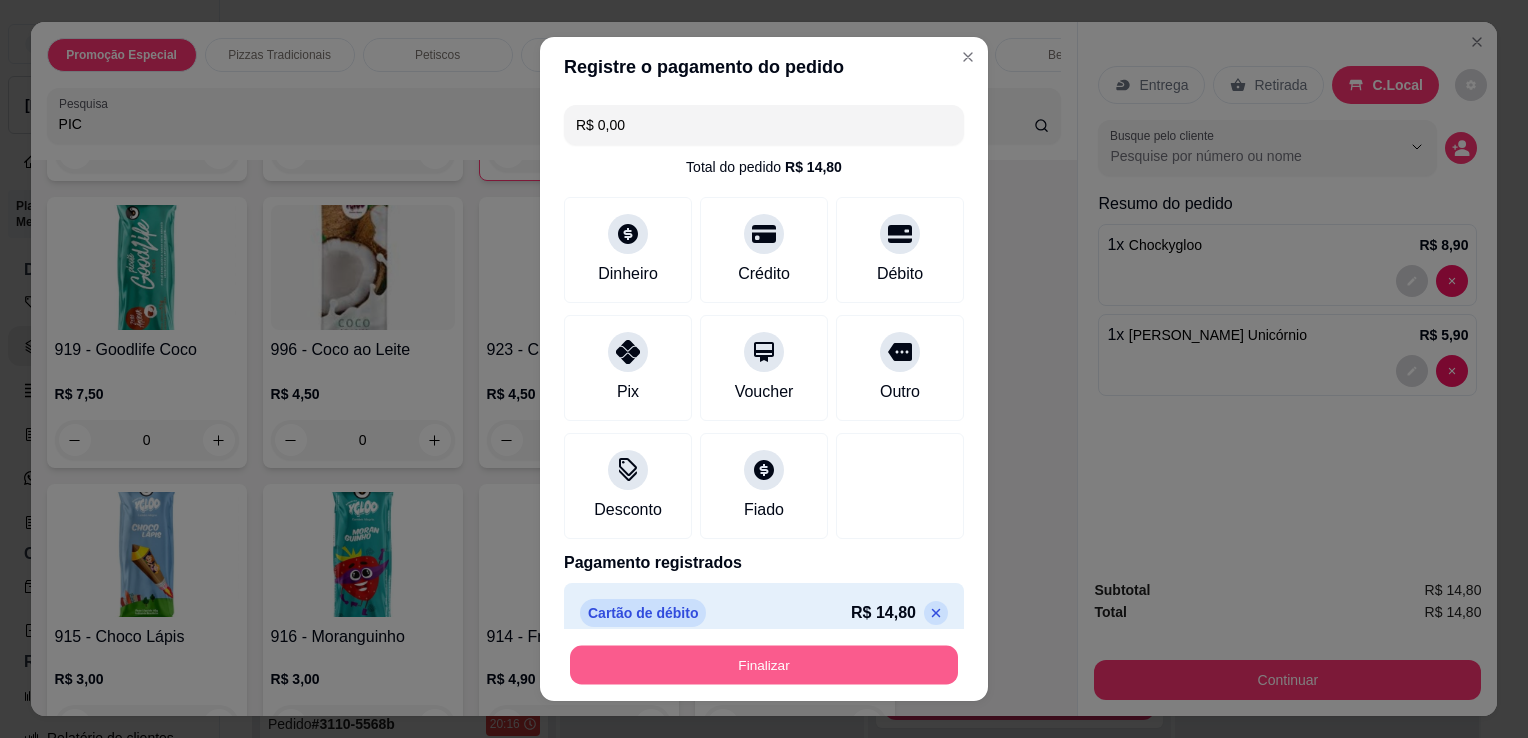 click on "Finalizar" at bounding box center (764, 665) 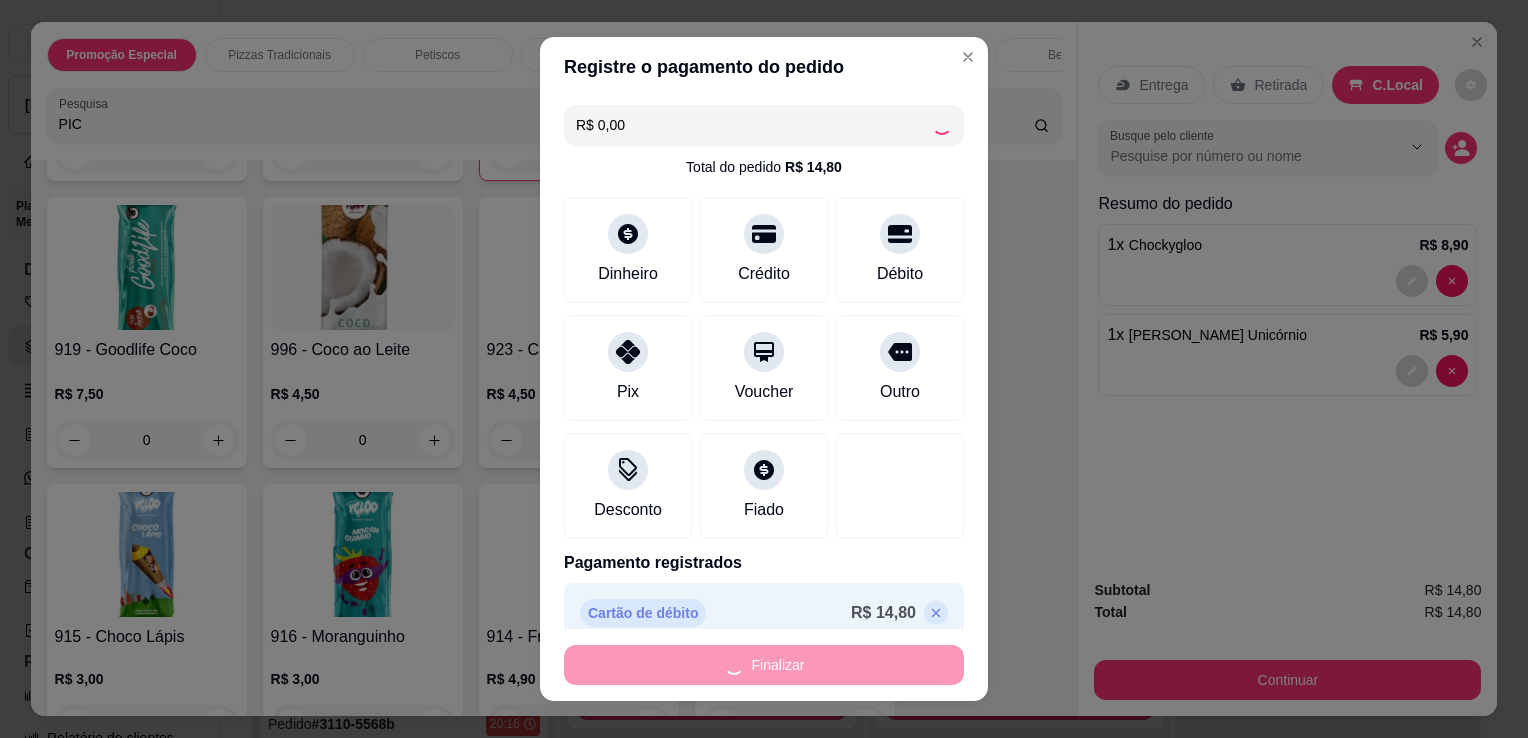 type on "0" 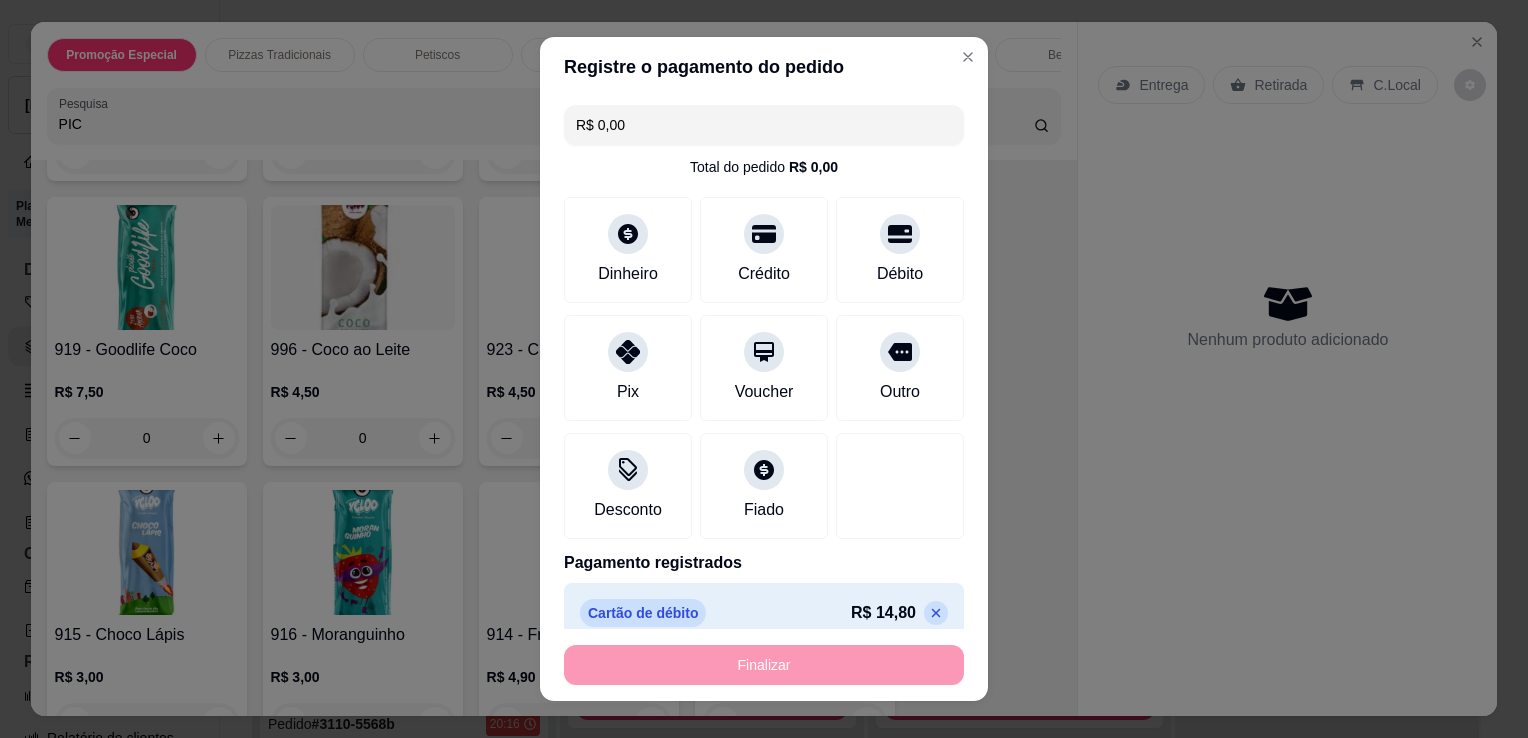 type on "-R$ 14,80" 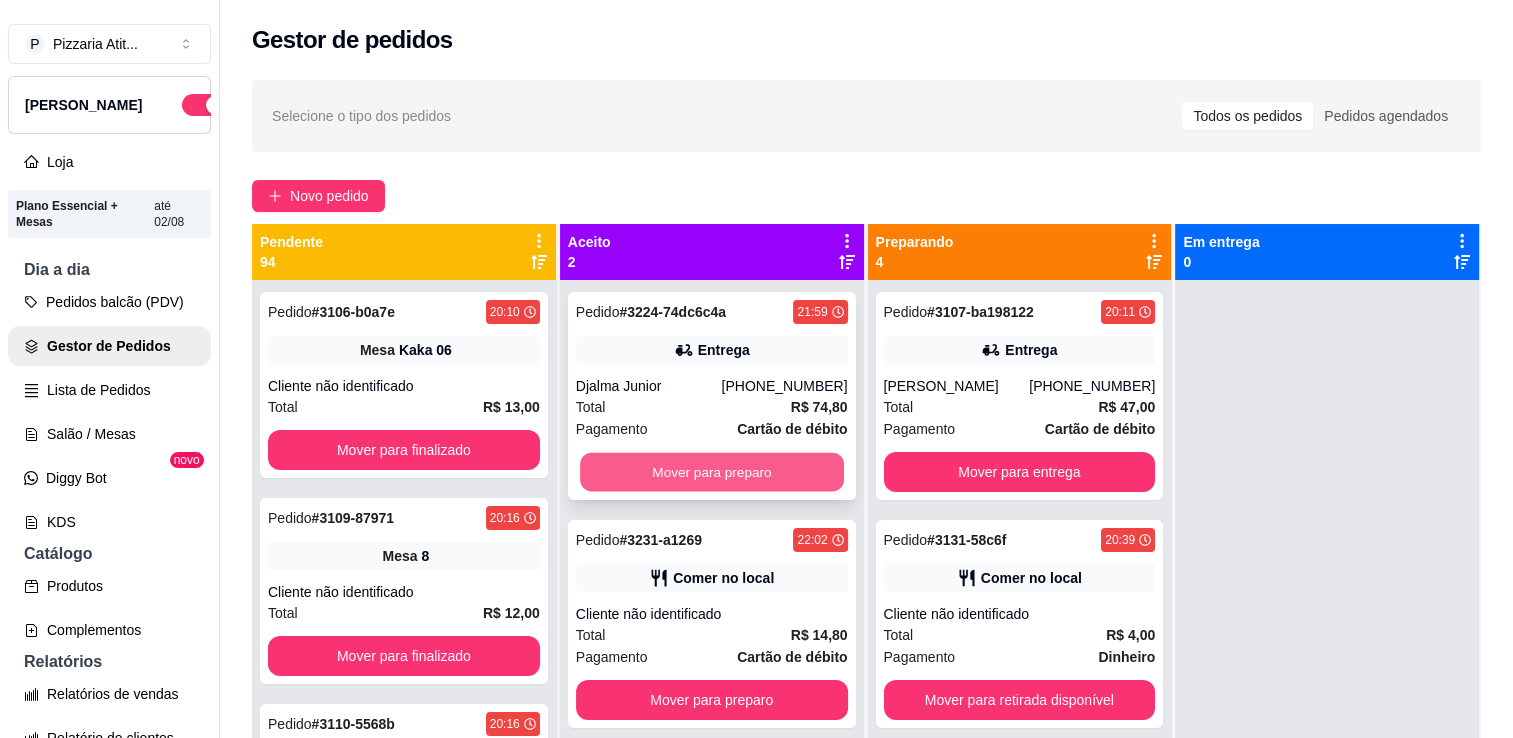 click on "Mover para preparo" at bounding box center [712, 472] 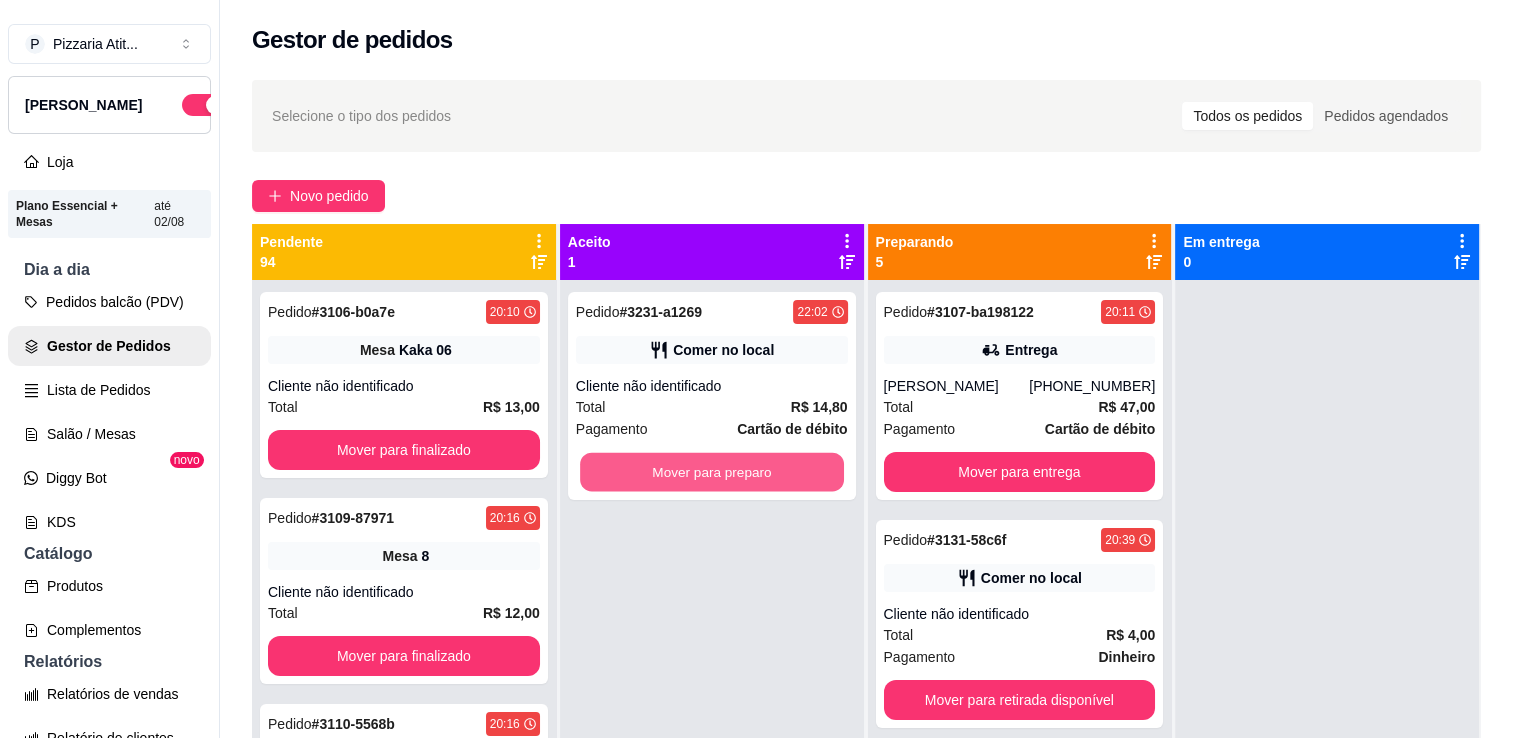 click on "Mover para preparo" at bounding box center (712, 472) 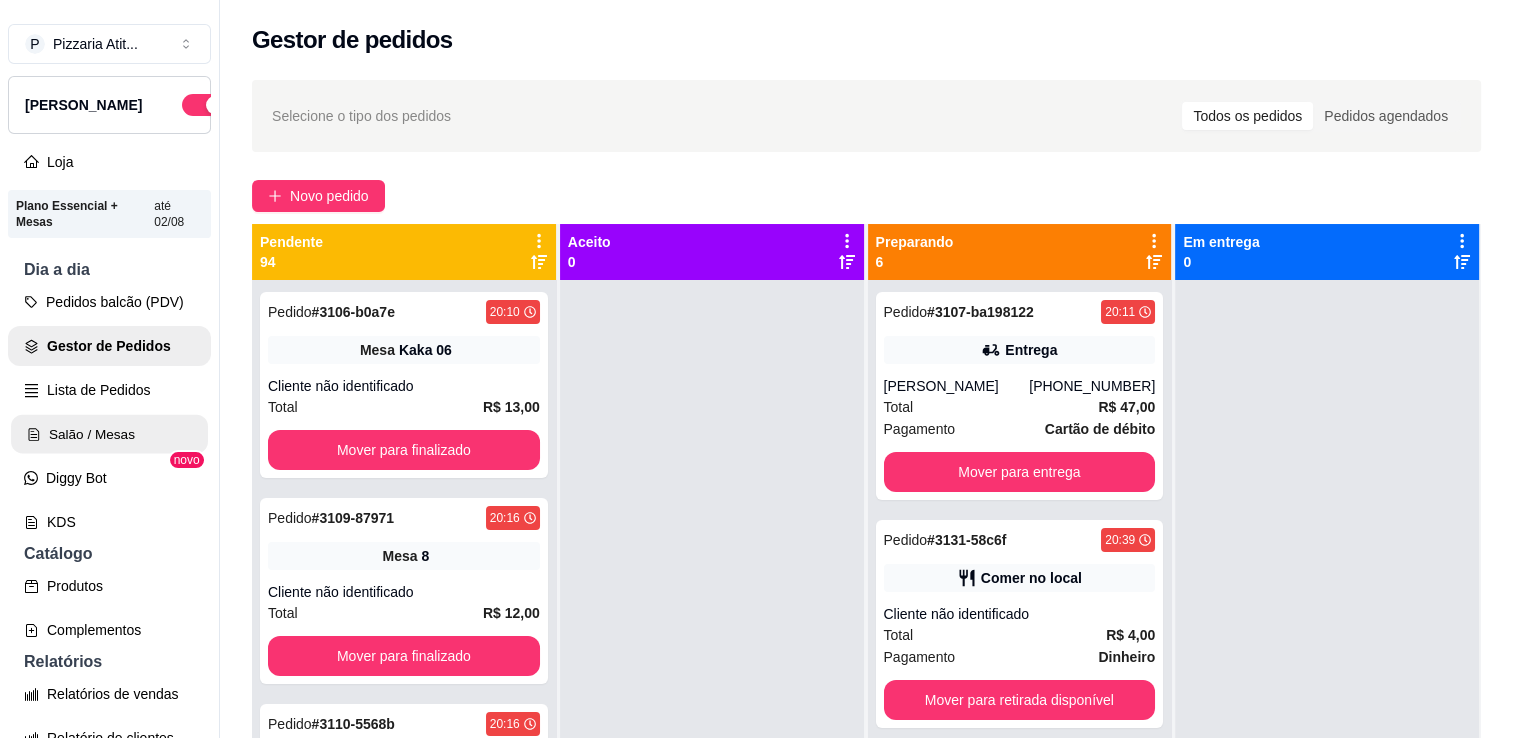 click on "Salão / Mesas" at bounding box center [109, 434] 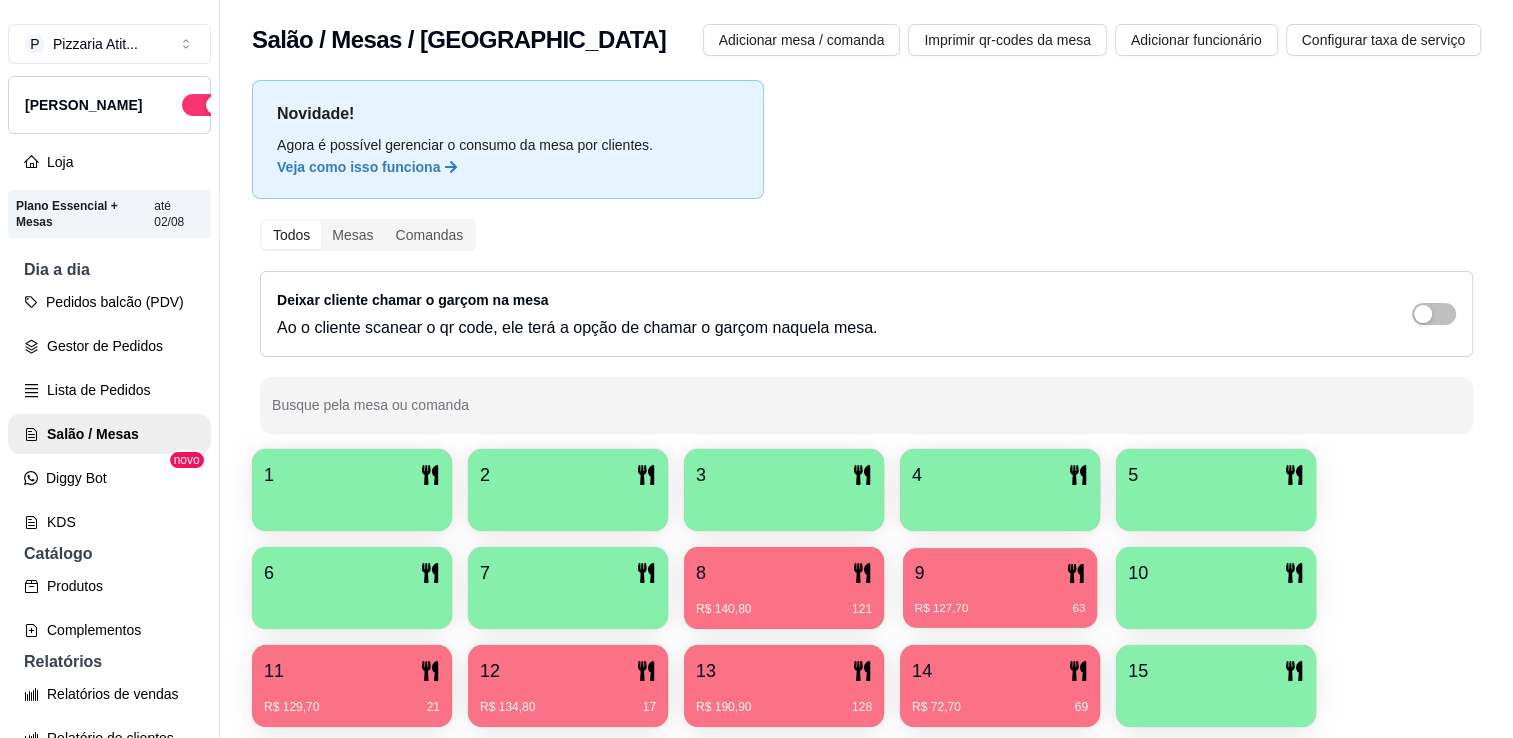 click on "9" at bounding box center (1000, 573) 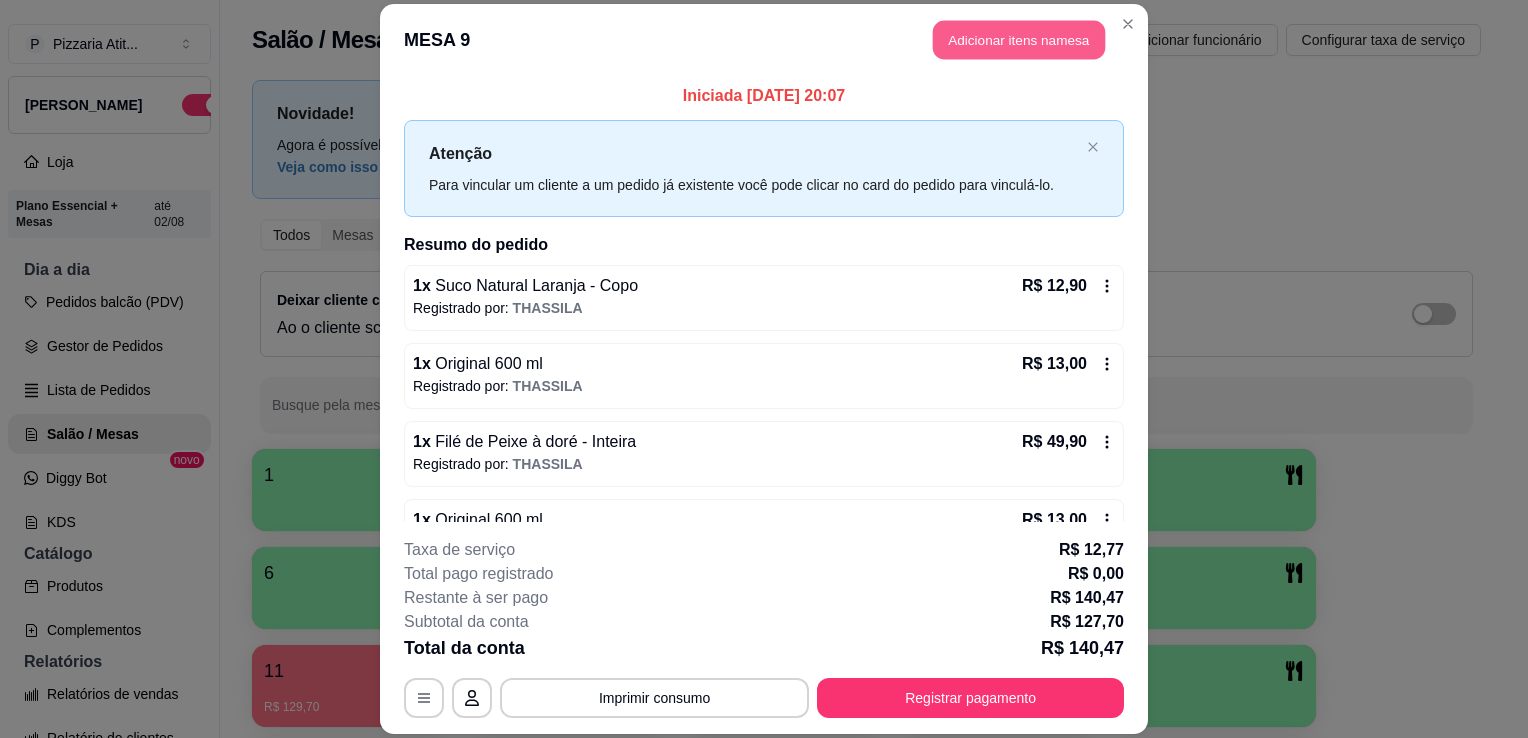 click on "Adicionar itens na  mesa" at bounding box center (1019, 39) 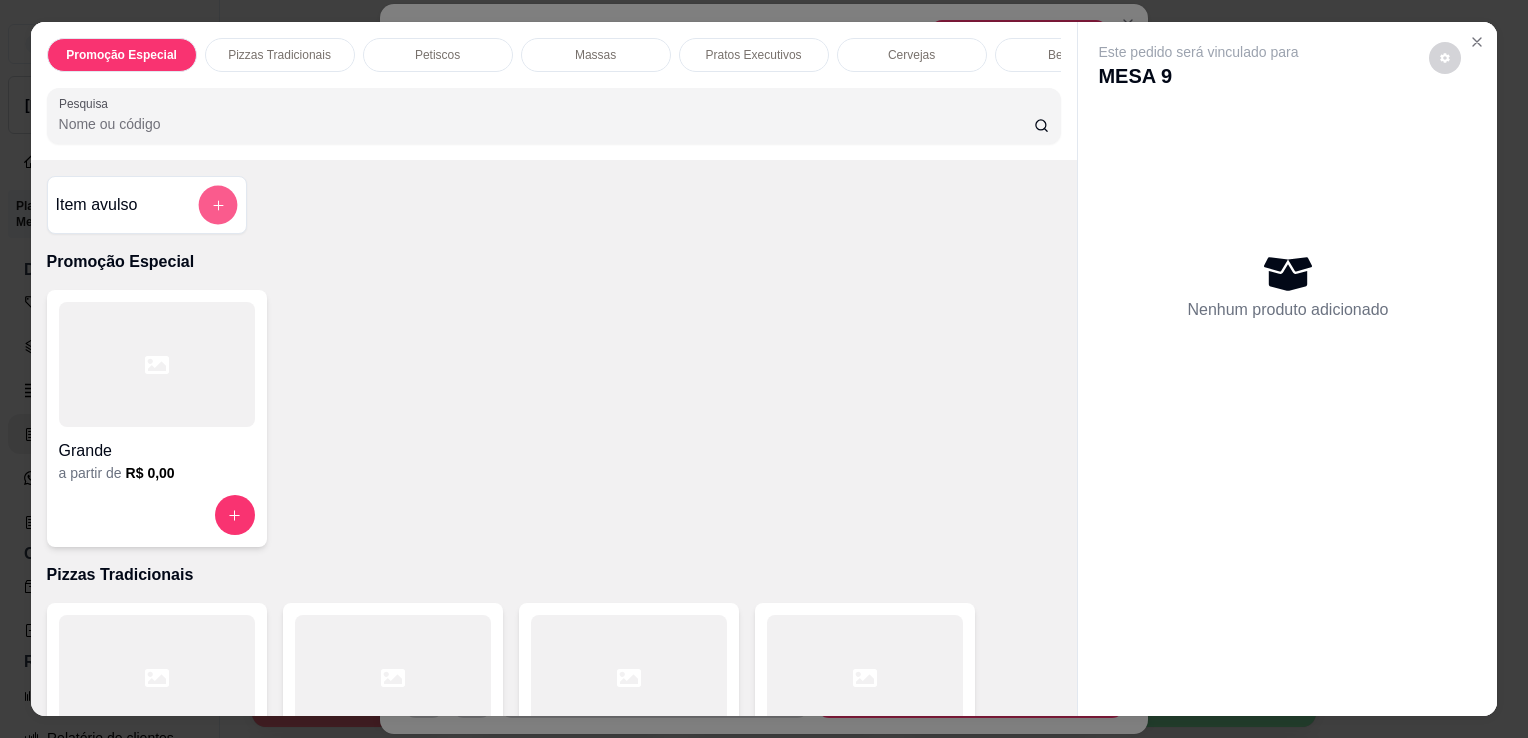 click 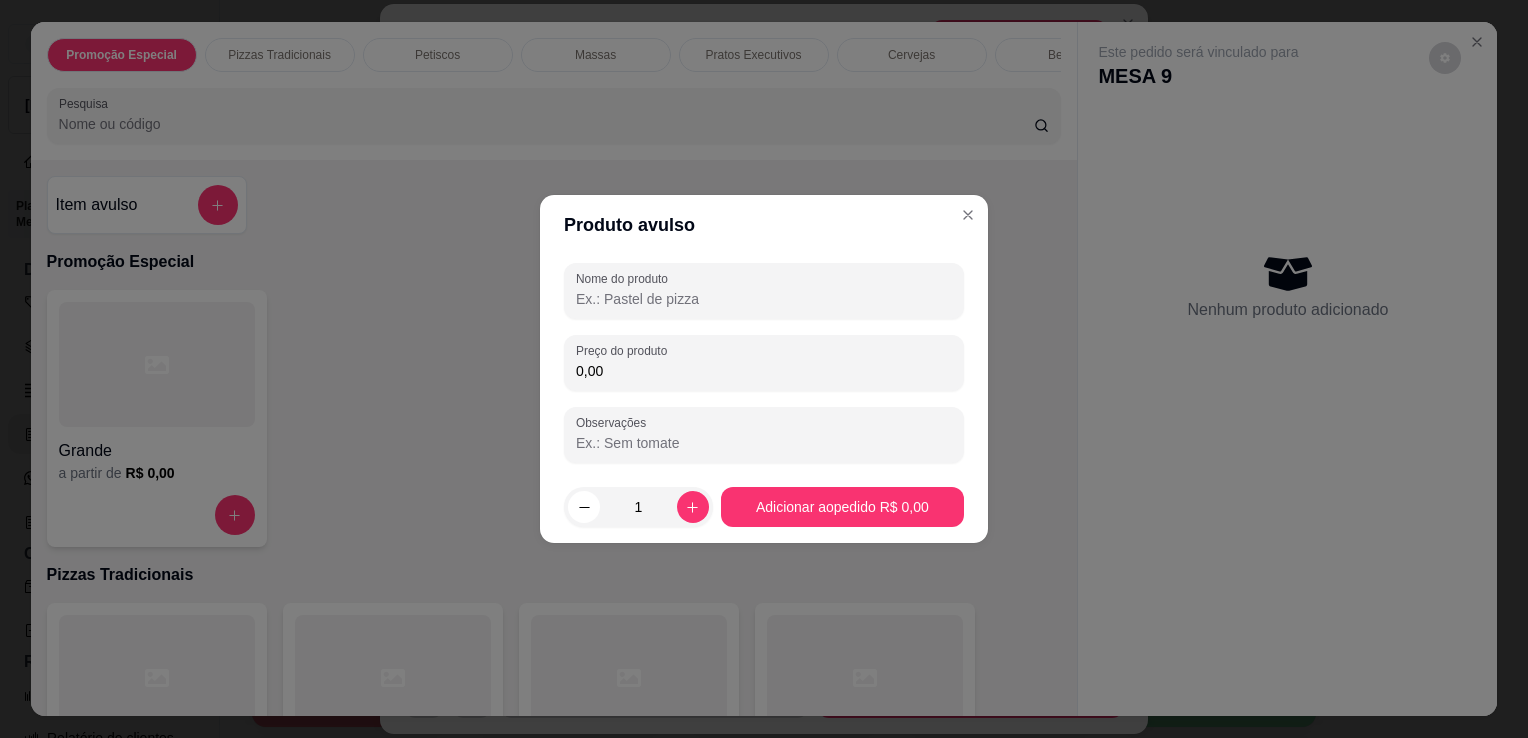 click on "Nome do produto" at bounding box center [764, 299] 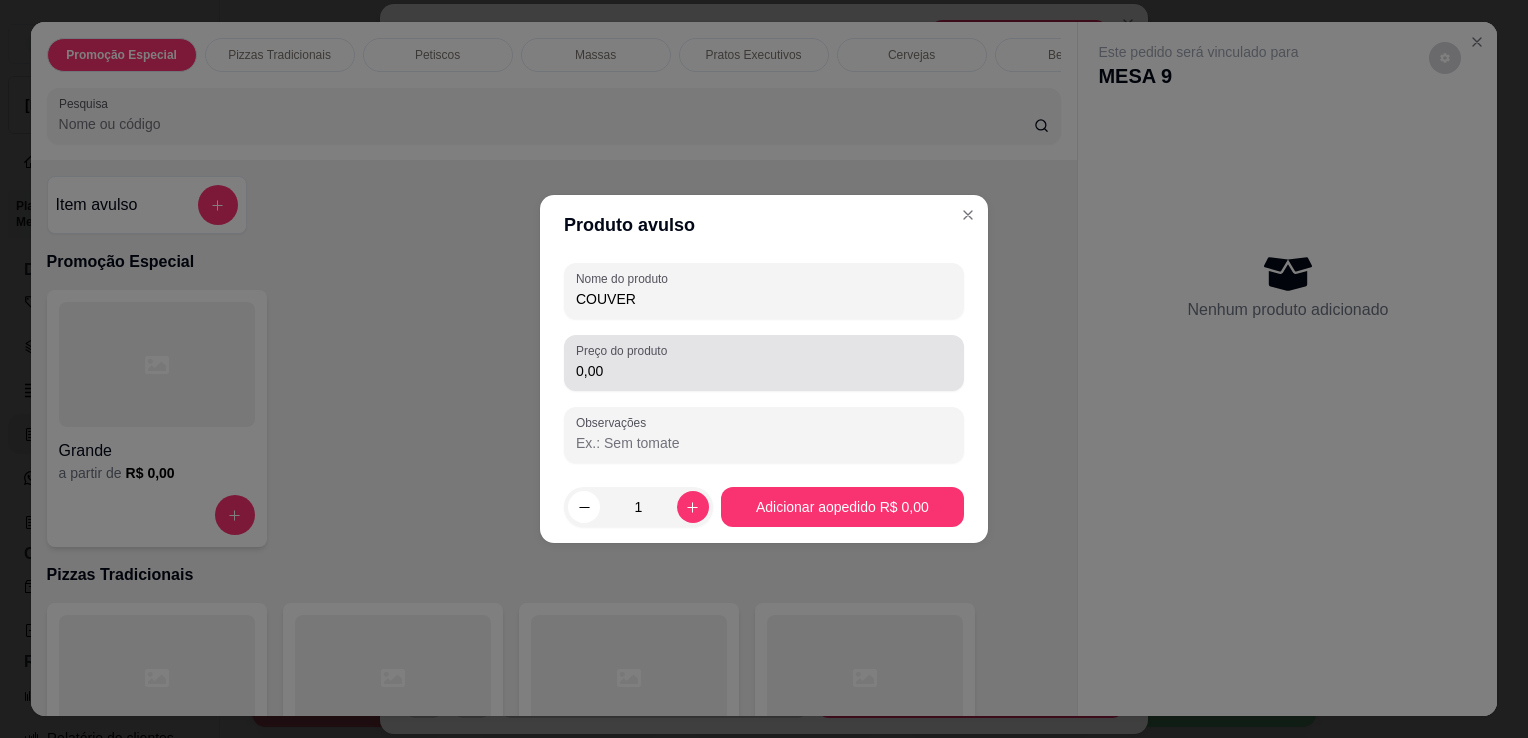type on "COUVER" 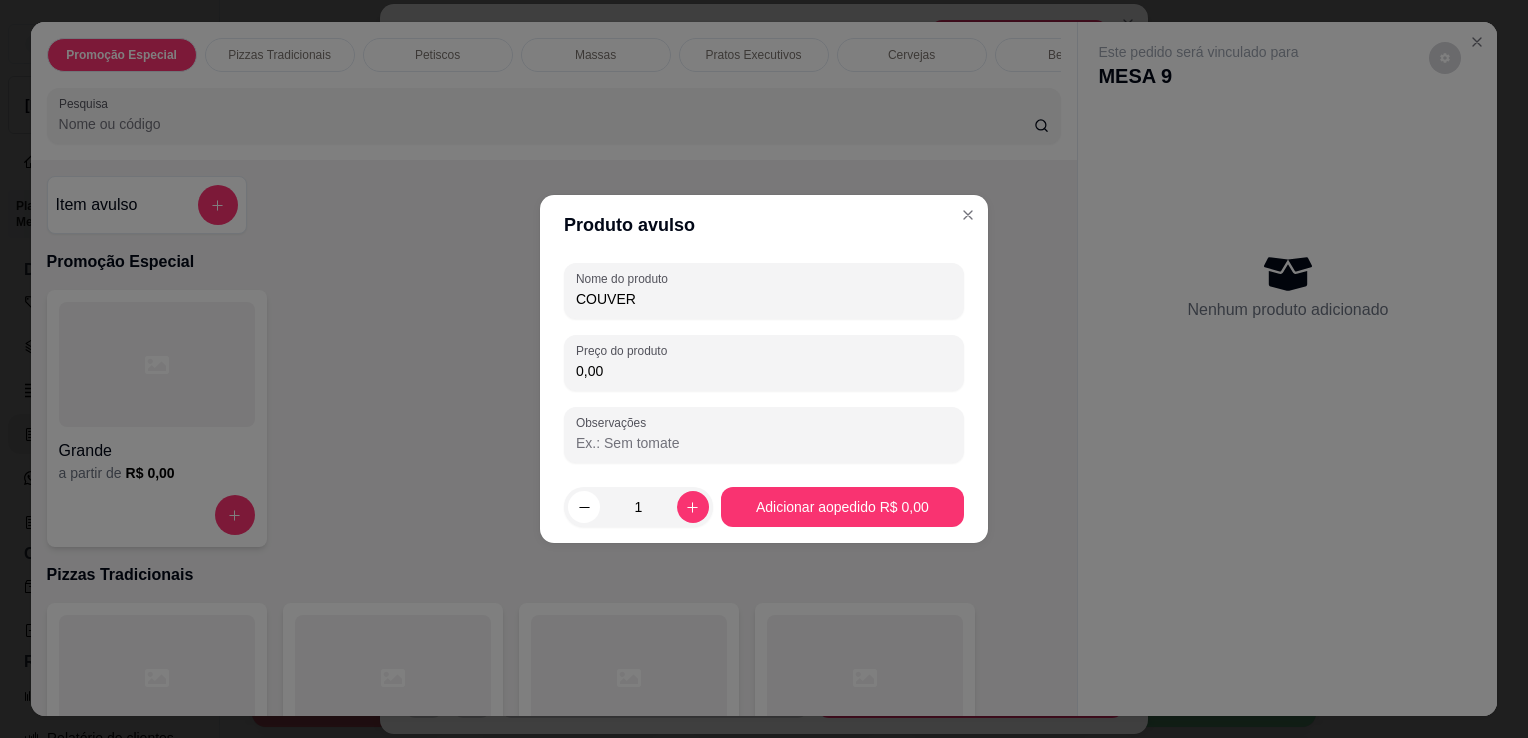click on "0,00" at bounding box center [764, 371] 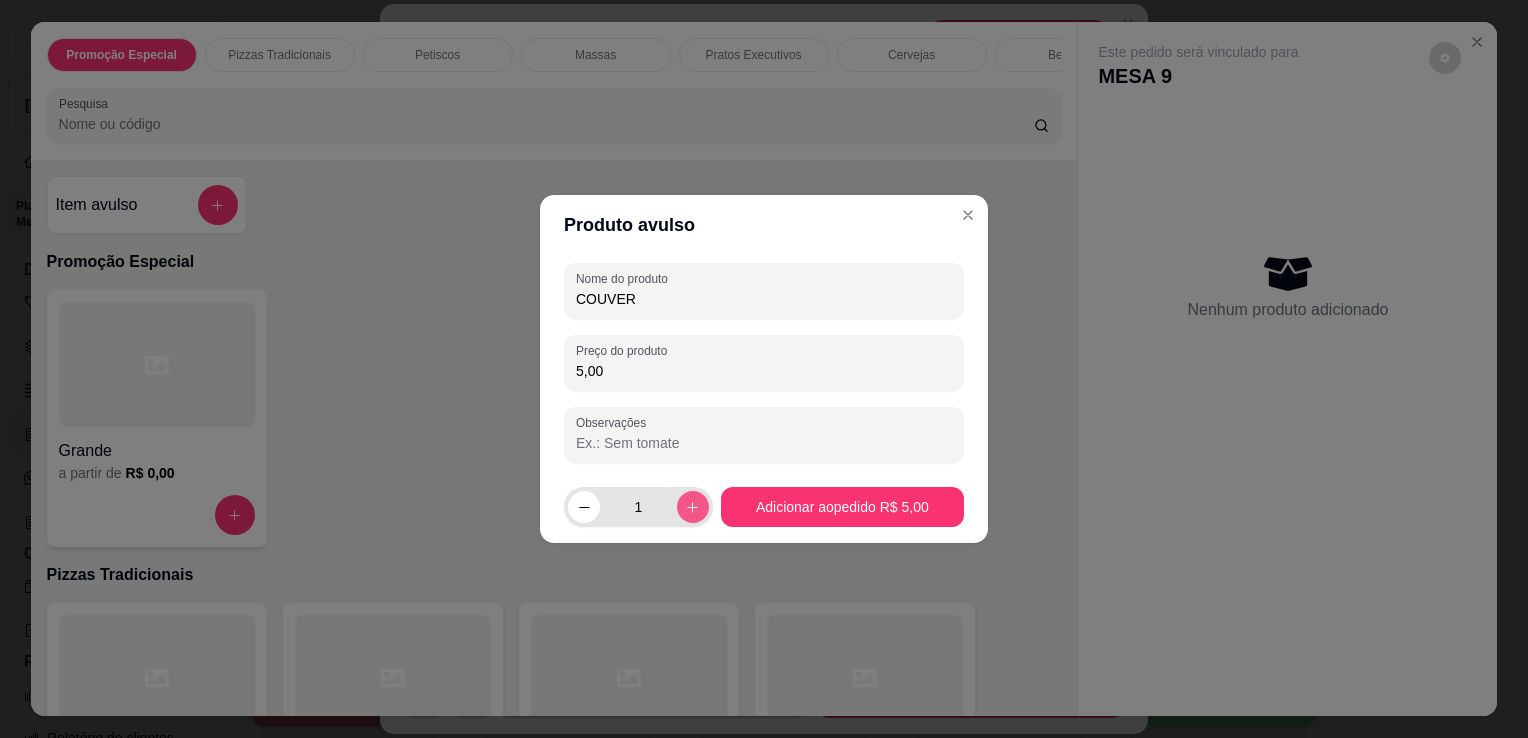 type on "5,00" 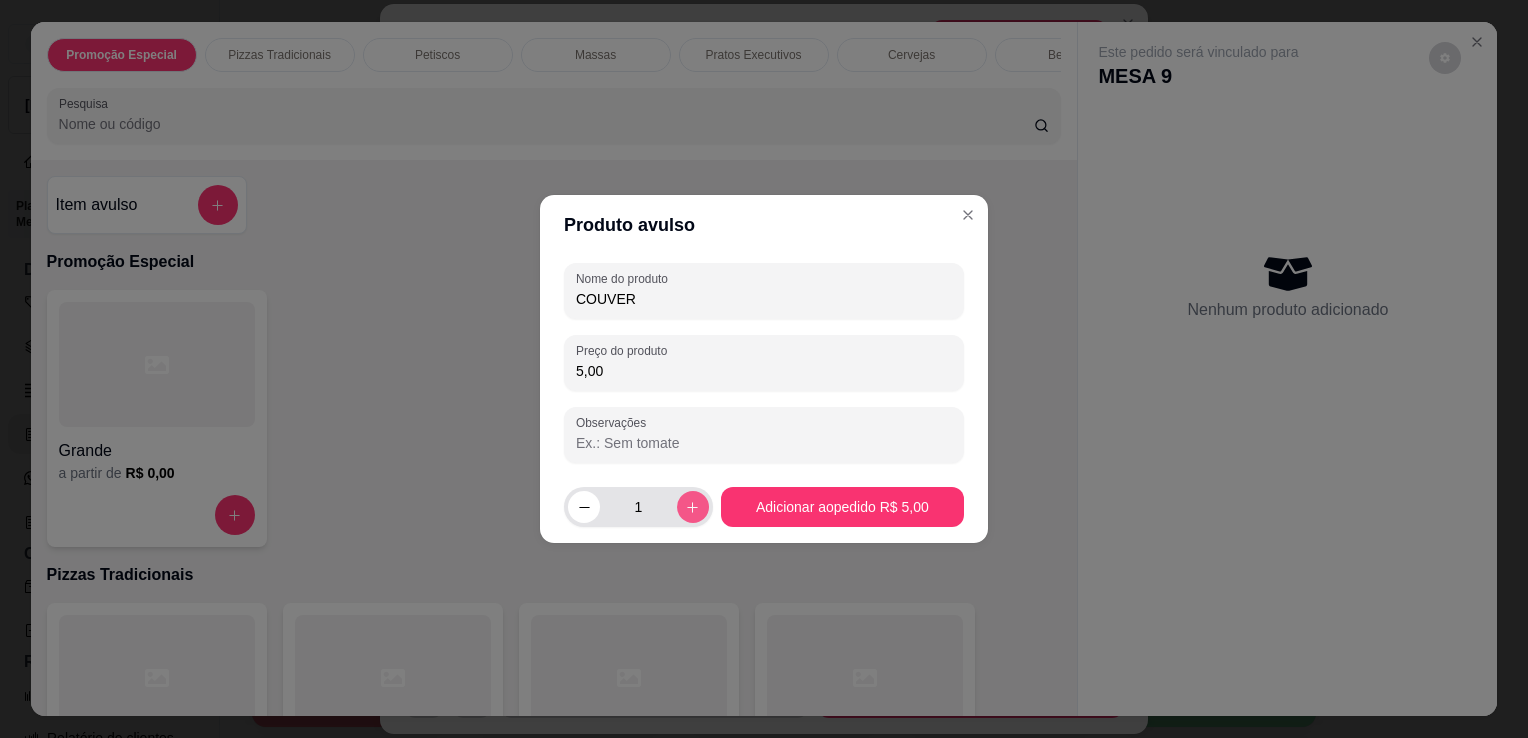 click at bounding box center (693, 507) 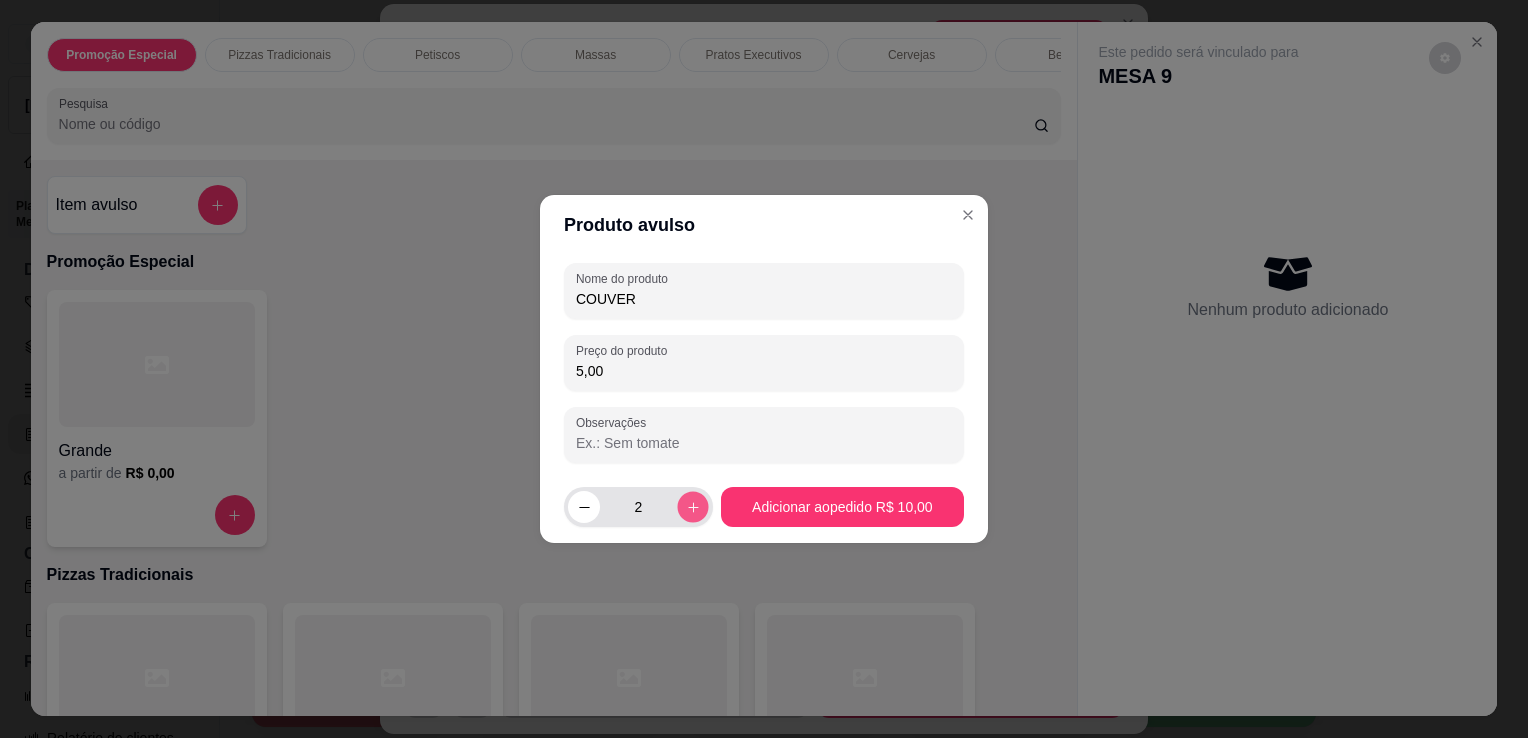 click at bounding box center [692, 506] 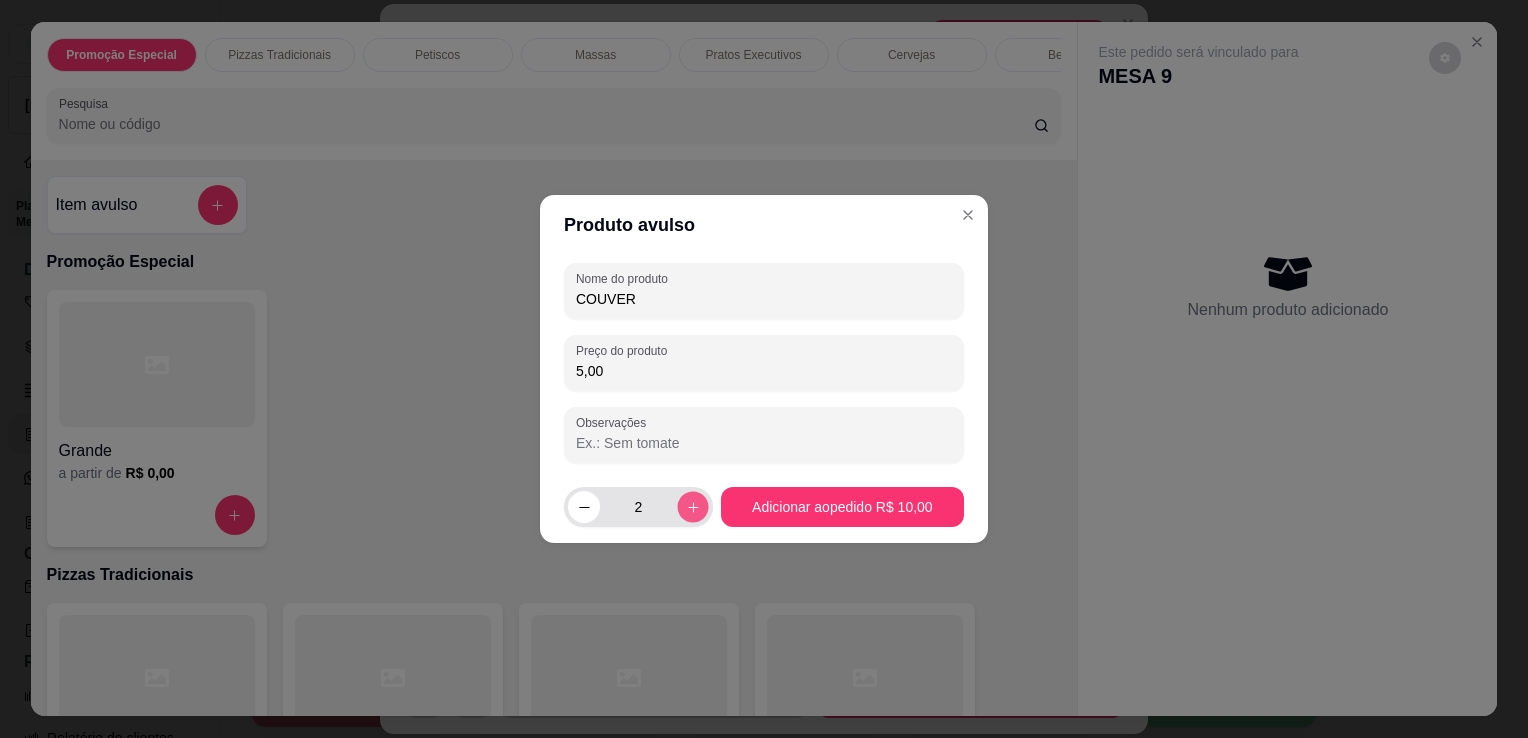 type on "3" 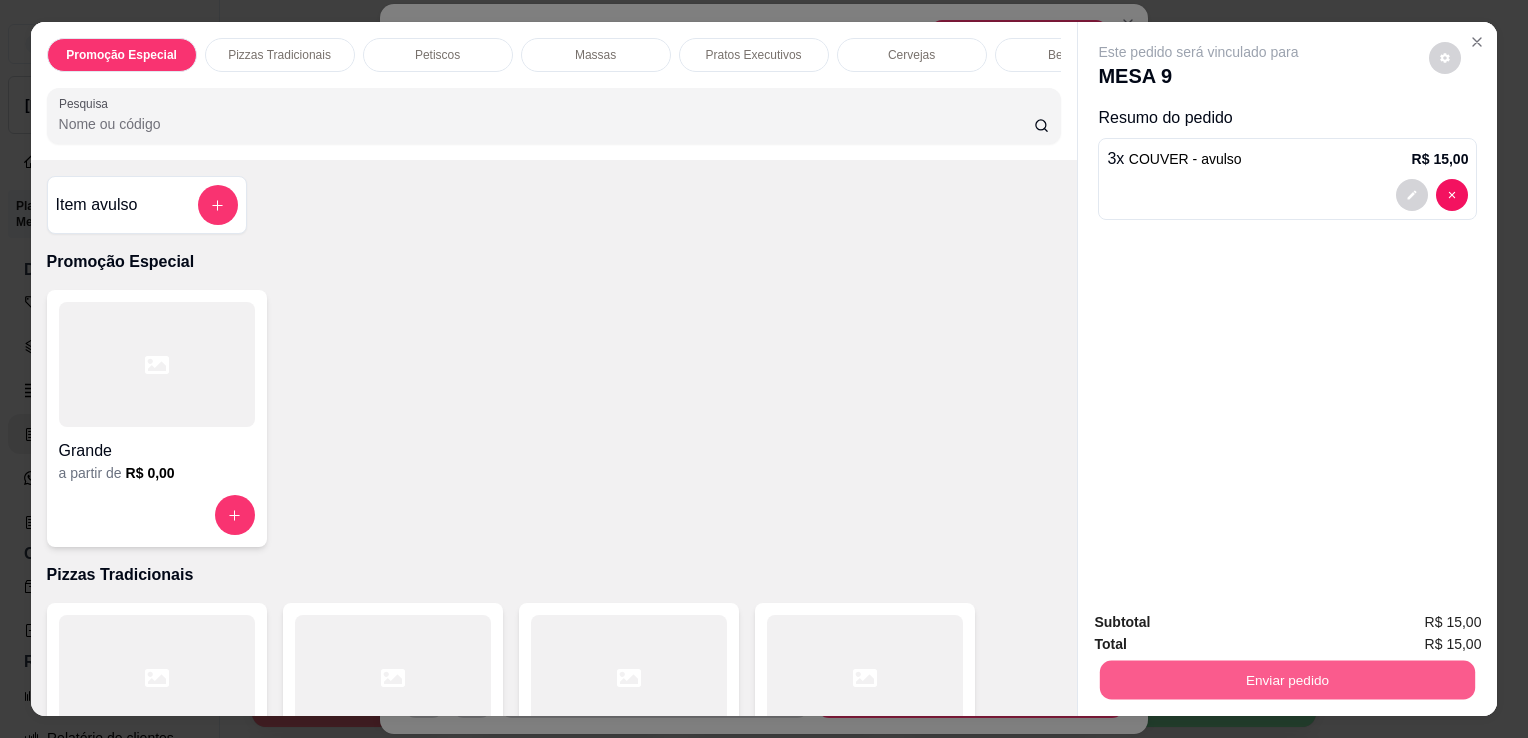 click on "Enviar pedido" at bounding box center (1287, 679) 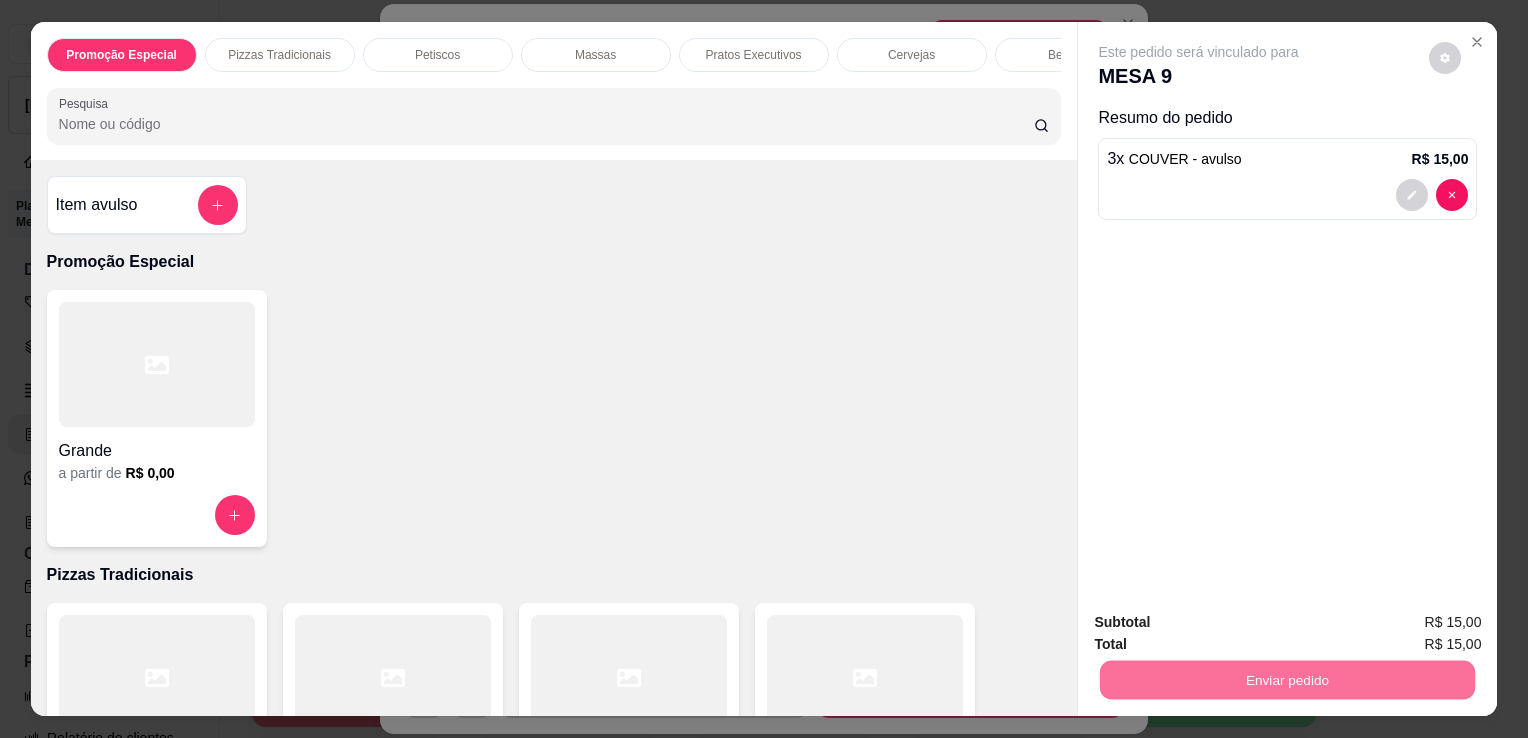 click on "Não registrar e enviar pedido" at bounding box center (1222, 623) 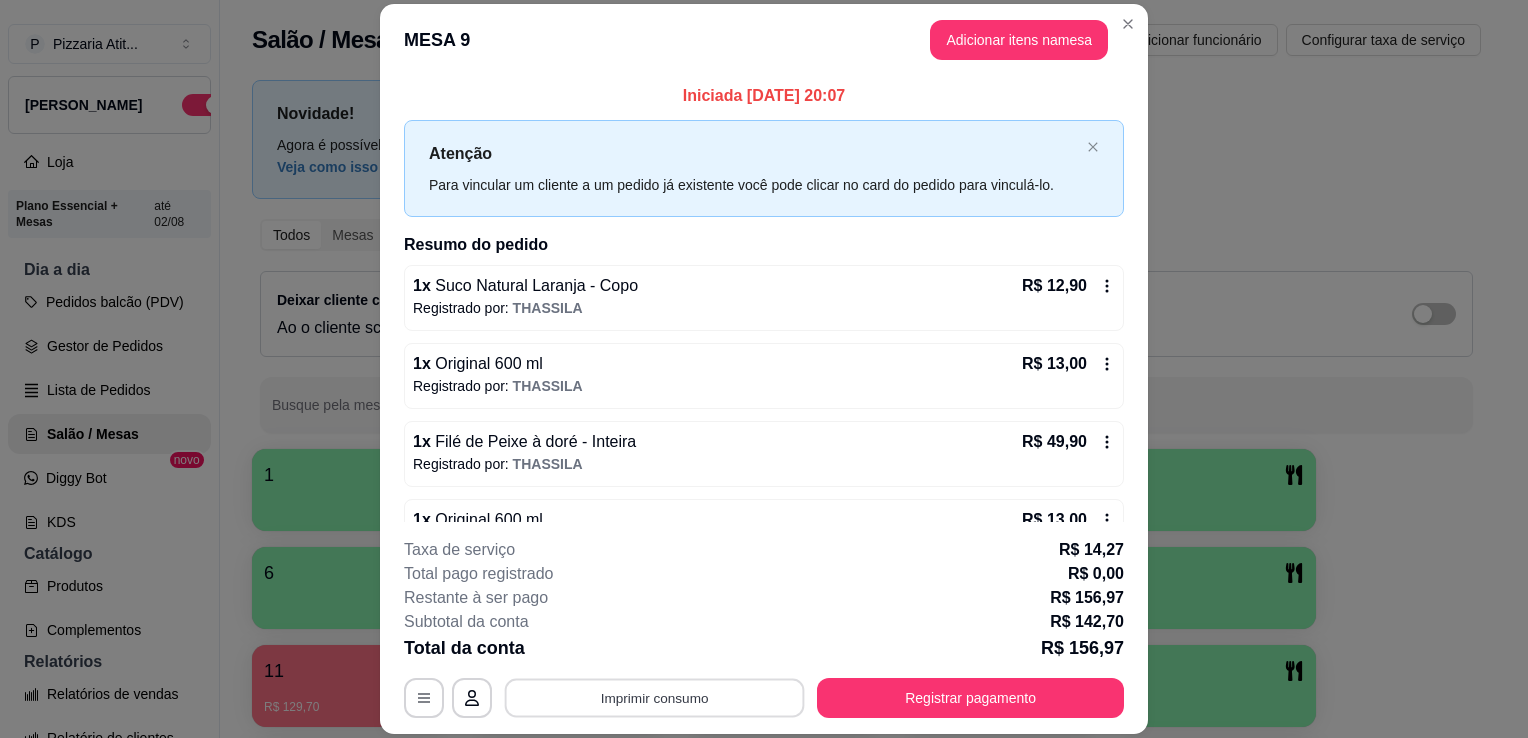 click on "Imprimir consumo" at bounding box center (655, 698) 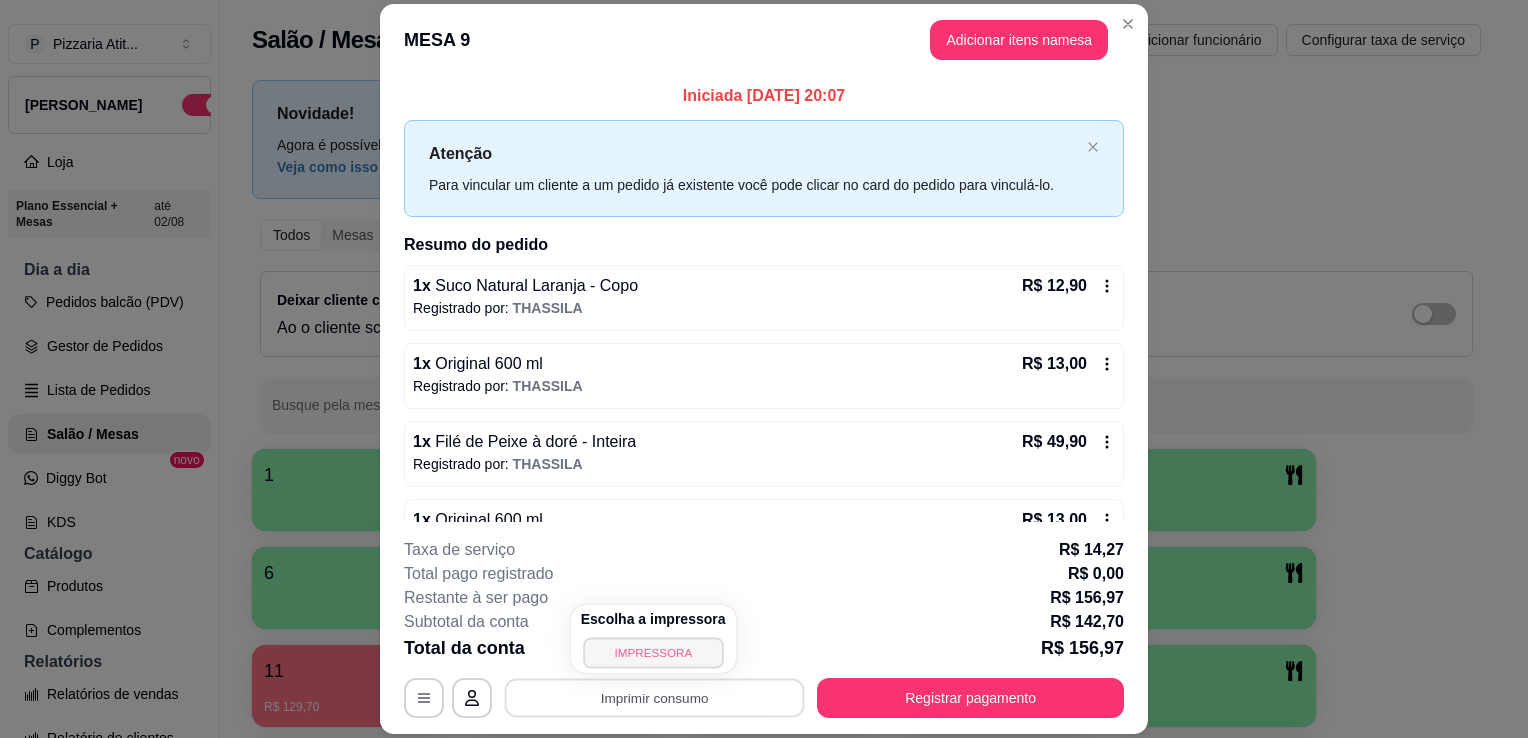 click on "IMPRESSORA" at bounding box center (653, 652) 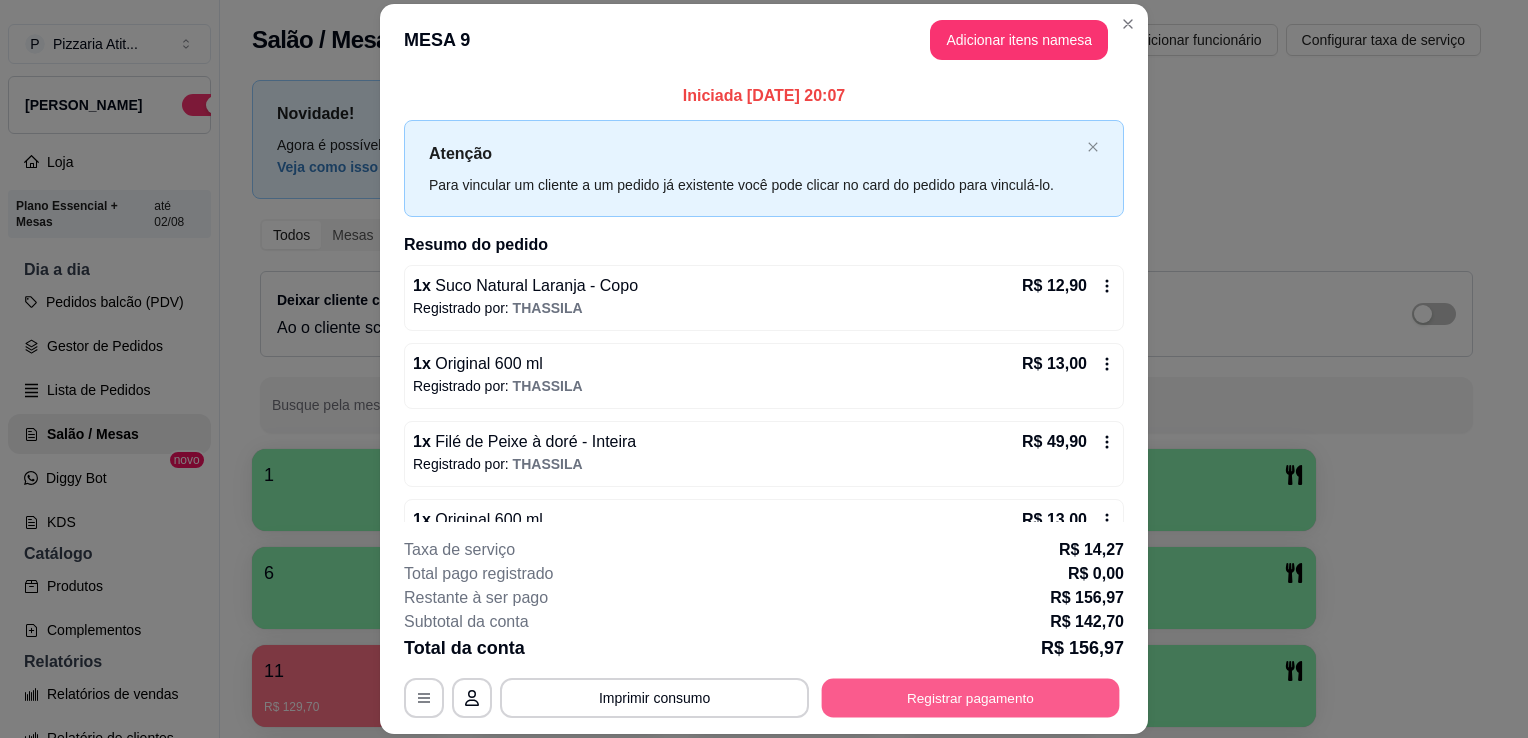 click on "Registrar pagamento" at bounding box center (971, 698) 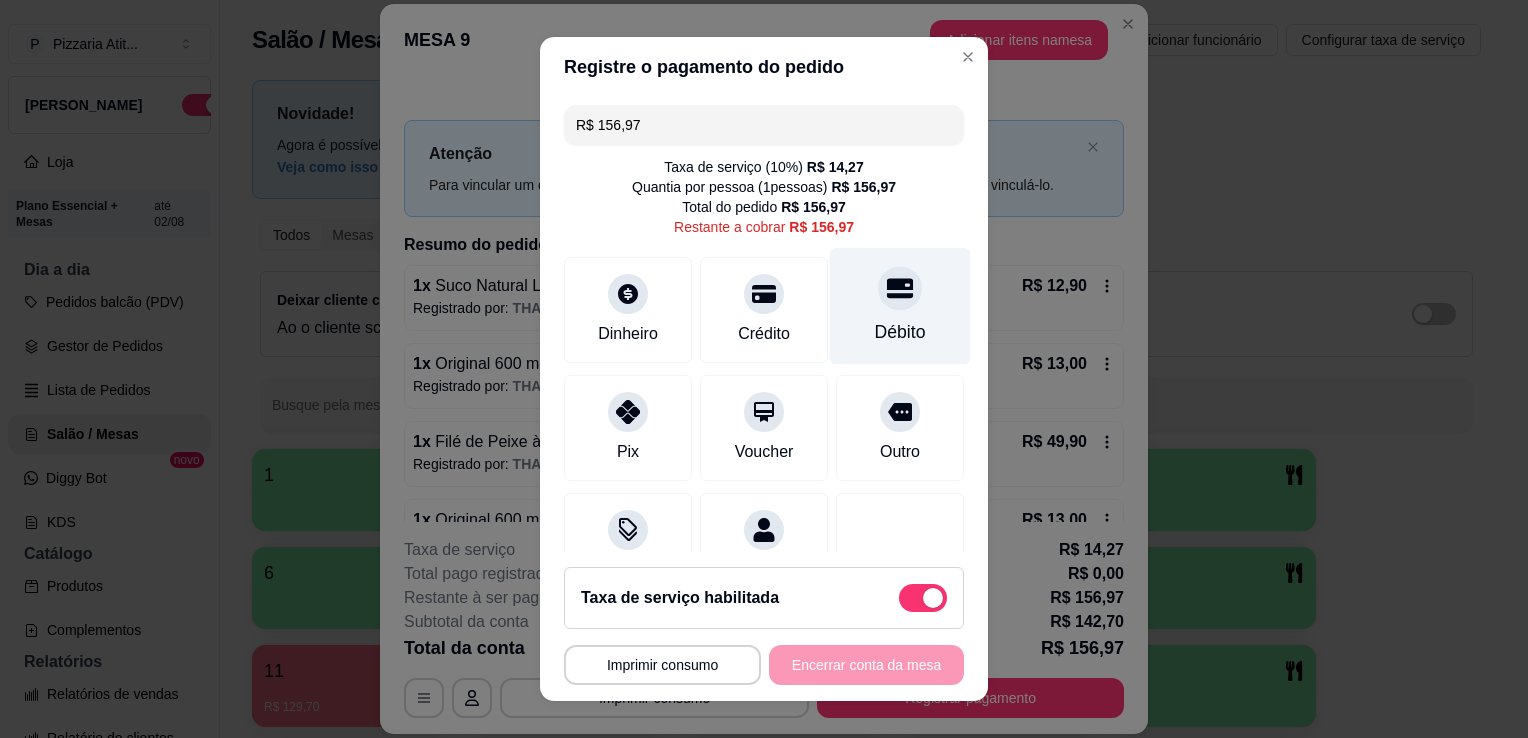 click on "Débito" at bounding box center [900, 332] 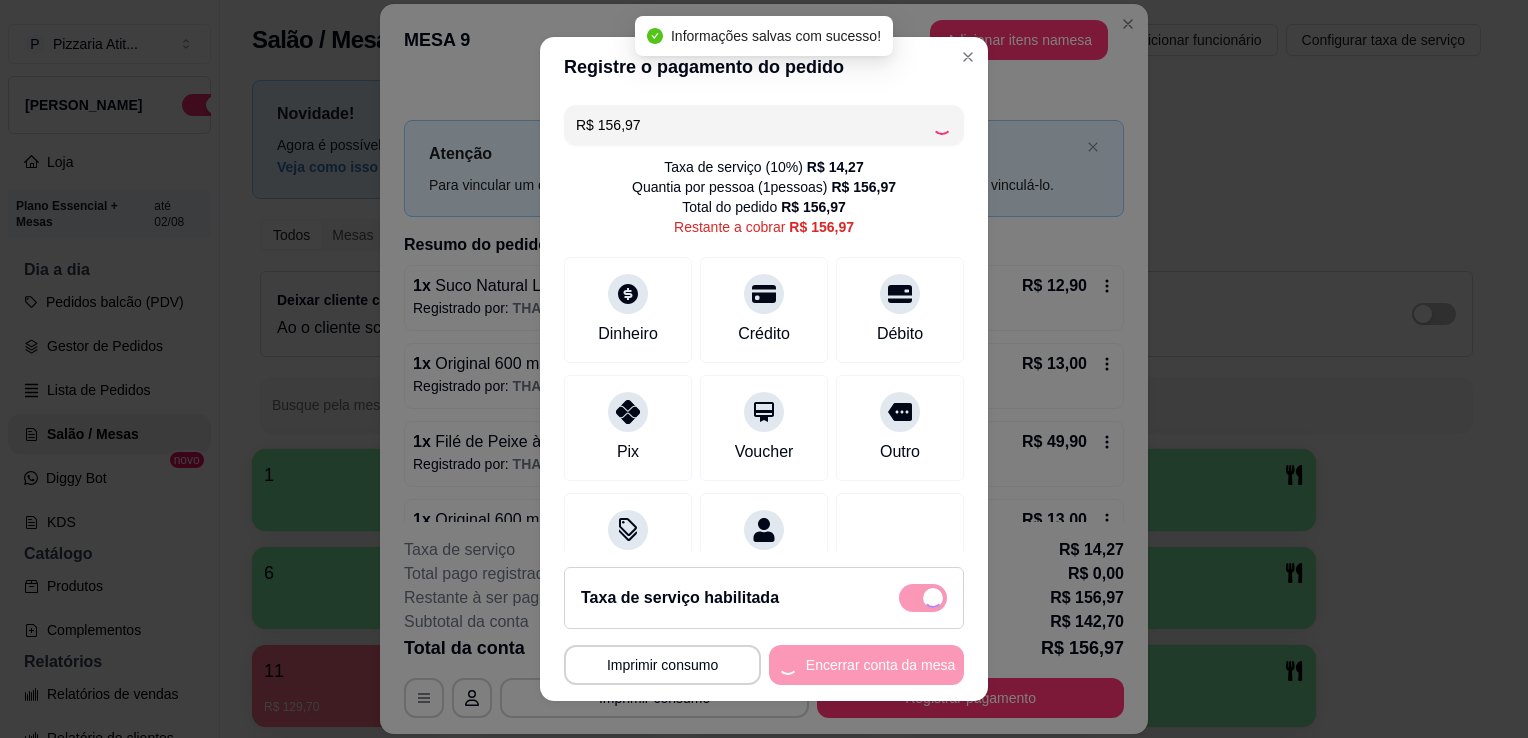 type on "R$ 0,00" 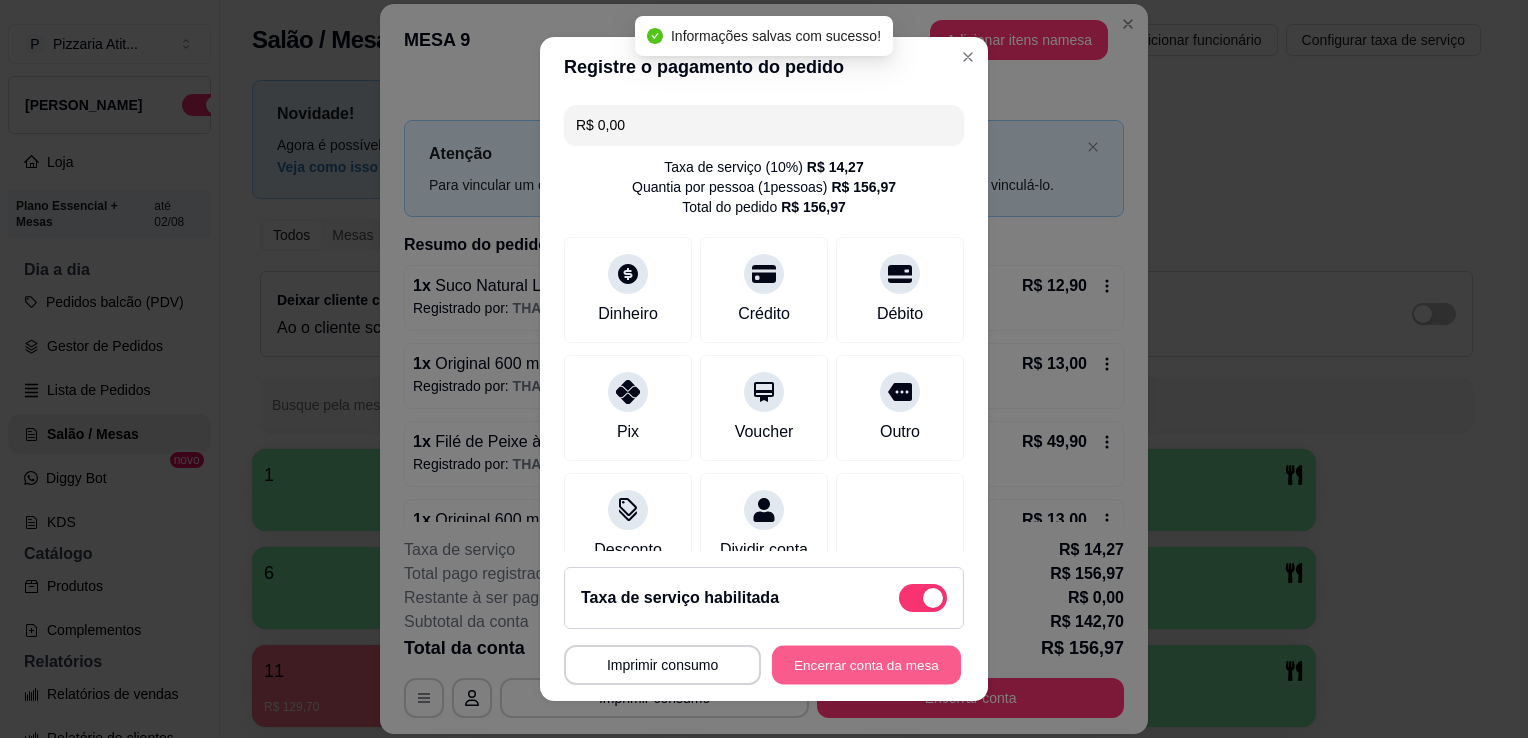 click on "Encerrar conta da mesa" at bounding box center (866, 665) 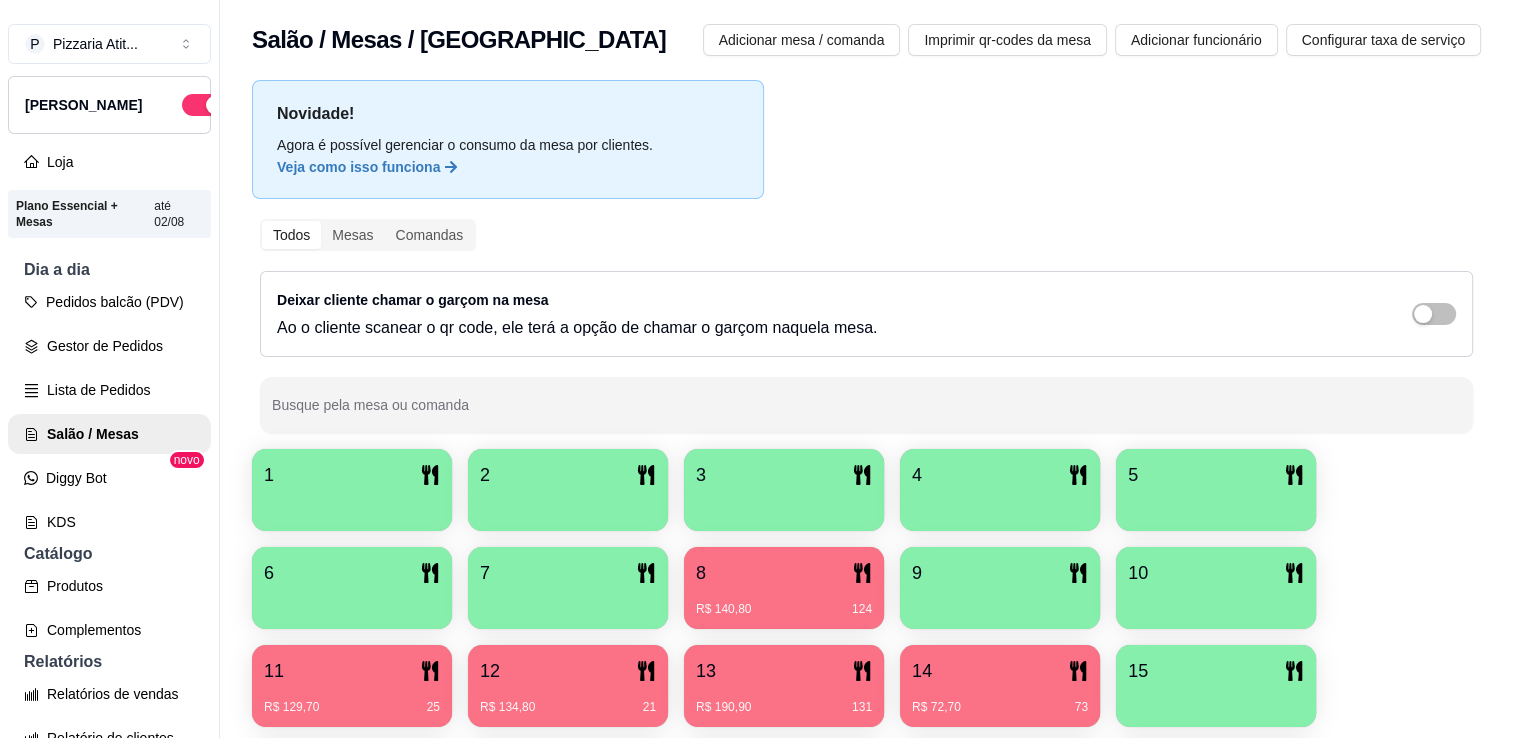 click on "1 2 3 4 5 6 7 8 R$ 140,80 124 9 10 11 R$ 129,70 25 12 R$ 134,80 21 13 R$ 190,90 131 14 R$ 72,70 73 15 16 R$ 104,90 32 17 18 19 20 R$ 106,60 75 21 22 R$ 136,90 11 23 R$ 119,60 59 24 25 26 27 28 29 30 31 R$ 50,90 46 32 R$ 190,60 65 33 34 R$ 263,60 97 35 36 37 38 39 R$ 0,00 2 40 R$ 15,90 66 [PERSON_NAME] 17 Aline 06 [PERSON_NAME] 18 R$ 35,00 103 Fernando 17 R$ 62,00 119 [PERSON_NAME] 18 Hugo mesa 24 [PERSON_NAME] 07 R$ 198,90 213 Kaka 06 R$ 160,60 195 Letícia  Livia mesa 6 R$ 19,00 207 Márcio 07 Nelma  R$ 116,60 109 [PERSON_NAME]$ 541,40 101 [PERSON_NAME] 05 [PERSON_NAME] R$ 31,80 69 [PERSON_NAME] 03 R$ 127,80 191 Tina 04/05 R$ 123,00 159 Zilda 05 R$ 53,00 128" at bounding box center (866, 1071) 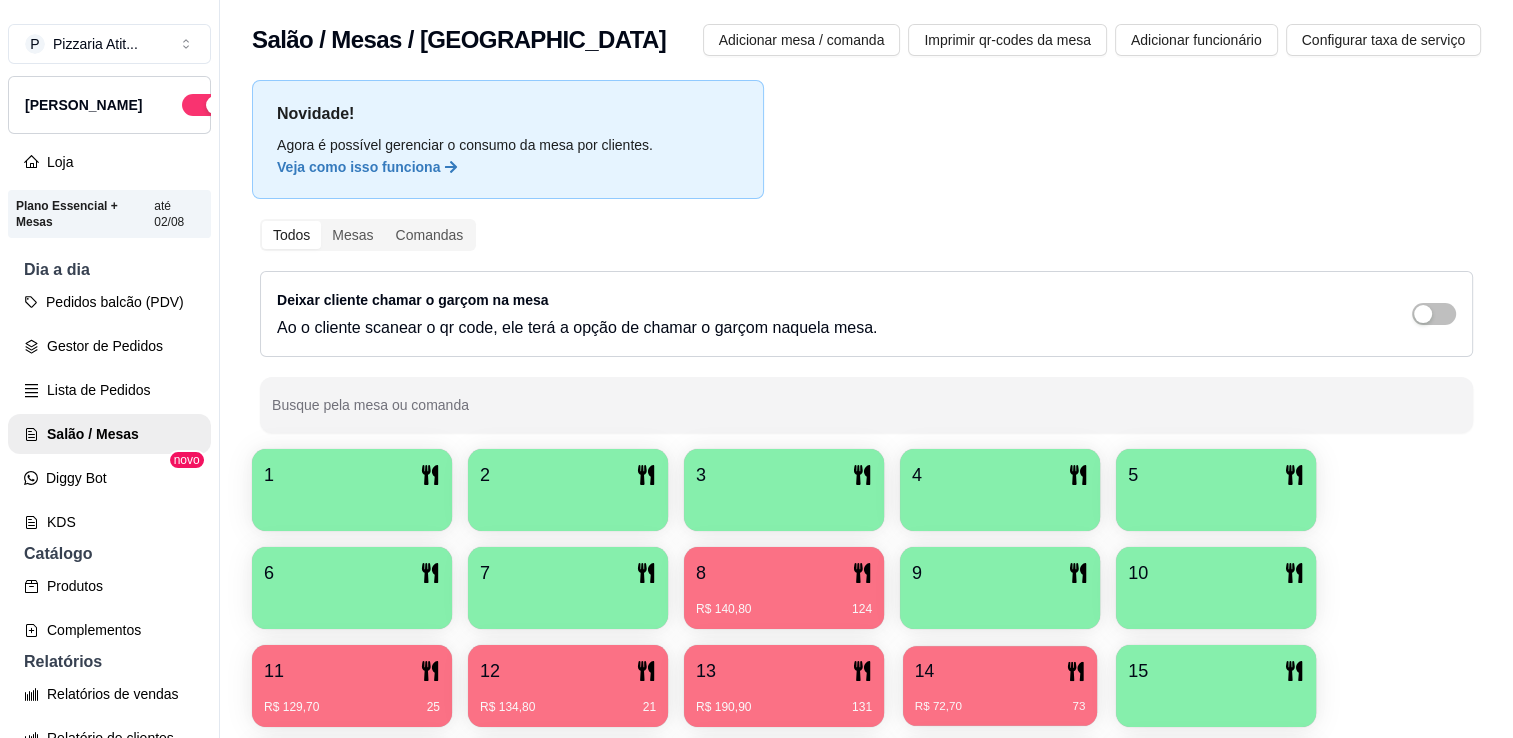 click on "14 R$ 72,70 73" at bounding box center [1000, 686] 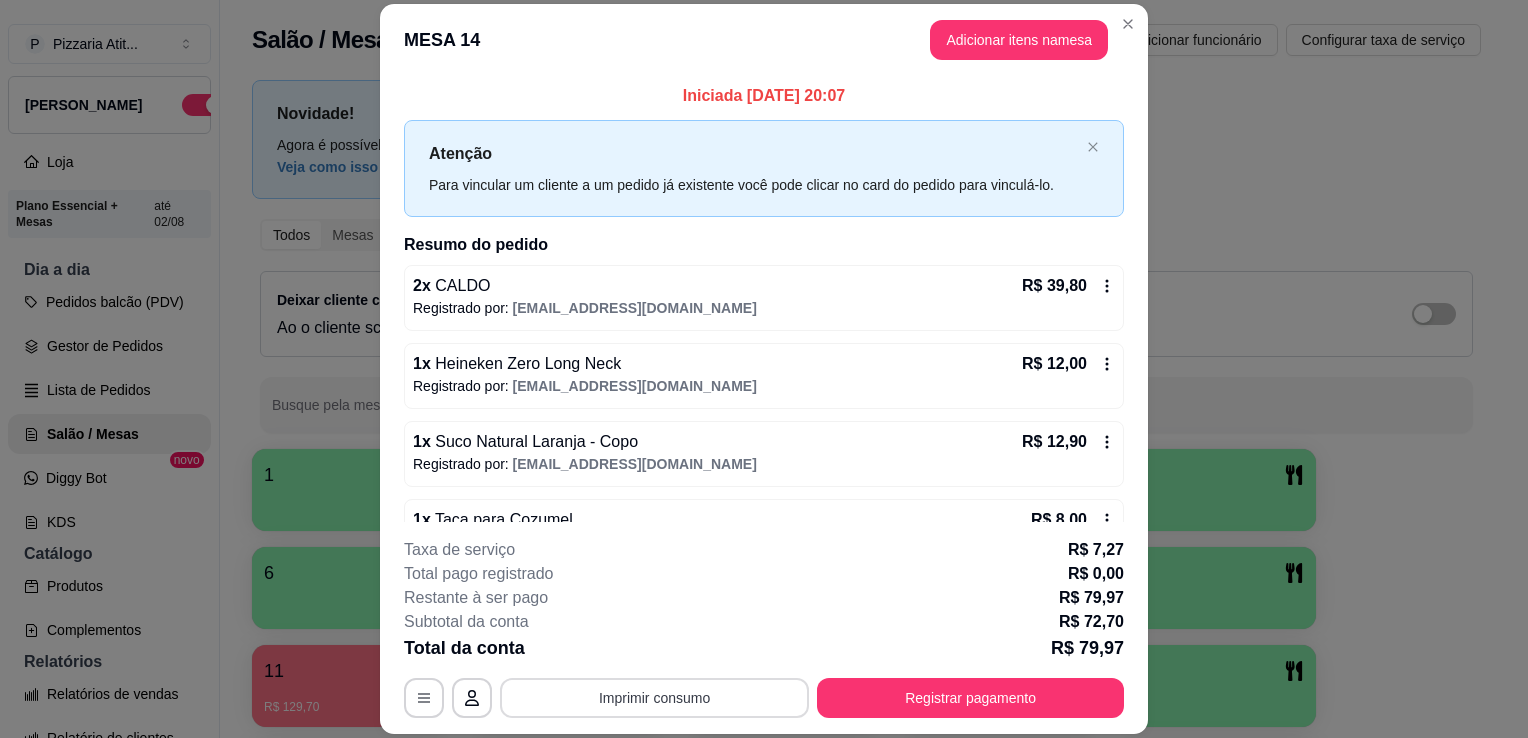 click on "Imprimir consumo" at bounding box center [654, 698] 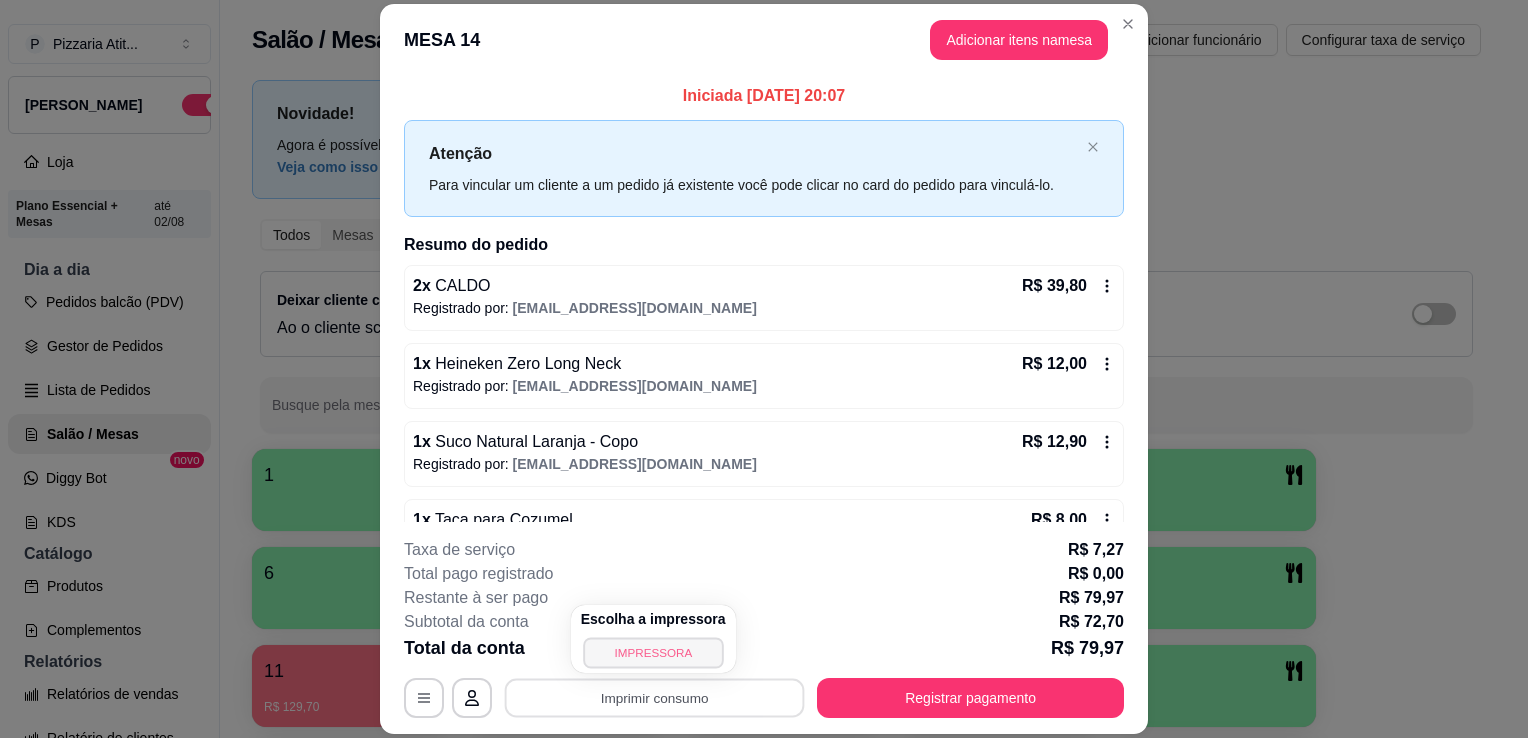 click on "IMPRESSORA" at bounding box center (653, 652) 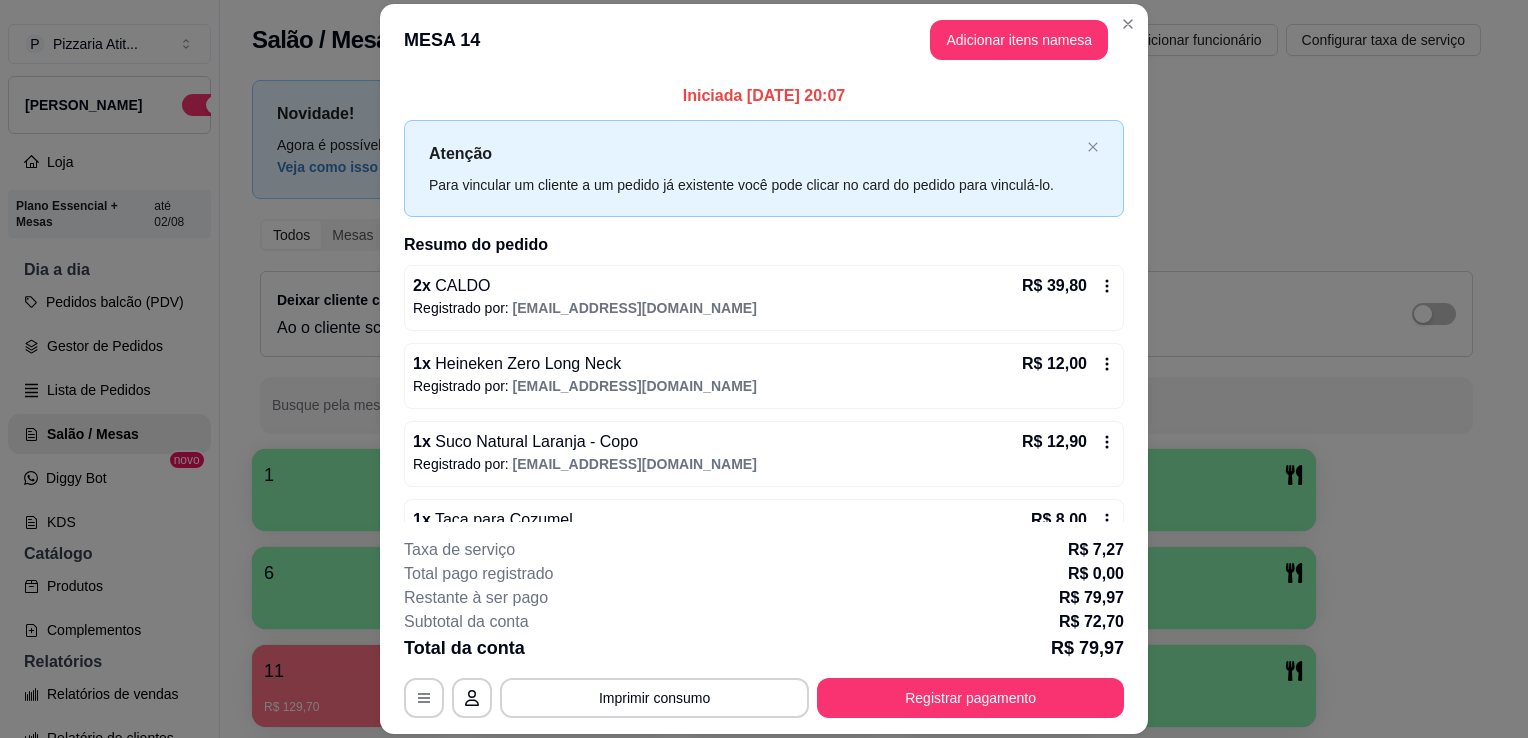 click on "**********" at bounding box center (764, 628) 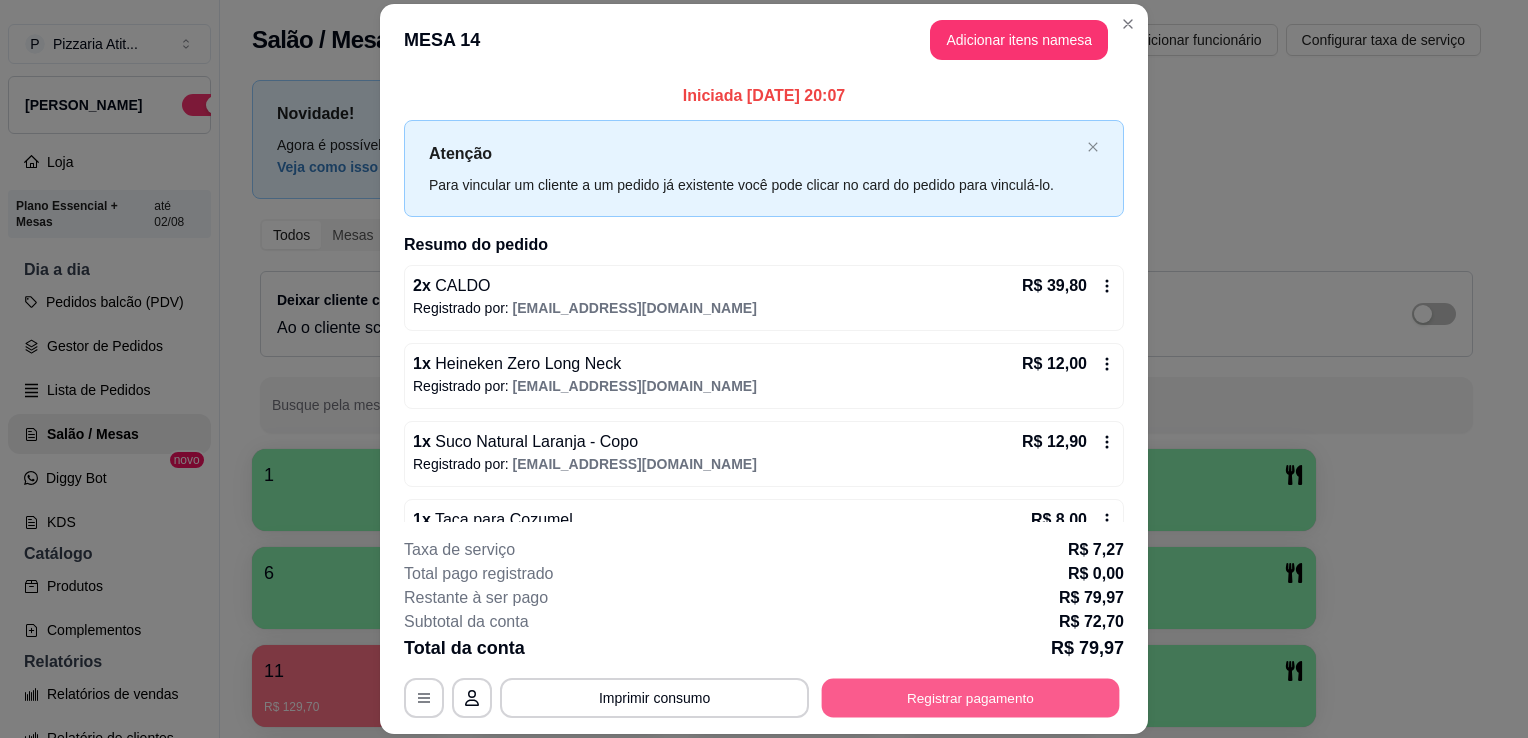 click on "Registrar pagamento" at bounding box center (971, 698) 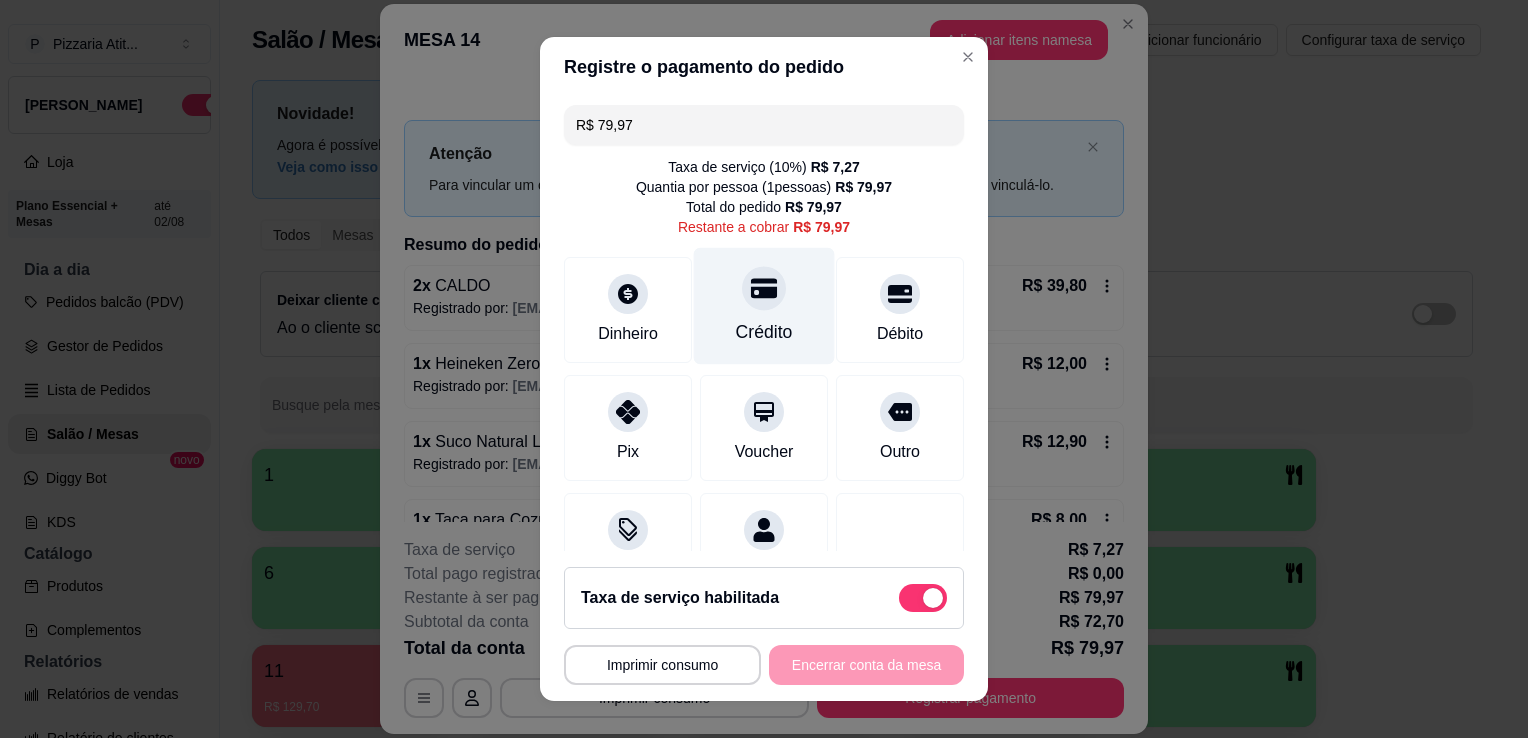 click on "Crédito" at bounding box center [764, 306] 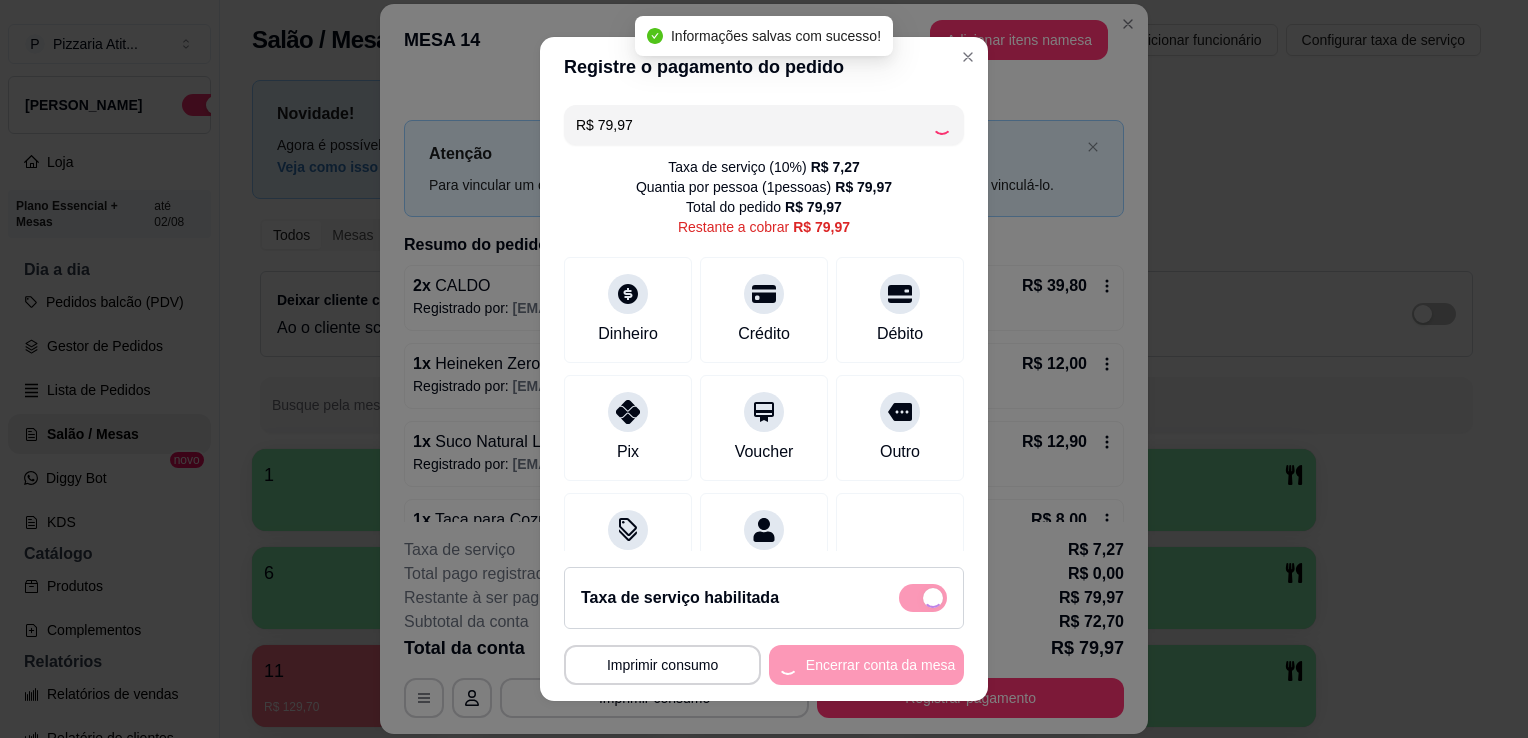 type on "R$ 0,00" 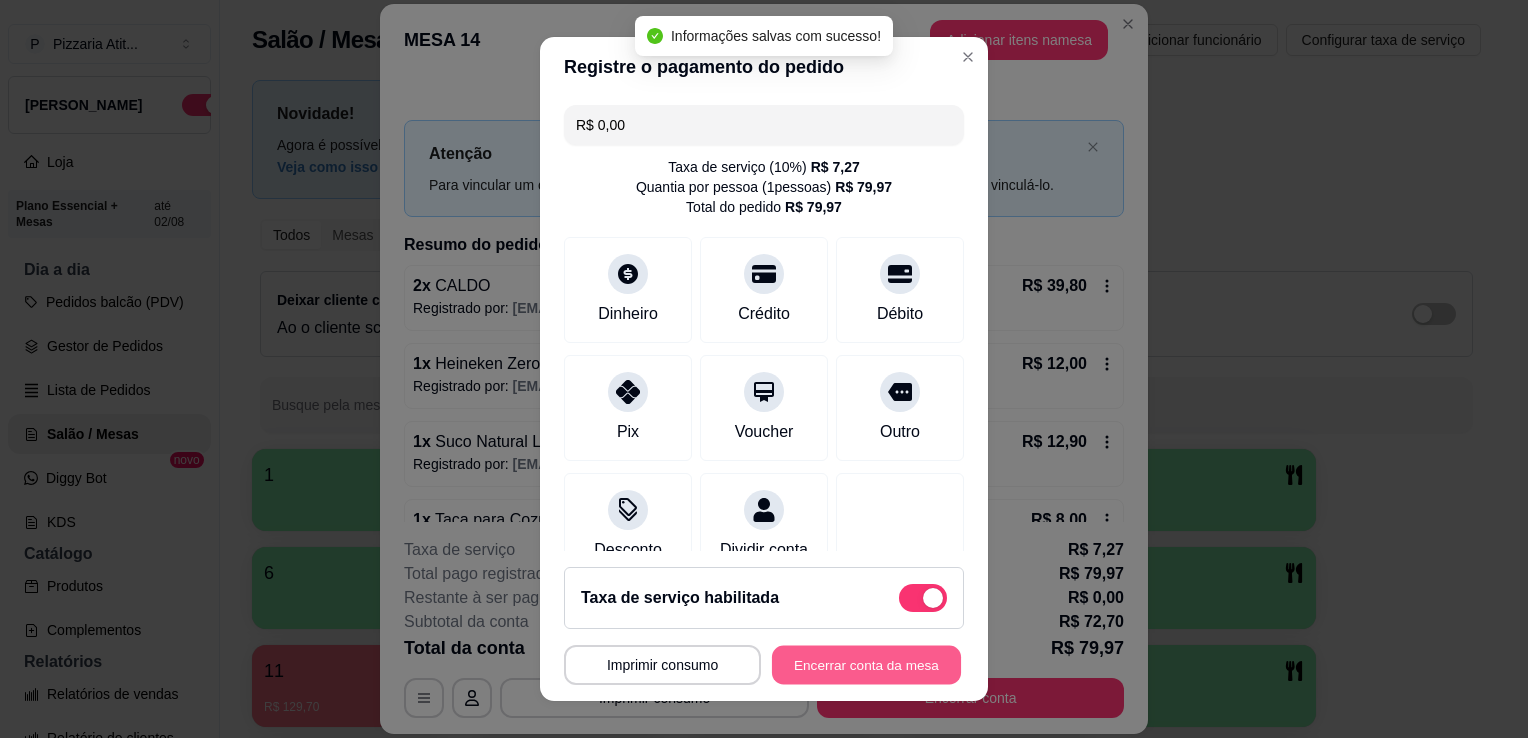 click on "Encerrar conta da mesa" at bounding box center (866, 665) 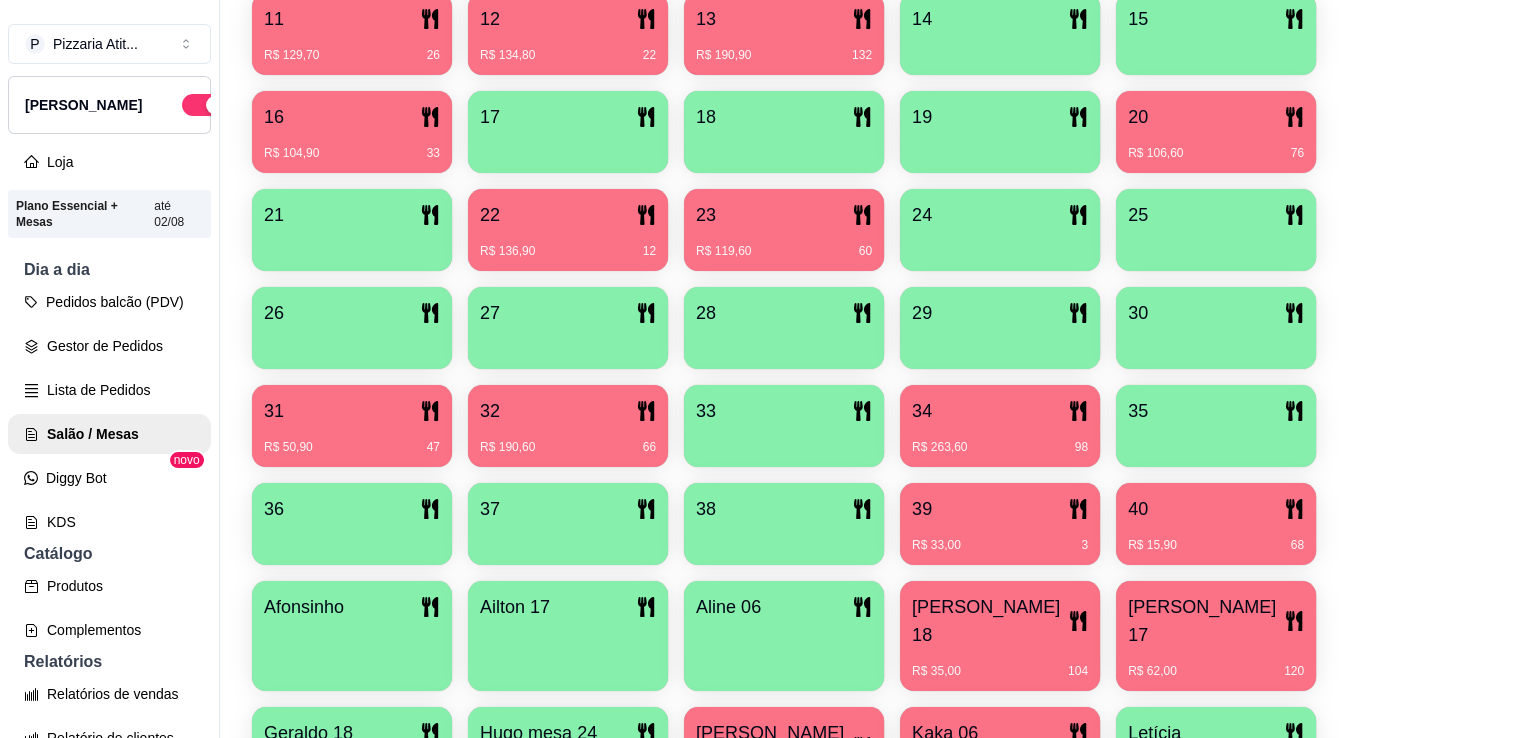 scroll, scrollTop: 708, scrollLeft: 0, axis: vertical 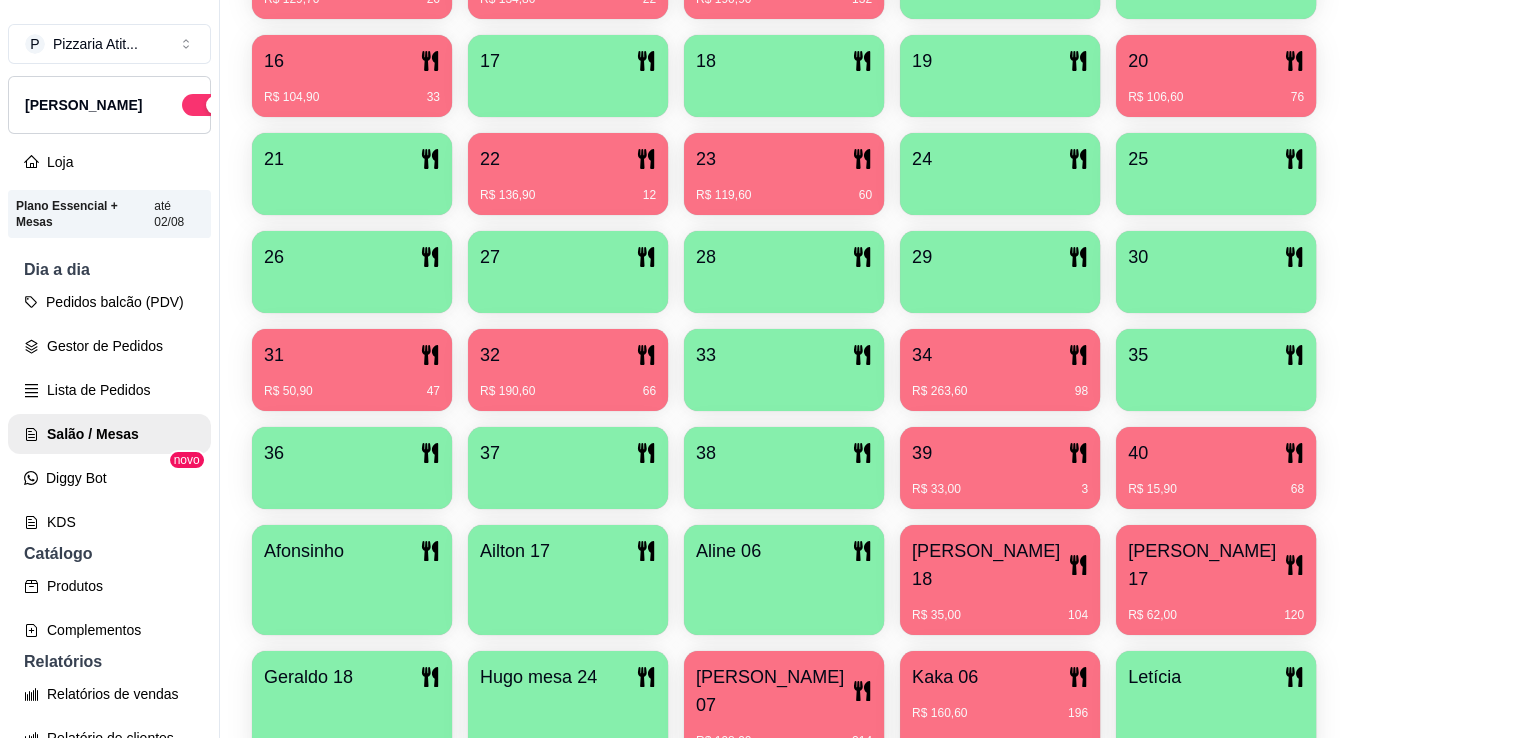 click on "23" at bounding box center [784, 159] 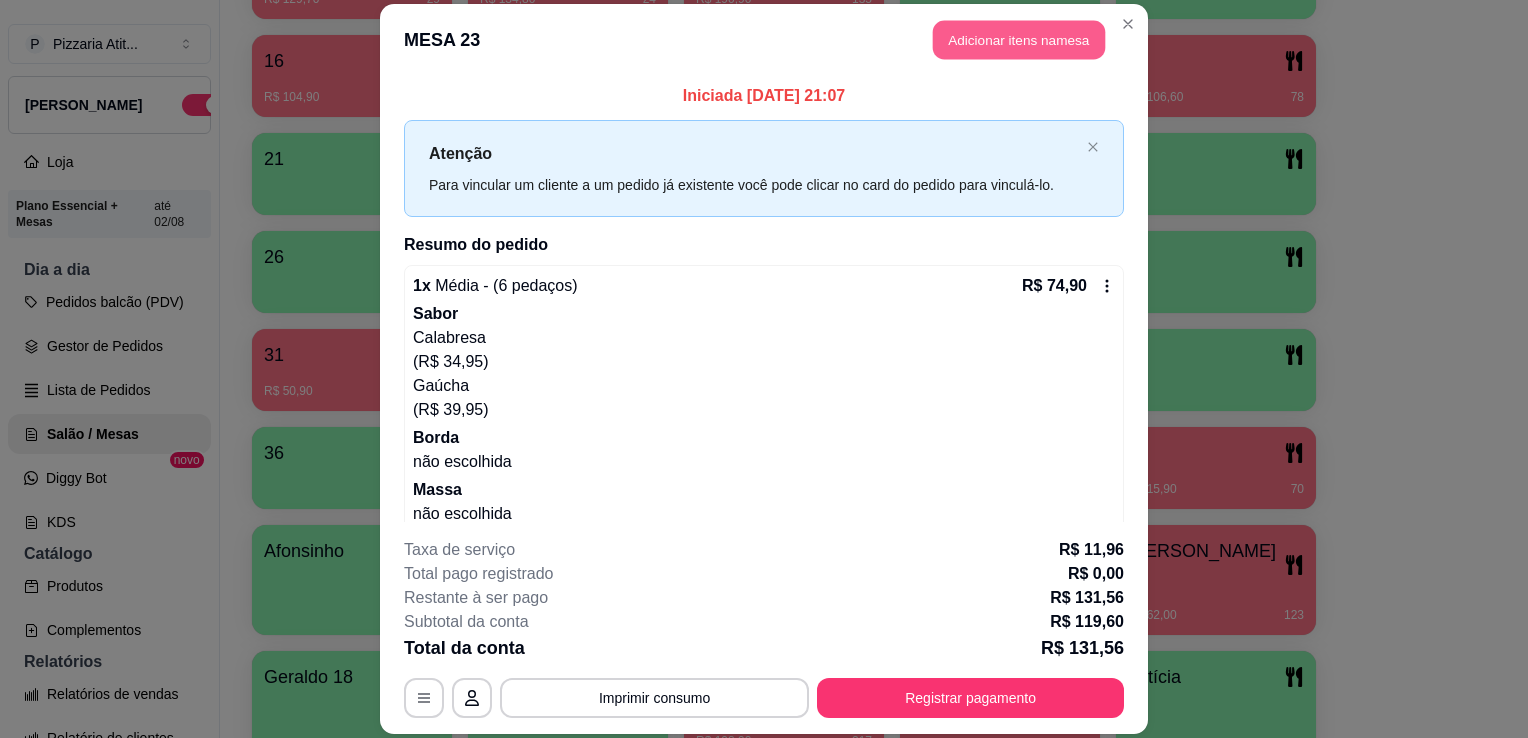 click on "Adicionar itens na  mesa" at bounding box center [1019, 39] 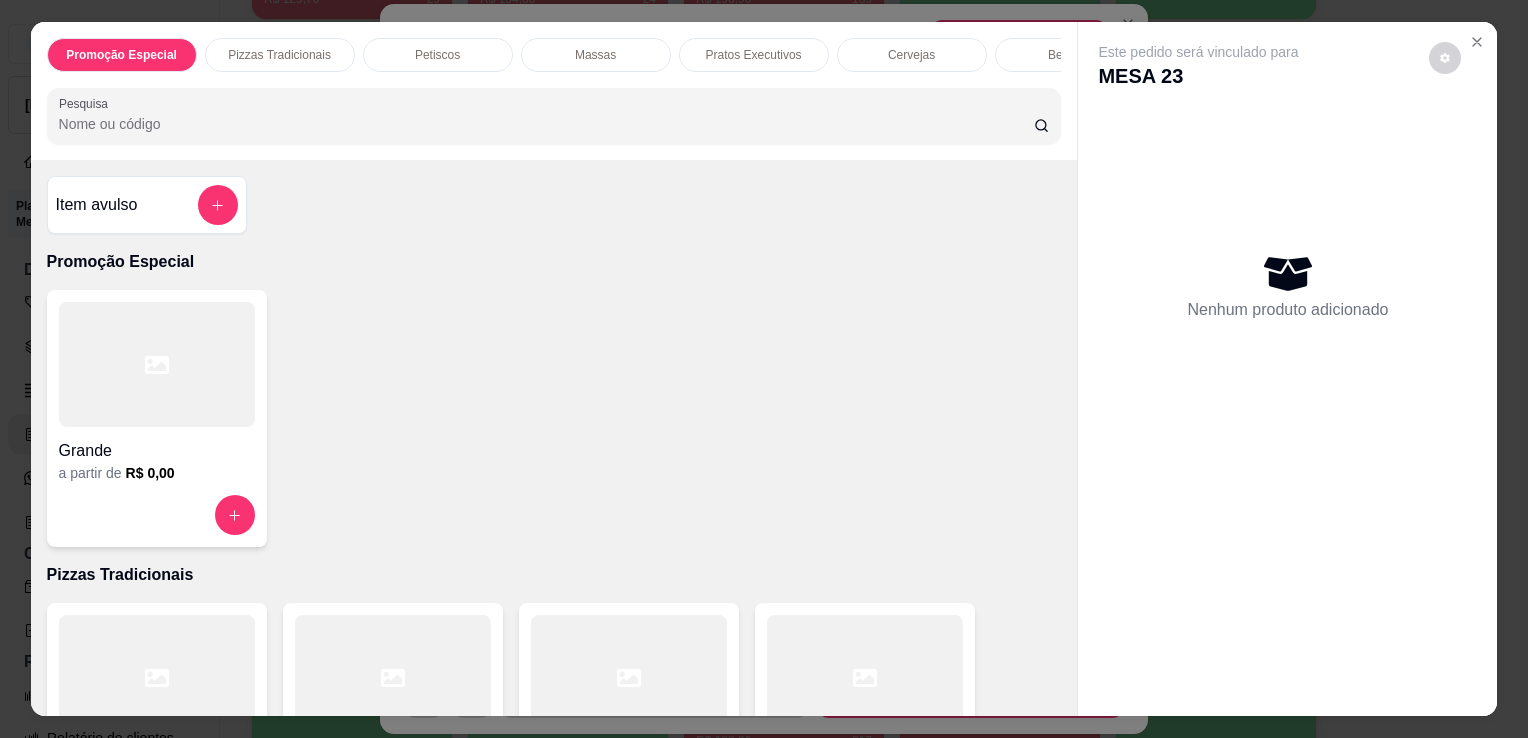 click at bounding box center [218, 205] 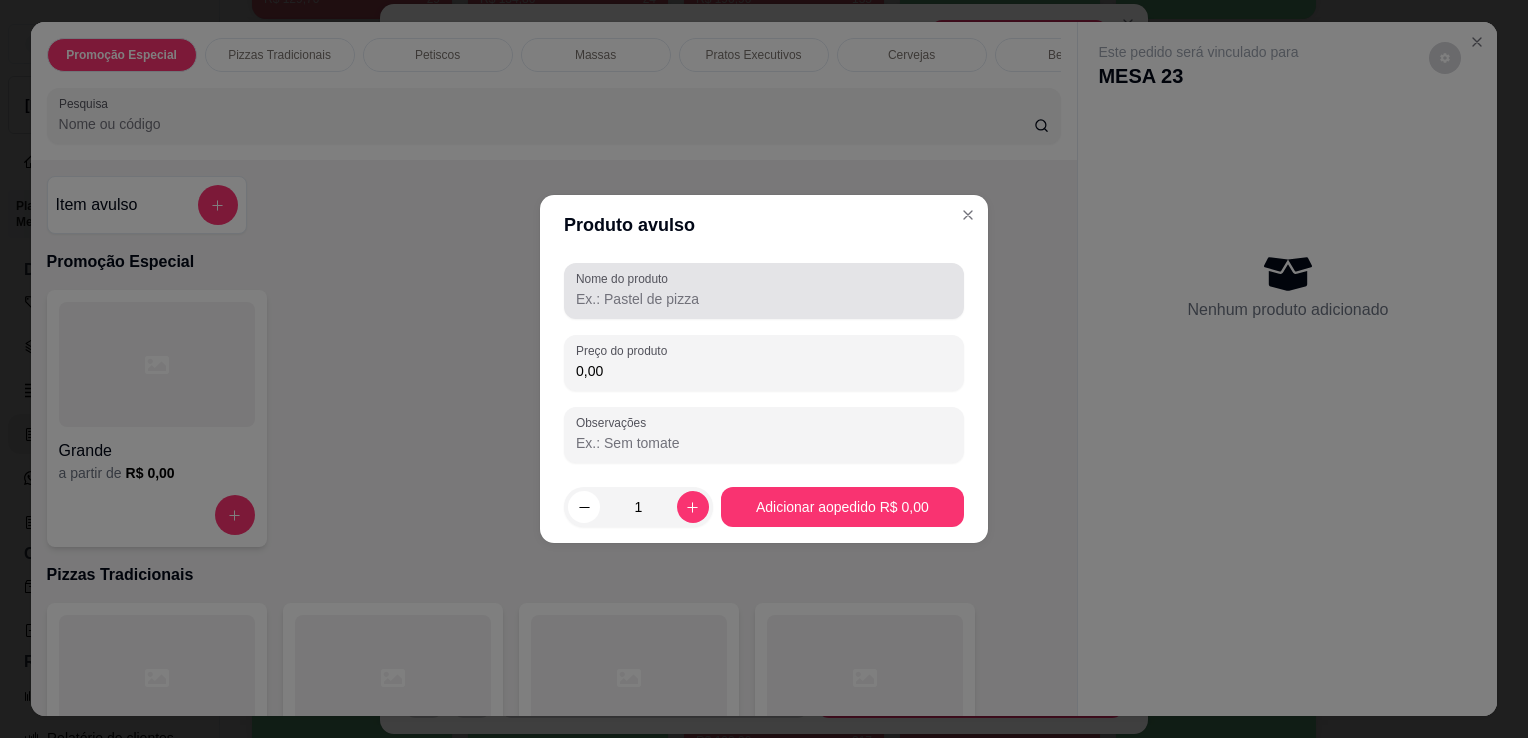 click on "Nome do produto" at bounding box center [625, 278] 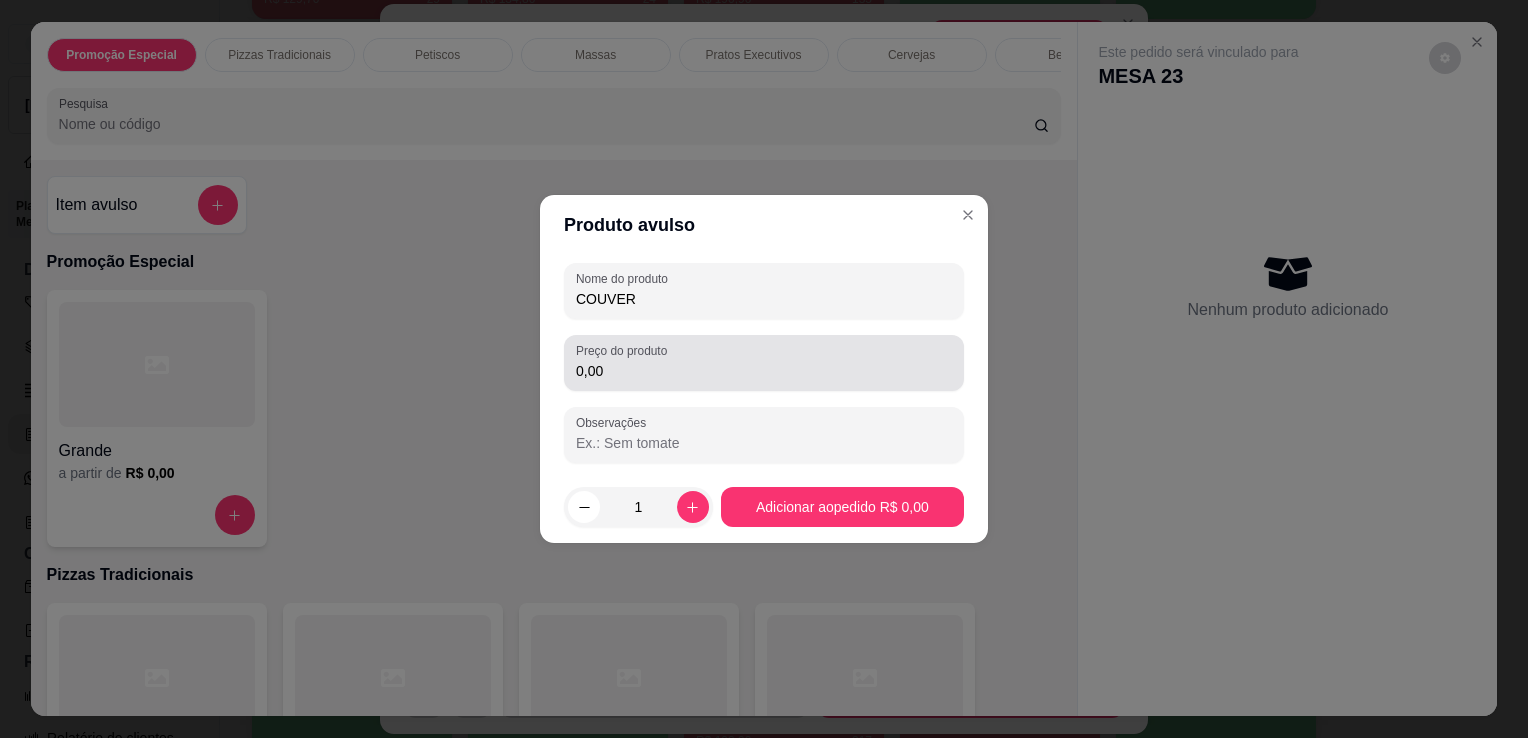type on "COUVER" 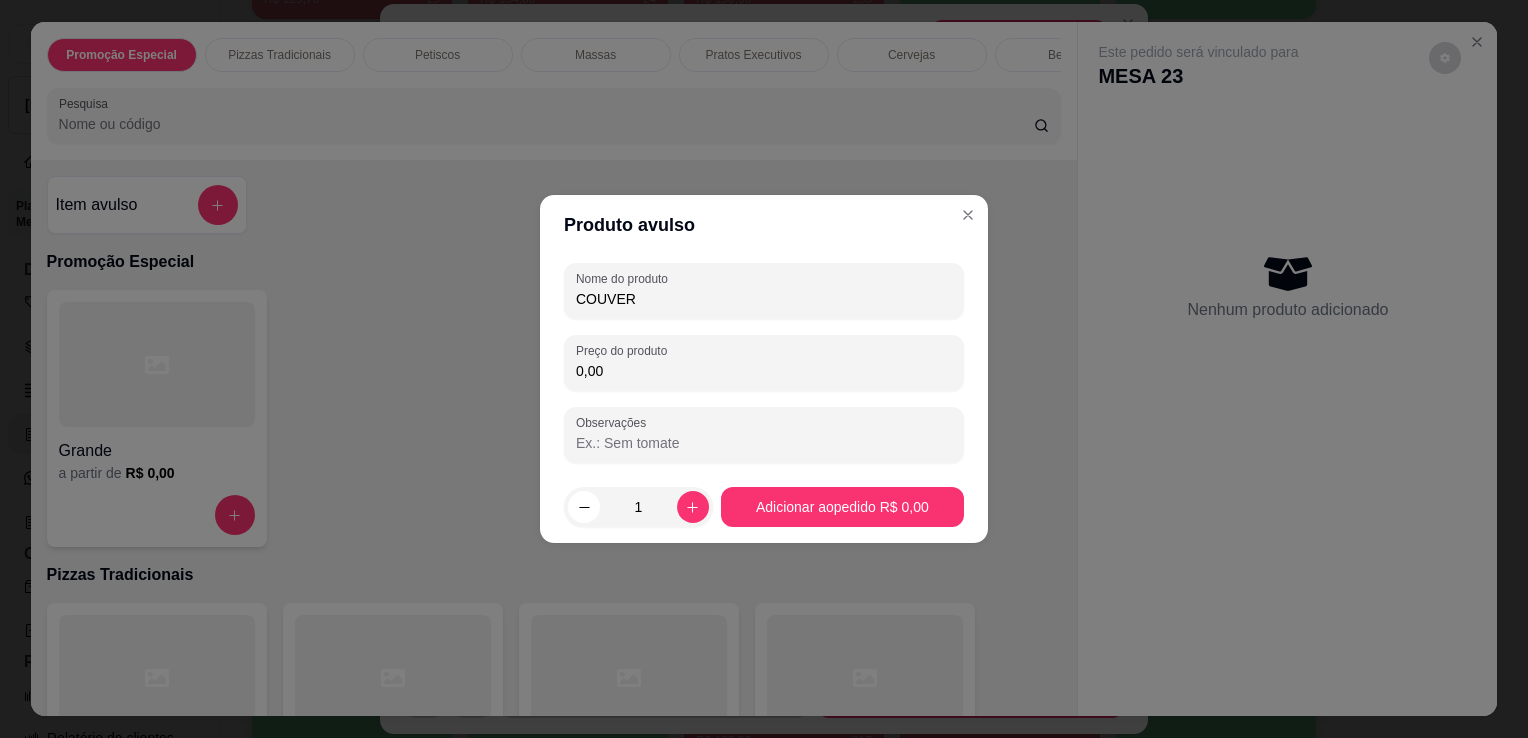 click on "0,00" at bounding box center [764, 371] 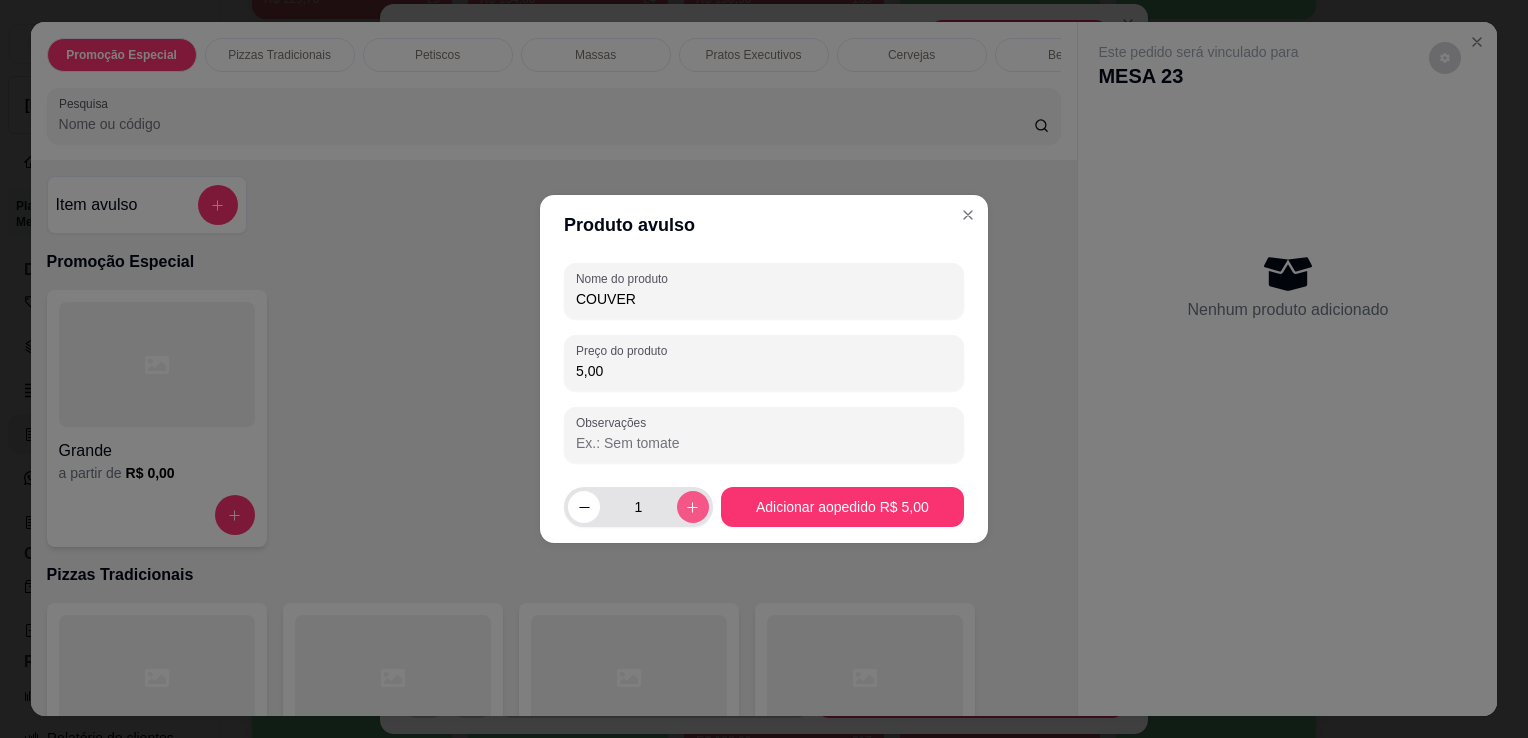 type on "5,00" 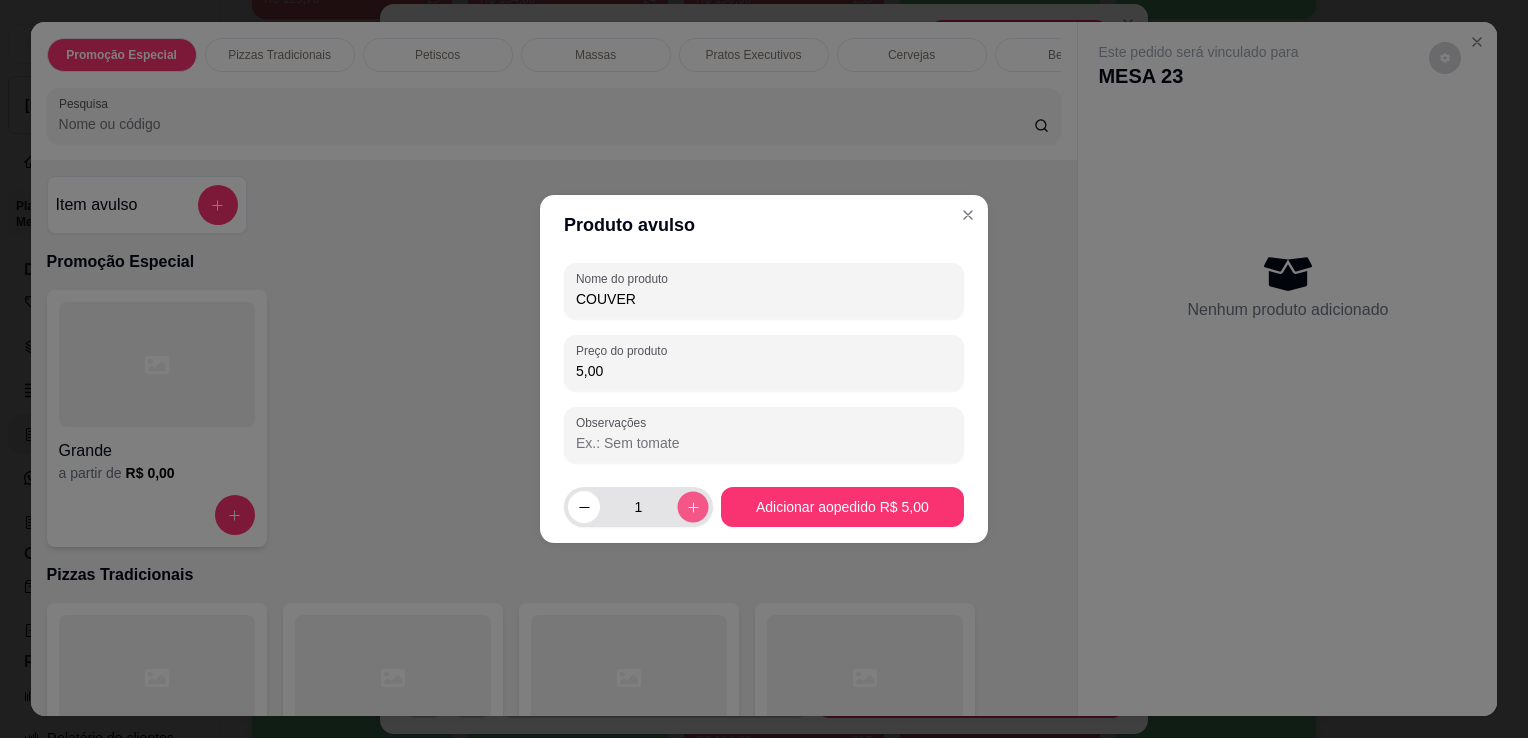 click 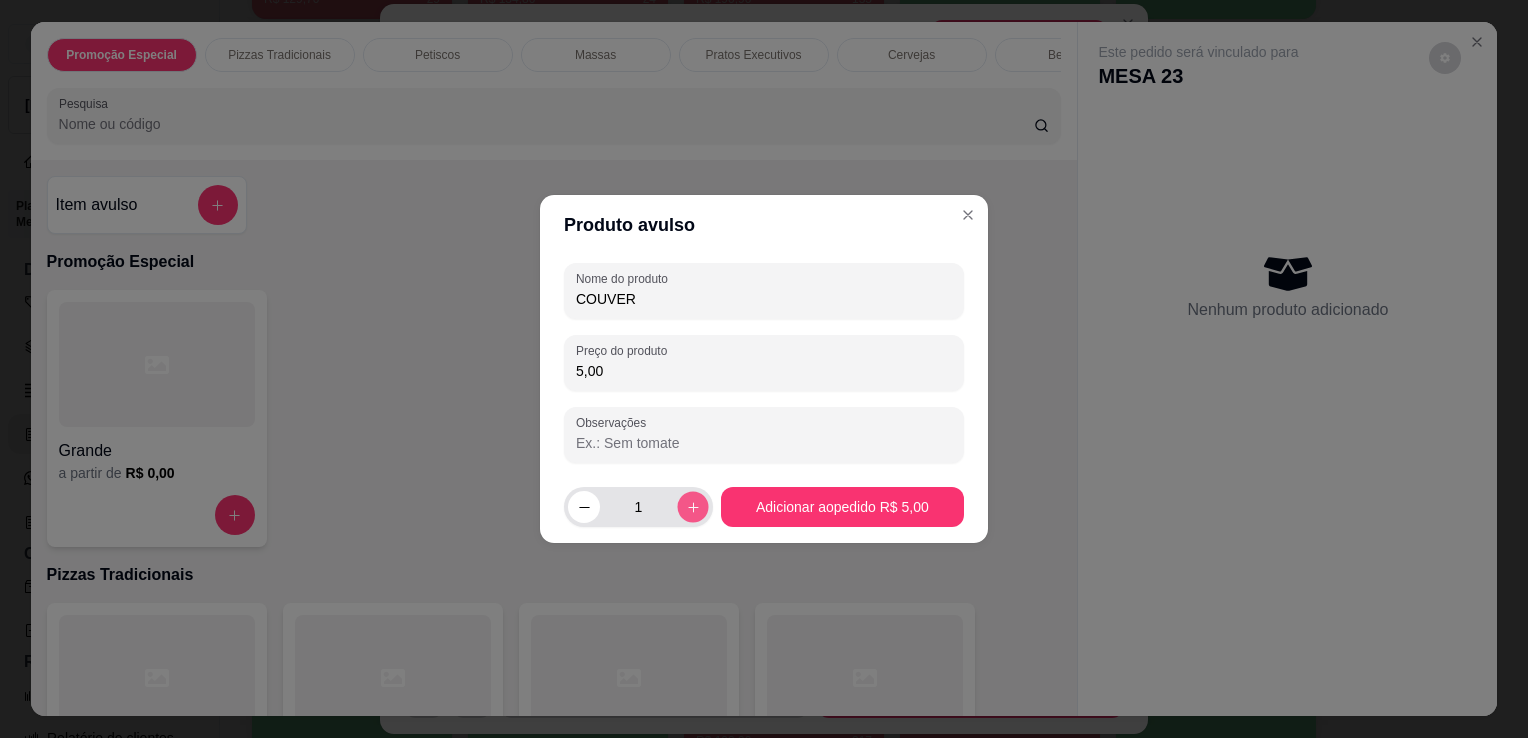 type on "2" 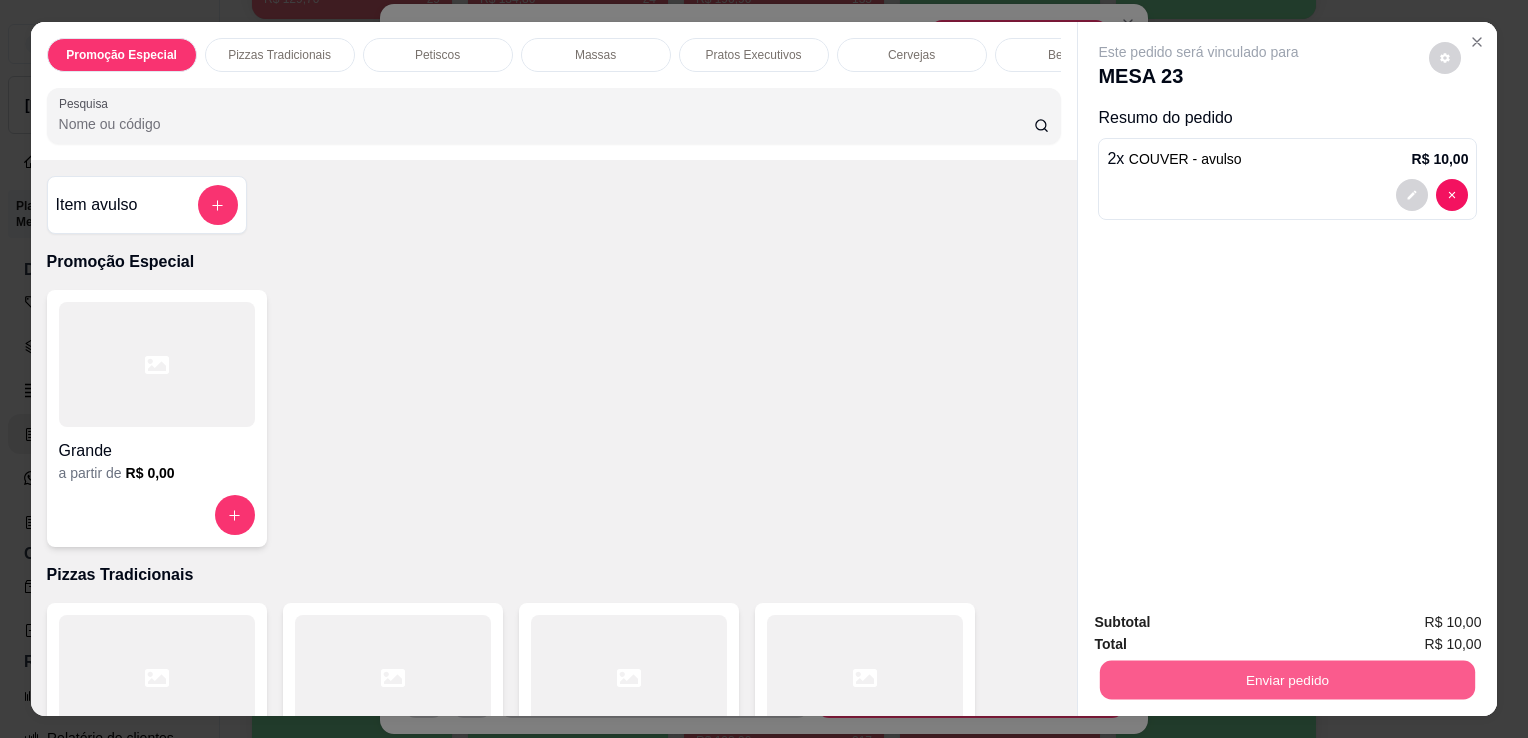 click on "Enviar pedido" at bounding box center [1287, 679] 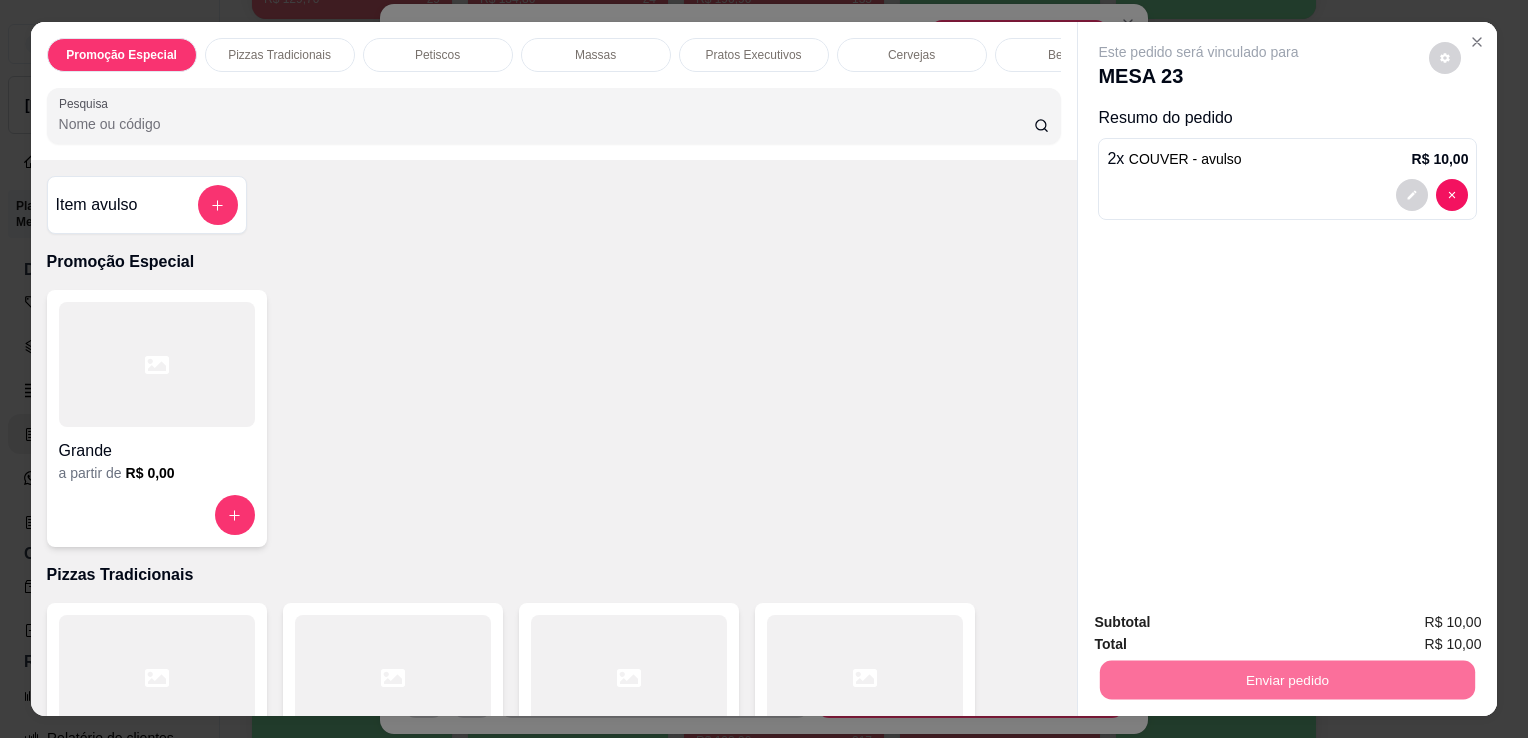 click on "Não registrar e enviar pedido" at bounding box center (1222, 623) 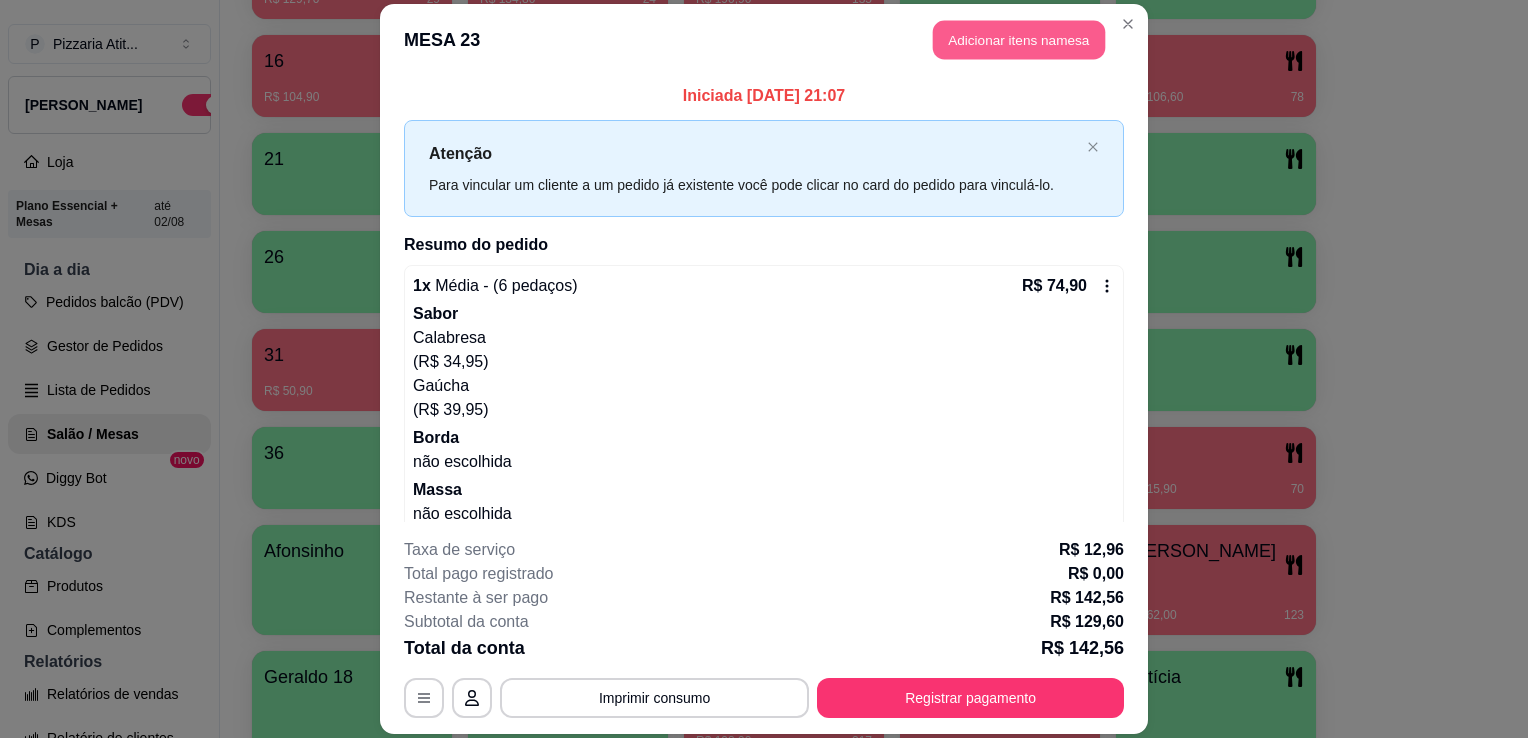 click on "Adicionar itens na  mesa" at bounding box center [1019, 39] 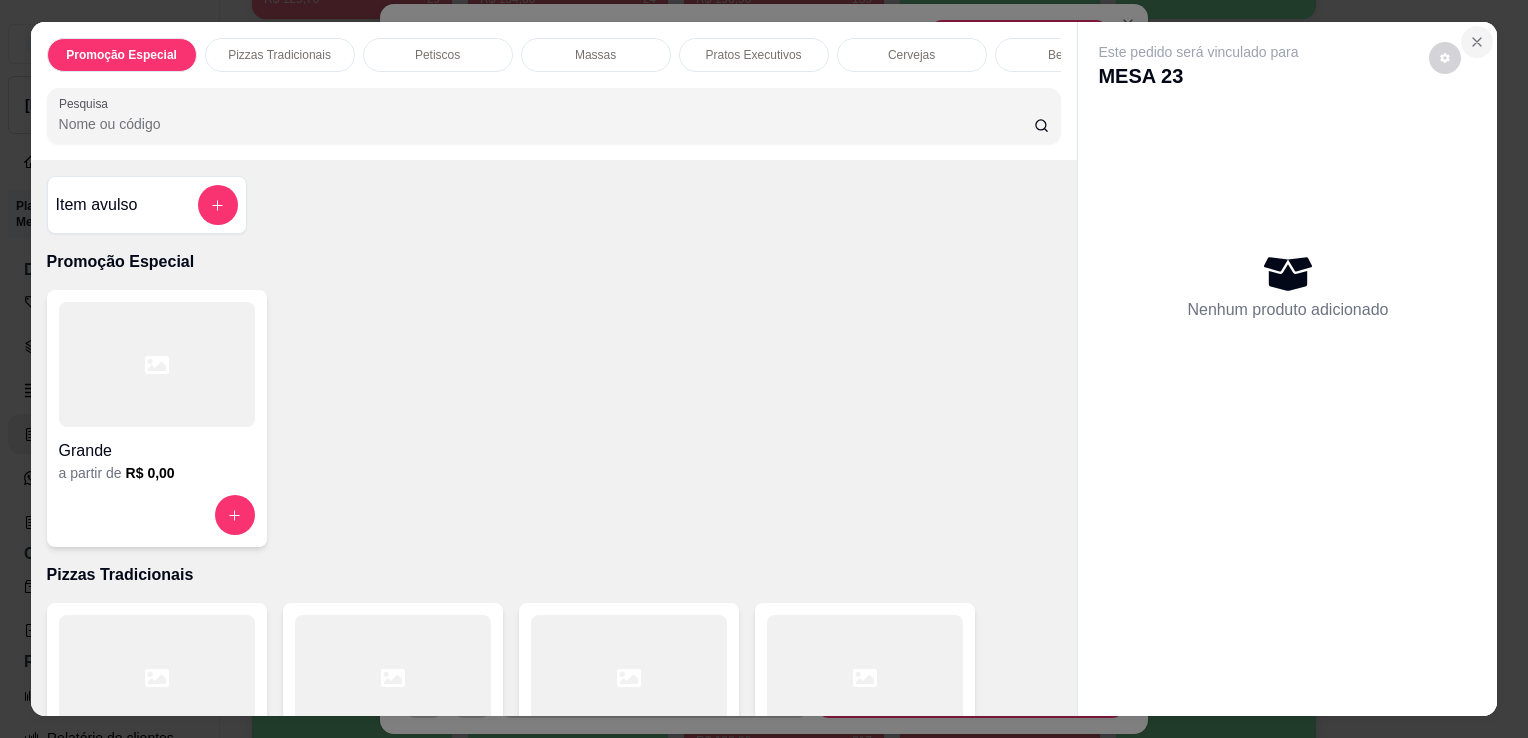 click 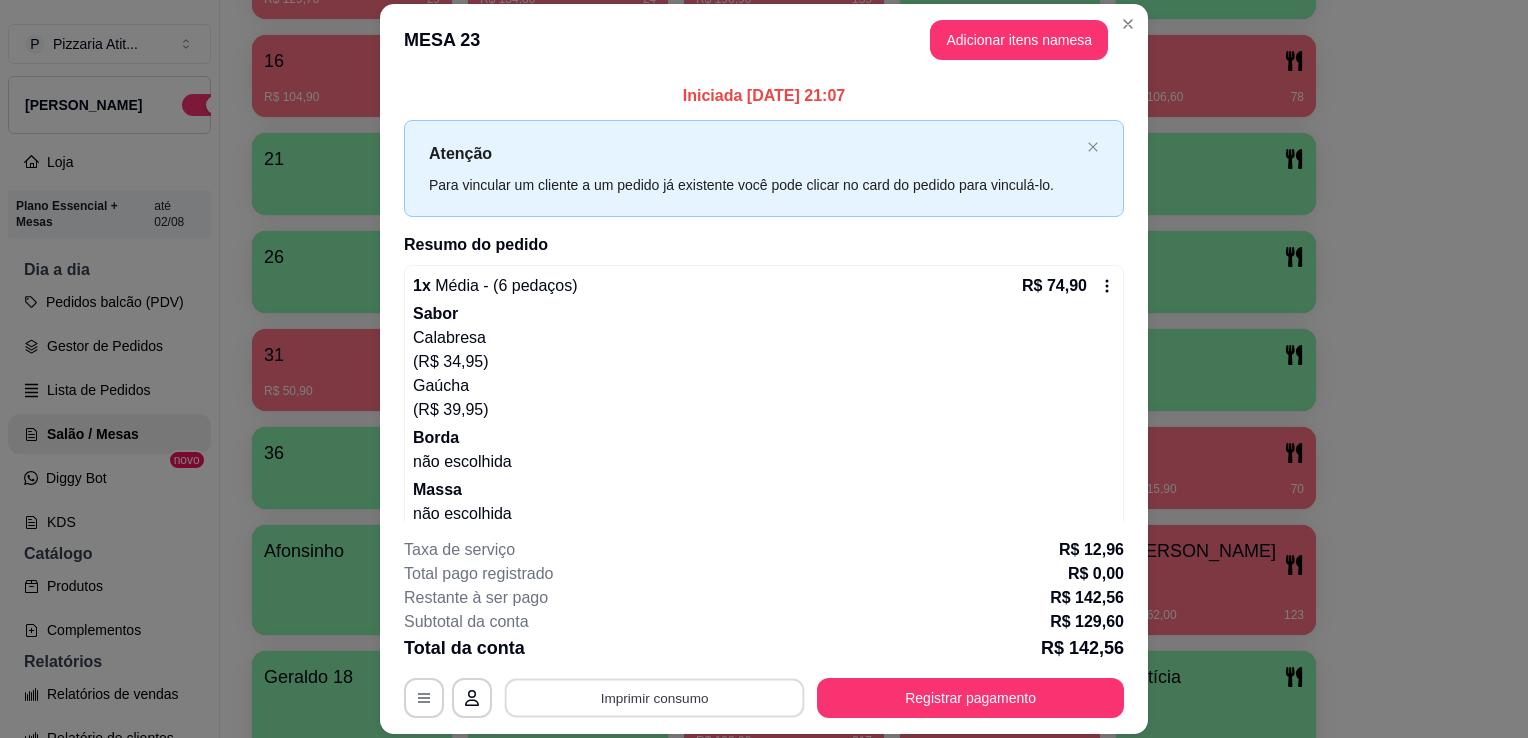 click on "Imprimir consumo" at bounding box center [655, 698] 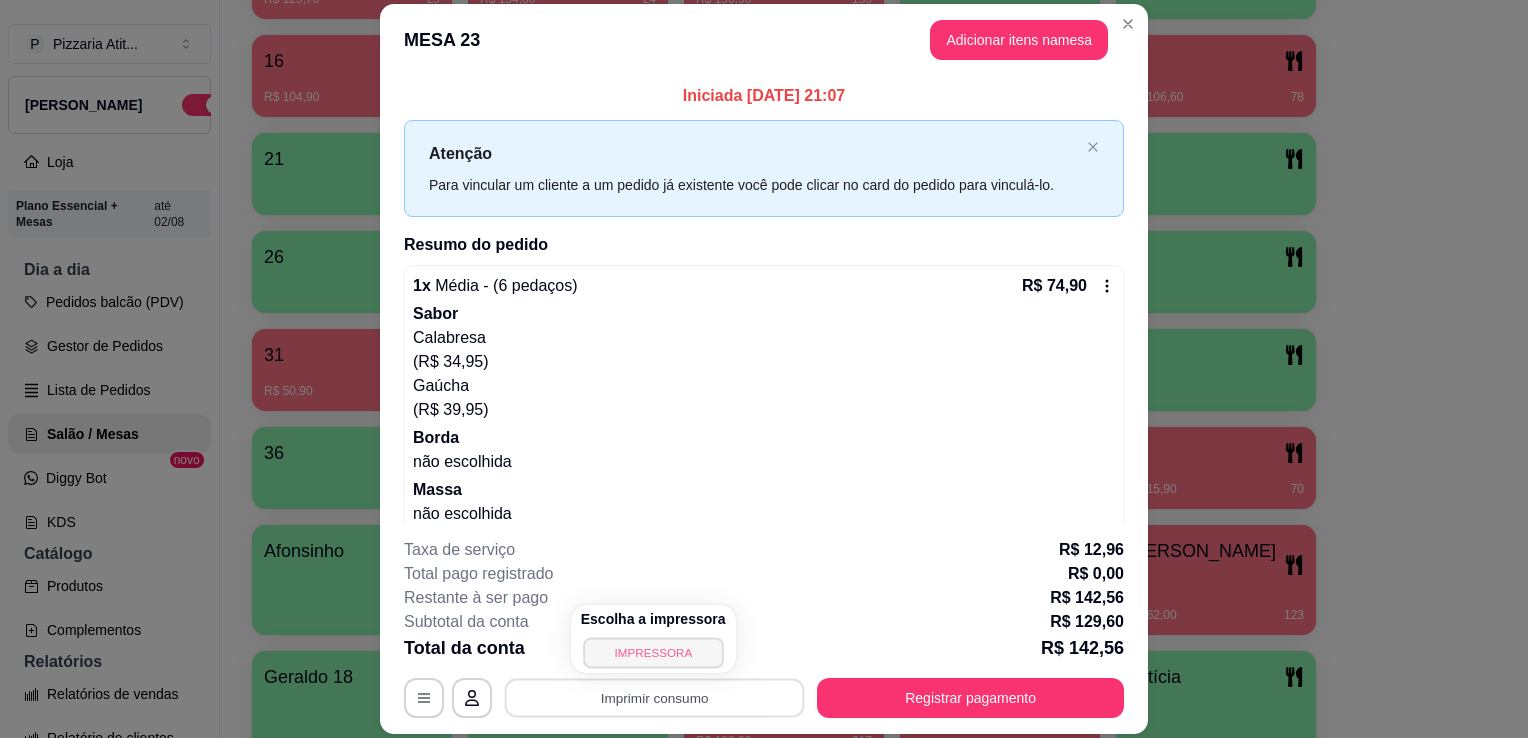 click on "IMPRESSORA" at bounding box center (653, 652) 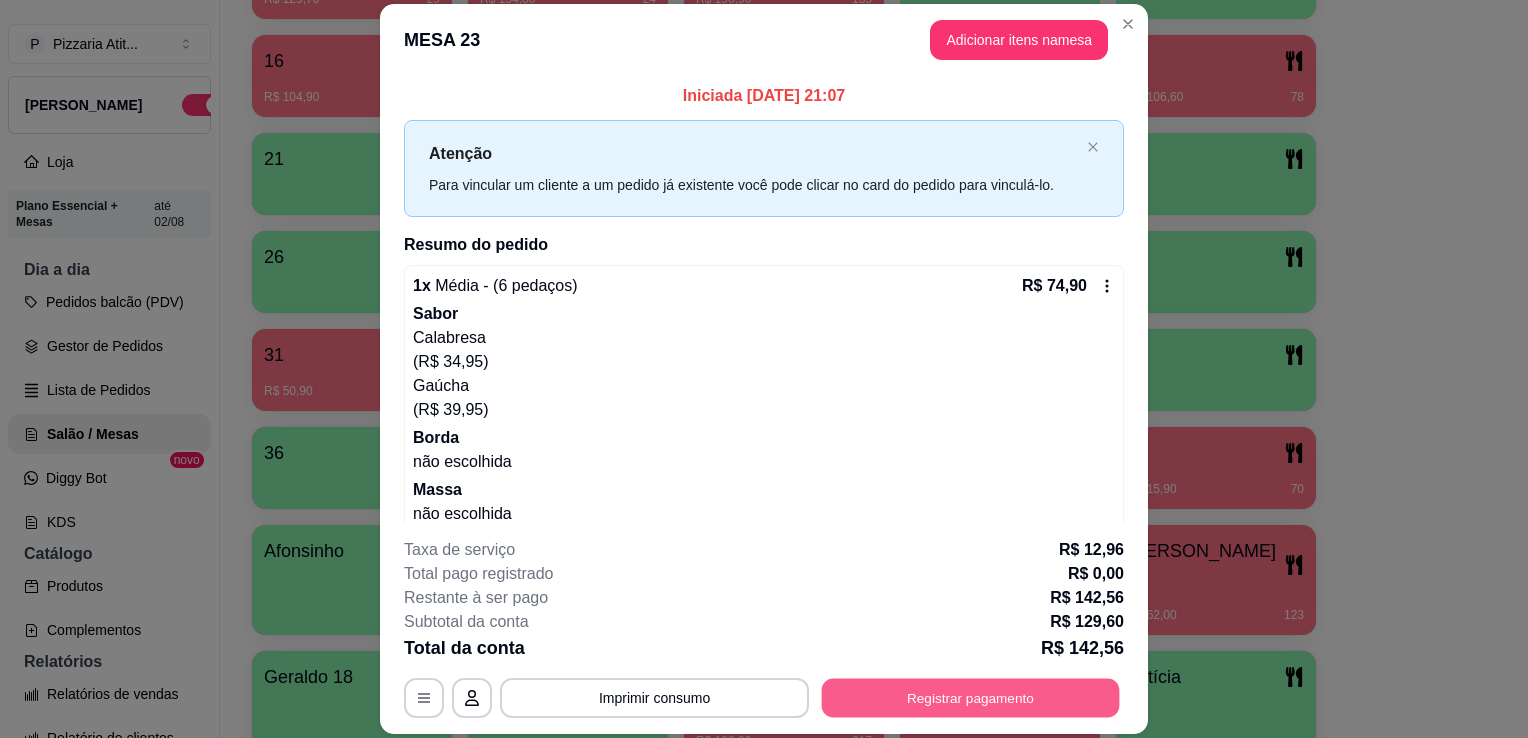 click on "Registrar pagamento" at bounding box center (971, 698) 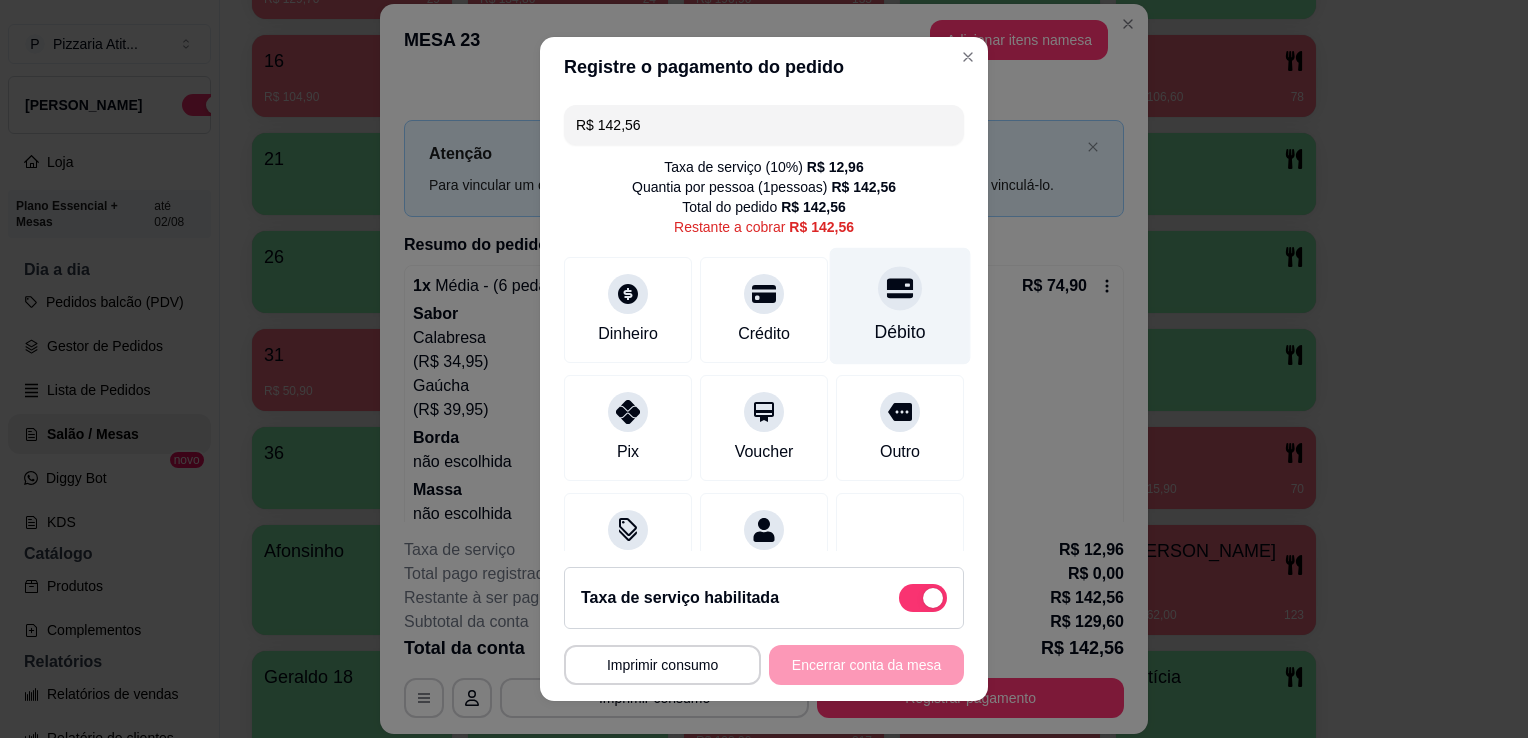 click on "Débito" at bounding box center [900, 332] 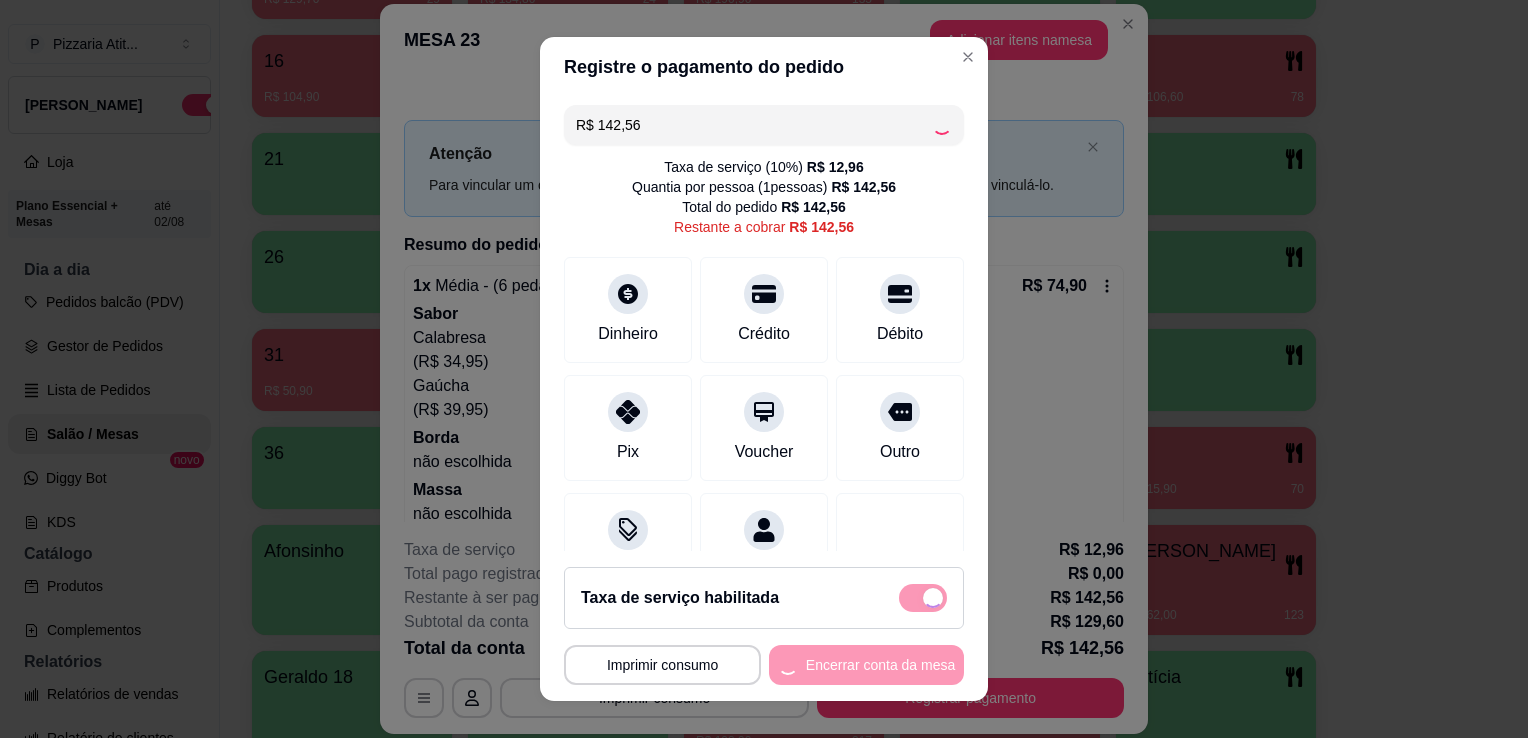 type on "R$ 0,00" 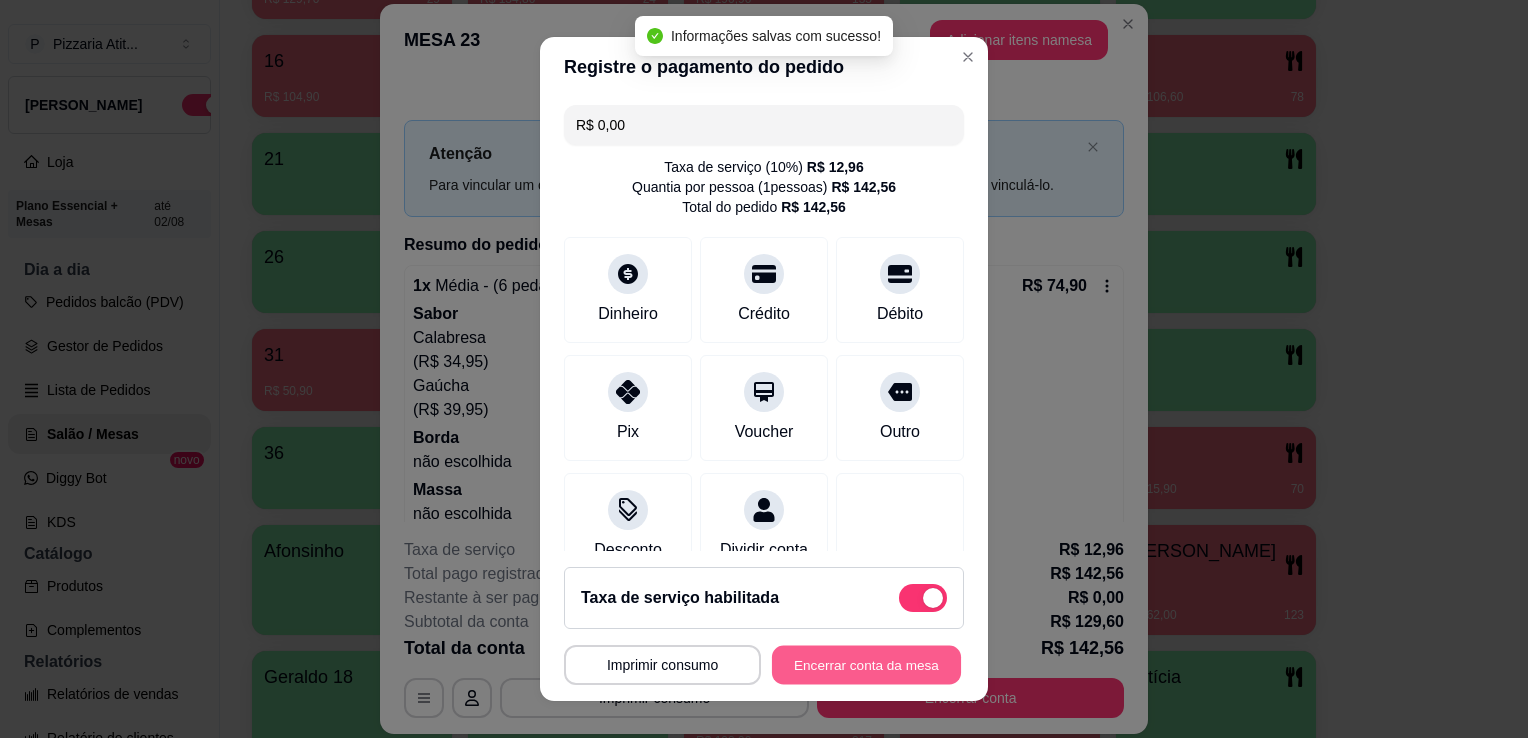 click on "Encerrar conta da mesa" at bounding box center [866, 665] 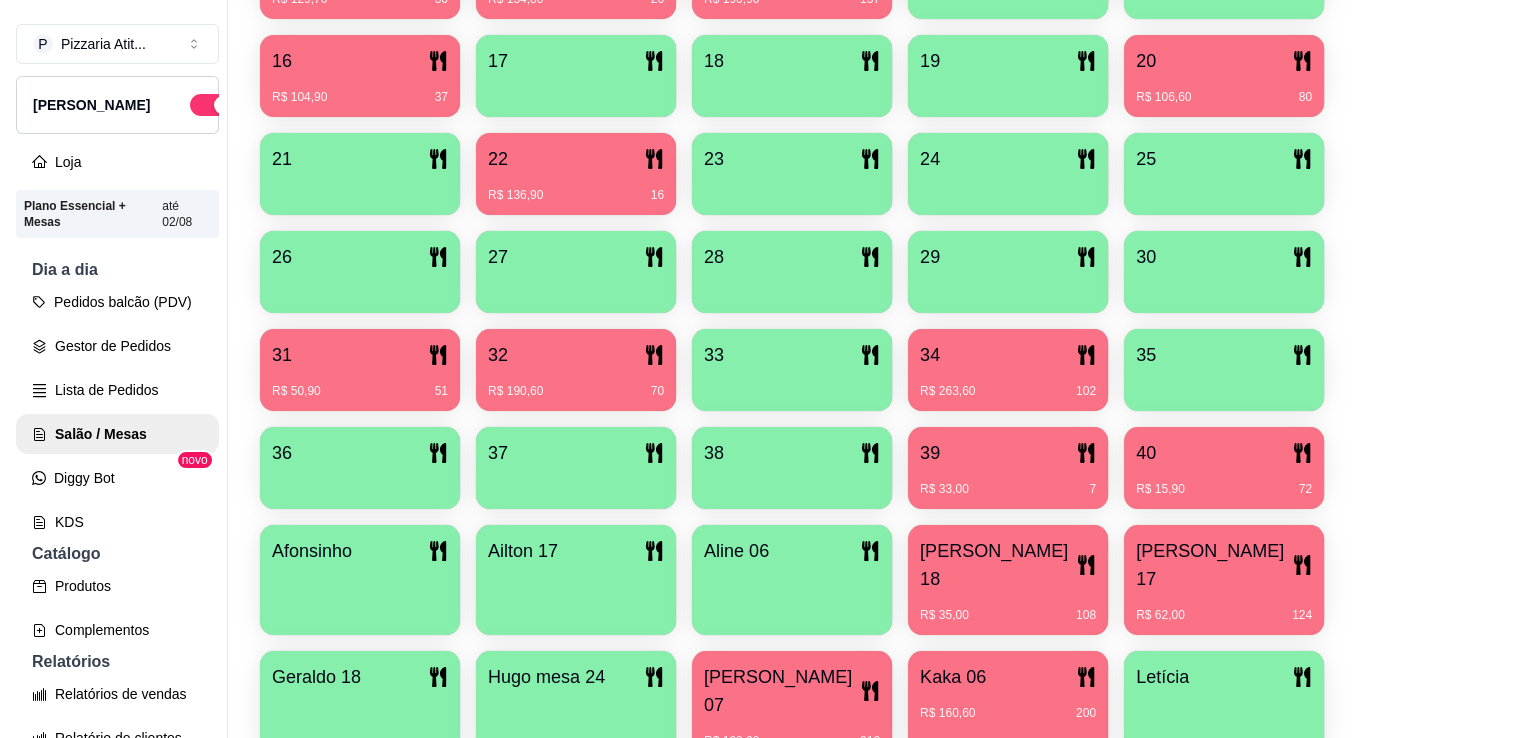 scroll, scrollTop: 964, scrollLeft: 0, axis: vertical 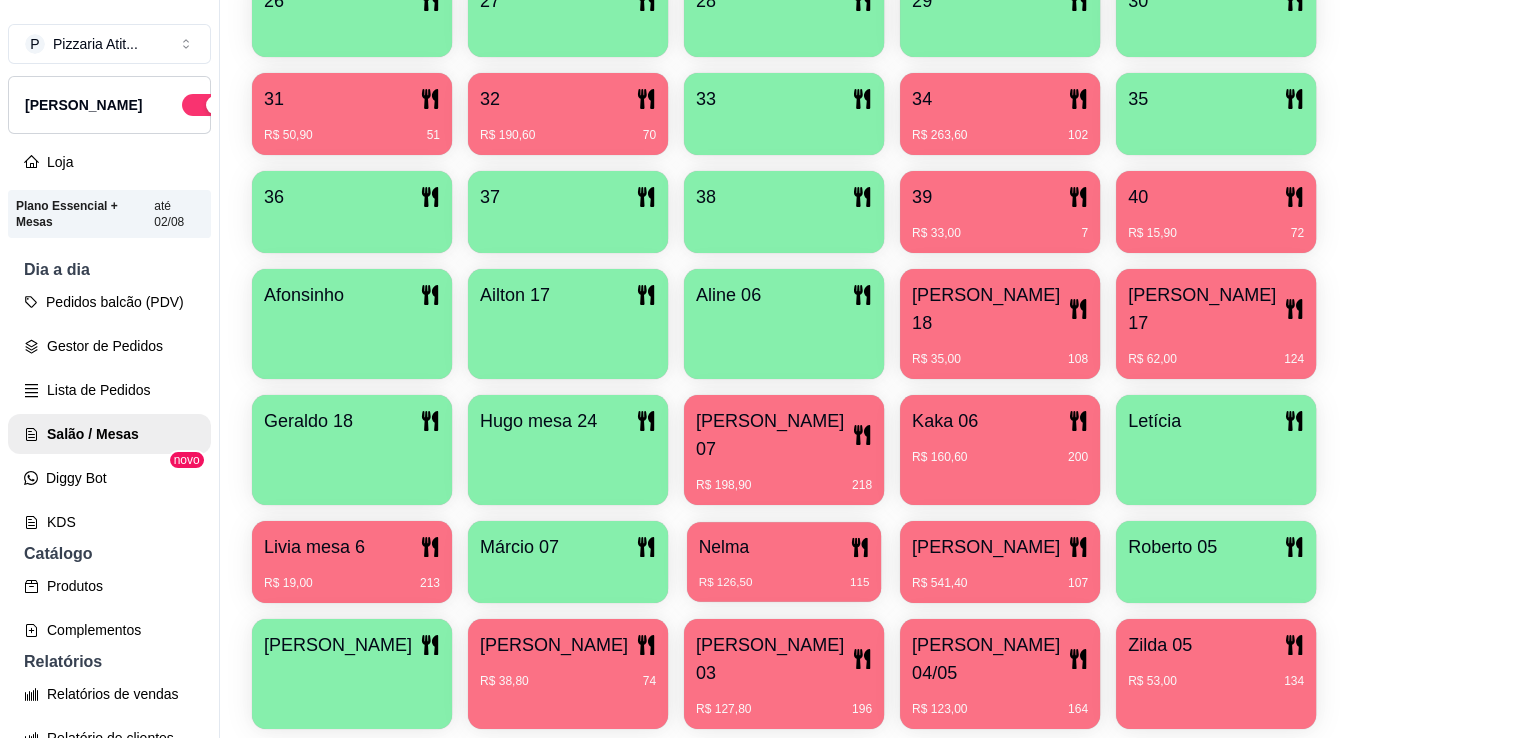 click on "R$ 126,50 115" at bounding box center [784, 575] 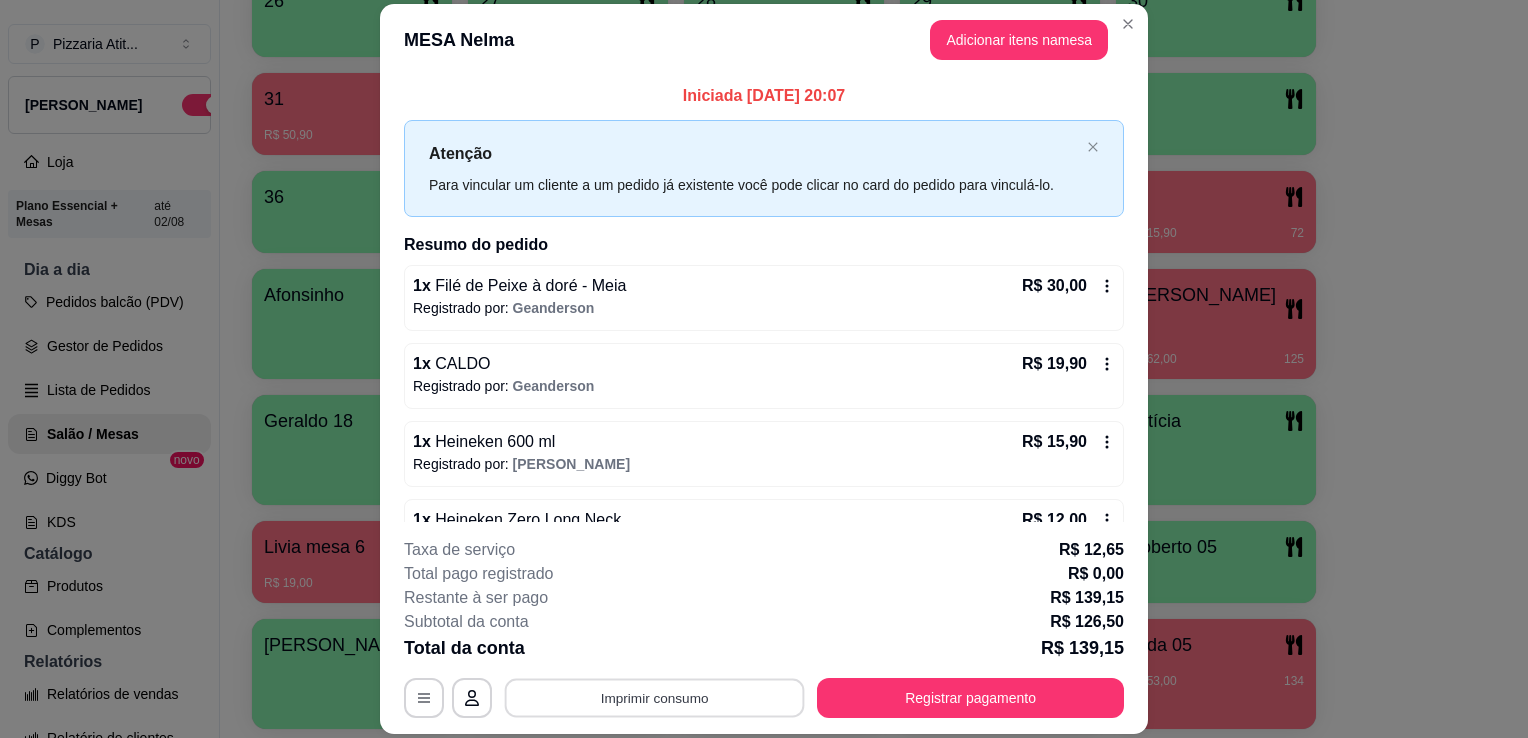 click on "Imprimir consumo" at bounding box center (655, 698) 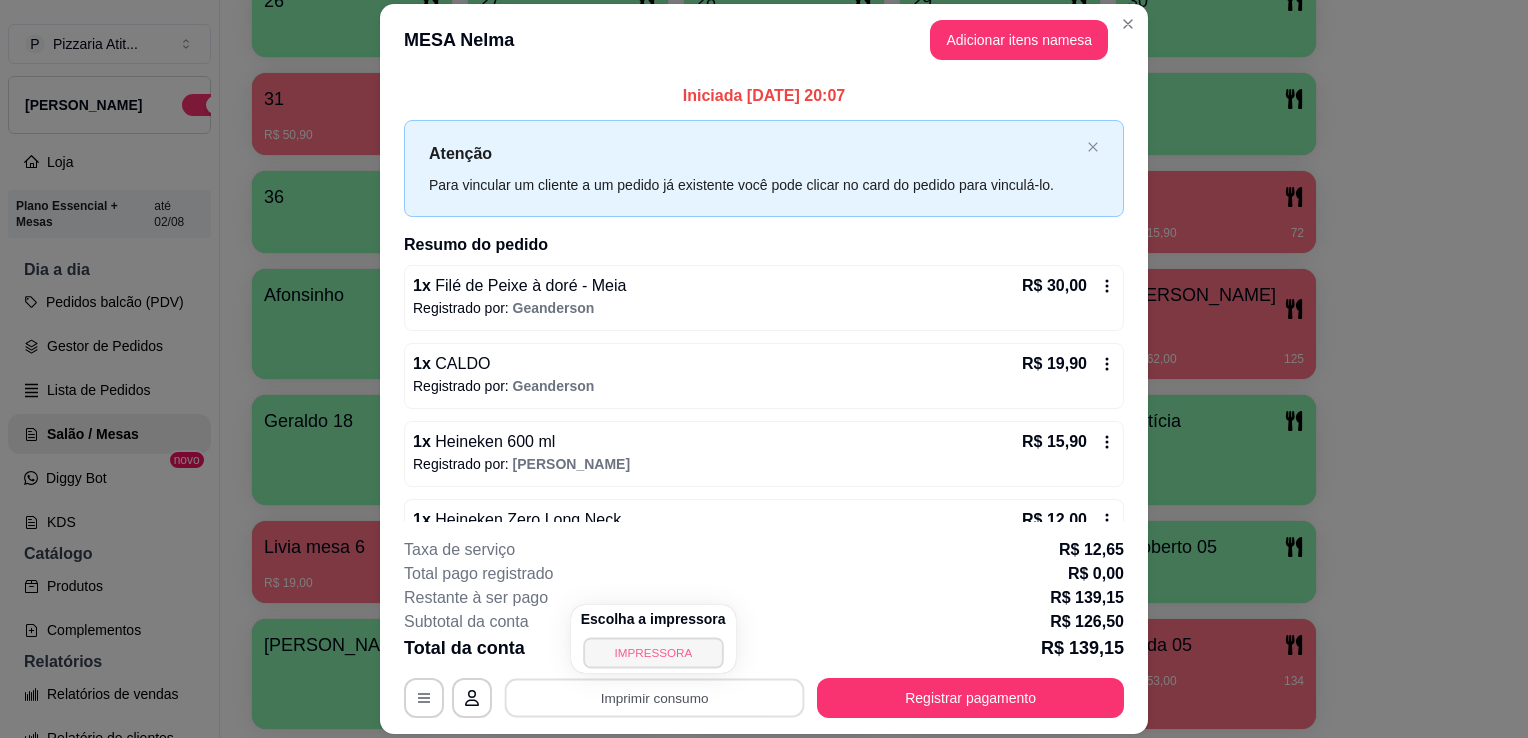 click on "IMPRESSORA" at bounding box center [653, 652] 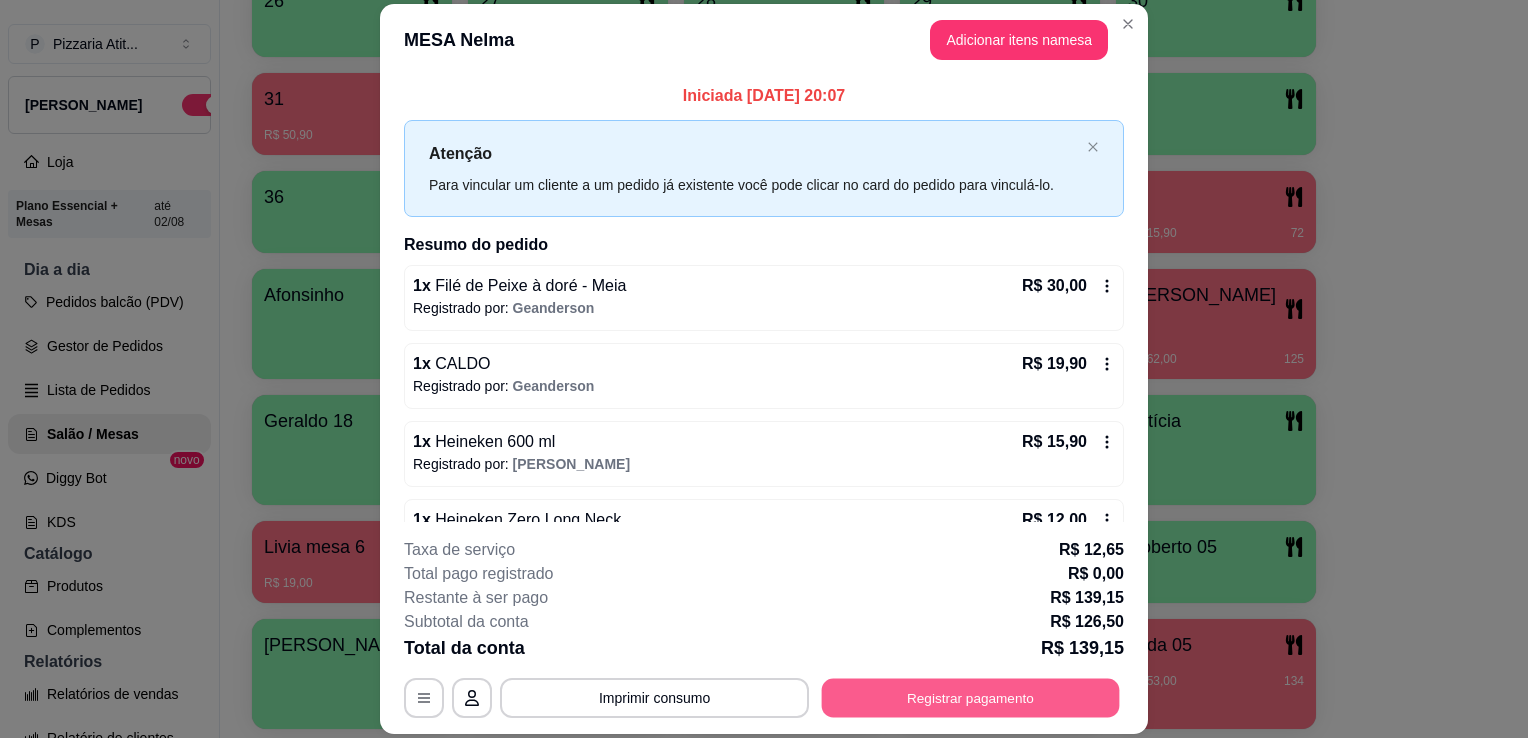 click on "Registrar pagamento" at bounding box center (971, 698) 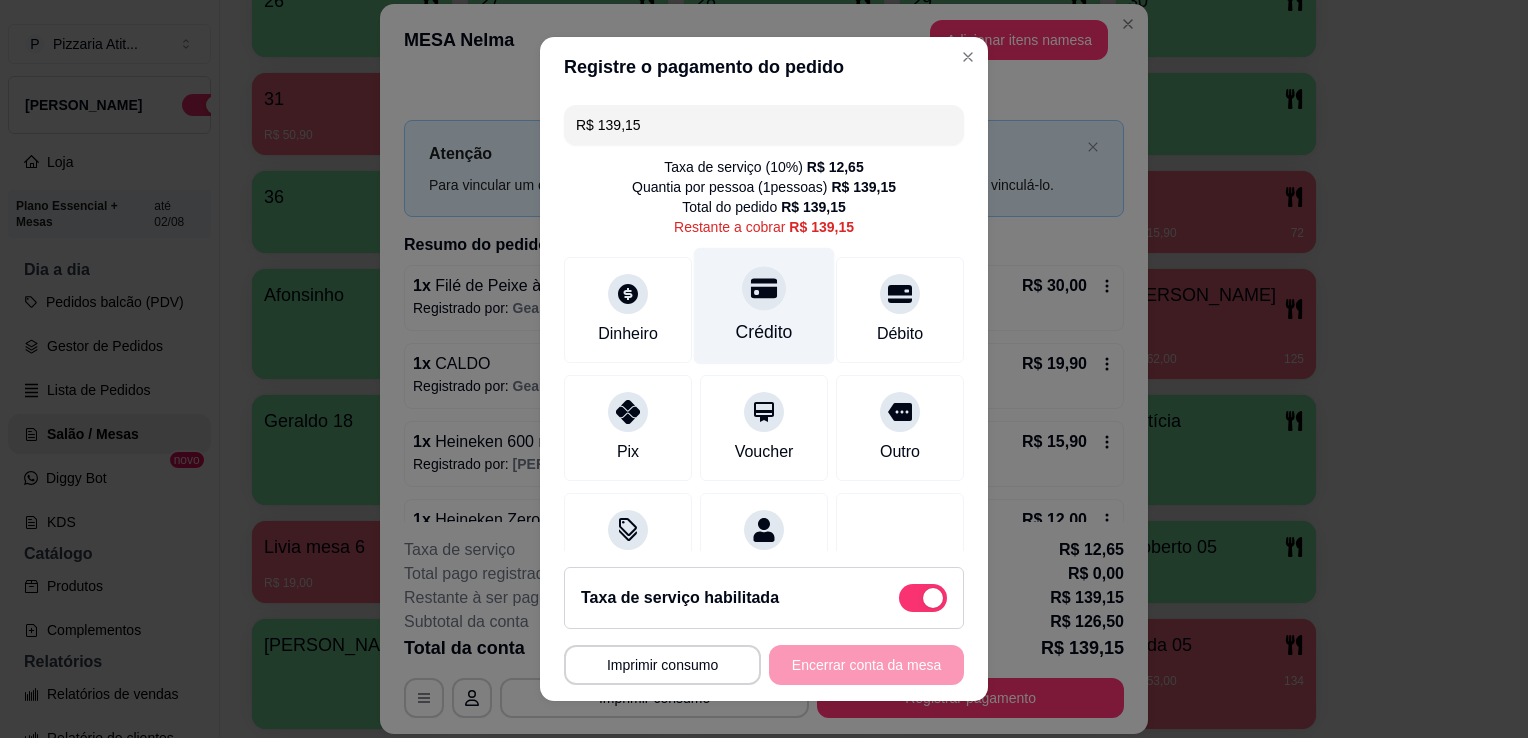 click on "Crédito" at bounding box center (764, 306) 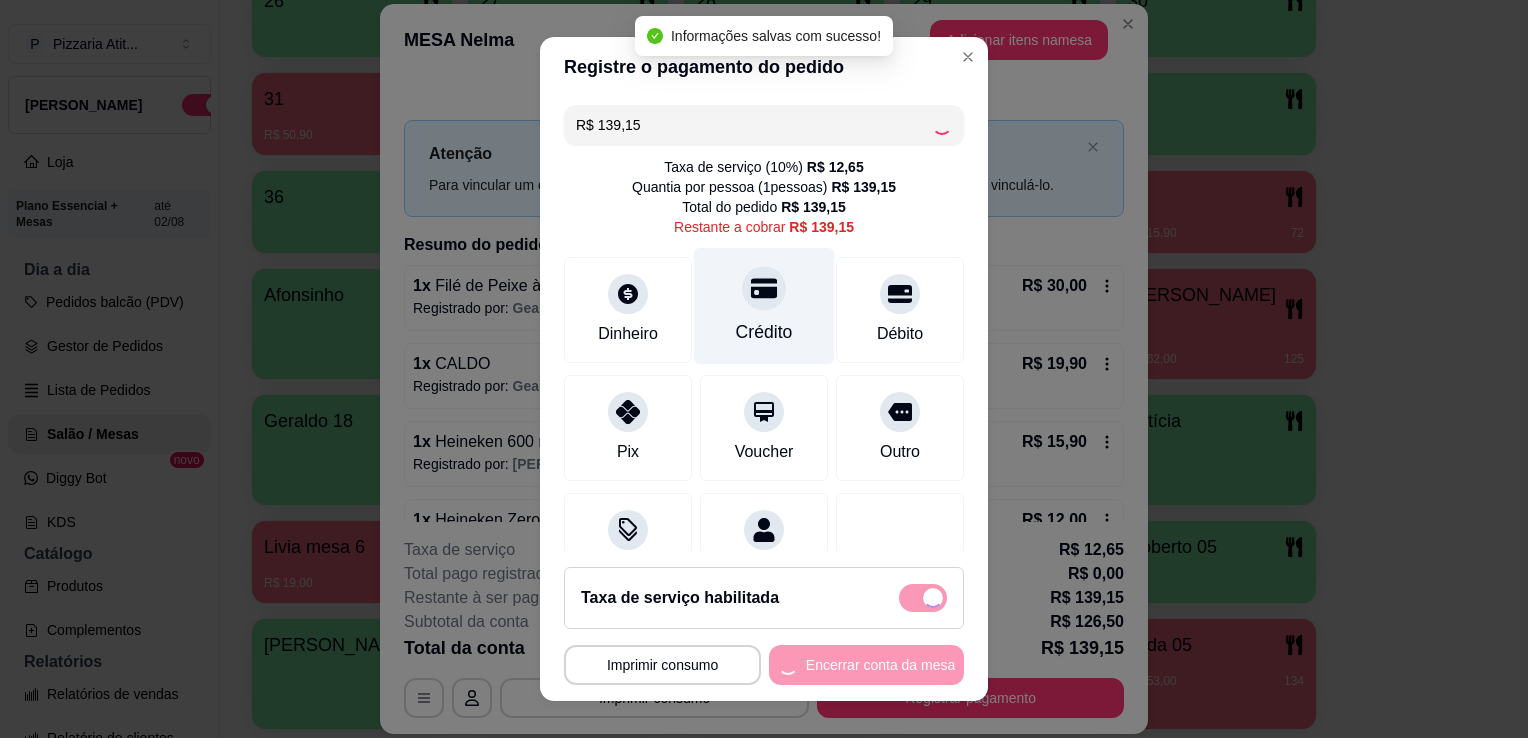 type on "R$ 0,00" 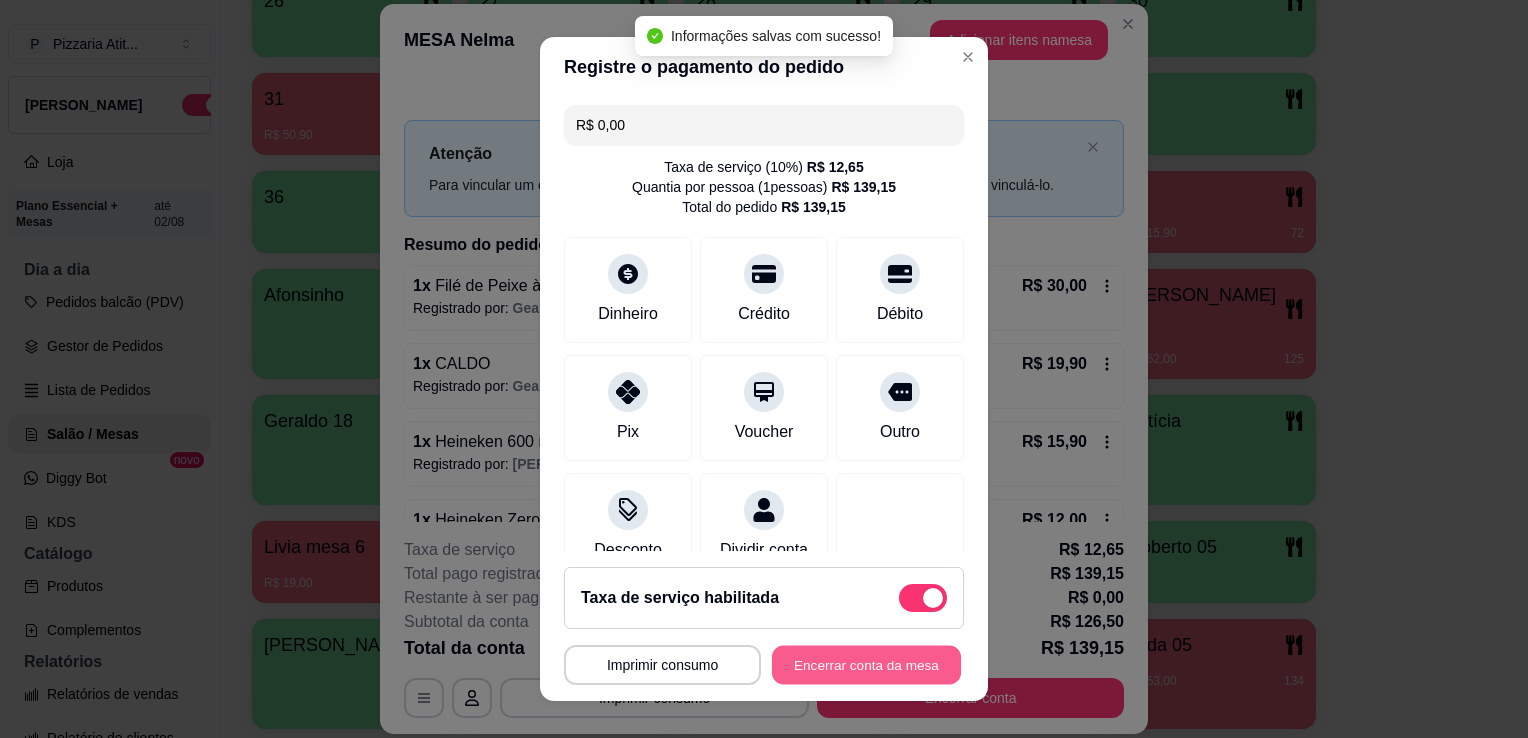 click on "Encerrar conta da mesa" at bounding box center (866, 665) 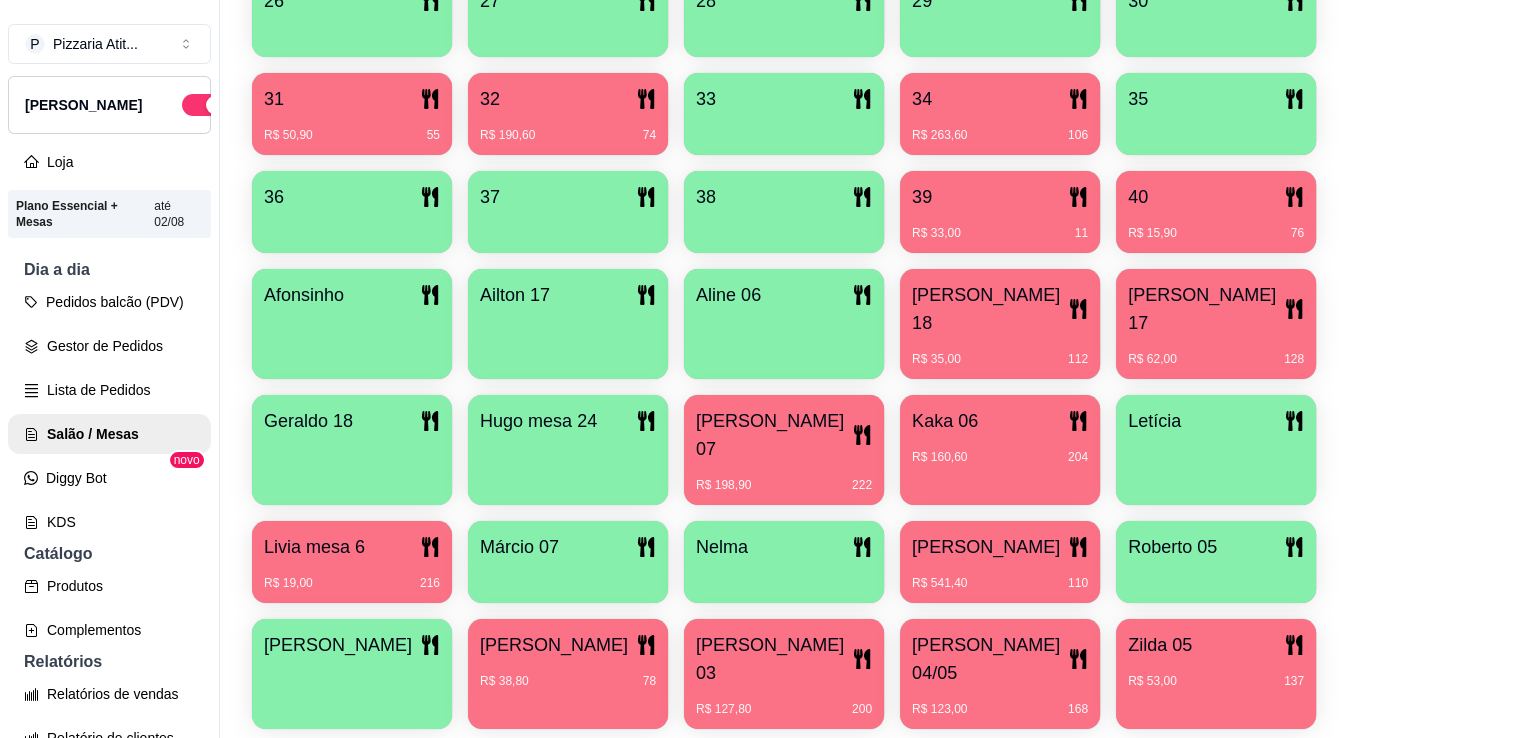 click on "34" at bounding box center (1000, 99) 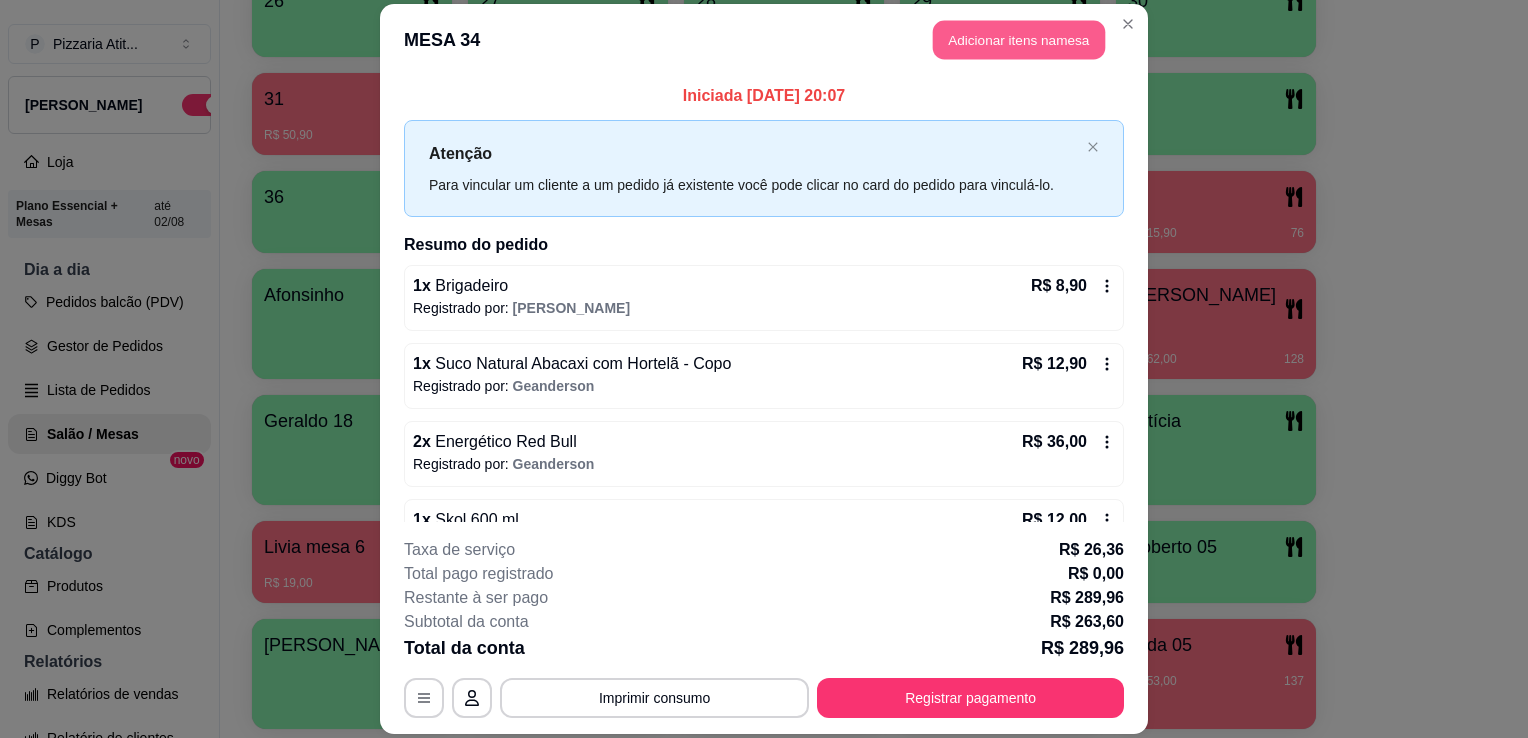 click on "Adicionar itens na  mesa" at bounding box center [1019, 39] 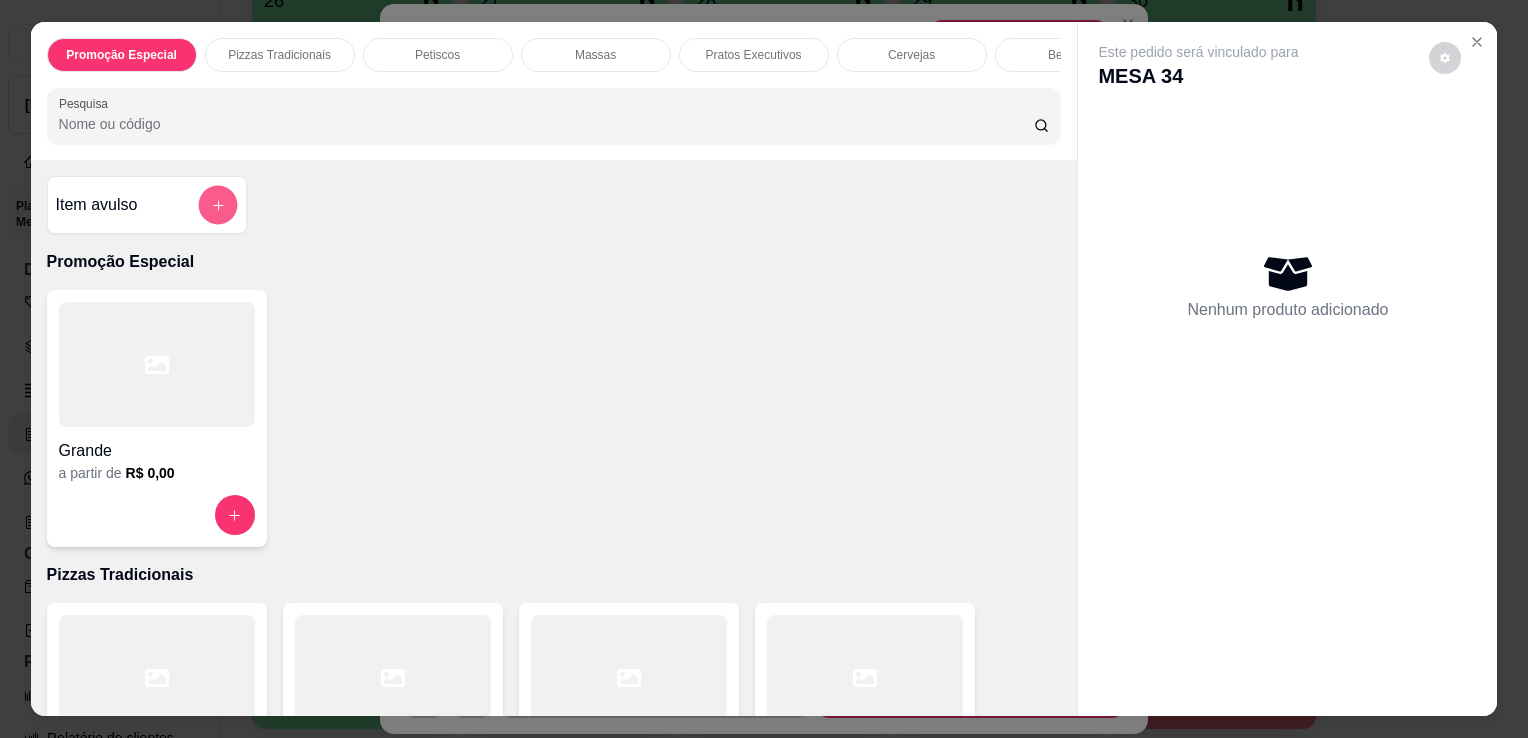 click at bounding box center [217, 205] 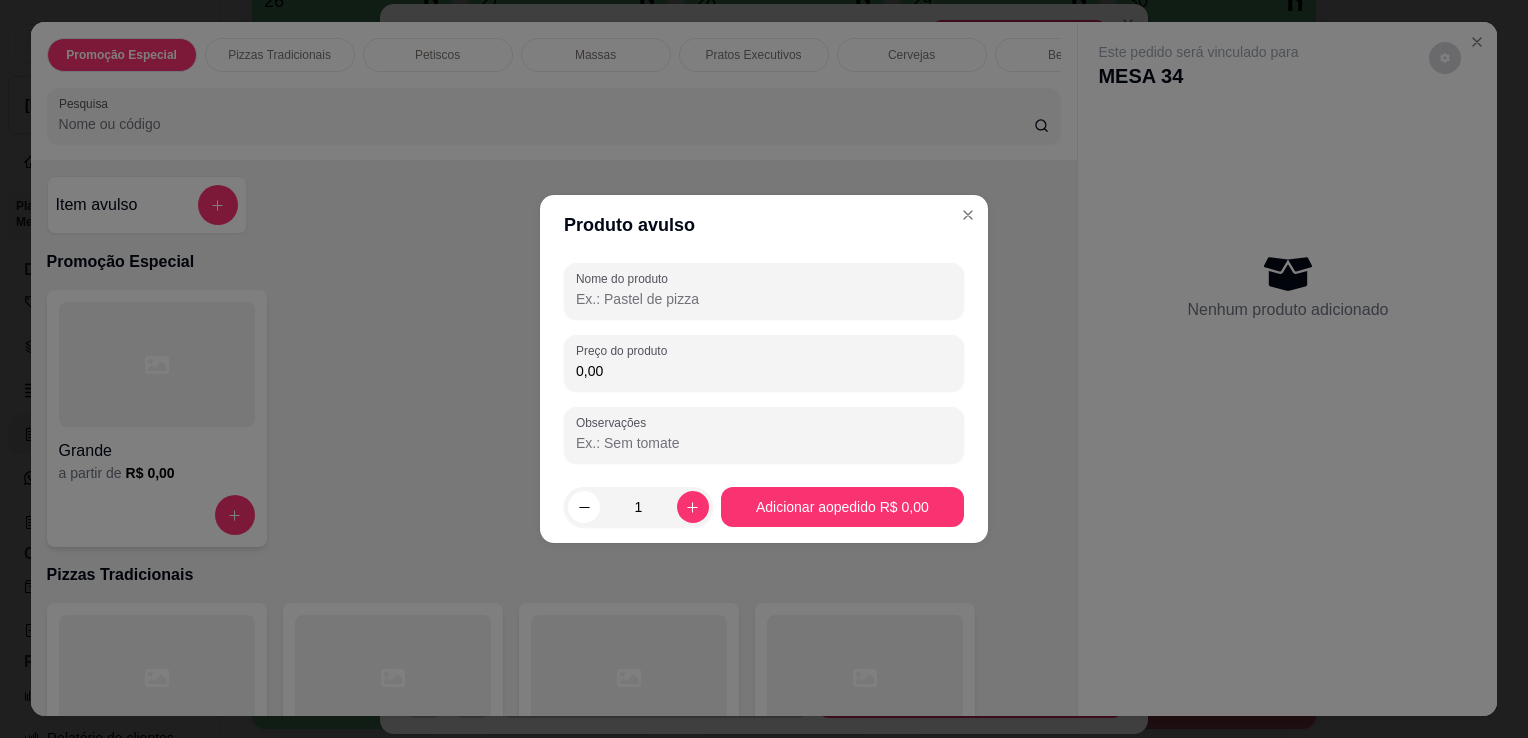 click on "Nome do produto" at bounding box center (764, 299) 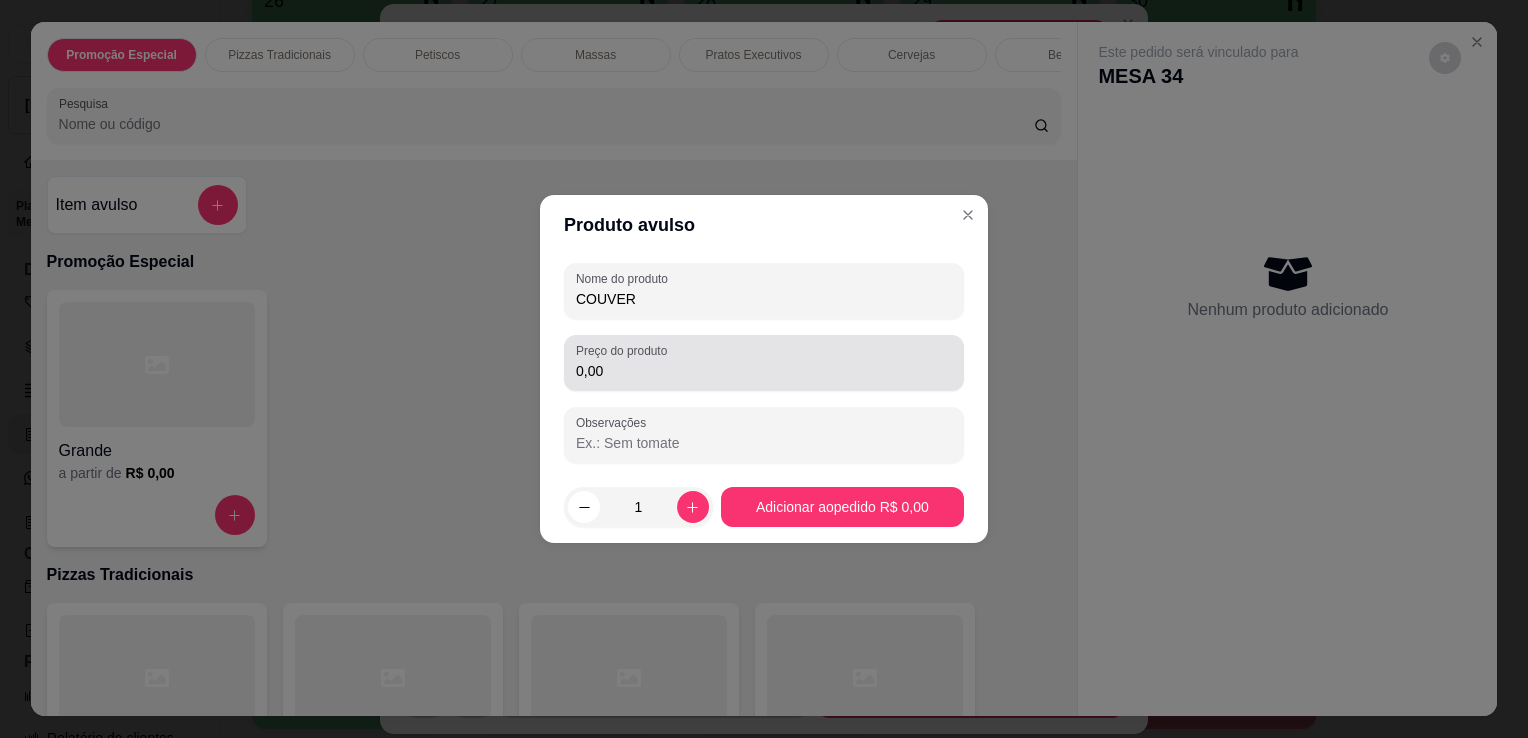 type on "COUVER" 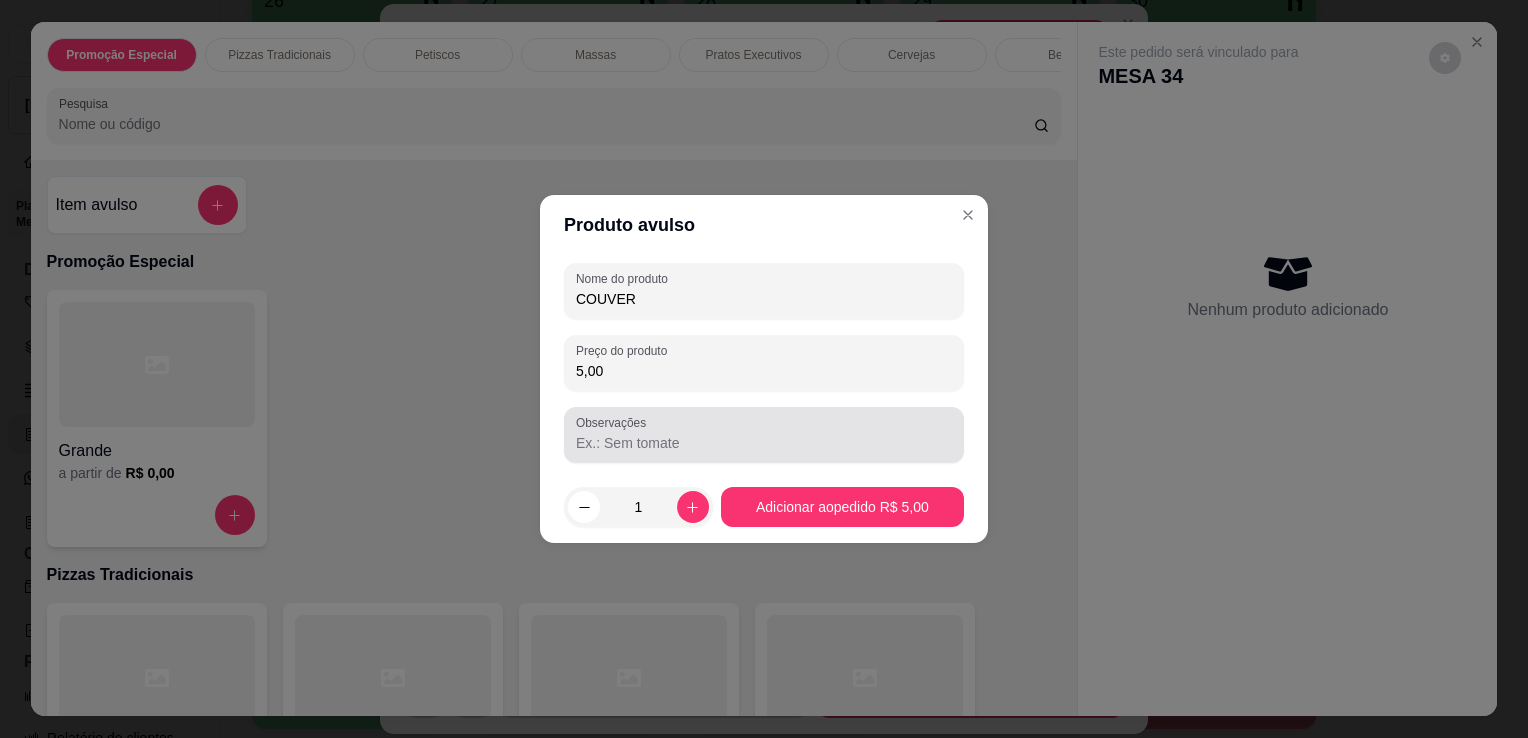 type on "5,00" 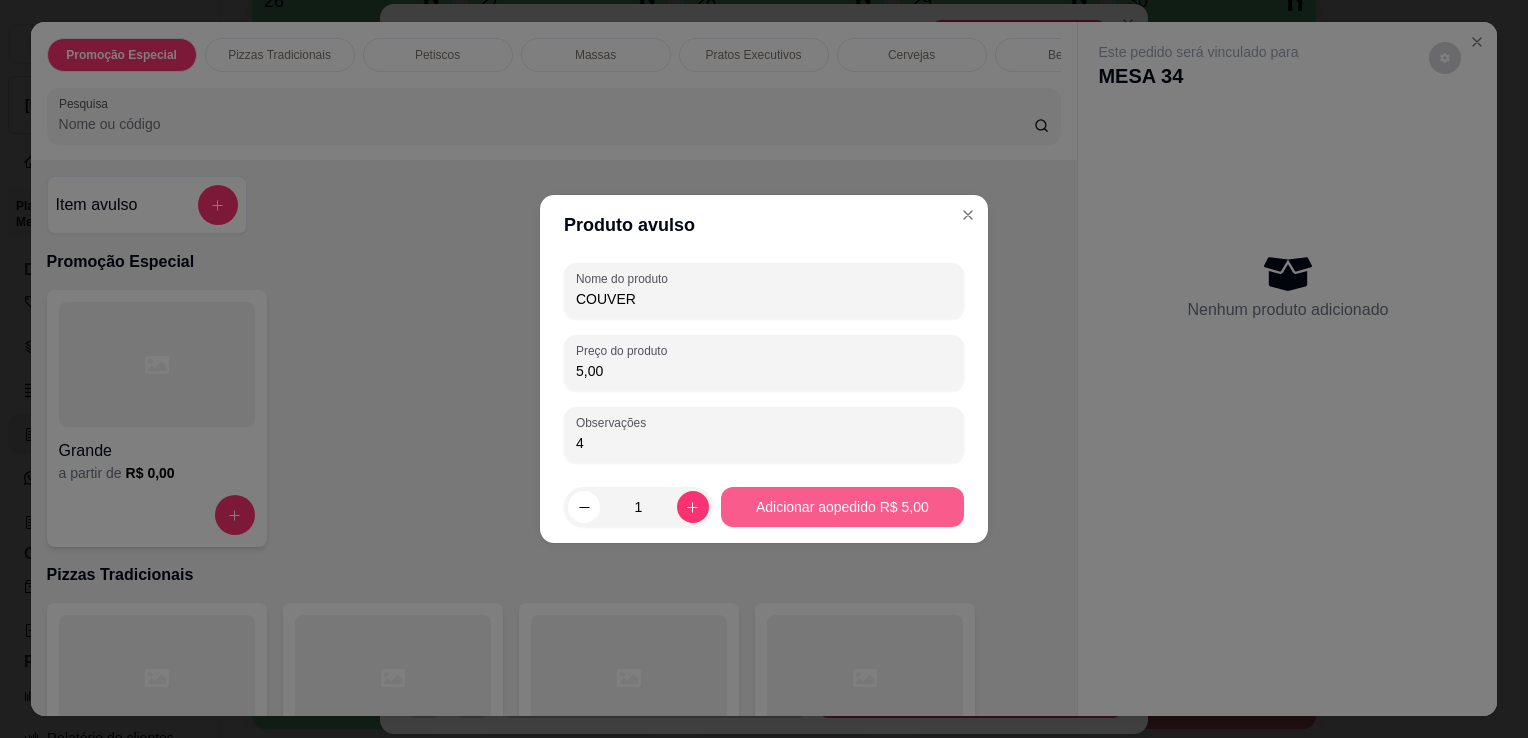 type on "4" 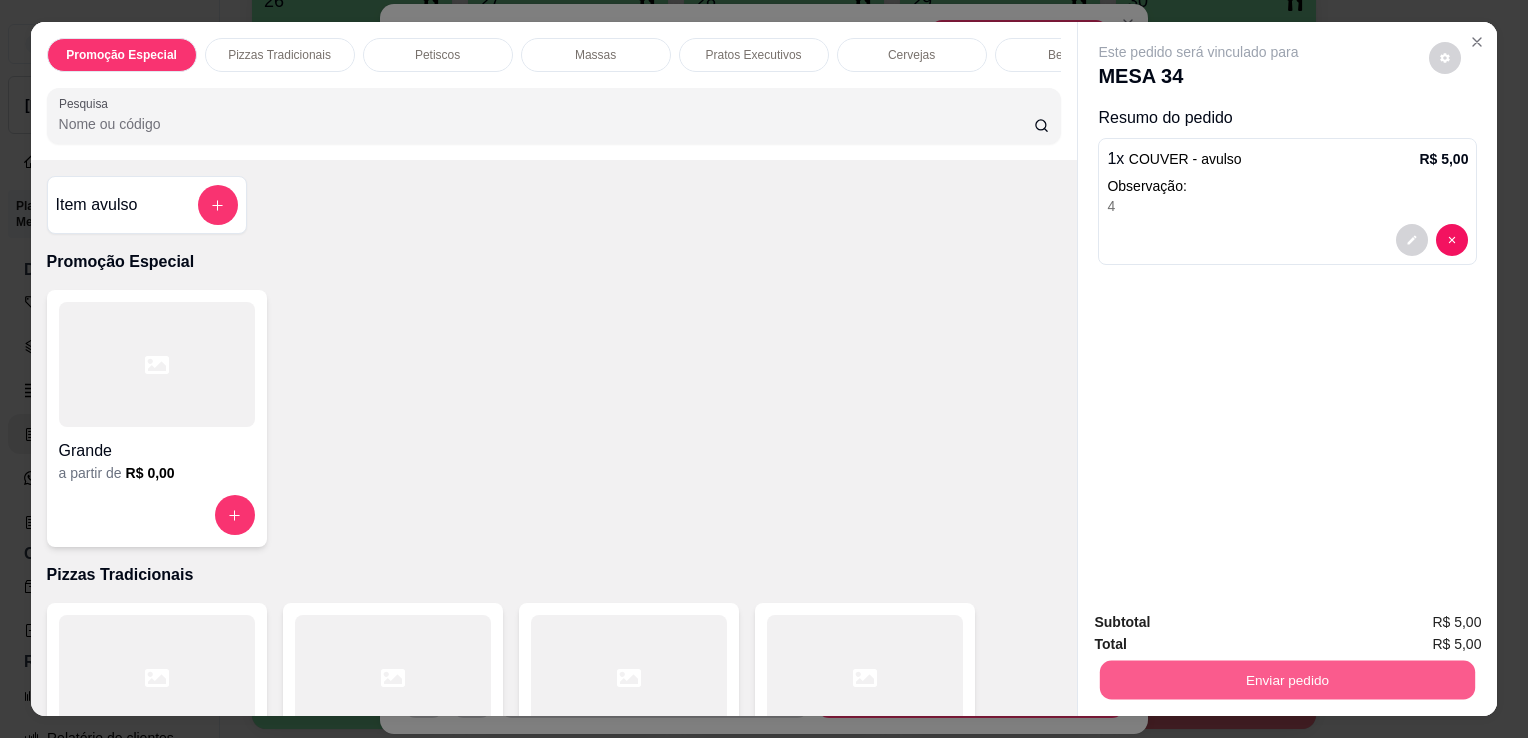 click on "Enviar pedido" at bounding box center [1287, 679] 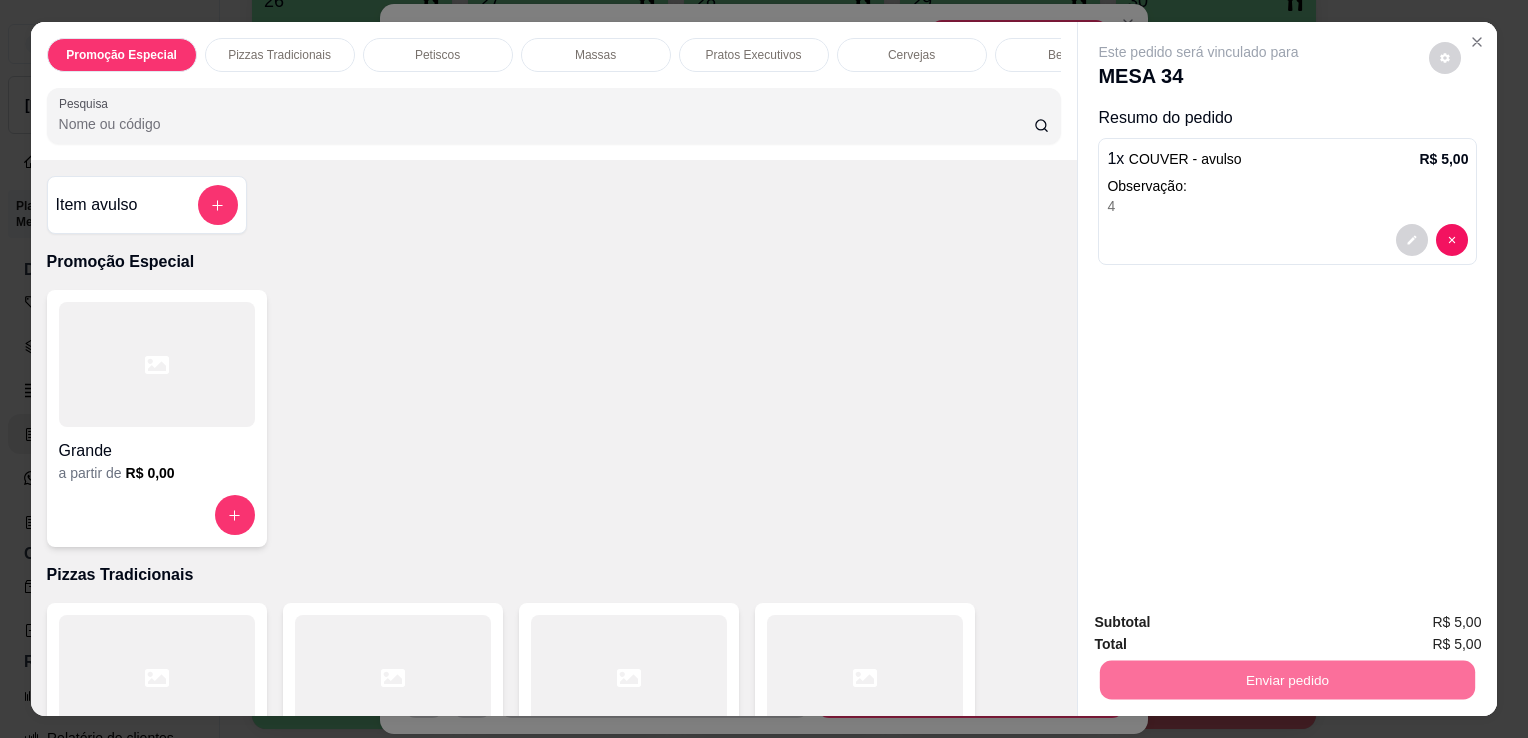 click on "Não registrar e enviar pedido" at bounding box center (1222, 623) 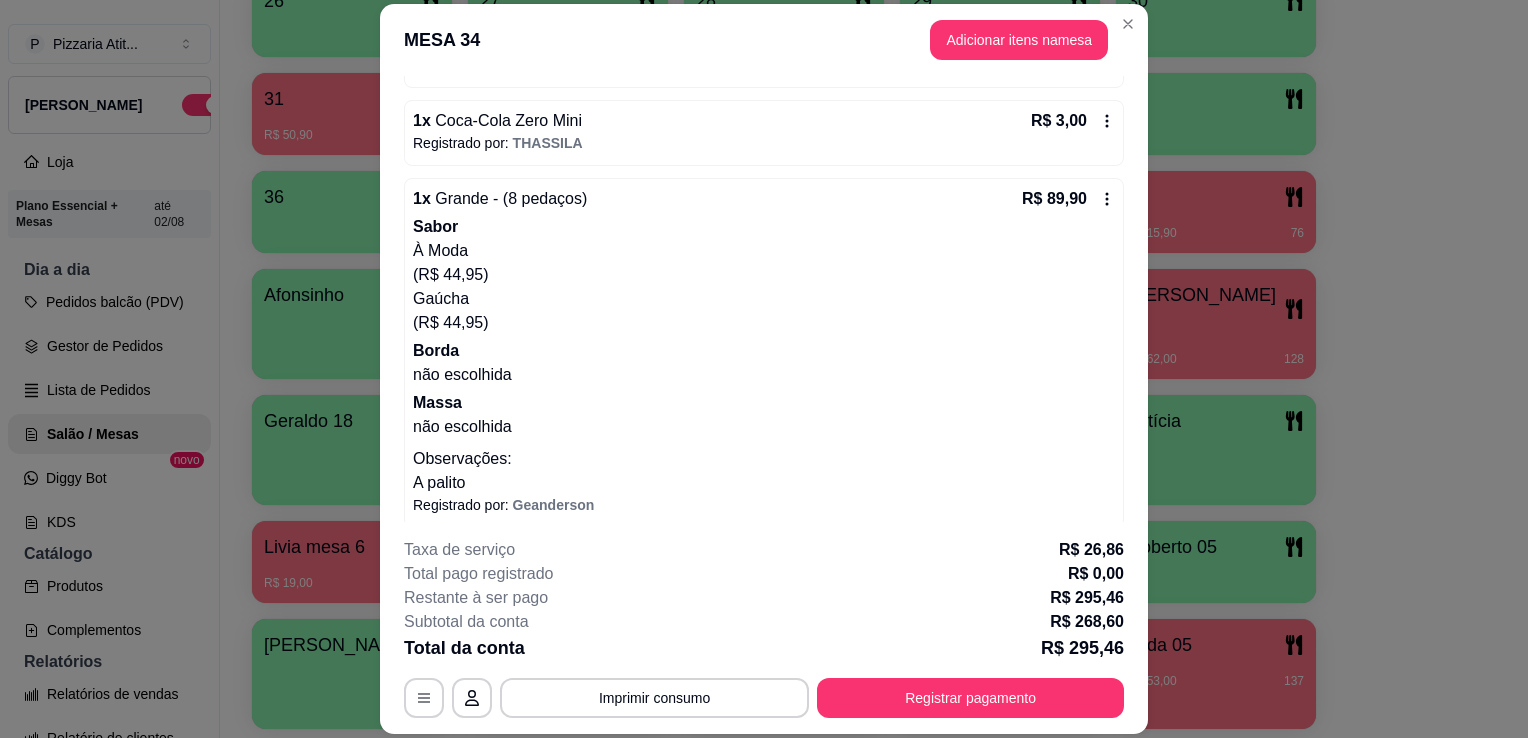 scroll, scrollTop: 854, scrollLeft: 0, axis: vertical 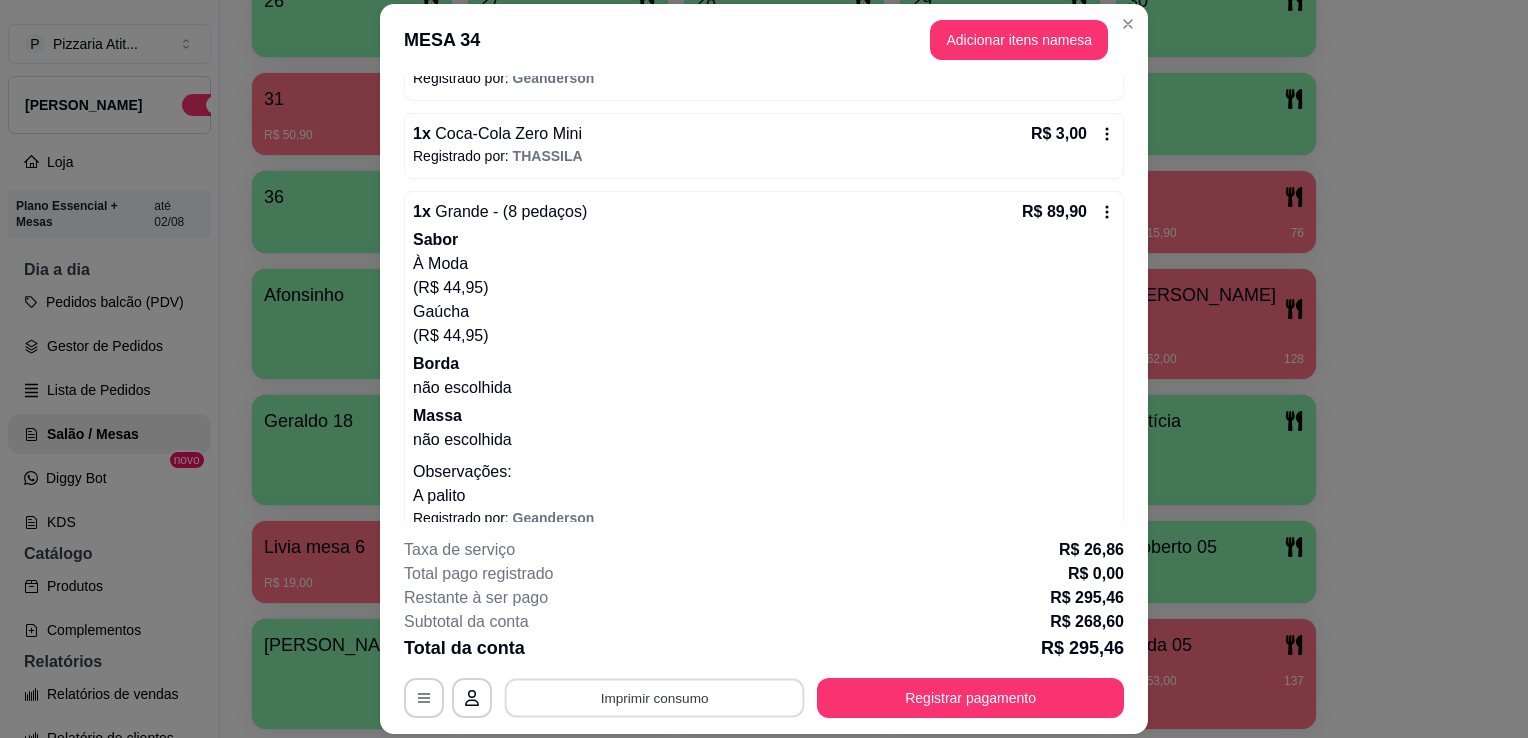 click on "Imprimir consumo" at bounding box center (655, 698) 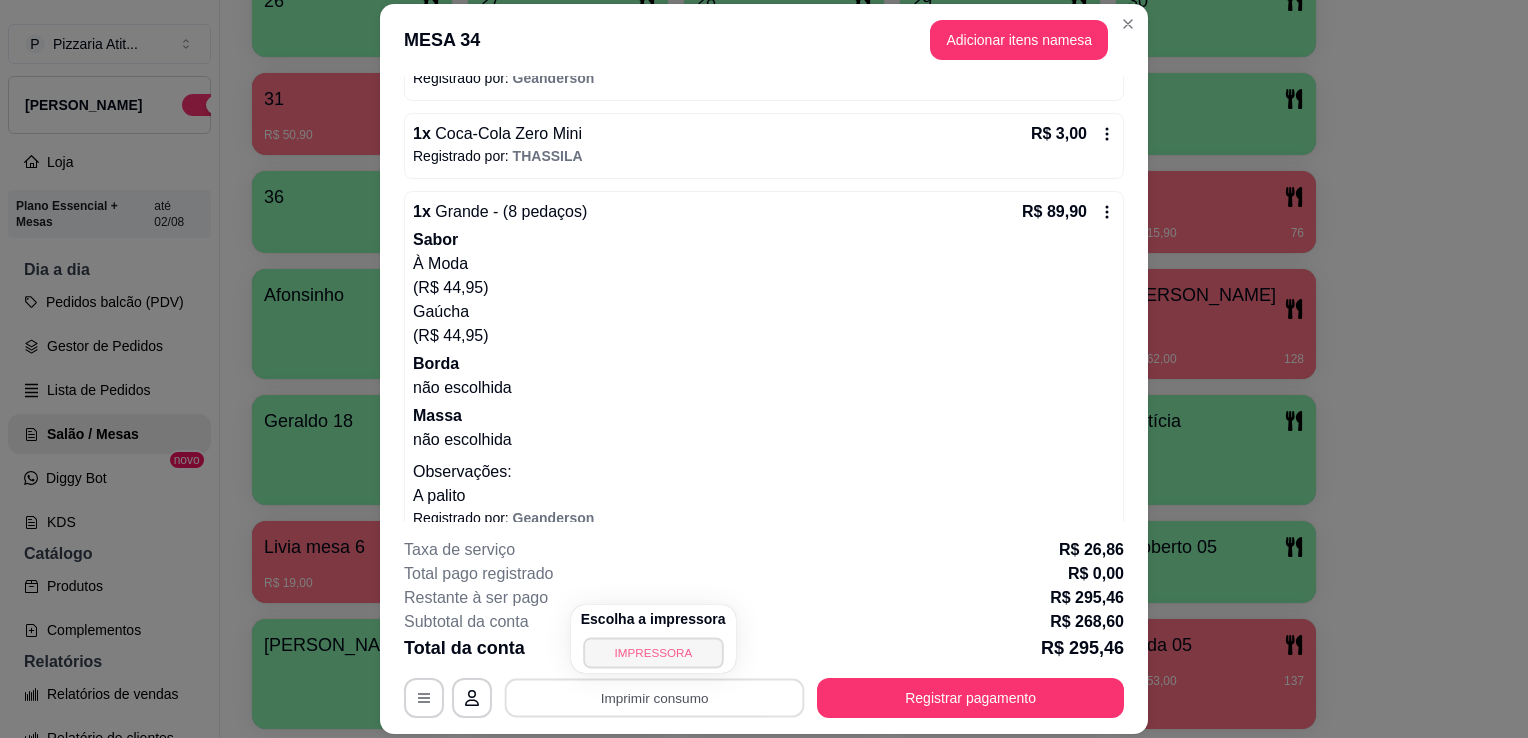 click on "IMPRESSORA" at bounding box center [653, 652] 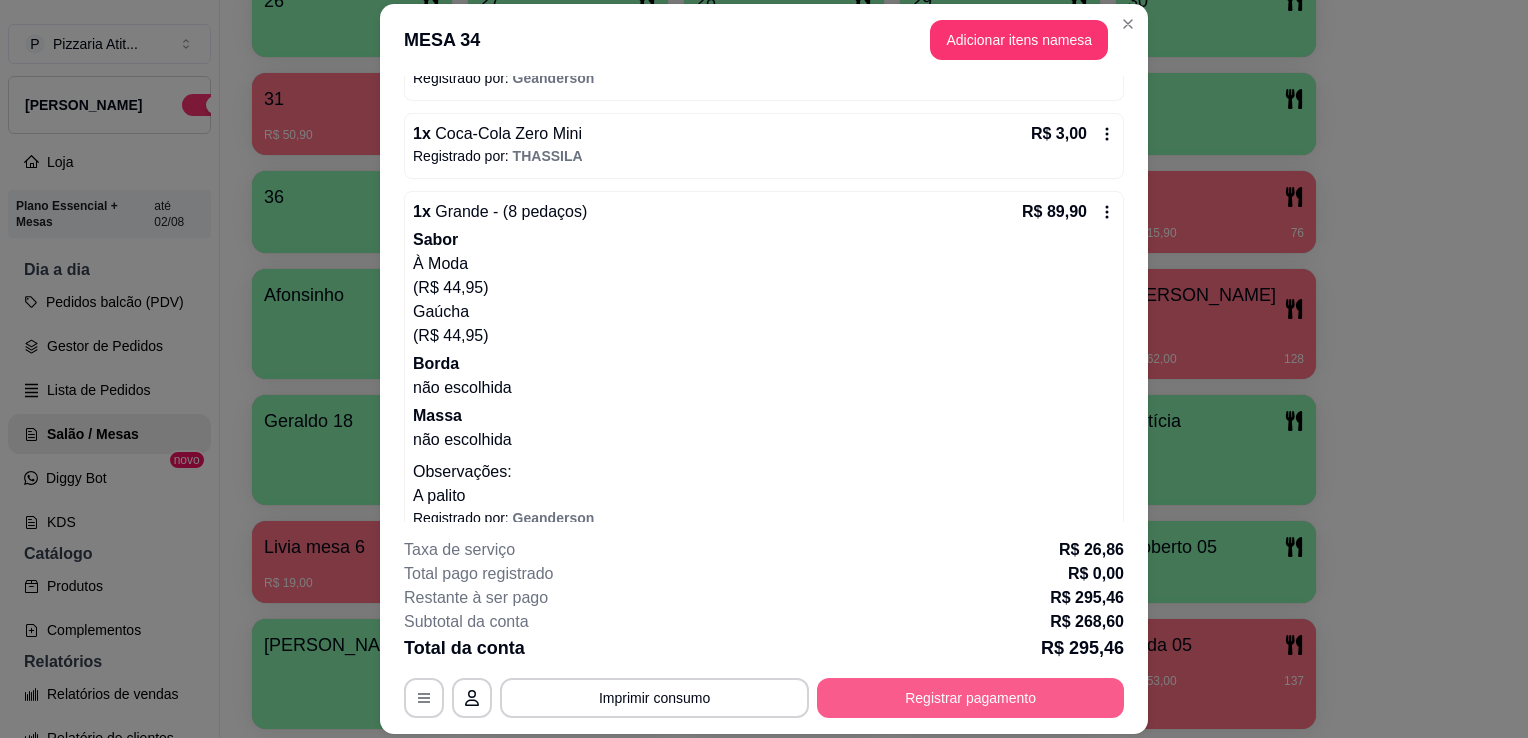 type 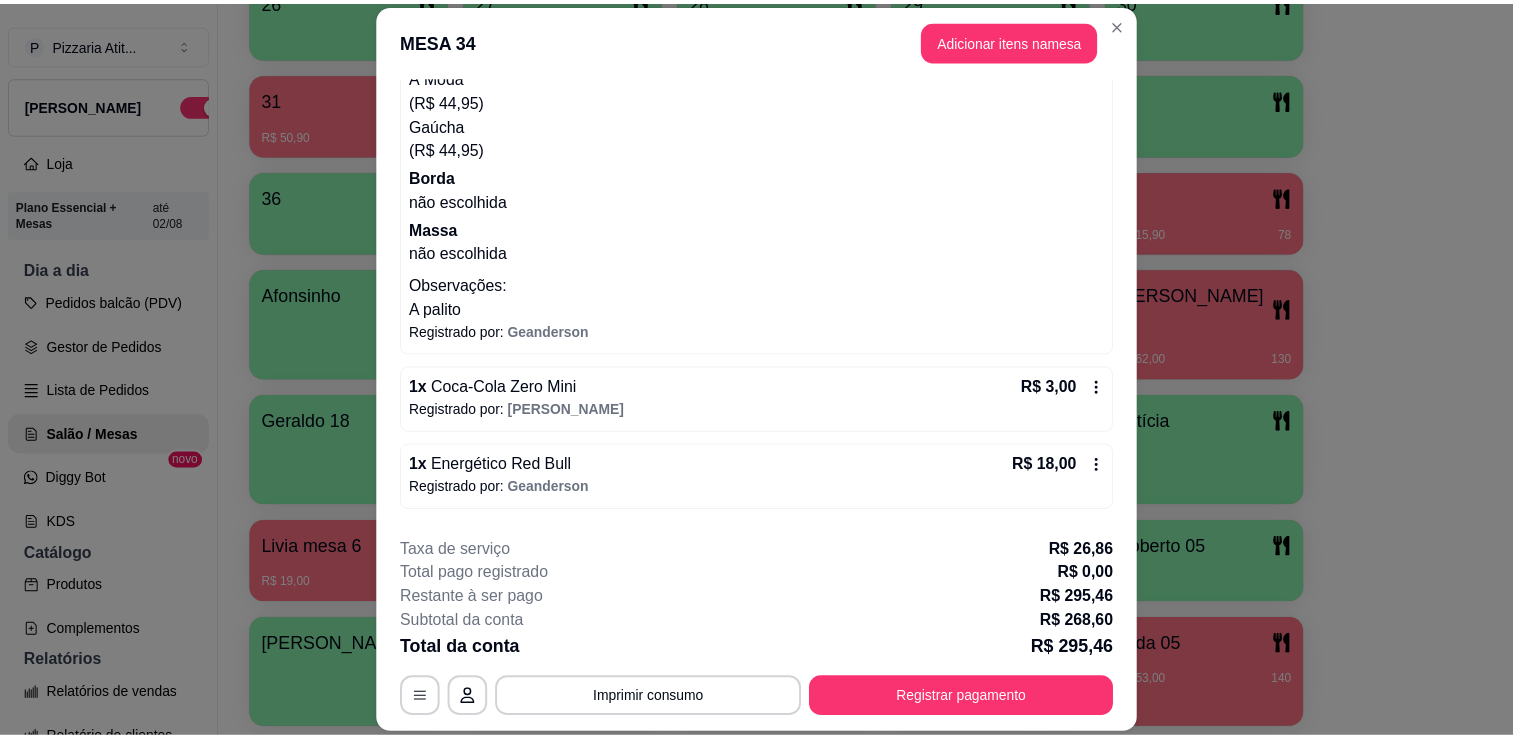 scroll, scrollTop: 1164, scrollLeft: 0, axis: vertical 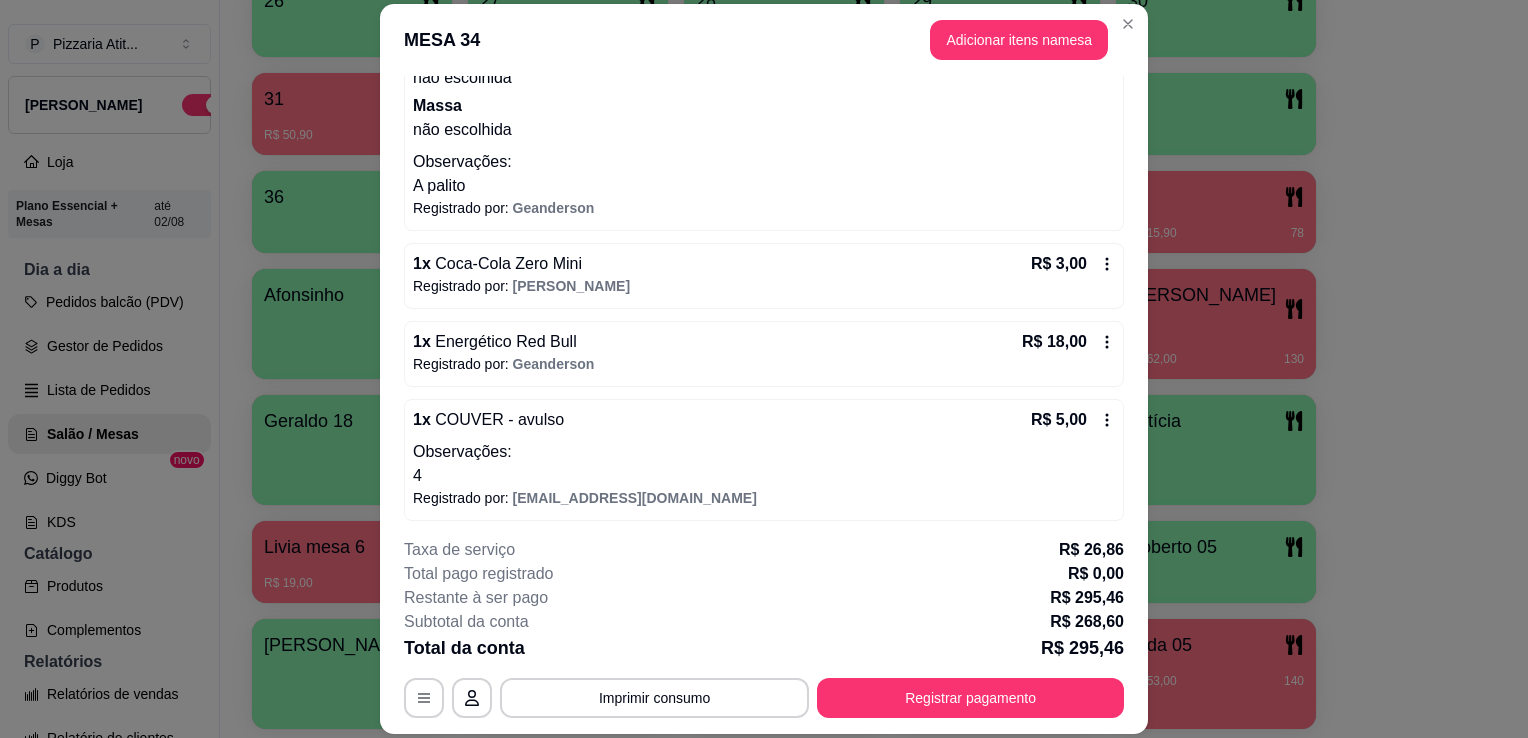 click 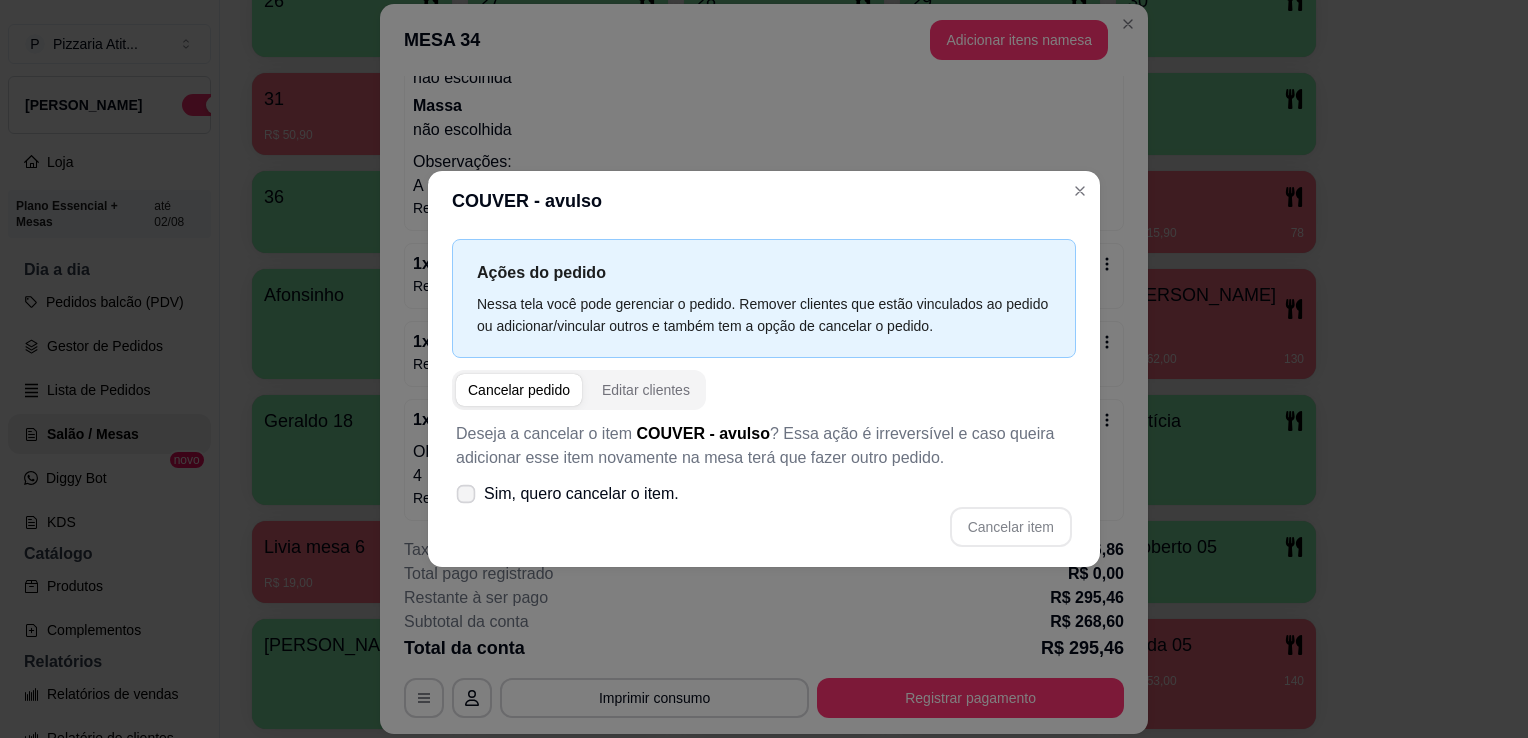click on "Sim, quero cancelar o item." at bounding box center [567, 494] 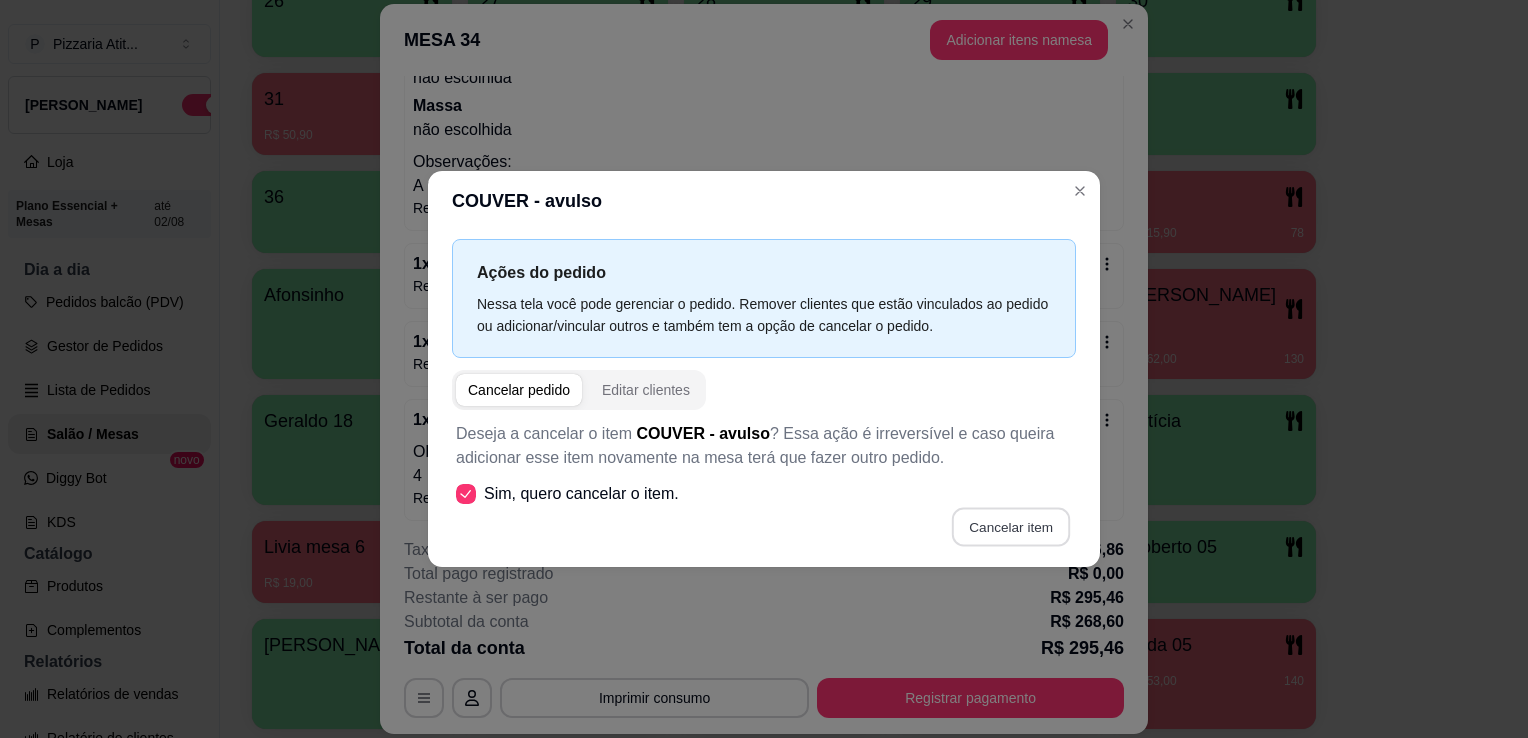 click on "Cancelar item" at bounding box center [1010, 527] 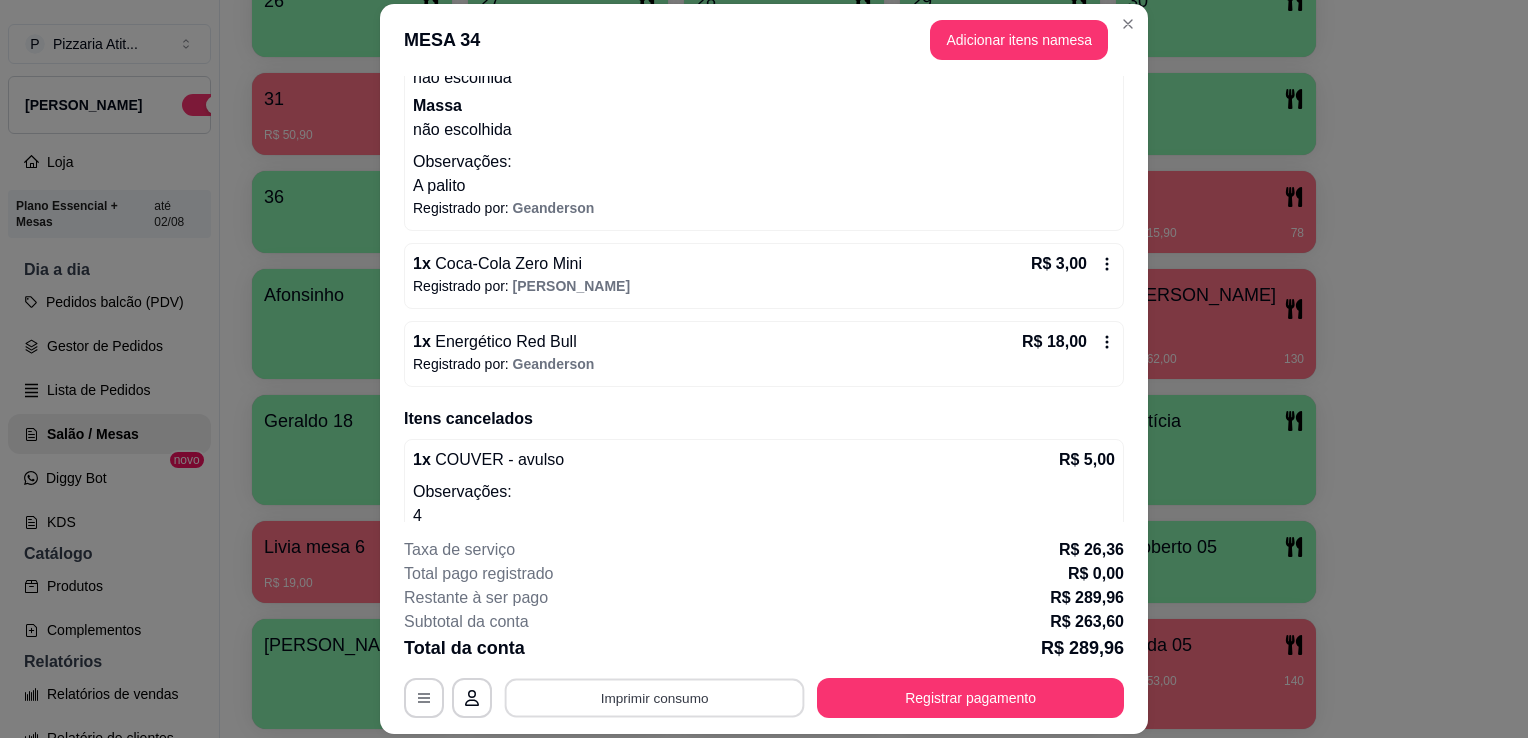 click on "Imprimir consumo" at bounding box center (655, 698) 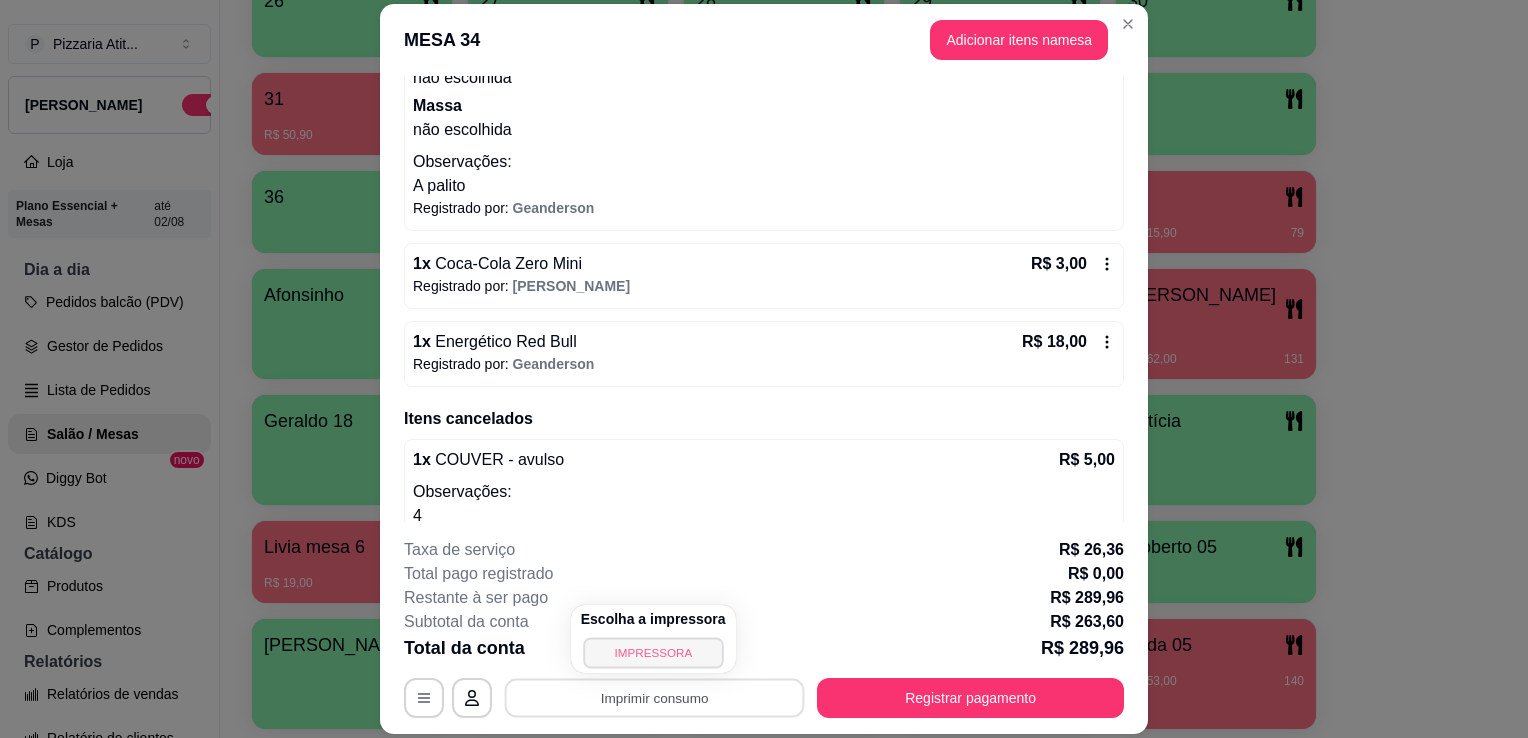 click on "IMPRESSORA" at bounding box center (653, 652) 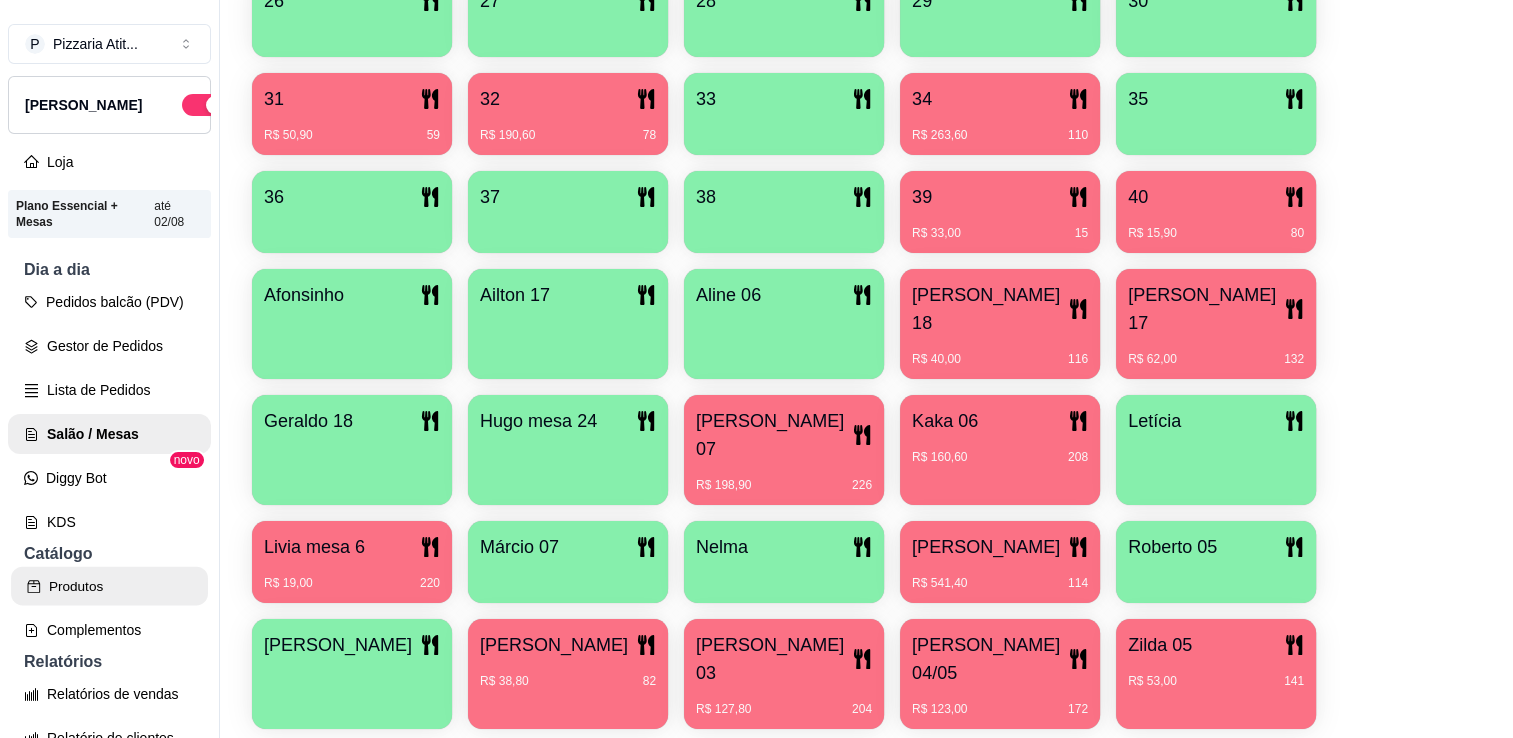 click on "Produtos" at bounding box center (109, 586) 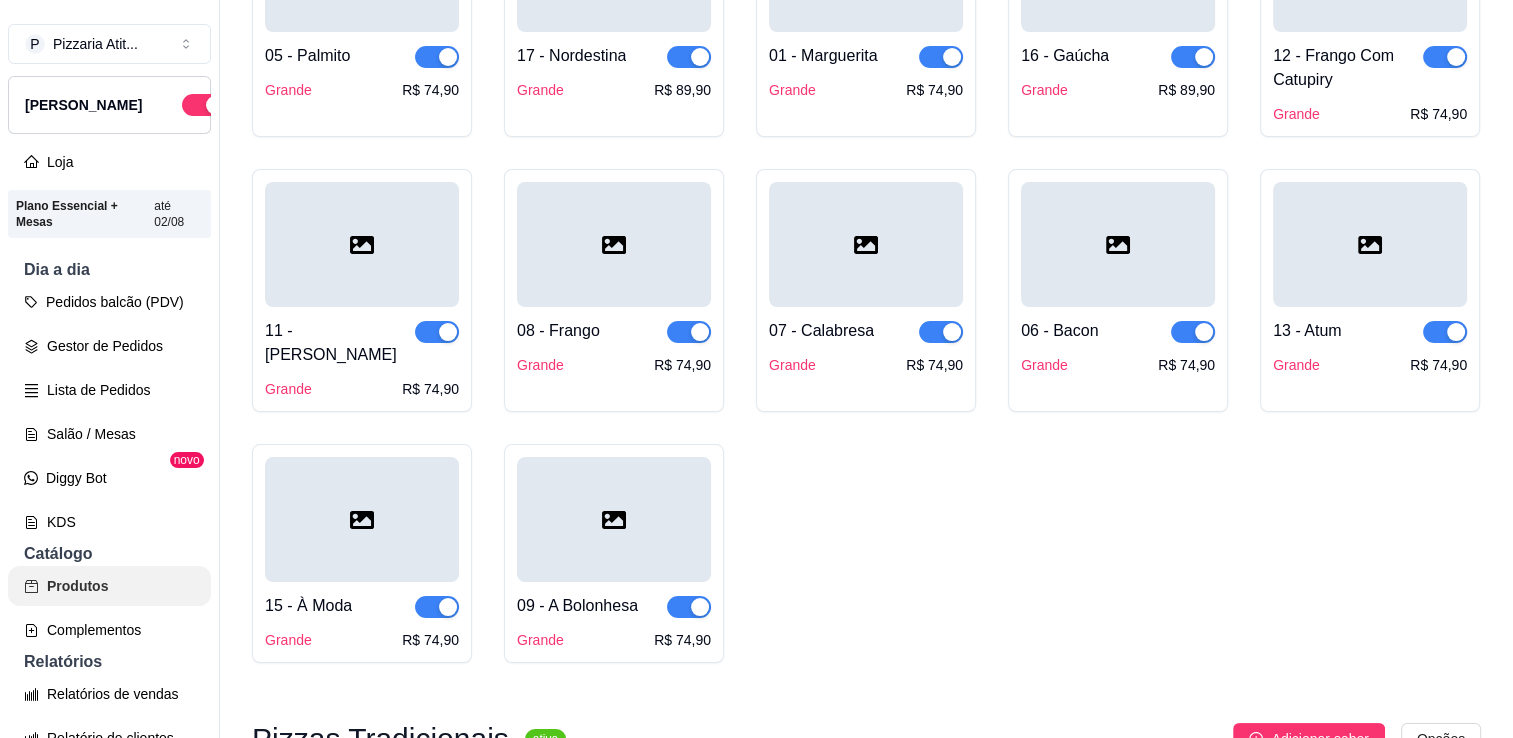 scroll, scrollTop: 0, scrollLeft: 0, axis: both 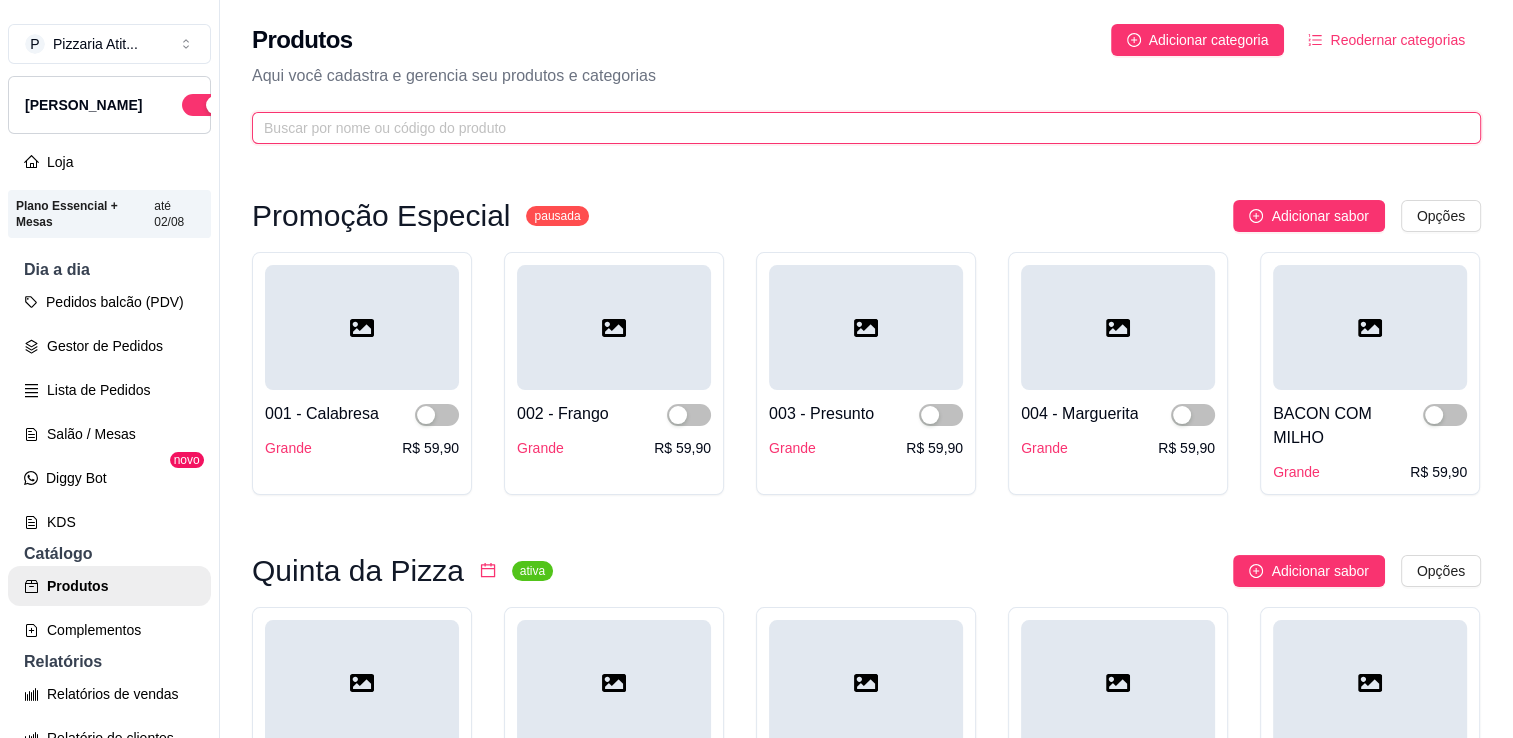 click at bounding box center (858, 128) 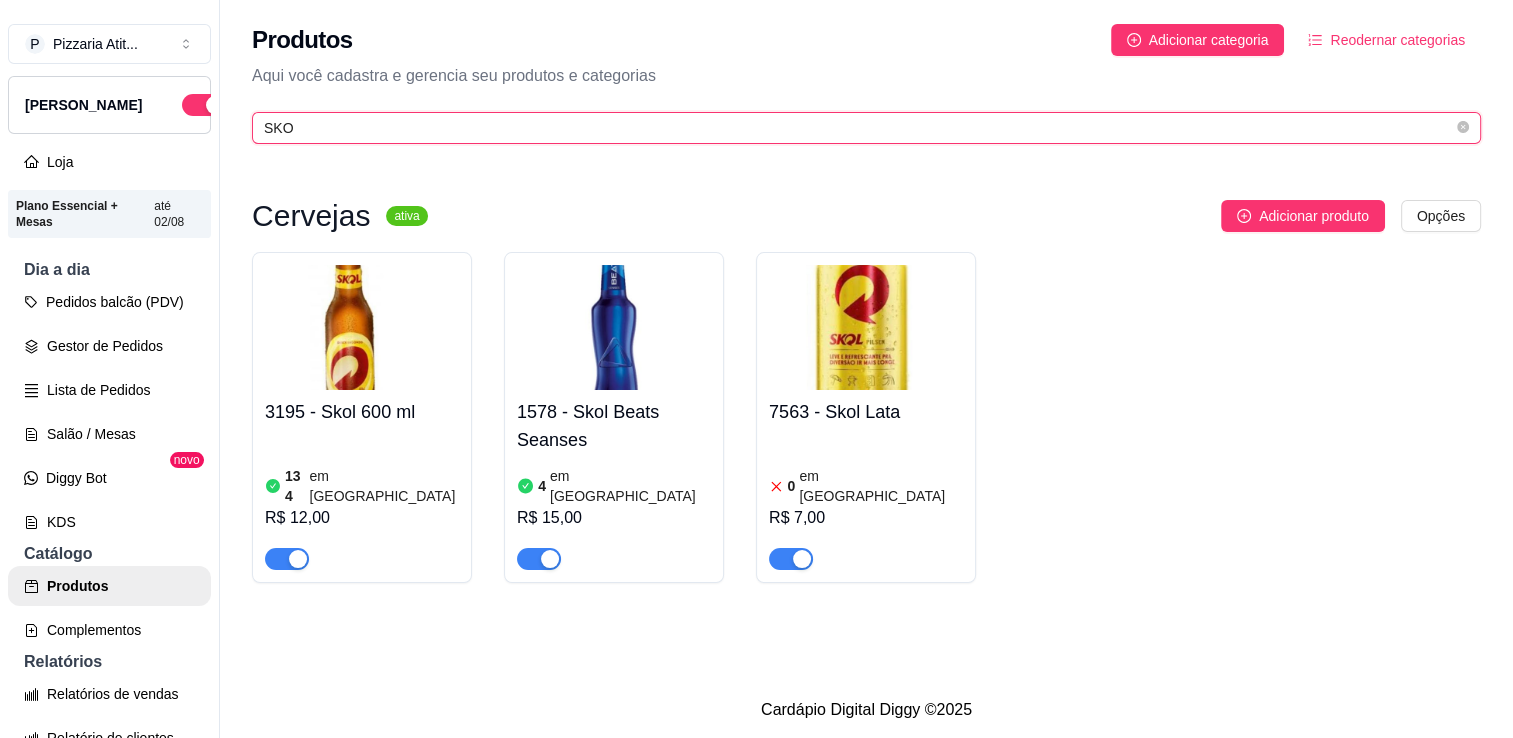 type on "SKO" 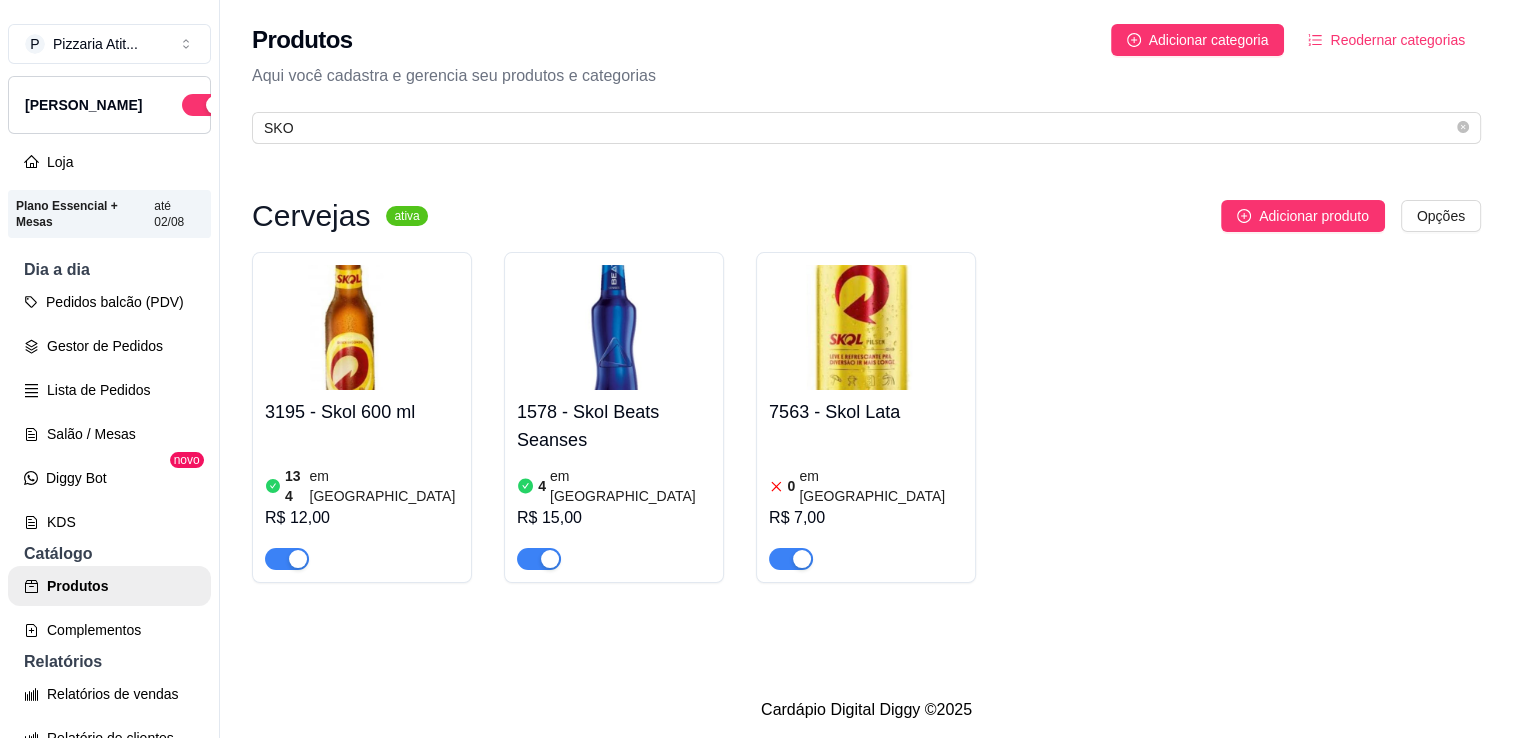 click at bounding box center (866, 327) 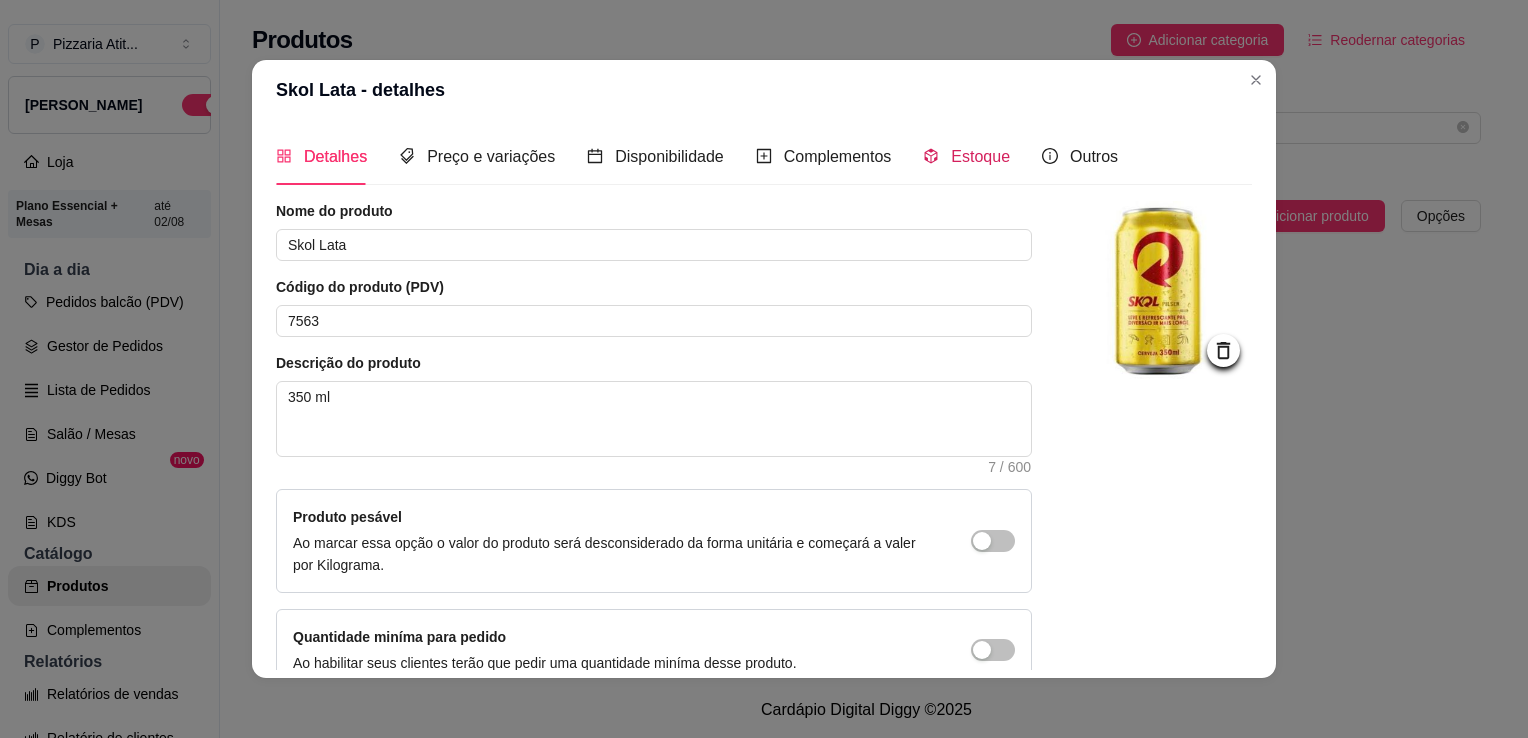 click on "Estoque" at bounding box center (966, 156) 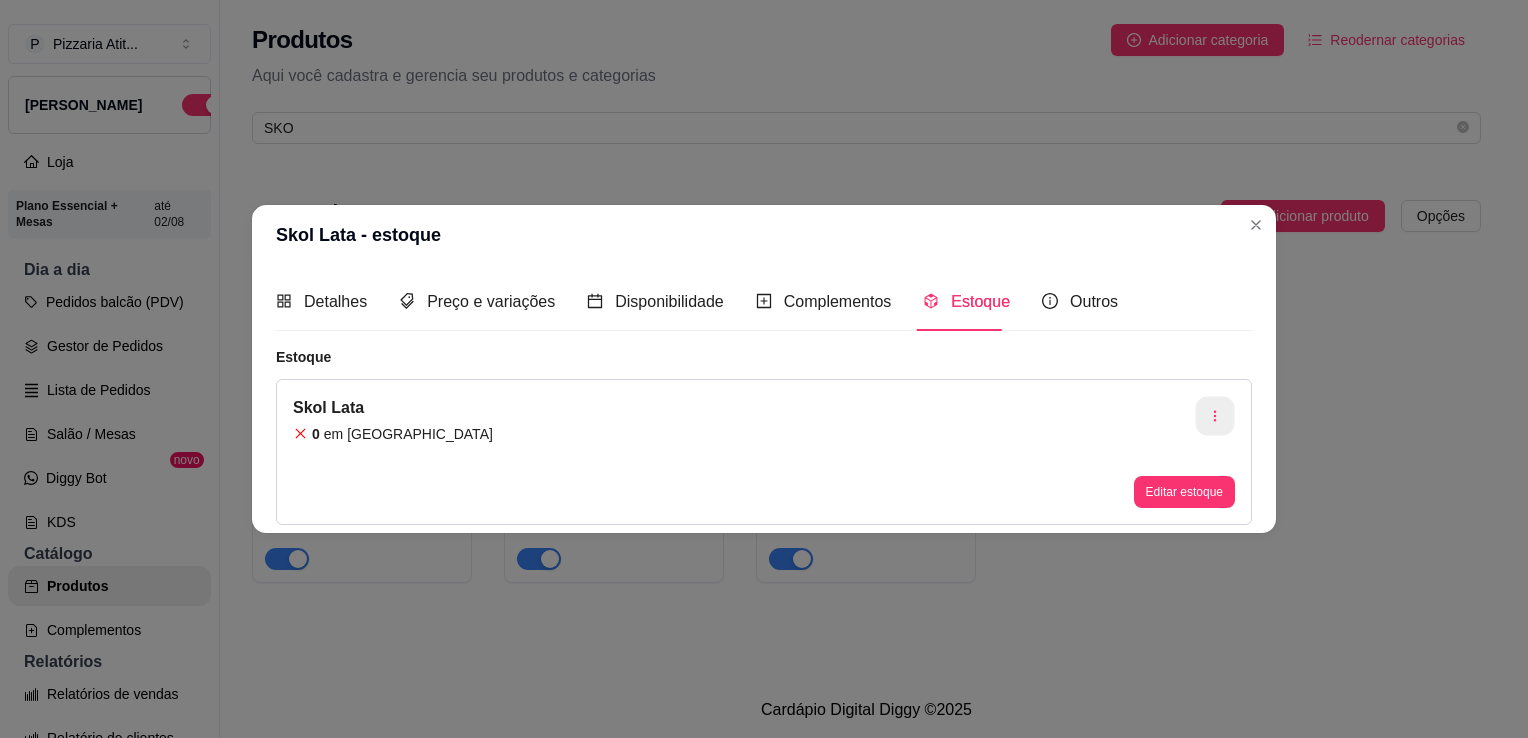 click at bounding box center (1215, 415) 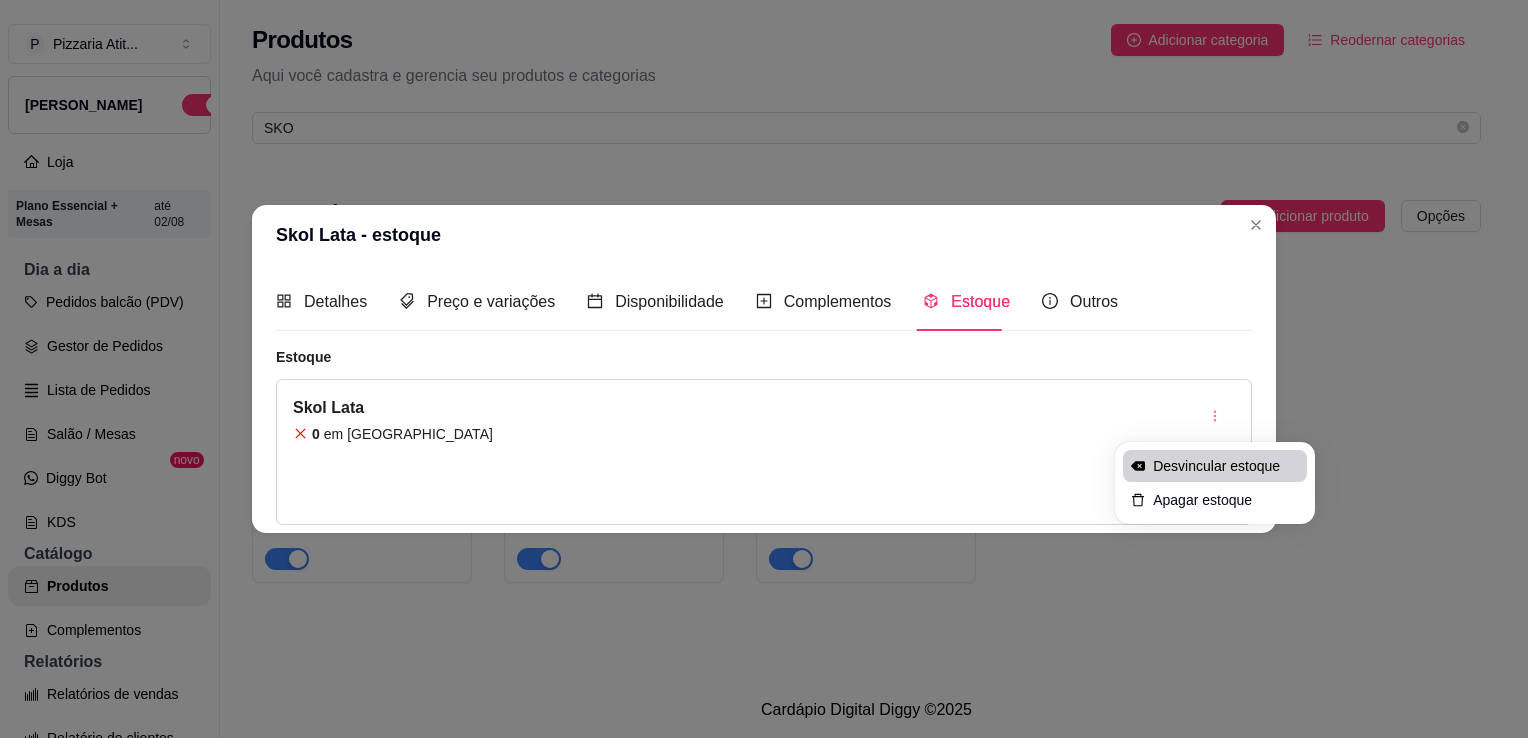 click on "Desvincular estoque" at bounding box center [1215, 466] 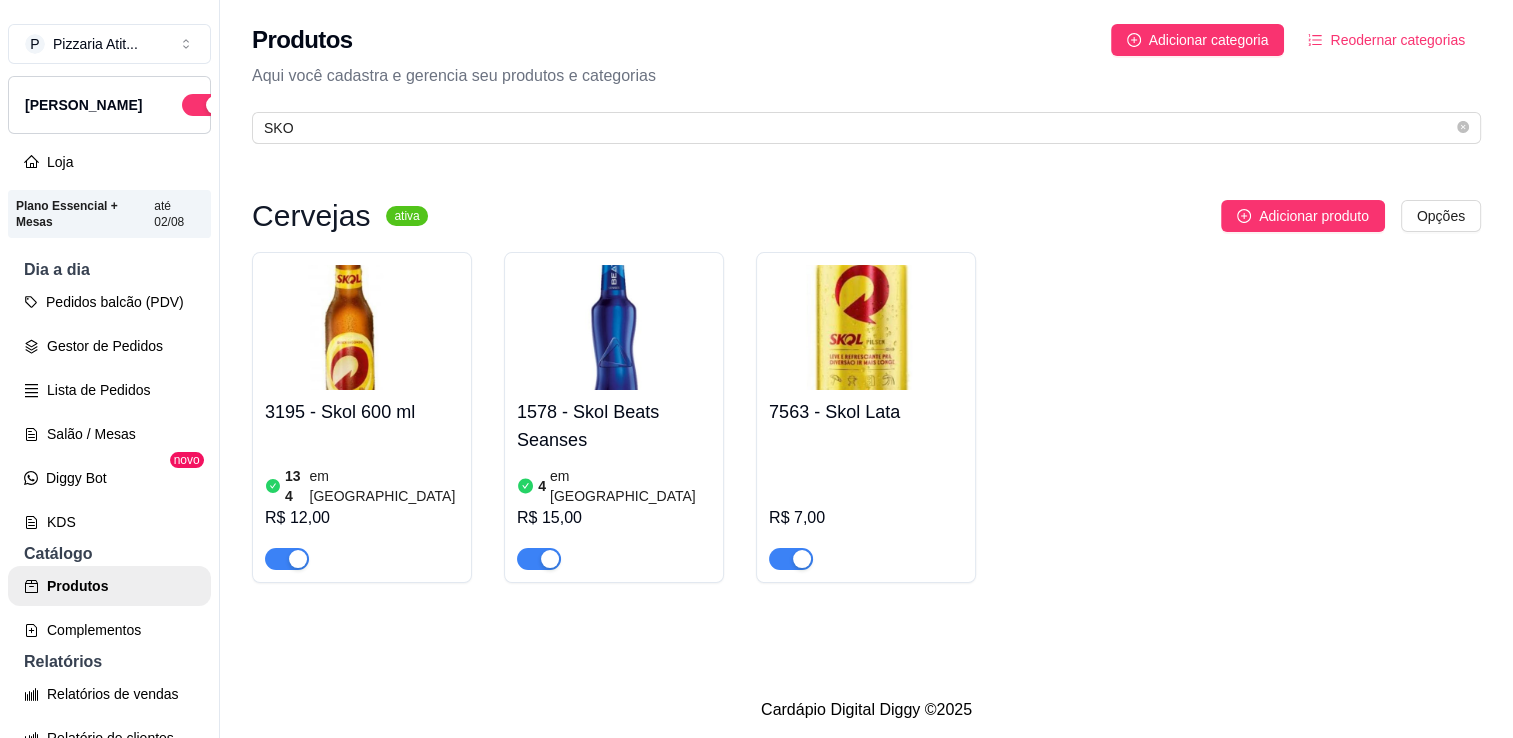 click on "7563 - Skol Lata" at bounding box center (866, 412) 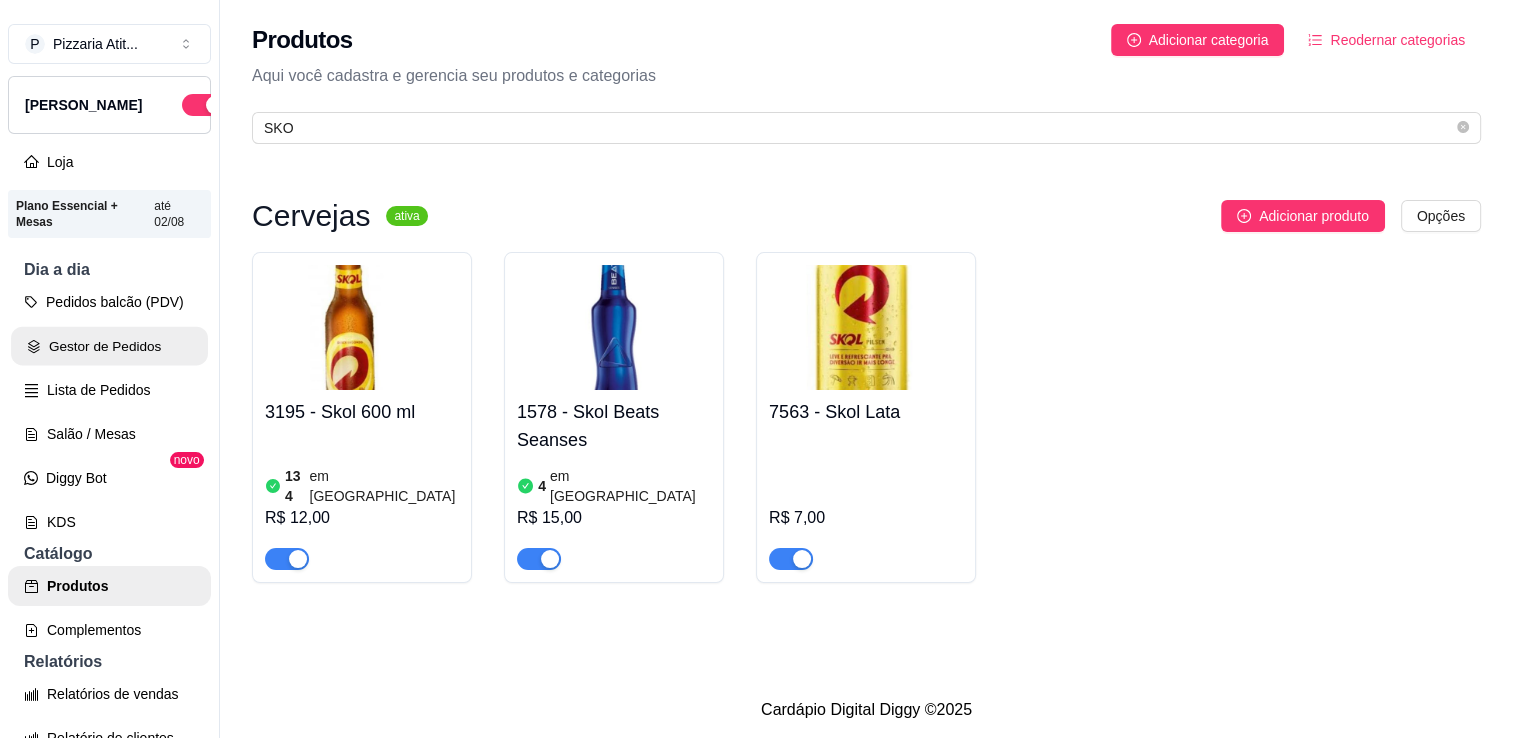 click on "Gestor de Pedidos" at bounding box center [109, 346] 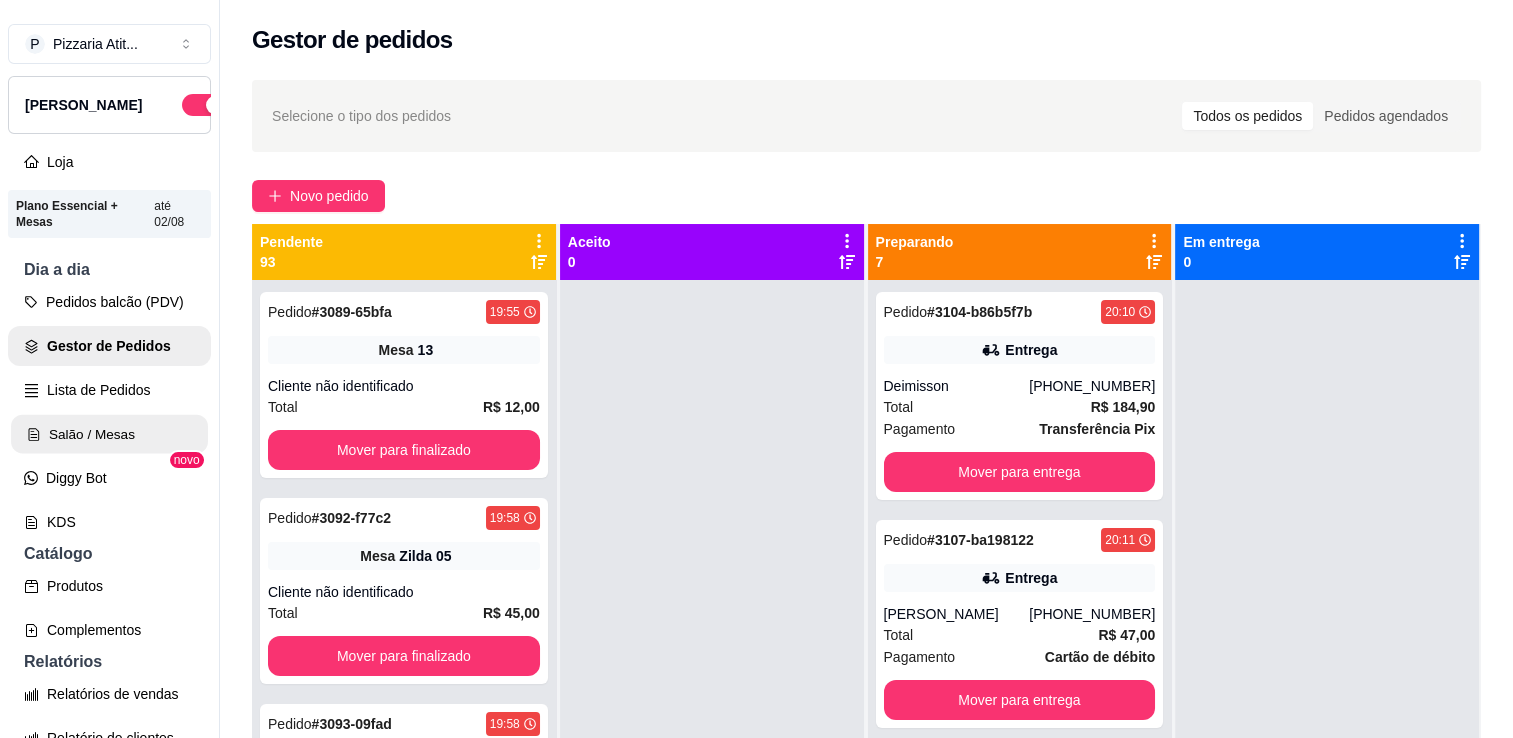click on "Salão / Mesas" at bounding box center [109, 434] 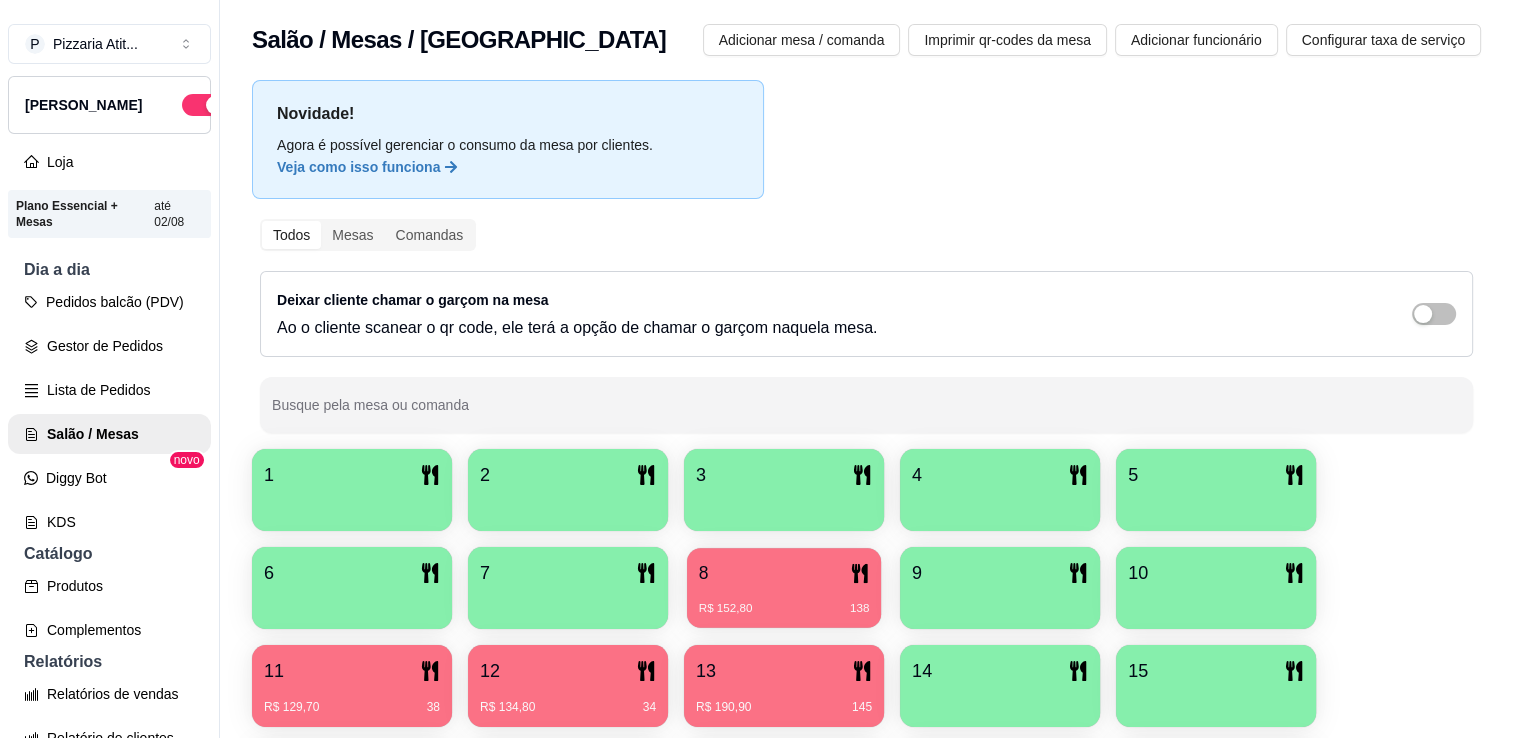 click on "8" at bounding box center (784, 573) 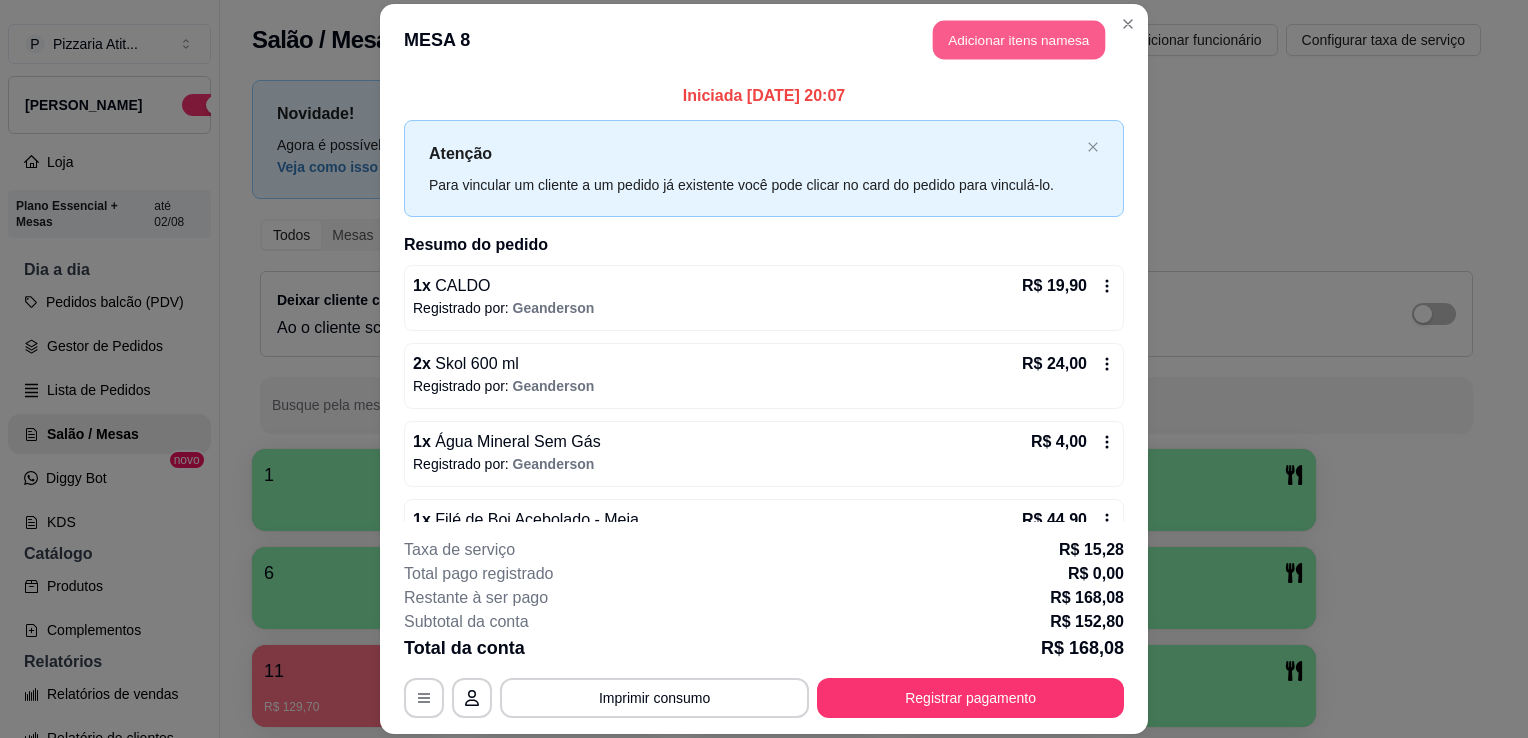 click on "Adicionar itens na  mesa" at bounding box center [1019, 39] 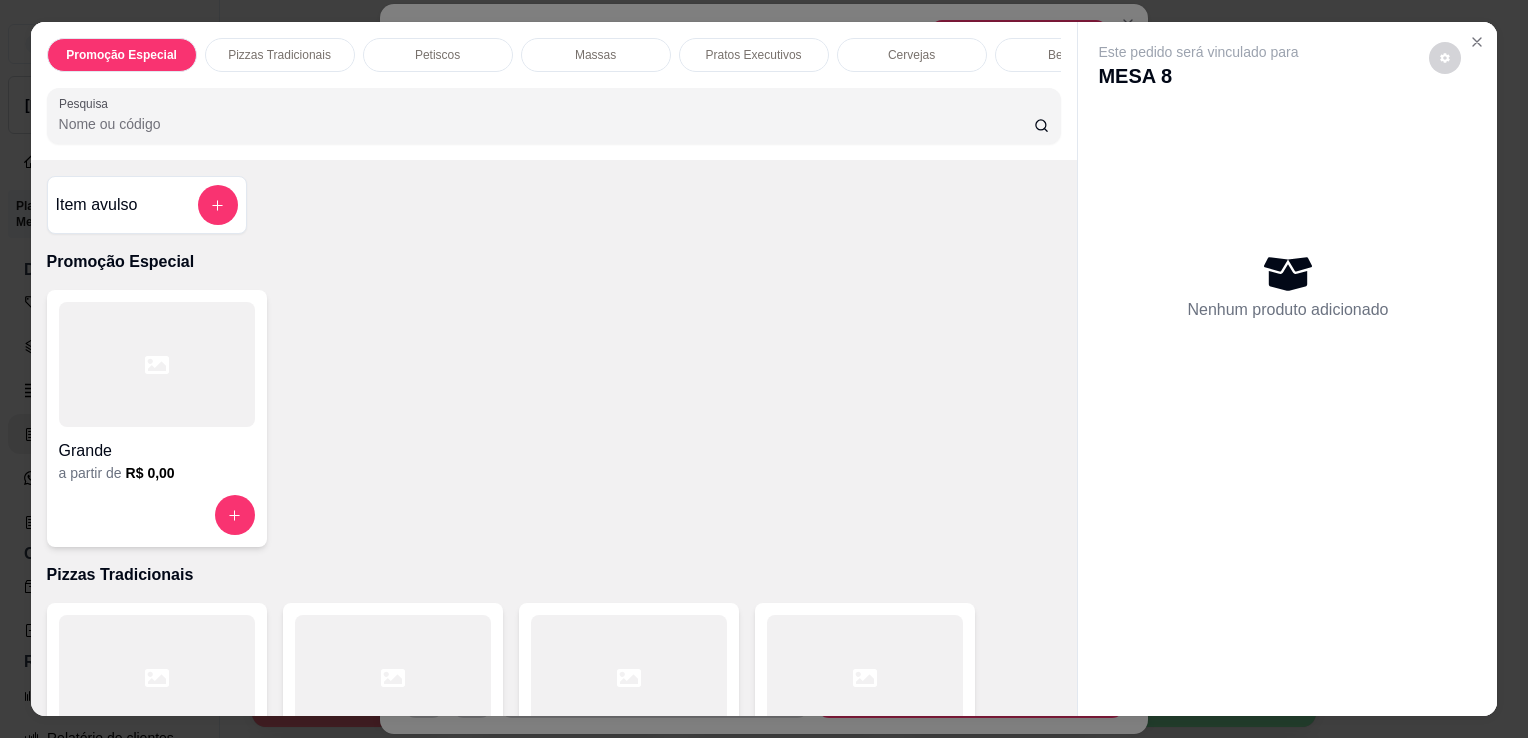 drag, startPoint x: 706, startPoint y: 151, endPoint x: 704, endPoint y: 138, distance: 13.152946 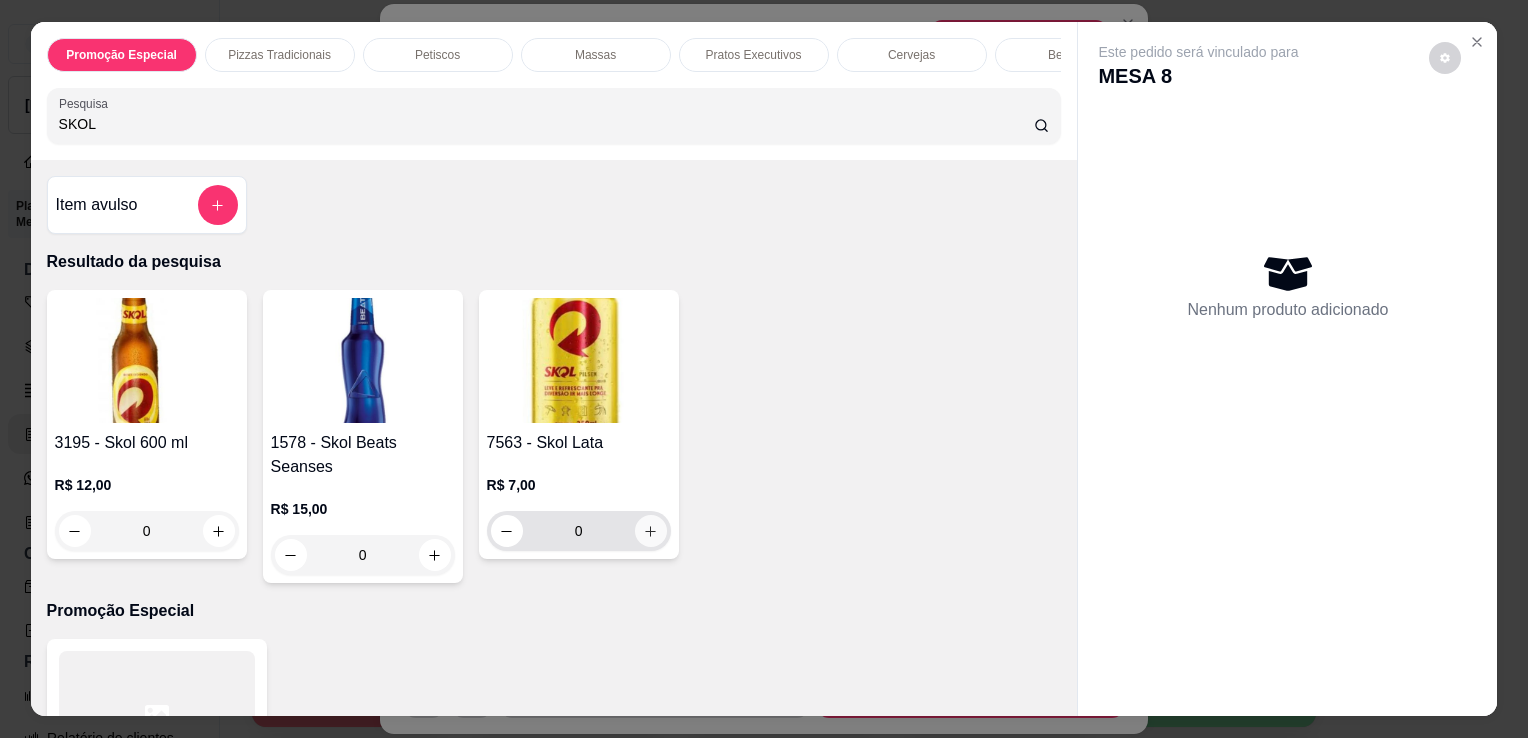 type on "SKOL" 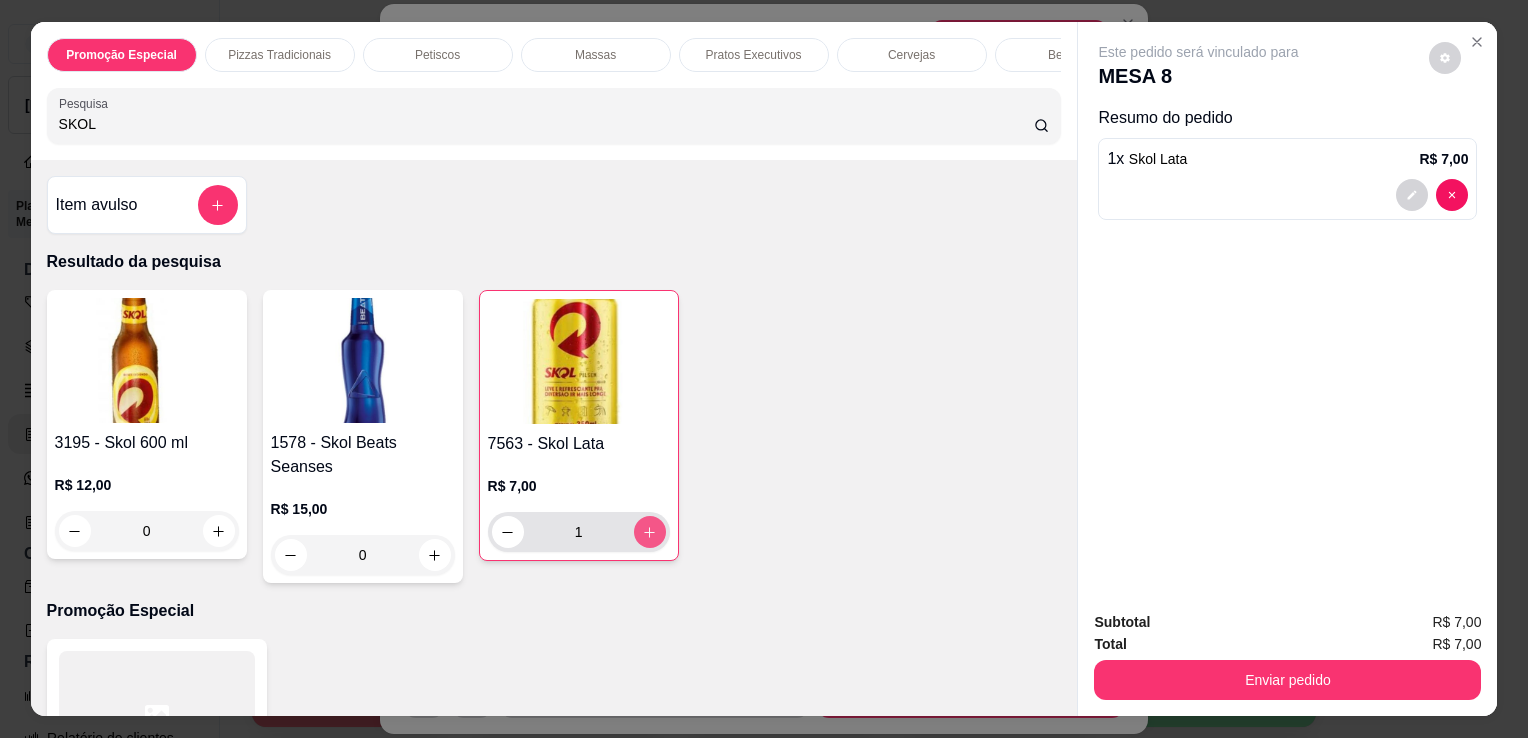 type on "1" 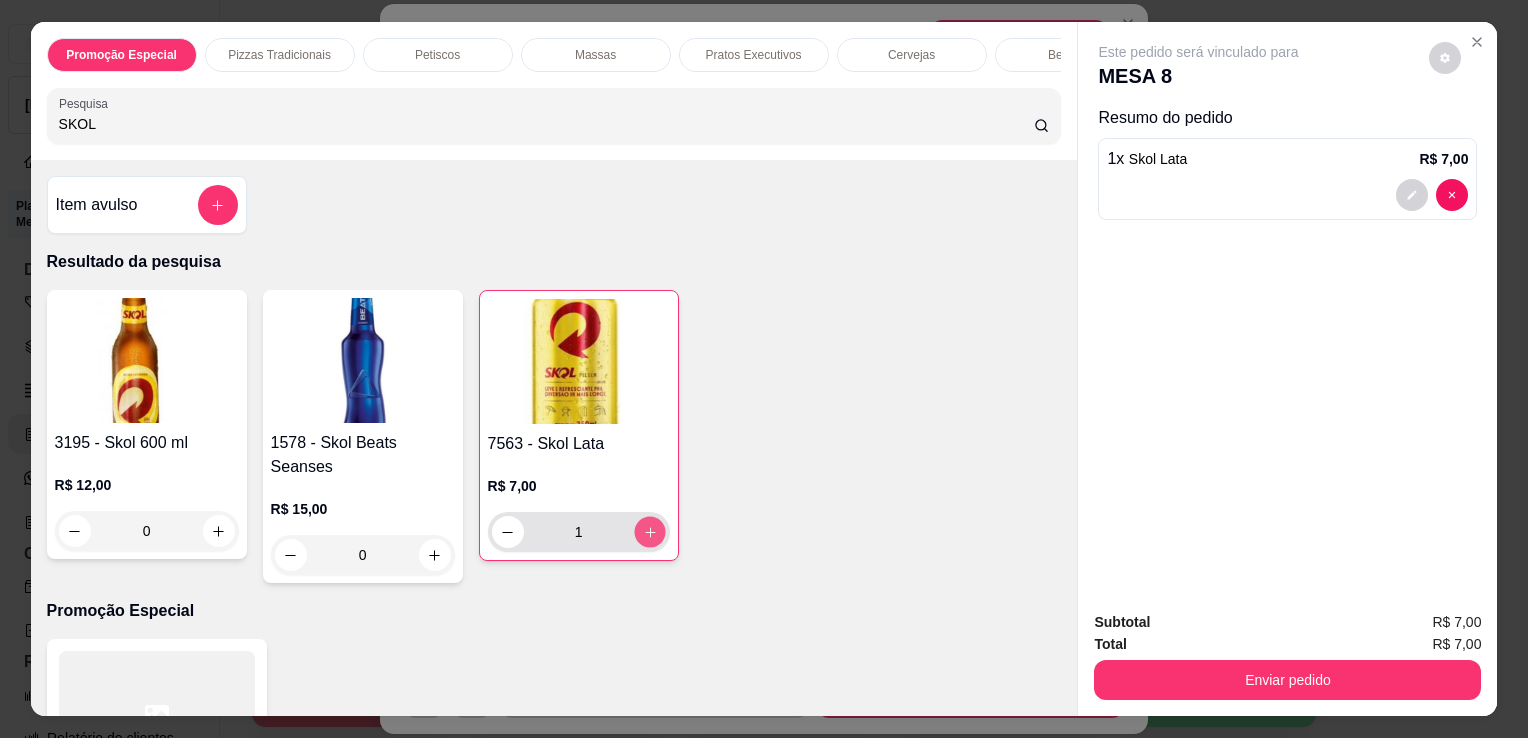 click at bounding box center (649, 532) 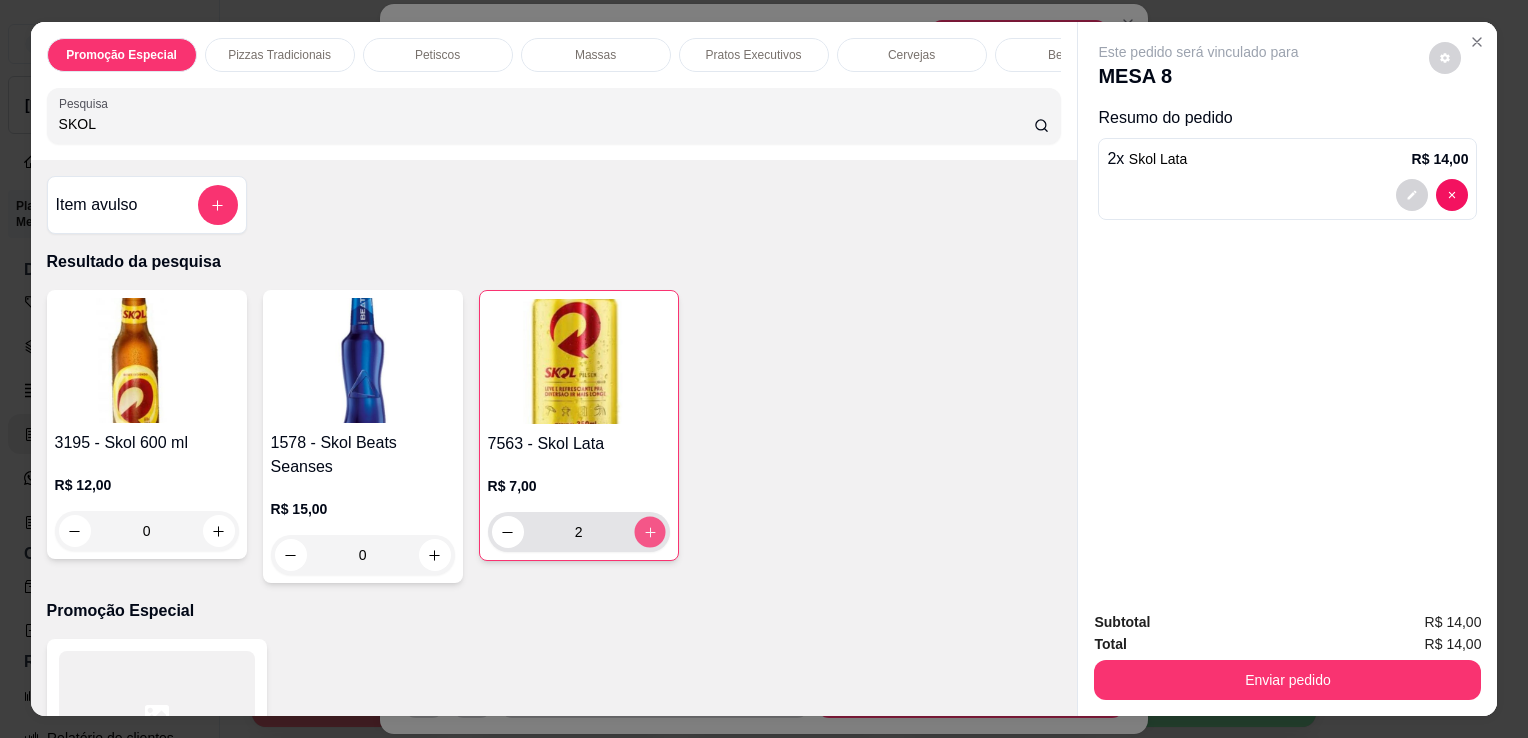 click at bounding box center (649, 532) 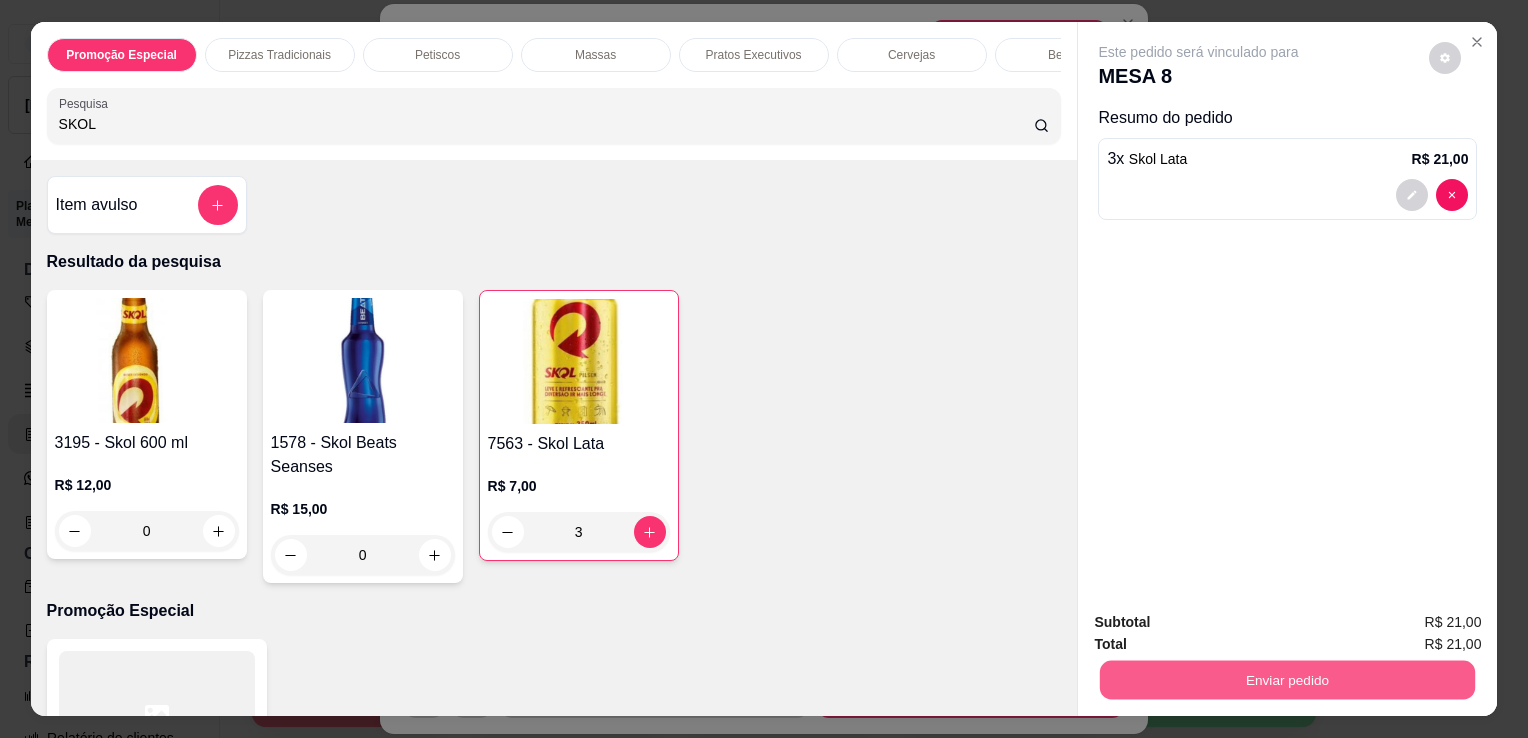 click on "Enviar pedido" at bounding box center (1287, 679) 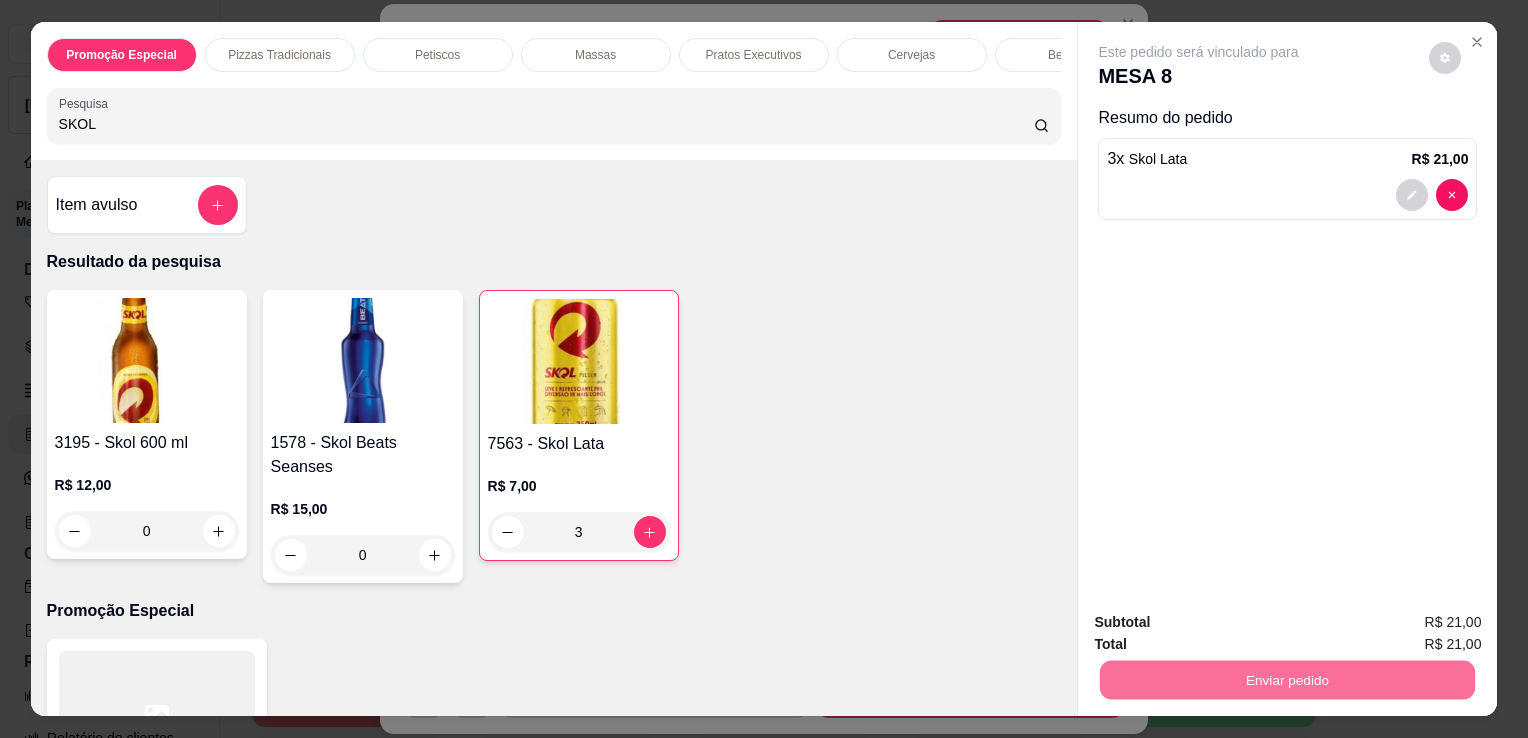 click on "Não registrar e enviar pedido" at bounding box center (1222, 623) 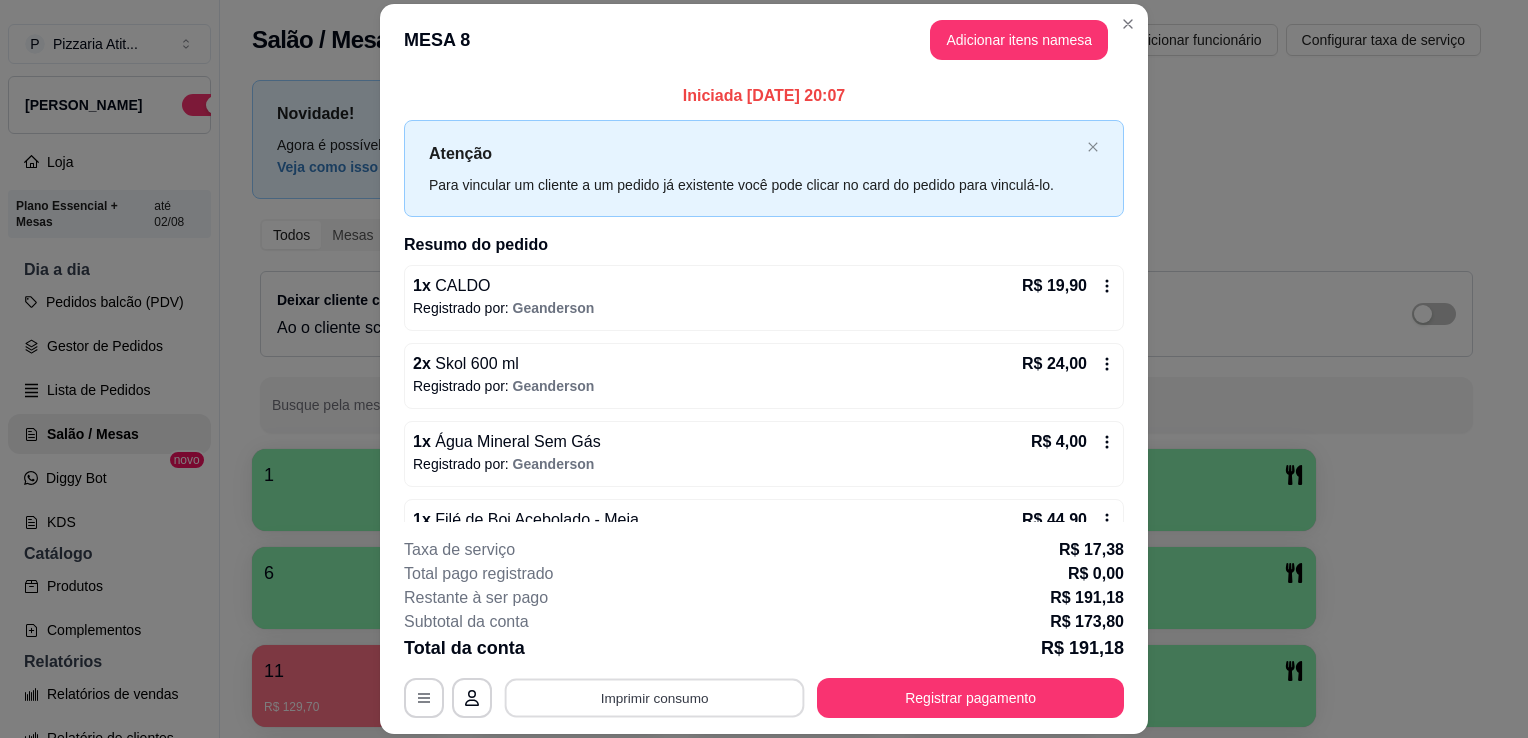click on "**********" at bounding box center (764, 698) 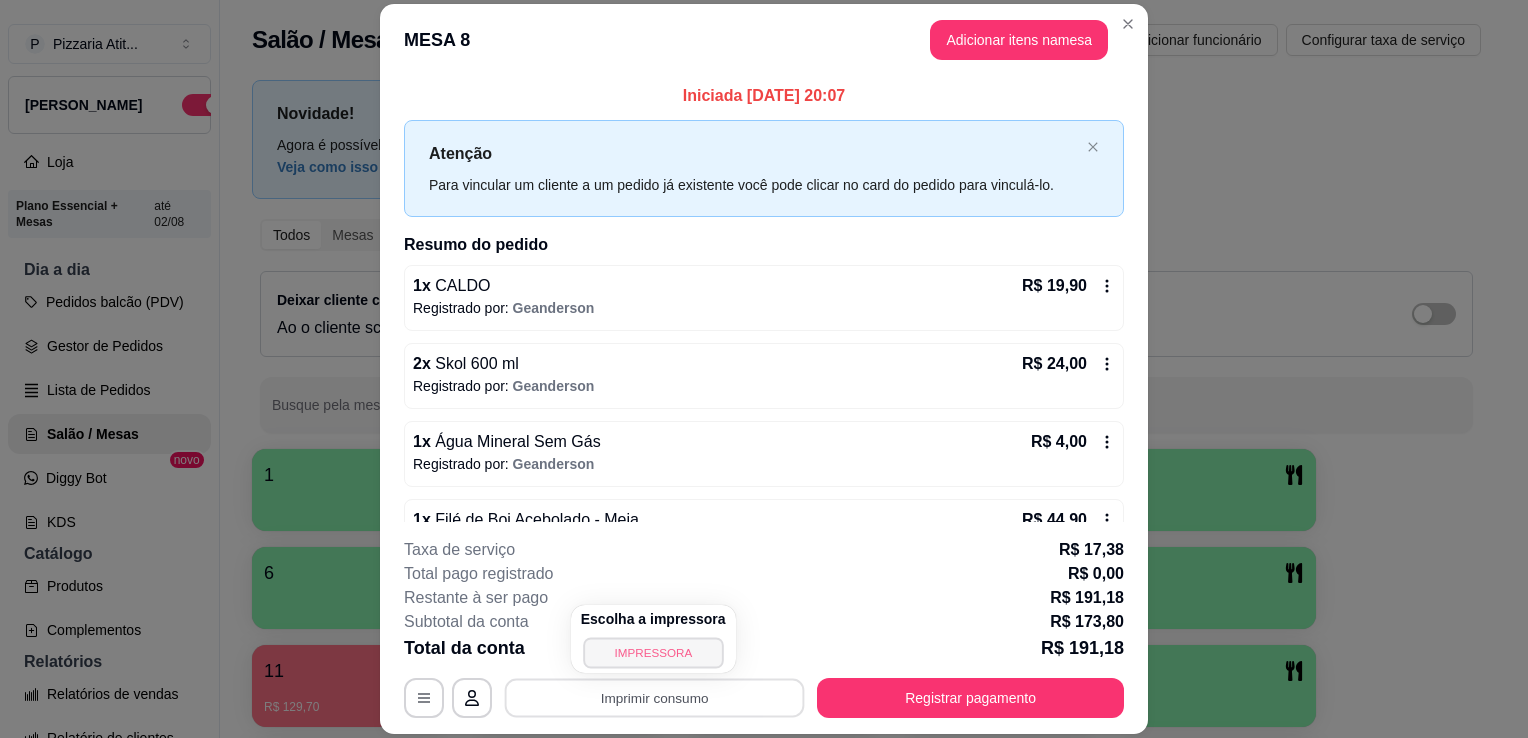 click on "IMPRESSORA" at bounding box center (653, 652) 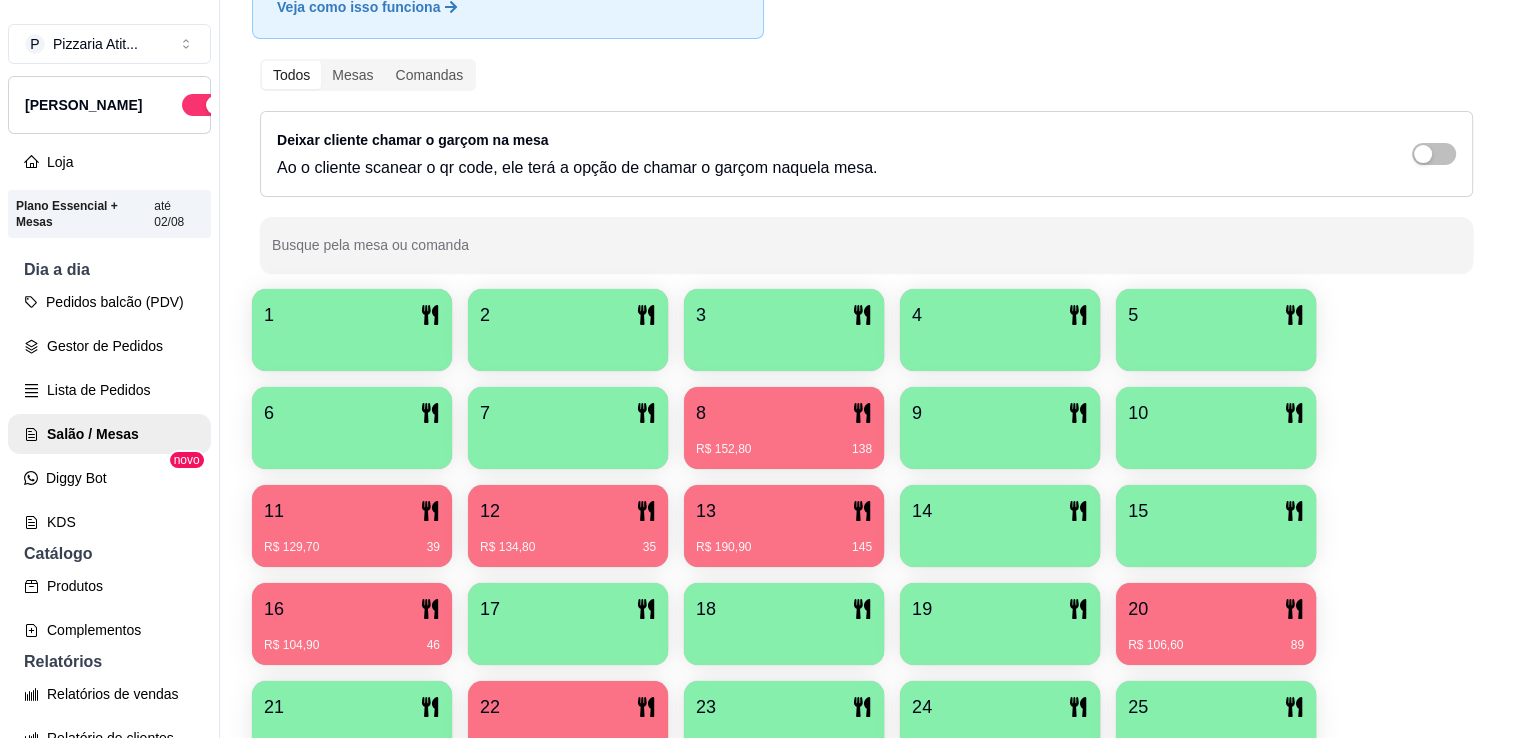 scroll, scrollTop: 336, scrollLeft: 0, axis: vertical 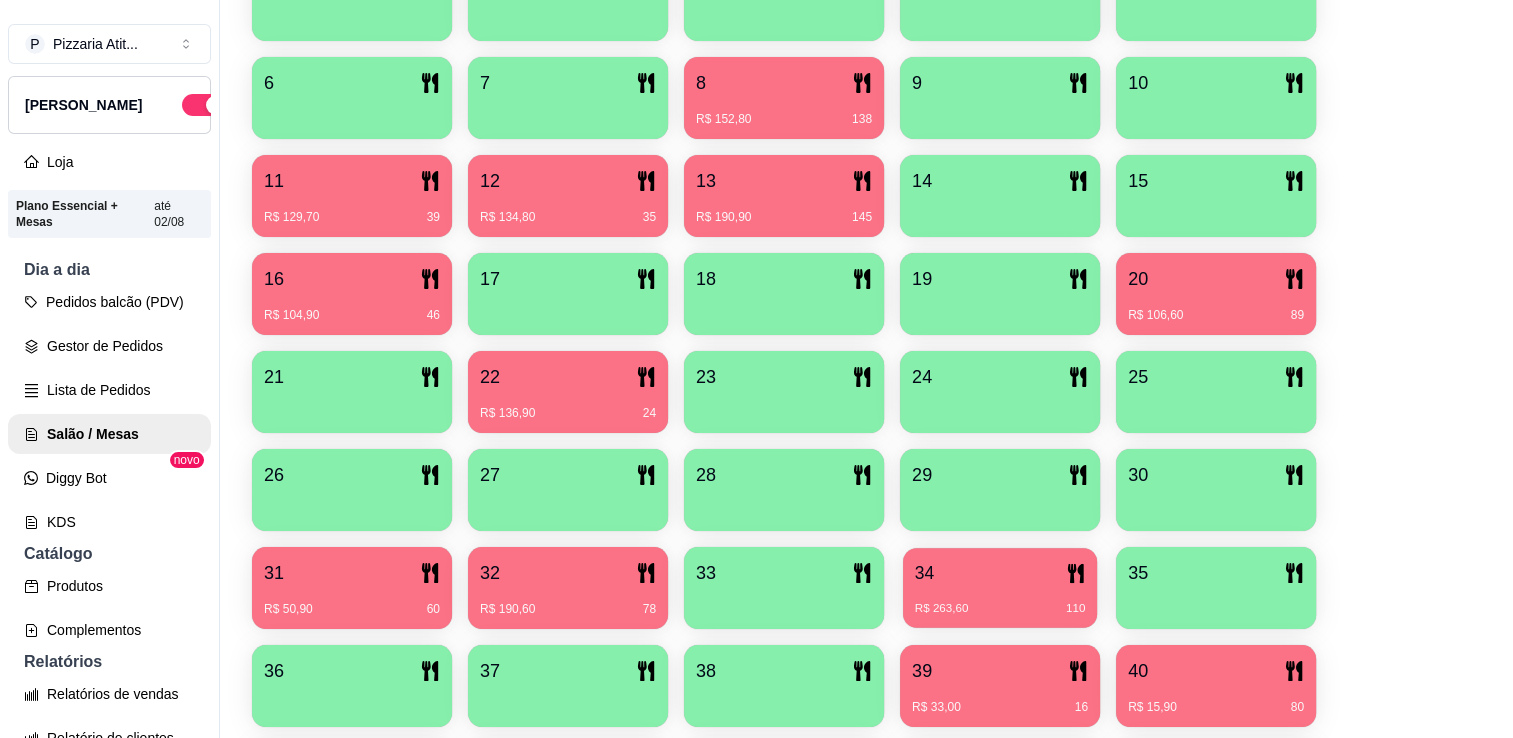 click on "34" at bounding box center (1000, 573) 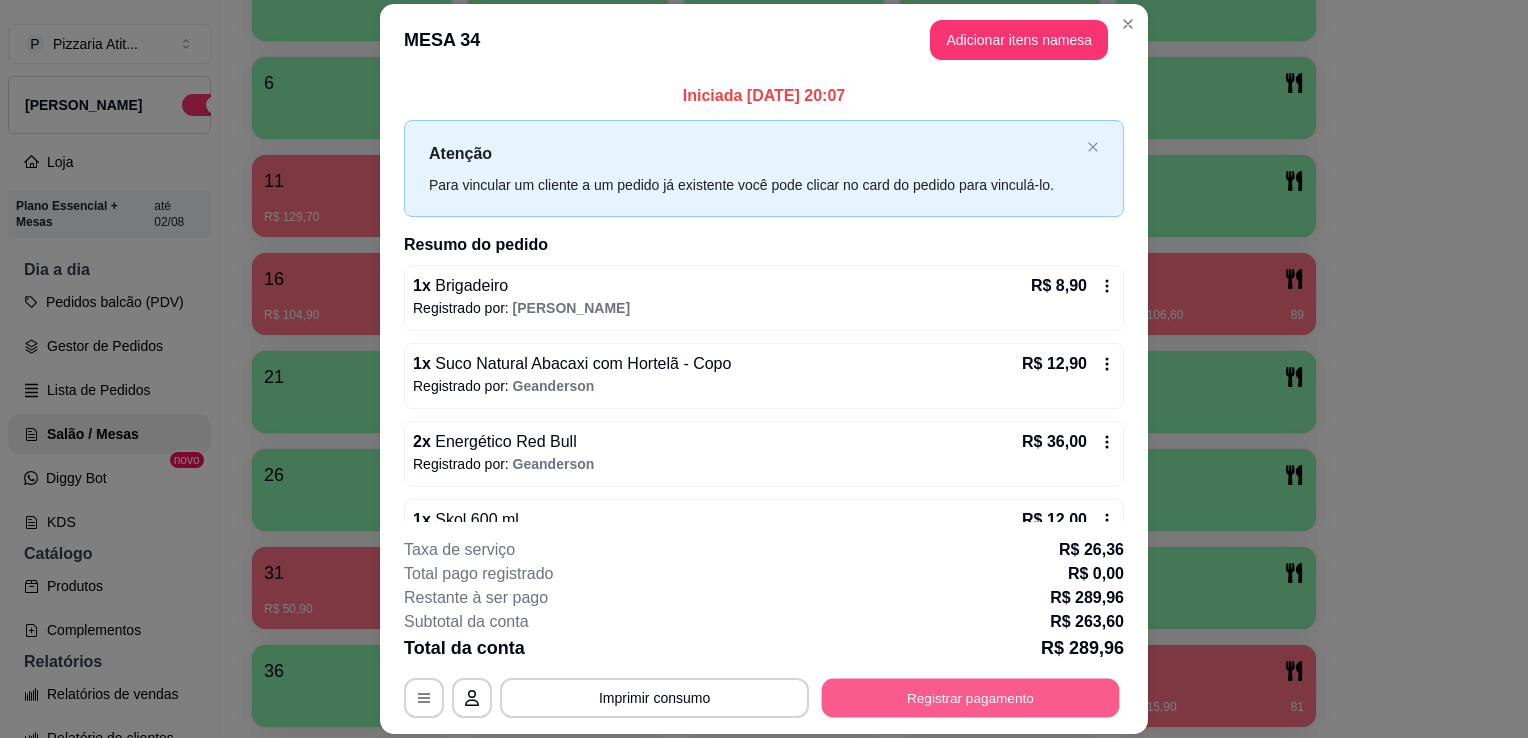 click on "Registrar pagamento" at bounding box center [971, 698] 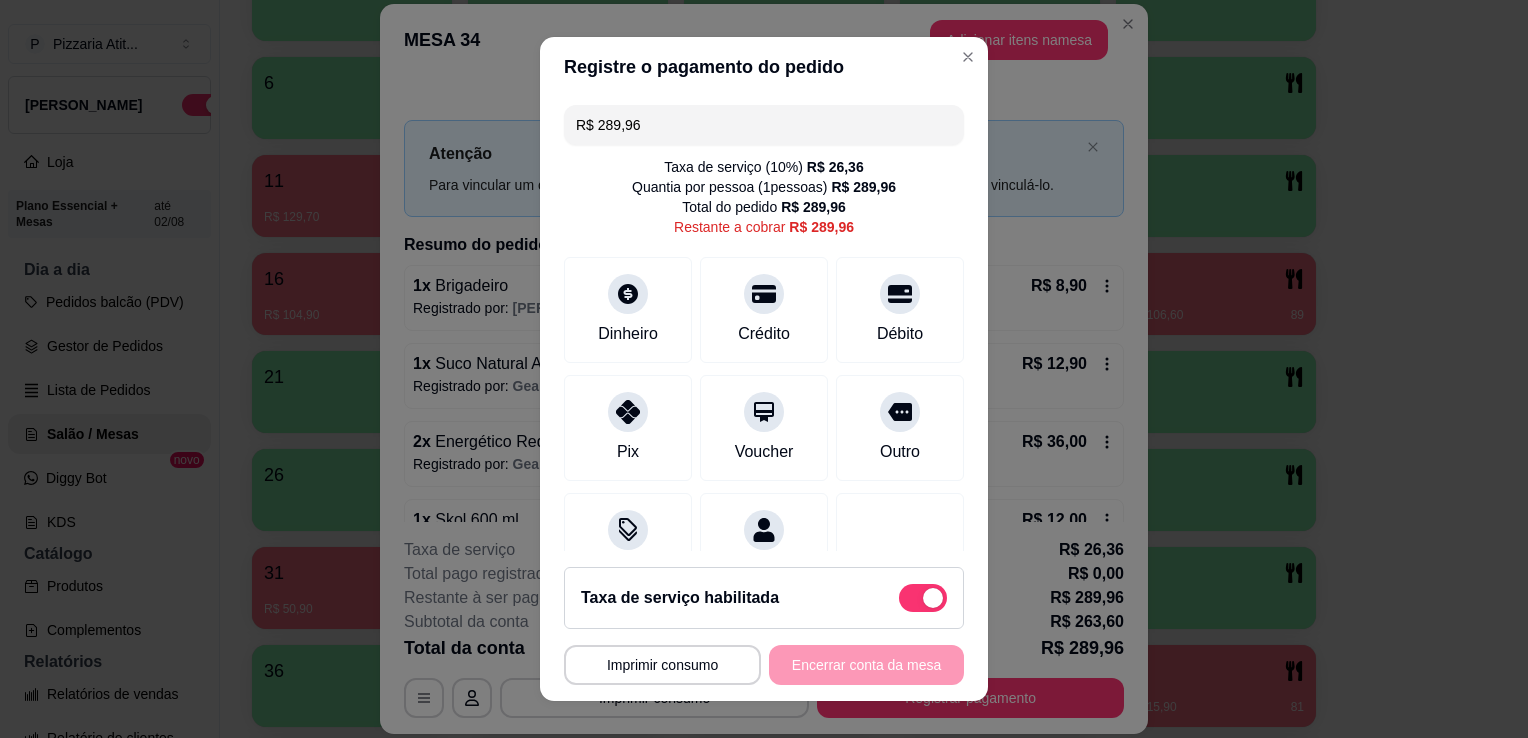 click on "R$ 289,96" at bounding box center [764, 125] 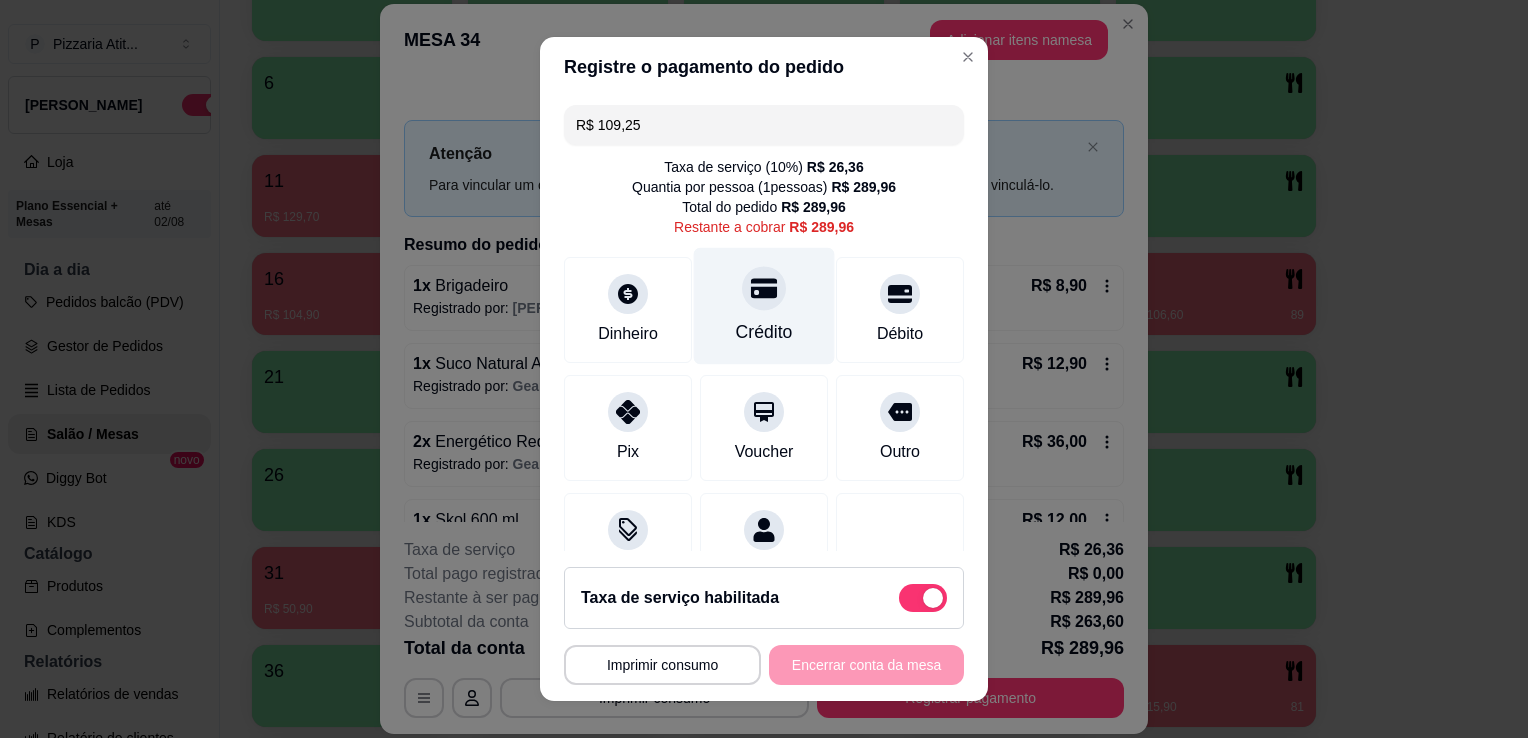 click on "Crédito" at bounding box center [764, 306] 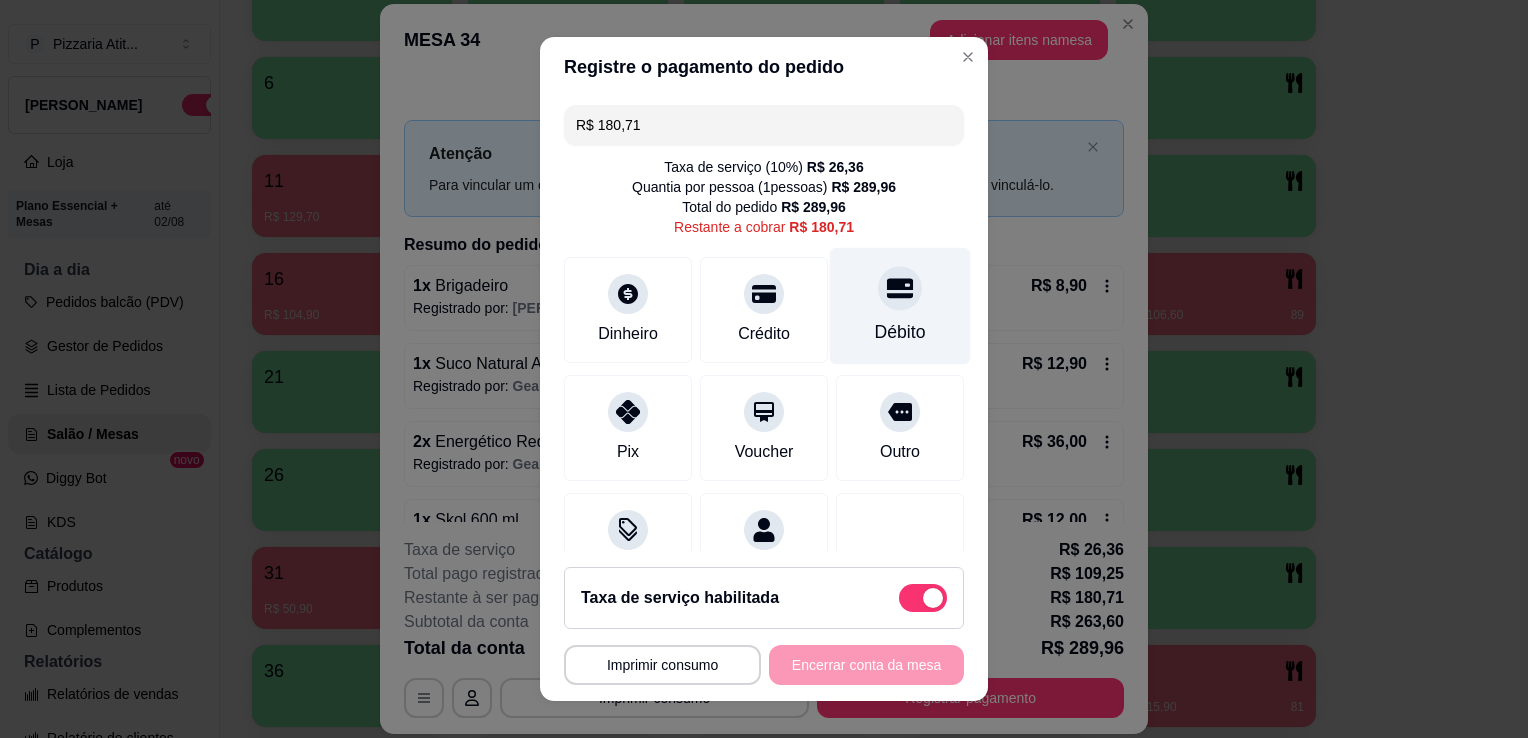 click on "Débito" at bounding box center [900, 306] 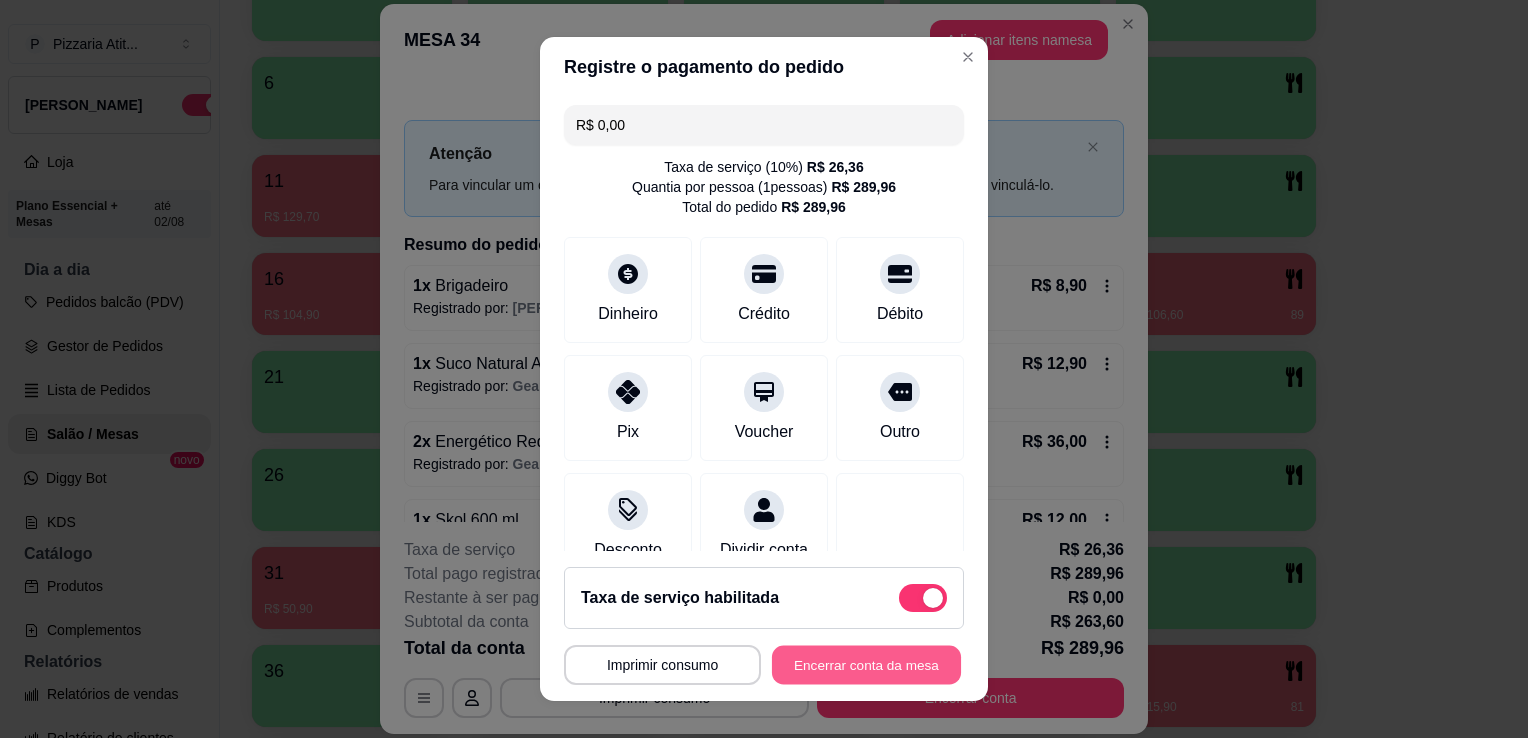 click on "Encerrar conta da mesa" at bounding box center (866, 665) 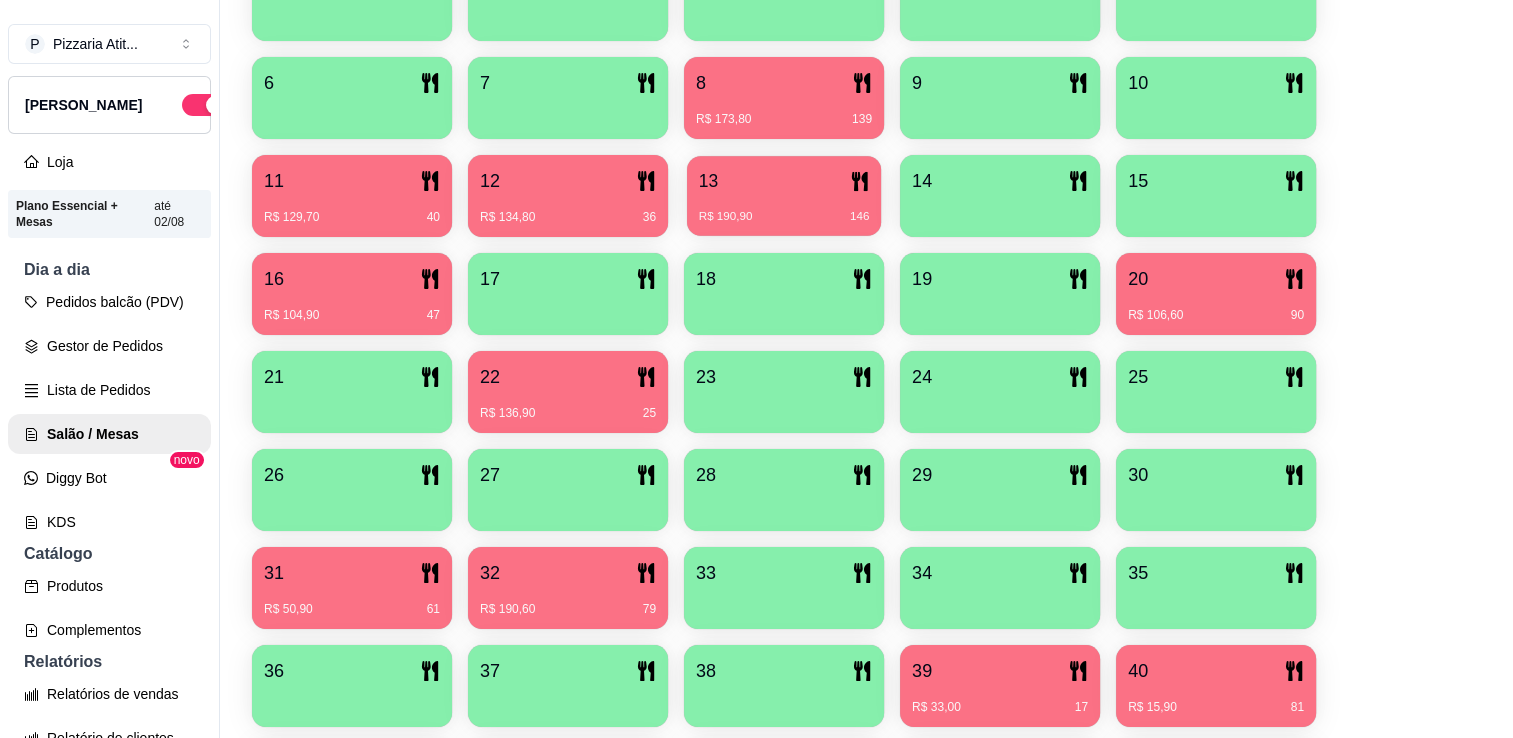 click on "R$ 190,90 146" at bounding box center (784, 209) 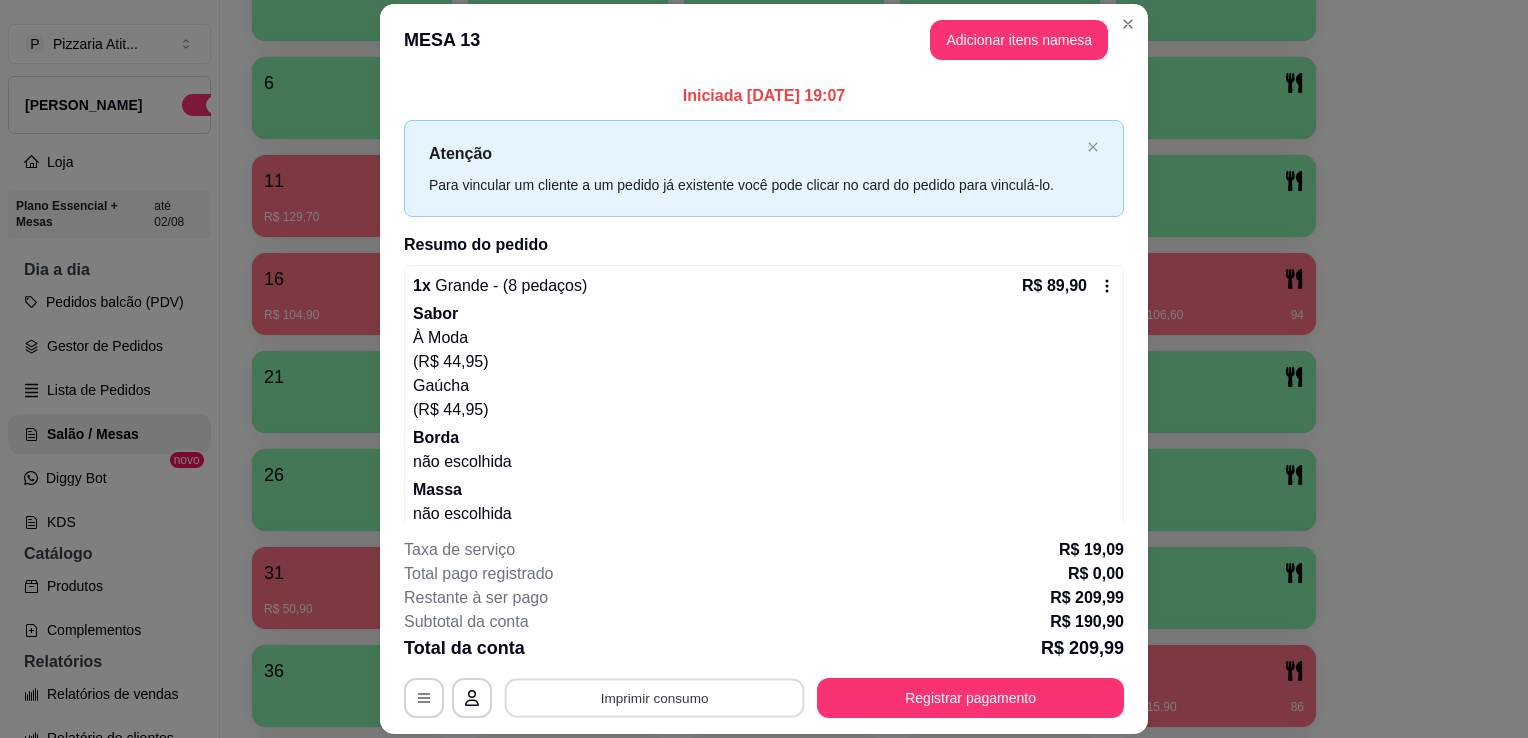 click on "Imprimir consumo" at bounding box center [655, 698] 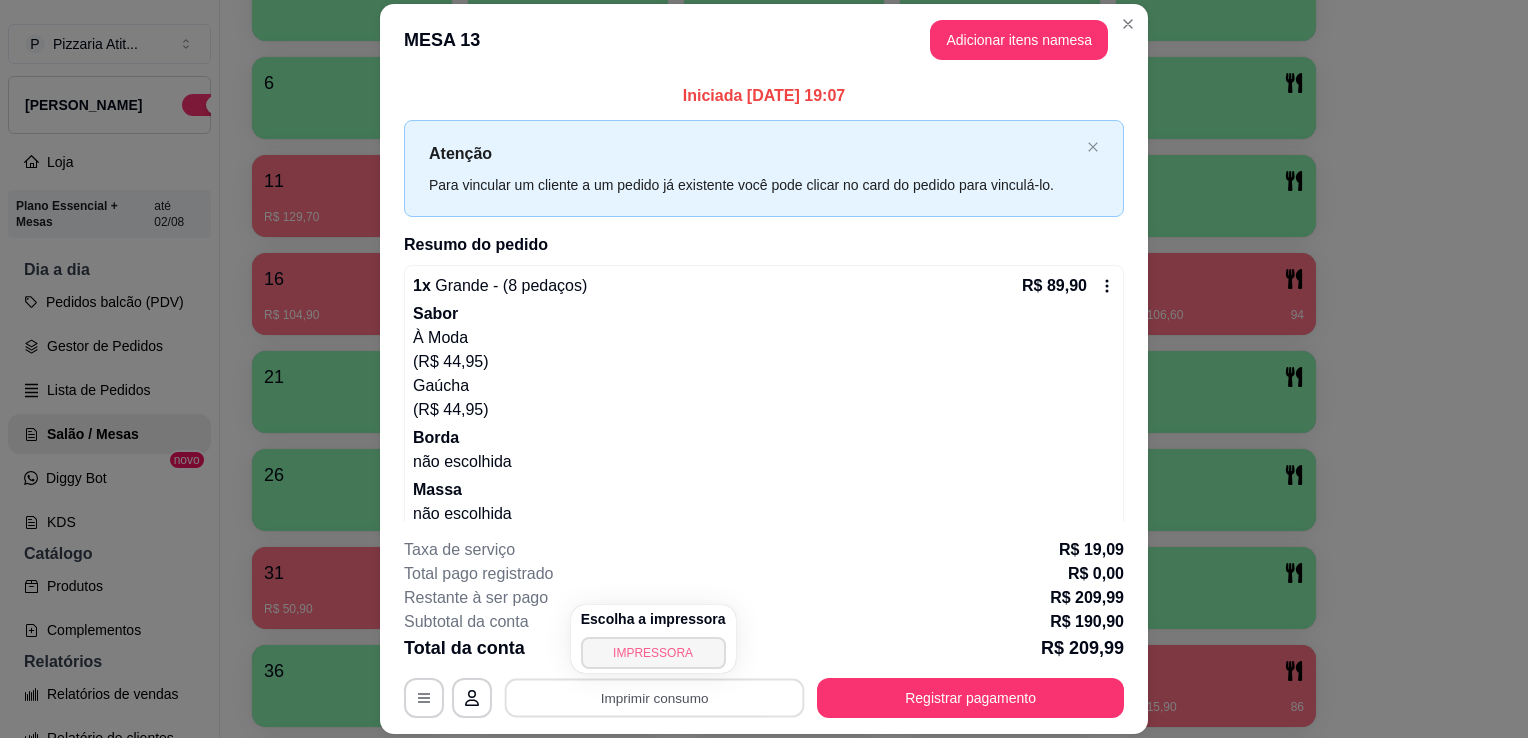 click on "IMPRESSORA" at bounding box center (653, 653) 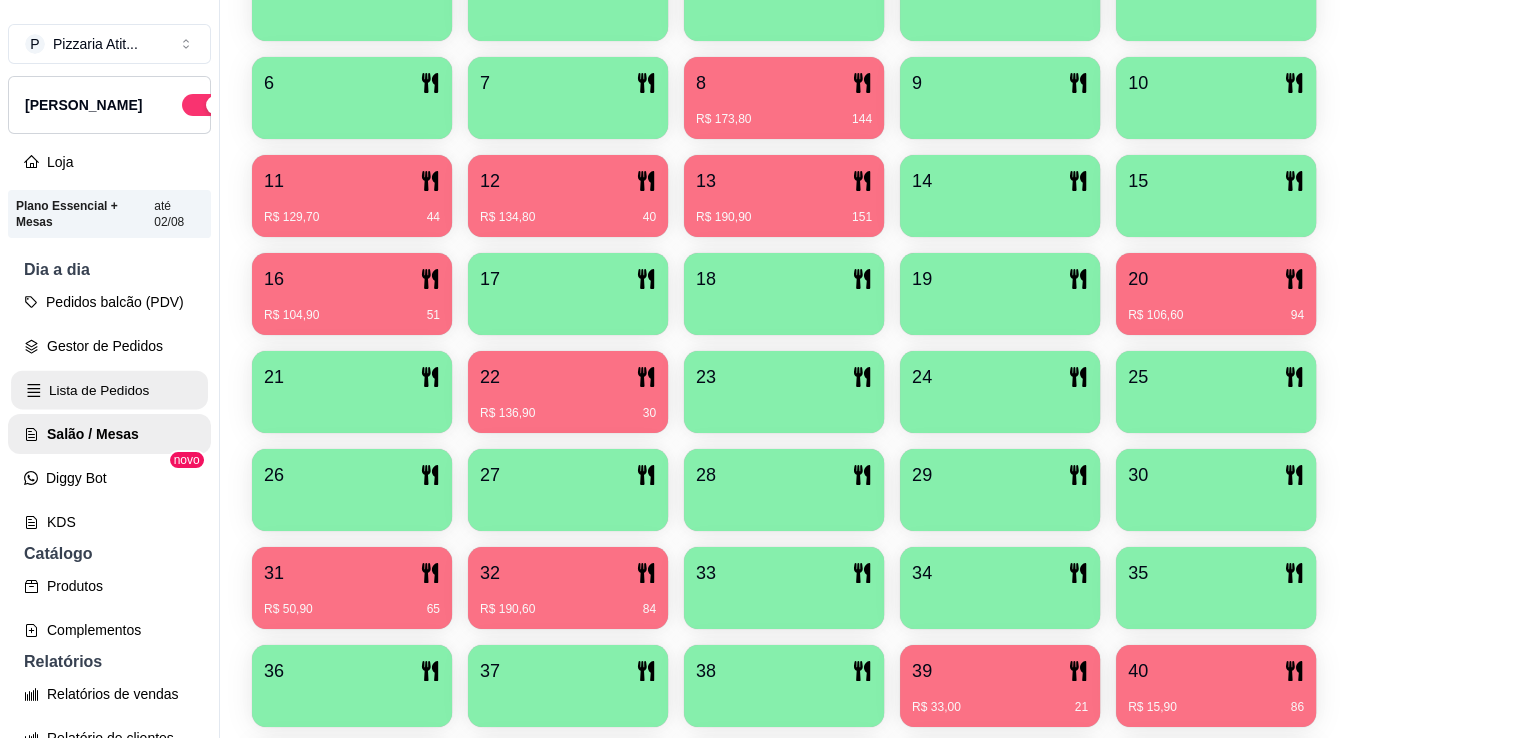 click on "Lista de Pedidos" at bounding box center (109, 390) 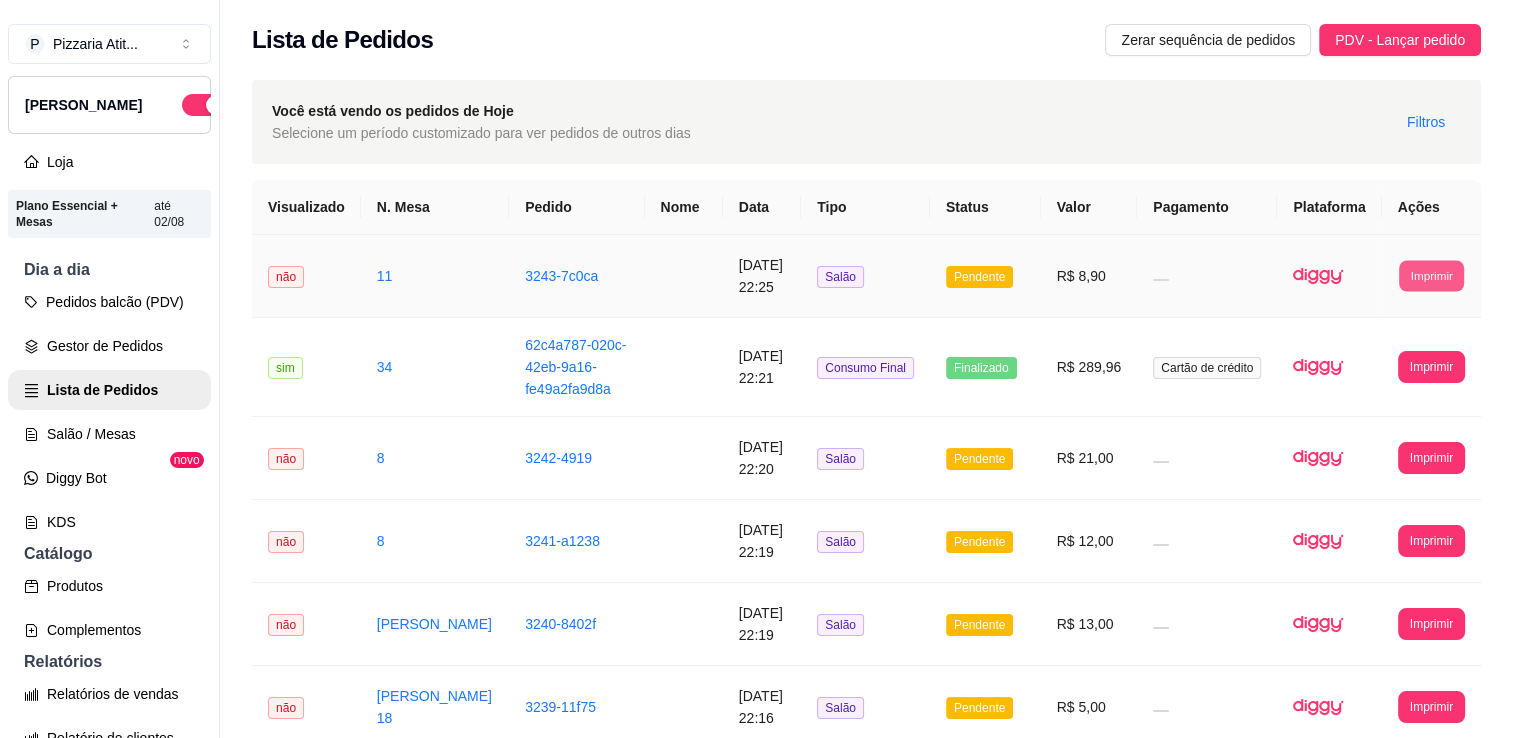 click on "Imprimir" at bounding box center (1431, 275) 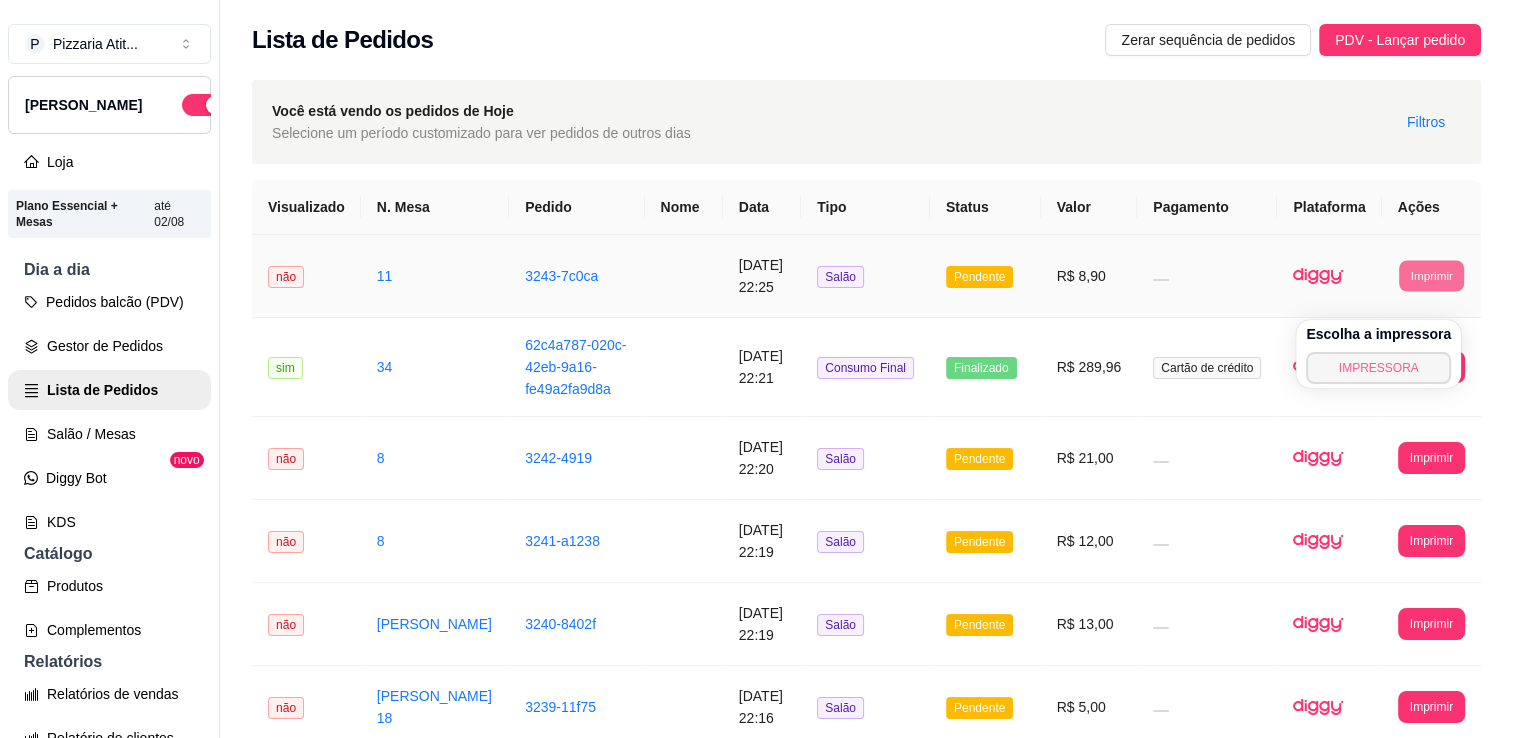 click on "IMPRESSORA" at bounding box center (1378, 368) 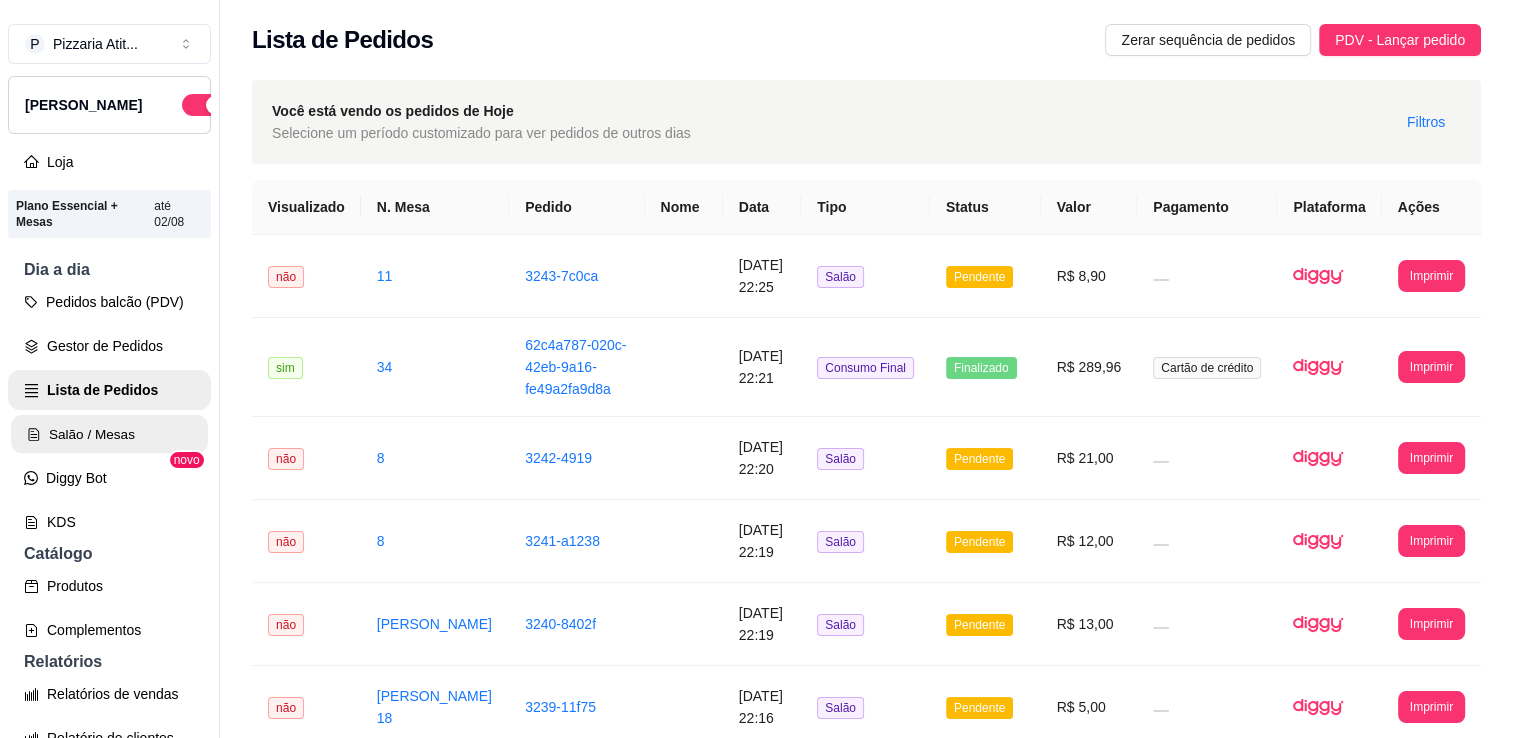 click on "Salão / Mesas" at bounding box center (109, 434) 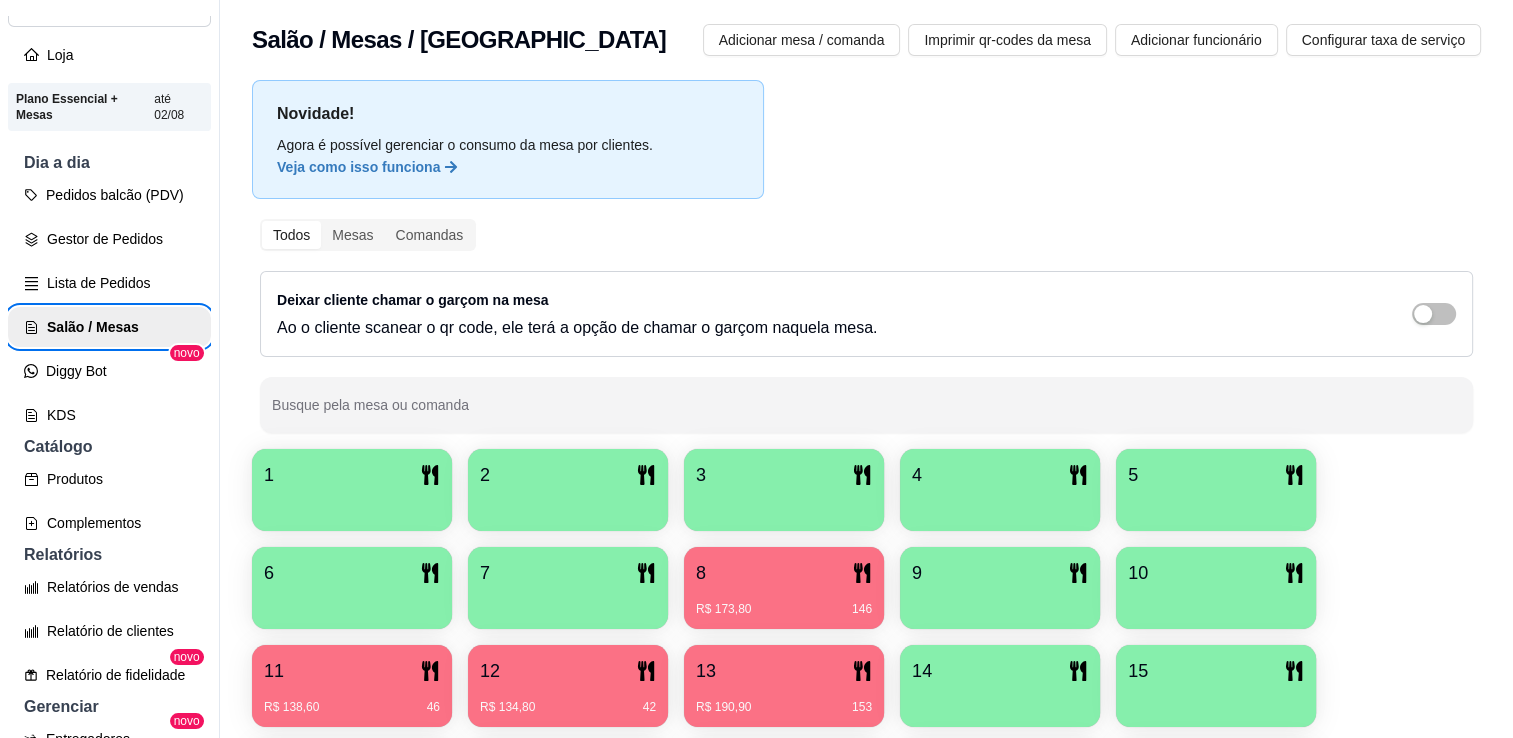 scroll, scrollTop: 120, scrollLeft: 0, axis: vertical 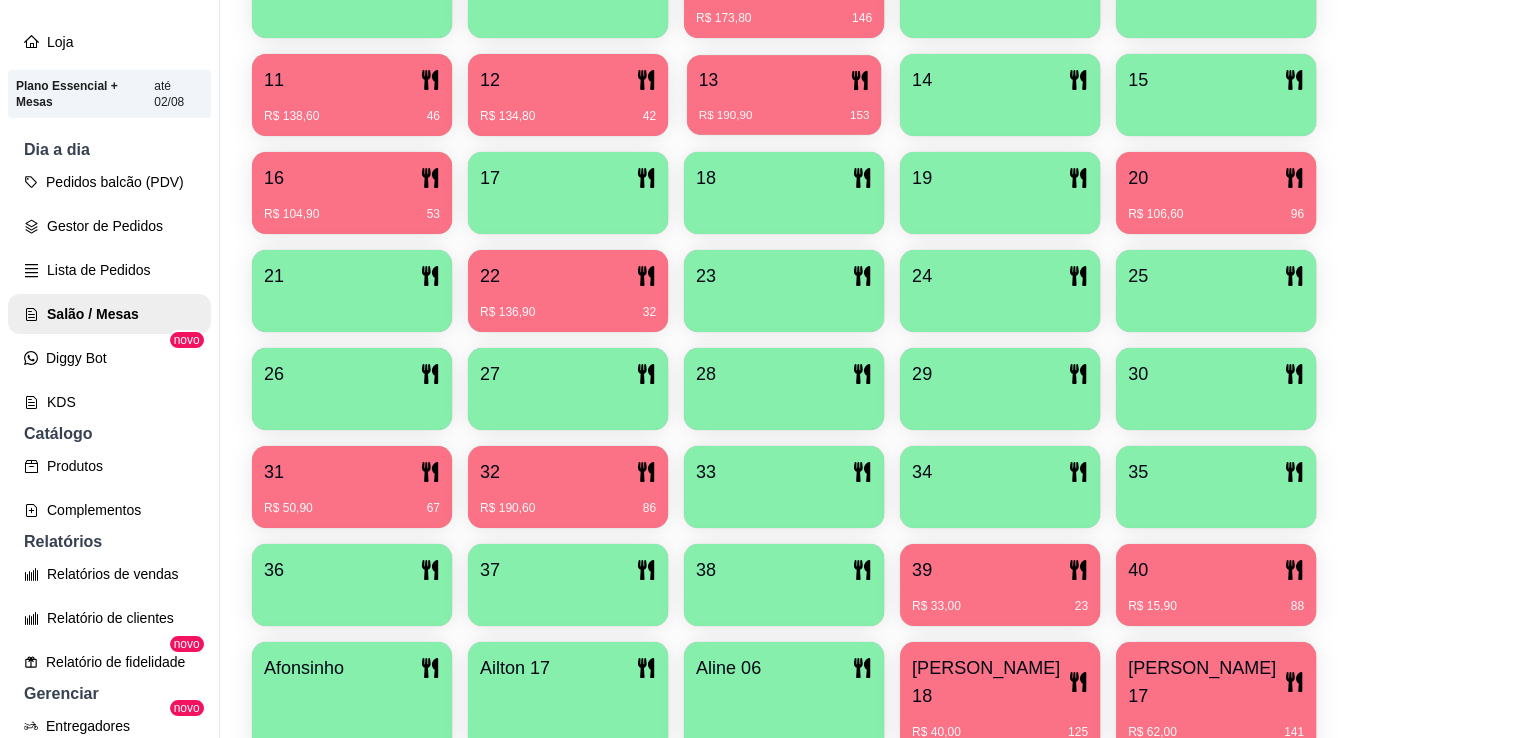click on "13" at bounding box center (784, 80) 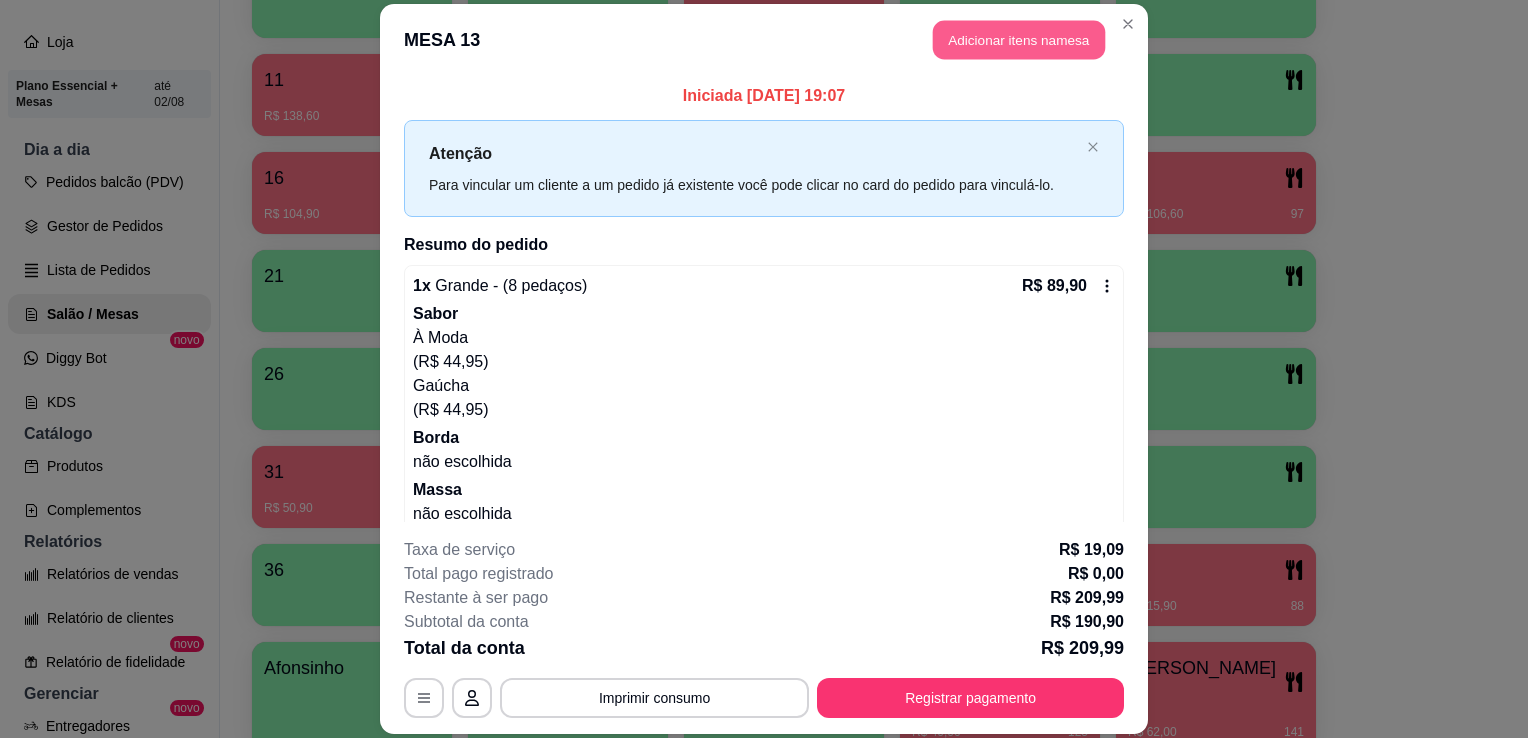 click on "Adicionar itens na  mesa" at bounding box center (1019, 39) 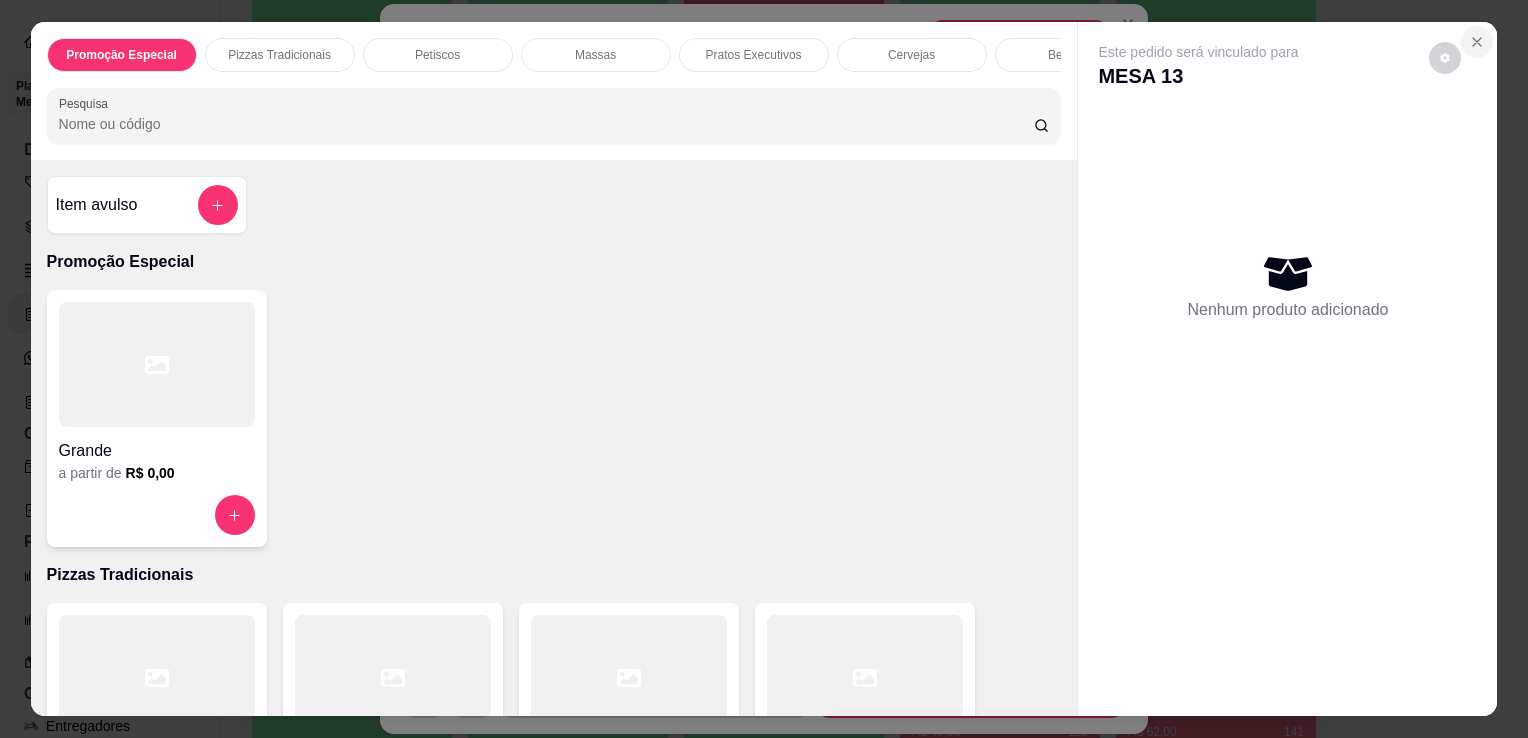 click 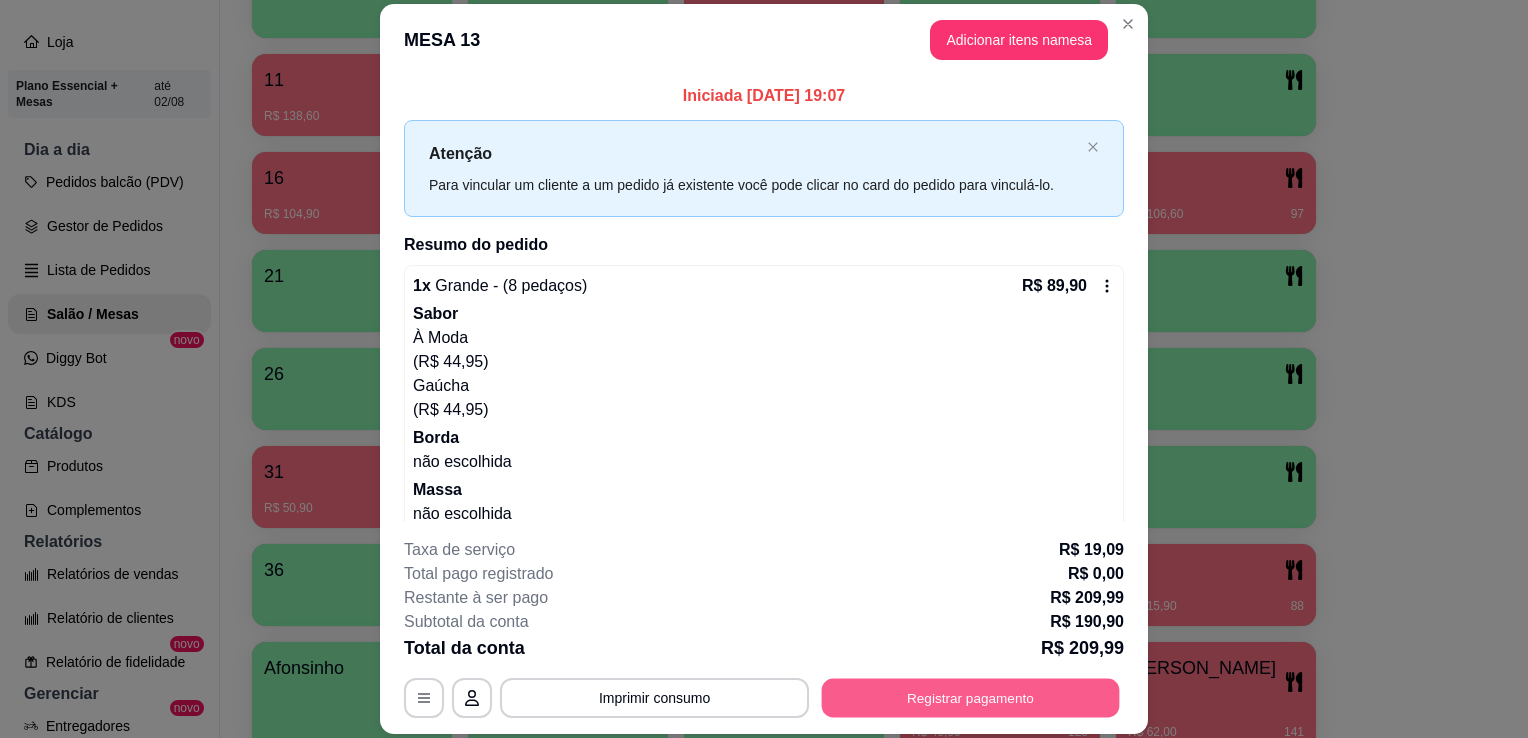click on "Registrar pagamento" at bounding box center (971, 698) 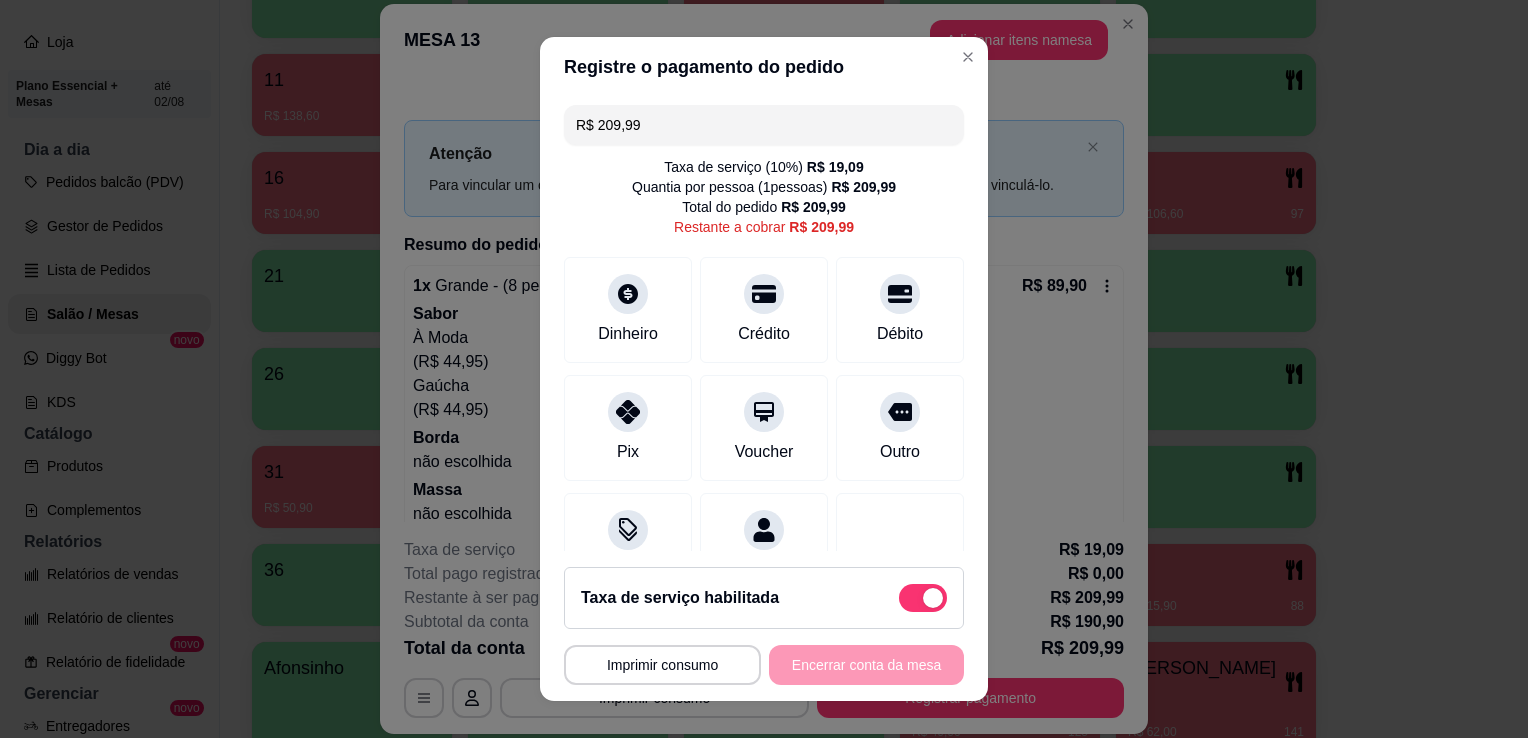 click on "R$ 209,99" at bounding box center [764, 125] 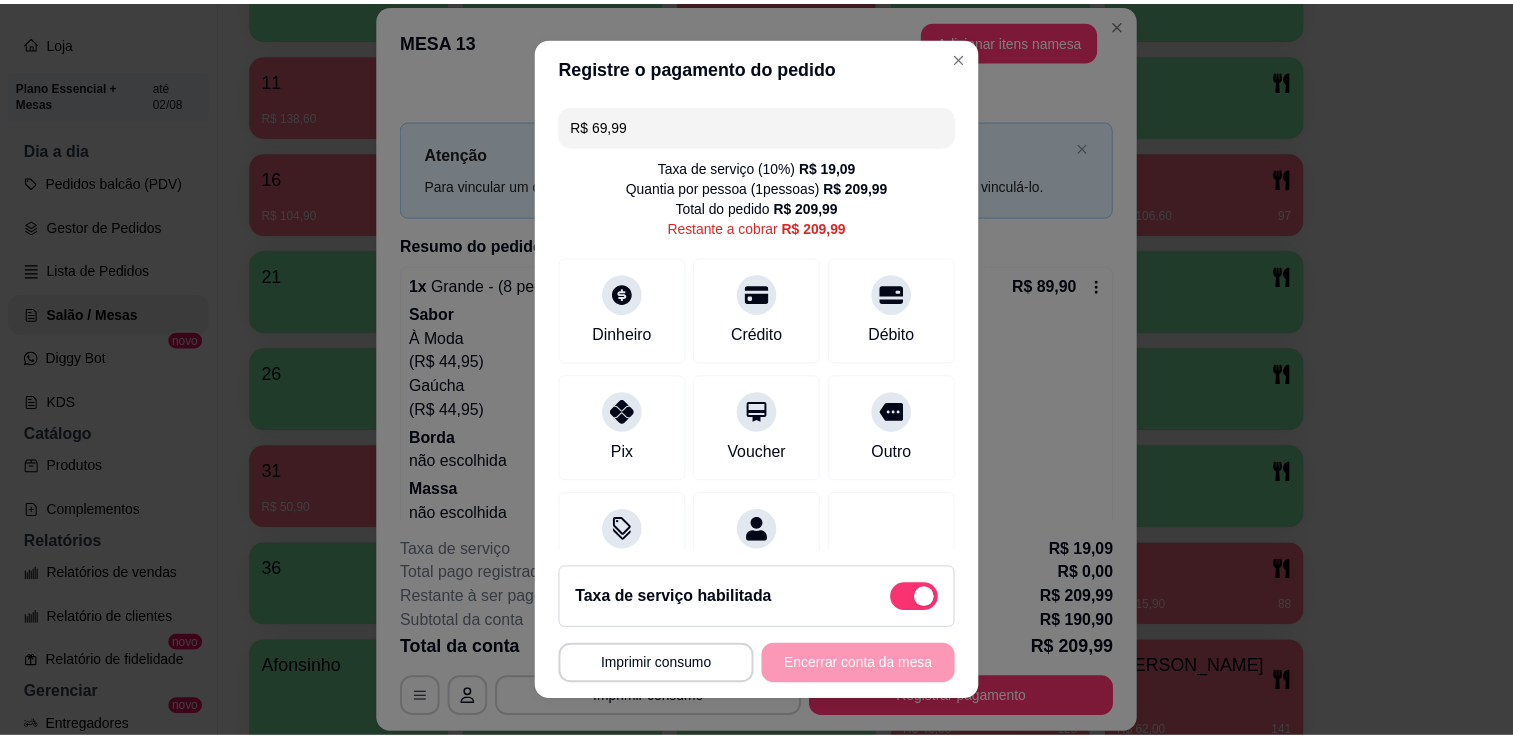 scroll, scrollTop: 77, scrollLeft: 0, axis: vertical 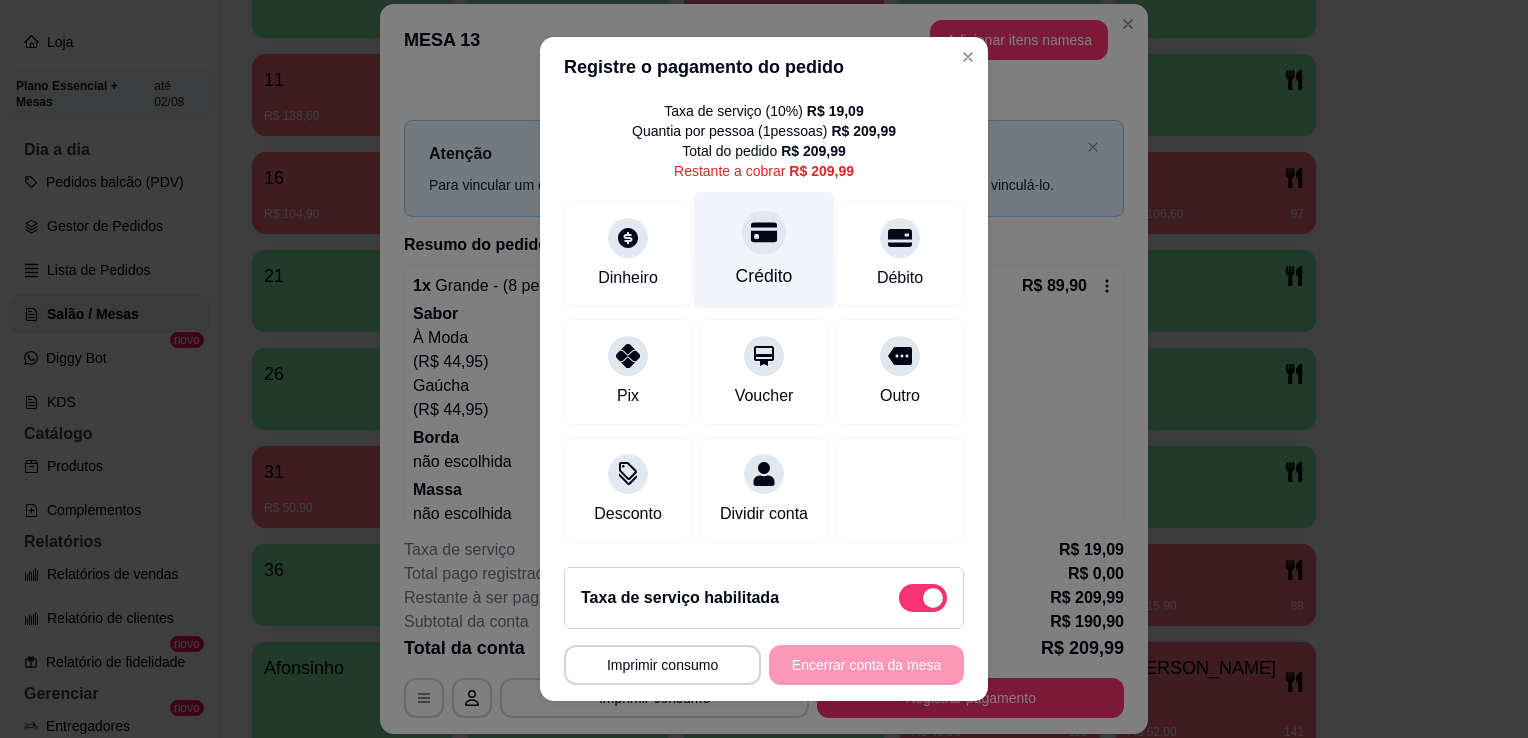 click on "Crédito" at bounding box center (764, 250) 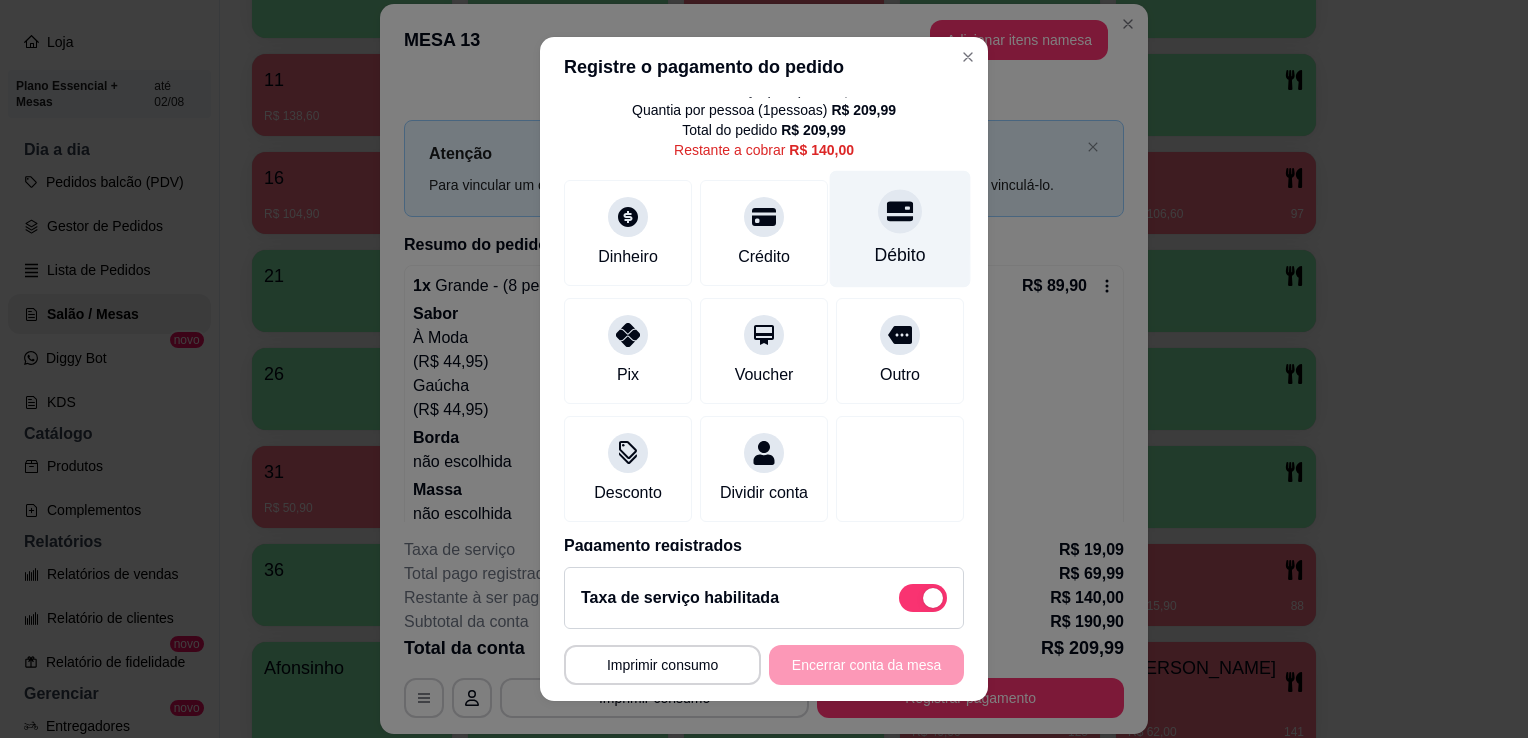 click on "Débito" at bounding box center (900, 229) 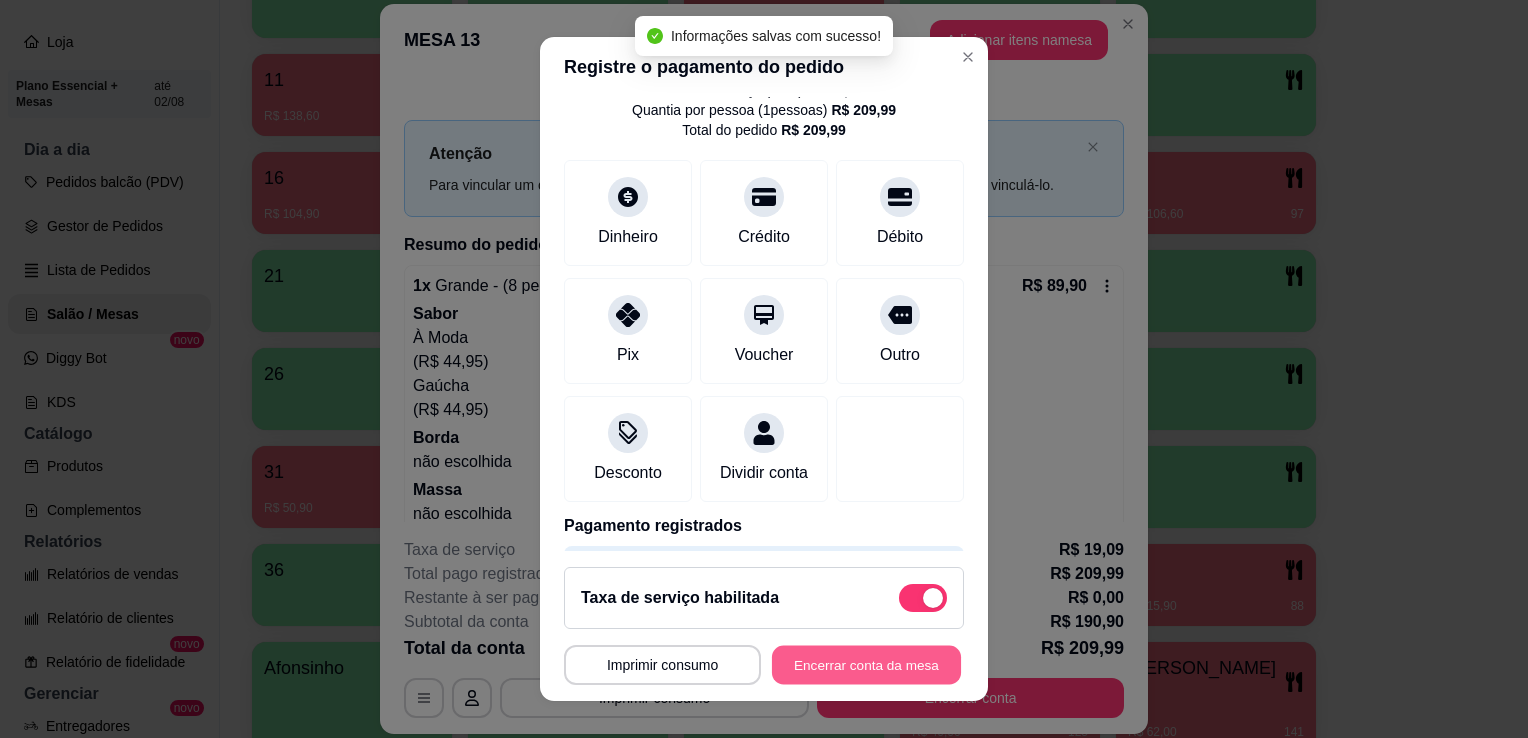 click on "Encerrar conta da mesa" at bounding box center [866, 665] 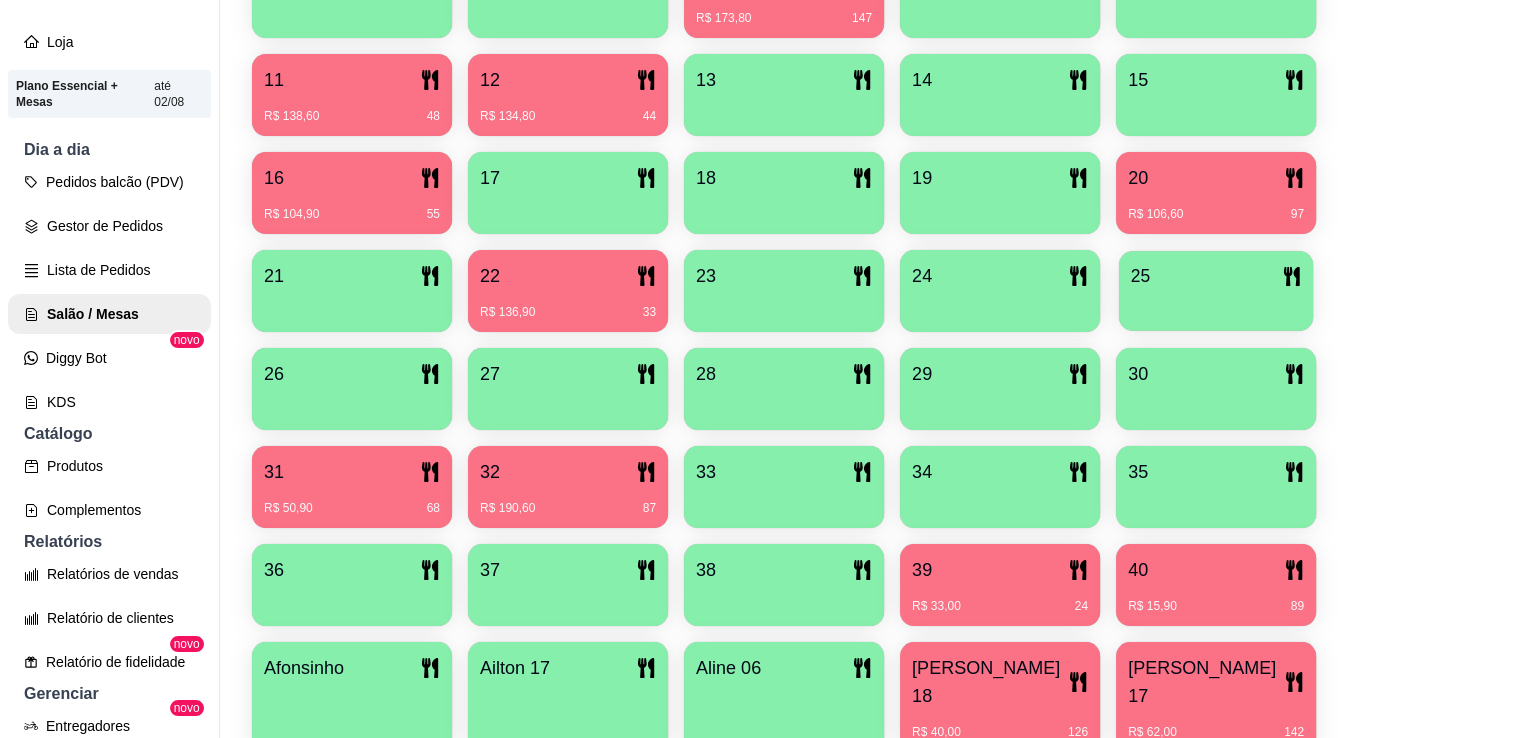 click on "25" at bounding box center [1216, 291] 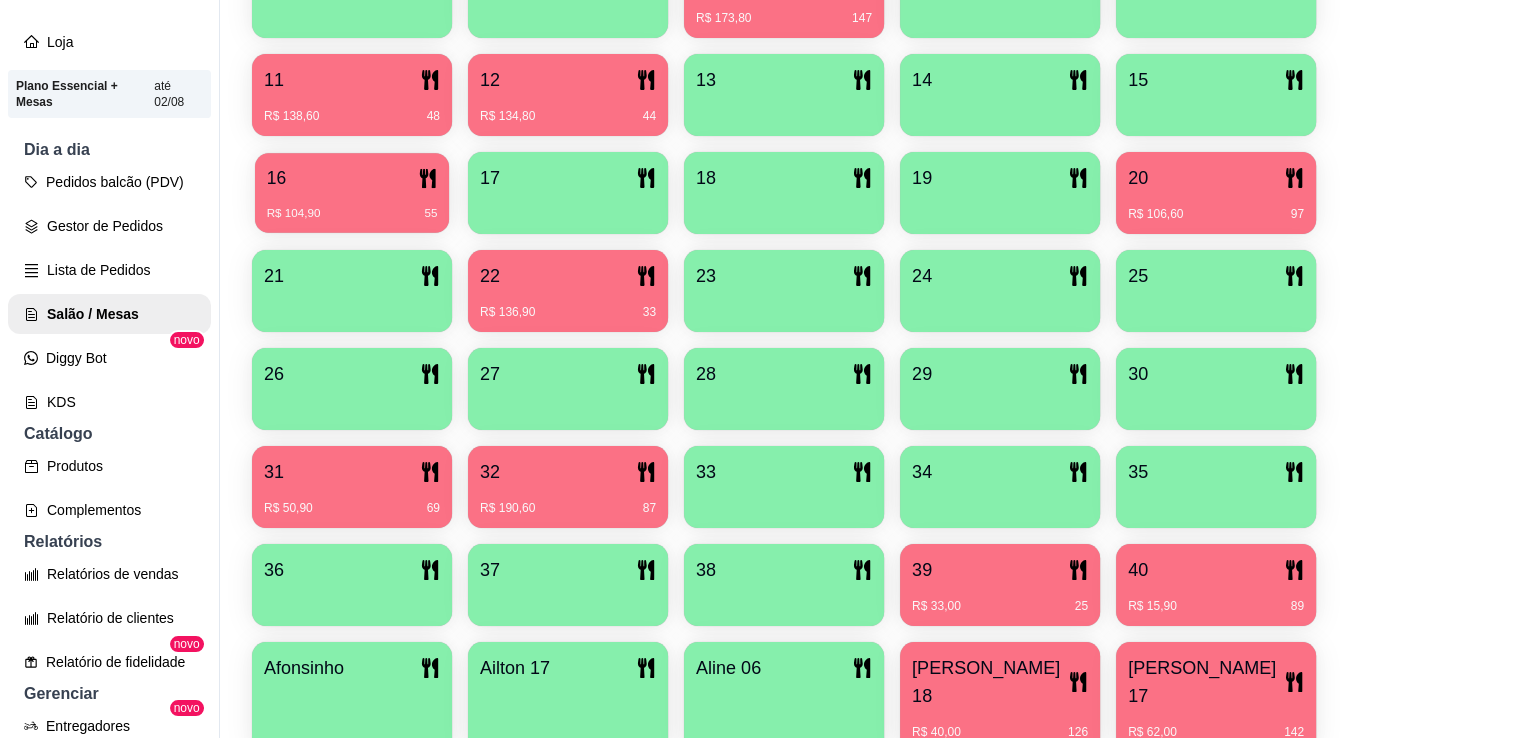 click 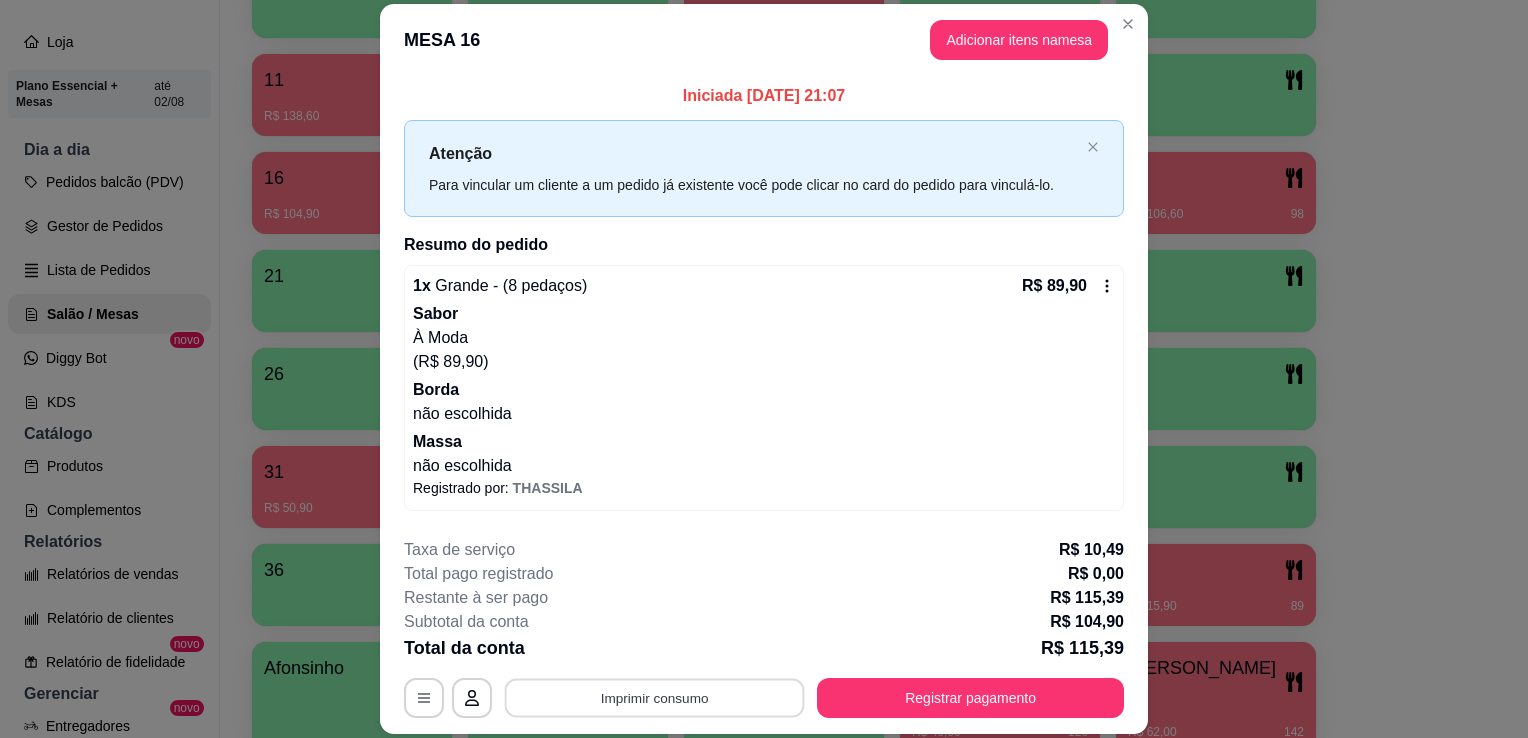 click on "Imprimir consumo" at bounding box center [655, 698] 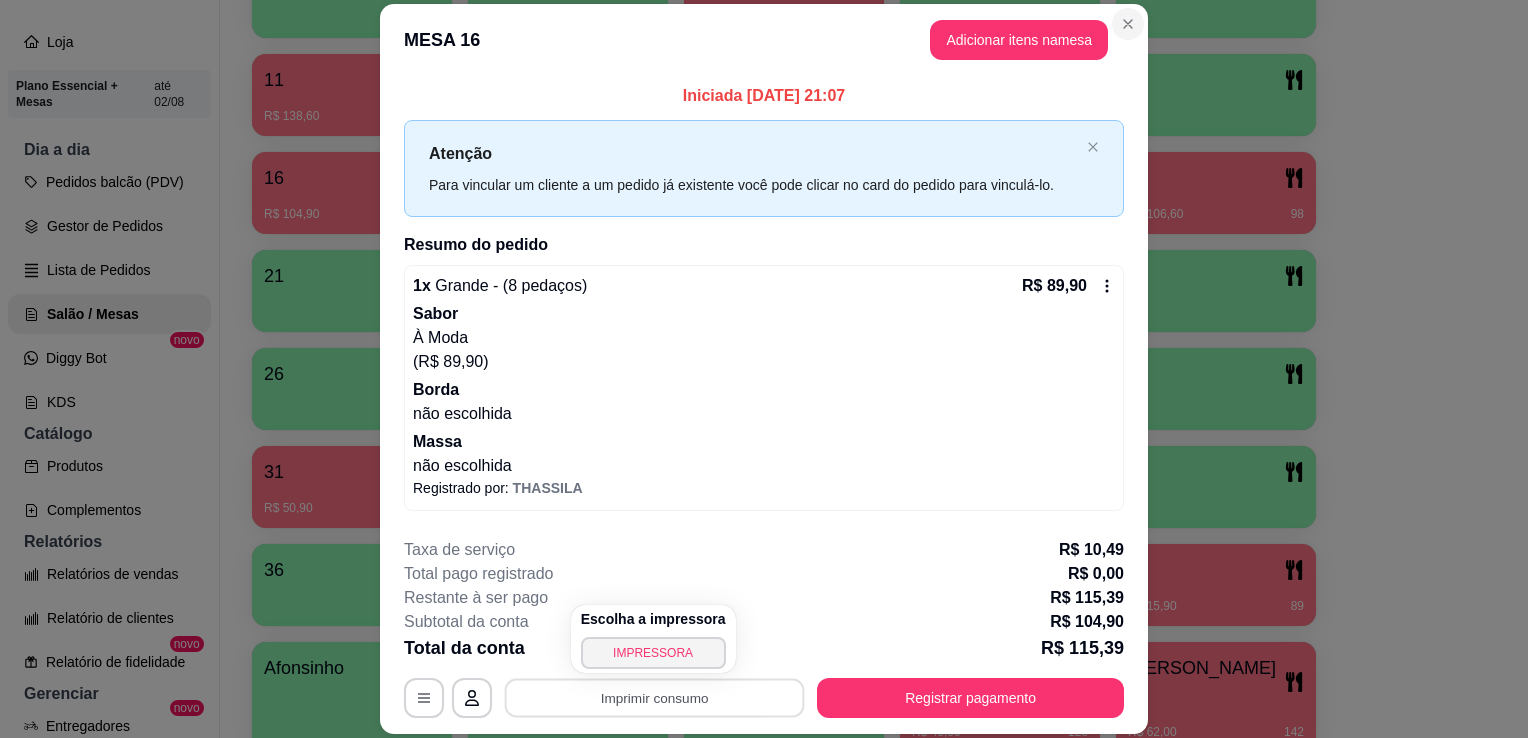 click at bounding box center (1128, 24) 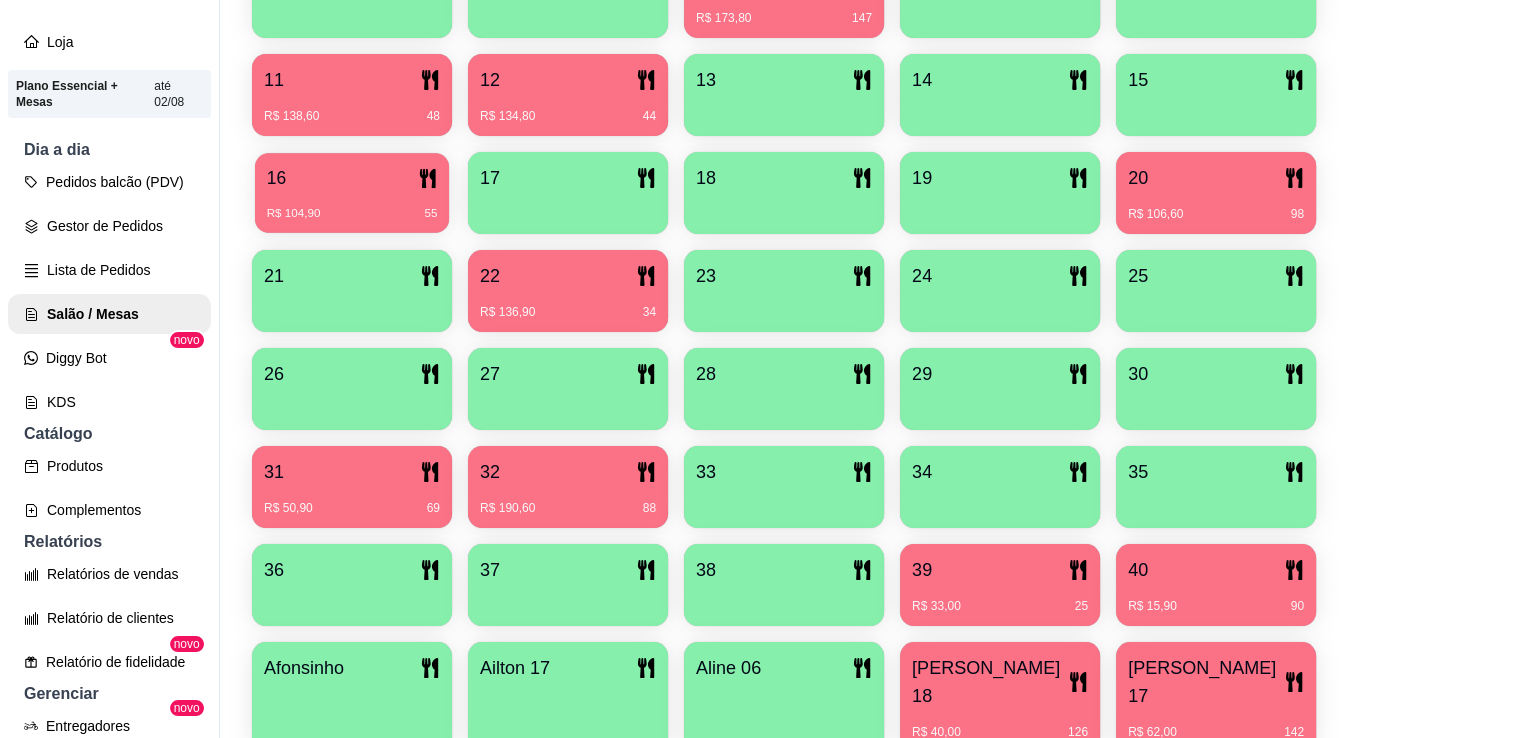 click on "16" at bounding box center [352, 178] 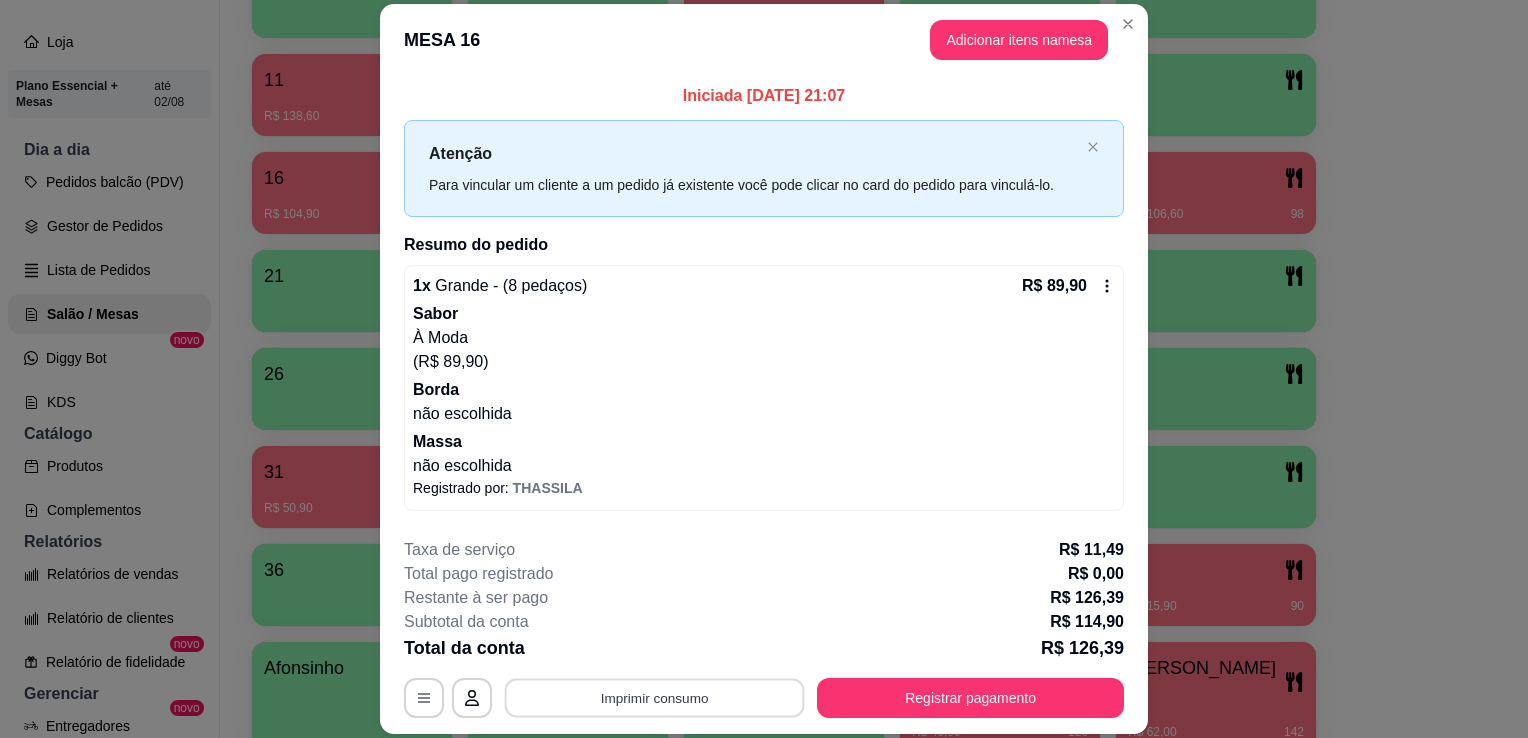 click on "Imprimir consumo" at bounding box center (655, 698) 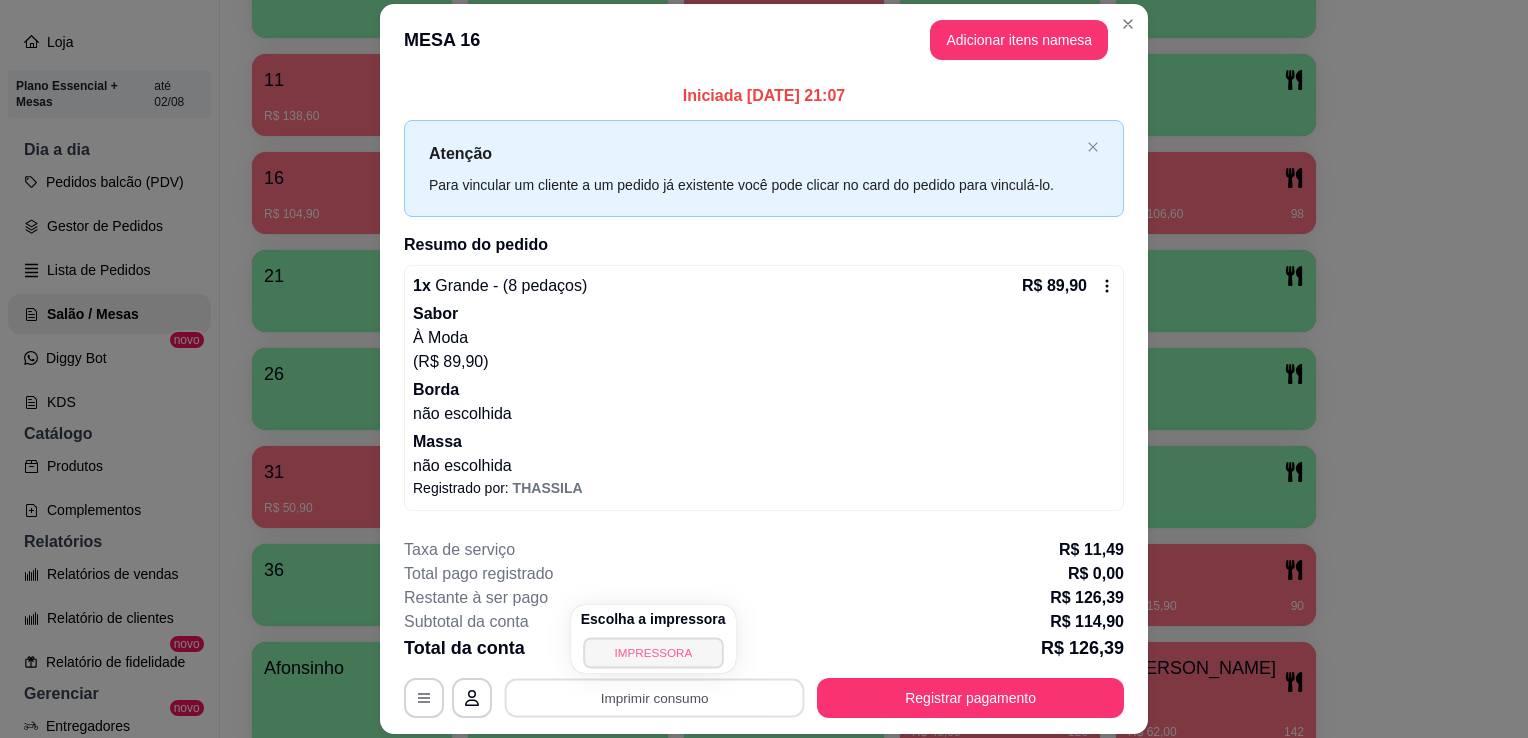 click on "IMPRESSORA" at bounding box center [653, 652] 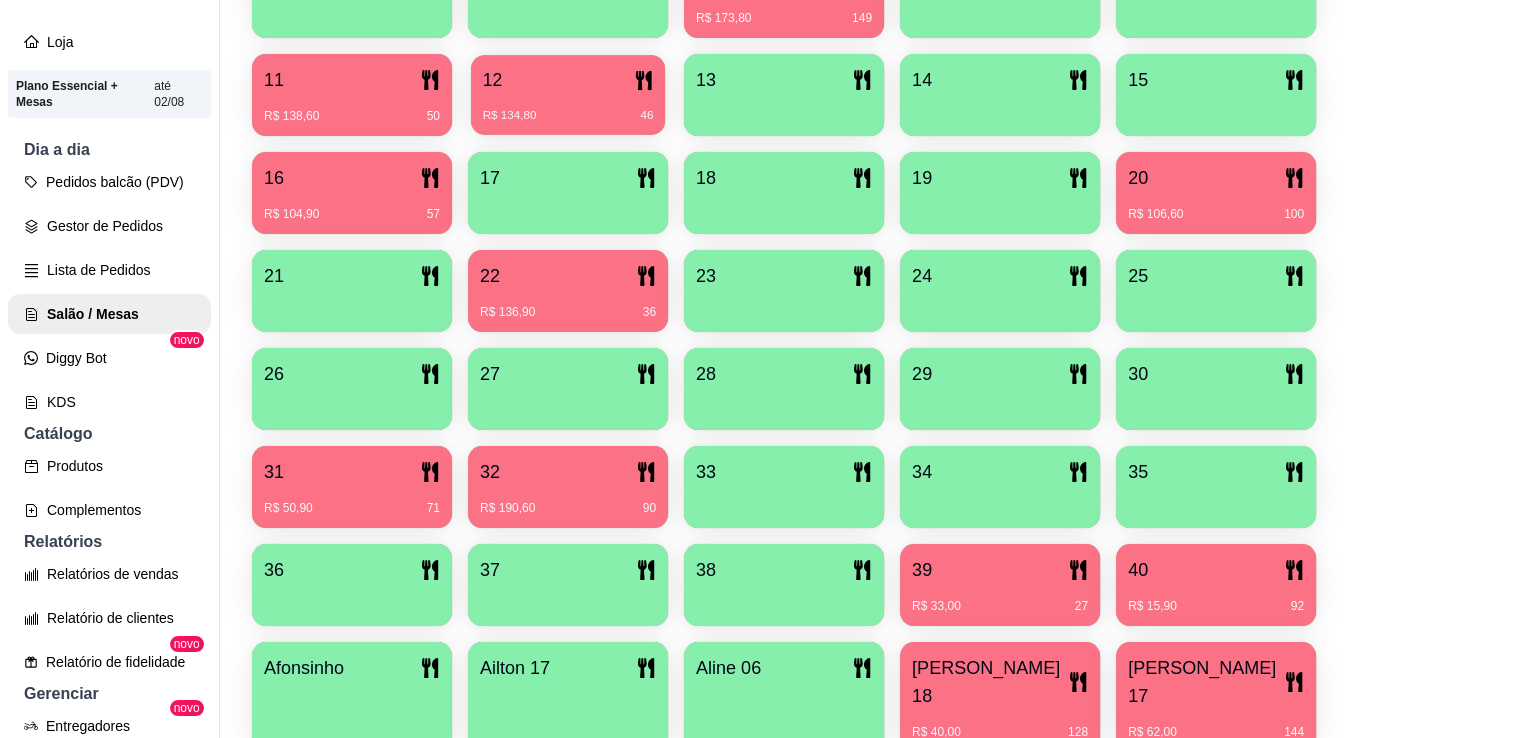 click on "R$ 134,80 46" at bounding box center (568, 108) 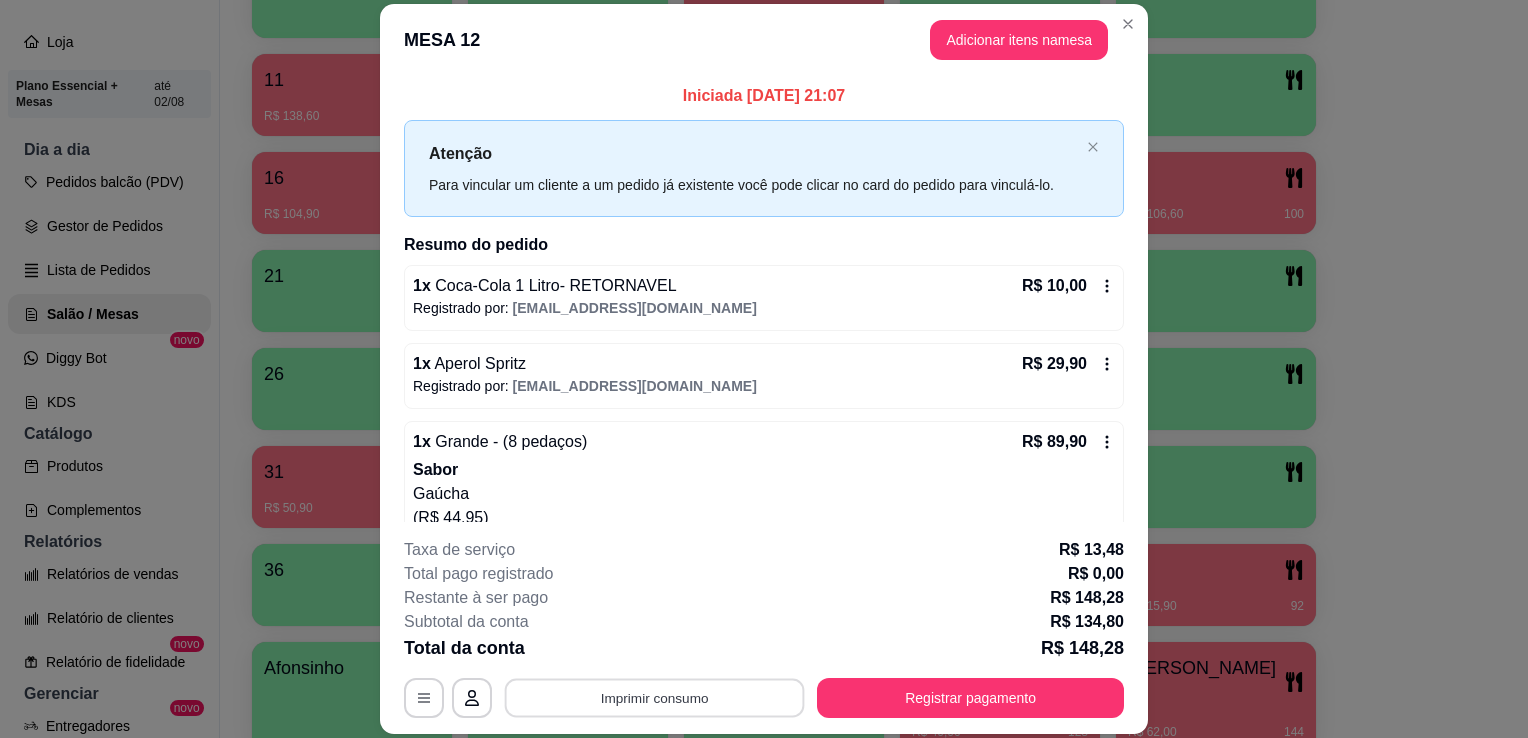 click on "Imprimir consumo" at bounding box center (655, 698) 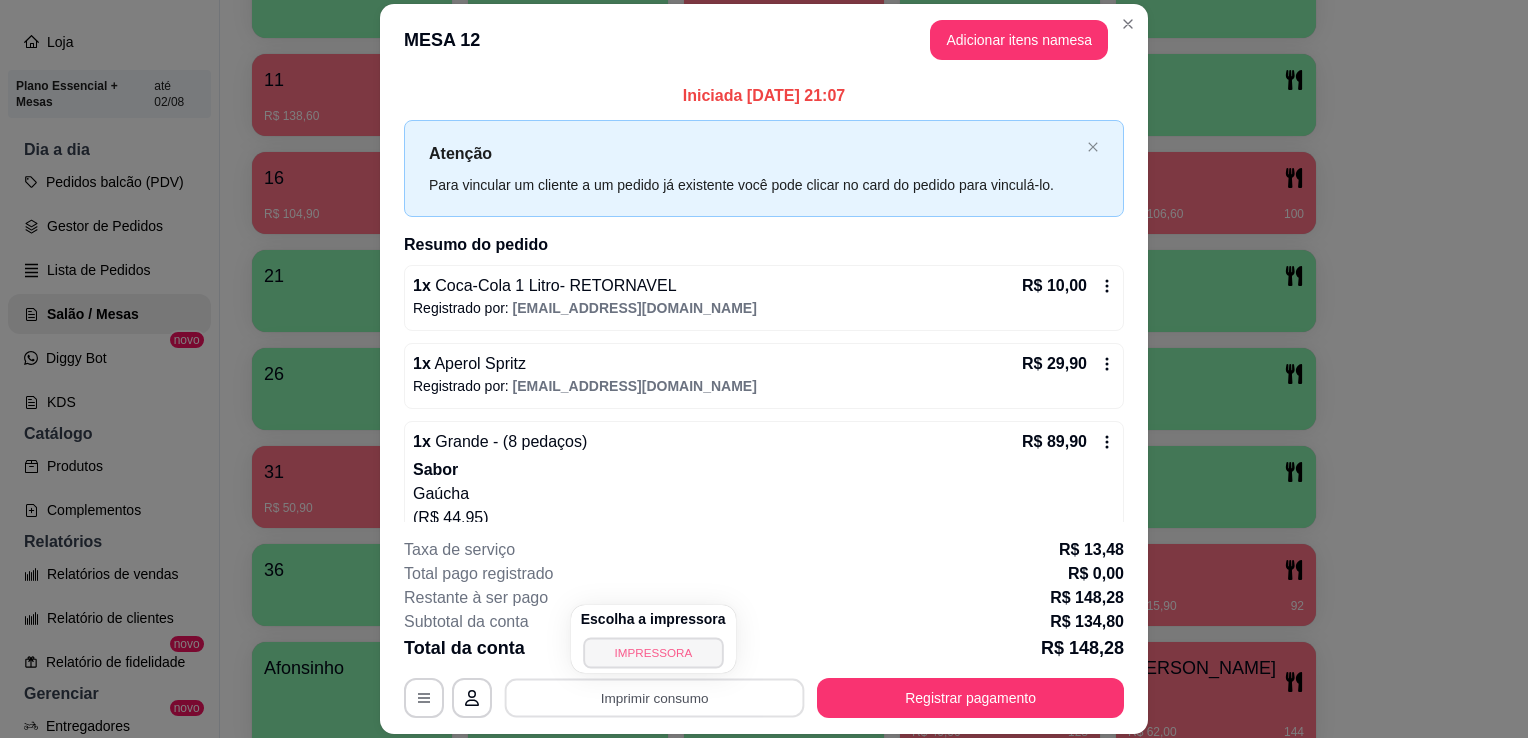 click on "IMPRESSORA" at bounding box center [653, 652] 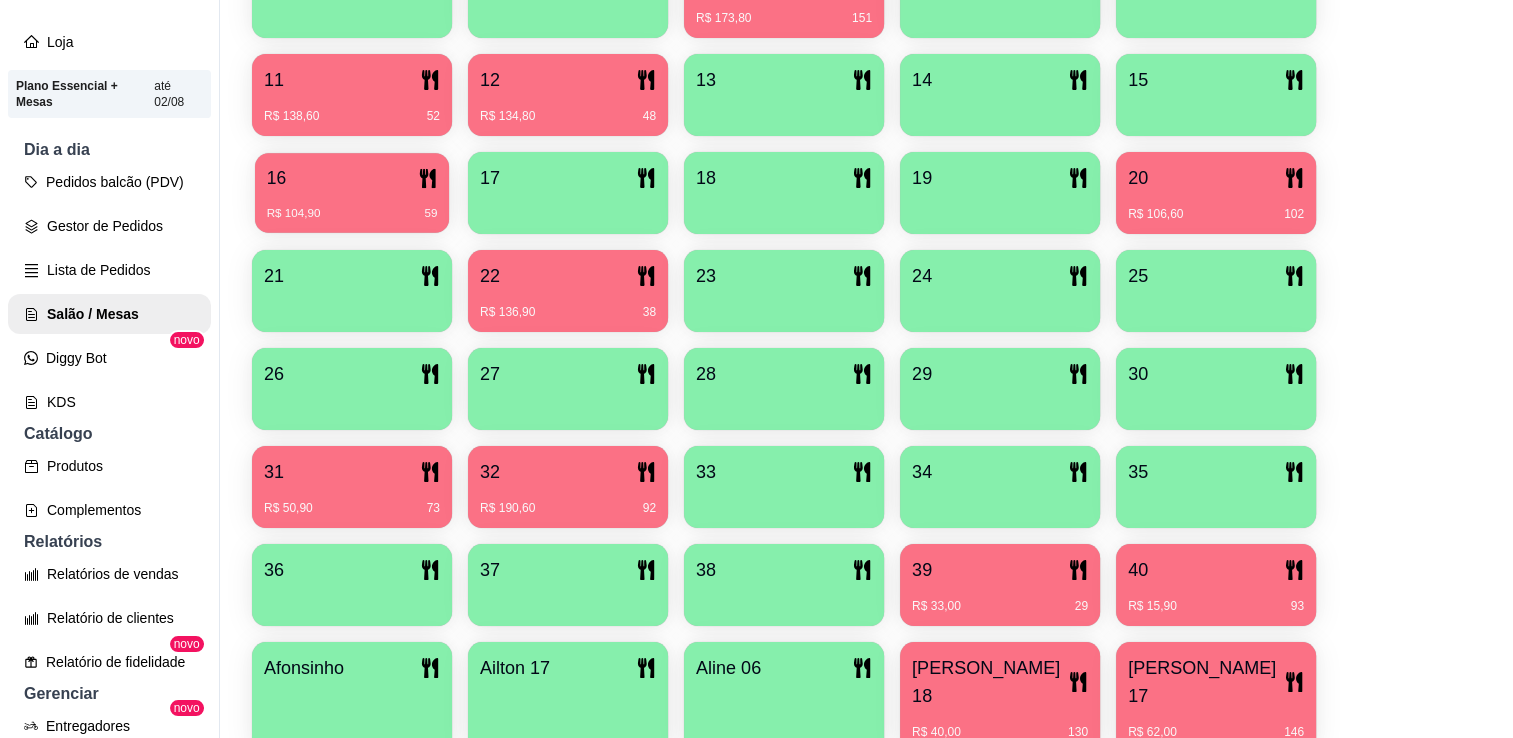 click on "R$ 104,90 59" at bounding box center (352, 206) 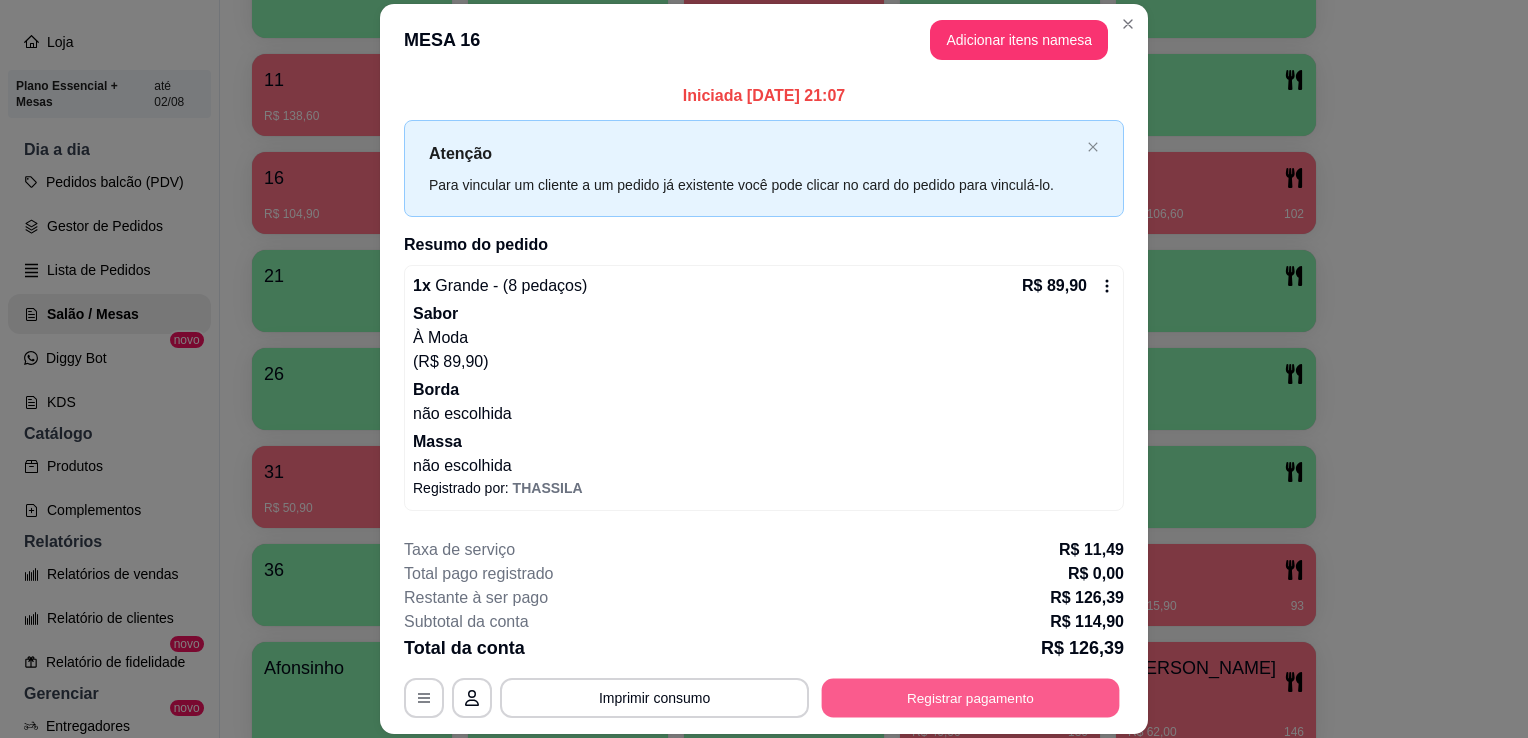 click on "Registrar pagamento" at bounding box center [971, 698] 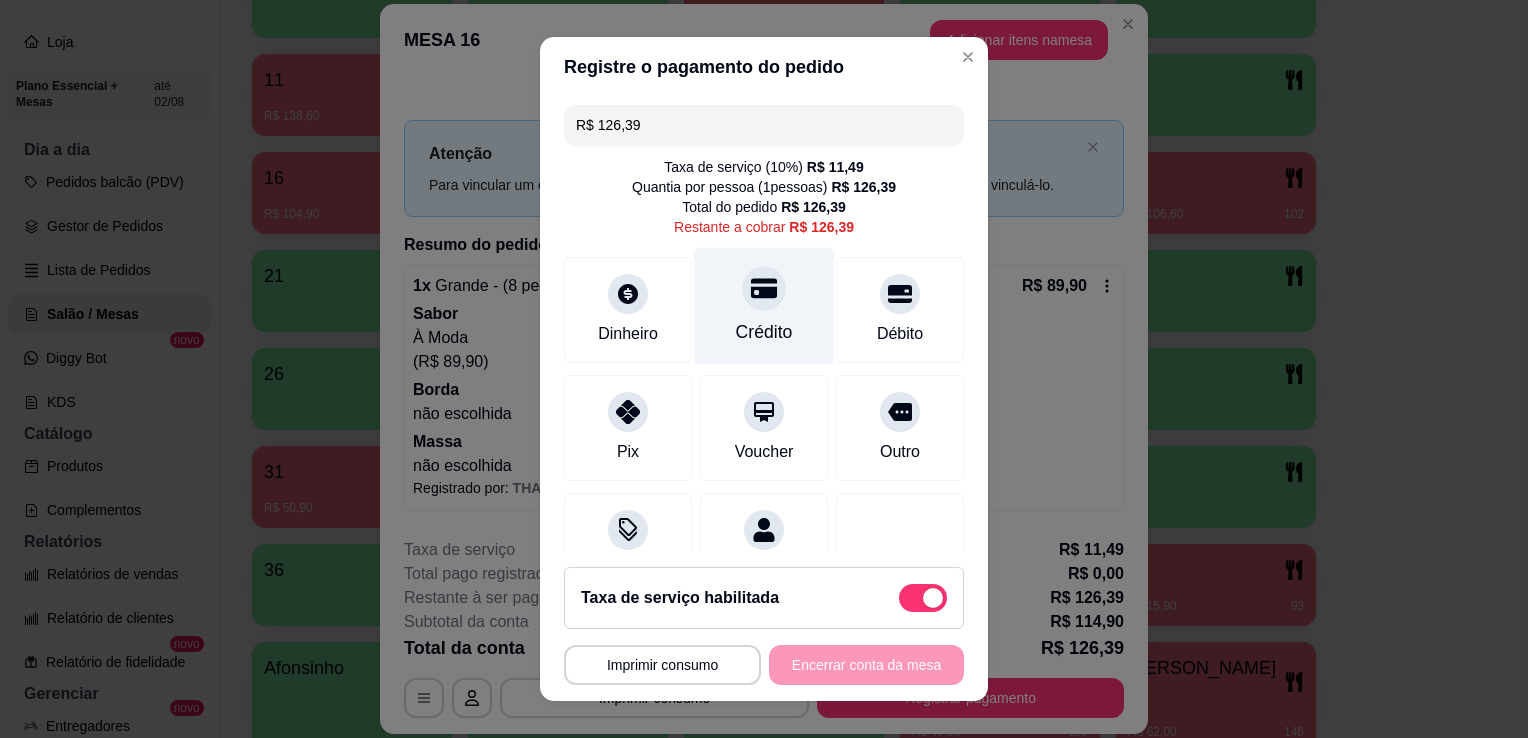 click at bounding box center (764, 288) 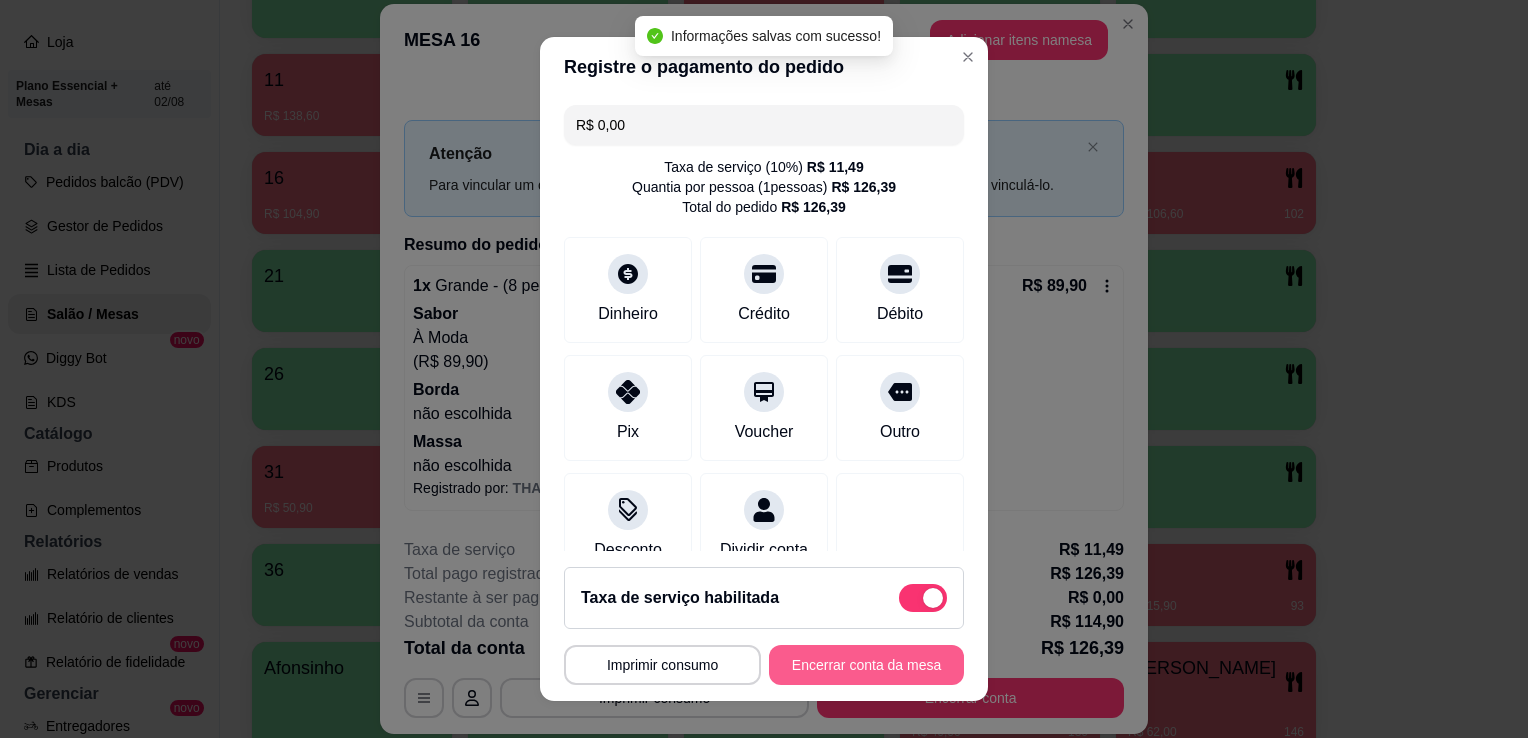 click on "Encerrar conta da mesa" at bounding box center [866, 665] 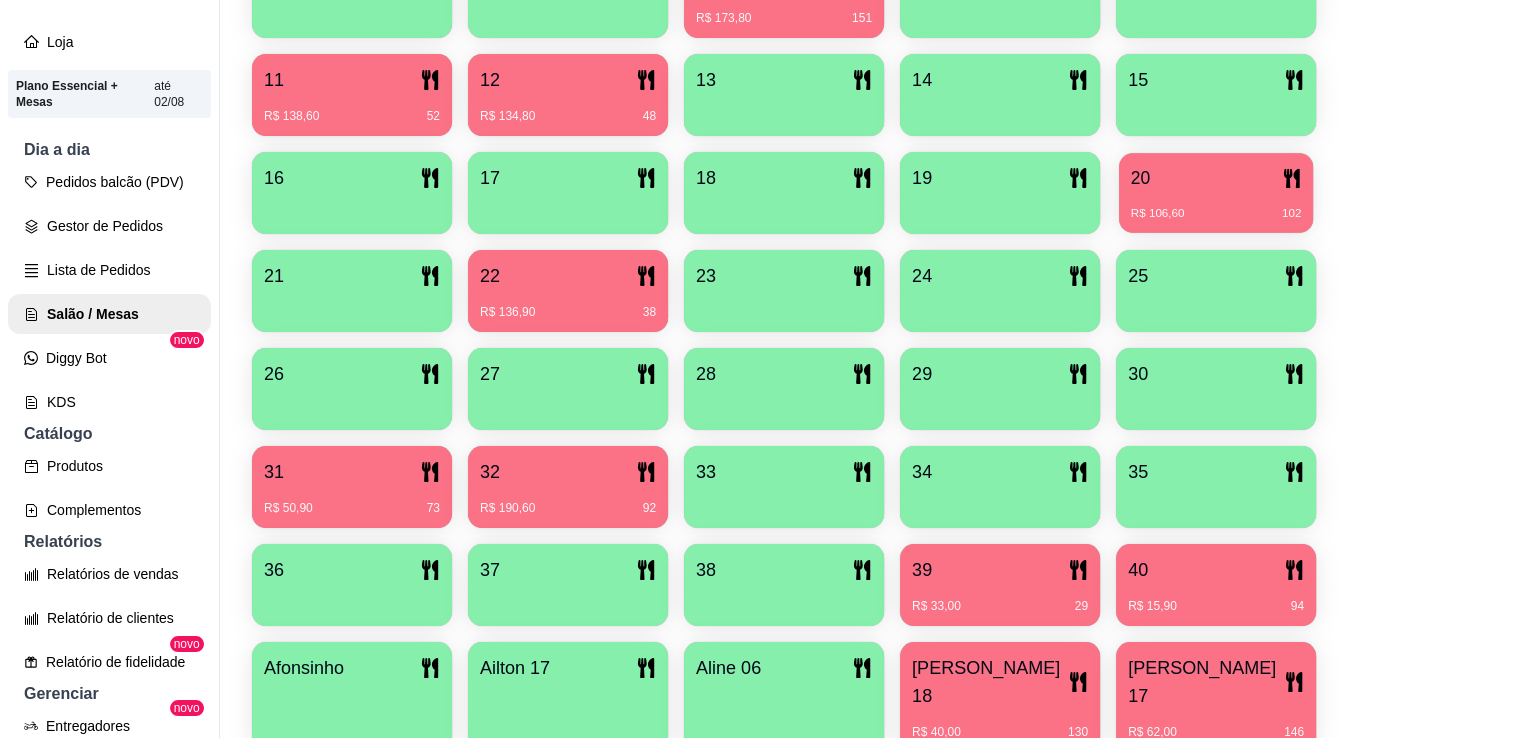 click on "R$ 106,60" at bounding box center (1158, 214) 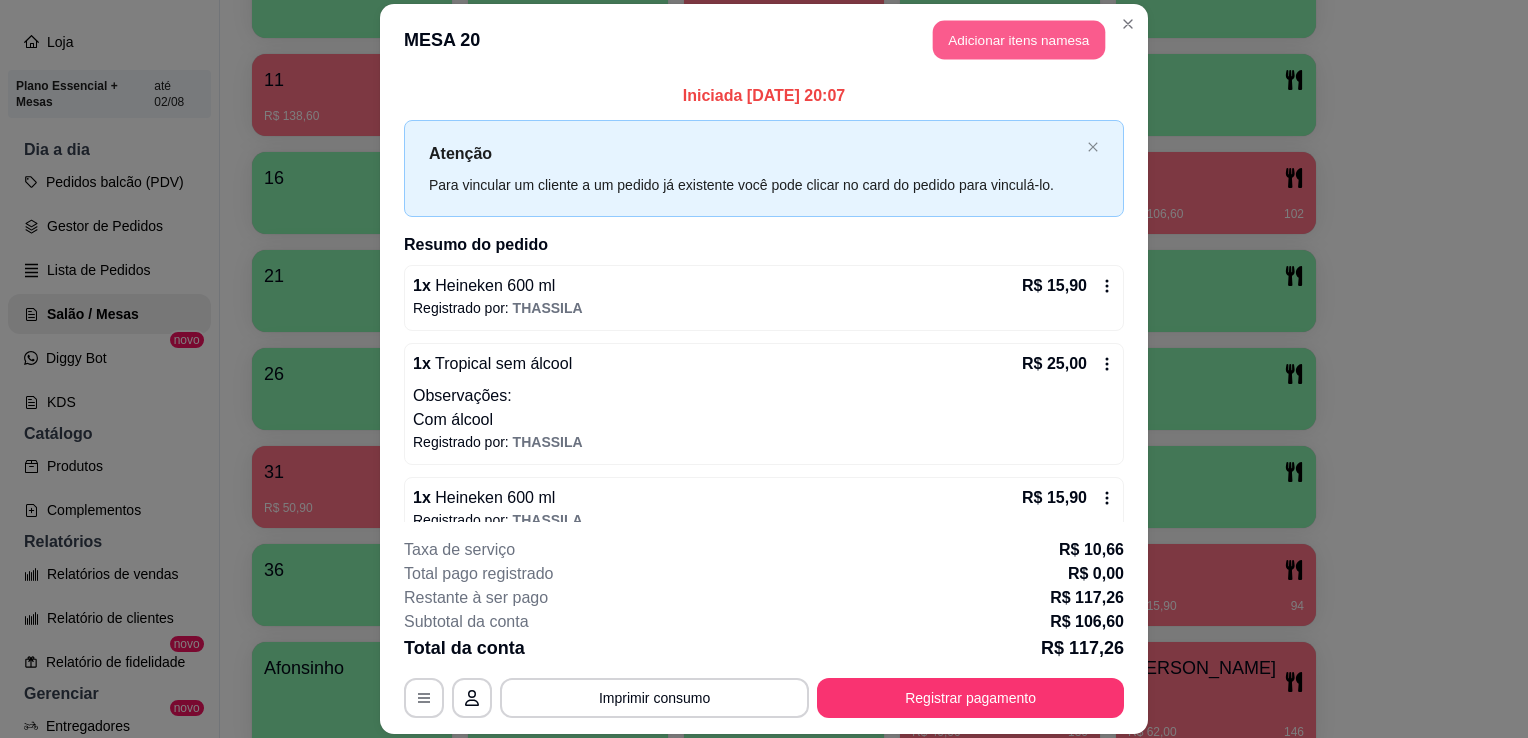 click on "Adicionar itens na  mesa" at bounding box center [1019, 39] 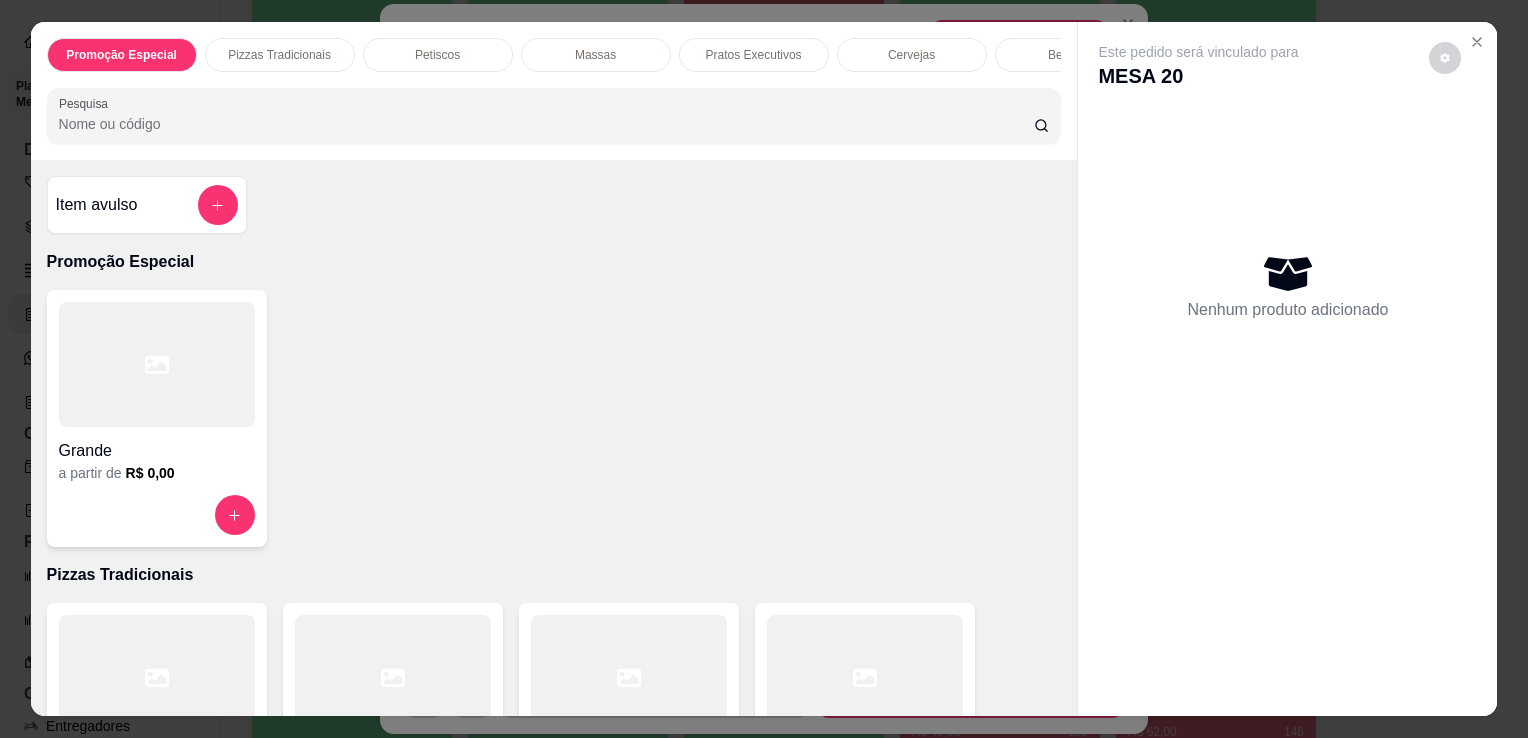 click on "Item avulso" at bounding box center [147, 205] 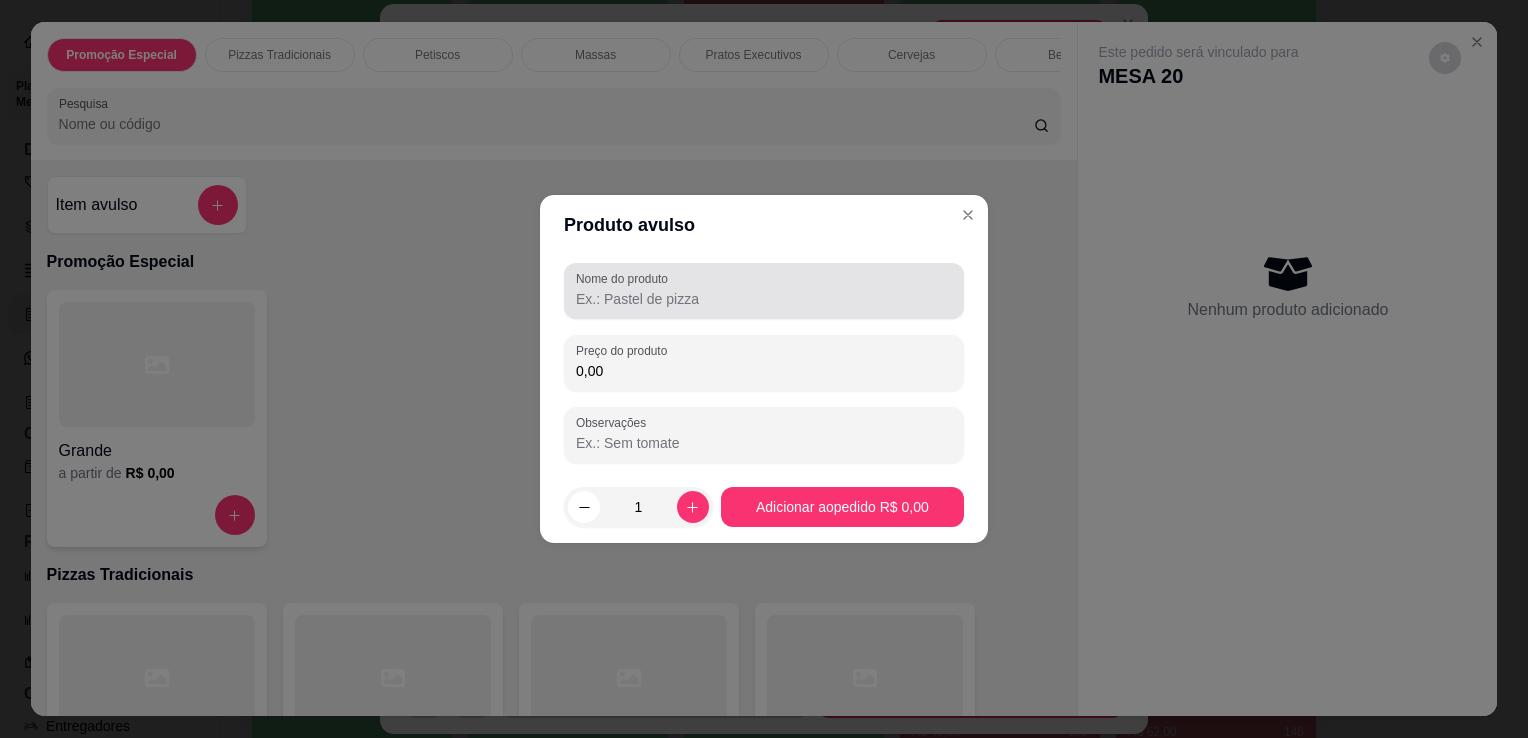 click on "Nome do produto" at bounding box center [625, 278] 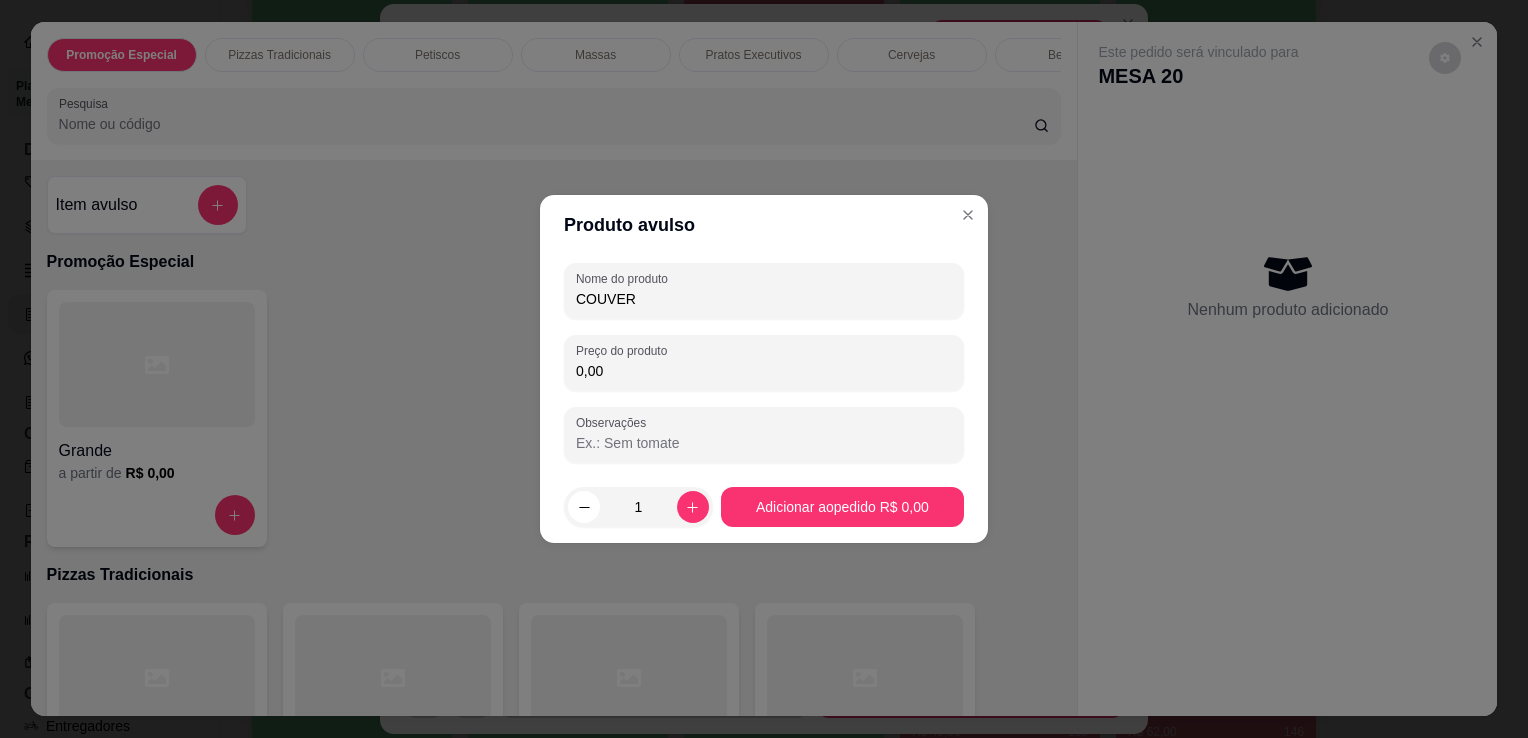 click on "0,00" at bounding box center [764, 371] 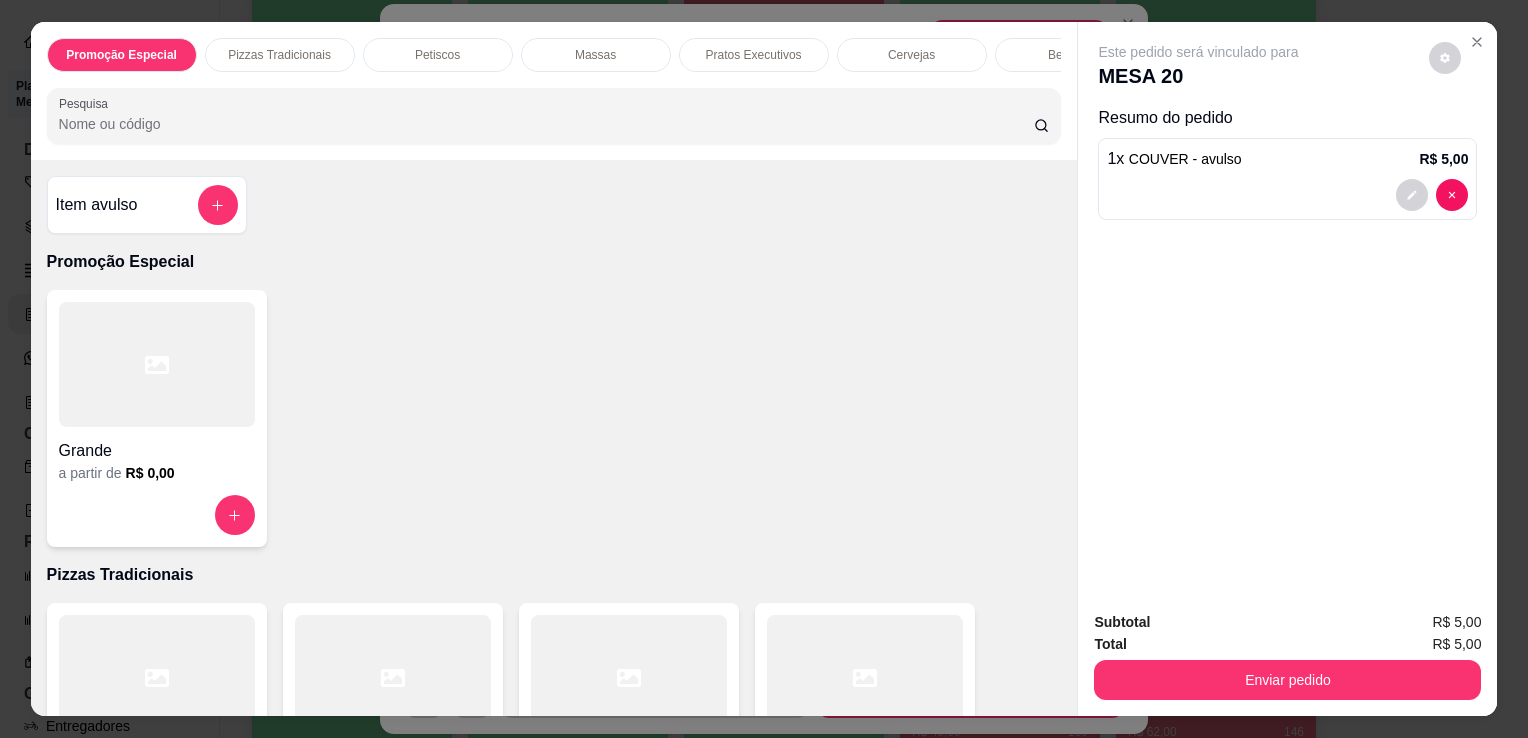 click on "Enviar pedido" at bounding box center (1287, 677) 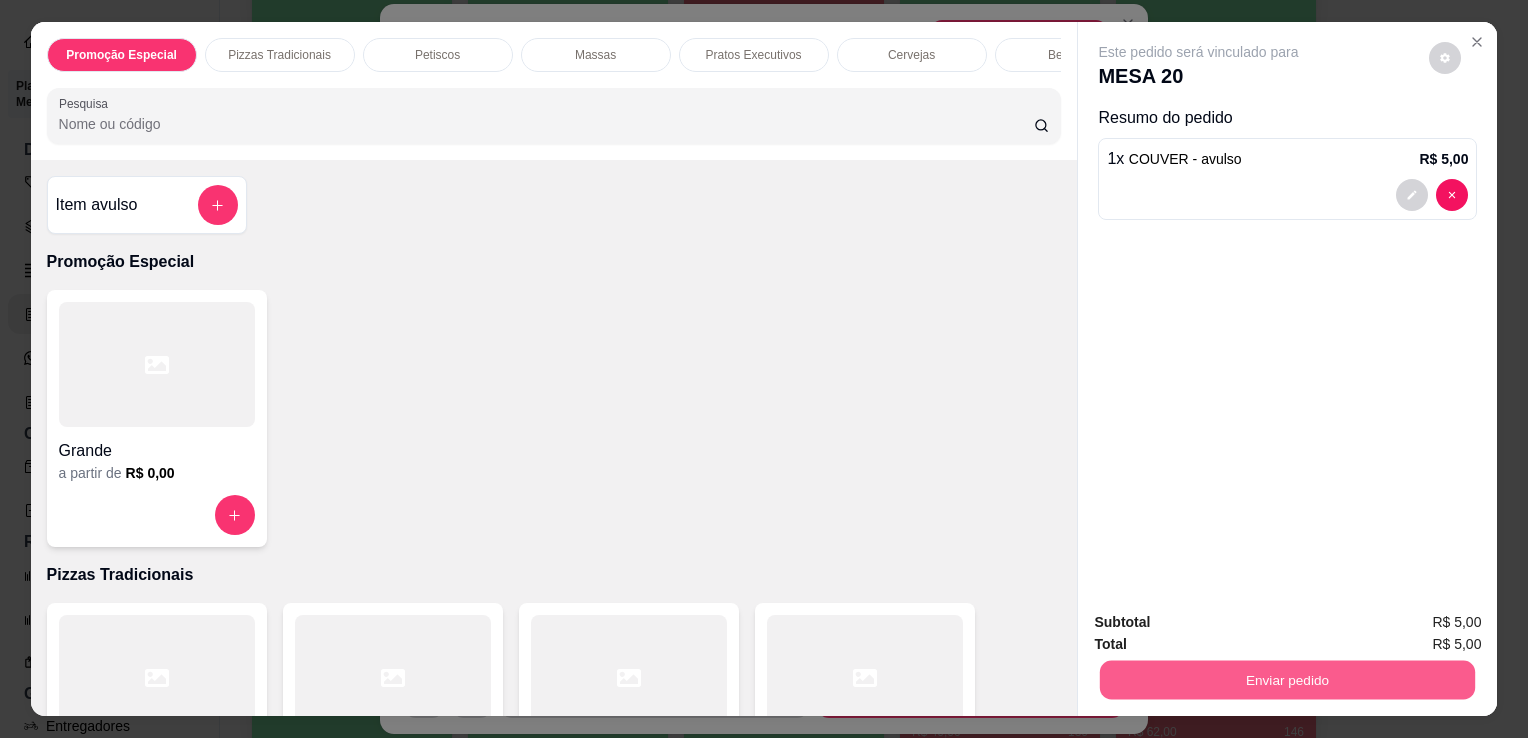click on "Enviar pedido" at bounding box center [1287, 679] 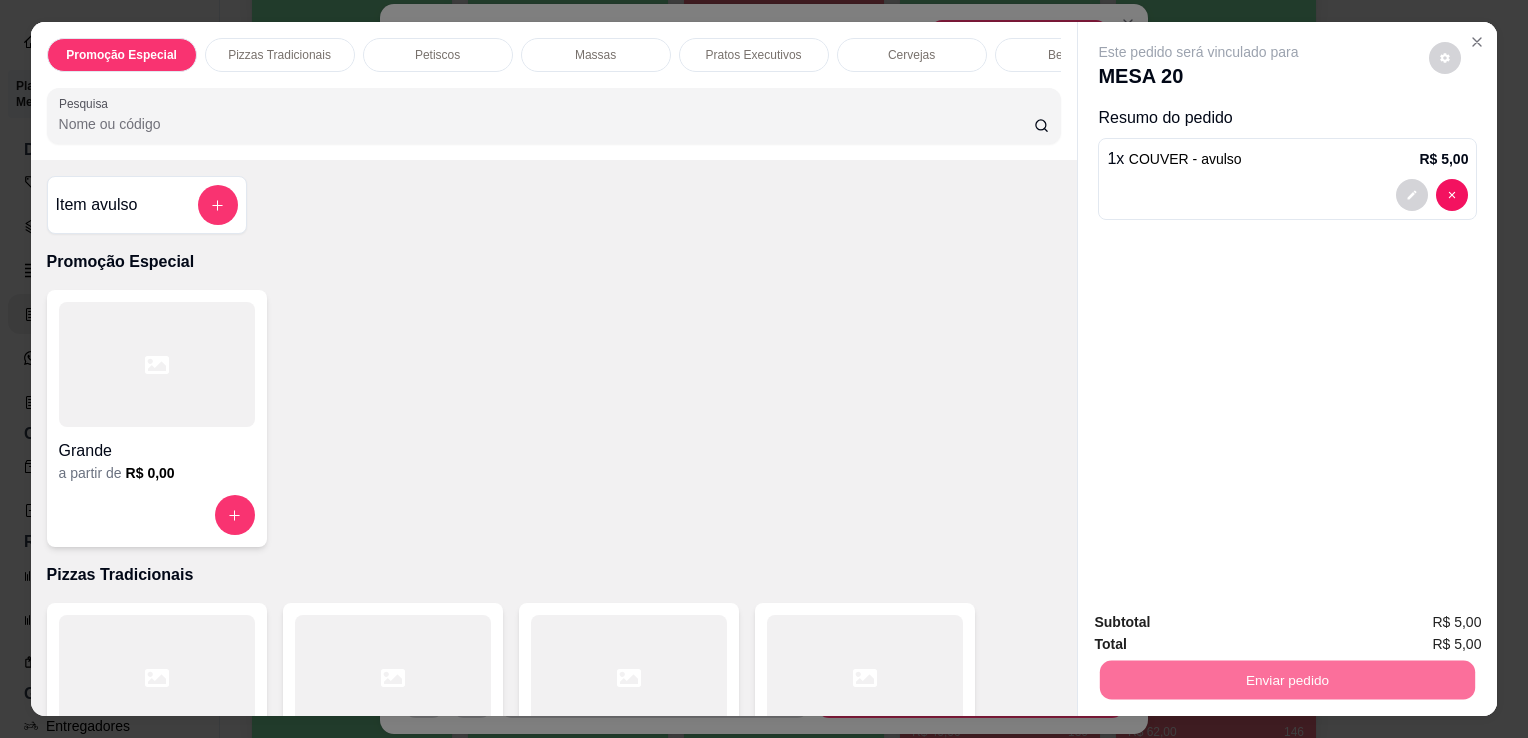 click on "Não registrar e enviar pedido" at bounding box center (1222, 623) 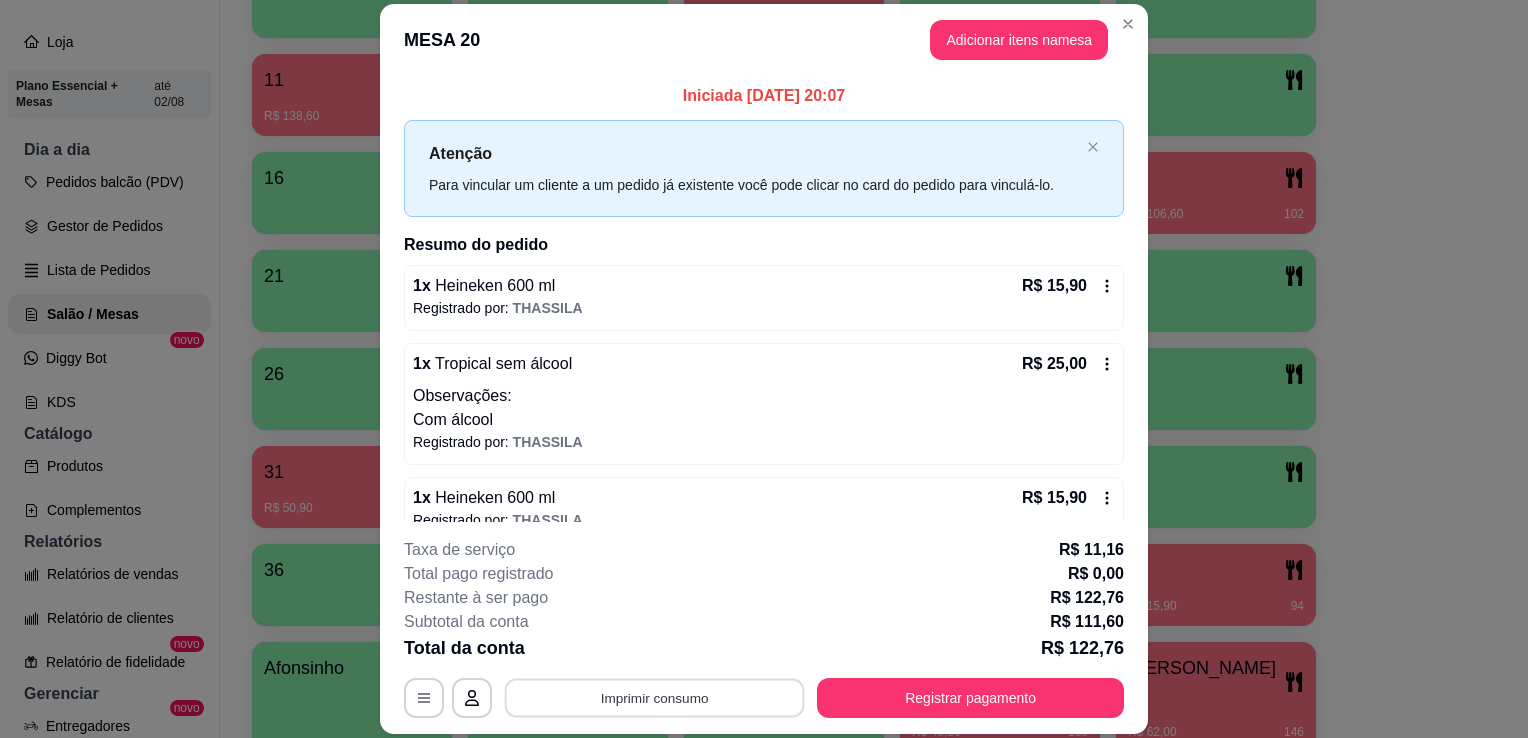 click on "Imprimir consumo" at bounding box center (655, 698) 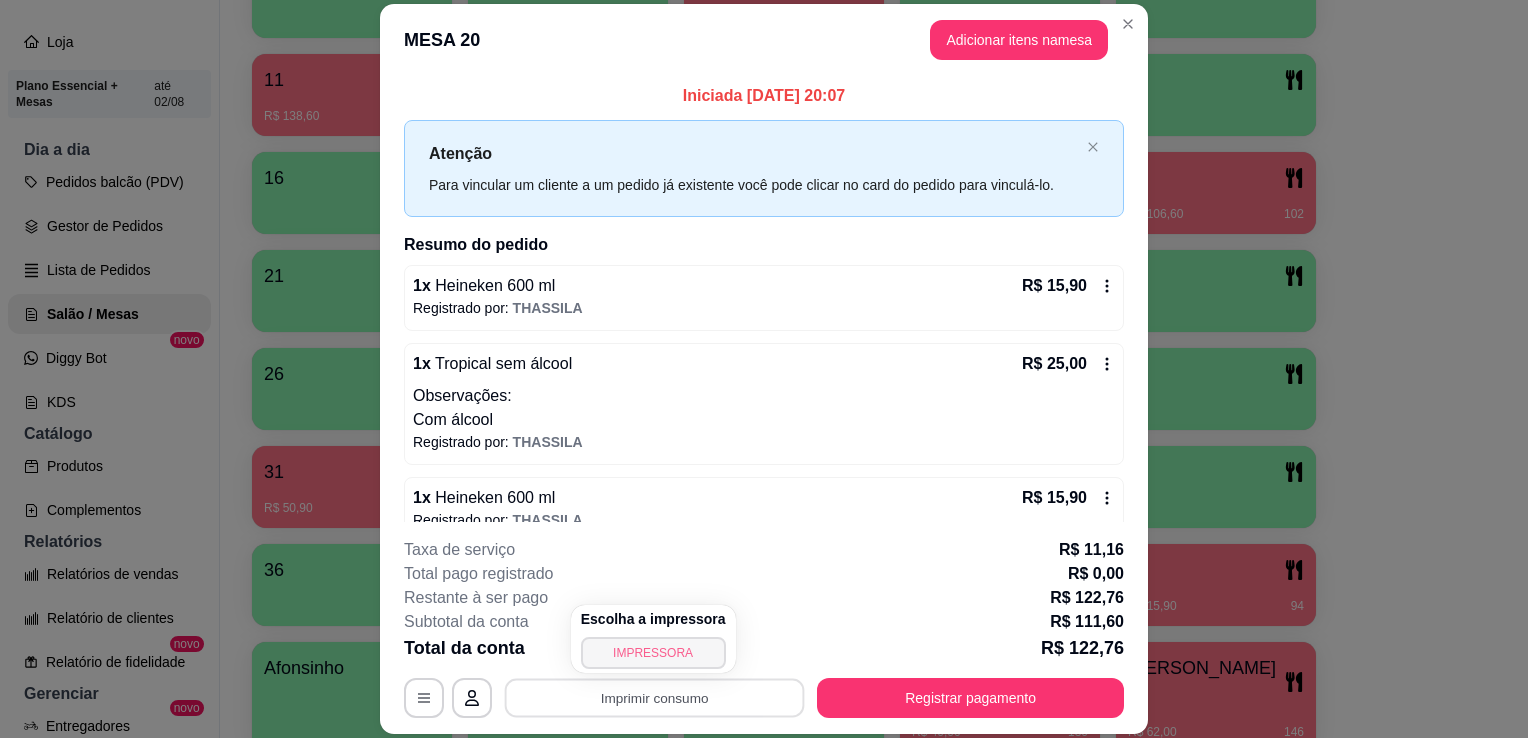 click on "IMPRESSORA" at bounding box center [653, 653] 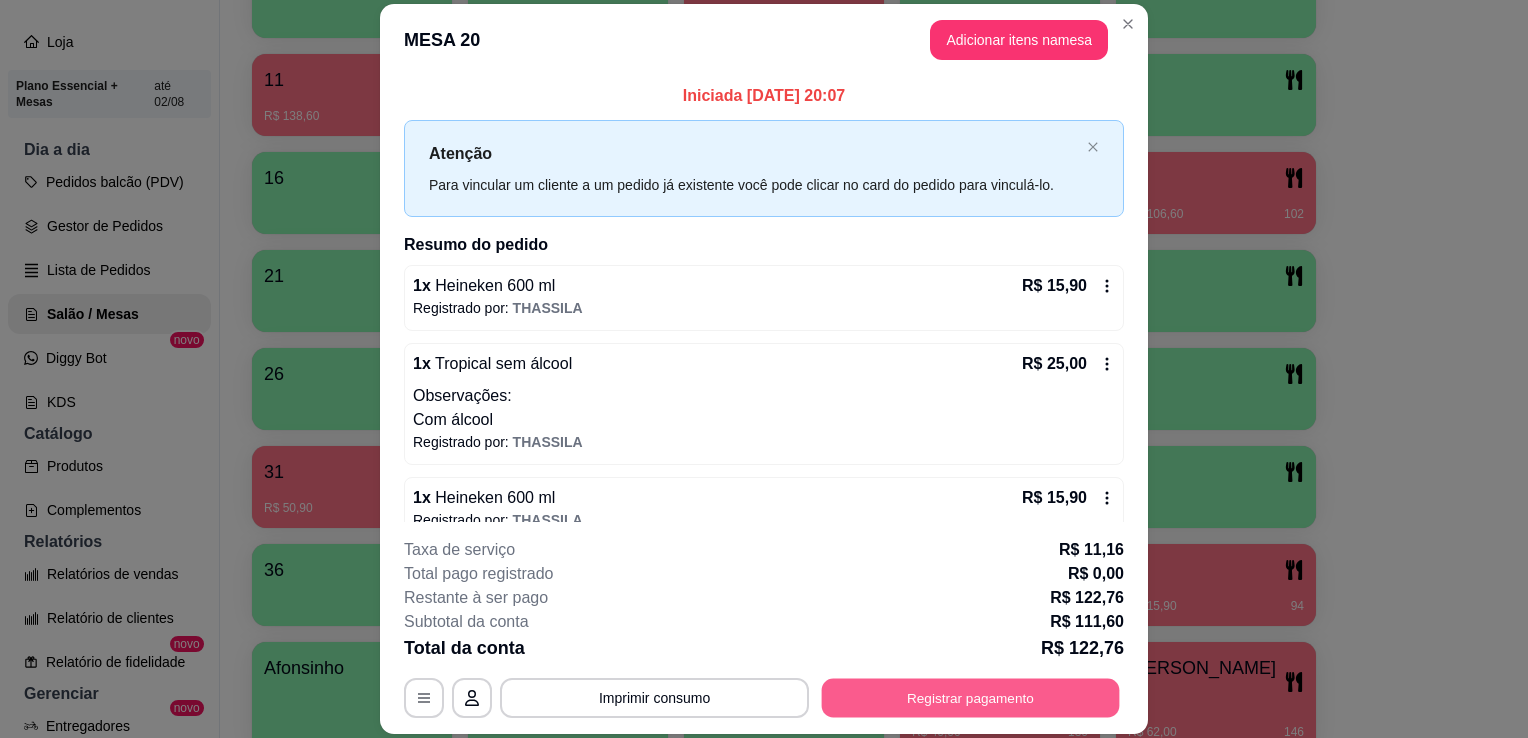 click on "Registrar pagamento" at bounding box center [971, 698] 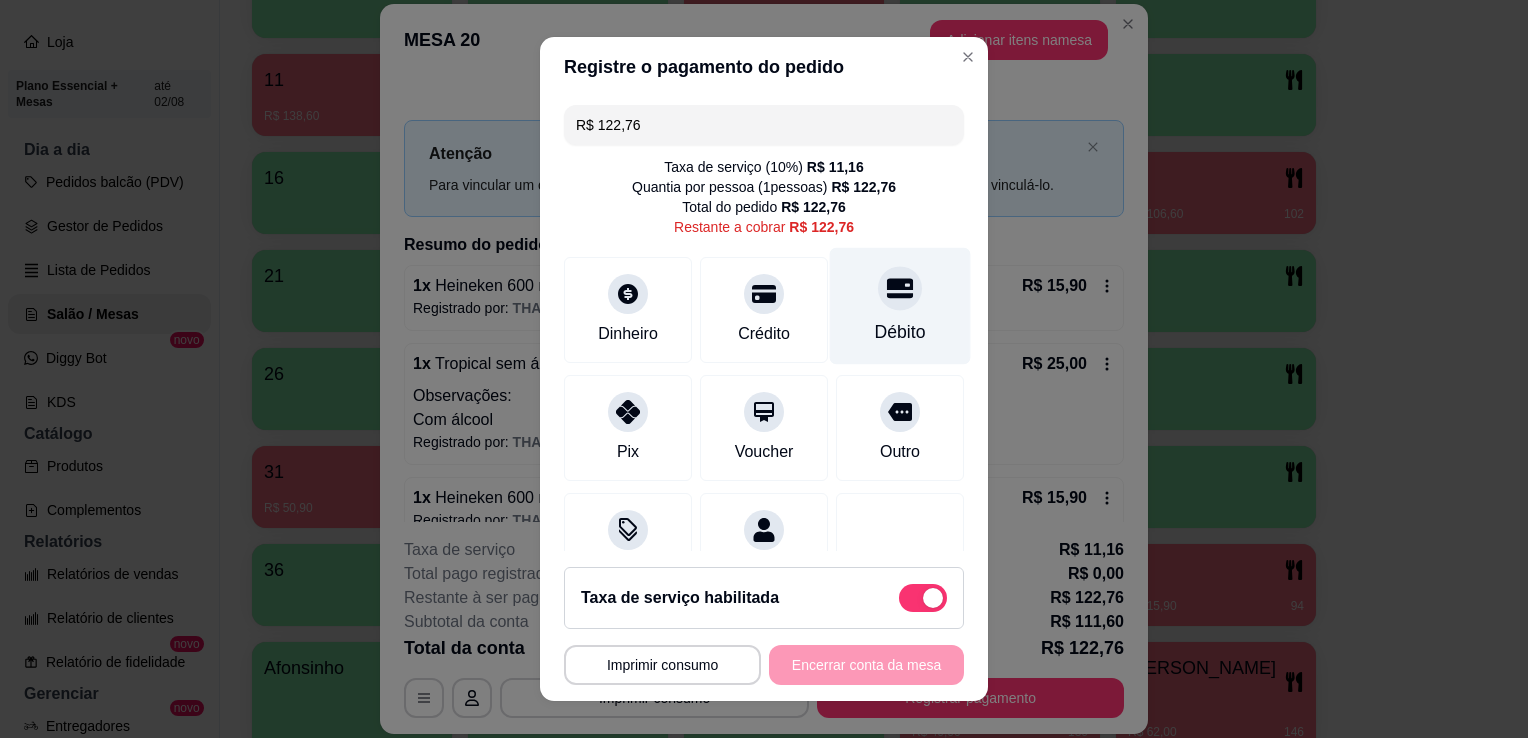 click on "Débito" at bounding box center [900, 306] 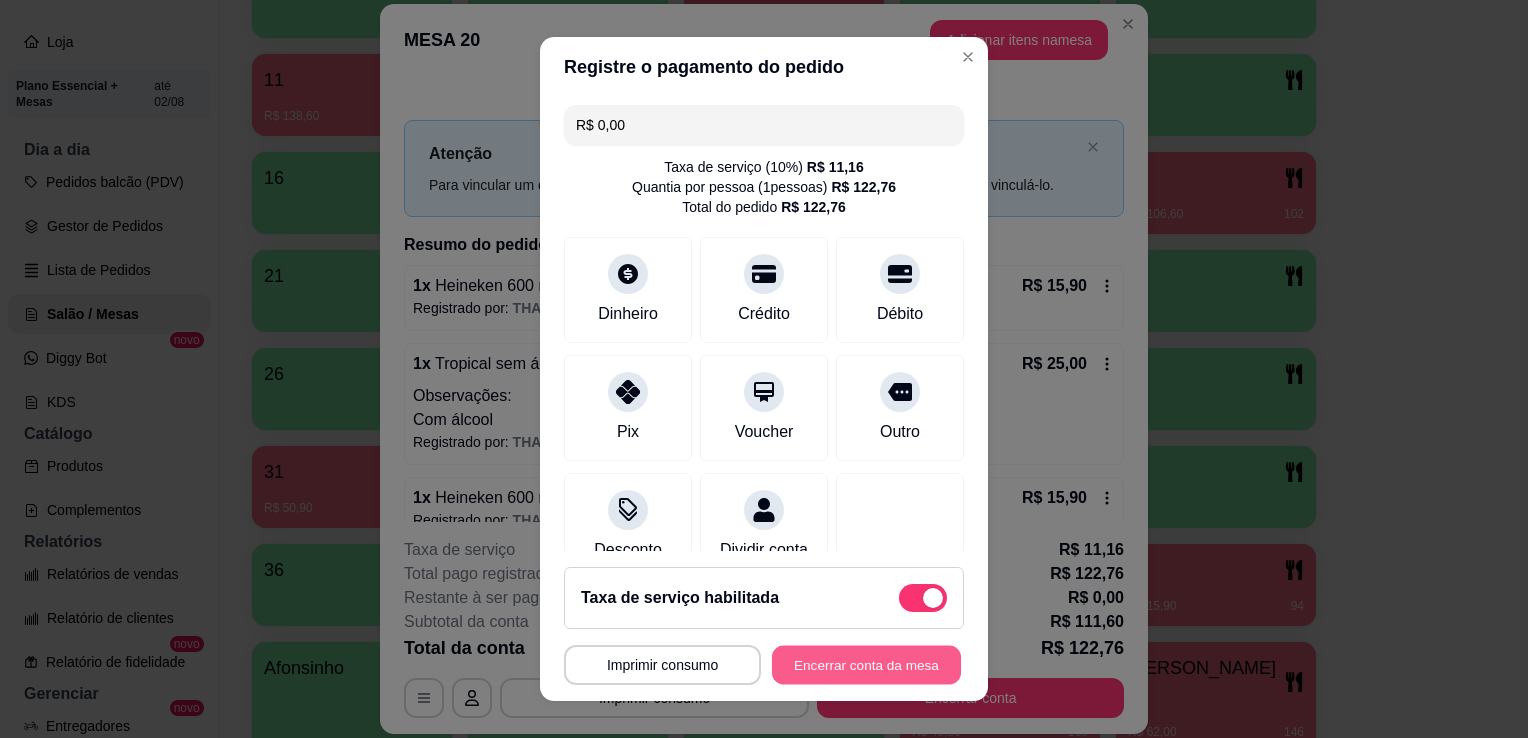 click on "Encerrar conta da mesa" at bounding box center (866, 665) 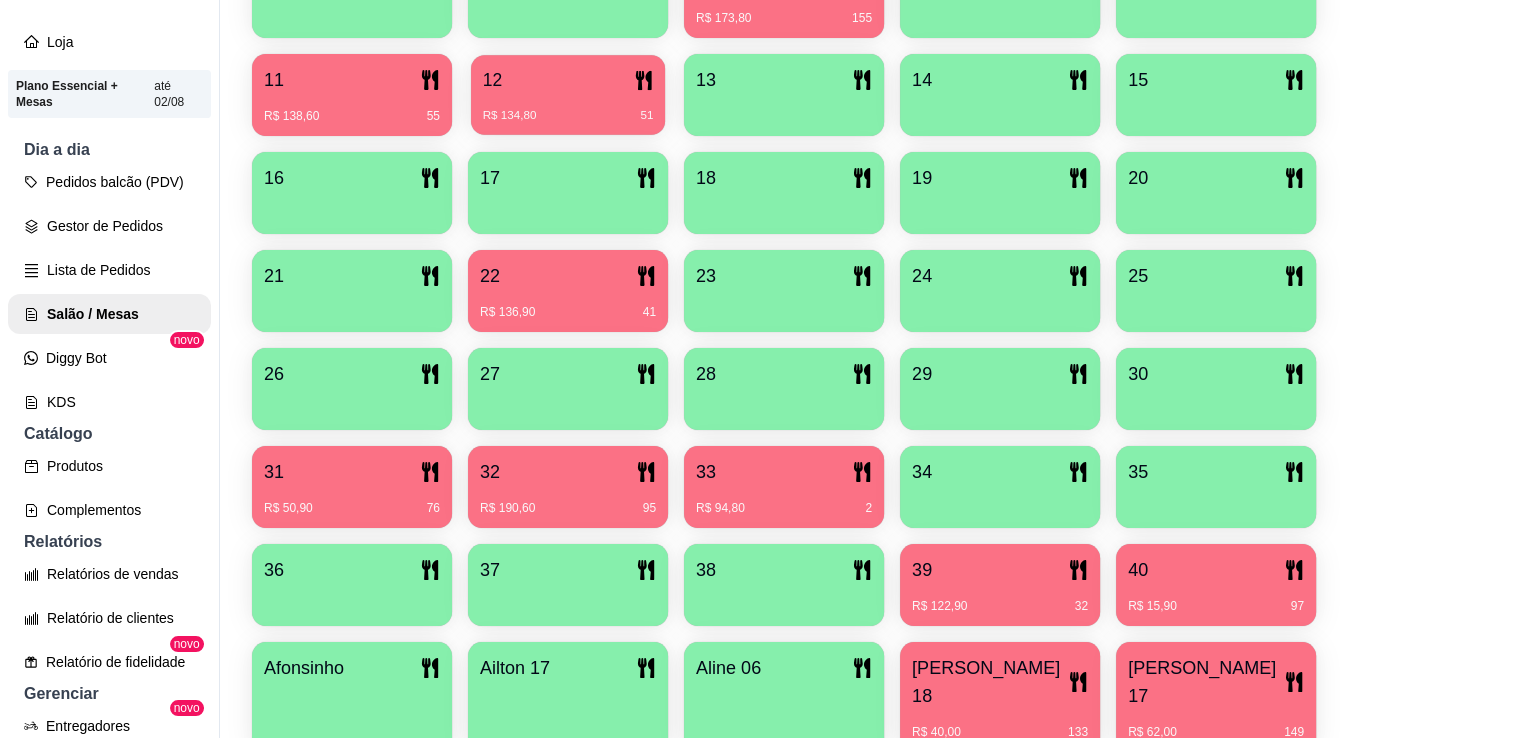 click on "12" at bounding box center [568, 80] 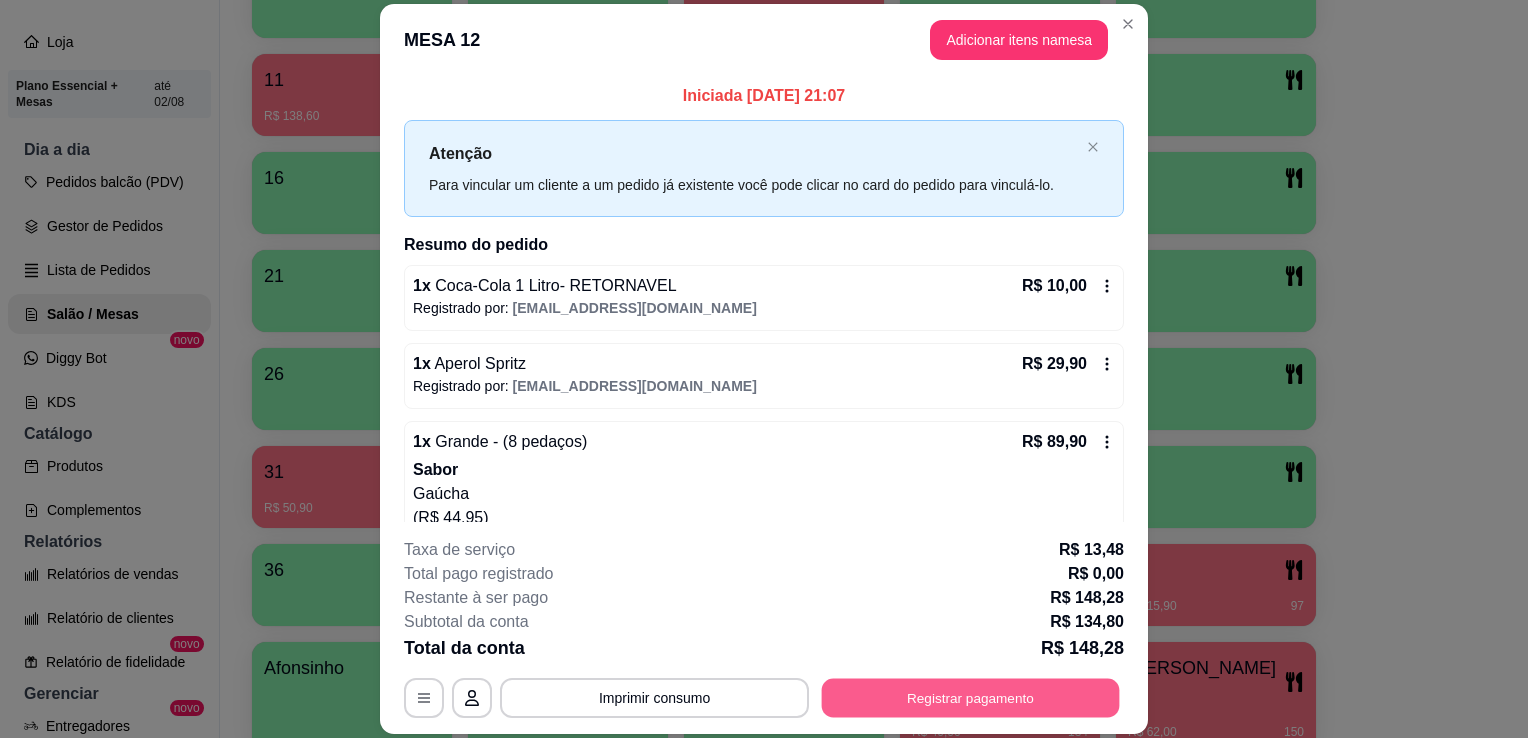 click on "Registrar pagamento" at bounding box center [971, 698] 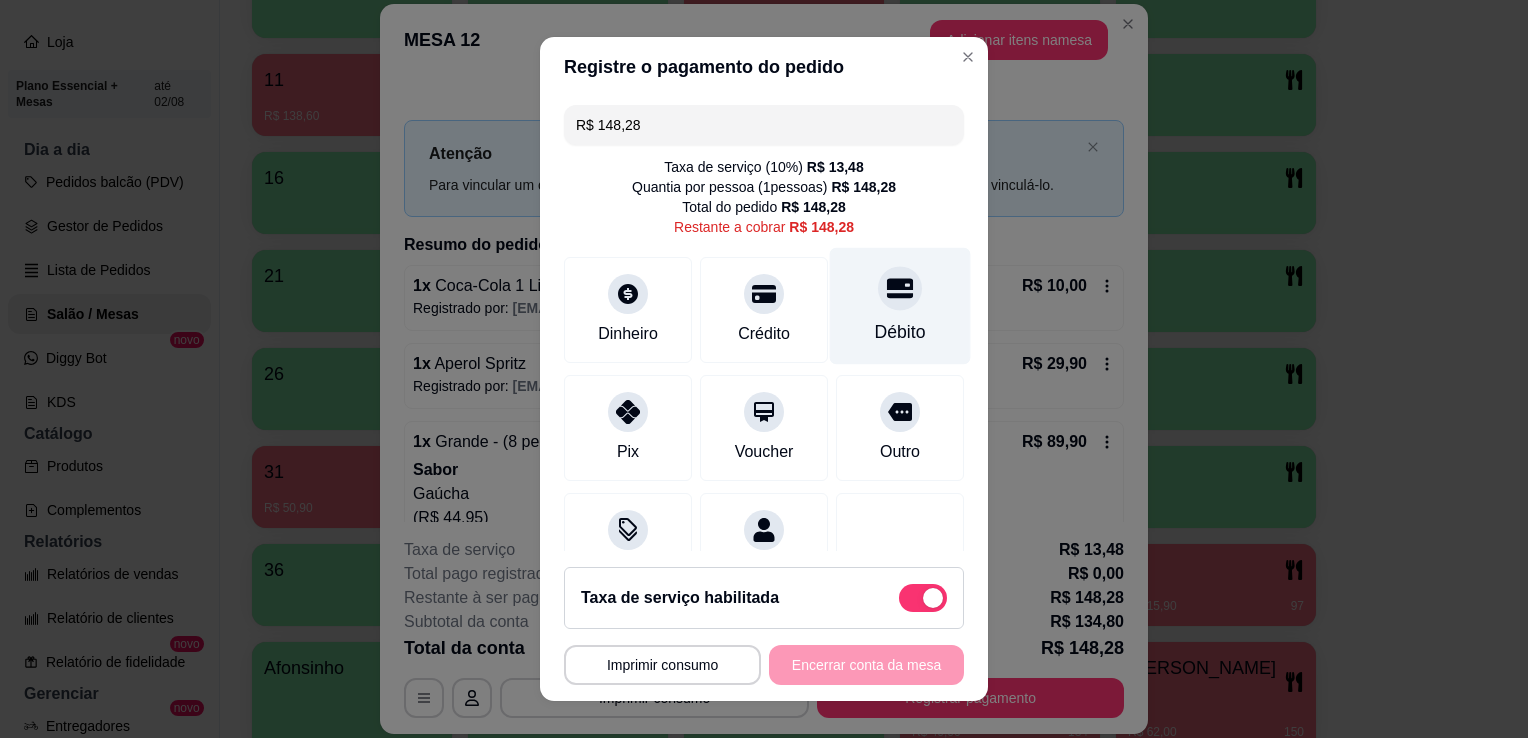 click on "Débito" at bounding box center [900, 306] 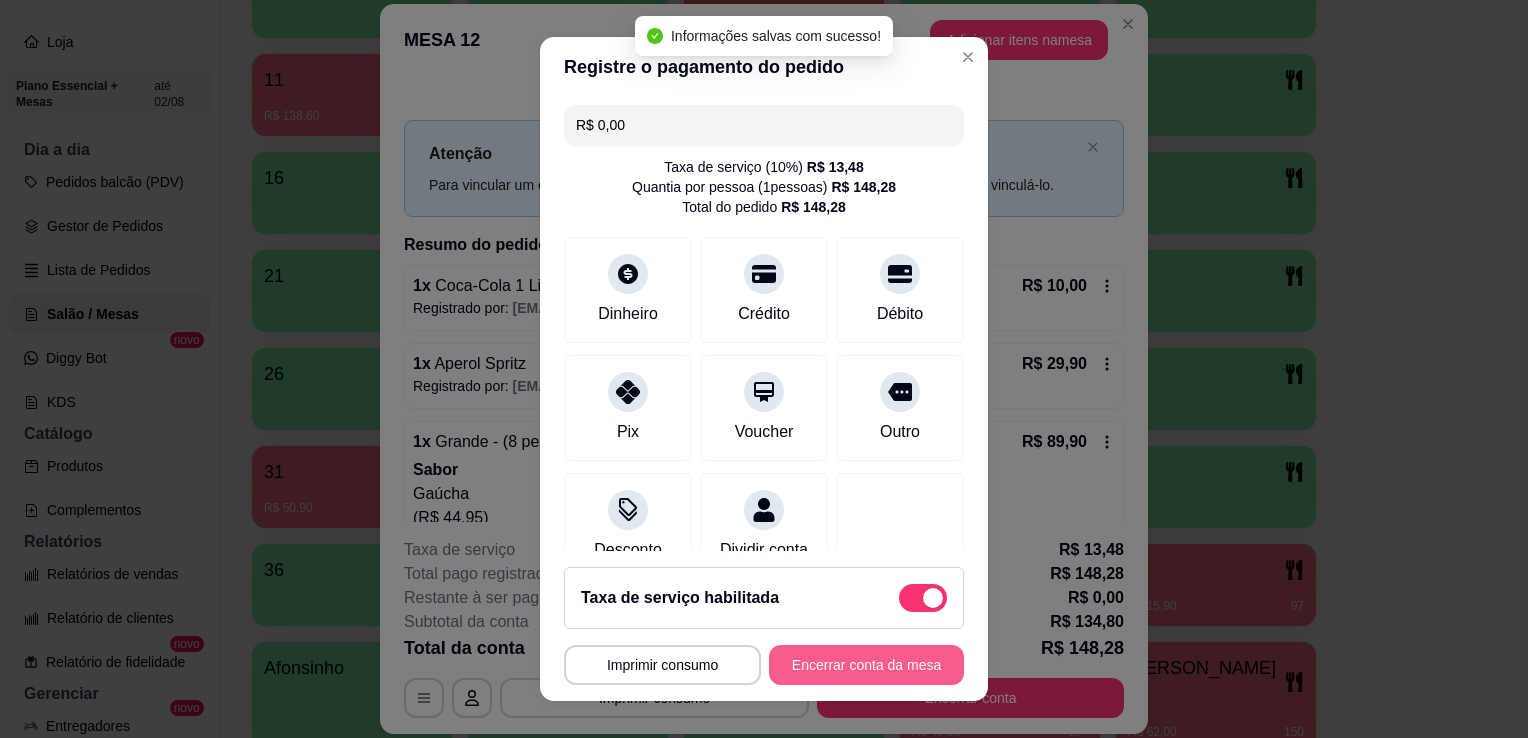 click on "Encerrar conta da mesa" at bounding box center [866, 665] 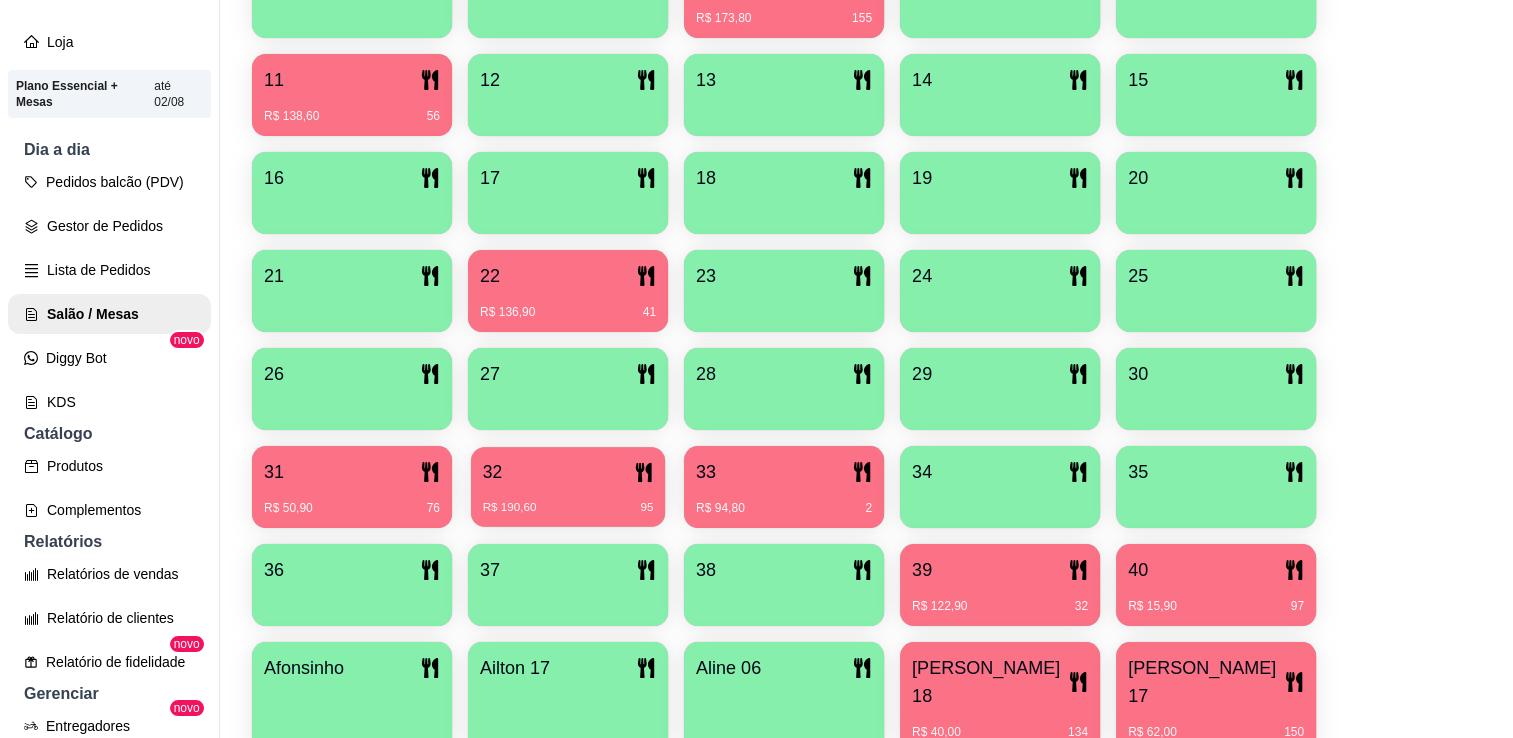 click on "R$ 190,60 95" at bounding box center [568, 508] 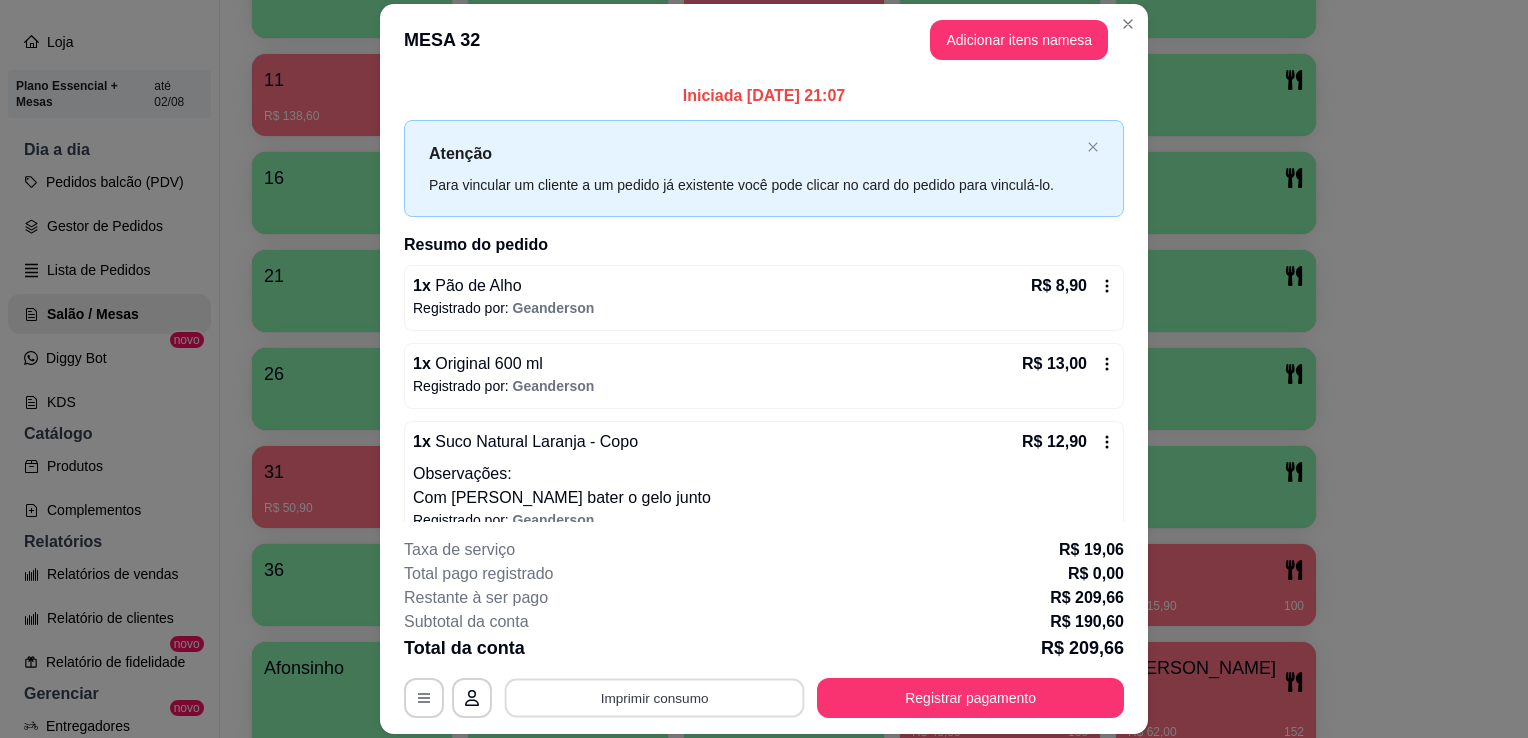 click on "Imprimir consumo" at bounding box center [655, 698] 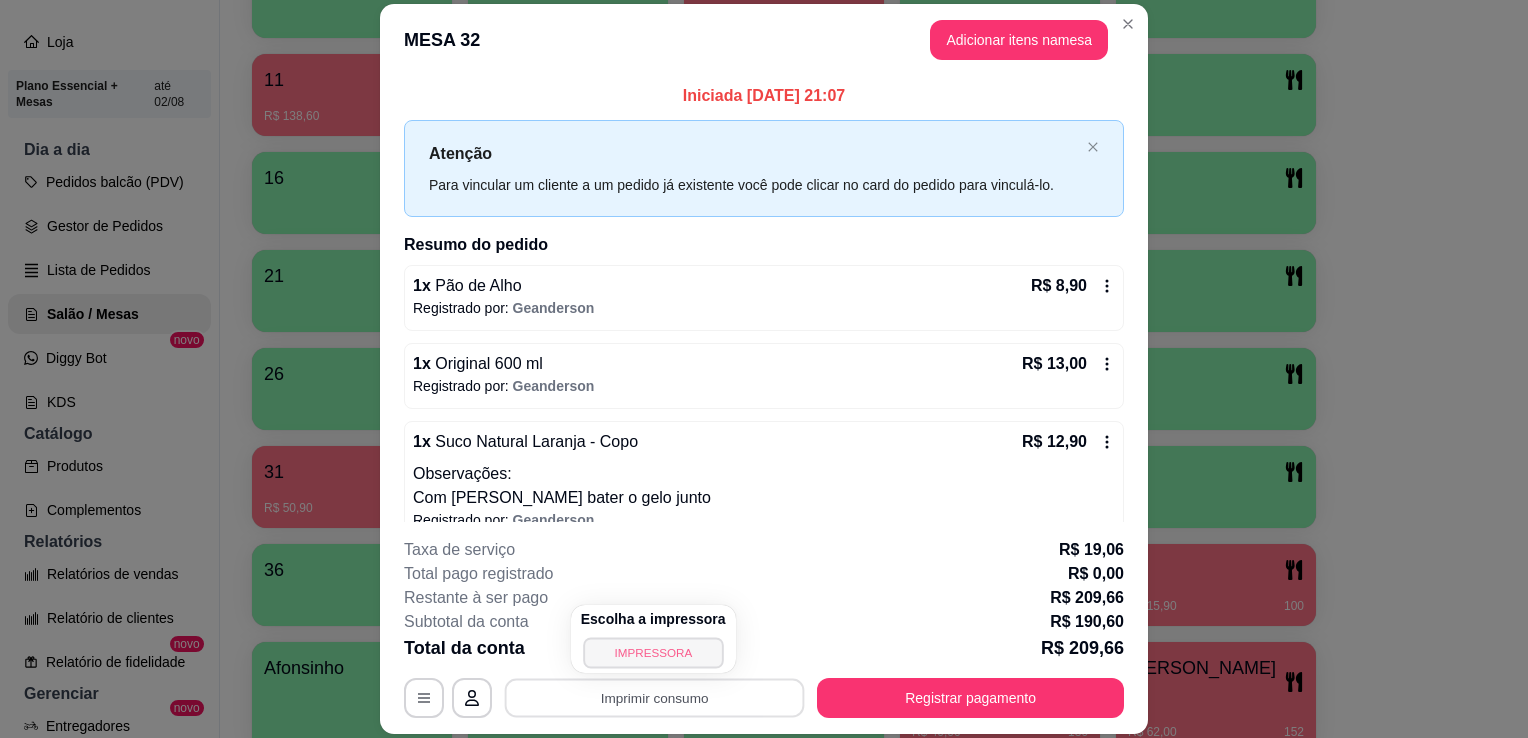 click on "IMPRESSORA" at bounding box center [653, 652] 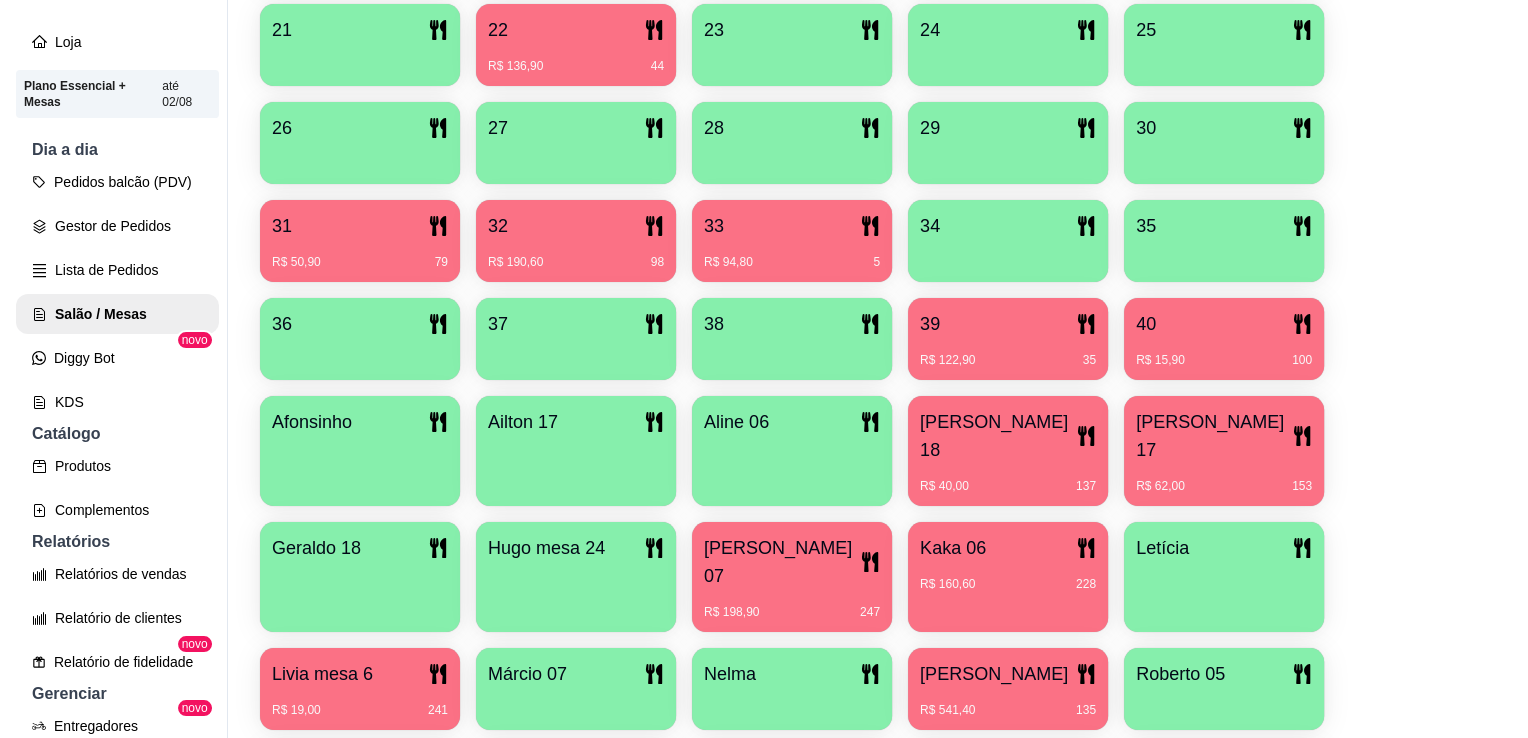 scroll, scrollTop: 939, scrollLeft: 0, axis: vertical 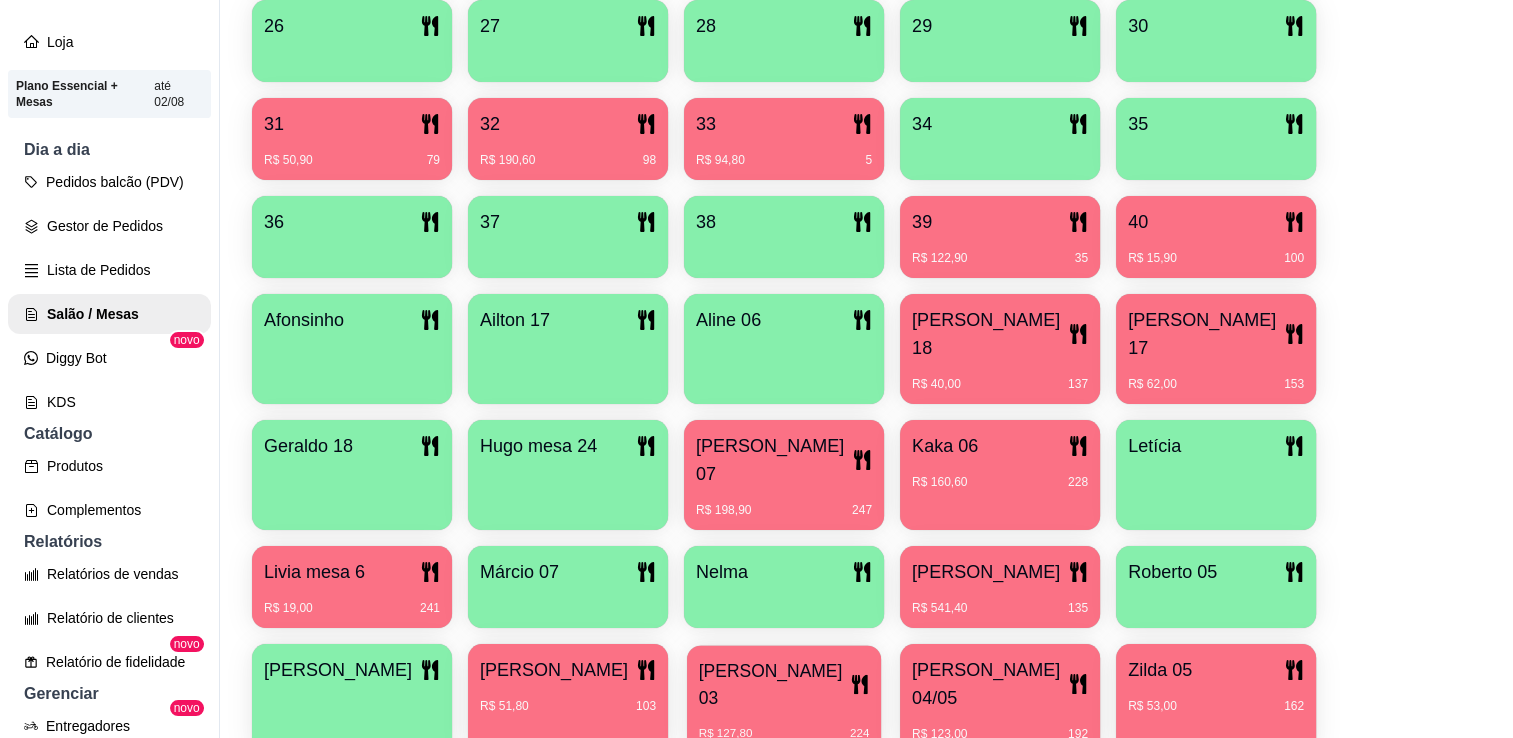 click on "R$ 127,80 224" at bounding box center (784, 726) 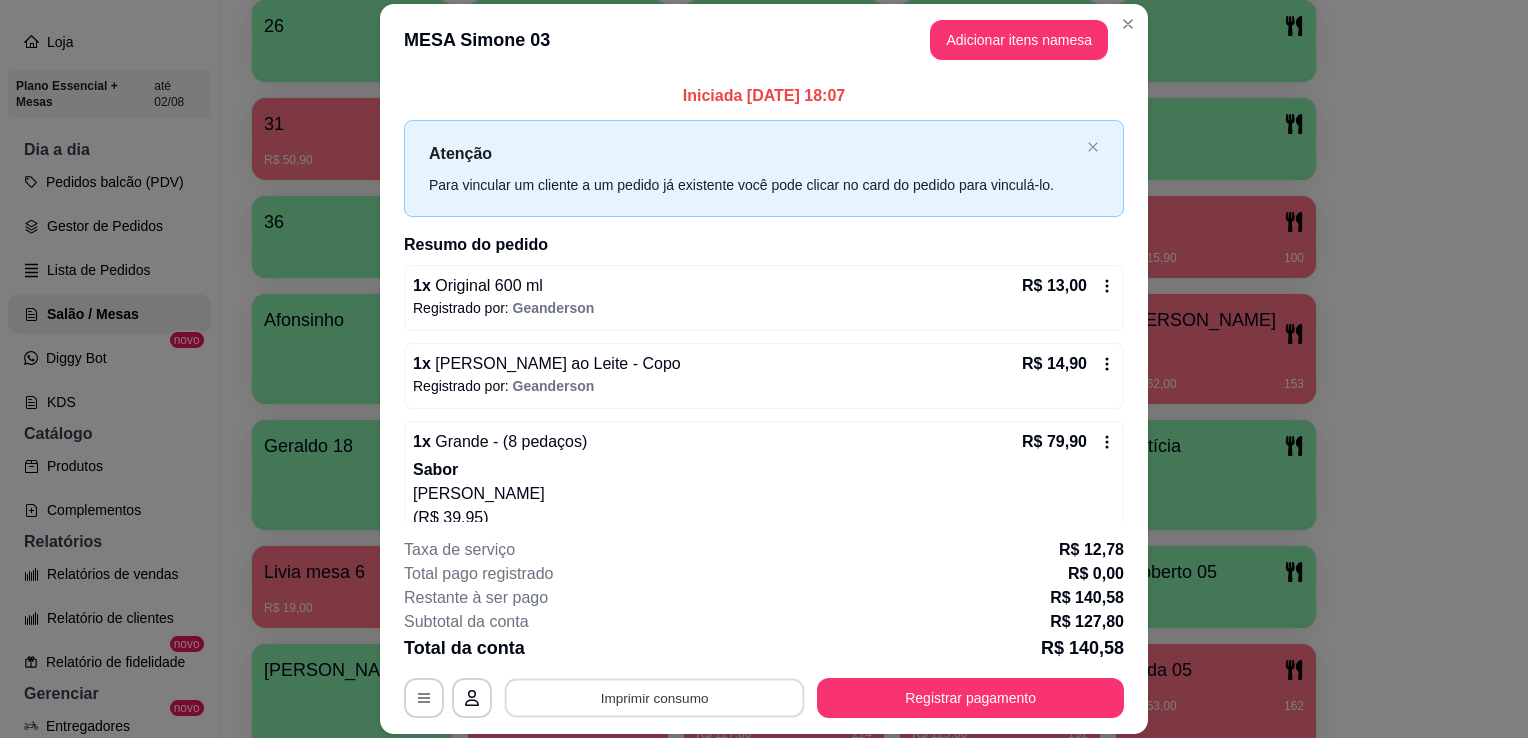 click on "Imprimir consumo" at bounding box center (655, 698) 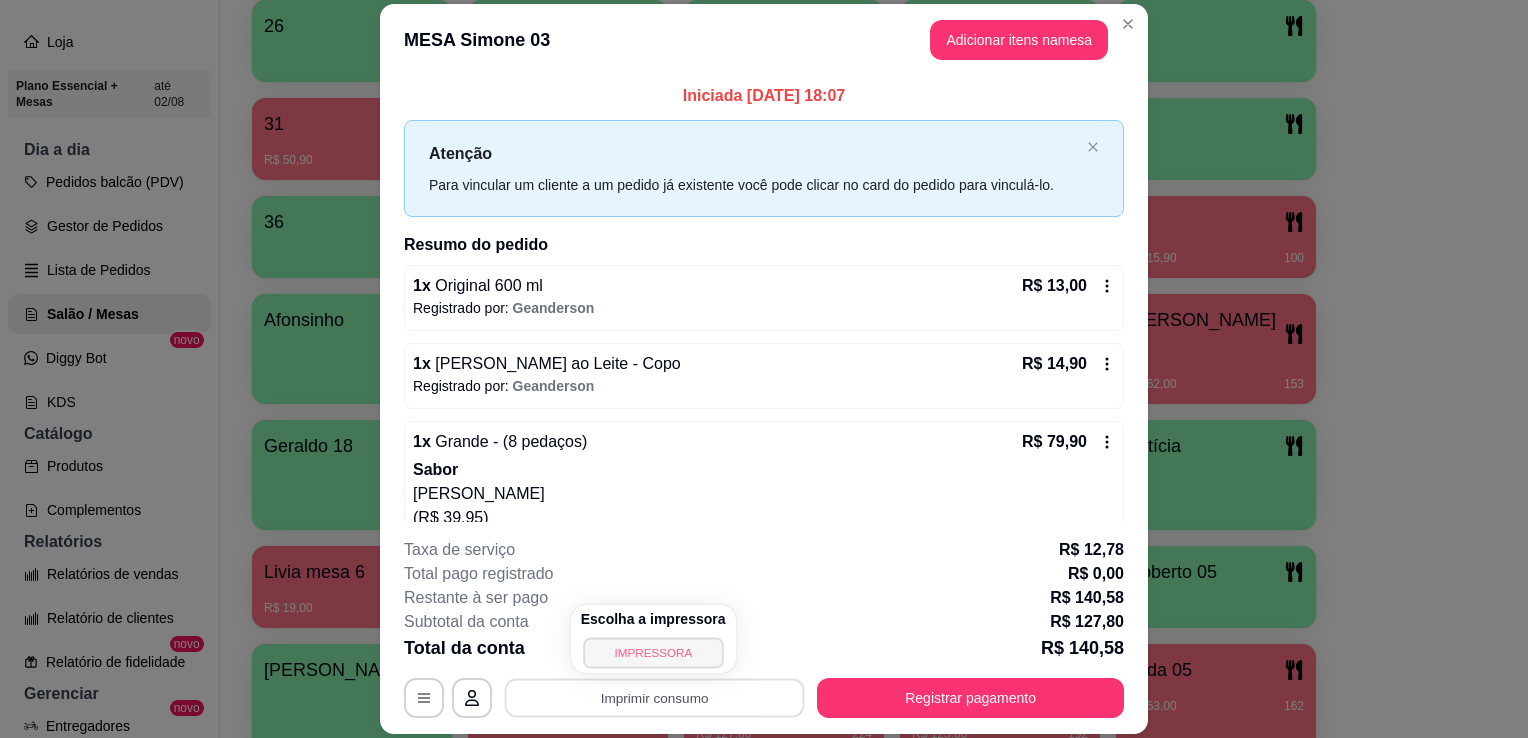 click on "IMPRESSORA" at bounding box center (653, 652) 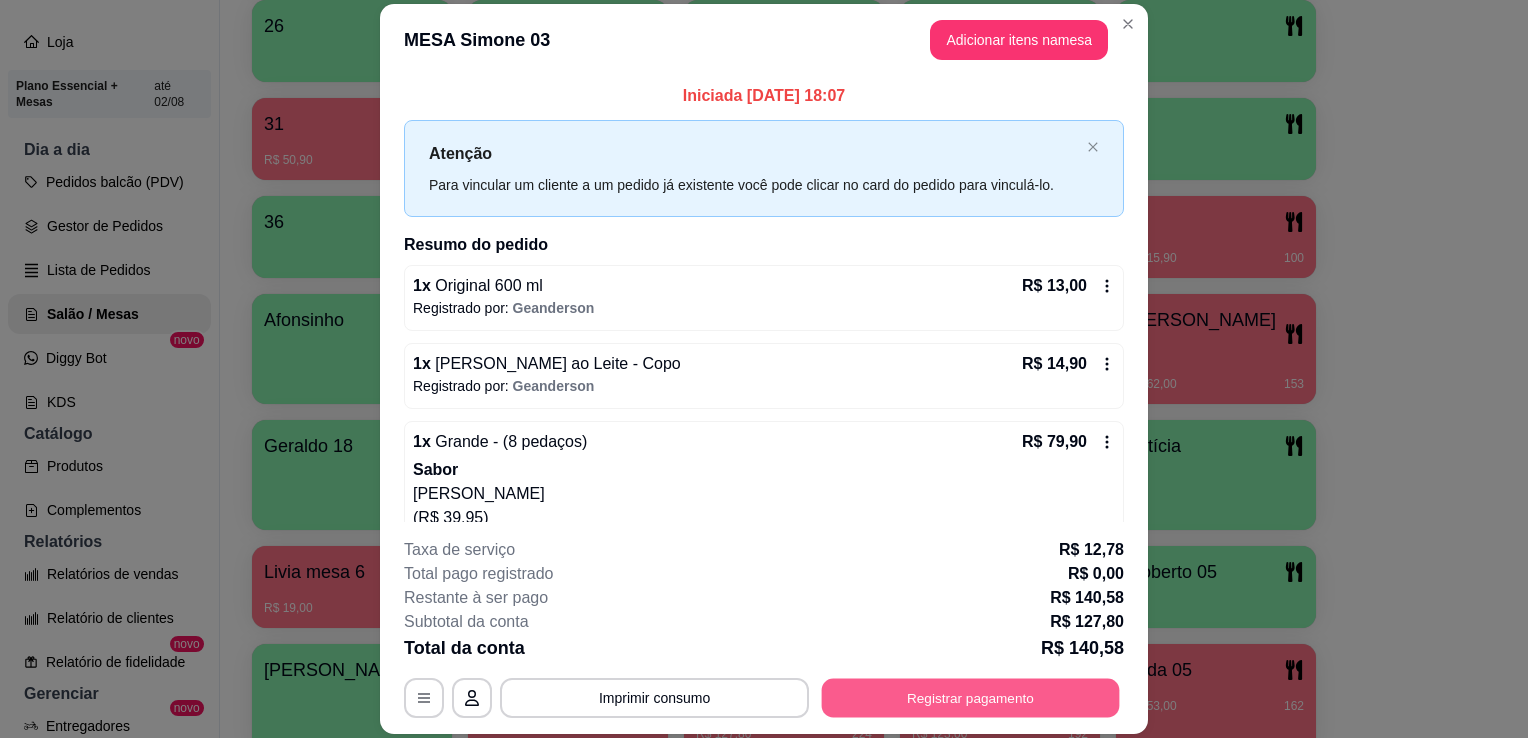 click on "Registrar pagamento" at bounding box center [971, 698] 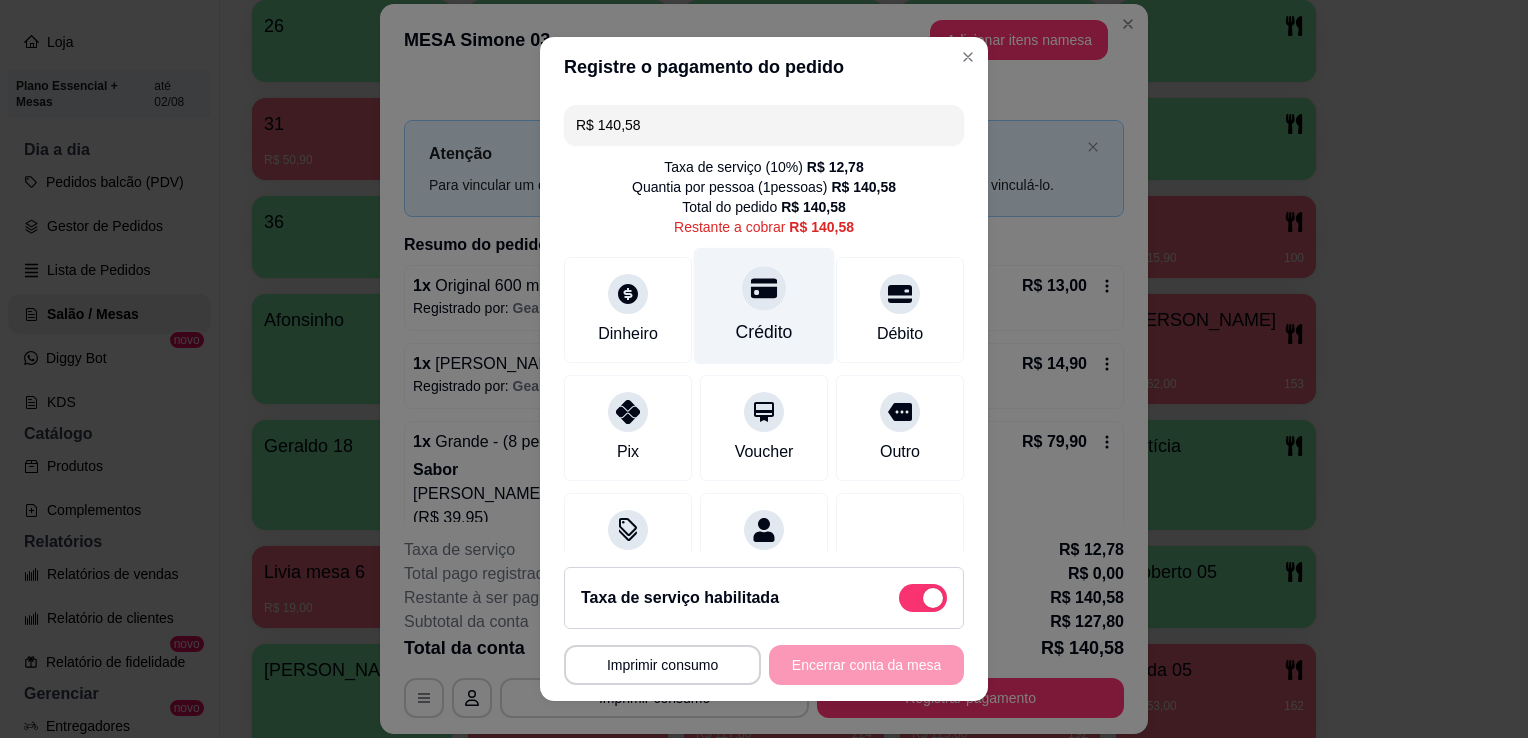 click on "Crédito" at bounding box center [764, 332] 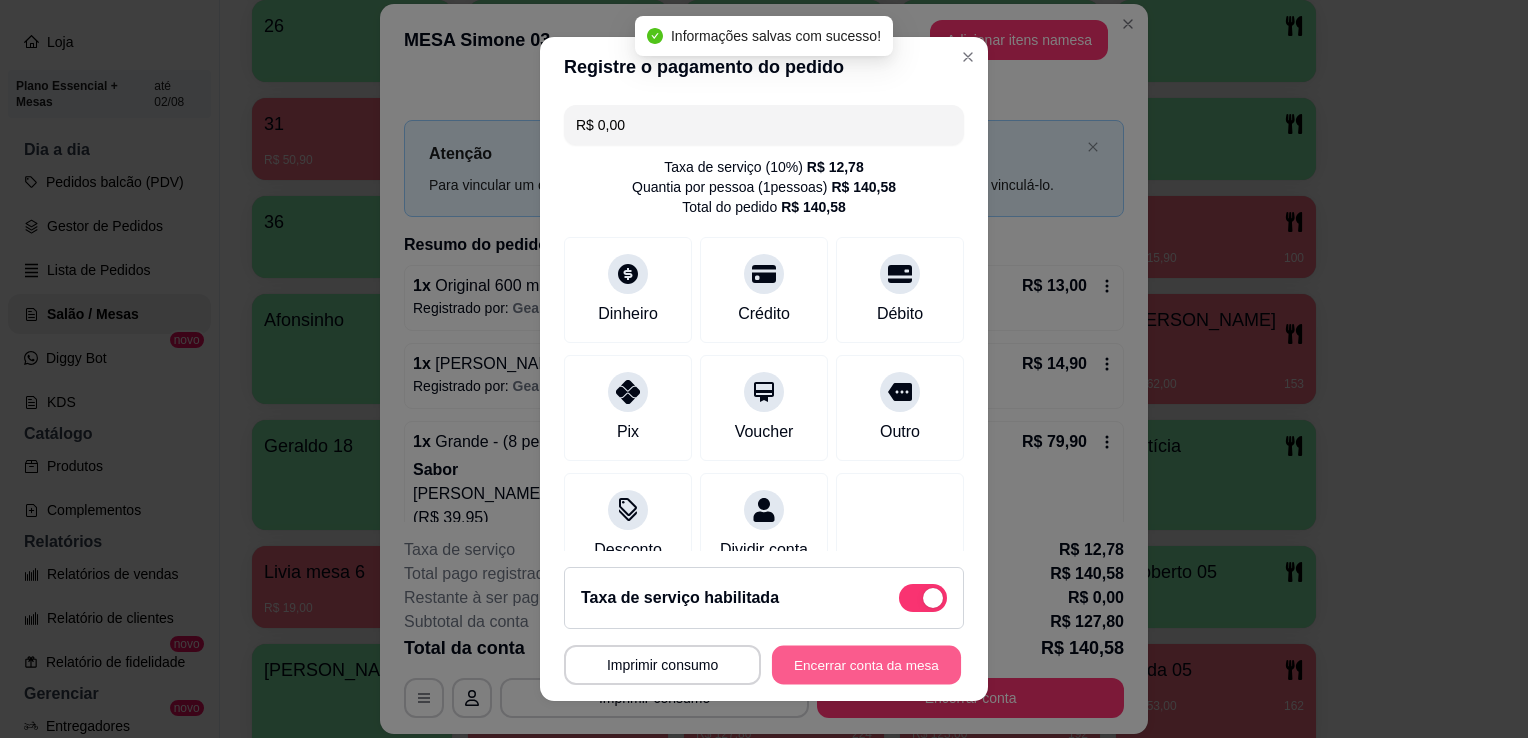 click on "Encerrar conta da mesa" at bounding box center [866, 665] 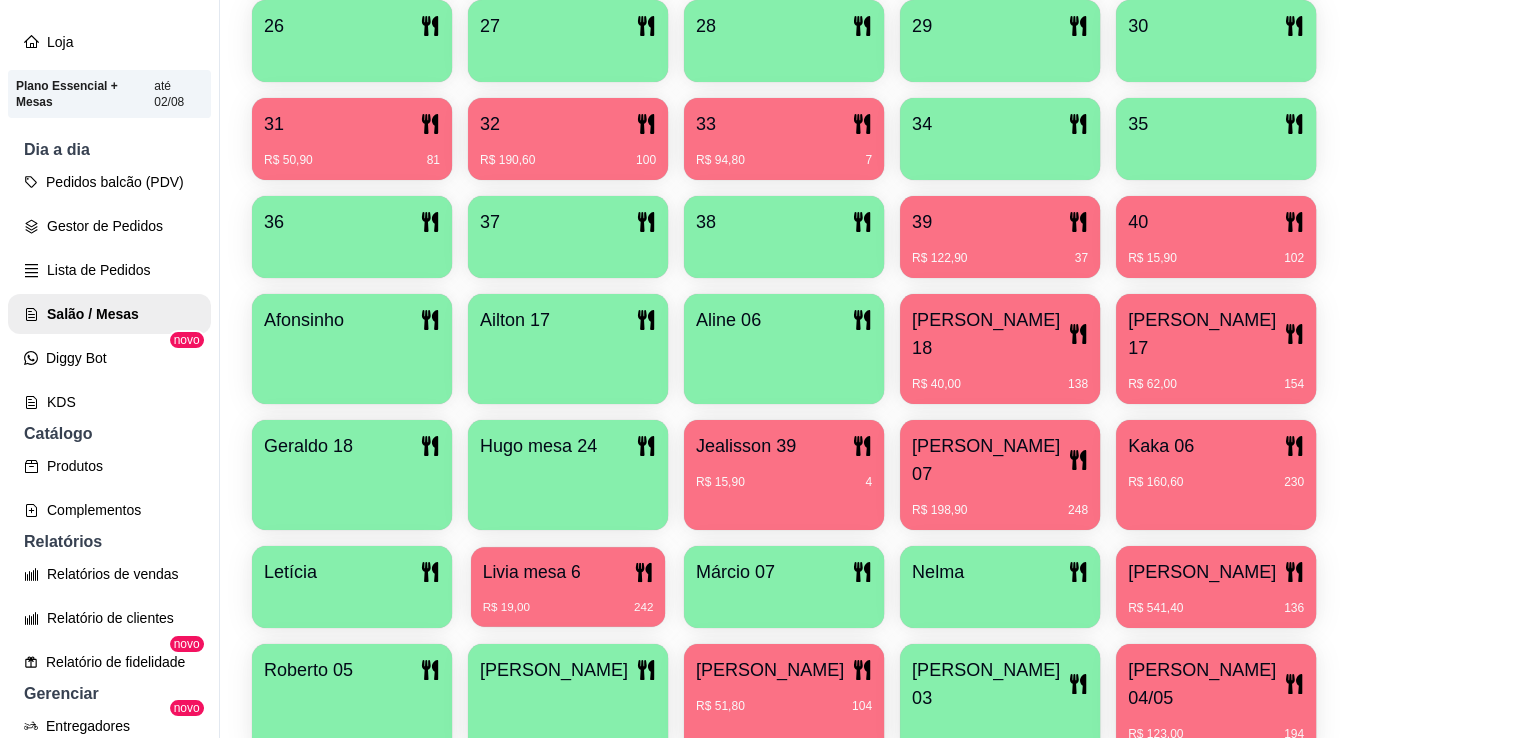 click on "Livia mesa 6" at bounding box center (568, 572) 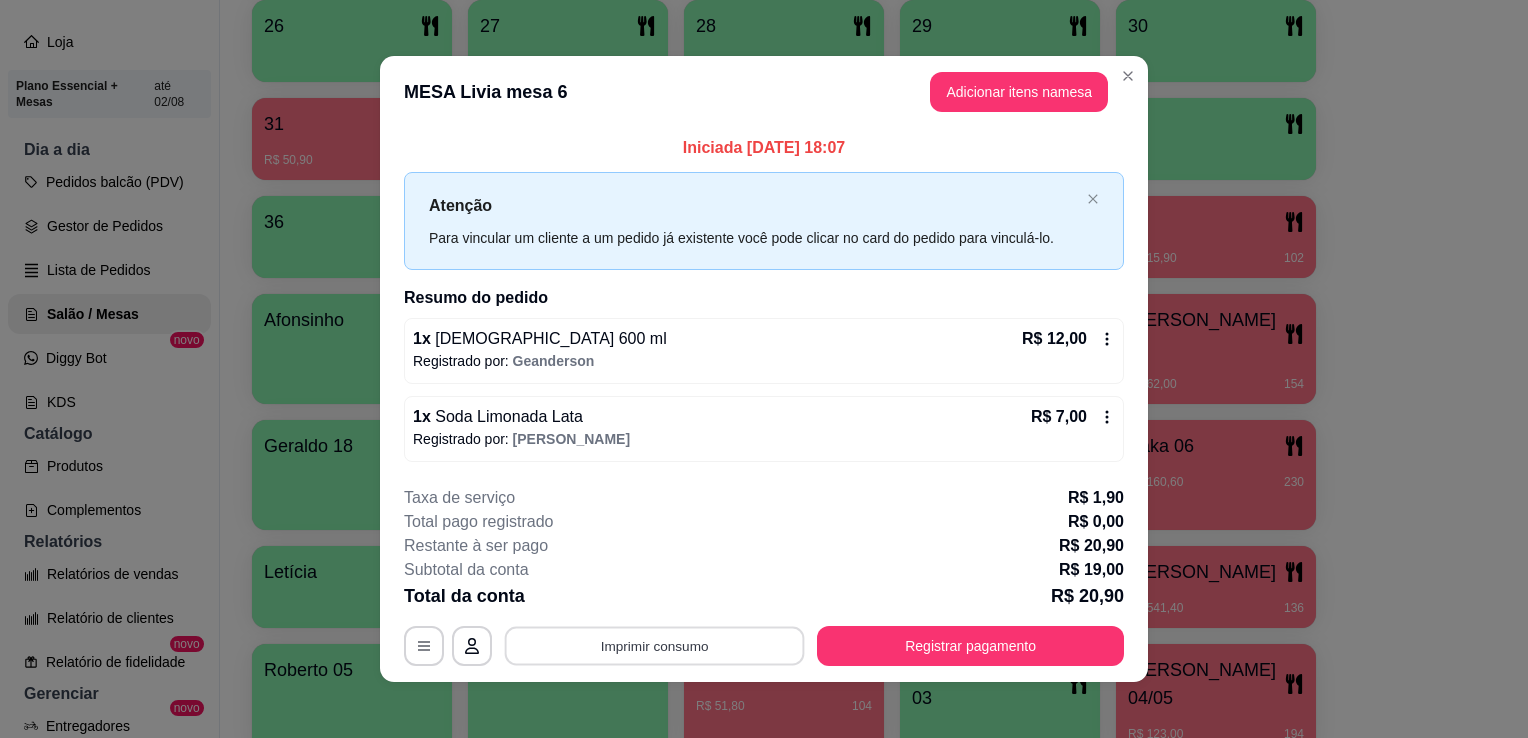 click on "Imprimir consumo" at bounding box center [655, 645] 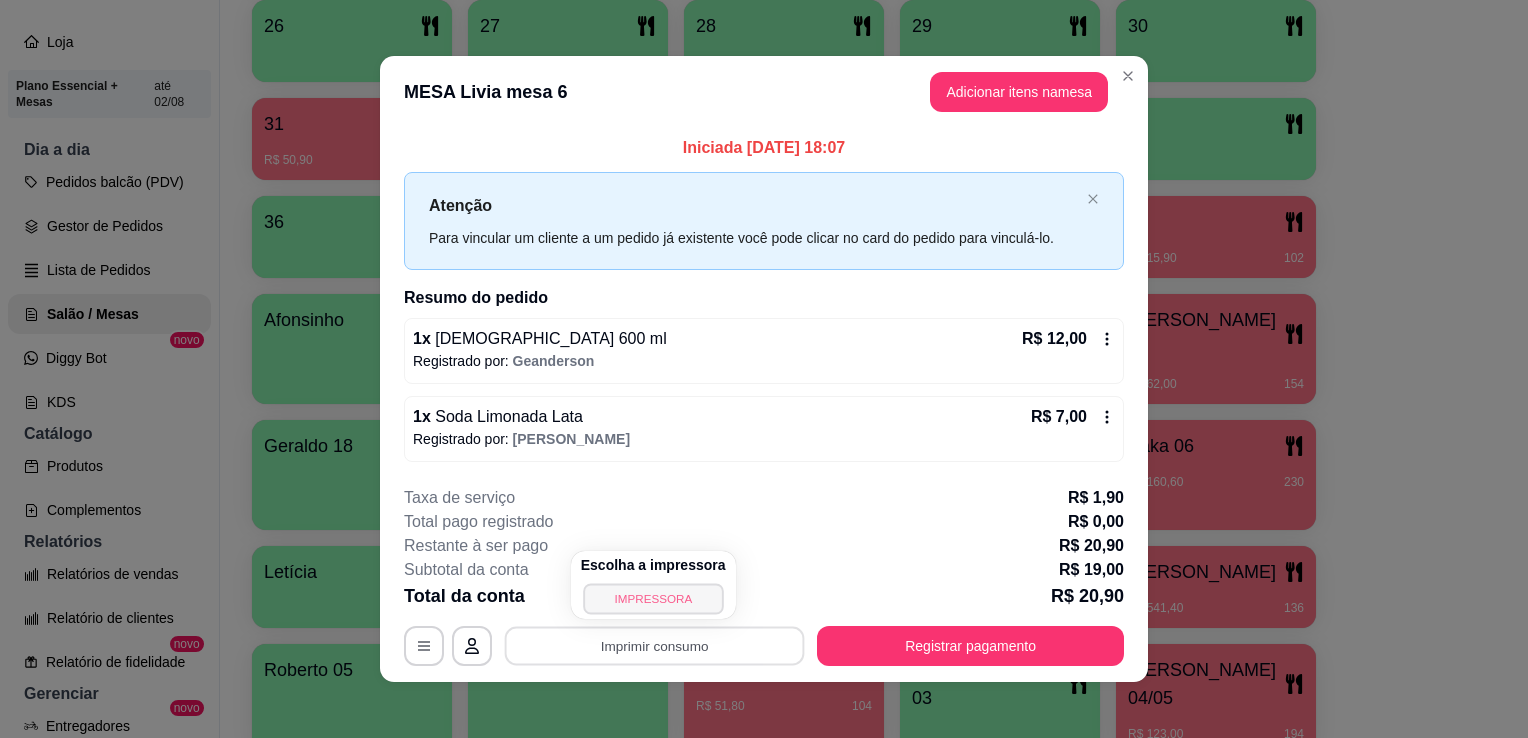 click on "IMPRESSORA" at bounding box center [653, 598] 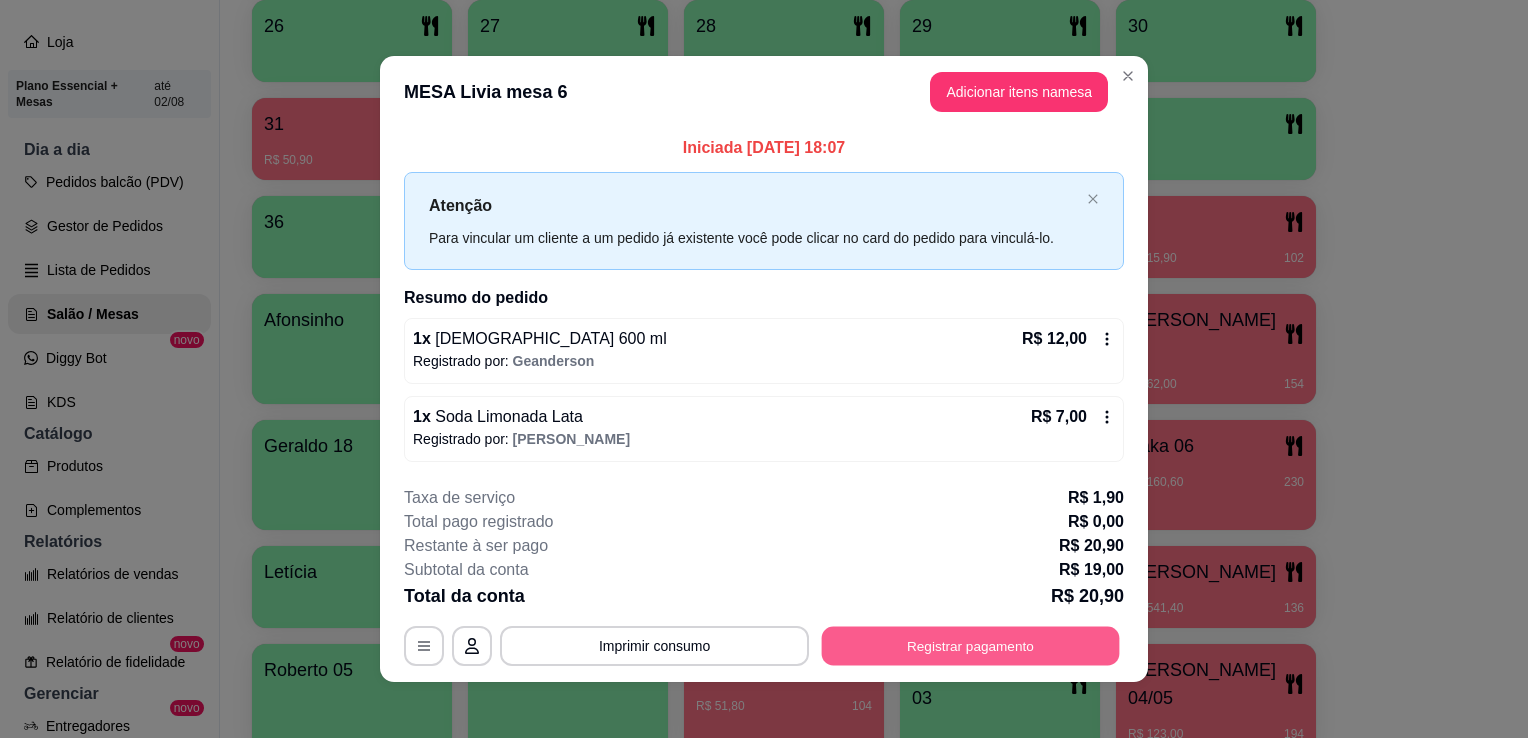 click on "Registrar pagamento" at bounding box center [971, 645] 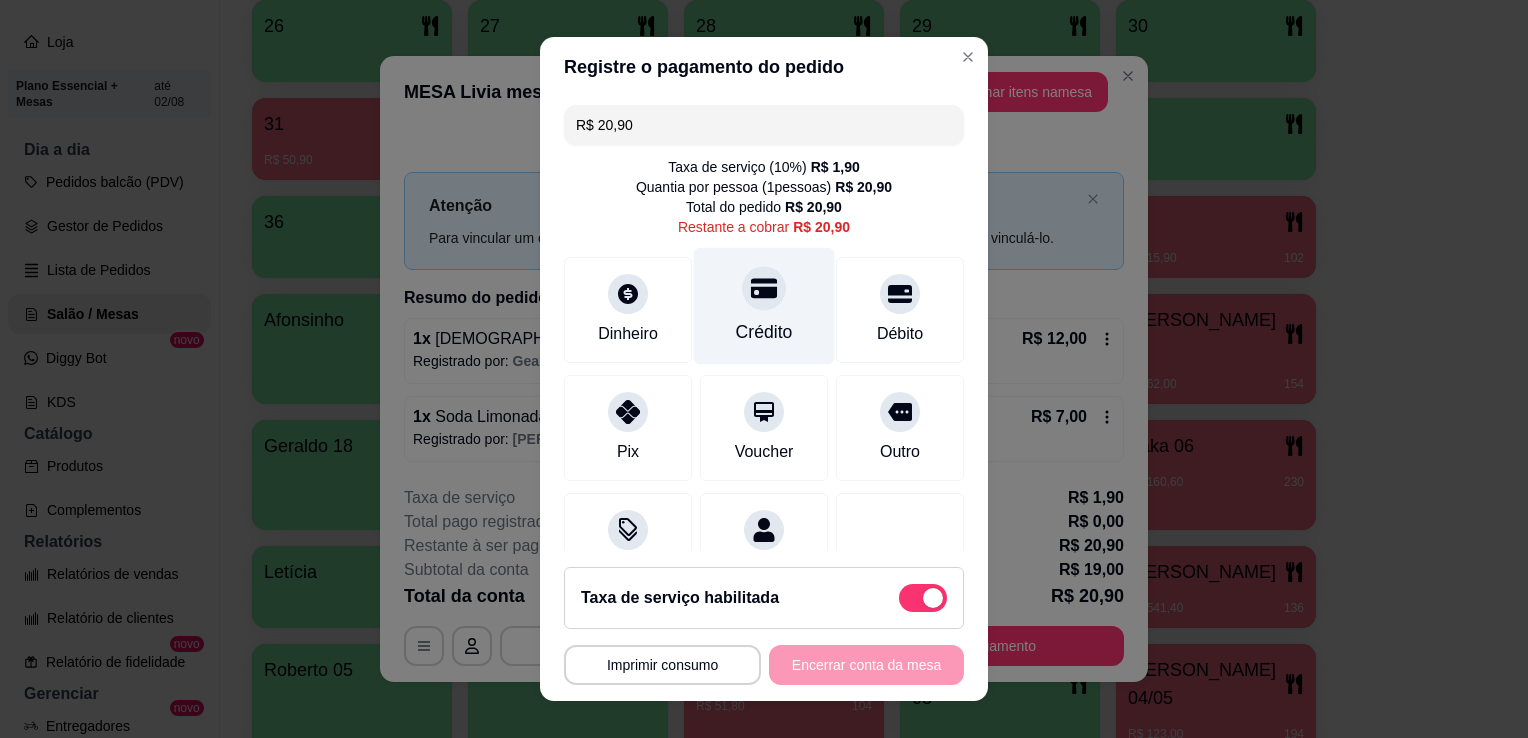 click on "Crédito" at bounding box center [764, 306] 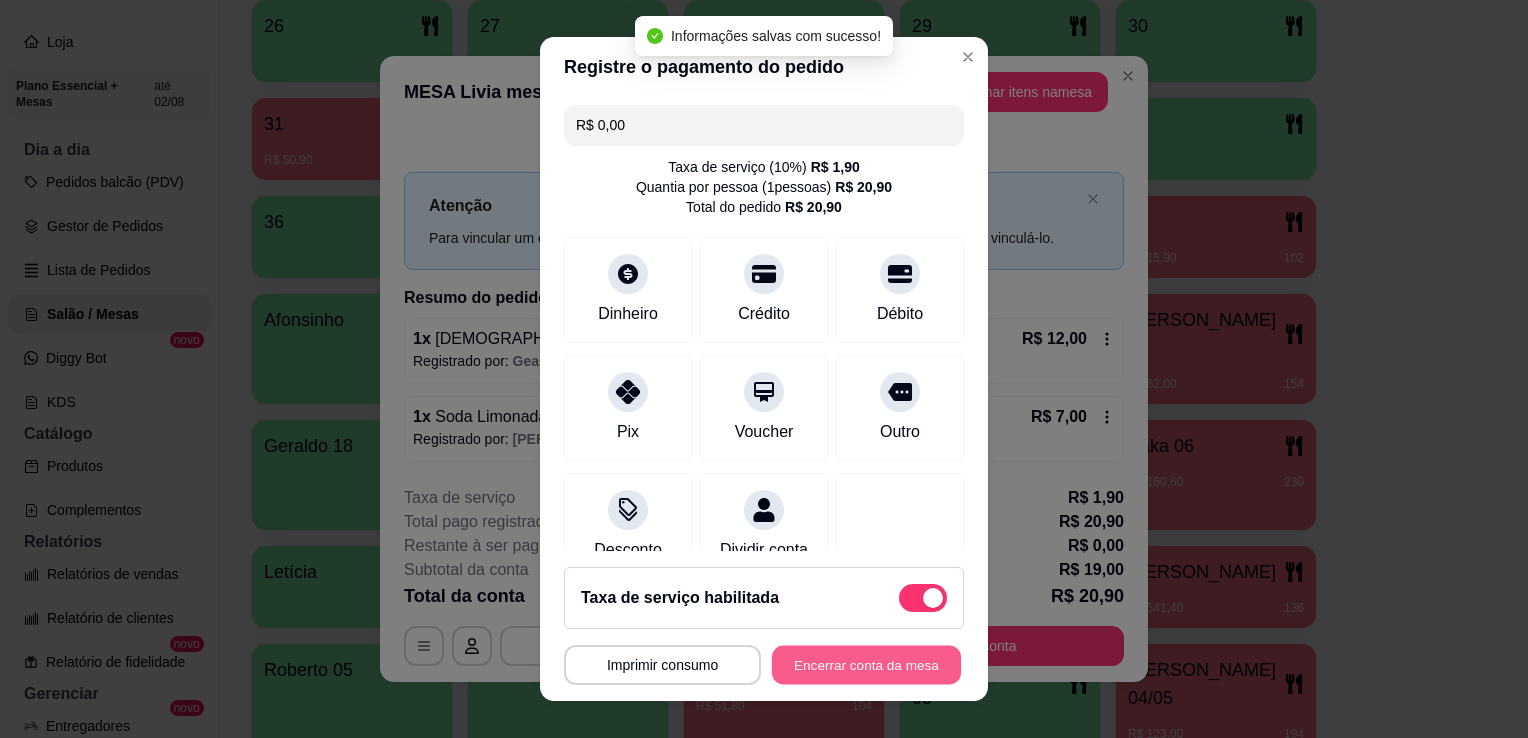 click on "Encerrar conta da mesa" at bounding box center [866, 665] 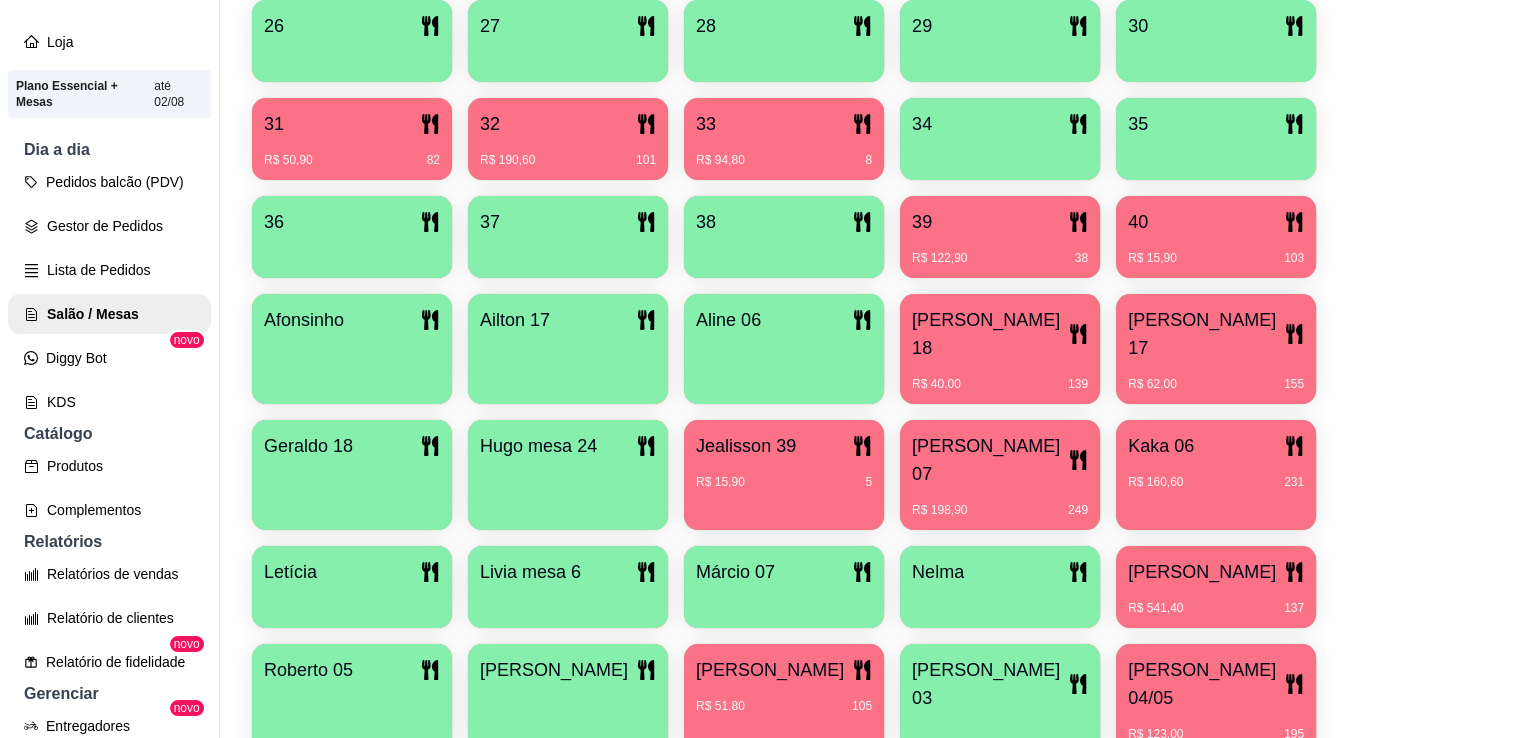 click on "[PERSON_NAME] 18" at bounding box center (990, 334) 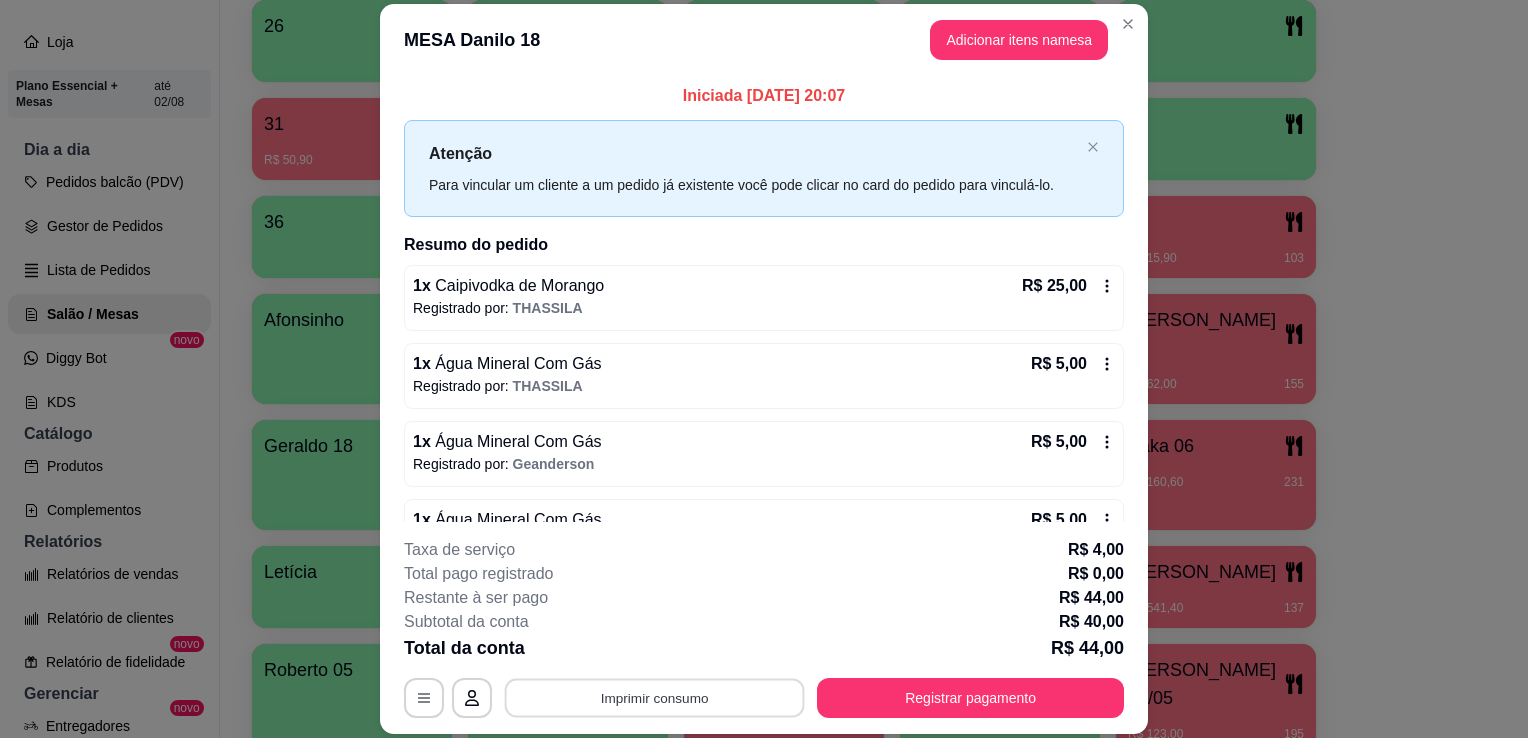 click on "Imprimir consumo" at bounding box center (655, 698) 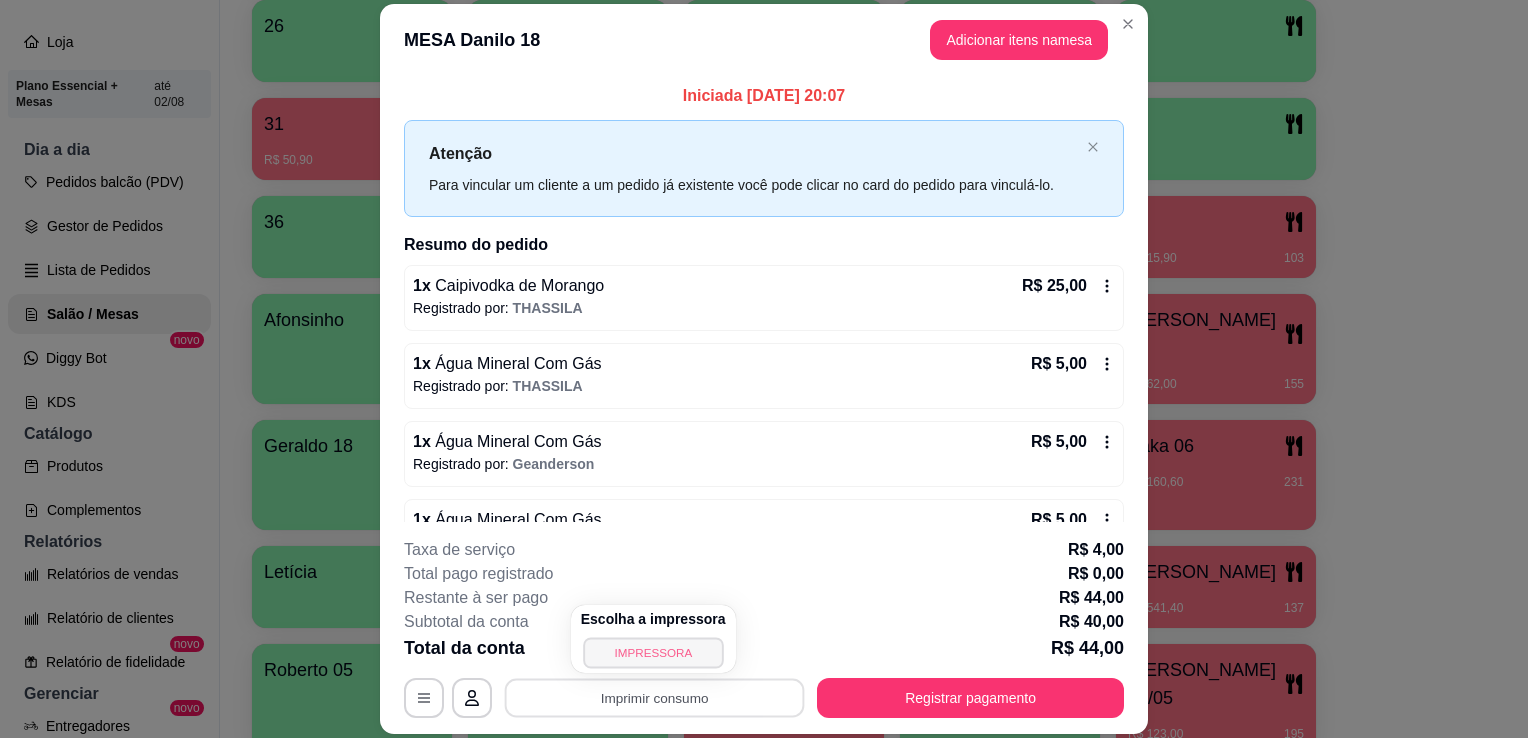 click on "IMPRESSORA" at bounding box center (653, 652) 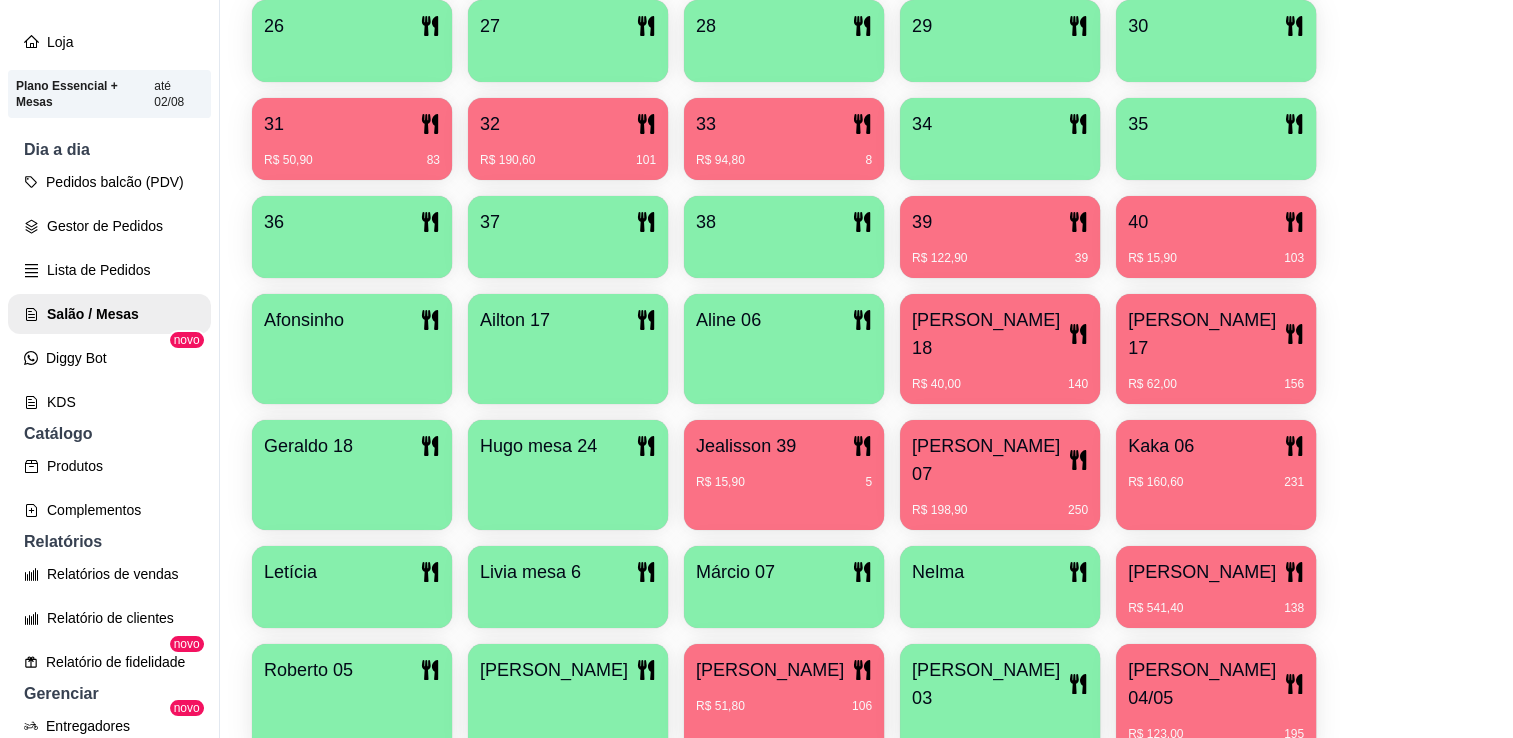 click on "[PERSON_NAME]" at bounding box center [1202, 572] 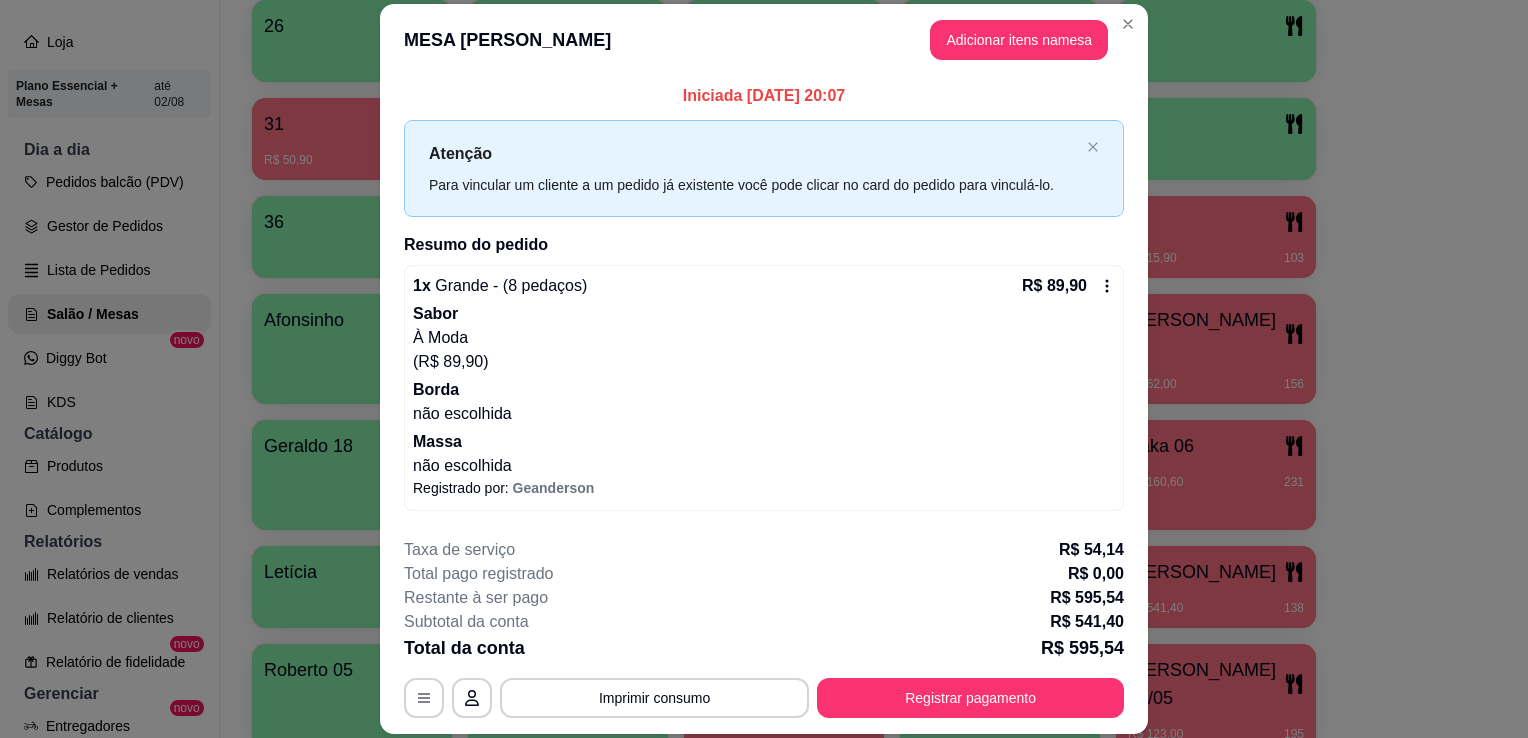 drag, startPoint x: 1122, startPoint y: 181, endPoint x: 1131, endPoint y: 169, distance: 15 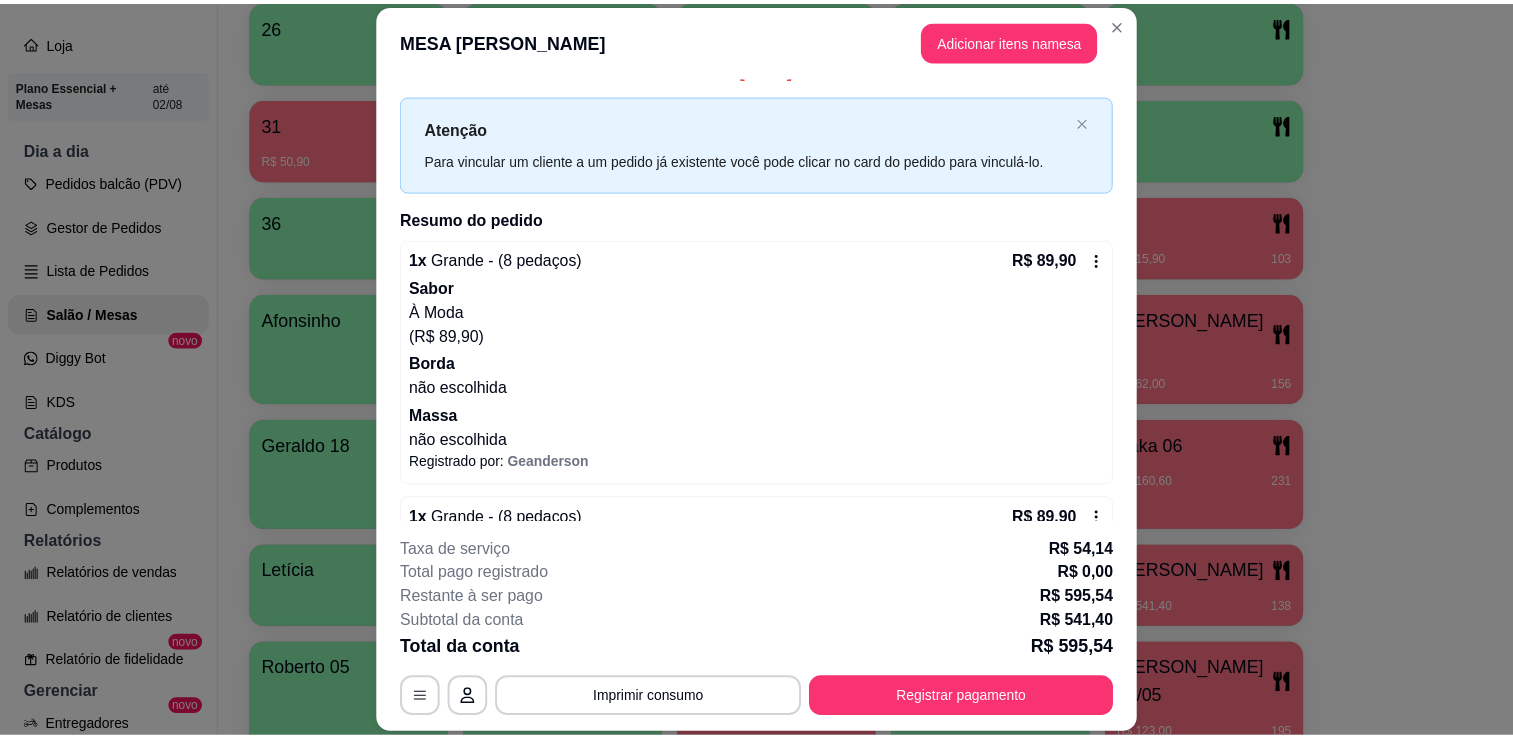 scroll, scrollTop: 8, scrollLeft: 0, axis: vertical 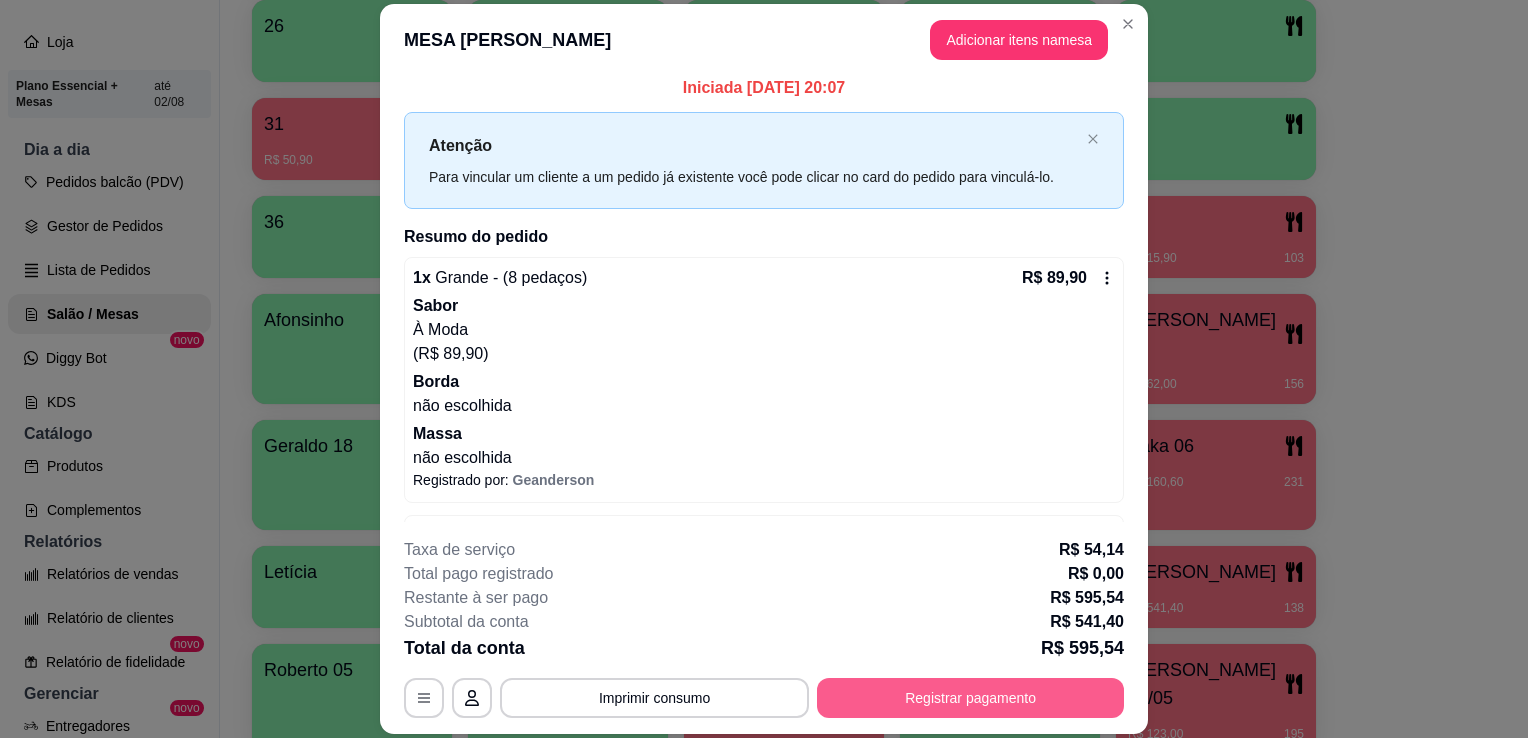 click on "Registrar pagamento" at bounding box center (970, 698) 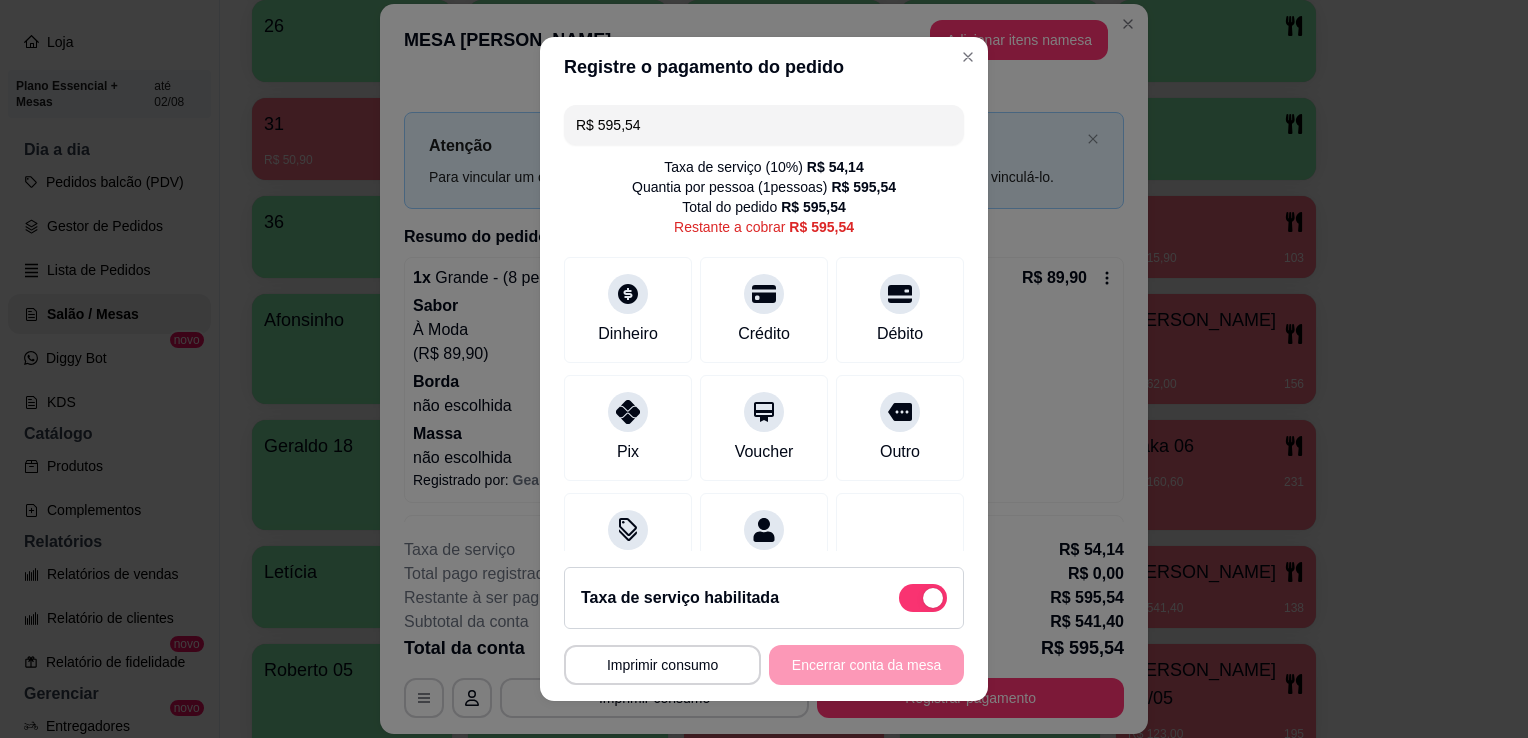 click on "R$ 595,54" at bounding box center (764, 125) 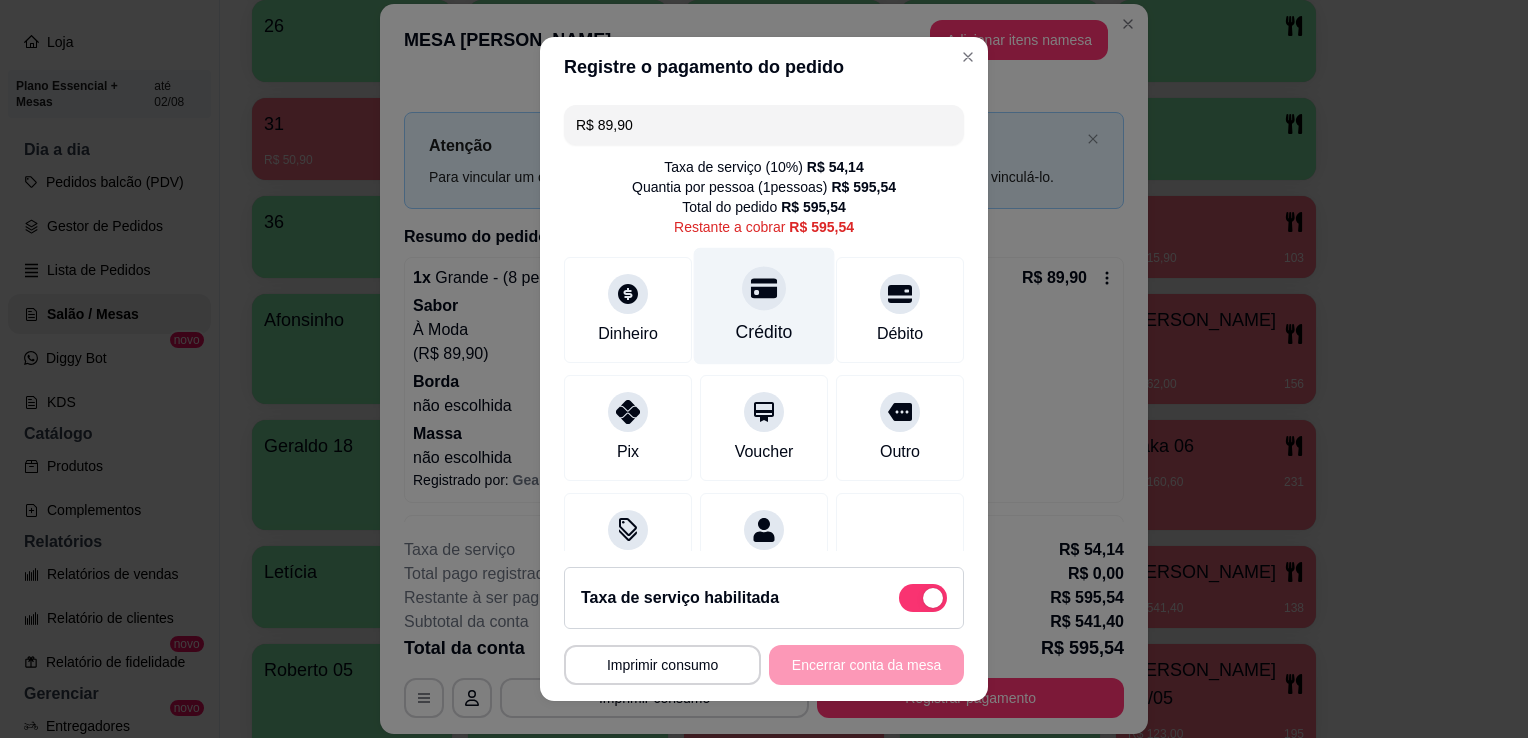click on "Crédito" at bounding box center [764, 332] 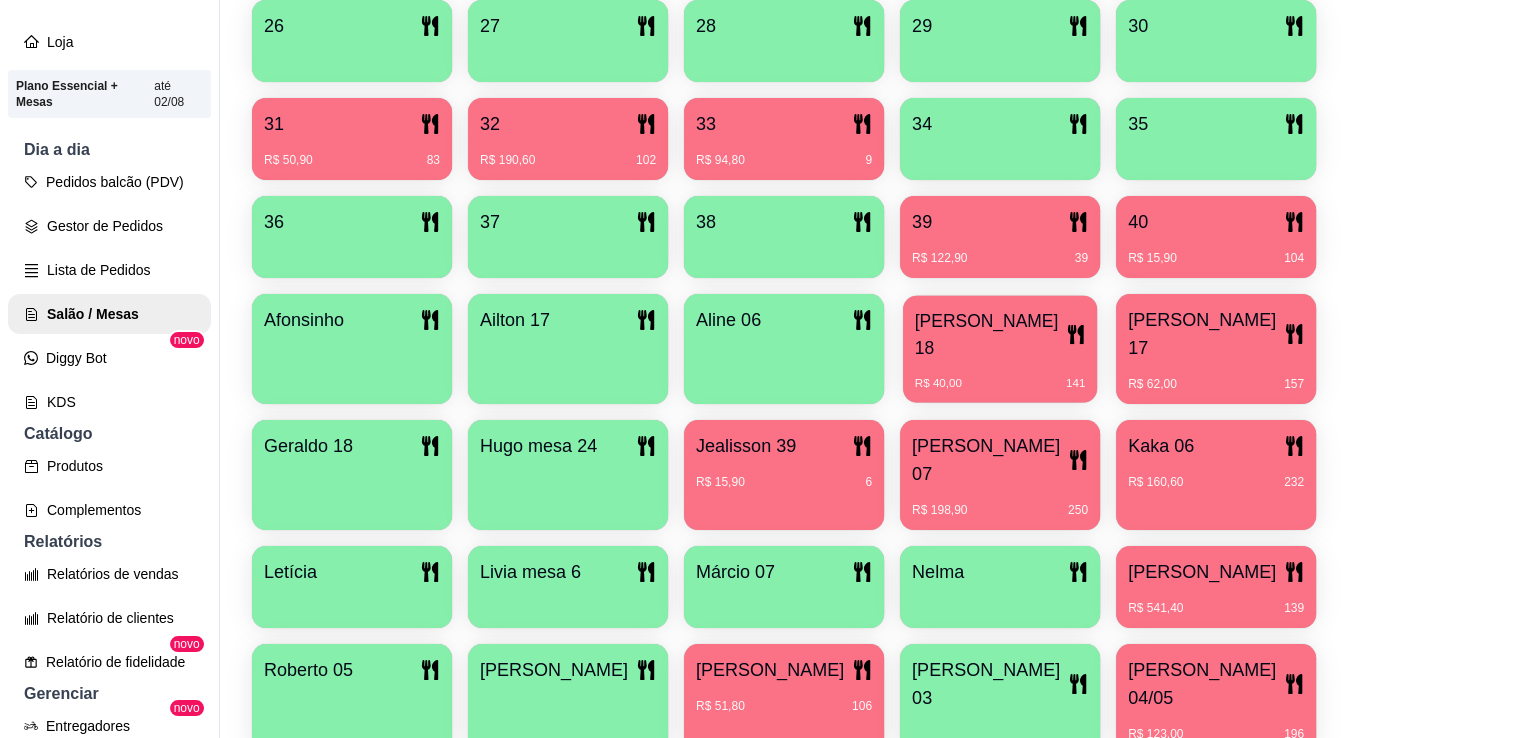 click on "[PERSON_NAME] 18" at bounding box center (1000, 334) 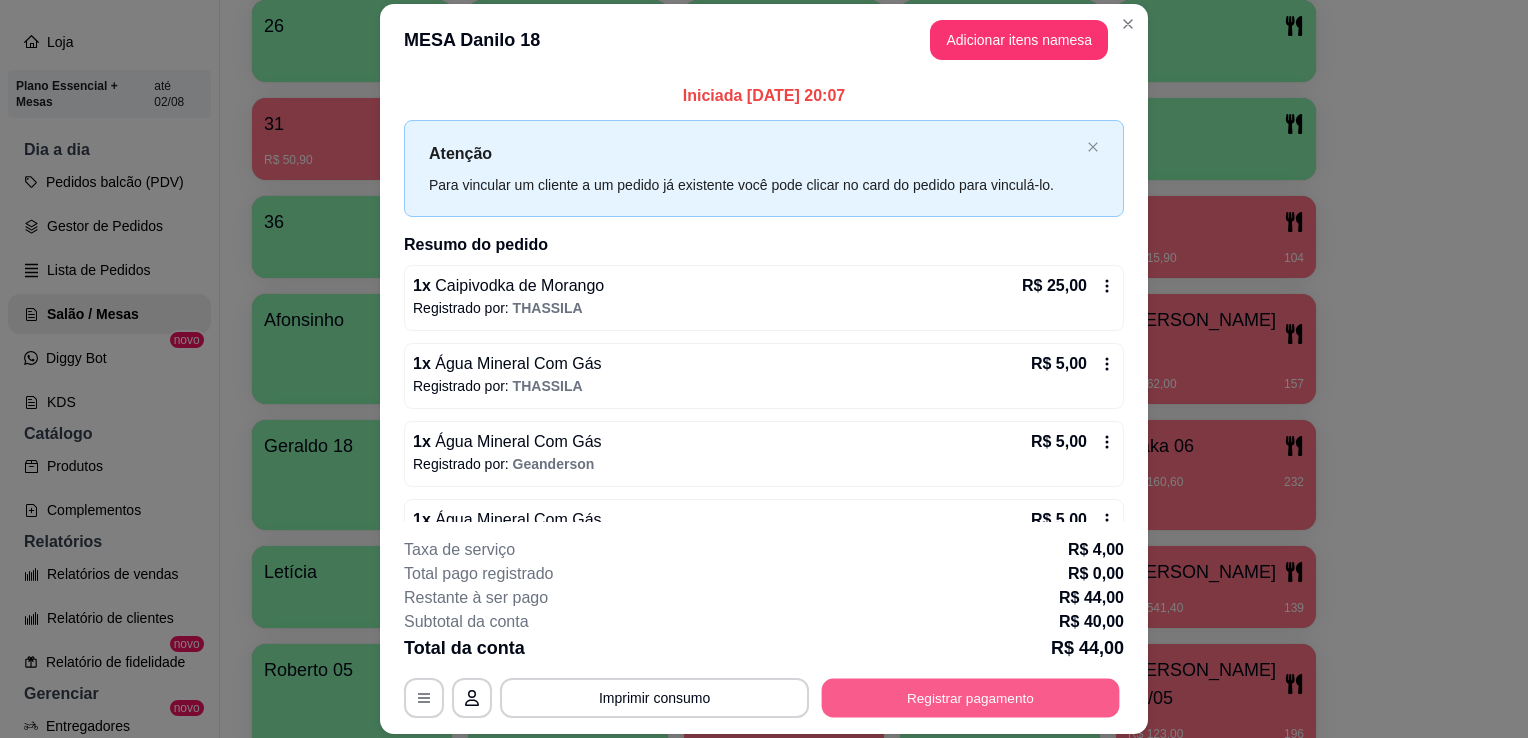 click on "Registrar pagamento" at bounding box center [971, 698] 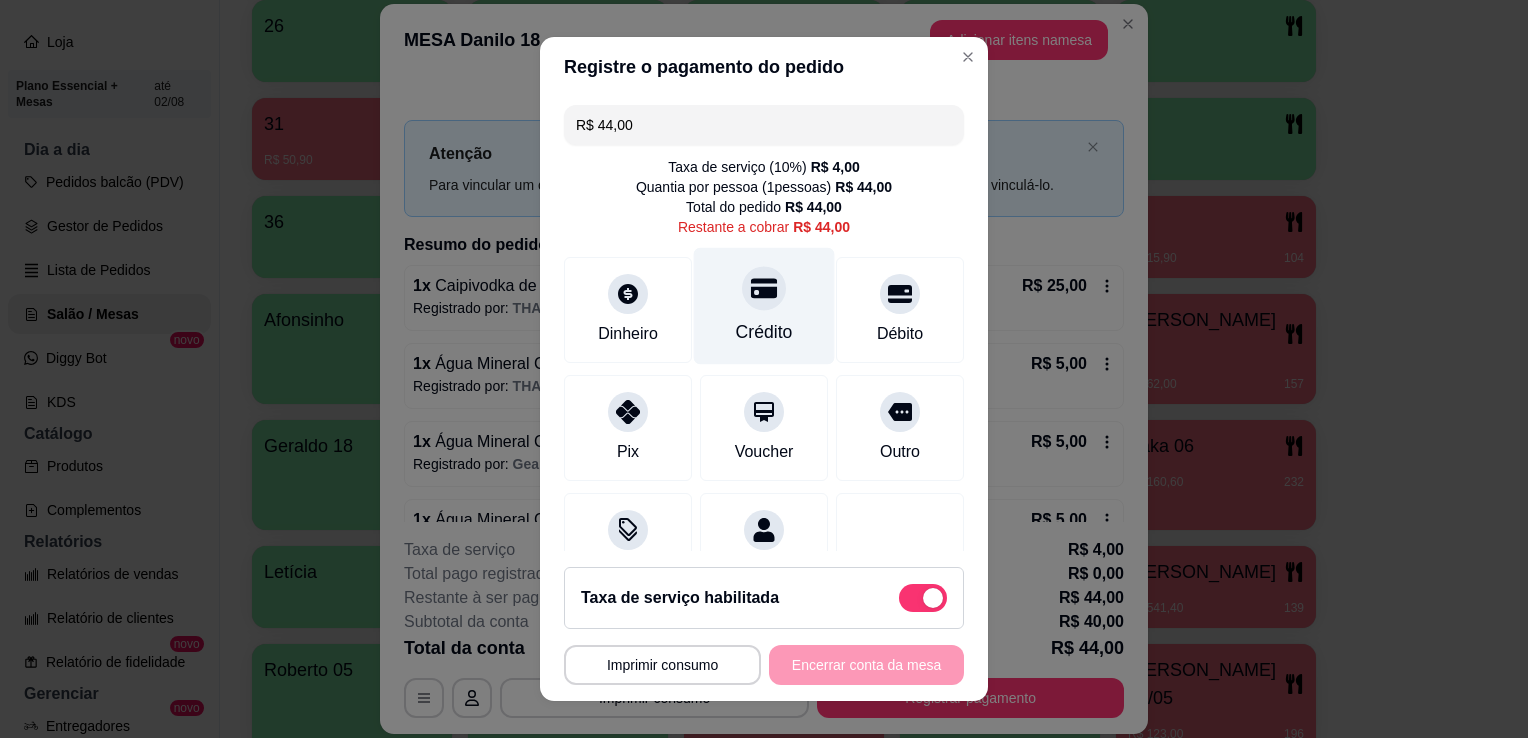 click on "Crédito" at bounding box center (764, 332) 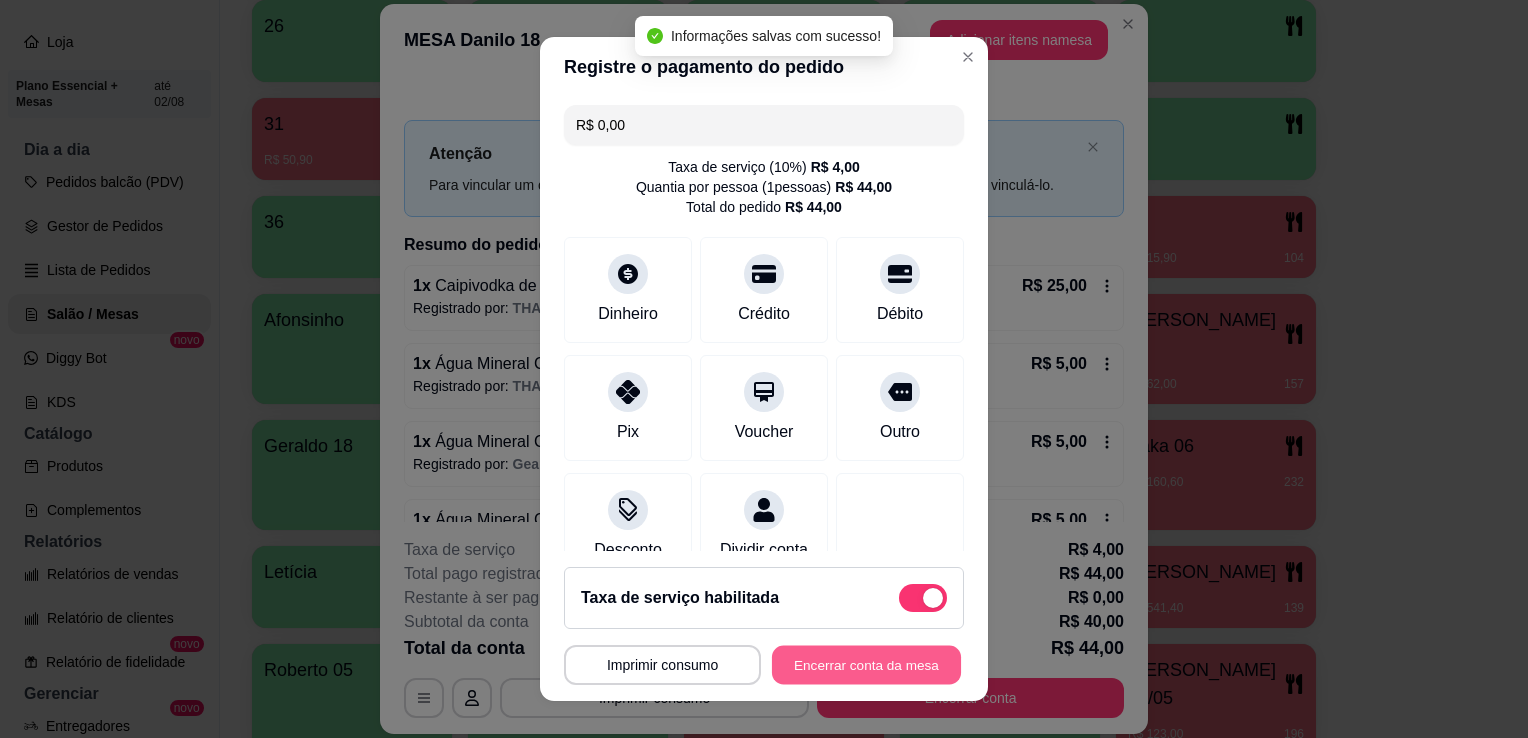 click on "Encerrar conta da mesa" at bounding box center [866, 665] 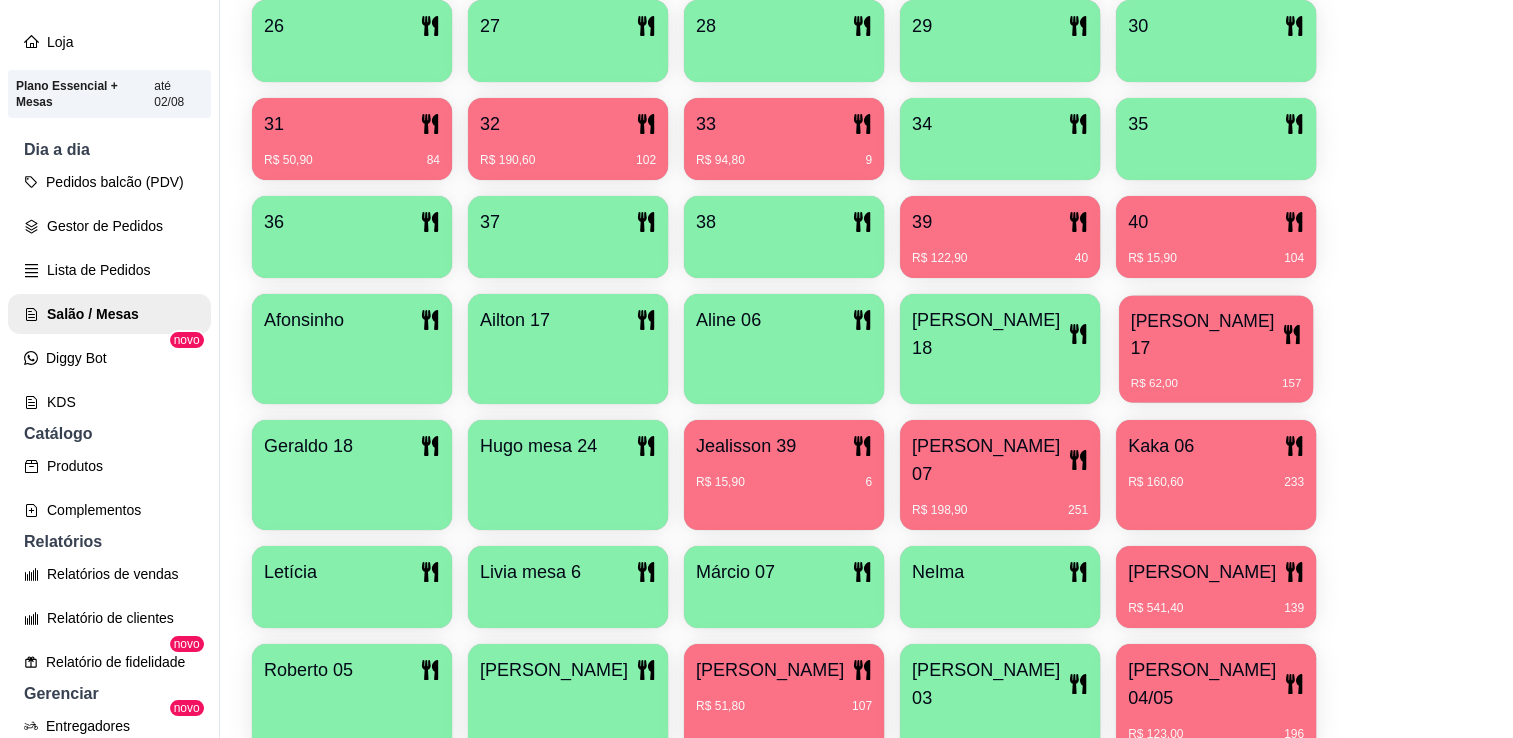 click on "R$ 62,00 157" at bounding box center (1216, 376) 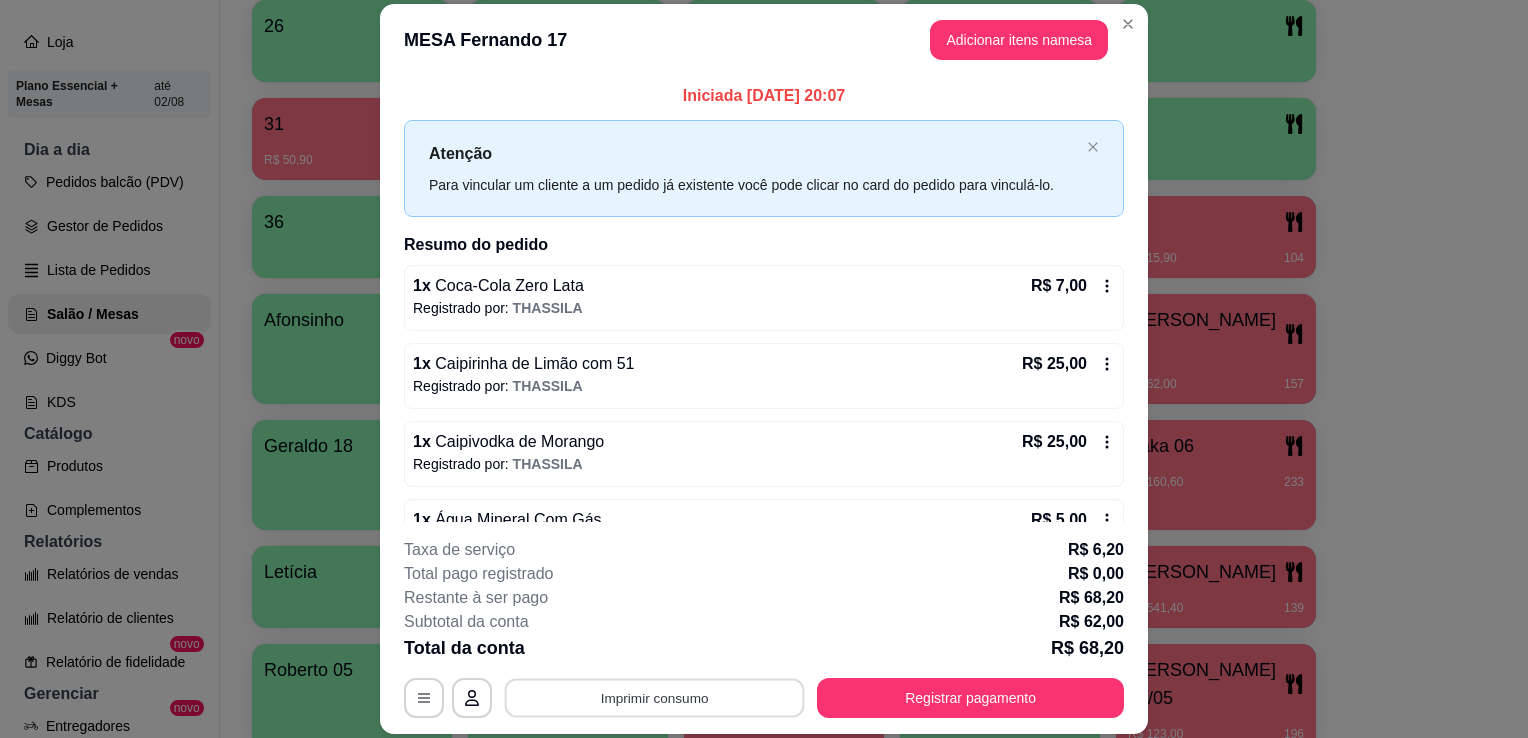 click on "Imprimir consumo" at bounding box center (655, 698) 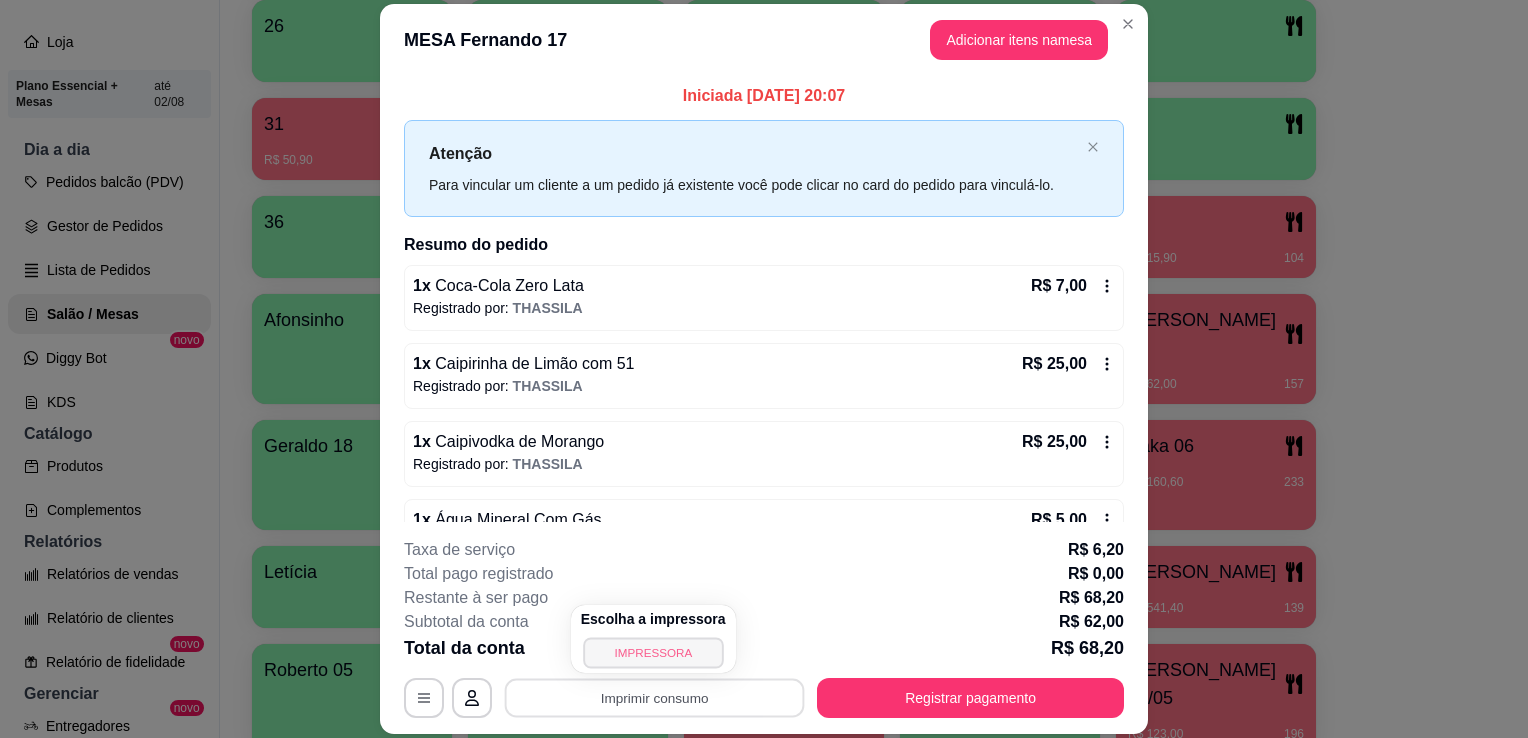 click on "IMPRESSORA" at bounding box center (653, 652) 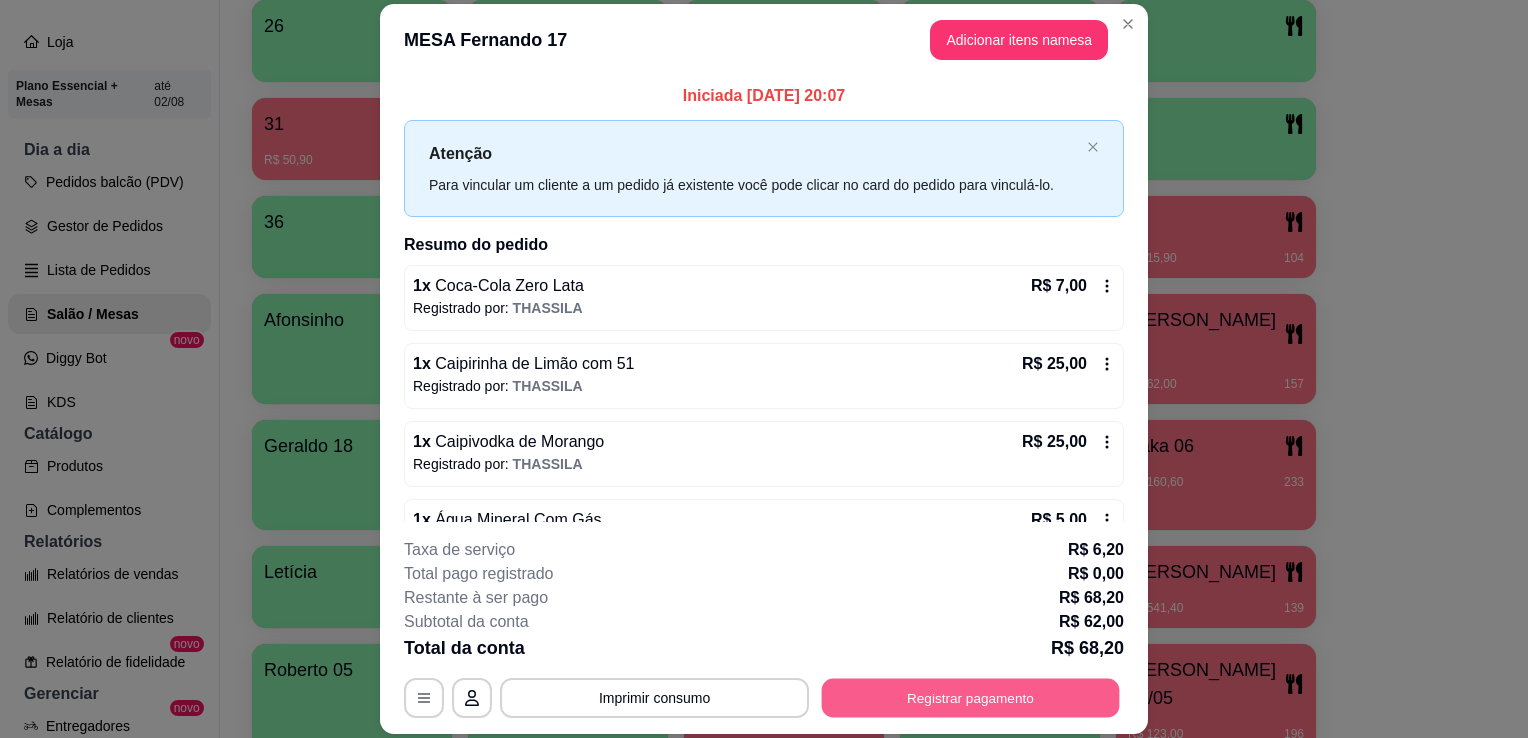 click on "Registrar pagamento" at bounding box center (971, 698) 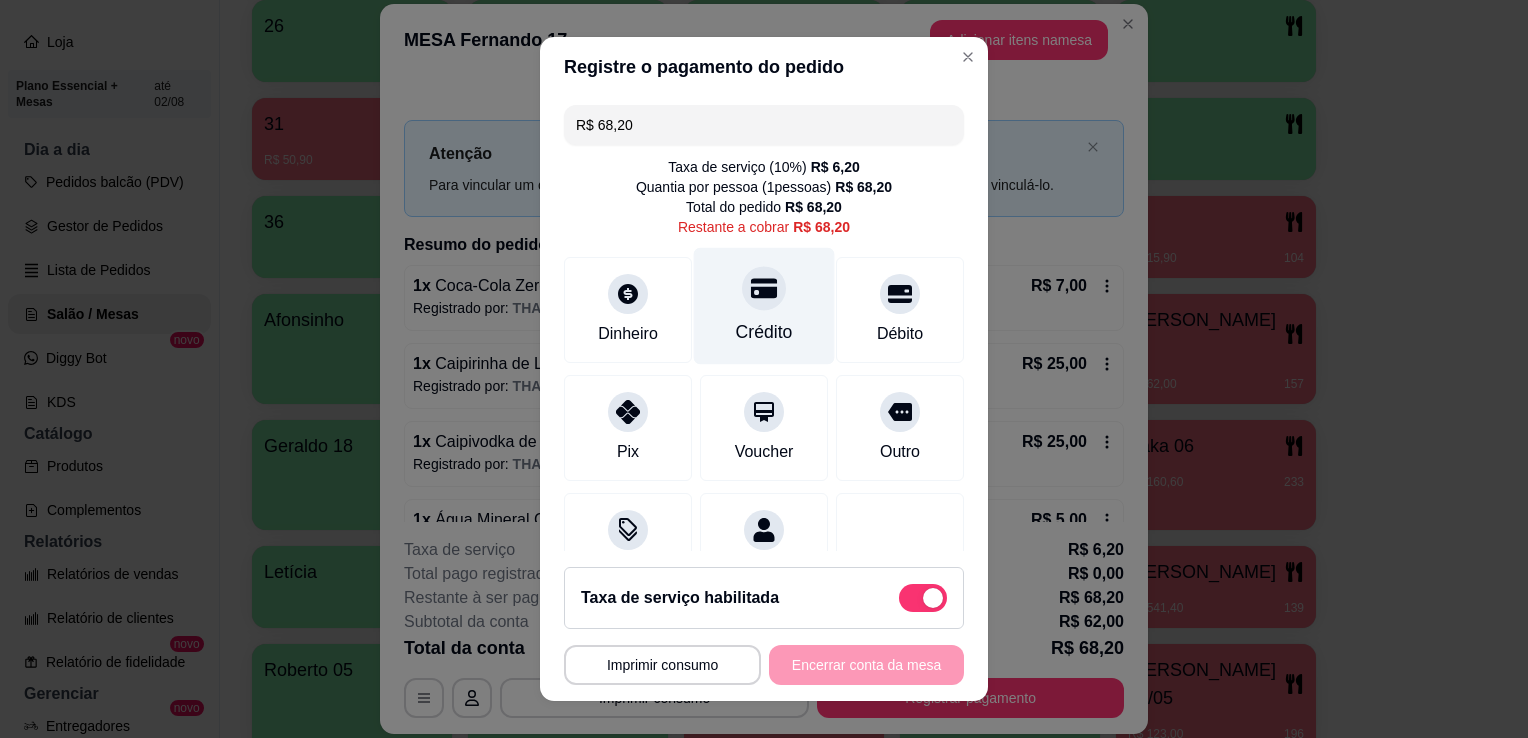 click on "Crédito" at bounding box center [764, 306] 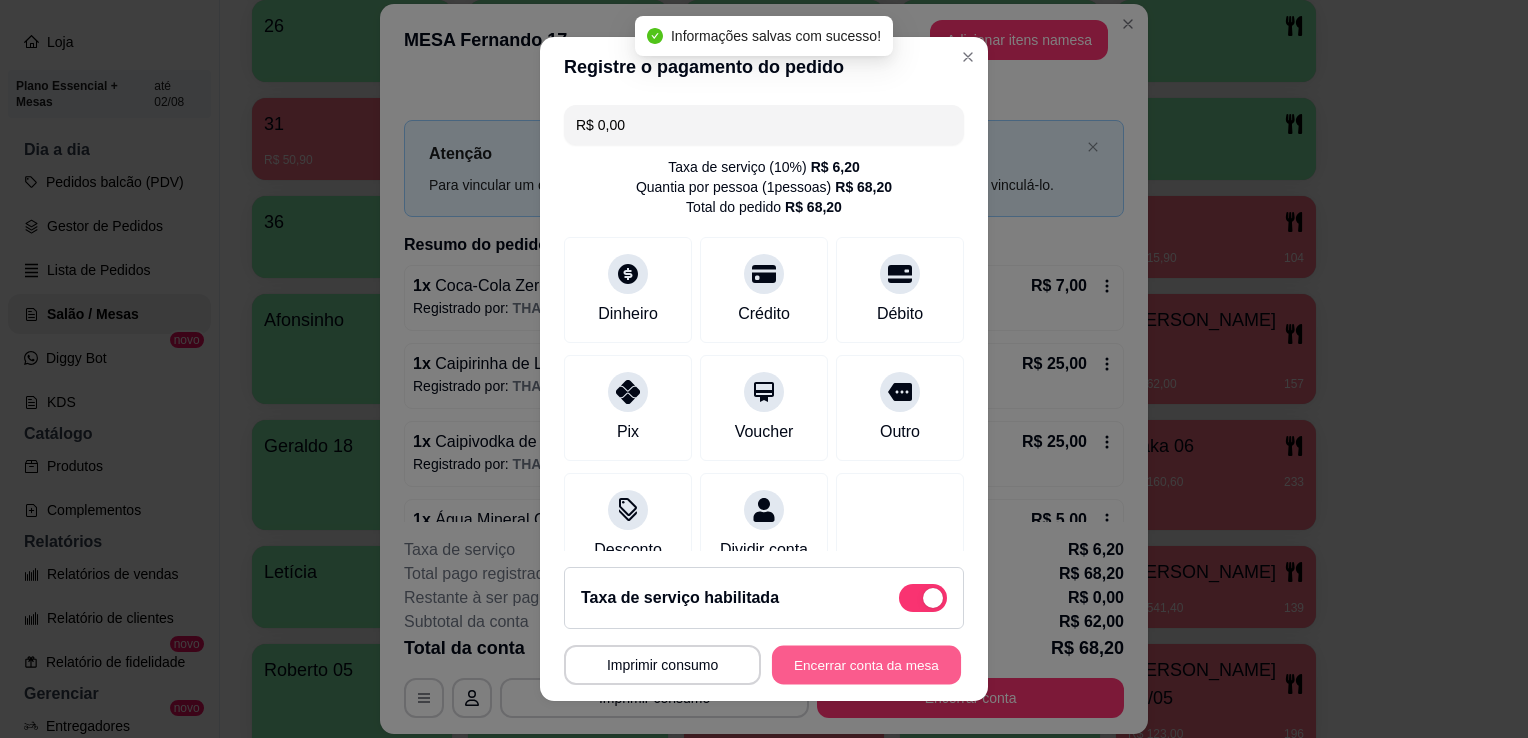 click on "Encerrar conta da mesa" at bounding box center (866, 665) 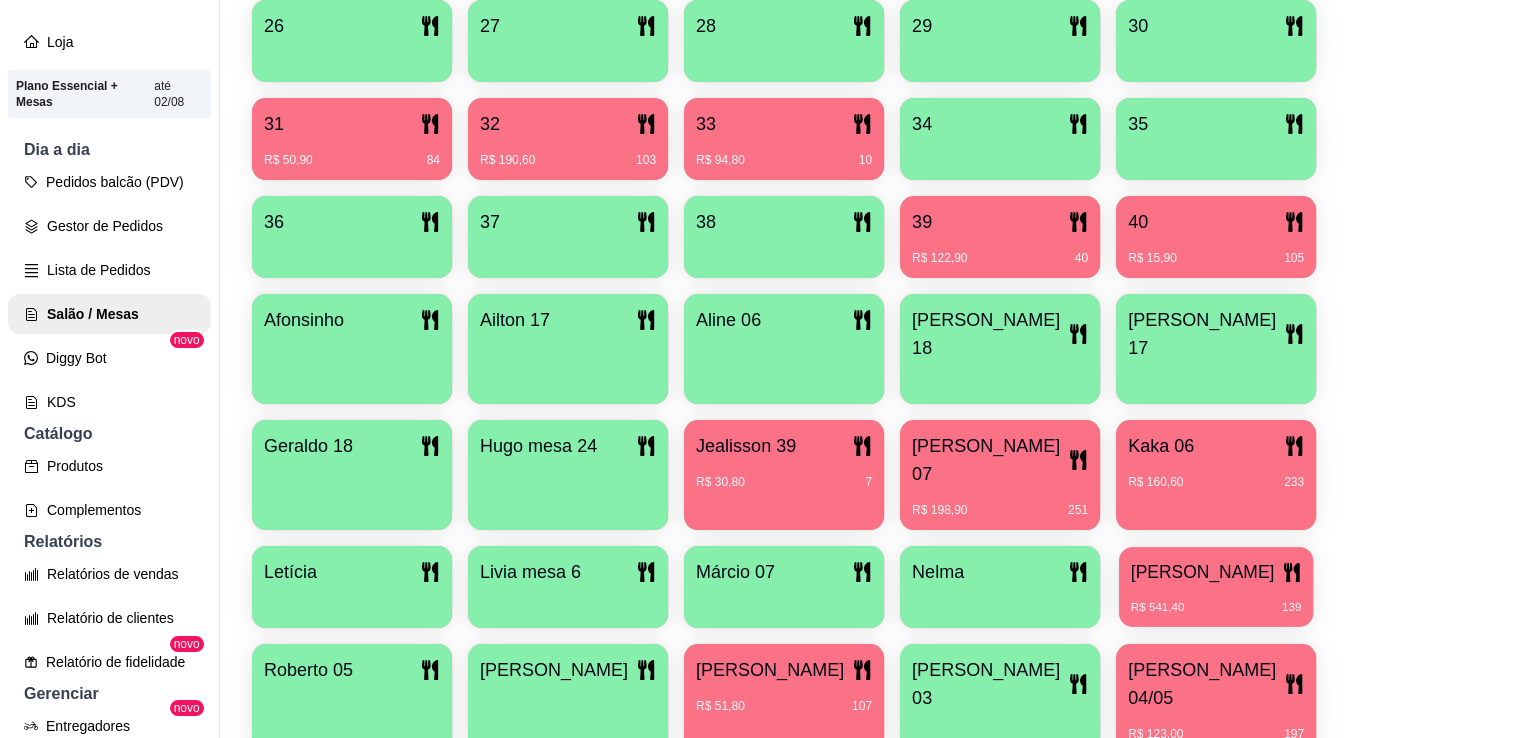 click on "[PERSON_NAME]" at bounding box center (1216, 572) 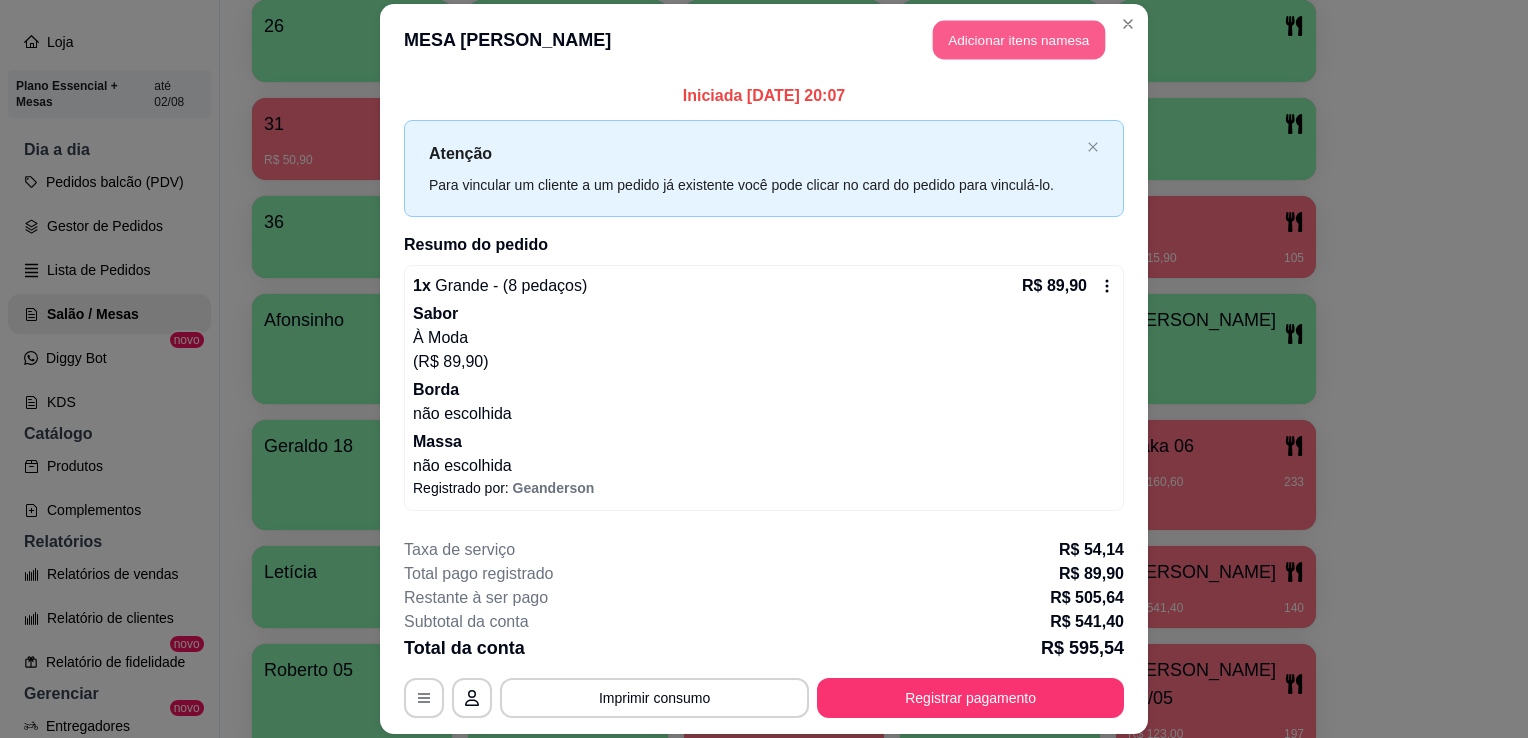 click on "Adicionar itens na  mesa" at bounding box center [1019, 39] 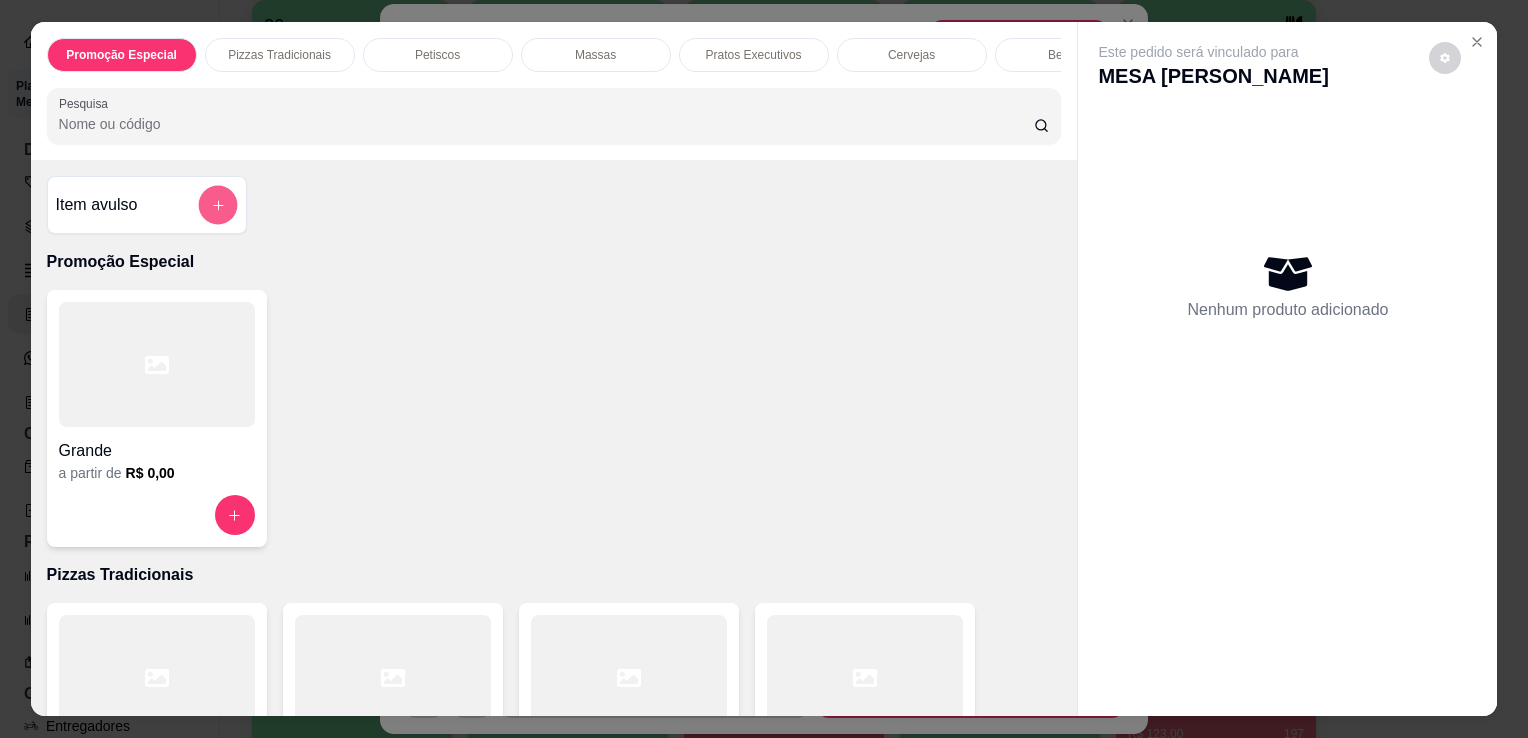 click at bounding box center (217, 205) 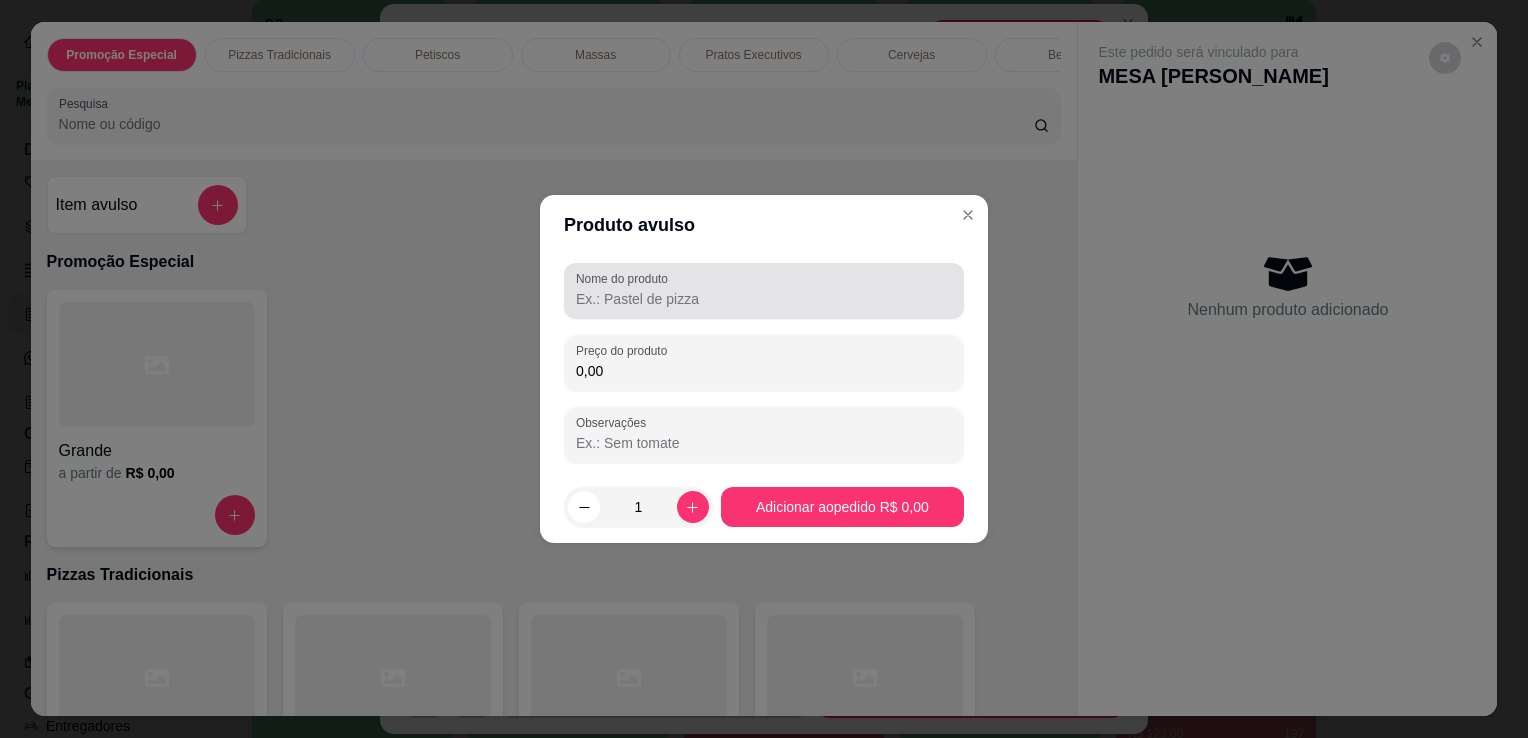 click at bounding box center (764, 291) 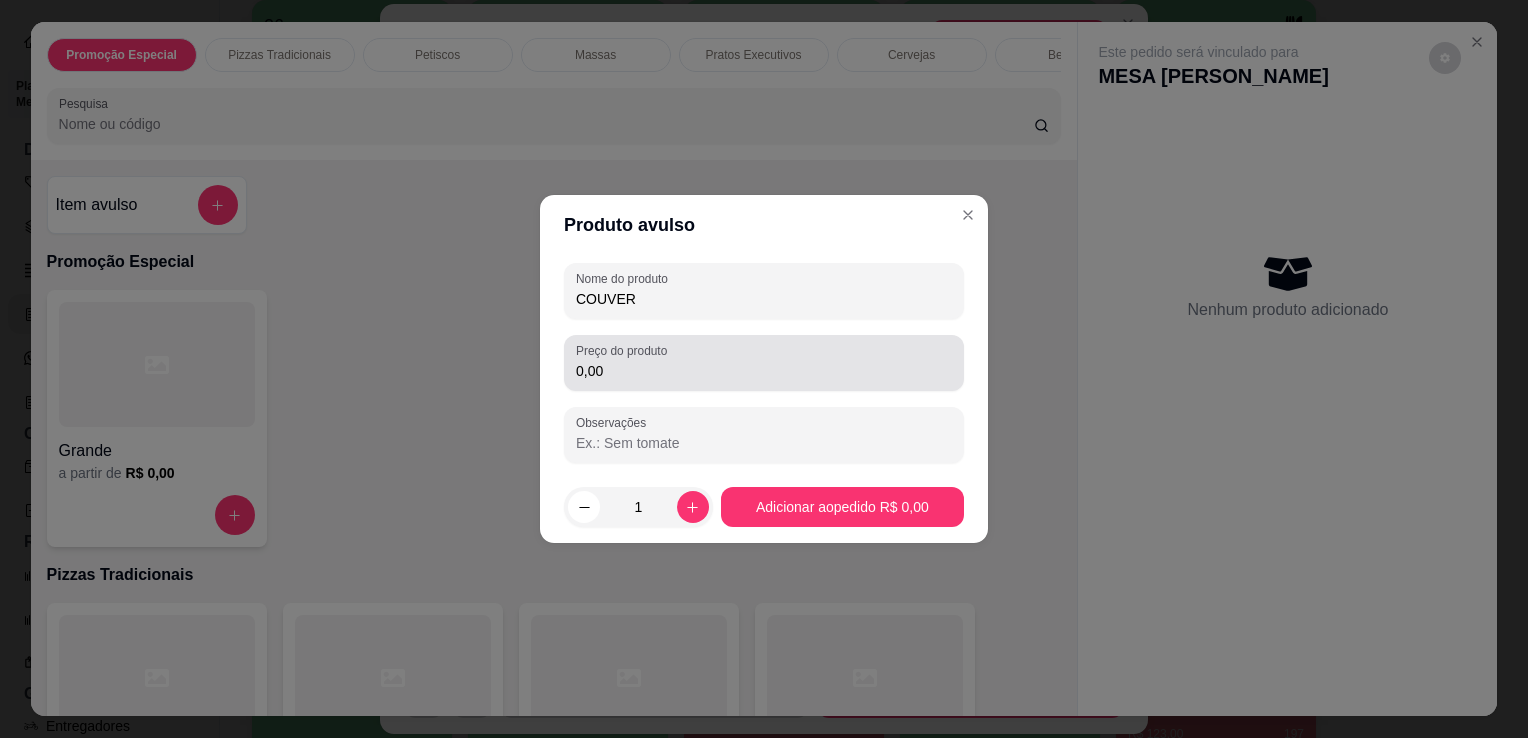 click on "Preço do produto" at bounding box center [625, 350] 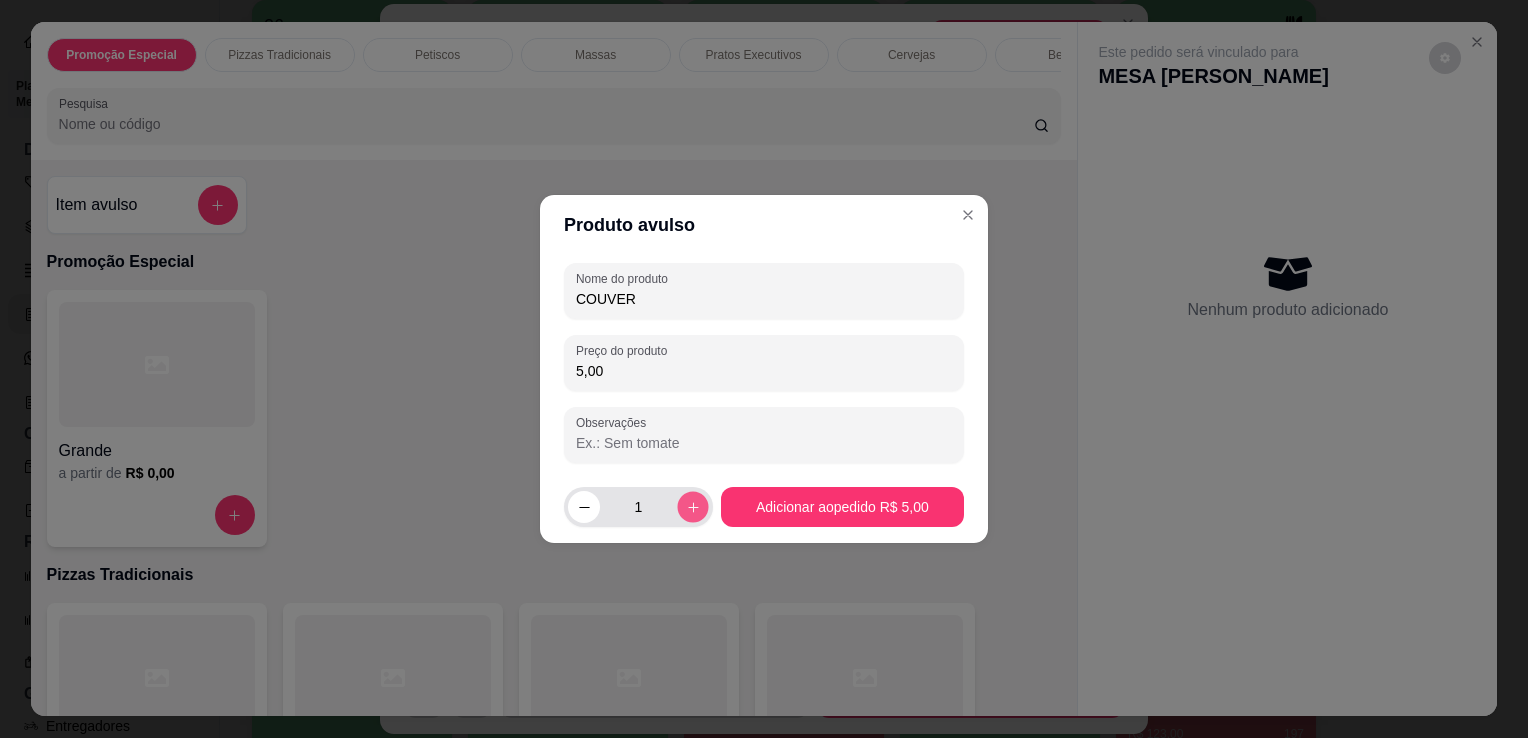 click at bounding box center (692, 506) 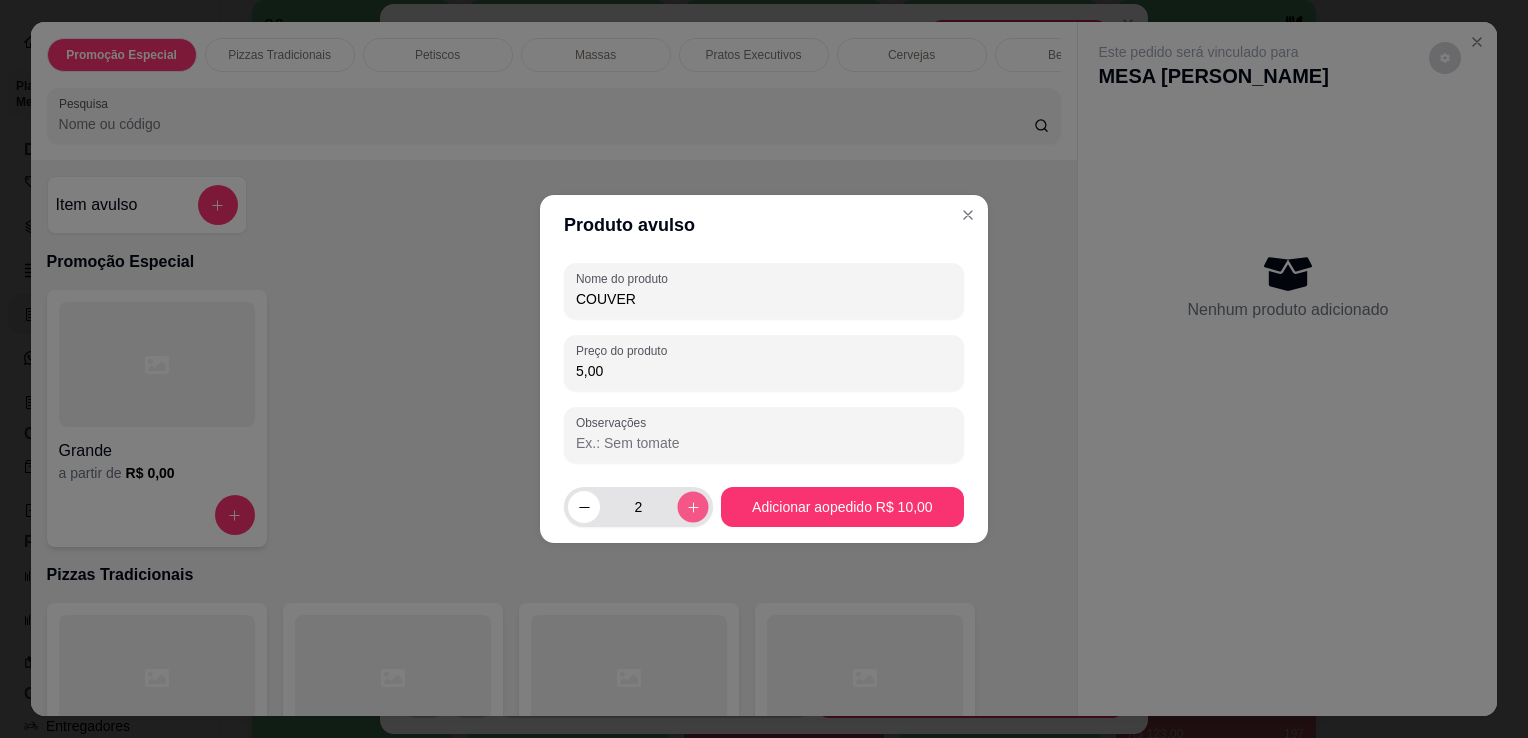 click at bounding box center [692, 506] 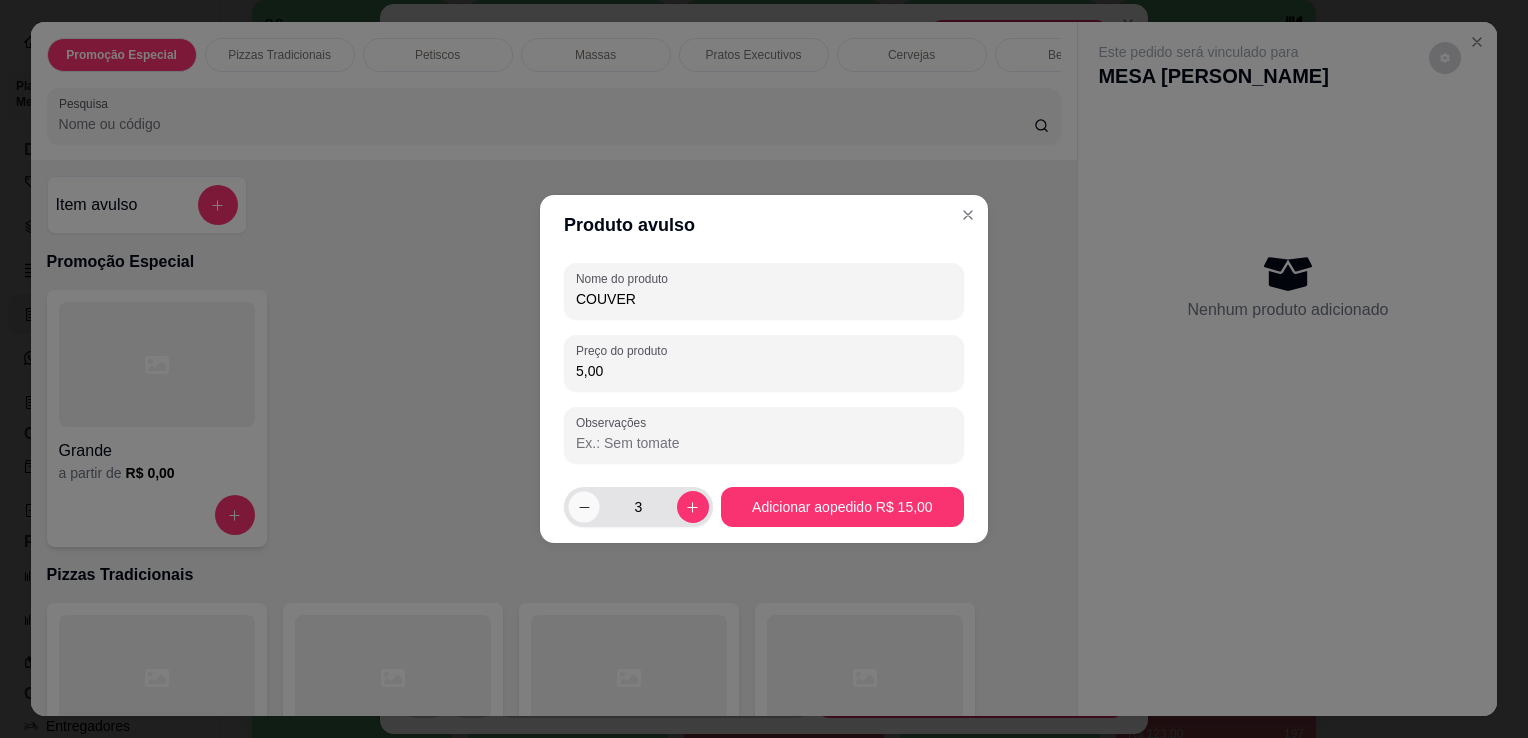 click at bounding box center [583, 506] 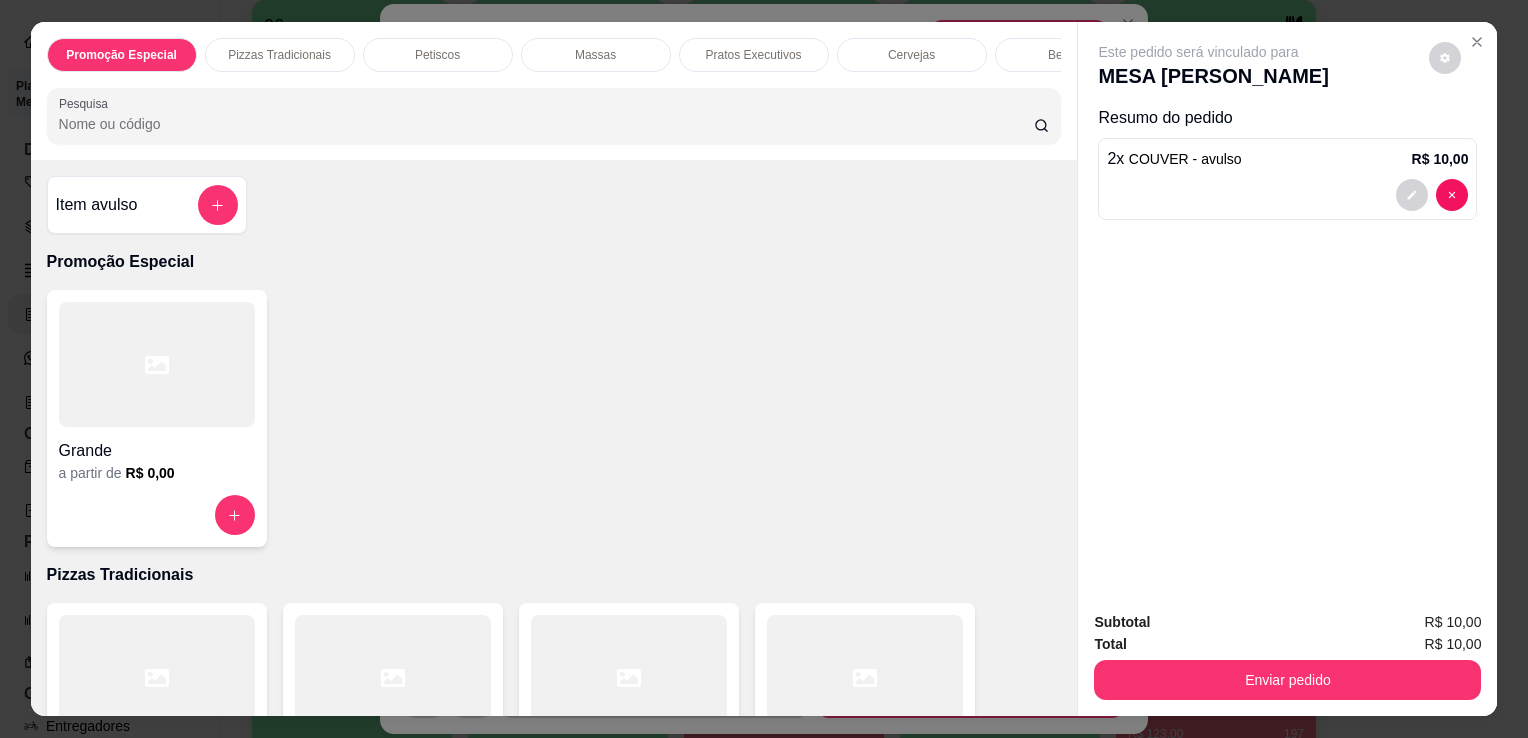 click on "Enviar pedido" at bounding box center [1287, 677] 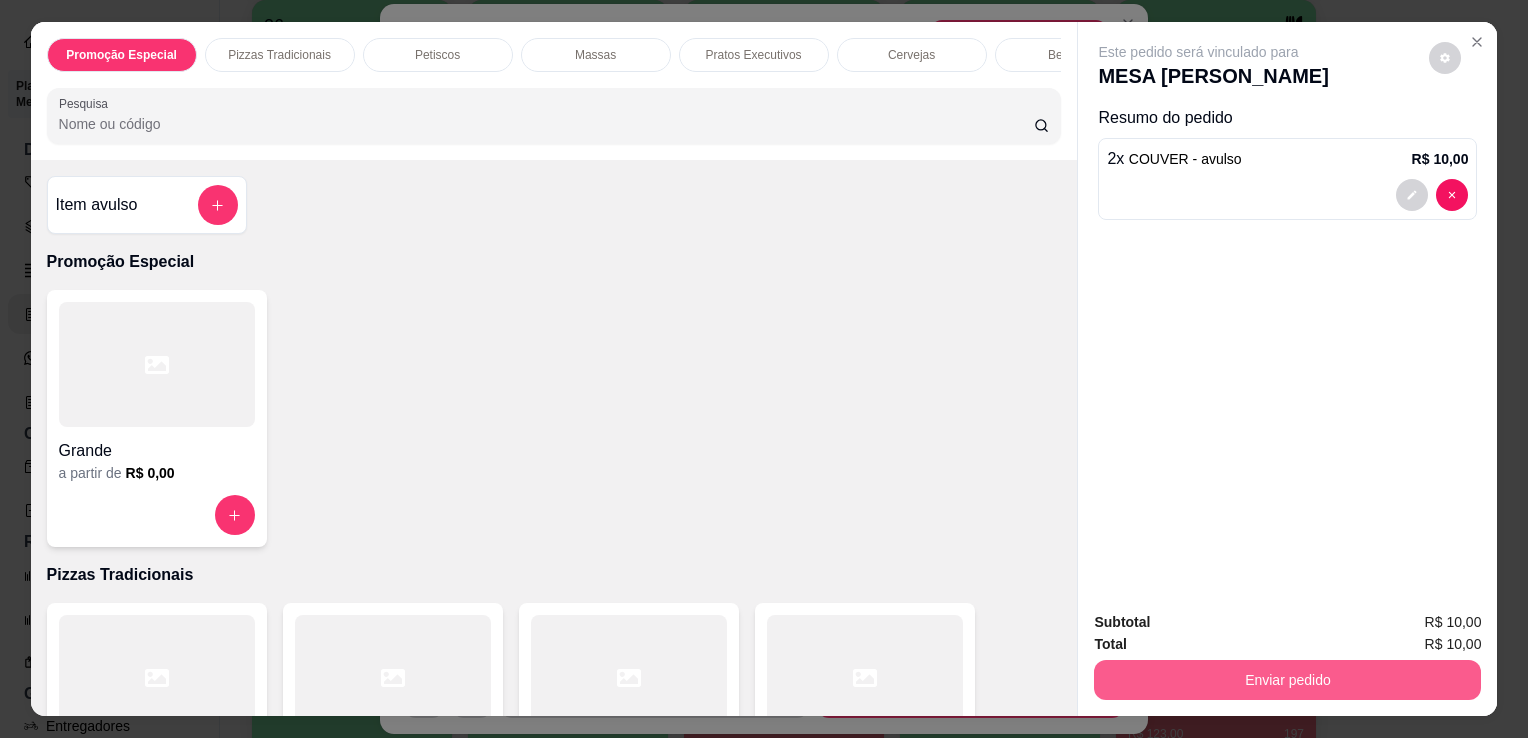 click on "Enviar pedido" at bounding box center [1287, 680] 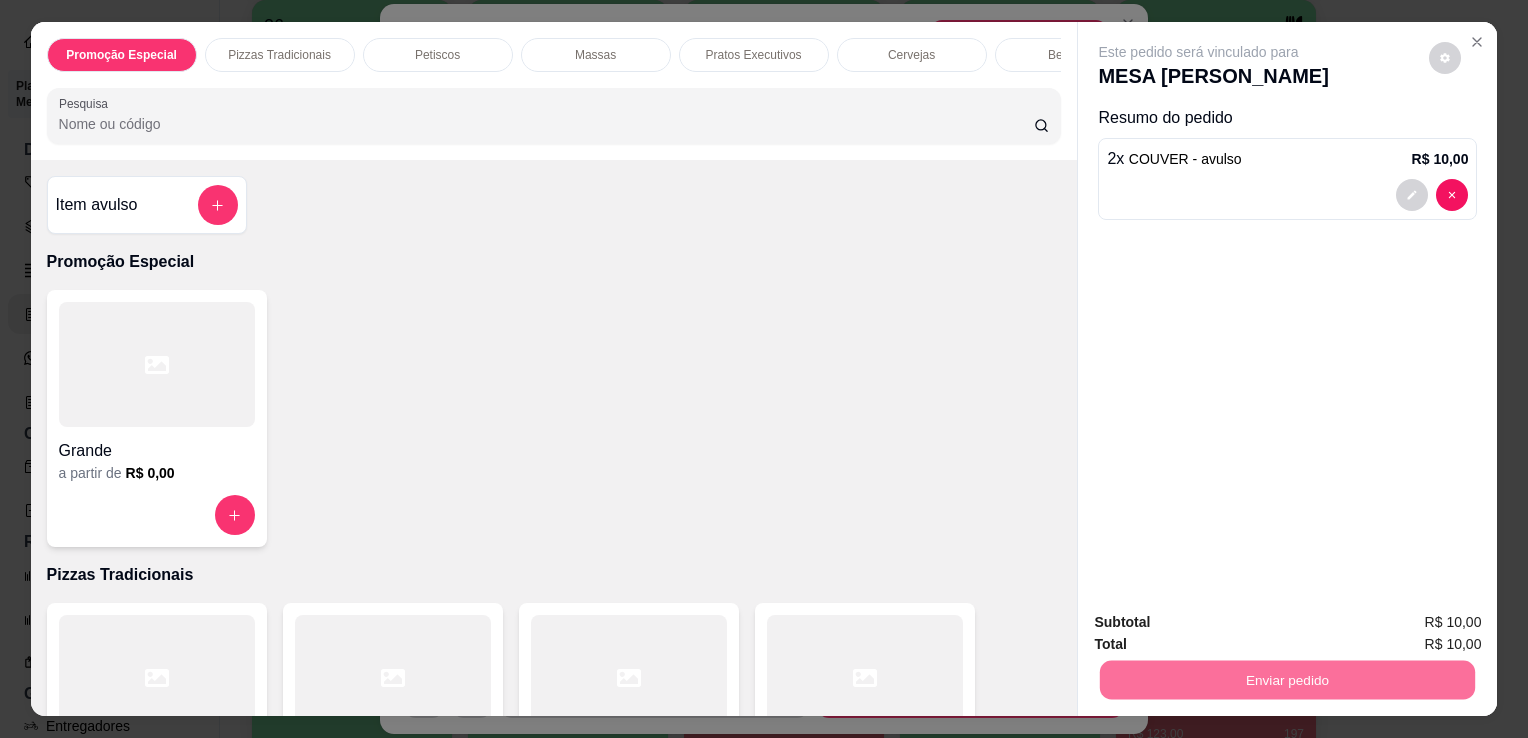 click on "Não registrar e enviar pedido" at bounding box center (1222, 623) 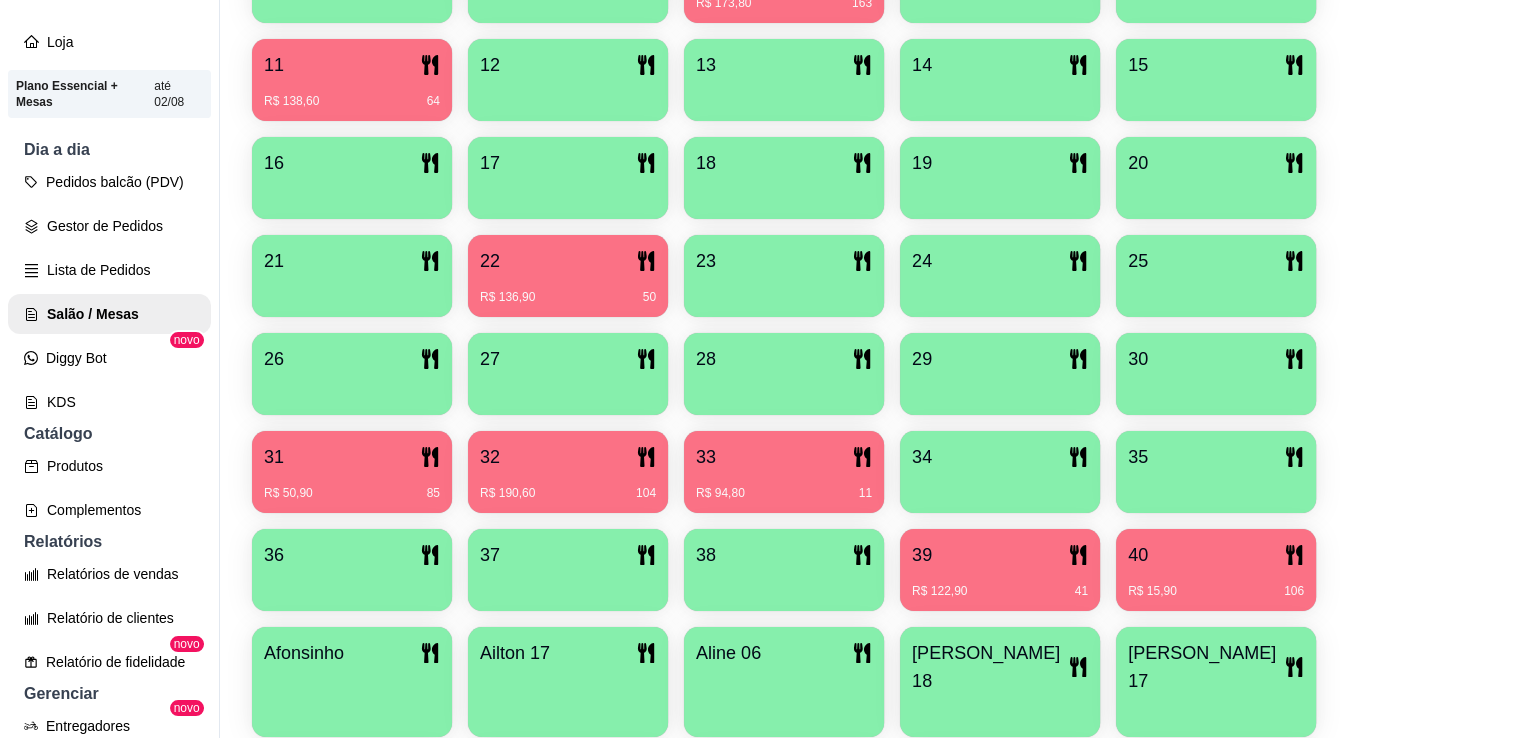 scroll, scrollTop: 528, scrollLeft: 0, axis: vertical 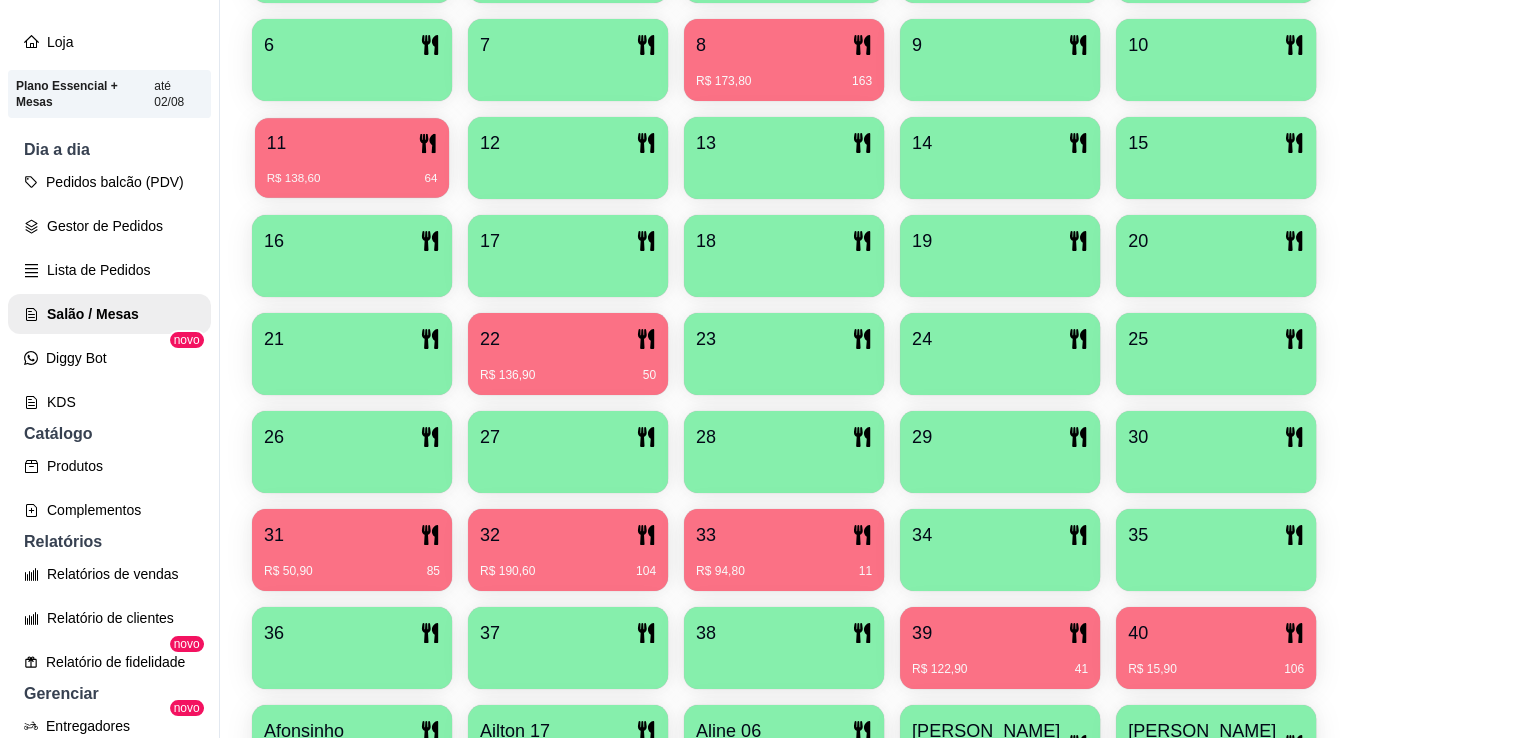 click on "R$ 138,60 64" at bounding box center [352, 171] 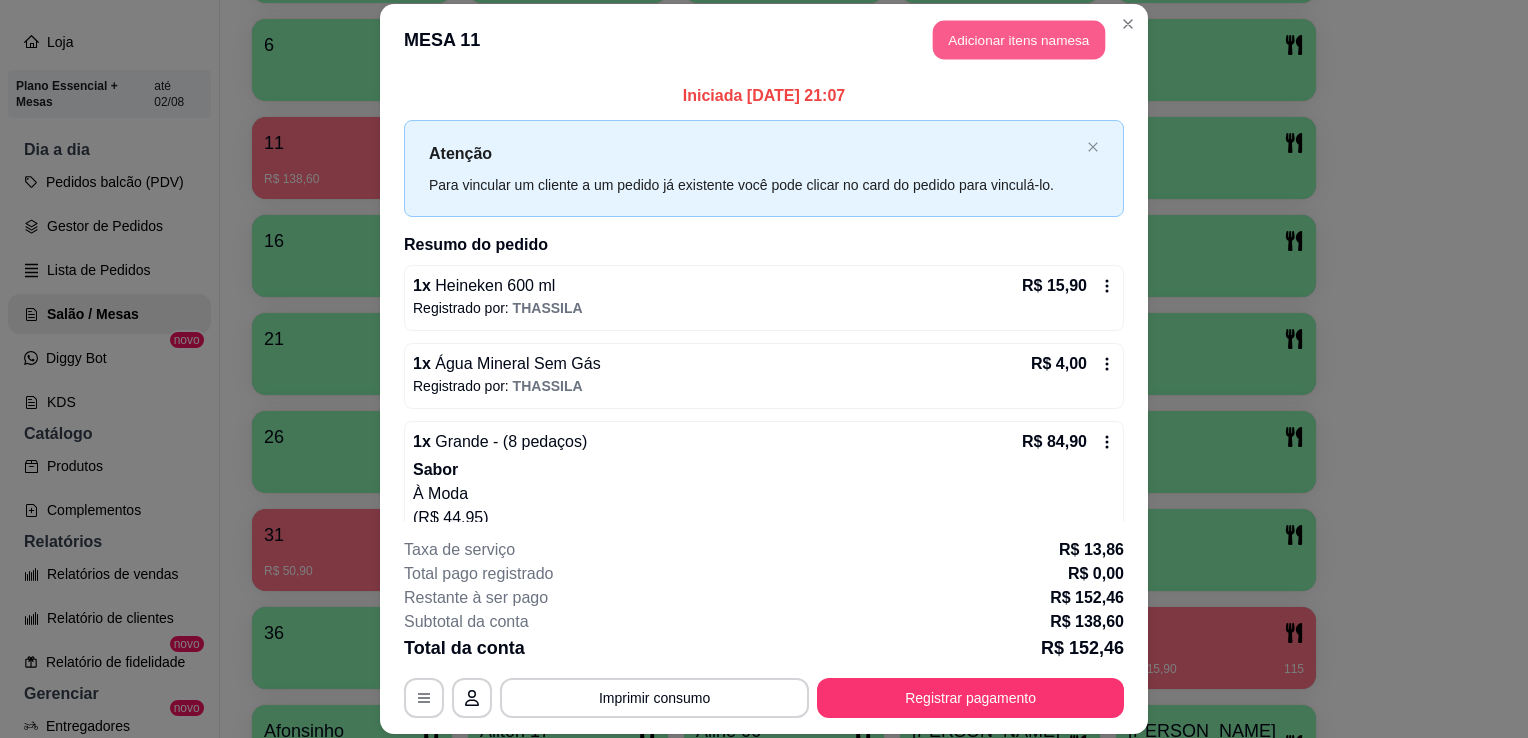 click on "Adicionar itens na  mesa" at bounding box center (1019, 39) 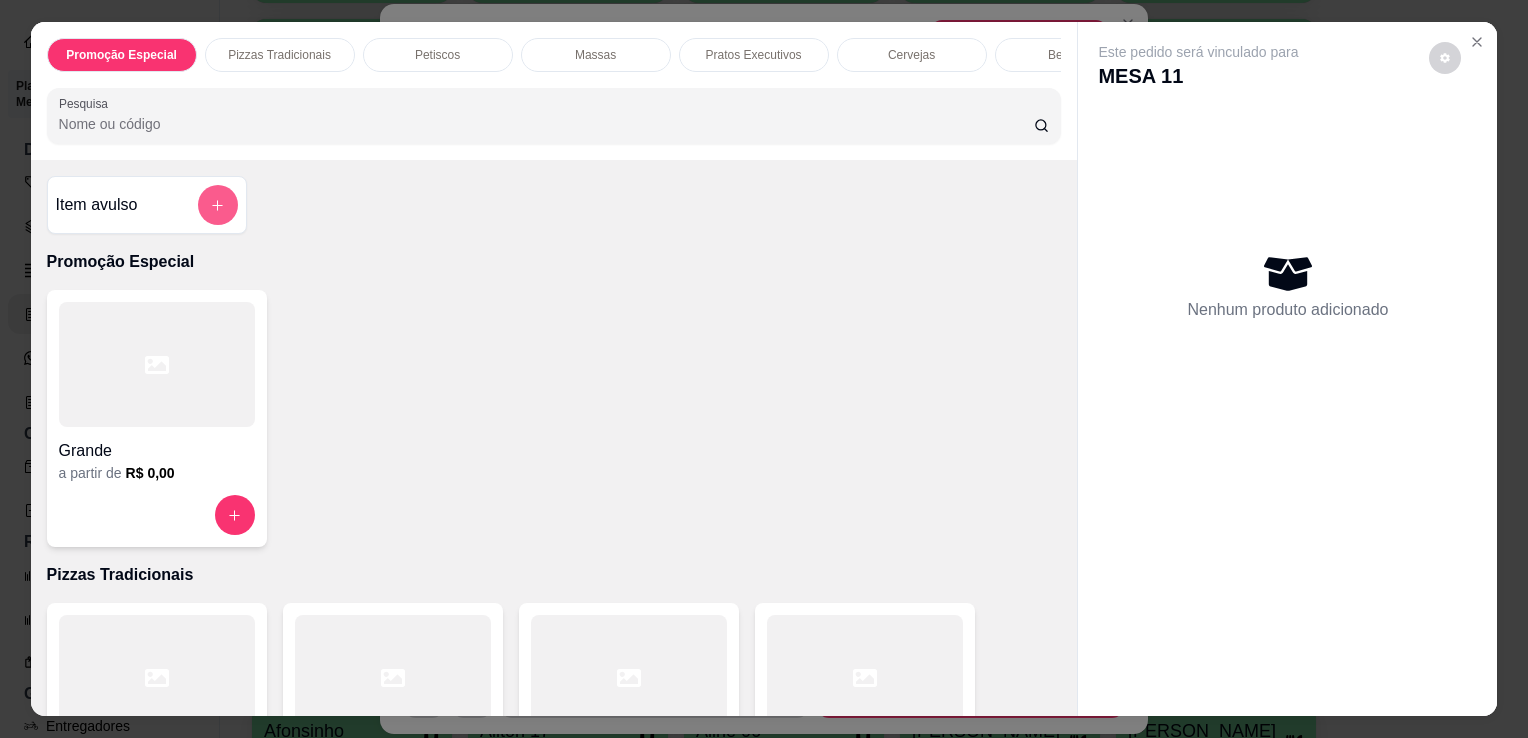 click at bounding box center [218, 205] 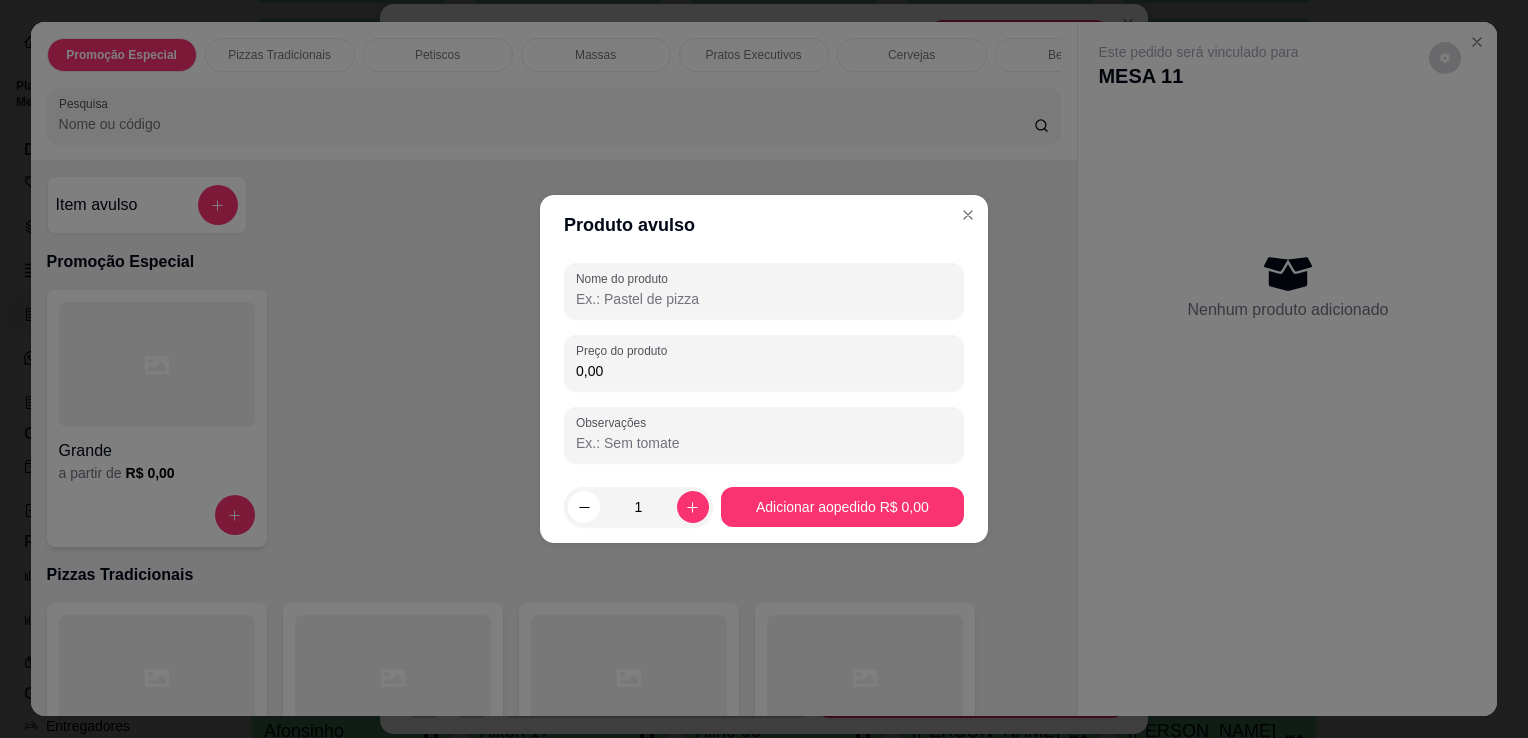 click on "Nome do produto" at bounding box center [764, 299] 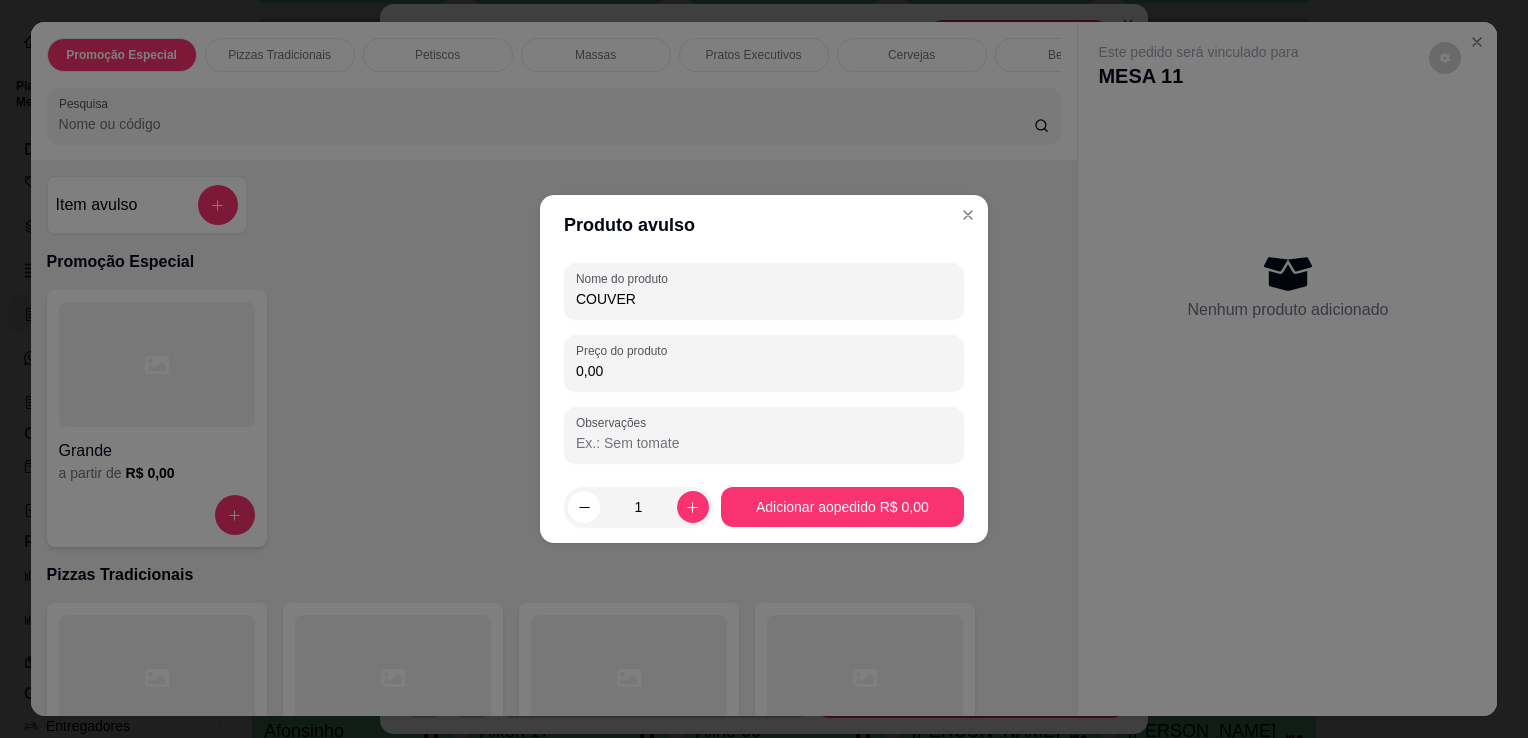 click on "0,00" at bounding box center (764, 371) 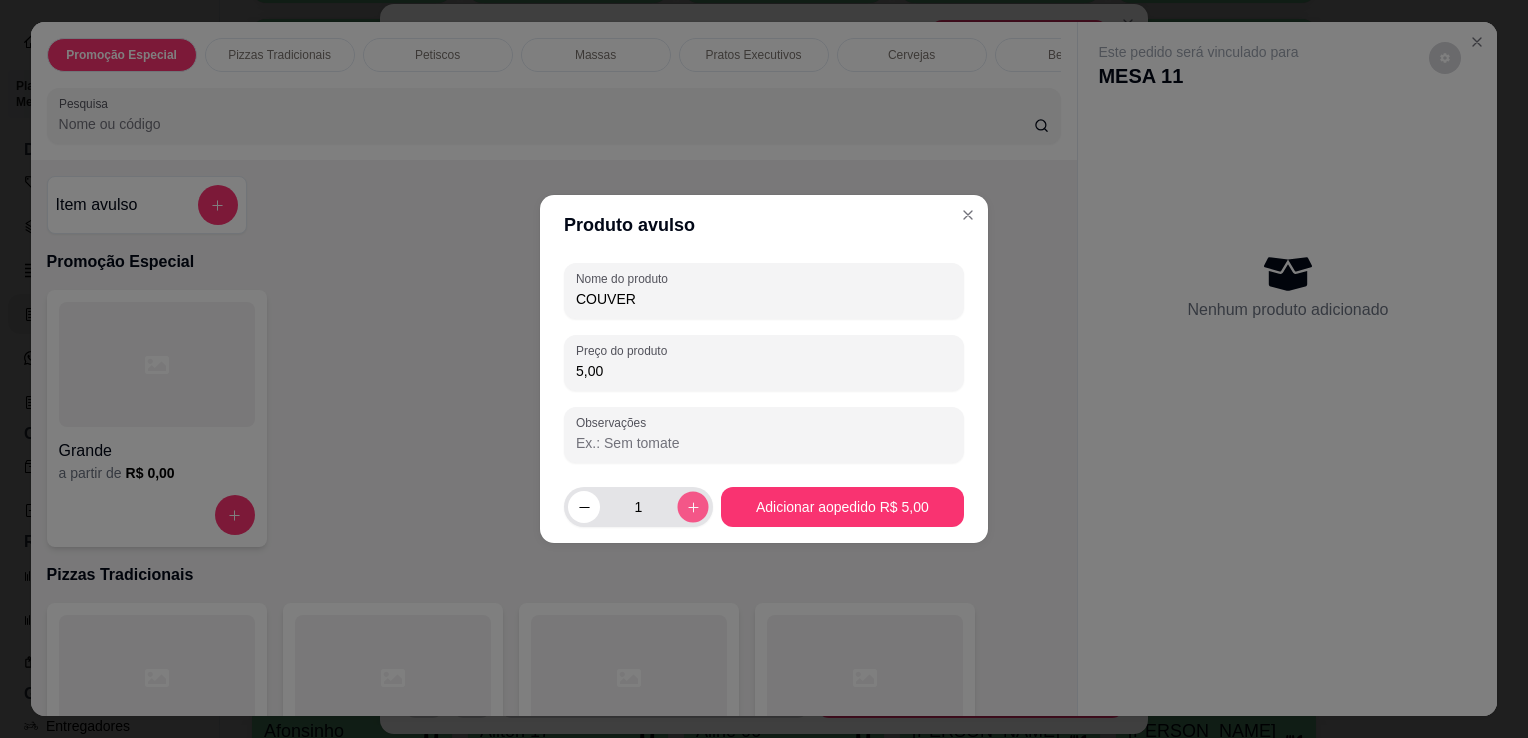 click 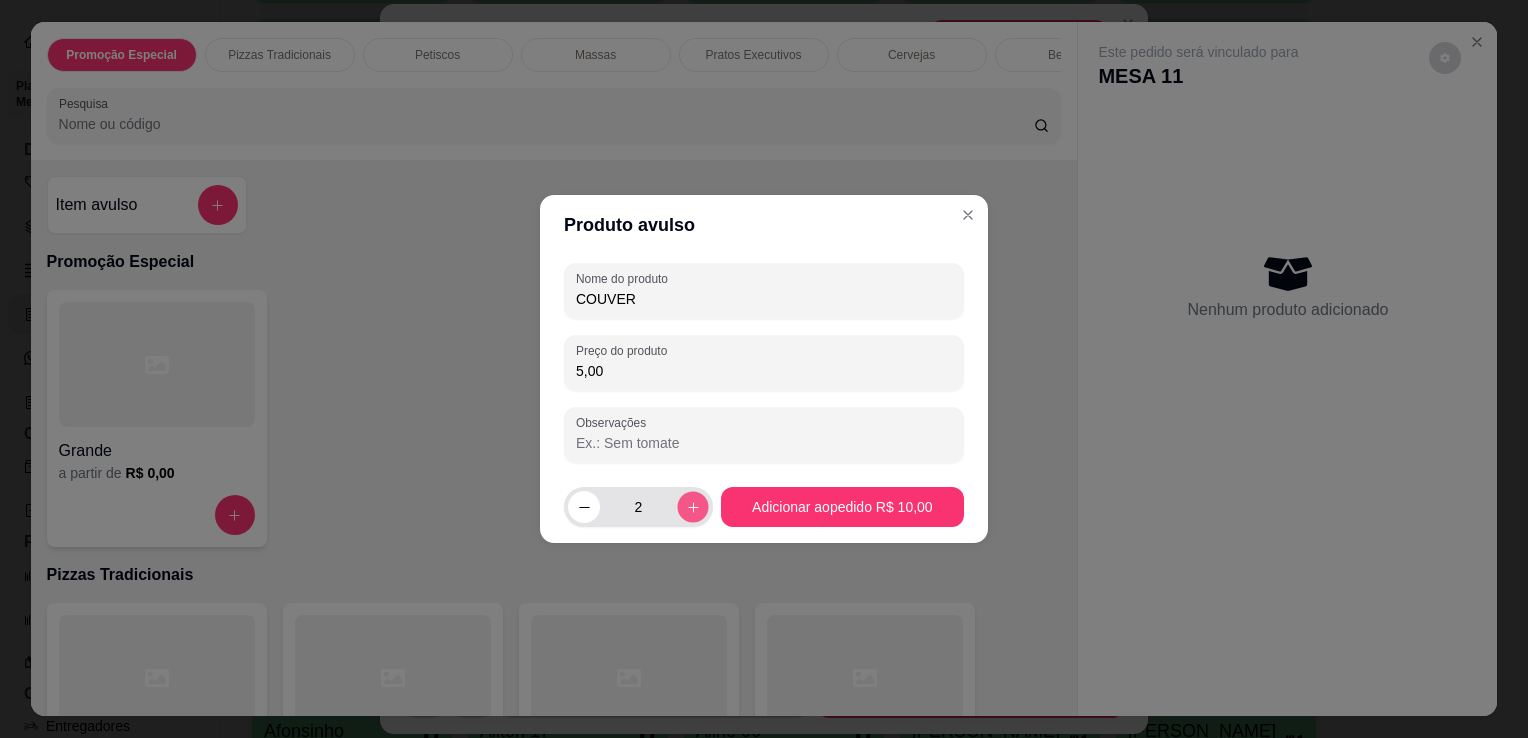 click 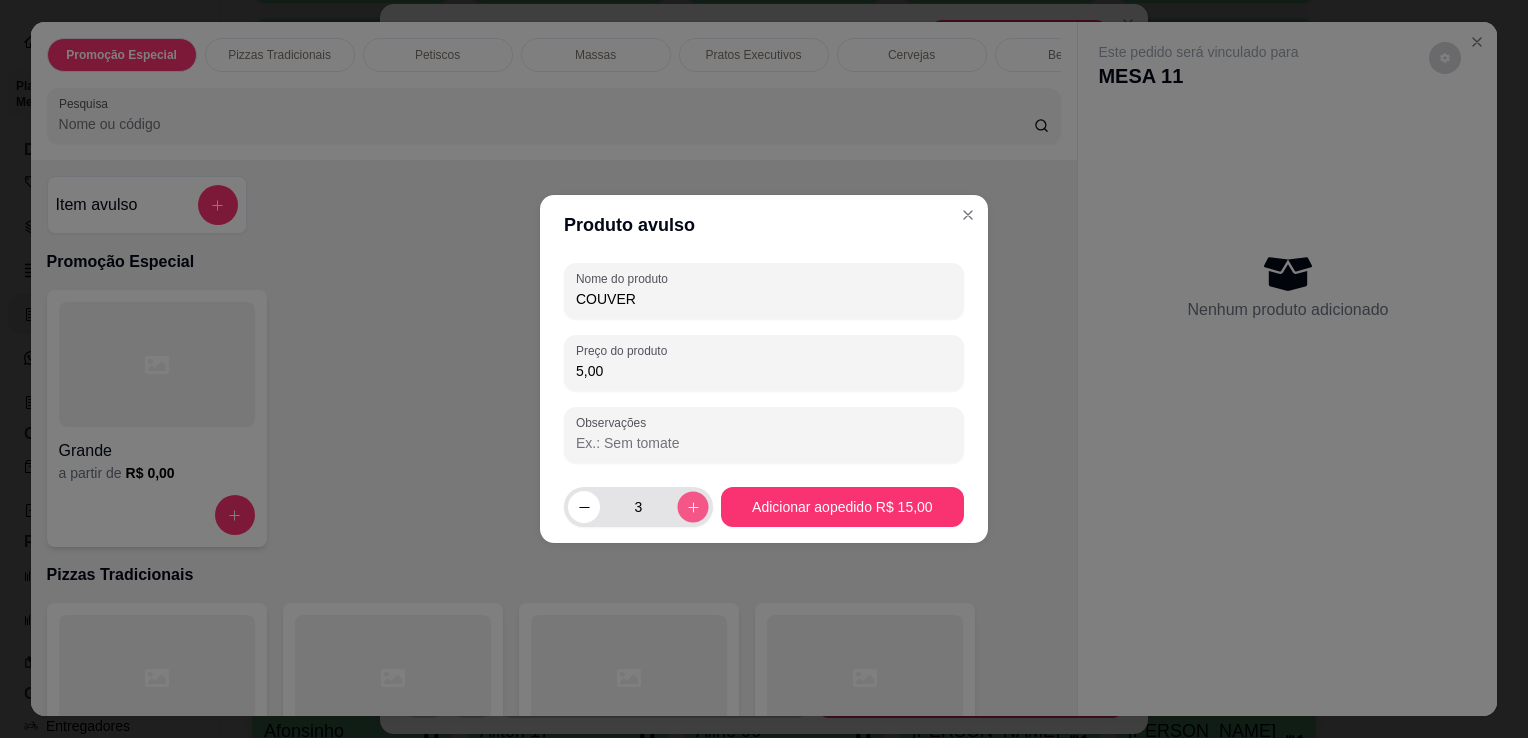 click 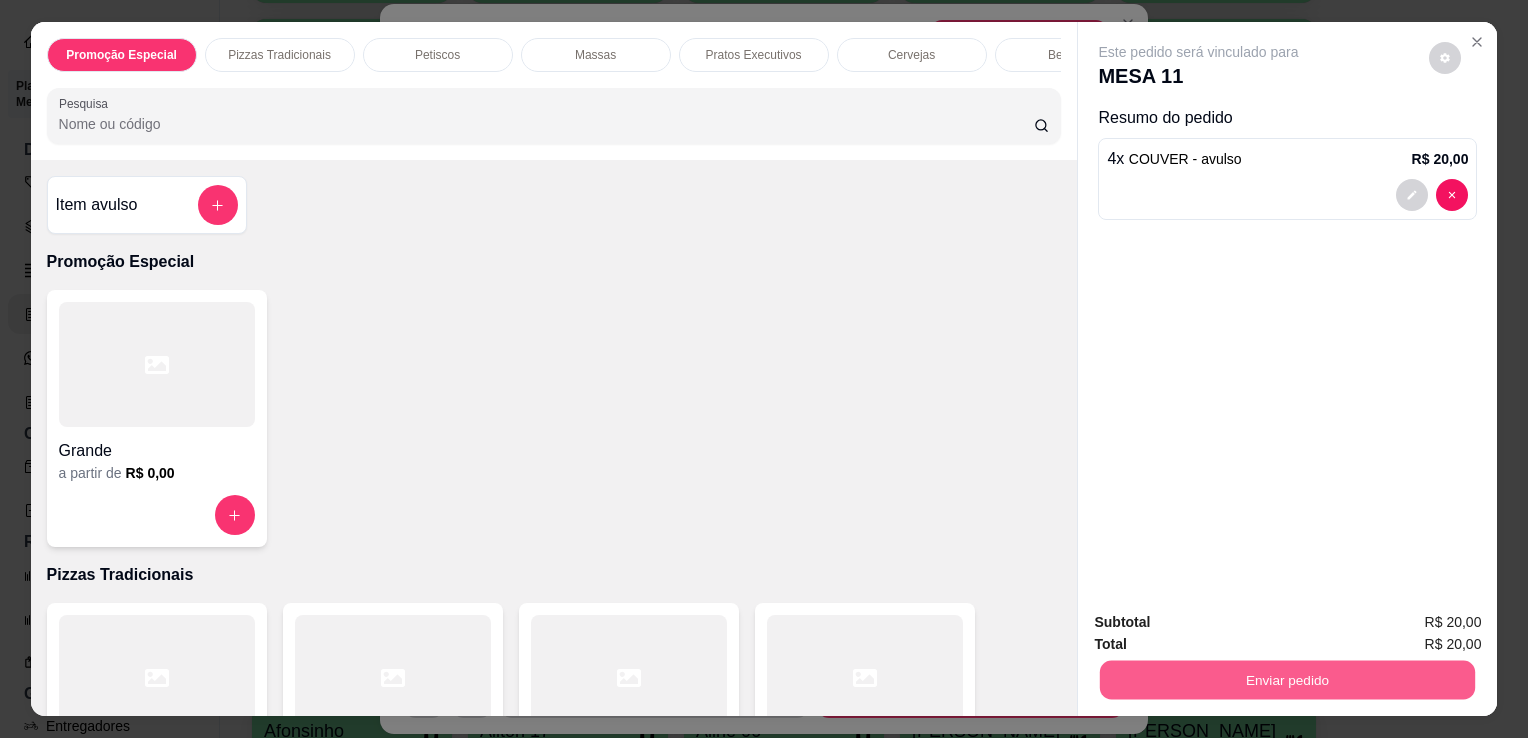 click on "Enviar pedido" at bounding box center (1287, 679) 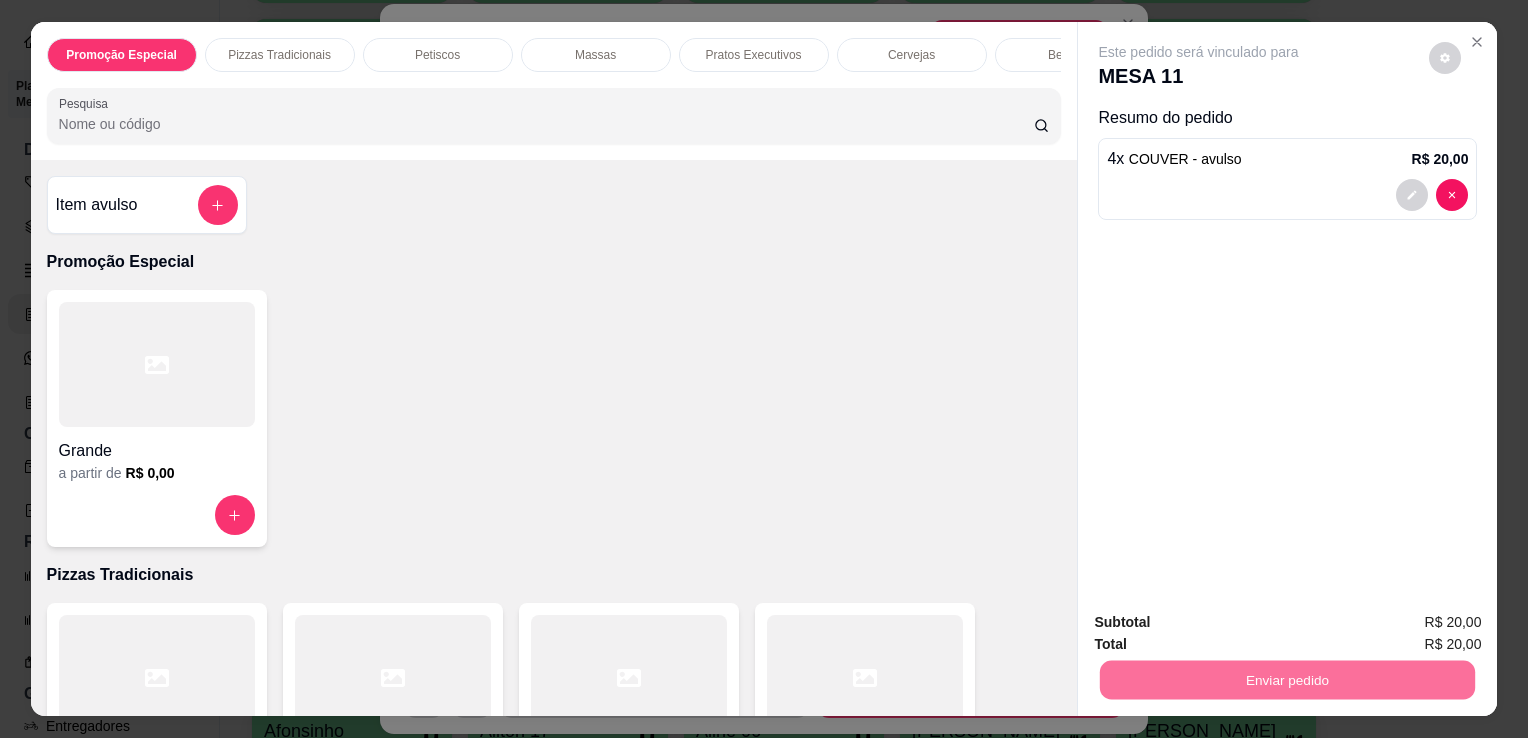 click on "Não registrar e enviar pedido" at bounding box center [1222, 624] 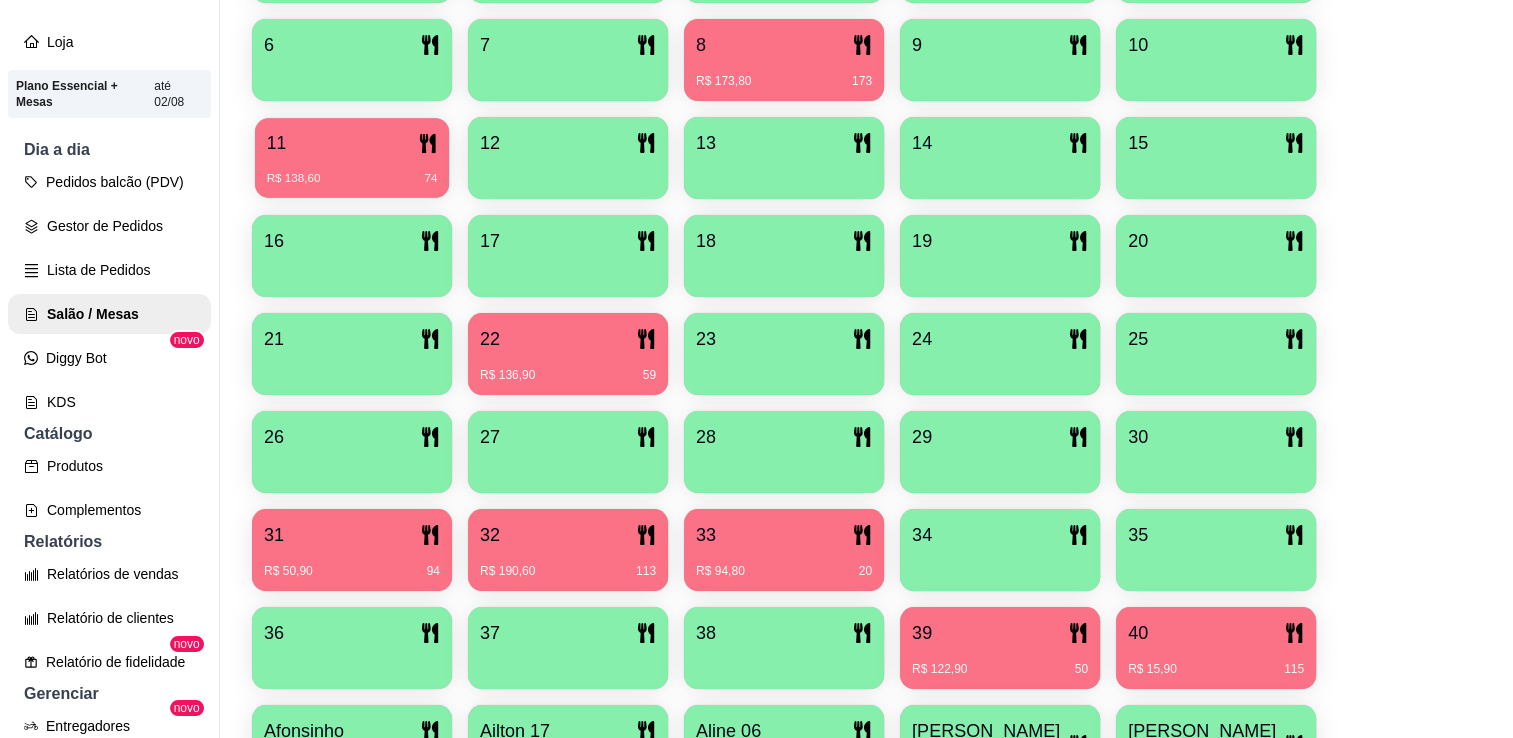 click on "R$ 138,60" at bounding box center [294, 179] 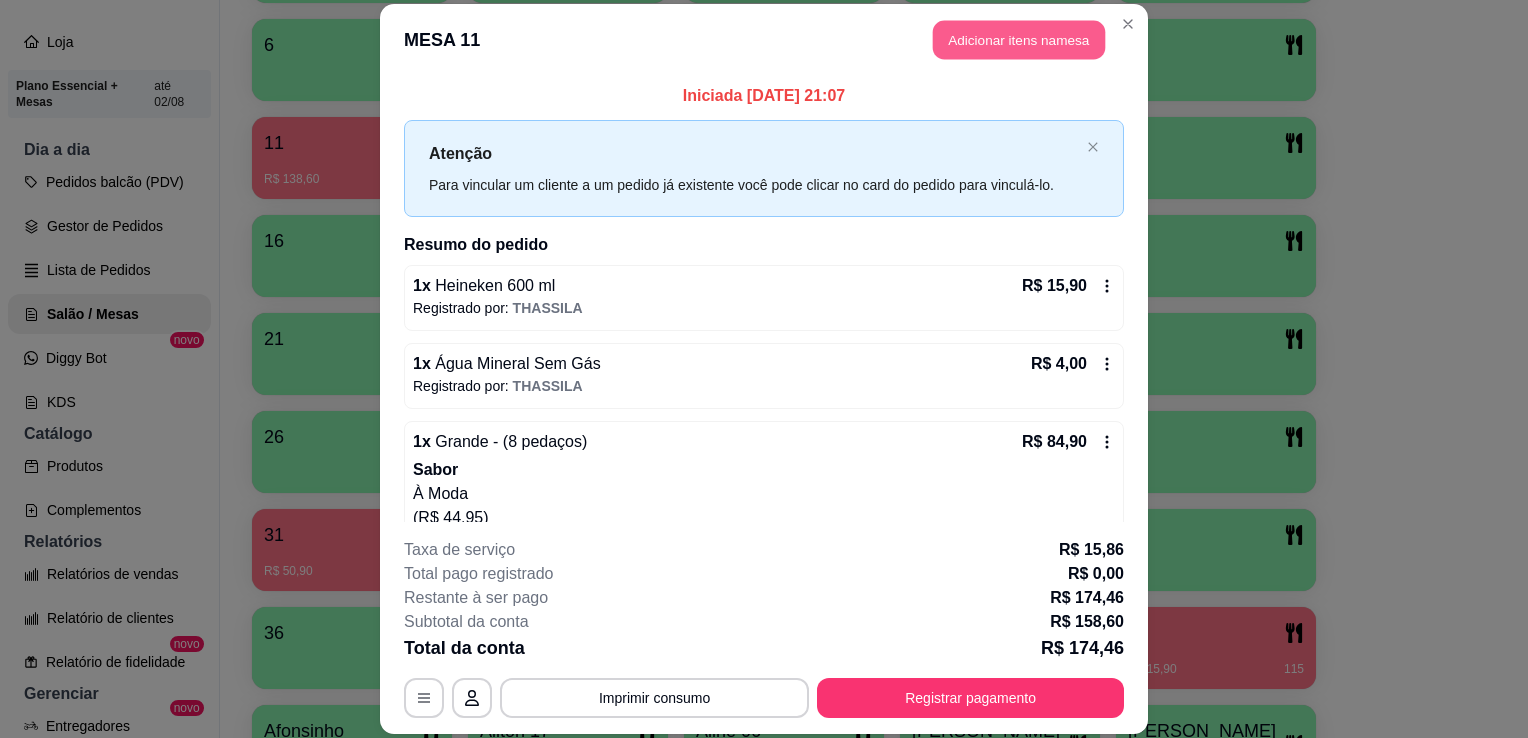 click on "Adicionar itens na  mesa" at bounding box center (1019, 39) 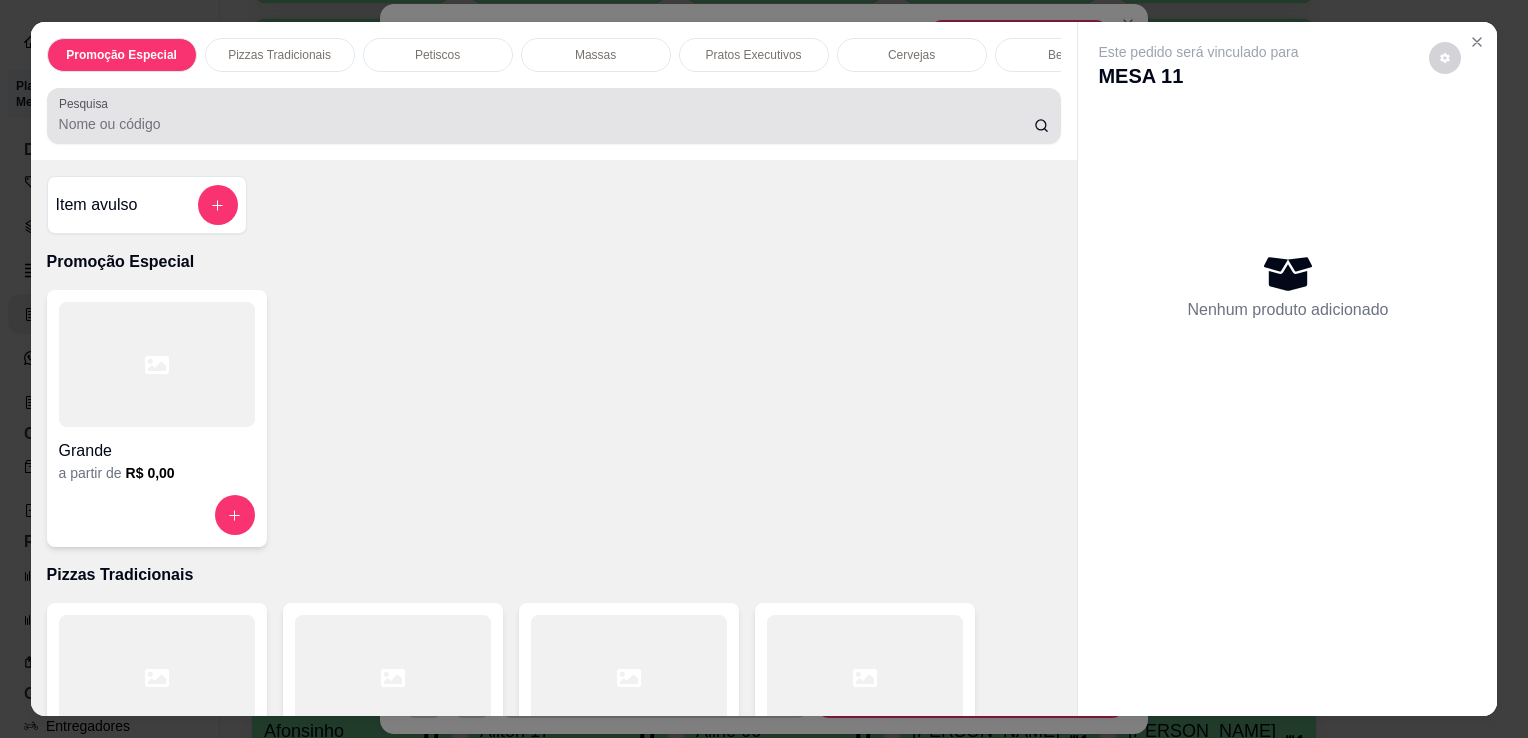 click at bounding box center [554, 116] 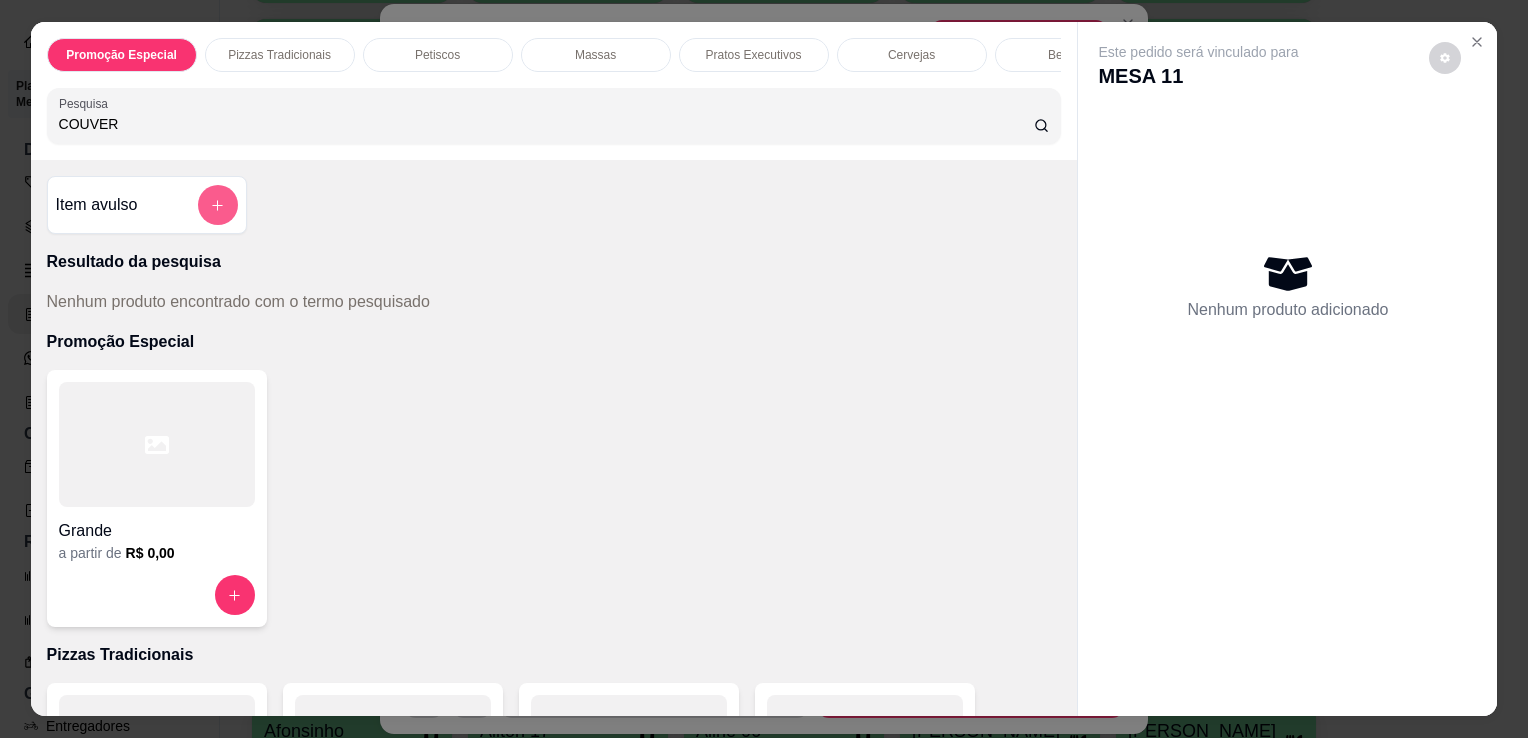 click 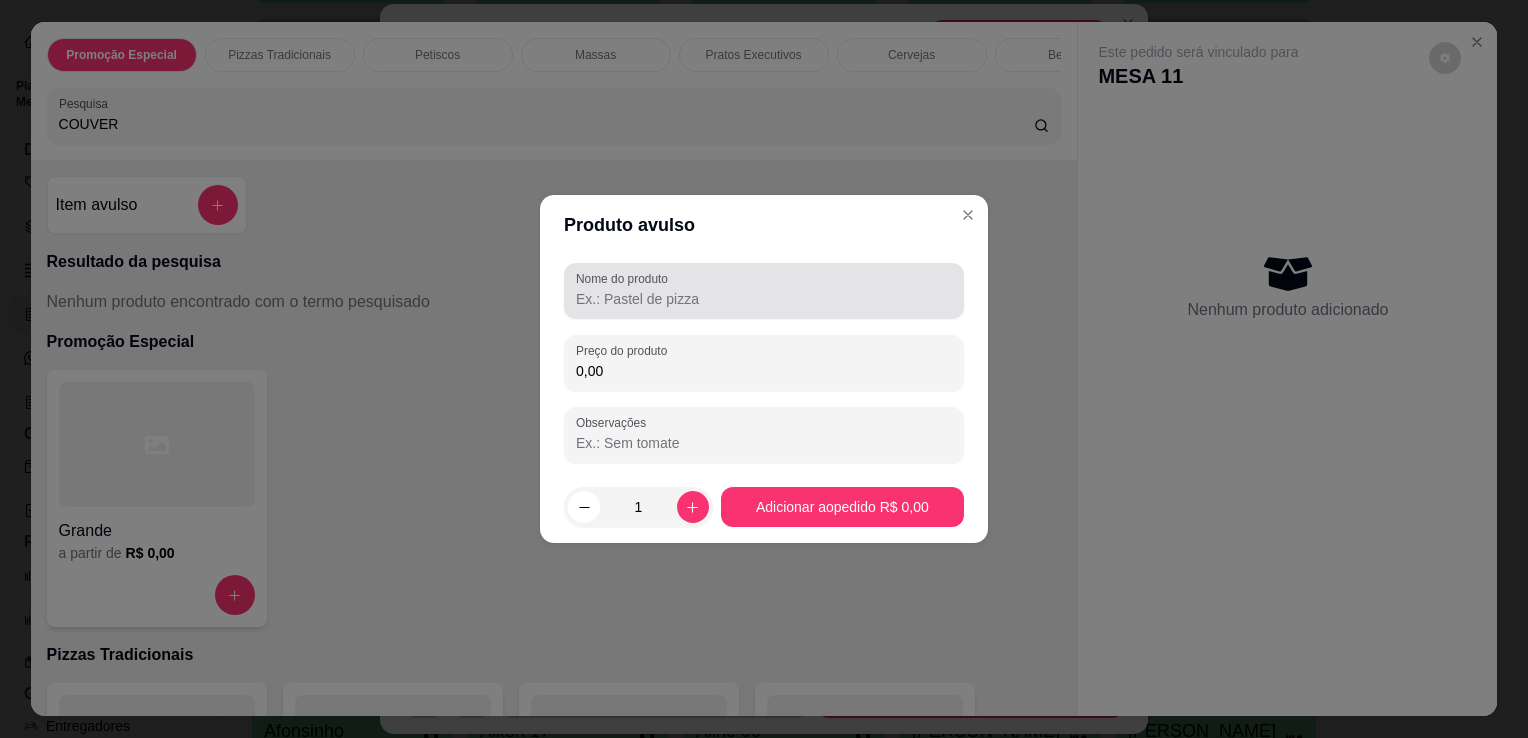 click at bounding box center (764, 291) 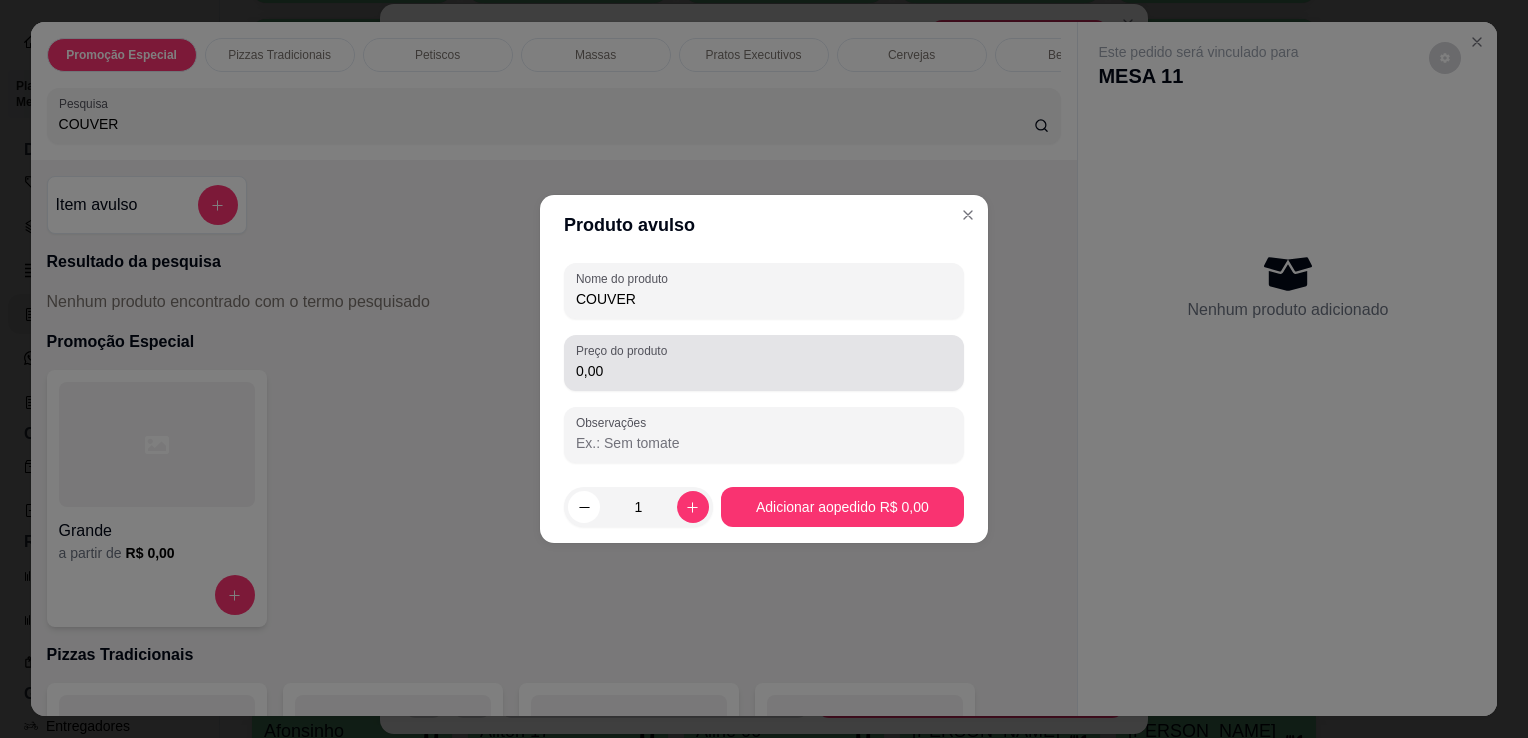 click on "Preço do produto" at bounding box center (625, 350) 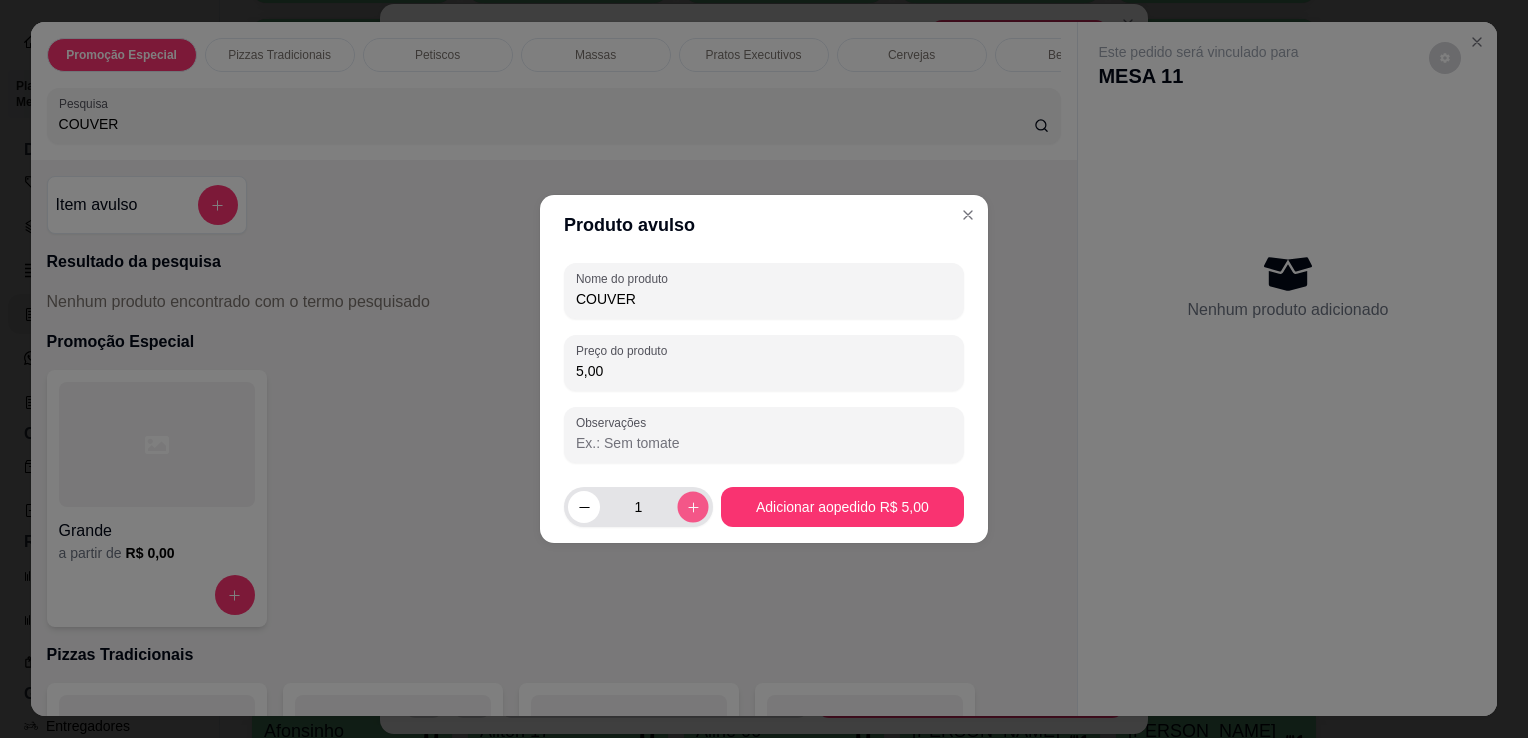 click at bounding box center [692, 506] 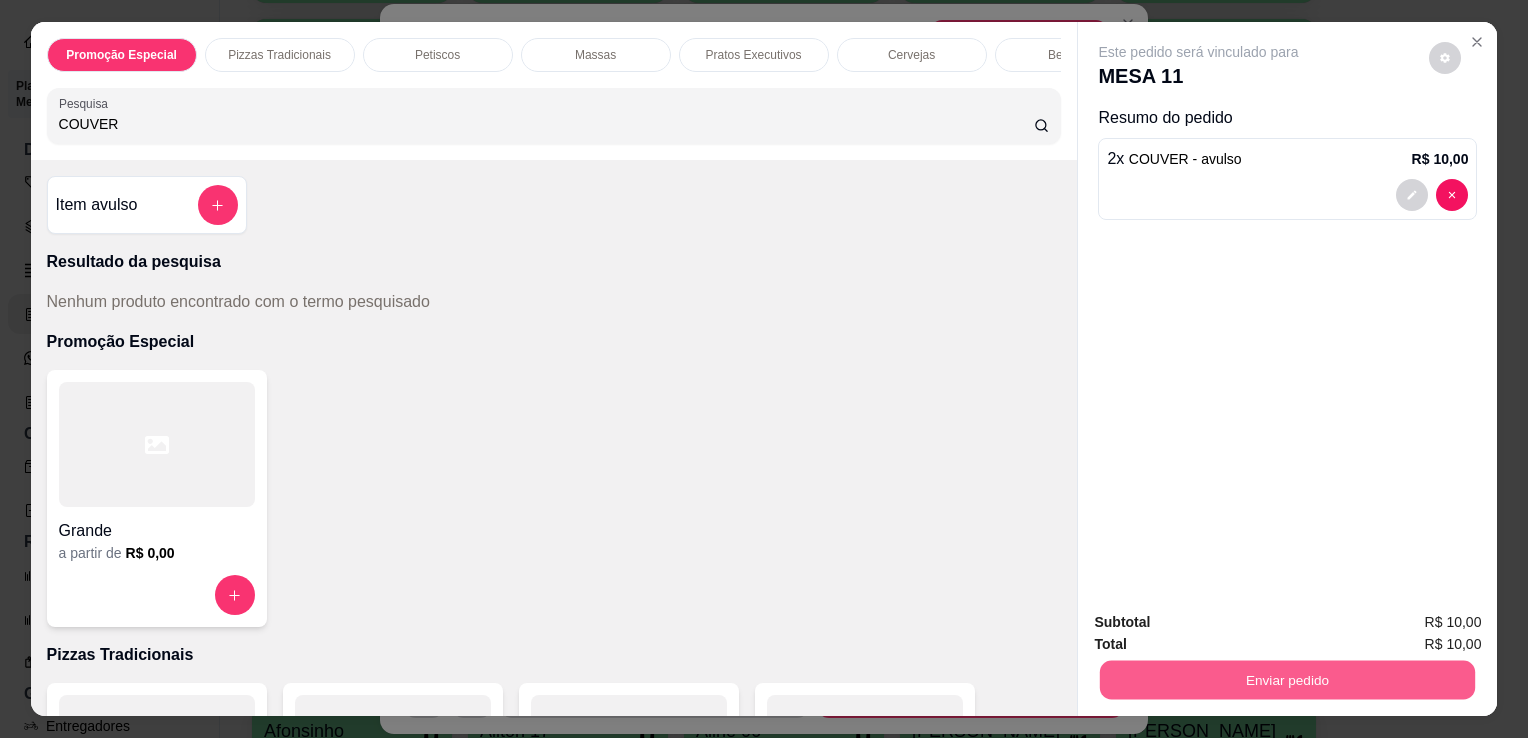 click on "Enviar pedido" at bounding box center [1287, 679] 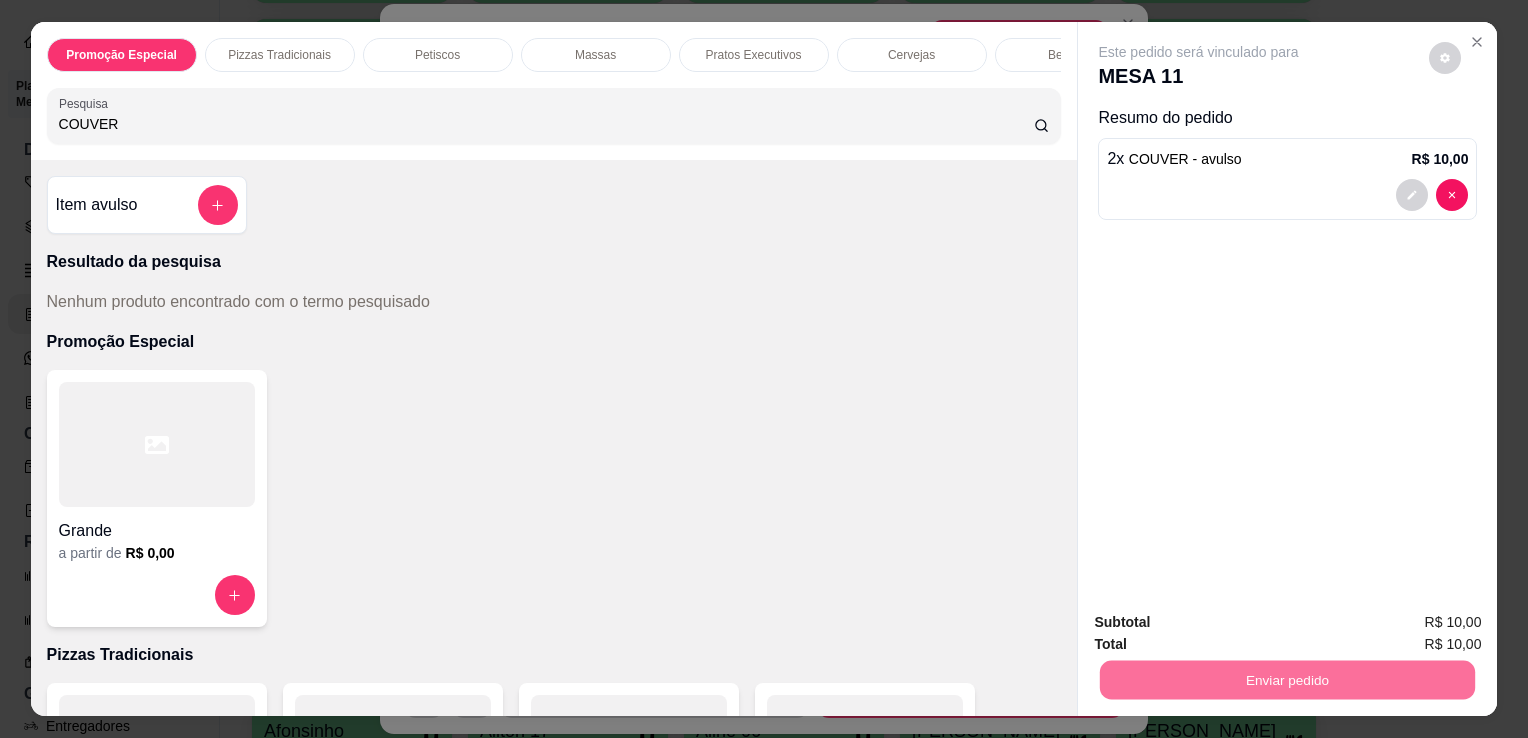 click on "Não registrar e enviar pedido" at bounding box center [1222, 623] 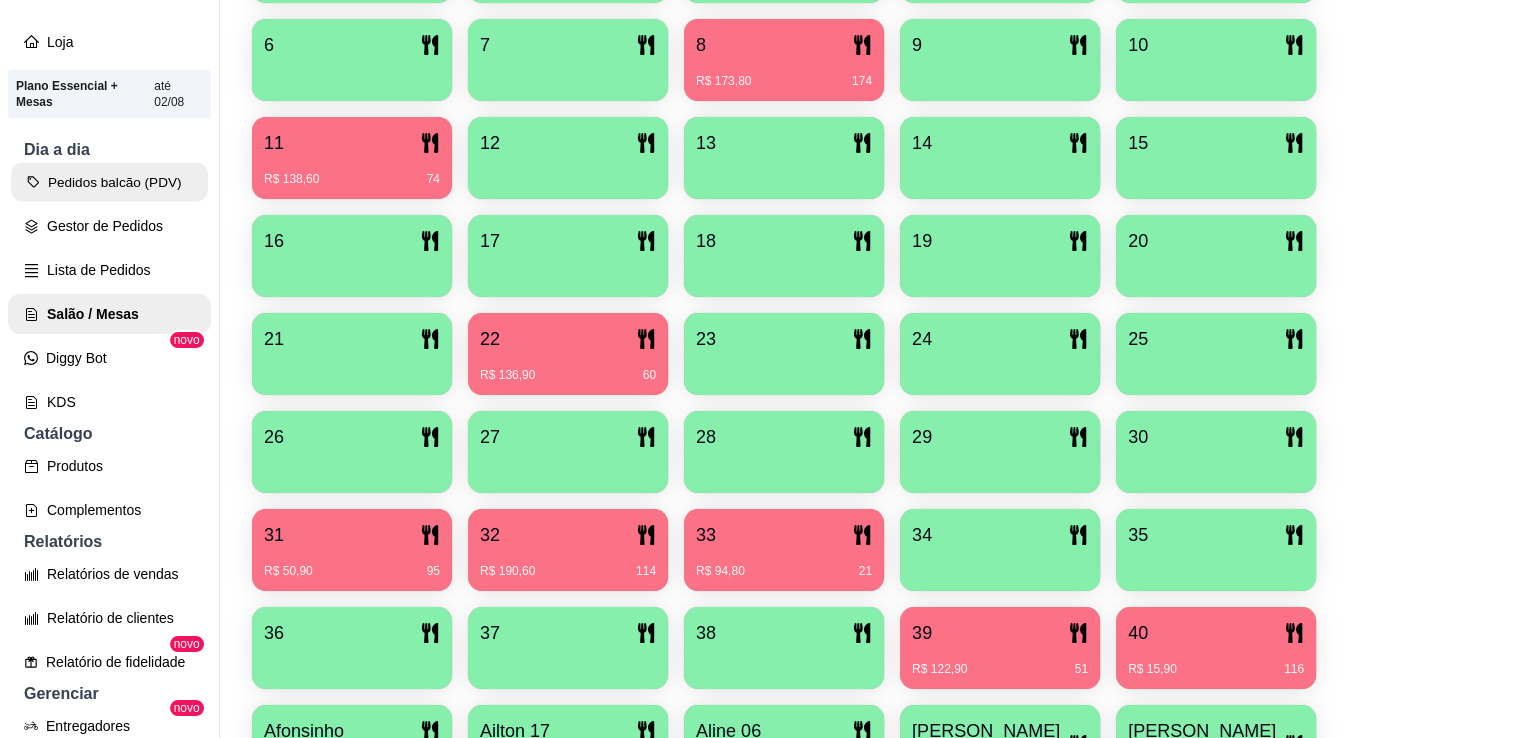 click on "Pedidos balcão (PDV)" at bounding box center (109, 182) 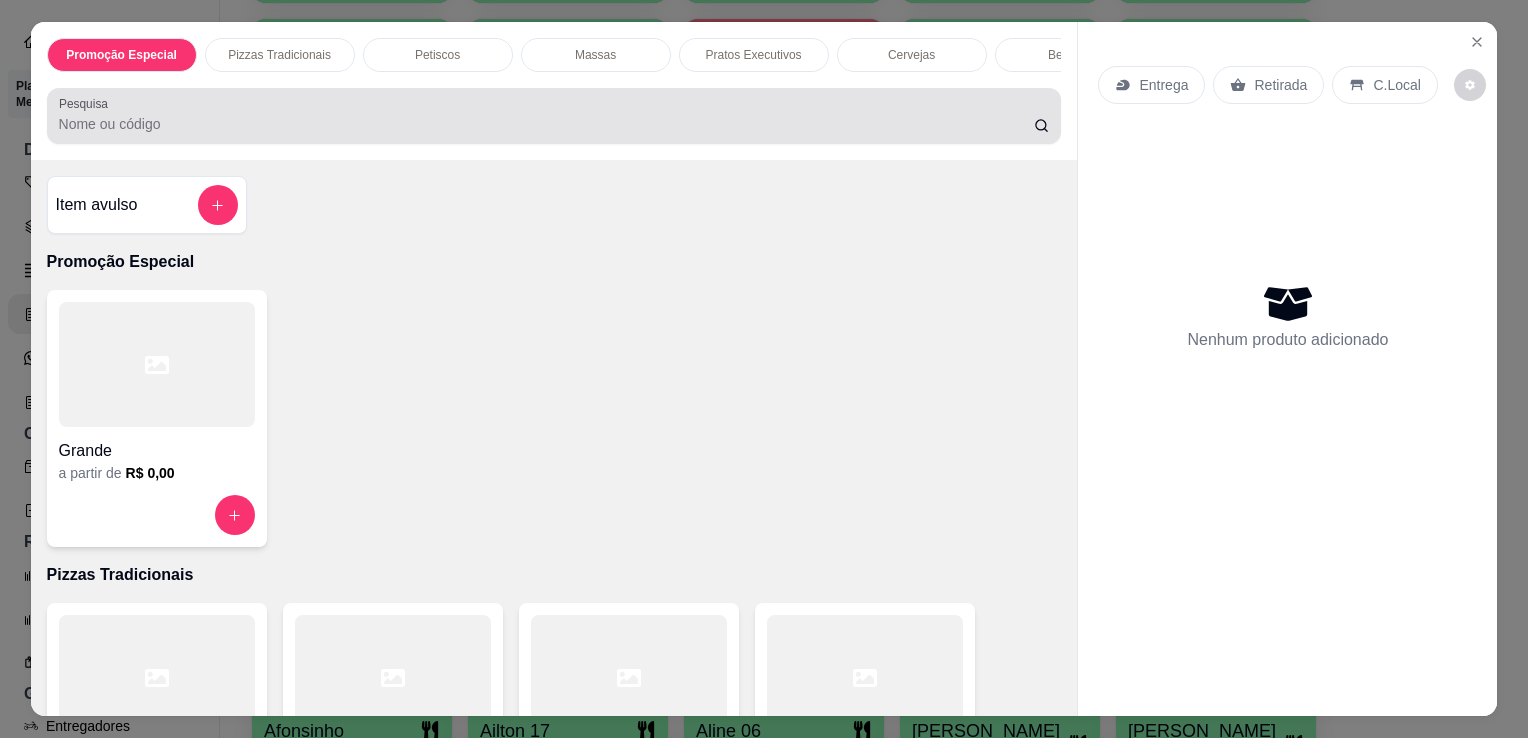 click on "Pesquisa" at bounding box center (546, 124) 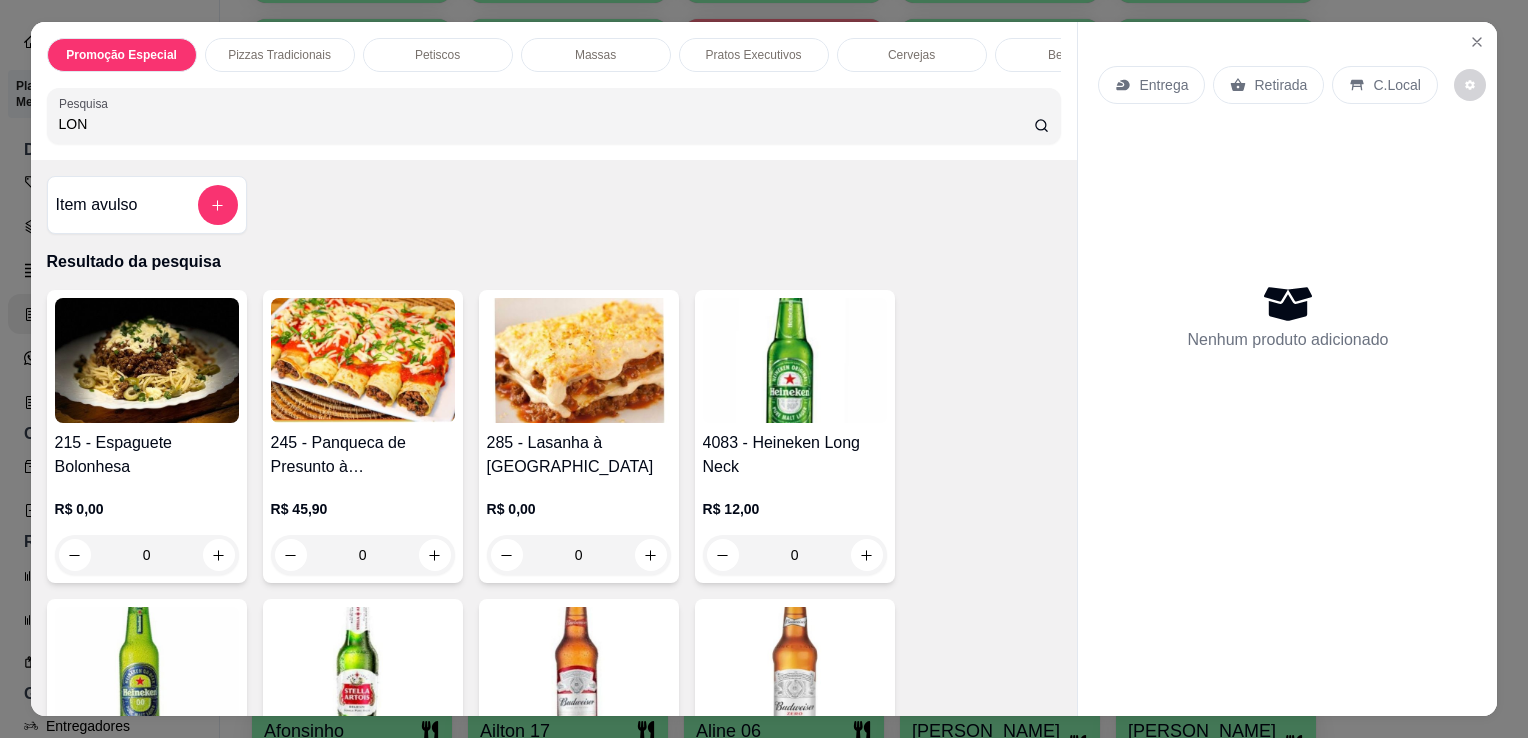 click on "4083 - Heineken Long Neck" at bounding box center (795, 455) 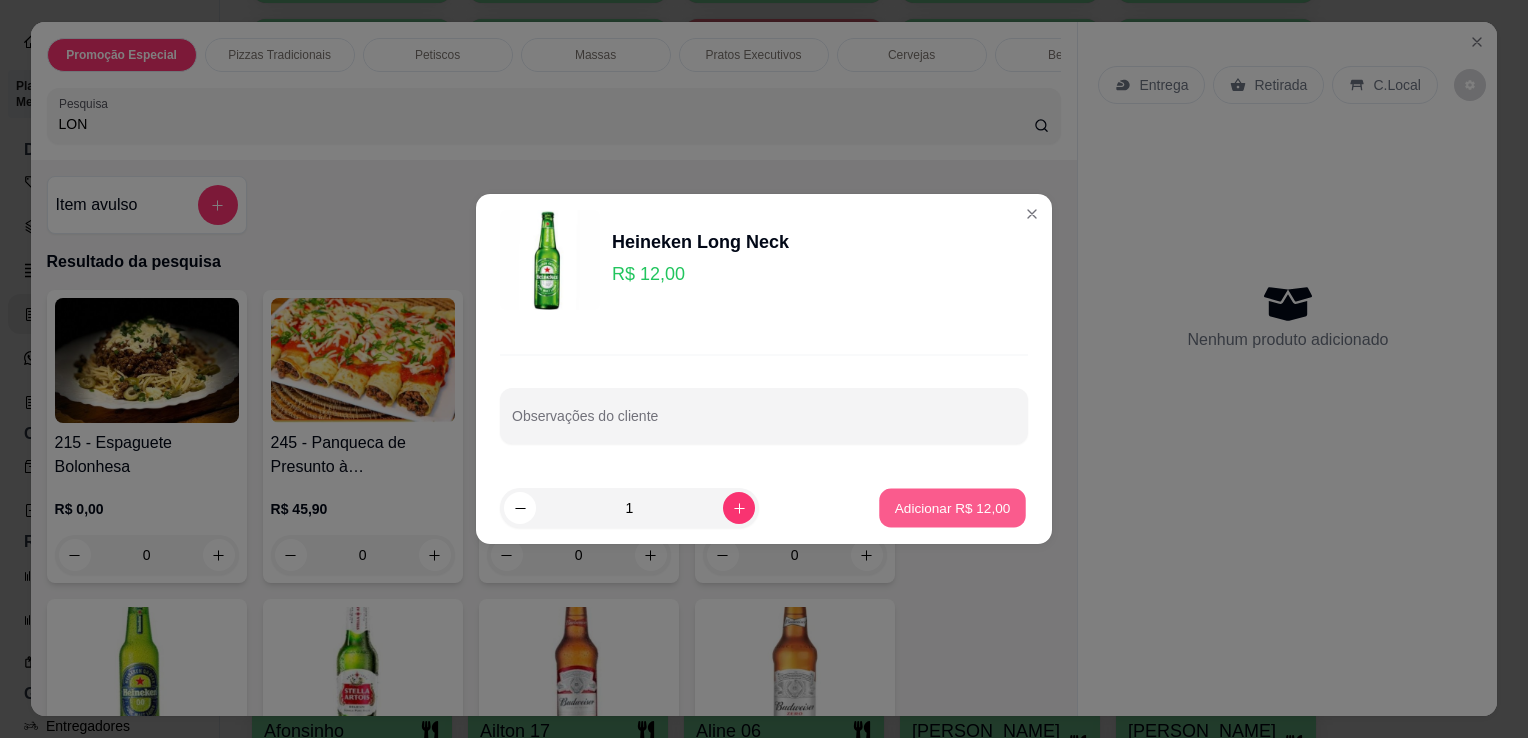 click on "Adicionar   R$ 12,00" at bounding box center (952, 508) 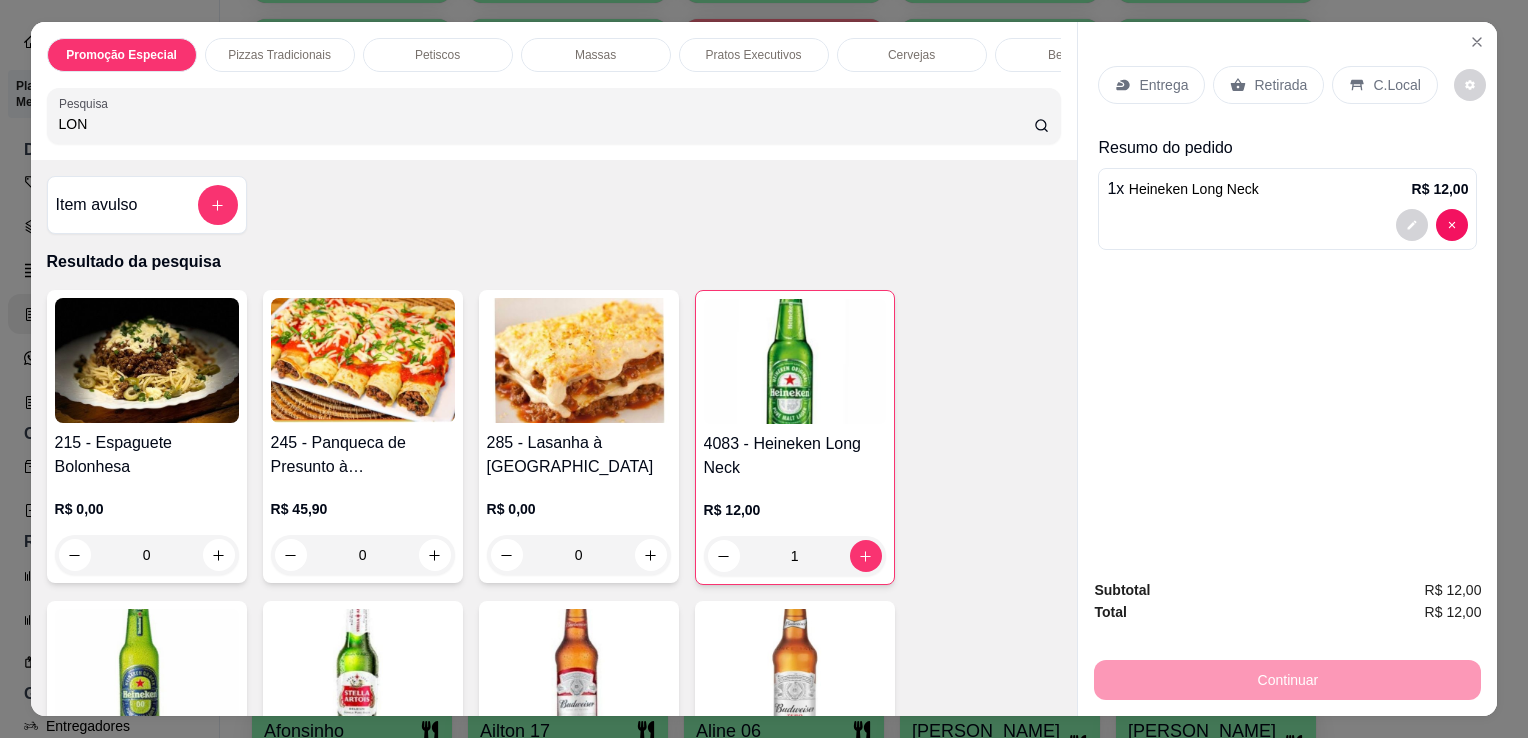 click on "C.Local" at bounding box center [1384, 85] 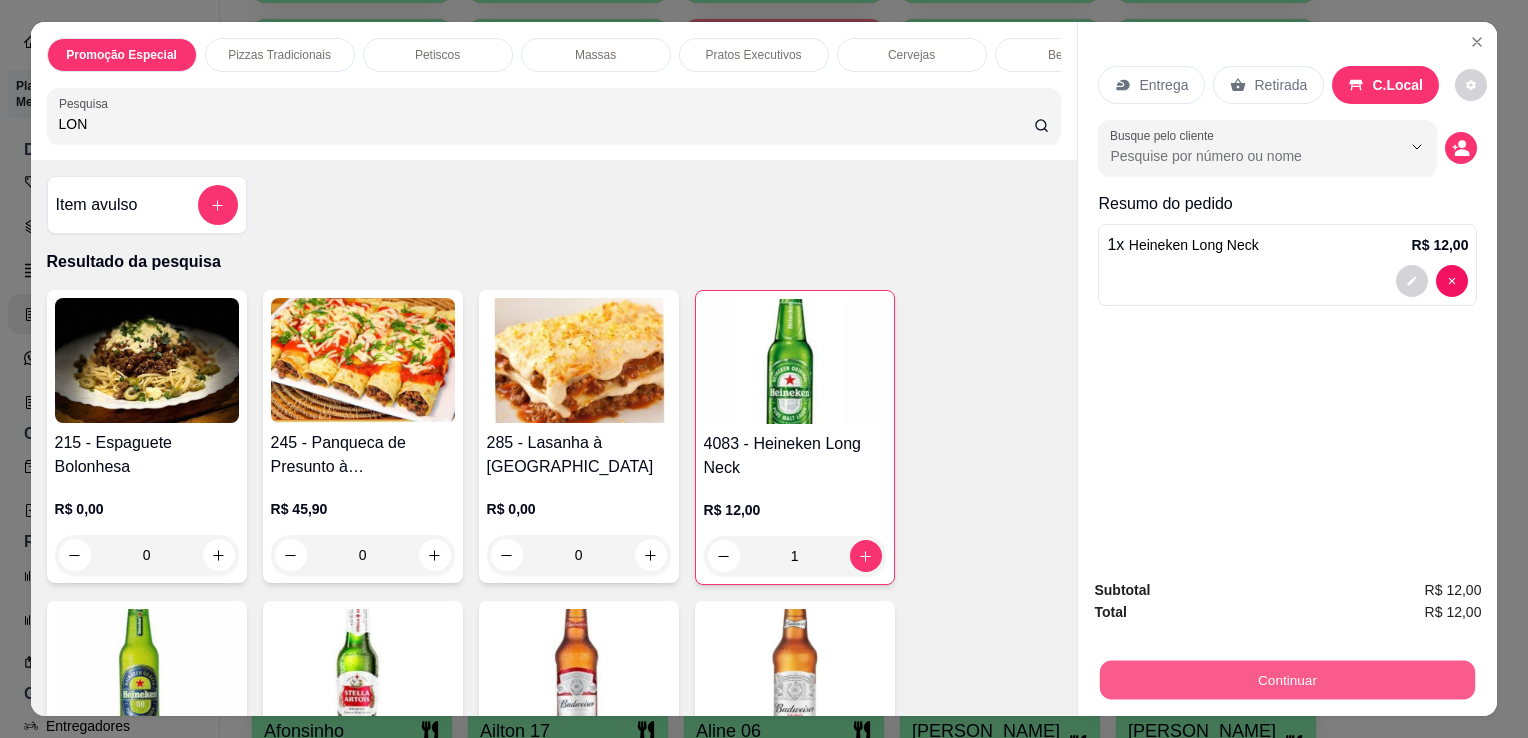 click on "Continuar" at bounding box center [1287, 679] 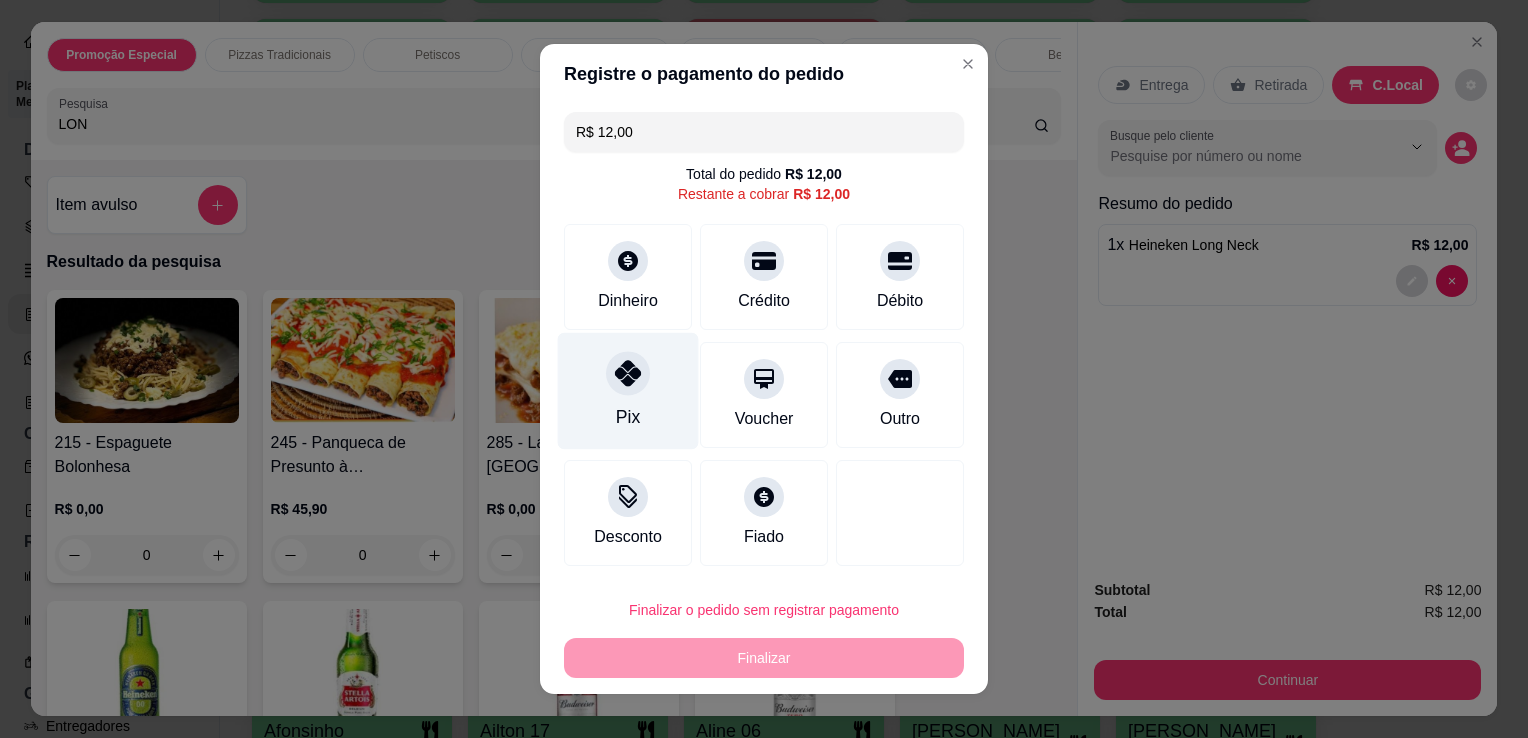 click 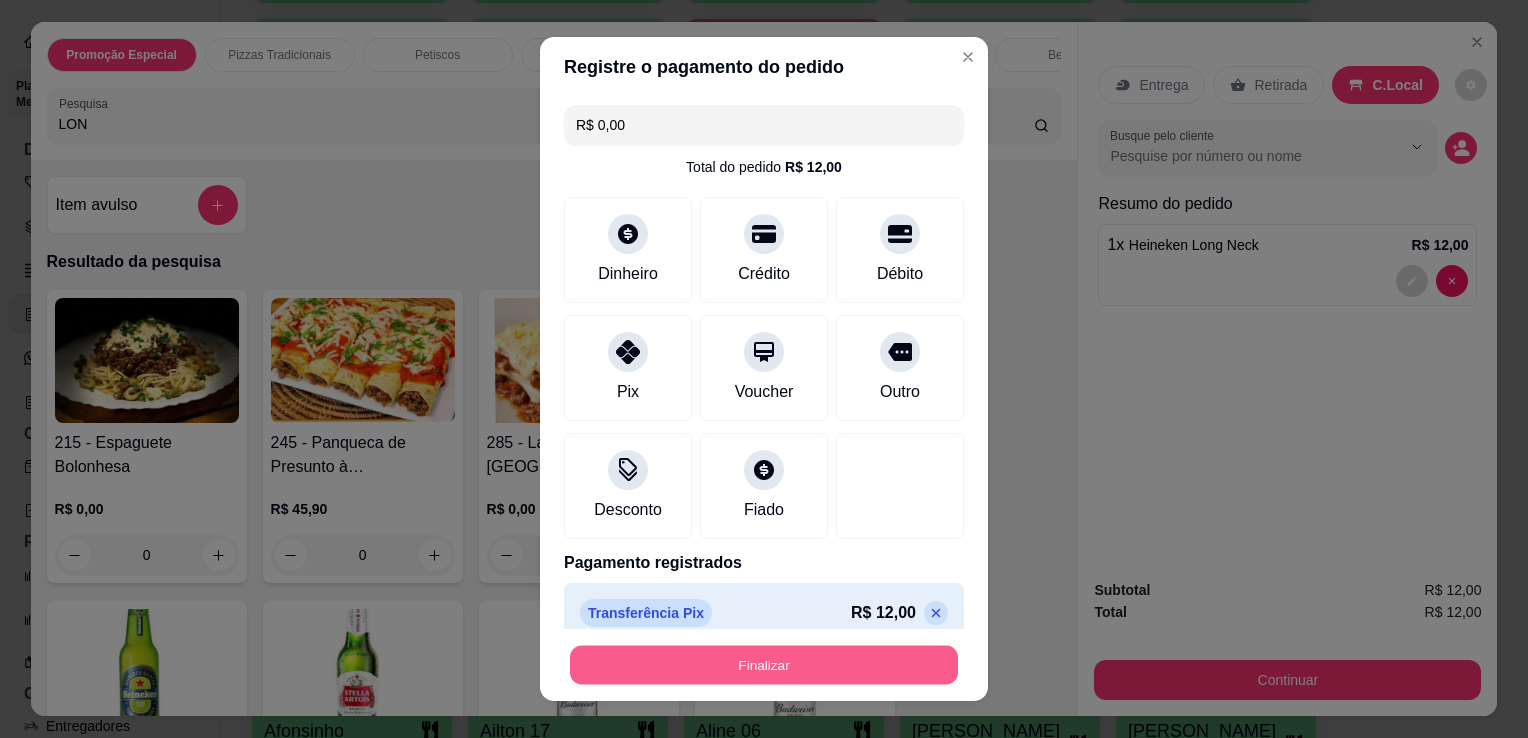 click on "Finalizar" at bounding box center (764, 665) 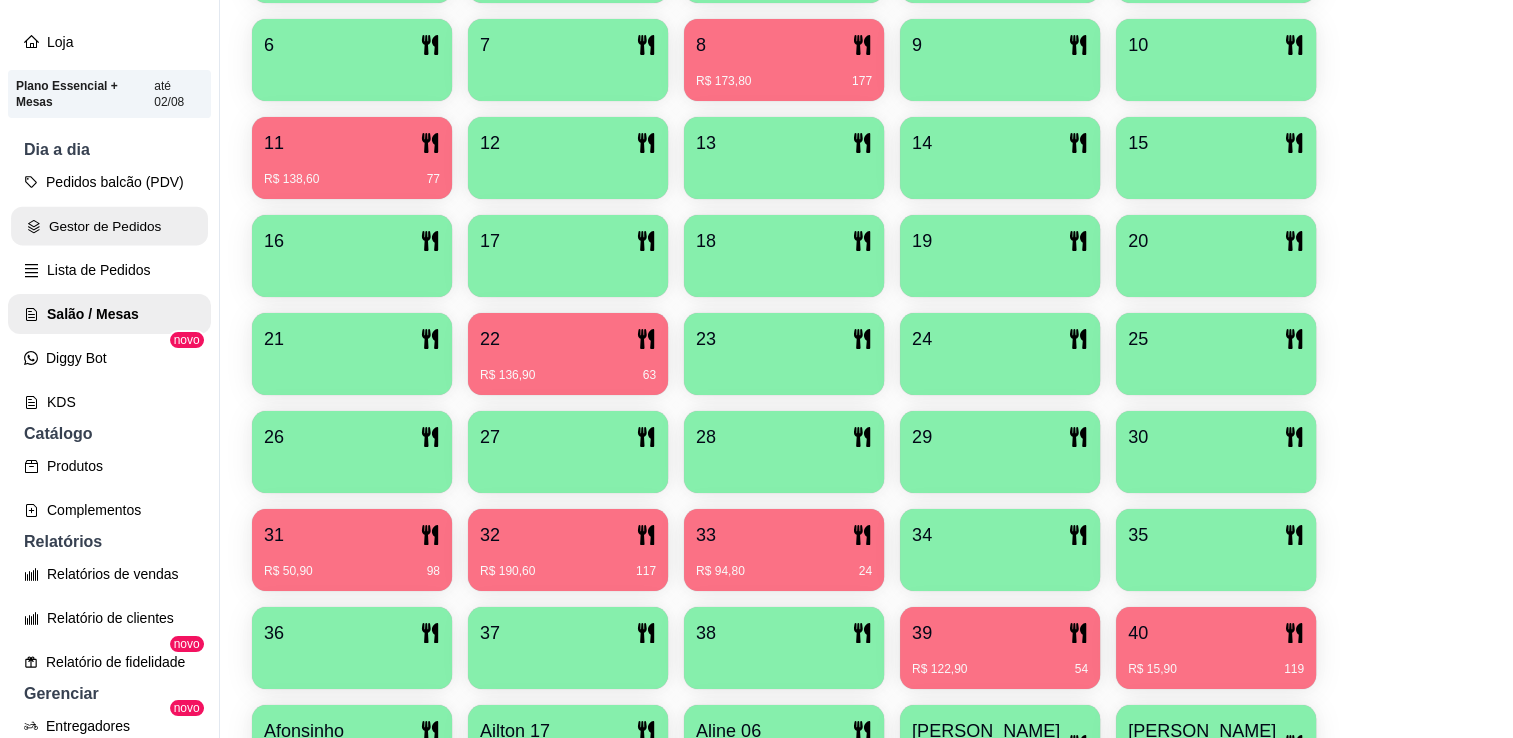 click on "Gestor de Pedidos" at bounding box center [109, 226] 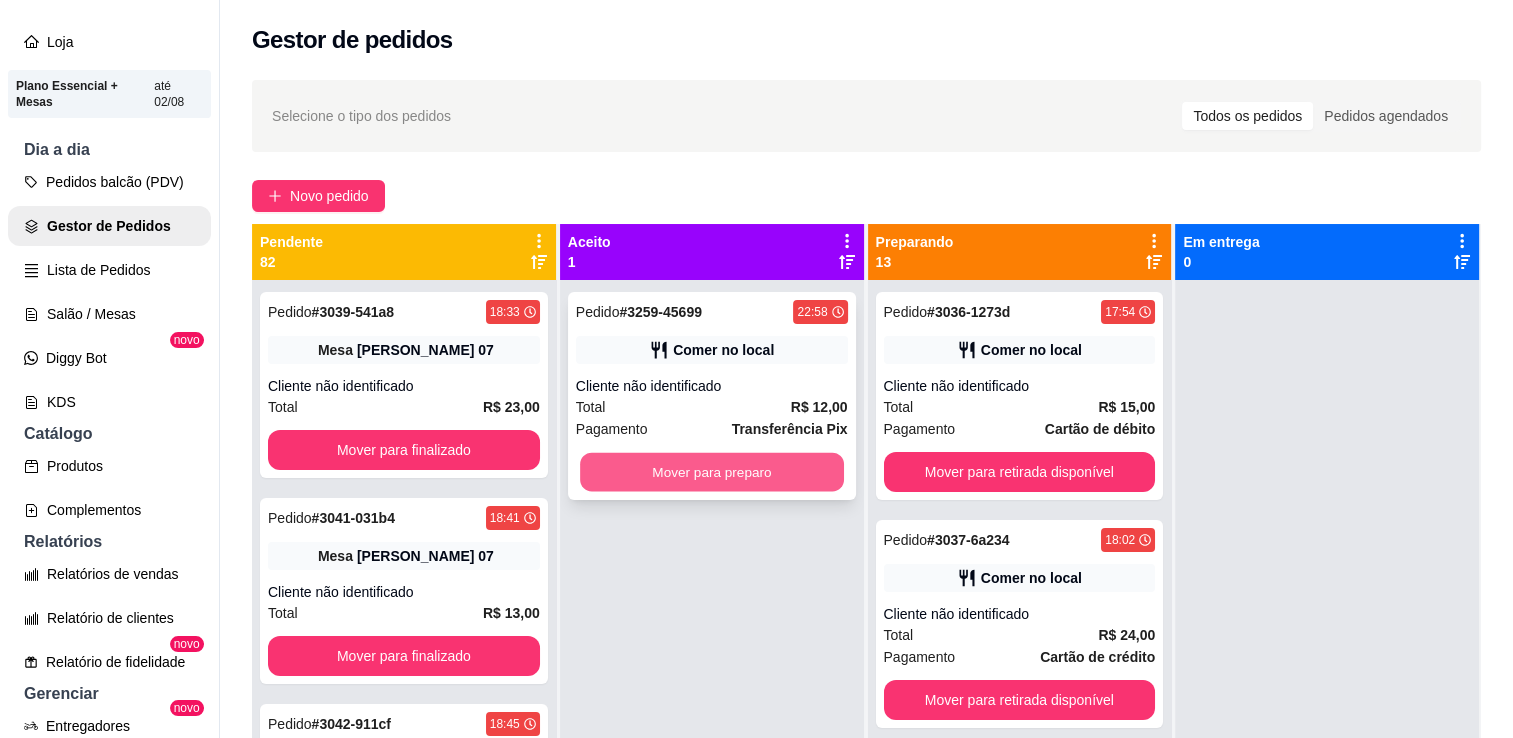 click on "Mover para preparo" at bounding box center [712, 472] 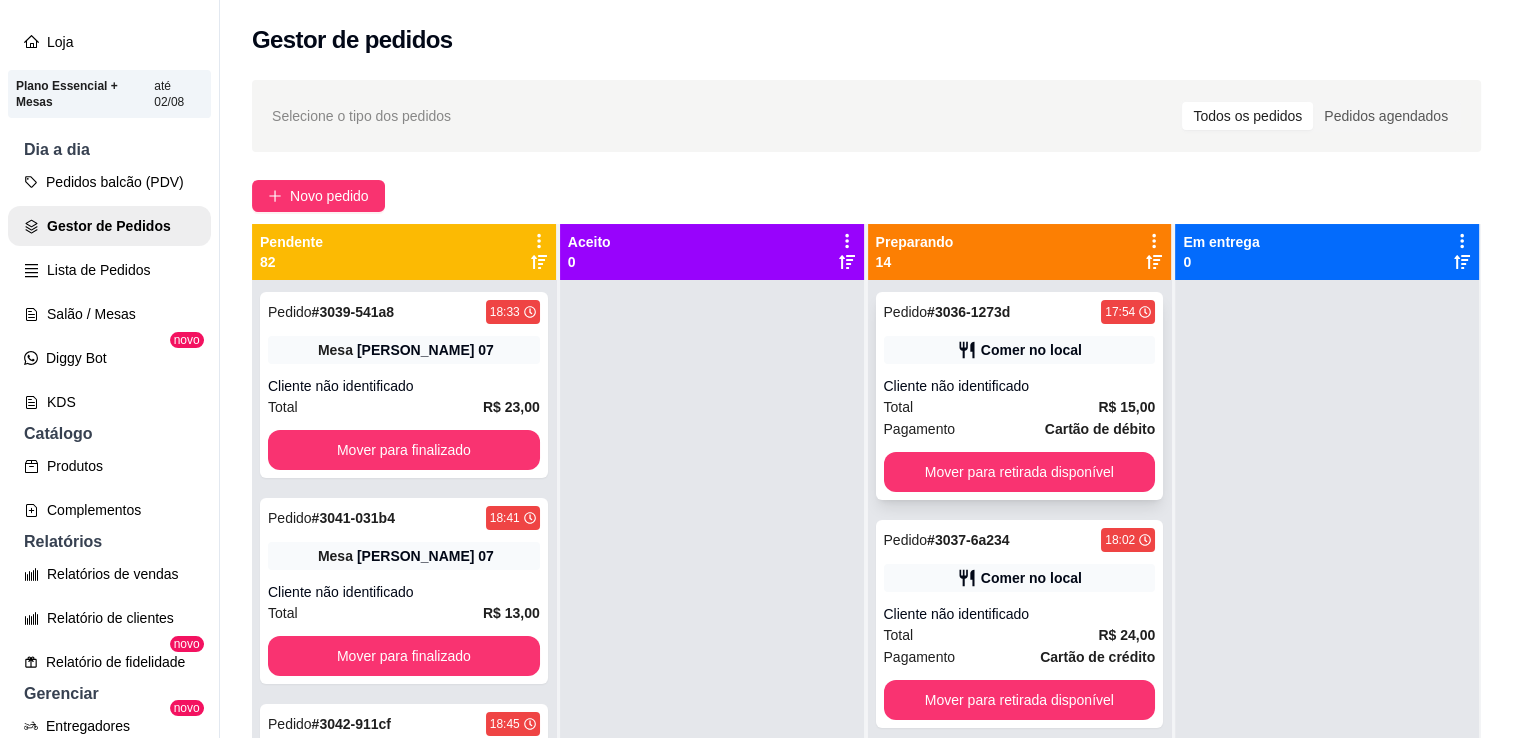 click on "Pedido  # 3036-1273d 17:54 Comer no local Cliente não identificado Total R$ 15,00 Pagamento Cartão de débito Mover para retirada disponível" at bounding box center [1020, 396] 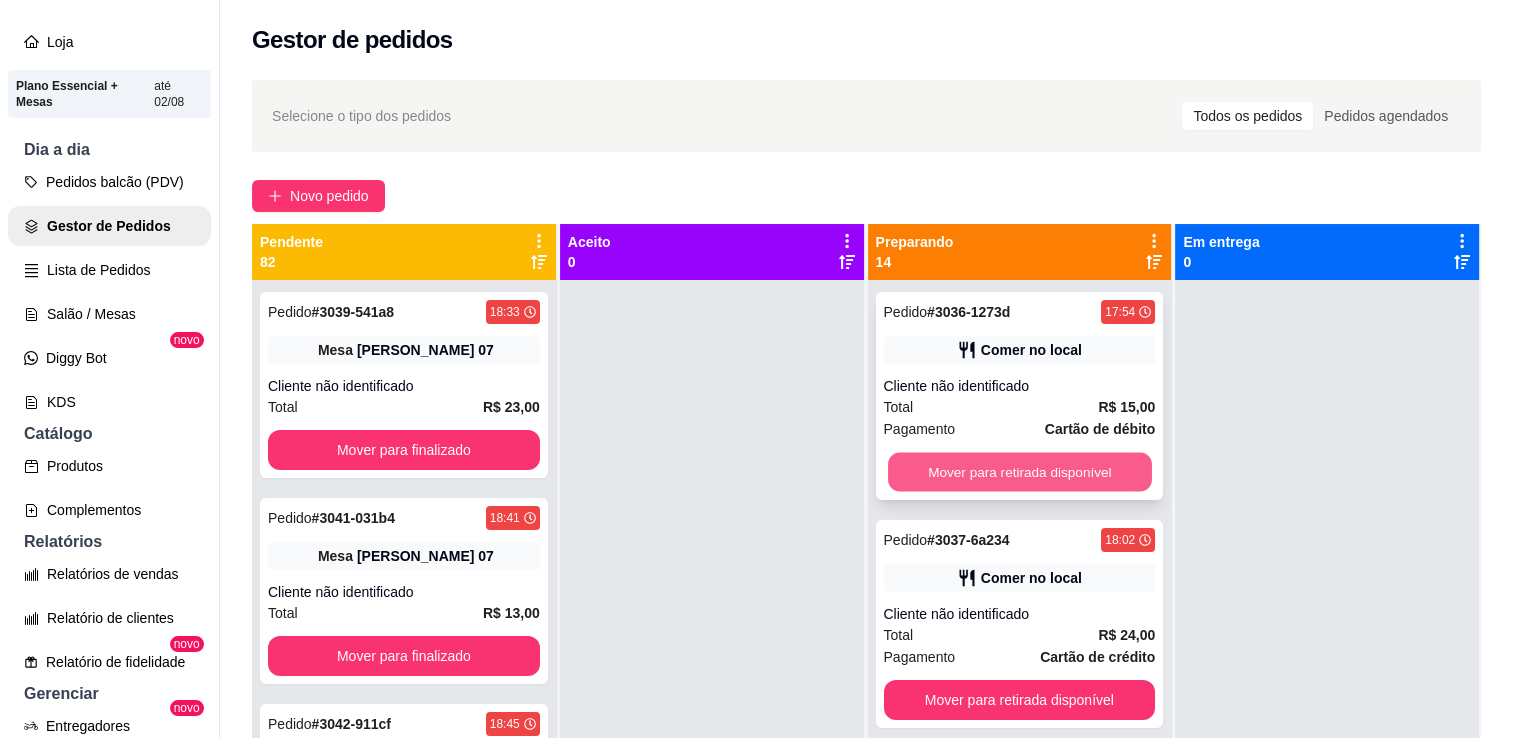 click on "Mover para retirada disponível" at bounding box center [1020, 472] 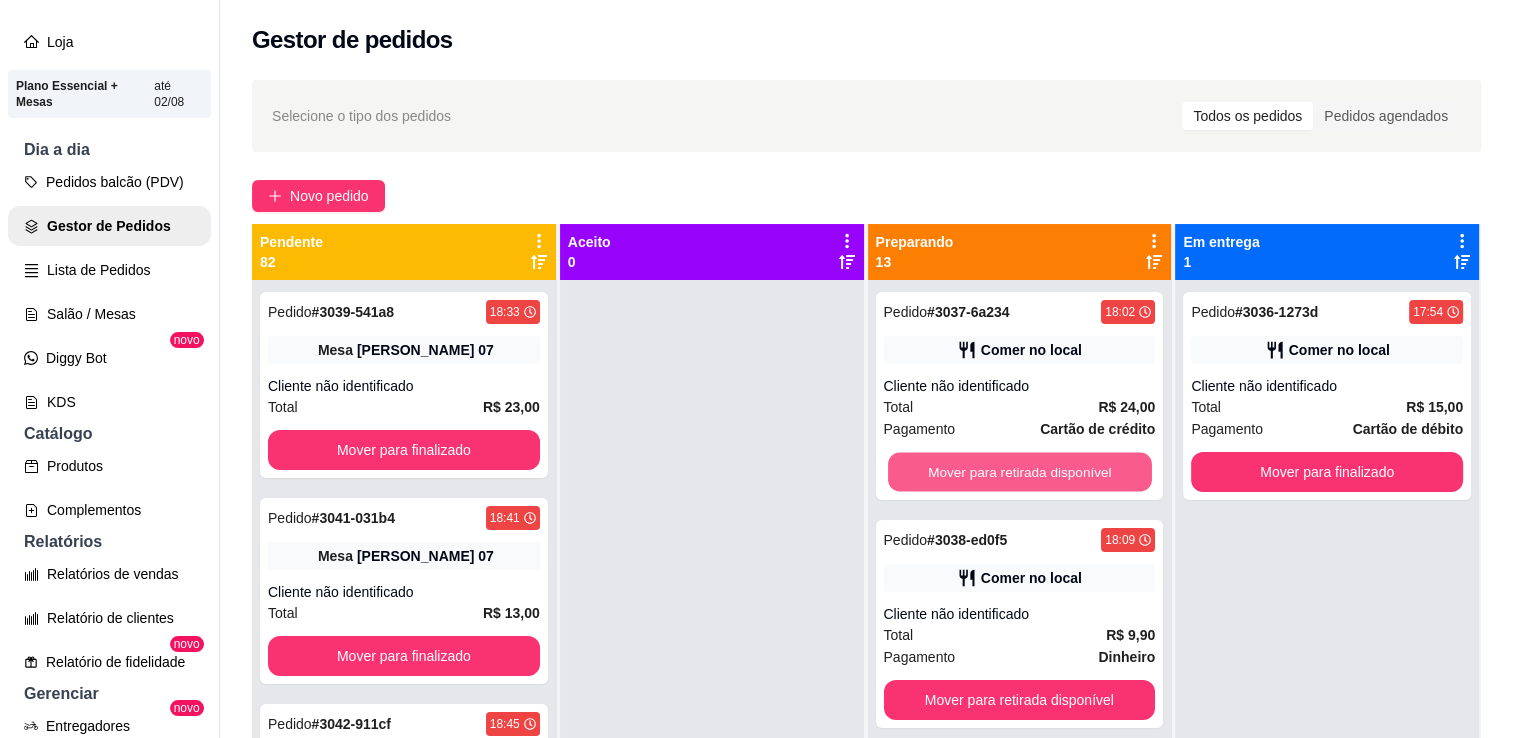 click on "Mover para retirada disponível" at bounding box center (1020, 472) 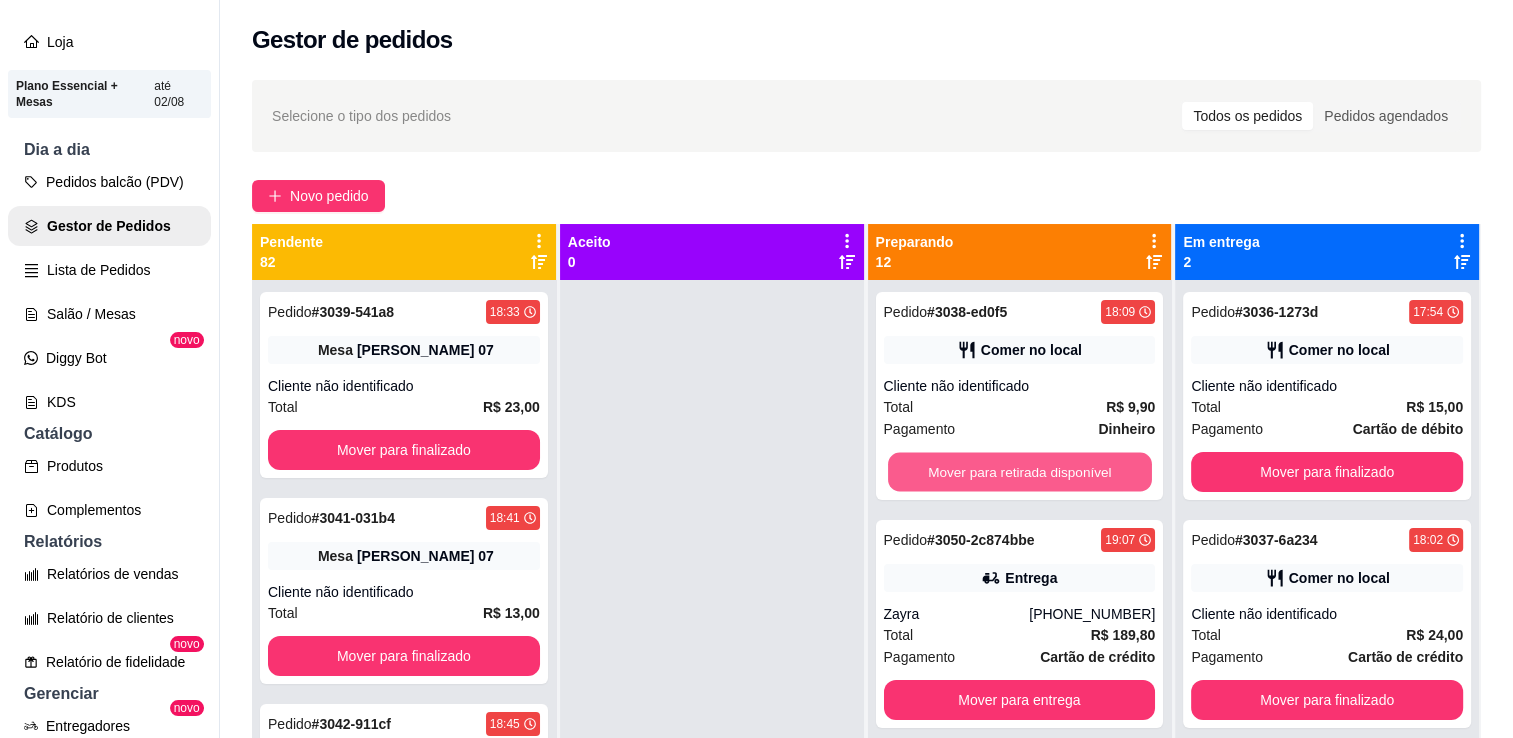 click on "Mover para retirada disponível" at bounding box center [1020, 472] 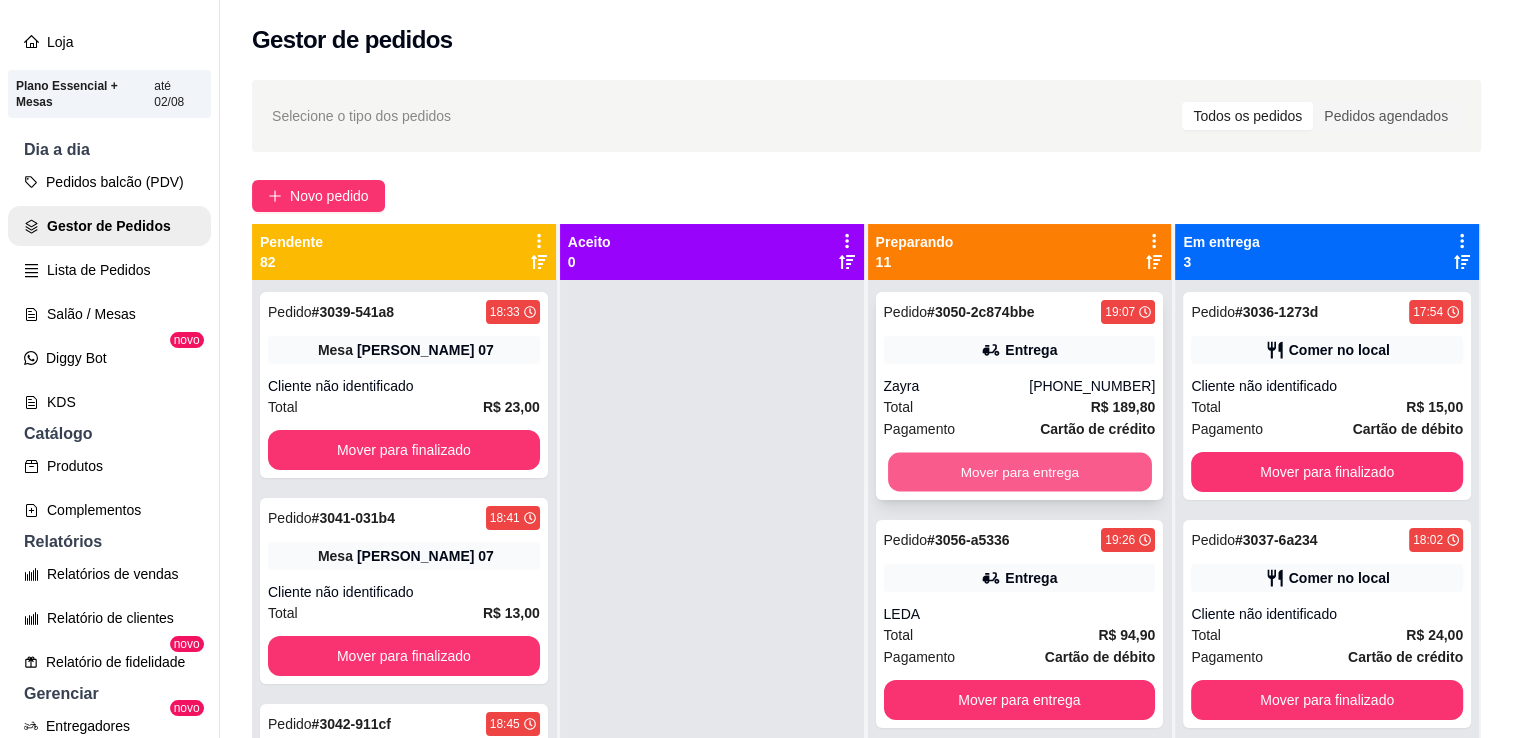 click on "Mover para entrega" at bounding box center (1020, 472) 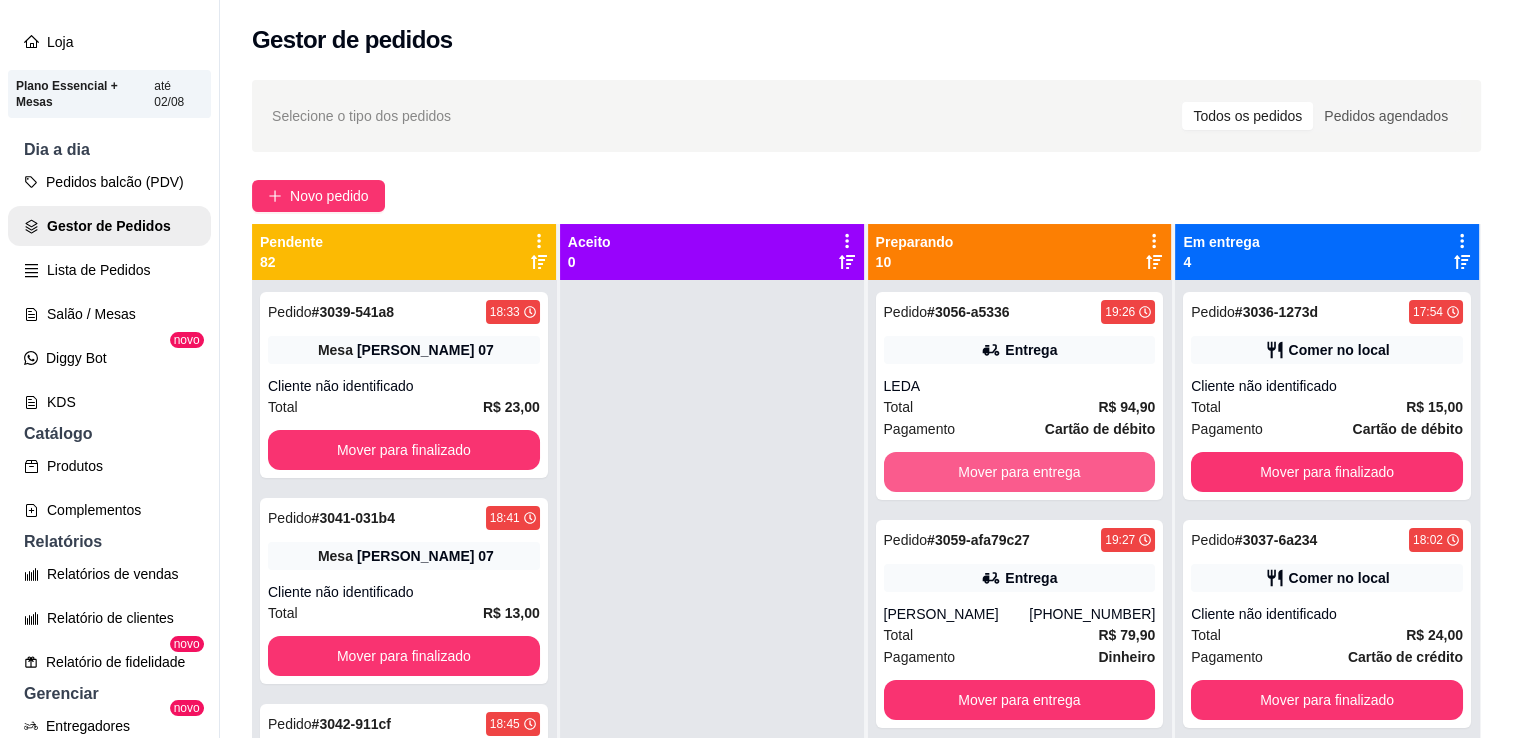 click on "Mover para entrega" at bounding box center (1020, 472) 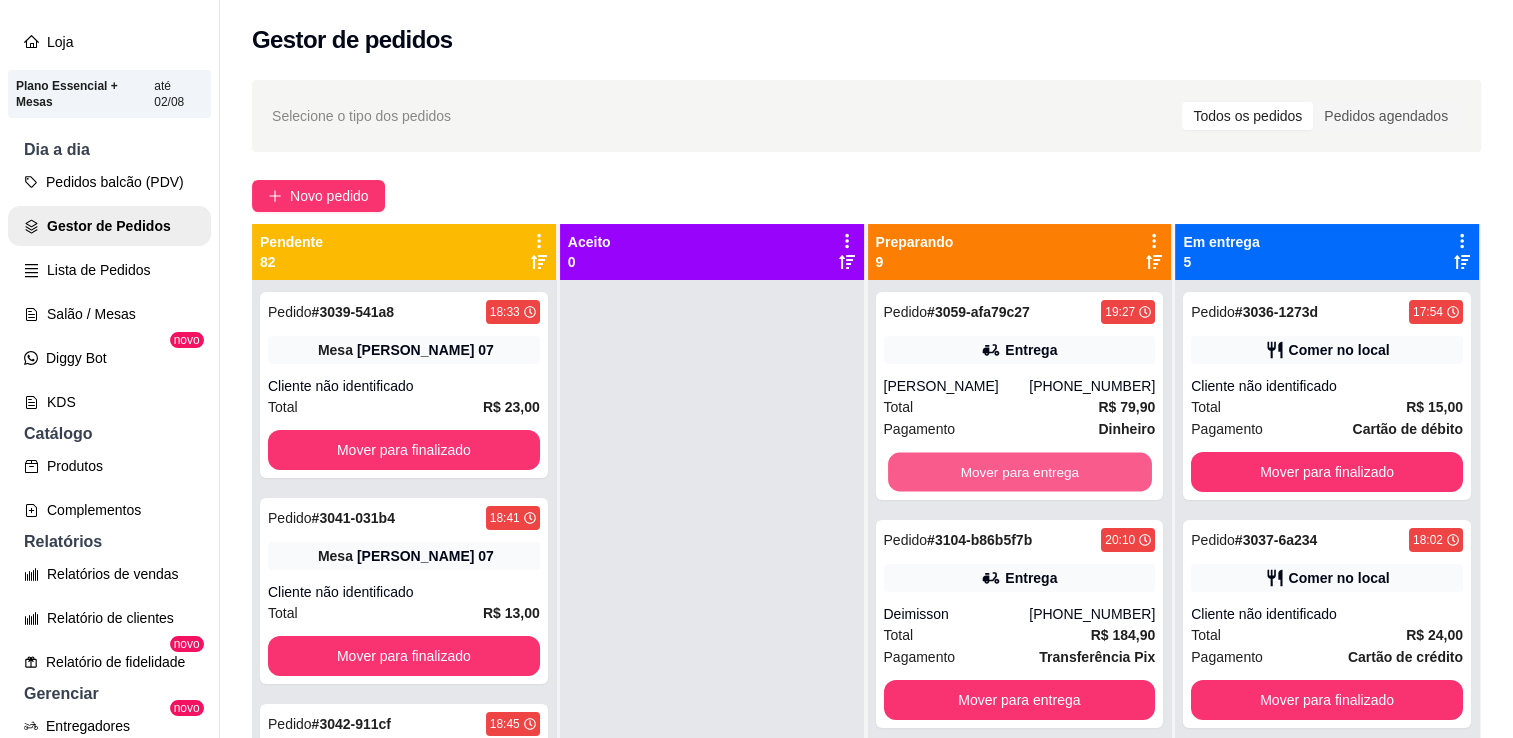 click on "Mover para entrega" at bounding box center (1020, 472) 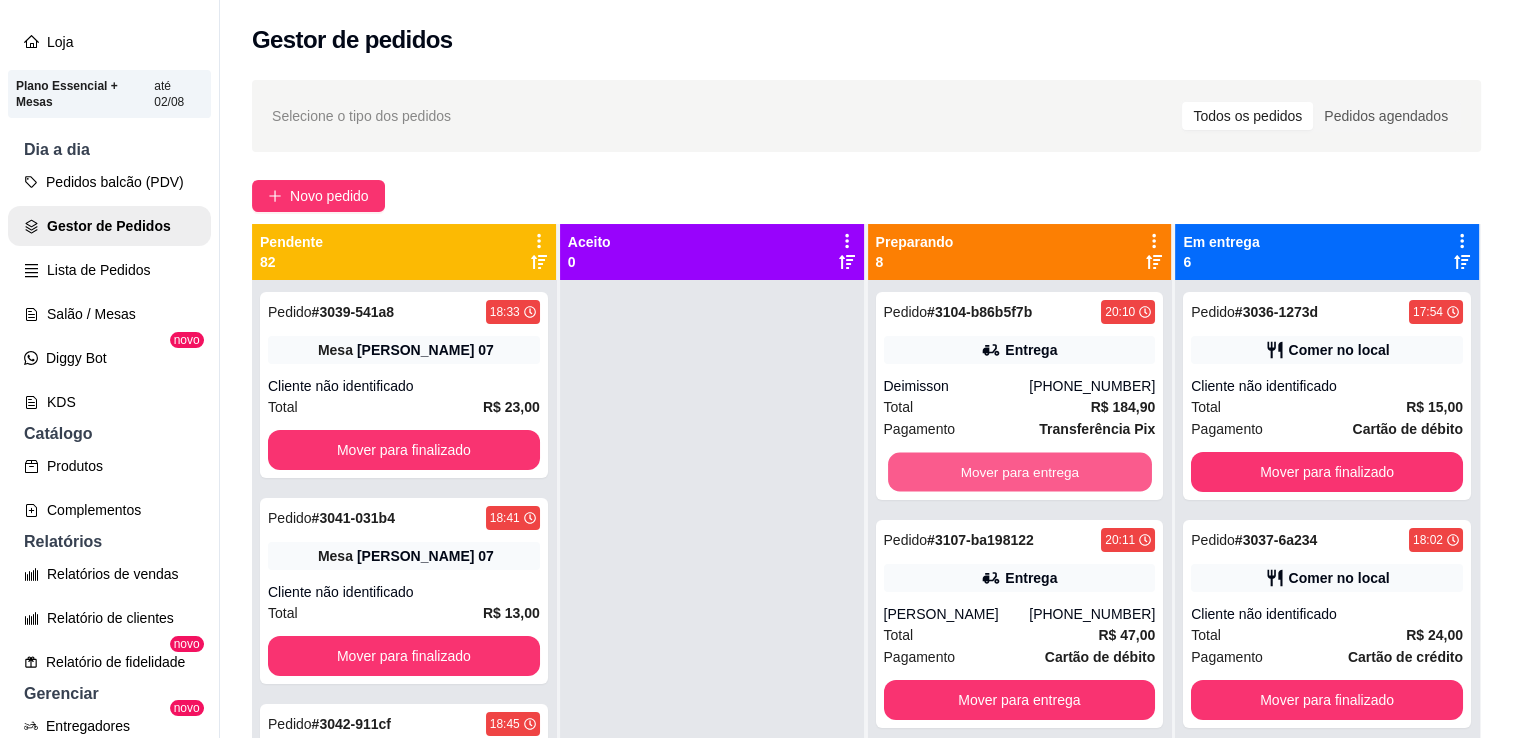 click on "Mover para entrega" at bounding box center [1020, 472] 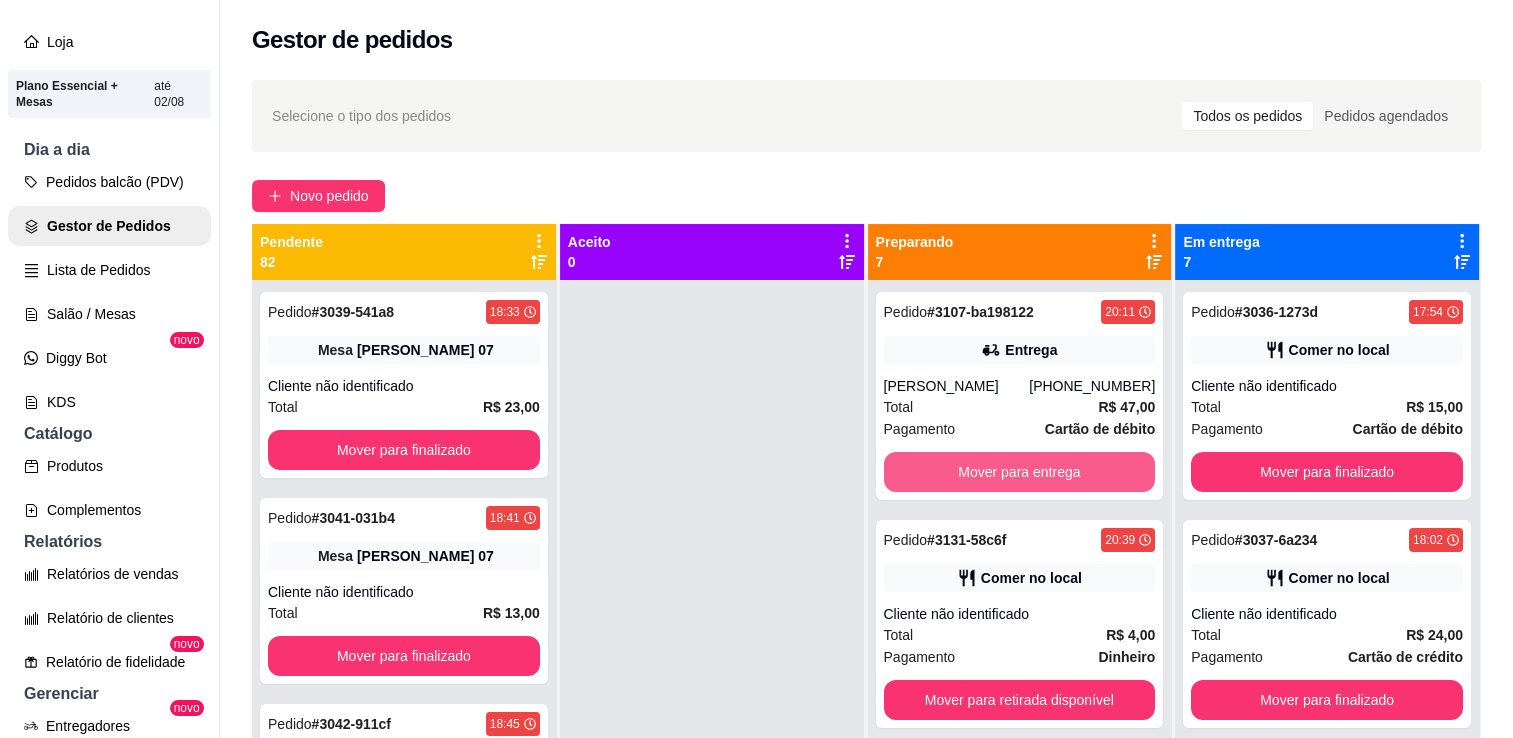 click on "Mover para entrega" at bounding box center [1020, 472] 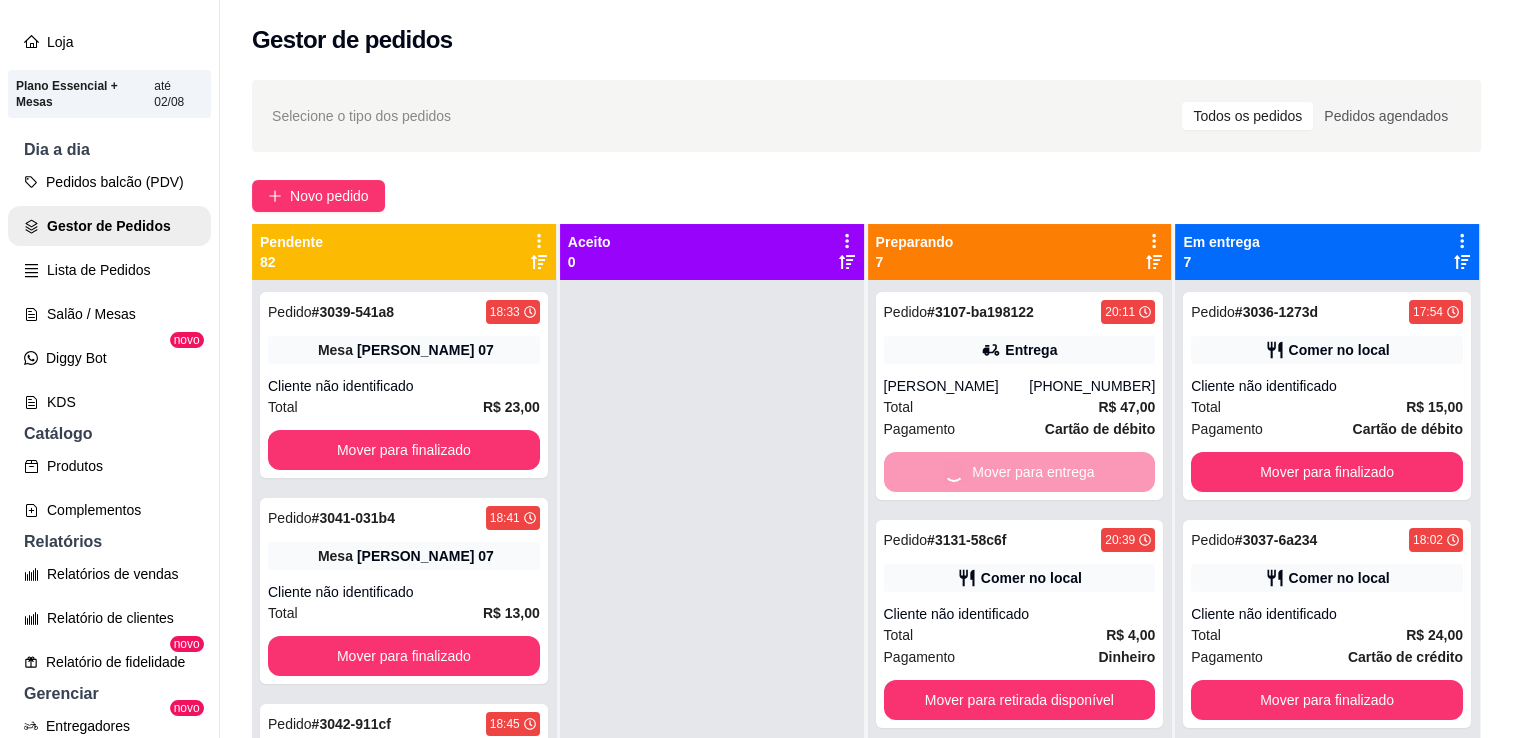 click on "Mover para retirada disponível" at bounding box center (1020, 700) 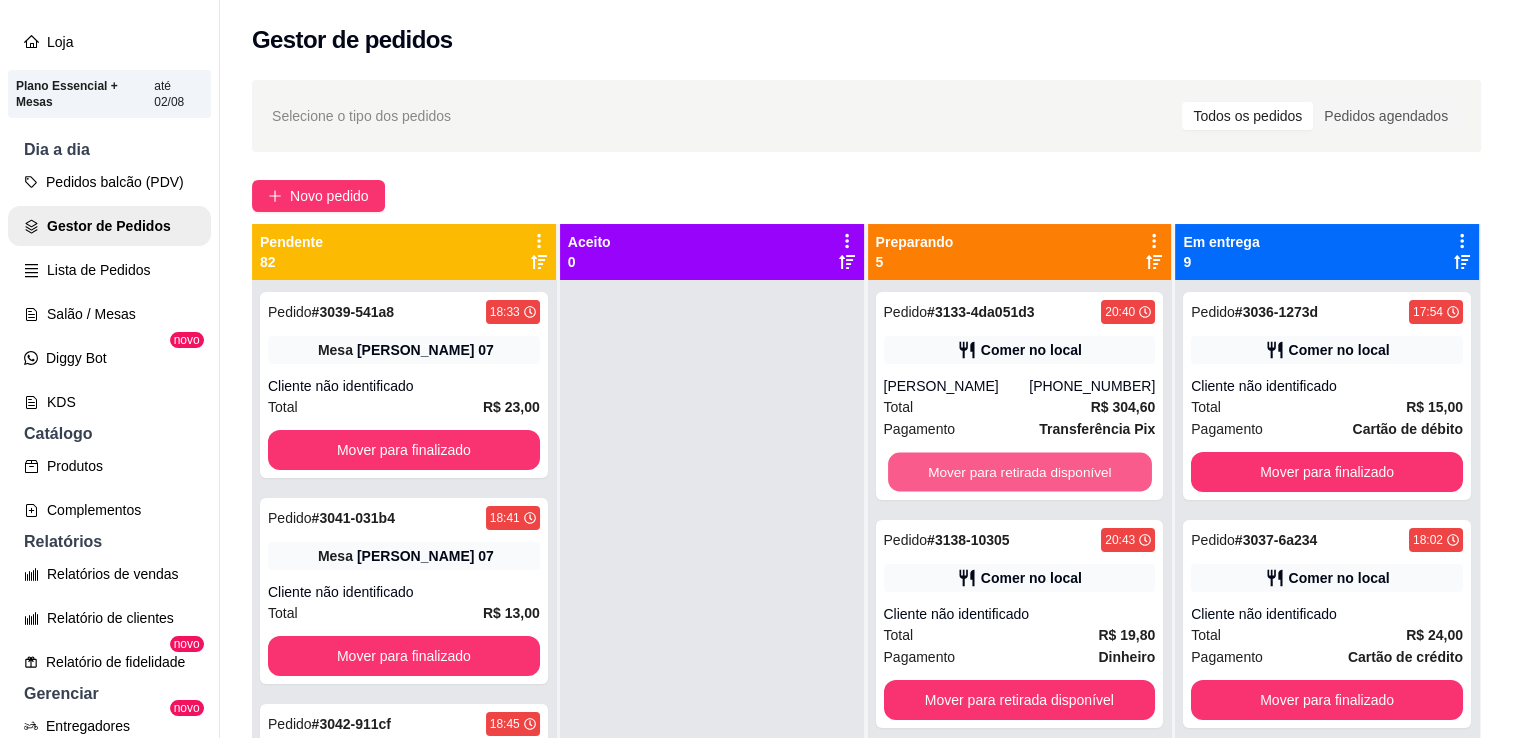 click on "Mover para retirada disponível" at bounding box center (1020, 472) 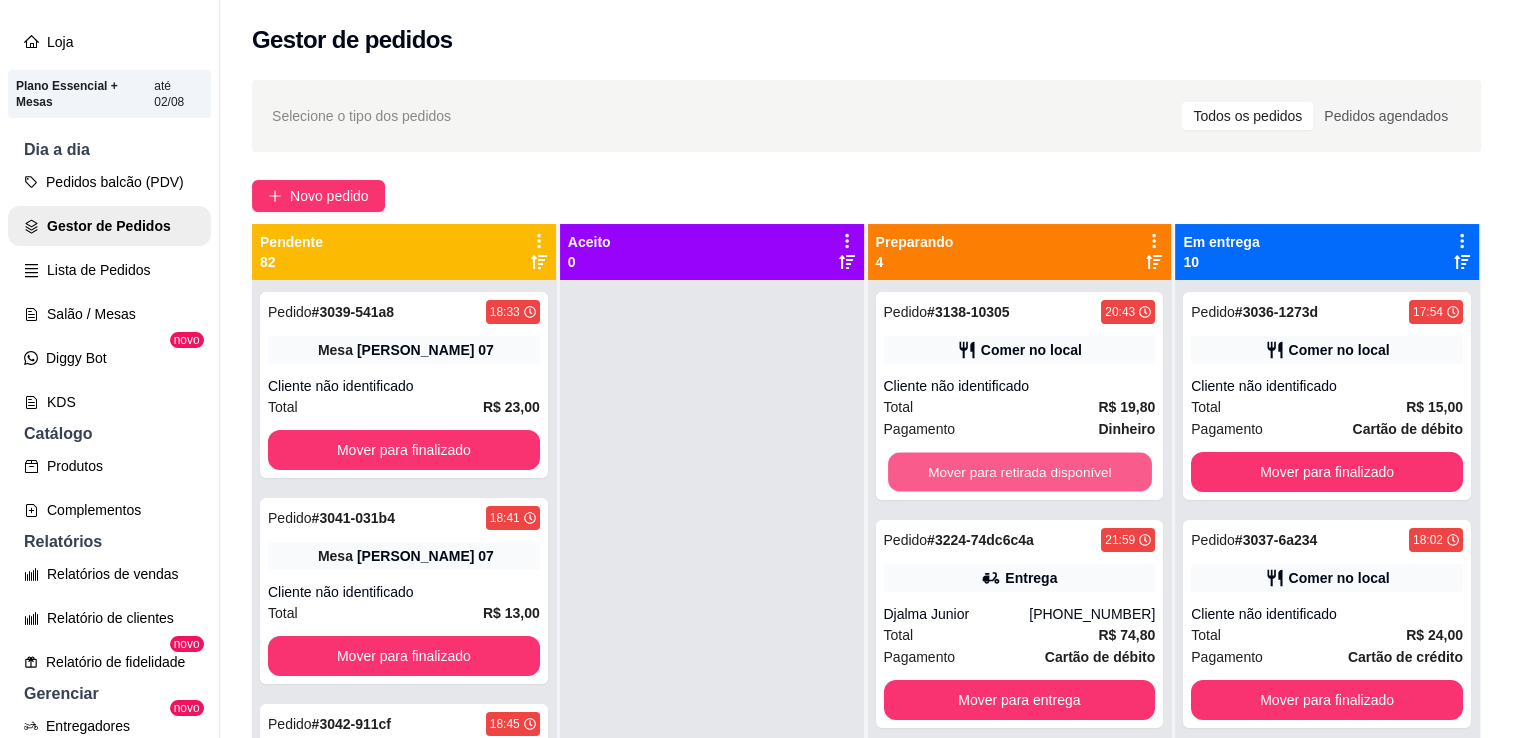 click on "Mover para retirada disponível" at bounding box center (1020, 472) 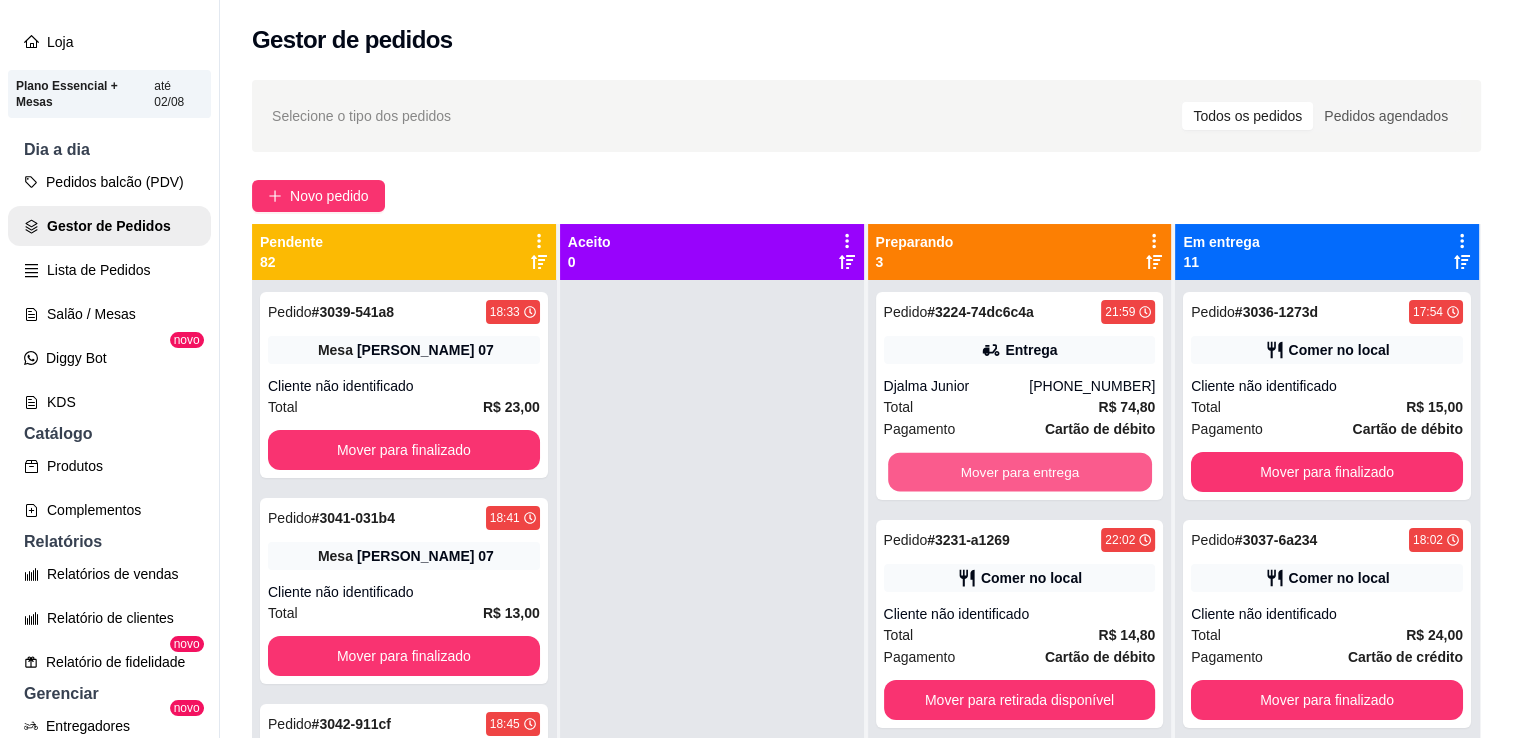 click on "Mover para entrega" at bounding box center (1020, 472) 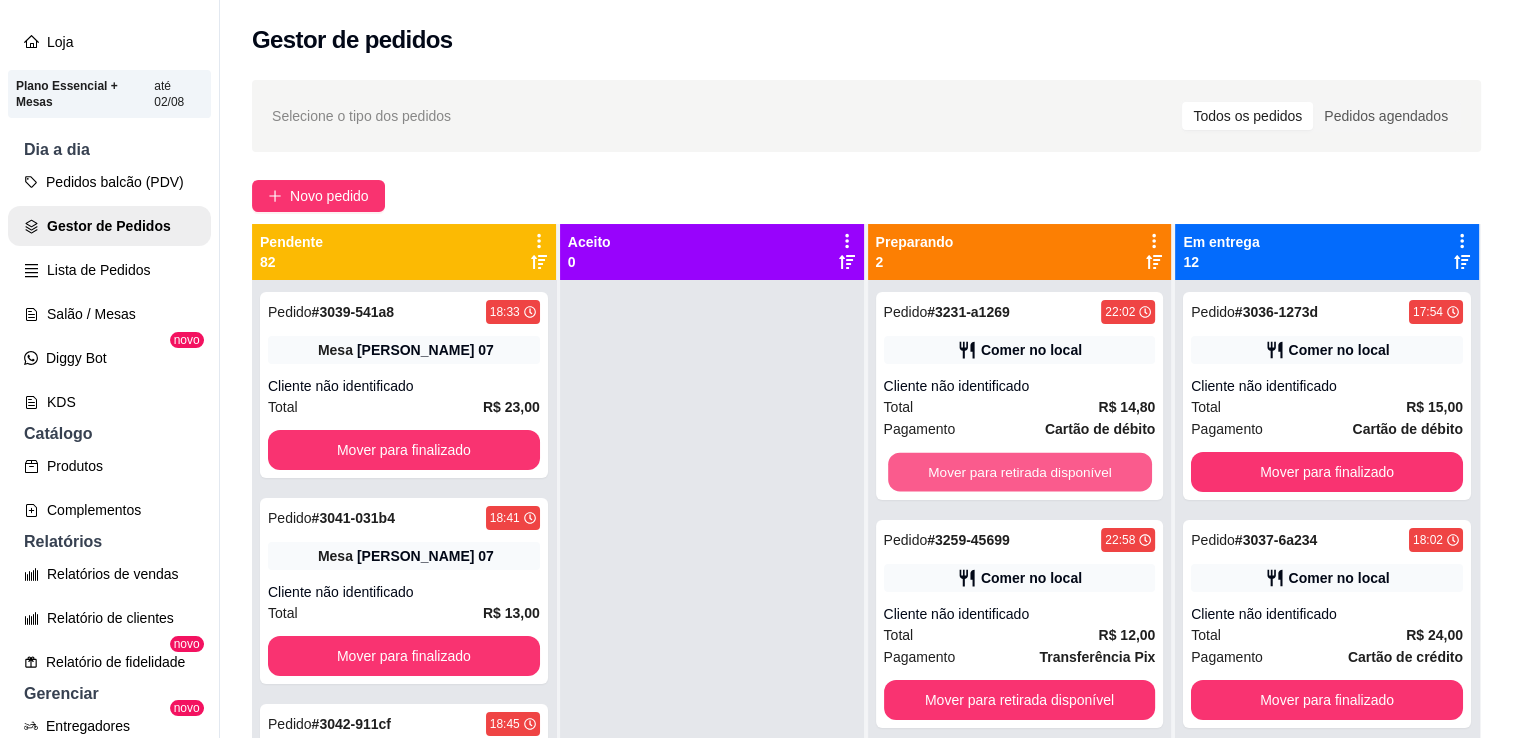 click on "Mover para retirada disponível" at bounding box center (1020, 472) 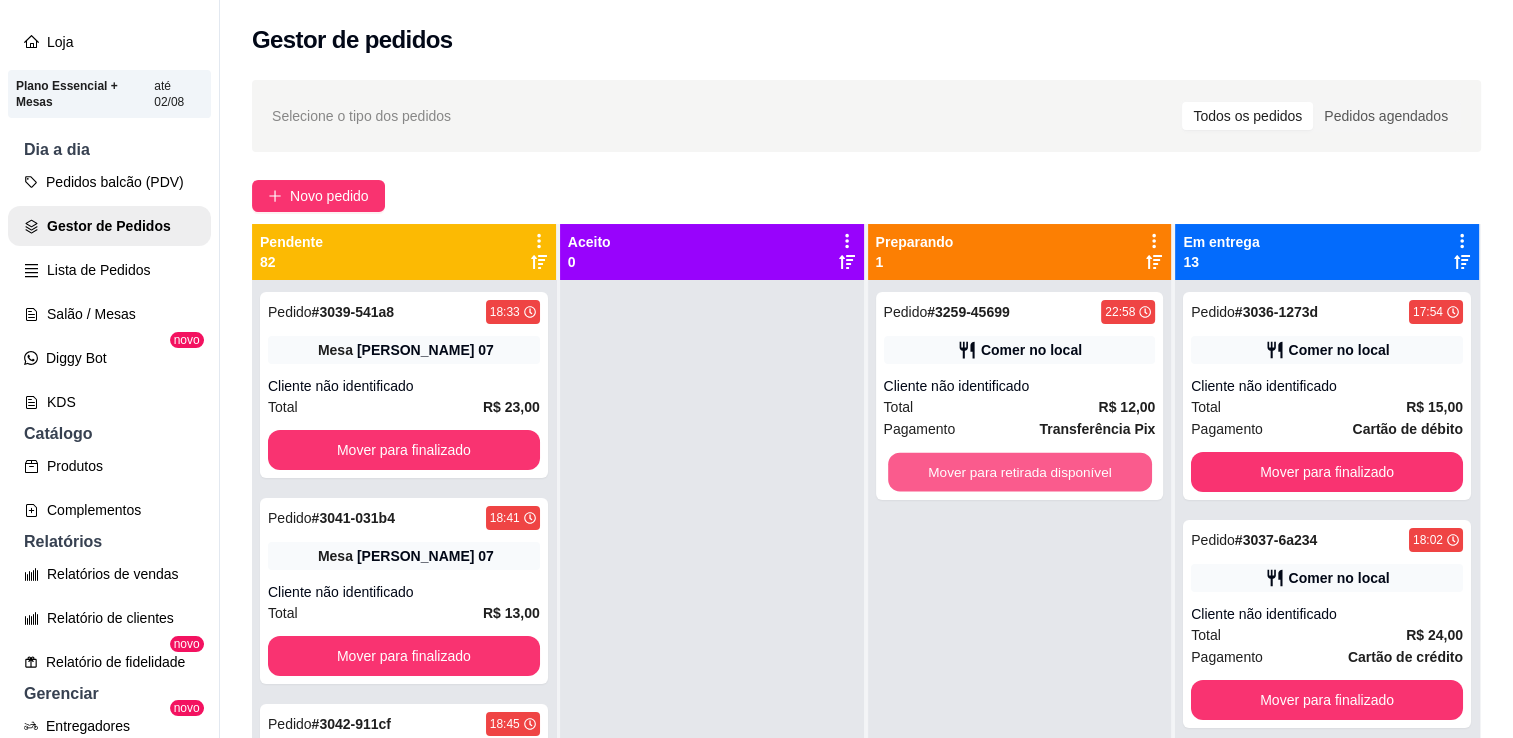 click on "Mover para retirada disponível" at bounding box center (1020, 472) 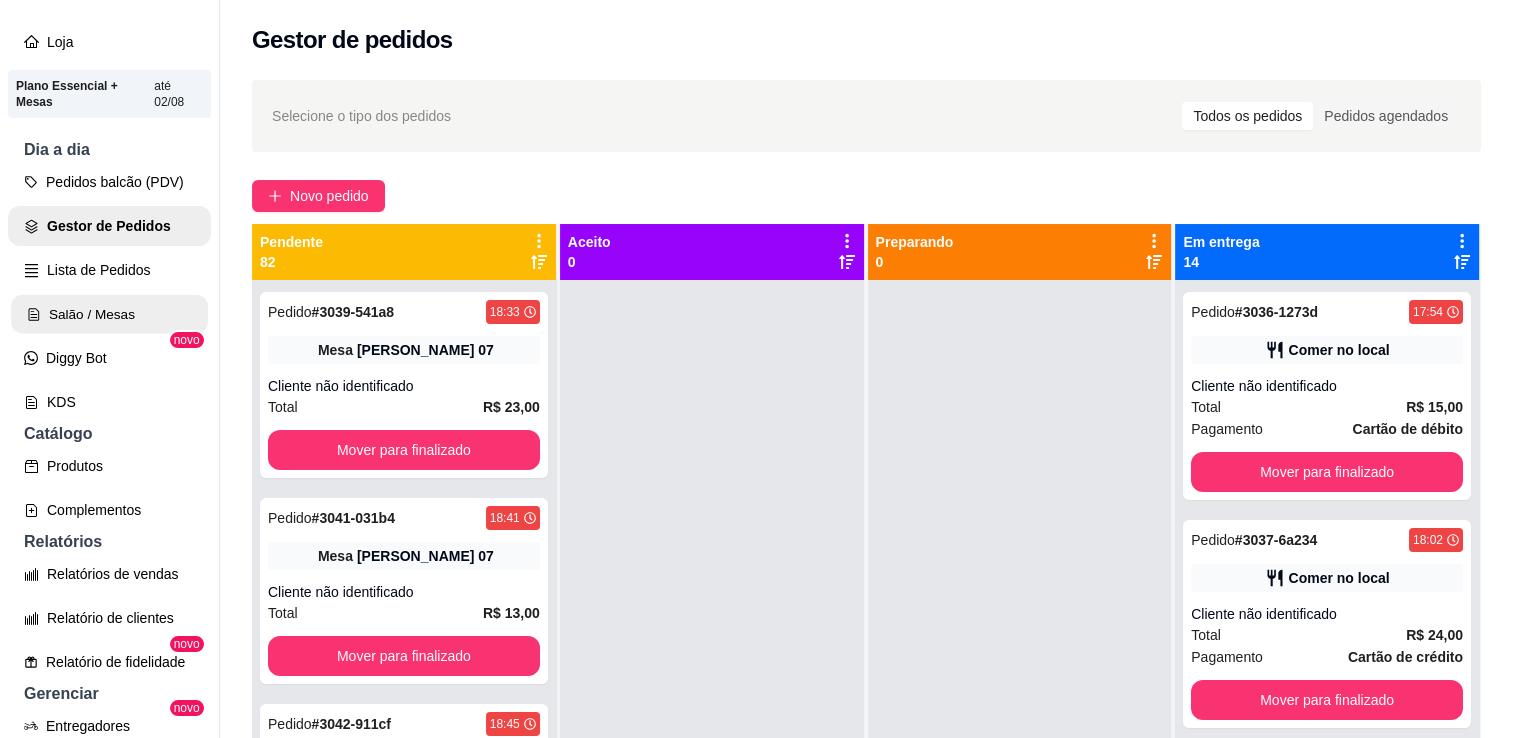 click on "Salão / Mesas" at bounding box center [109, 314] 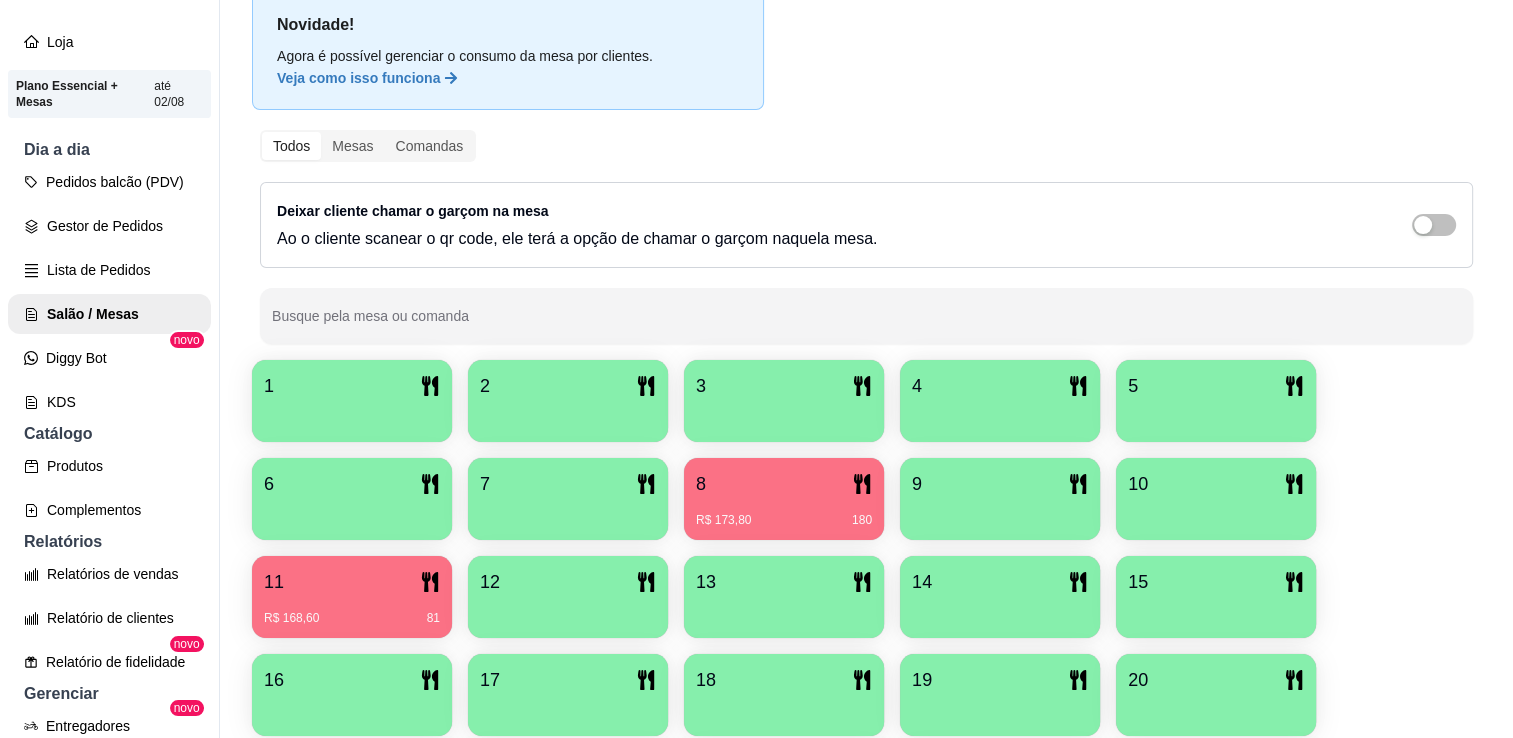 scroll, scrollTop: 136, scrollLeft: 0, axis: vertical 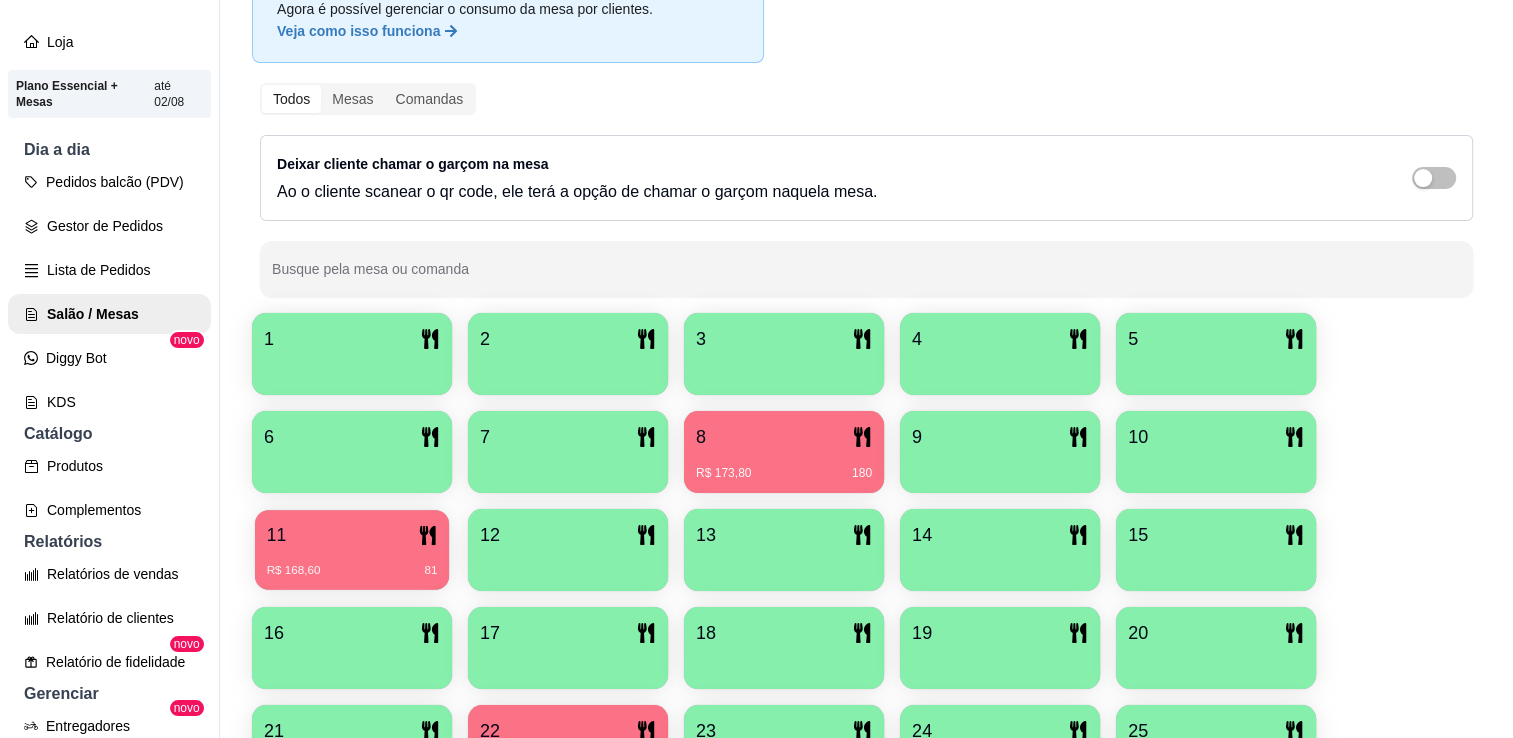 click on "R$ 168,60 81" at bounding box center [352, 571] 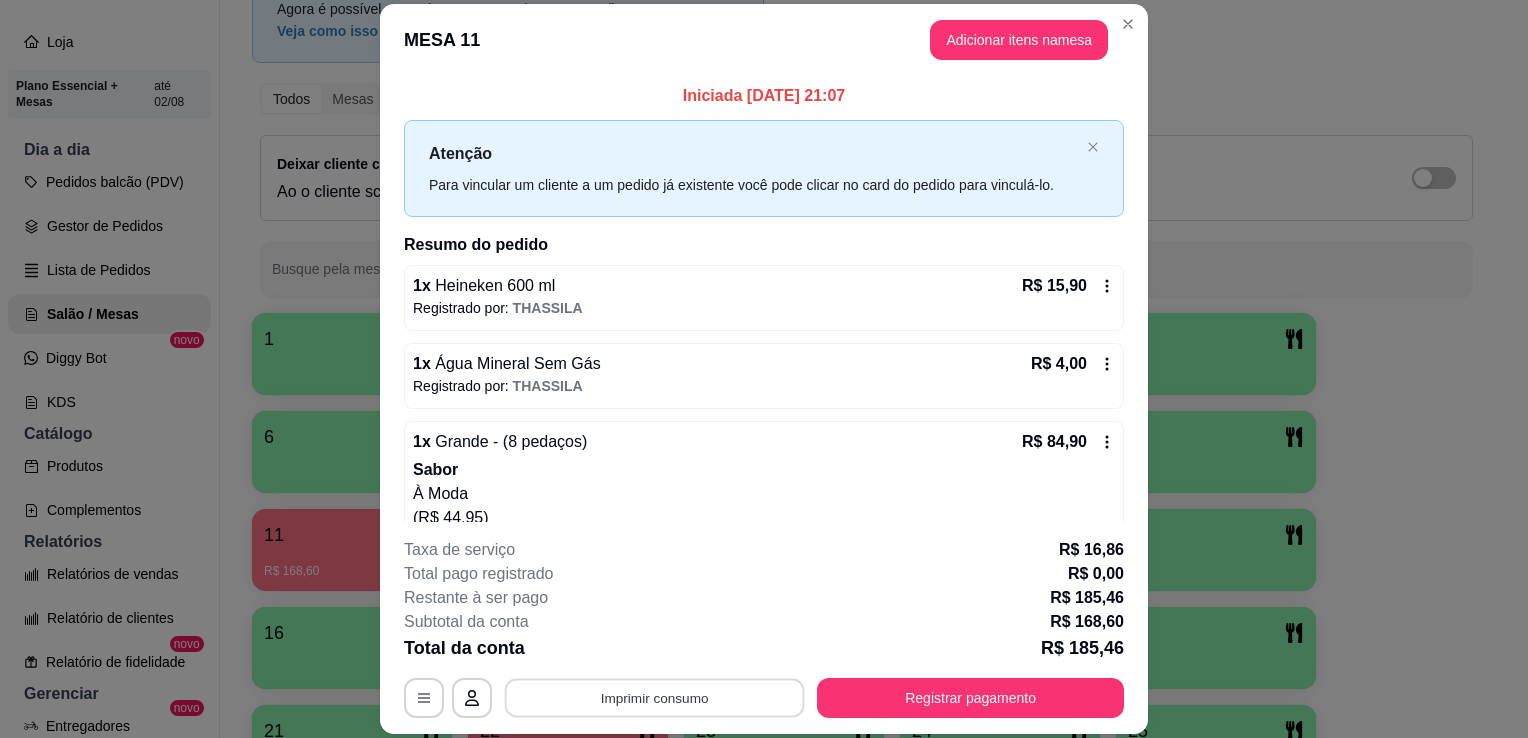 click on "Imprimir consumo" at bounding box center [655, 698] 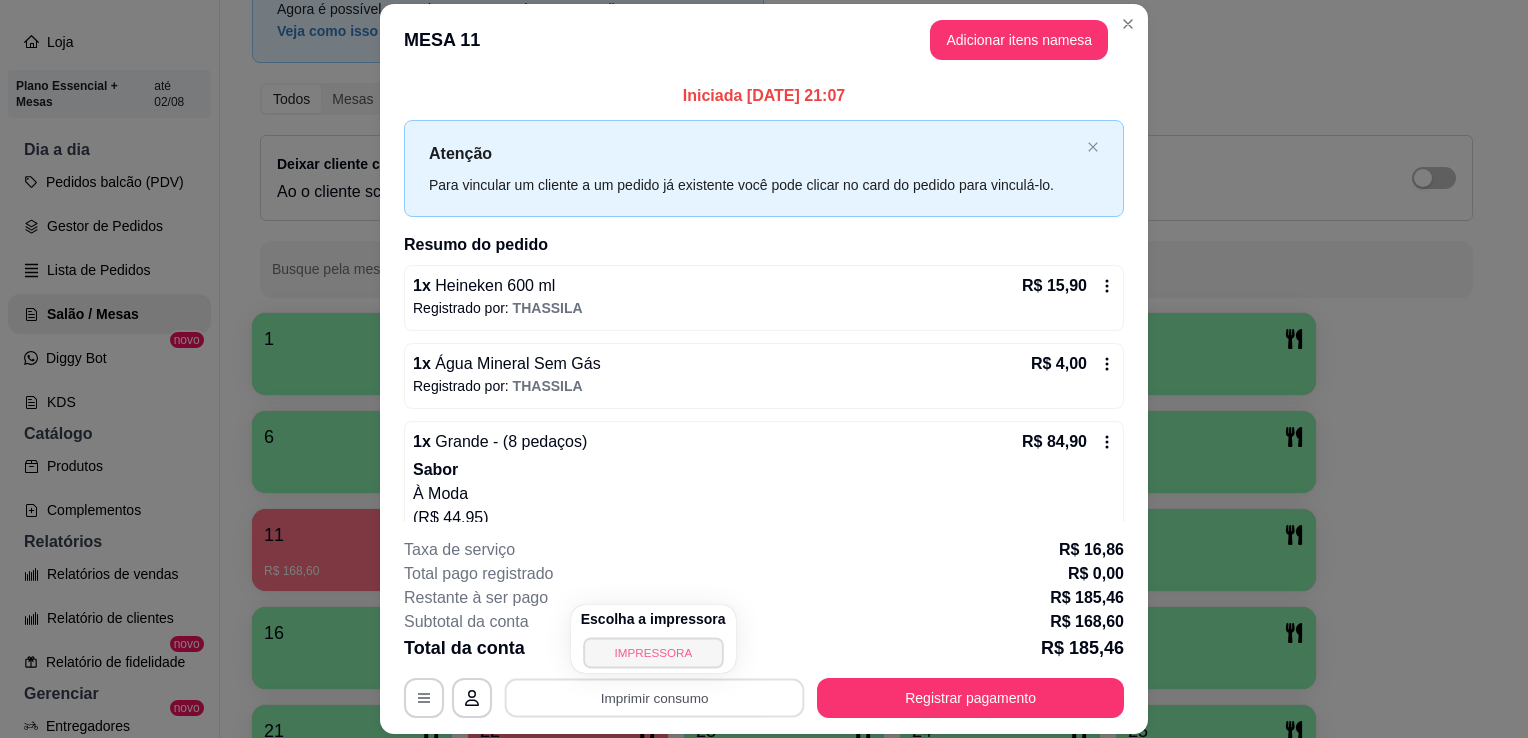 click on "IMPRESSORA" at bounding box center [653, 652] 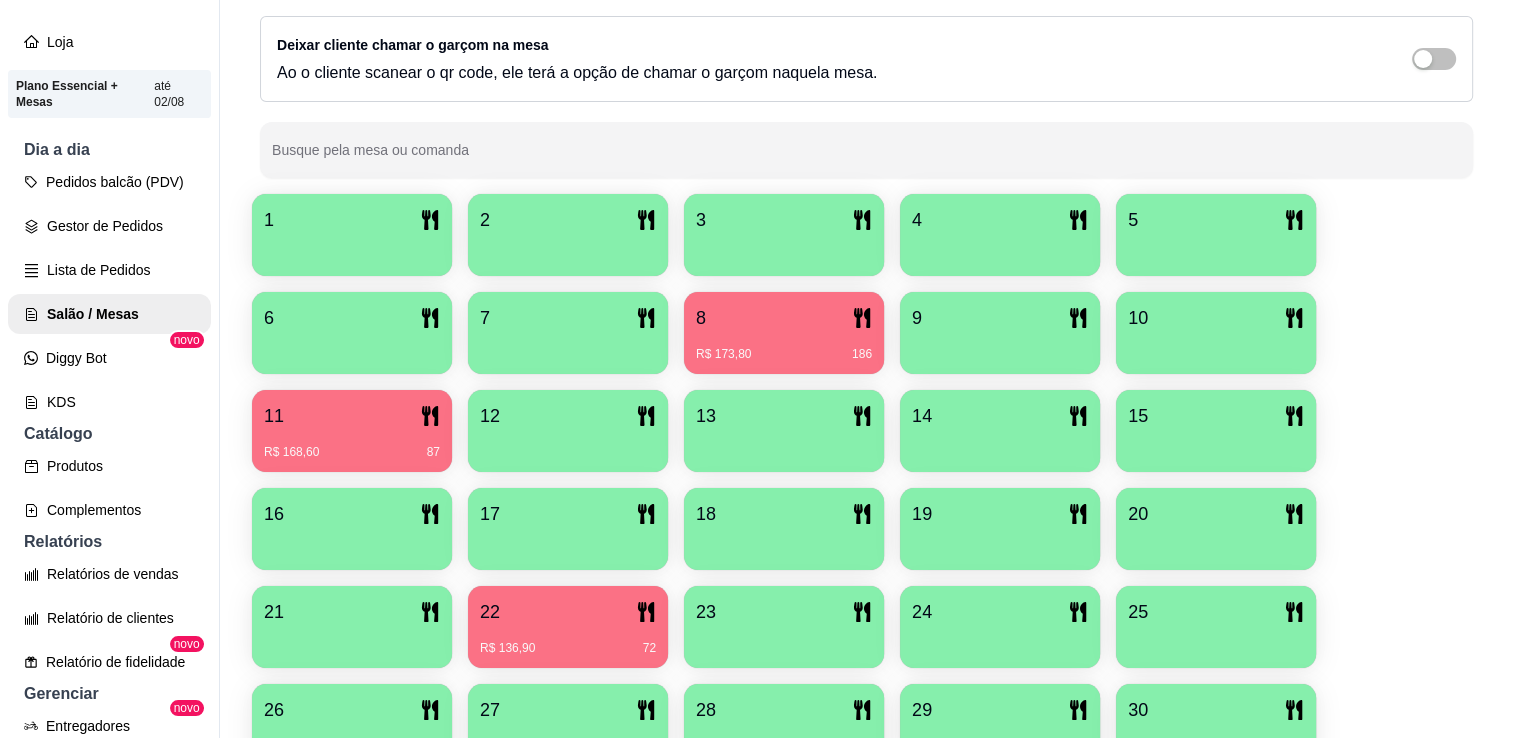 scroll, scrollTop: 348, scrollLeft: 0, axis: vertical 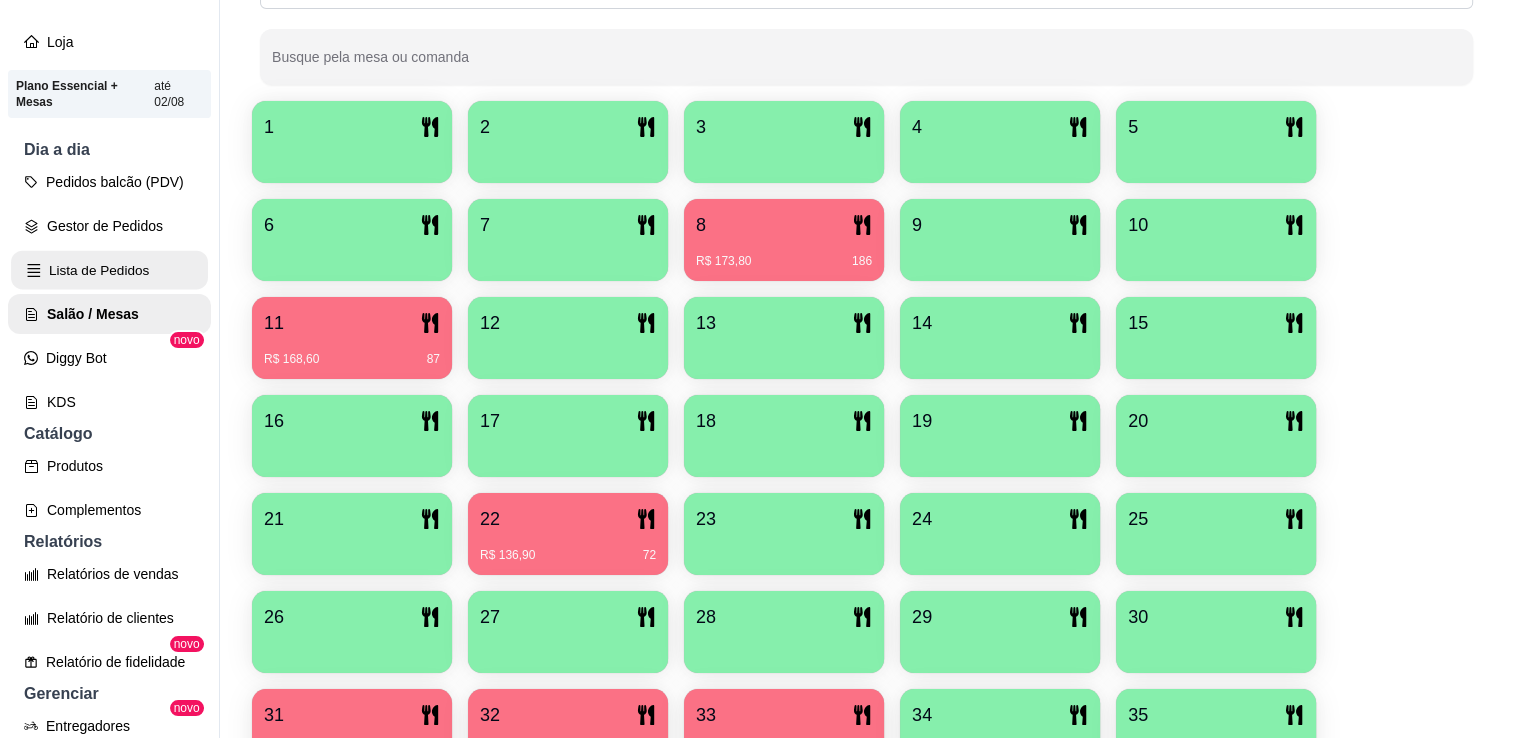 click on "Lista de Pedidos" at bounding box center (109, 270) 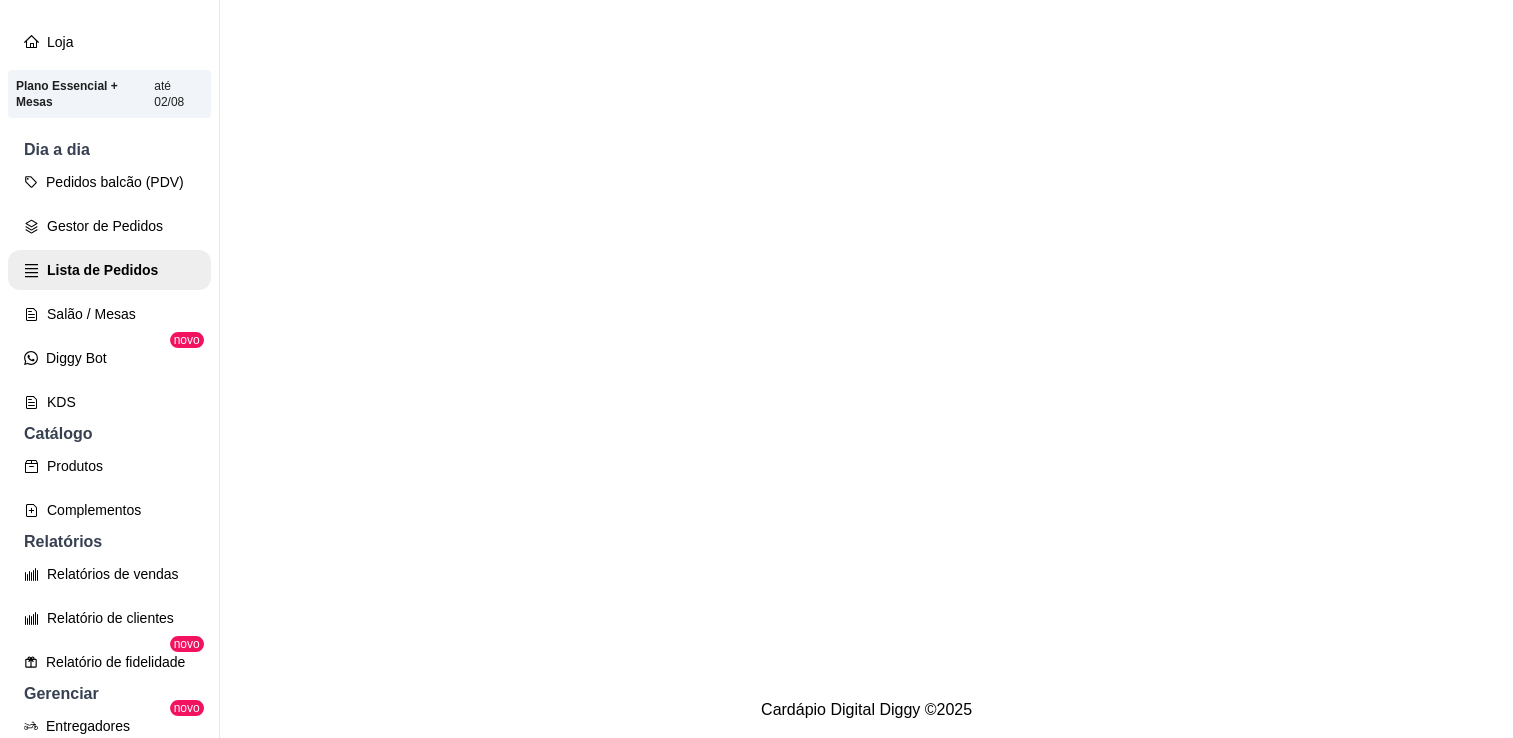 scroll, scrollTop: 0, scrollLeft: 0, axis: both 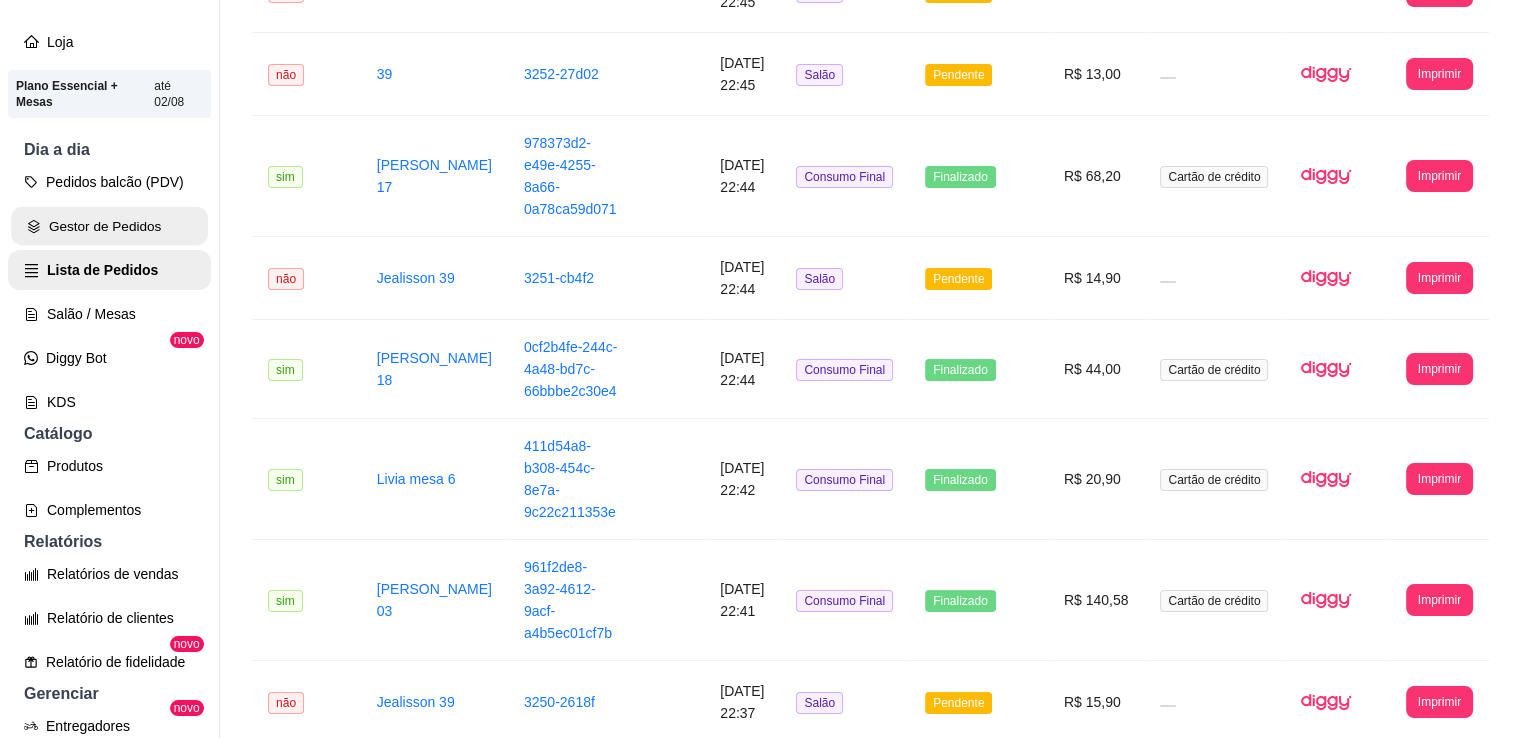 click on "Gestor de Pedidos" at bounding box center [109, 226] 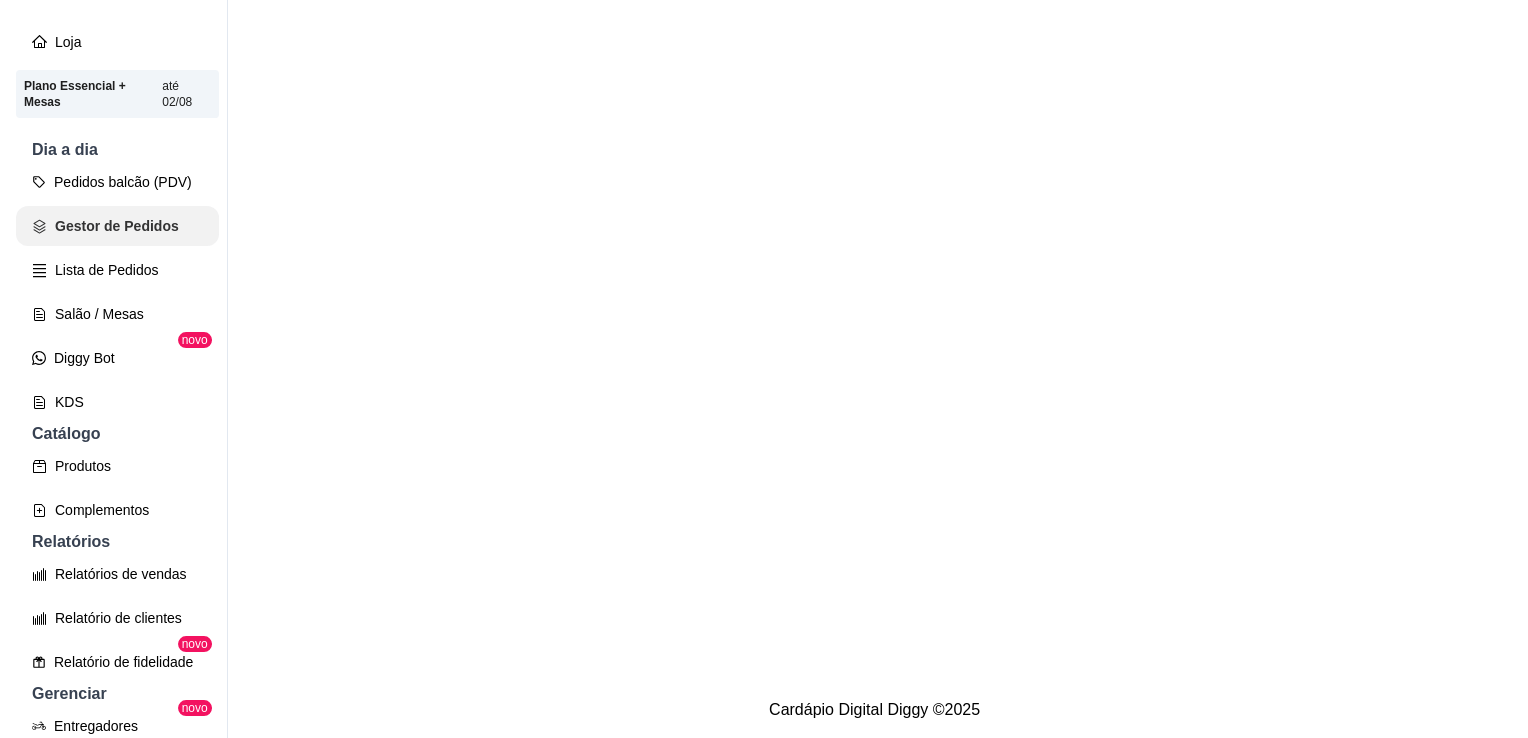 scroll, scrollTop: 0, scrollLeft: 0, axis: both 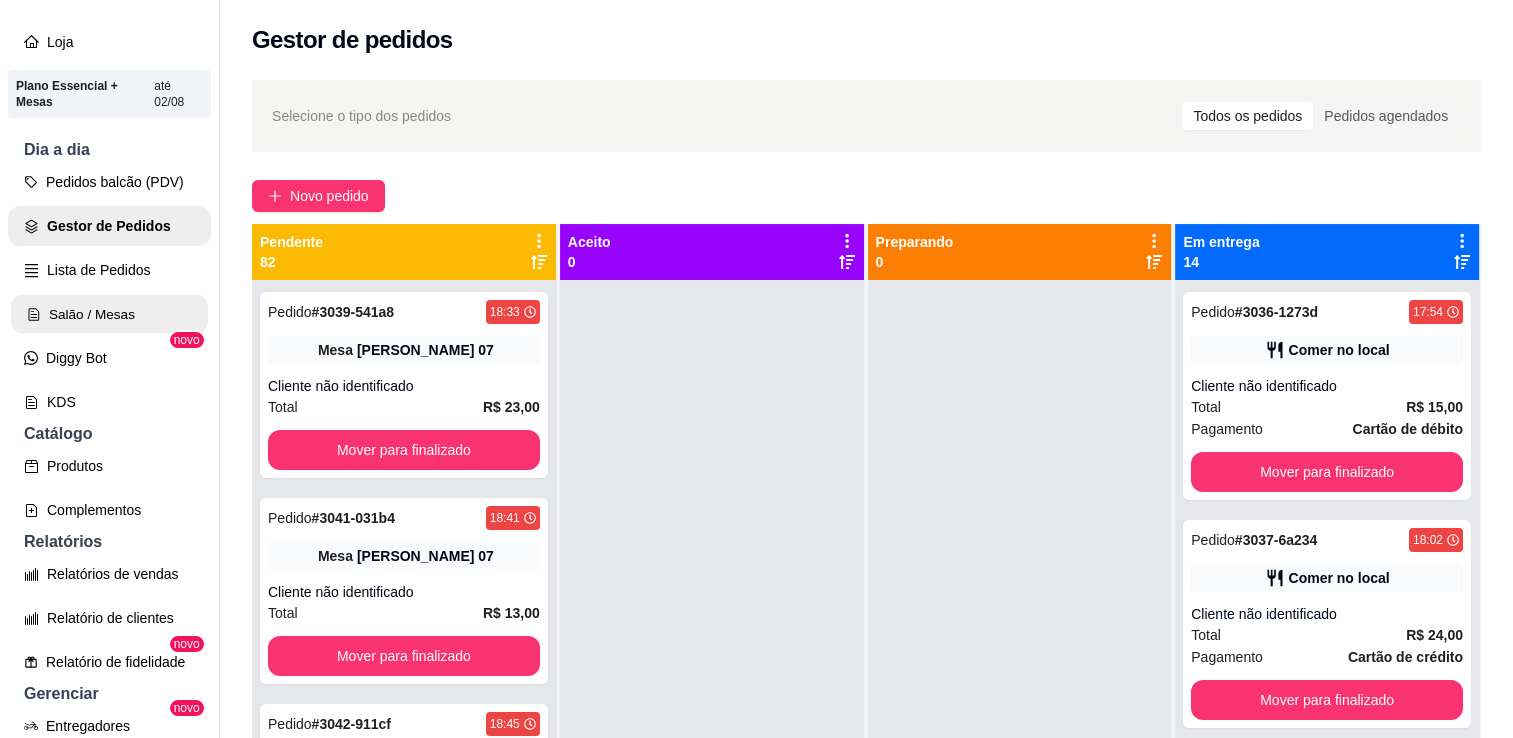 click on "Salão / Mesas" at bounding box center [109, 314] 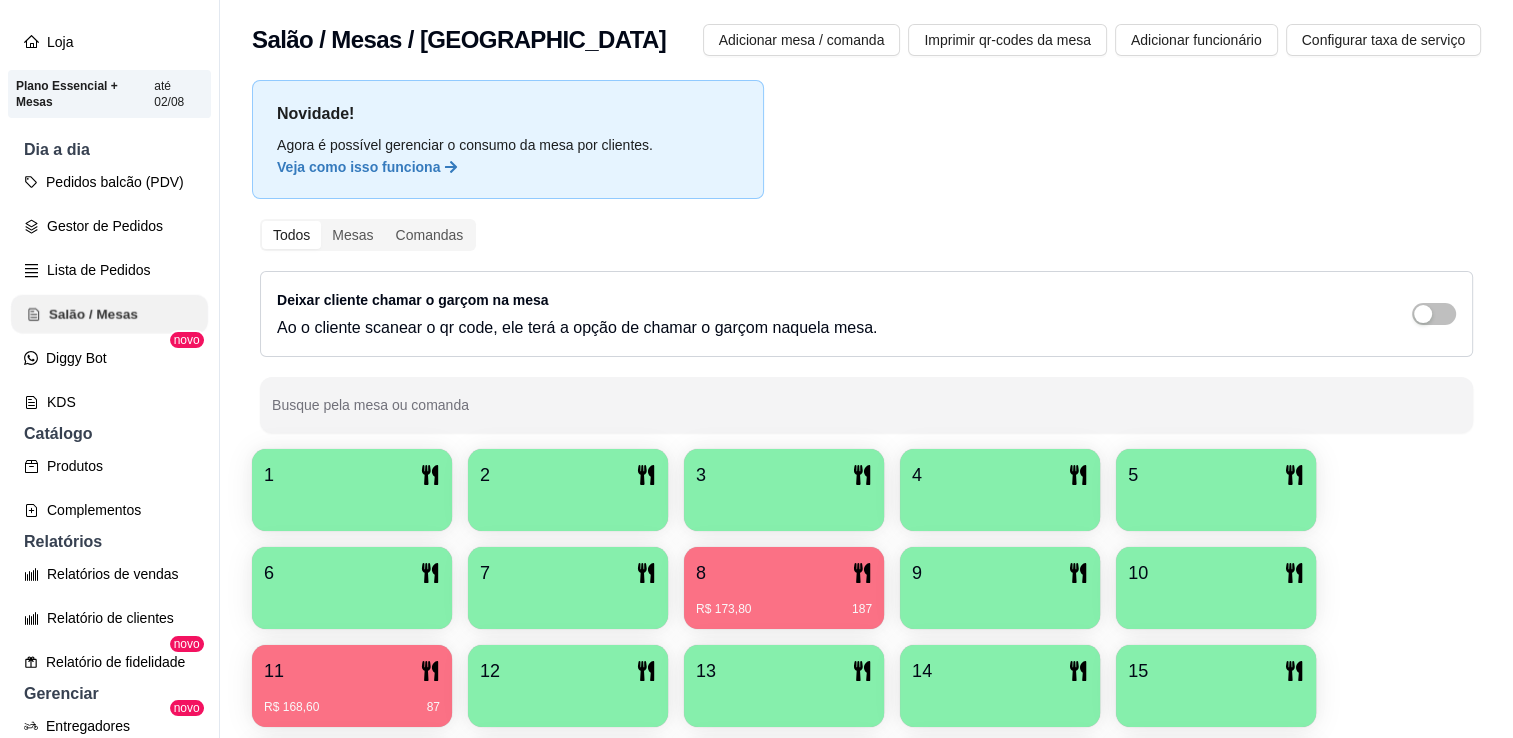 click on "Salão / Mesas" at bounding box center (109, 314) 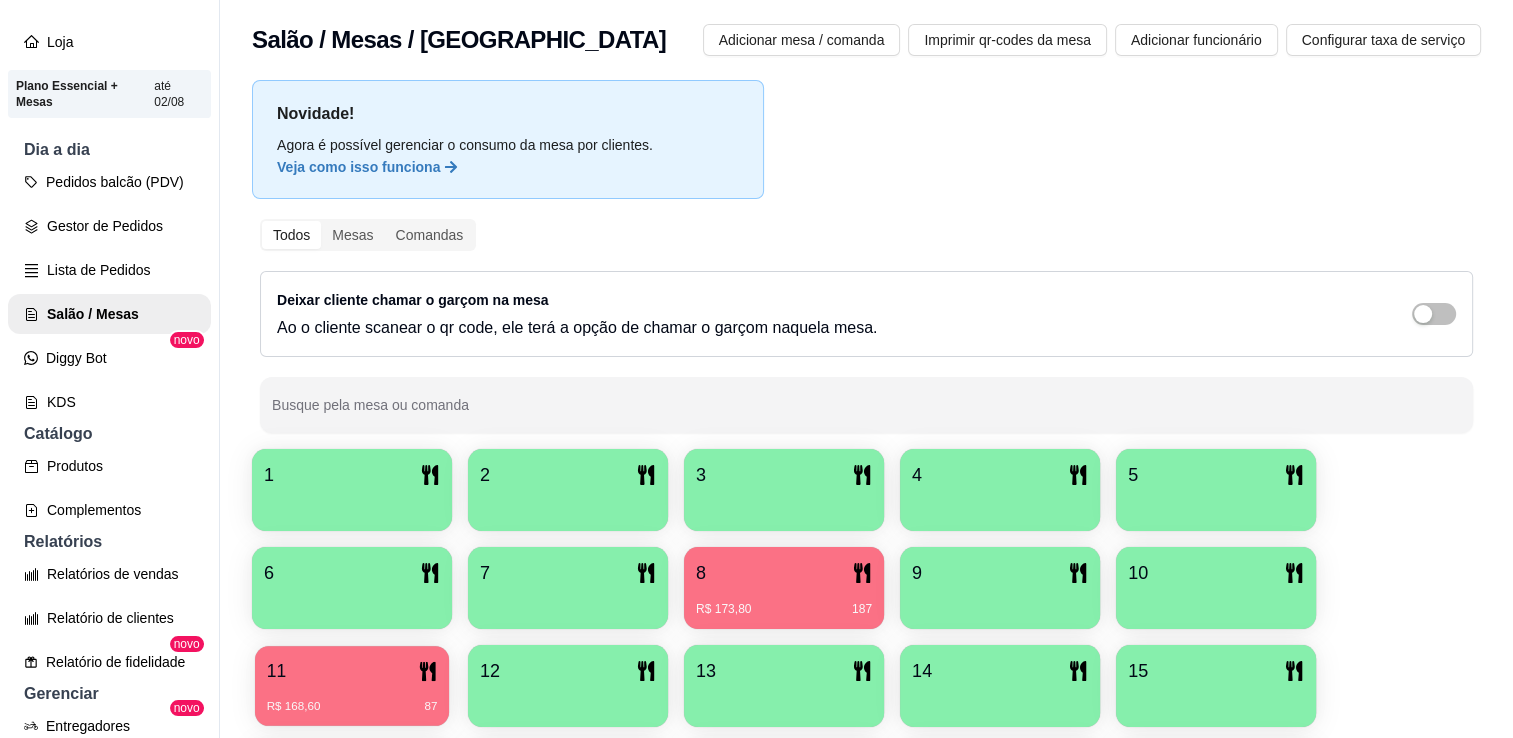 click on "11" at bounding box center (352, 671) 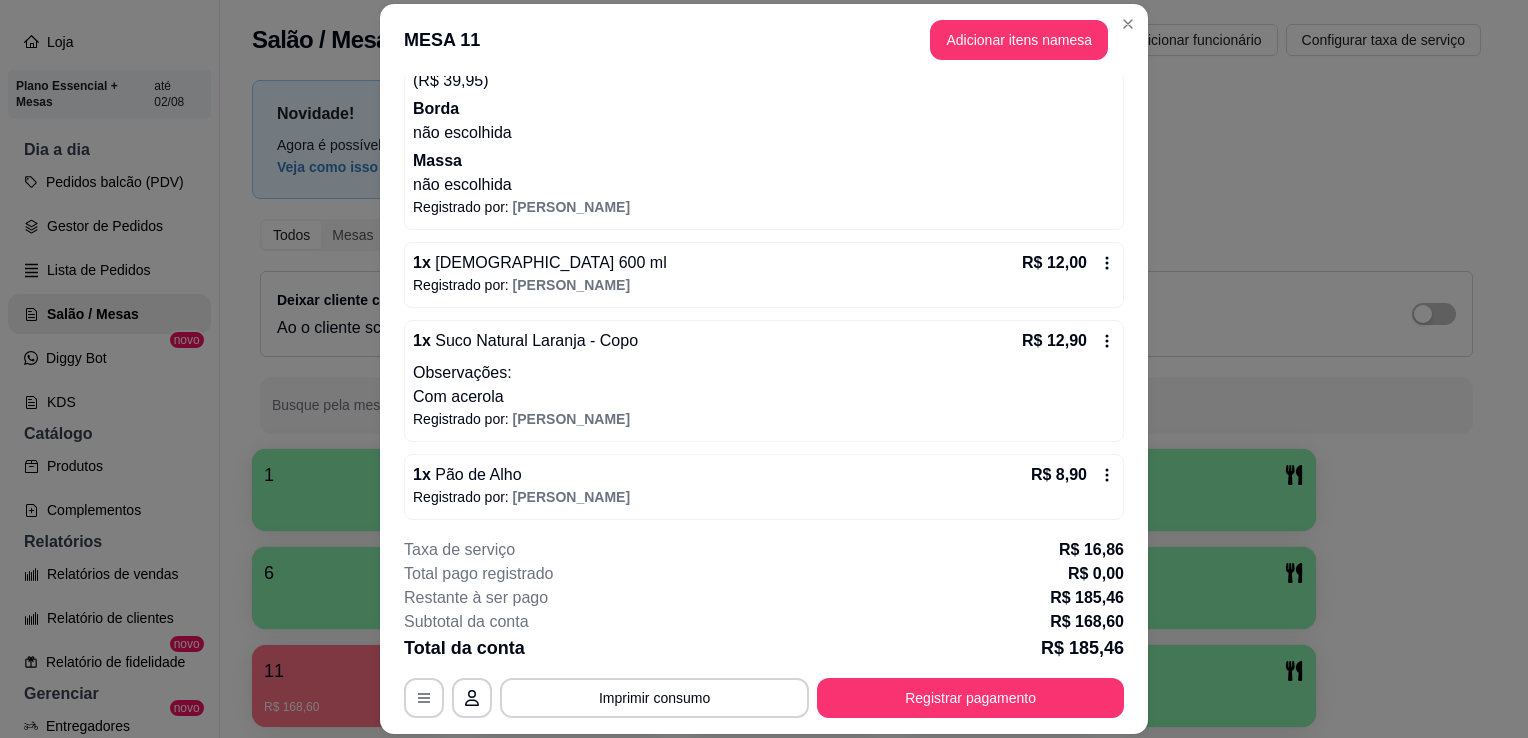 scroll, scrollTop: 512, scrollLeft: 0, axis: vertical 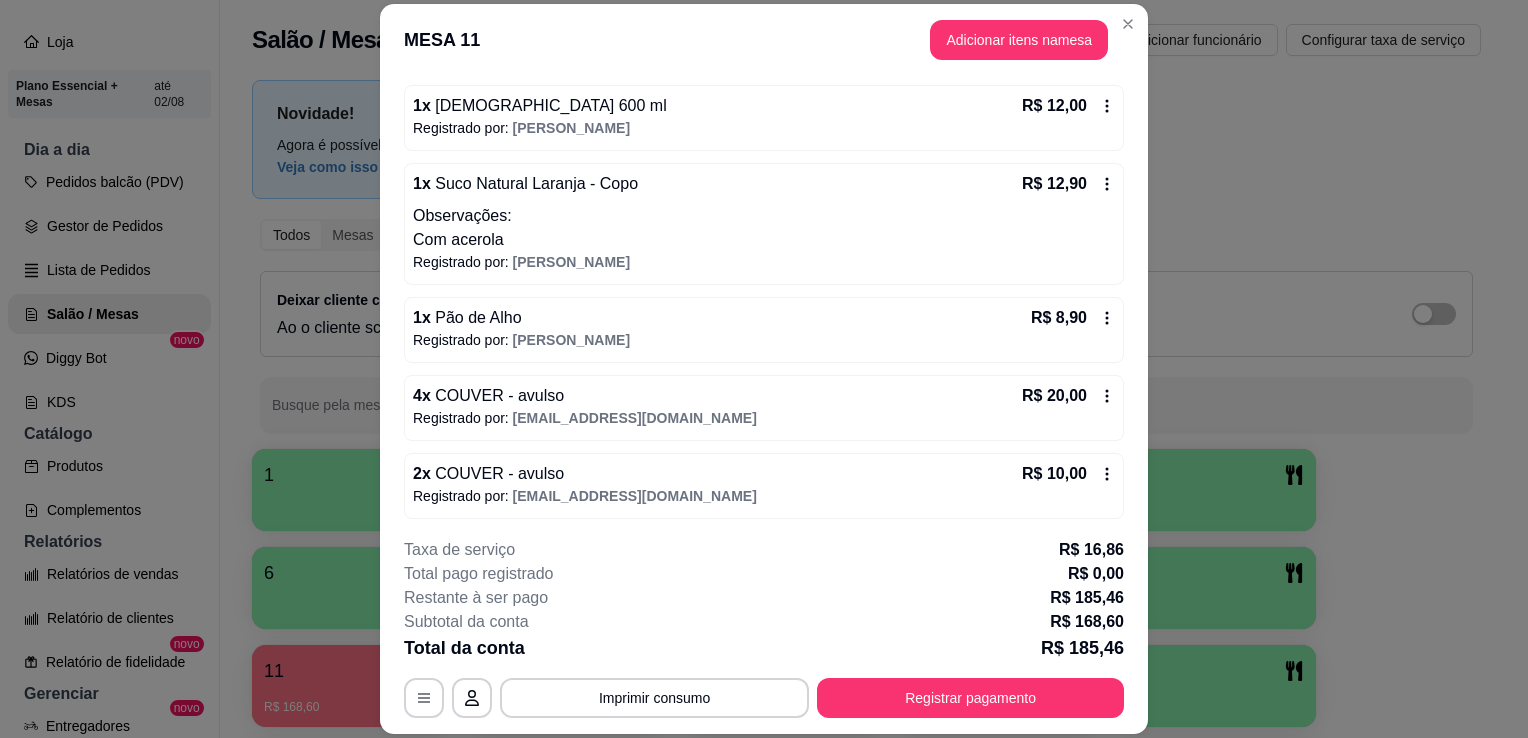 click on "R$ 10,00" at bounding box center (1054, 474) 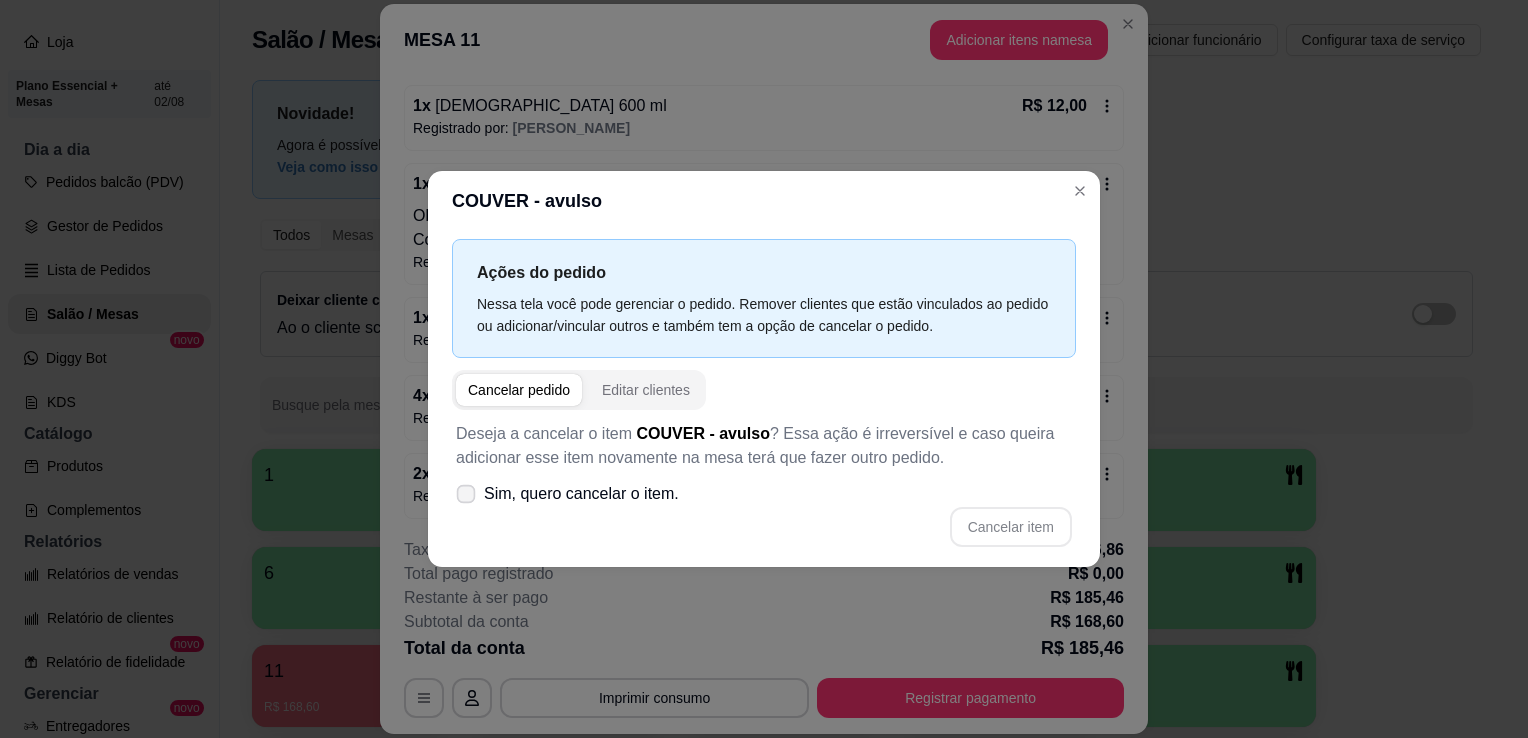 click 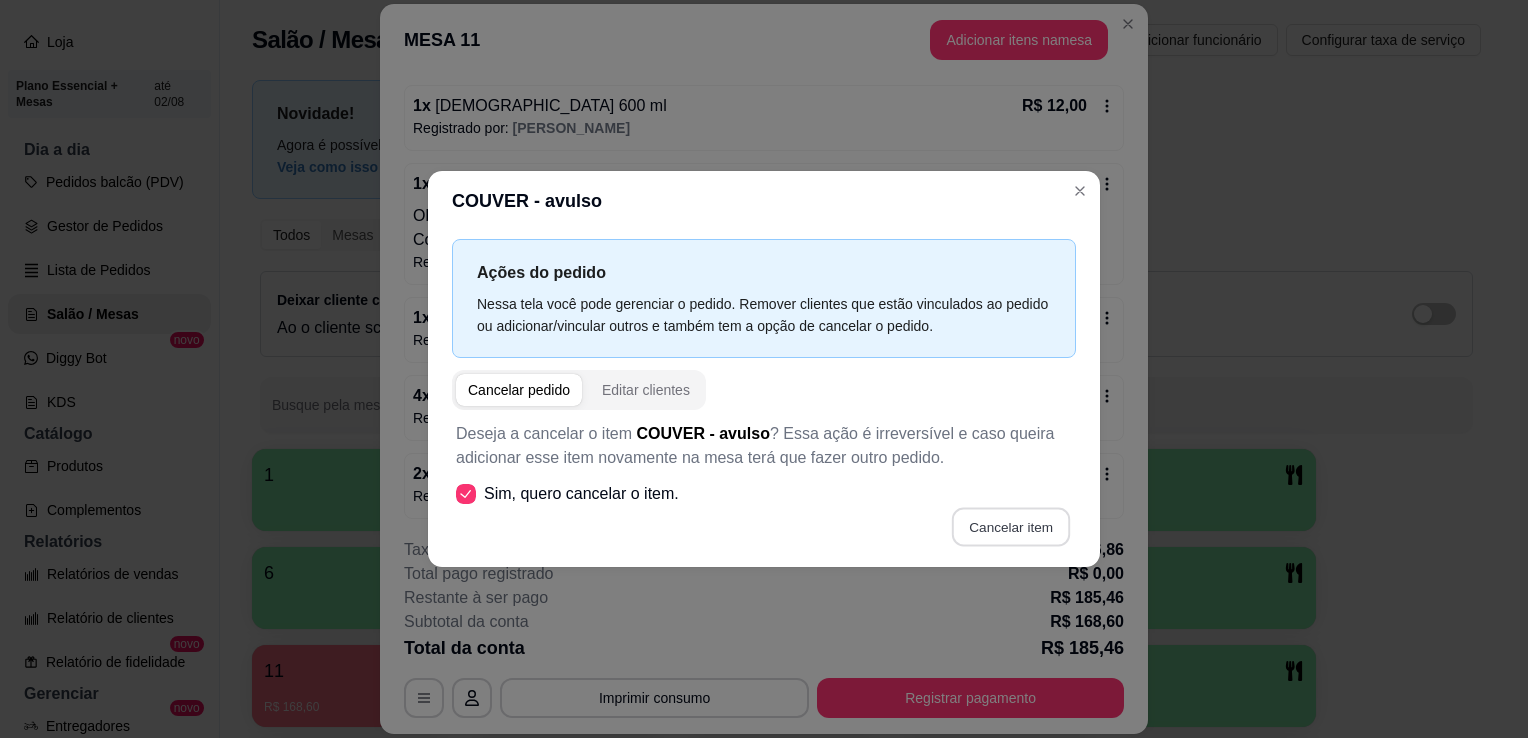 click on "Cancelar item" at bounding box center (1010, 527) 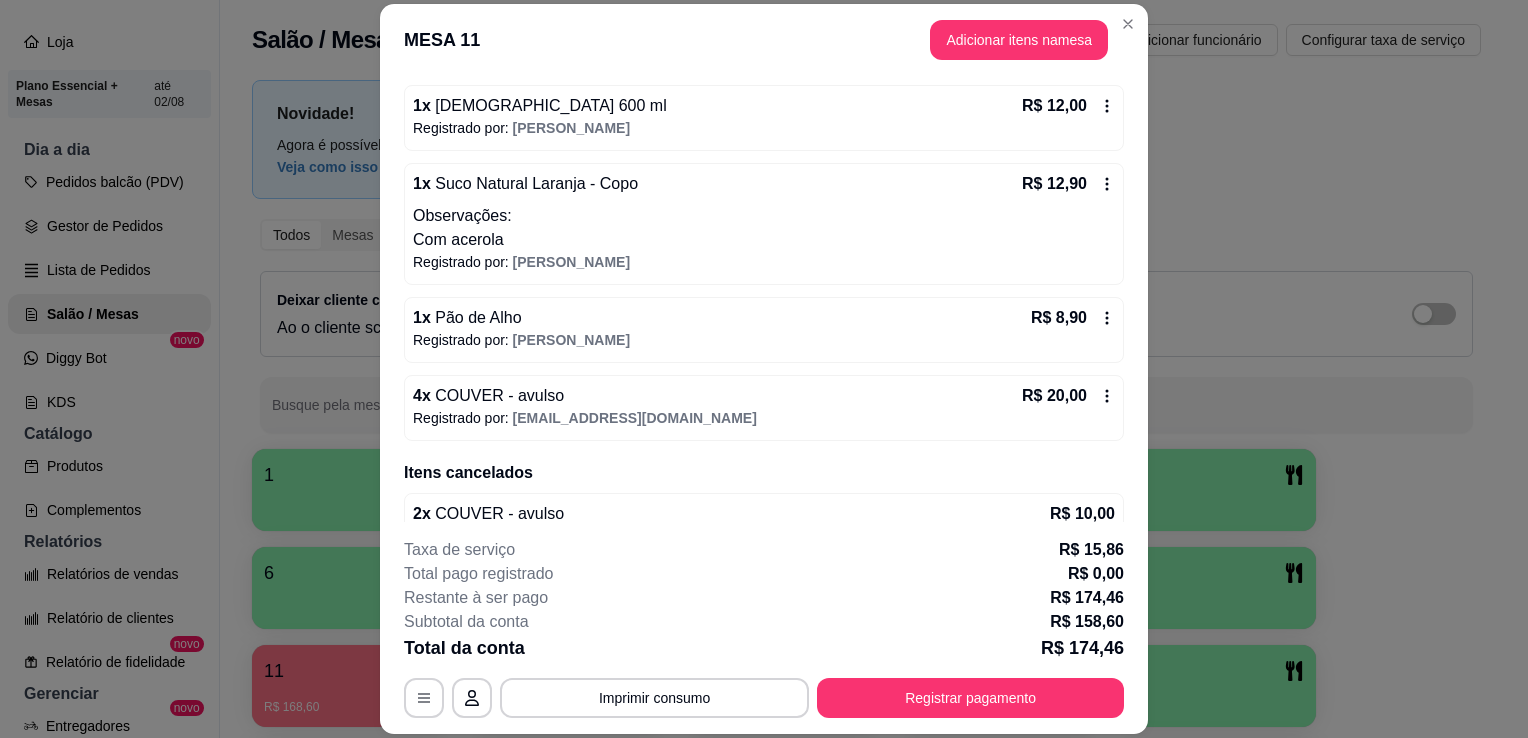 click on "4 x   COUVER - avulso R$ 20,00" at bounding box center (764, 396) 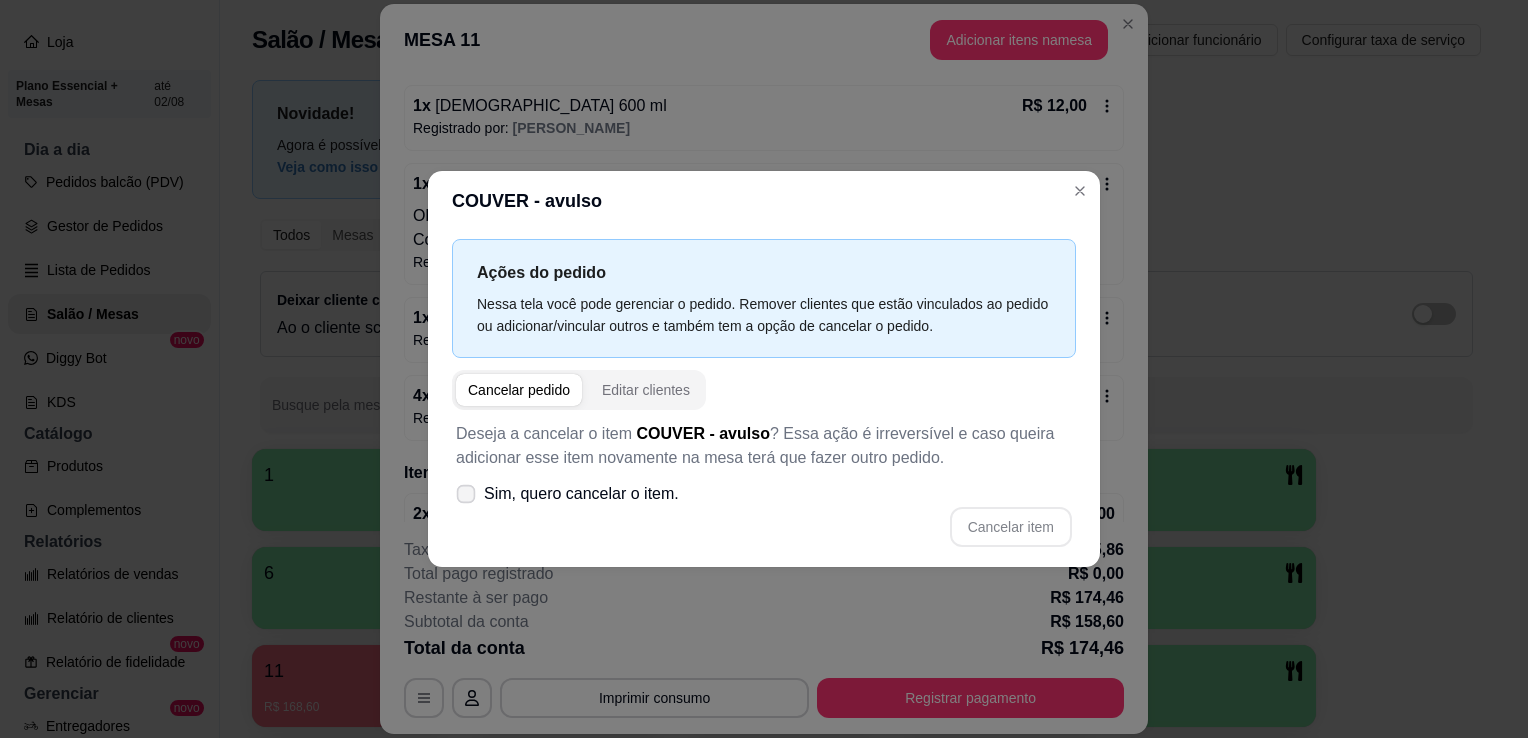 click on "Sim, quero cancelar o item." at bounding box center (567, 494) 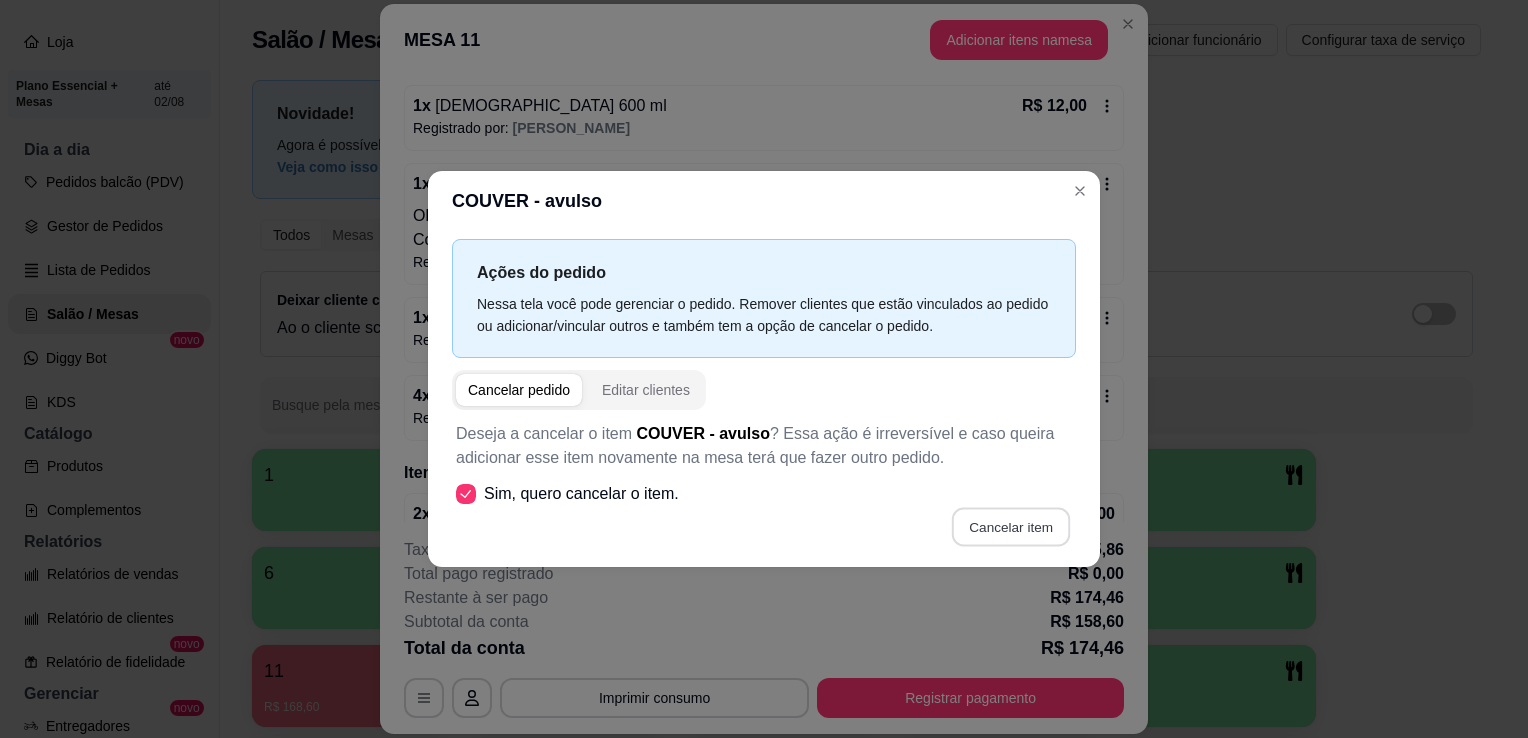 click on "Cancelar item" at bounding box center (1010, 527) 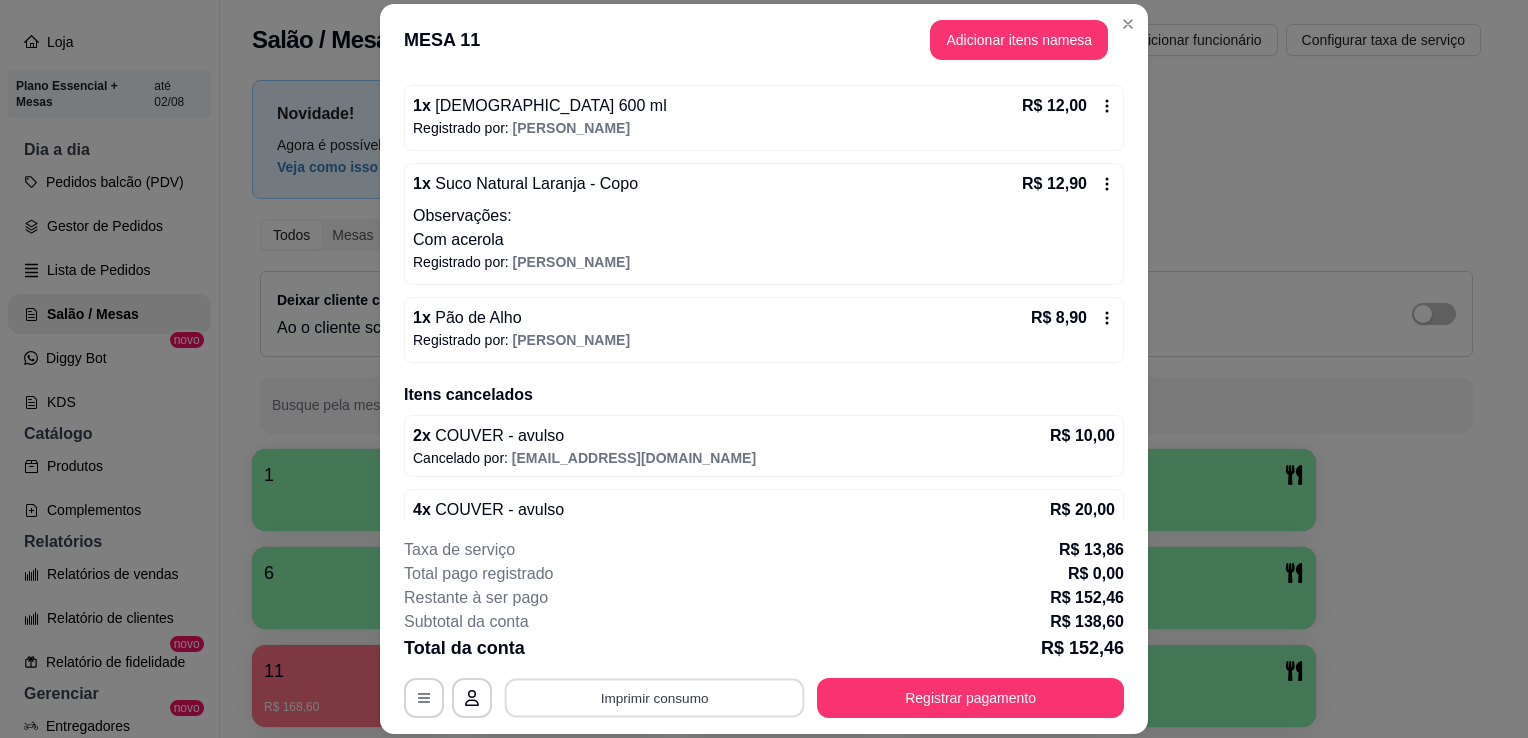 click on "Imprimir consumo" at bounding box center [655, 698] 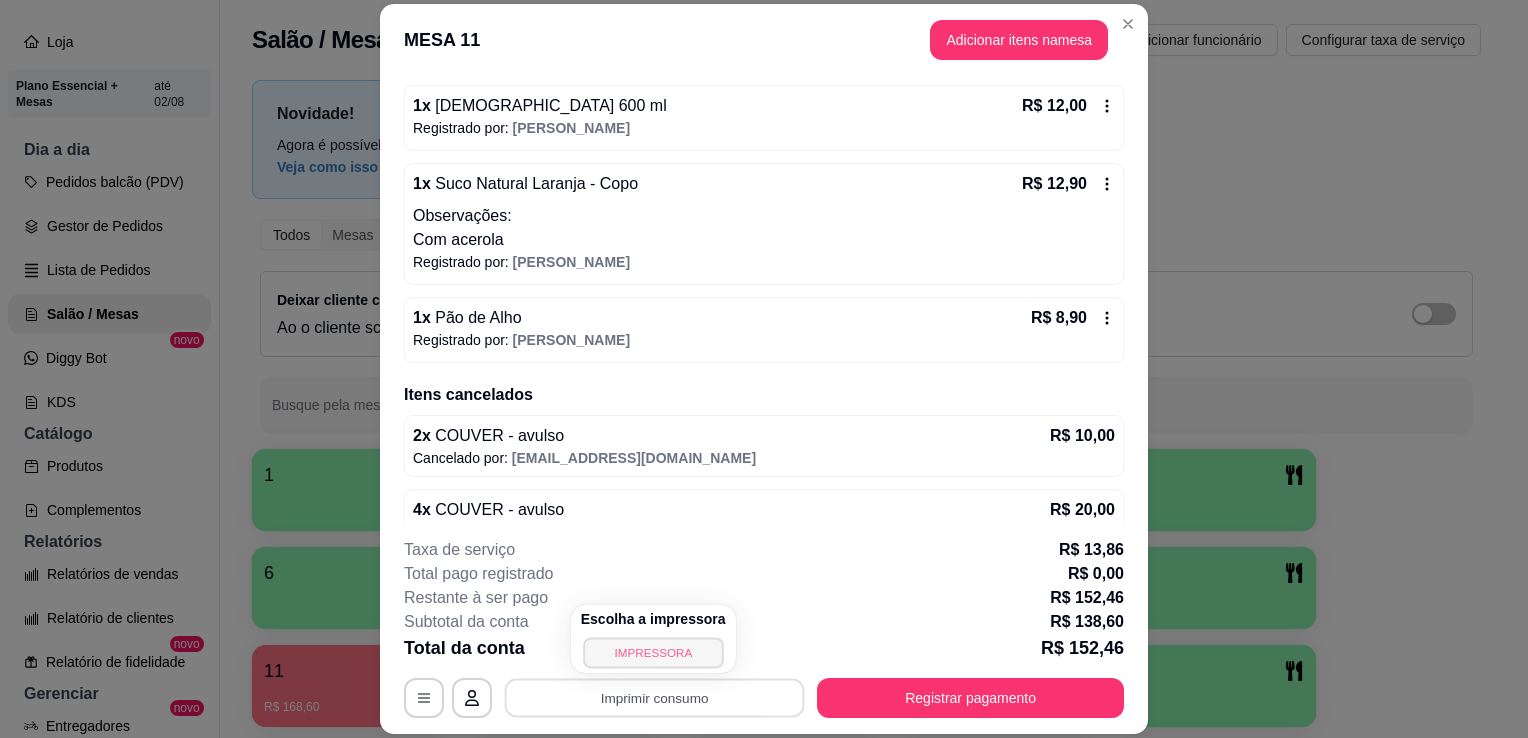 click on "IMPRESSORA" at bounding box center (653, 652) 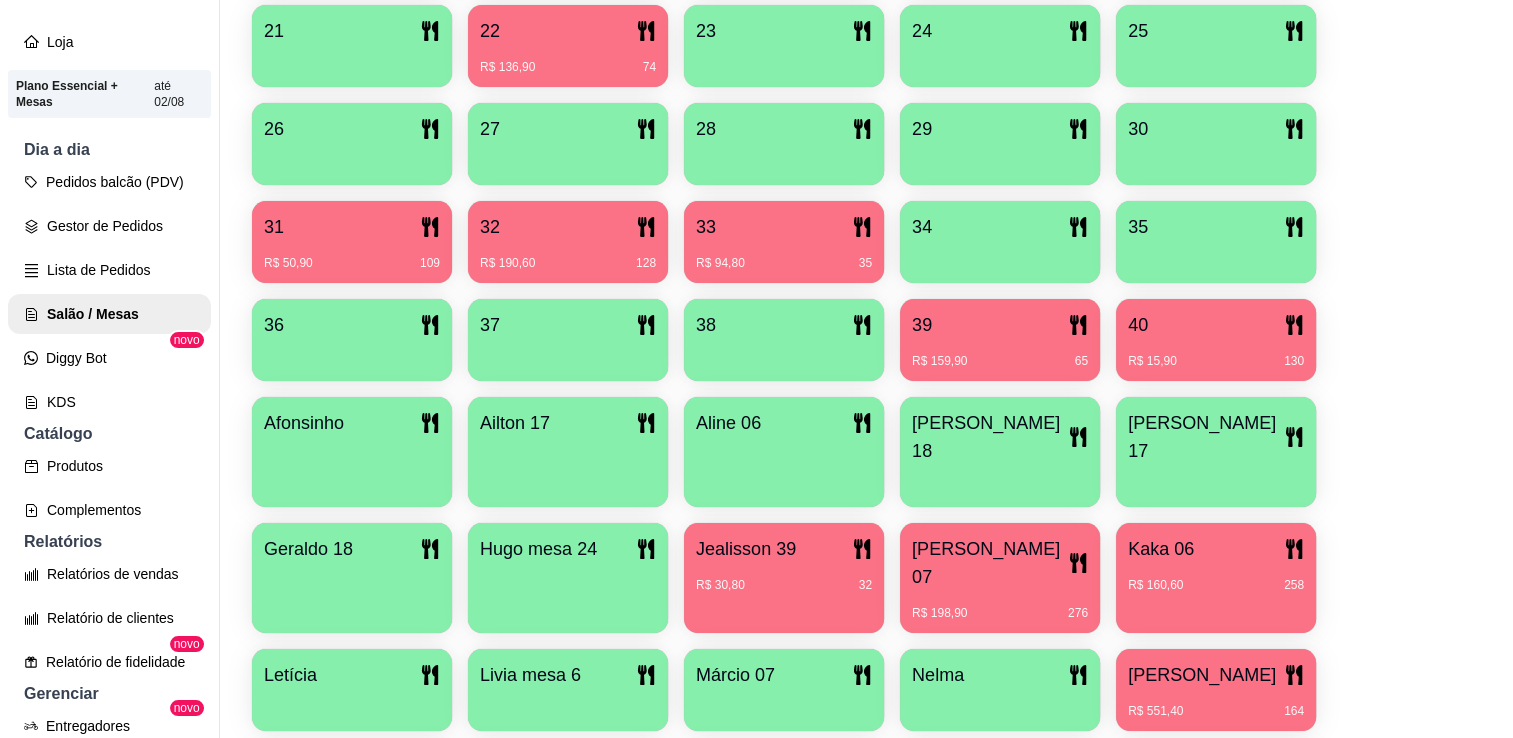 scroll, scrollTop: 878, scrollLeft: 0, axis: vertical 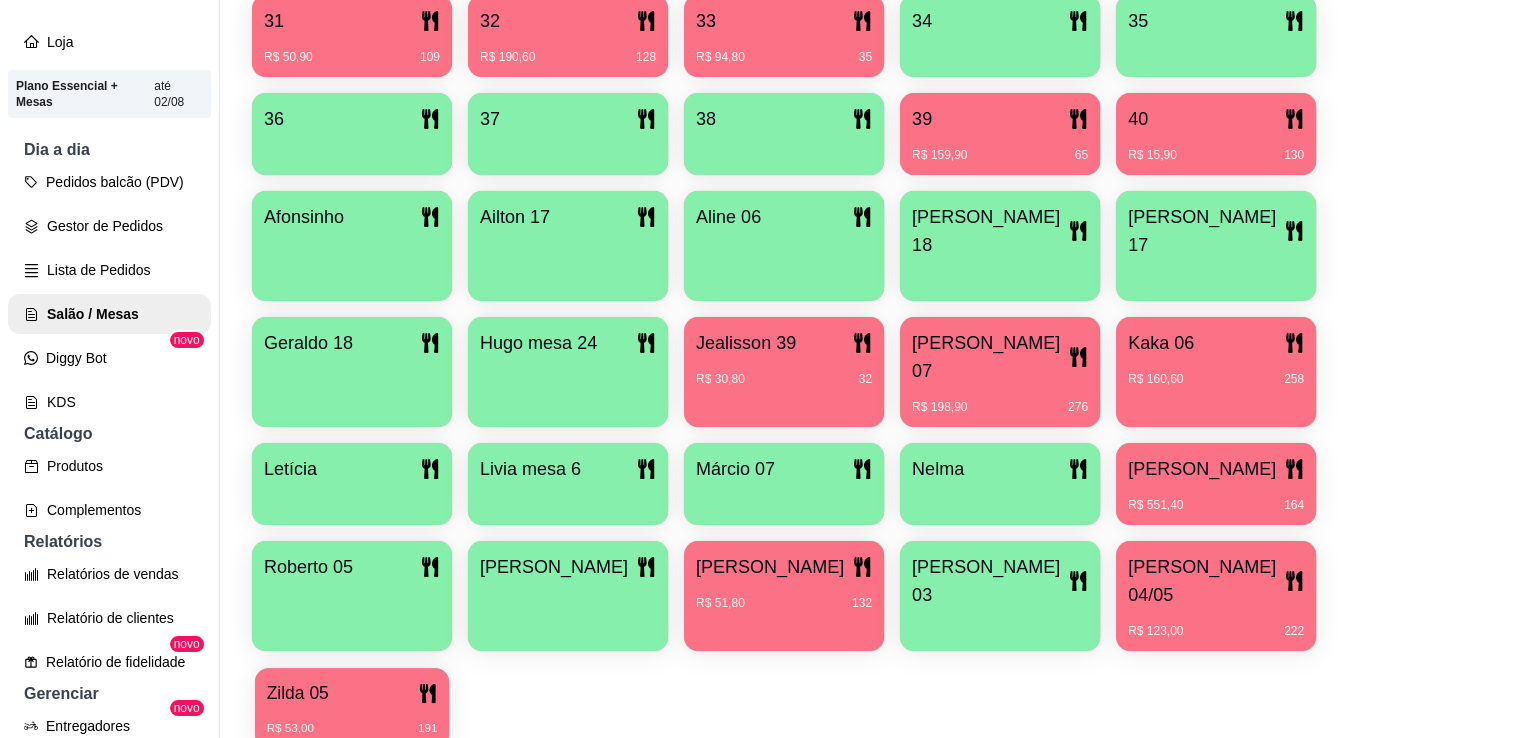 click on "Zilda 05" at bounding box center (298, 693) 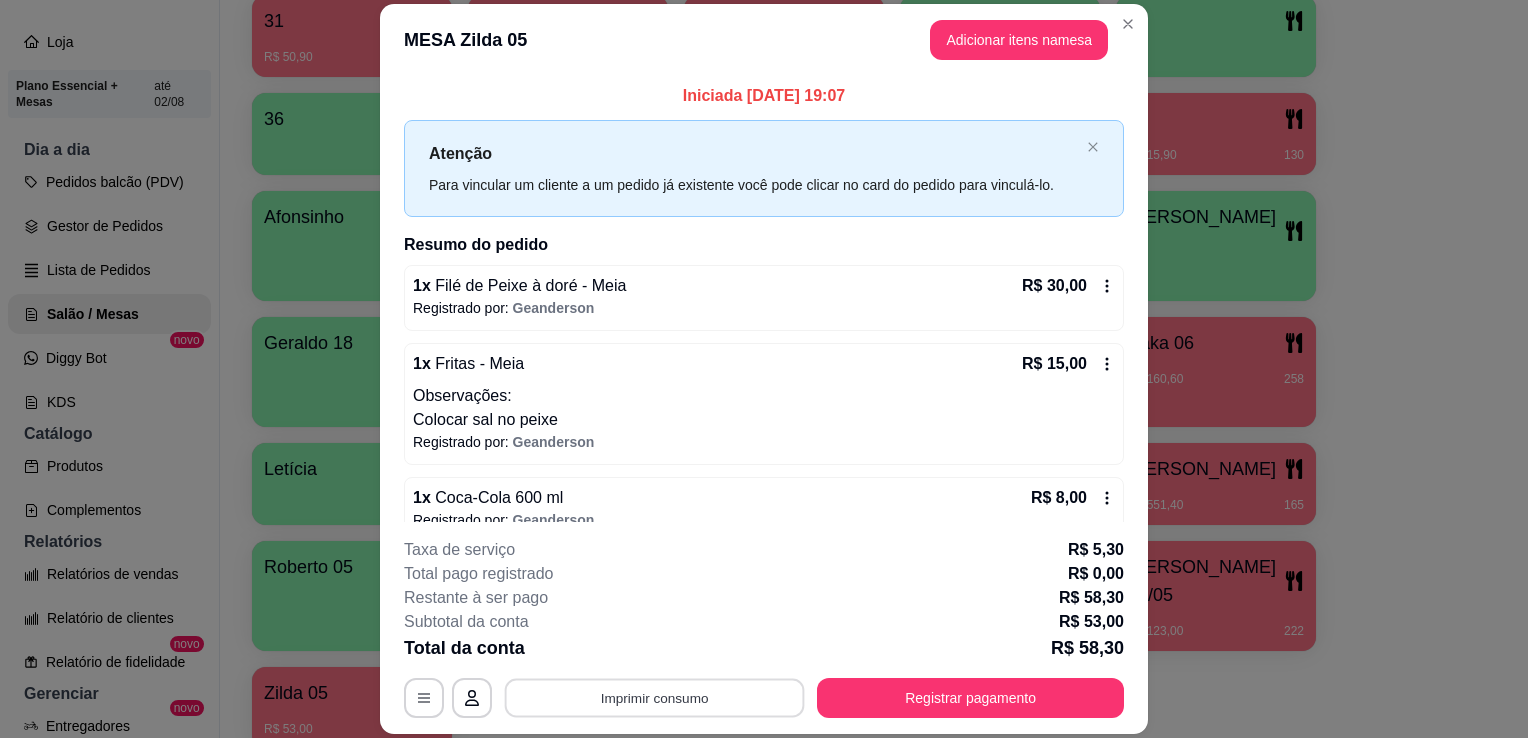 click on "Imprimir consumo" at bounding box center (655, 698) 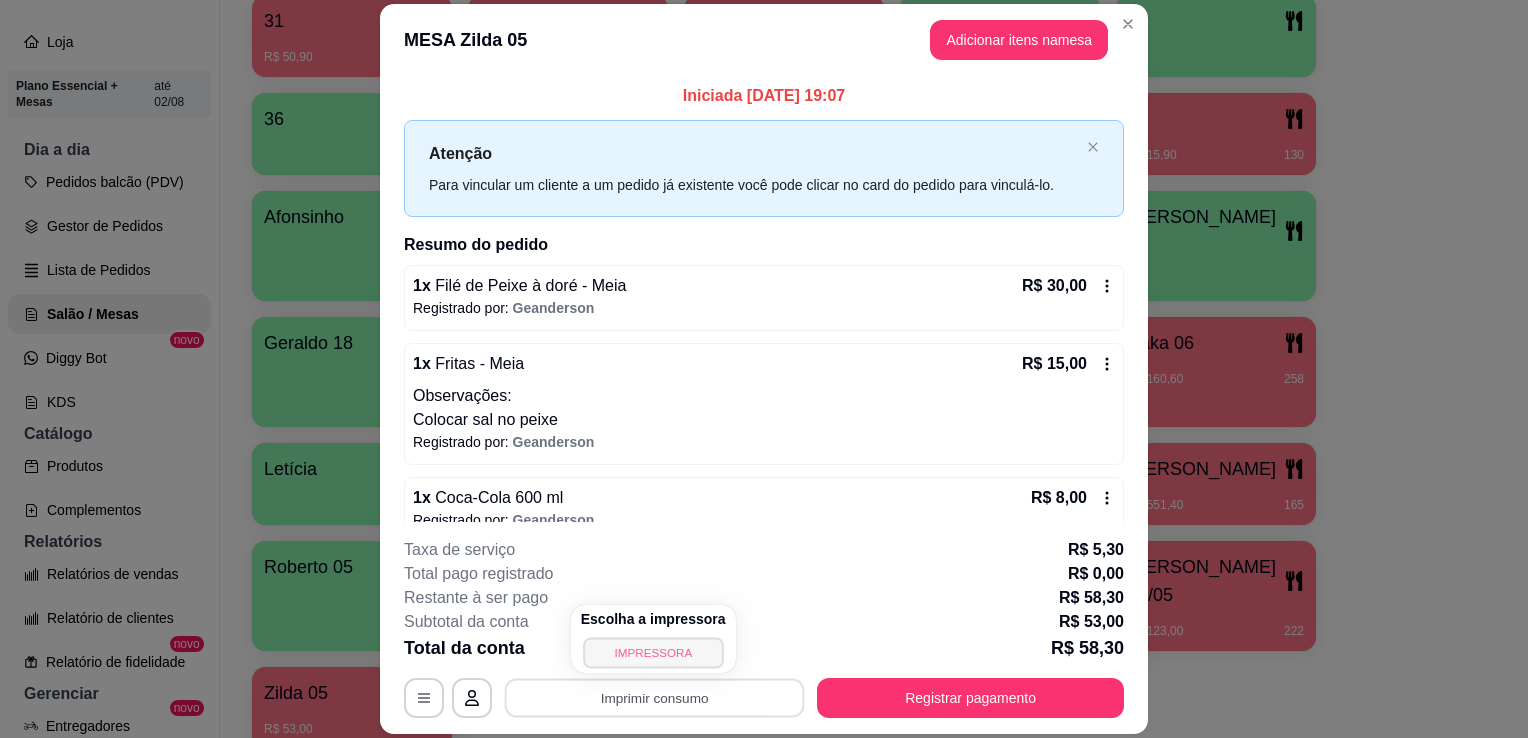 click on "IMPRESSORA" at bounding box center [653, 652] 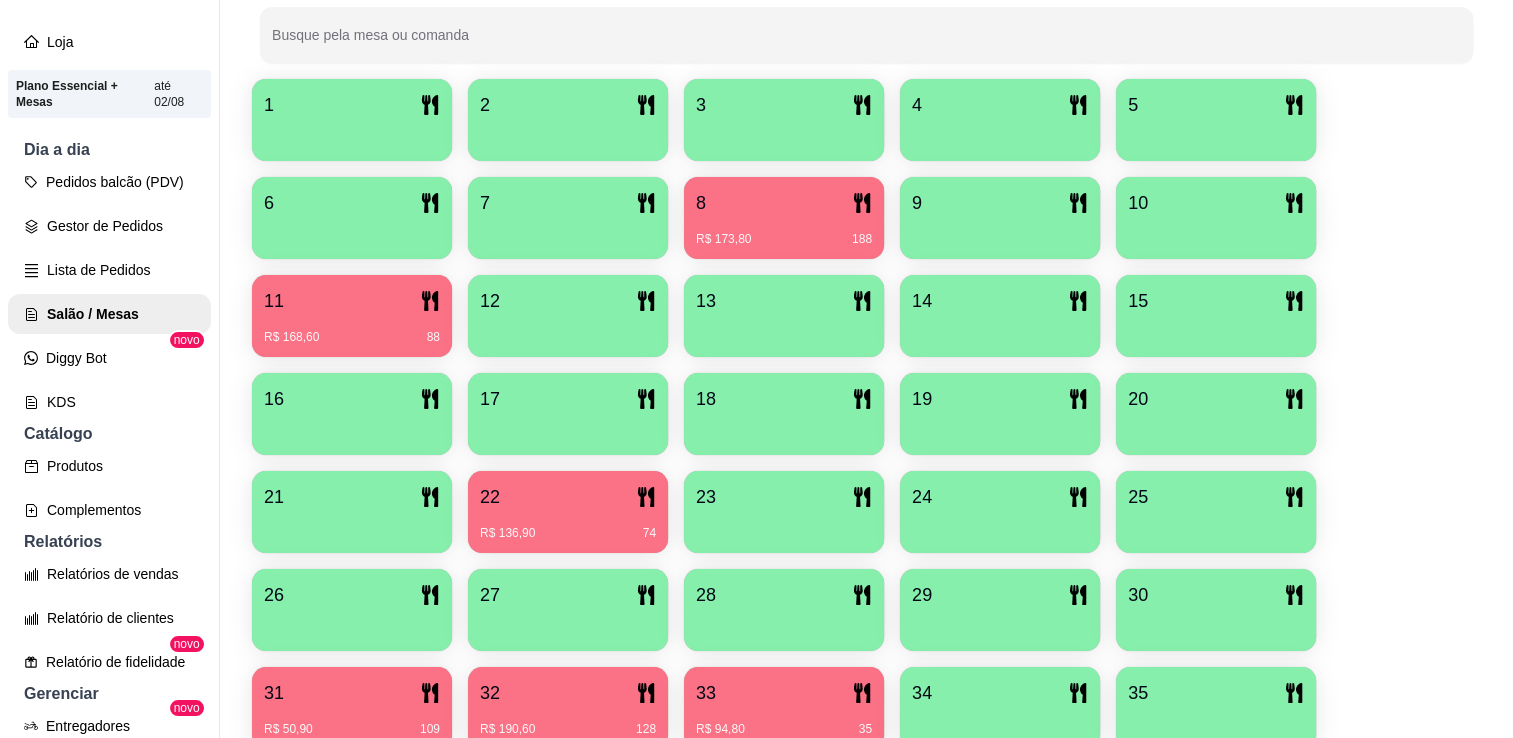 scroll, scrollTop: 366, scrollLeft: 0, axis: vertical 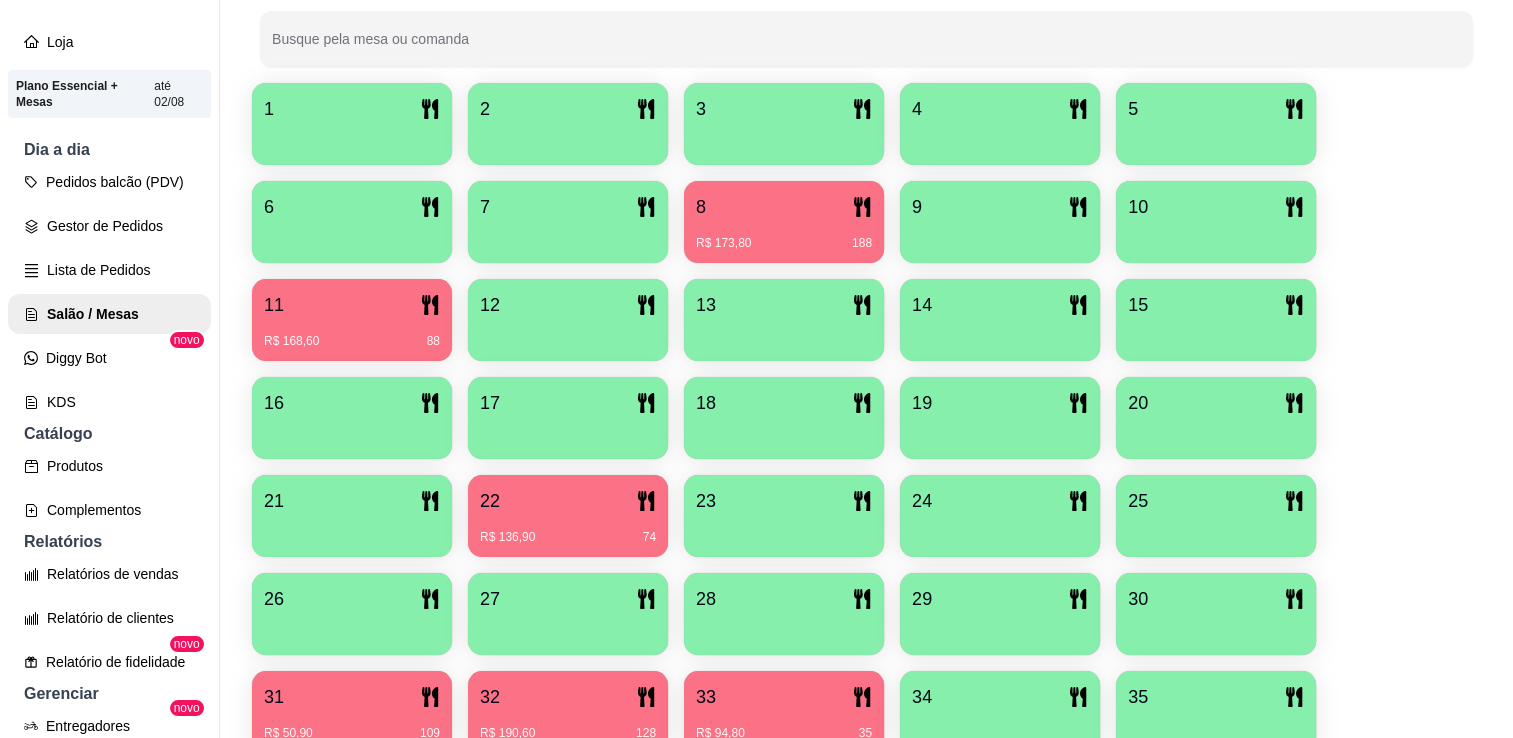click on "R$ 136,90 74" at bounding box center [568, 530] 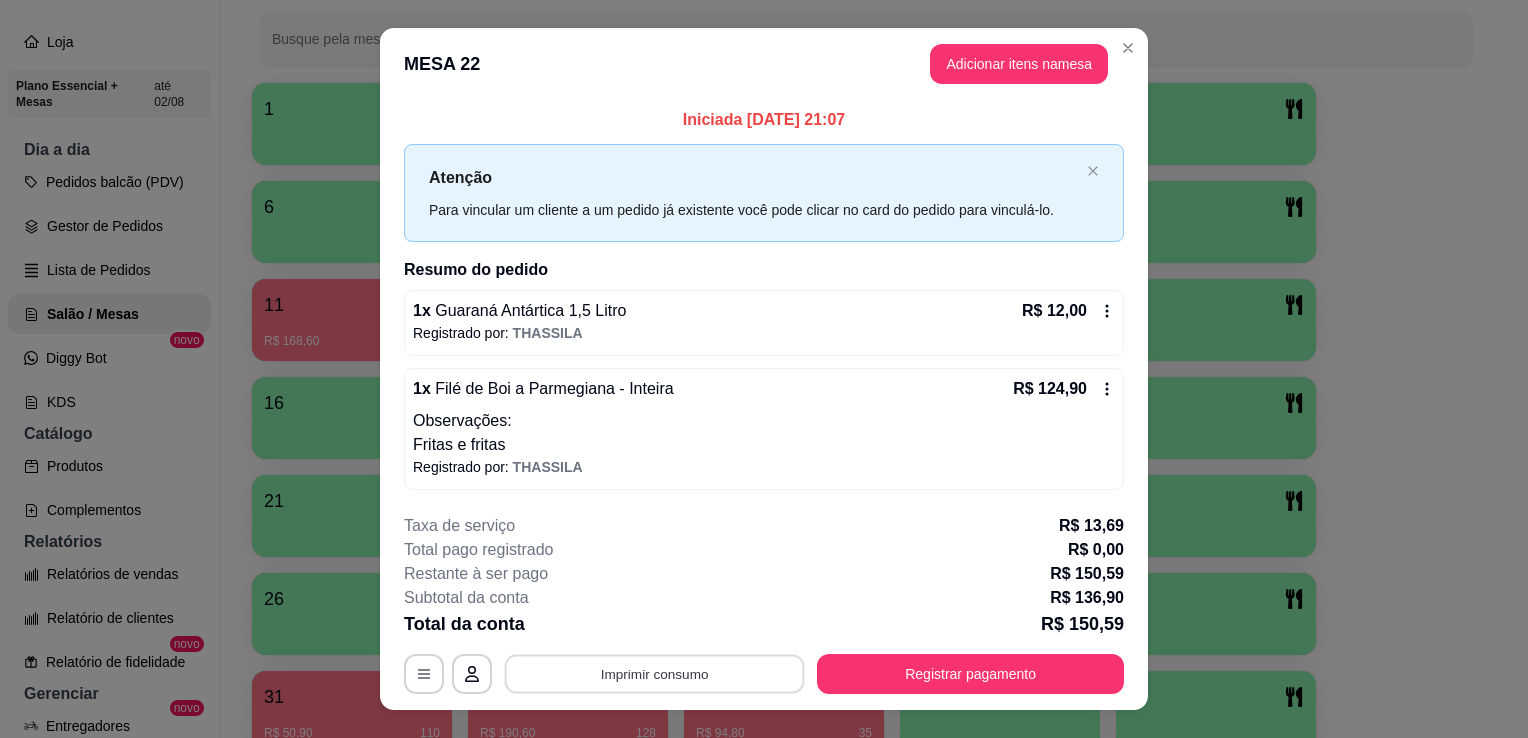 click on "Imprimir consumo" at bounding box center (655, 673) 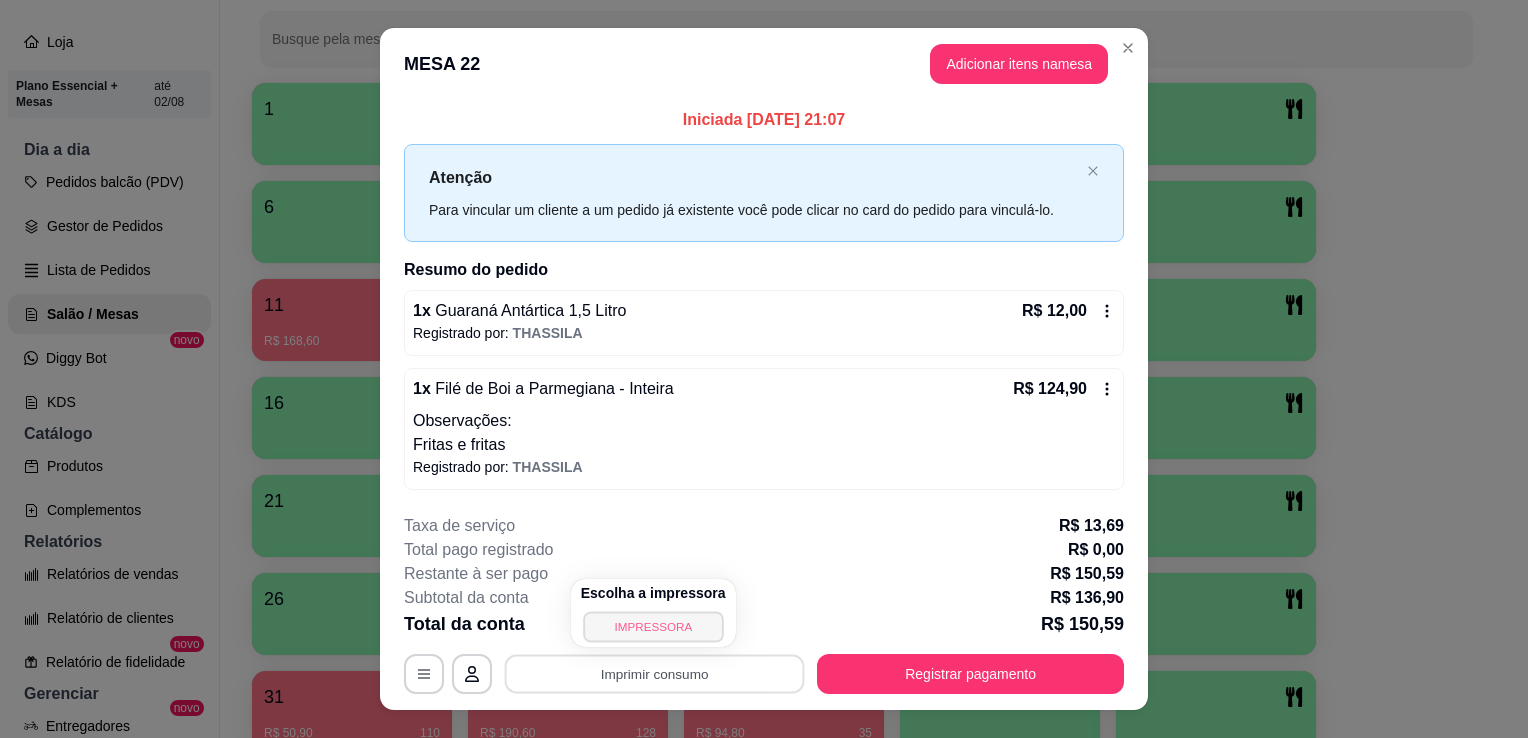 click on "IMPRESSORA" at bounding box center [653, 626] 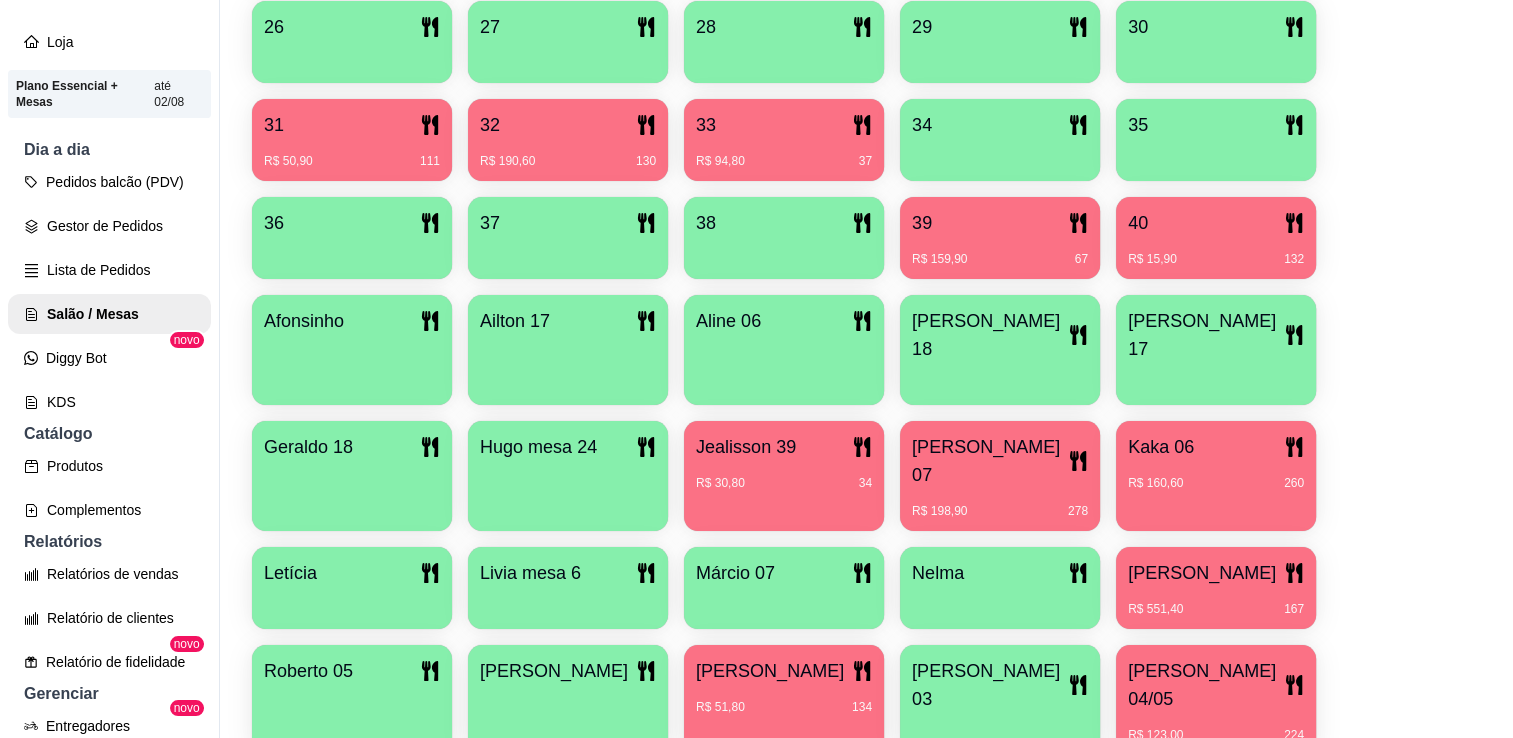 scroll, scrollTop: 940, scrollLeft: 0, axis: vertical 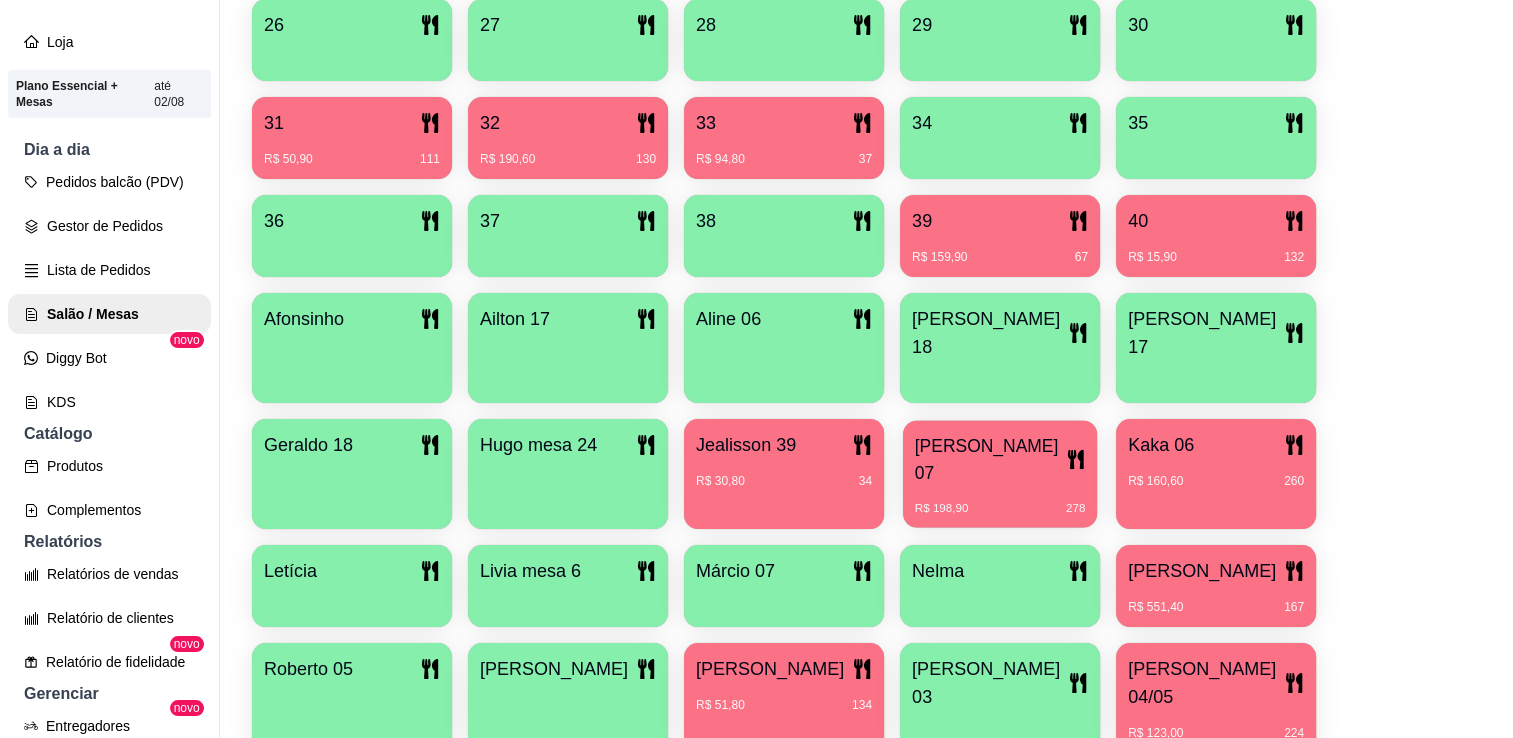 click on "[PERSON_NAME] 07" at bounding box center [1000, 459] 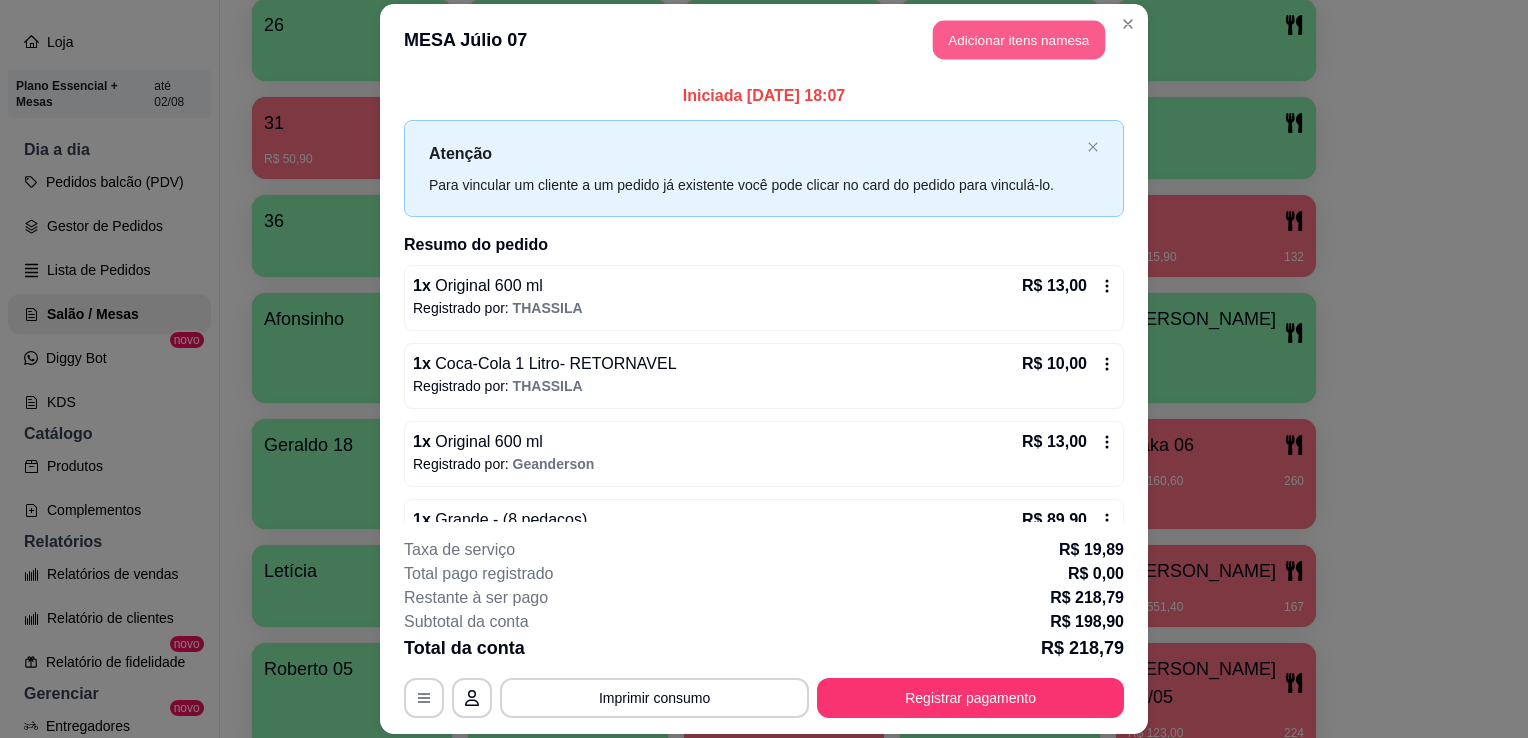 click on "Adicionar itens na  mesa" at bounding box center [1019, 39] 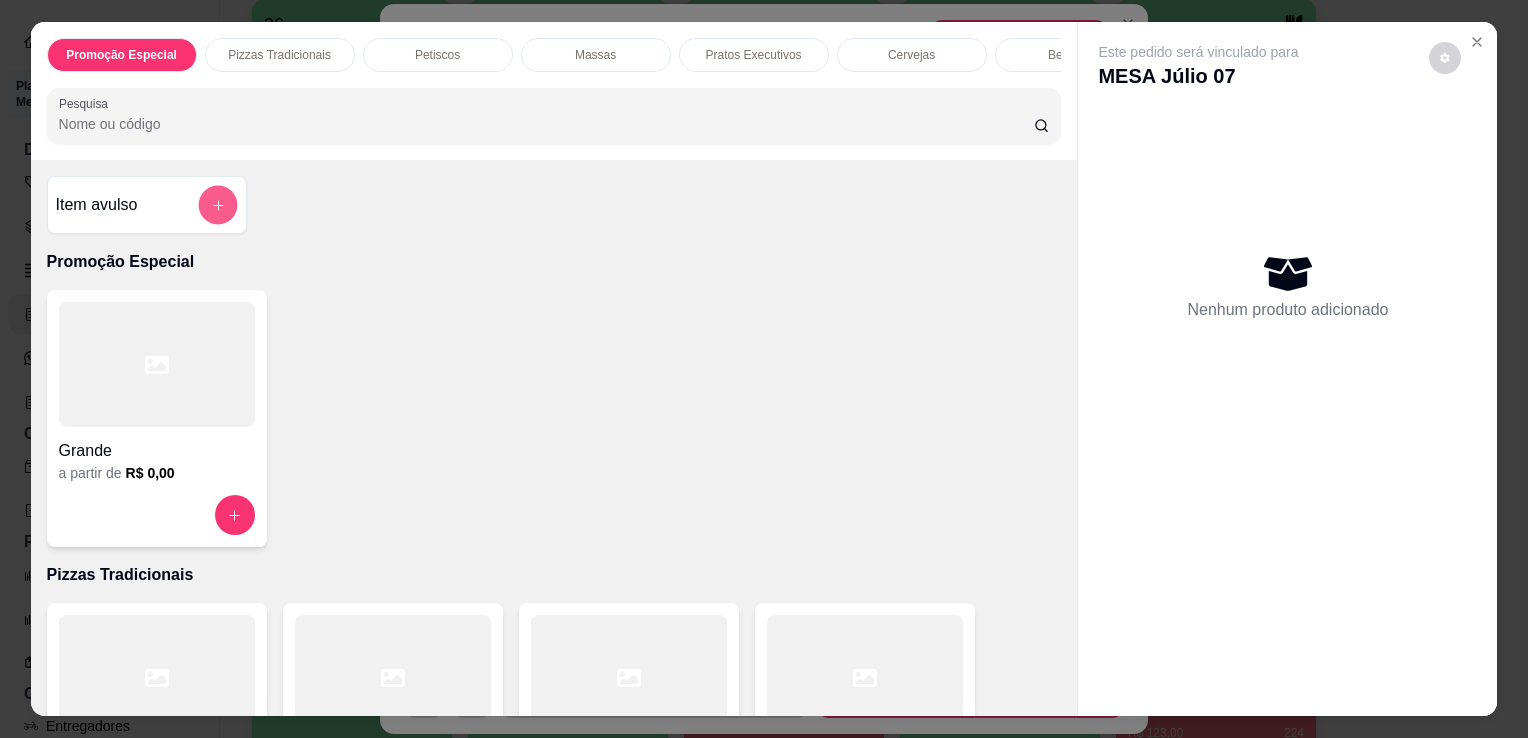 click at bounding box center (217, 205) 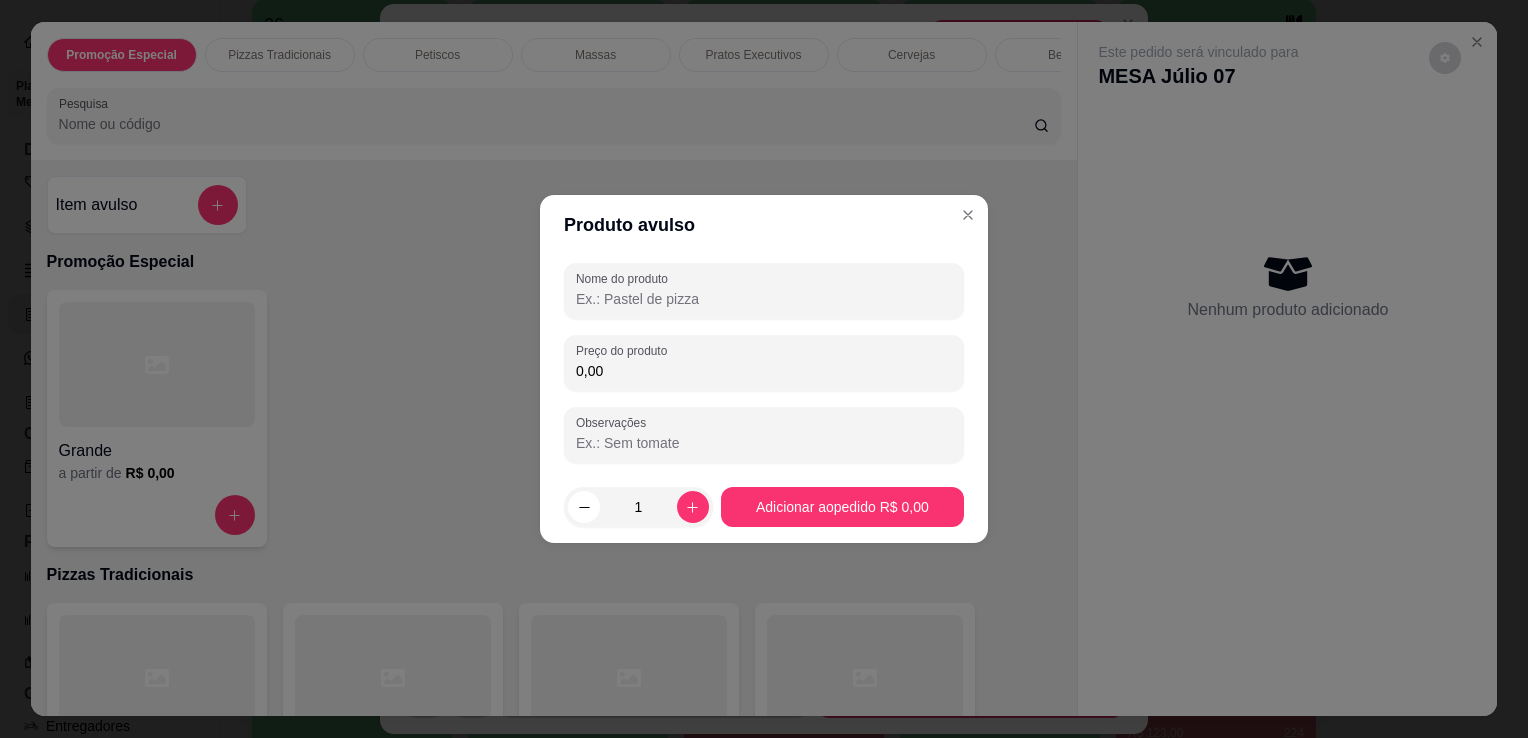 click on "Nome do produto" at bounding box center [764, 299] 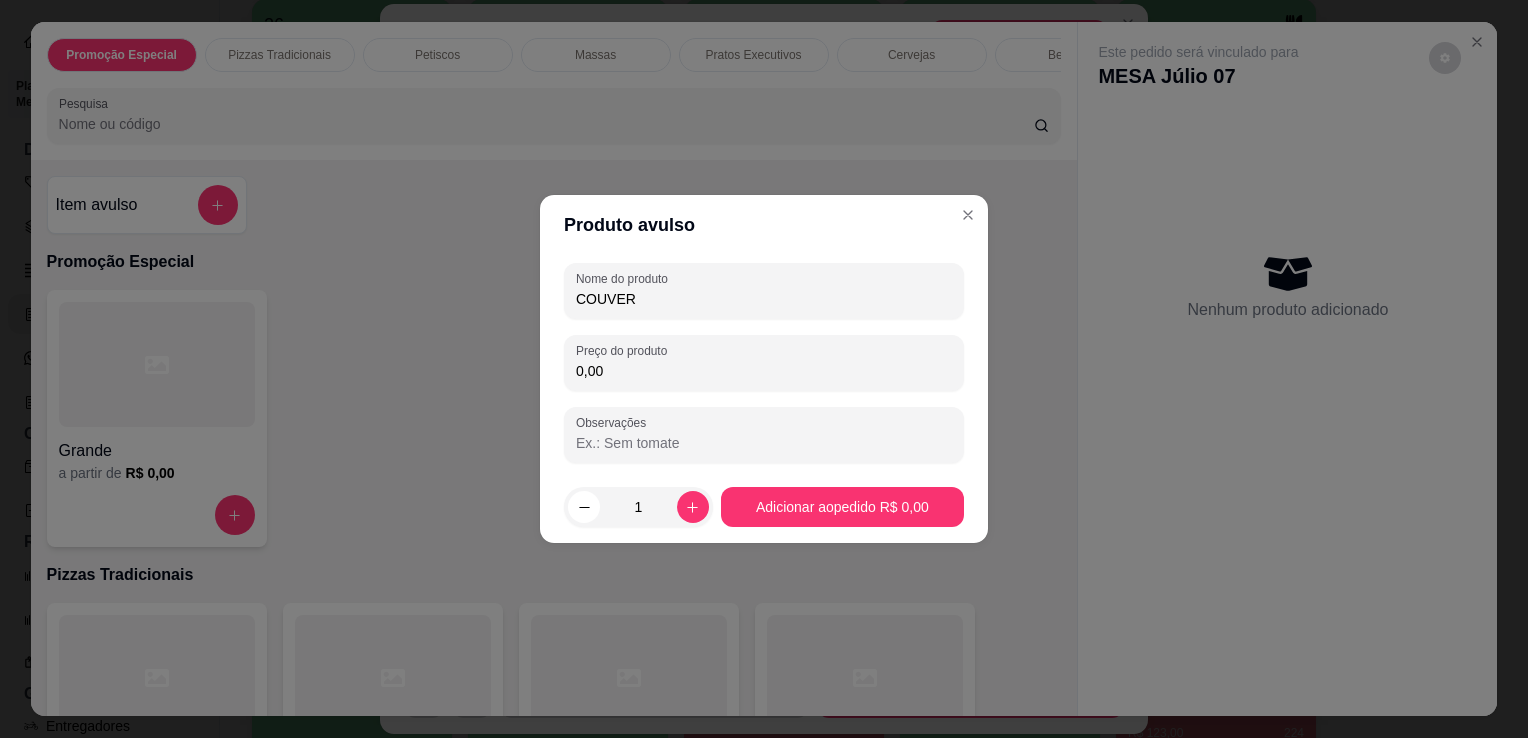 click on "0,00" at bounding box center (764, 371) 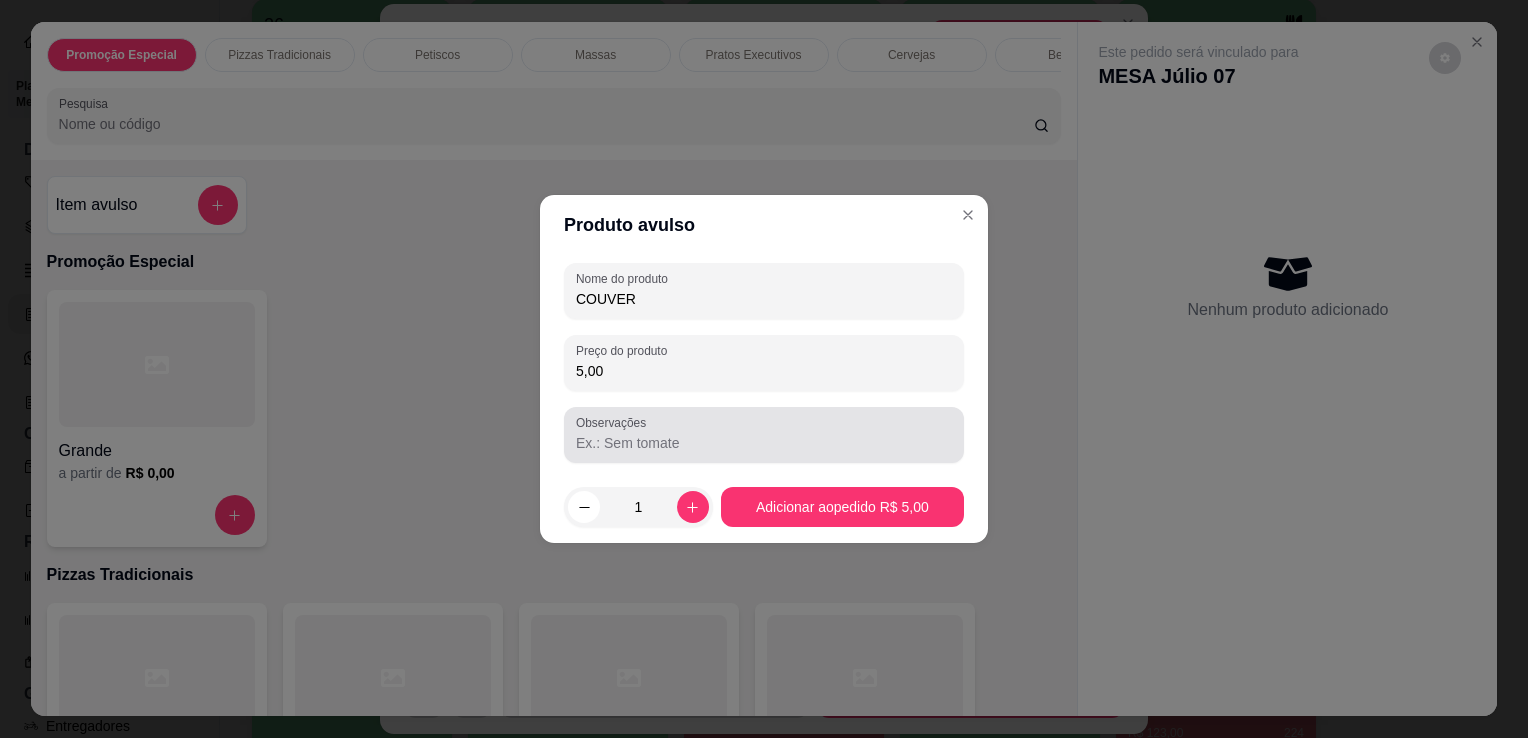 click at bounding box center [764, 435] 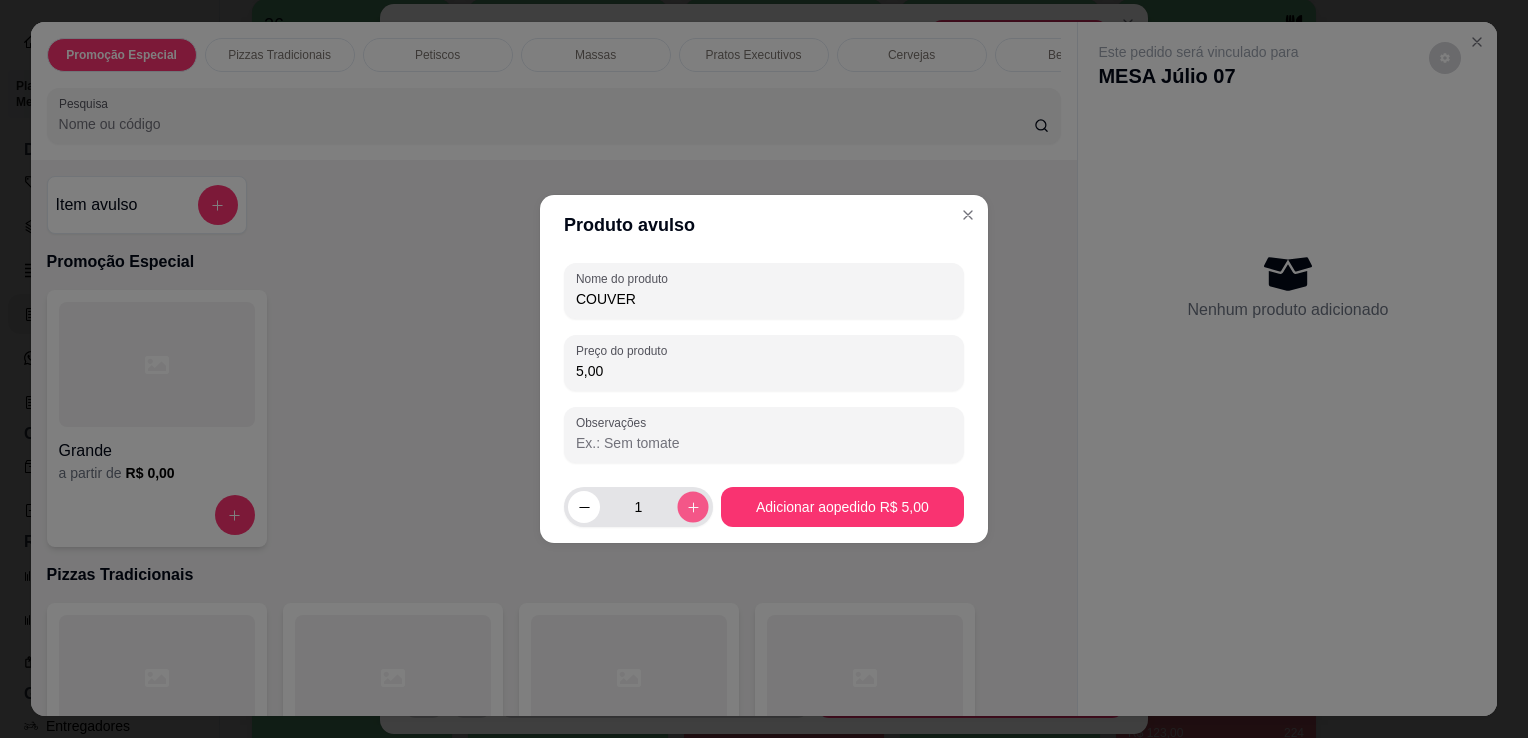 click at bounding box center [692, 506] 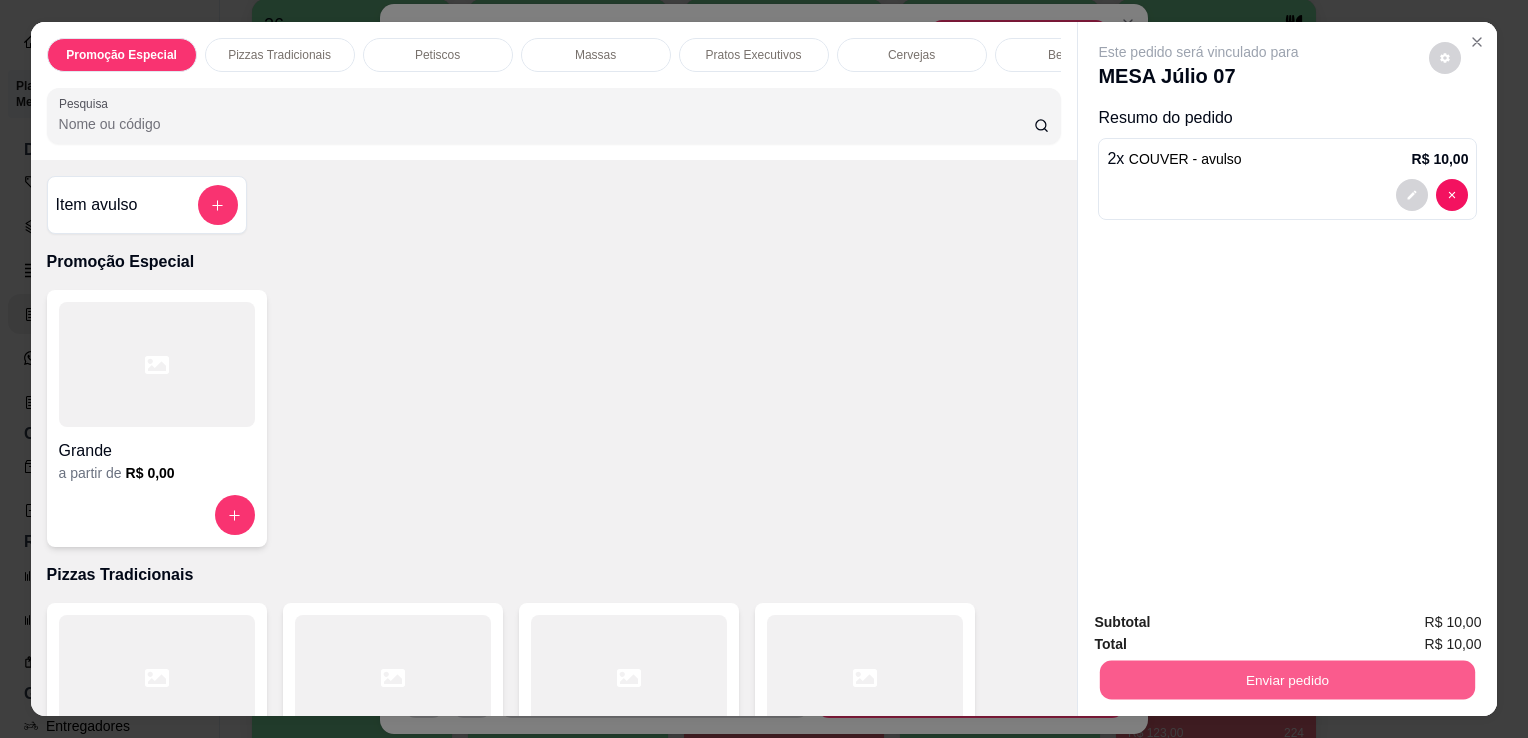 click on "Enviar pedido" at bounding box center (1287, 679) 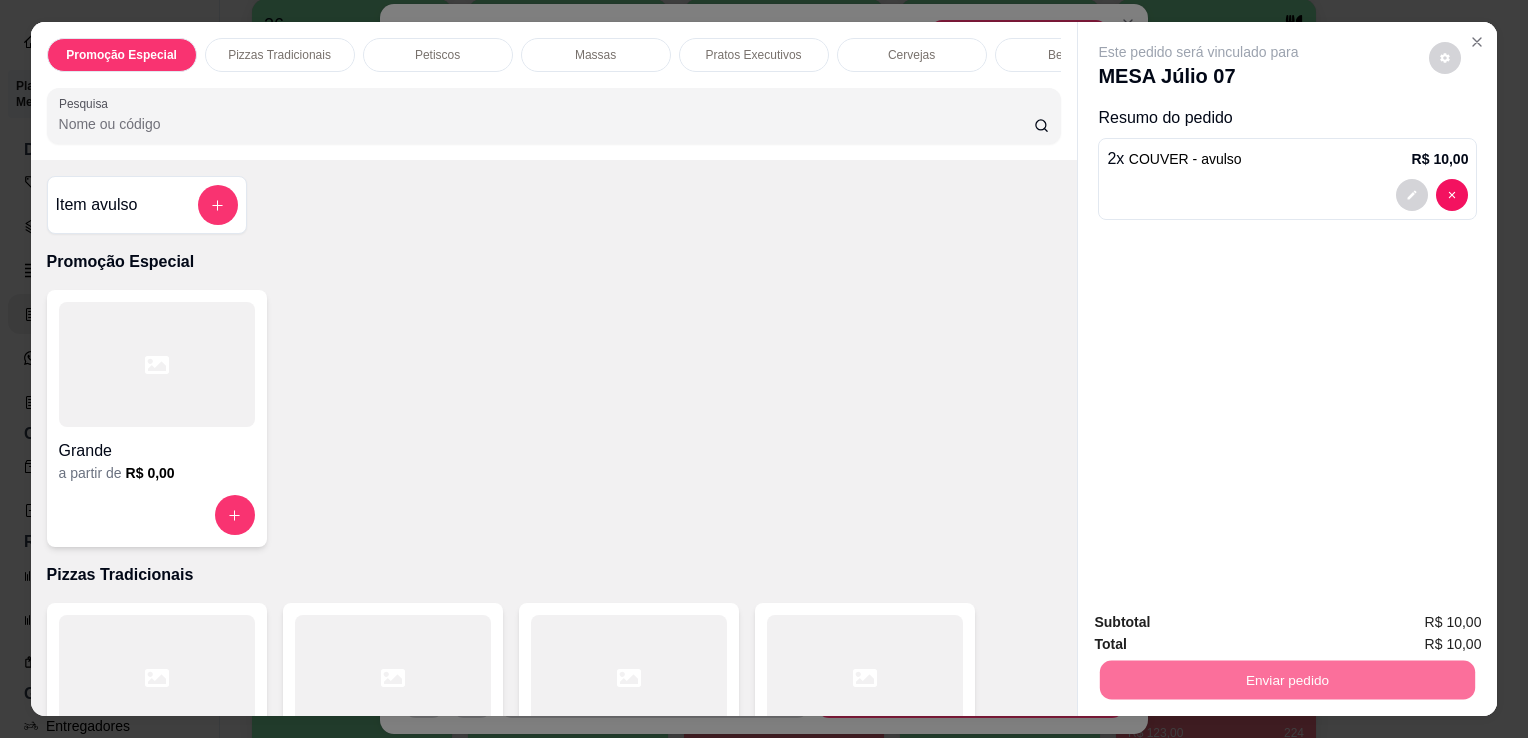 click on "Não registrar e enviar pedido" at bounding box center (1222, 623) 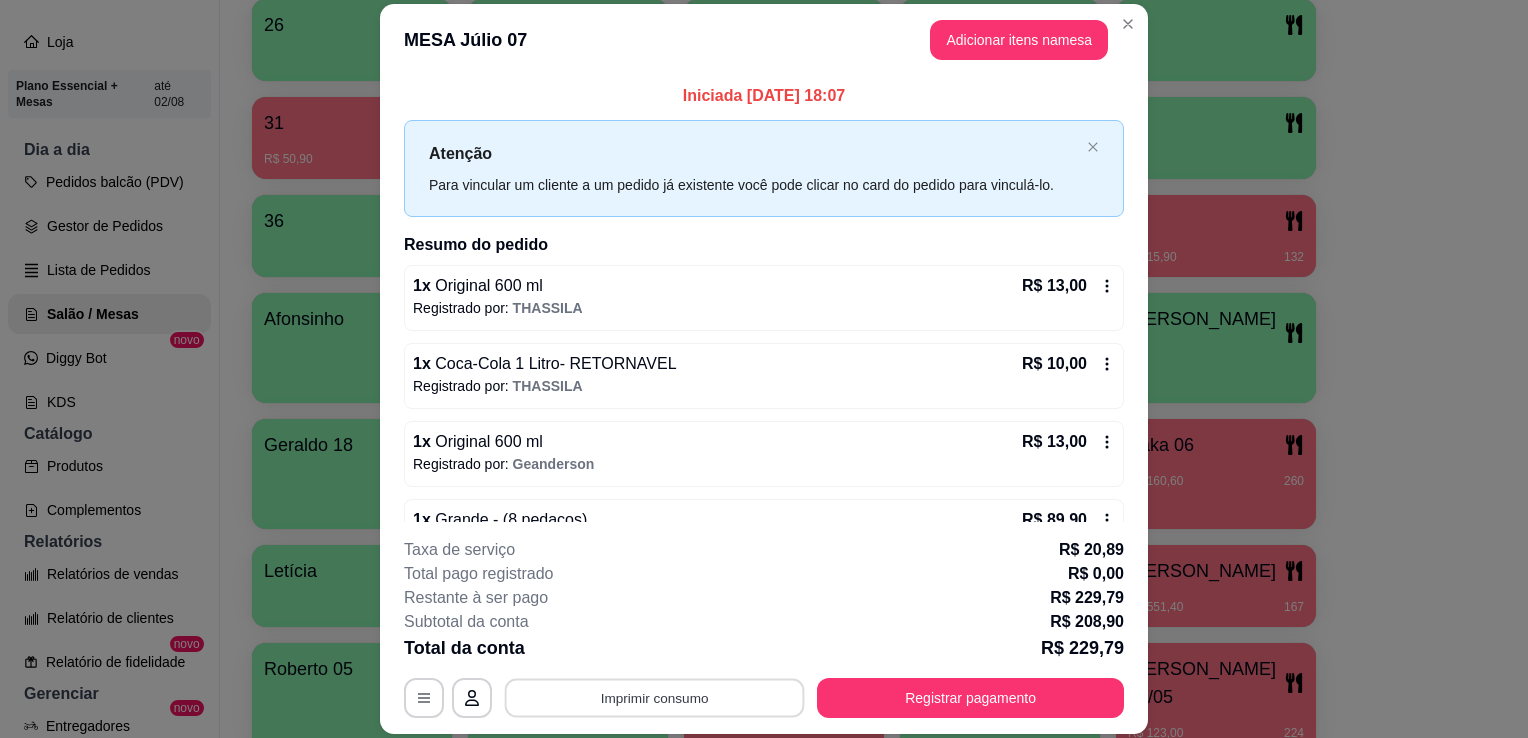 click on "Imprimir consumo" at bounding box center [655, 698] 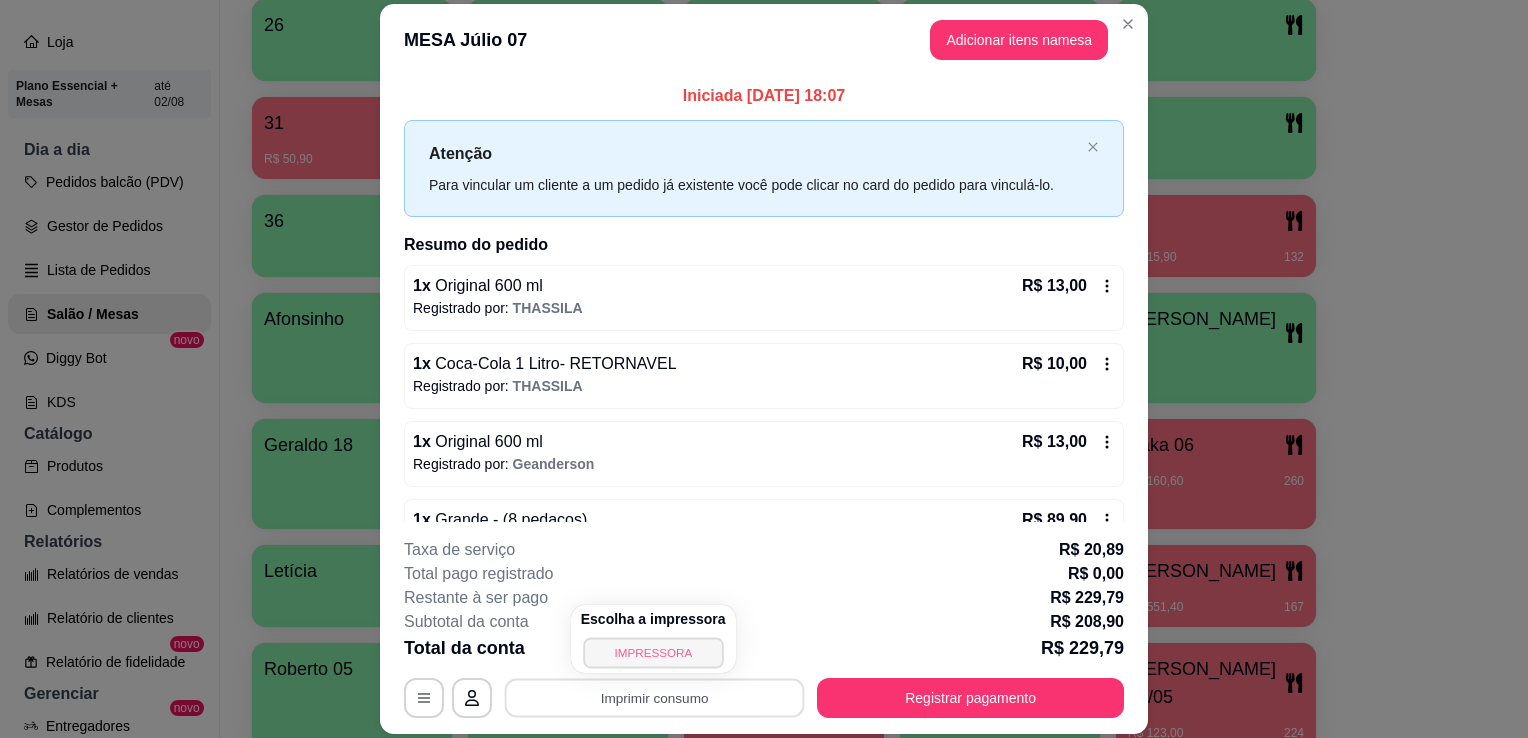 click on "IMPRESSORA" at bounding box center (653, 652) 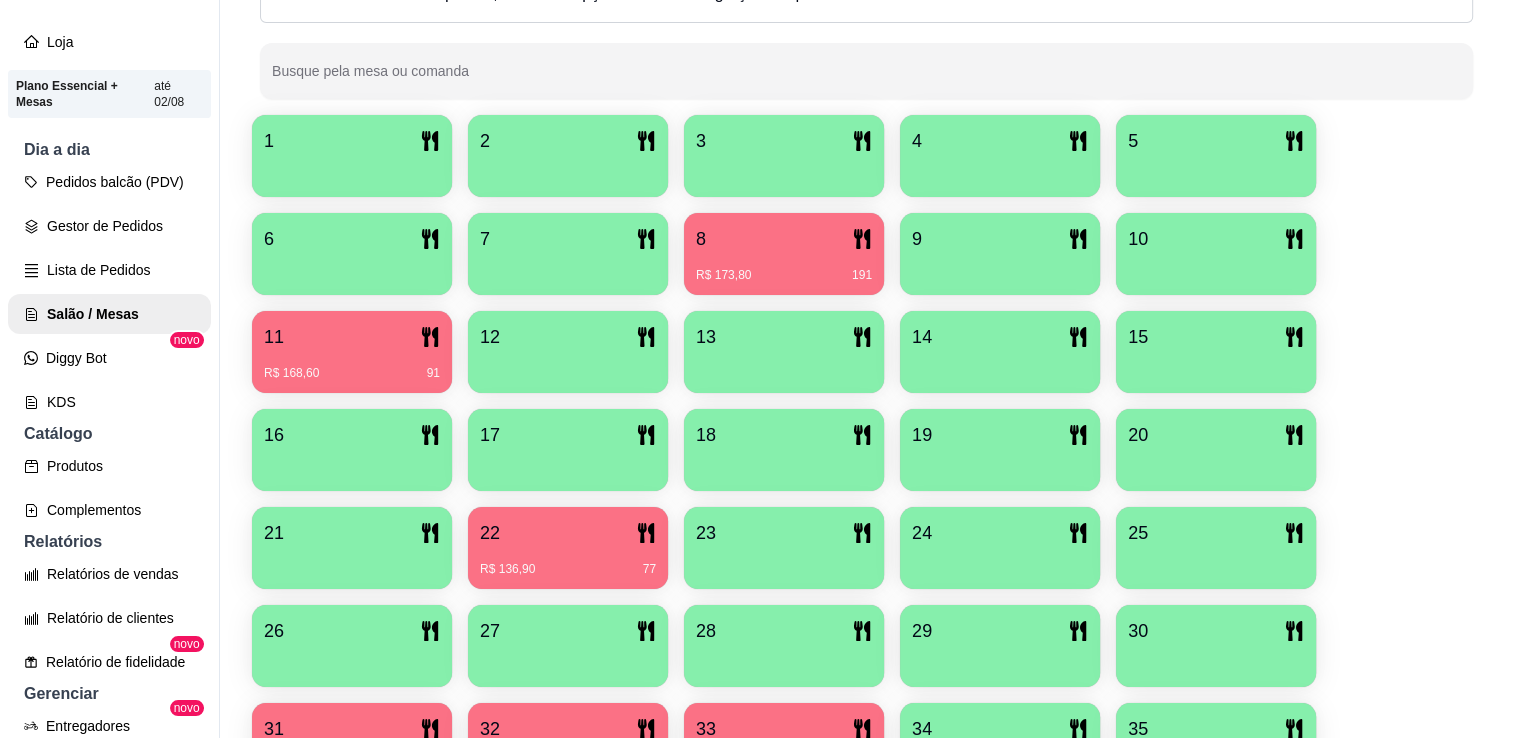 scroll, scrollTop: 325, scrollLeft: 0, axis: vertical 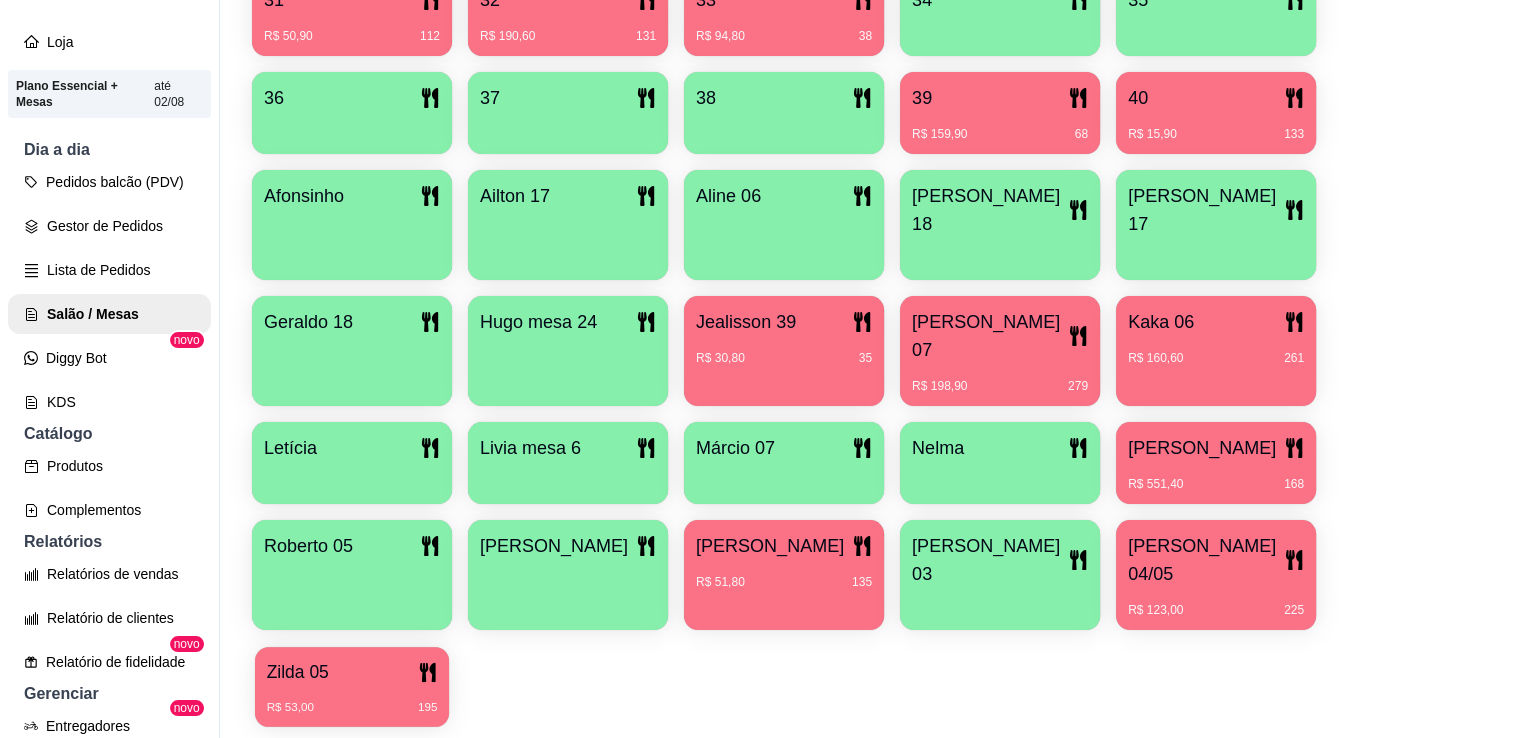 click on "Zilda 05" at bounding box center [352, 672] 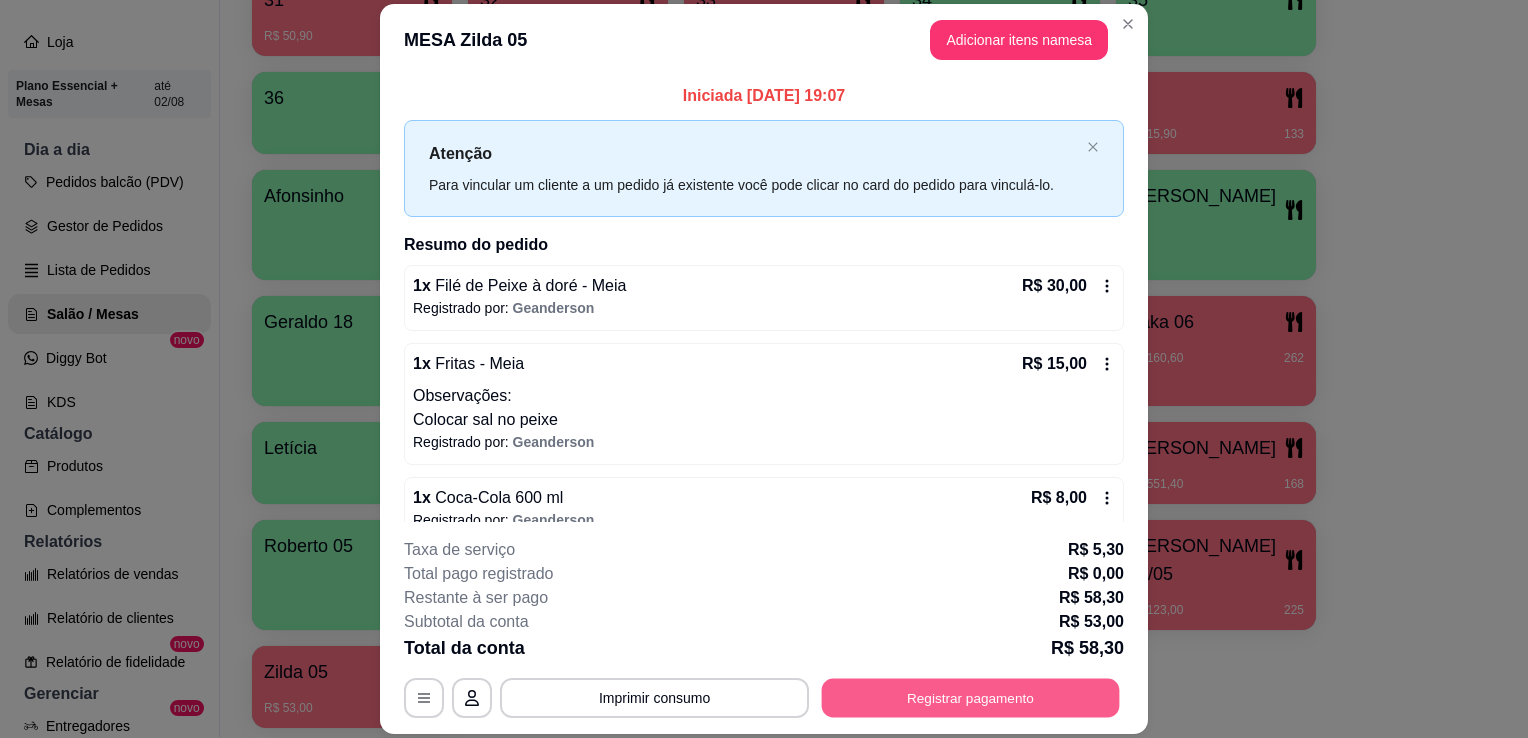 click on "Registrar pagamento" at bounding box center [971, 698] 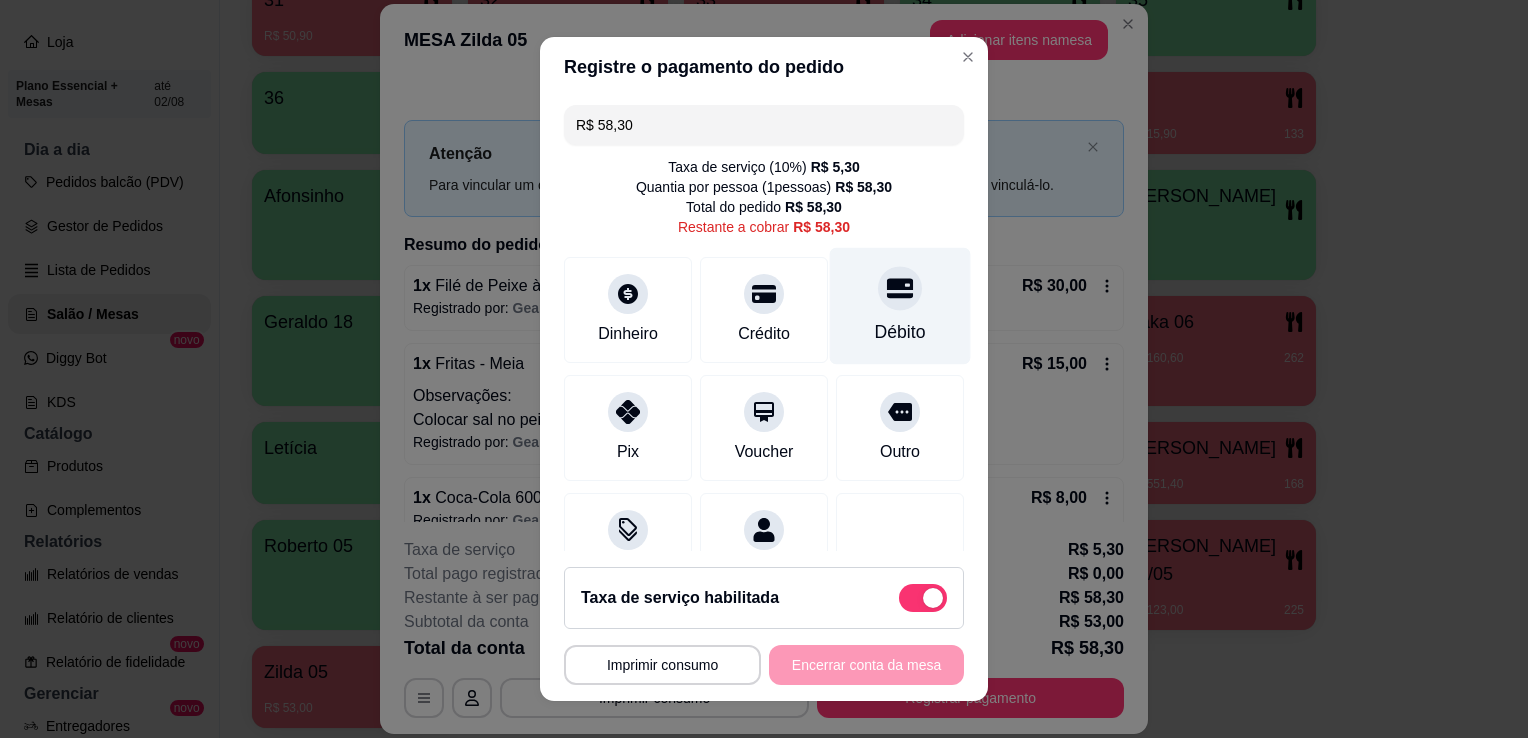 click on "Débito" at bounding box center [900, 332] 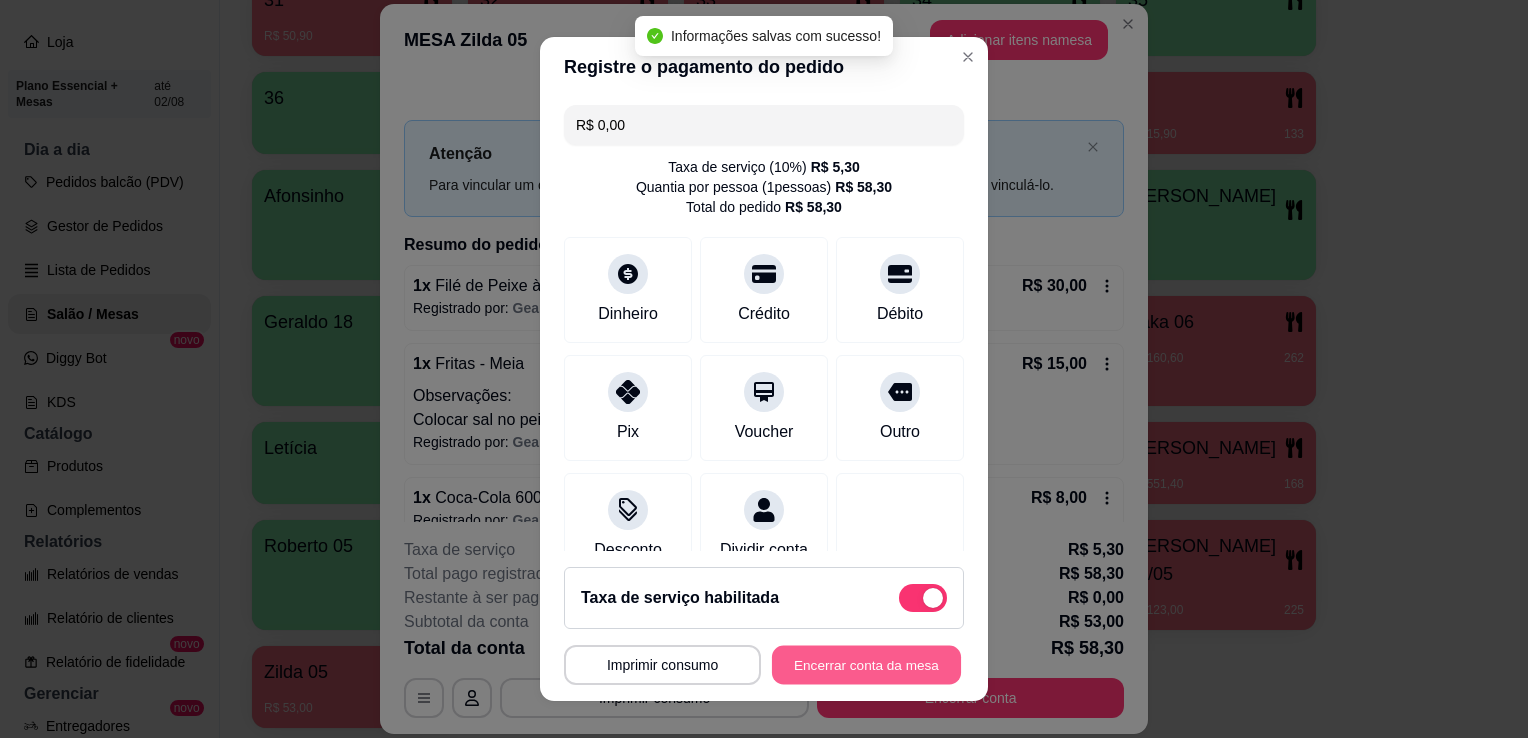 click on "Encerrar conta da mesa" at bounding box center [866, 665] 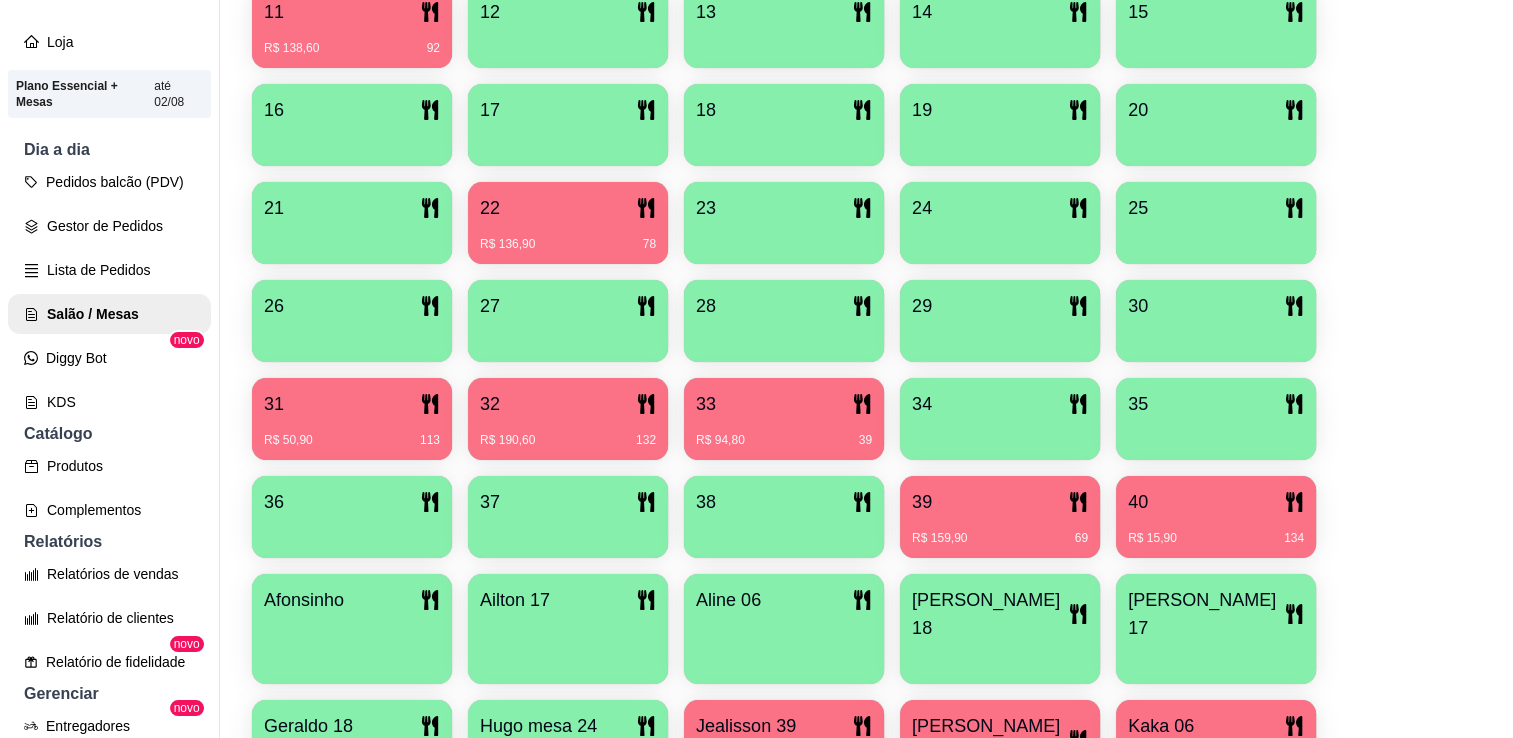 scroll, scrollTop: 642, scrollLeft: 0, axis: vertical 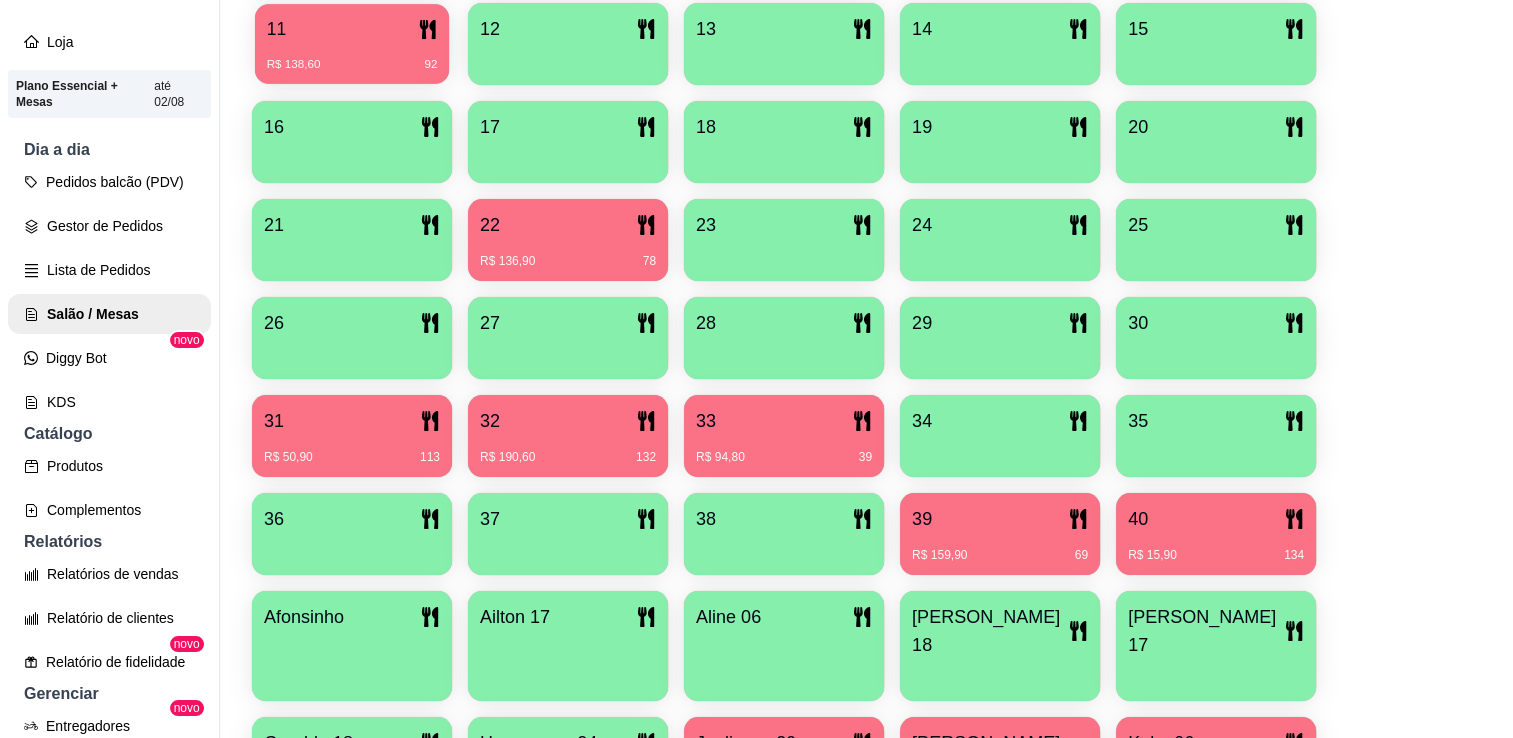 click on "11" at bounding box center [352, 29] 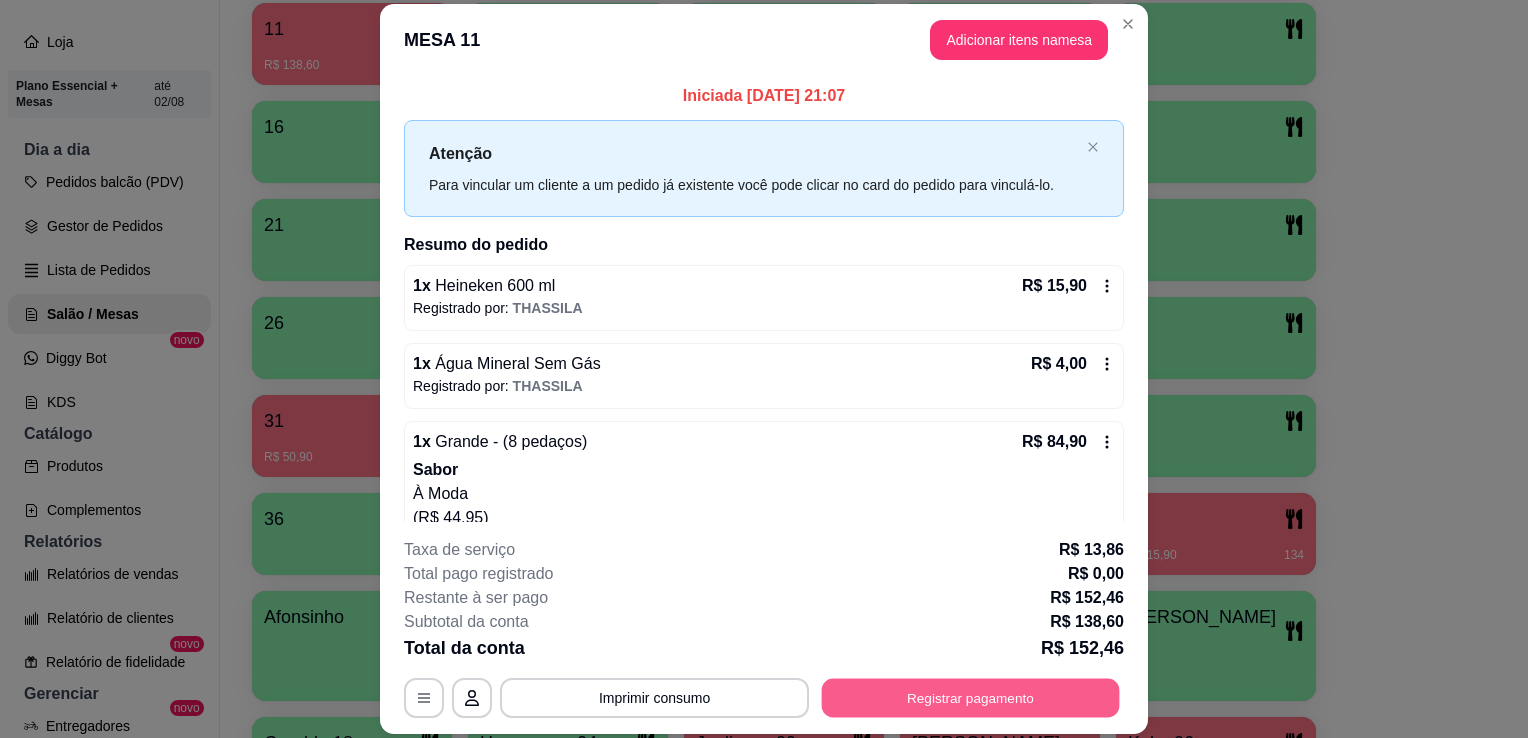 click on "Registrar pagamento" at bounding box center [971, 698] 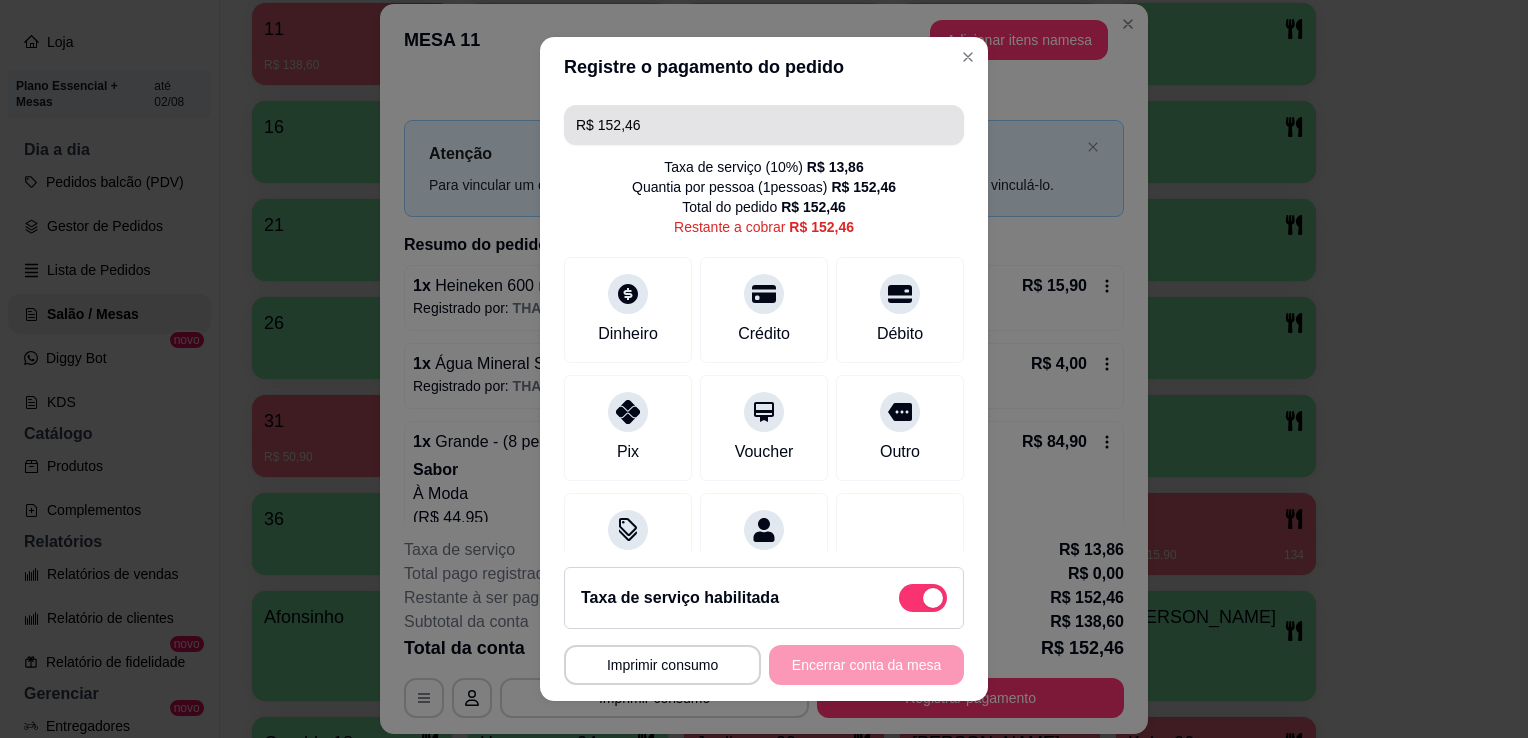 click on "R$ 152,46" at bounding box center [764, 125] 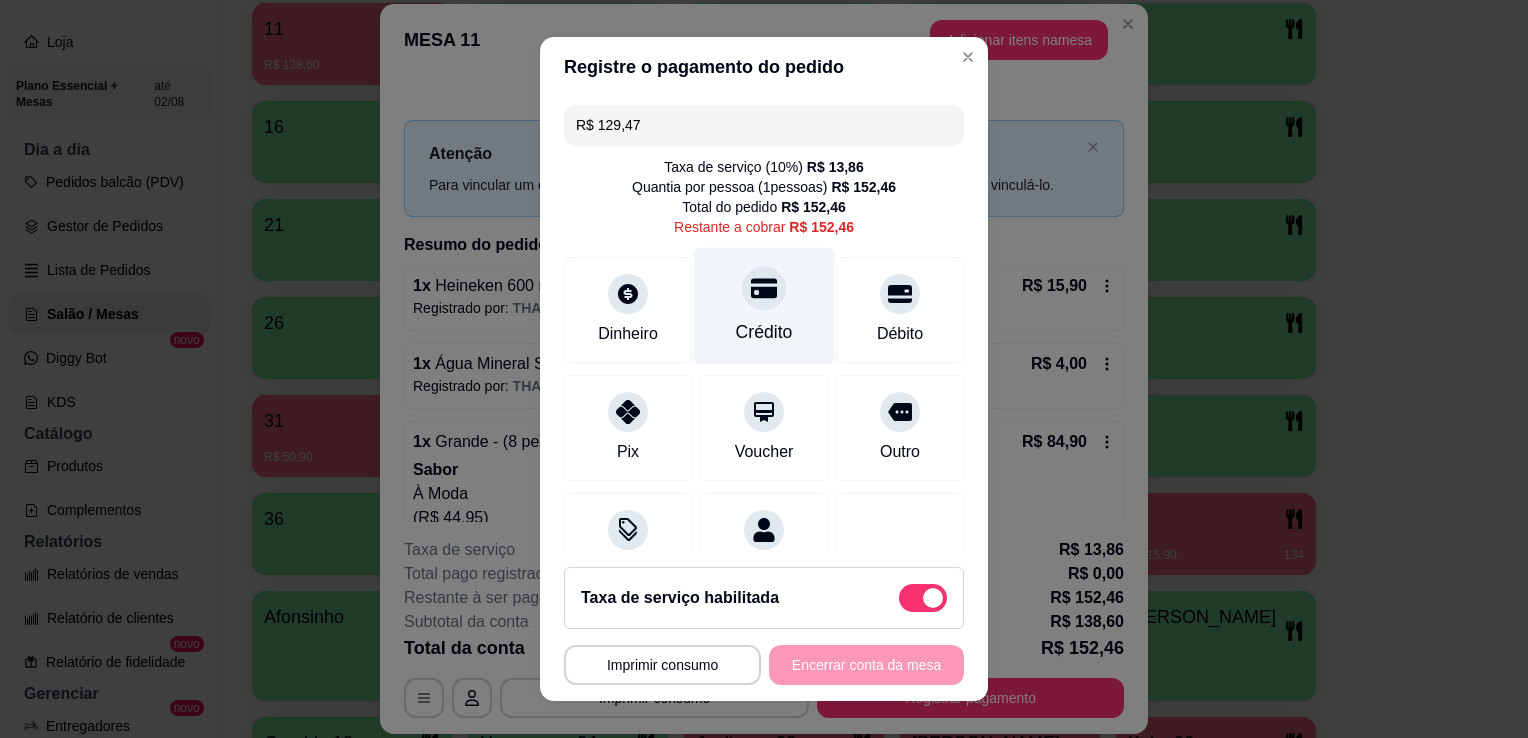 click on "Crédito" at bounding box center (764, 306) 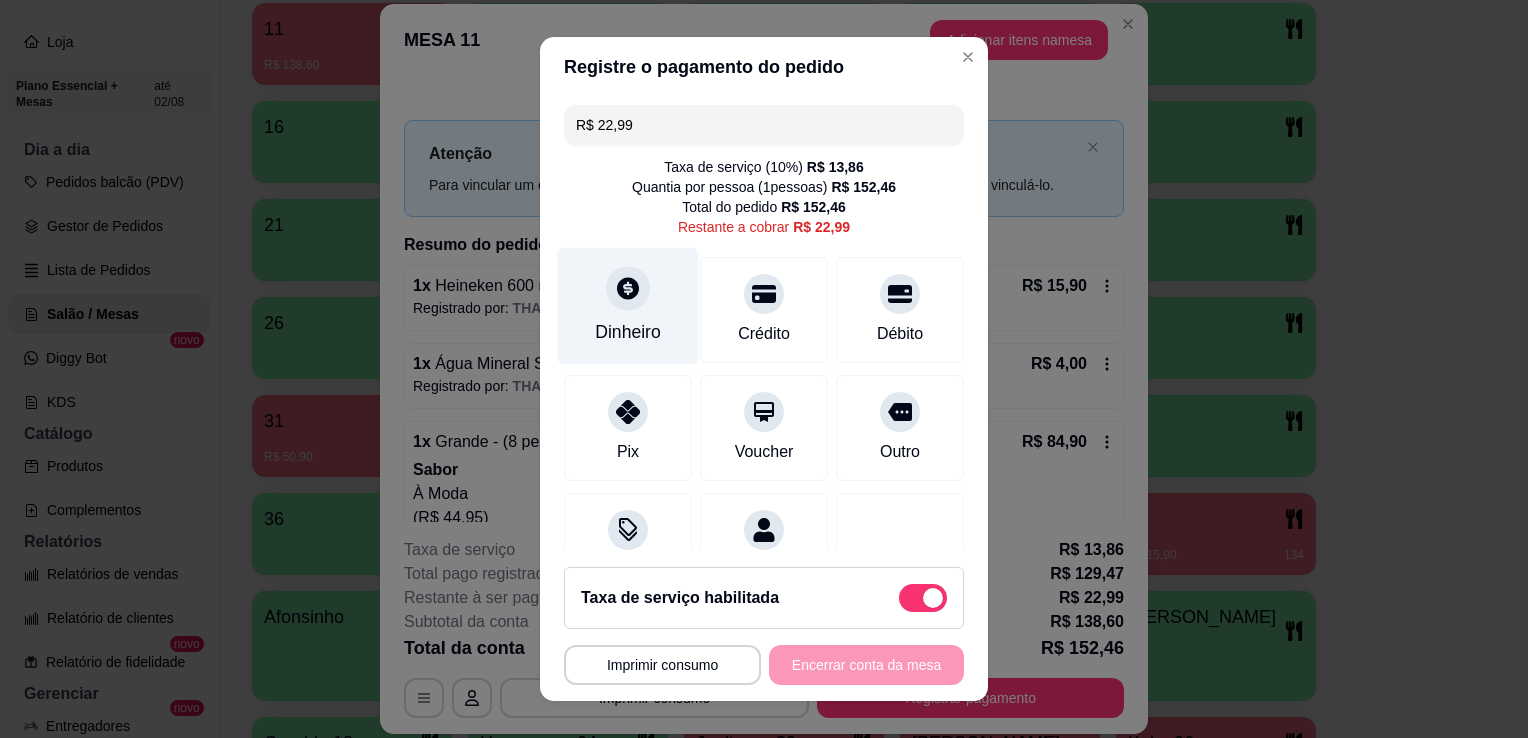 click on "Dinheiro" at bounding box center (628, 332) 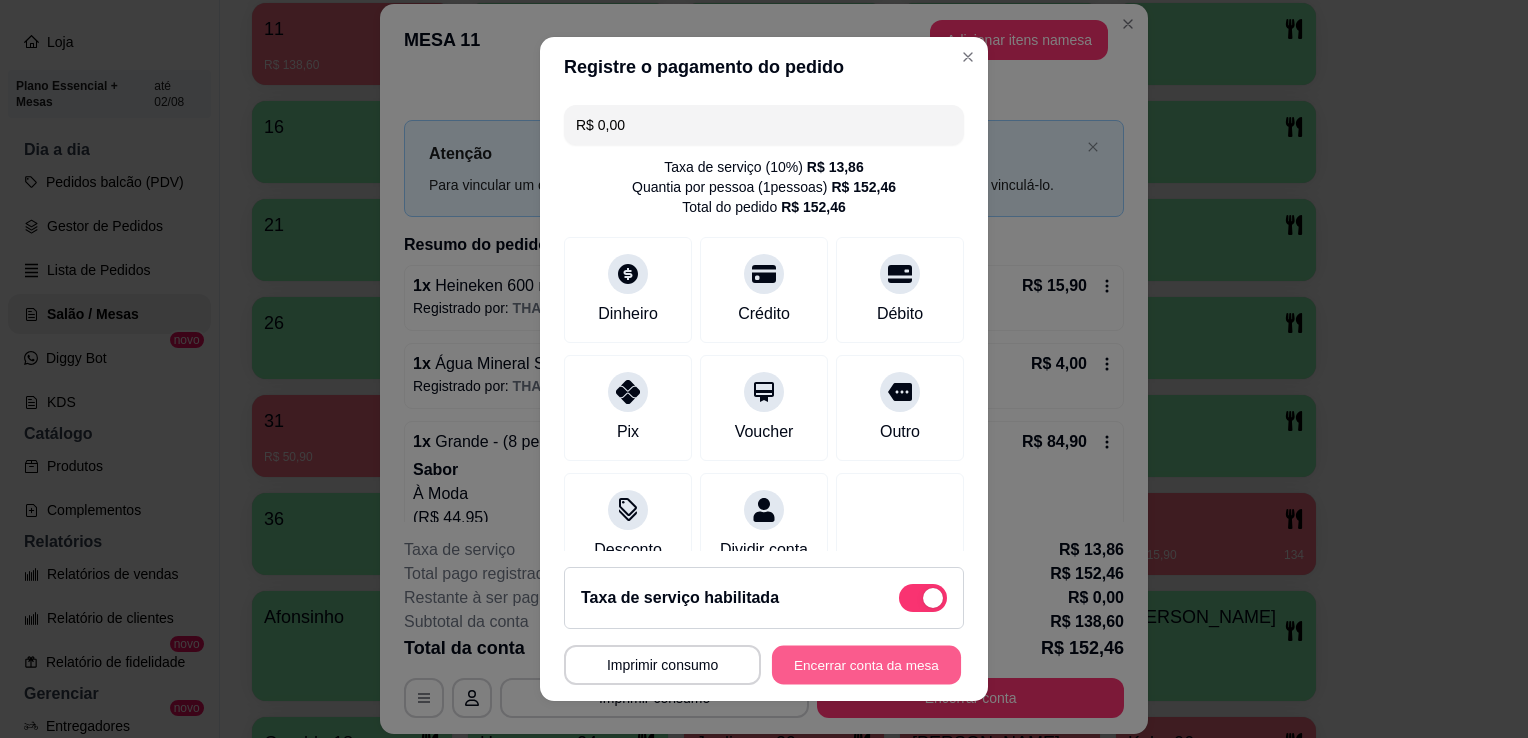 click on "Encerrar conta da mesa" at bounding box center (866, 665) 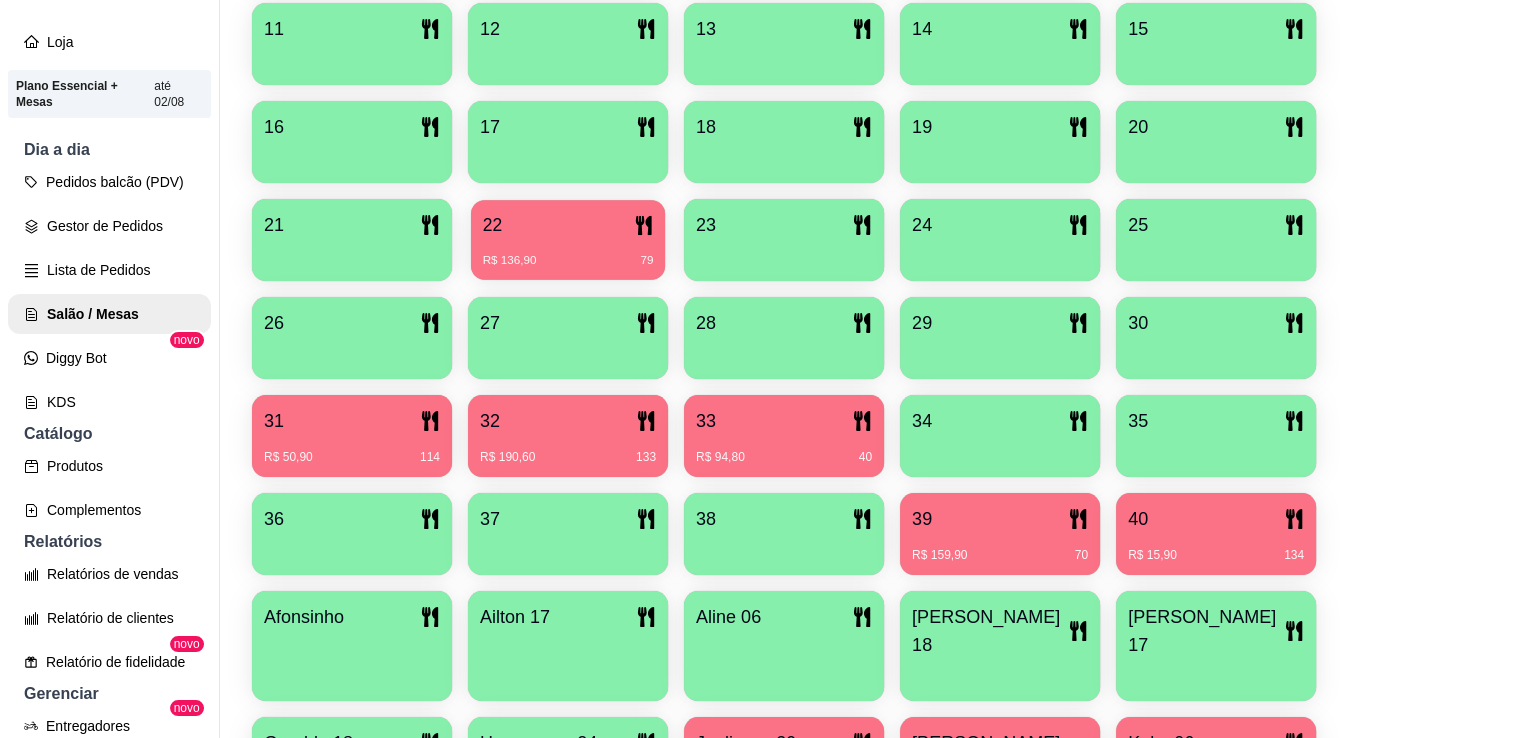 click on "R$ 136,90 79" at bounding box center [568, 253] 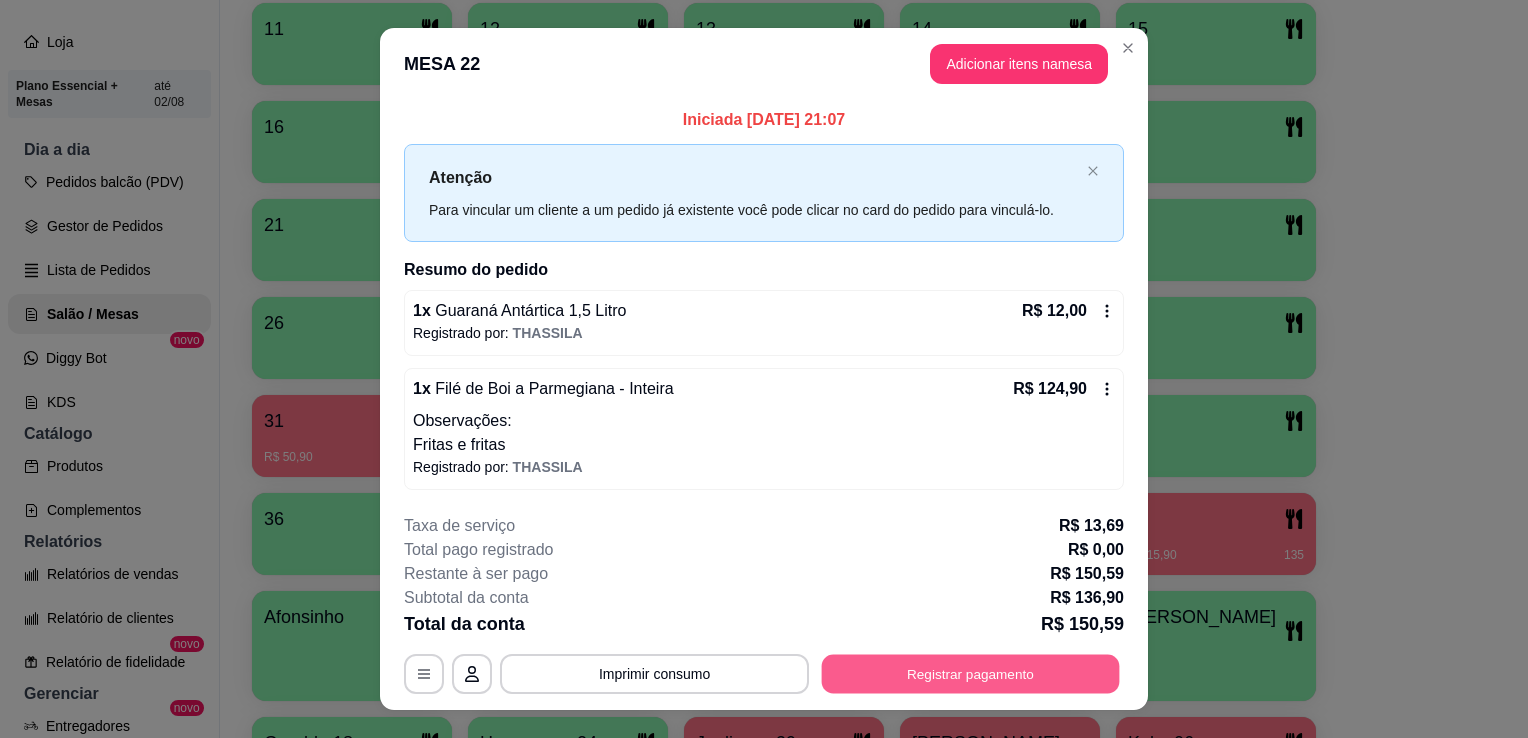 click on "Registrar pagamento" at bounding box center (971, 673) 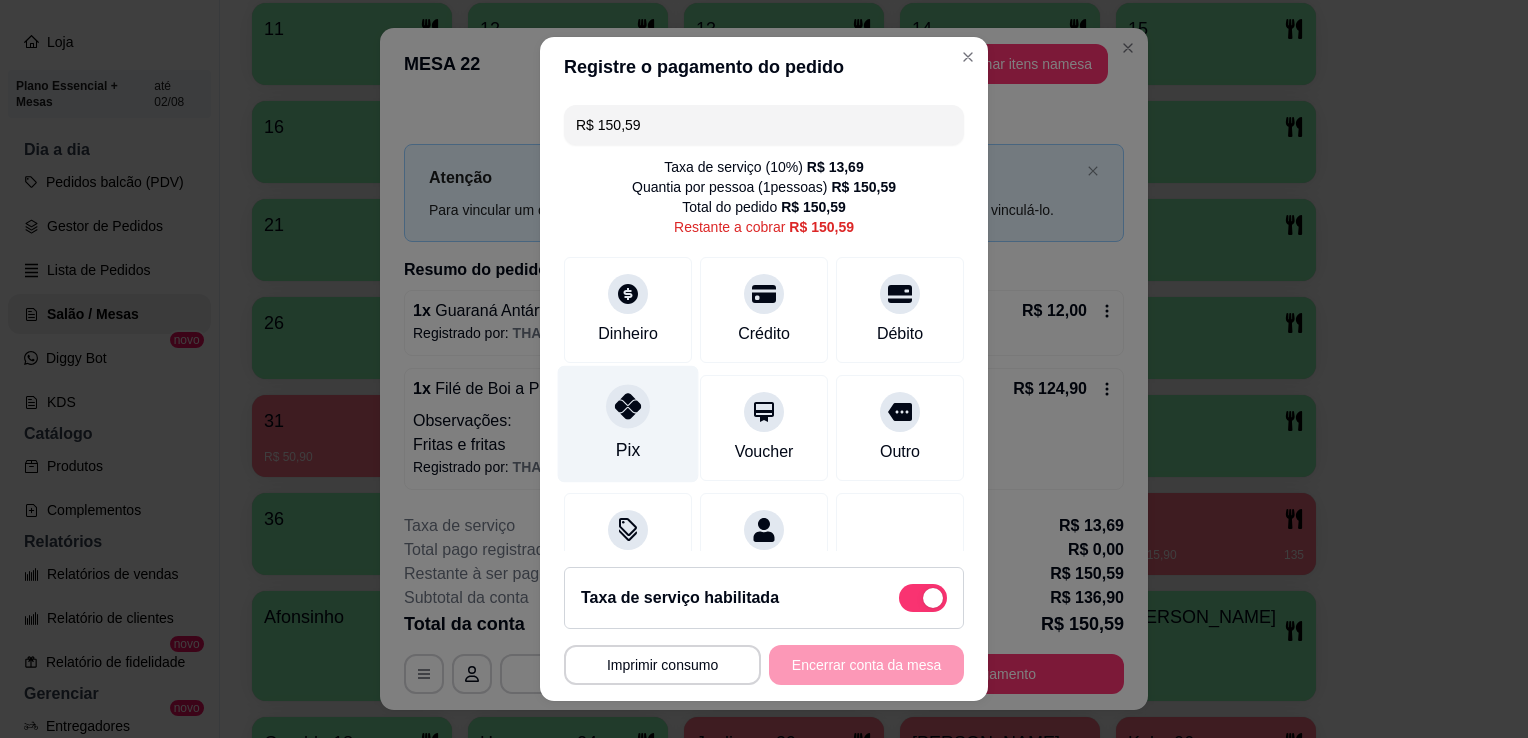 click on "Pix" at bounding box center (628, 424) 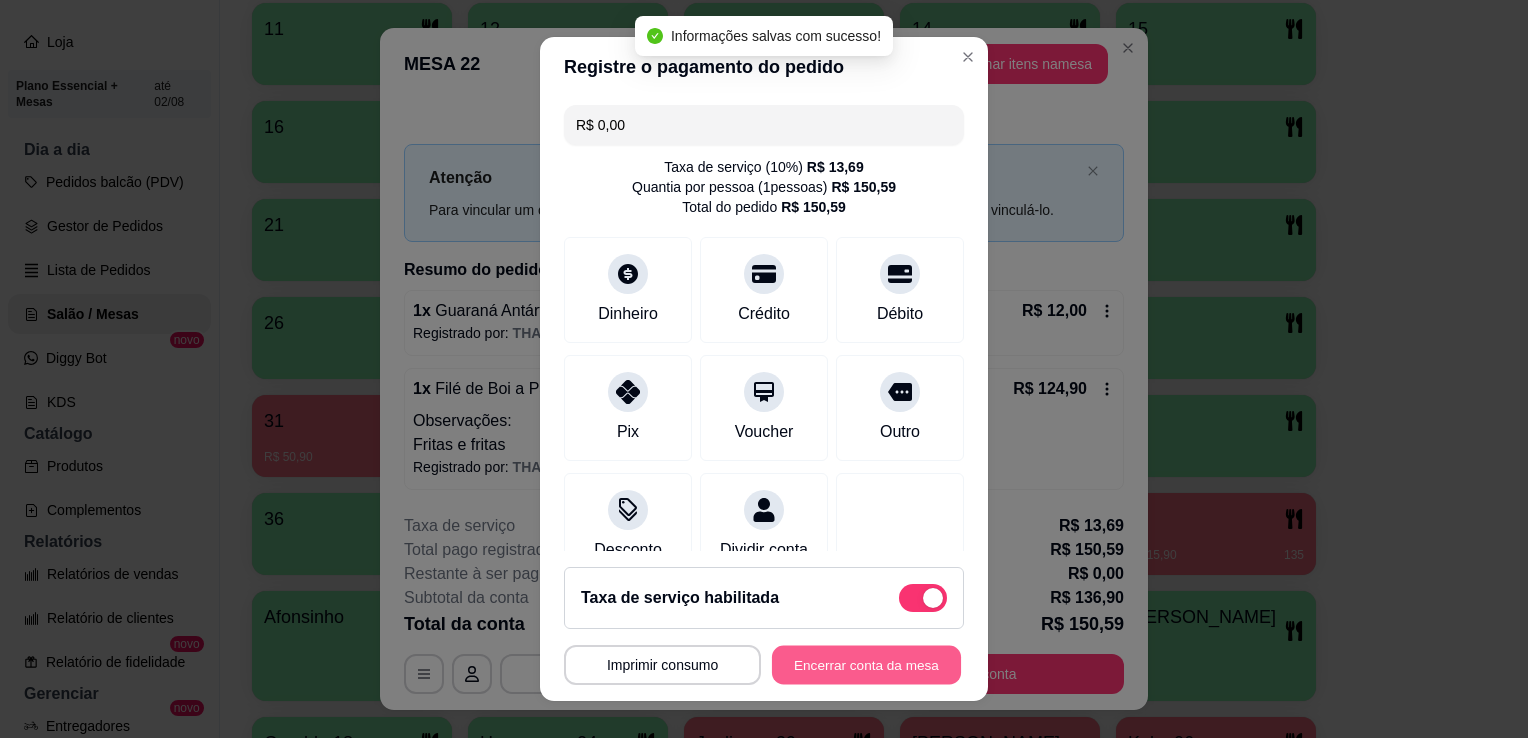 click on "Encerrar conta da mesa" at bounding box center (866, 665) 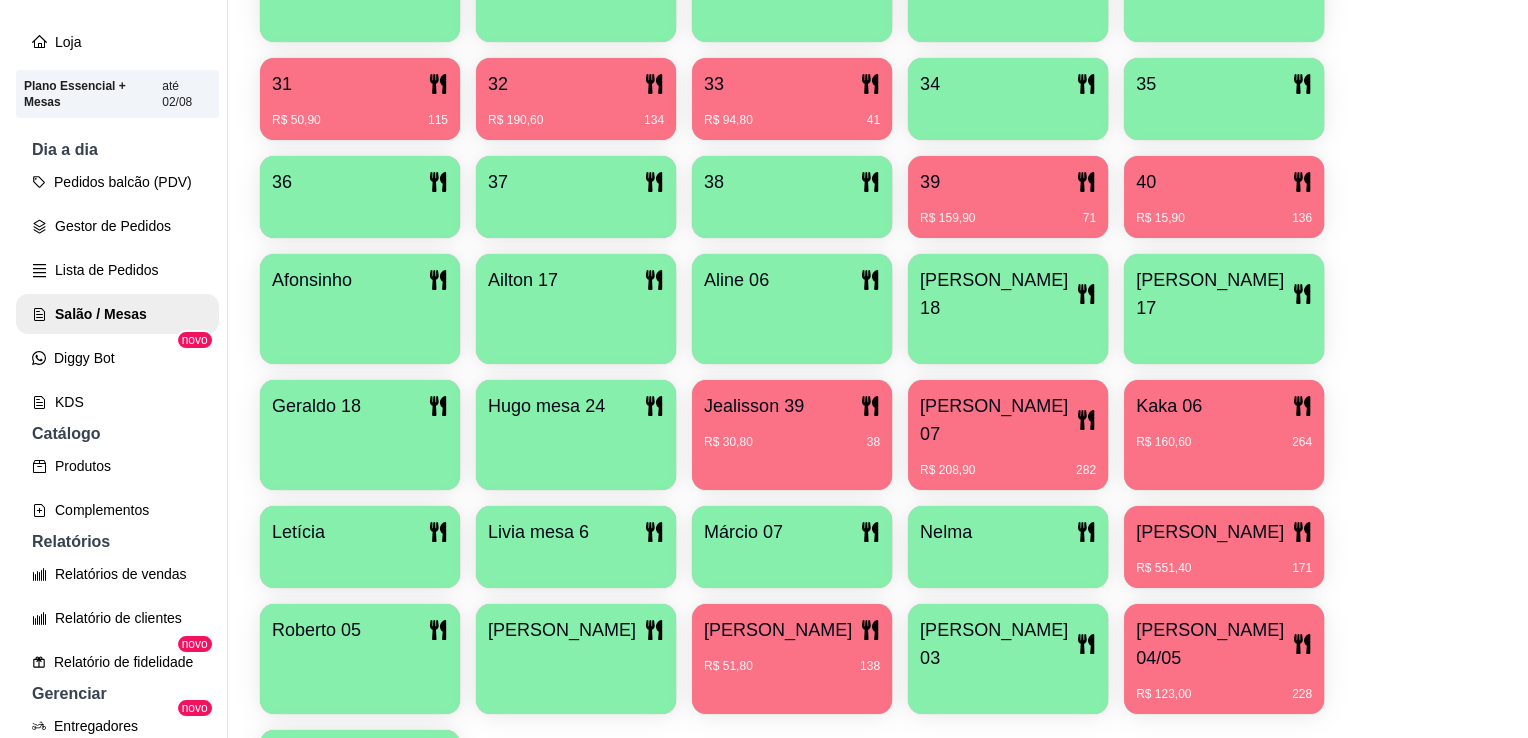 scroll, scrollTop: 1048, scrollLeft: 0, axis: vertical 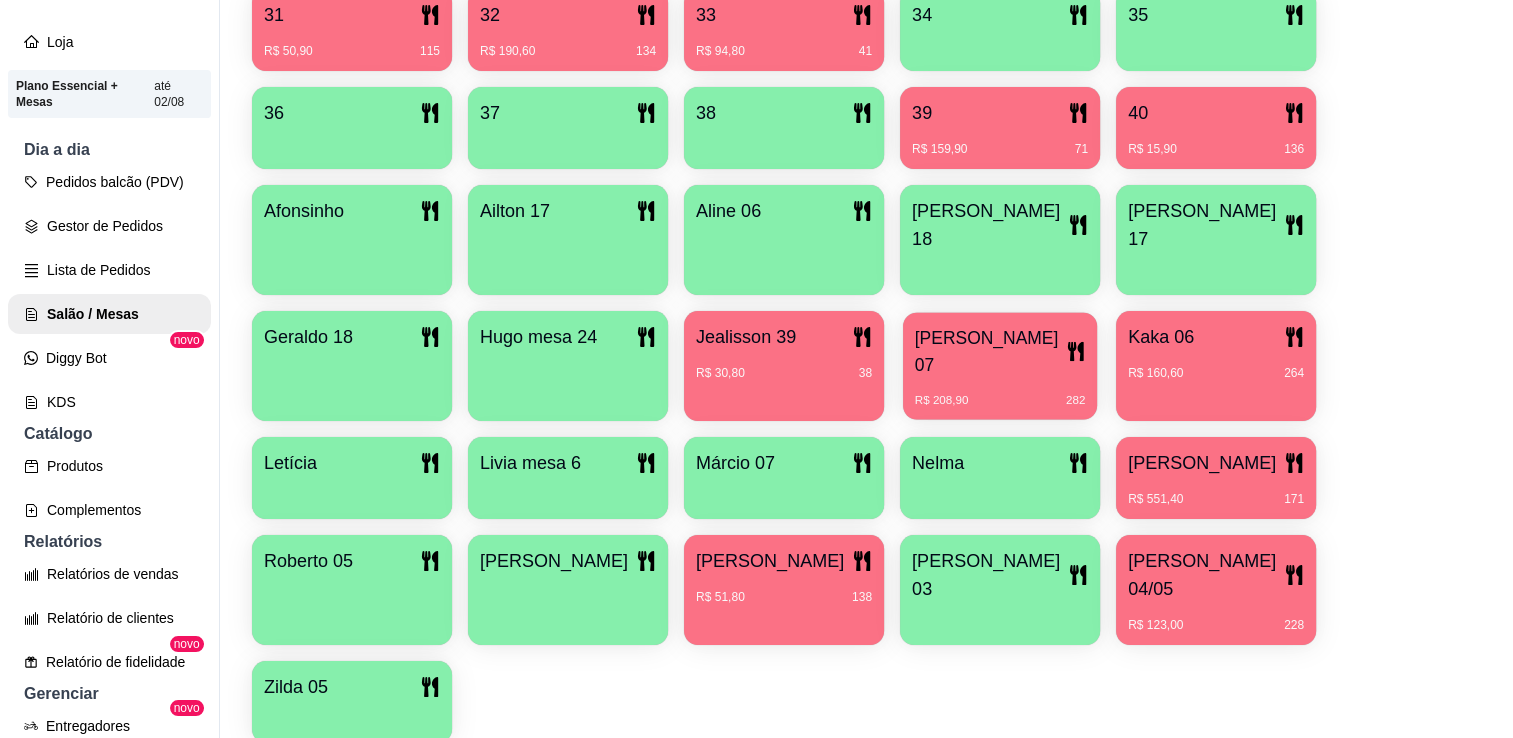 click on "R$ 208,90 282" at bounding box center [1000, 393] 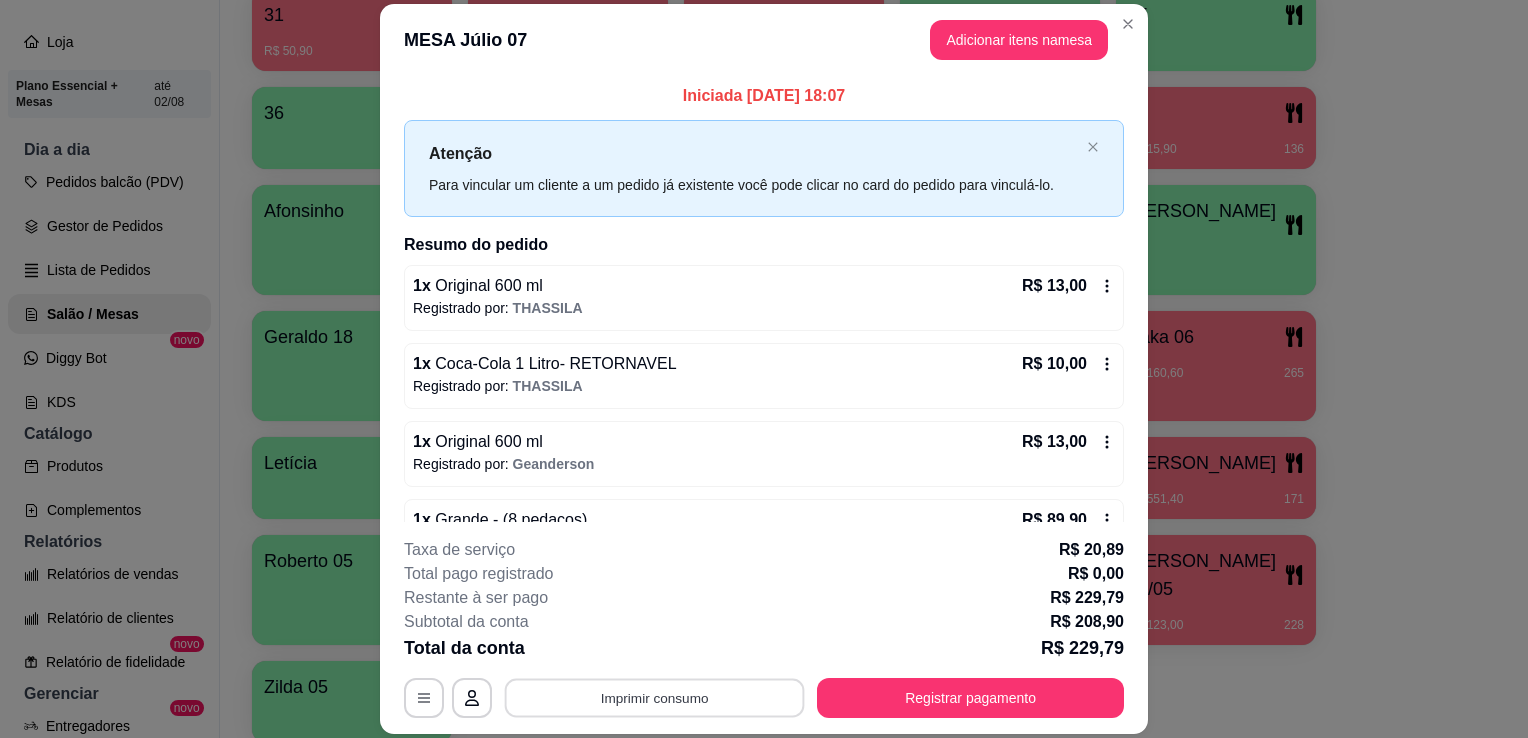 click on "Imprimir consumo" at bounding box center [655, 698] 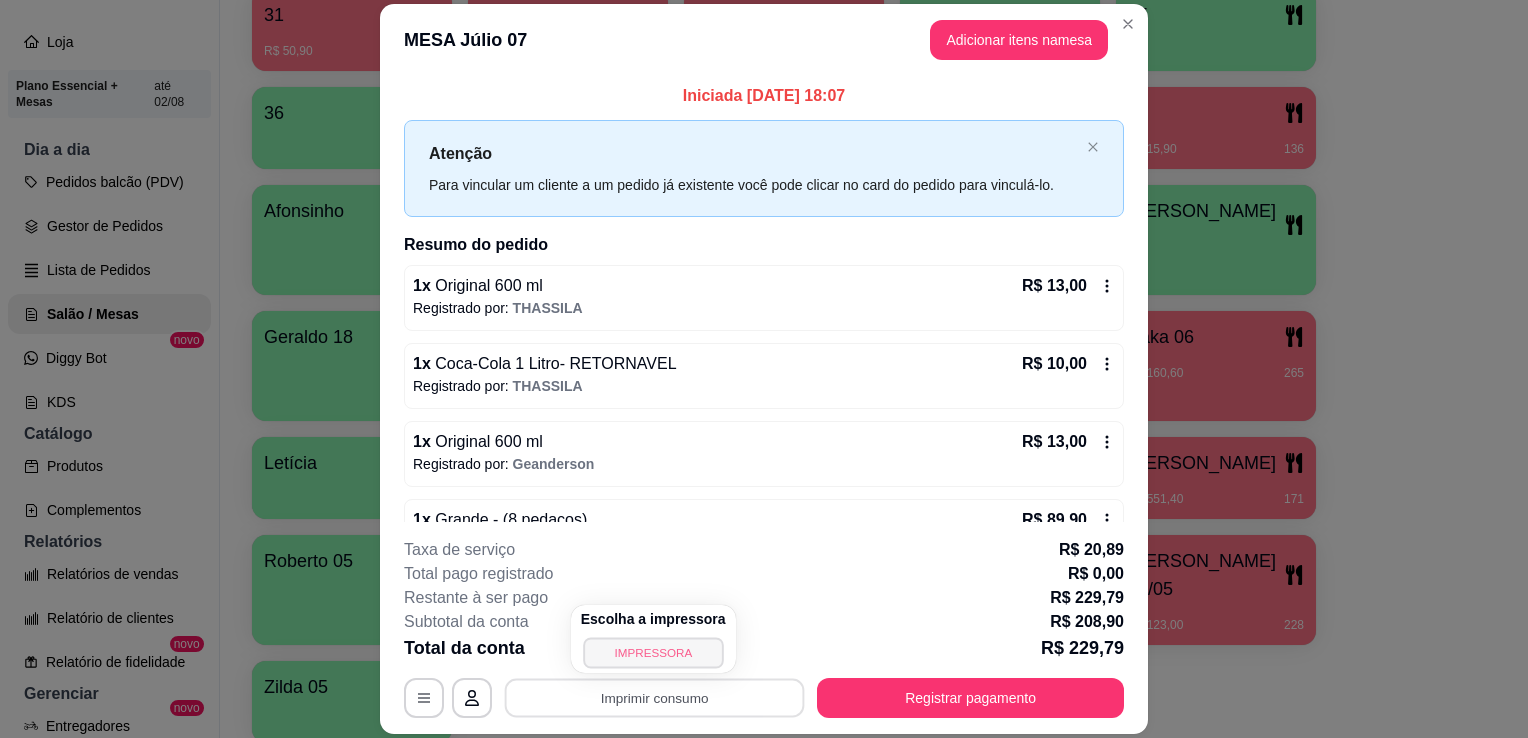 click on "Escolha a impressora IMPRESSORA" at bounding box center [653, 639] 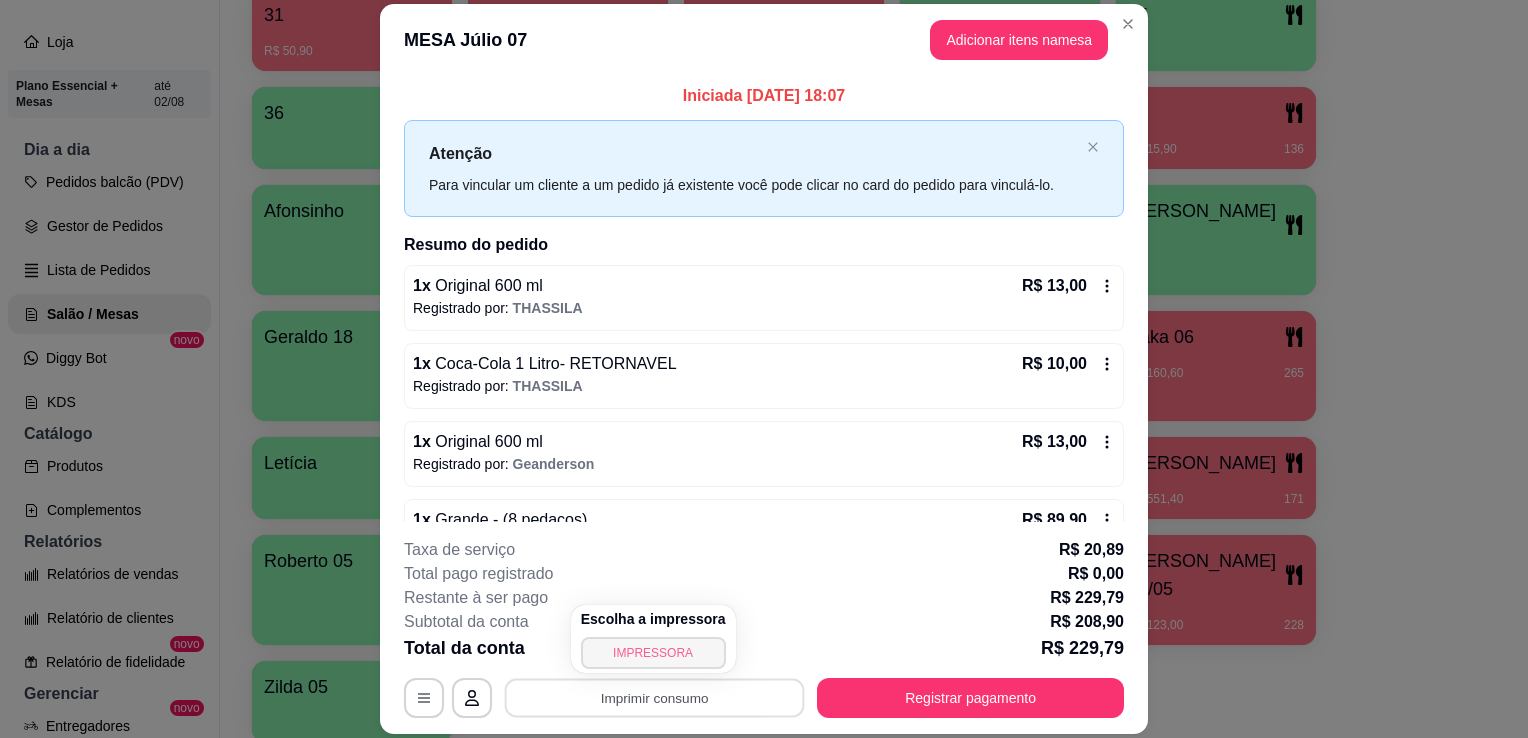 click on "IMPRESSORA" at bounding box center [653, 653] 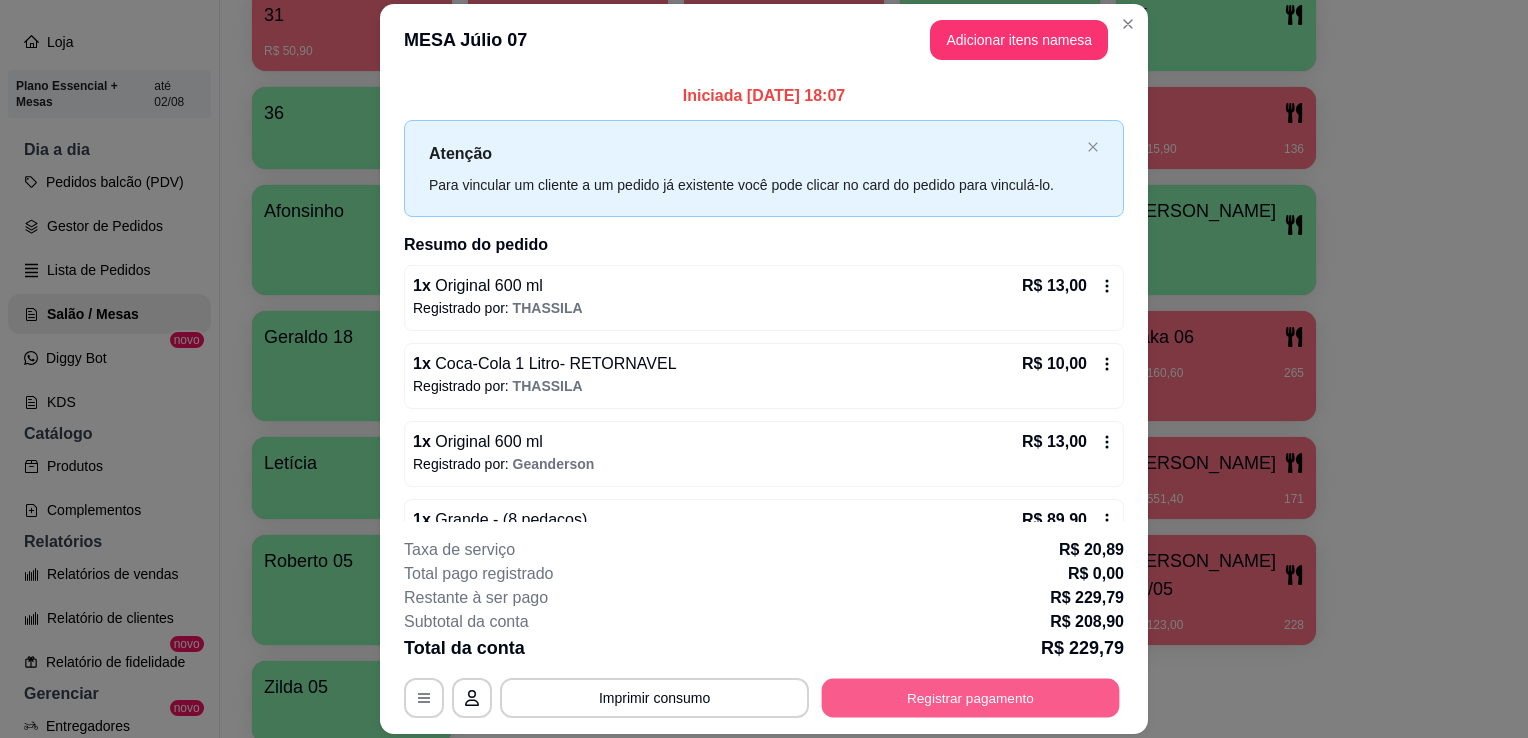 click on "Registrar pagamento" at bounding box center [971, 698] 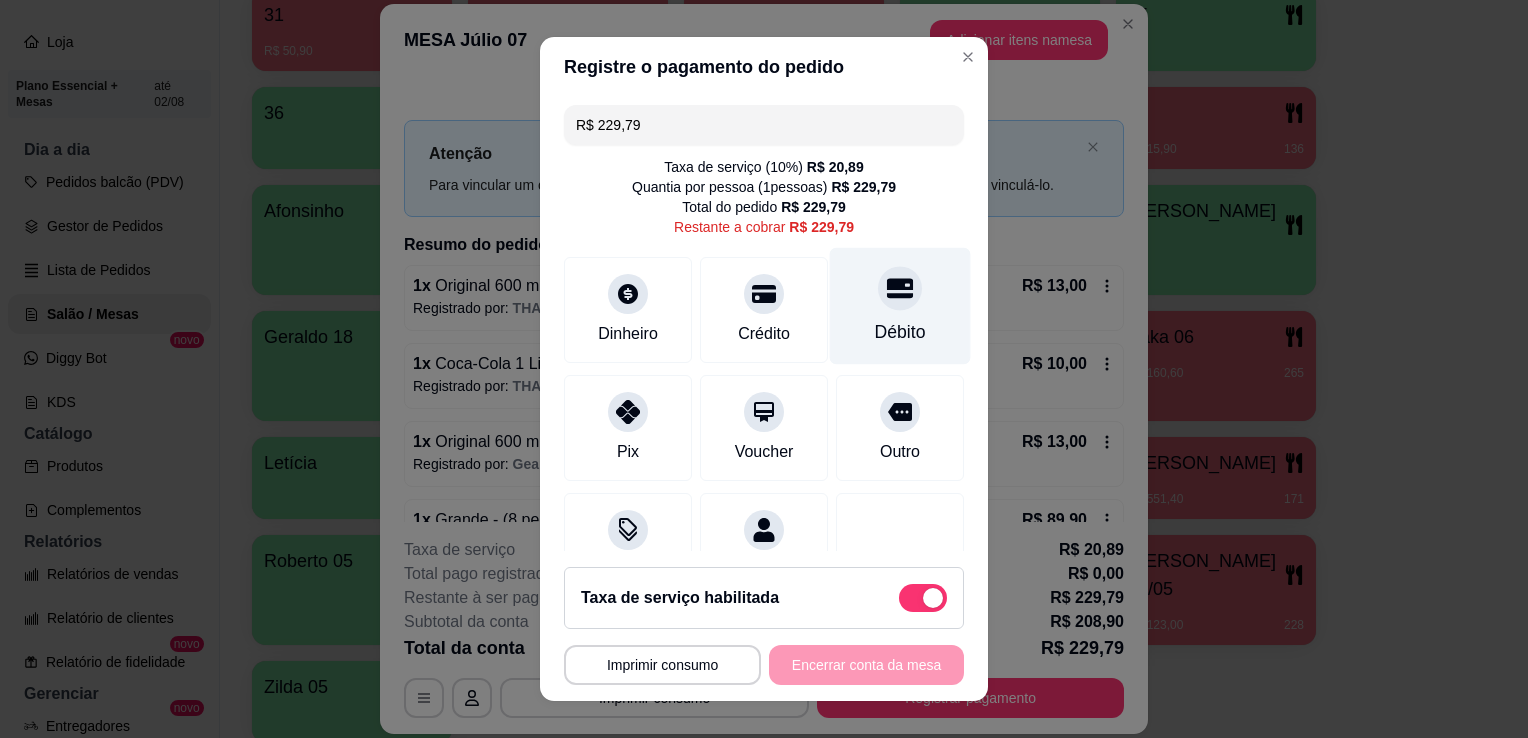 click on "Débito" at bounding box center [900, 306] 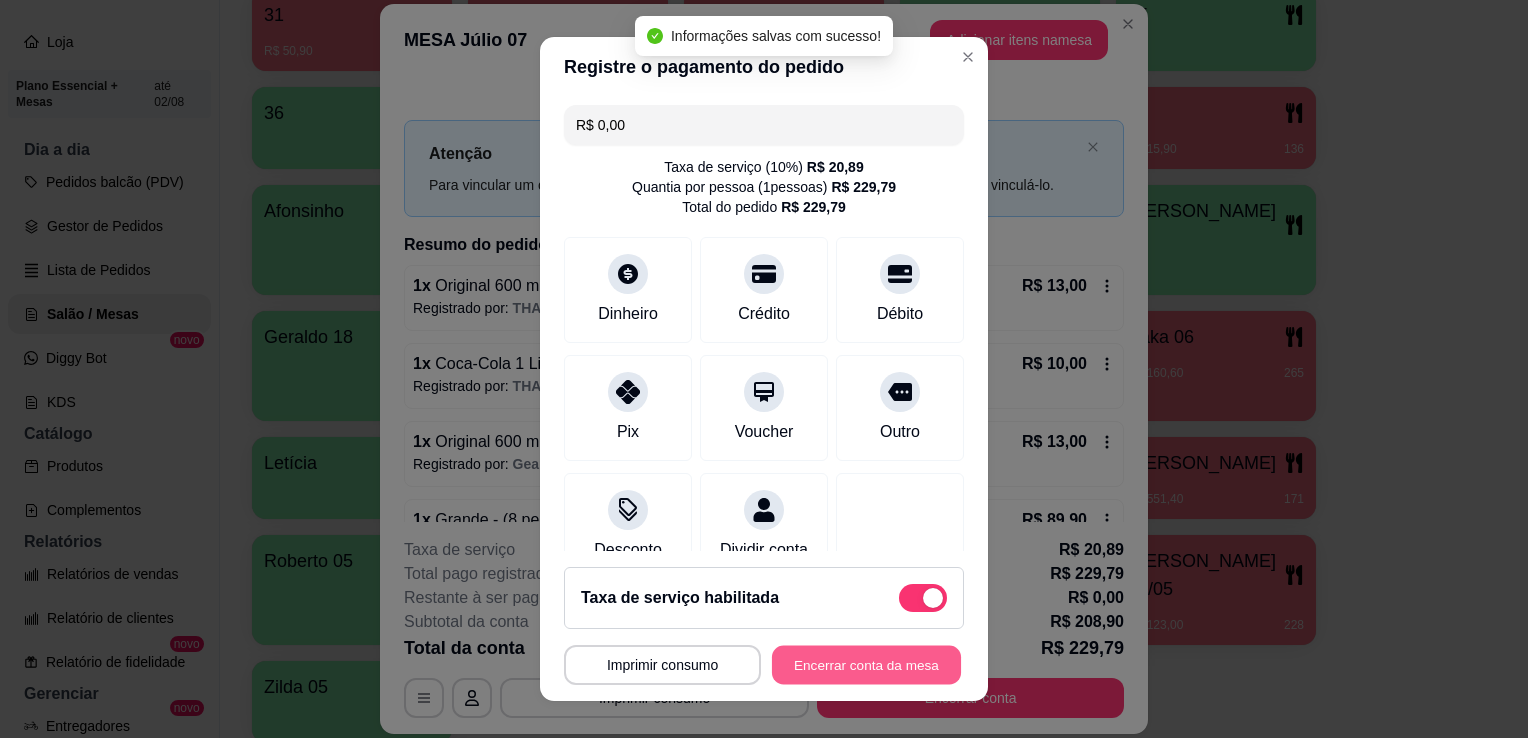 click on "Encerrar conta da mesa" at bounding box center [866, 665] 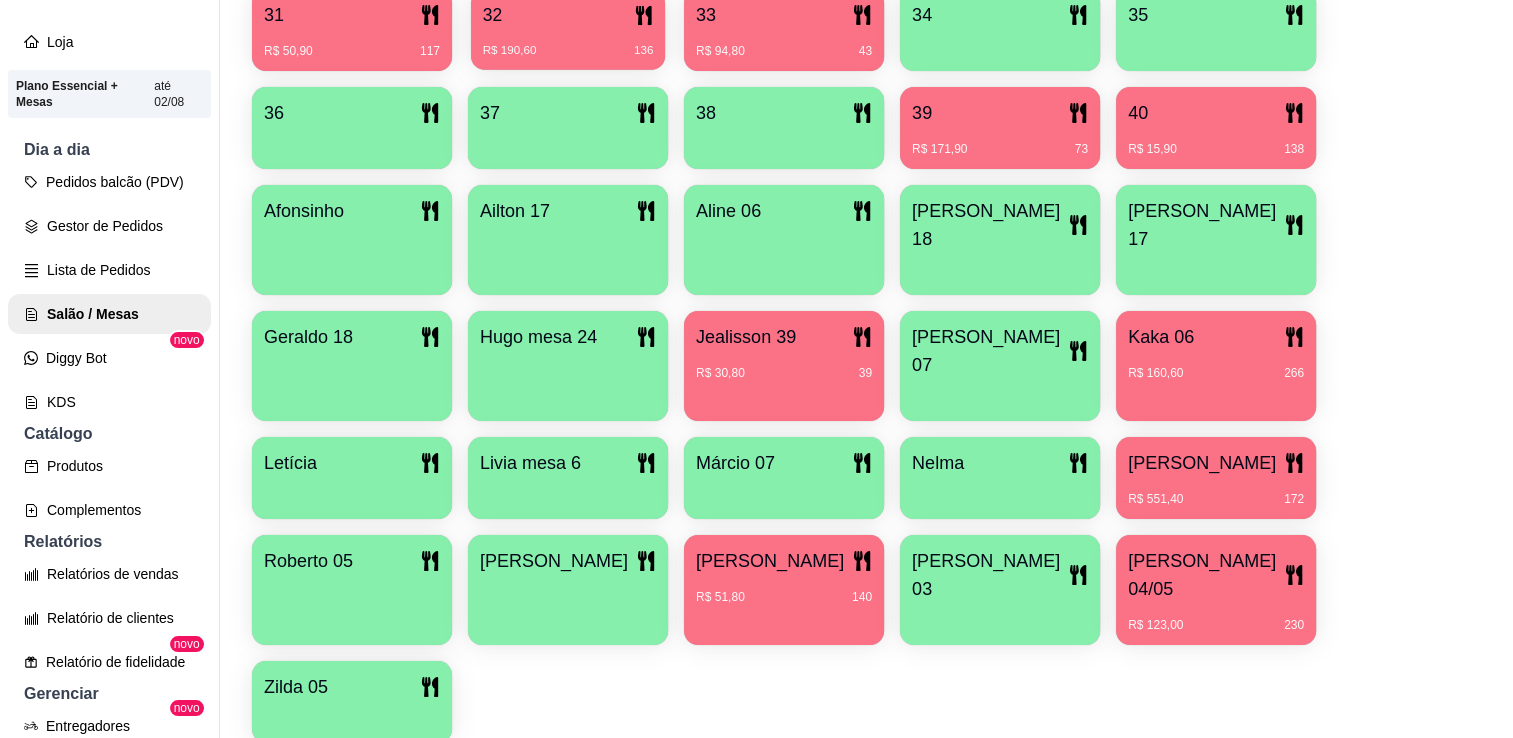 click on "R$ 190,60" at bounding box center (510, 51) 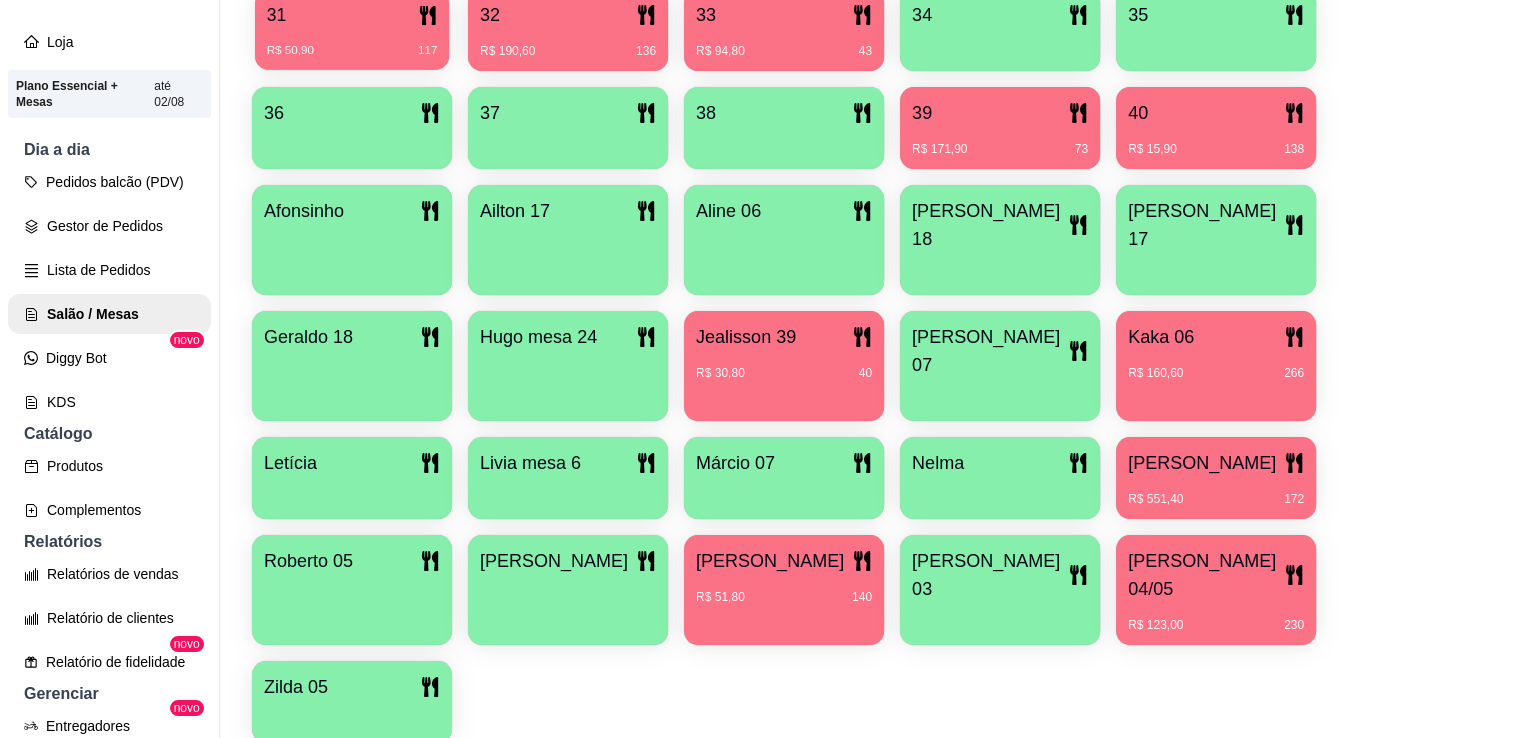 click on "R$ 50,90 117" at bounding box center (352, 43) 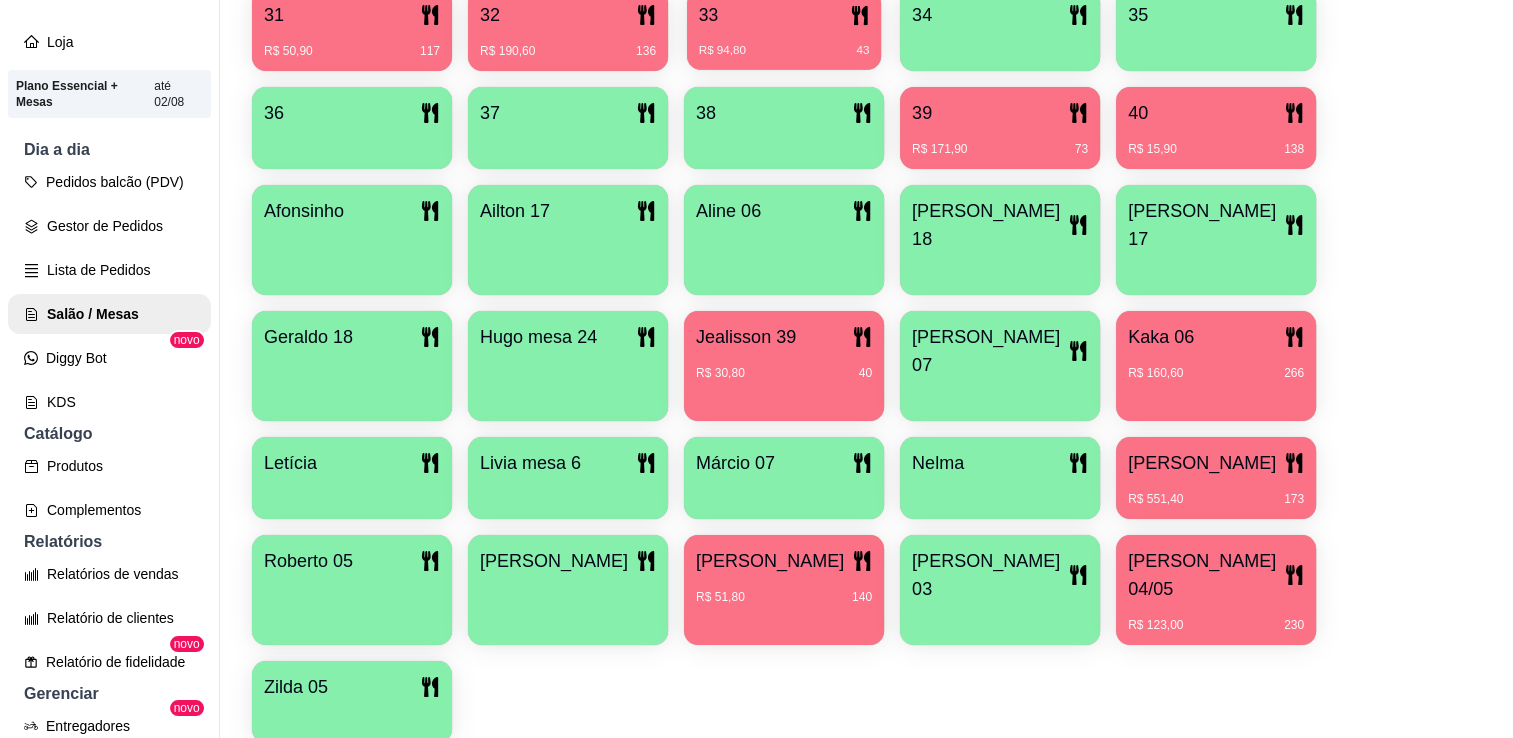 click on "R$ 94,80 43" at bounding box center [784, 43] 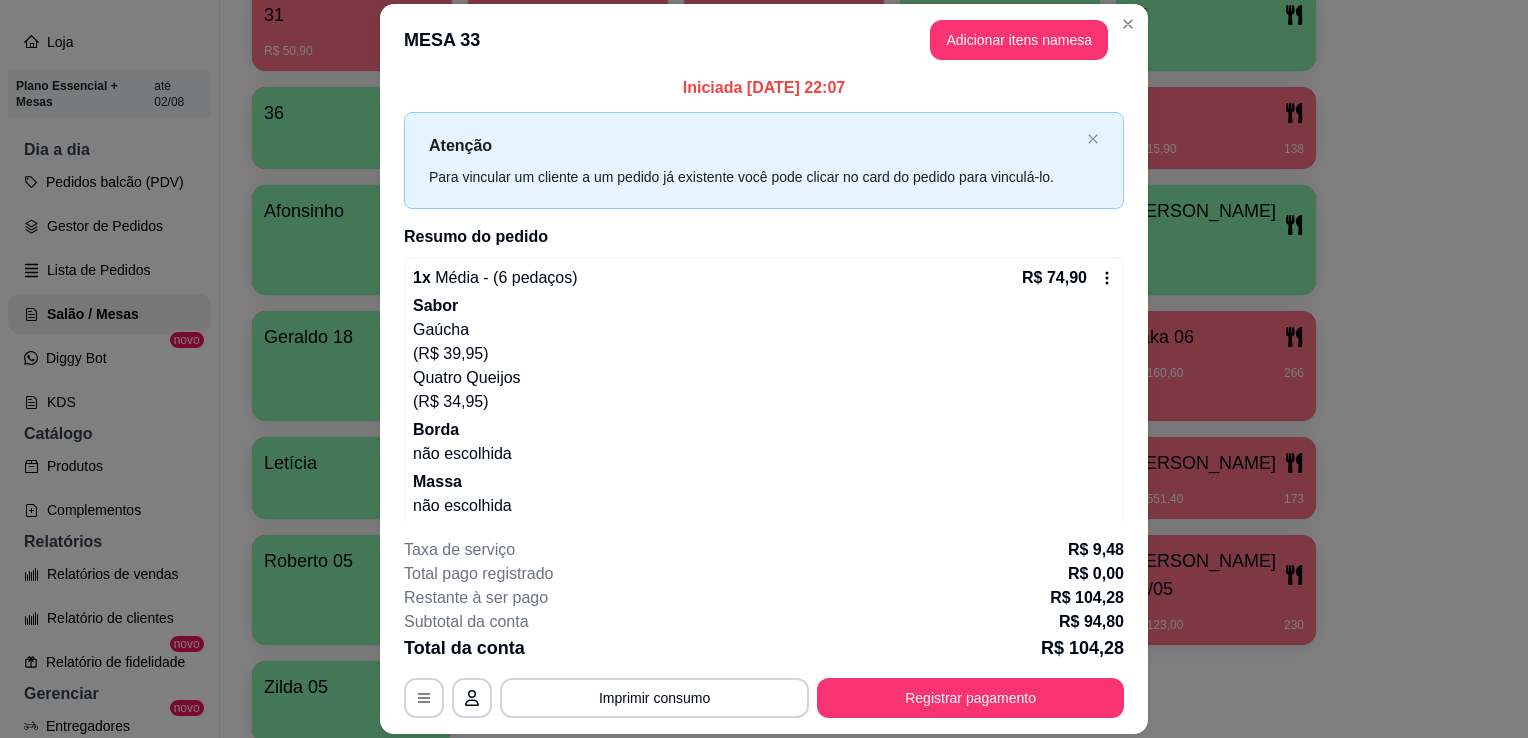scroll, scrollTop: 0, scrollLeft: 0, axis: both 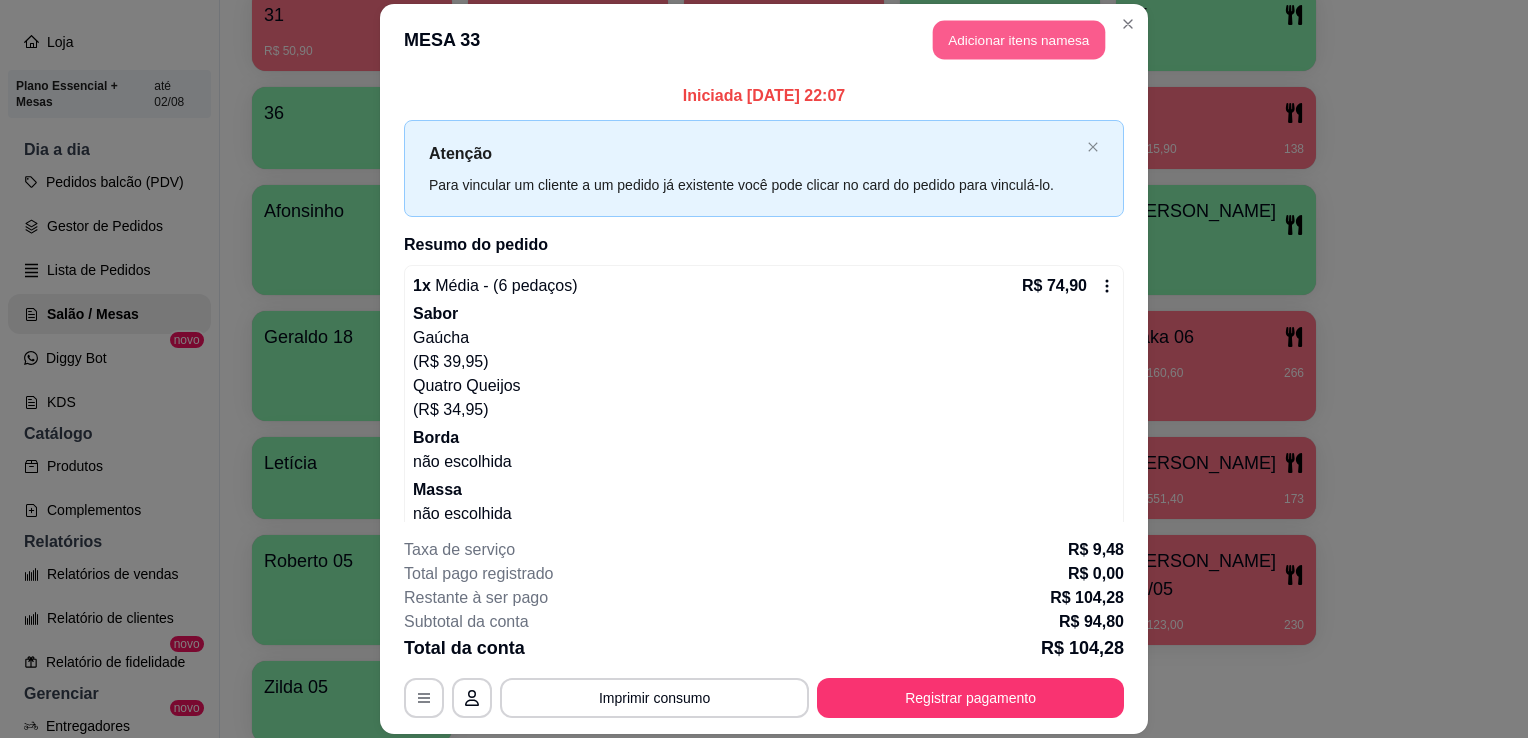 click on "Adicionar itens na  mesa" at bounding box center (1019, 39) 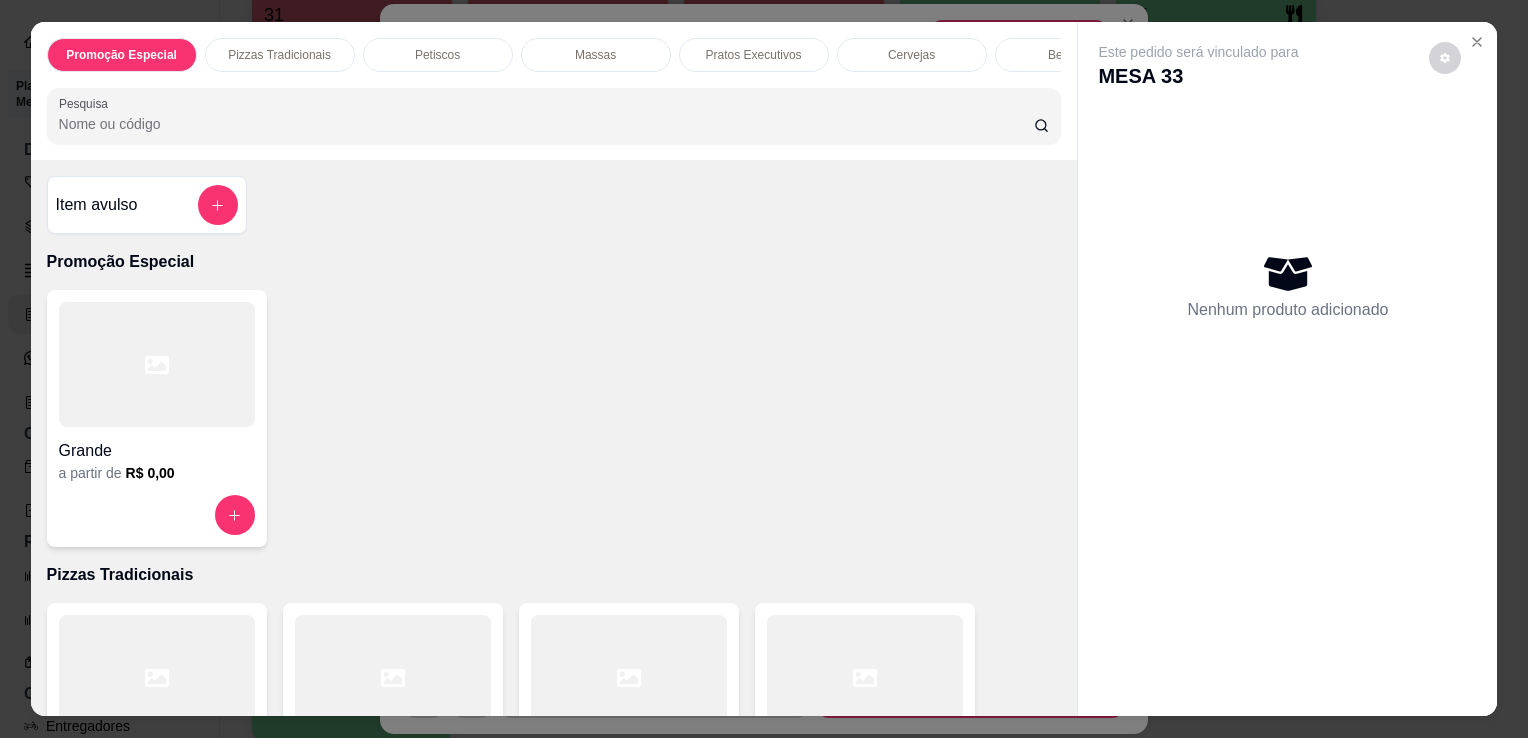 click on "Pesquisa" at bounding box center (546, 124) 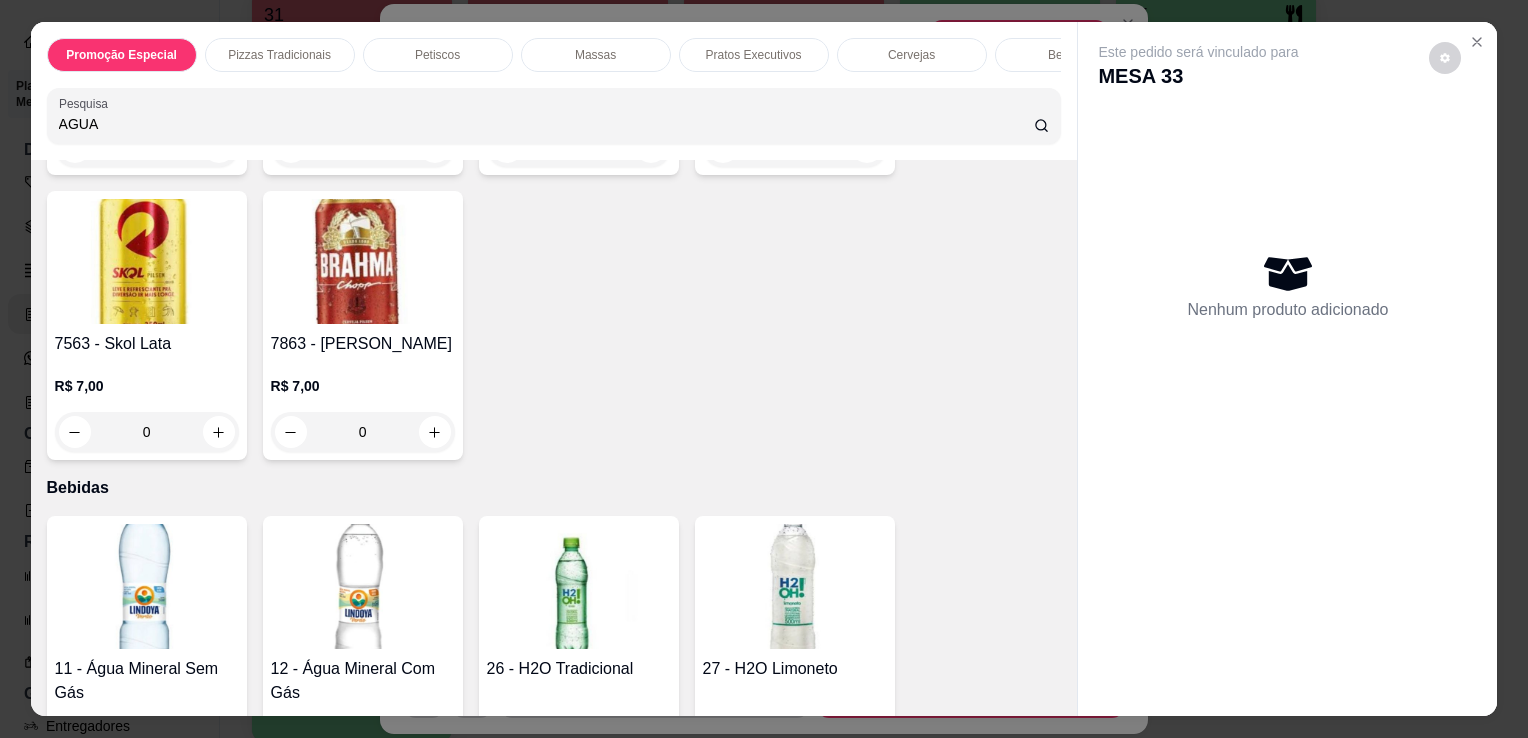 scroll, scrollTop: 4791, scrollLeft: 0, axis: vertical 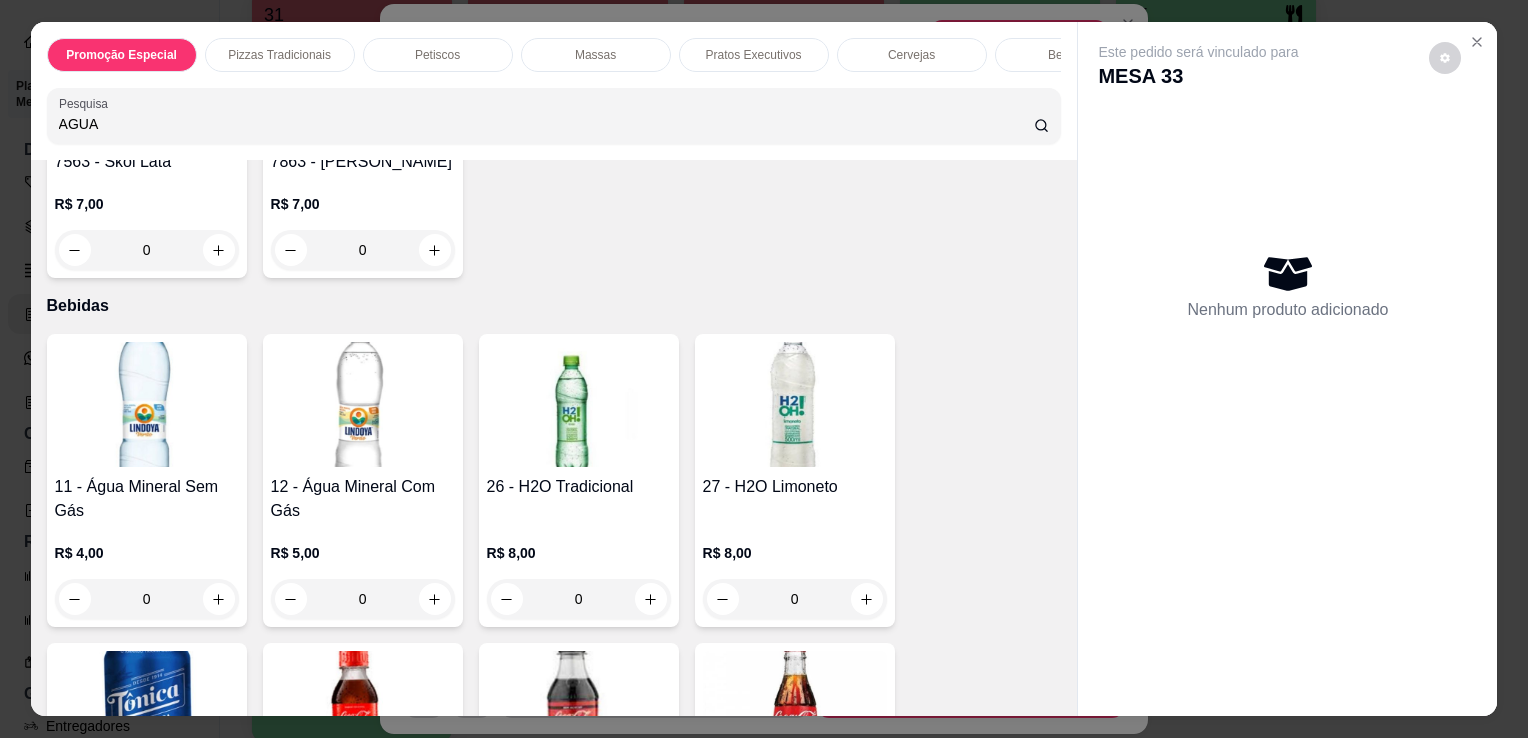 click at bounding box center [147, 404] 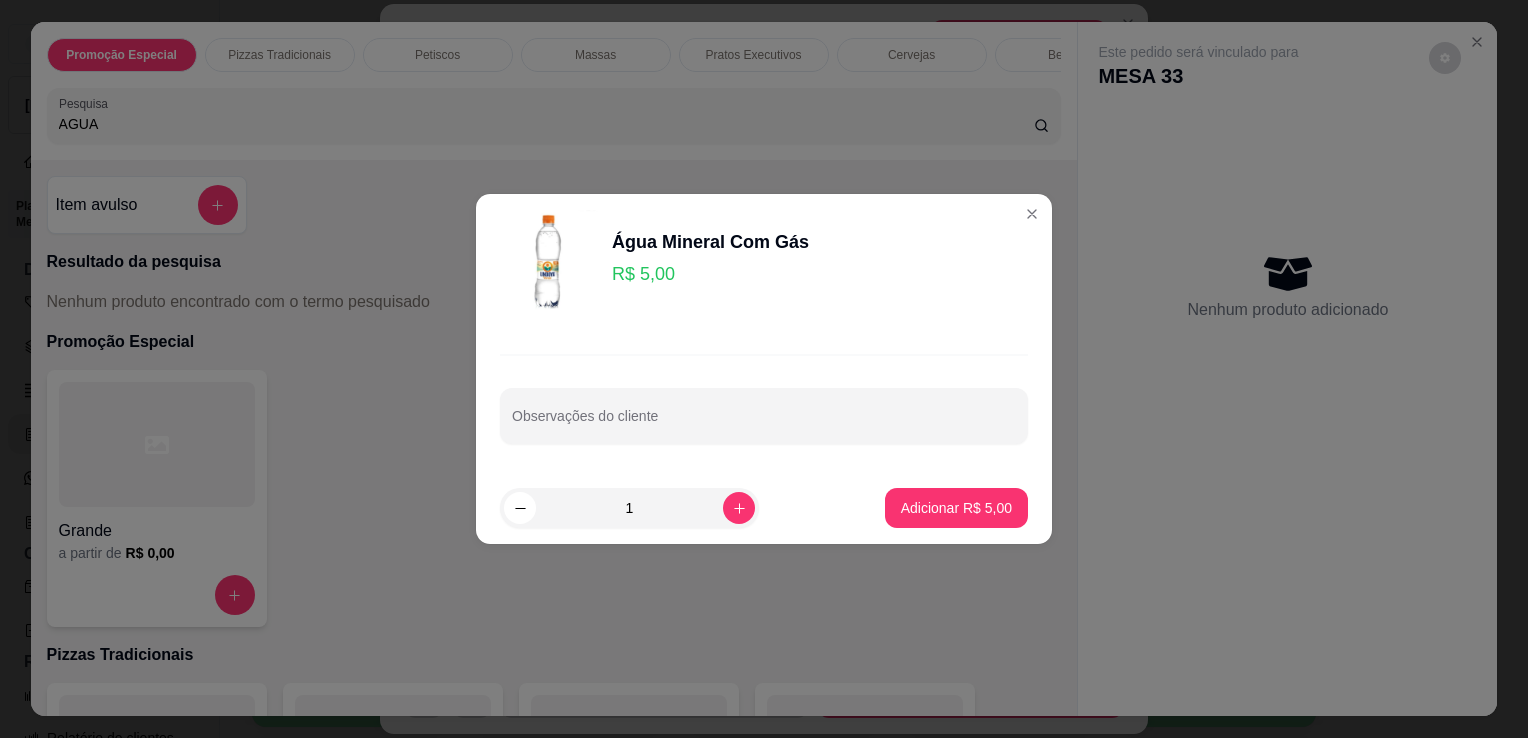 scroll, scrollTop: 0, scrollLeft: 0, axis: both 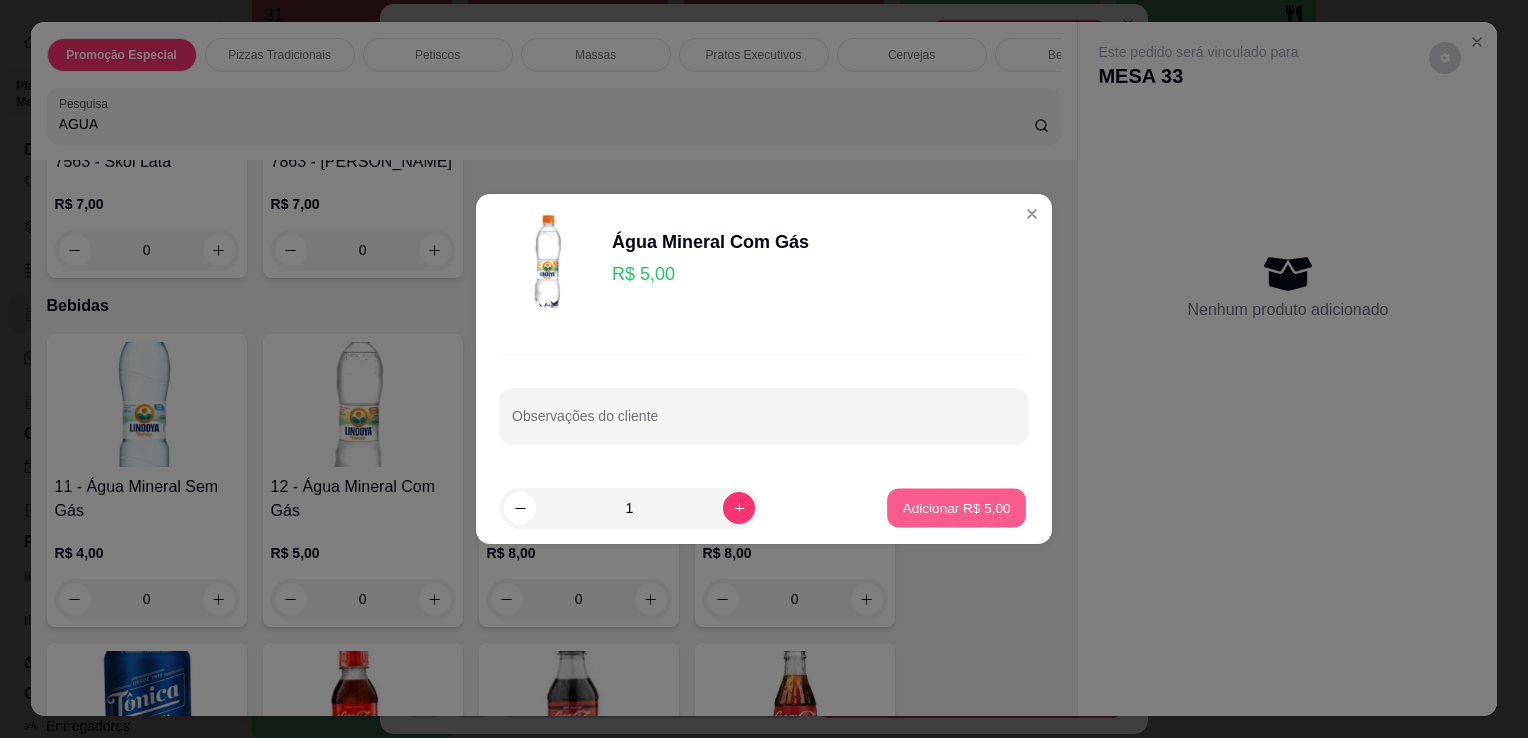 click on "Adicionar   R$ 5,00" at bounding box center (956, 507) 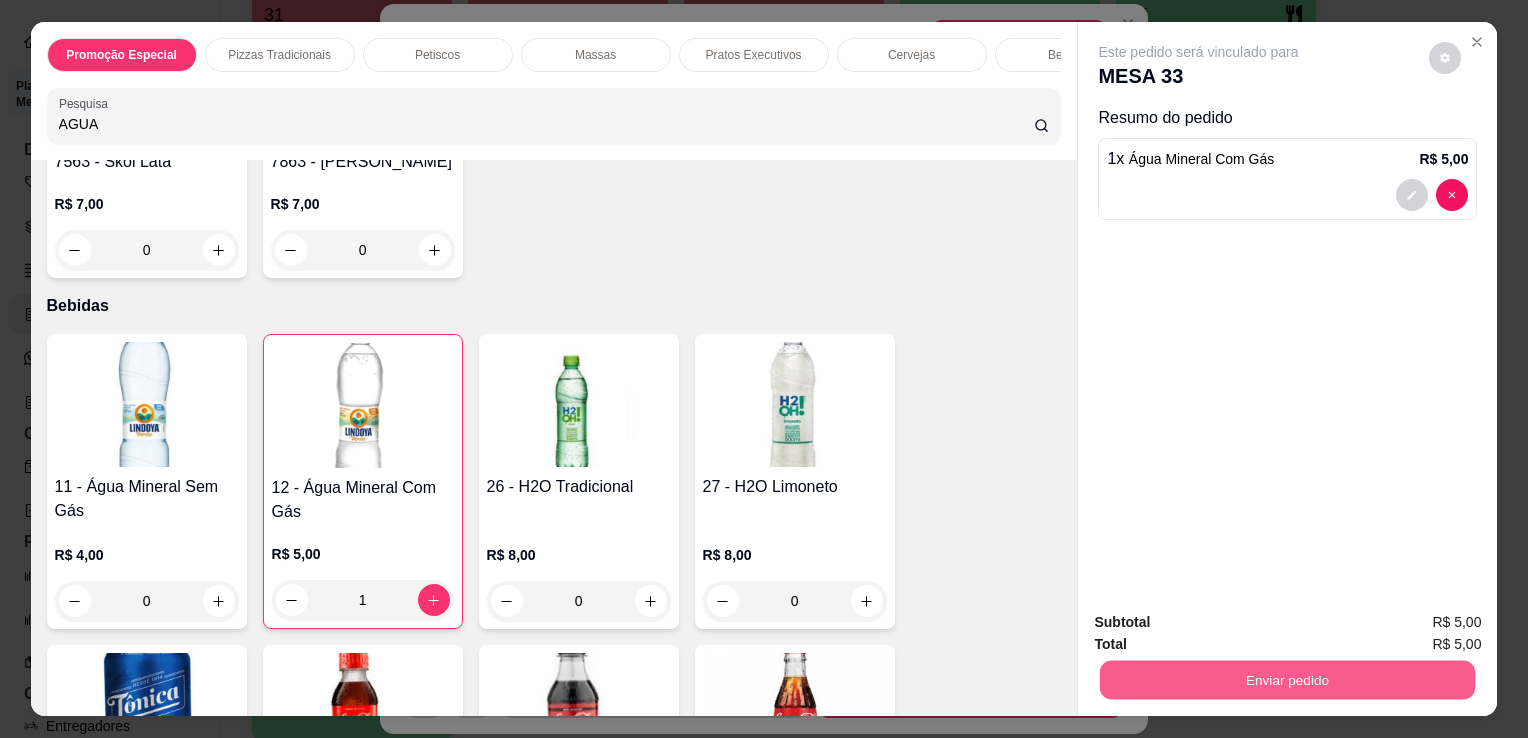 click on "Enviar pedido" at bounding box center [1287, 679] 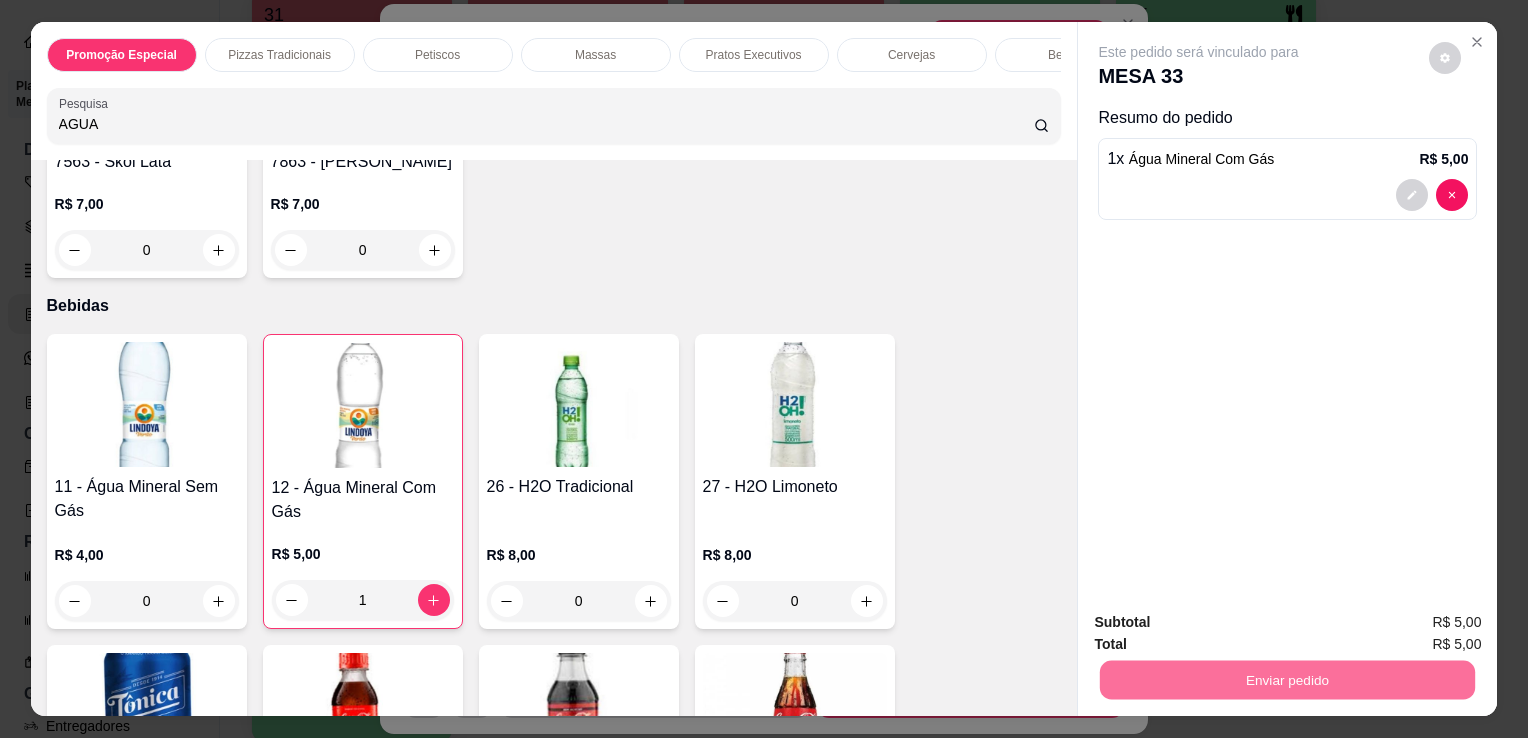 click on "Não registrar e enviar pedido" at bounding box center (1222, 623) 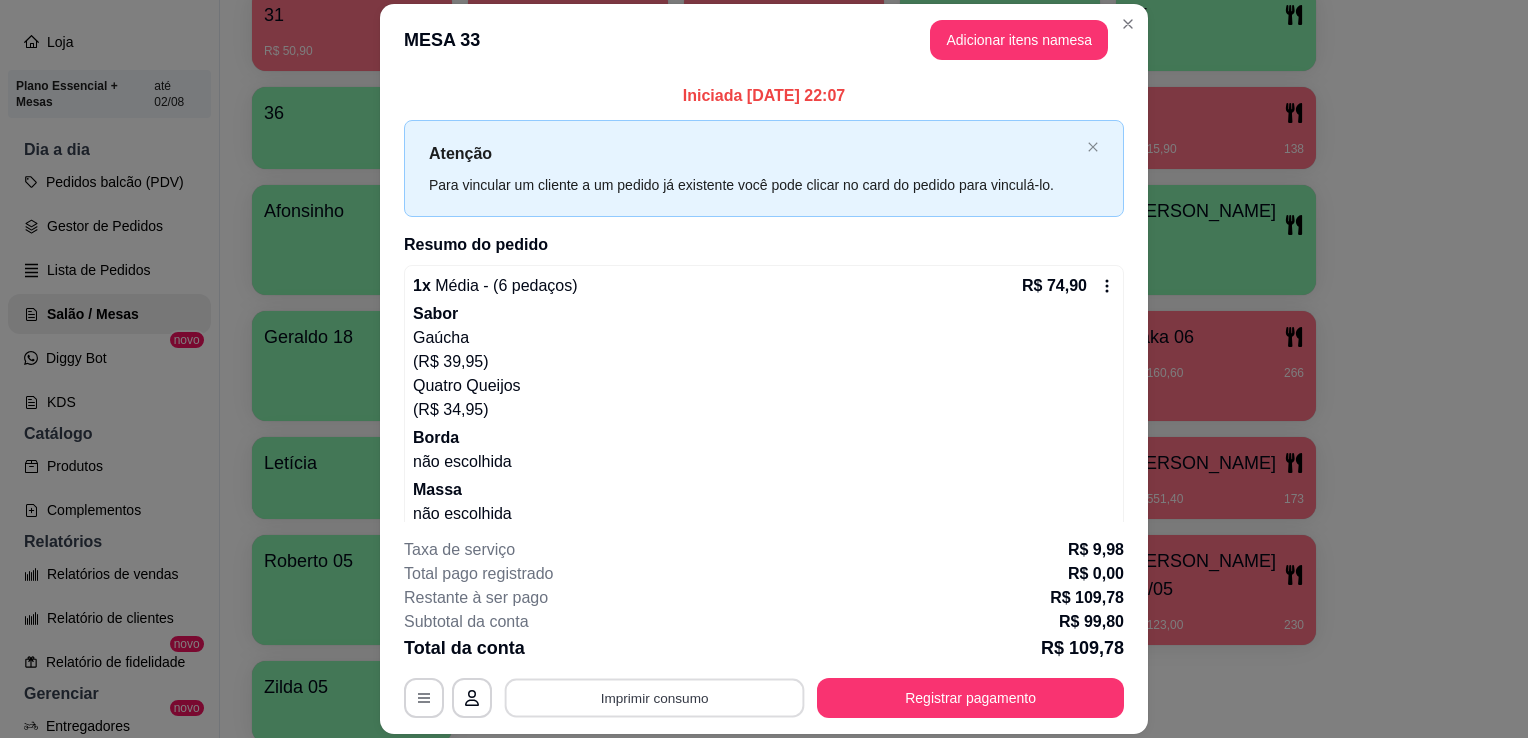 click on "Imprimir consumo" at bounding box center (655, 698) 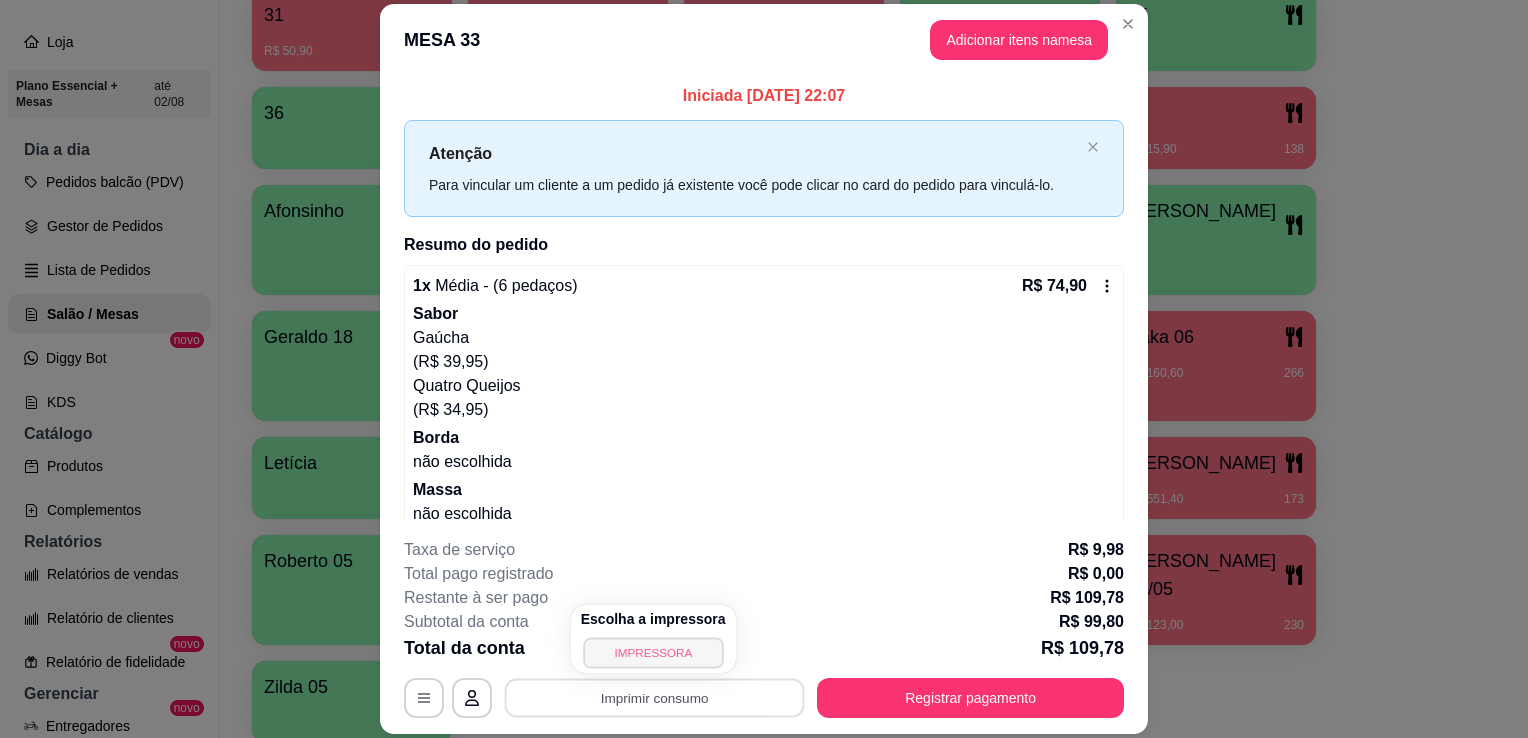 click on "IMPRESSORA" at bounding box center [653, 652] 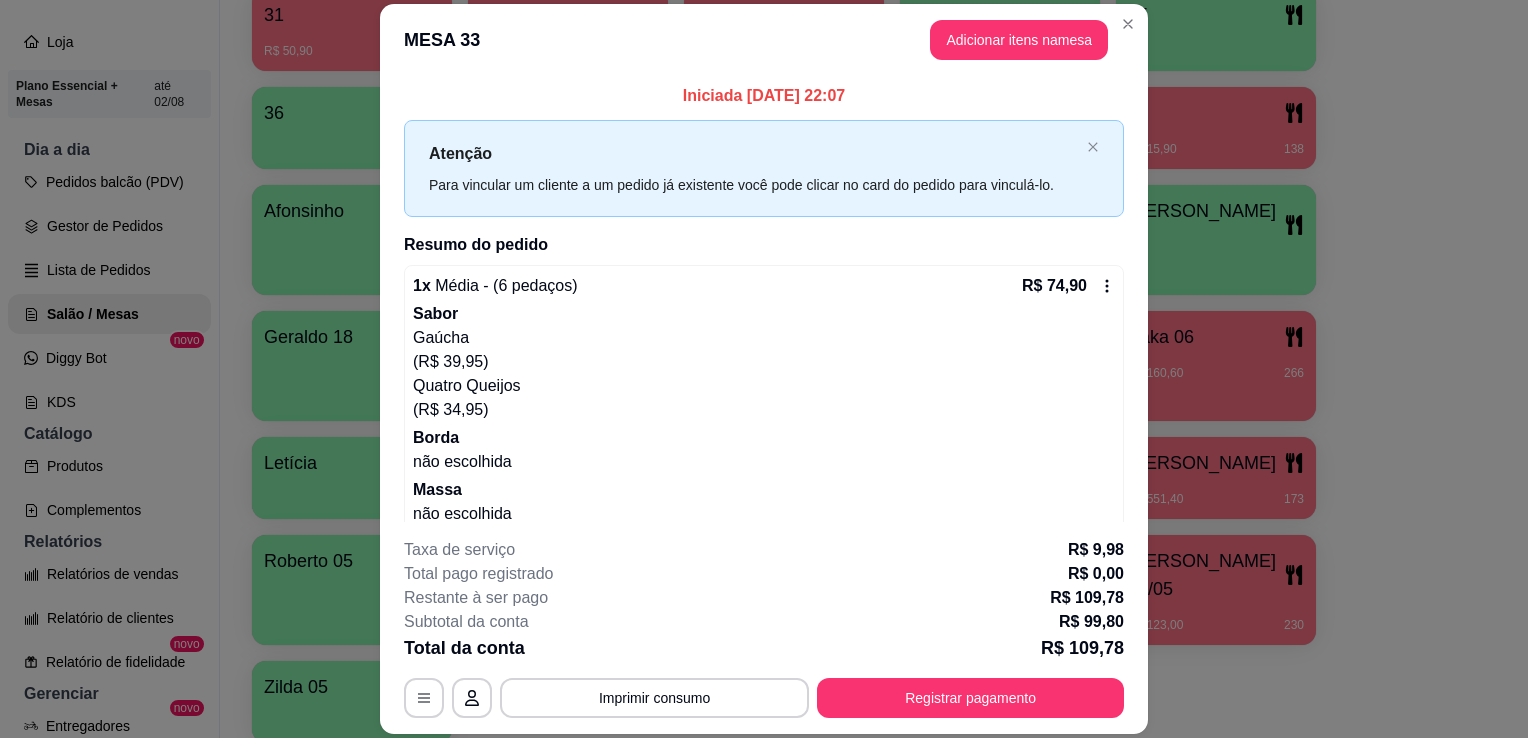 click on "**********" at bounding box center (764, 628) 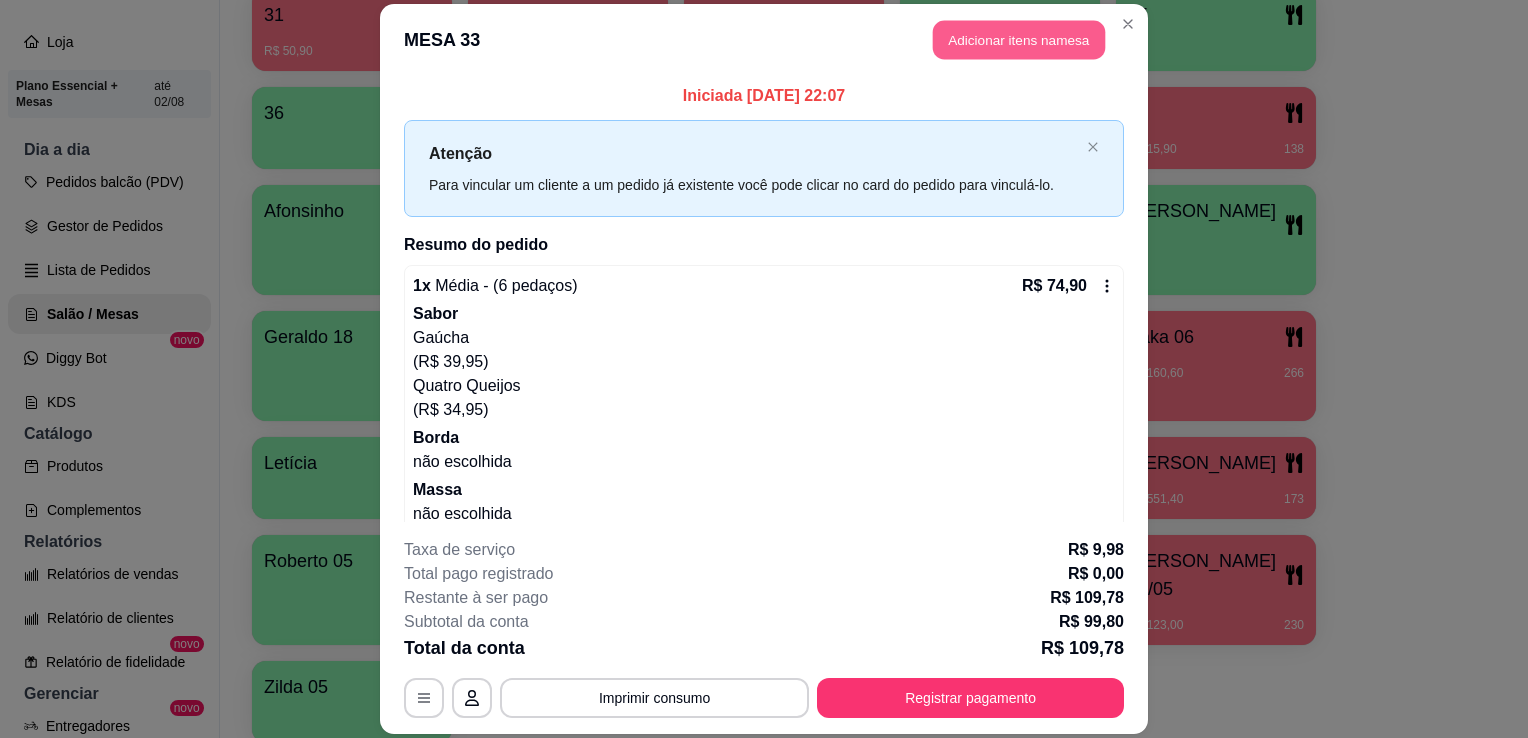 click on "Adicionar itens na  mesa" at bounding box center (1019, 39) 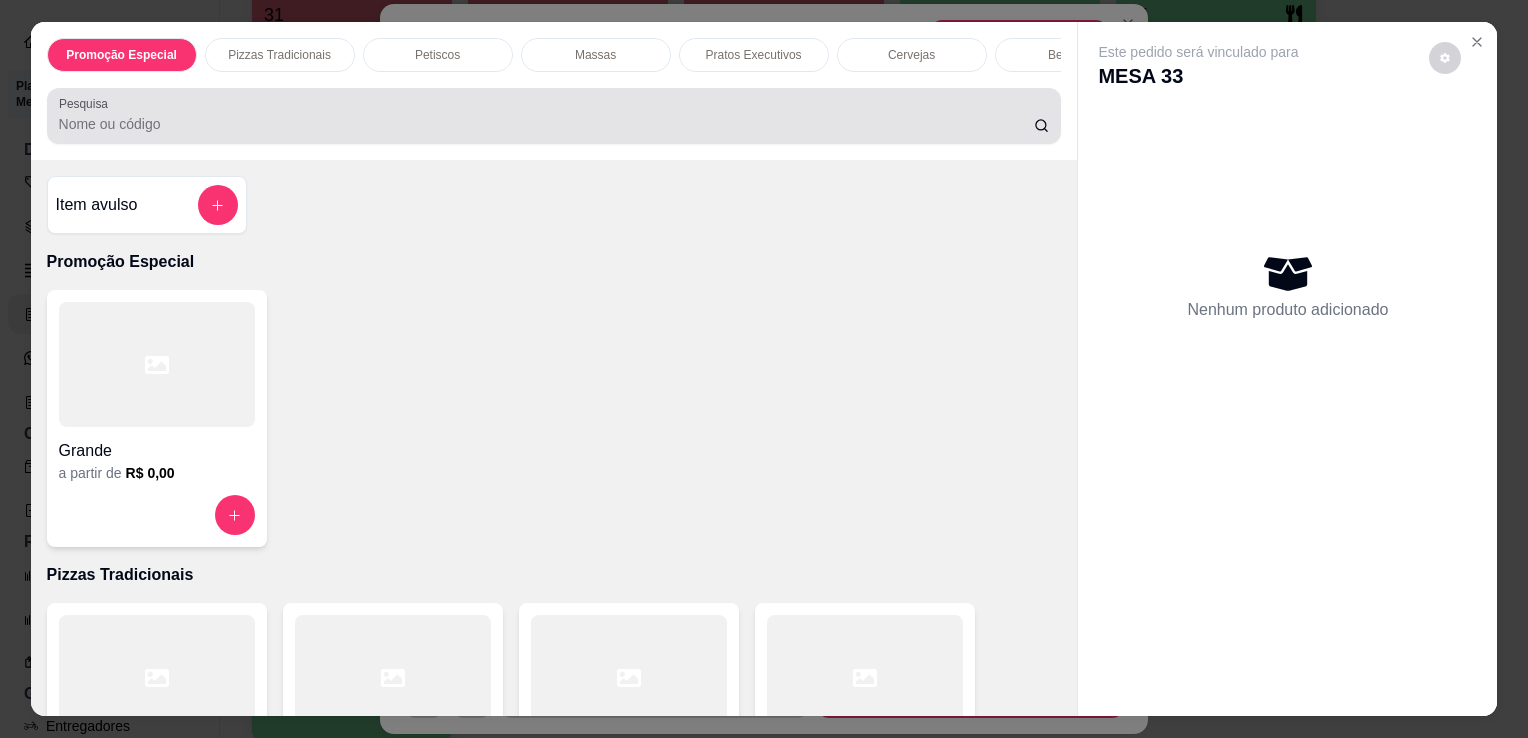 click on "Pesquisa" at bounding box center [554, 116] 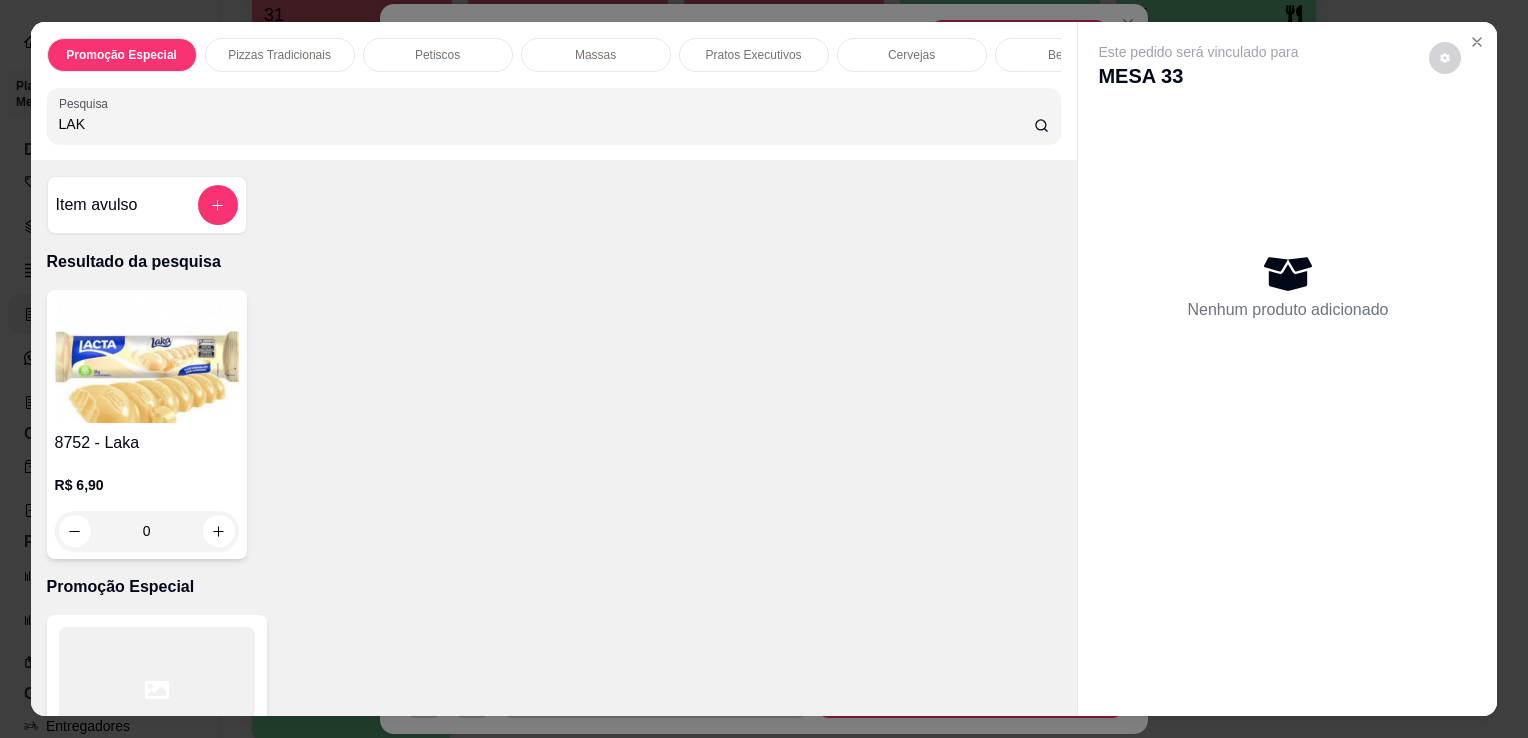 type on "LAK" 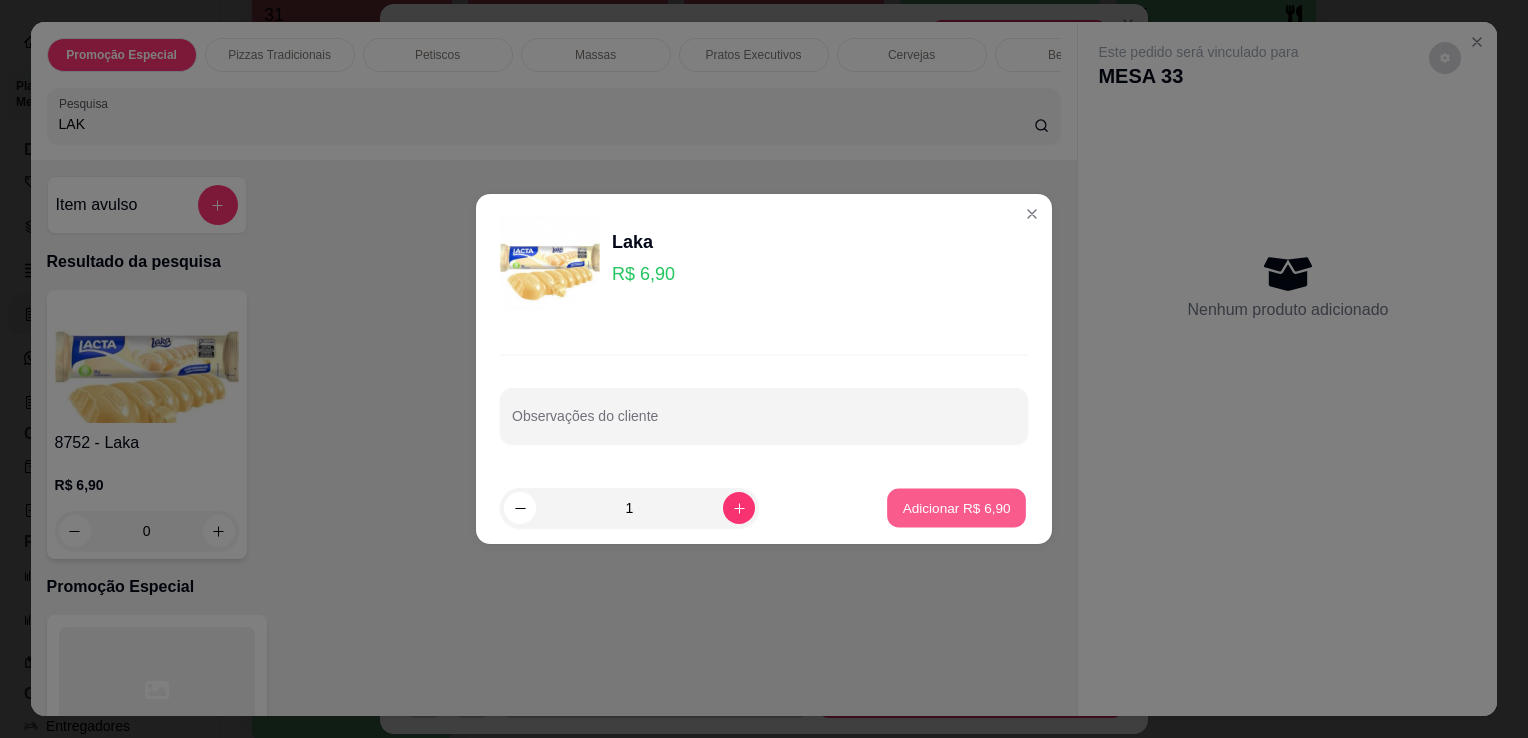 click on "Adicionar   R$ 6,90" at bounding box center (956, 508) 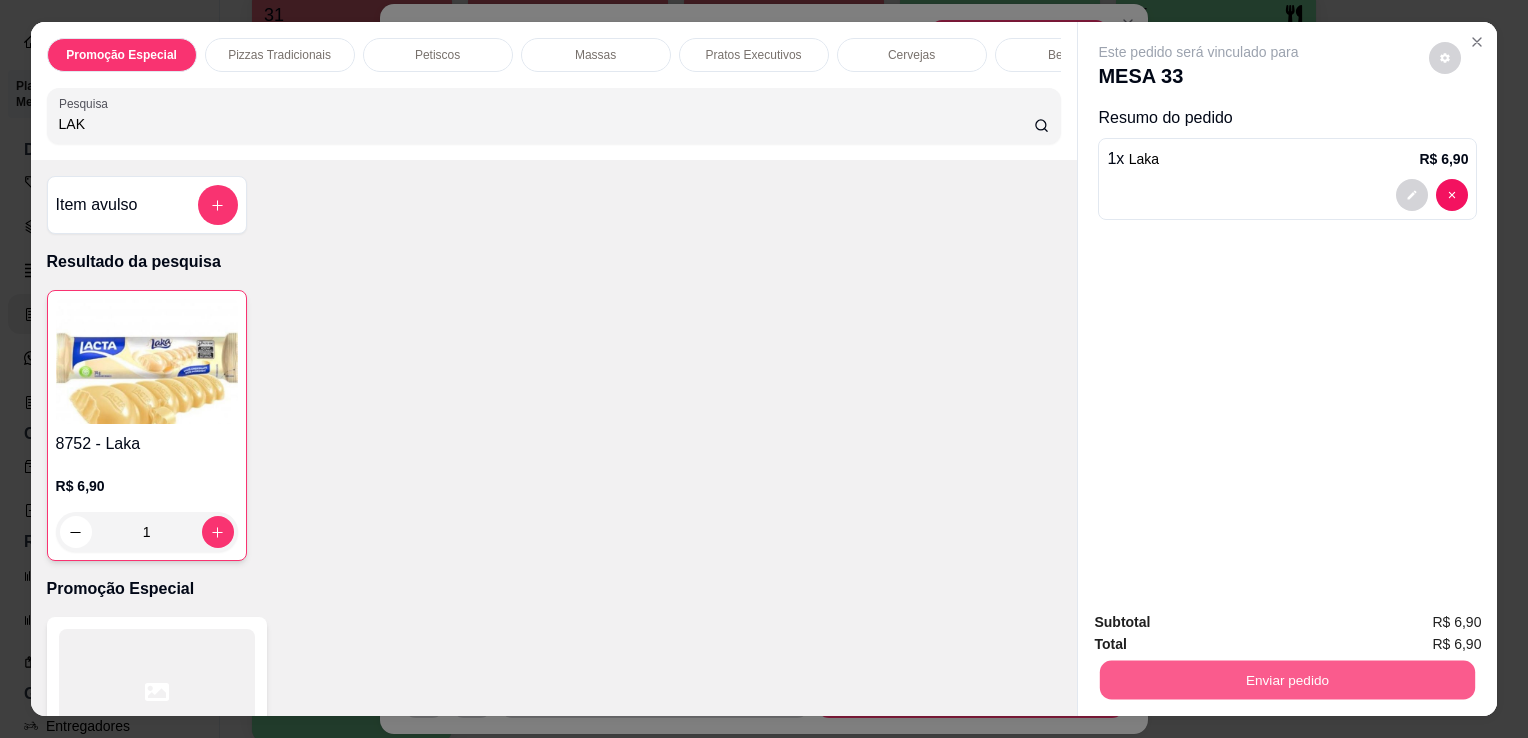click on "Enviar pedido" at bounding box center (1287, 679) 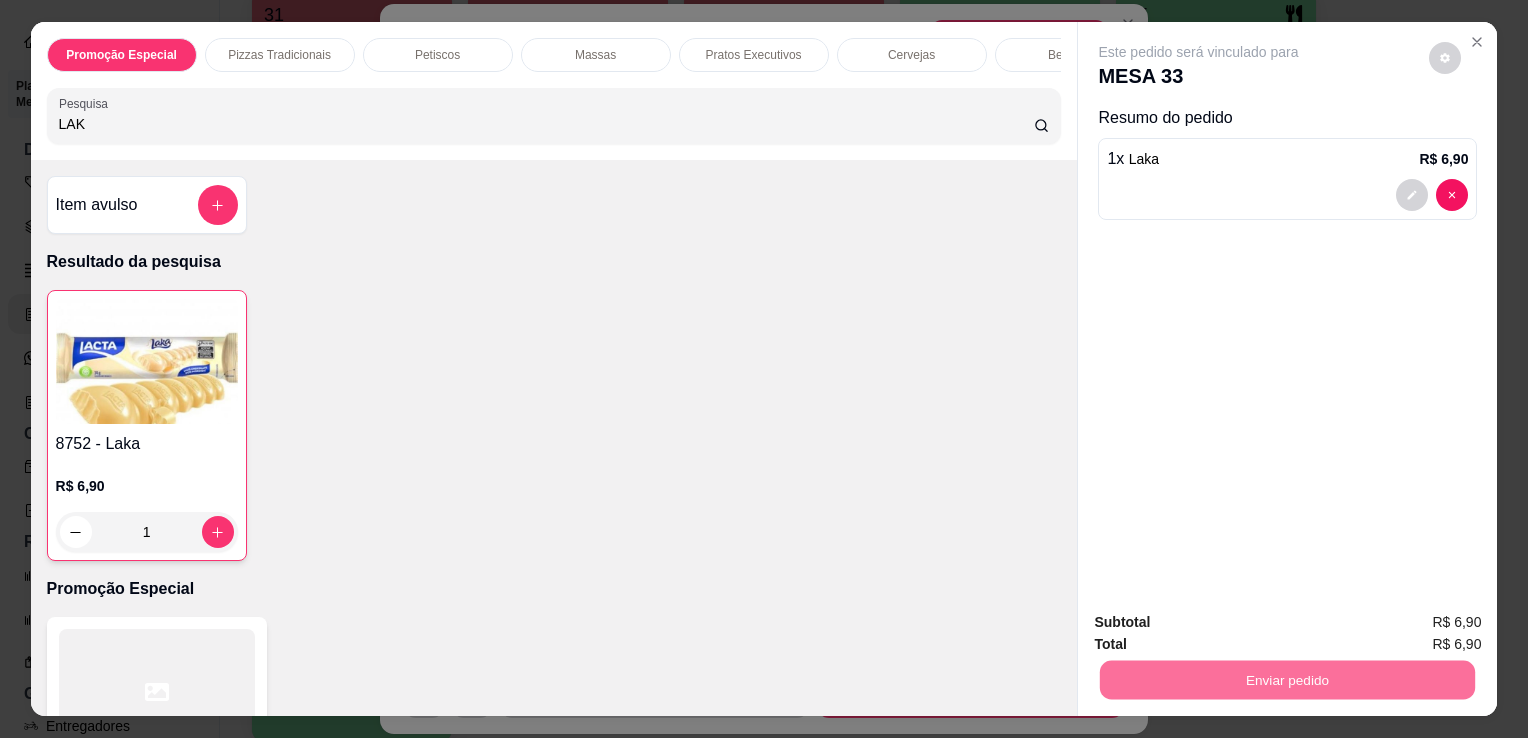 click on "Não registrar e enviar pedido" at bounding box center (1222, 623) 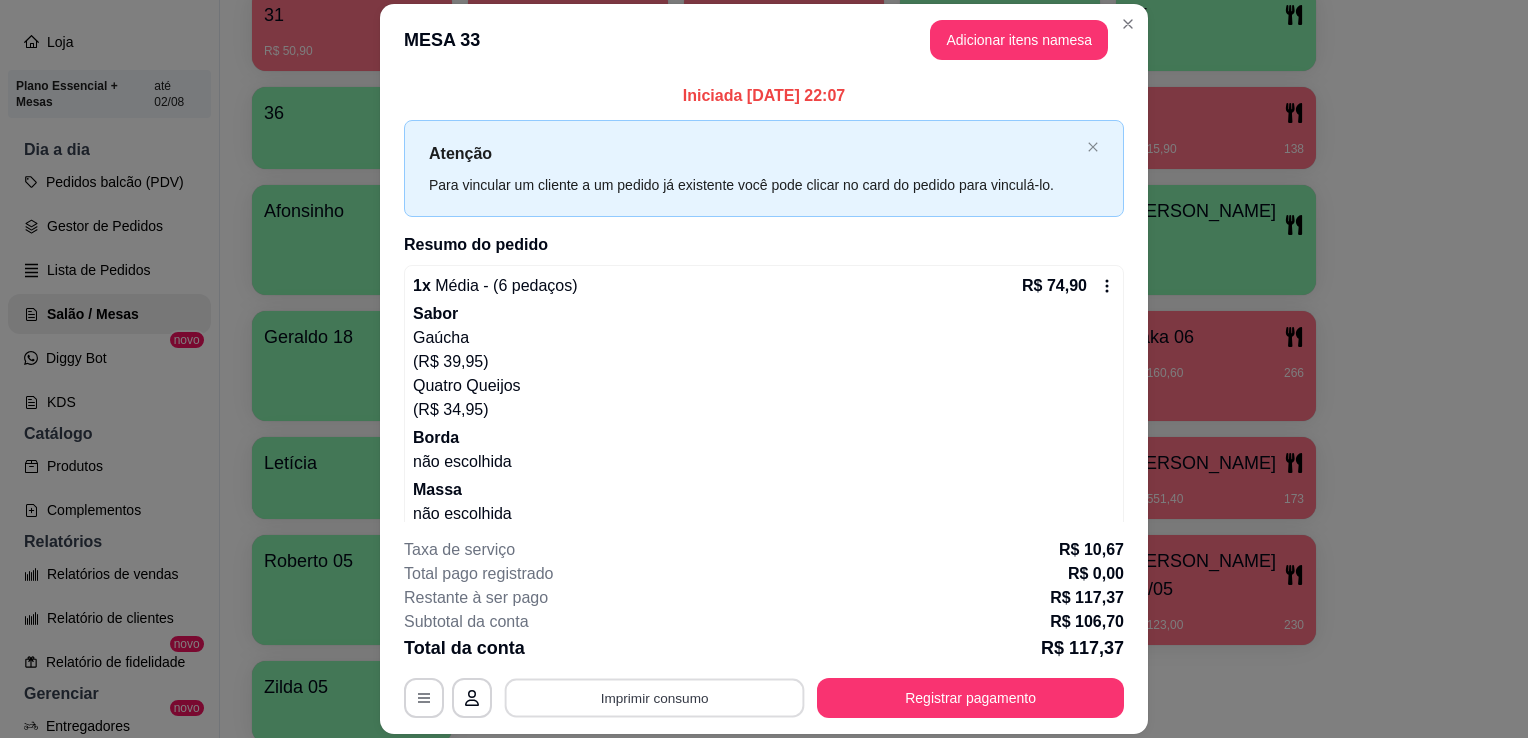 click on "Imprimir consumo" at bounding box center [655, 698] 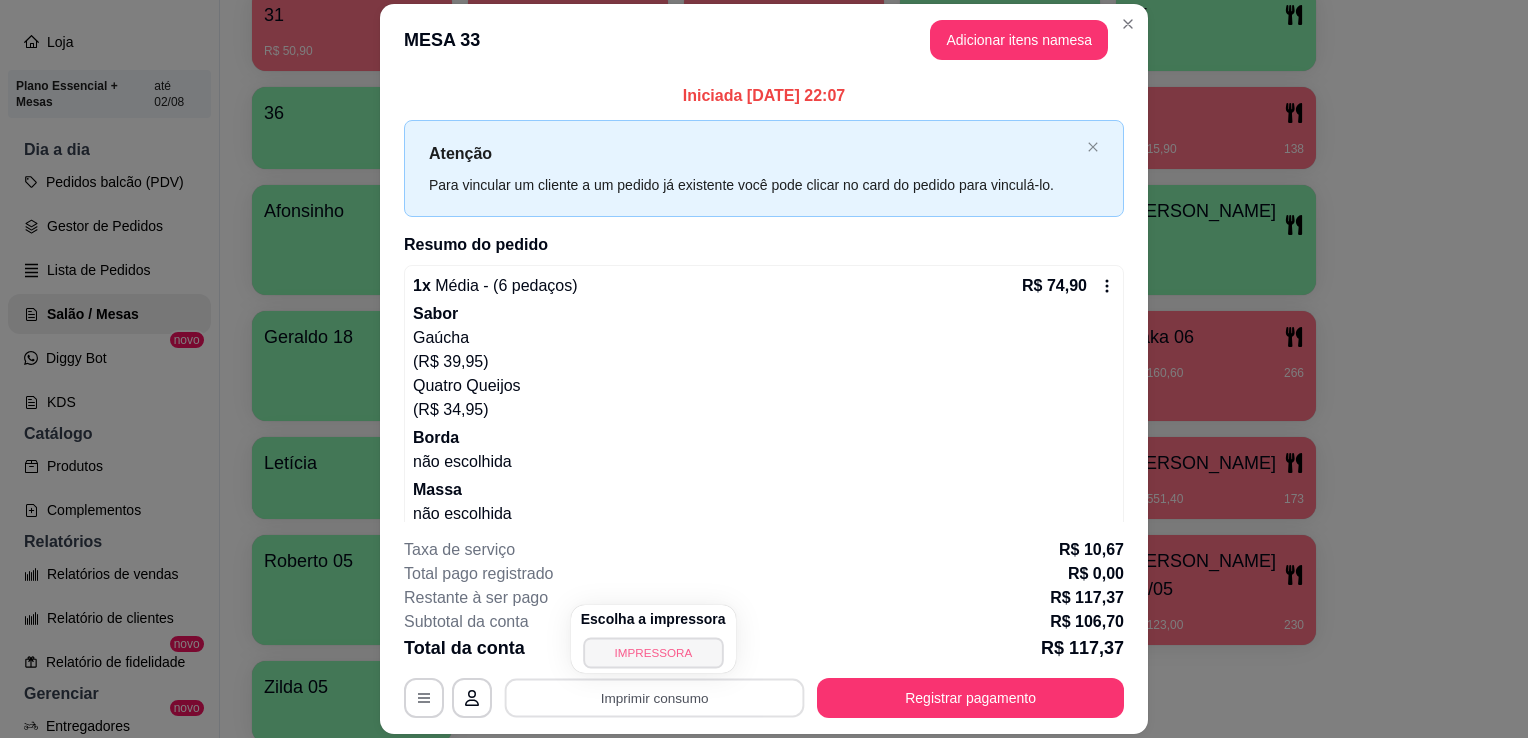 click on "IMPRESSORA" at bounding box center (653, 652) 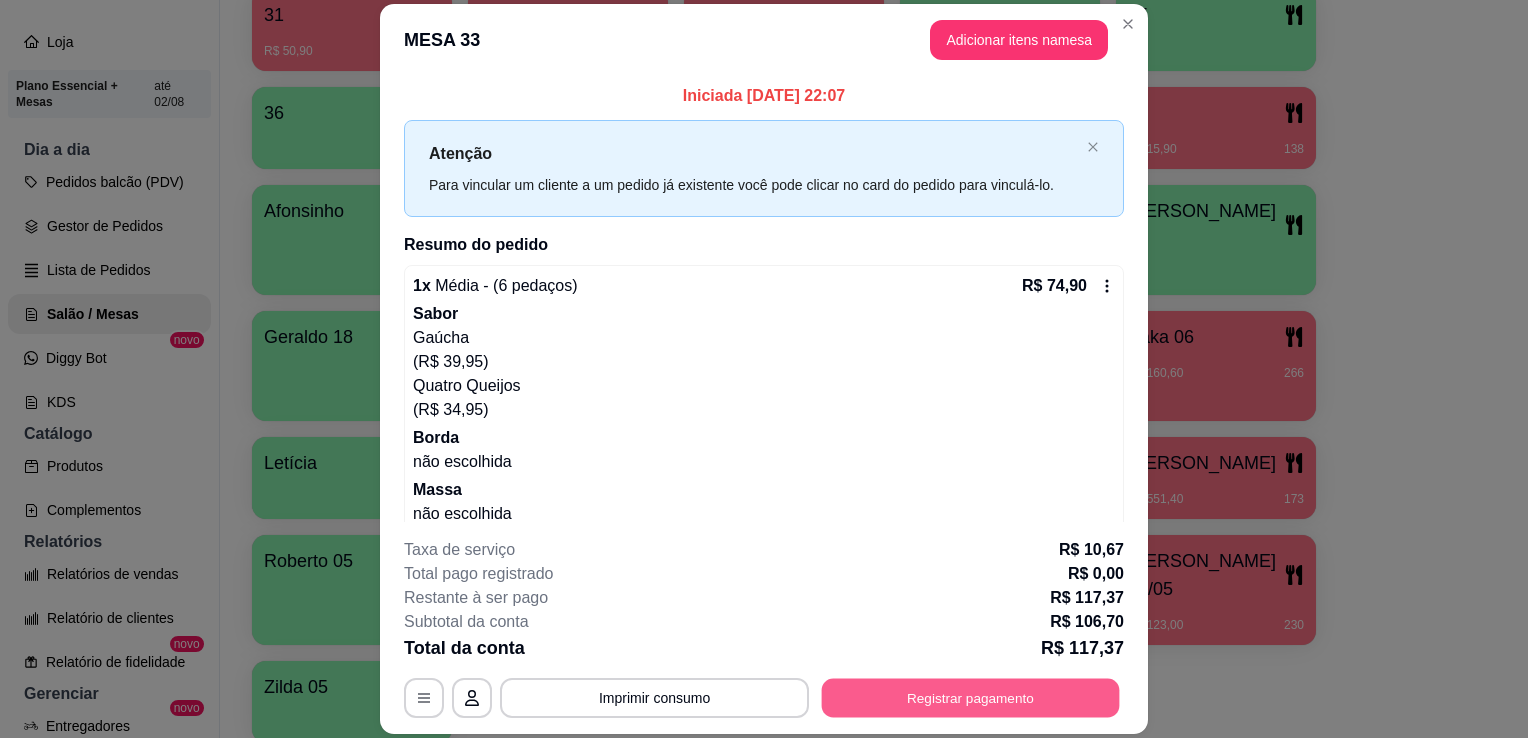 click on "**********" at bounding box center (764, 698) 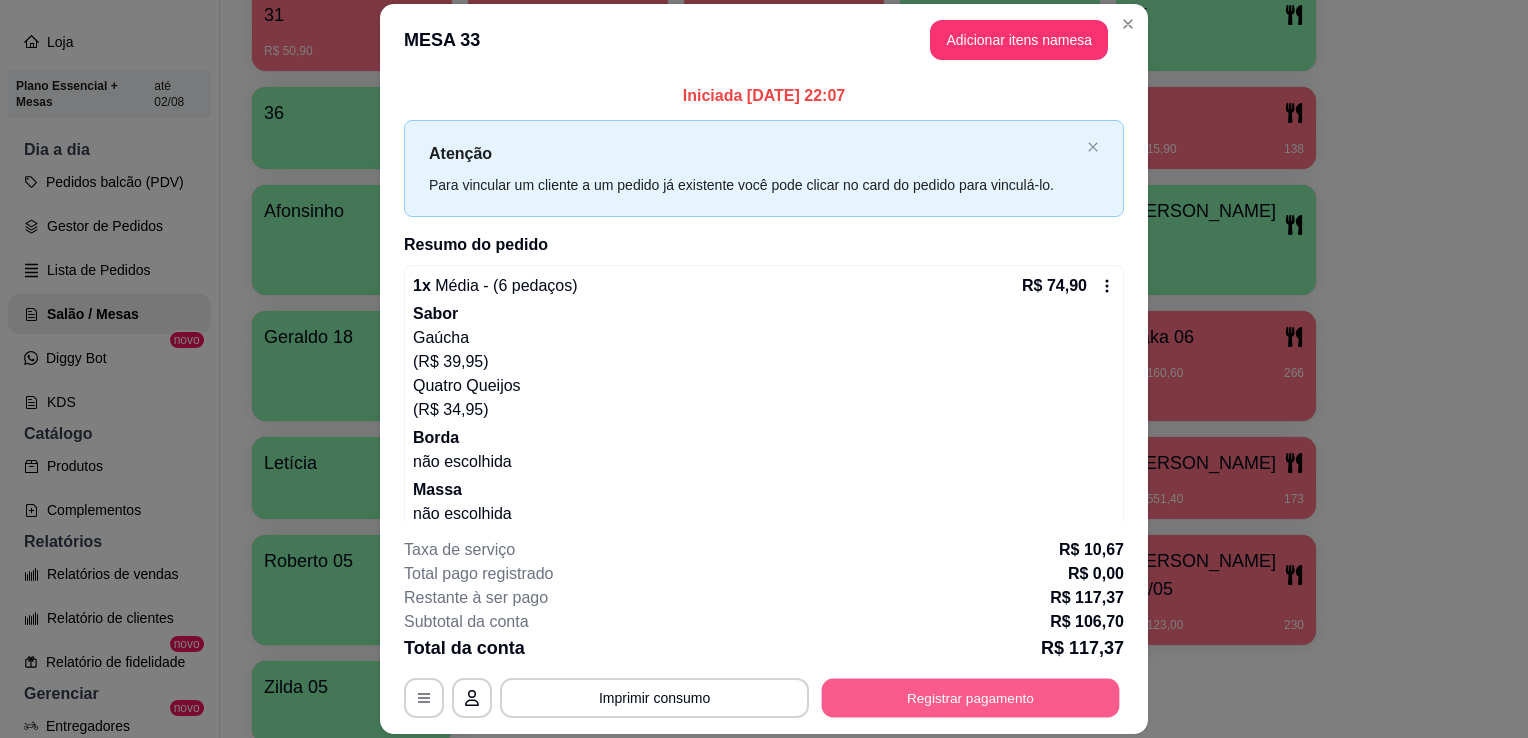 click on "Registrar pagamento" at bounding box center (971, 698) 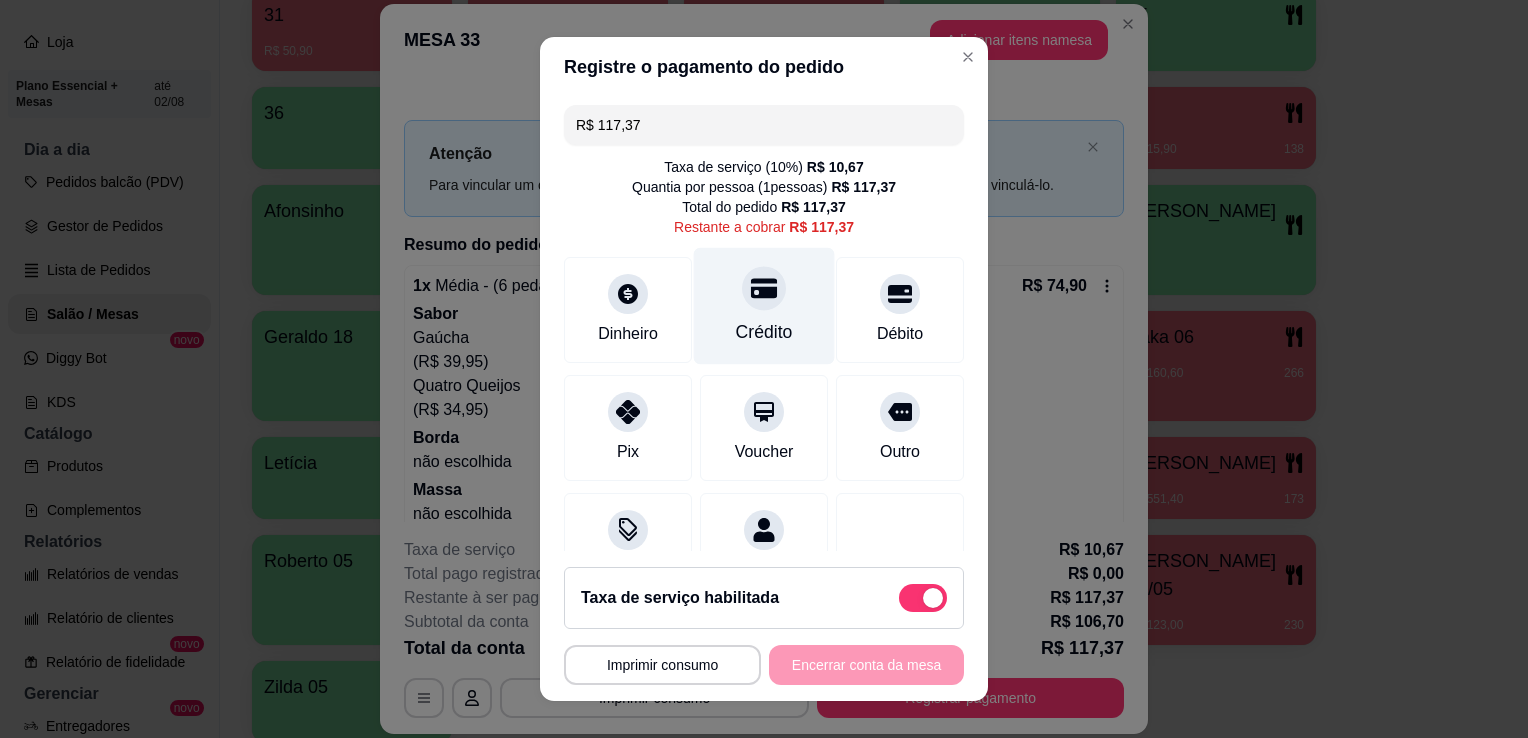 click on "Crédito" at bounding box center [764, 306] 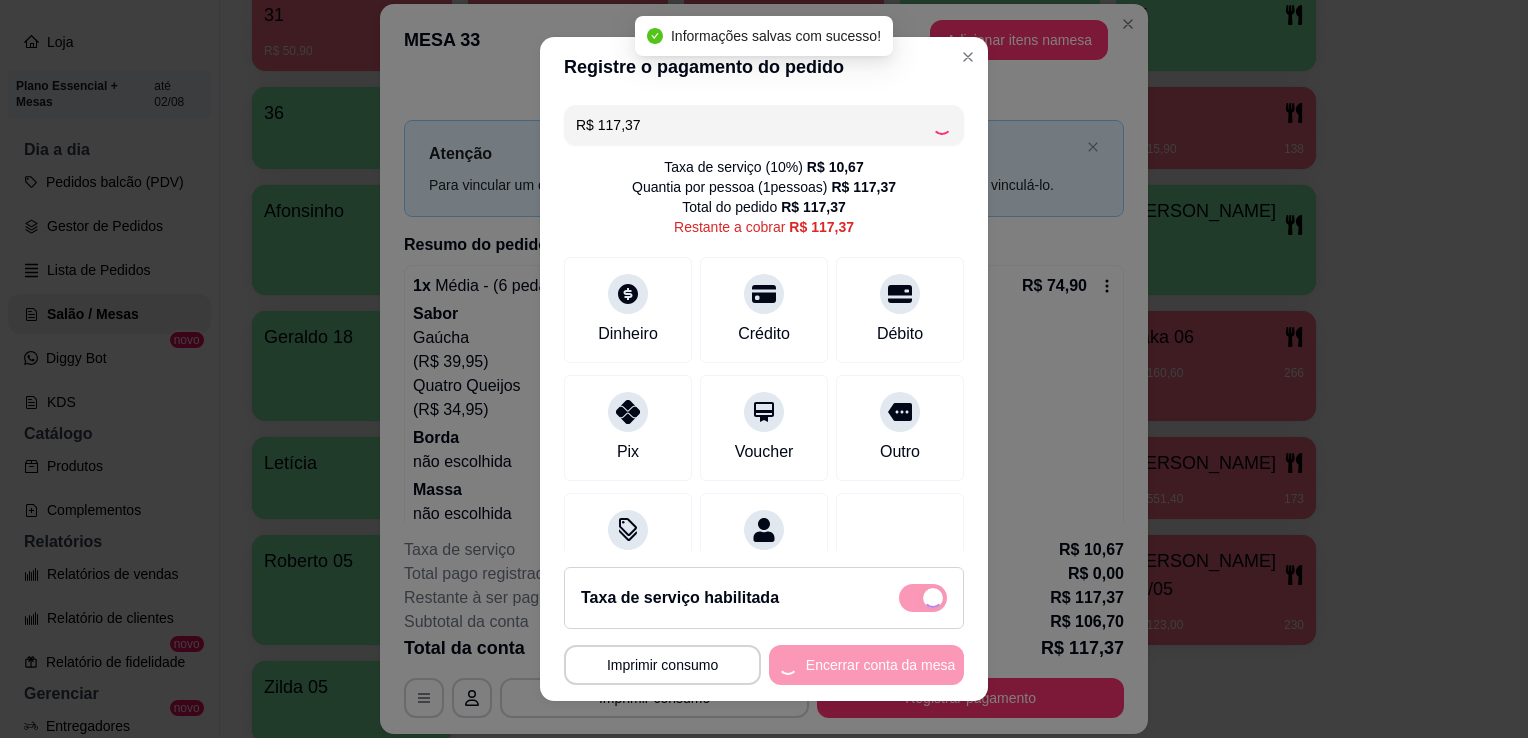 type on "R$ 0,00" 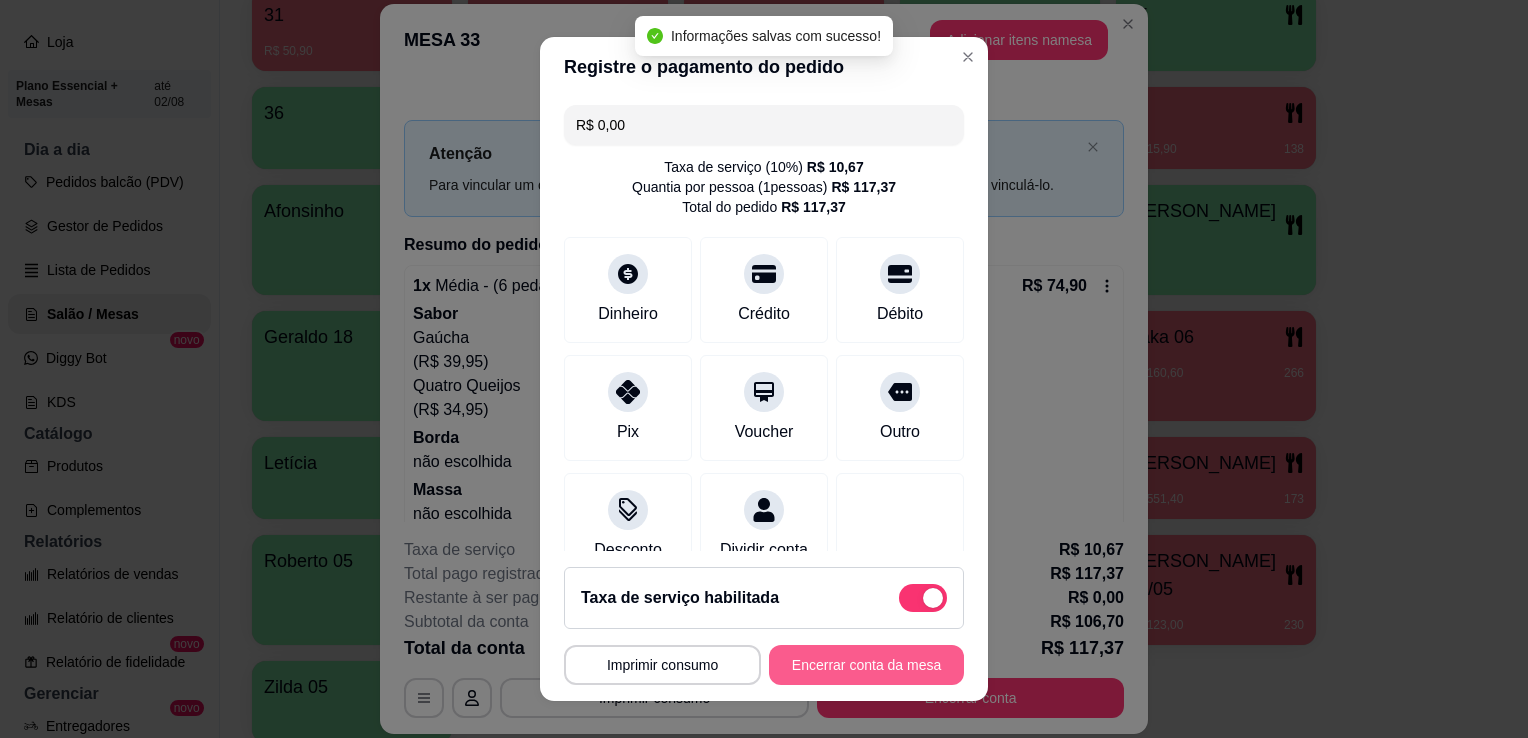 click on "Encerrar conta da mesa" at bounding box center (866, 665) 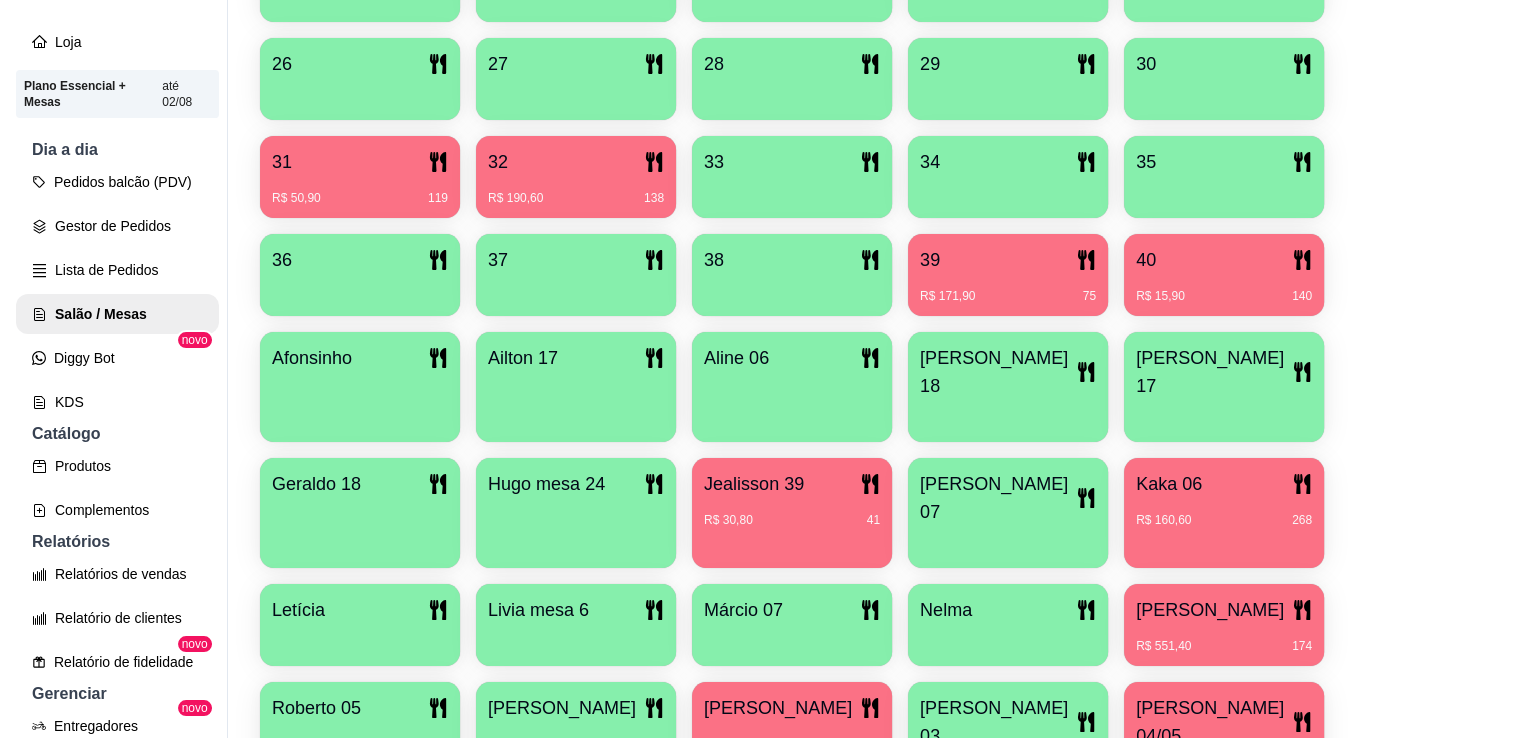 scroll, scrollTop: 904, scrollLeft: 0, axis: vertical 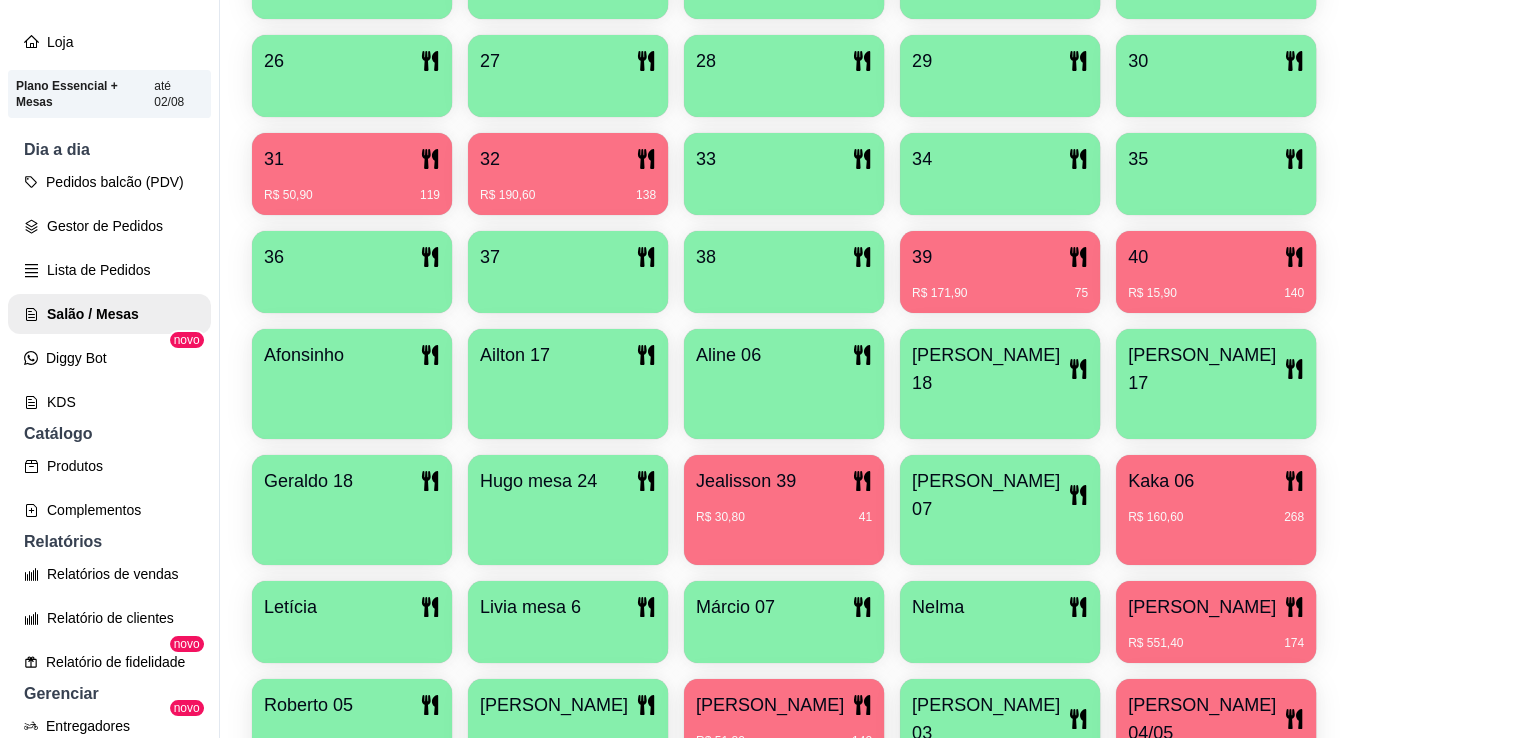 click on "40" at bounding box center [1138, 257] 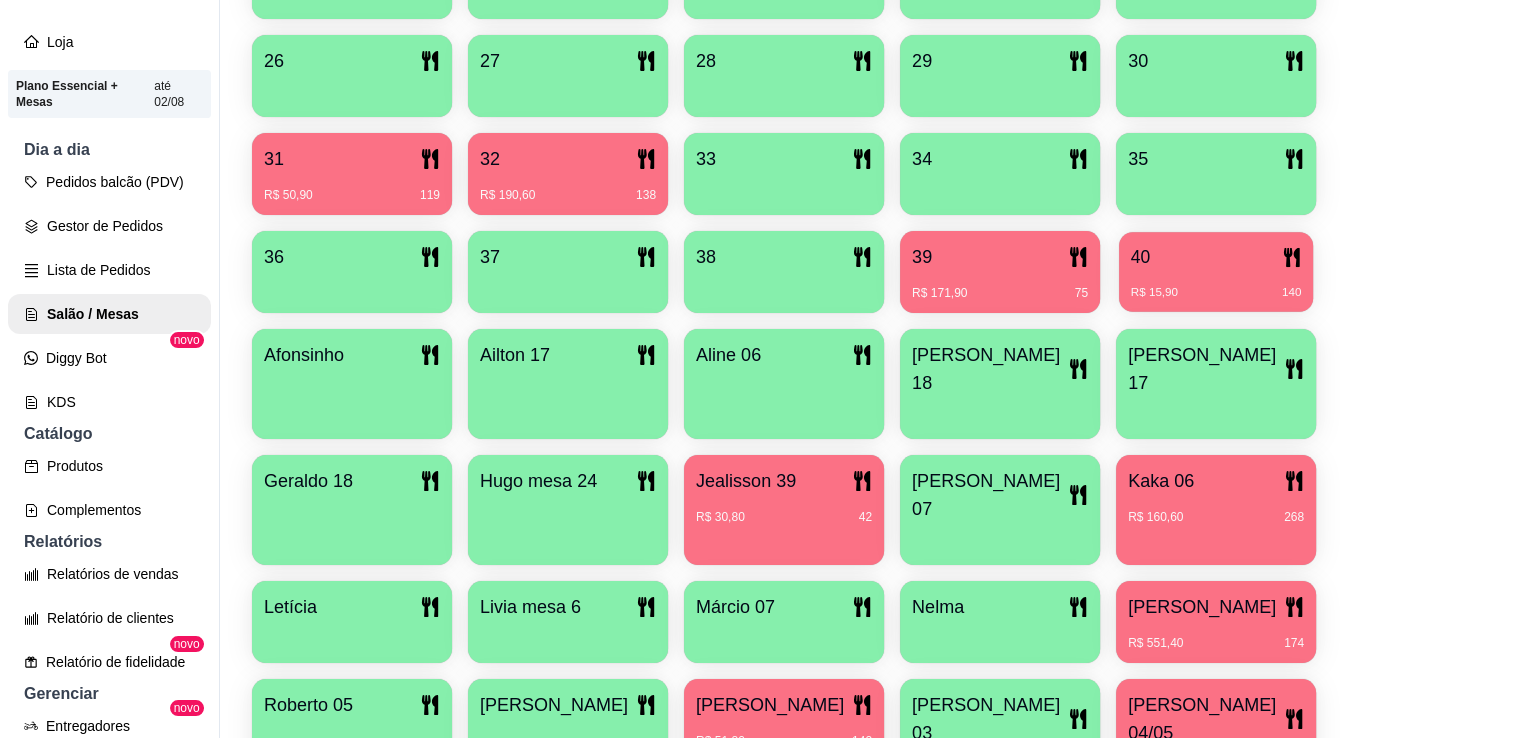 click on "40" at bounding box center (1140, 257) 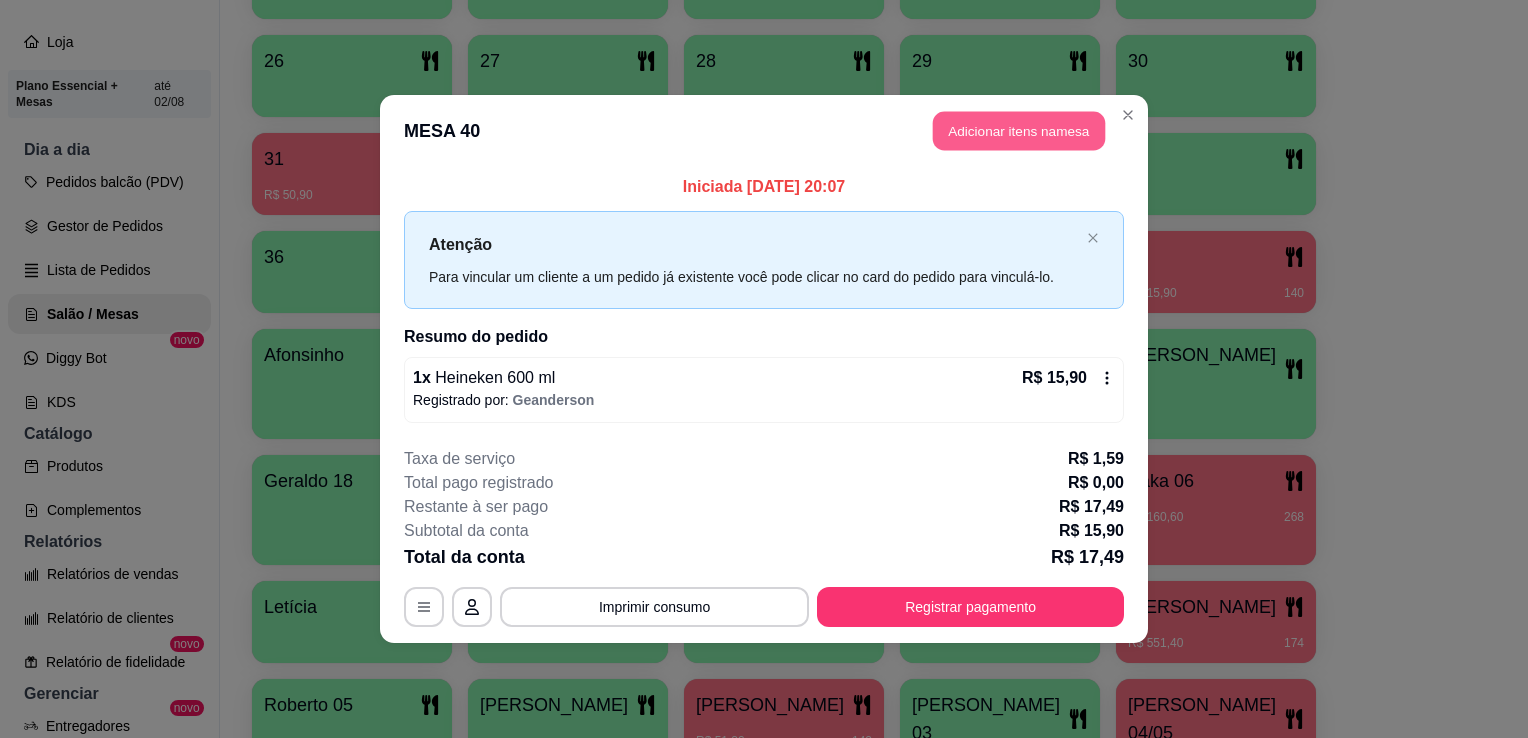 click on "Adicionar itens na  mesa" at bounding box center (1019, 131) 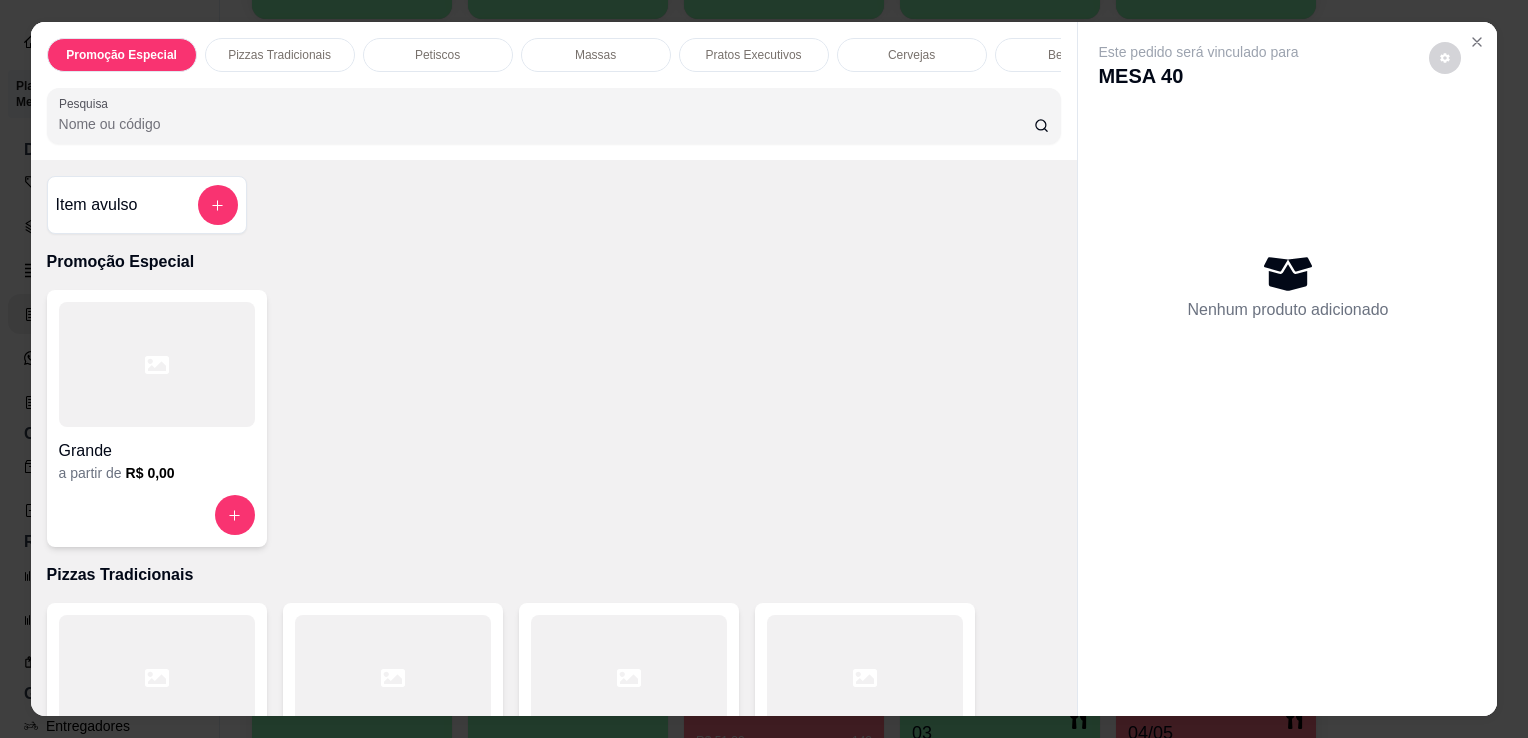 click on "Pesquisa" at bounding box center [546, 124] 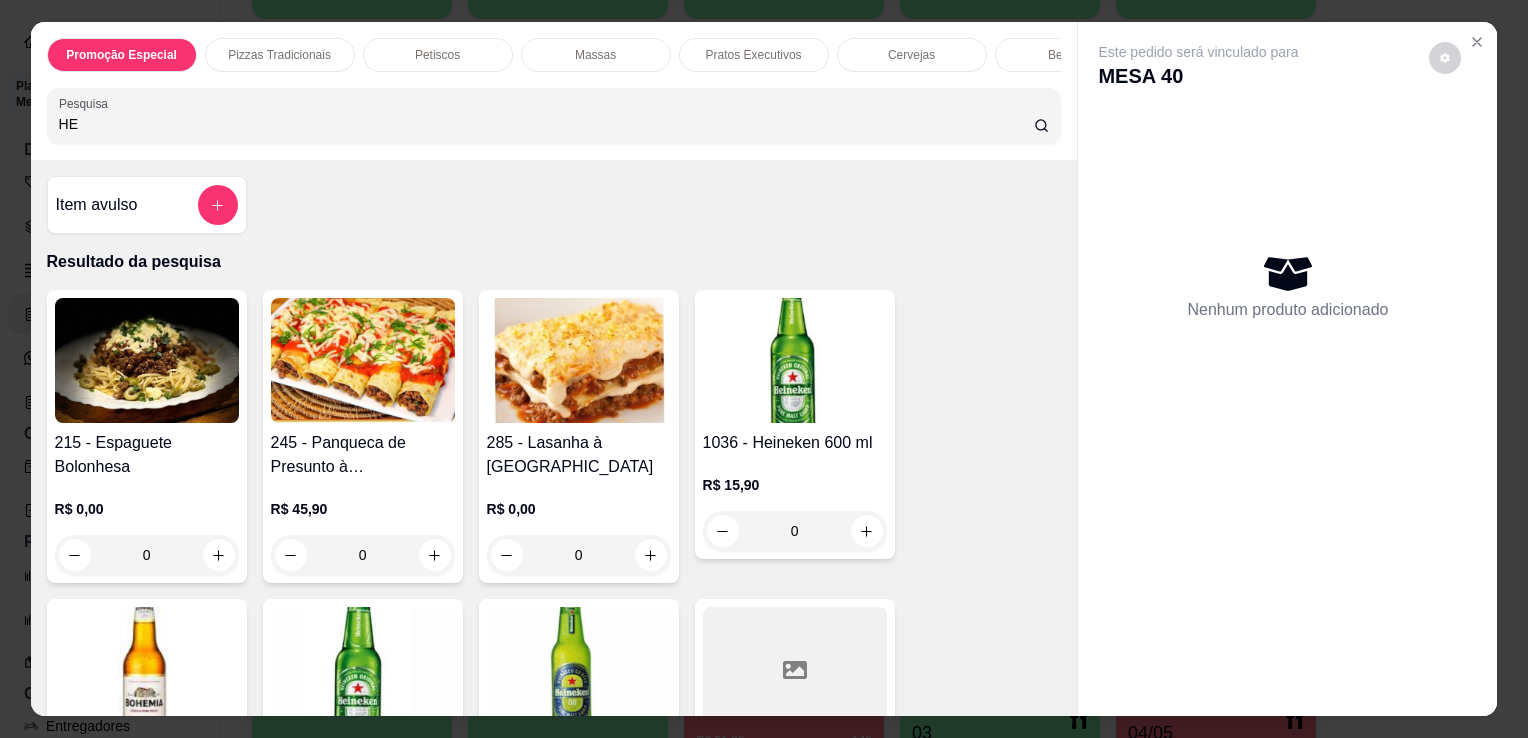 type on "HE" 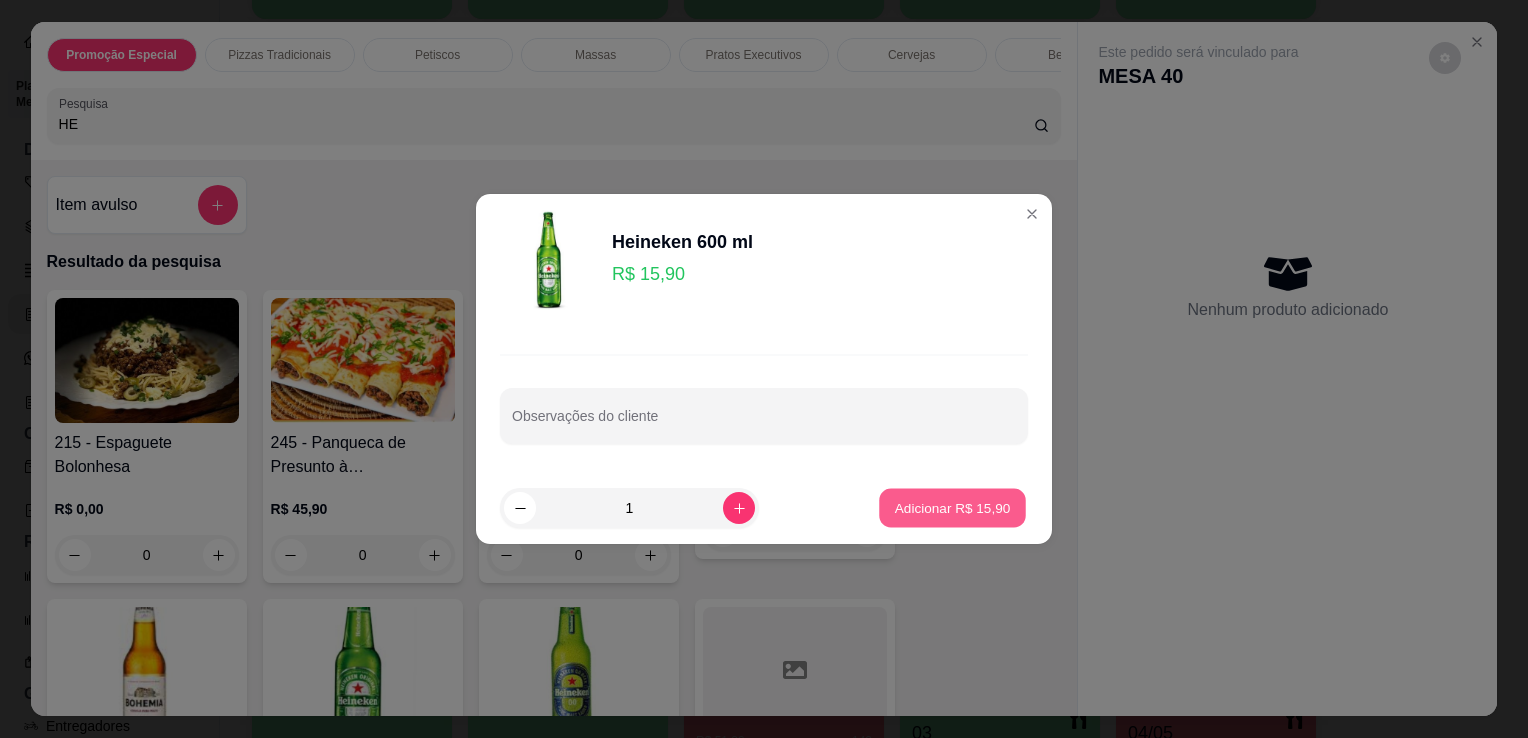 click on "Adicionar   R$ 15,90" at bounding box center [952, 508] 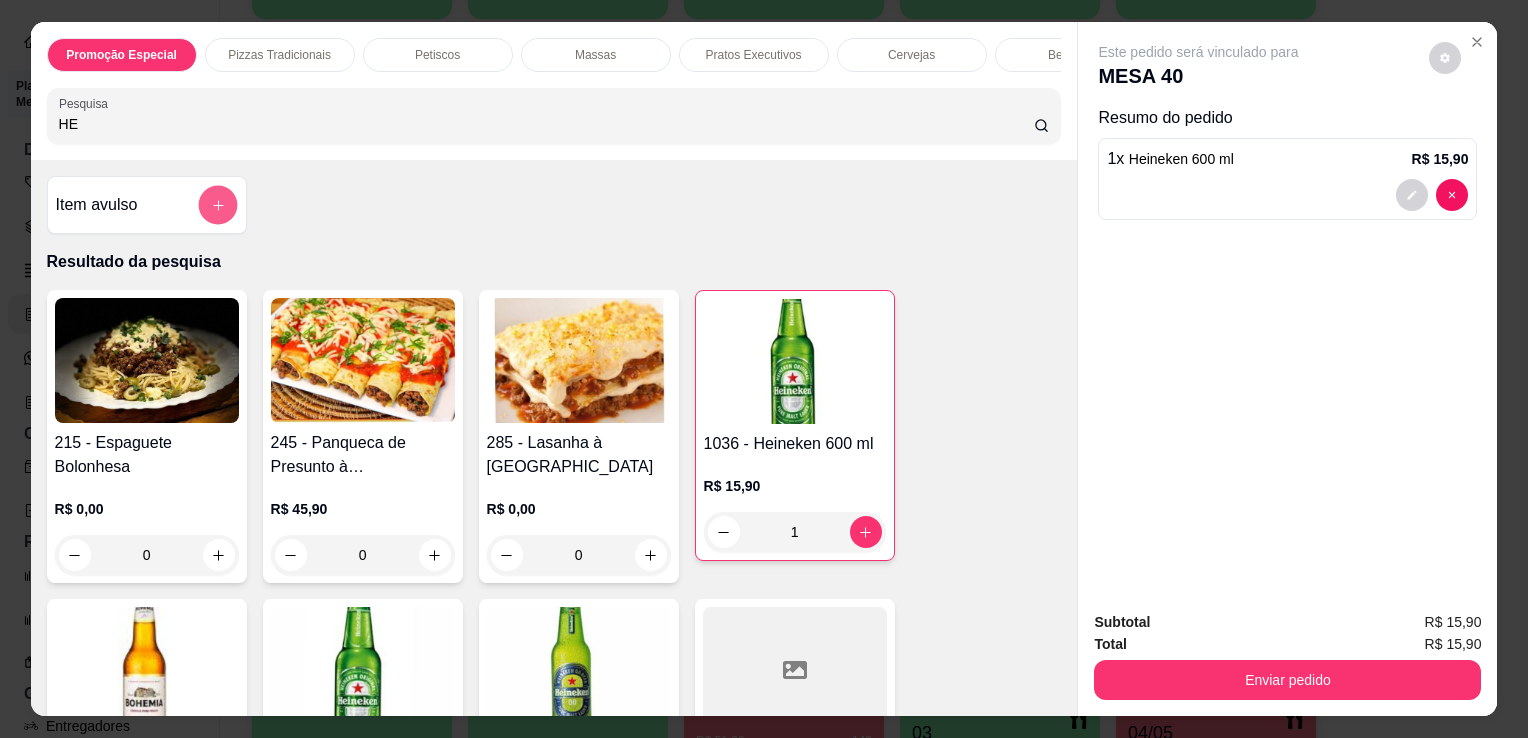 click at bounding box center (217, 205) 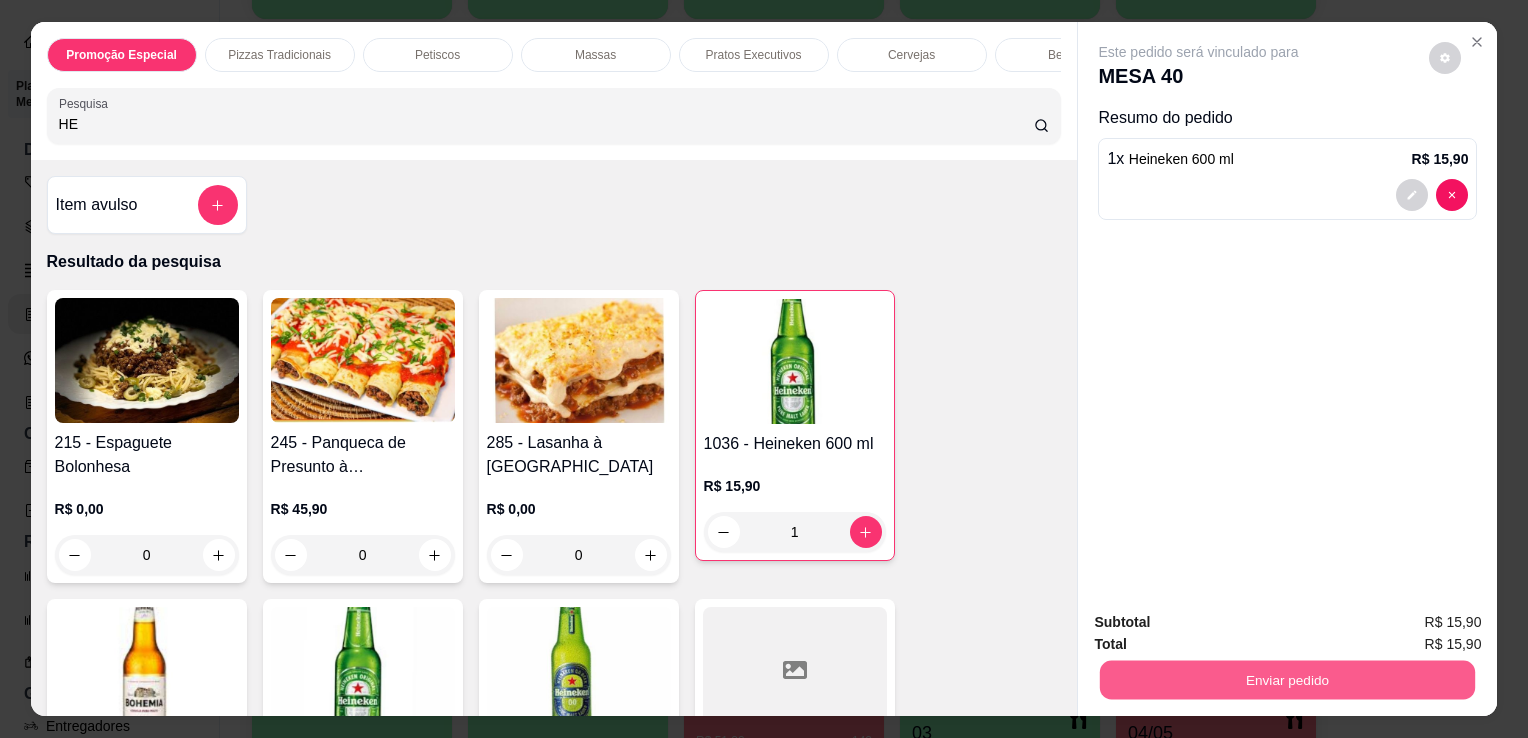click on "Enviar pedido" at bounding box center (1287, 679) 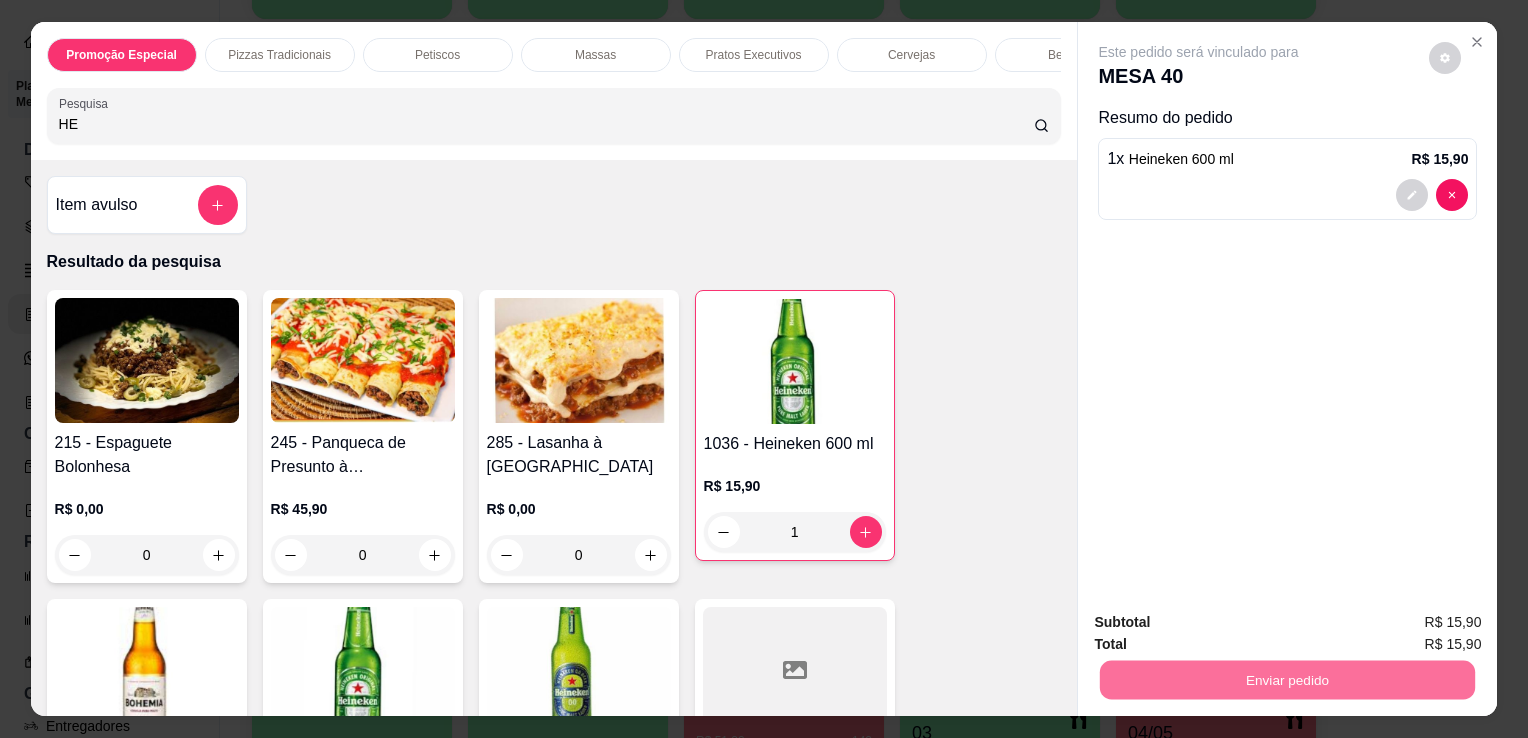 click on "Não registrar e enviar pedido" at bounding box center (1222, 623) 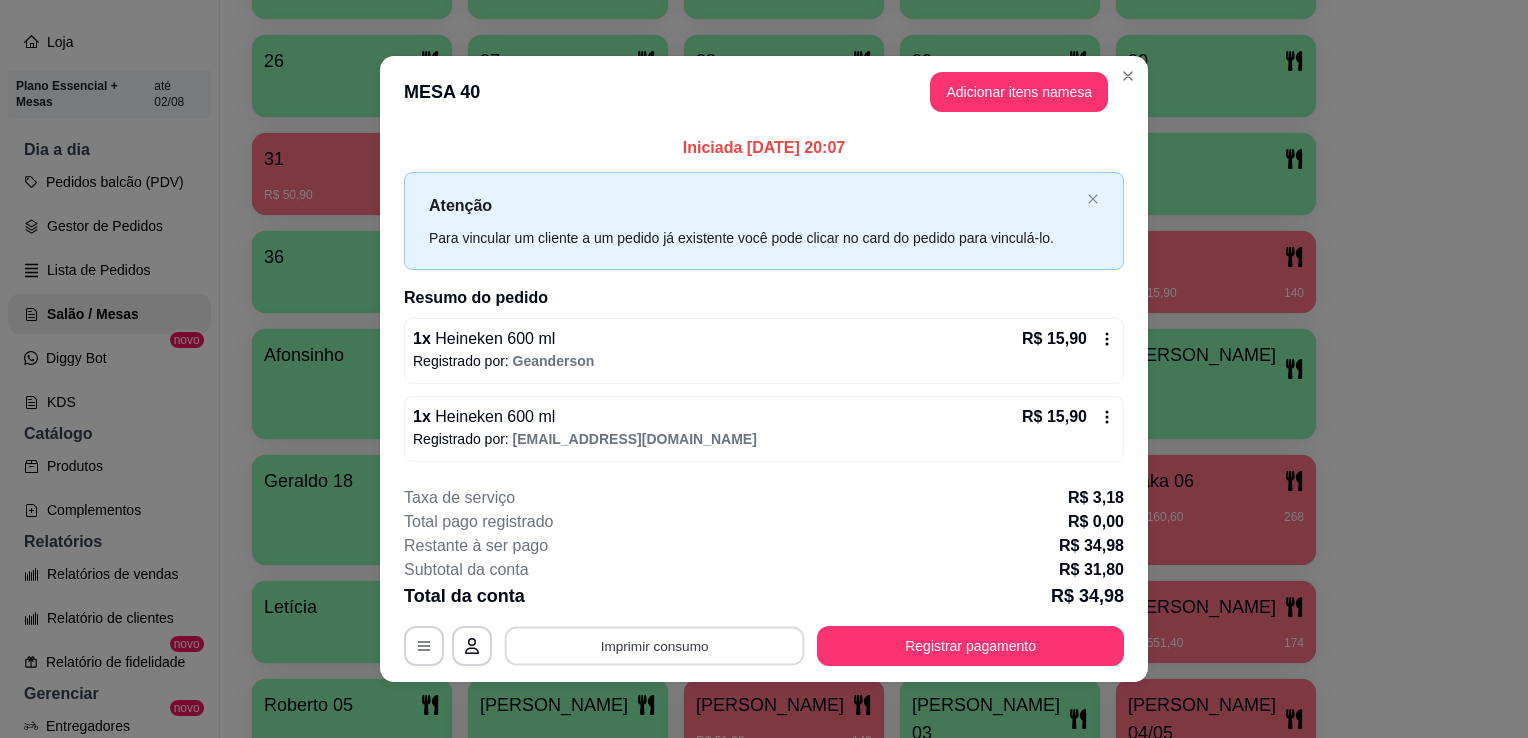 click on "Imprimir consumo" at bounding box center [655, 645] 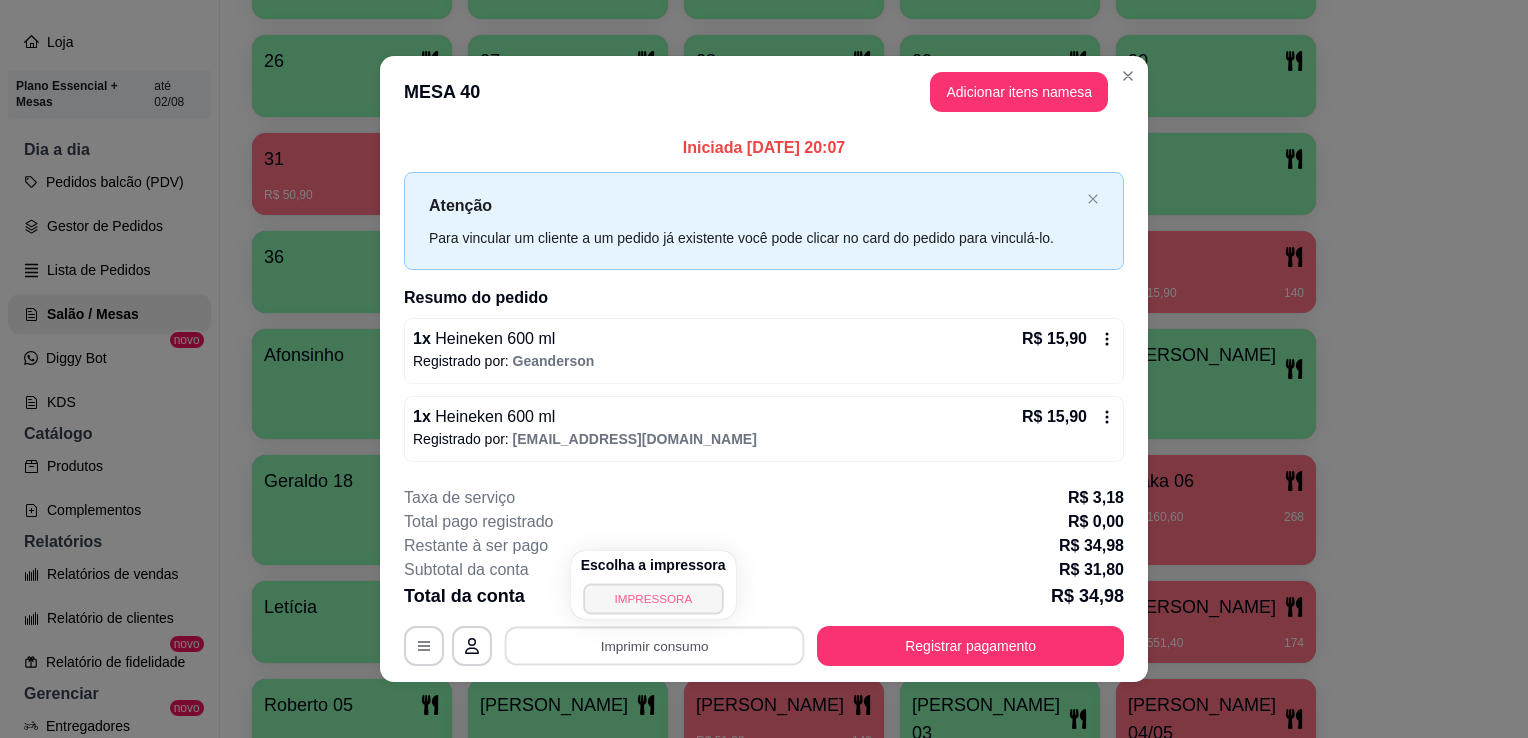 click on "IMPRESSORA" at bounding box center (653, 598) 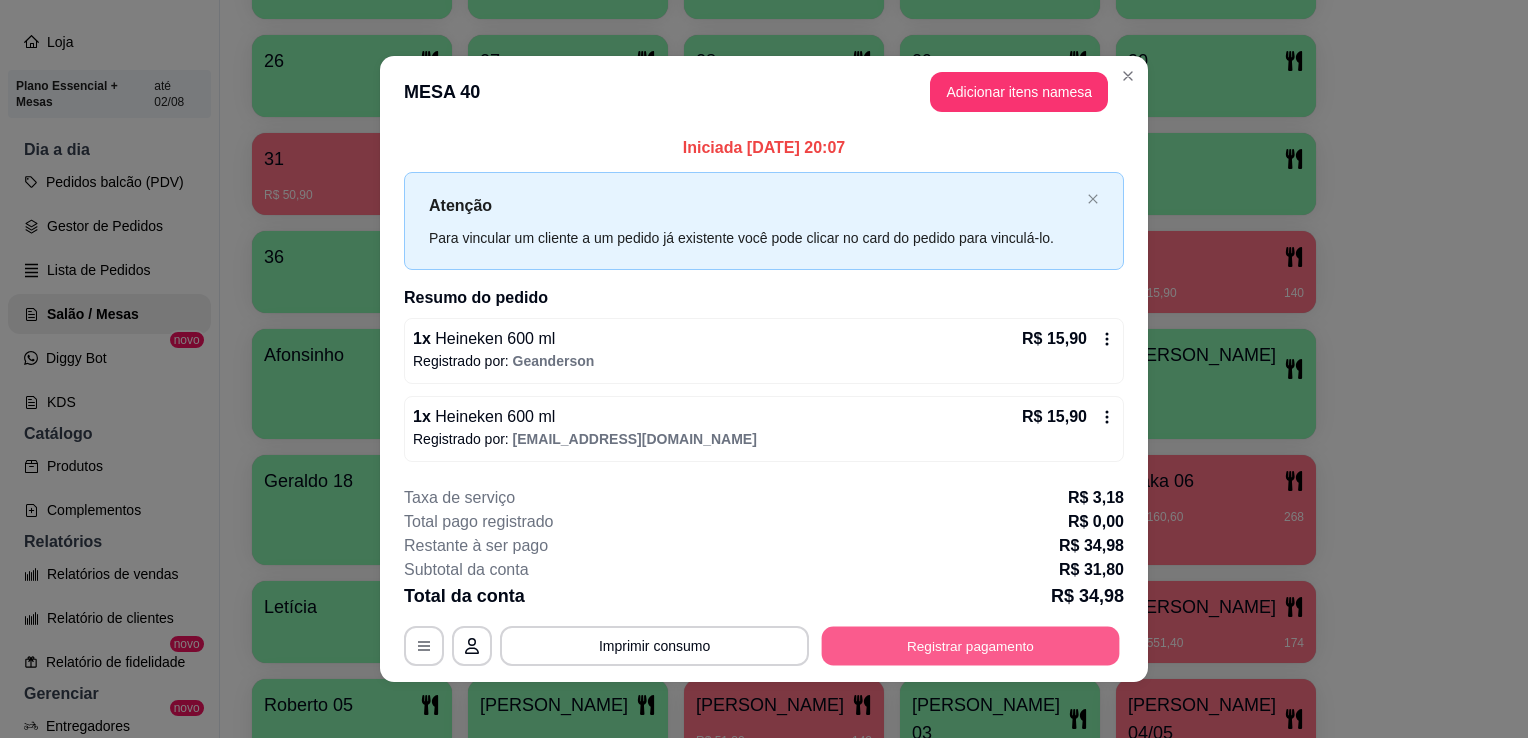 click on "Registrar pagamento" at bounding box center [971, 645] 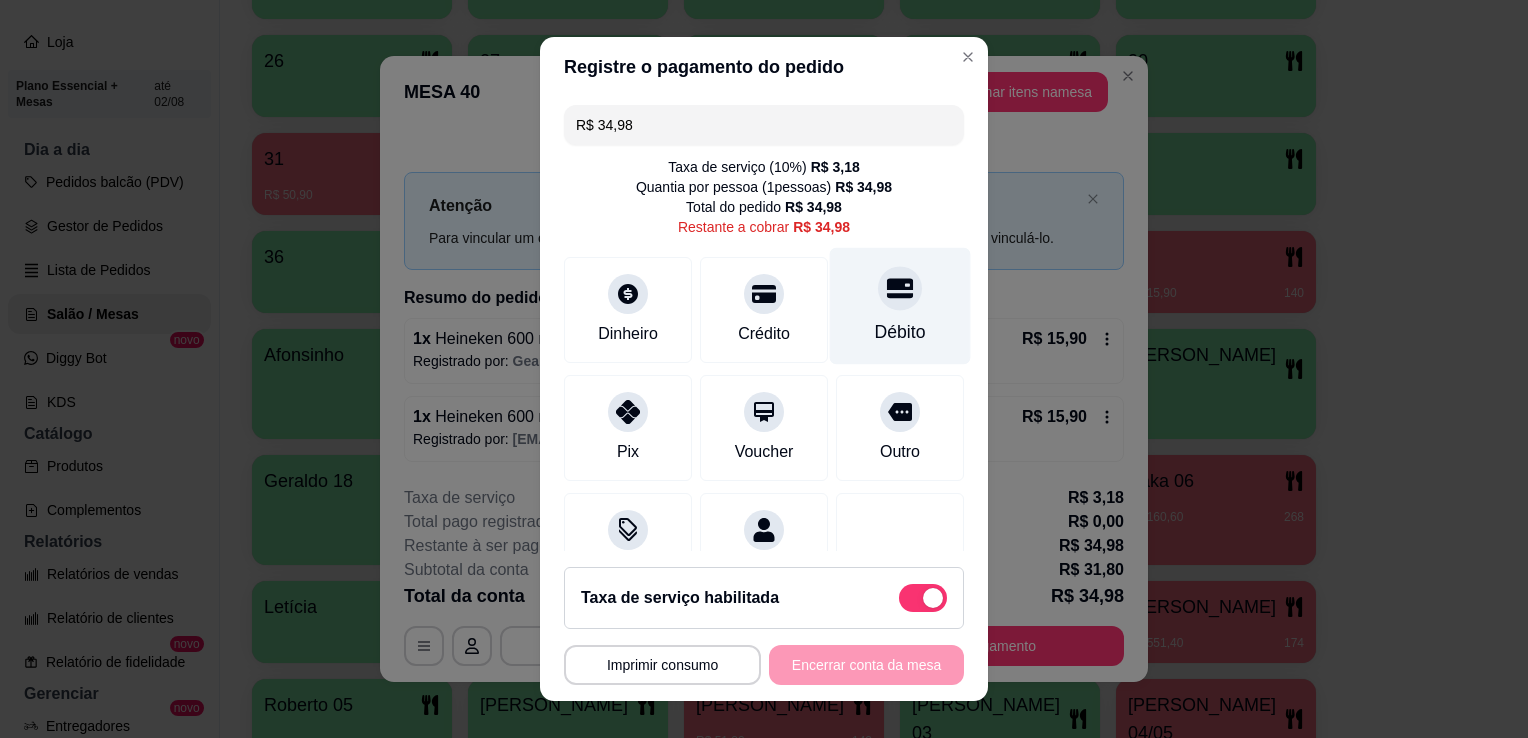 click on "Débito" at bounding box center (900, 306) 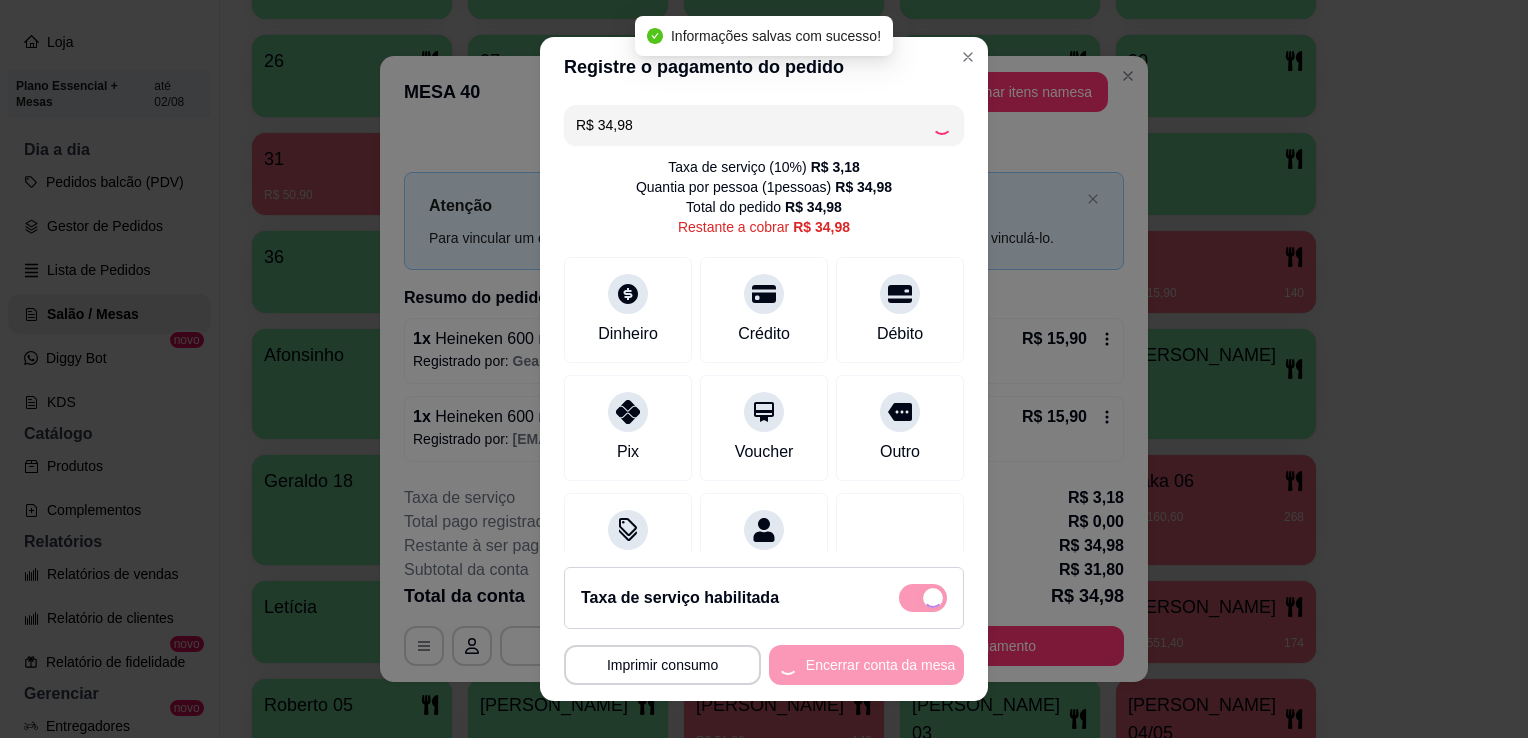 type on "R$ 0,00" 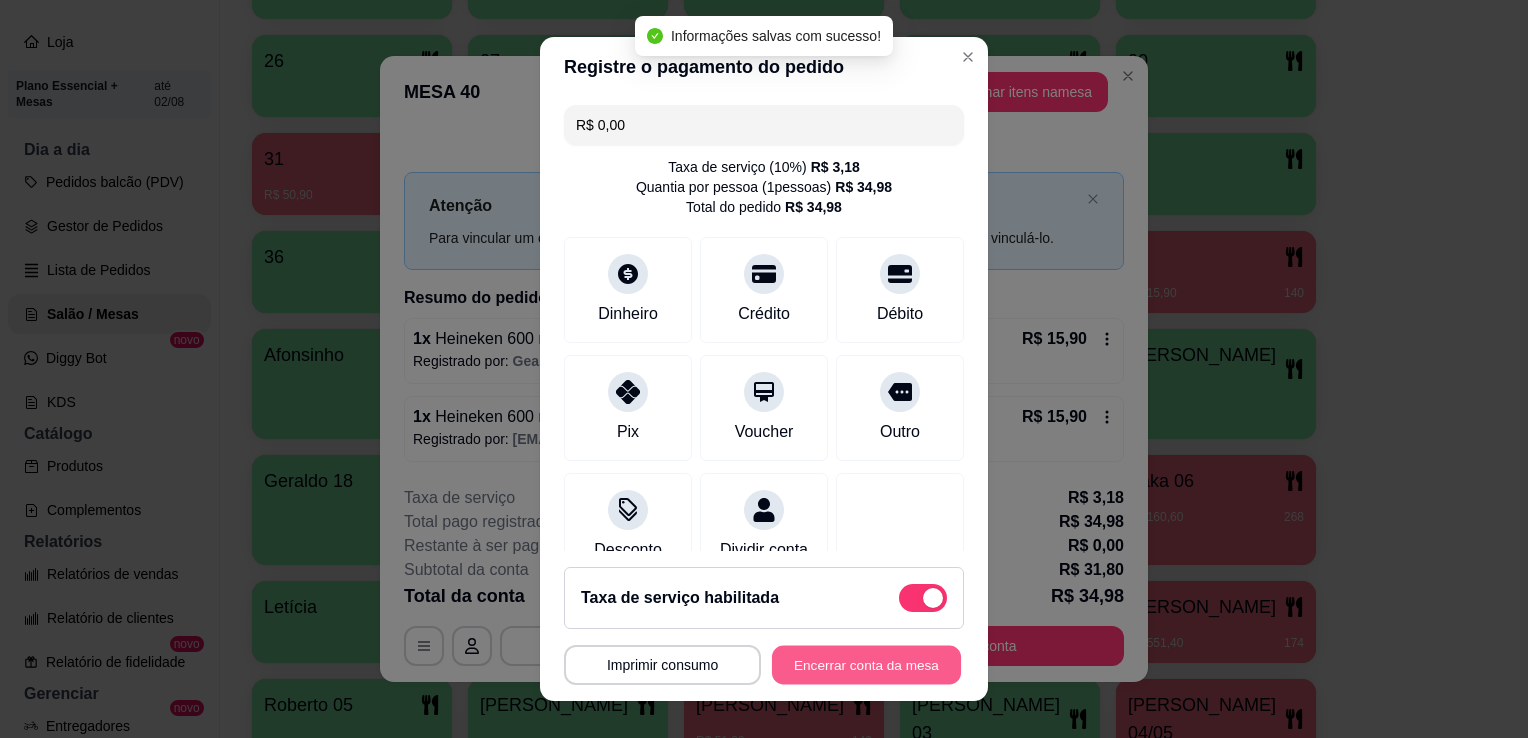 click on "Encerrar conta da mesa" at bounding box center (866, 665) 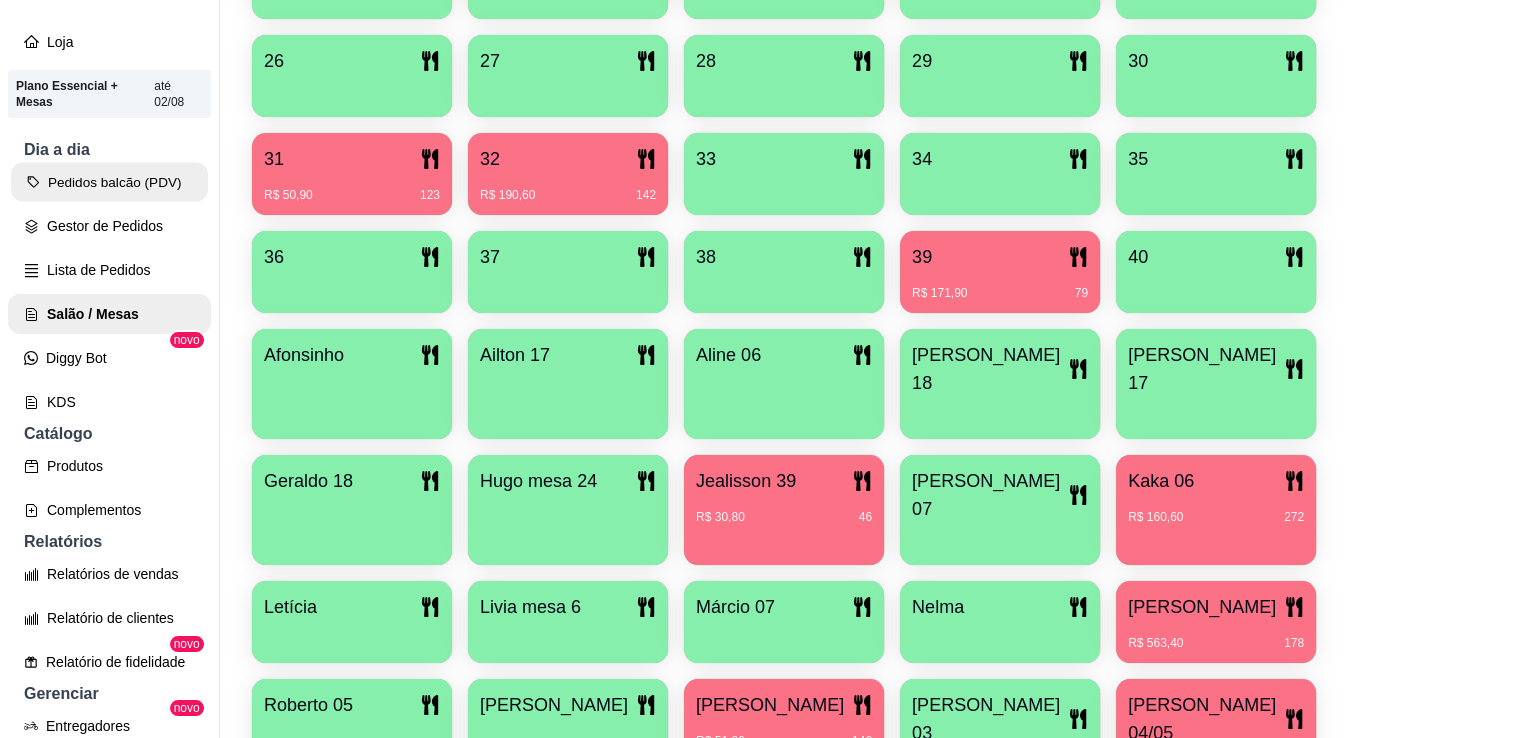click on "Pedidos balcão (PDV)" at bounding box center (109, 182) 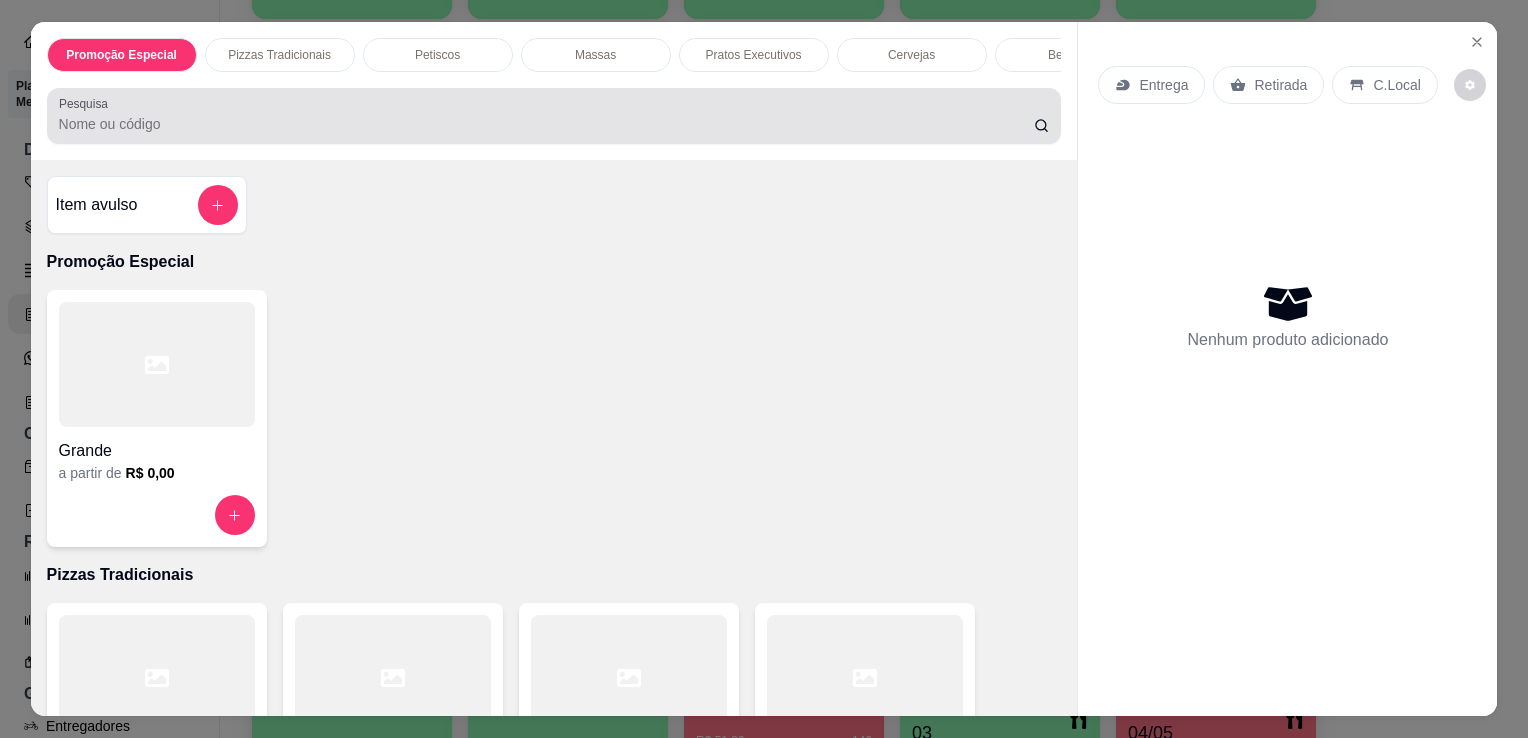 click at bounding box center [554, 116] 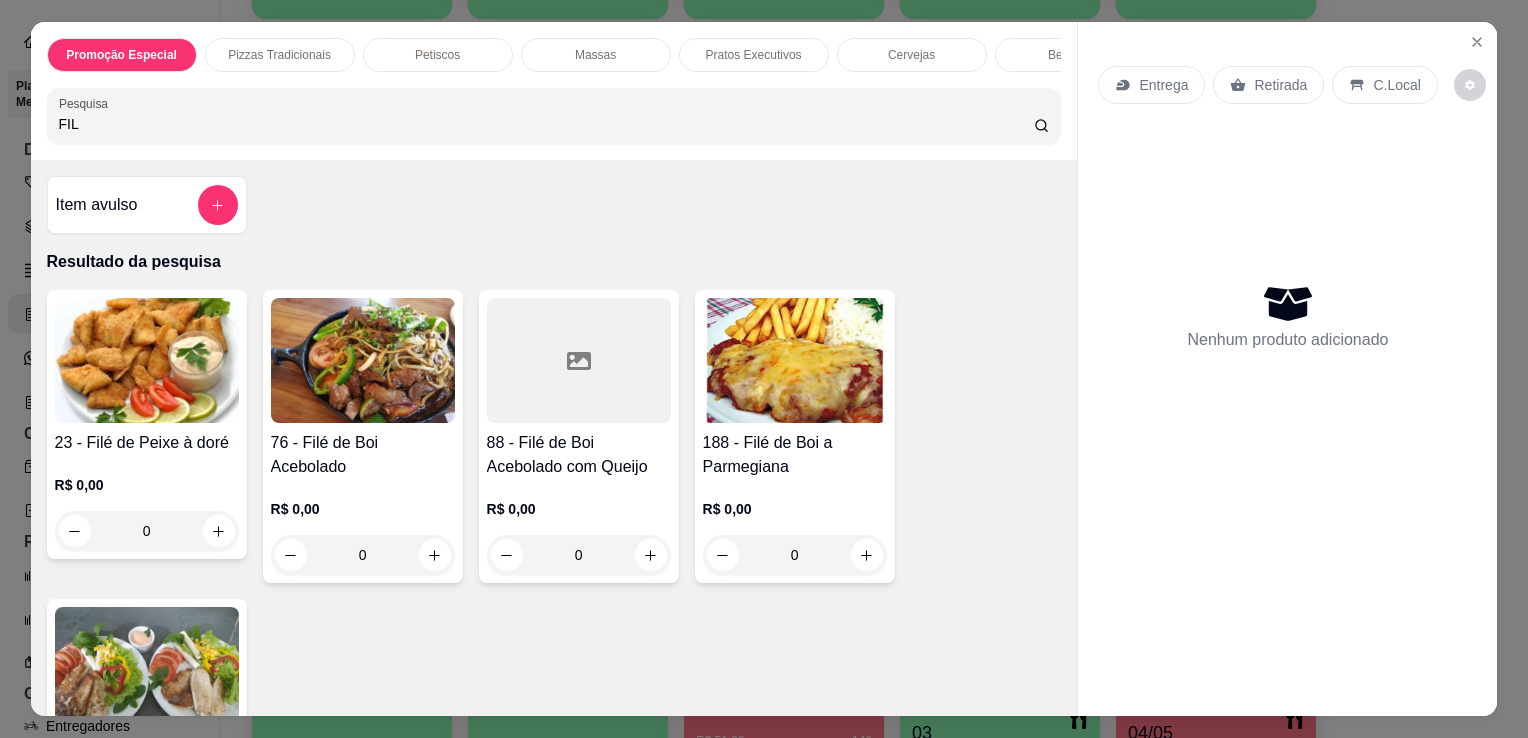 type on "FIL" 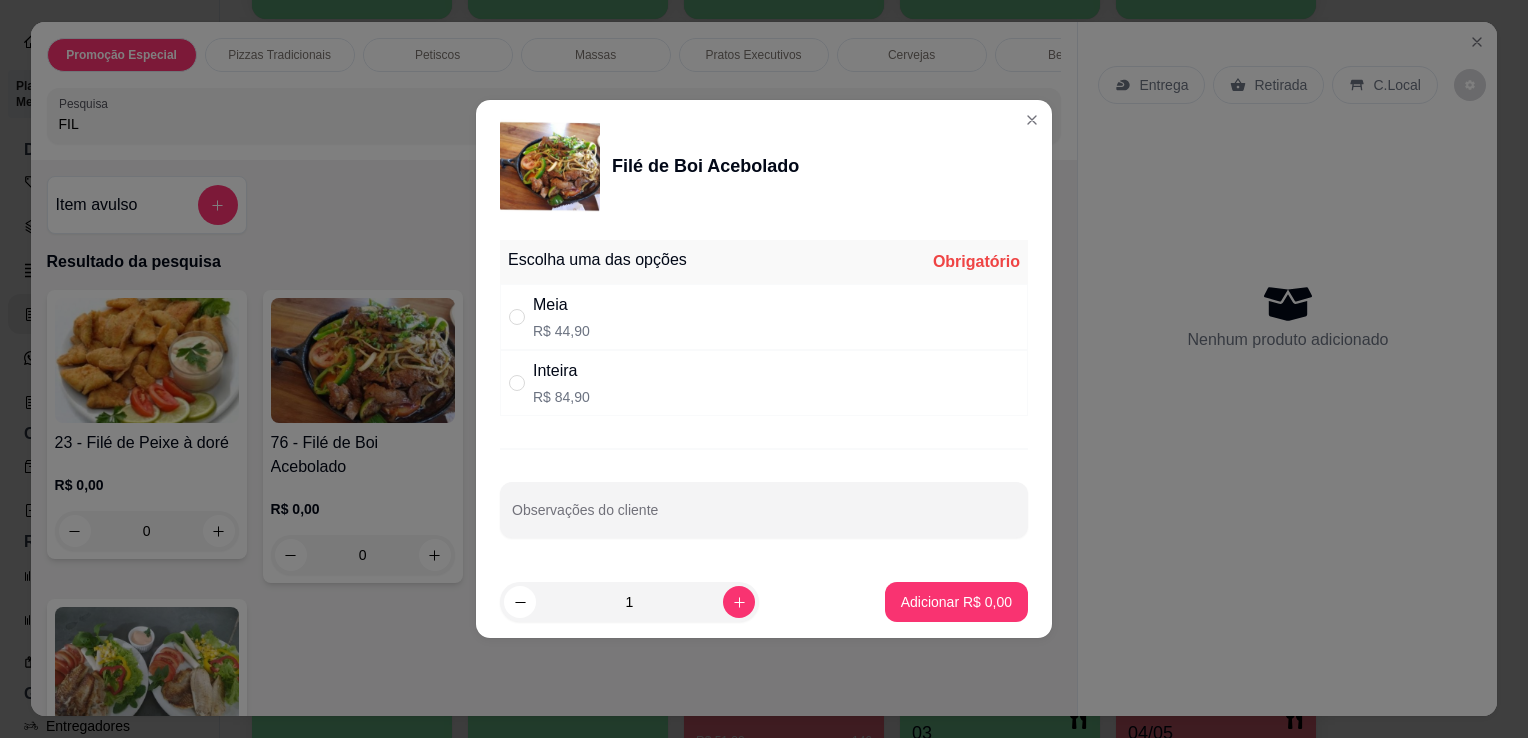 click on "Inteira R$ 84,90" at bounding box center [764, 383] 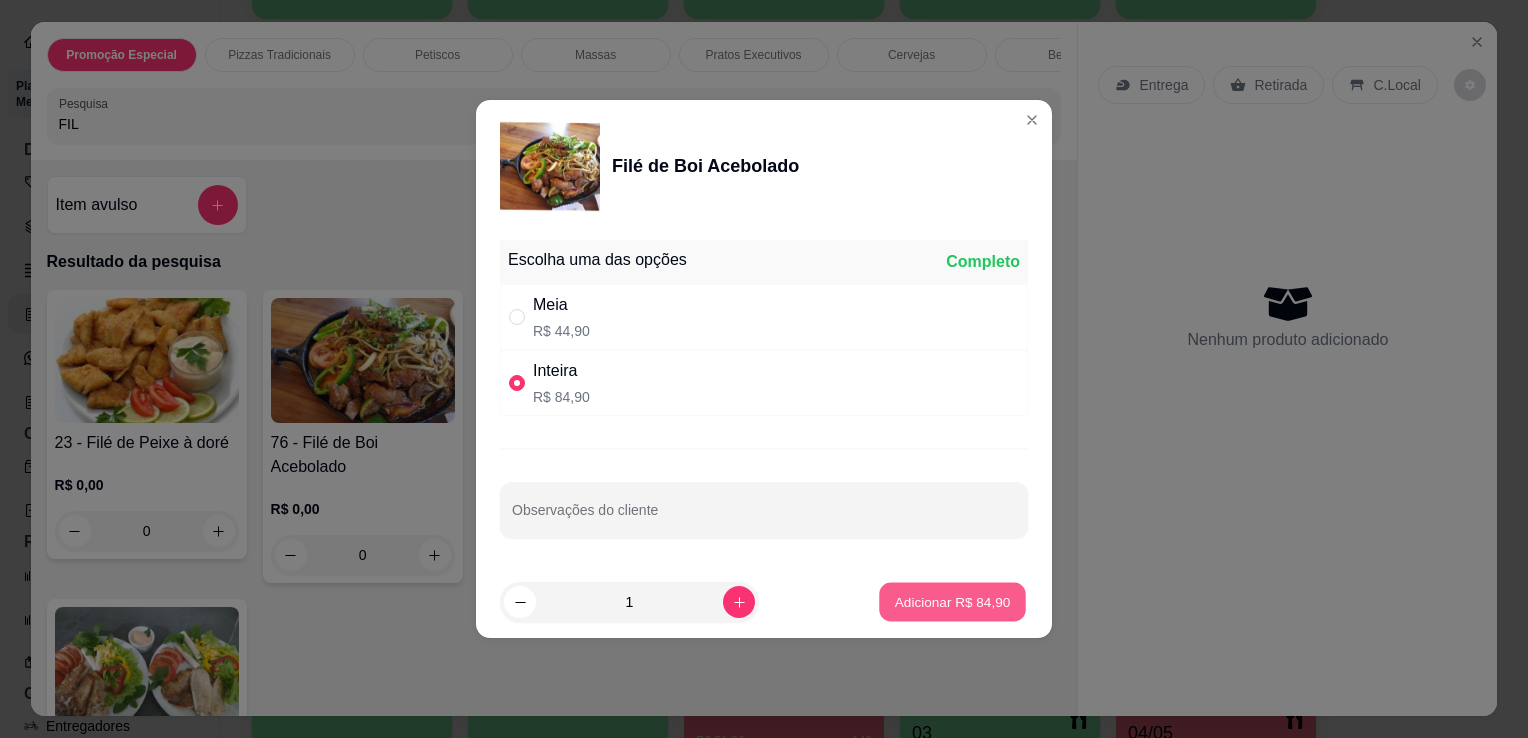 click on "Adicionar   R$ 84,90" at bounding box center [953, 601] 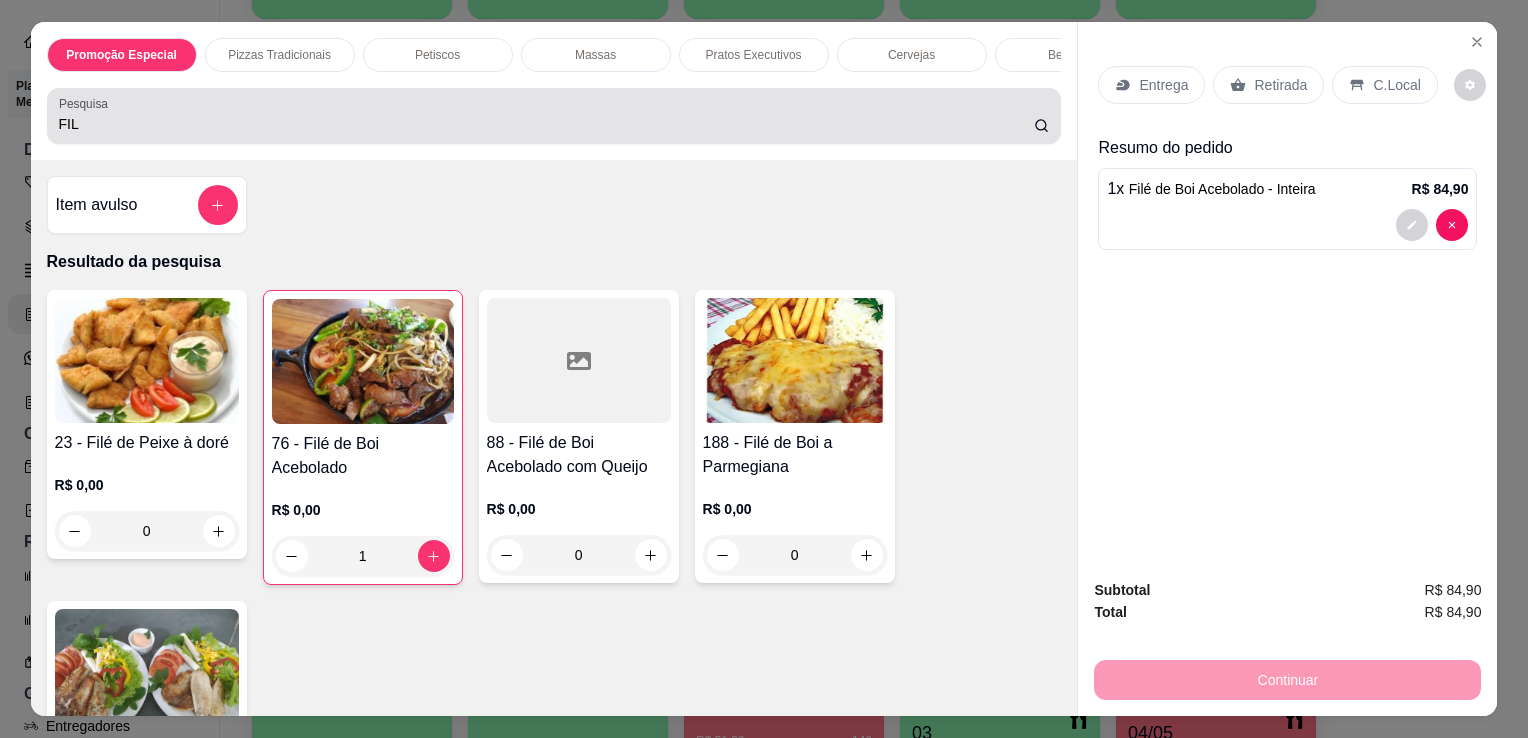 click on "FIL" at bounding box center [554, 116] 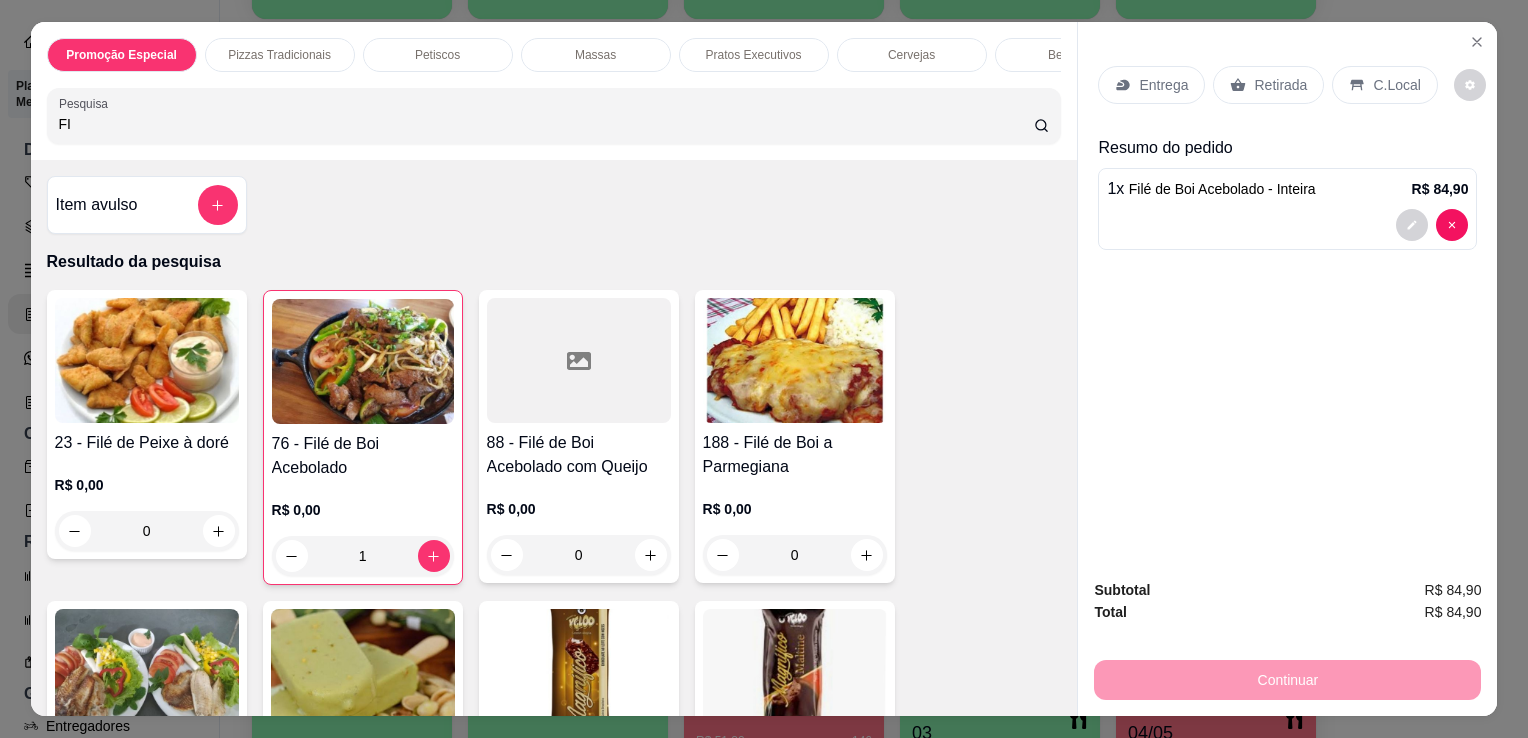 type on "F" 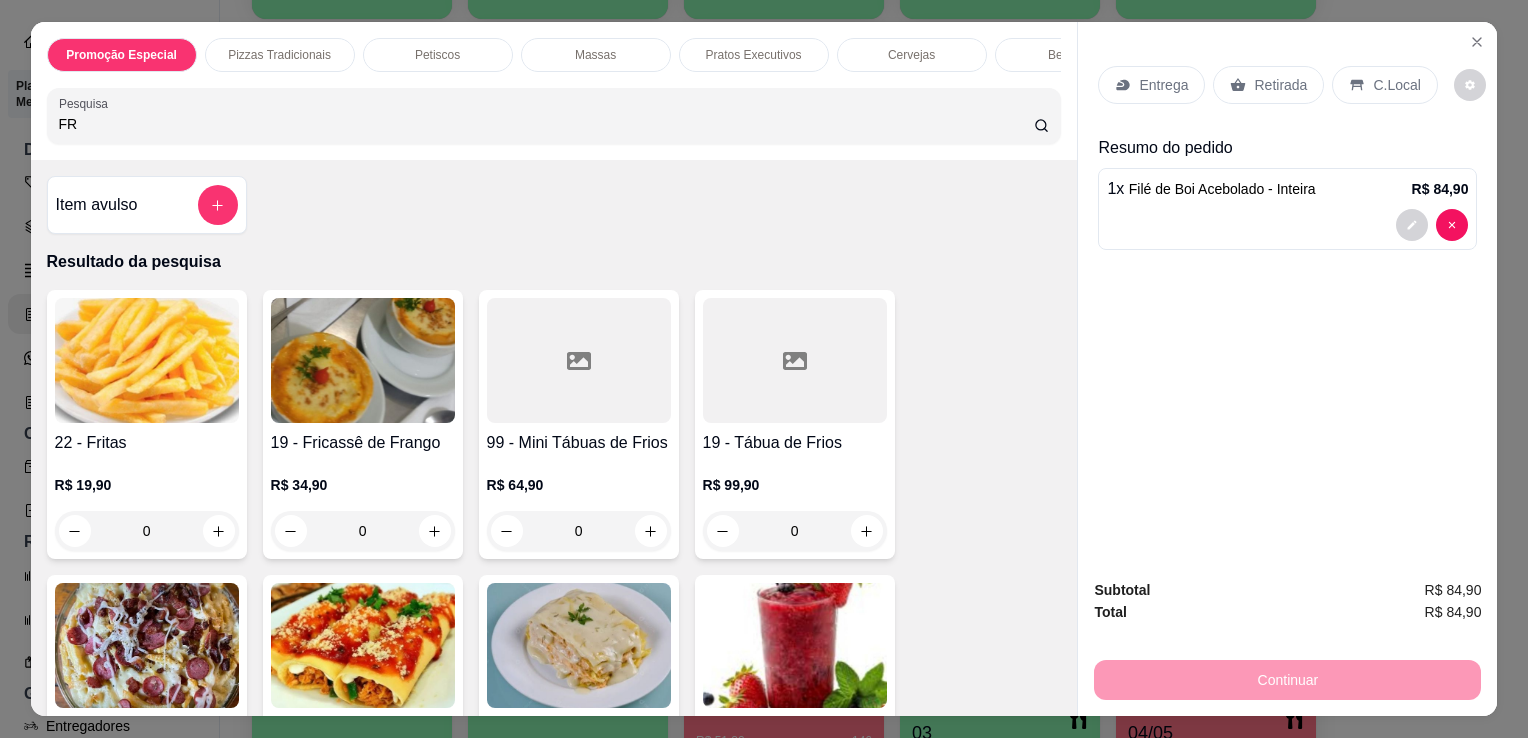 type on "FR" 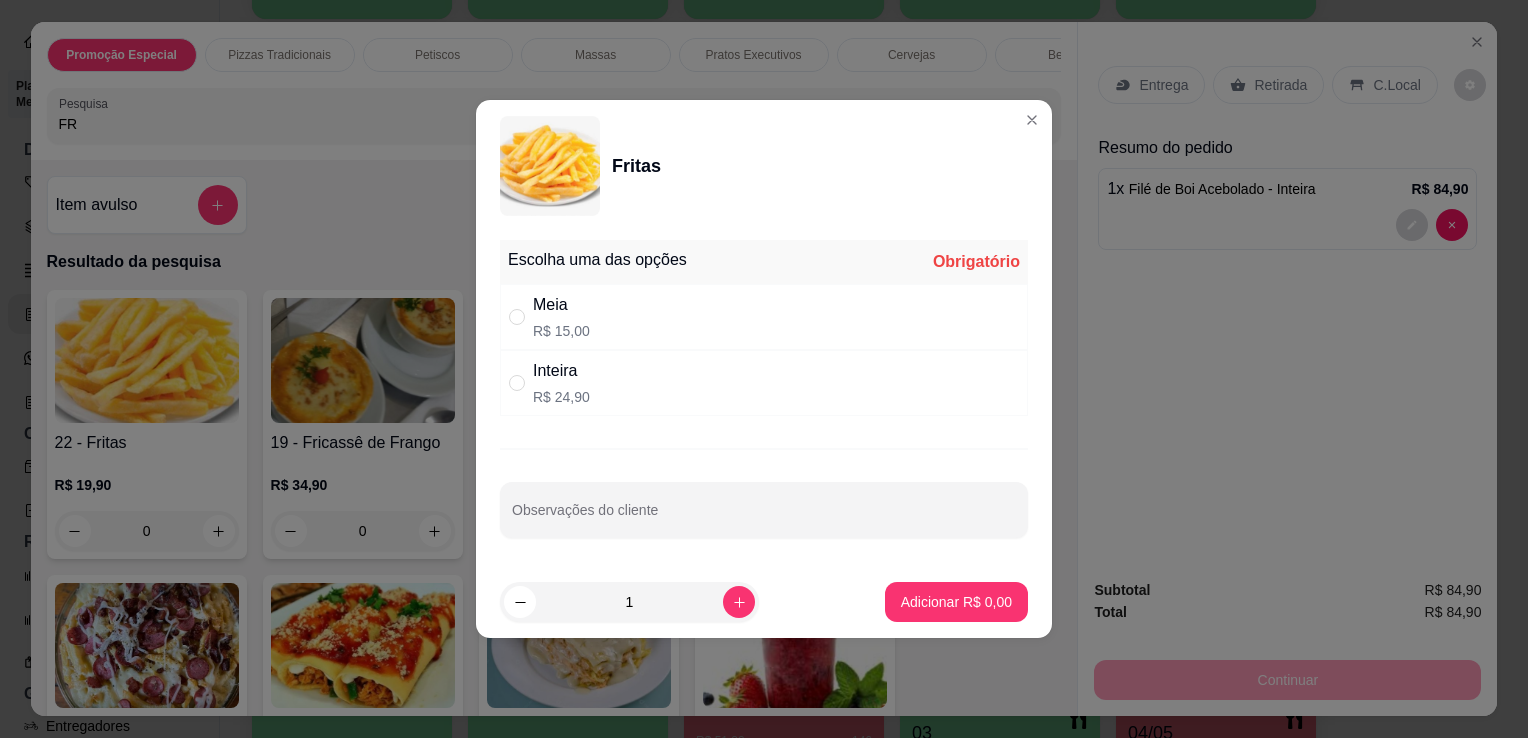 click on "Inteira R$ 24,90" at bounding box center [764, 383] 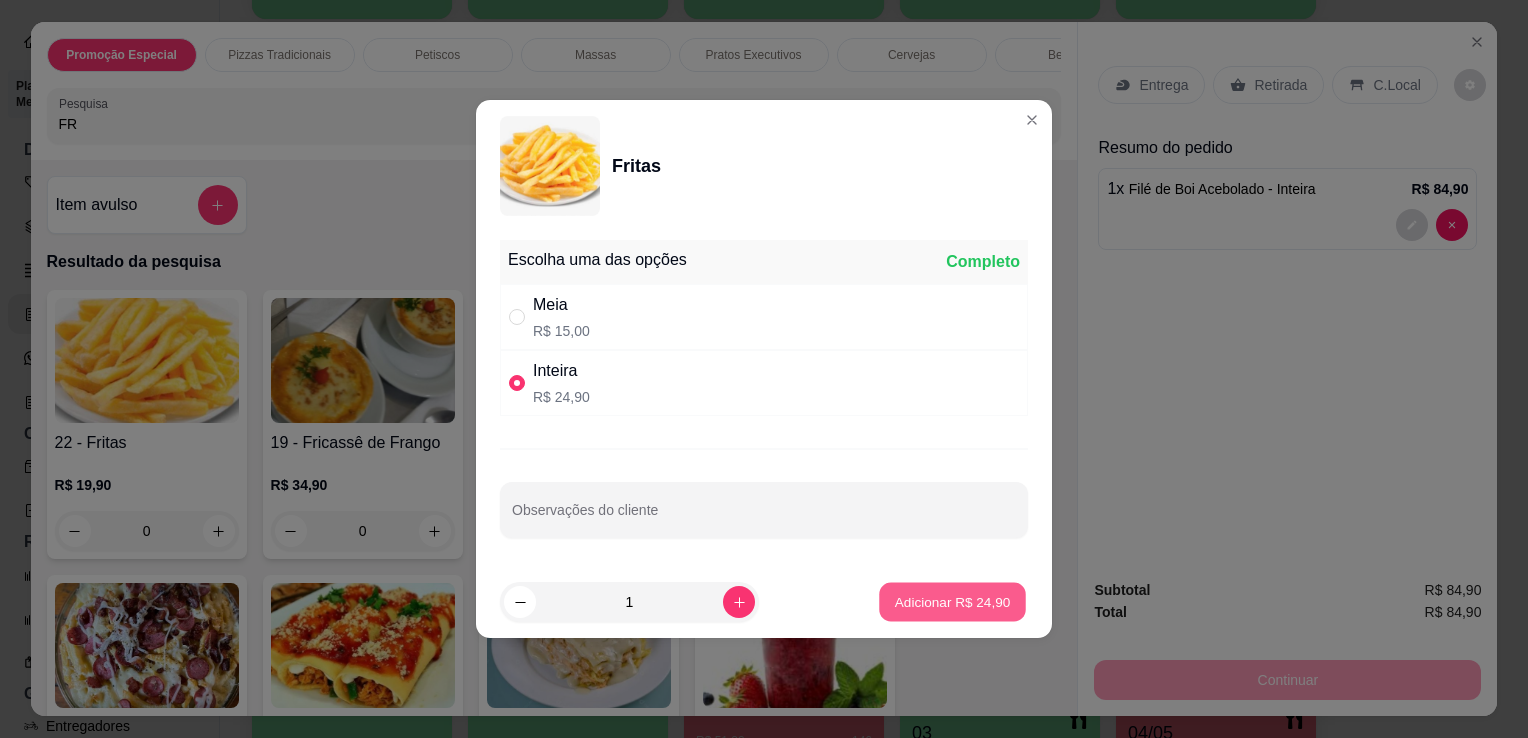 click on "Adicionar   R$ 24,90" at bounding box center (953, 601) 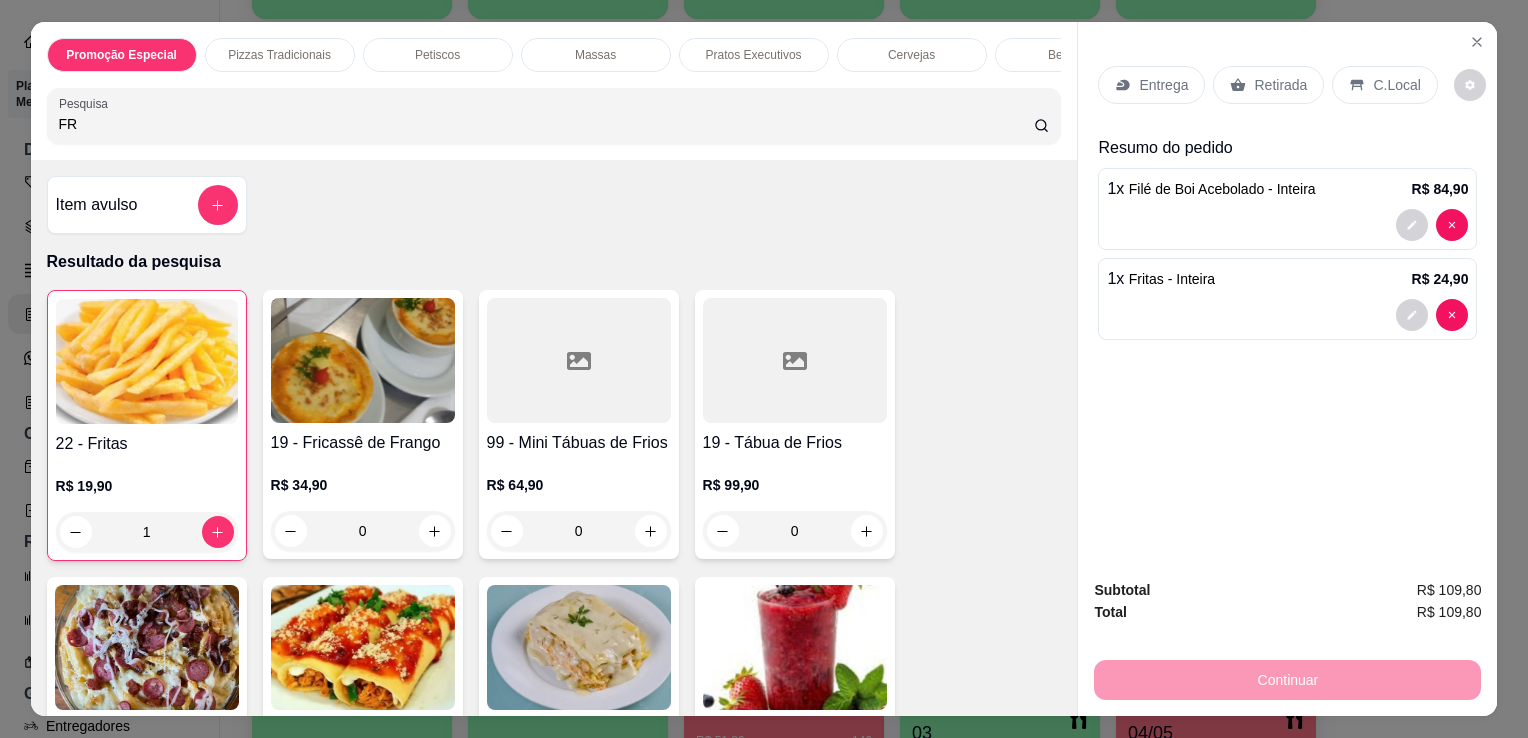 click on "Retirada" at bounding box center [1280, 85] 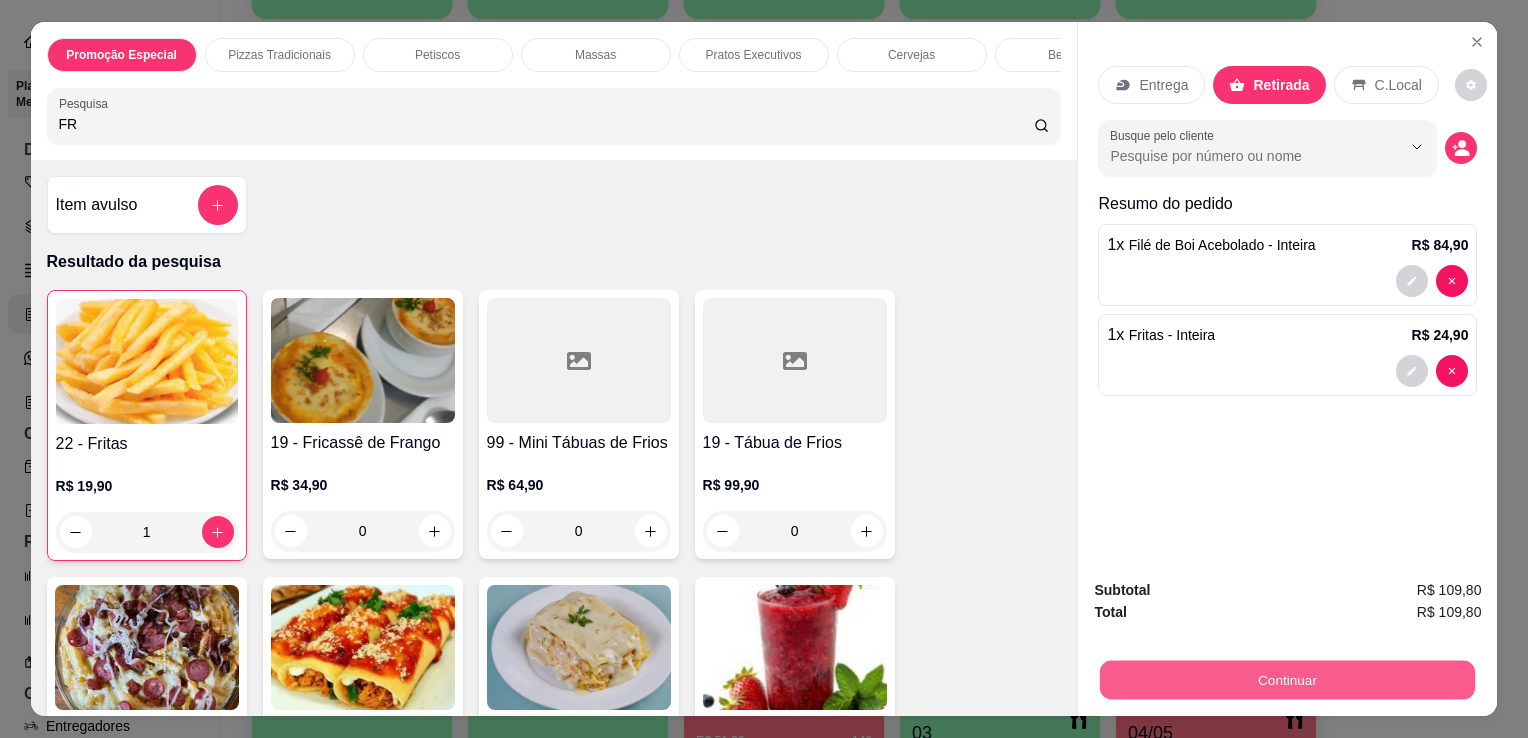 click on "Continuar" at bounding box center [1287, 679] 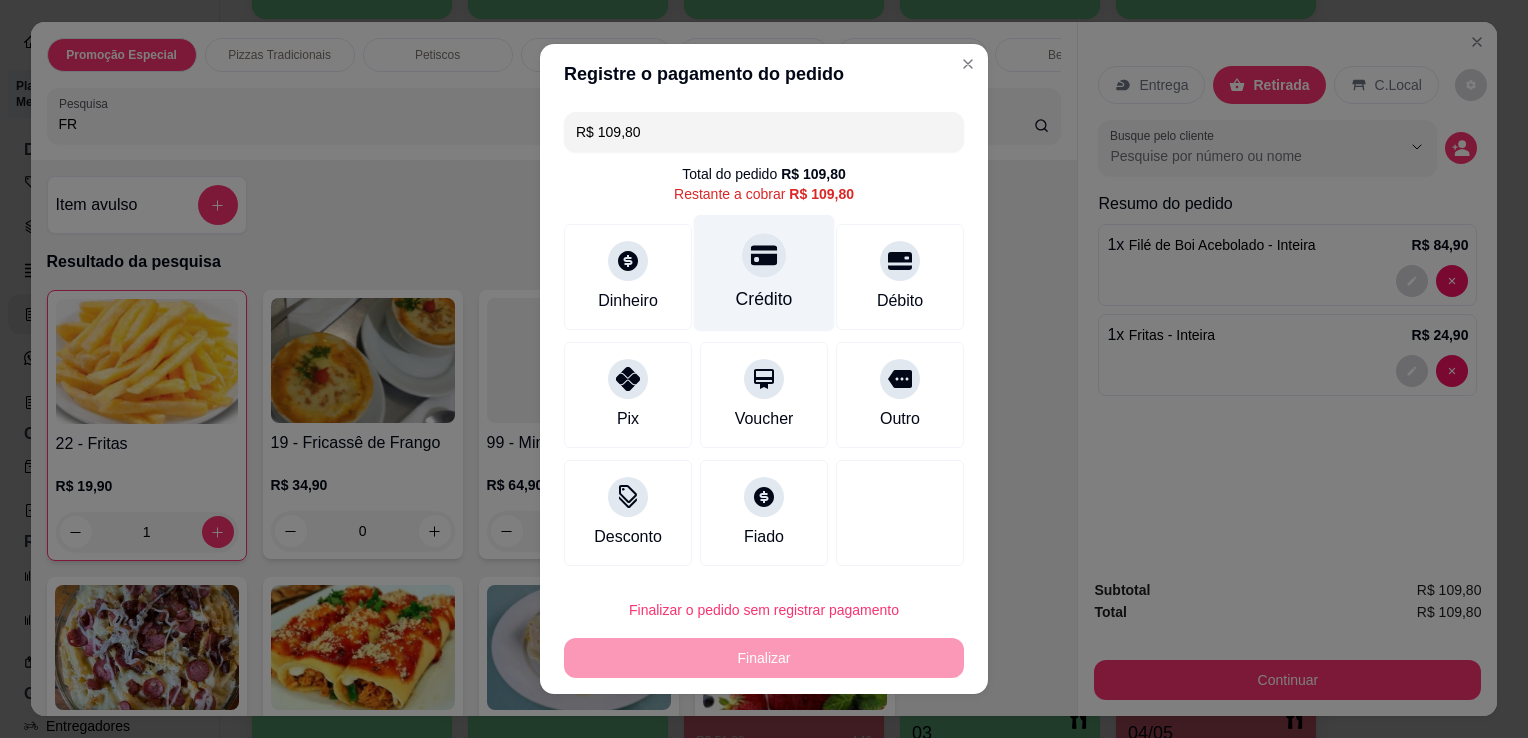 click on "Crédito" at bounding box center (764, 273) 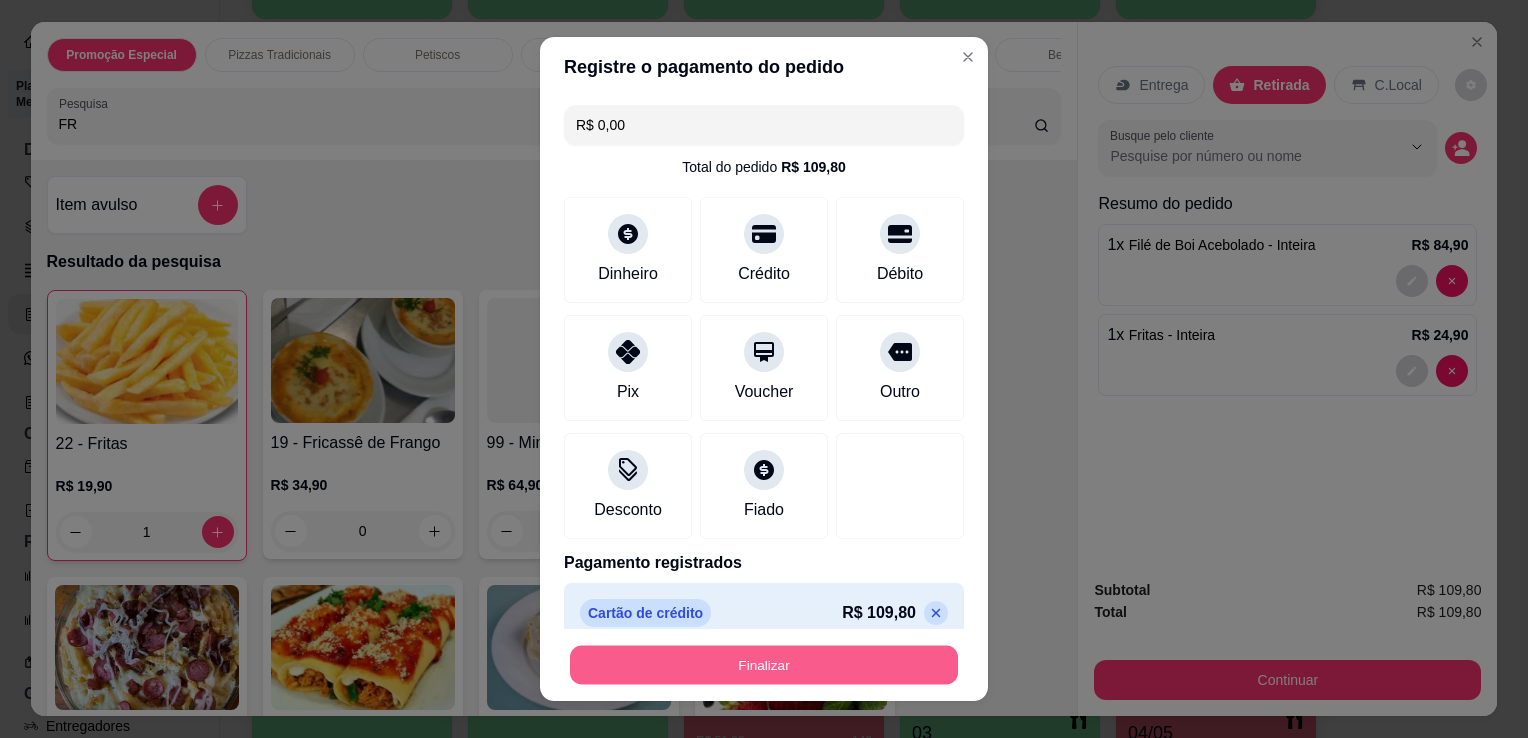 click on "Finalizar" at bounding box center (764, 665) 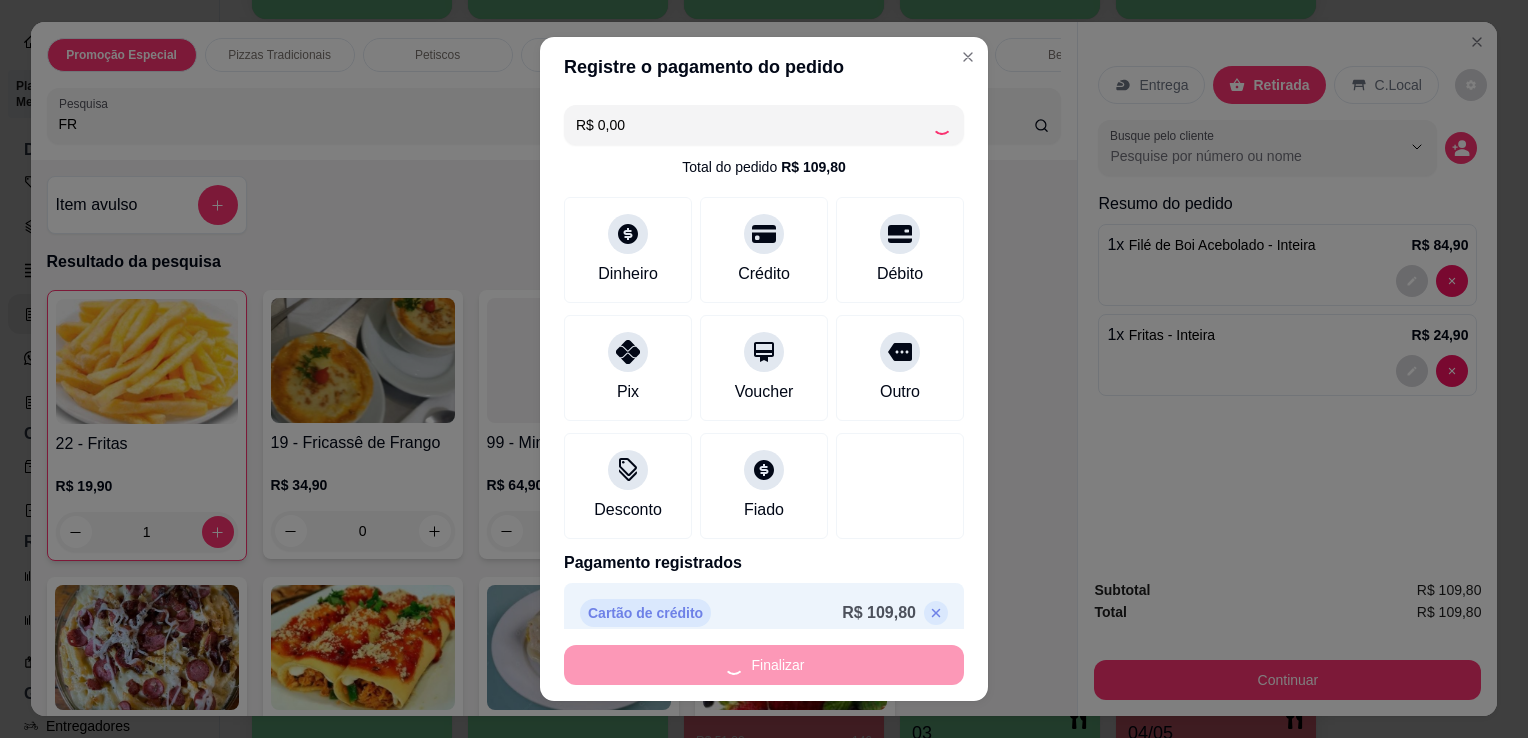 type on "0" 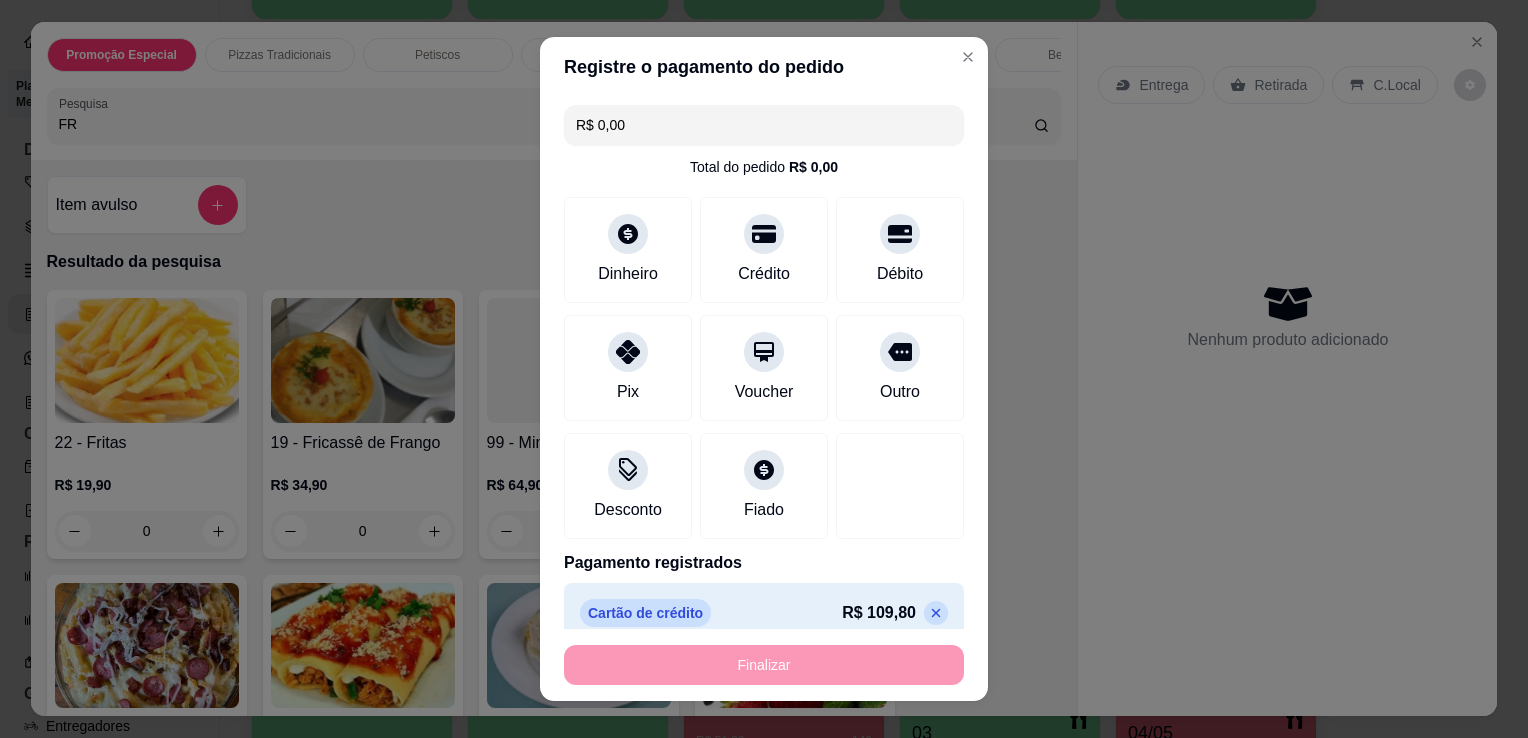 type on "-R$ 109,80" 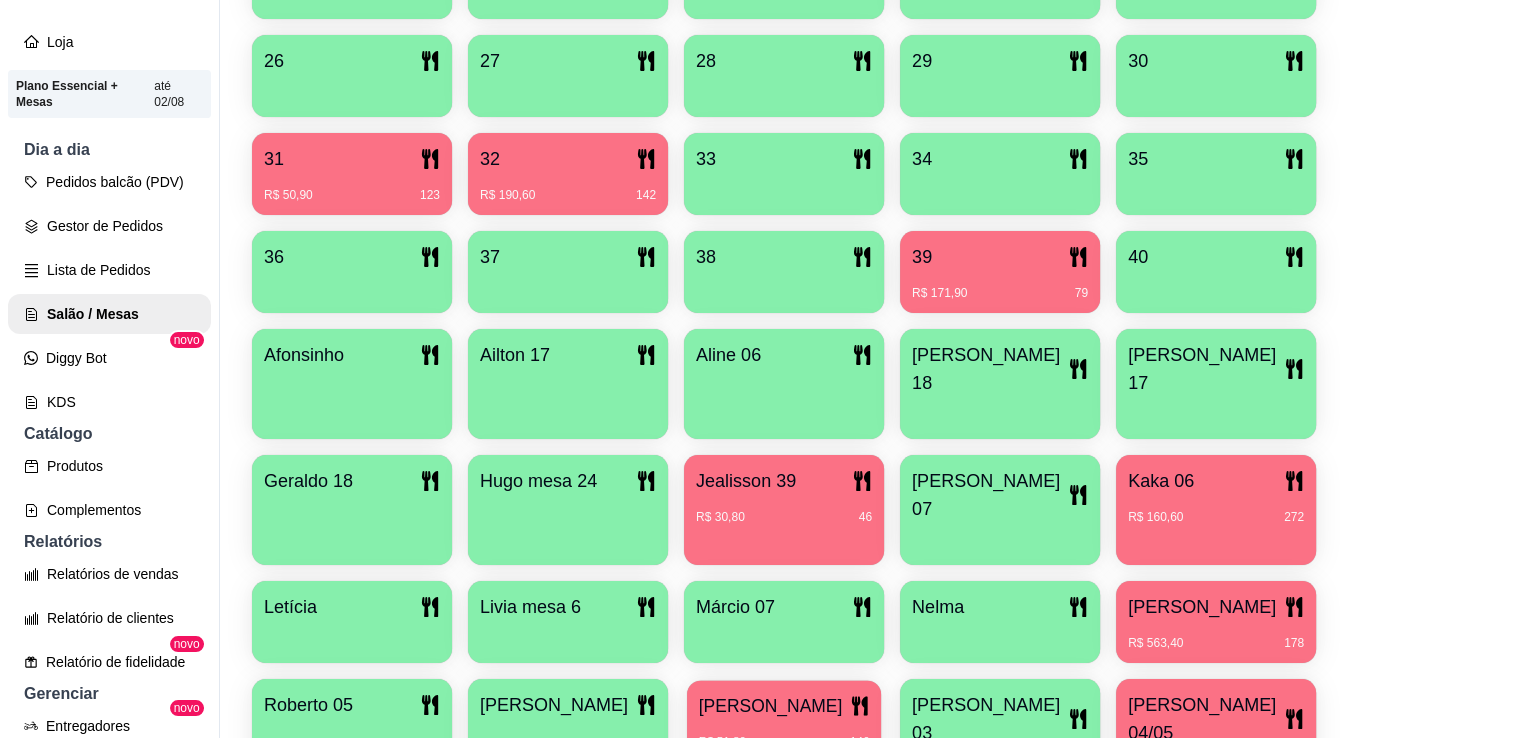 click on "R$ 51,80 146" at bounding box center (784, 741) 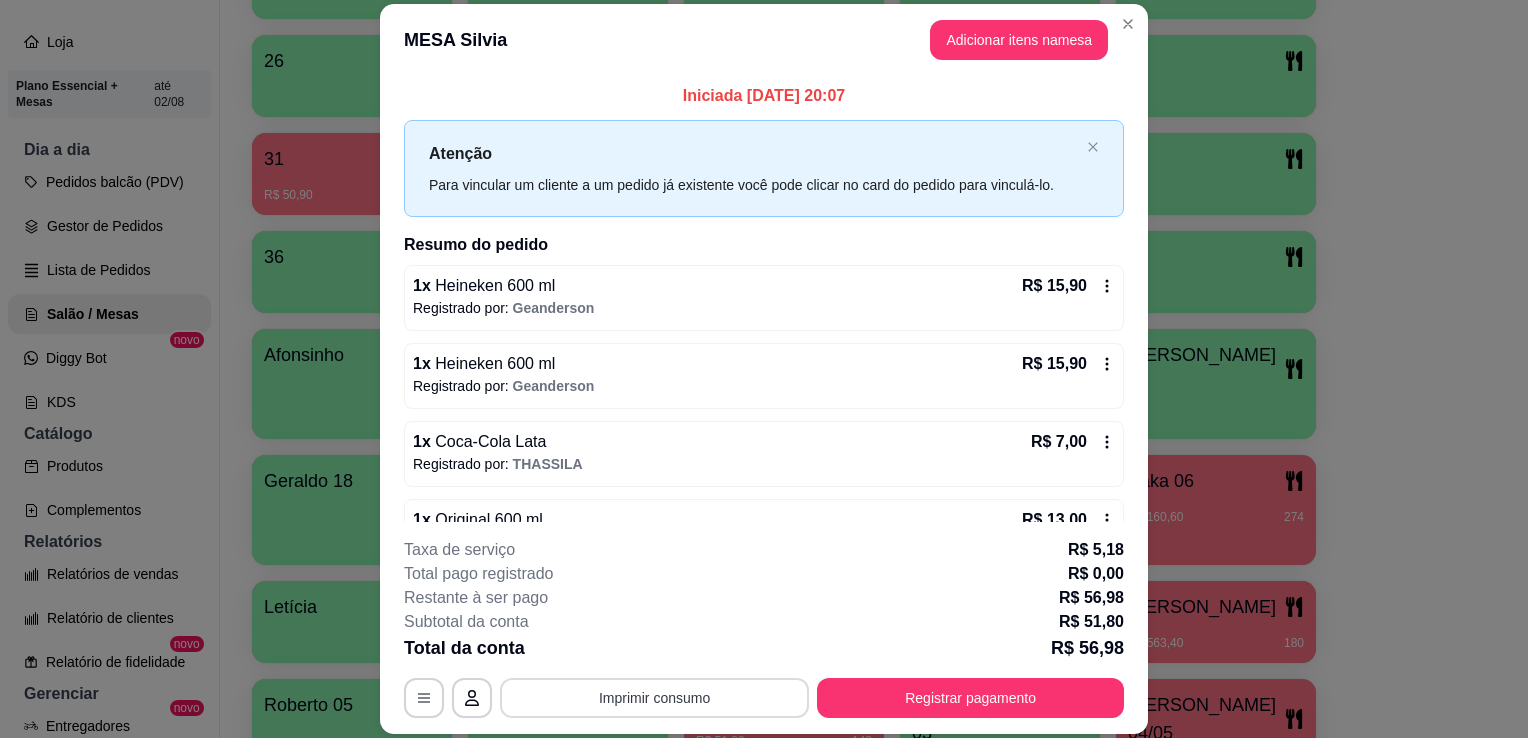 click on "Imprimir consumo" at bounding box center [654, 698] 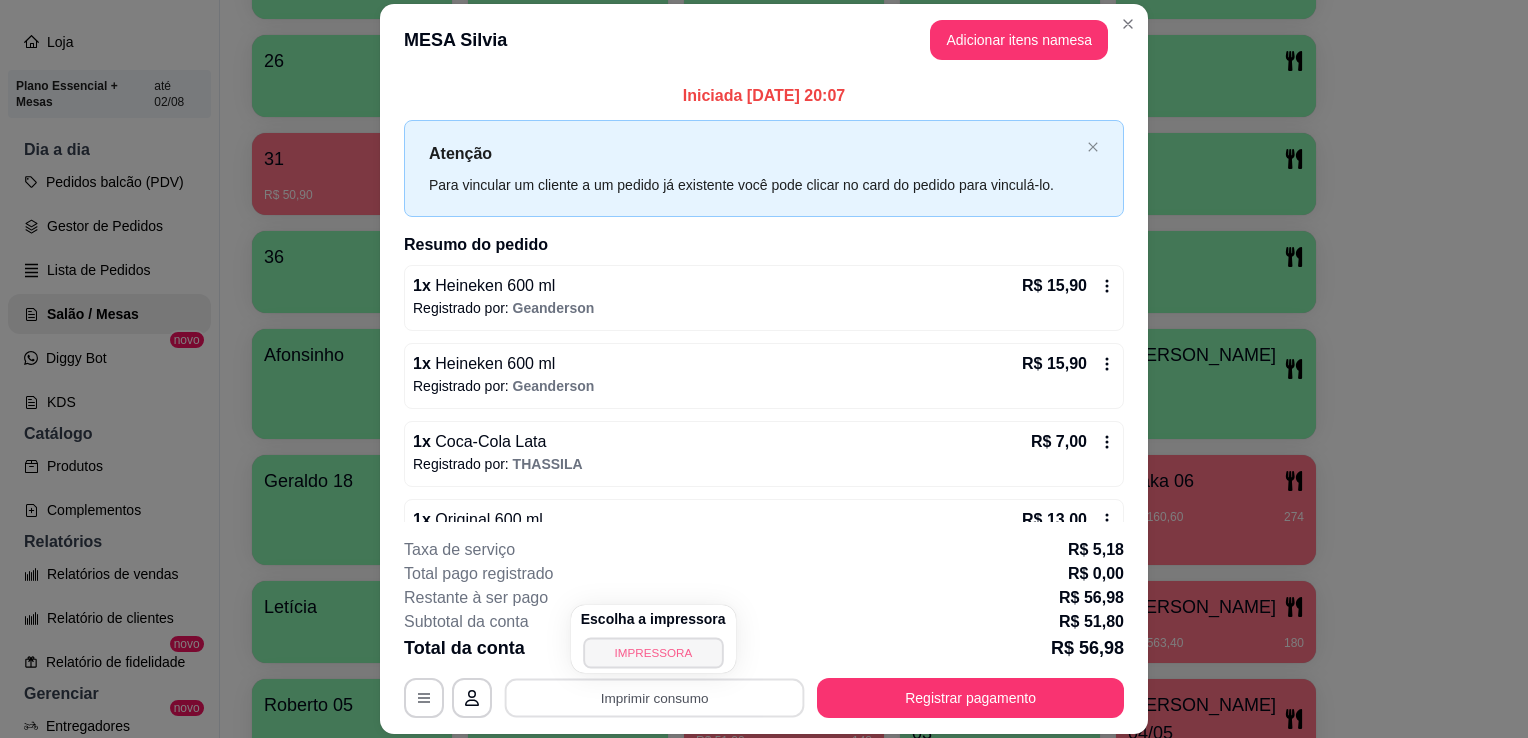 click on "IMPRESSORA" at bounding box center (653, 652) 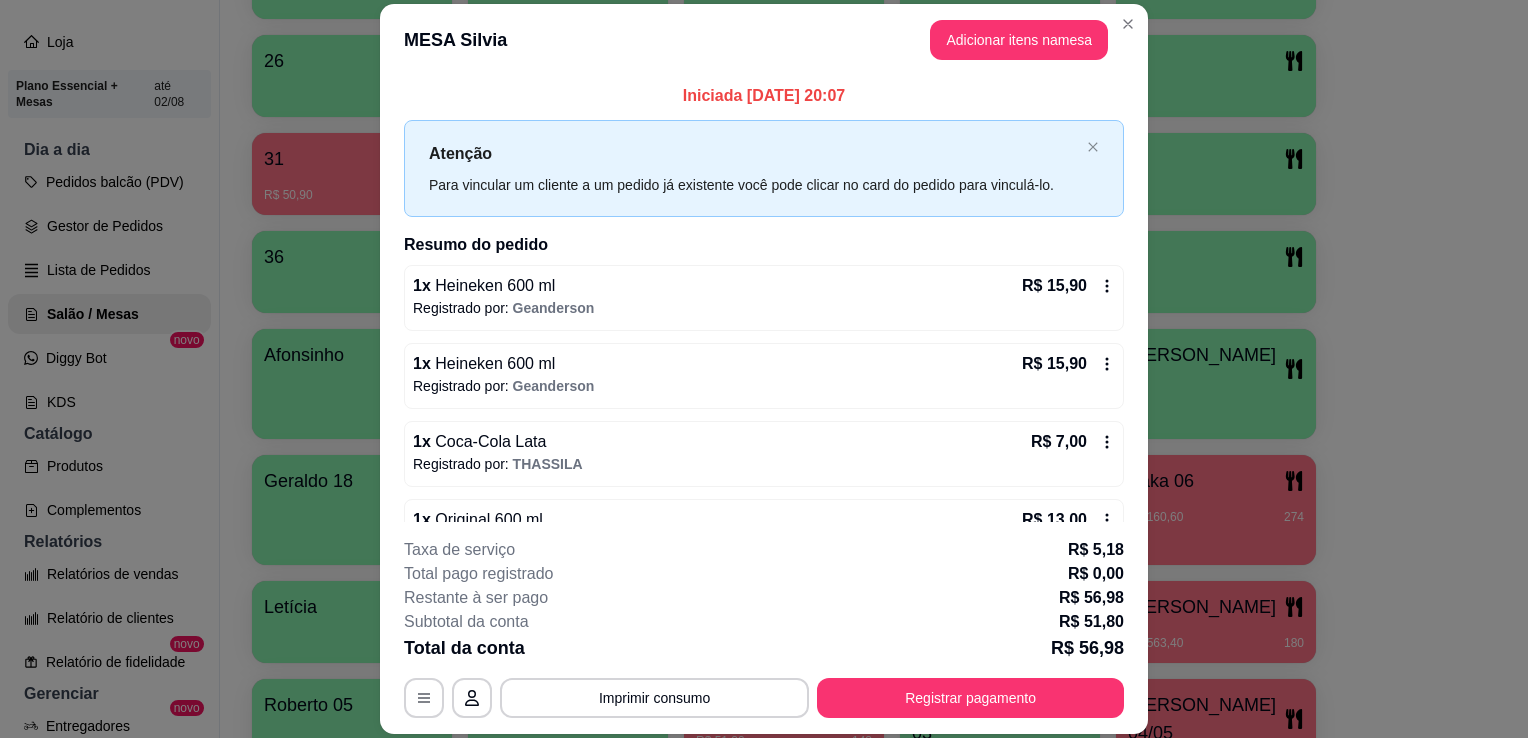 scroll, scrollTop: 48, scrollLeft: 0, axis: vertical 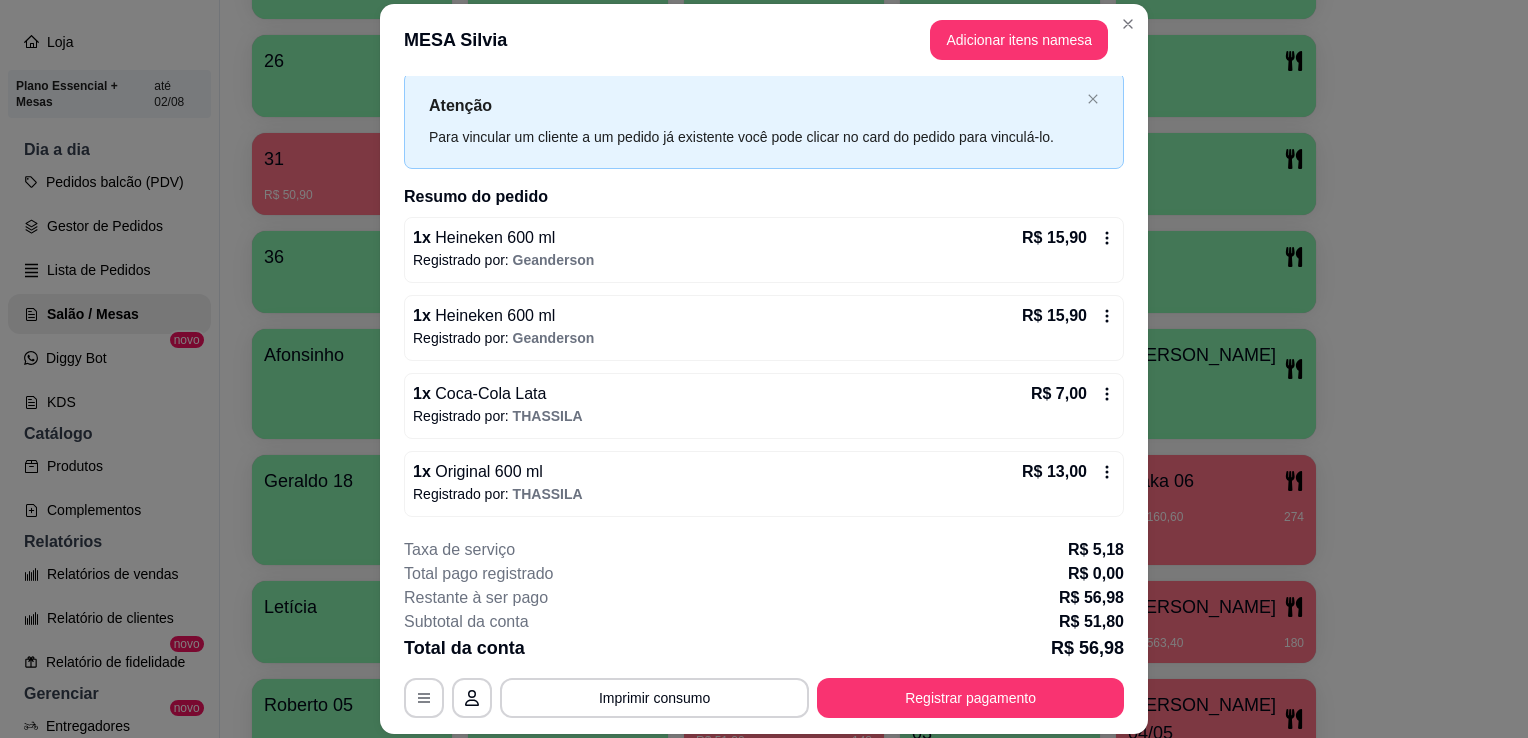 click on "R$ 13,00" at bounding box center (1054, 472) 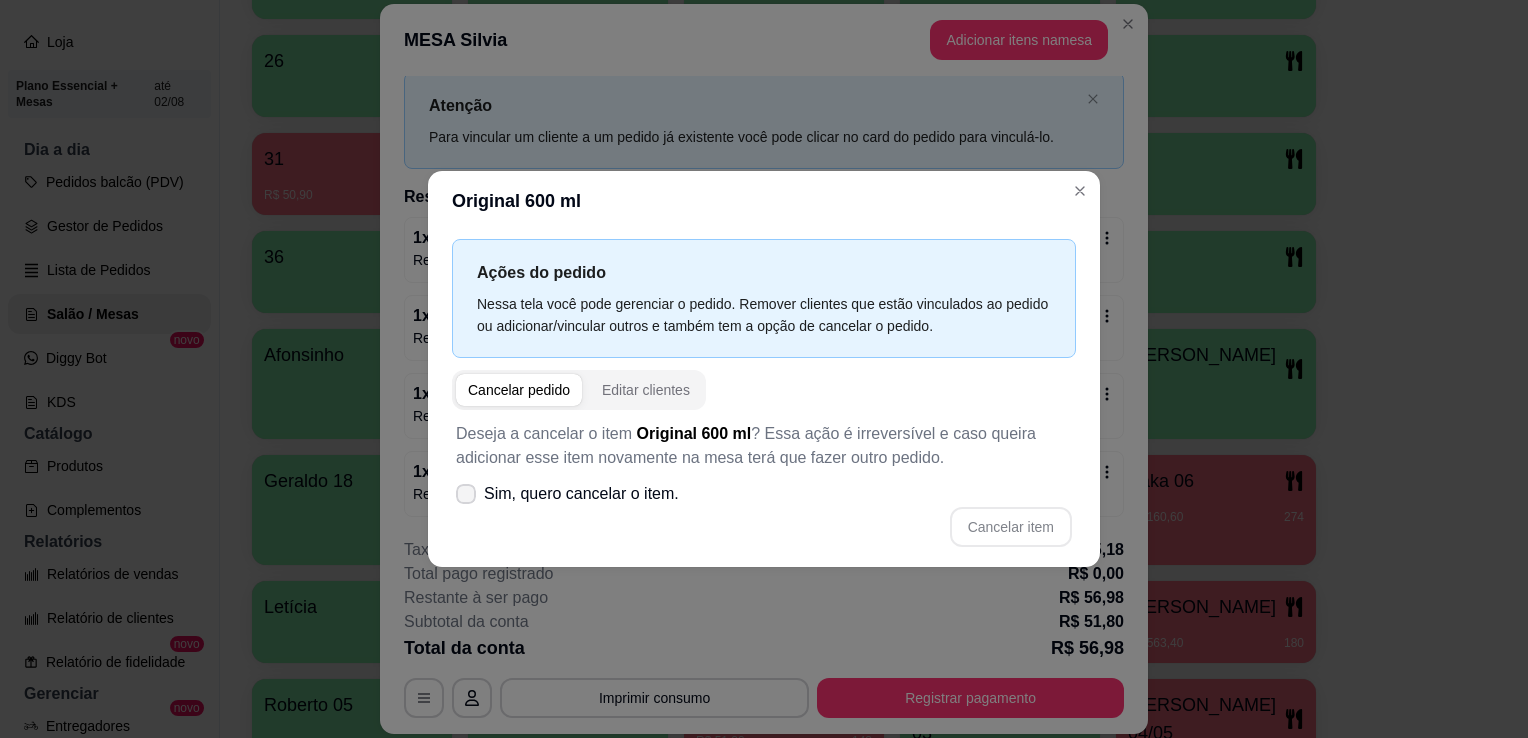 click at bounding box center (466, 494) 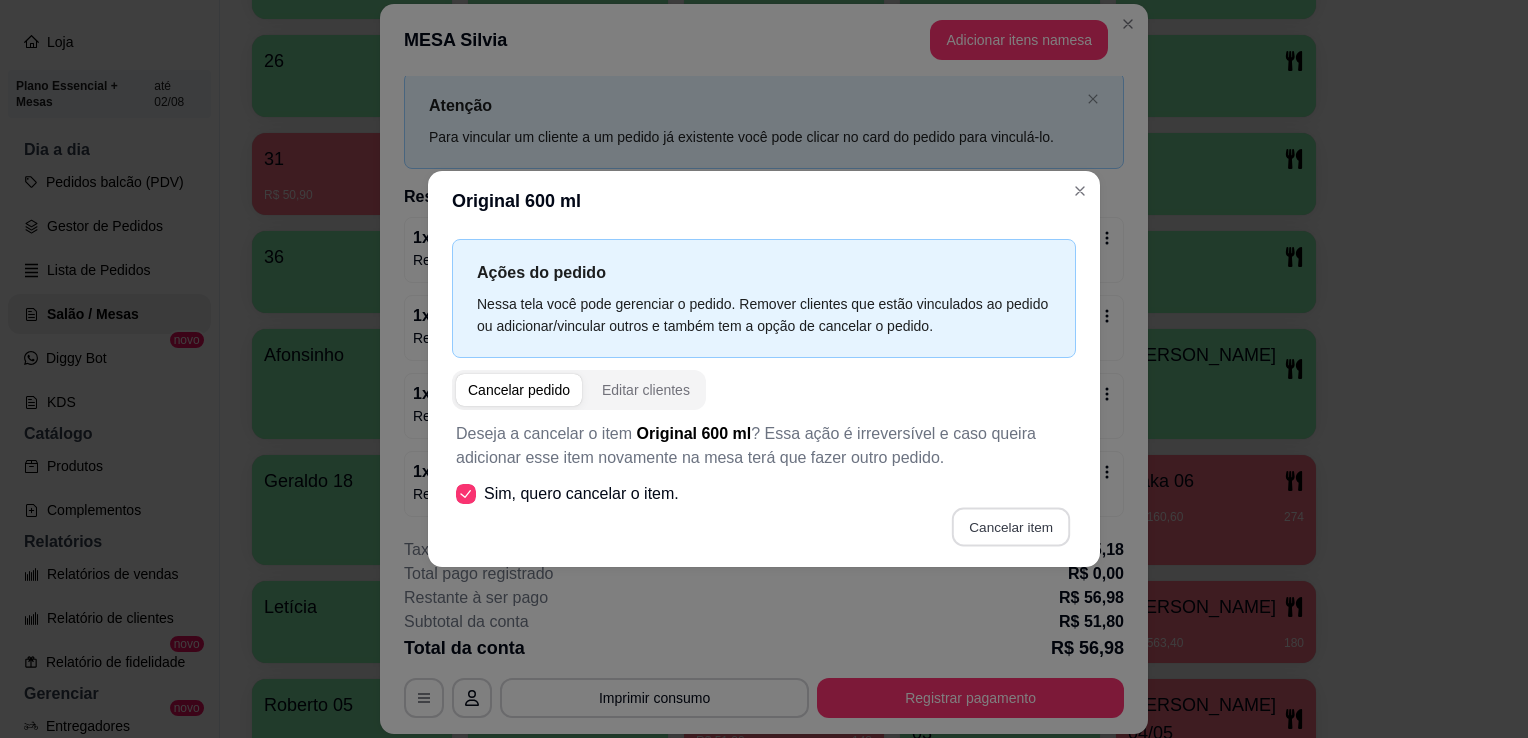 click on "Cancelar item" at bounding box center (1010, 527) 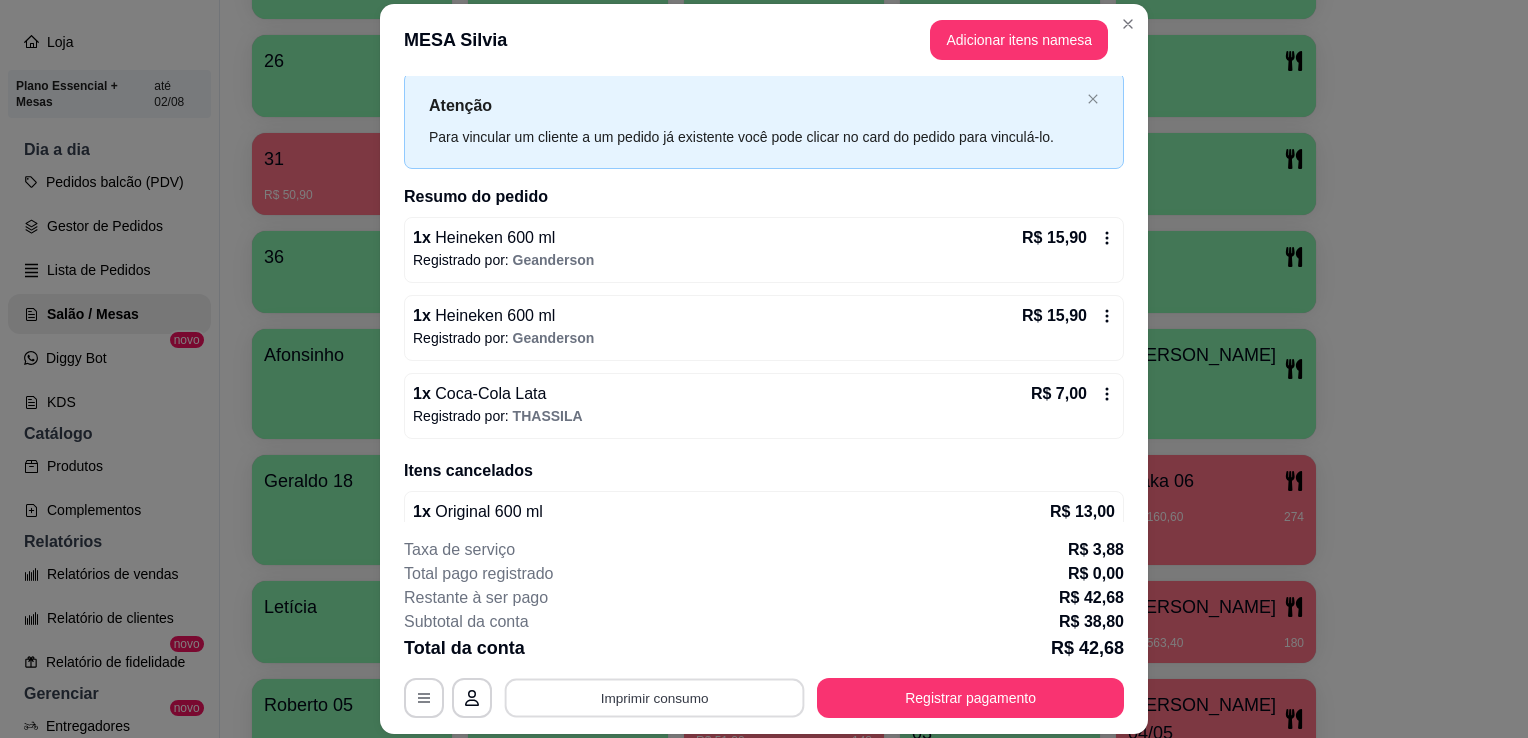 click on "Imprimir consumo" at bounding box center (655, 698) 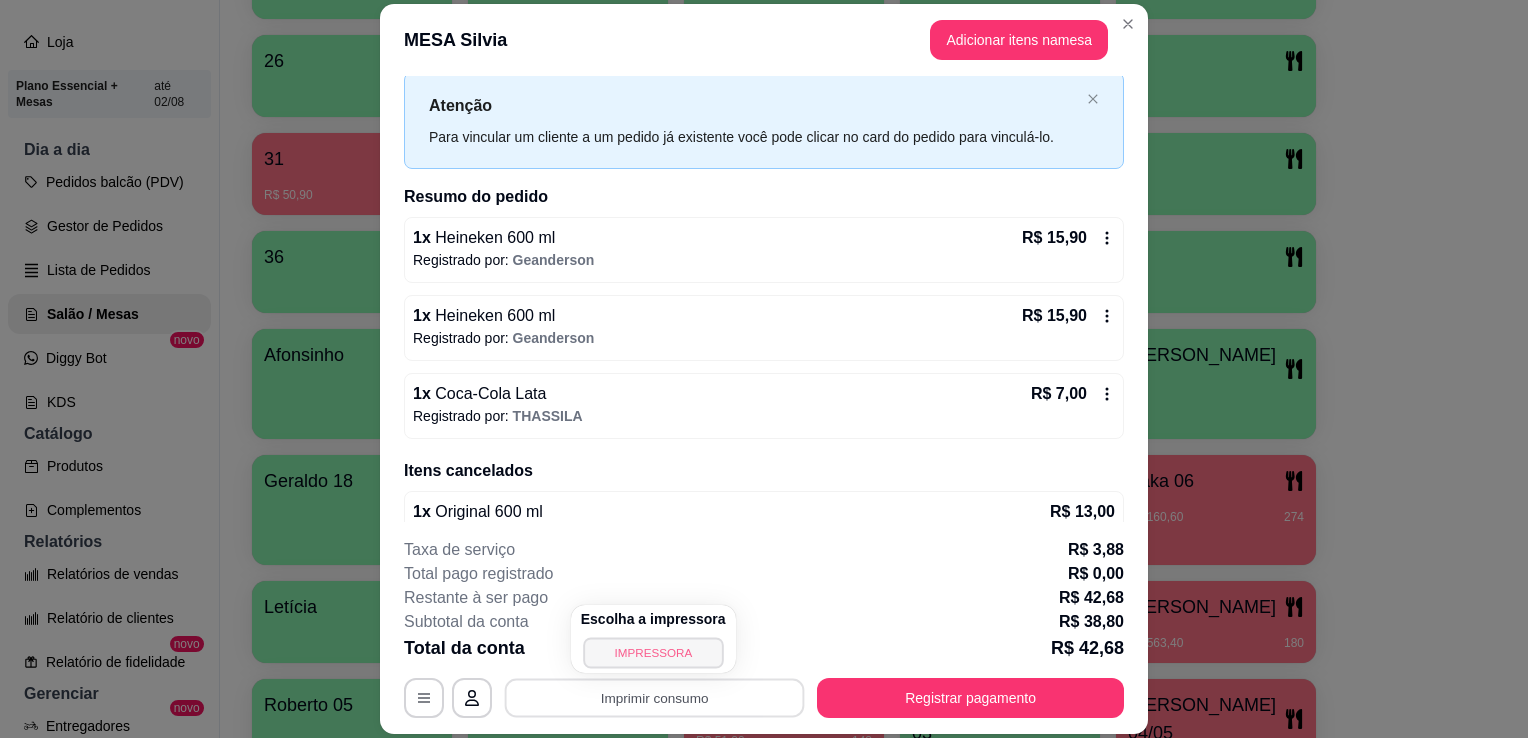 click on "IMPRESSORA" at bounding box center [653, 652] 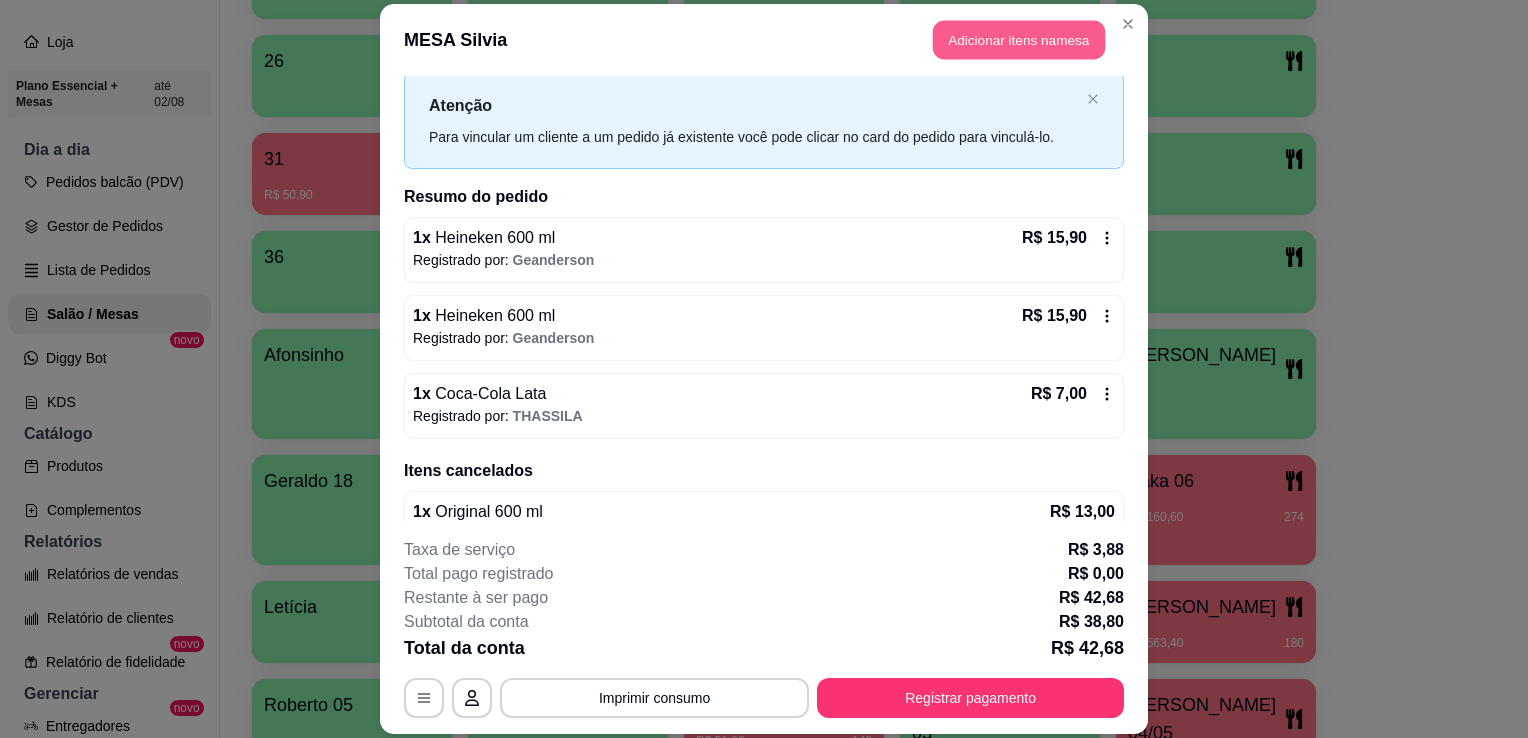 click on "Adicionar itens na  mesa" at bounding box center [1019, 39] 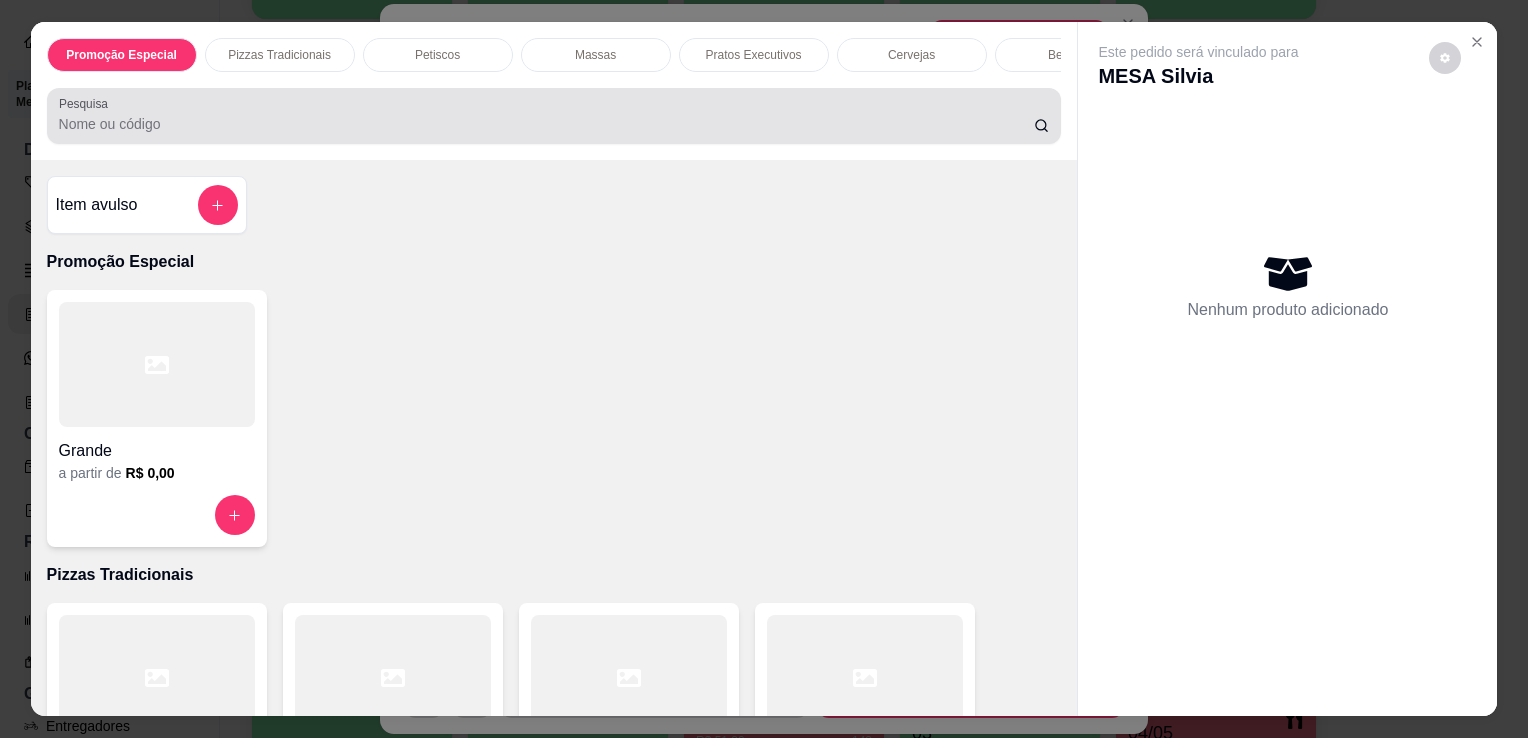 click on "Pesquisa" at bounding box center [554, 116] 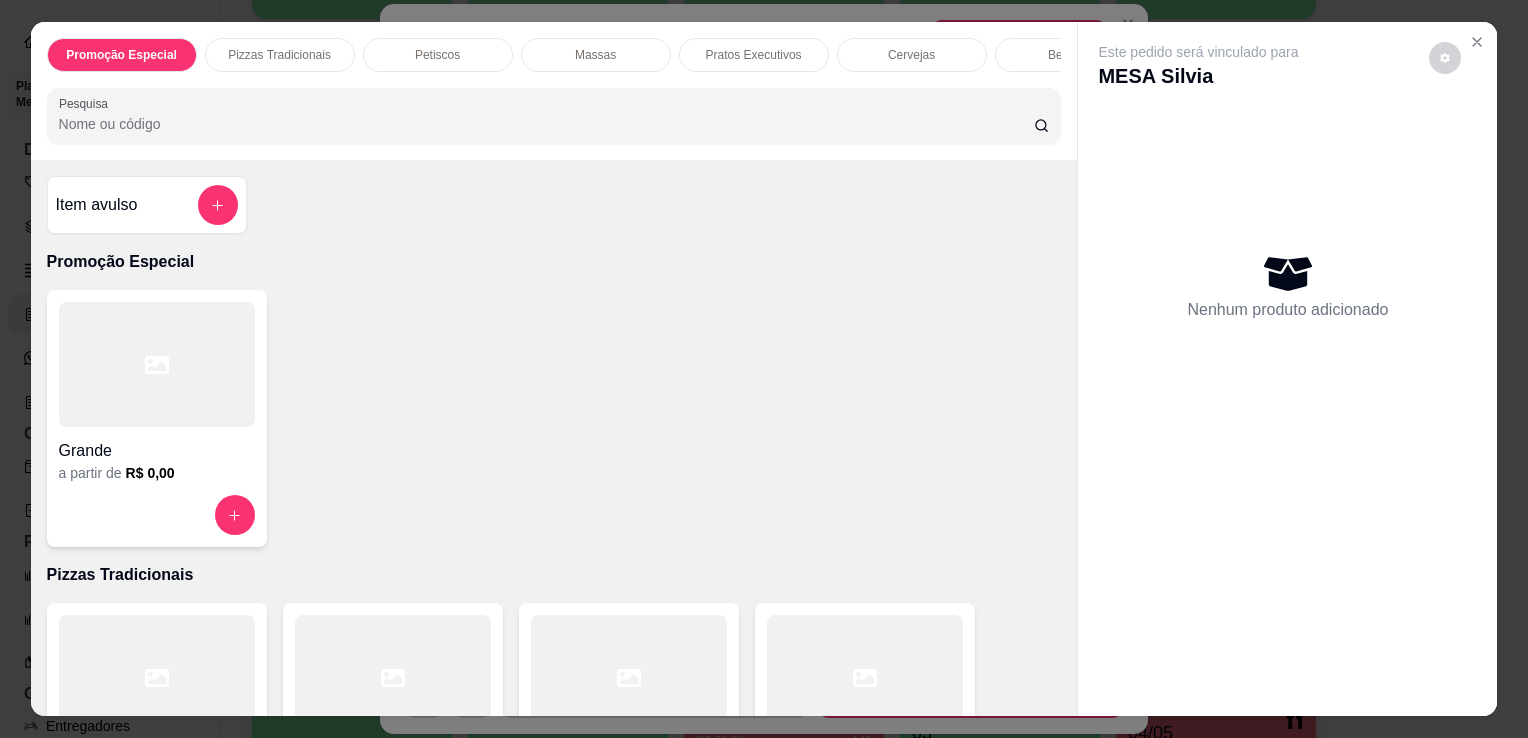 type on "H" 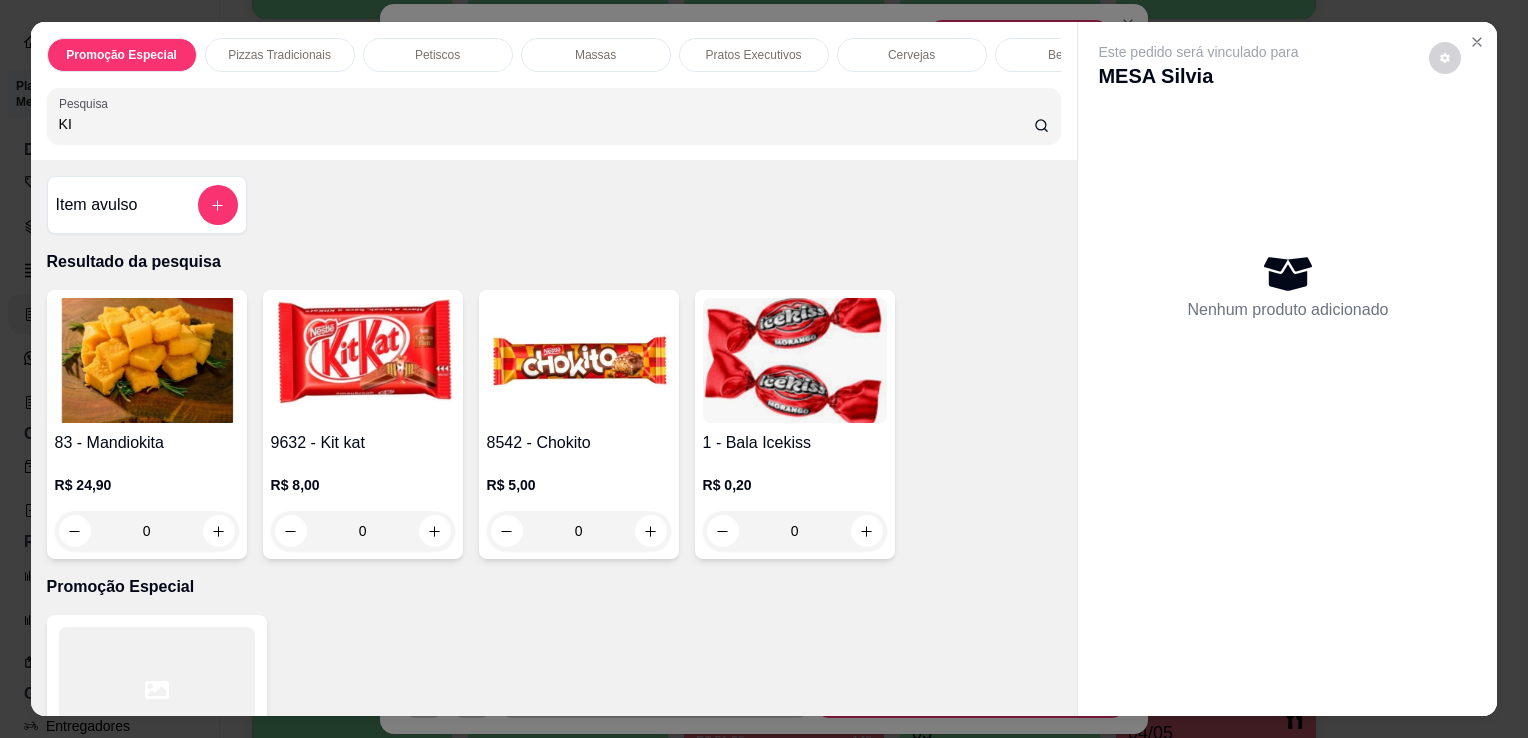 type on "KI" 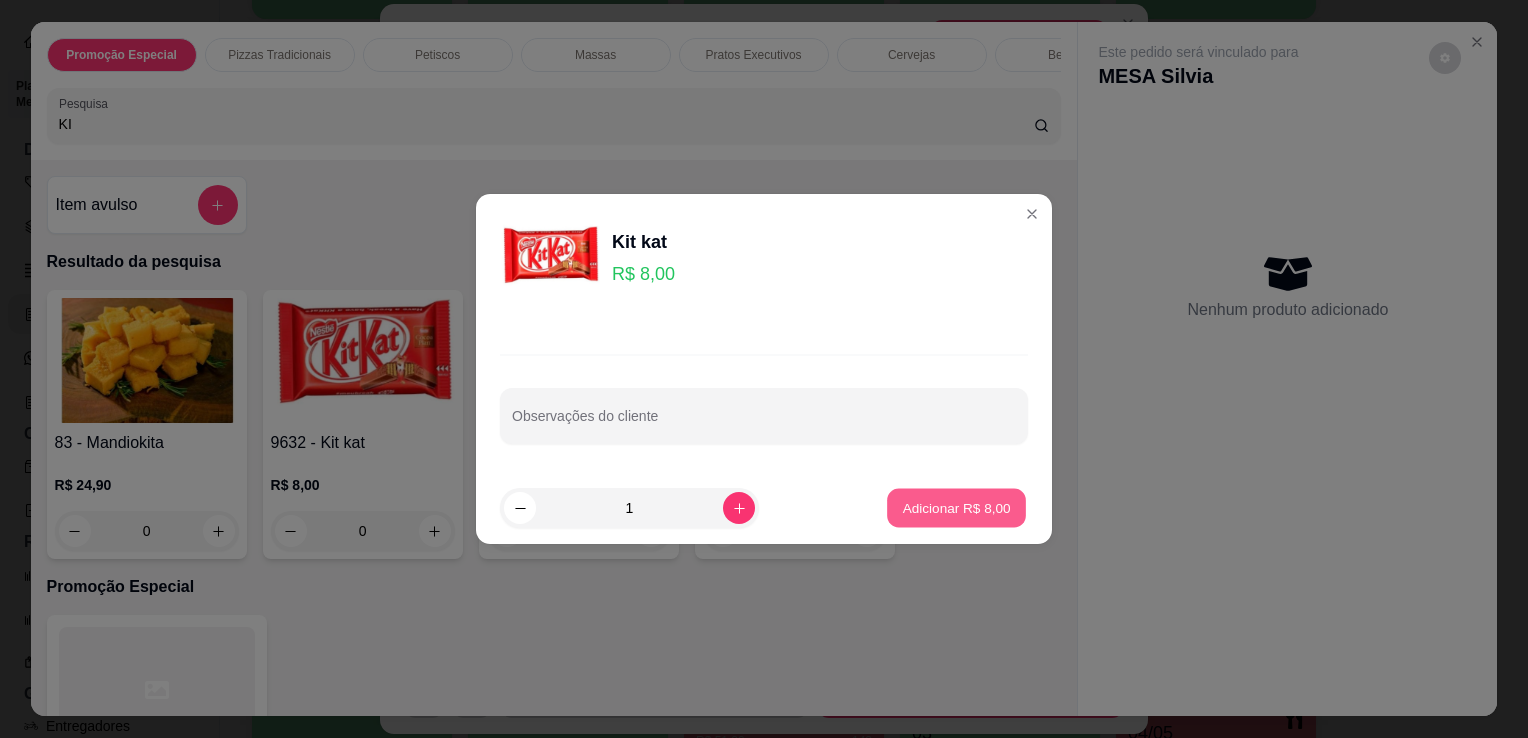 click on "Adicionar   R$ 8,00" at bounding box center (956, 507) 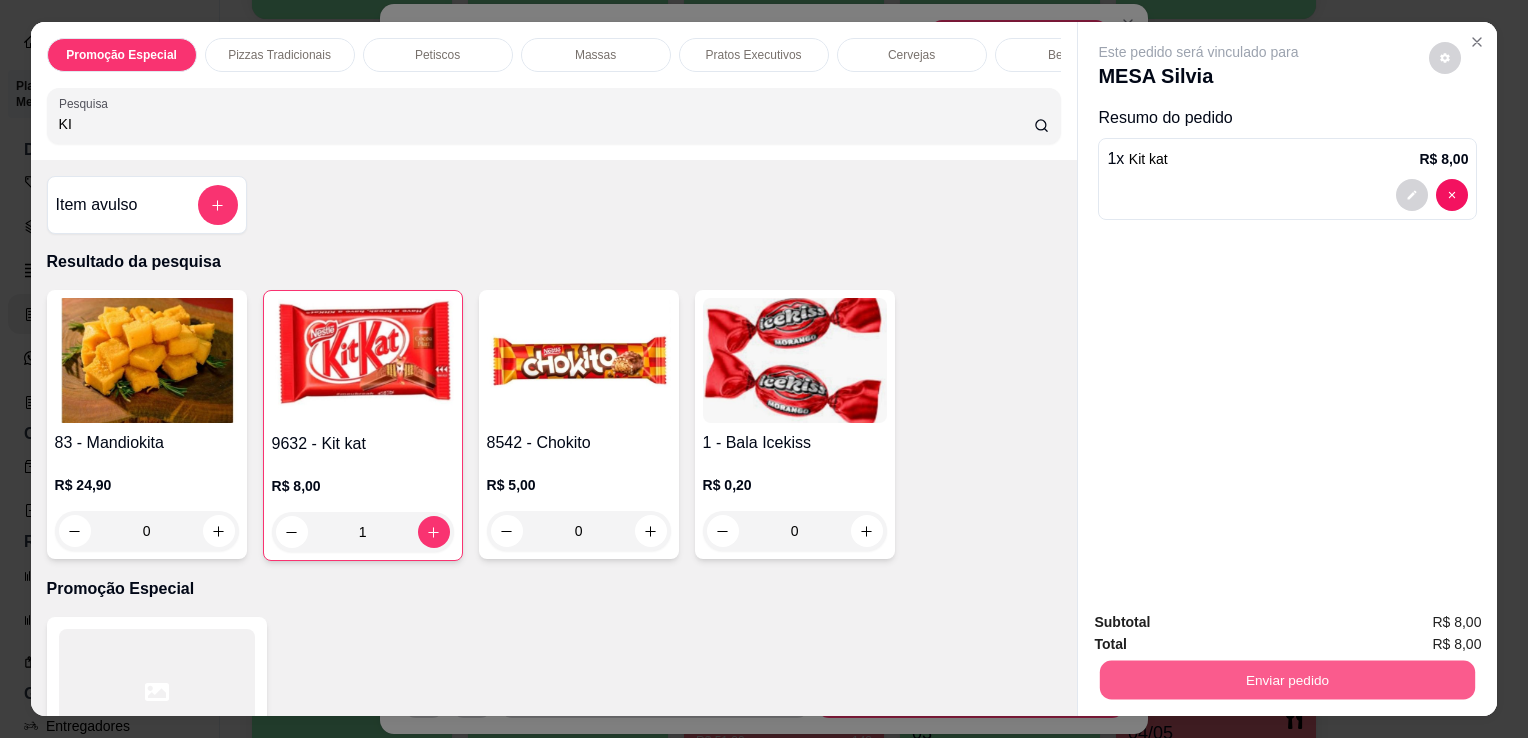 click on "Enviar pedido" at bounding box center (1287, 679) 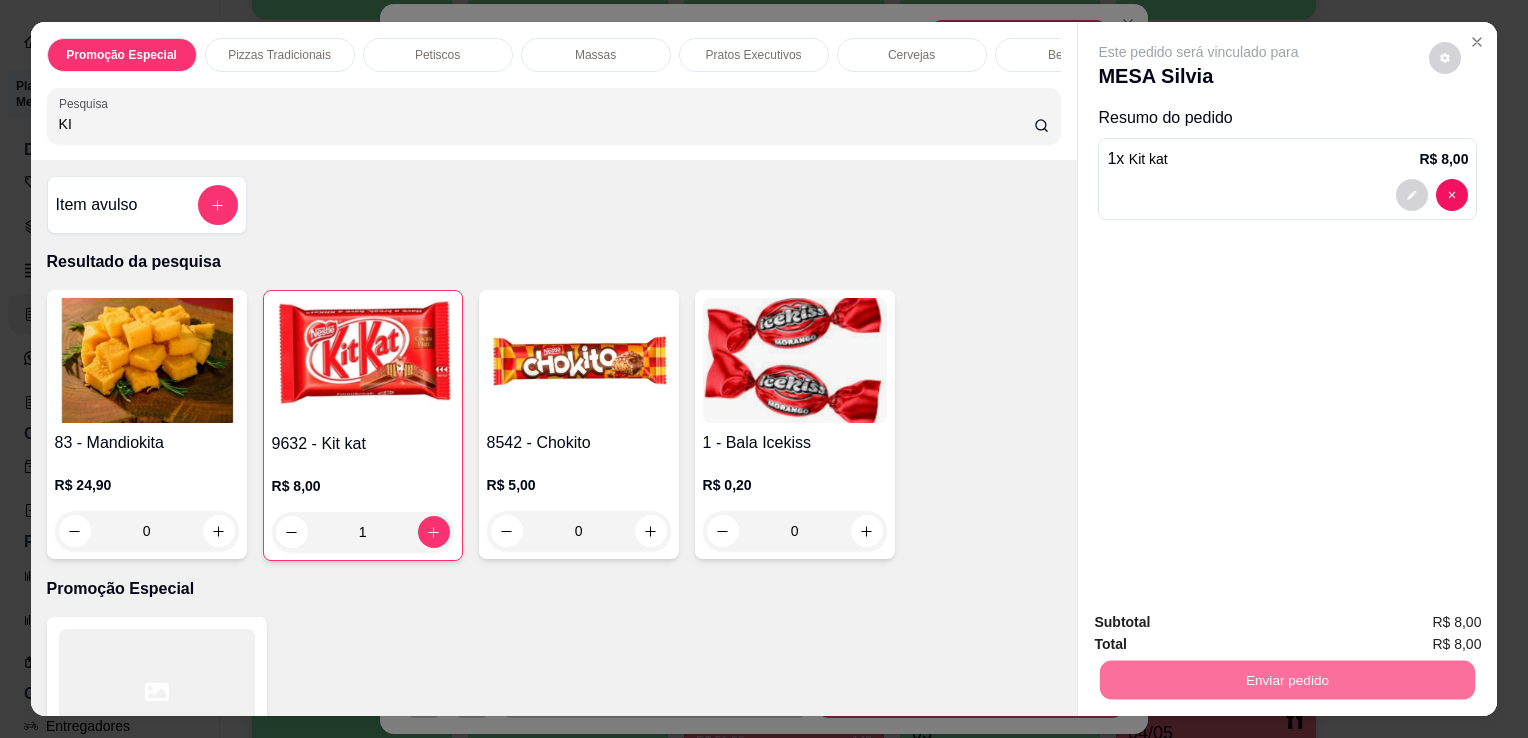 click on "Não registrar e enviar pedido" at bounding box center [1222, 623] 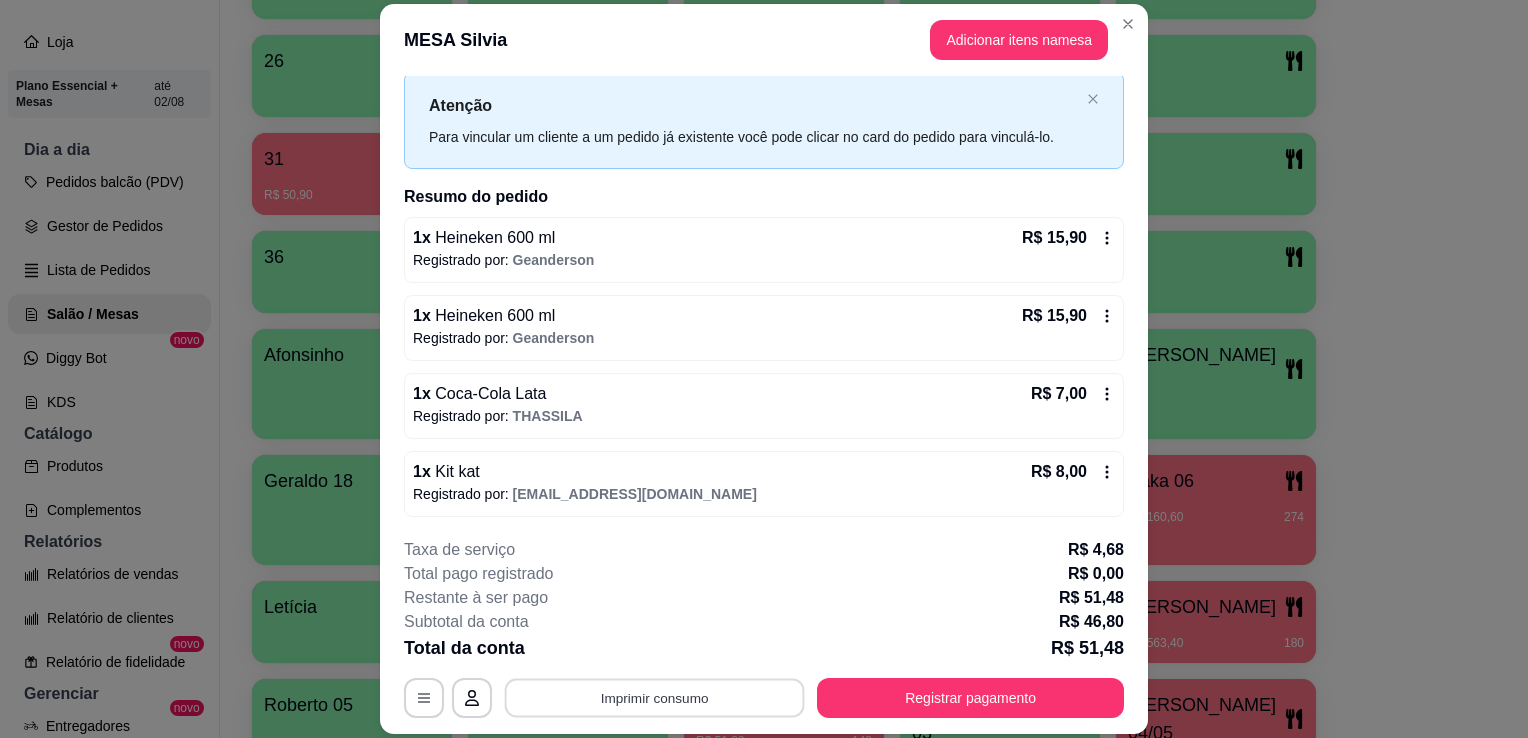 click on "Imprimir consumo" at bounding box center (655, 698) 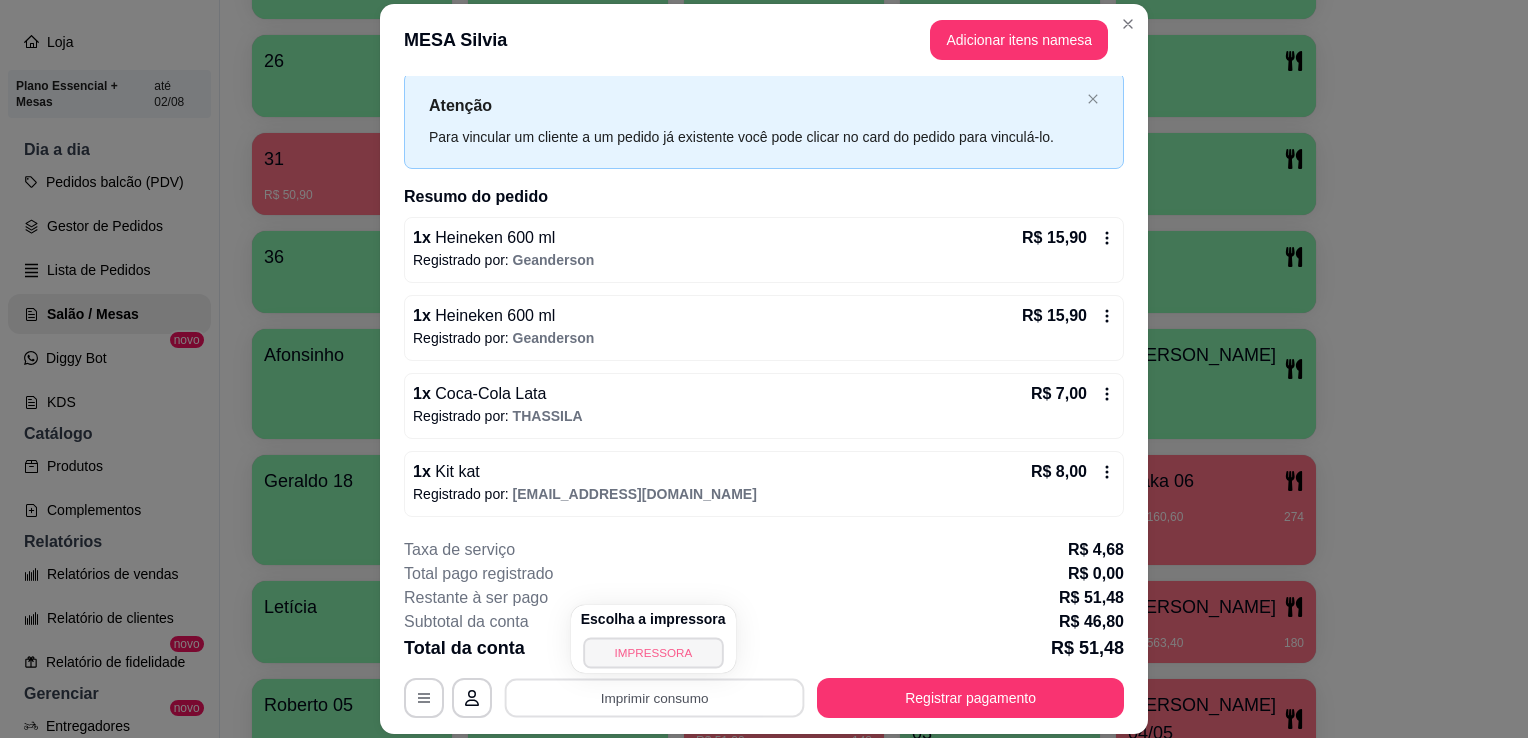 click on "IMPRESSORA" at bounding box center (653, 652) 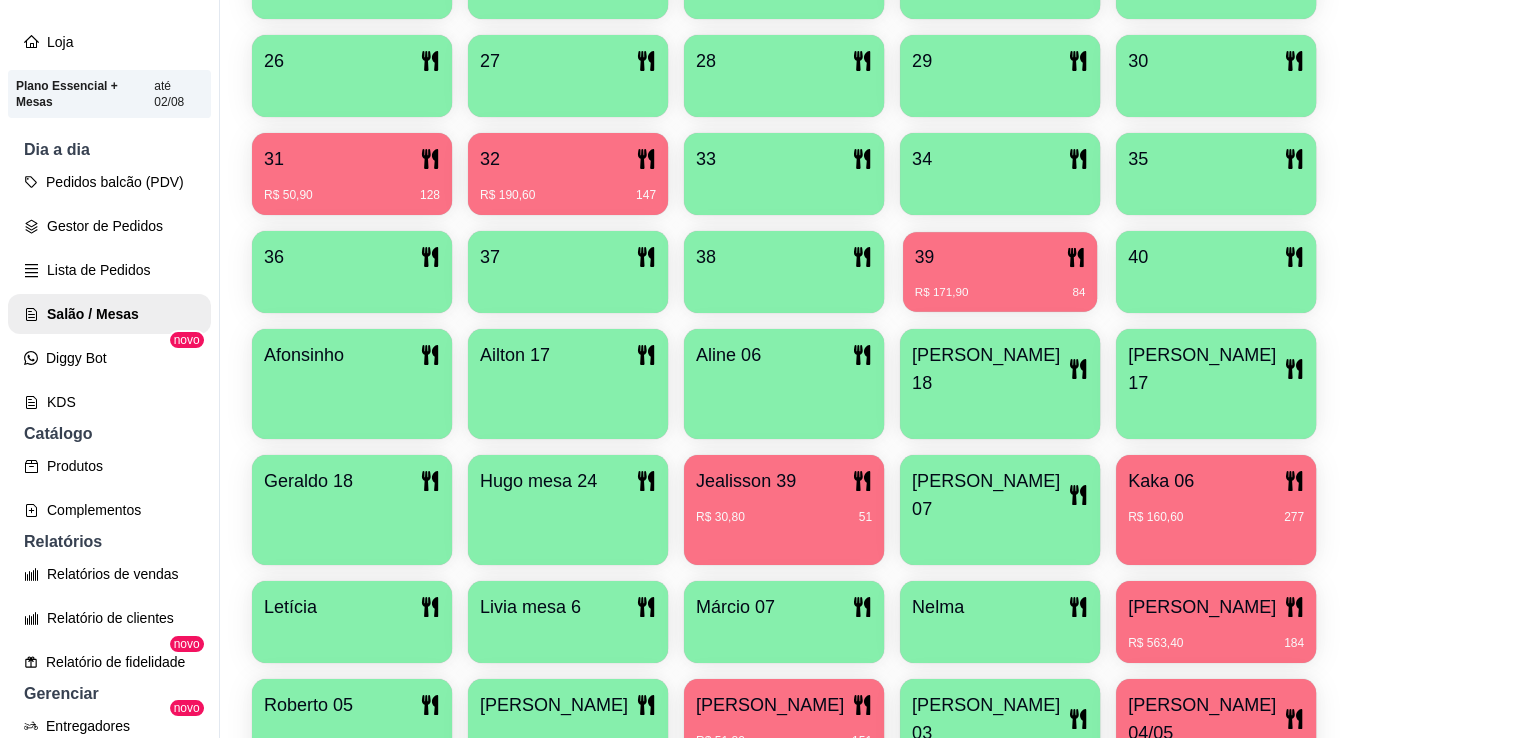 click on "39 R$ 171,90 84" at bounding box center [1000, 272] 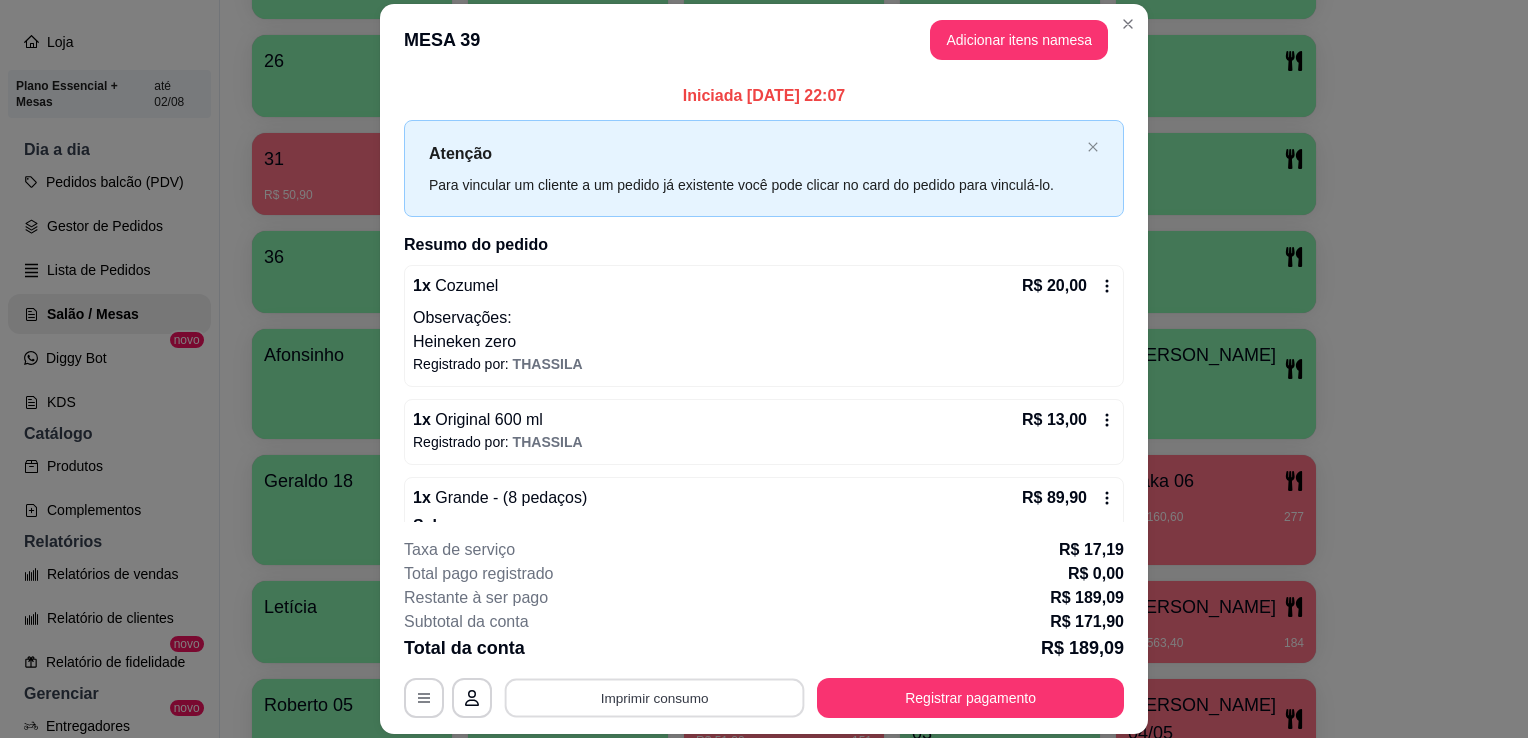 click on "Imprimir consumo" at bounding box center [655, 698] 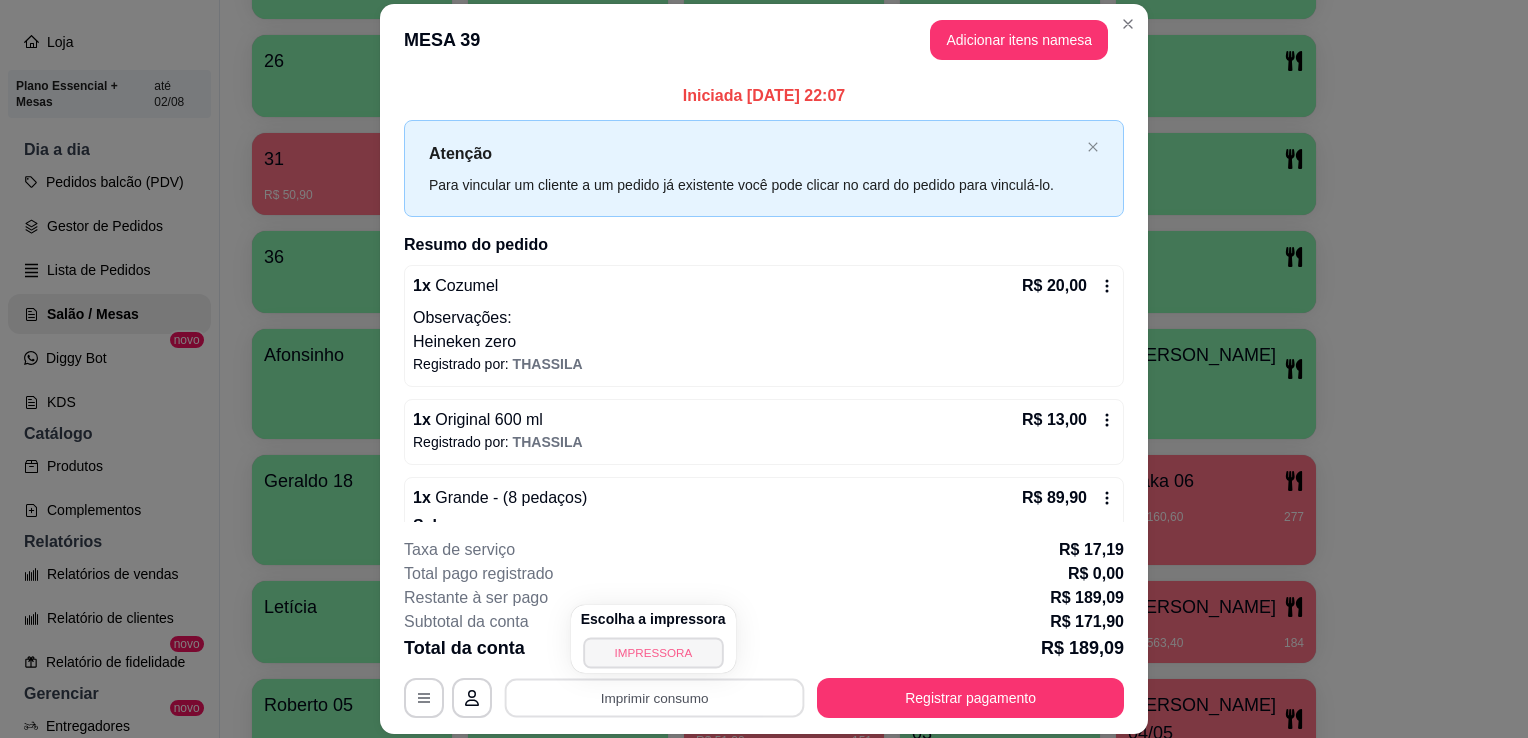 click on "IMPRESSORA" at bounding box center [653, 652] 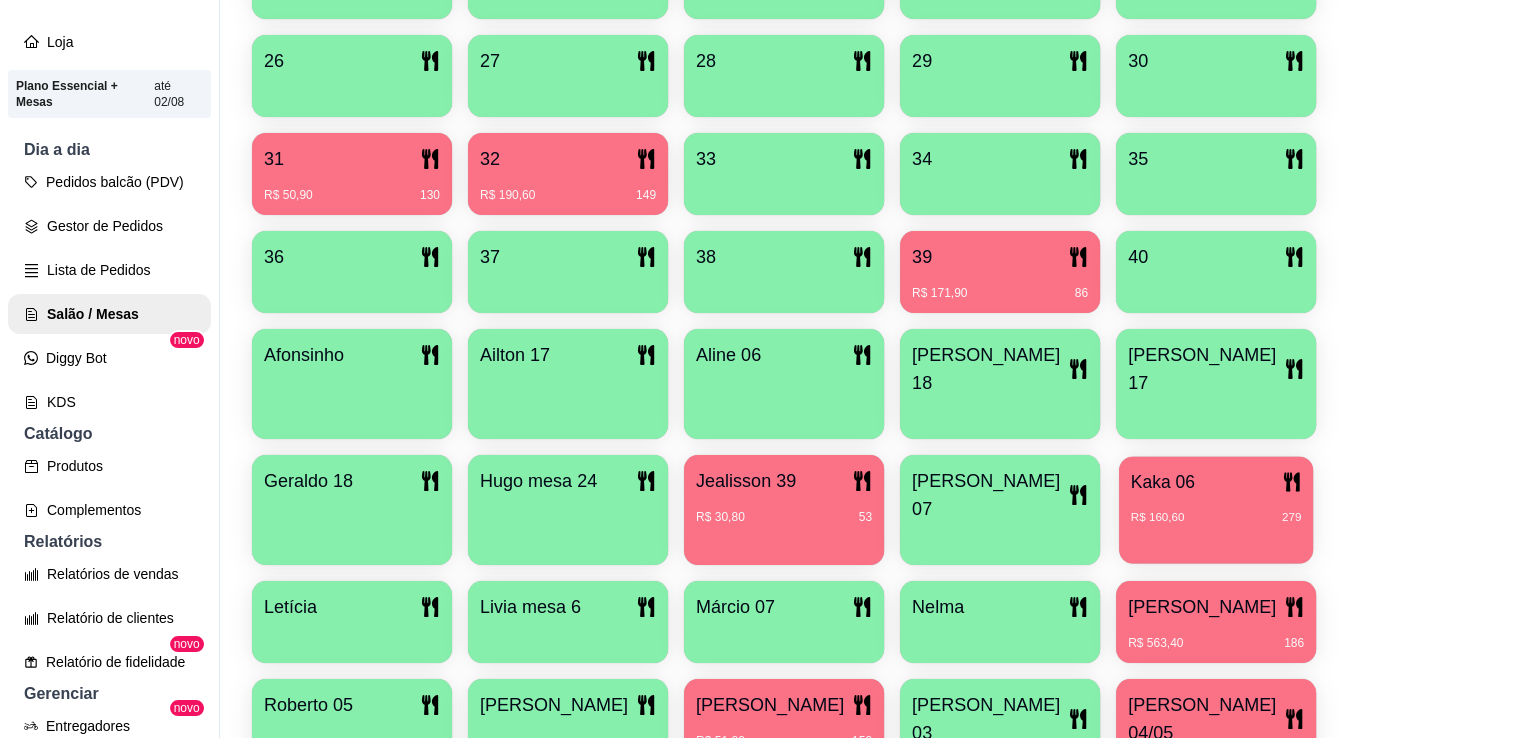click on "R$ 160,60 279" at bounding box center (1216, 510) 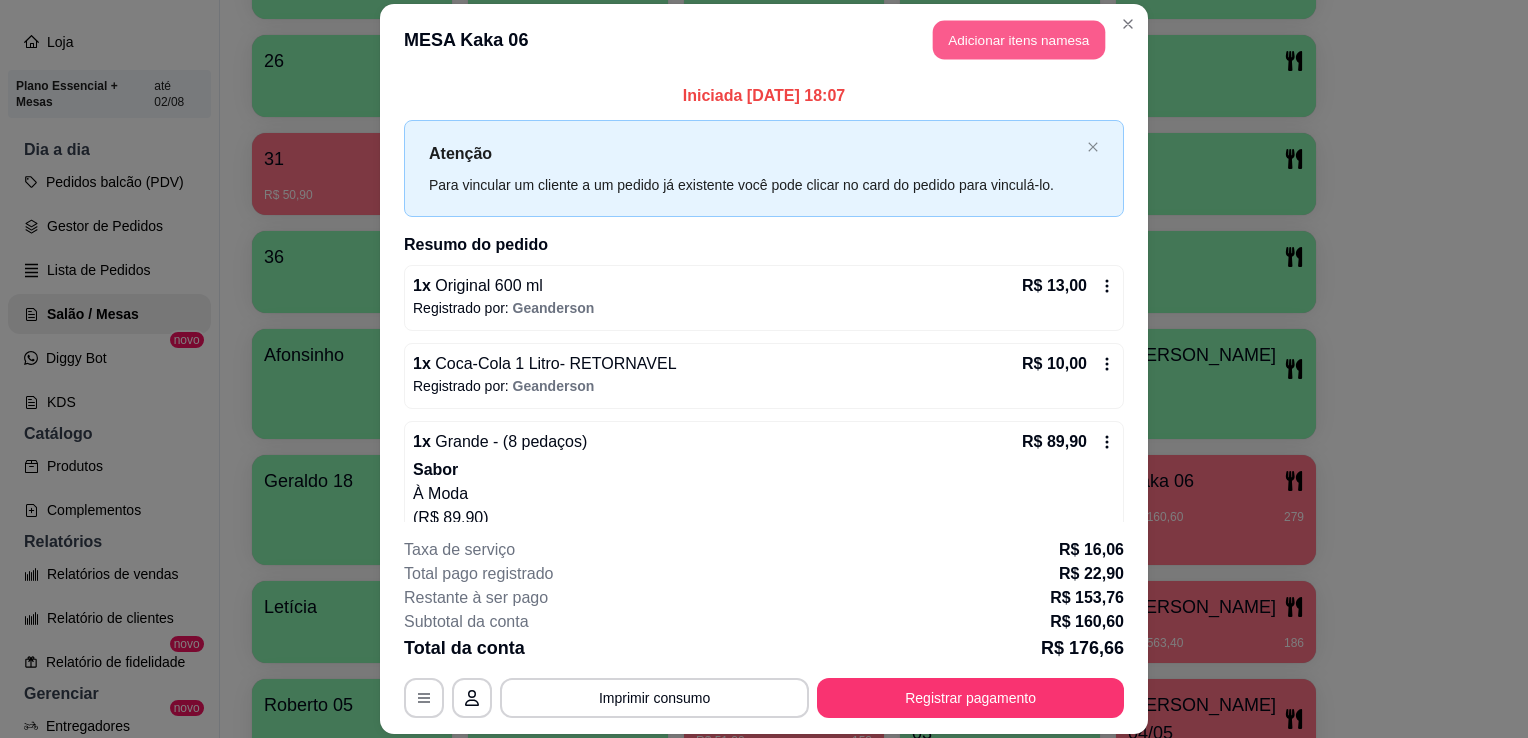 click on "Adicionar itens na  mesa" at bounding box center [1019, 39] 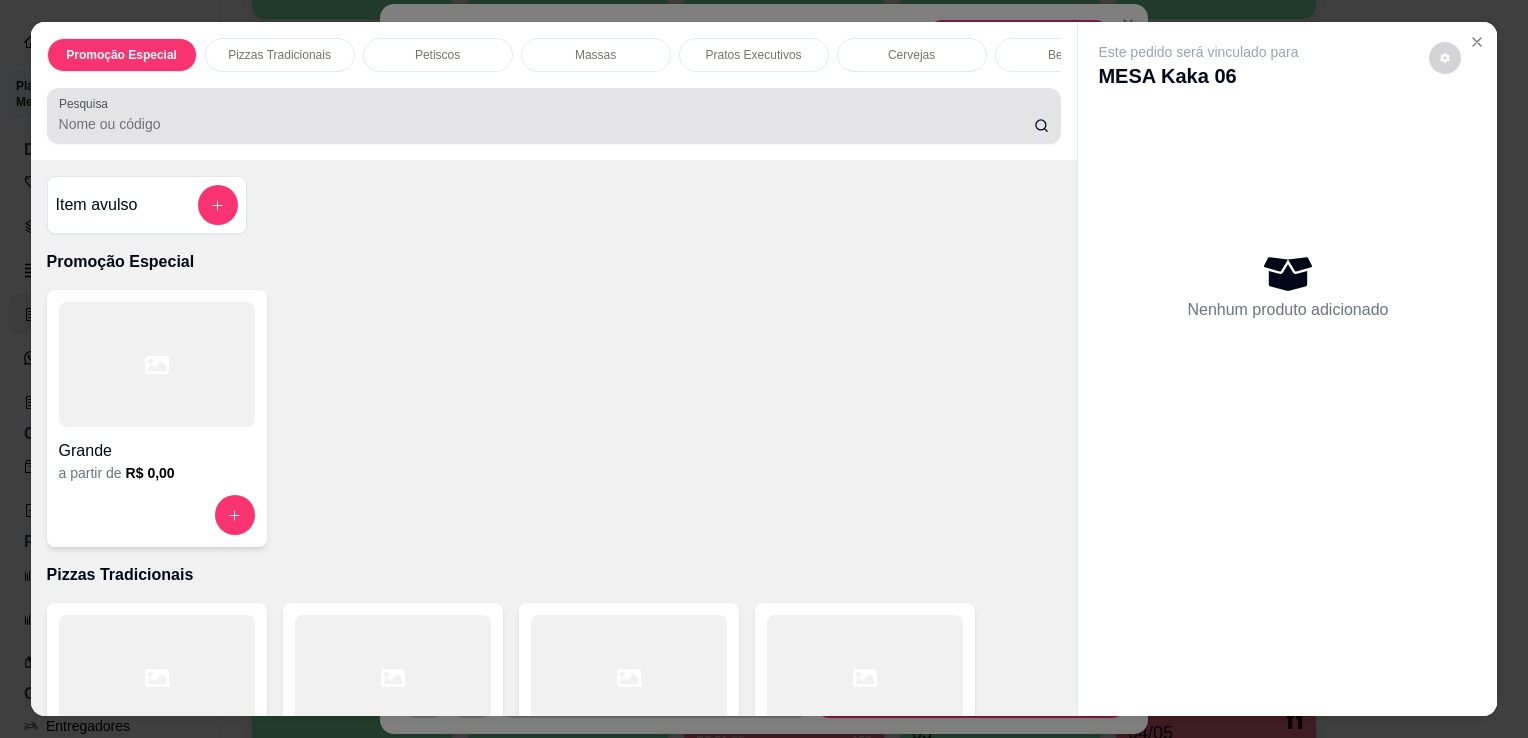 click at bounding box center (554, 116) 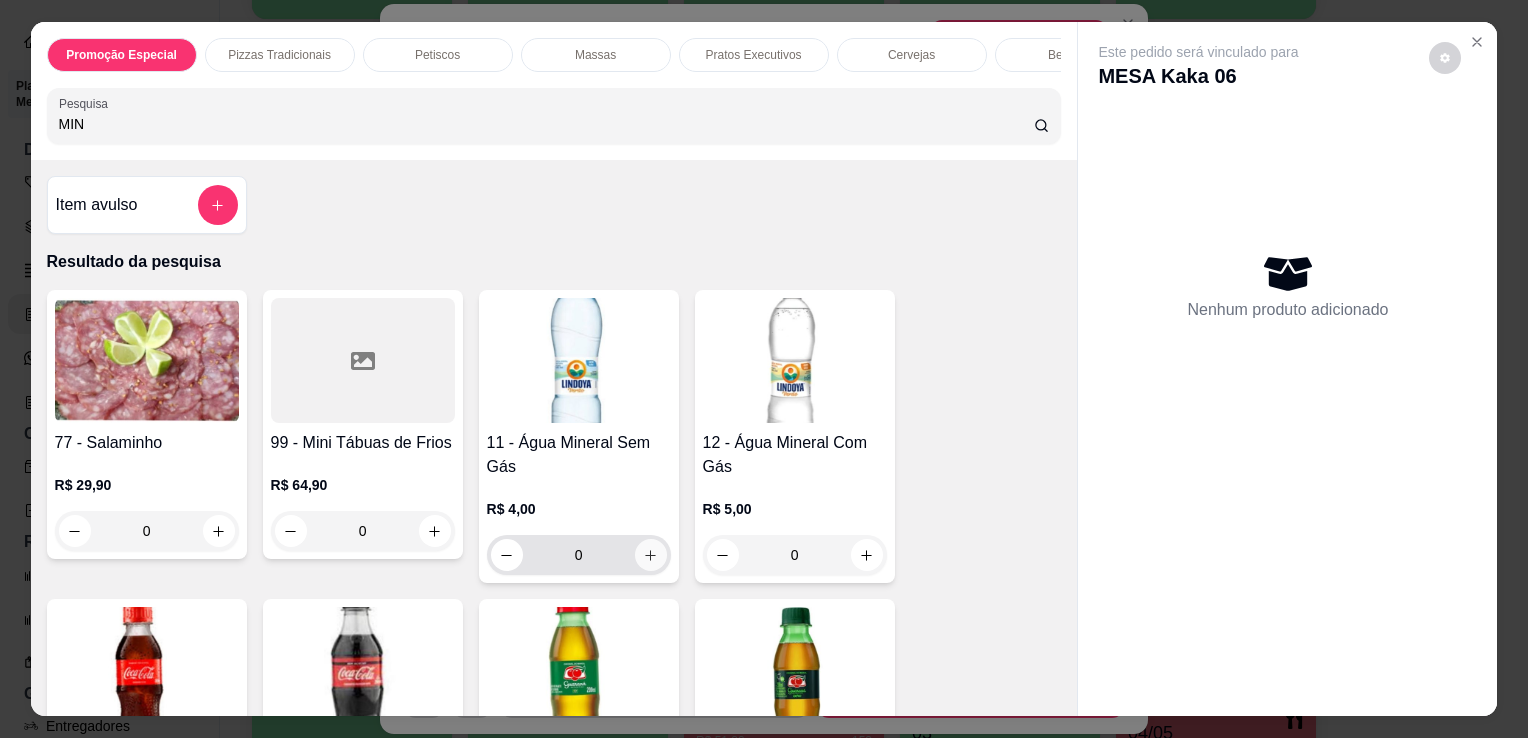 type on "MIN" 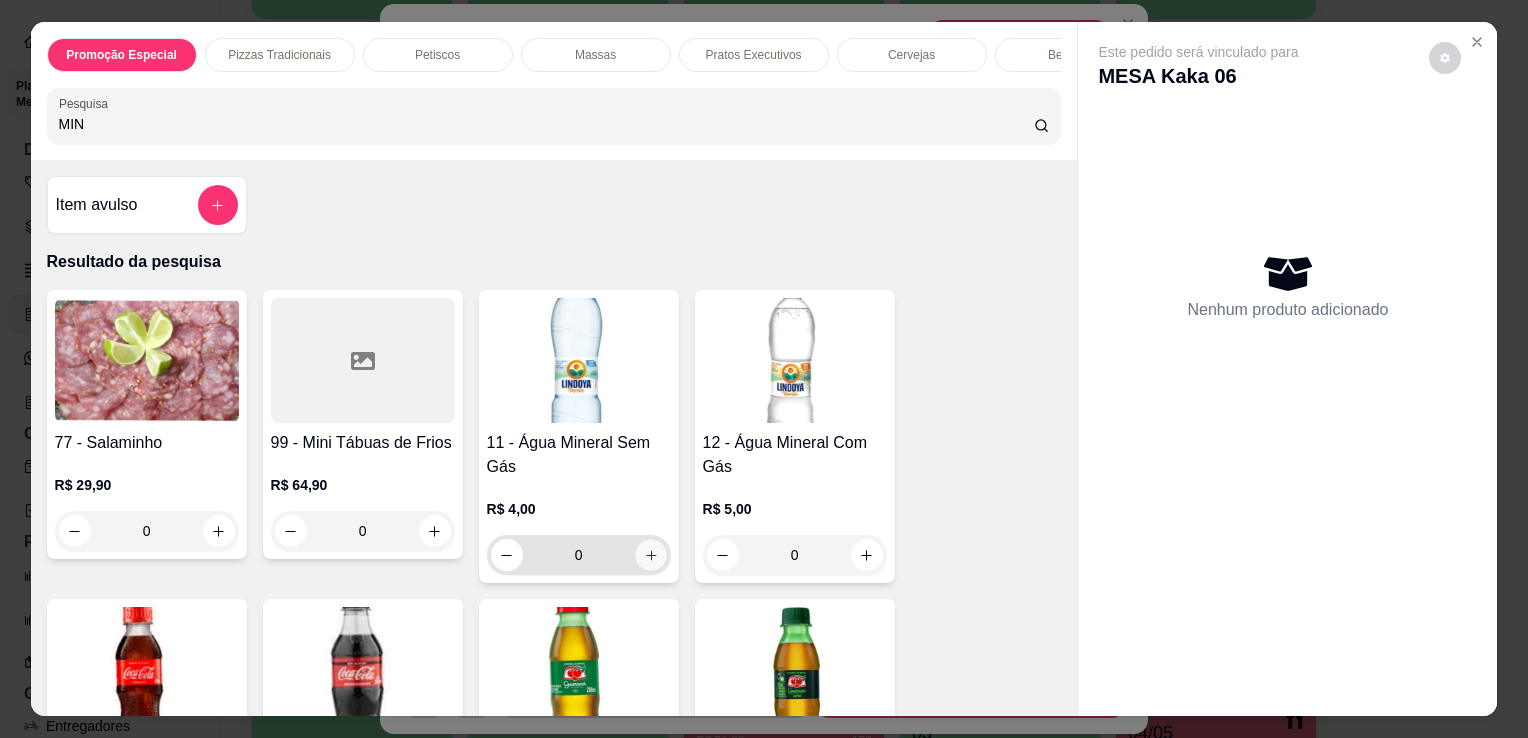 click at bounding box center (650, 555) 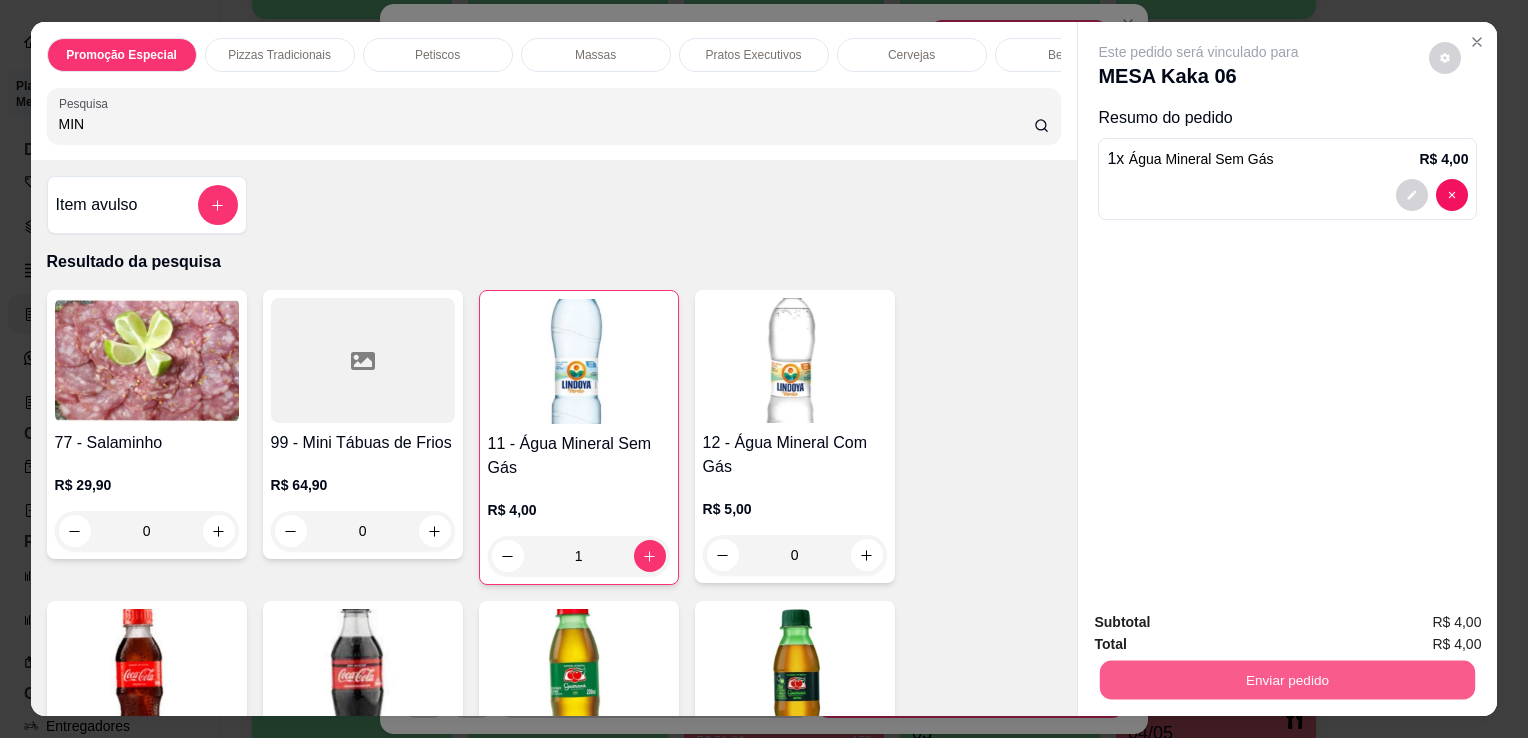 click on "Enviar pedido" at bounding box center [1287, 679] 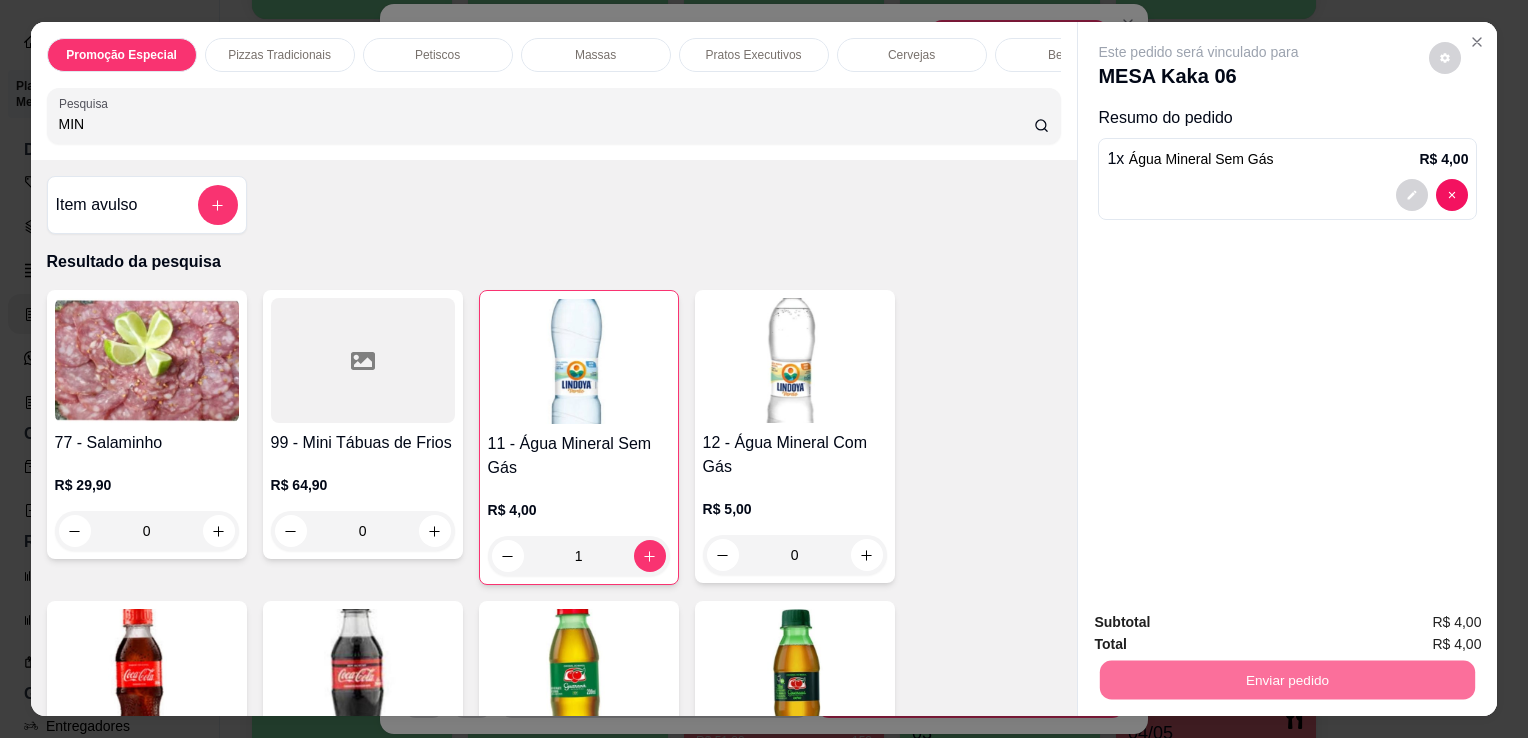 click on "Não registrar e enviar pedido" at bounding box center (1222, 623) 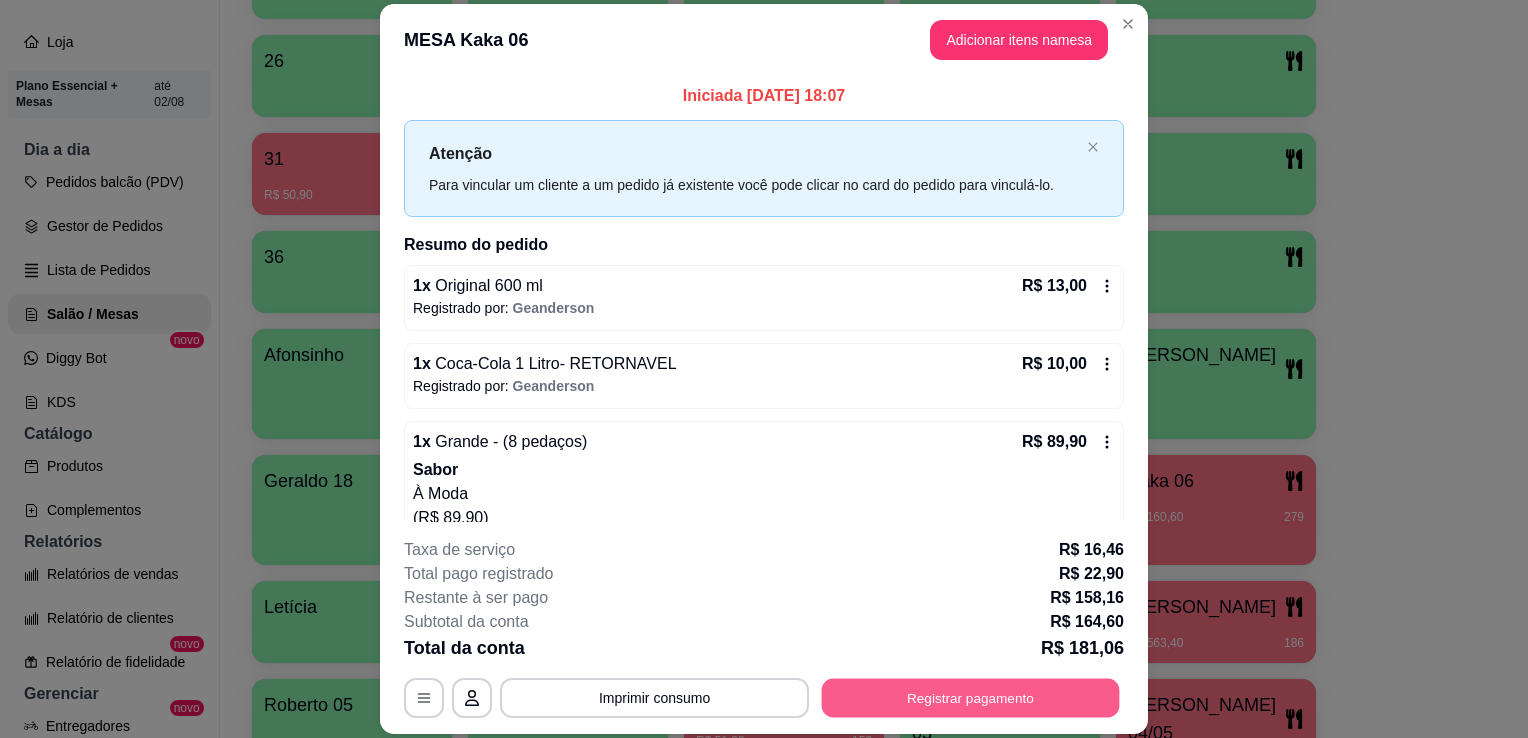click on "Registrar pagamento" at bounding box center [971, 698] 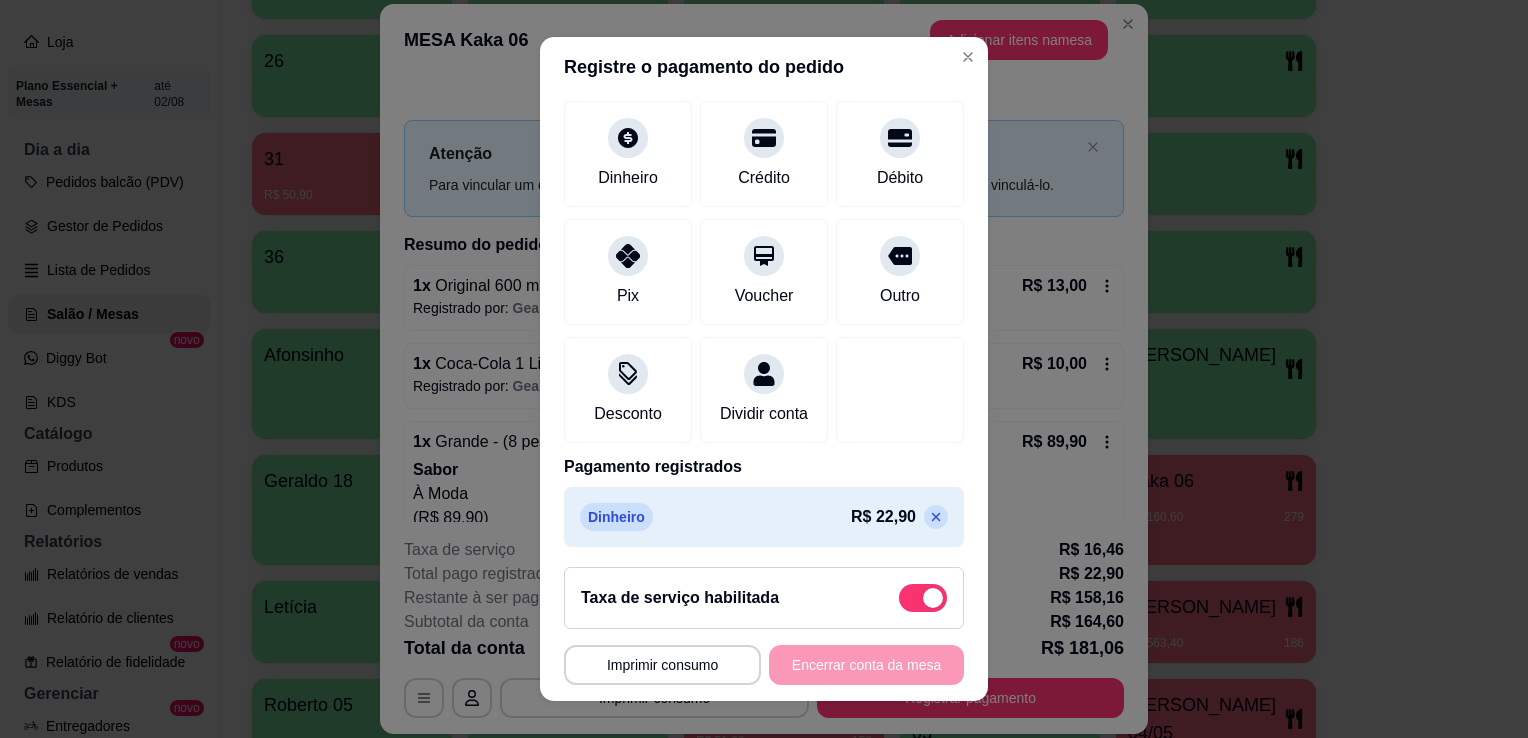 scroll, scrollTop: 181, scrollLeft: 0, axis: vertical 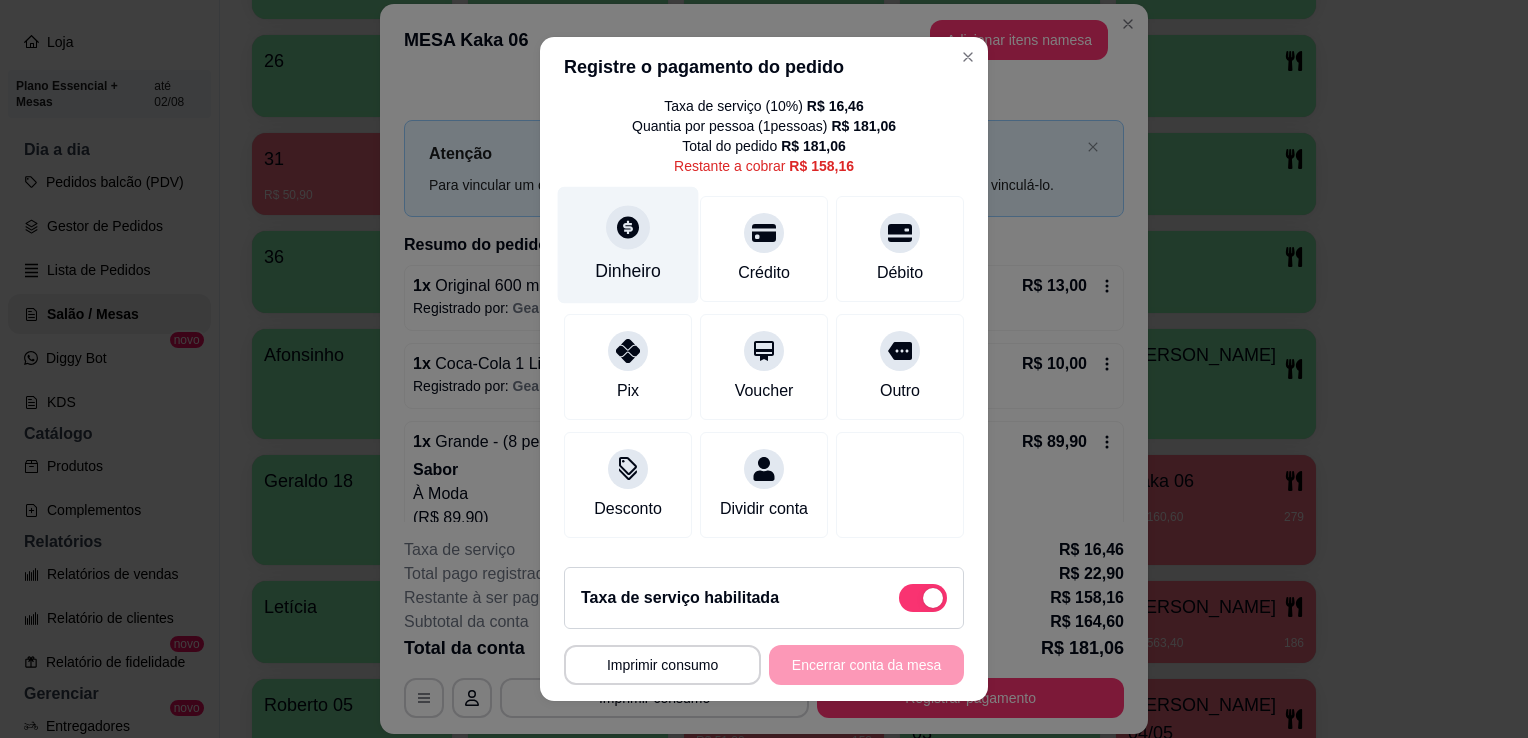 click at bounding box center [628, 227] 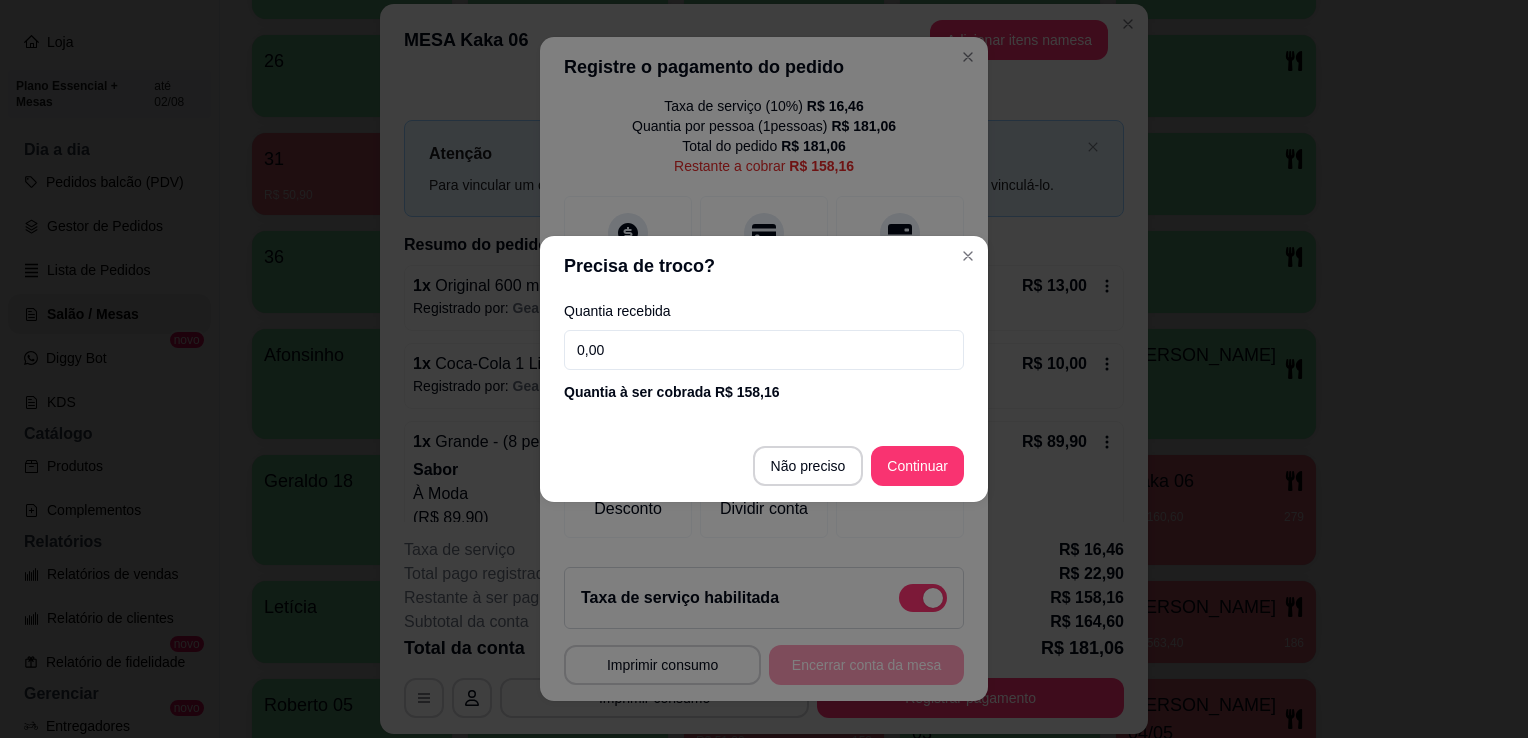 click on "0,00" at bounding box center (764, 350) 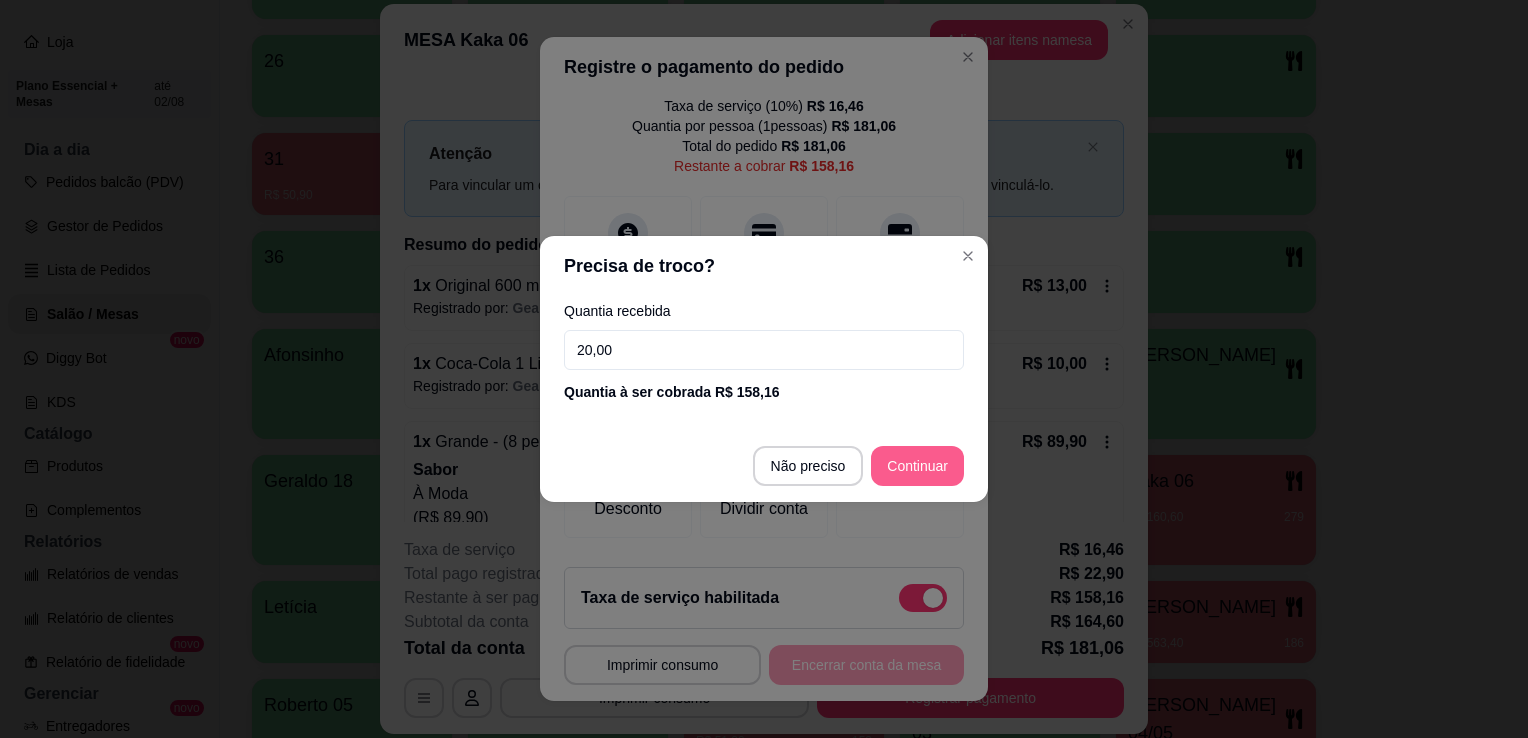type on "20,00" 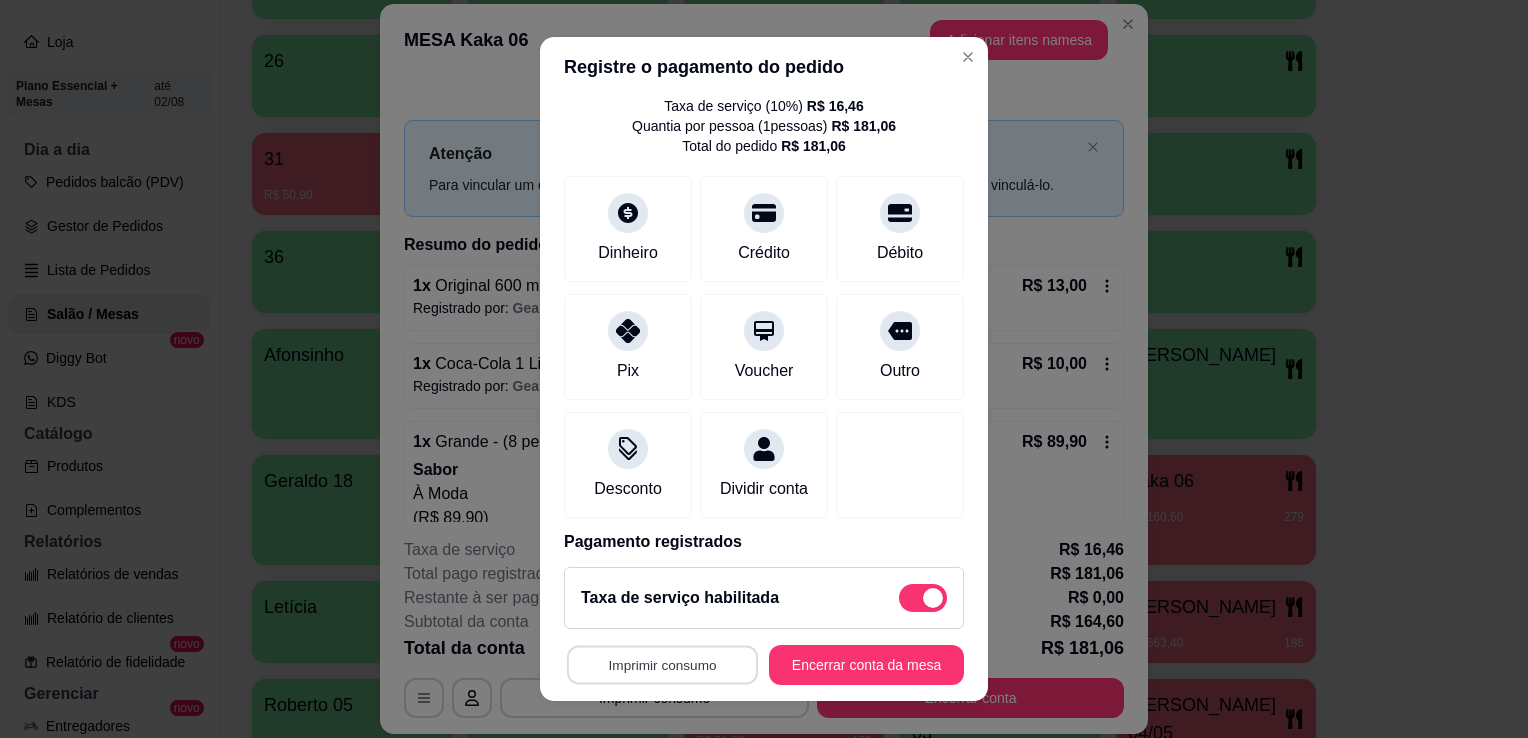 click on "Imprimir consumo" at bounding box center [662, 665] 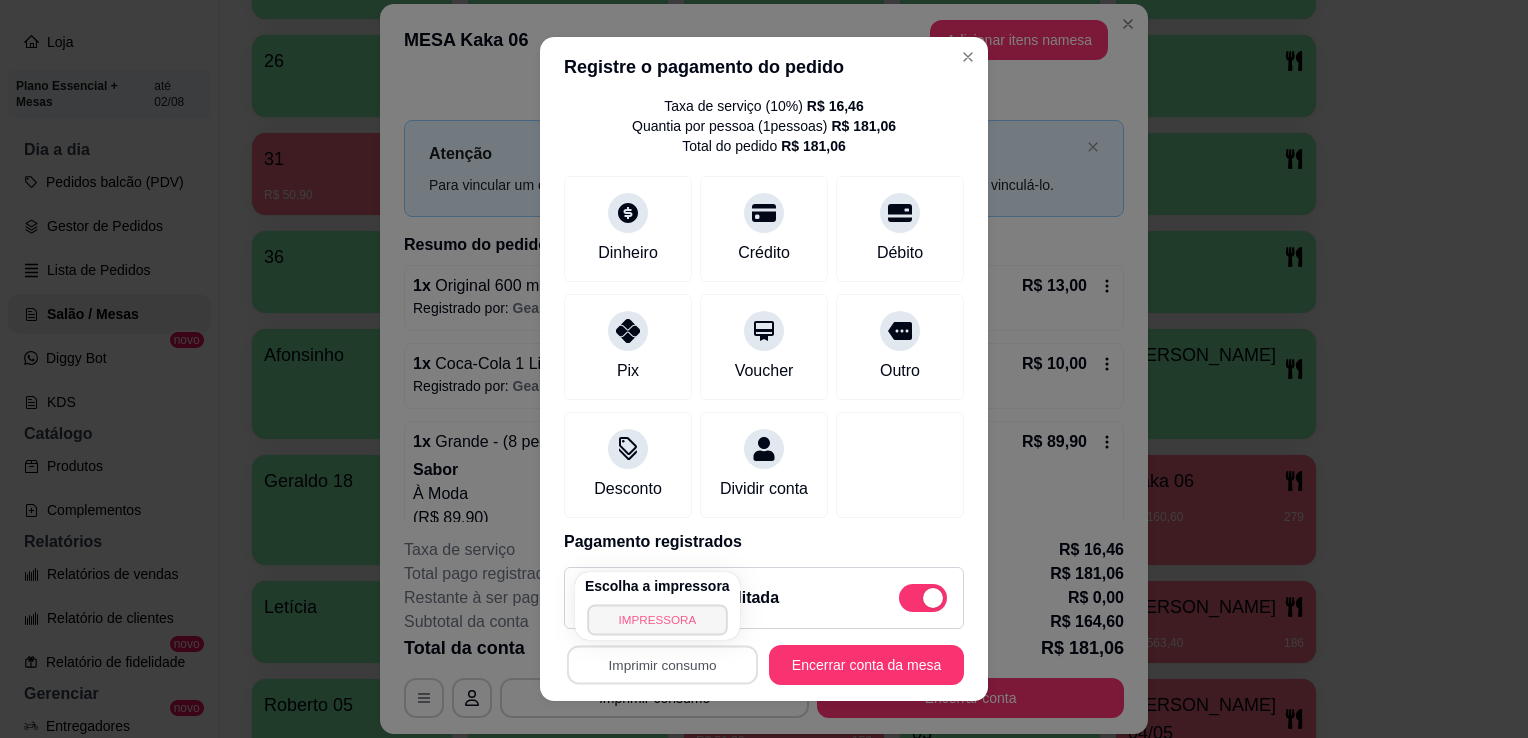 click on "IMPRESSORA" at bounding box center (657, 619) 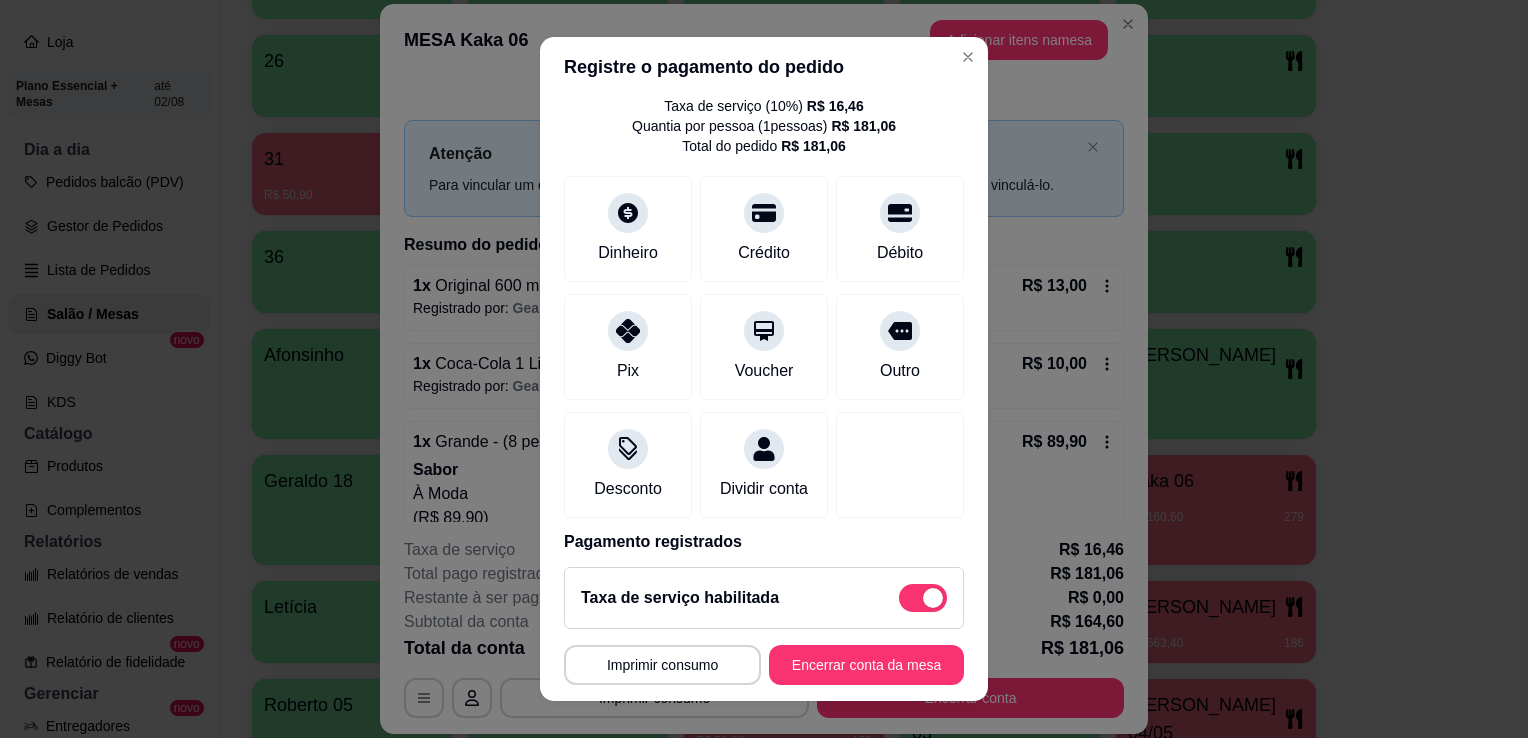 click on "Taxa de serviço   habilitada" at bounding box center (764, 598) 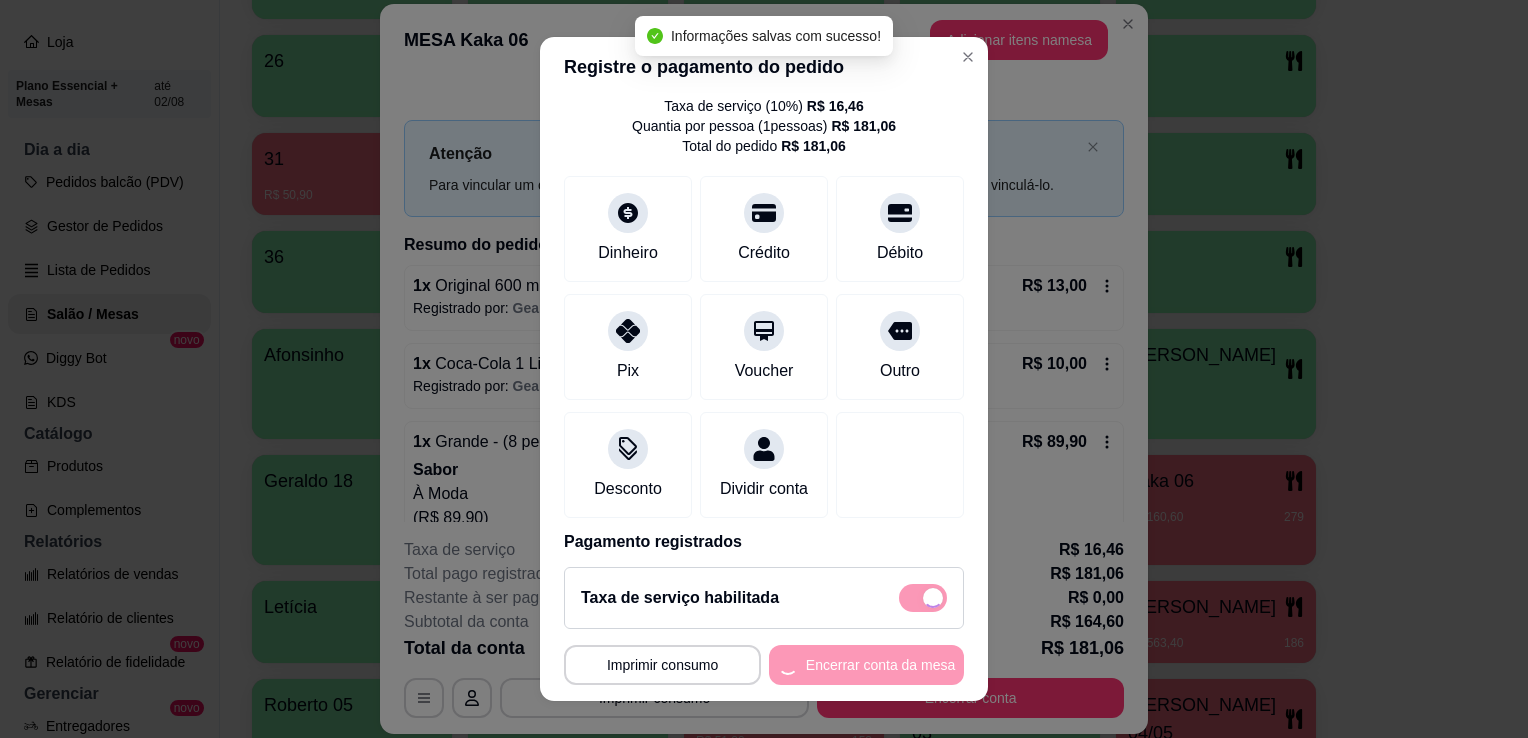 checkbox on "false" 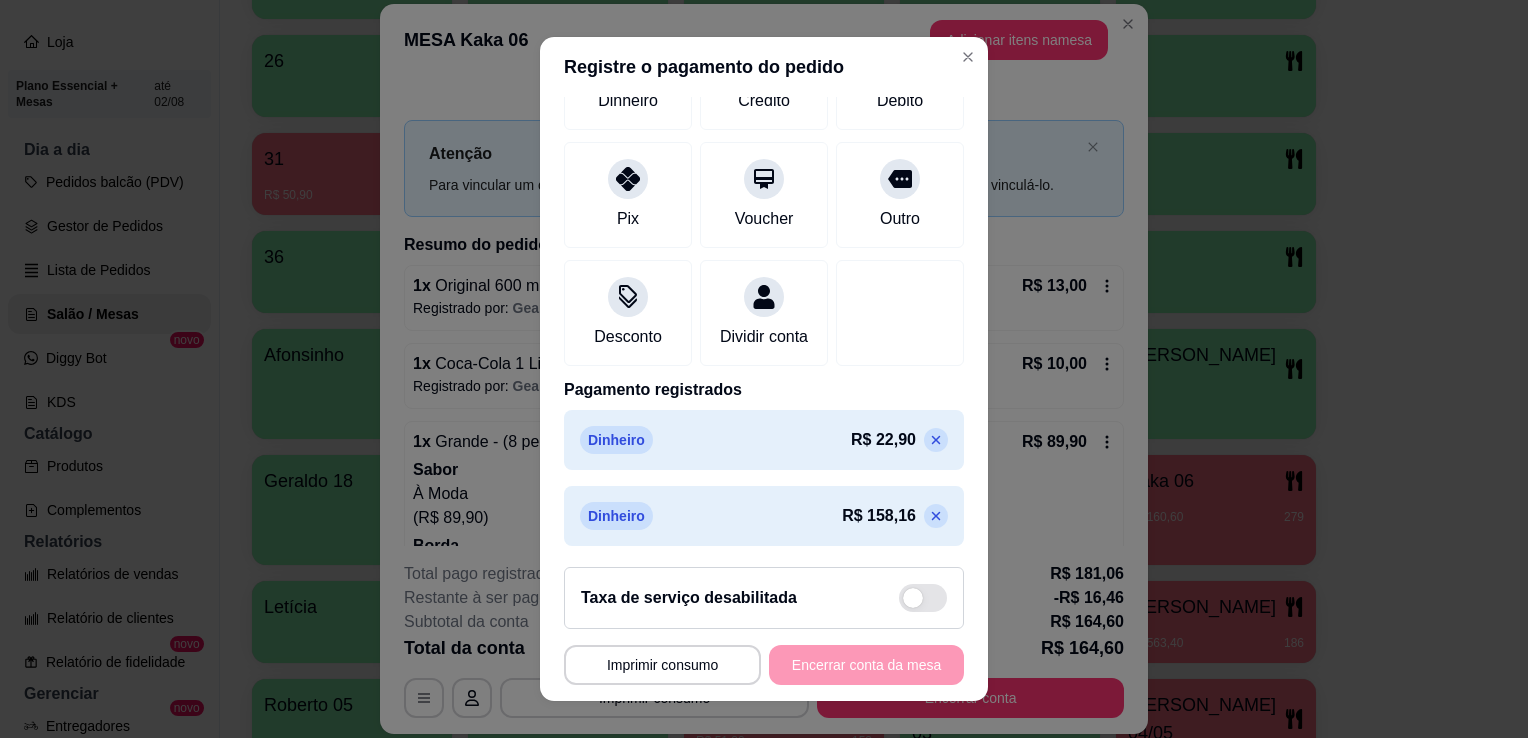 scroll, scrollTop: 217, scrollLeft: 0, axis: vertical 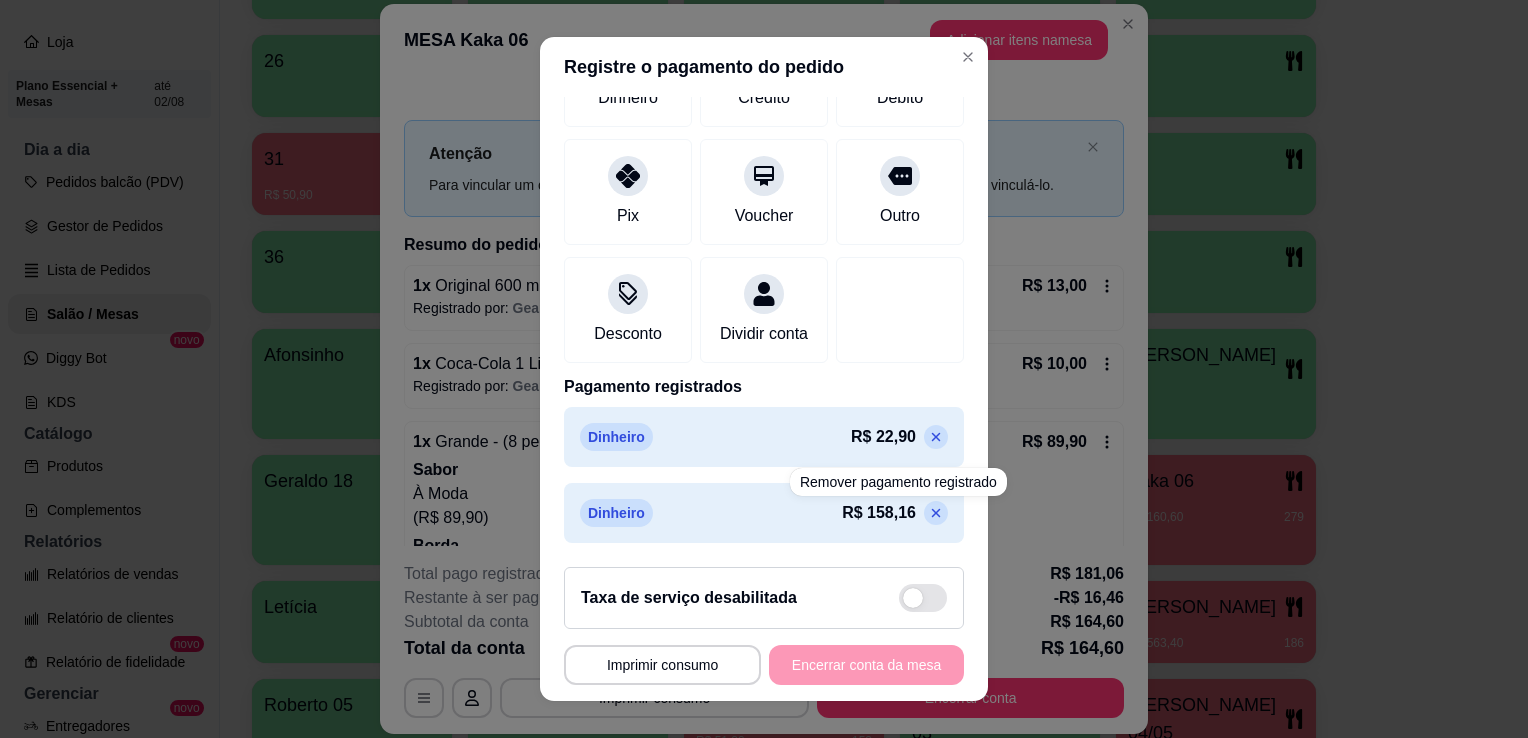 click 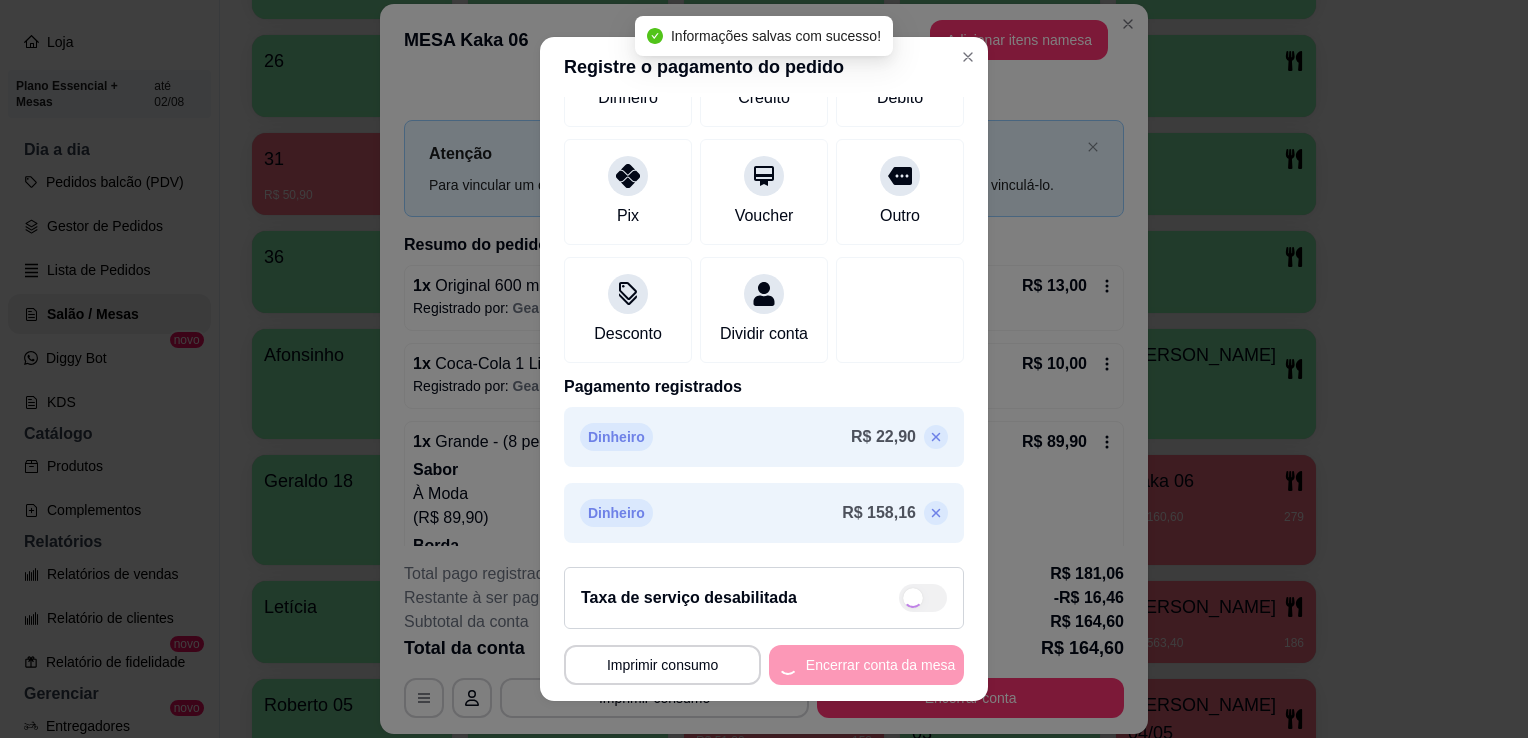 type on "R$ 141,70" 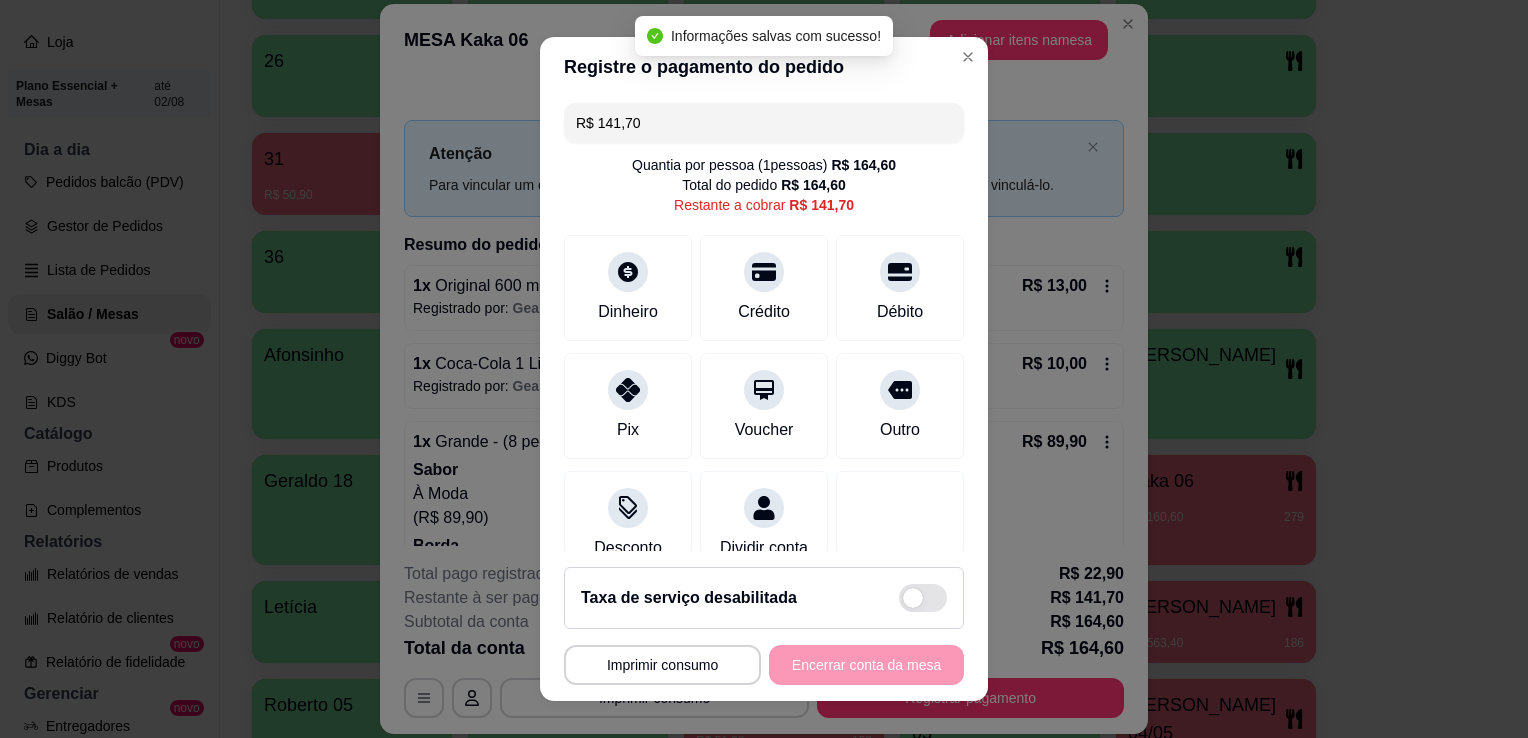 scroll, scrollTop: 0, scrollLeft: 0, axis: both 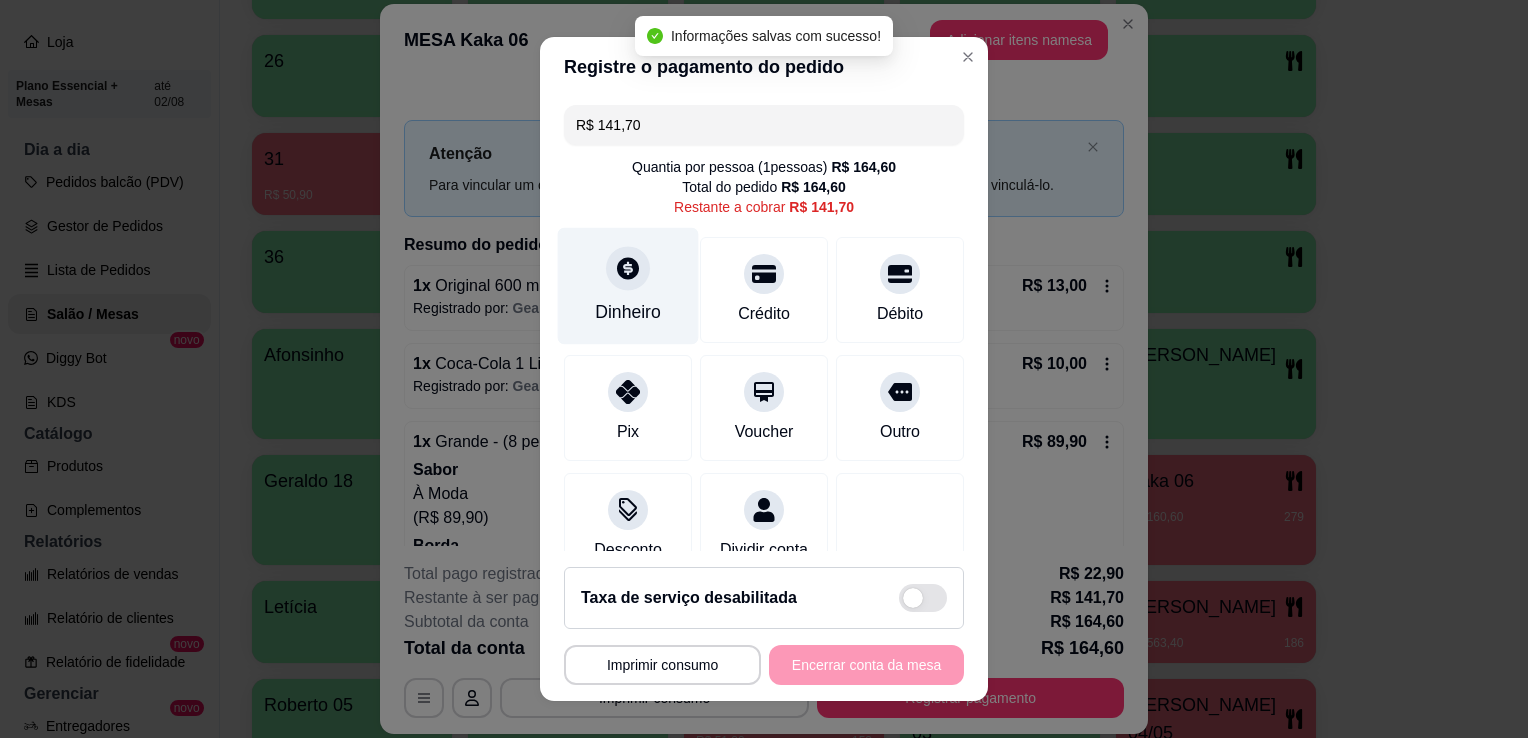 click 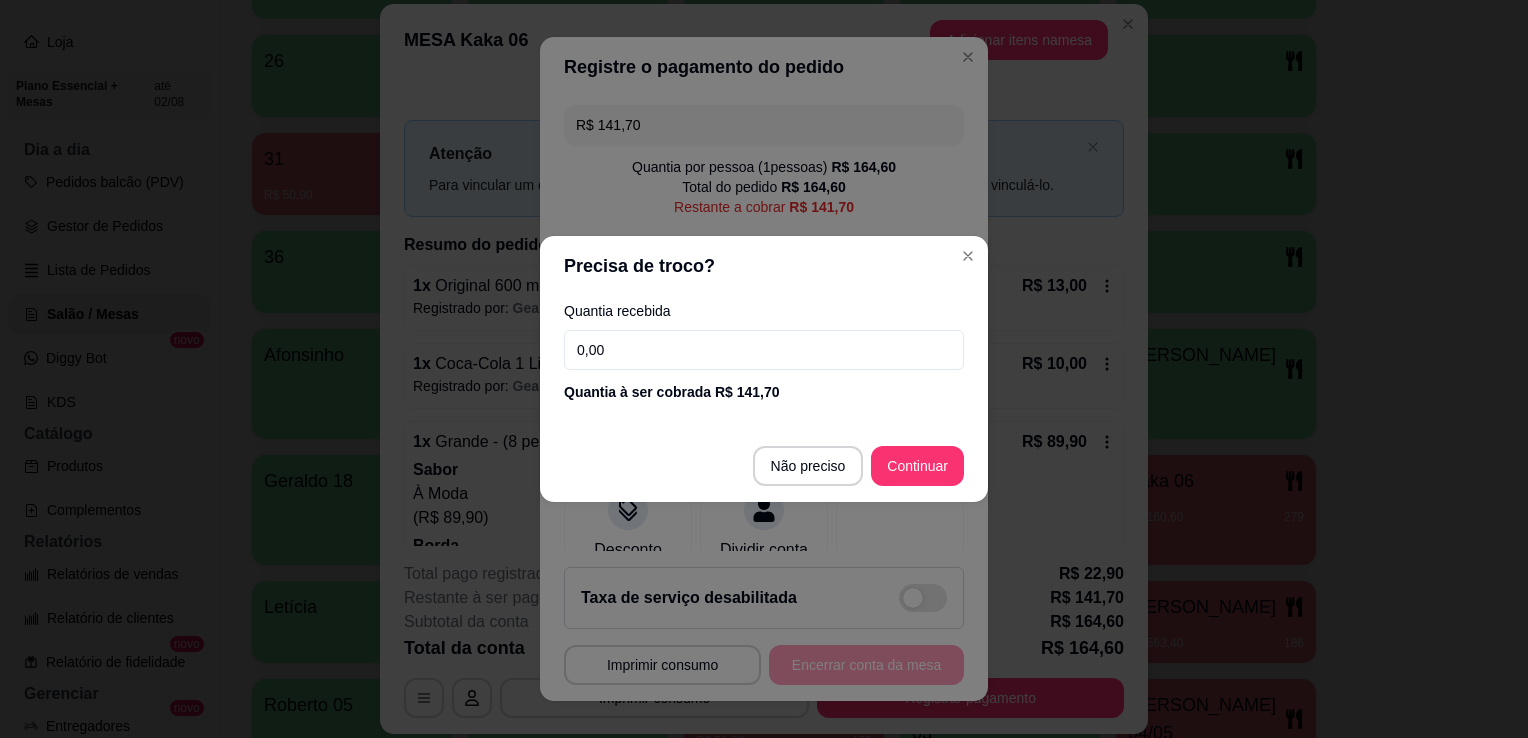 click on "0,00" at bounding box center (764, 350) 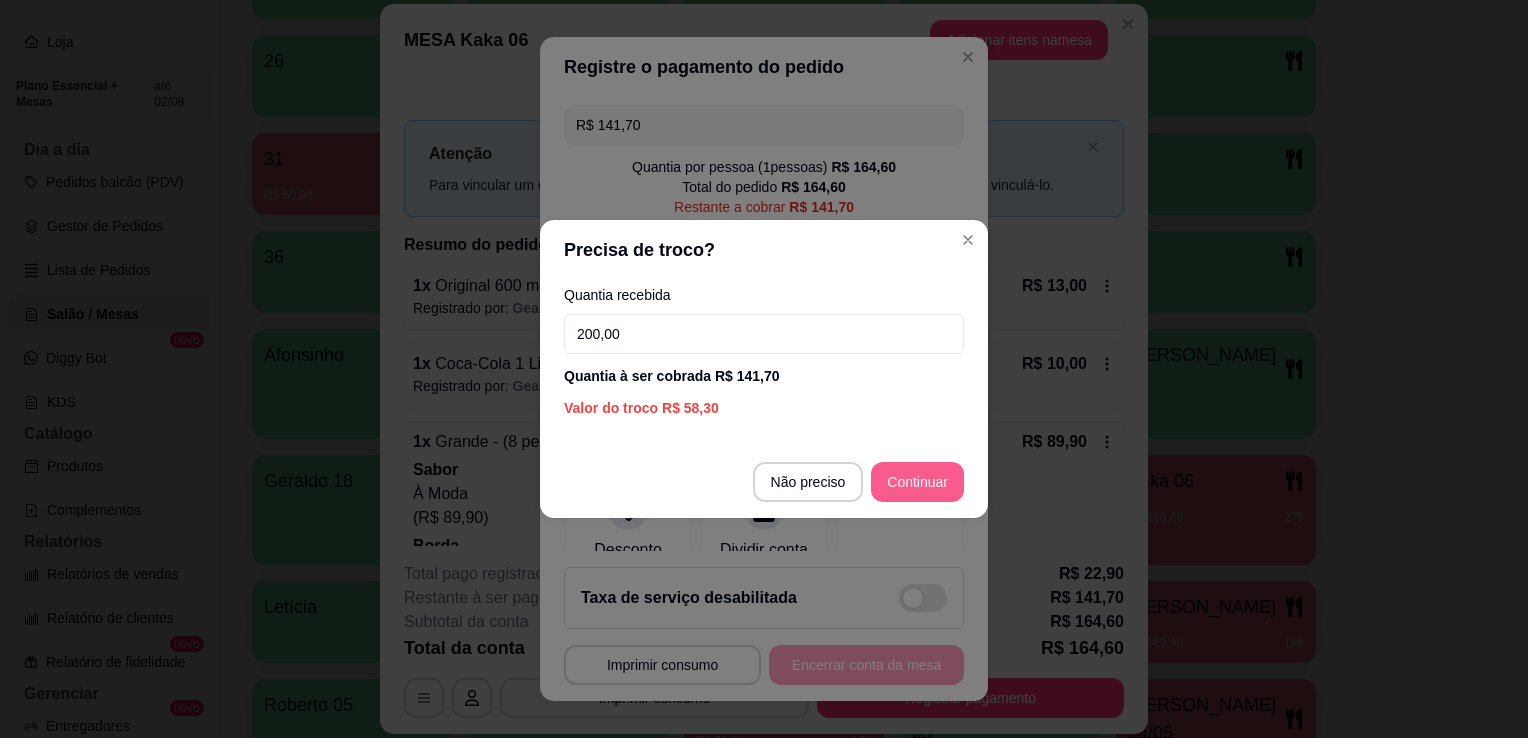 type on "200,00" 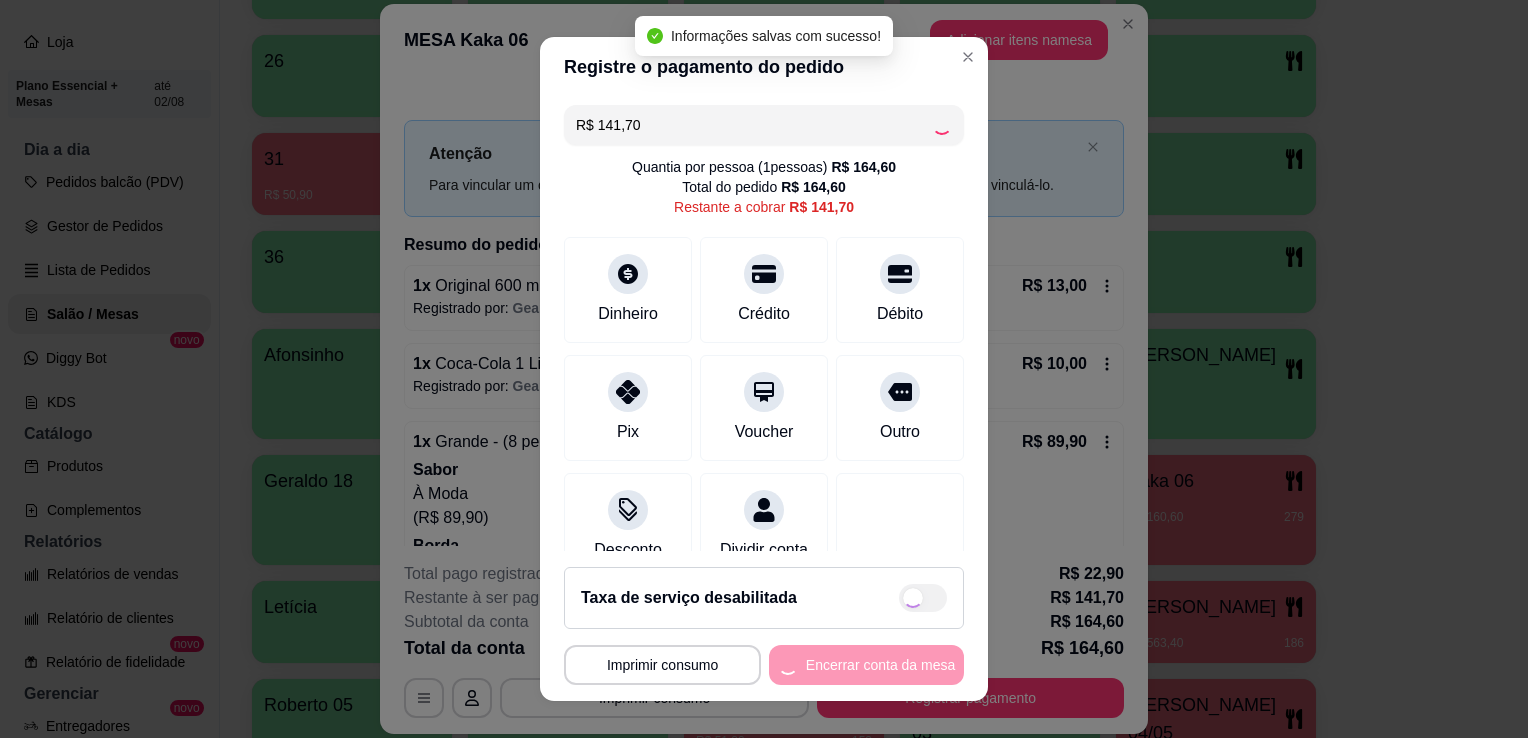 type on "R$ 0,00" 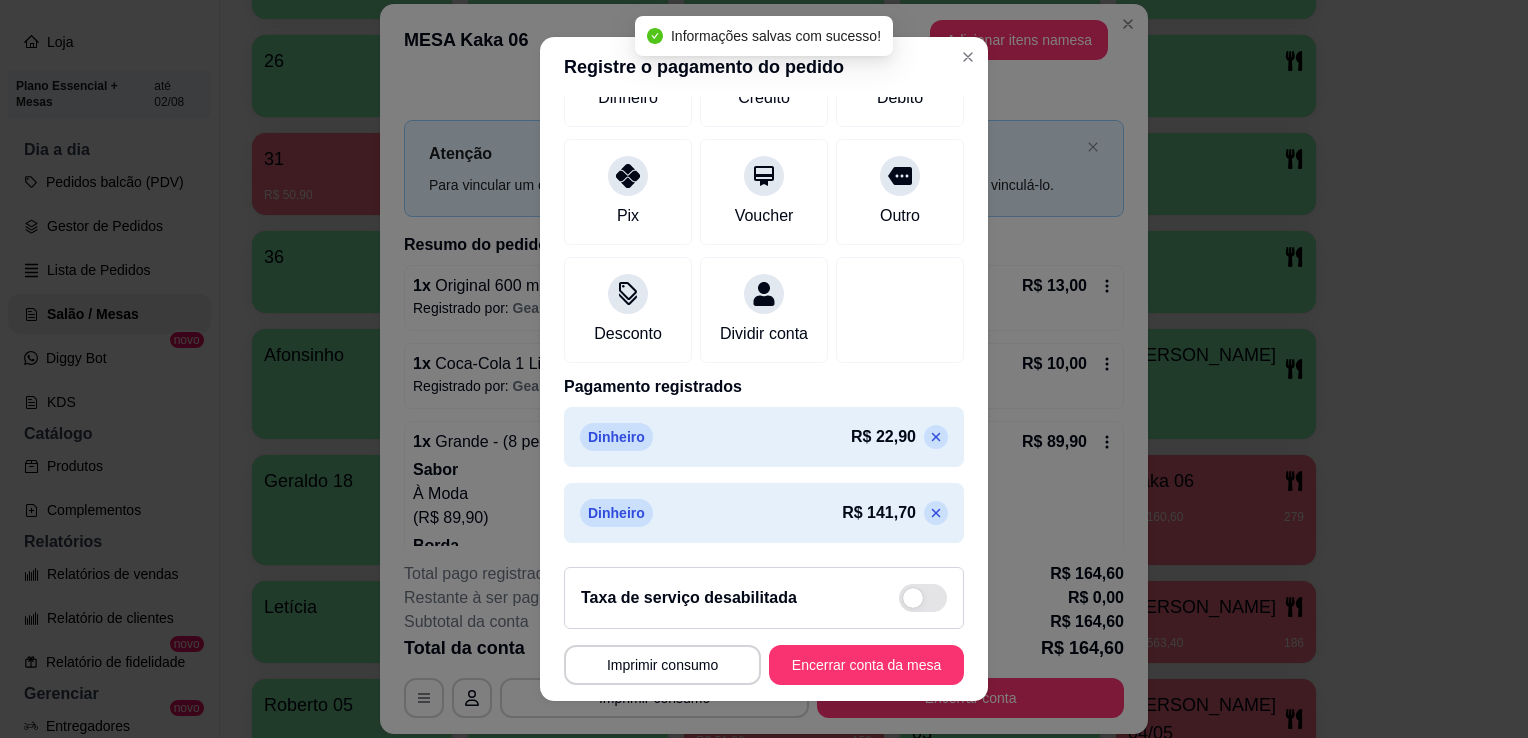 scroll, scrollTop: 217, scrollLeft: 0, axis: vertical 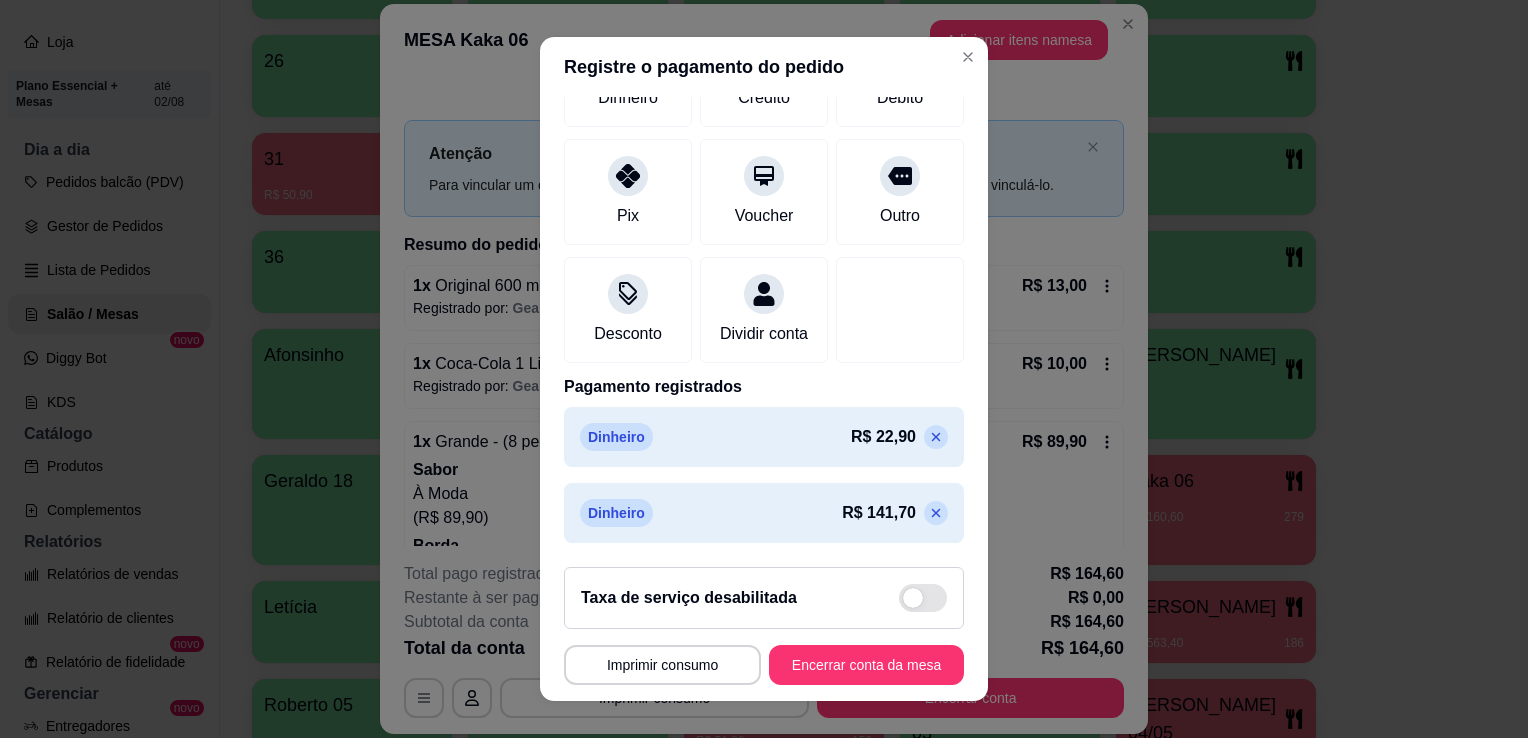 click at bounding box center [923, 598] 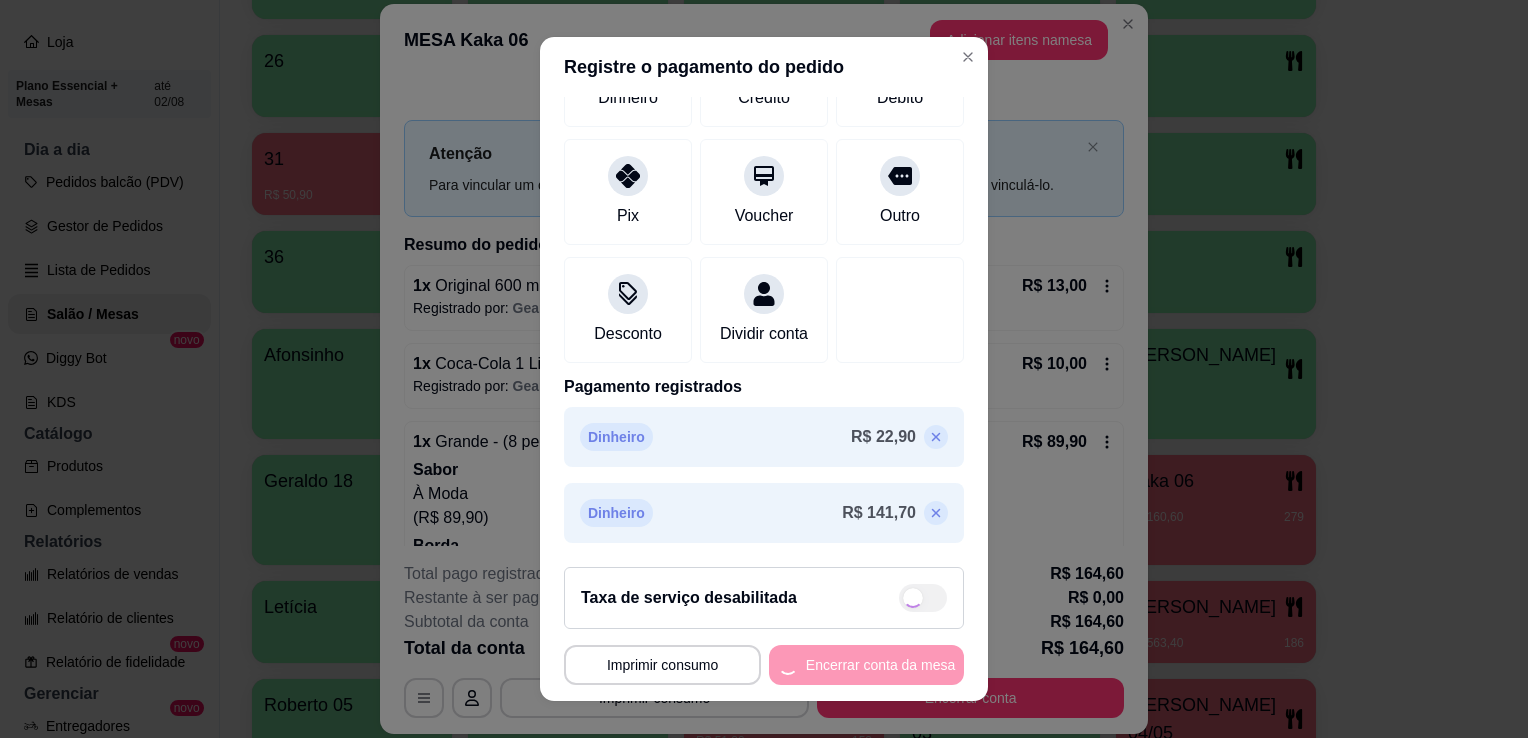 checkbox on "true" 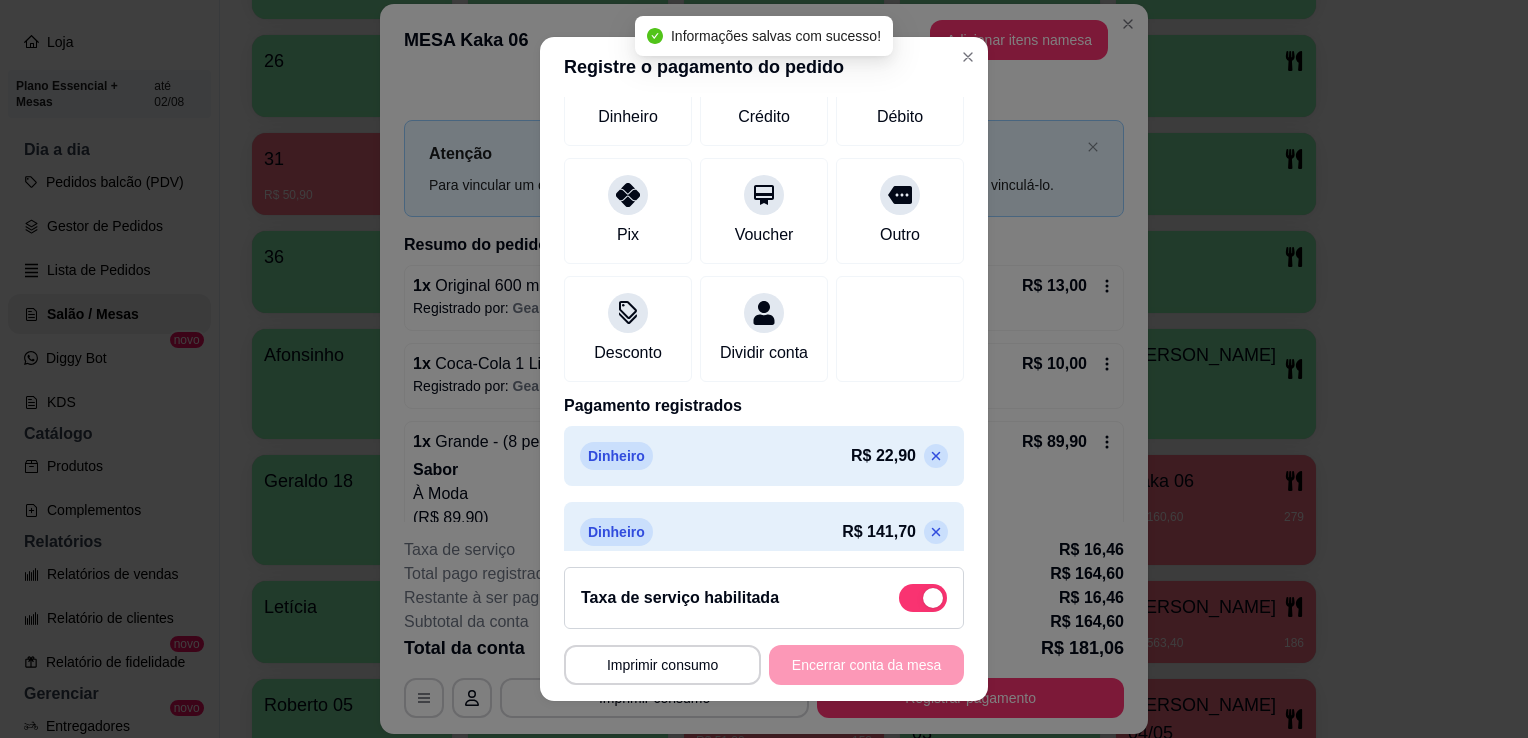 scroll, scrollTop: 257, scrollLeft: 0, axis: vertical 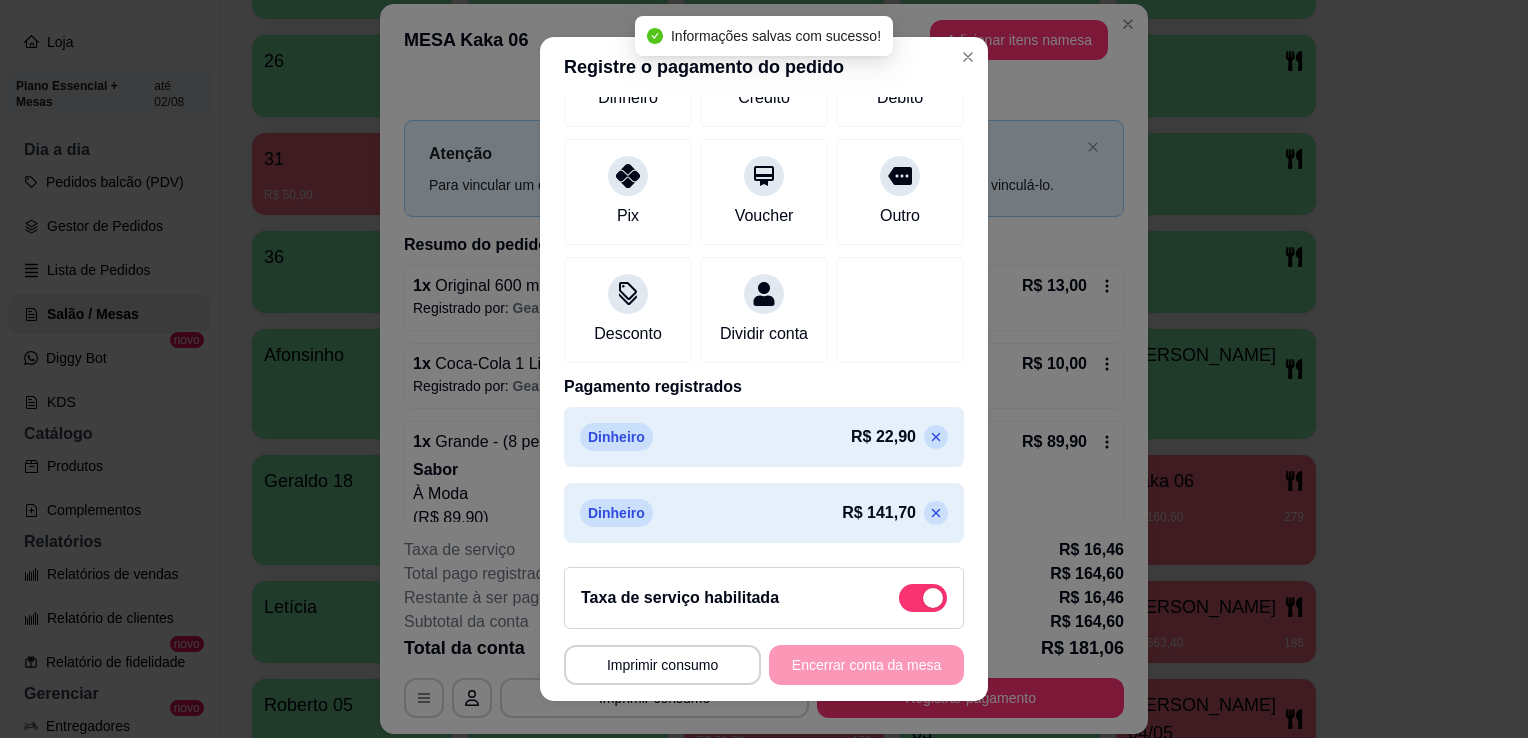 click 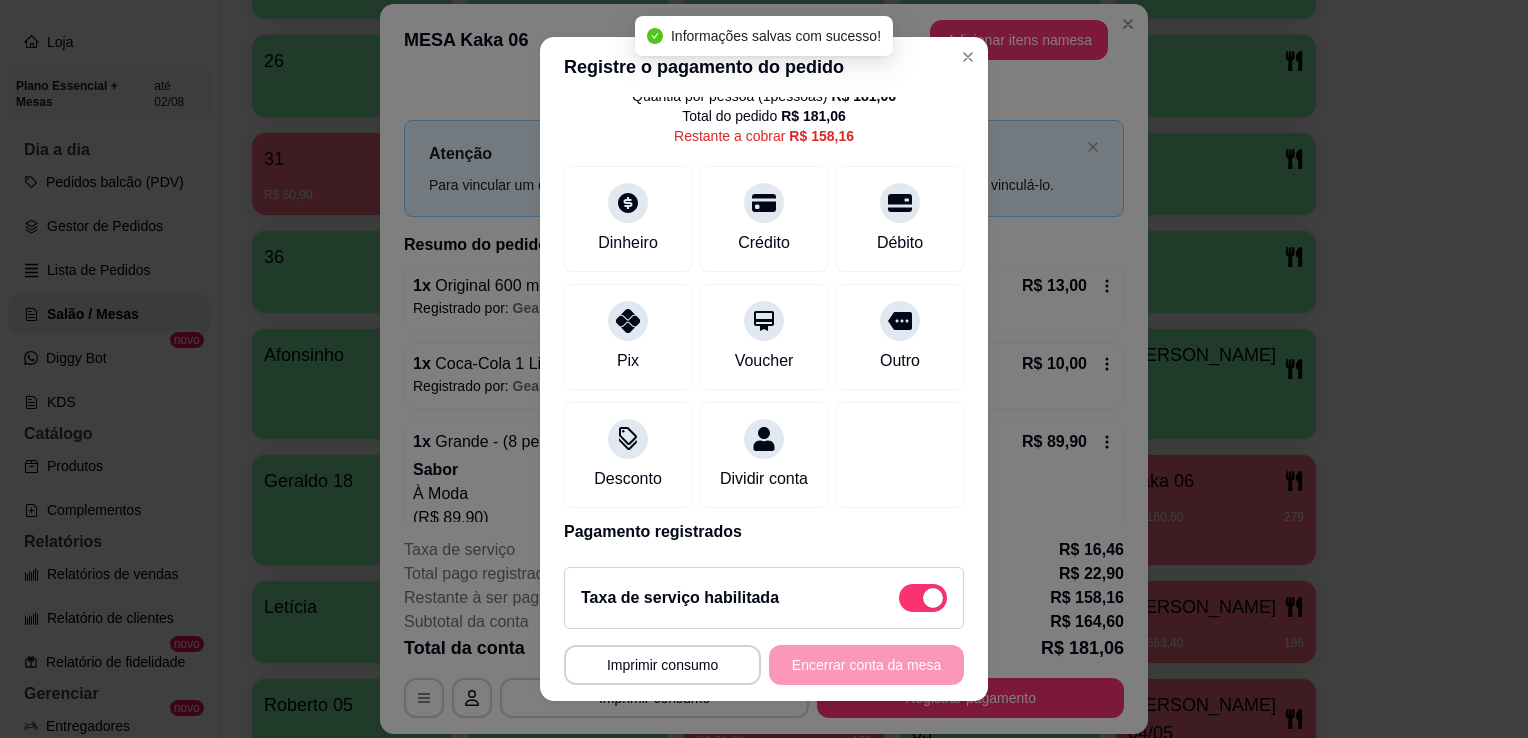 scroll, scrollTop: 0, scrollLeft: 0, axis: both 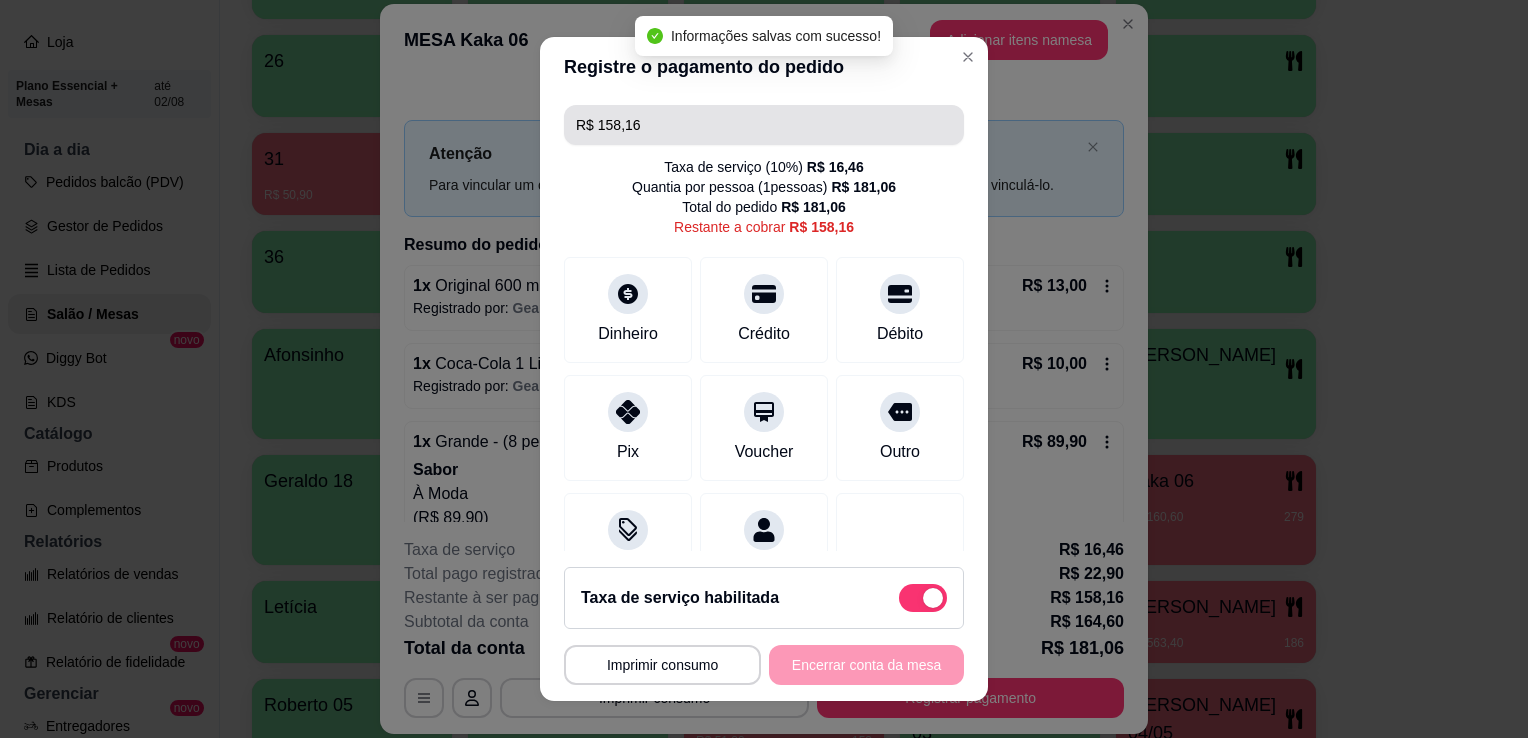 click on "R$ 158,16" at bounding box center [764, 125] 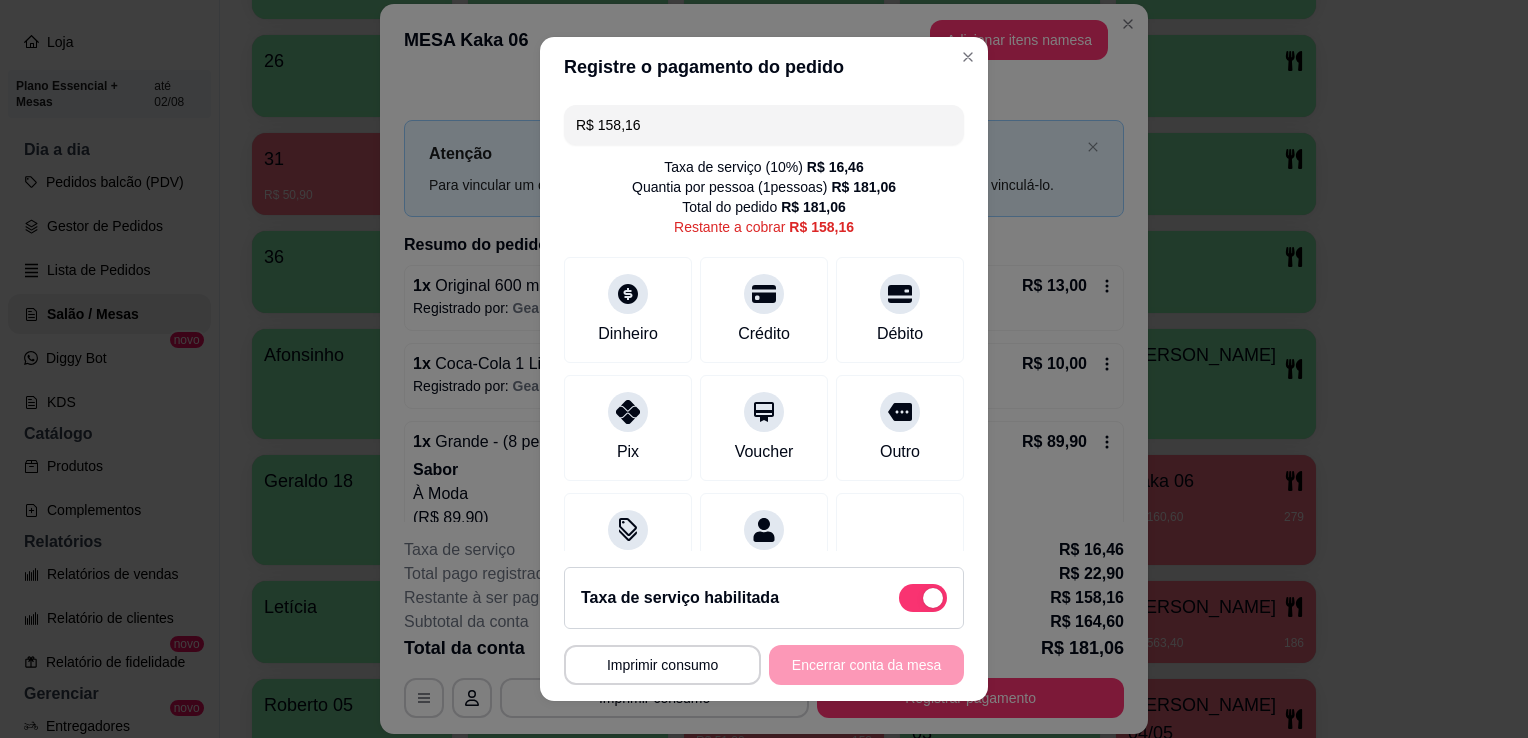 click on "R$ 158,16" at bounding box center [764, 125] 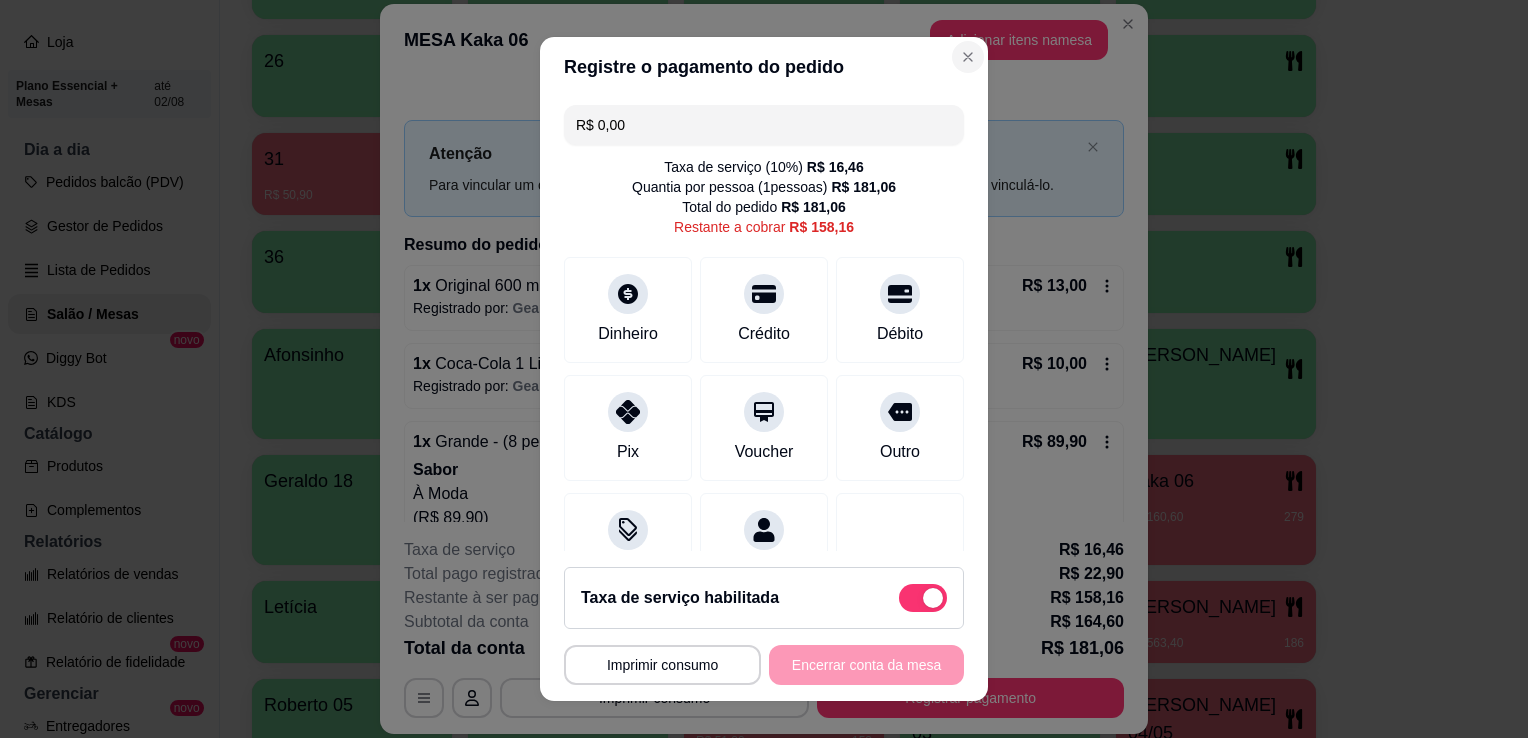 type on "R$ 0,00" 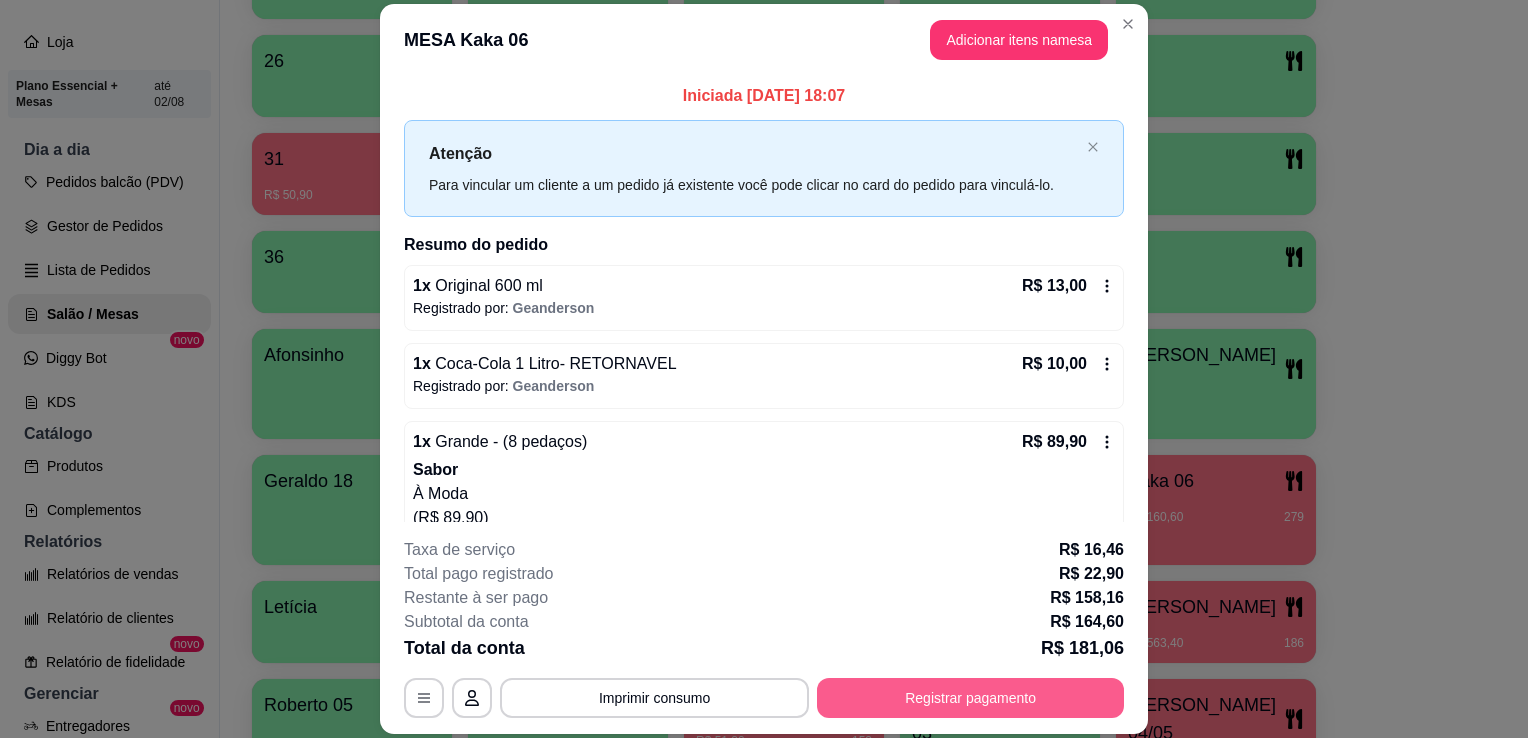 click on "Registrar pagamento" at bounding box center [970, 698] 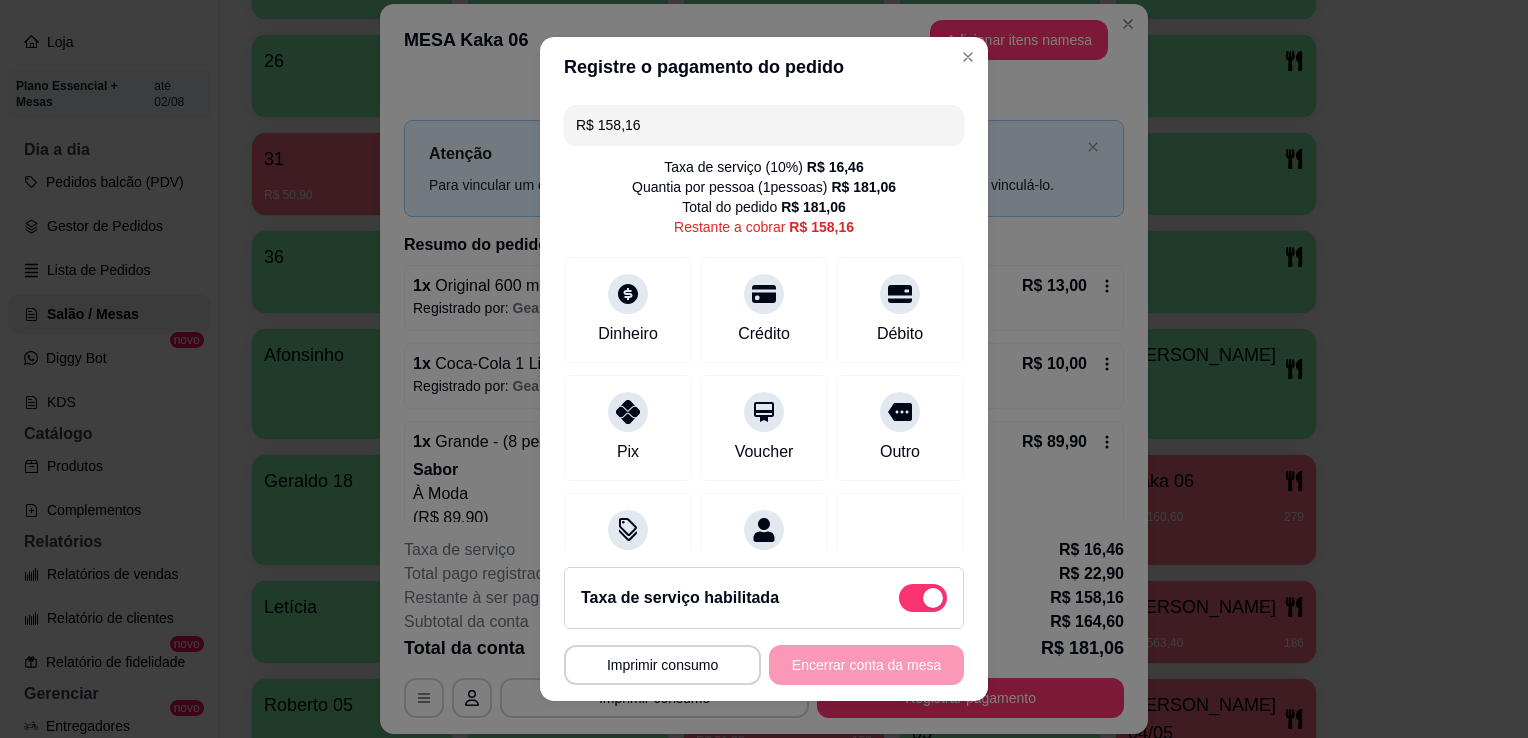 click on "R$ 158,16" at bounding box center [764, 125] 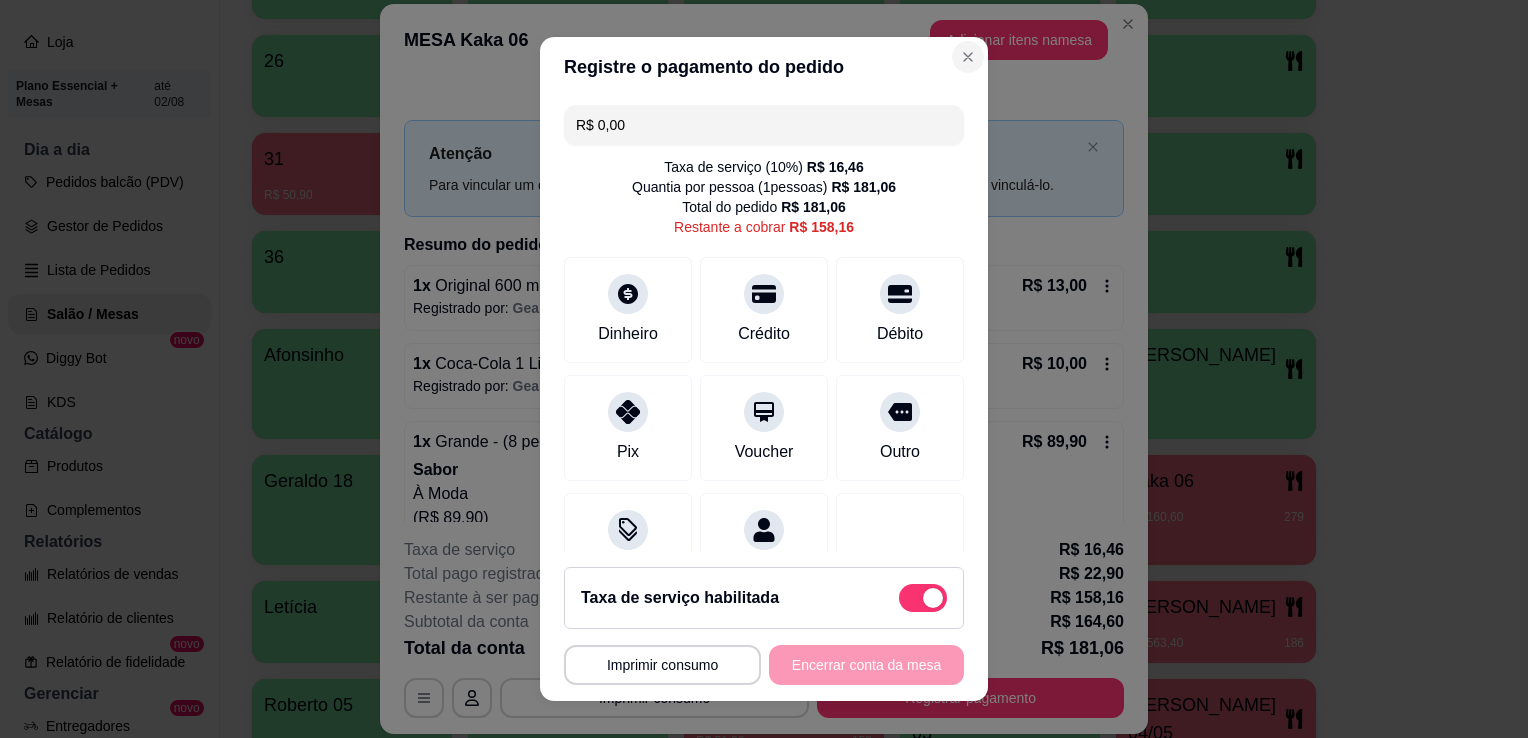 type on "R$ 0,00" 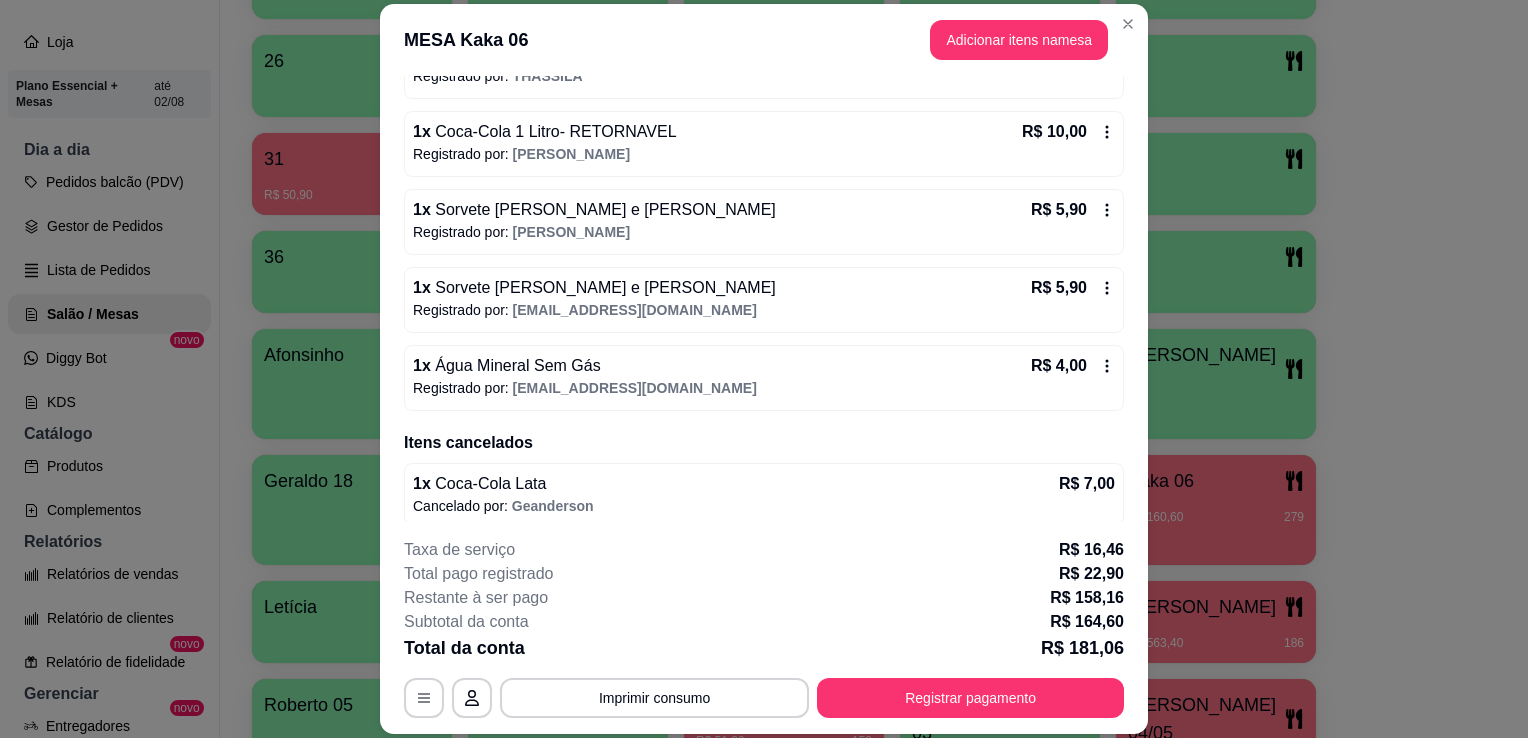 scroll, scrollTop: 781, scrollLeft: 0, axis: vertical 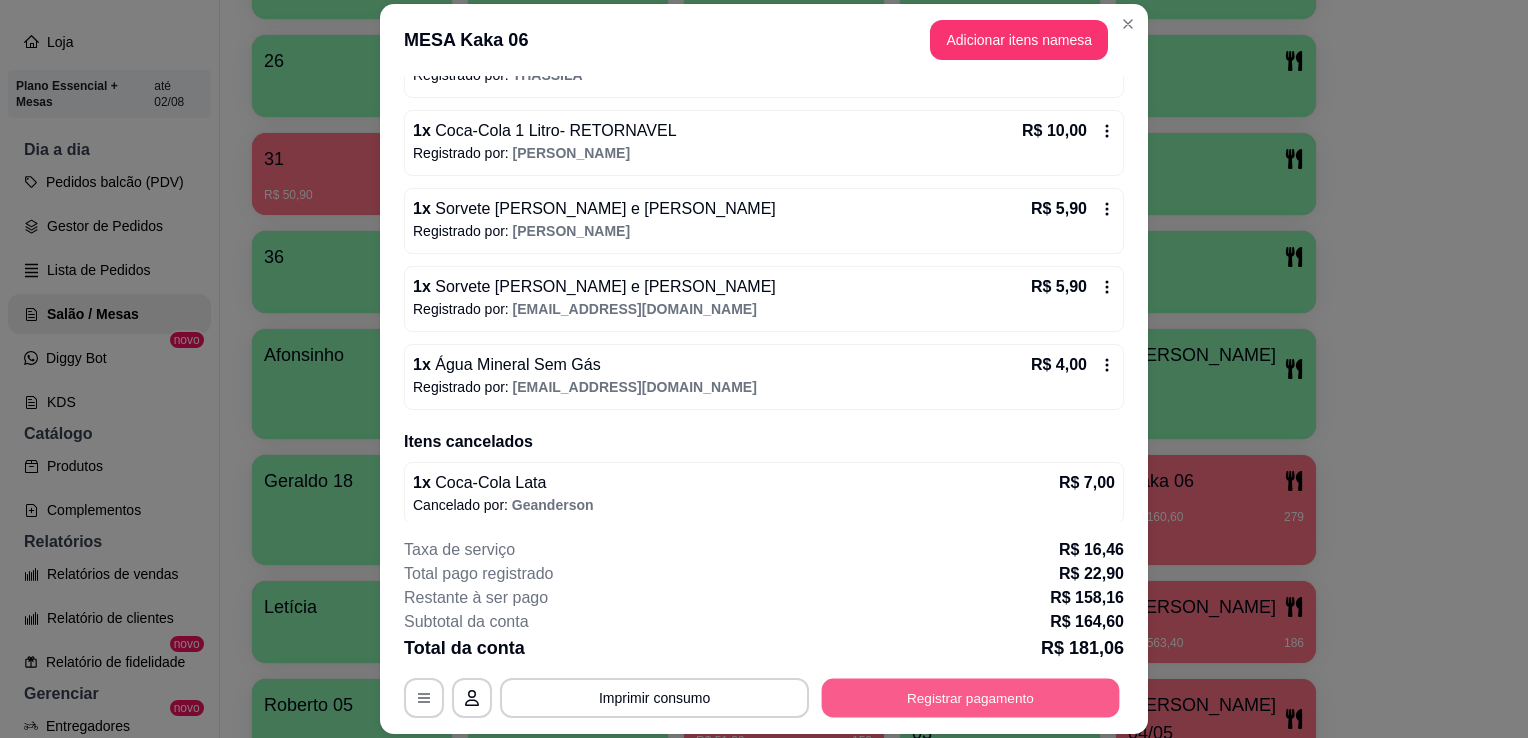 click on "Registrar pagamento" at bounding box center [971, 698] 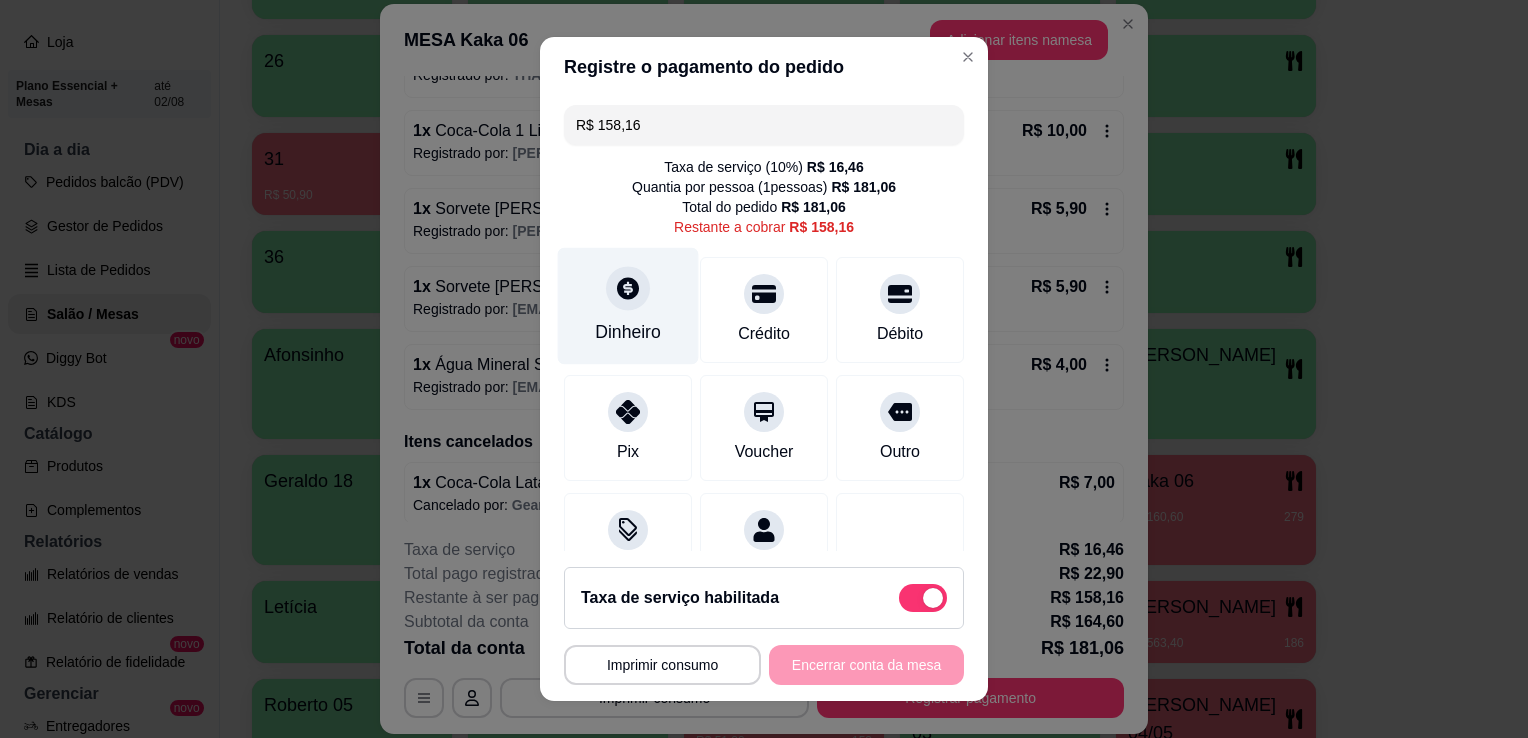 click 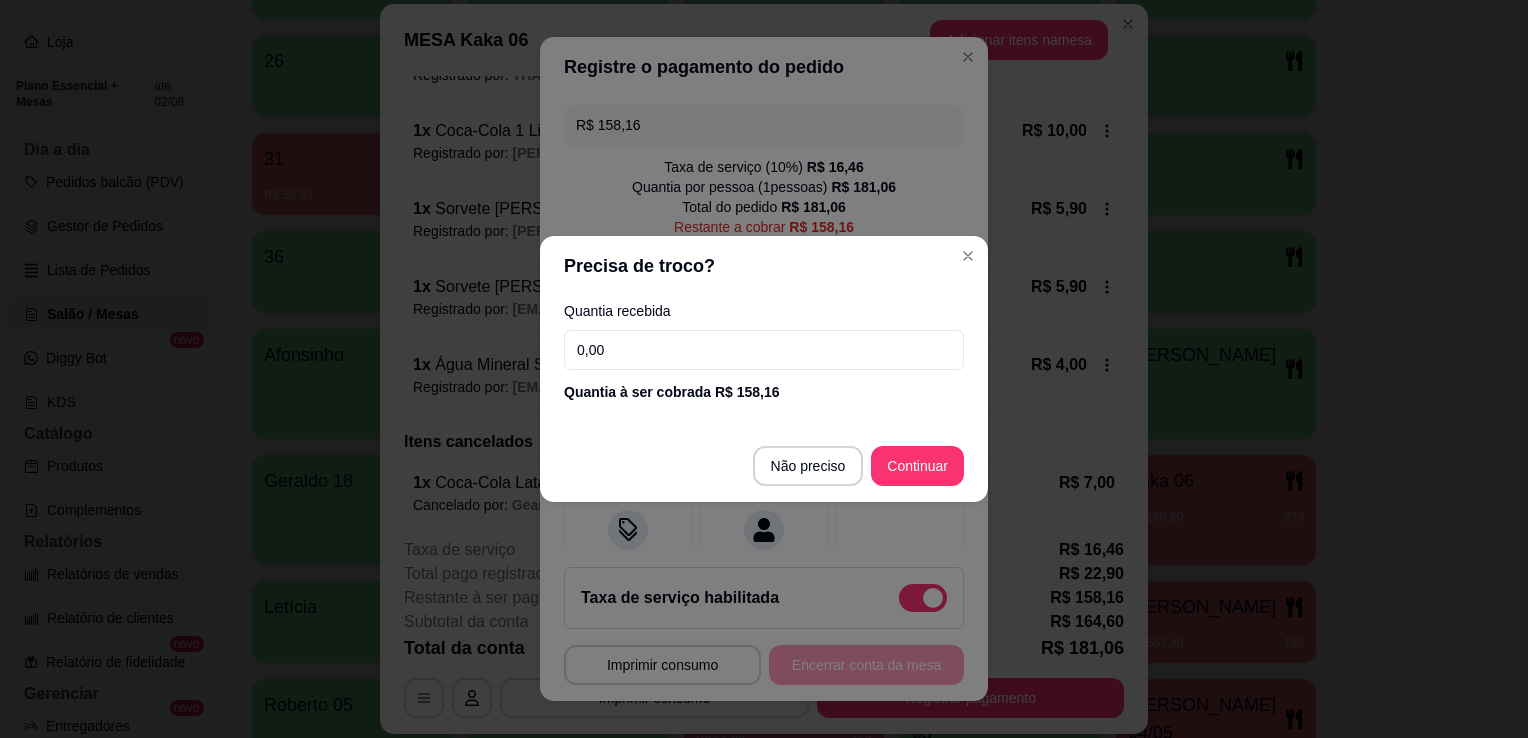 click on "0,00" at bounding box center (764, 350) 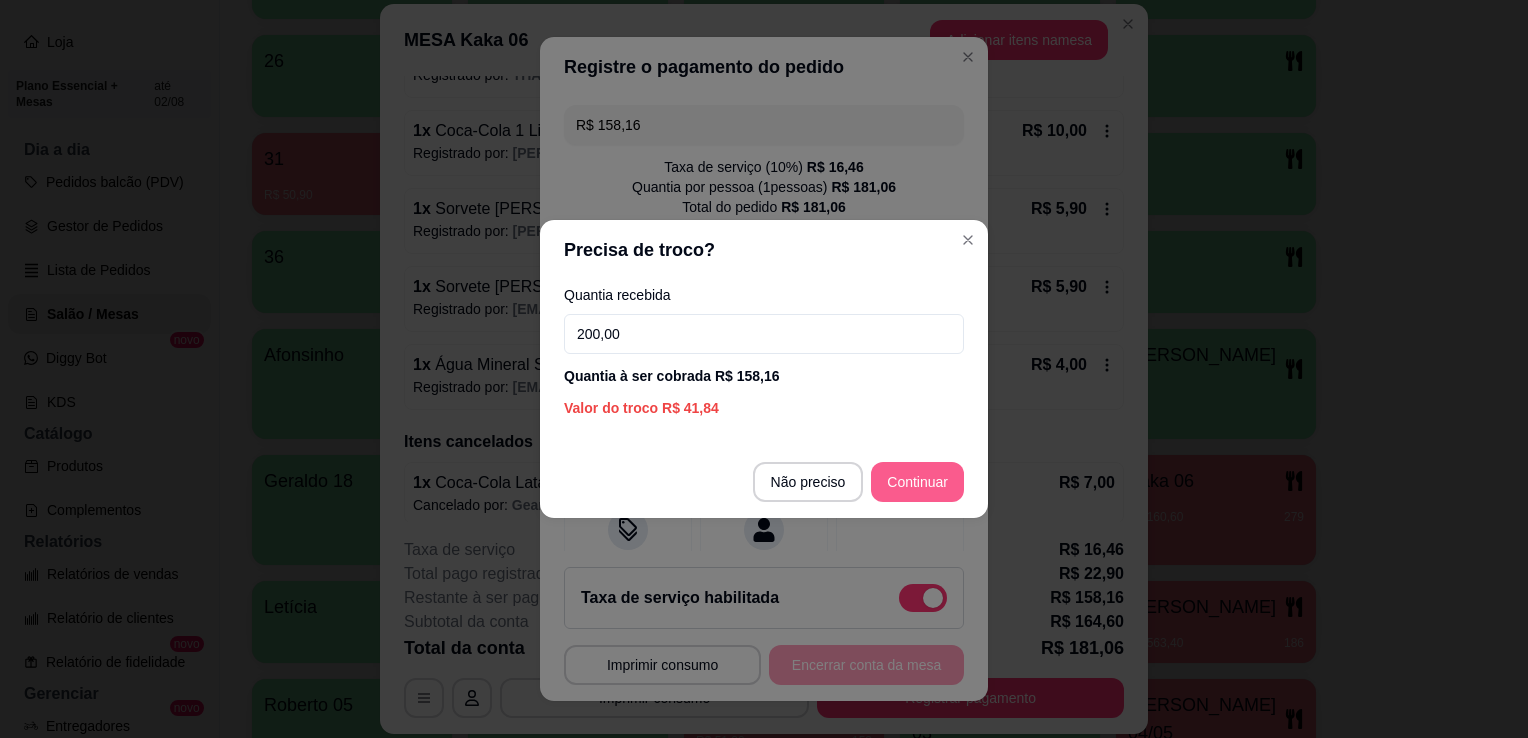 type on "200,00" 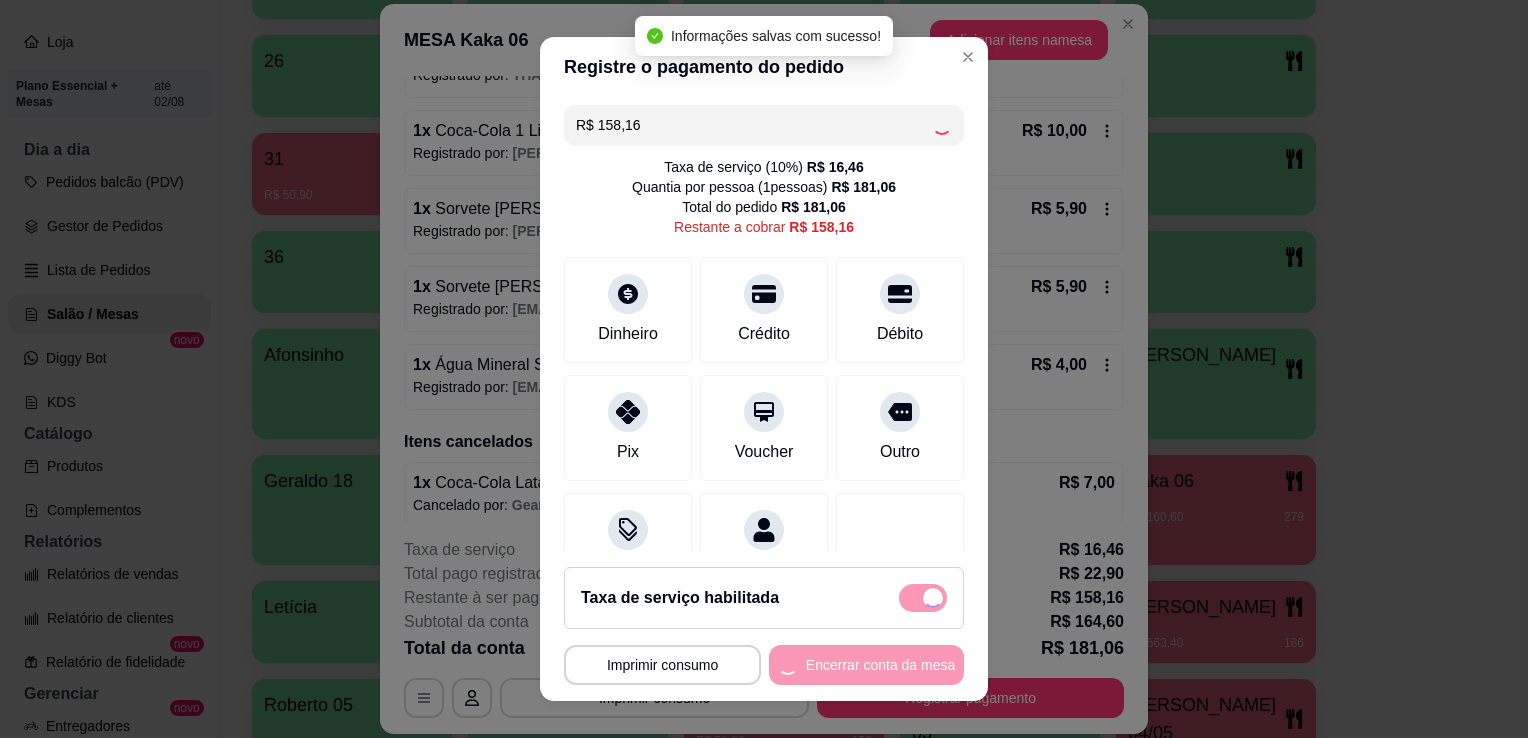 type on "R$ 0,00" 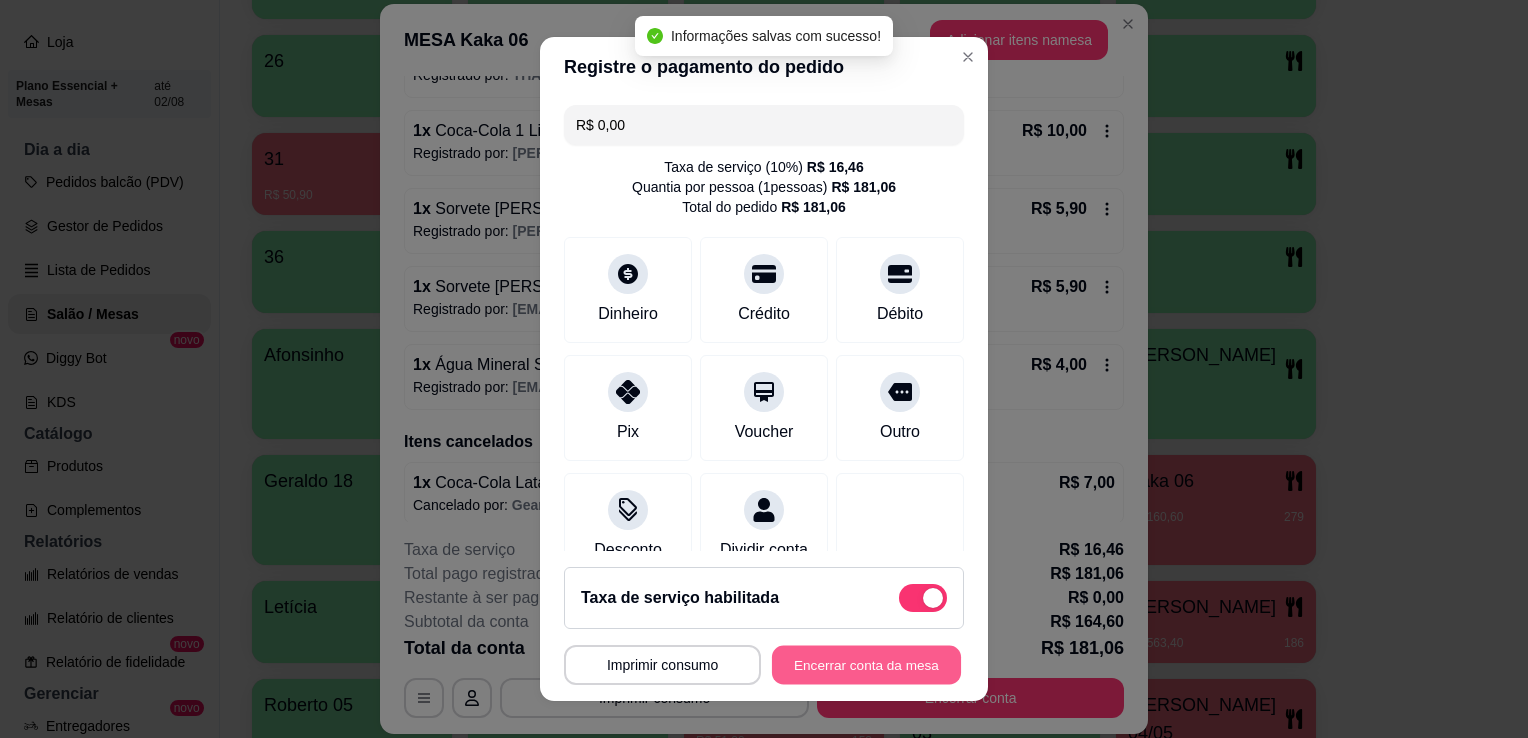 click on "Encerrar conta da mesa" at bounding box center (866, 665) 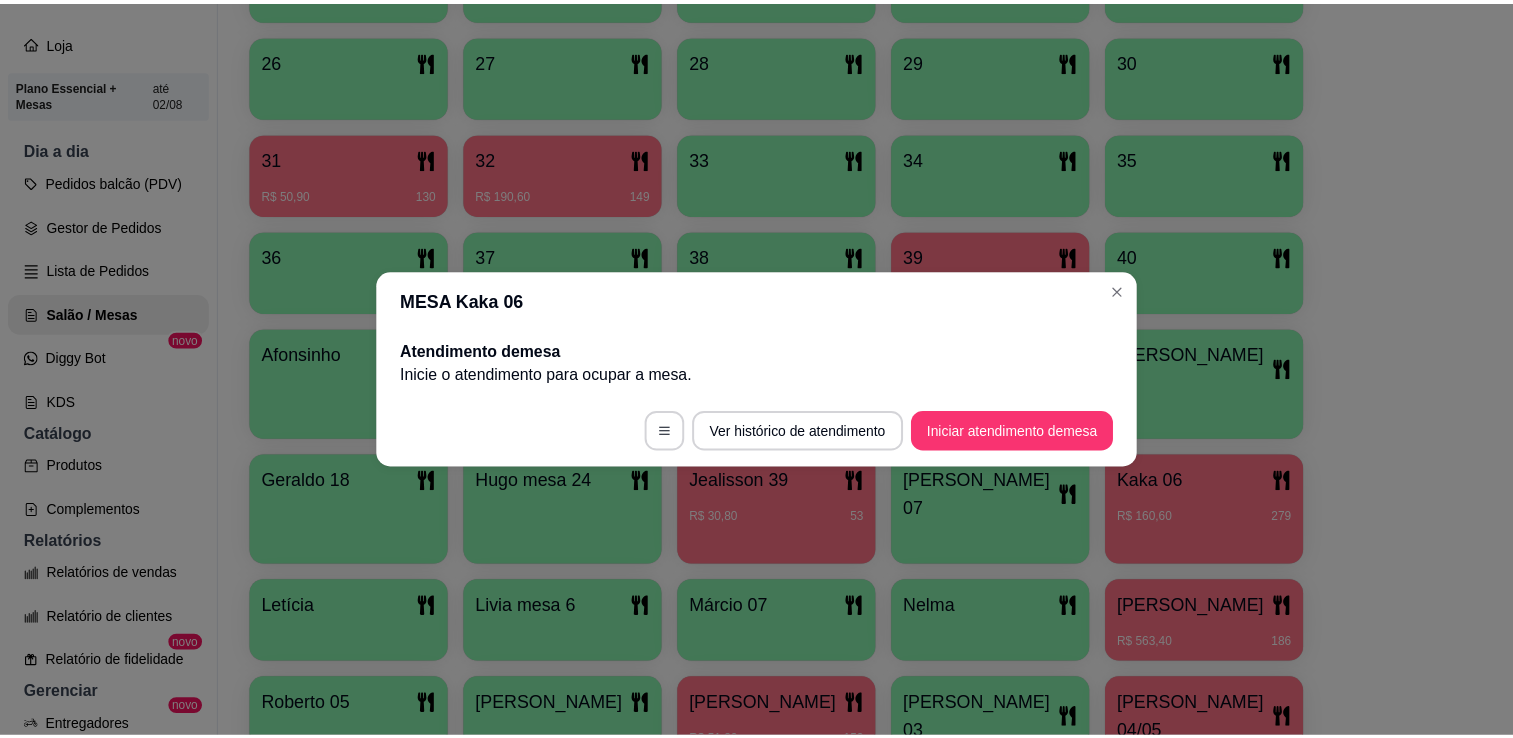 scroll, scrollTop: 0, scrollLeft: 0, axis: both 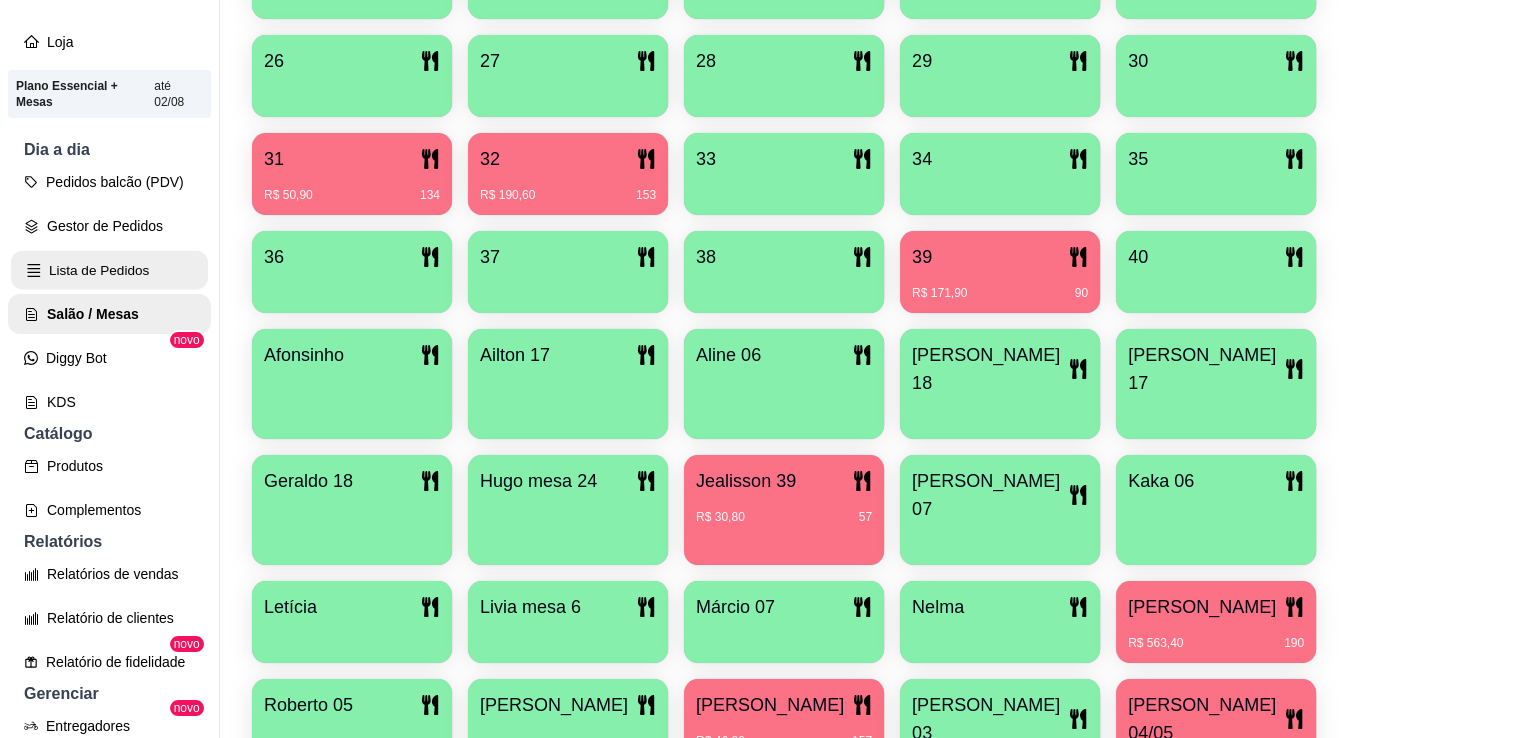 click on "Lista de Pedidos" at bounding box center [109, 270] 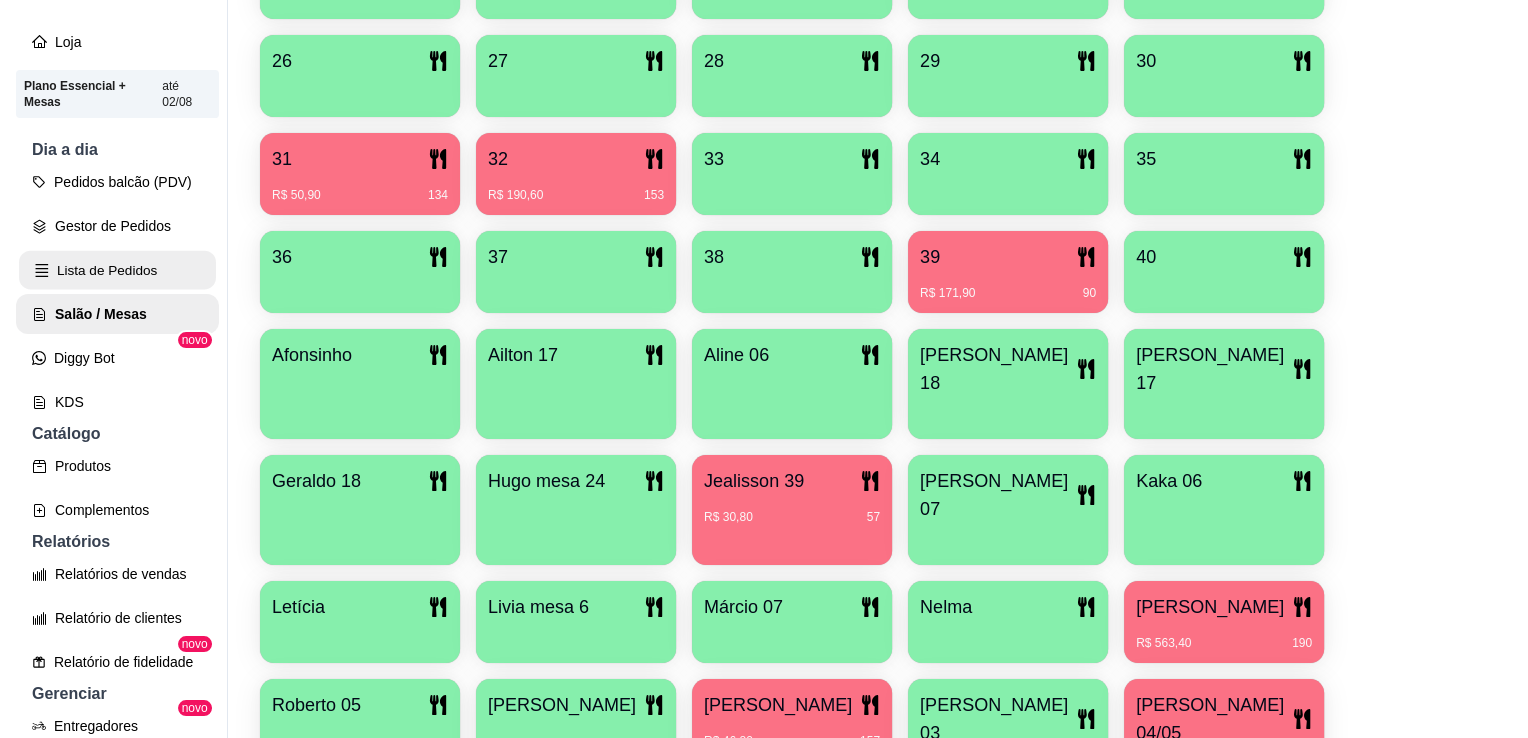 scroll, scrollTop: 0, scrollLeft: 0, axis: both 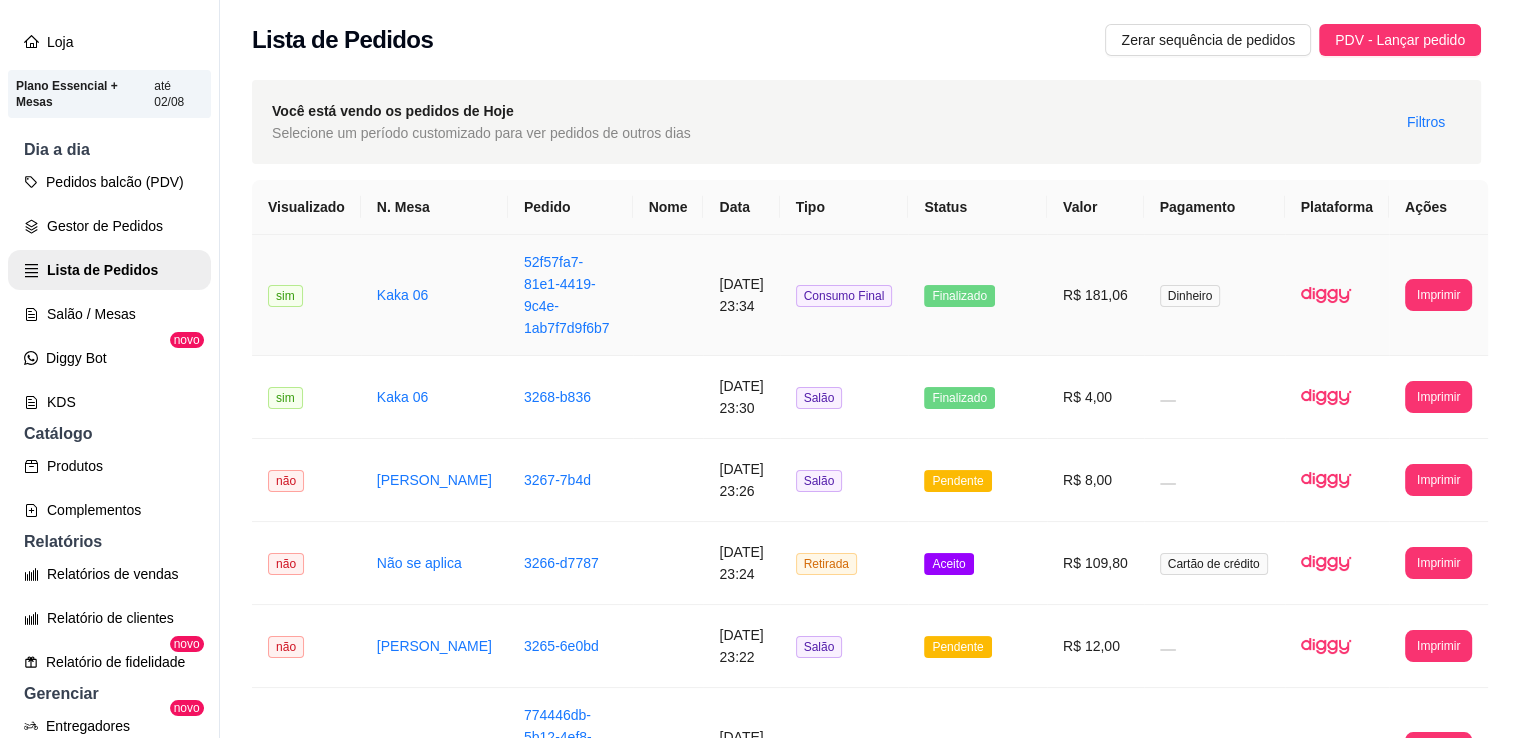 click at bounding box center (668, 295) 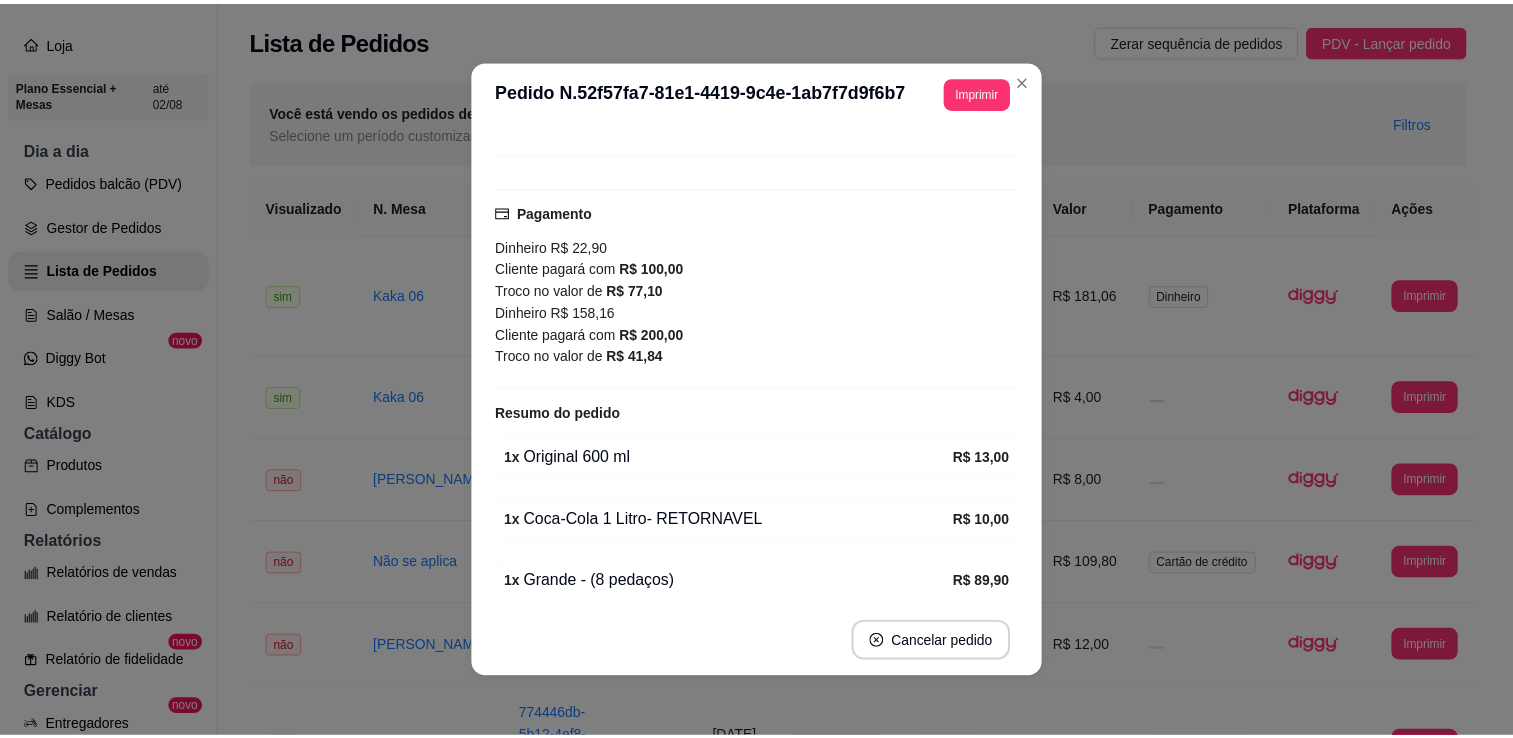 scroll, scrollTop: 132, scrollLeft: 0, axis: vertical 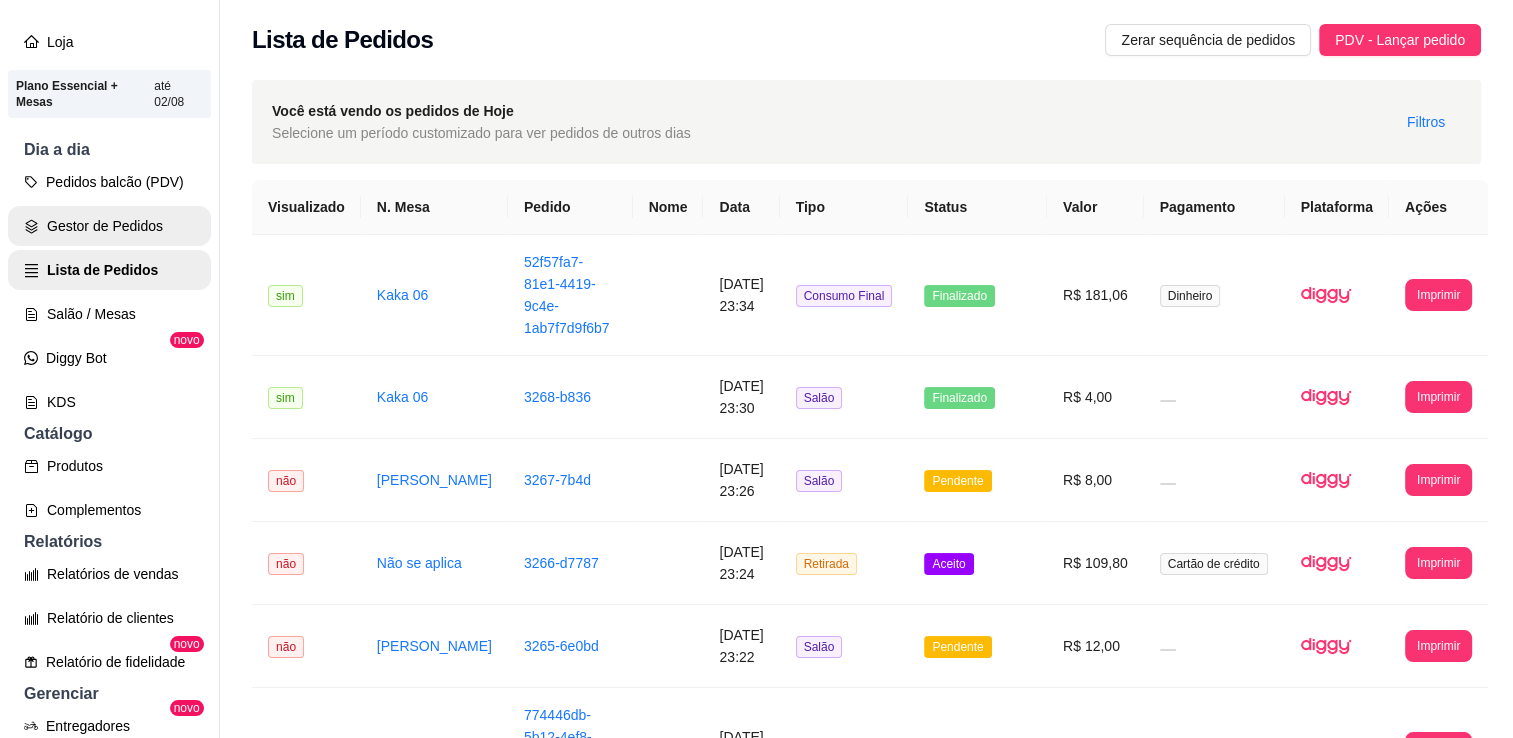 click on "Gestor de Pedidos" at bounding box center [109, 226] 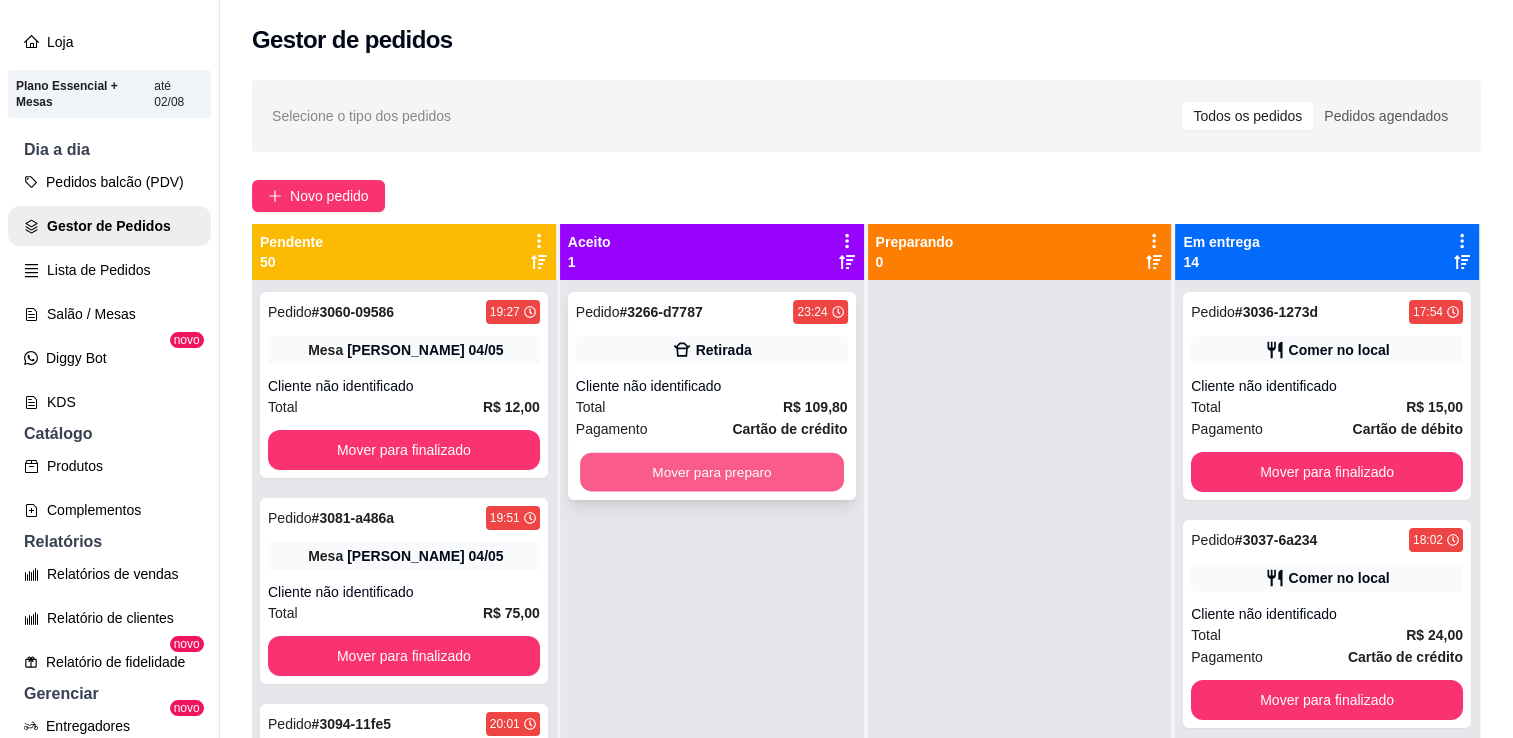 click on "Mover para preparo" at bounding box center (712, 472) 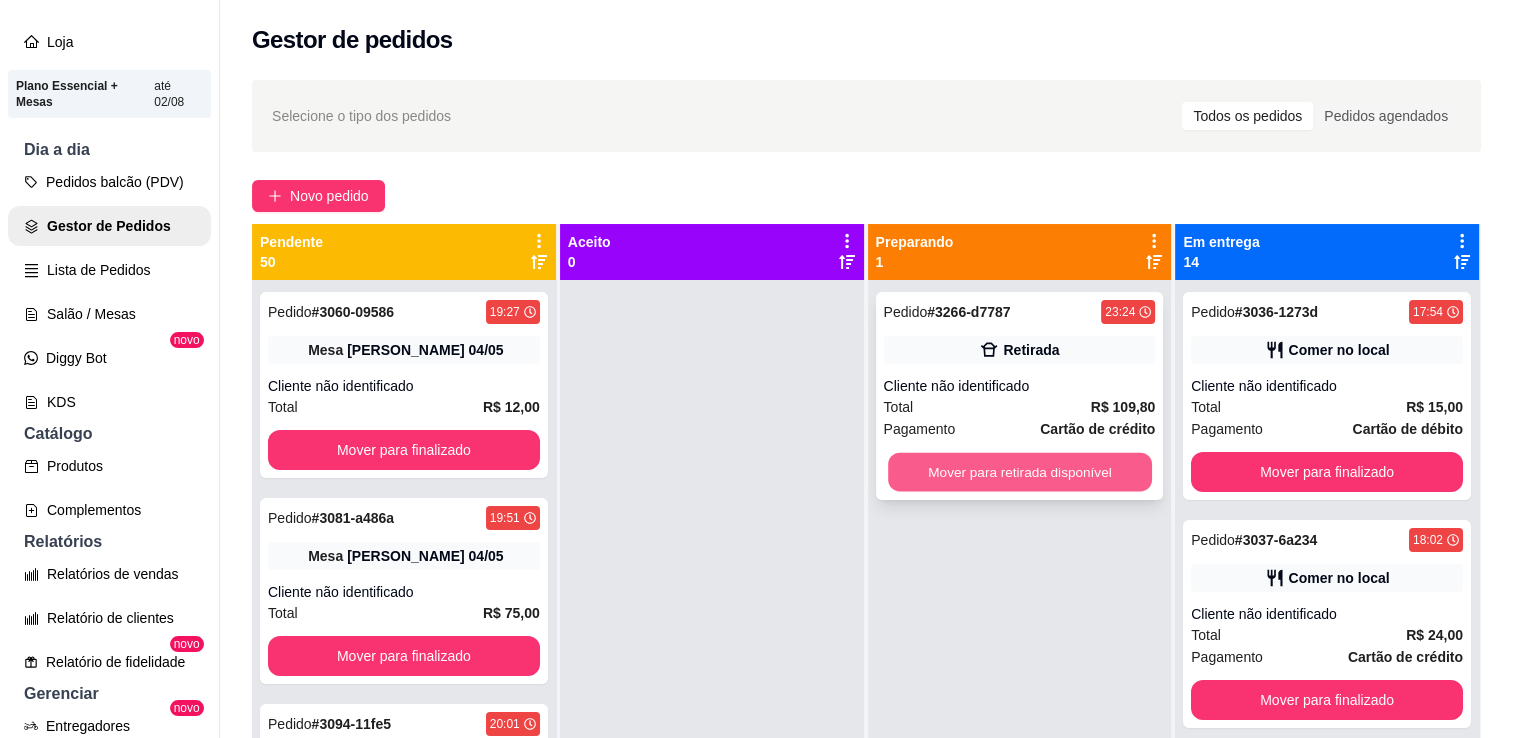 click on "Mover para retirada disponível" at bounding box center (1020, 472) 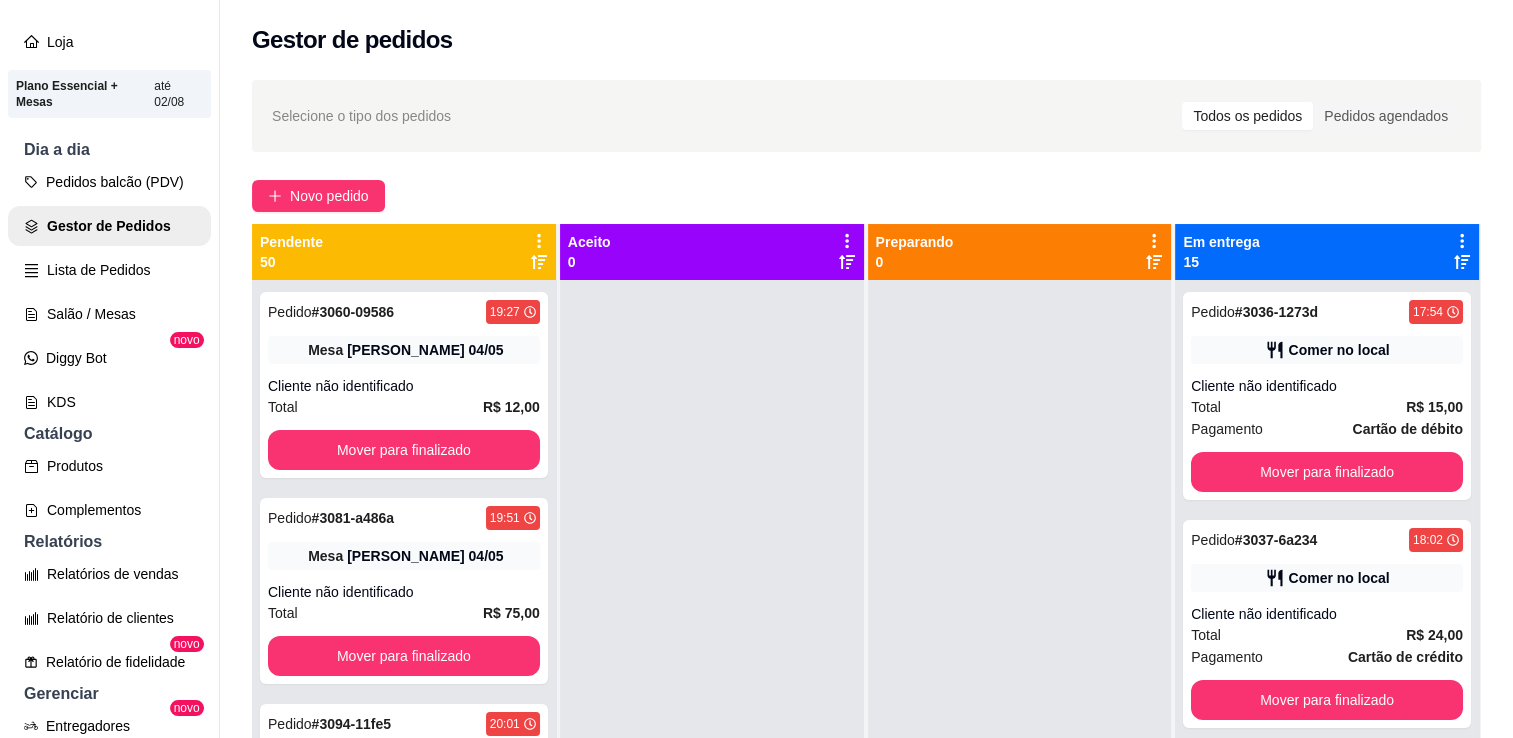 scroll, scrollTop: 56, scrollLeft: 0, axis: vertical 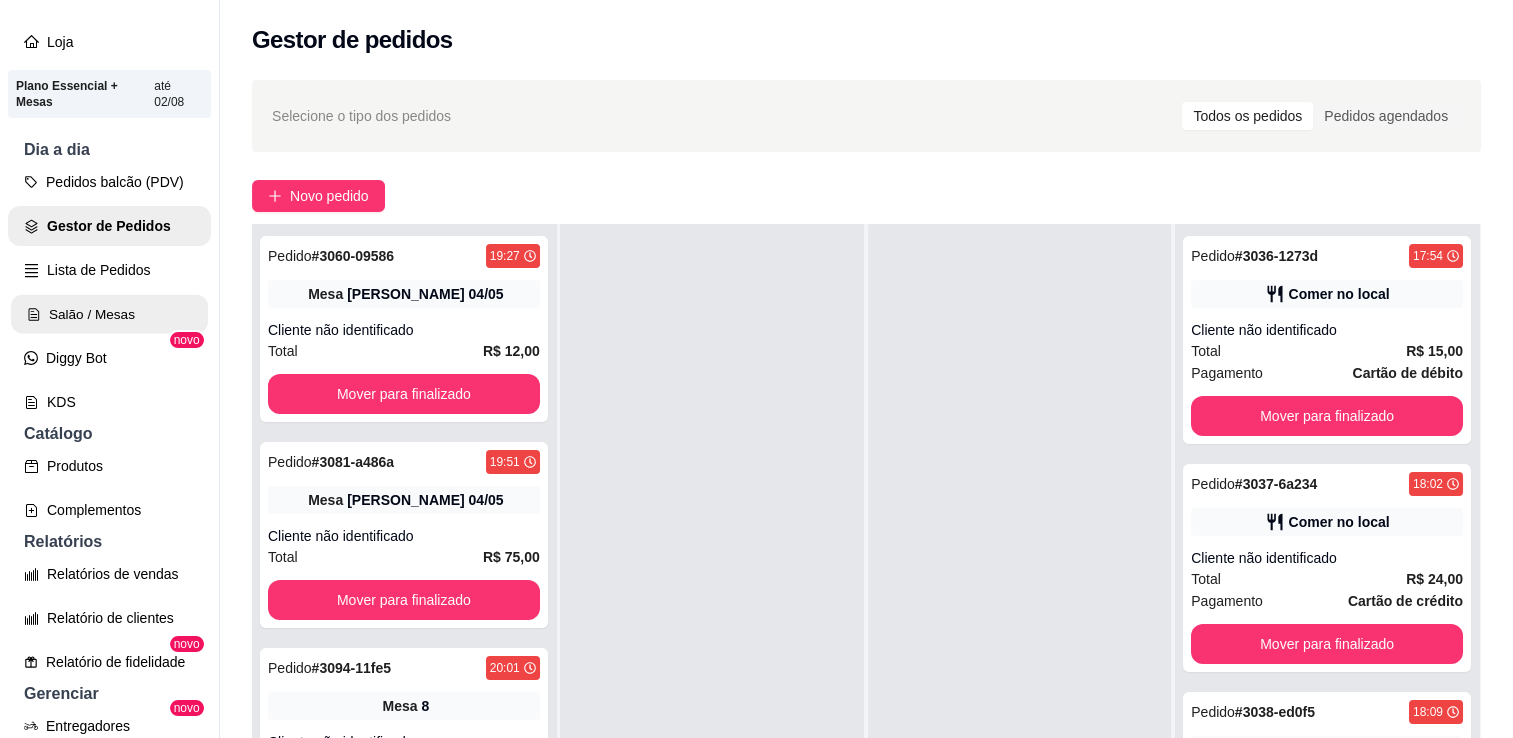 click on "Salão / Mesas" at bounding box center (109, 314) 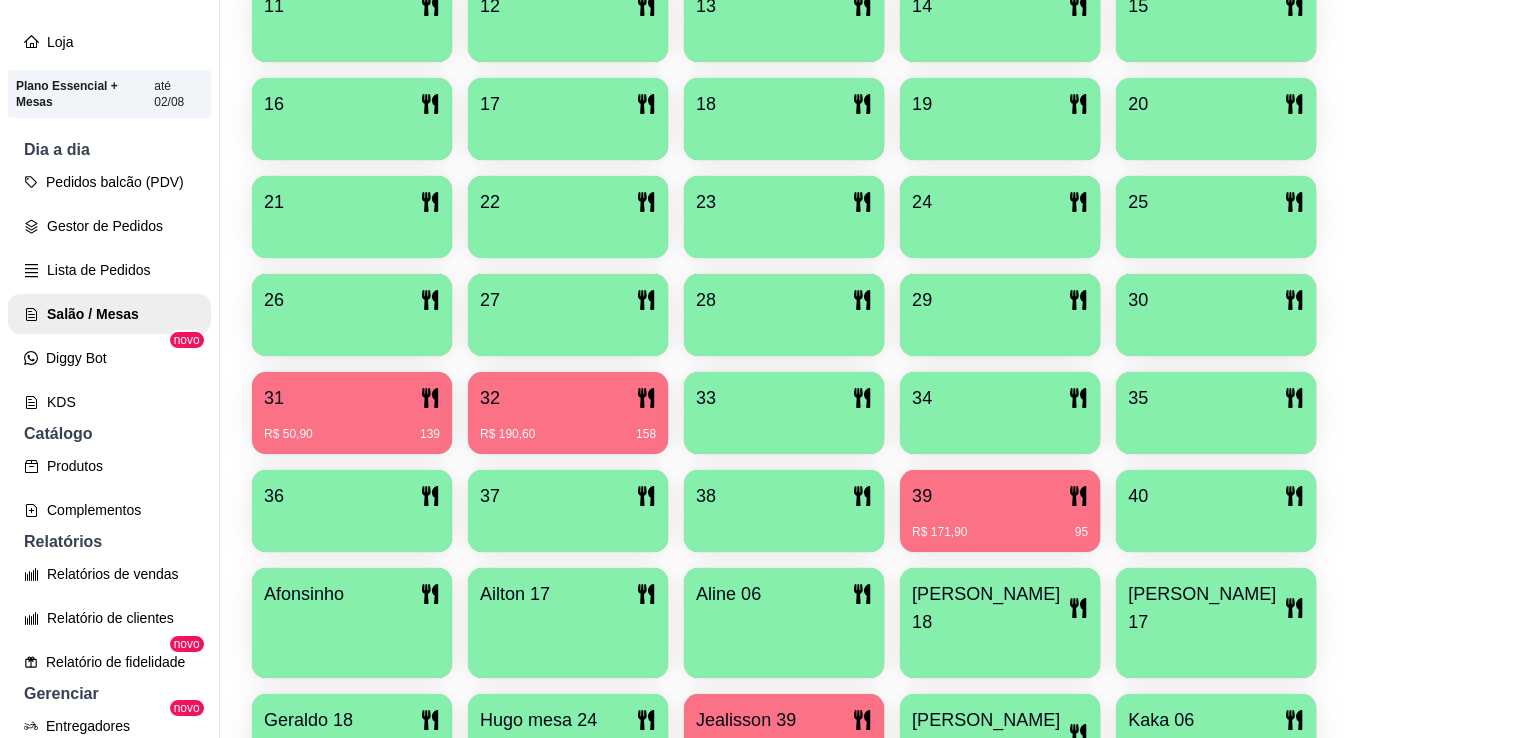 scroll, scrollTop: 754, scrollLeft: 0, axis: vertical 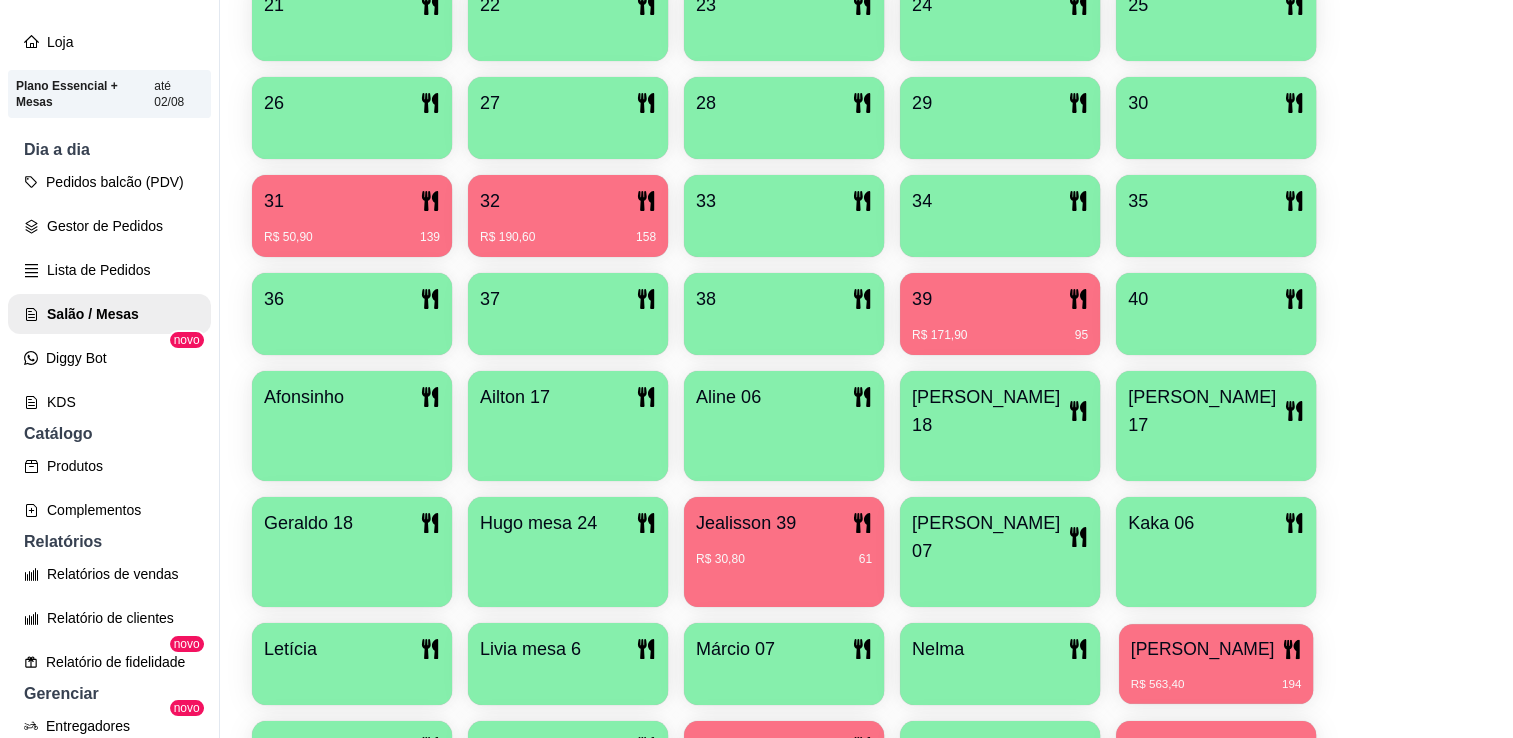 click on "[PERSON_NAME]" at bounding box center (1216, 649) 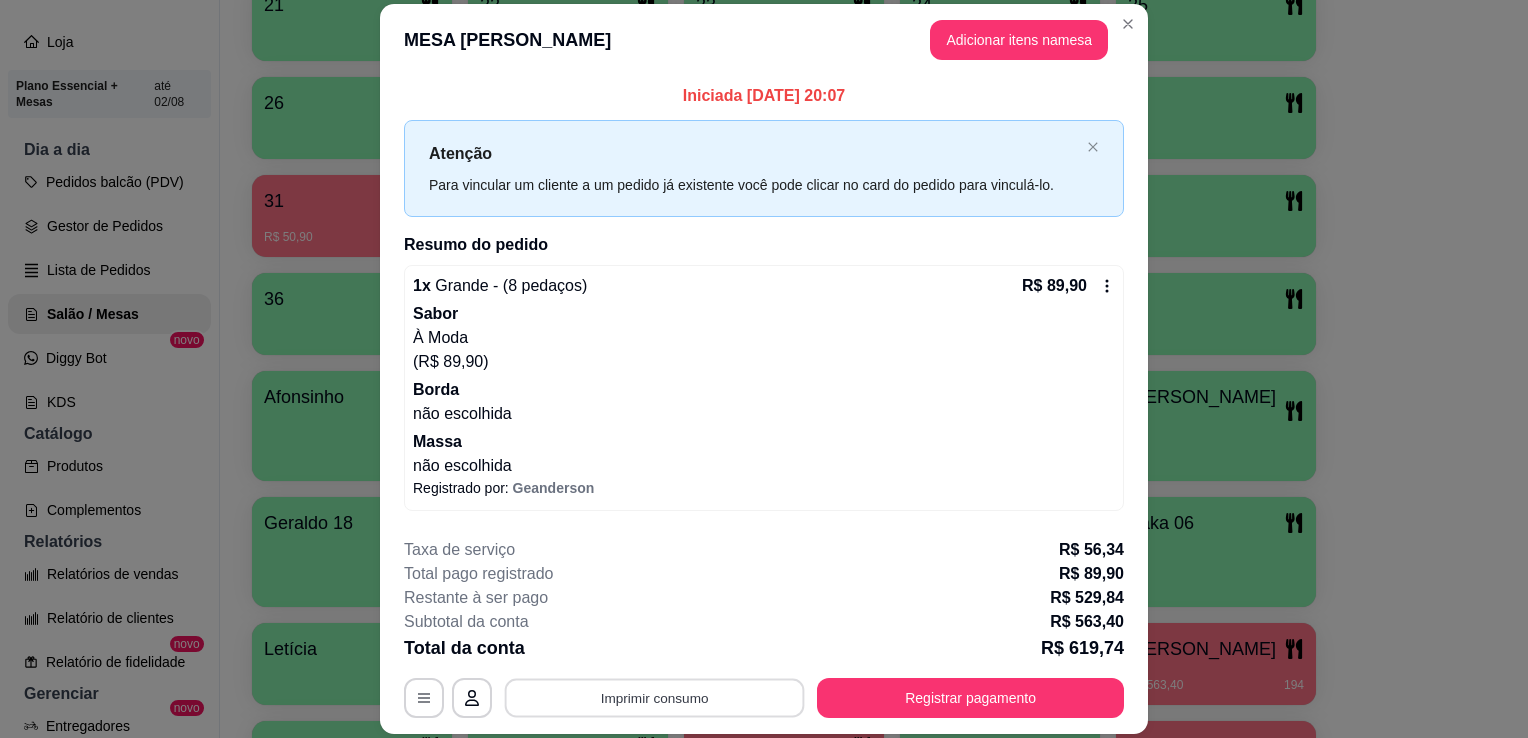 click on "Imprimir consumo" at bounding box center [655, 698] 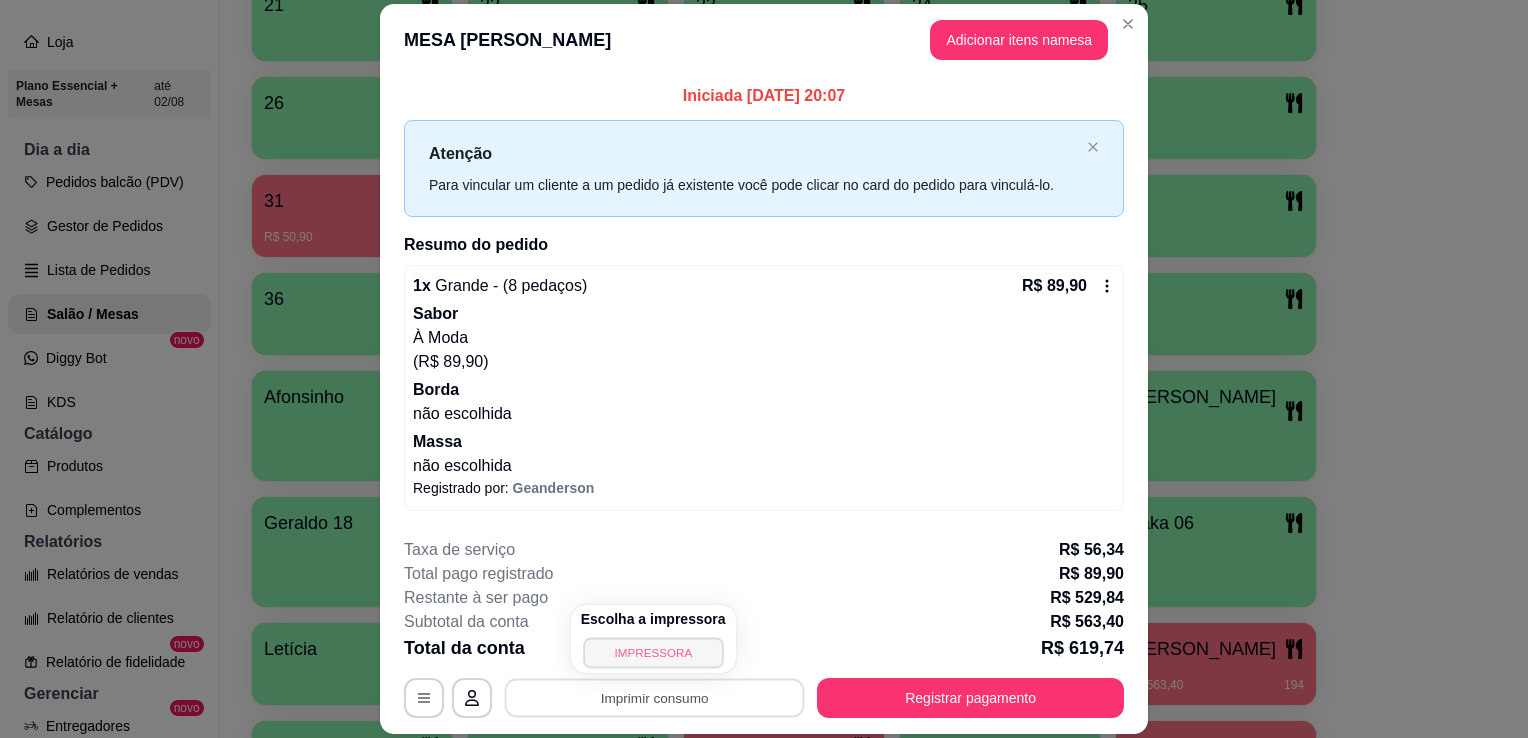 click on "IMPRESSORA" at bounding box center (653, 652) 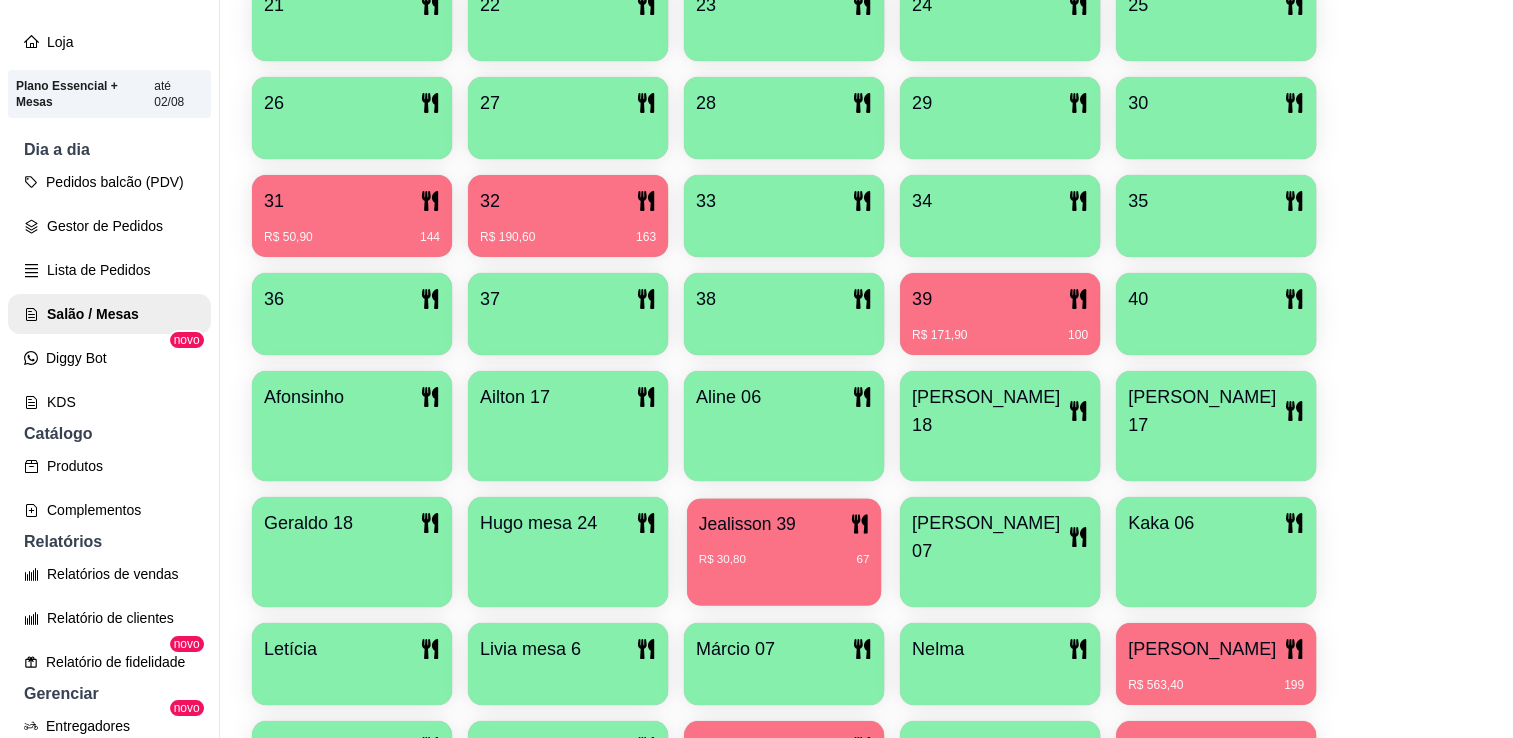 click on "R$ 30,80 67" at bounding box center (784, 552) 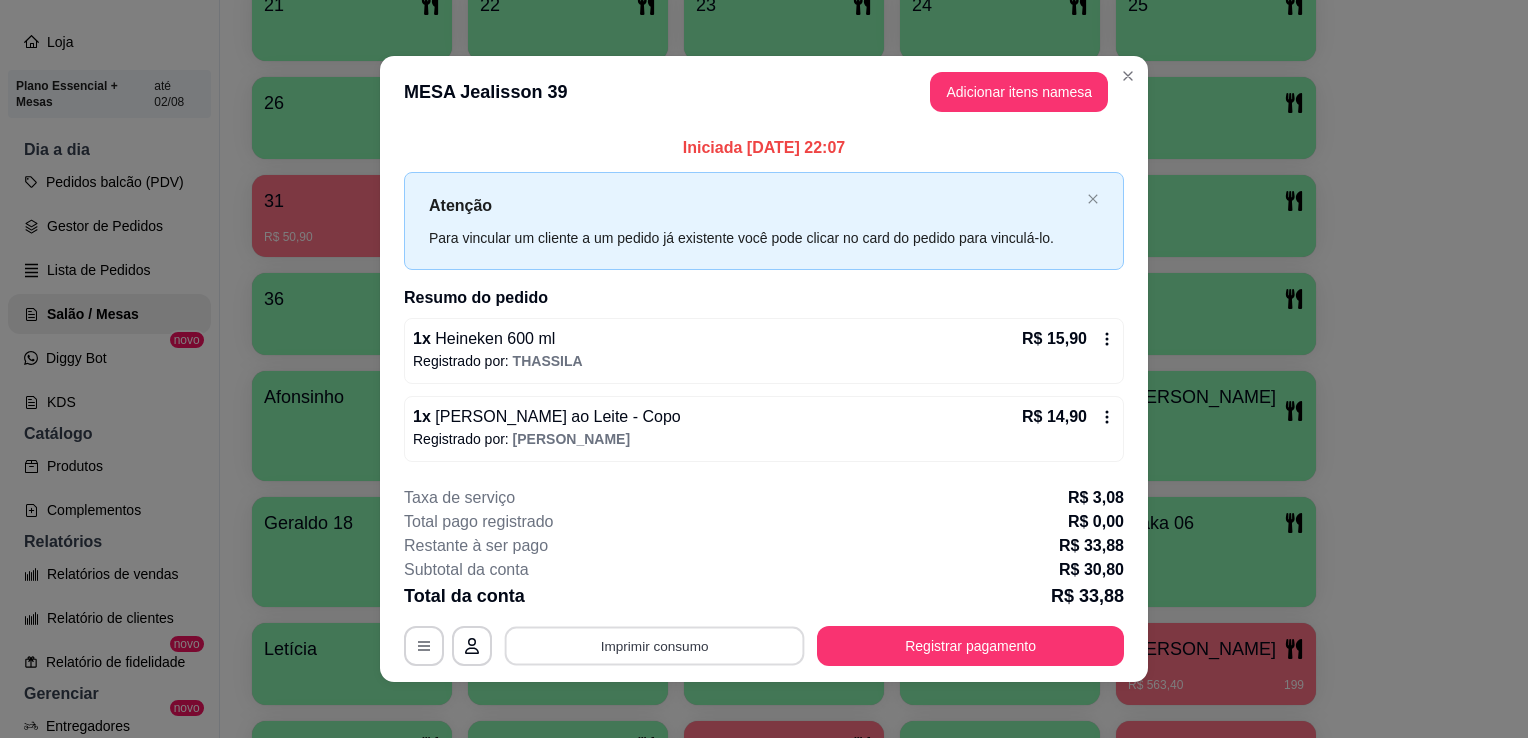 click on "Imprimir consumo" at bounding box center [655, 645] 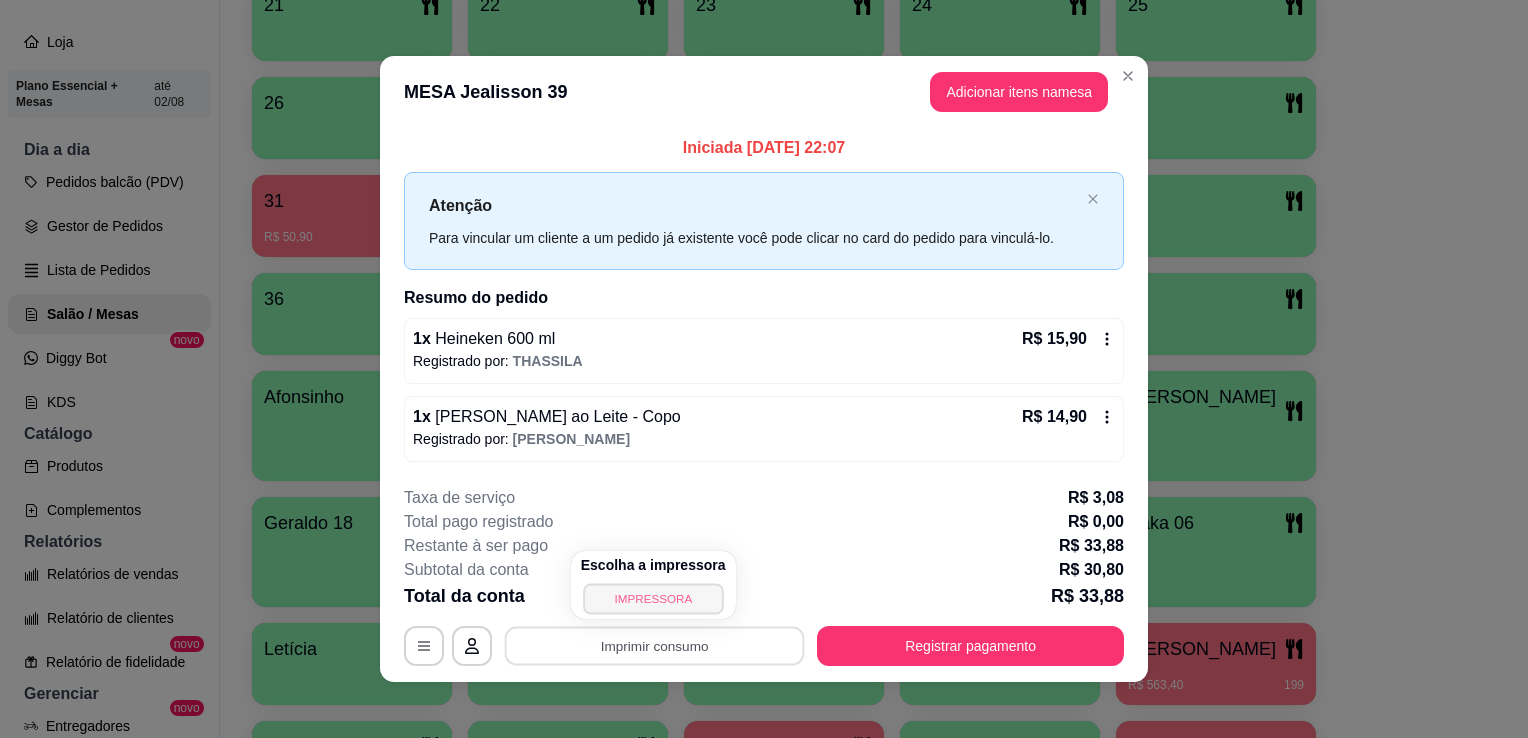 click on "IMPRESSORA" at bounding box center [653, 598] 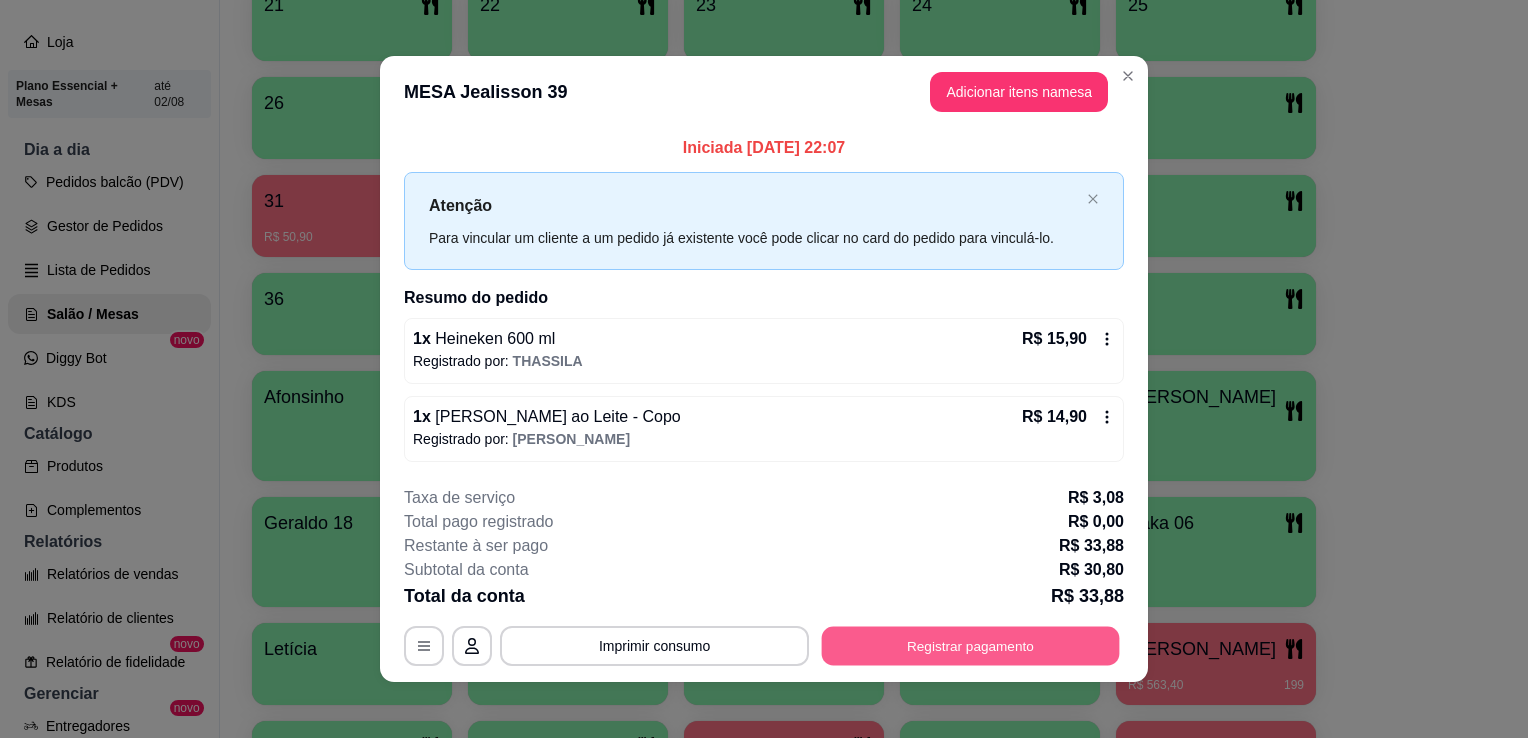 click on "Registrar pagamento" at bounding box center (971, 645) 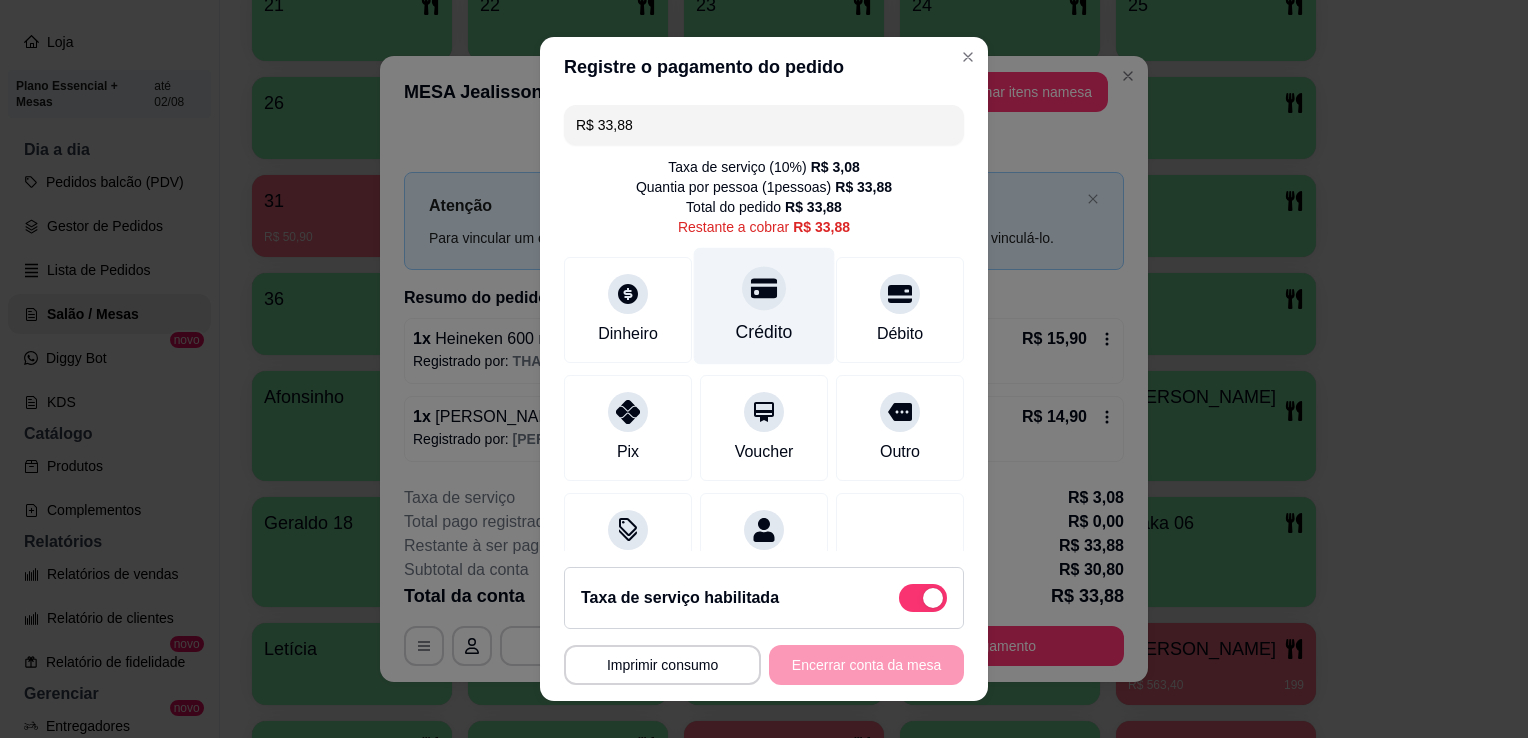 click on "Crédito" at bounding box center (764, 332) 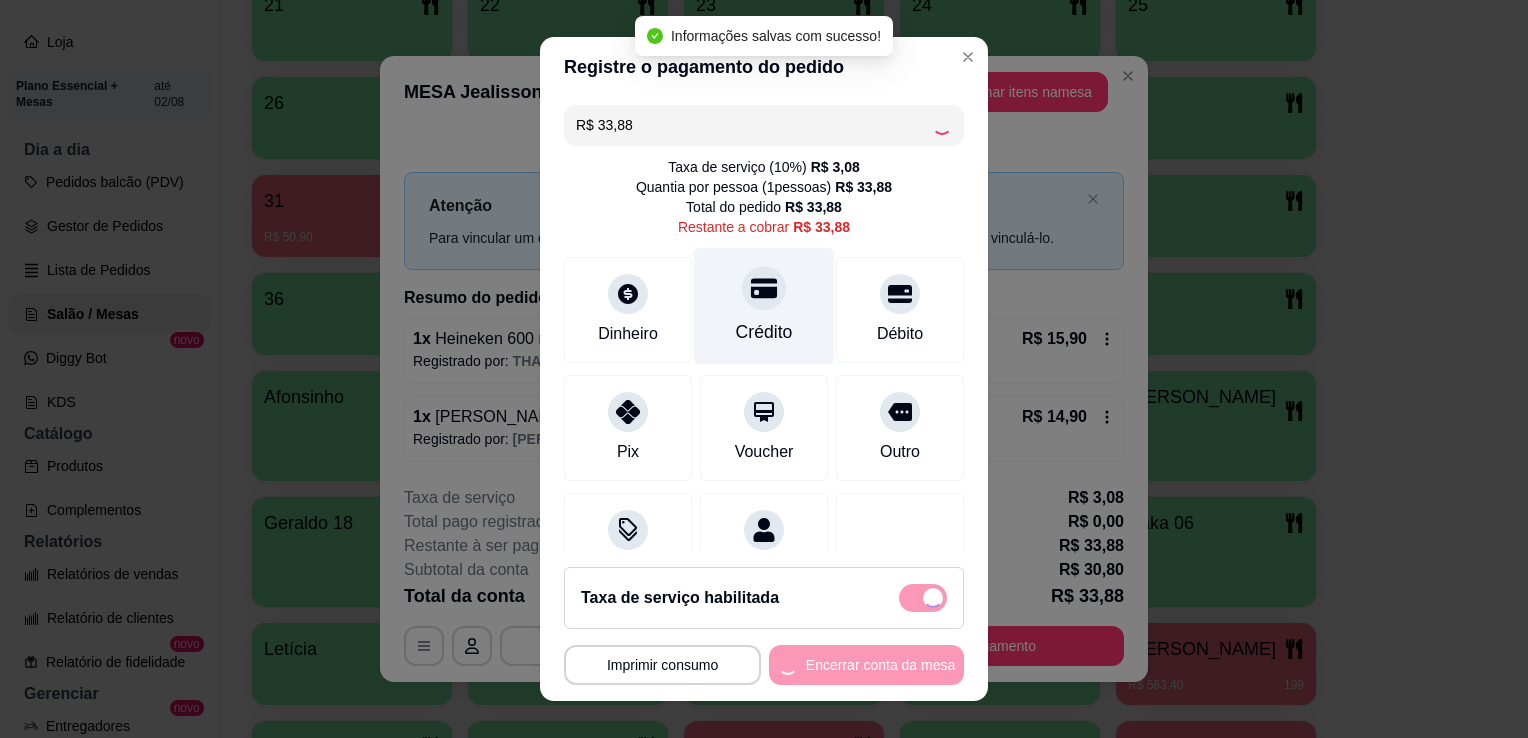type on "R$ 0,00" 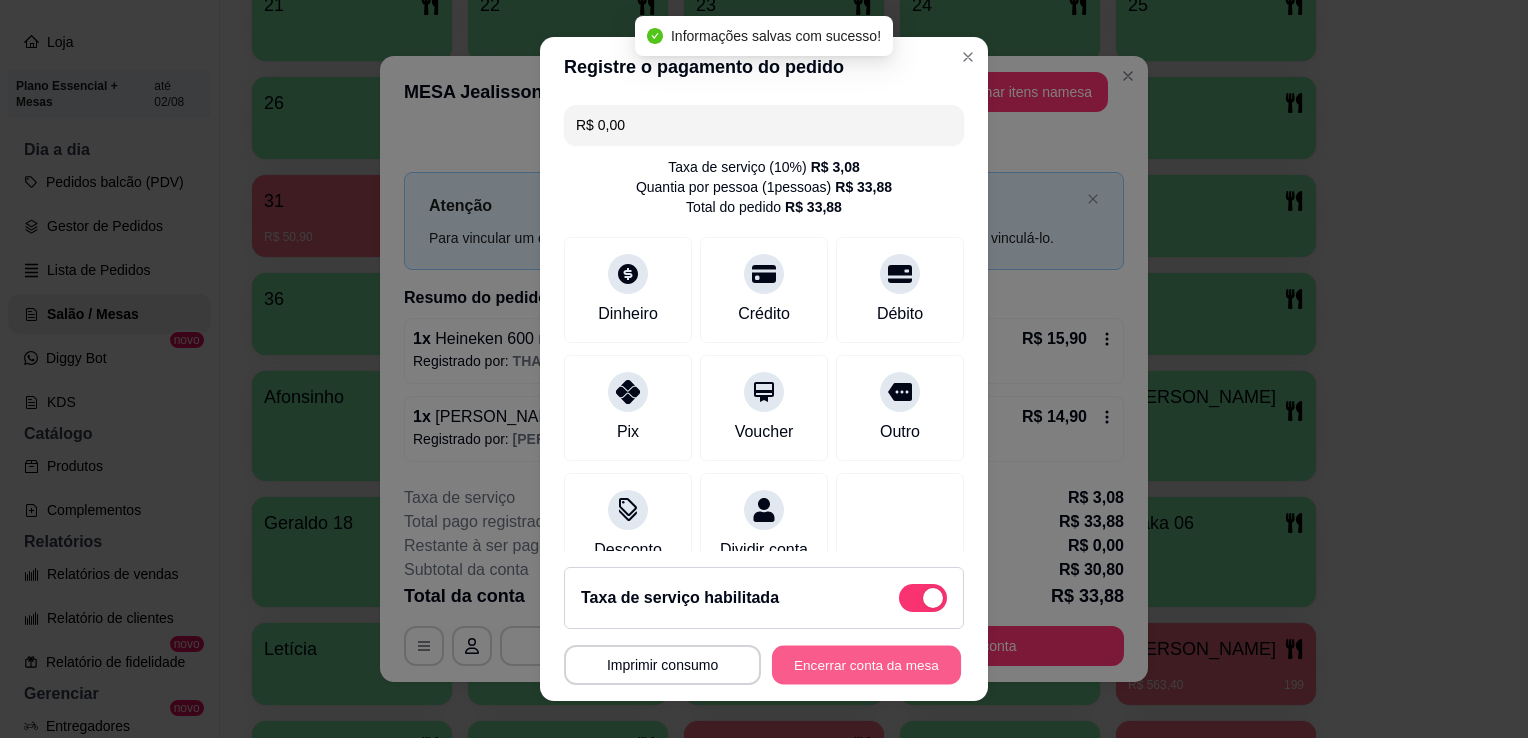 click on "Encerrar conta da mesa" at bounding box center [866, 665] 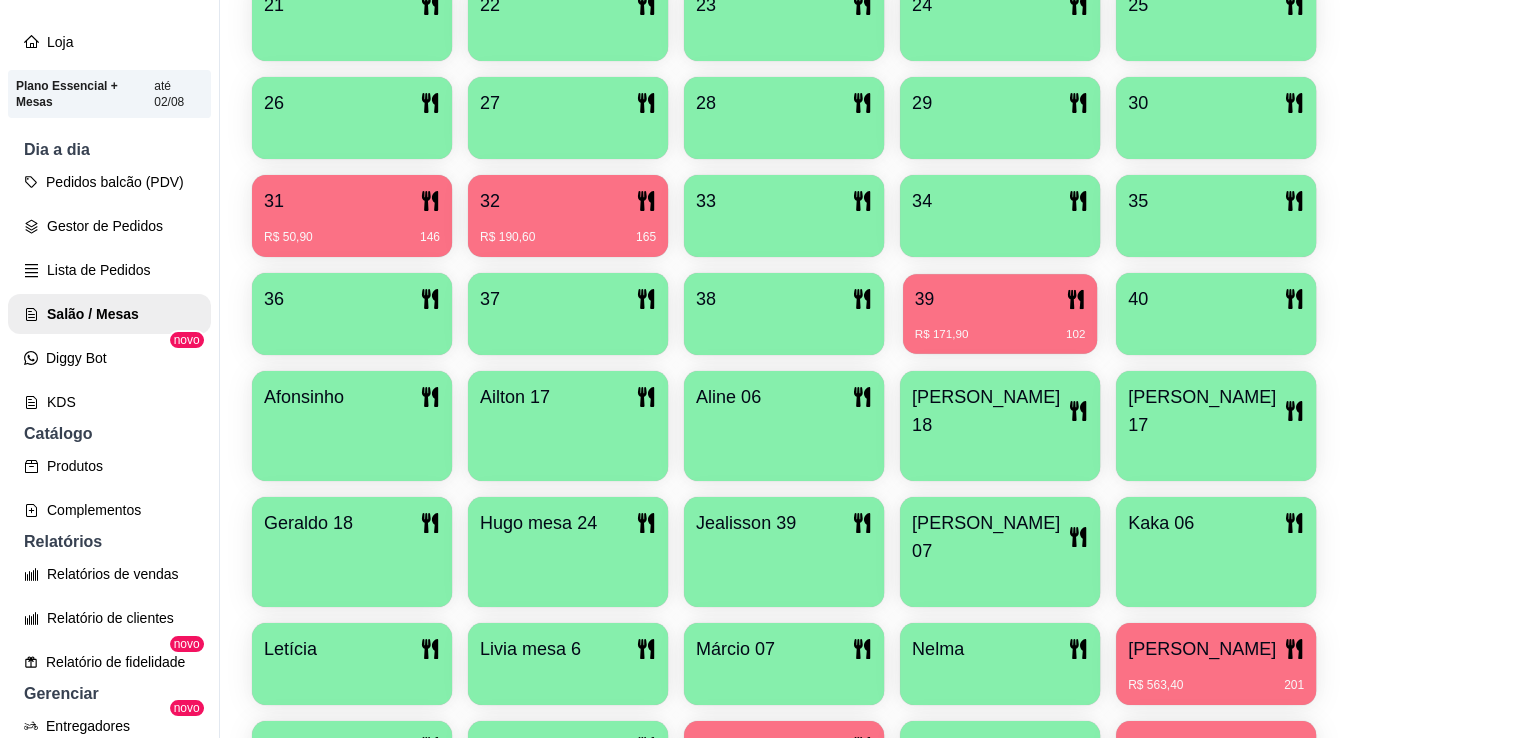 click on "R$ 171,90 102" at bounding box center [1000, 327] 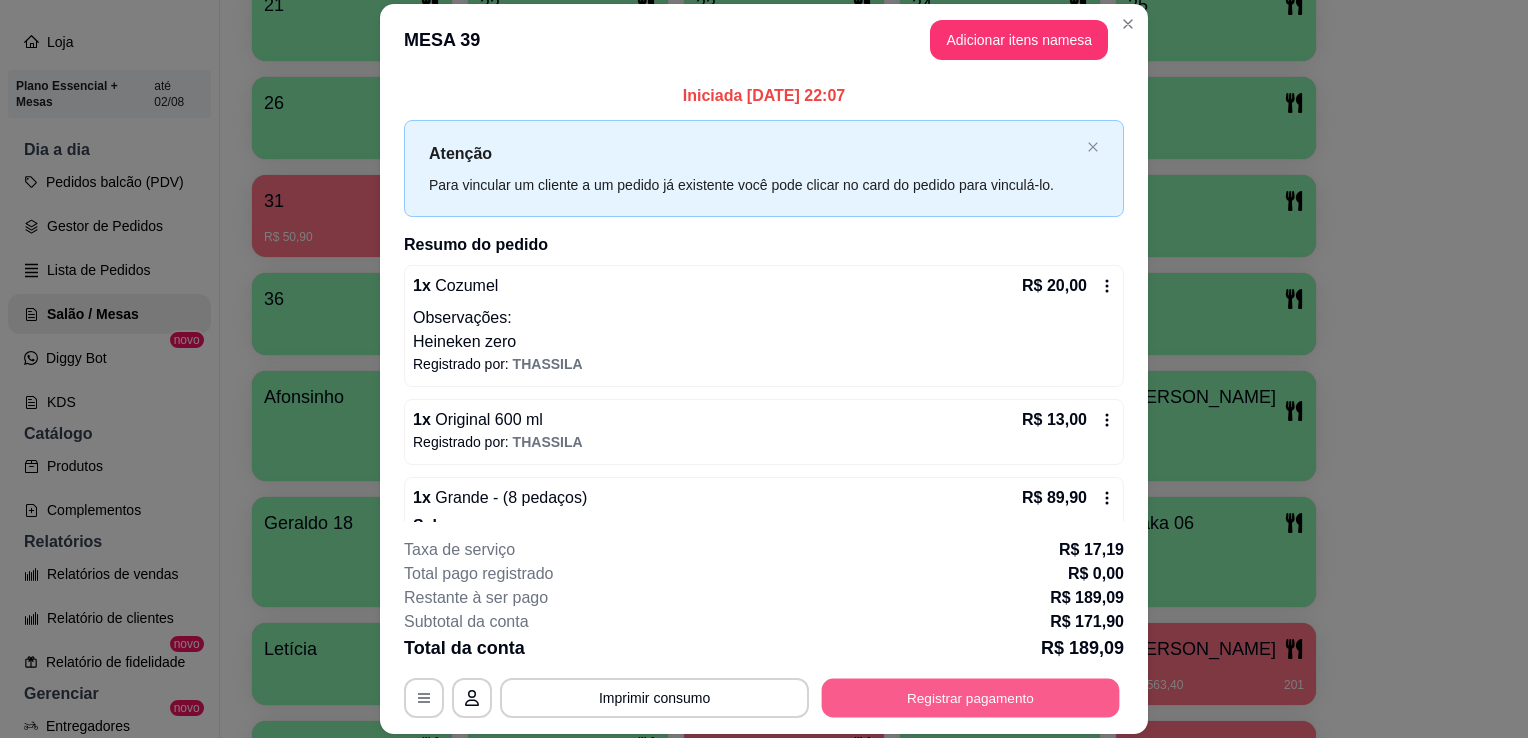 click on "Registrar pagamento" at bounding box center [971, 698] 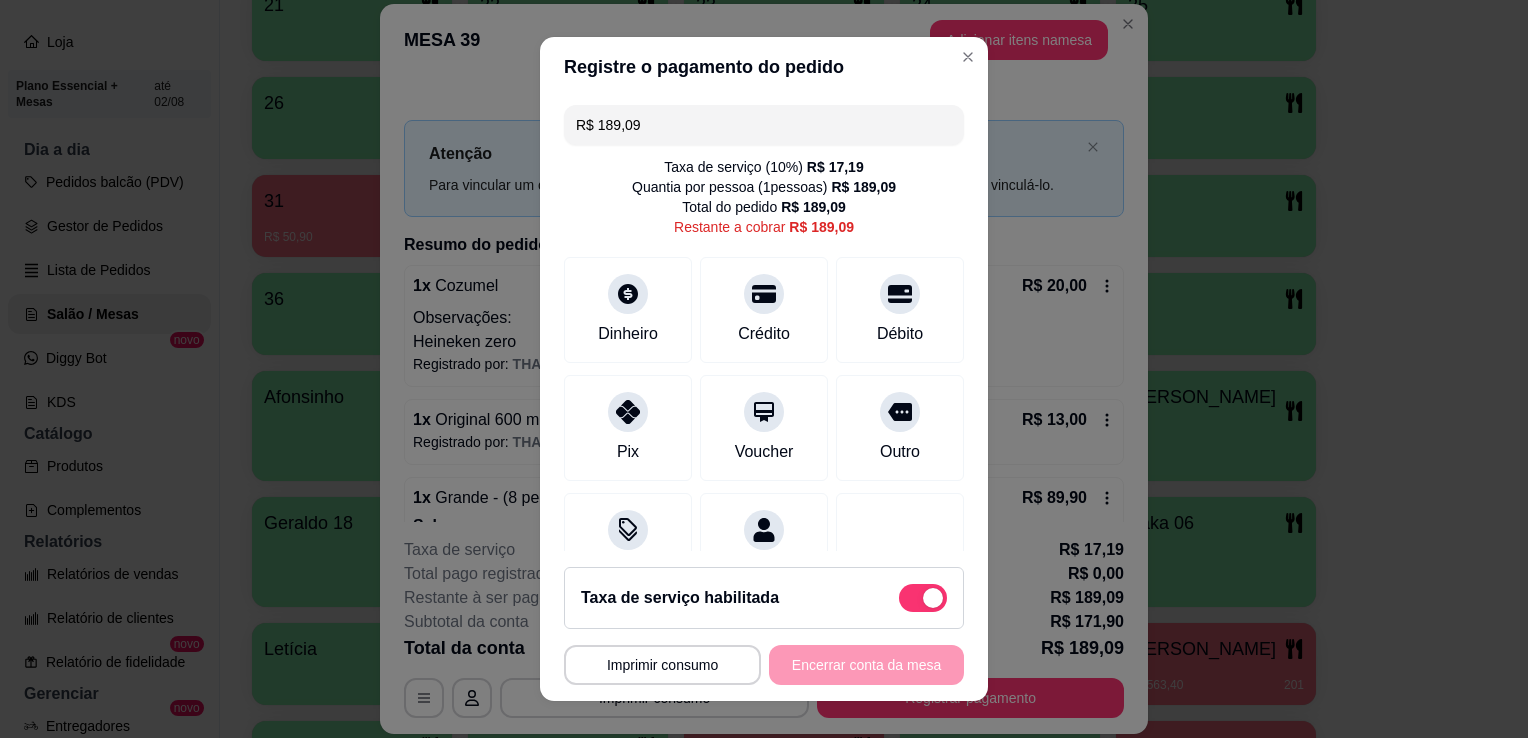 click on "R$ 189,09" at bounding box center (764, 125) 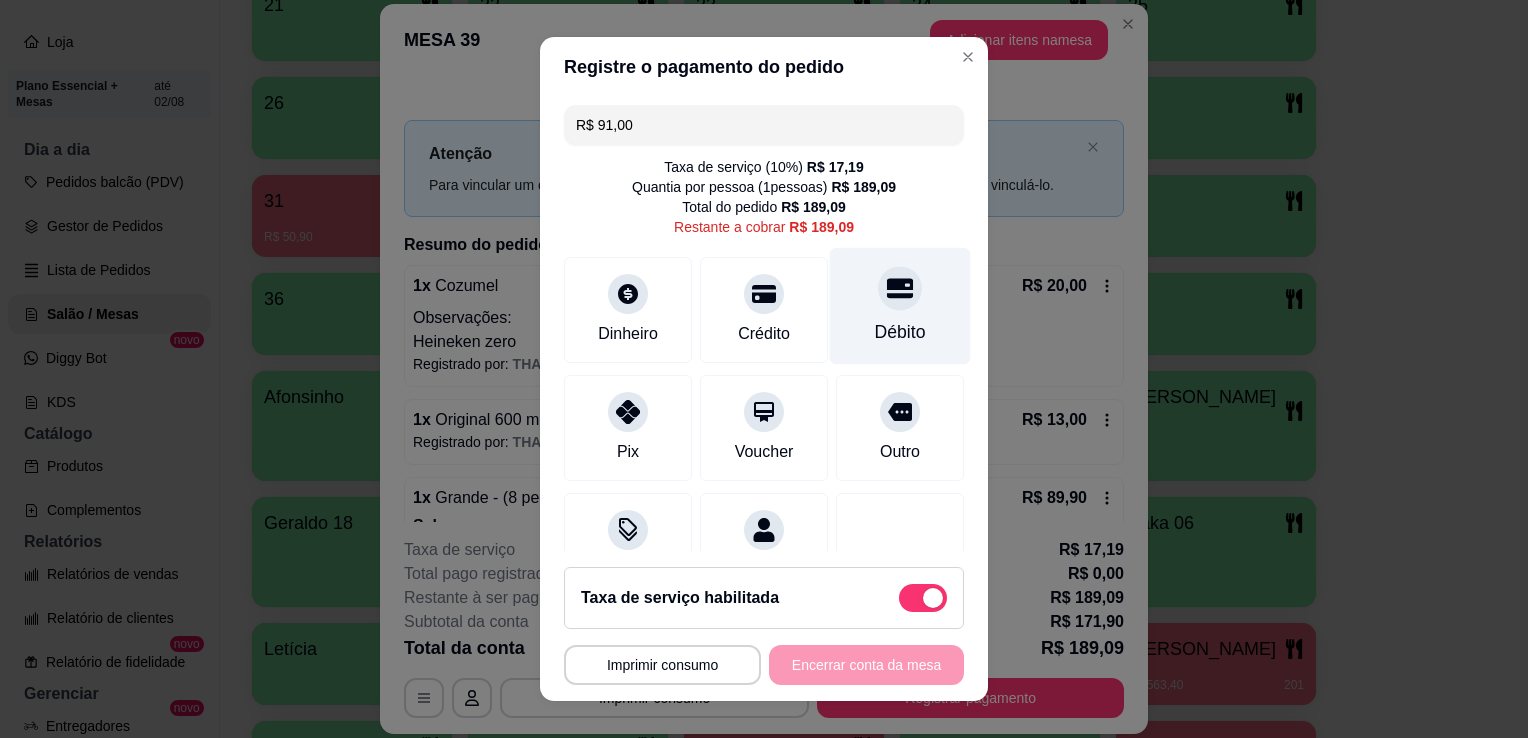 click on "Débito" at bounding box center (900, 306) 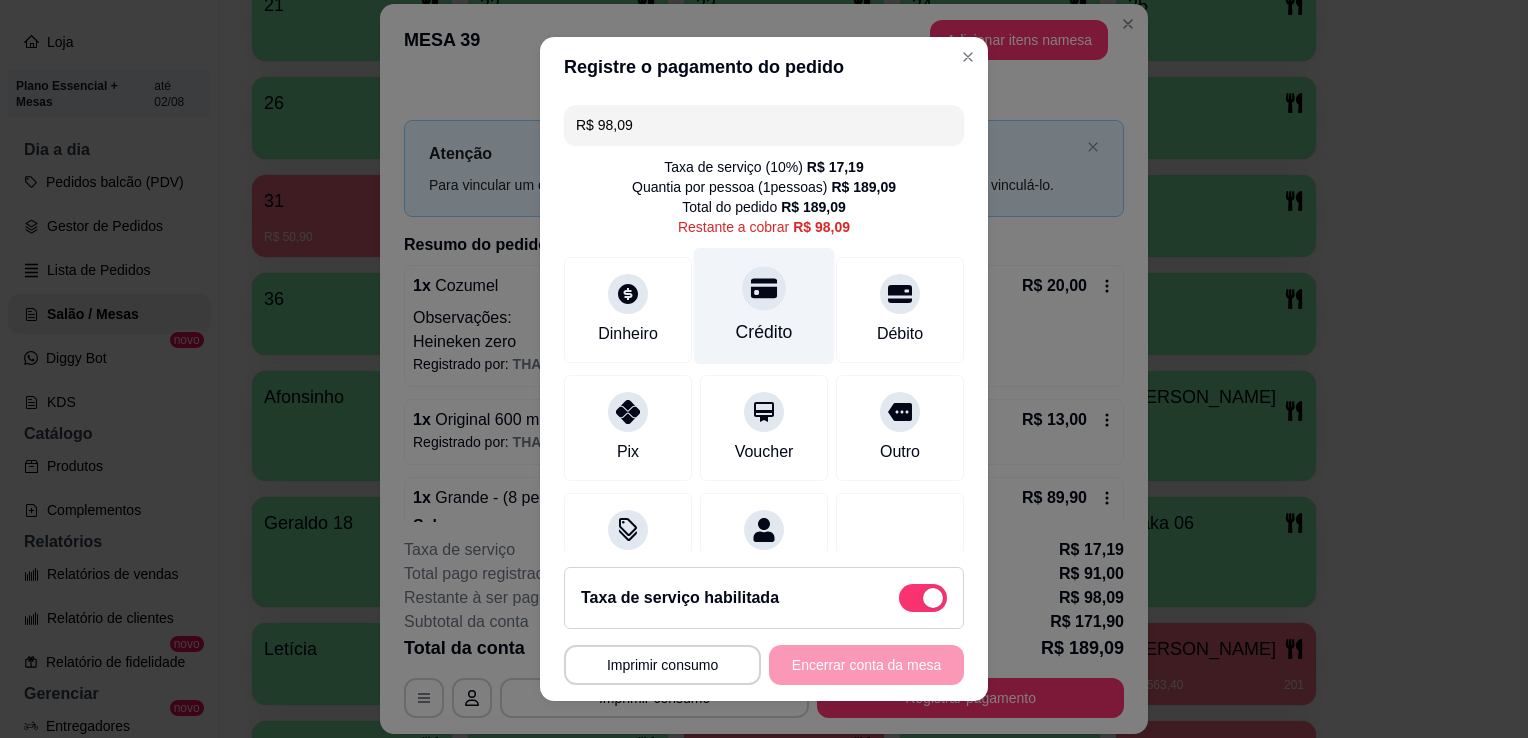 click on "Crédito" at bounding box center [764, 306] 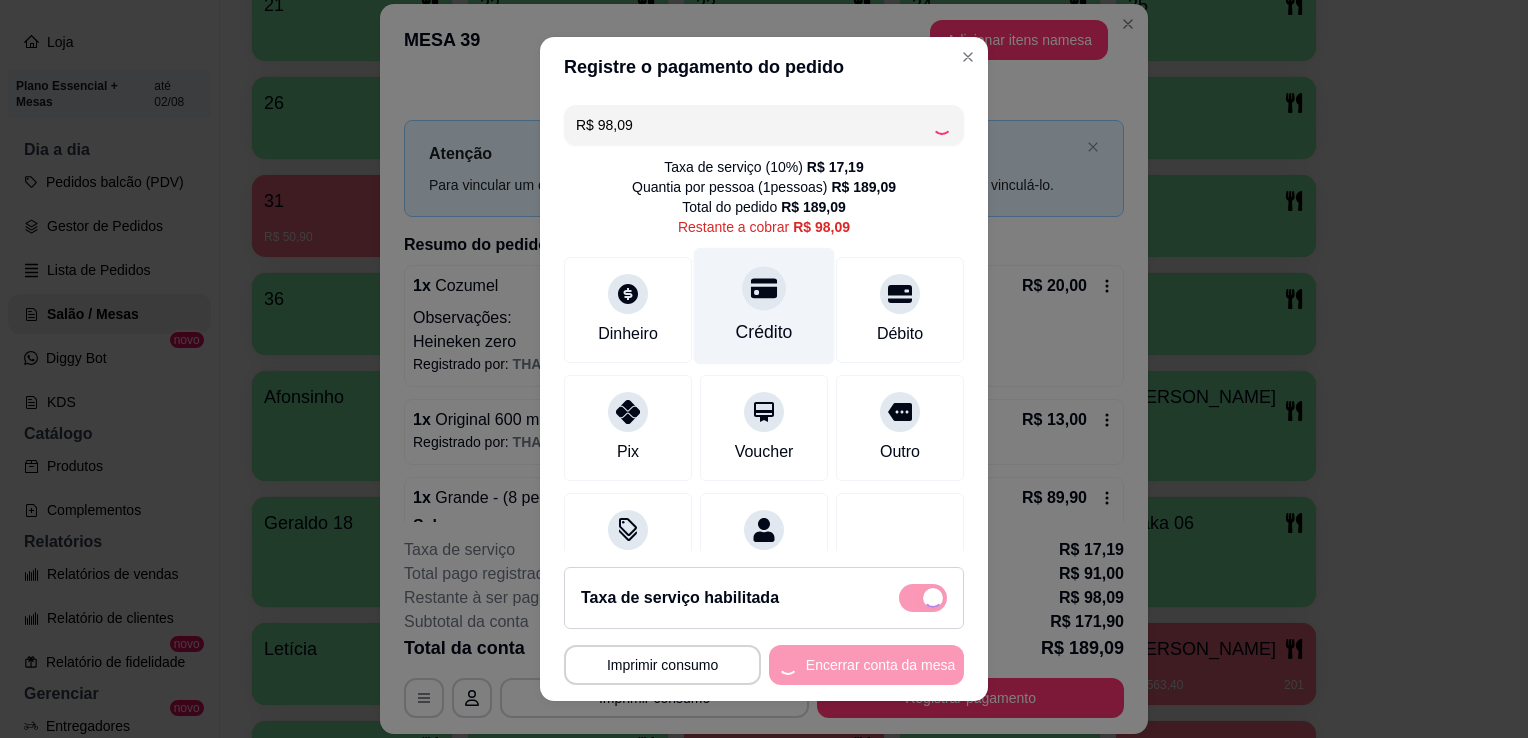 type on "R$ 0,00" 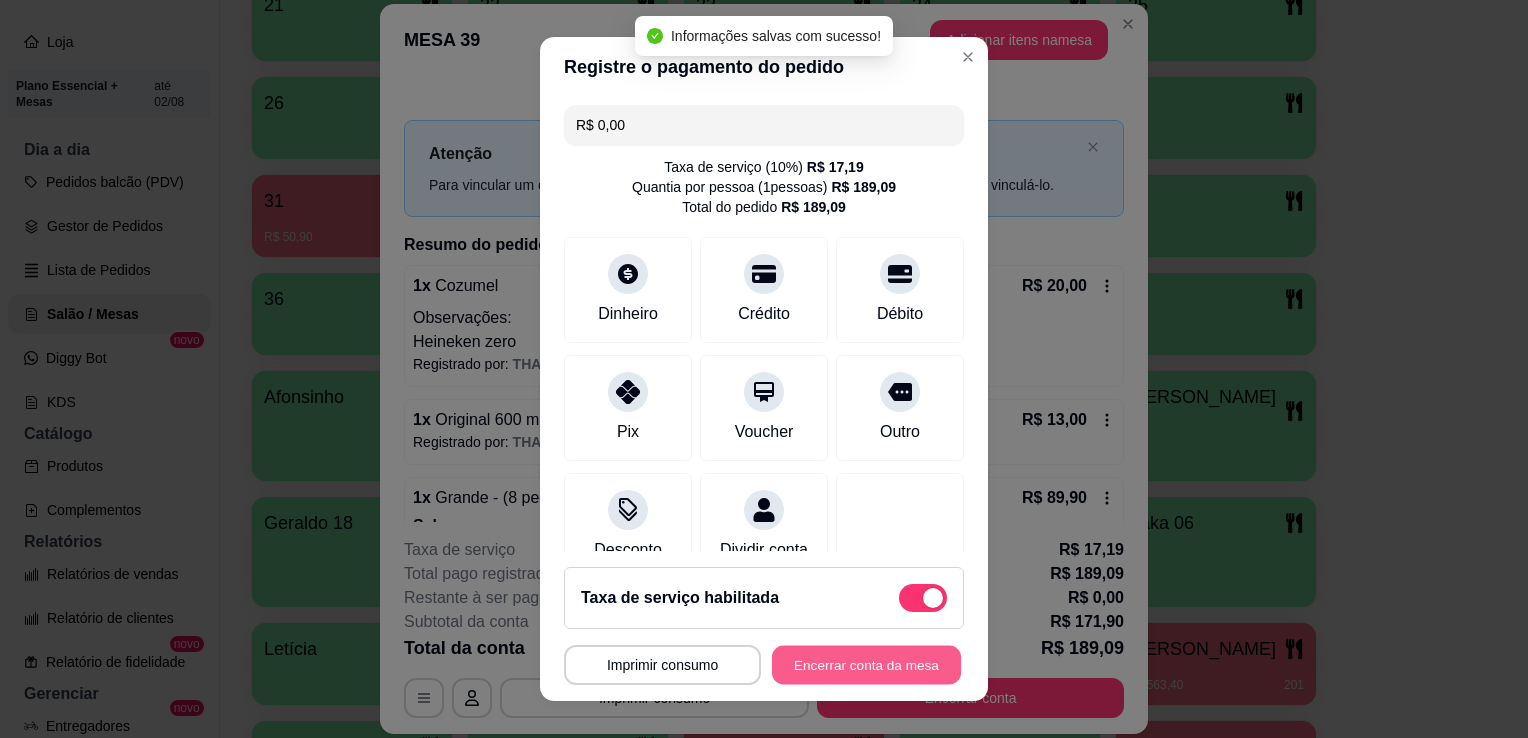 click on "Encerrar conta da mesa" at bounding box center (866, 665) 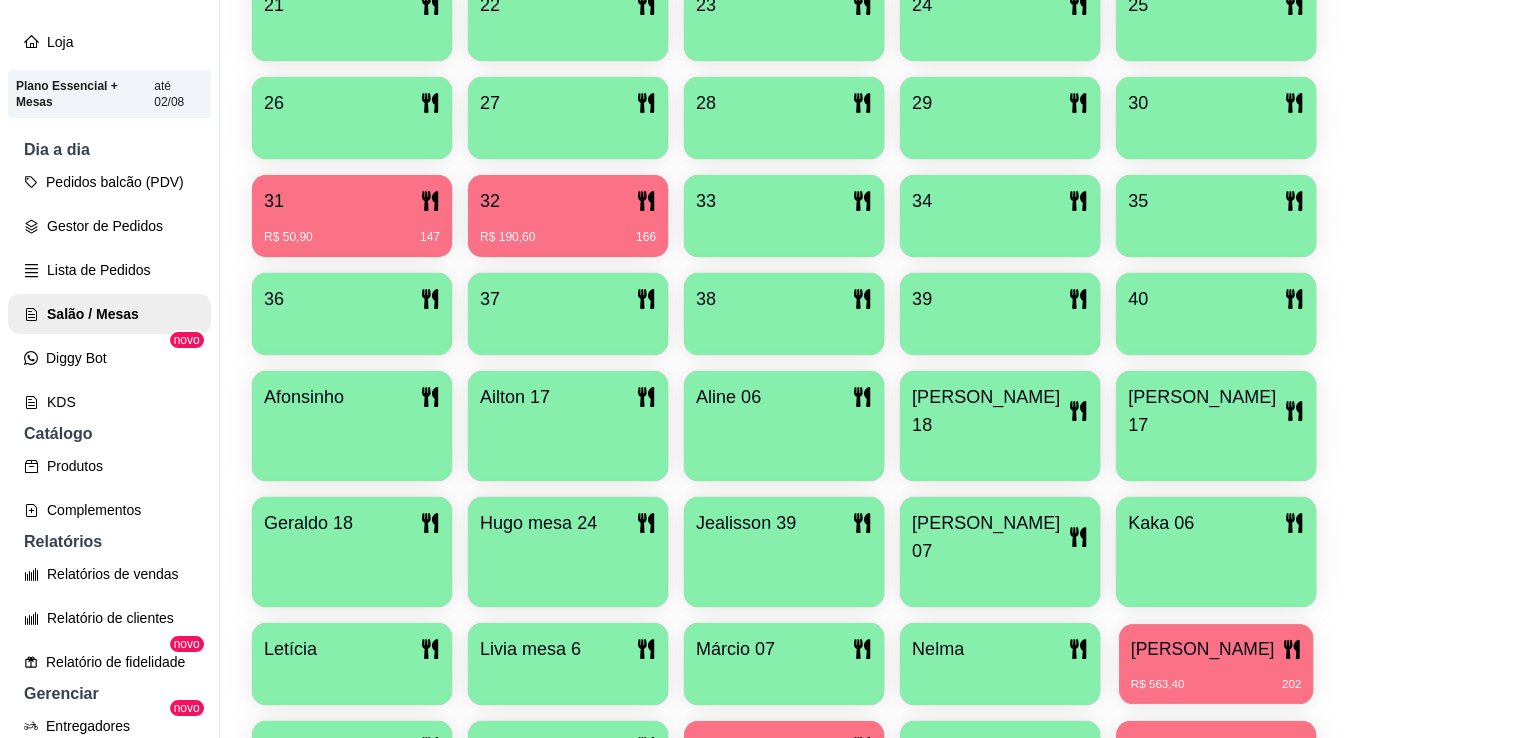 click on "R$ 563,40 202" at bounding box center (1216, 677) 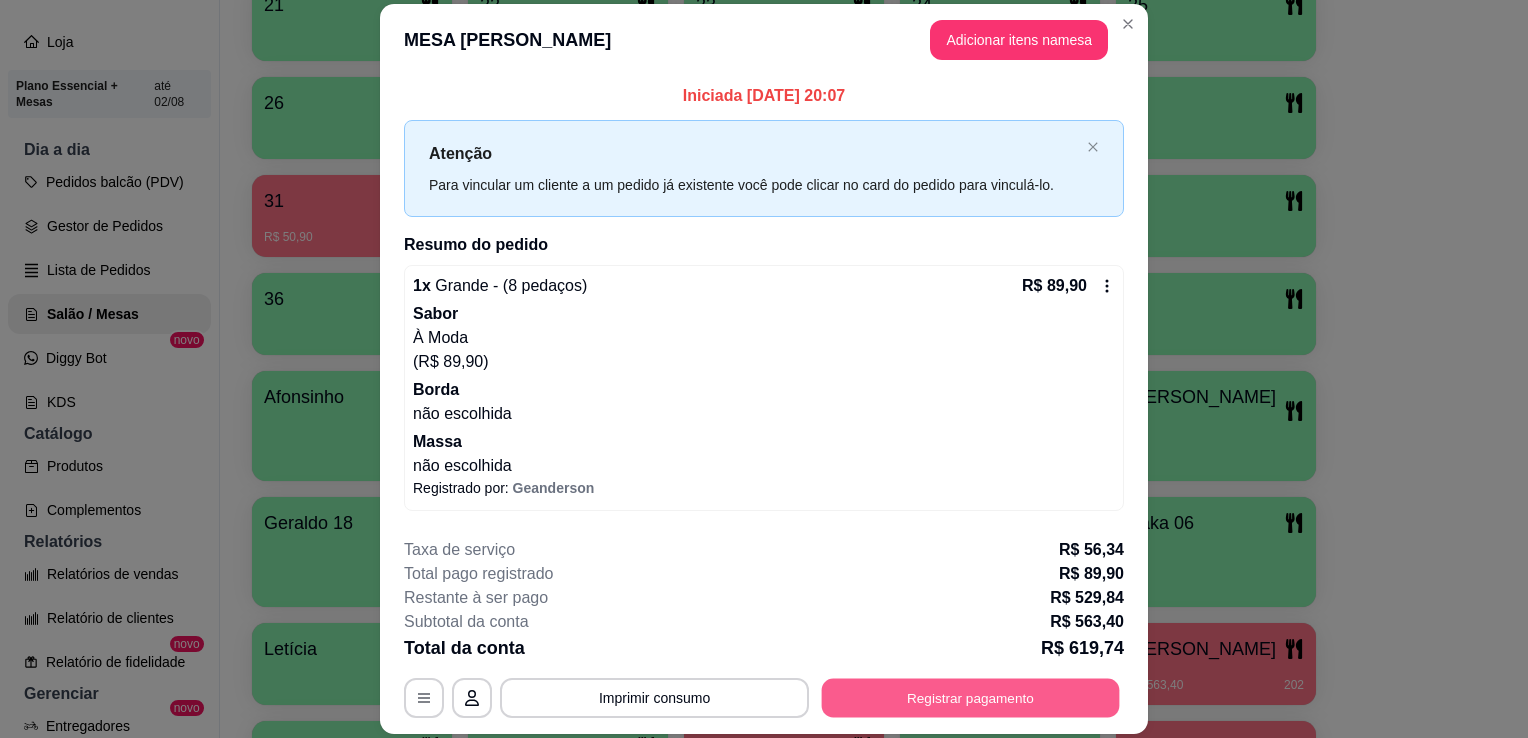click on "Registrar pagamento" at bounding box center (971, 698) 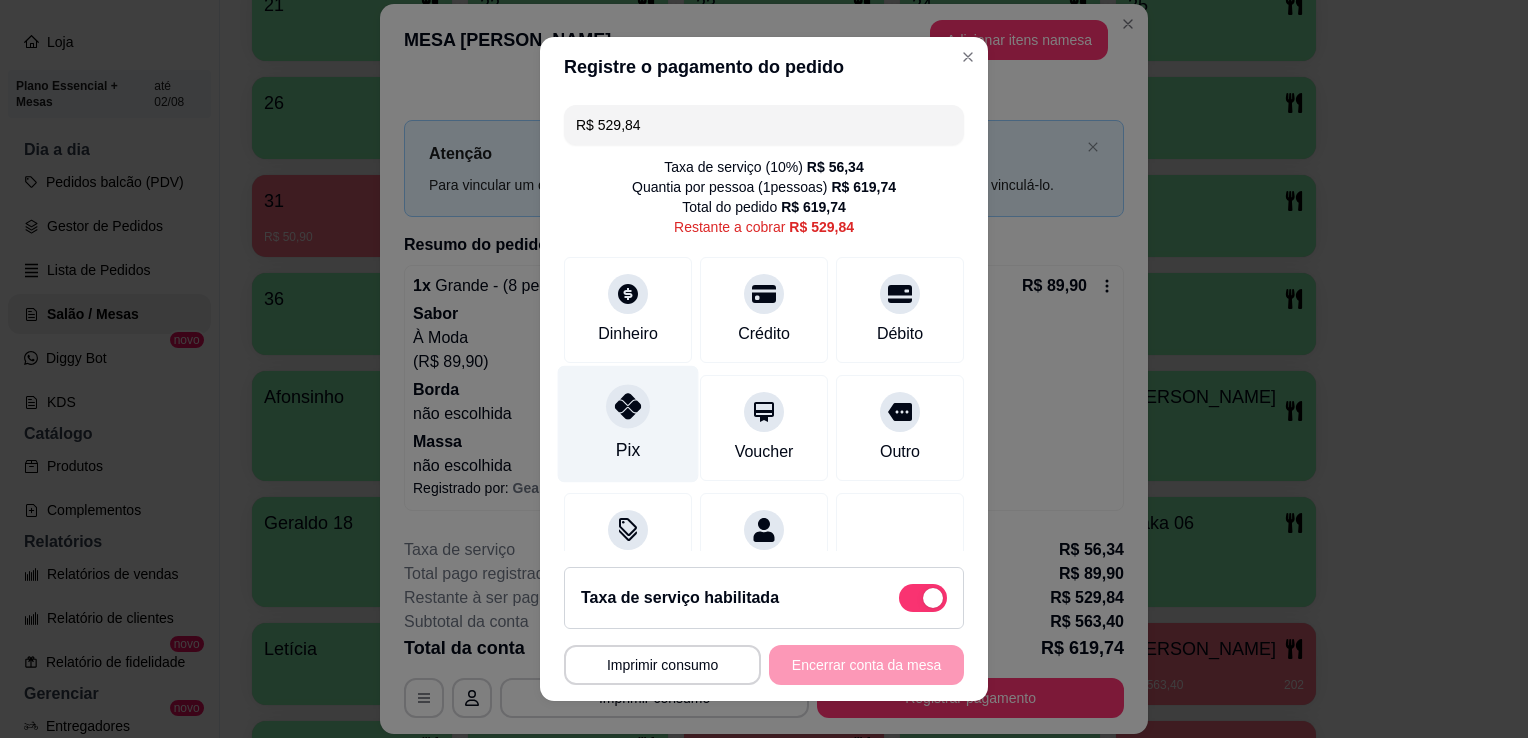 click on "Pix" at bounding box center [628, 424] 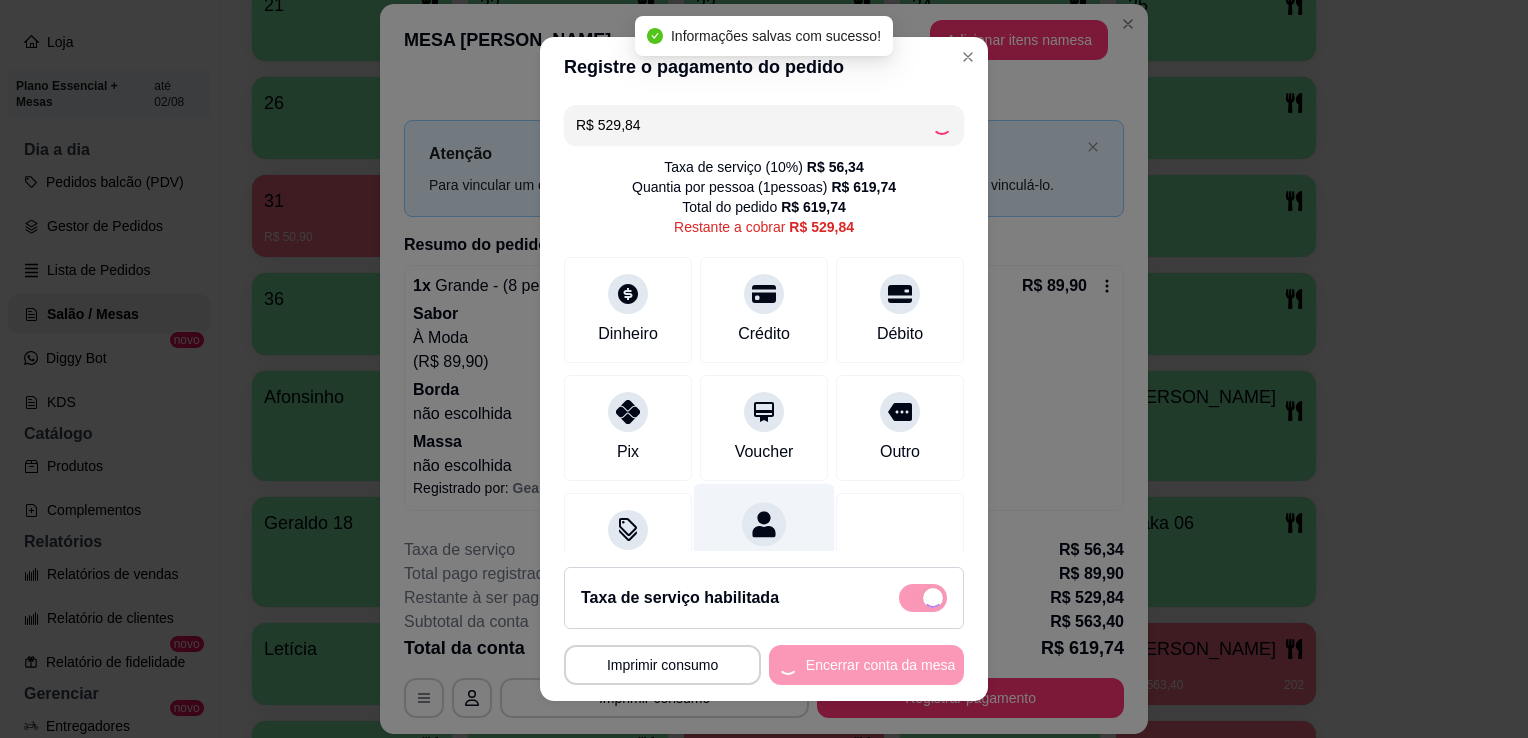 type on "R$ 0,00" 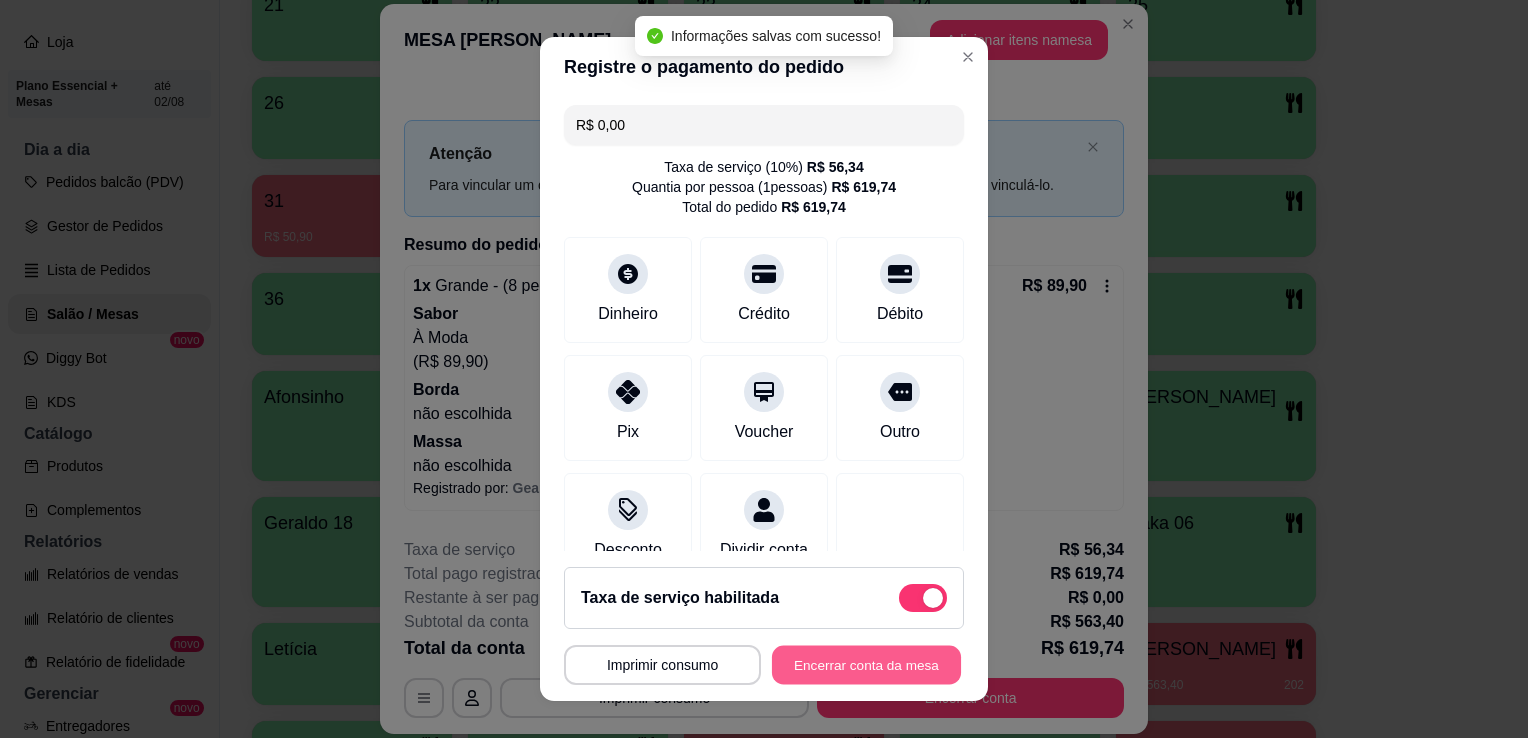 click on "Encerrar conta da mesa" at bounding box center [866, 665] 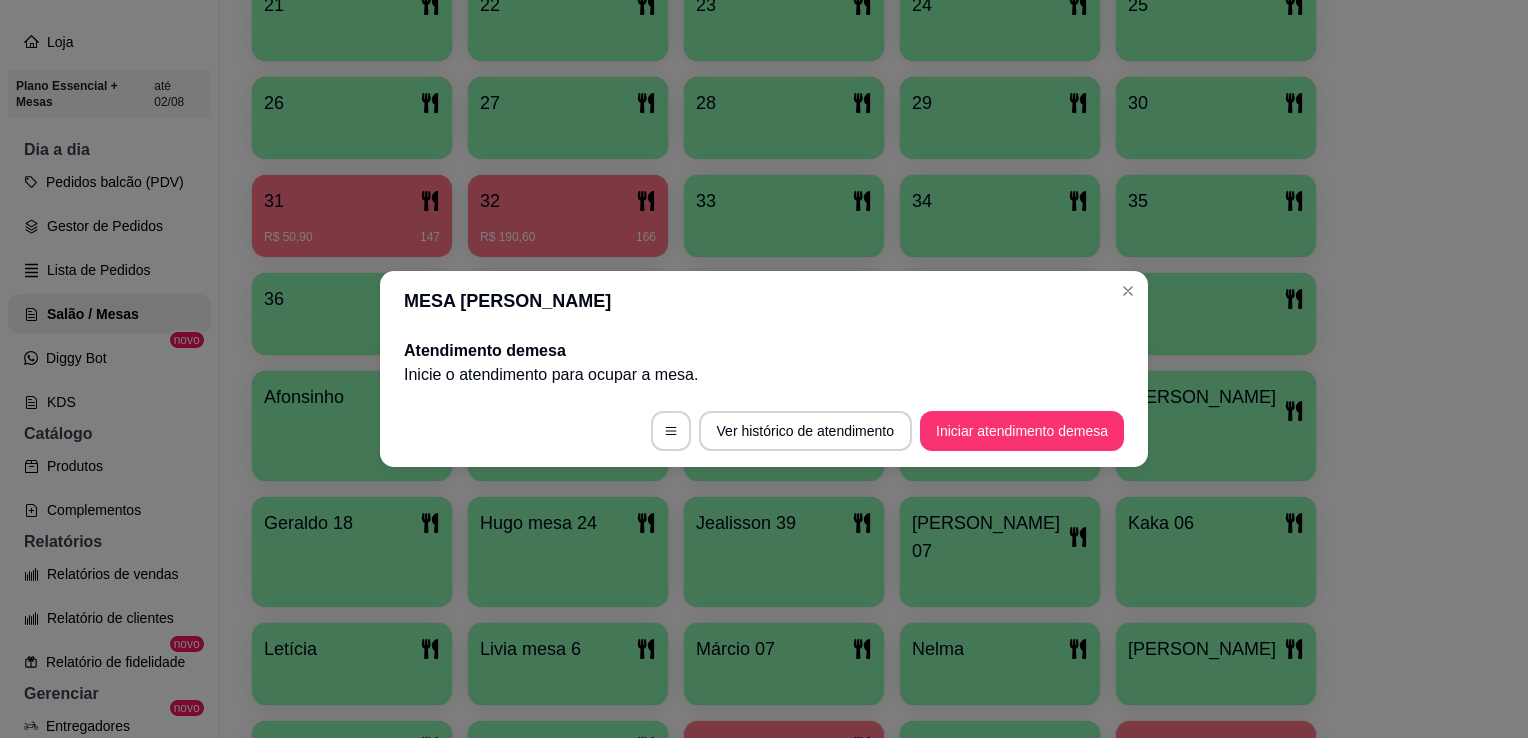 click on "MESA [PERSON_NAME]" at bounding box center [764, 301] 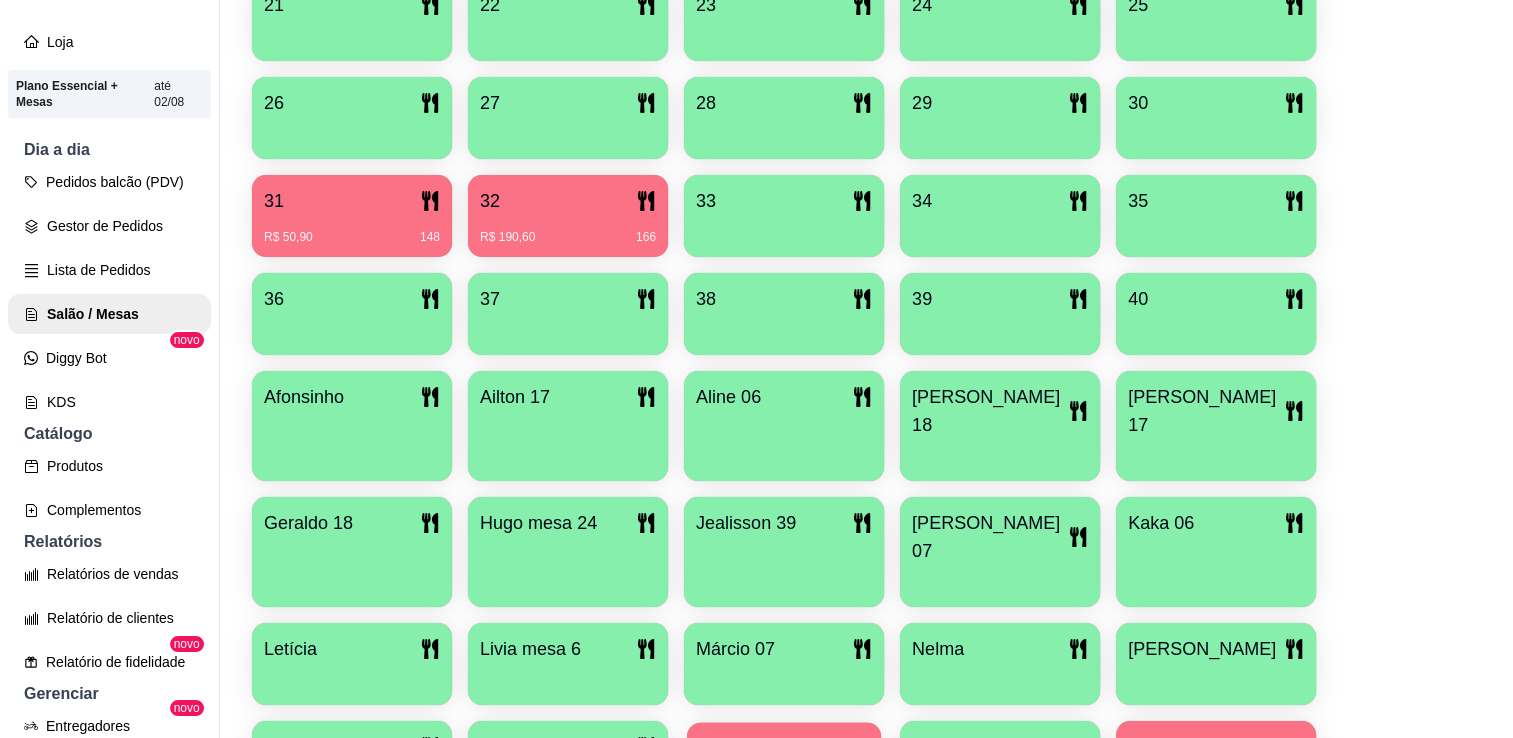 click on "[PERSON_NAME]" at bounding box center [784, 747] 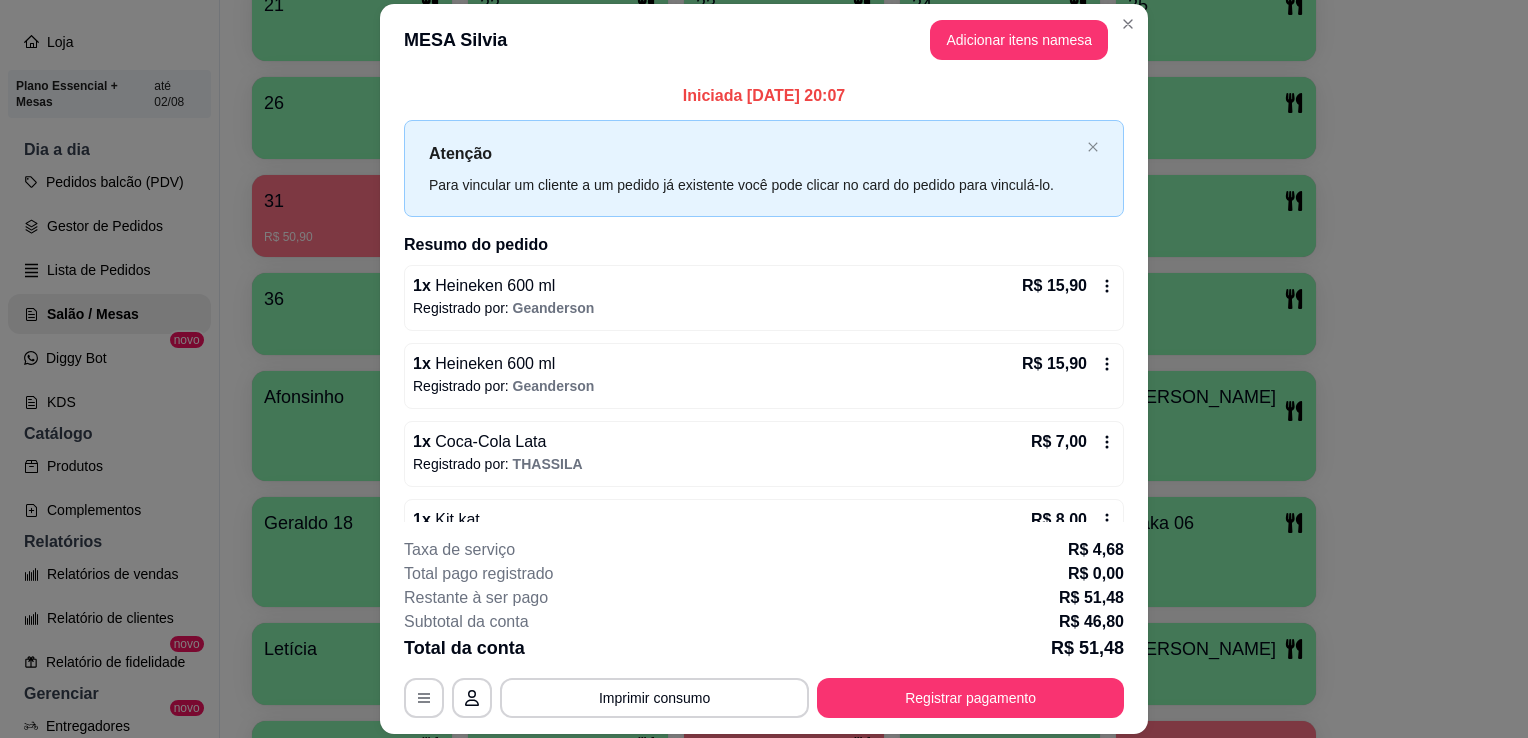 scroll, scrollTop: 161, scrollLeft: 0, axis: vertical 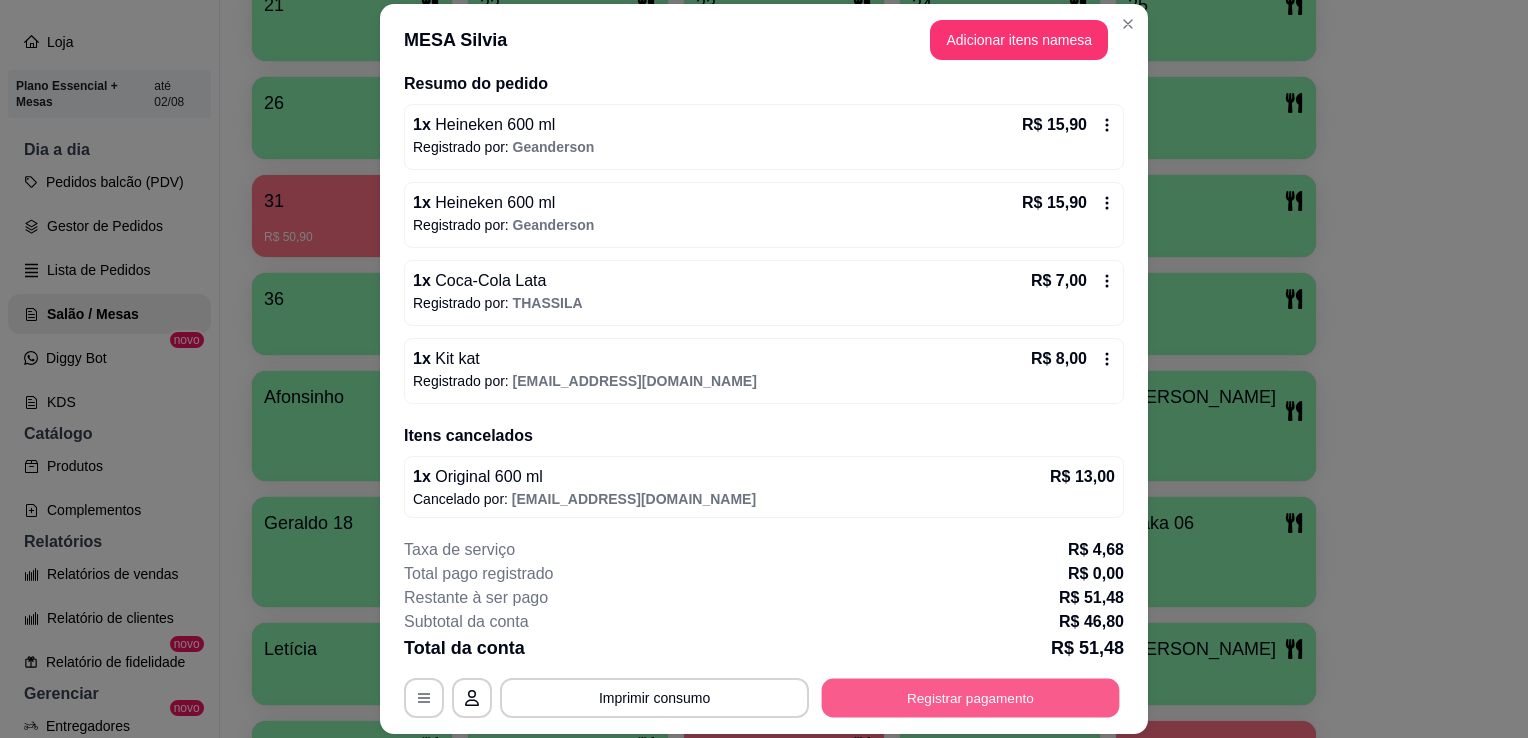 click on "Registrar pagamento" at bounding box center [971, 698] 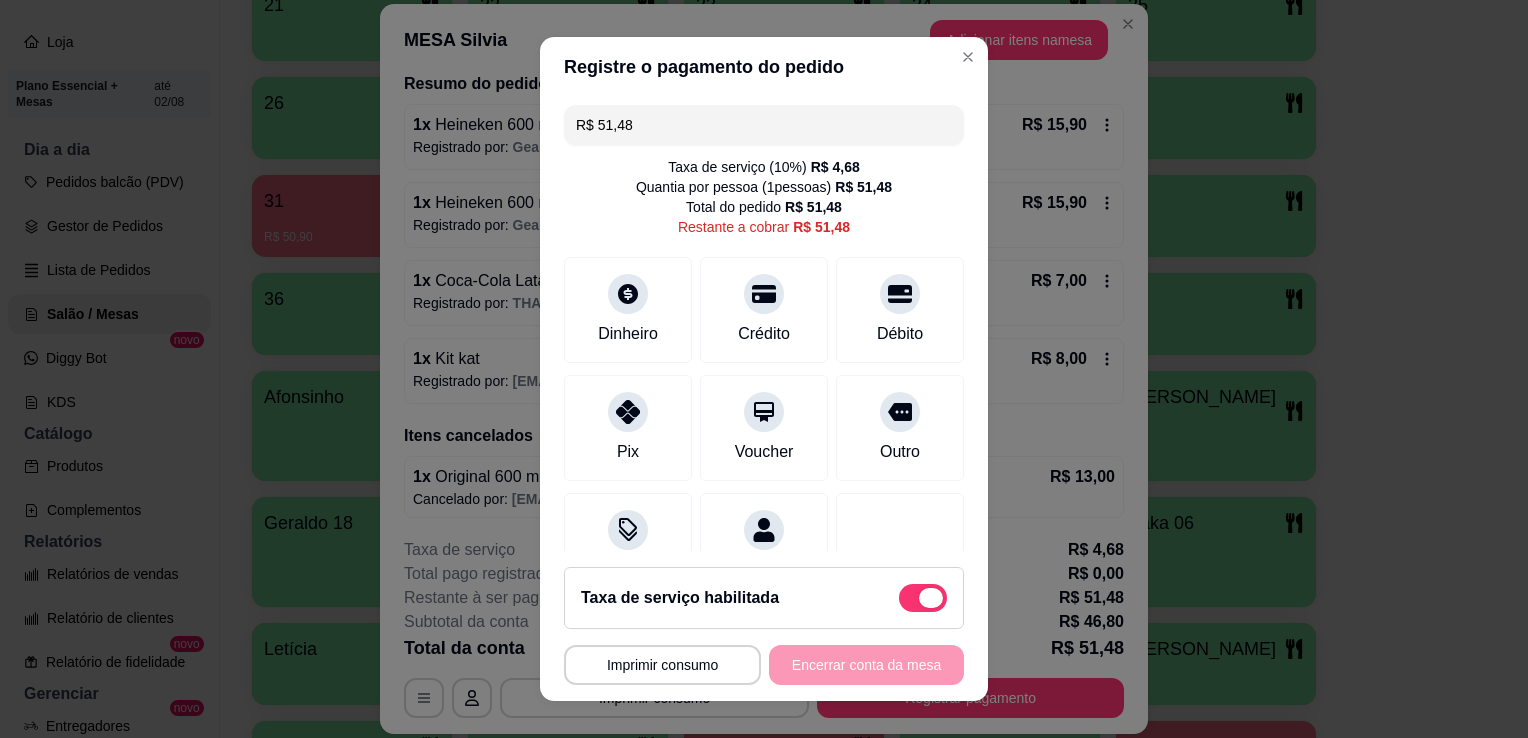 click at bounding box center [923, 598] 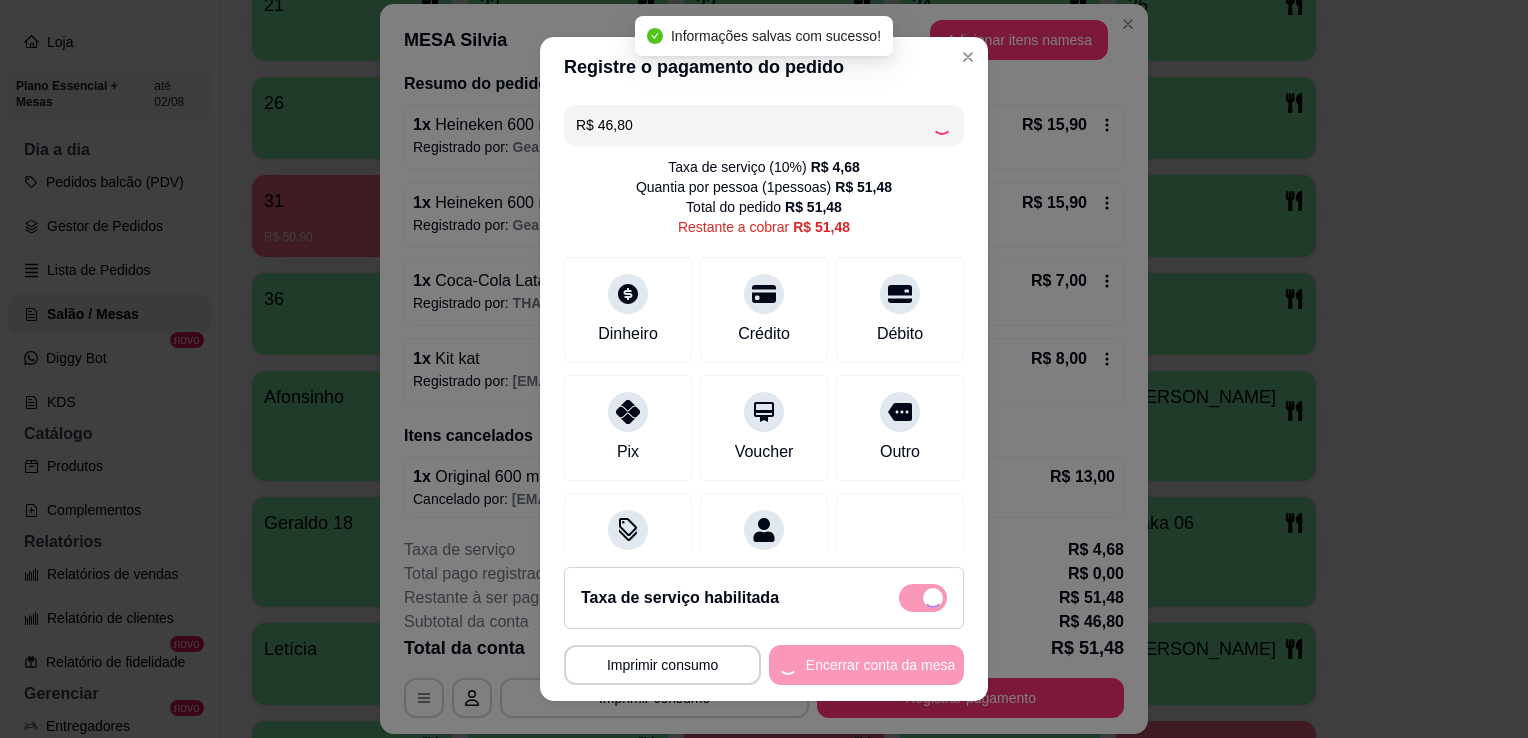 checkbox on "false" 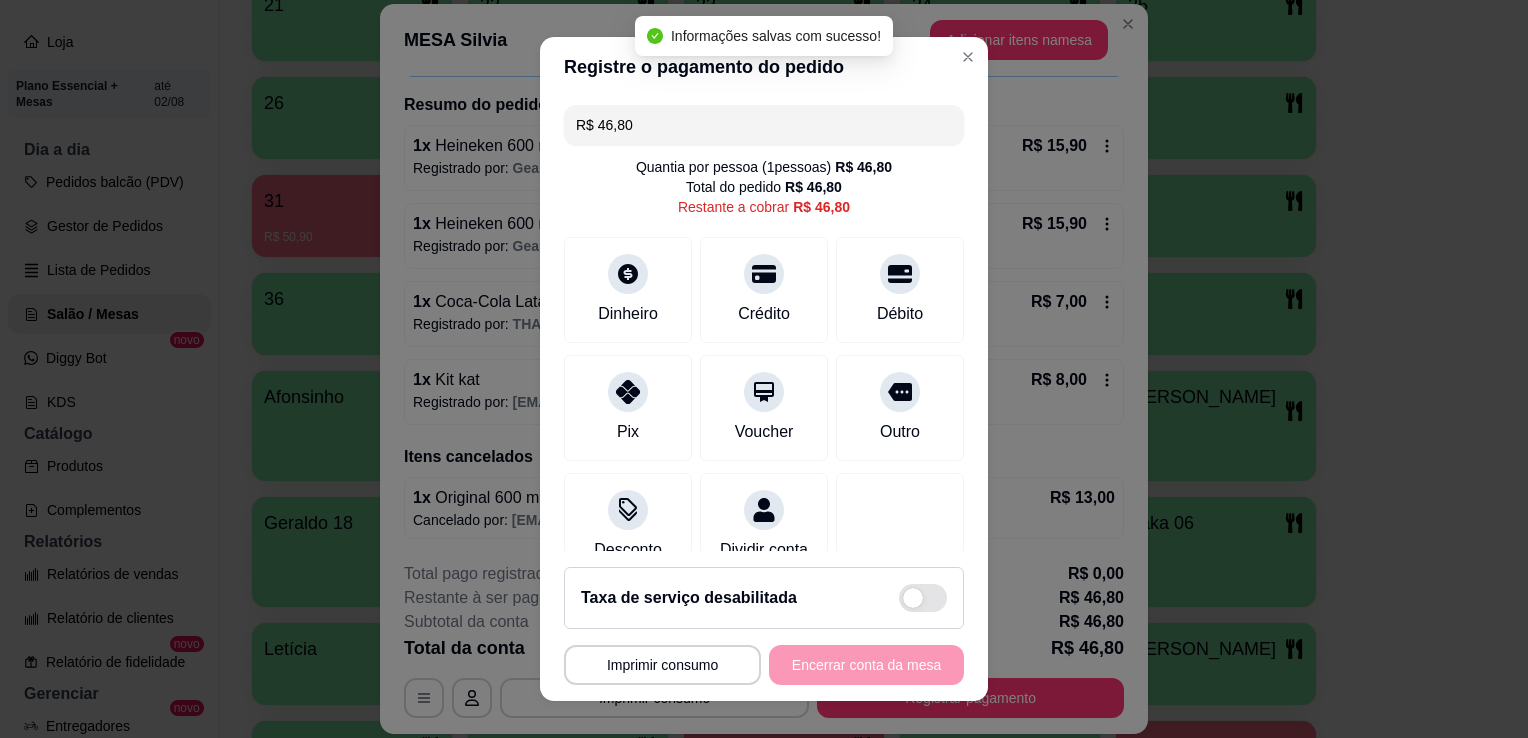 scroll, scrollTop: 137, scrollLeft: 0, axis: vertical 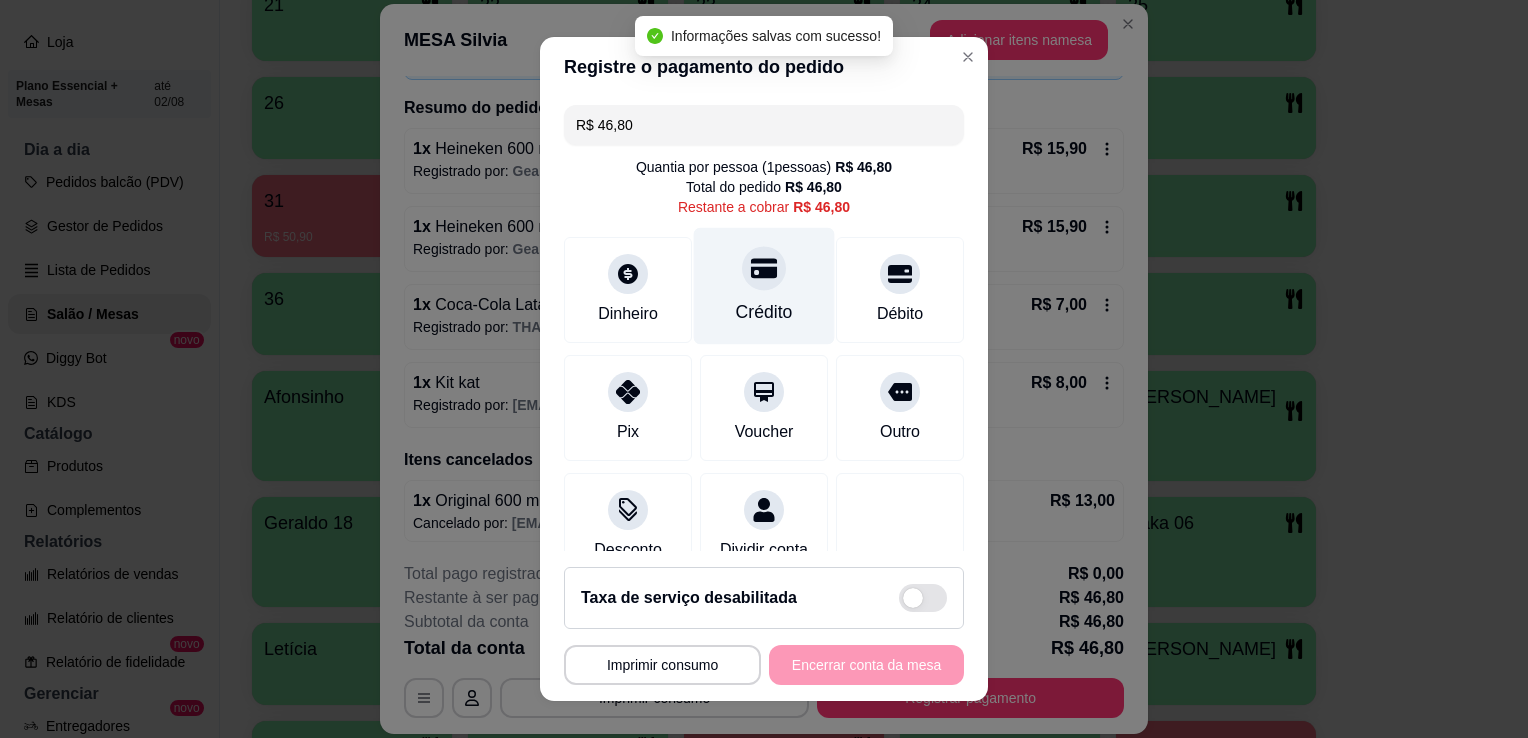 click on "Crédito" at bounding box center (764, 286) 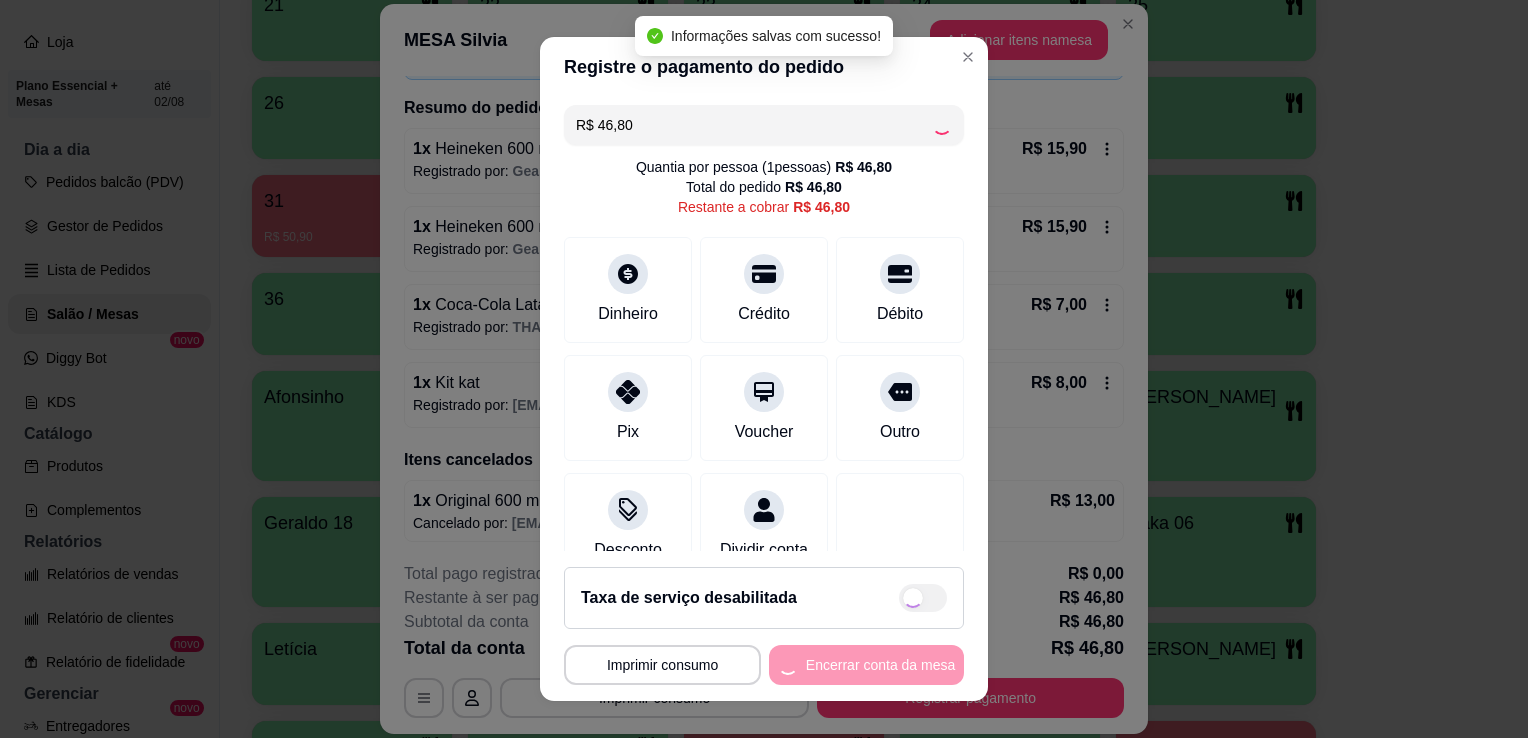 type on "R$ 0,00" 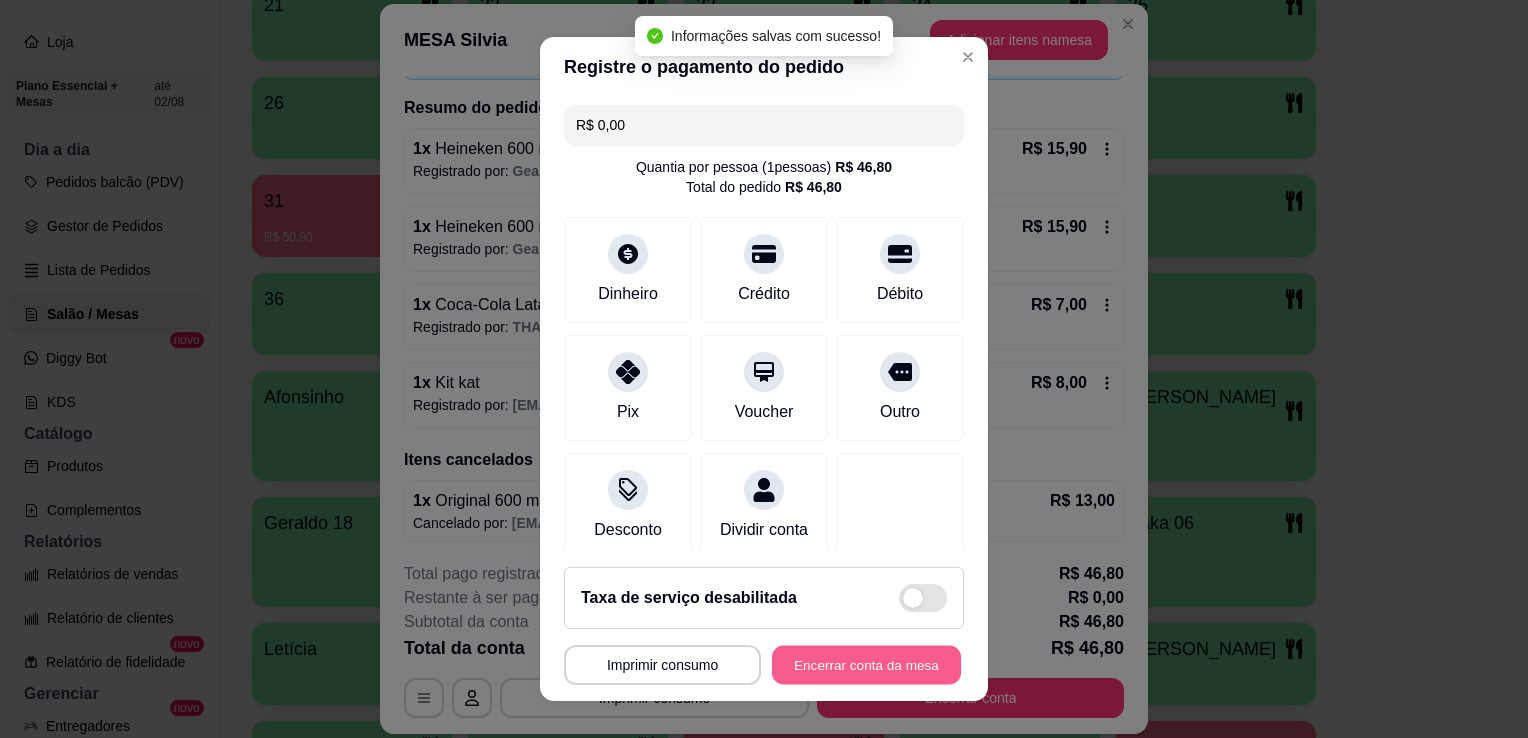 click on "Encerrar conta da mesa" at bounding box center (866, 665) 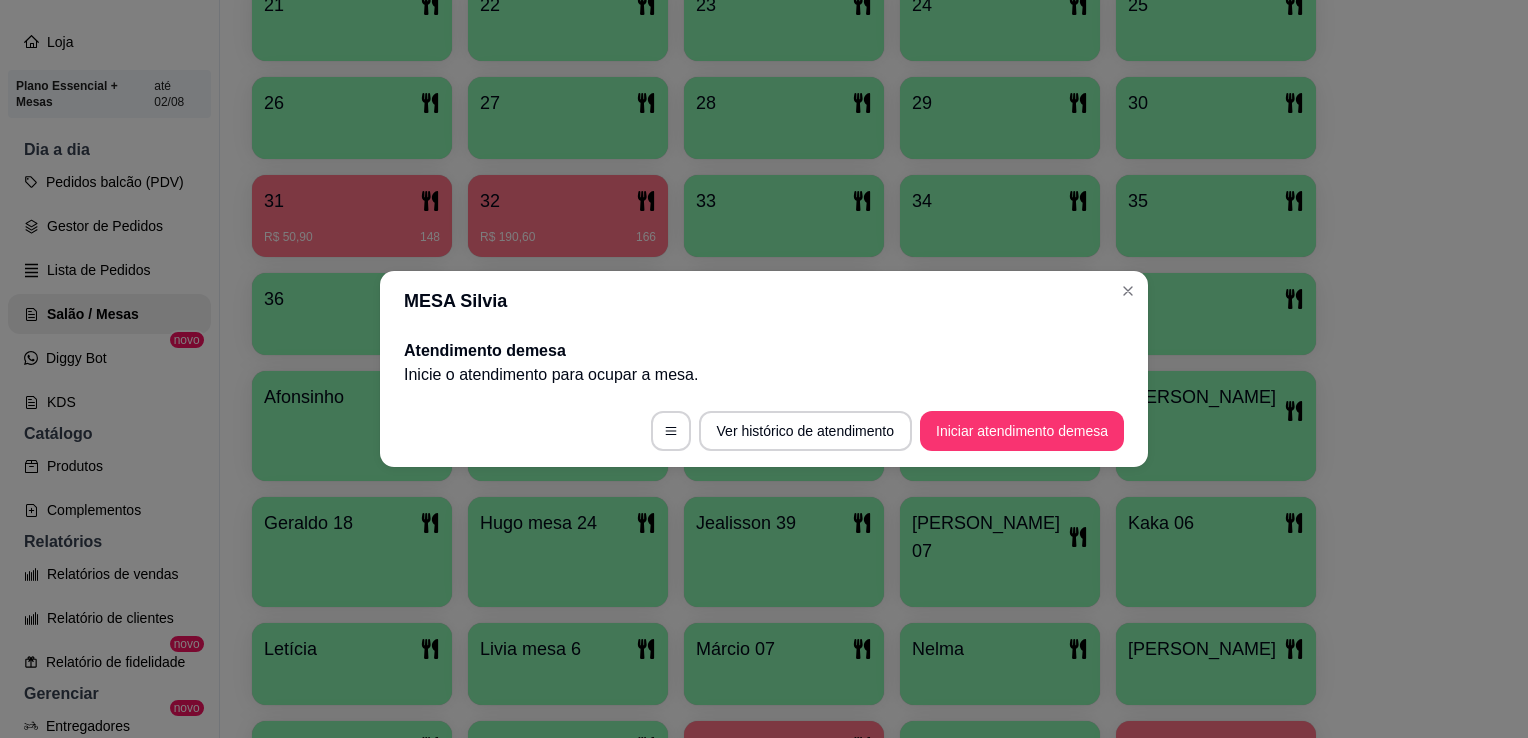 scroll, scrollTop: 0, scrollLeft: 0, axis: both 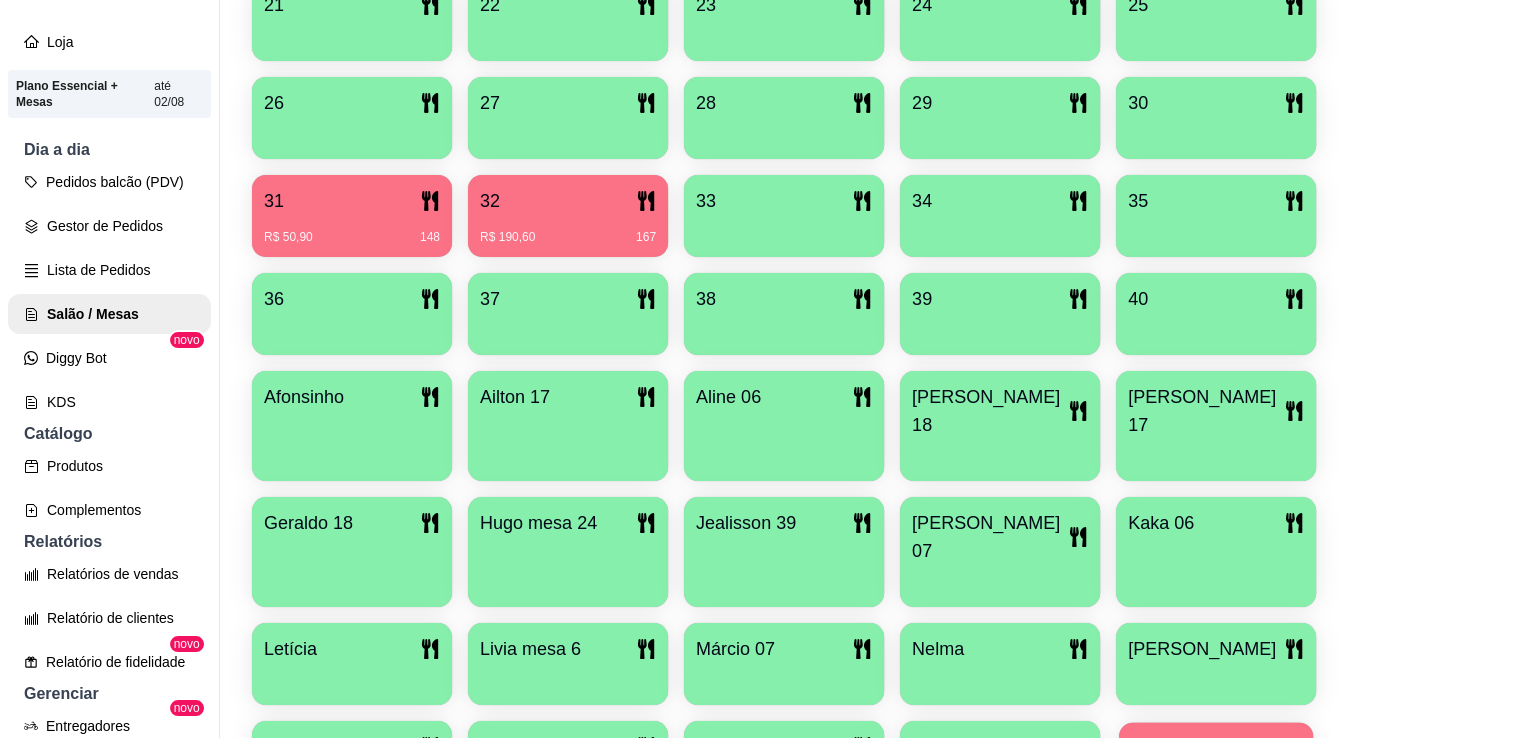 click on "[PERSON_NAME] 04/05" at bounding box center (1206, 761) 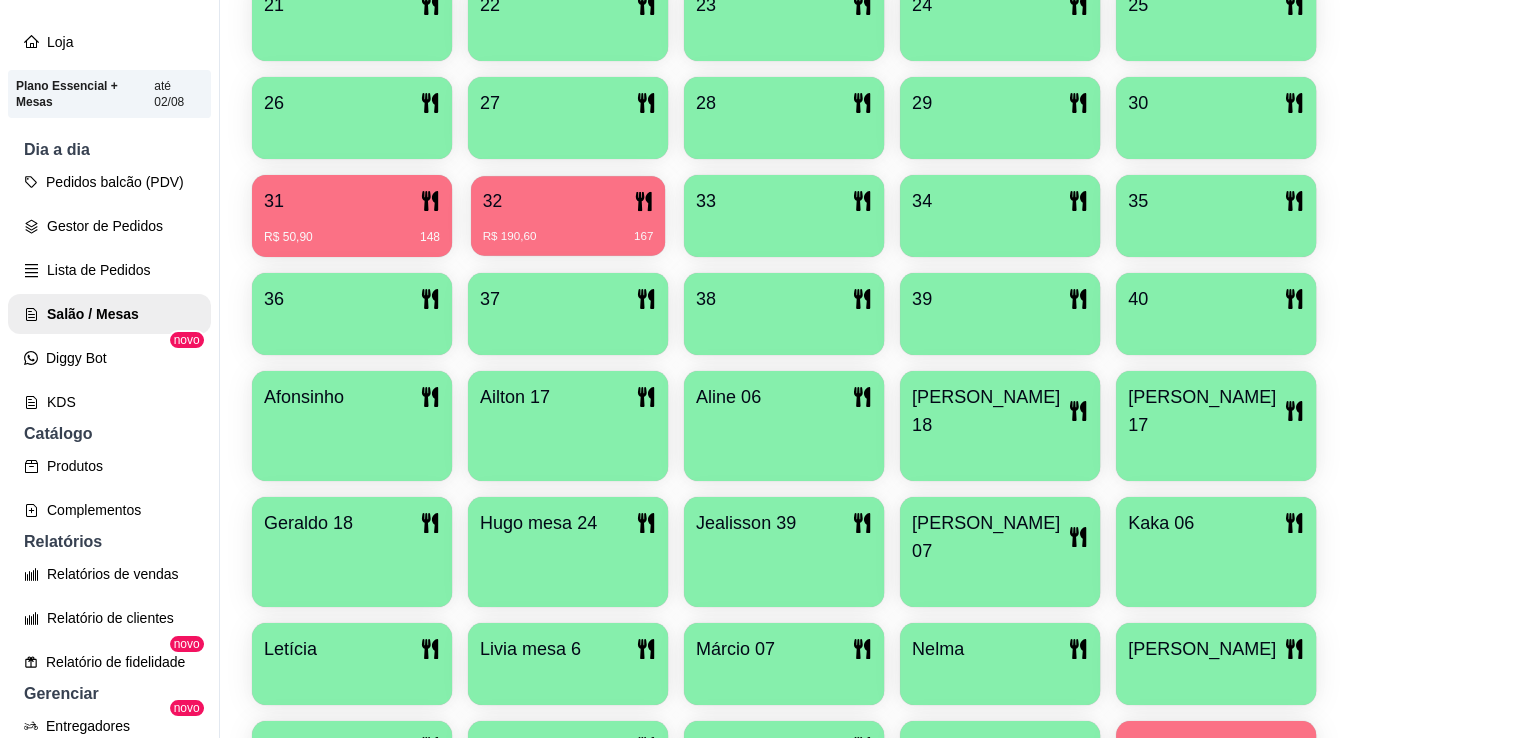 click on "32 R$ 190,60 167" at bounding box center (568, 216) 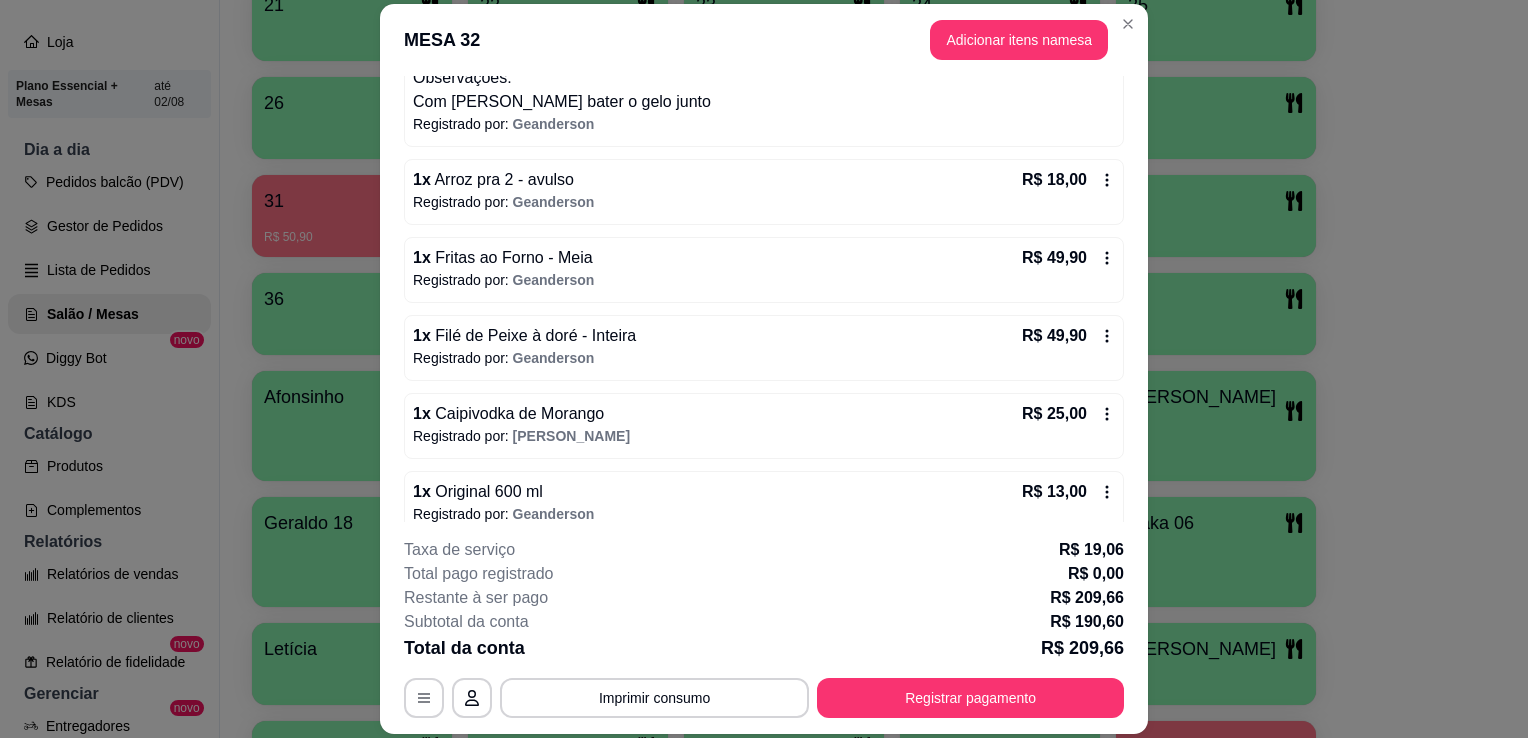 scroll, scrollTop: 414, scrollLeft: 0, axis: vertical 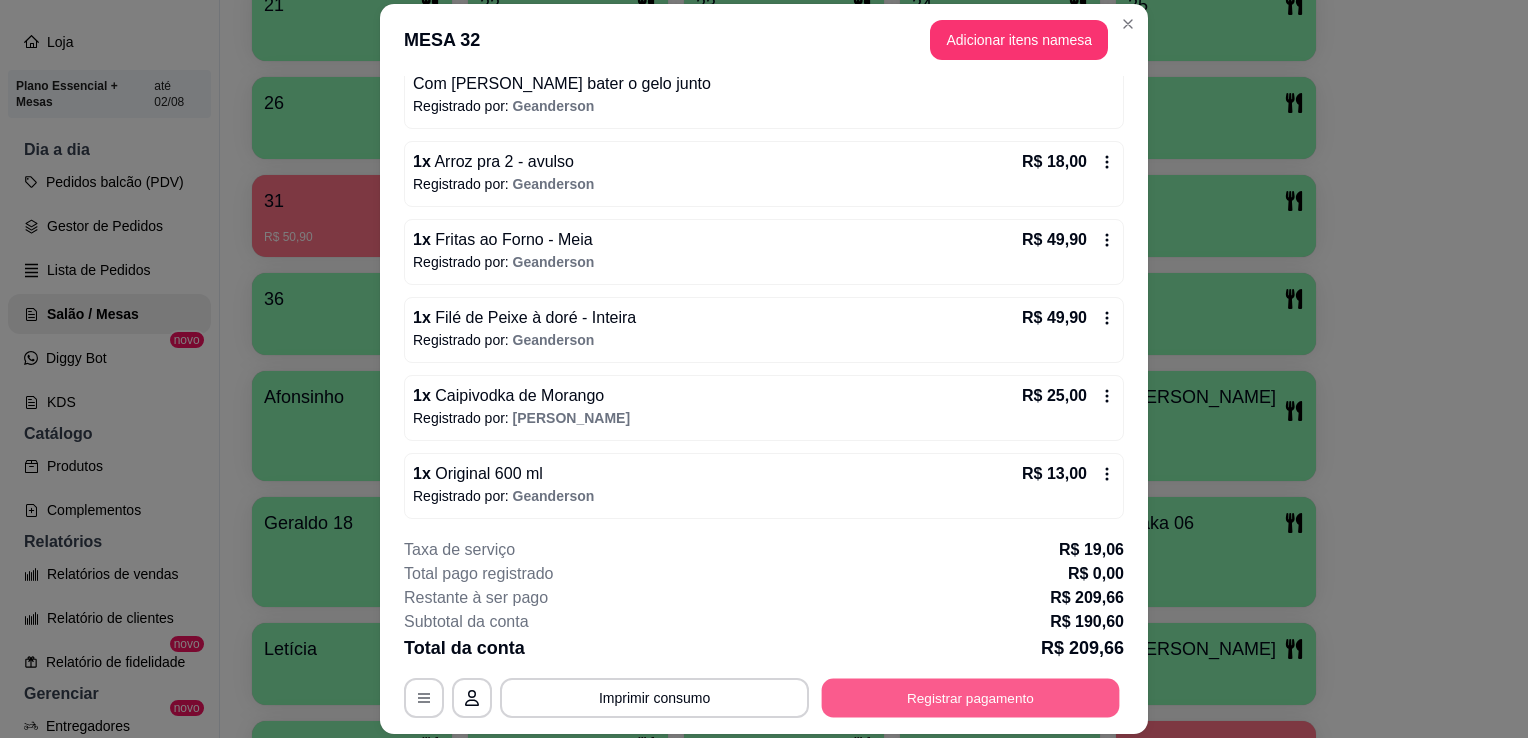 click on "Registrar pagamento" at bounding box center (971, 698) 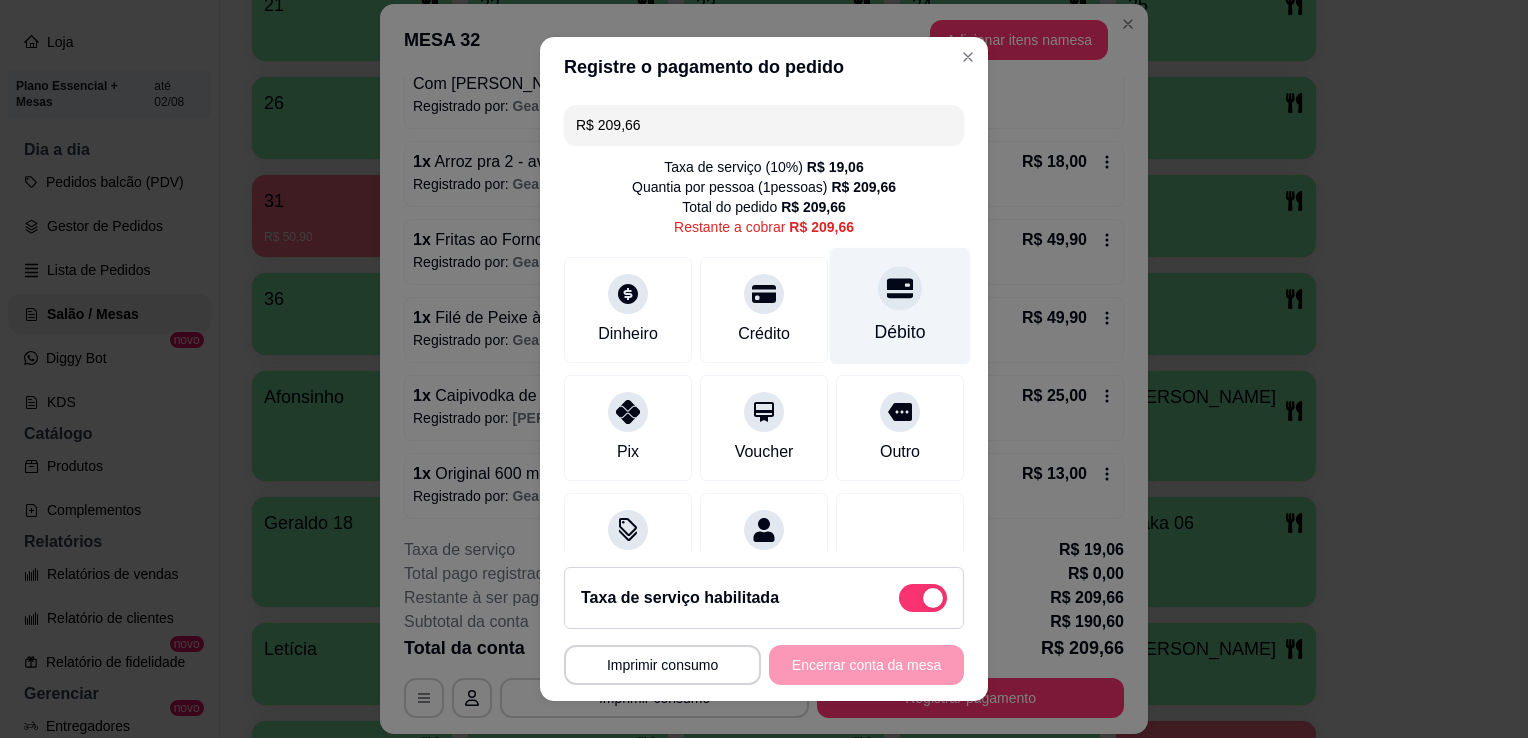 click on "Débito" at bounding box center [900, 306] 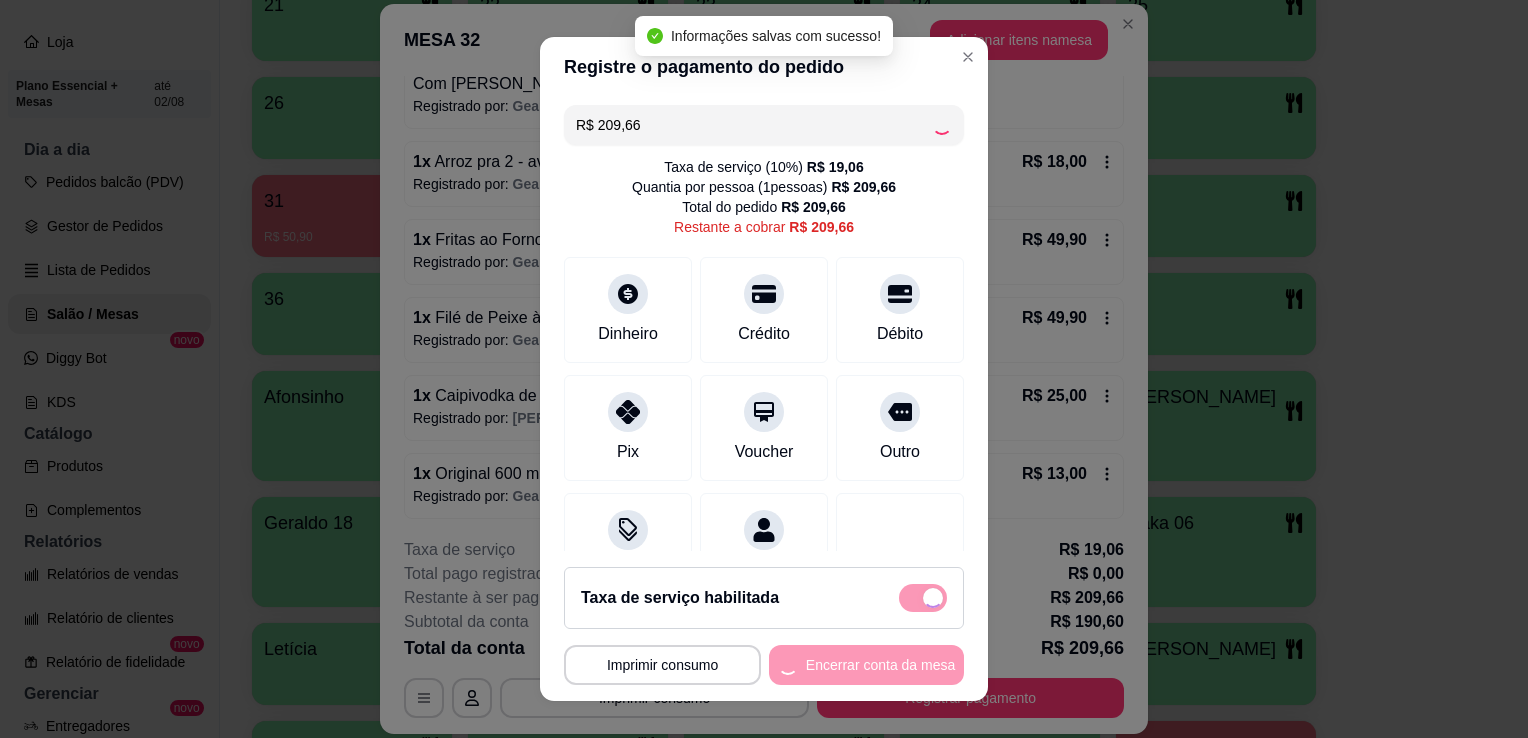 type on "R$ 0,00" 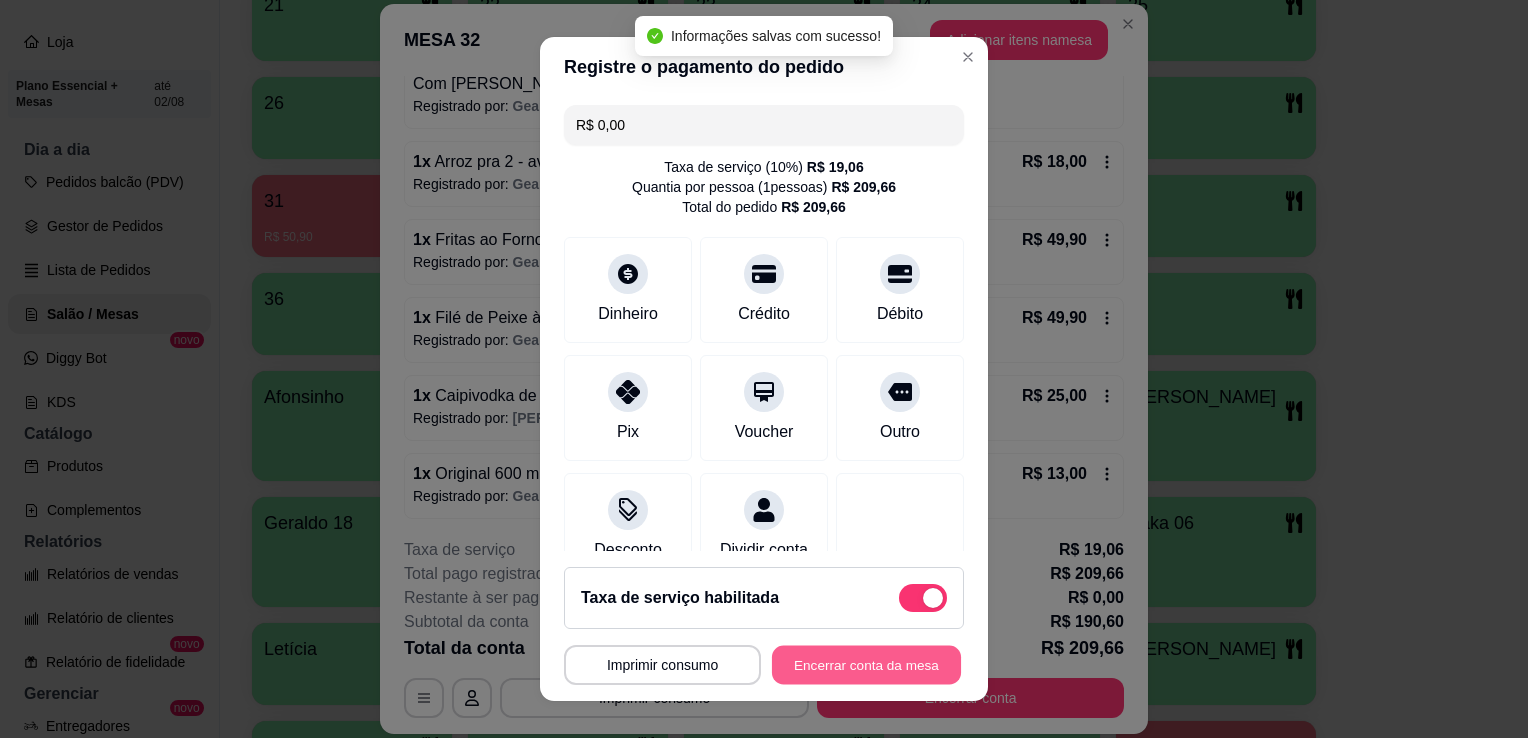 click on "Encerrar conta da mesa" at bounding box center [866, 665] 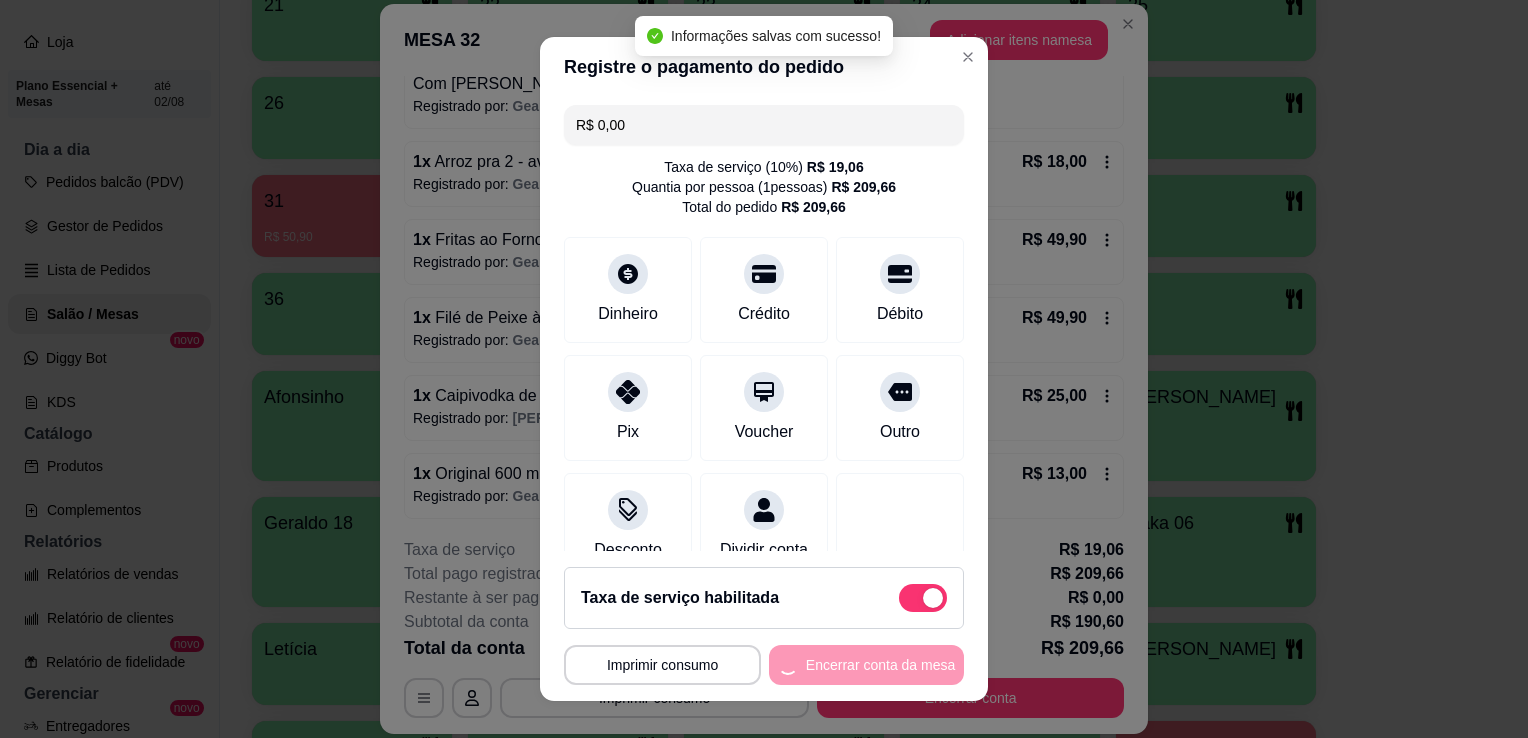 scroll, scrollTop: 0, scrollLeft: 0, axis: both 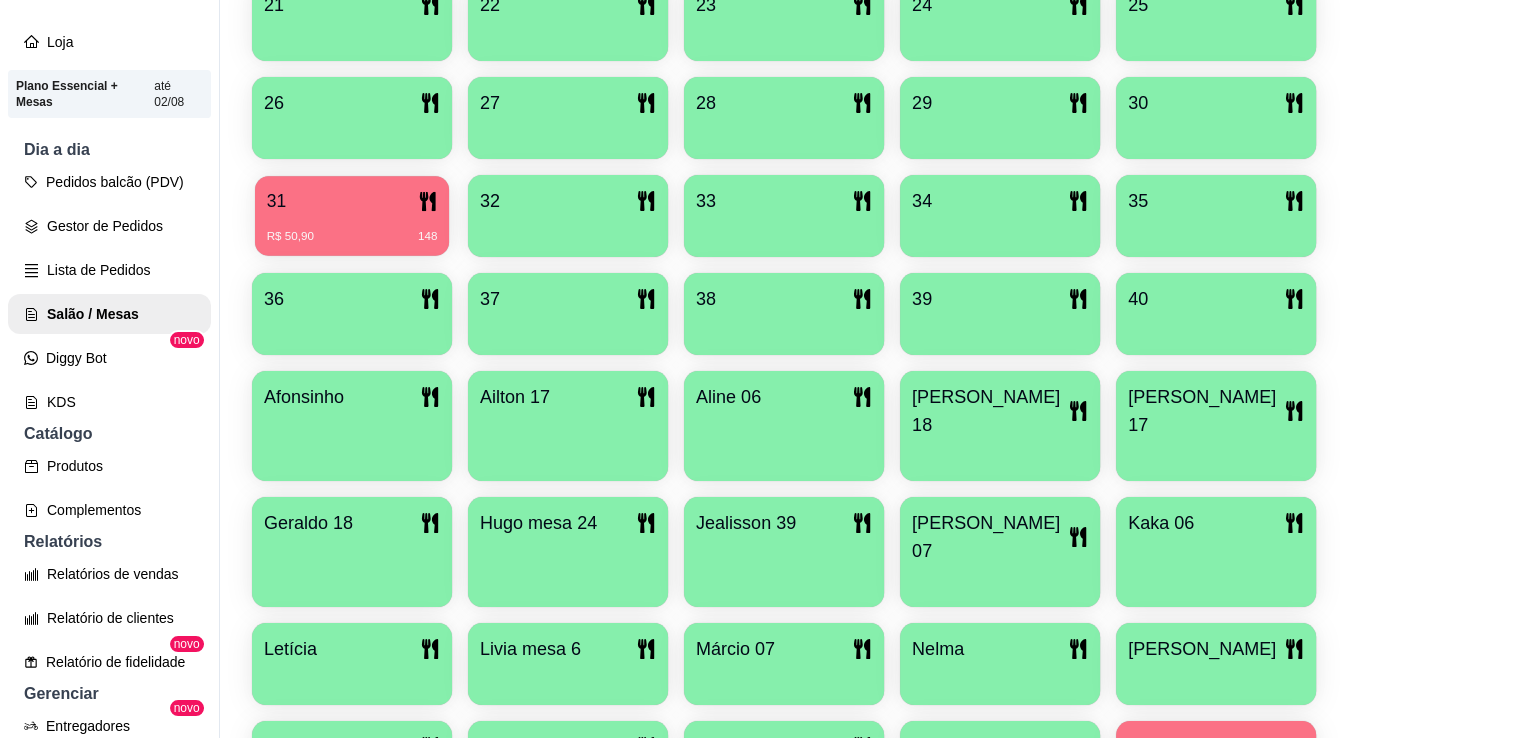 click on "31" at bounding box center (352, 201) 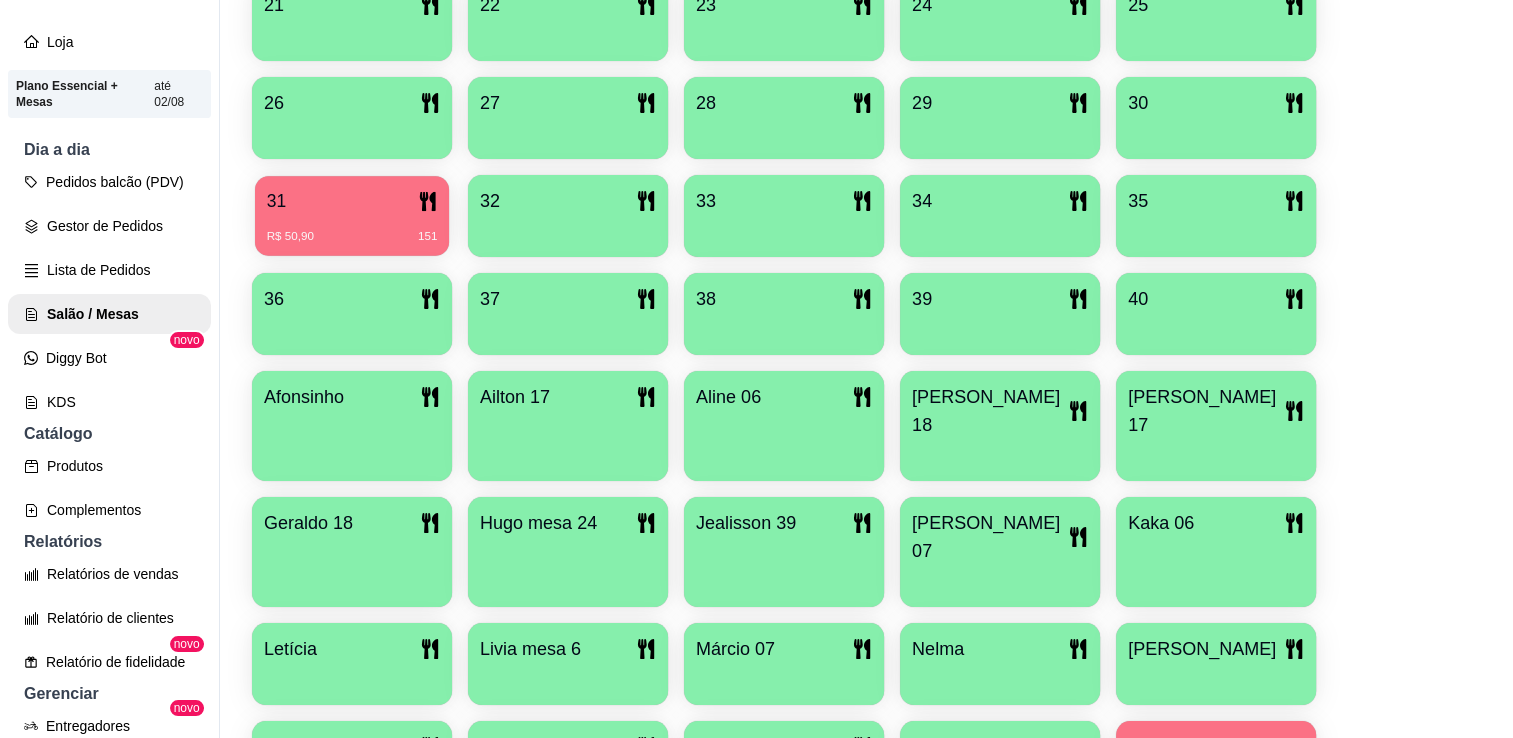 click on "R$ 50,90 151" at bounding box center (352, 237) 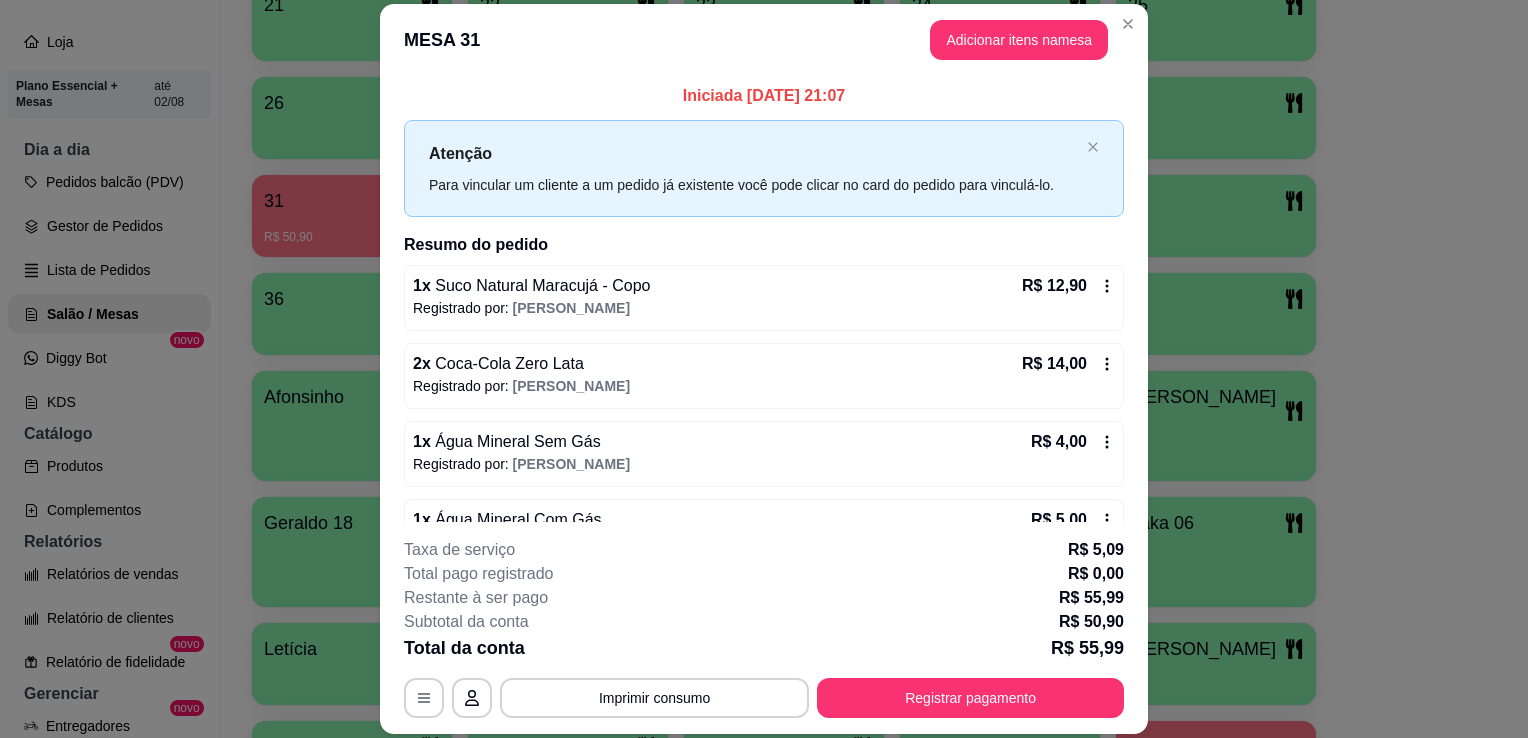 click on "Iniciada   19/07/2025 às 21:07 Atenção Para vincular um cliente a um pedido já existente você pode clicar no card do pedido para vinculá-lo. Resumo do pedido 1 x   Suco Natural Maracujá  - Copo R$ 12,90 Registrado por:   LETICIA 2 x   Coca-Cola Zero Lata R$ 14,00 Registrado por:   LETICIA 1 x   Água Mineral Sem Gás  R$ 4,00 Registrado por:   LETICIA 1 x   Água Mineral Com Gás  R$ 5,00 Registrado por:   LETICIA 1 x   Guaraná Antártica 2 Litros  R$ 15,00 Registrado por:   LETICIA" at bounding box center (764, 299) 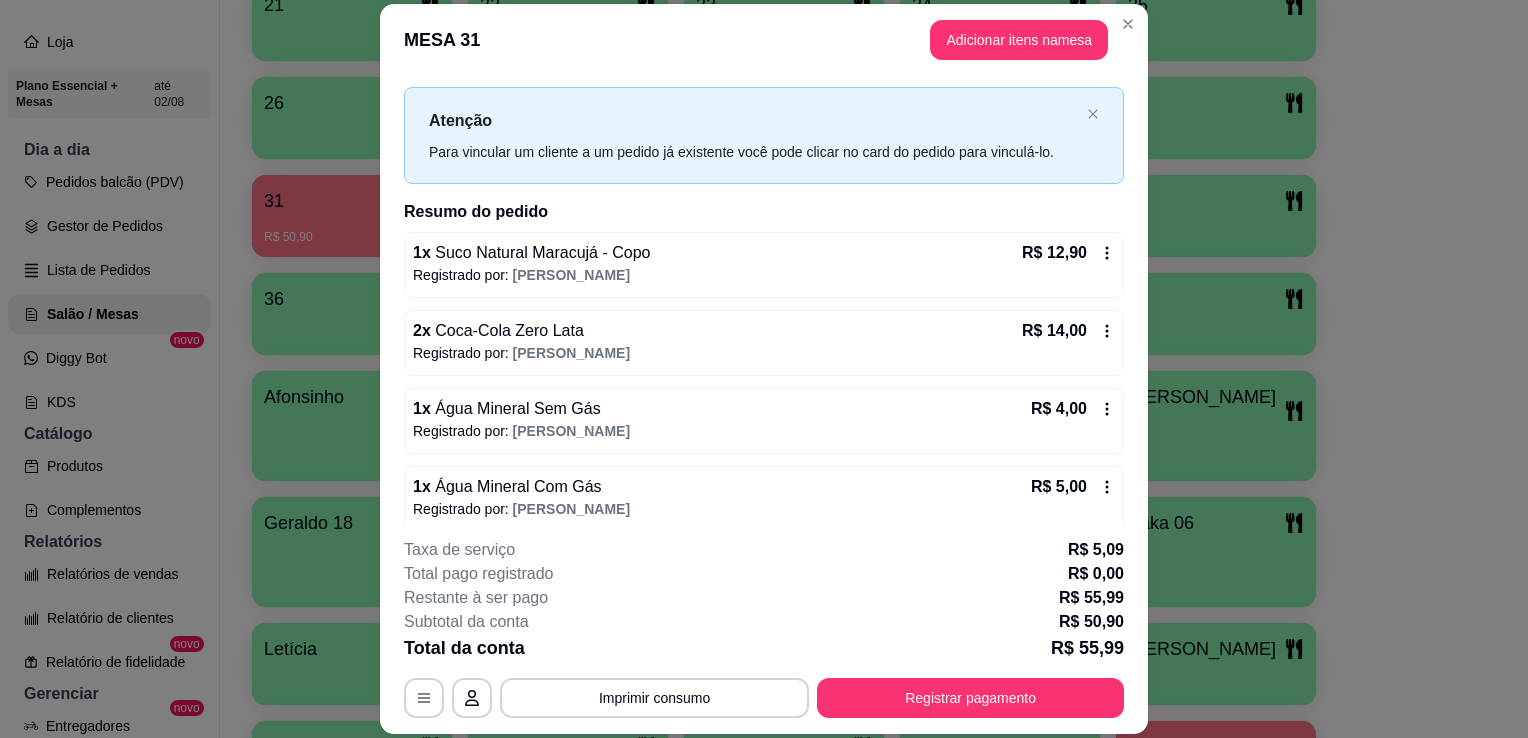 scroll, scrollTop: 0, scrollLeft: 0, axis: both 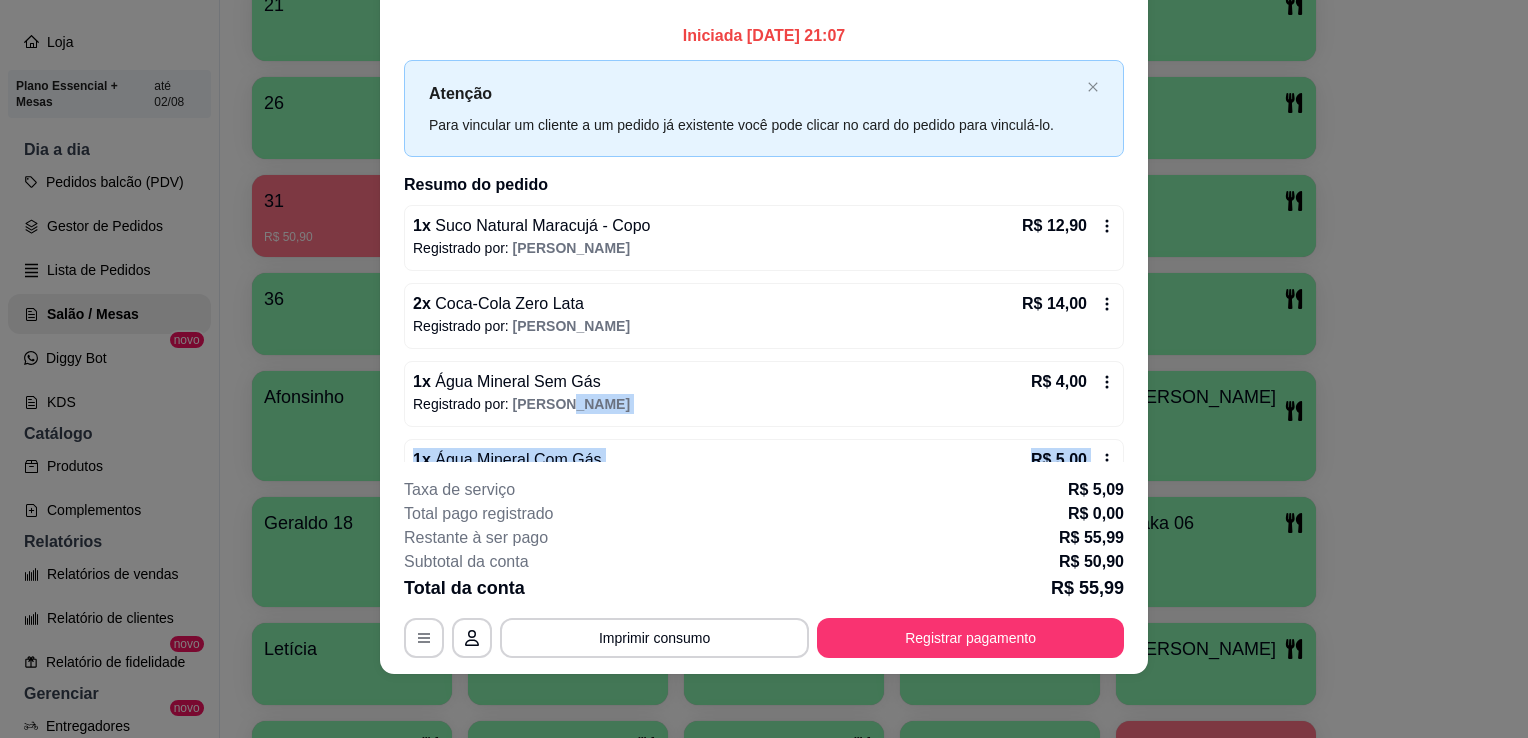 click on "Iniciada   19/07/2025 às 21:07 Atenção Para vincular um cliente a um pedido já existente você pode clicar no card do pedido para vinculá-lo. Resumo do pedido 1 x   Suco Natural Maracujá  - Copo R$ 12,90 Registrado por:   LETICIA 2 x   Coca-Cola Zero Lata R$ 14,00 Registrado por:   LETICIA 1 x   Água Mineral Sem Gás  R$ 4,00 Registrado por:   LETICIA 1 x   Água Mineral Com Gás  R$ 5,00 Registrado por:   LETICIA 1 x   Guaraná Antártica 2 Litros  R$ 15,00 Registrado por:   LETICIA" at bounding box center (764, 239) 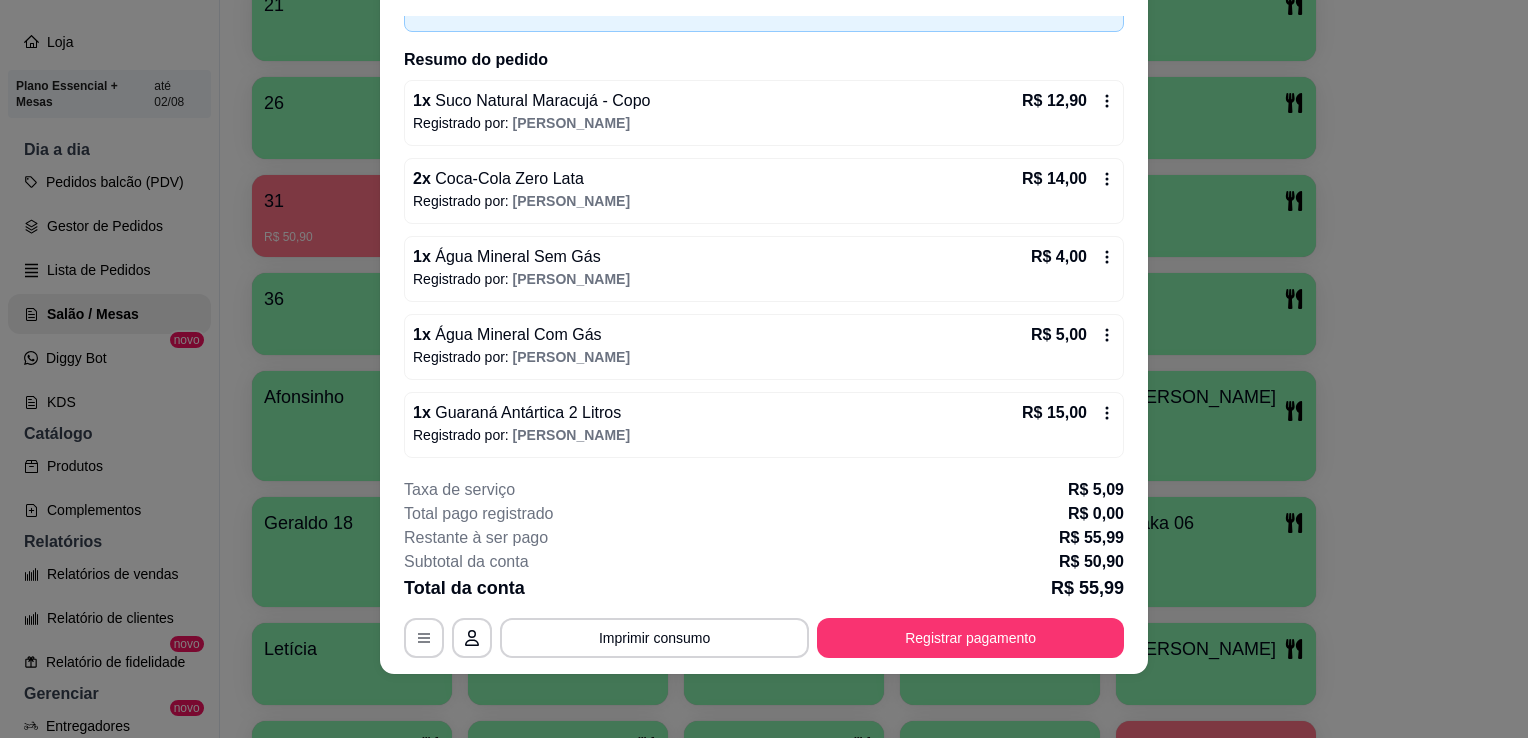click on "Iniciada   19/07/2025 às 21:07 Atenção Para vincular um cliente a um pedido já existente você pode clicar no card do pedido para vinculá-lo. Resumo do pedido 1 x   Suco Natural Maracujá  - Copo R$ 12,90 Registrado por:   LETICIA 2 x   Coca-Cola Zero Lata R$ 14,00 Registrado por:   LETICIA 1 x   Água Mineral Sem Gás  R$ 4,00 Registrado por:   LETICIA 1 x   Água Mineral Com Gás  R$ 5,00 Registrado por:   LETICIA 1 x   Guaraná Antártica 2 Litros  R$ 15,00 Registrado por:   LETICIA" at bounding box center [764, 239] 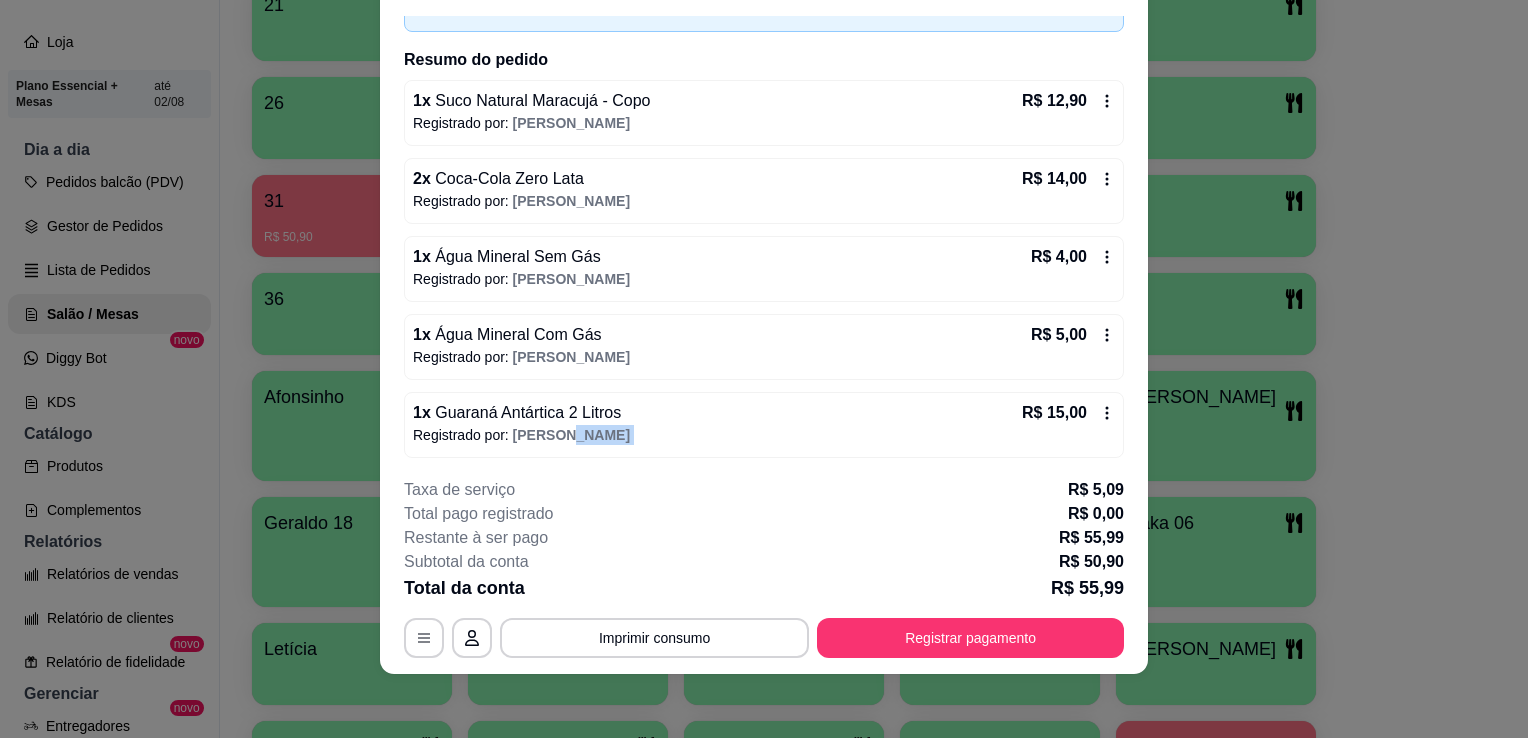 click on "Iniciada   19/07/2025 às 21:07 Atenção Para vincular um cliente a um pedido já existente você pode clicar no card do pedido para vinculá-lo. Resumo do pedido 1 x   Suco Natural Maracujá  - Copo R$ 12,90 Registrado por:   LETICIA 2 x   Coca-Cola Zero Lata R$ 14,00 Registrado por:   LETICIA 1 x   Água Mineral Sem Gás  R$ 4,00 Registrado por:   LETICIA 1 x   Água Mineral Com Gás  R$ 5,00 Registrado por:   LETICIA 1 x   Guaraná Antártica 2 Litros  R$ 15,00 Registrado por:   LETICIA" at bounding box center [764, 239] 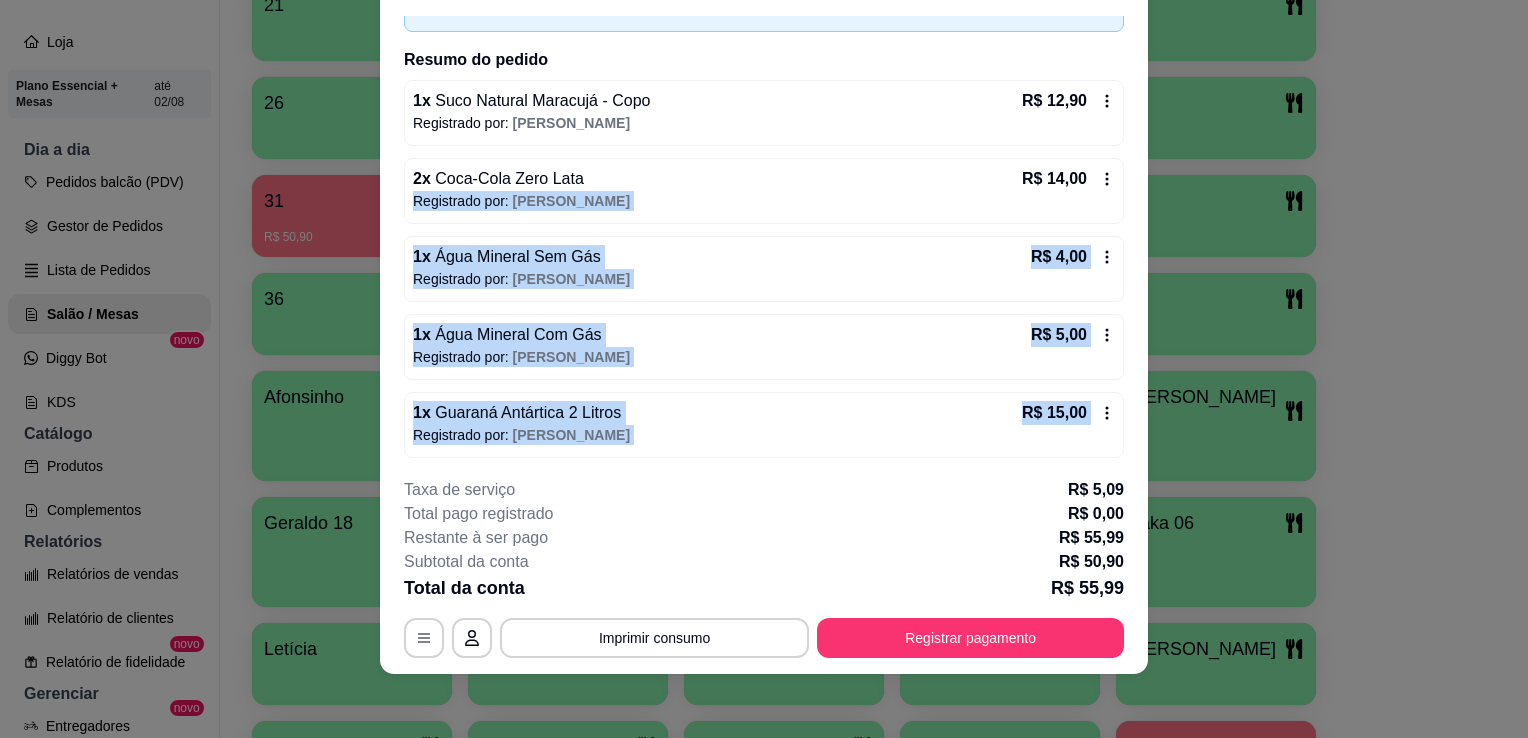 drag, startPoint x: 1123, startPoint y: 435, endPoint x: 1028, endPoint y: 211, distance: 243.31256 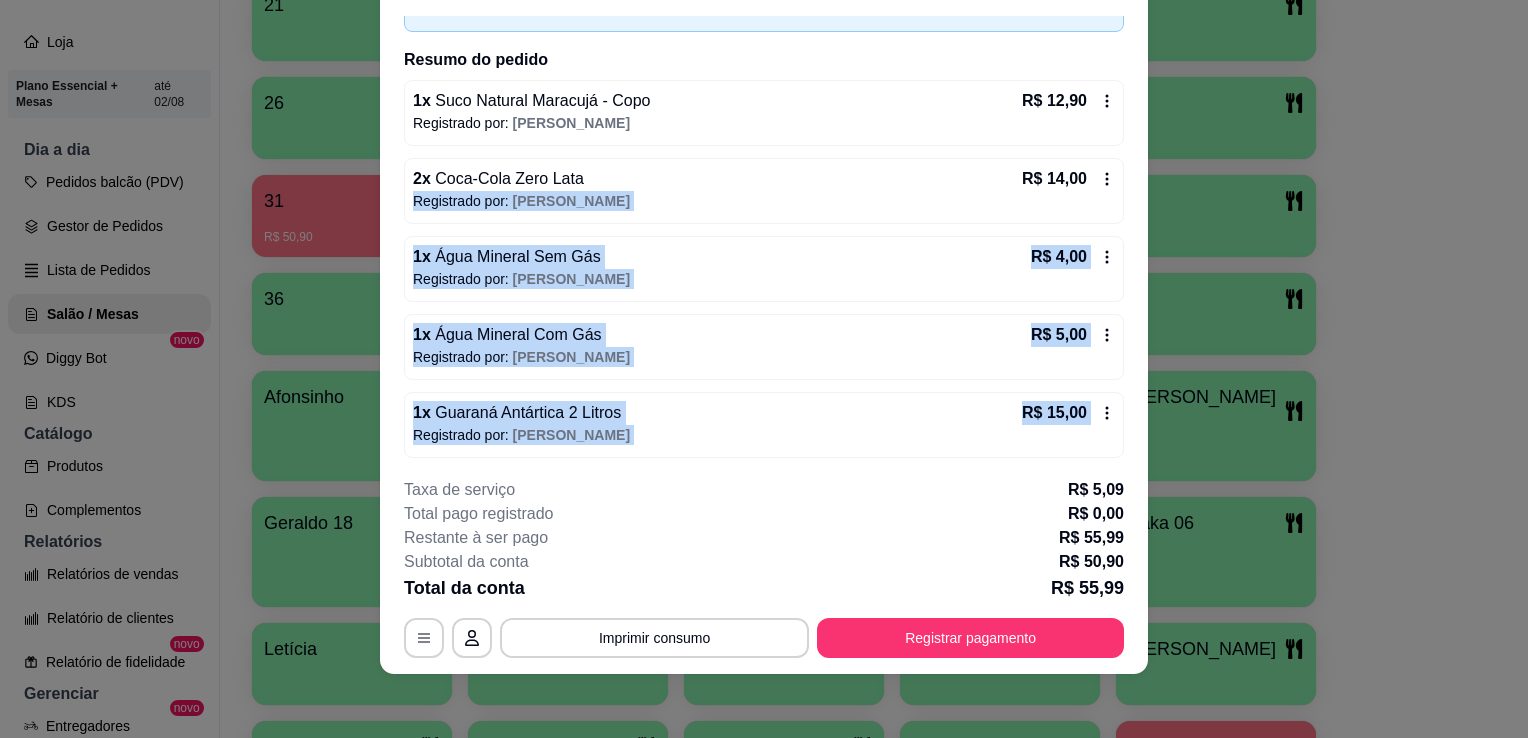 click on "Registrado por:   [PERSON_NAME]" at bounding box center (764, 435) 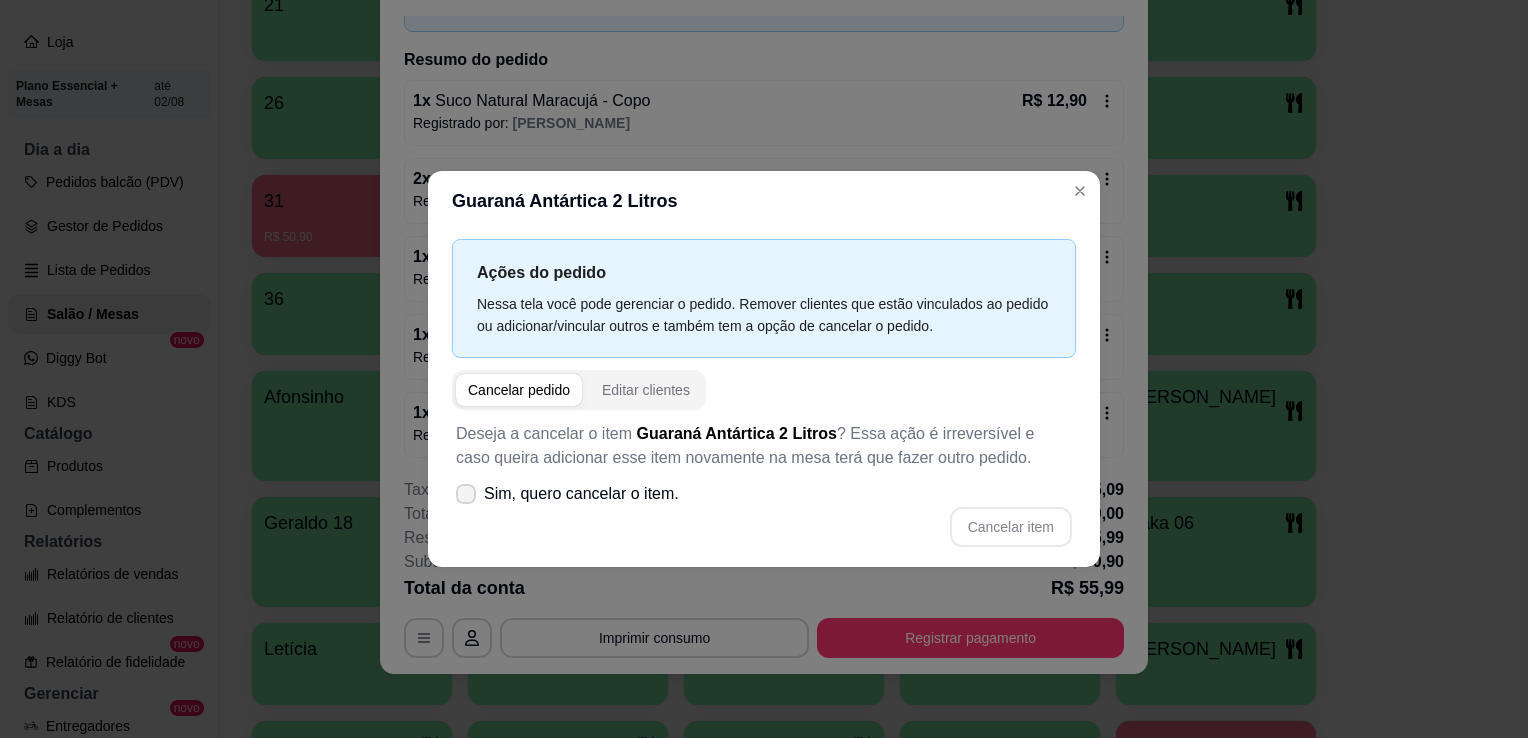 click at bounding box center [466, 494] 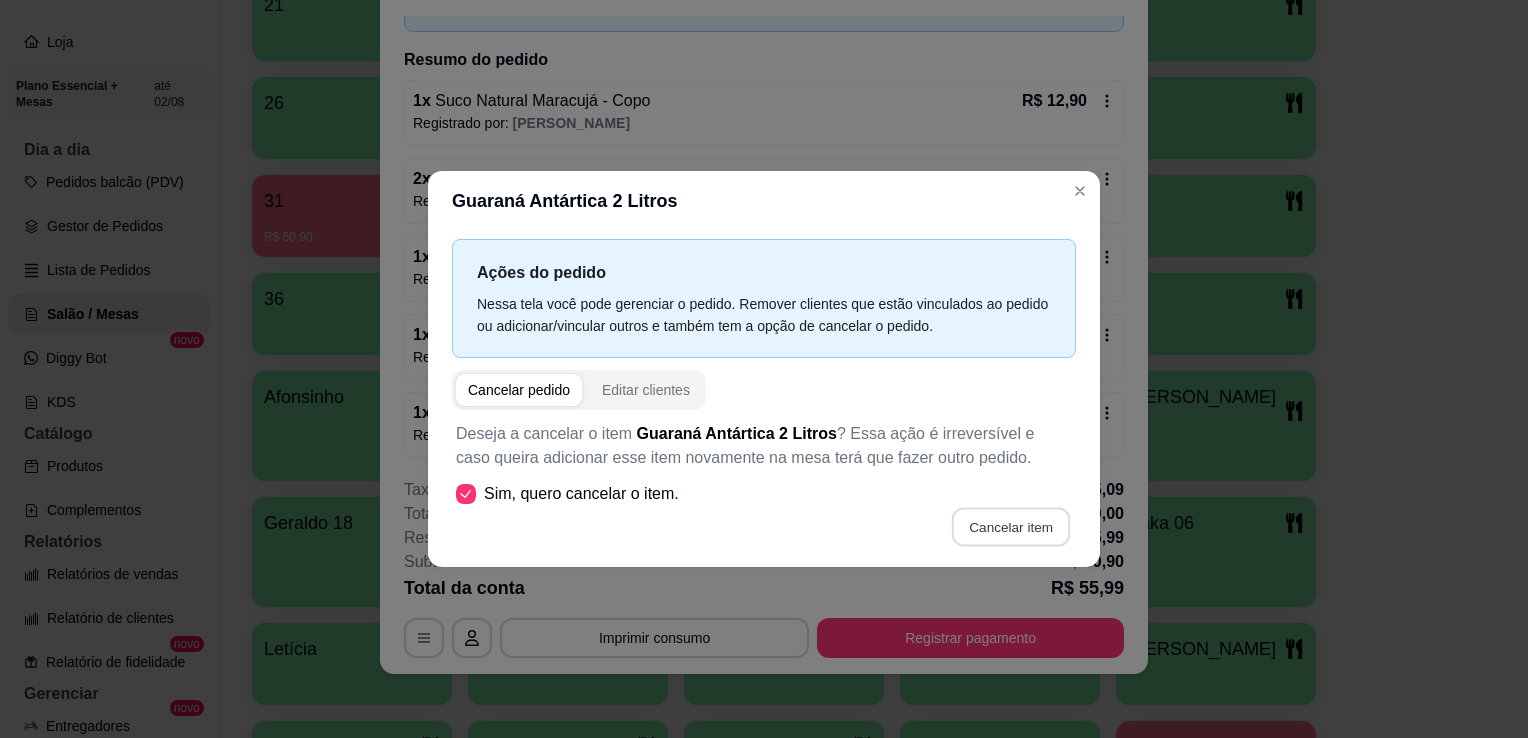 click on "Cancelar item" at bounding box center (1010, 527) 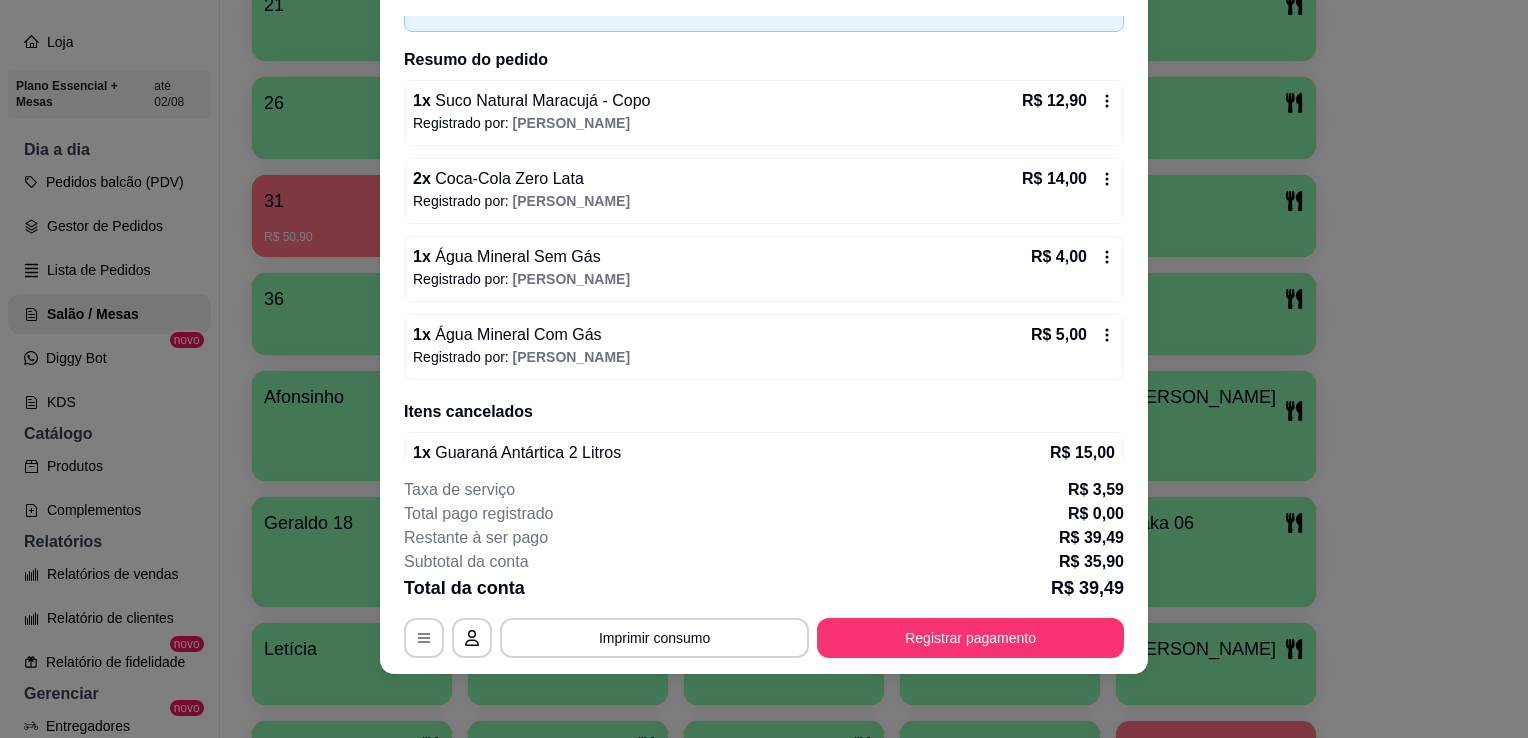 click on "Registrado por:   [PERSON_NAME]" at bounding box center [764, 357] 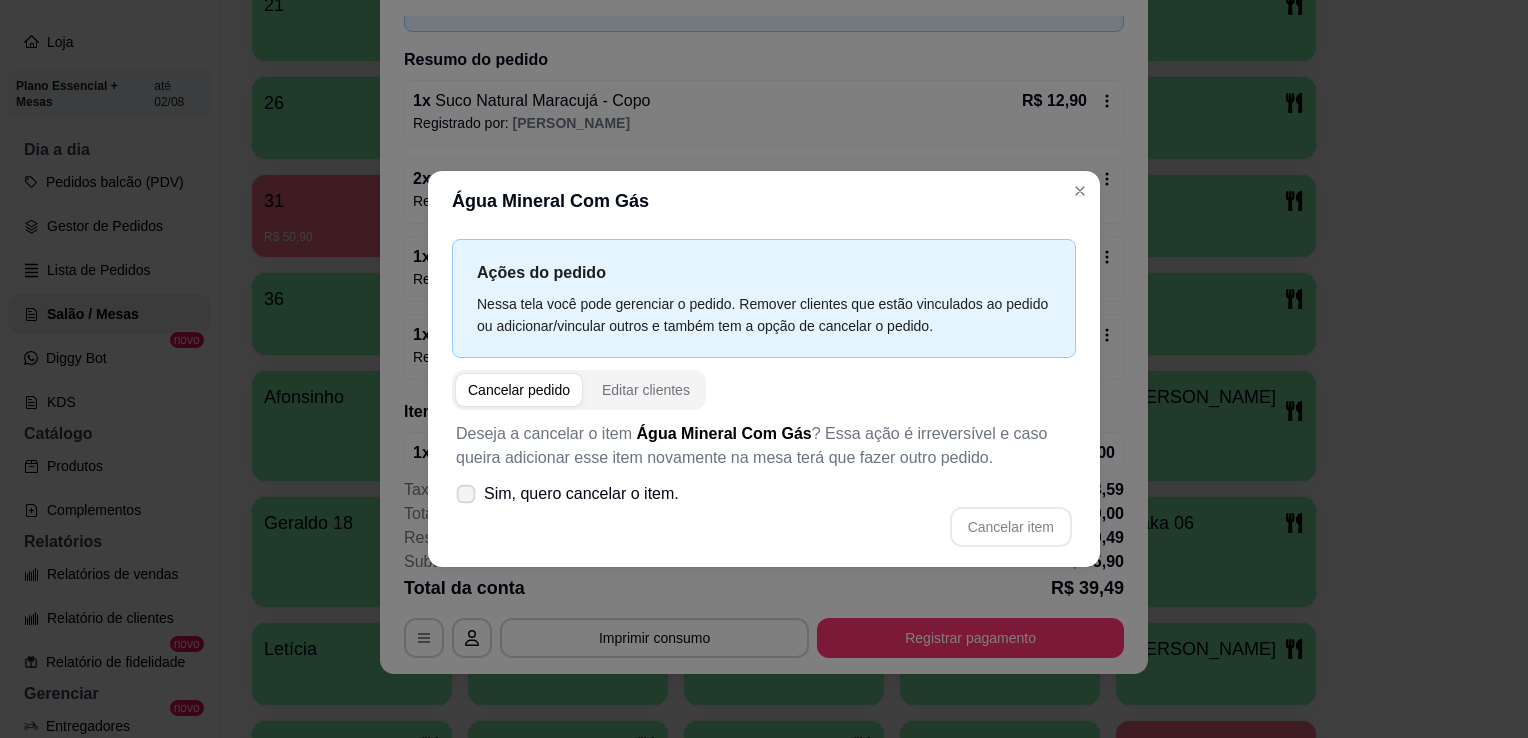 click 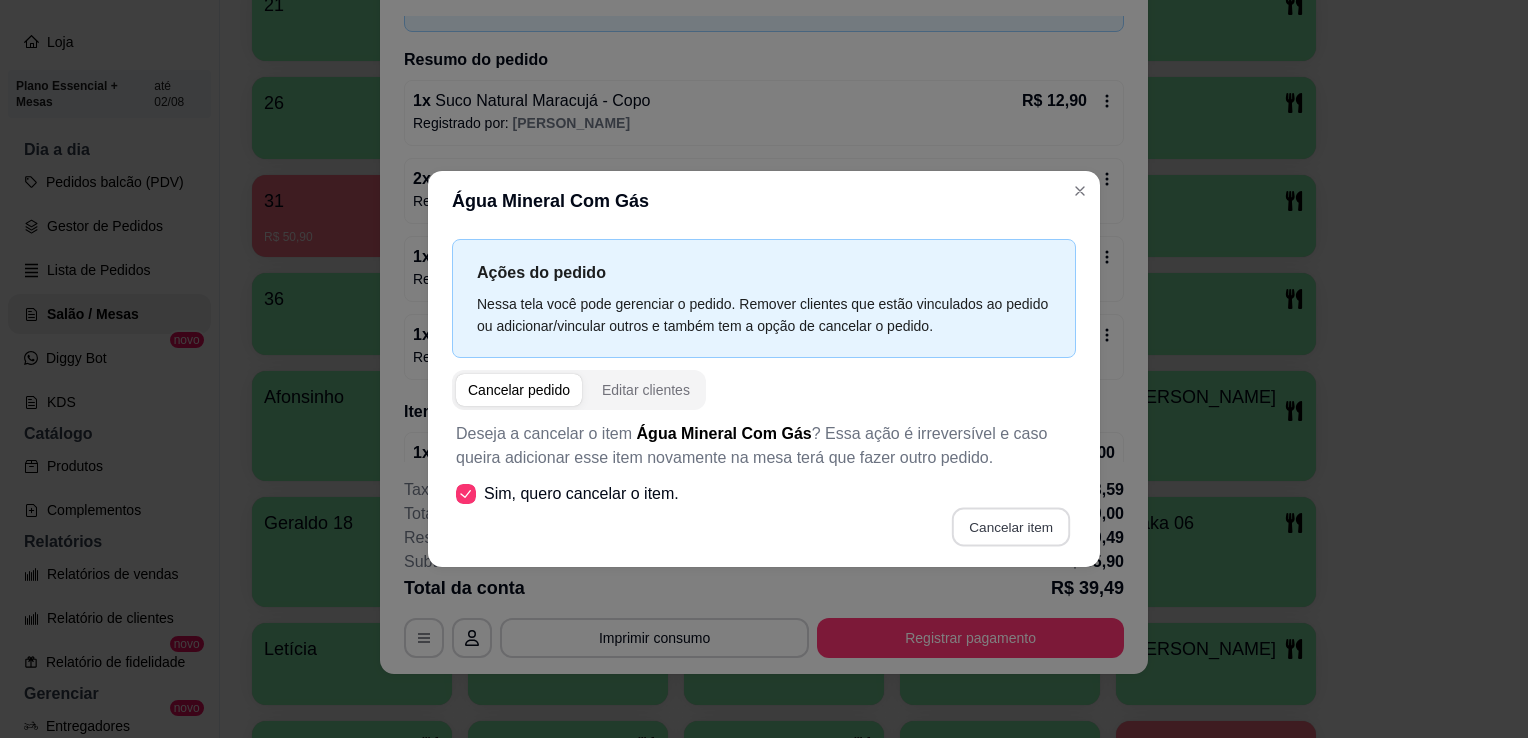 click on "Cancelar item" at bounding box center [1010, 527] 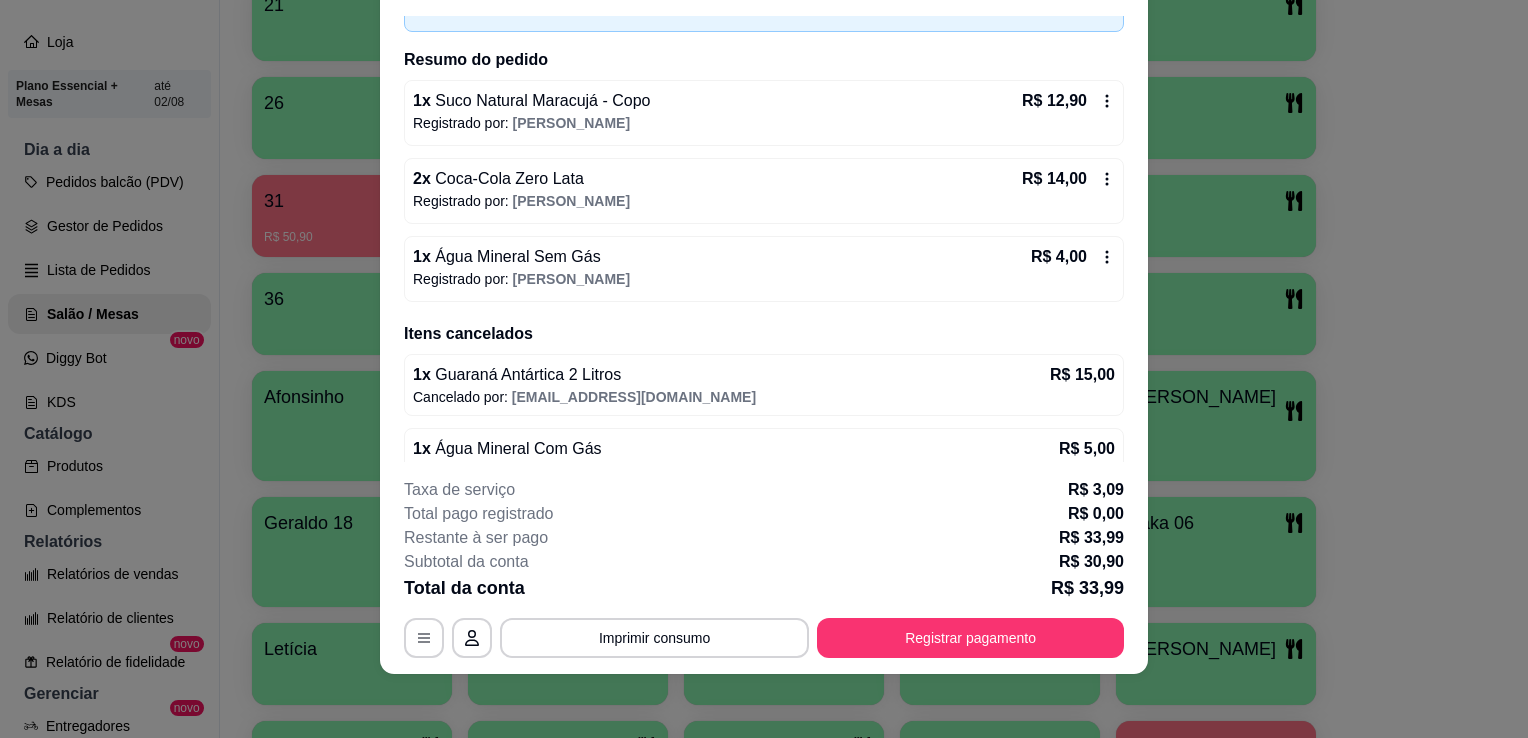 click on "Registrado por:   [PERSON_NAME]" at bounding box center [764, 279] 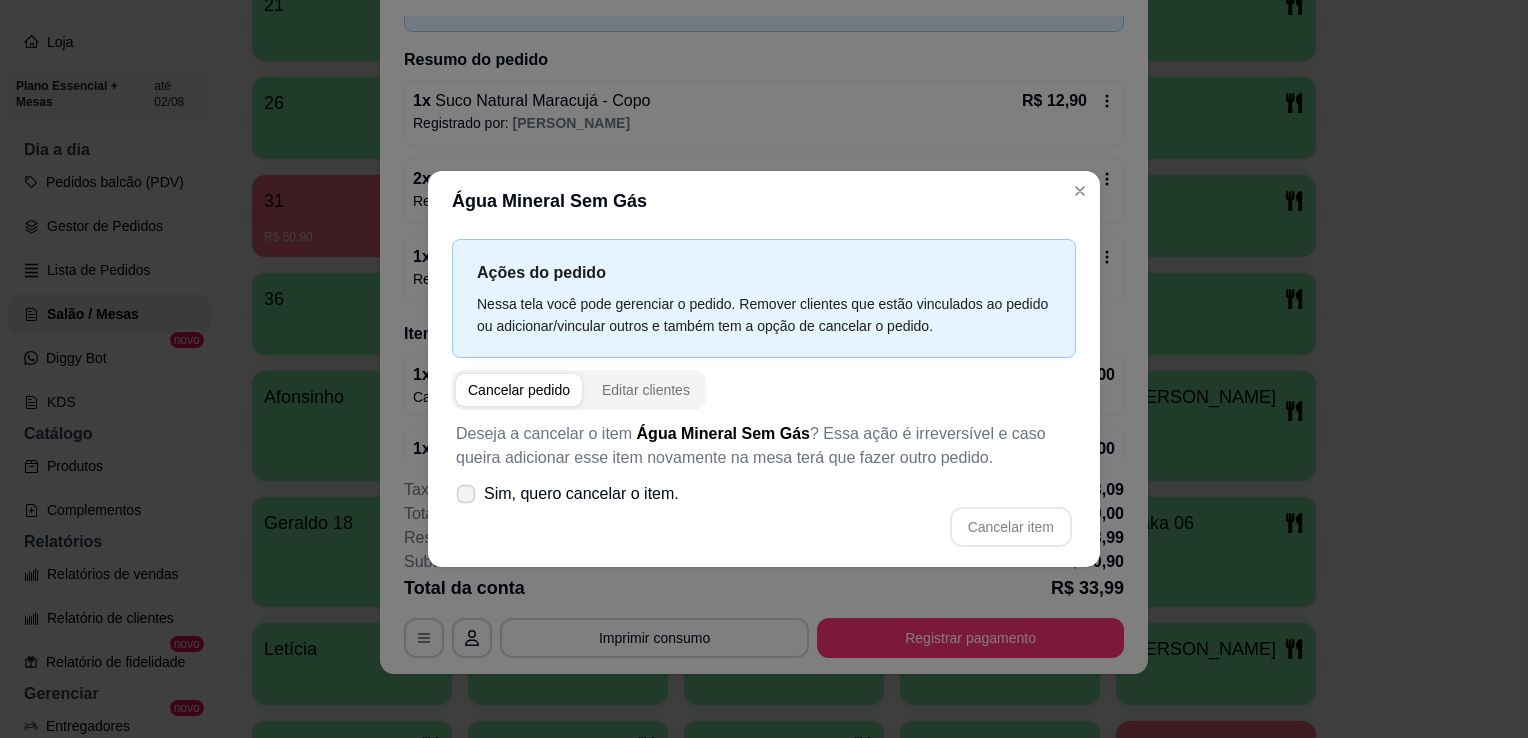 click on "Sim, quero cancelar o item." at bounding box center [567, 494] 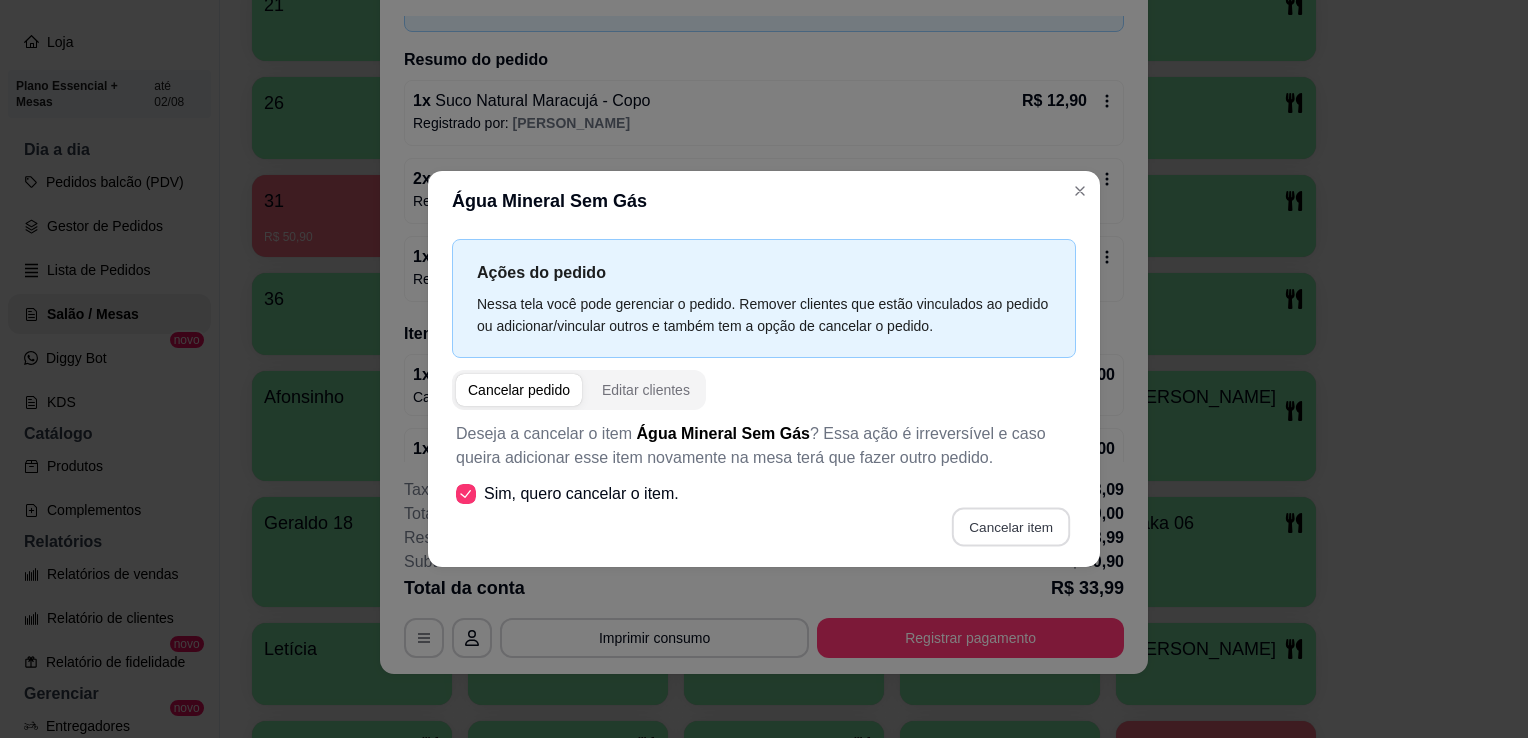 click on "Cancelar item" at bounding box center (1010, 527) 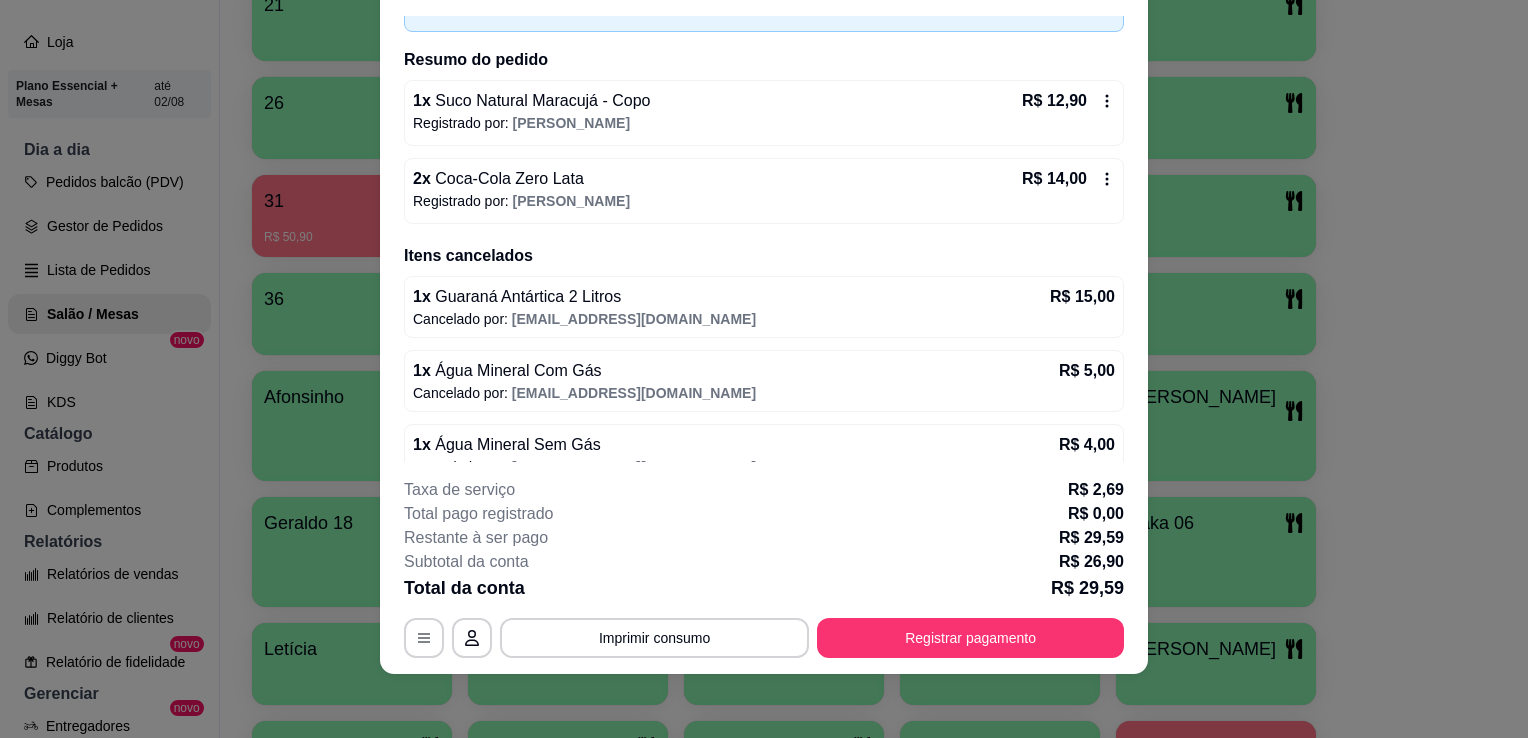 click on "2 x   Coca-Cola Zero Lata R$ 14,00" at bounding box center (764, 179) 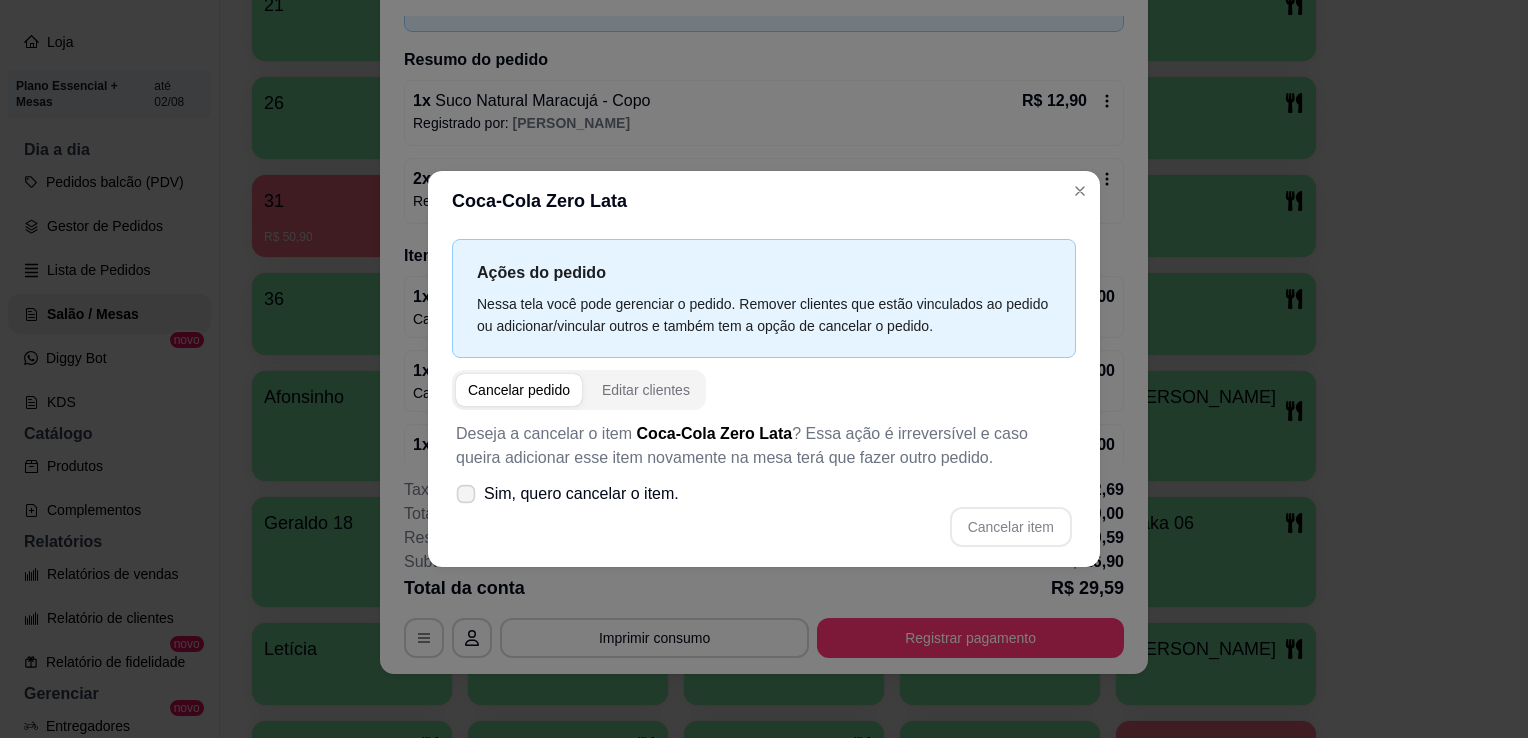 click 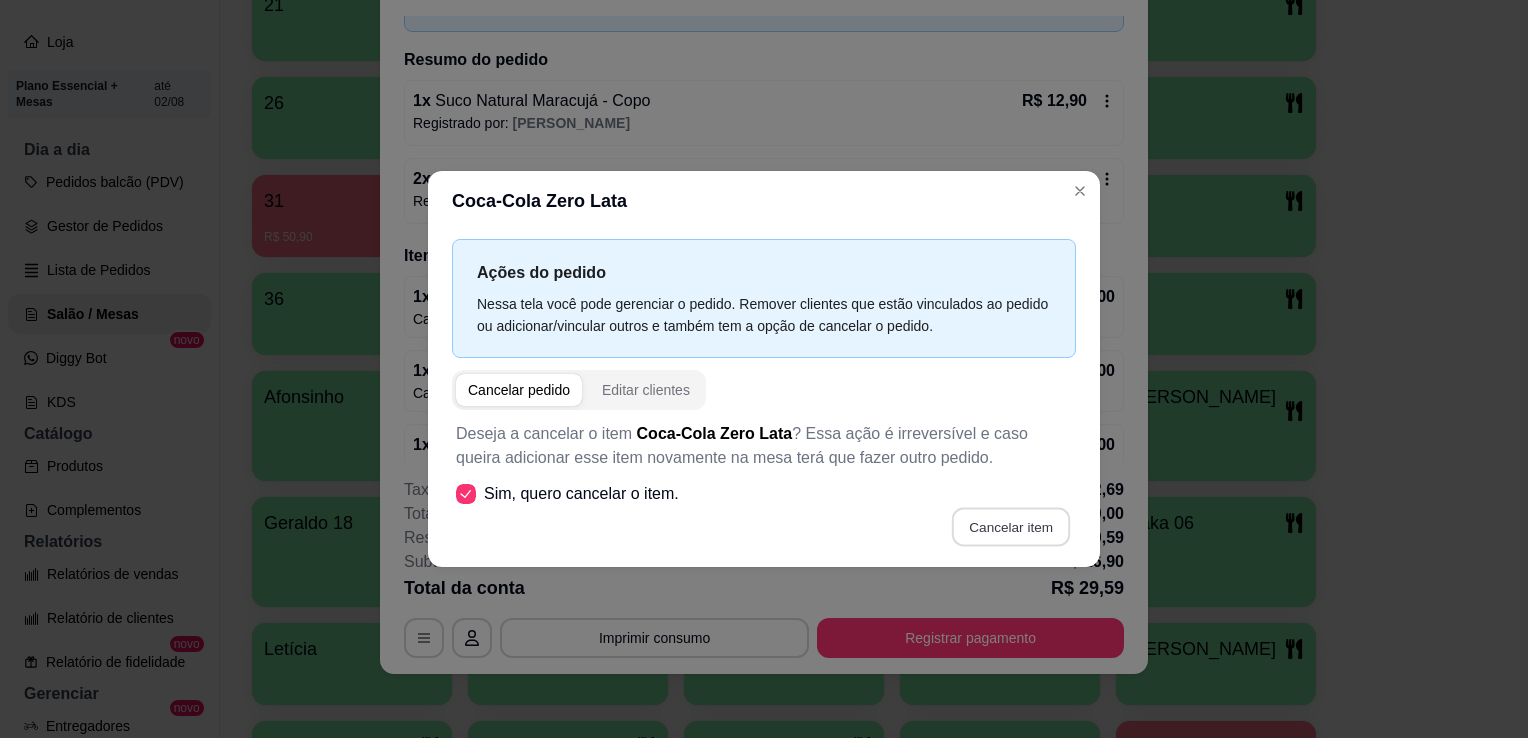 click on "Cancelar item" at bounding box center (1010, 527) 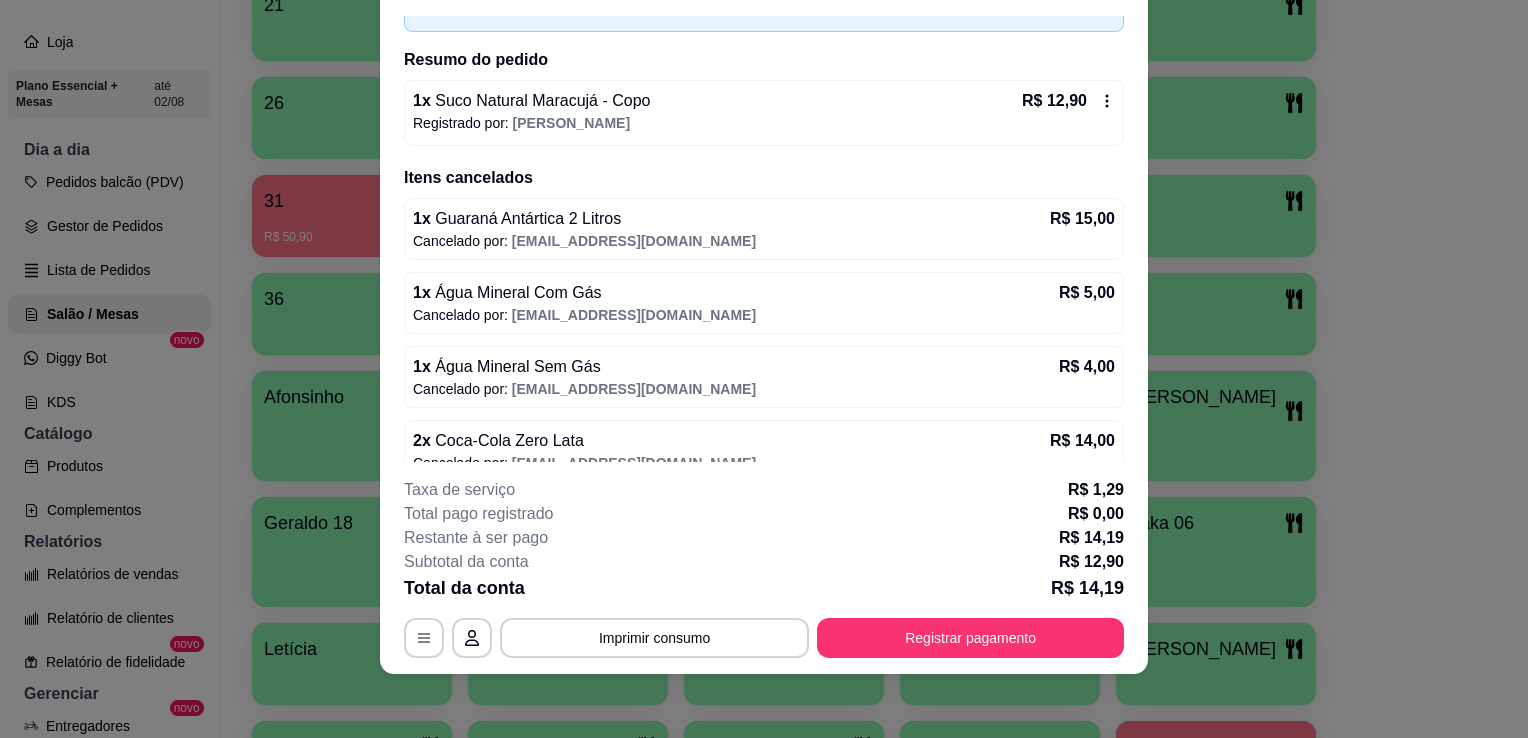 click on "Registrado por:   [PERSON_NAME]" at bounding box center (764, 123) 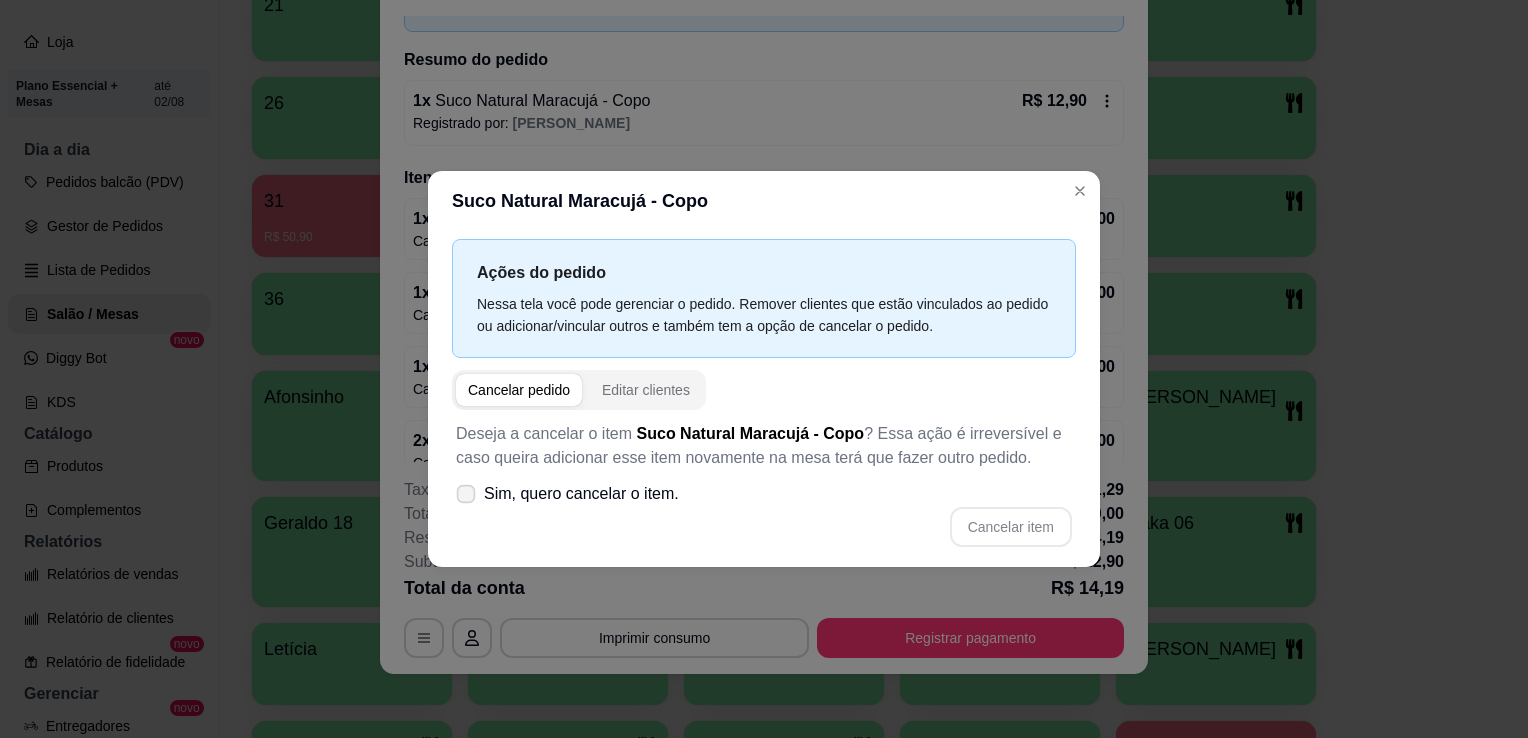 click on "Sim, quero cancelar o item." at bounding box center [567, 494] 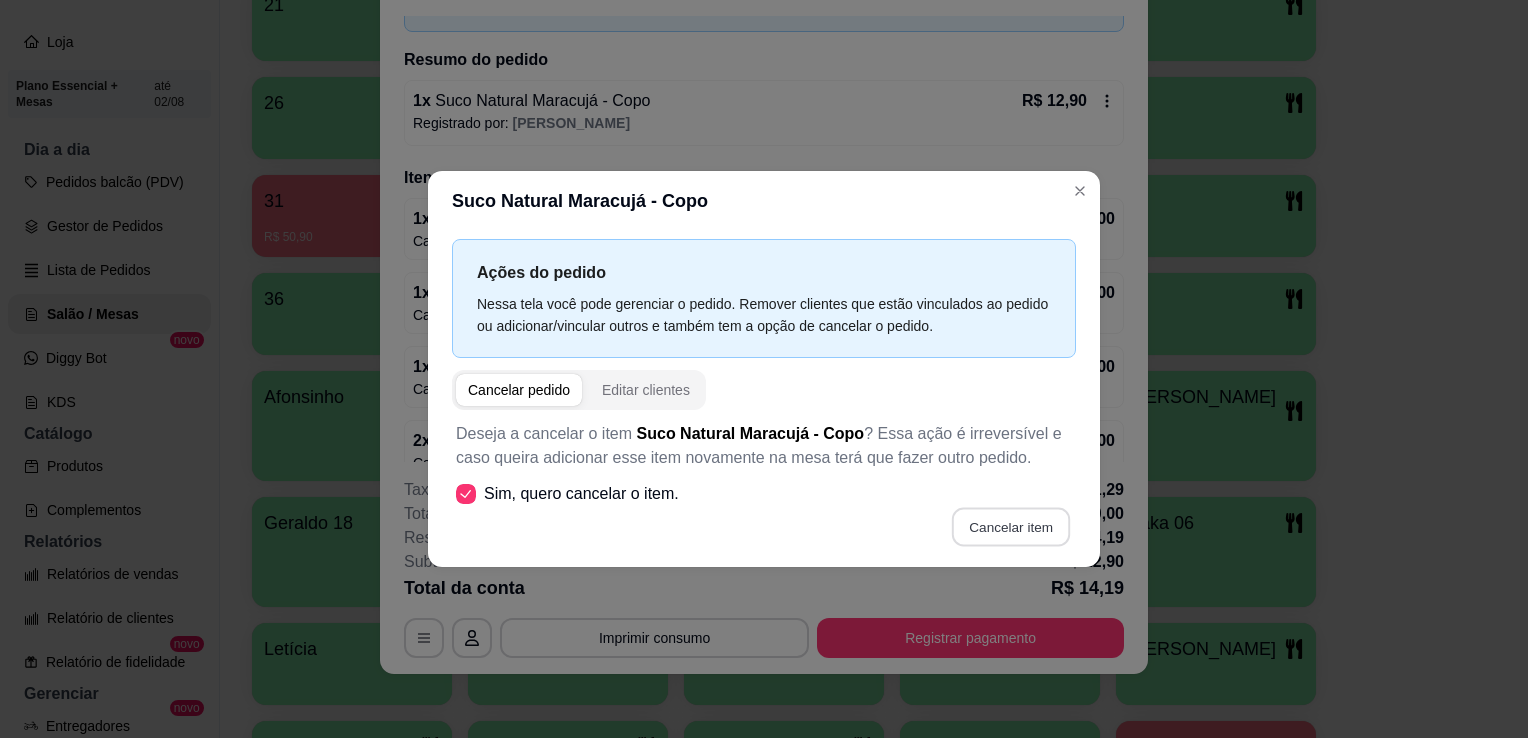 click on "Cancelar item" at bounding box center [1010, 527] 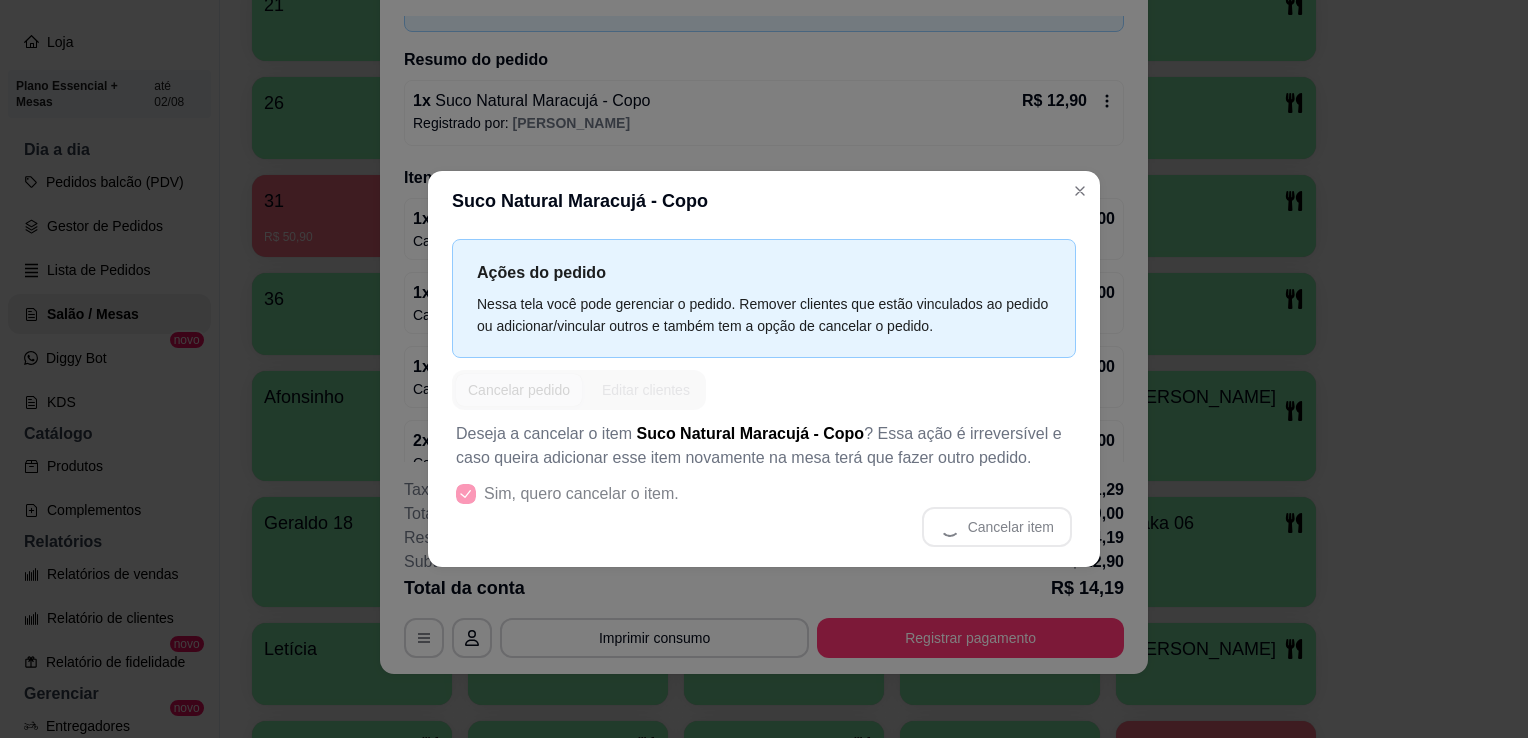 scroll, scrollTop: 4, scrollLeft: 0, axis: vertical 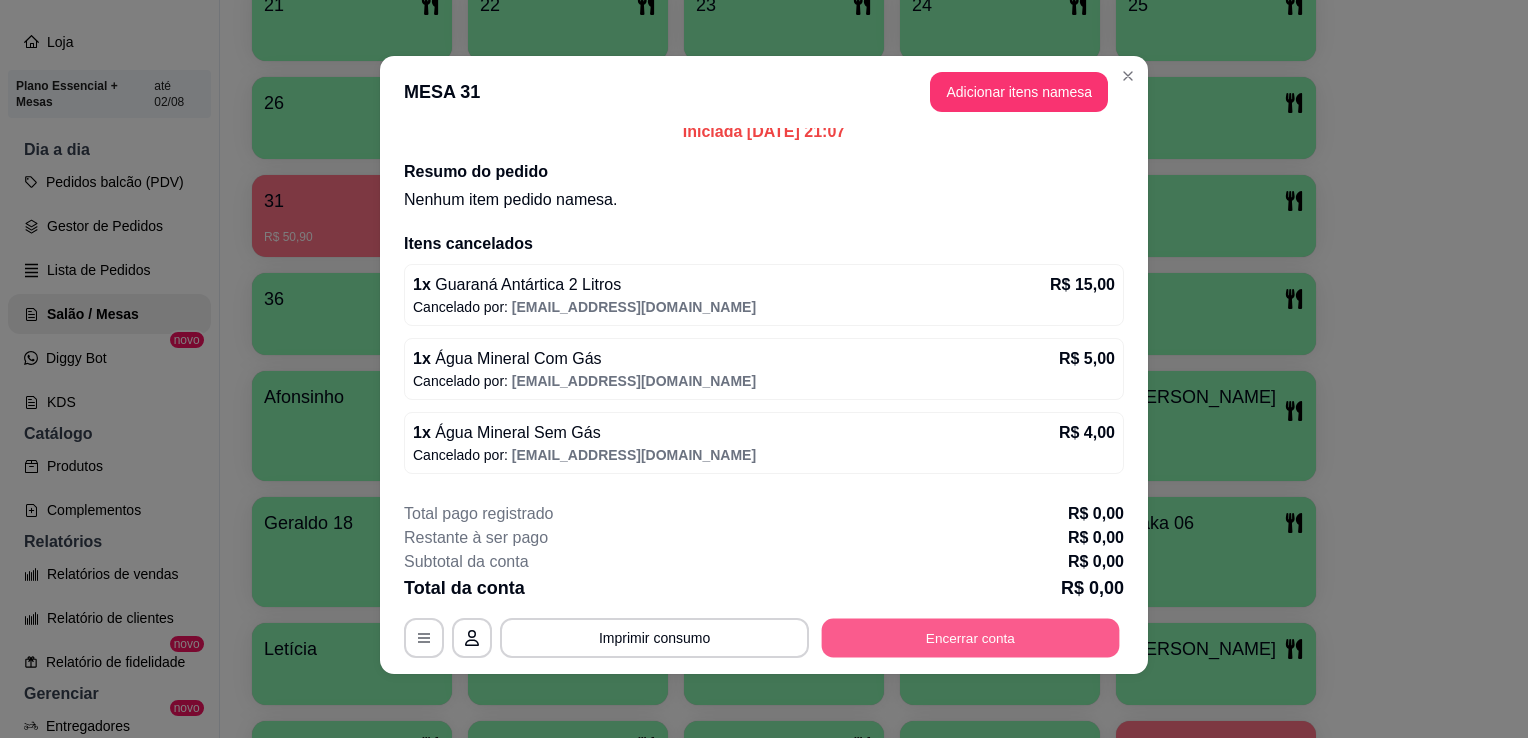 click on "Encerrar conta" at bounding box center [971, 638] 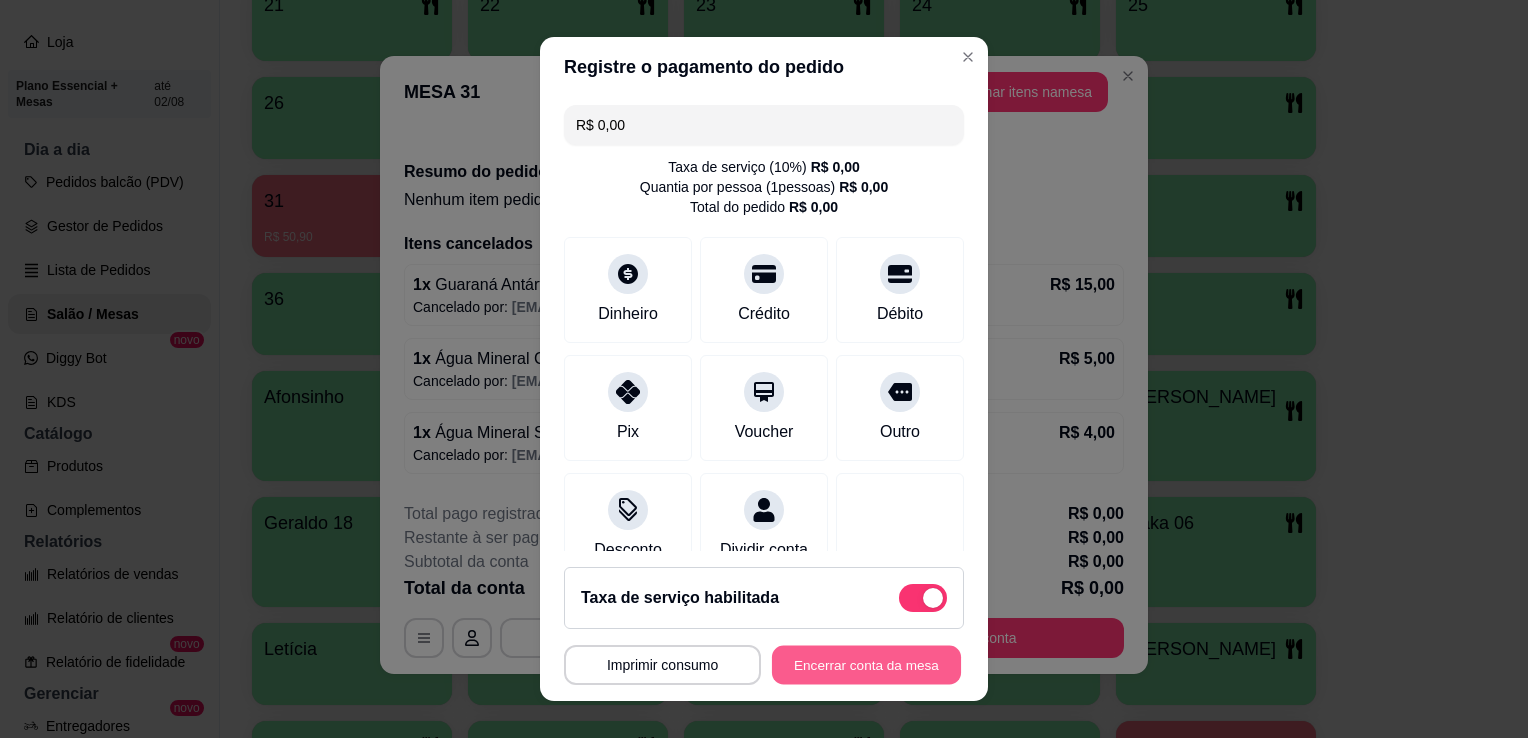 click on "Encerrar conta da mesa" at bounding box center (866, 665) 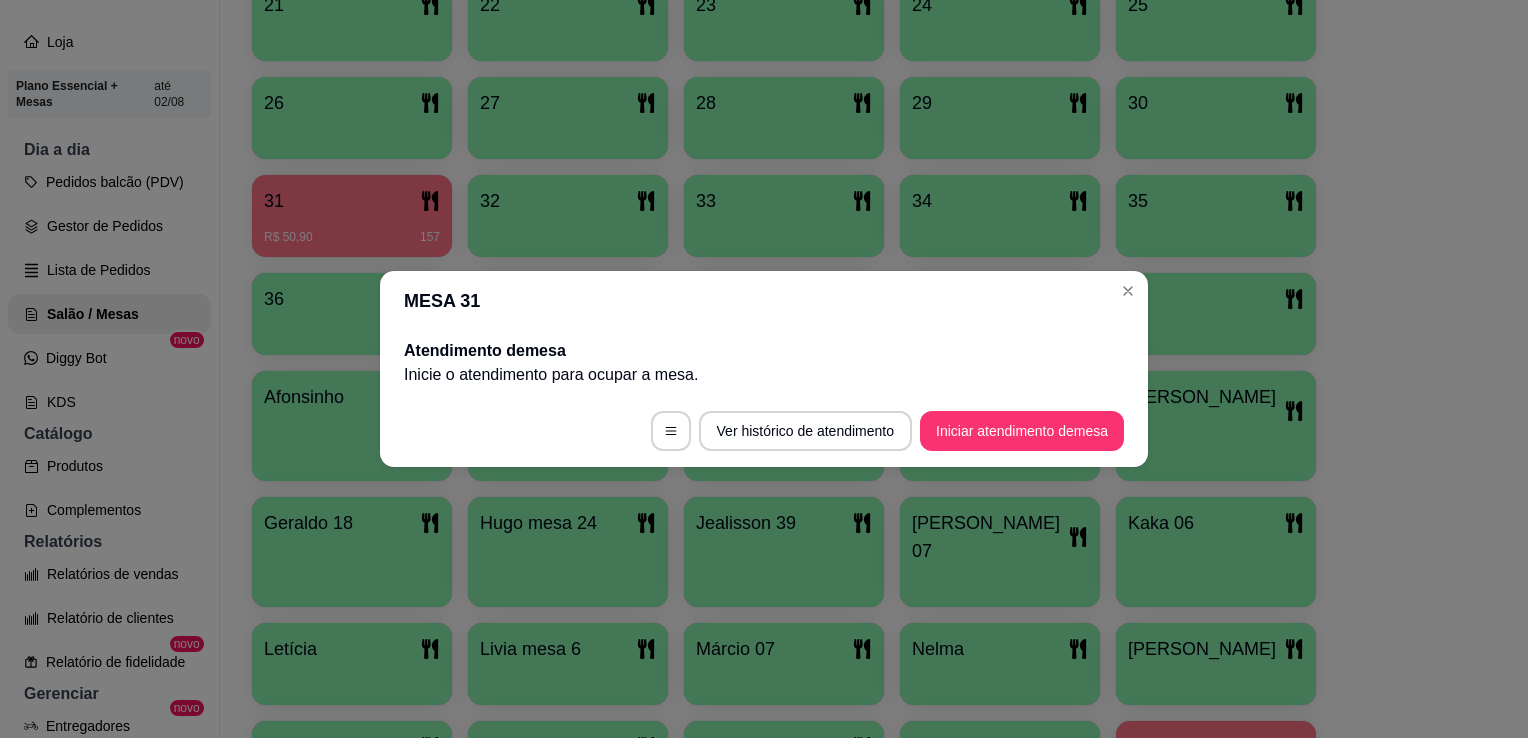 scroll, scrollTop: 0, scrollLeft: 0, axis: both 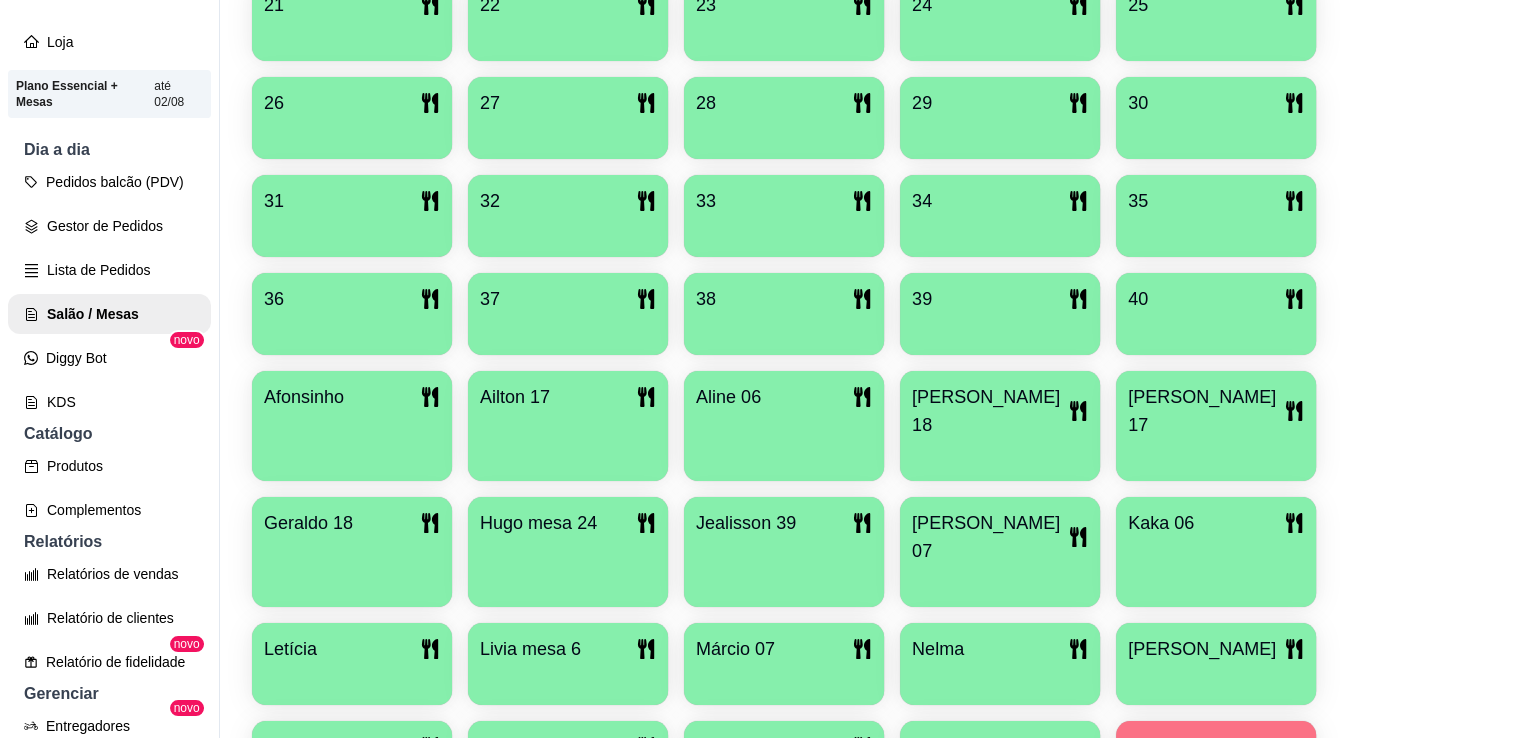 type 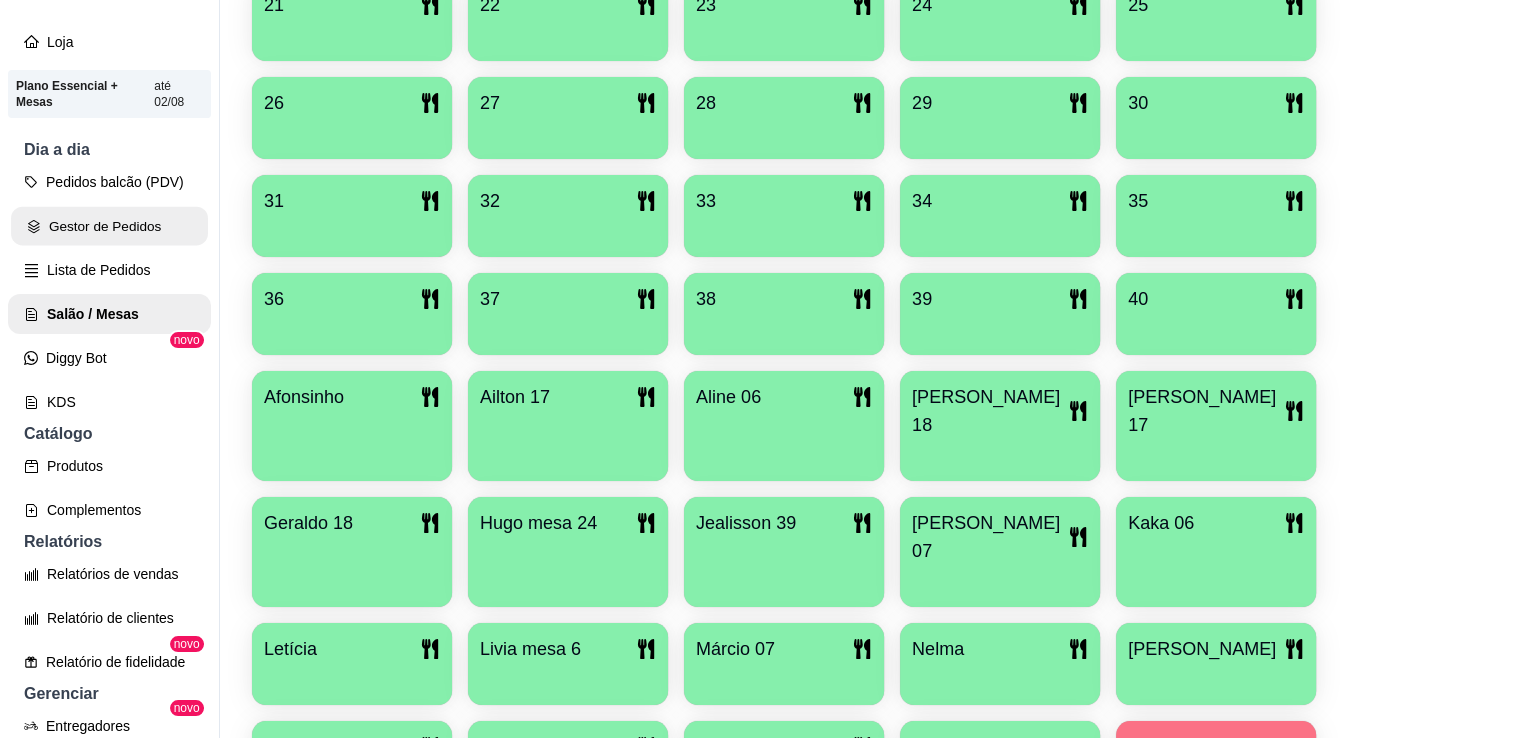 click on "Gestor de Pedidos" at bounding box center [109, 226] 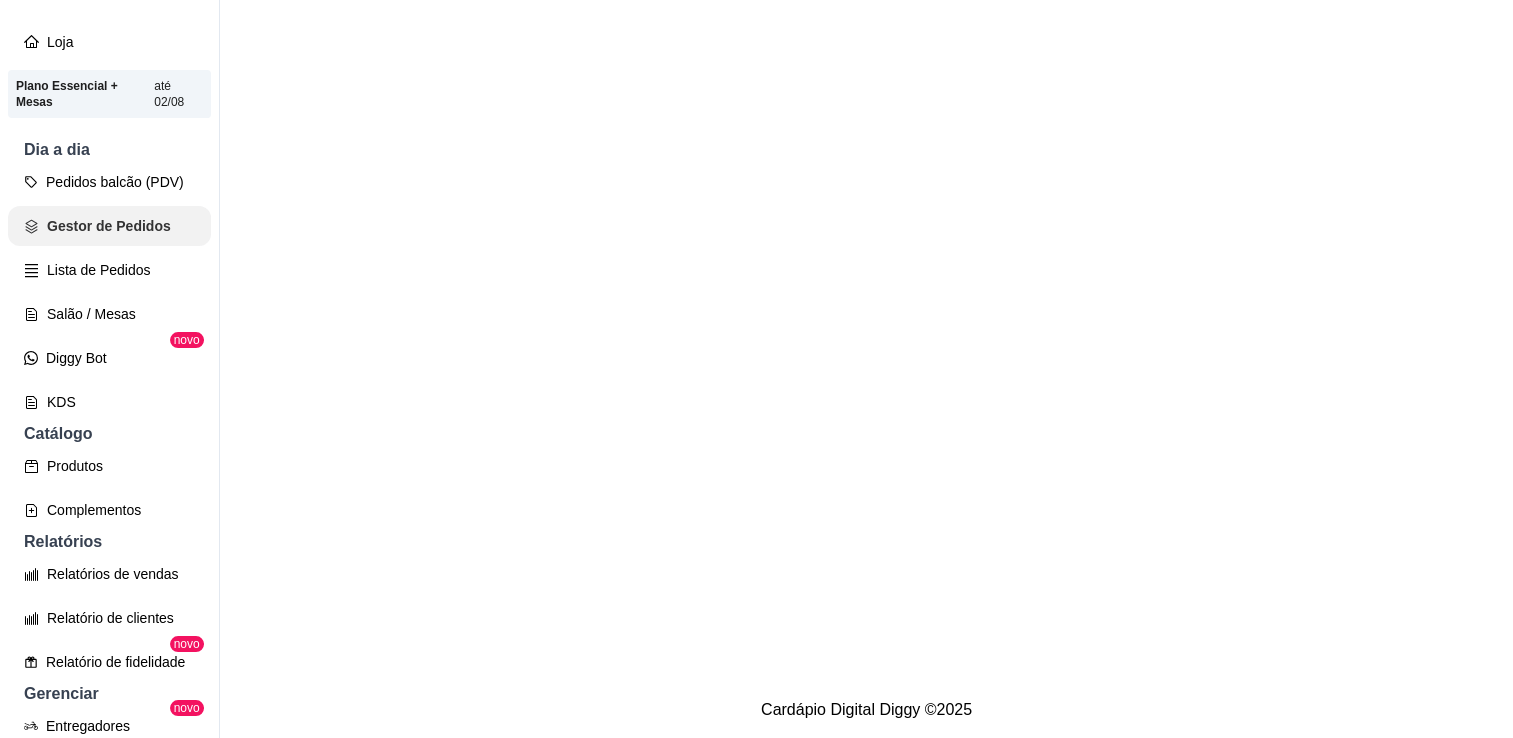 scroll, scrollTop: 0, scrollLeft: 0, axis: both 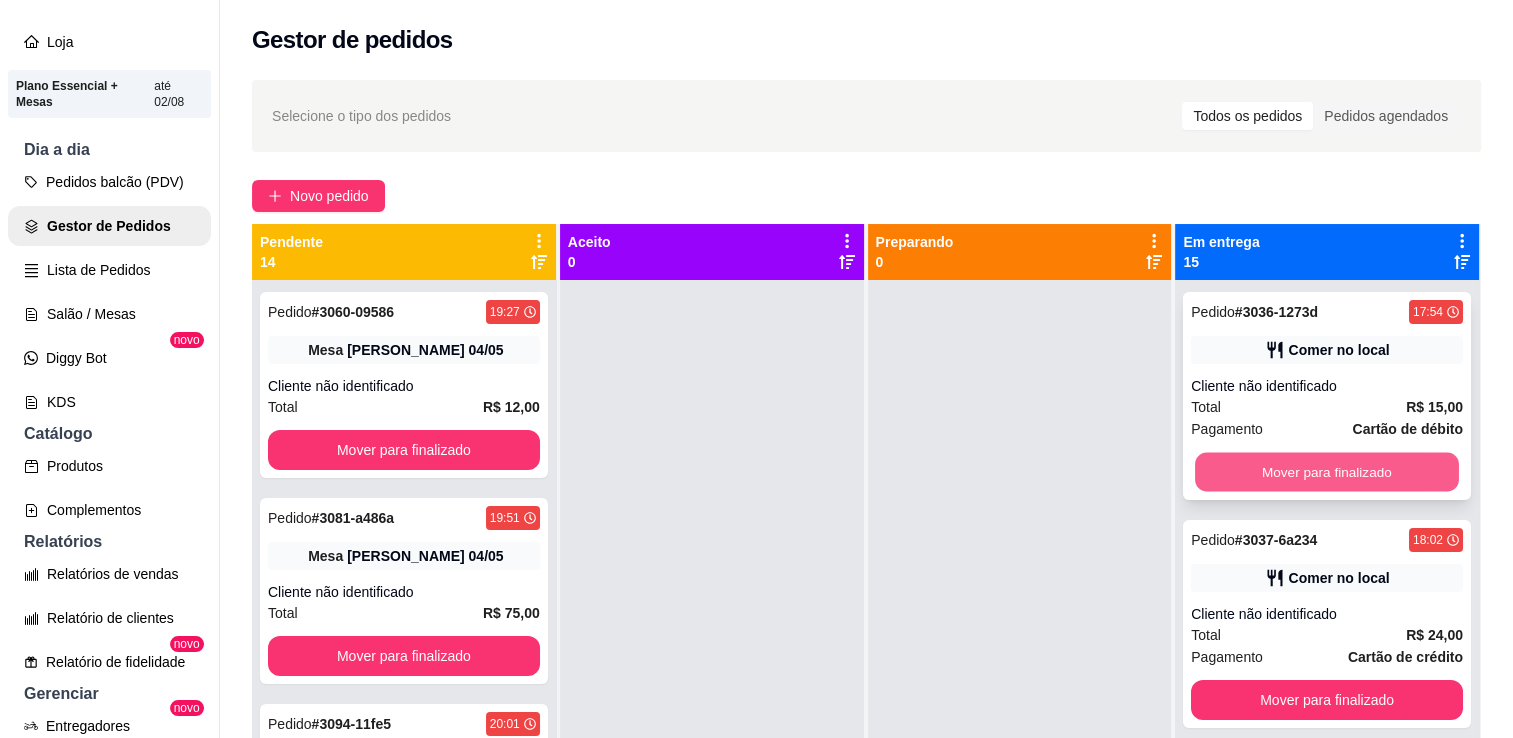click on "Mover para finalizado" at bounding box center (1327, 472) 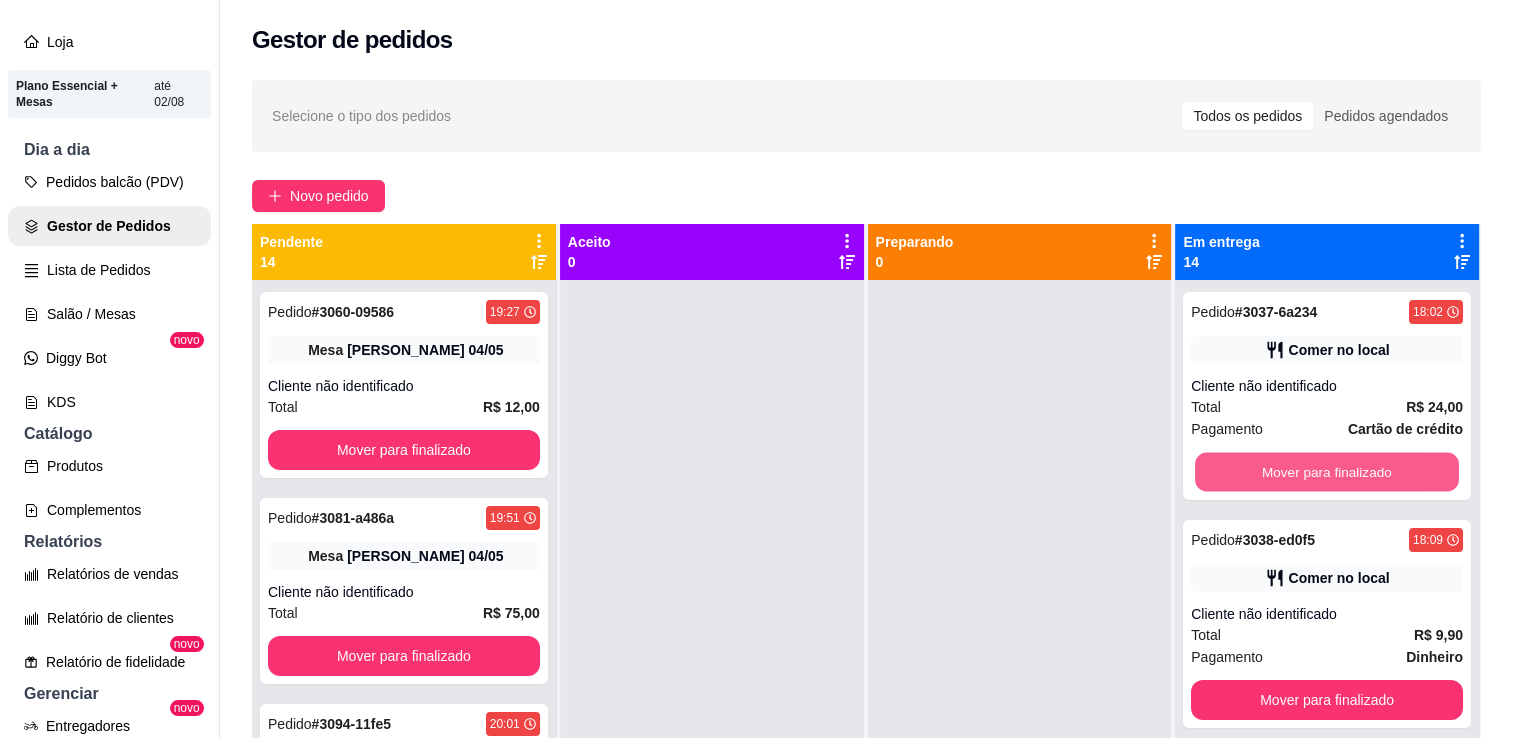 click on "Mover para finalizado" at bounding box center (1327, 472) 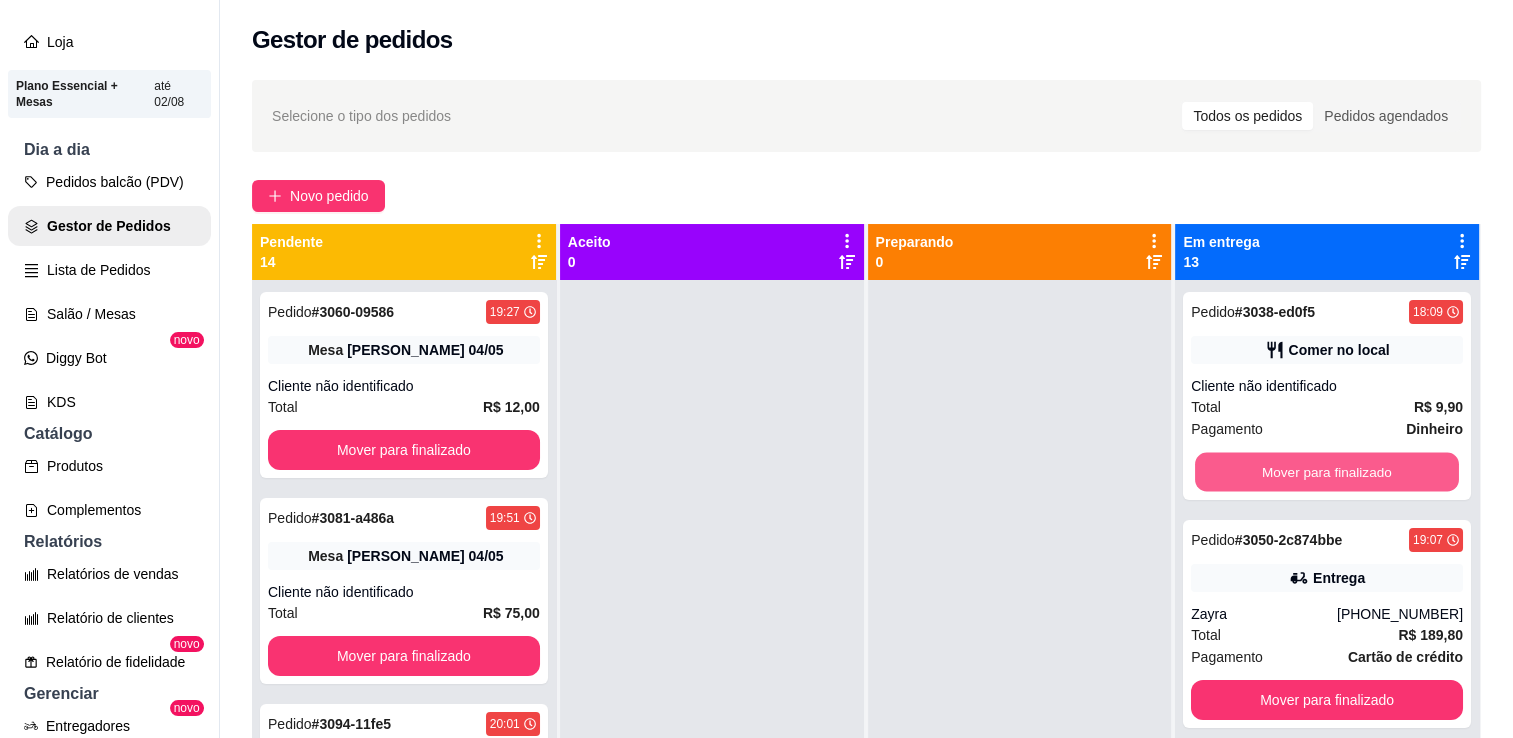 click on "Mover para finalizado" at bounding box center [1327, 472] 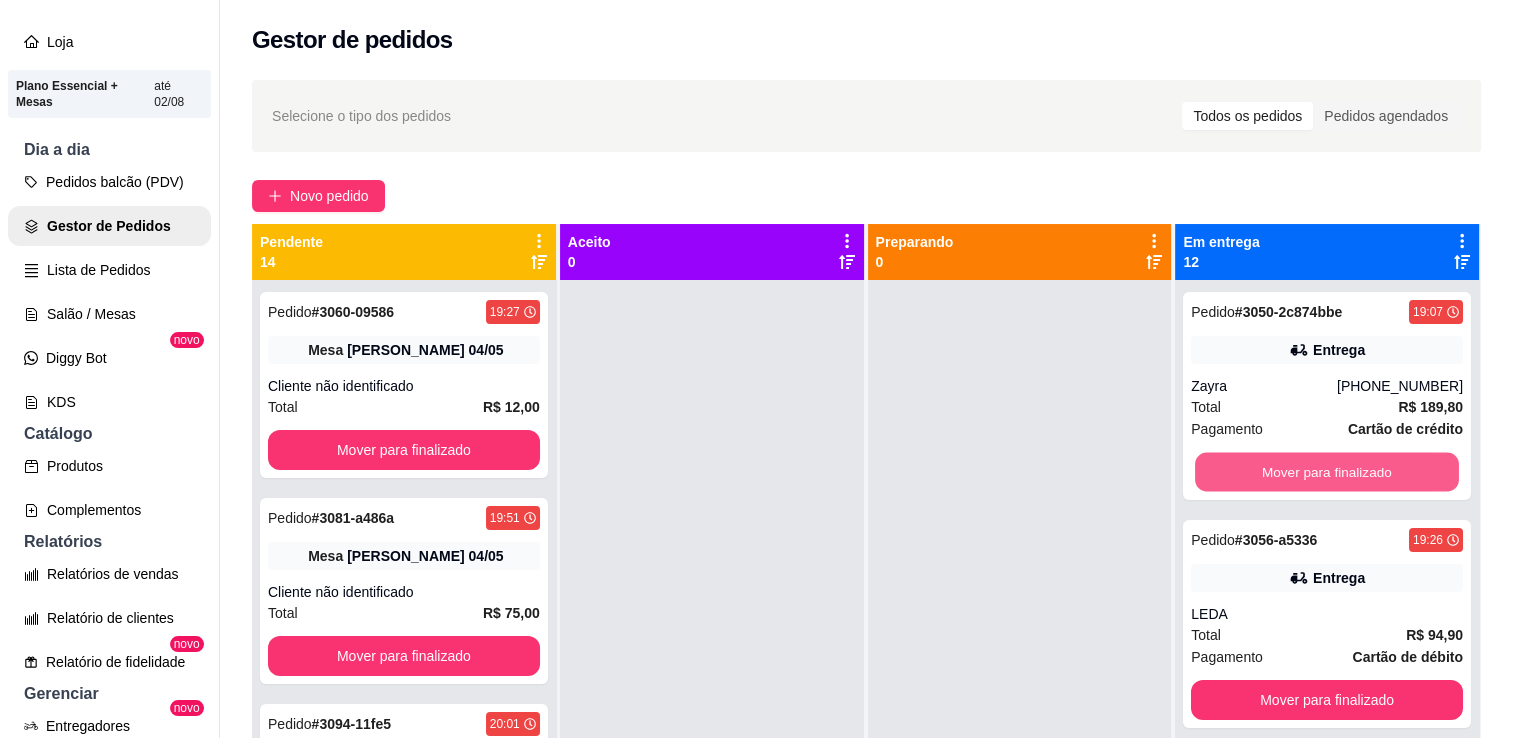 click on "Mover para finalizado" at bounding box center (1327, 472) 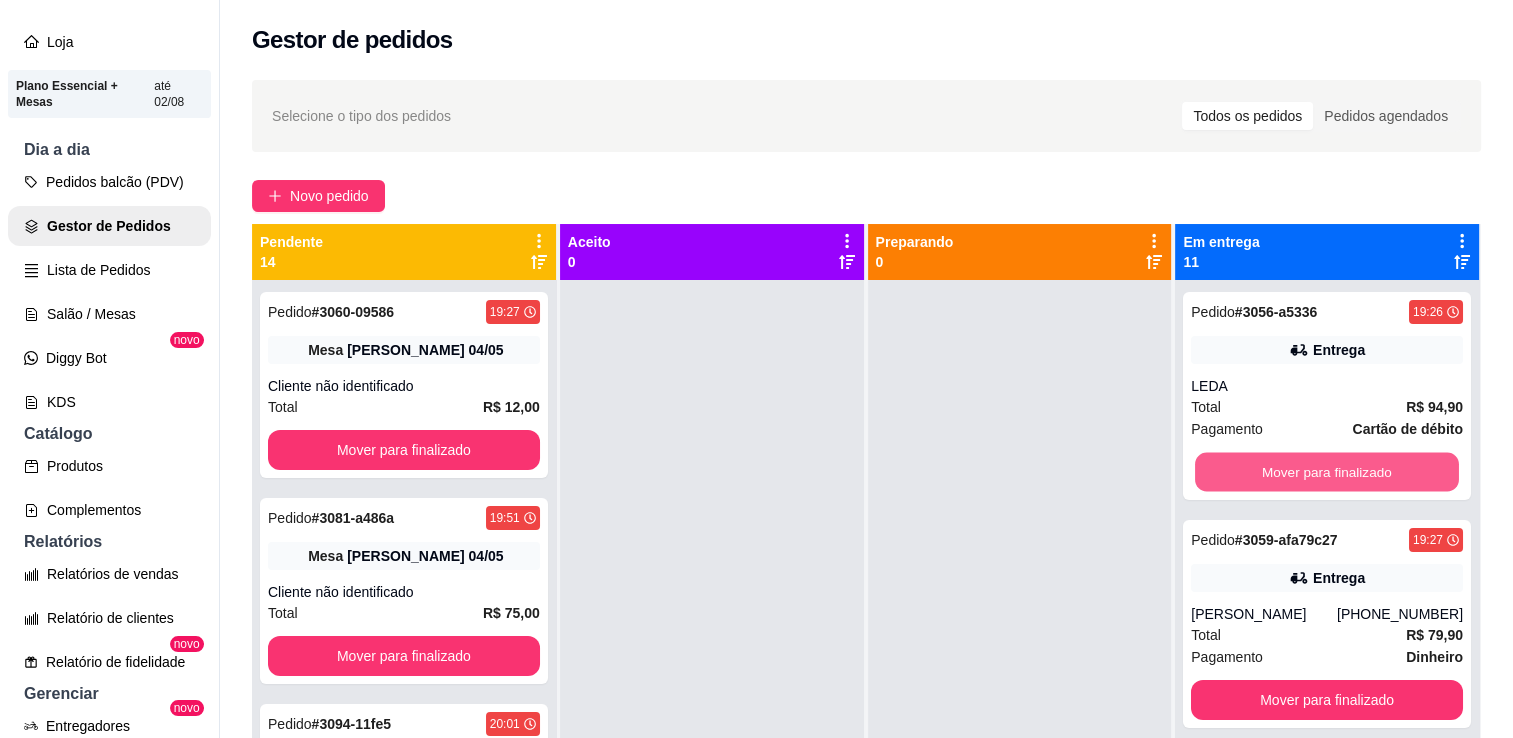 click on "Mover para finalizado" at bounding box center [1327, 472] 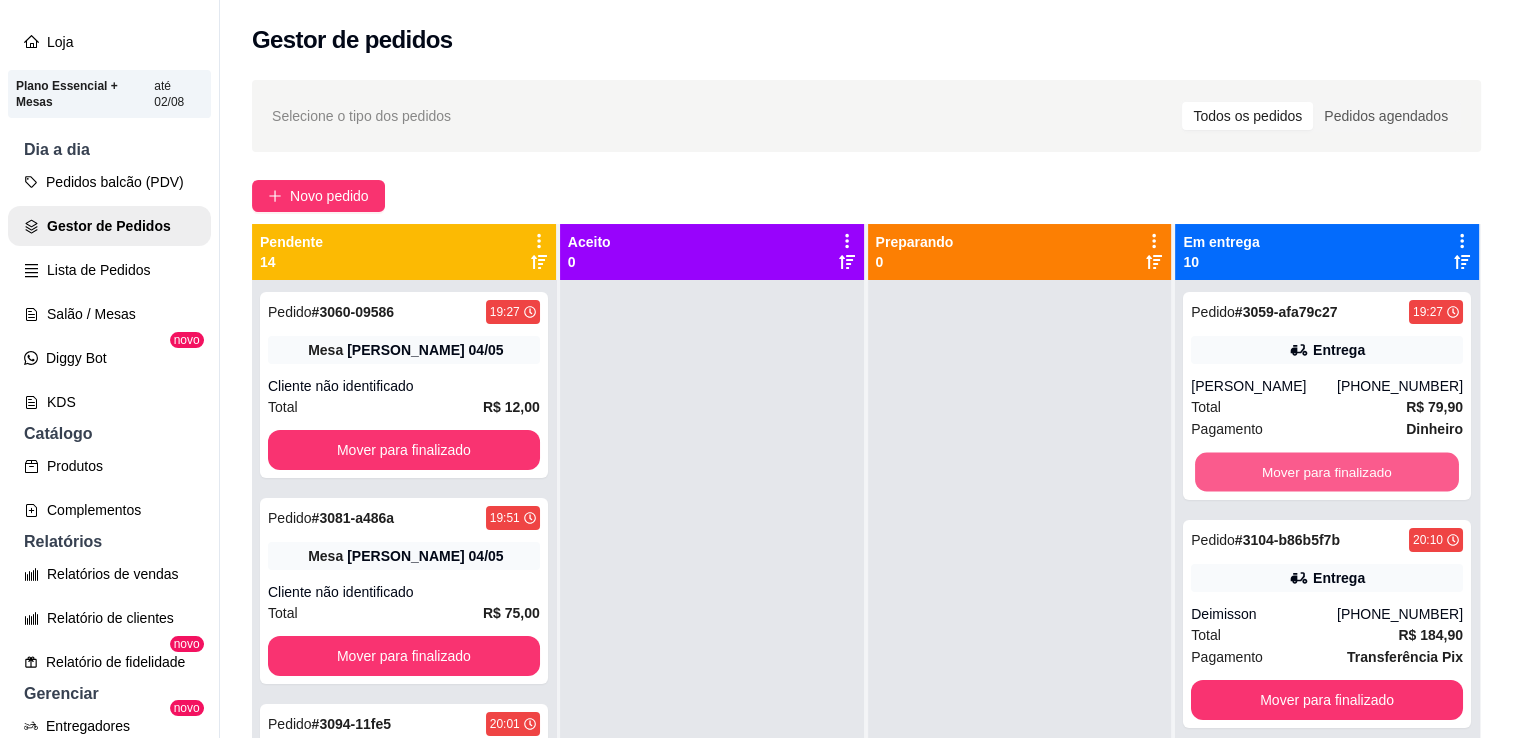 click on "Mover para finalizado" at bounding box center (1327, 472) 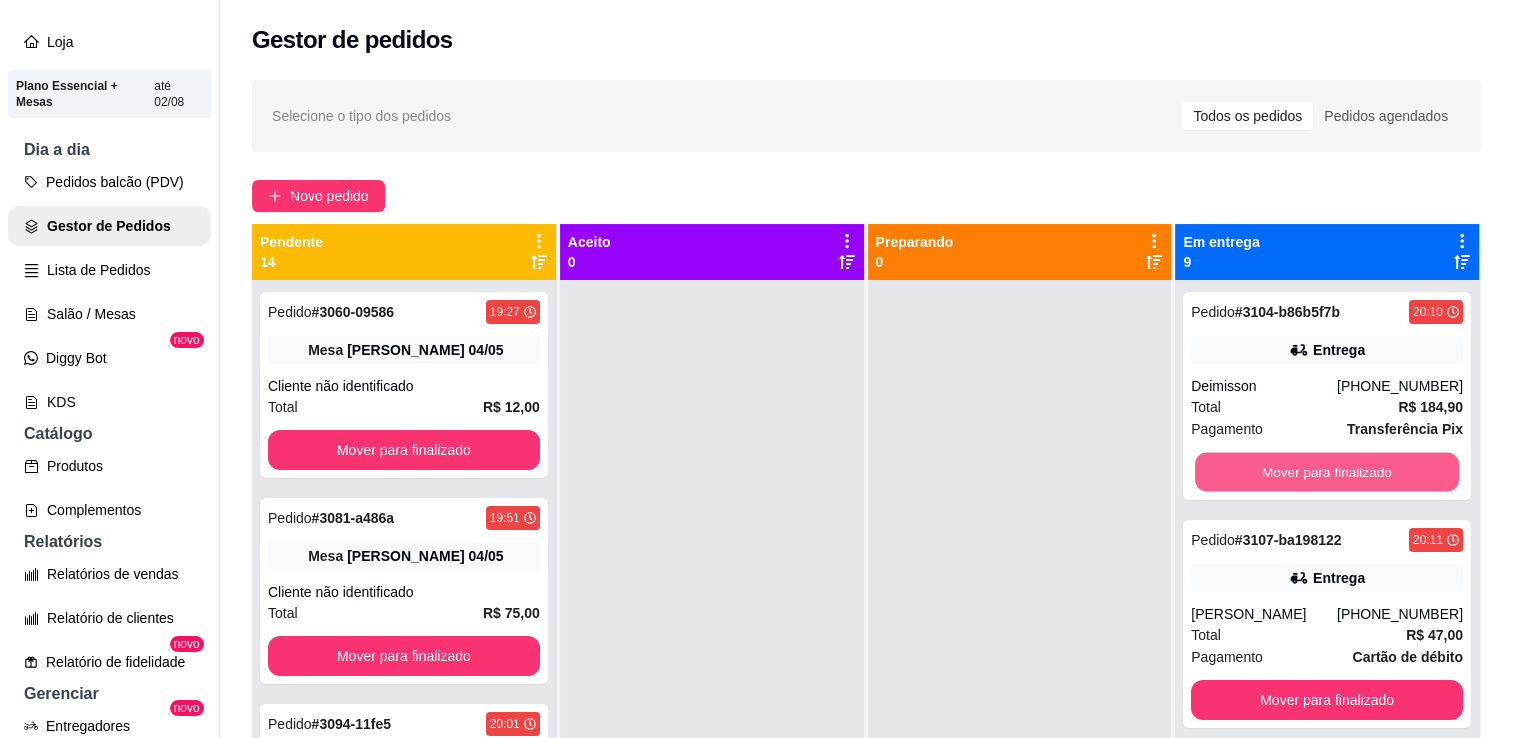 click on "Mover para finalizado" at bounding box center (1327, 472) 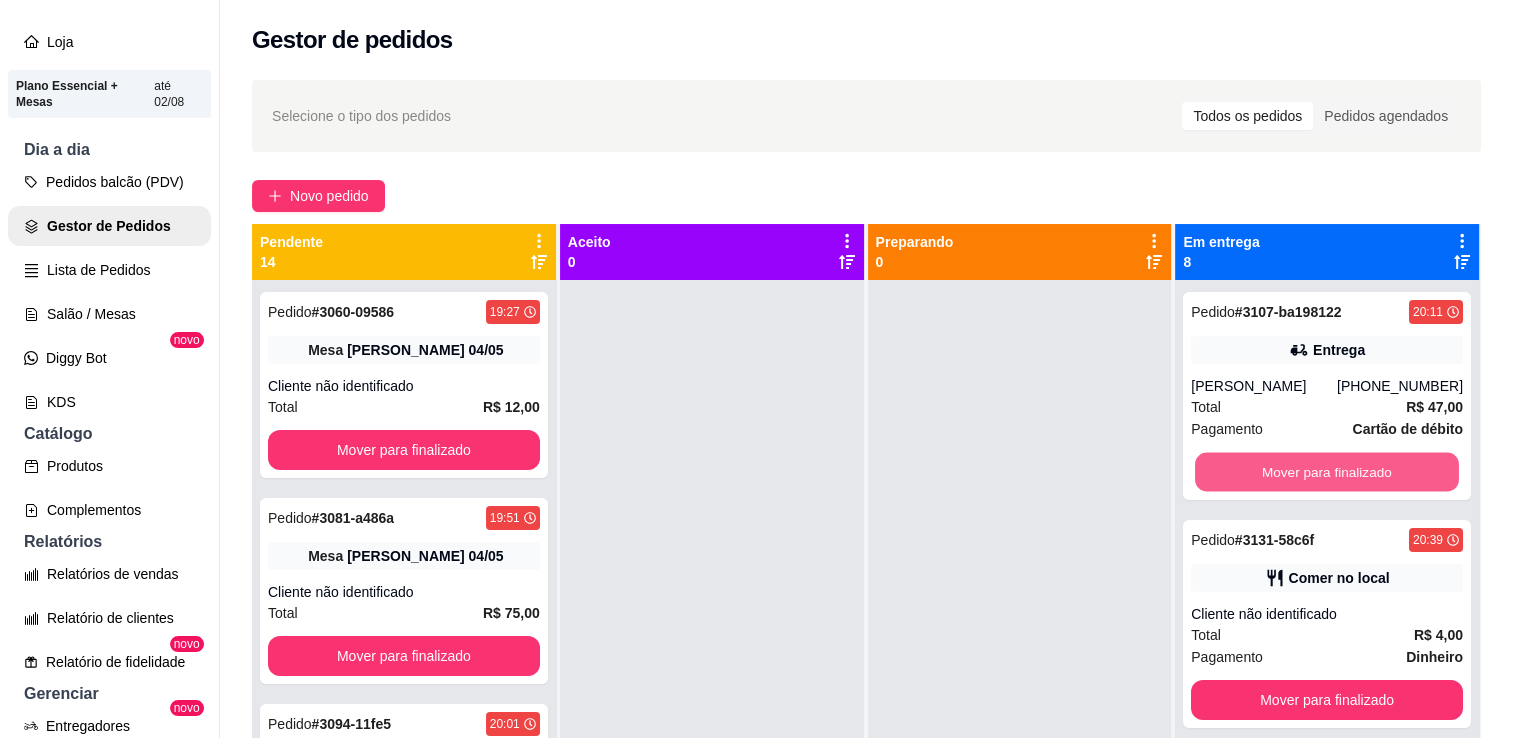 click on "Mover para finalizado" at bounding box center [1327, 472] 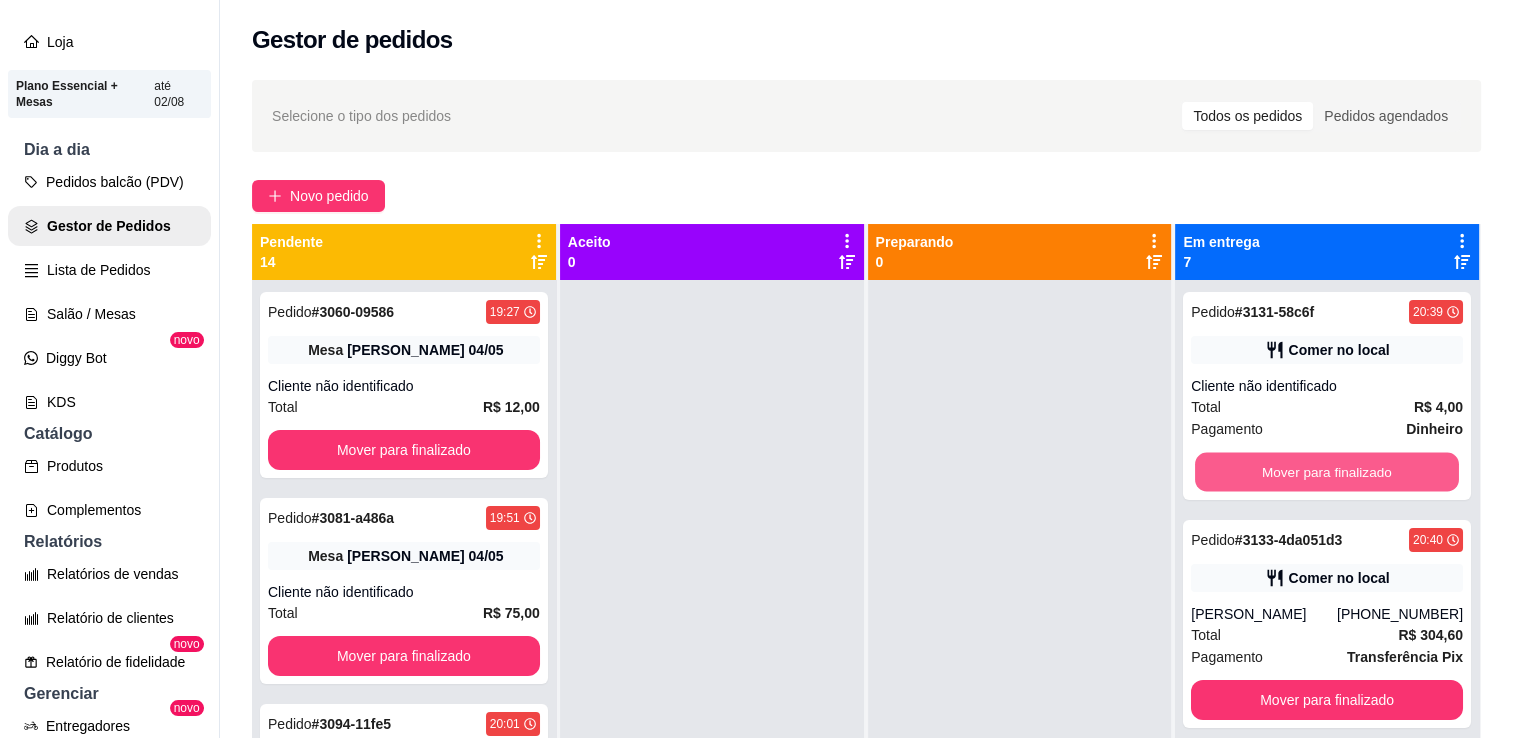 click on "Mover para finalizado" at bounding box center (1327, 472) 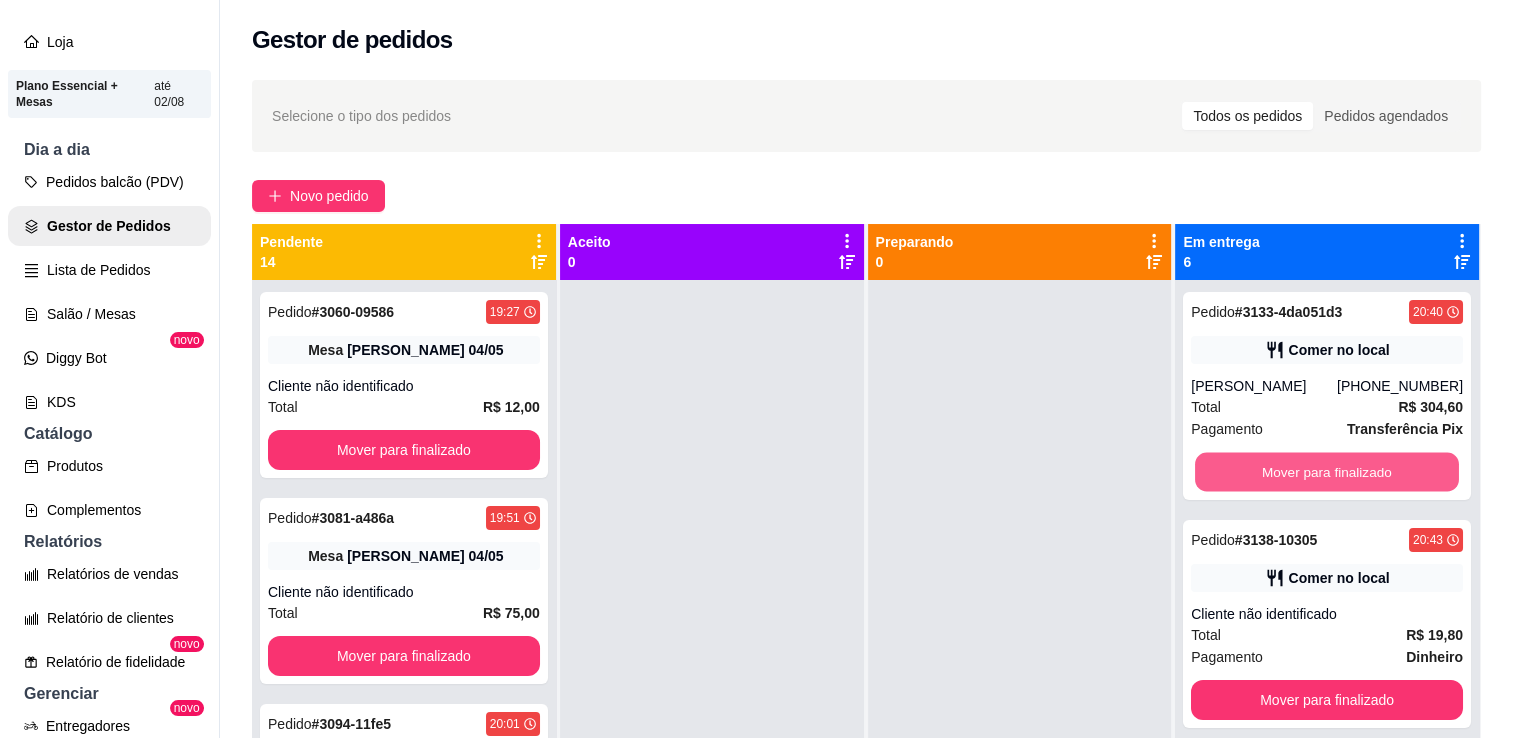click on "Mover para finalizado" at bounding box center [1327, 472] 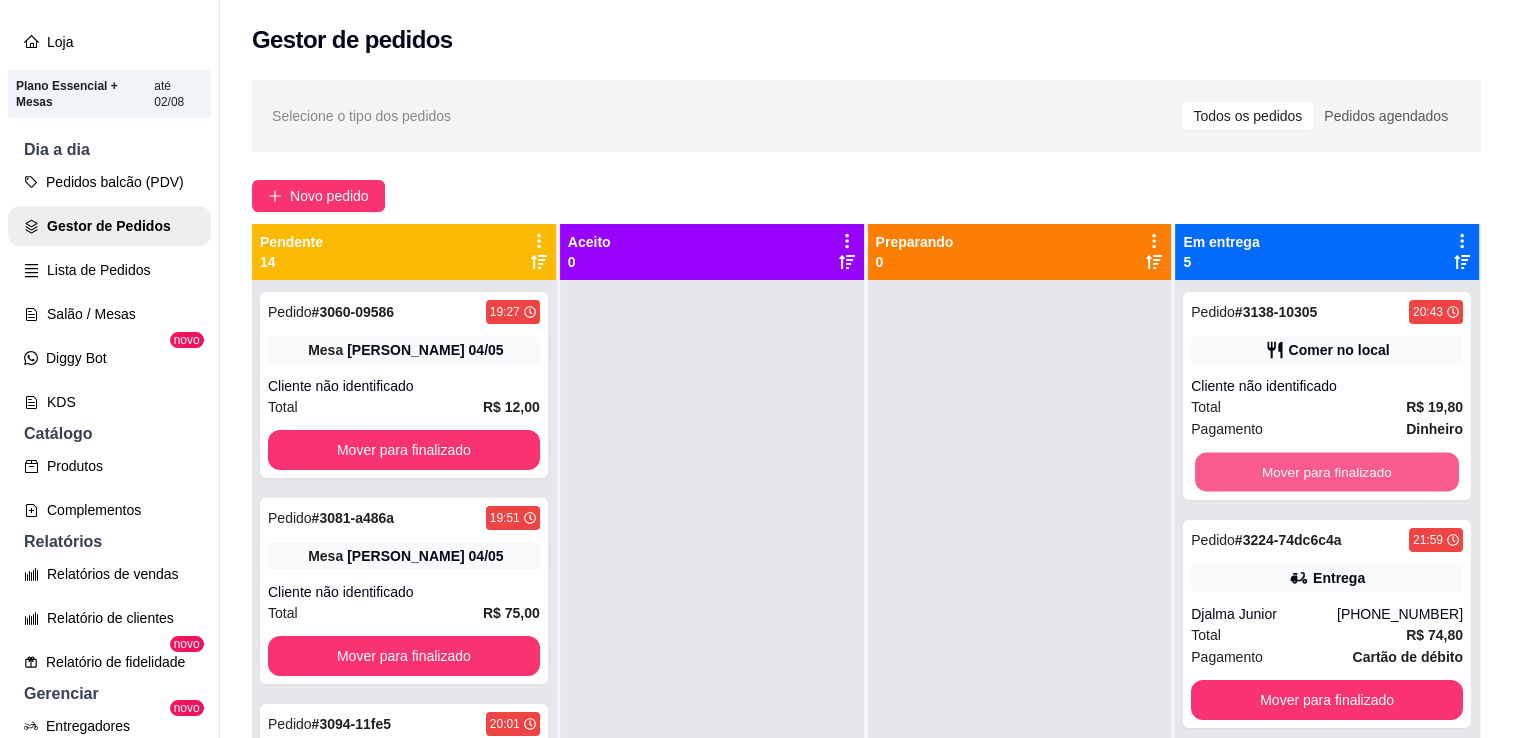 click on "Mover para finalizado" at bounding box center (1327, 472) 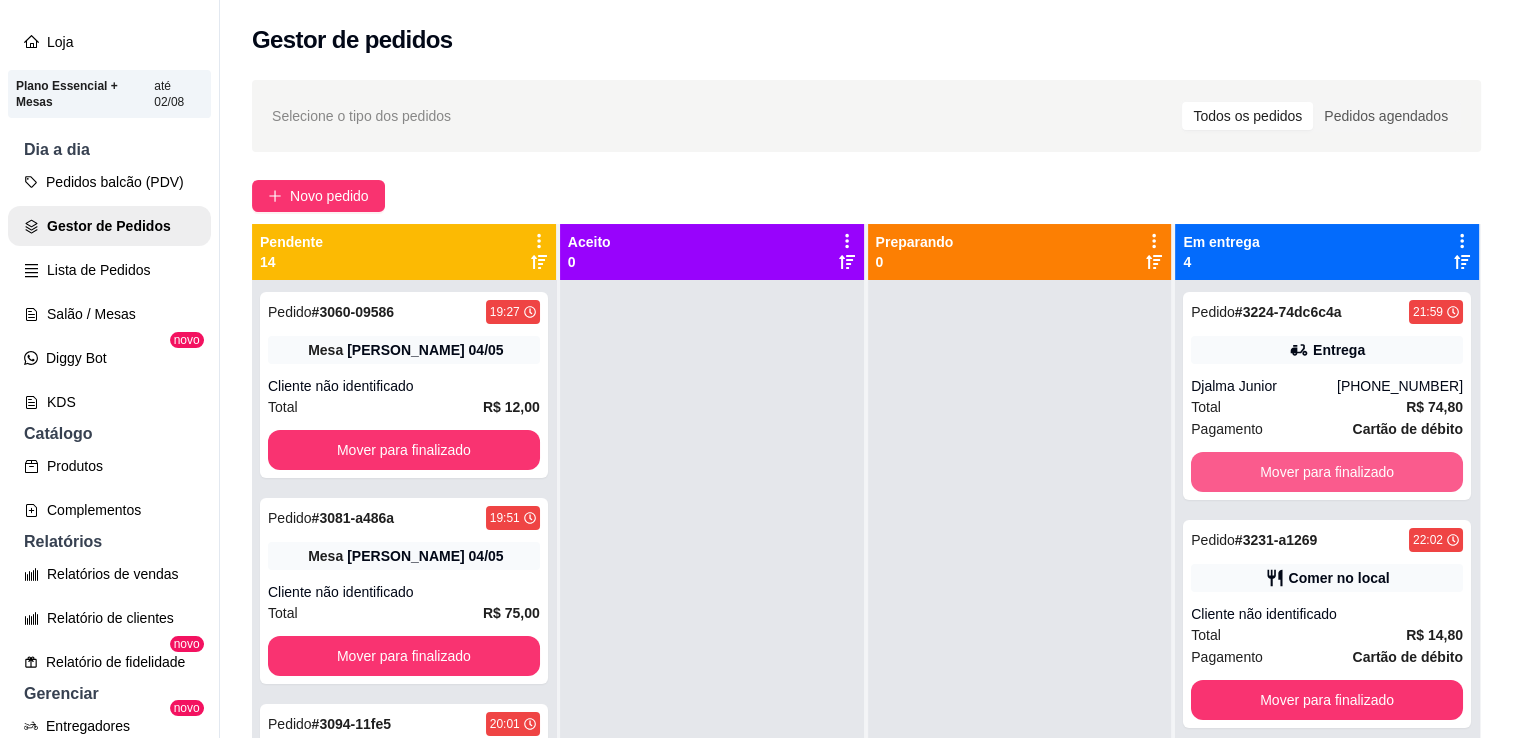 click on "Mover para finalizado" at bounding box center (1327, 472) 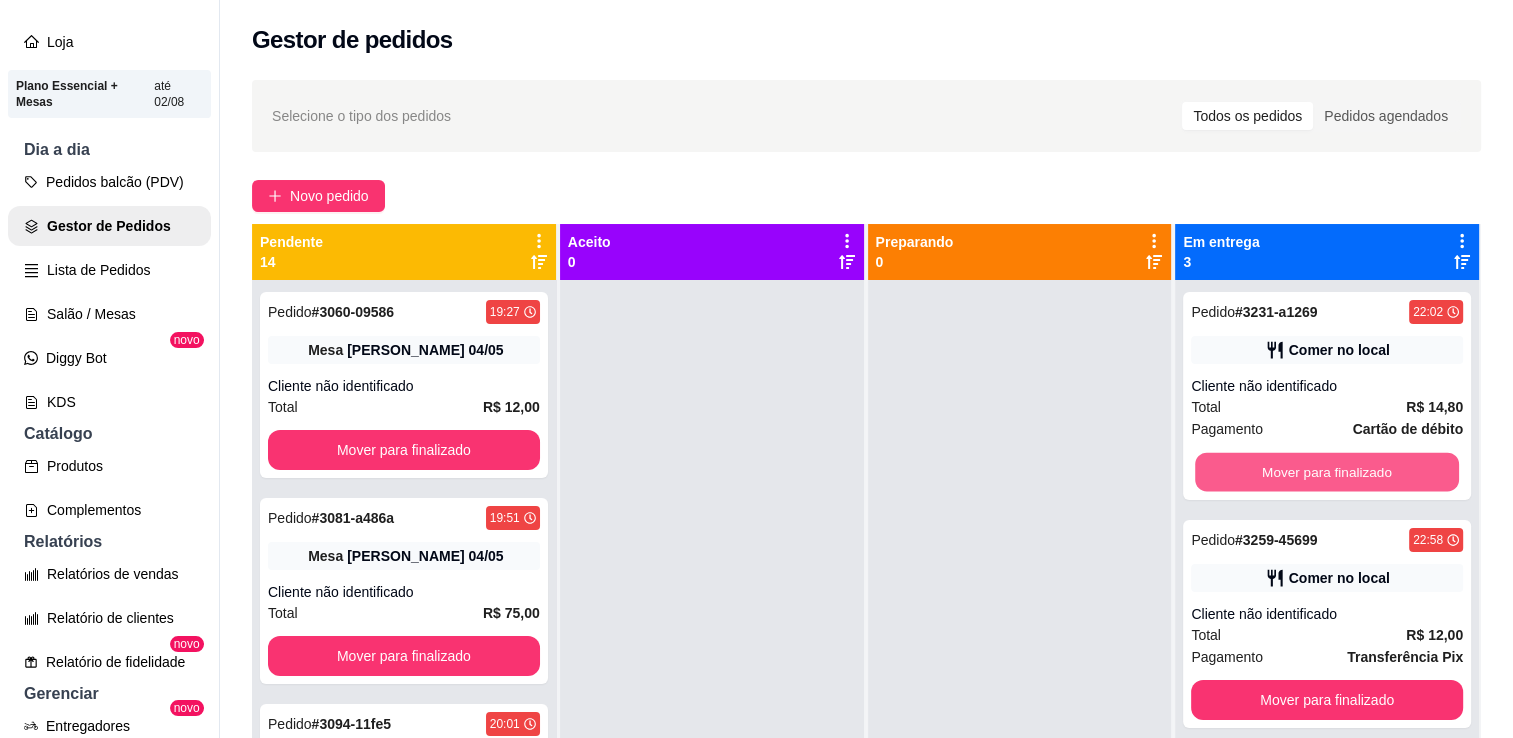 click on "Mover para finalizado" at bounding box center [1327, 472] 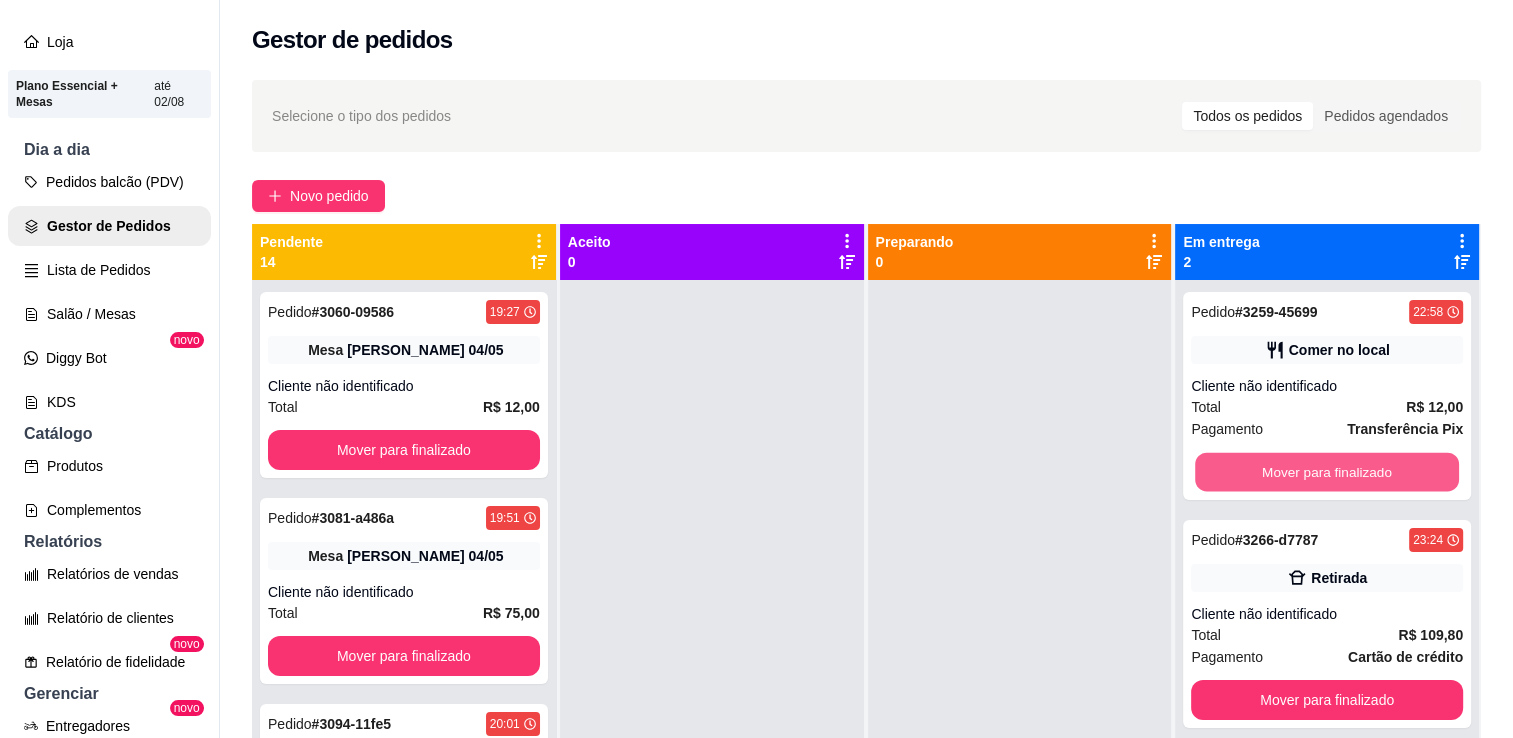 click on "Mover para finalizado" at bounding box center (1327, 472) 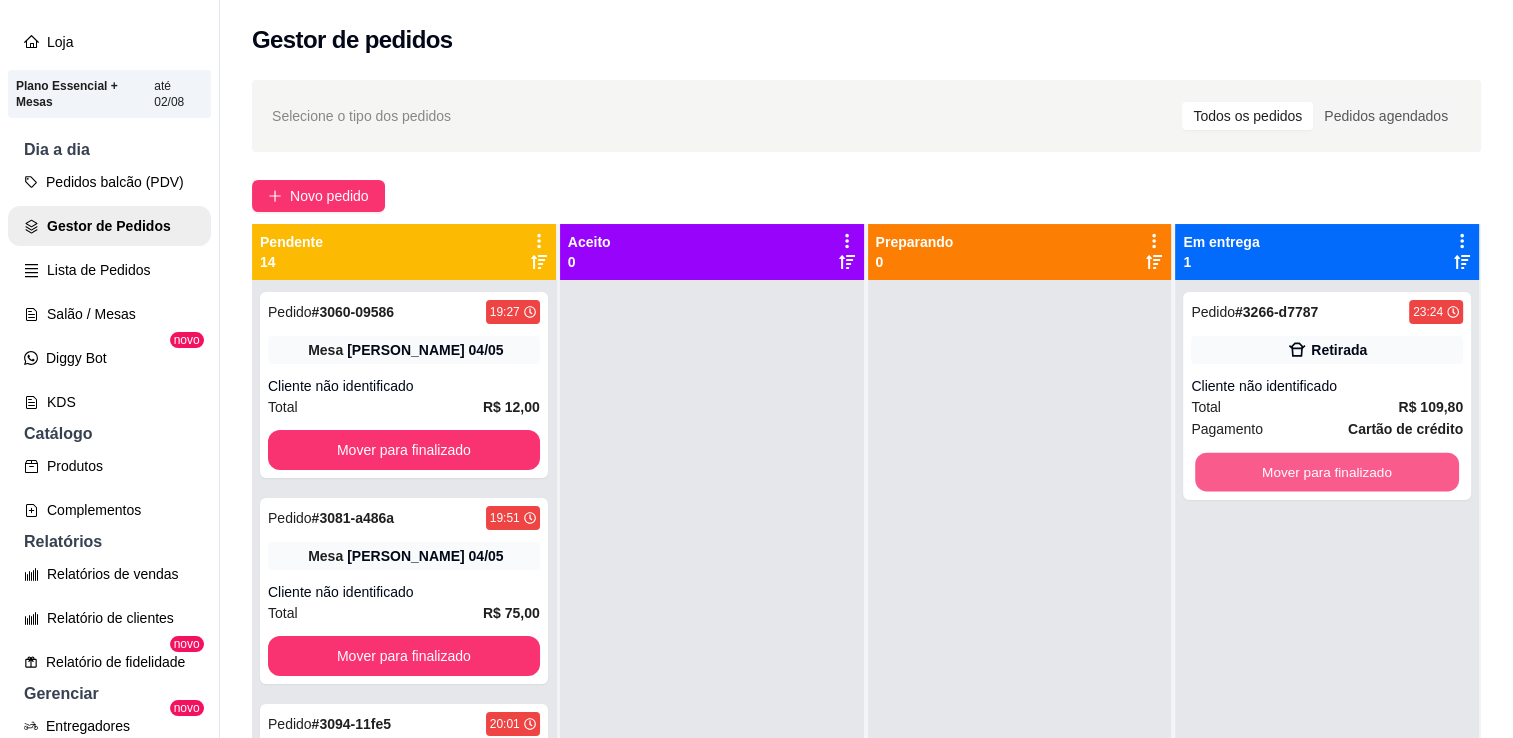 click on "Mover para finalizado" at bounding box center (1327, 472) 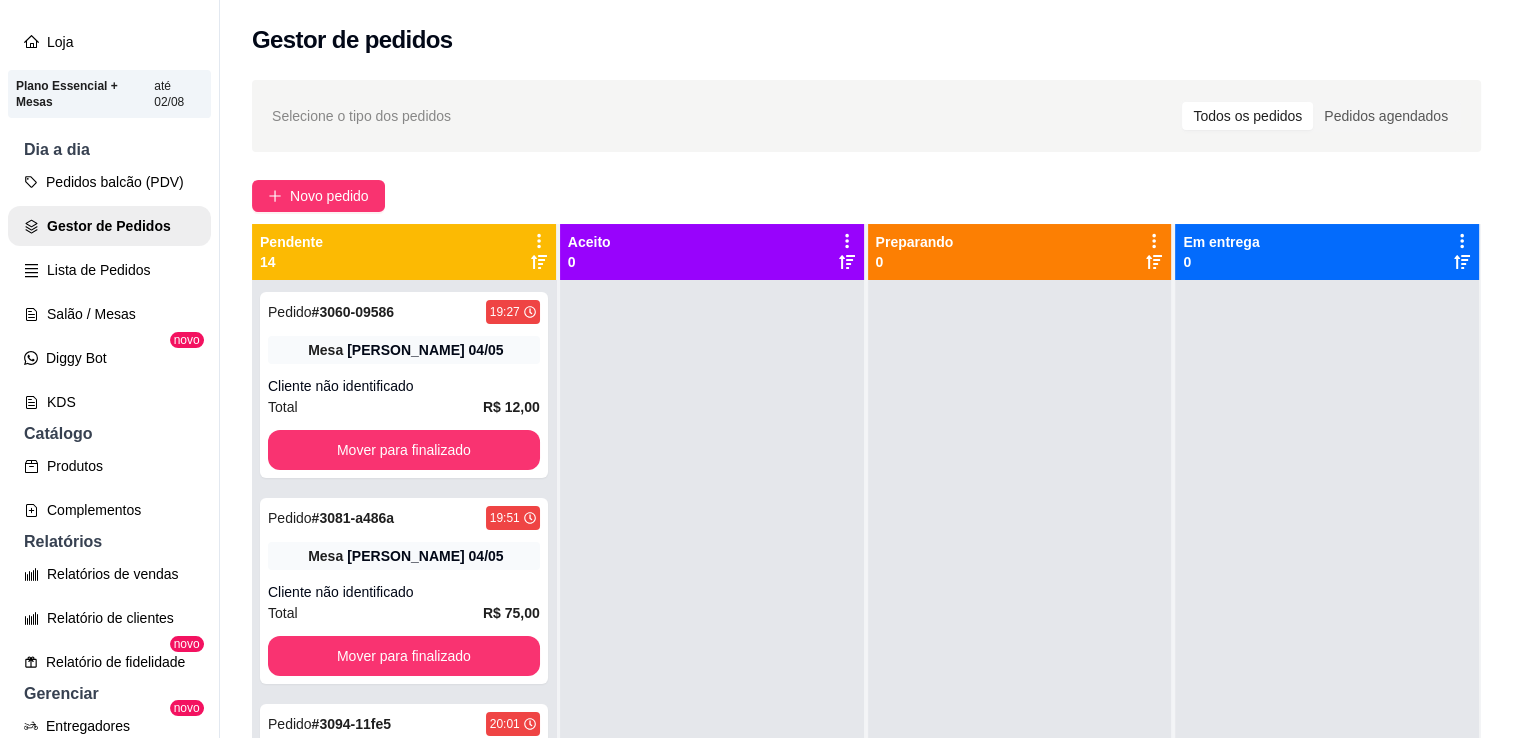 scroll, scrollTop: 119, scrollLeft: 0, axis: vertical 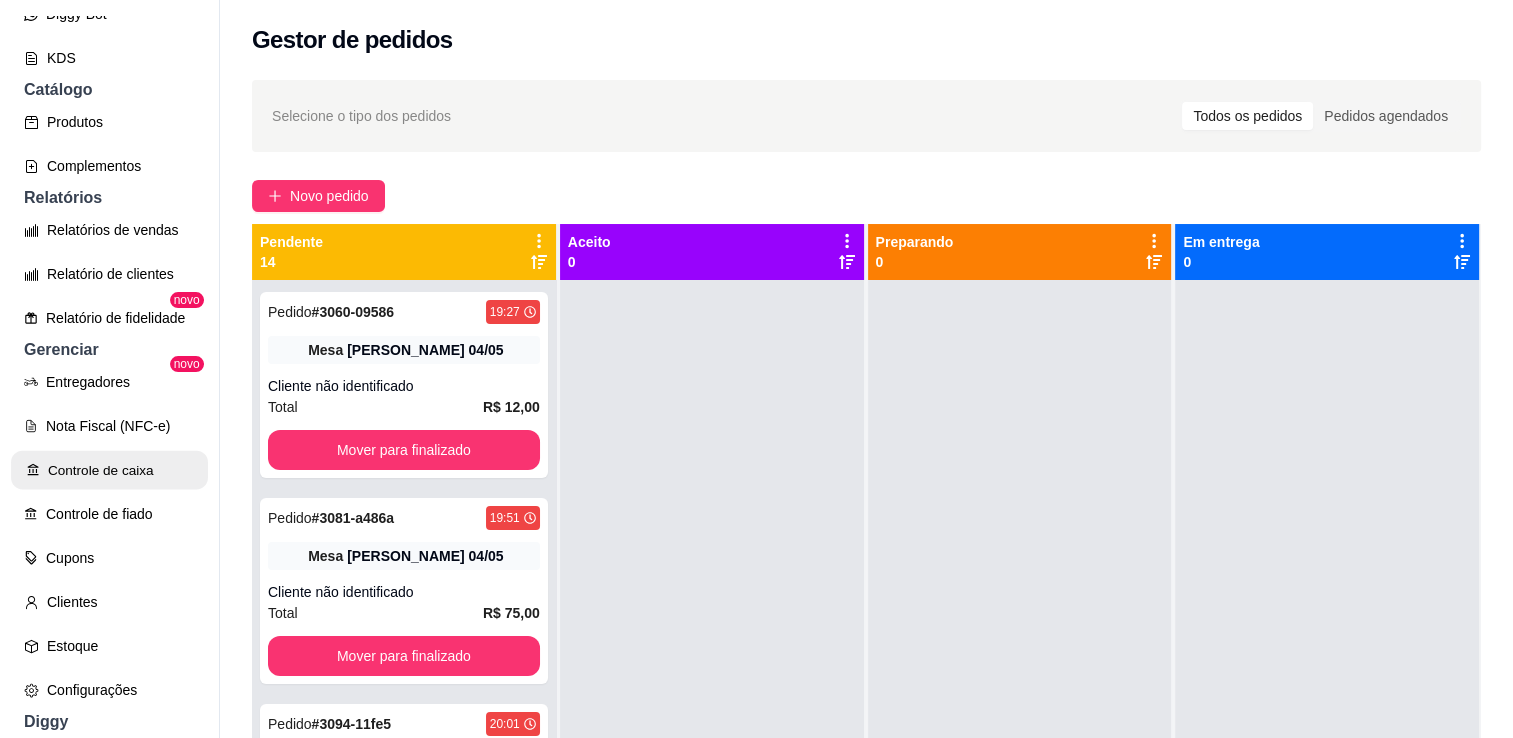 click on "Controle de caixa" at bounding box center [109, 470] 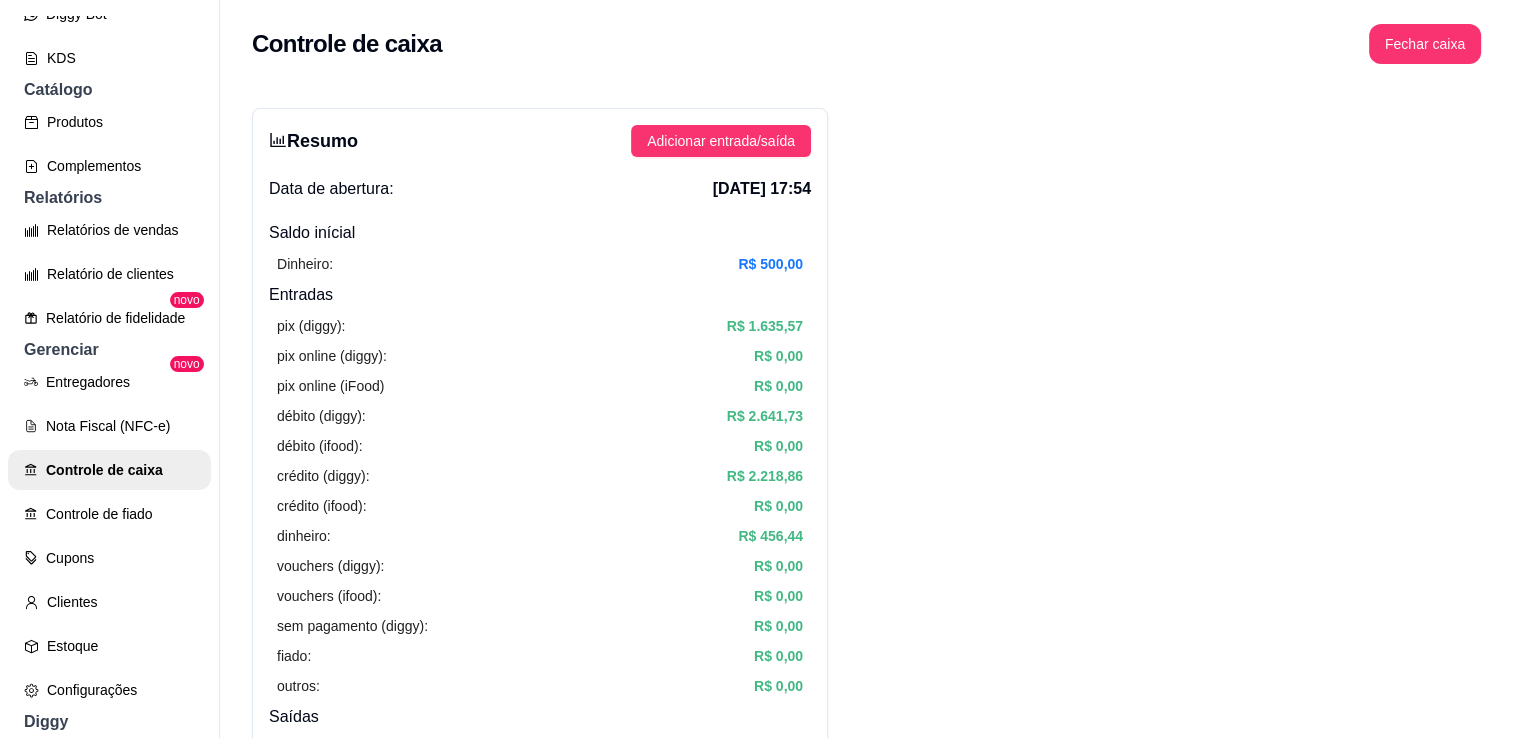 click on "R$ 2.218,86" at bounding box center (765, 476) 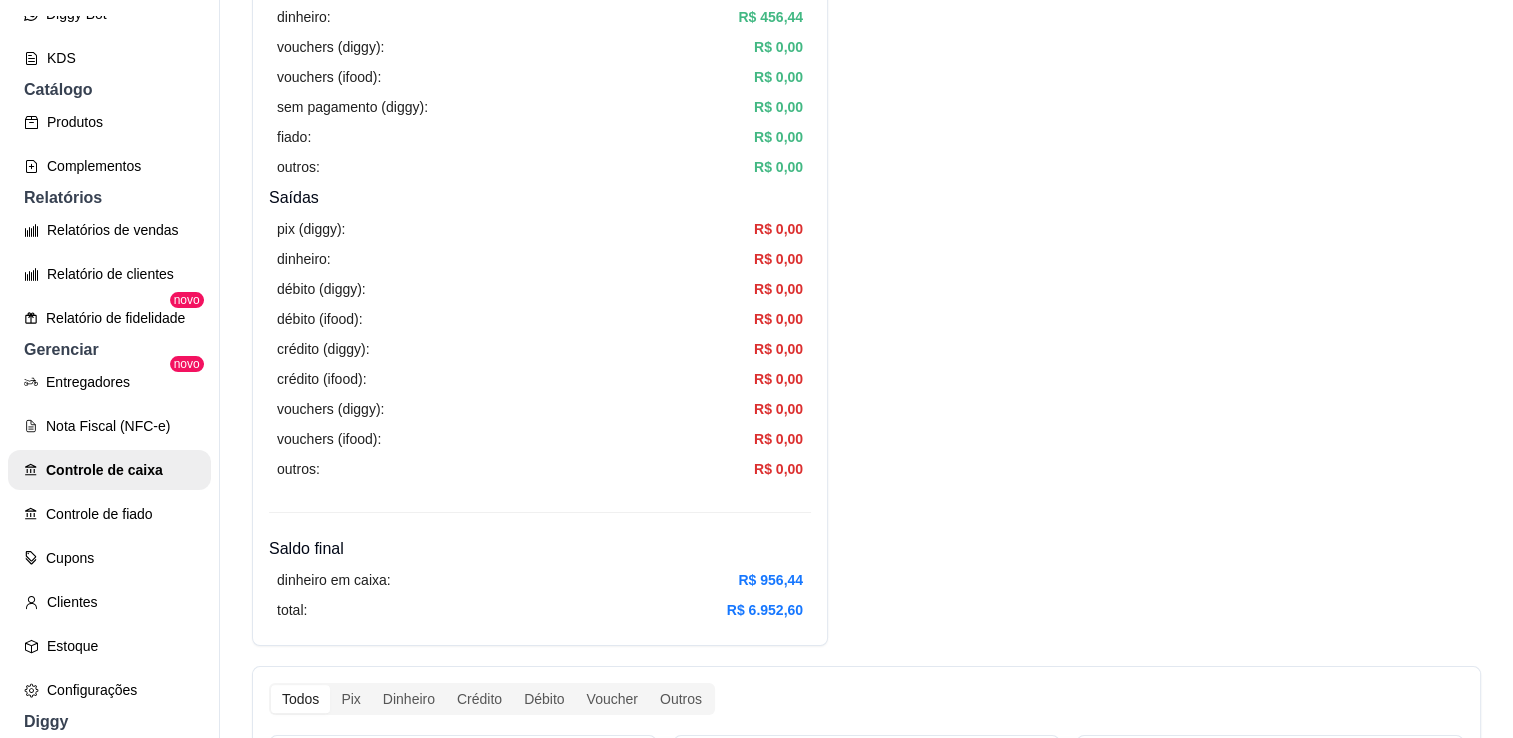 scroll, scrollTop: 520, scrollLeft: 0, axis: vertical 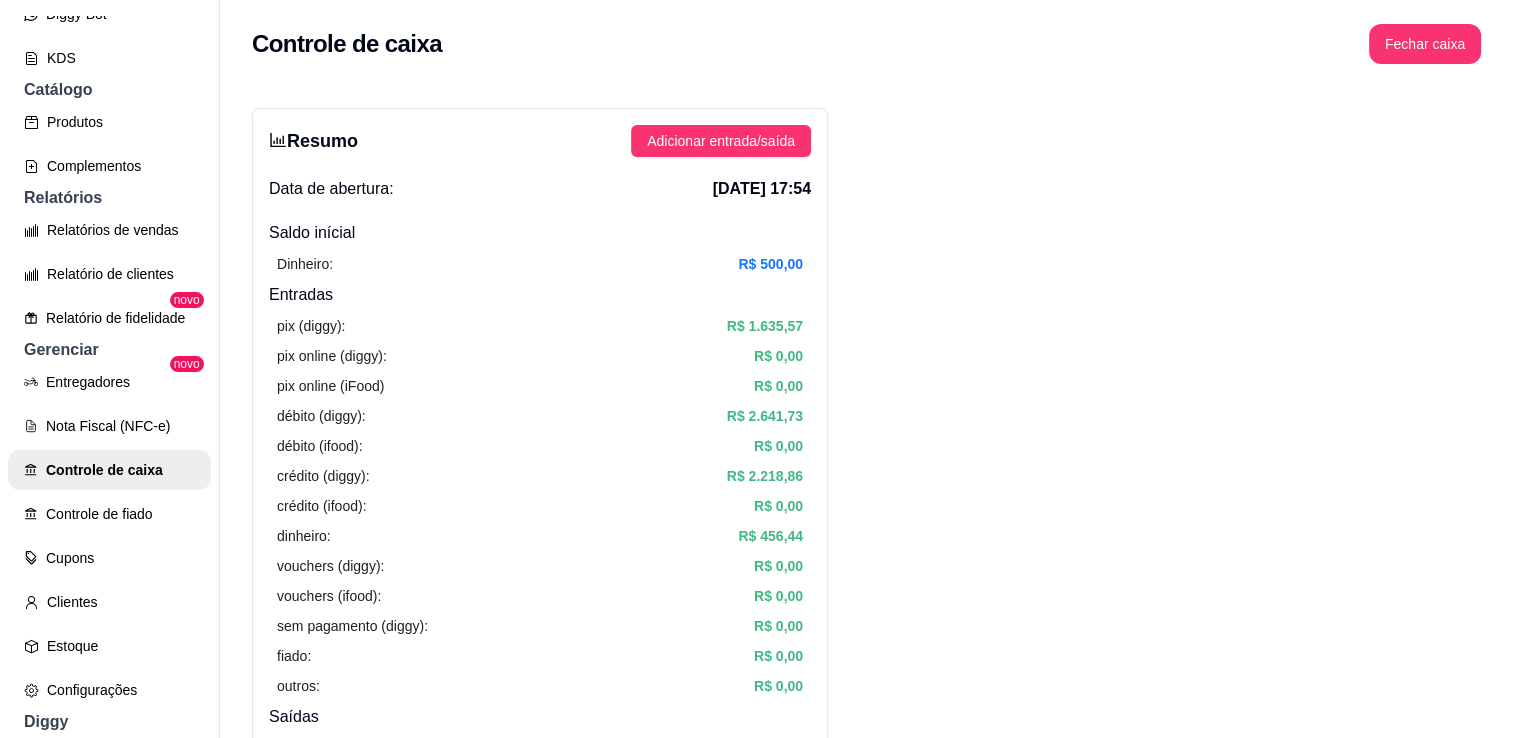 click on "P Pizzaria Atit ... Loja Aberta Loja Plano Essencial + Mesas até 02/08   Dia a dia Pedidos balcão (PDV) Gestor de Pedidos Lista de Pedidos Salão / Mesas Diggy Bot novo KDS Catálogo Produtos Complementos Relatórios Relatórios de vendas Relatório de clientes Relatório de fidelidade novo Gerenciar Entregadores novo Nota Fiscal (NFC-e) Controle de caixa Controle de fiado Cupons Clientes Estoque Configurações Diggy Planos Precisa de ajuda? Sair" at bounding box center (110, 385) 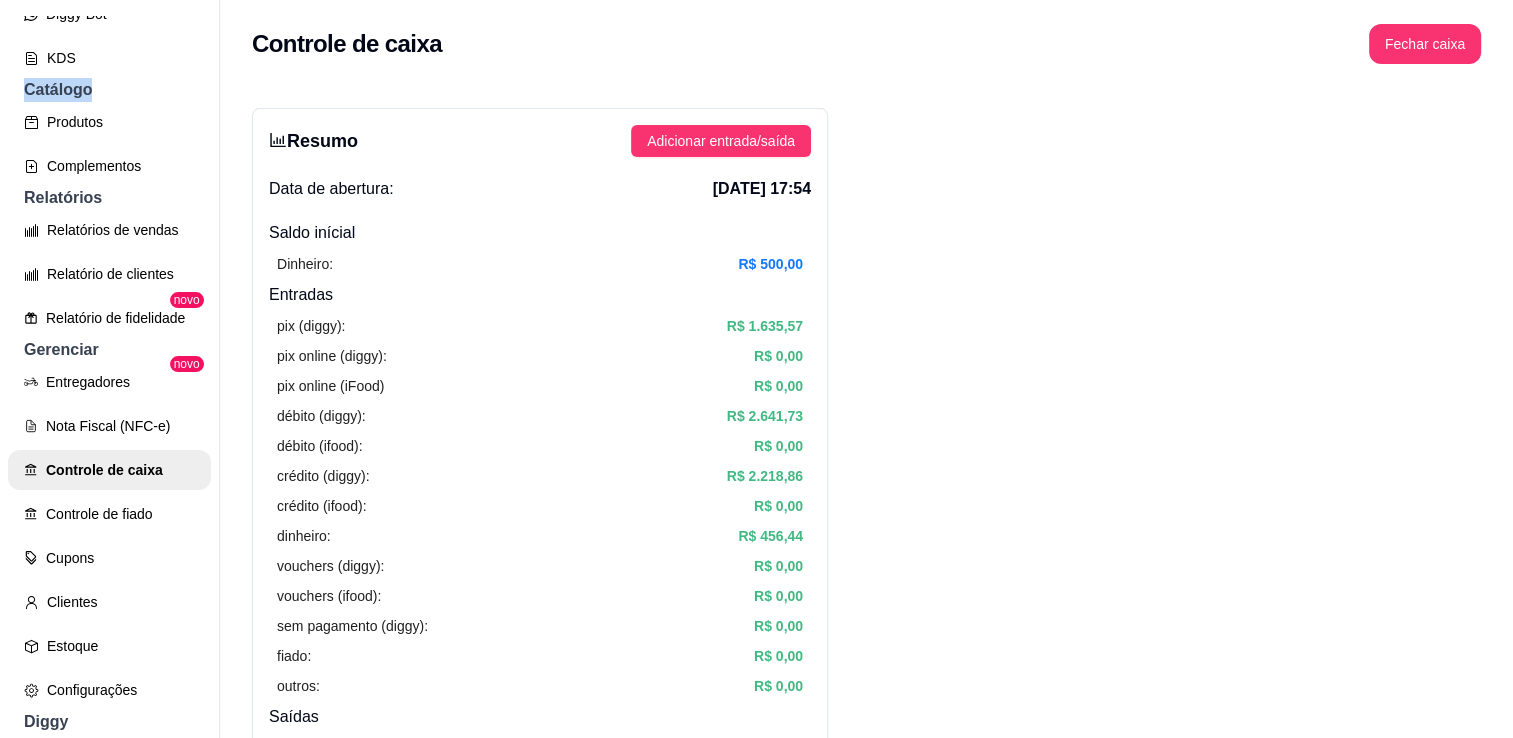 click on "P Pizzaria Atit ... Loja Aberta Loja Plano Essencial + Mesas até 02/08   Dia a dia Pedidos balcão (PDV) Gestor de Pedidos Lista de Pedidos Salão / Mesas Diggy Bot novo KDS Catálogo Produtos Complementos Relatórios Relatórios de vendas Relatório de clientes Relatório de fidelidade novo Gerenciar Entregadores novo Nota Fiscal (NFC-e) Controle de caixa Controle de fiado Cupons Clientes Estoque Configurações Diggy Planos Precisa de ajuda? Sair" at bounding box center (110, 385) 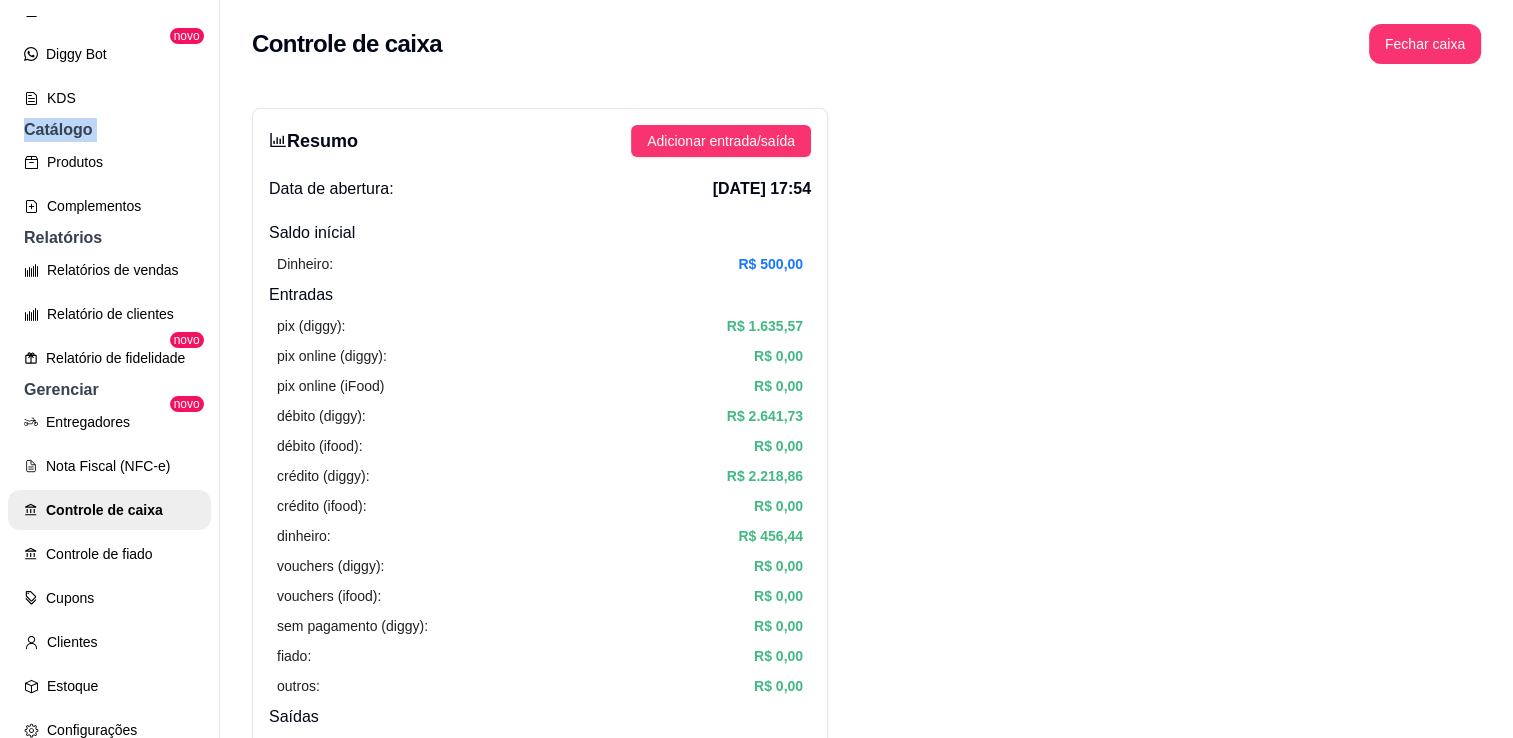 click on "P Pizzaria Atit ... Loja Aberta Loja Plano Essencial + Mesas até 02/08   Dia a dia Pedidos balcão (PDV) Gestor de Pedidos Lista de Pedidos Salão / Mesas Diggy Bot novo KDS Catálogo Produtos Complementos Relatórios Relatórios de vendas Relatório de clientes Relatório de fidelidade novo Gerenciar Entregadores novo Nota Fiscal (NFC-e) Controle de caixa Controle de fiado Cupons Clientes Estoque Configurações Diggy Planos Precisa de ajuda? Sair" at bounding box center (110, 385) 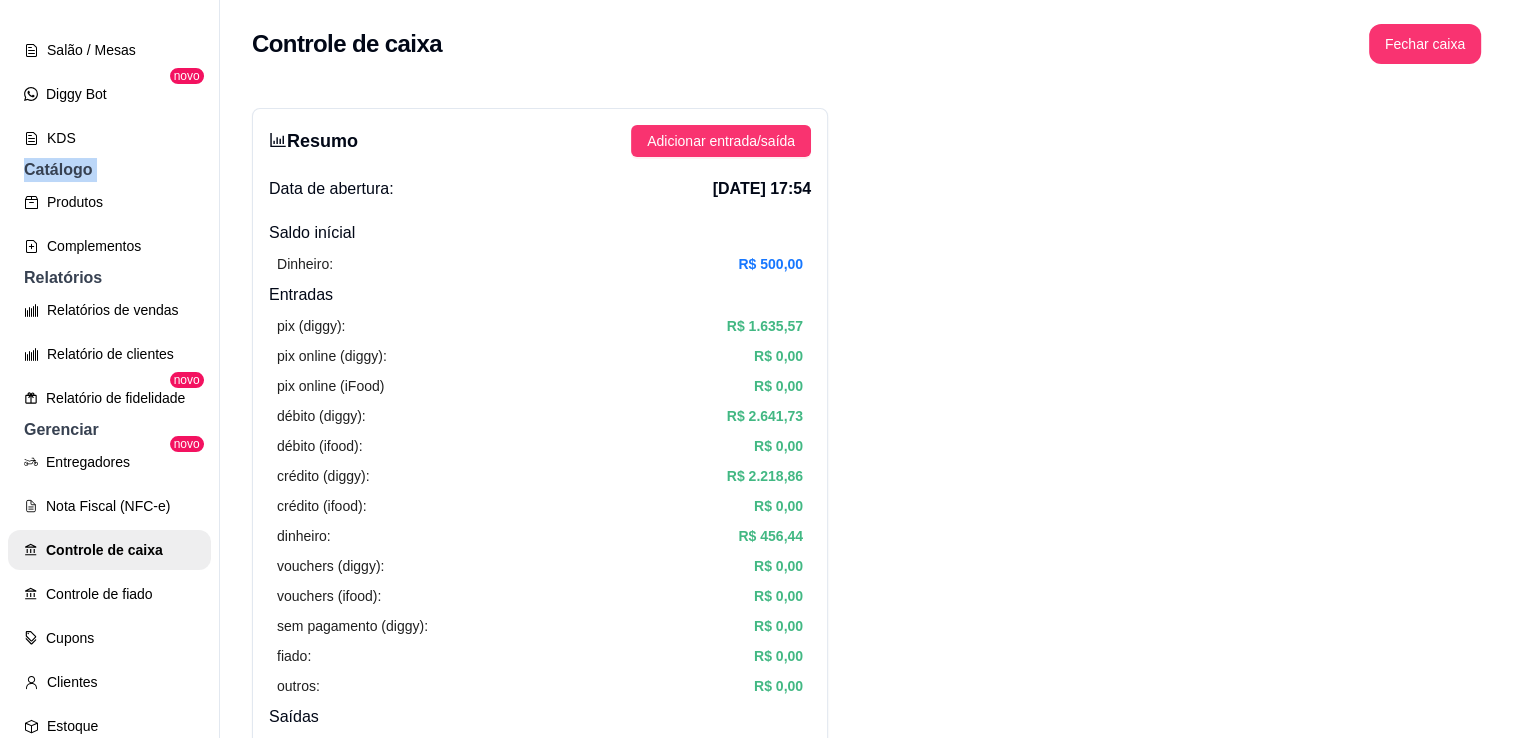click on "P Pizzaria Atit ... Loja Aberta Loja Plano Essencial + Mesas até 02/08   Dia a dia Pedidos balcão (PDV) Gestor de Pedidos Lista de Pedidos Salão / Mesas Diggy Bot novo KDS Catálogo Produtos Complementos Relatórios Relatórios de vendas Relatório de clientes Relatório de fidelidade novo Gerenciar Entregadores novo Nota Fiscal (NFC-e) Controle de caixa Controle de fiado Cupons Clientes Estoque Configurações Diggy Planos Precisa de ajuda? Sair" at bounding box center (110, 385) 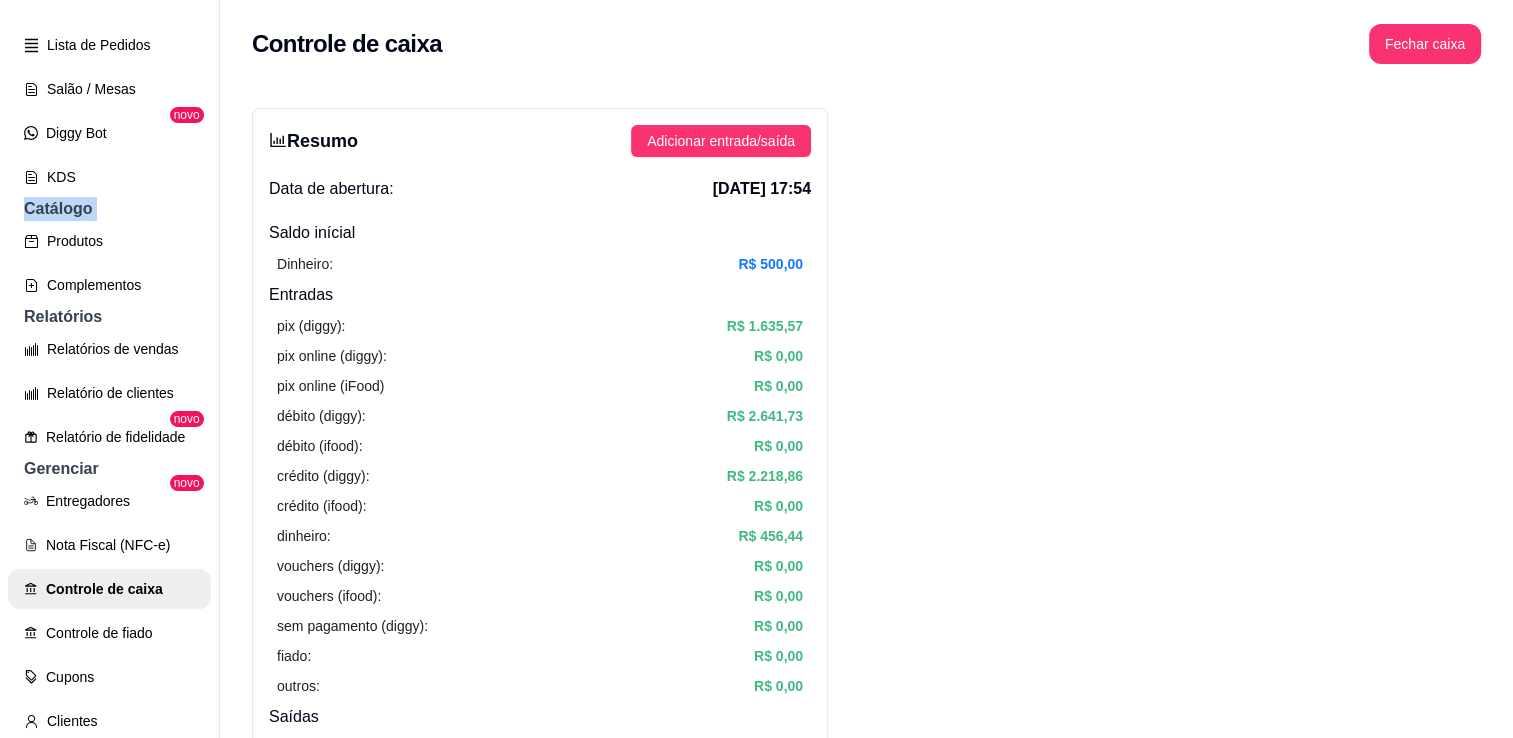 scroll, scrollTop: 344, scrollLeft: 0, axis: vertical 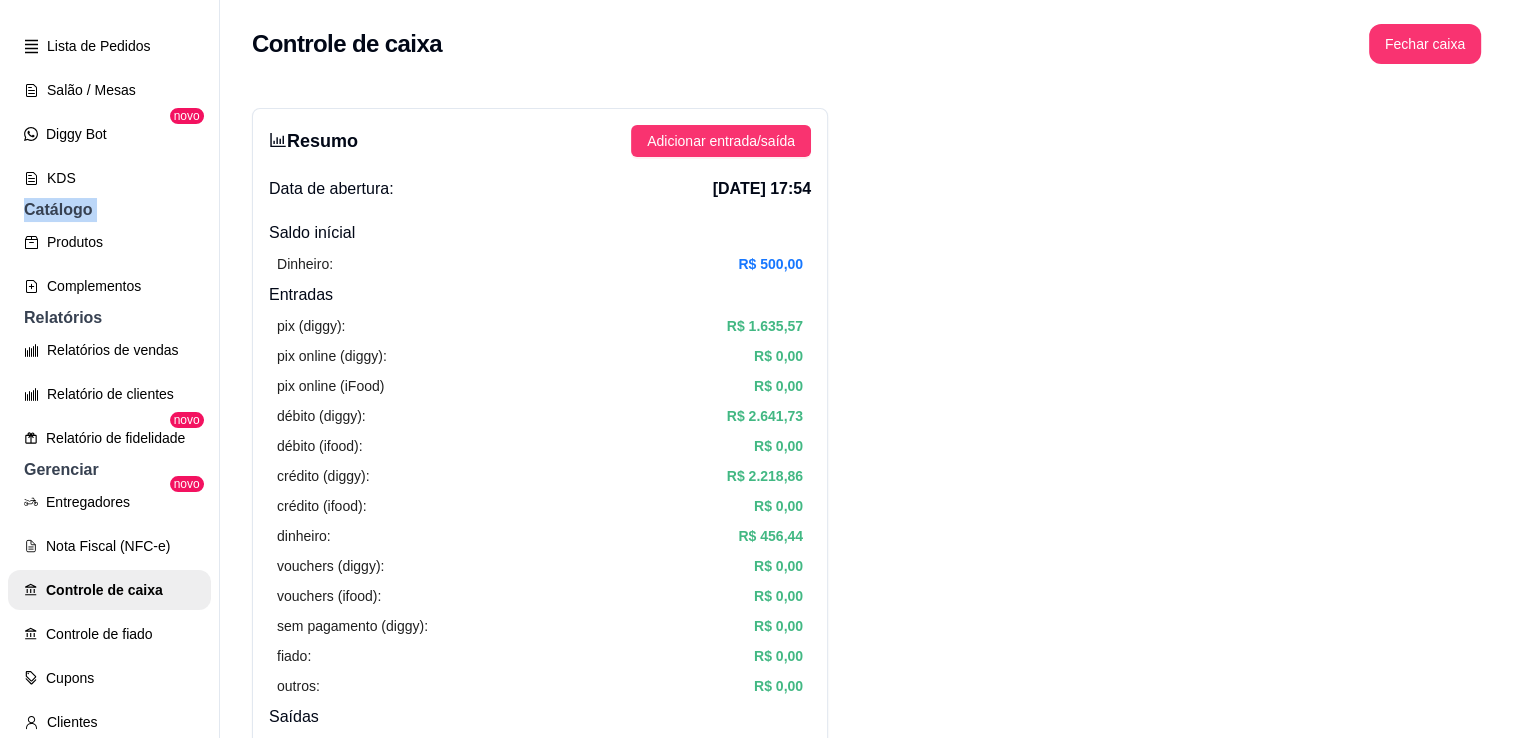drag, startPoint x: 211, startPoint y: 29, endPoint x: 109, endPoint y: 133, distance: 145.67087 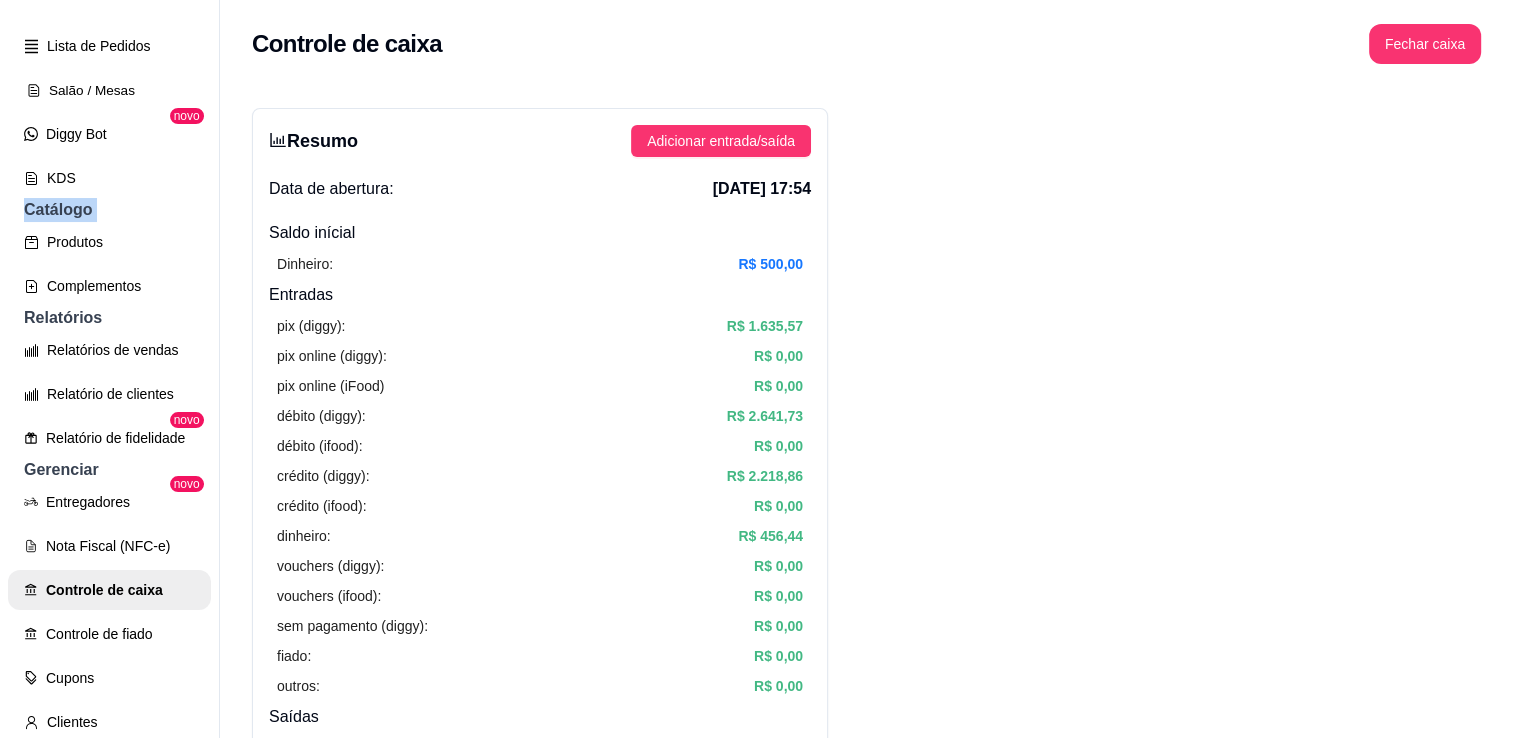 click on "Pedidos balcão (PDV) Gestor de Pedidos Lista de Pedidos Salão / Mesas Diggy Bot novo KDS" at bounding box center [109, 68] 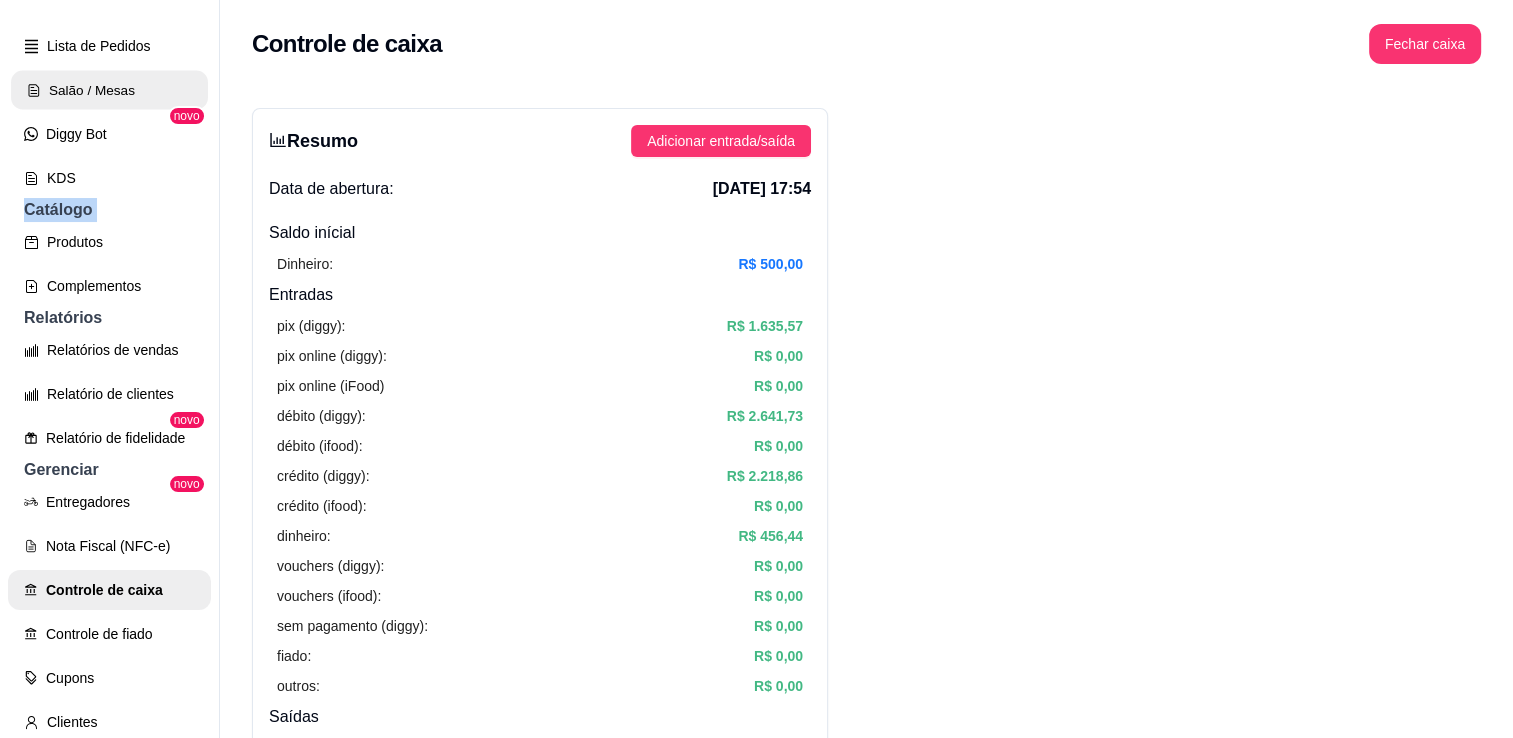 click on "Salão / Mesas" at bounding box center (109, 90) 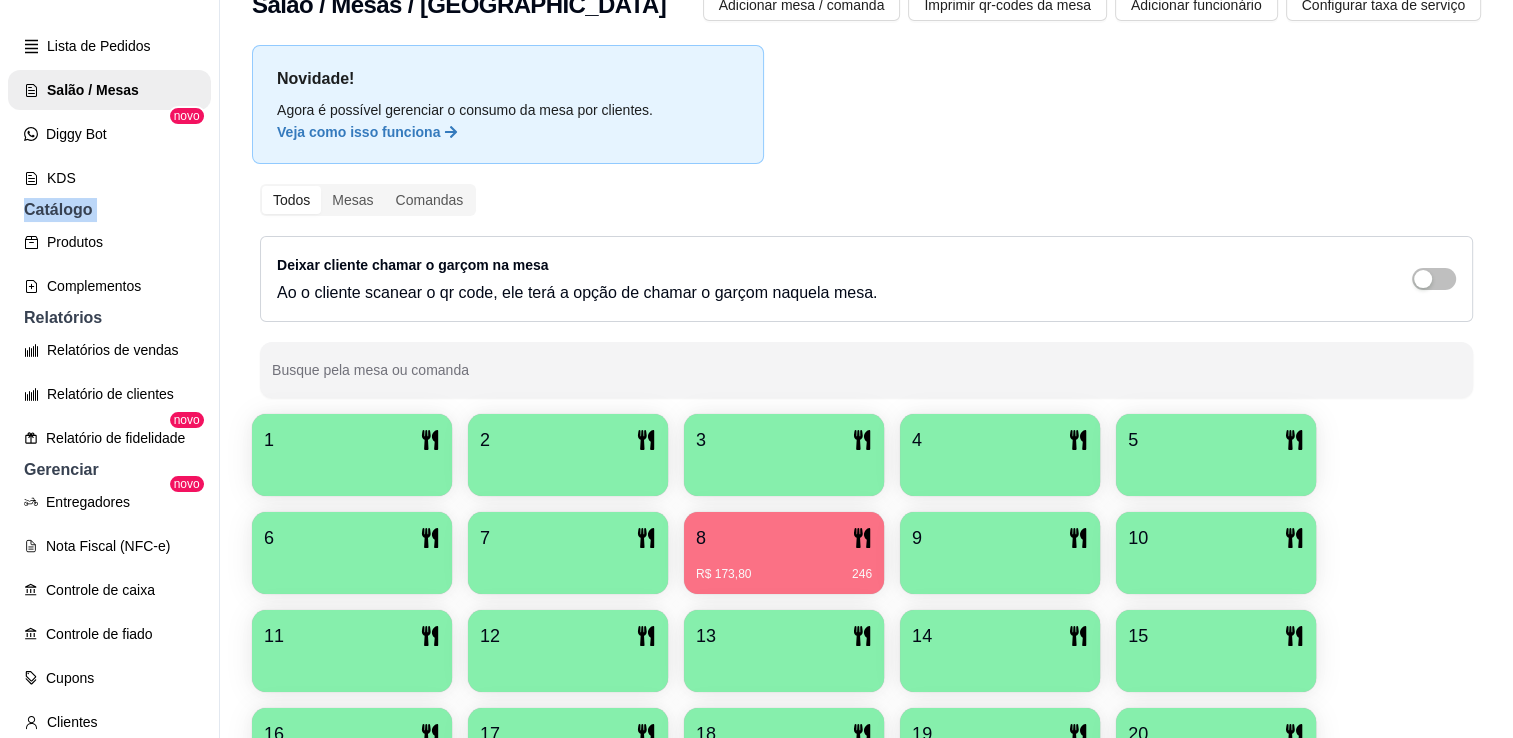 scroll, scrollTop: 30, scrollLeft: 0, axis: vertical 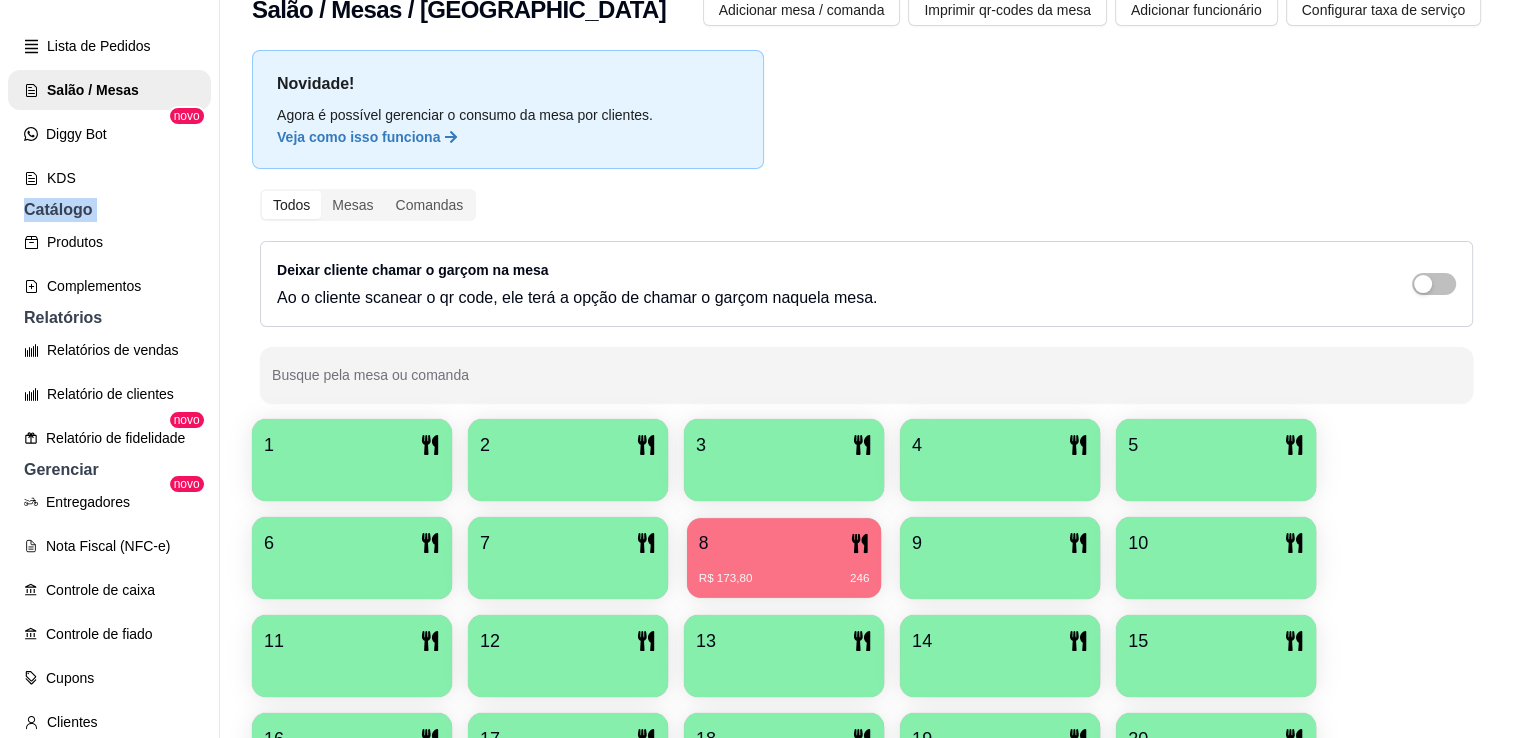 click on "8 R$ 173,80 246" at bounding box center (784, 558) 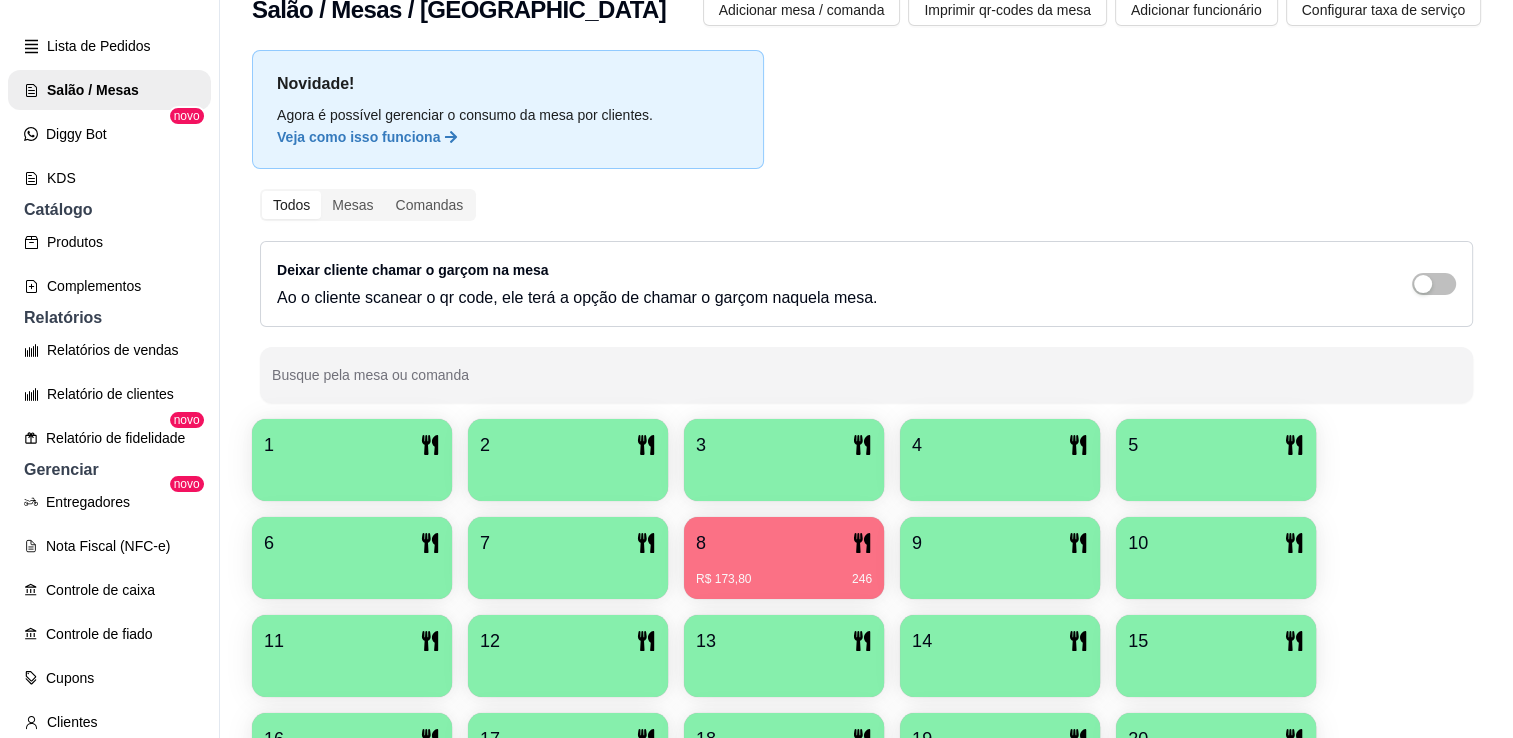 click on "Relatórios" at bounding box center (109, 318) 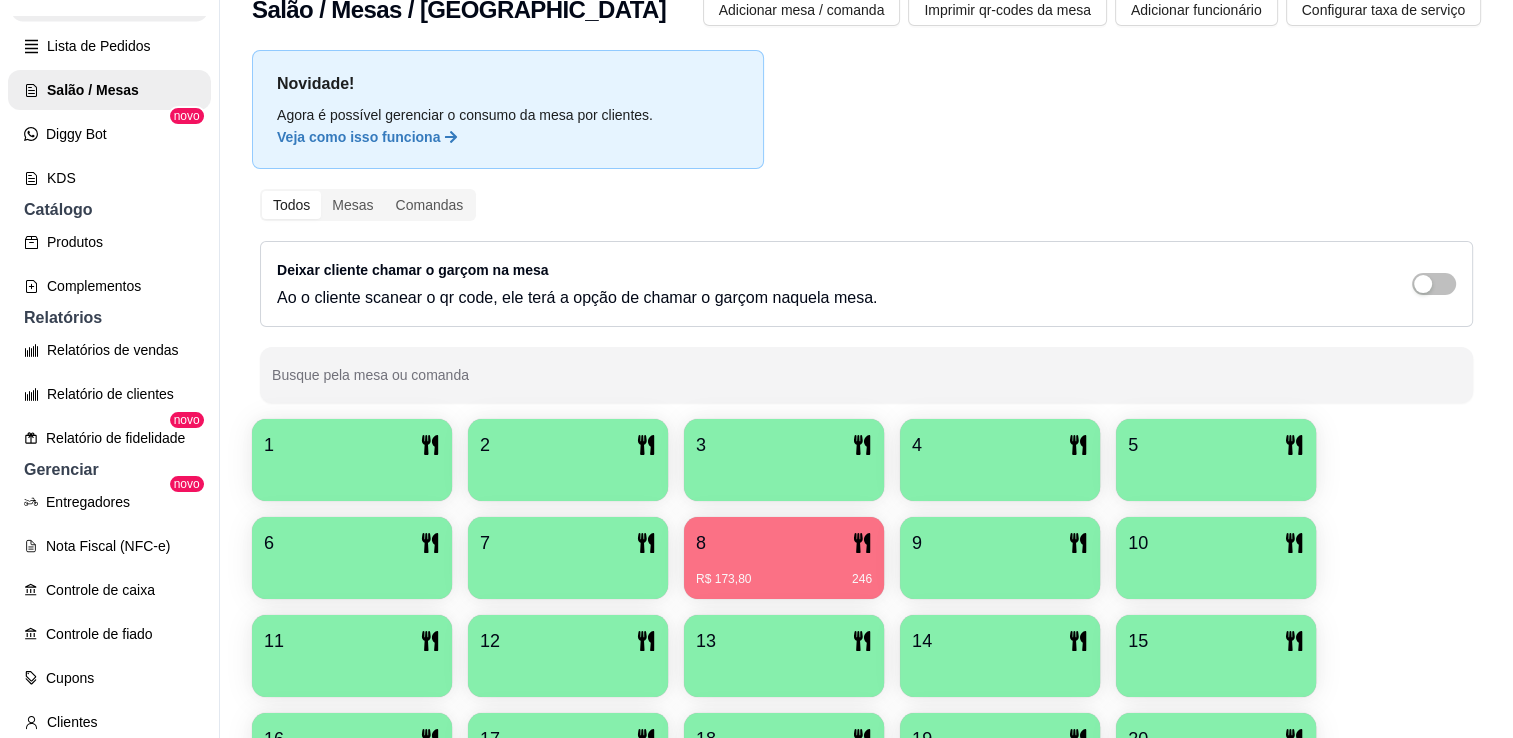 click on "Gestor de Pedidos" at bounding box center (109, 2) 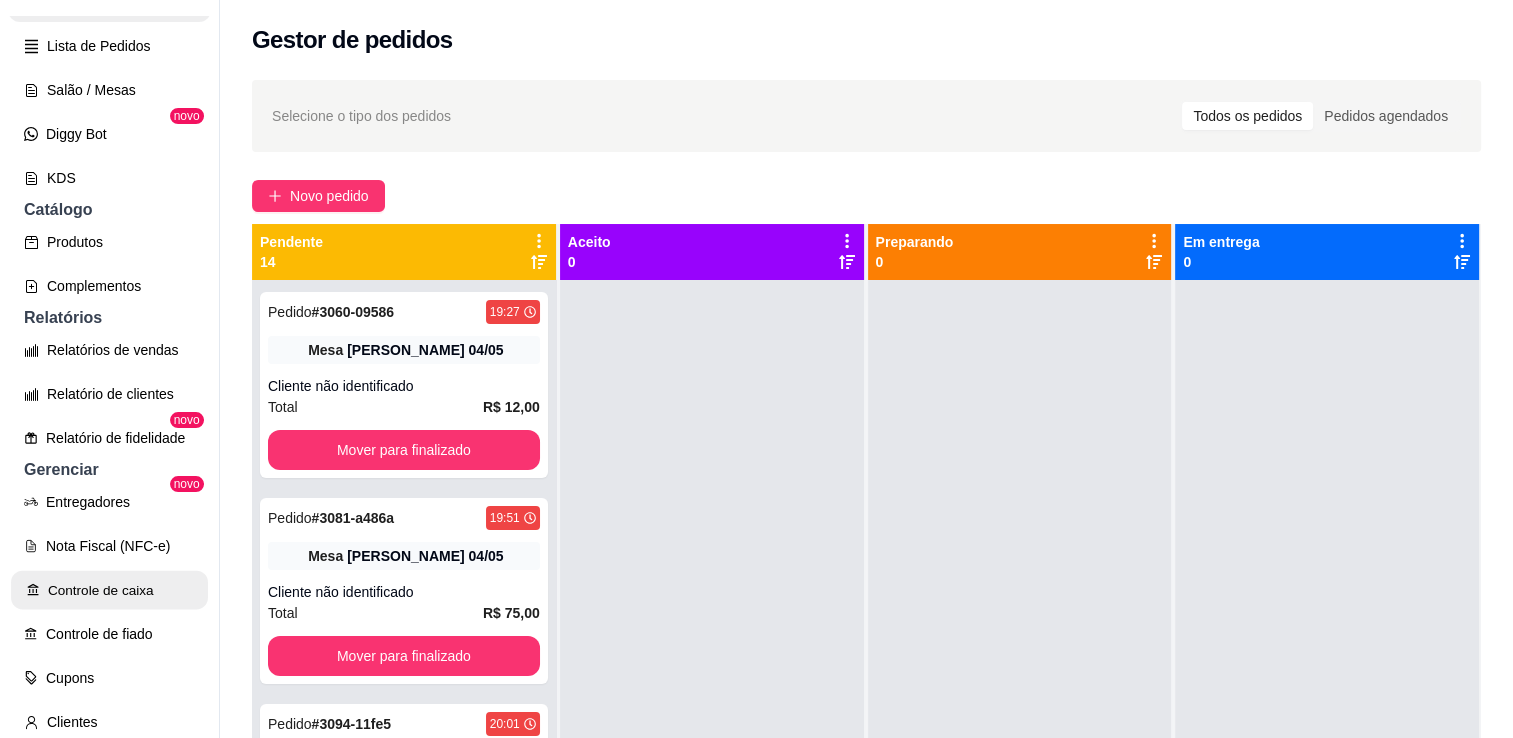 click on "Controle de caixa" at bounding box center [109, 590] 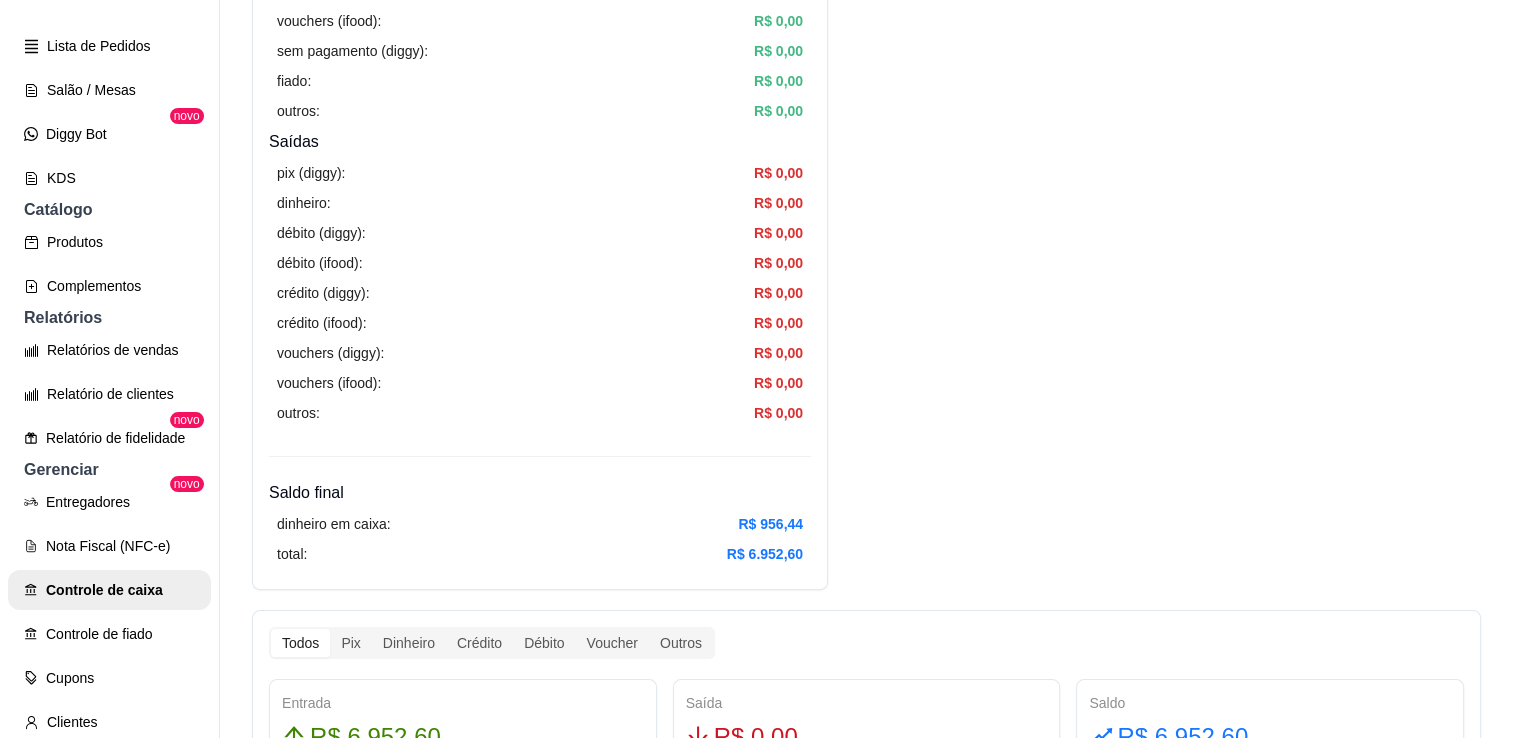 scroll, scrollTop: 579, scrollLeft: 0, axis: vertical 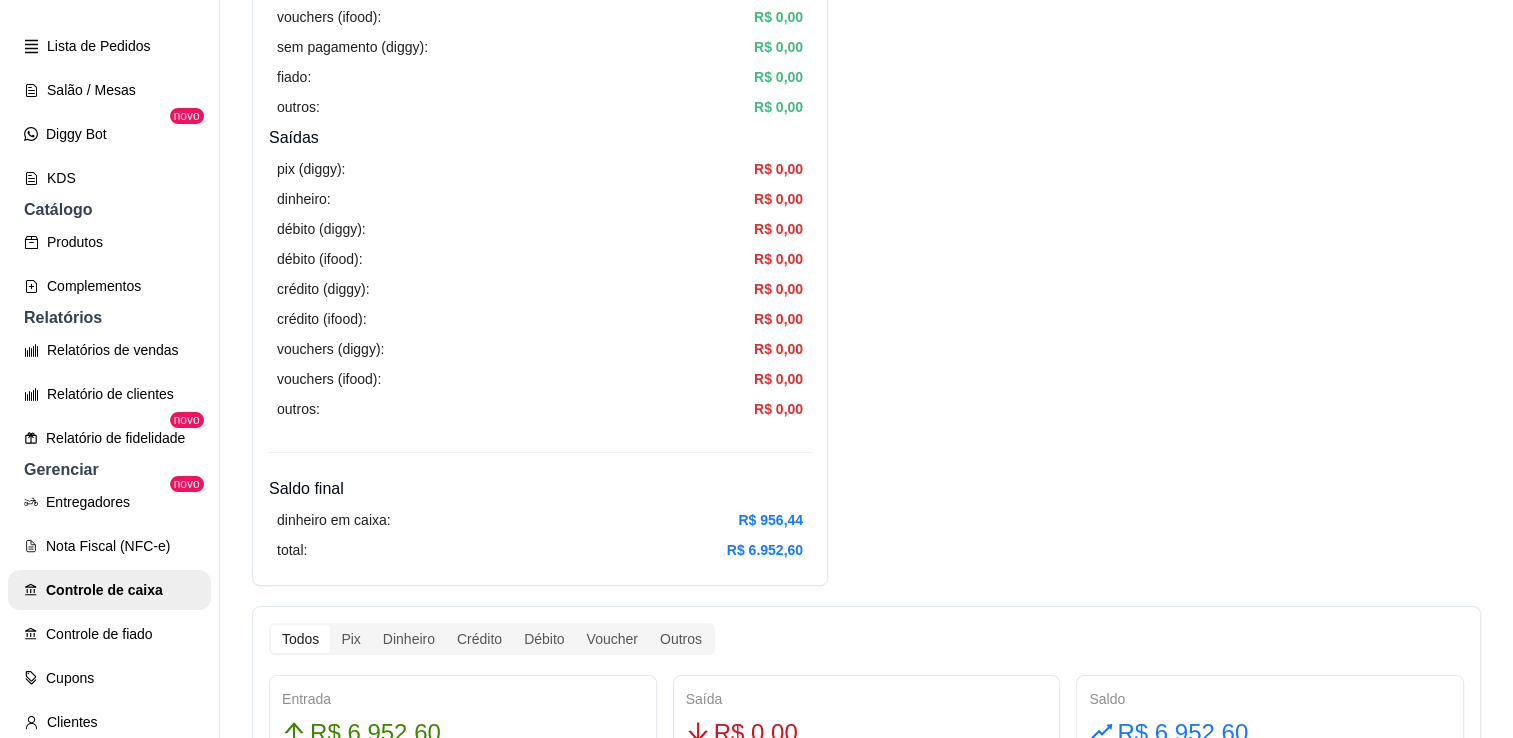 click on "Resumo Adicionar entrada/saída Data de abertura: 19 de jul de 2025 às 17:54 Saldo inícial Dinheiro: R$ 500,00 Entradas pix (diggy): R$ 1.635,57 pix online (diggy): R$ 0,00 pix online (iFood) R$ 0,00 débito (diggy): R$ 2.641,73 débito (ifood): R$ 0,00 crédito (diggy): R$ 2.218,86 crédito (ifood): R$ 0,00 dinheiro: R$ 456,44 vouchers (diggy): R$ 0,00 vouchers (ifood): R$ 0,00 sem pagamento (diggy): R$ 0,00 fiado: R$ 0,00 outros: R$ 0,00 Saídas pix (diggy): R$ 0,00 dinheiro: R$ 0,00 débito (diggy): R$ 0,00 débito (ifood): R$ 0,00 crédito (diggy): R$ 0,00 crédito (ifood): R$ 0,00 vouchers (diggy): R$ 0,00 vouchers (ifood): R$ 0,00 outros: R$ 0,00 Saldo final dinheiro em caixa: R$ 956,44 total: R$ 6.952,60 Todos Pix Dinheiro Crédito Débito Voucher Outros Entrada R$ 6.952,60 Saída R$ 0,00 Saldo R$ 6.952,60 Tipo de pagamento Data - Hora Entrada ou Saída Descrição Valor Descrição Cartão de débito 19 de jul de 2025 às 17:54 Entrada Pedido #3036-1273d R$ 15,00 1 2 3" at bounding box center [866, 1029] 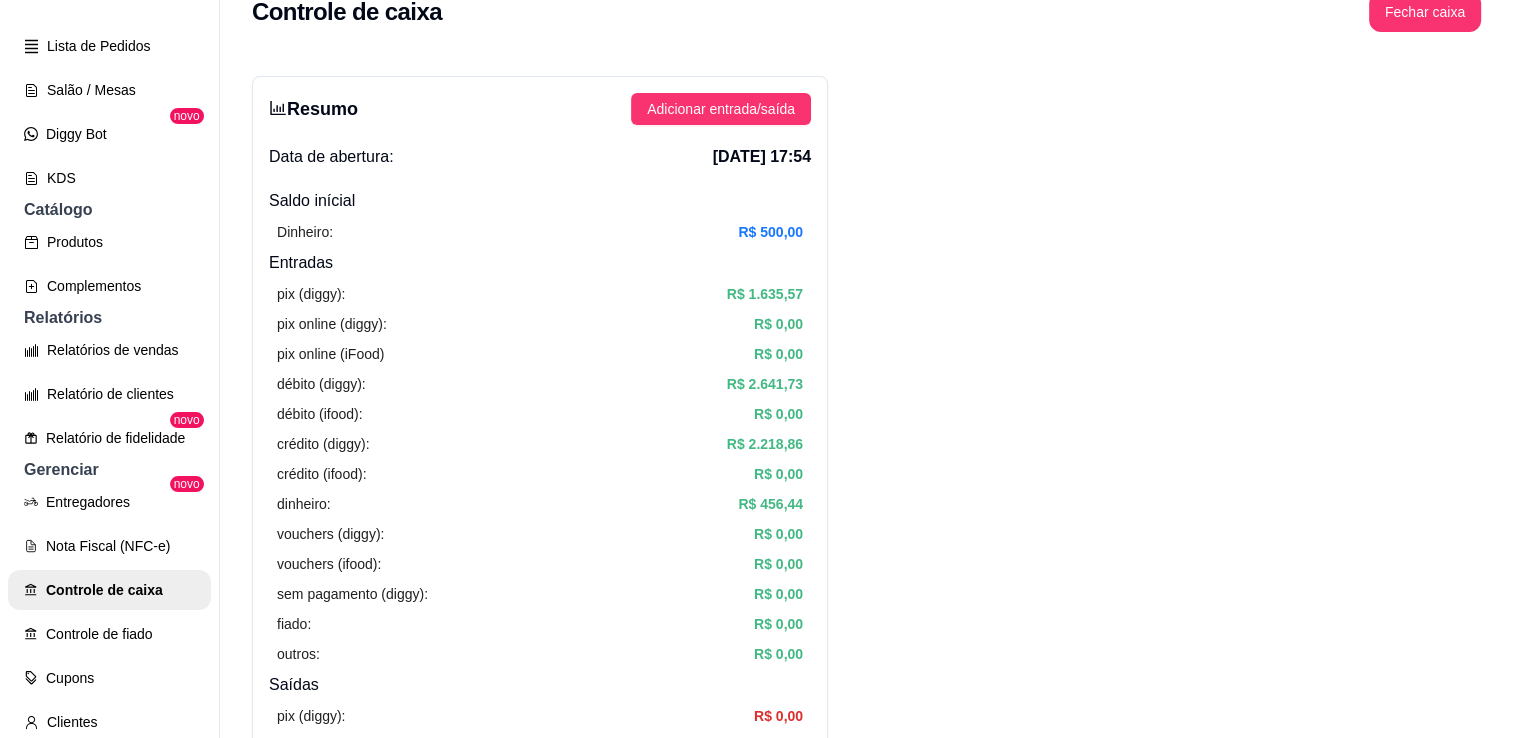 scroll, scrollTop: 0, scrollLeft: 0, axis: both 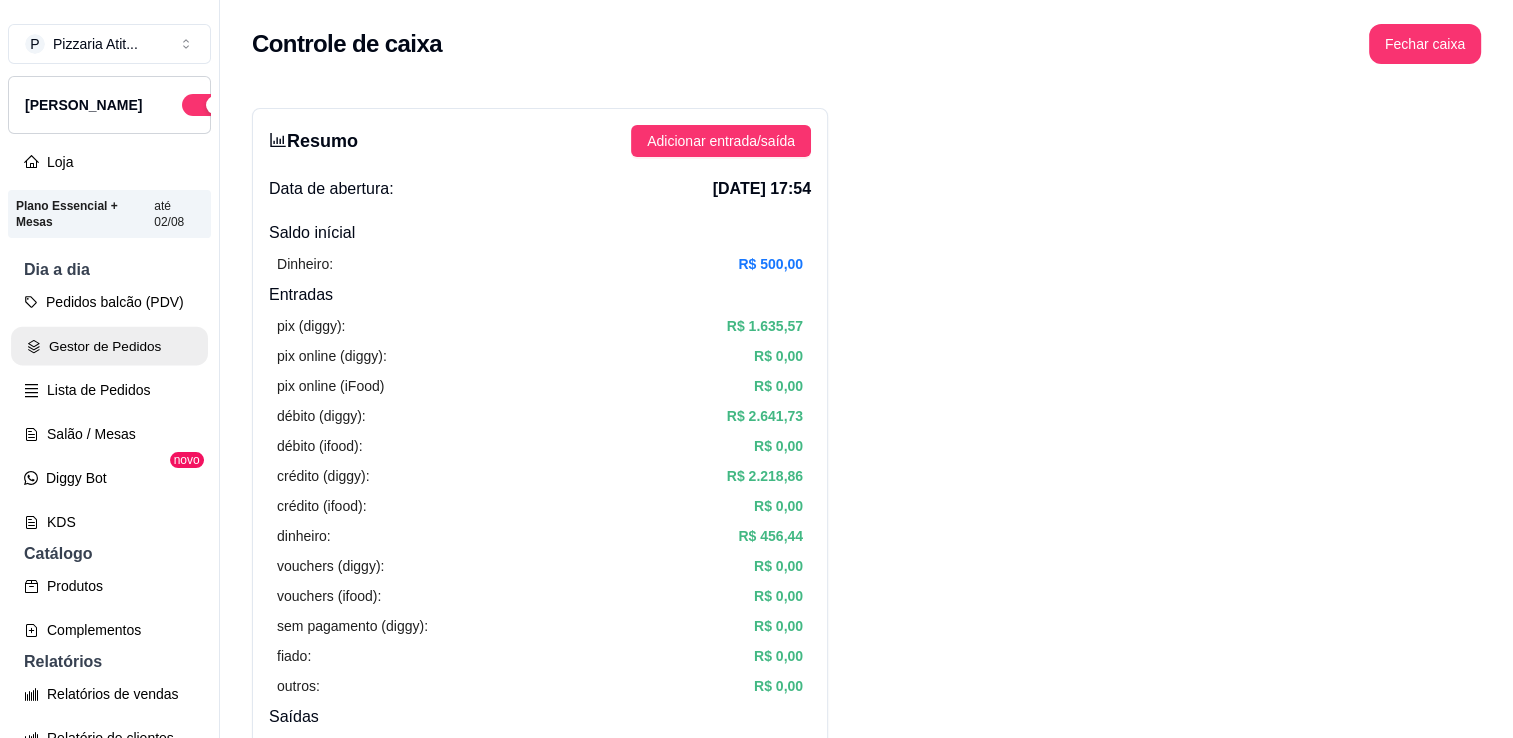 click on "Gestor de Pedidos" at bounding box center (109, 346) 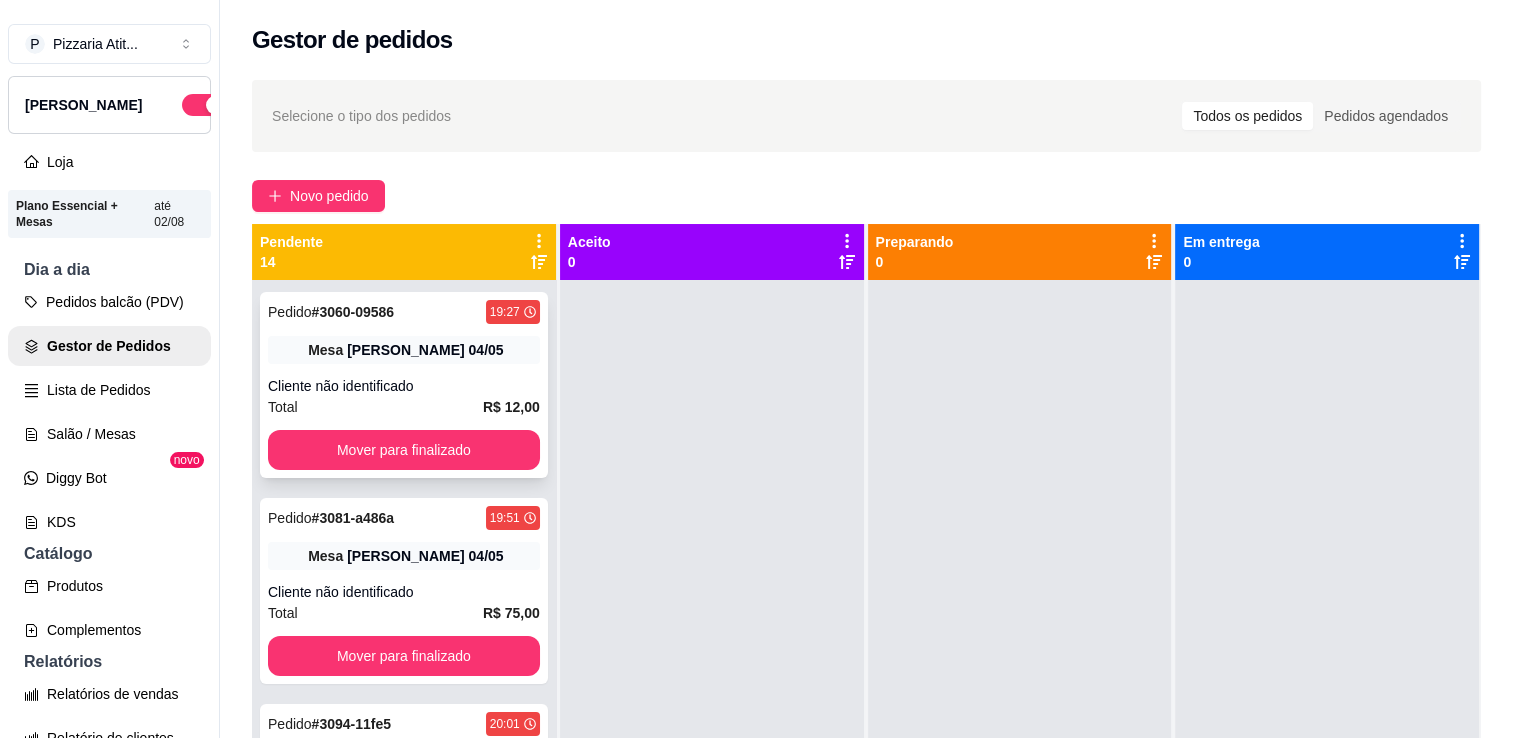drag, startPoint x: 364, startPoint y: 421, endPoint x: 361, endPoint y: 433, distance: 12.369317 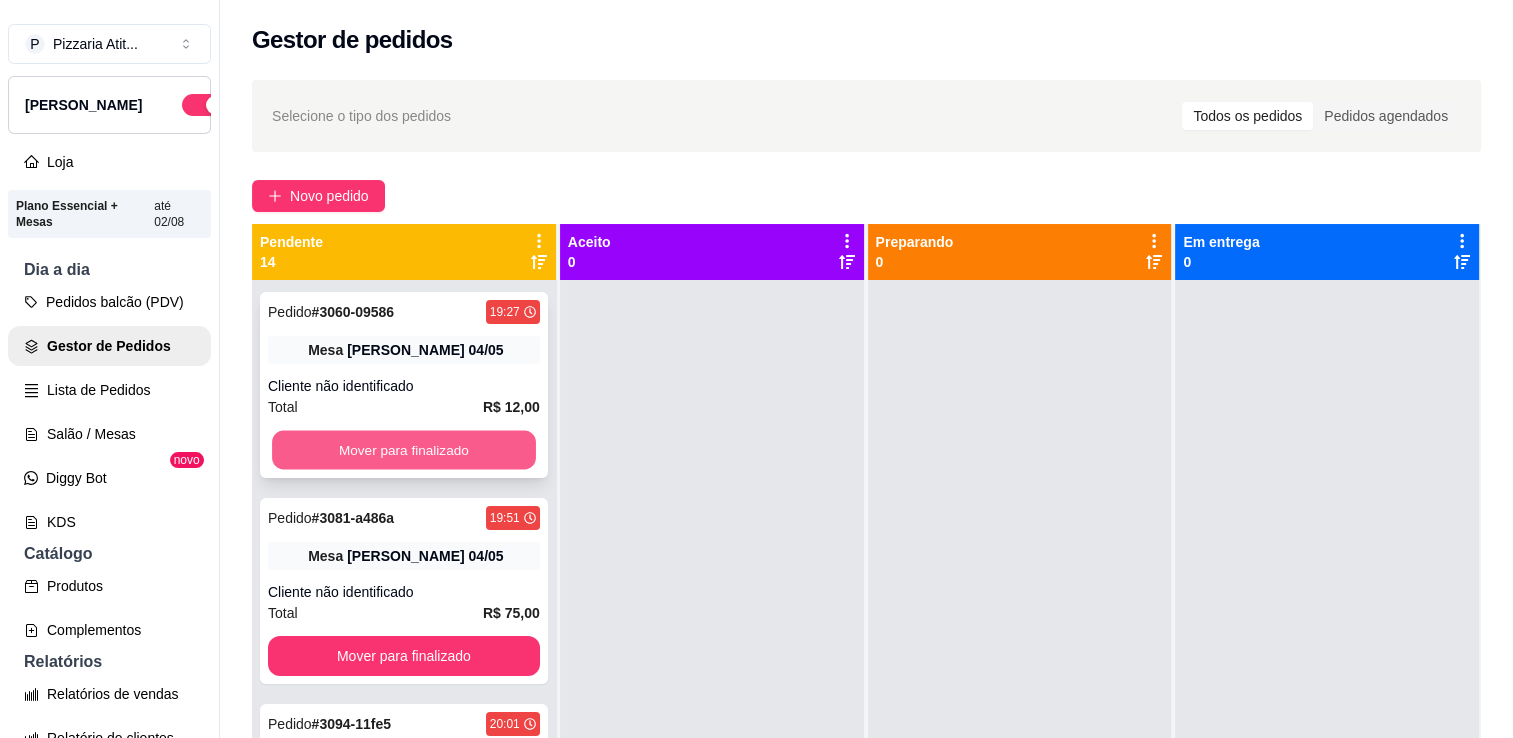 click on "Mover para finalizado" at bounding box center (404, 450) 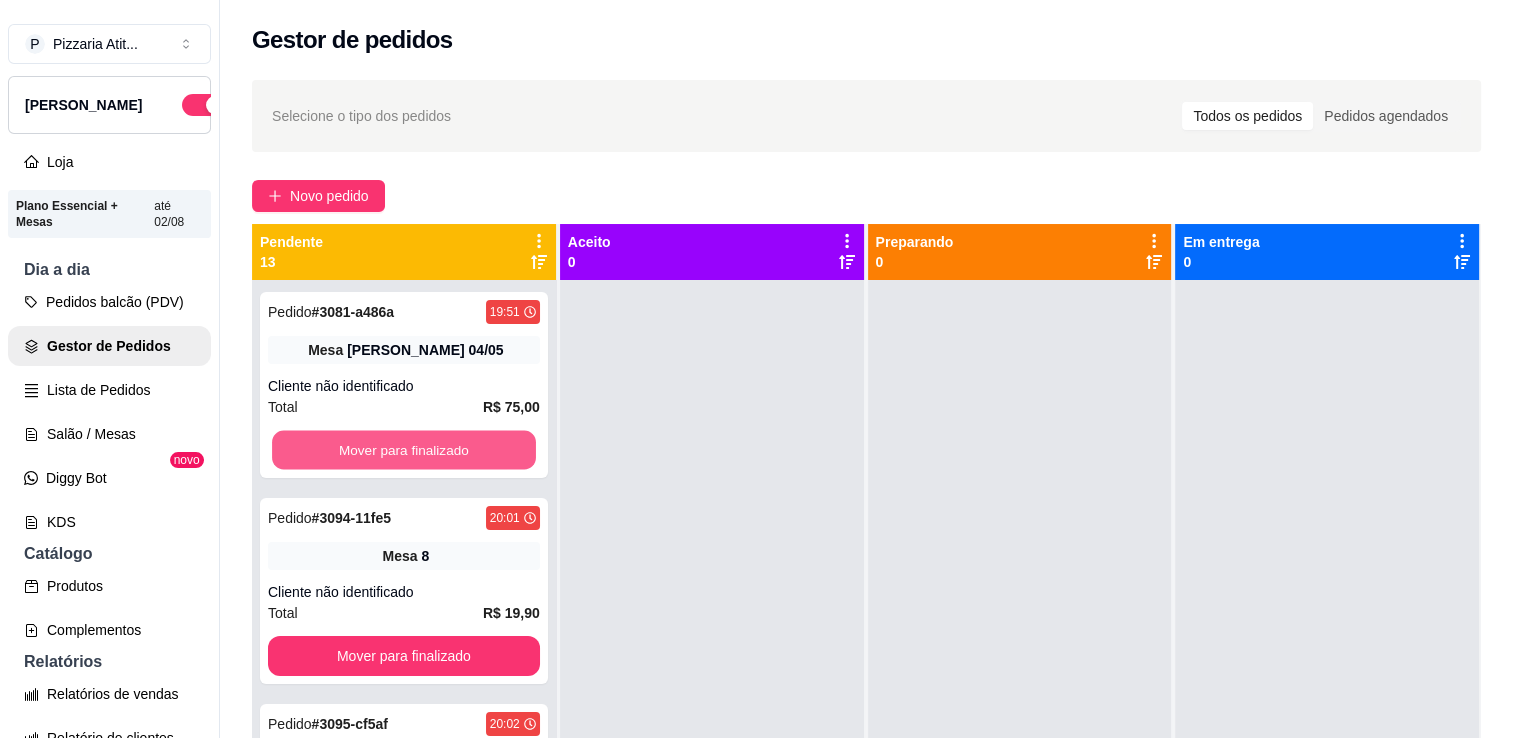 click on "Mover para finalizado" at bounding box center [404, 450] 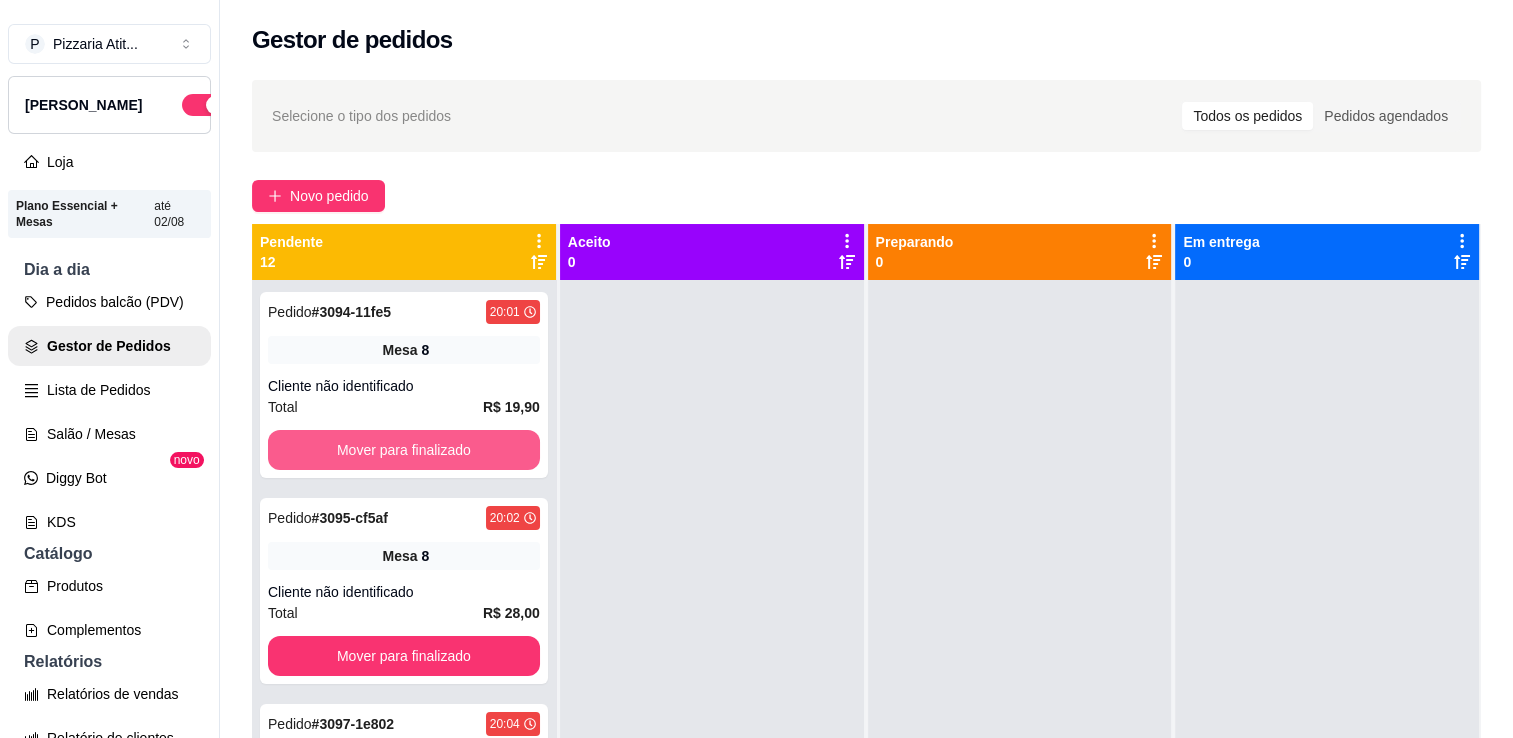 click on "Mover para finalizado" at bounding box center (404, 450) 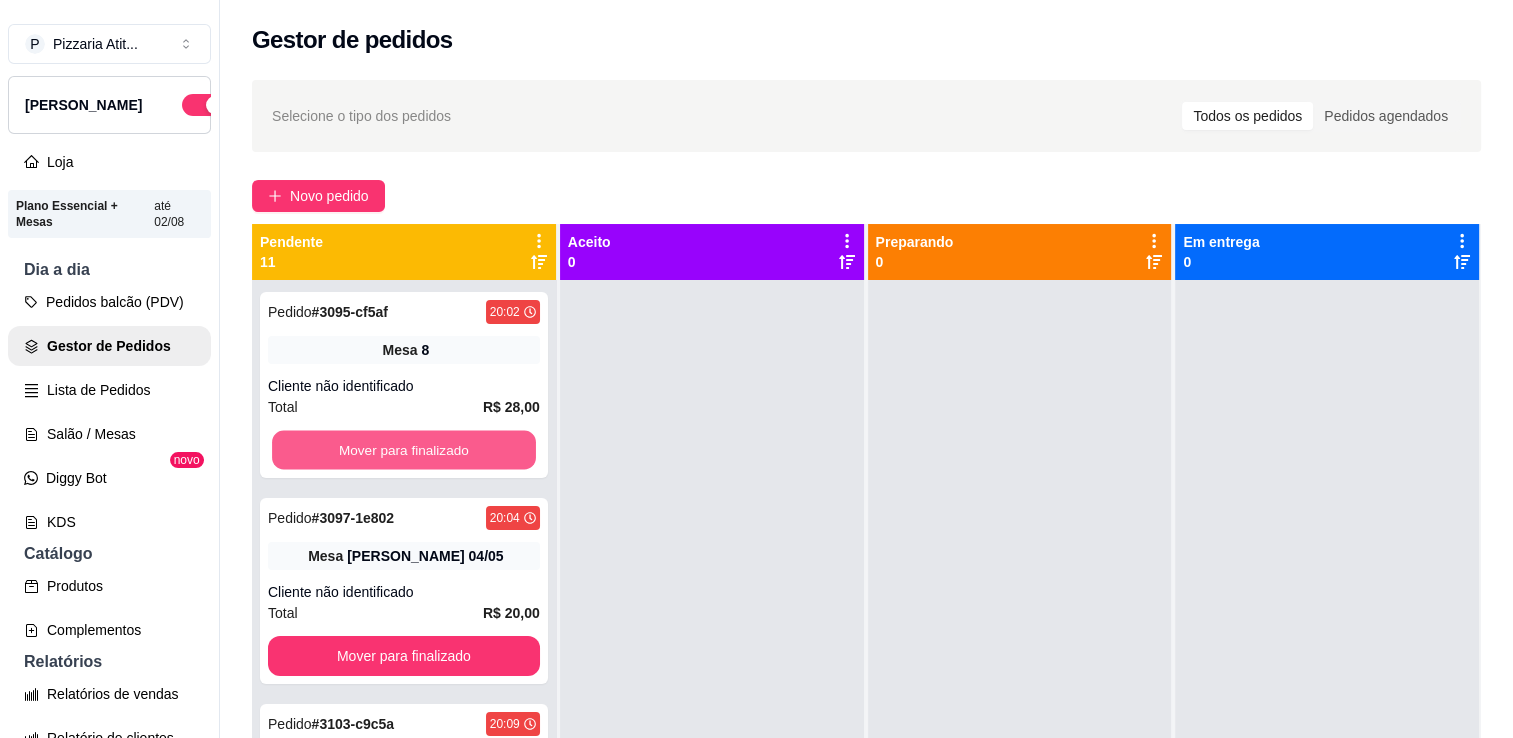 click on "Mover para finalizado" at bounding box center (404, 450) 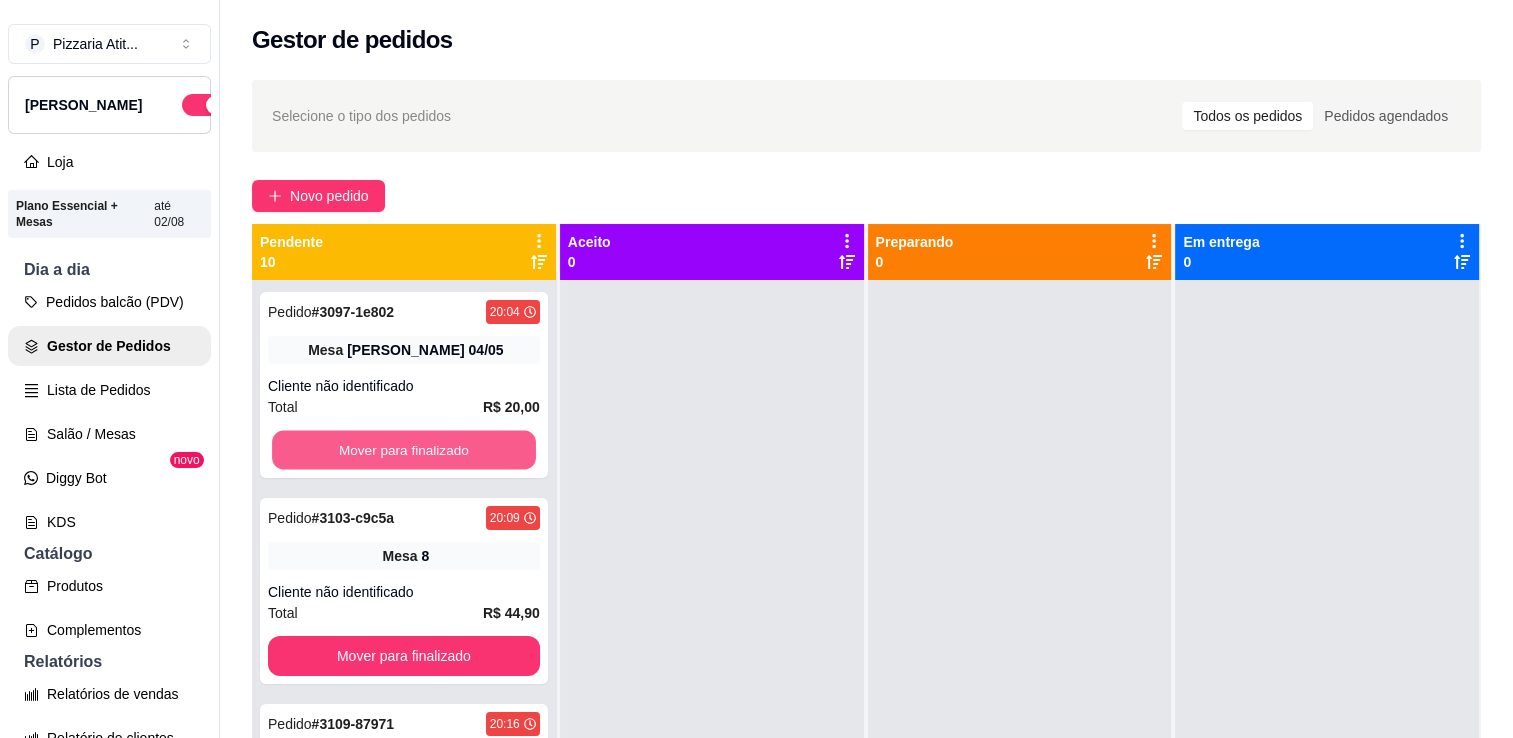 click on "Mover para finalizado" at bounding box center (404, 450) 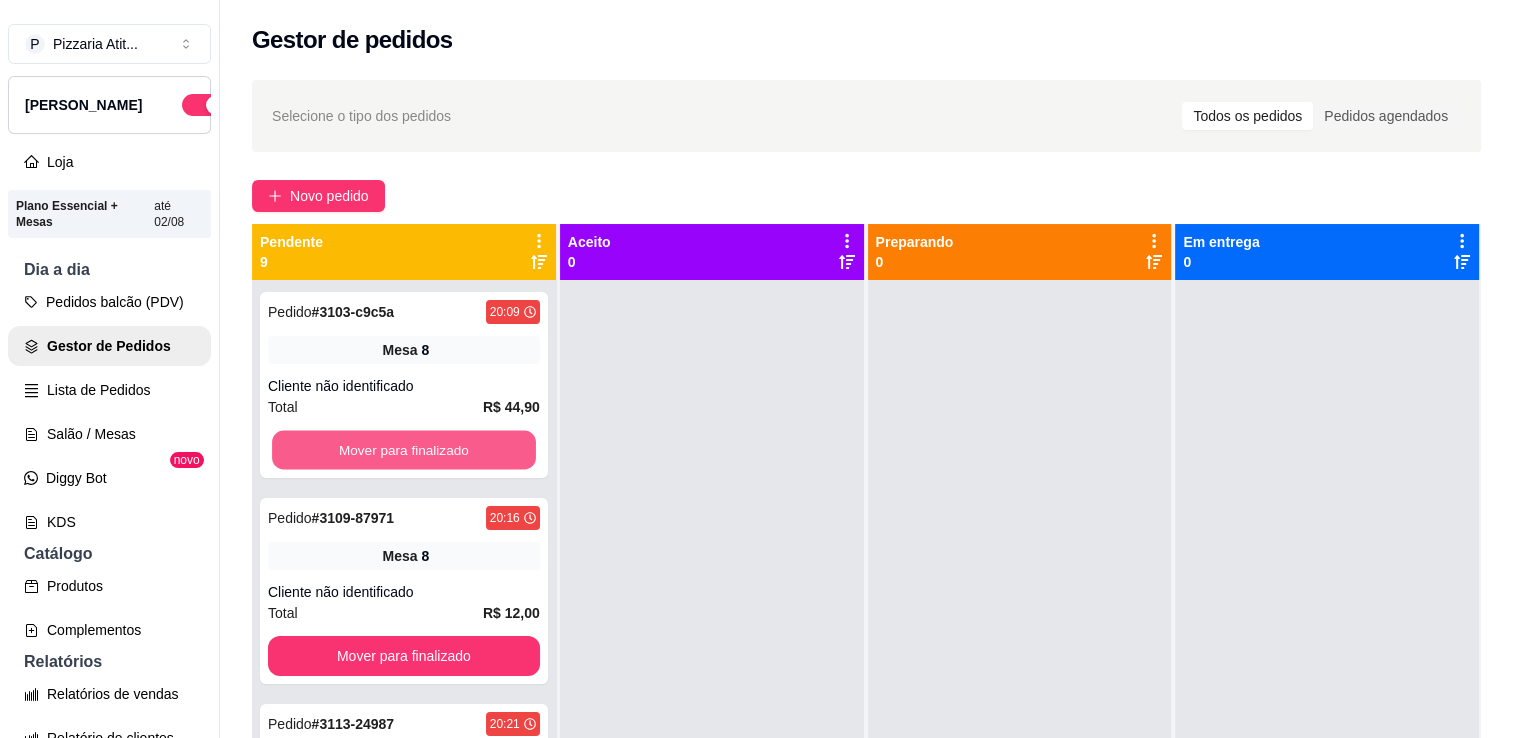 click on "Mover para finalizado" at bounding box center (404, 450) 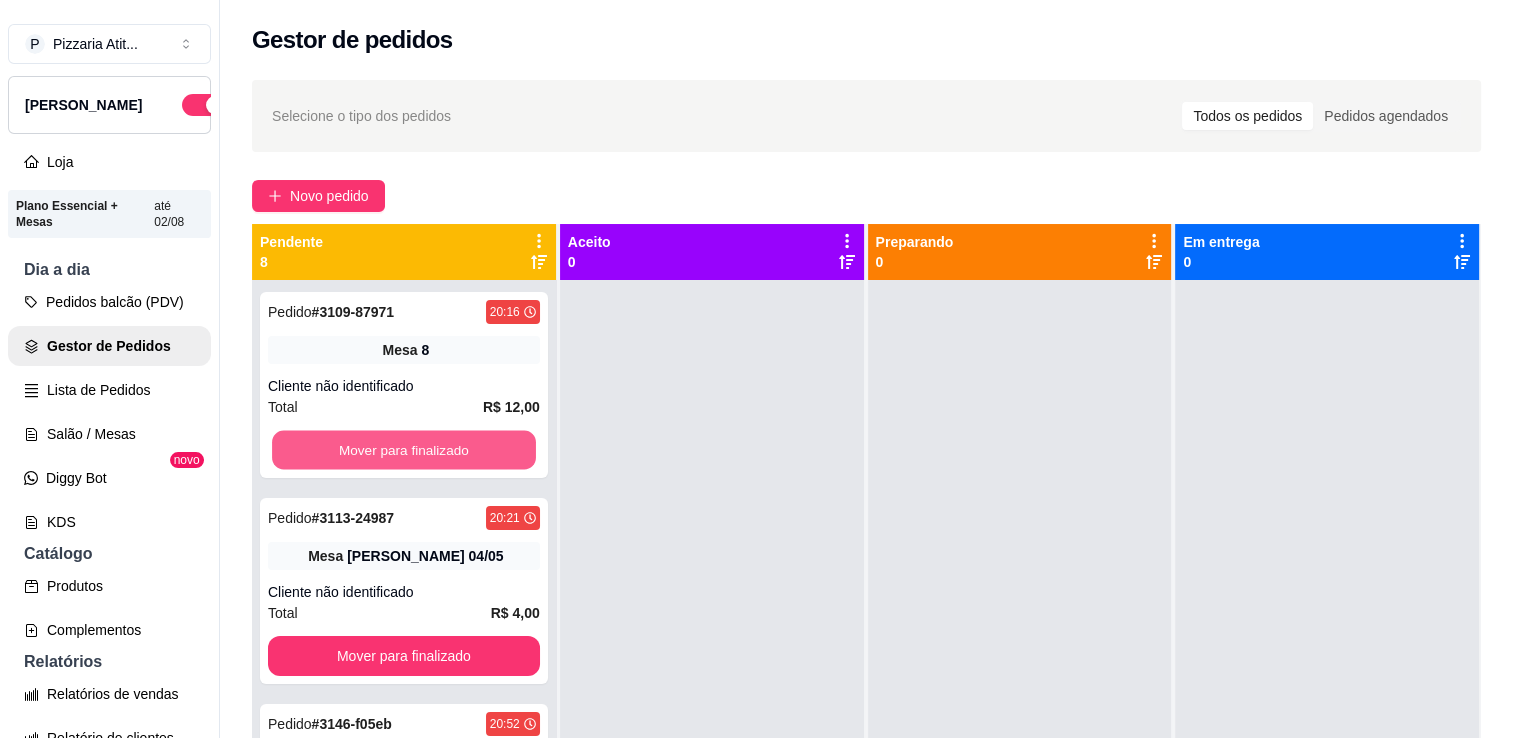 click on "Mover para finalizado" at bounding box center [404, 450] 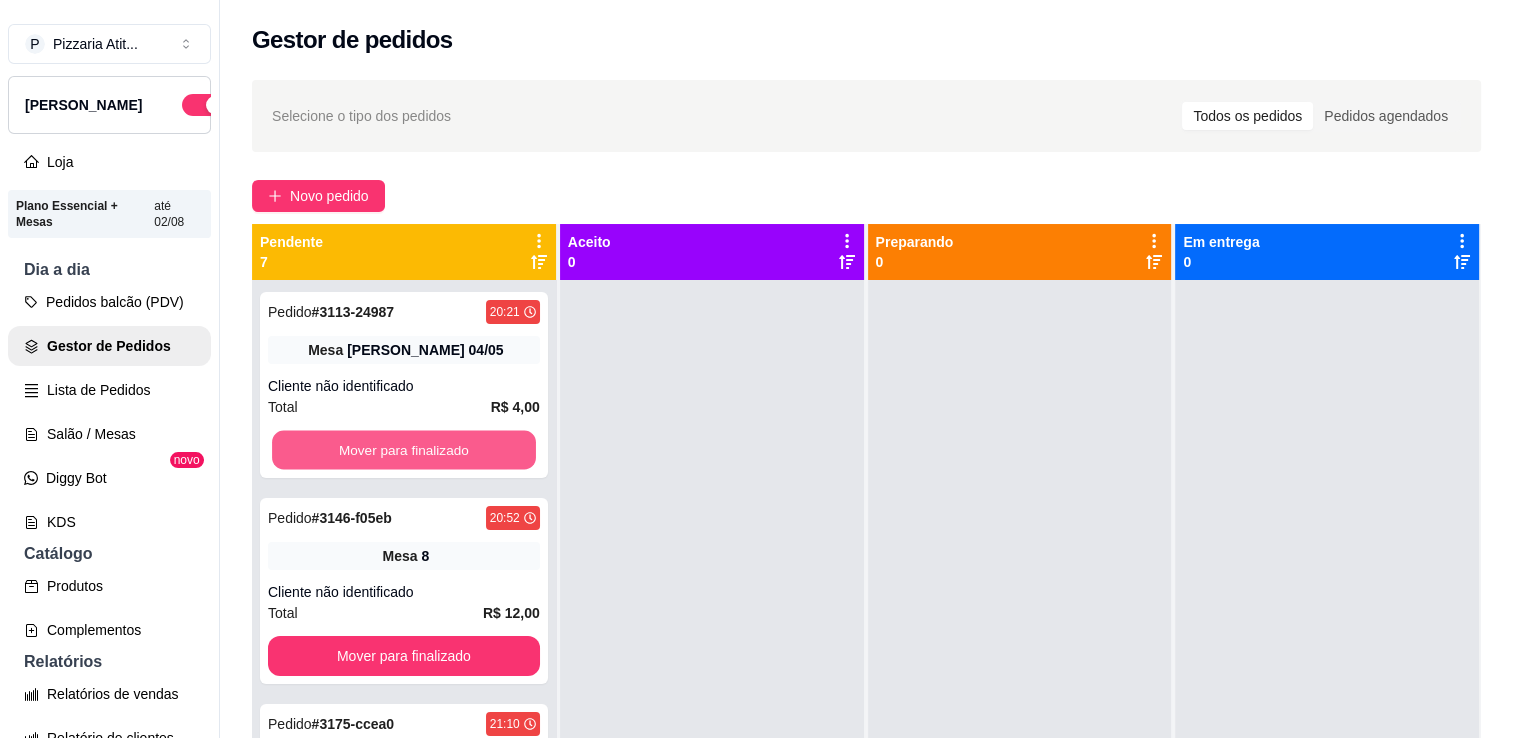 click on "Mover para finalizado" at bounding box center (404, 450) 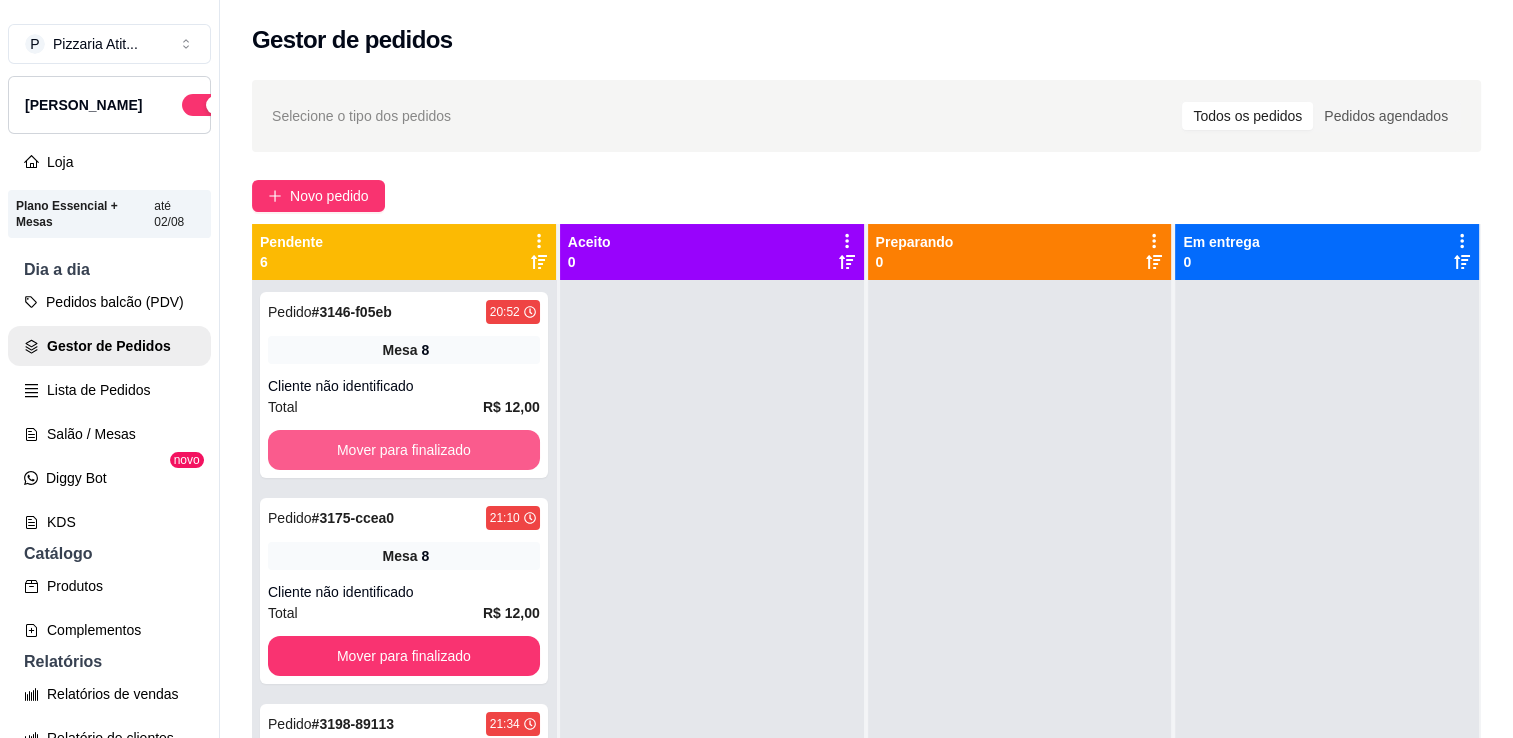 click on "Mover para finalizado" at bounding box center (404, 450) 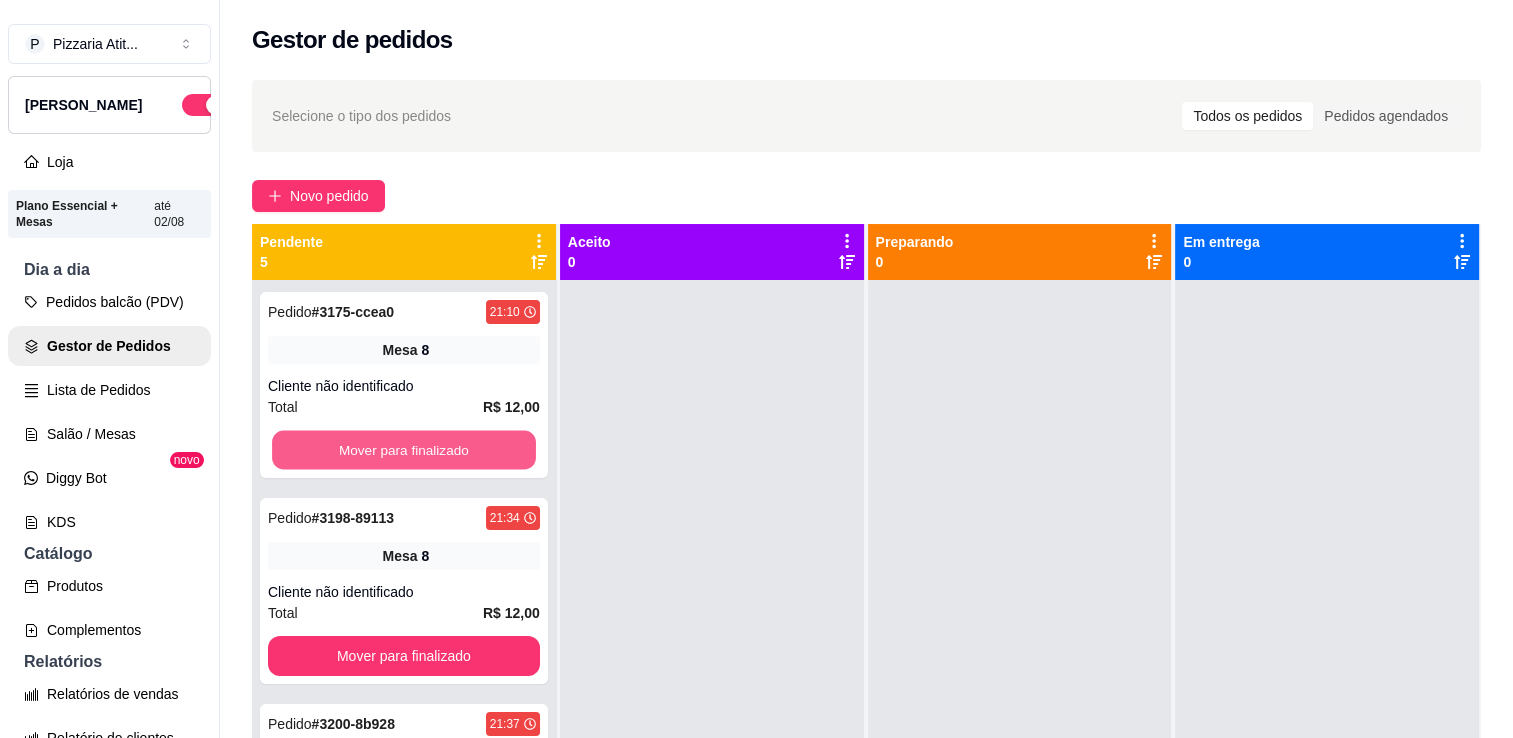click on "Mover para finalizado" at bounding box center (404, 450) 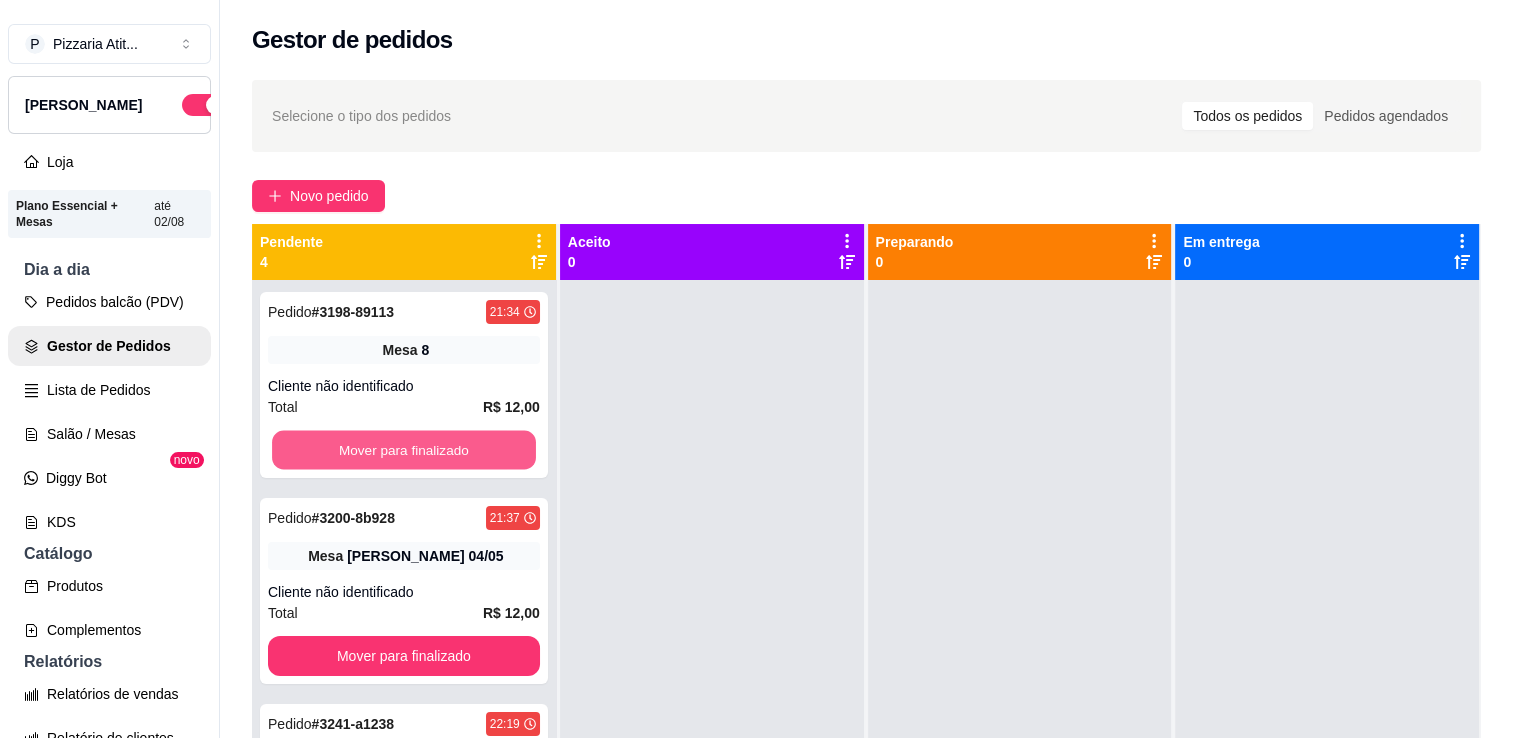 click on "Mover para finalizado" at bounding box center [404, 450] 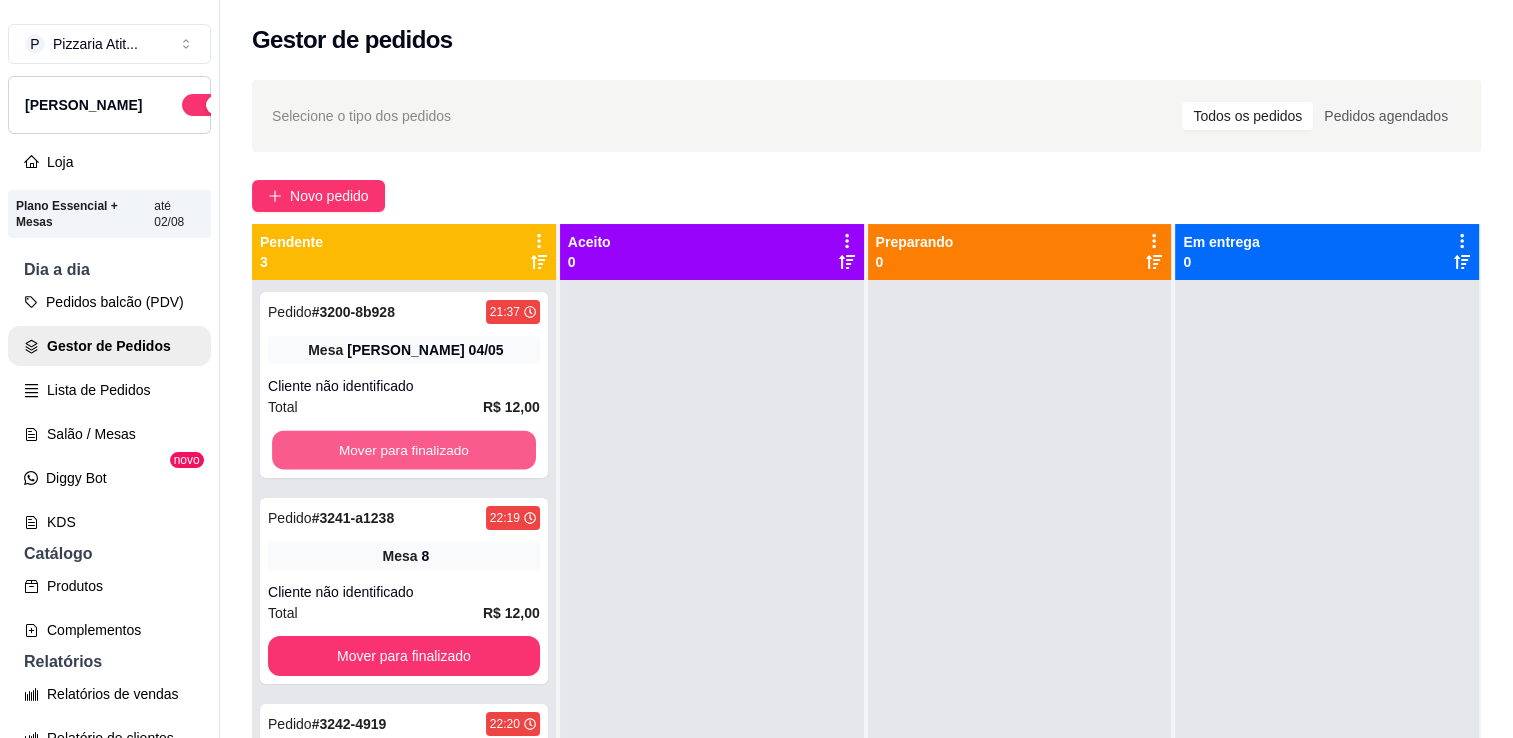 click on "Mover para finalizado" at bounding box center [404, 450] 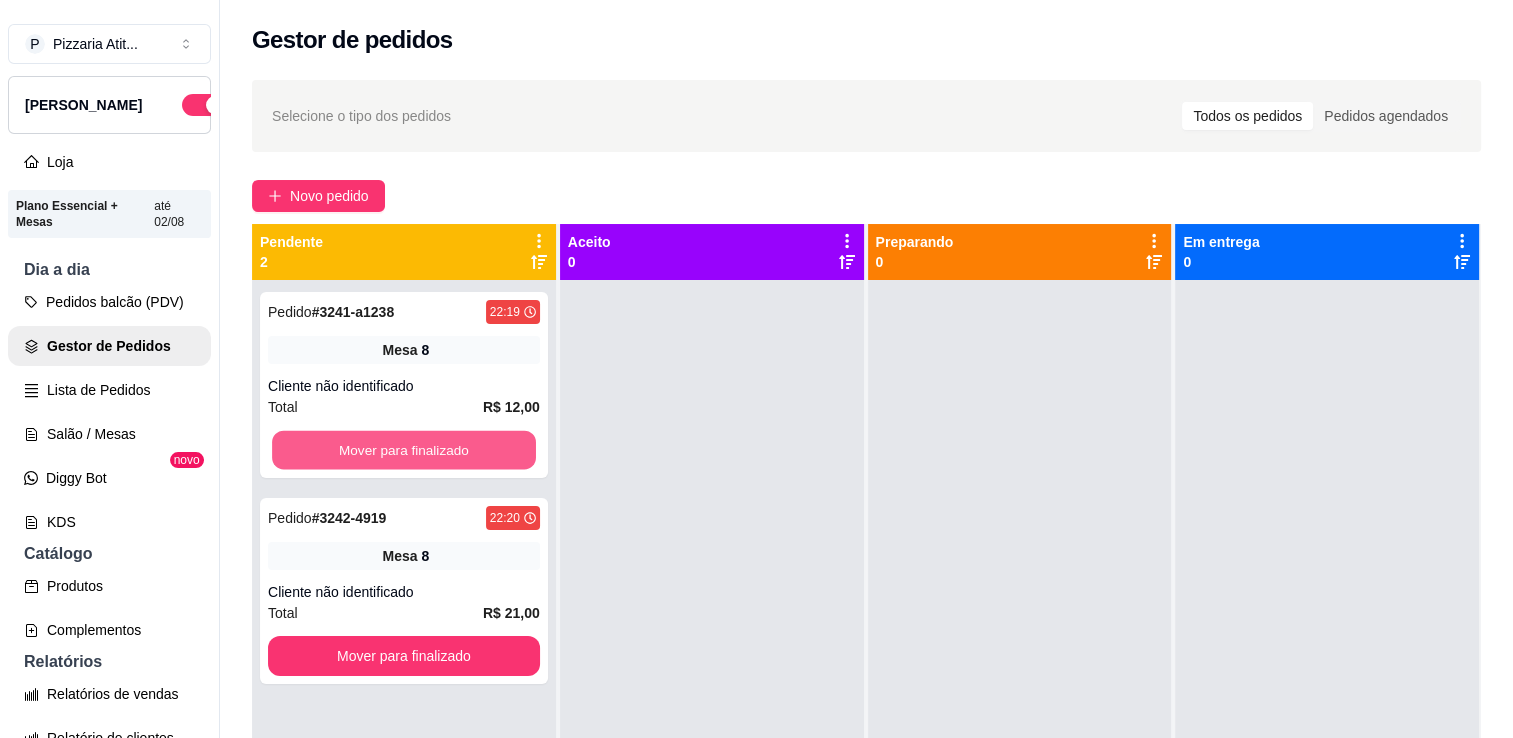 click on "Mover para finalizado" at bounding box center (404, 450) 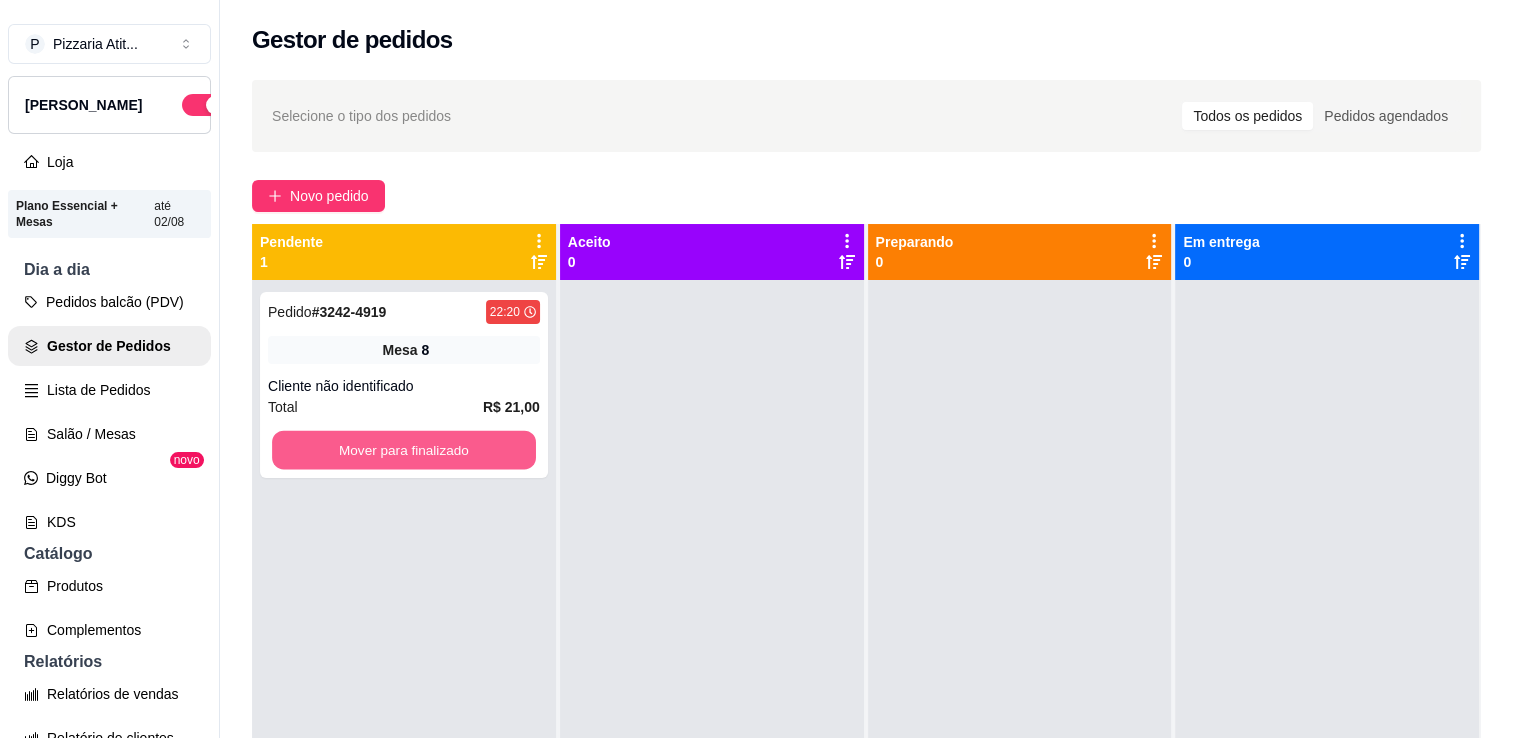 click on "Mover para finalizado" at bounding box center (404, 450) 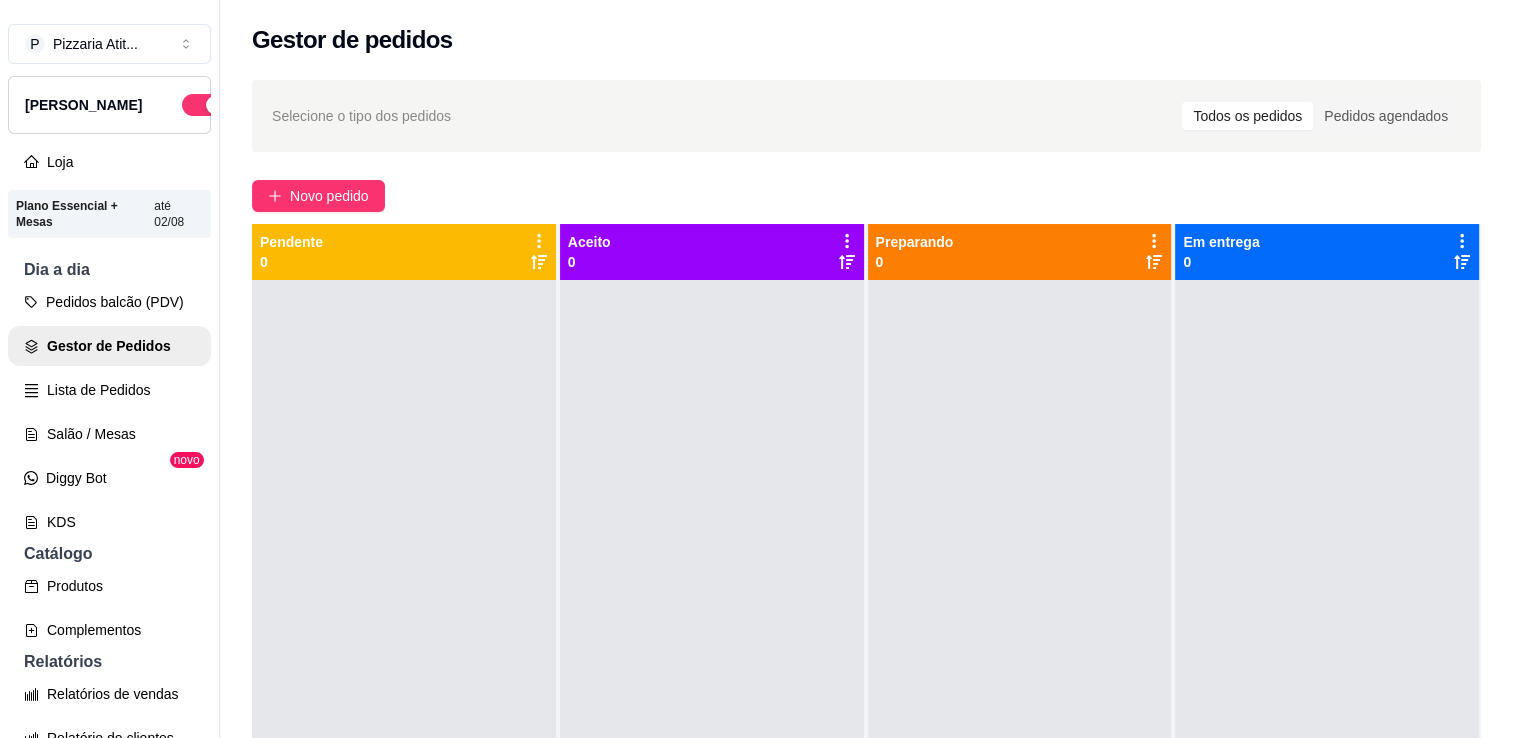 scroll, scrollTop: 645, scrollLeft: 0, axis: vertical 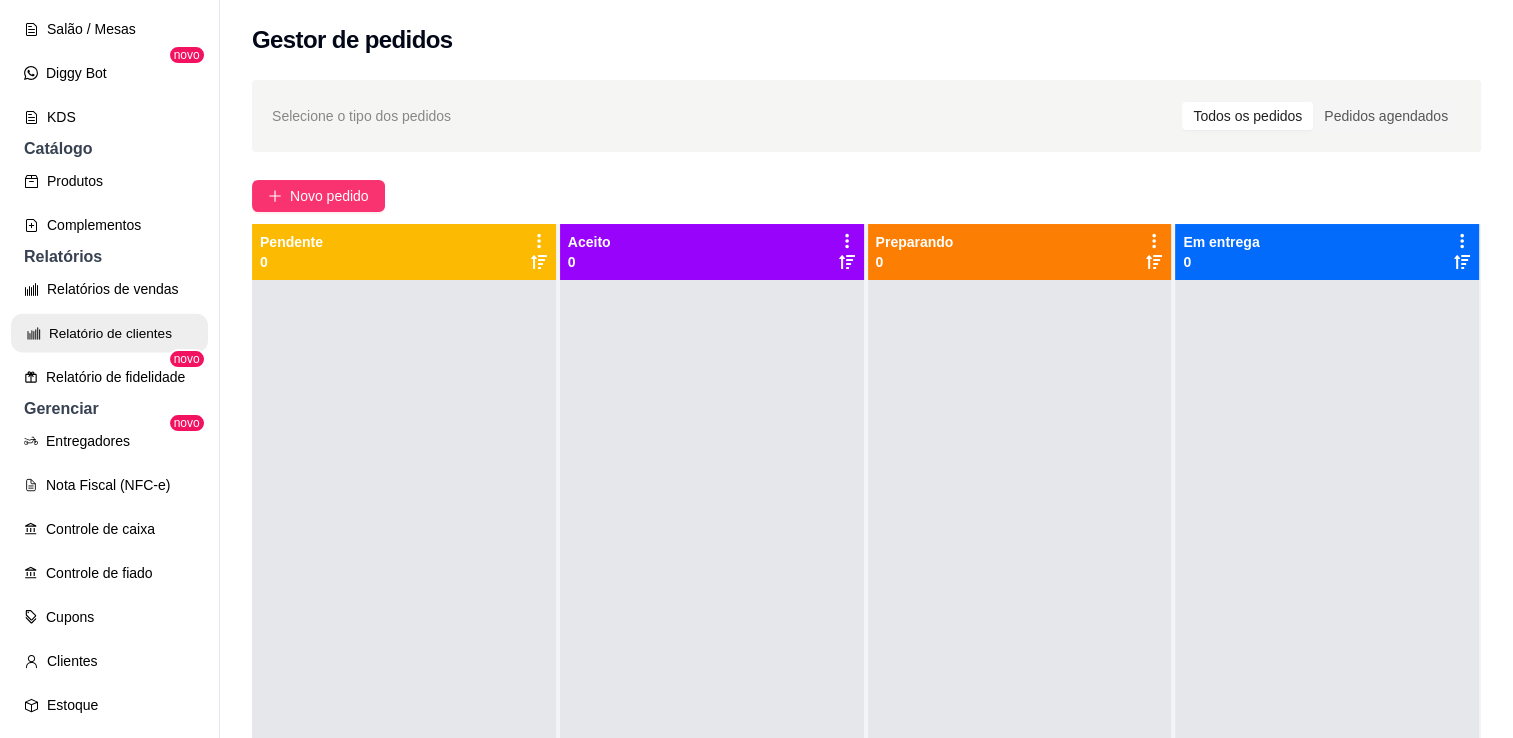 click on "Relatório de clientes" at bounding box center [109, 333] 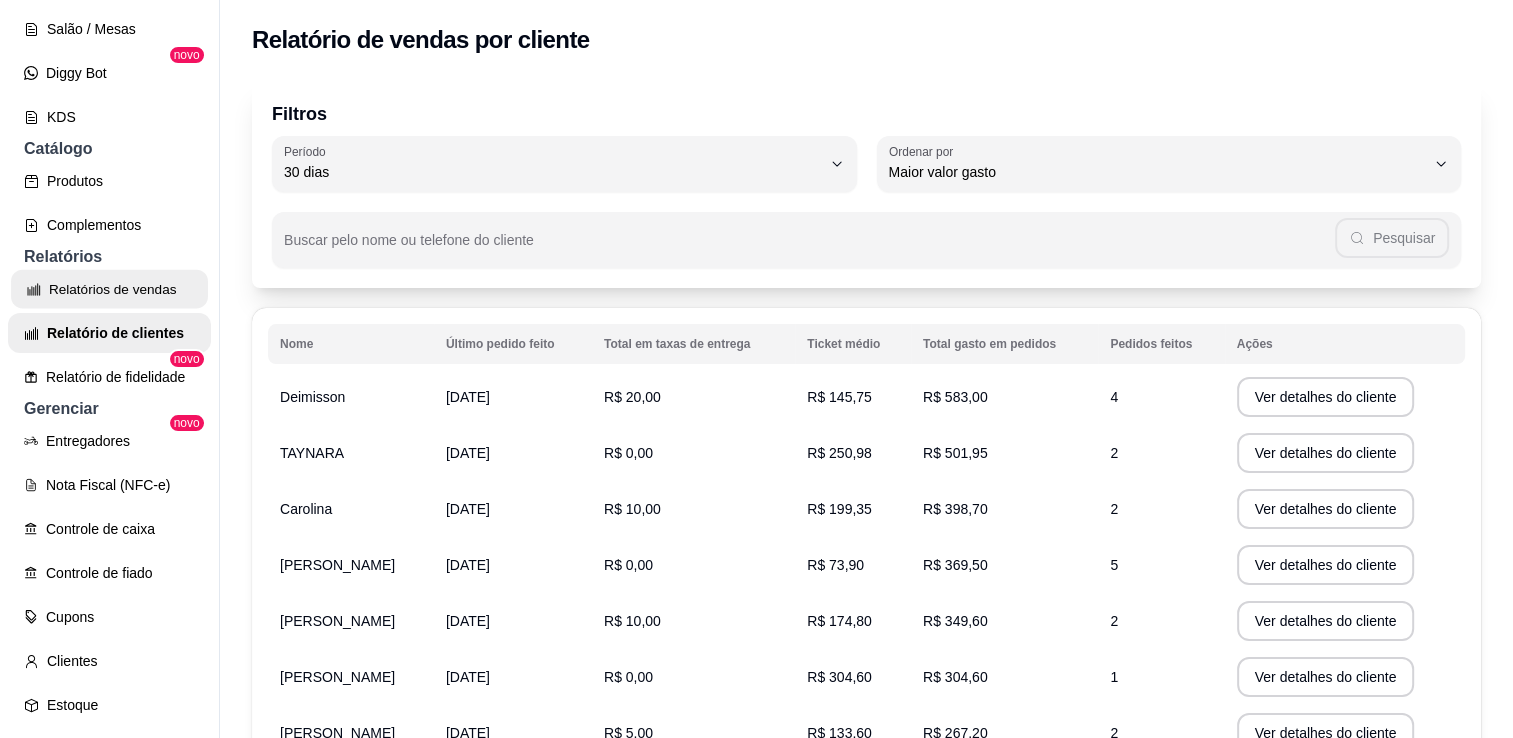 click on "Relatórios de vendas" at bounding box center [109, 289] 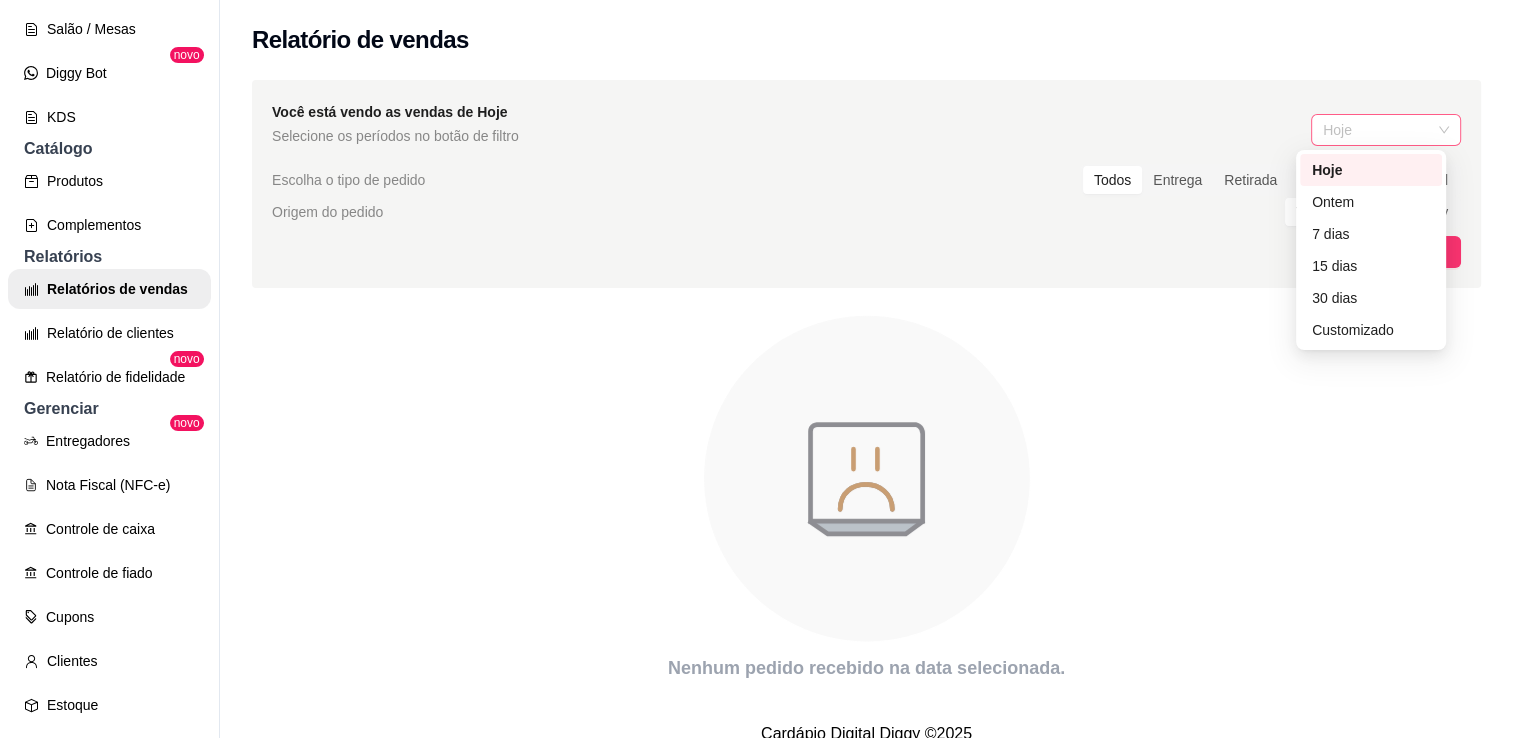 click on "Hoje" at bounding box center [1386, 130] 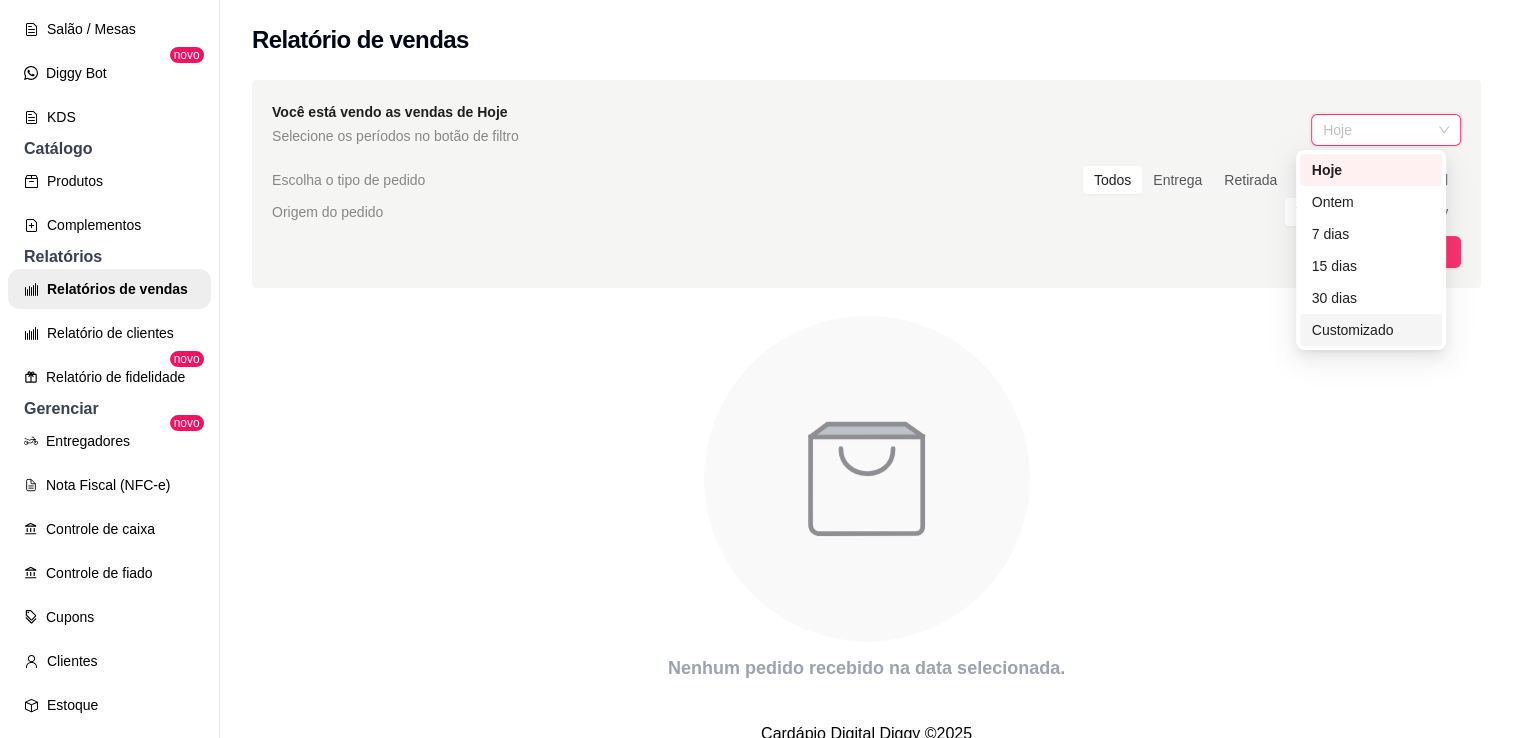 click on "Customizado" at bounding box center [1371, 330] 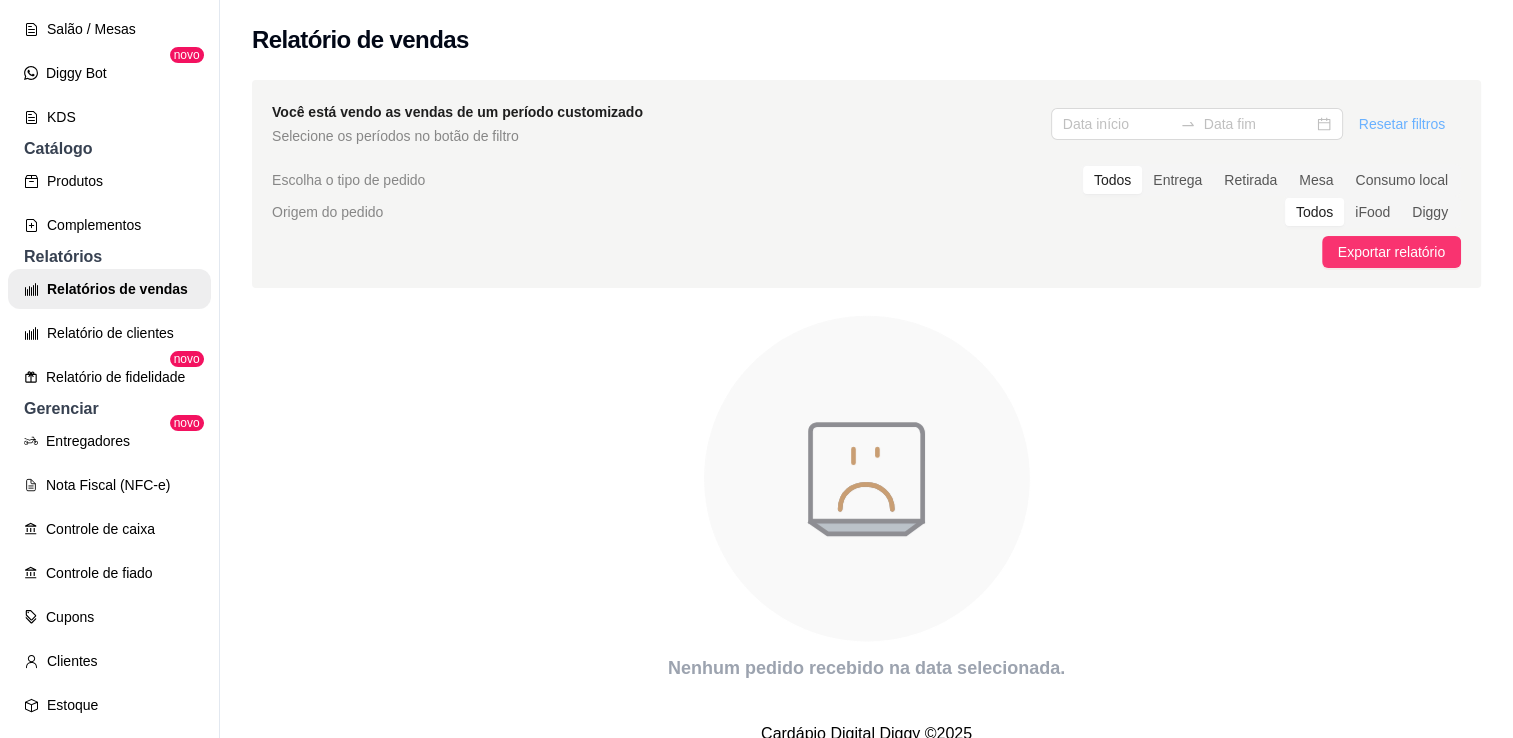 click on "Resetar filtros" at bounding box center [1402, 124] 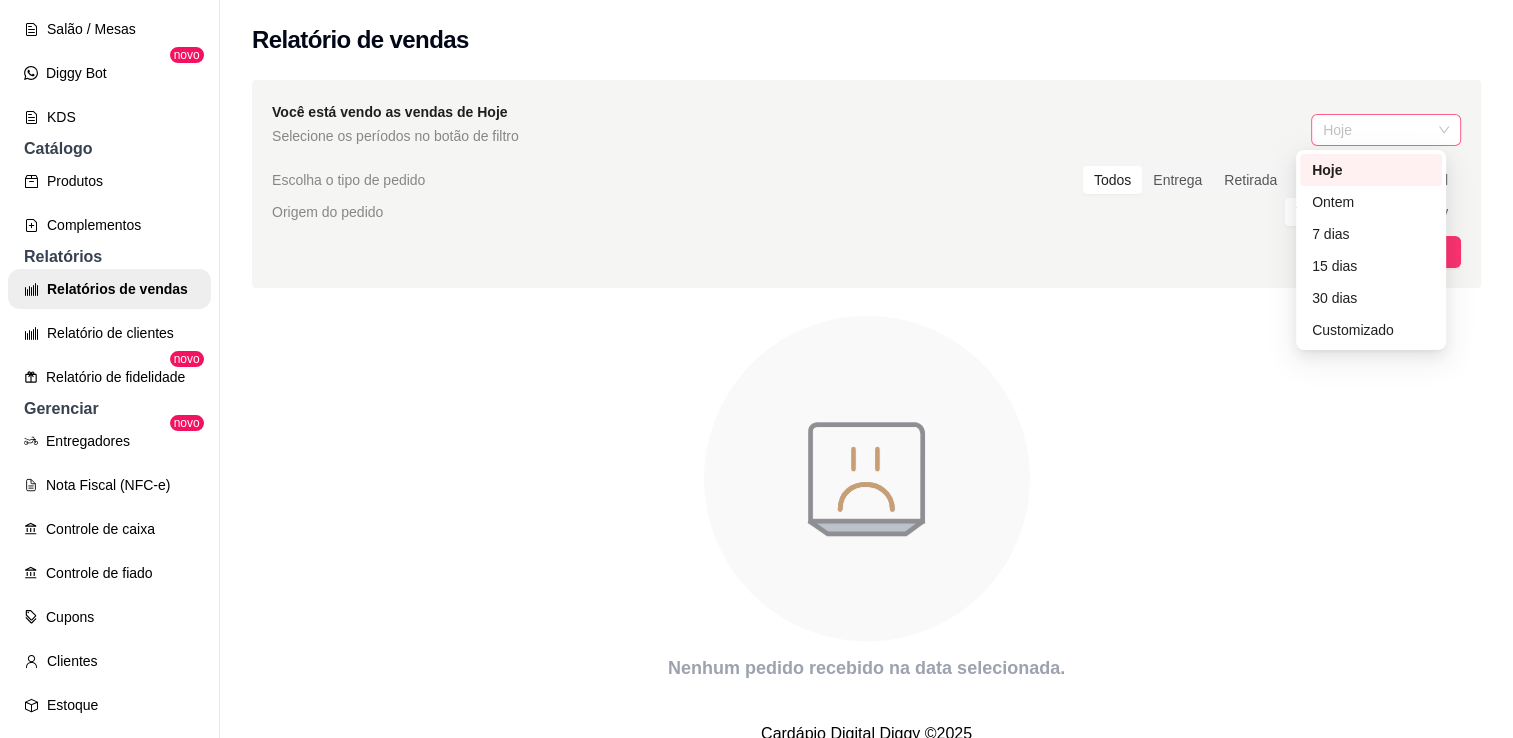 click on "Hoje" at bounding box center (1386, 130) 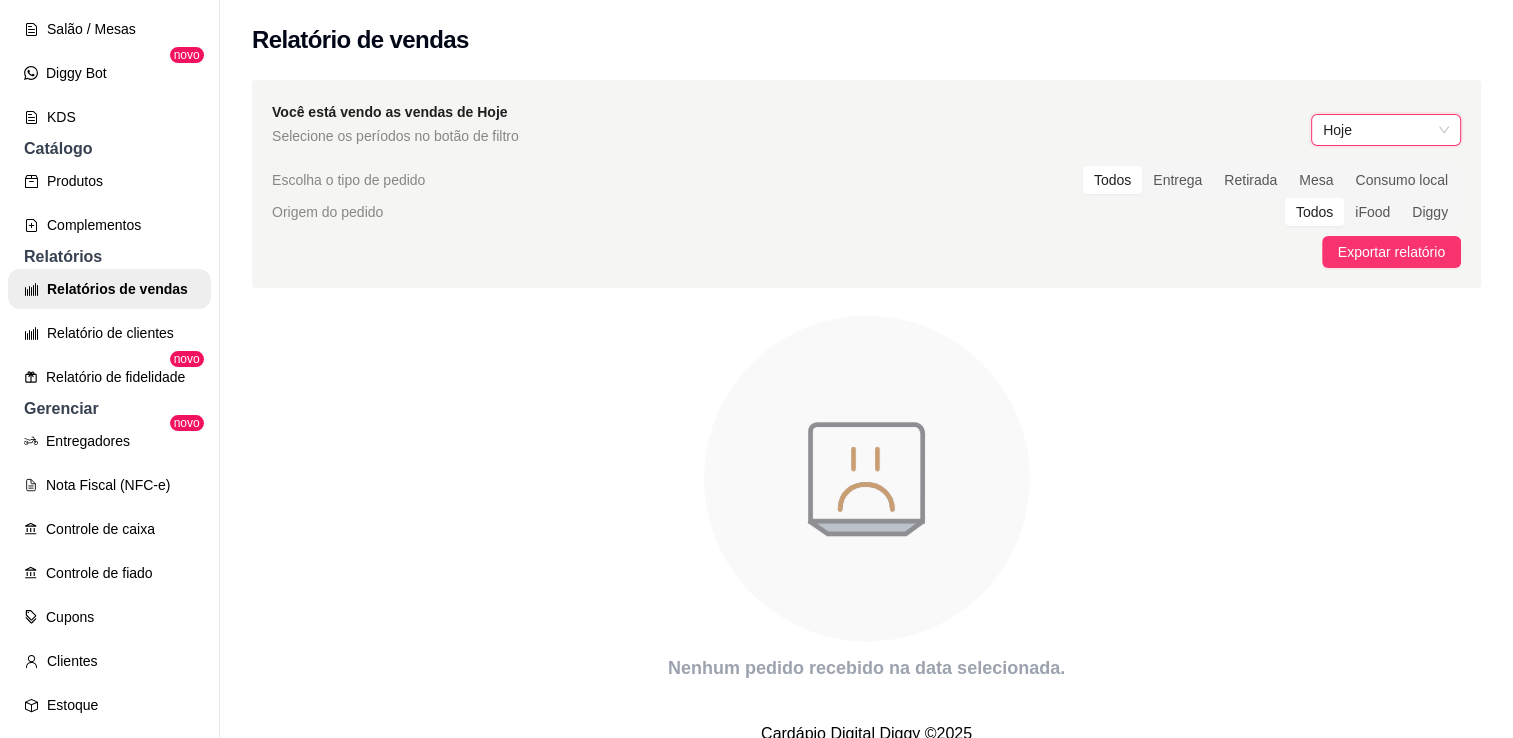 click on "Hoje" at bounding box center (1386, 130) 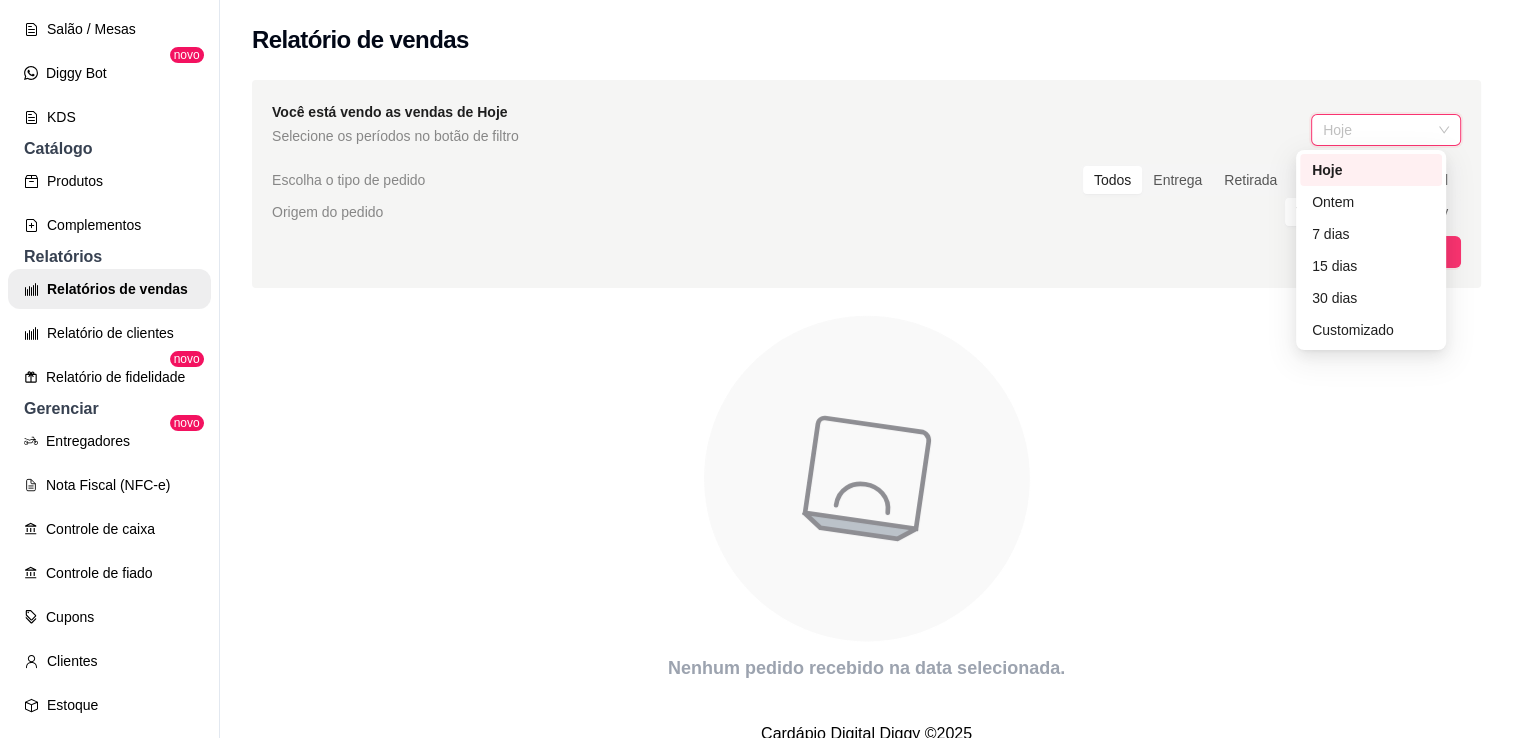 click on "Hoje" at bounding box center [1386, 130] 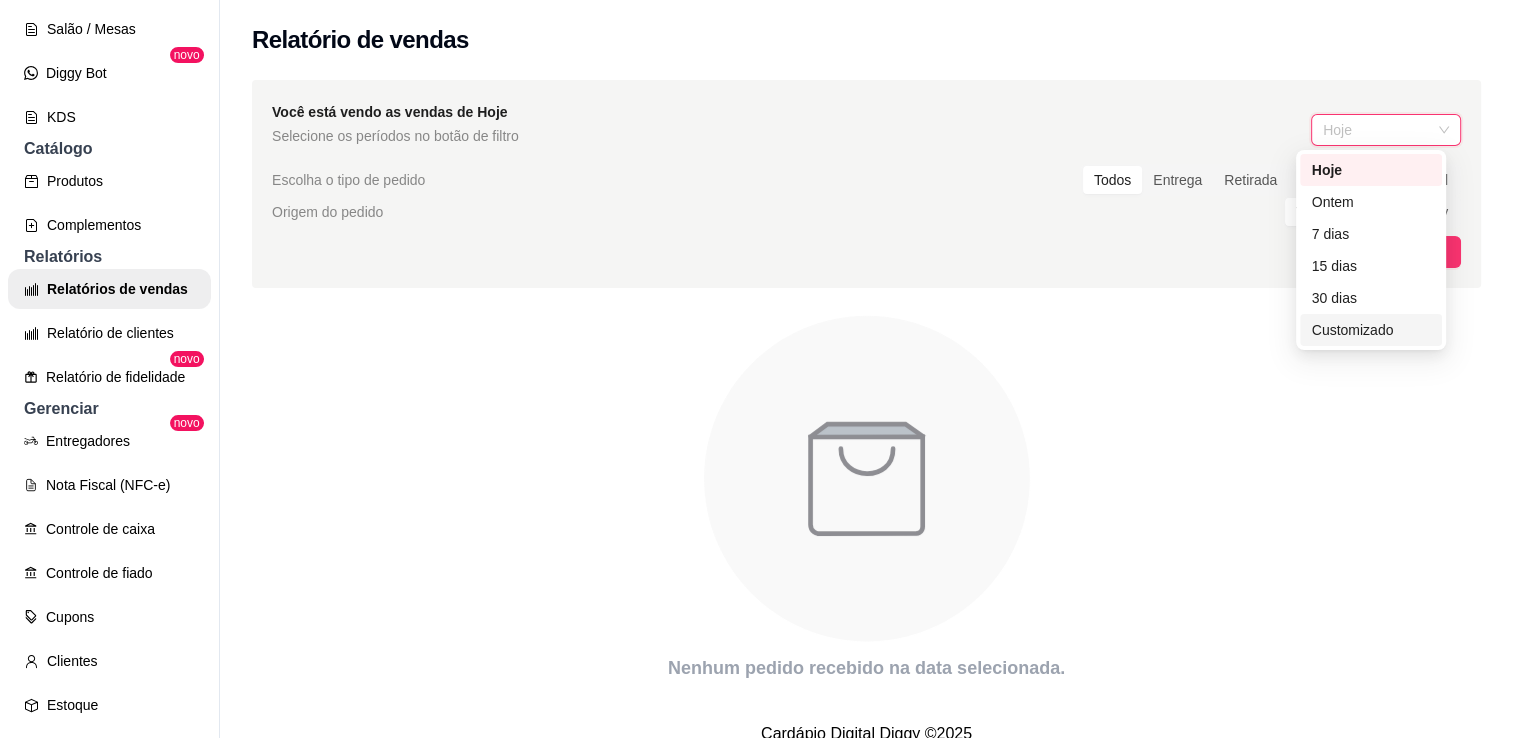click on "Customizado" at bounding box center [1371, 330] 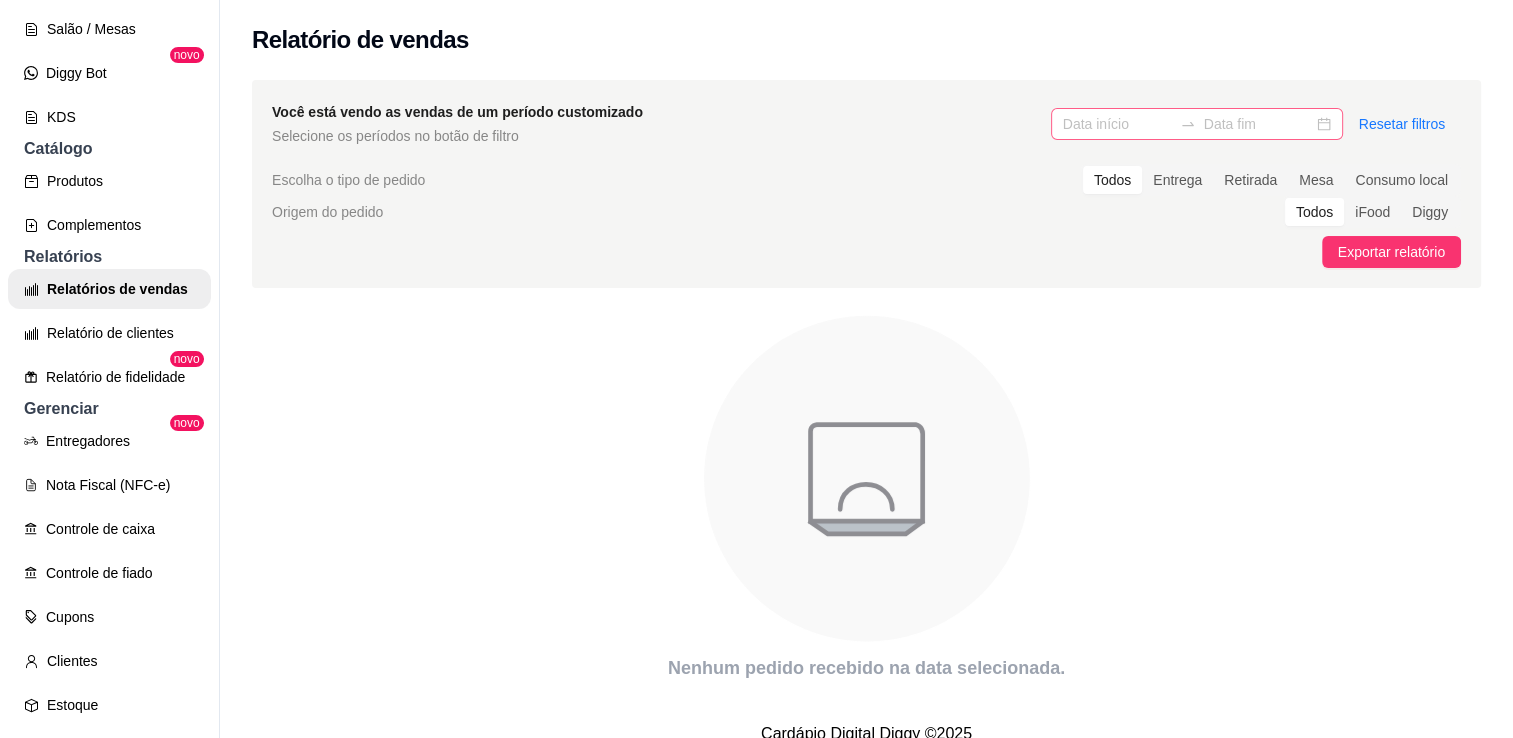 click at bounding box center (1188, 124) 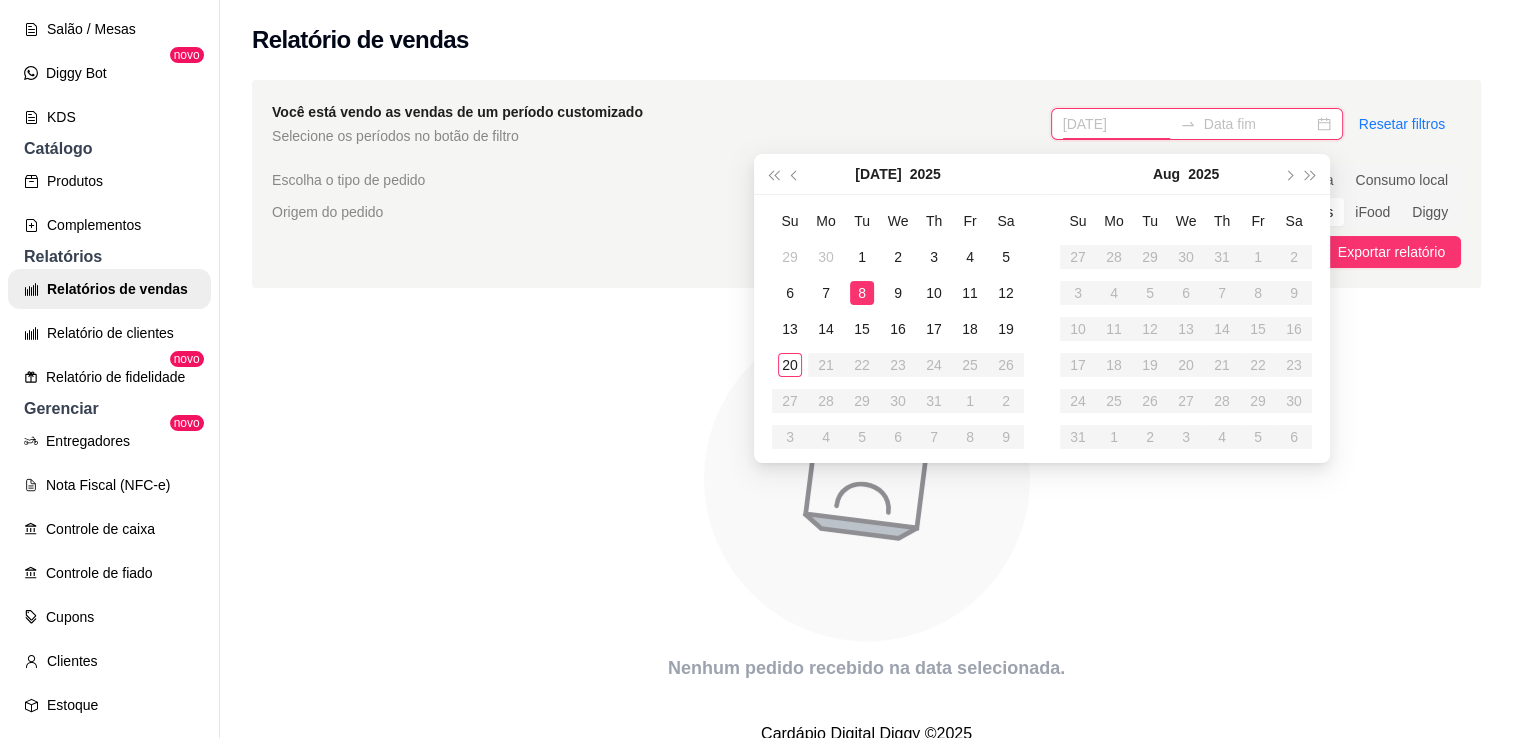 type on "15/07/2025" 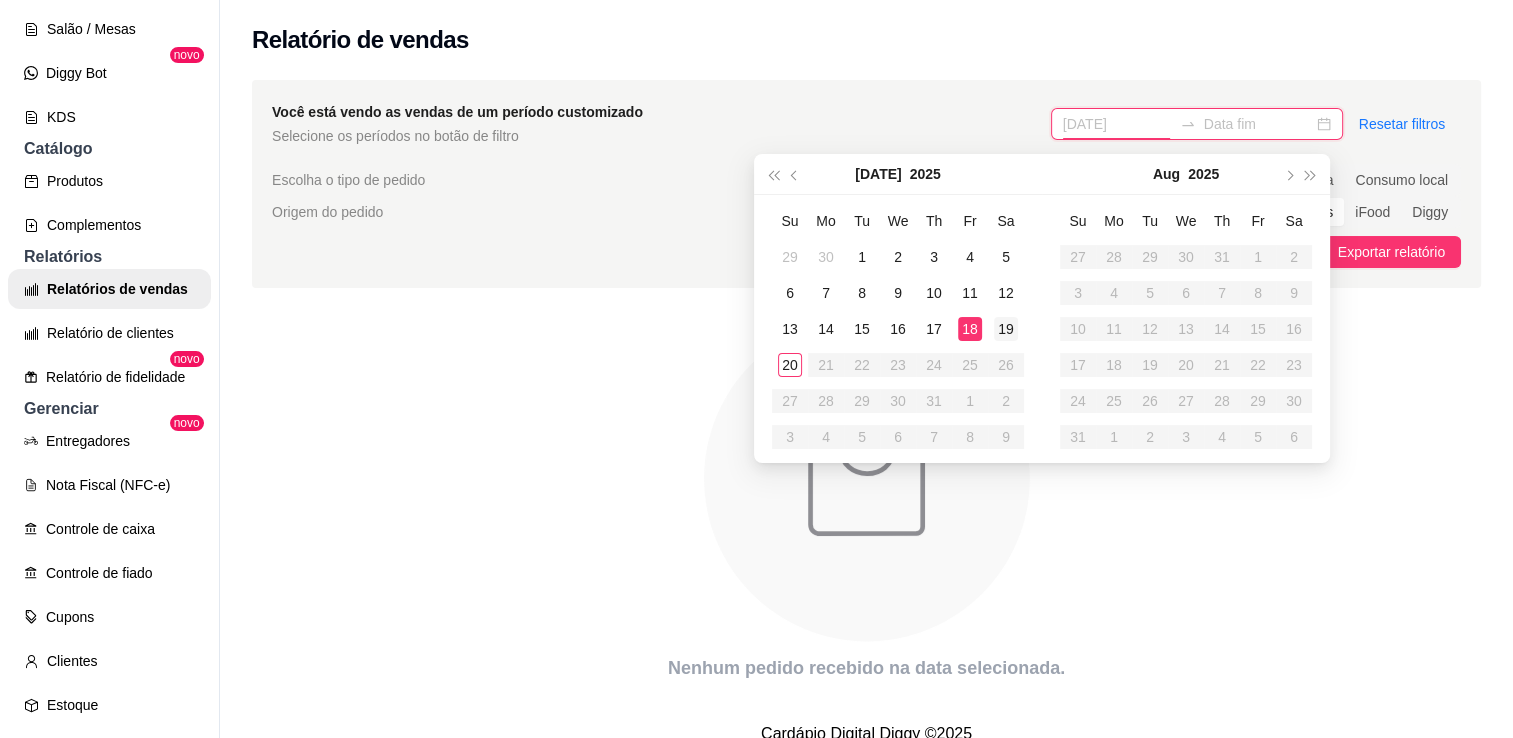type on "19/07/2025" 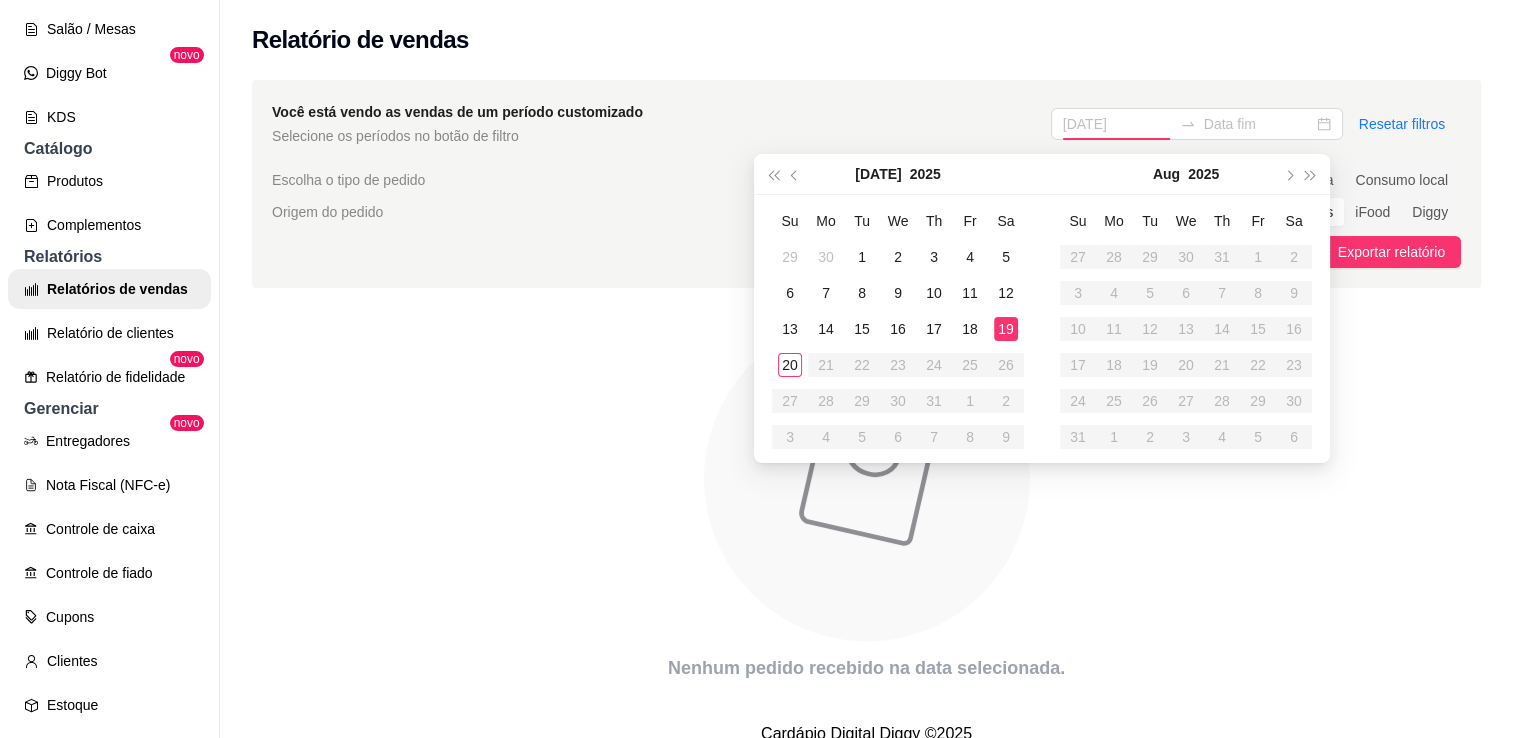click on "19" at bounding box center [1006, 329] 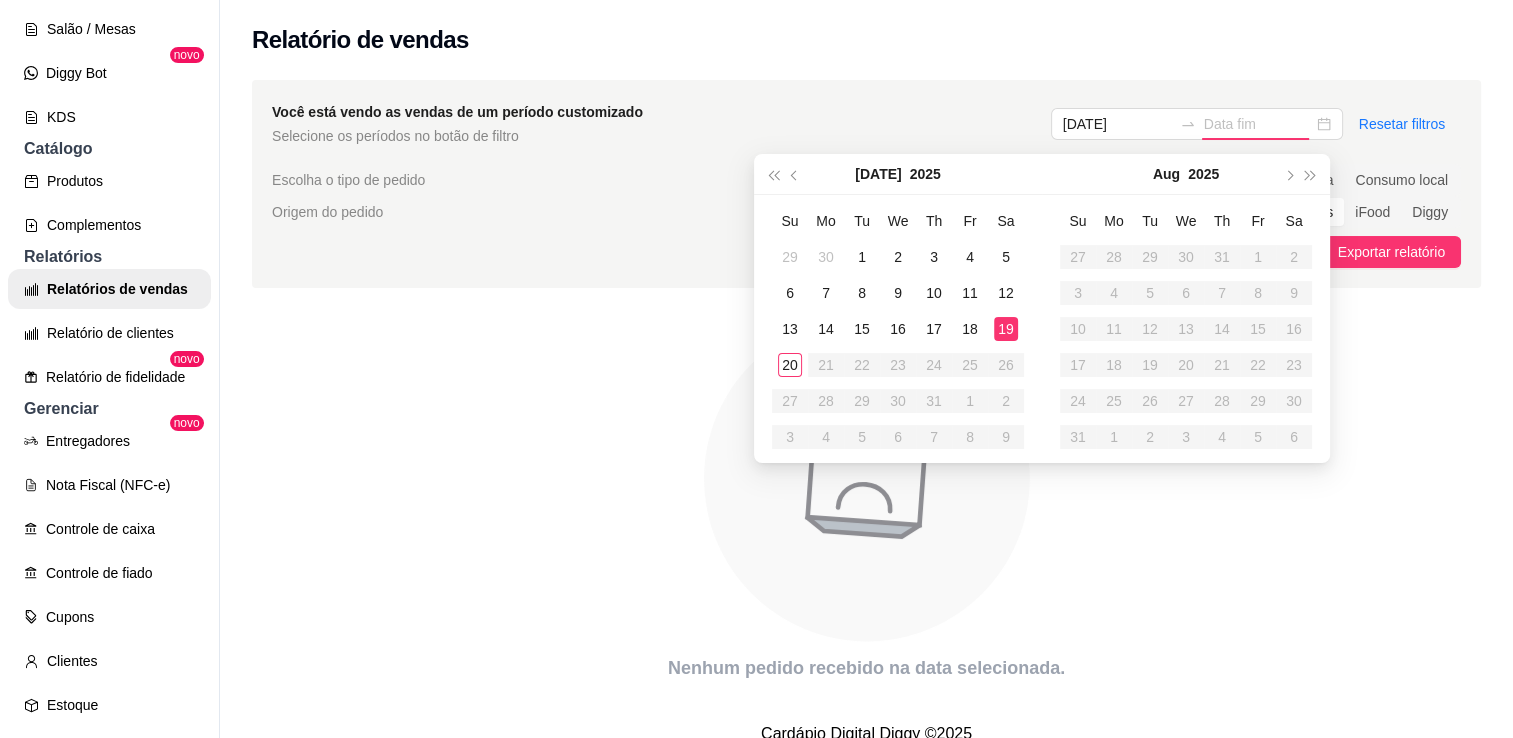 click on "19" at bounding box center (1006, 329) 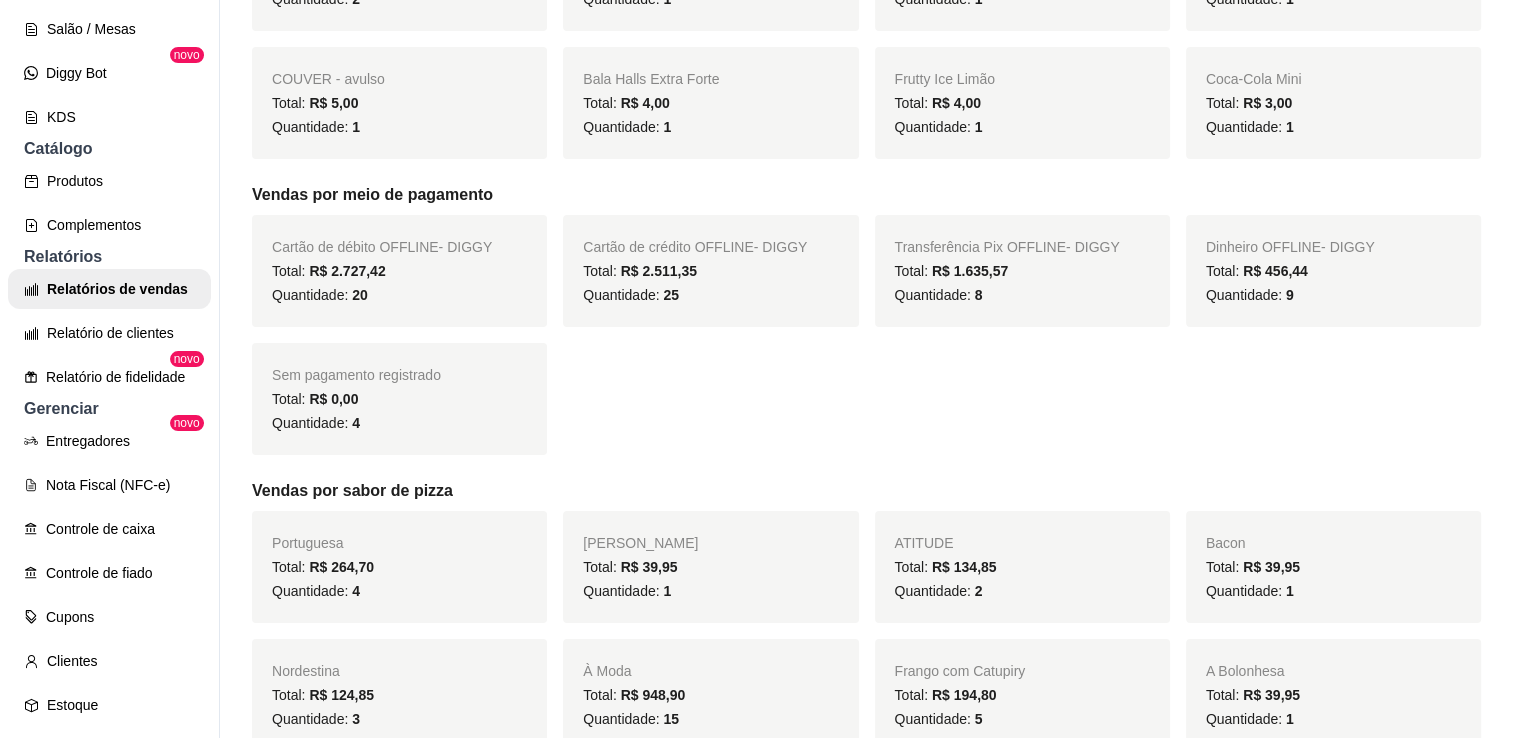 scroll, scrollTop: 3099, scrollLeft: 0, axis: vertical 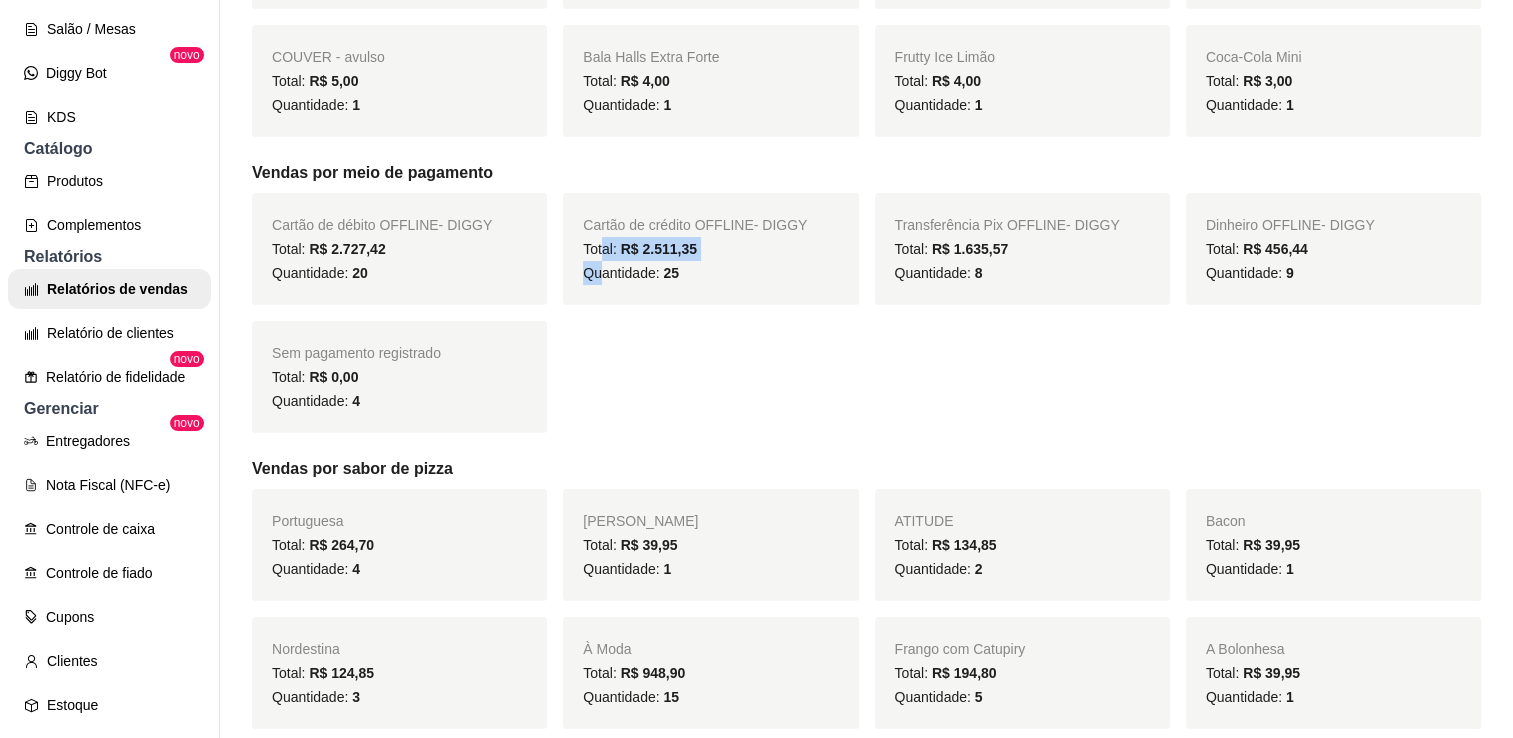 drag, startPoint x: 596, startPoint y: 200, endPoint x: 600, endPoint y: 224, distance: 24.33105 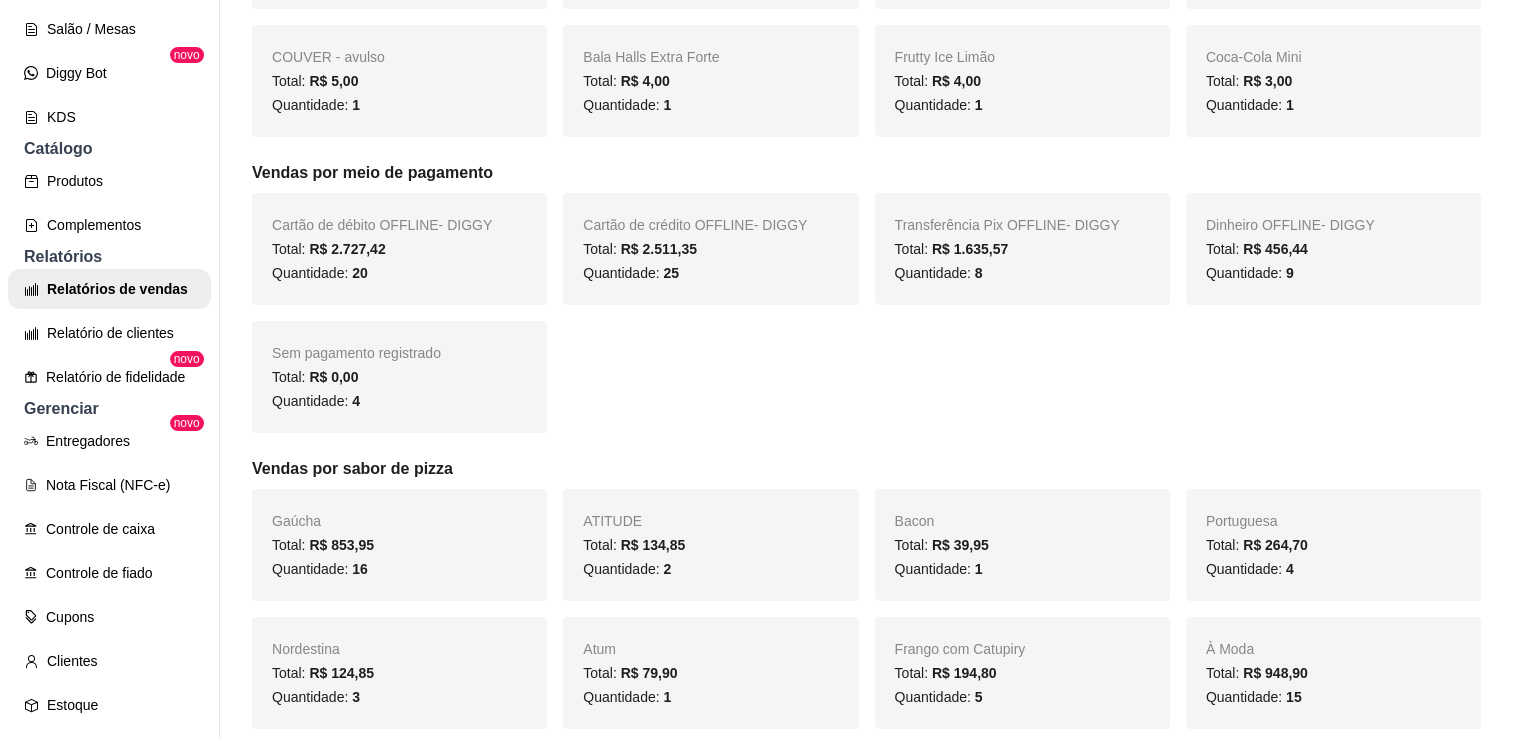 drag, startPoint x: 600, startPoint y: 224, endPoint x: 732, endPoint y: 300, distance: 152.31546 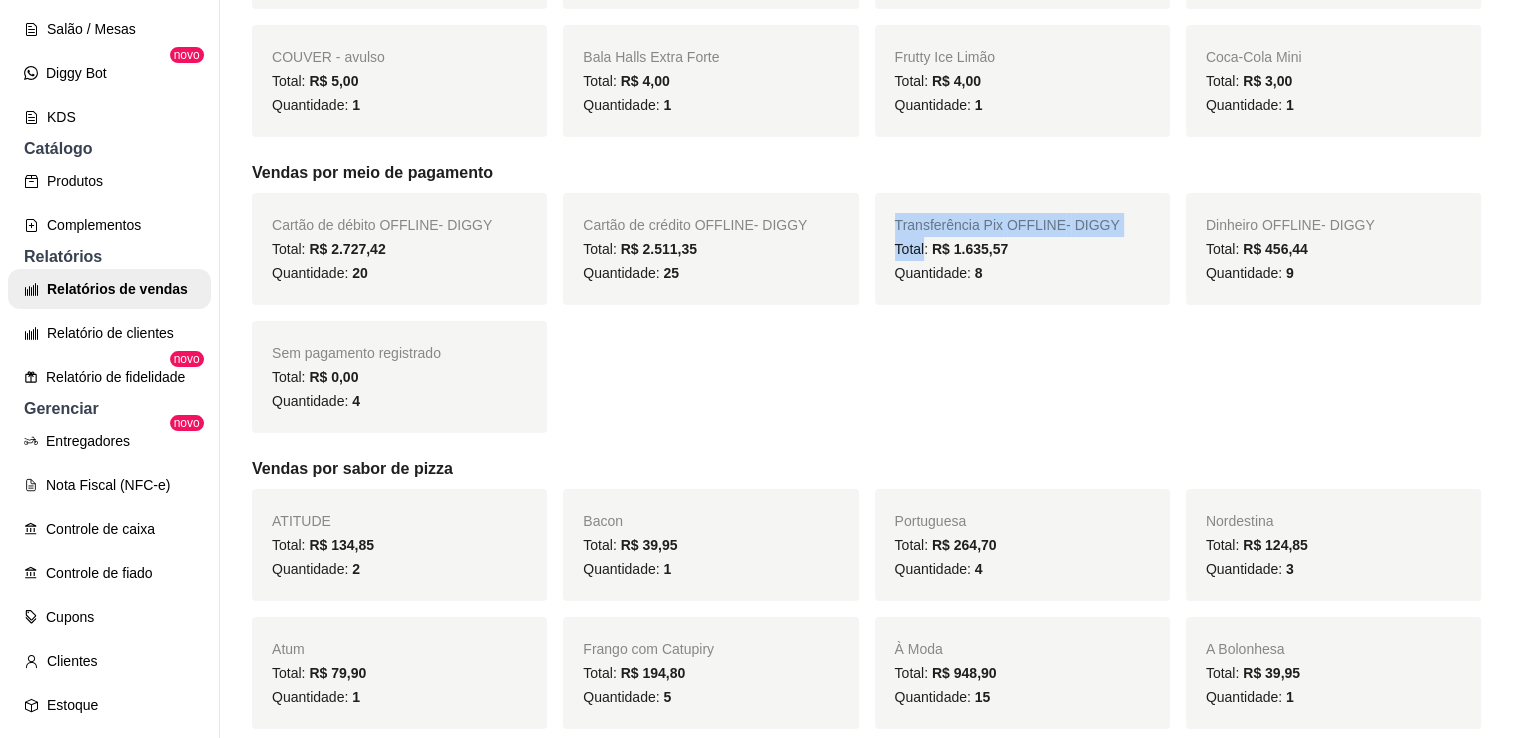 drag, startPoint x: 908, startPoint y: 210, endPoint x: 729, endPoint y: 278, distance: 191.48106 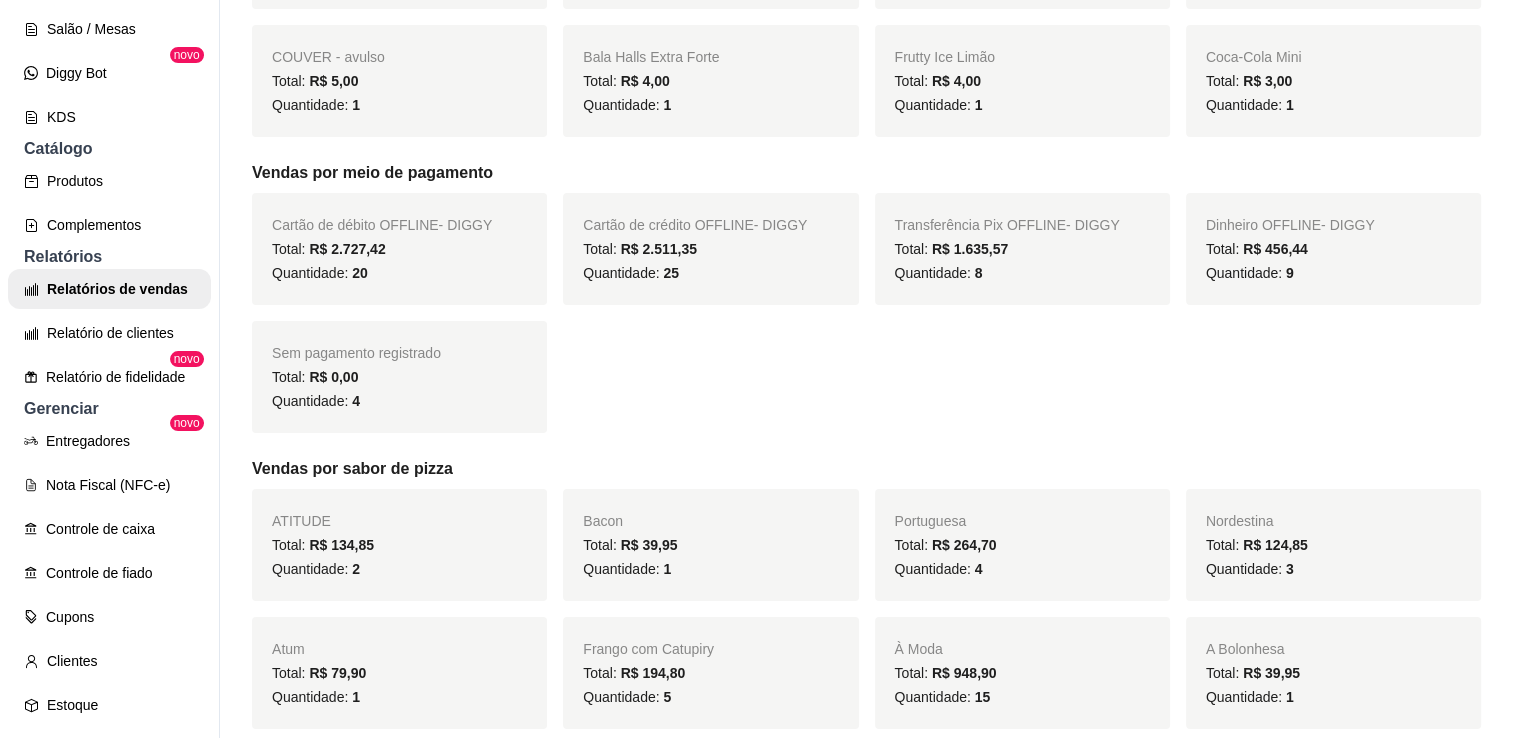 click on "Portuguesa  Total:   R$ 264,70 Quantidade:   4" at bounding box center [1022, 545] 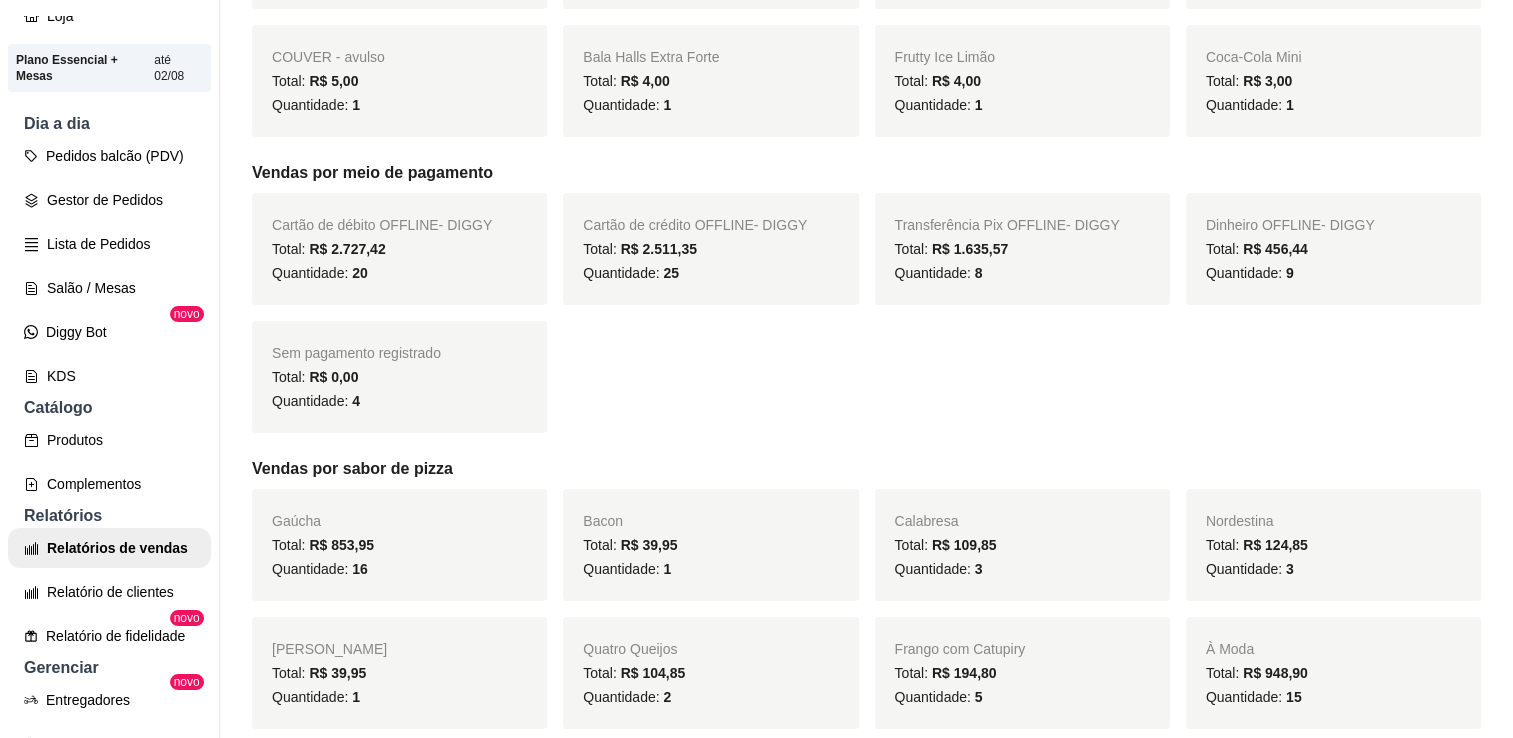 scroll, scrollTop: 145, scrollLeft: 0, axis: vertical 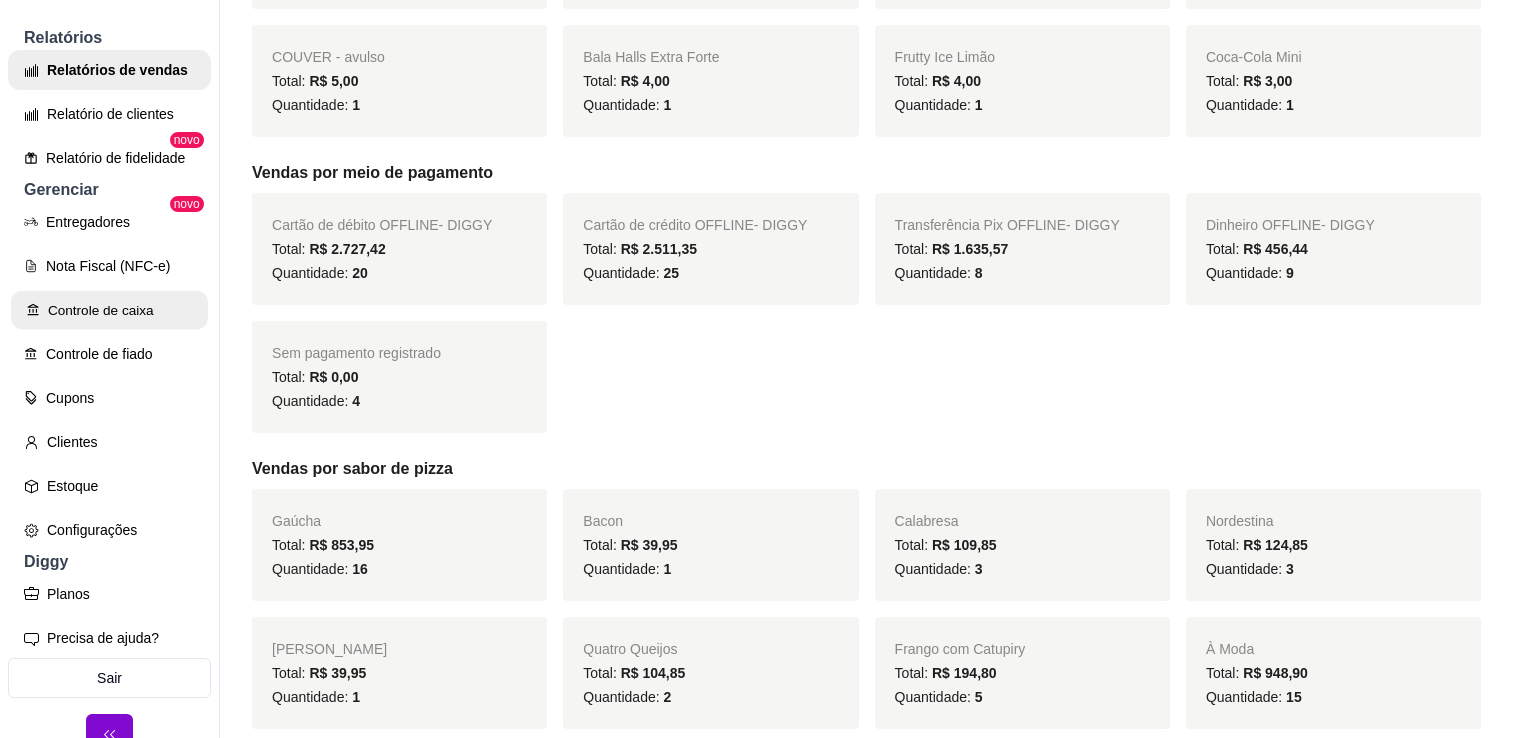 click on "Controle de caixa" at bounding box center [109, 310] 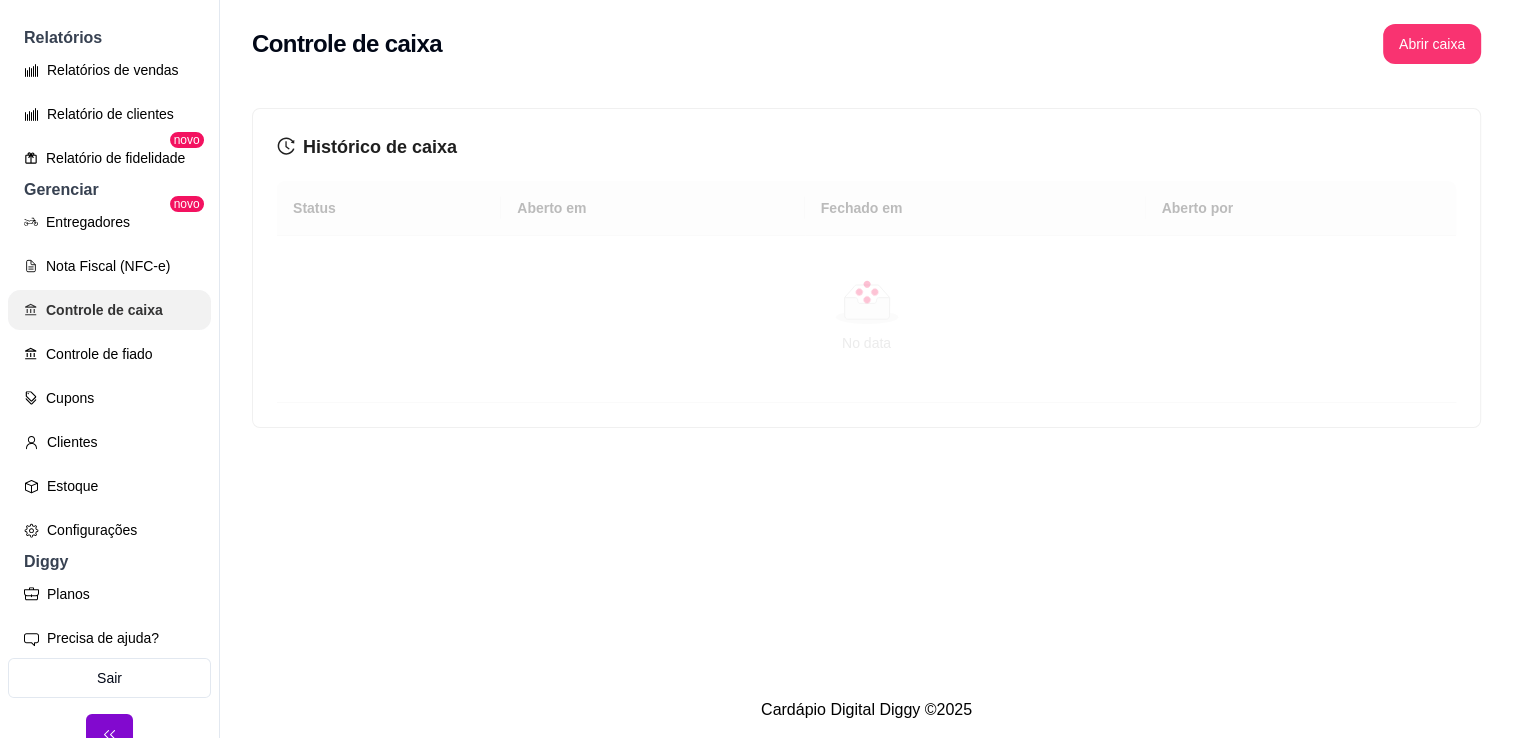 scroll, scrollTop: 0, scrollLeft: 0, axis: both 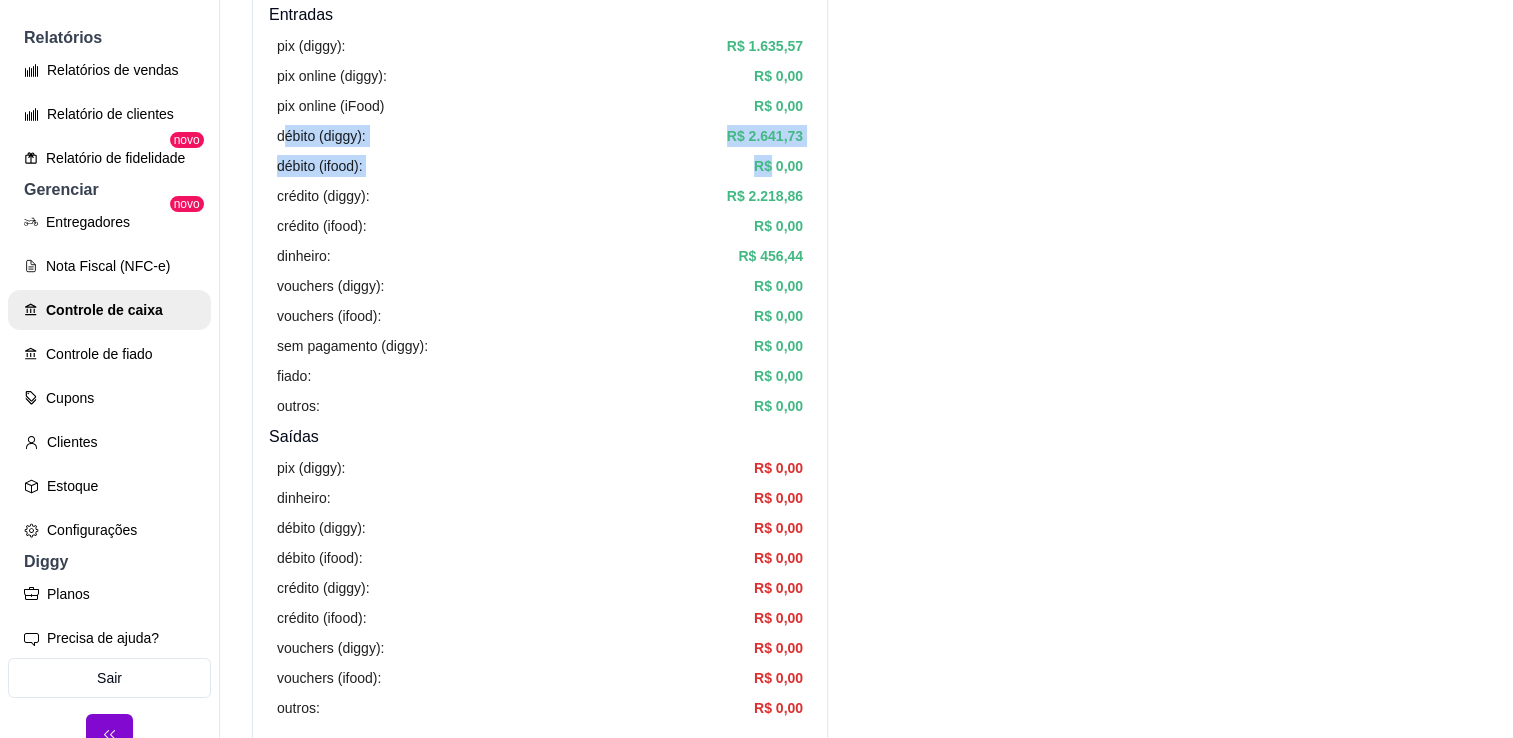 drag, startPoint x: 284, startPoint y: 139, endPoint x: 774, endPoint y: 148, distance: 490.08264 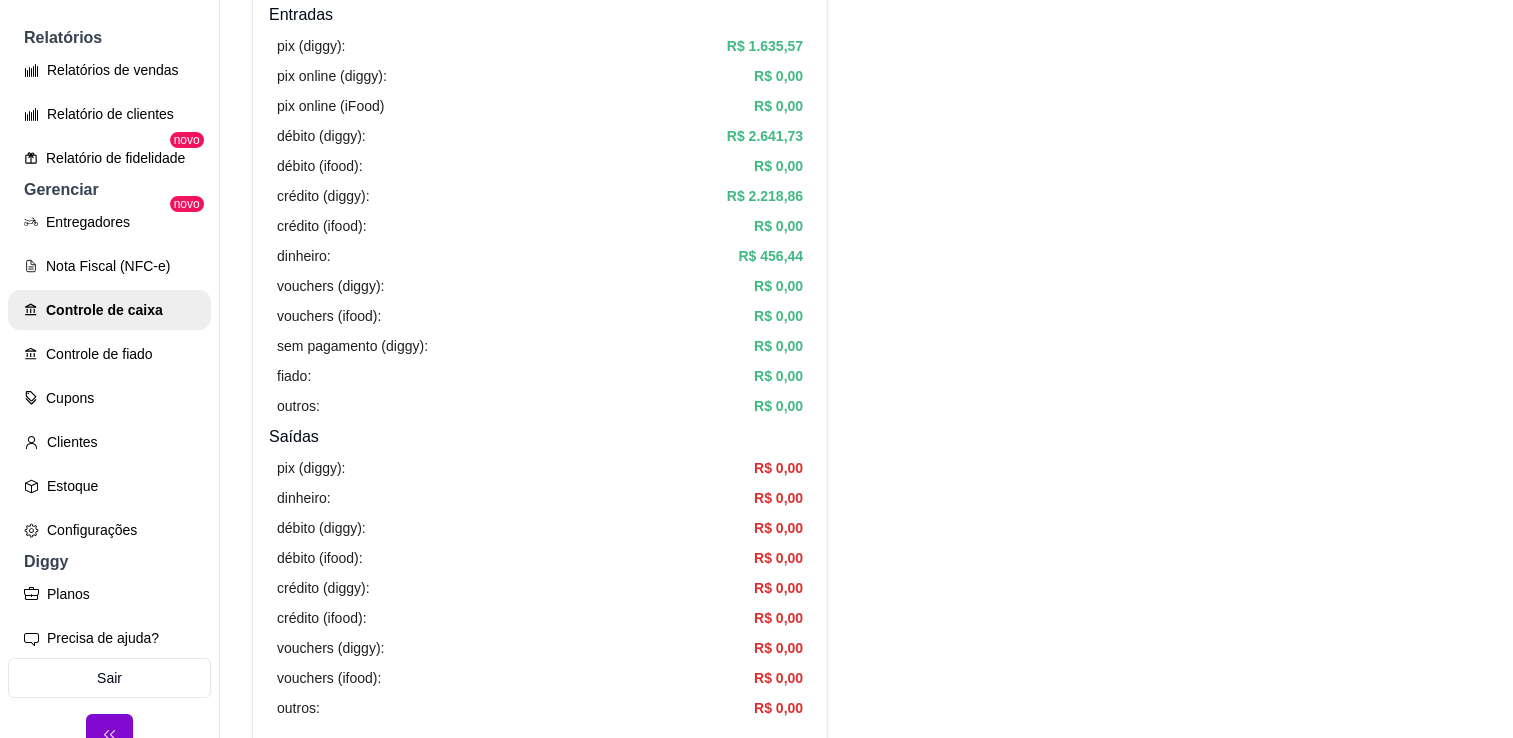 drag, startPoint x: 774, startPoint y: 148, endPoint x: 1067, endPoint y: 246, distance: 308.95468 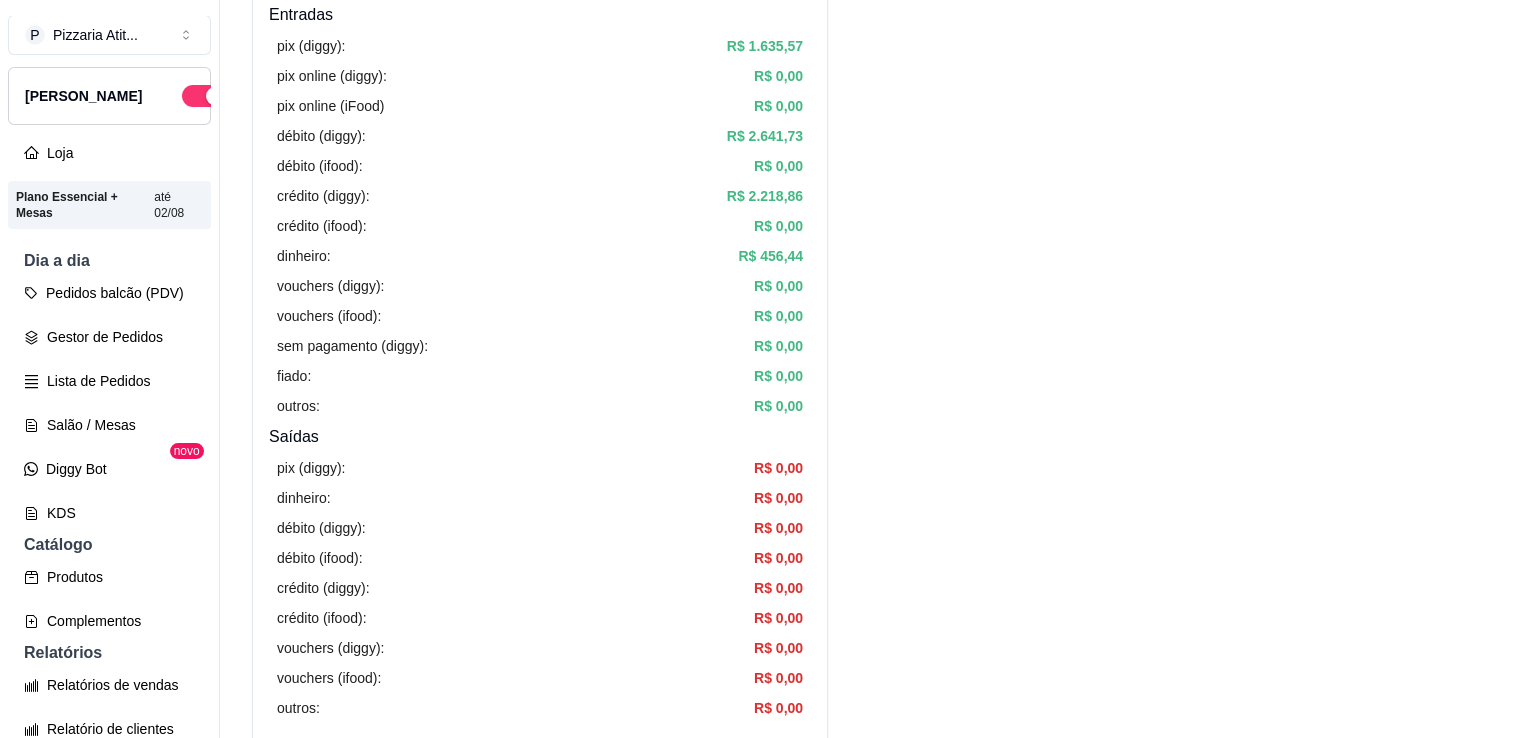 scroll, scrollTop: 0, scrollLeft: 0, axis: both 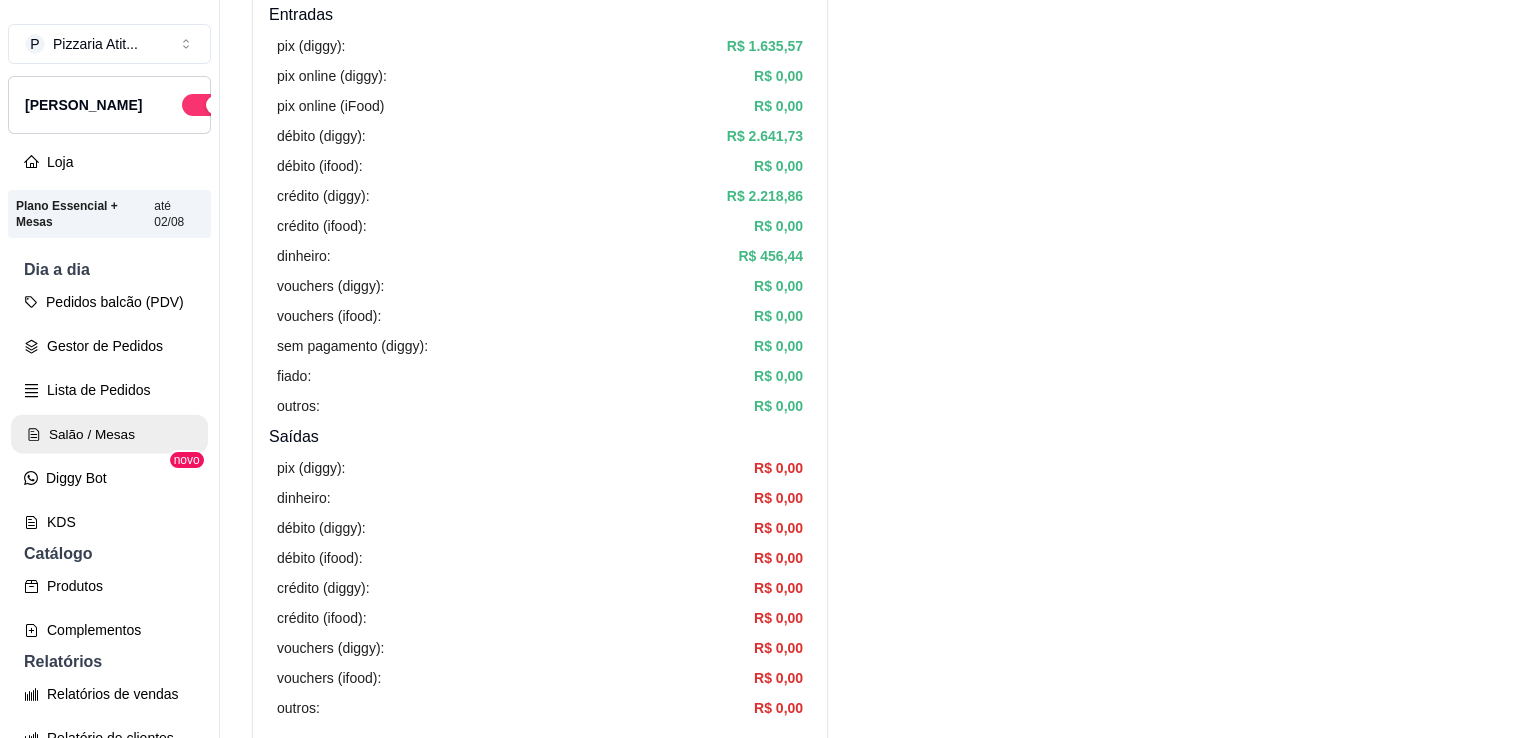 click on "Salão / Mesas" at bounding box center (109, 434) 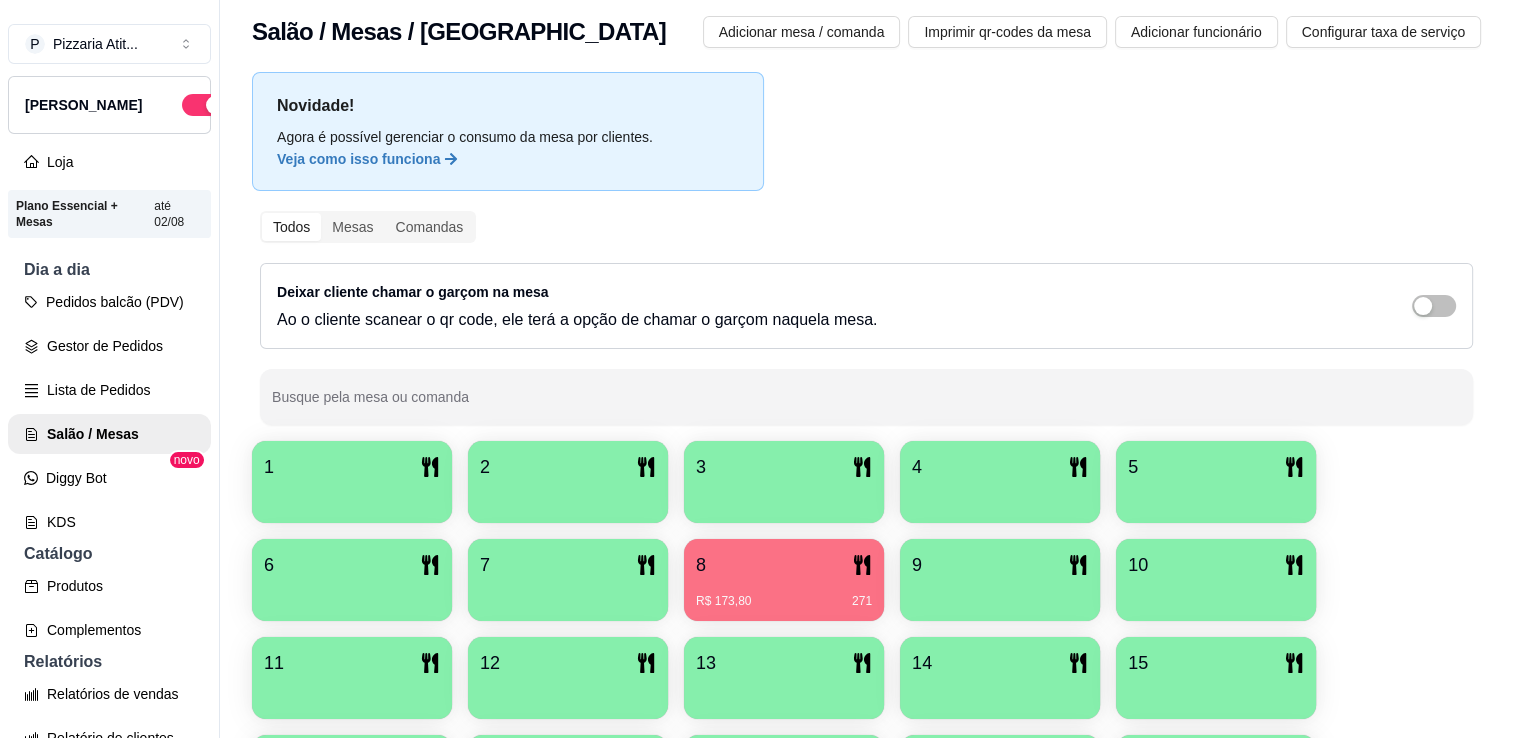 scroll, scrollTop: 0, scrollLeft: 0, axis: both 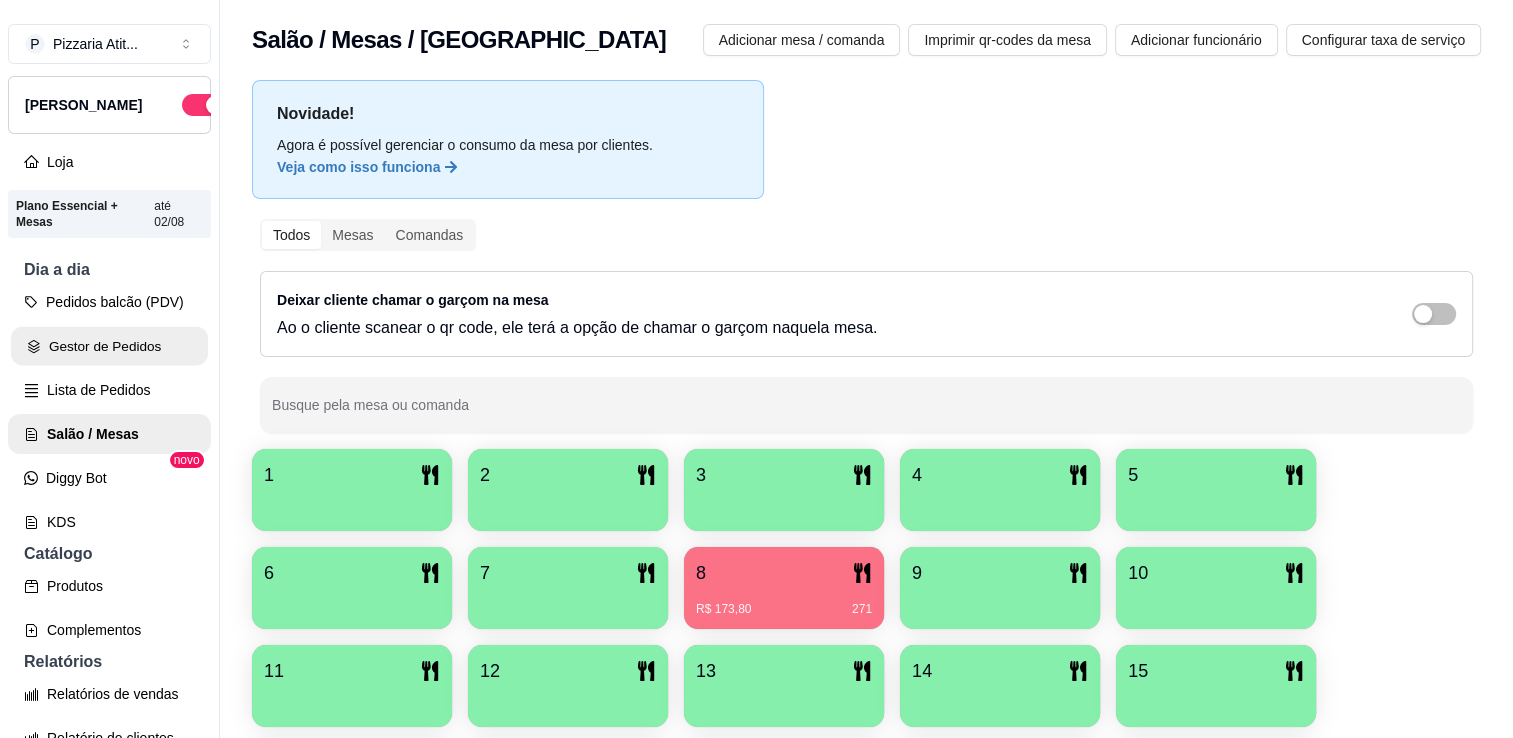 click on "Gestor de Pedidos" at bounding box center [109, 346] 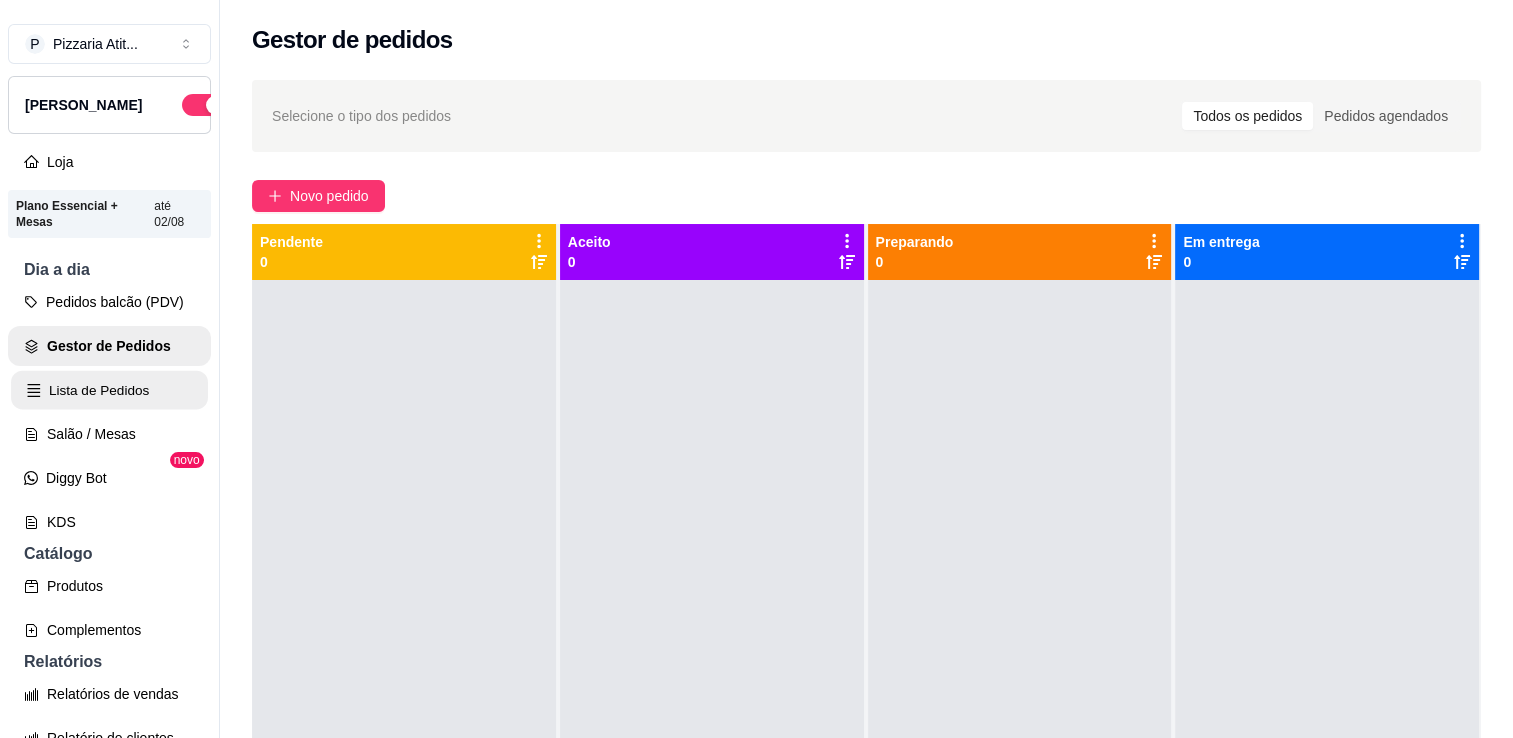 click on "Lista de Pedidos" at bounding box center [109, 390] 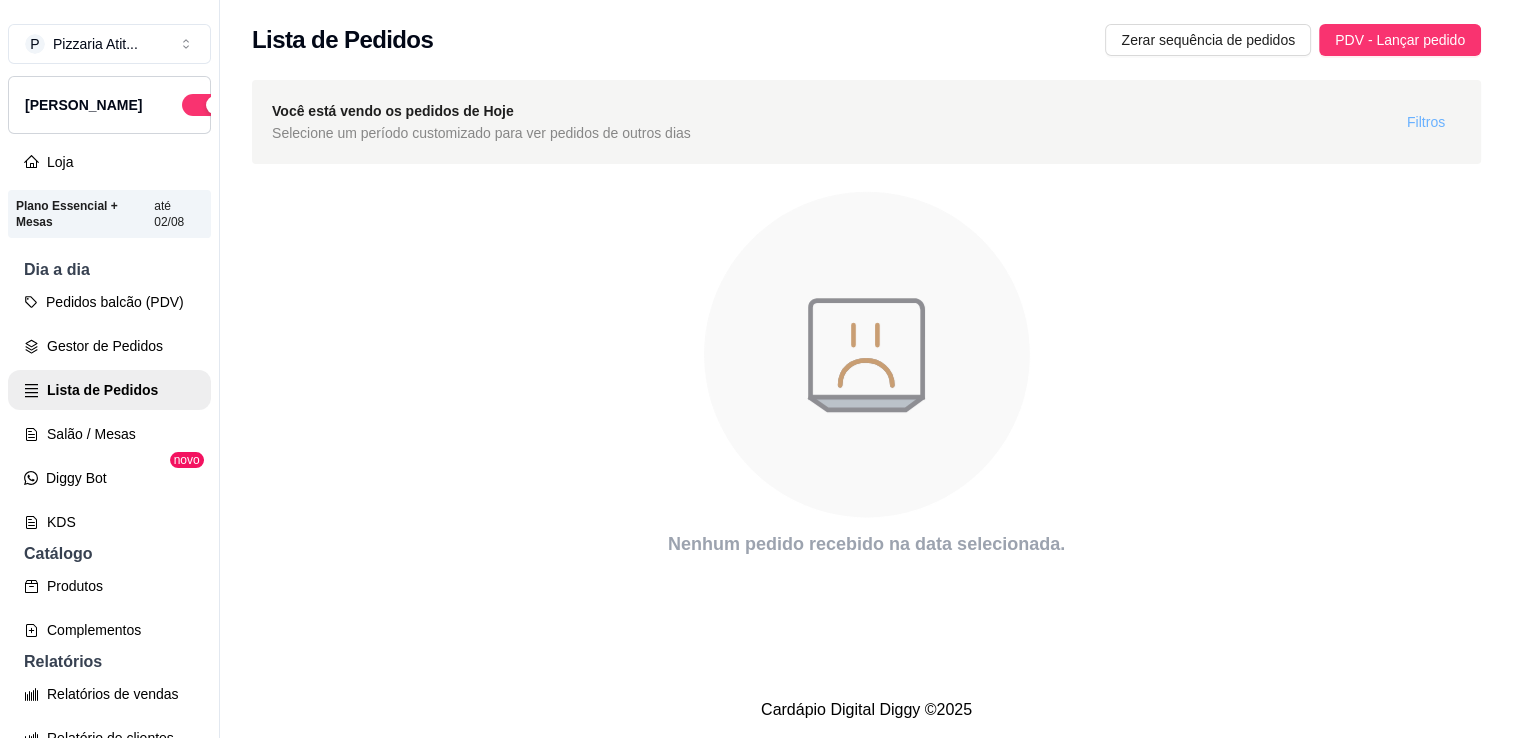 click on "Filtros" at bounding box center (1426, 122) 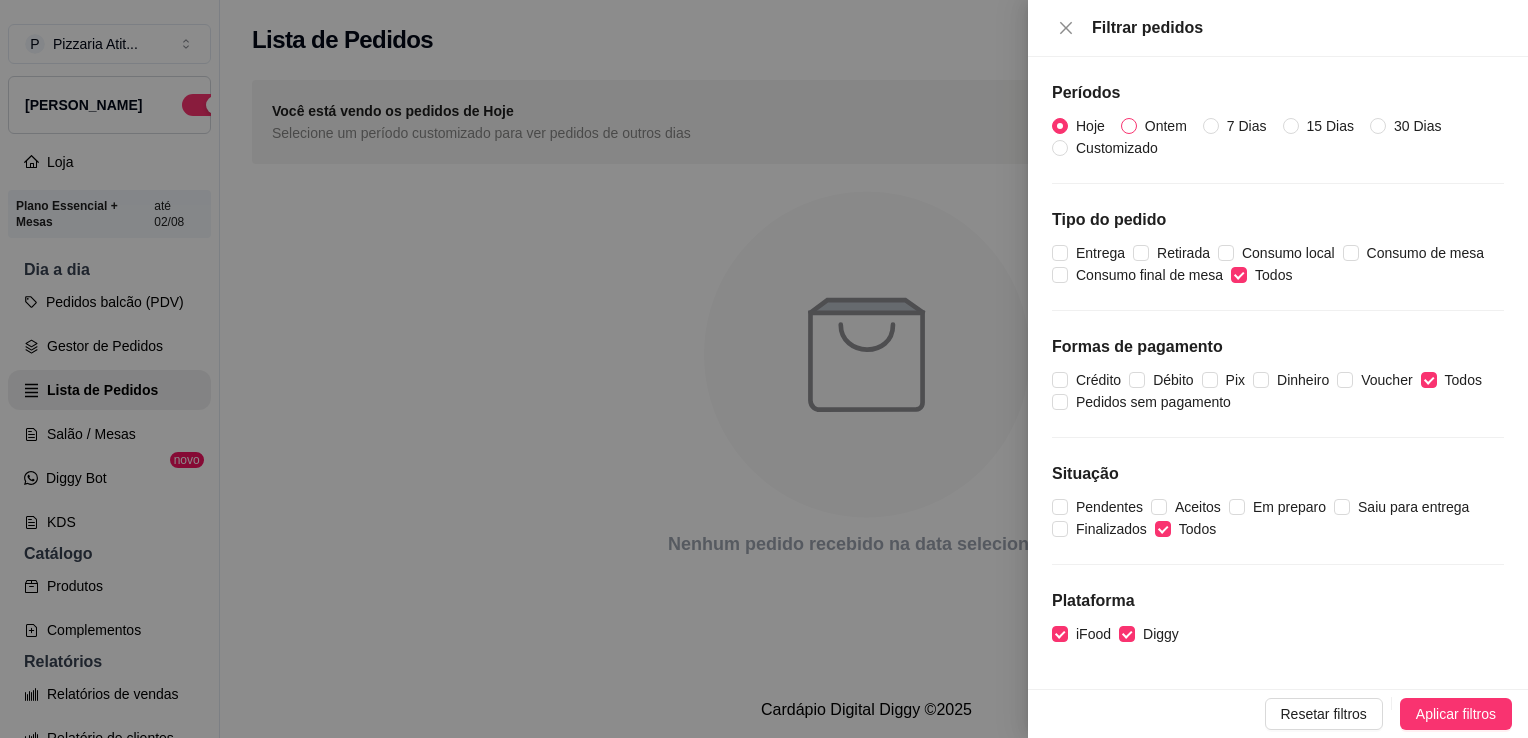 click on "Ontem" at bounding box center [1166, 126] 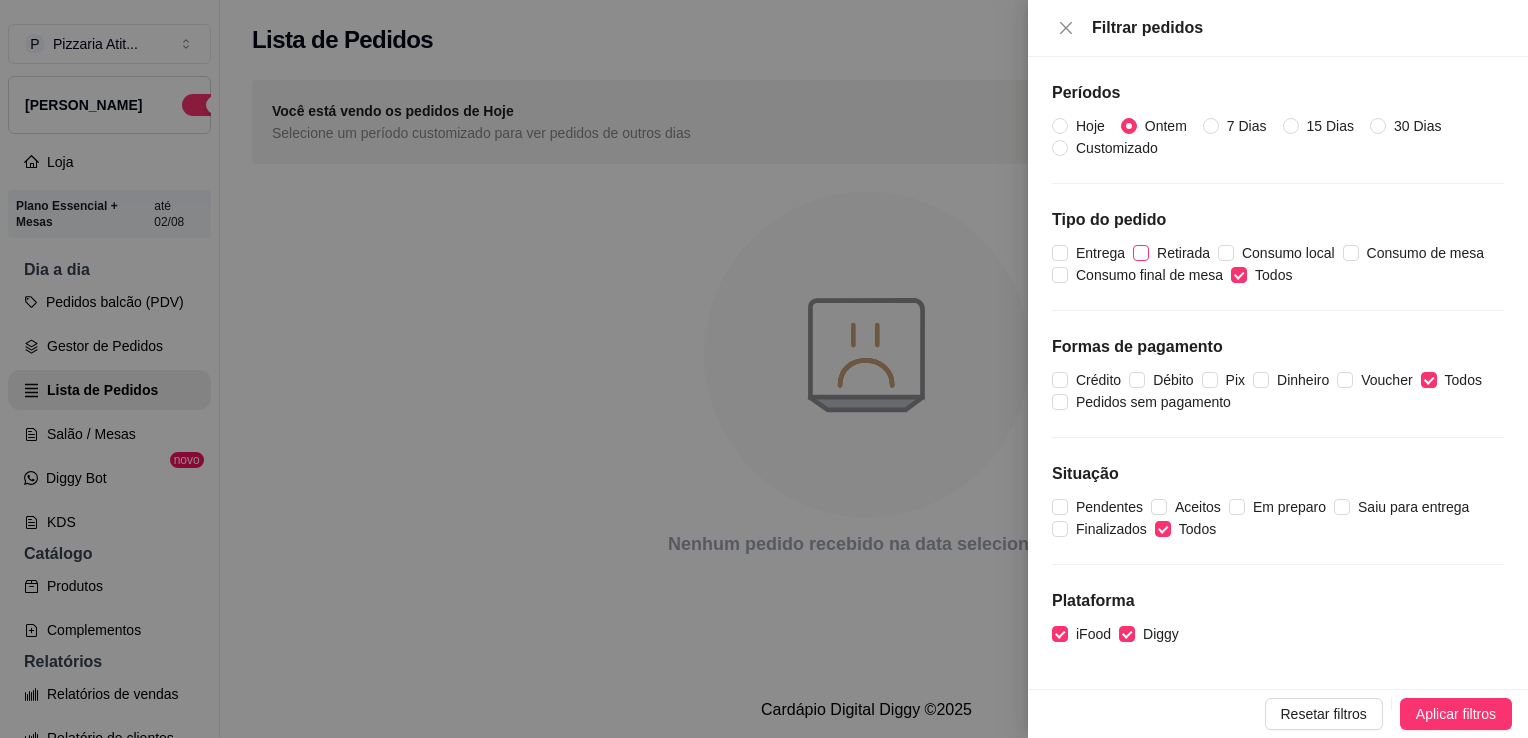 click on "Retirada" at bounding box center [1183, 253] 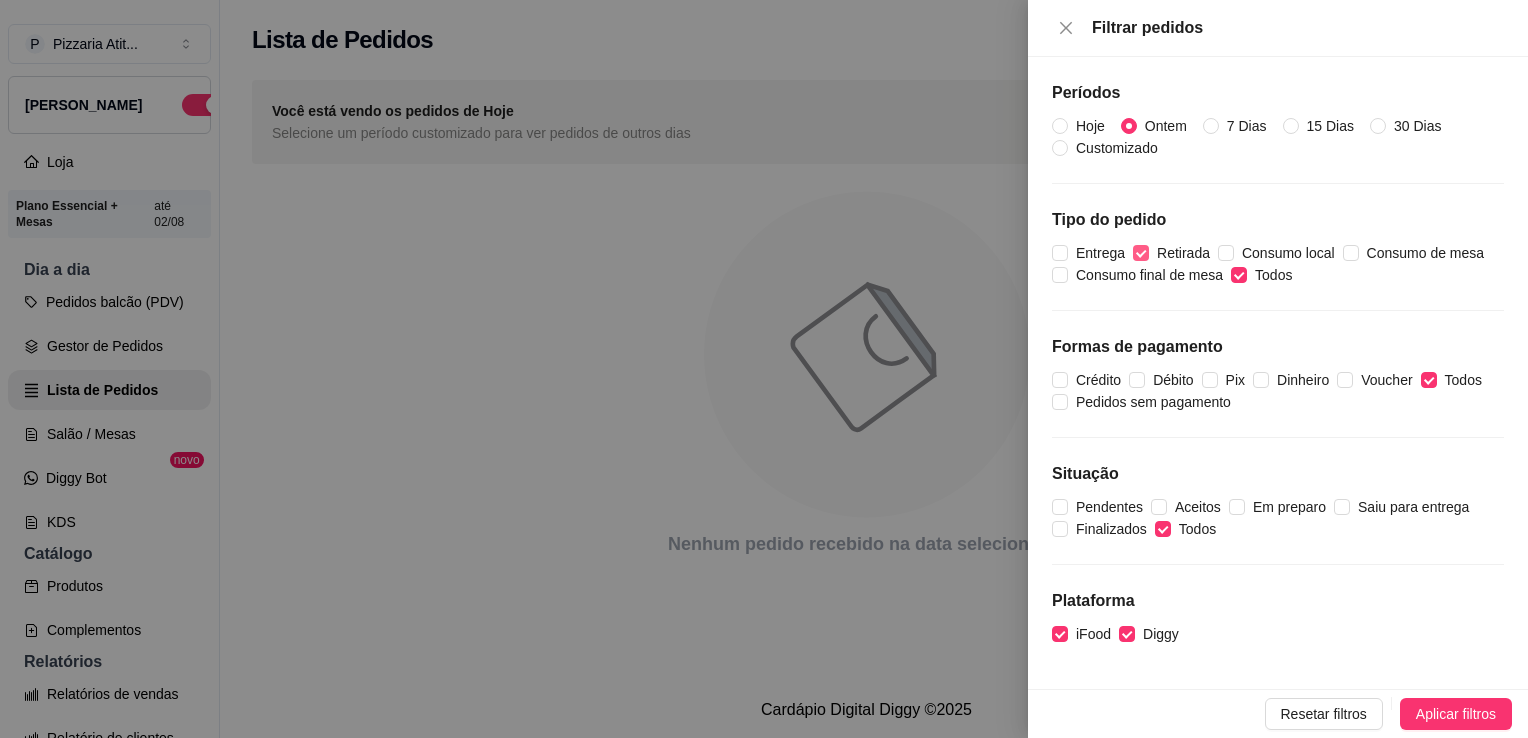 click on "Retirada" at bounding box center (1183, 253) 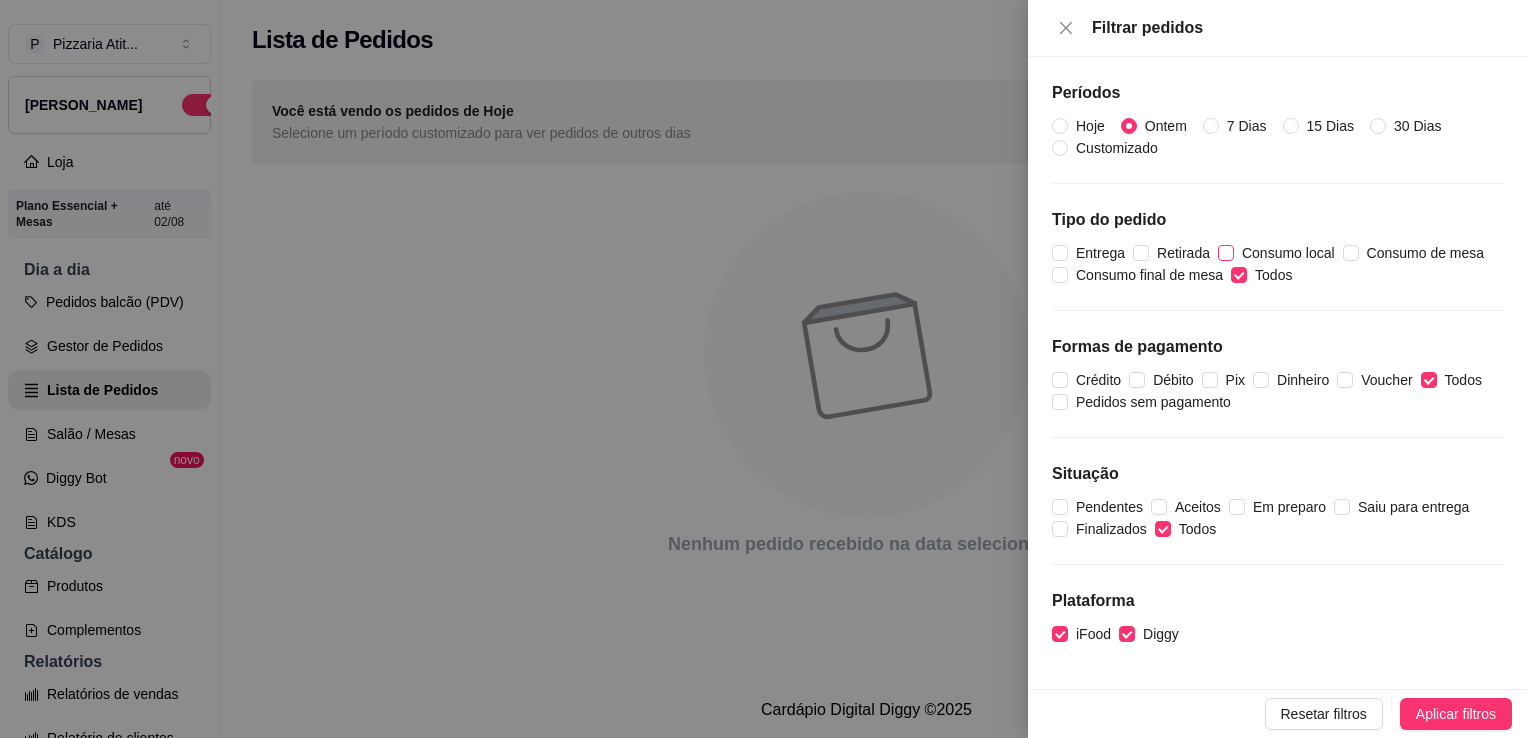 click on "Consumo local" at bounding box center [1280, 253] 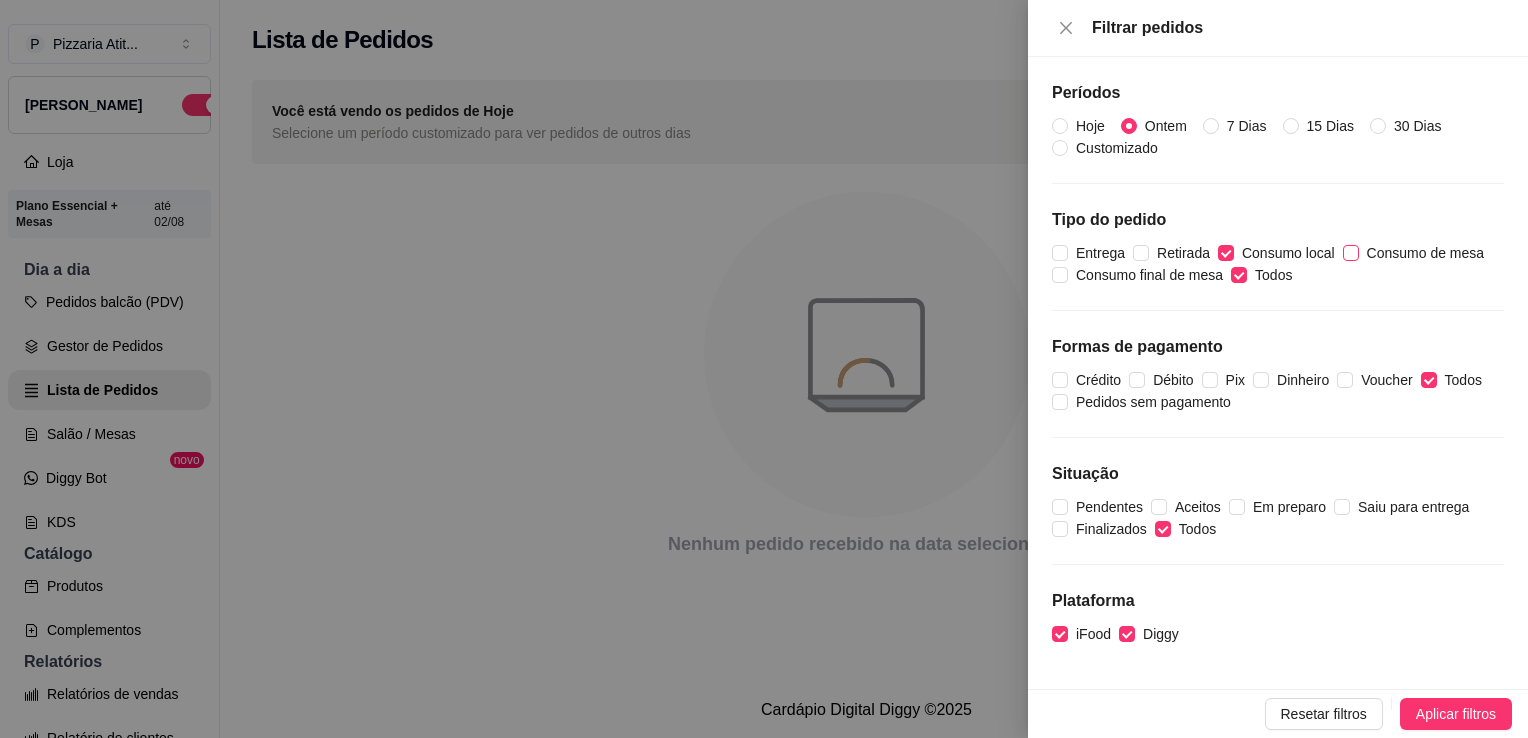 click on "Consumo de mesa" at bounding box center [1351, 253] 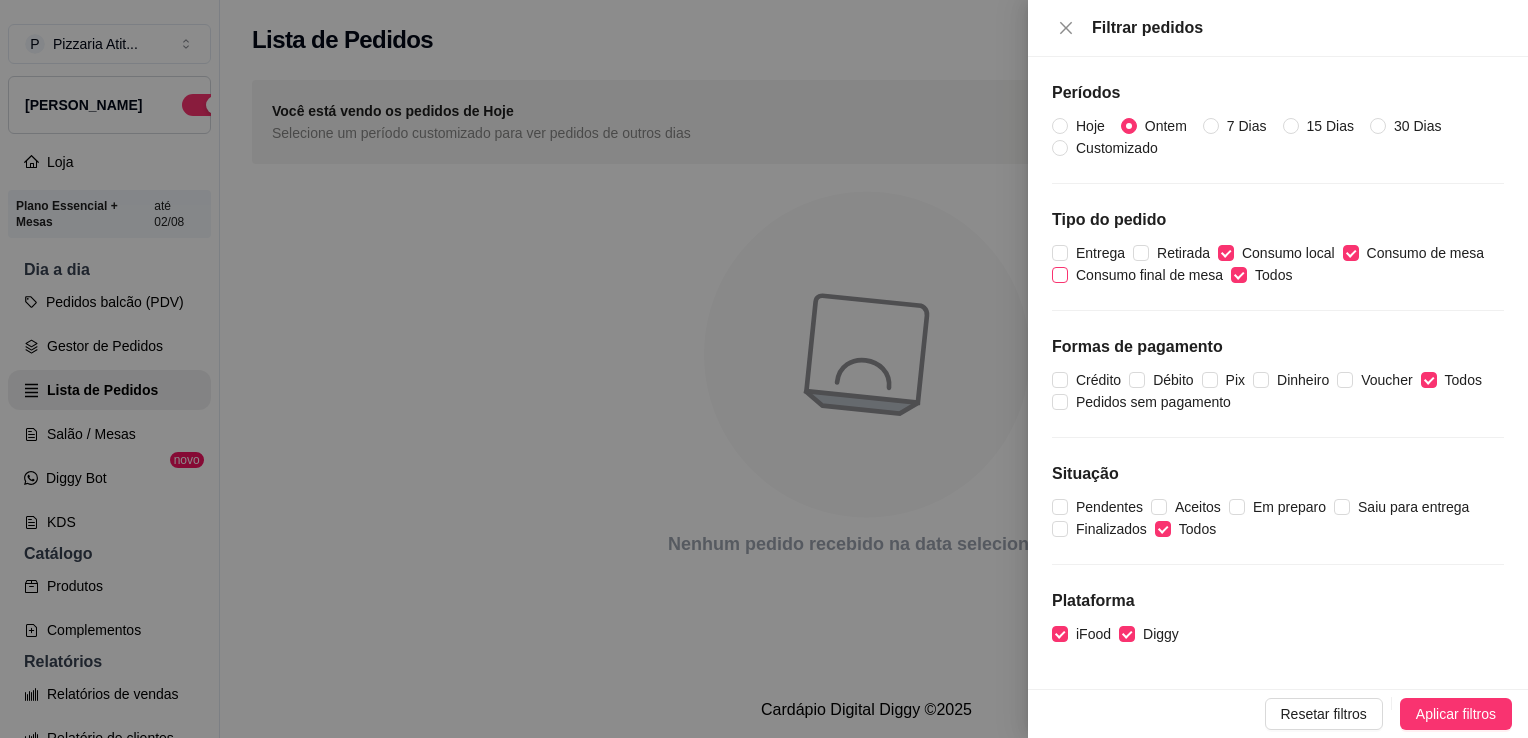 click on "Consumo final de mesa" at bounding box center (1060, 275) 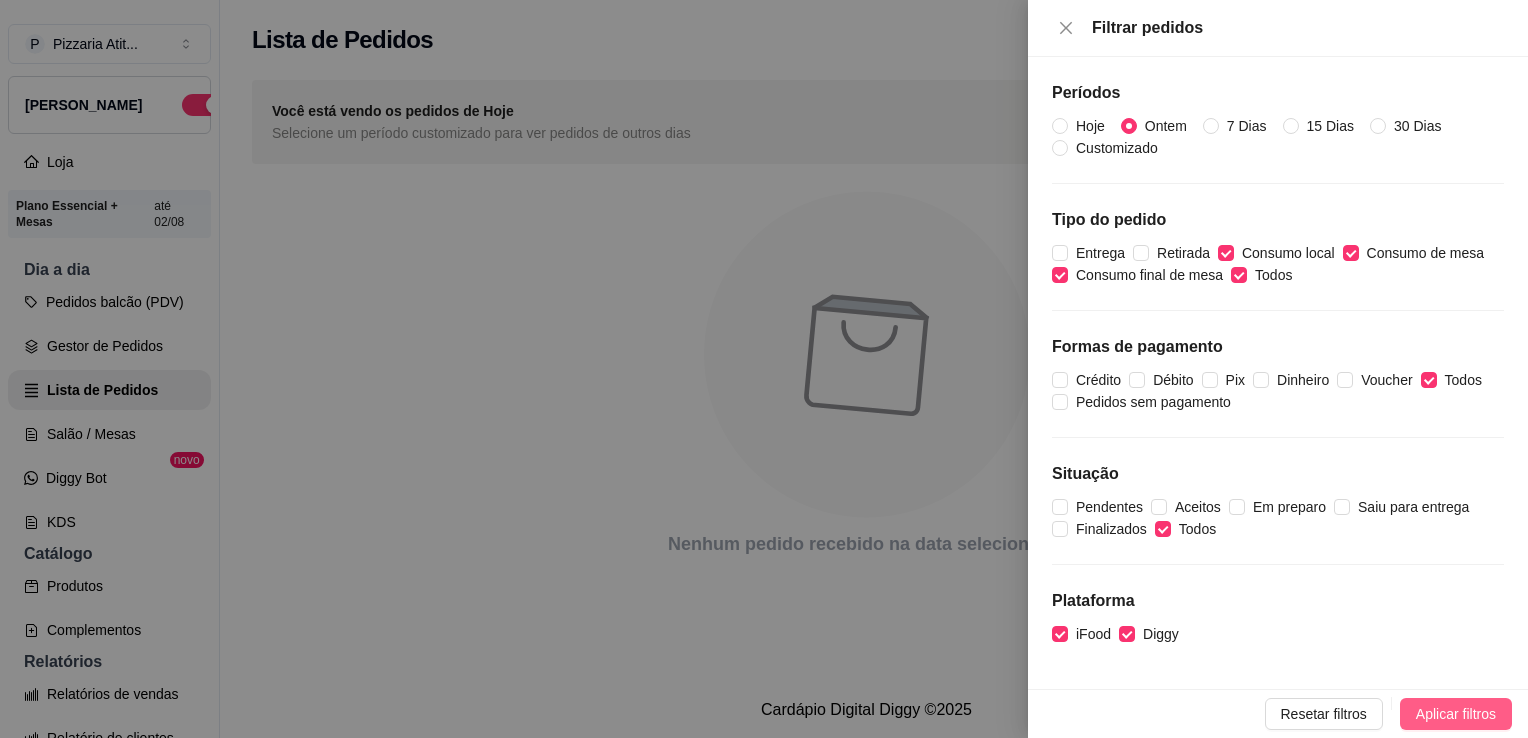 click on "Aplicar filtros" at bounding box center (1456, 714) 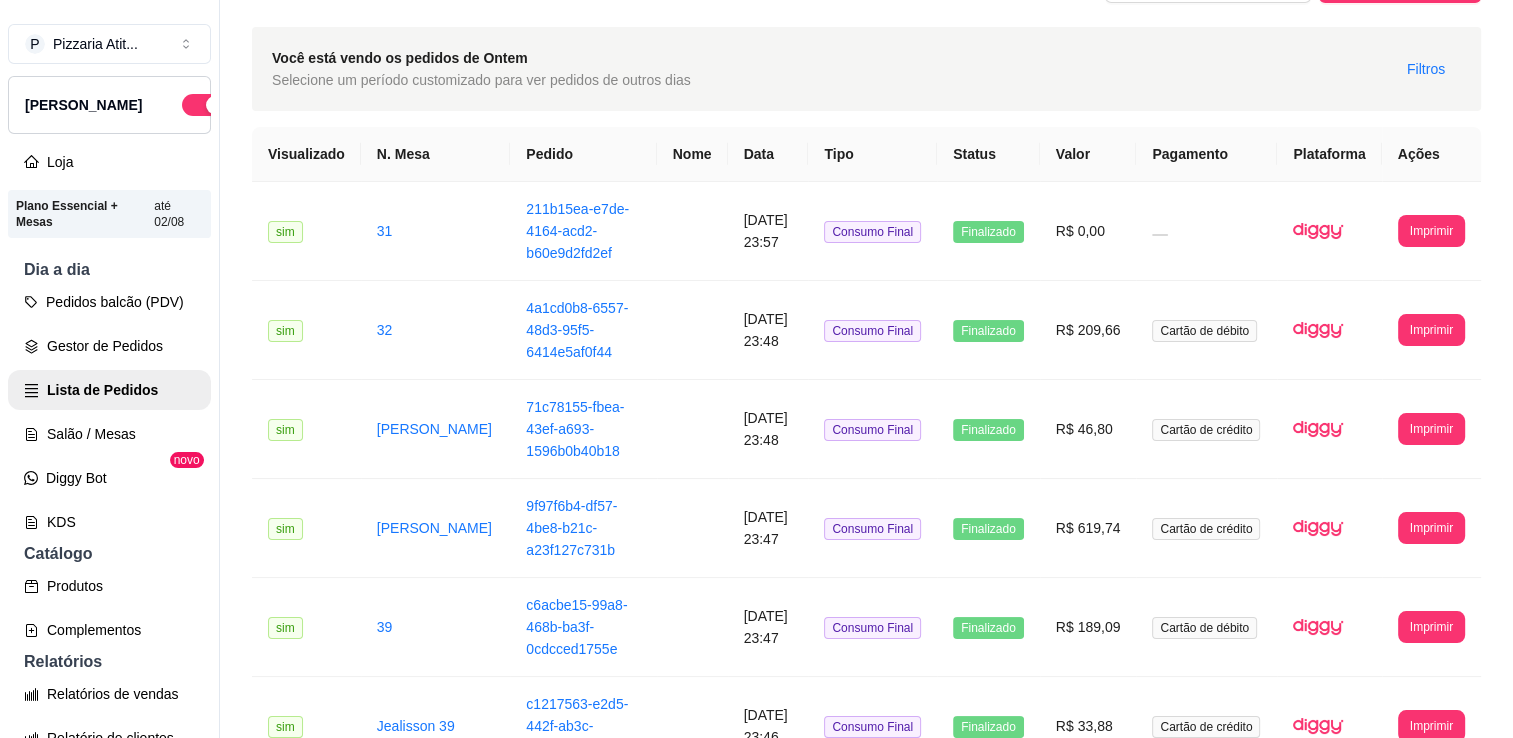 scroll, scrollTop: 0, scrollLeft: 0, axis: both 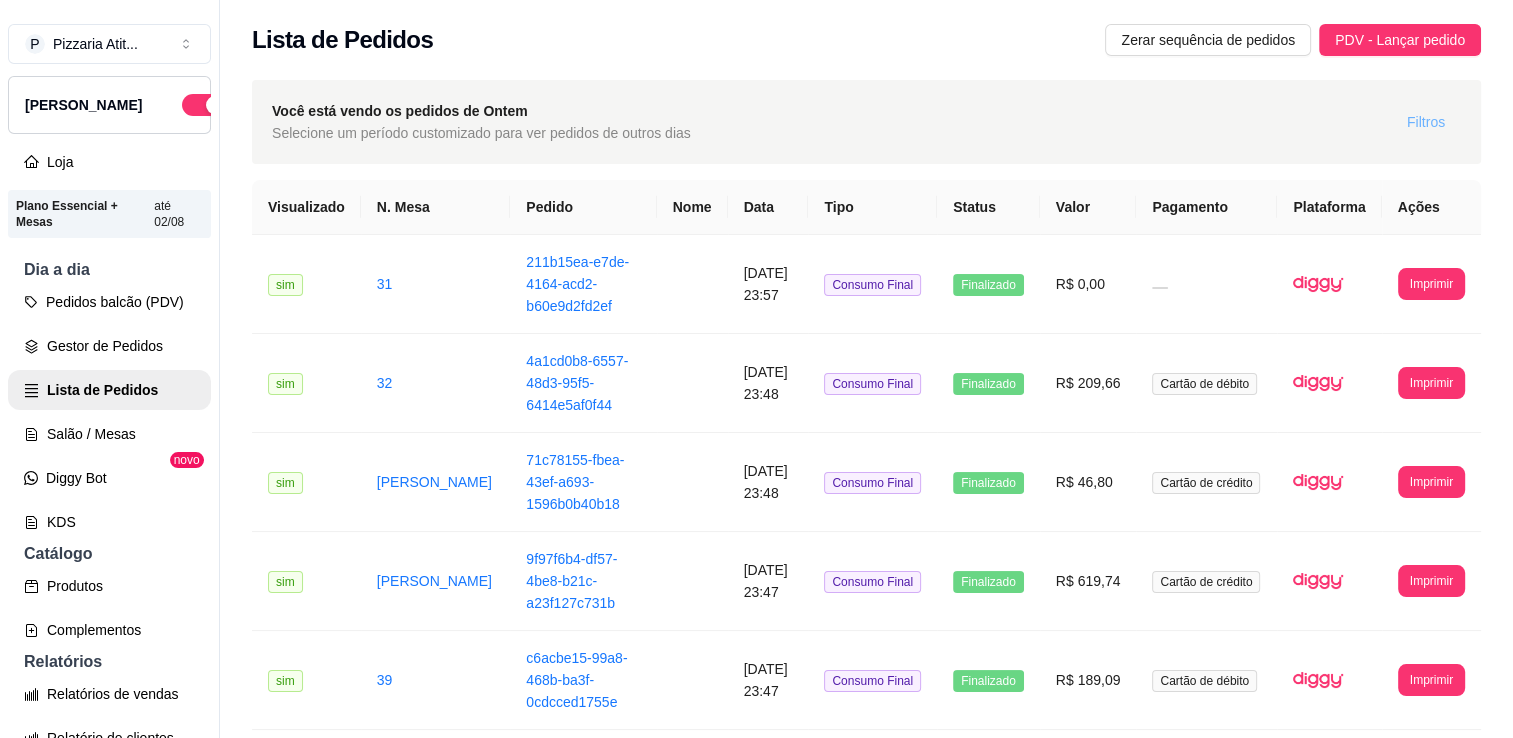 click on "Filtros" at bounding box center [1426, 122] 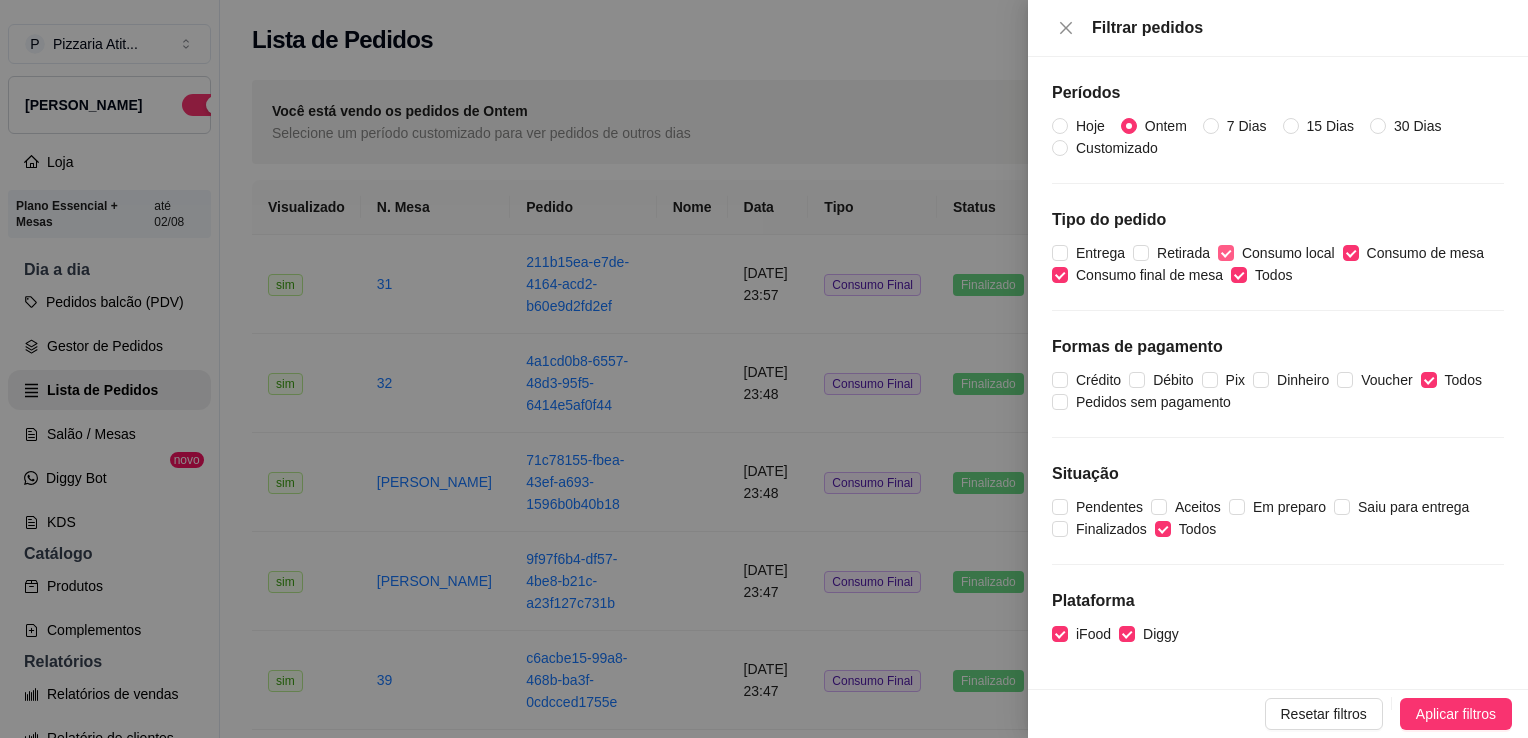click on "Consumo local" at bounding box center (1280, 253) 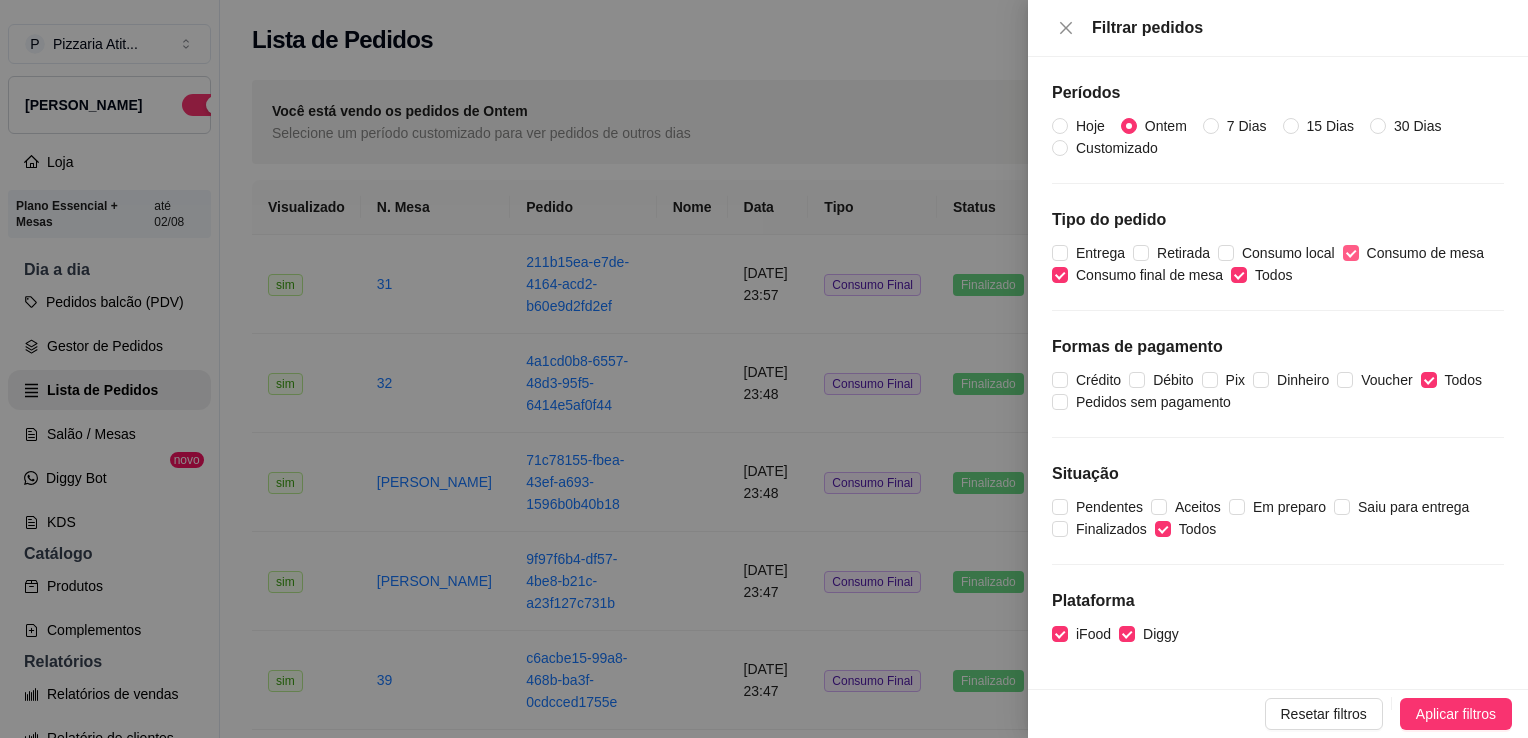 click on "Consumo de mesa" at bounding box center (1351, 253) 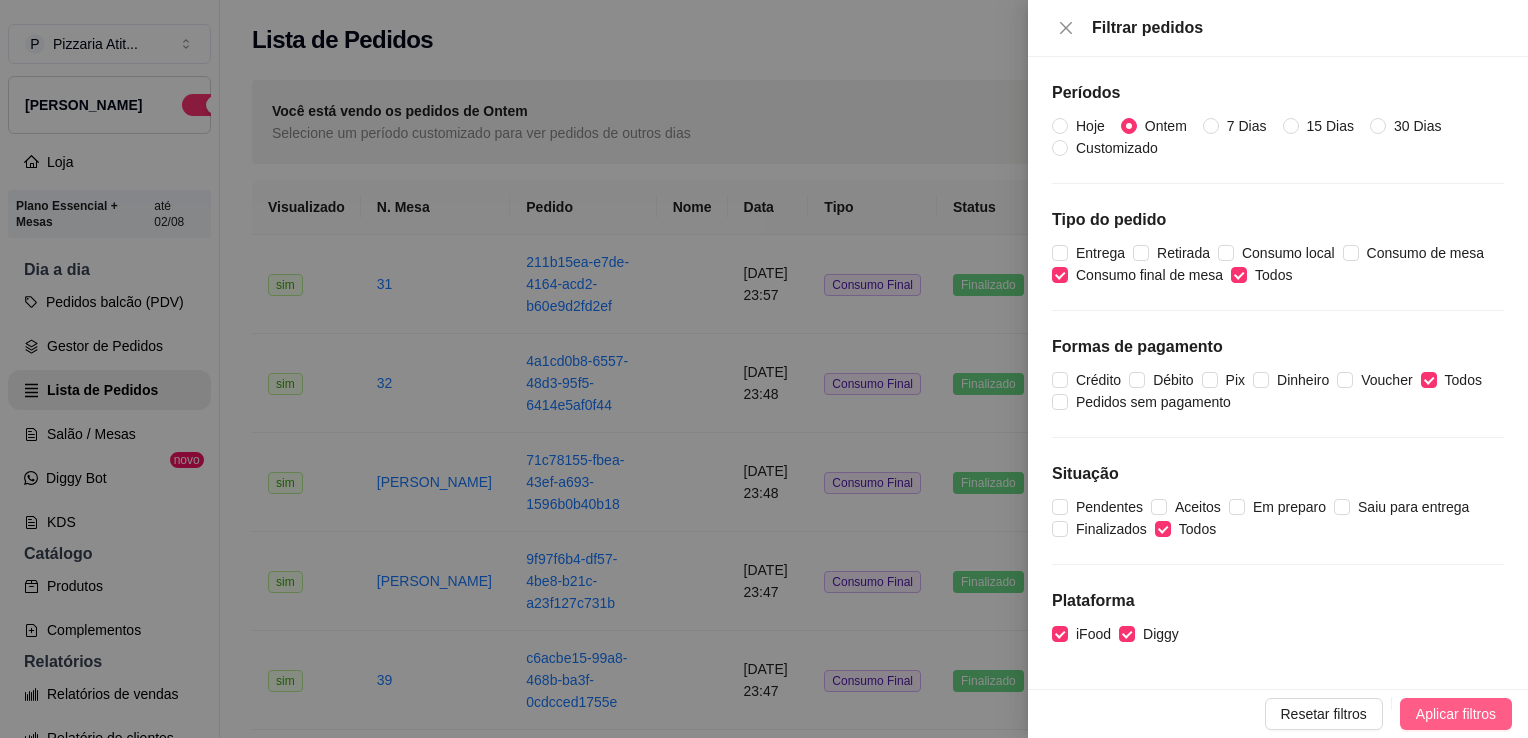click on "Aplicar filtros" at bounding box center [1456, 714] 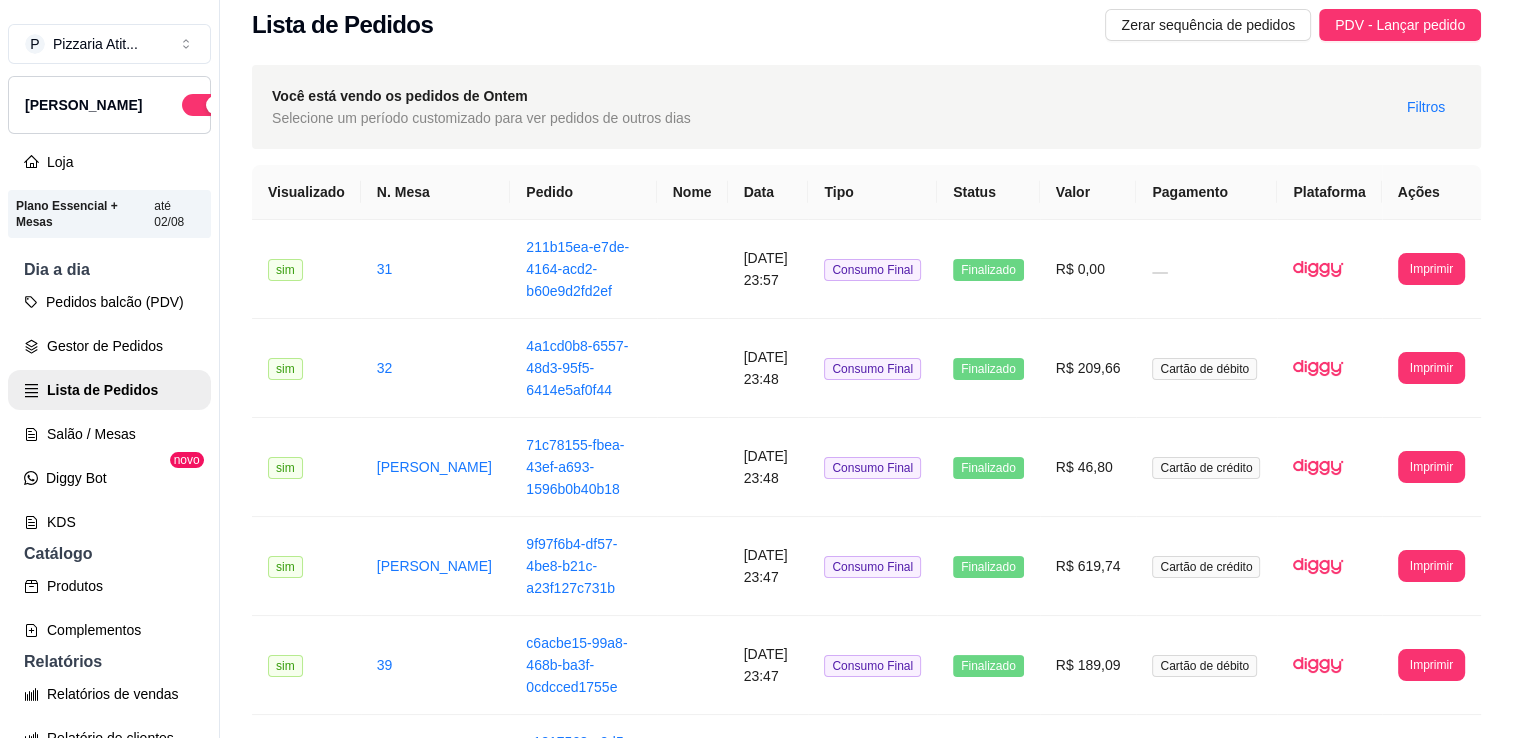 scroll, scrollTop: 0, scrollLeft: 0, axis: both 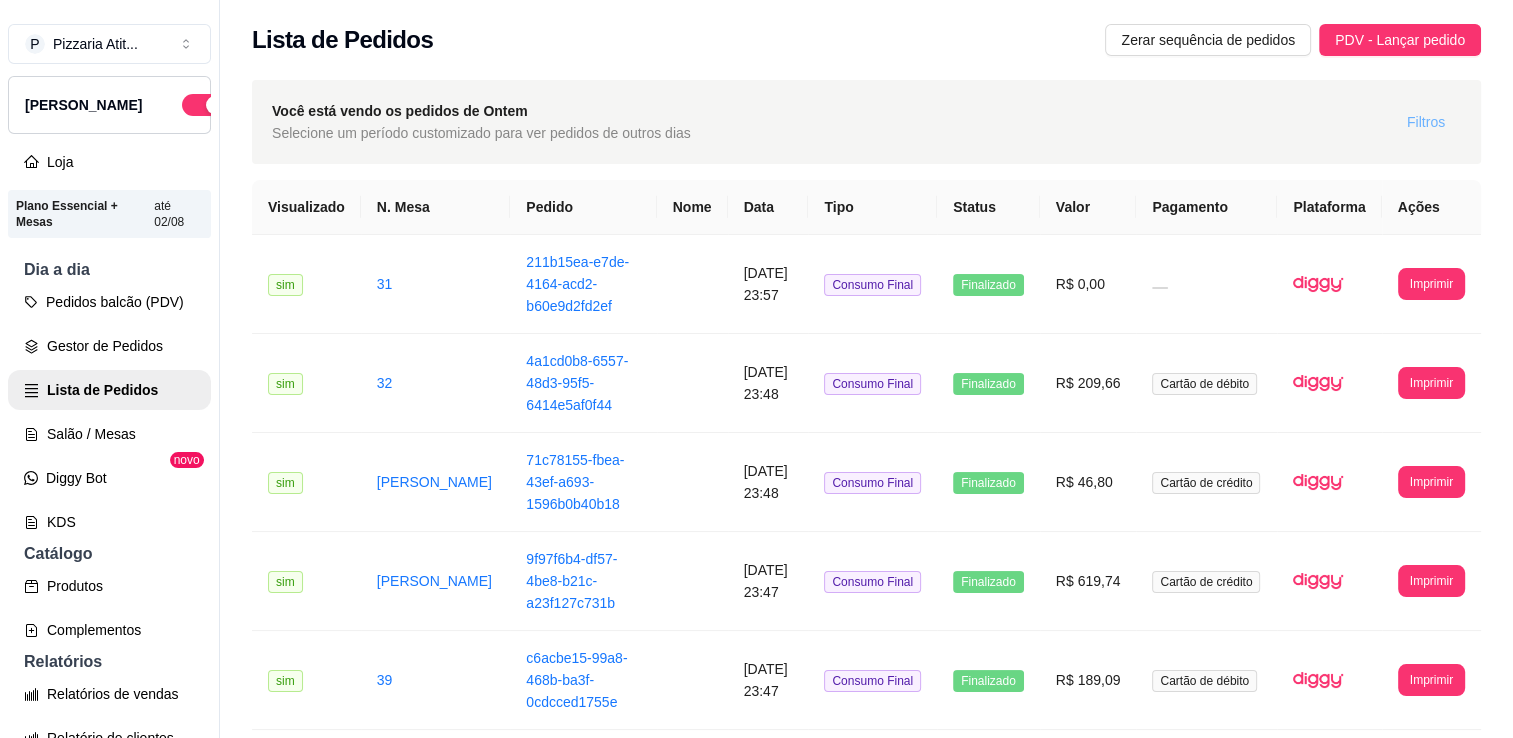click on "Filtros" at bounding box center (1426, 122) 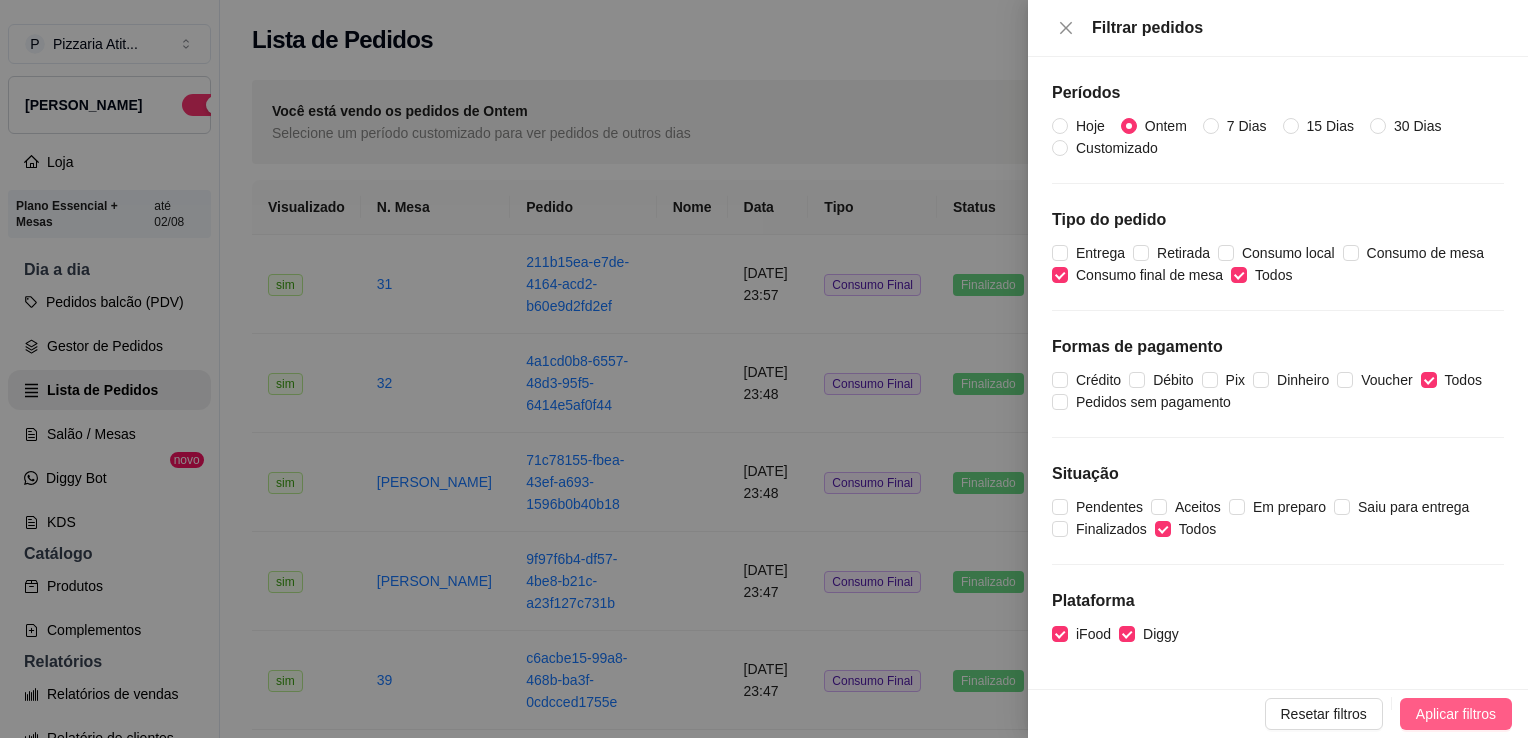 click on "Aplicar filtros" at bounding box center [1456, 714] 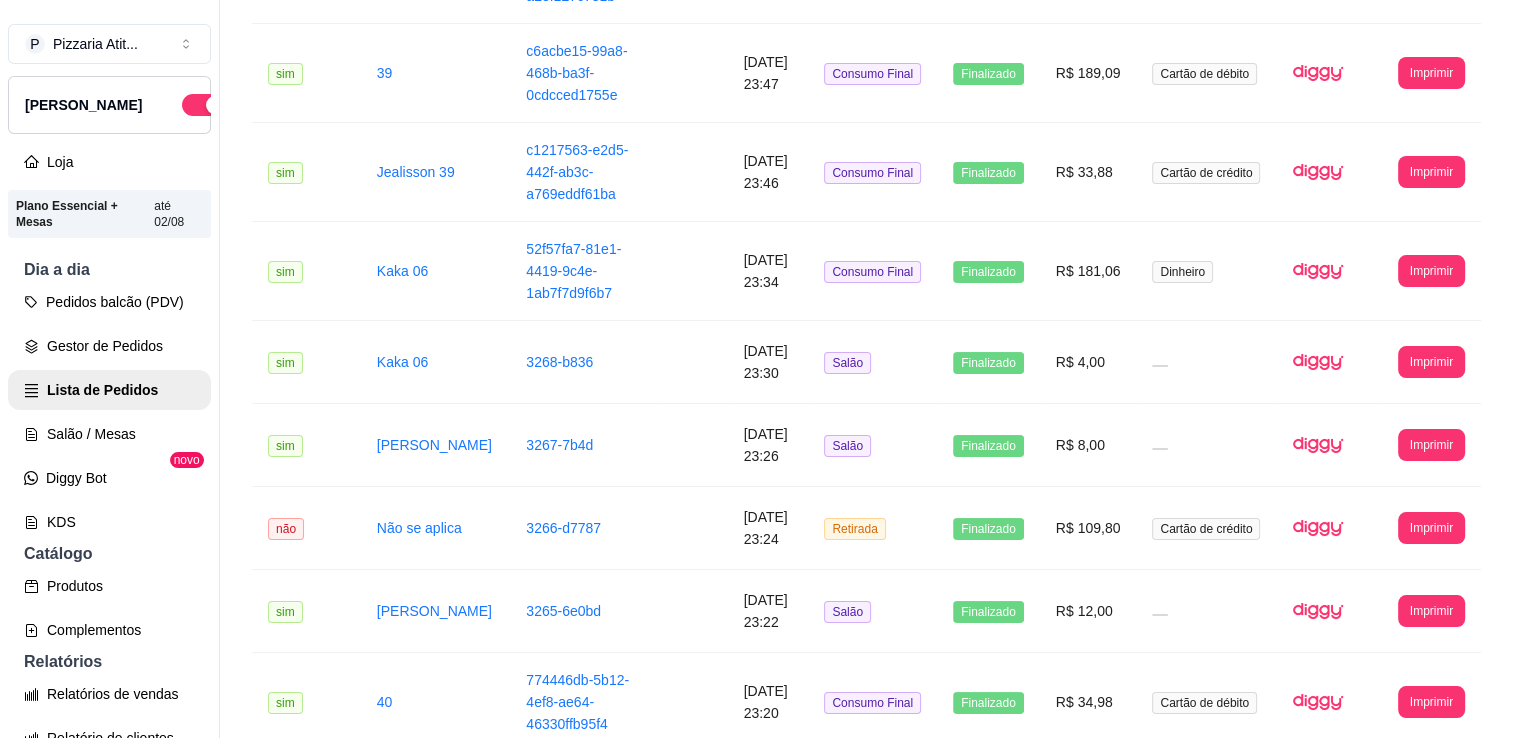 scroll, scrollTop: 0, scrollLeft: 0, axis: both 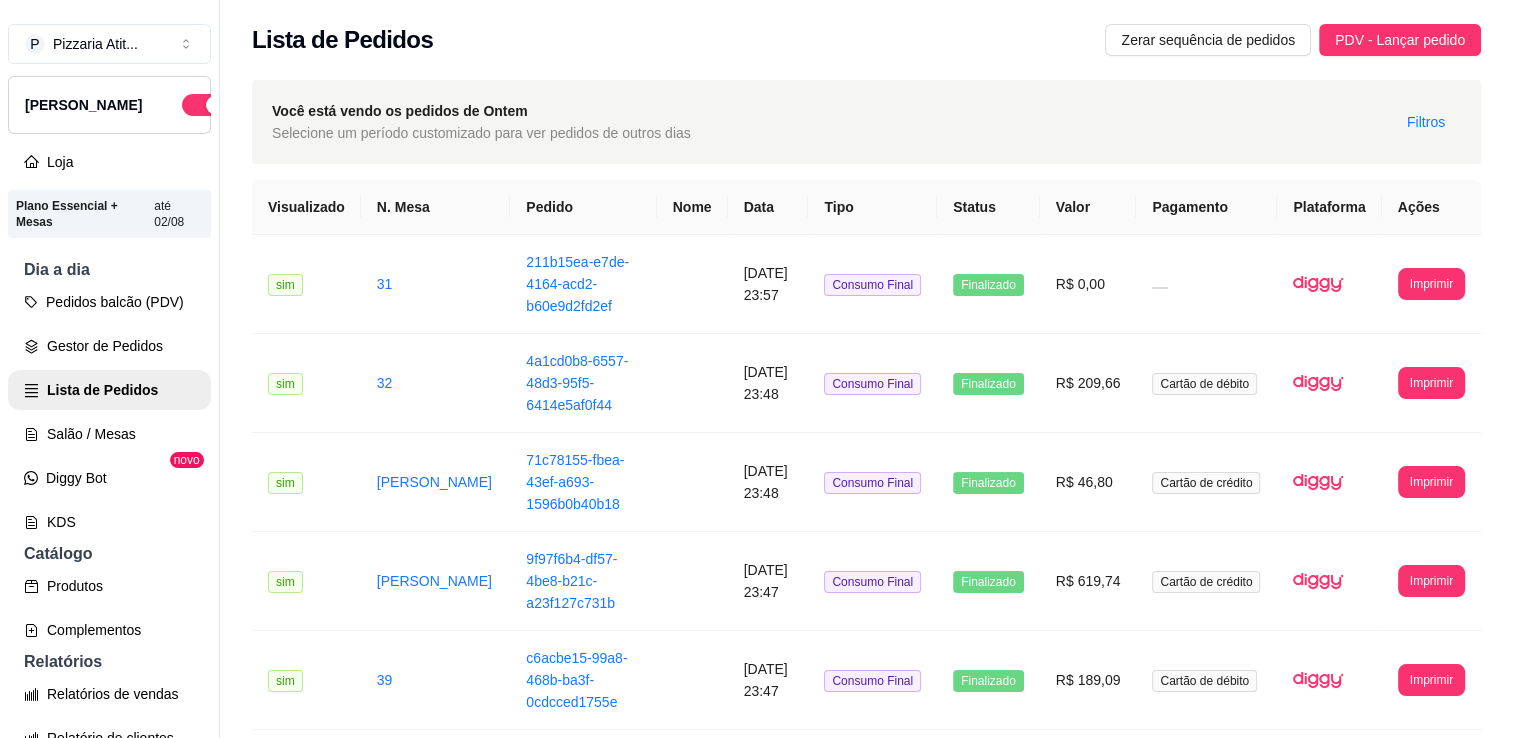 click on "Valor" at bounding box center (1088, 207) 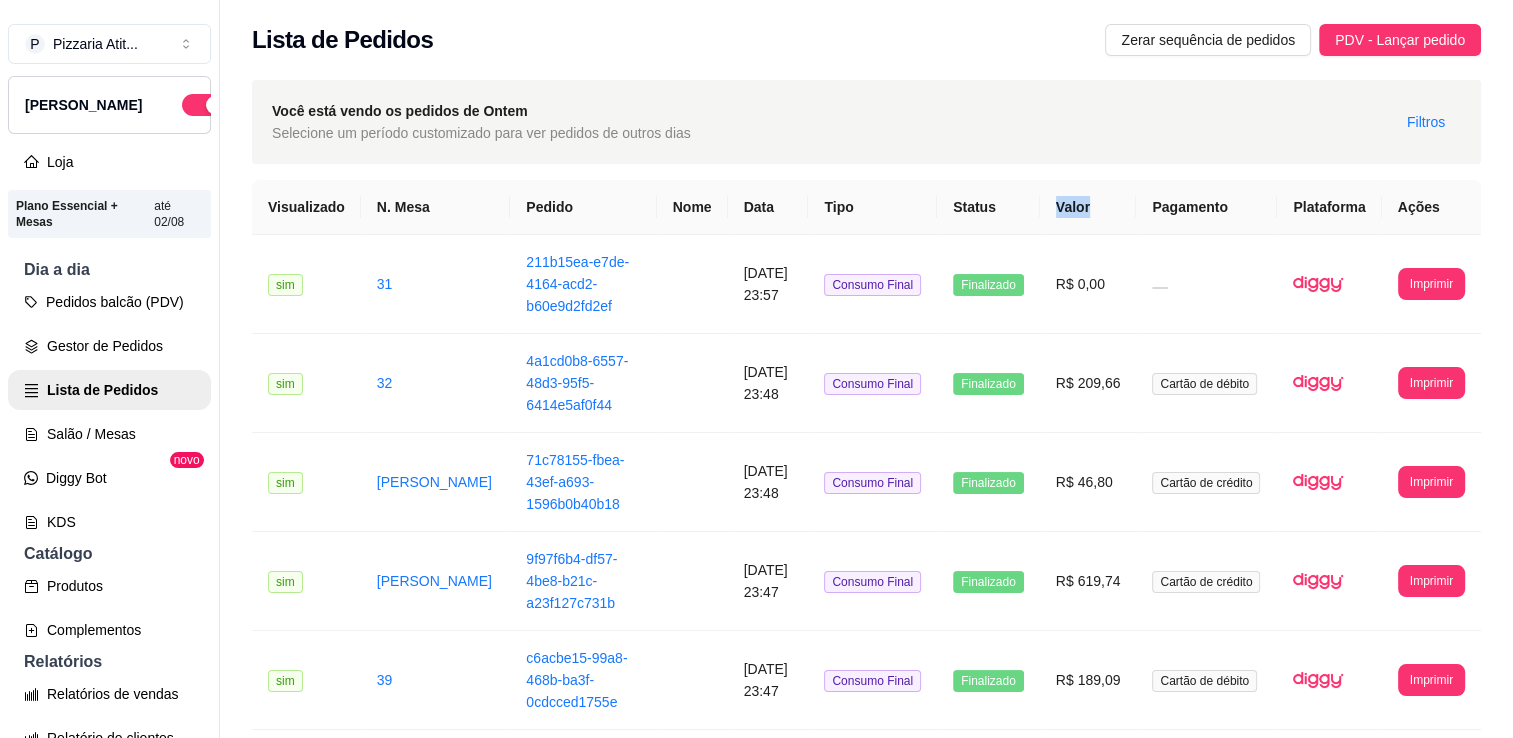 click on "Valor" at bounding box center [1088, 207] 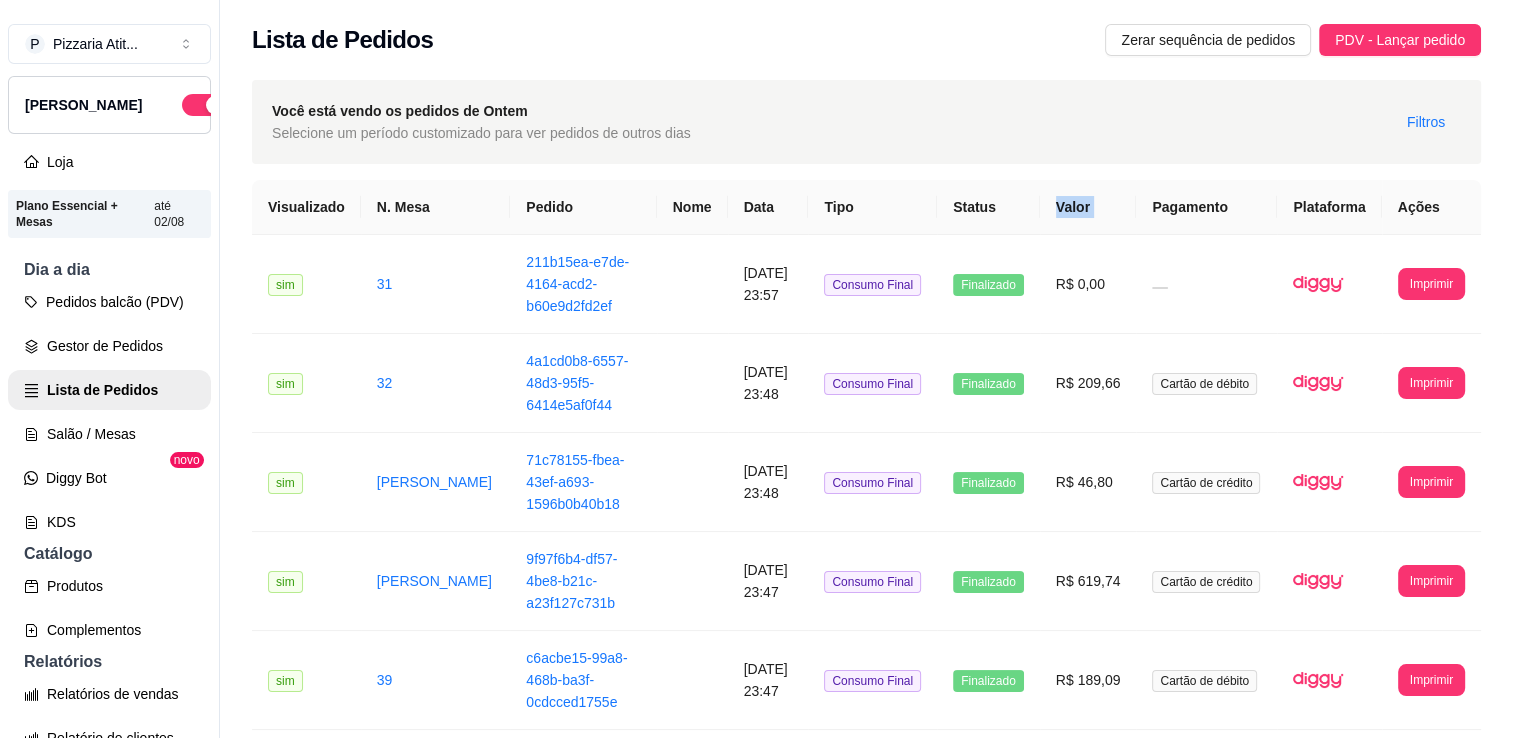 click on "Valor" at bounding box center (1088, 207) 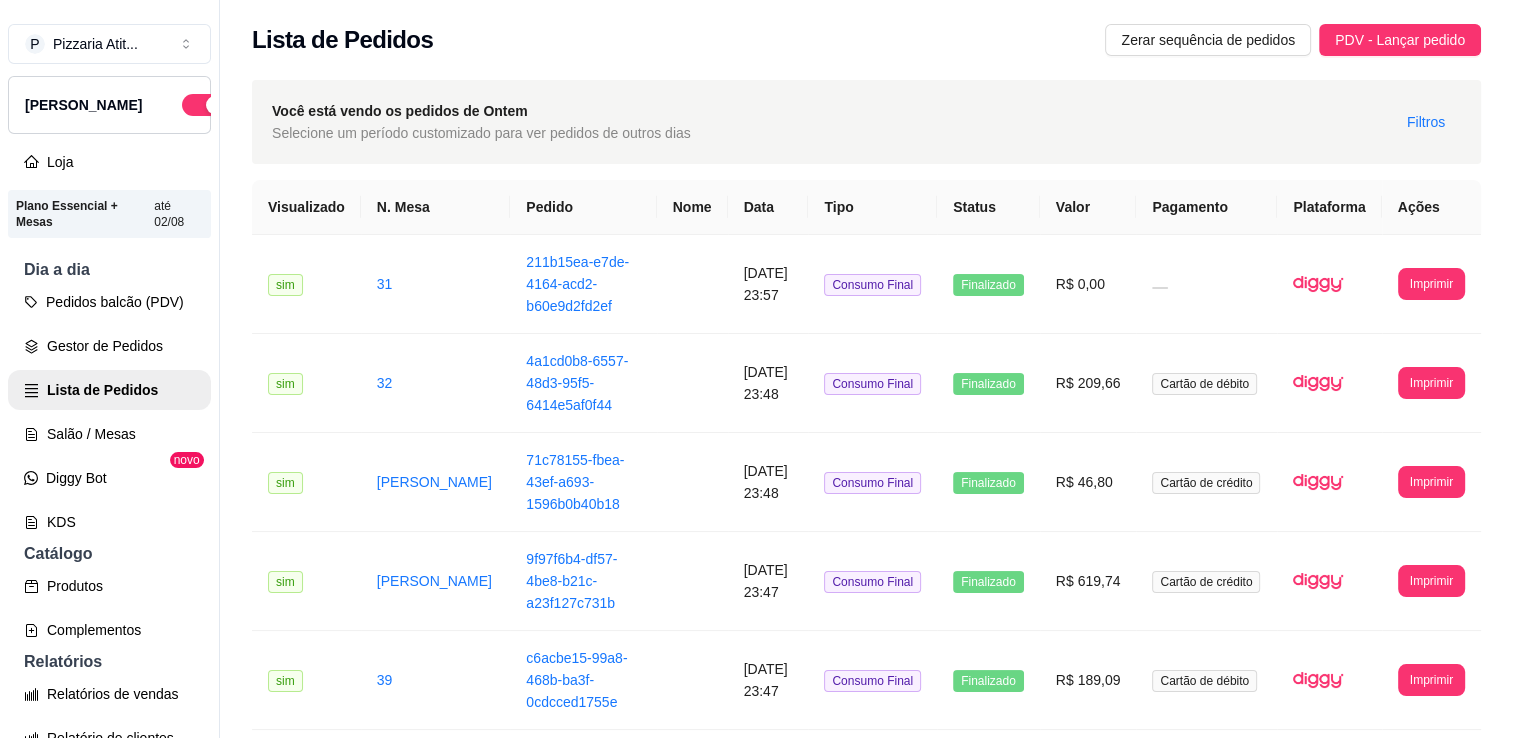 click on "Pagamento" at bounding box center [1206, 207] 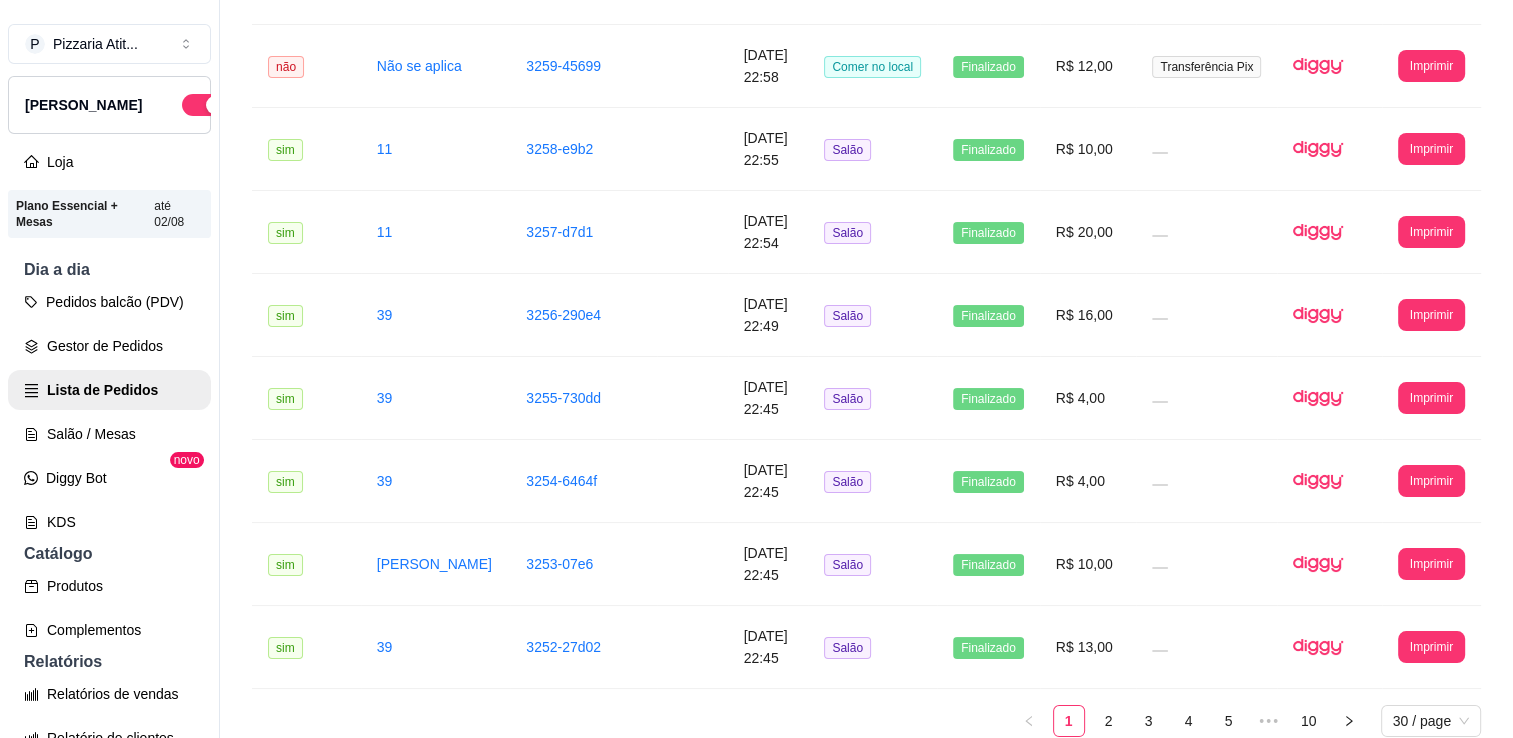 scroll, scrollTop: 2244, scrollLeft: 0, axis: vertical 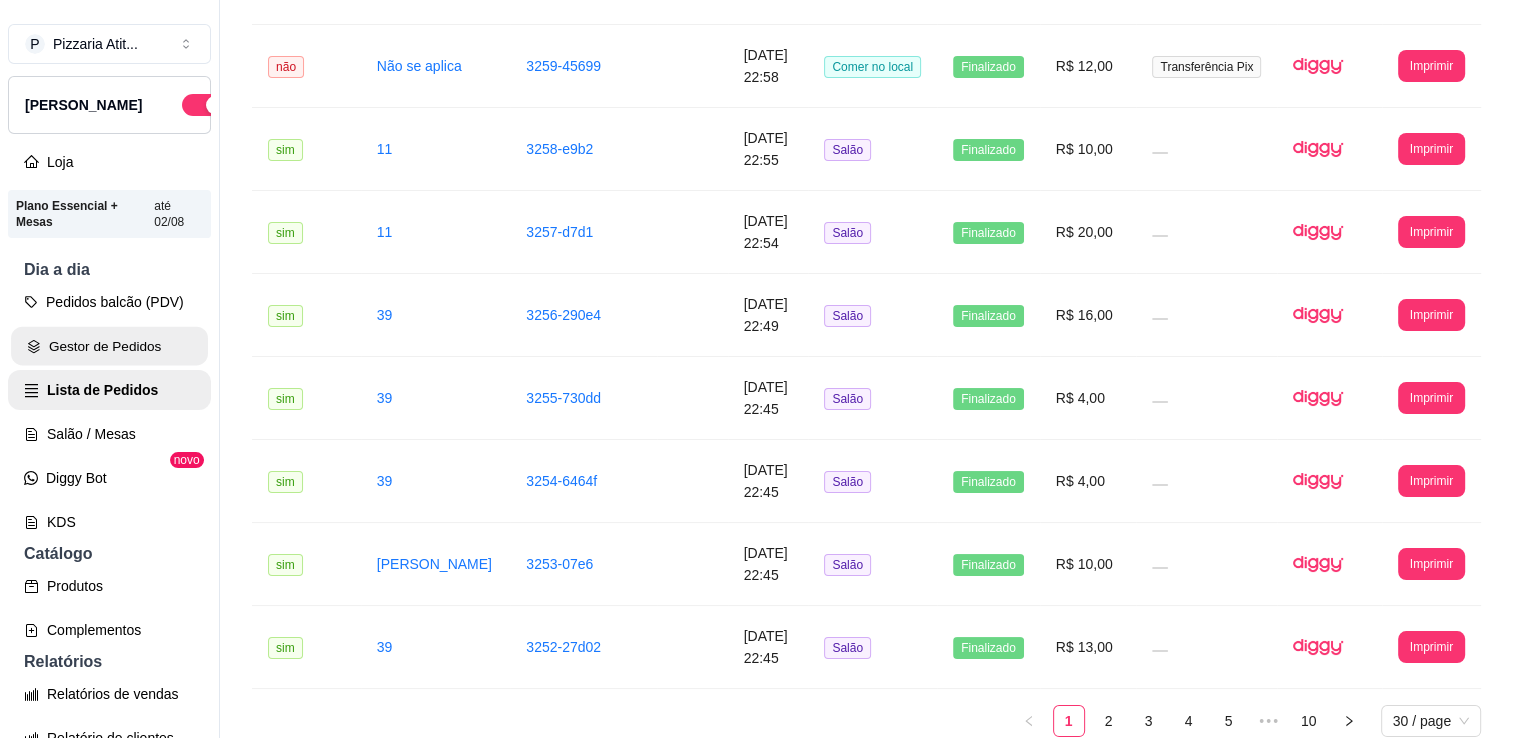 click on "Gestor de Pedidos" at bounding box center (109, 346) 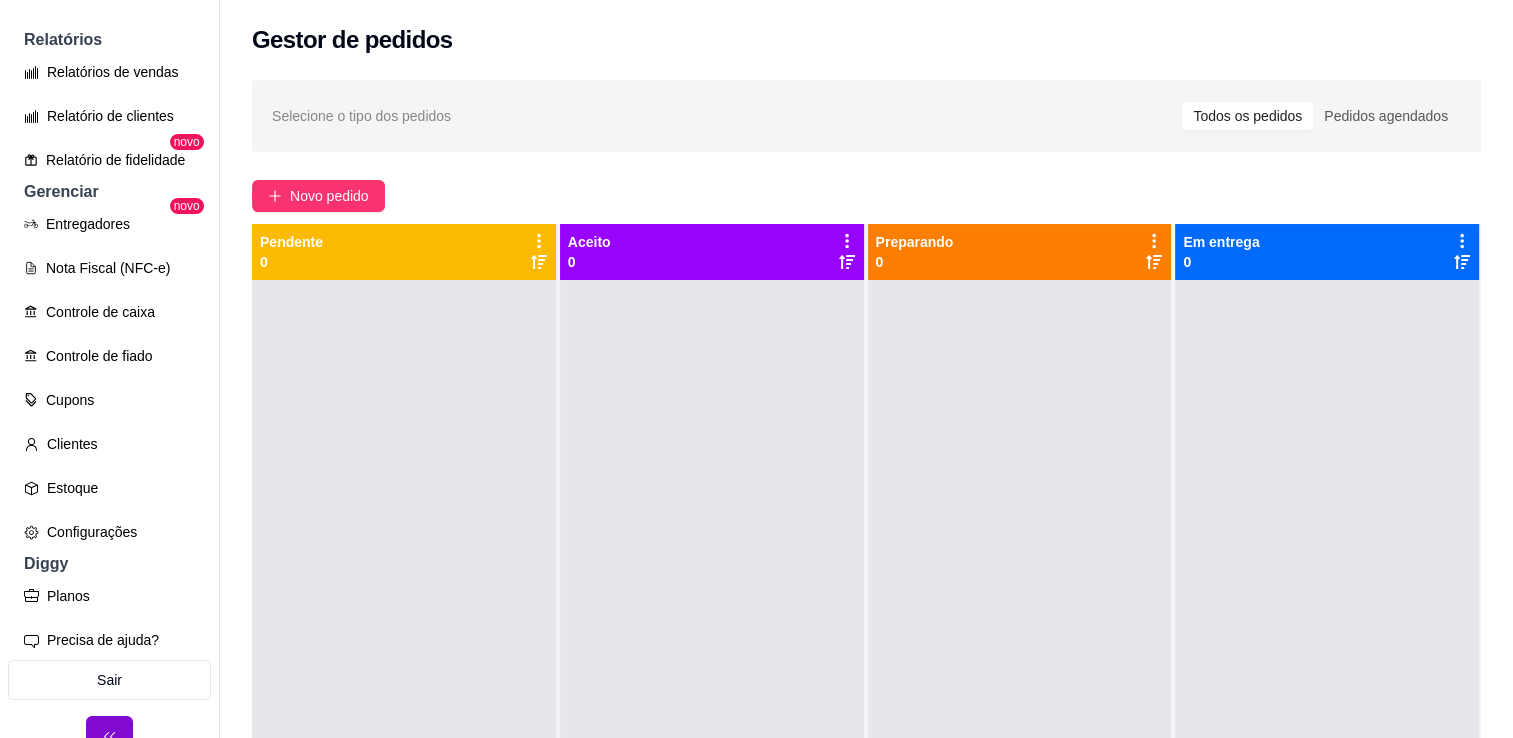 scroll, scrollTop: 645, scrollLeft: 0, axis: vertical 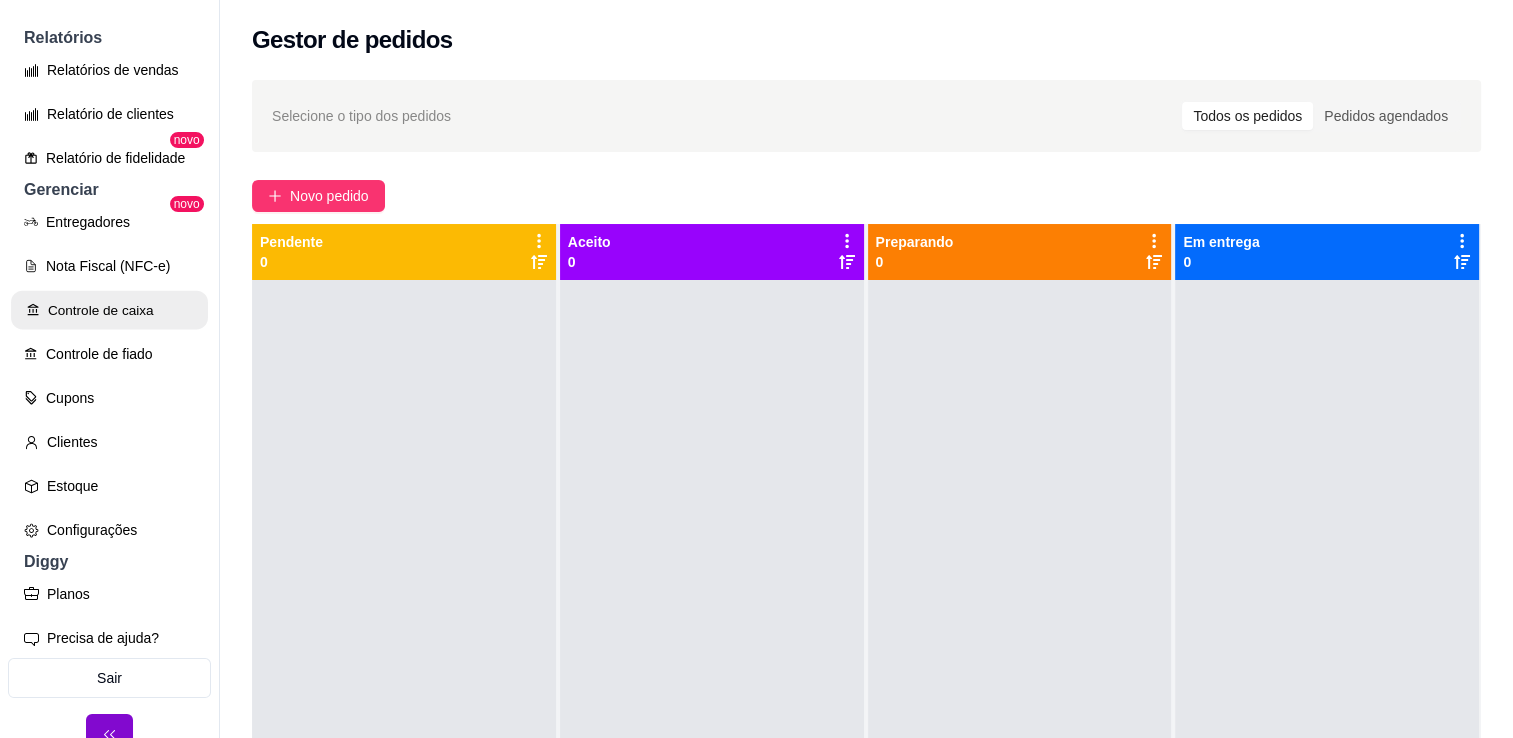 click on "Controle de caixa" at bounding box center [109, 310] 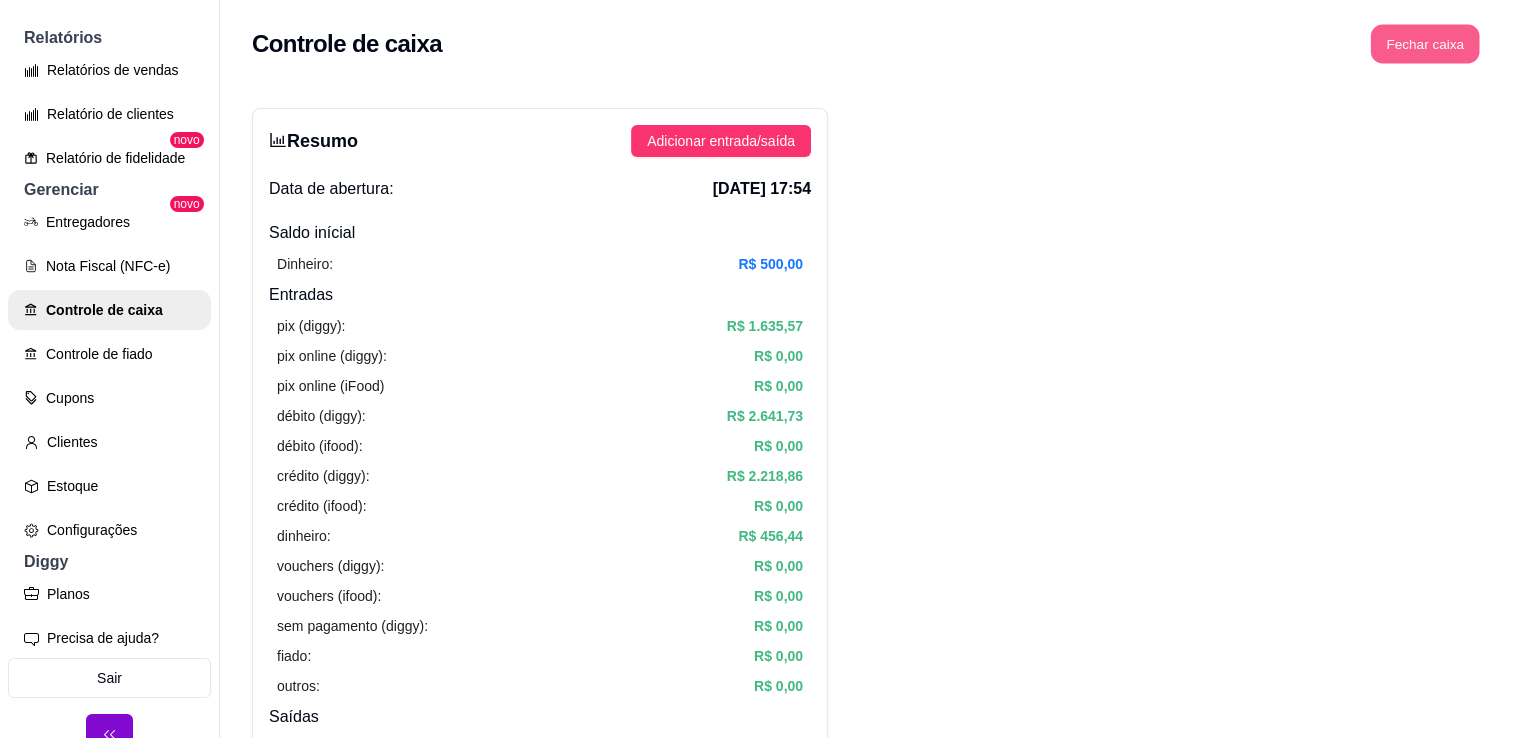 click on "Fechar caixa" at bounding box center [1425, 44] 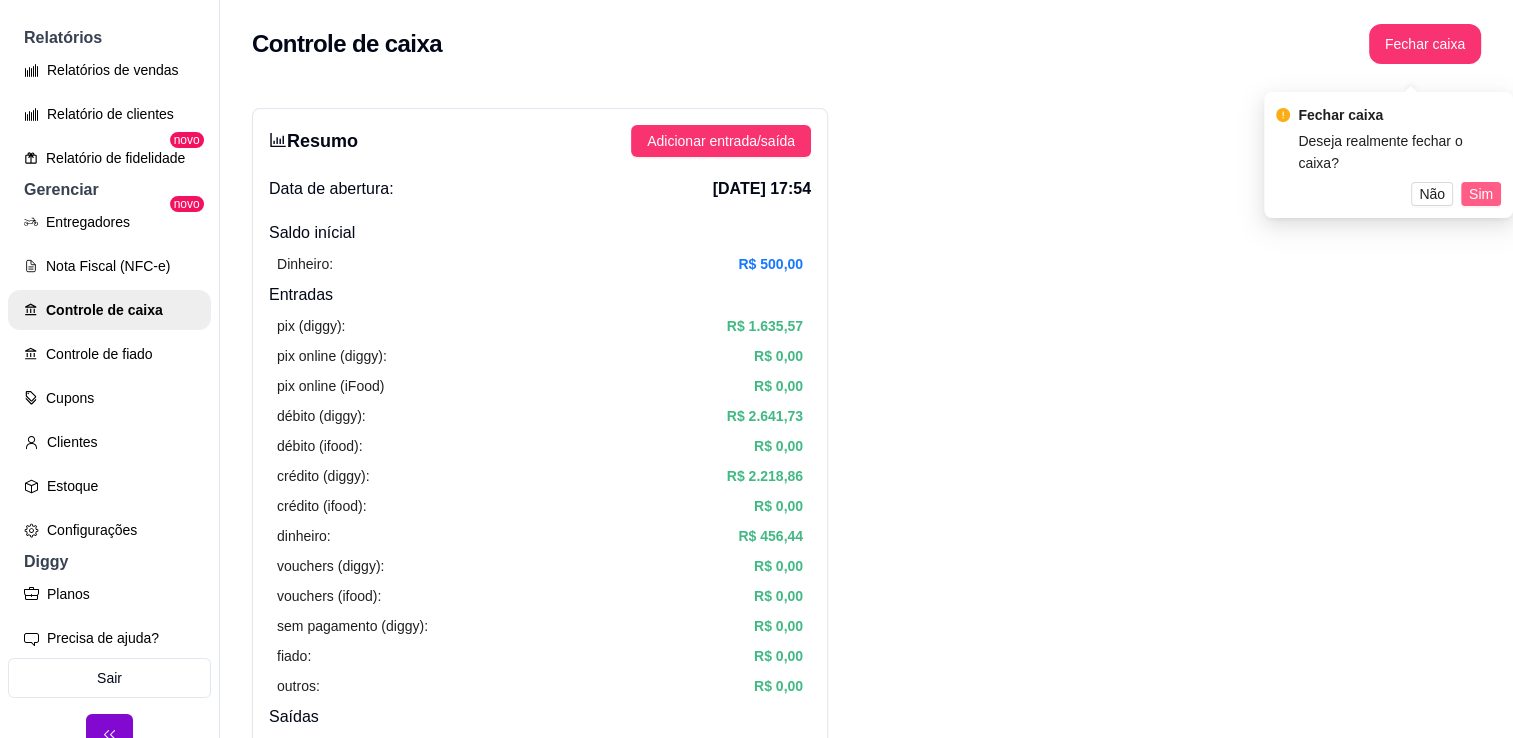 click on "Fechar caixa Deseja realmente fechar o caixa? Não Sim" at bounding box center [1388, 155] 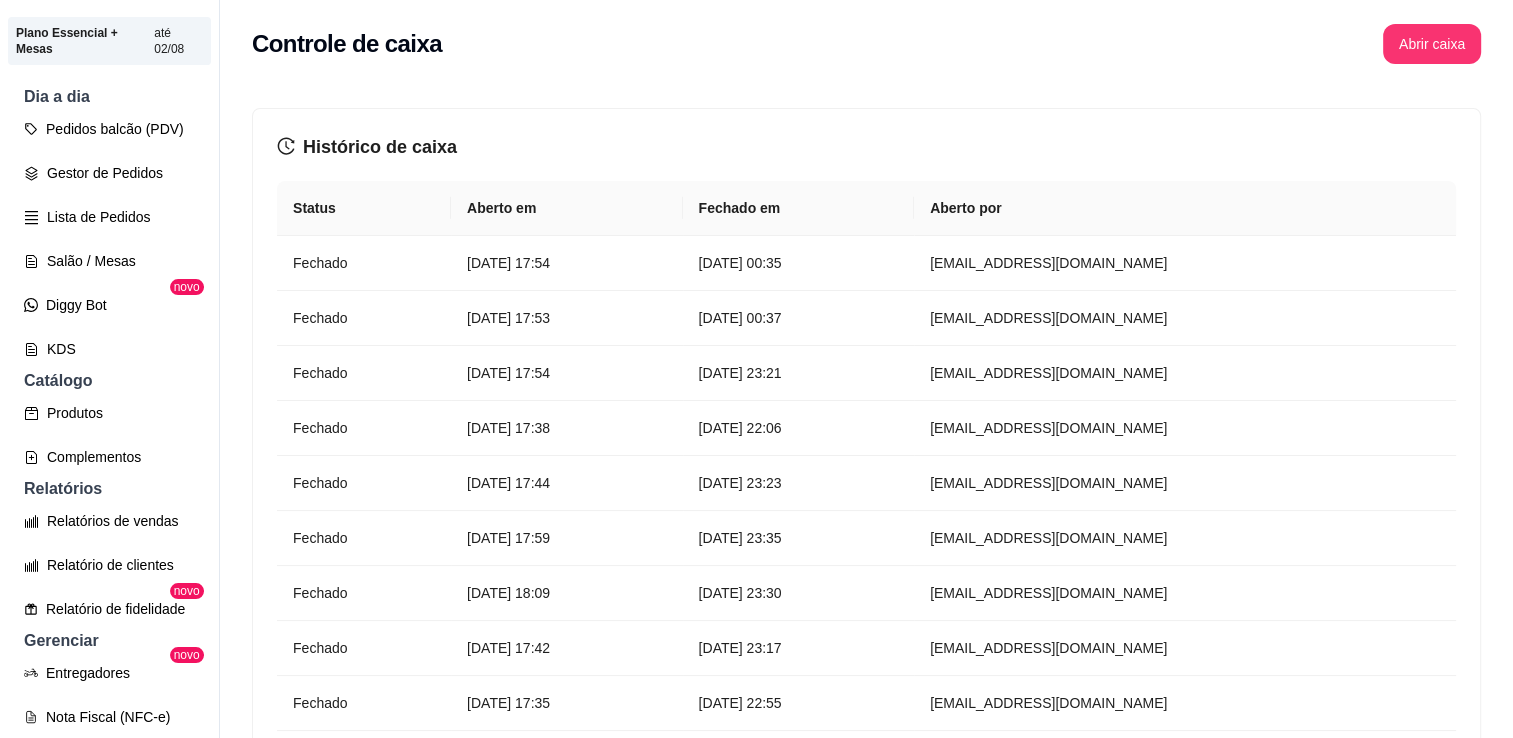 scroll, scrollTop: 8, scrollLeft: 0, axis: vertical 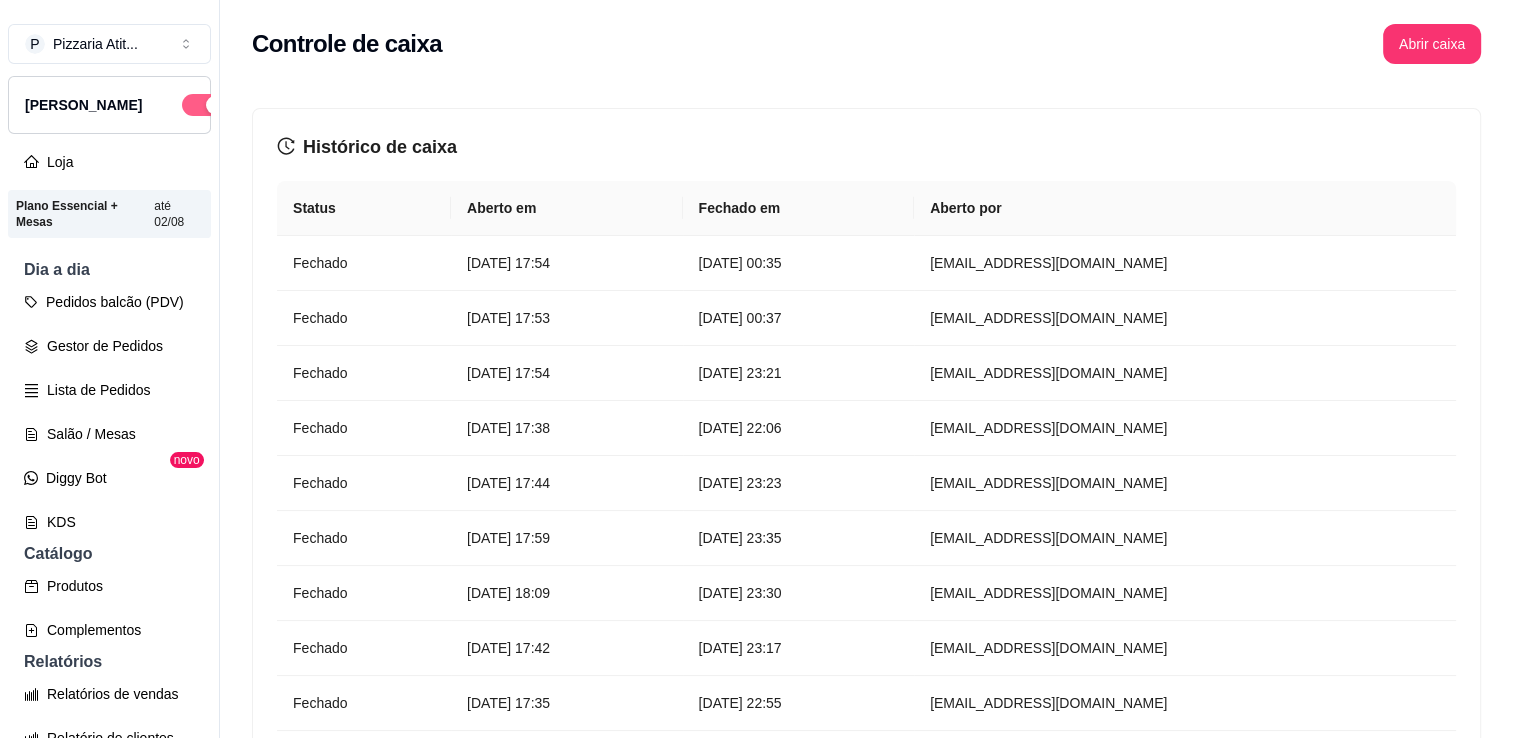 click at bounding box center (204, 105) 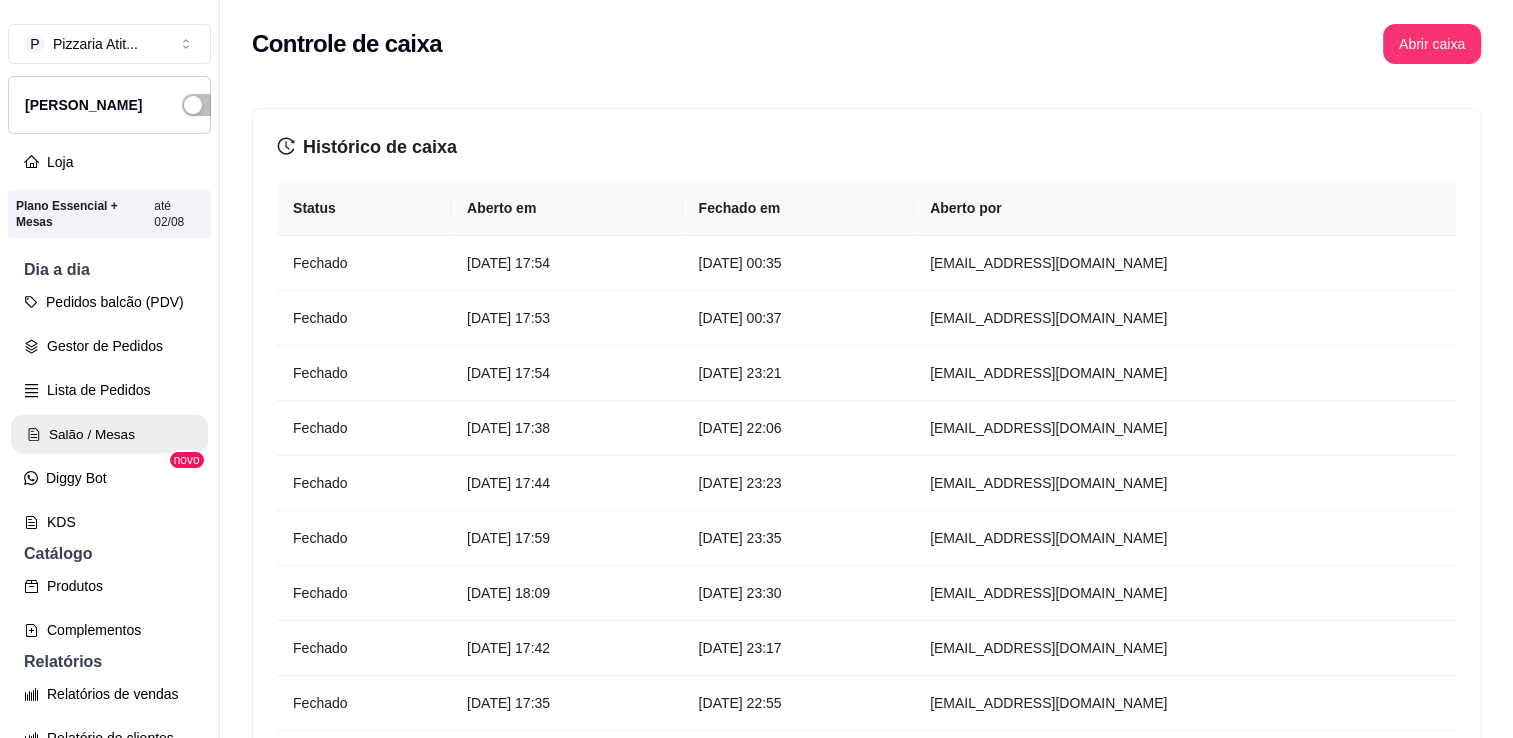 click on "Salão / Mesas" at bounding box center (109, 434) 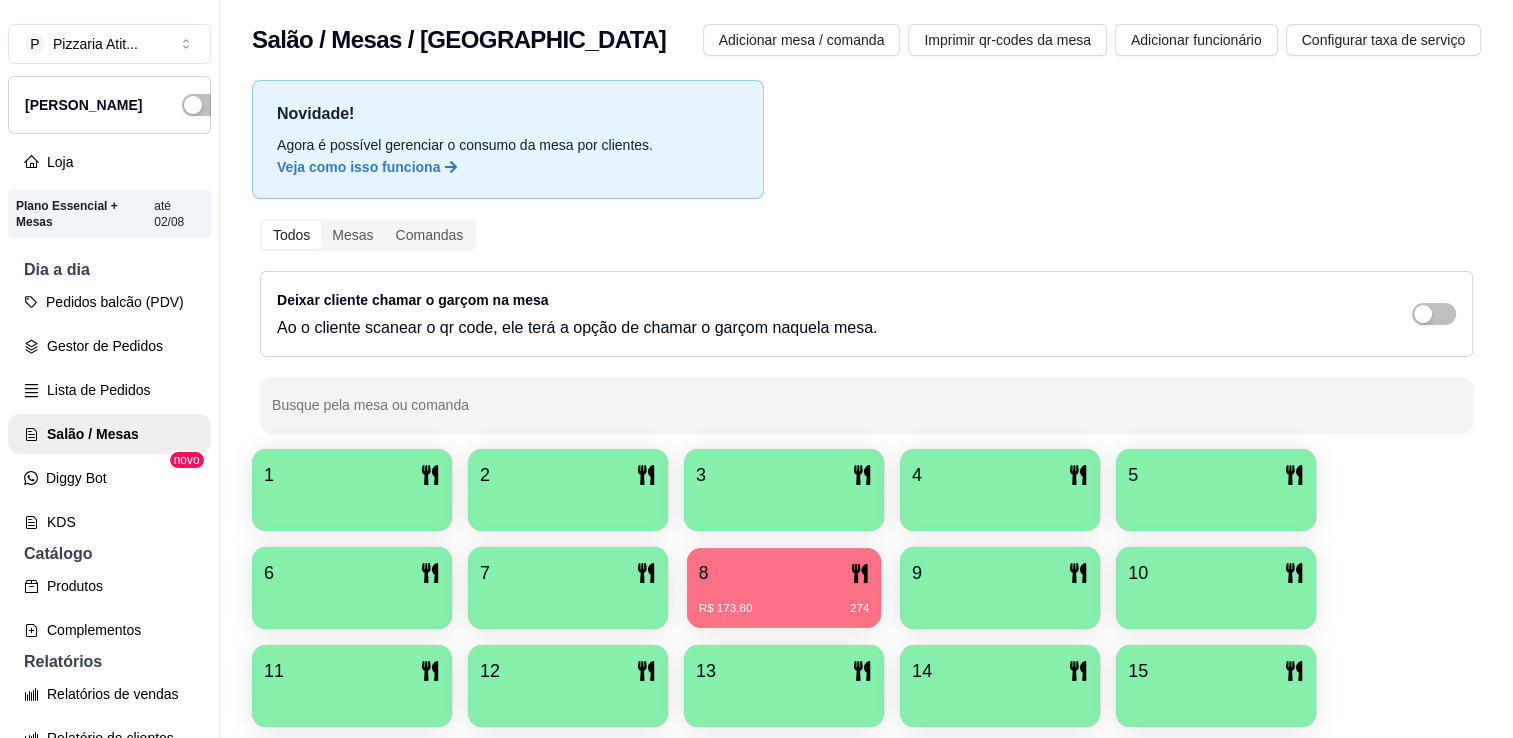 click on "8" at bounding box center (784, 573) 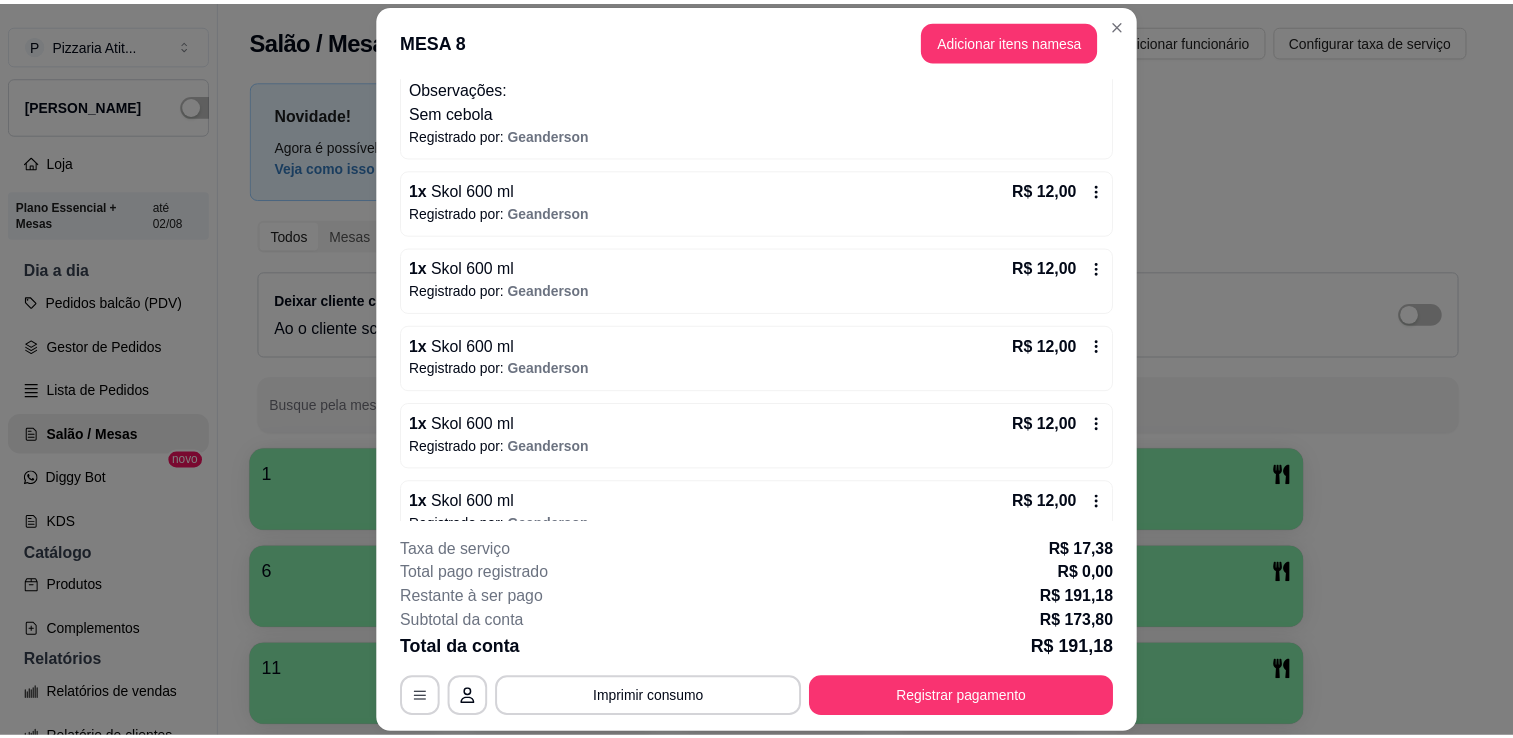 scroll, scrollTop: 569, scrollLeft: 0, axis: vertical 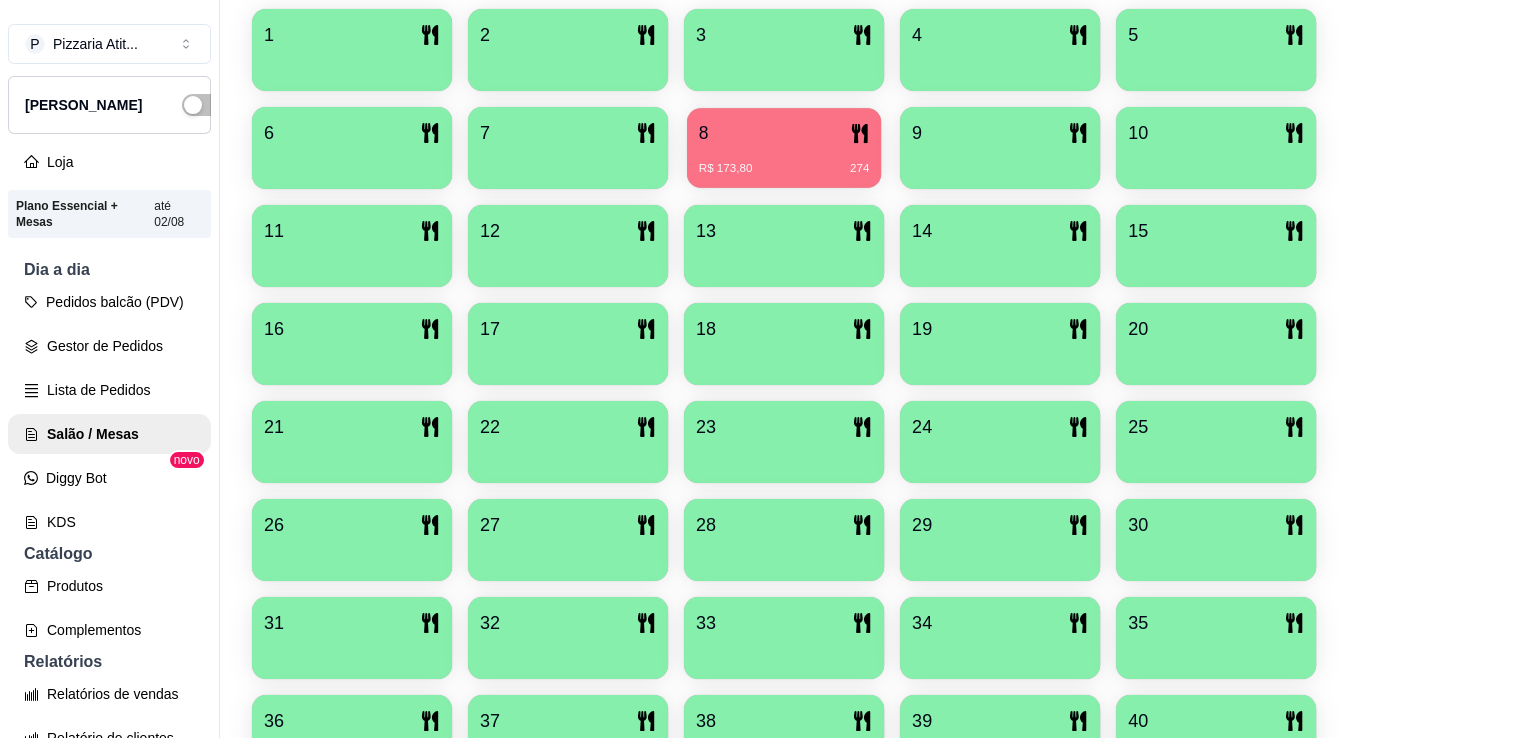 click on "8" at bounding box center [784, 133] 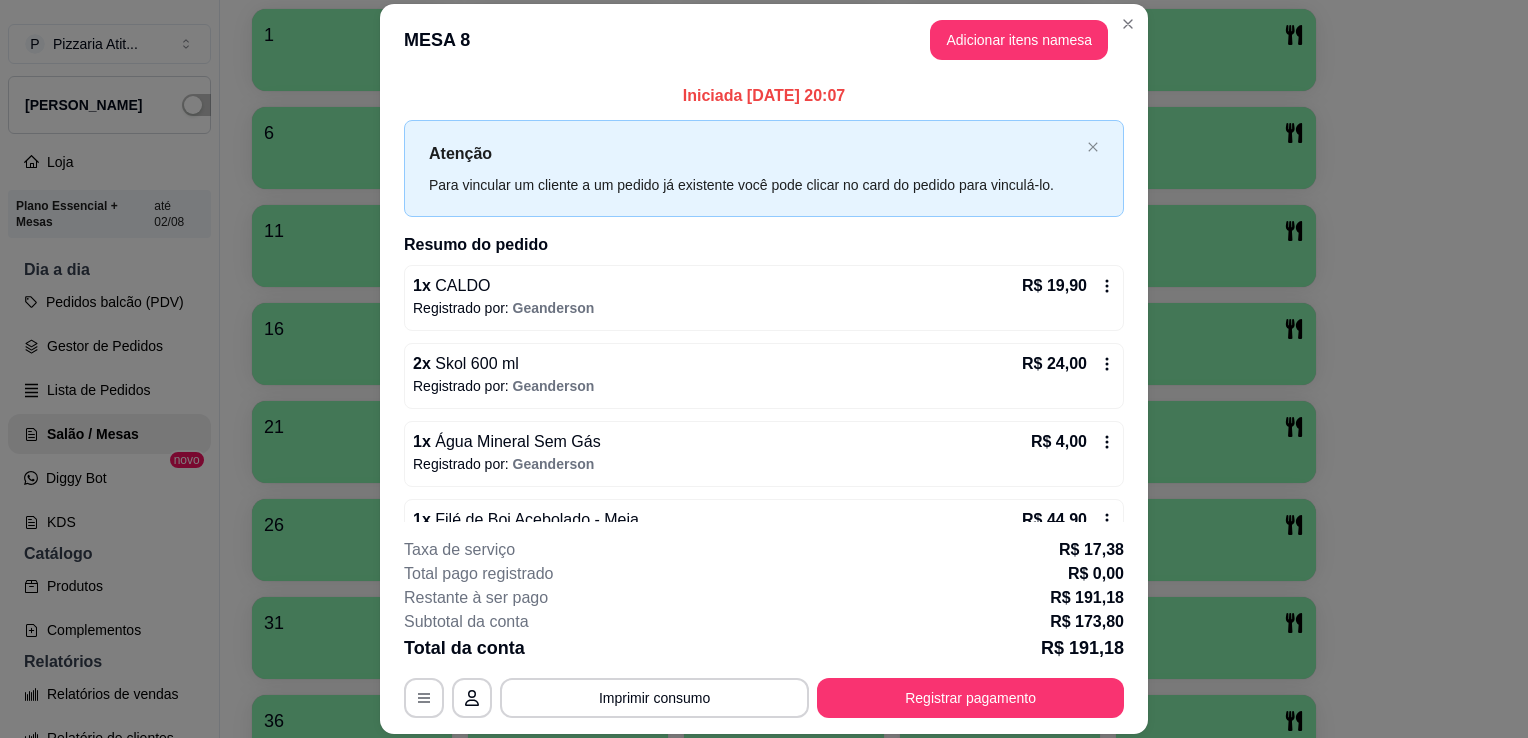 drag, startPoint x: 765, startPoint y: 133, endPoint x: 687, endPoint y: 415, distance: 292.58844 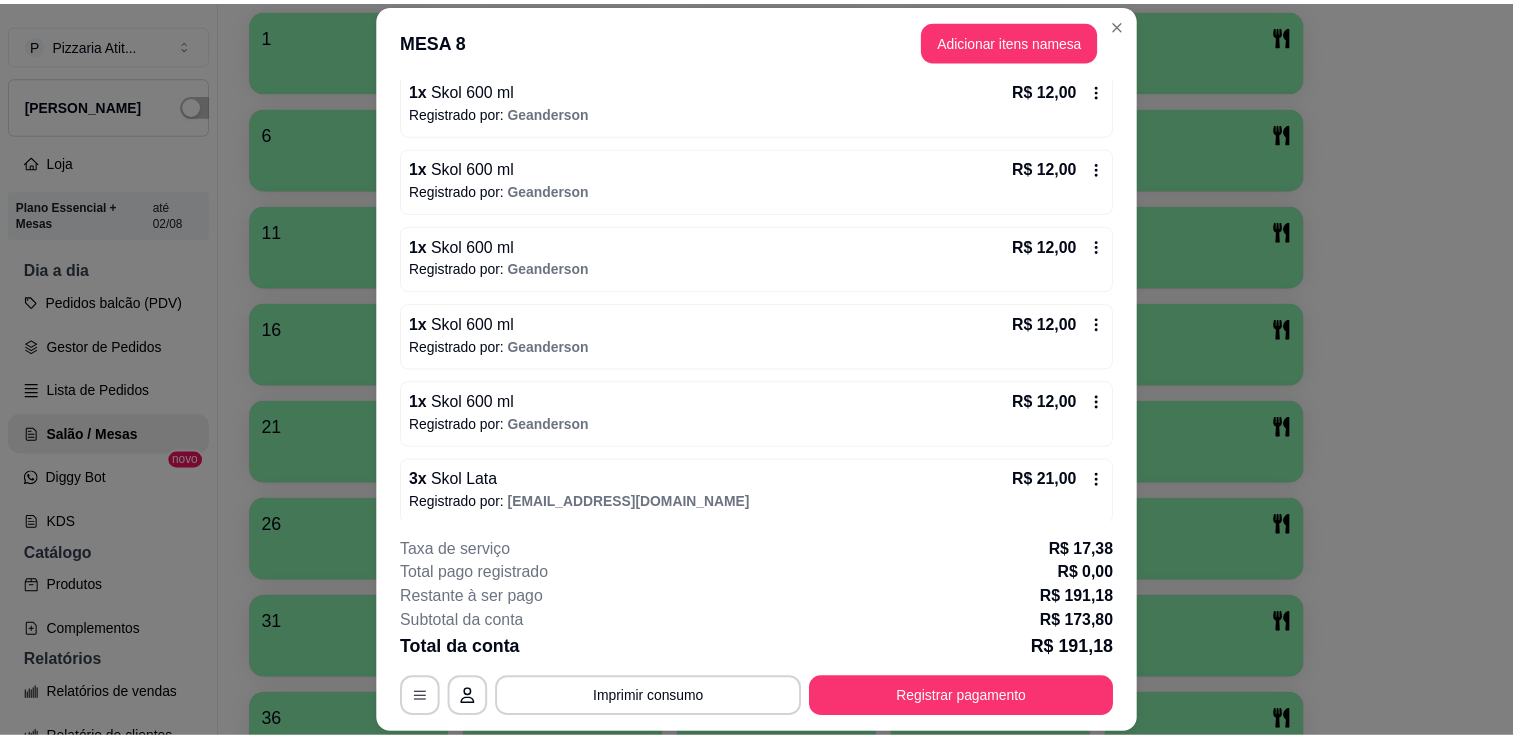scroll, scrollTop: 569, scrollLeft: 0, axis: vertical 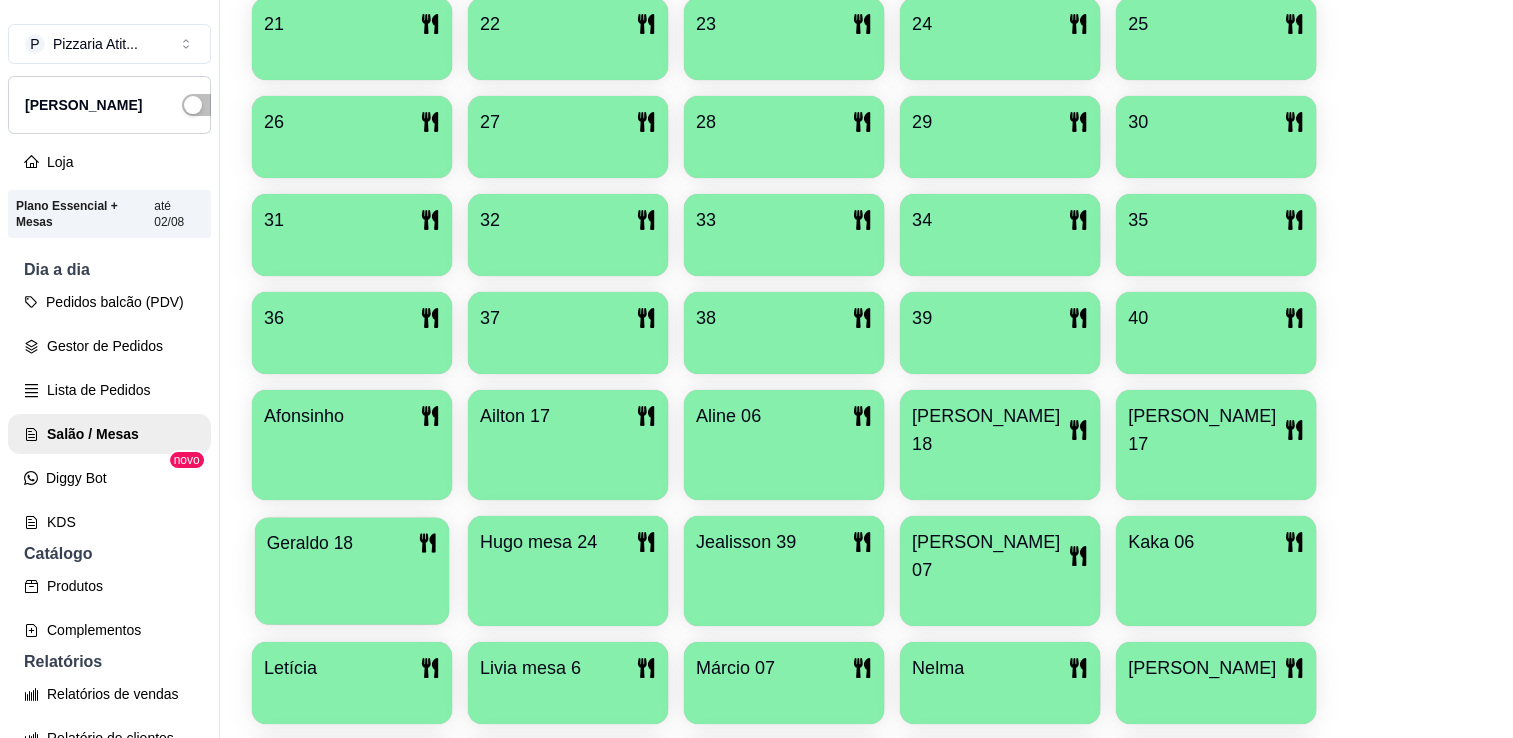 click on "Geraldo 18" at bounding box center [310, 542] 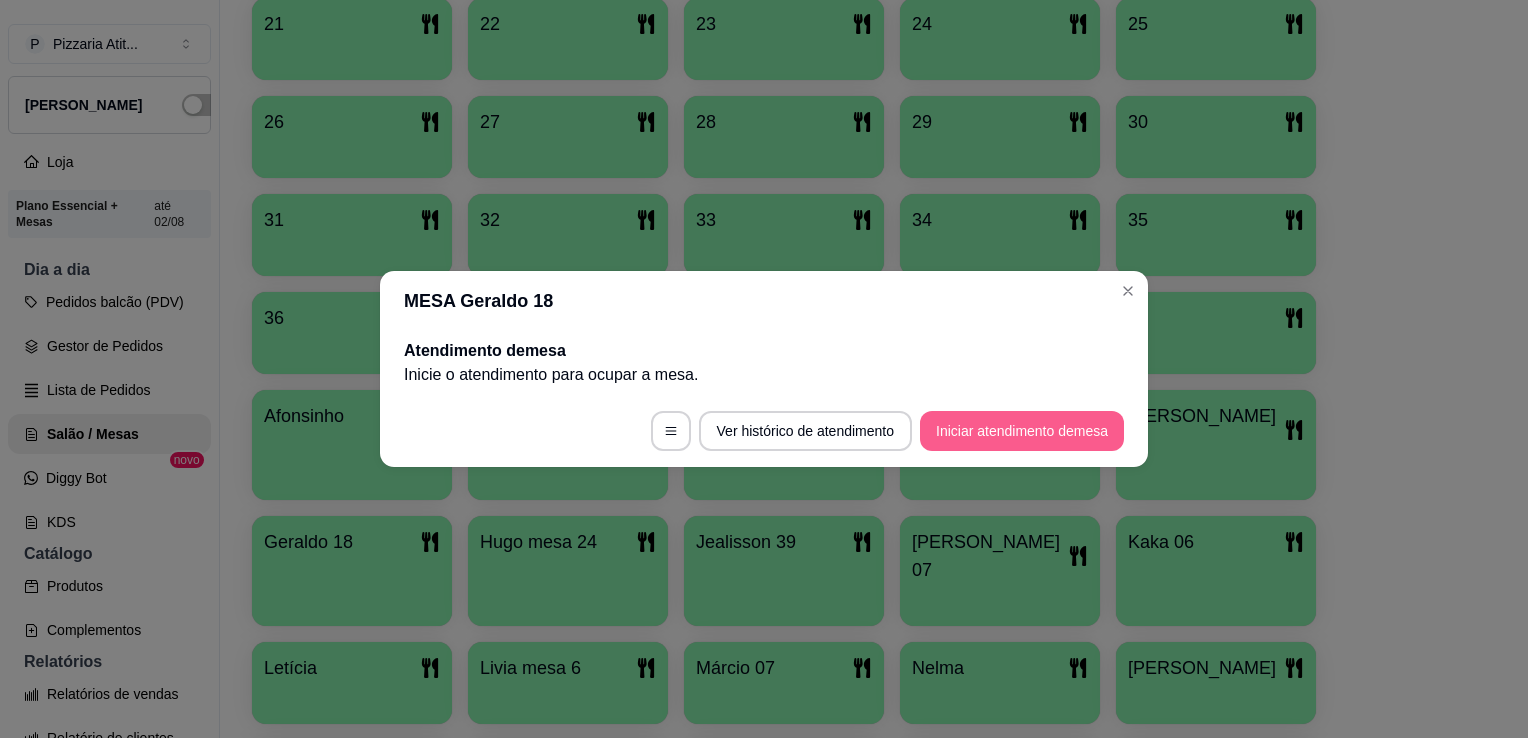 click on "Iniciar atendimento de  mesa" at bounding box center (1022, 431) 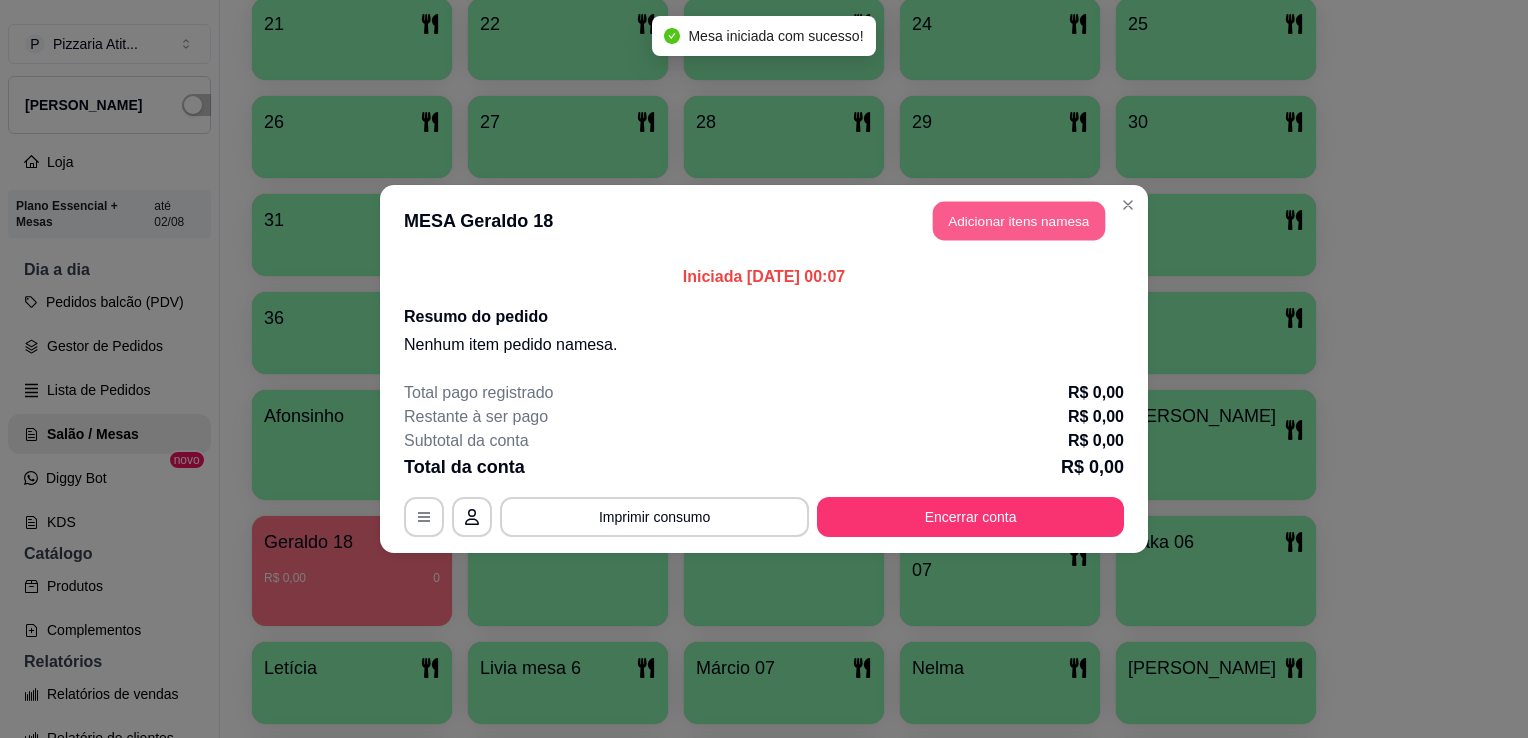 click on "Adicionar itens na  mesa" at bounding box center [1019, 221] 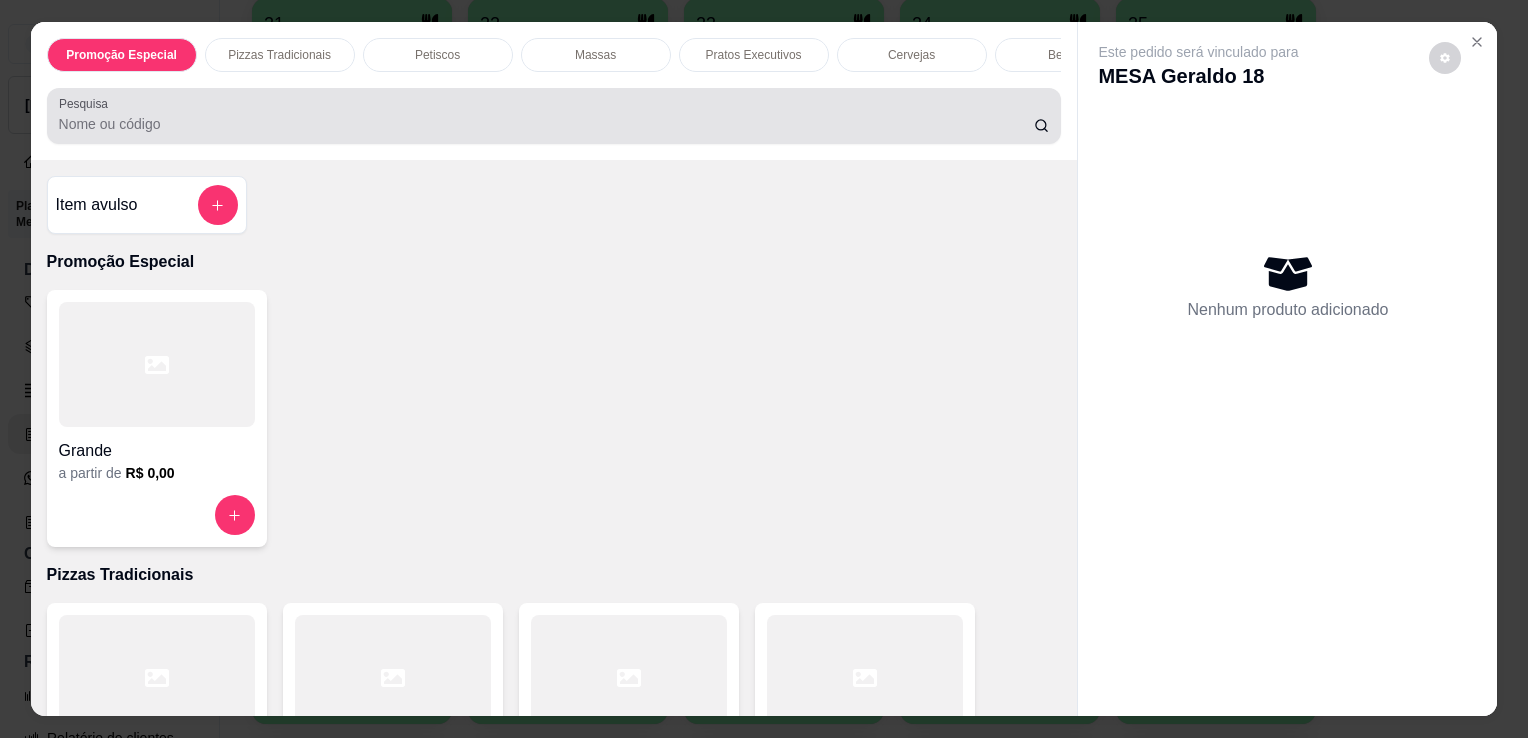click at bounding box center [554, 116] 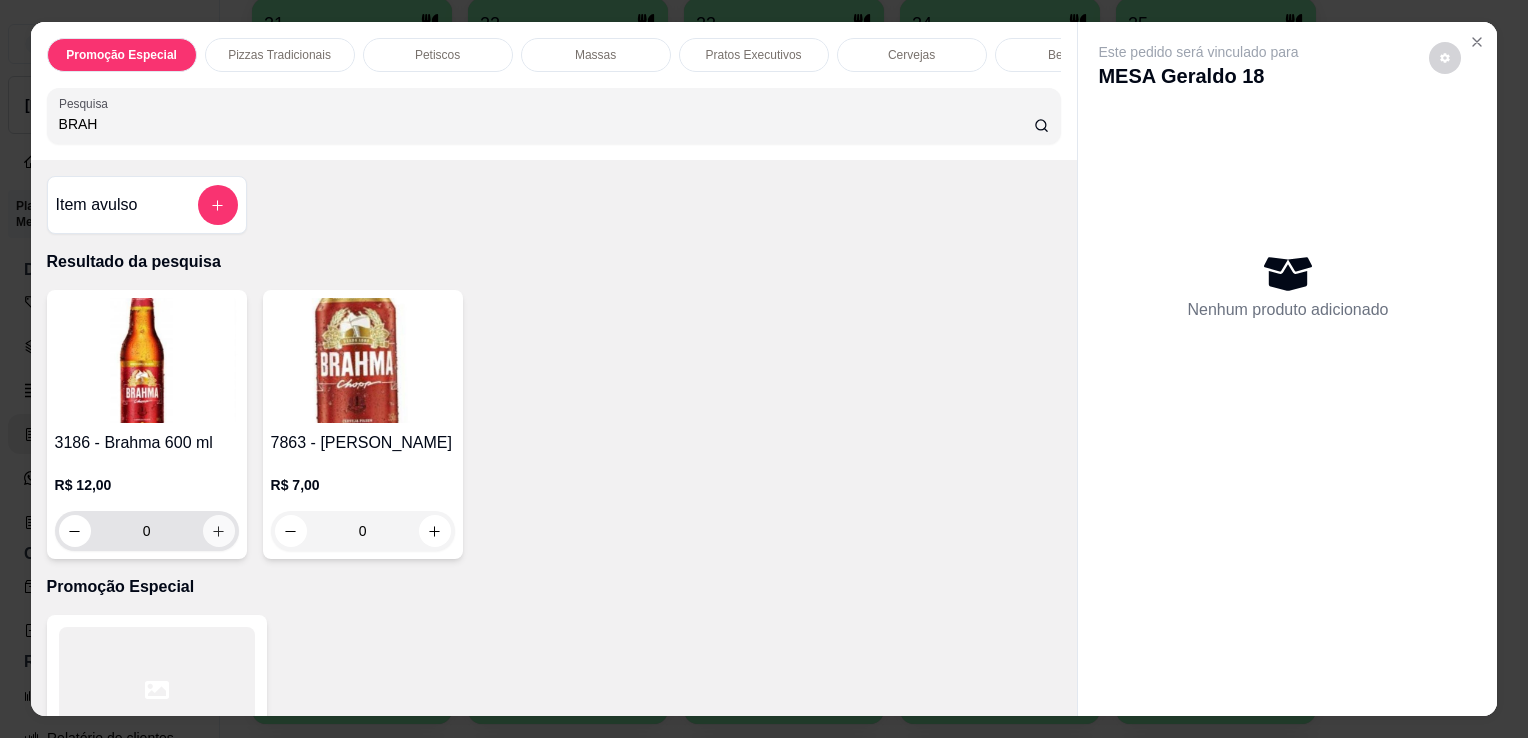 type on "BRAH" 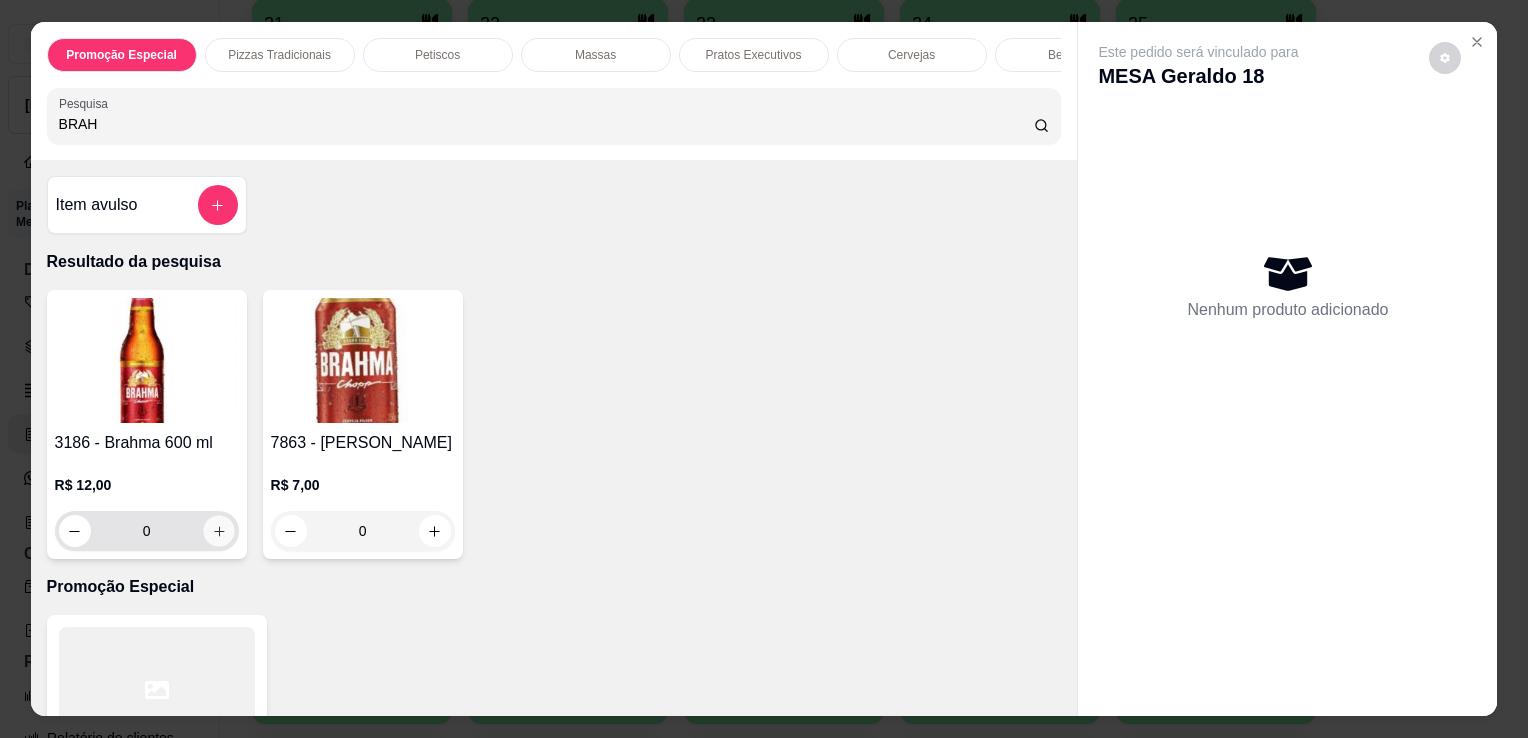 click 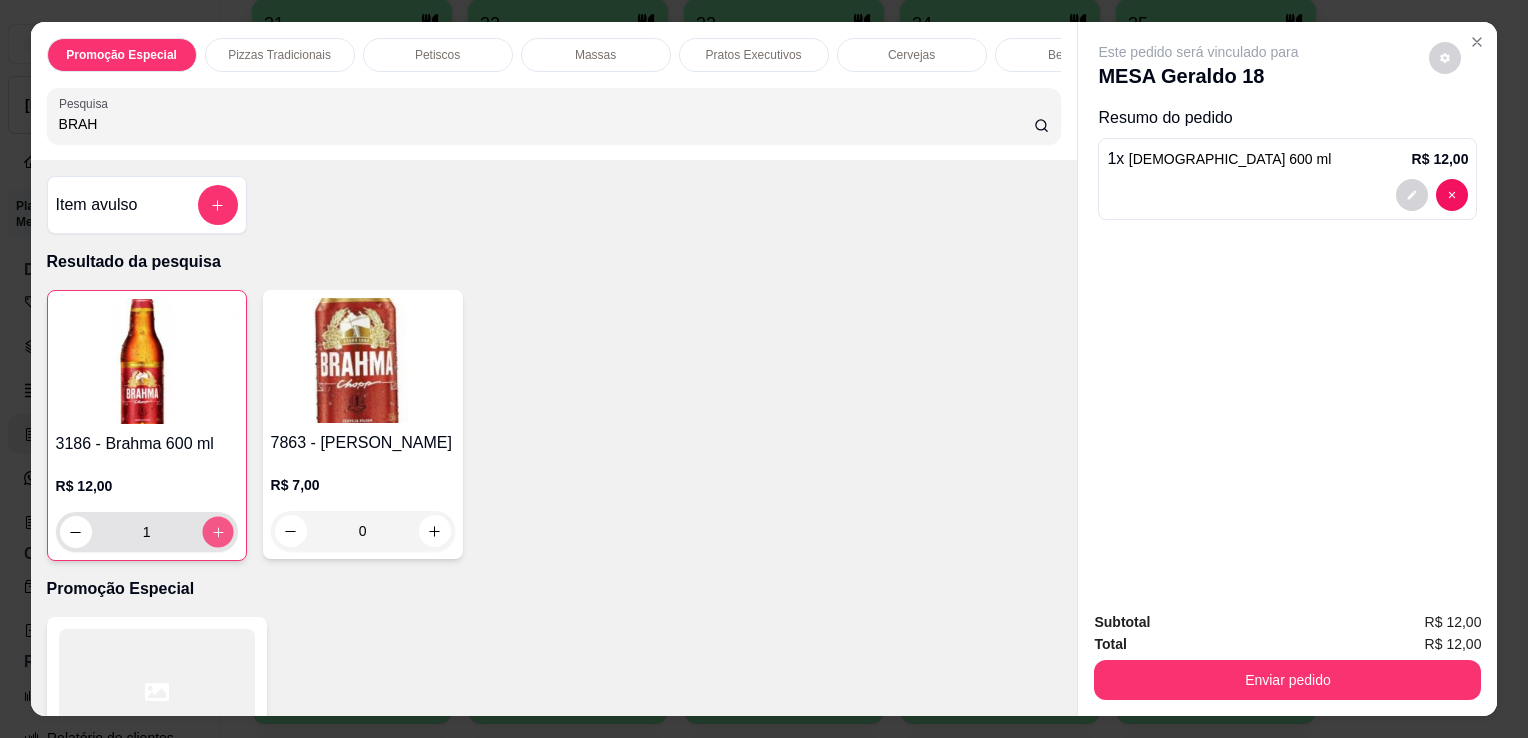 click 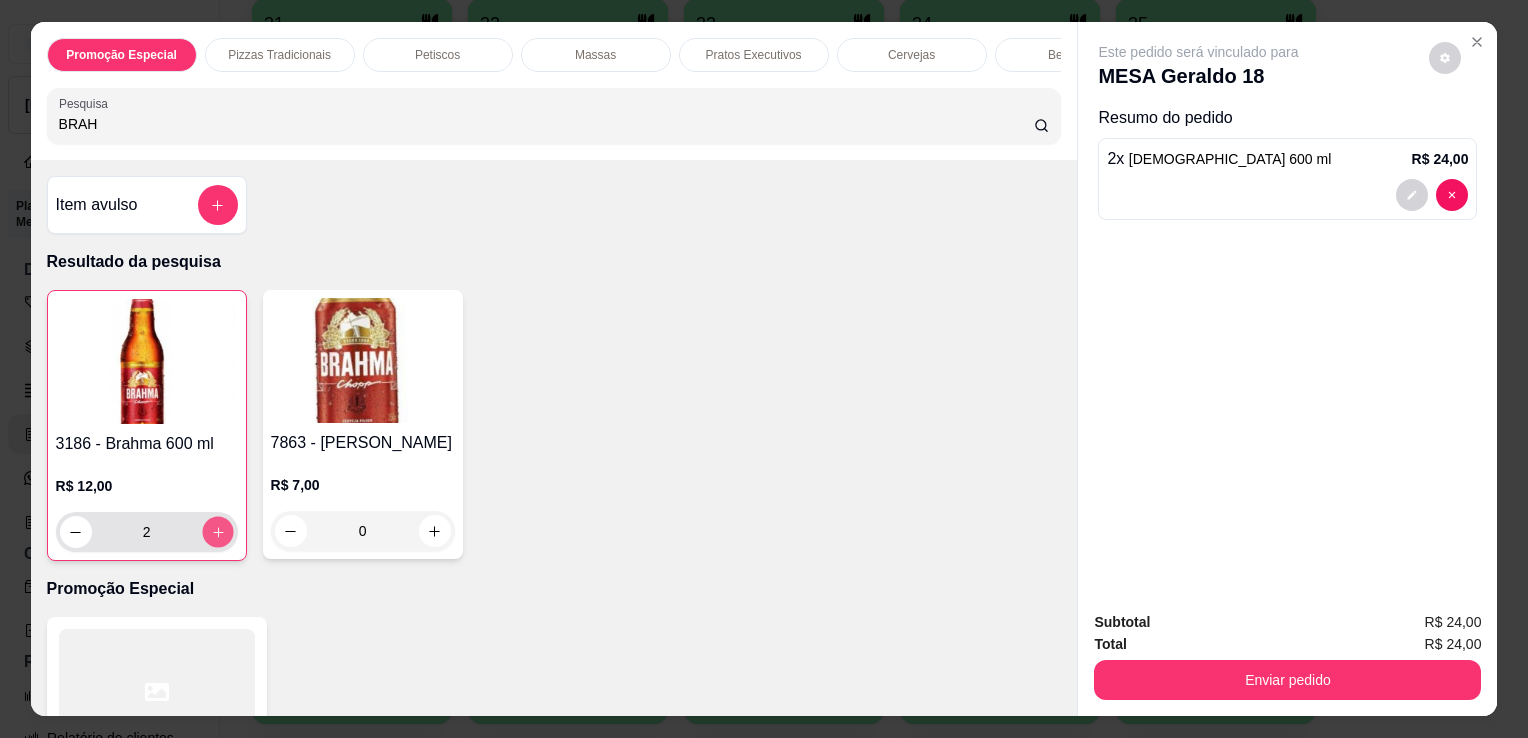 click 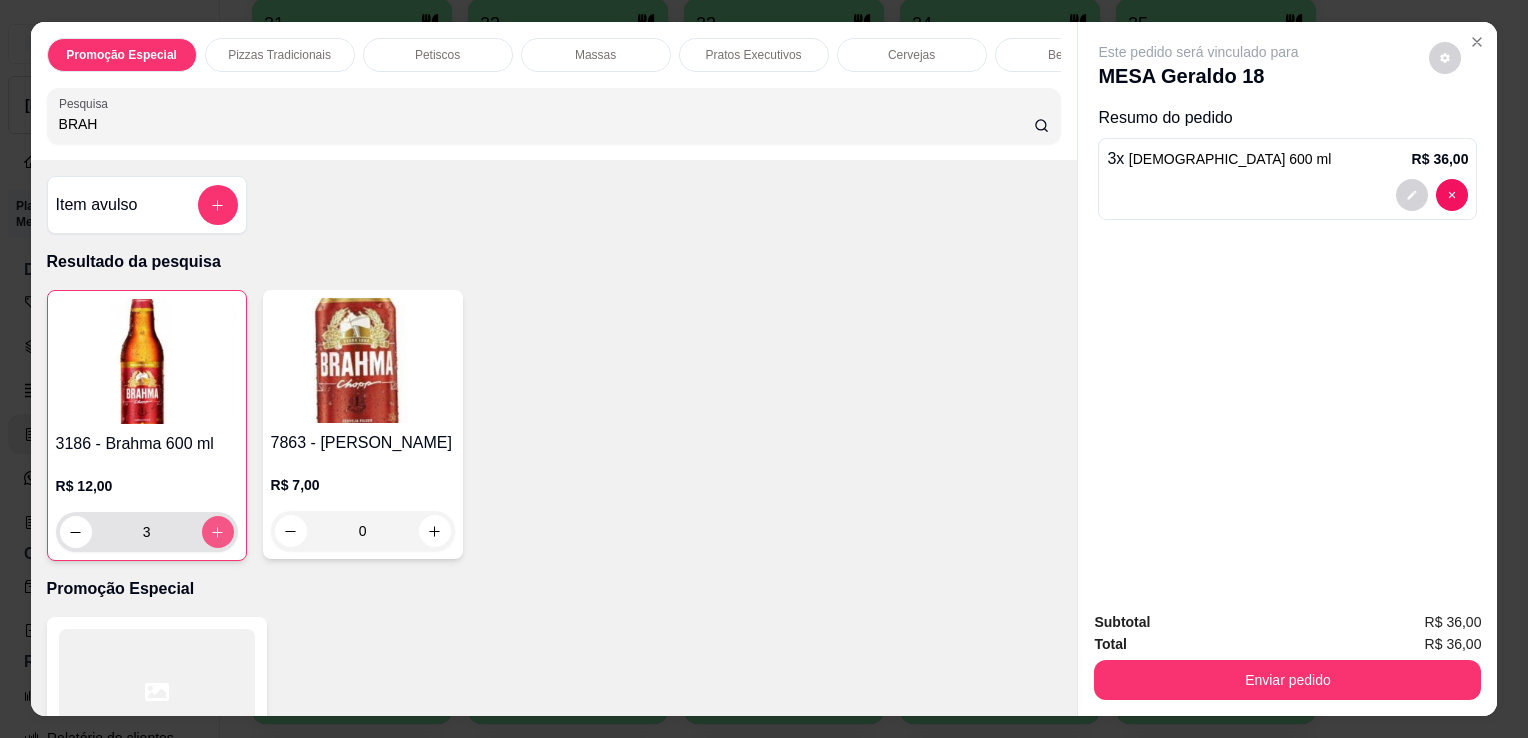 click 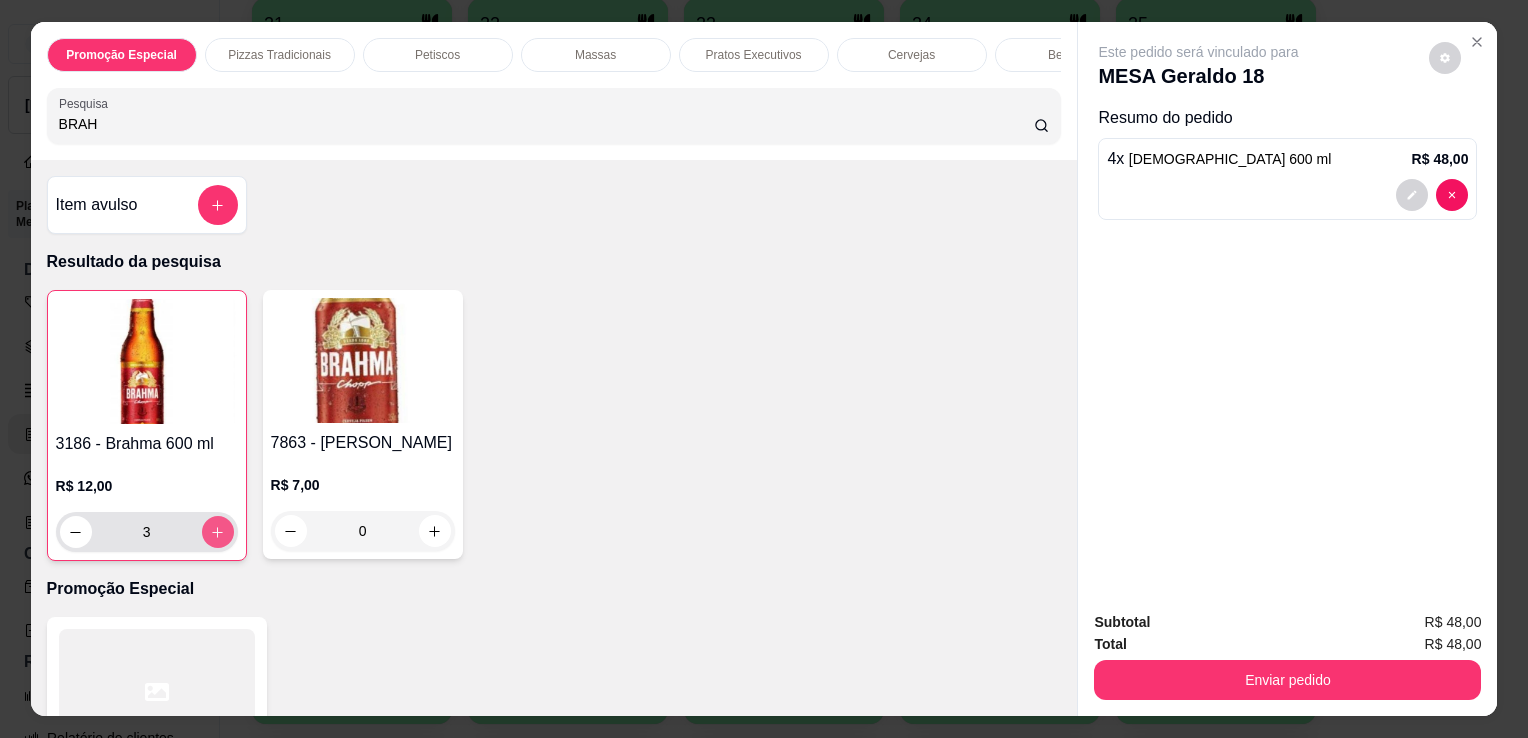 type on "4" 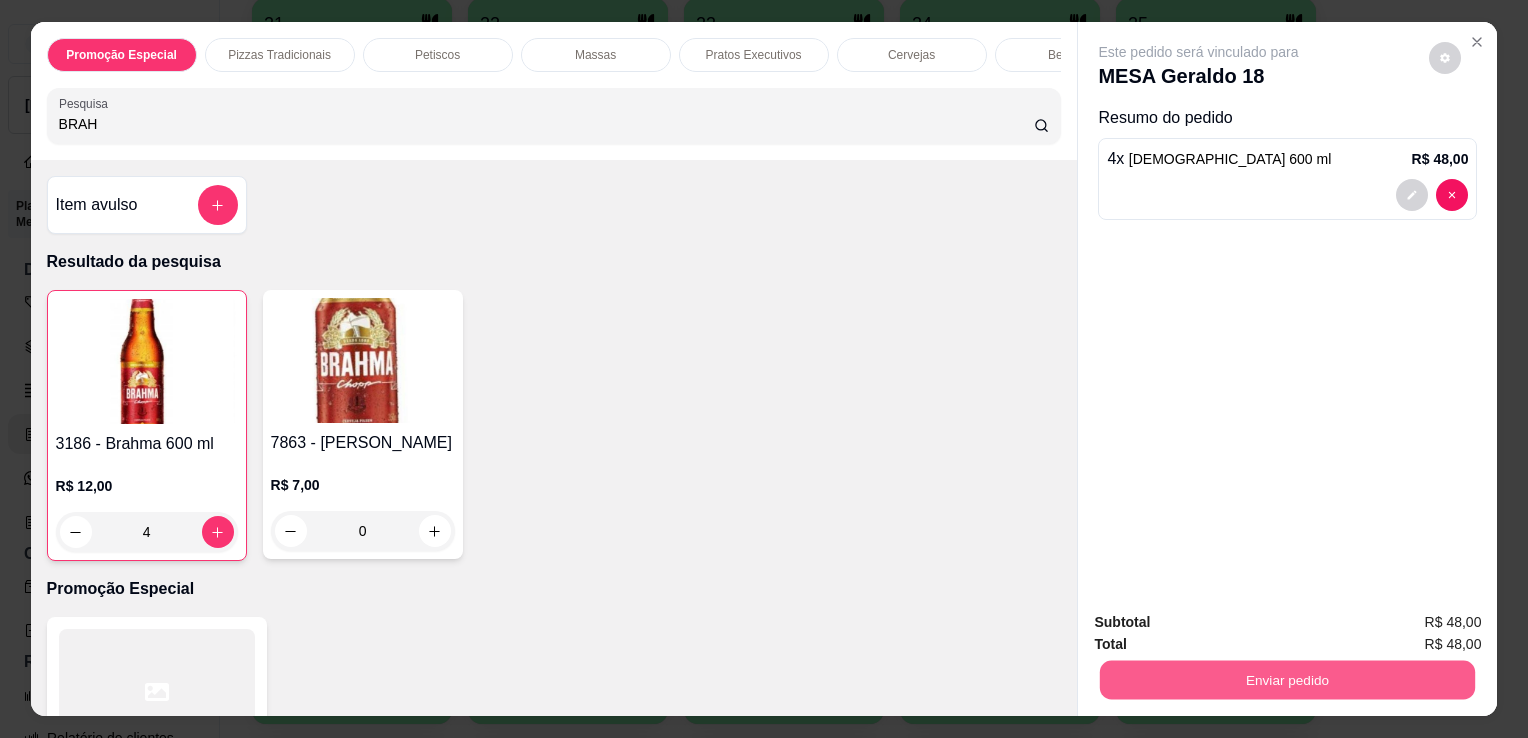 click on "Enviar pedido" at bounding box center (1287, 679) 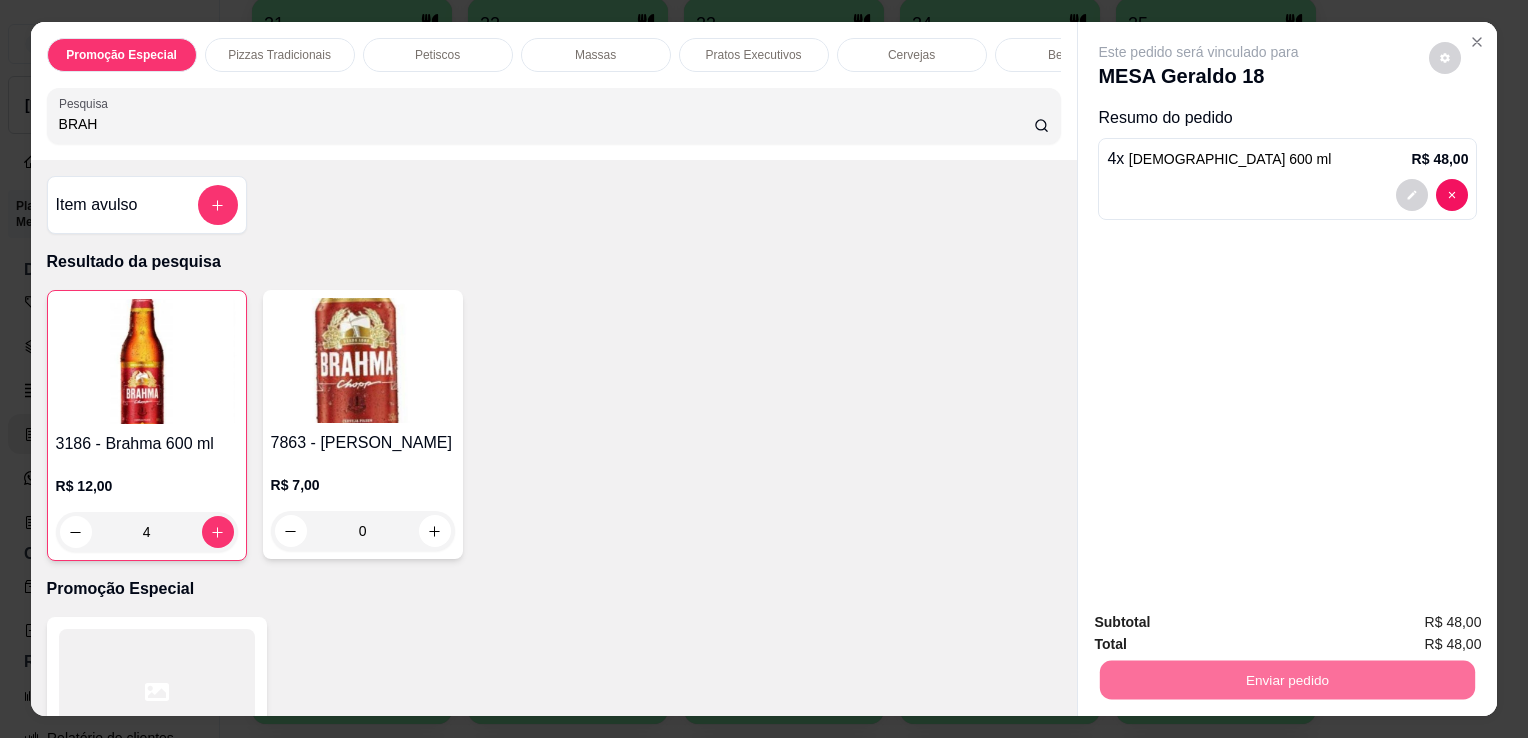 click on "Não registrar e enviar pedido" at bounding box center (1222, 623) 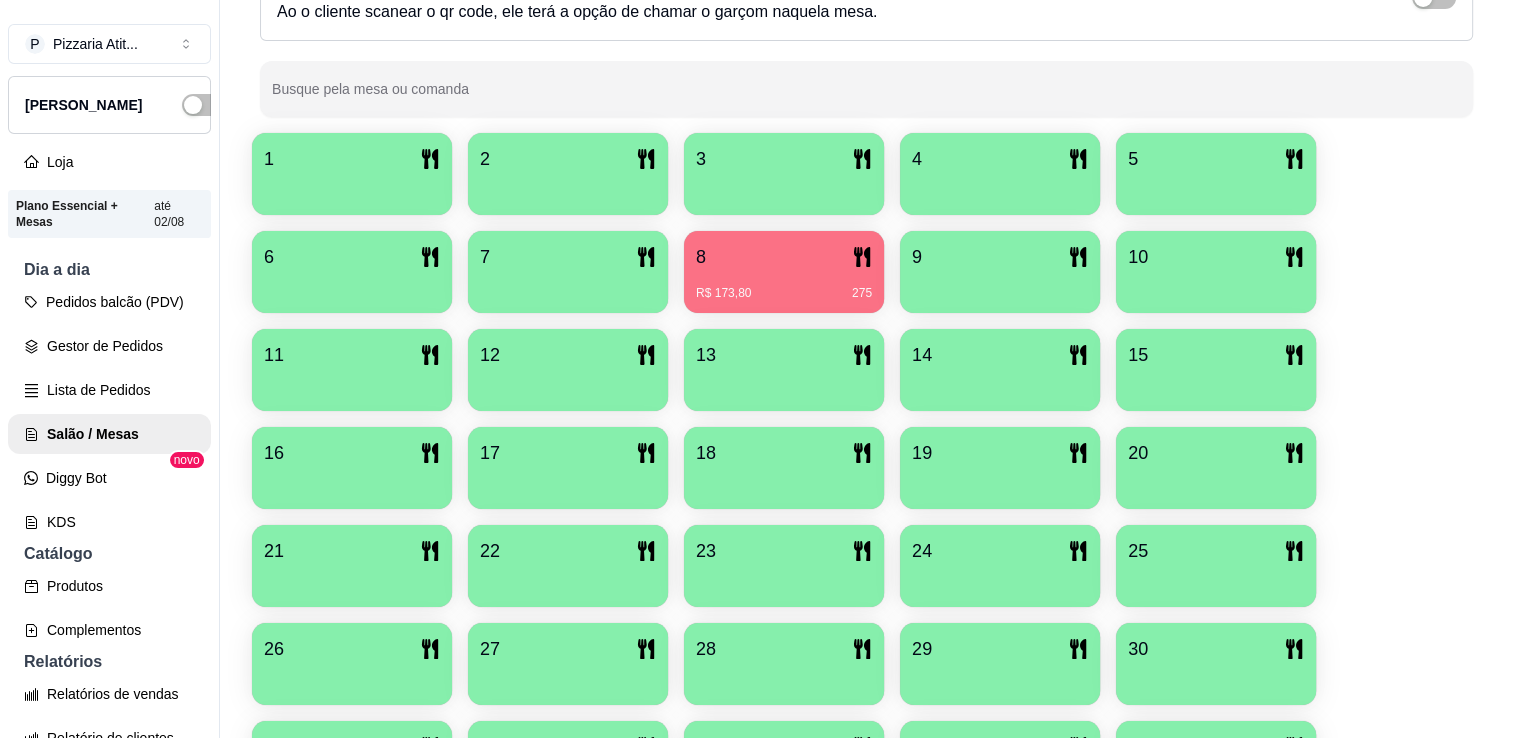 scroll, scrollTop: 230, scrollLeft: 0, axis: vertical 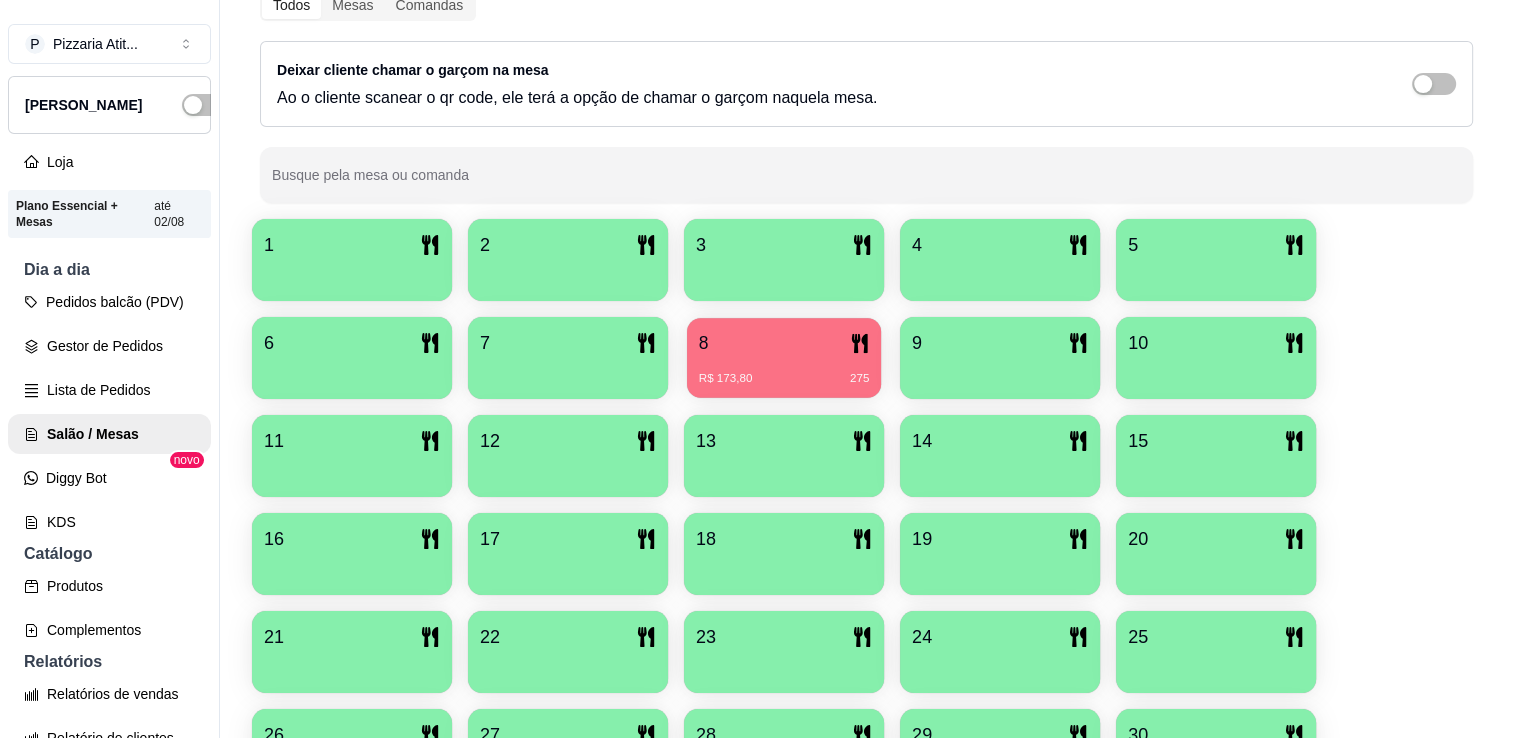 click on "8 R$ 173,80 275" at bounding box center [784, 358] 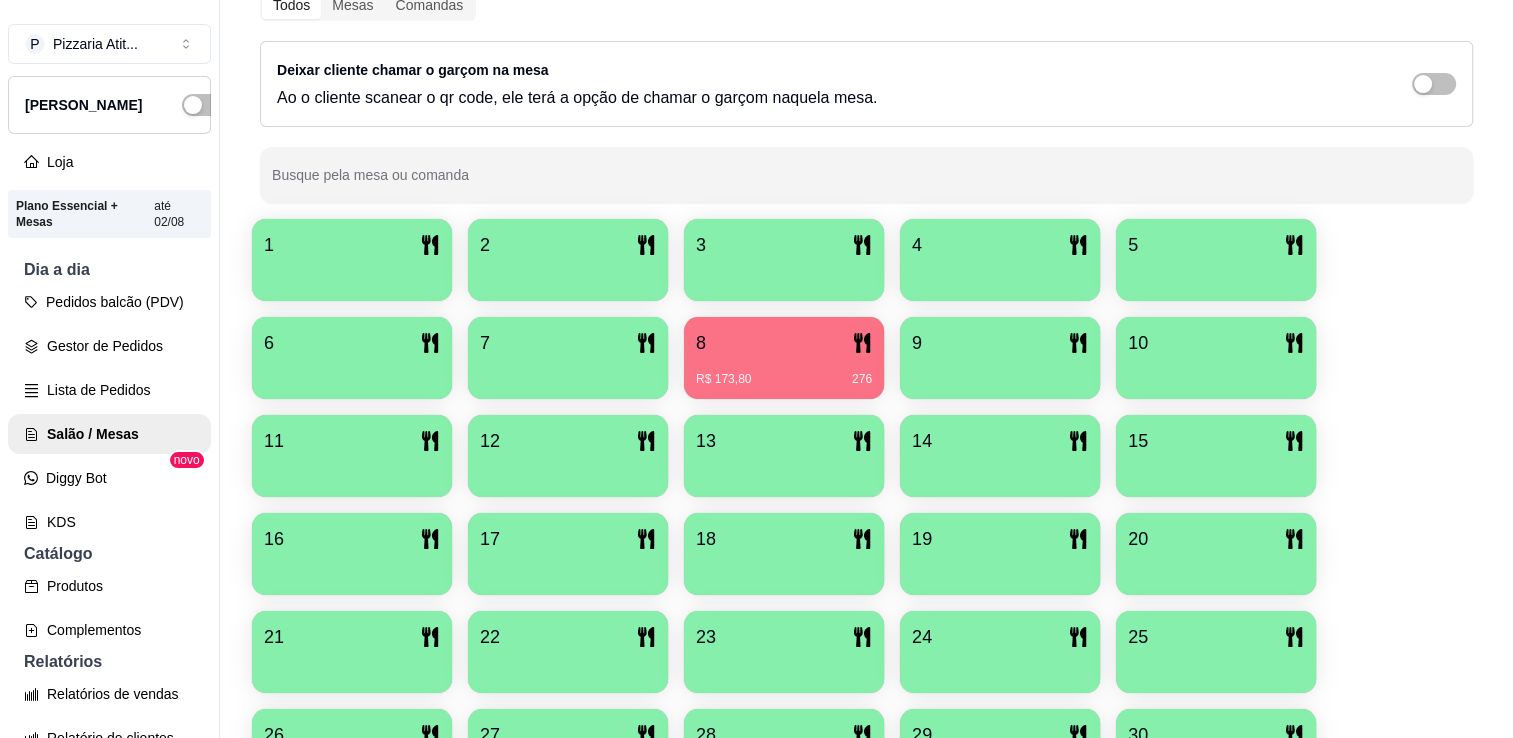 scroll, scrollTop: 645, scrollLeft: 0, axis: vertical 